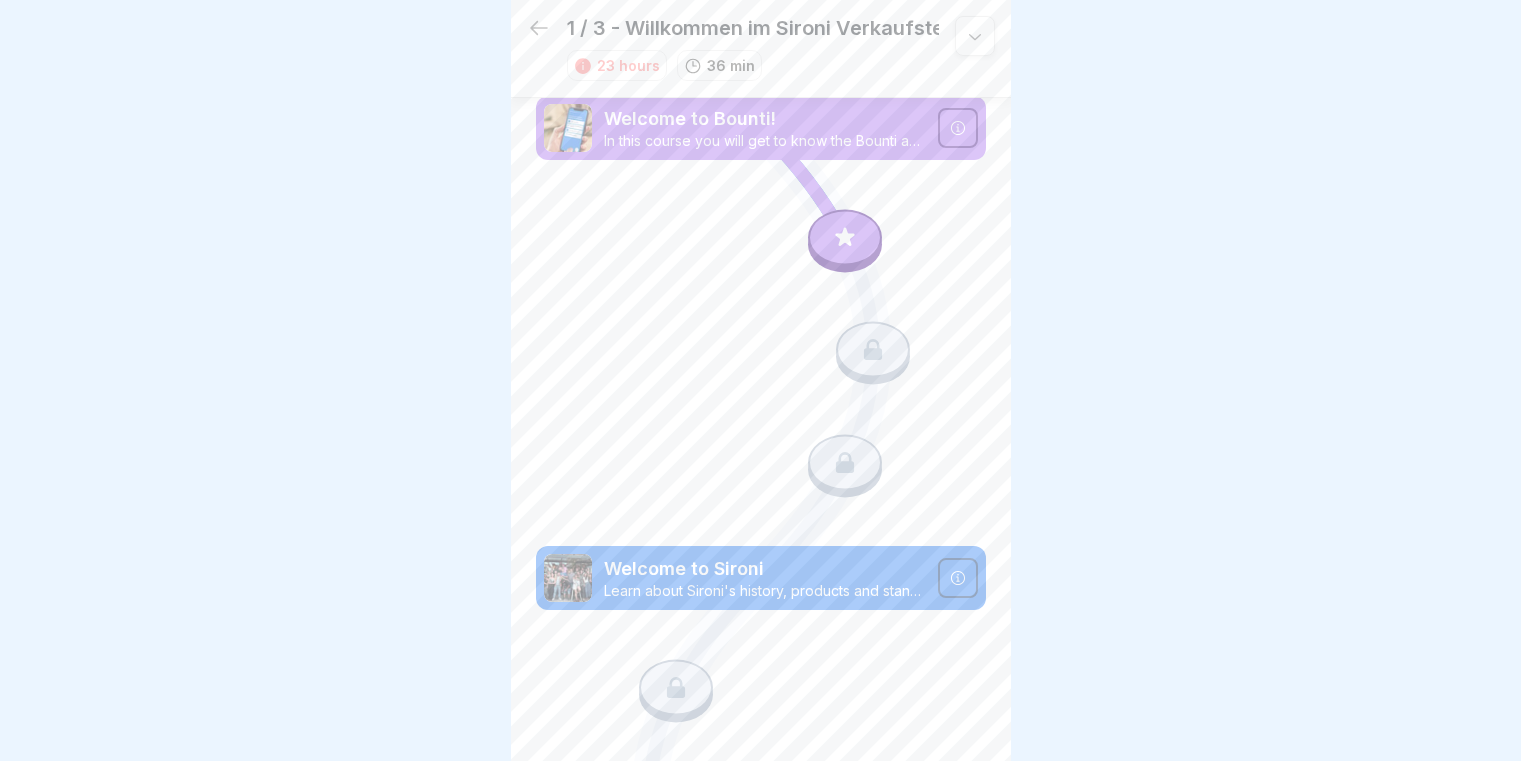 scroll, scrollTop: 0, scrollLeft: 0, axis: both 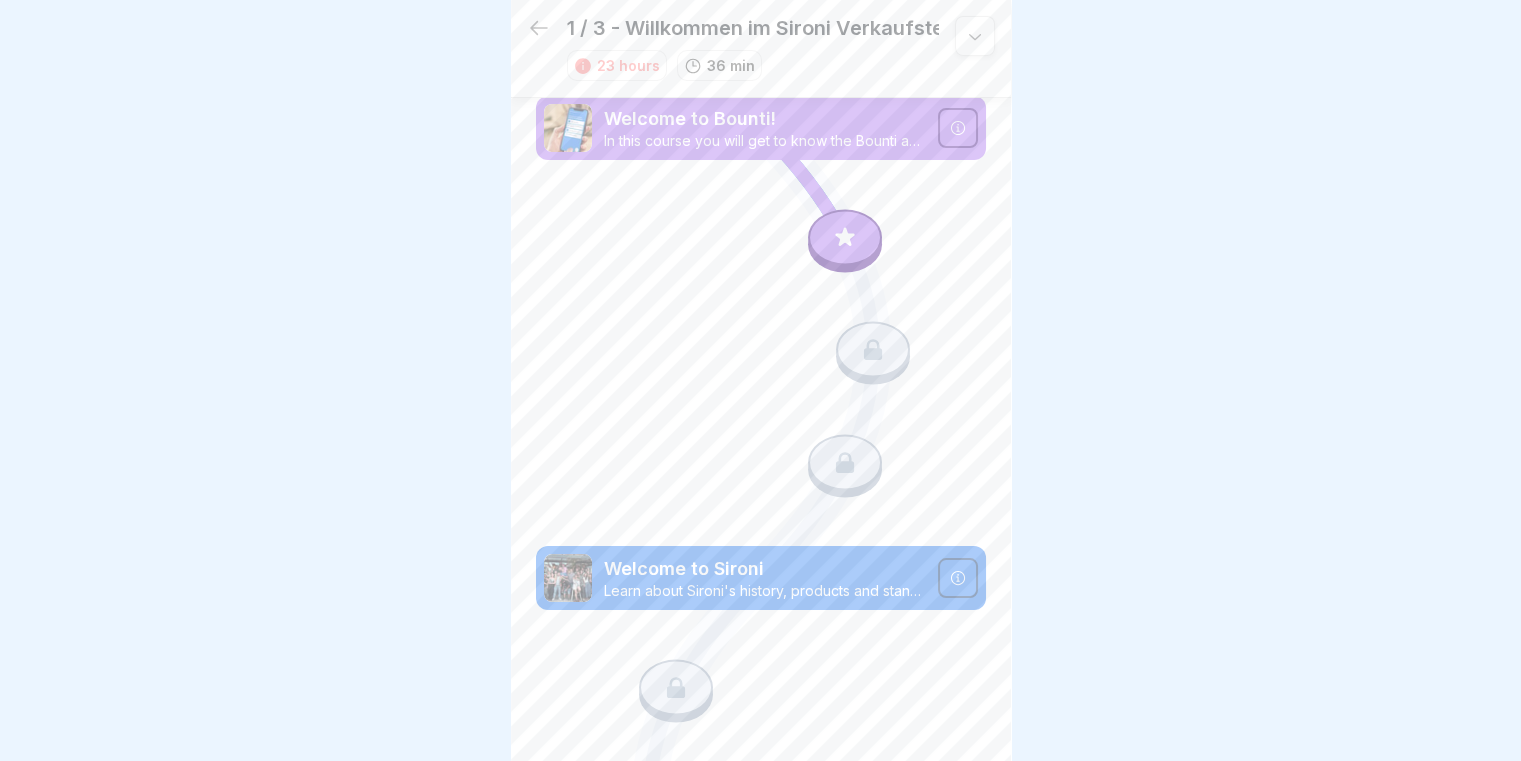 click at bounding box center (845, 237) 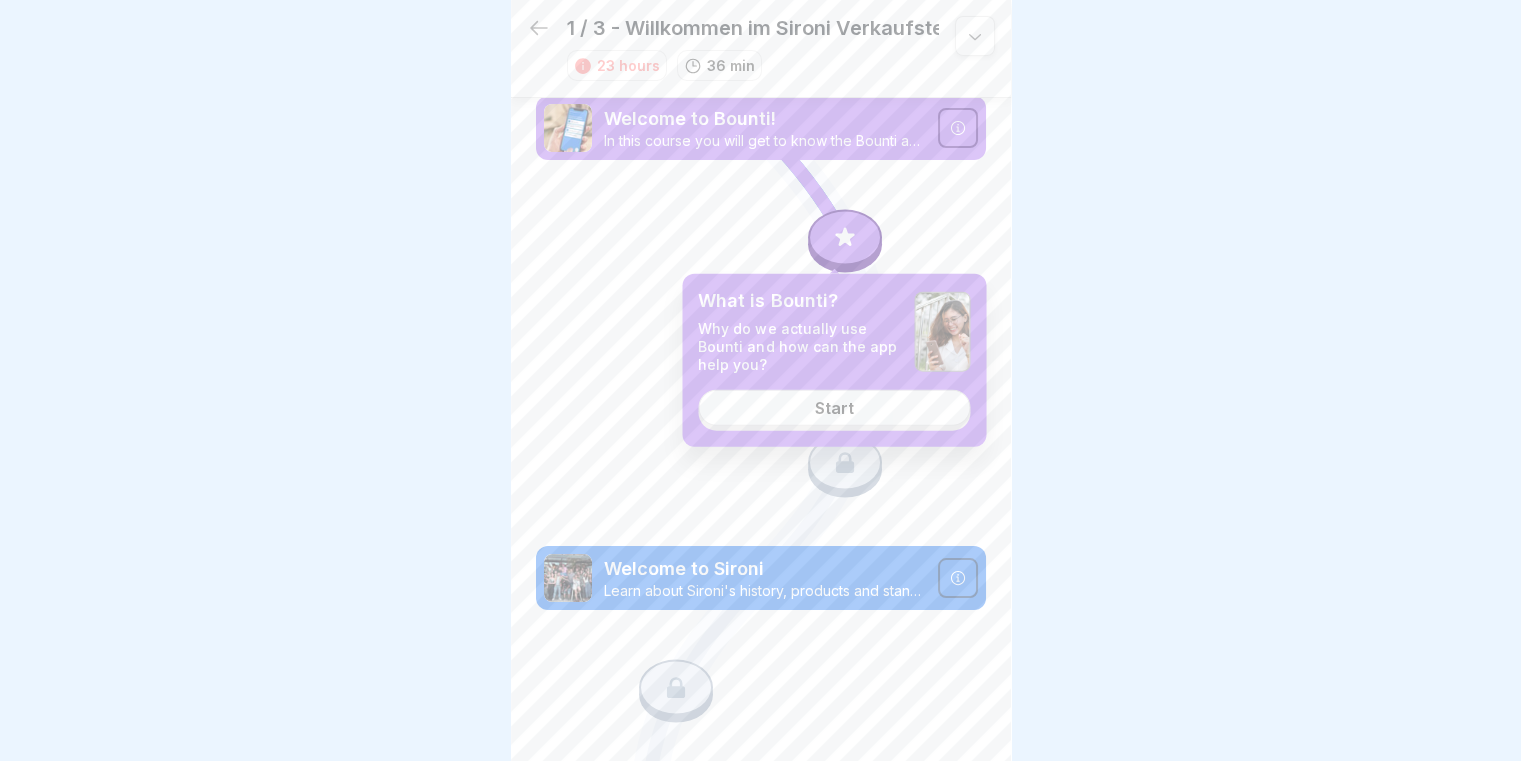 click on "Start" at bounding box center (834, 407) 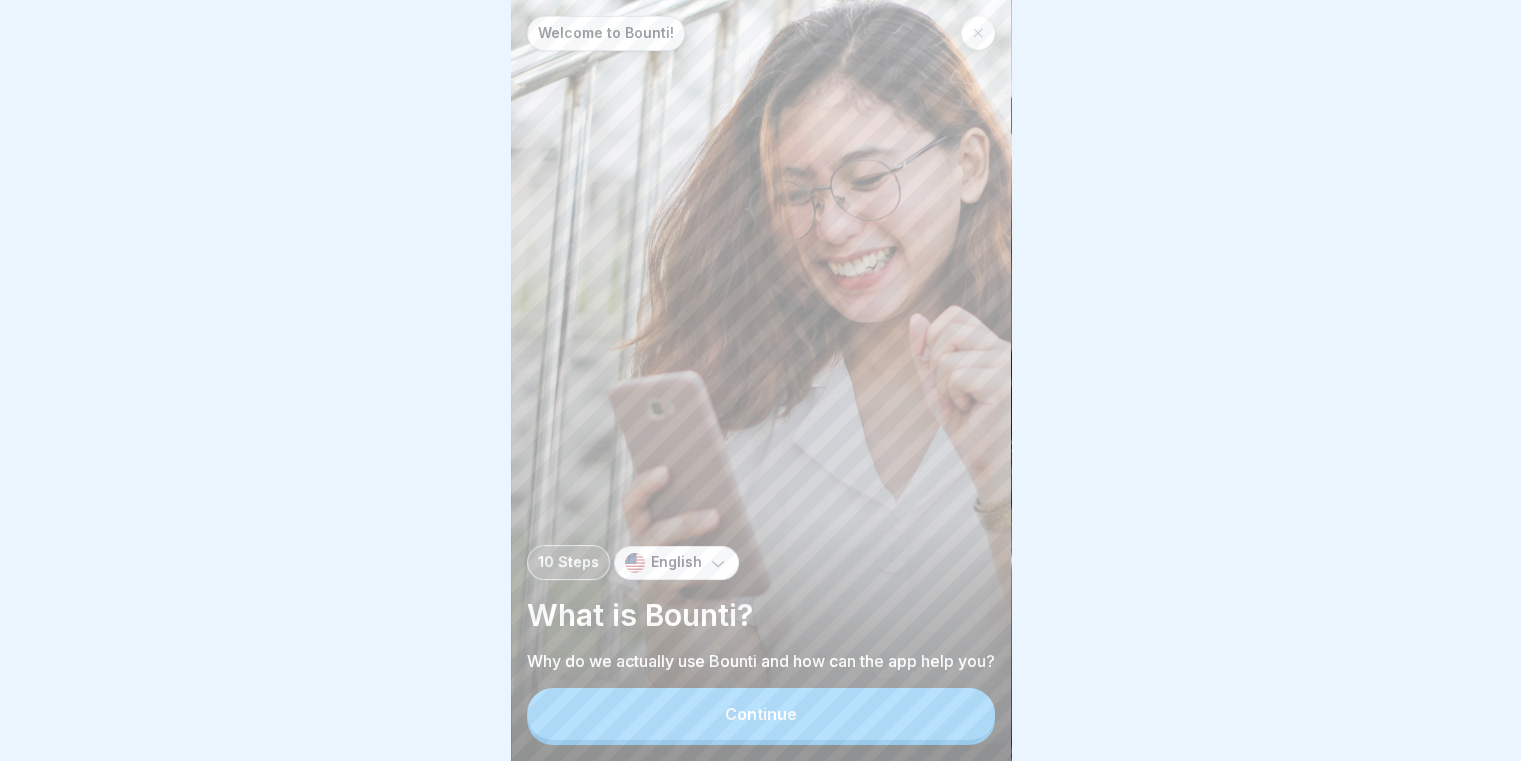 scroll, scrollTop: 15, scrollLeft: 0, axis: vertical 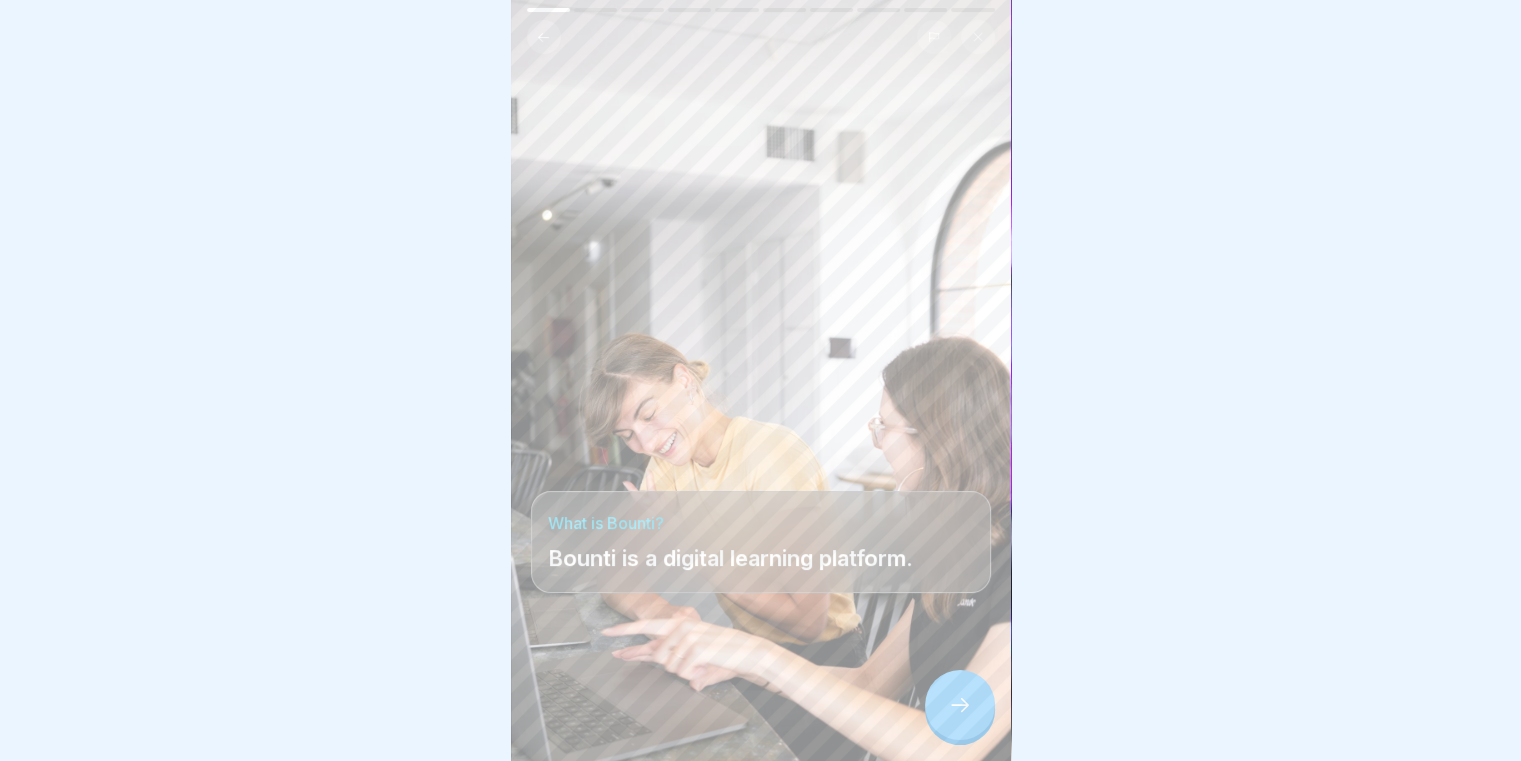 click 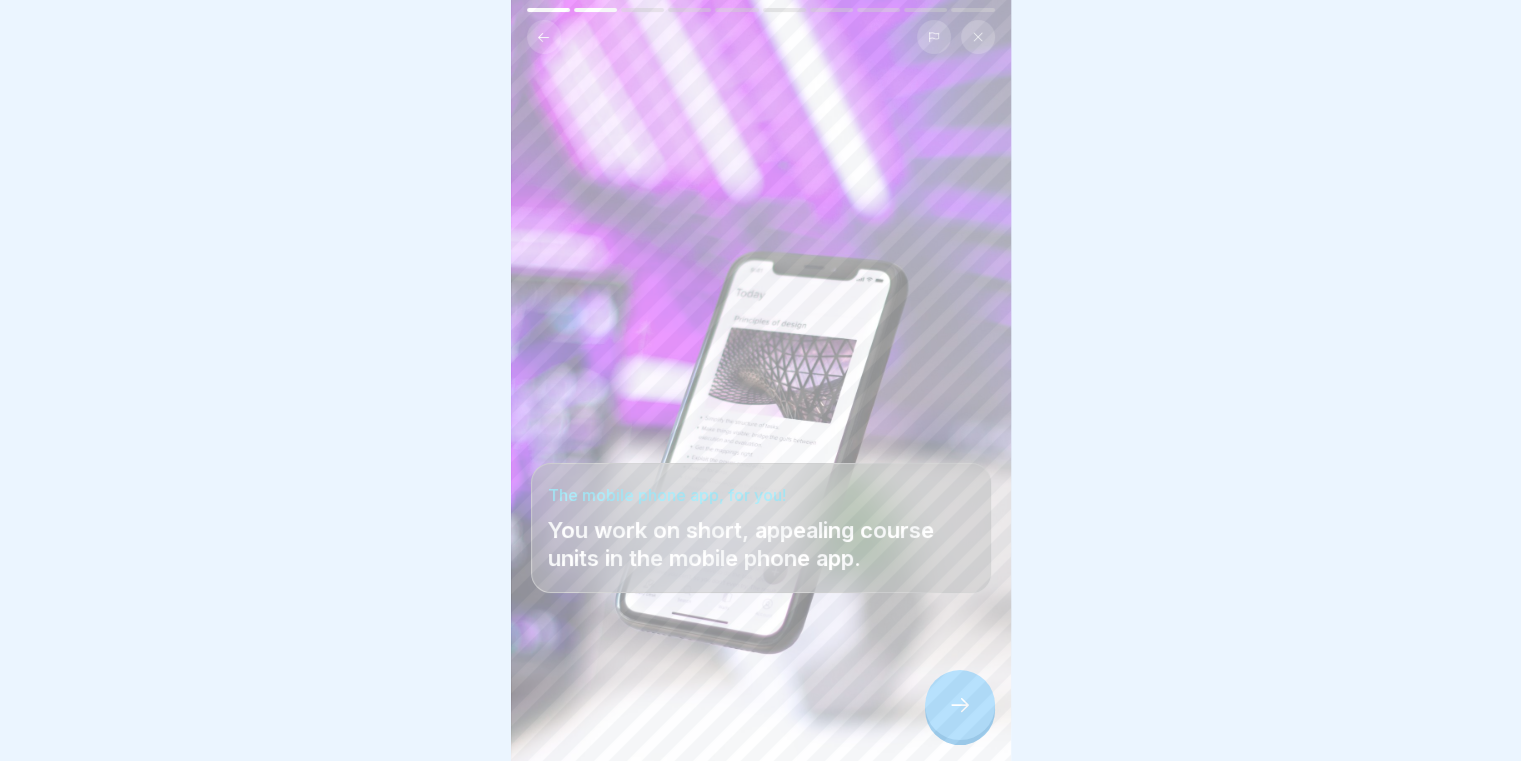 click at bounding box center (960, 705) 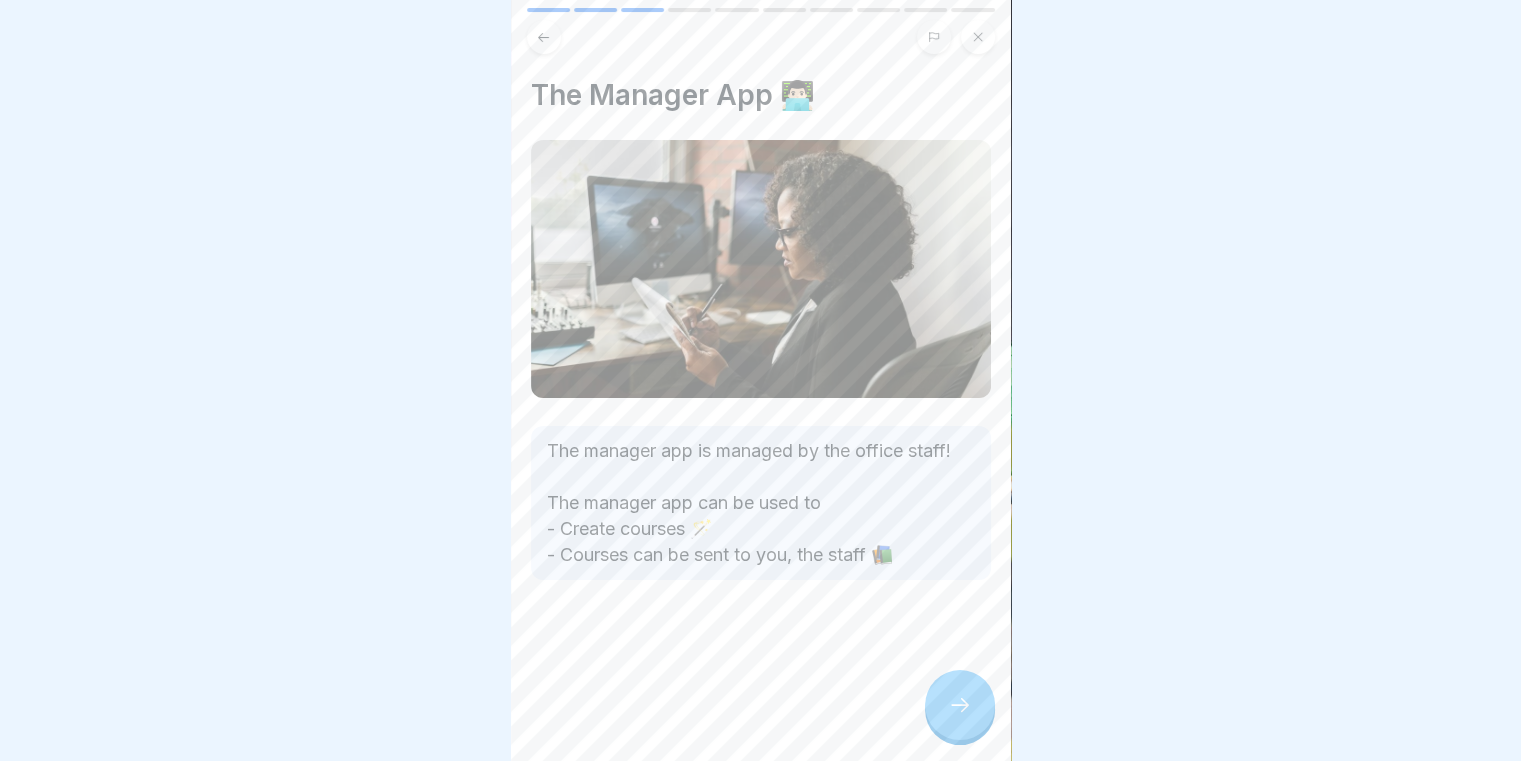 click at bounding box center [960, 705] 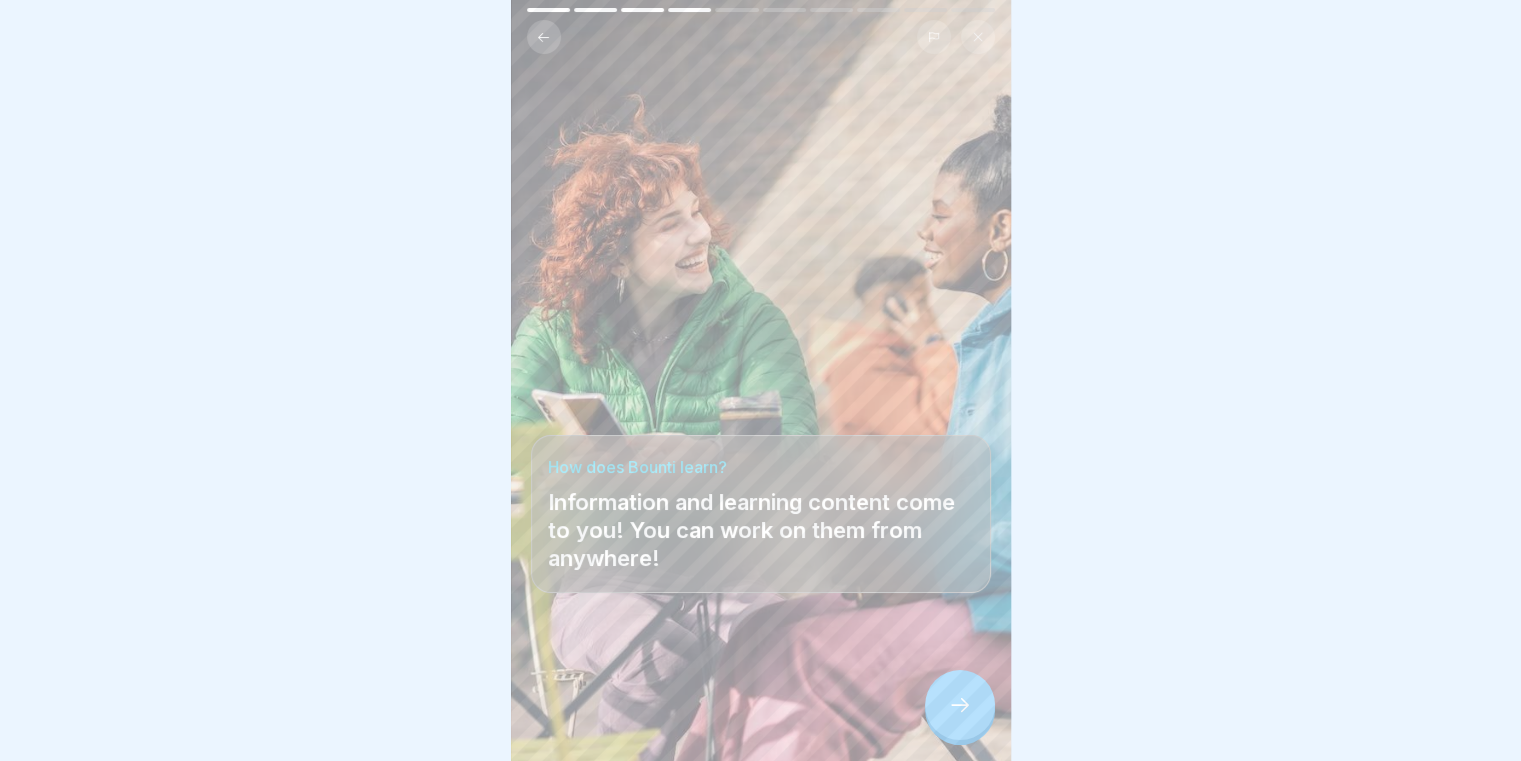 click at bounding box center (960, 705) 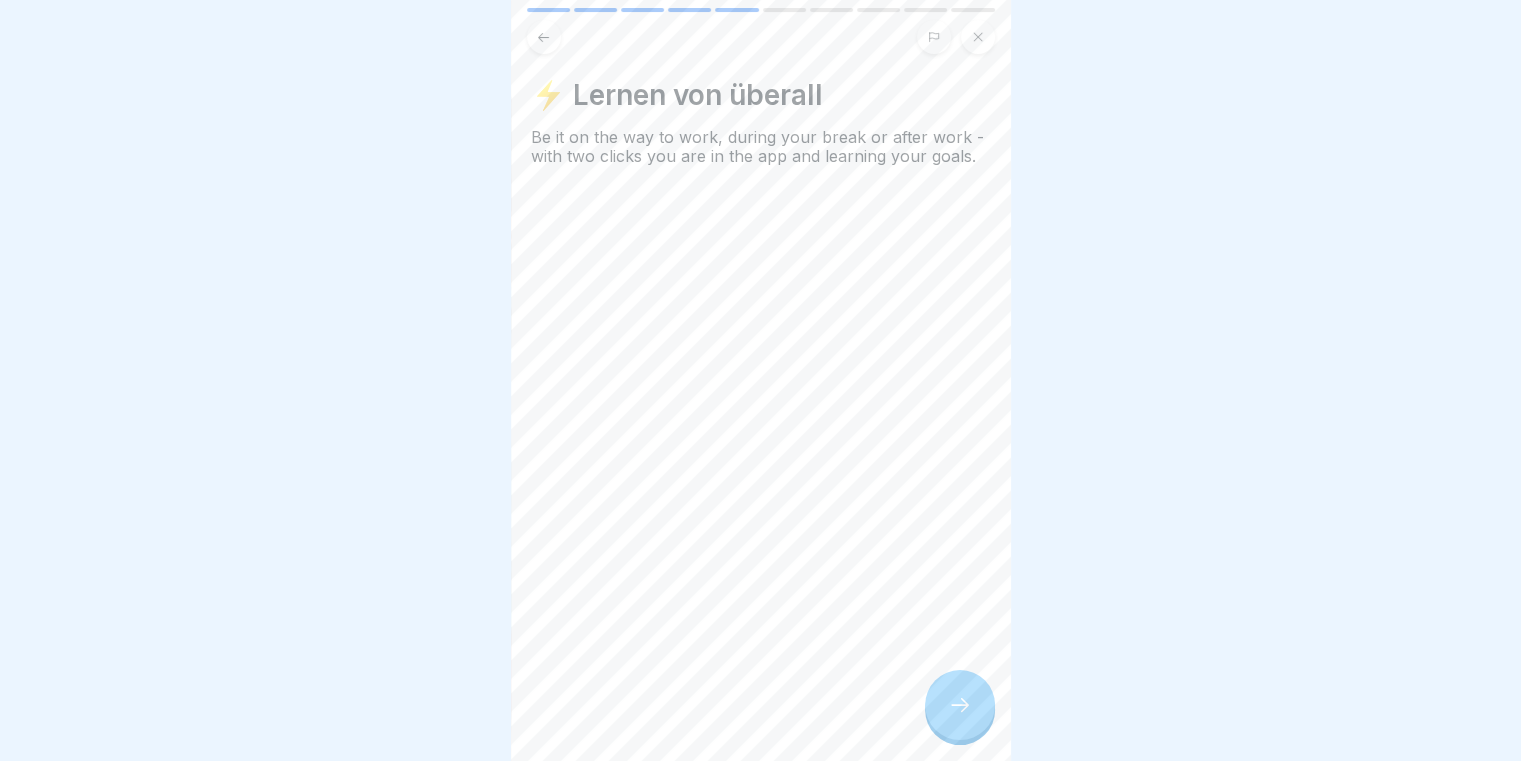 click at bounding box center [960, 705] 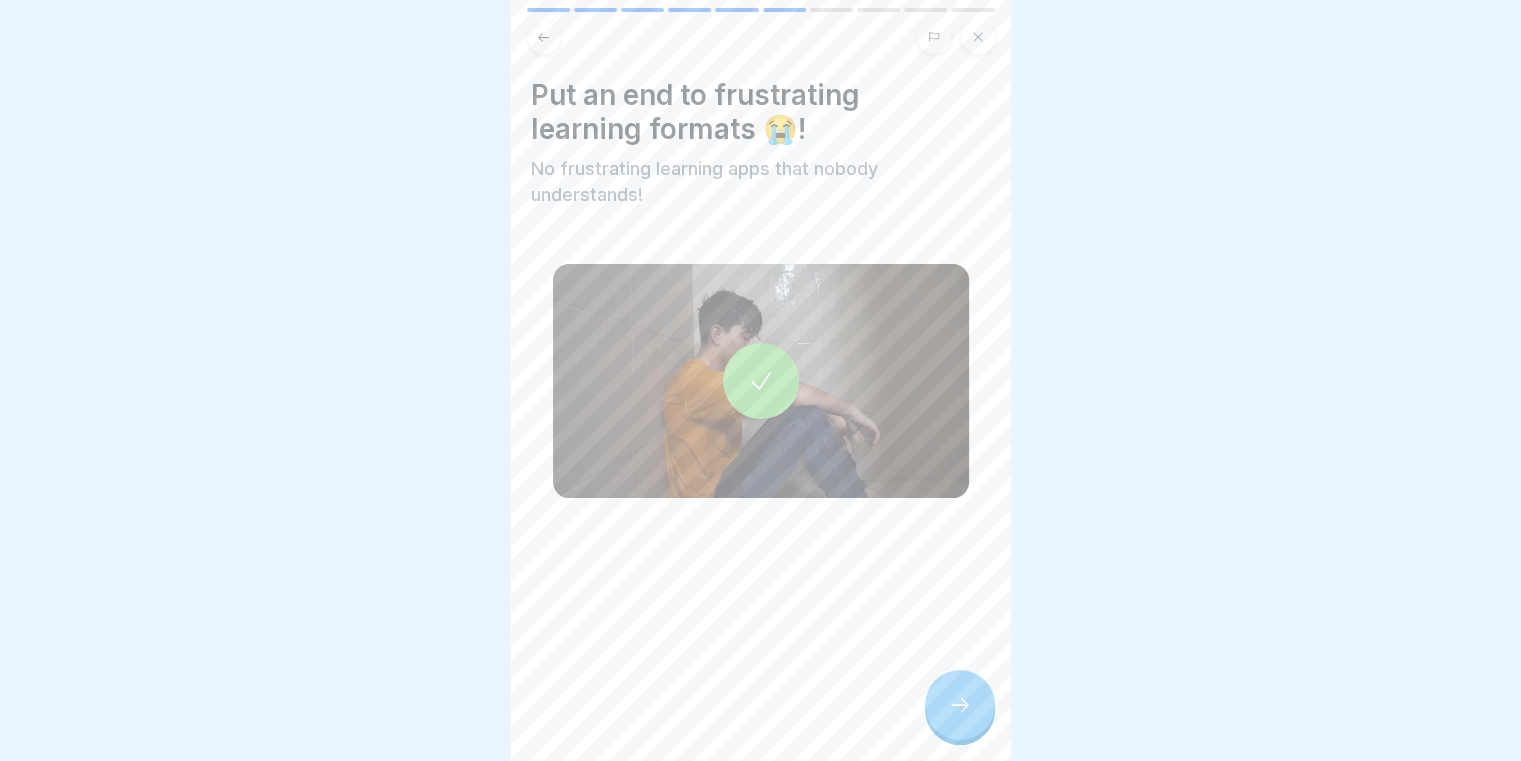 click at bounding box center (960, 705) 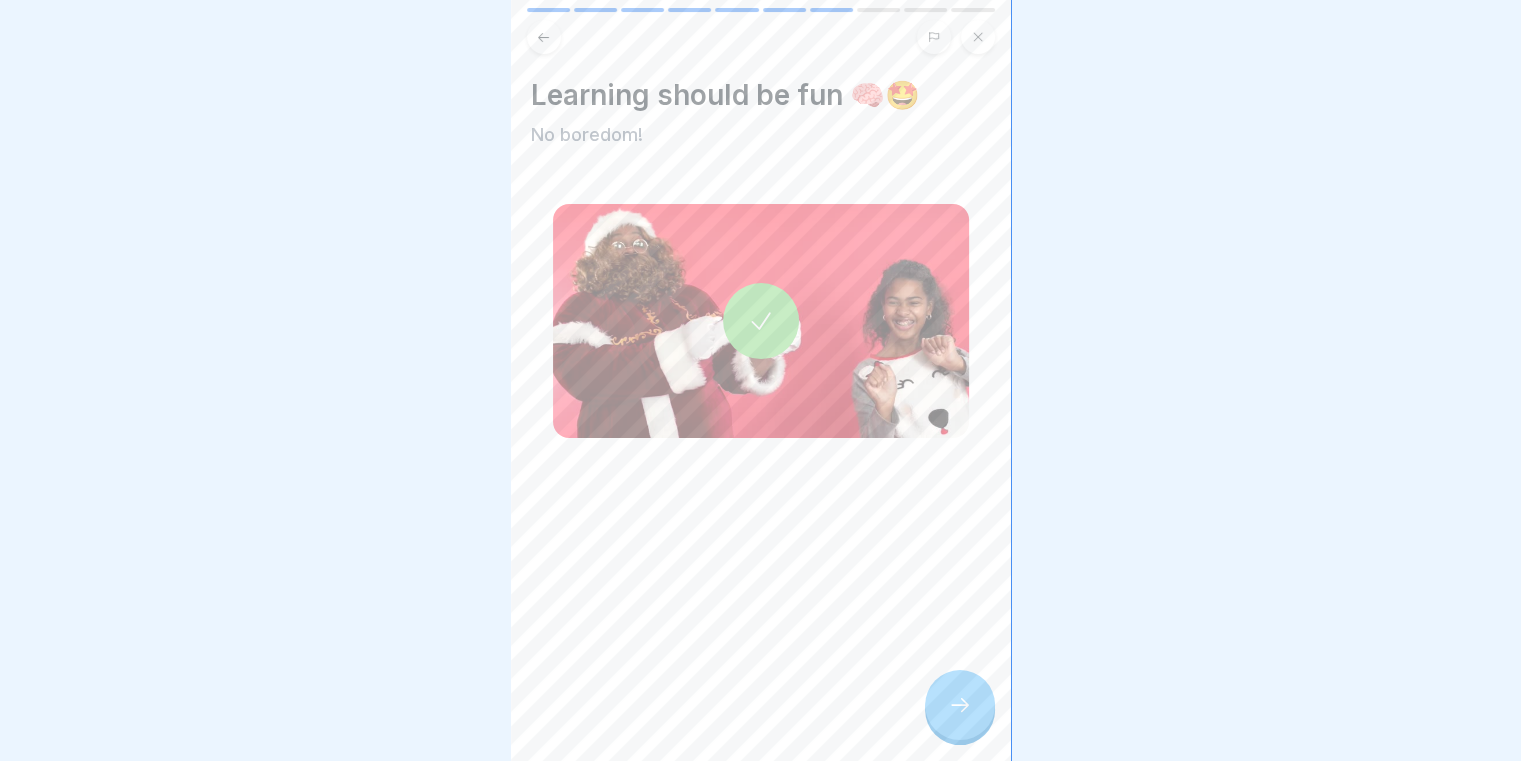 click at bounding box center [960, 705] 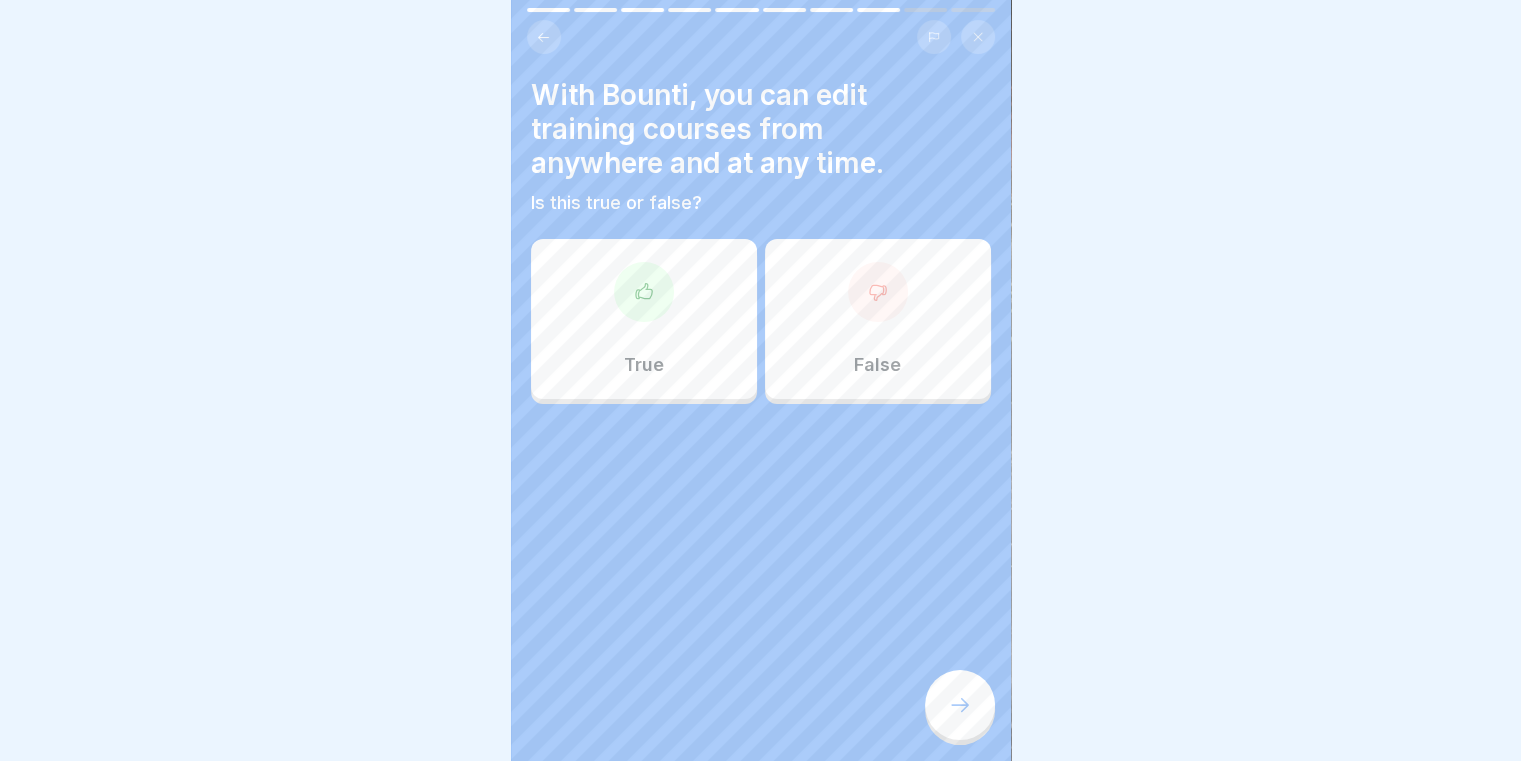 click at bounding box center (960, 705) 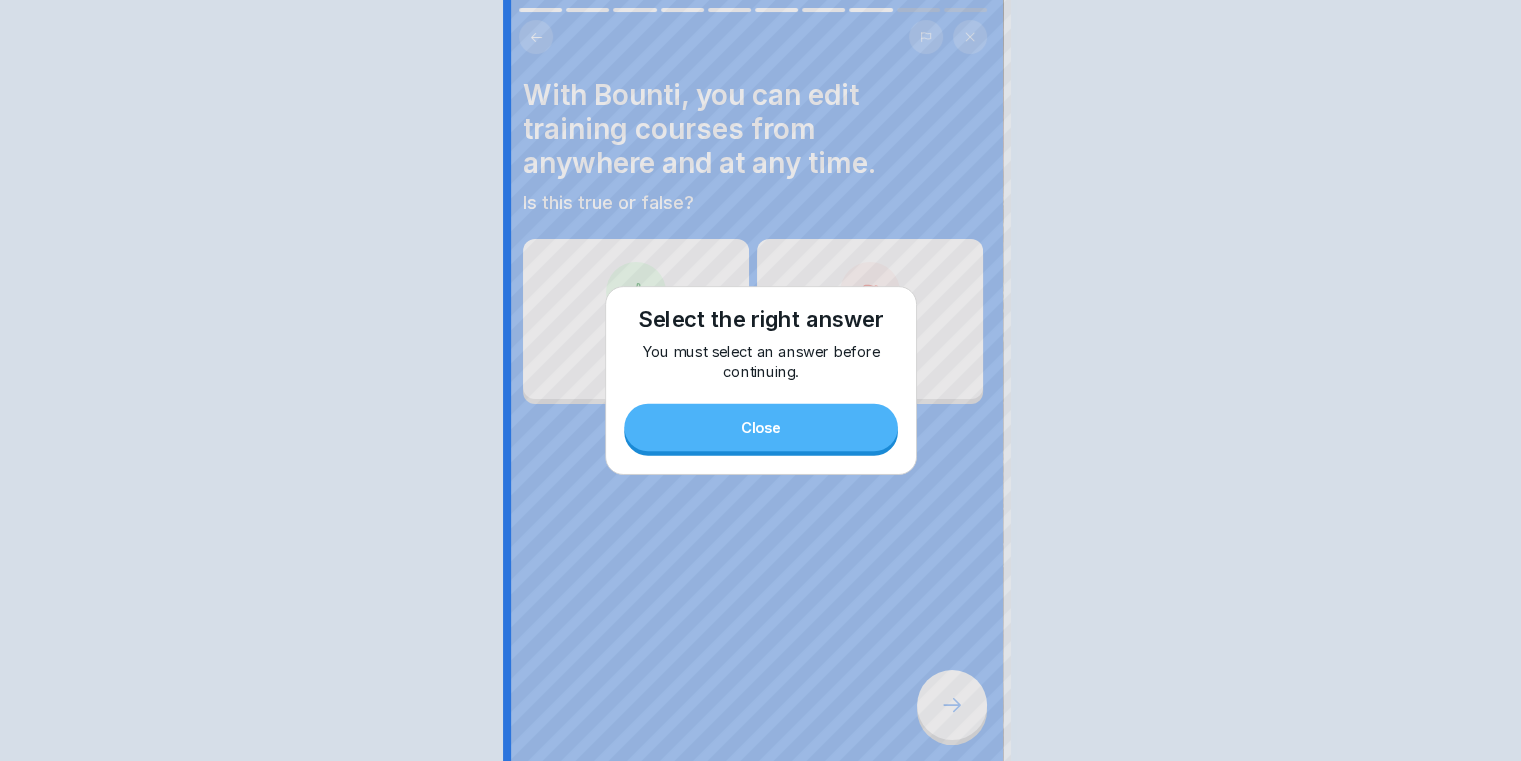 scroll, scrollTop: 0, scrollLeft: 0, axis: both 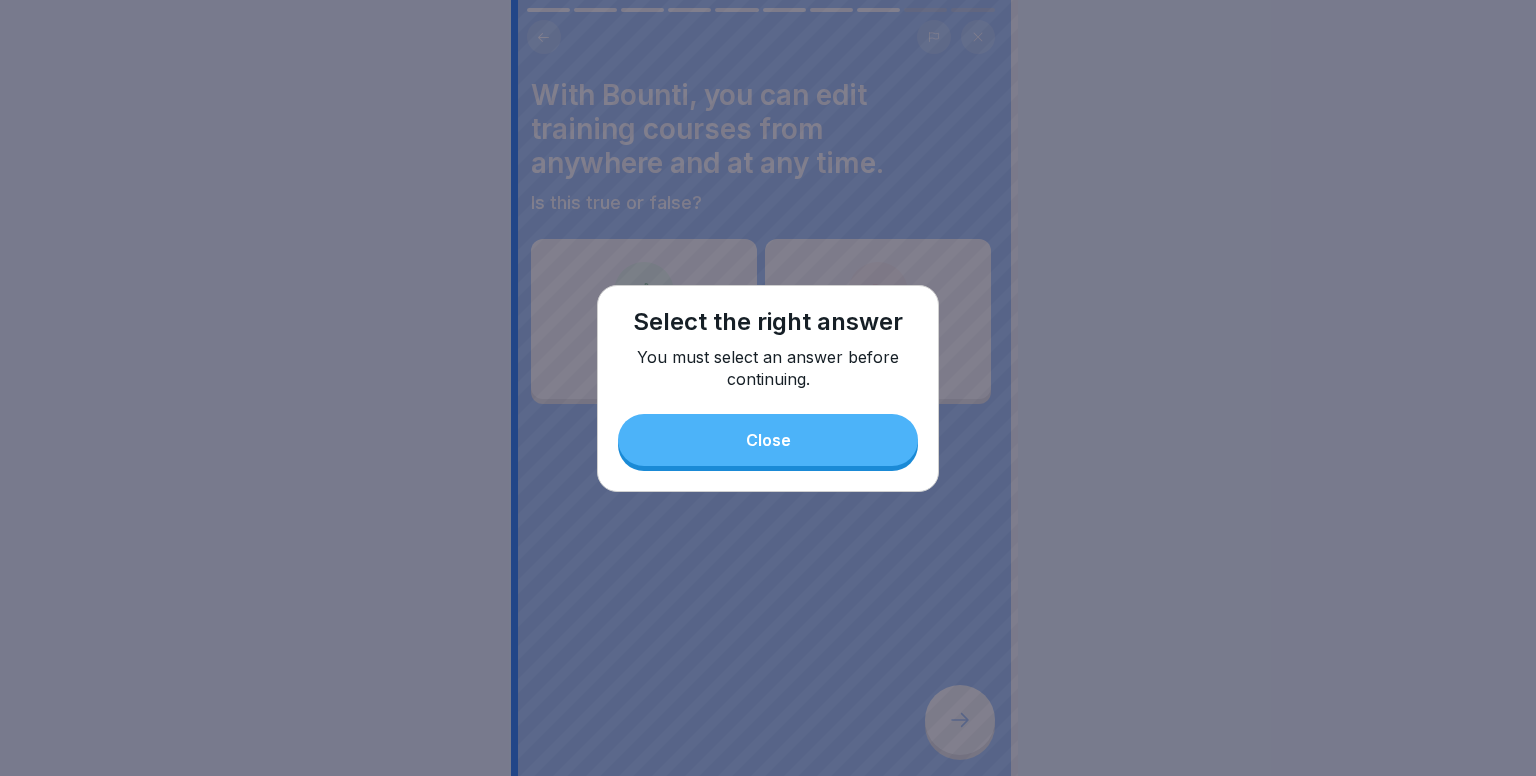 click on "Close" at bounding box center [768, 440] 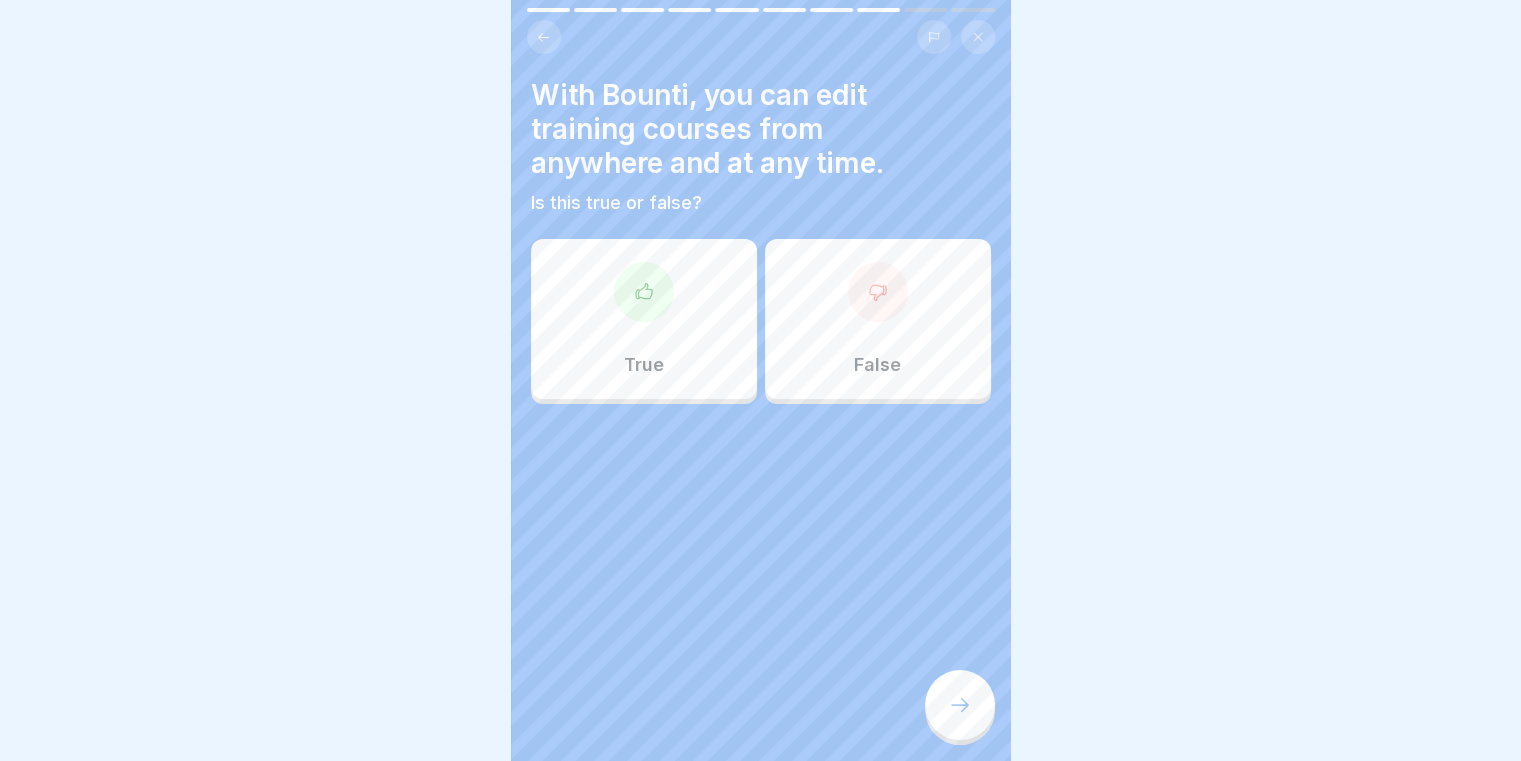 click on "True" at bounding box center [644, 319] 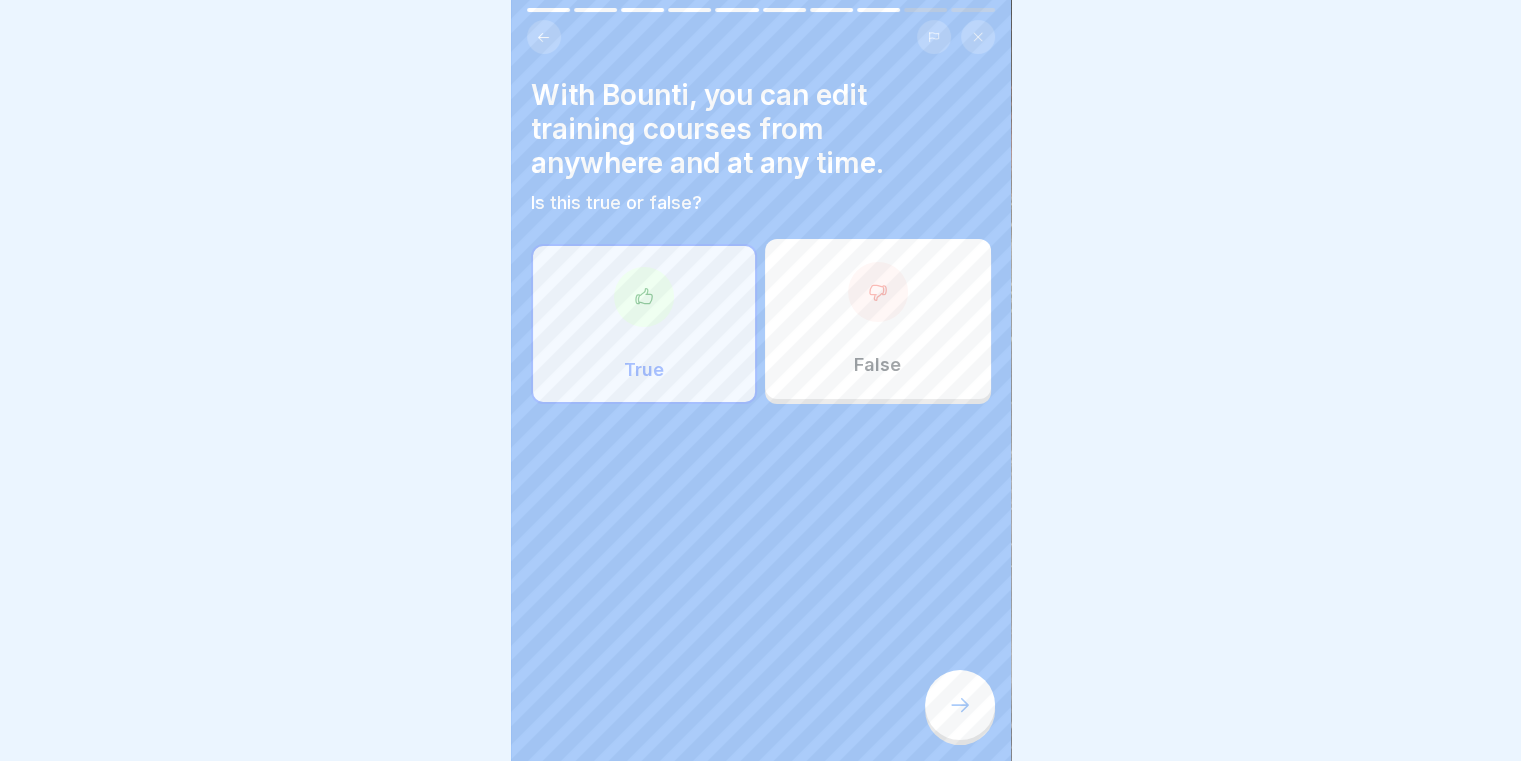 click at bounding box center [960, 705] 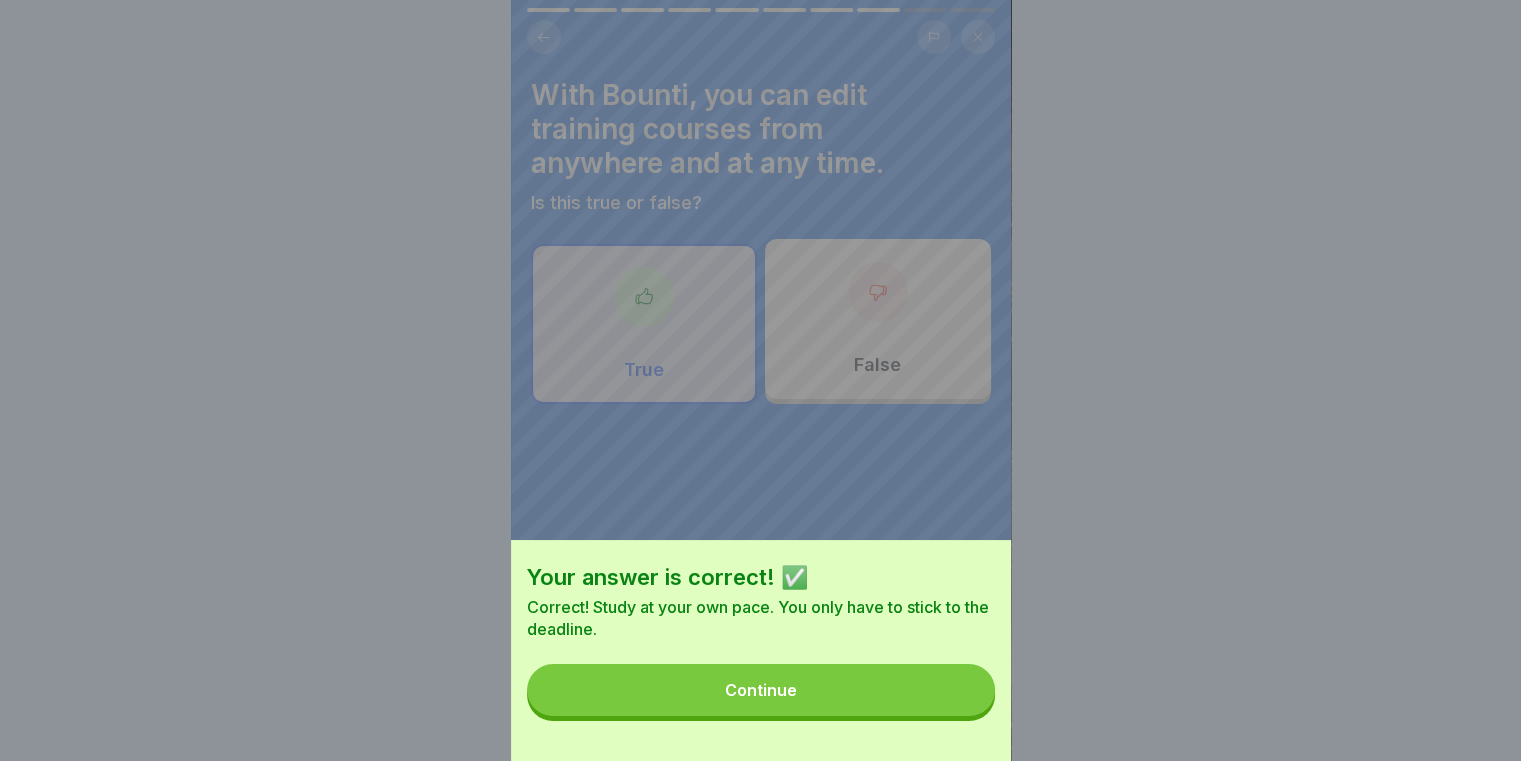 click on "Continue" at bounding box center [761, 690] 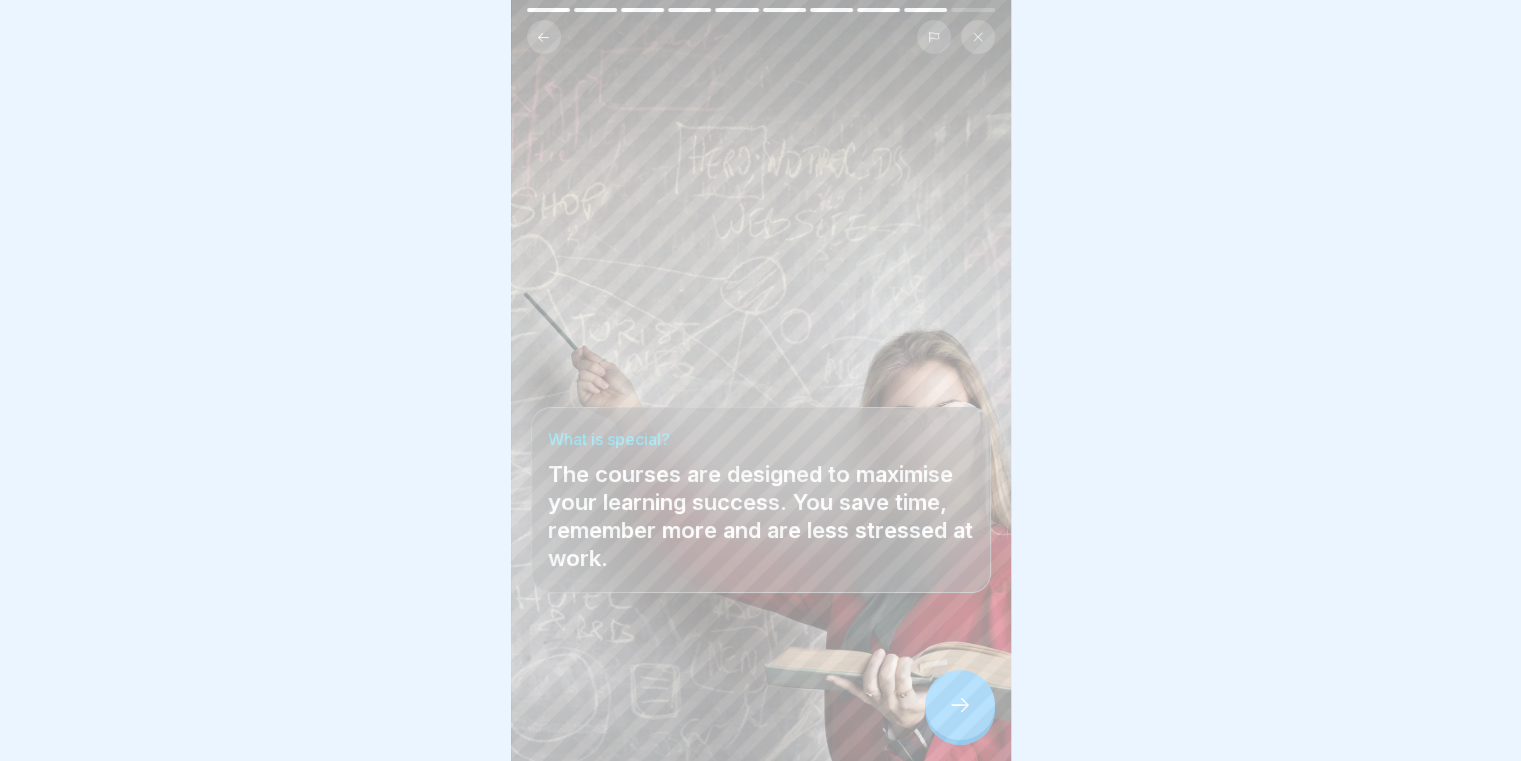 click 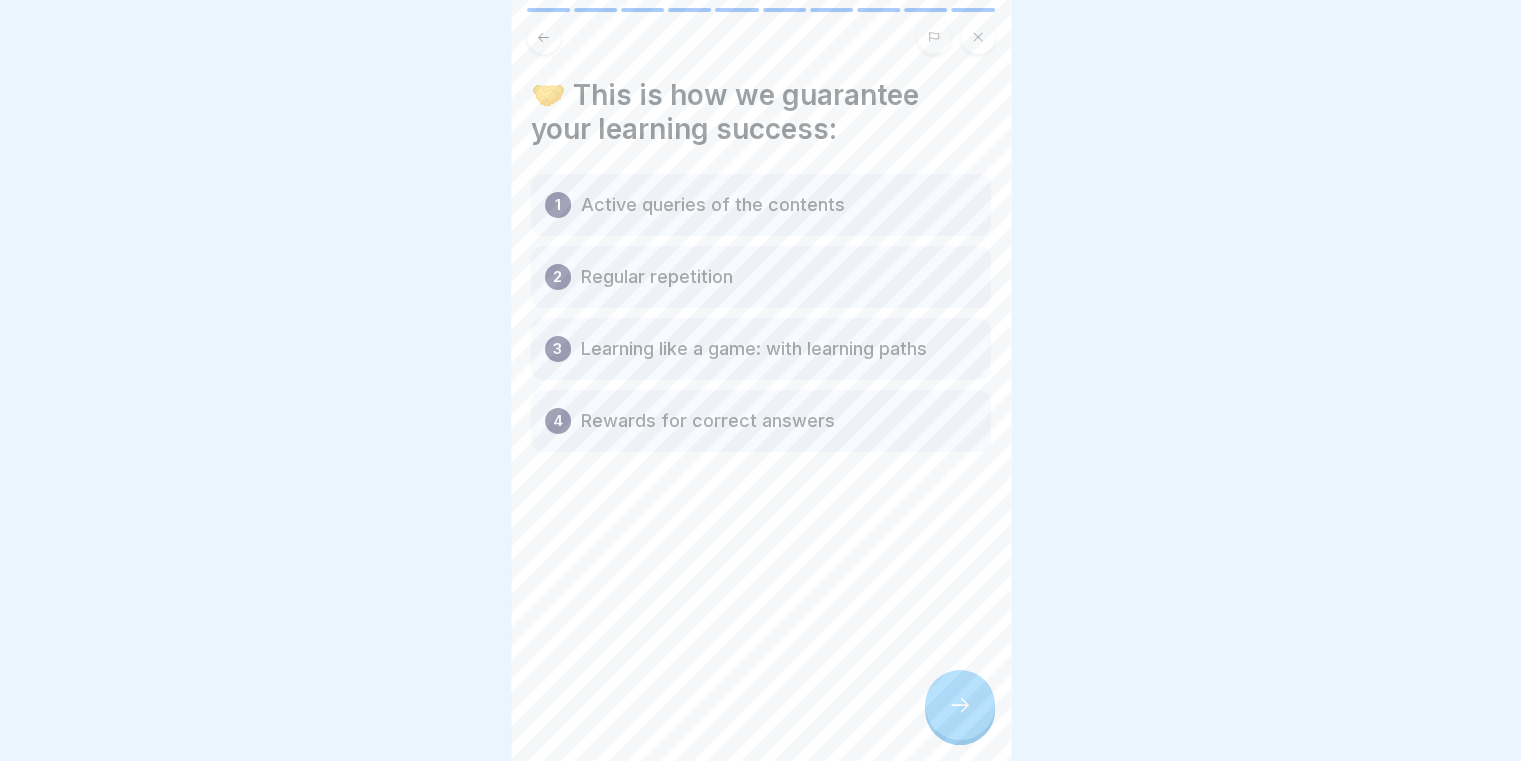 click 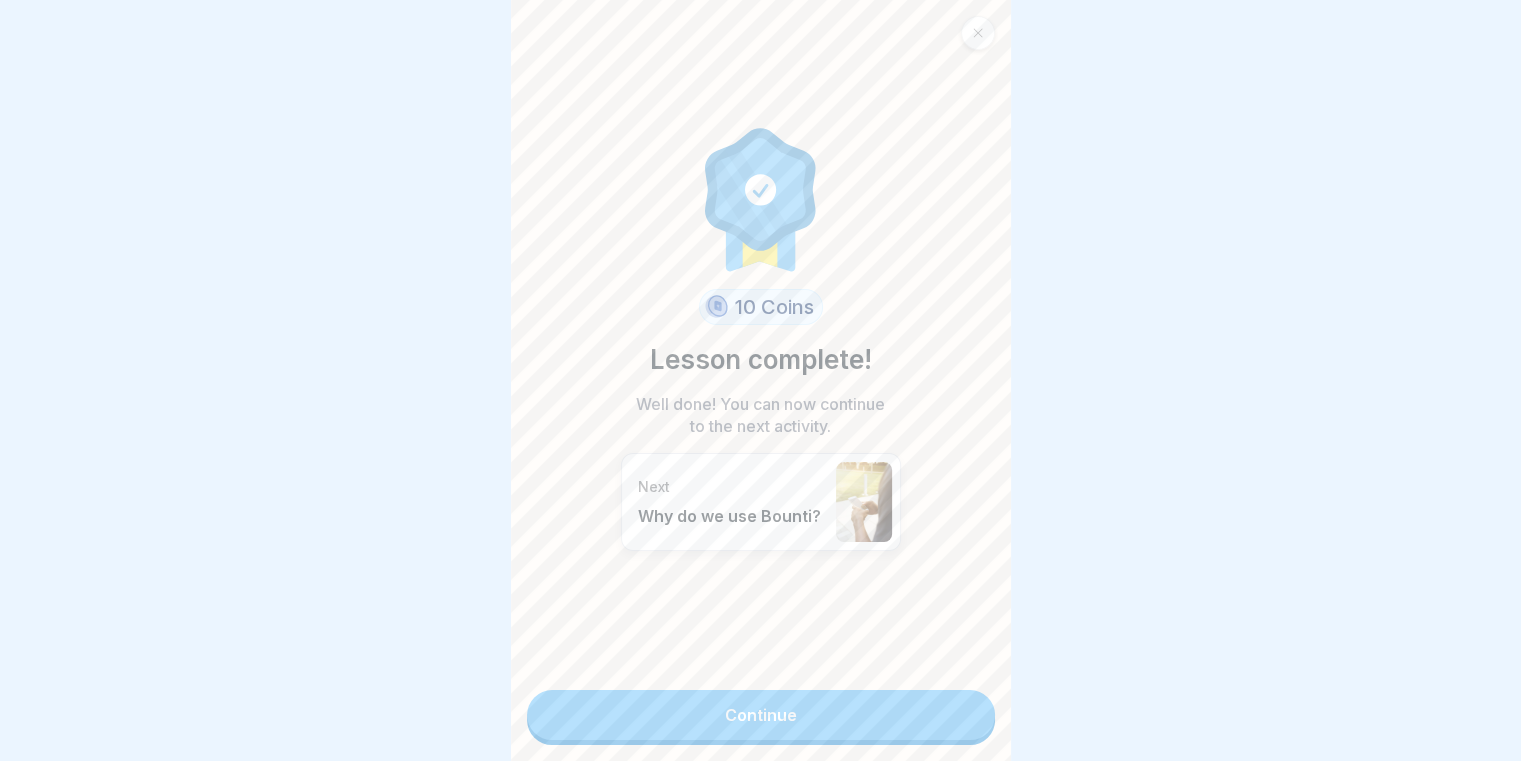 click on "Continue" at bounding box center [761, 715] 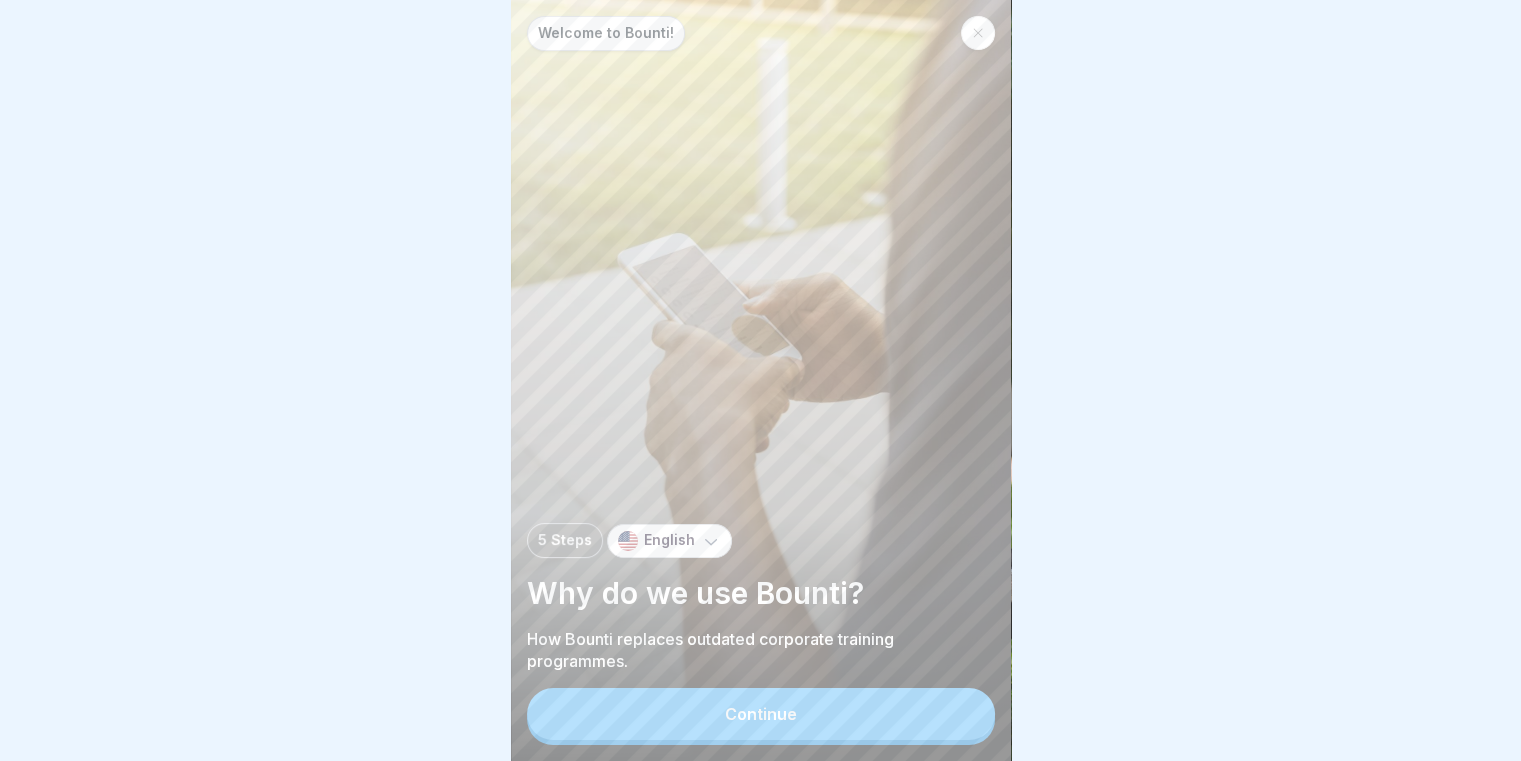 click on "Continue" at bounding box center (761, 716) 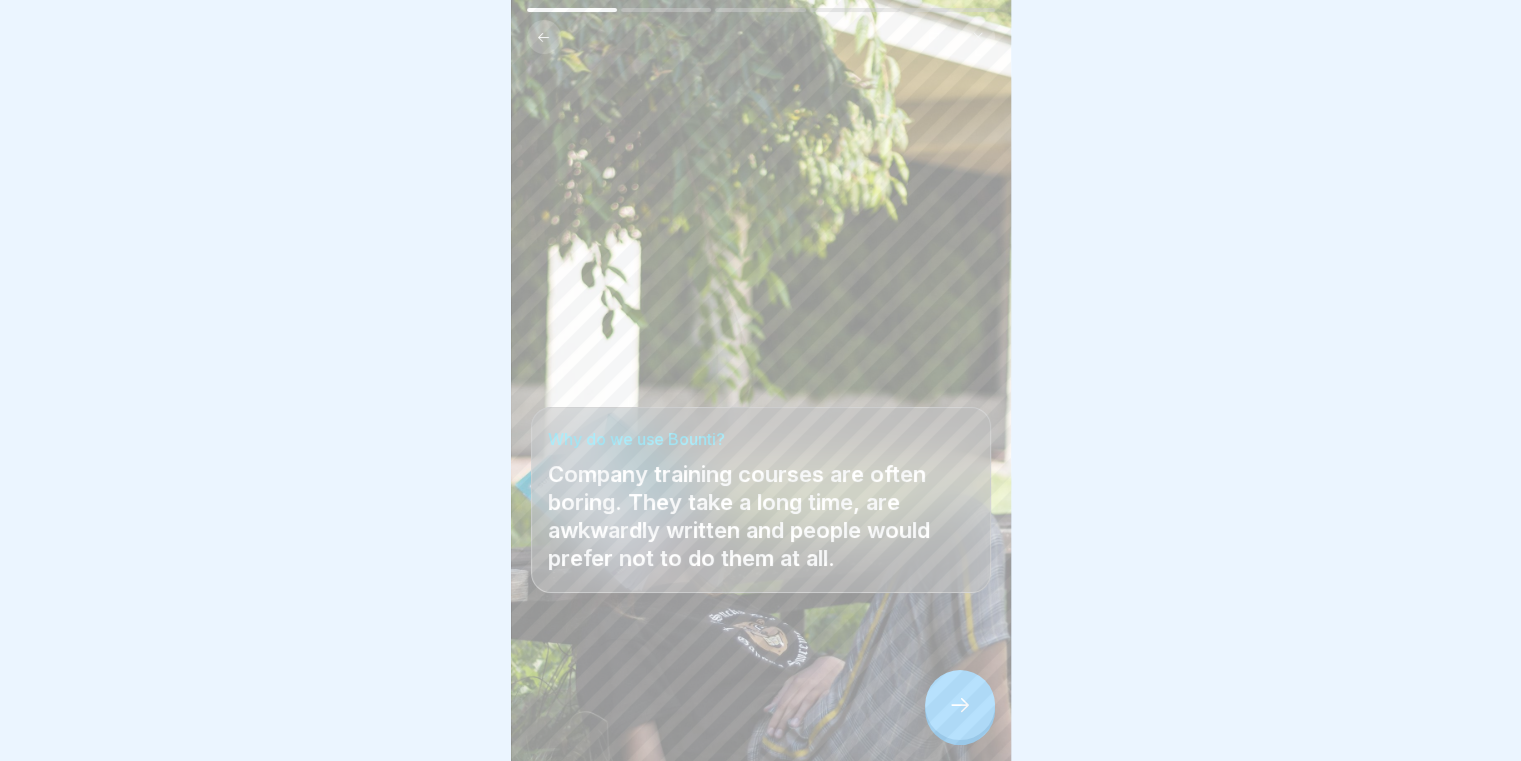 click 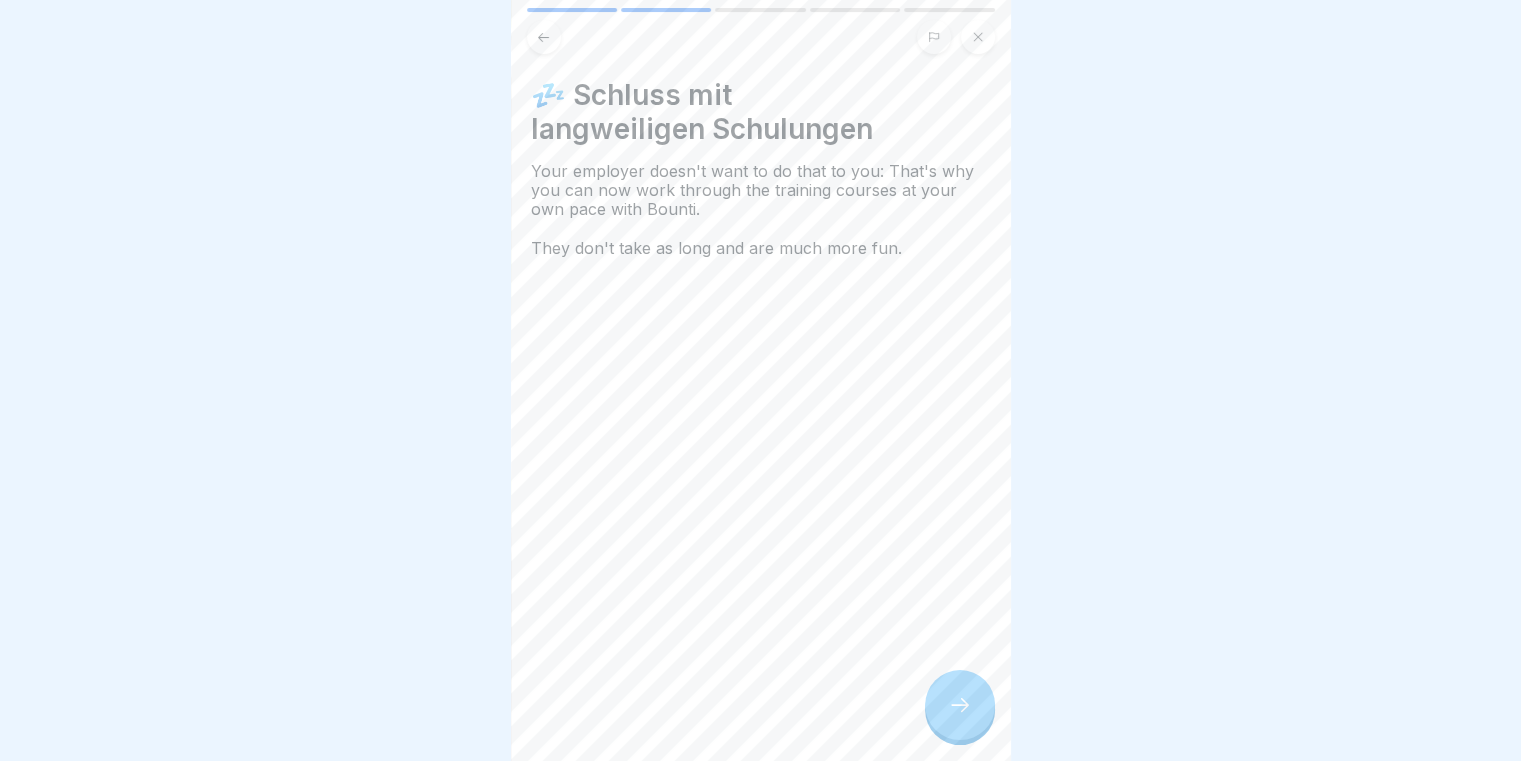click 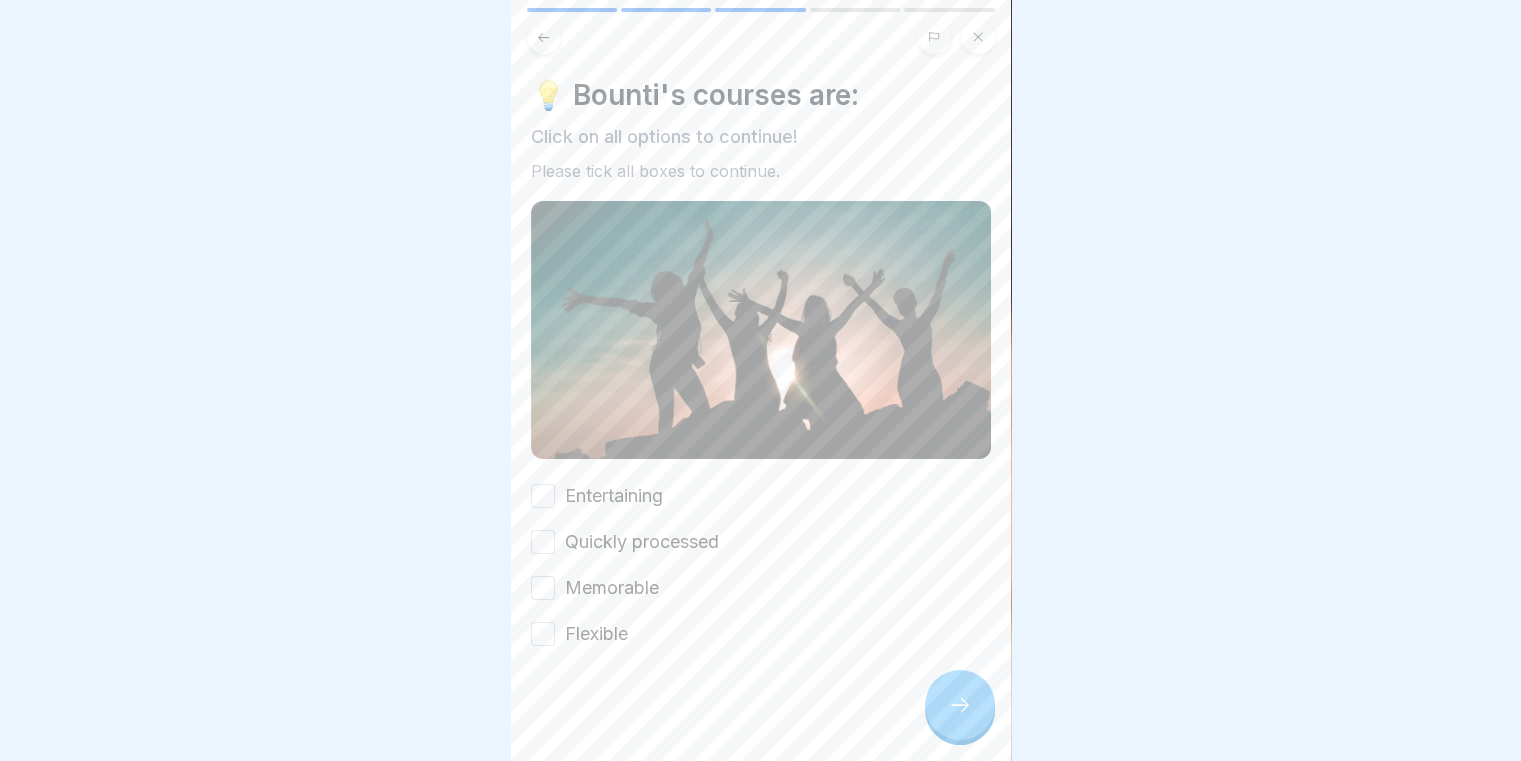 click on "Quickly processed" at bounding box center (543, 542) 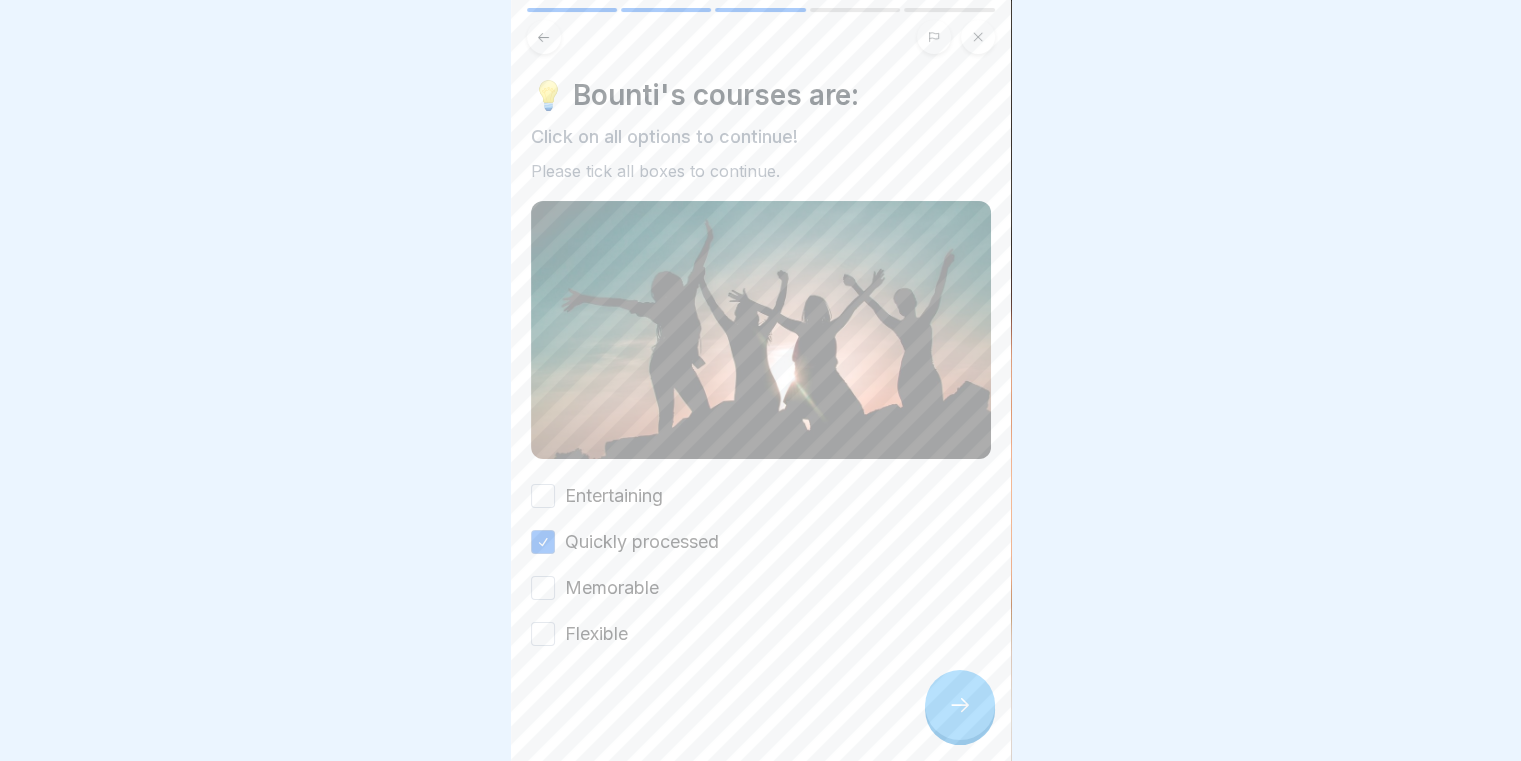 click on "Memorable" at bounding box center [543, 588] 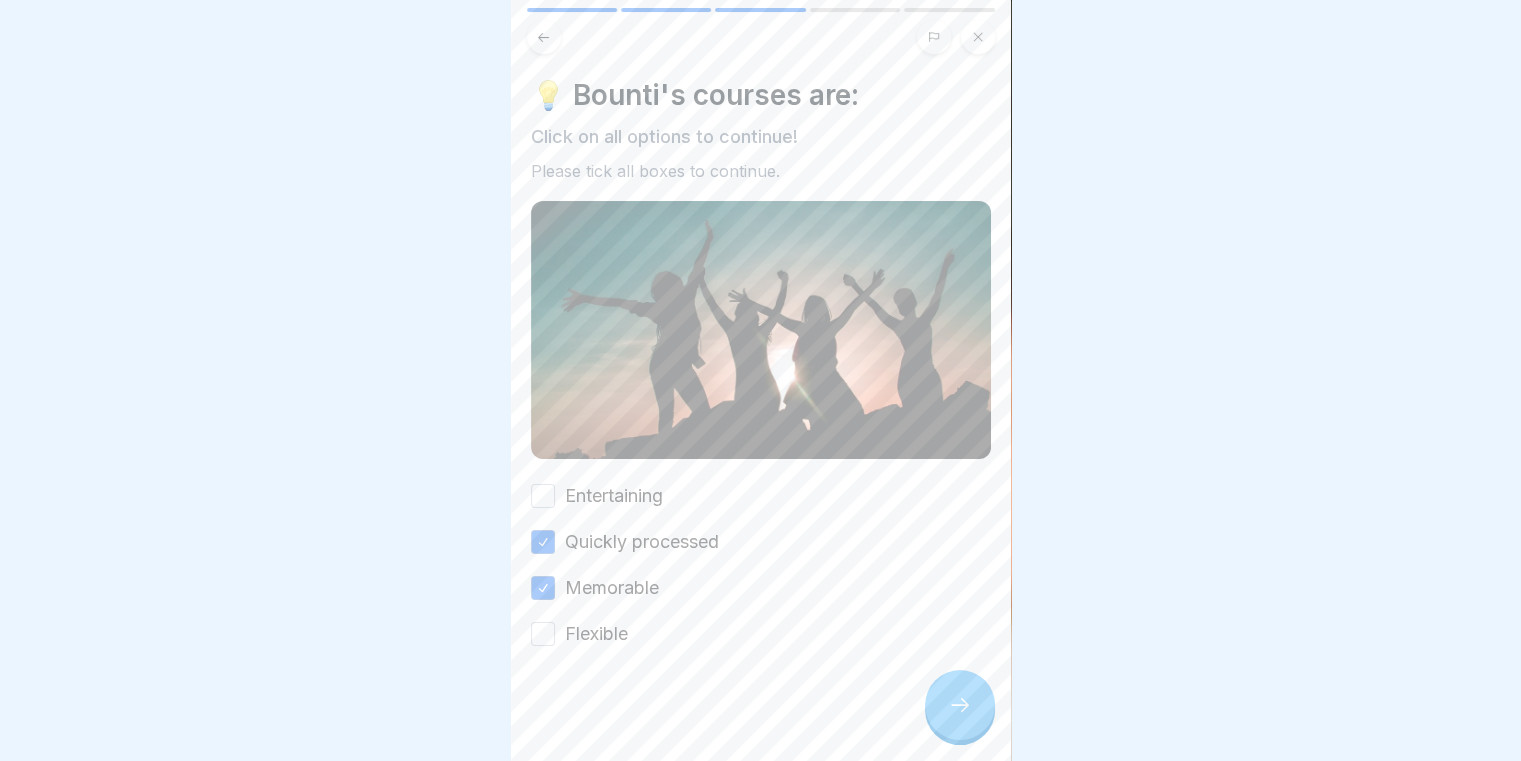 click on "Flexible" at bounding box center (543, 634) 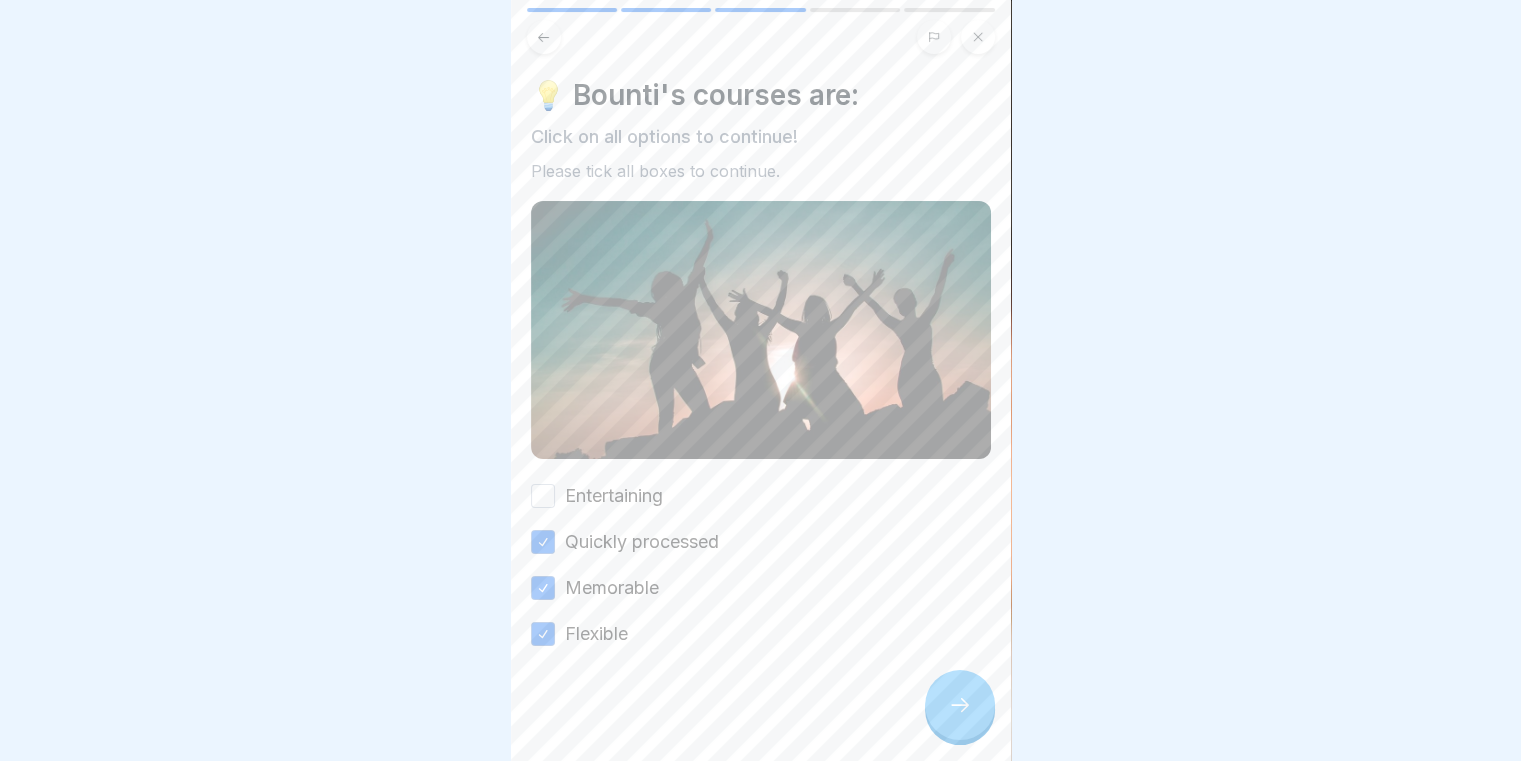 click 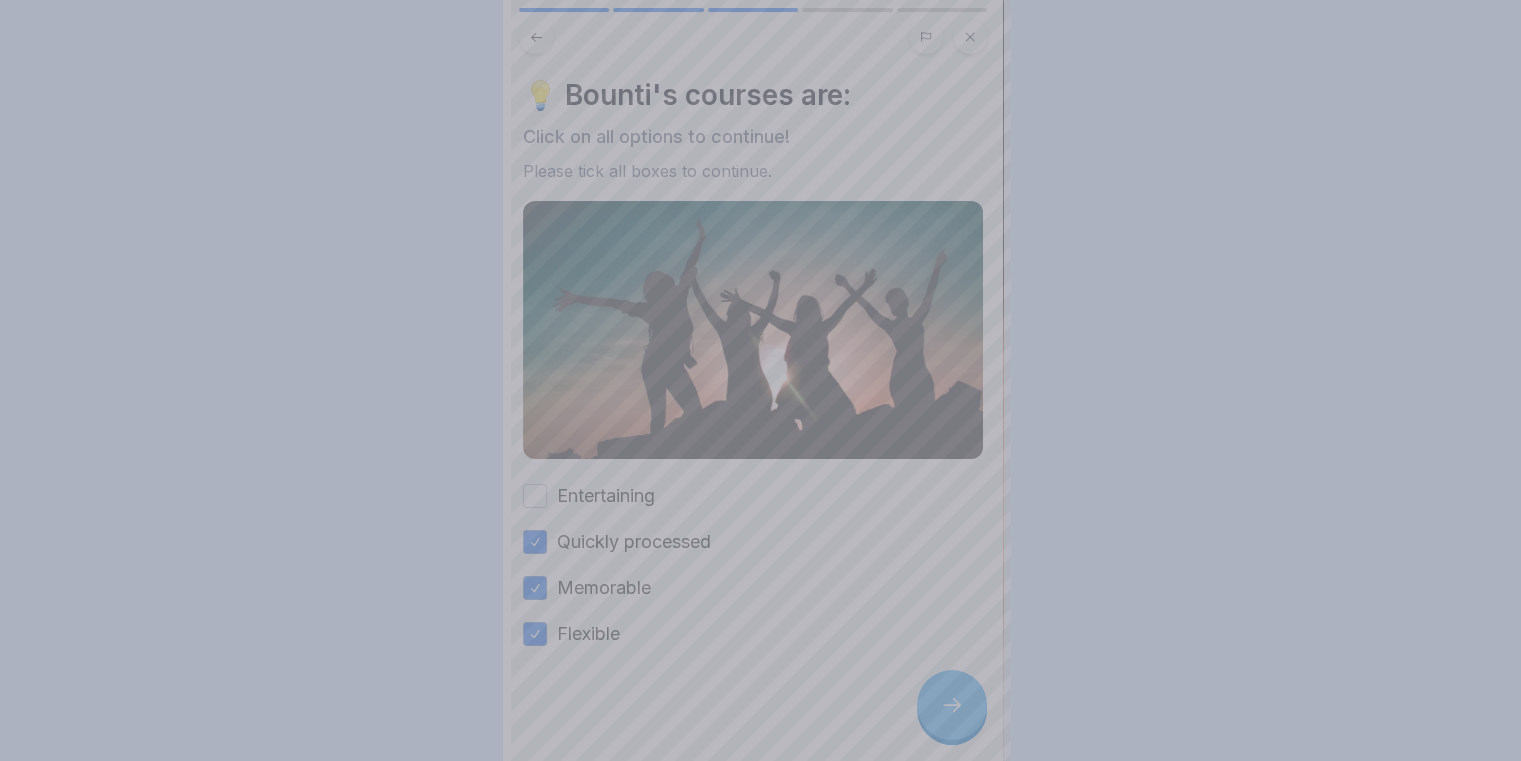 scroll, scrollTop: 0, scrollLeft: 0, axis: both 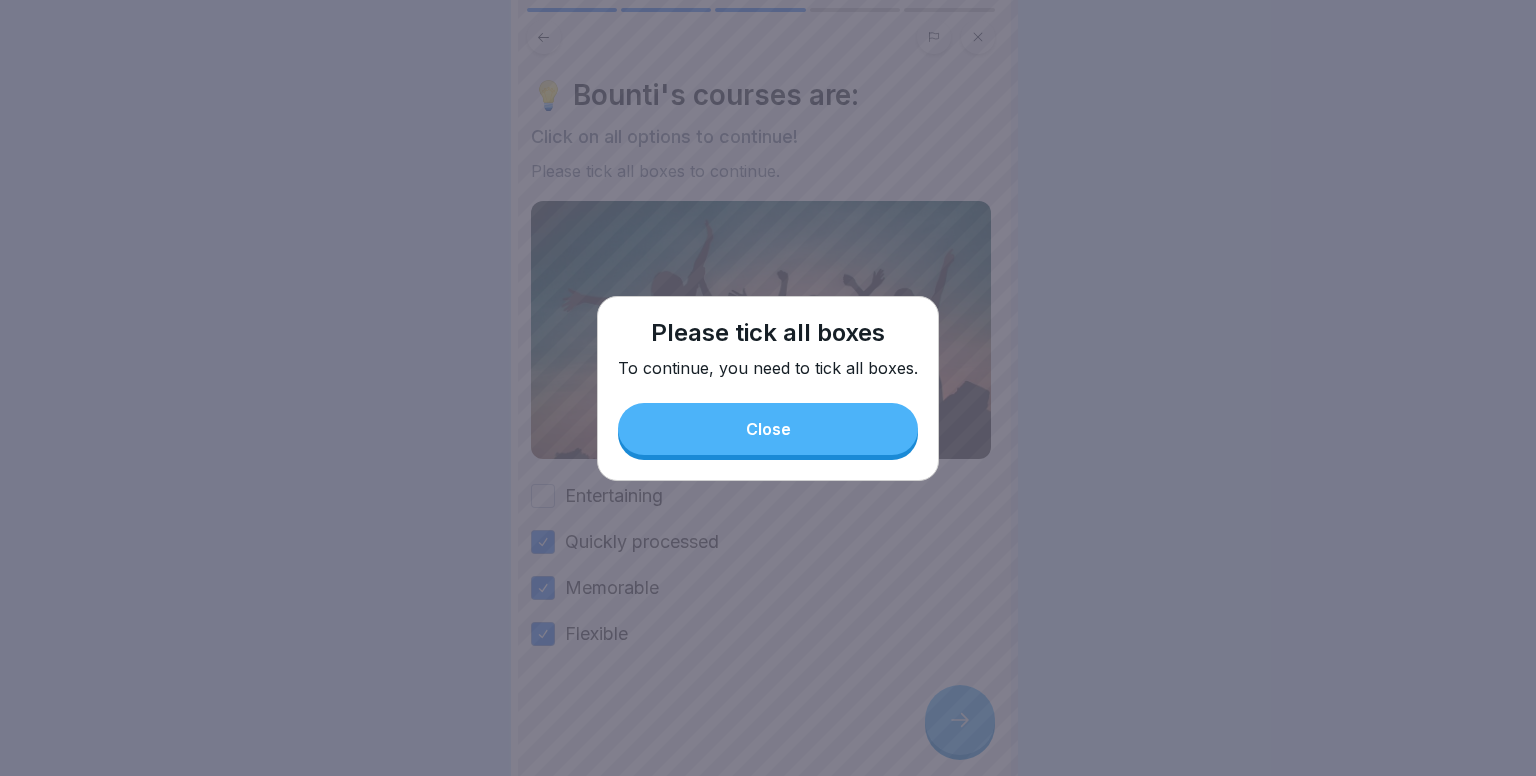 click on "Close" at bounding box center [768, 429] 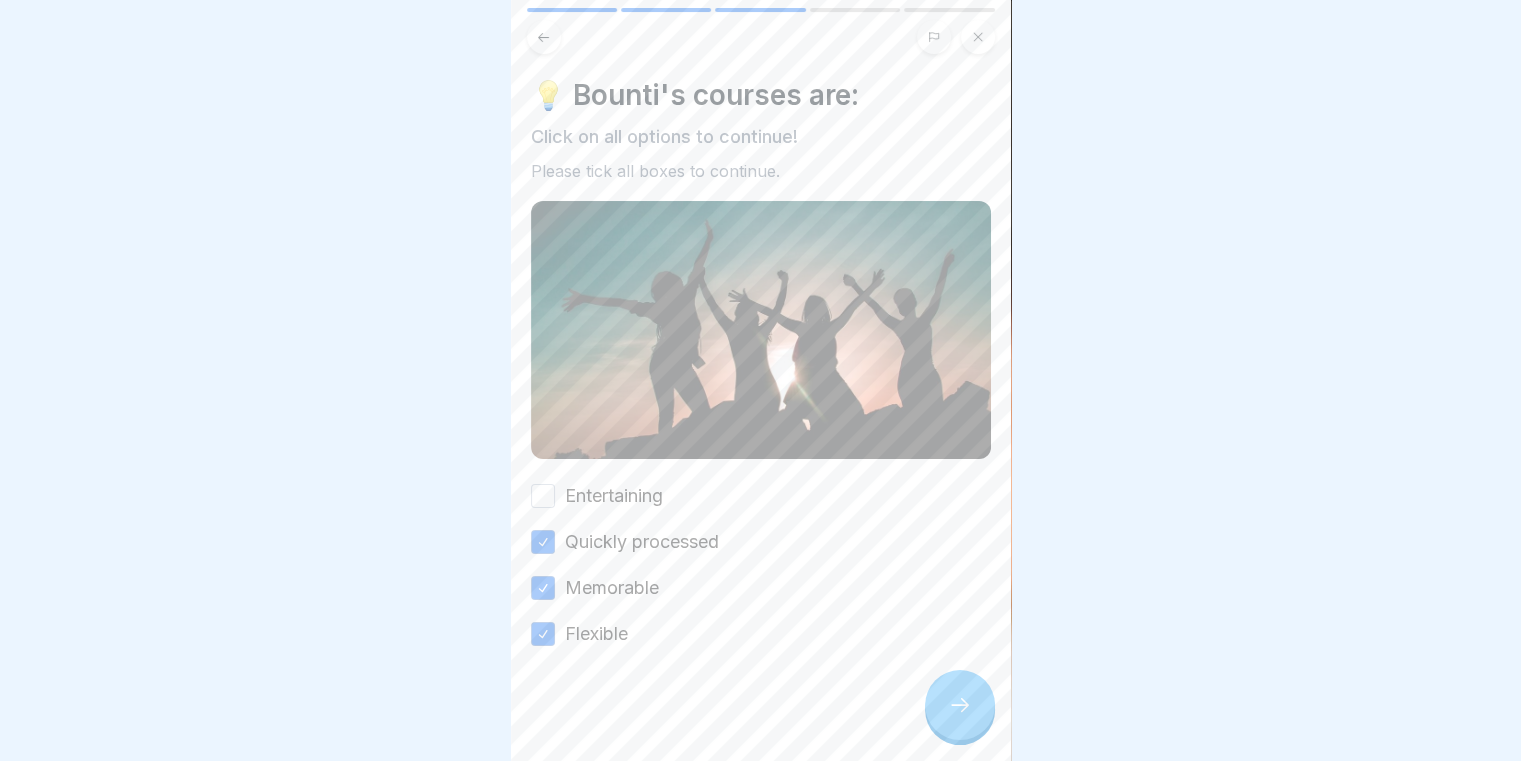 click on "Entertaining" at bounding box center (543, 496) 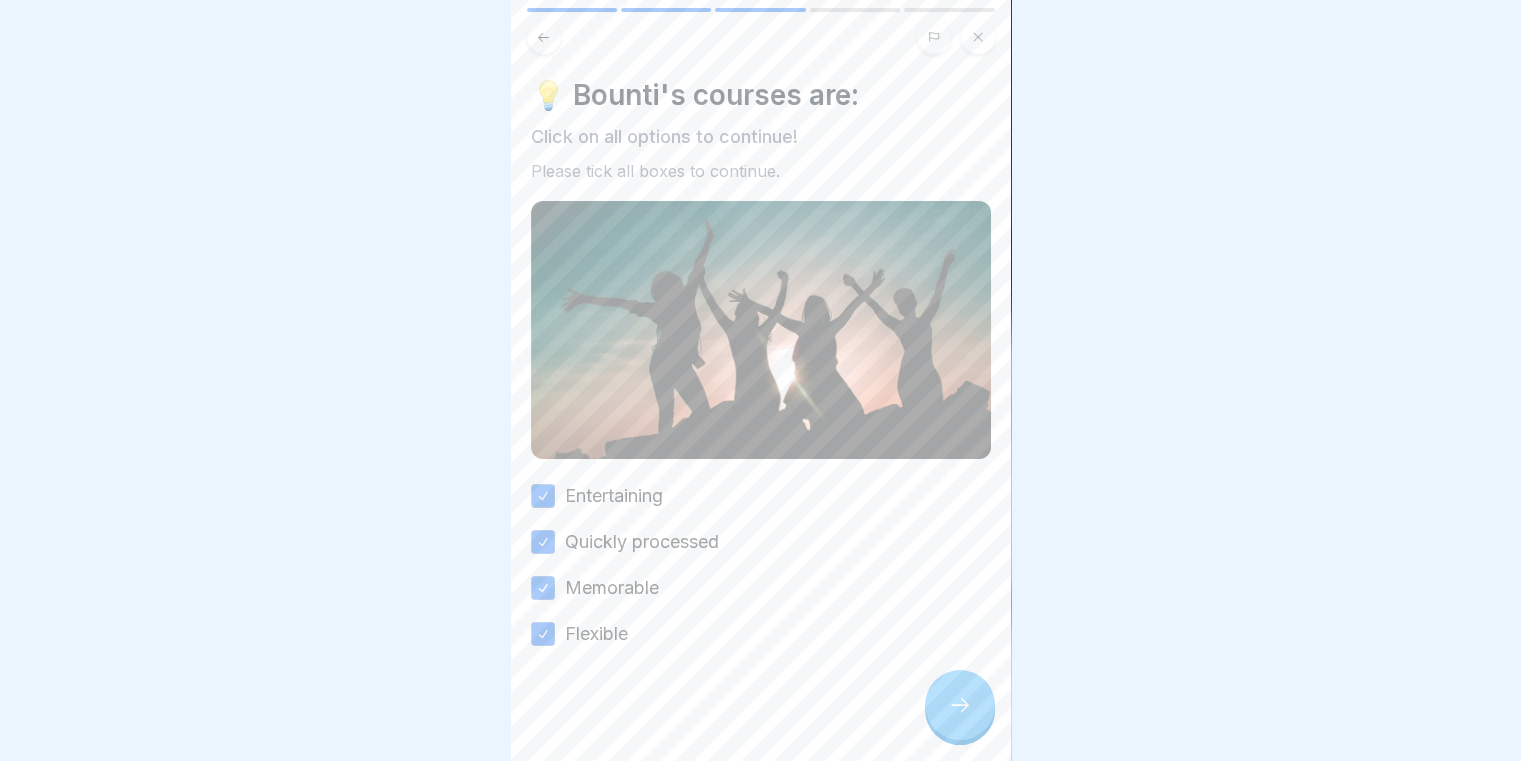 click at bounding box center (960, 705) 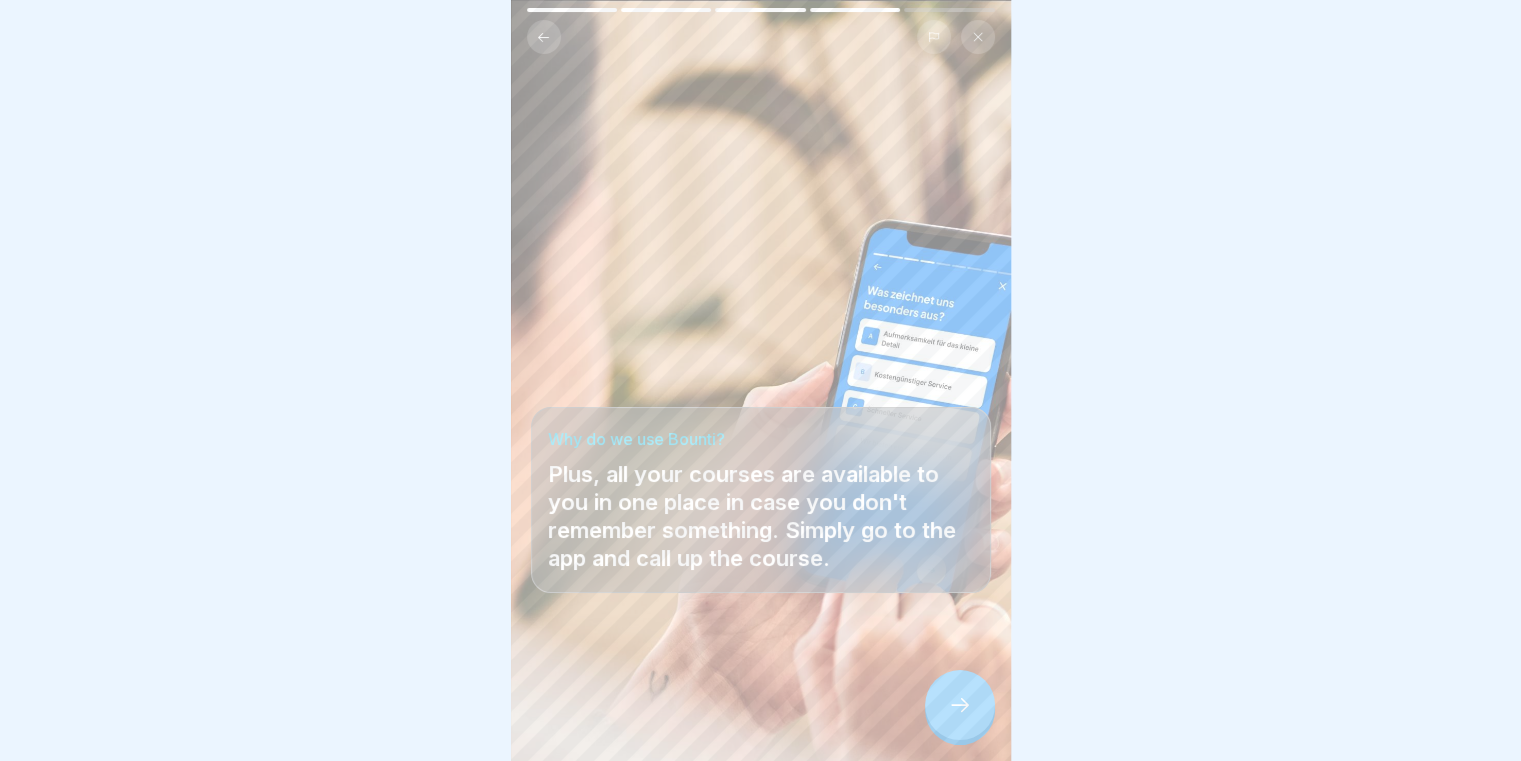click at bounding box center [960, 705] 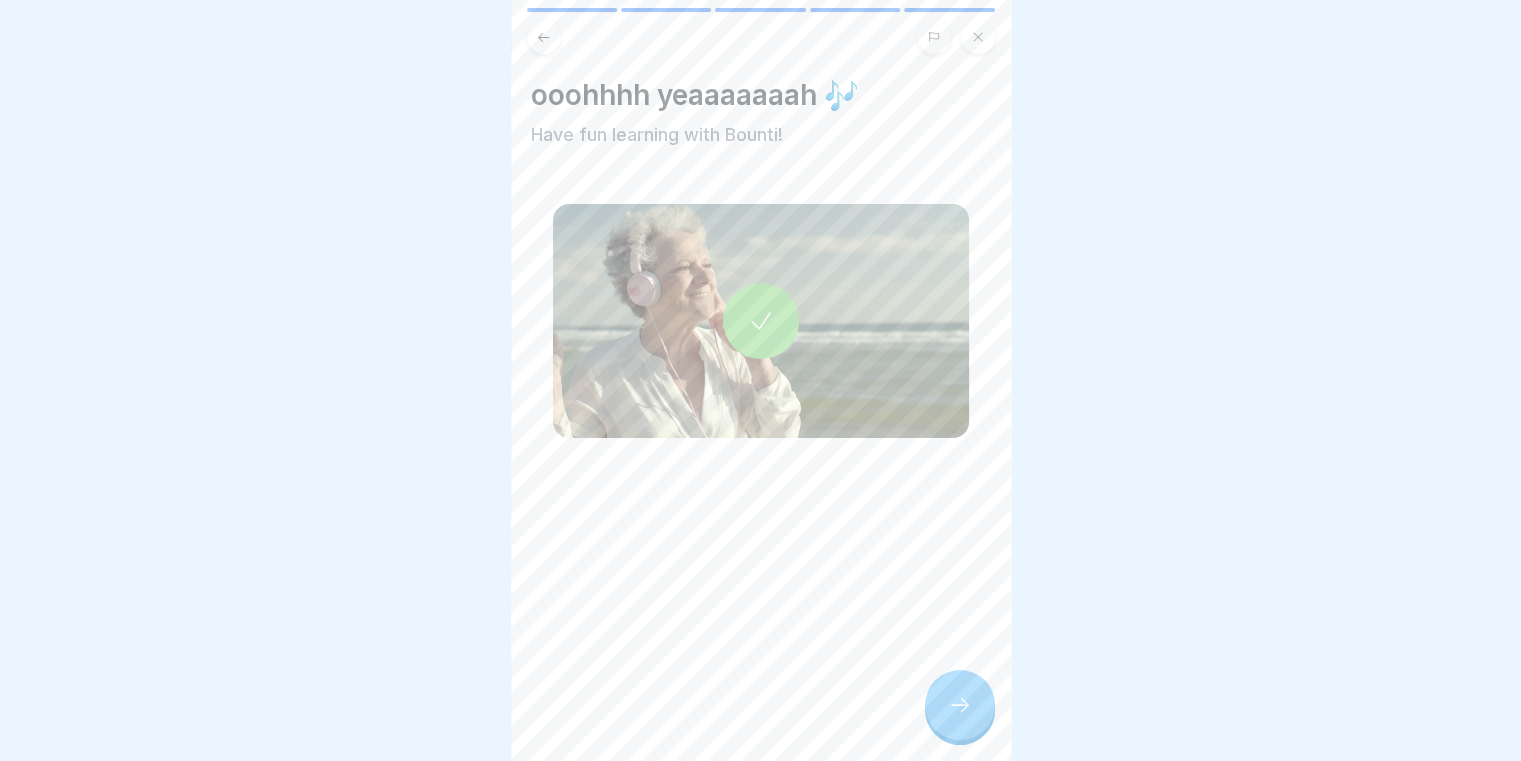 click at bounding box center (960, 705) 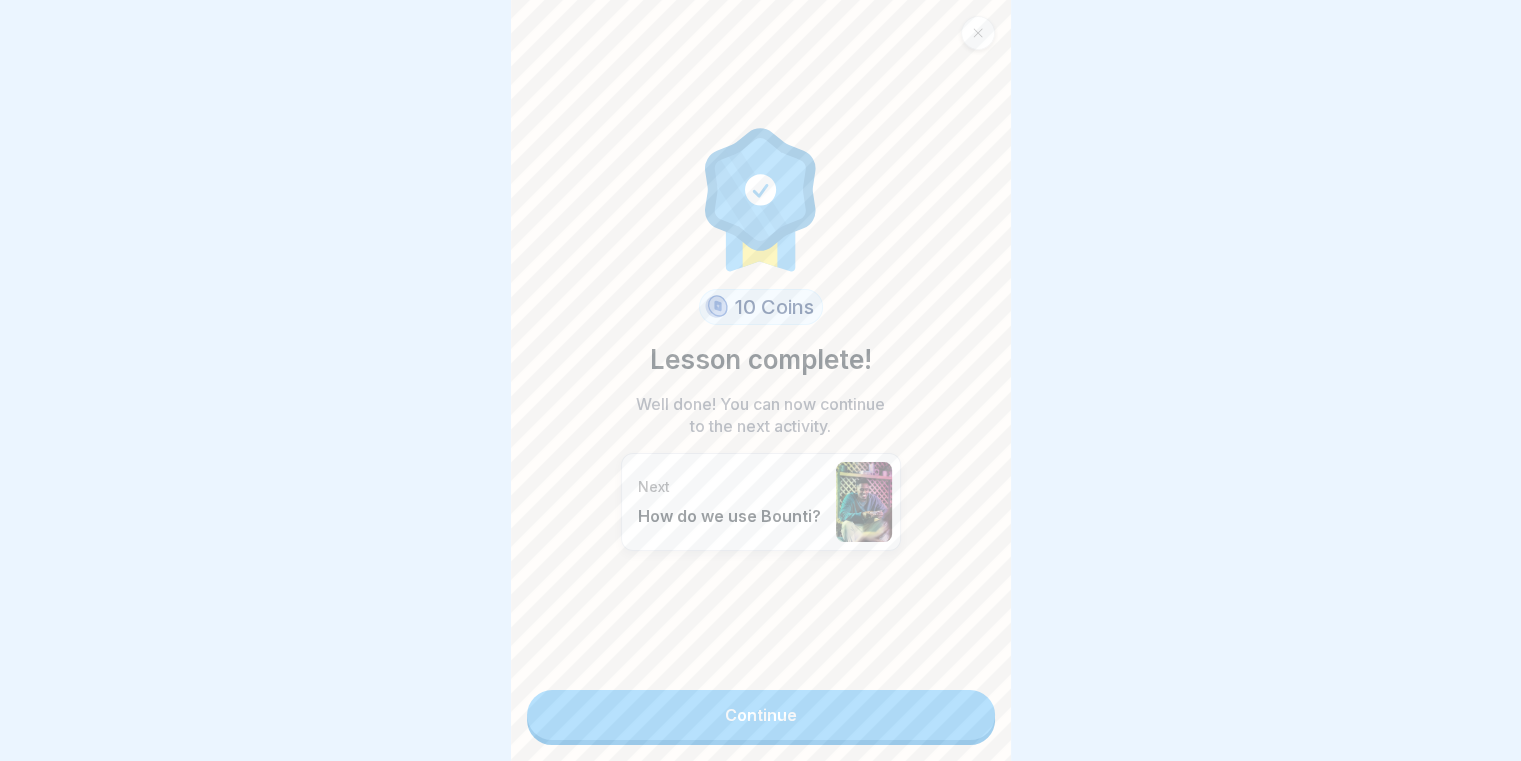 click on "Continue" at bounding box center [761, 715] 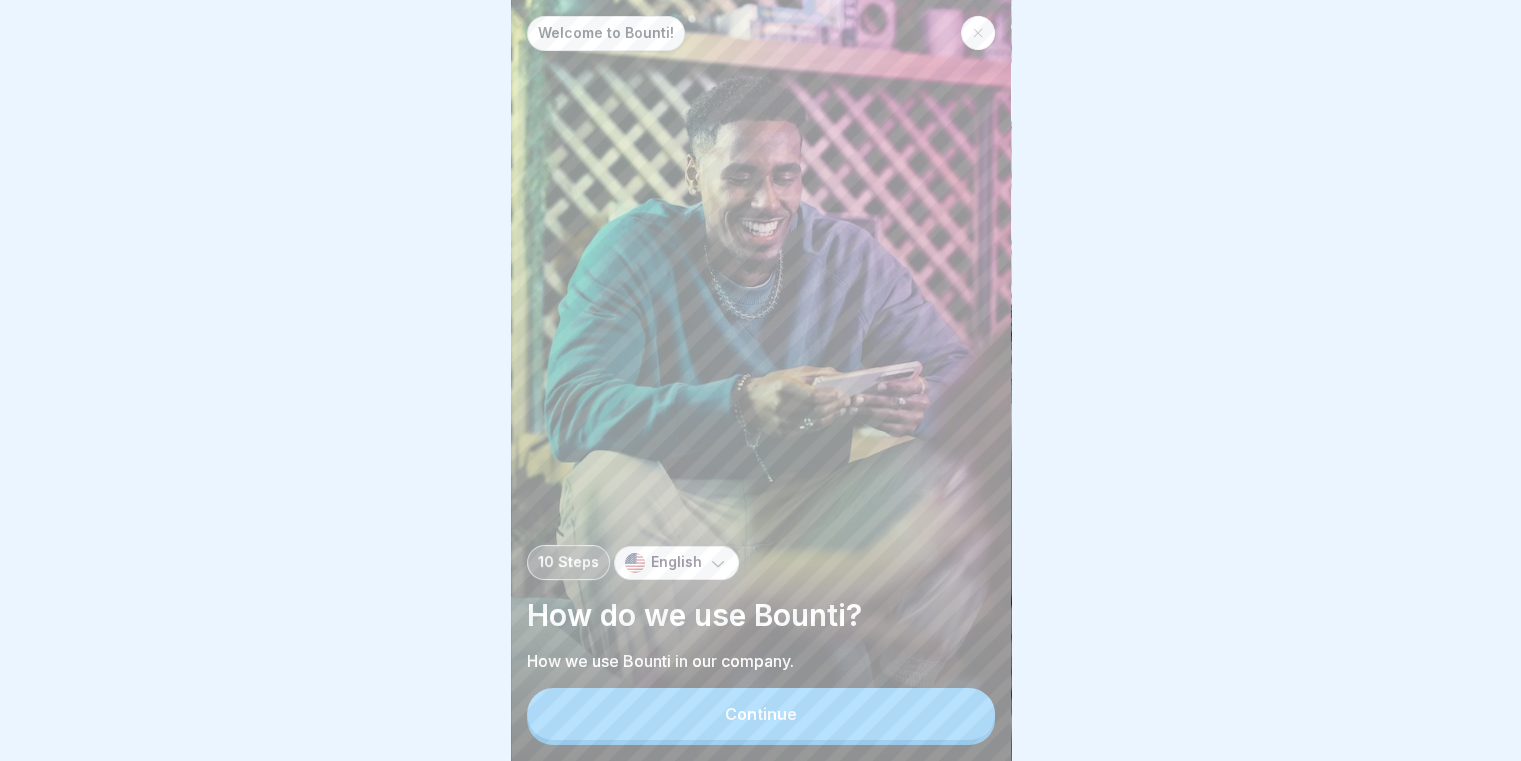 click on "Continue" at bounding box center [761, 714] 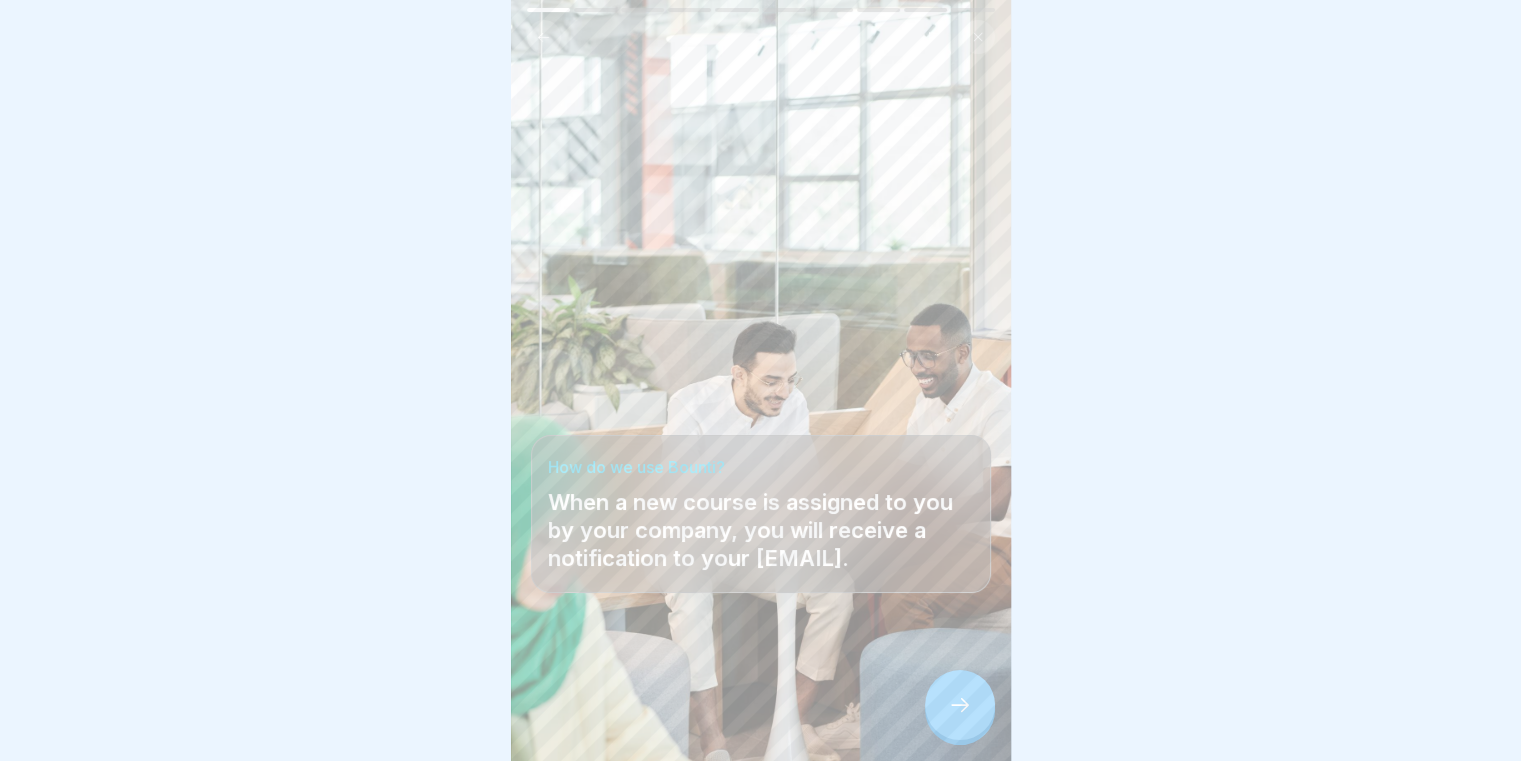 click at bounding box center [960, 705] 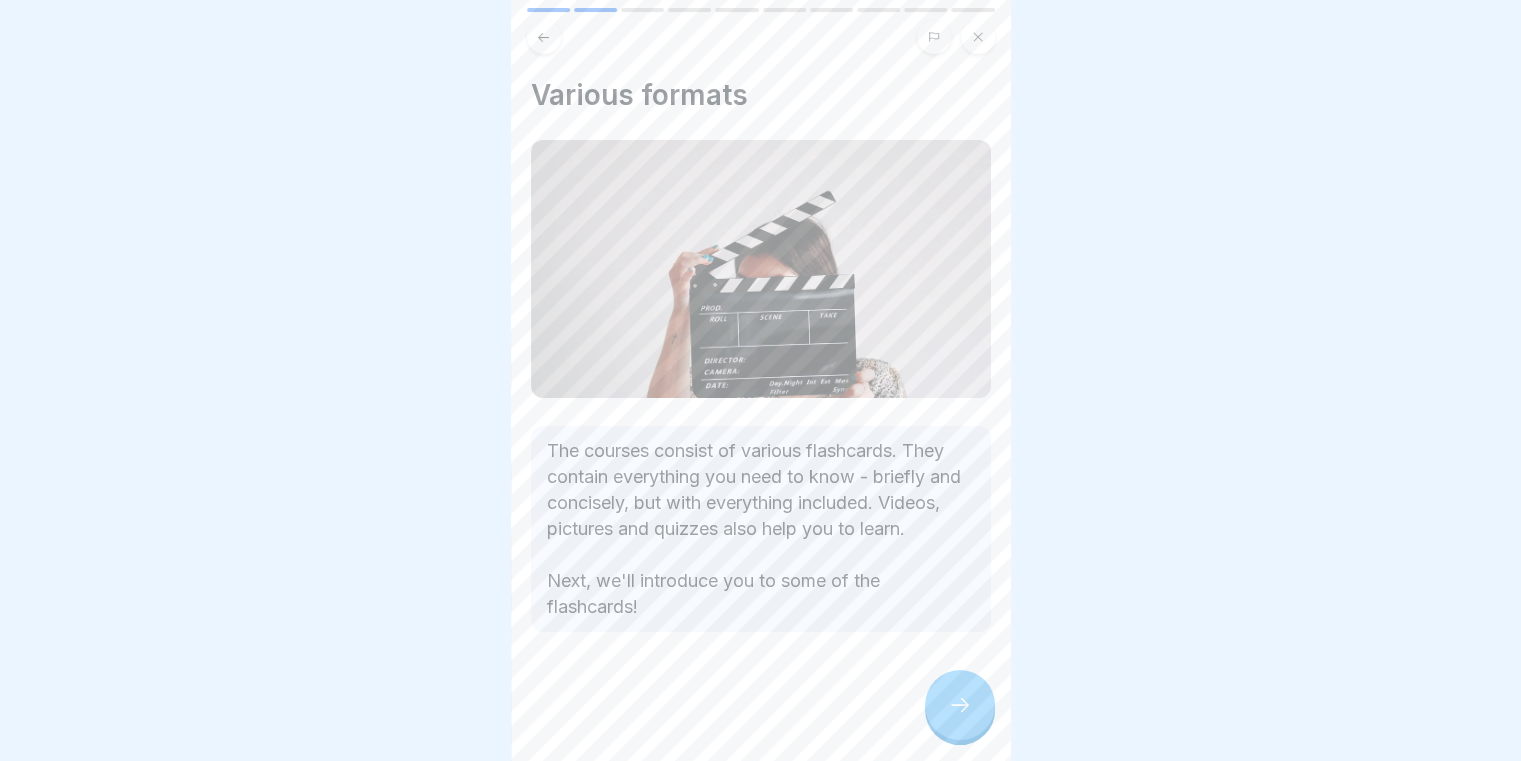 click at bounding box center (960, 705) 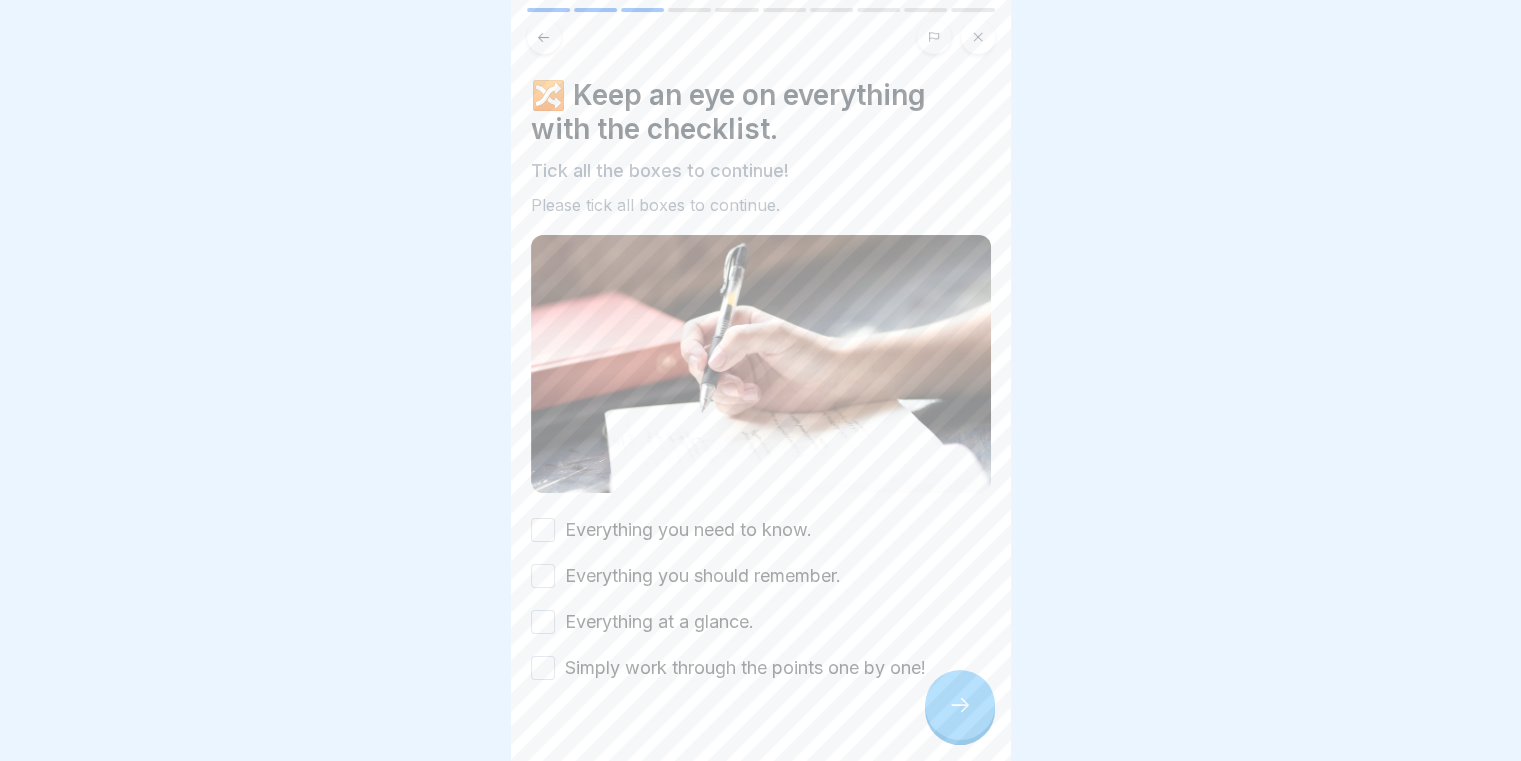 click on "Everything you need to know." at bounding box center [761, 530] 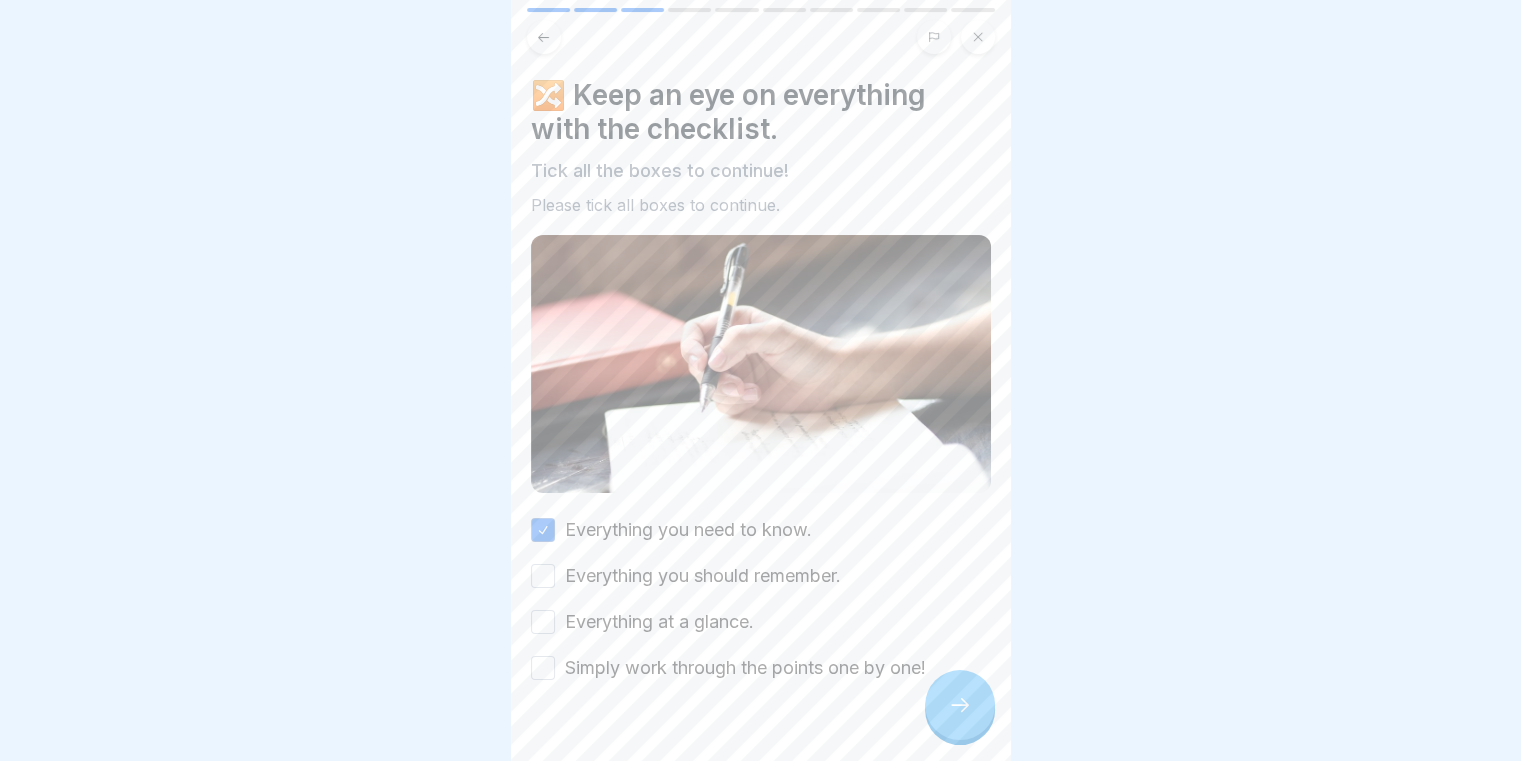 click on "Everything you should remember." at bounding box center [761, 576] 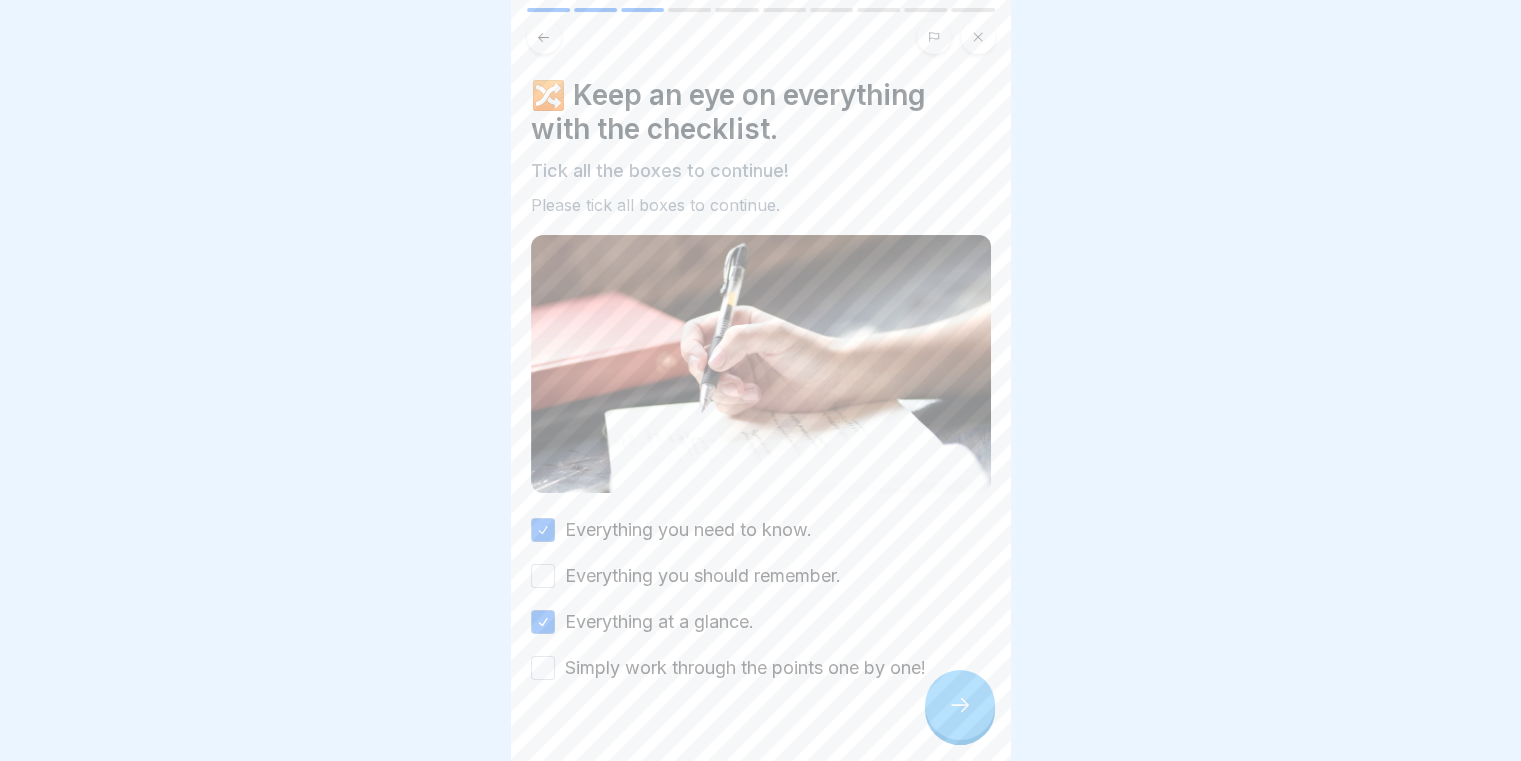 click on "Everything you should remember." at bounding box center (543, 576) 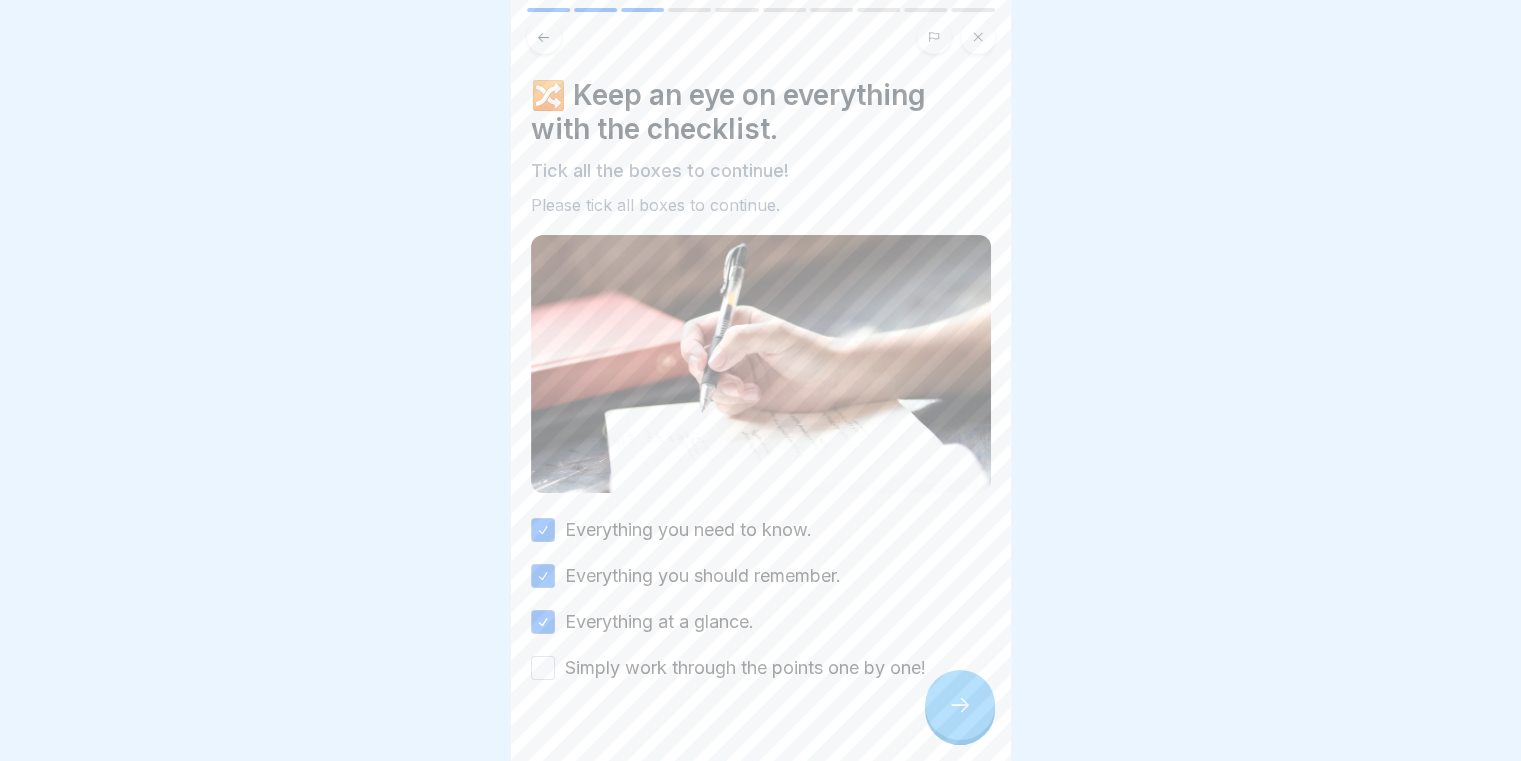 click on "Simply work through the points one by one!" at bounding box center [761, 668] 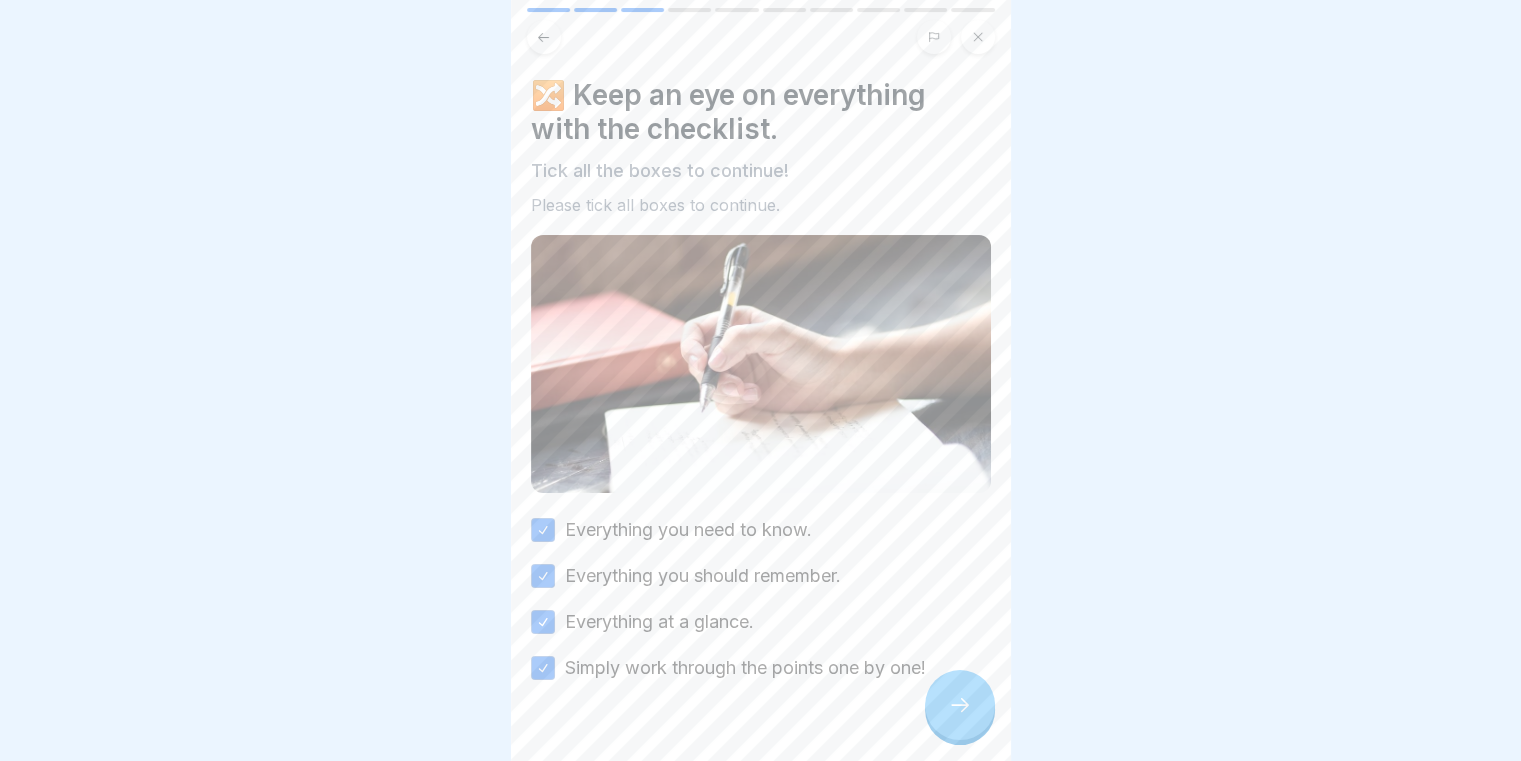 click at bounding box center (960, 705) 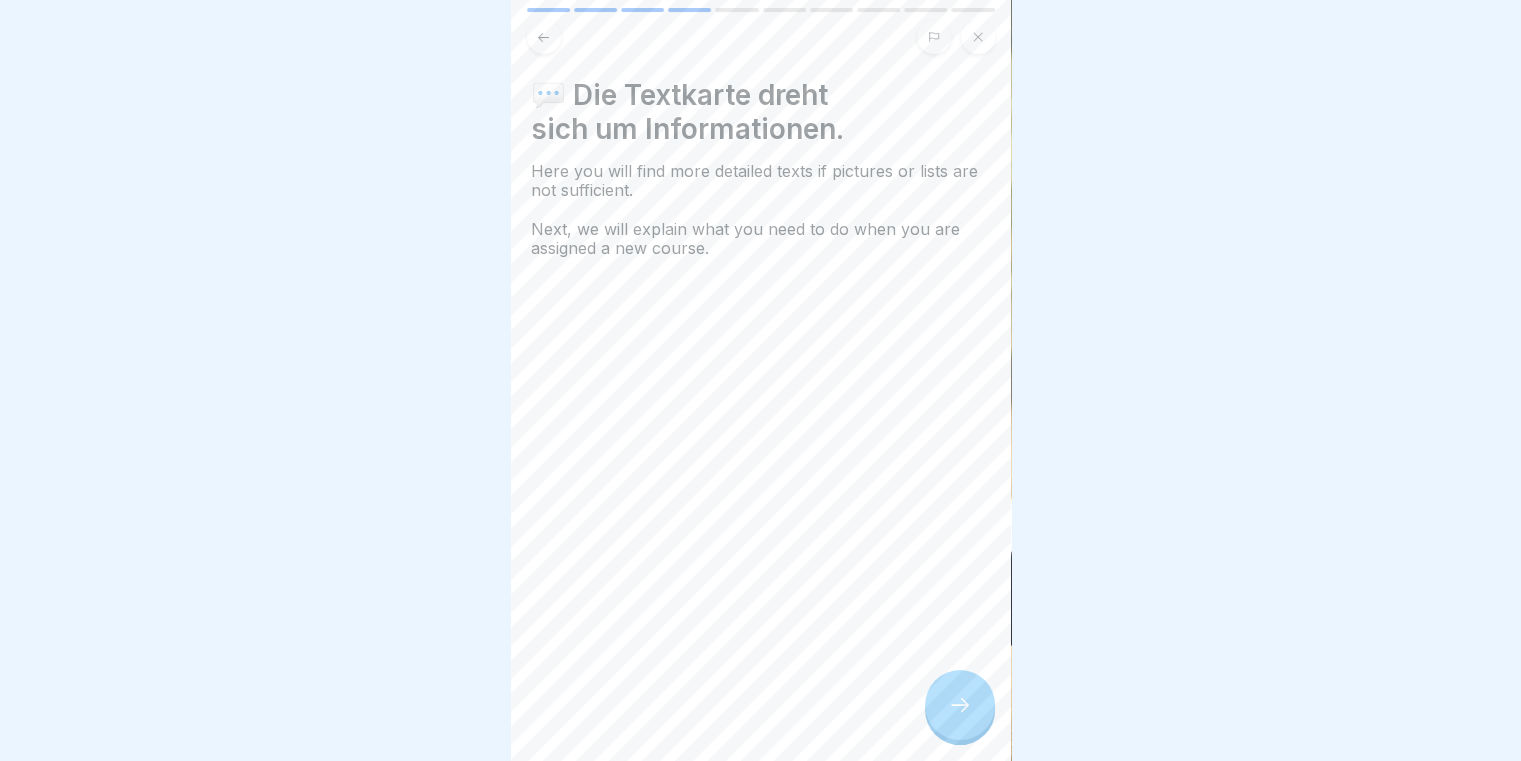 click at bounding box center [960, 705] 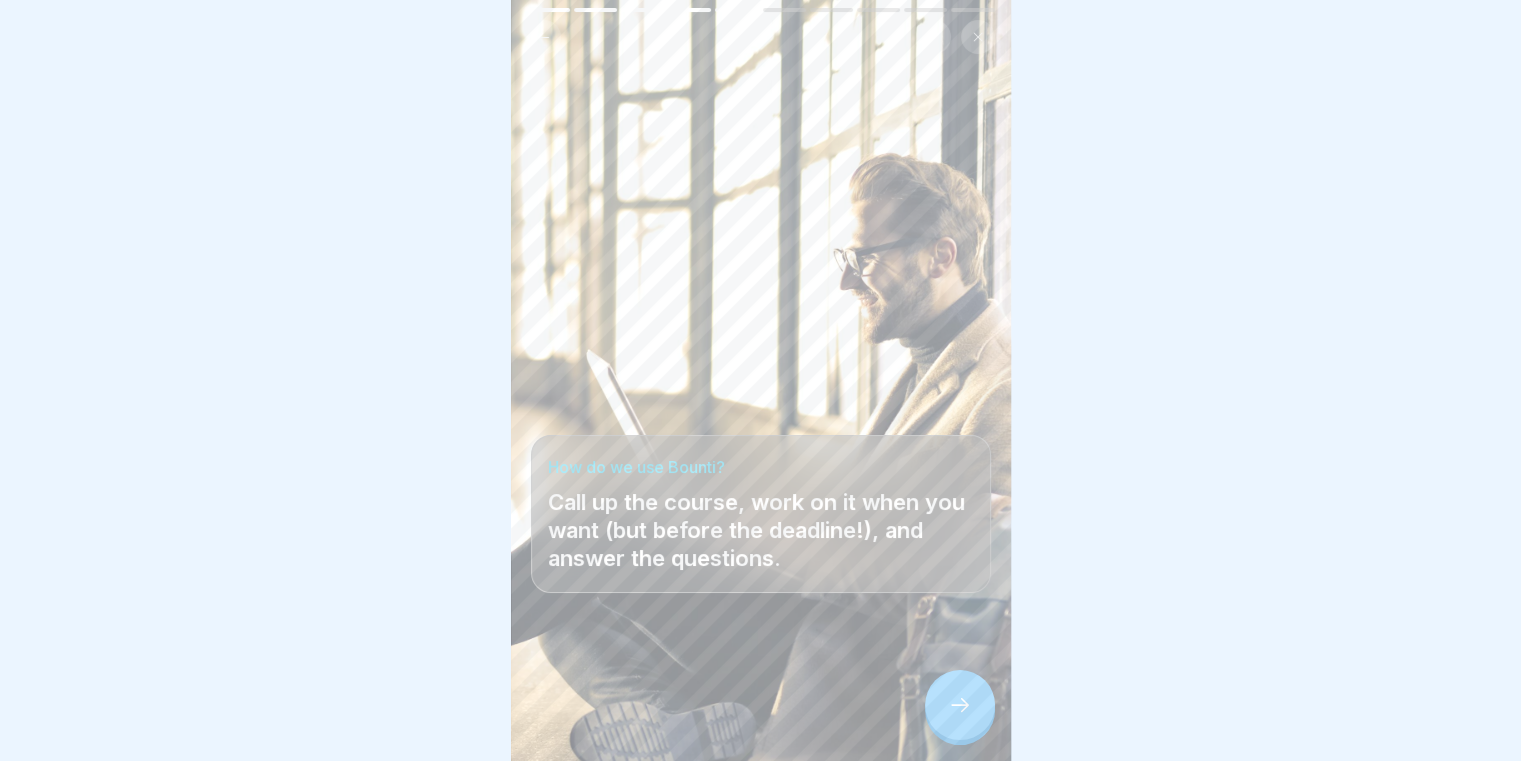 click at bounding box center (960, 705) 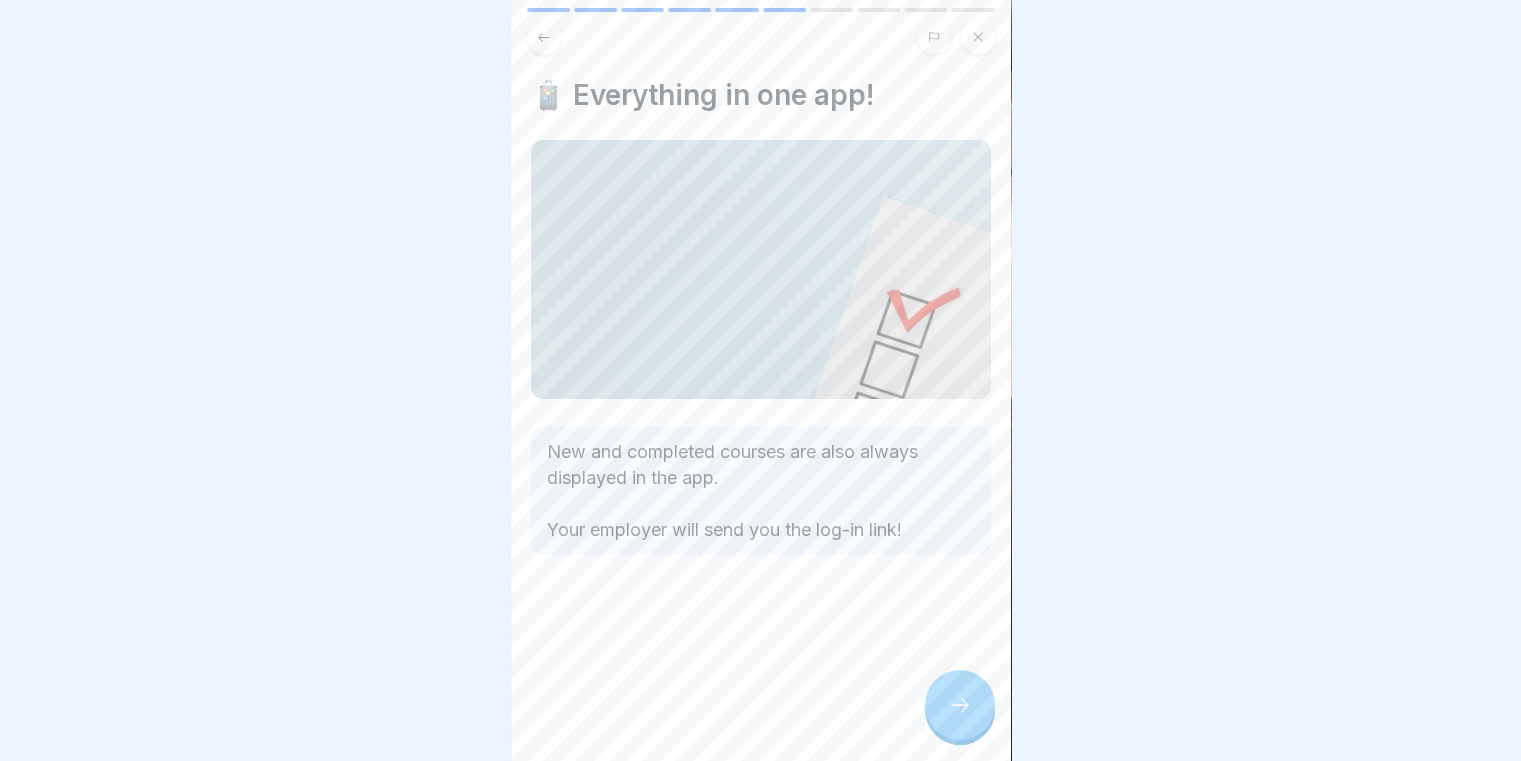 click at bounding box center [960, 705] 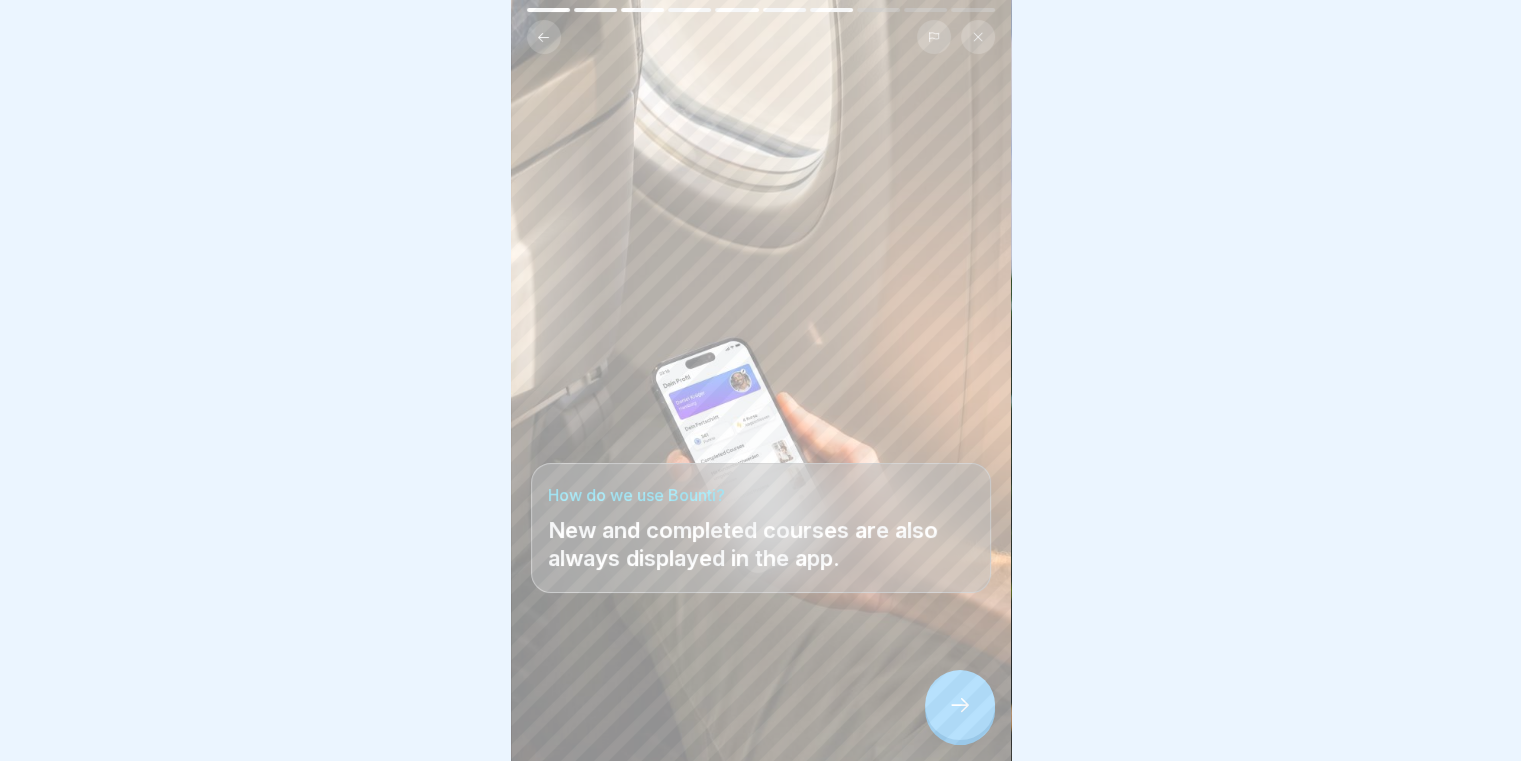 click at bounding box center [960, 705] 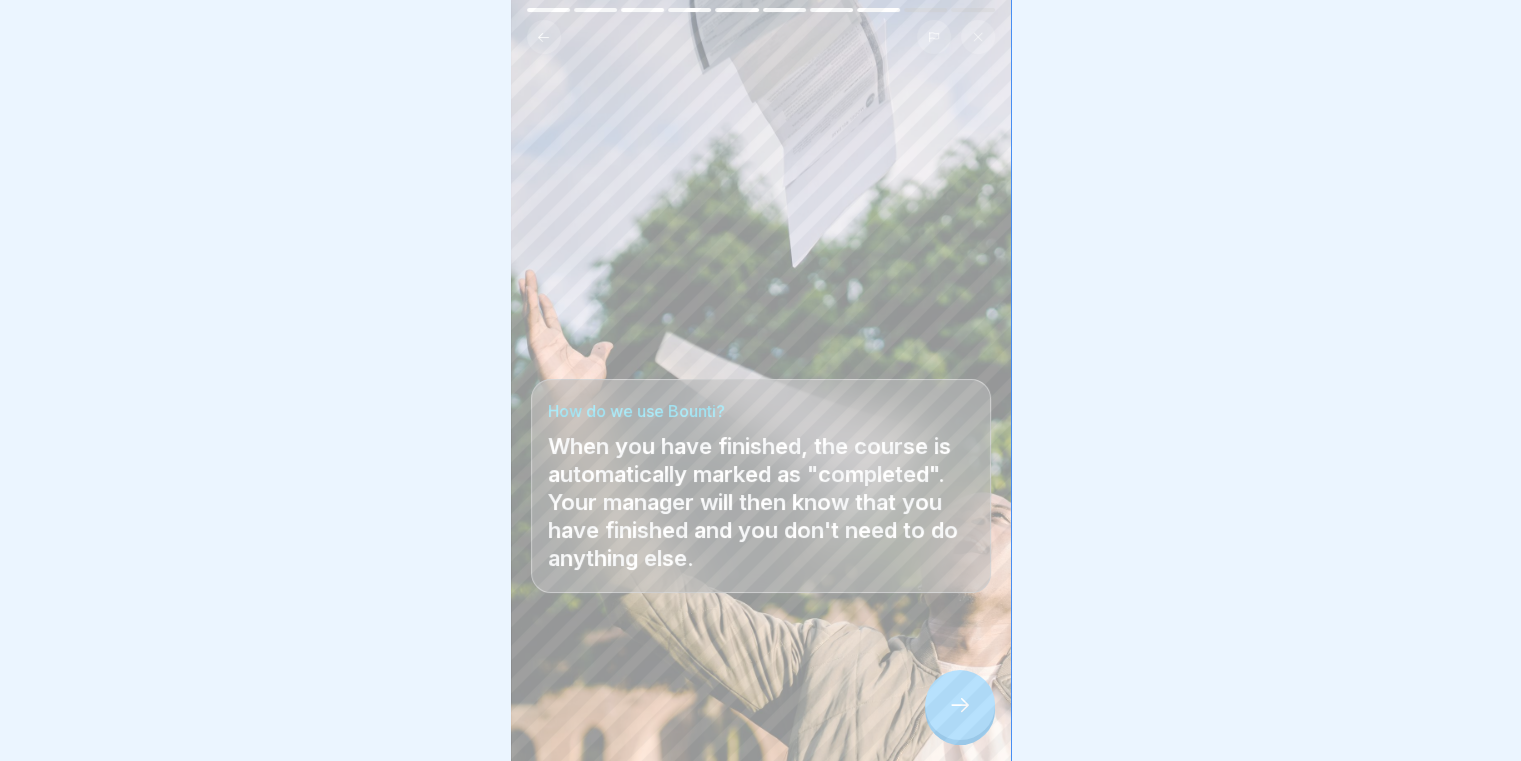 click at bounding box center [960, 705] 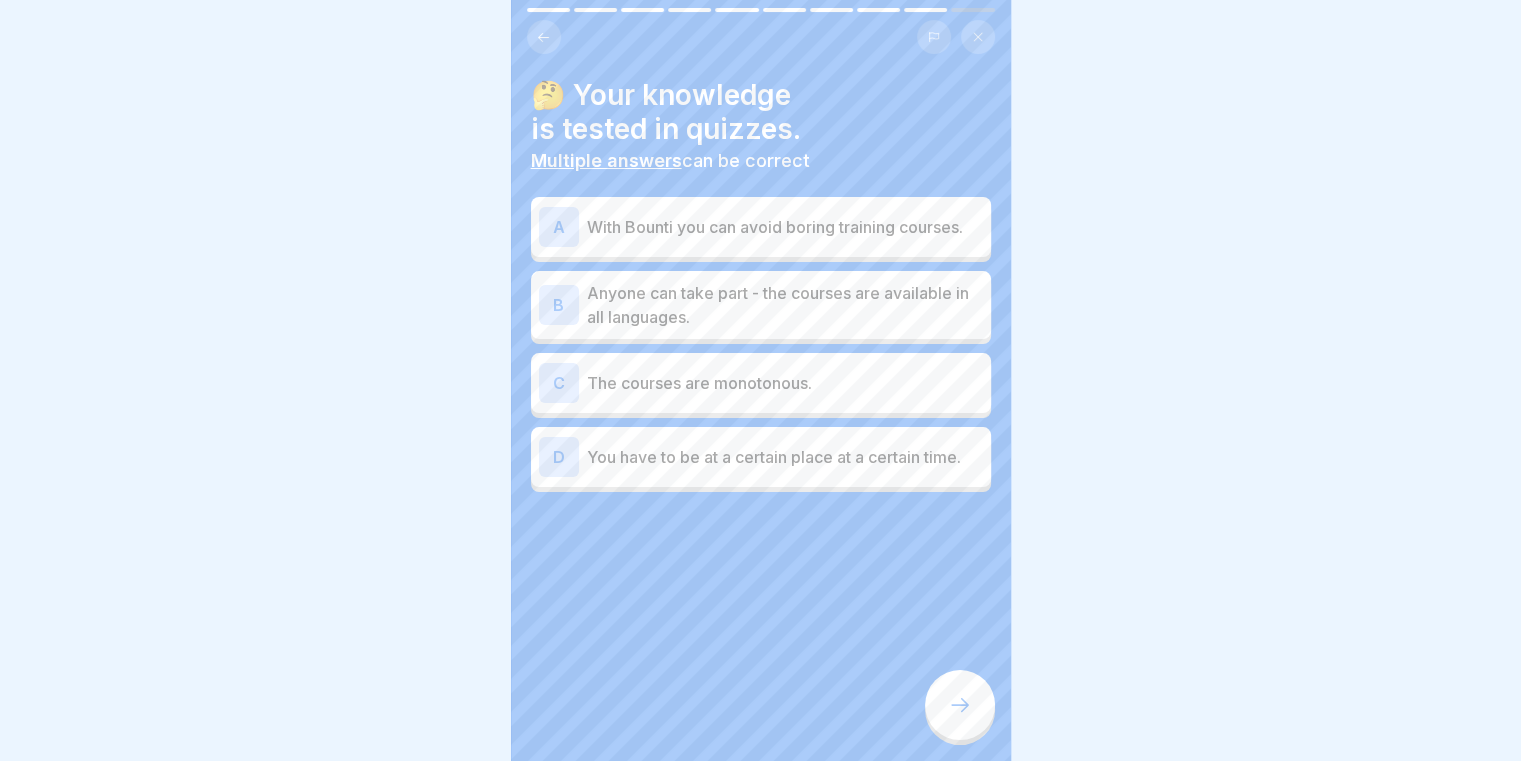 click on "With Bounti you can avoid boring training courses." at bounding box center [785, 227] 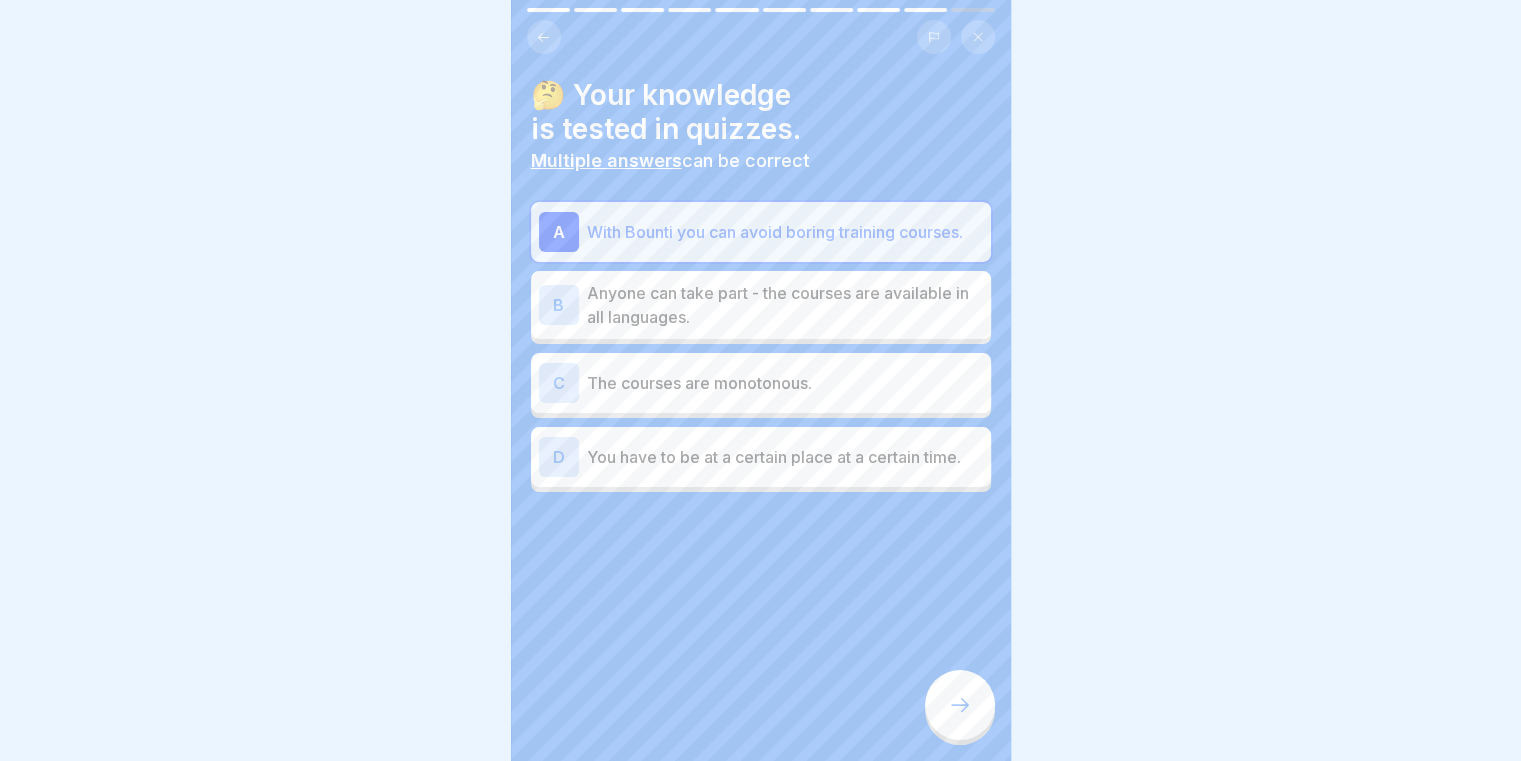 click on "Anyone can take part - the courses are available in all languages." at bounding box center [785, 305] 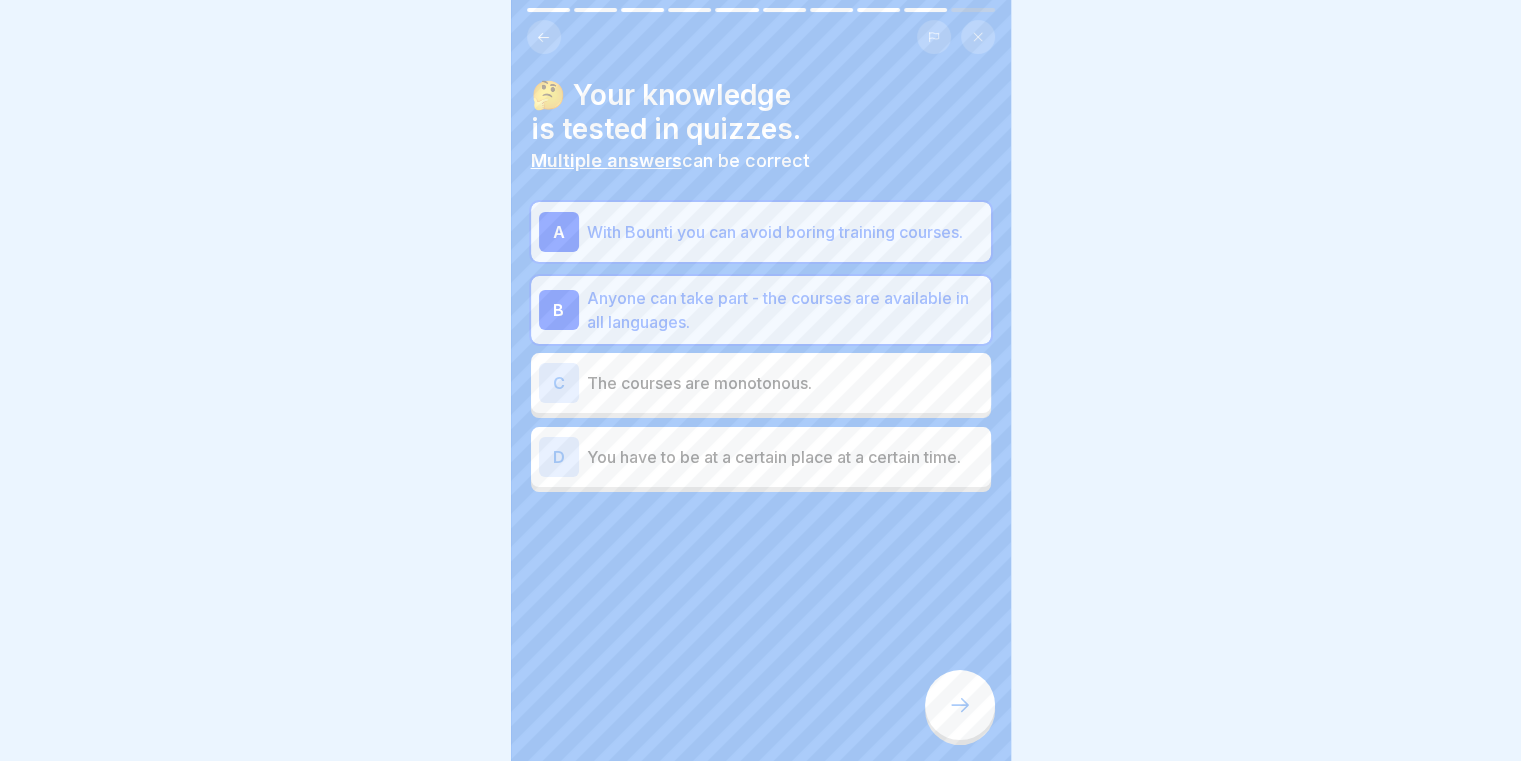 click on "You have to be at a certain place at a certain time." at bounding box center [785, 457] 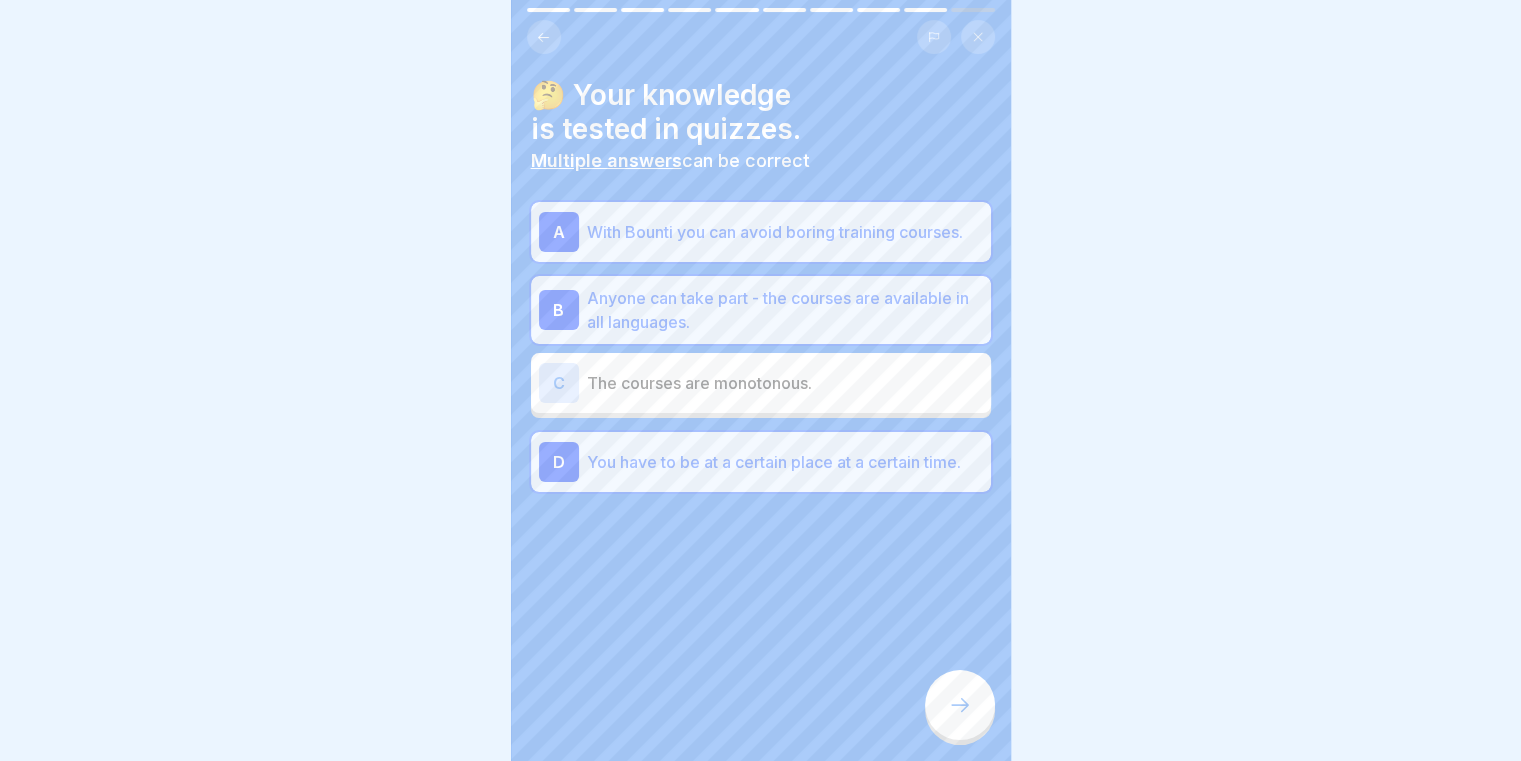 click on "You have to be at a certain place at a certain time." at bounding box center [785, 462] 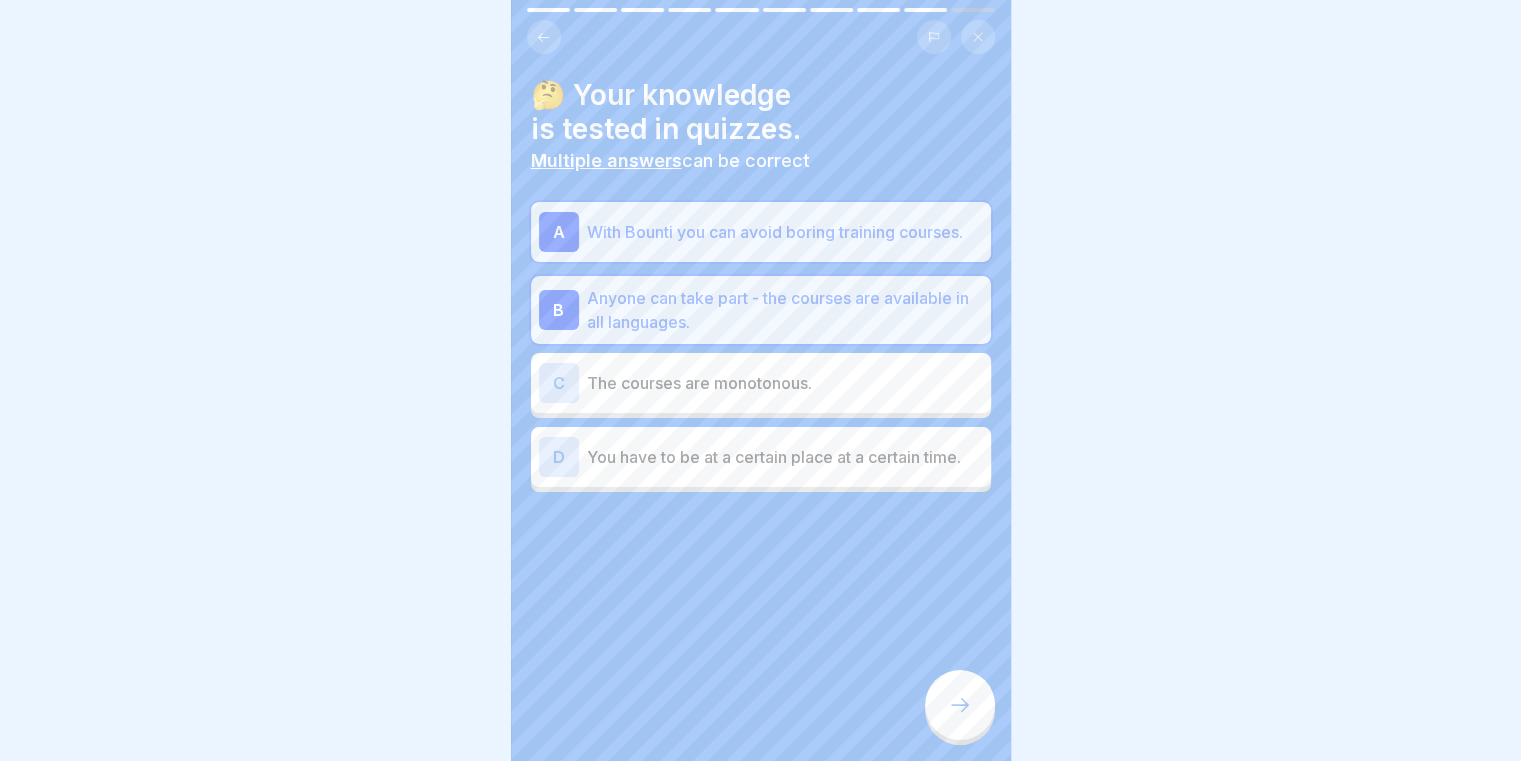 click at bounding box center [960, 705] 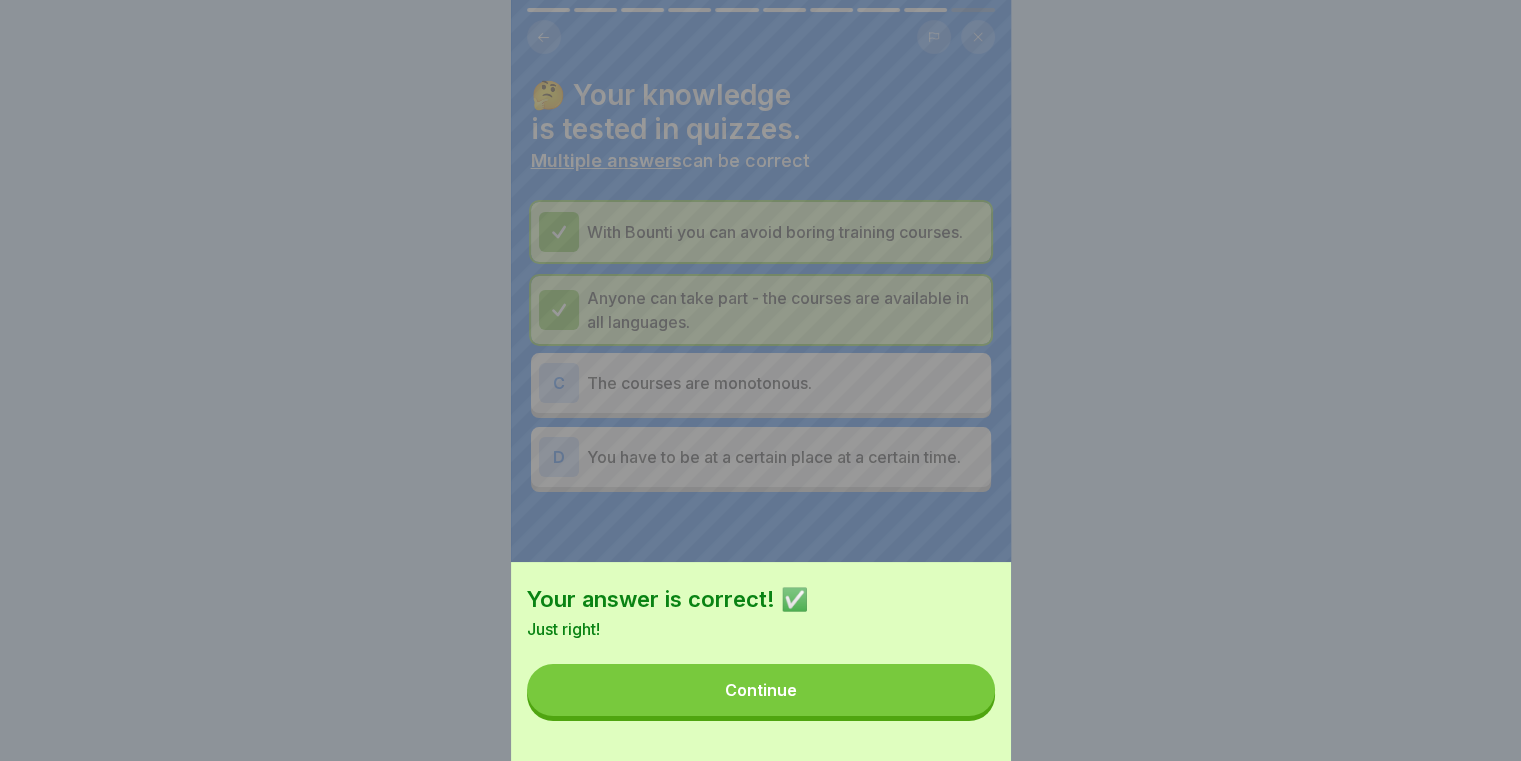 click on "Continue" at bounding box center (761, 690) 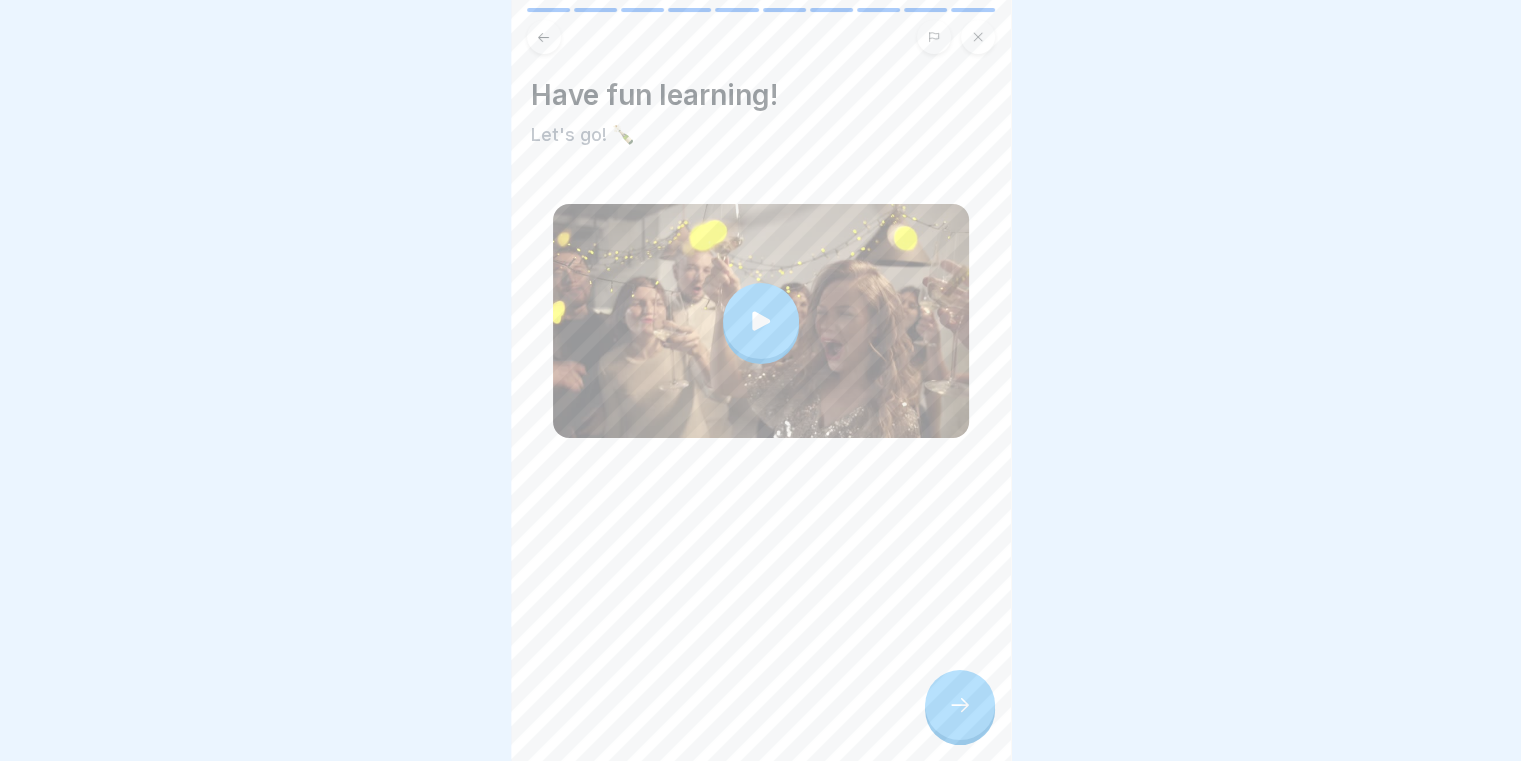 click at bounding box center (960, 705) 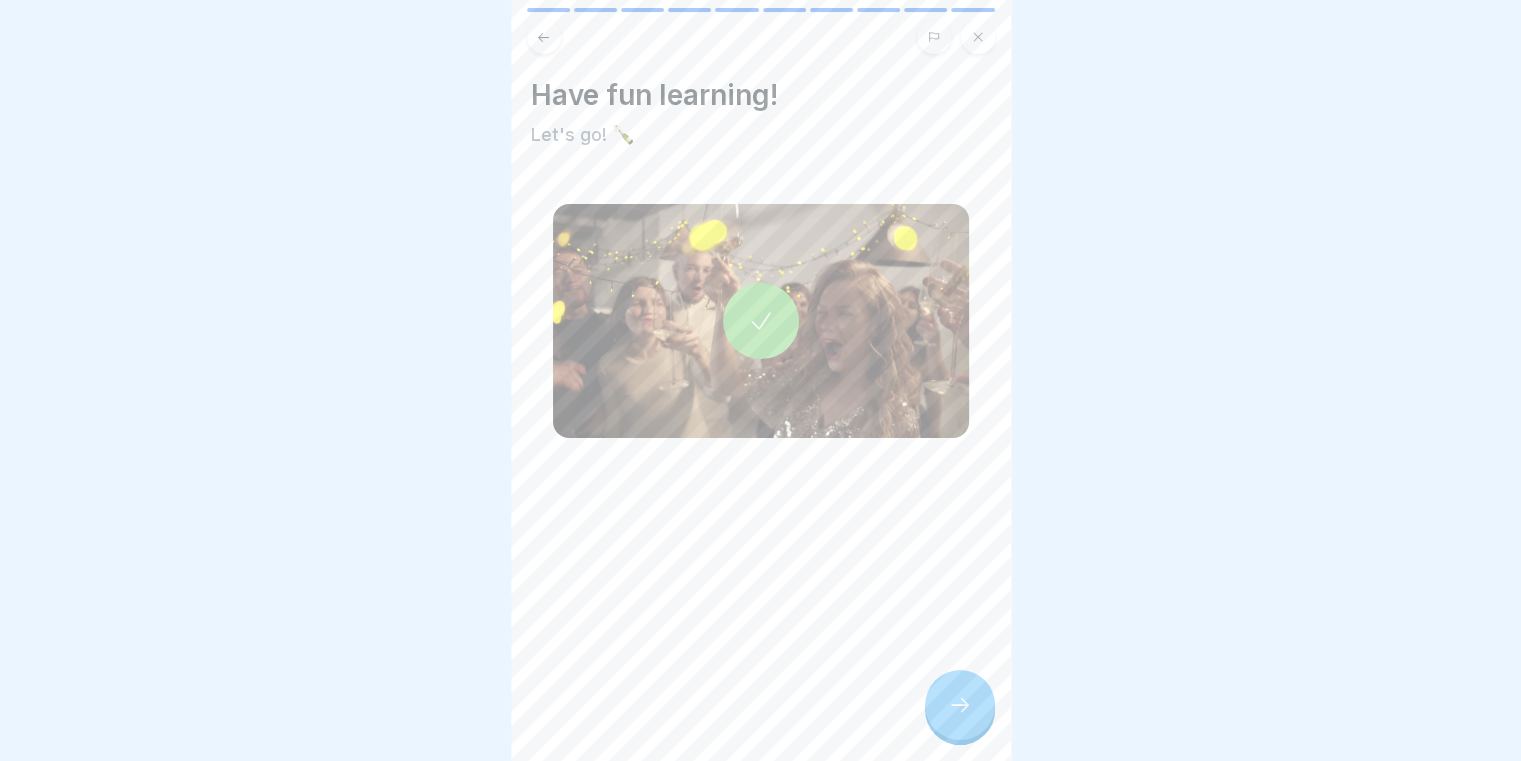 click at bounding box center (960, 705) 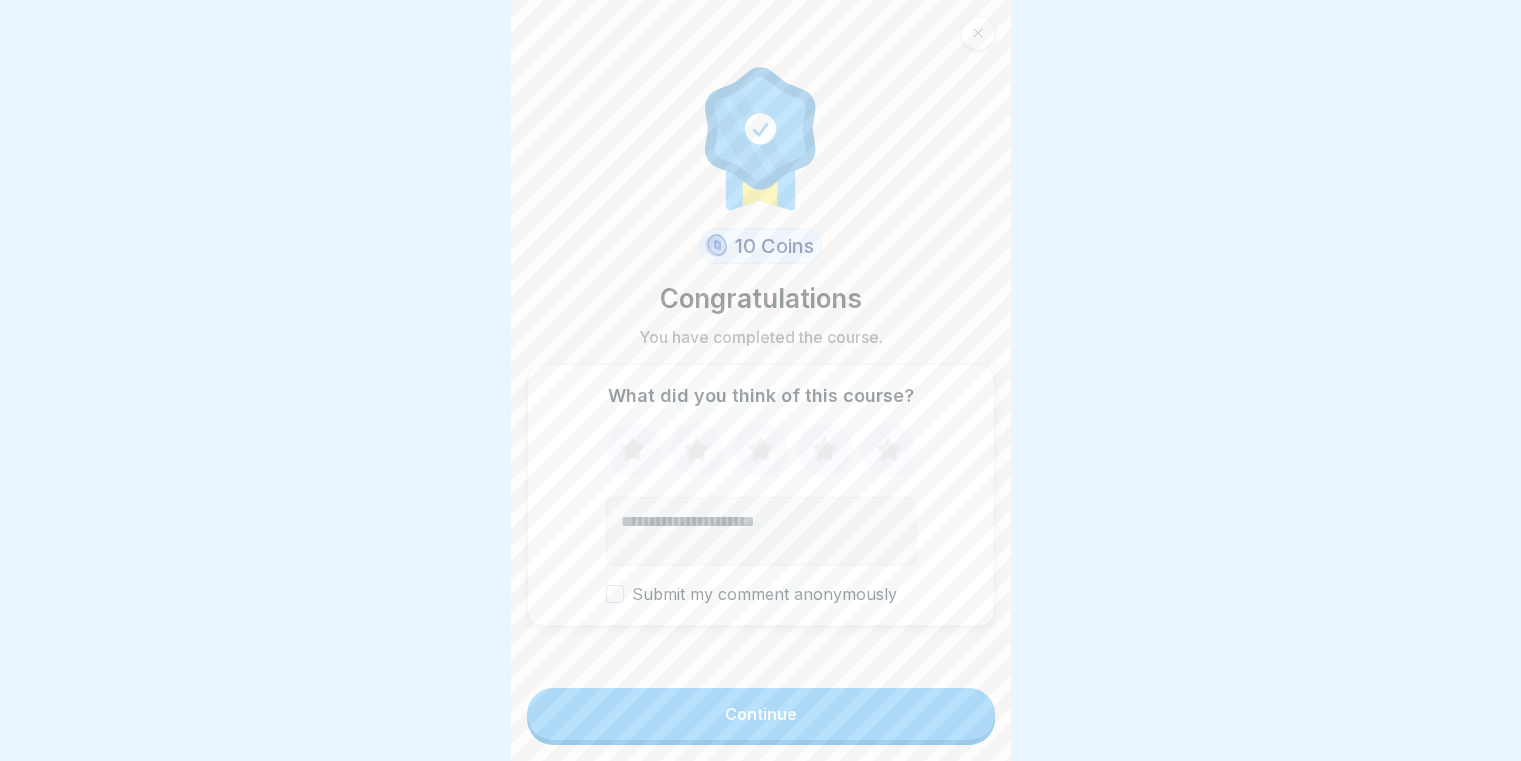 click on "Continue" at bounding box center (761, 714) 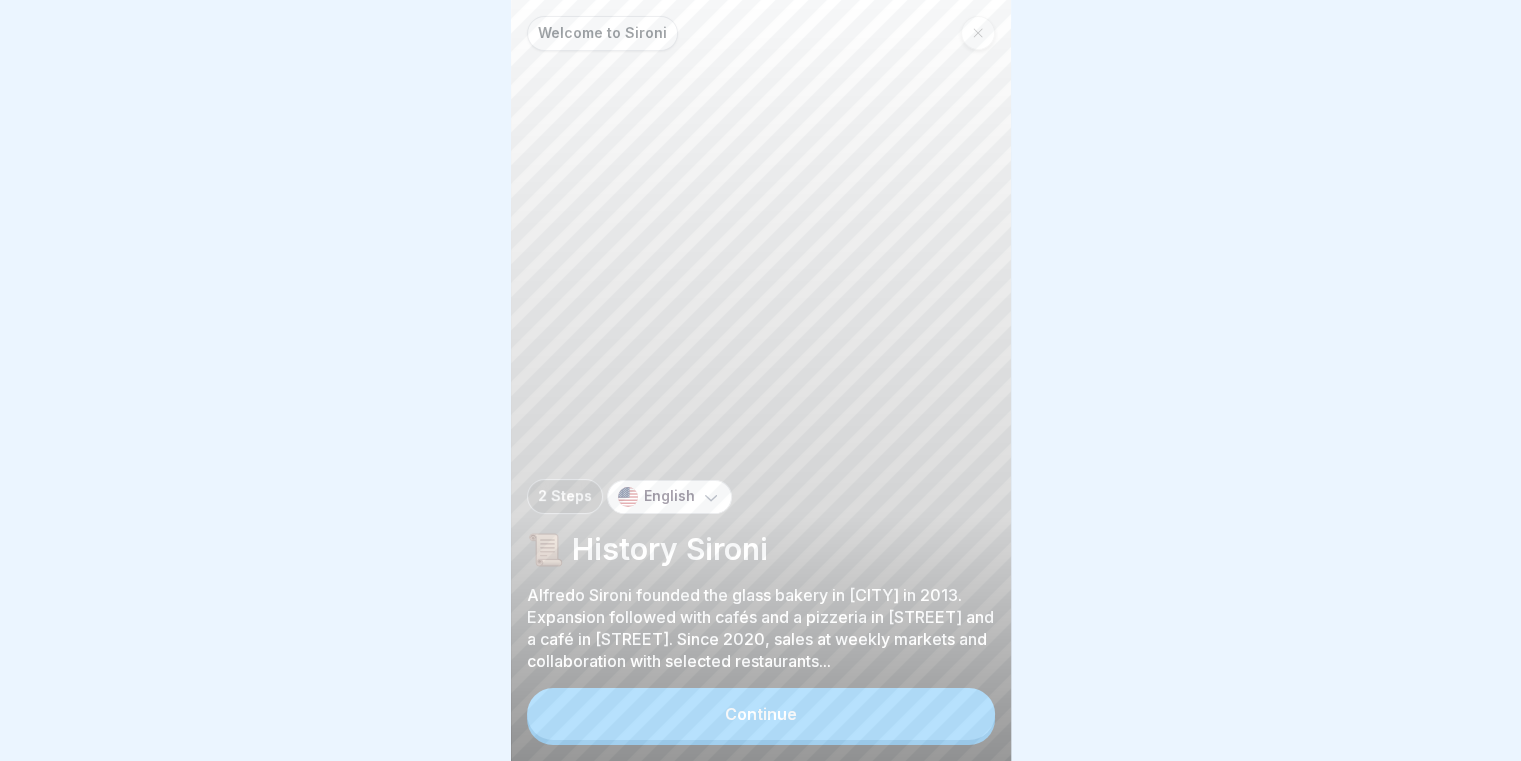 scroll, scrollTop: 15, scrollLeft: 0, axis: vertical 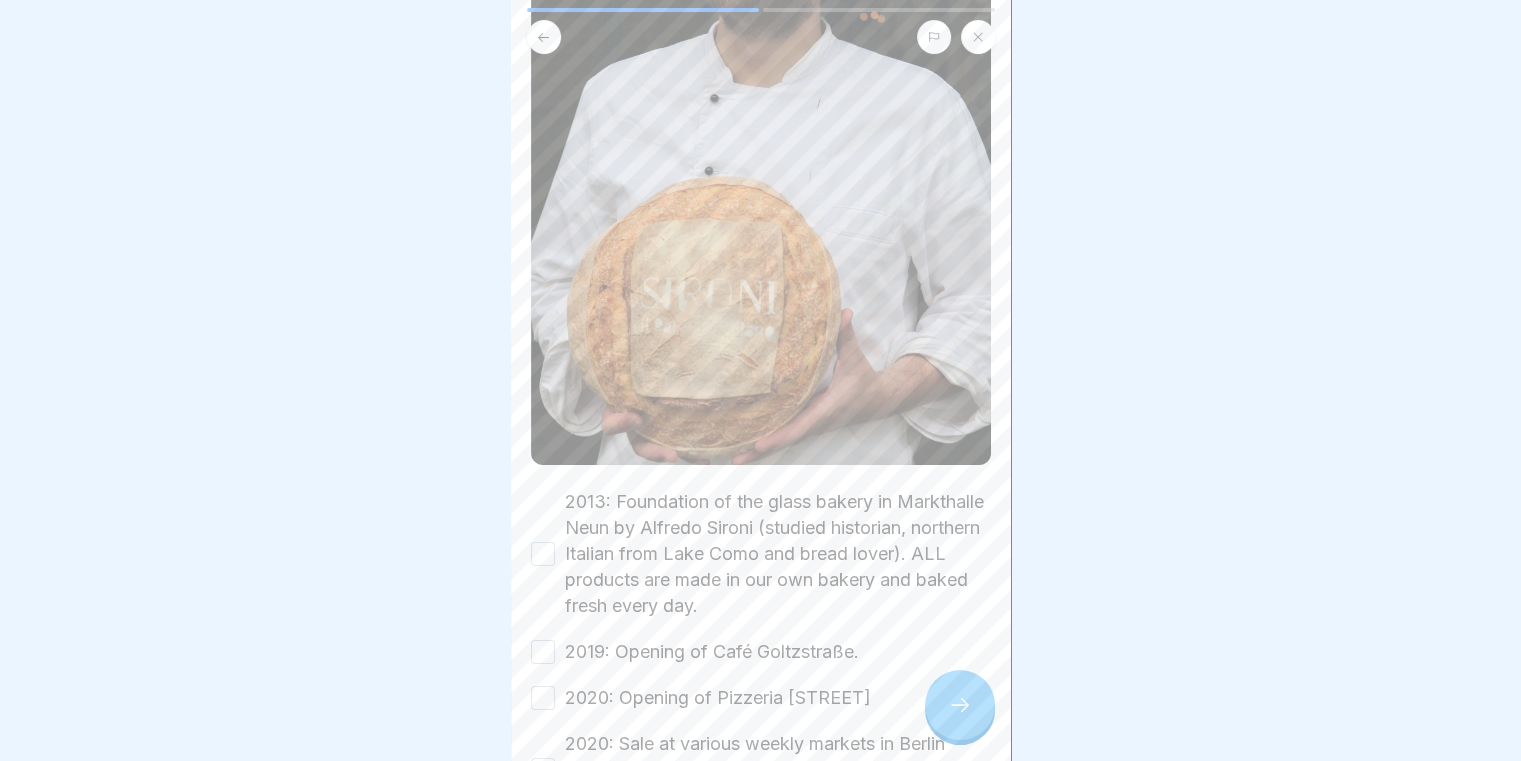 click on "2013: Foundation of the glass bakery in Markthalle Neun by Alfredo Sironi (studied historian, northern Italian from Lake Como and bread lover). ALL products are made in our own bakery and baked fresh every day." at bounding box center [778, 554] 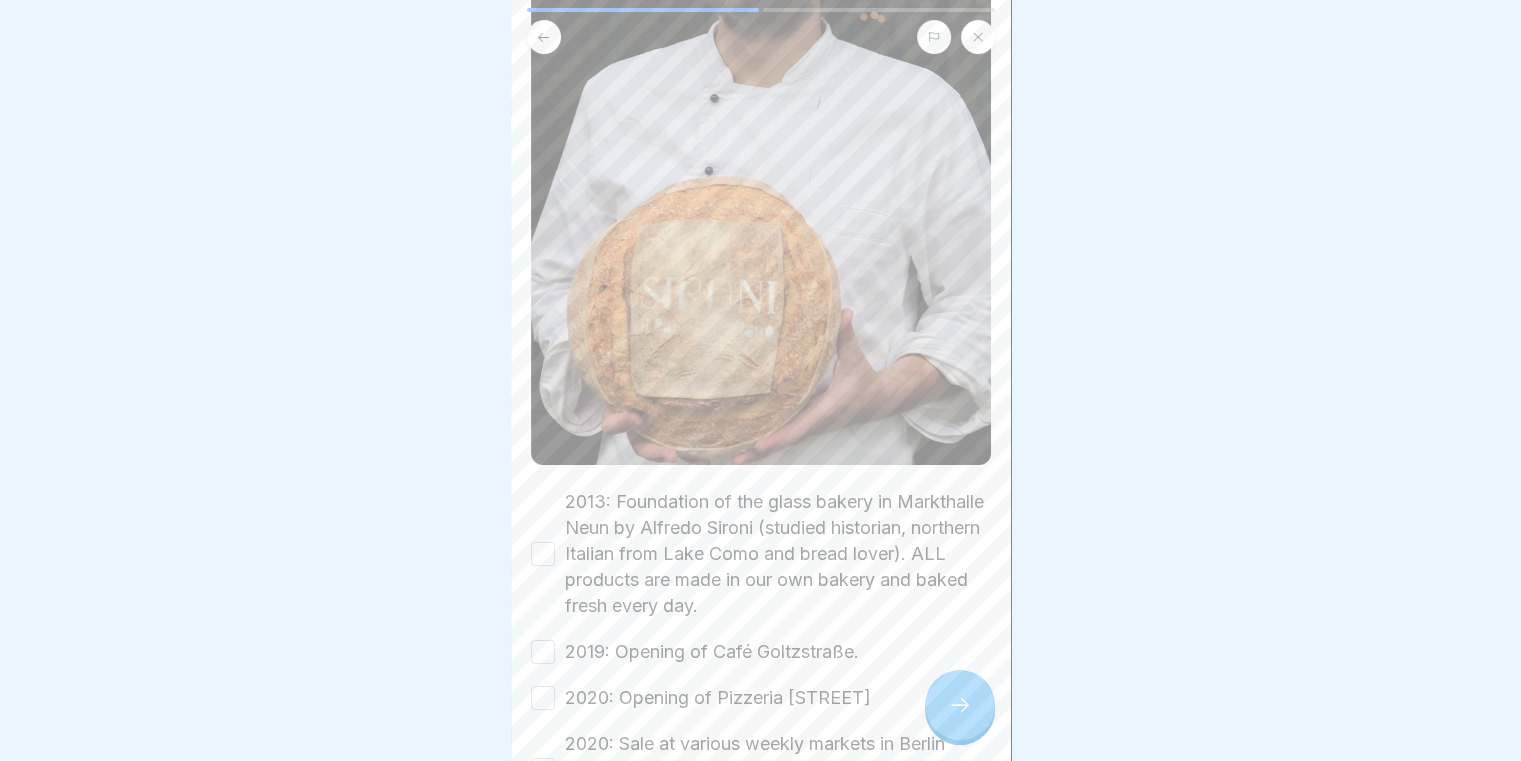 click on "2013: Foundation of the glass bakery in Markthalle Neun by Alfredo Sironi (studied historian, northern Italian from Lake Como and bread lover). ALL products are made in our own bakery and baked fresh every day." at bounding box center (543, 554) 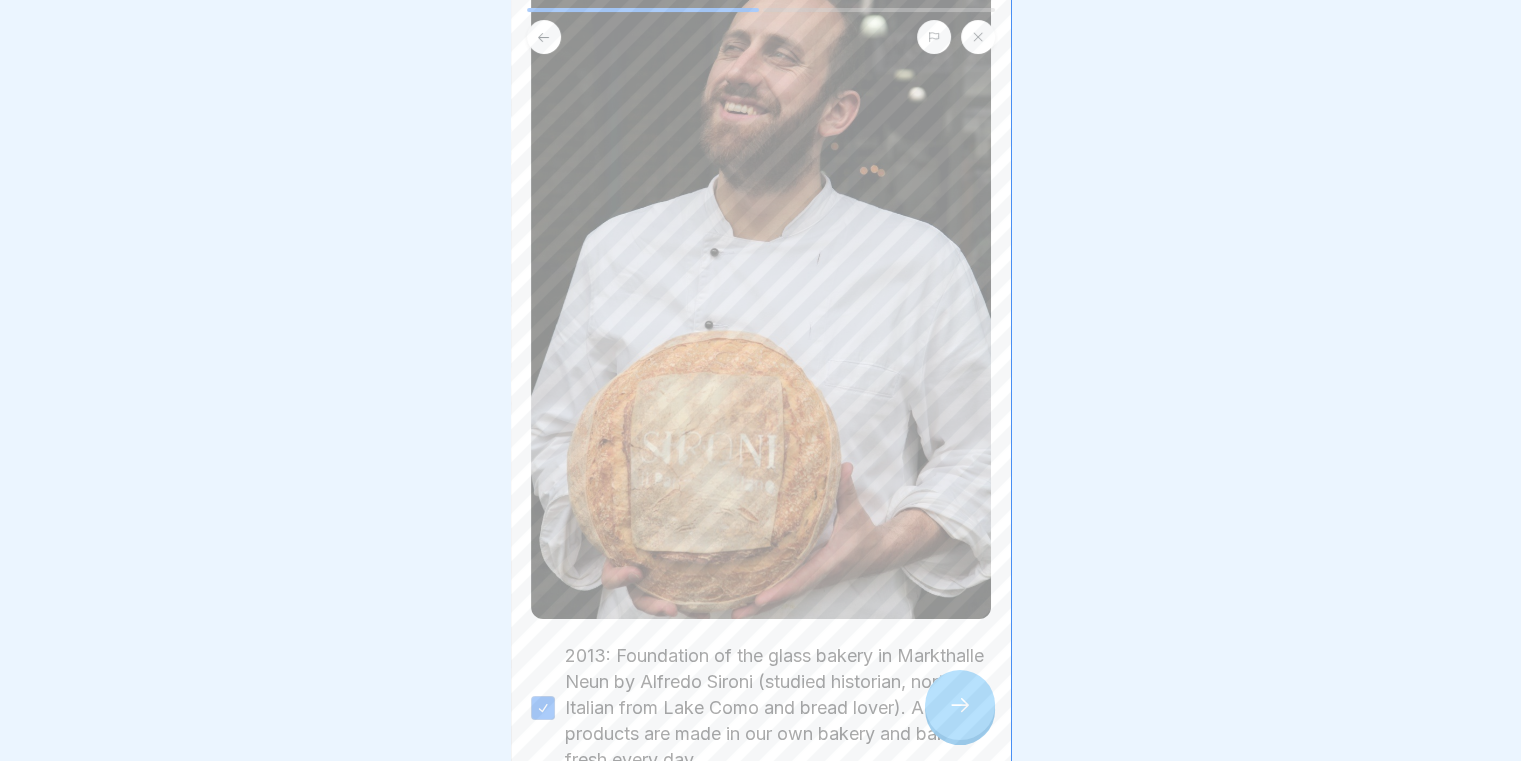 scroll, scrollTop: 0, scrollLeft: 0, axis: both 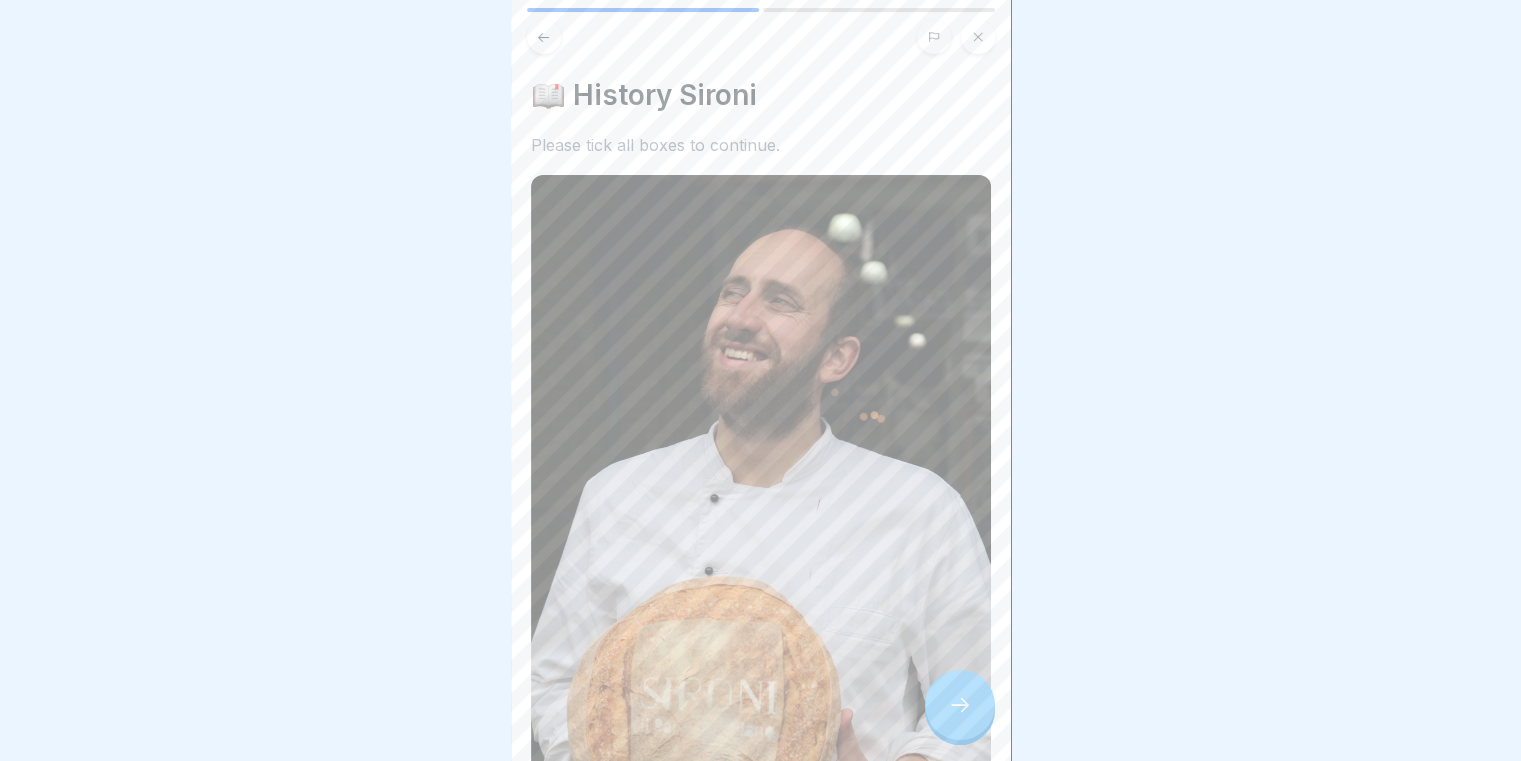 click 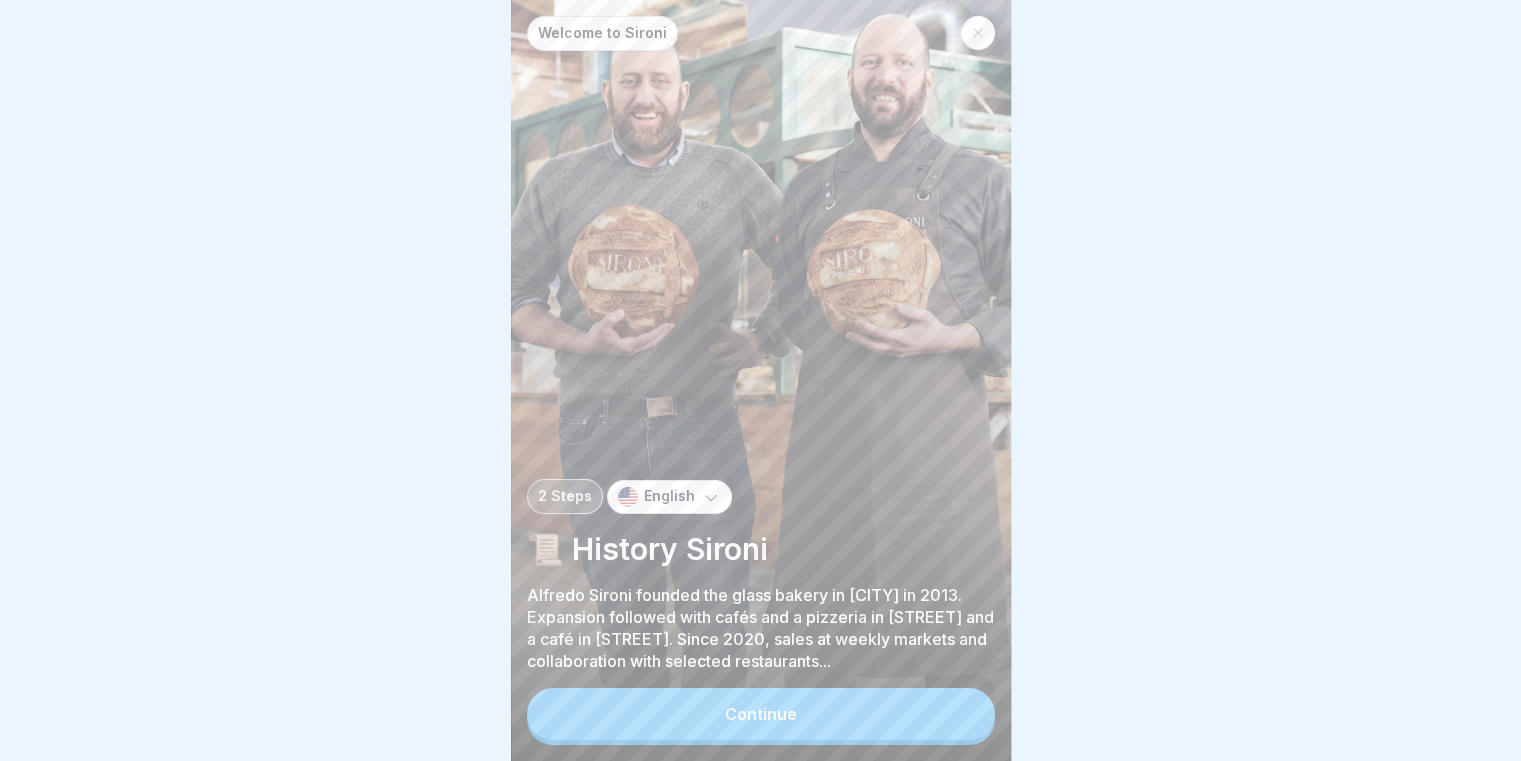 click on "Continue" at bounding box center (761, 714) 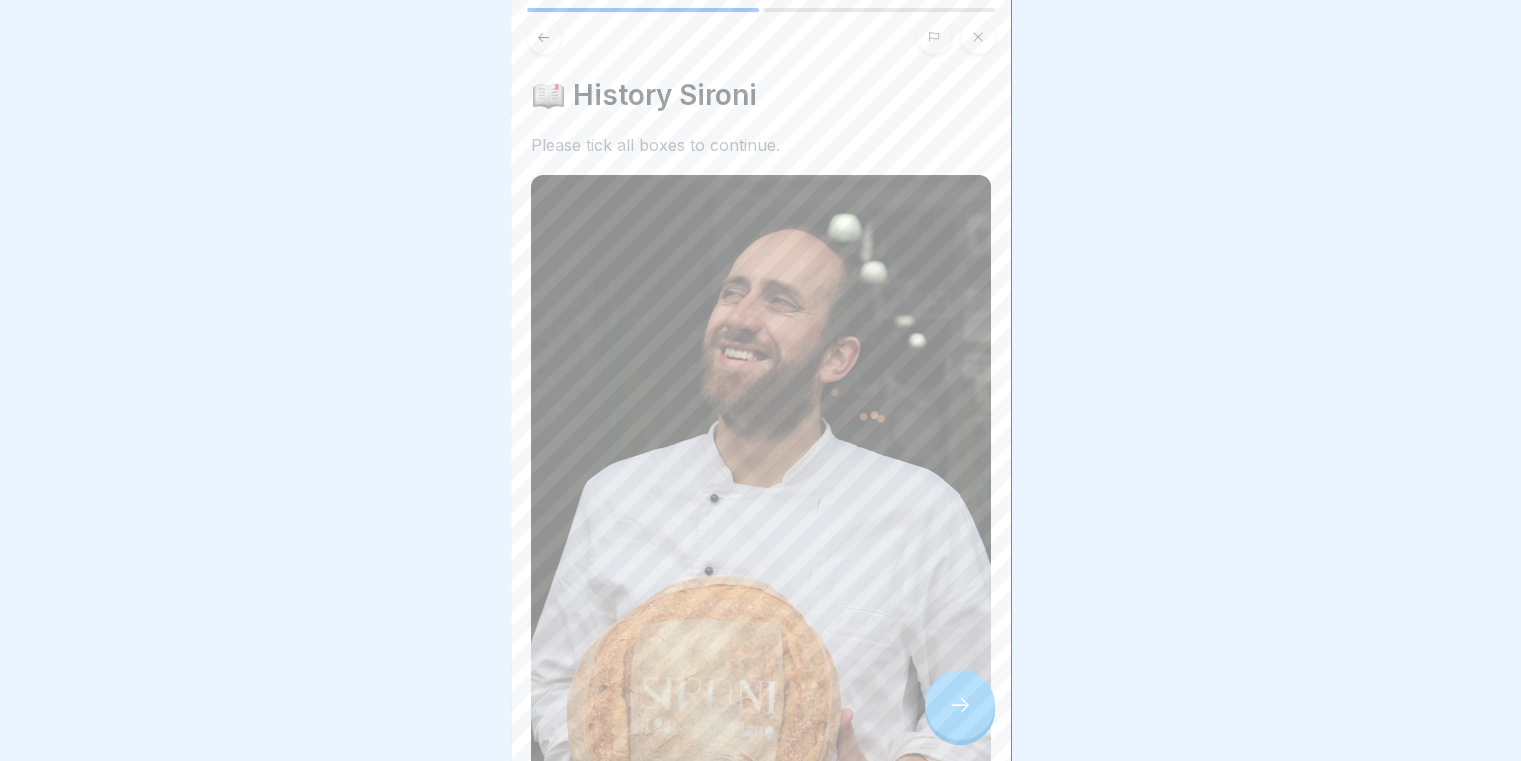 click at bounding box center [544, 37] 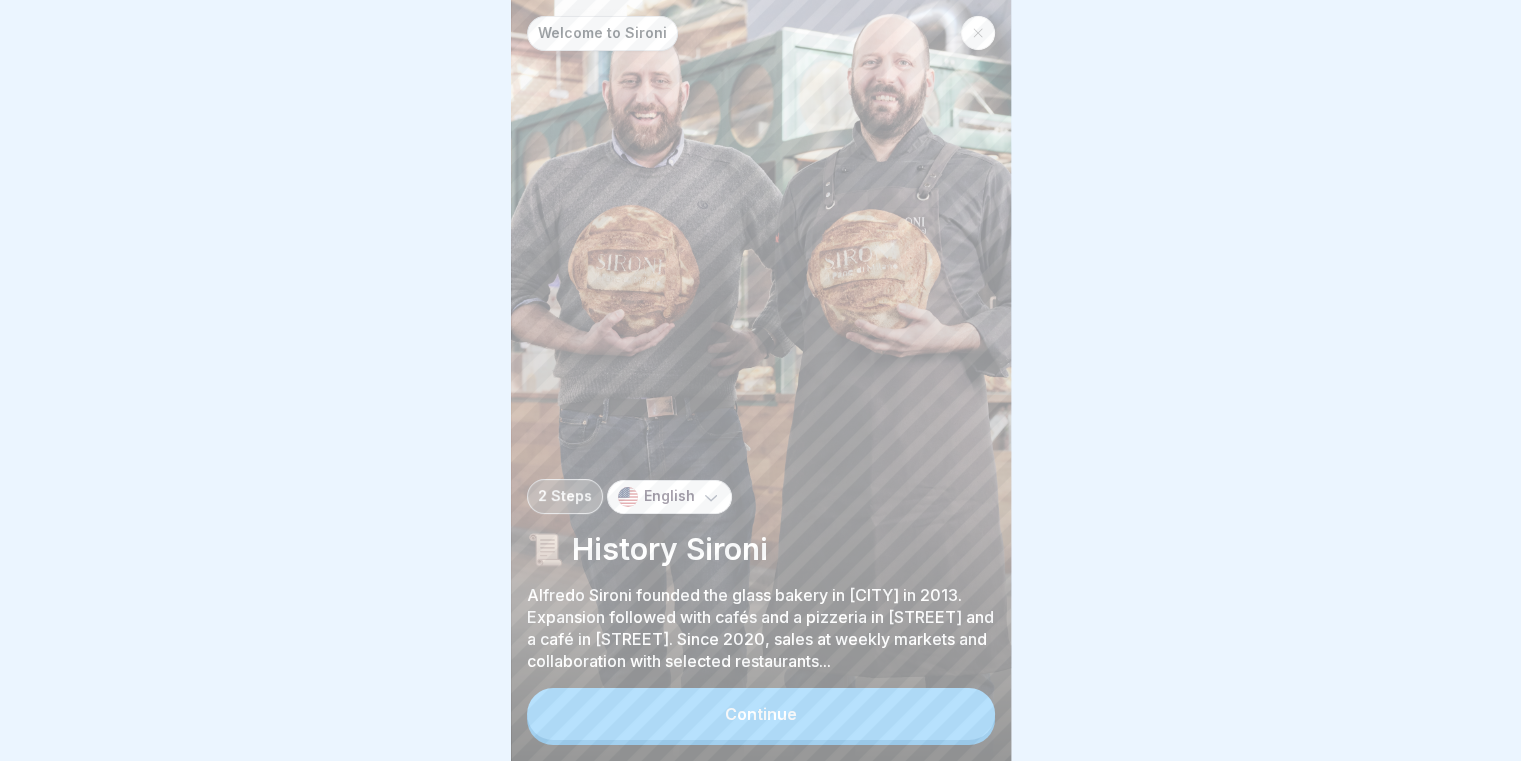 click on "Alfredo Sironi founded the glass bakery in Berlin in 2013. Expansion followed with cafés and a pizzeria in Goltzstraße and a café in Gleimstraße. Since 2020, sales at weekly markets and collaboration with selected restaurants..." at bounding box center [761, 628] 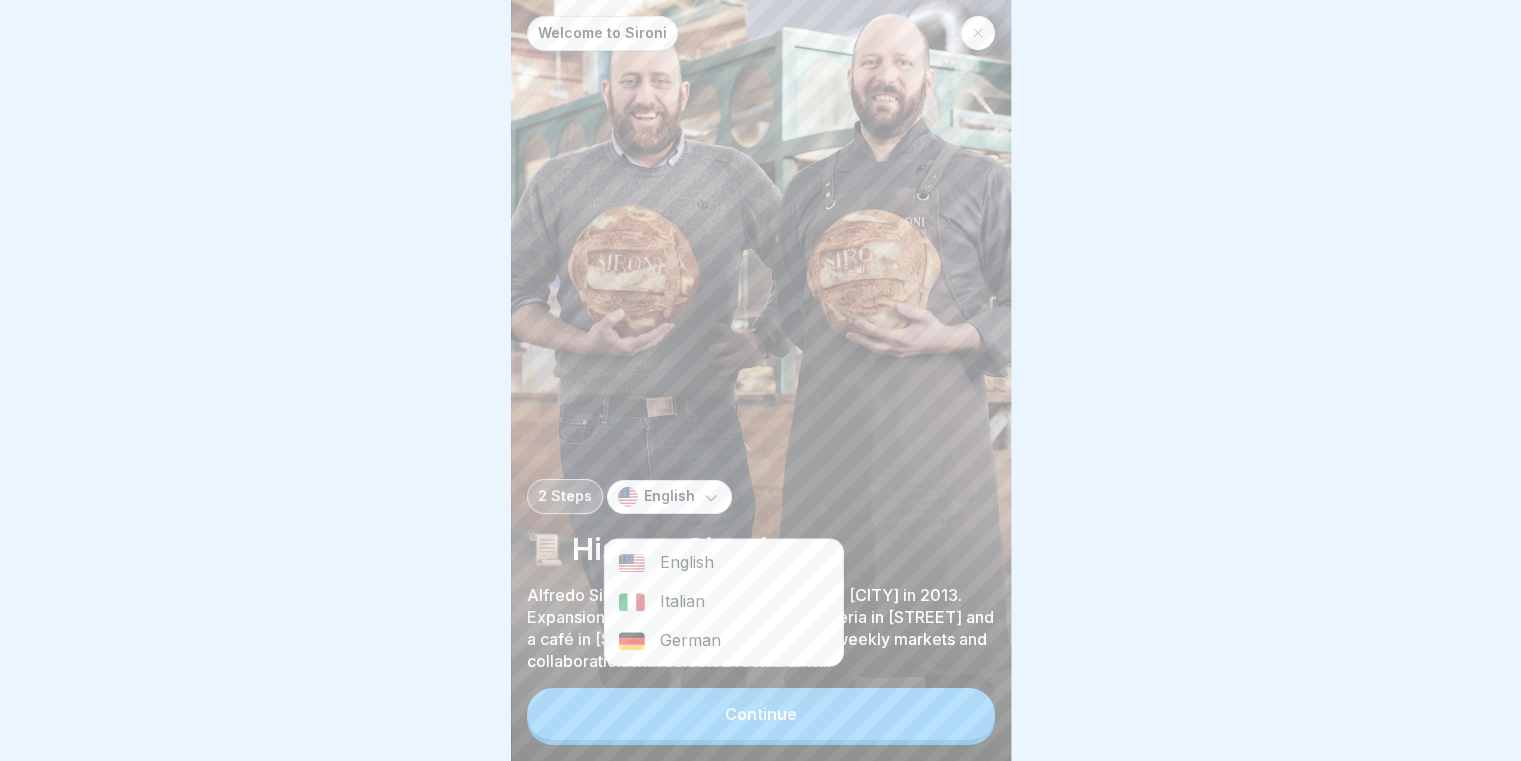 click on "English" at bounding box center [669, 497] 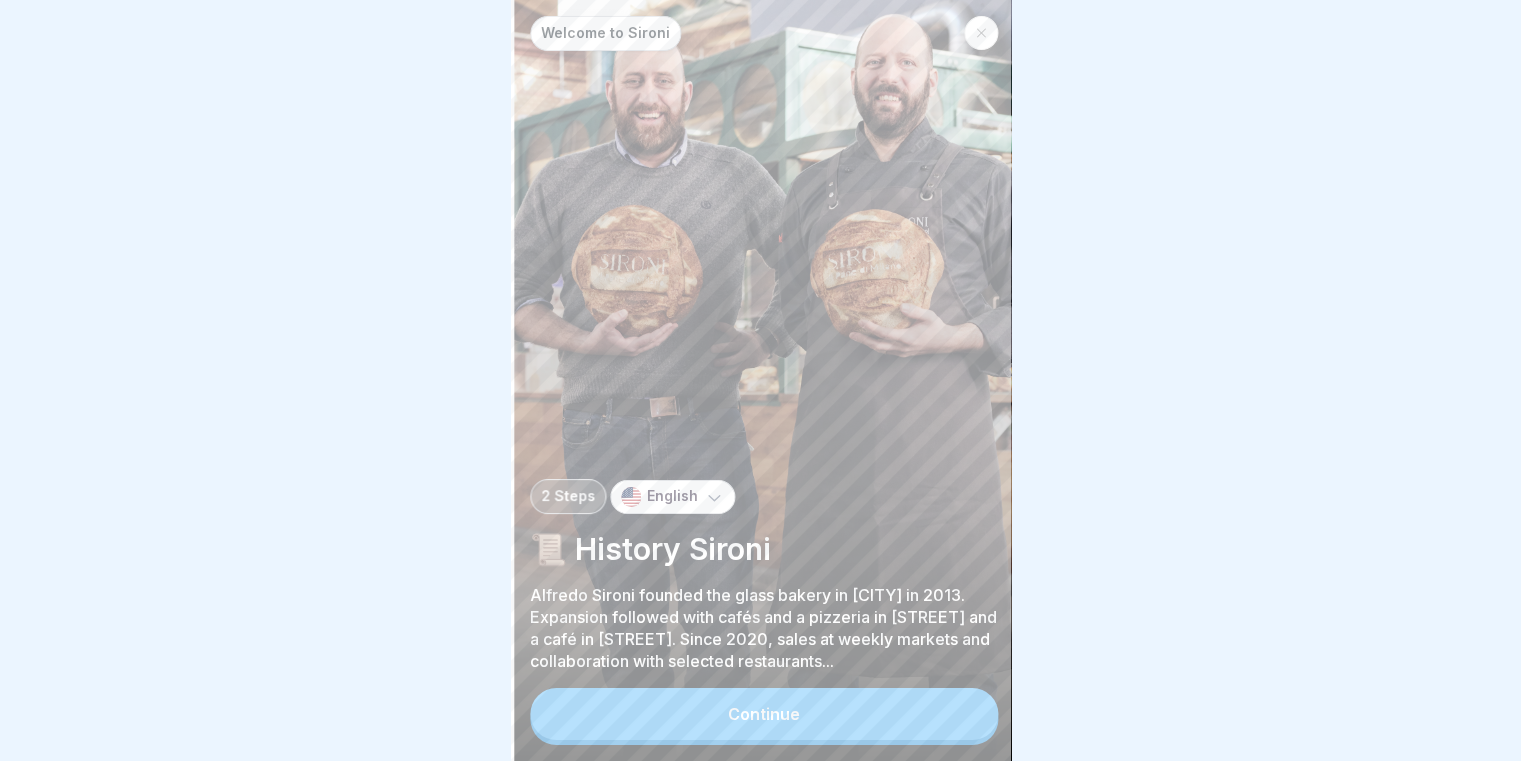 click on "Alfredo Sironi founded the glass bakery in Berlin in 2013. Expansion followed with cafés and a pizzeria in Goltzstraße and a café in Gleimstraße. Since 2020, sales at weekly markets and collaboration with selected restaurants..." at bounding box center (764, 628) 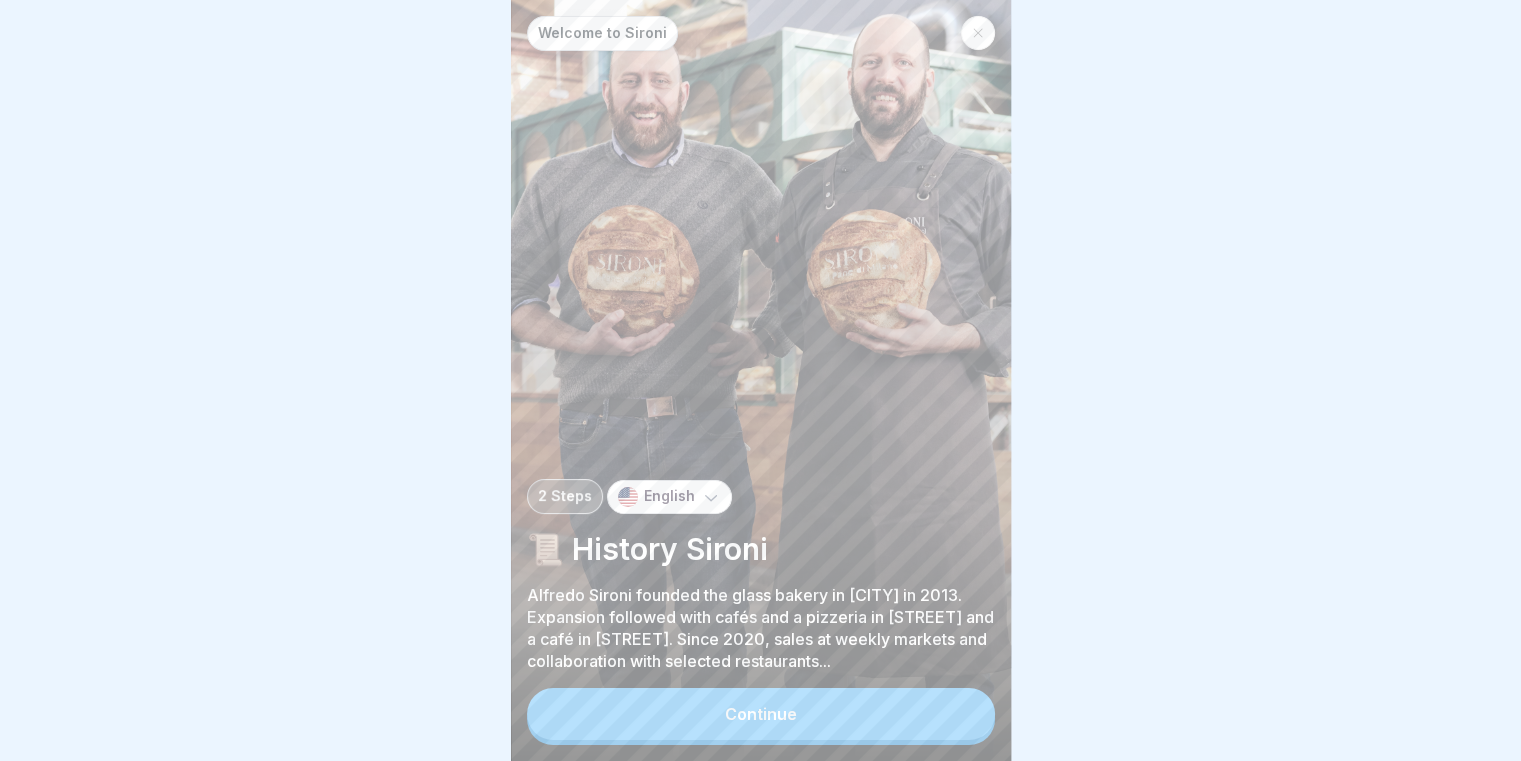 click on "Alfredo Sironi founded the glass bakery in Berlin in 2013. Expansion followed with cafés and a pizzeria in Goltzstraße and a café in Gleimstraße. Since 2020, sales at weekly markets and collaboration with selected restaurants..." at bounding box center [761, 628] 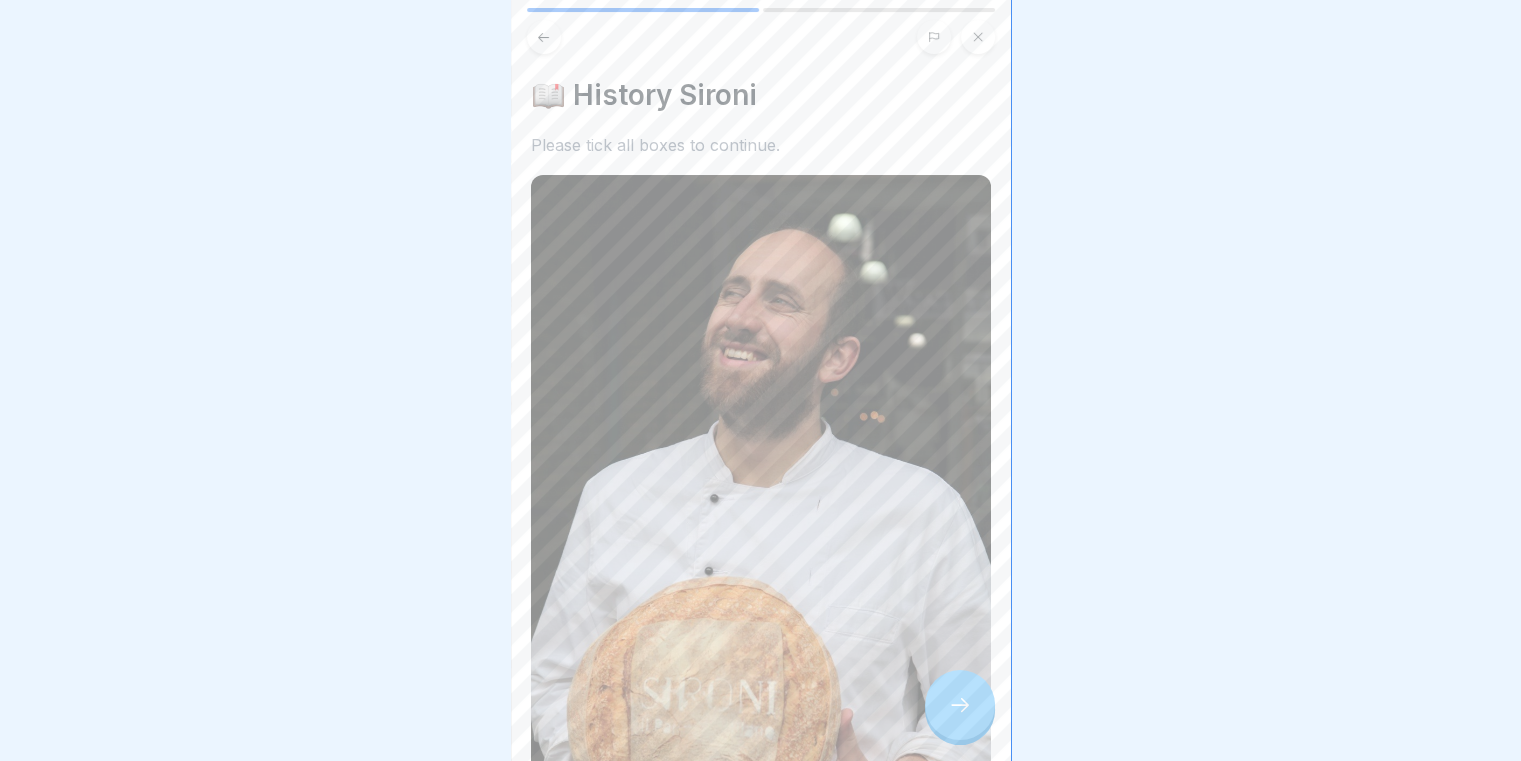 scroll, scrollTop: 591, scrollLeft: 0, axis: vertical 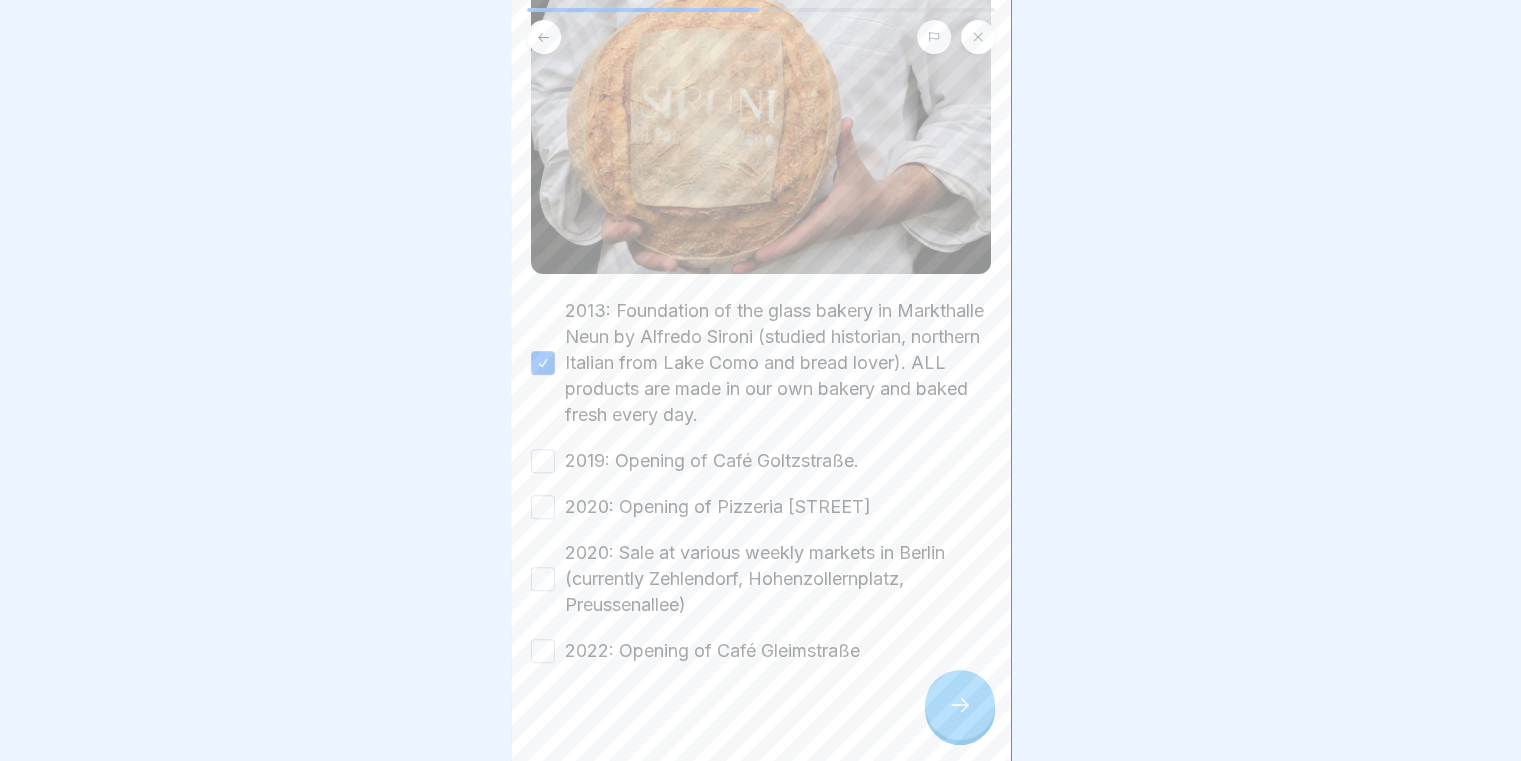 click on "2019: Opening of Café Goltzstraße." at bounding box center [761, 461] 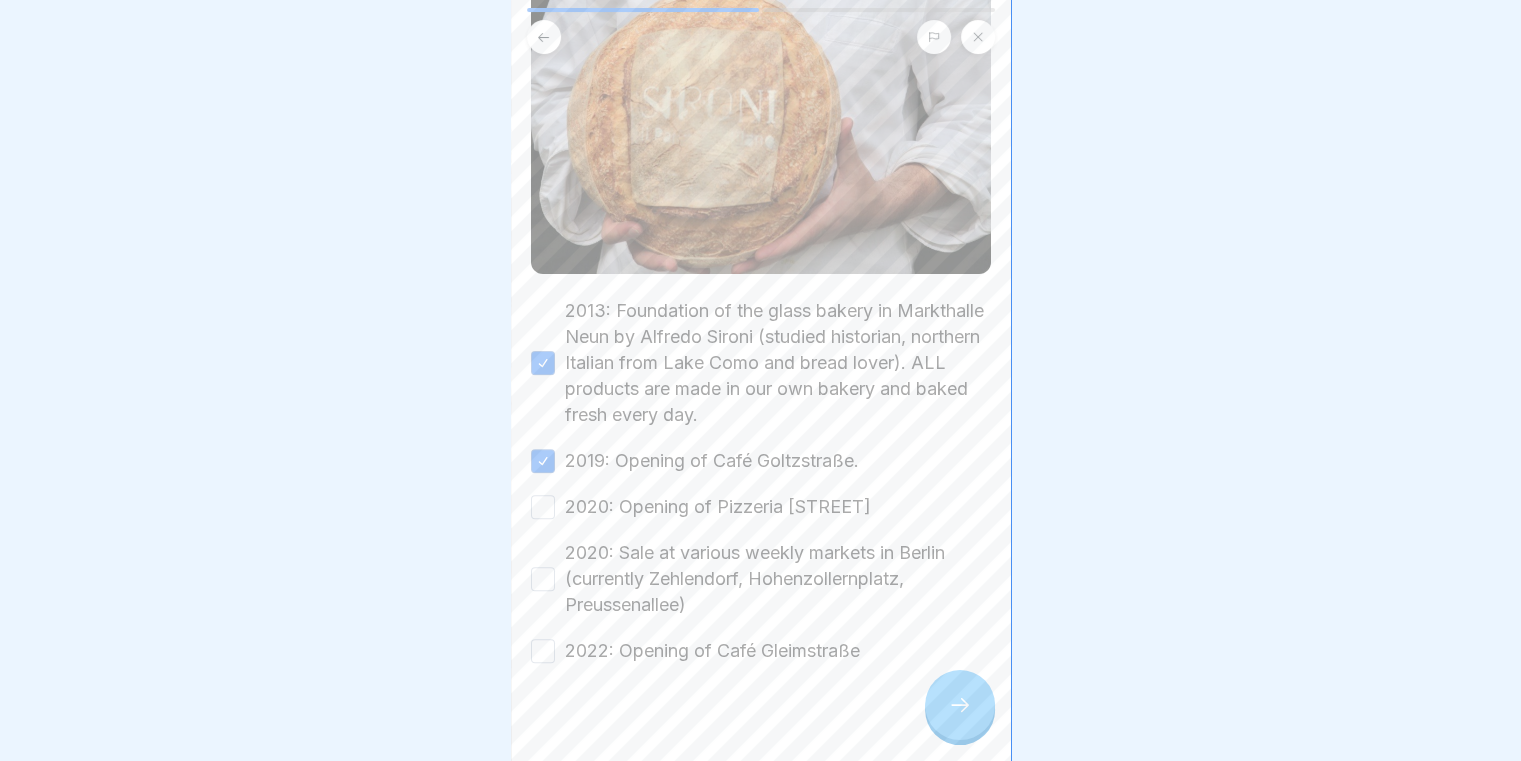 click on "2020: Opening of Pizzeria Goltzstraße" at bounding box center [543, 507] 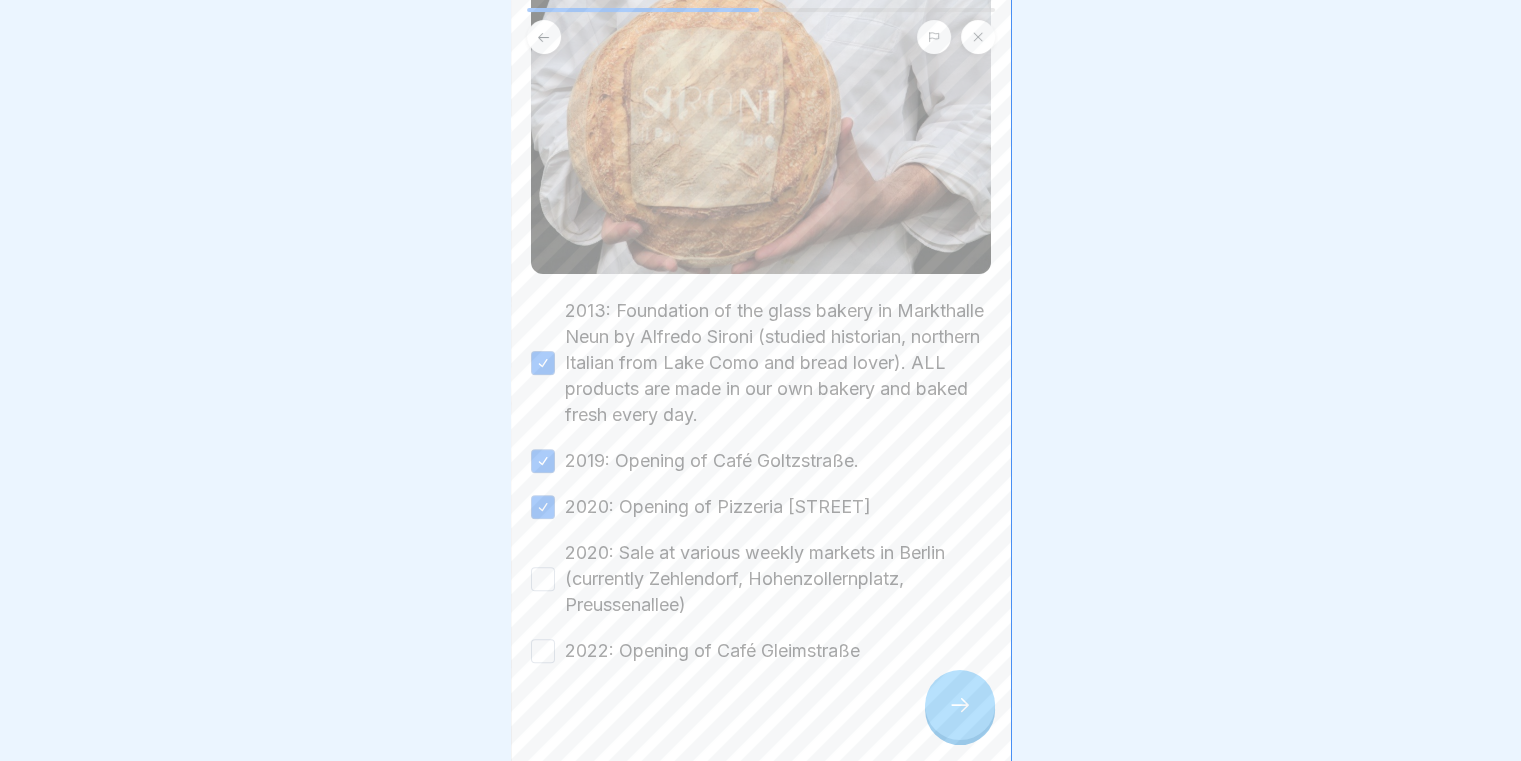 click on "2020: Sale at various weekly markets in Berlin (currently Zehlendorf, Hohenzollernplatz, Preussenallee)" at bounding box center [543, 579] 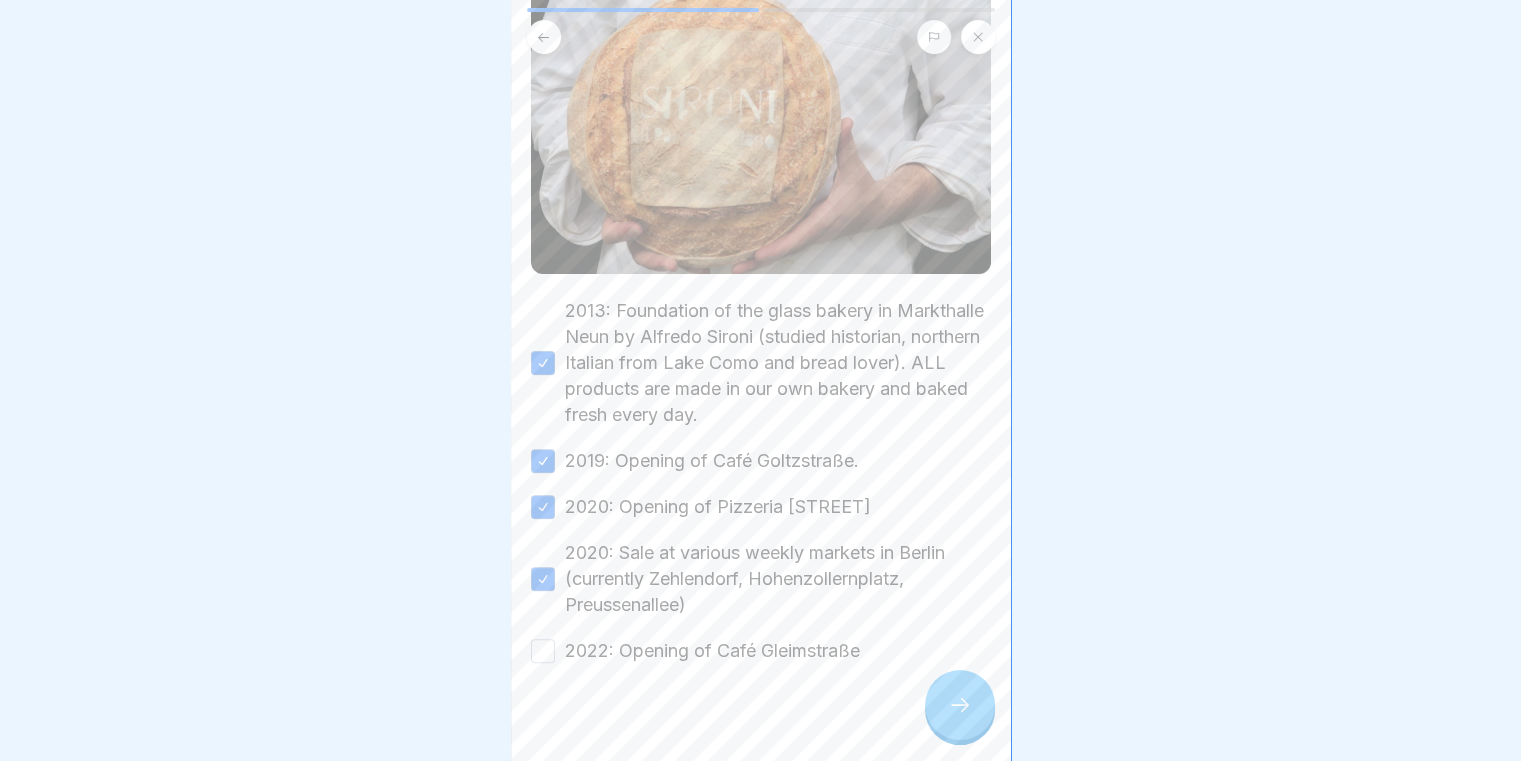 click on "2022: Opening of Café Gleimstraße" at bounding box center [543, 651] 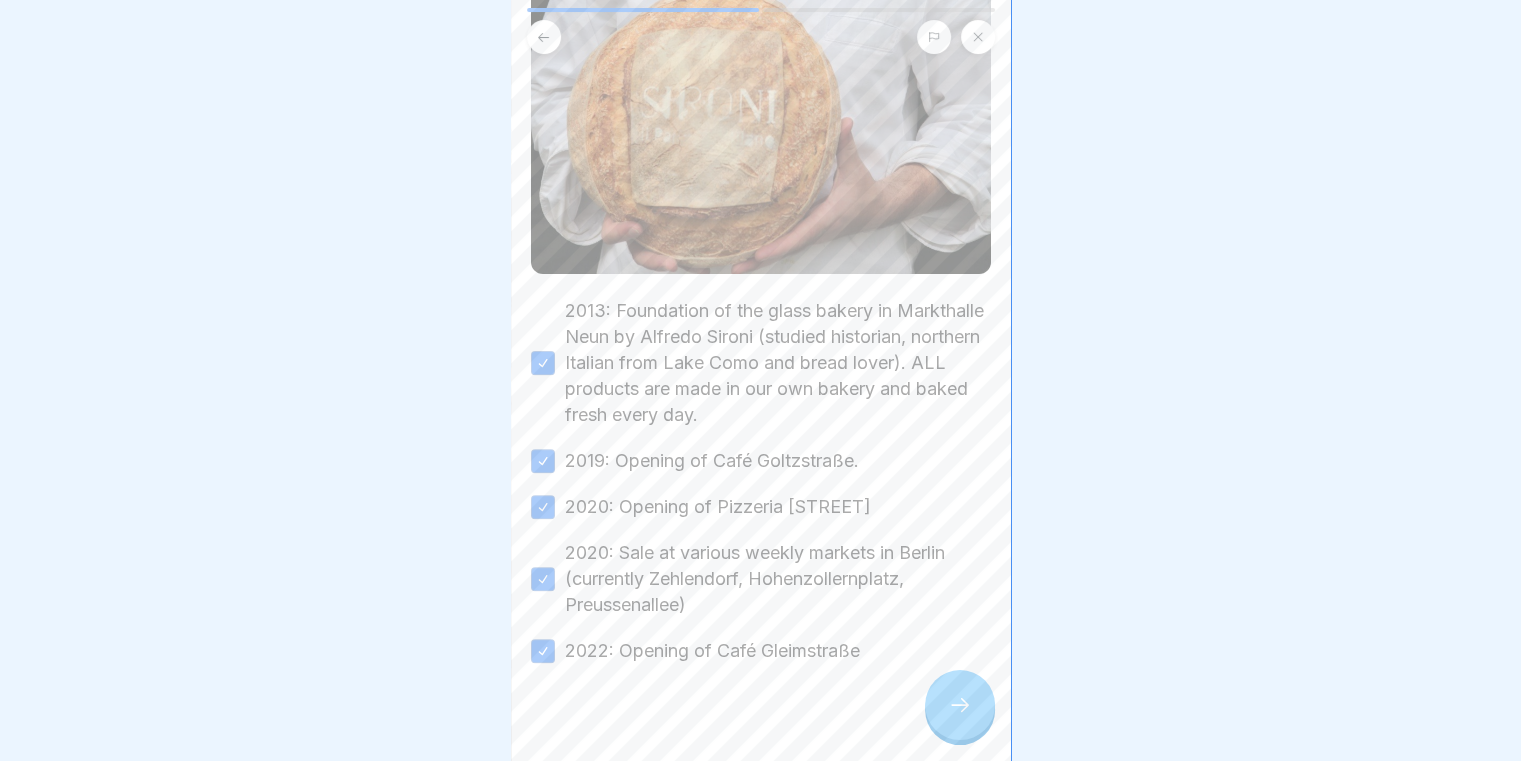 click at bounding box center [960, 705] 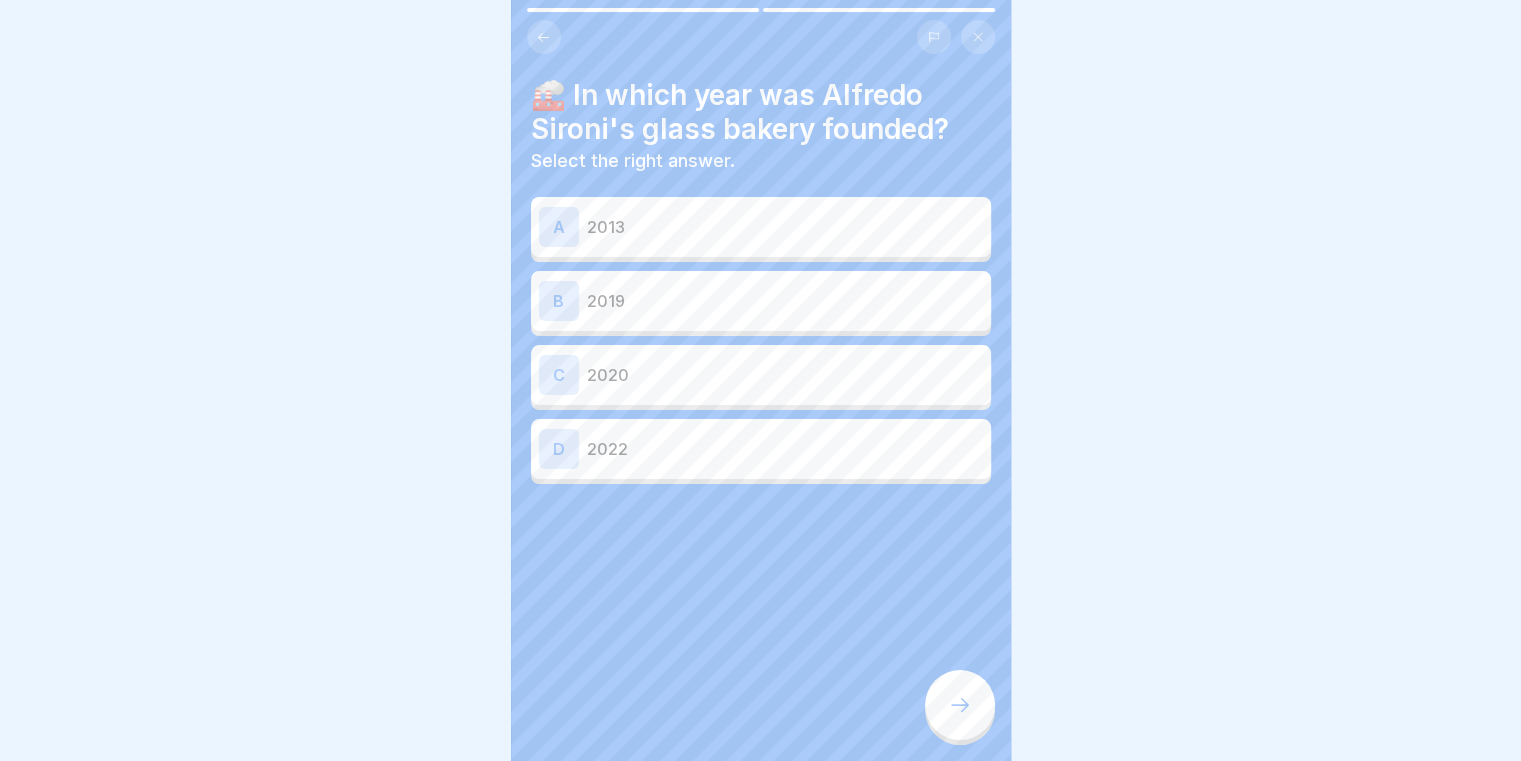 click on "2013" at bounding box center (785, 227) 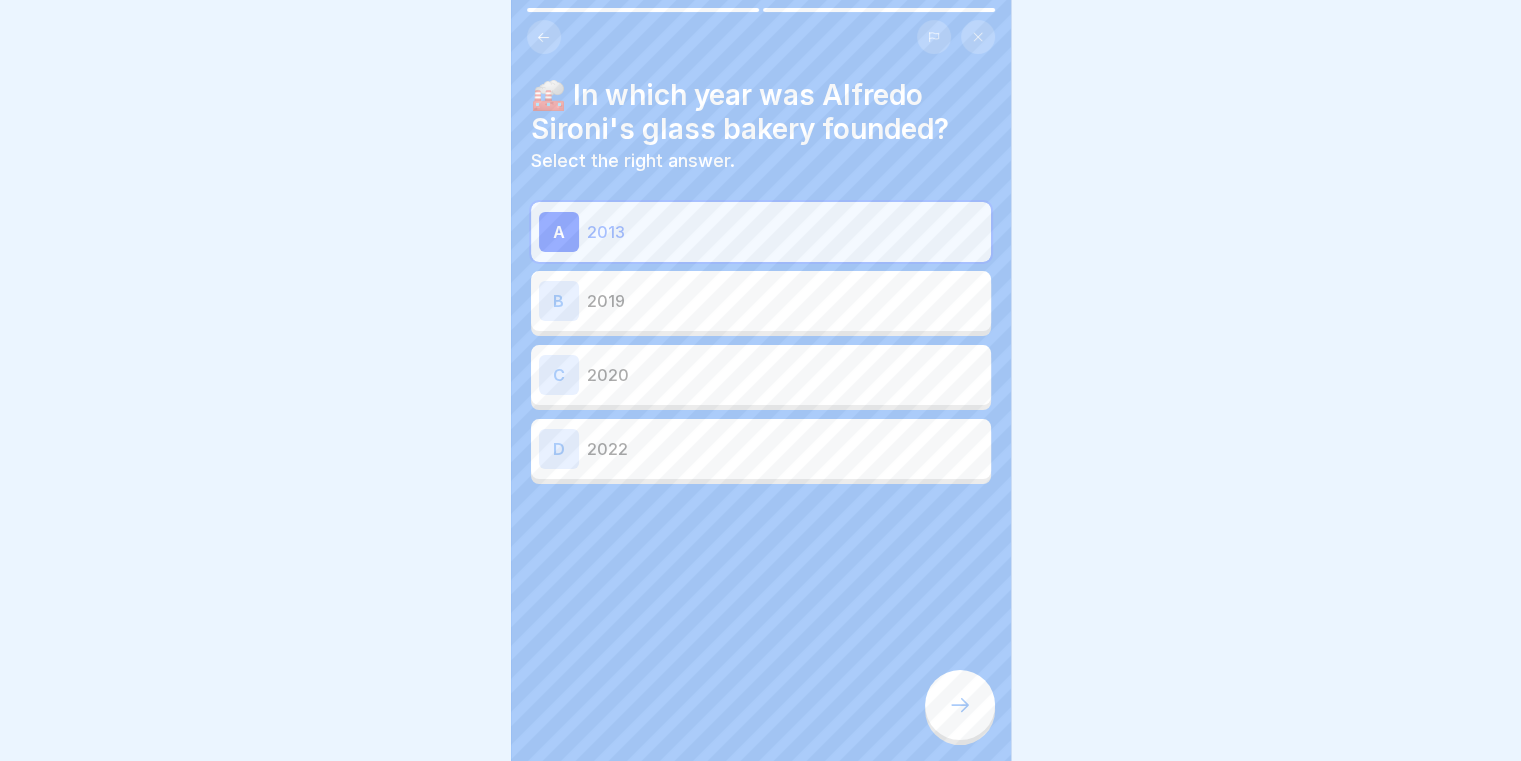 click at bounding box center (960, 705) 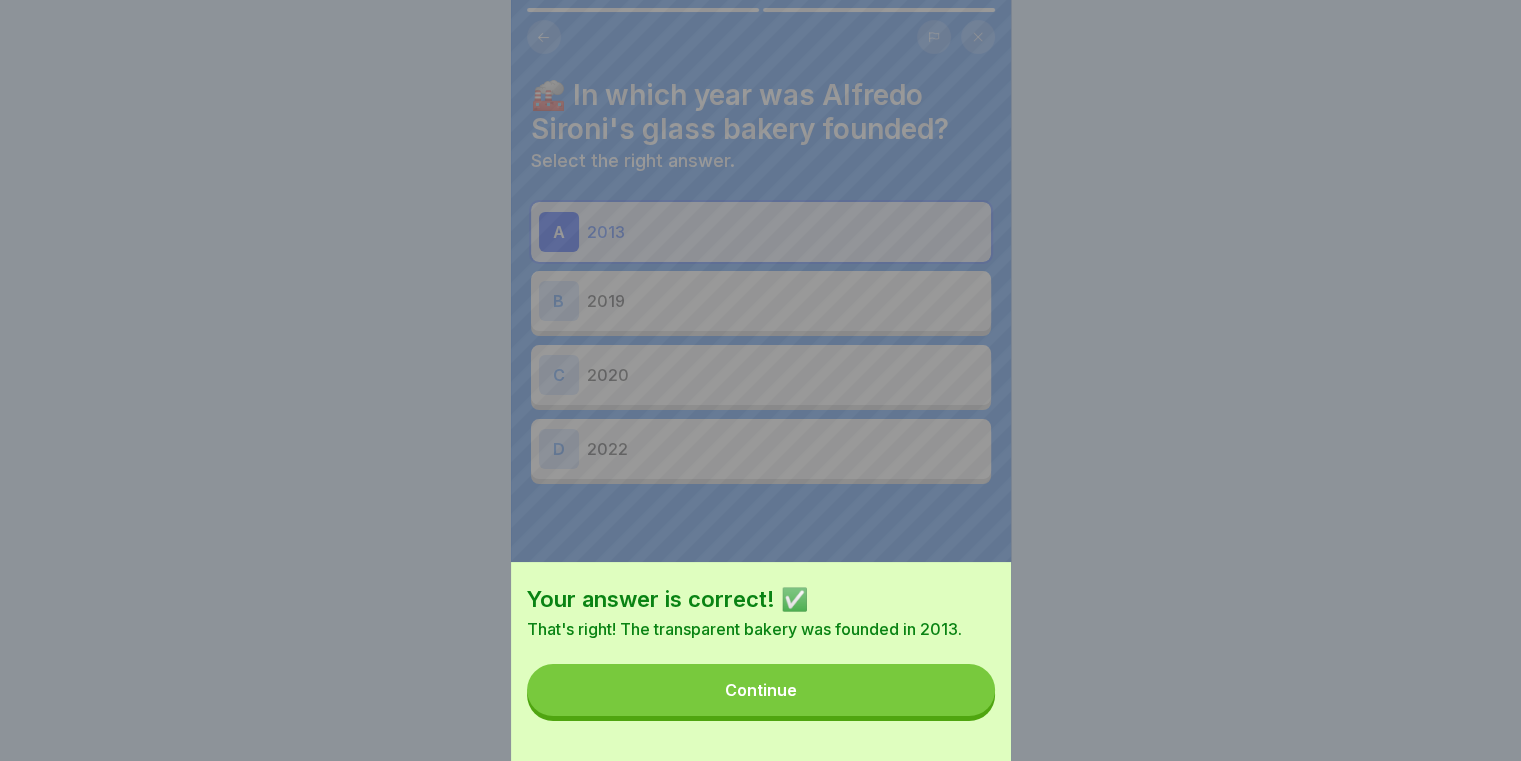 click on "Continue" at bounding box center [761, 690] 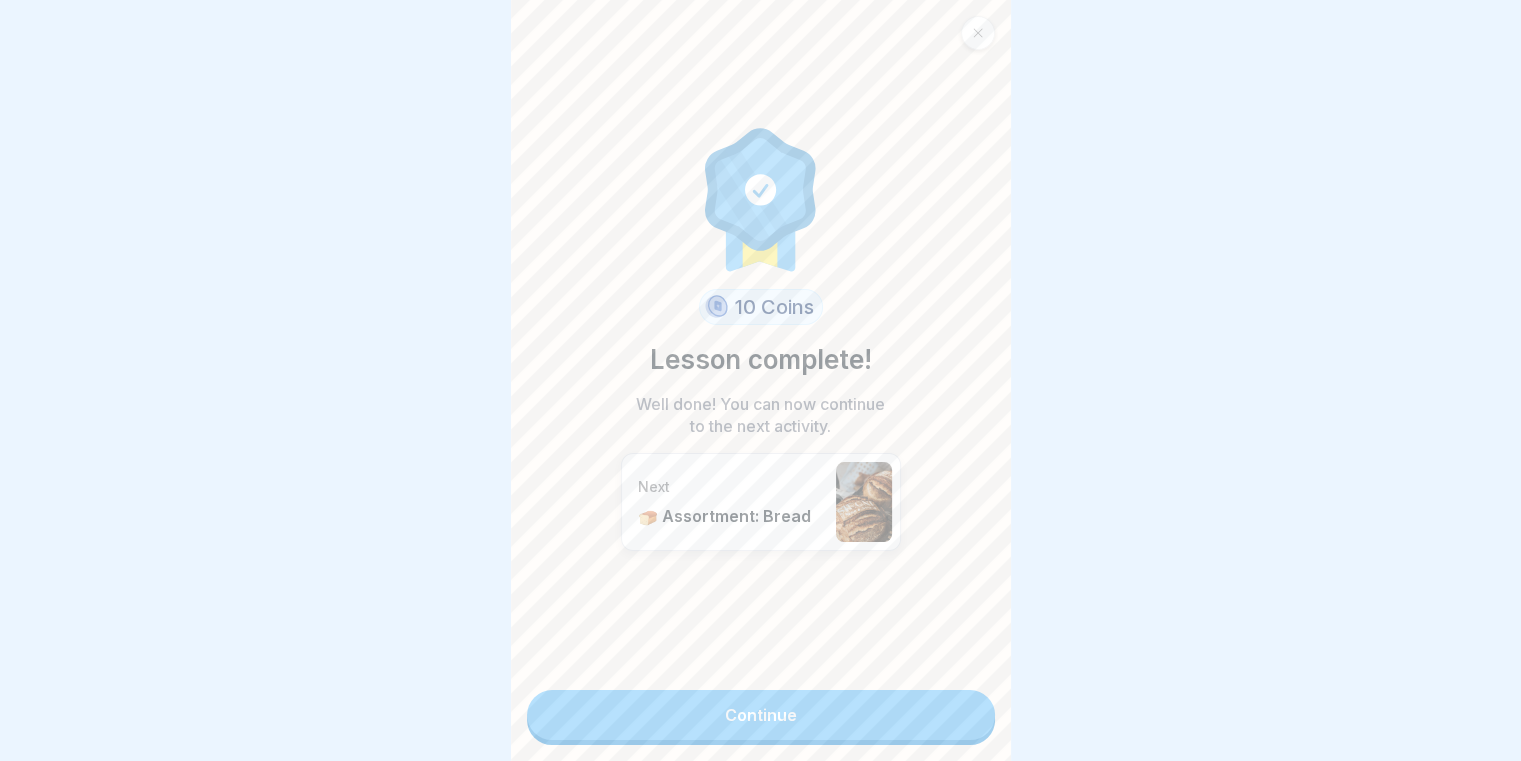 click on "Continue" at bounding box center [761, 715] 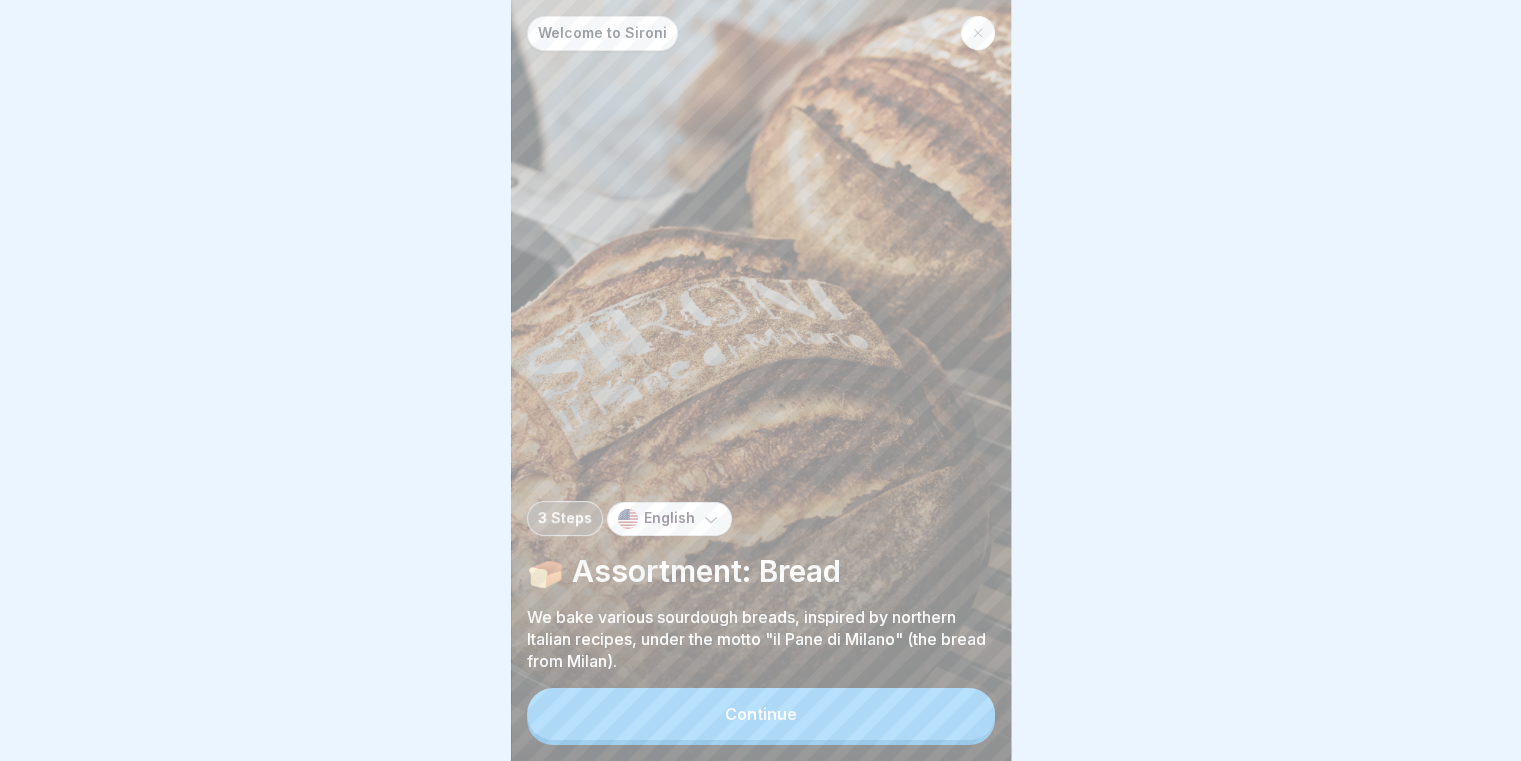 click on "Continue" at bounding box center (761, 714) 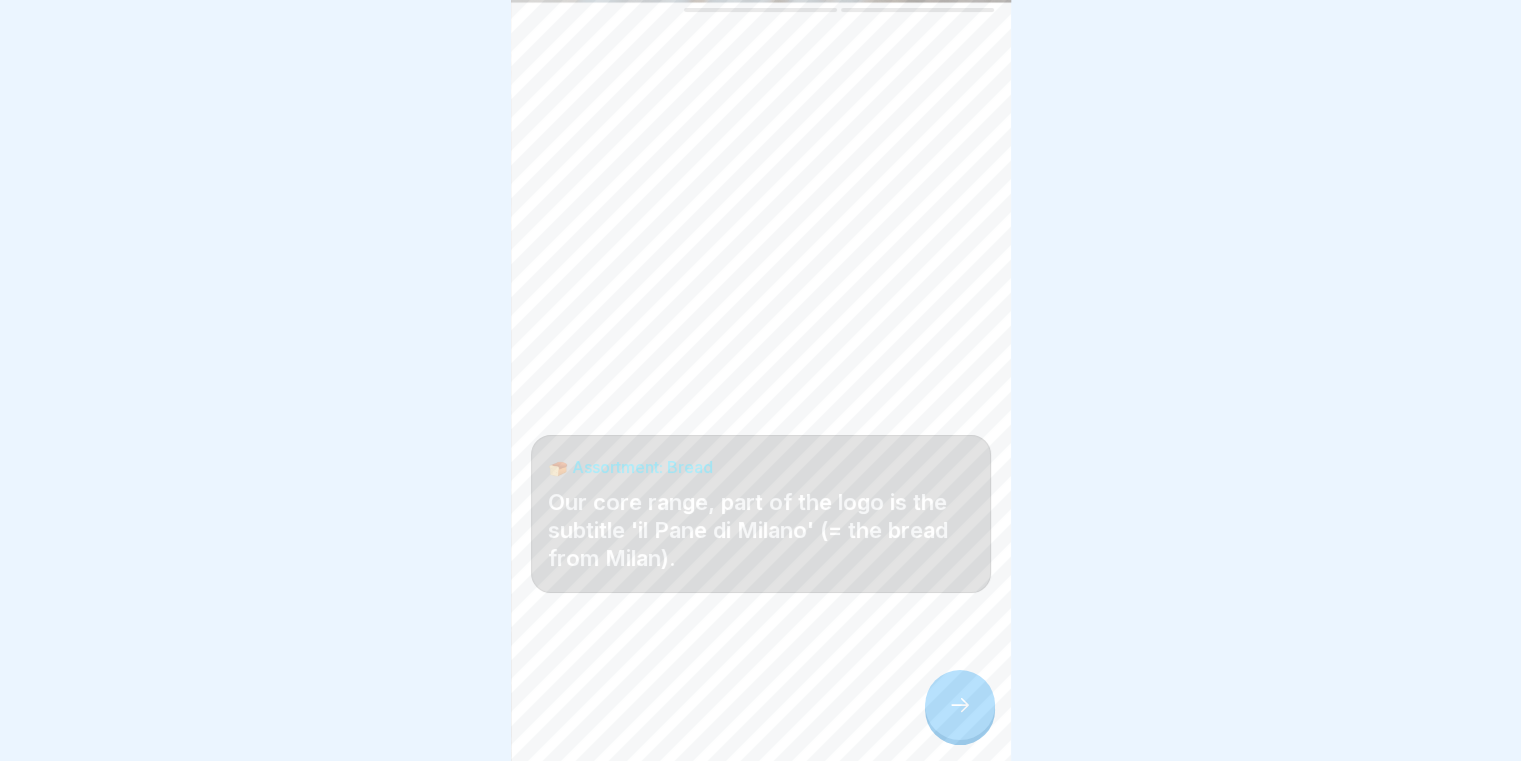 click at bounding box center [761, 701] 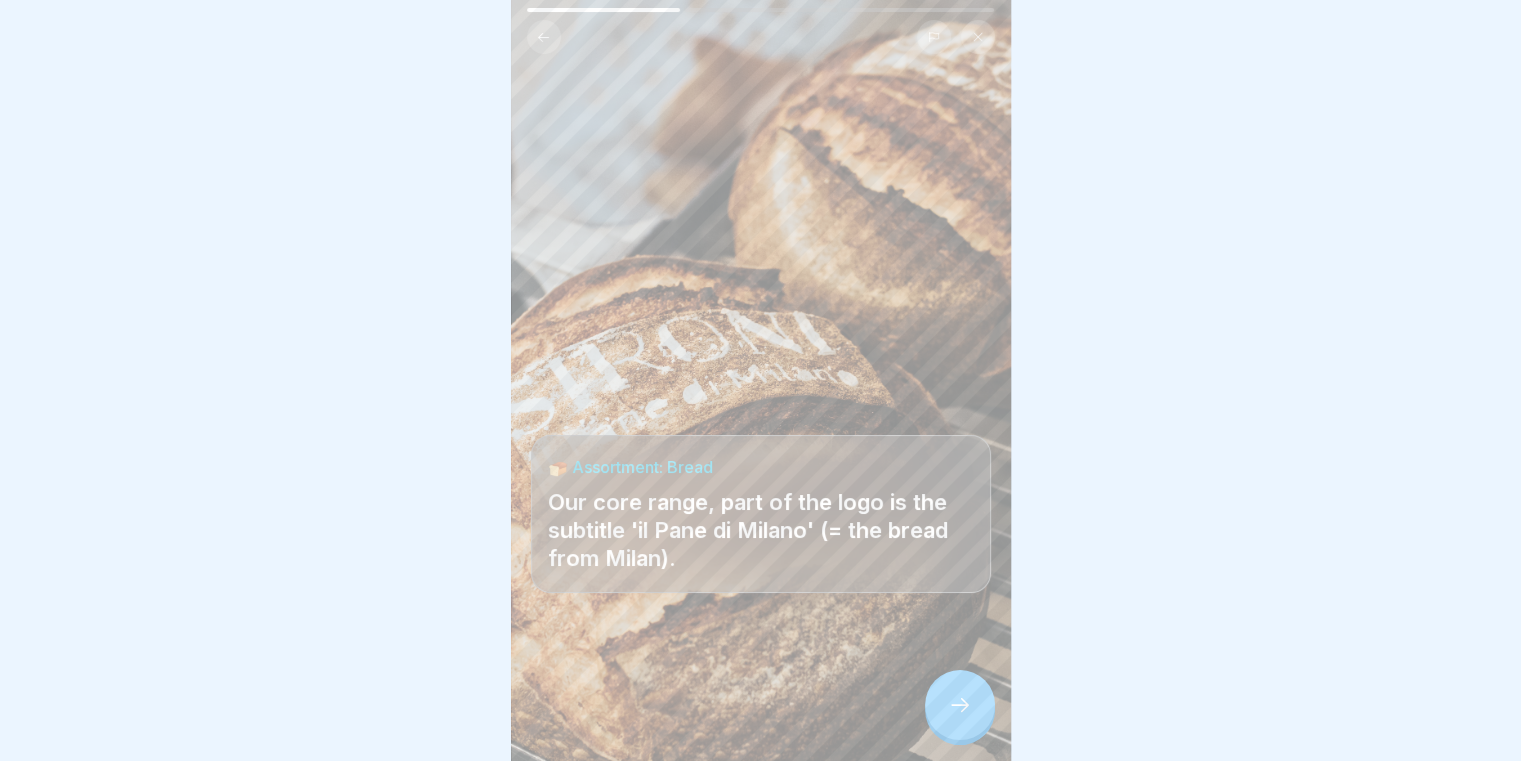 click at bounding box center (960, 705) 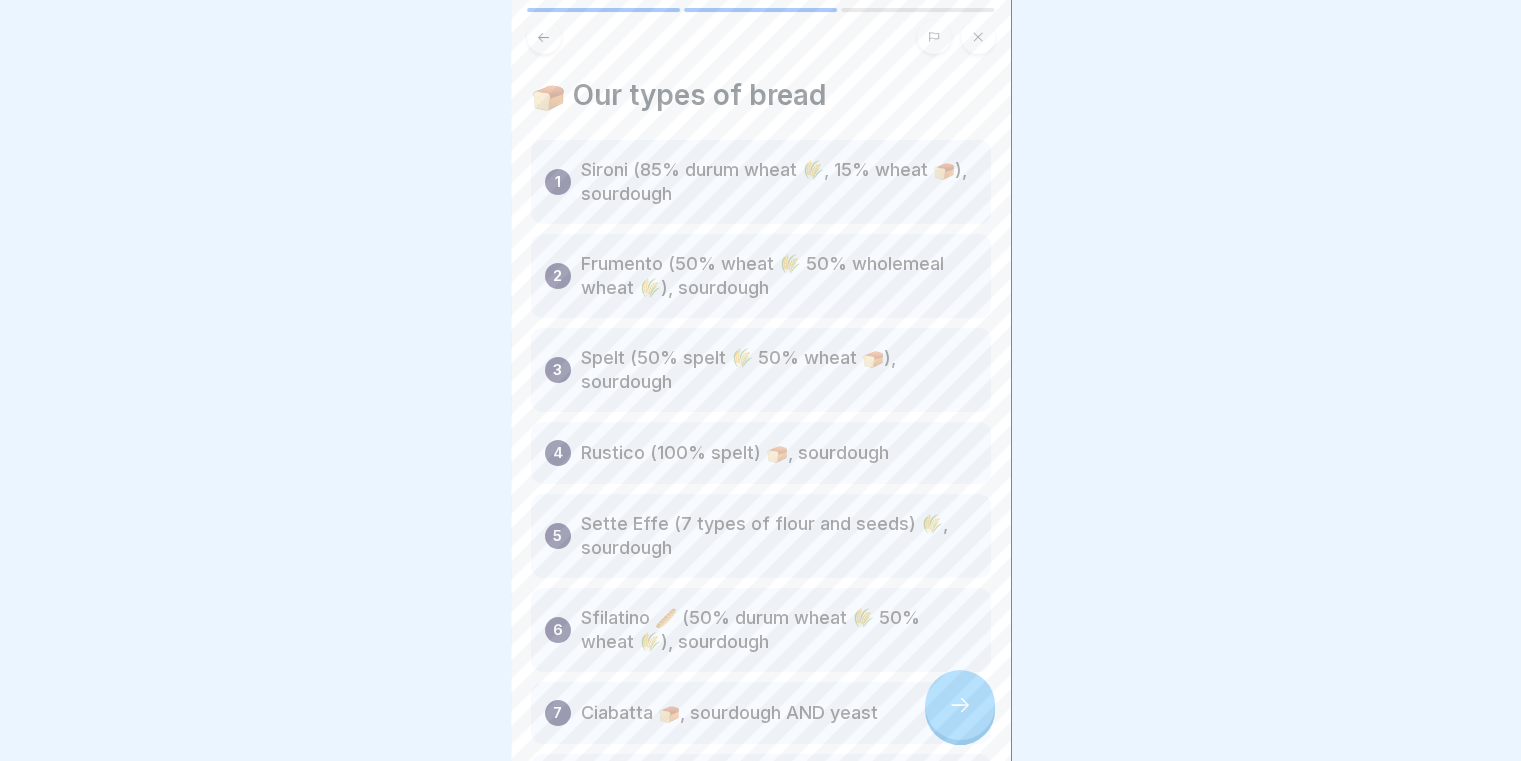 click on "1" at bounding box center [558, 182] 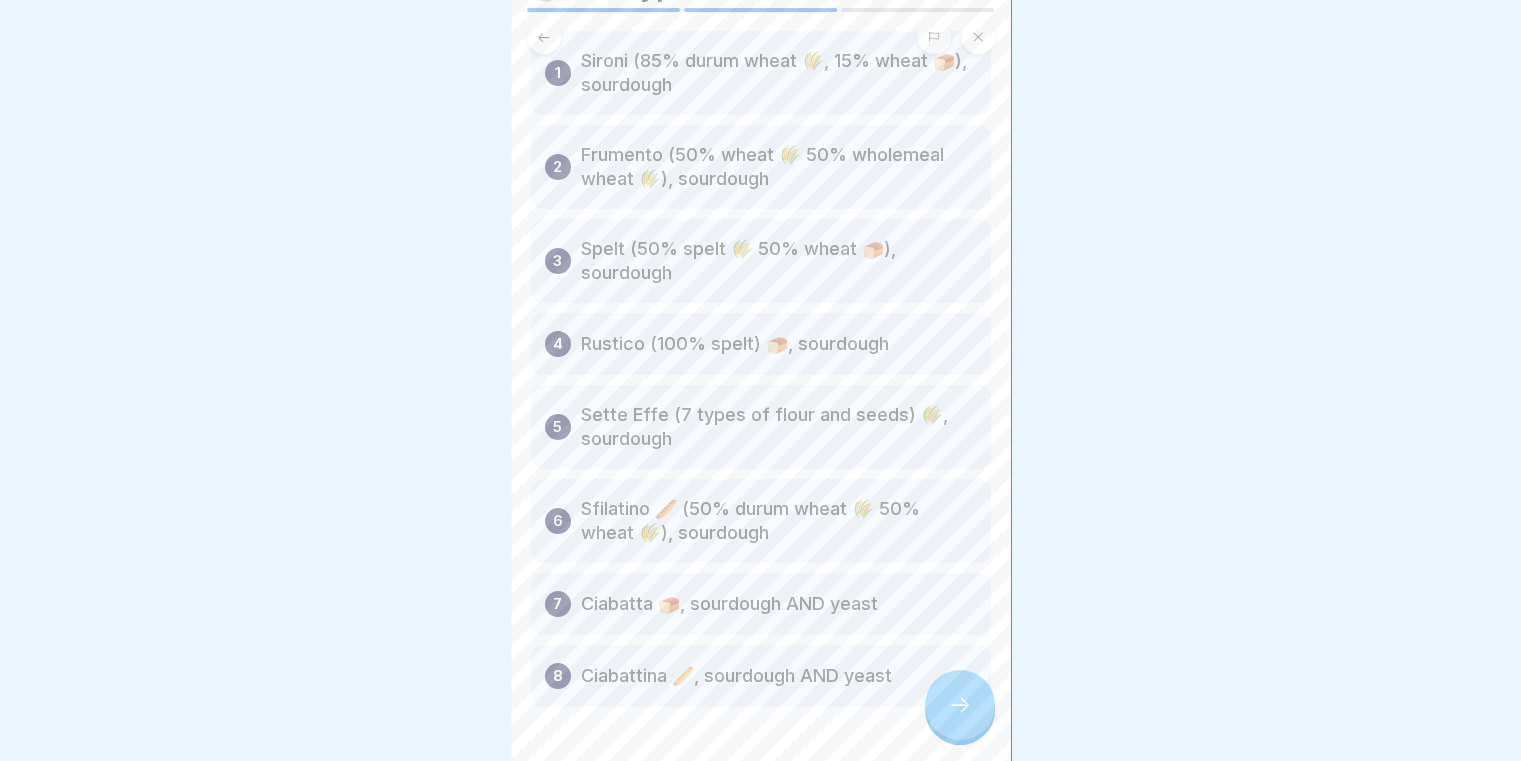 scroll, scrollTop: 75, scrollLeft: 0, axis: vertical 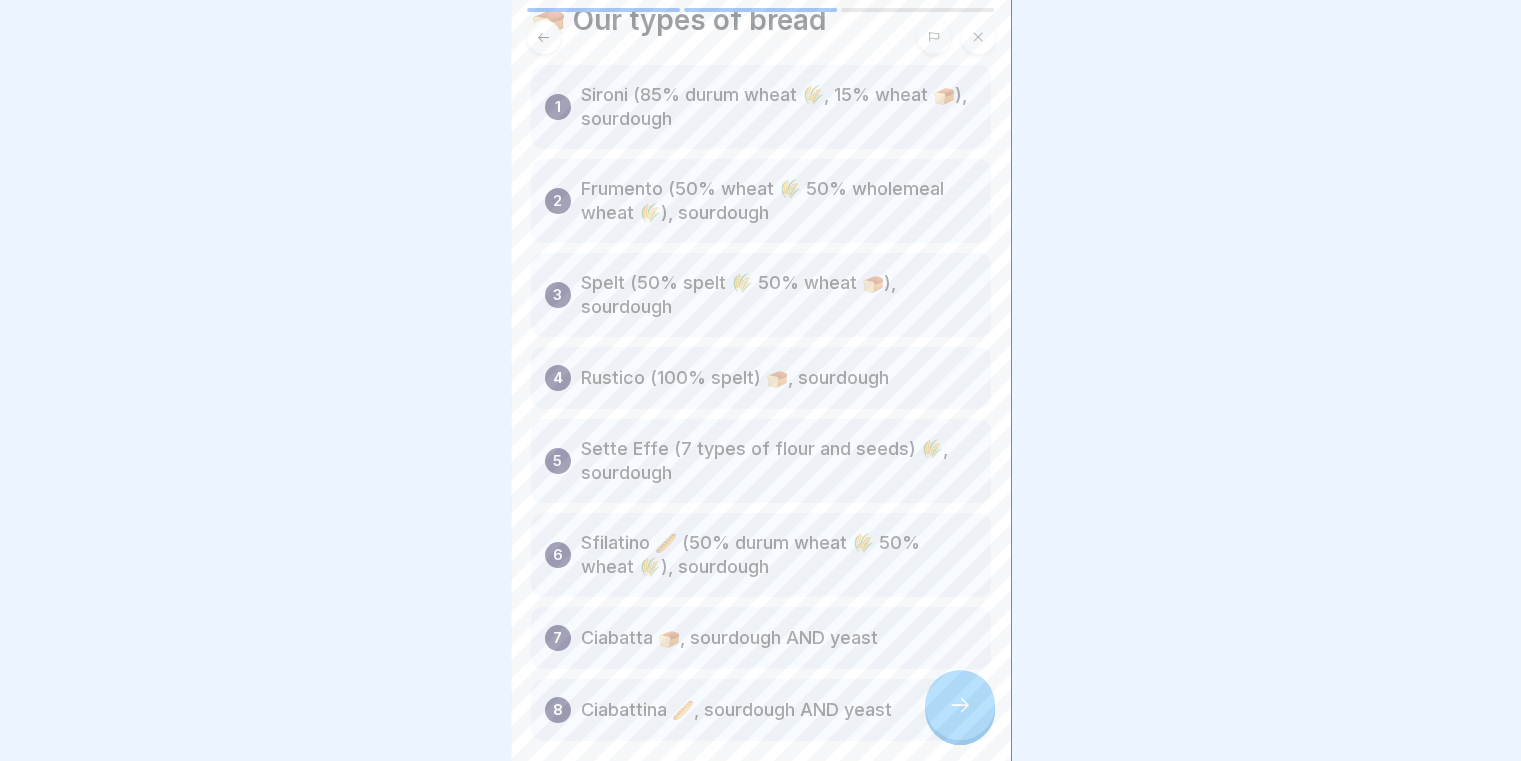 click 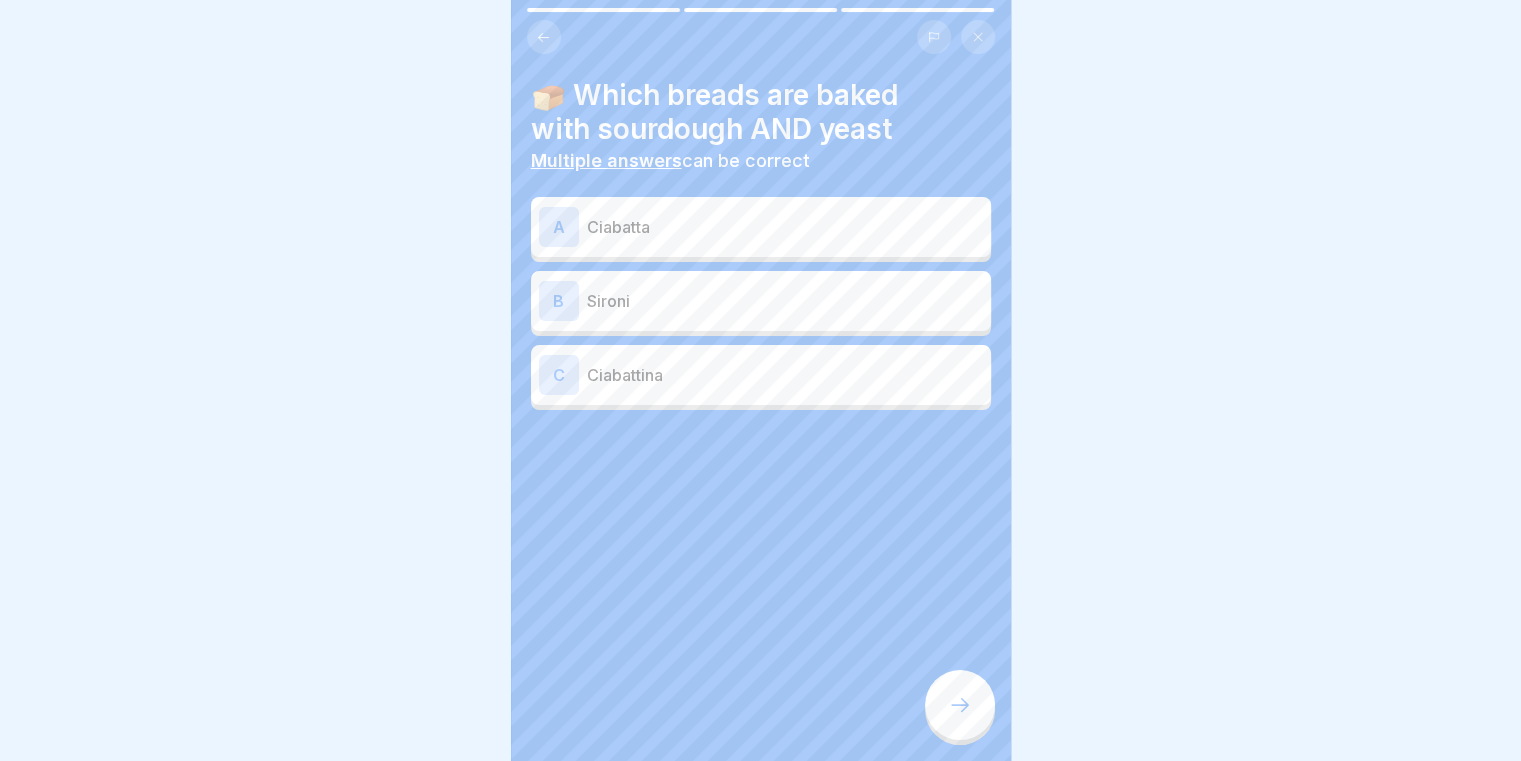 click 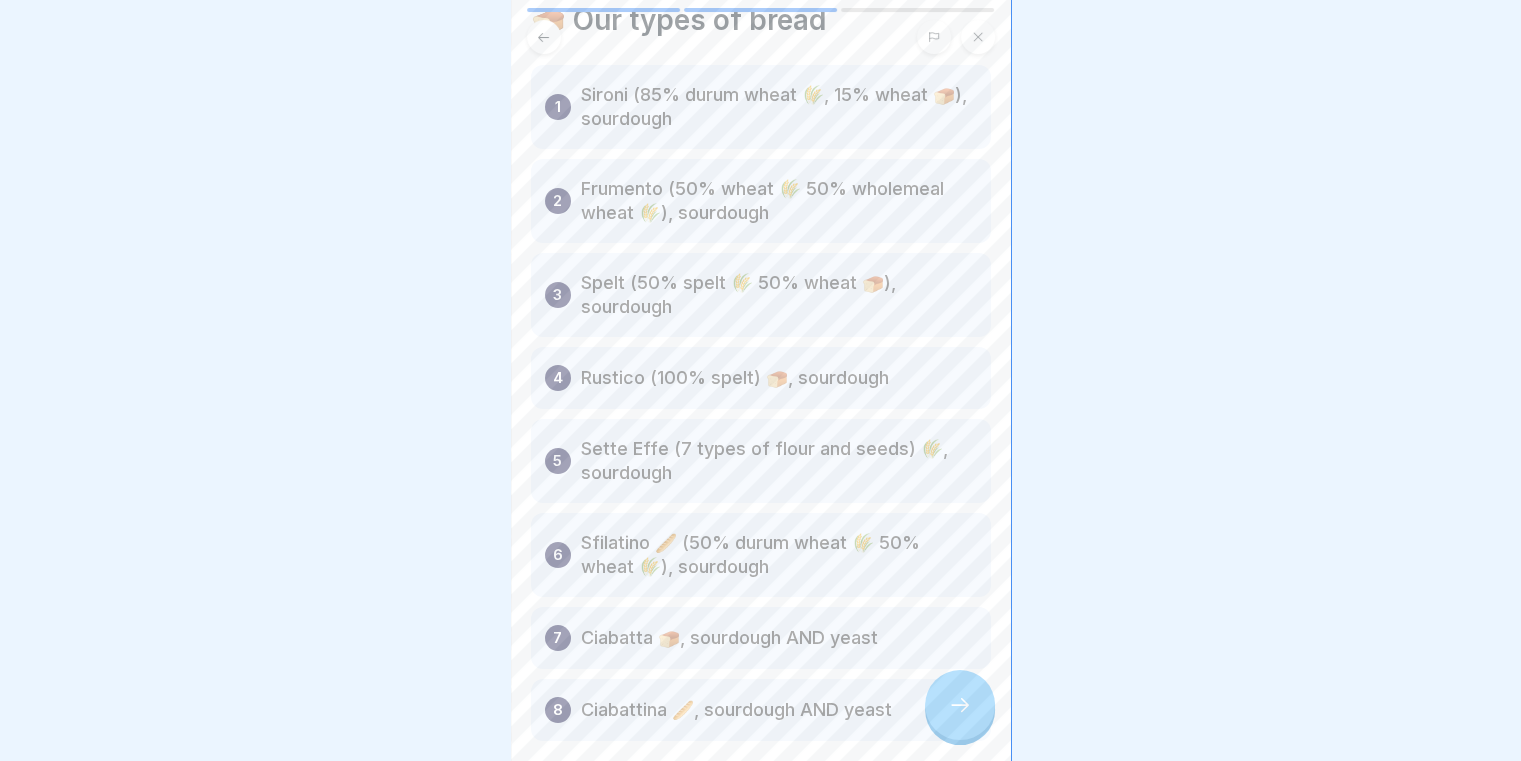 click at bounding box center [960, 705] 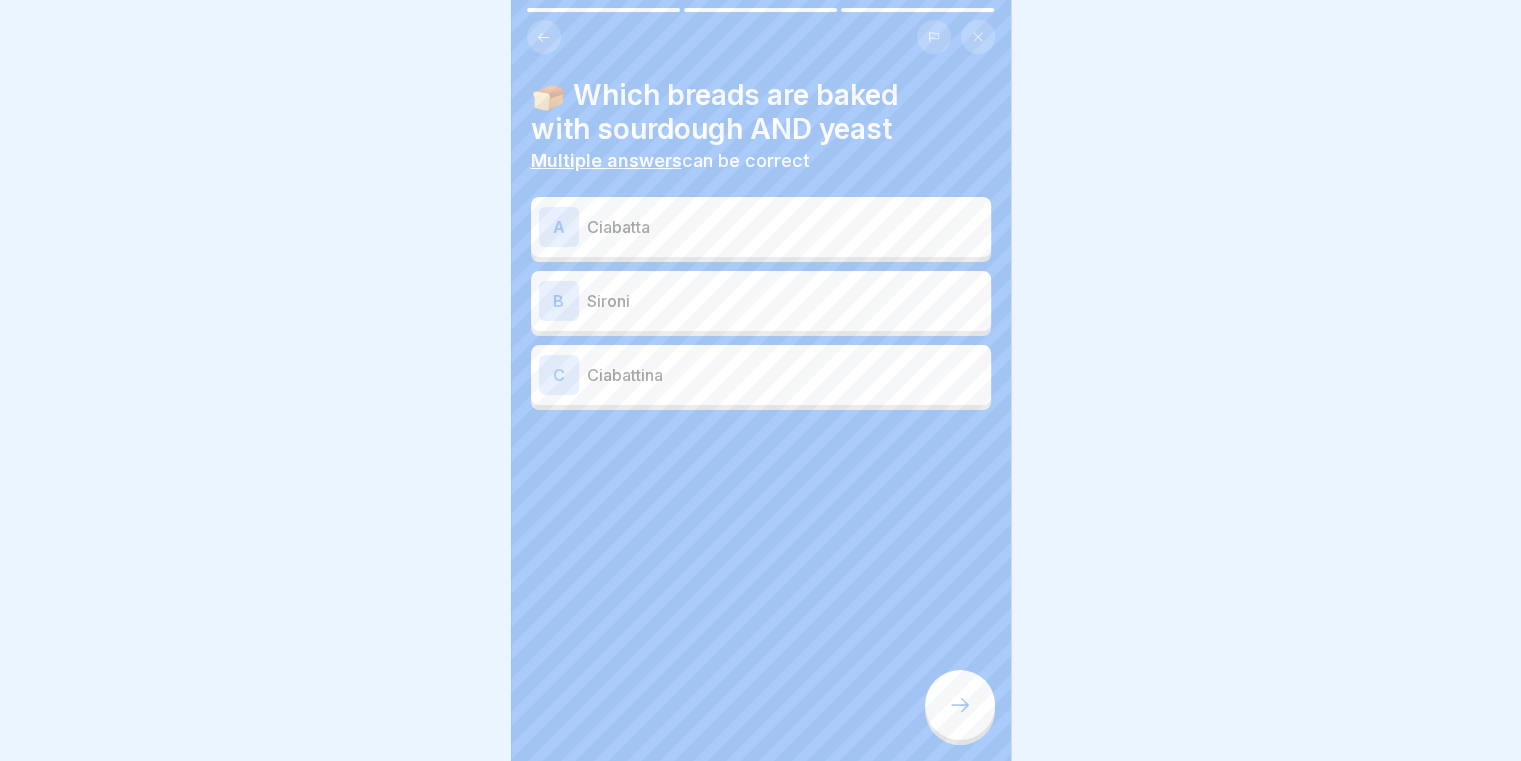 click at bounding box center (544, 37) 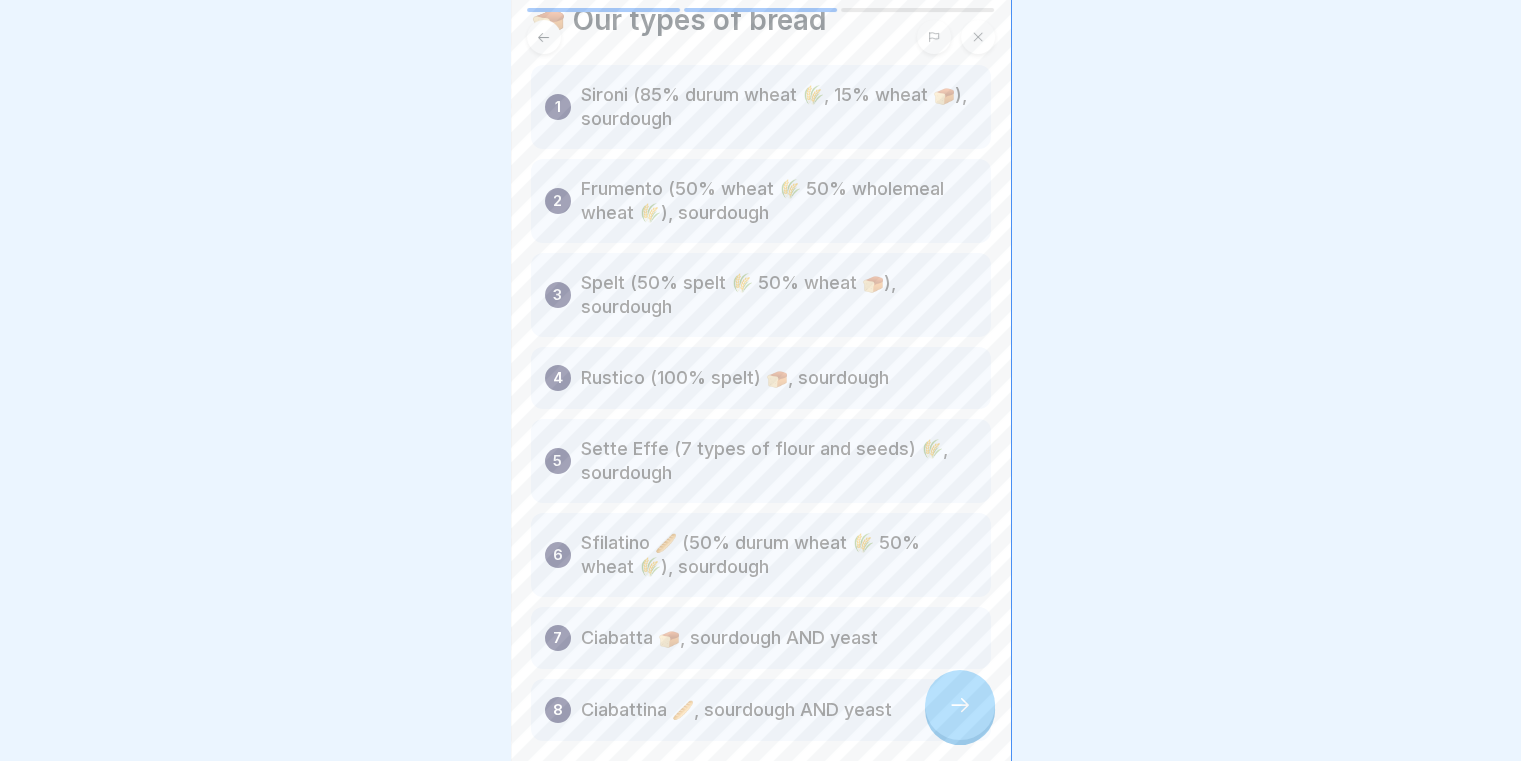 click at bounding box center (960, 705) 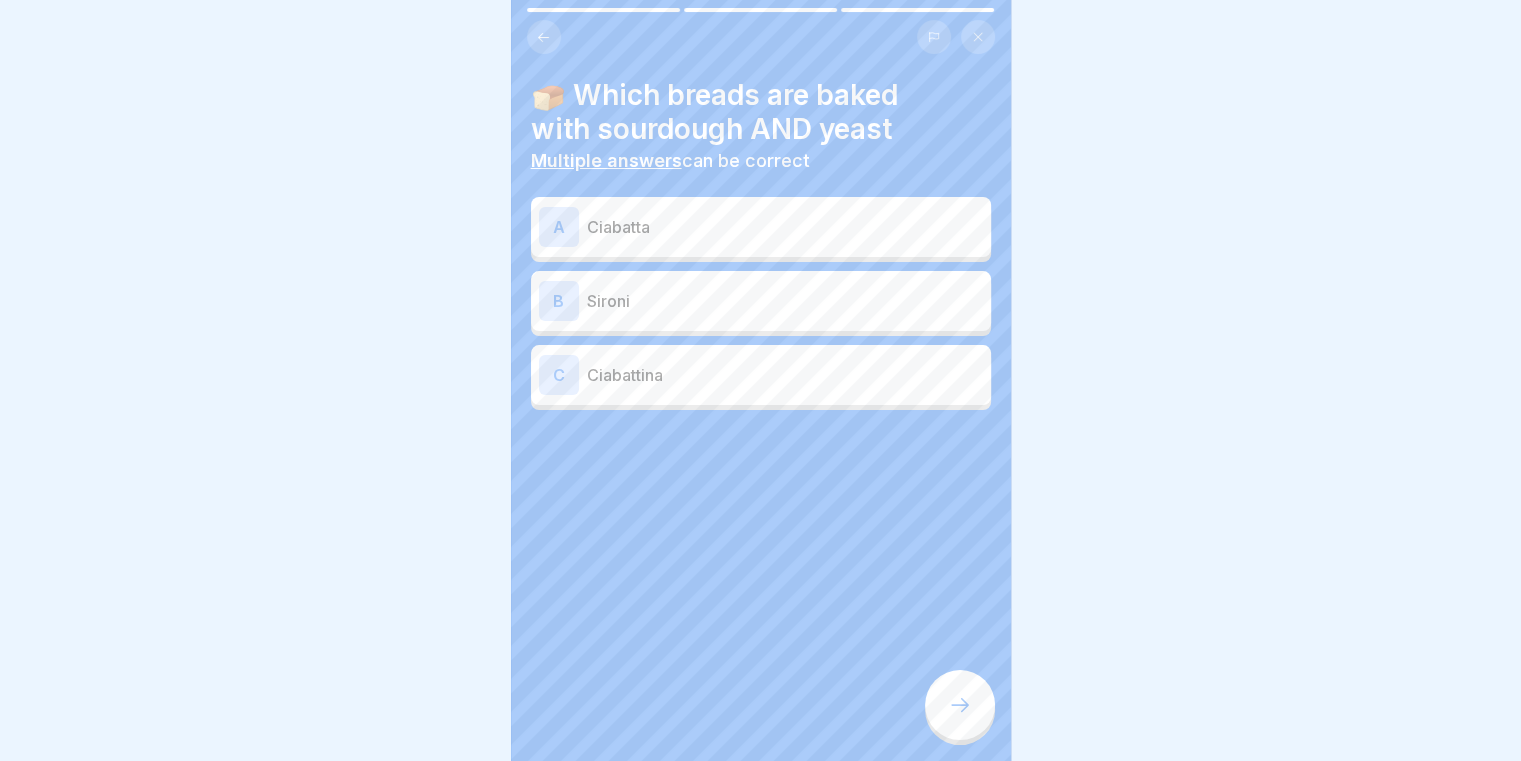 click on "C Ciabattina" at bounding box center (761, 375) 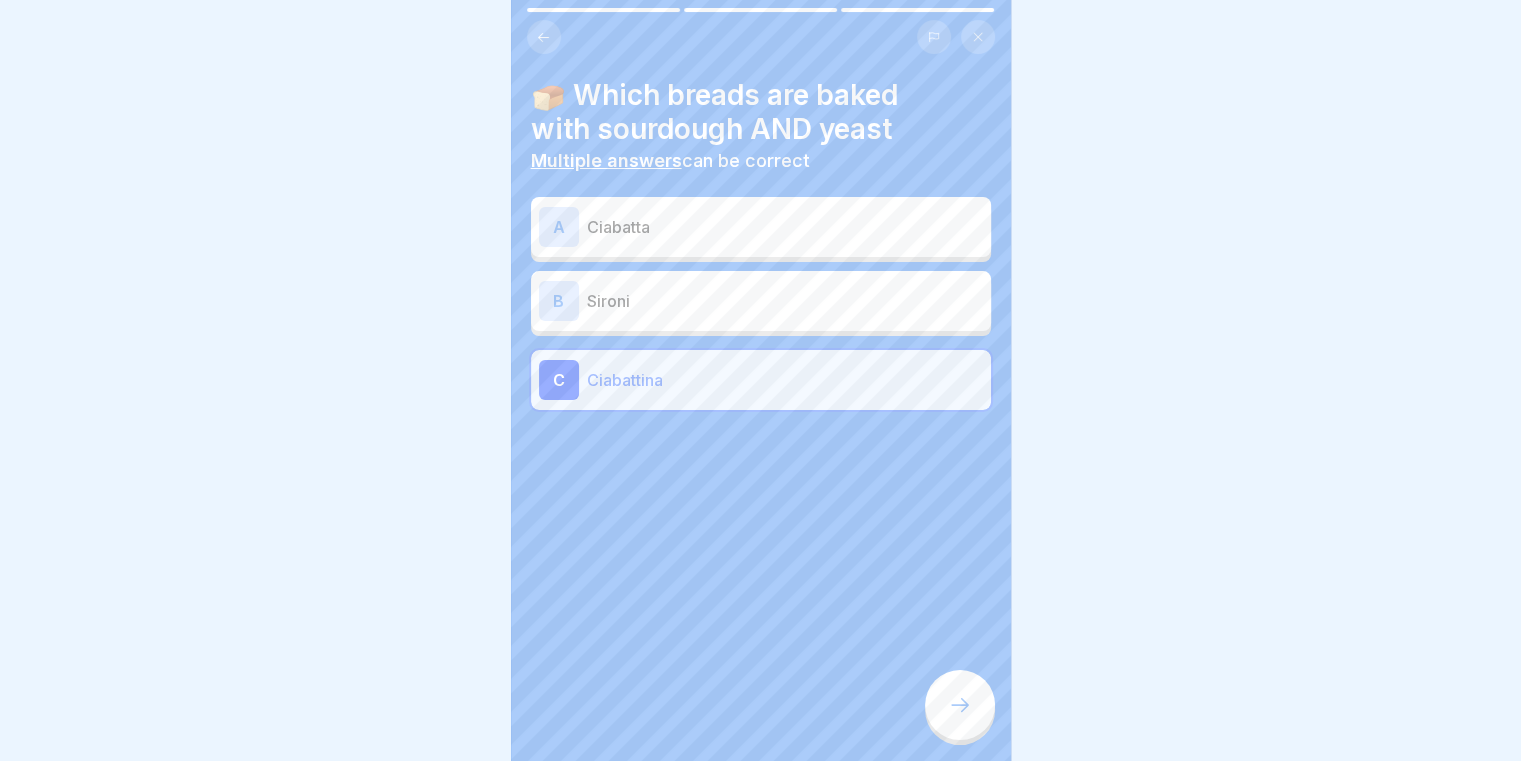 click on "Sironi" at bounding box center (785, 301) 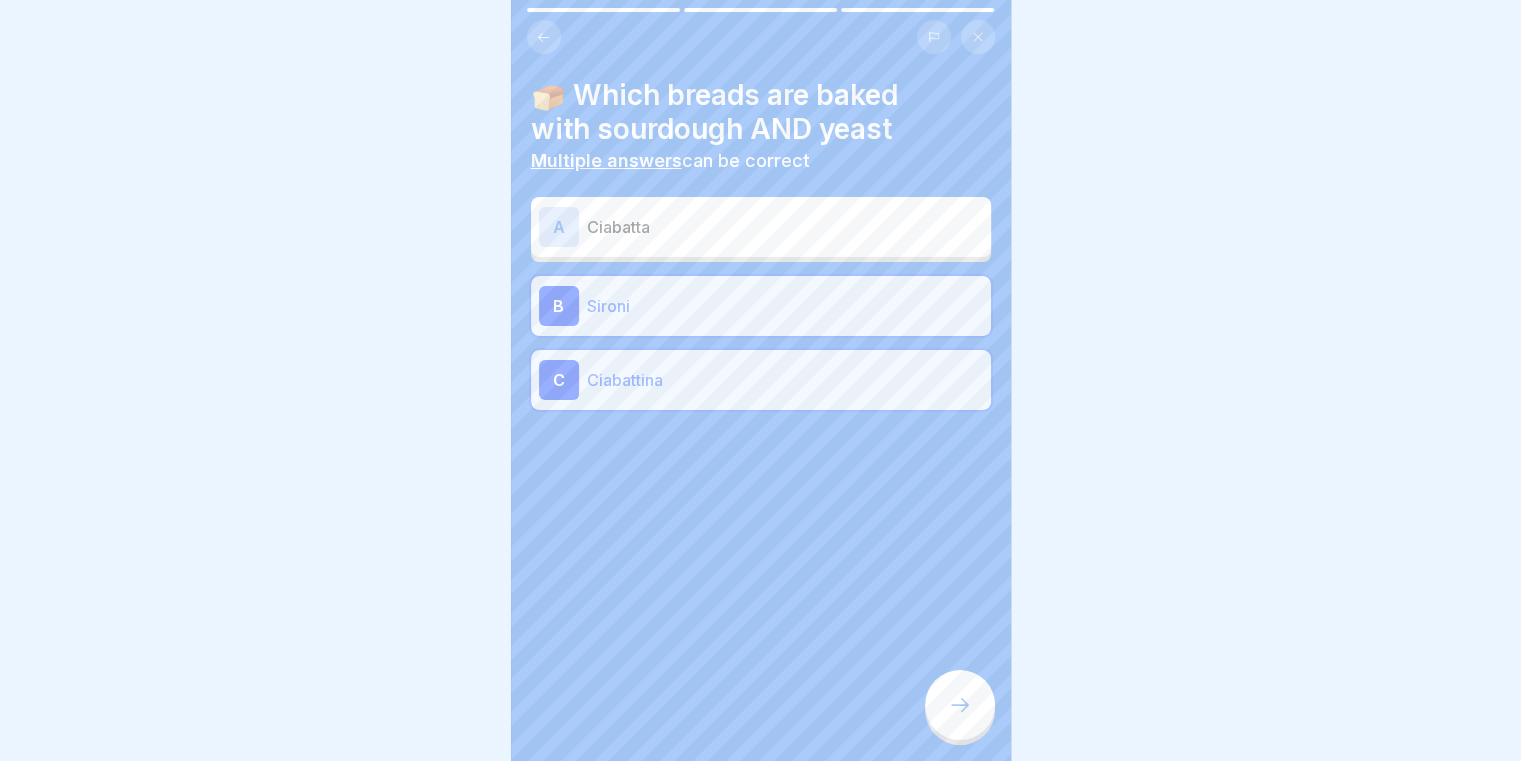 click on "Ciabatta" at bounding box center [785, 227] 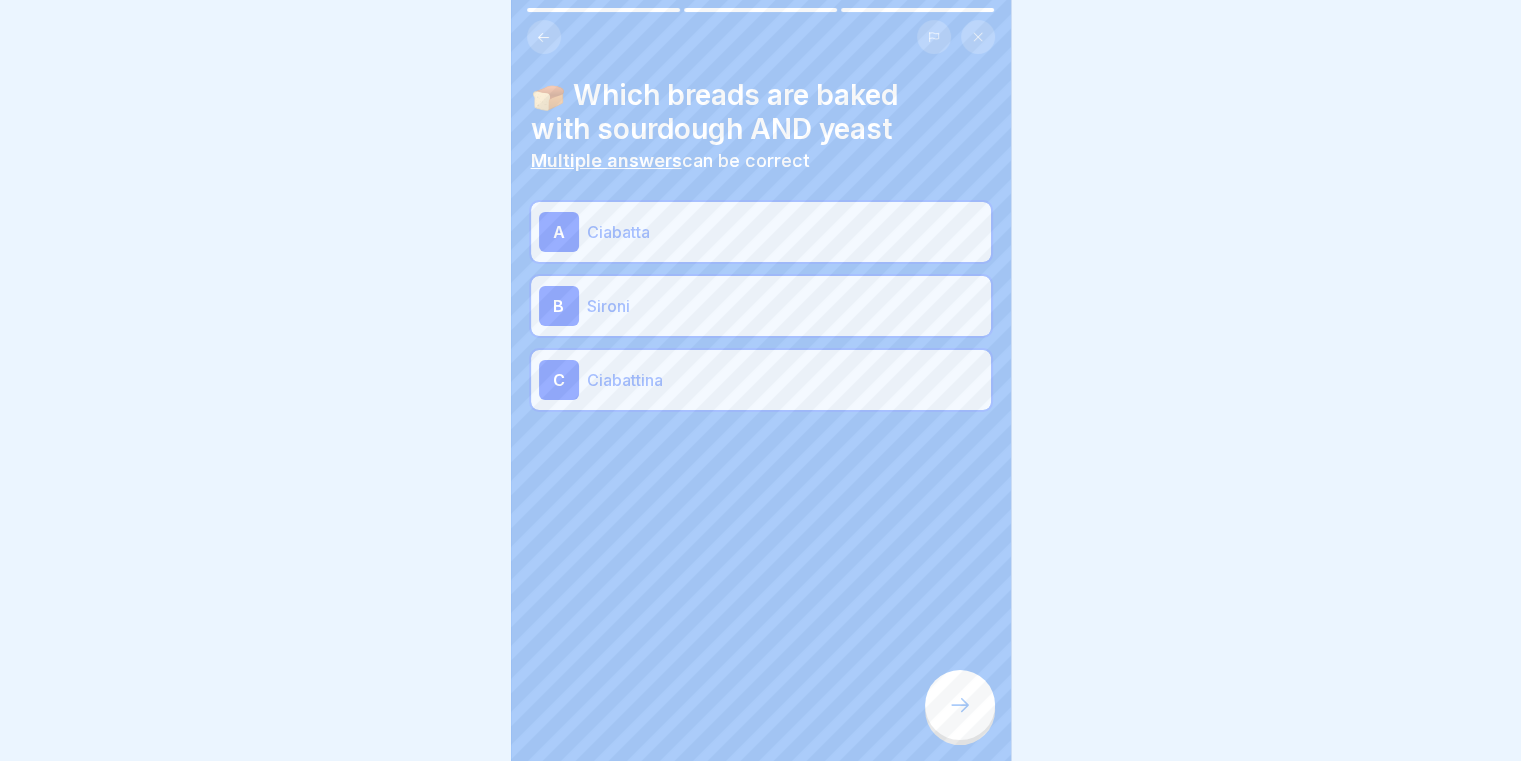 click at bounding box center [544, 37] 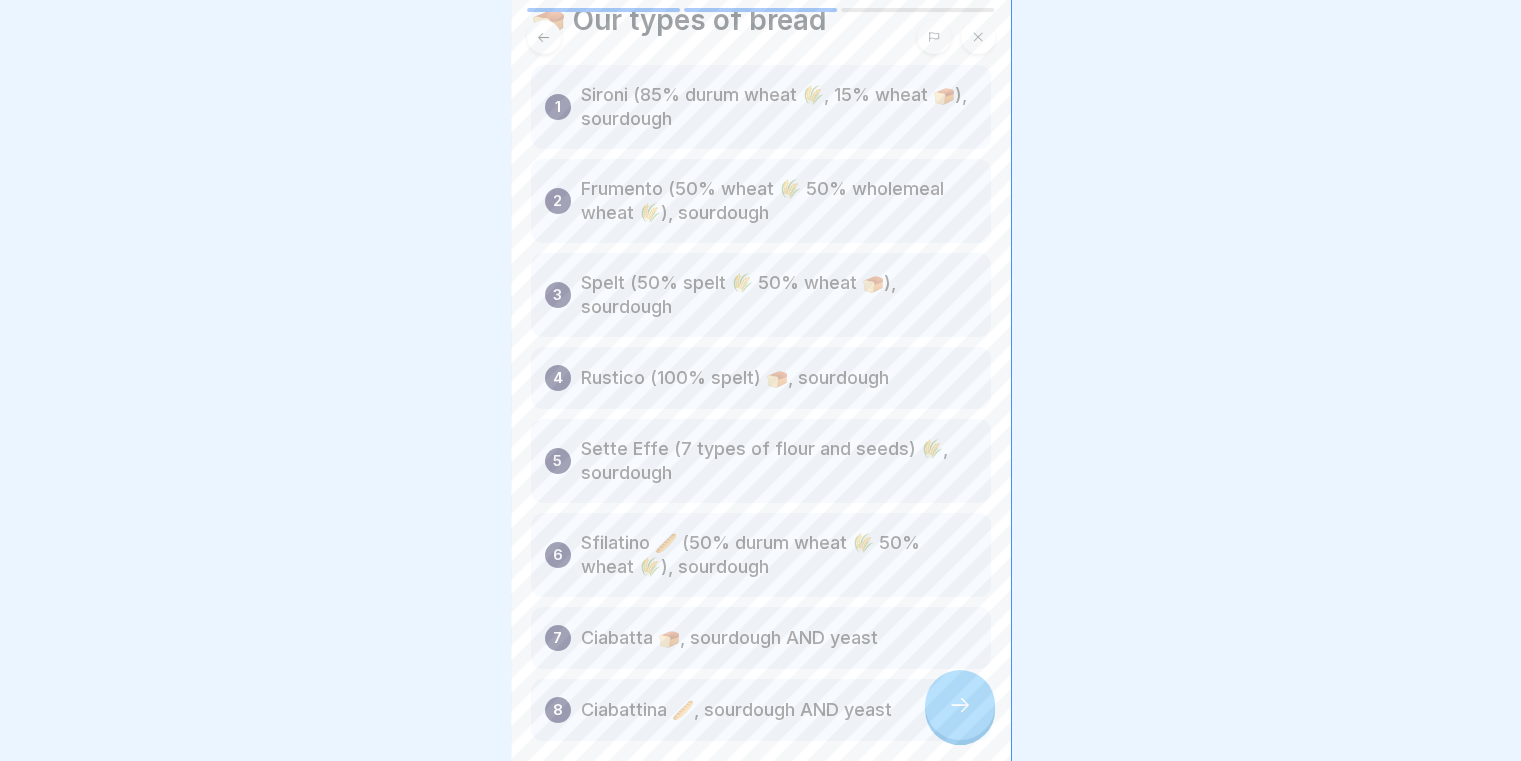 click 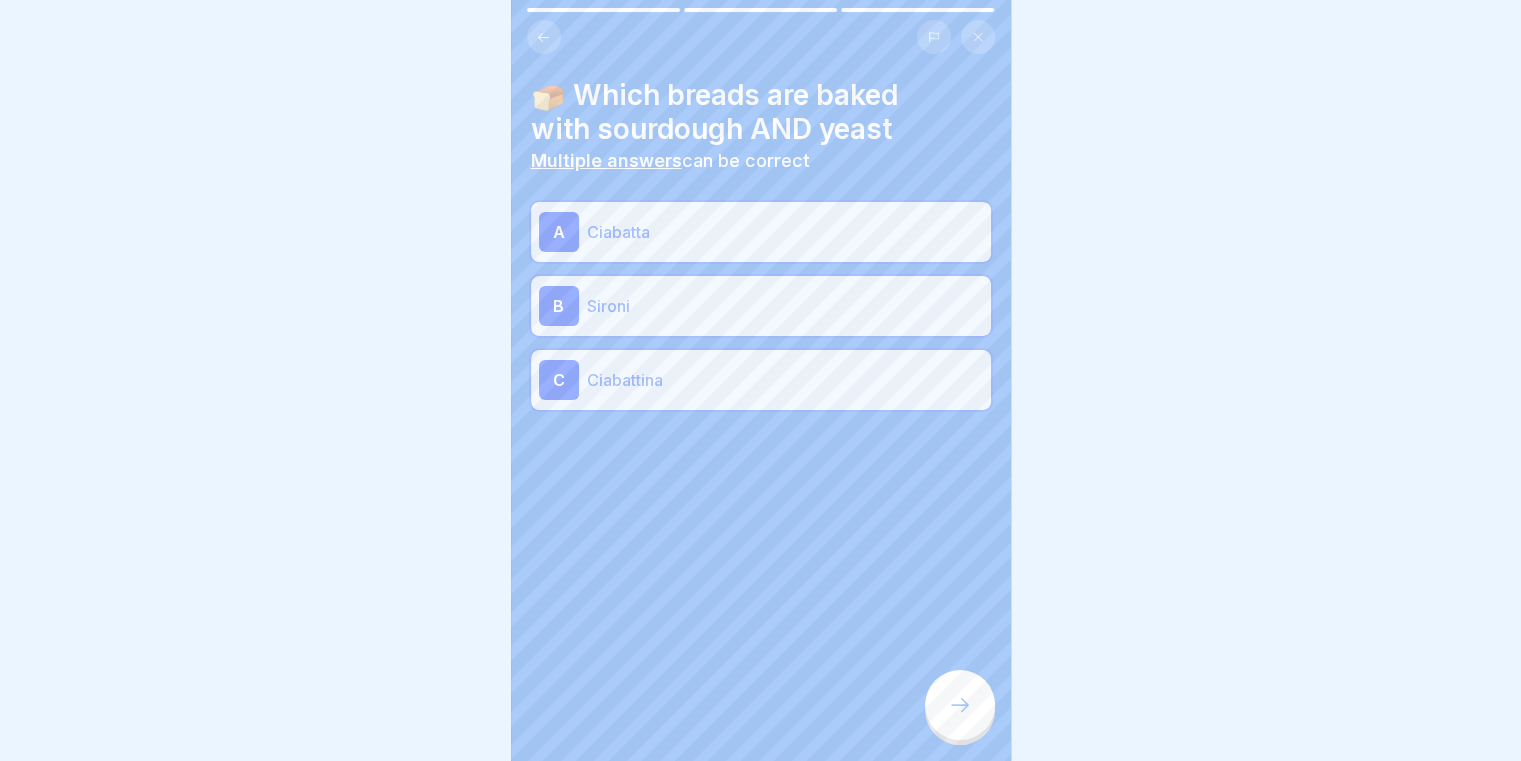 click on "Ciabattina" at bounding box center [785, 380] 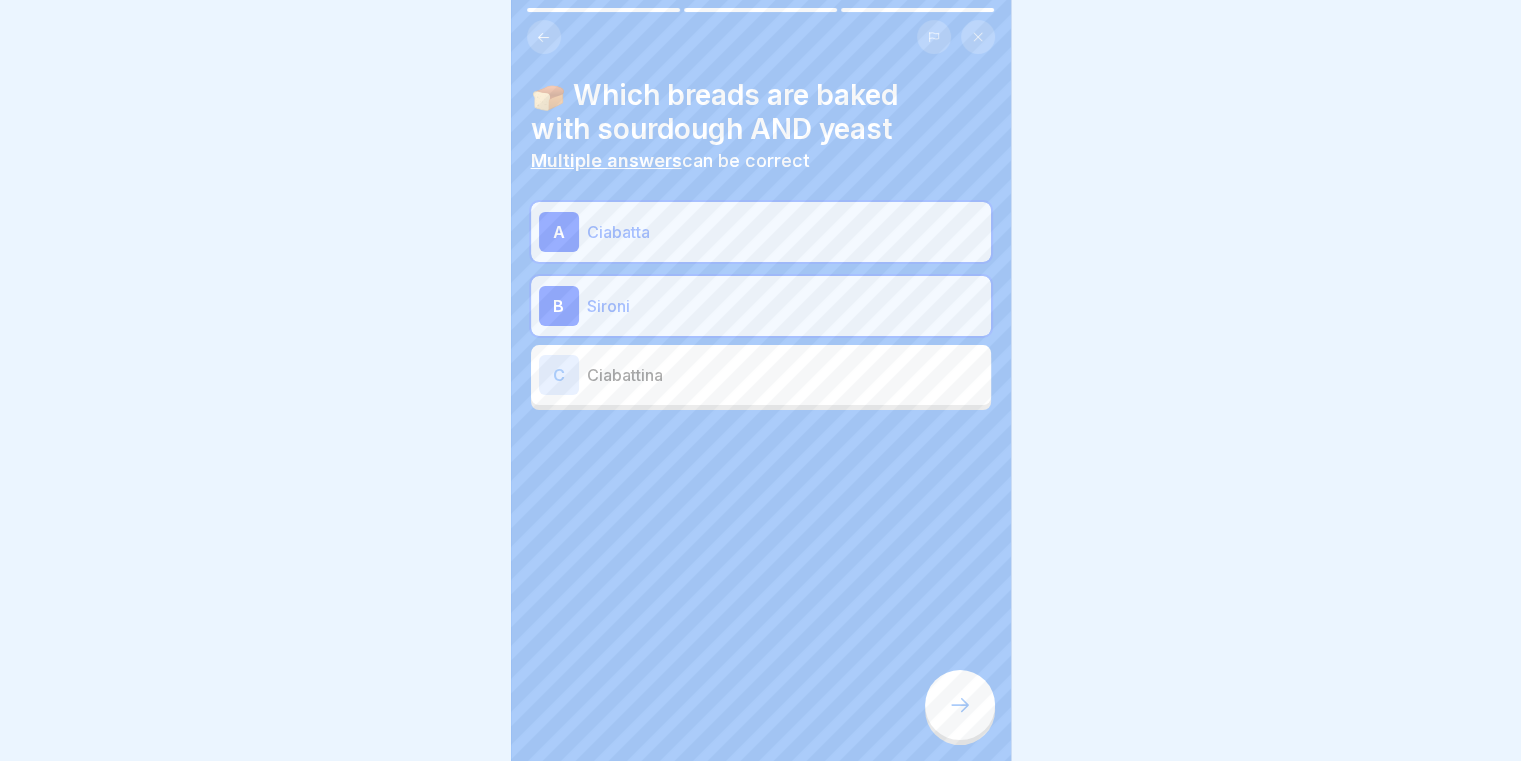 click on "Sironi" at bounding box center [785, 306] 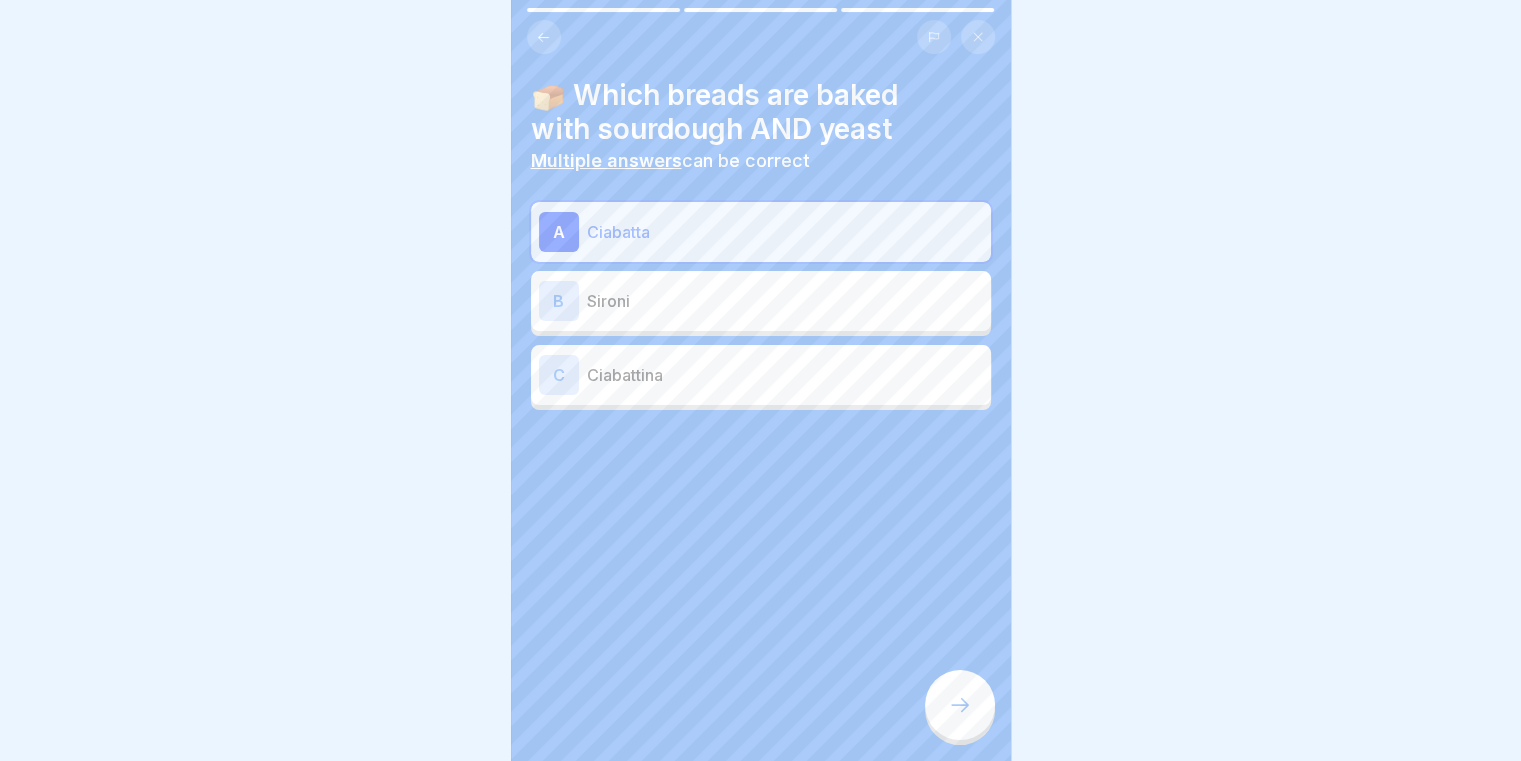 click on "Ciabatta" at bounding box center [785, 232] 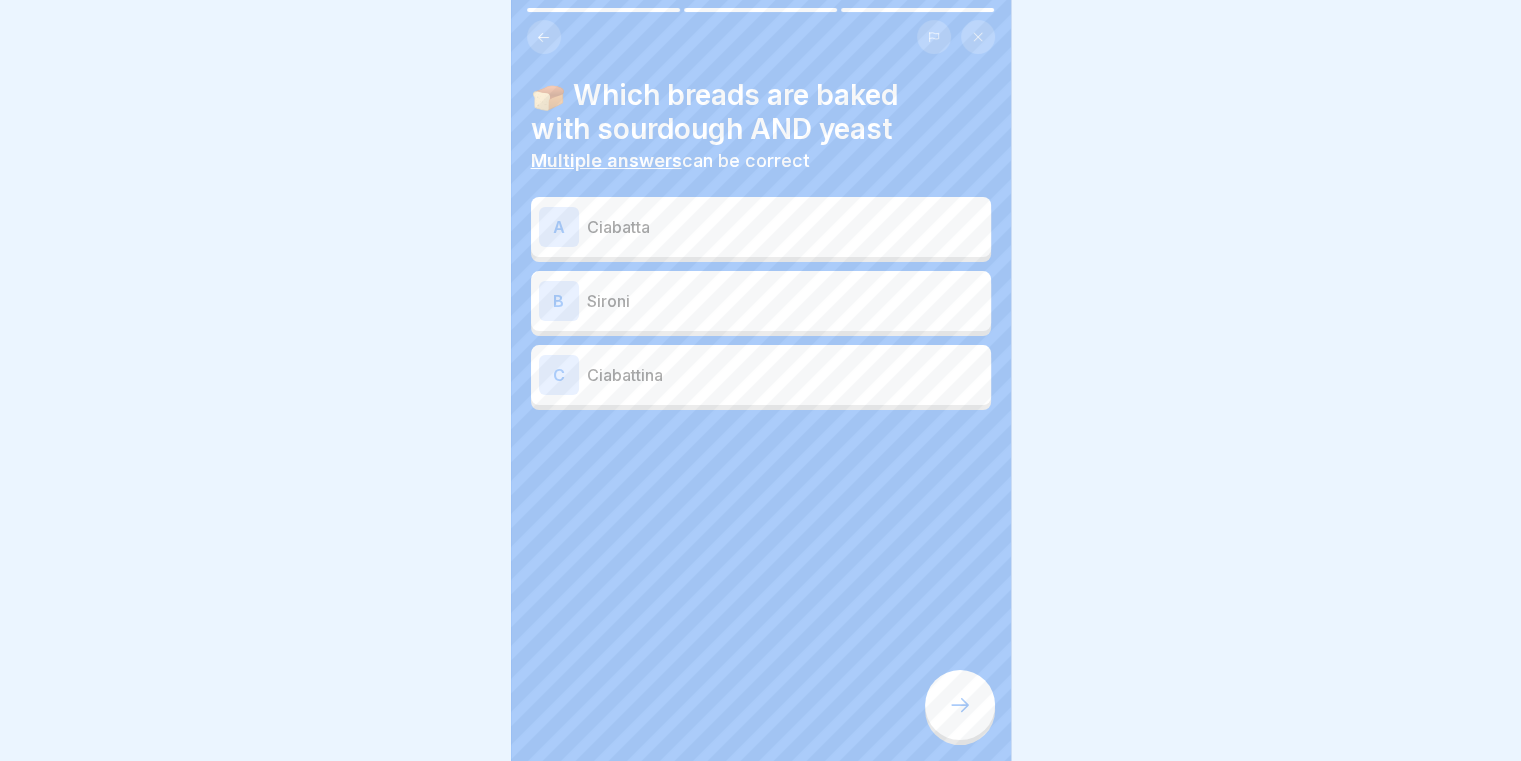 click 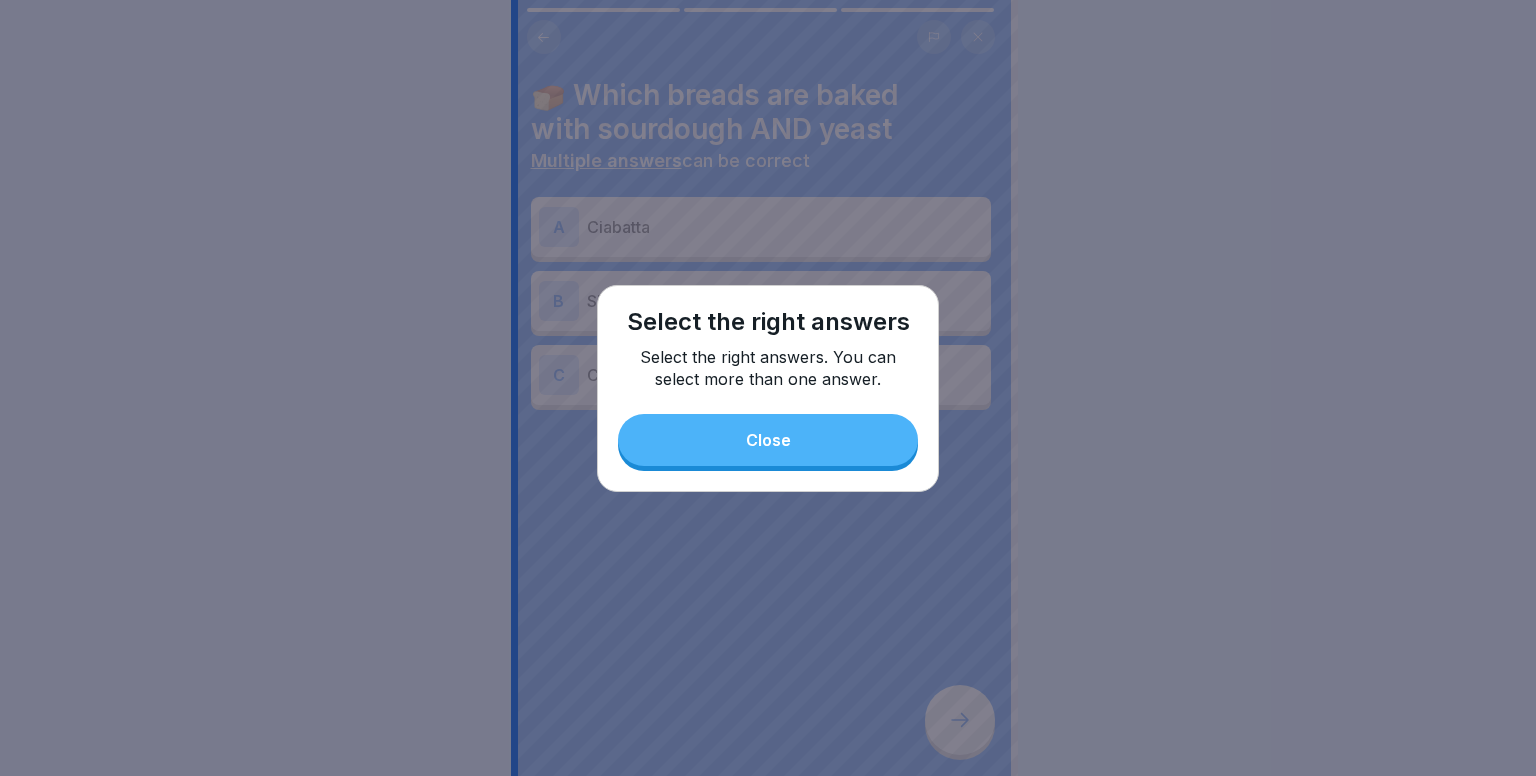 click on "Close" at bounding box center [768, 440] 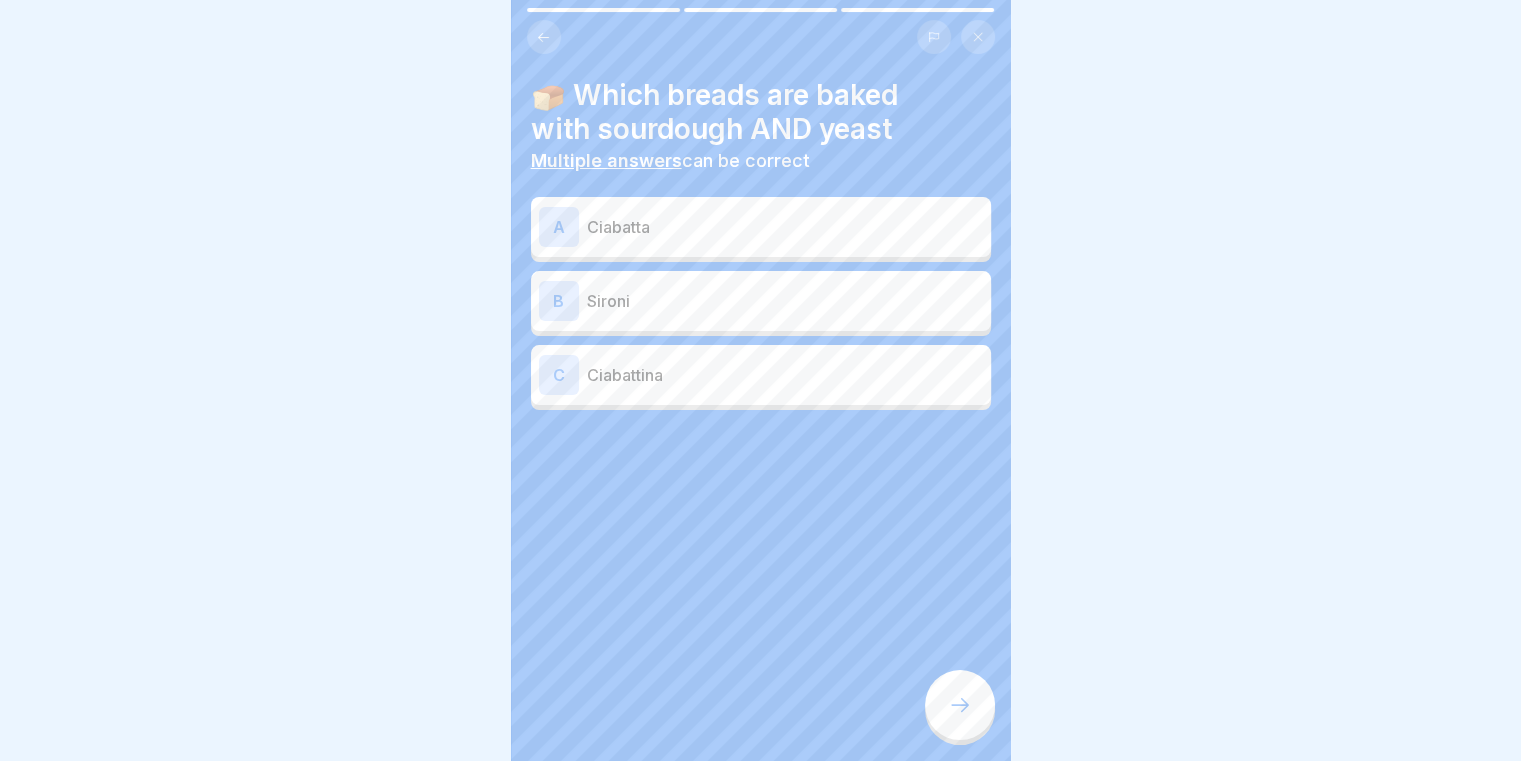 click on "Ciabatta" at bounding box center (785, 227) 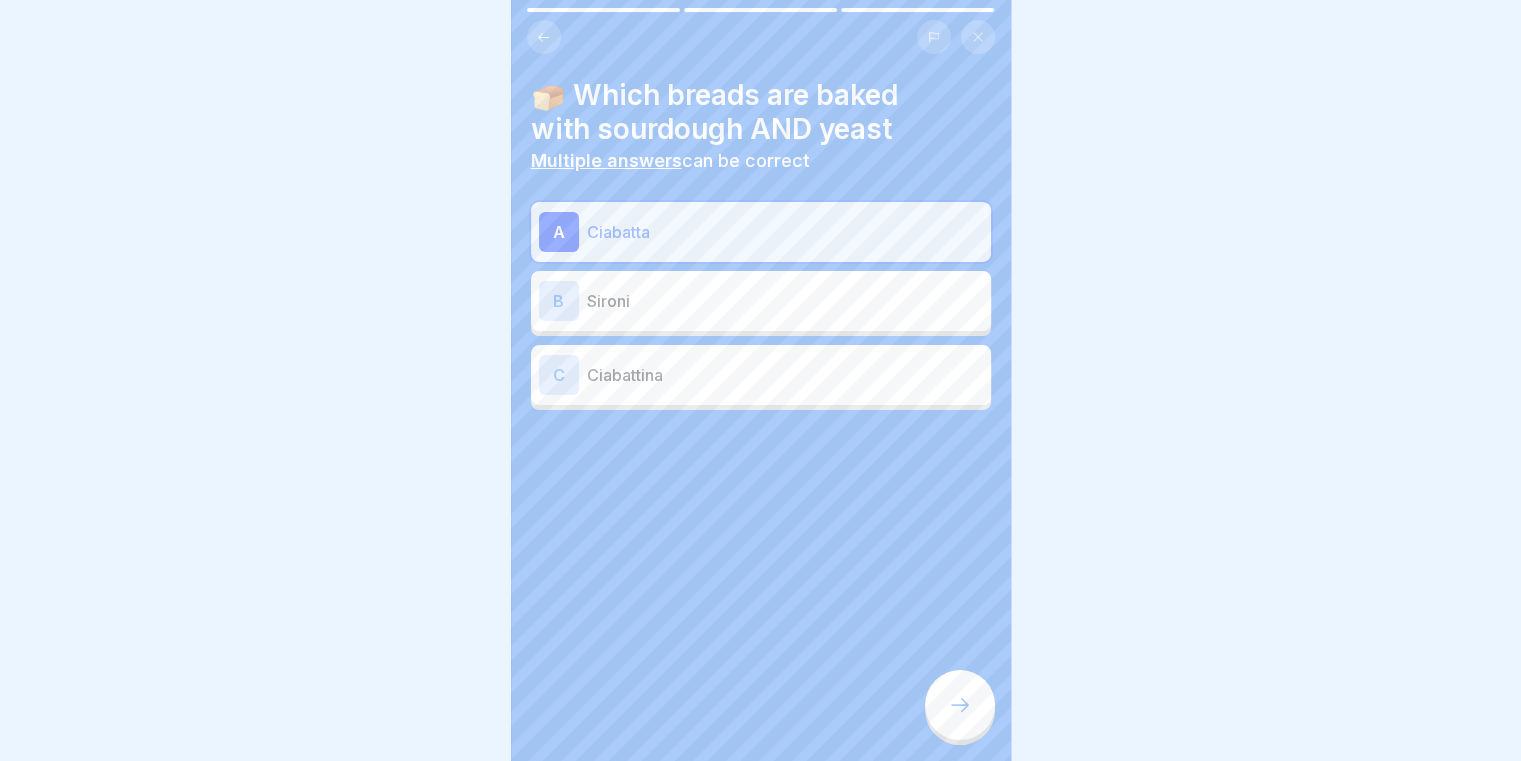 click on "Sironi" at bounding box center (785, 301) 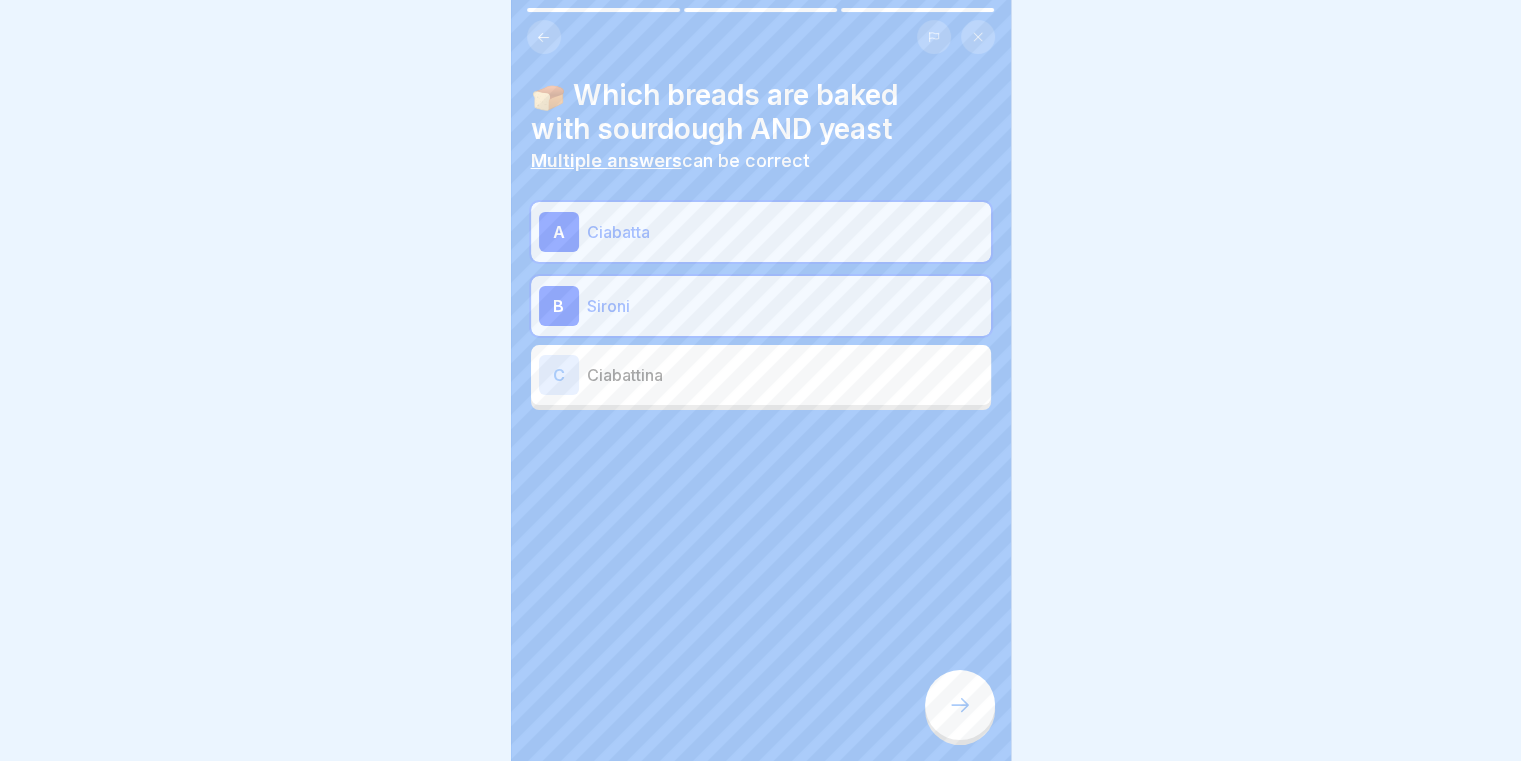 click on "Ciabattina" at bounding box center (785, 375) 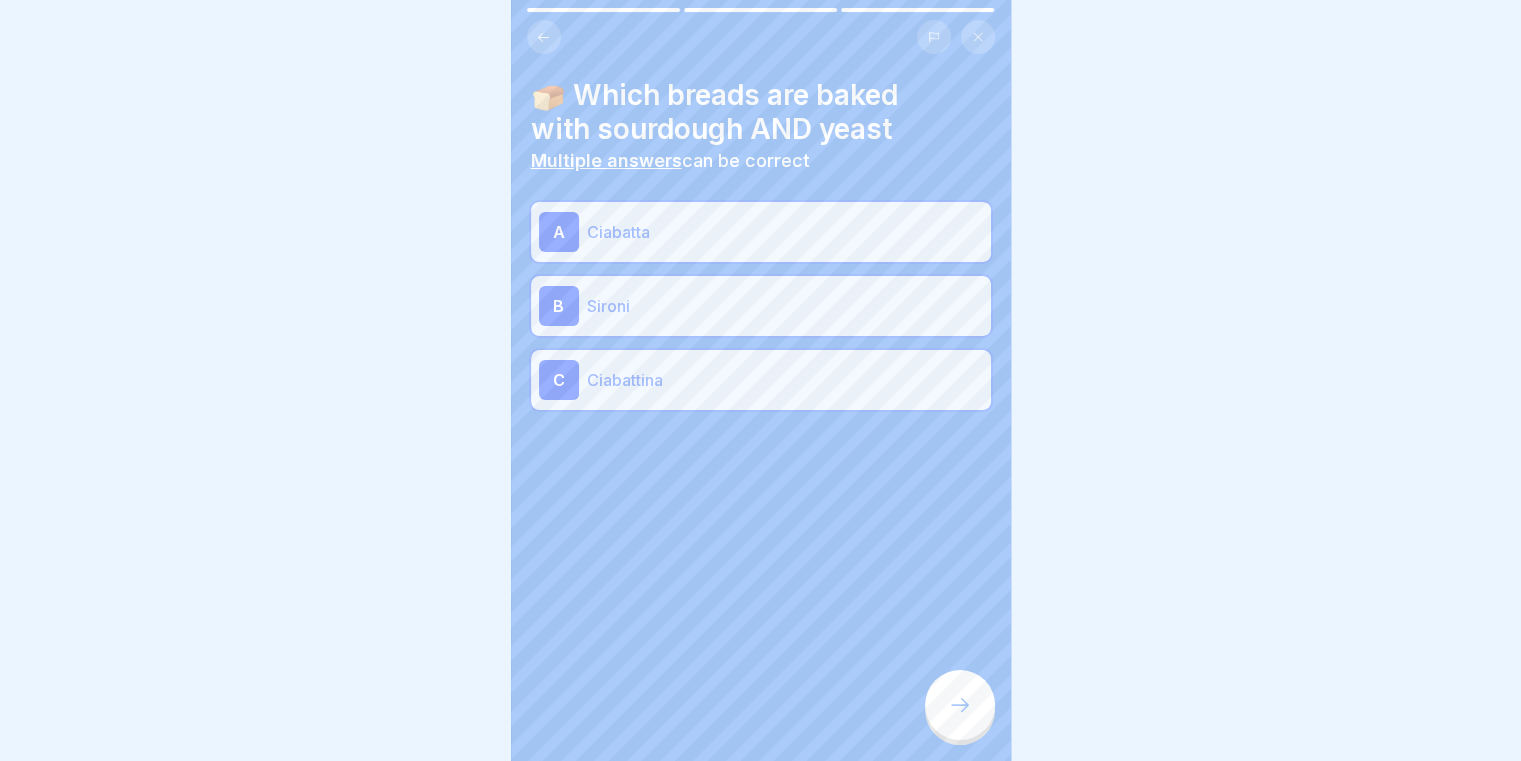 click on "🍞 Which breads are baked with sourdough AND yeast Multiple answers  can be correct A Ciabatta B Sironi C Ciabattina" at bounding box center [761, 380] 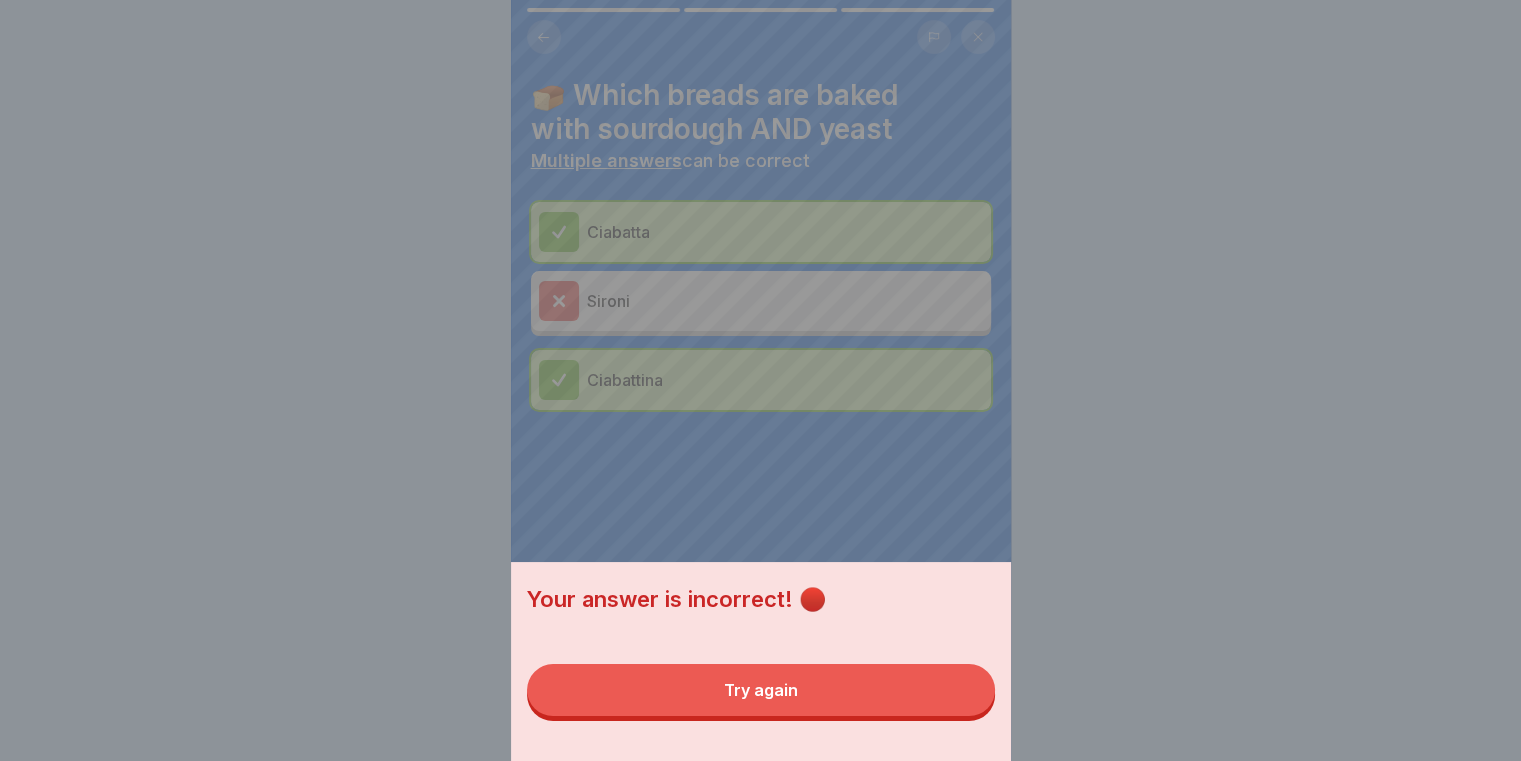 click on "Try again" at bounding box center (761, 690) 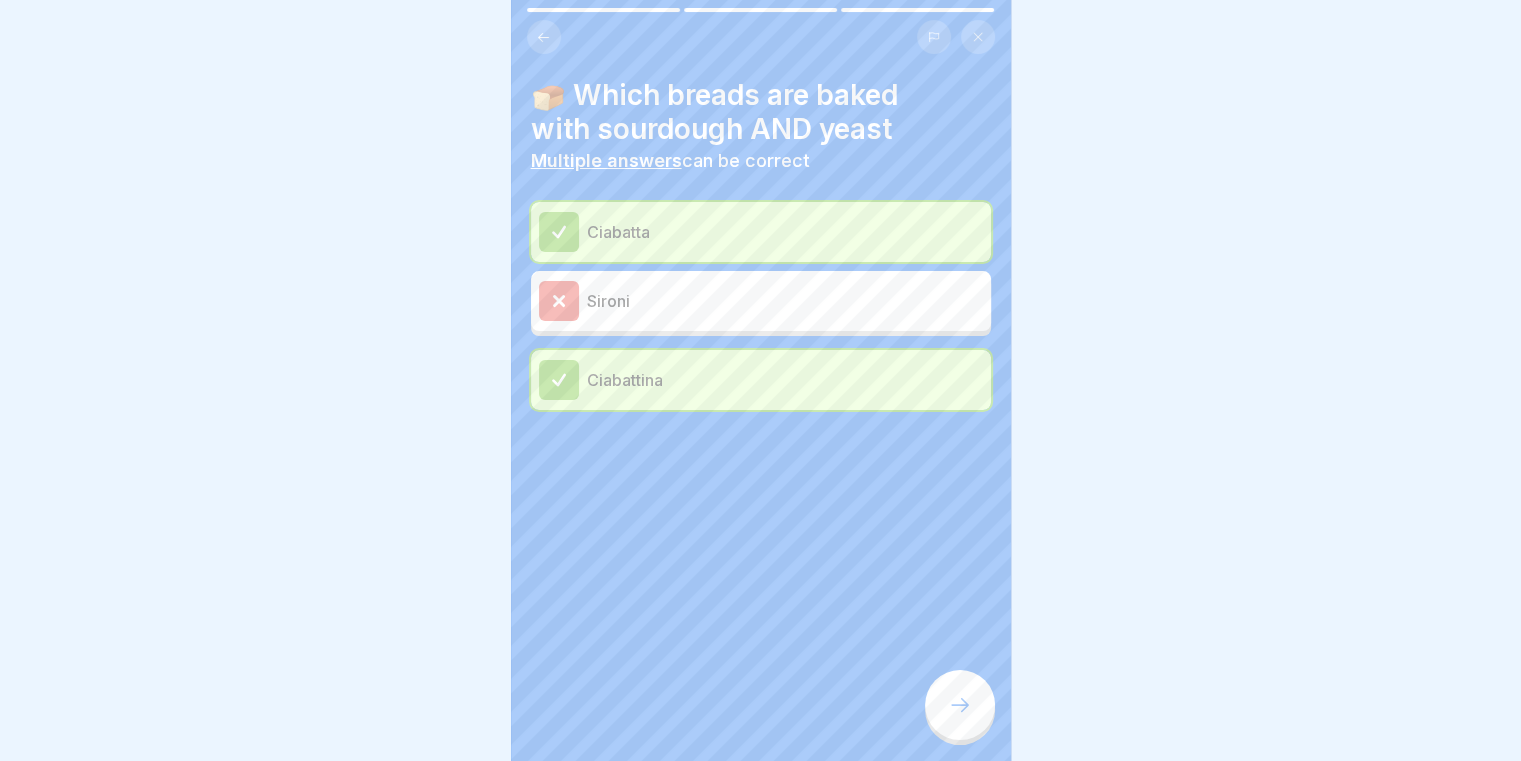 click at bounding box center [960, 705] 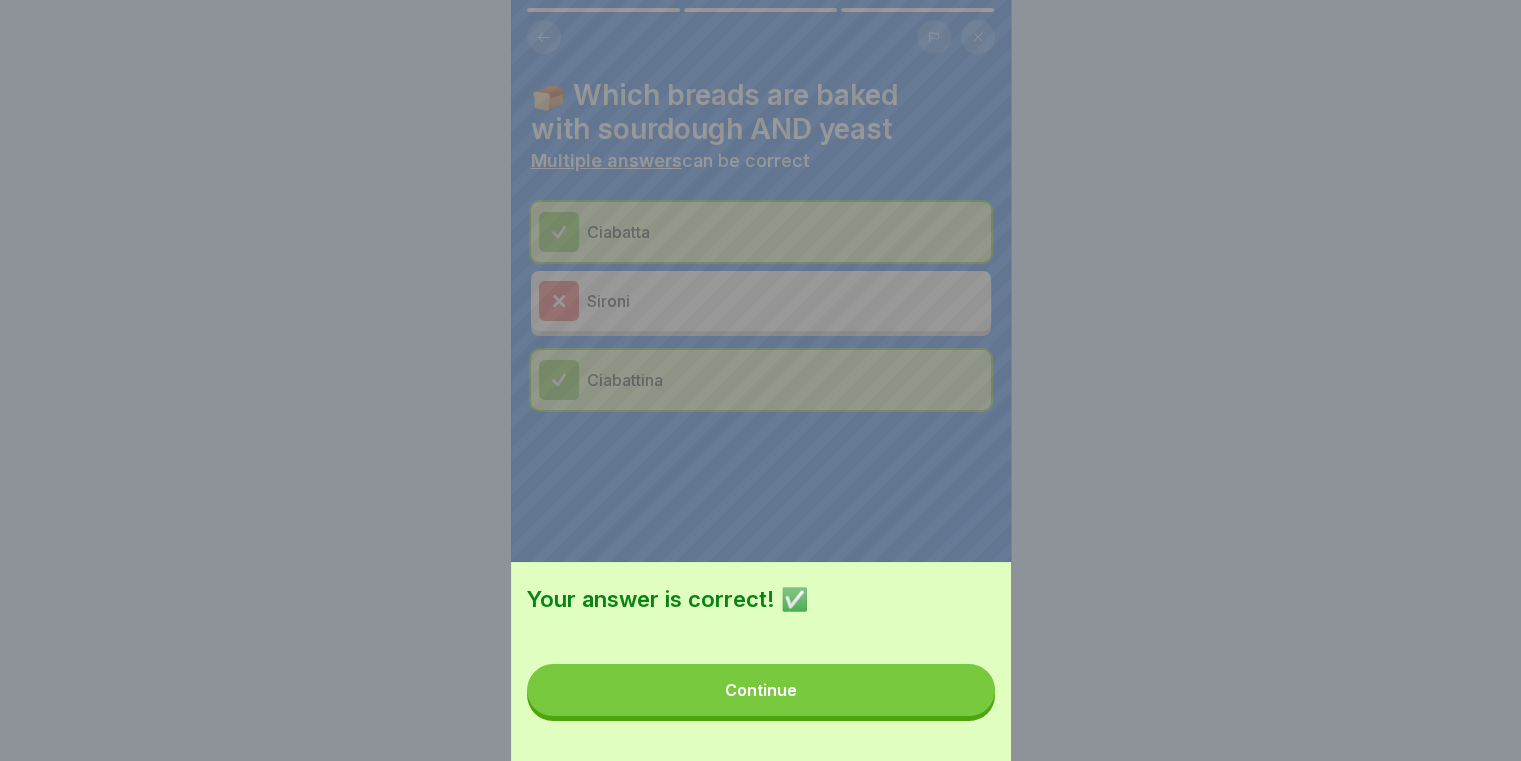 click on "Continue" at bounding box center (761, 690) 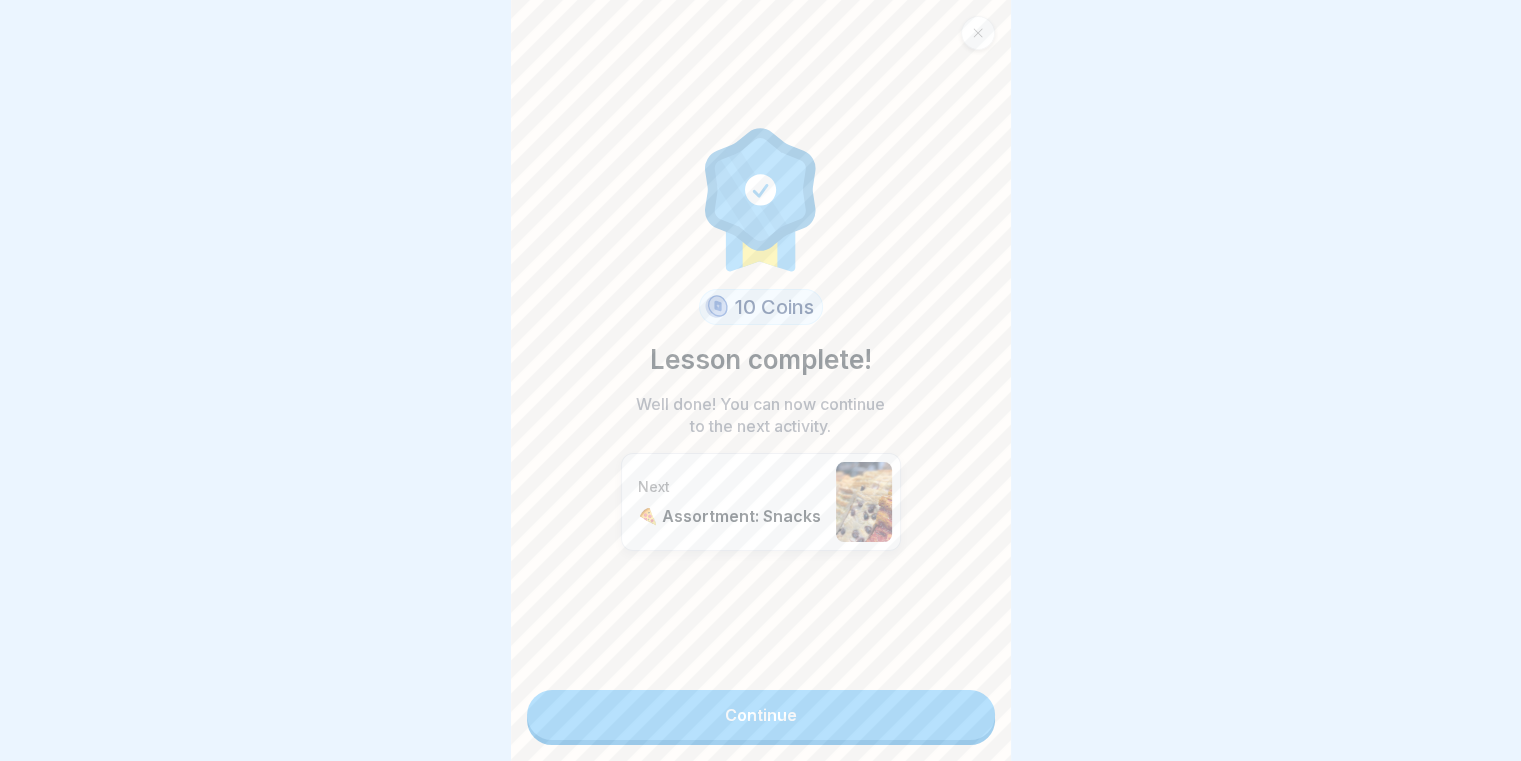 click on "Continue" at bounding box center [761, 715] 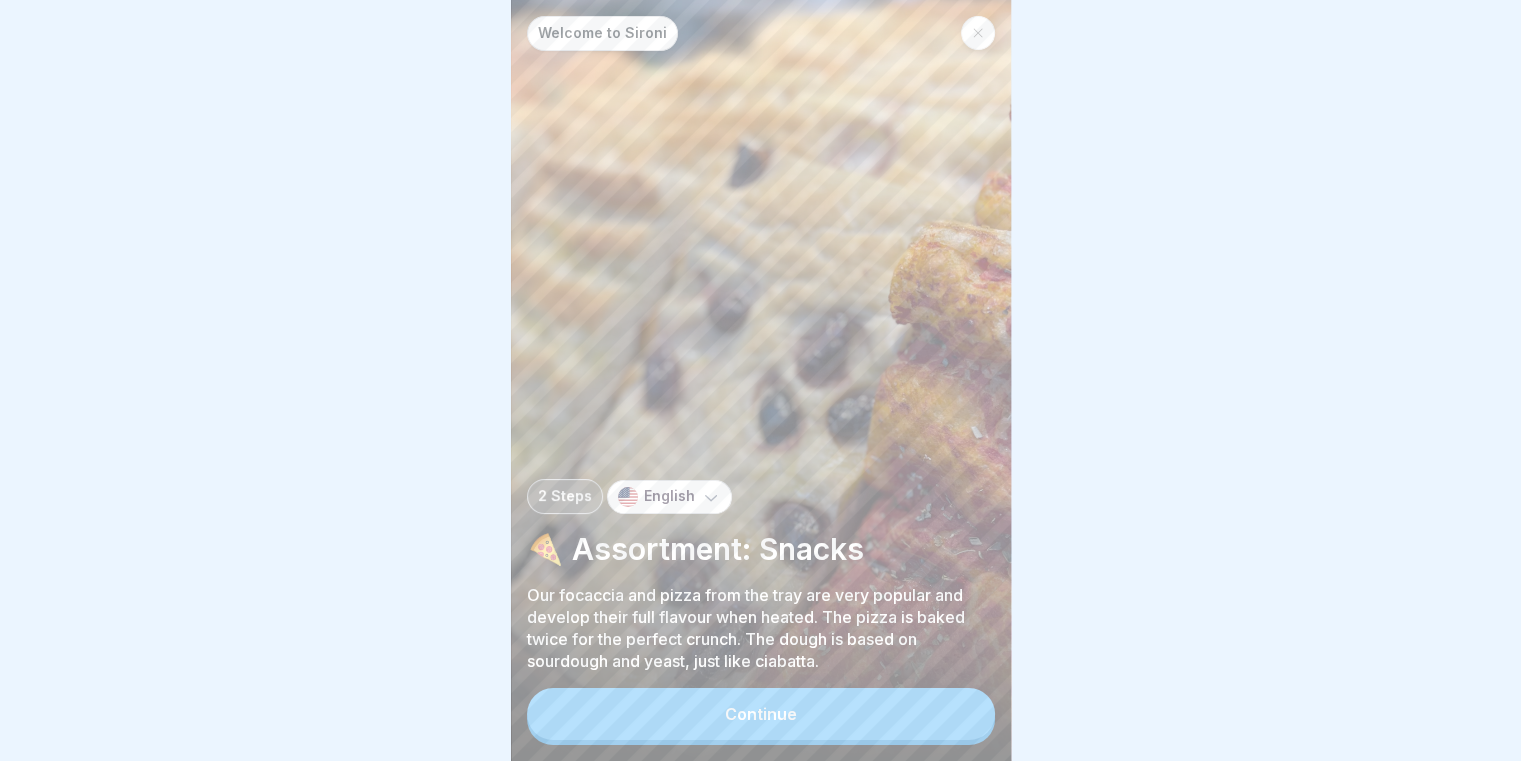 click on "Continue" at bounding box center (761, 714) 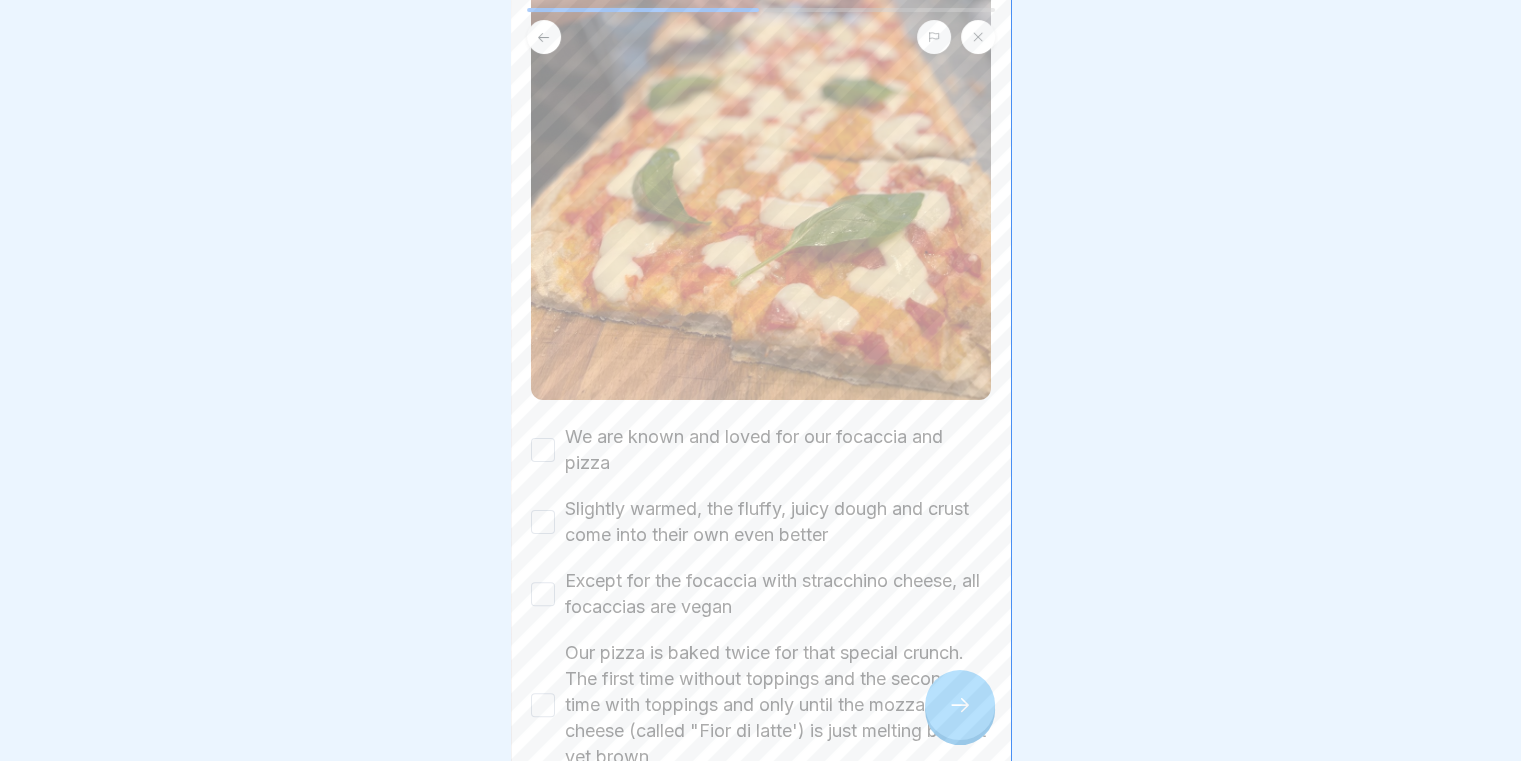 scroll, scrollTop: 400, scrollLeft: 0, axis: vertical 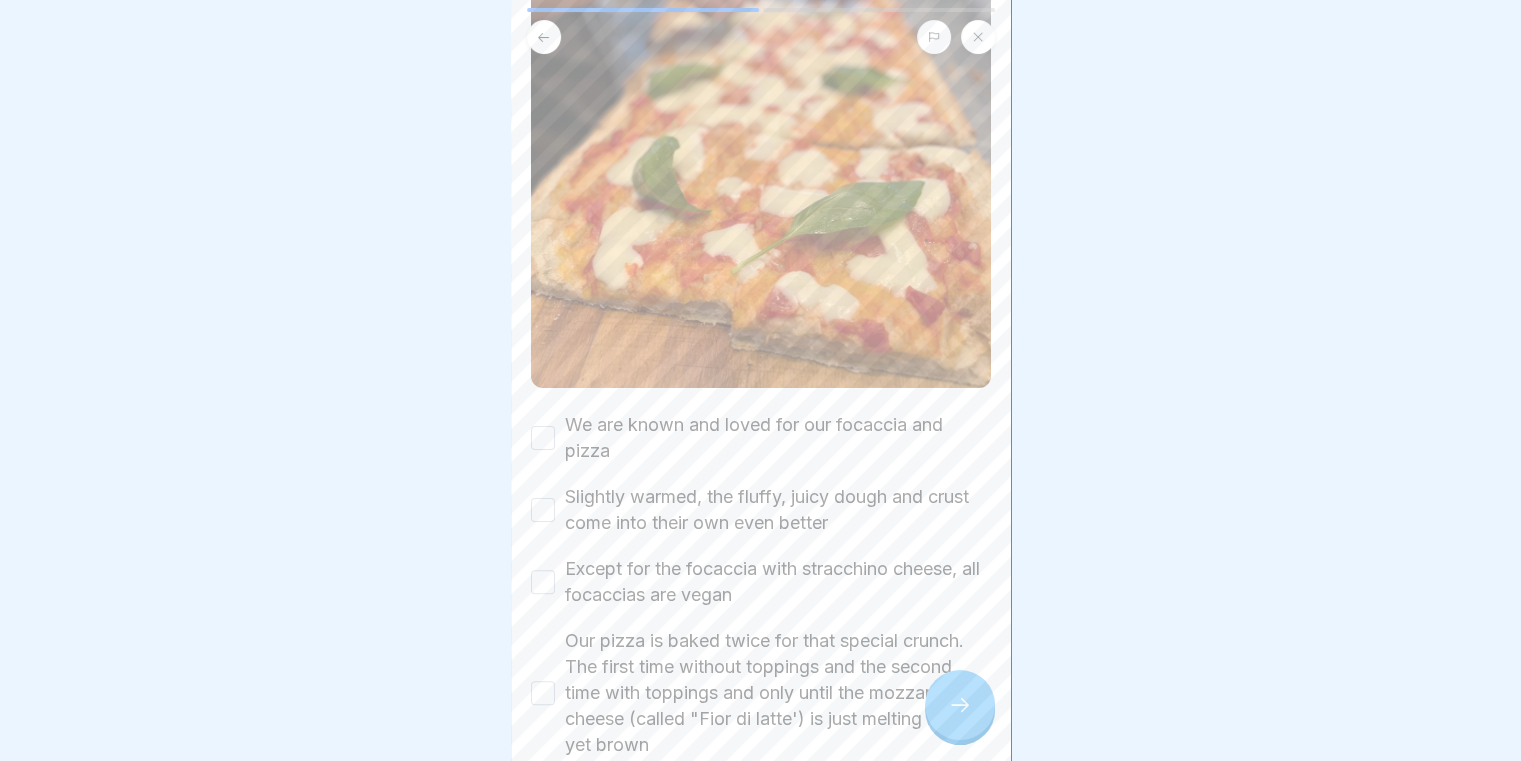 click on "We are known and loved for our focaccia and pizza" at bounding box center [761, 438] 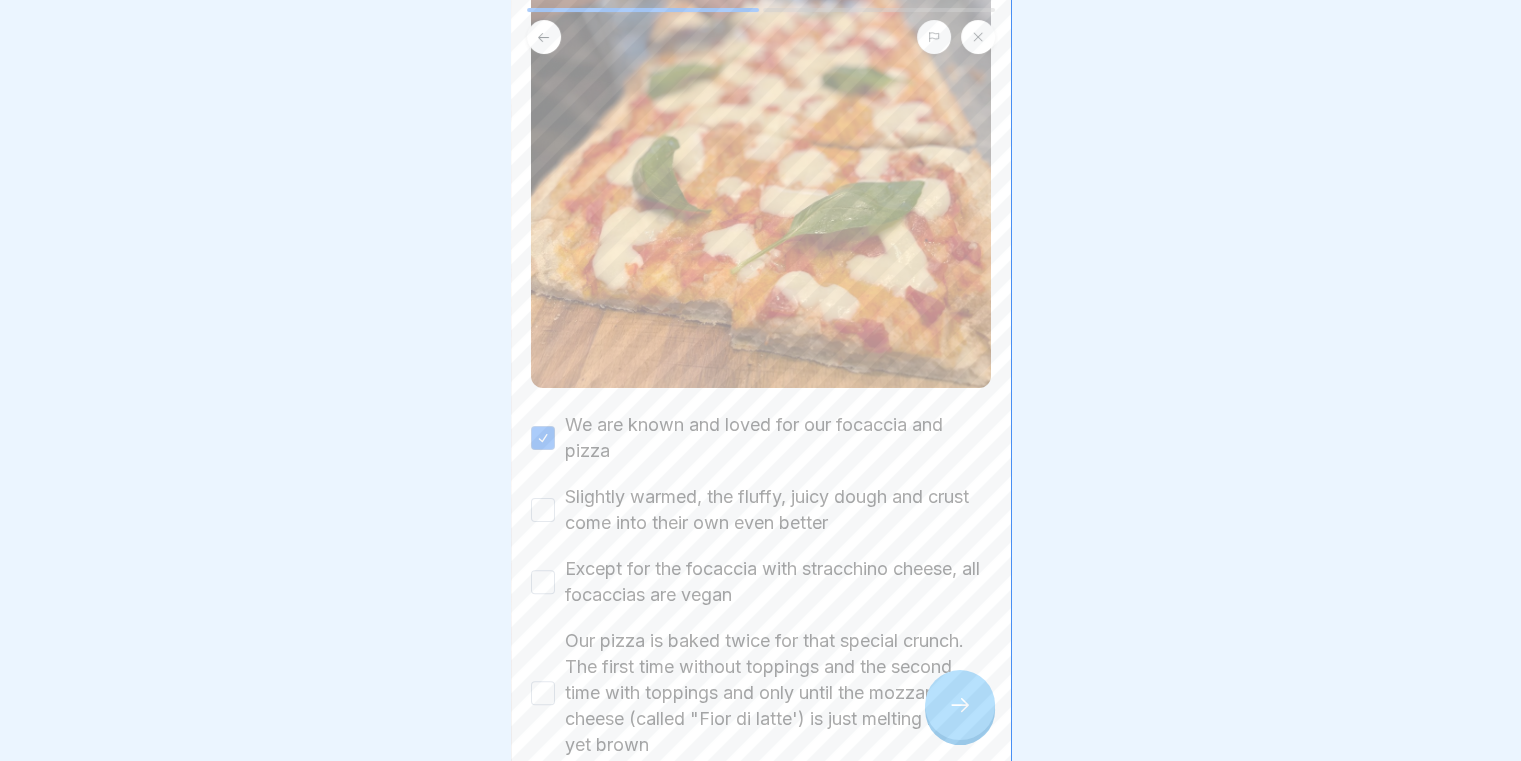 click on "Slightly warmed, the fluffy, juicy dough and crust come into their own even better" at bounding box center (543, 510) 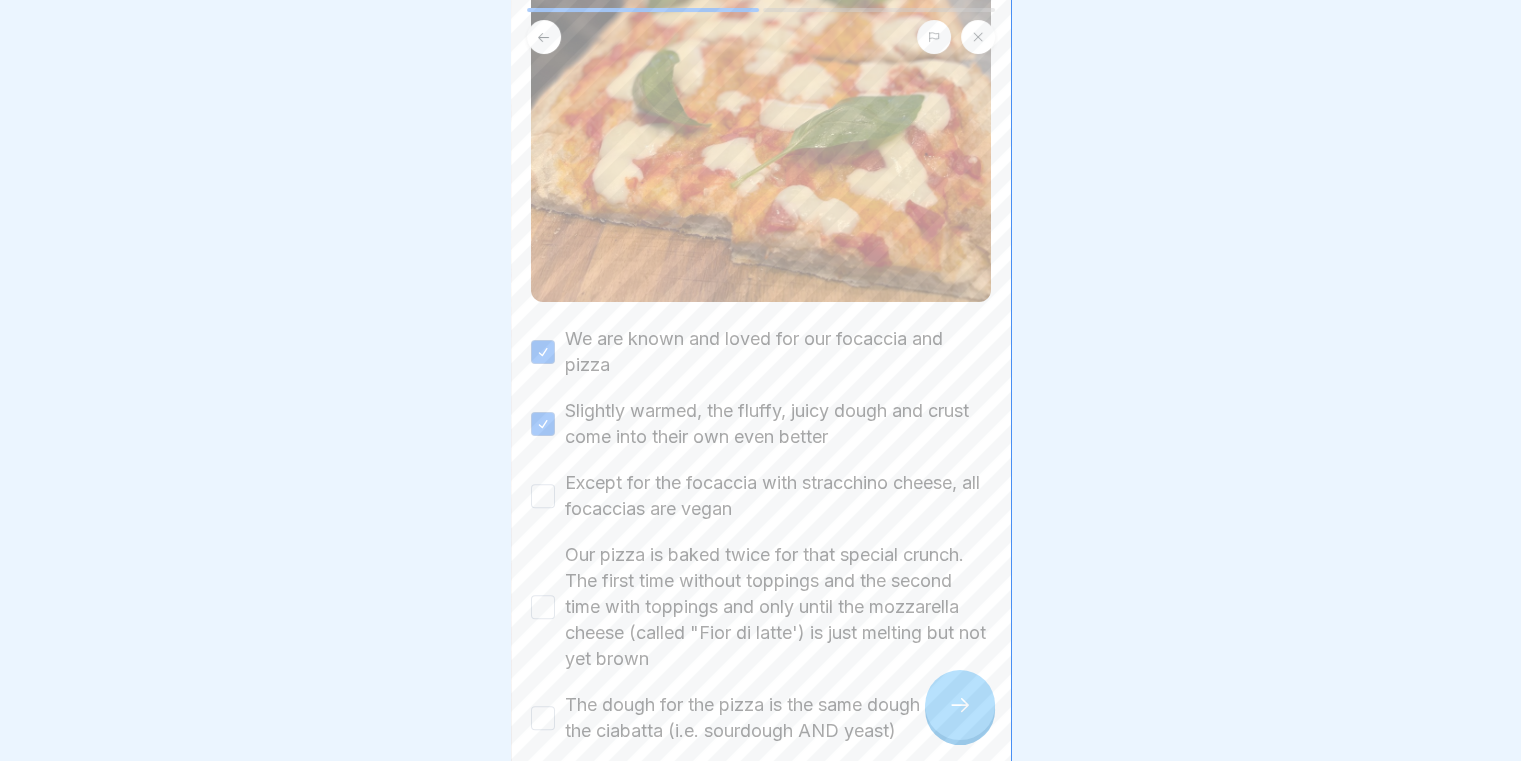 scroll, scrollTop: 600, scrollLeft: 0, axis: vertical 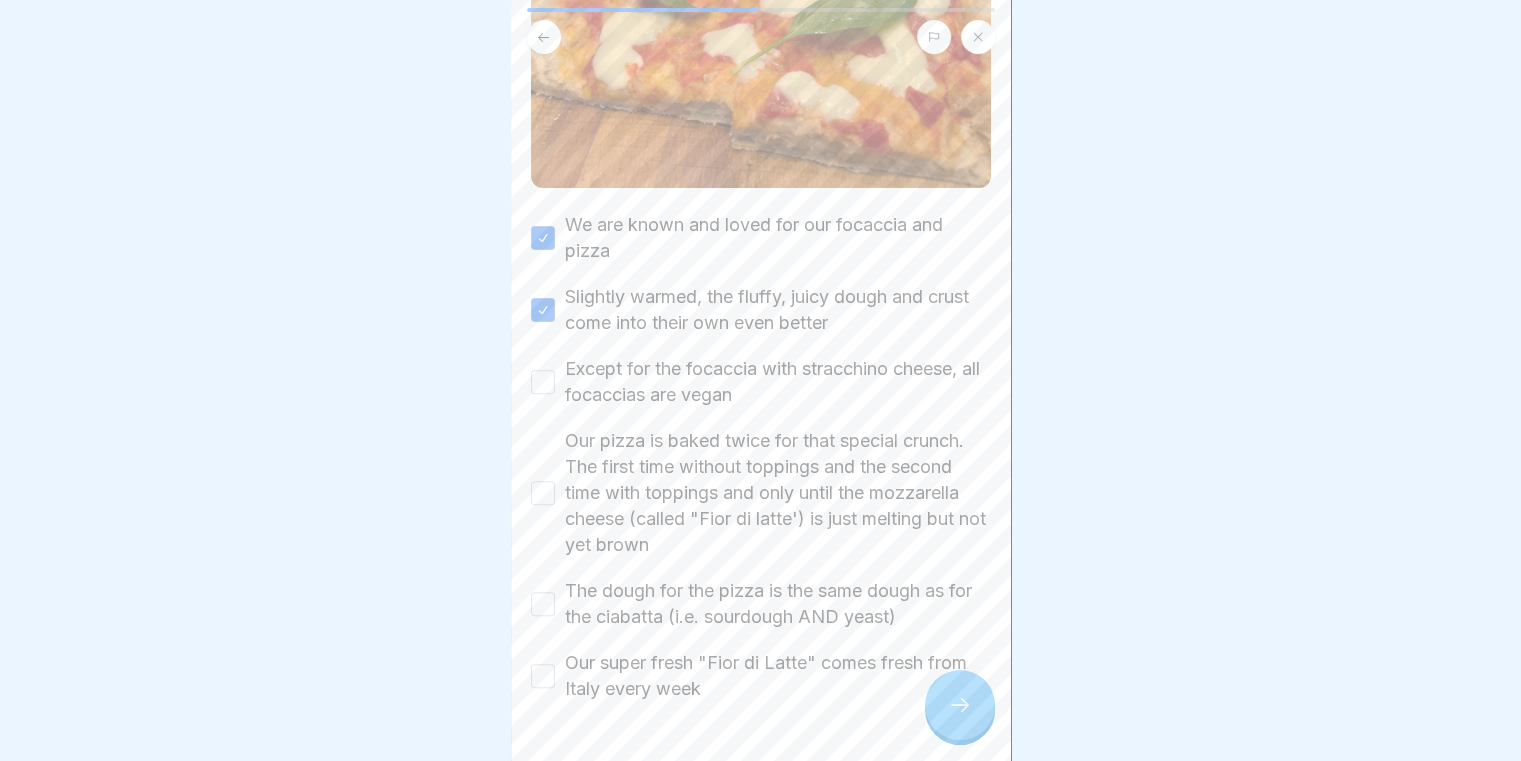 click on "Except for the focaccia with stracchino cheese, all focaccias are vegan" at bounding box center (761, 382) 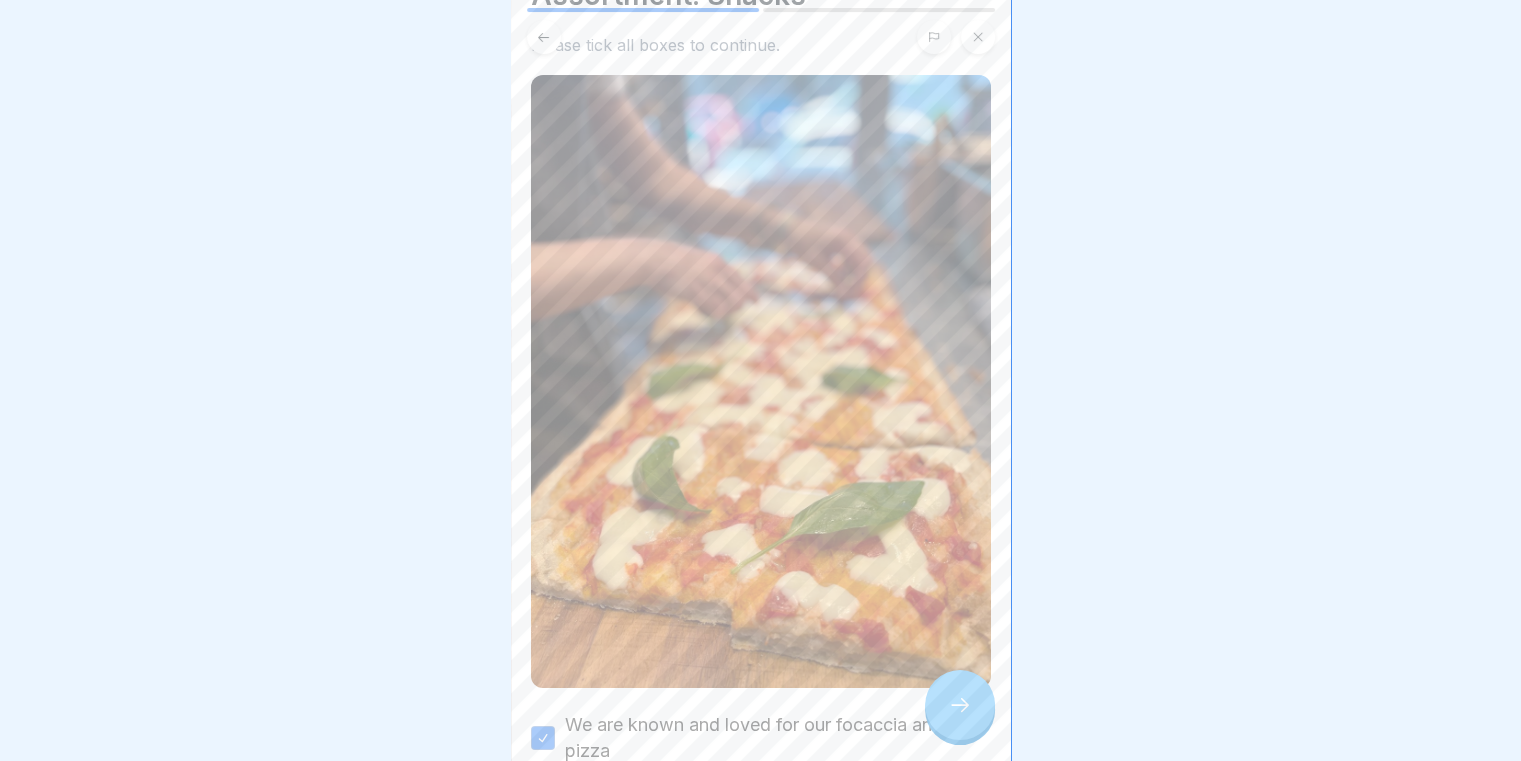 scroll, scrollTop: 641, scrollLeft: 0, axis: vertical 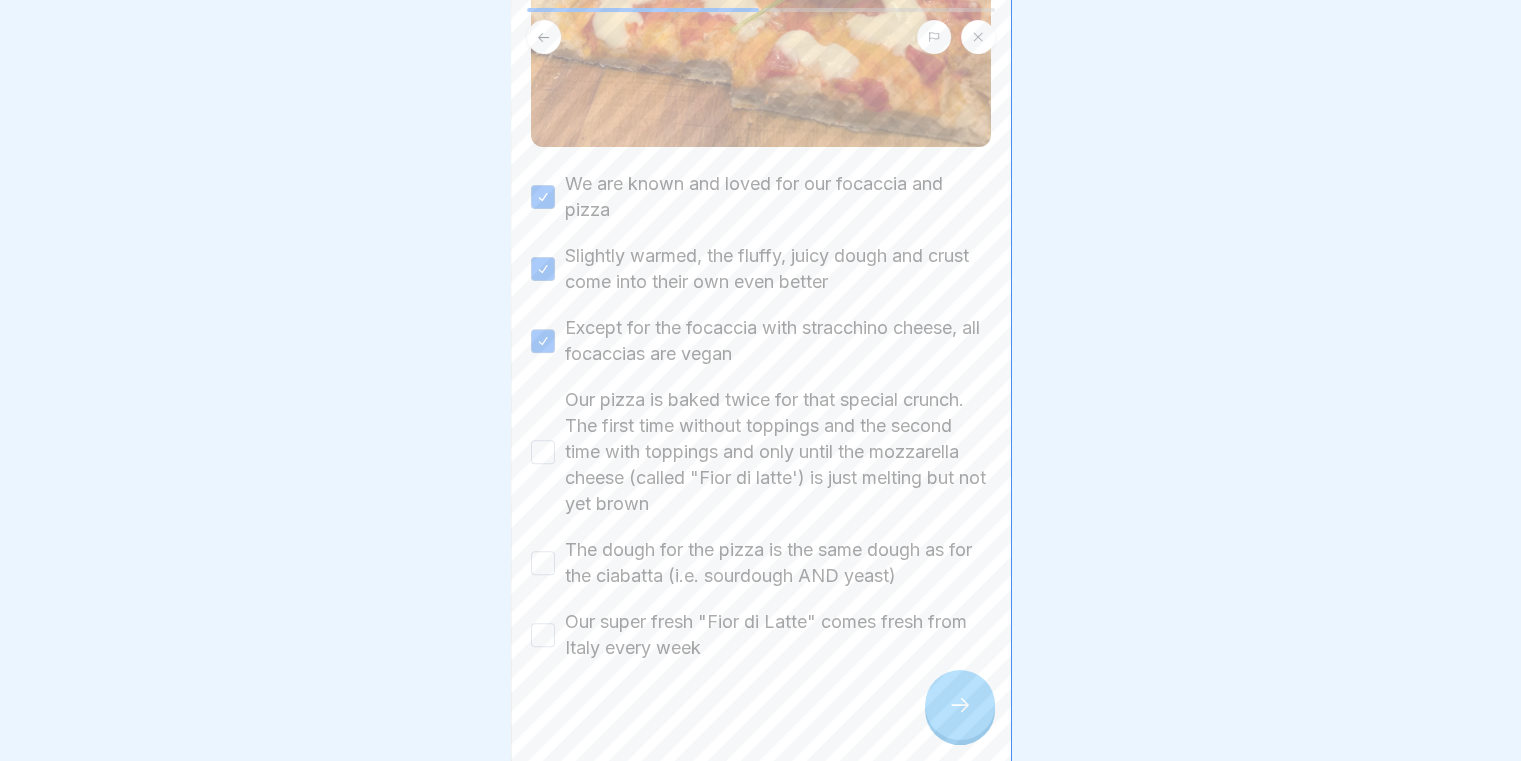 click on "Our pizza is baked twice for that special crunch. The first time without toppings and the second time with toppings and only until the mozzarella cheese (called "Fior di latte') is just melting but not yet brown" at bounding box center [543, 452] 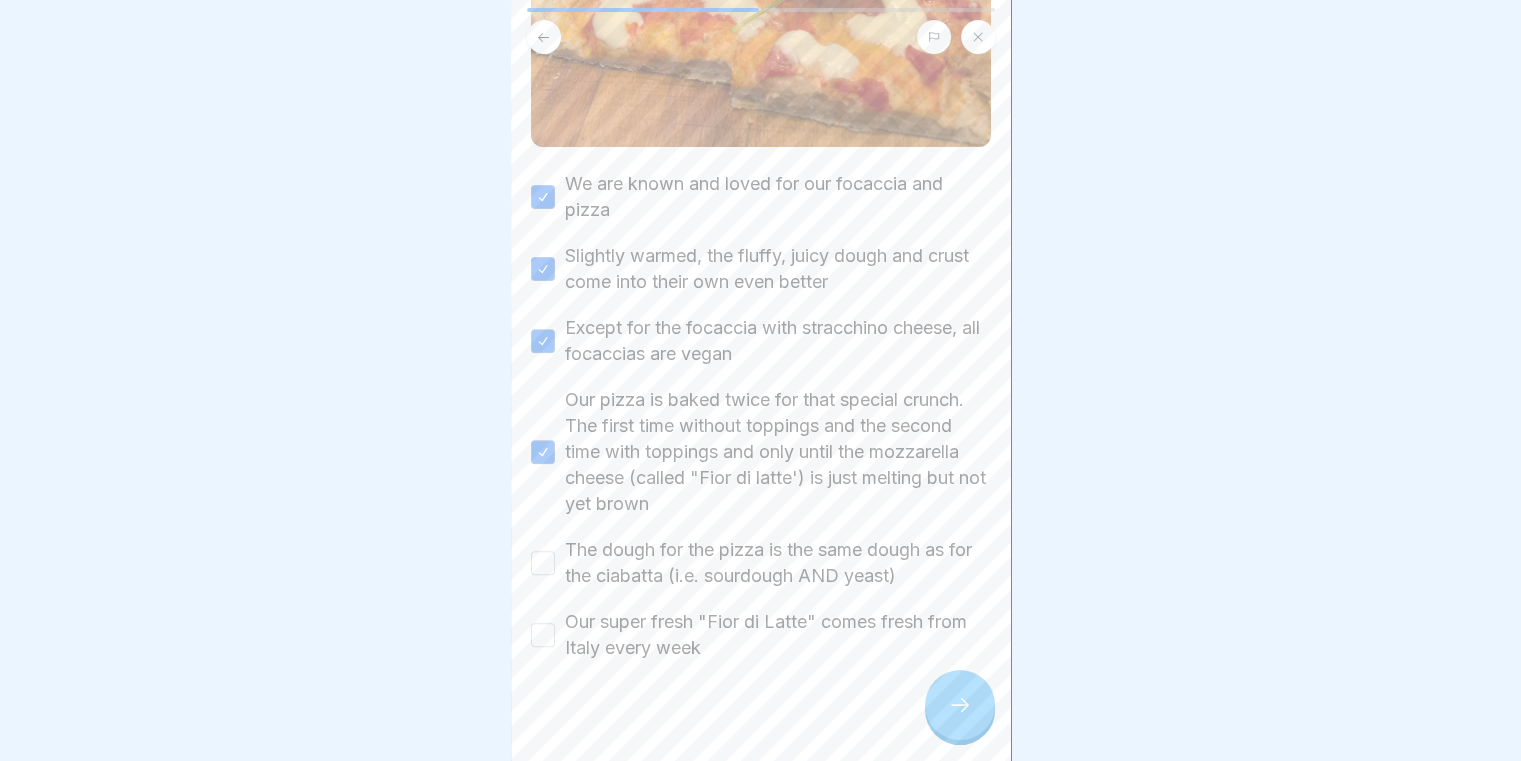 click on "The dough for the pizza is the same dough as for the ciabatta (i.e. sourdough AND yeast)" at bounding box center (761, 563) 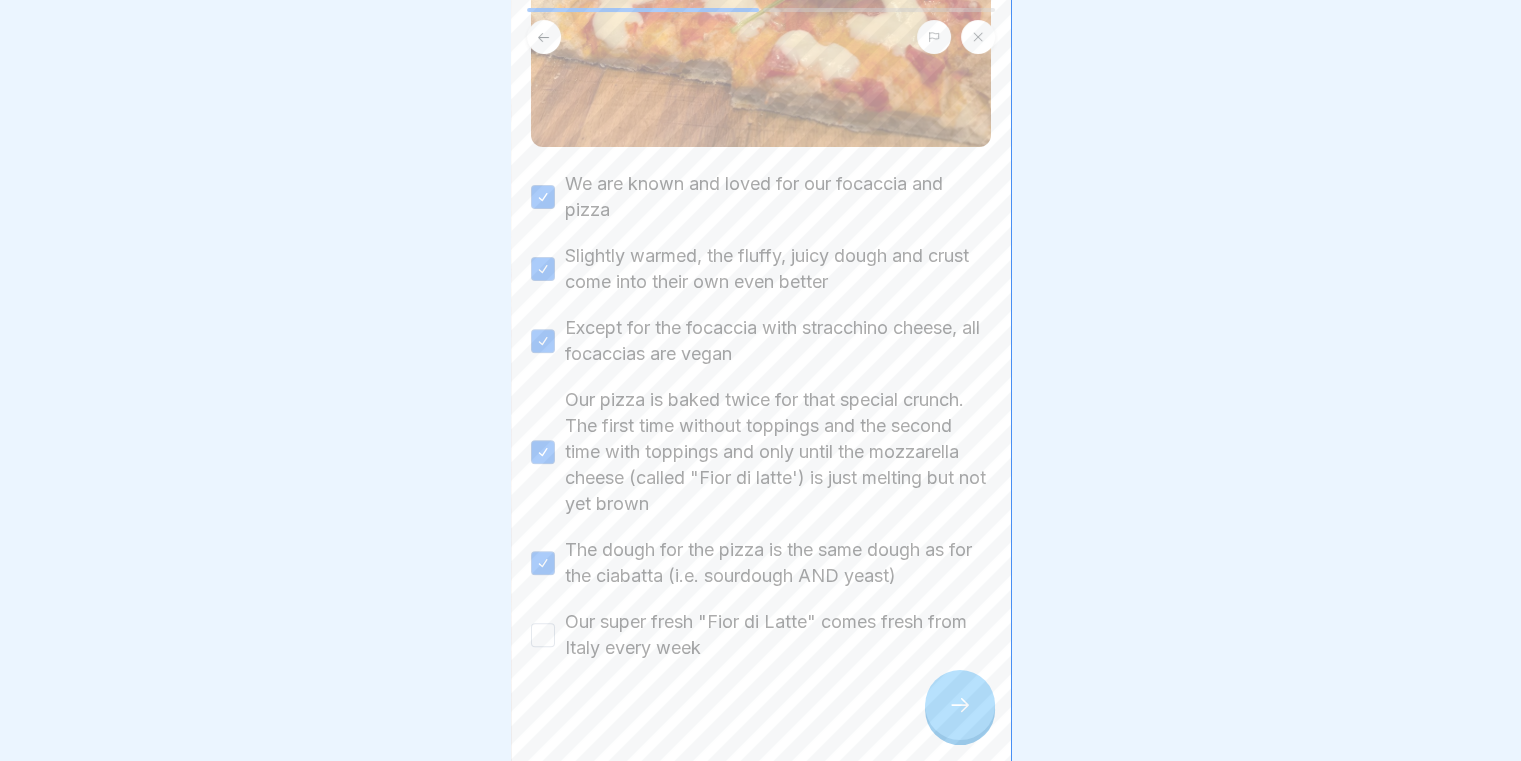 click on "Our super fresh "Fior di Latte" comes fresh from Italy every week" at bounding box center [761, 635] 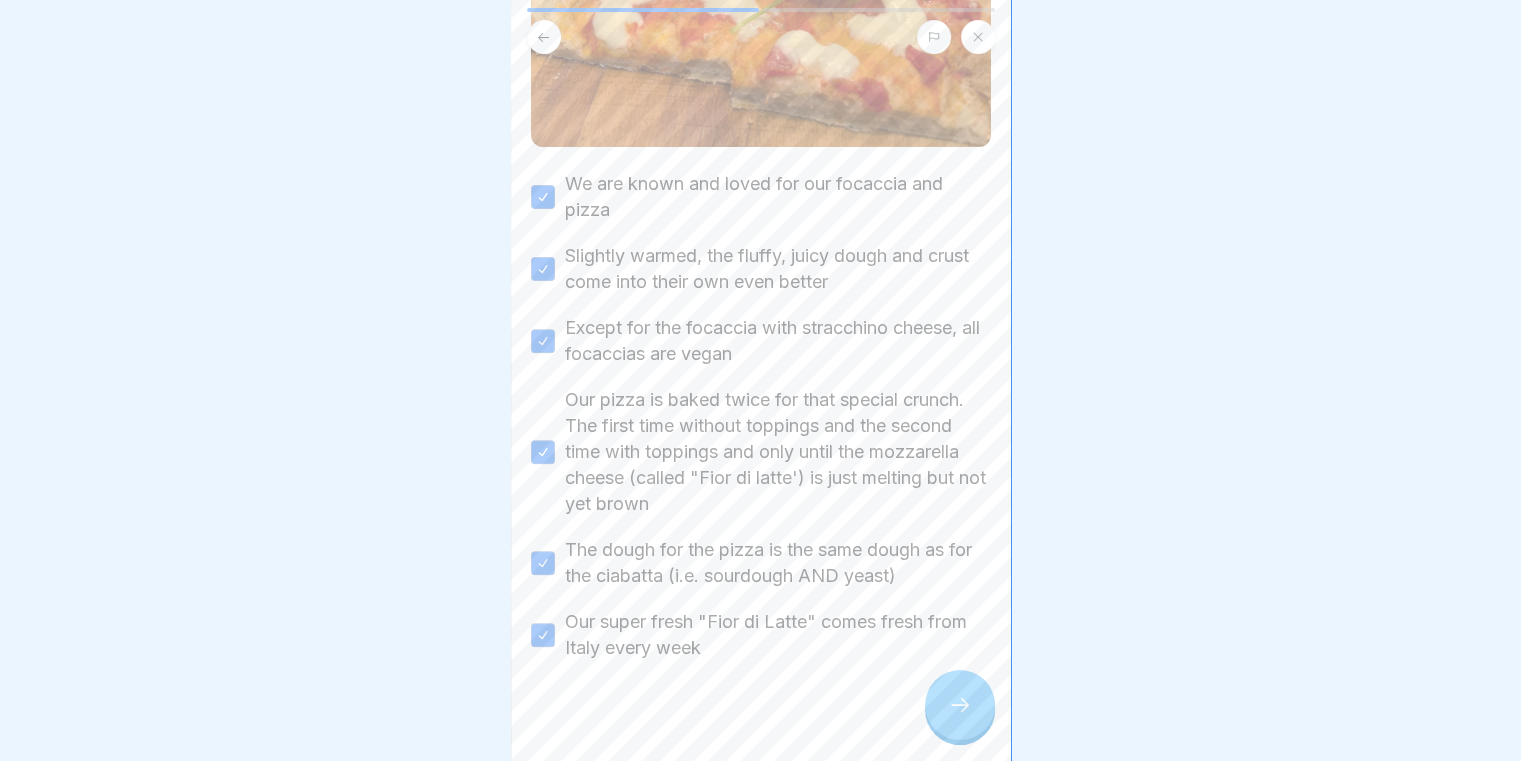 click at bounding box center [761, 721] 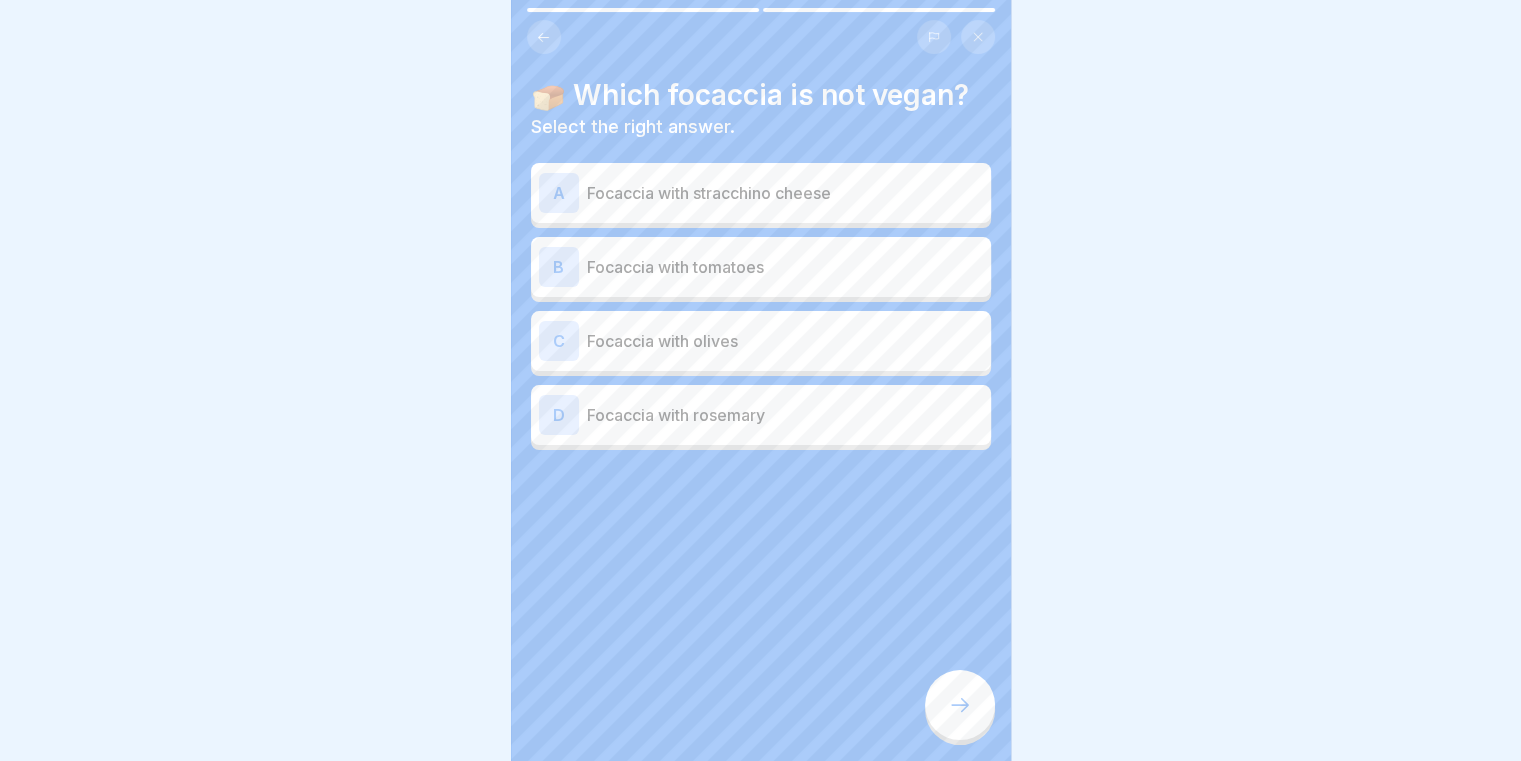 click on "A Focaccia with stracchino cheese" at bounding box center [761, 193] 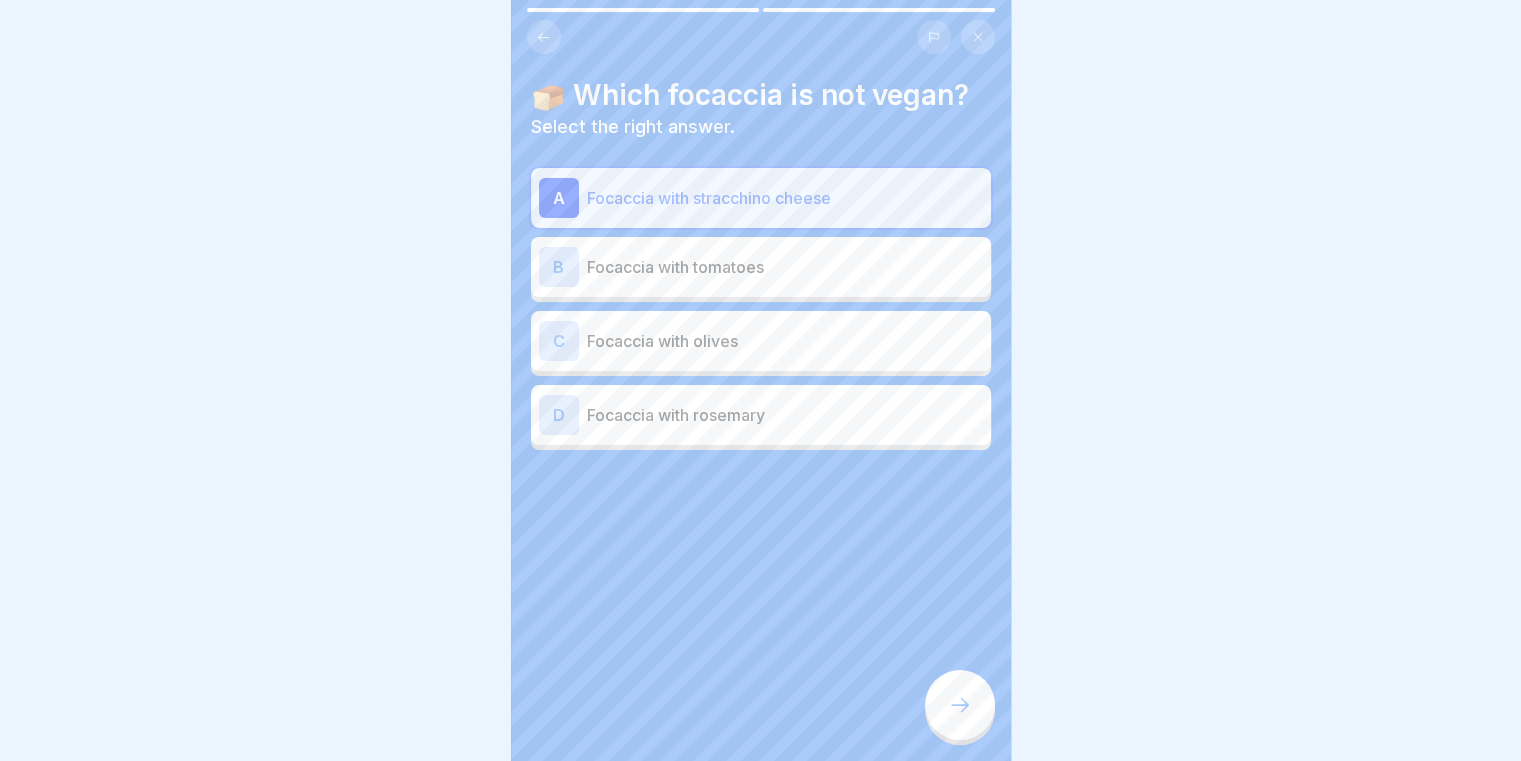 click 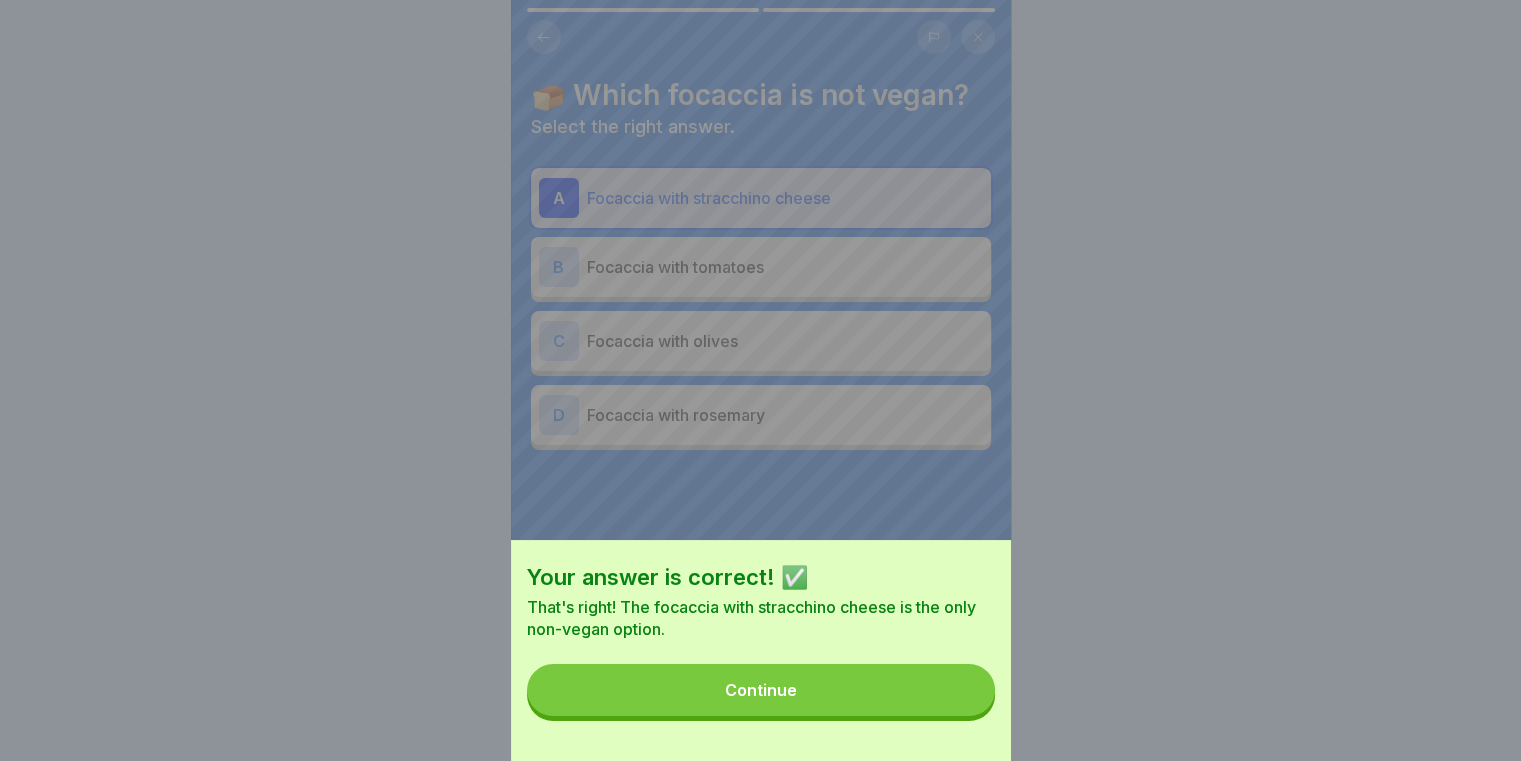 click on "Continue" at bounding box center (761, 690) 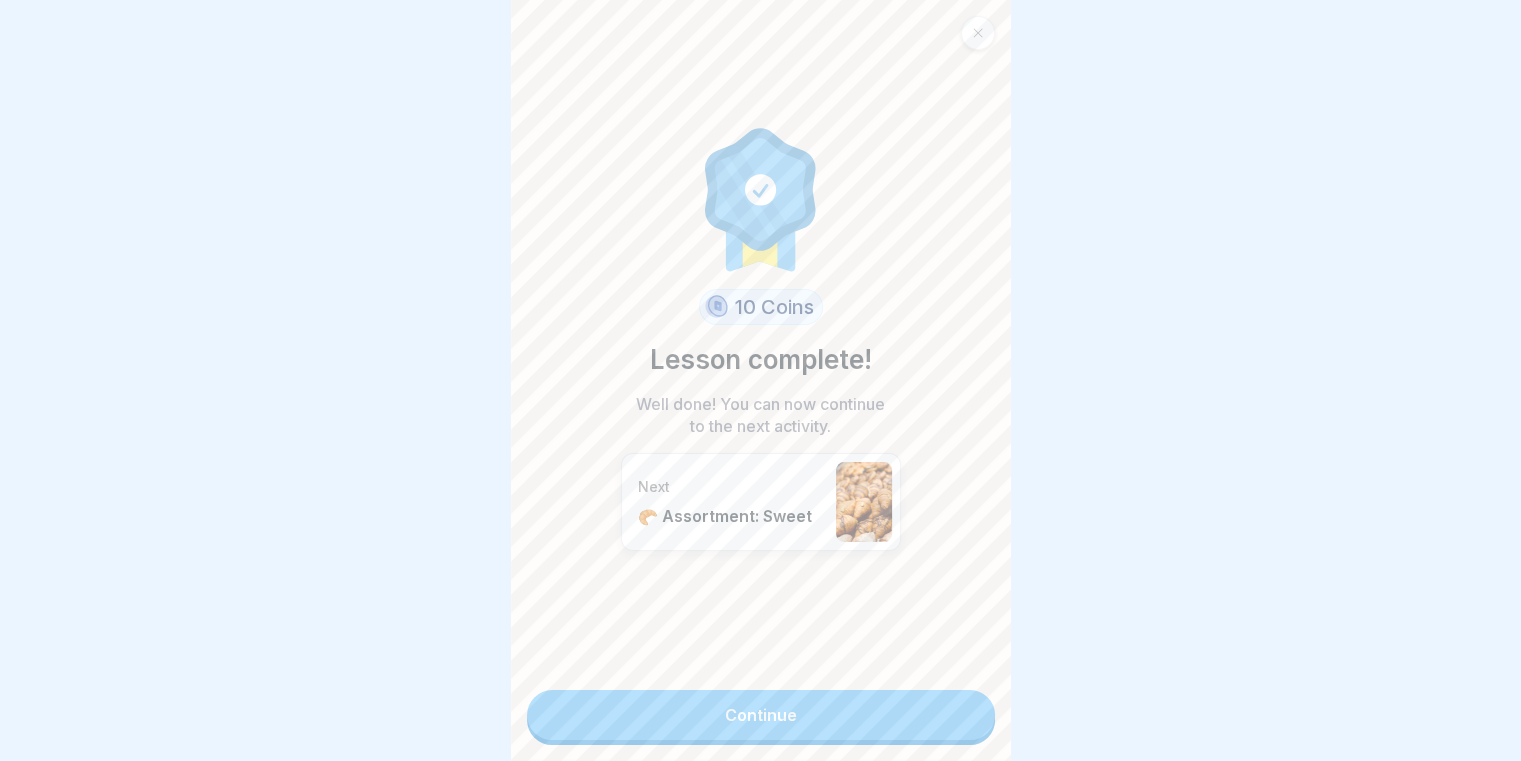 click on "Continue" at bounding box center (761, 715) 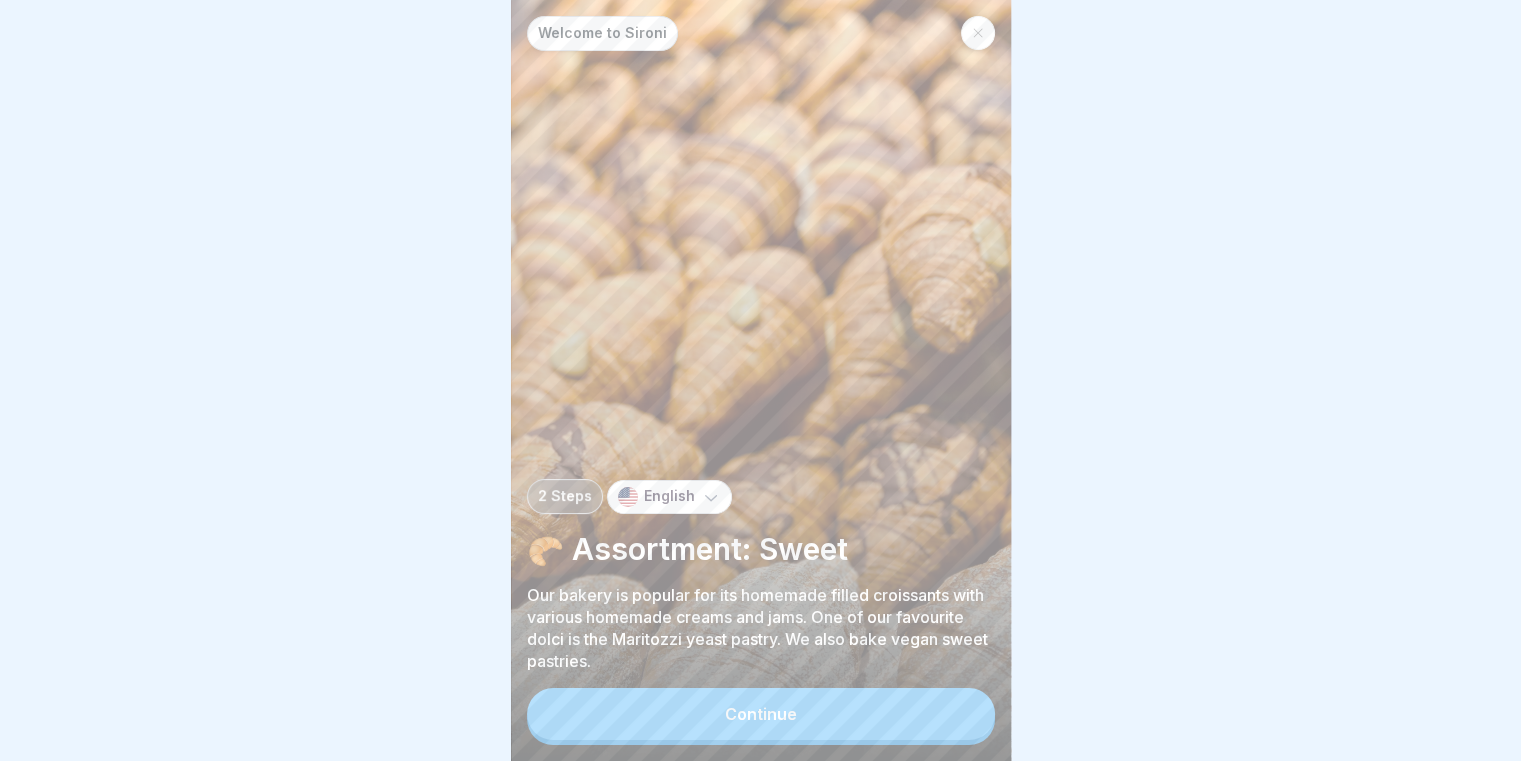 click on "Continue" at bounding box center [761, 714] 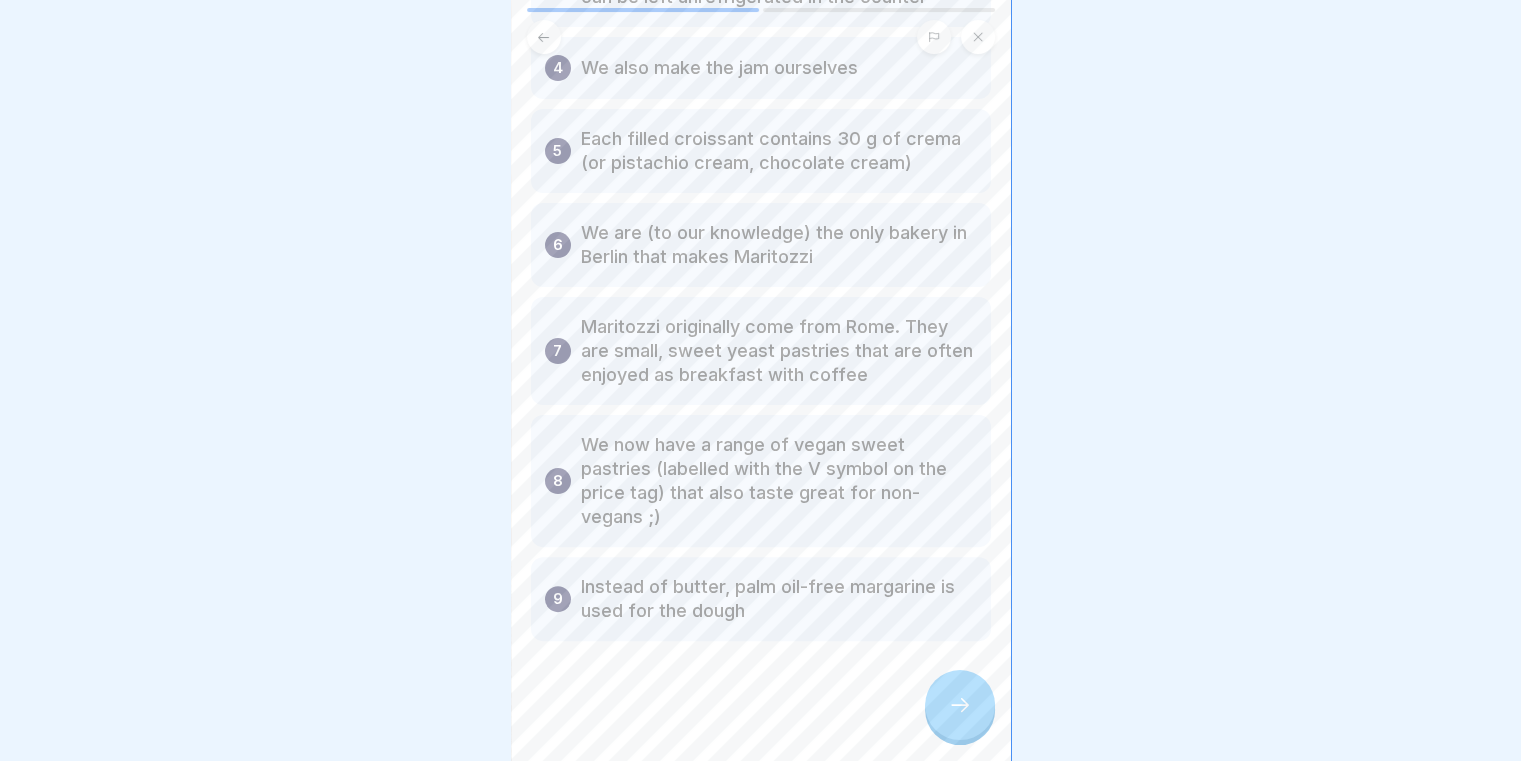 scroll, scrollTop: 435, scrollLeft: 0, axis: vertical 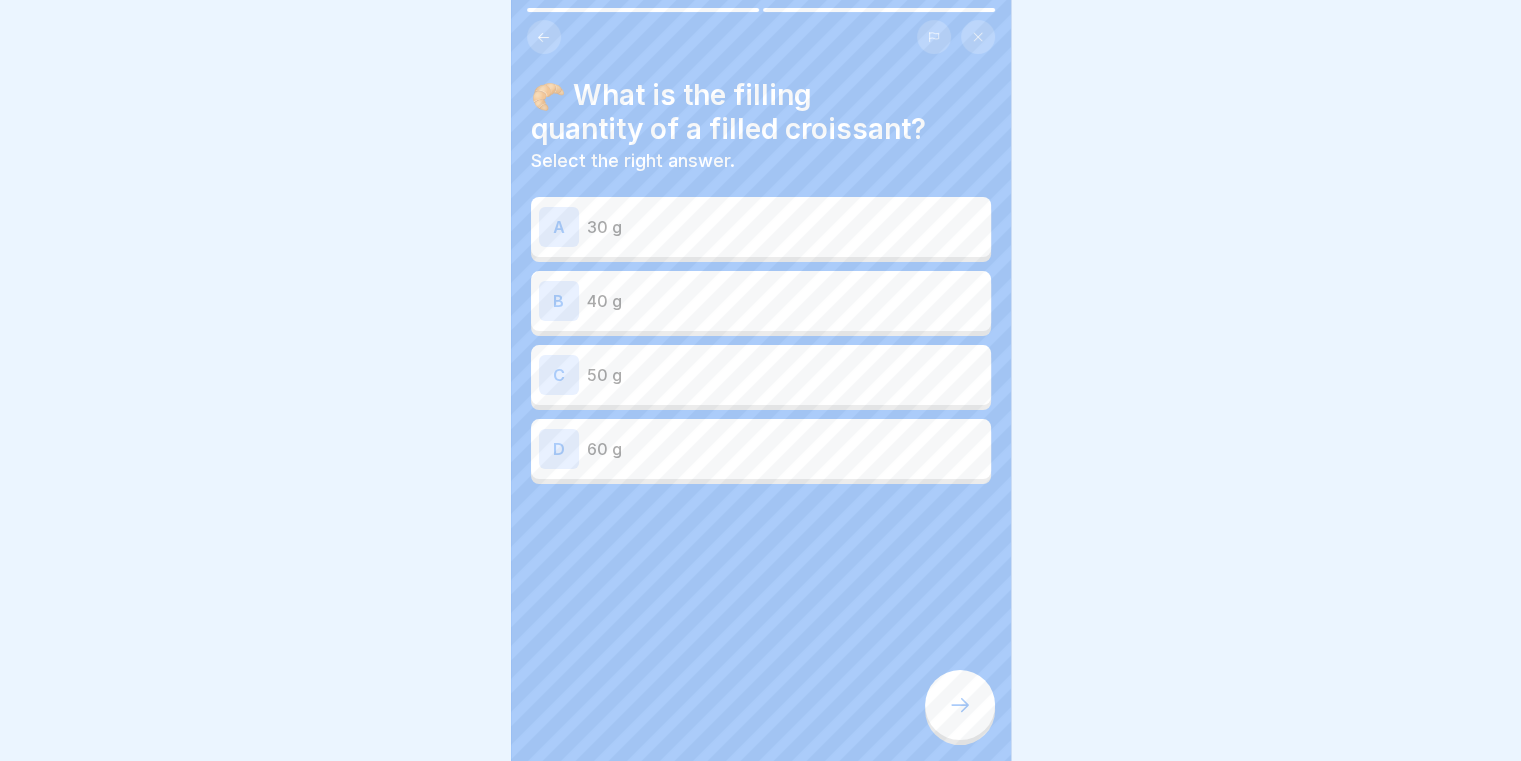 click 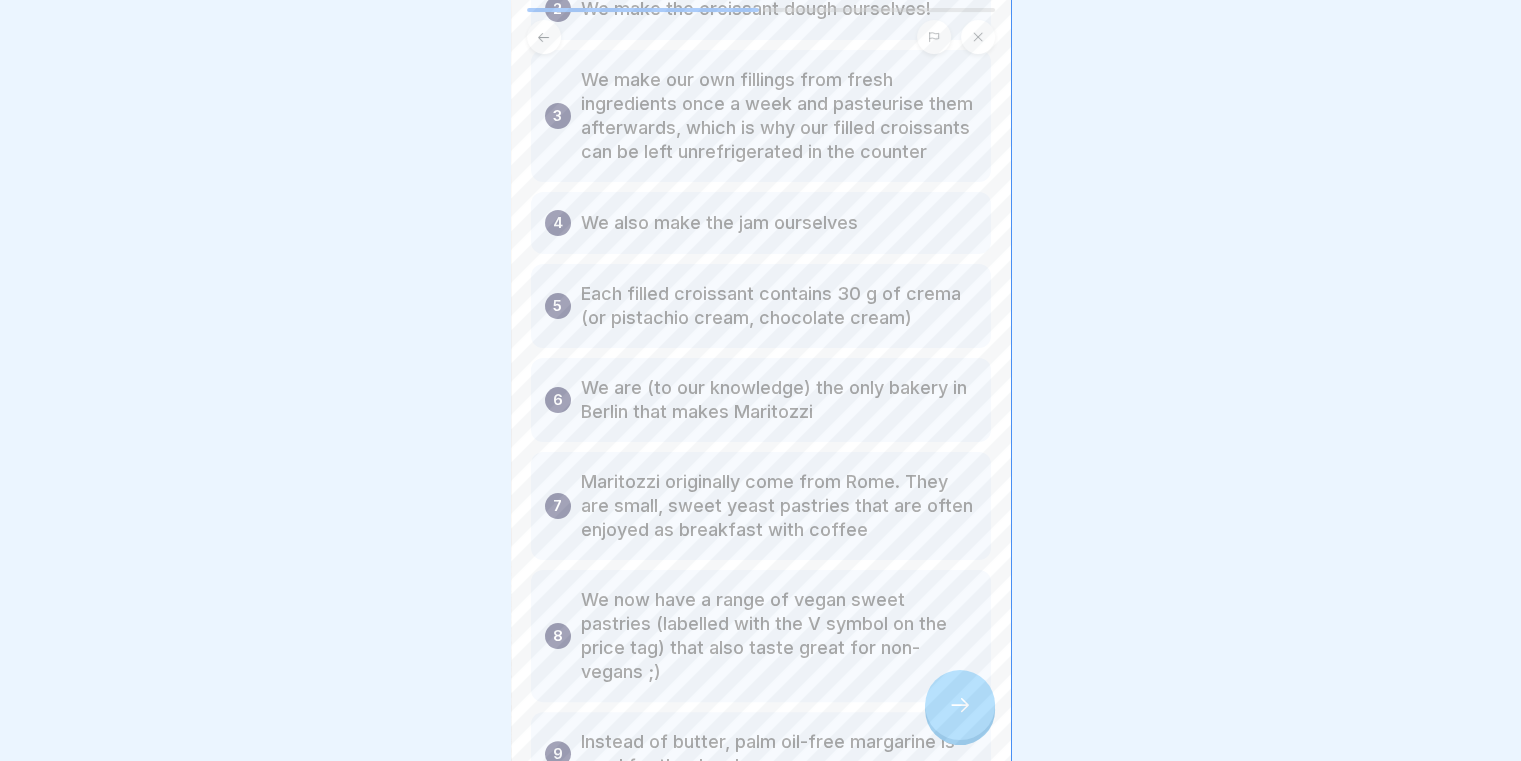 scroll, scrollTop: 235, scrollLeft: 0, axis: vertical 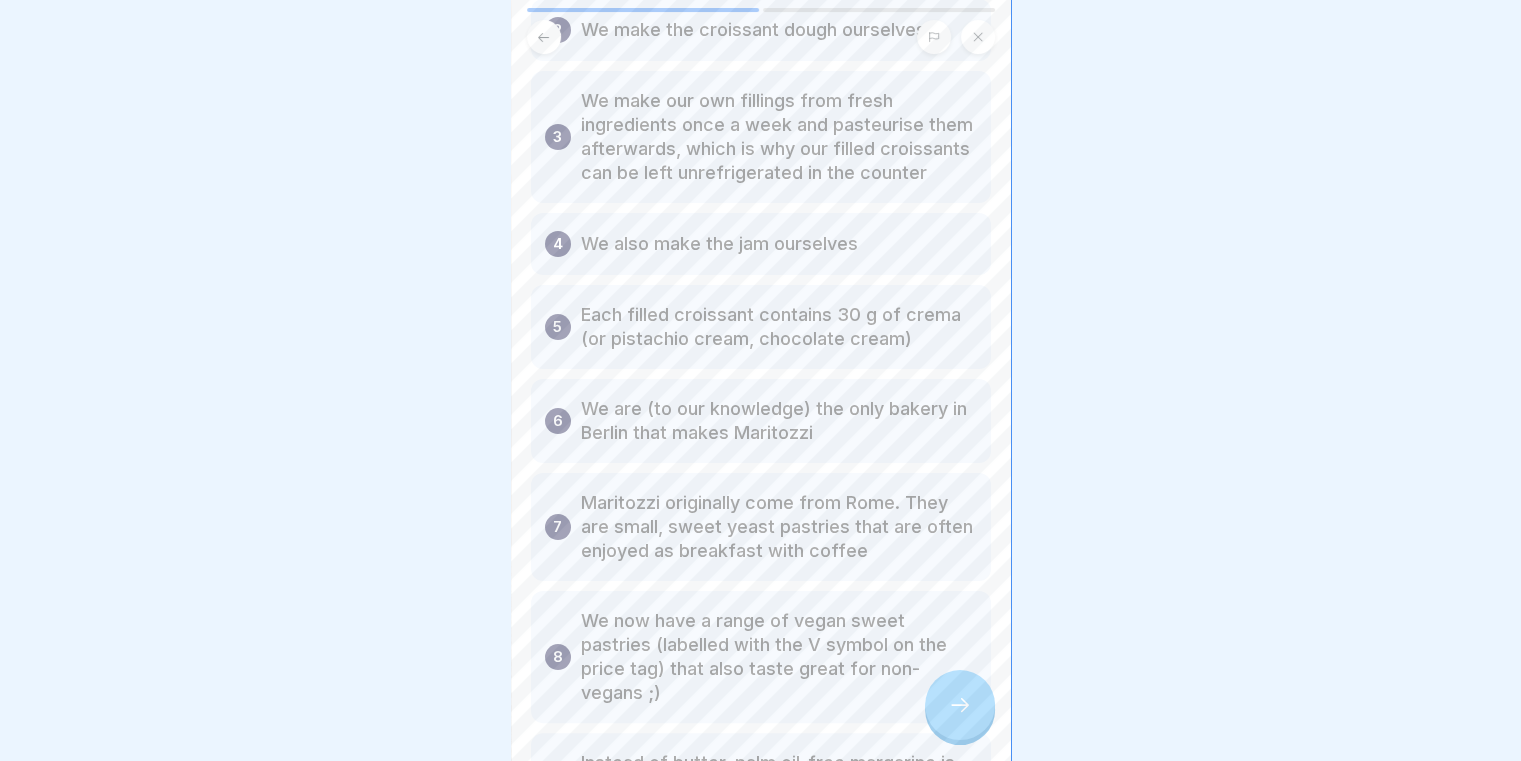 click at bounding box center [960, 705] 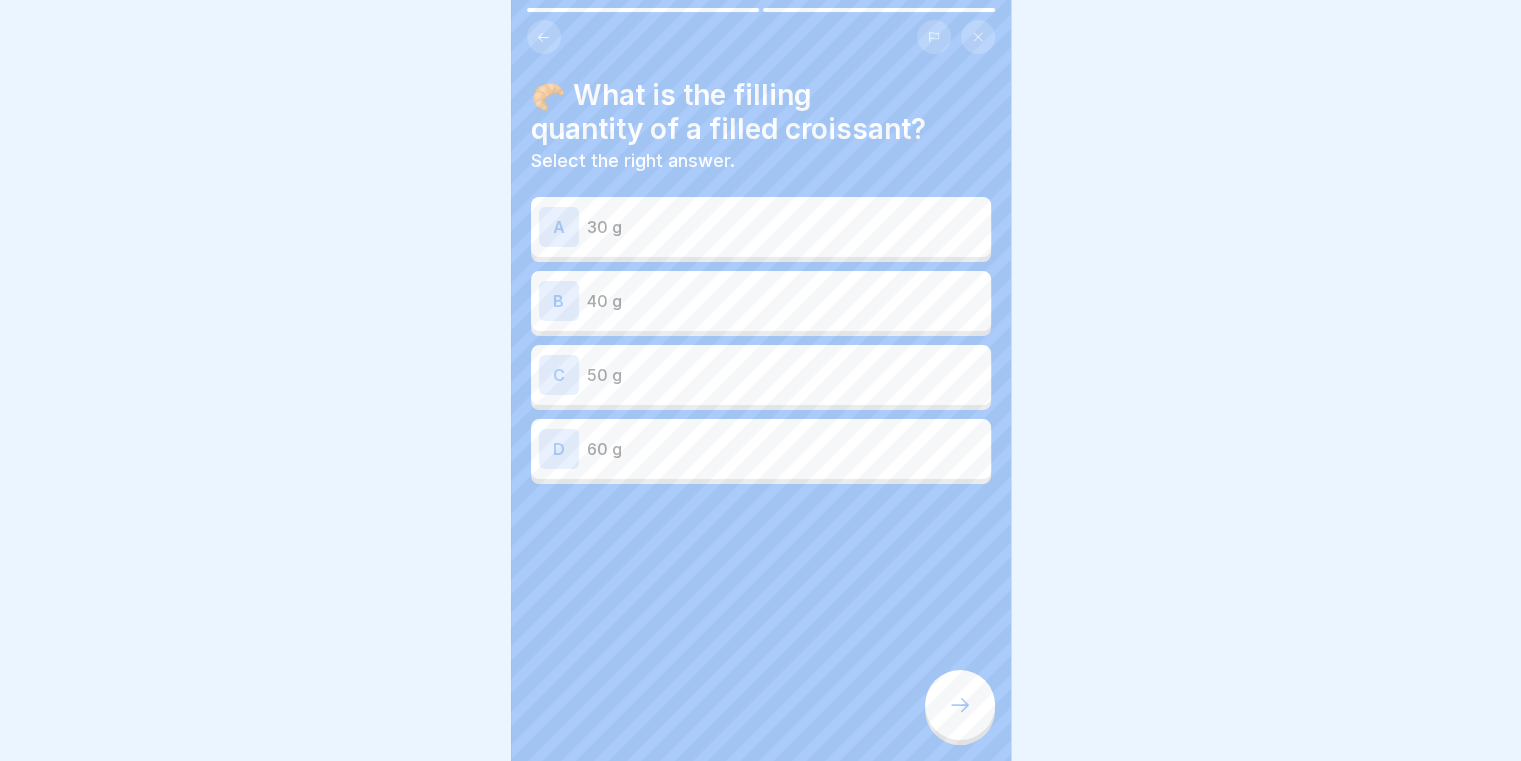 click on "A 30 g" at bounding box center [761, 227] 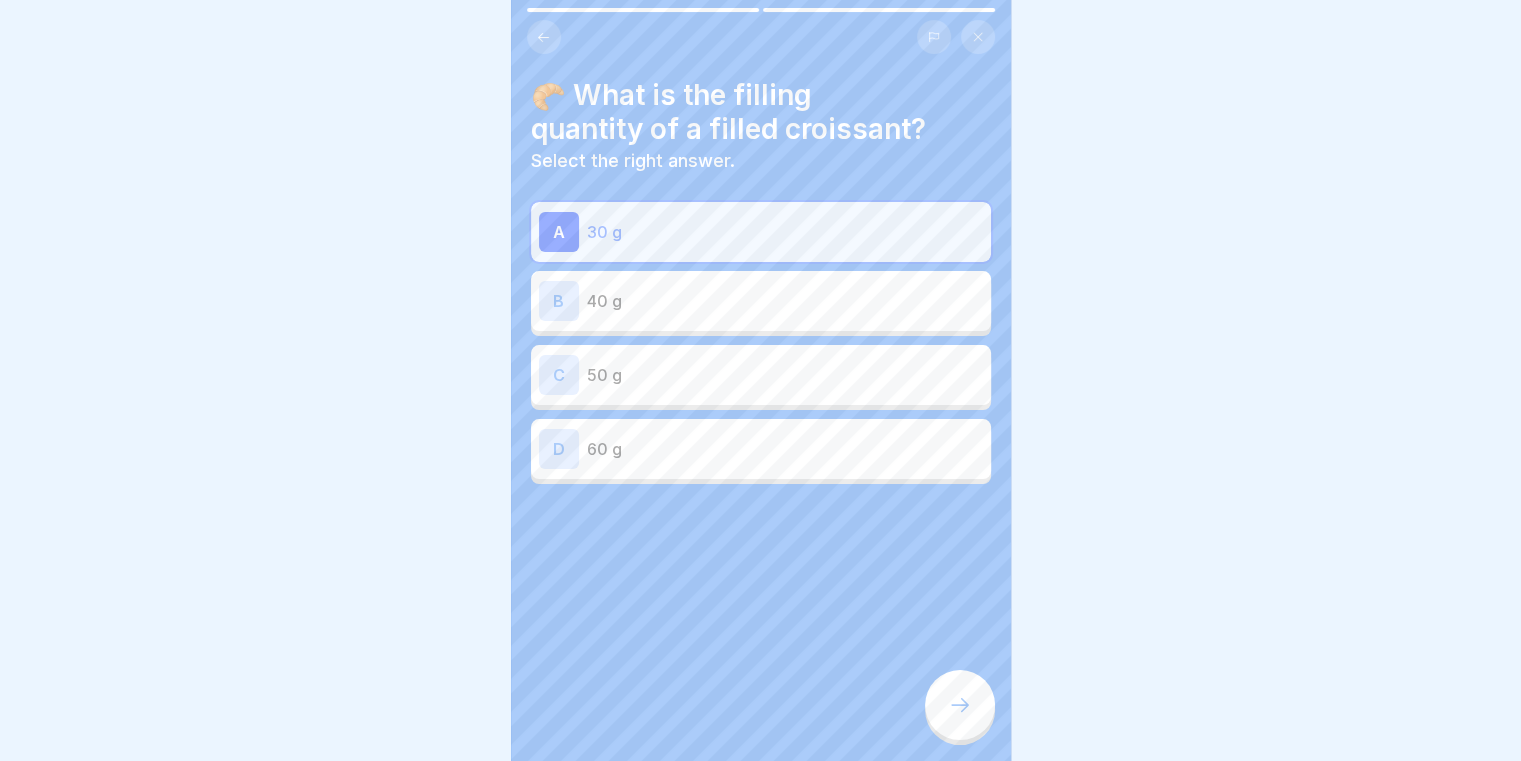 click 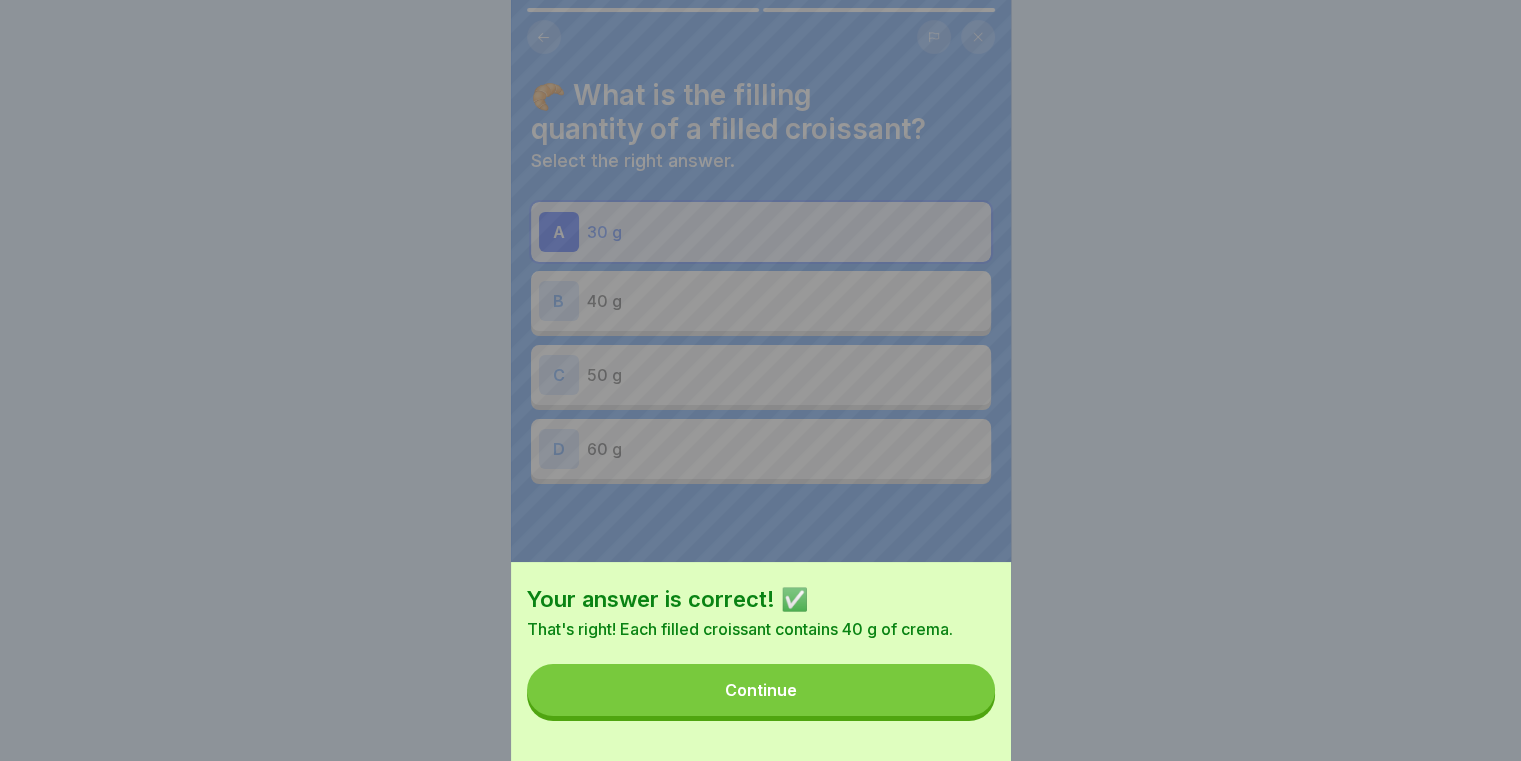 click on "Continue" at bounding box center (761, 690) 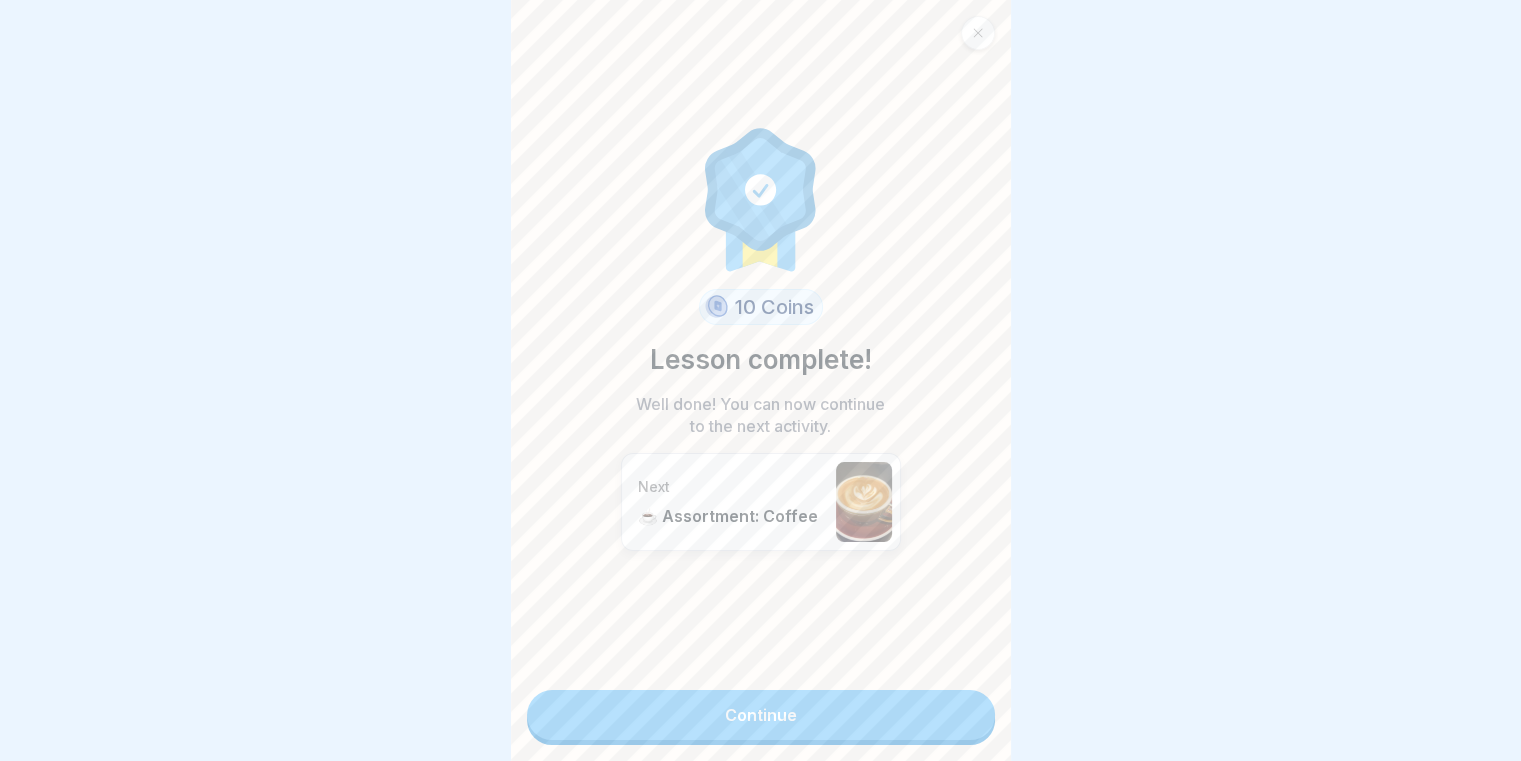 click on "Continue" at bounding box center [761, 715] 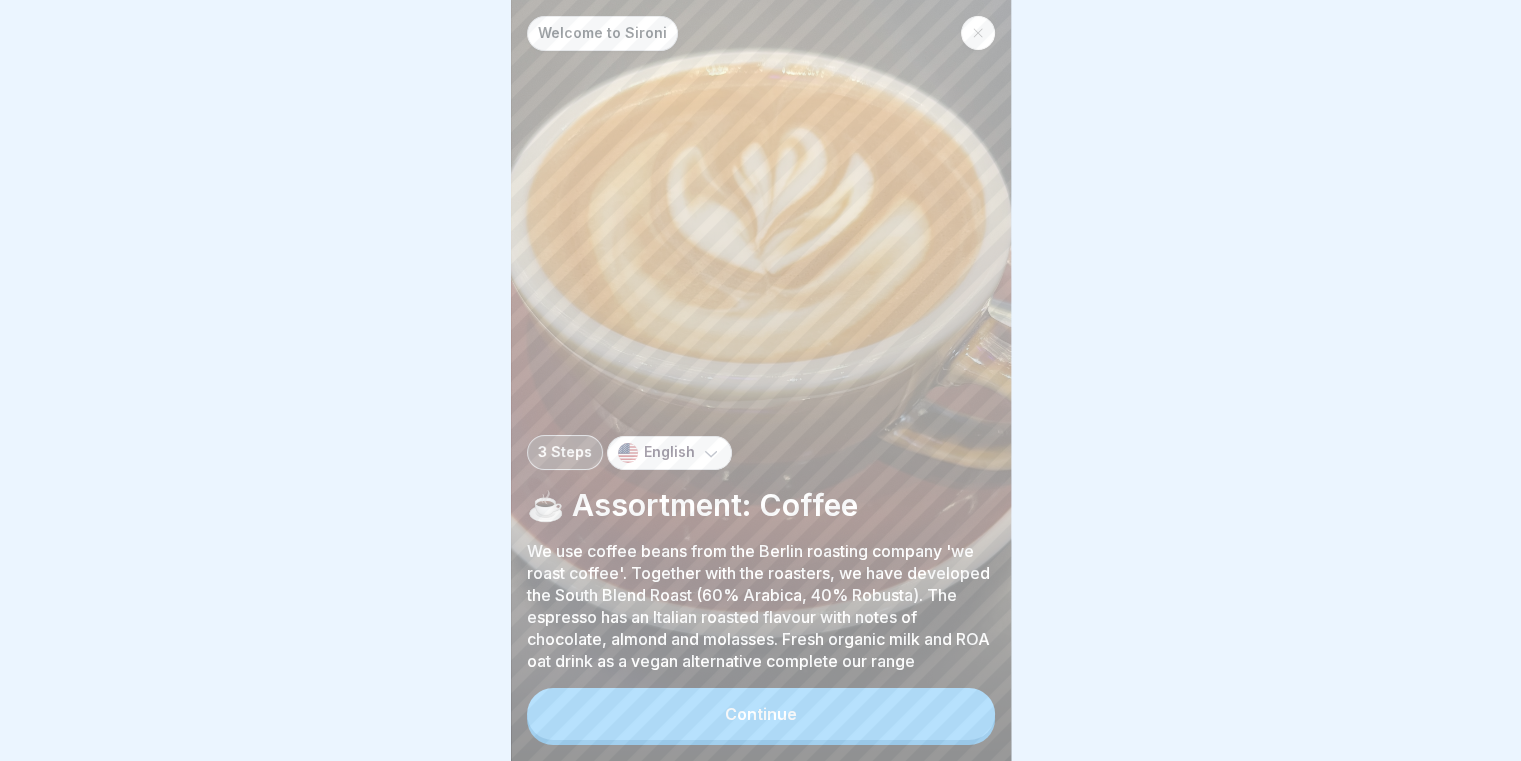 click on "Continue" at bounding box center [761, 714] 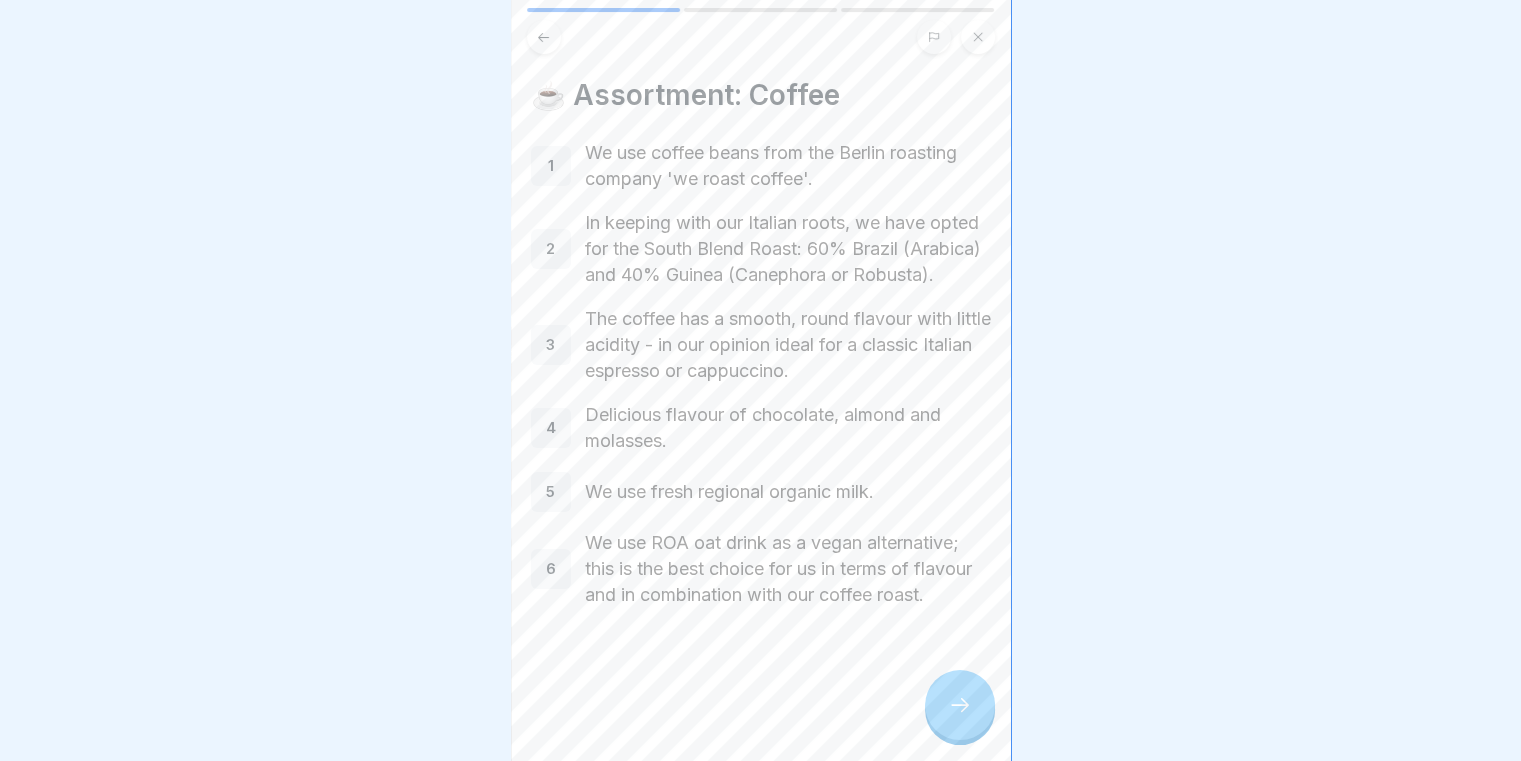 click 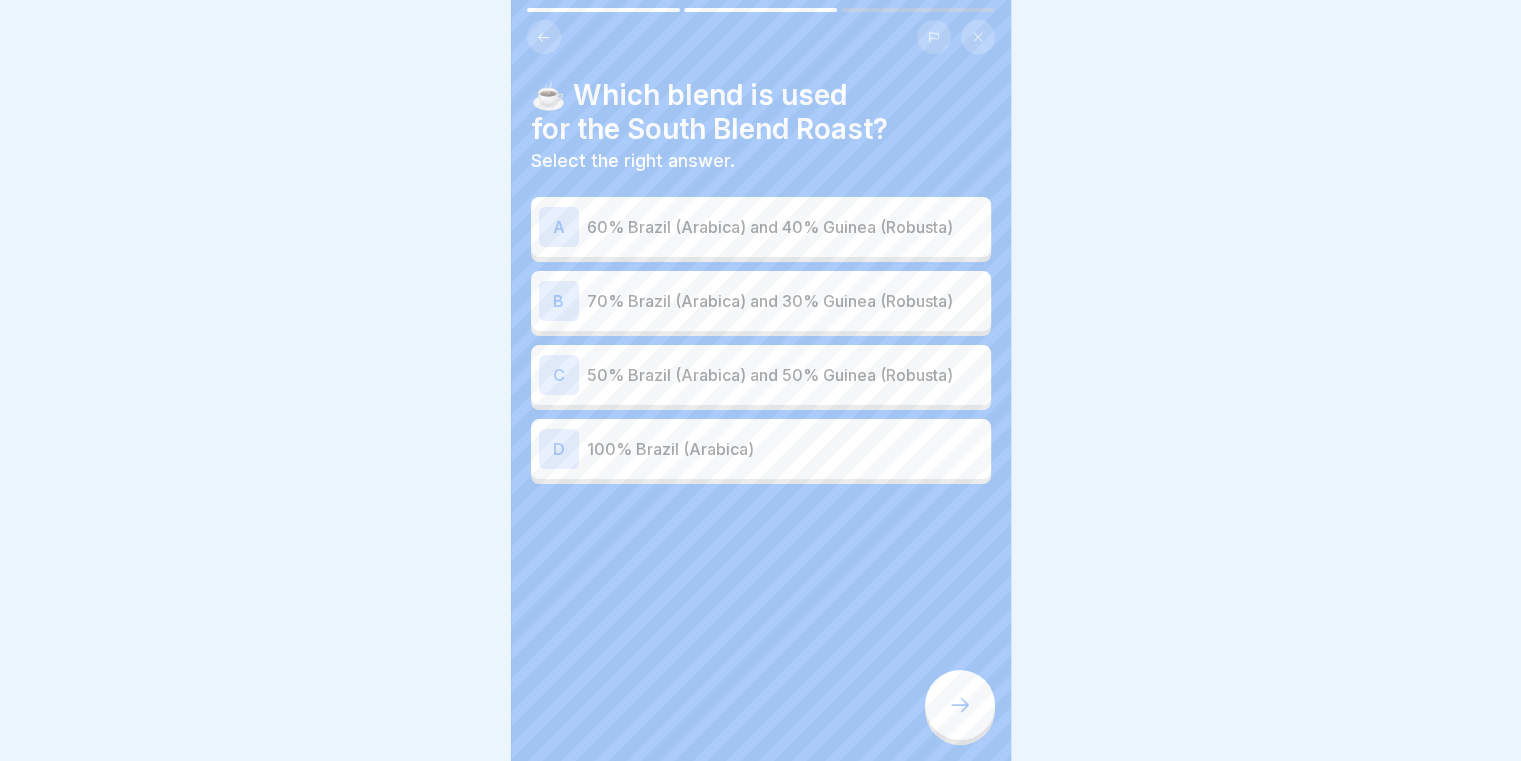 click at bounding box center [544, 37] 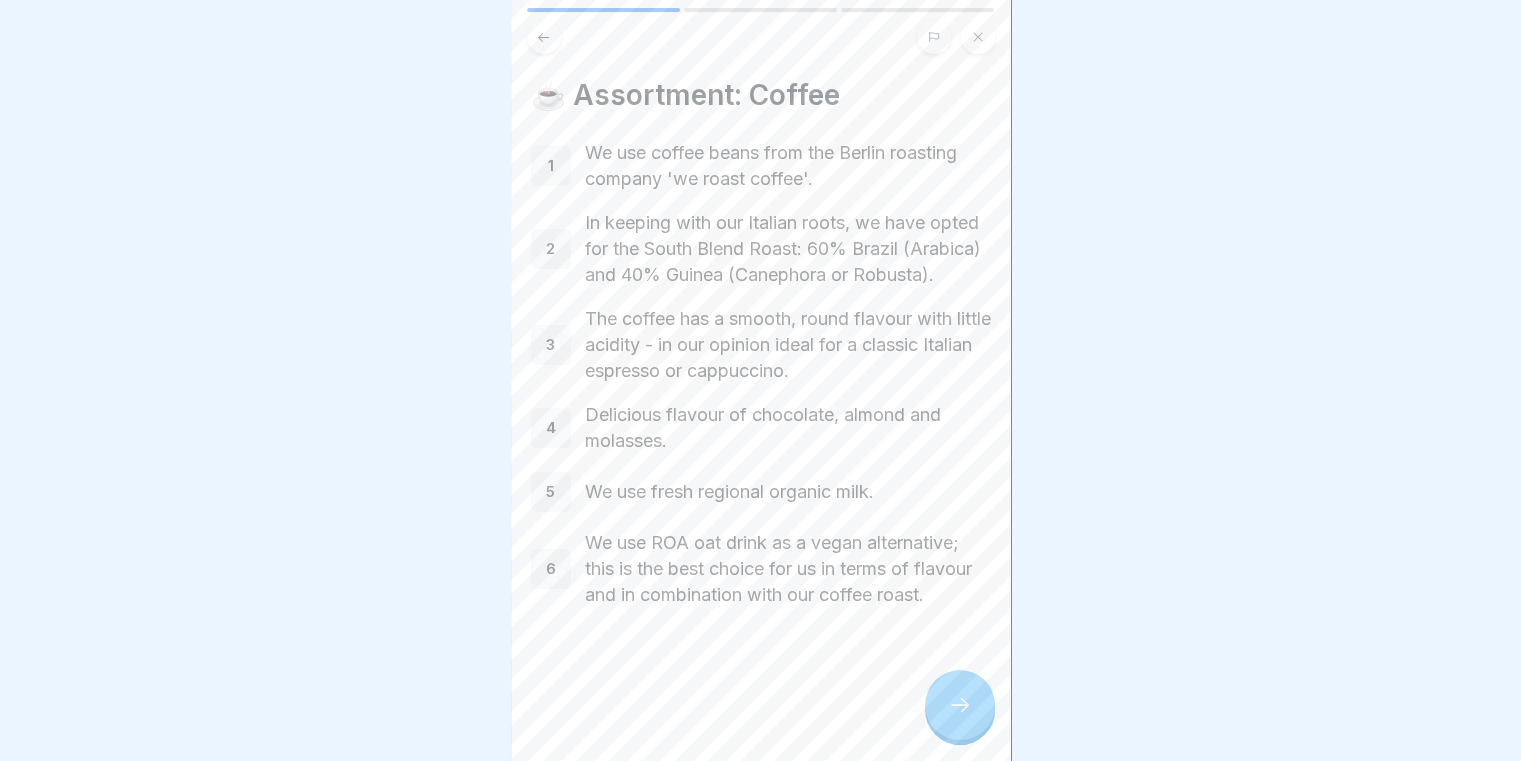 click at bounding box center [960, 705] 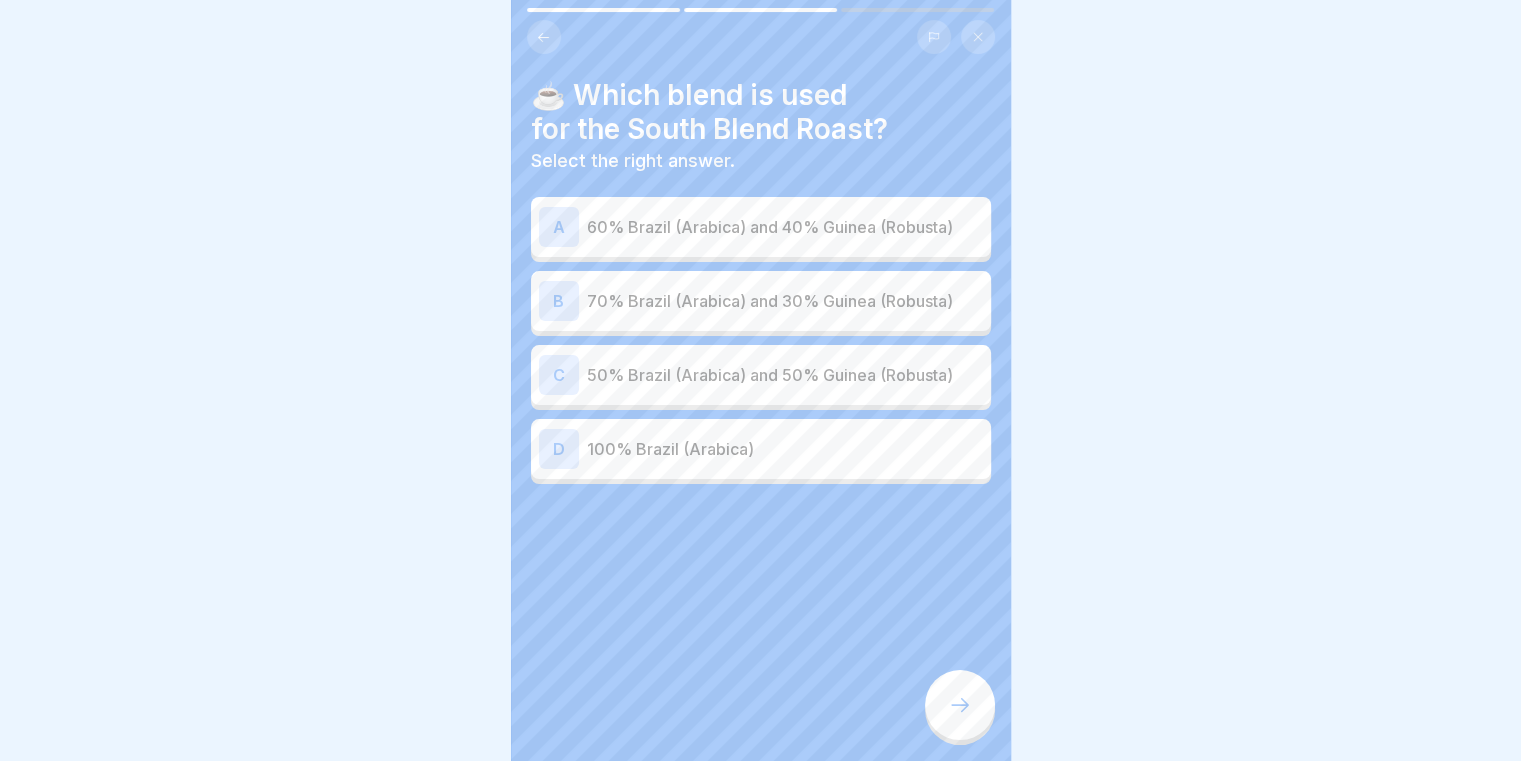 click on "60% Brazil (Arabica) and 40% Guinea (Robusta)" at bounding box center [785, 227] 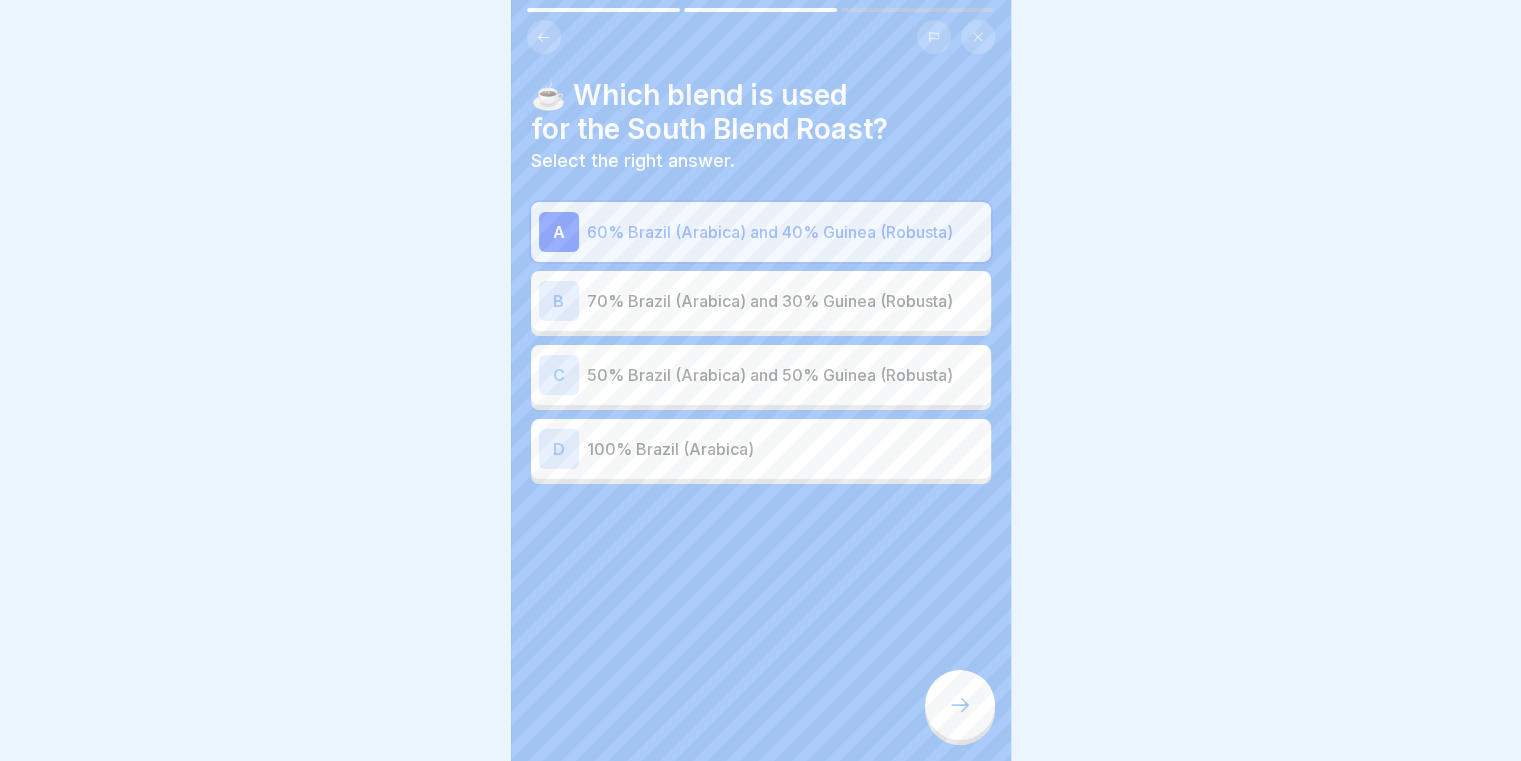 click 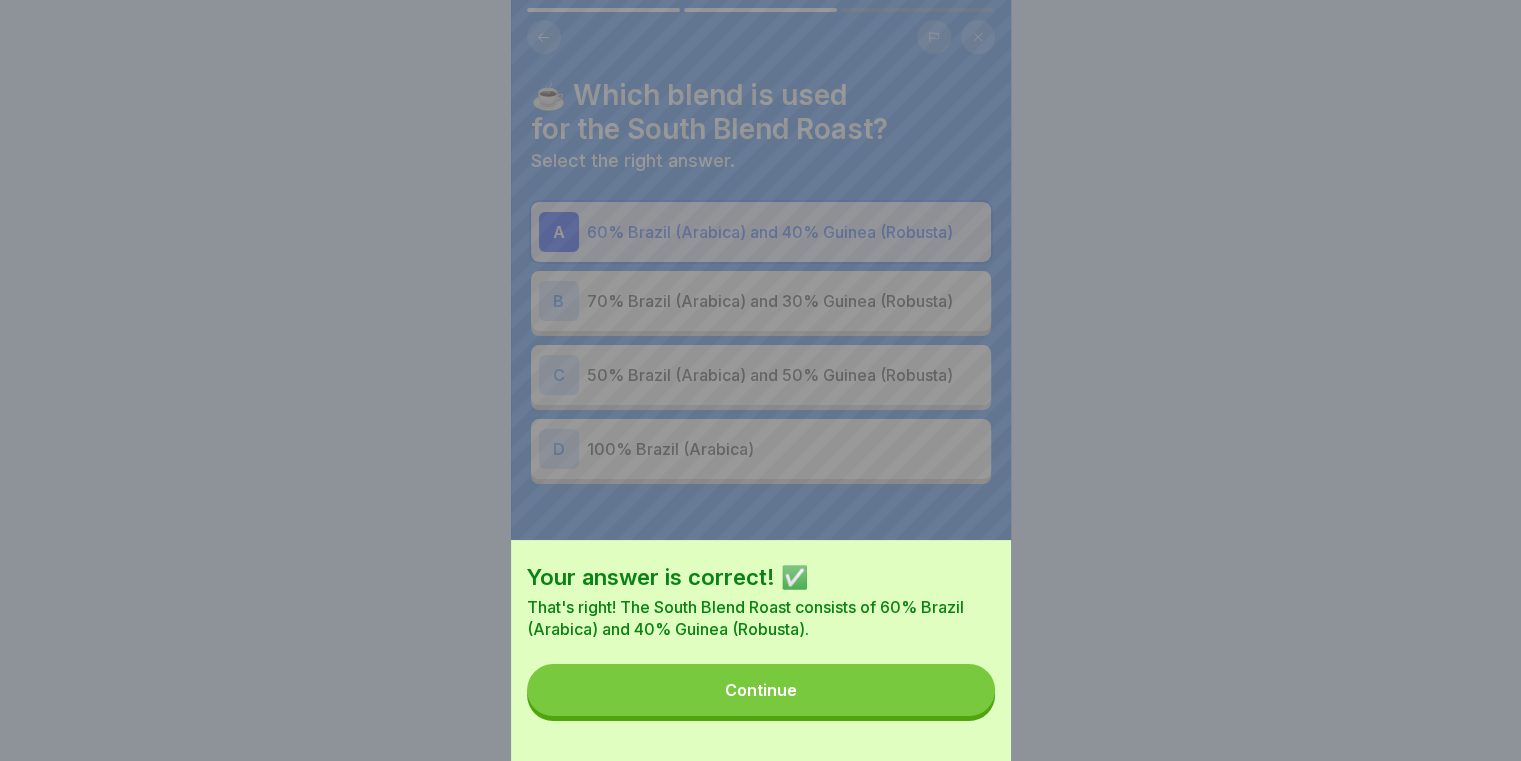 click on "Continue" at bounding box center (761, 690) 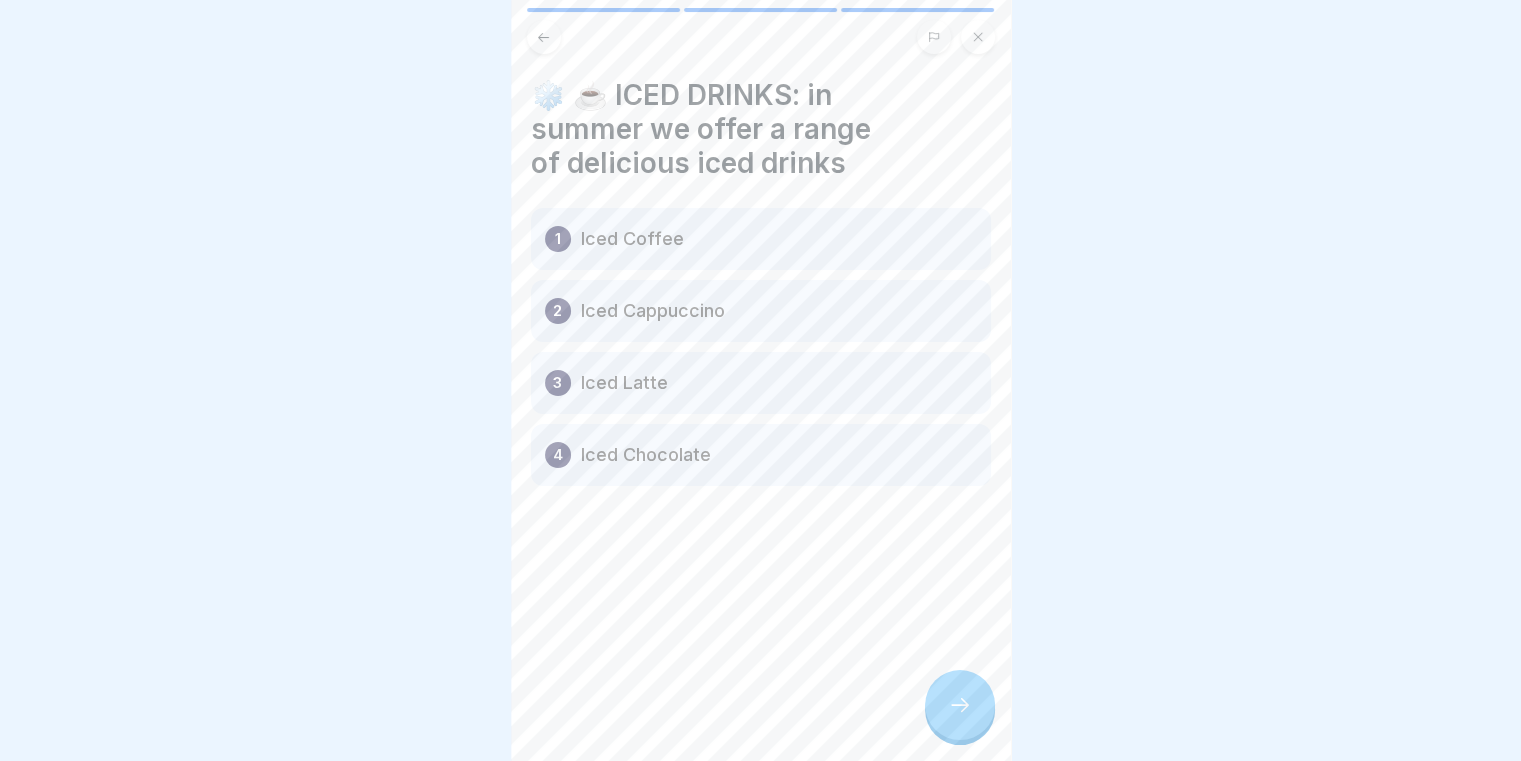 click 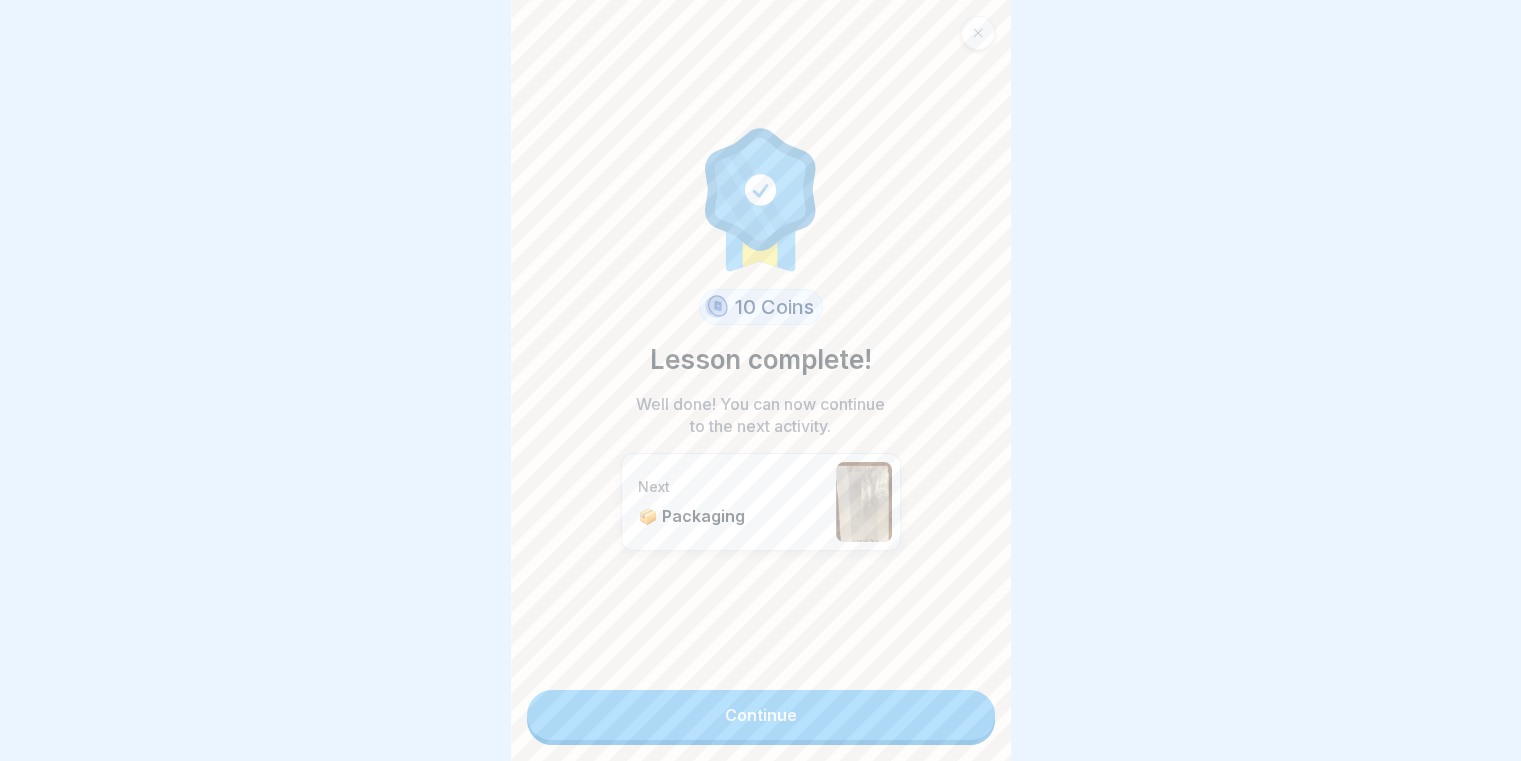 click on "Continue" at bounding box center (761, 715) 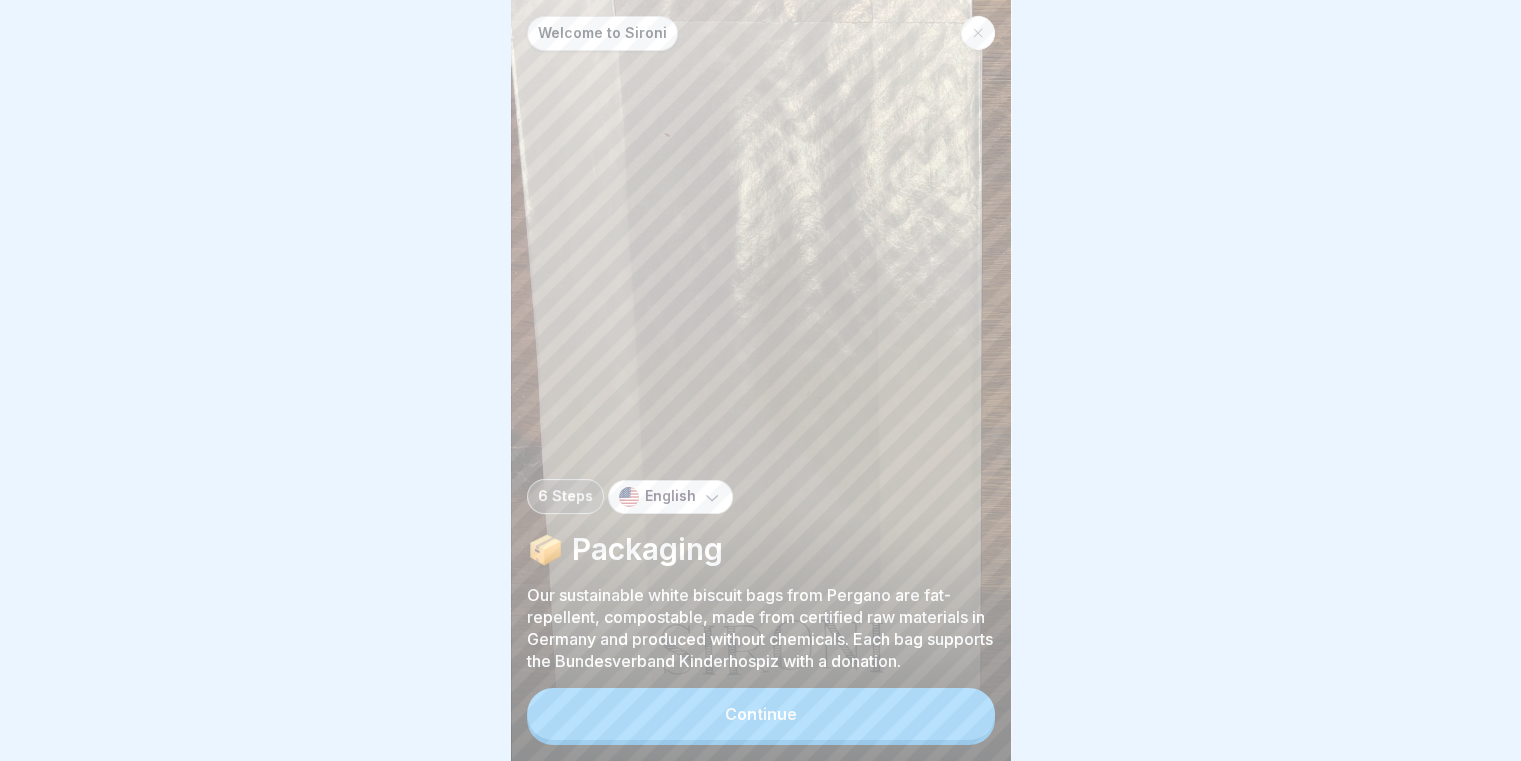 click on "Continue" at bounding box center (761, 714) 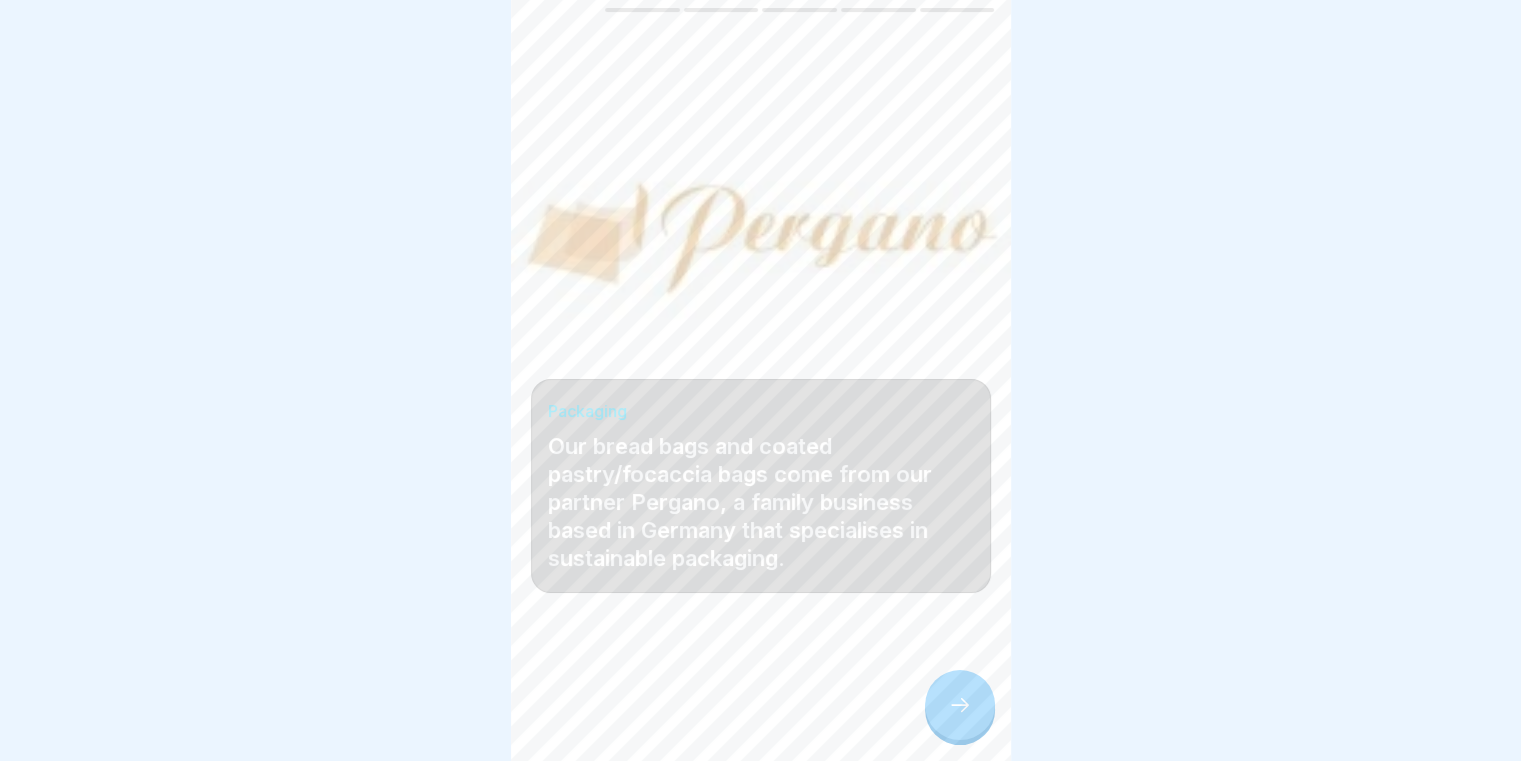 click 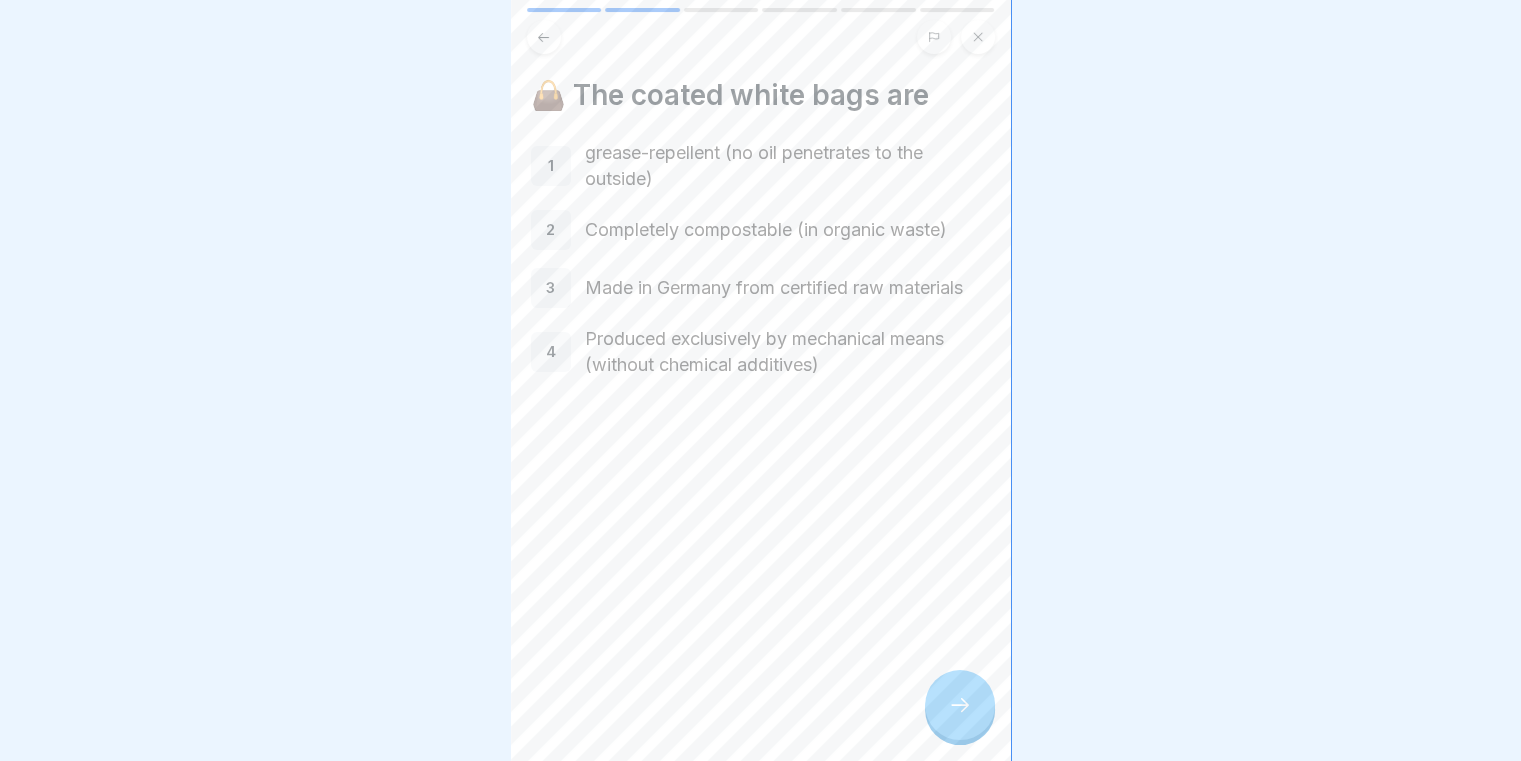 click 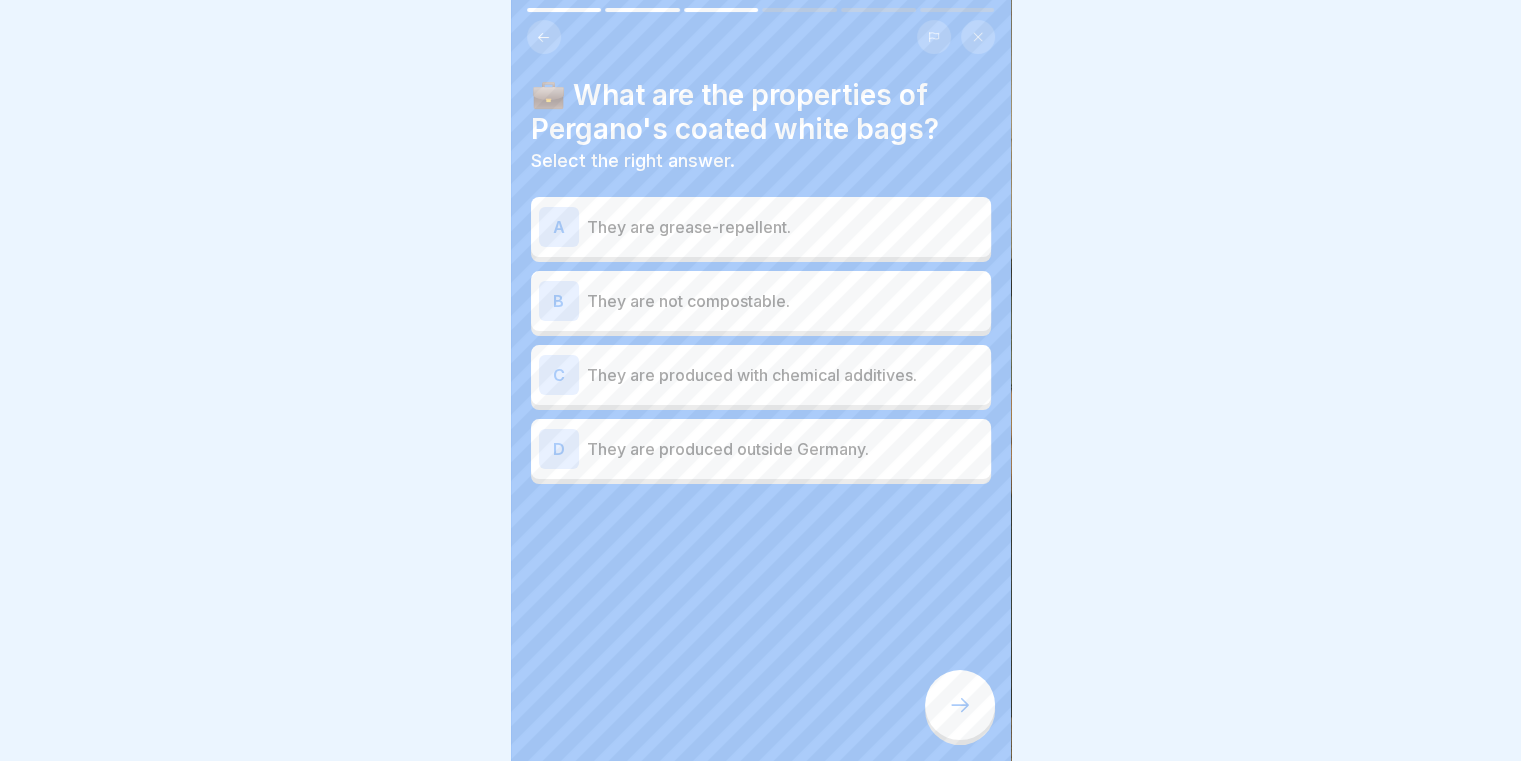 click 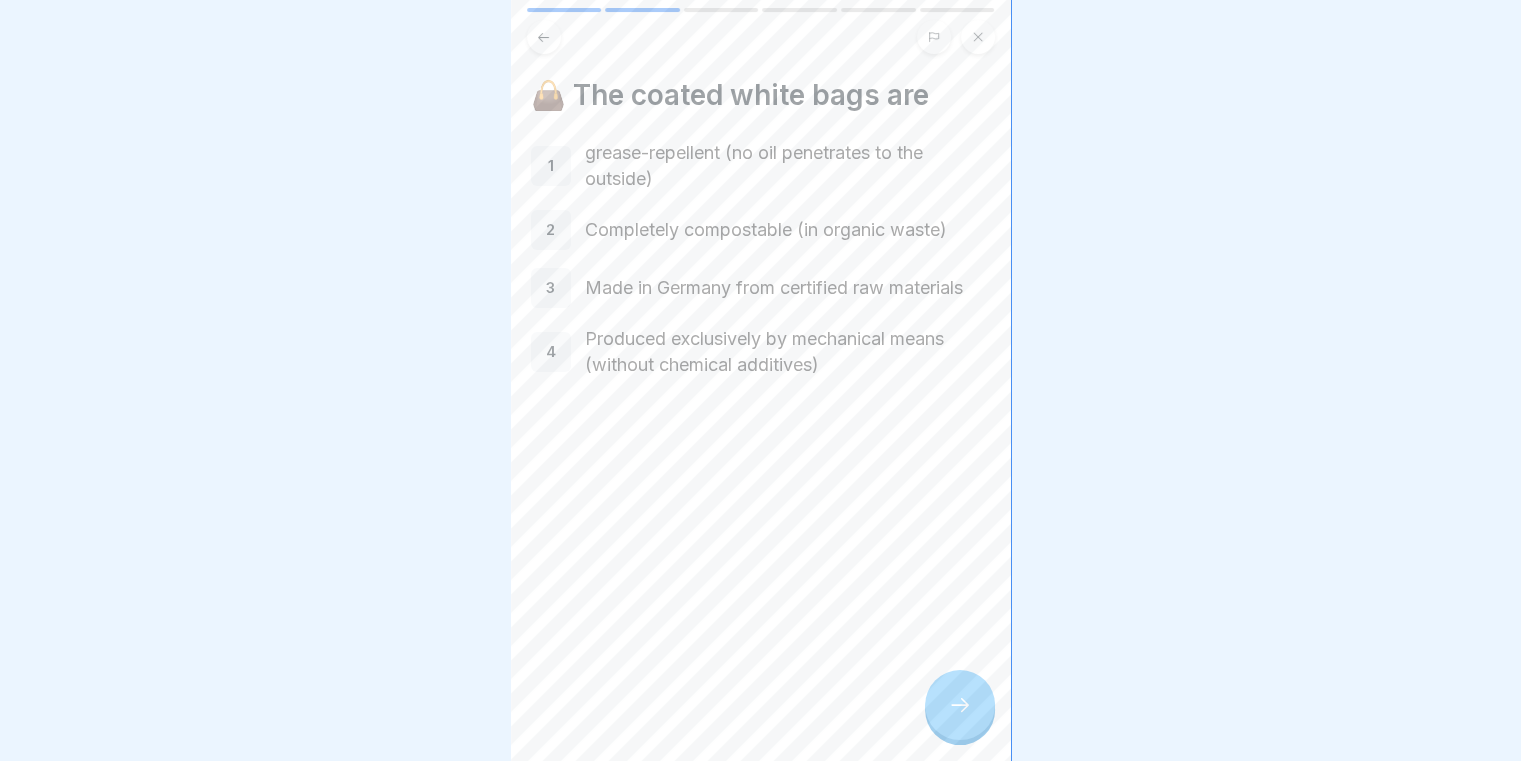 click 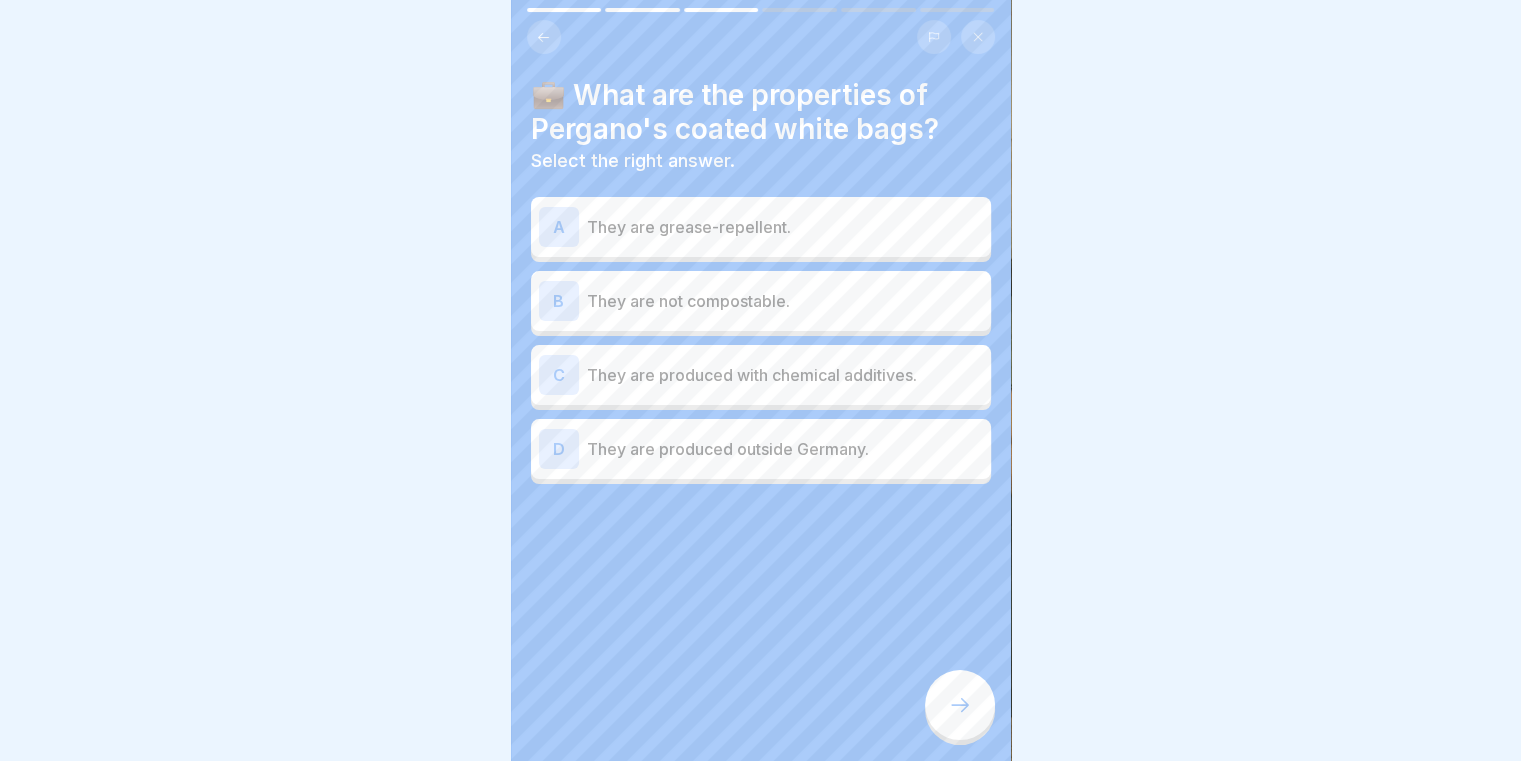 click on "A They are grease-repellent." at bounding box center (761, 227) 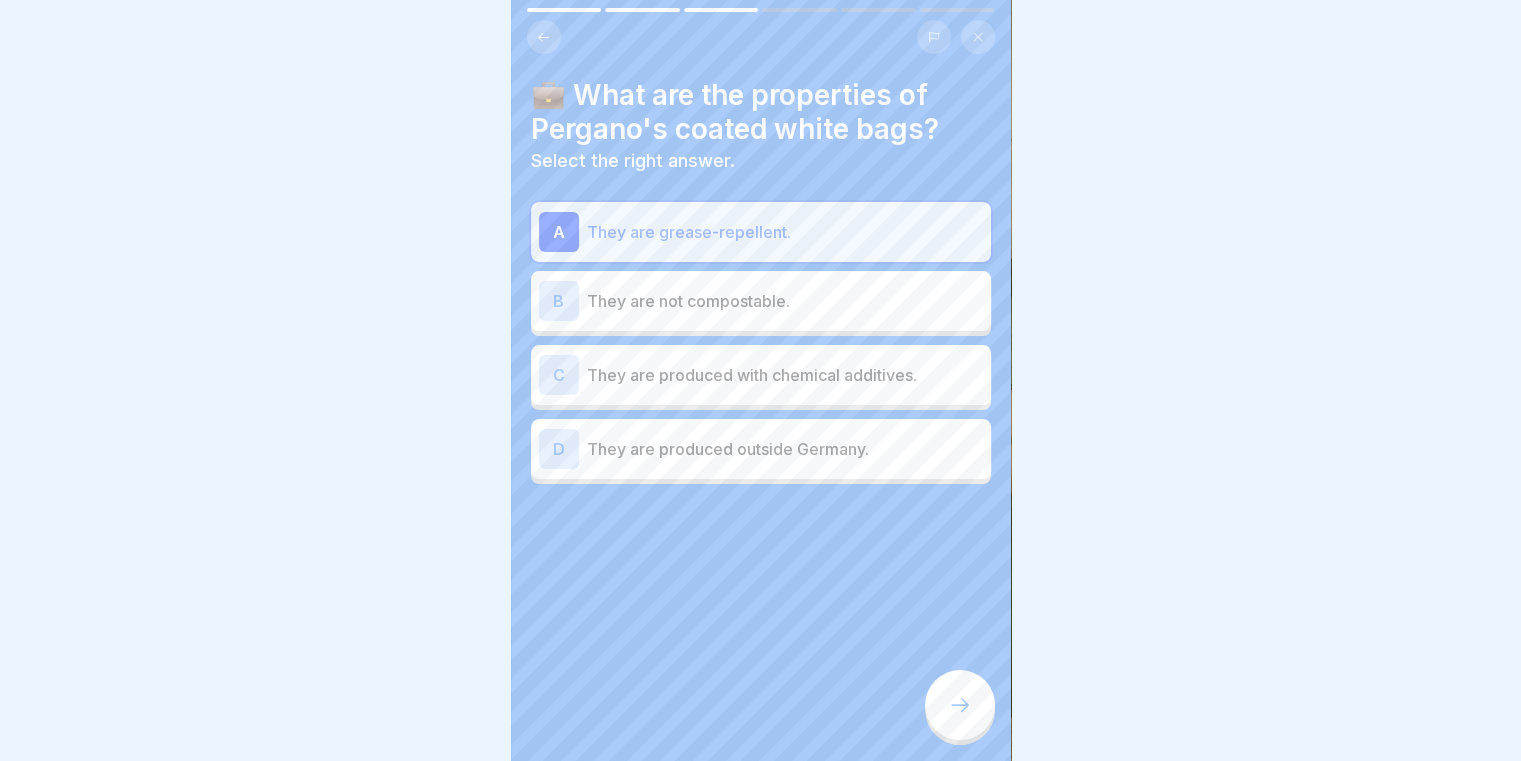 click on "💼 What are the properties of Pergano's coated white bags? Select the right answer. A They are grease-repellent. B They are not compostable. C They are produced with chemical additives. D They are produced outside Germany." at bounding box center (761, 380) 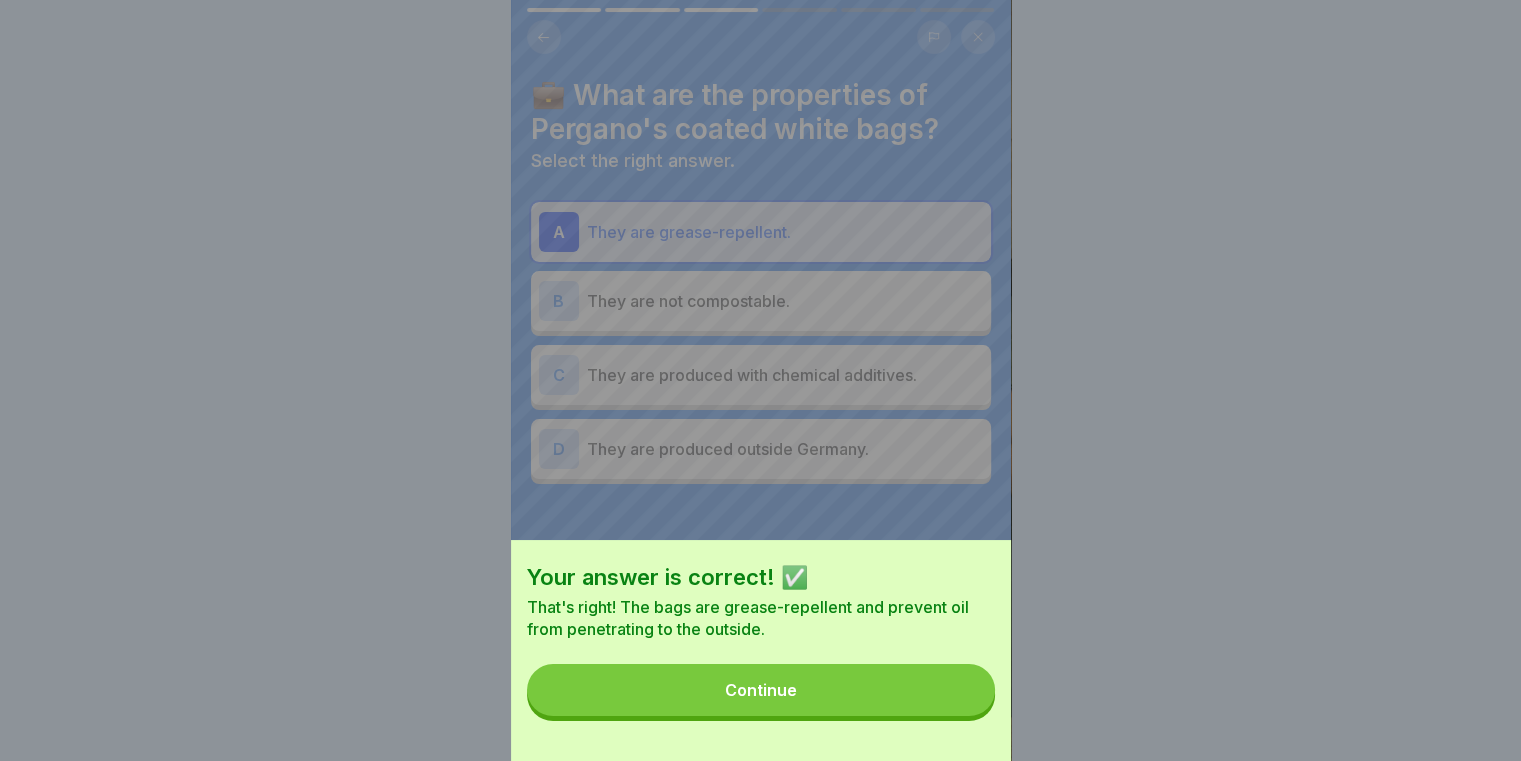click on "Continue" at bounding box center [761, 690] 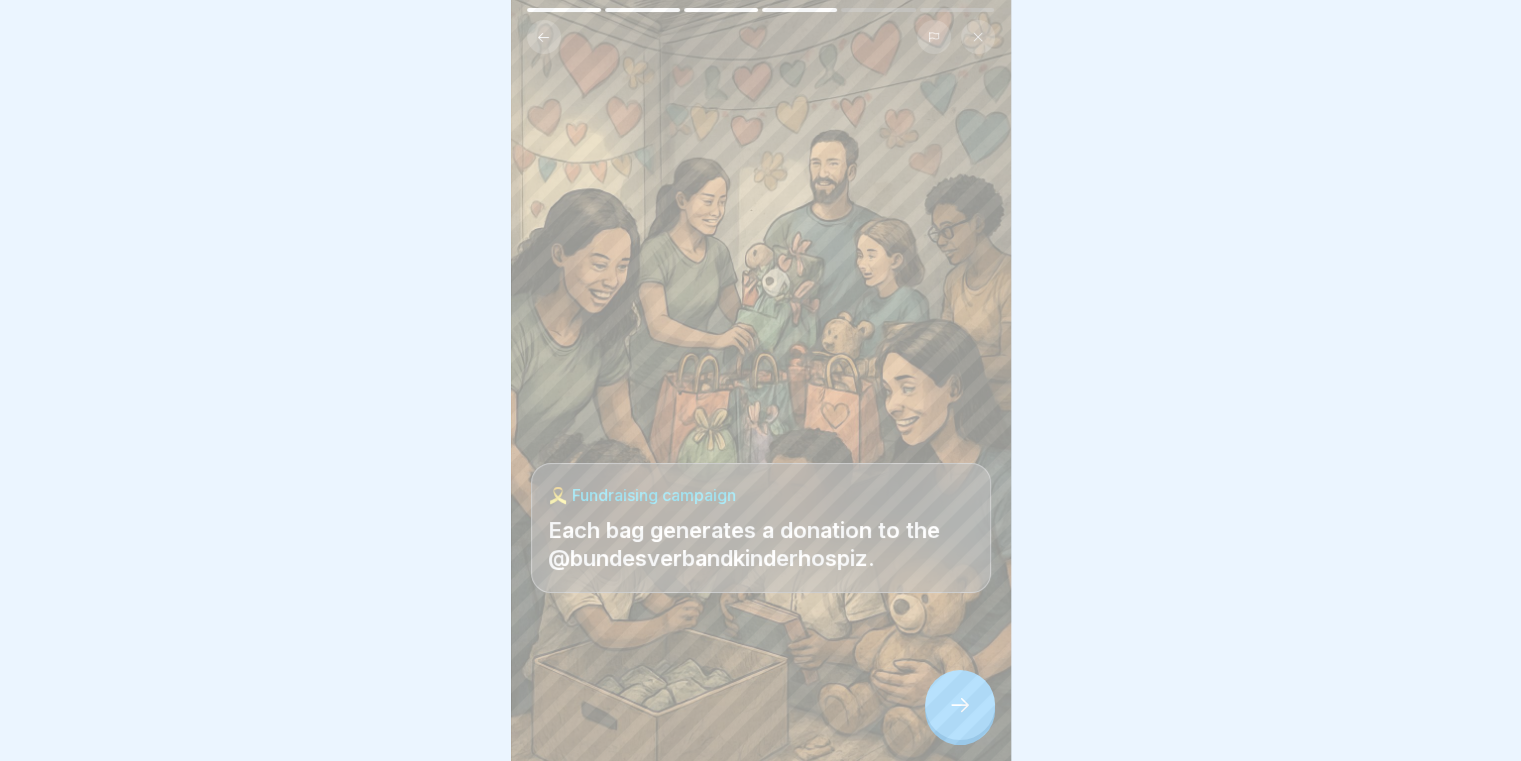 click at bounding box center (960, 705) 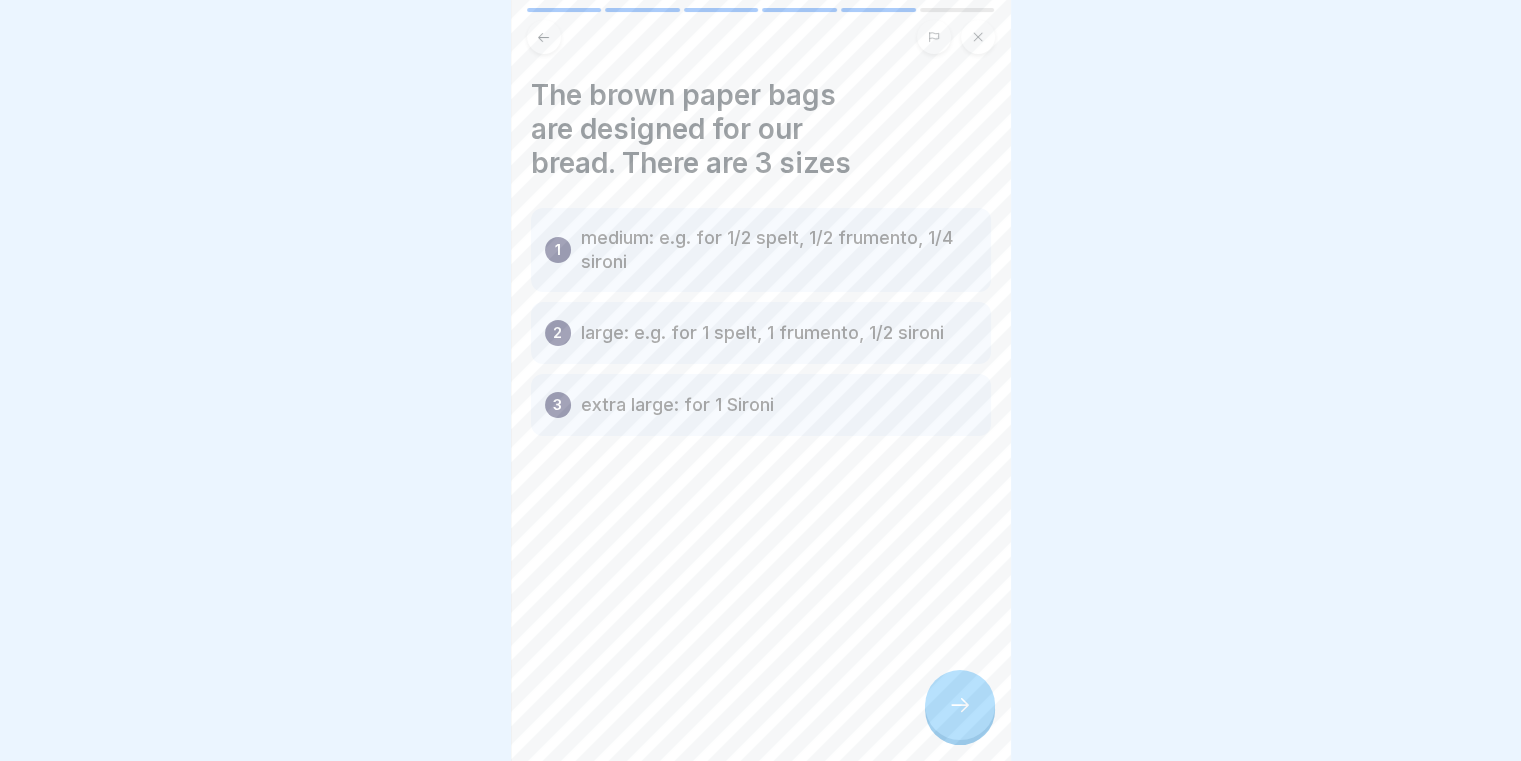 click 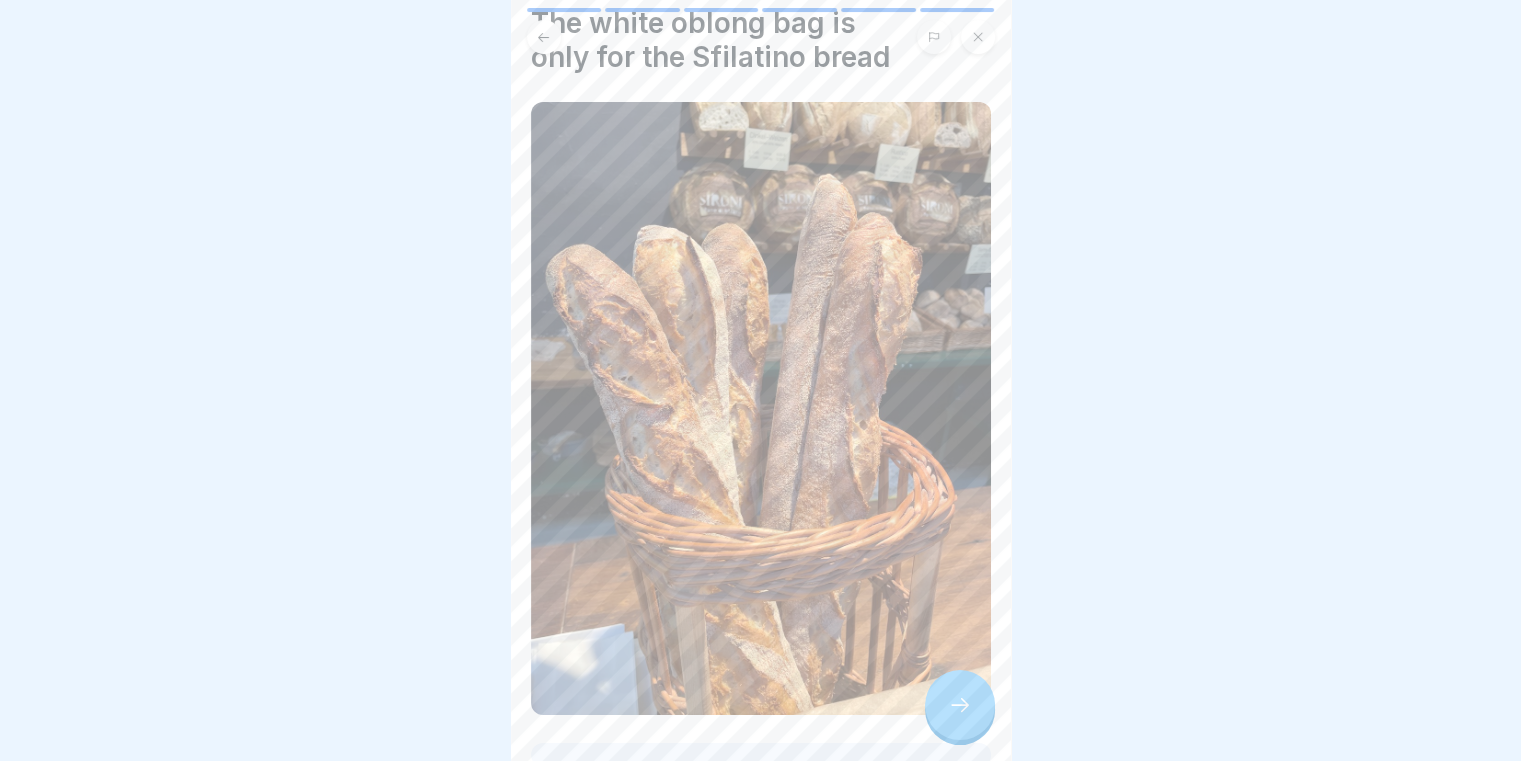 scroll, scrollTop: 178, scrollLeft: 0, axis: vertical 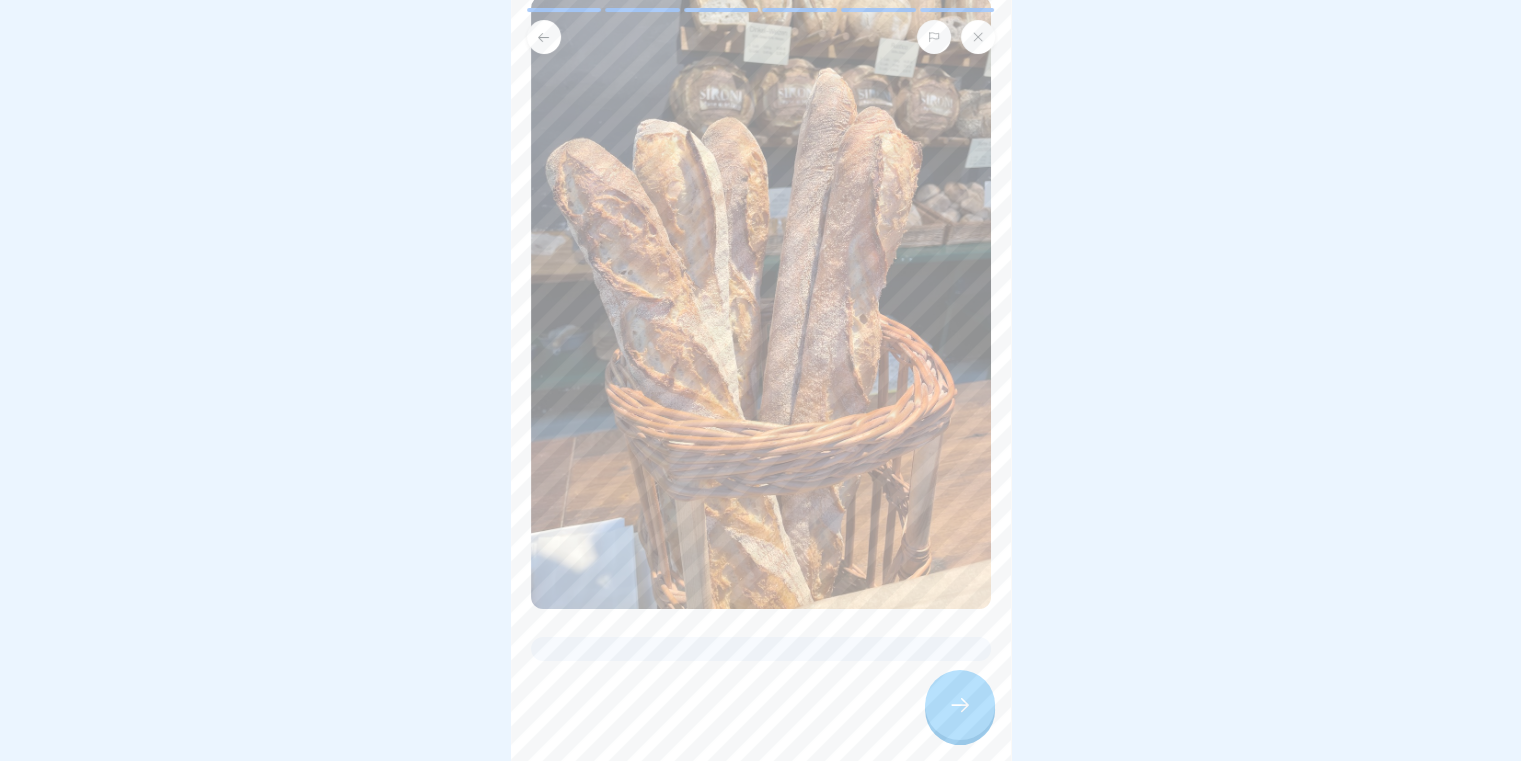 click 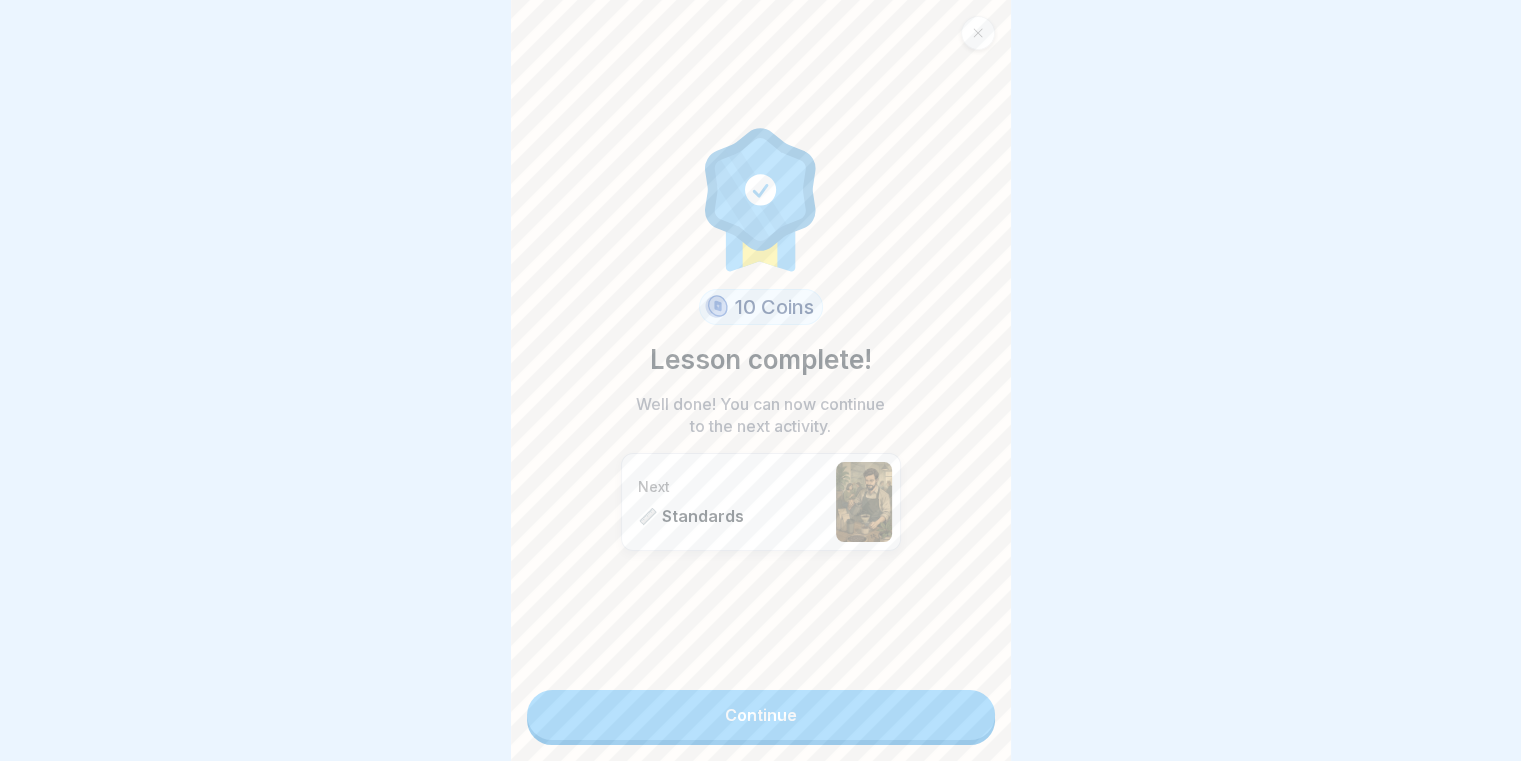 click on "Continue" at bounding box center (761, 715) 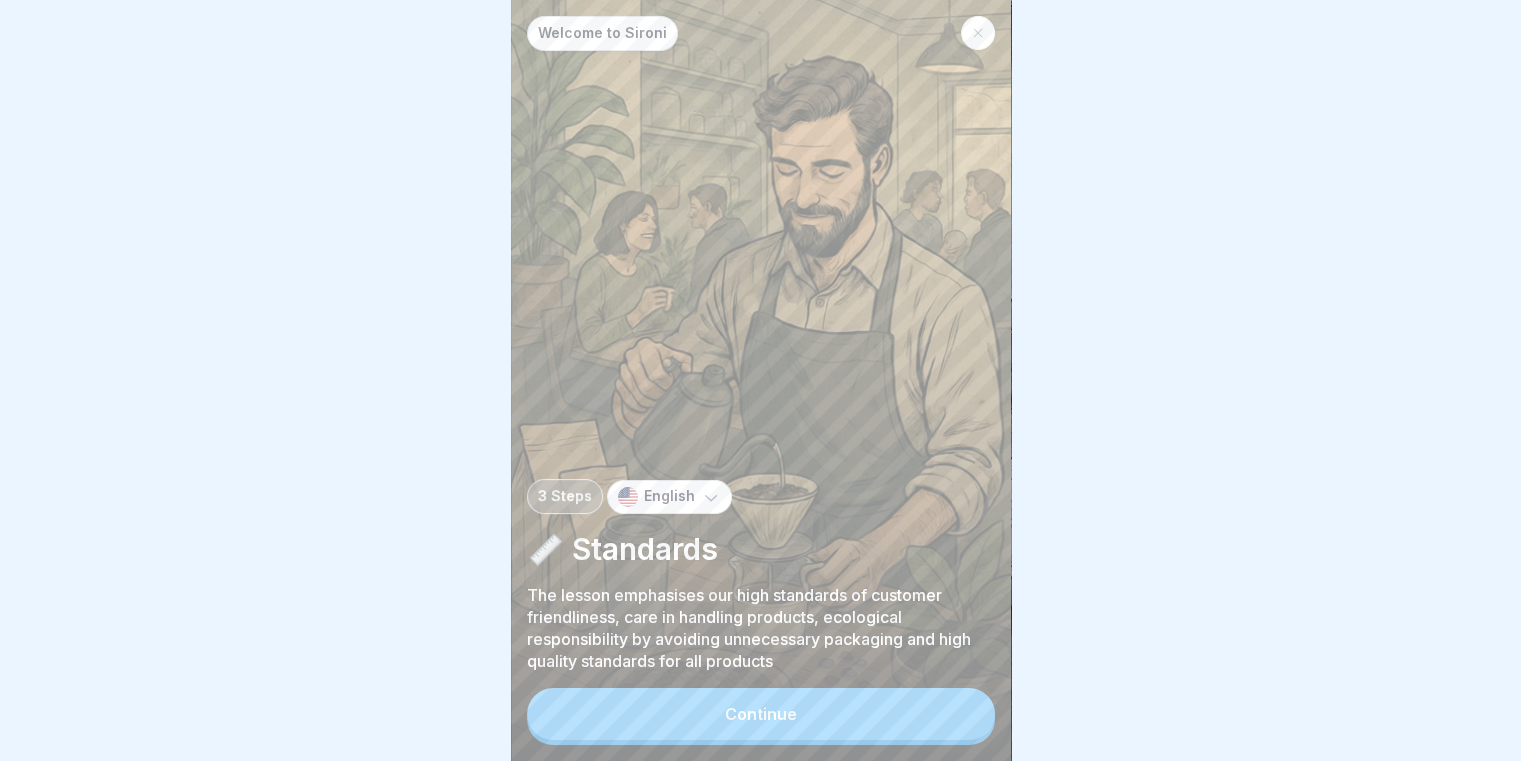 click on "Continue" at bounding box center [761, 714] 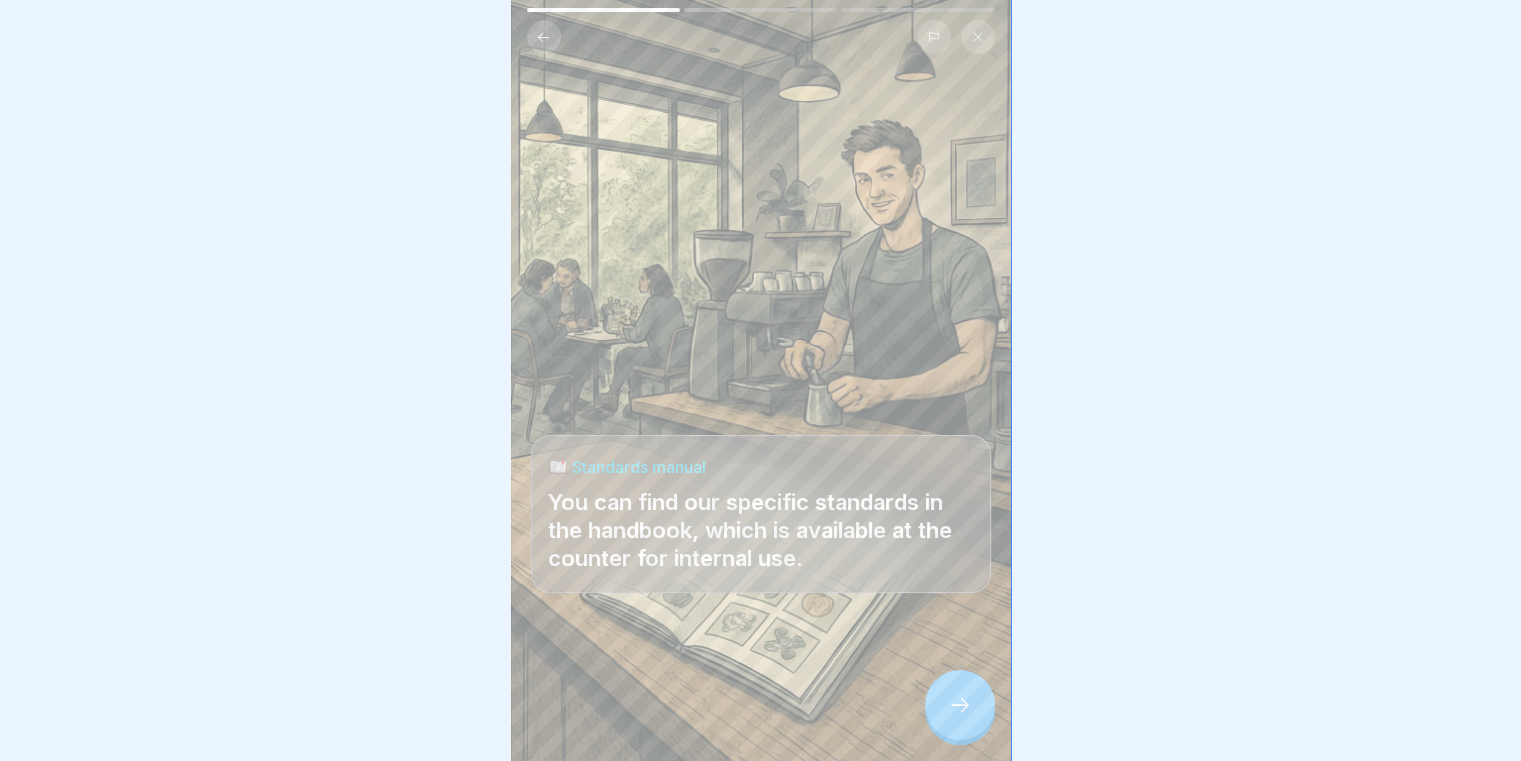 click 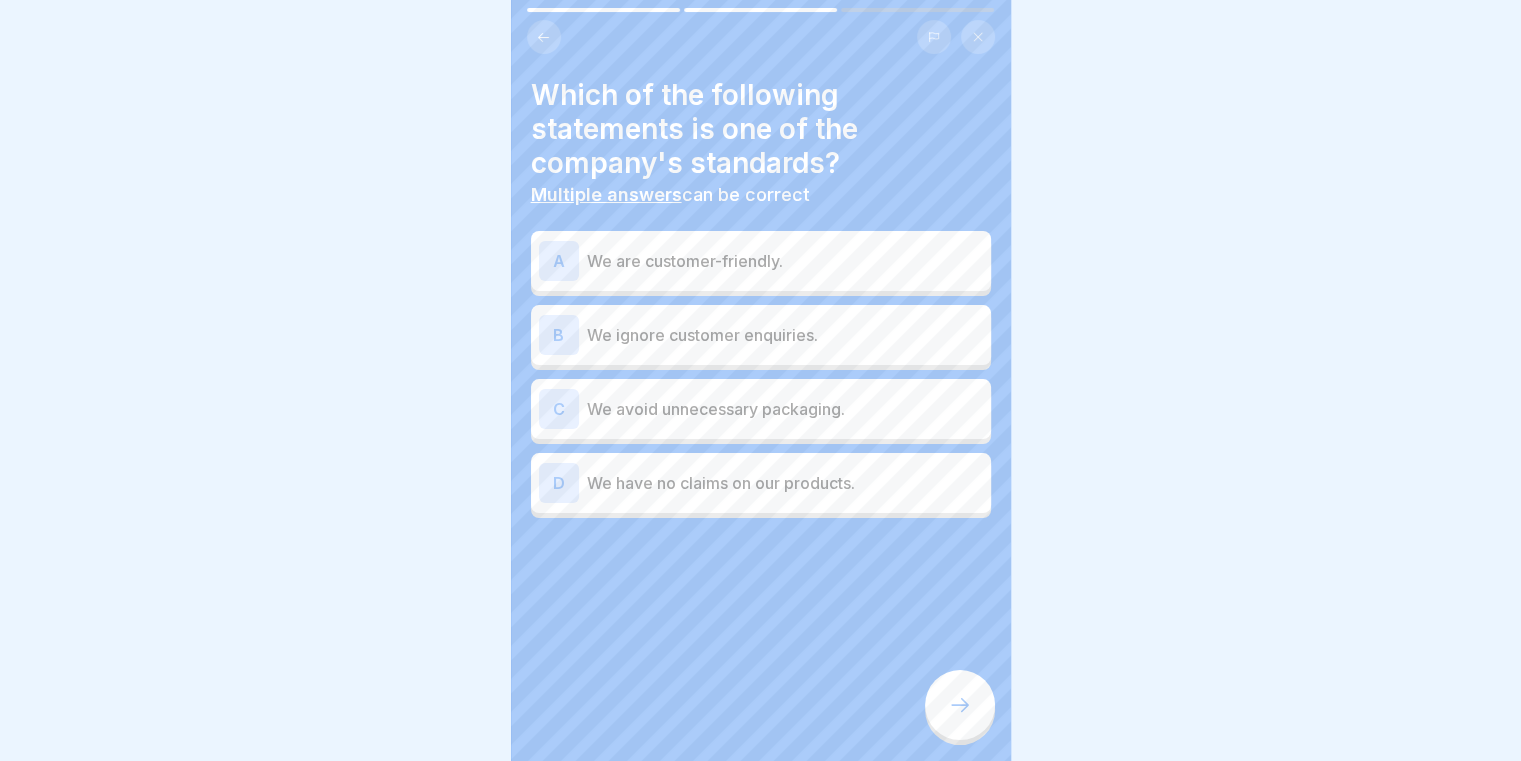 click on "We are customer-friendly." at bounding box center (785, 261) 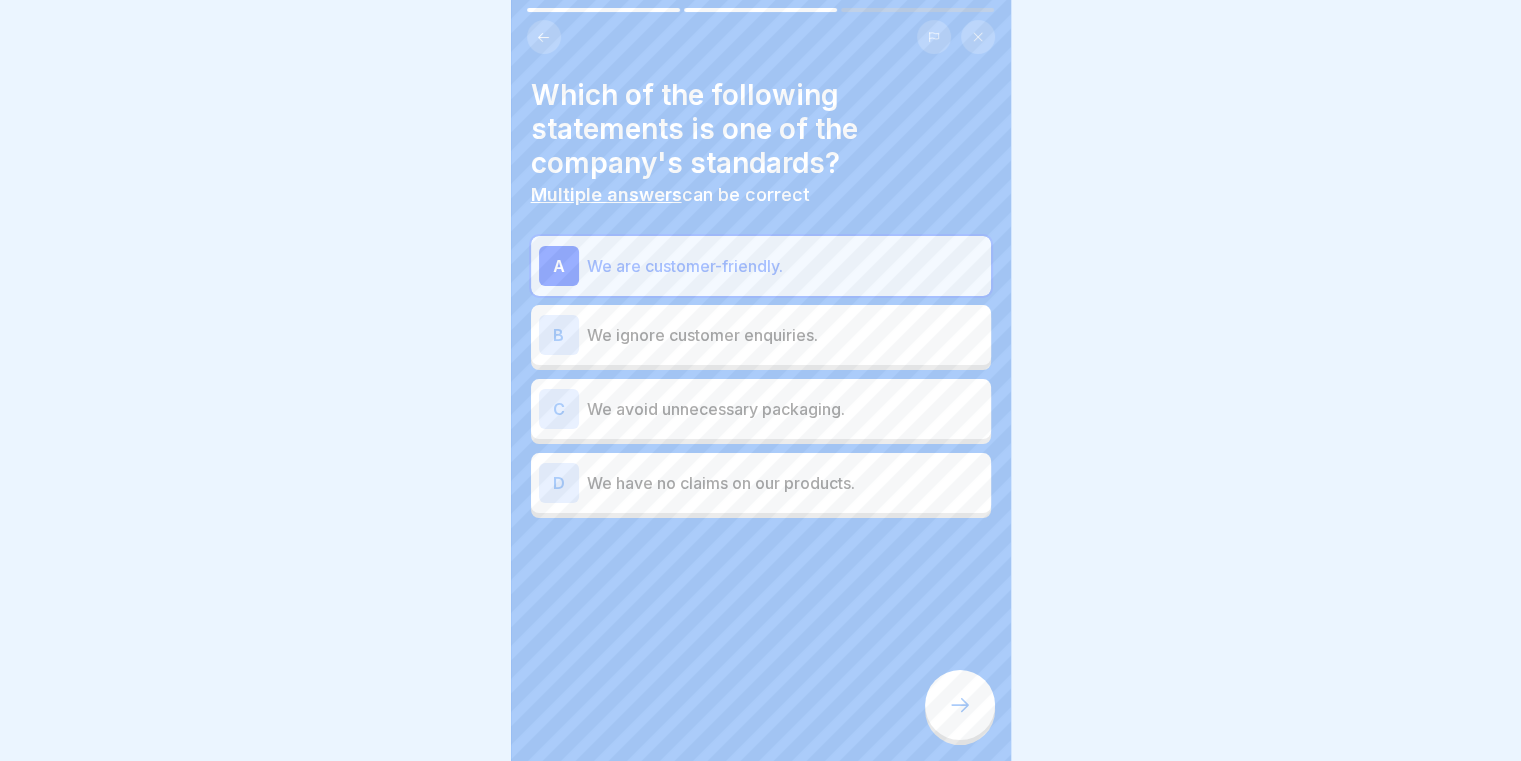 click on "C We avoid unnecessary packaging." at bounding box center (761, 409) 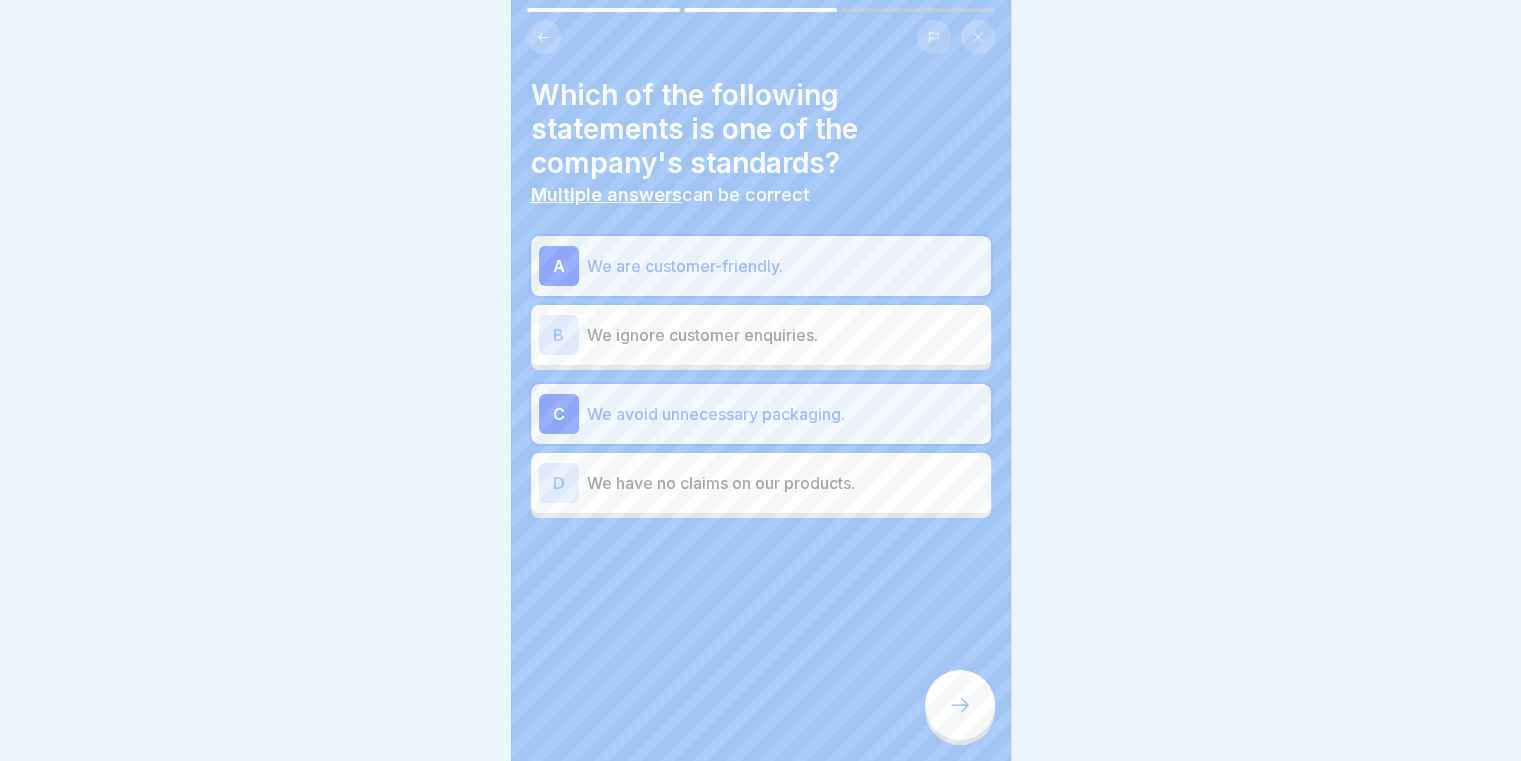 click at bounding box center (960, 705) 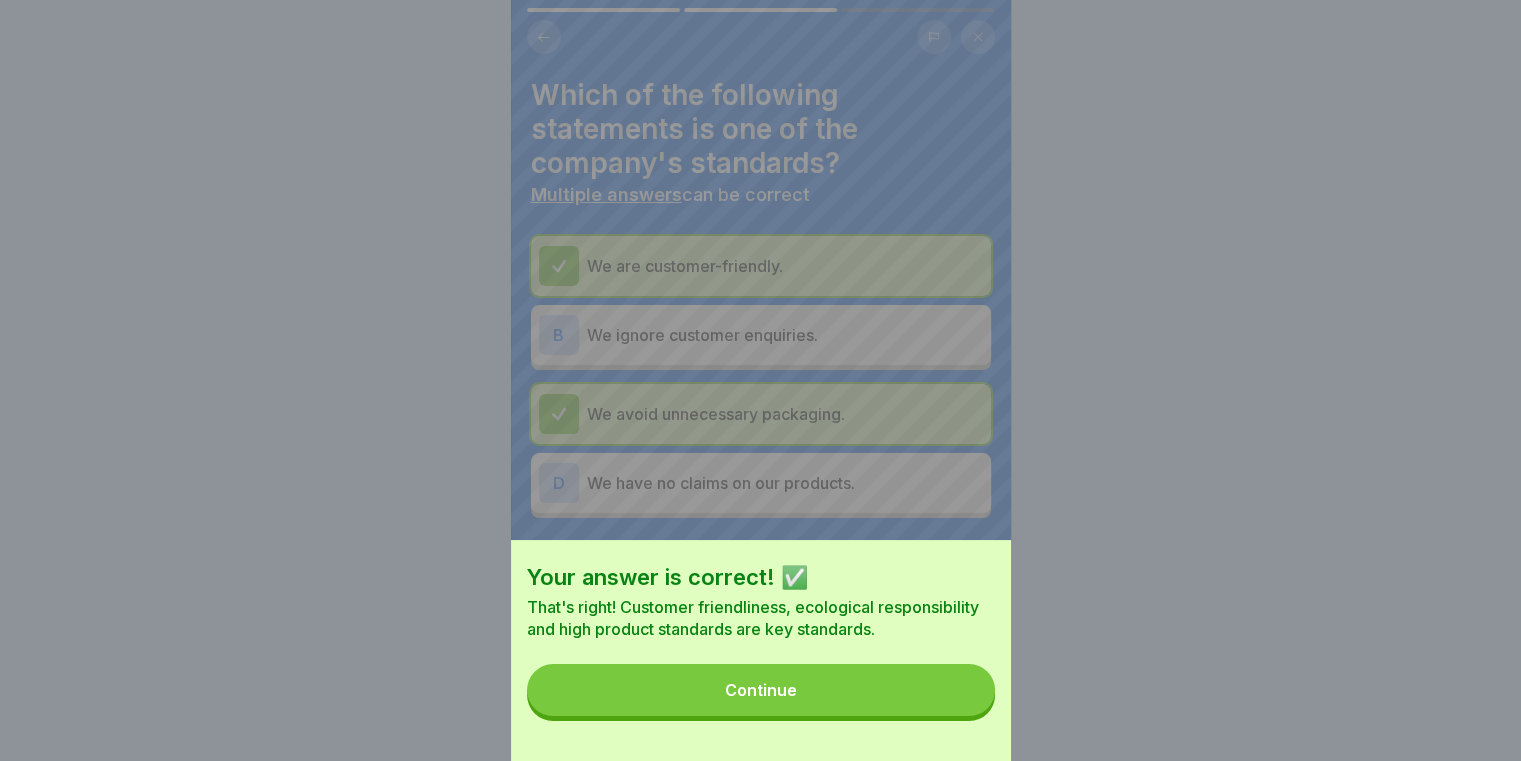 click on "Continue" at bounding box center (761, 690) 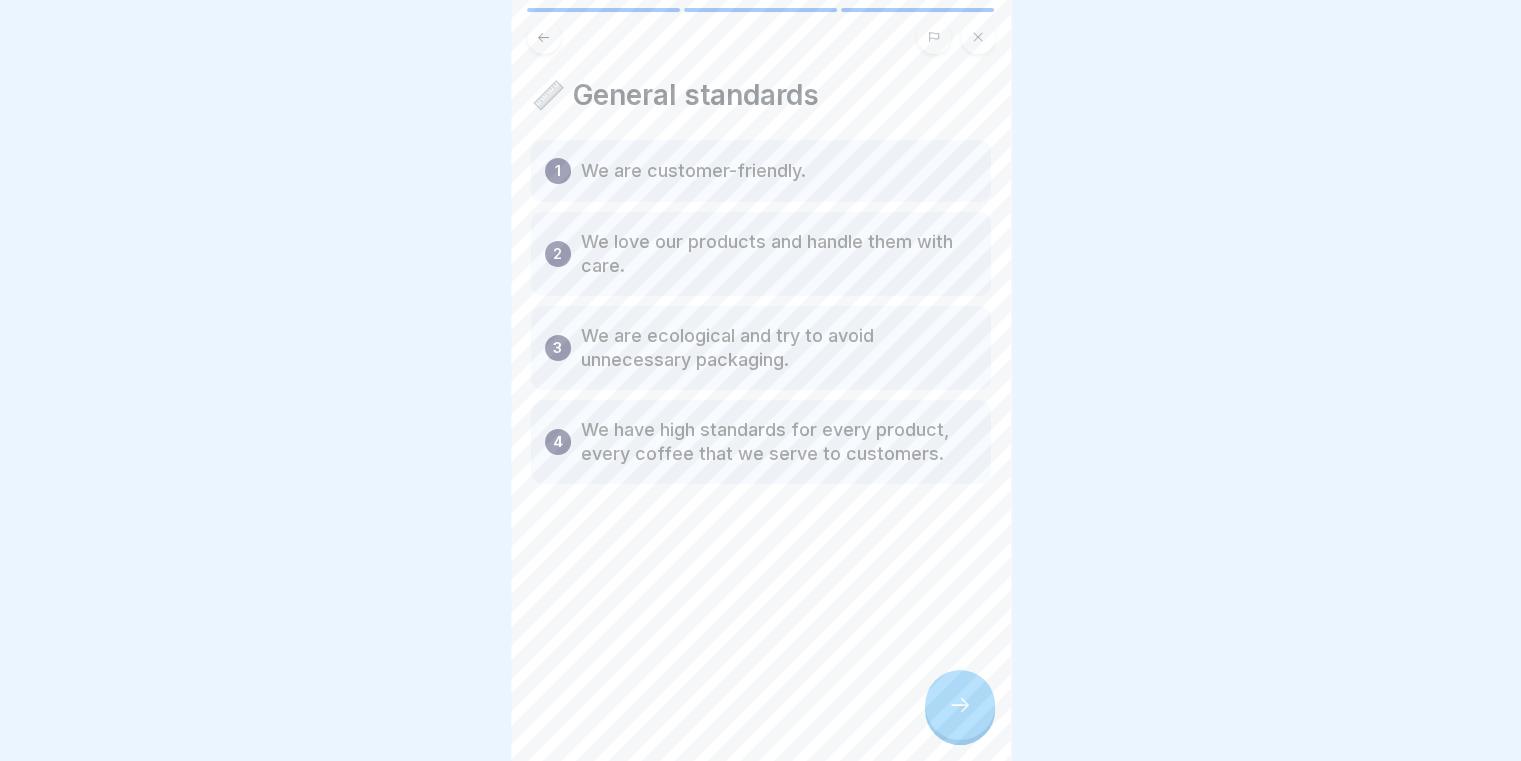 click at bounding box center [960, 705] 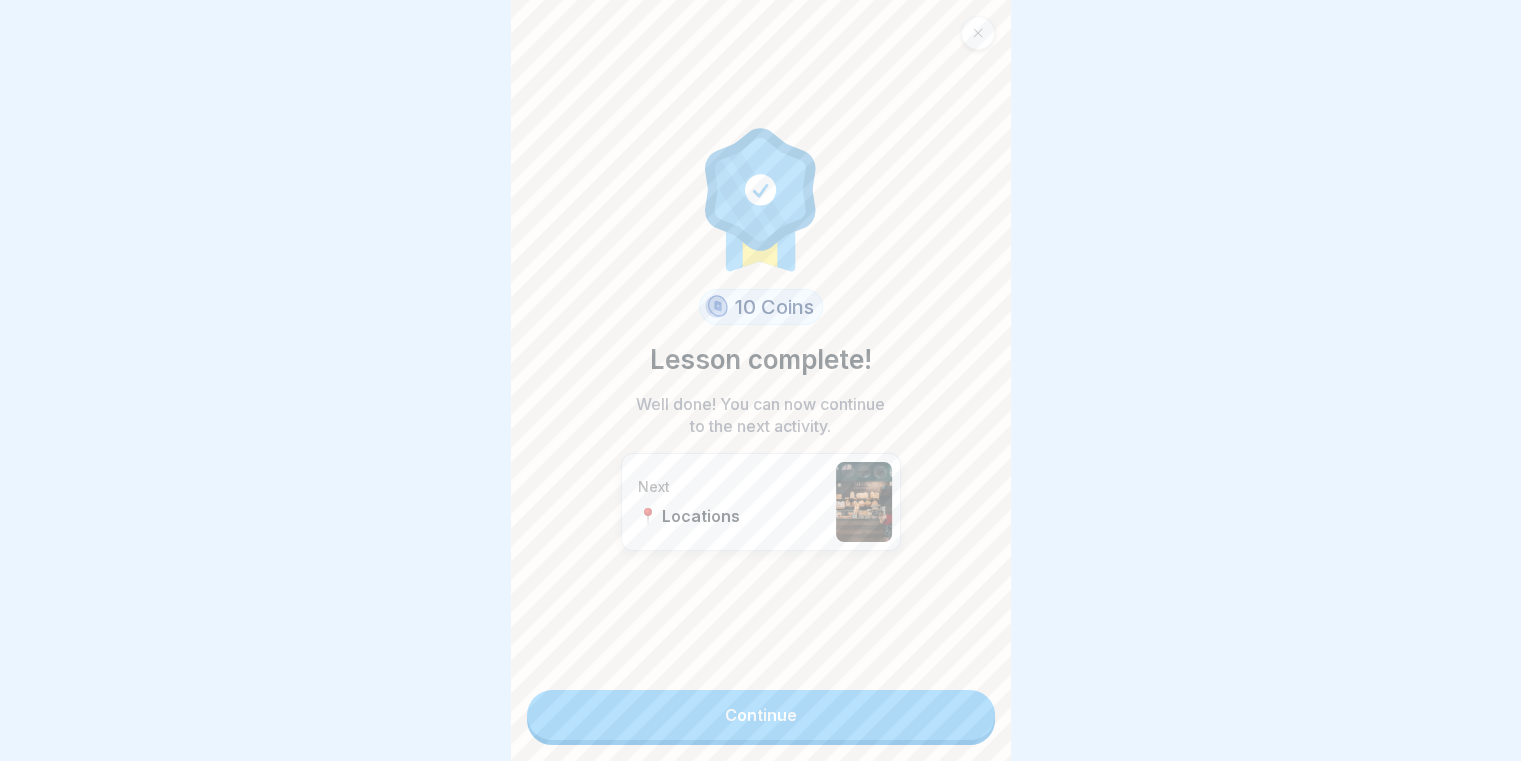 click on "Continue" at bounding box center (761, 715) 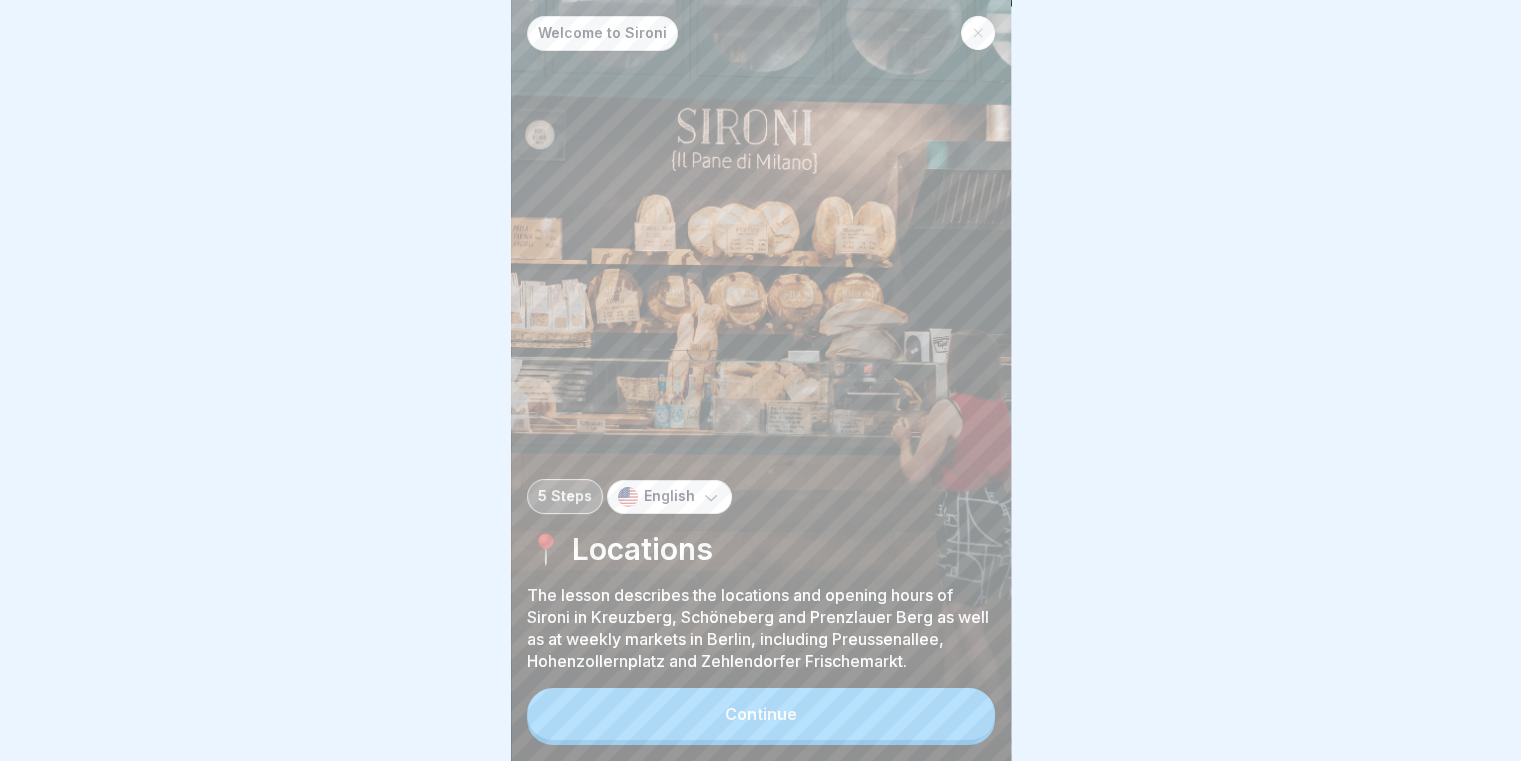 scroll, scrollTop: 15, scrollLeft: 0, axis: vertical 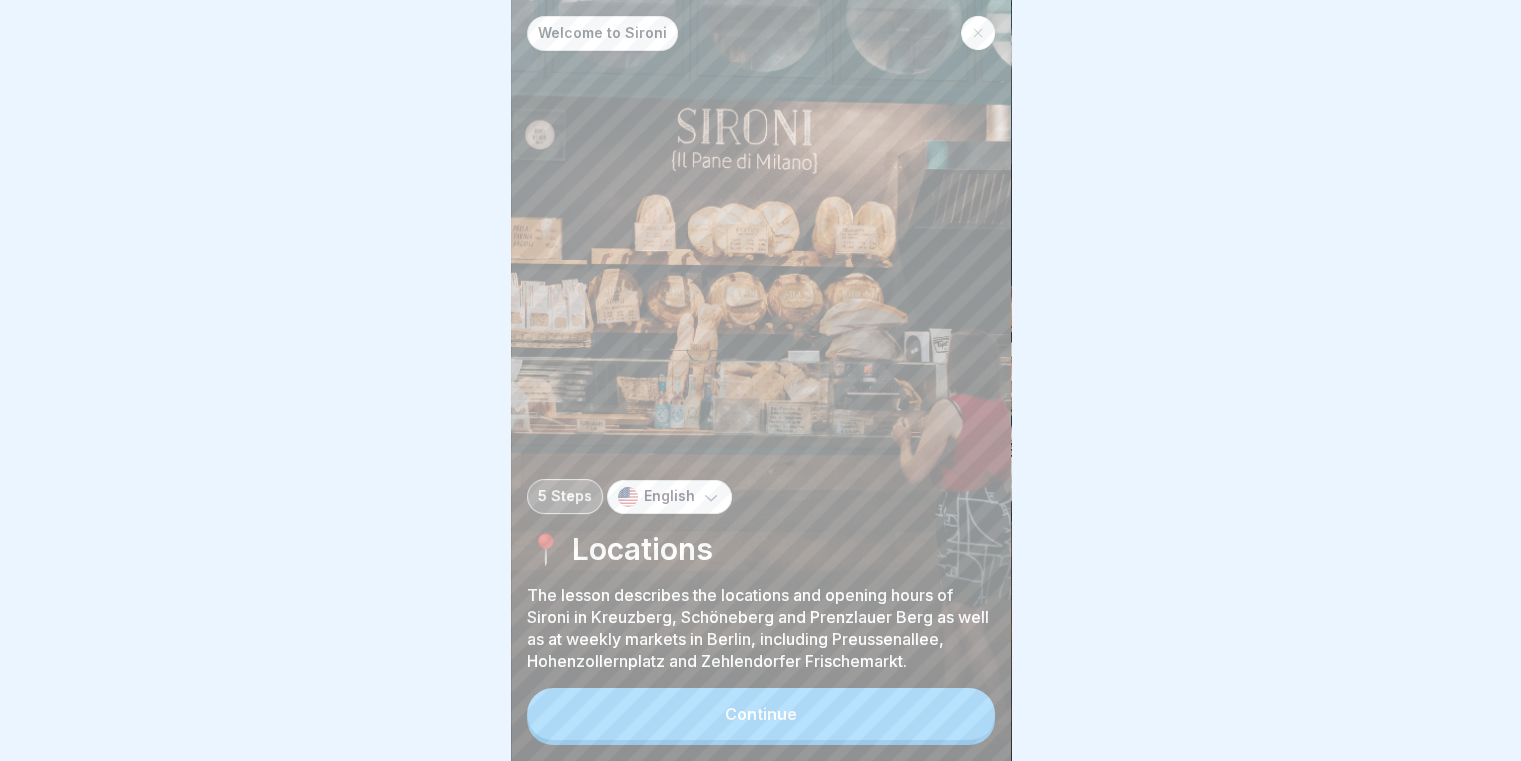 click on "Continue" at bounding box center (761, 714) 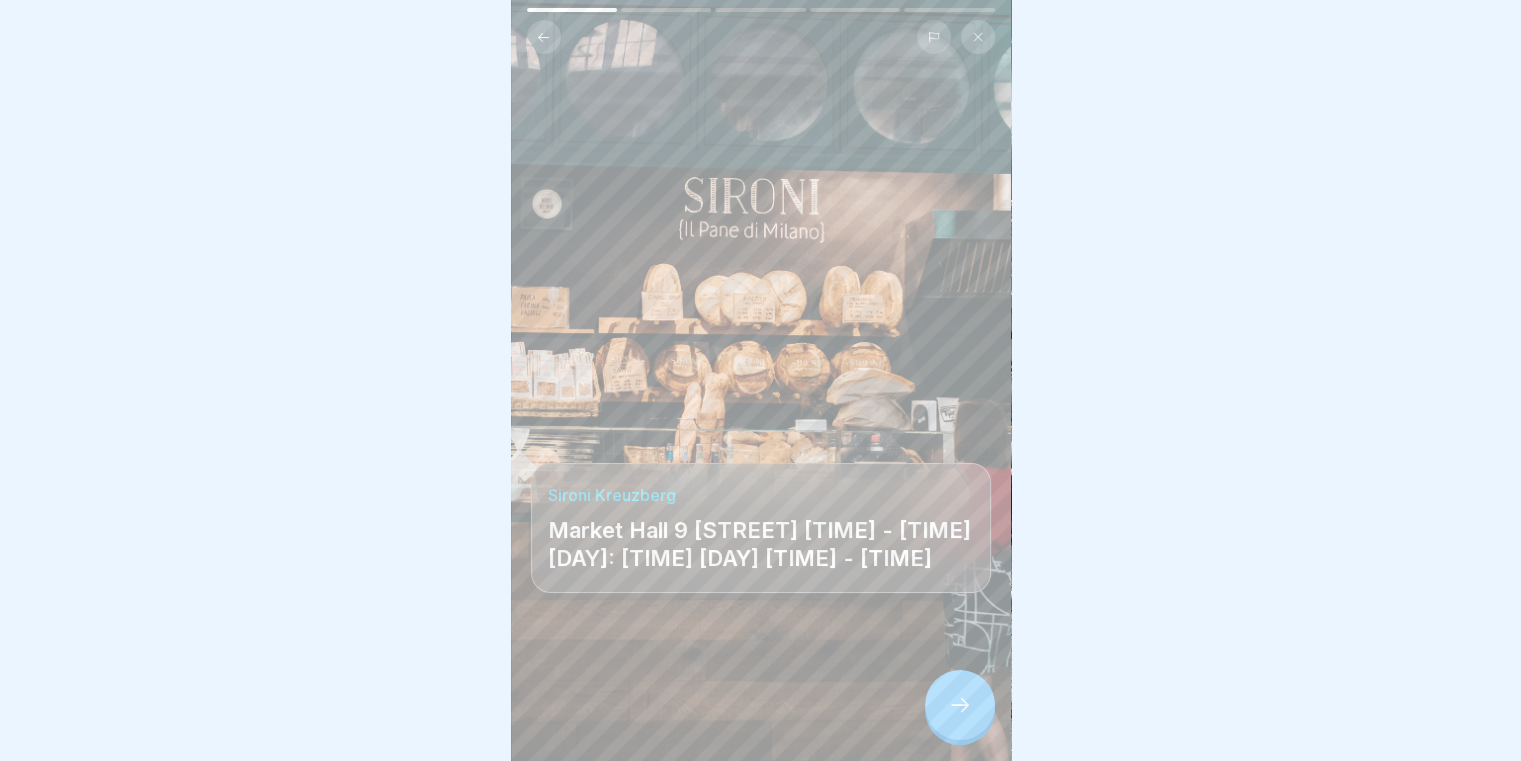 click at bounding box center [960, 705] 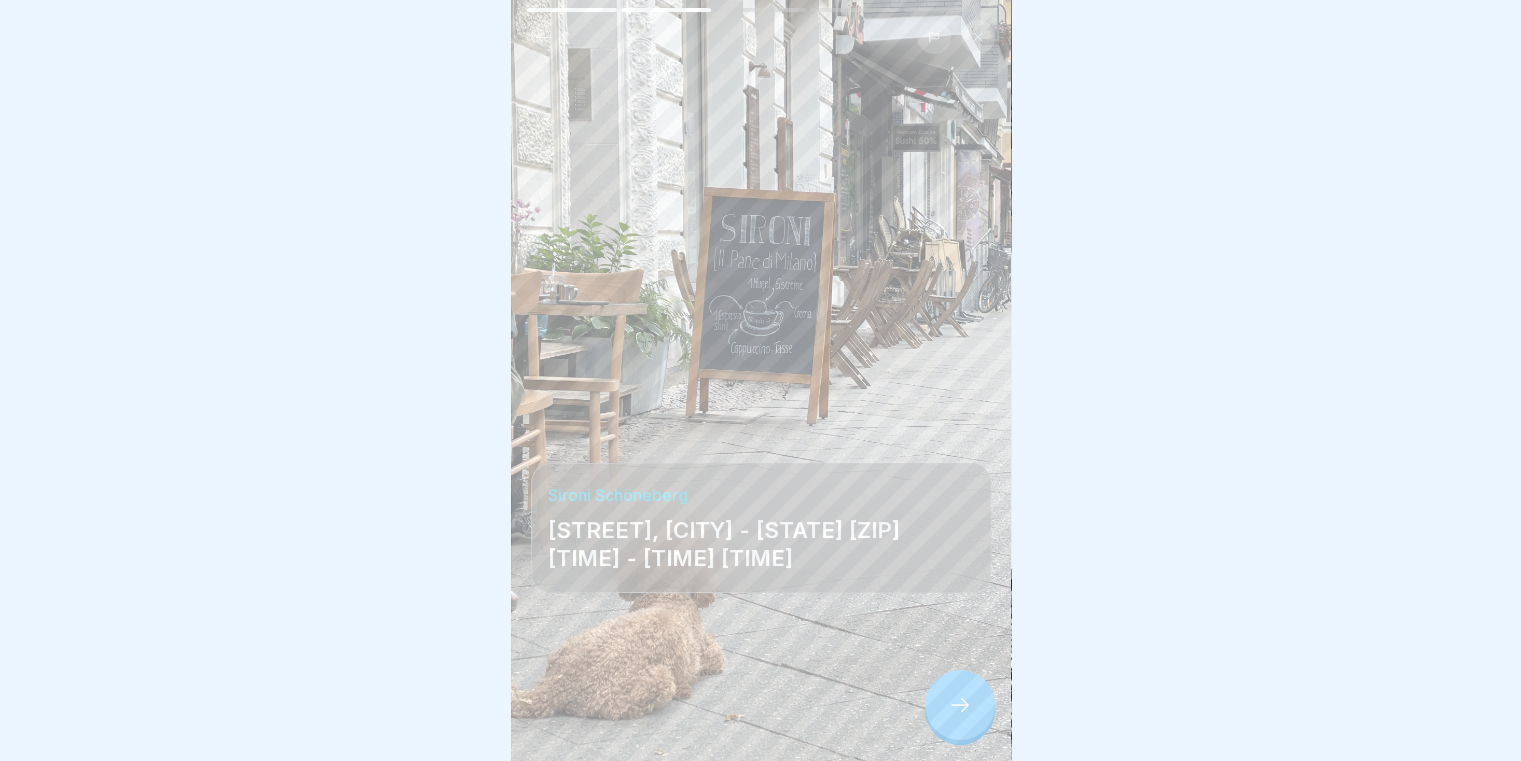 click at bounding box center (960, 705) 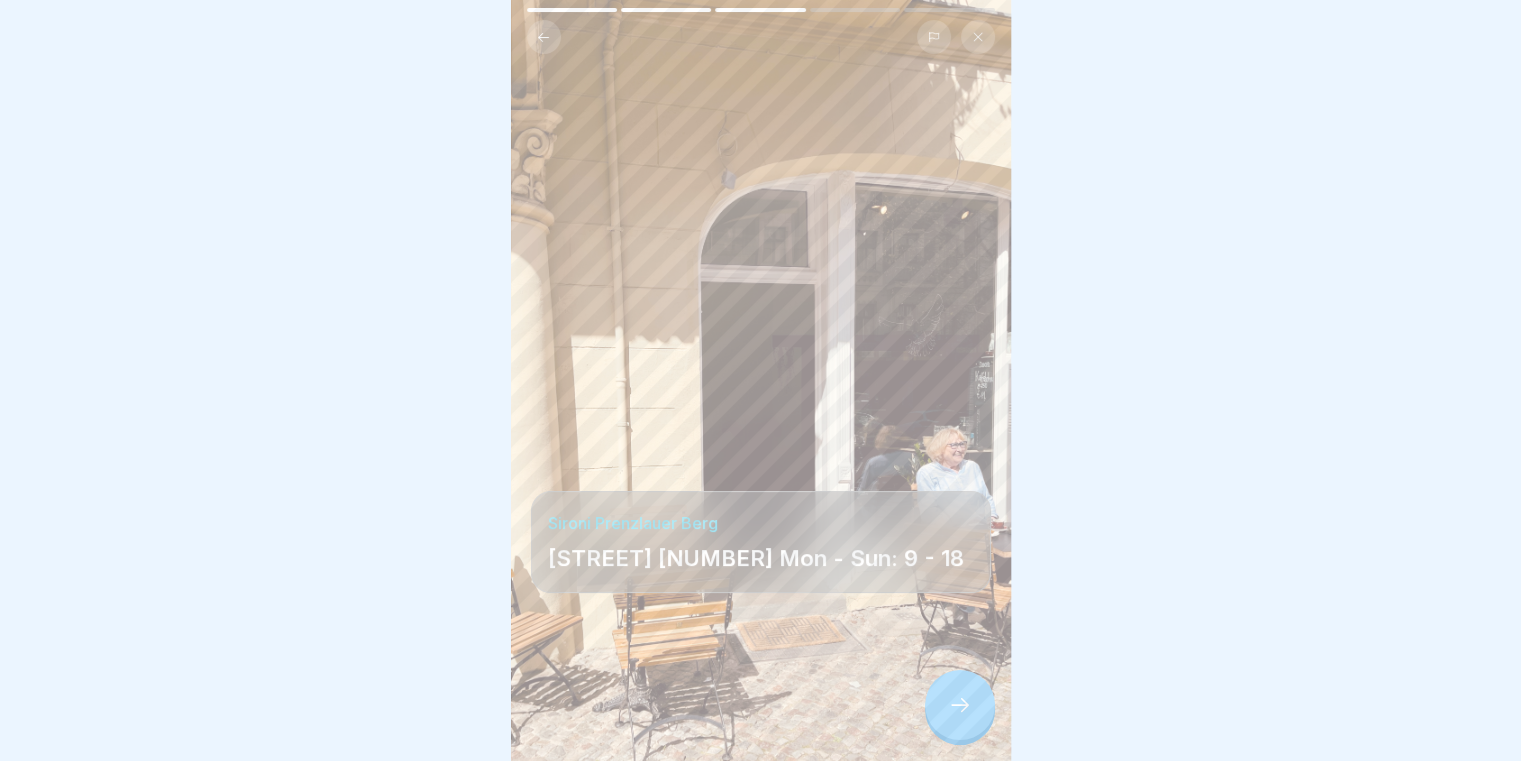 click at bounding box center [960, 705] 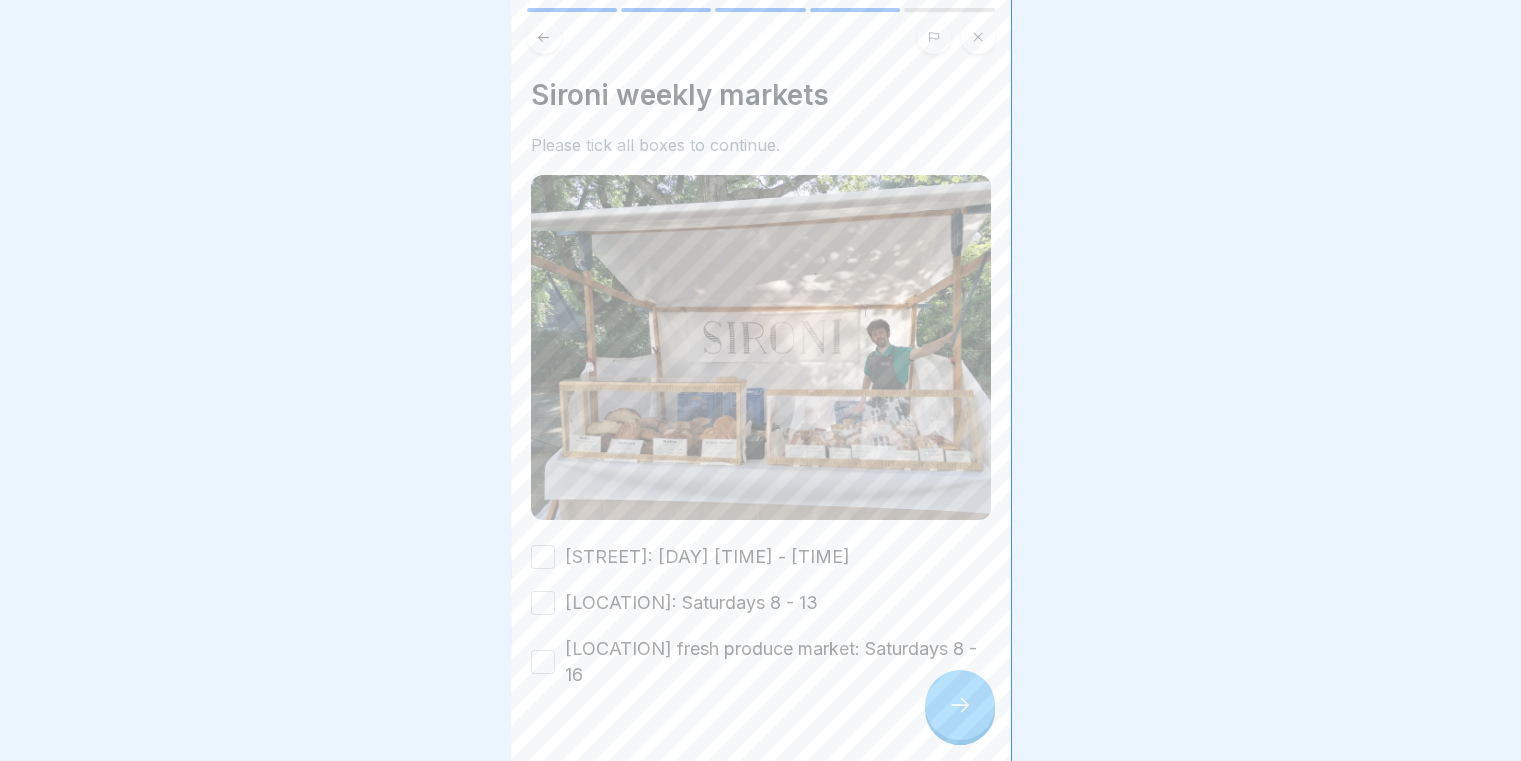 click on "Preussenallee: Fridays 8 - 13" at bounding box center (543, 557) 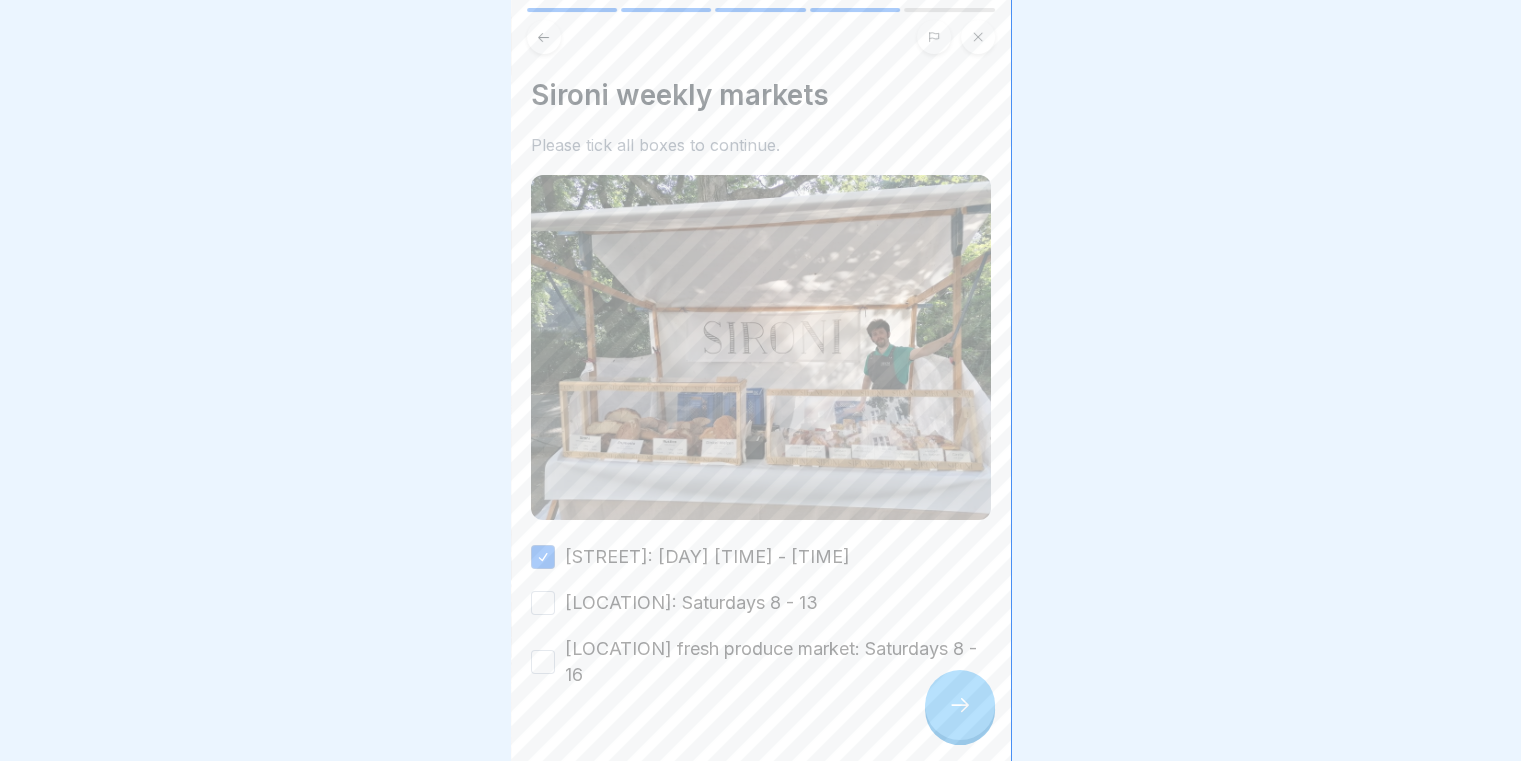 click on "Hohenzollernplatz: Saturdays 8 - 13" at bounding box center [543, 603] 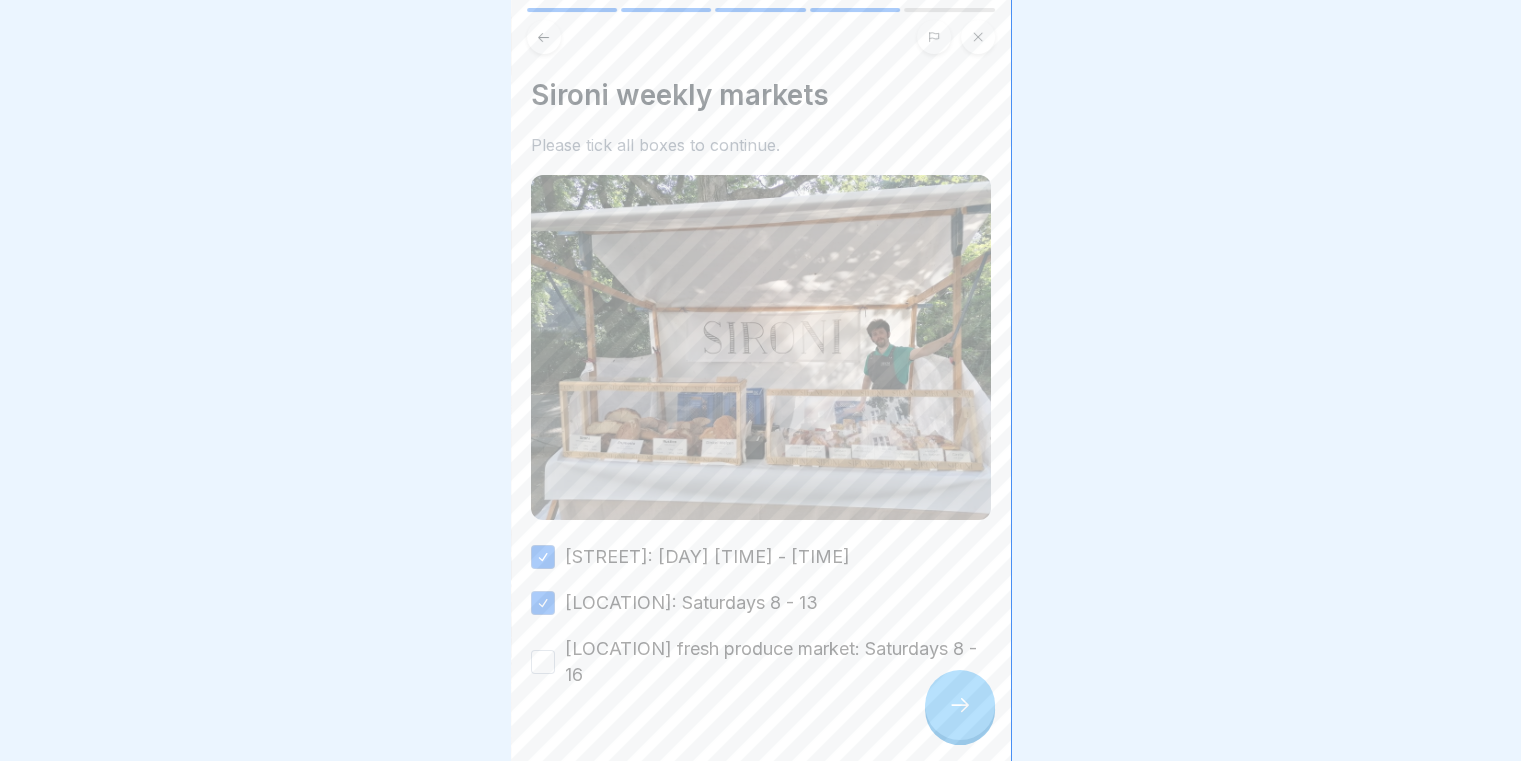 click on "Zehlendorf fresh produce market: Saturdays 8 - 16" at bounding box center (543, 662) 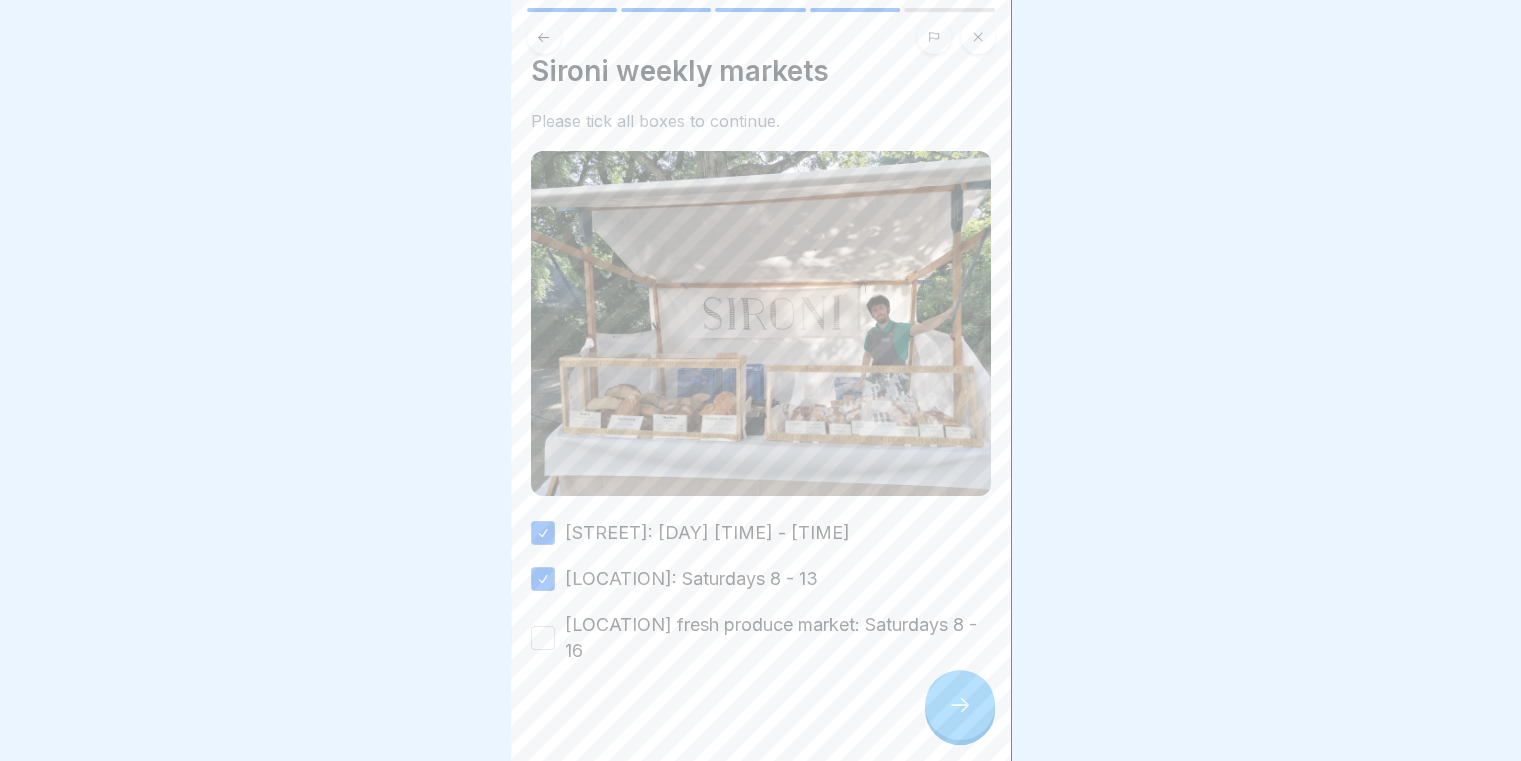 scroll, scrollTop: 36, scrollLeft: 0, axis: vertical 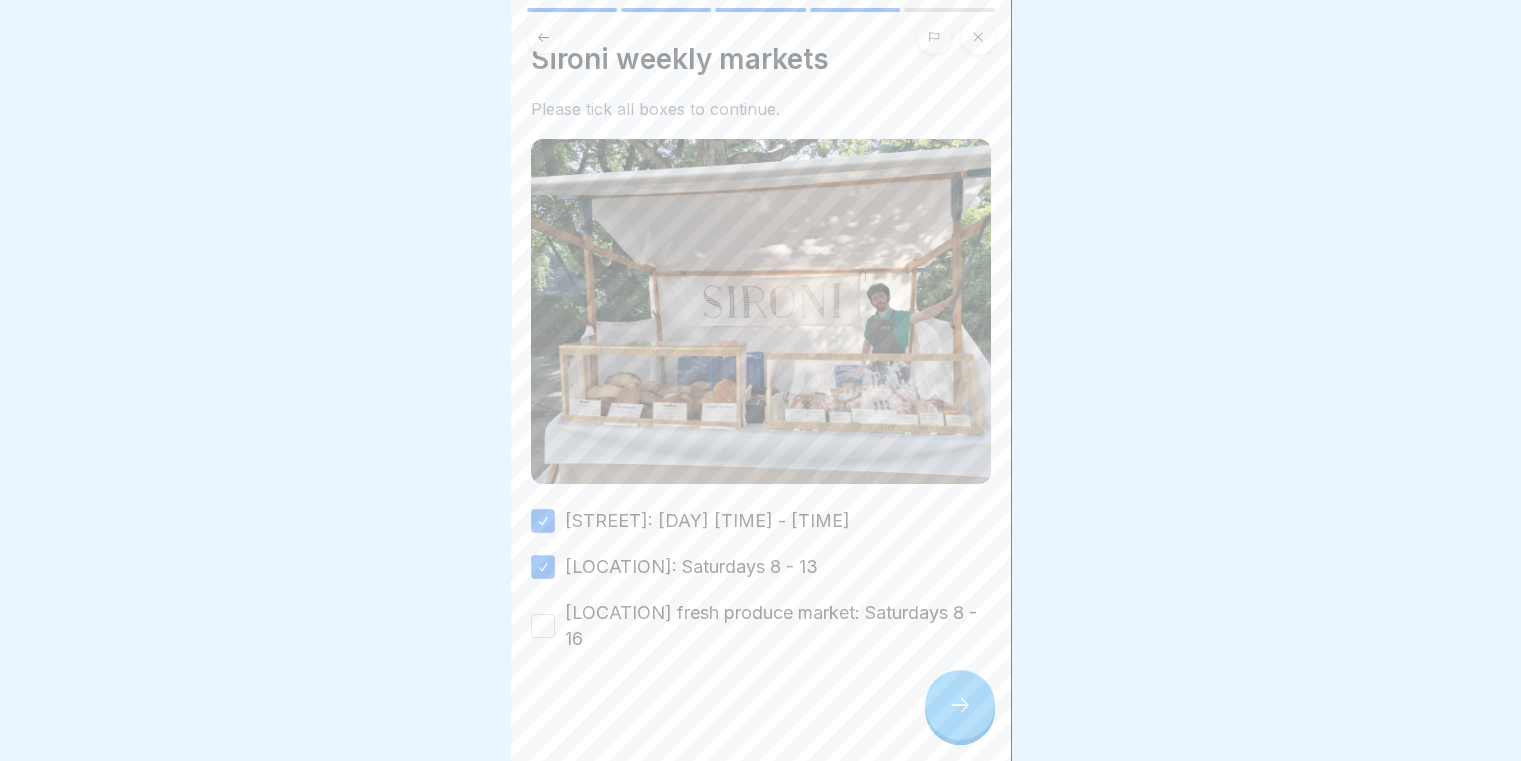 click 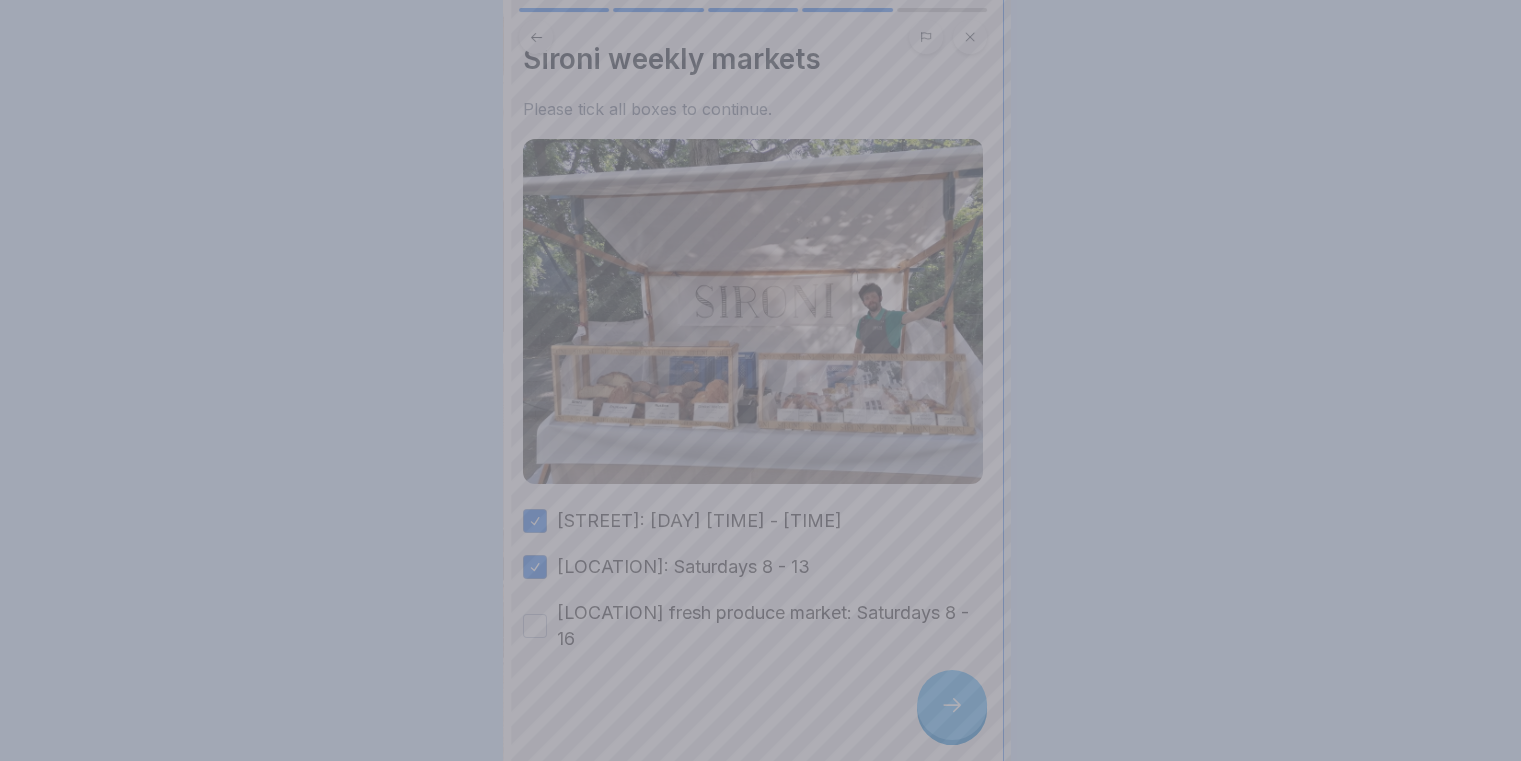 scroll, scrollTop: 0, scrollLeft: 0, axis: both 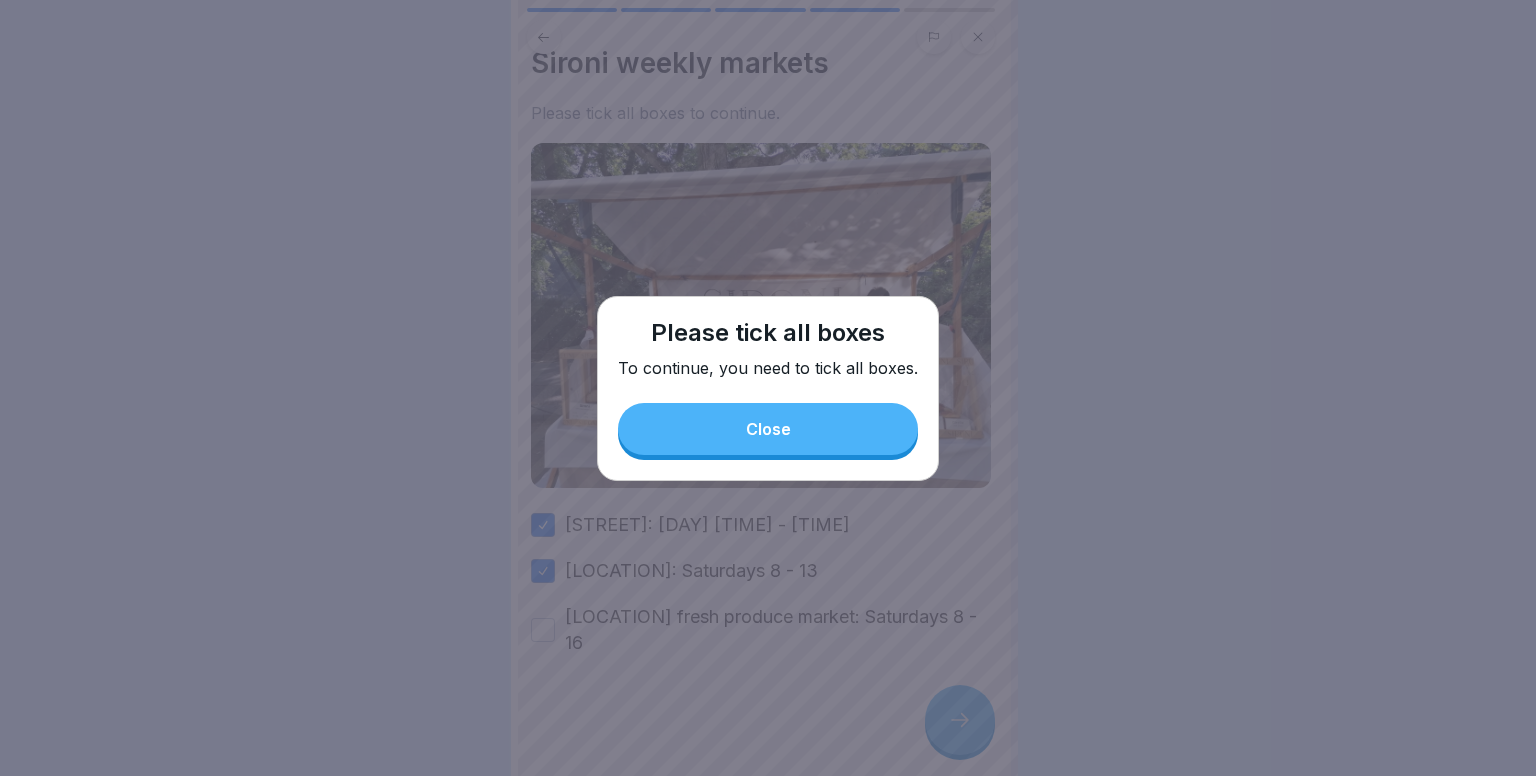 click on "Close" at bounding box center (768, 429) 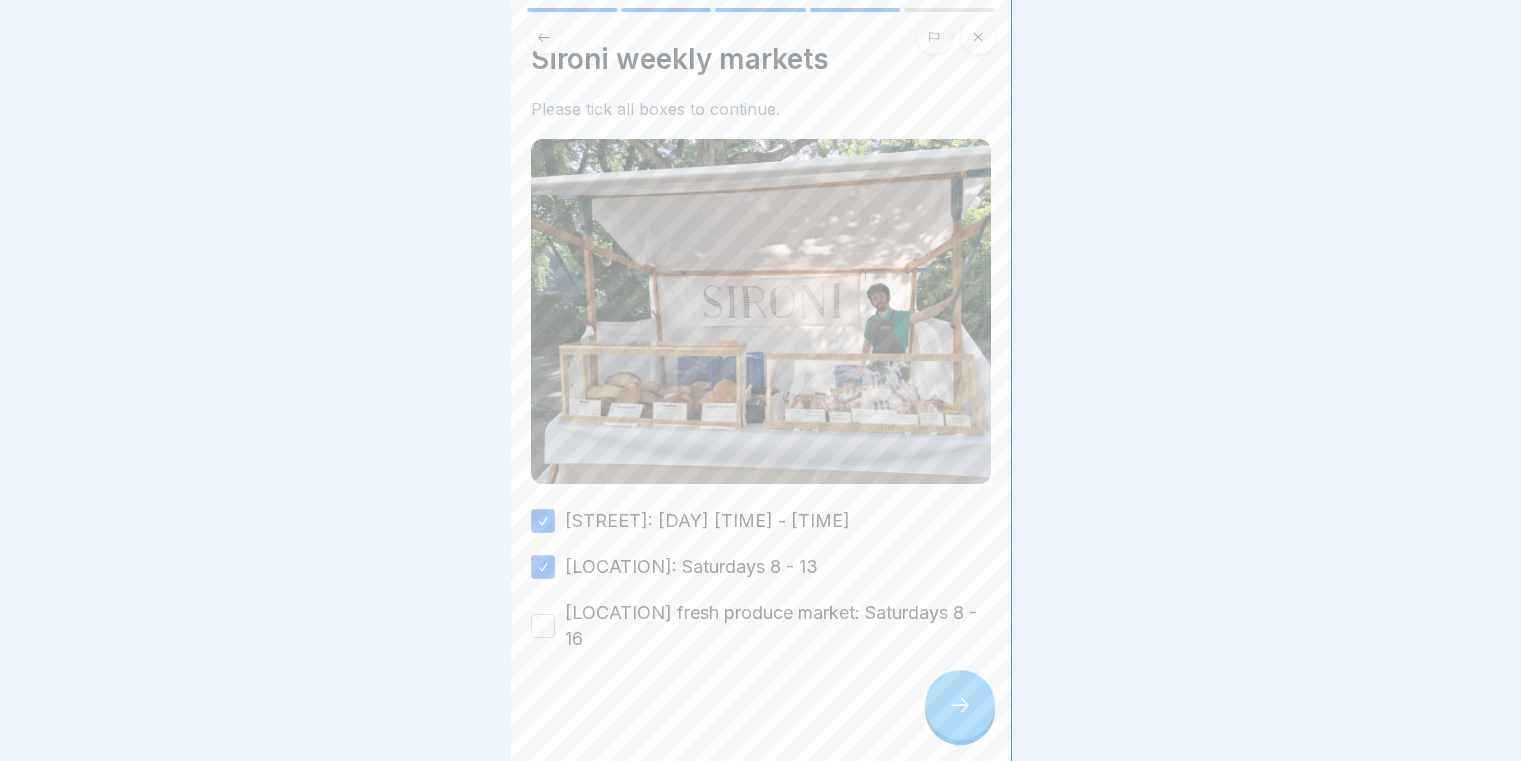 click on "Zehlendorf fresh produce market: Saturdays 8 - 16" at bounding box center [543, 626] 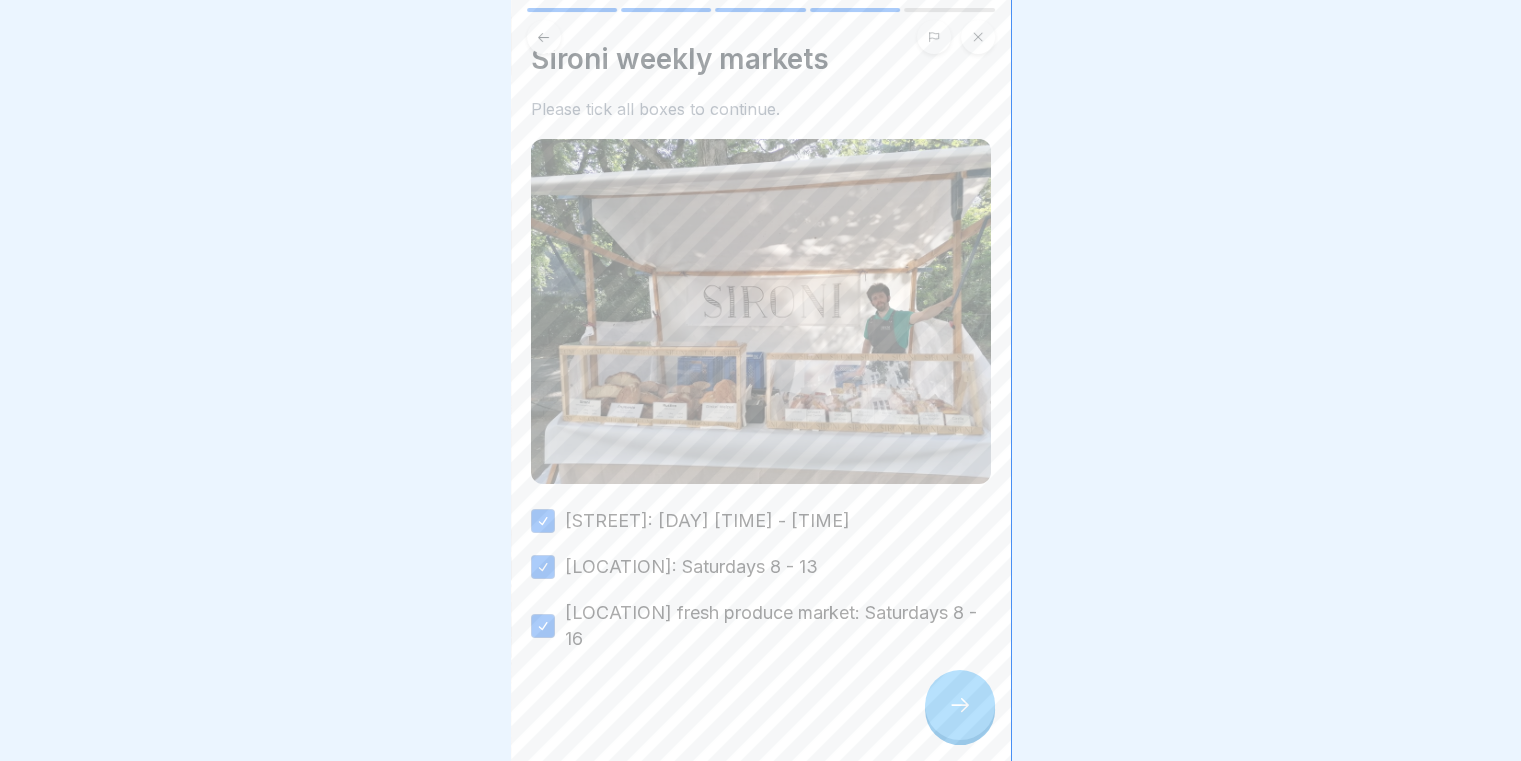 click at bounding box center (960, 705) 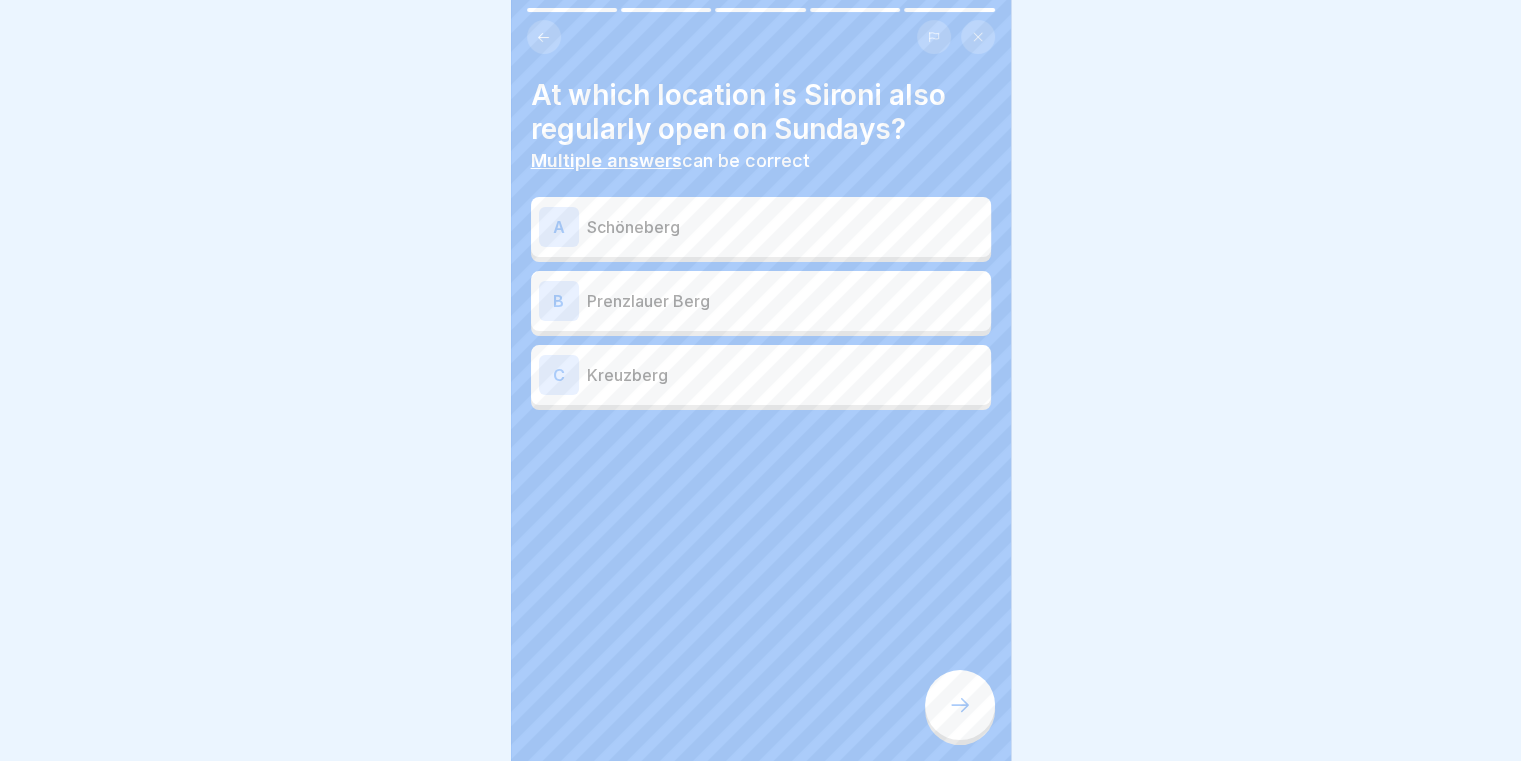 click on "Schöneberg" at bounding box center [785, 227] 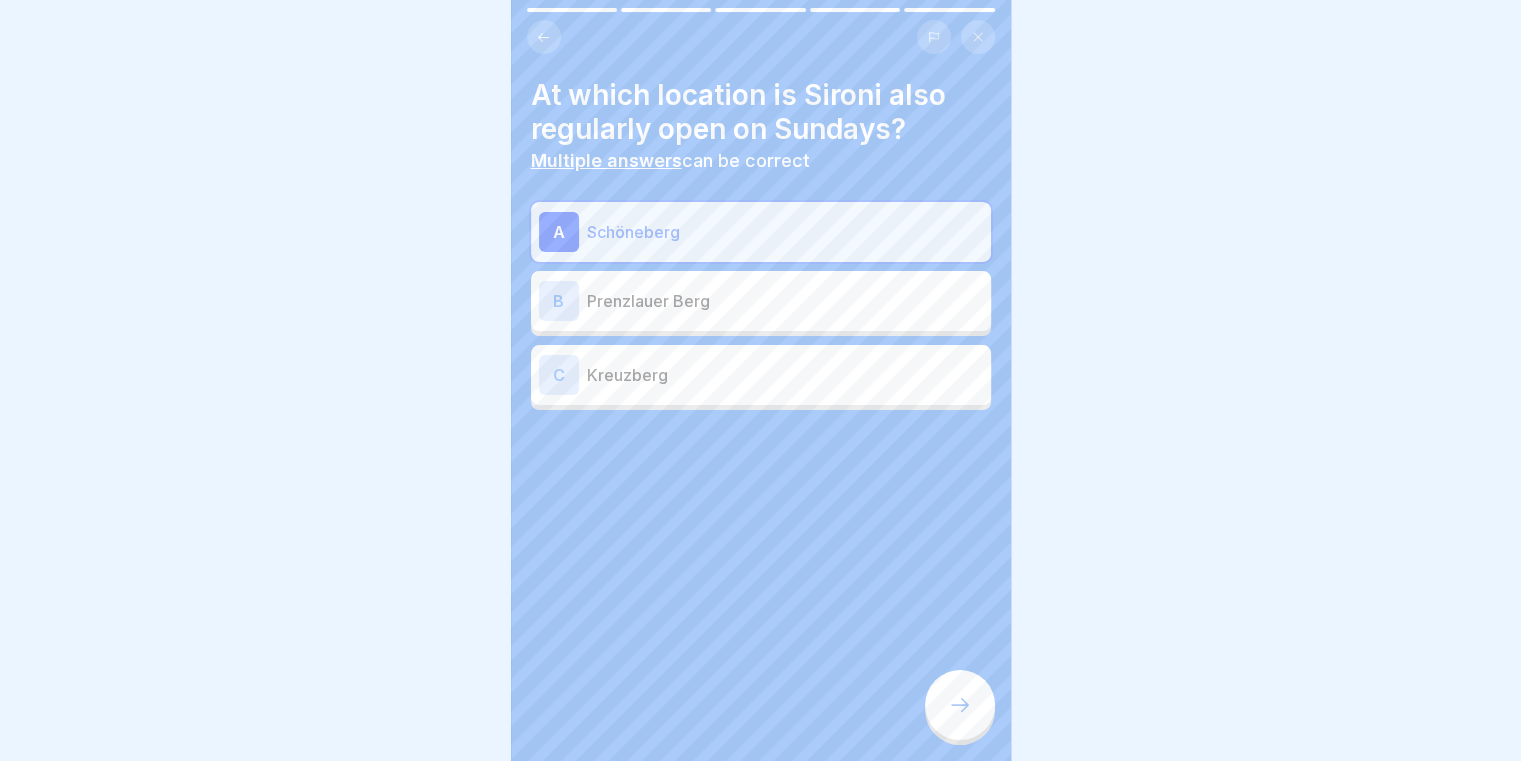 click at bounding box center (544, 37) 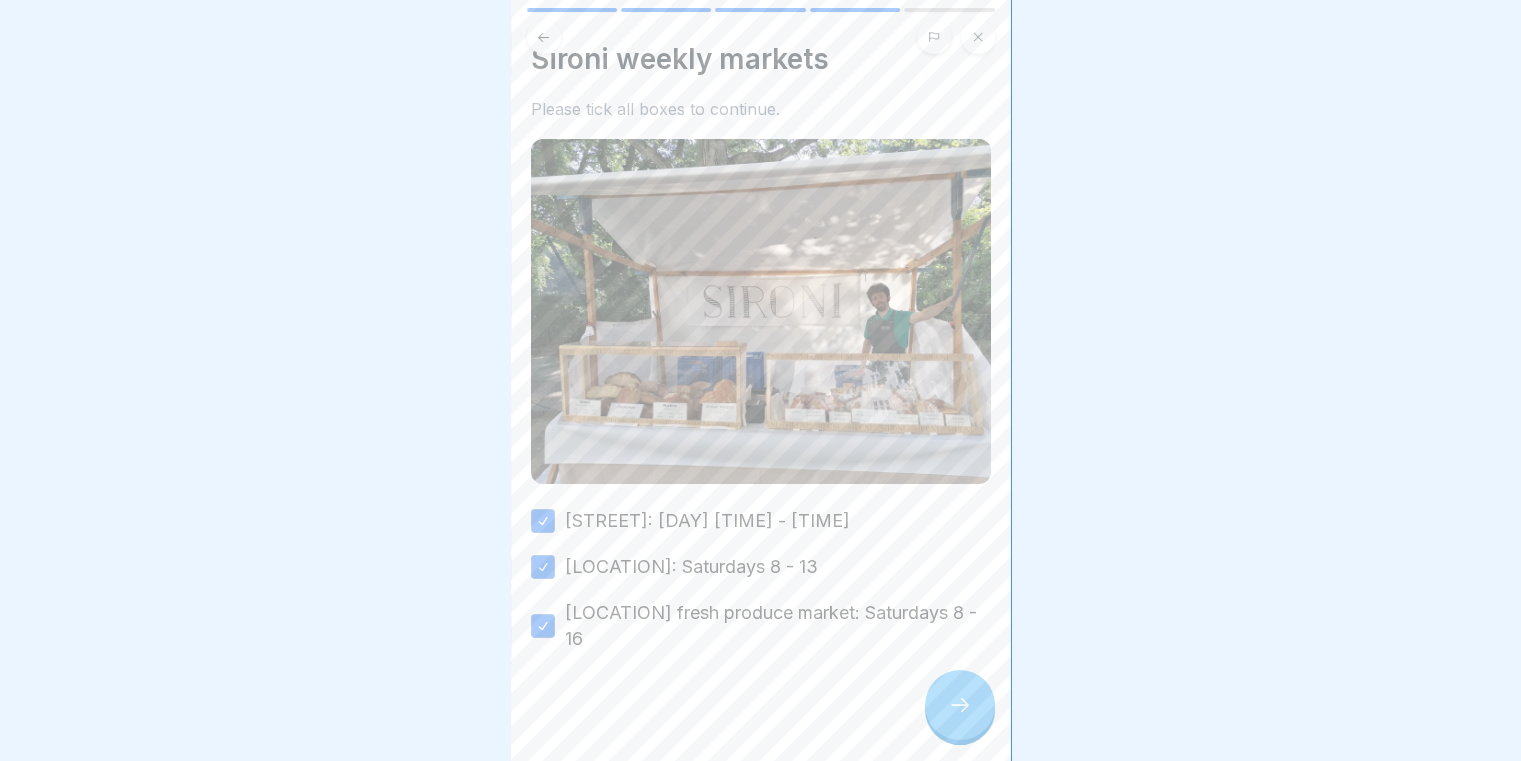 click 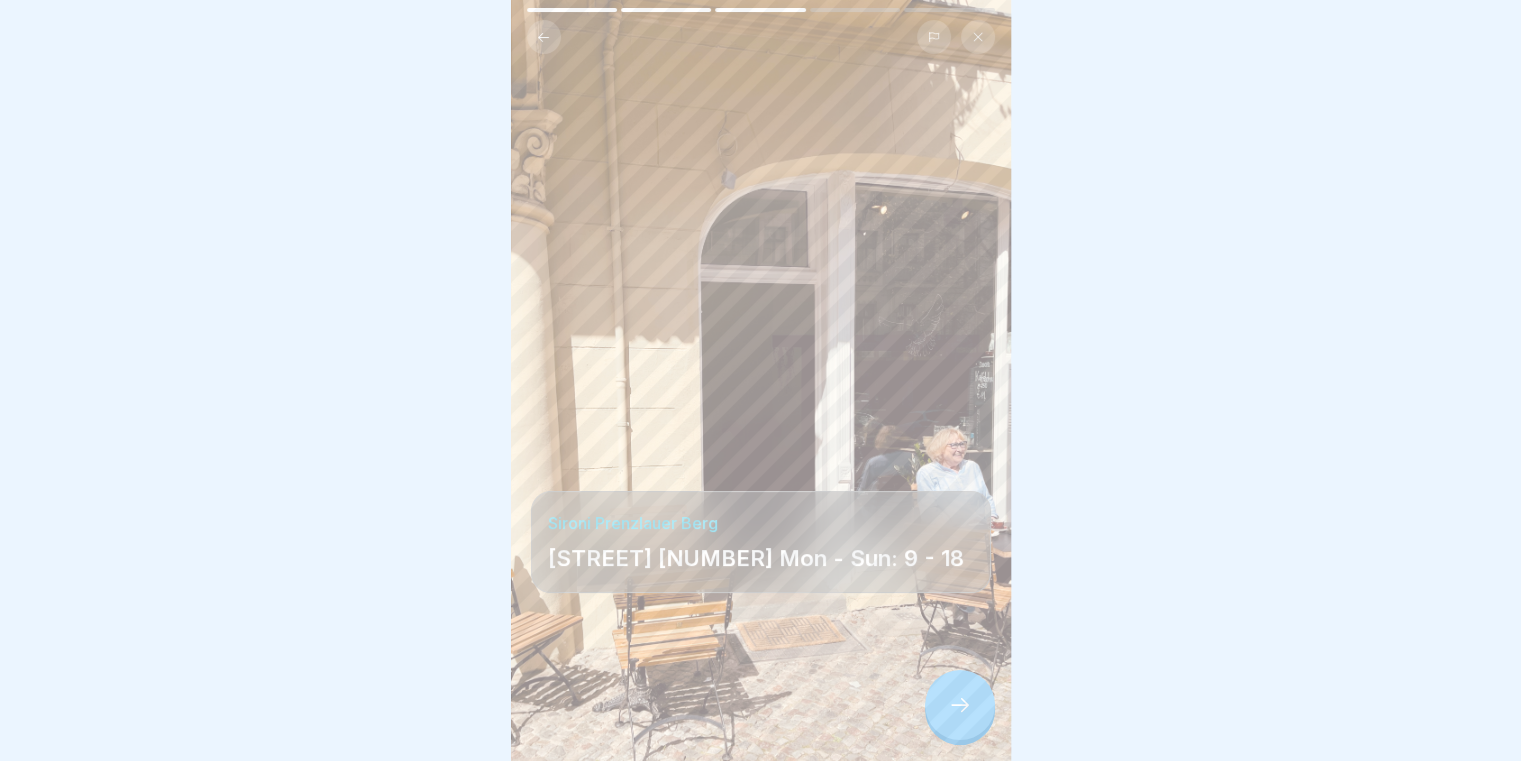 click 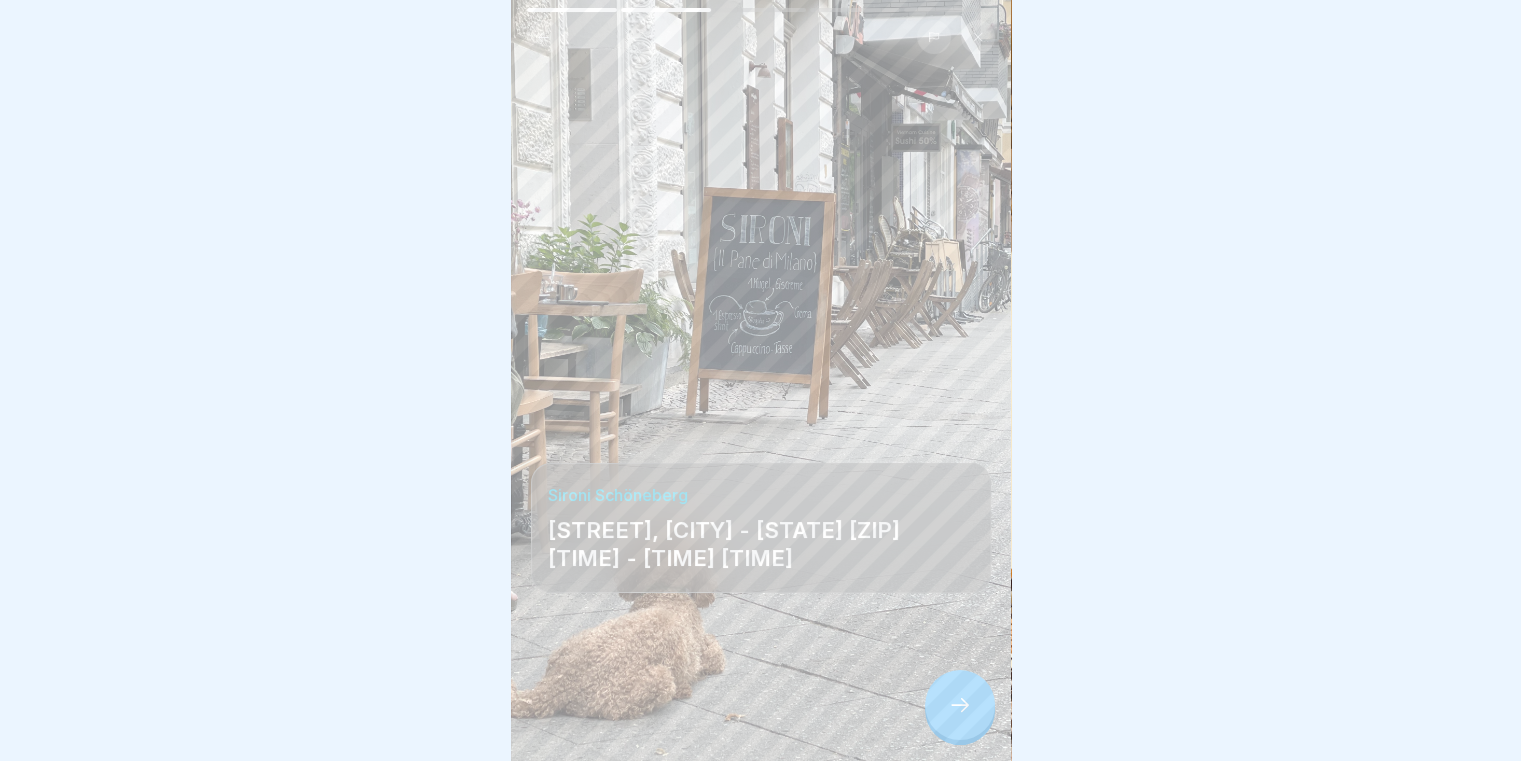 click 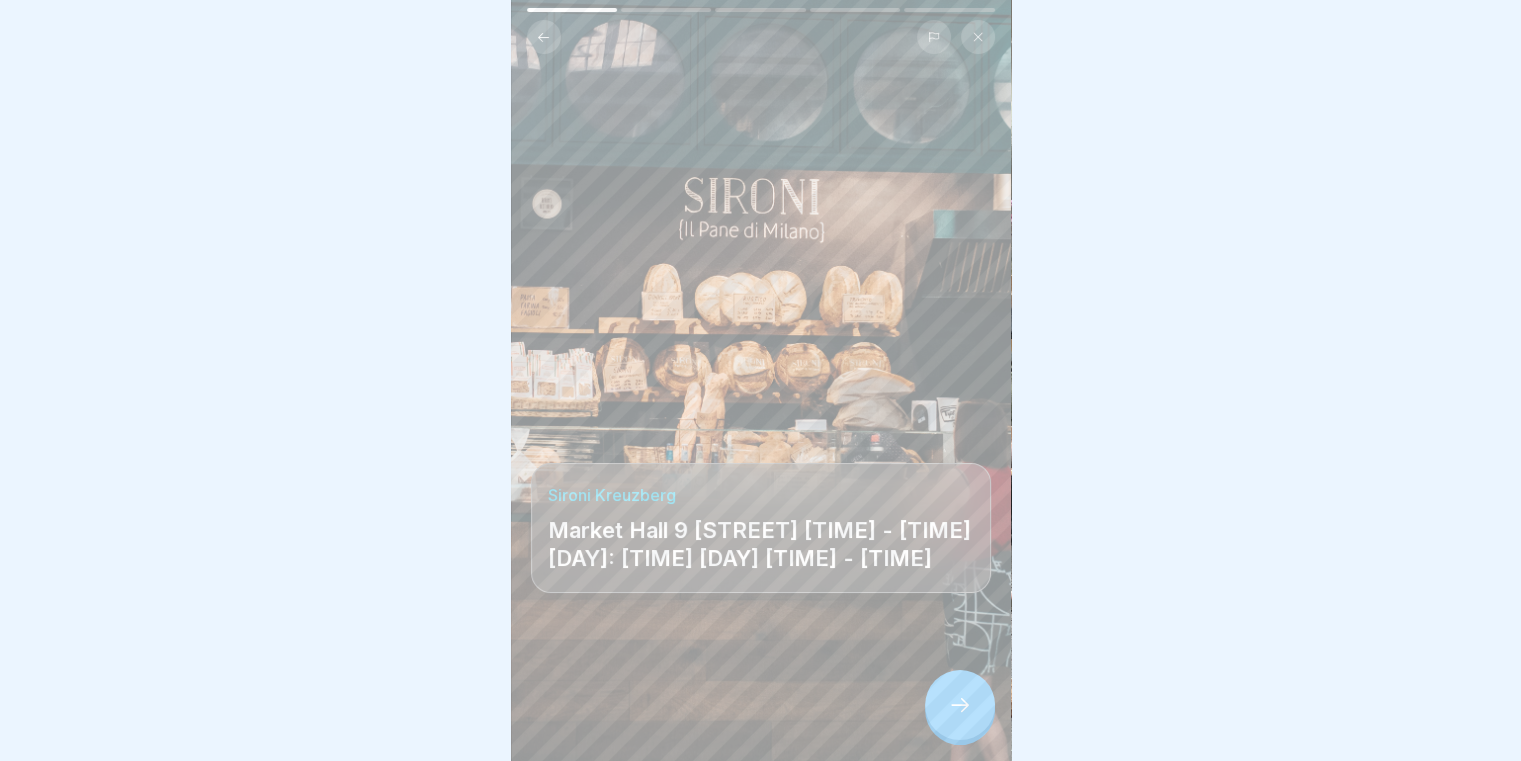 click 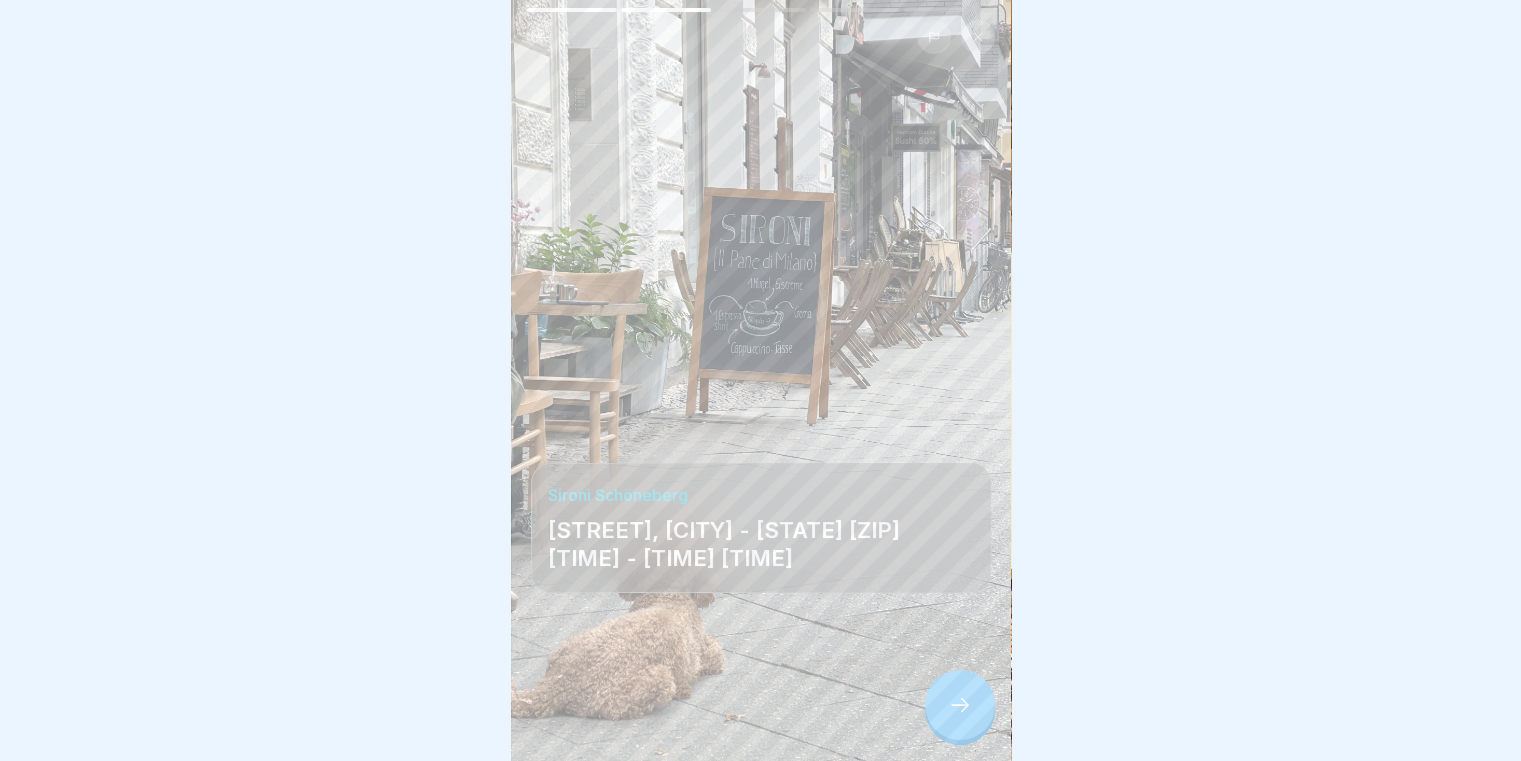 click 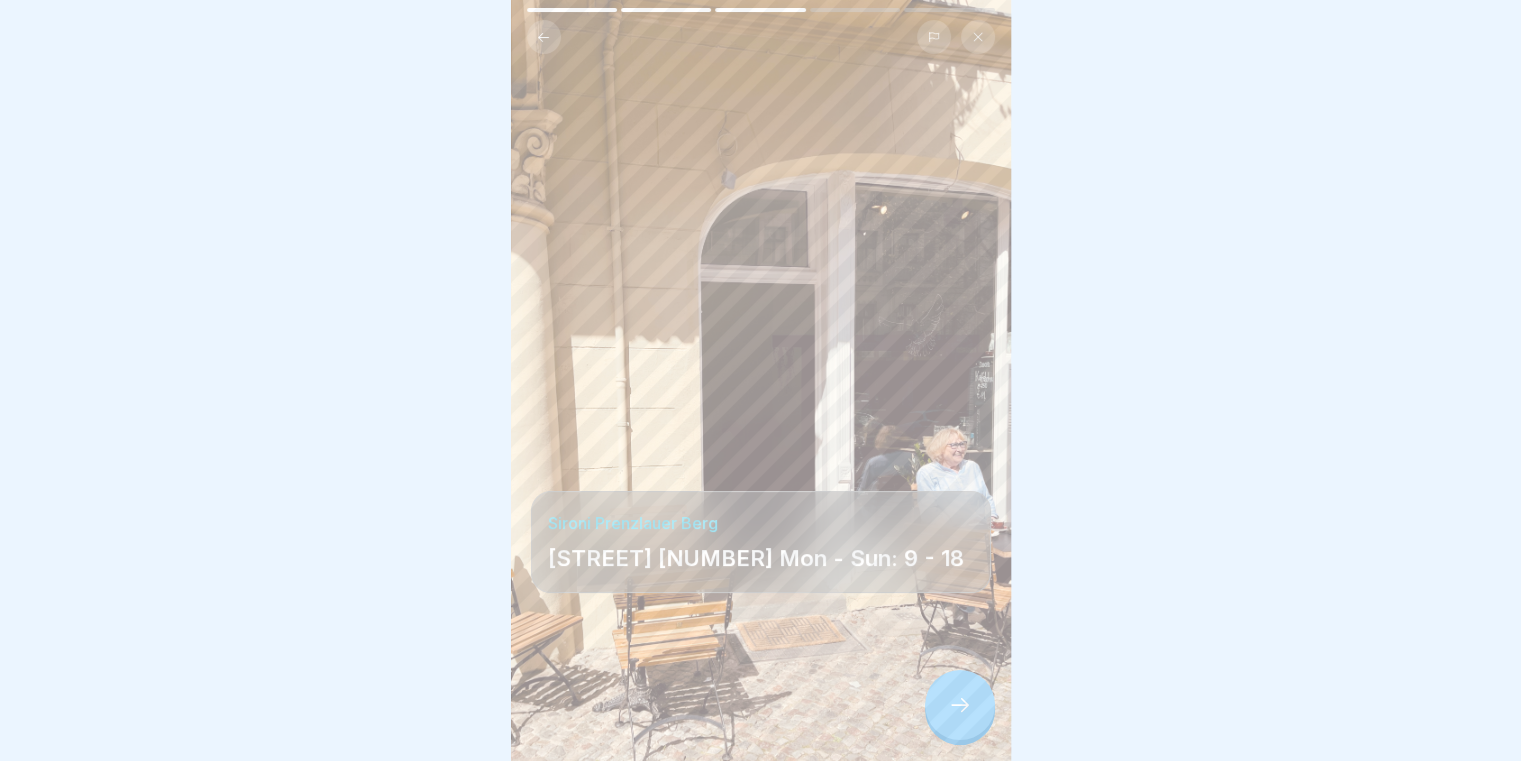 click at bounding box center (960, 705) 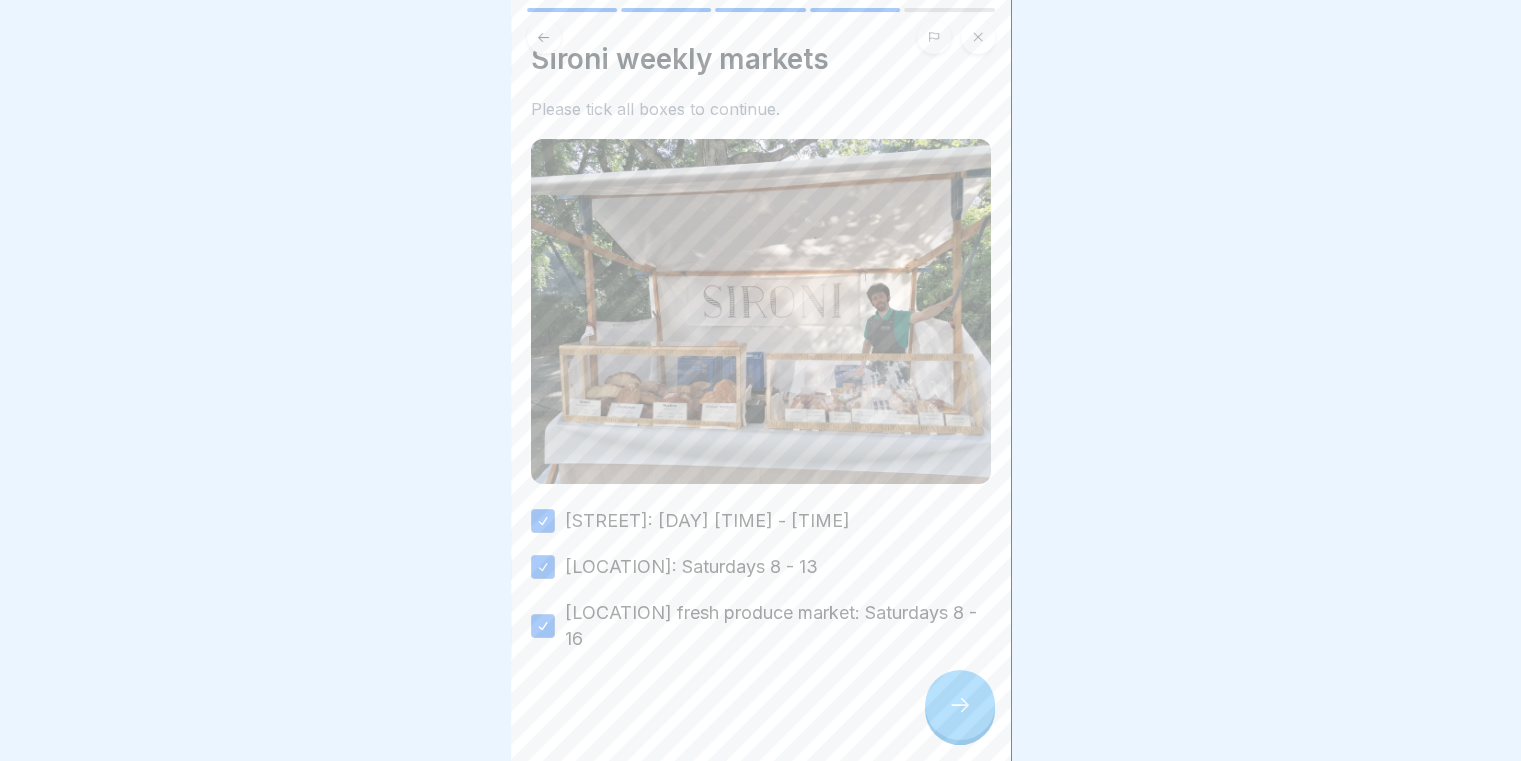 click at bounding box center [960, 705] 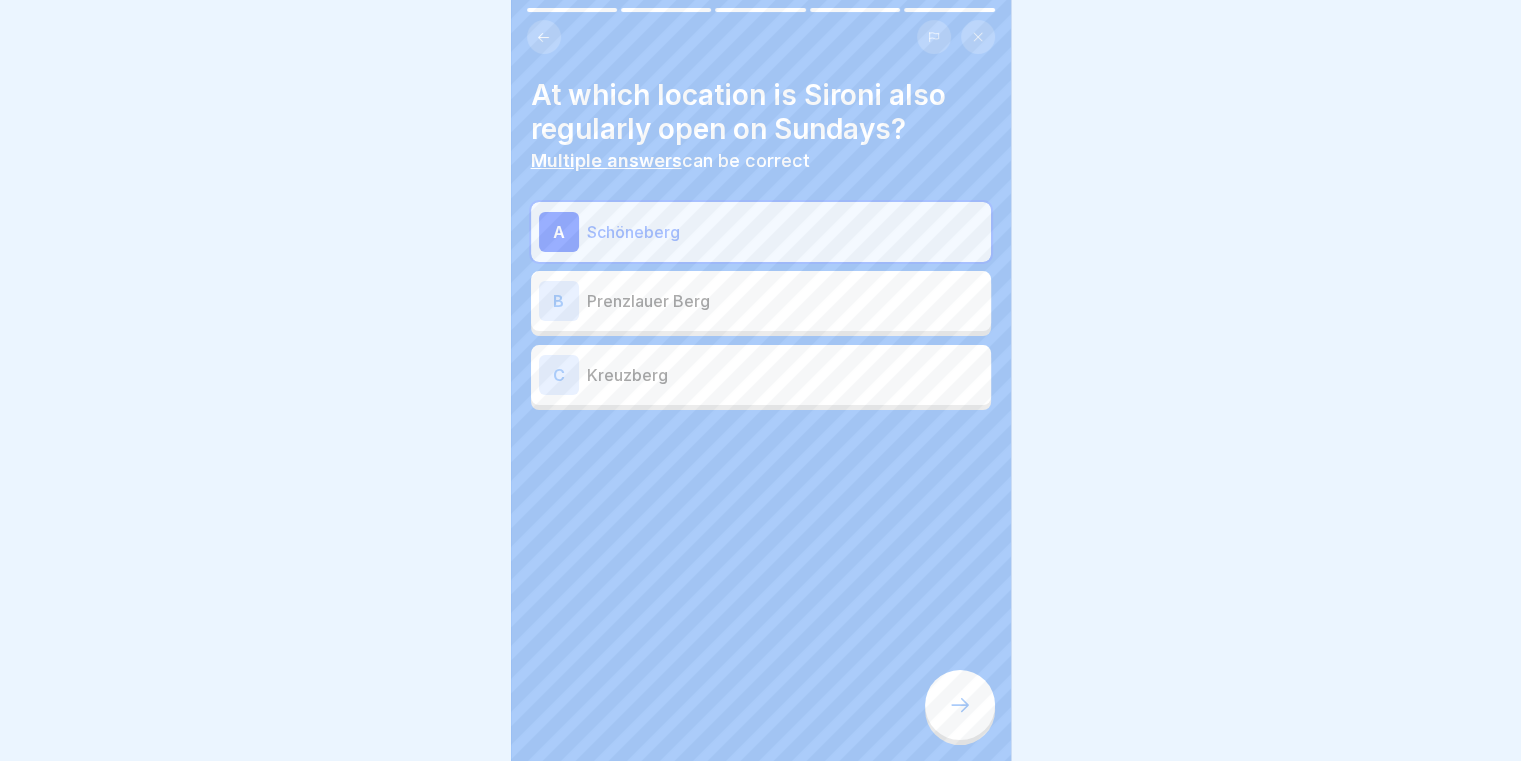 click at bounding box center [544, 37] 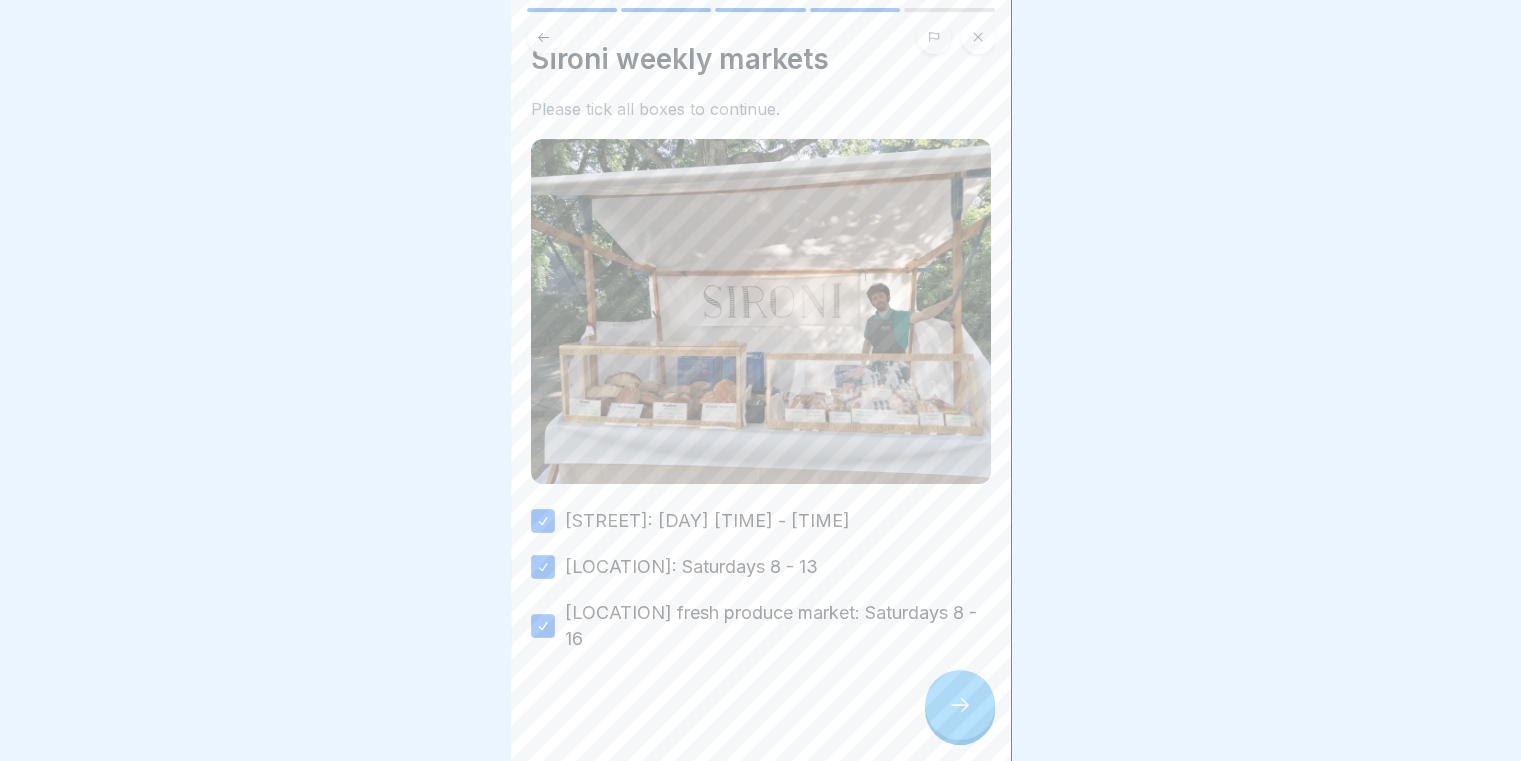 click 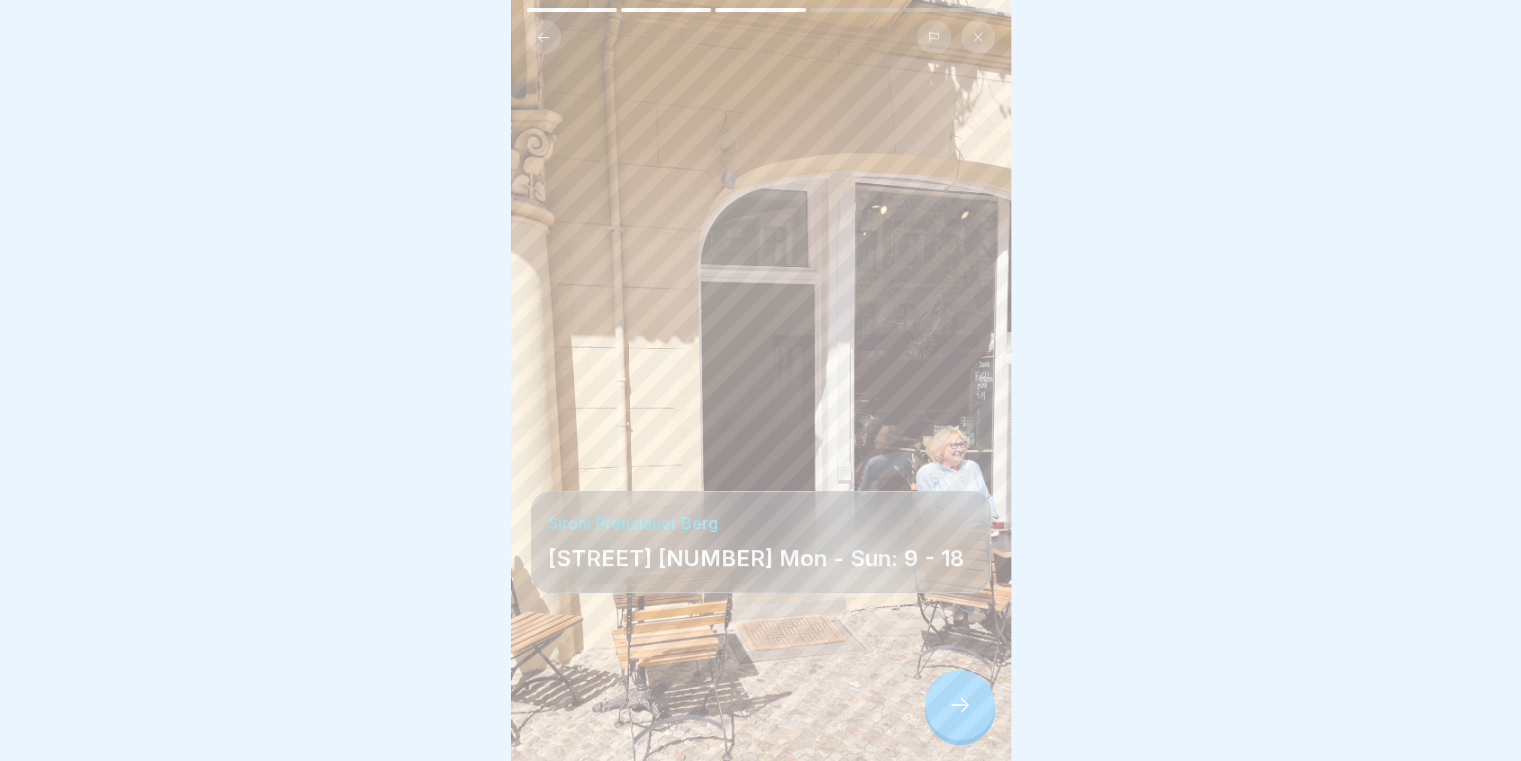 click 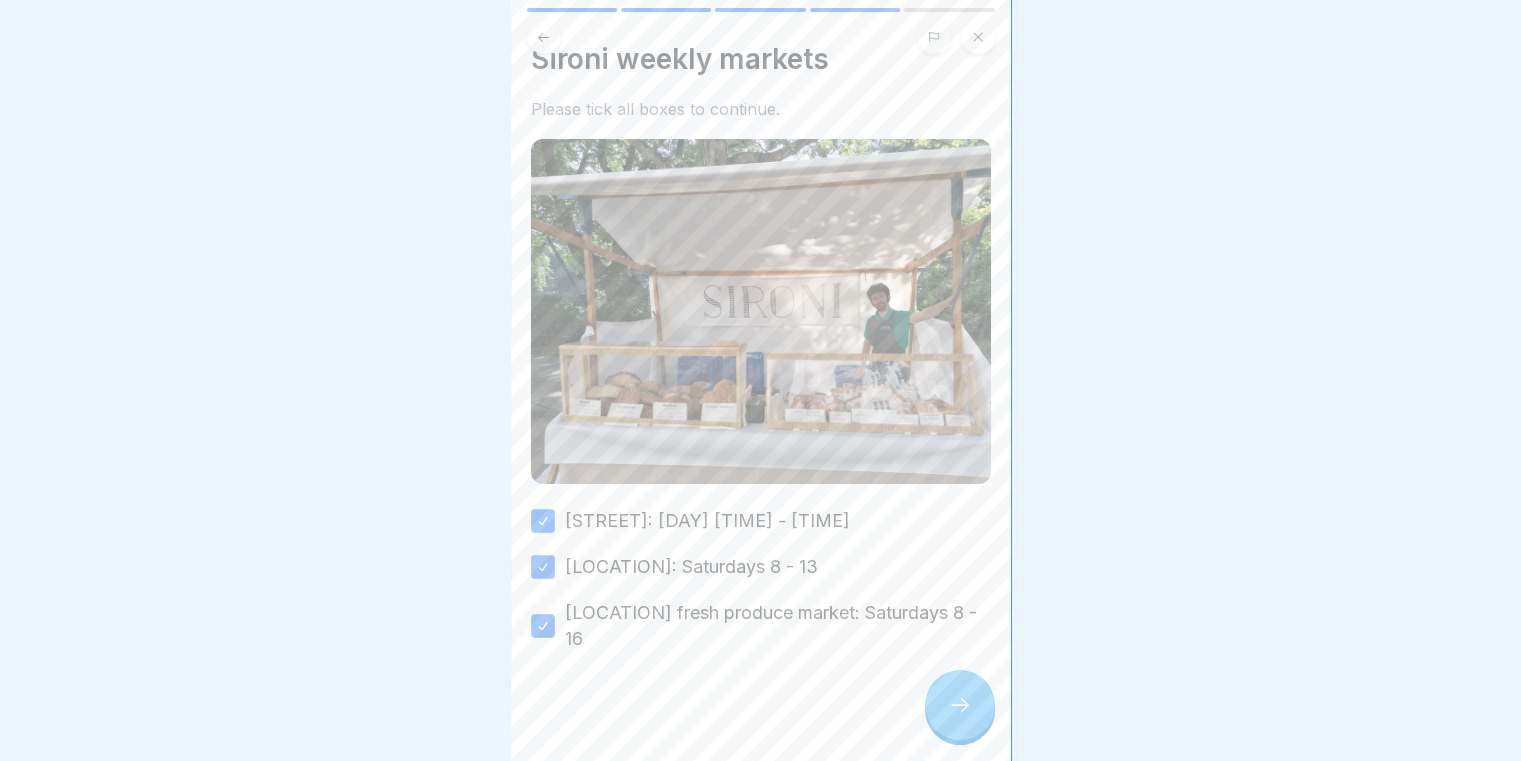 click 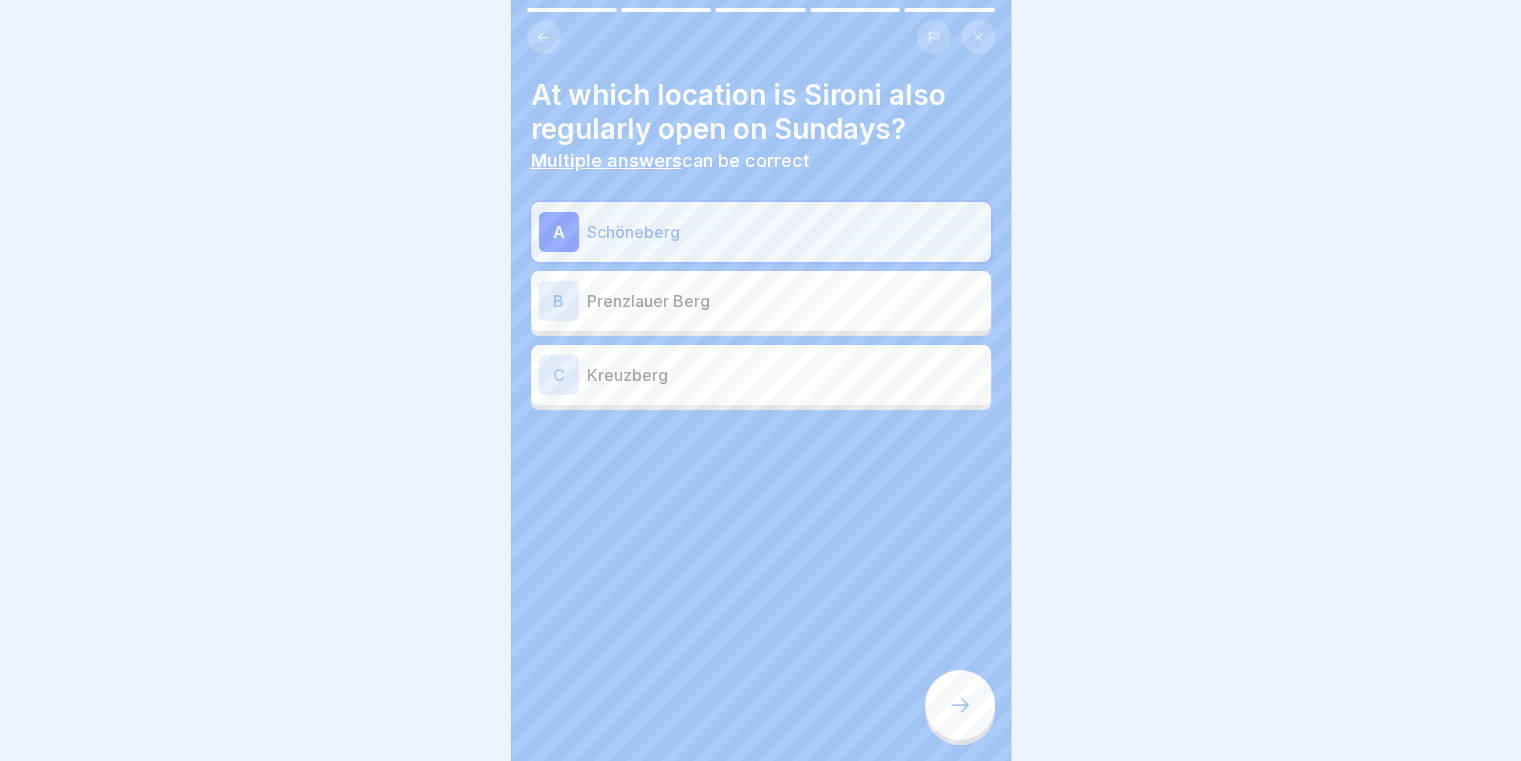 click on "B Prenzlauer Berg" at bounding box center [761, 301] 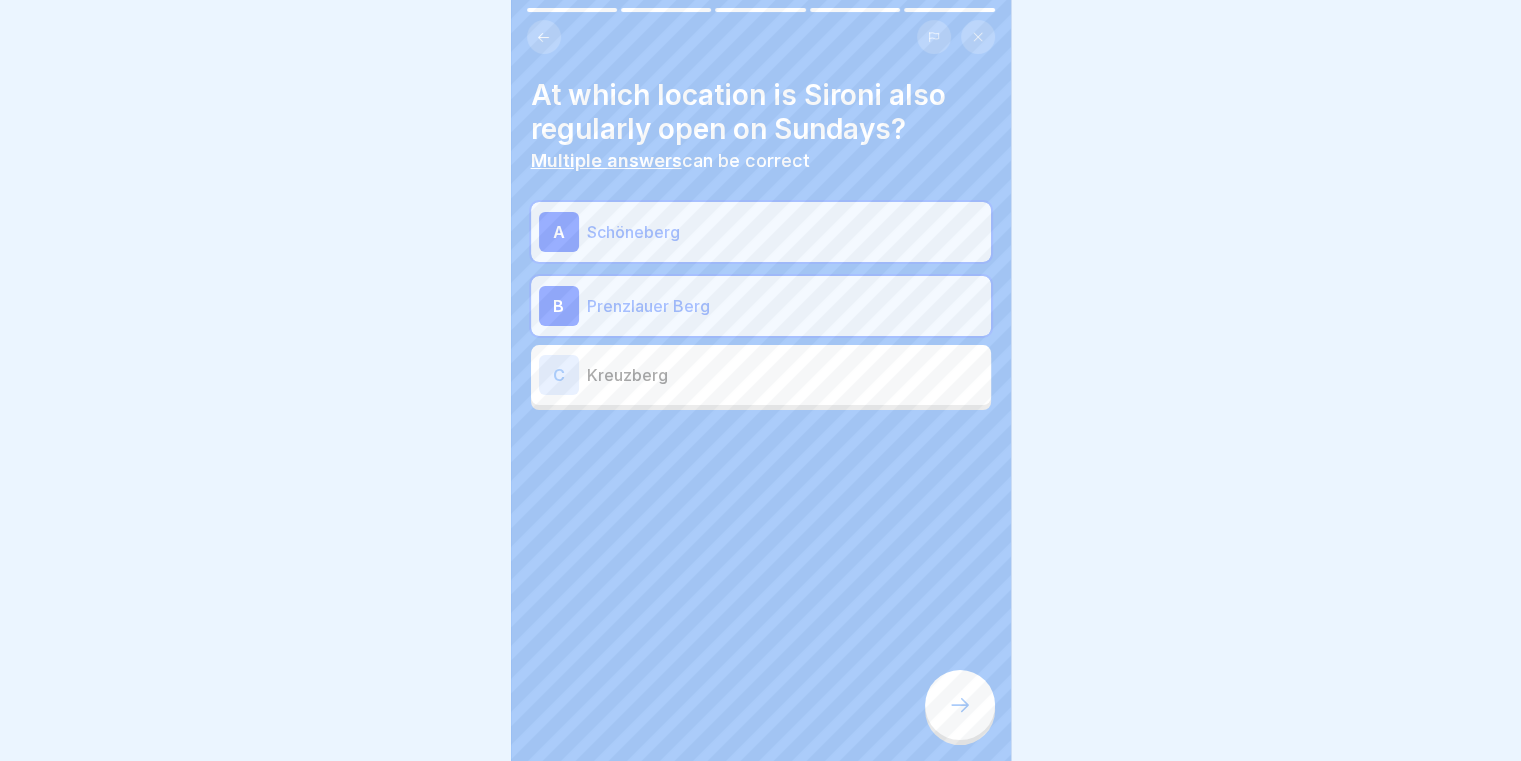 click 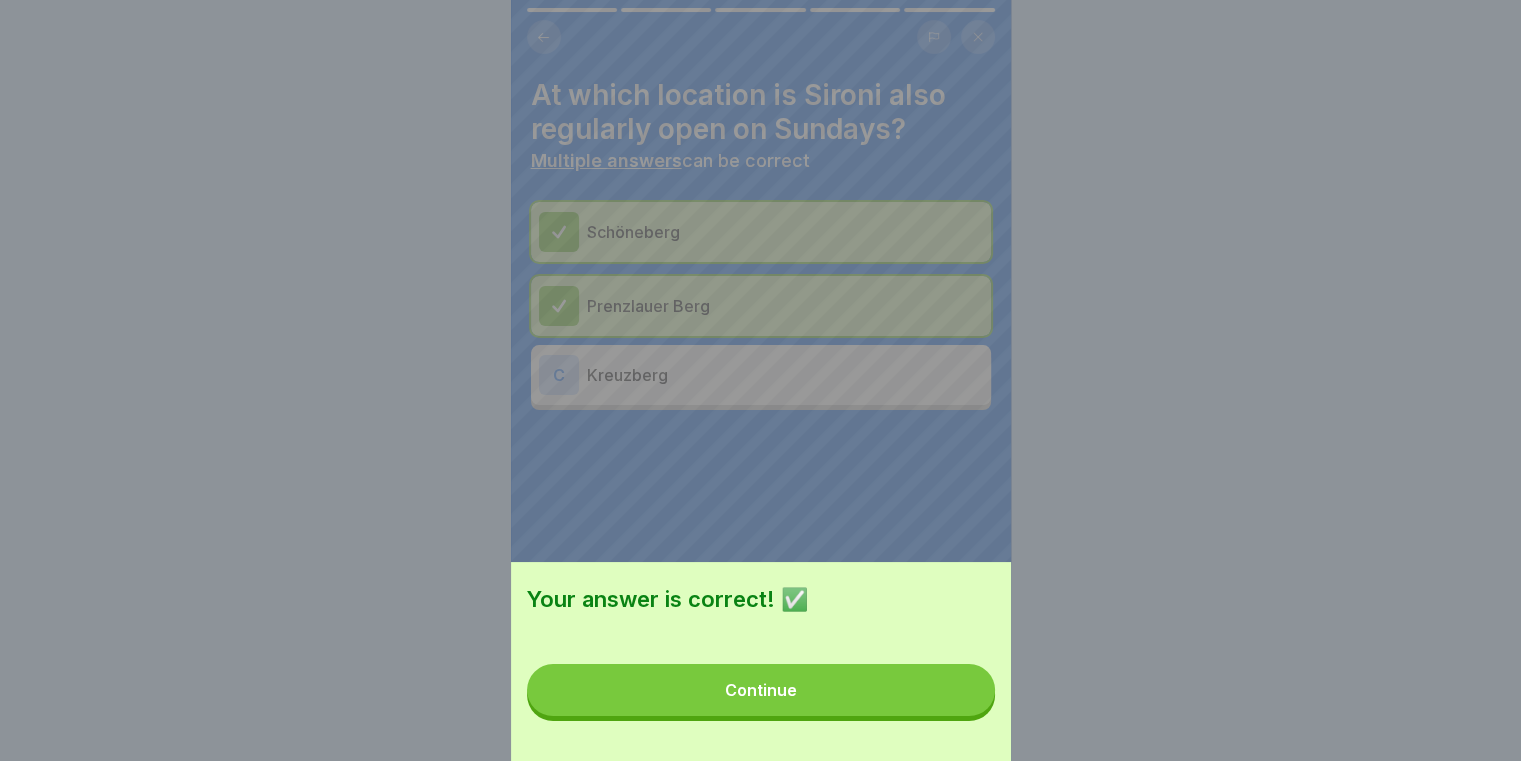 click on "Continue" at bounding box center [761, 690] 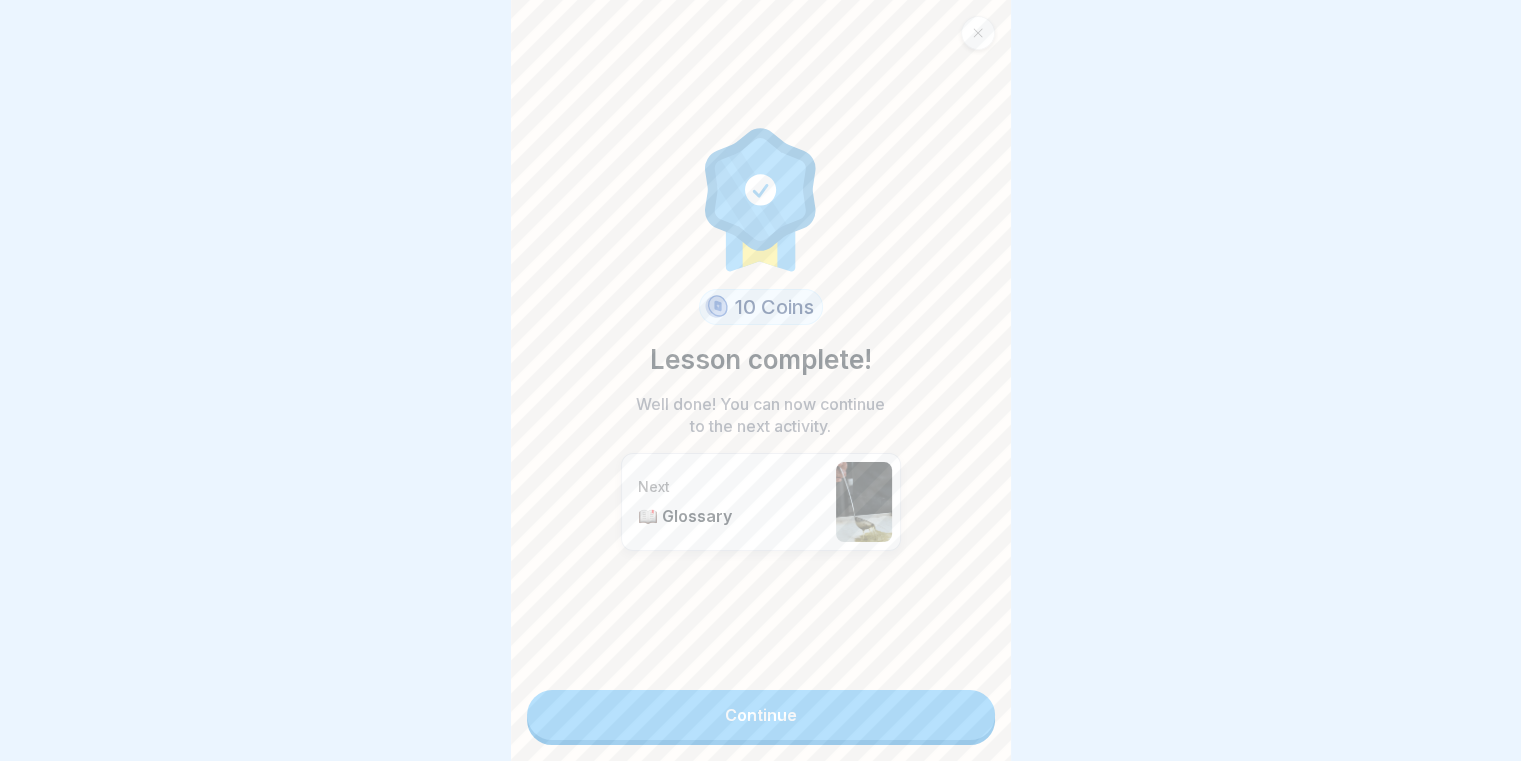 click on "Continue" at bounding box center [761, 715] 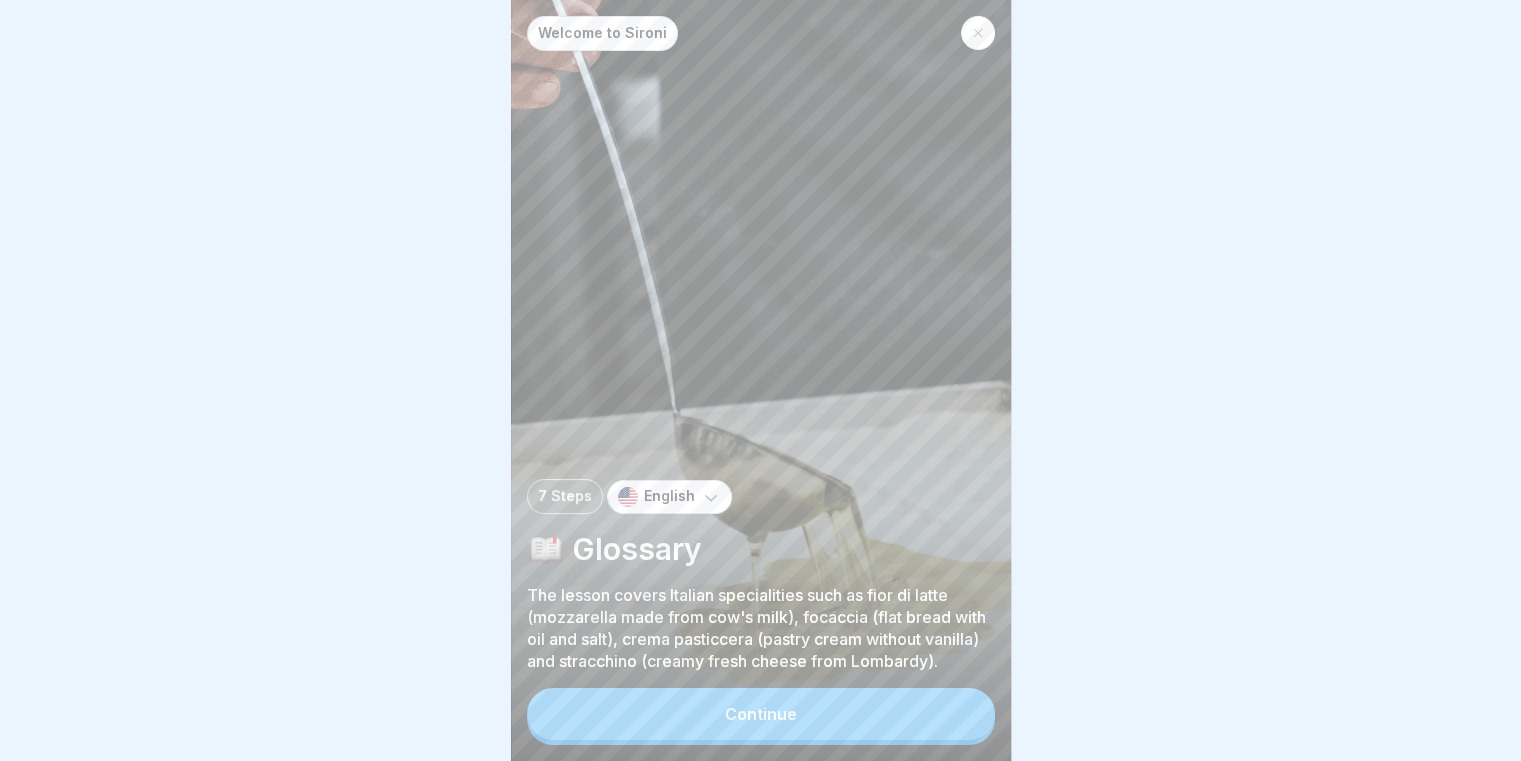 click on "Continue" at bounding box center (761, 714) 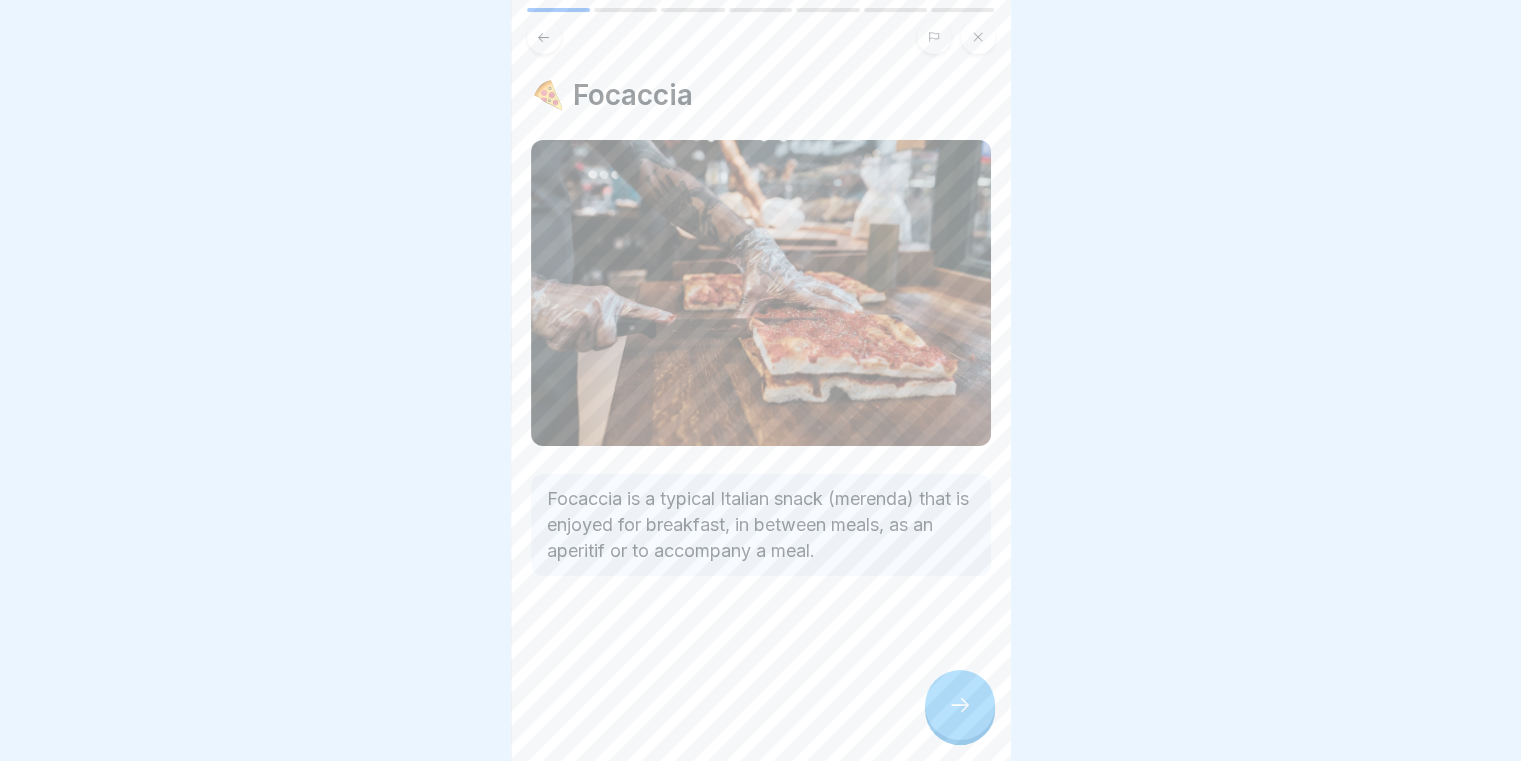 click at bounding box center (960, 705) 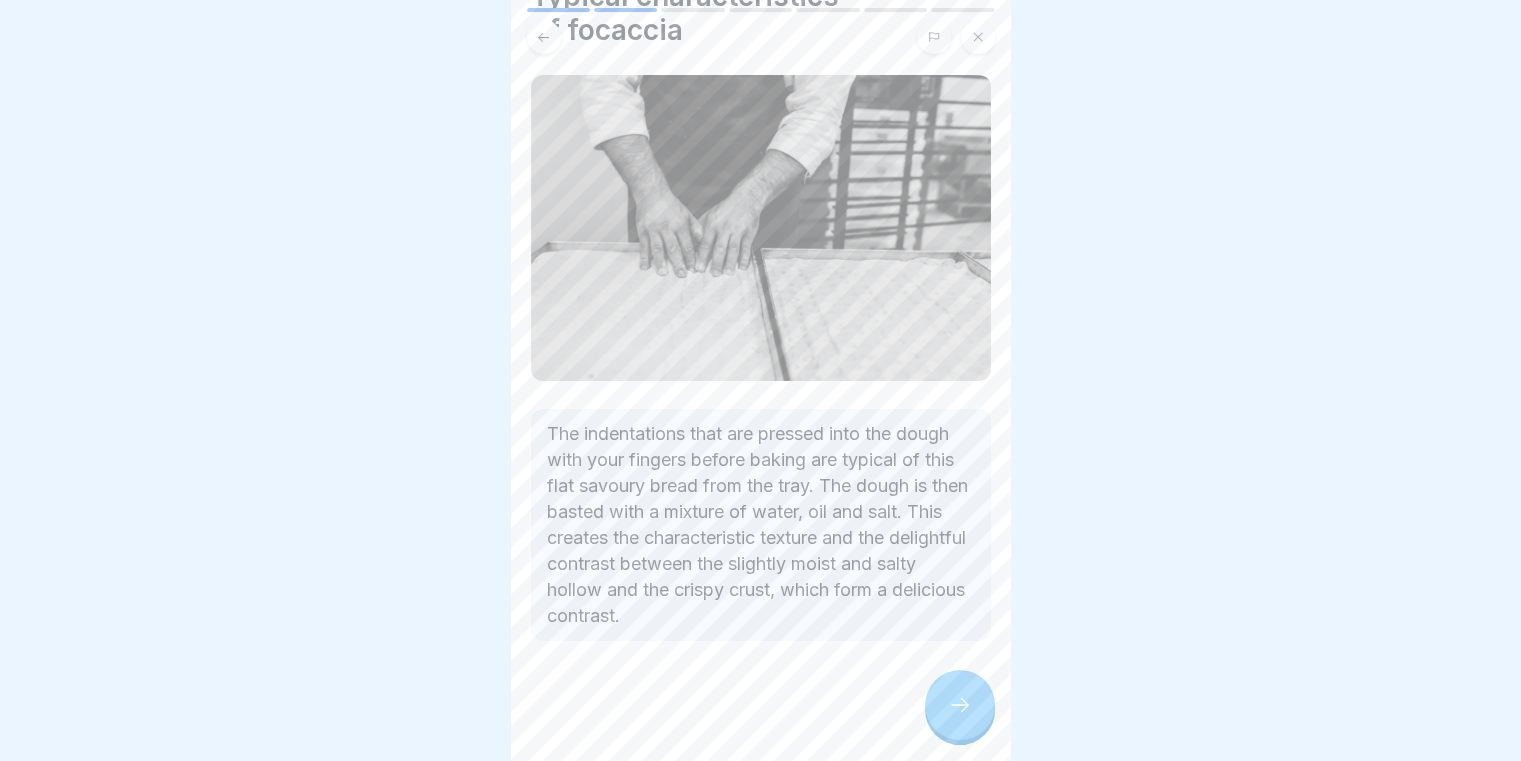 scroll, scrollTop: 115, scrollLeft: 0, axis: vertical 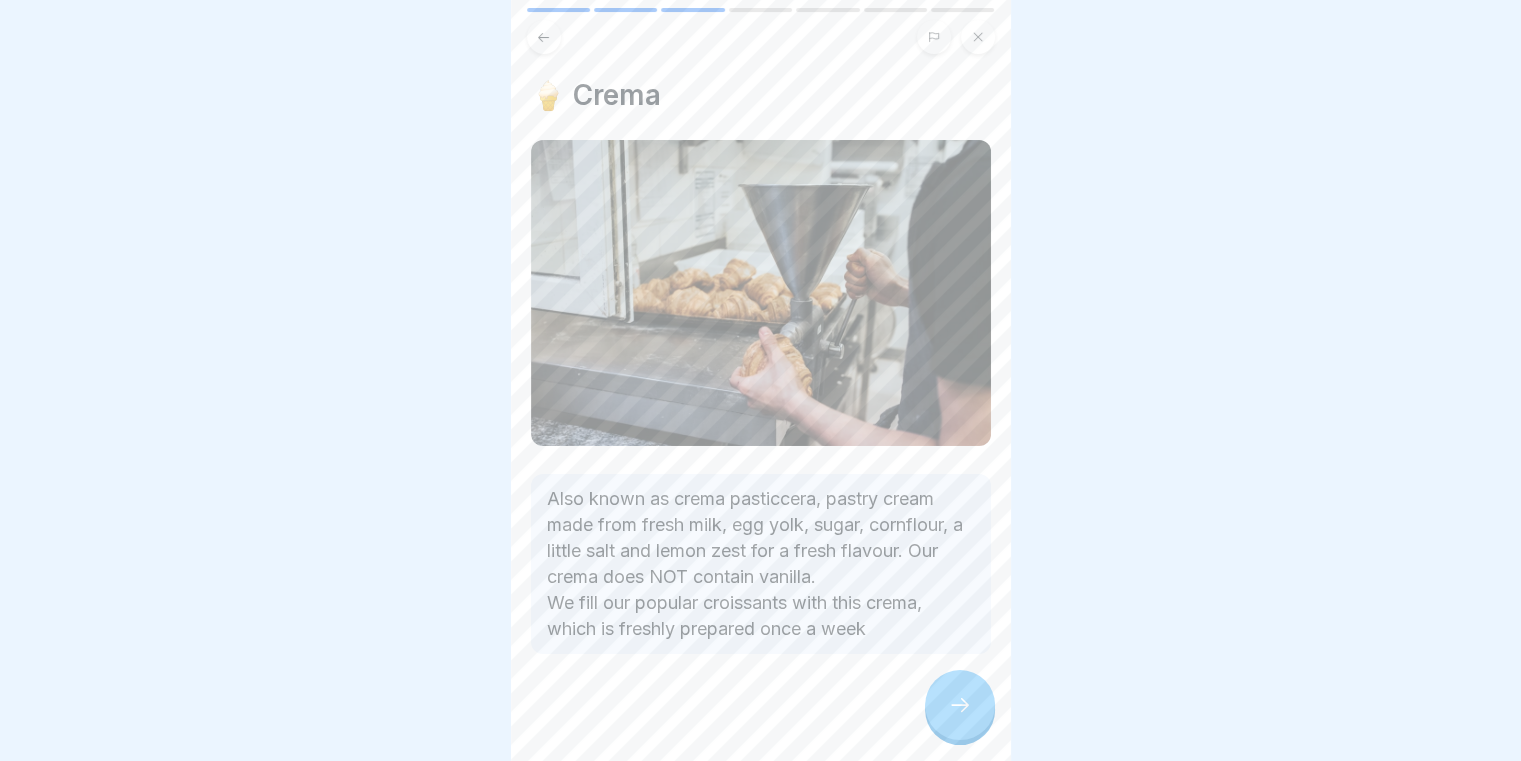 click at bounding box center (960, 705) 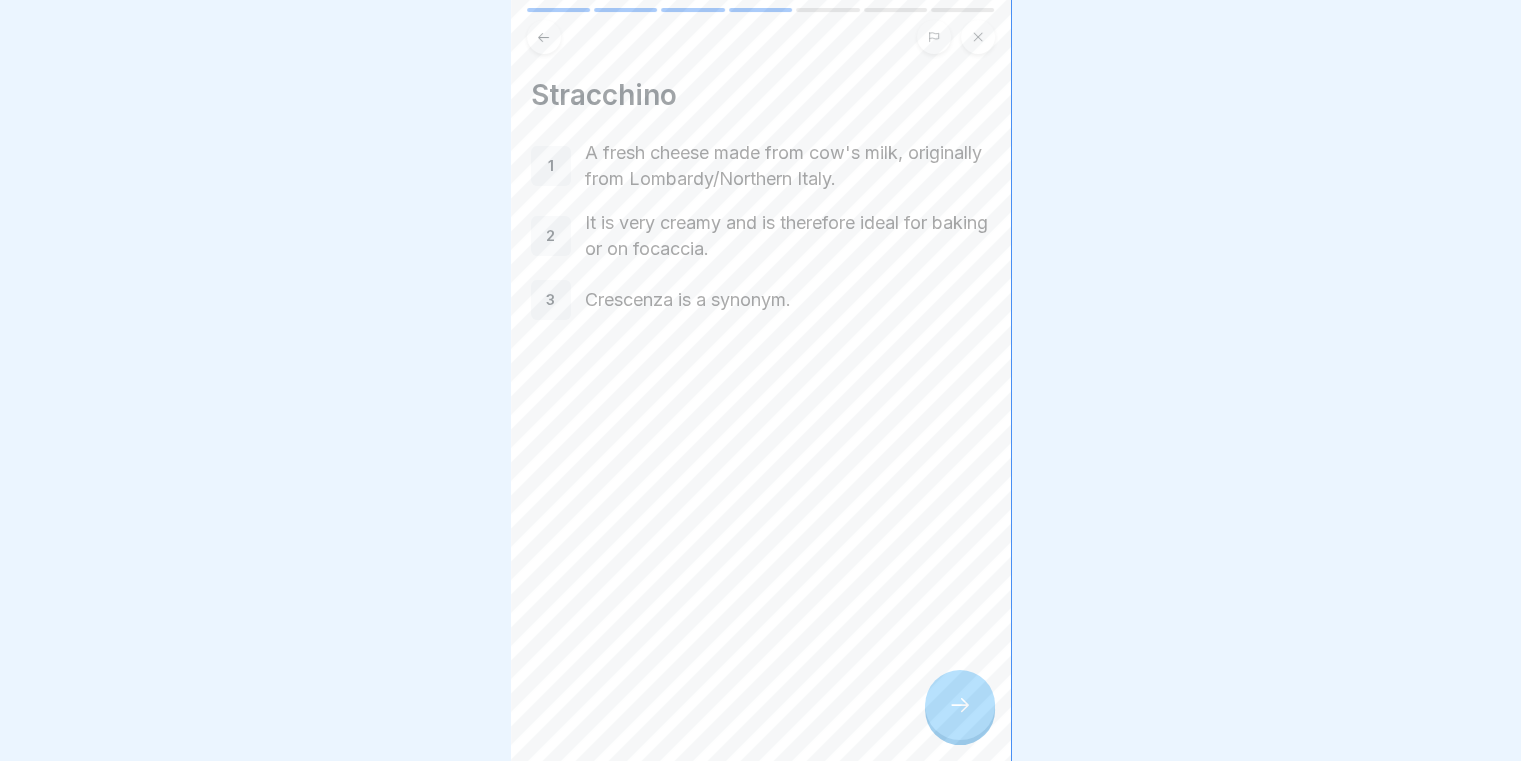 click at bounding box center [960, 705] 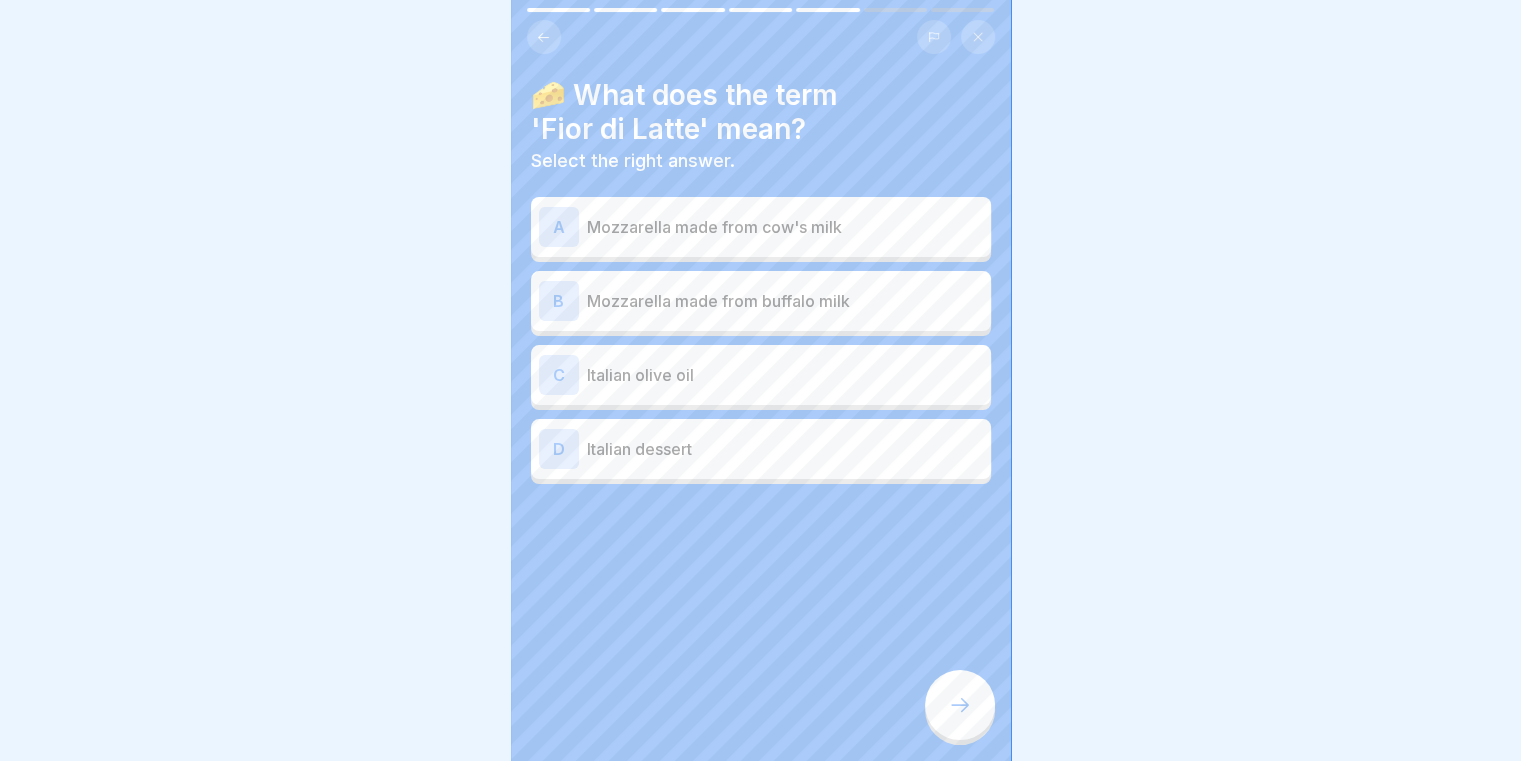 click 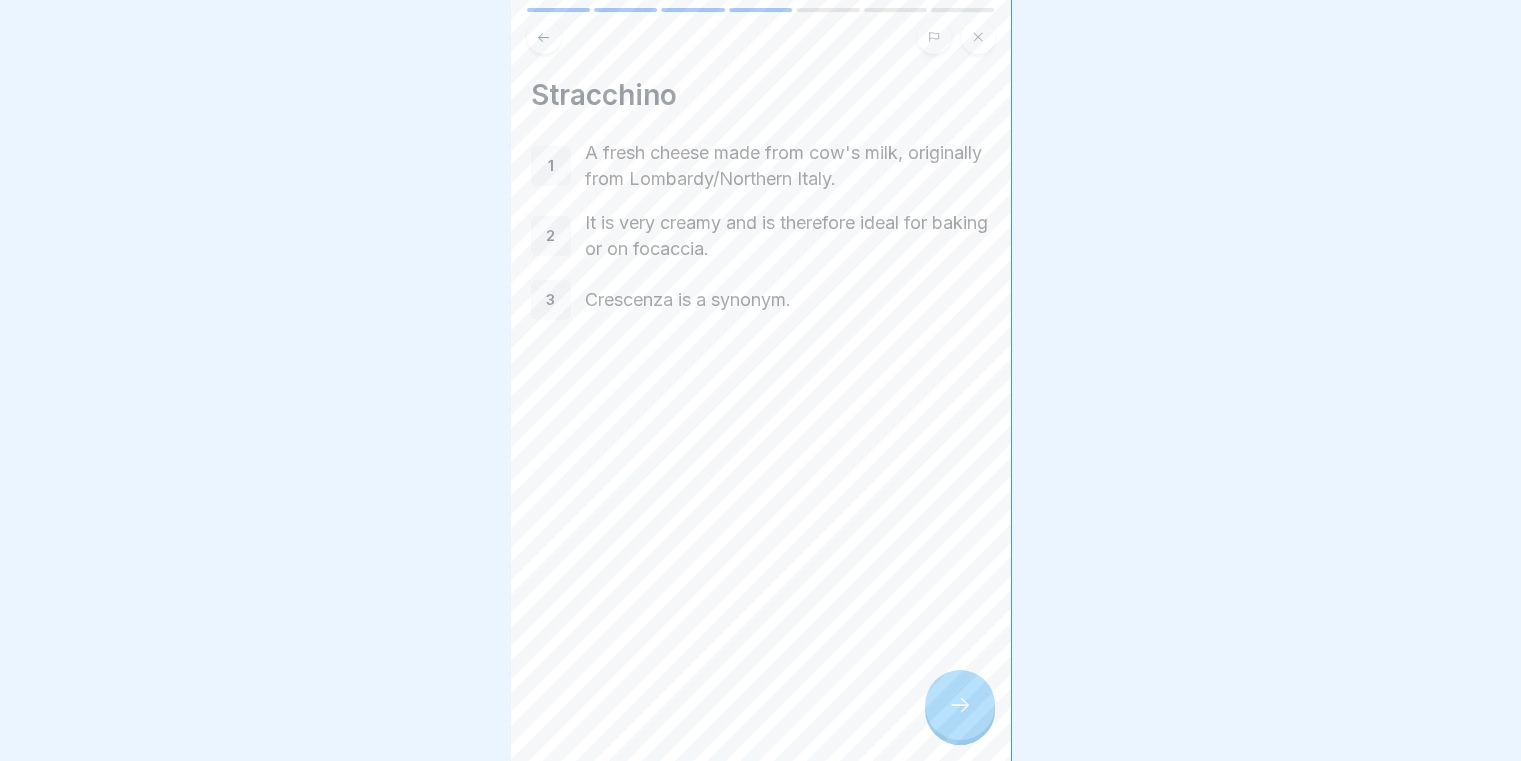 click 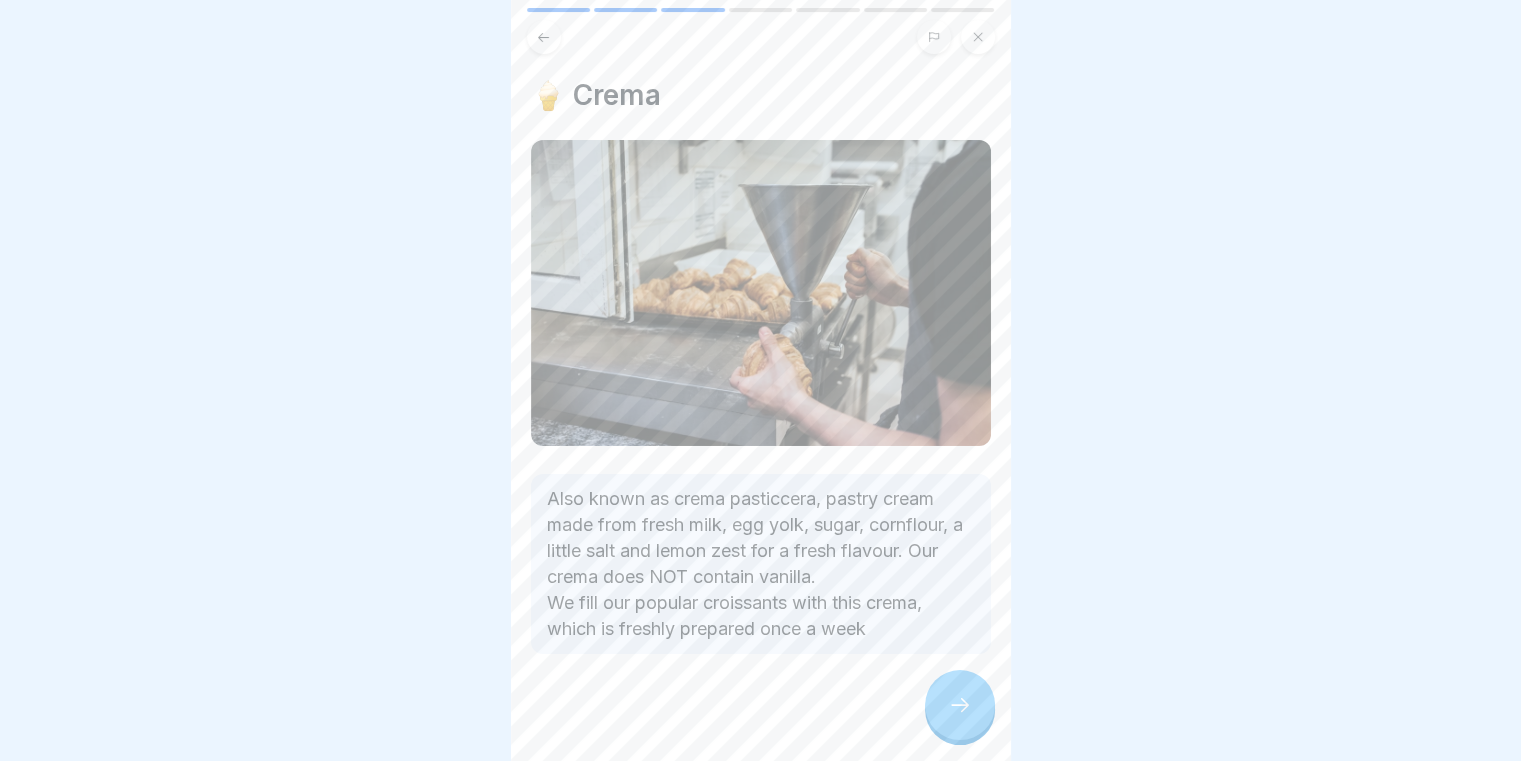 click 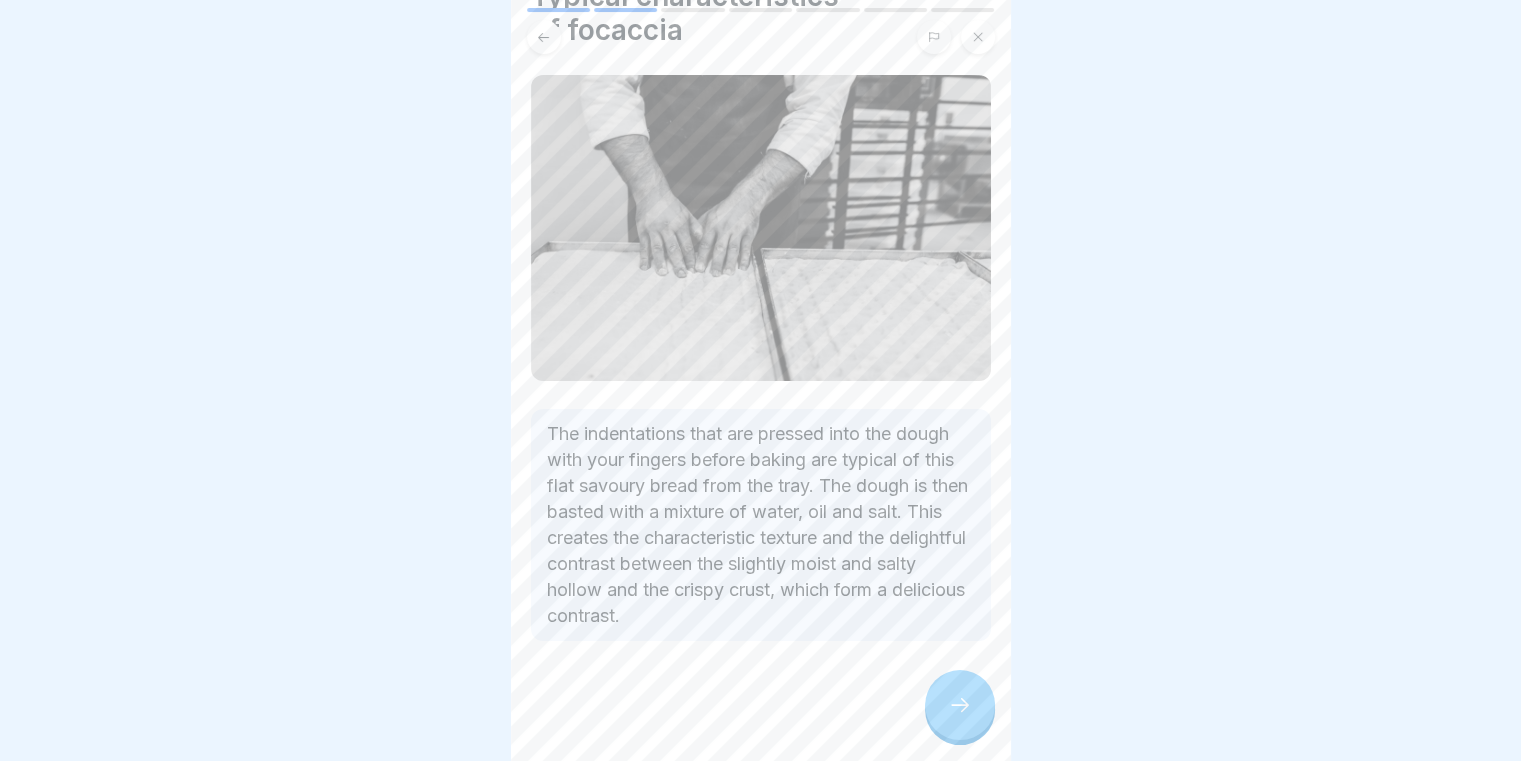 click 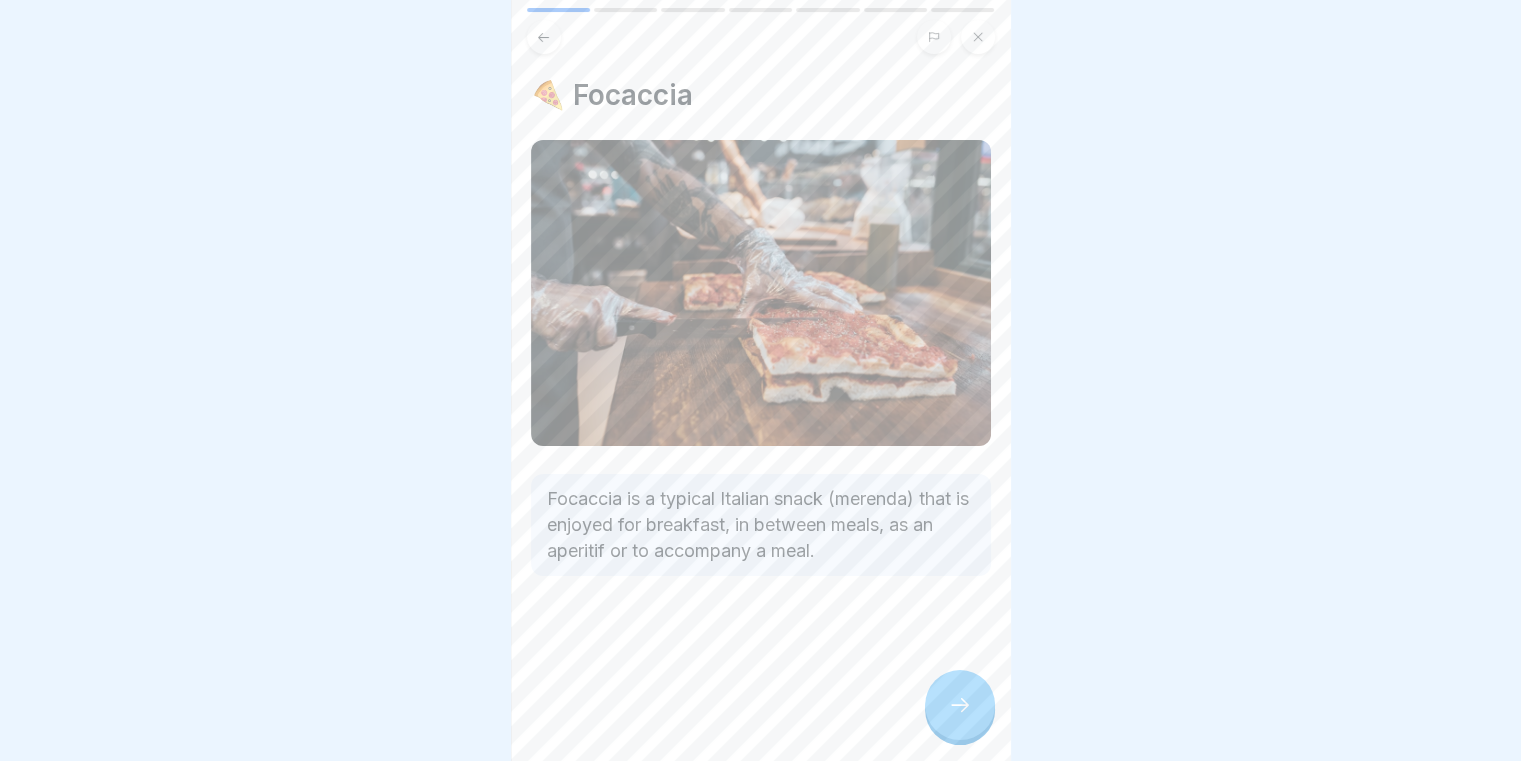 click 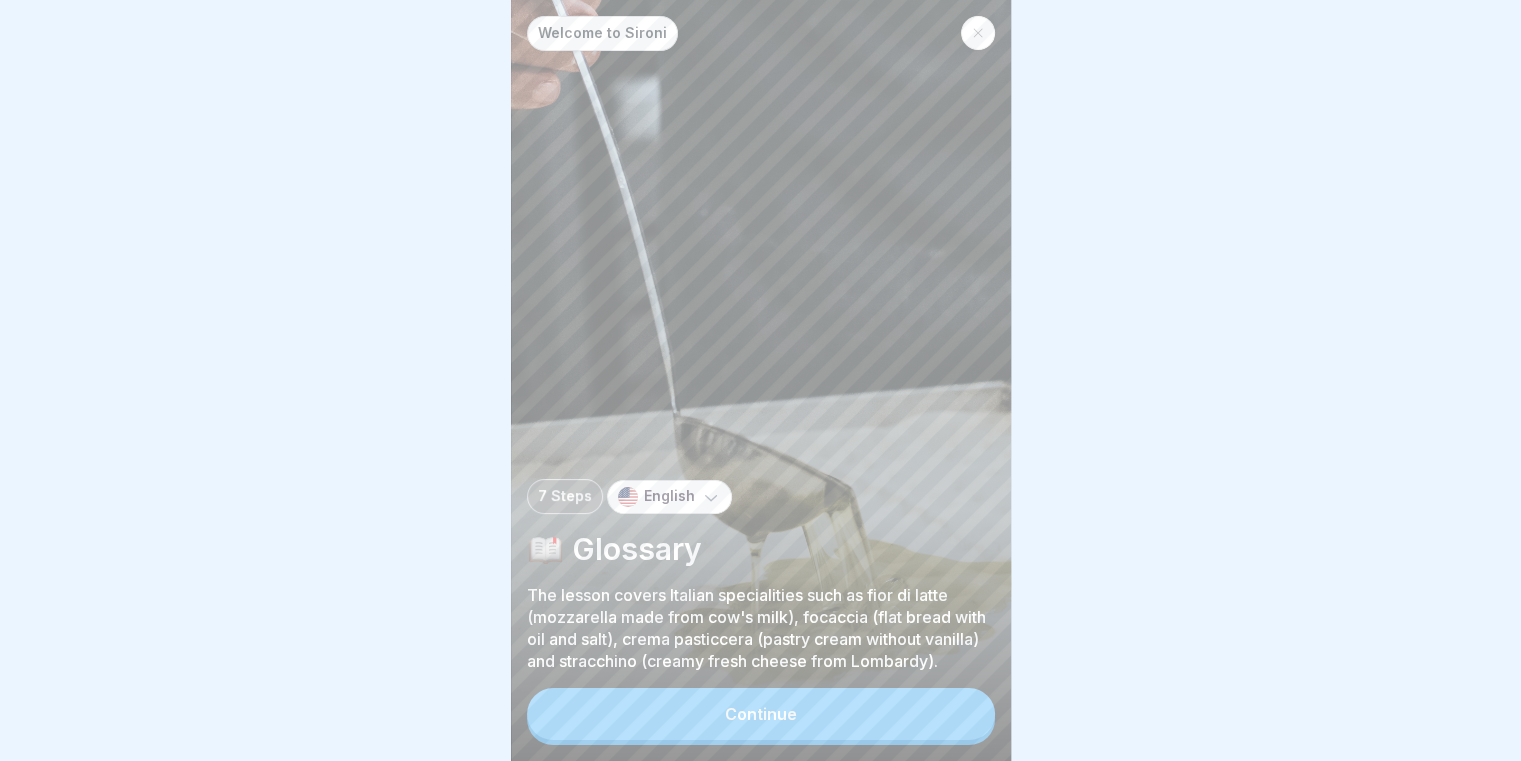 click on "Continue" at bounding box center [761, 714] 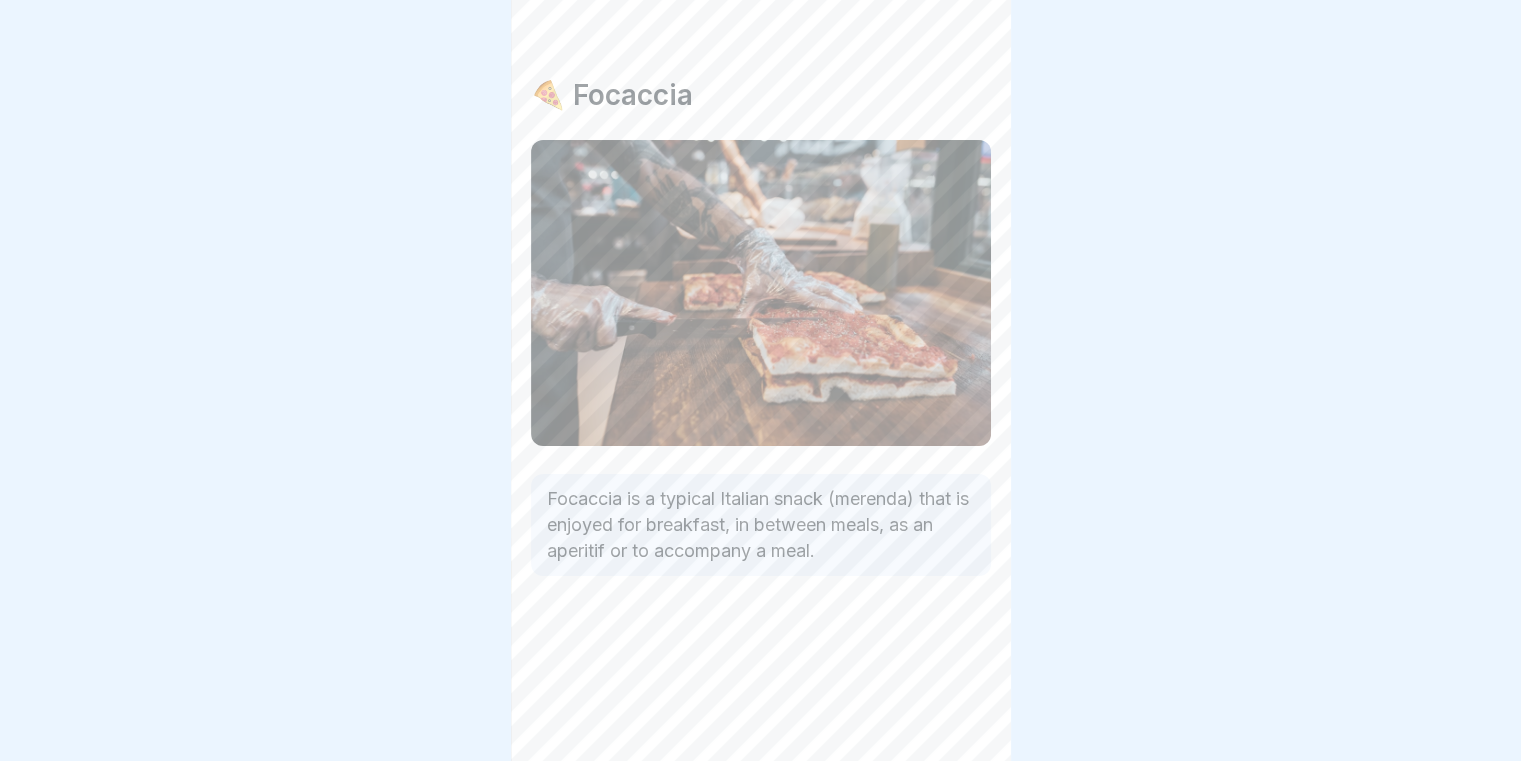 click on "🍕 Focaccia Focaccia is a typical Italian snack (merenda) that is enjoyed for breakfast, in between meals, as an aperitif or to accompany a meal." at bounding box center (761, 380) 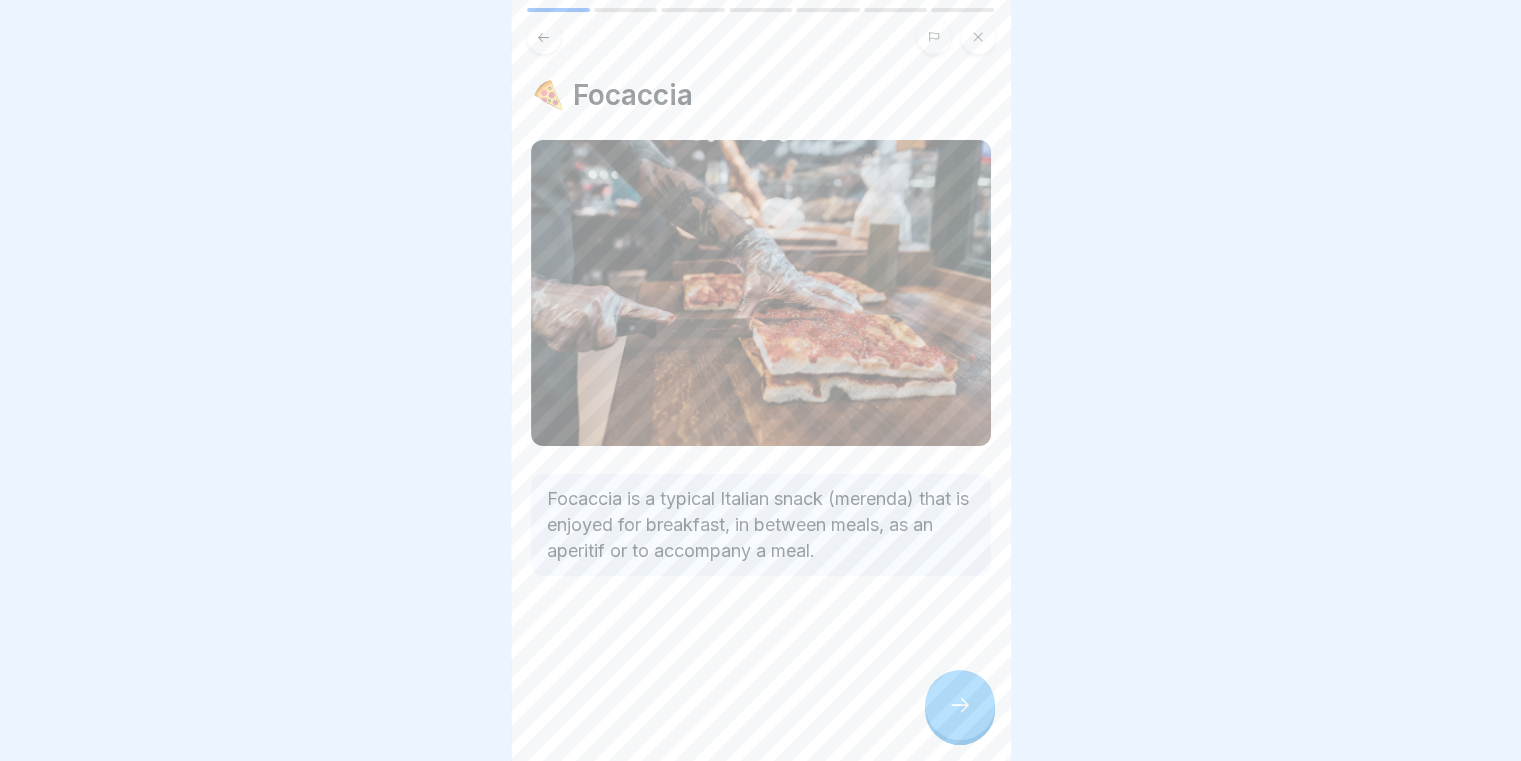 click at bounding box center [960, 705] 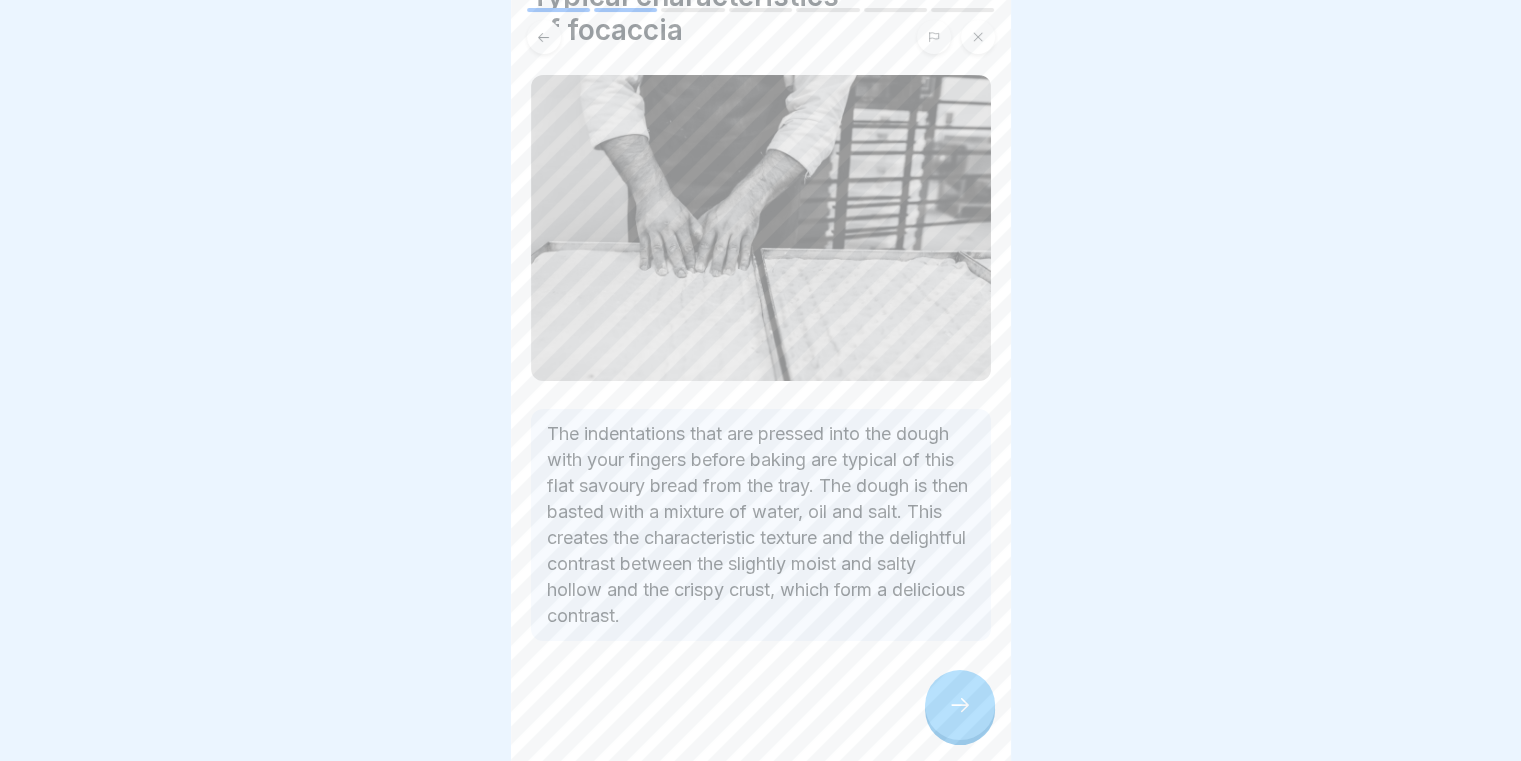 click at bounding box center [960, 705] 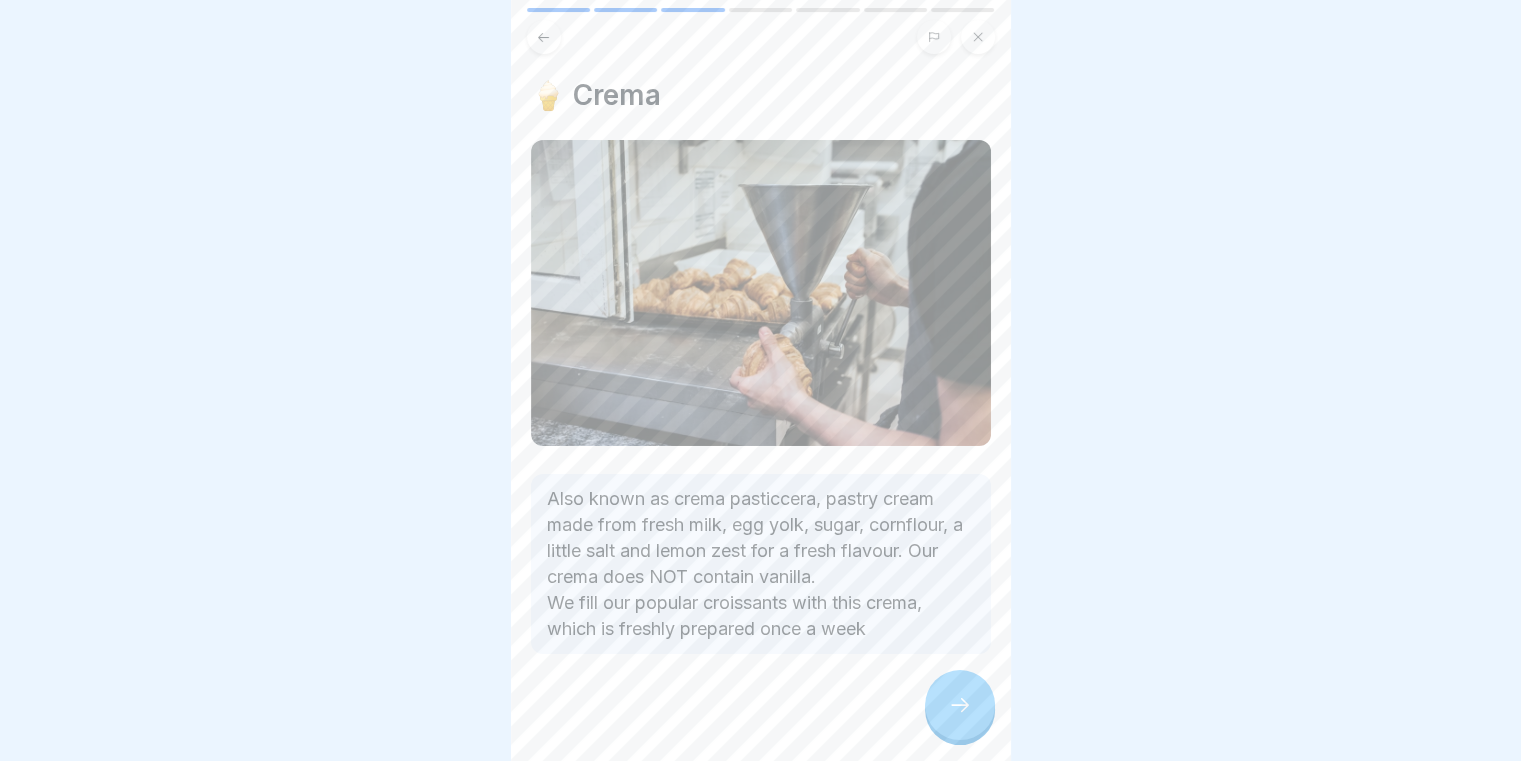 click at bounding box center (960, 705) 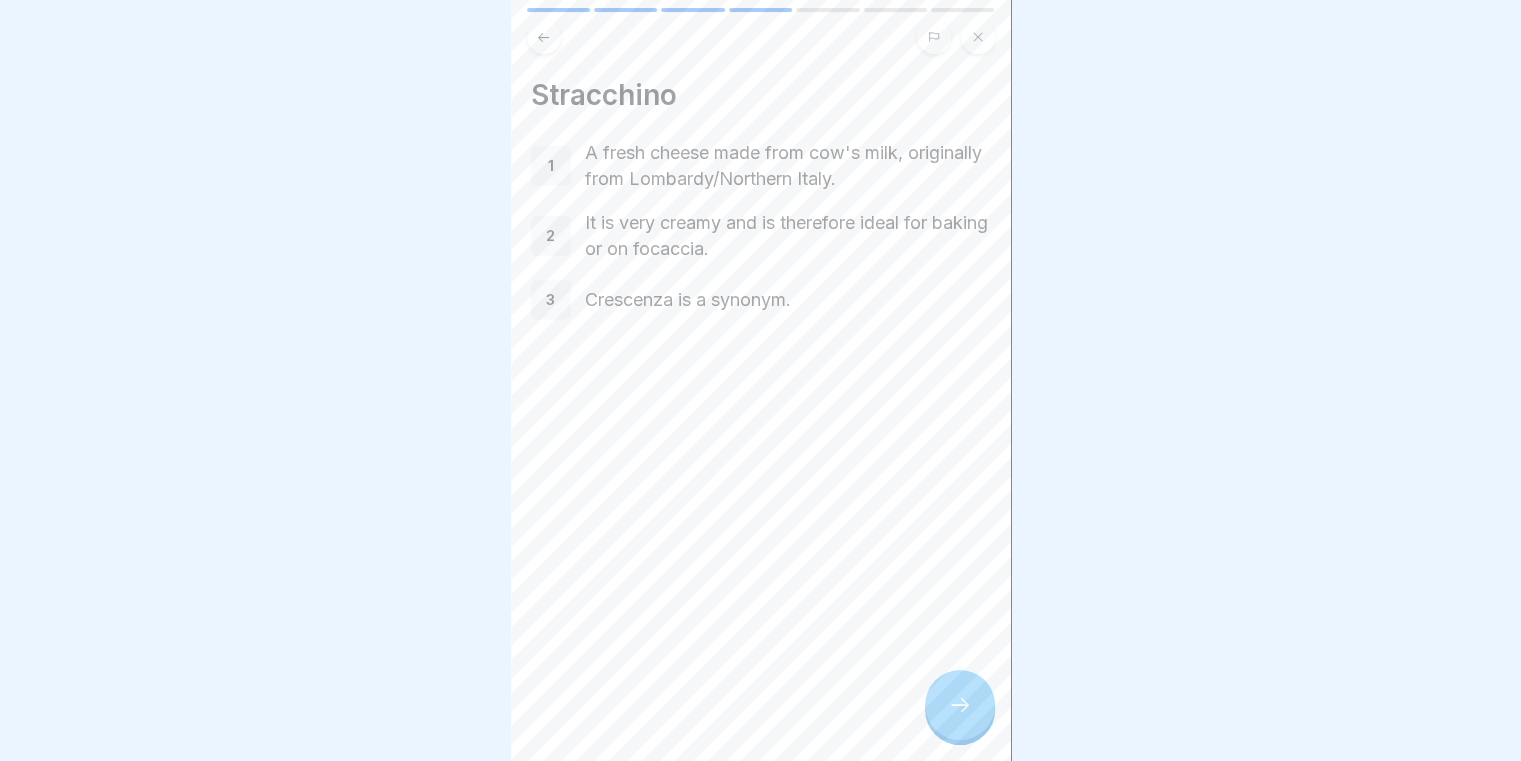 click 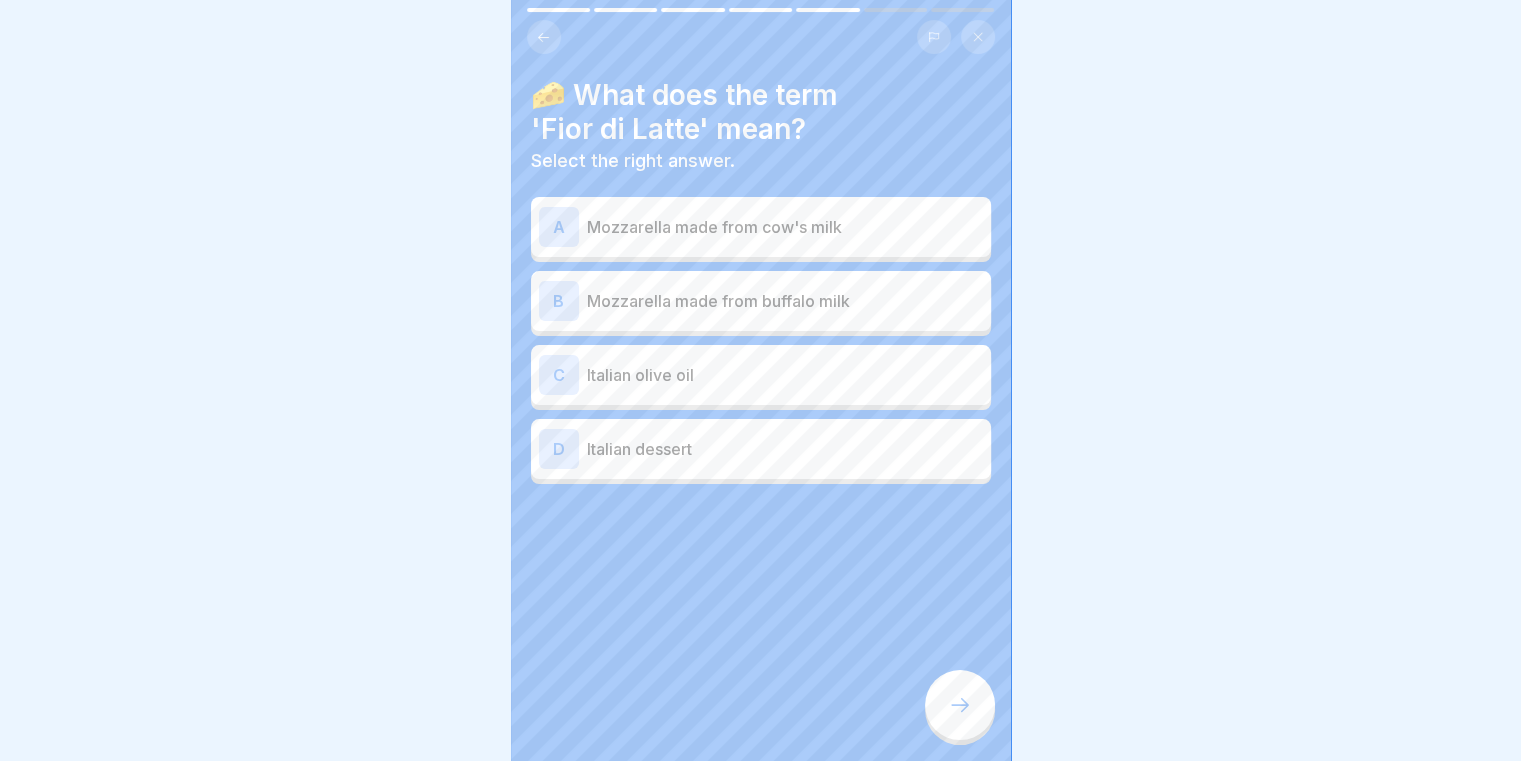 click on "A Mozzarella made from cow's milk" at bounding box center (761, 227) 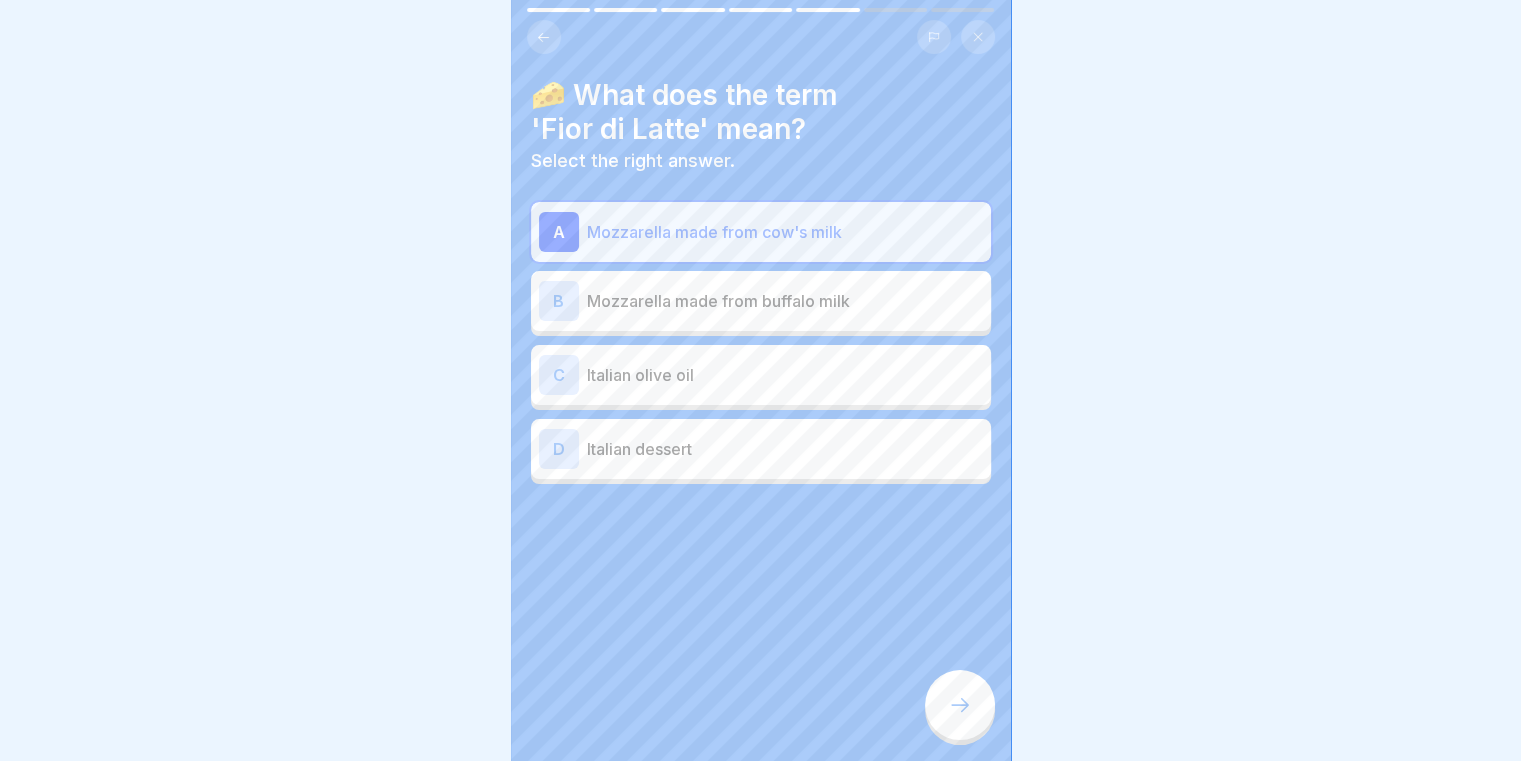 click at bounding box center (960, 705) 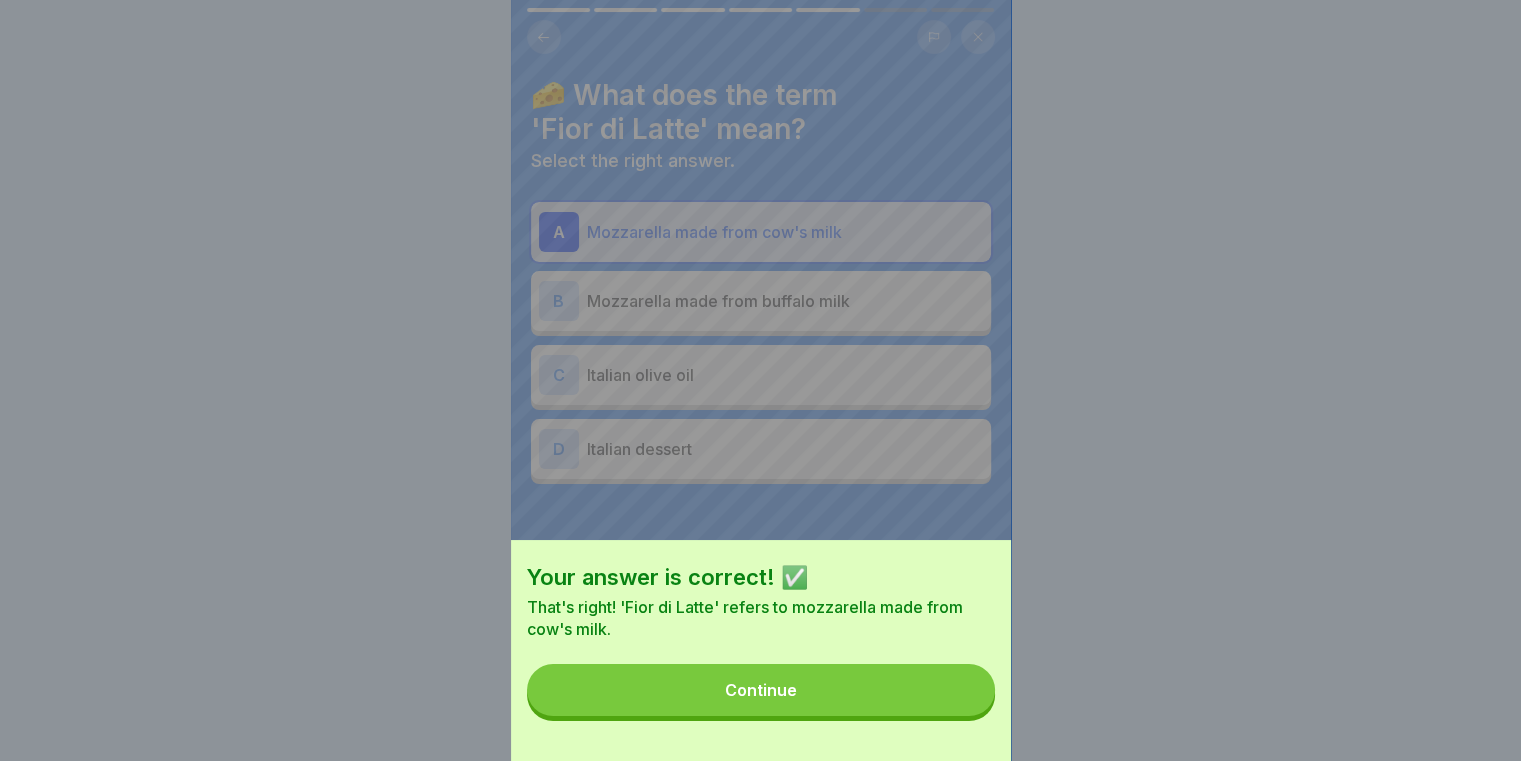 click on "Continue" at bounding box center (761, 690) 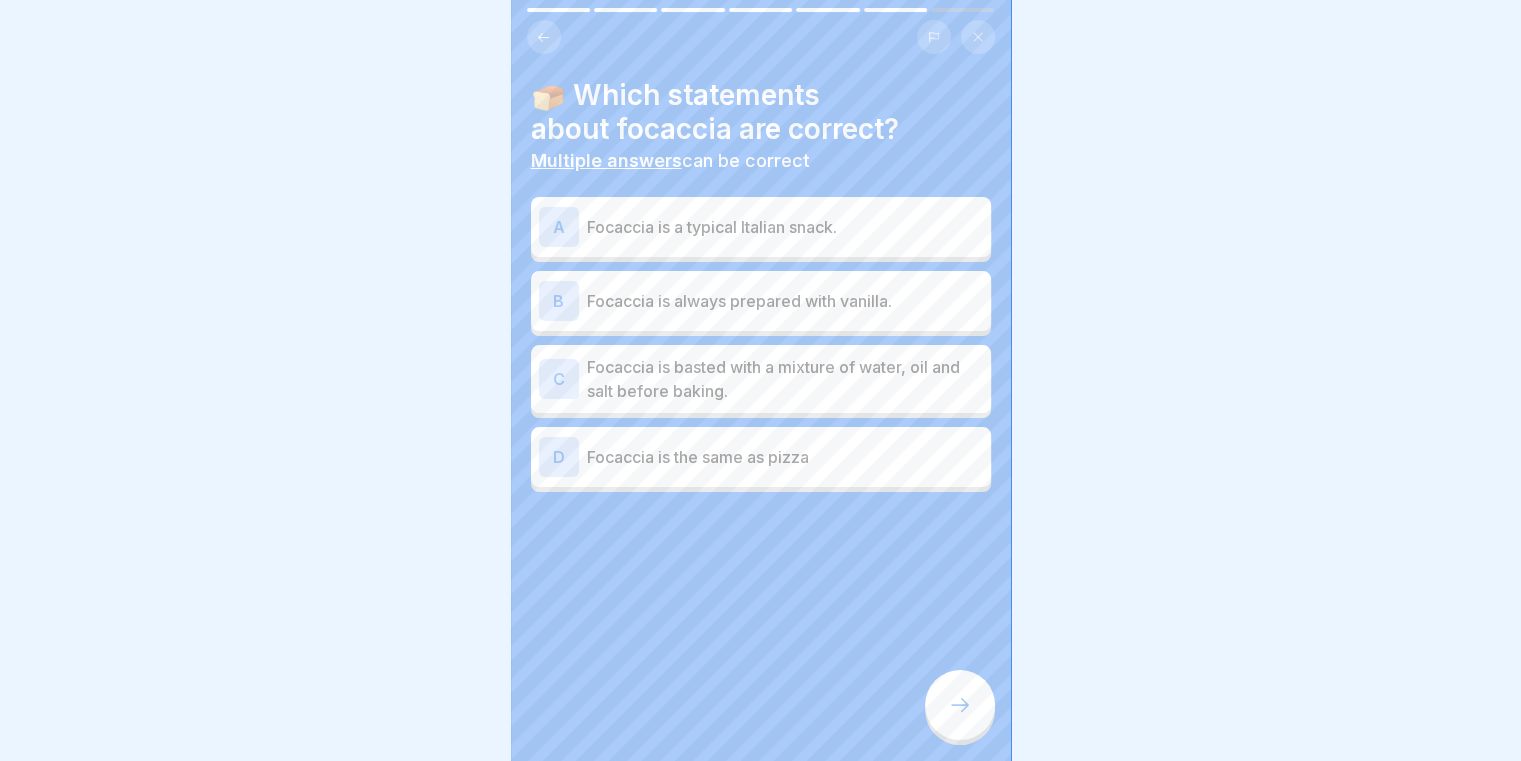 click on "A Focaccia is a typical Italian snack." at bounding box center (761, 227) 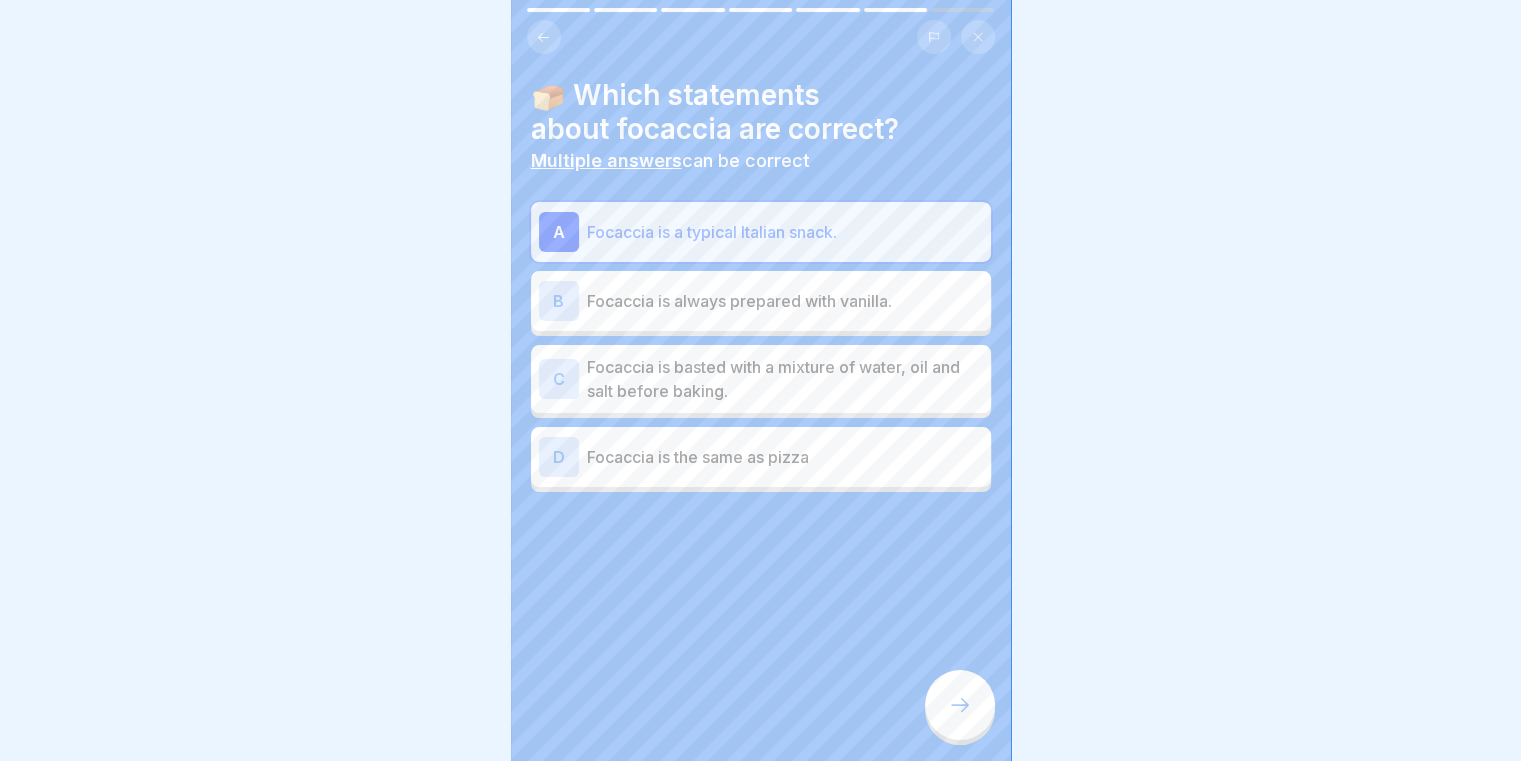 click on "Focaccia is basted with a mixture of water, oil and salt before baking." at bounding box center [785, 379] 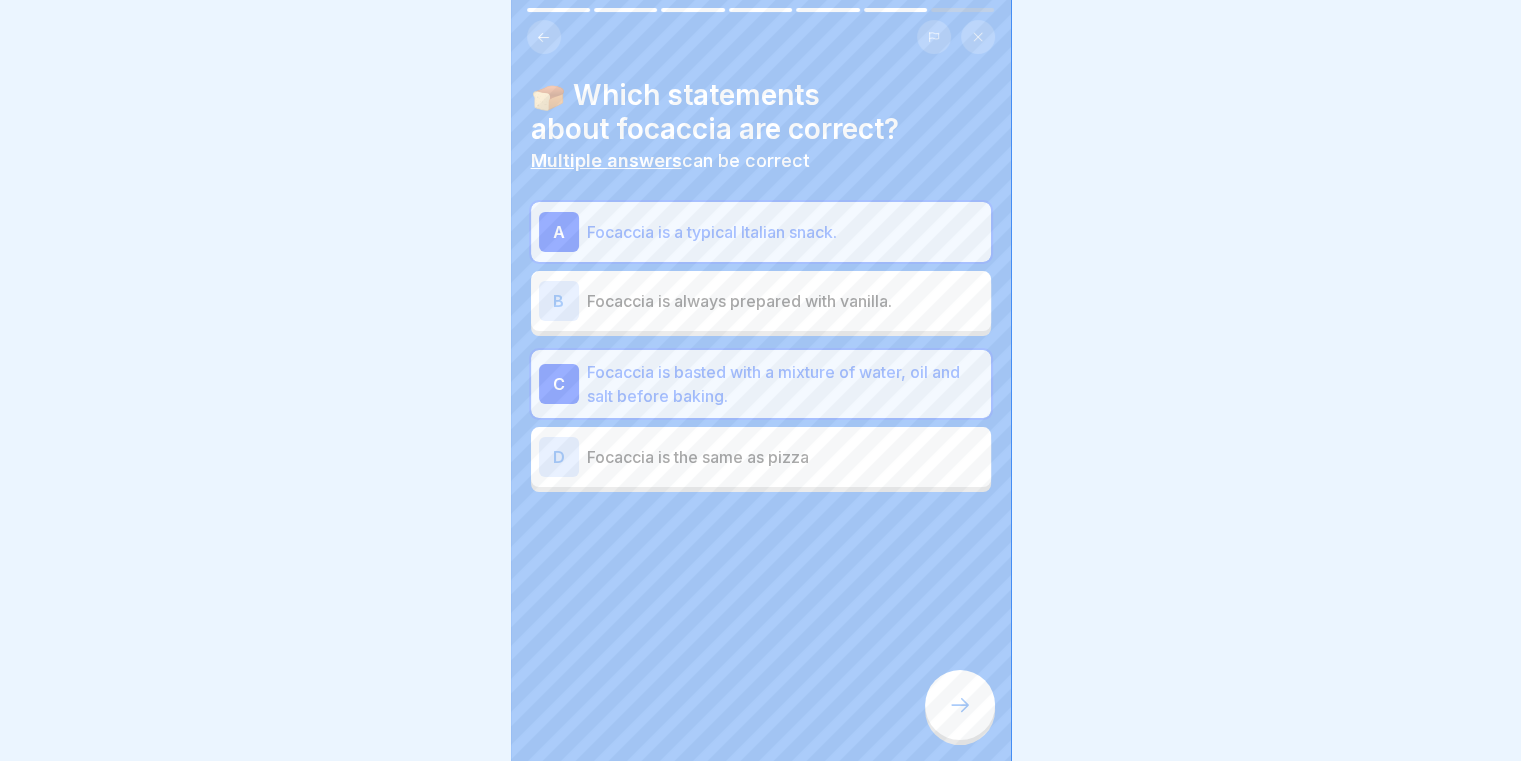 click at bounding box center [960, 705] 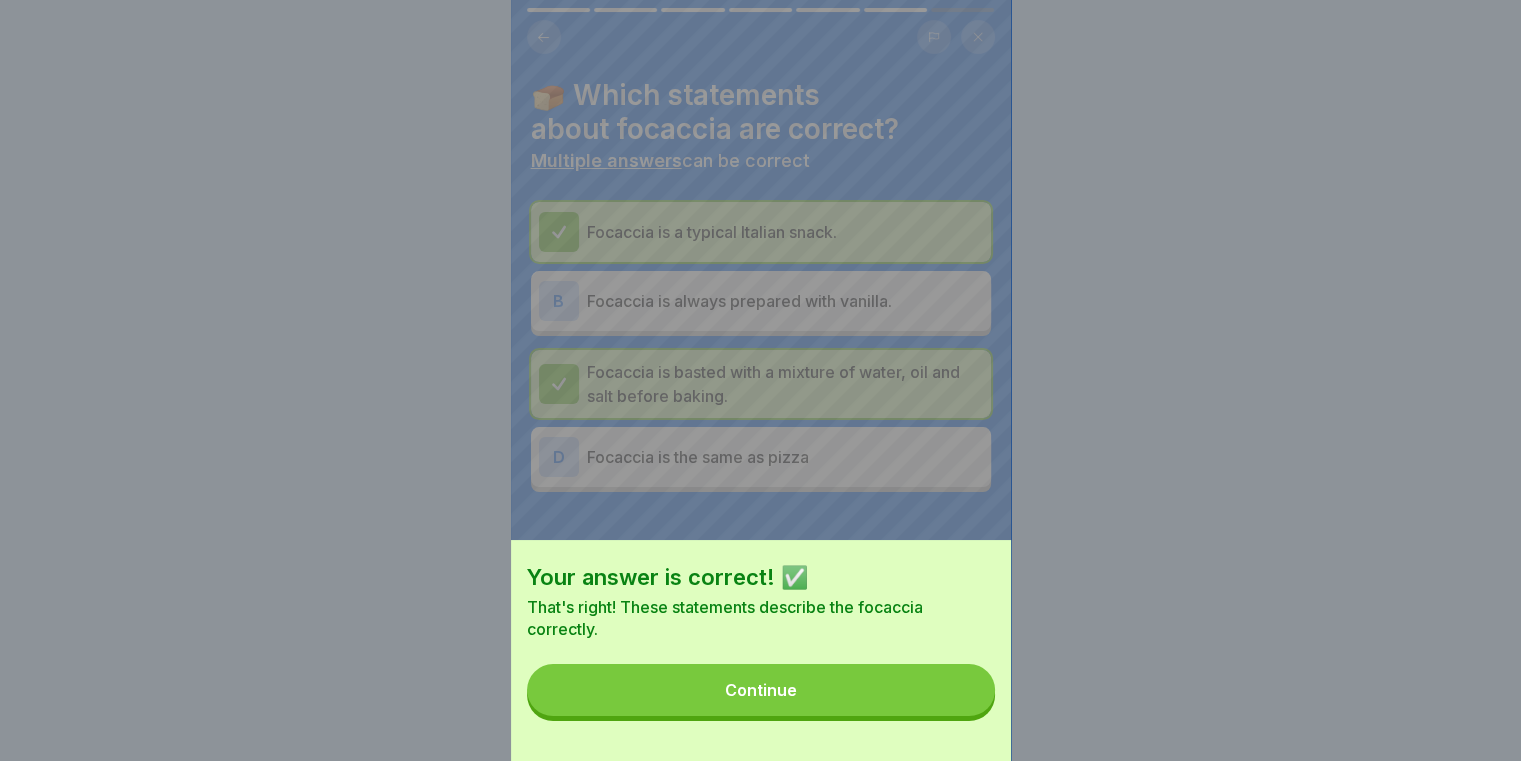 click on "Continue" at bounding box center (761, 690) 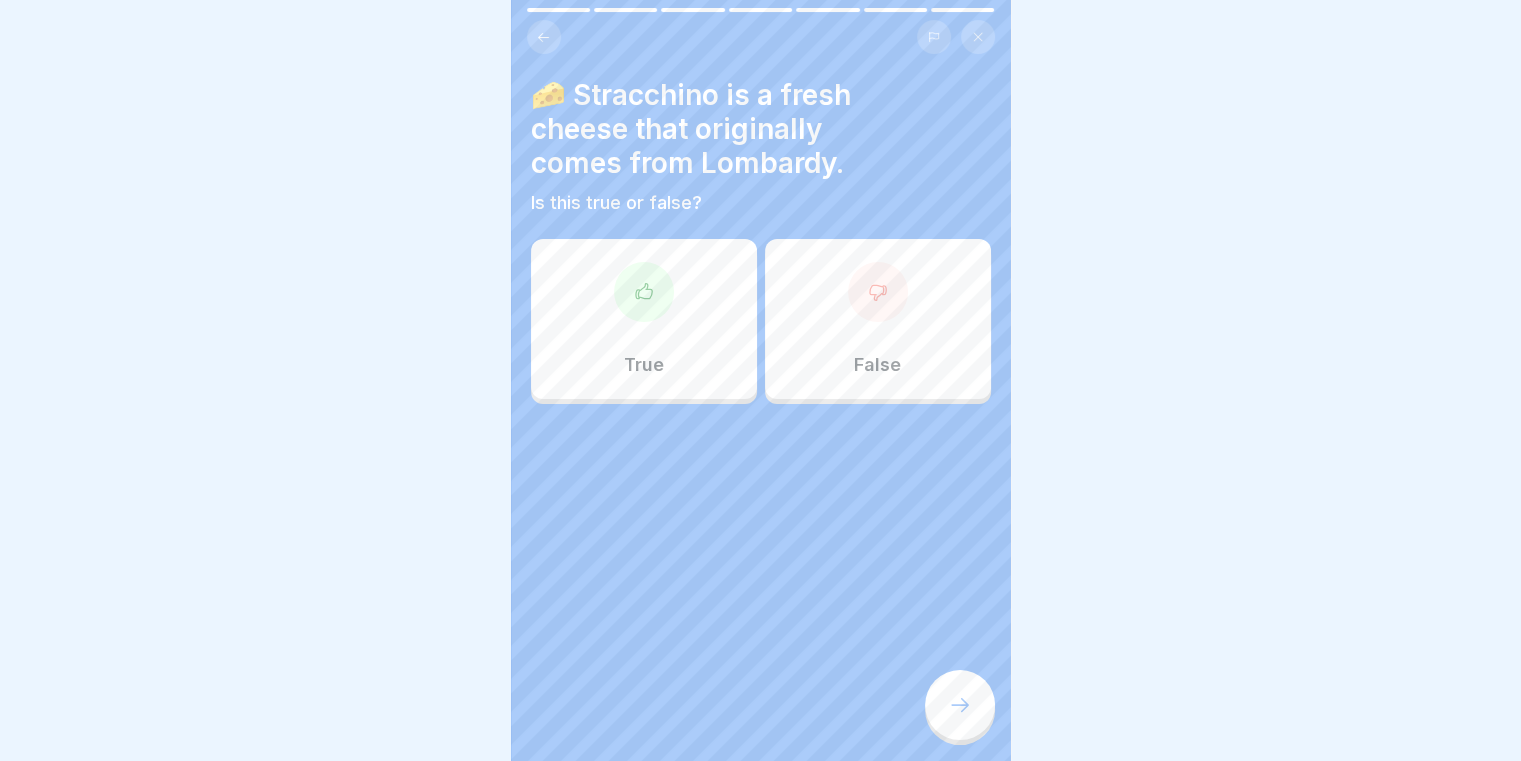 click on "True" at bounding box center [644, 319] 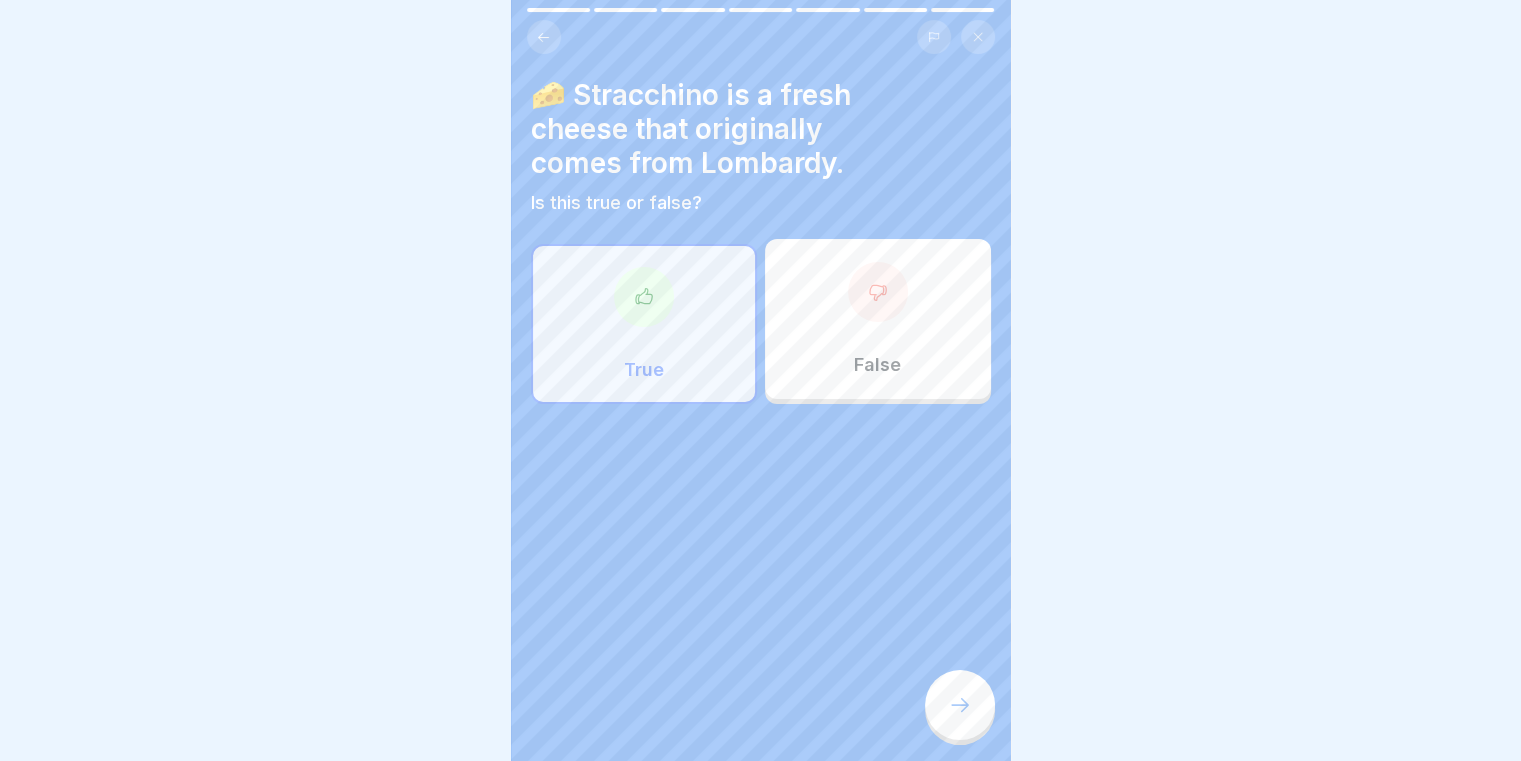 click 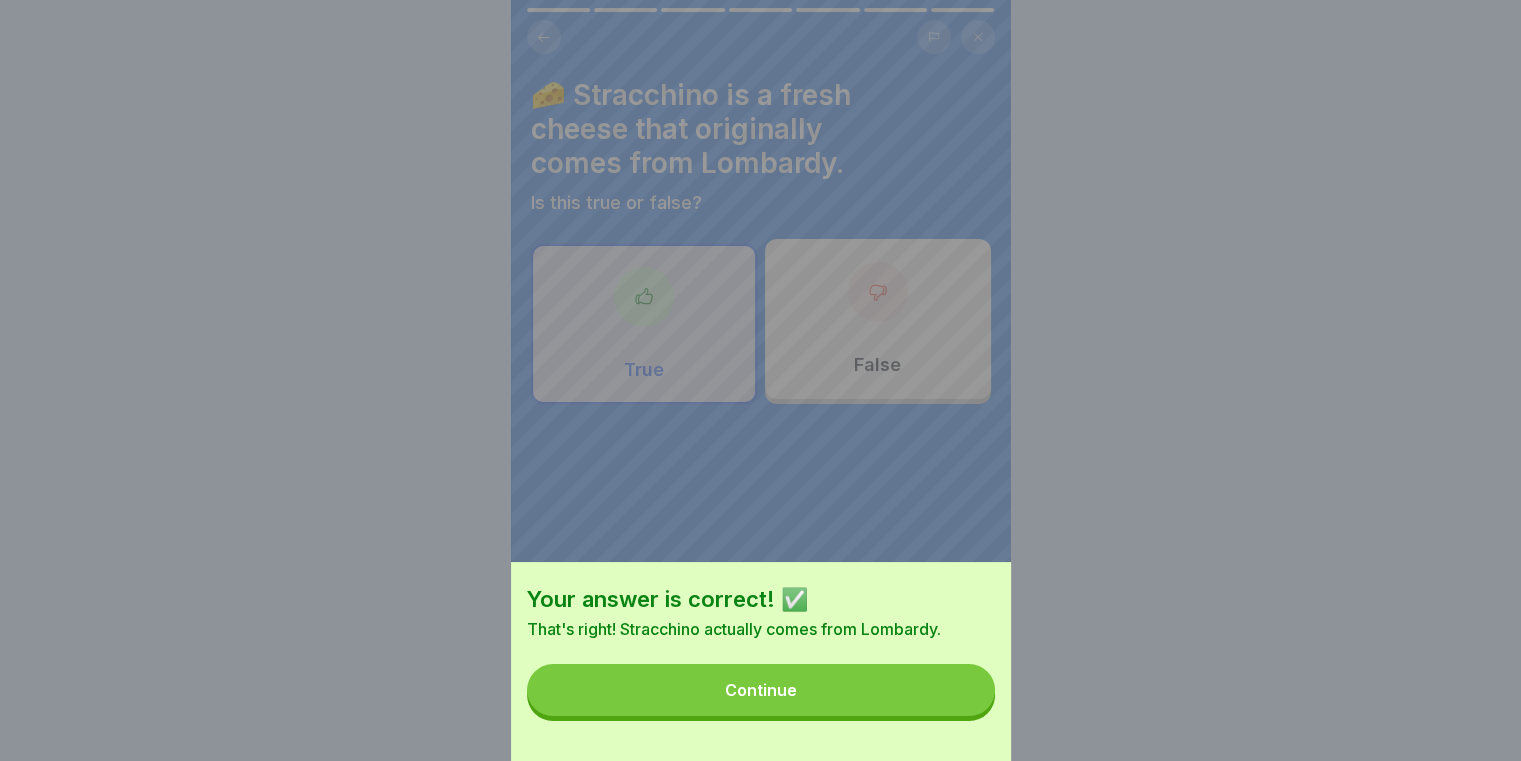 click on "Continue" at bounding box center [761, 690] 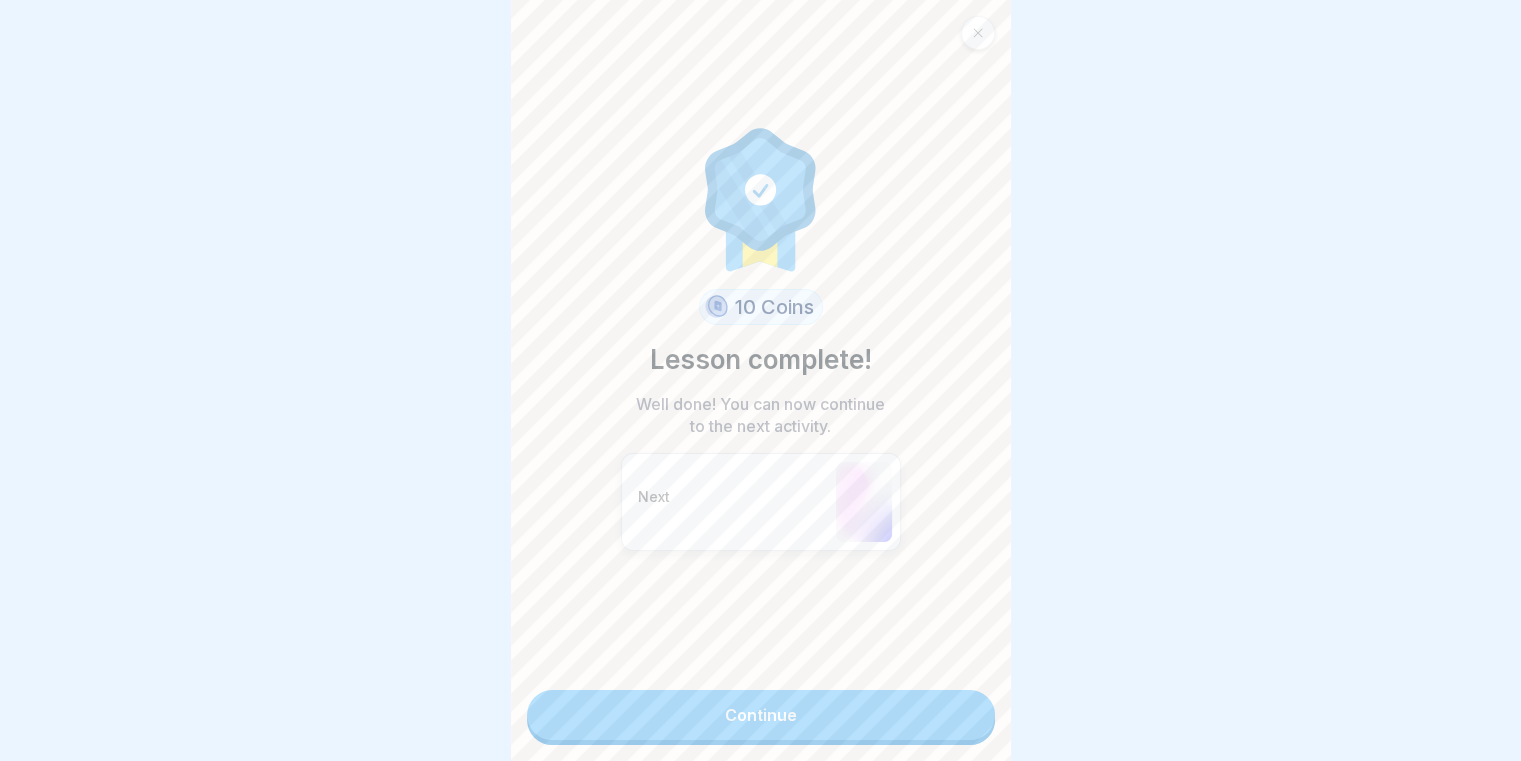 click on "Continue" at bounding box center [761, 715] 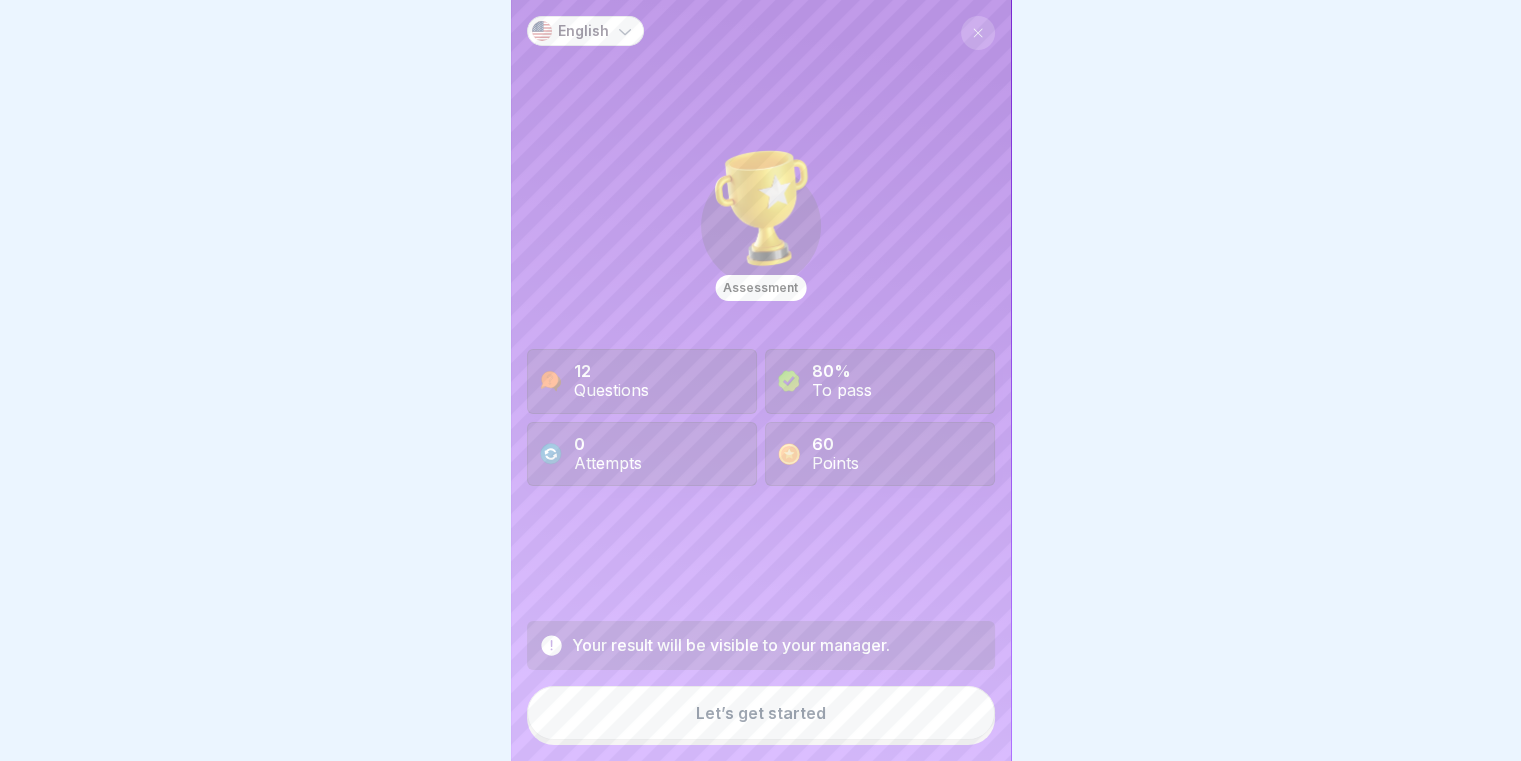 click on "Let’s get started" at bounding box center [761, 713] 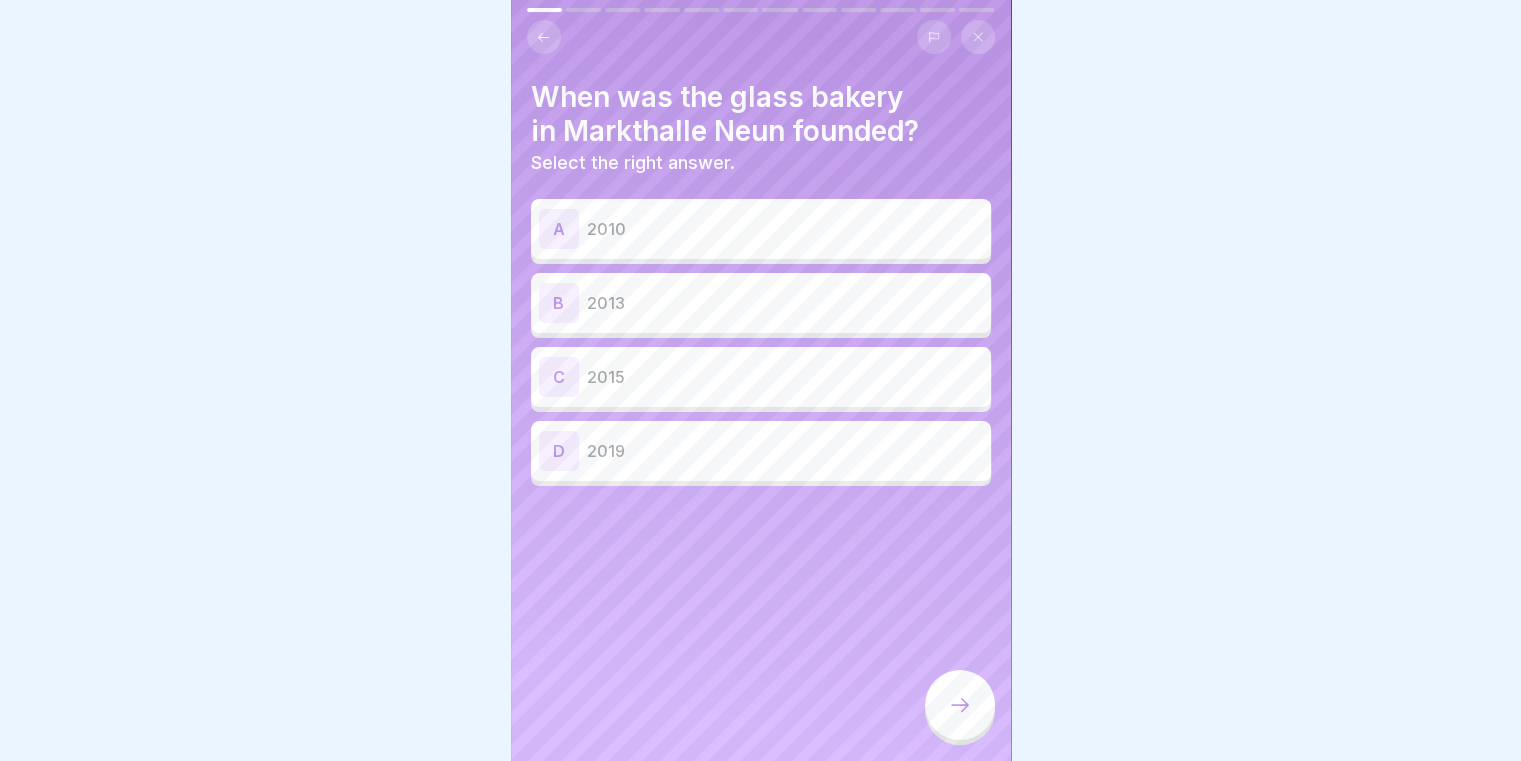click on "2013" at bounding box center (785, 303) 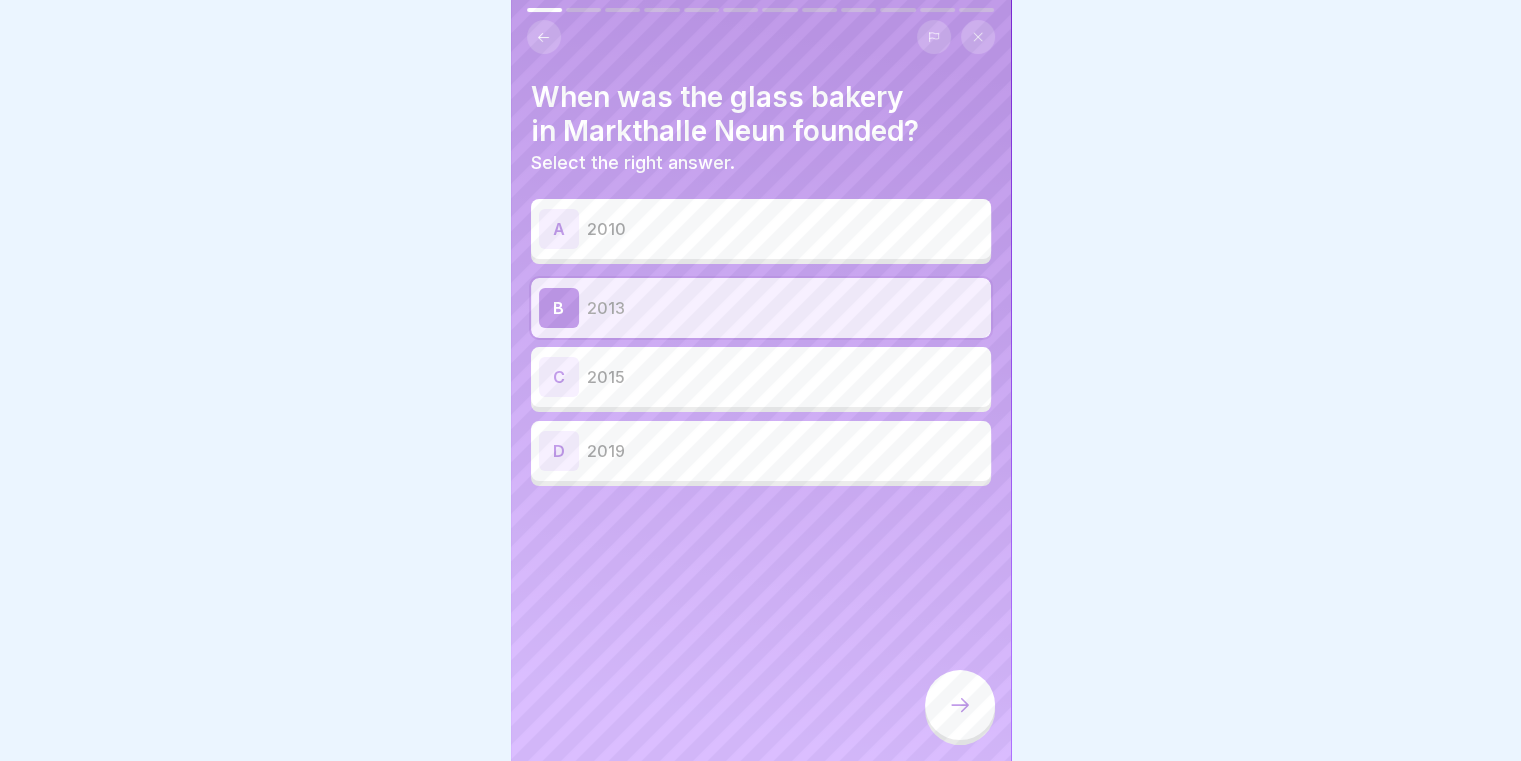 click at bounding box center (960, 705) 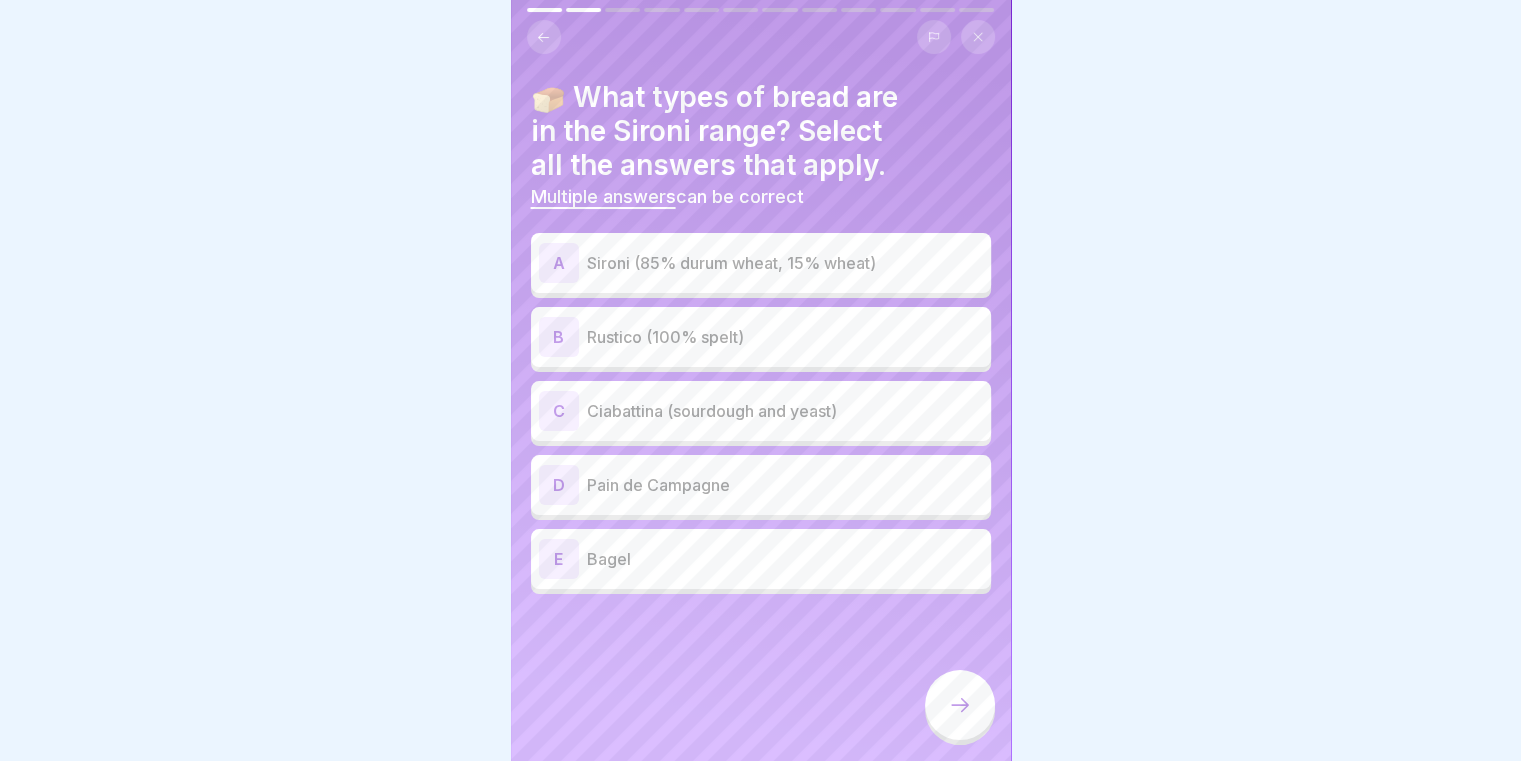 click on "Sironi (85% durum wheat, 15% wheat)" at bounding box center (785, 263) 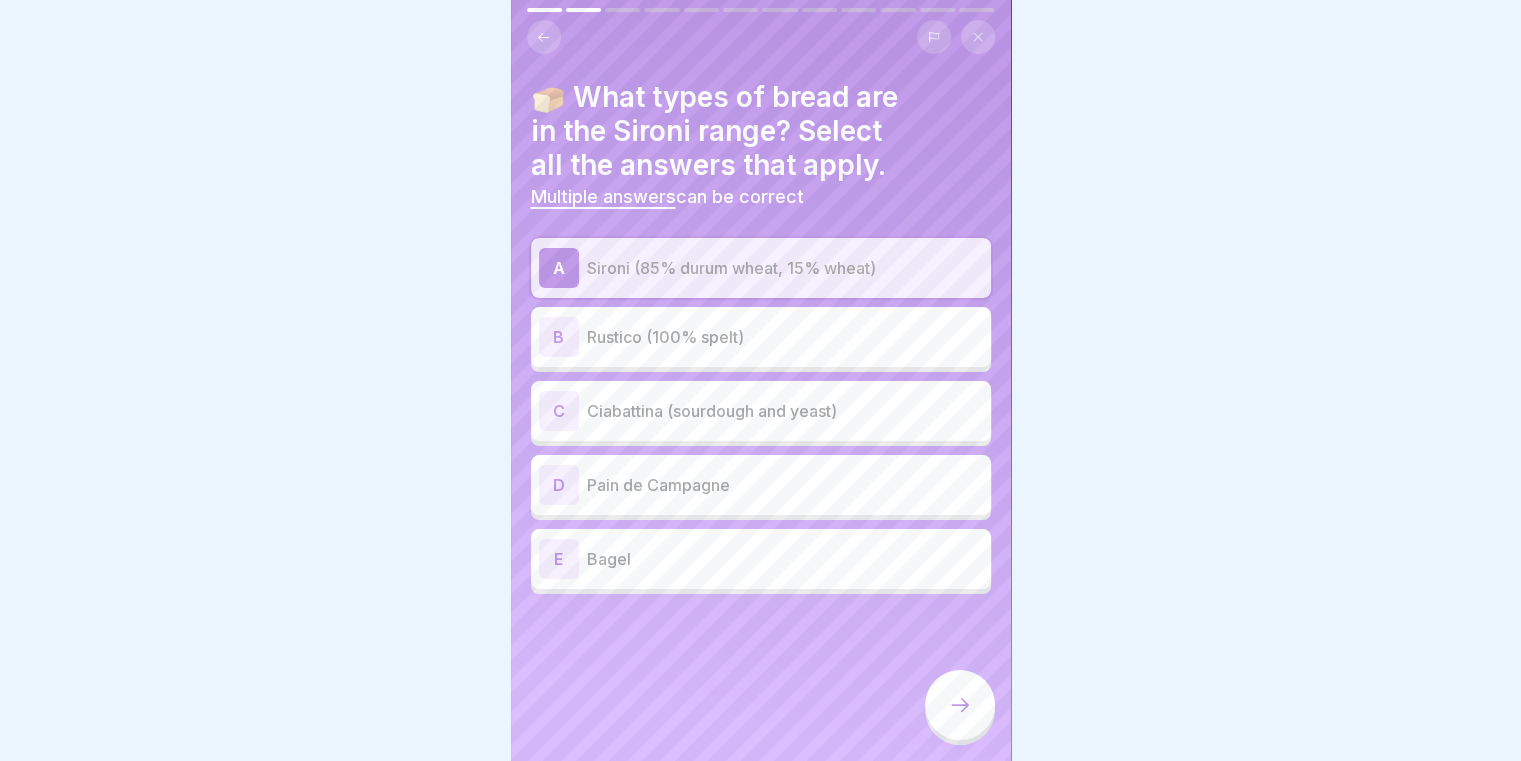click on "Rustico (100% spelt)" at bounding box center [785, 337] 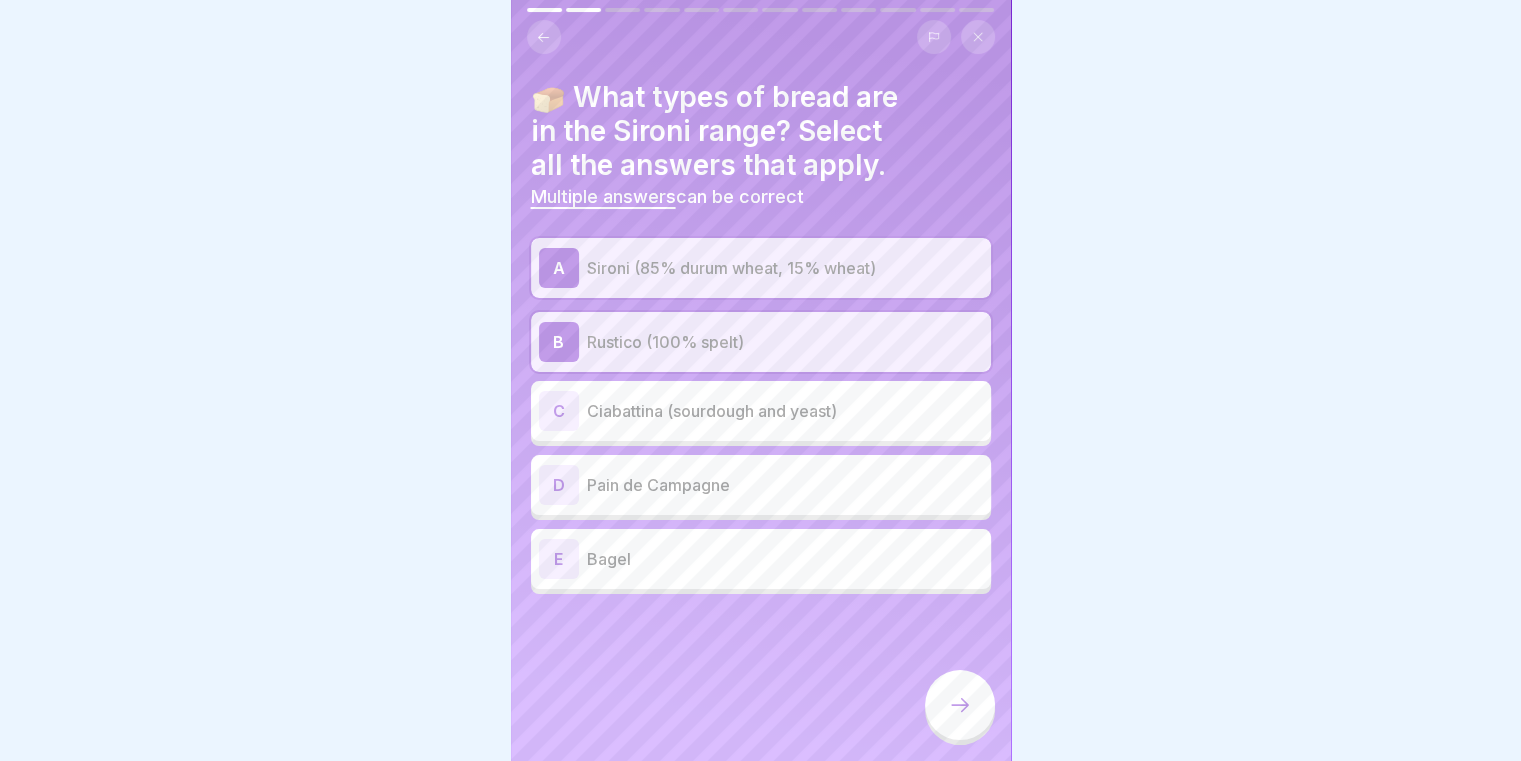 click on "Ciabattina (sourdough and yeast)" at bounding box center [785, 411] 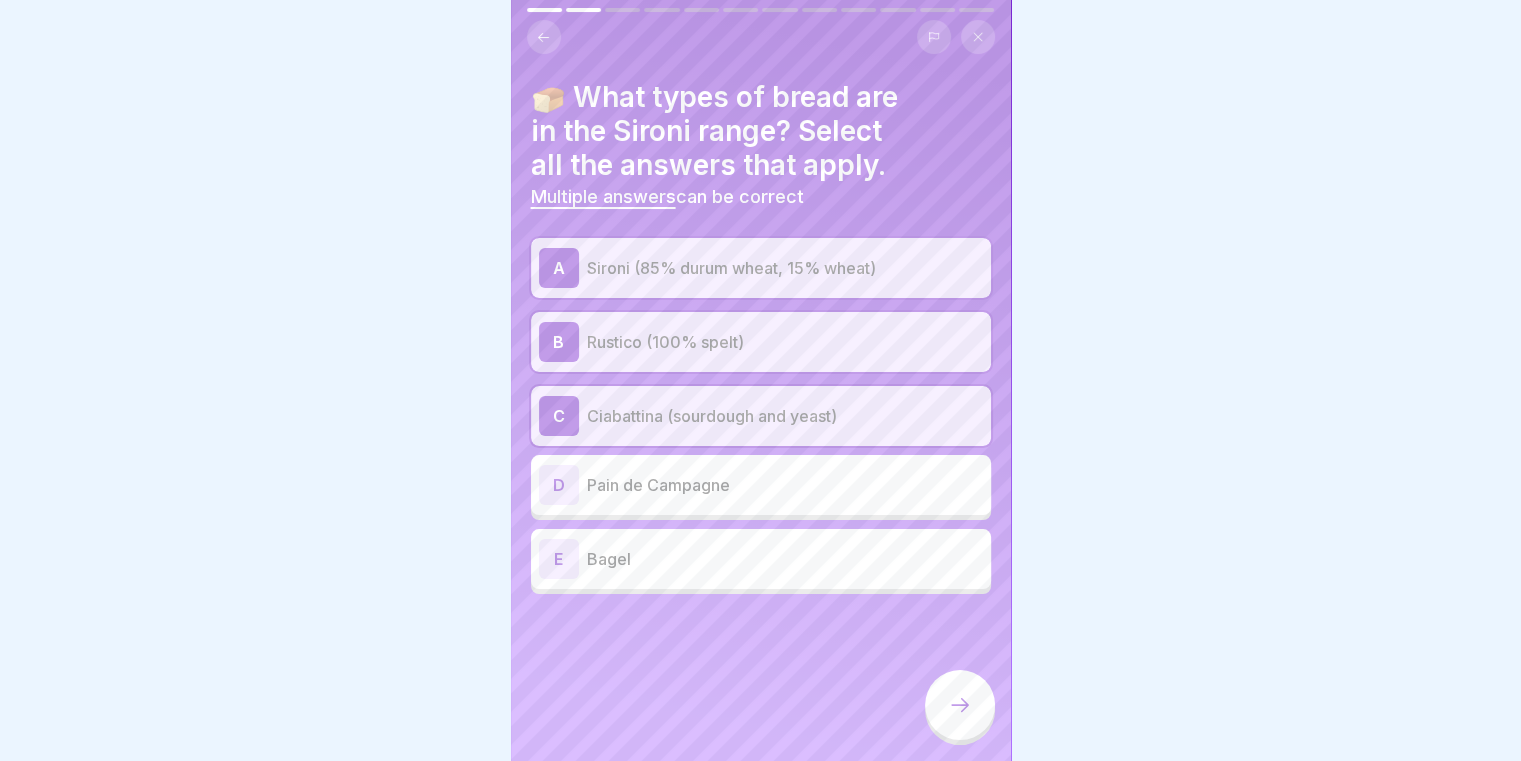 click at bounding box center [960, 705] 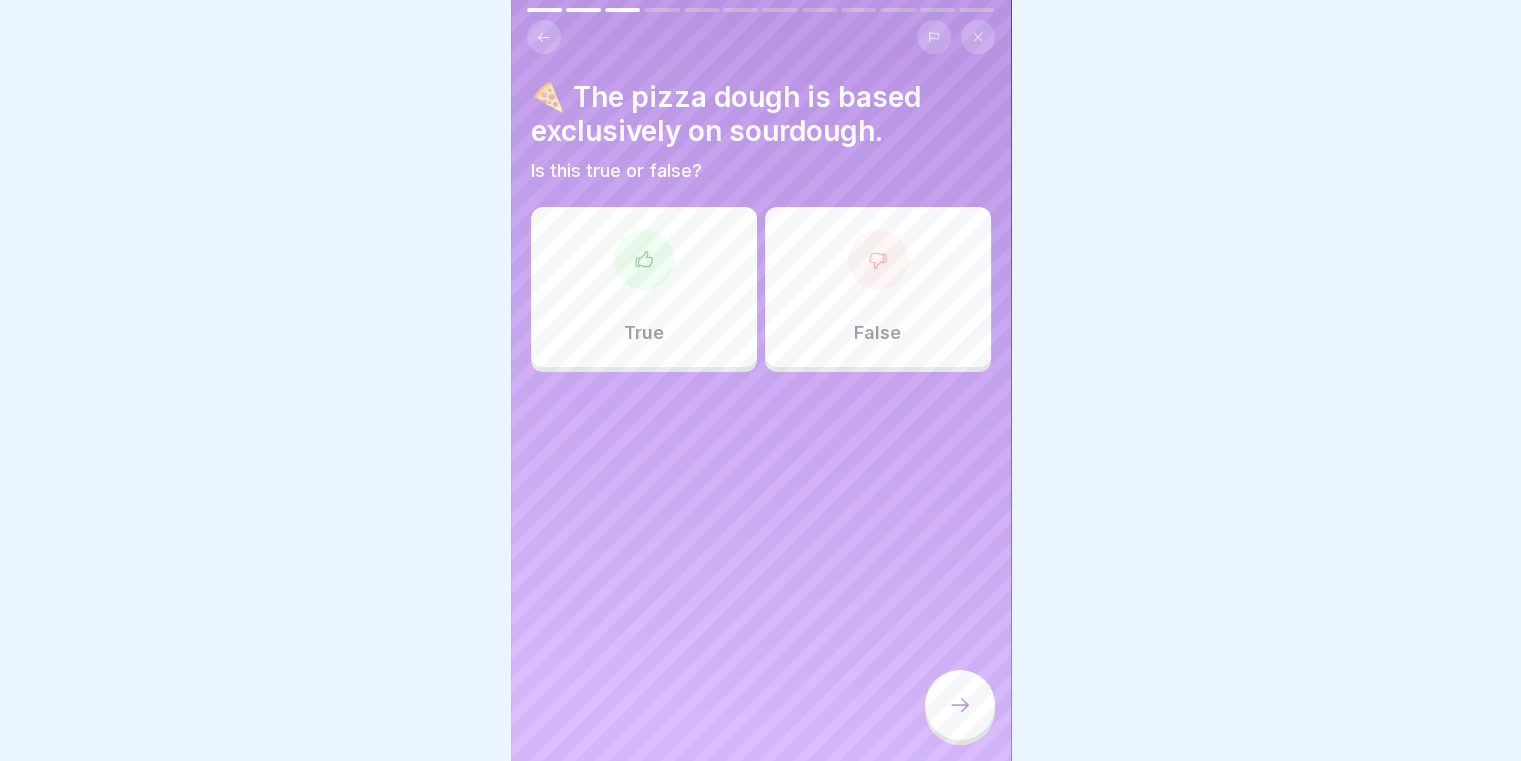 click on "False" at bounding box center (878, 287) 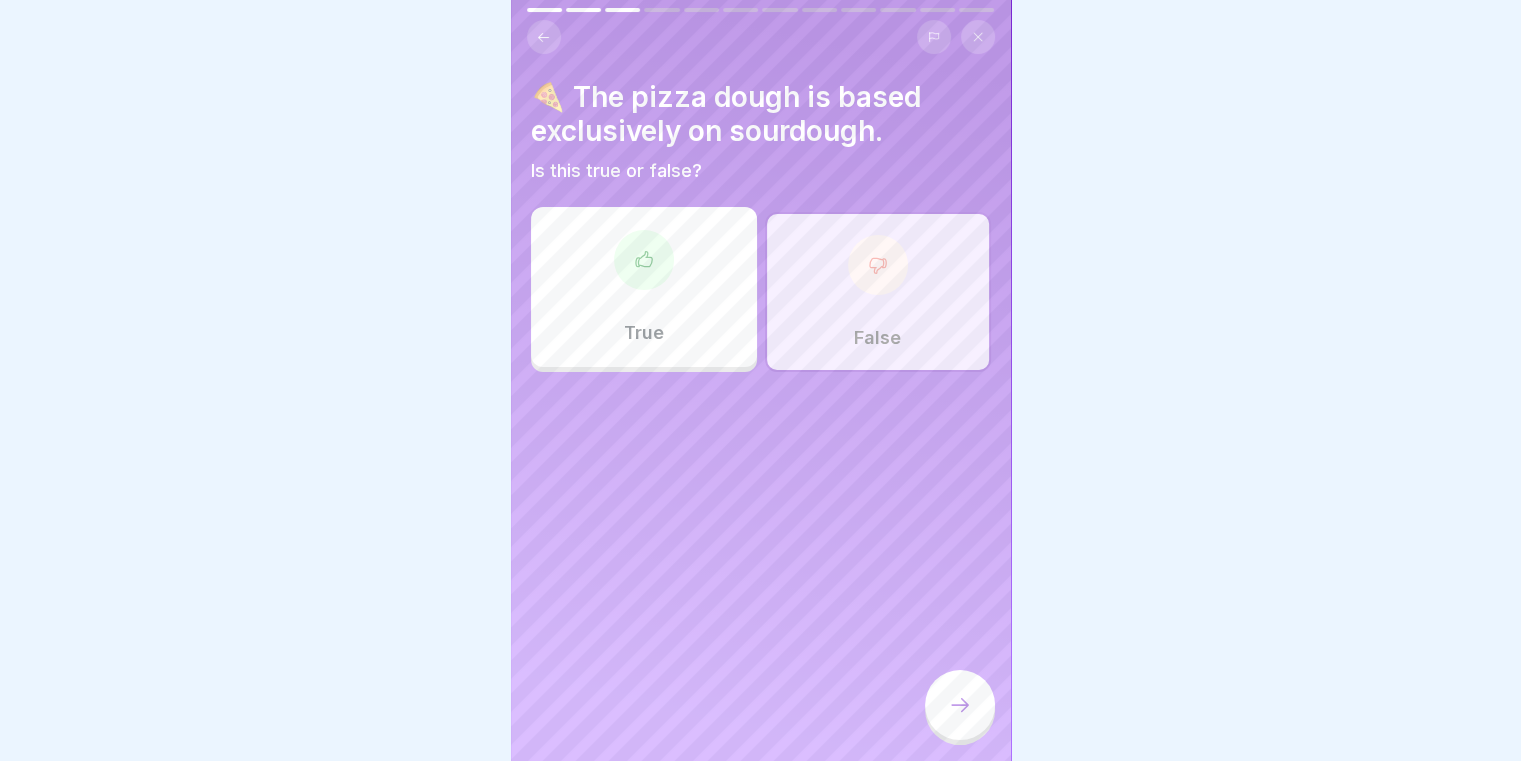 click 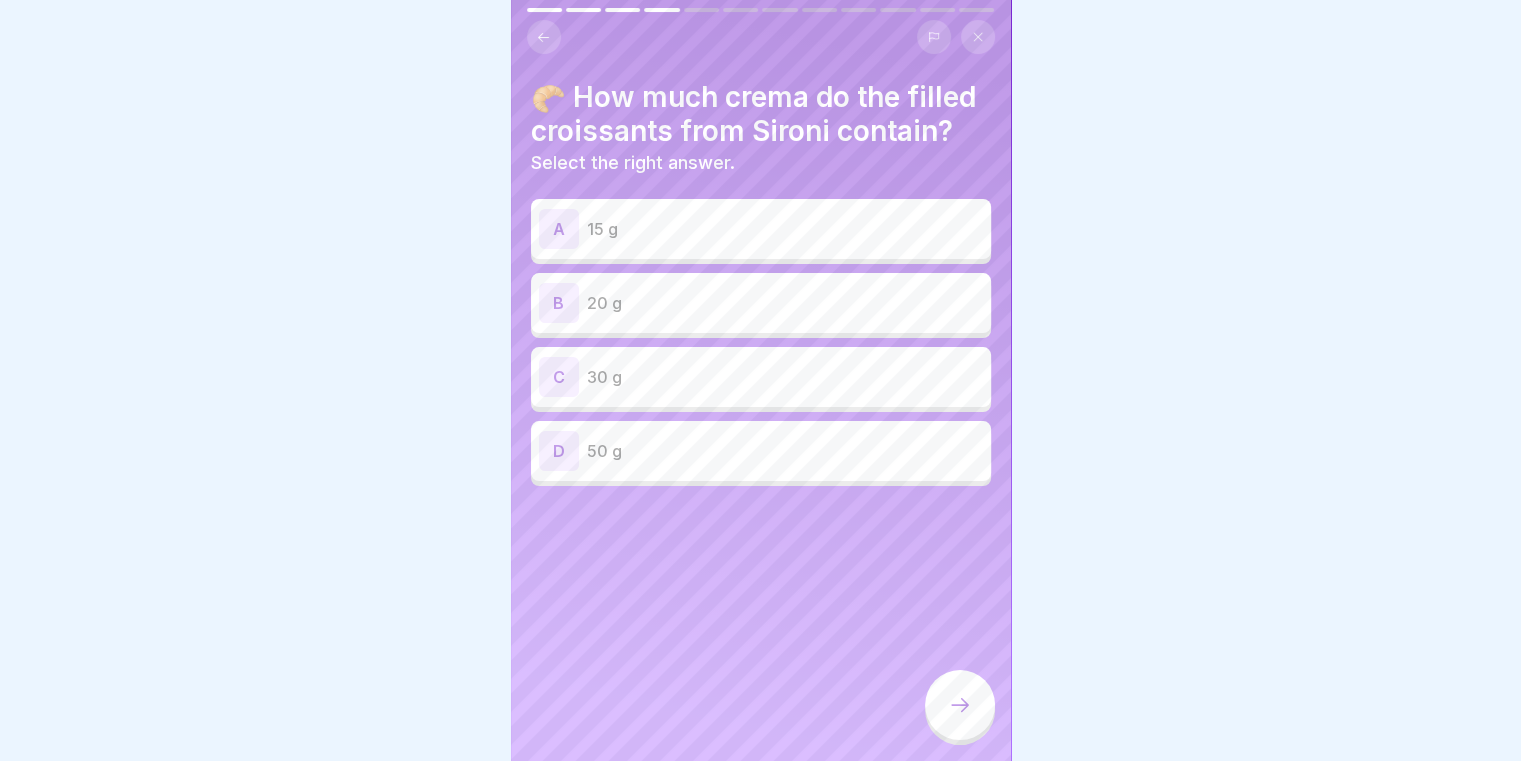 click on "30 g" at bounding box center [785, 377] 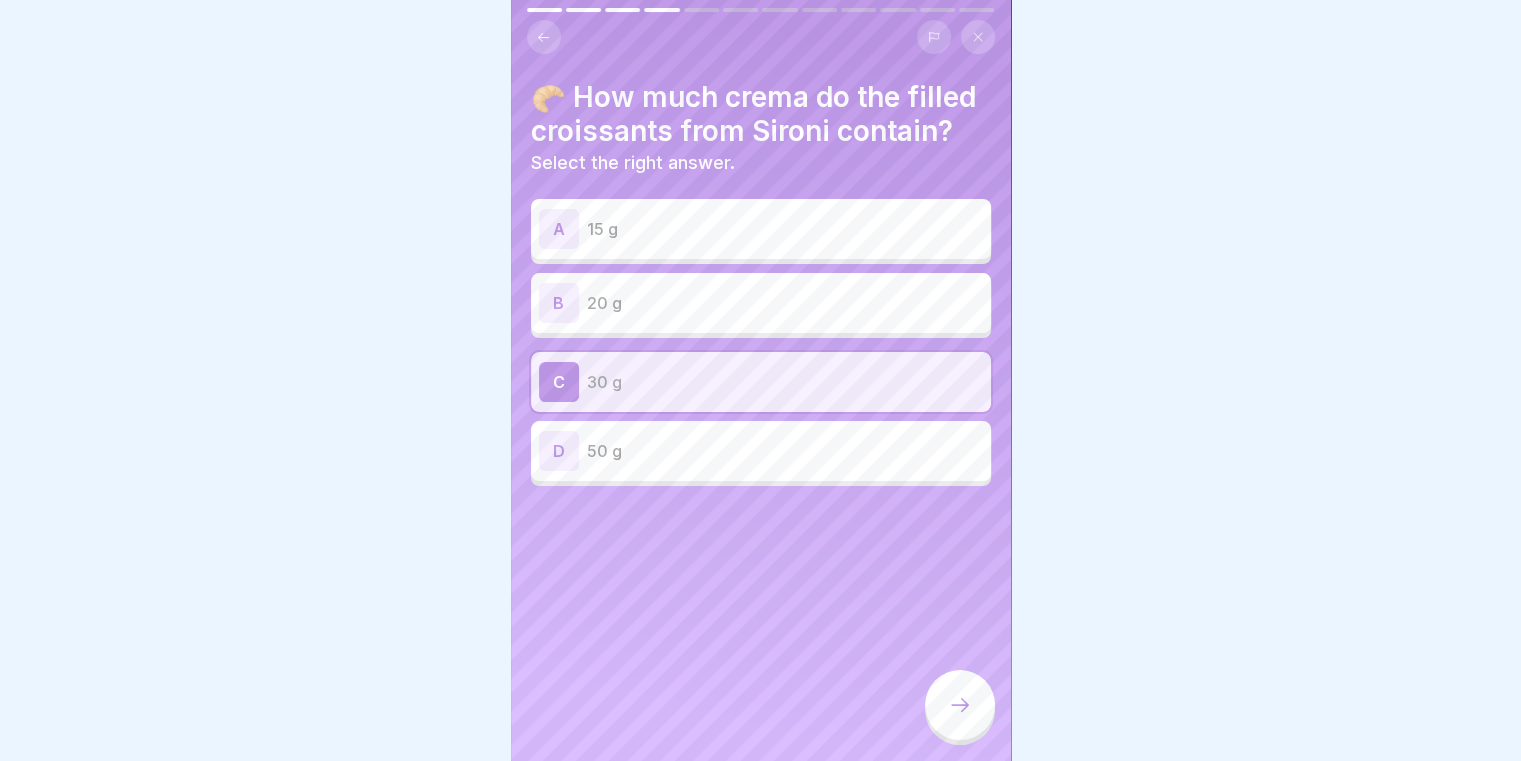 click at bounding box center (960, 705) 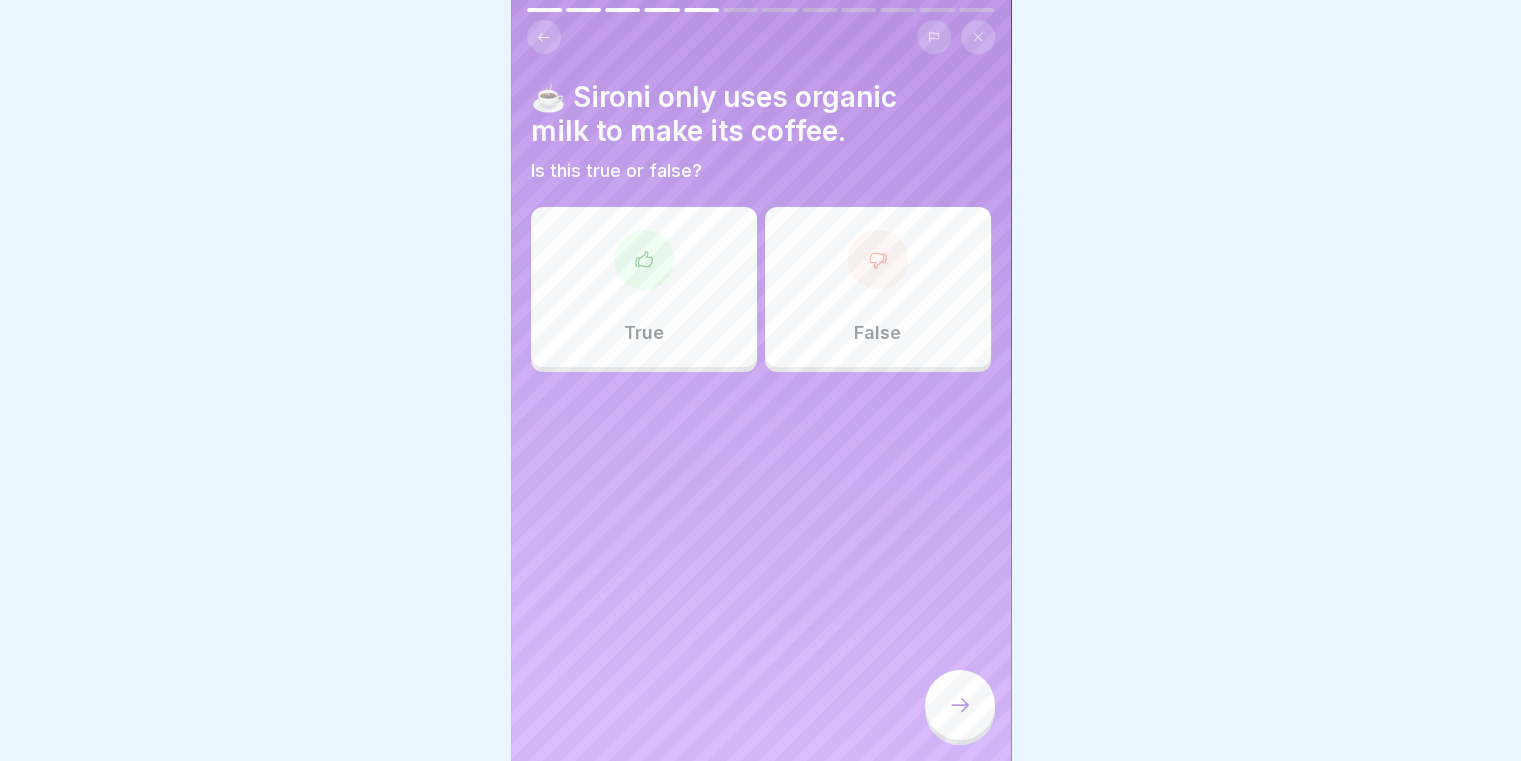 click on "True" at bounding box center (644, 287) 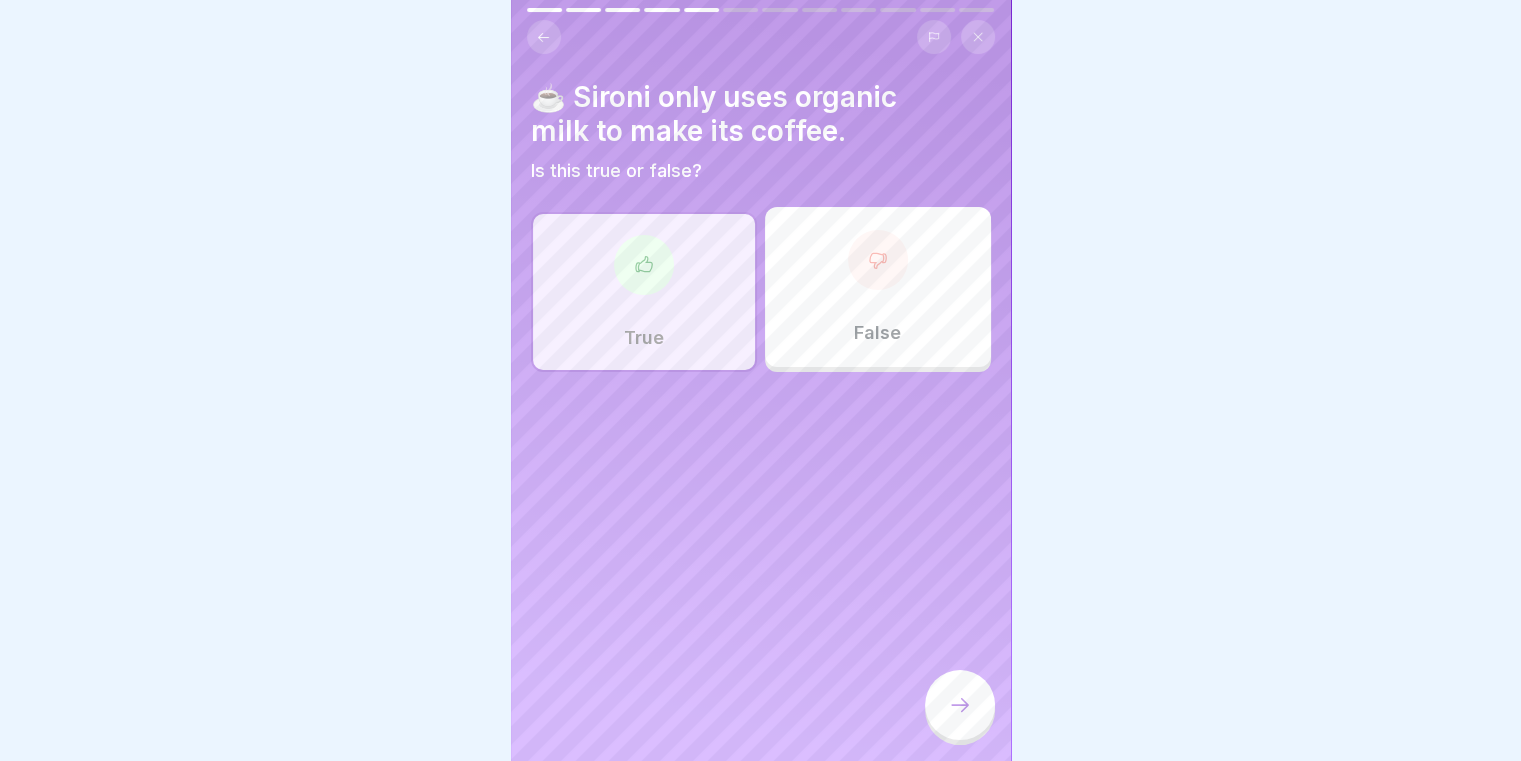 click 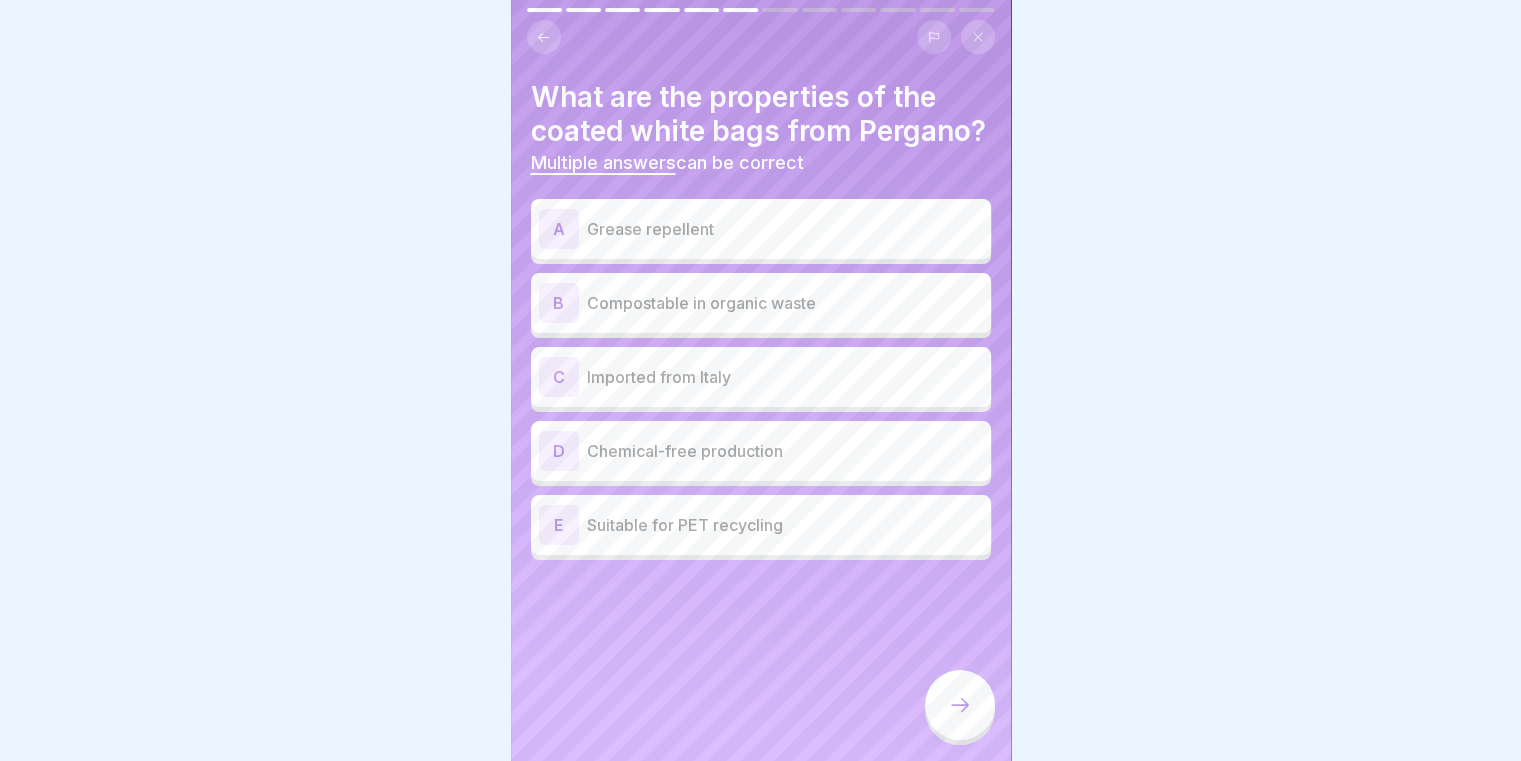 click on "Grease repellent" at bounding box center [785, 229] 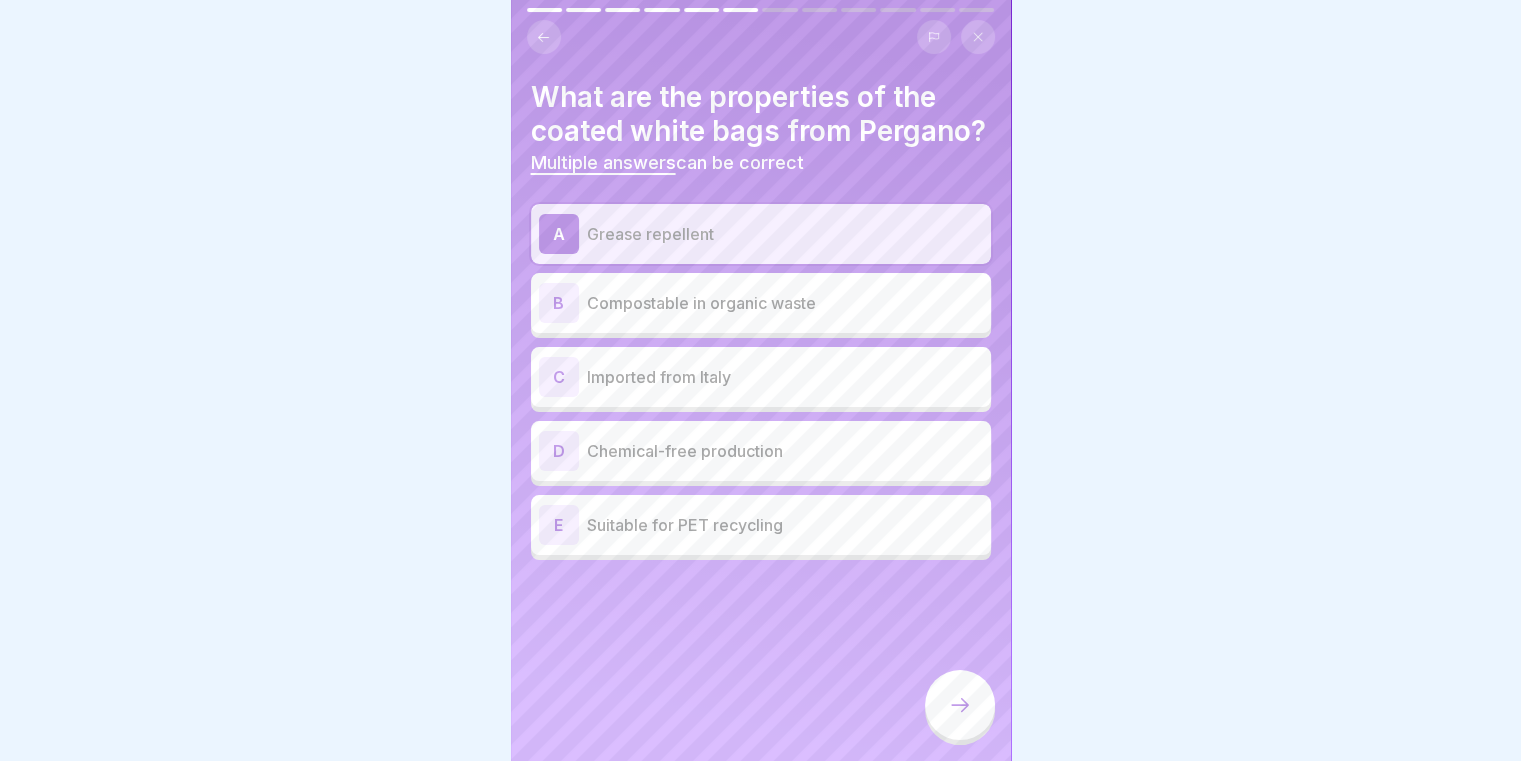 click on "Compostable in organic waste" at bounding box center (785, 303) 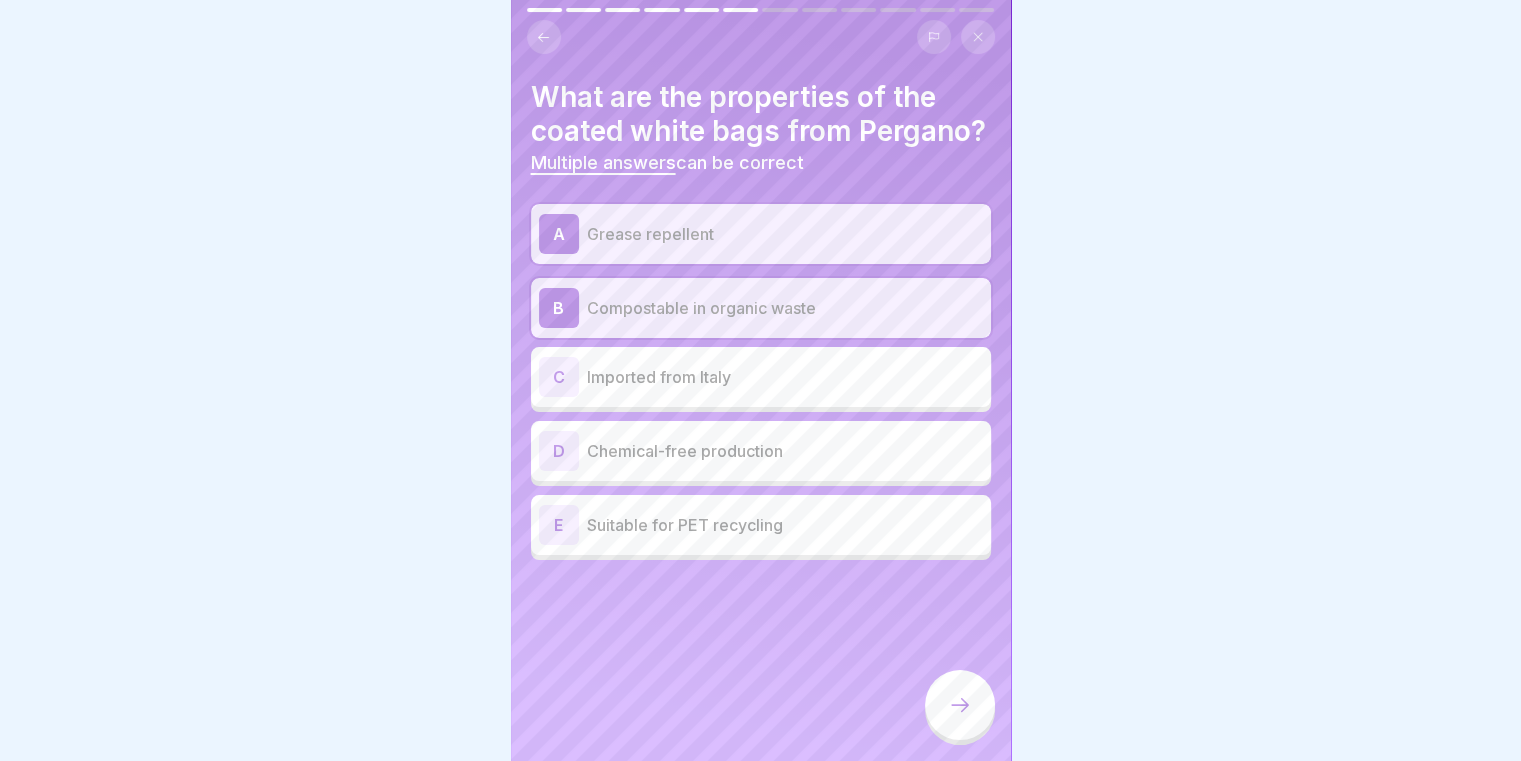 click on "D Chemical-free production" at bounding box center (761, 451) 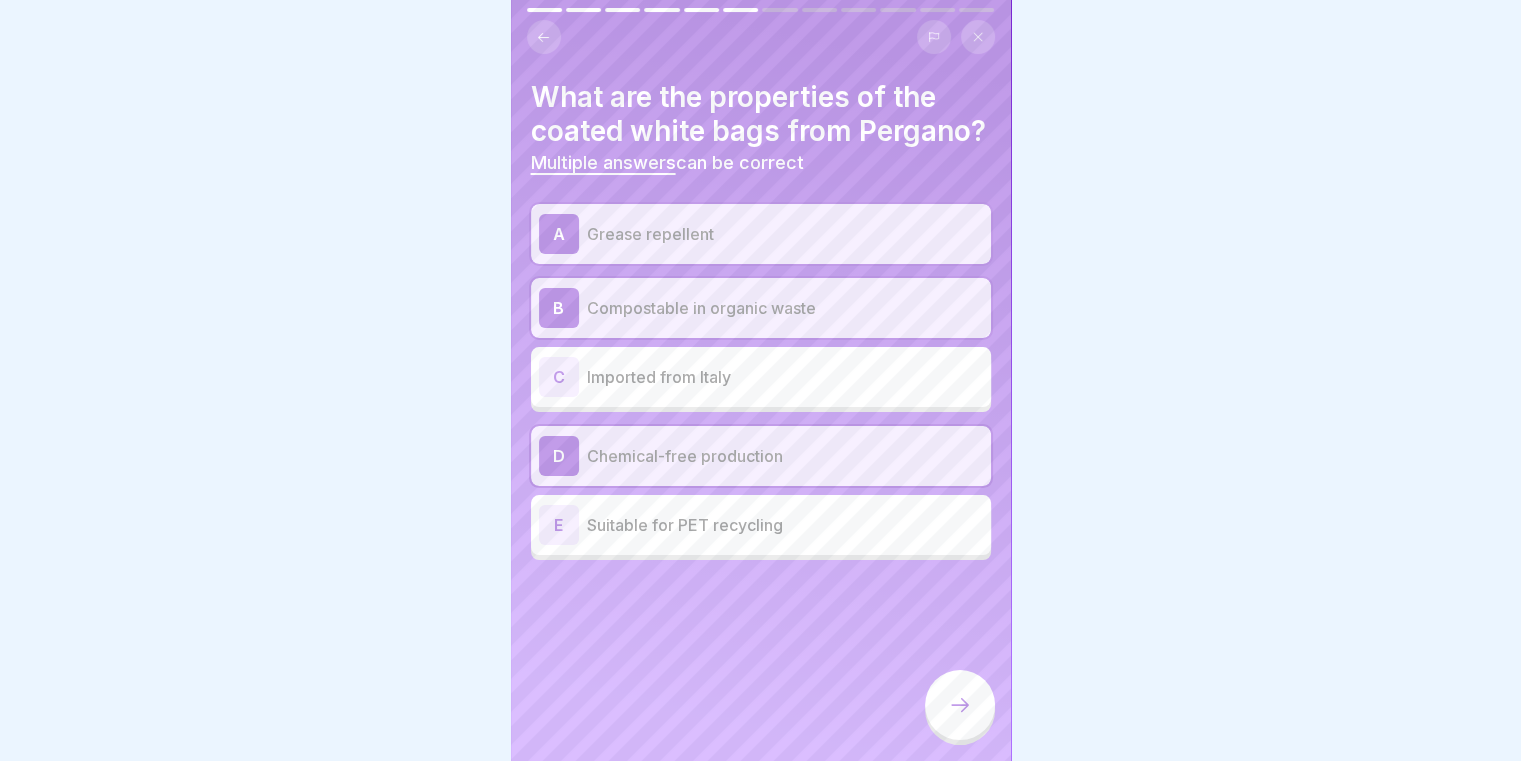 click on "Suitable for PET recycling" at bounding box center [785, 525] 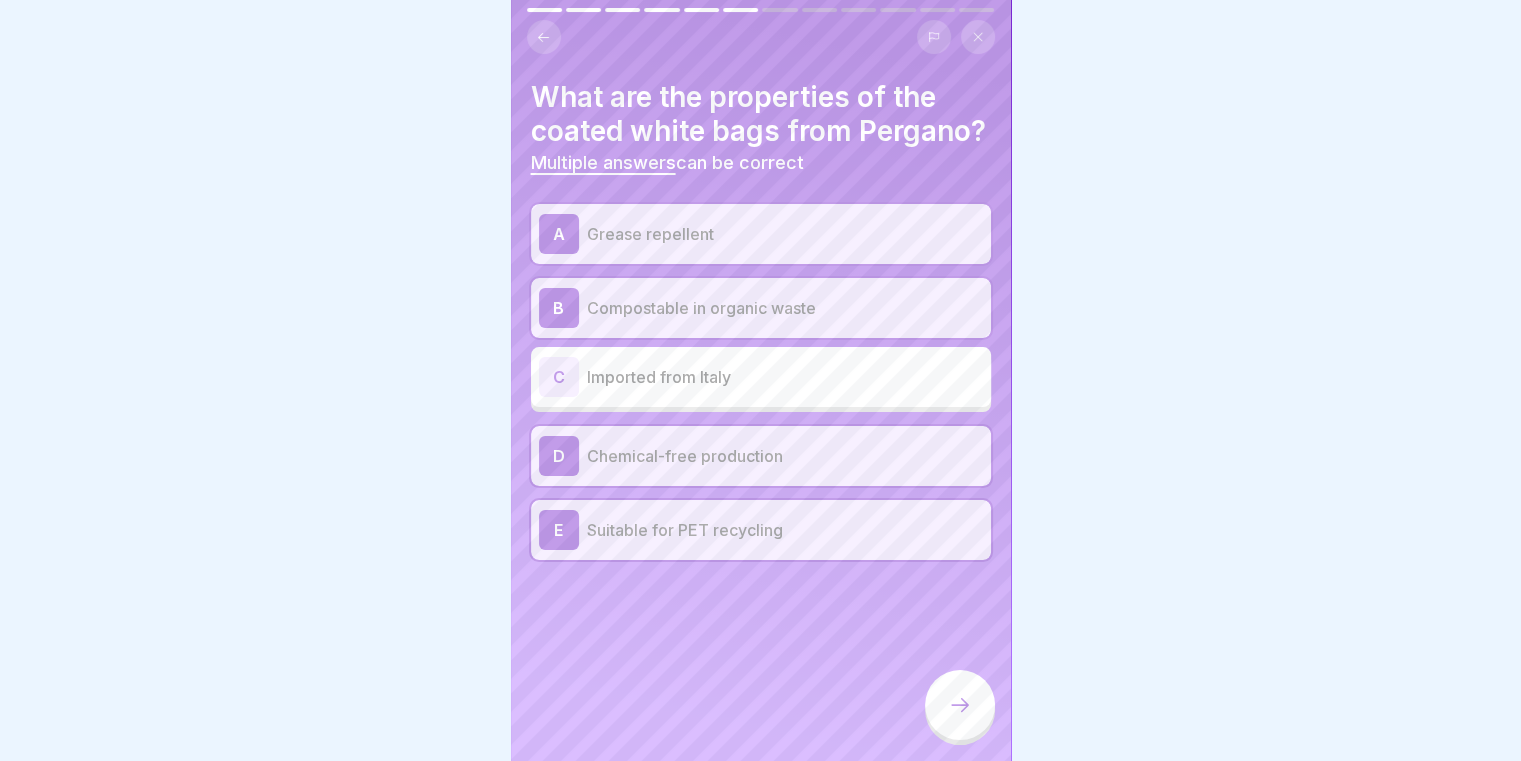 click at bounding box center [960, 705] 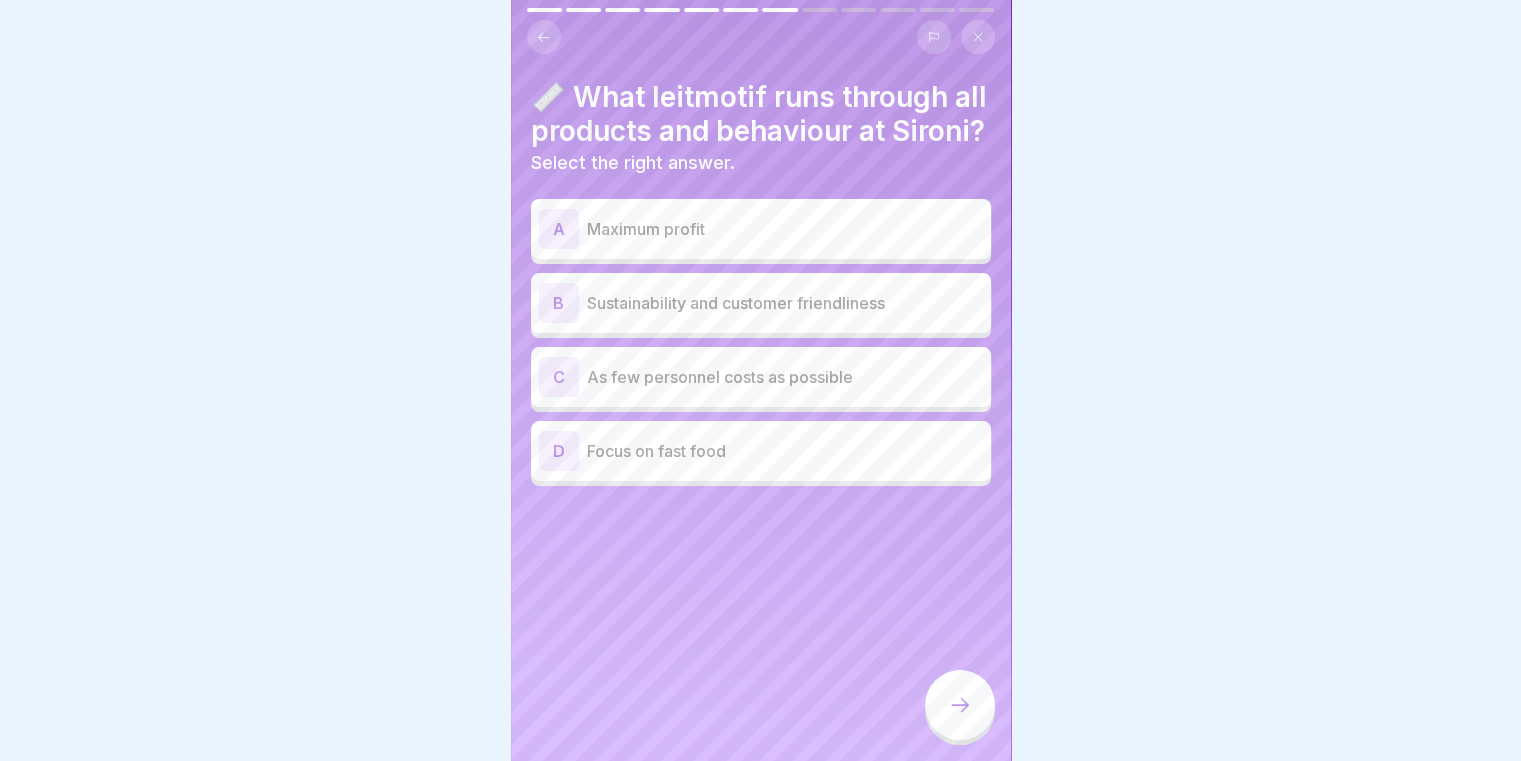 click on "B Sustainability and customer friendliness" at bounding box center [761, 303] 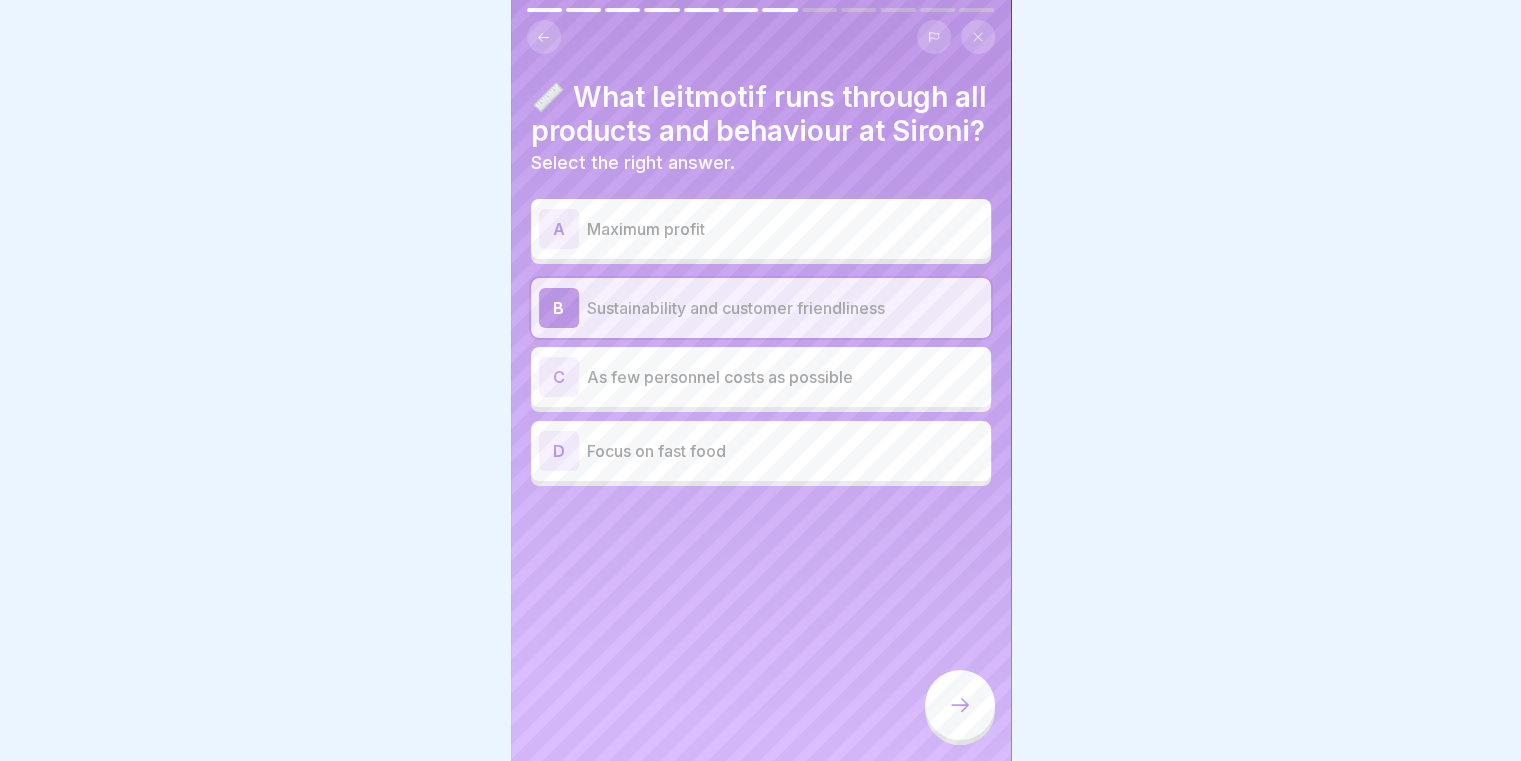 click at bounding box center [960, 705] 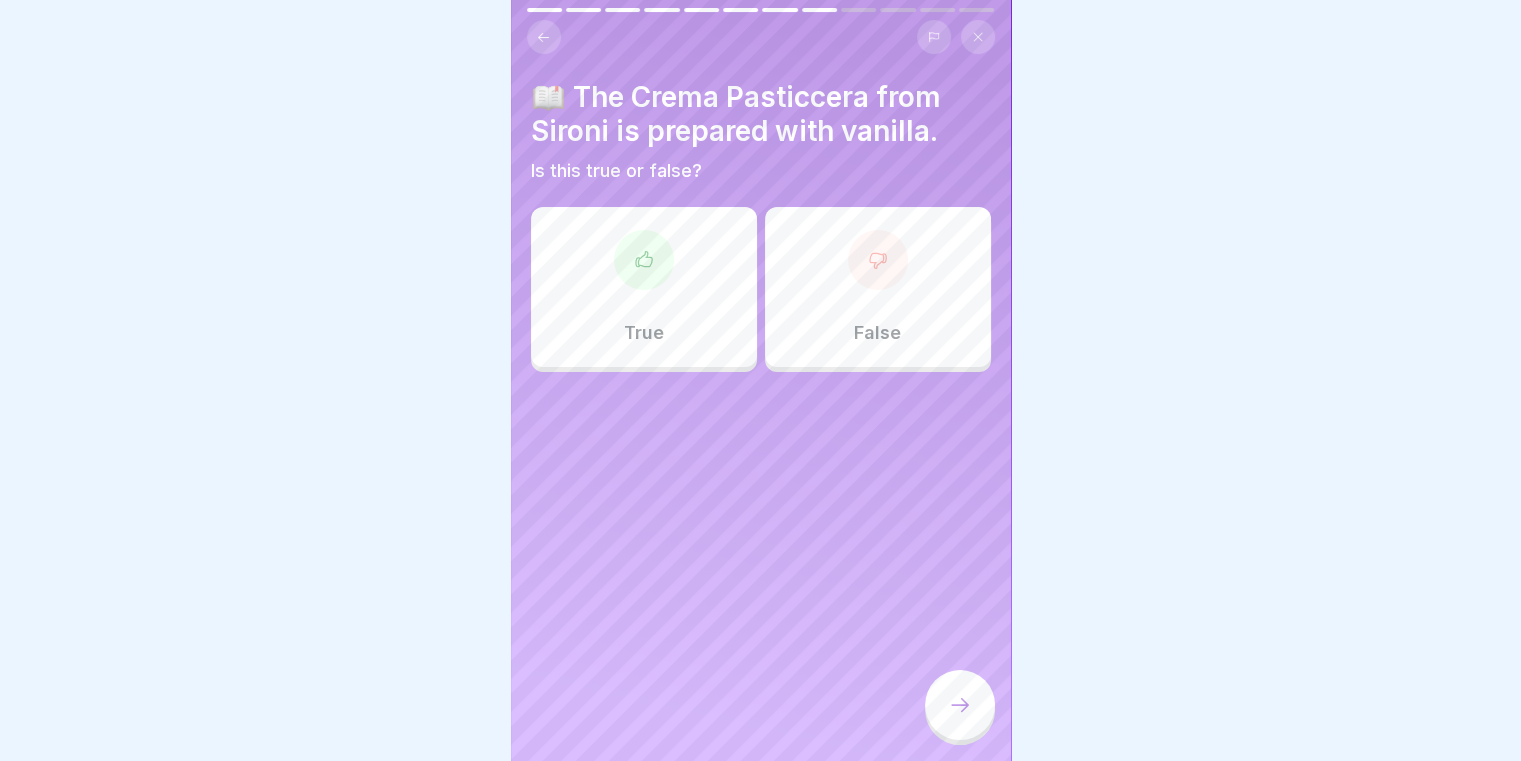 click on "True" at bounding box center (644, 287) 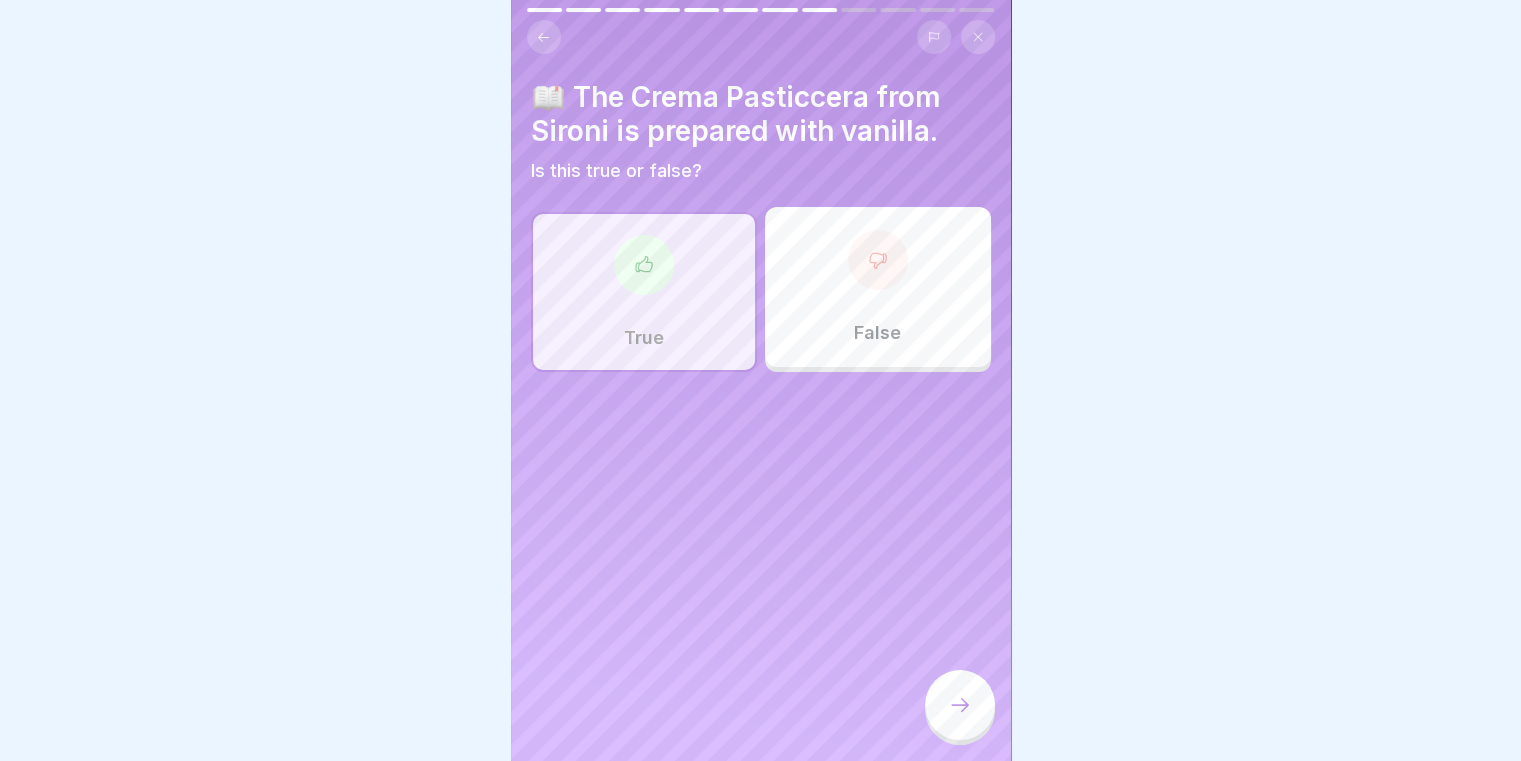 click at bounding box center [960, 705] 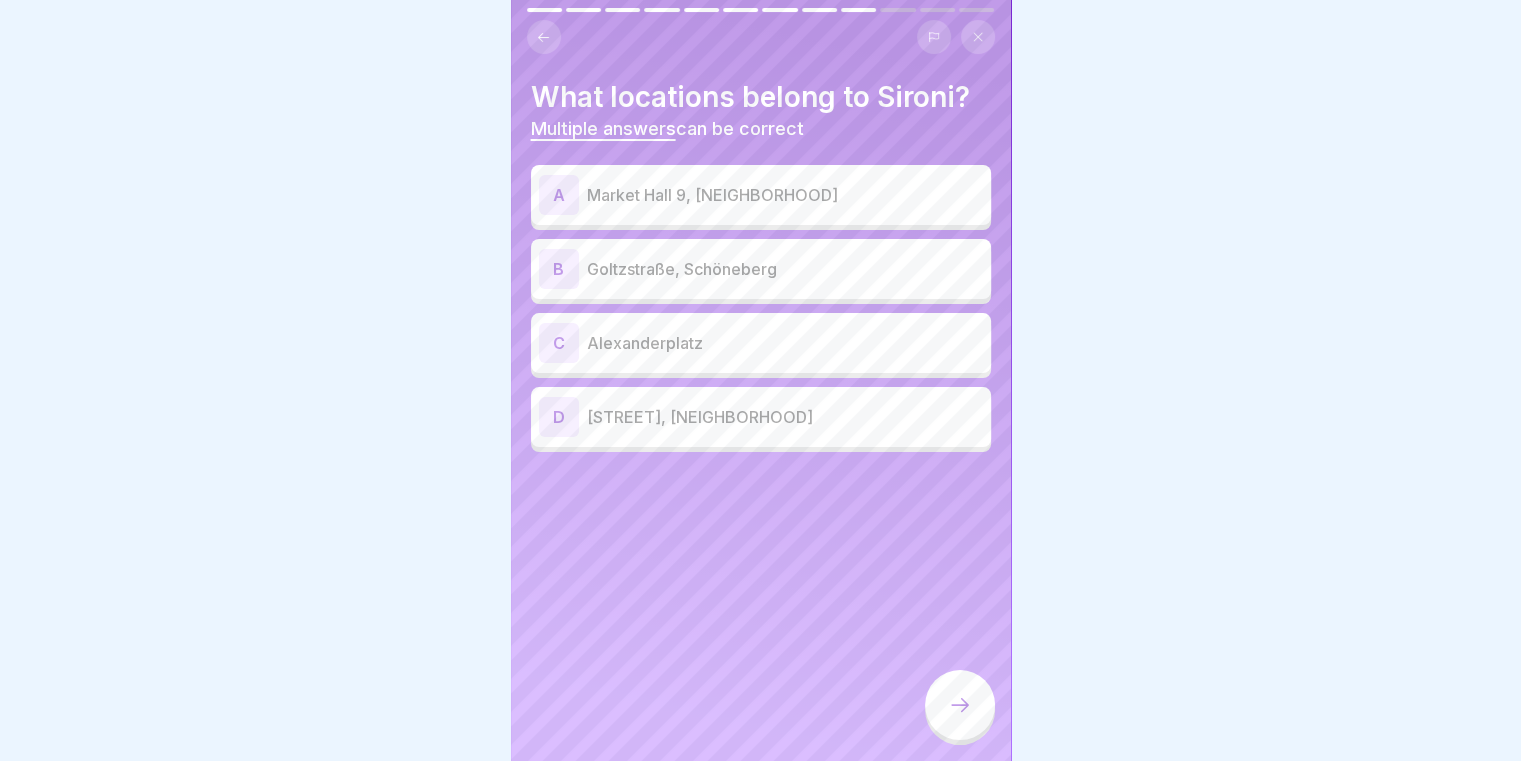 click on "B Goltzstraße, Schöneberg" at bounding box center [761, 269] 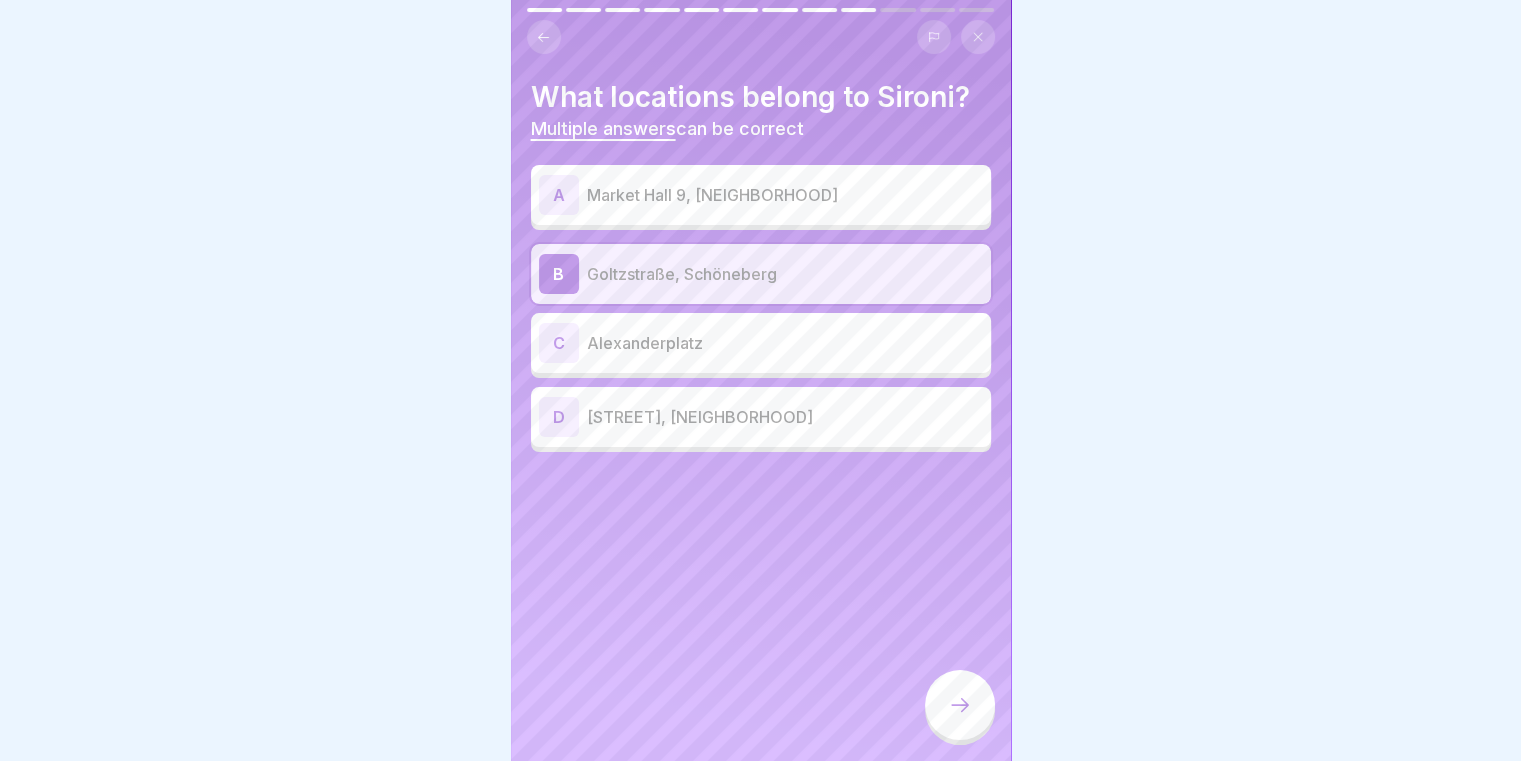 click on "Gleimstraße, Prenzlauer Berg" at bounding box center (785, 417) 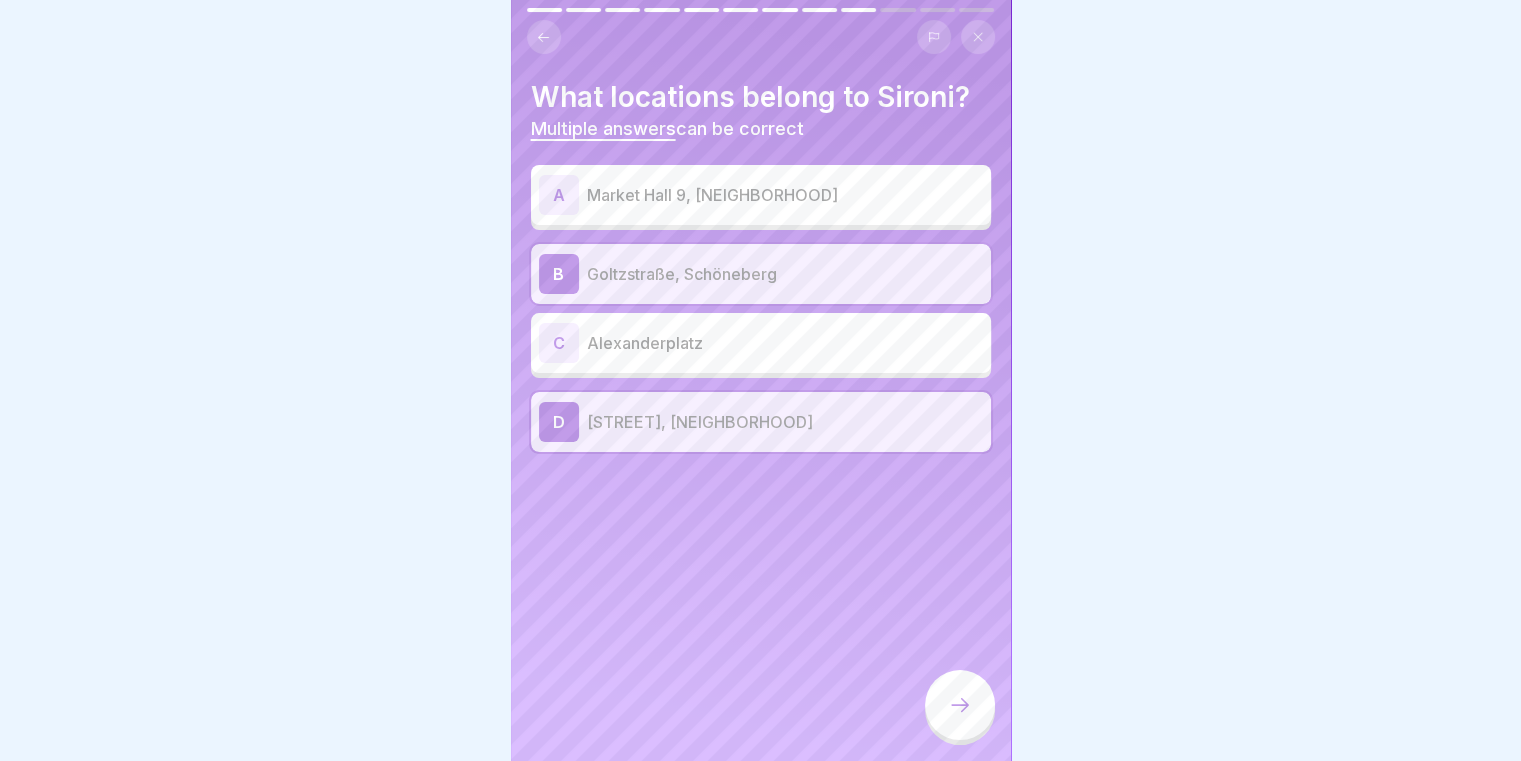 click on "A Market Hall 9, Kreuzberg" at bounding box center (761, 195) 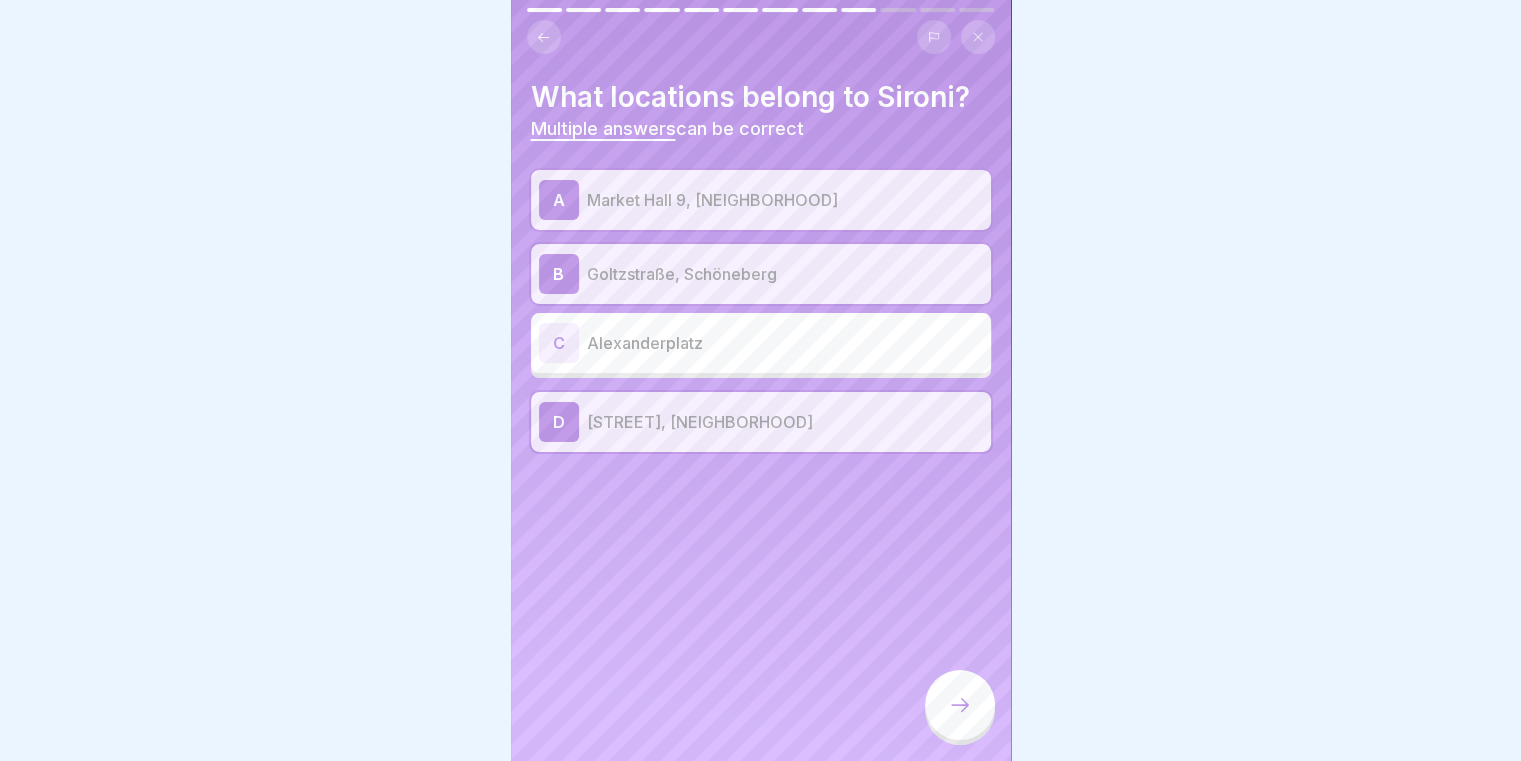 click at bounding box center (960, 705) 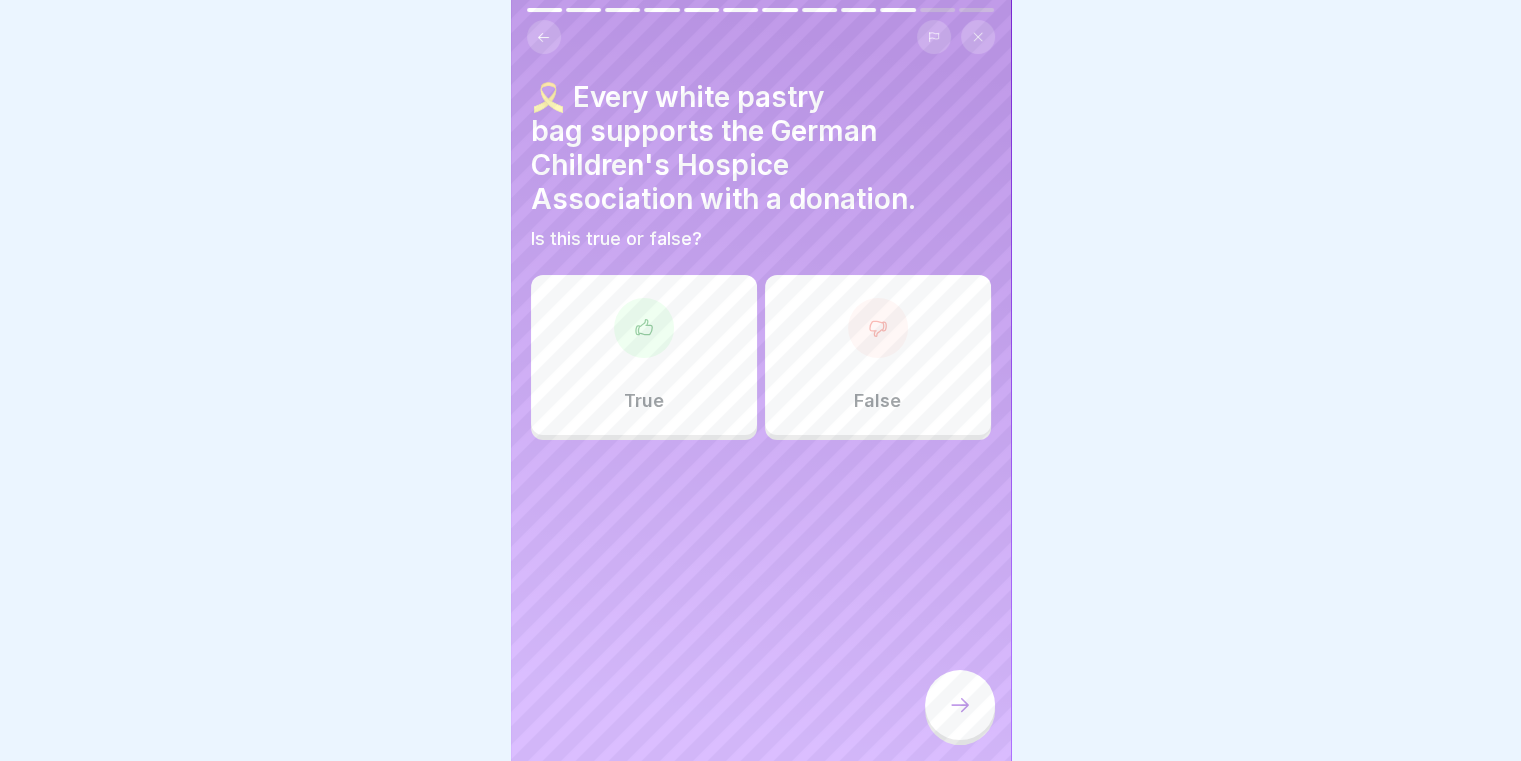 click on "True" at bounding box center (644, 355) 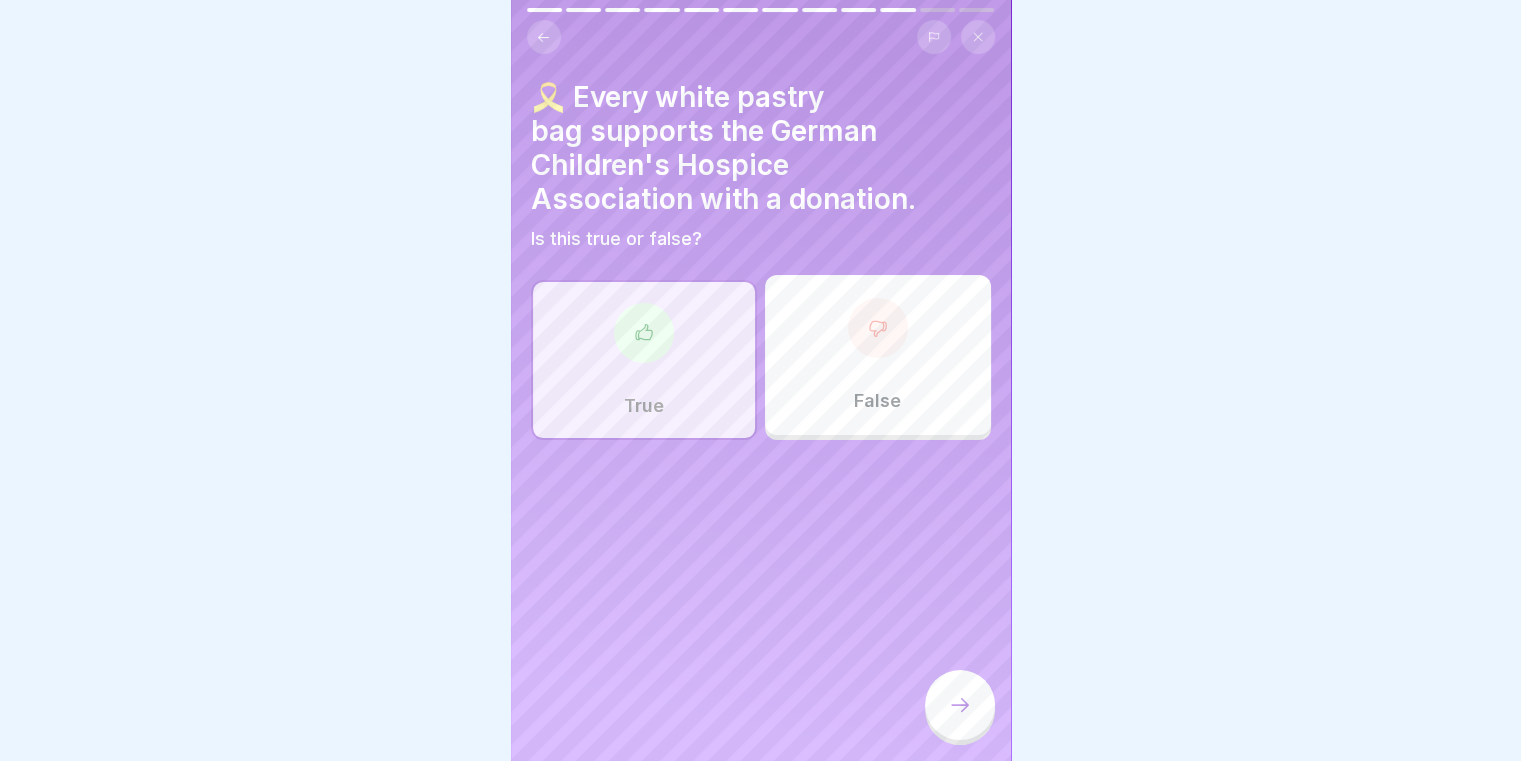 click at bounding box center [960, 705] 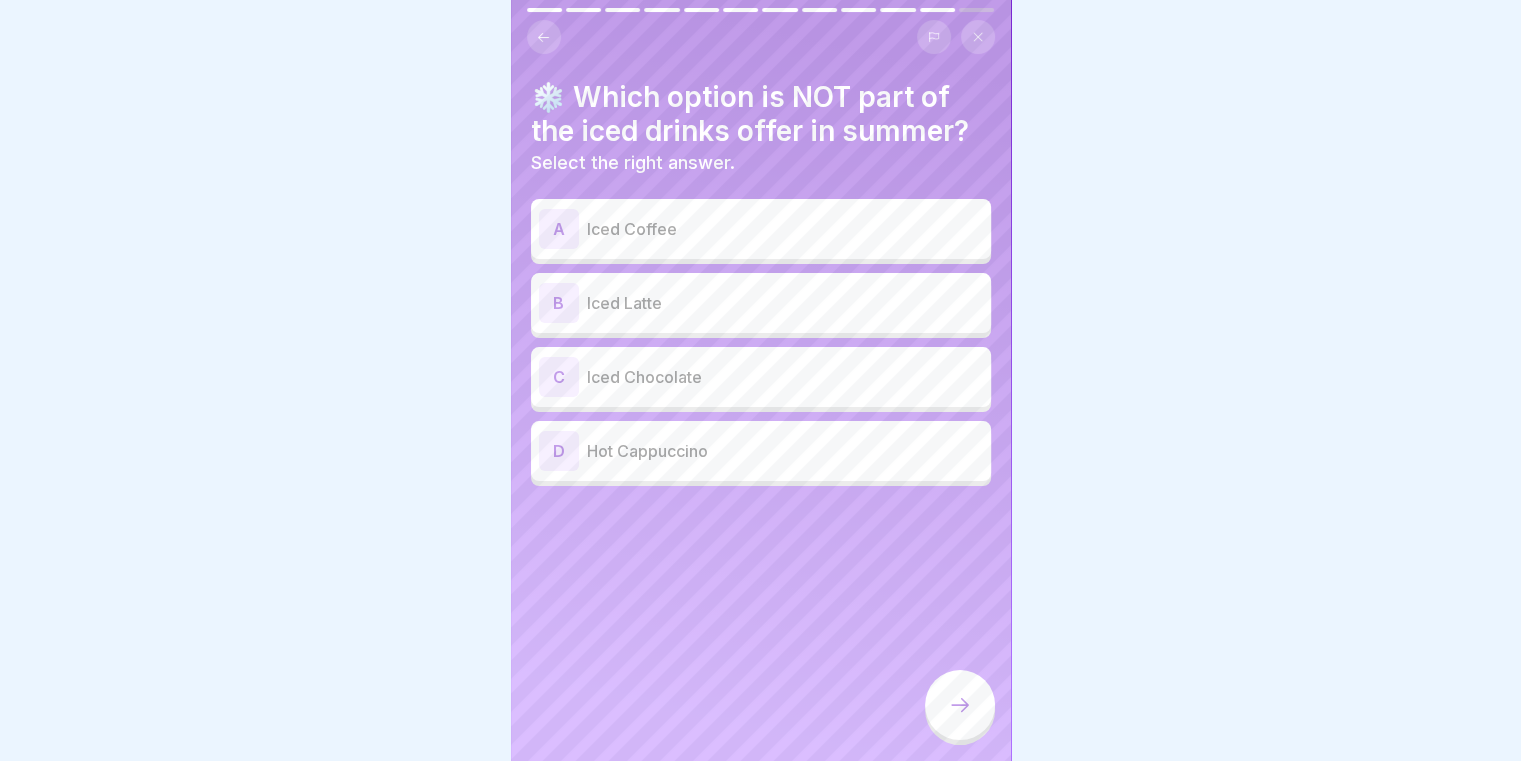 click on "Hot Cappuccino" at bounding box center (785, 451) 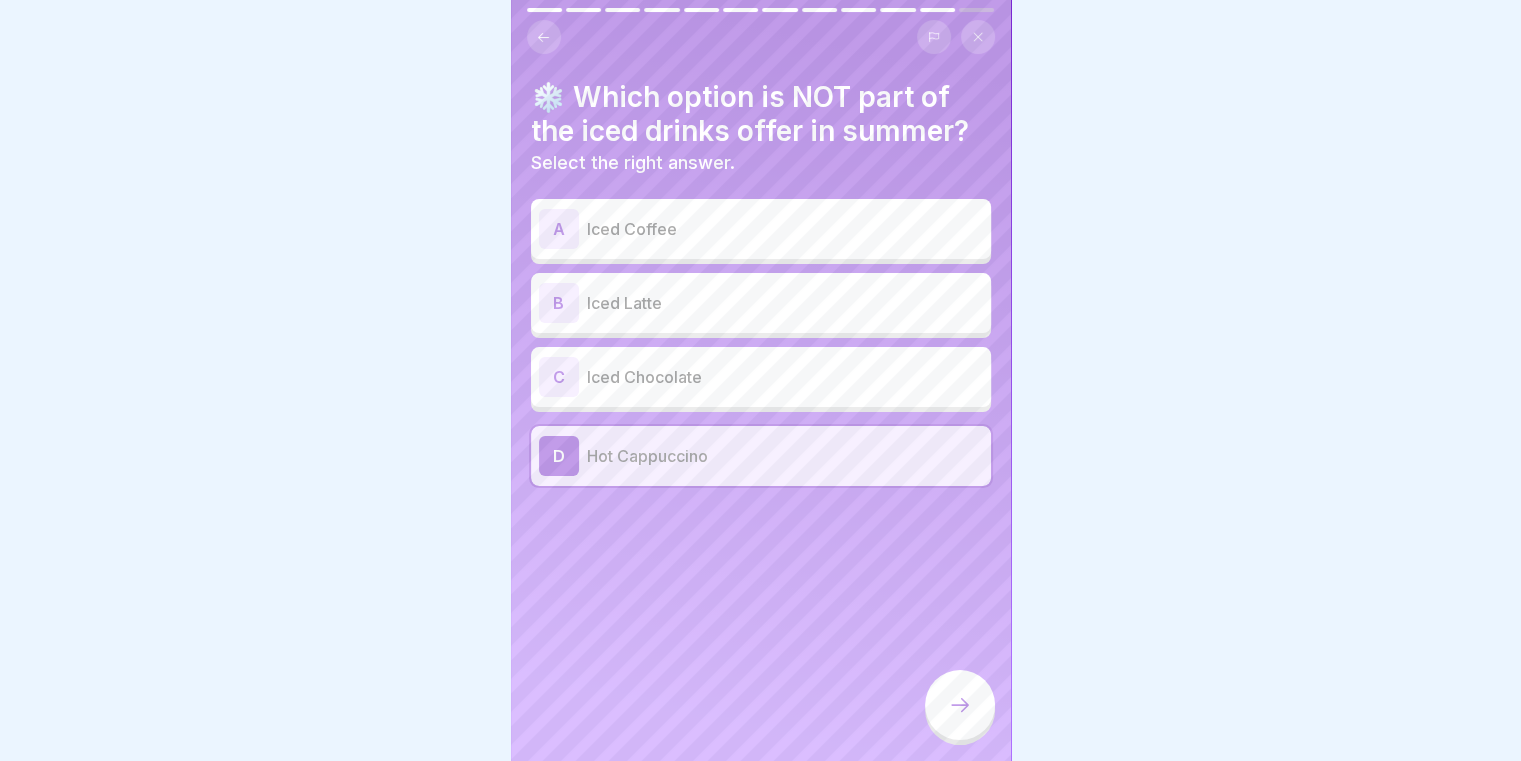 click at bounding box center (960, 705) 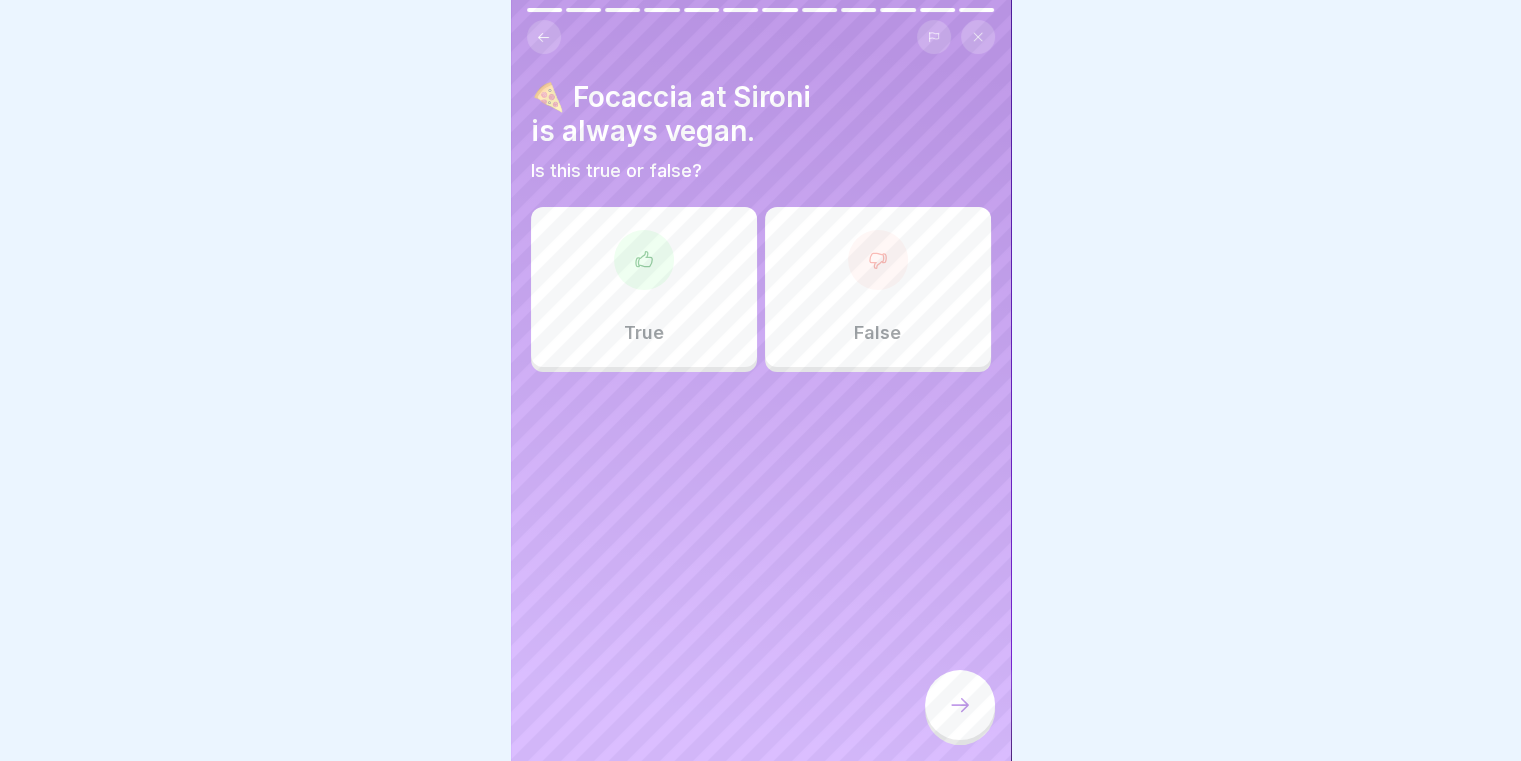 click on "False" at bounding box center [878, 287] 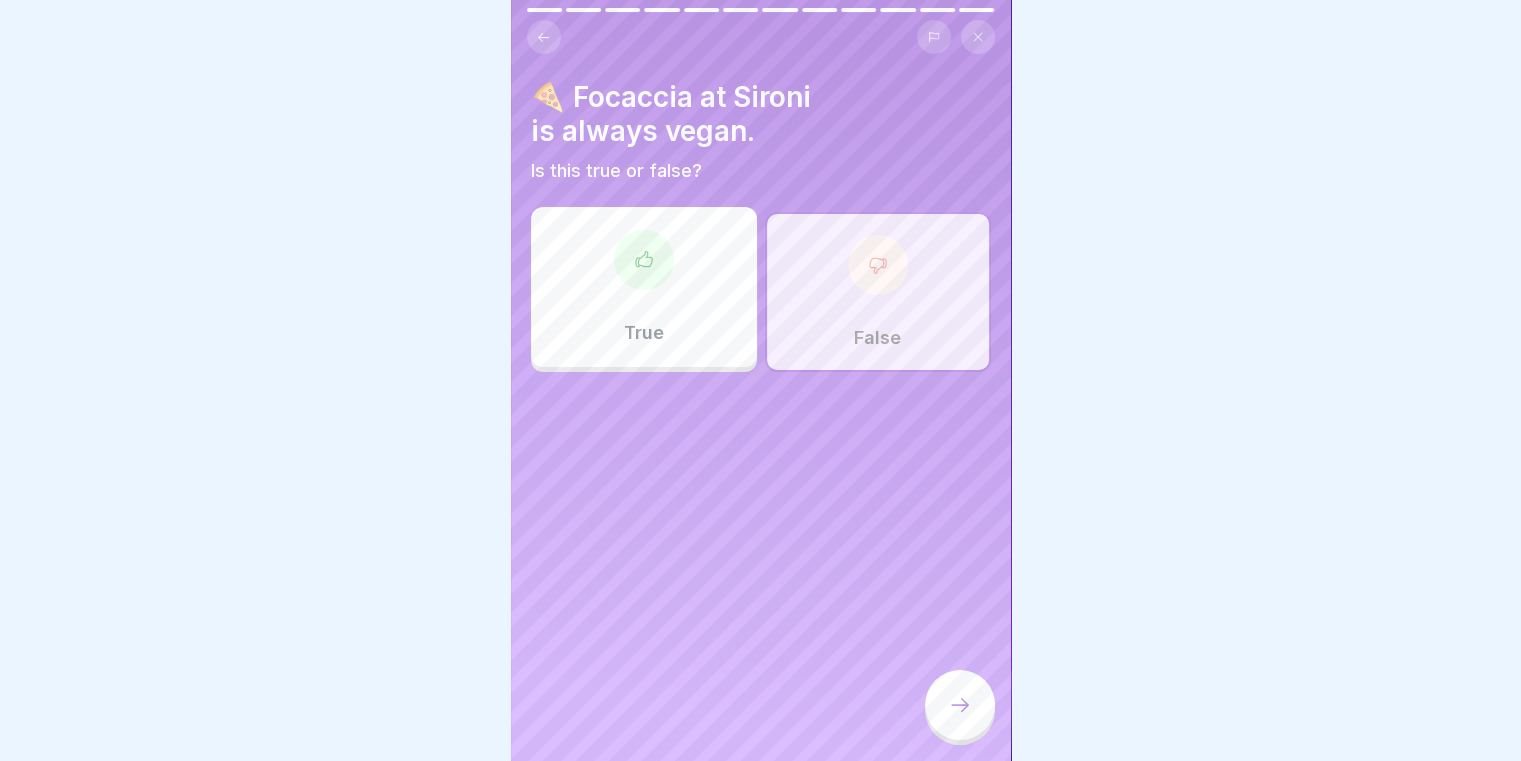 click at bounding box center (960, 705) 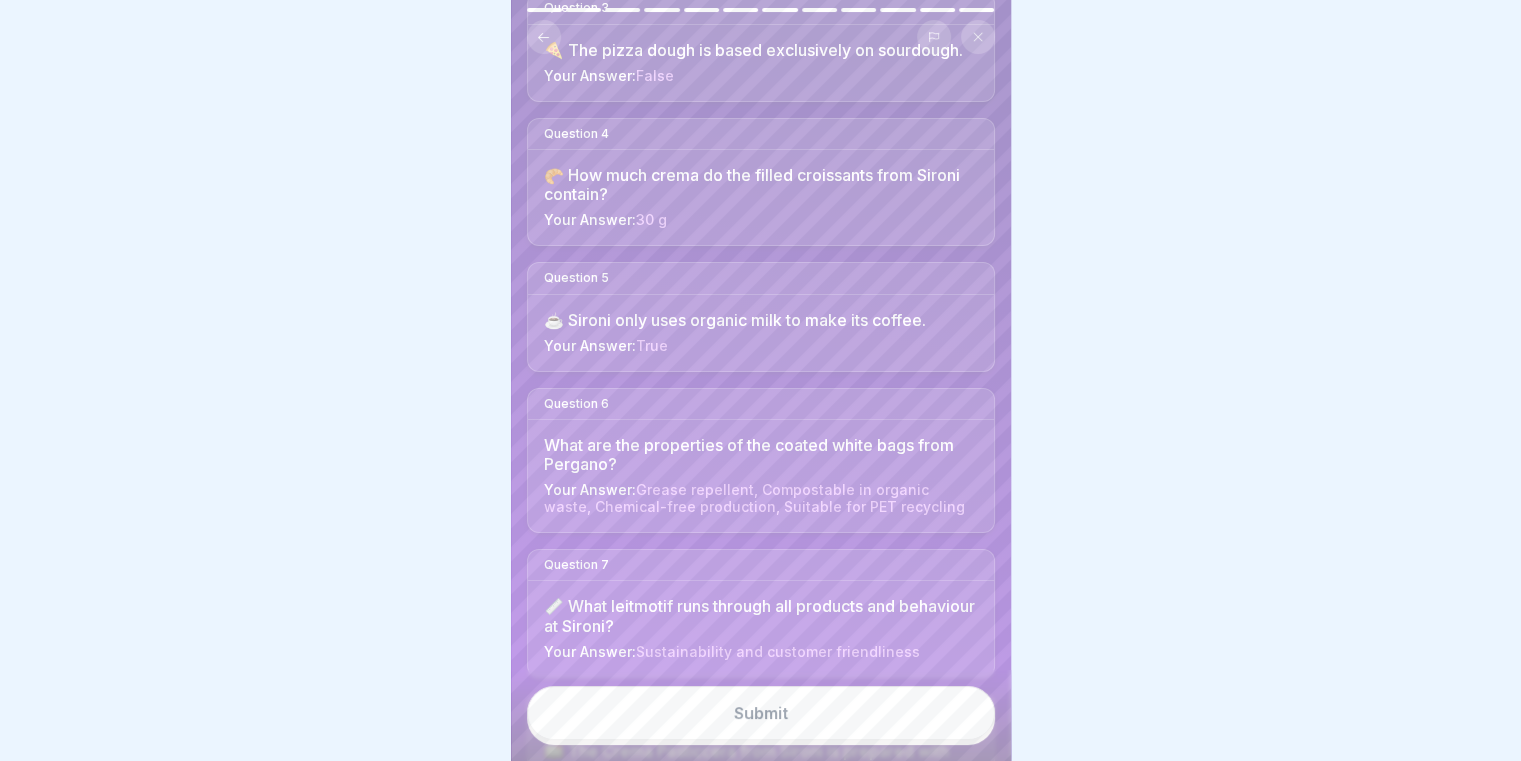 scroll, scrollTop: 600, scrollLeft: 0, axis: vertical 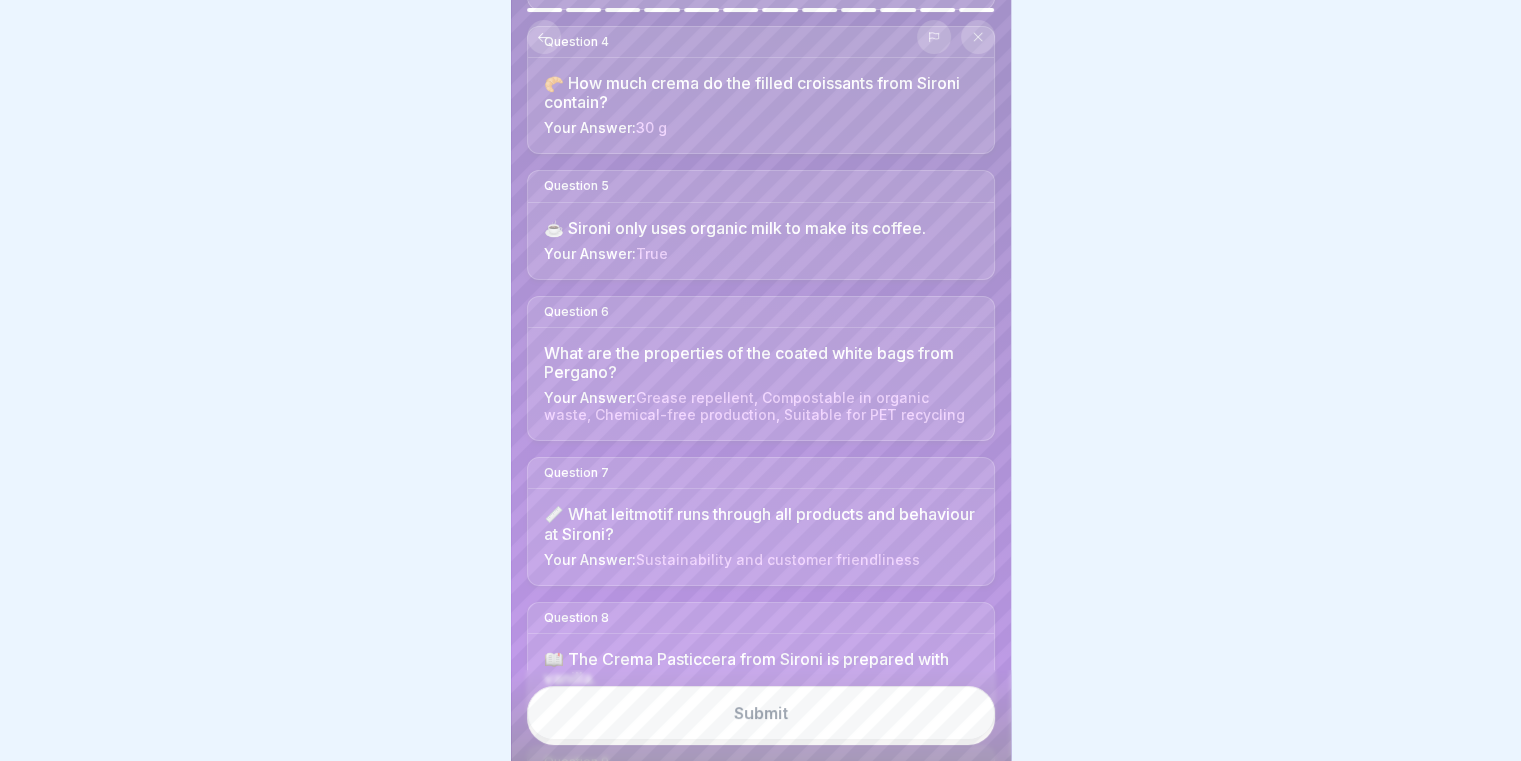 click on "Submit" at bounding box center [761, 713] 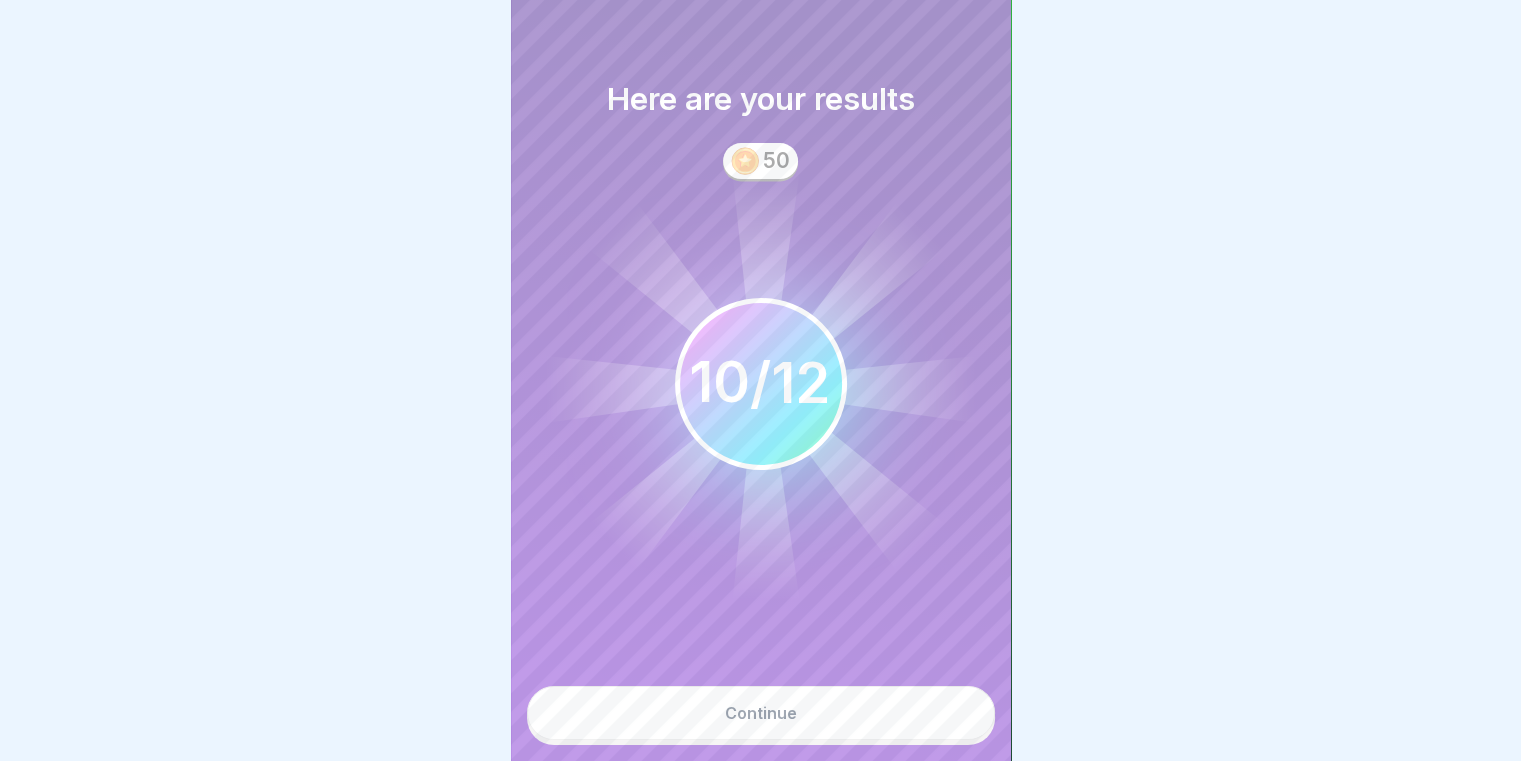 click on "Continue" at bounding box center [761, 713] 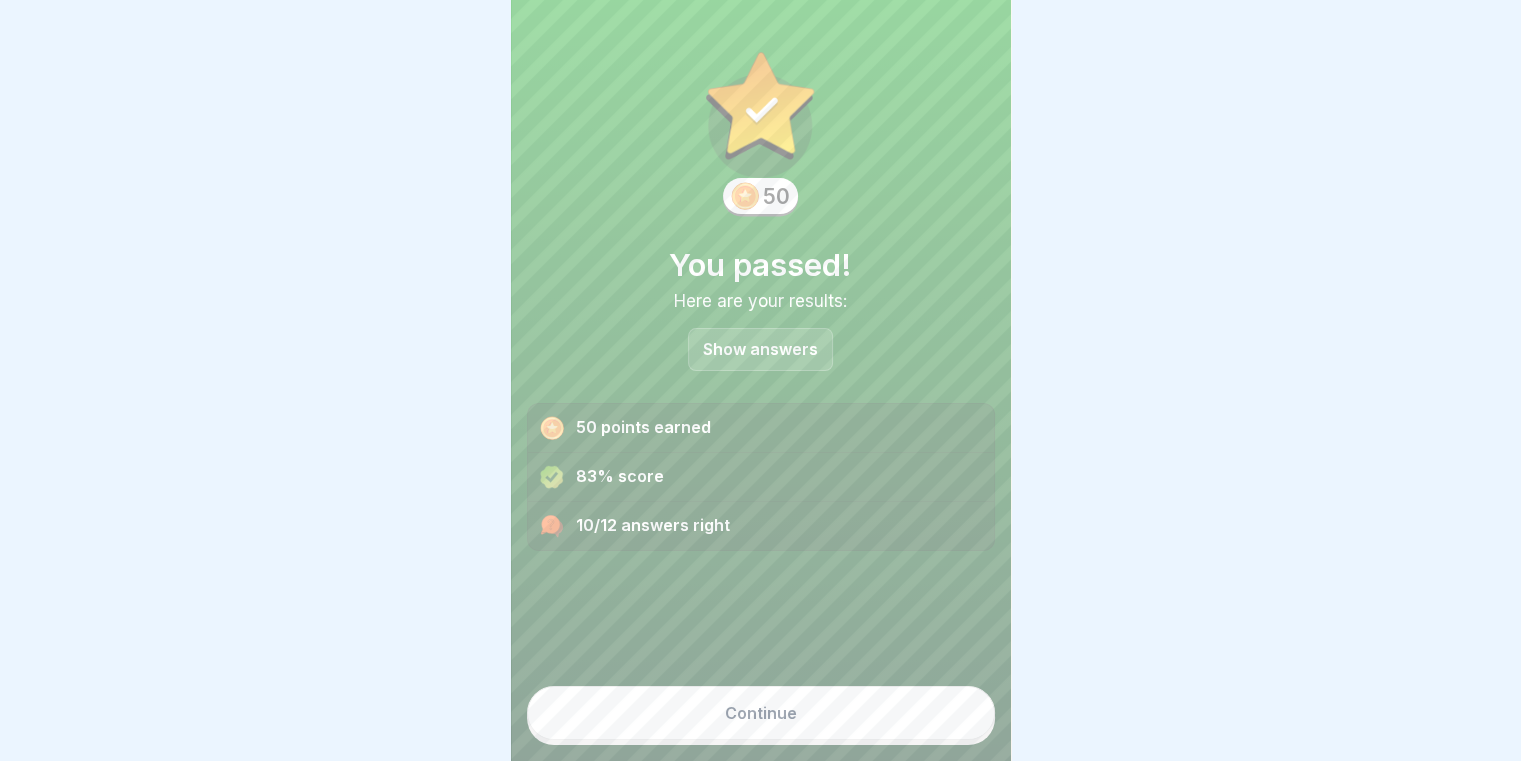 click on "Continue" at bounding box center (761, 713) 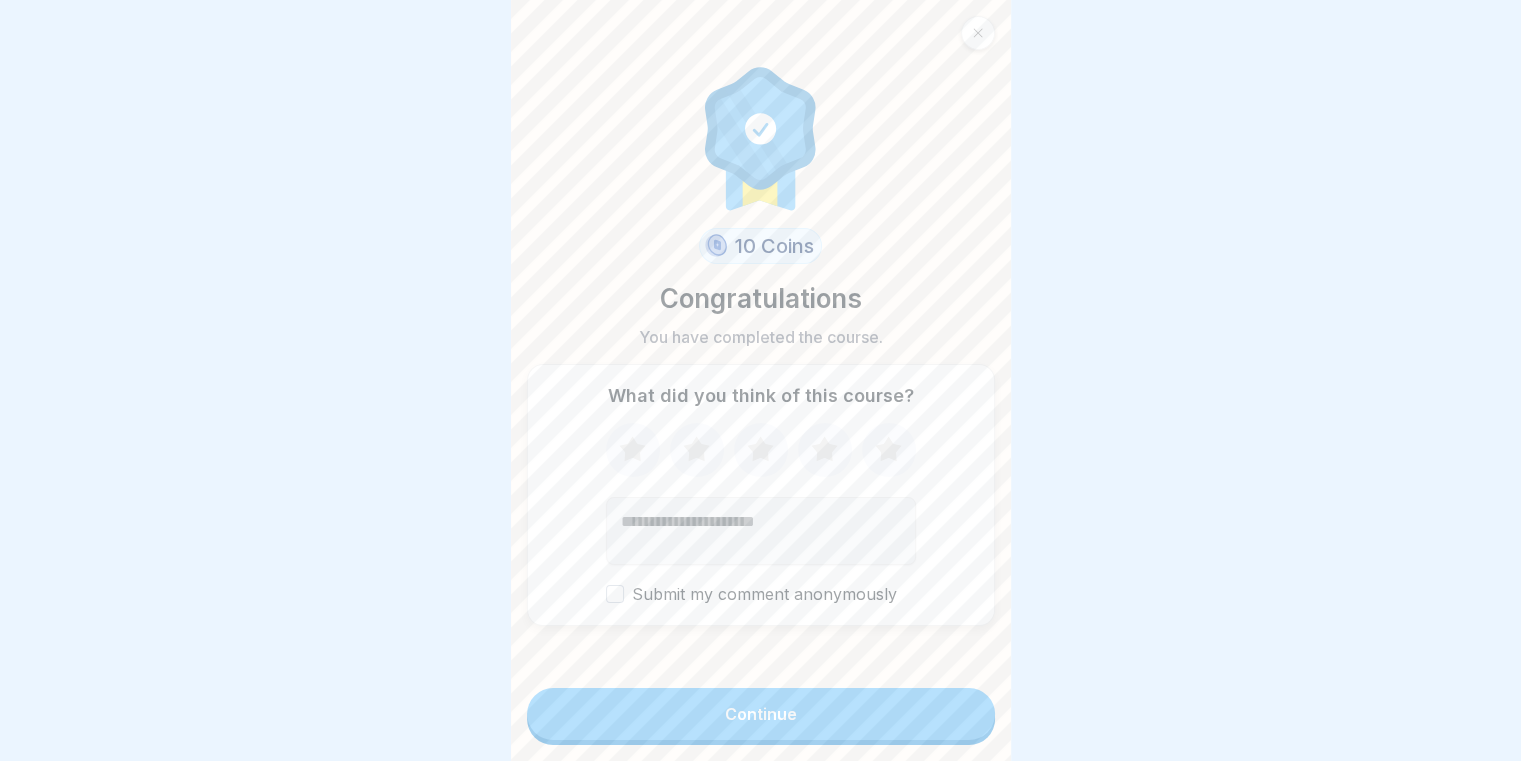 click on "Continue" at bounding box center [761, 714] 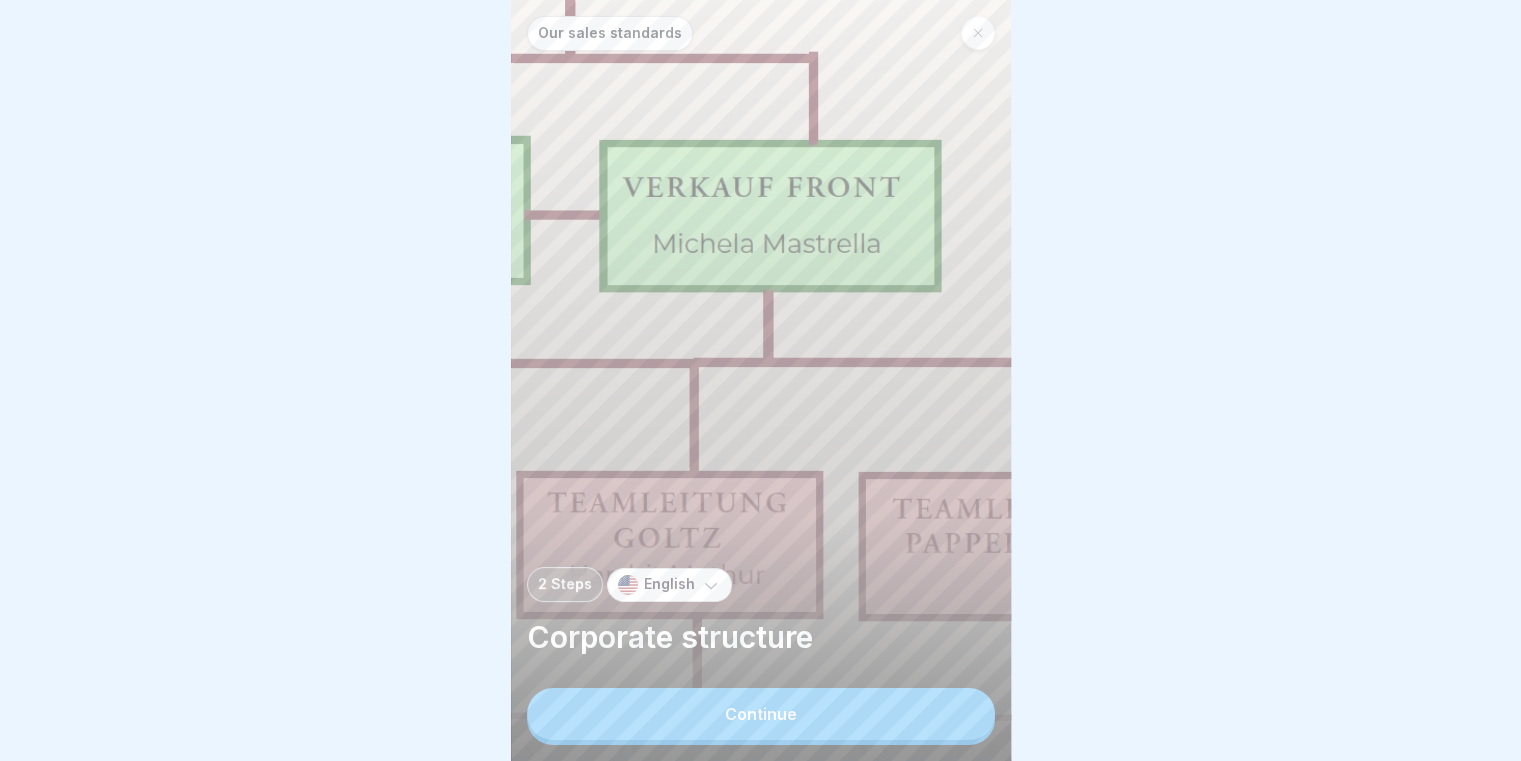 click on "Continue" at bounding box center [761, 714] 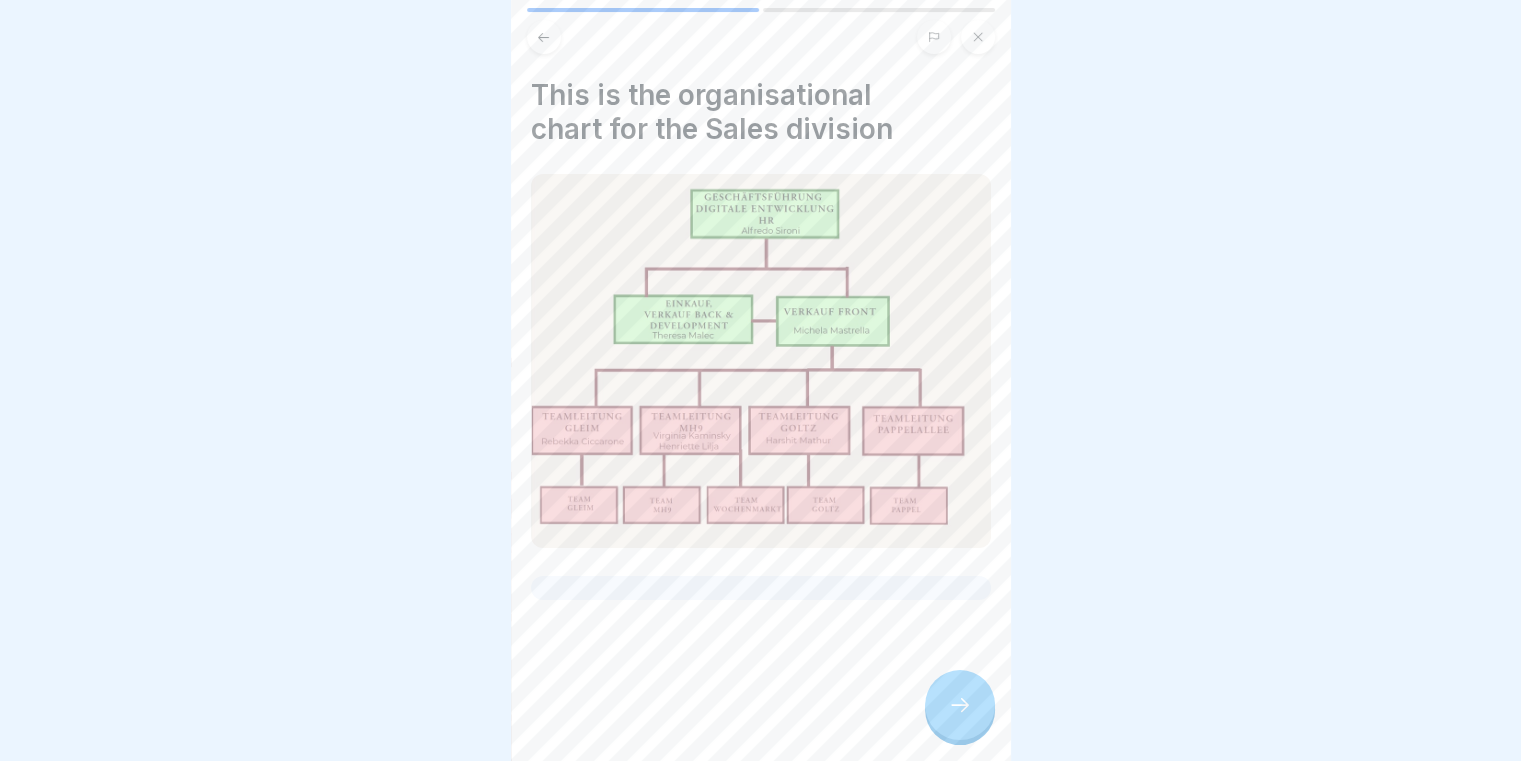 click at bounding box center (960, 705) 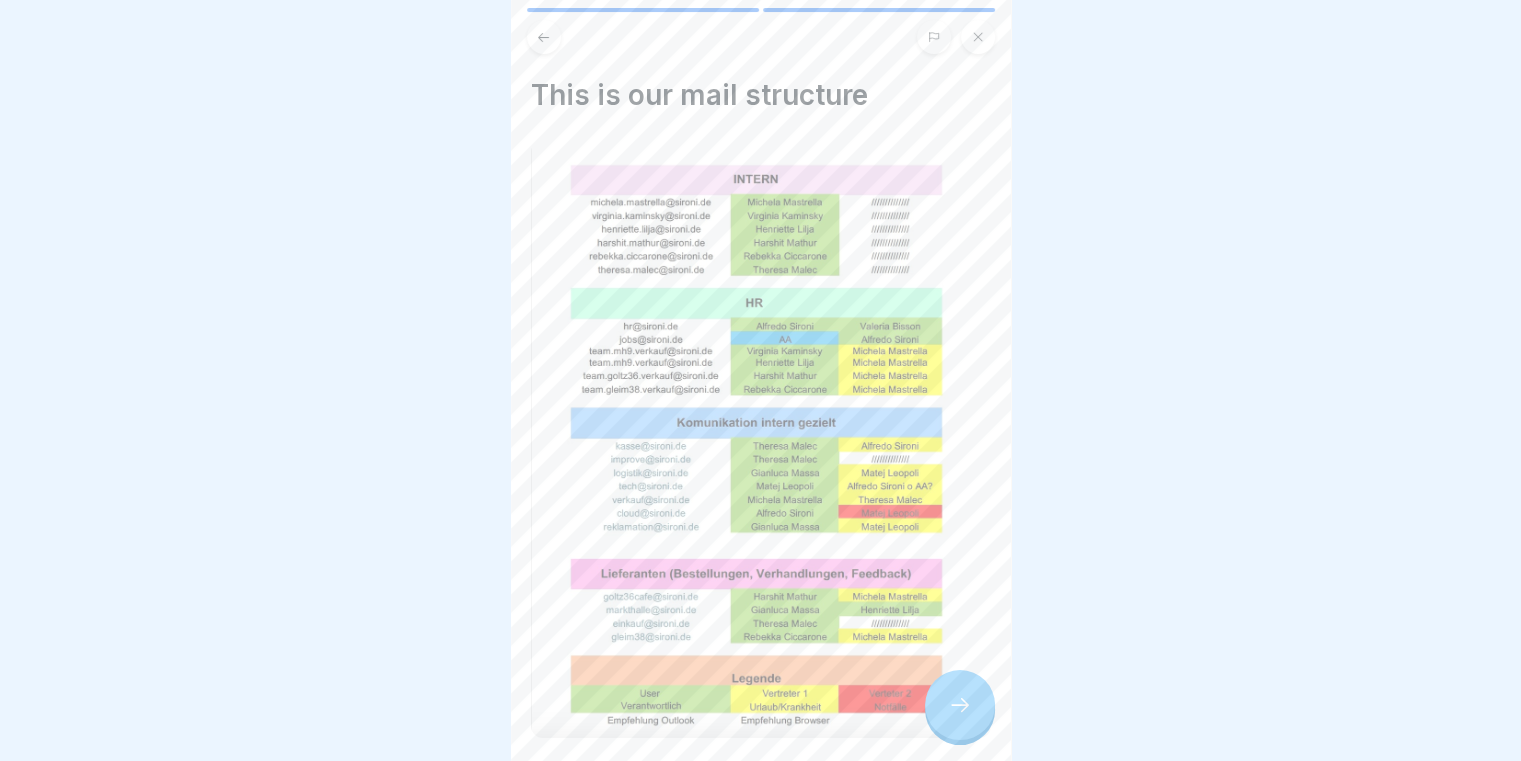 click at bounding box center [960, 705] 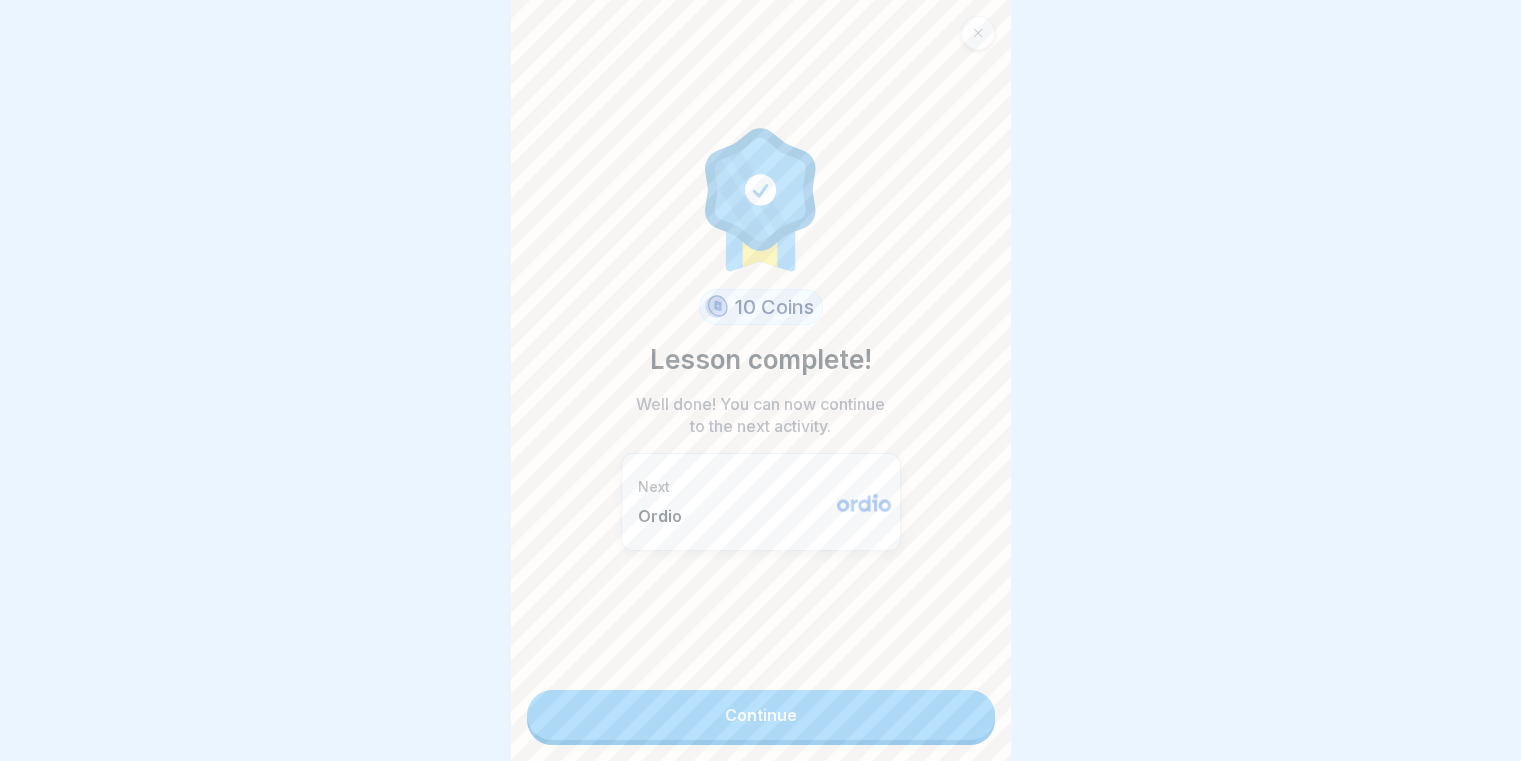 click on "Continue" at bounding box center [761, 715] 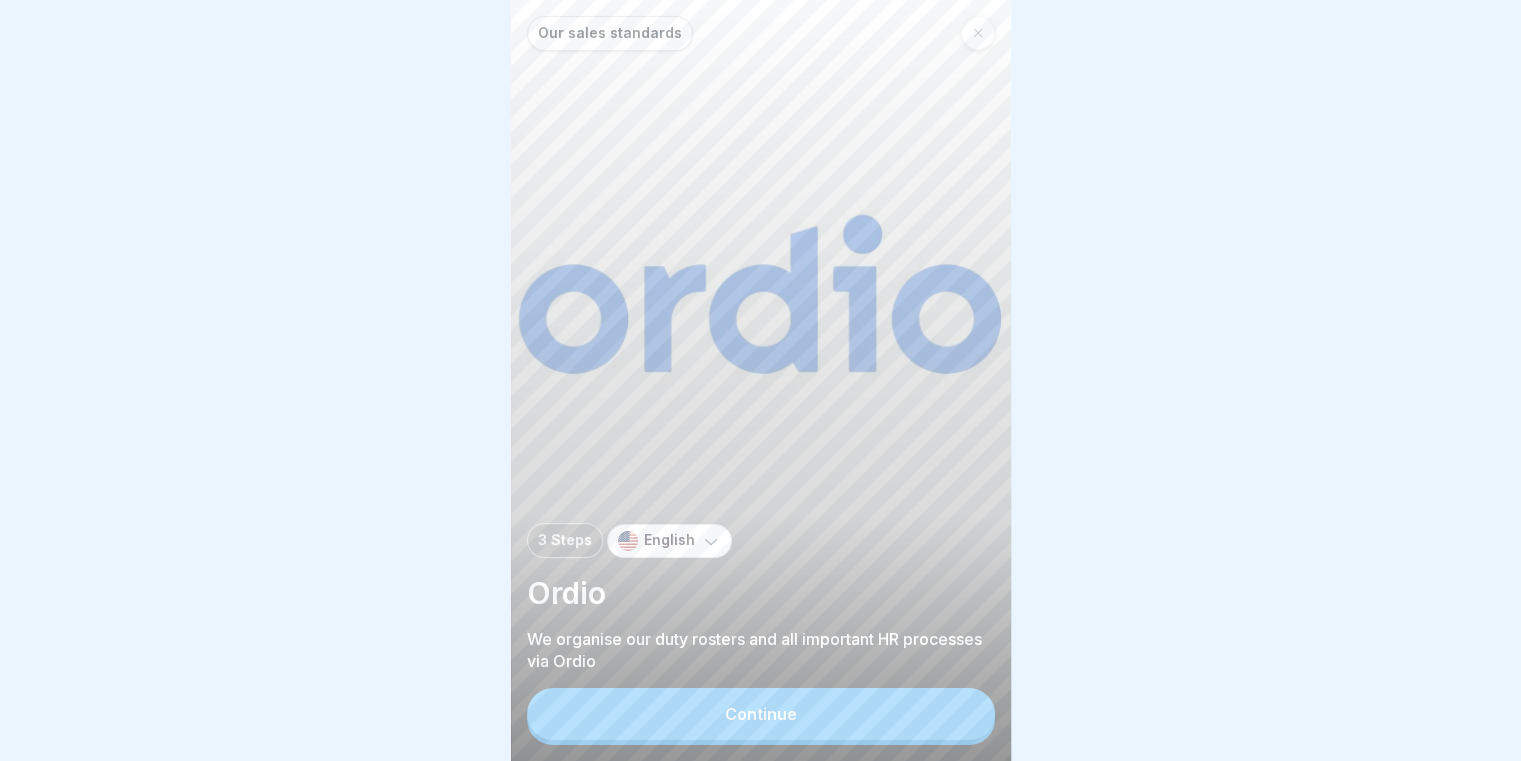 click on "Continue" at bounding box center (761, 714) 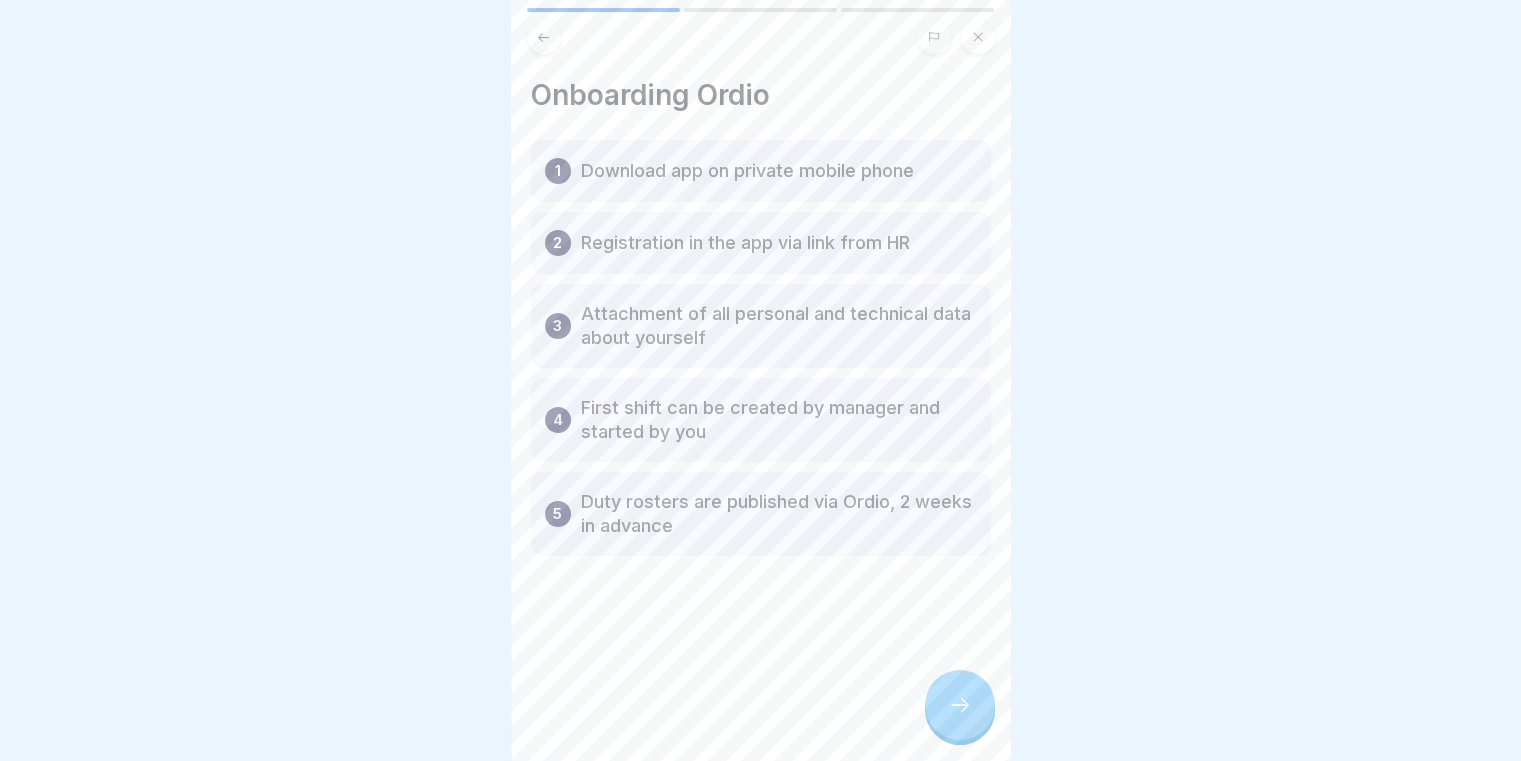 click at bounding box center [960, 705] 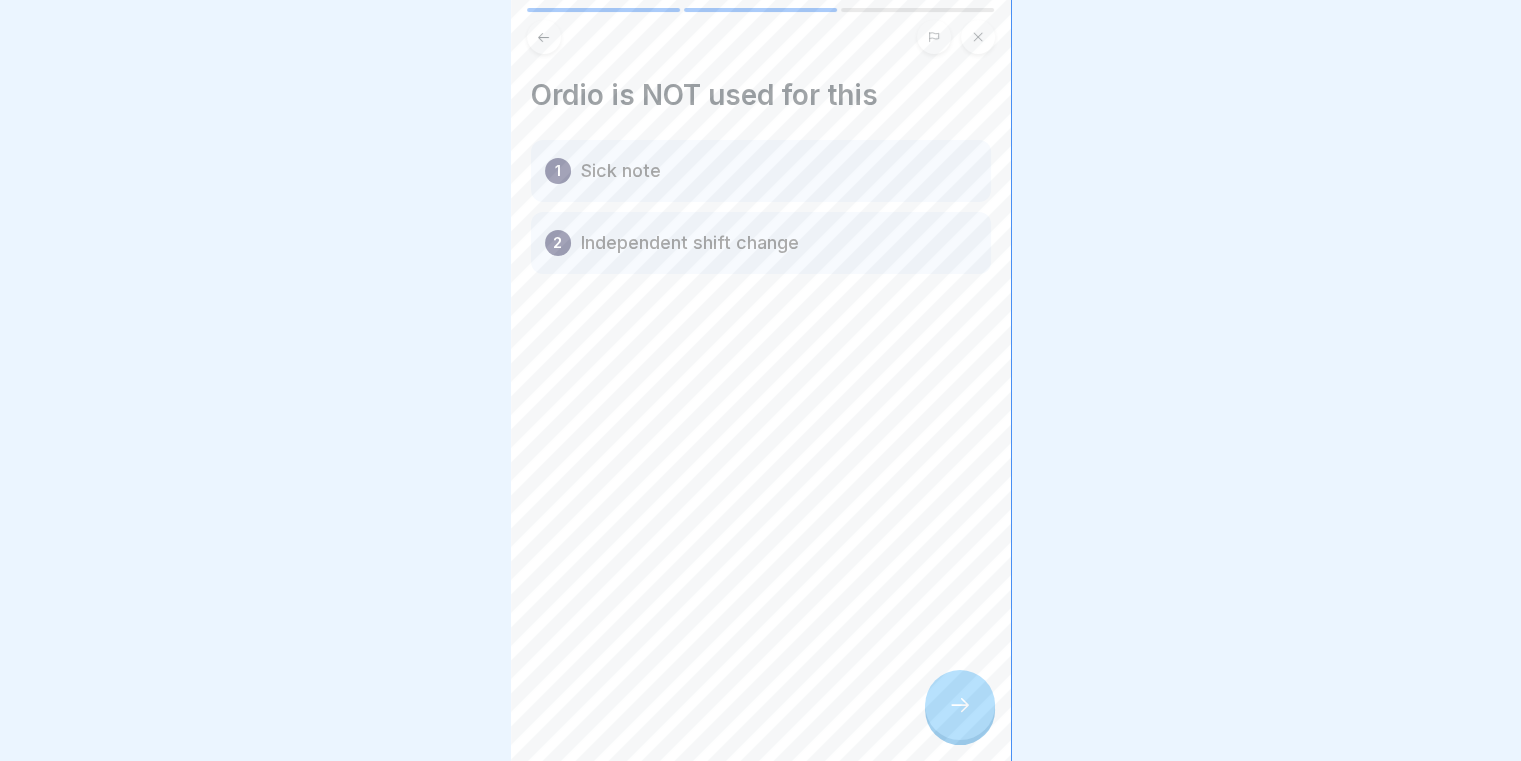 click at bounding box center (960, 705) 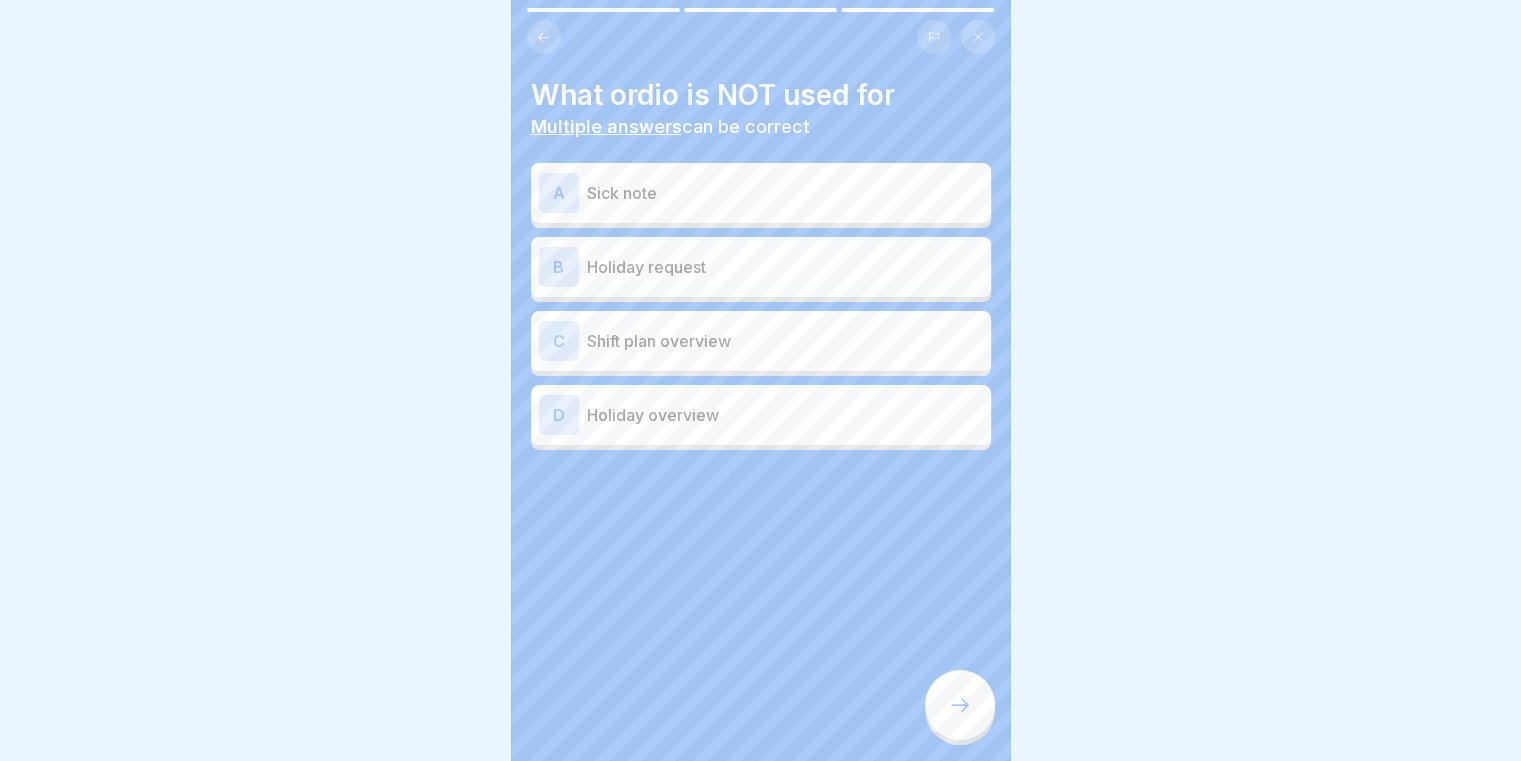 click on "Sick note" at bounding box center (785, 193) 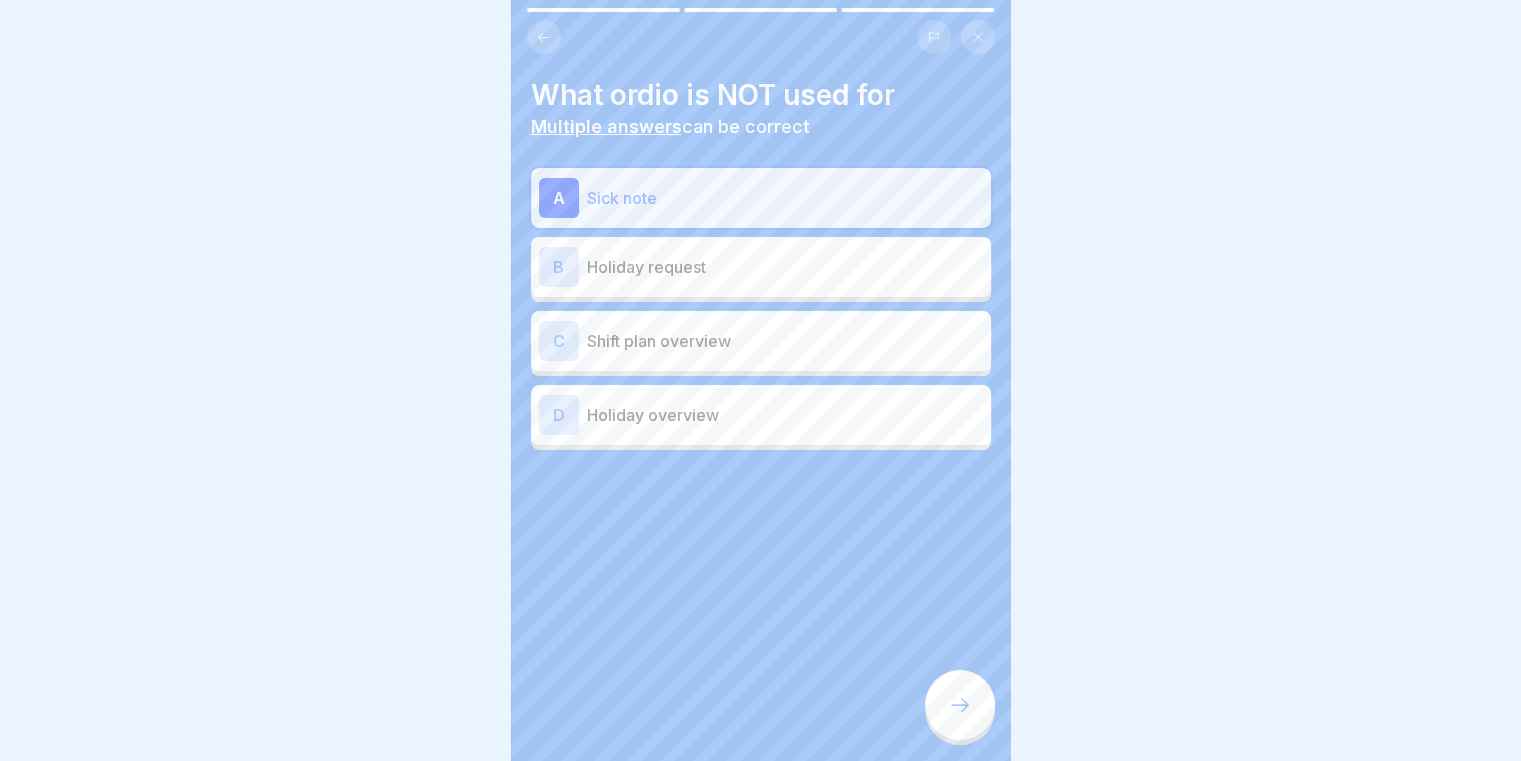 click 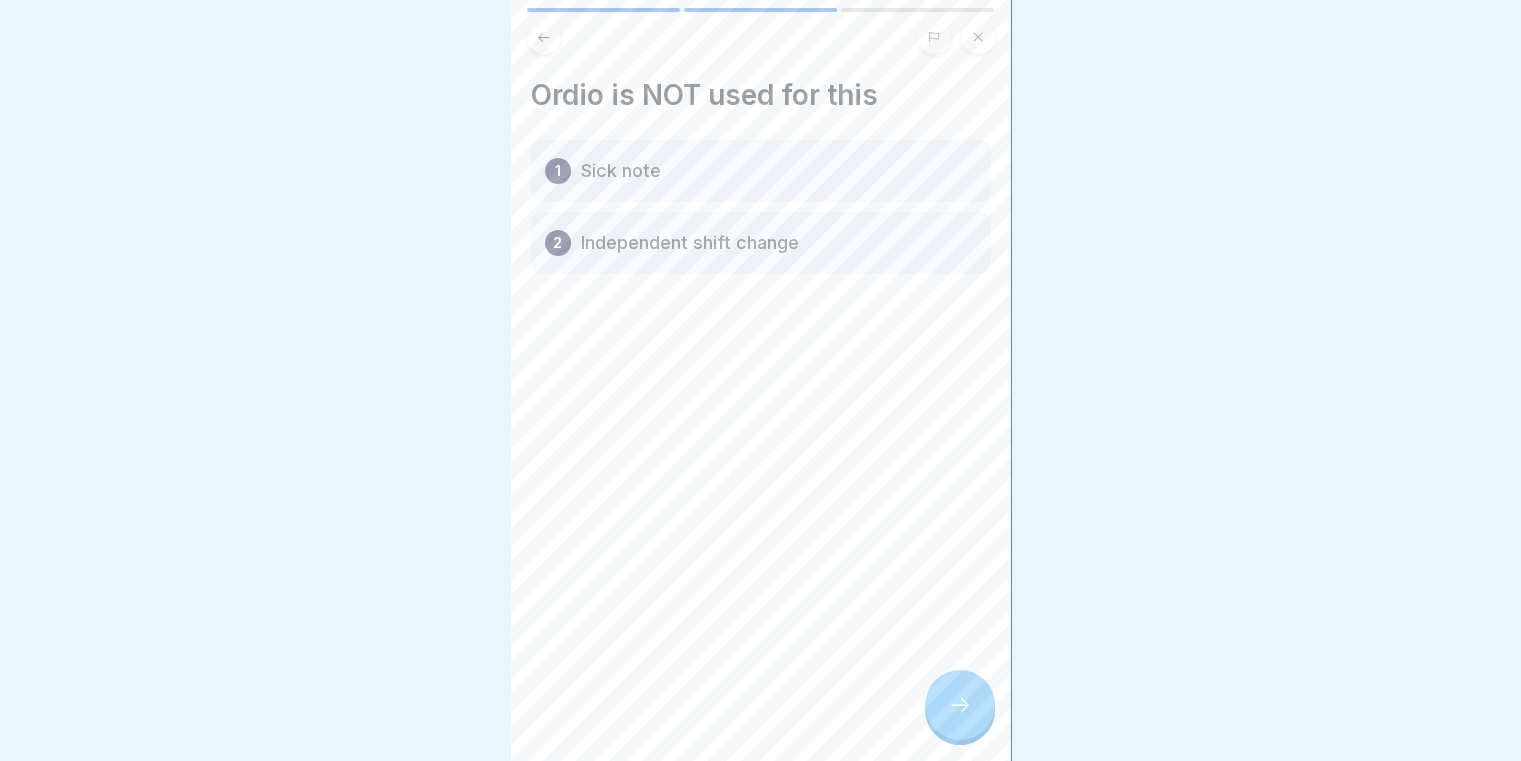 click 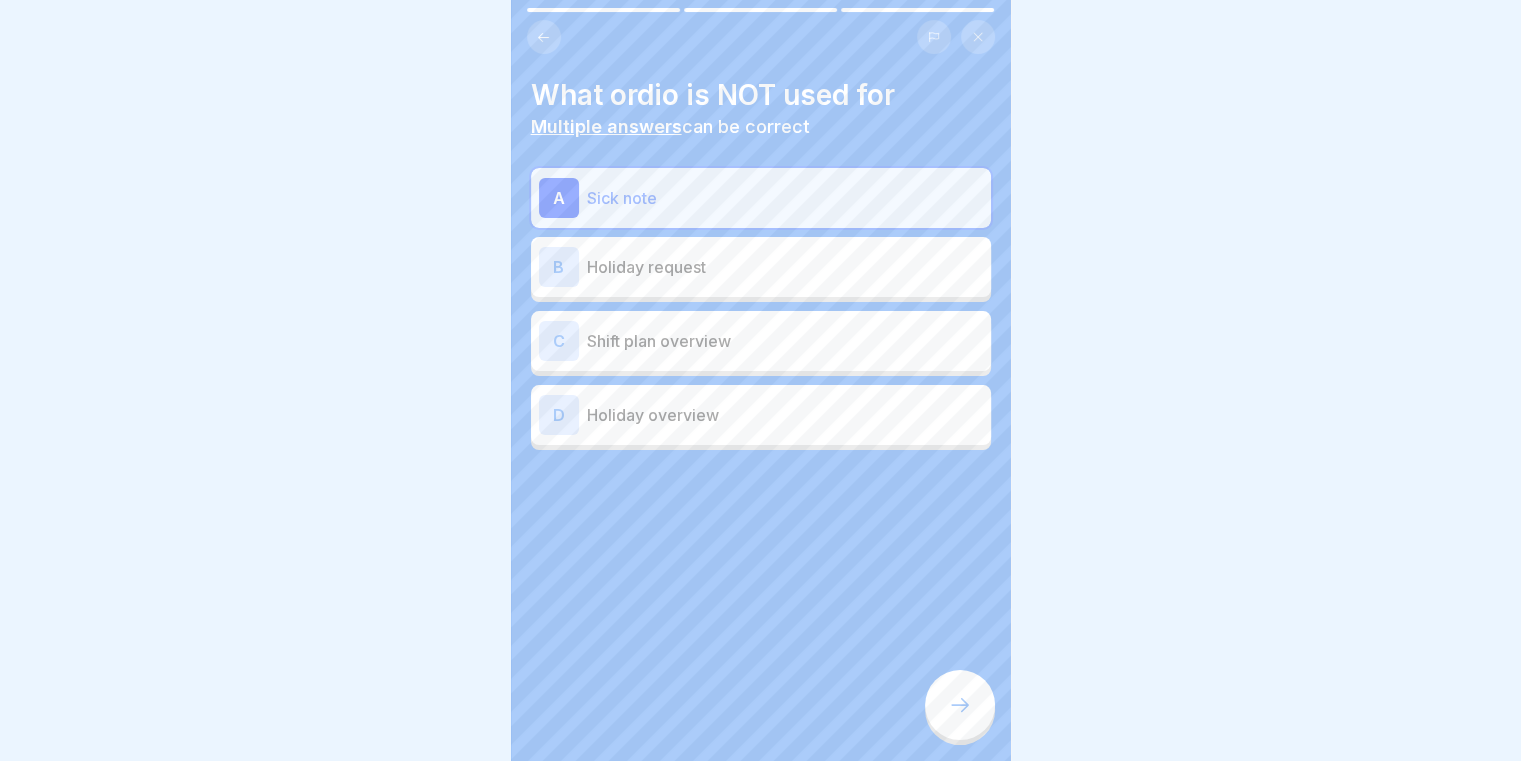 click 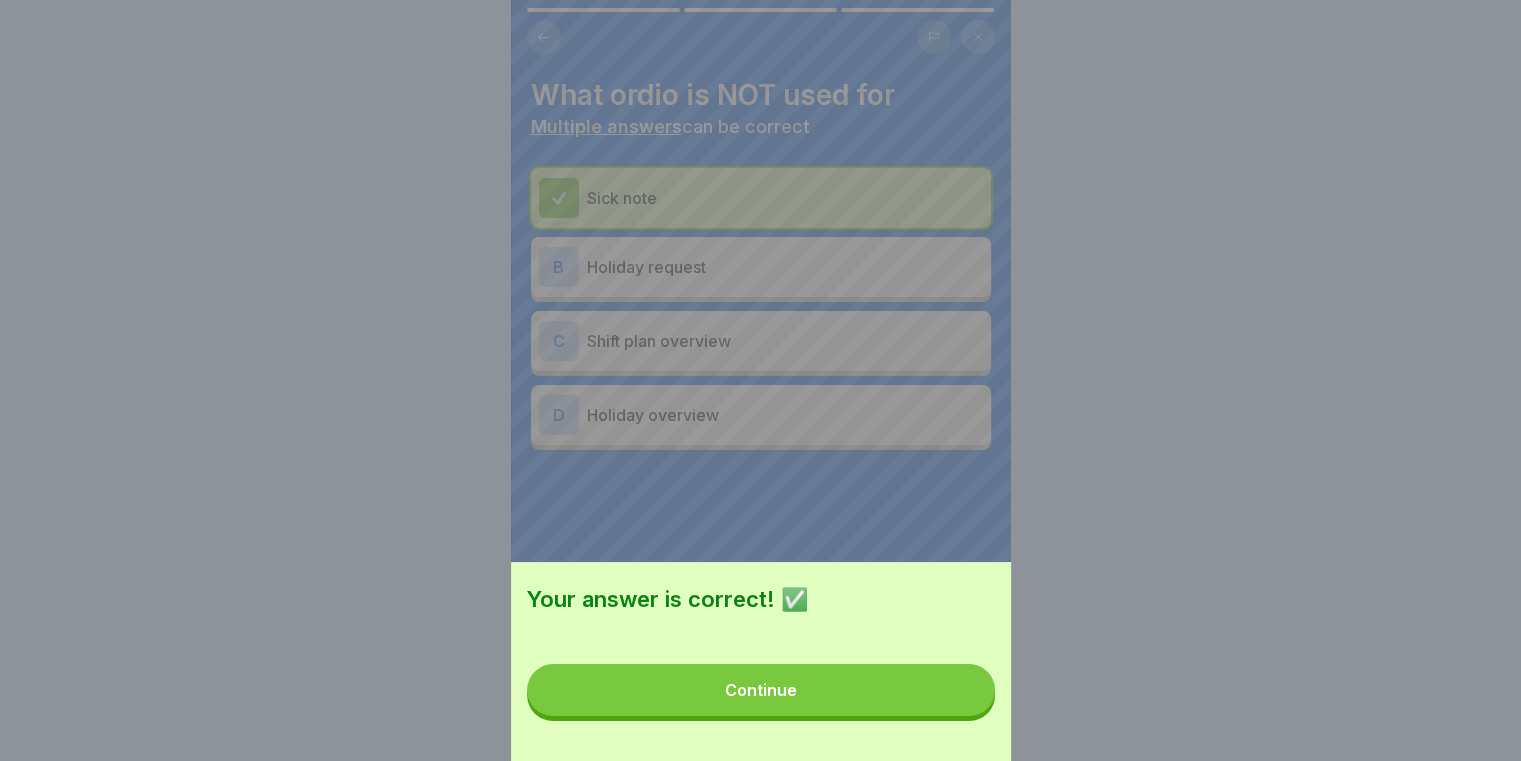 click on "Continue" at bounding box center (761, 690) 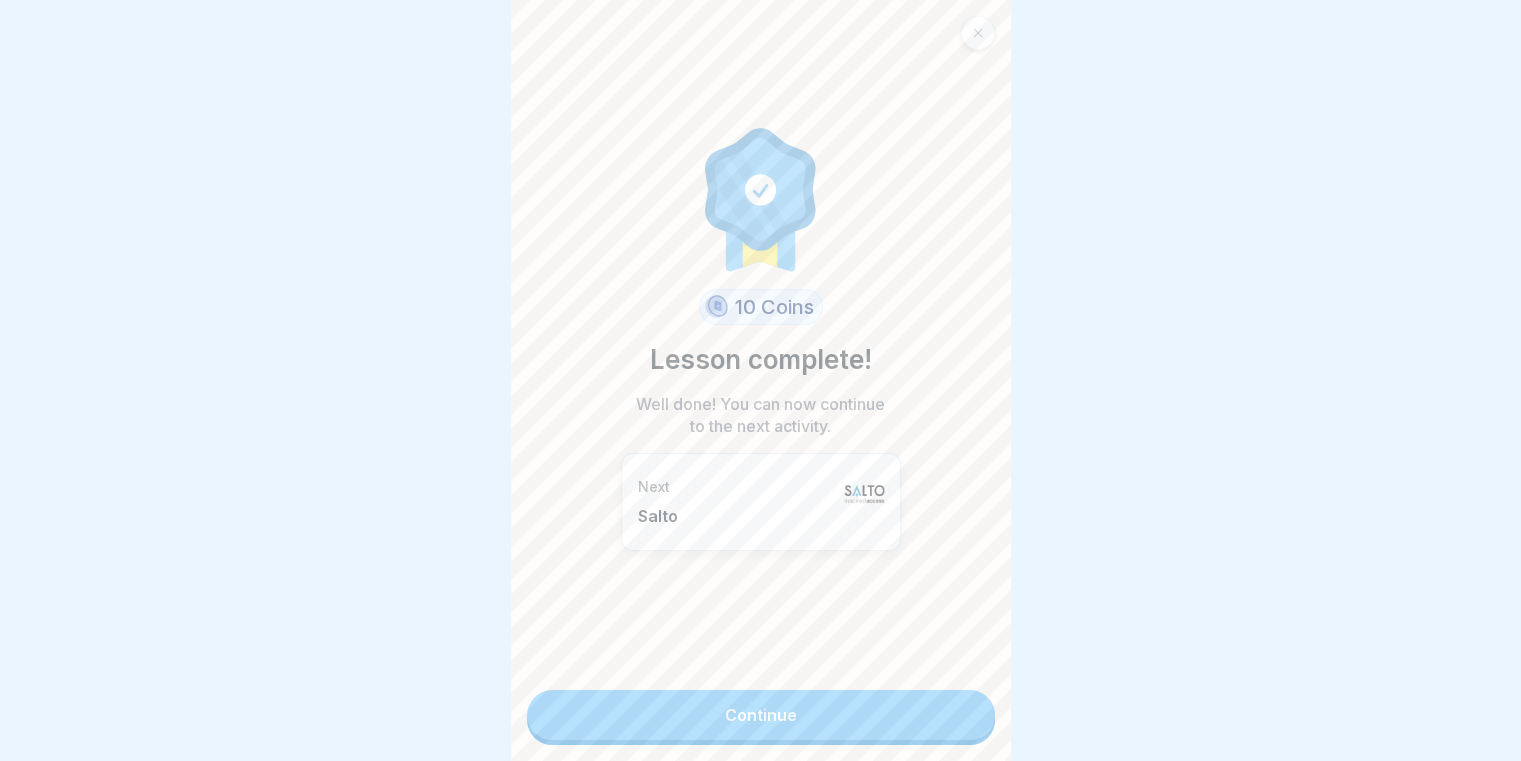 click on "Continue" at bounding box center (761, 715) 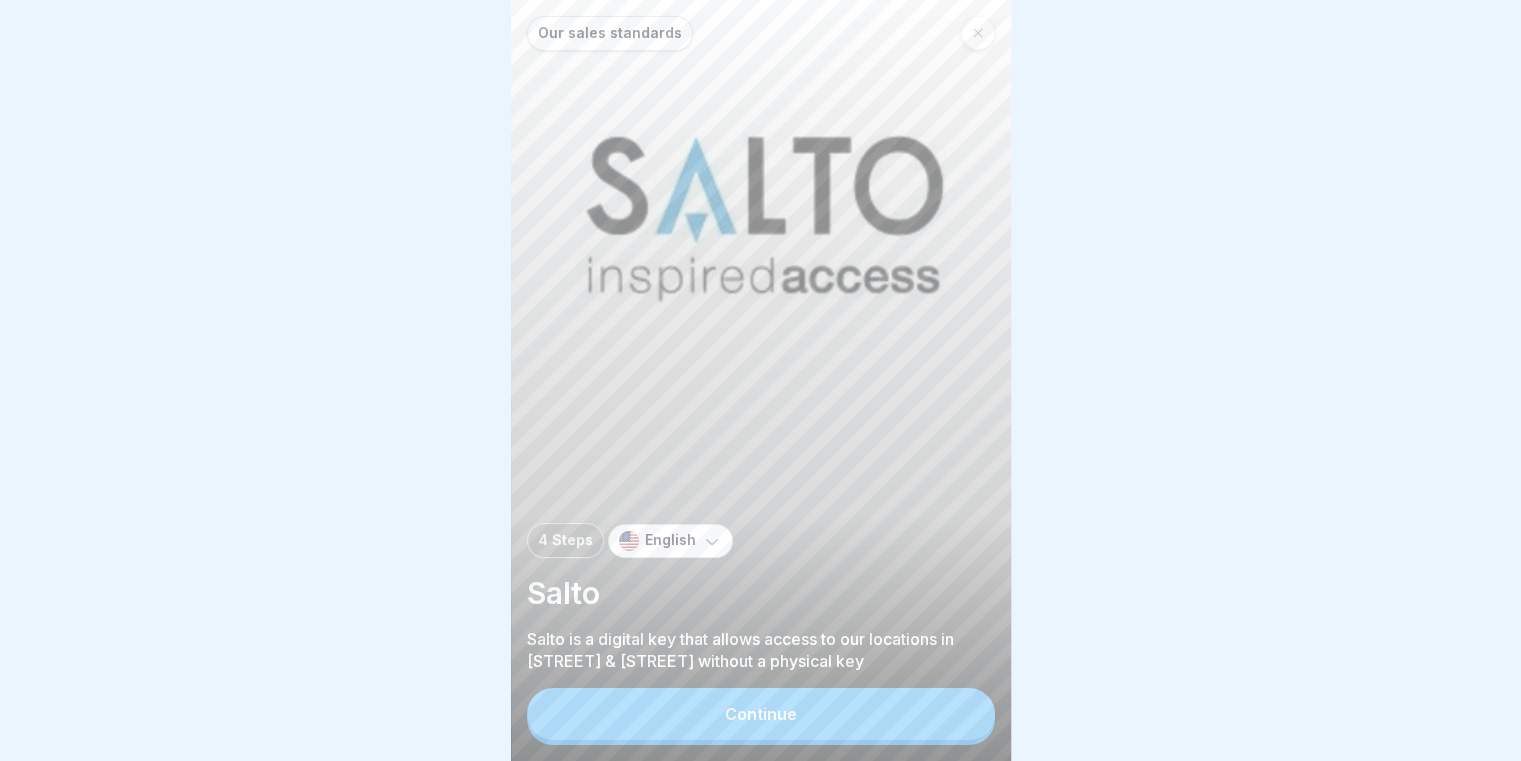 click on "Continue" at bounding box center (761, 714) 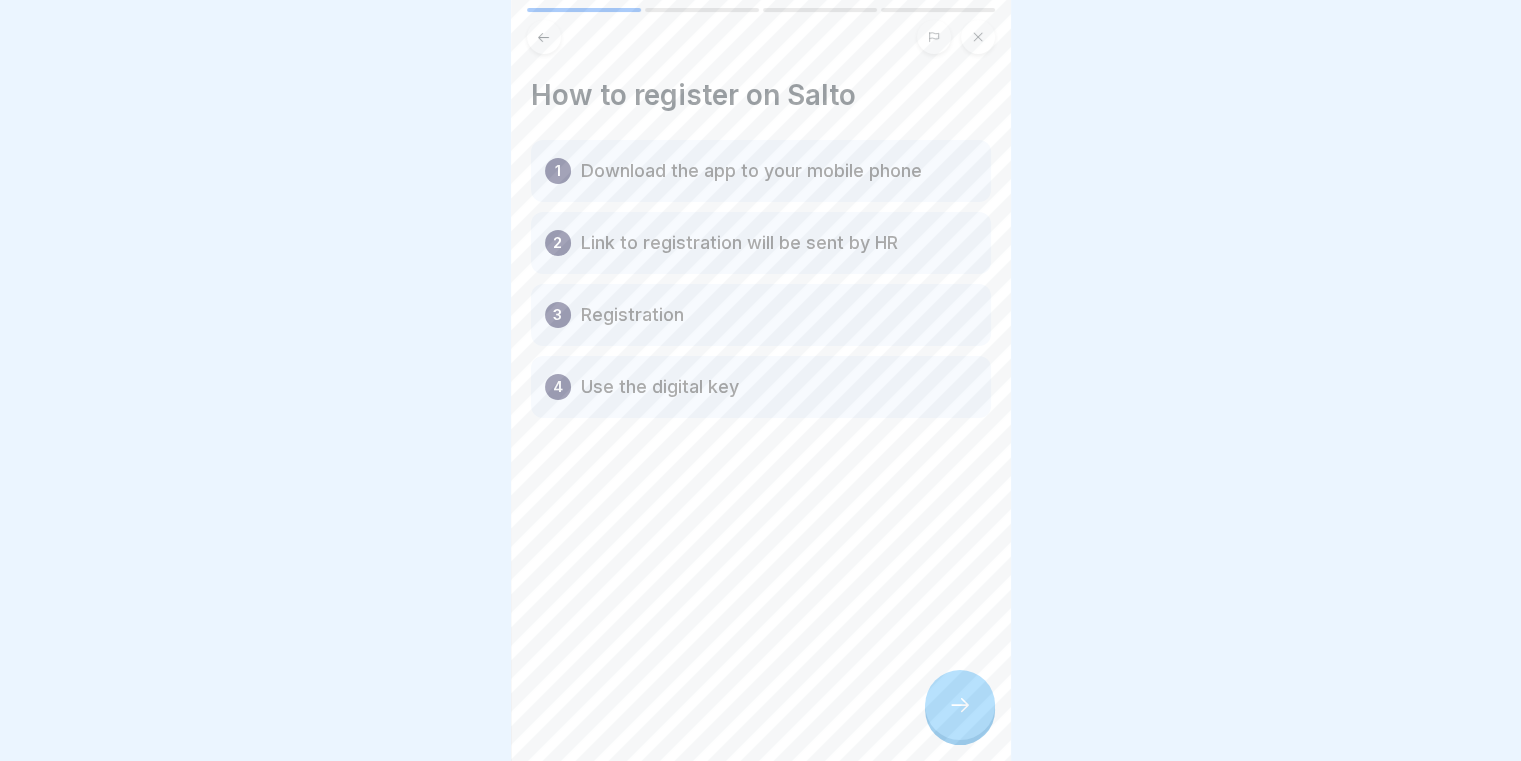 click on "How to register on Salto 1 Download the app to your mobile phone 2 Link to registration will be sent by HR 3 Registration 4 Use the digital key" at bounding box center [761, 380] 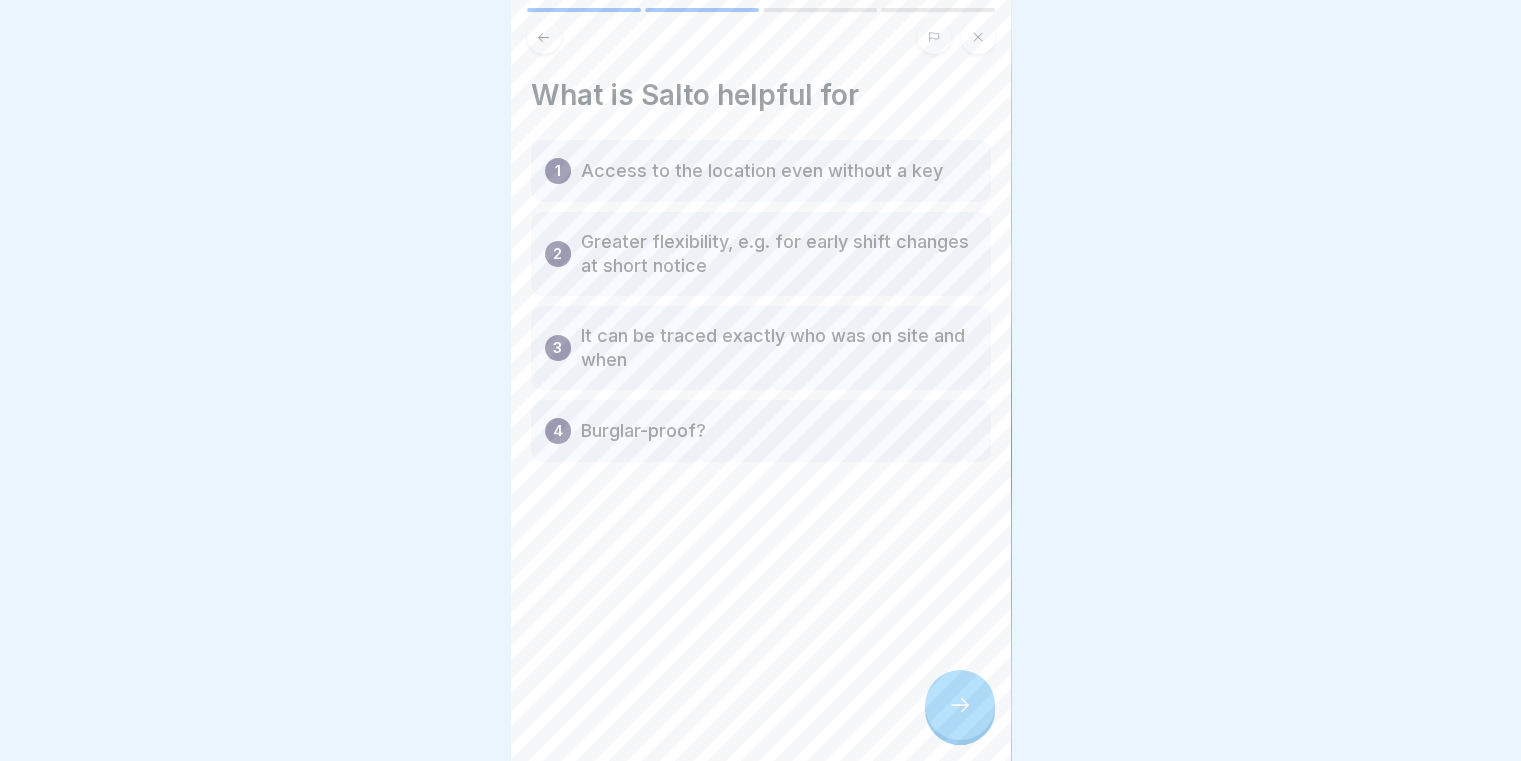 click 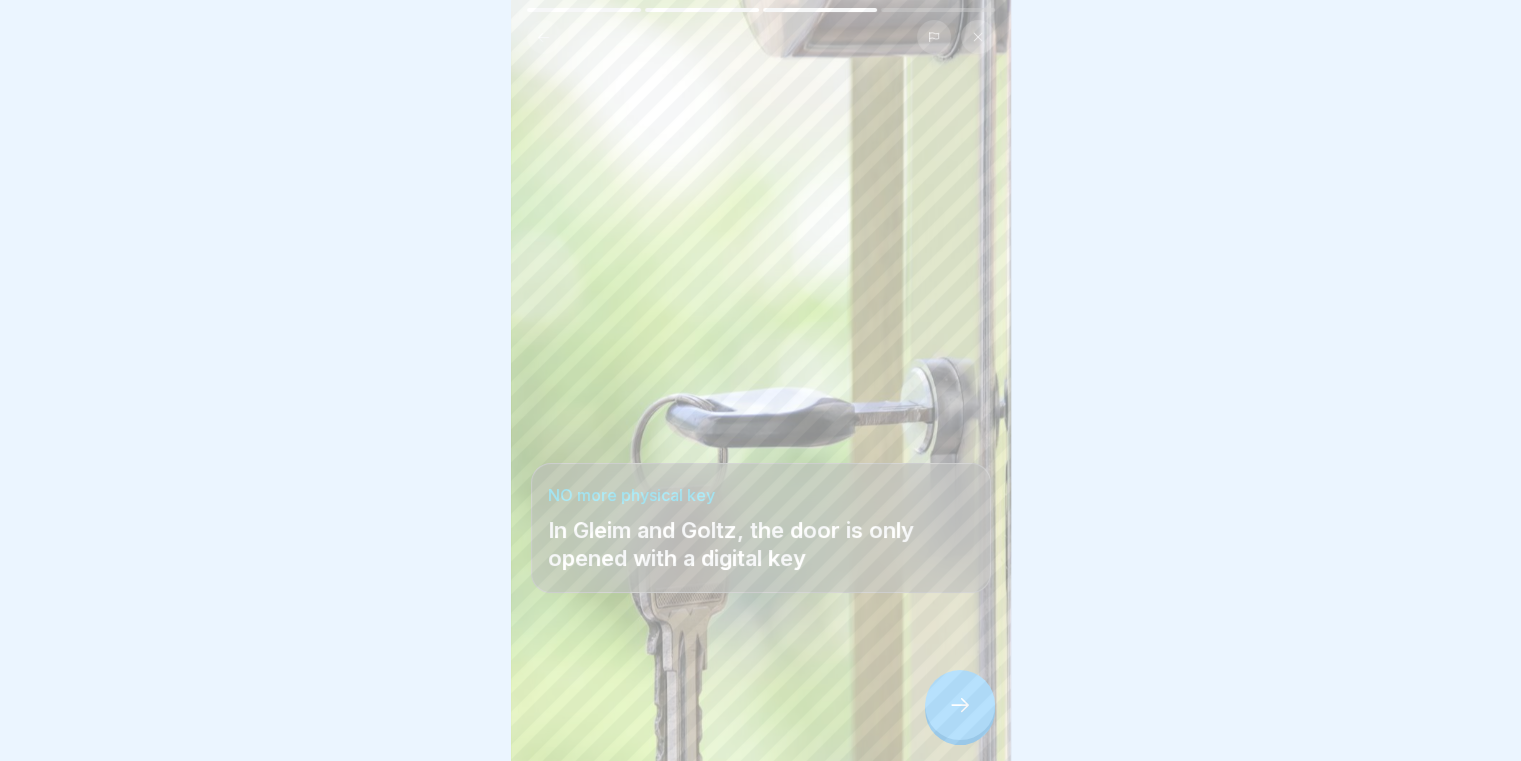 scroll, scrollTop: 15, scrollLeft: 0, axis: vertical 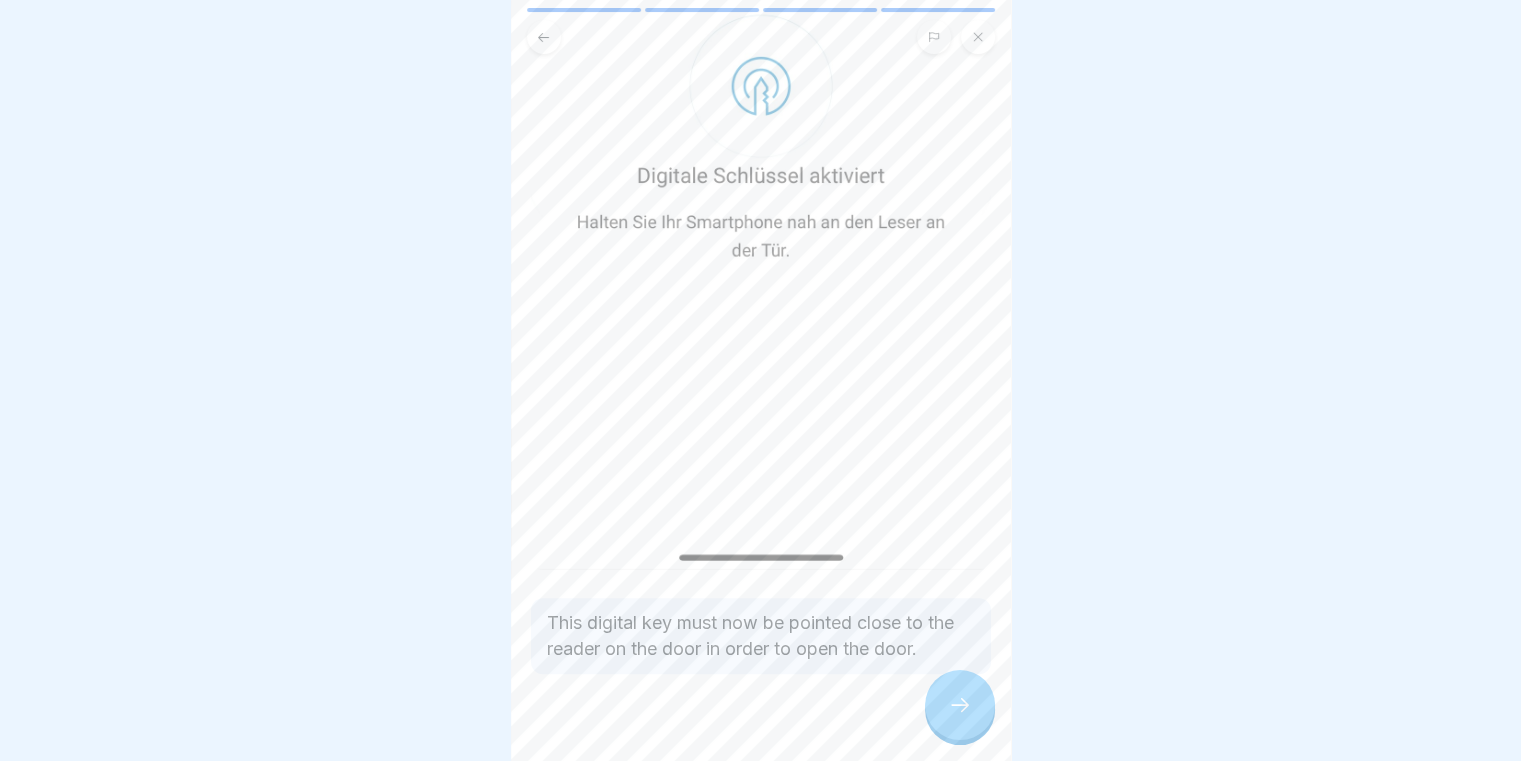 click 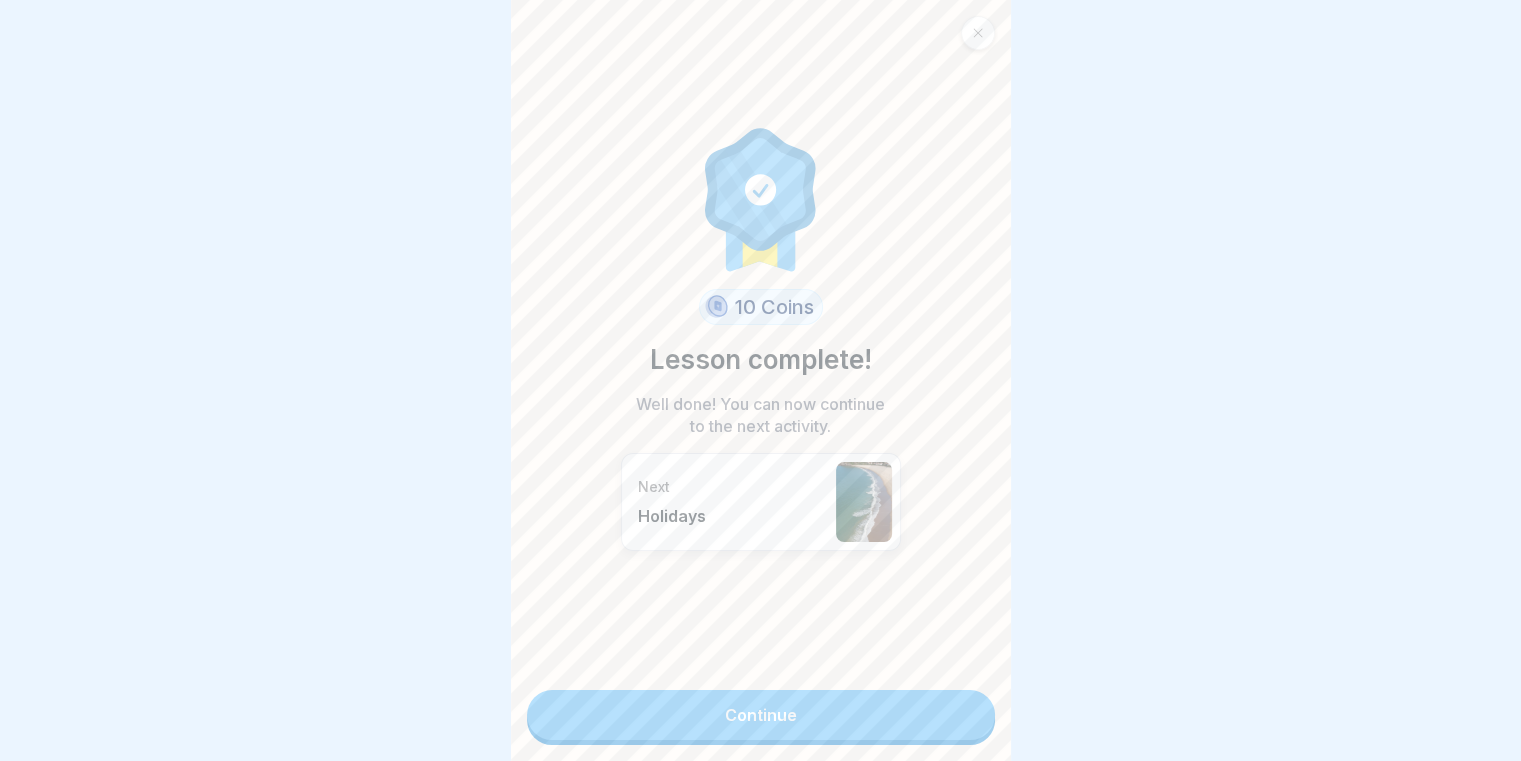 click on "Continue" at bounding box center [761, 715] 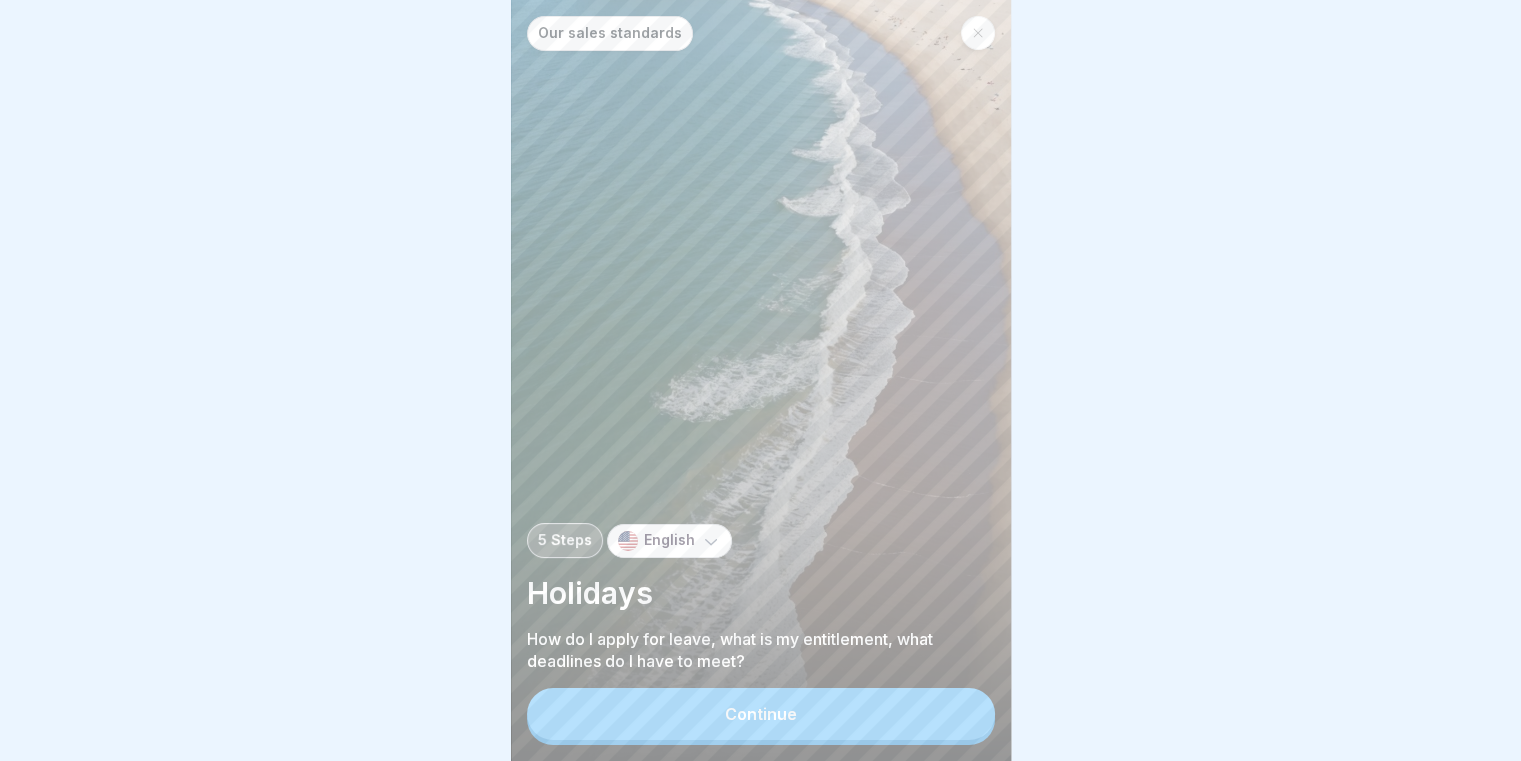 click on "Continue" at bounding box center [761, 714] 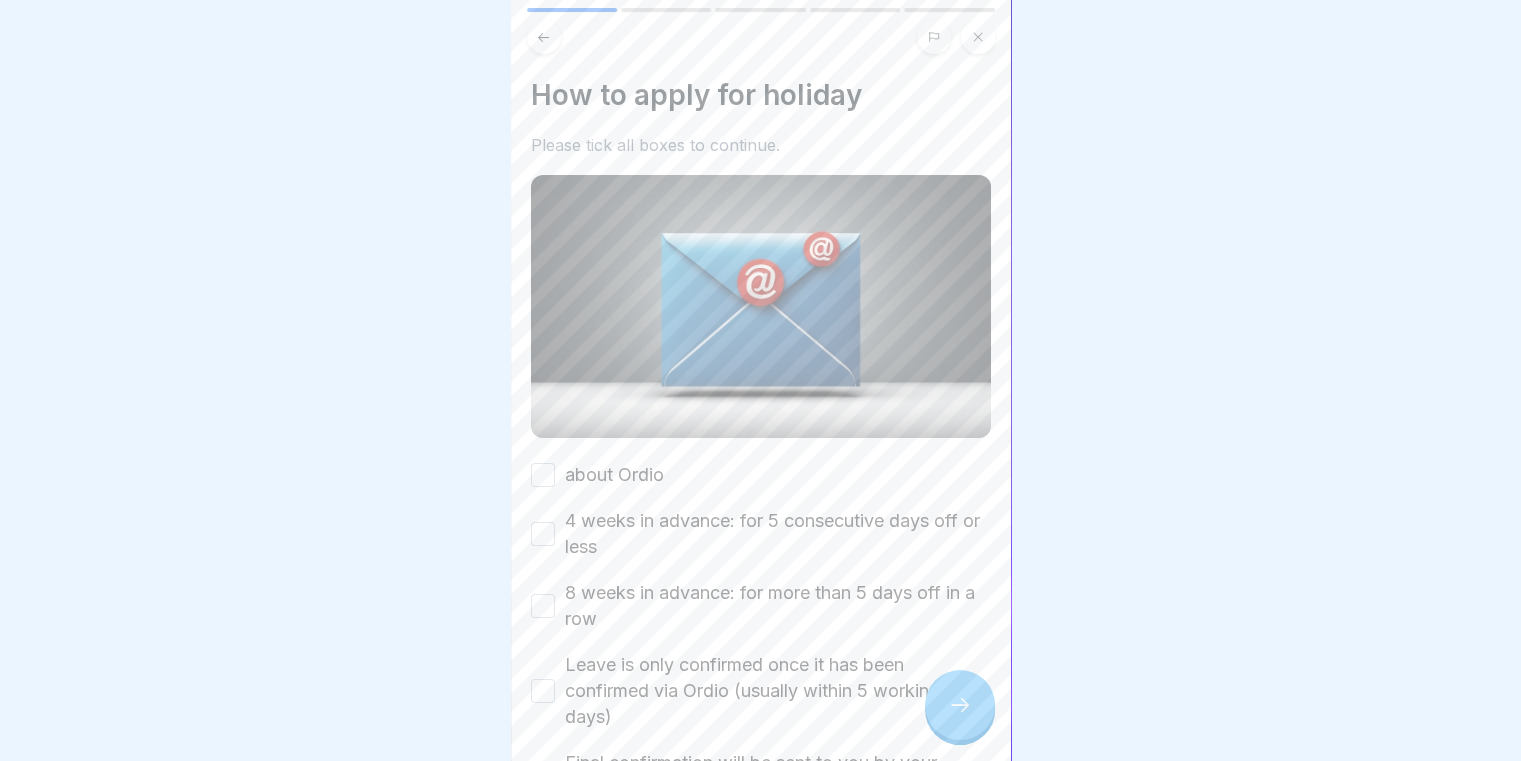 click on "about Ordio" at bounding box center [543, 475] 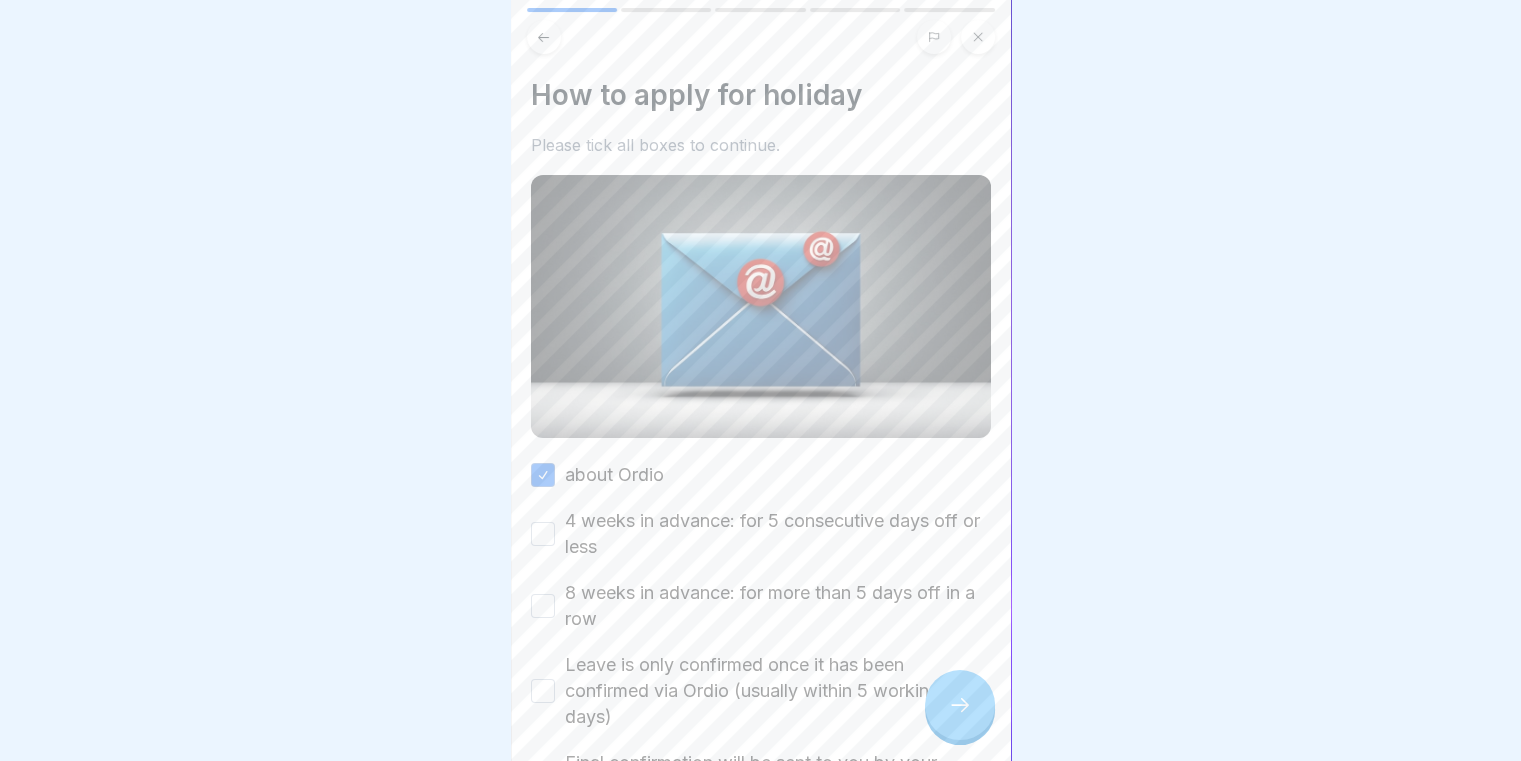click on "4 weeks in advance: for 5 consecutive days off or less" at bounding box center (543, 534) 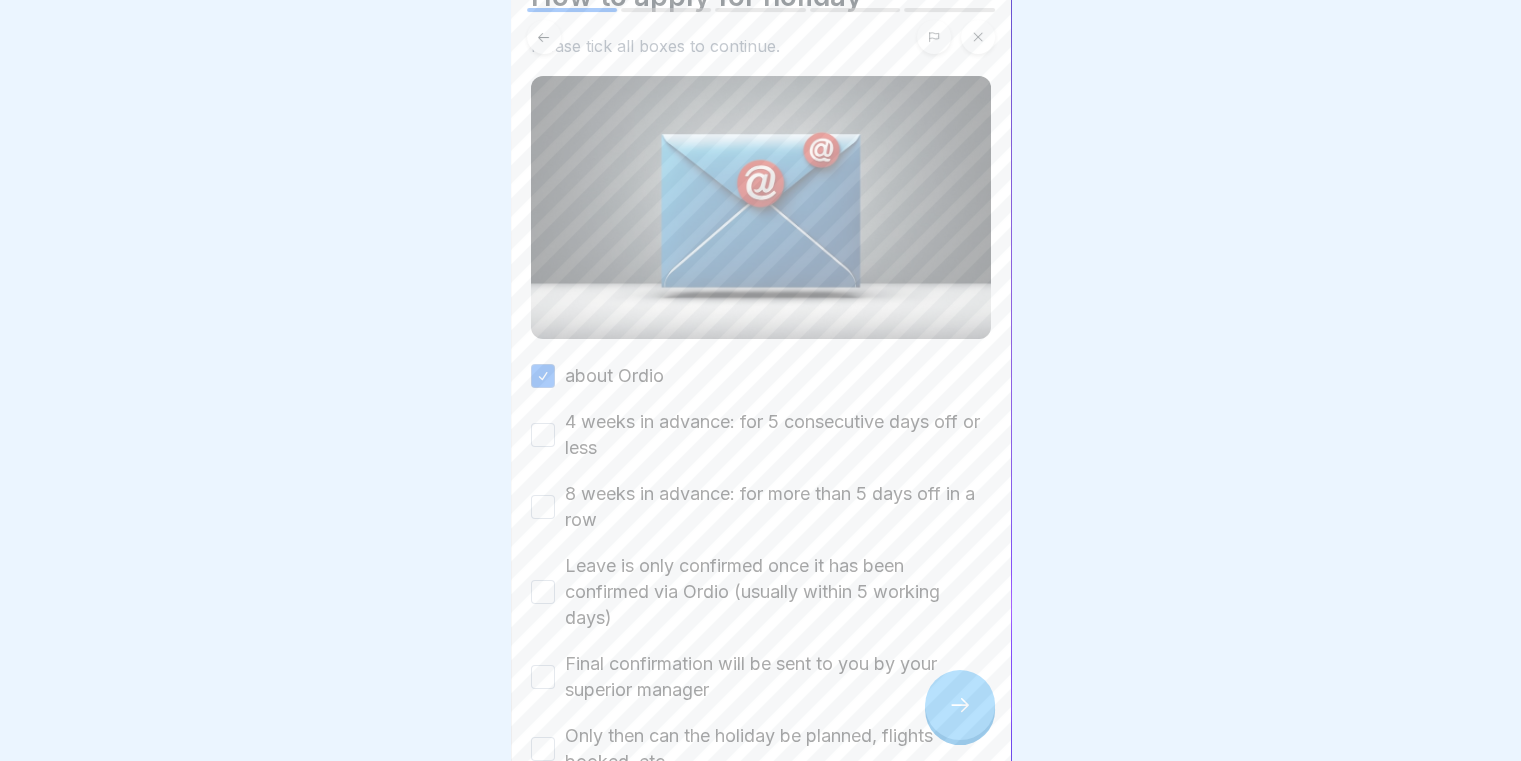 scroll, scrollTop: 100, scrollLeft: 0, axis: vertical 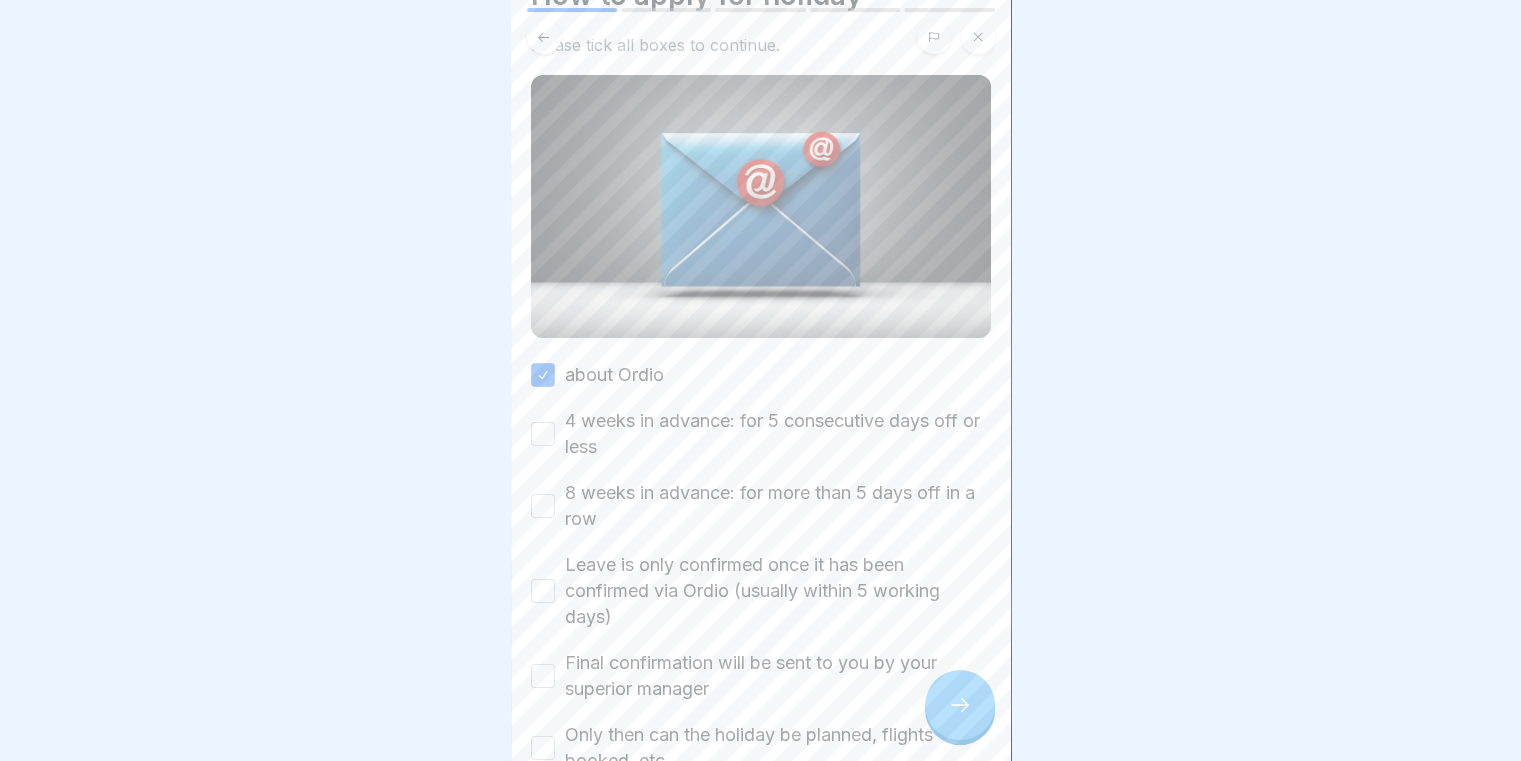 click on "4 weeks in advance: for 5 consecutive days off or less" at bounding box center [543, 434] 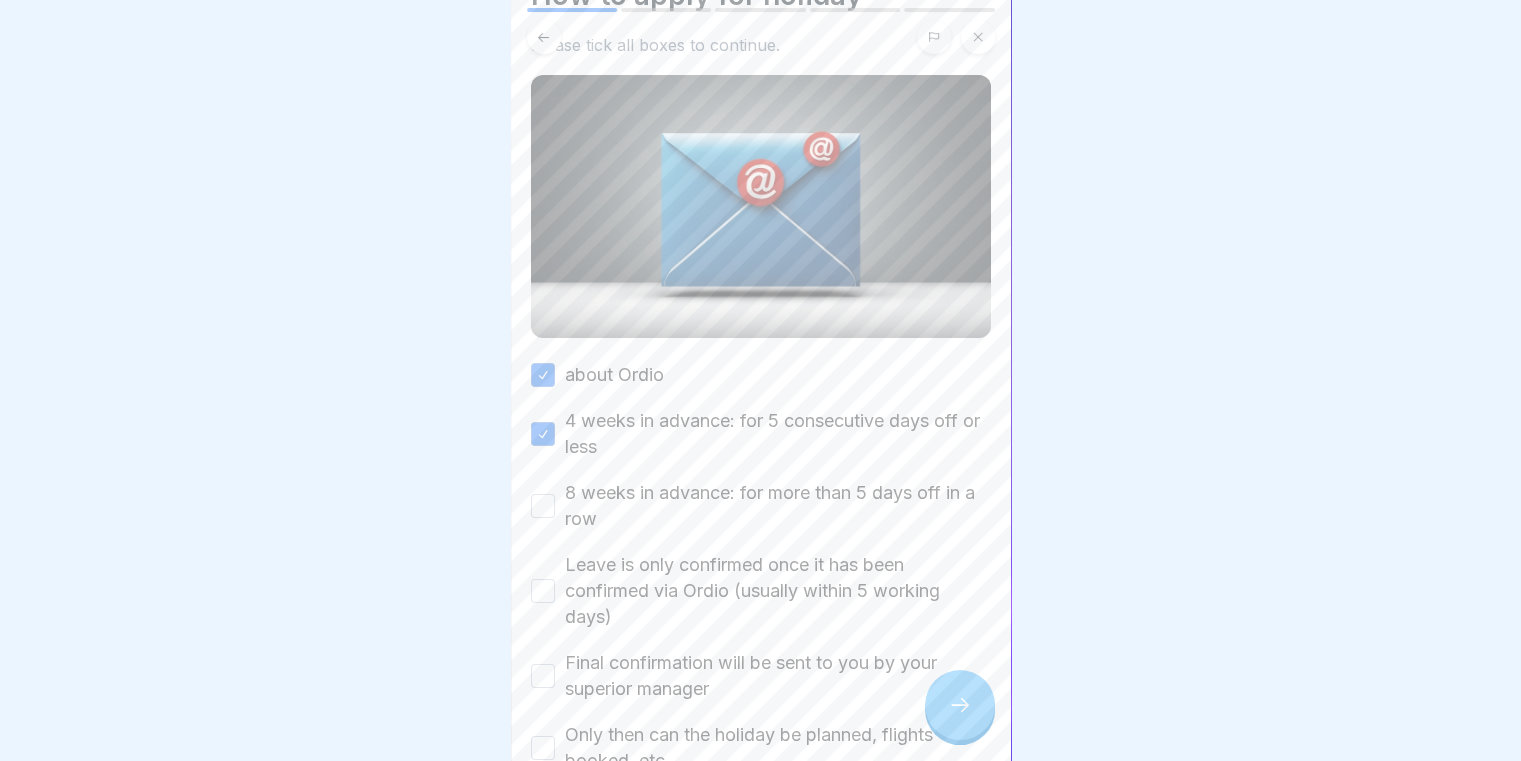click on "8 weeks in advance: for more than 5 days off in a row" at bounding box center [543, 506] 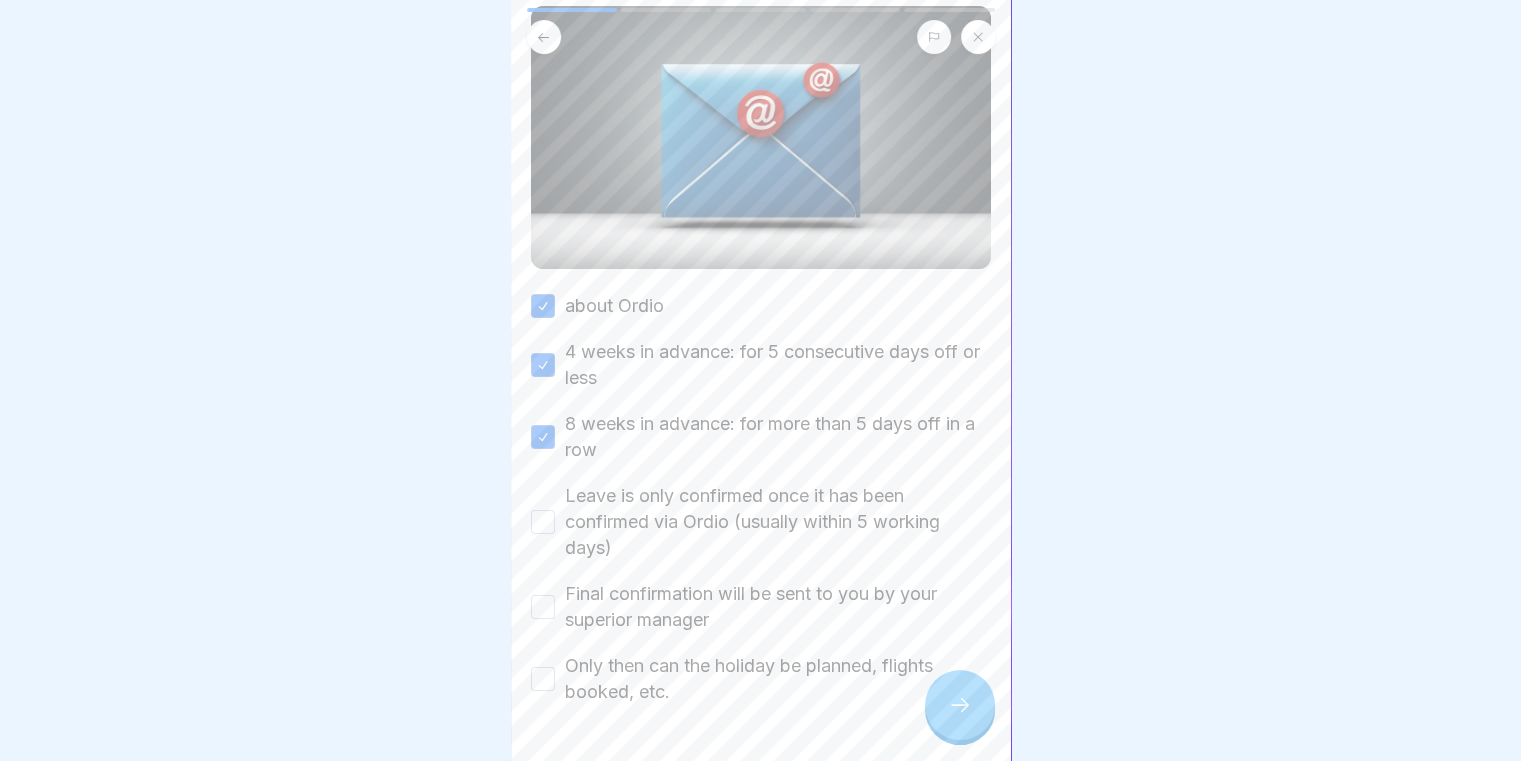 scroll, scrollTop: 200, scrollLeft: 0, axis: vertical 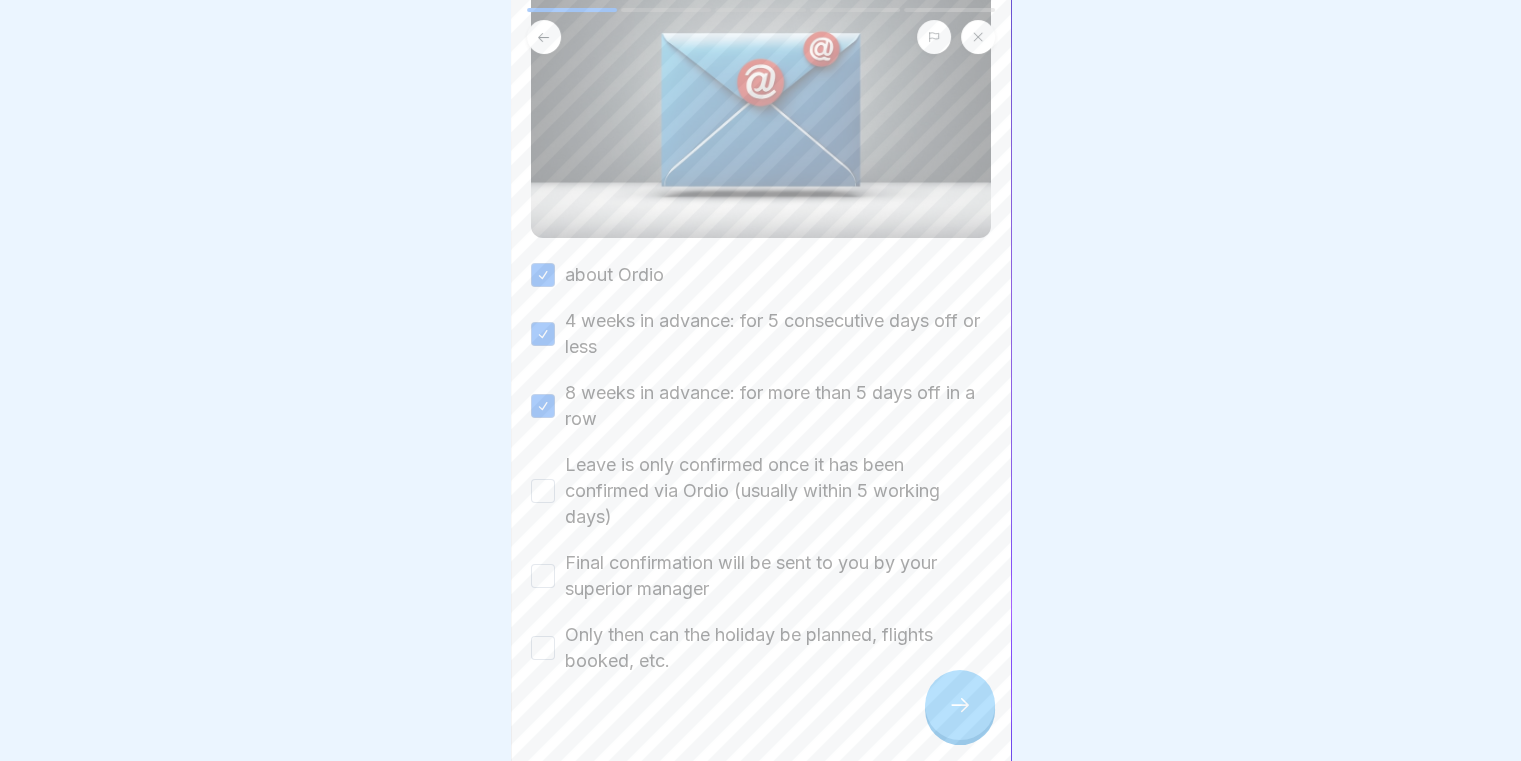 click on "Leave is only confirmed once it has been confirmed via Ordio (usually within 5 working days)" at bounding box center (543, 491) 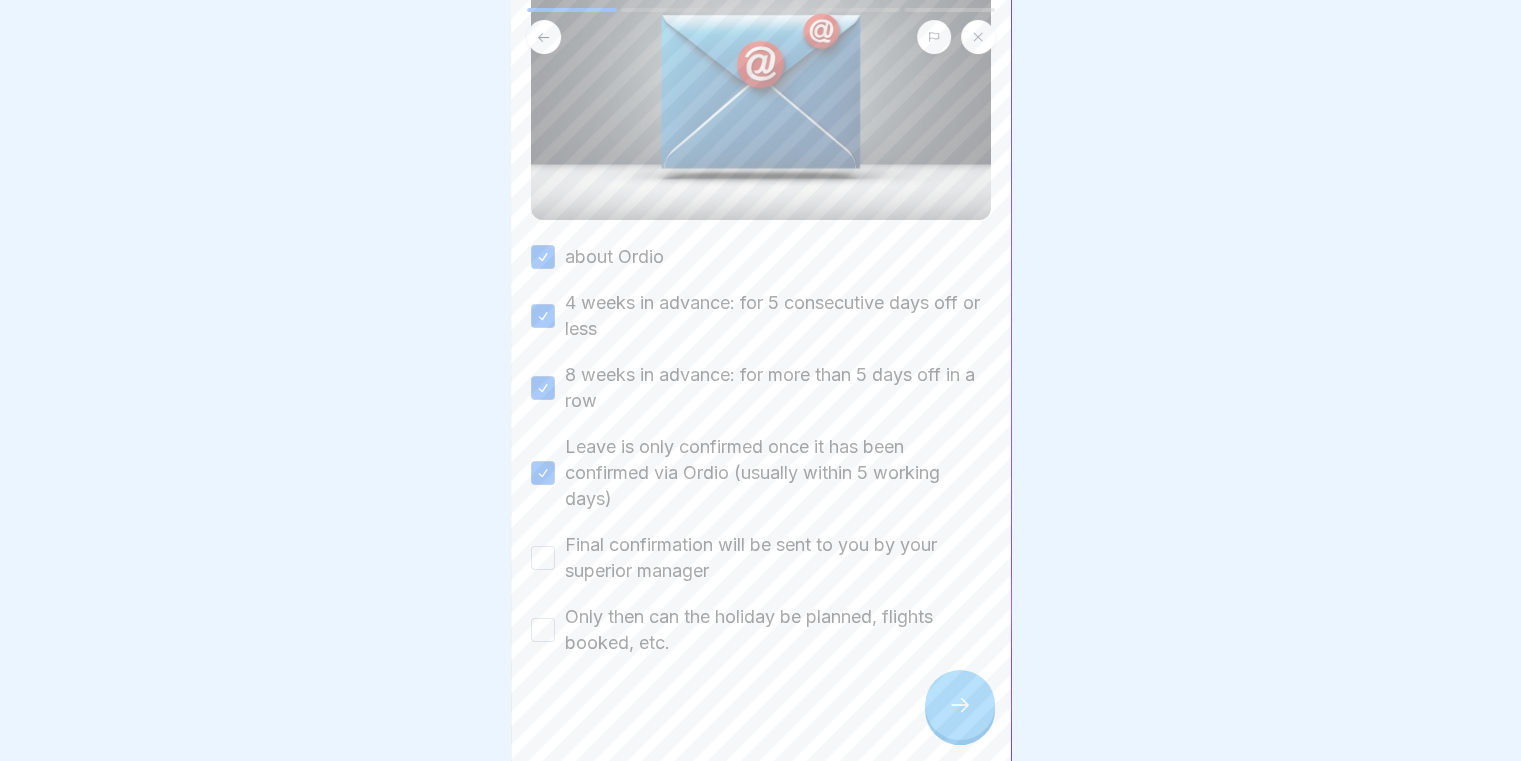 scroll, scrollTop: 224, scrollLeft: 0, axis: vertical 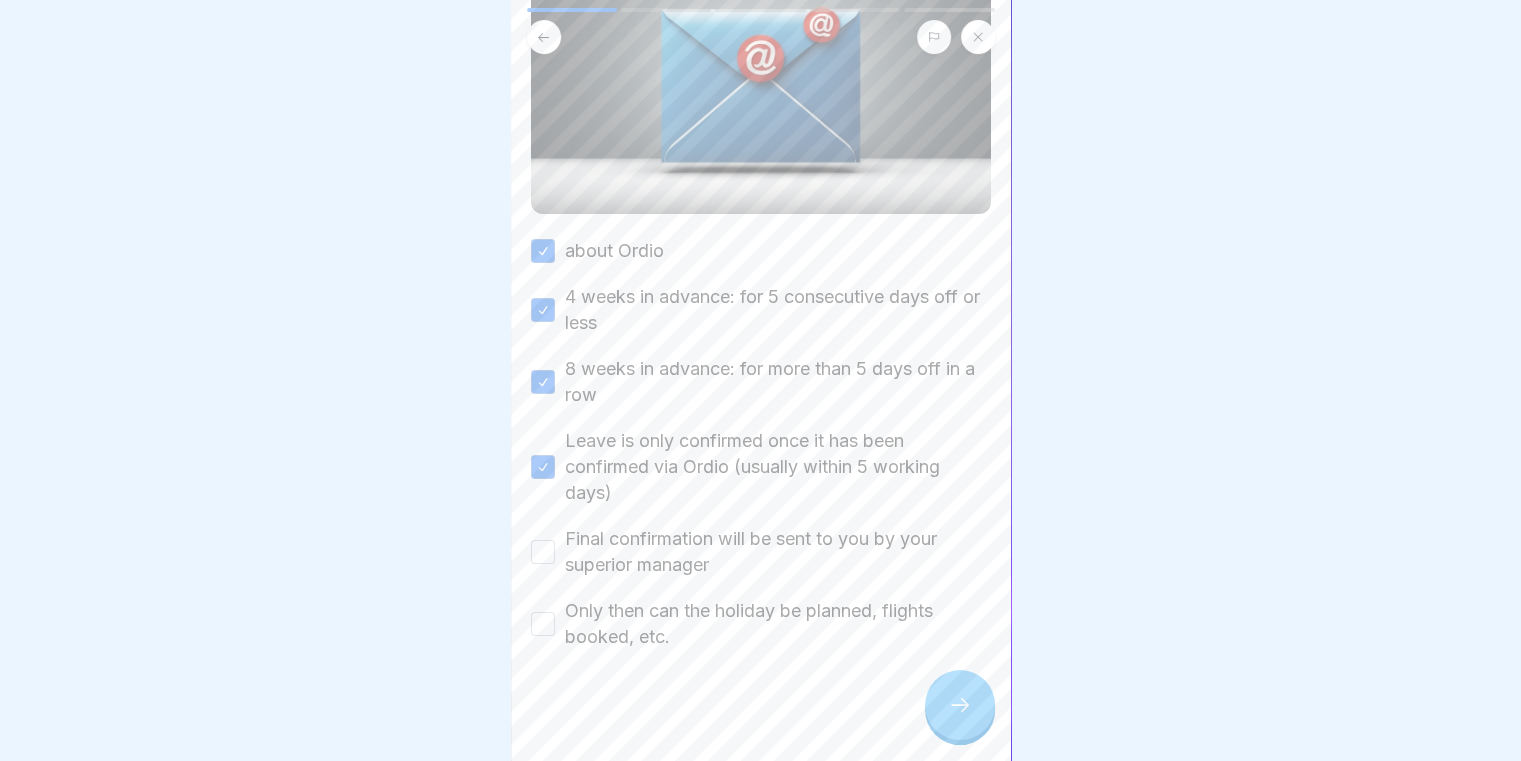 click on "Final confirmation will be sent to you by your superior manager" at bounding box center [543, 552] 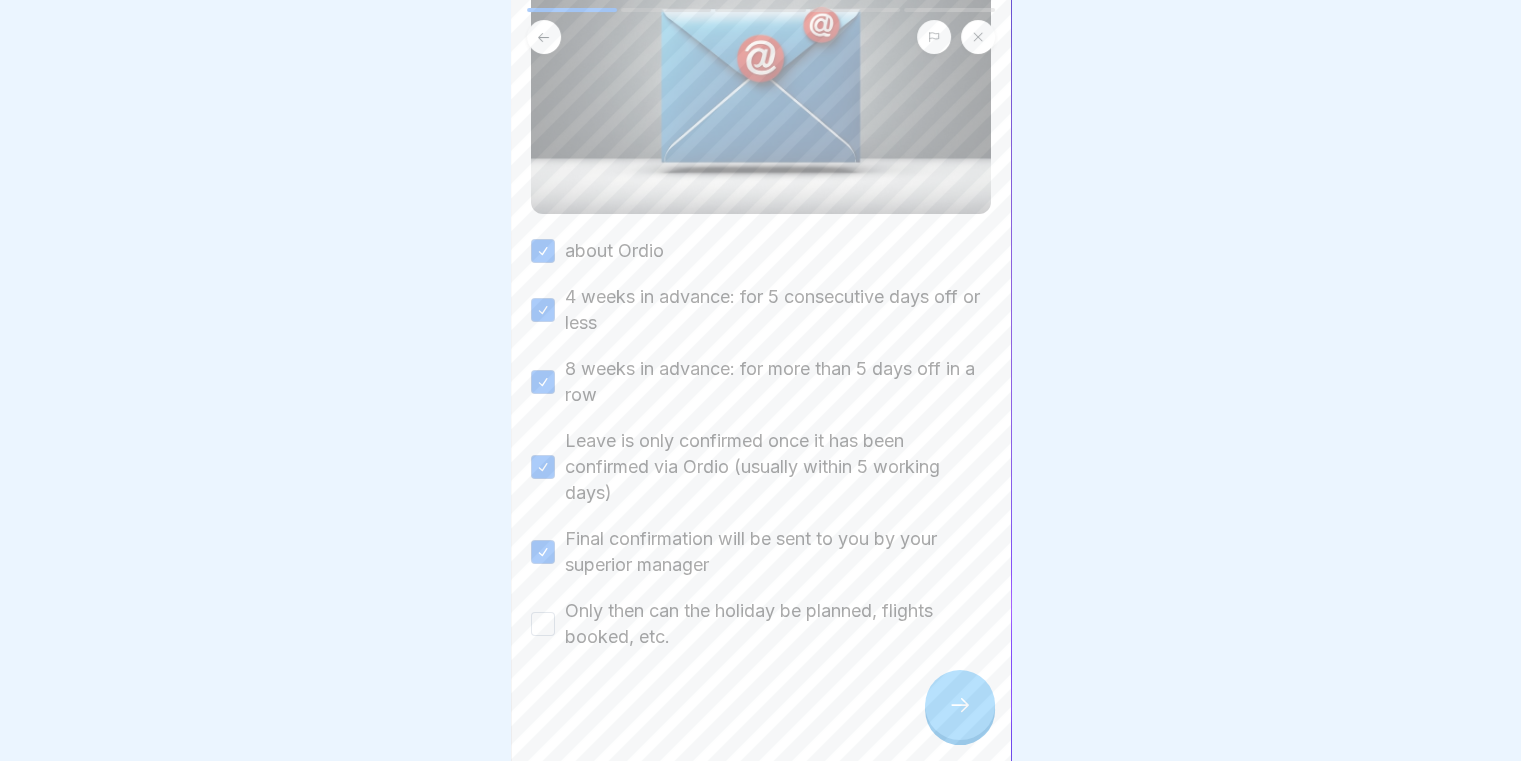 click at bounding box center (761, 710) 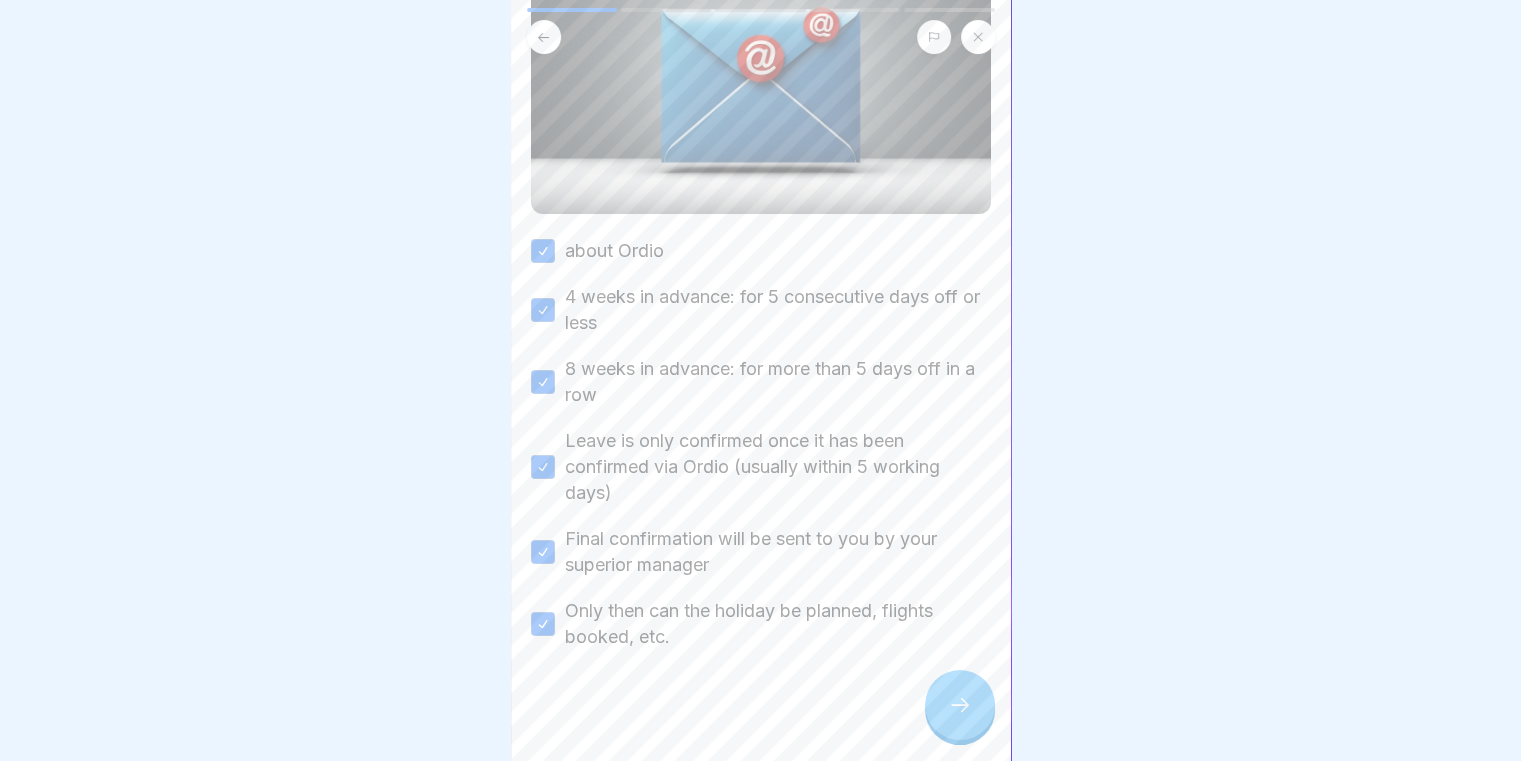 click 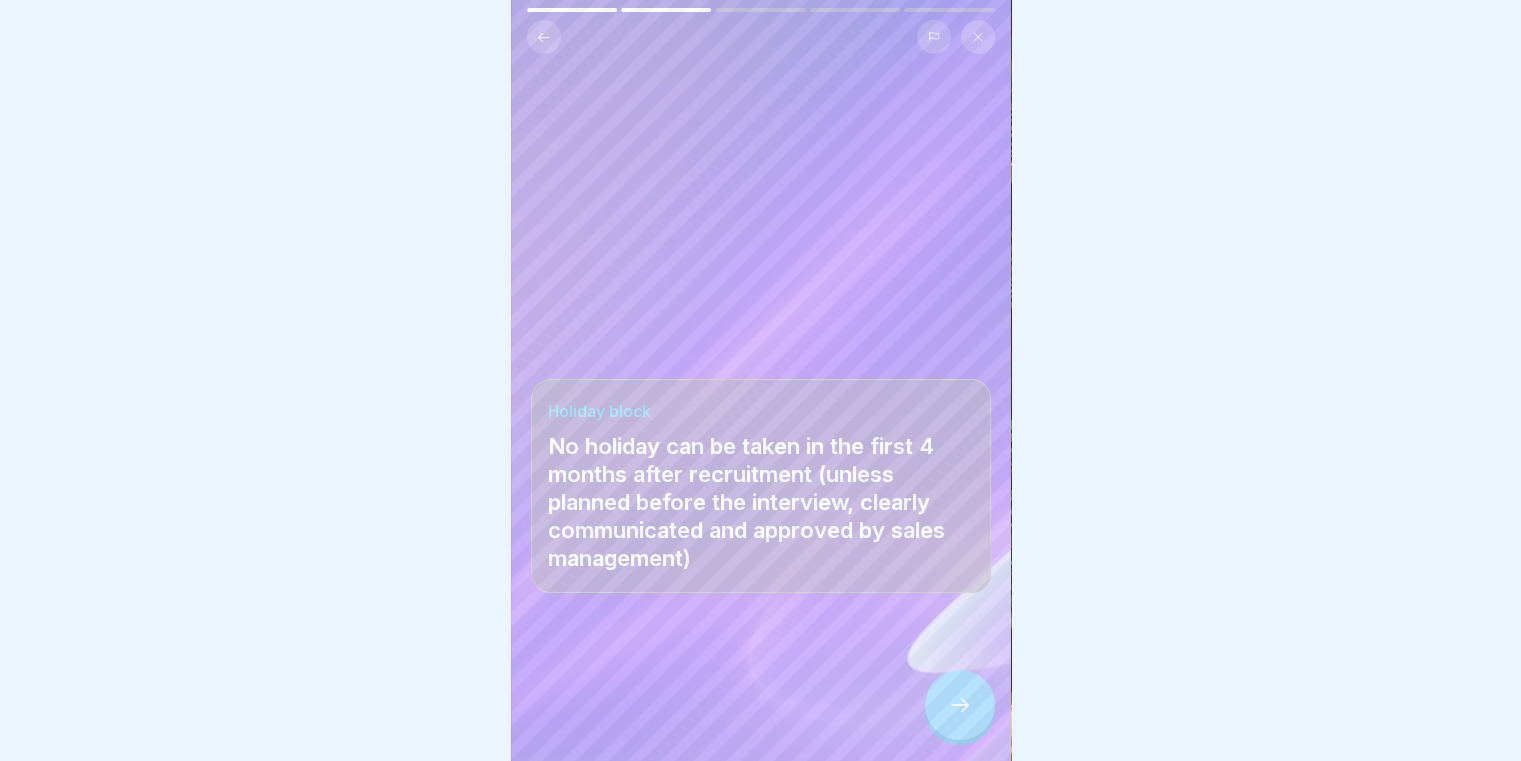 click 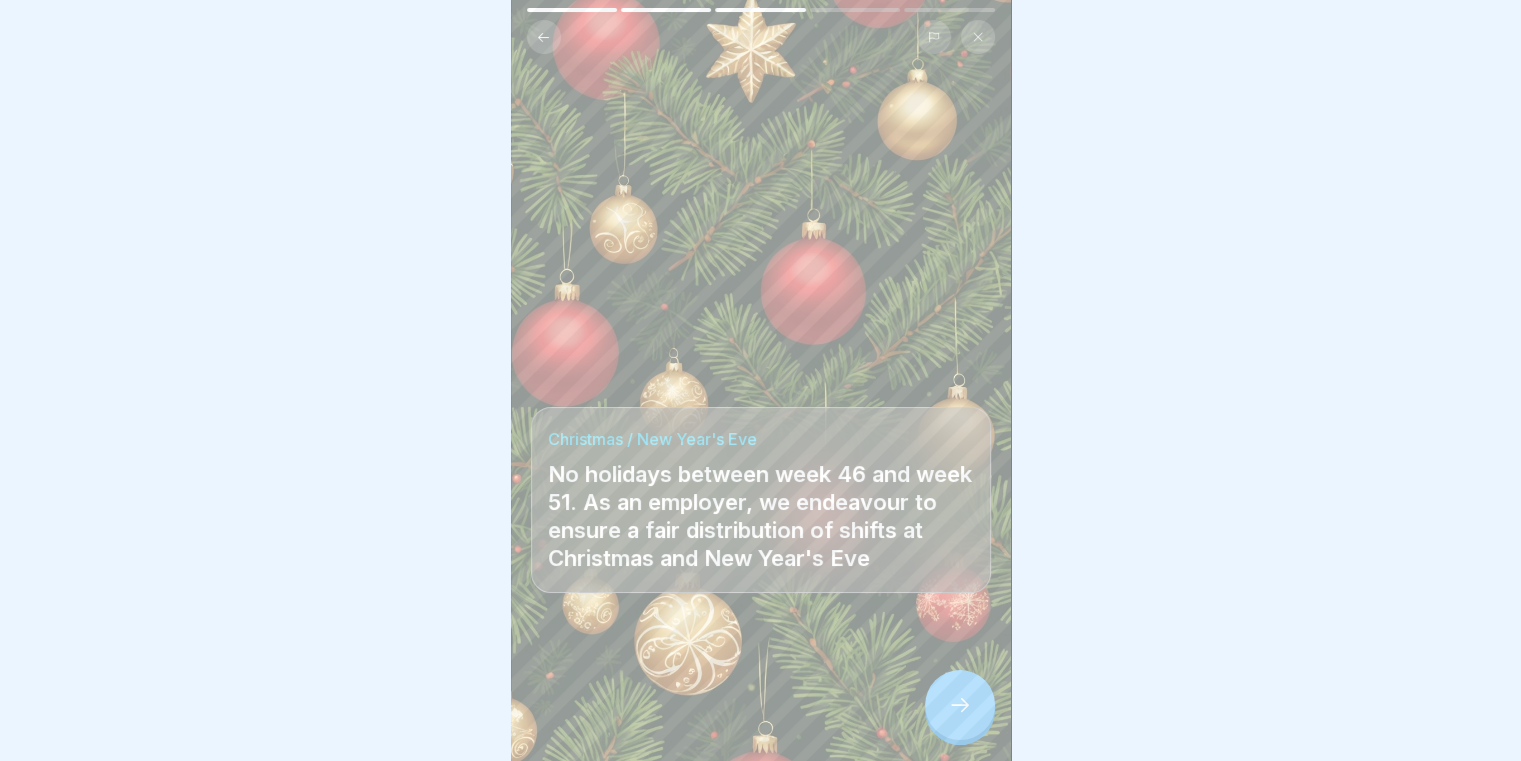 click at bounding box center (960, 705) 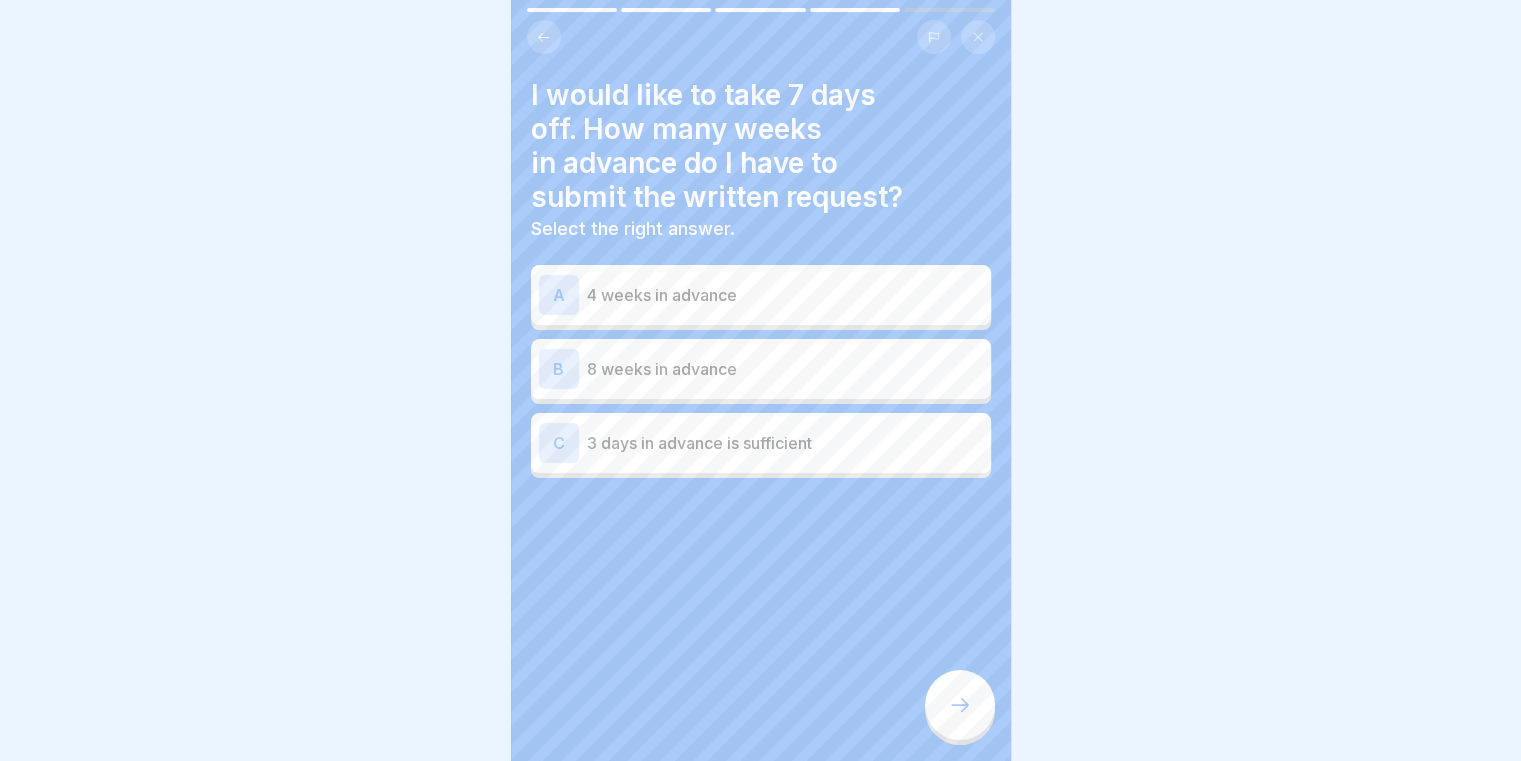 click on "8 weeks in advance" at bounding box center [785, 369] 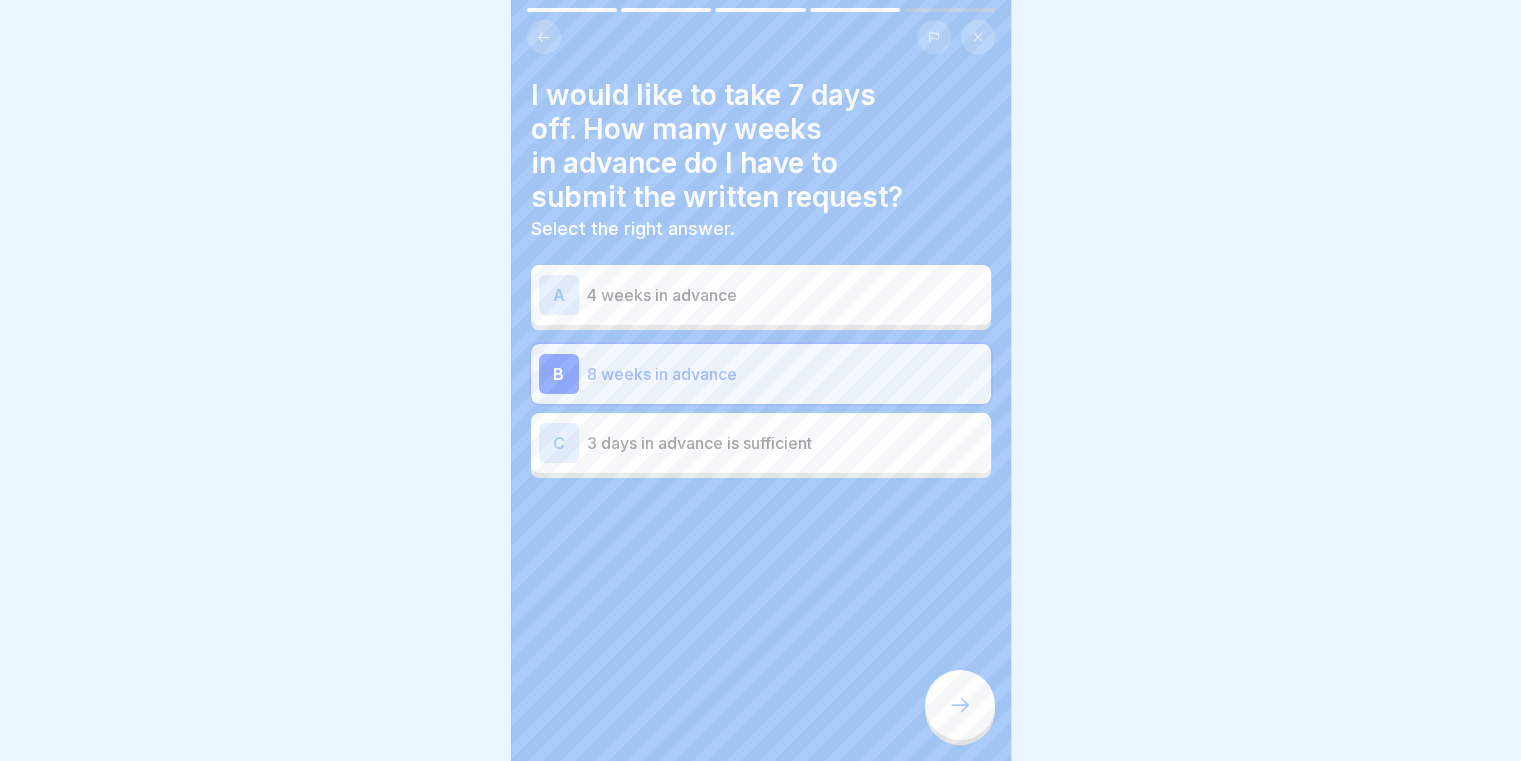 click at bounding box center (960, 705) 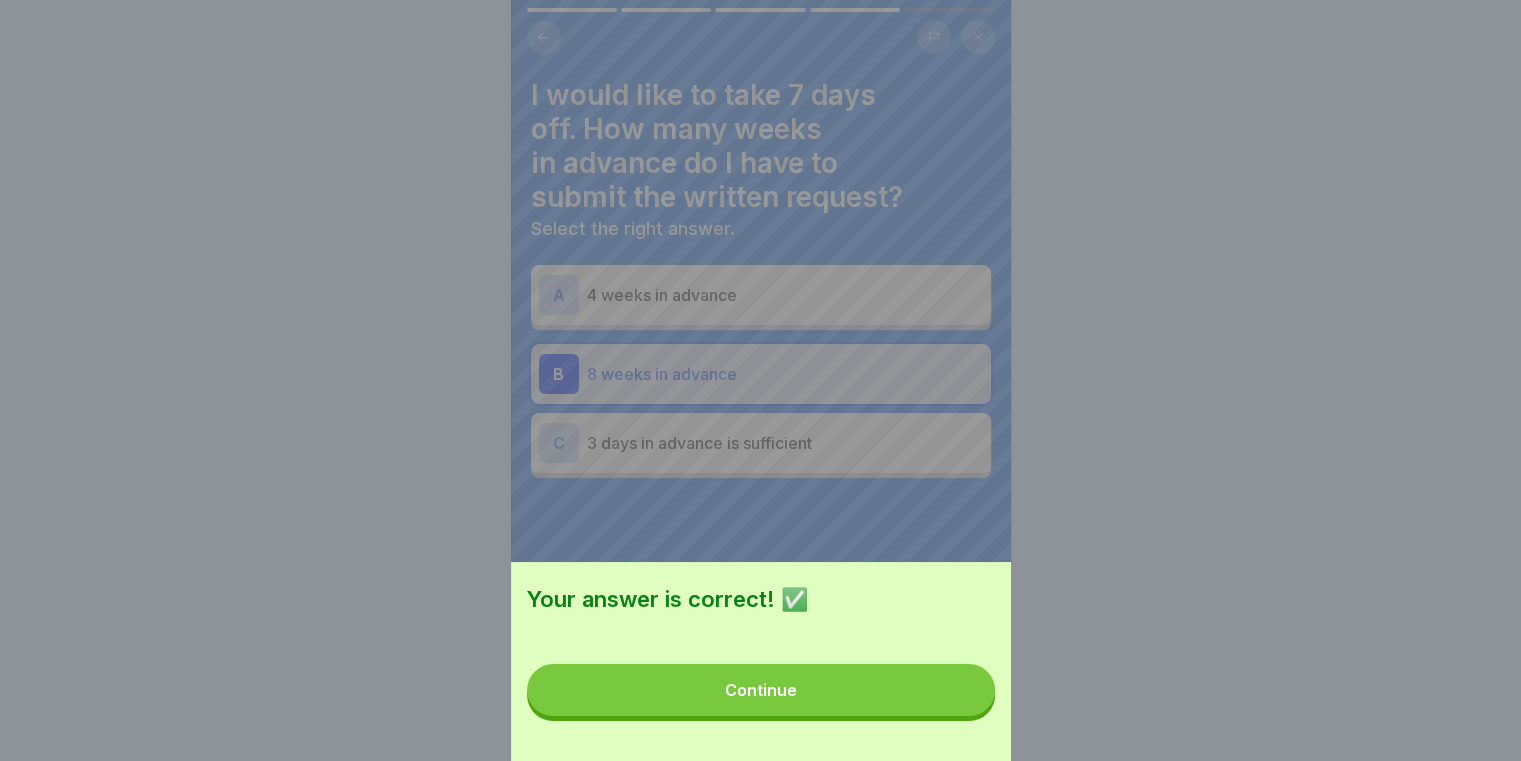 click on "Continue" at bounding box center [761, 690] 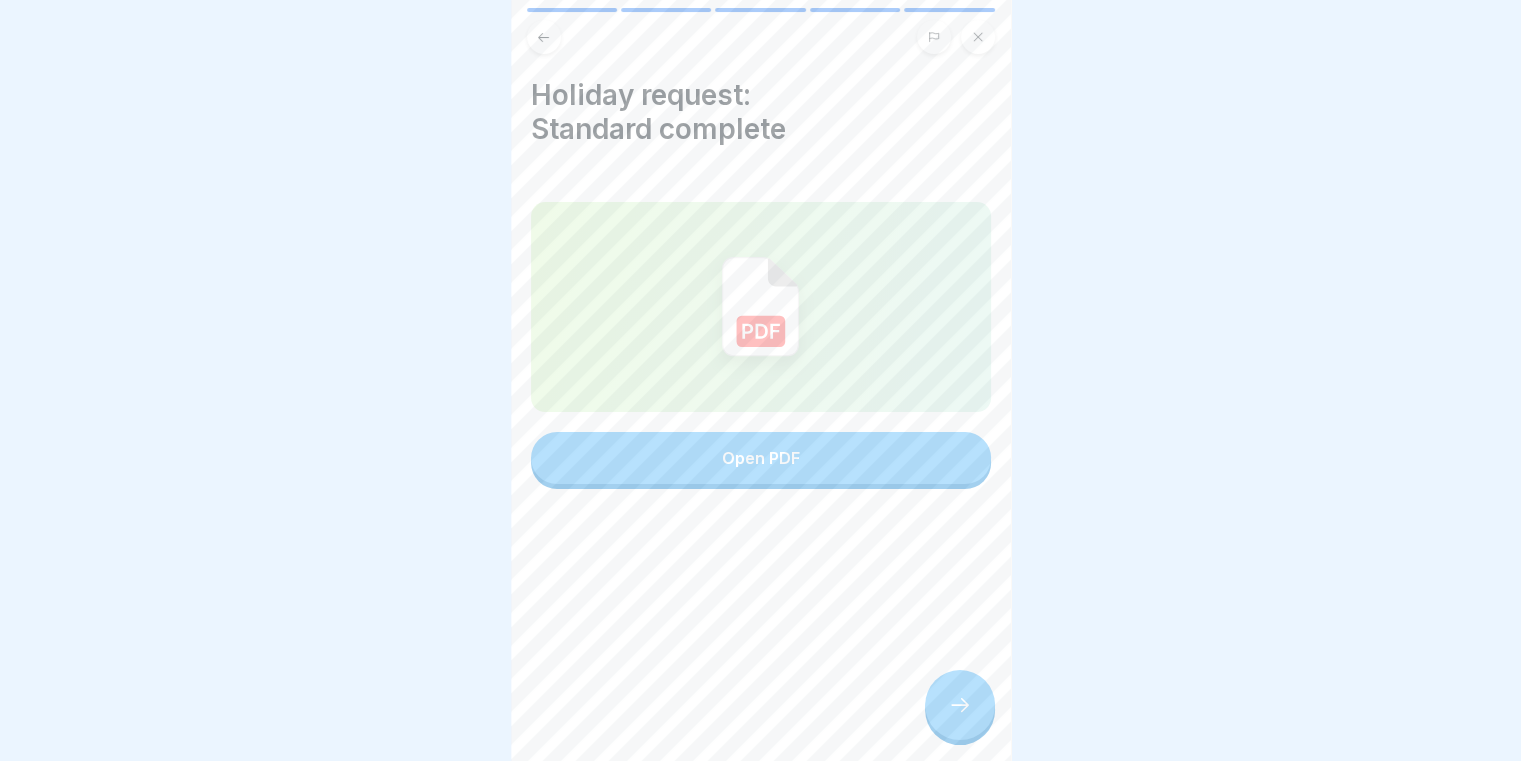 click on "Open PDF" at bounding box center (761, 458) 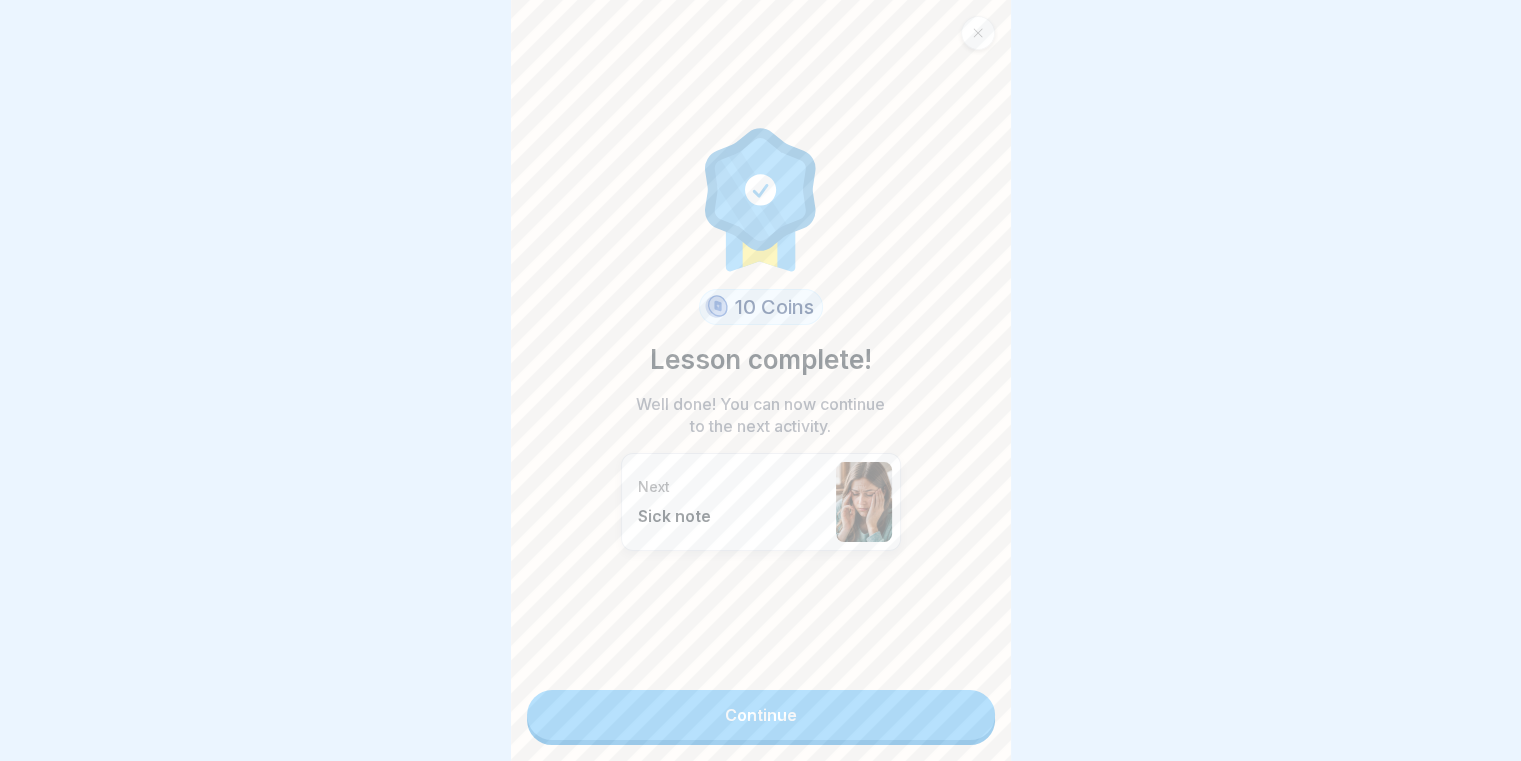 click on "Continue" at bounding box center (761, 715) 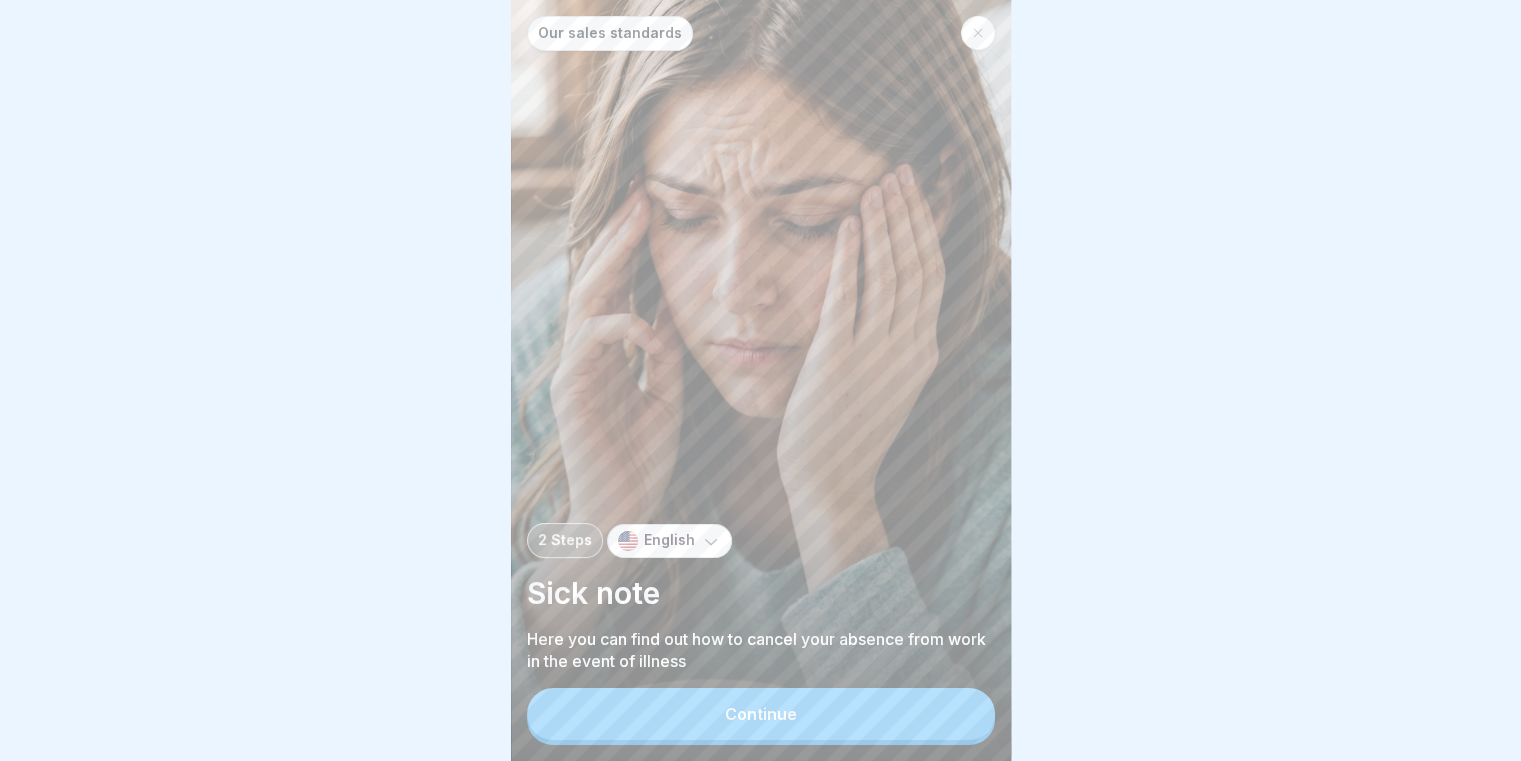 click on "Continue" at bounding box center (761, 714) 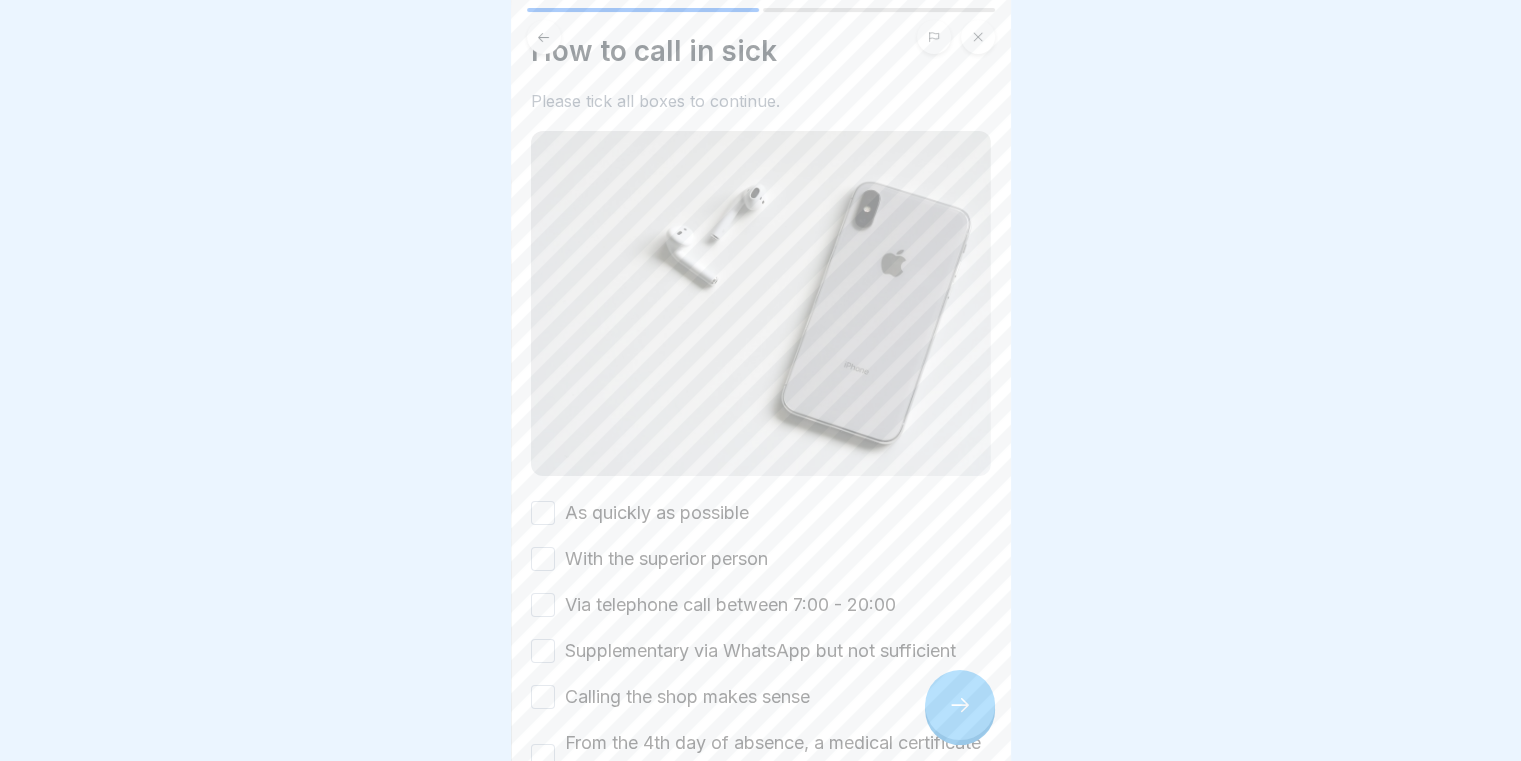 scroll, scrollTop: 0, scrollLeft: 0, axis: both 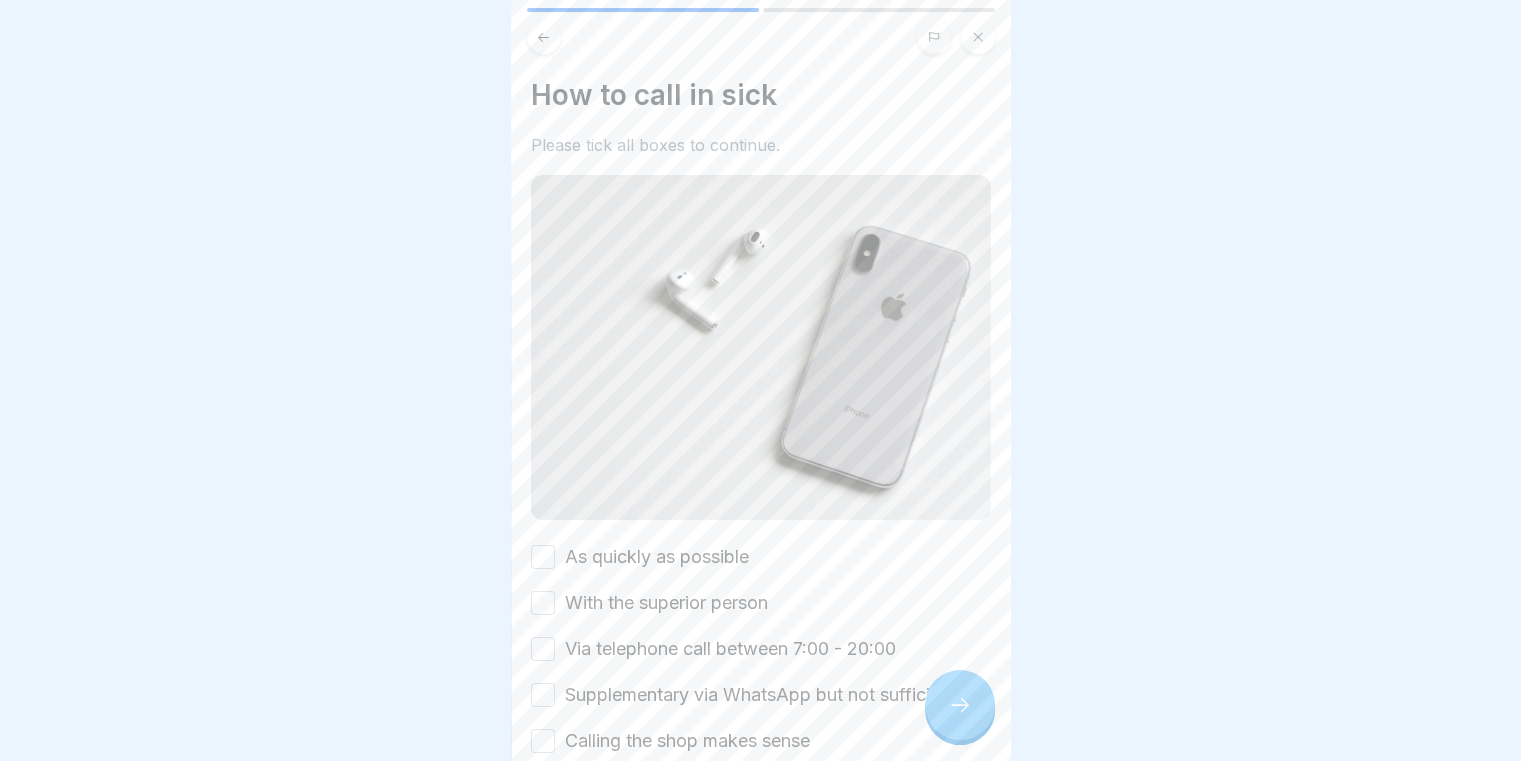 click on "As quickly as possible" at bounding box center [657, 557] 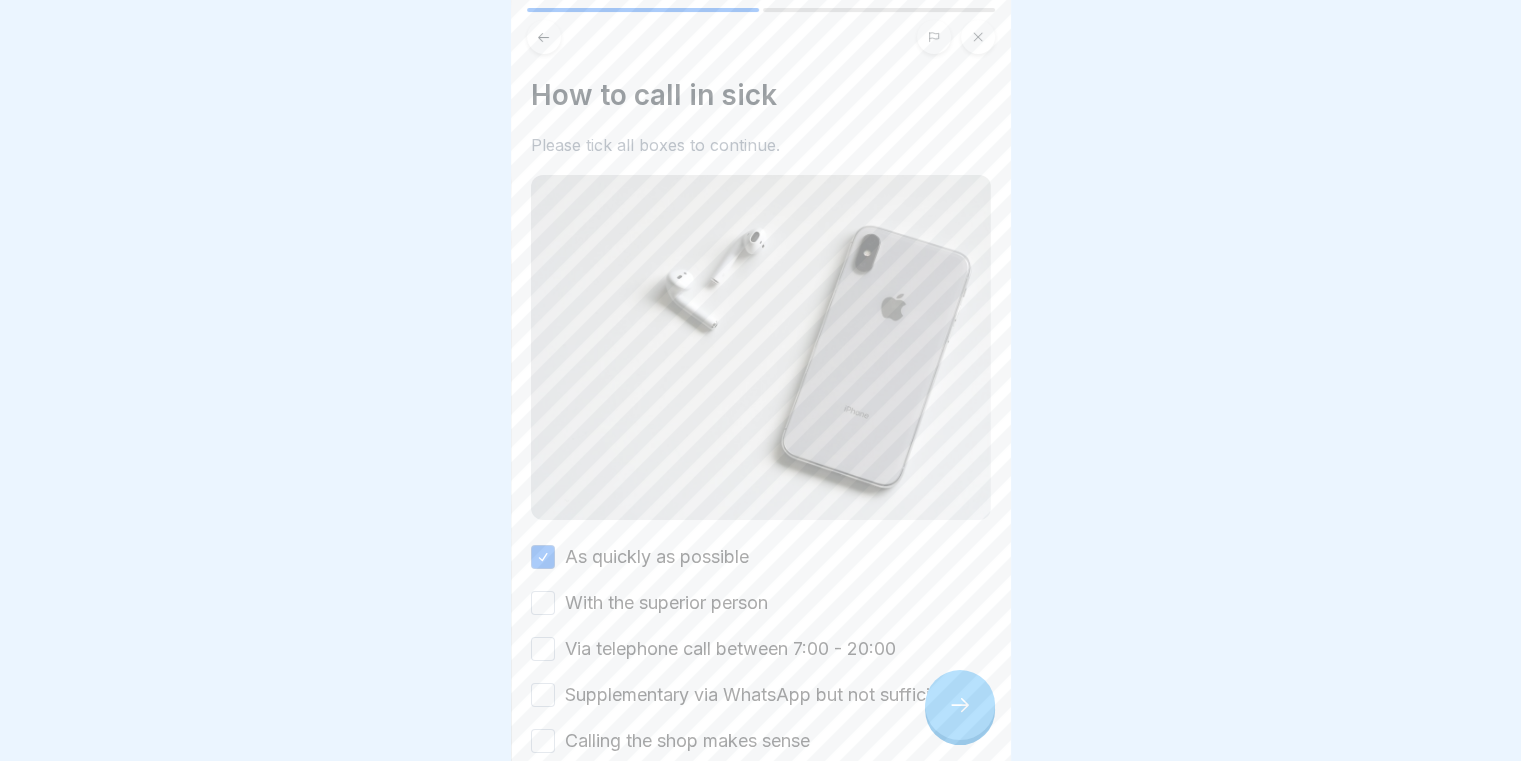 click on "With the superior person" at bounding box center (543, 603) 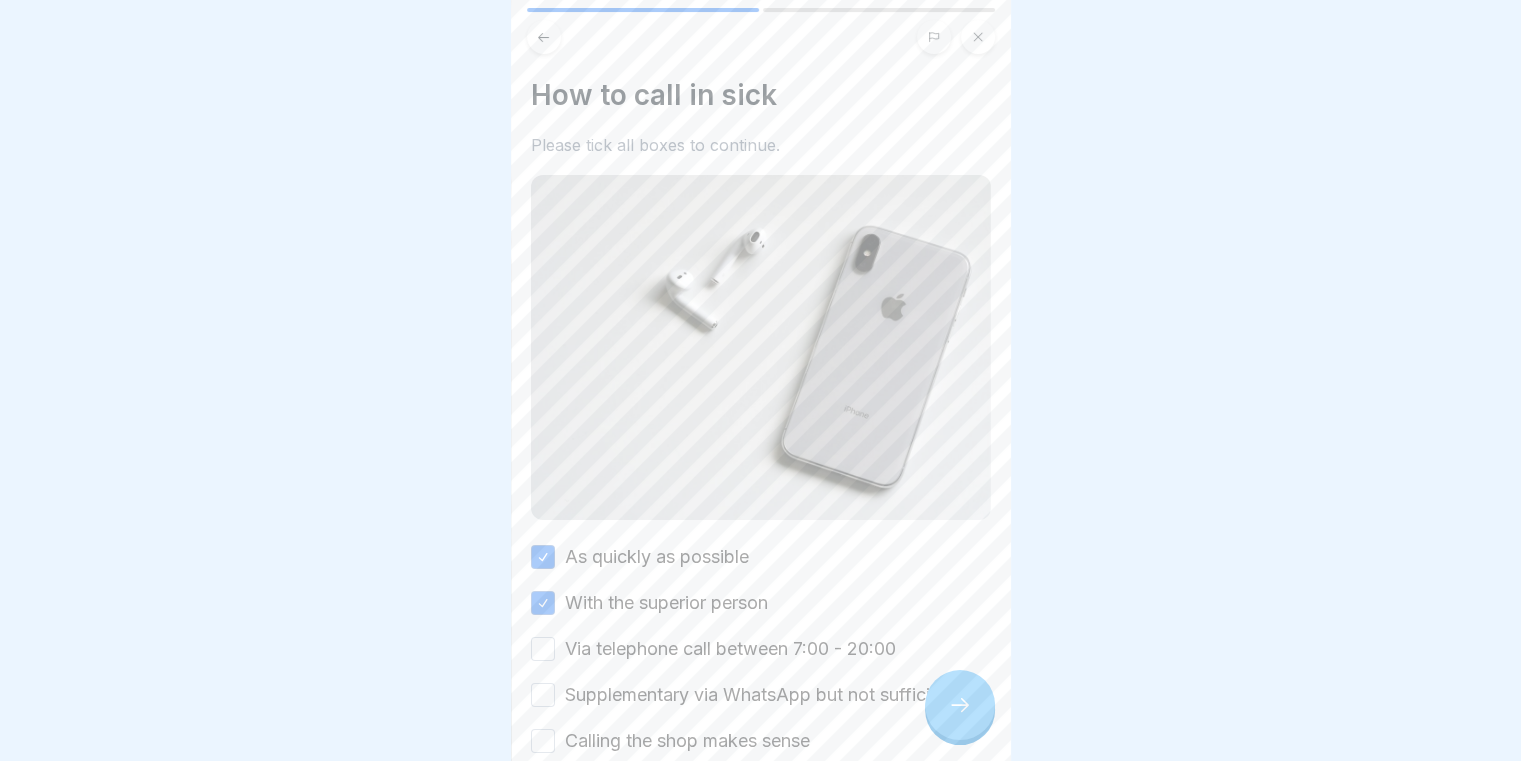 click on "Via telephone call between 7:00 - 20:00" at bounding box center [543, 649] 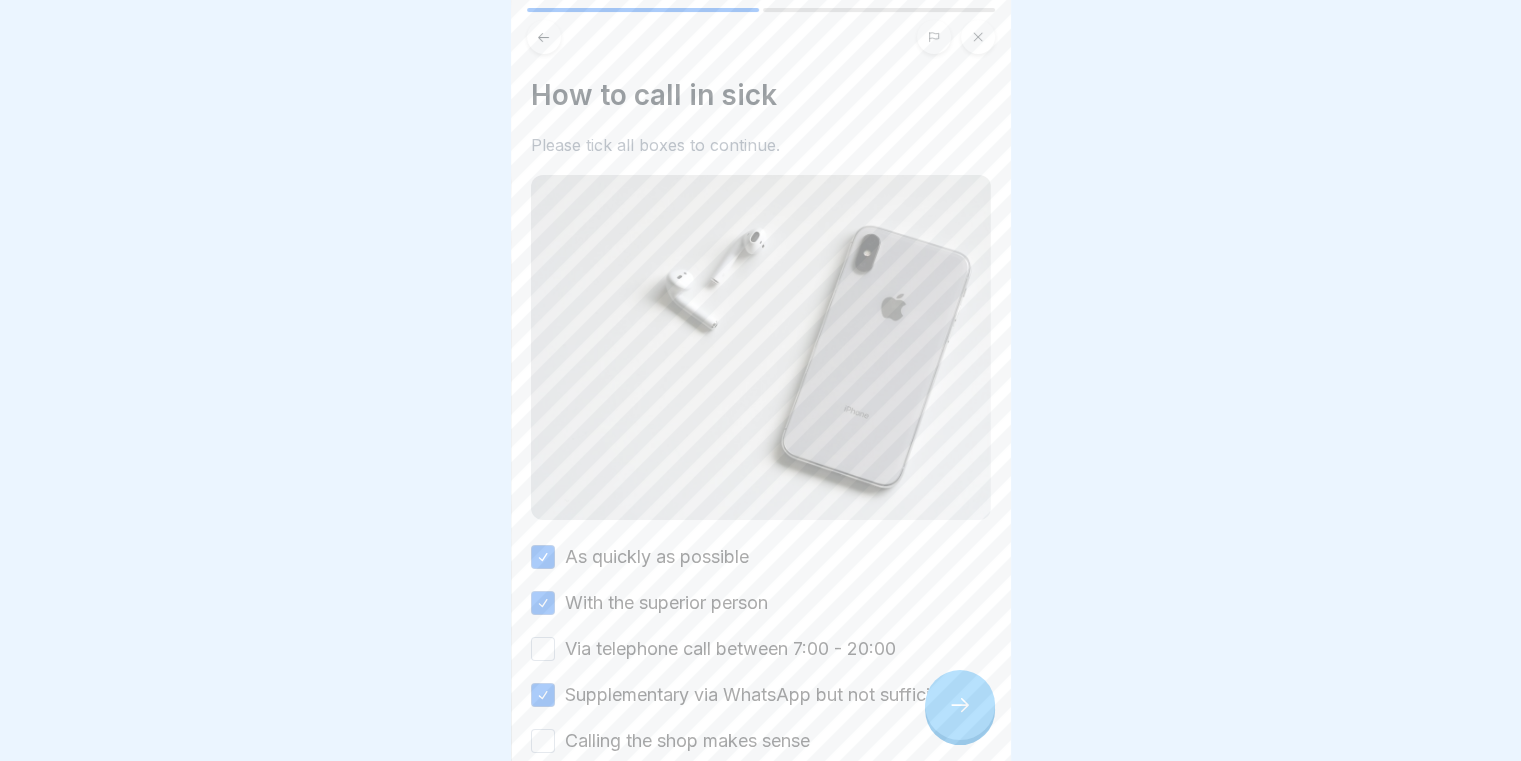scroll, scrollTop: 0, scrollLeft: 0, axis: both 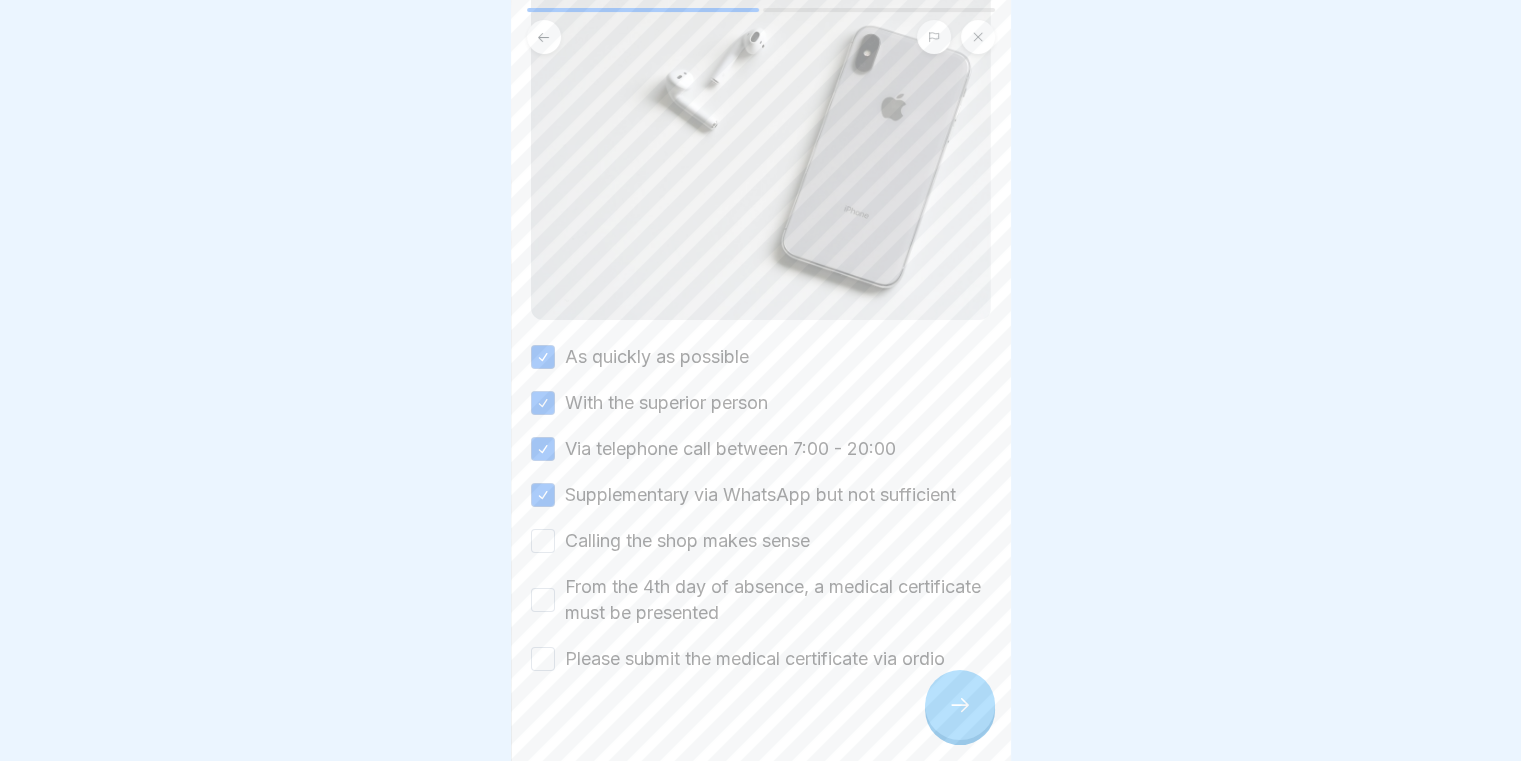 click on "Calling the shop makes sense" at bounding box center [761, 541] 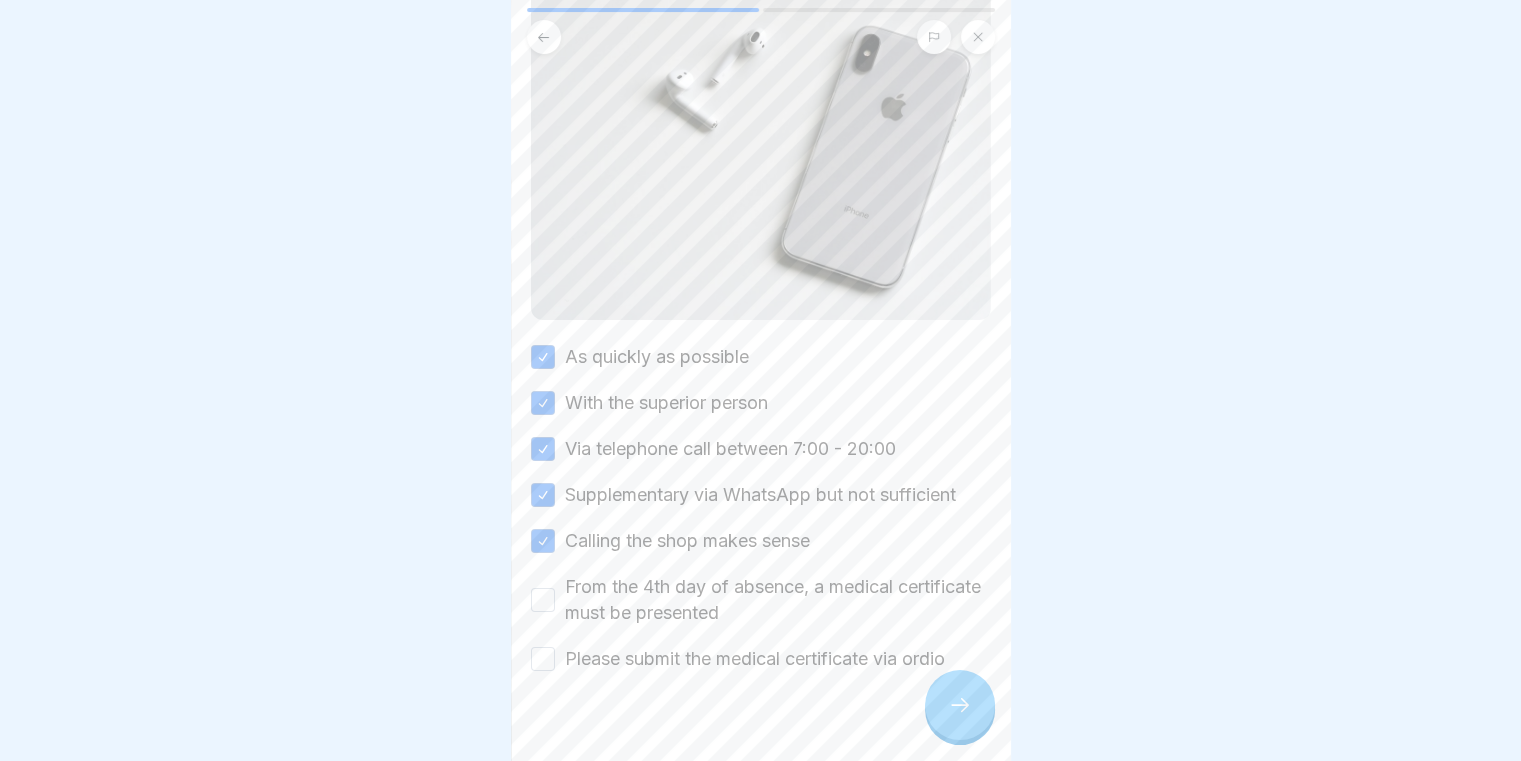 click on "From the 4th day of absence, a medical certificate must be presented" at bounding box center [543, 600] 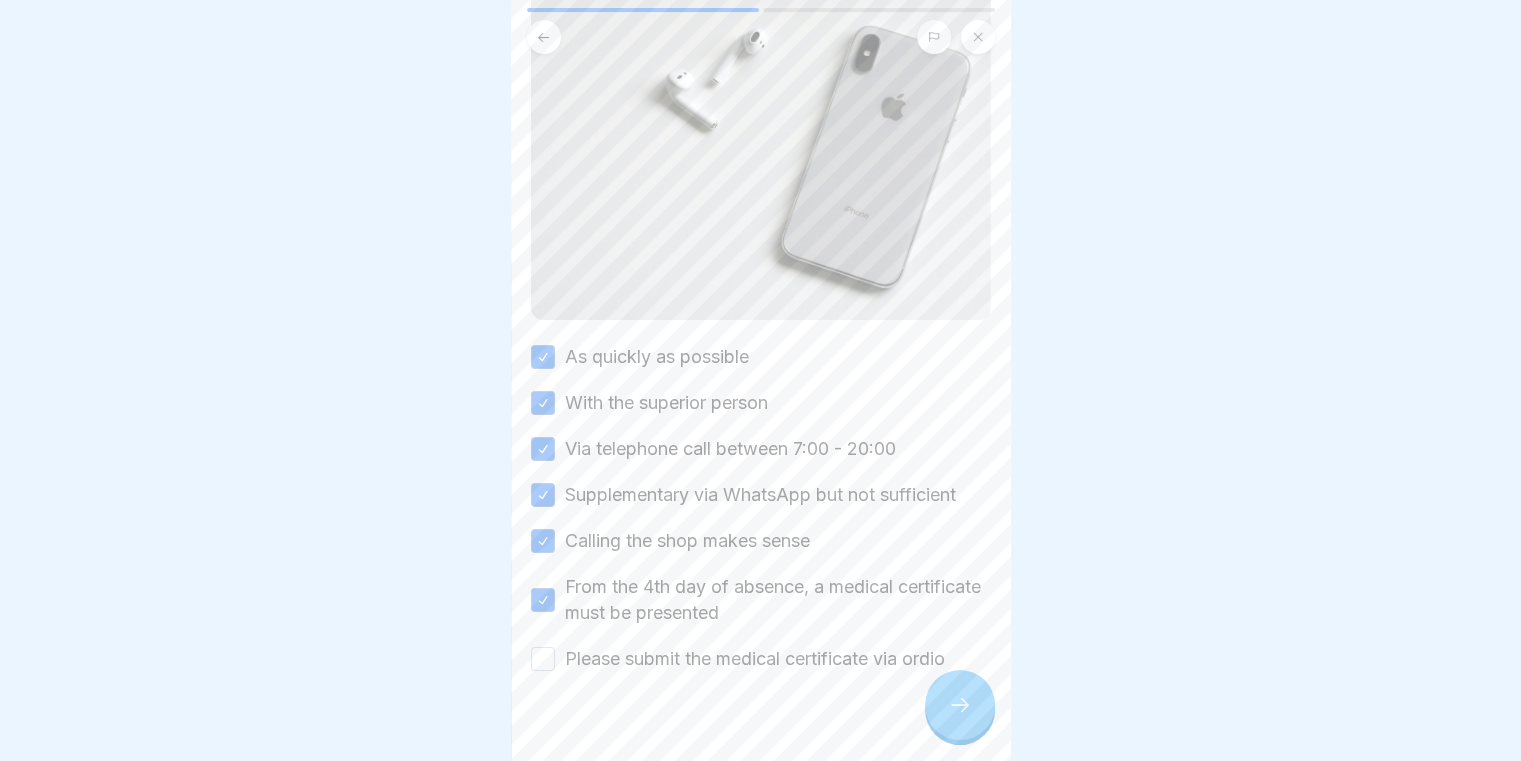 click on "Please submit the medical certificate via ordio" at bounding box center (543, 659) 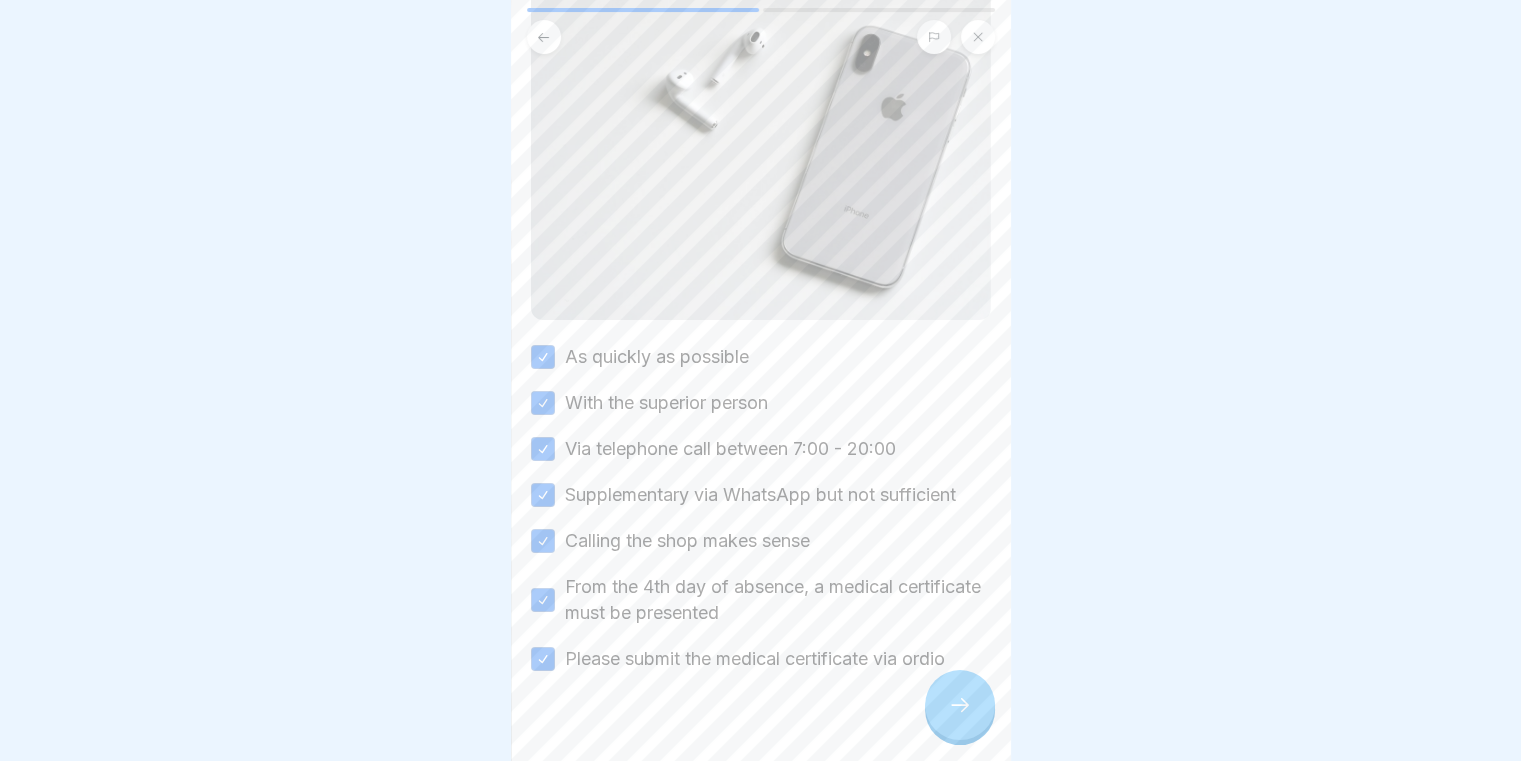 scroll, scrollTop: 220, scrollLeft: 0, axis: vertical 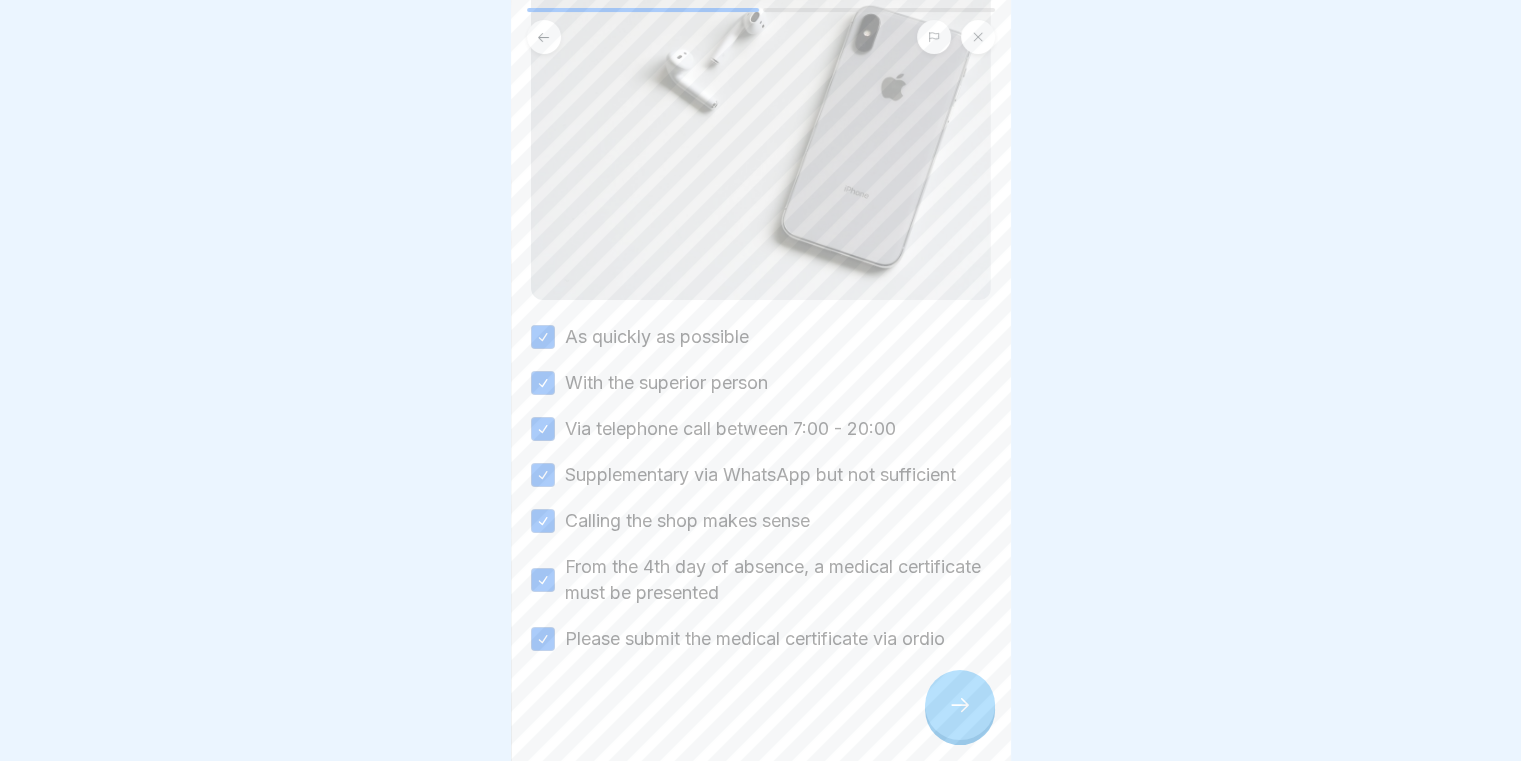 click at bounding box center [960, 705] 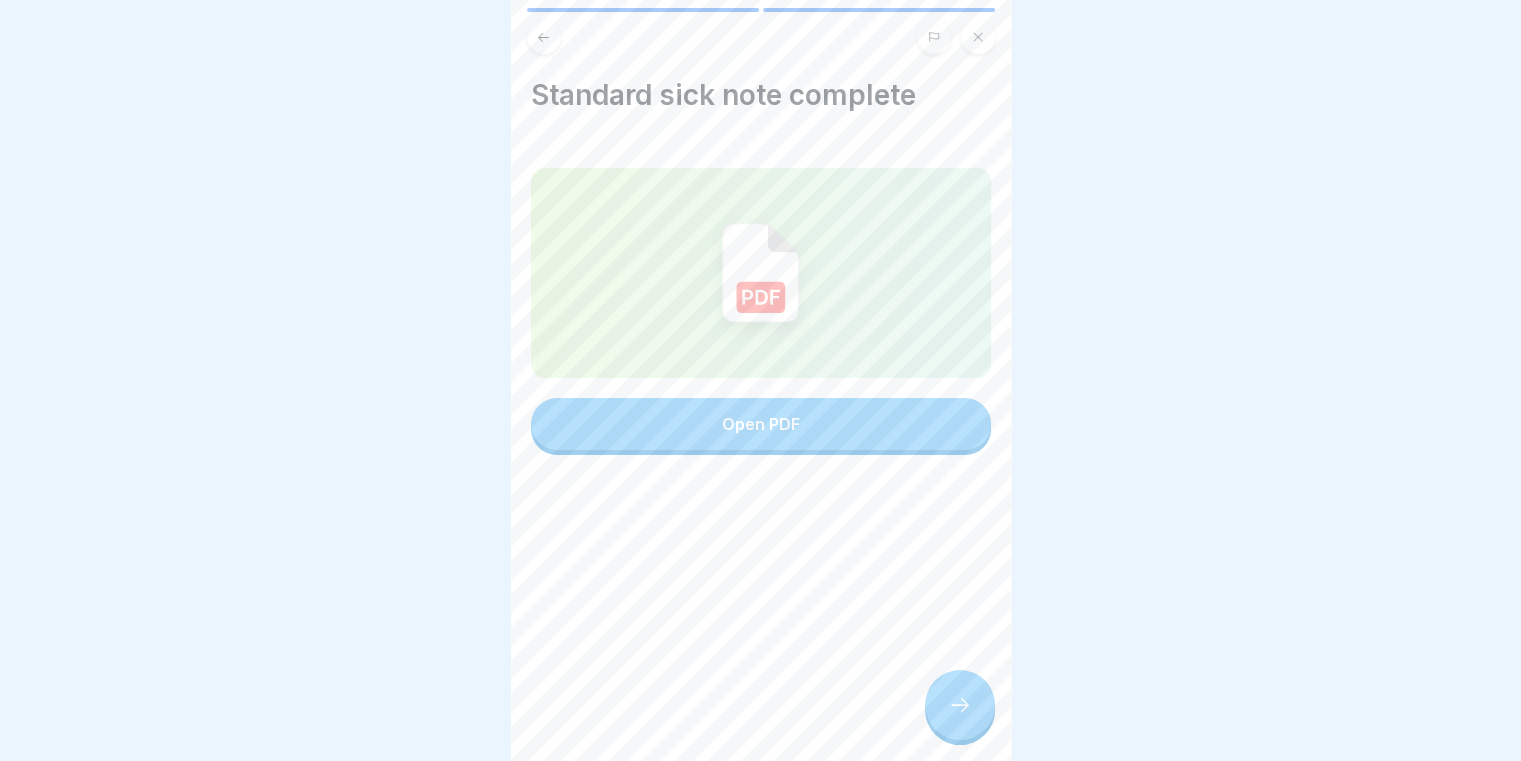 click on "Open PDF" at bounding box center [761, 424] 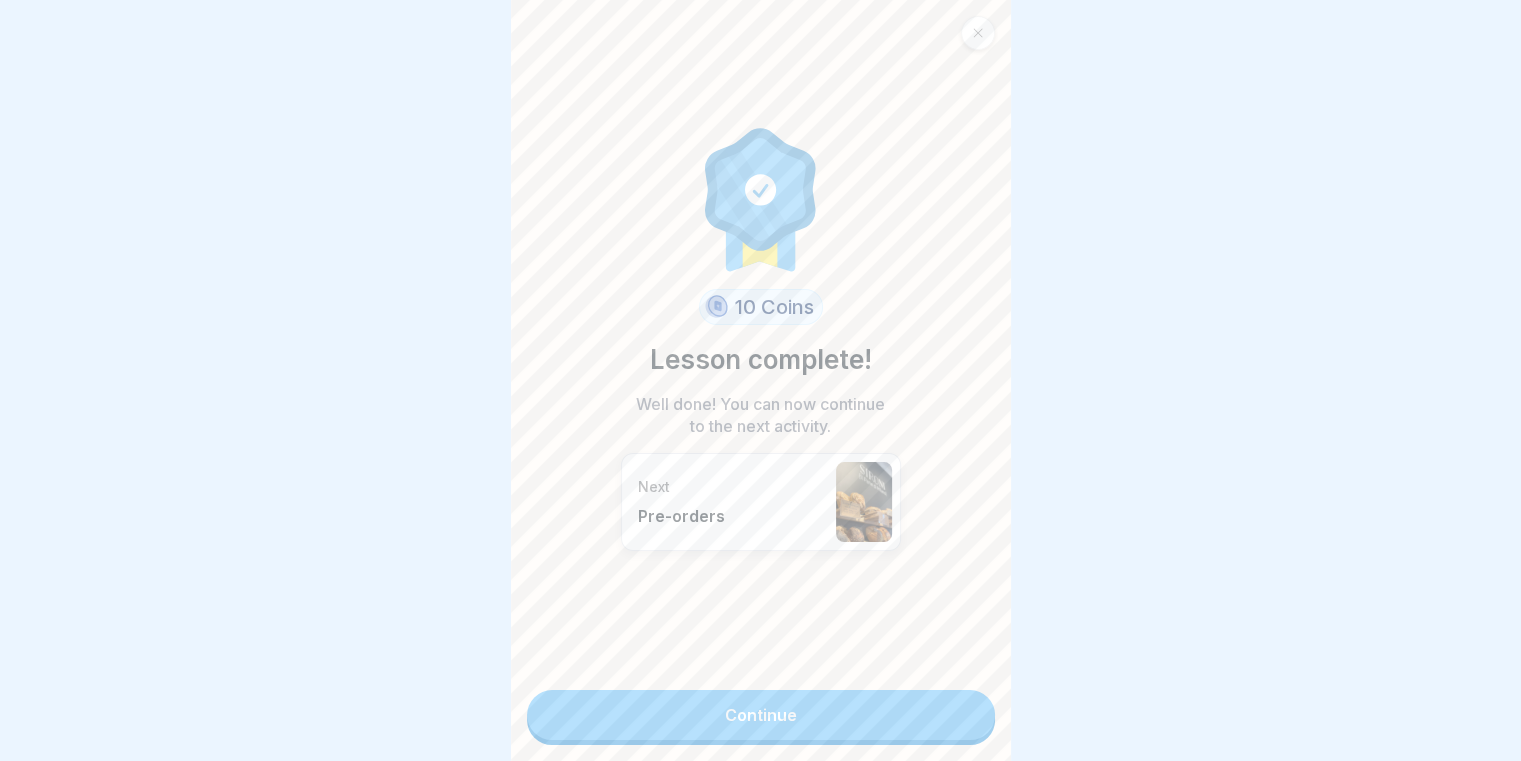click on "Continue" at bounding box center [761, 715] 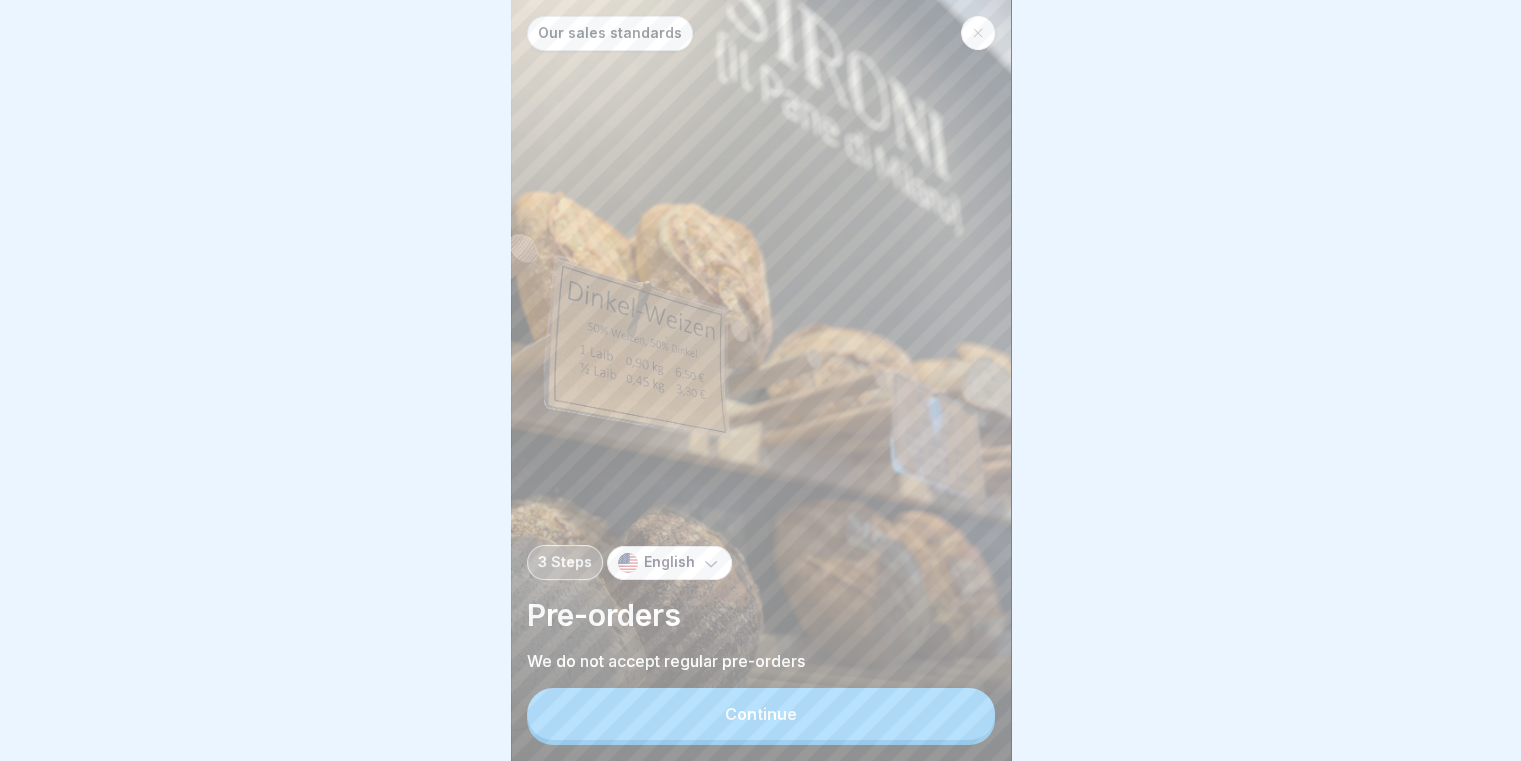 click on "Continue" at bounding box center [761, 714] 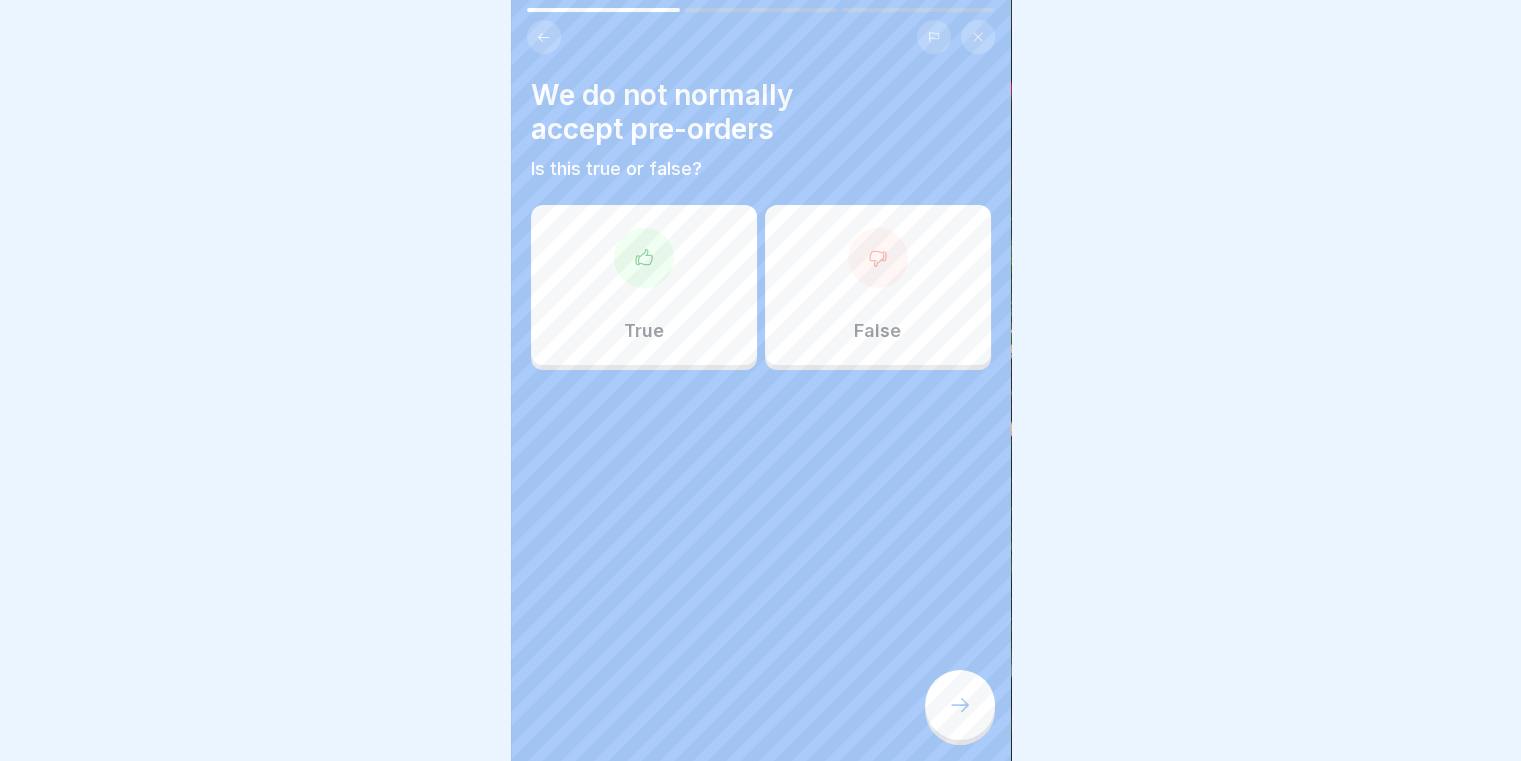 click at bounding box center (644, 258) 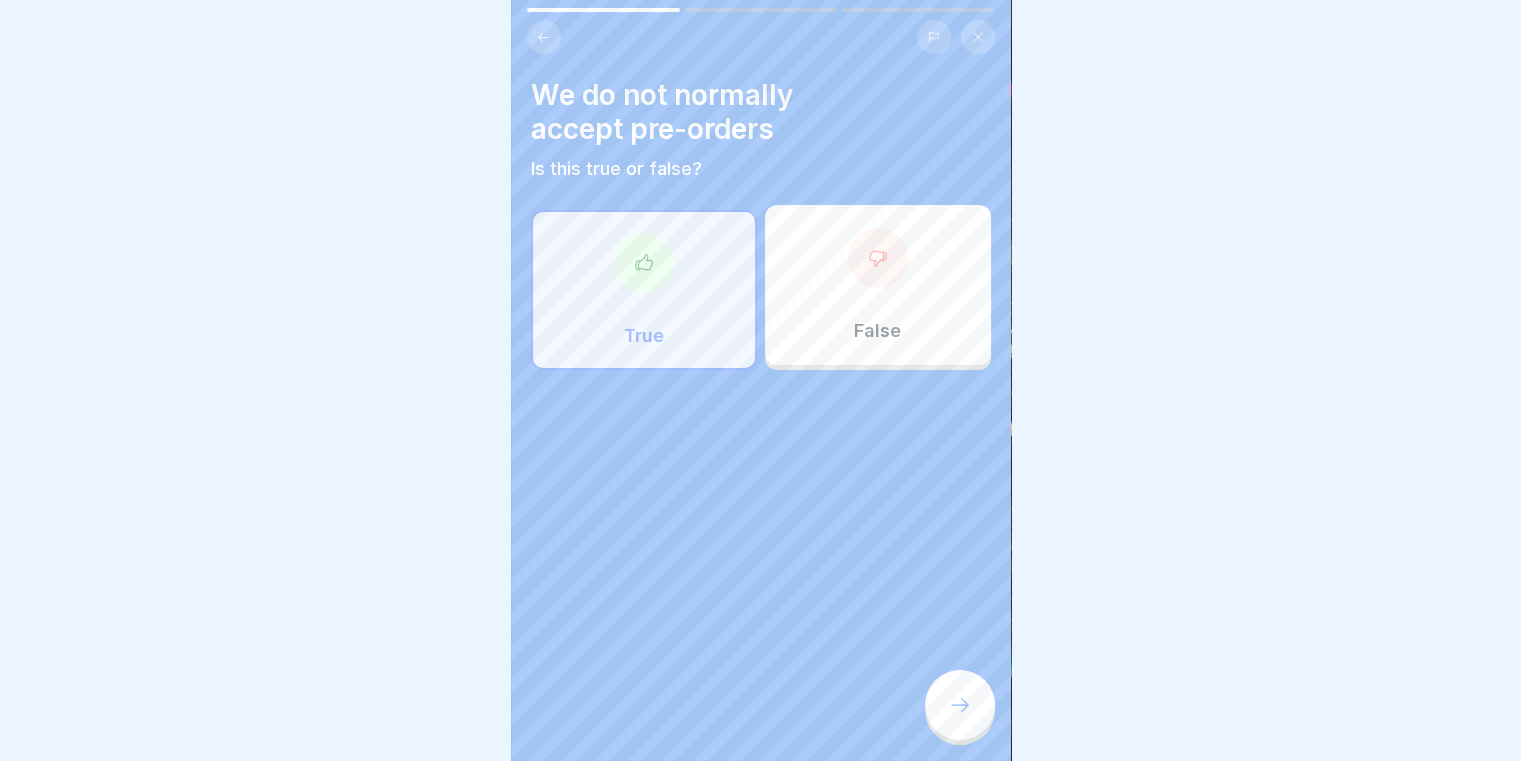 click 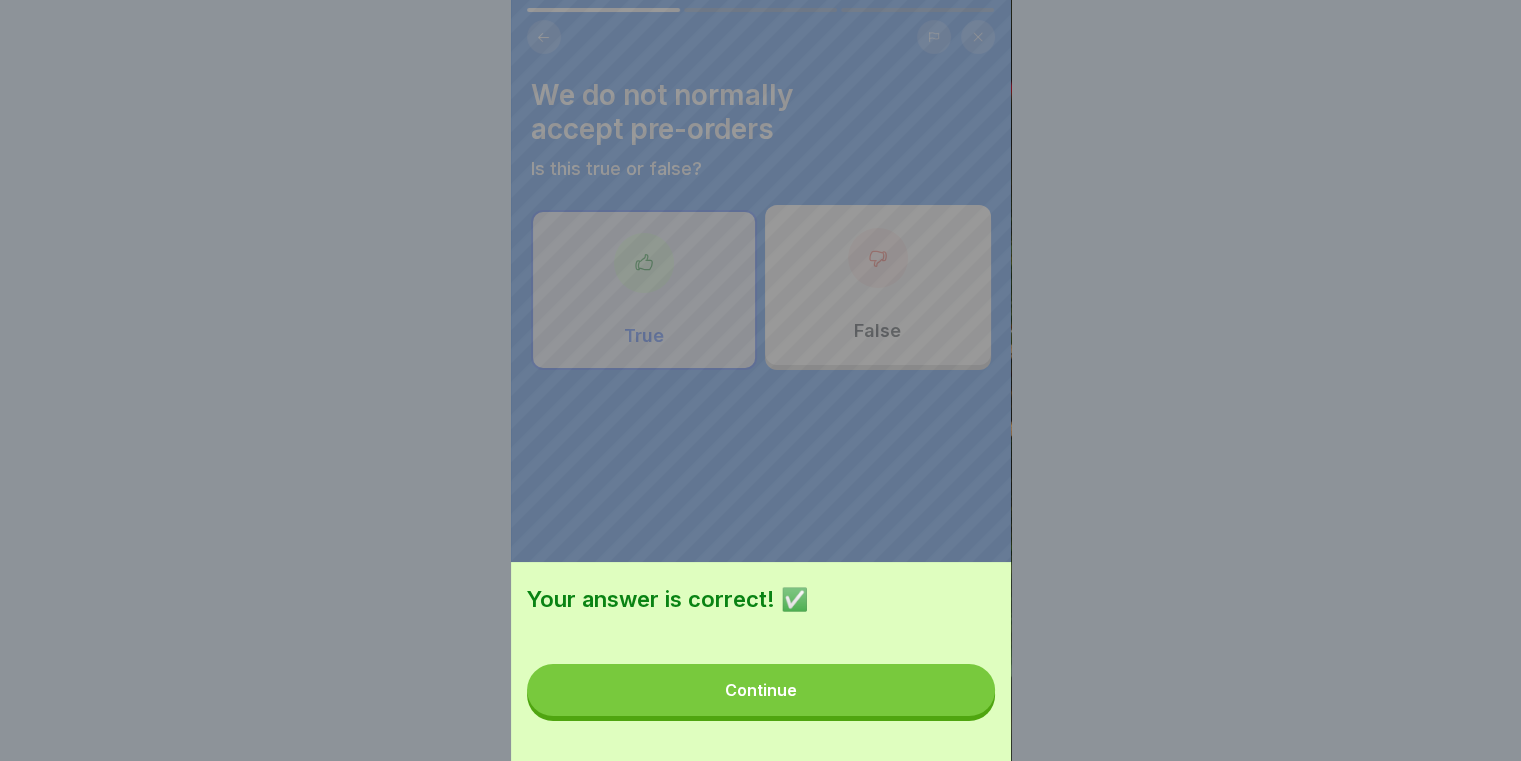 click on "Continue" at bounding box center [761, 690] 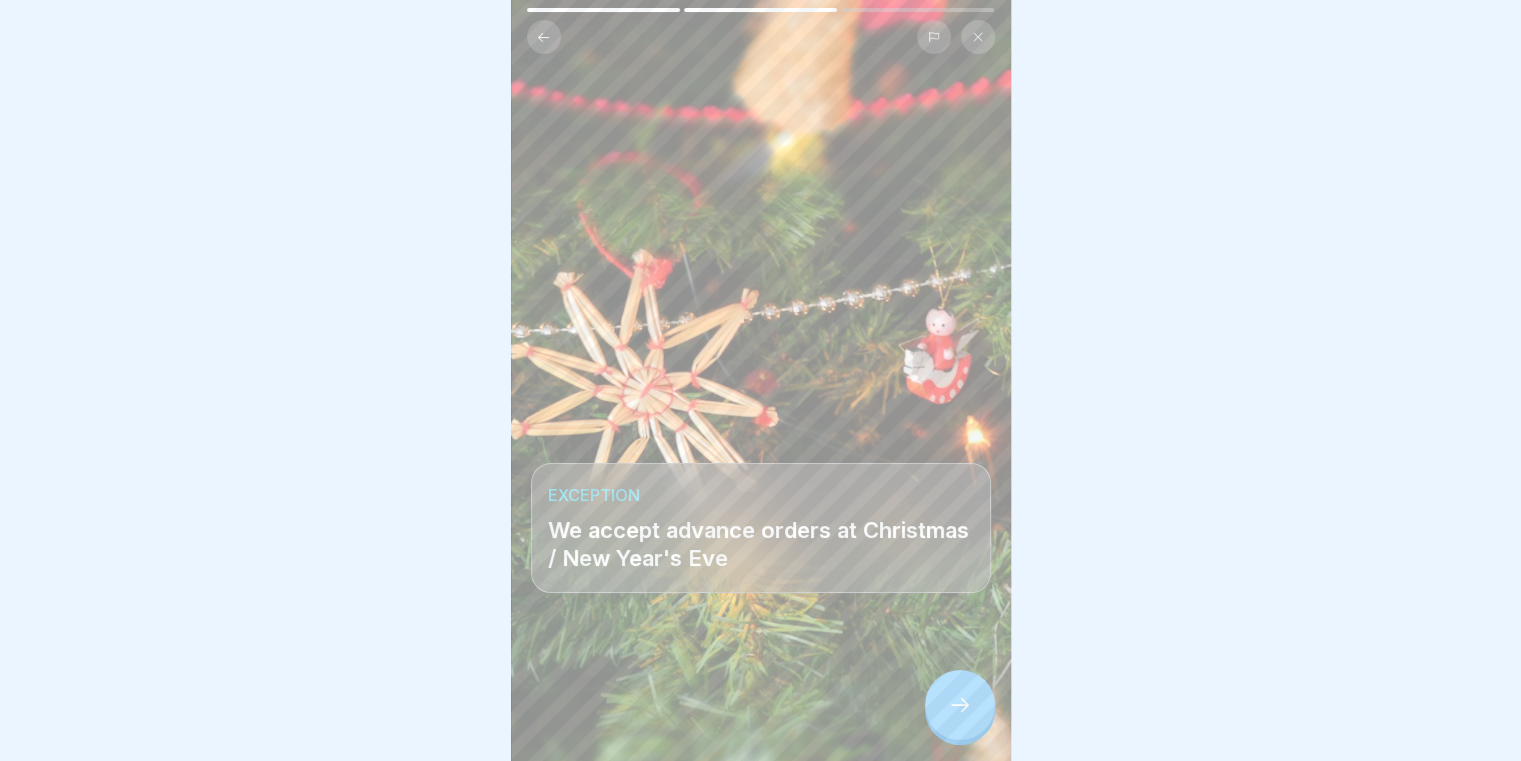 click 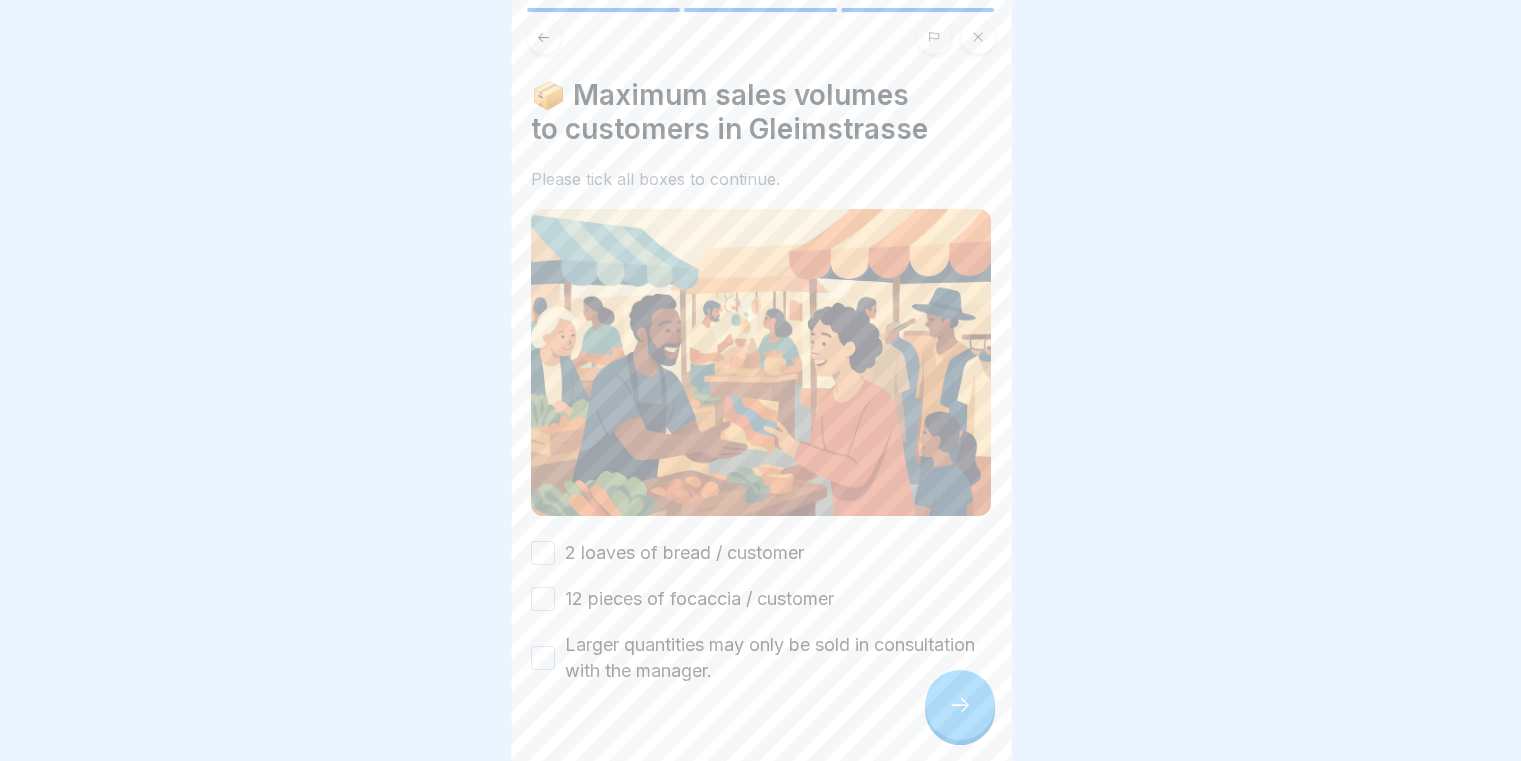 scroll, scrollTop: 32, scrollLeft: 0, axis: vertical 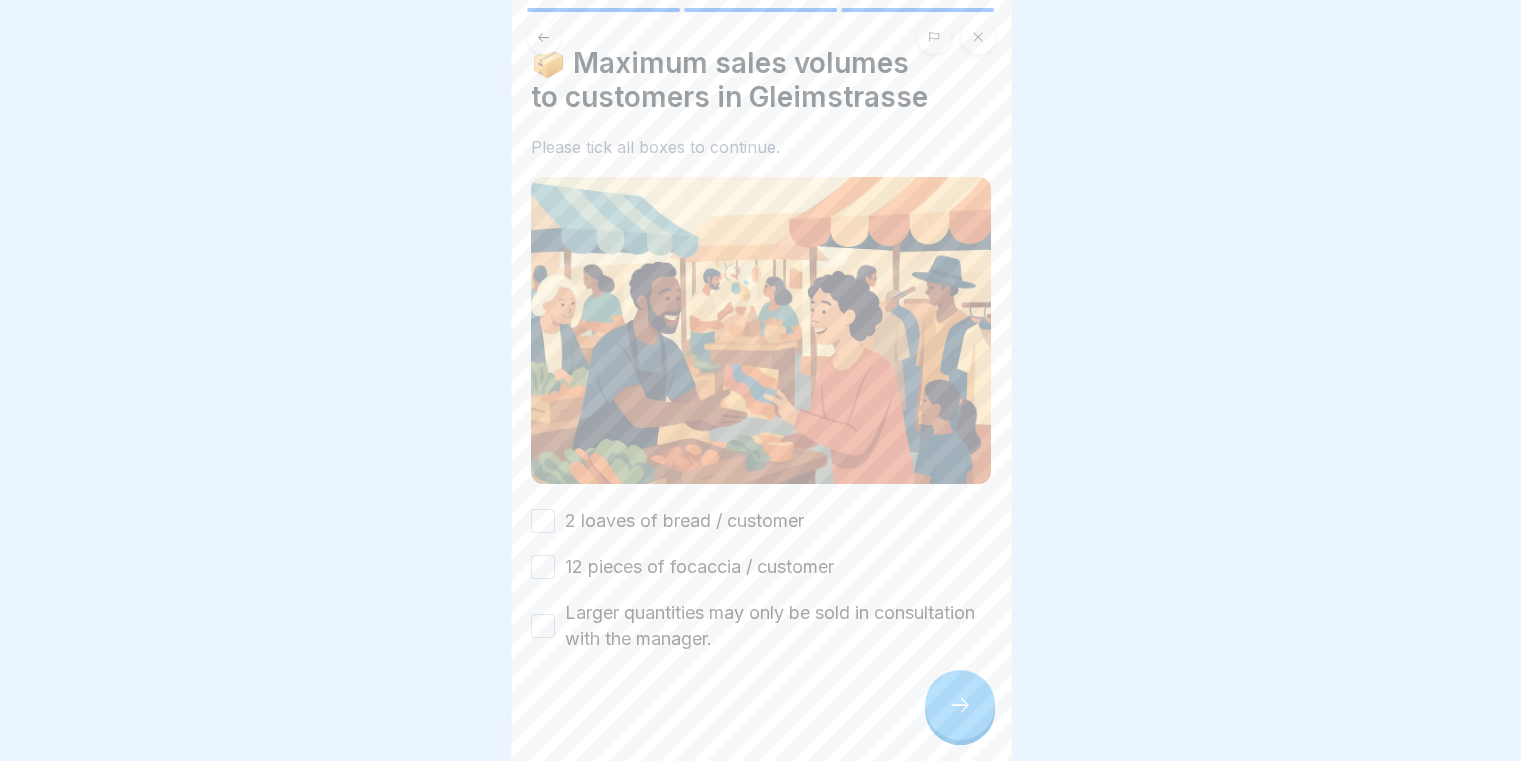 click on "2 loaves of bread / customer" at bounding box center (543, 521) 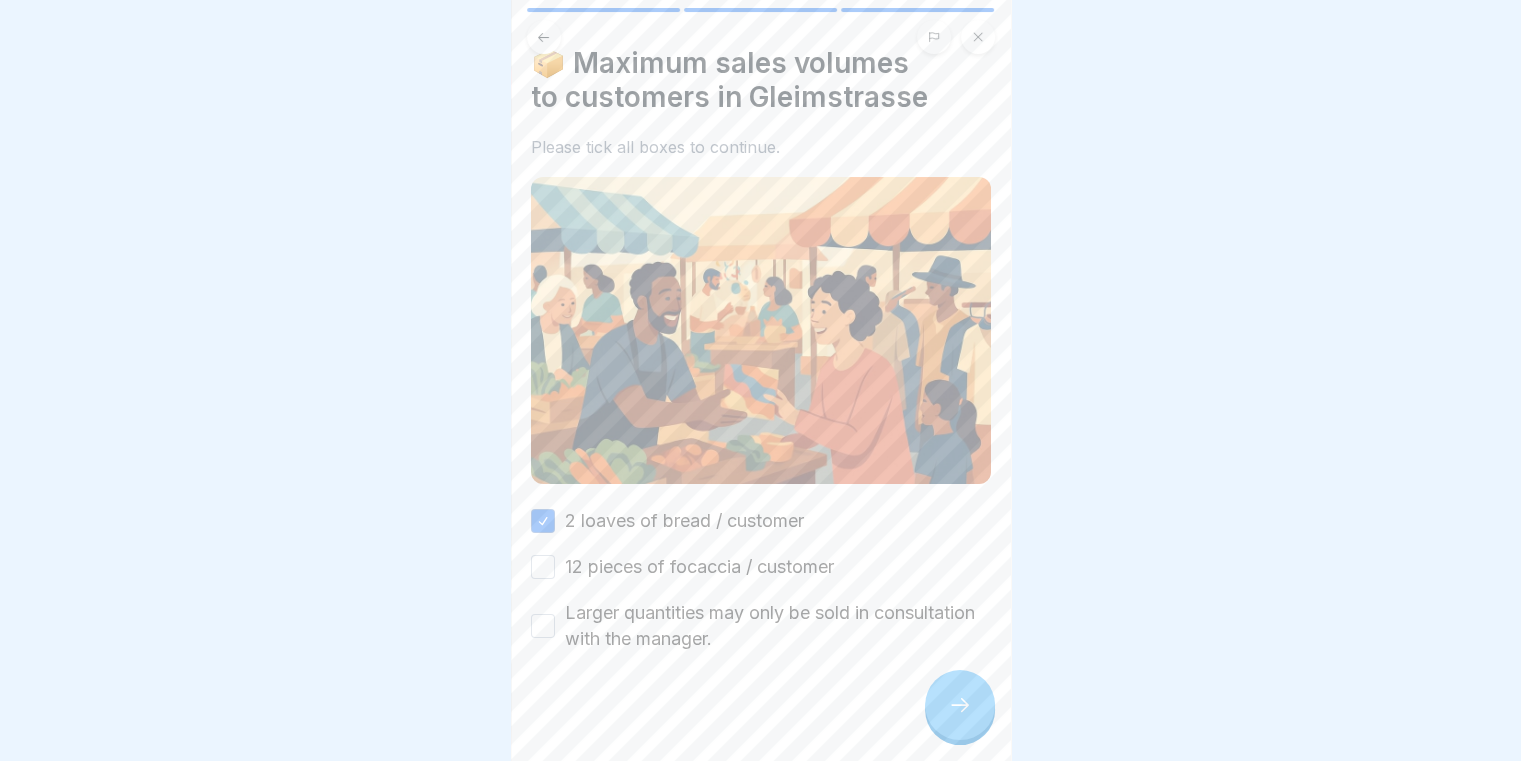 click on "12 pieces of focaccia / customer" at bounding box center [543, 567] 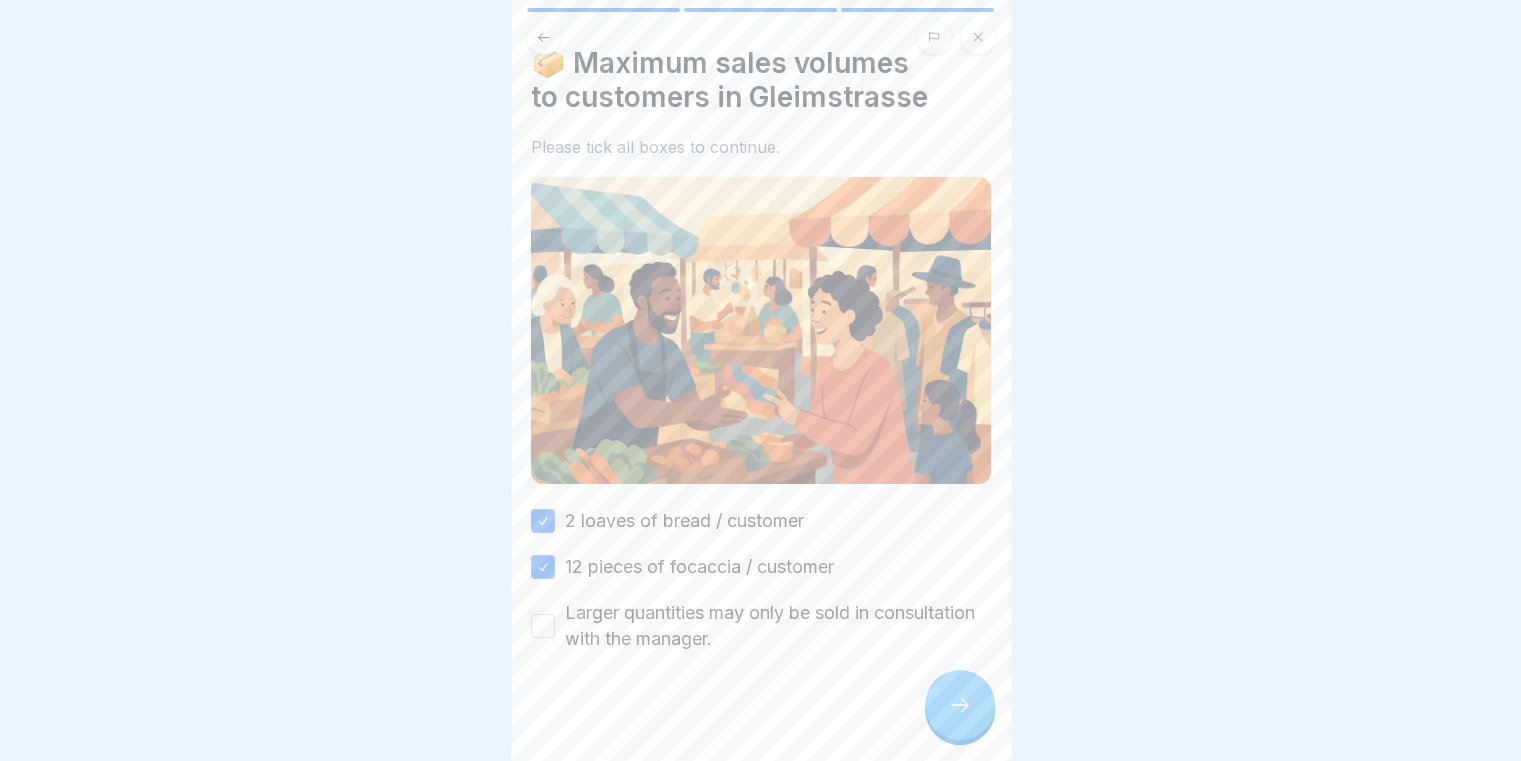 click on "Larger quantities may only be sold in consultation with the manager." at bounding box center [543, 626] 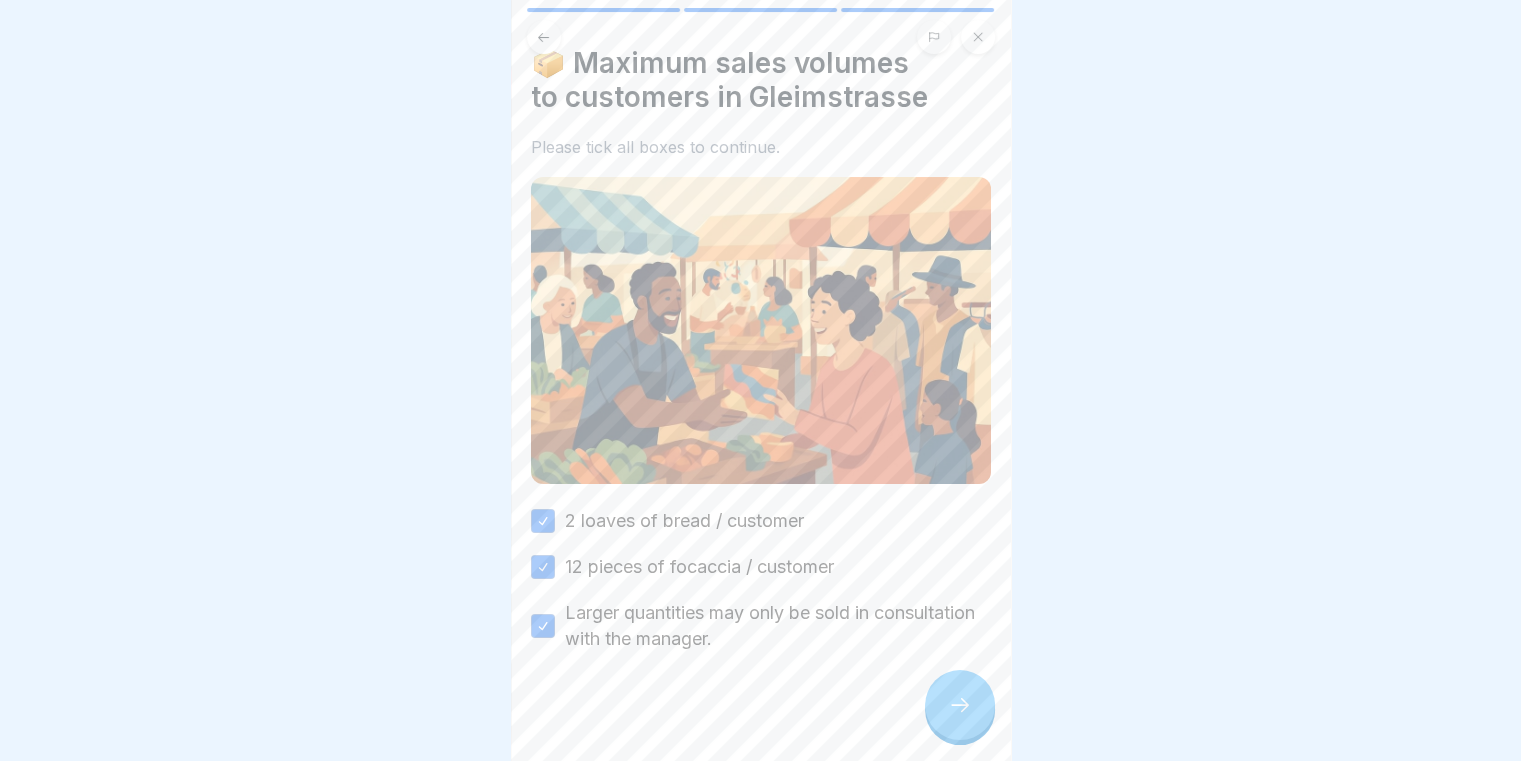 click at bounding box center [960, 705] 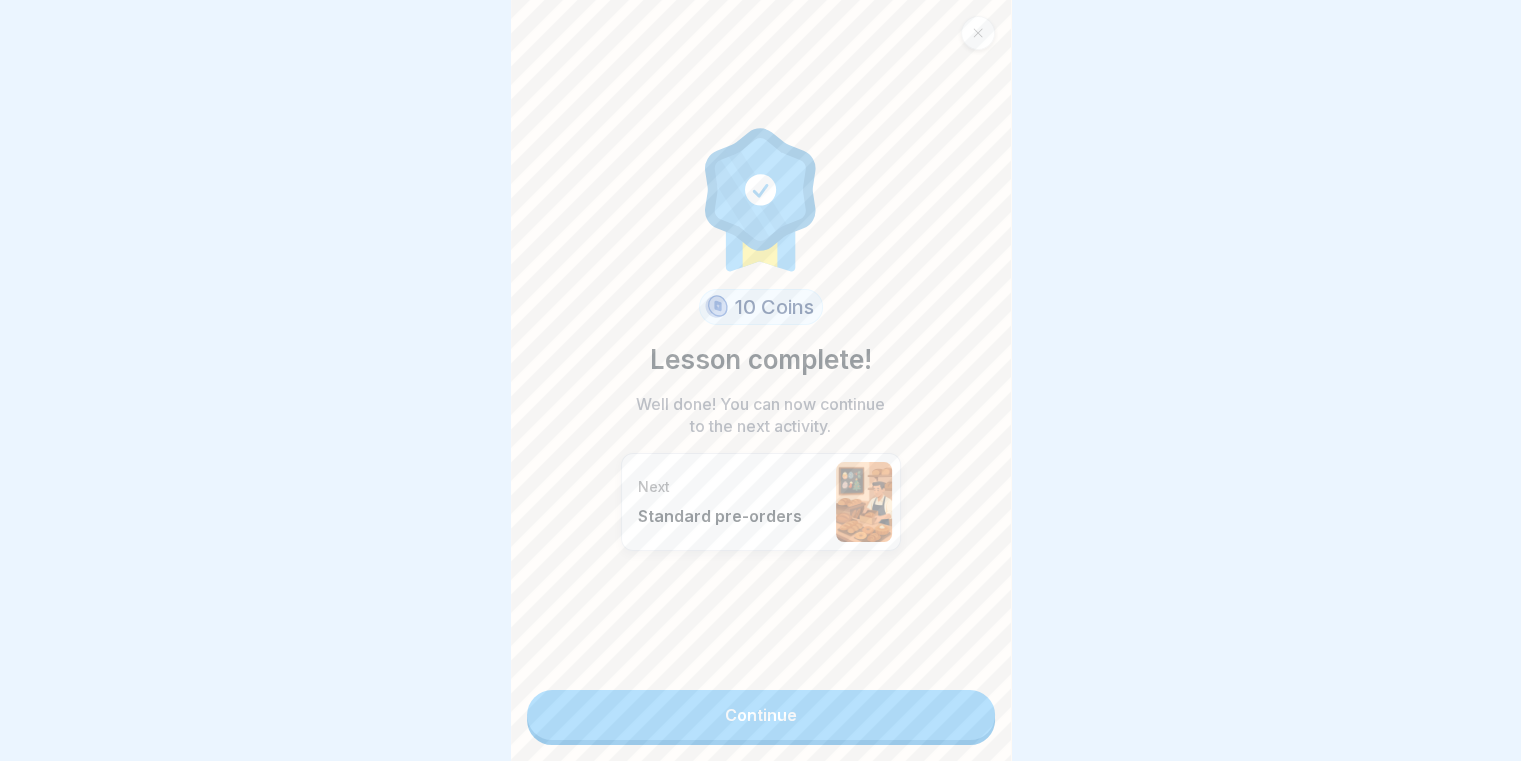 click on "Continue" at bounding box center [761, 715] 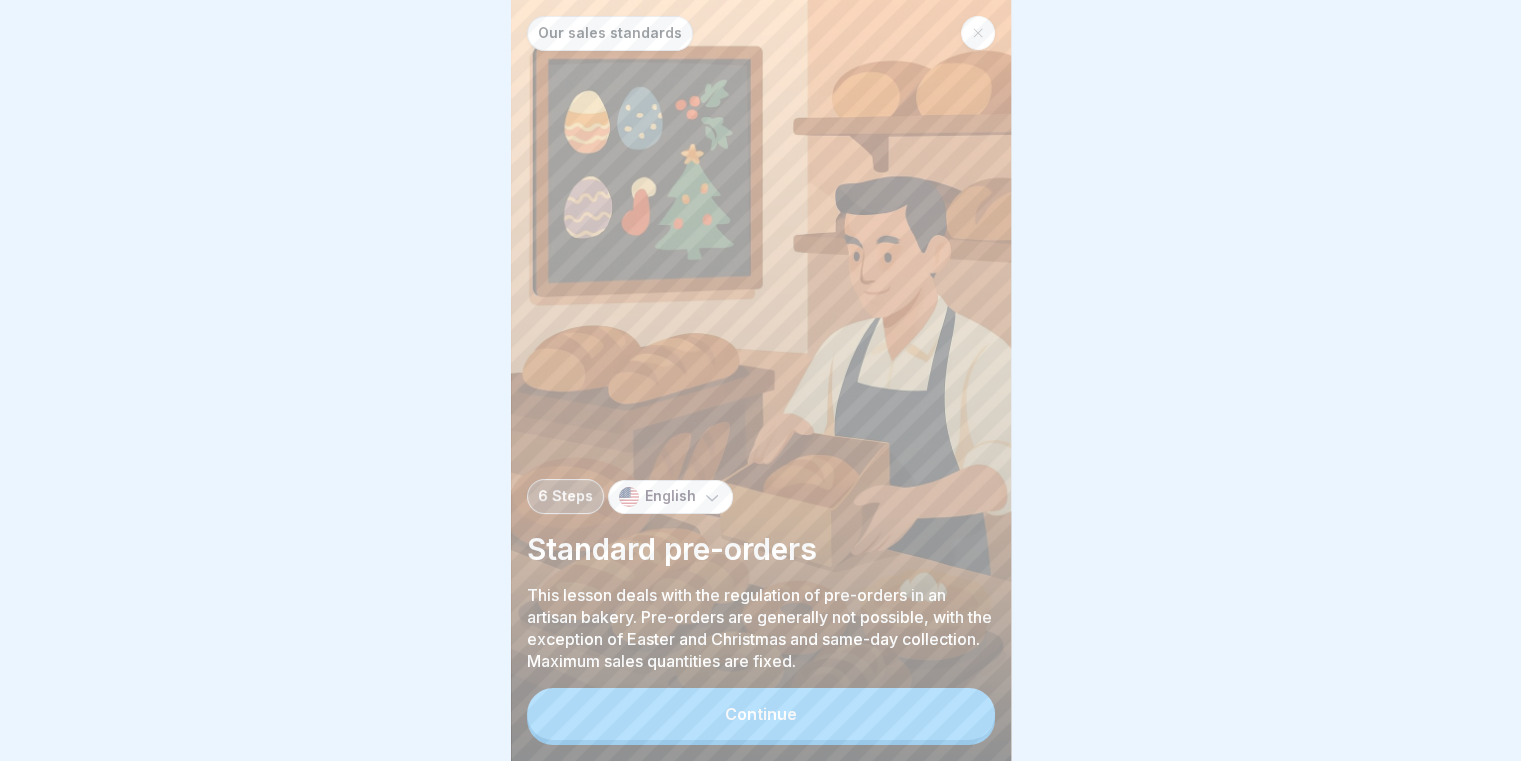 click on "Continue" at bounding box center (761, 714) 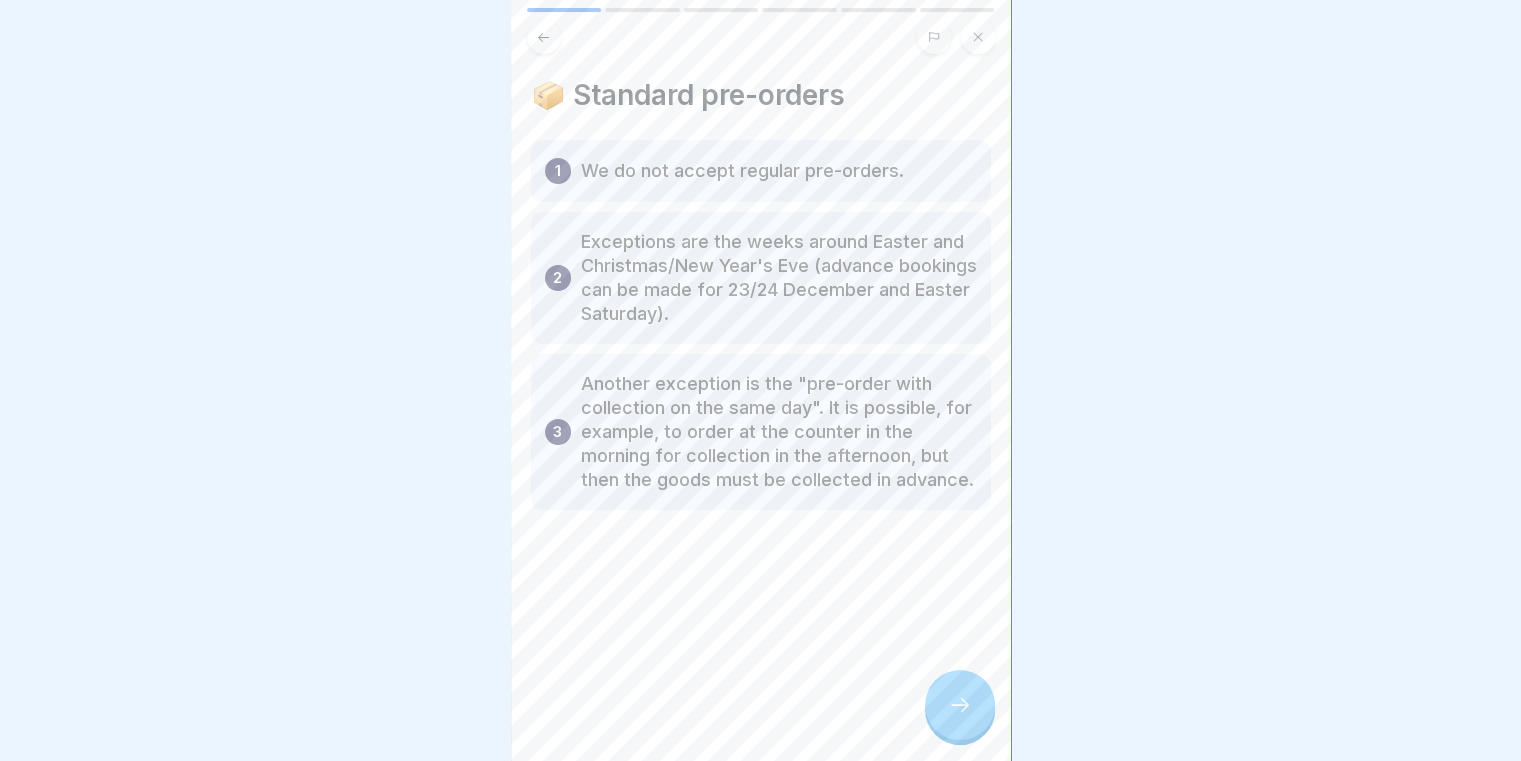 click at bounding box center (960, 705) 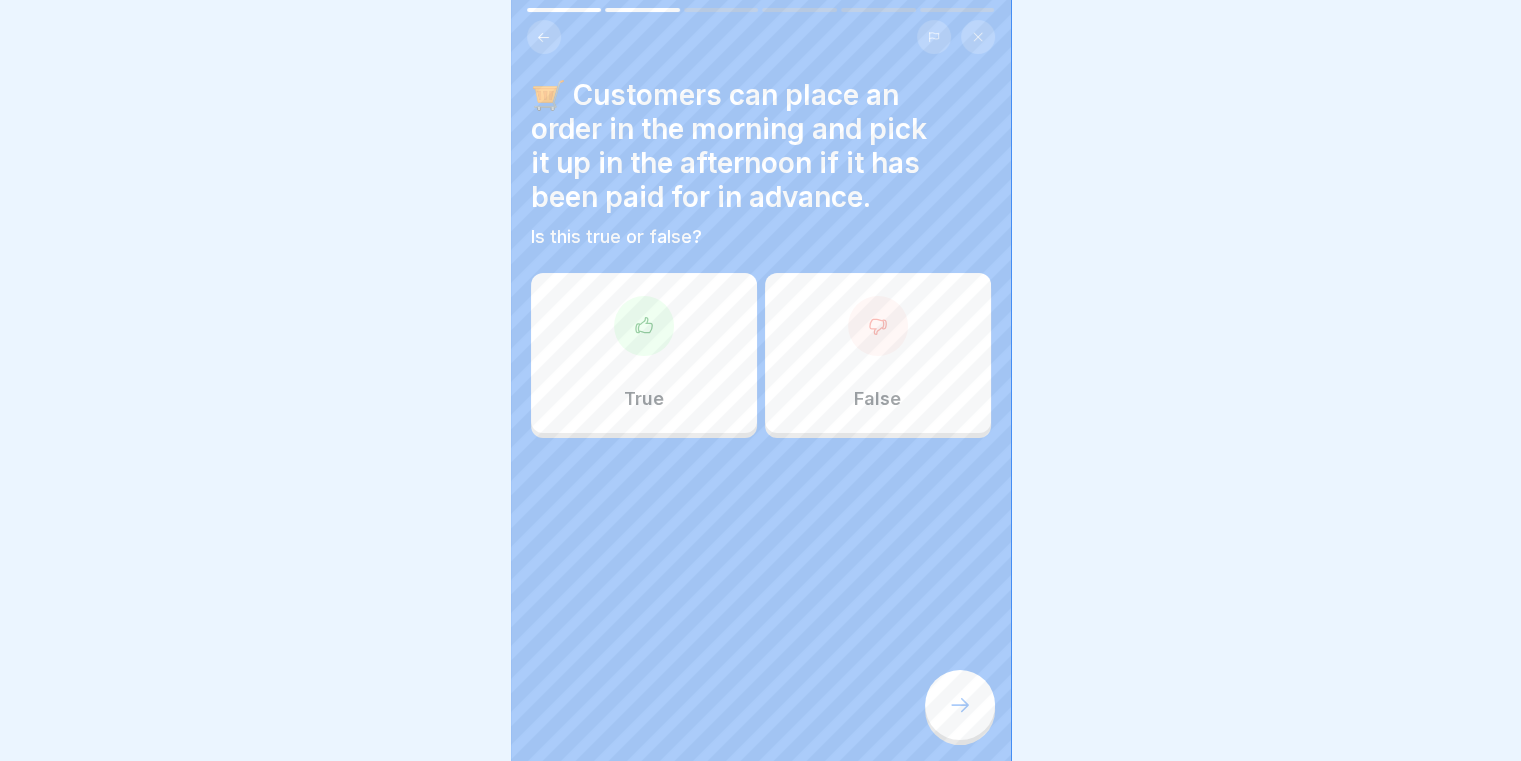 click 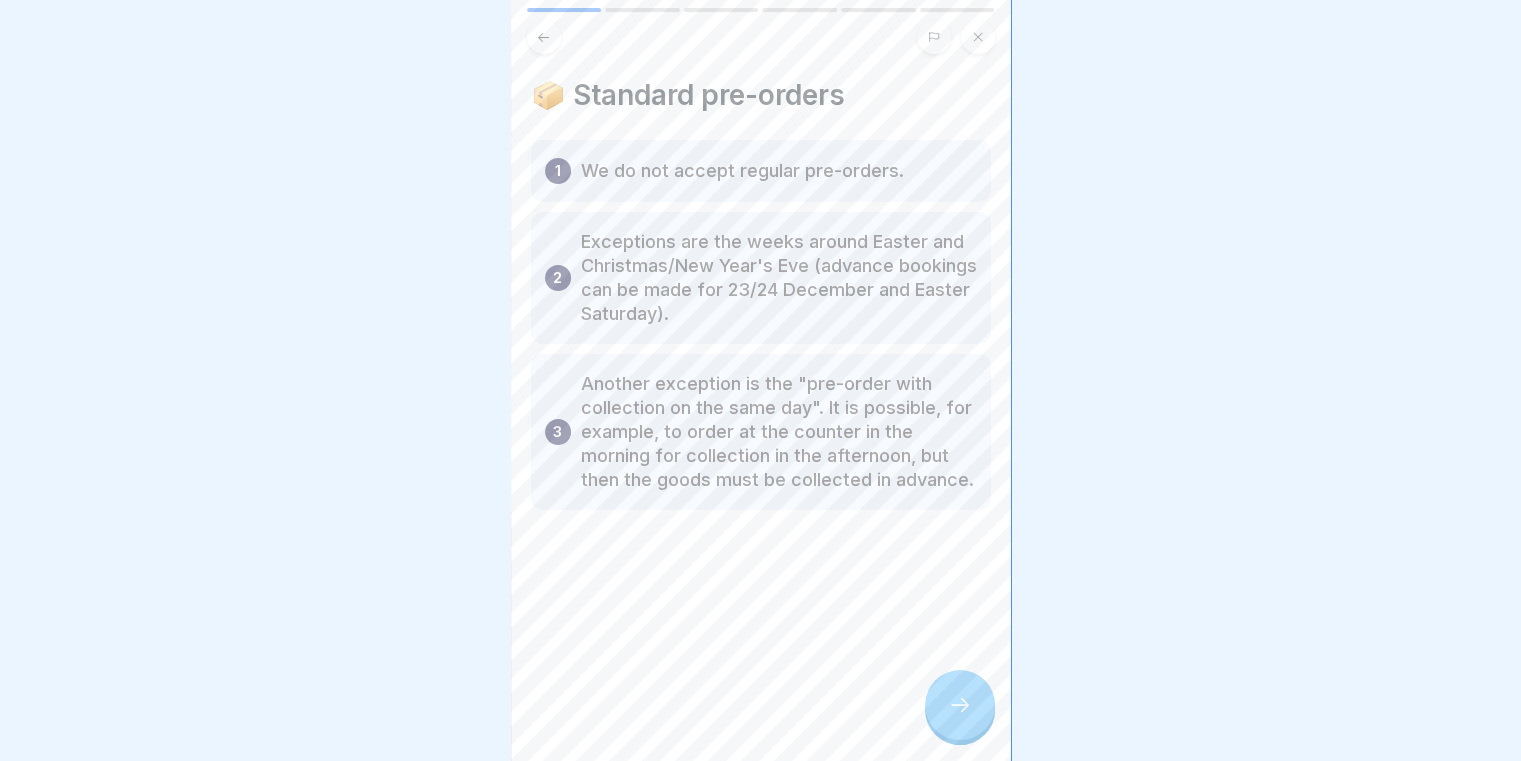 click 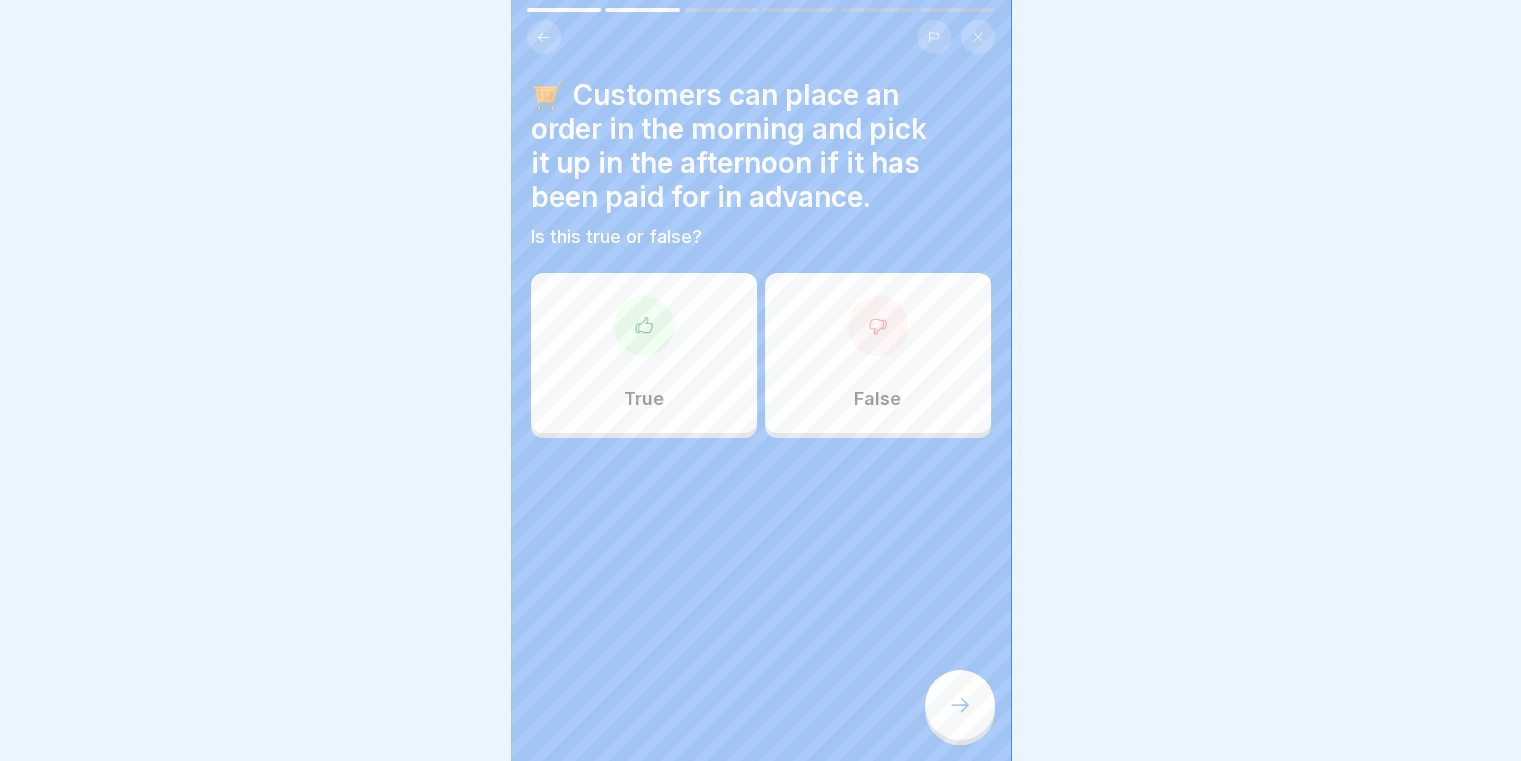 click on "True" at bounding box center (644, 353) 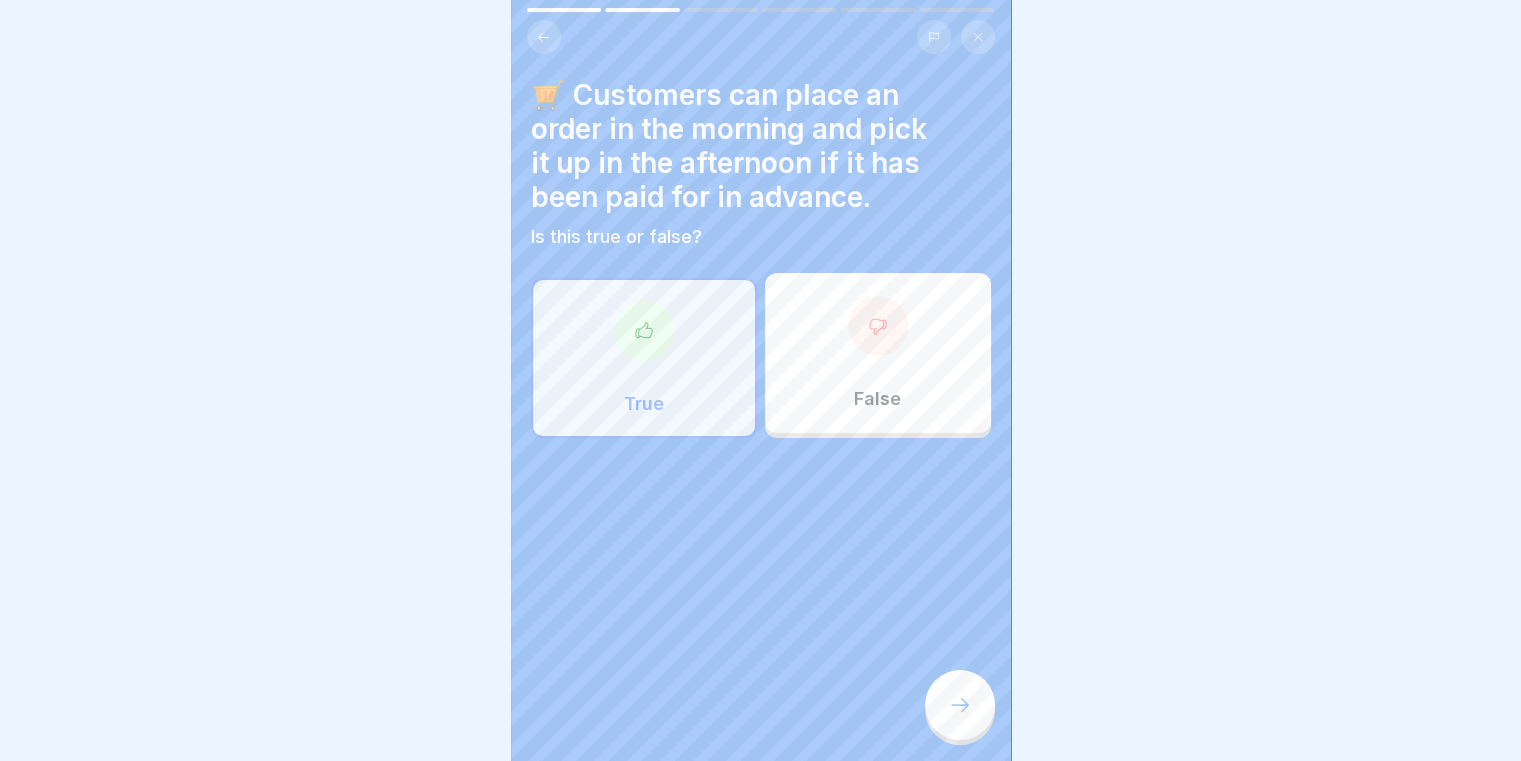 click on "🛒 Customers can place an order in the morning and pick it up in the afternoon if it has been paid for in advance. Is this true or false? True False" at bounding box center (761, 380) 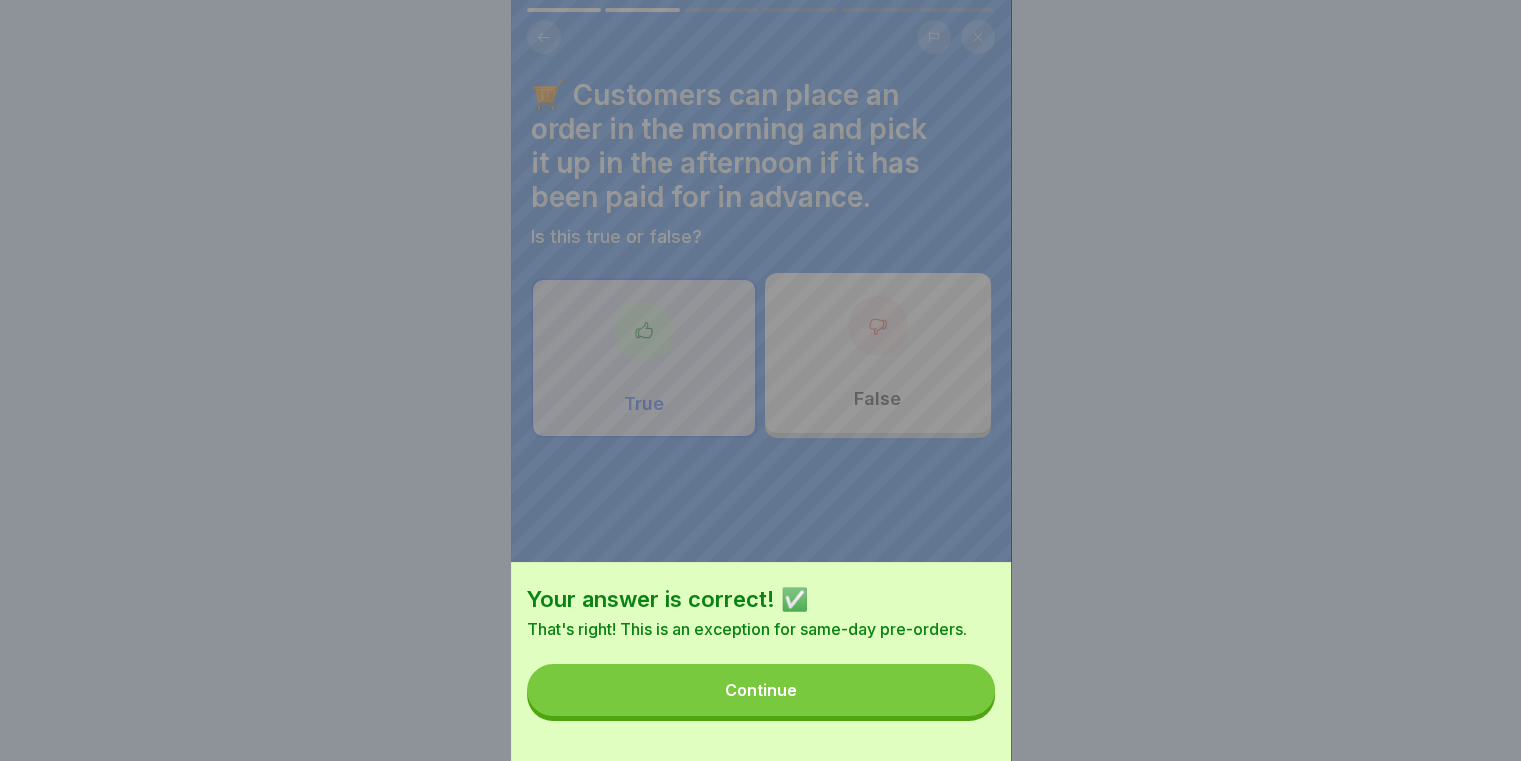 click on "Continue" at bounding box center [761, 690] 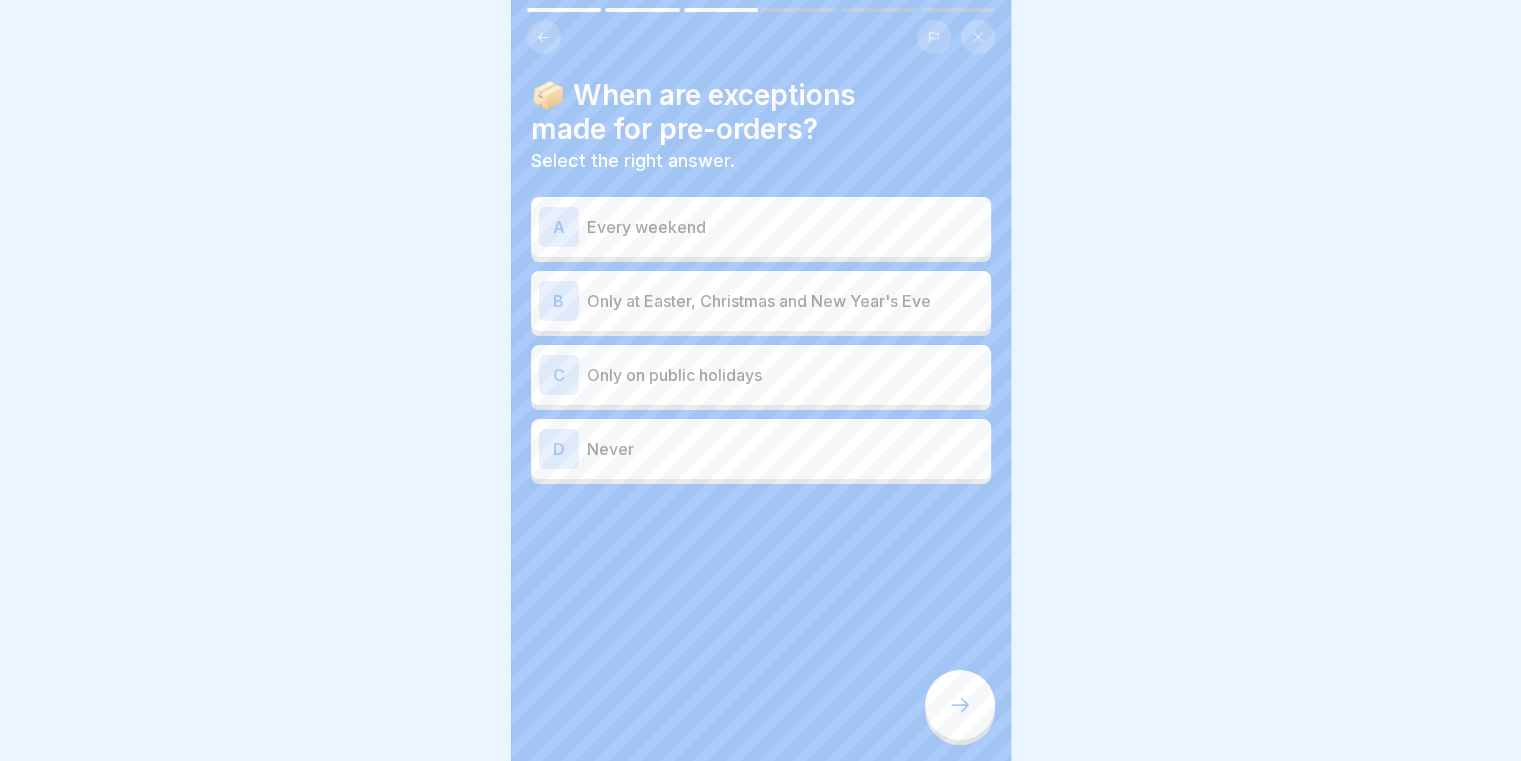 click on "B Only at Easter, Christmas and New Year's Eve" at bounding box center (761, 301) 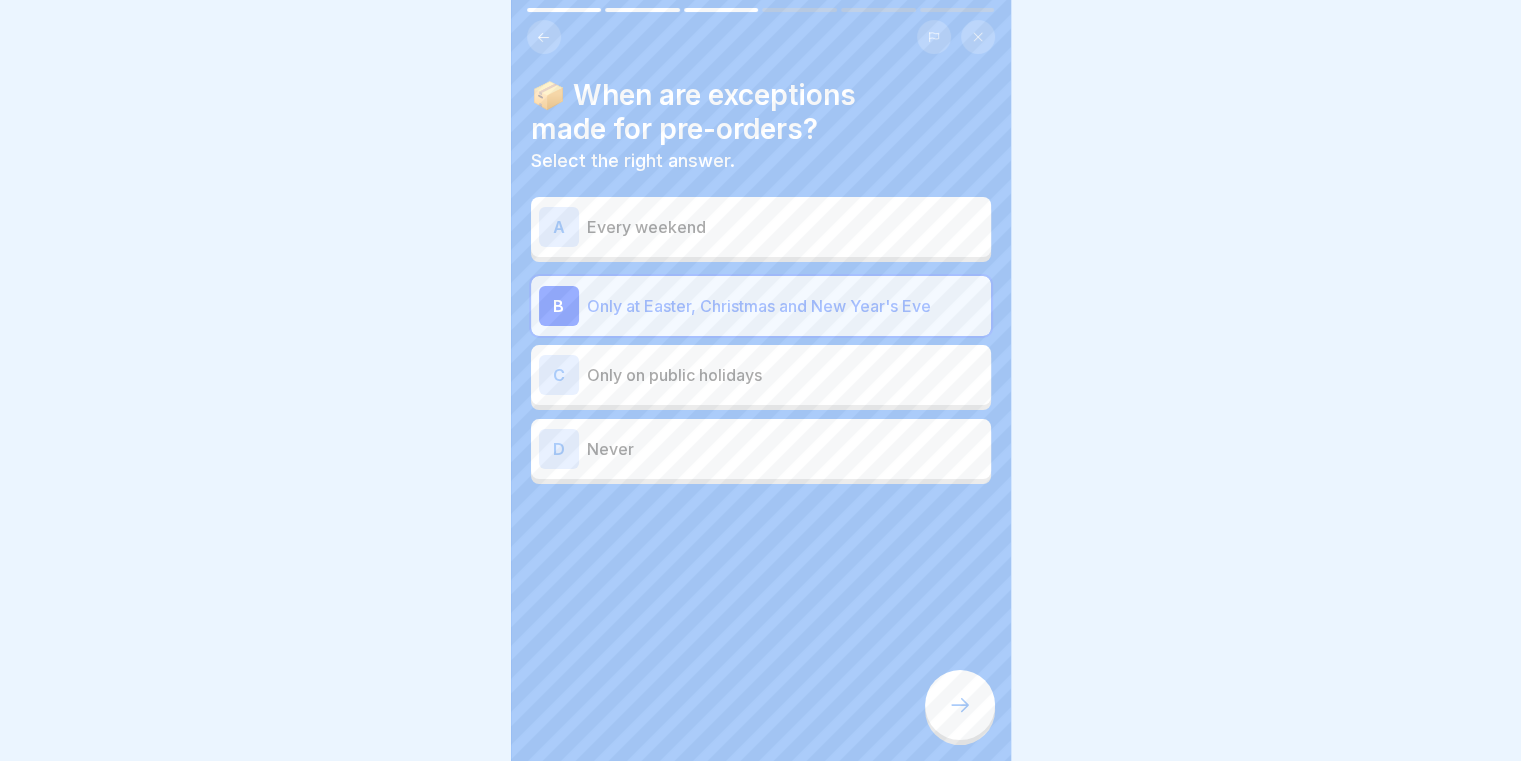 click 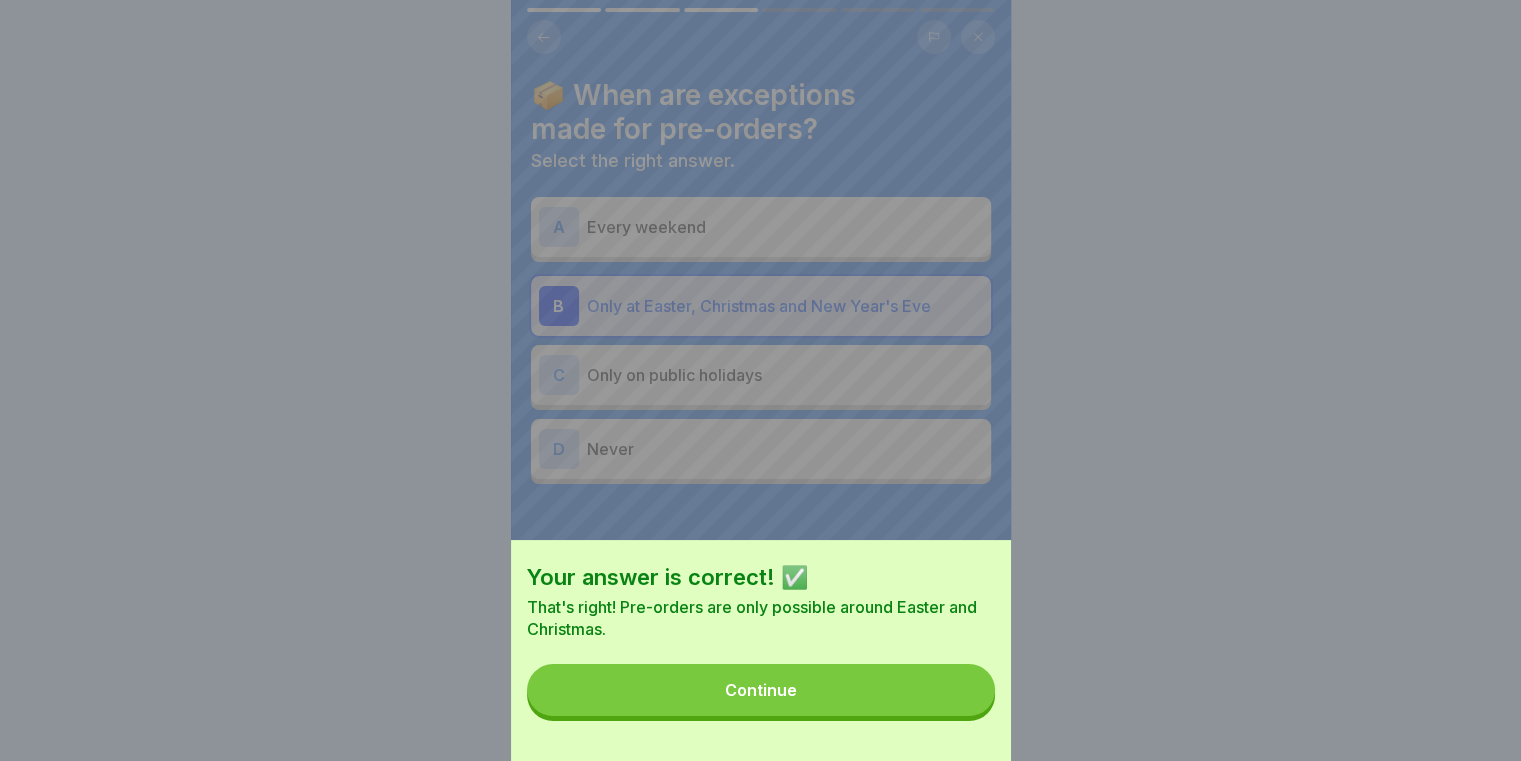 click on "Continue" at bounding box center [761, 690] 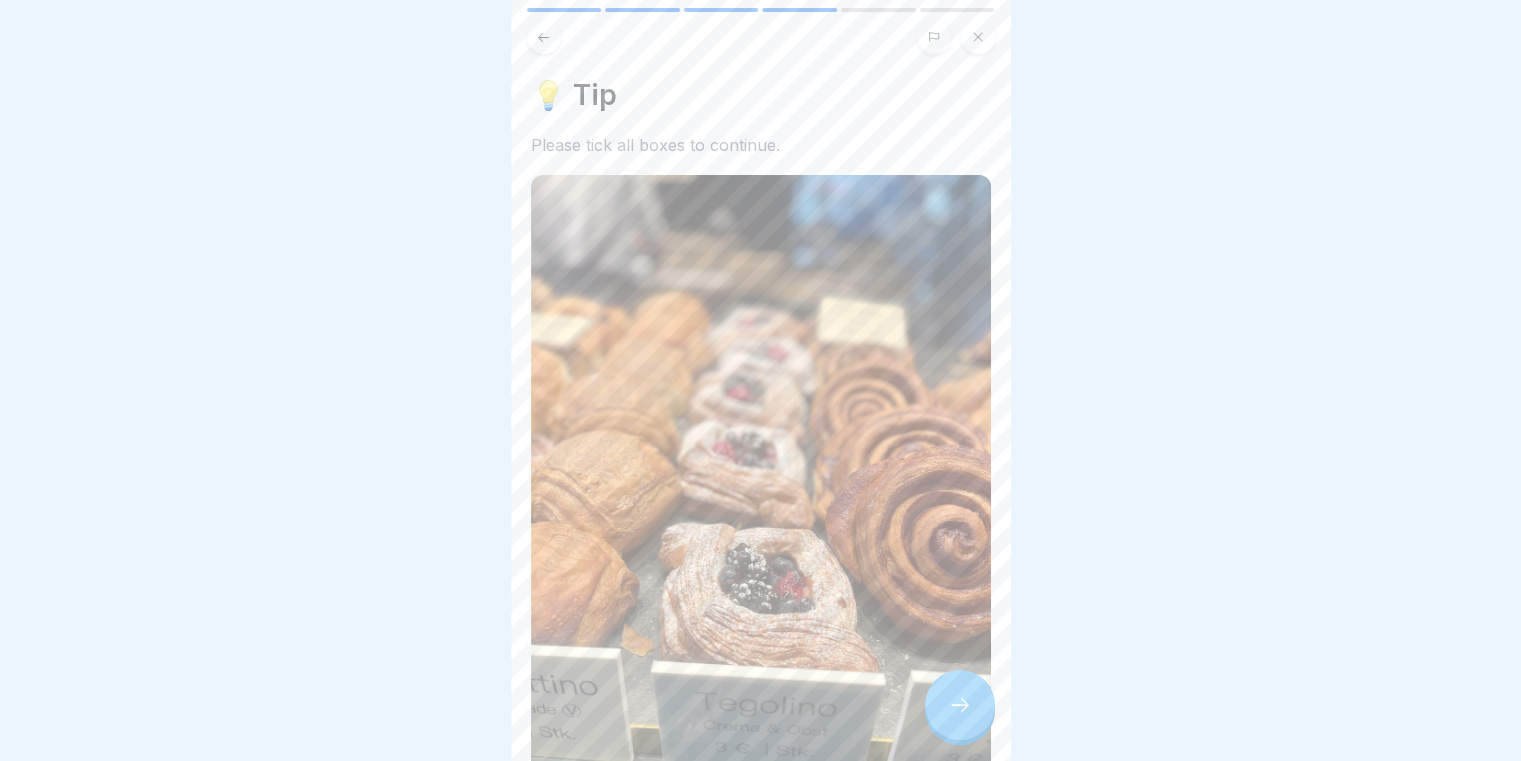 click 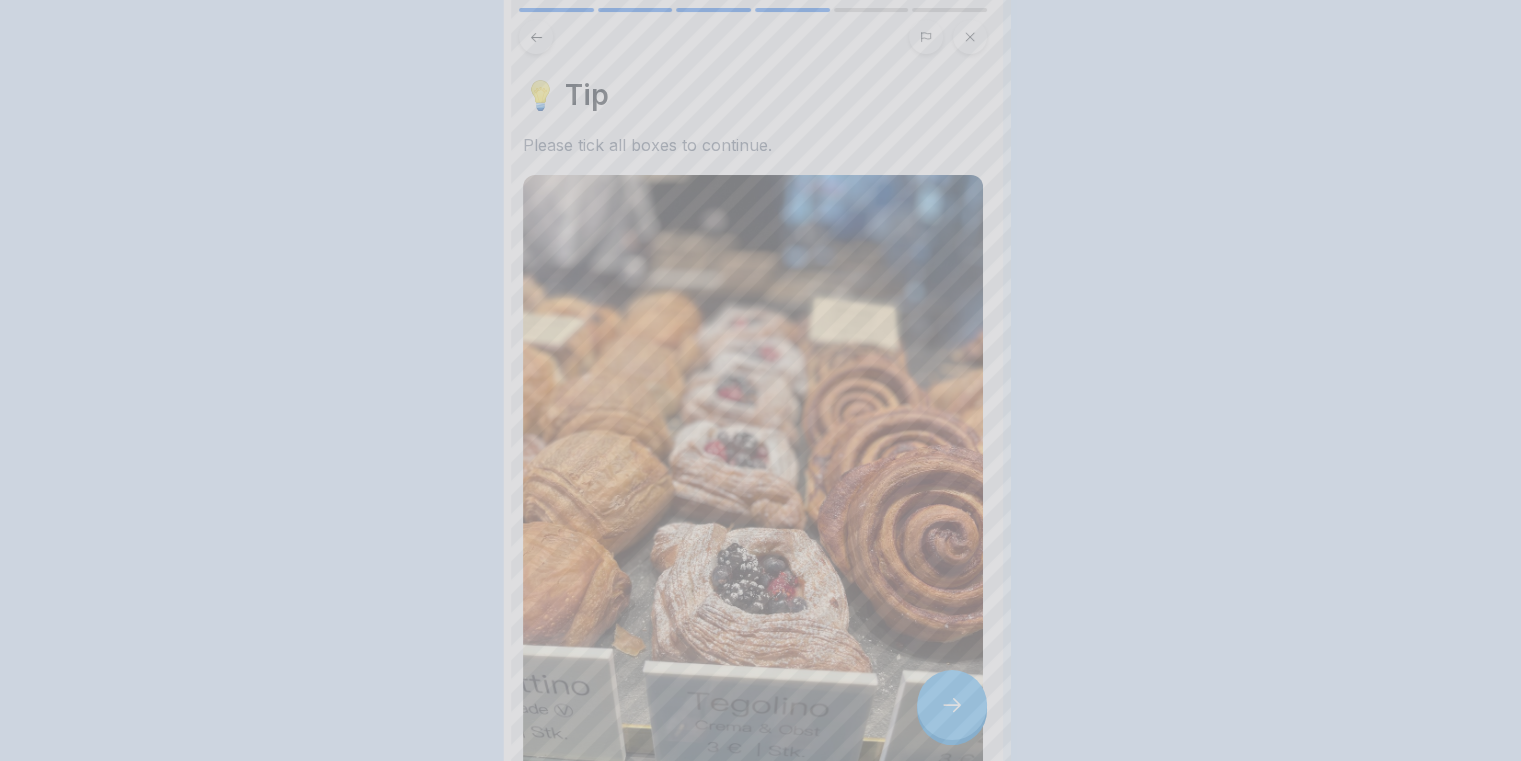 scroll, scrollTop: 0, scrollLeft: 0, axis: both 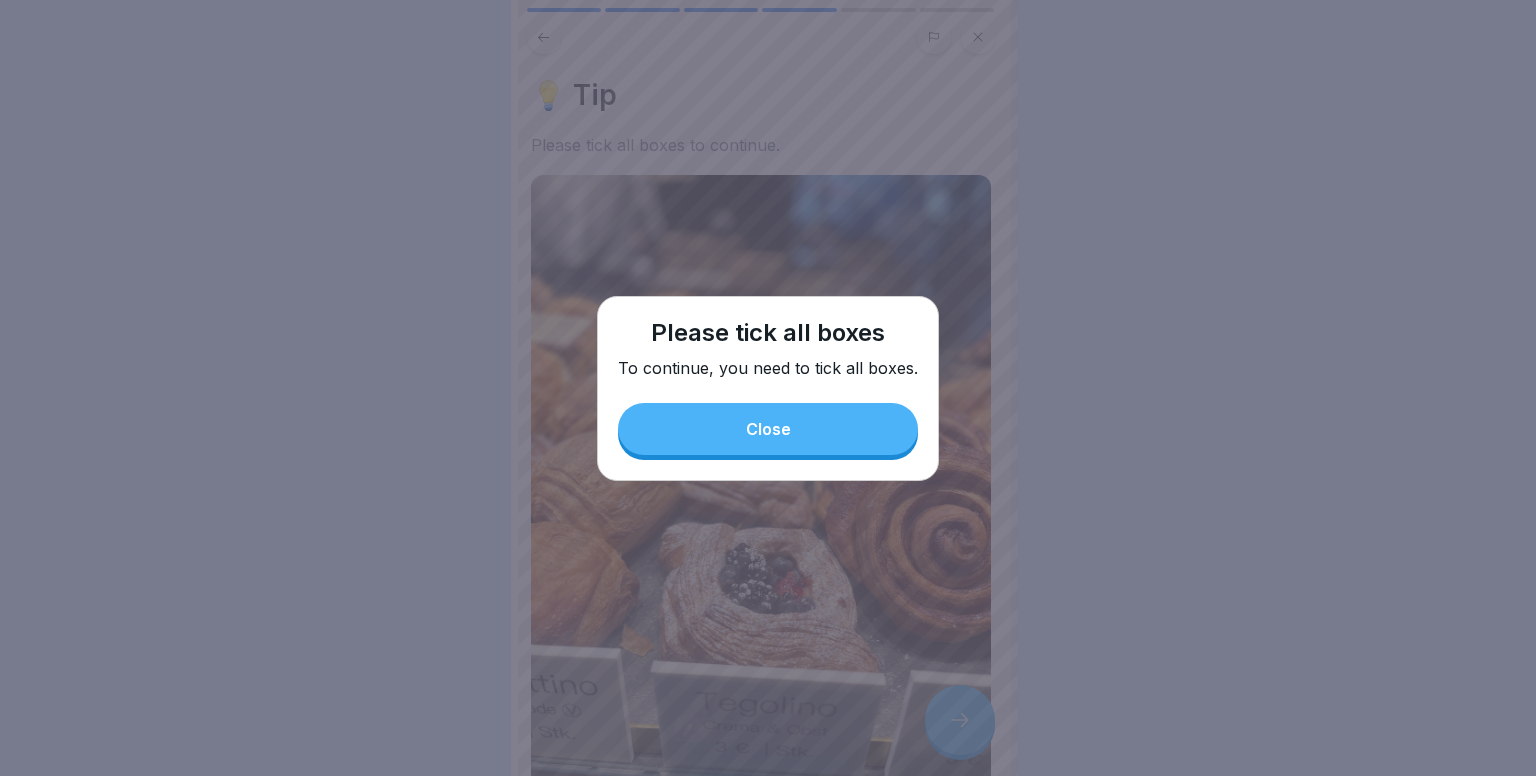 click on "Close" at bounding box center [768, 429] 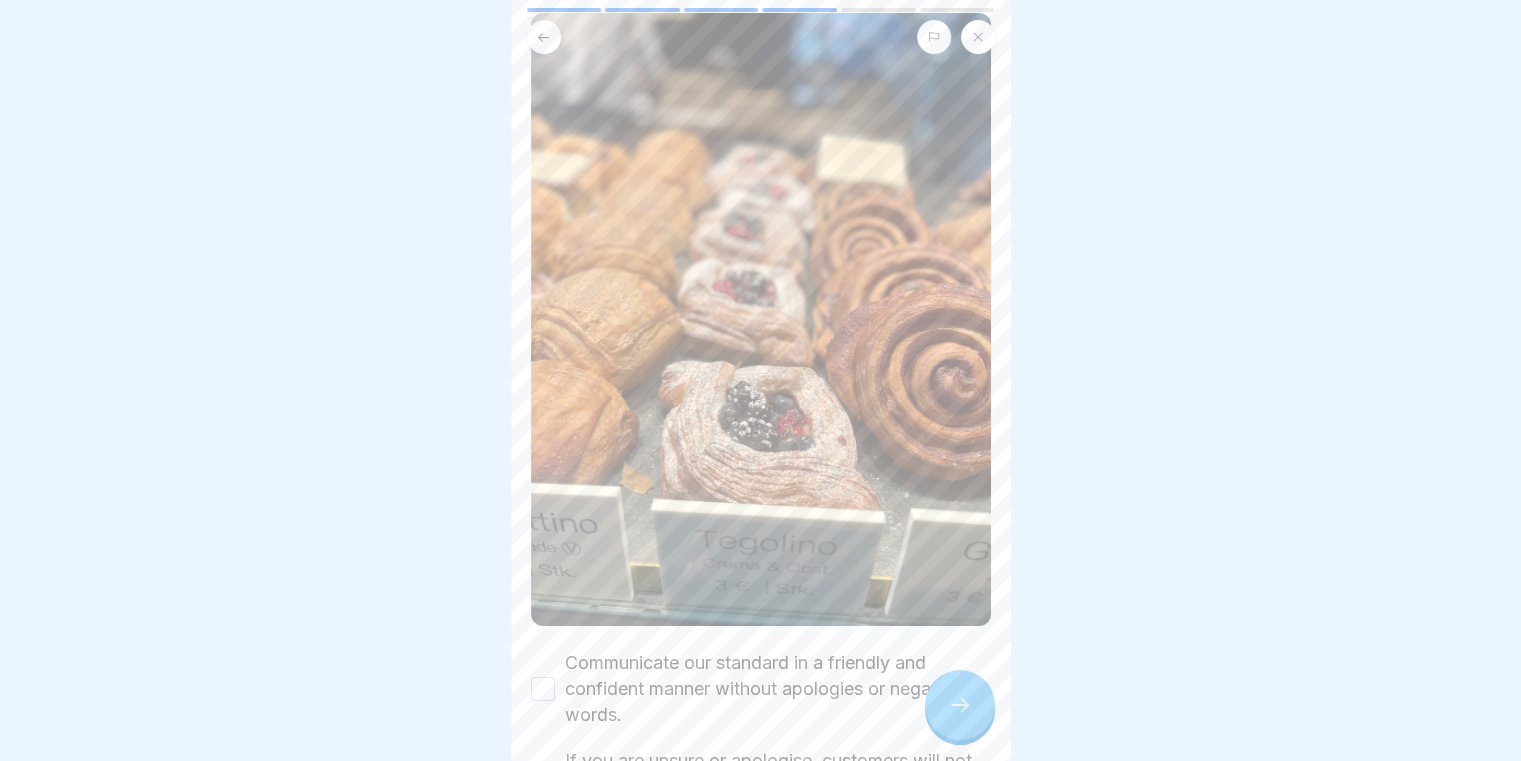 scroll, scrollTop: 373, scrollLeft: 0, axis: vertical 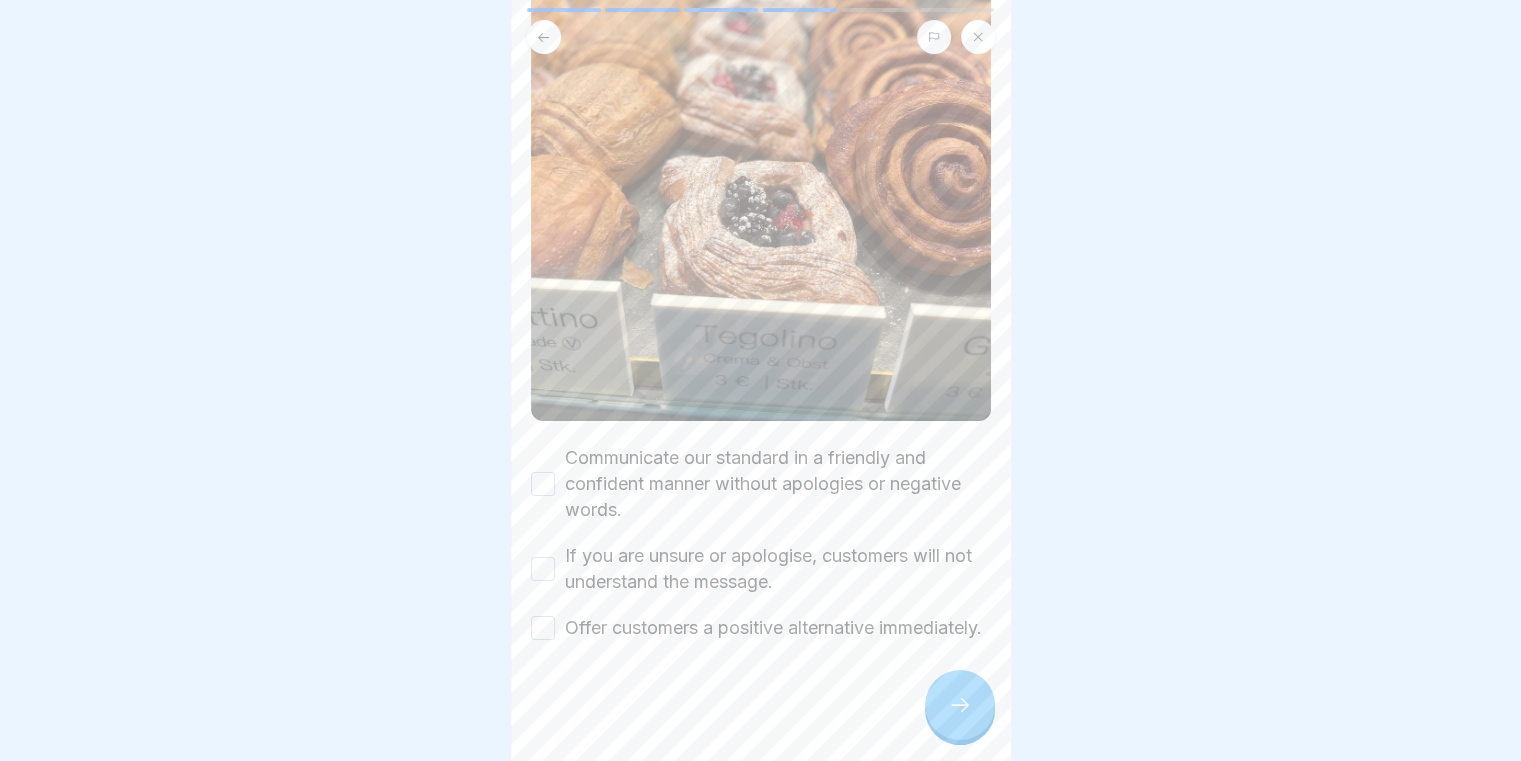 click on "Communicate our standard in a friendly and confident manner without apologies or negative words." at bounding box center [543, 484] 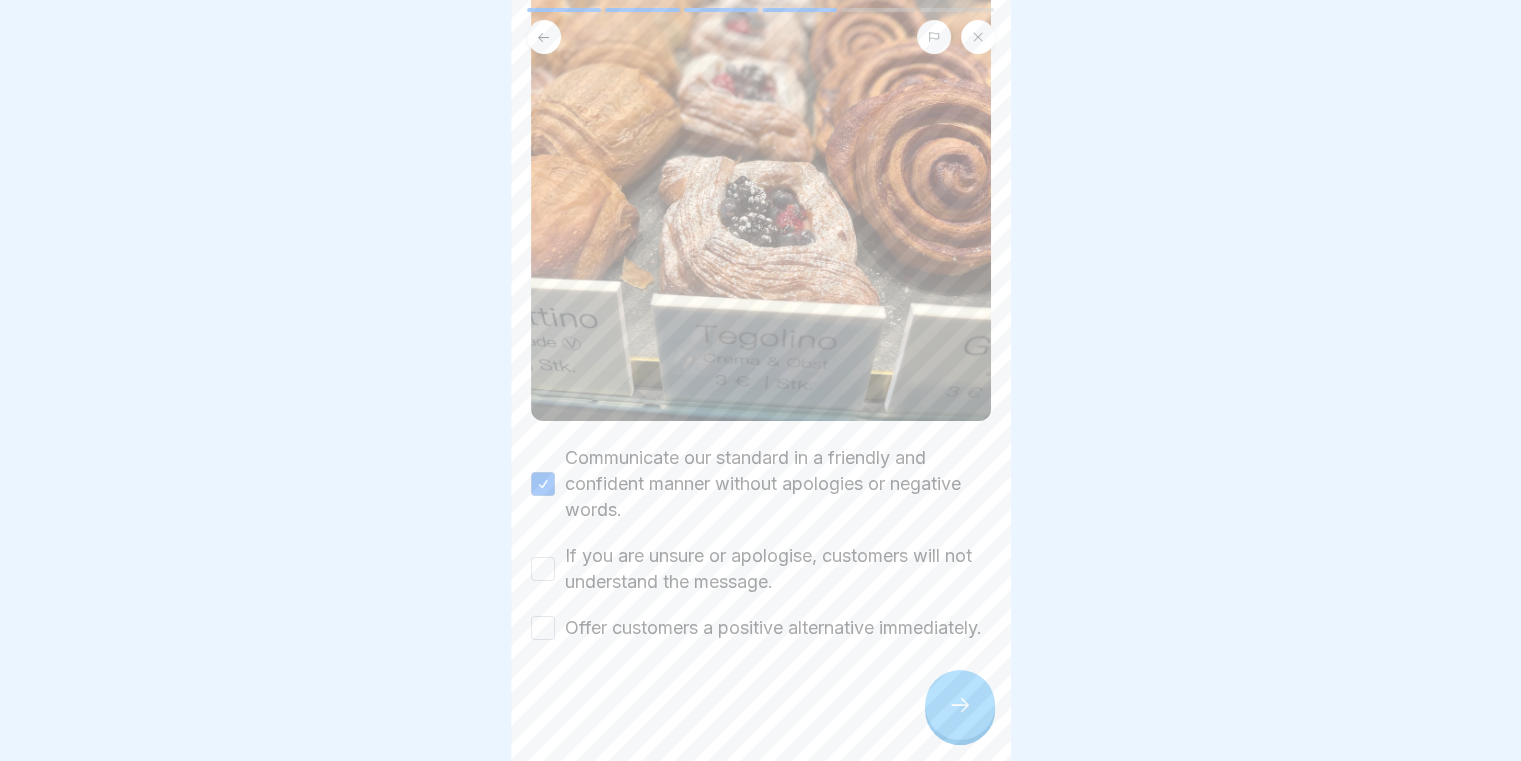 click on "If you are unsure or apologise, customers will not understand the message." at bounding box center [543, 569] 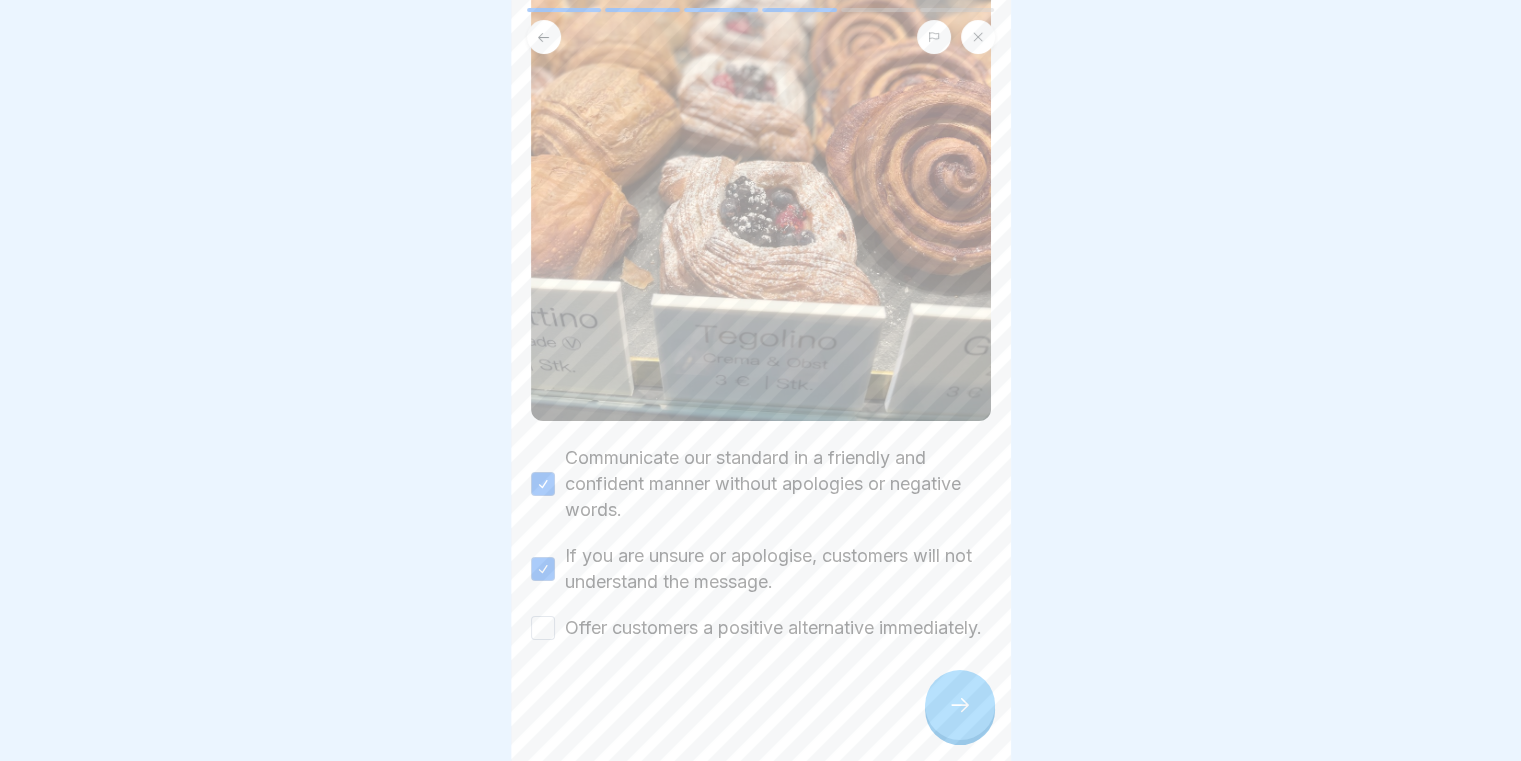 click on "Offer customers a positive alternative immediately." at bounding box center (543, 628) 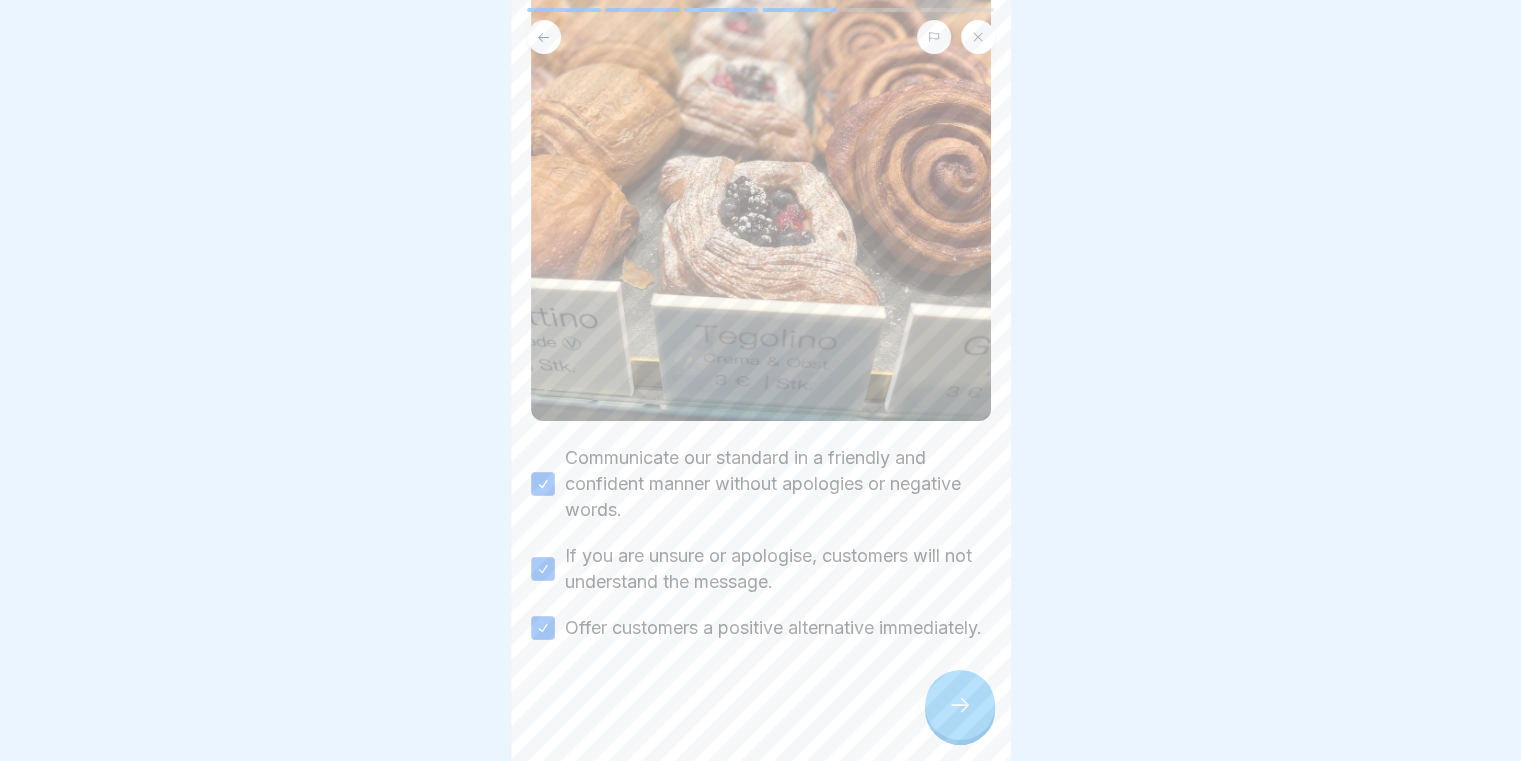 click at bounding box center [960, 705] 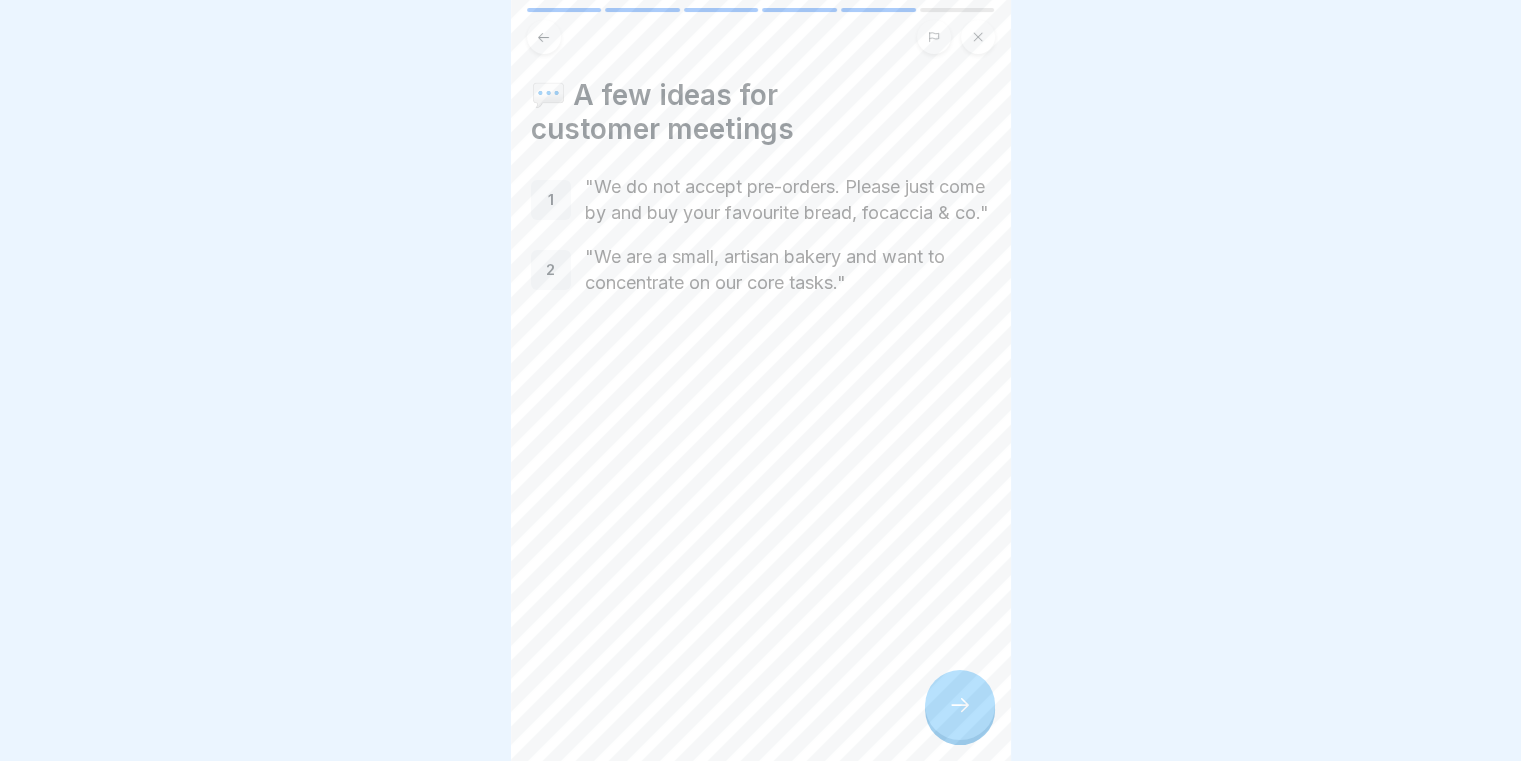 click at bounding box center [960, 705] 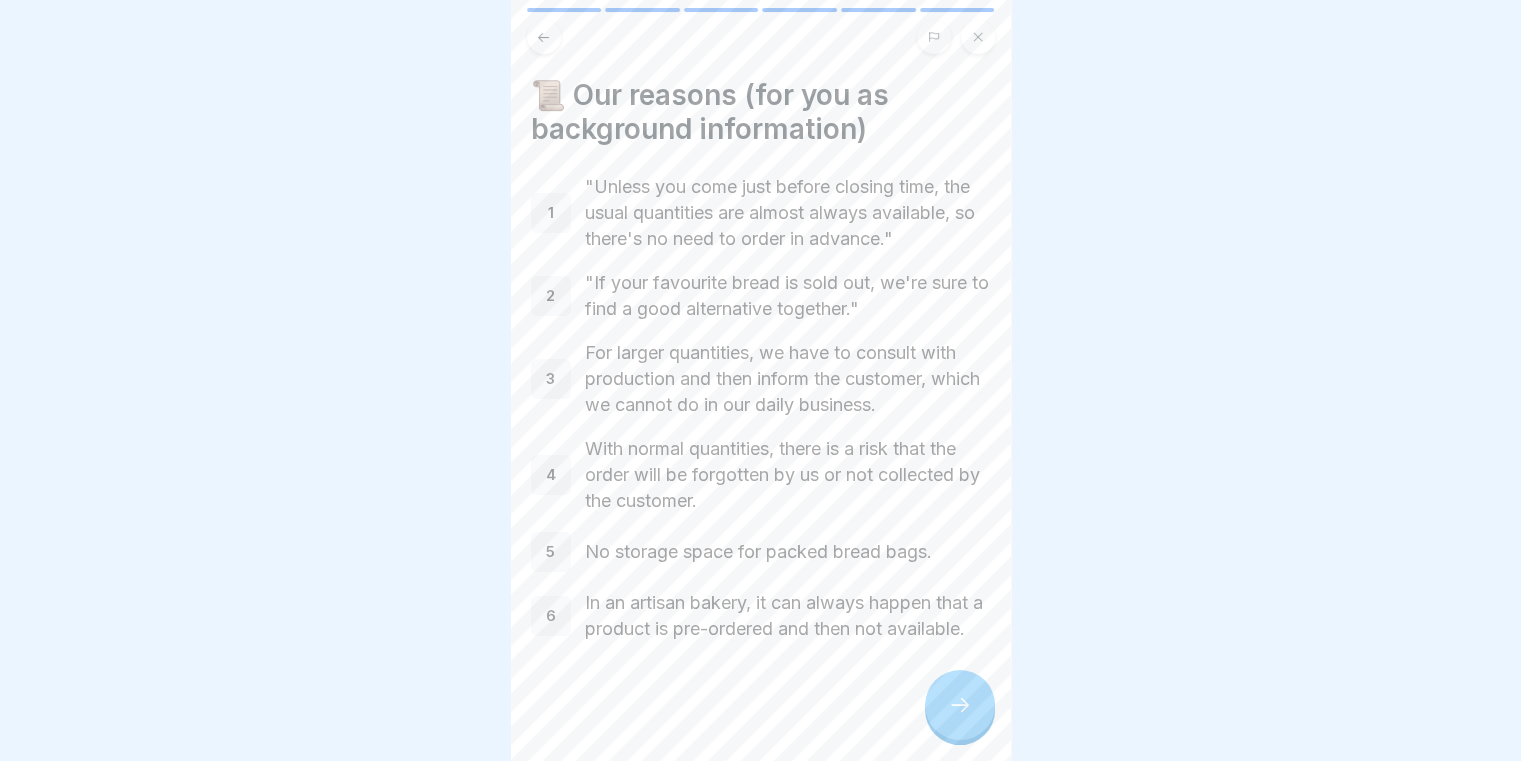 click at bounding box center (960, 705) 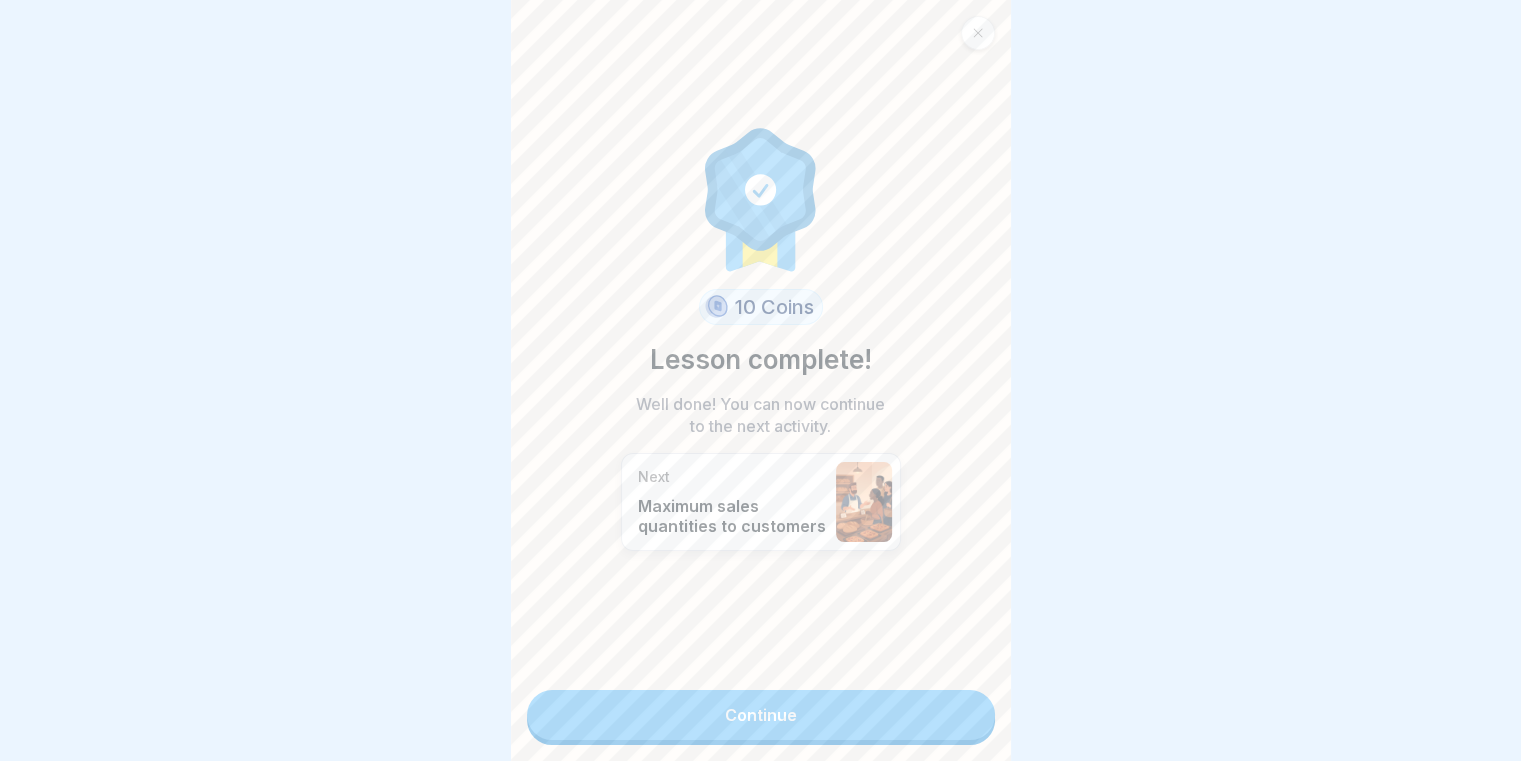 click on "Continue" at bounding box center [761, 715] 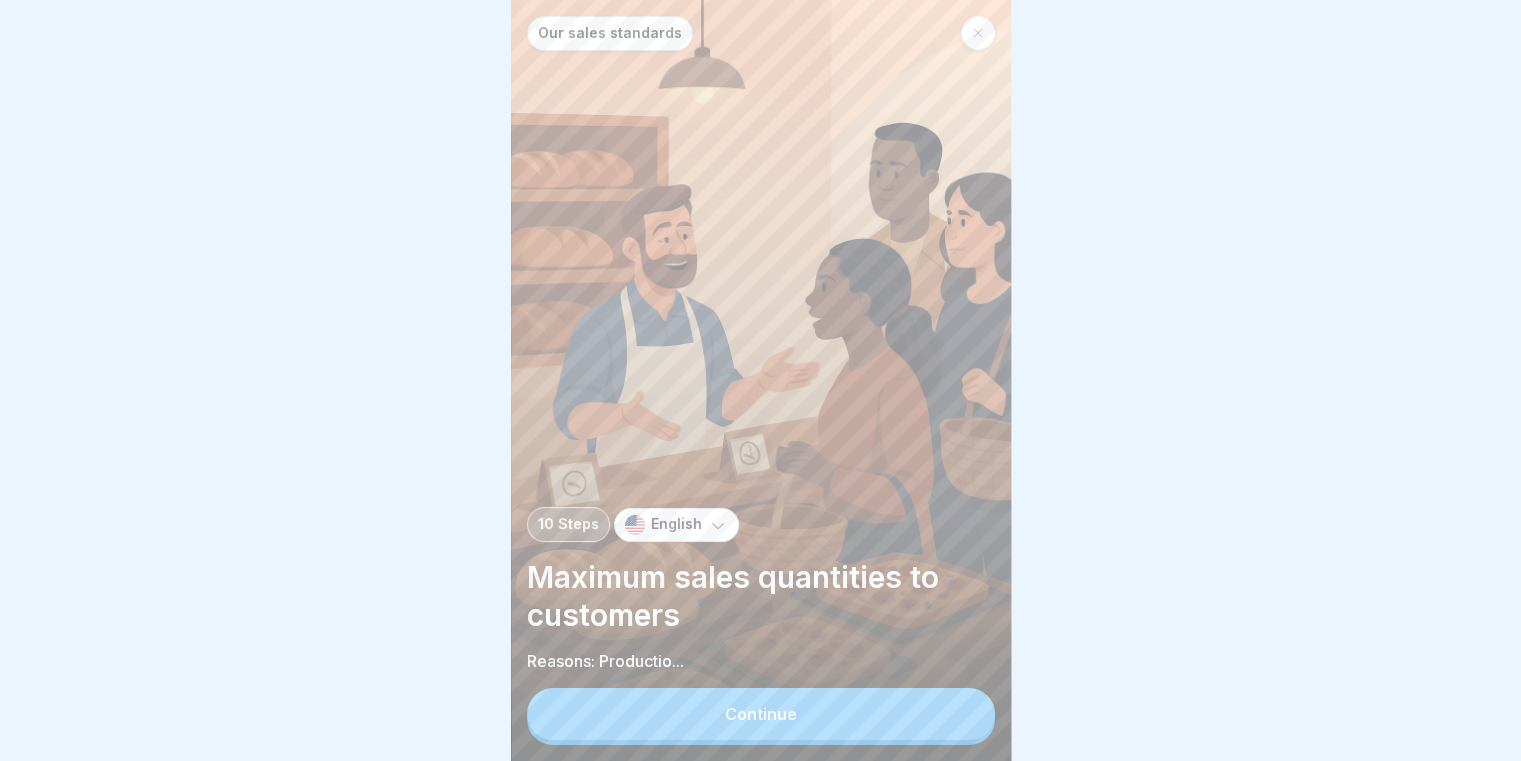 click on "Continue" at bounding box center (761, 714) 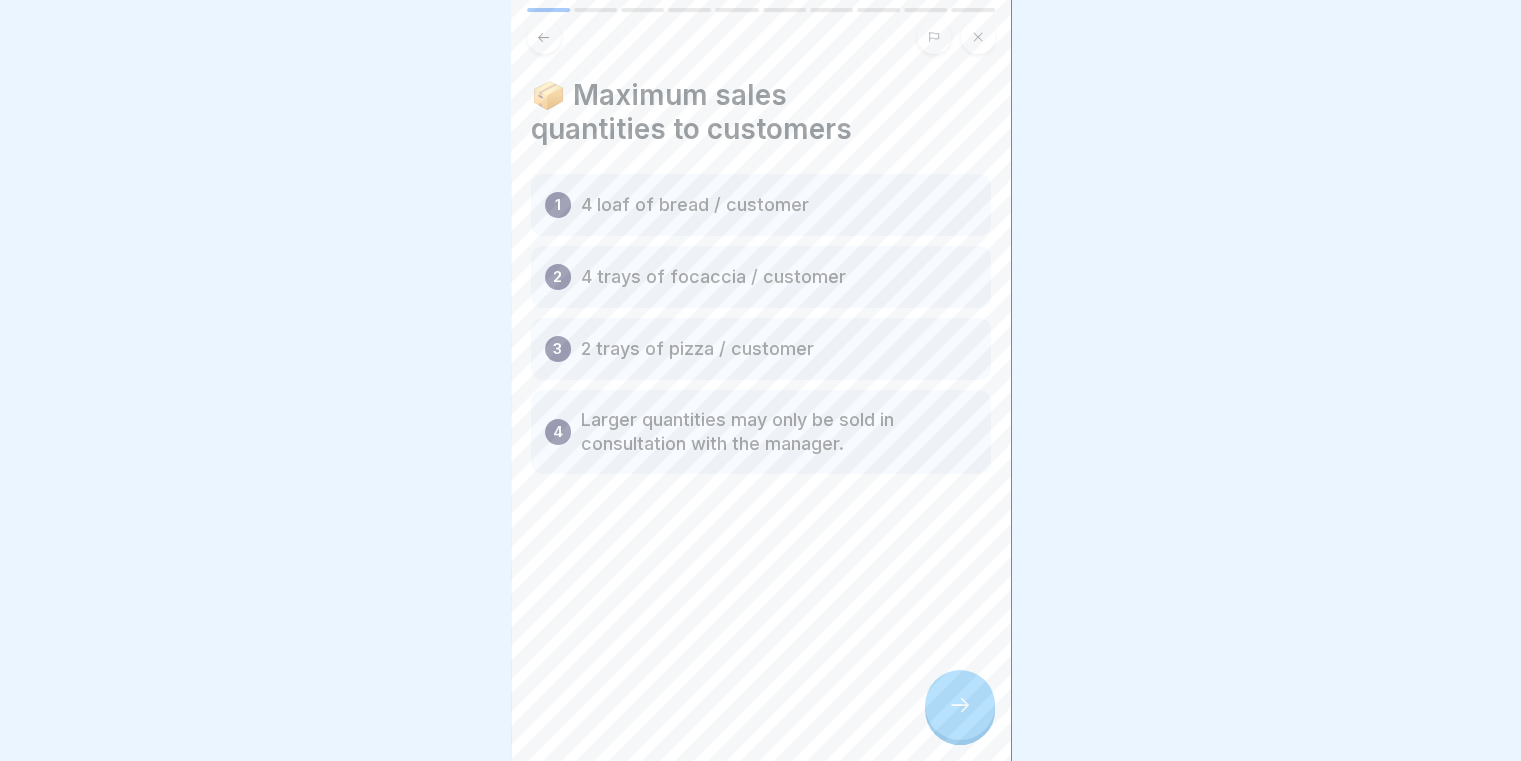 click at bounding box center [960, 705] 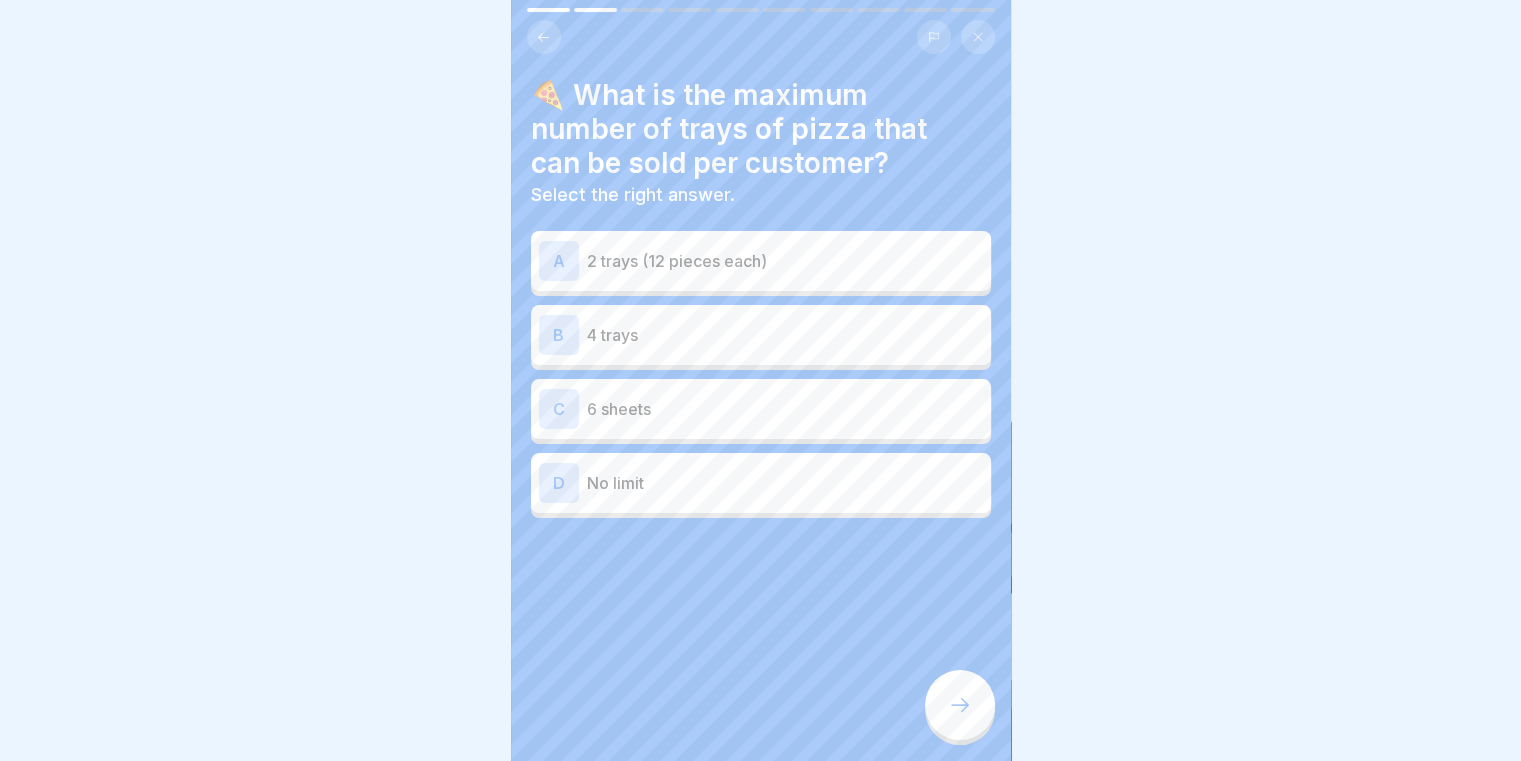 click at bounding box center [544, 37] 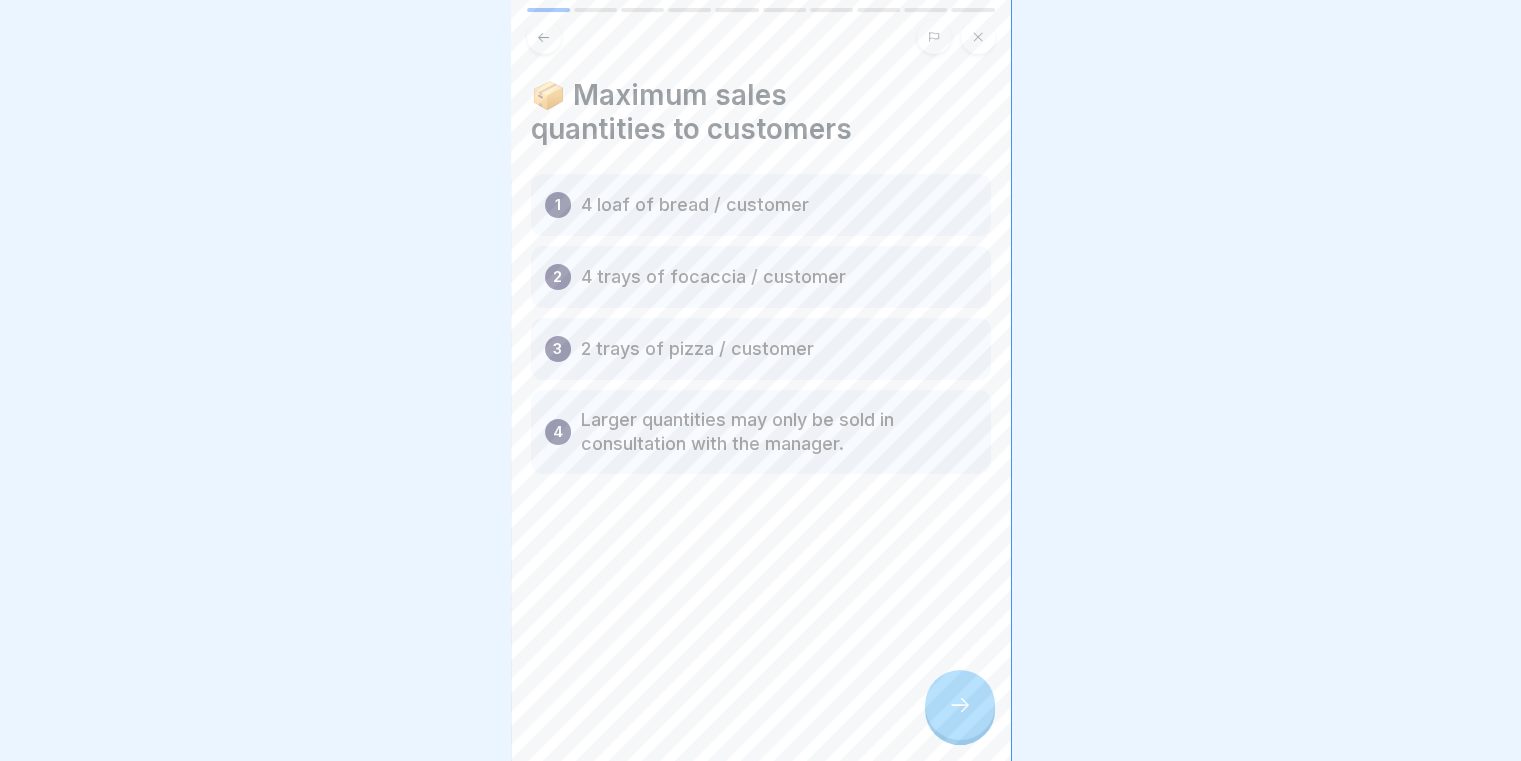 click at bounding box center (544, 37) 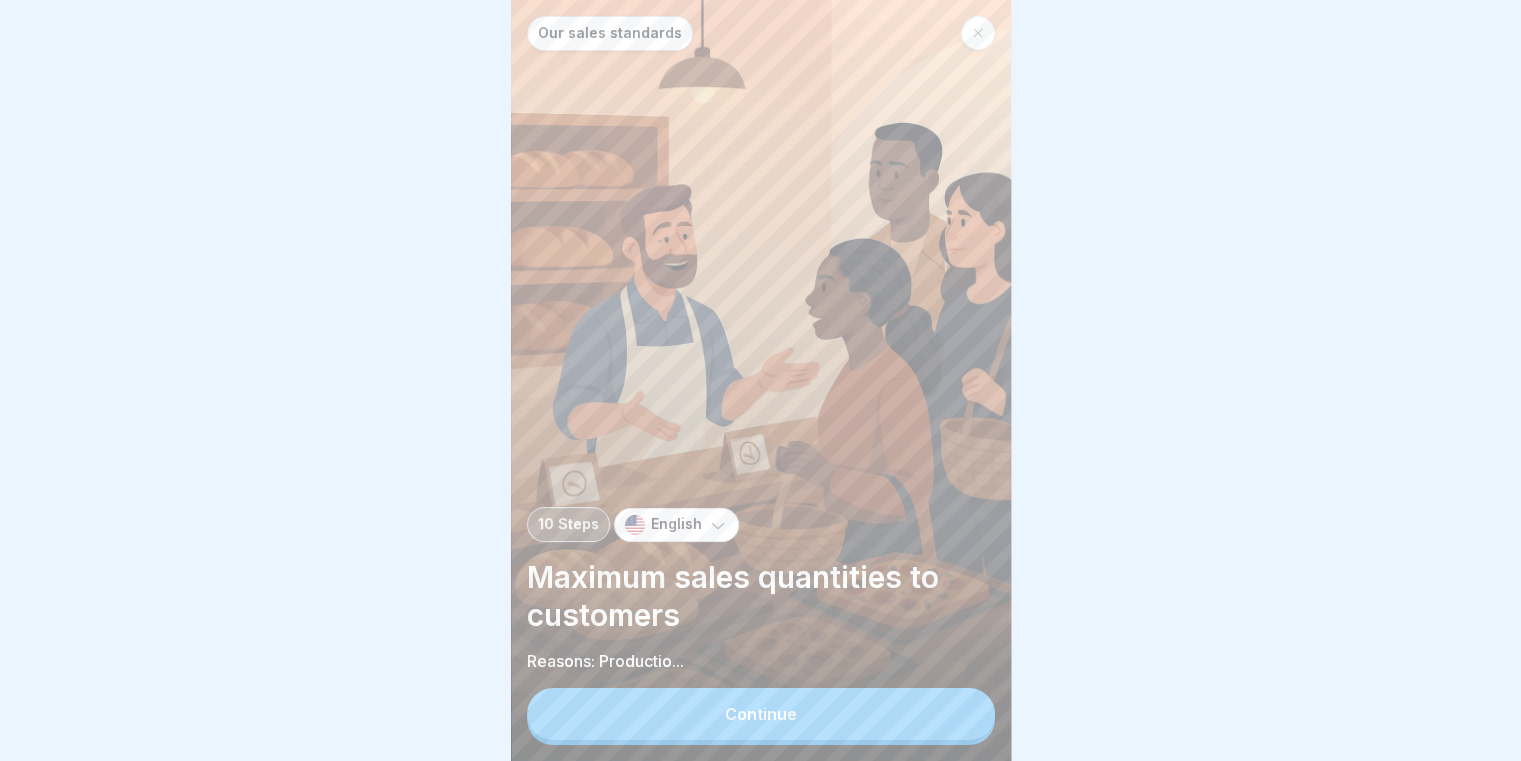 click on "Continue" at bounding box center (761, 714) 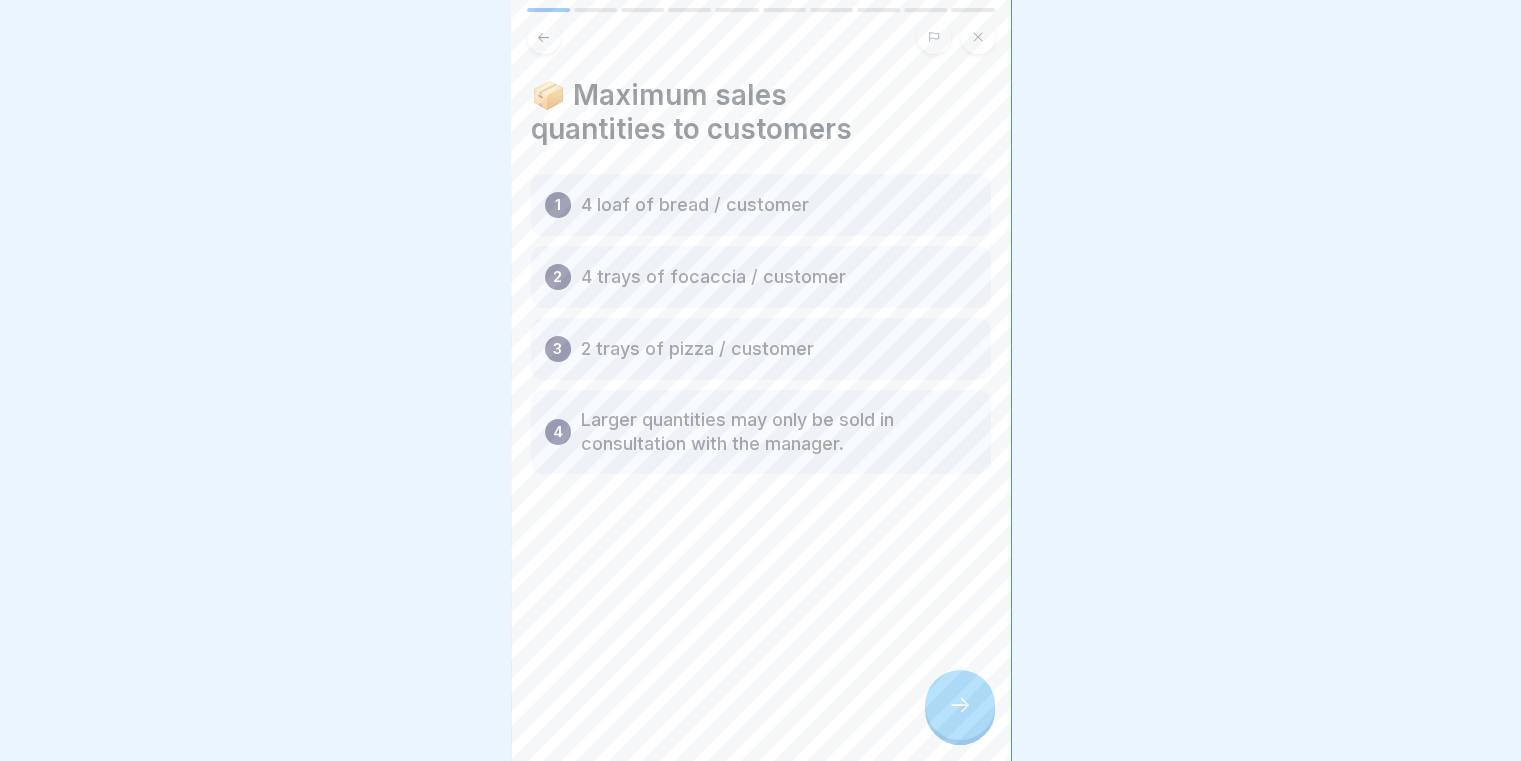 click 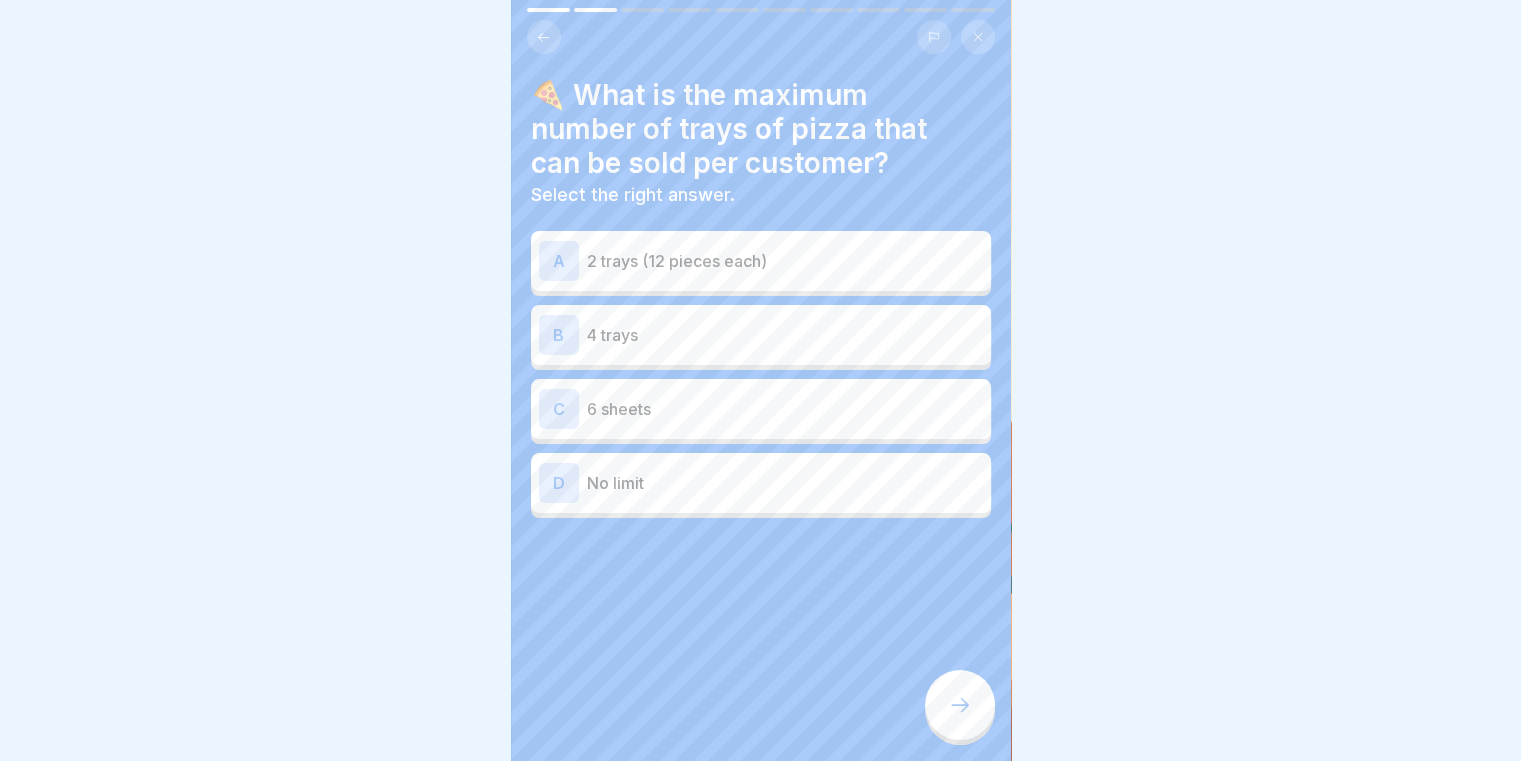 click 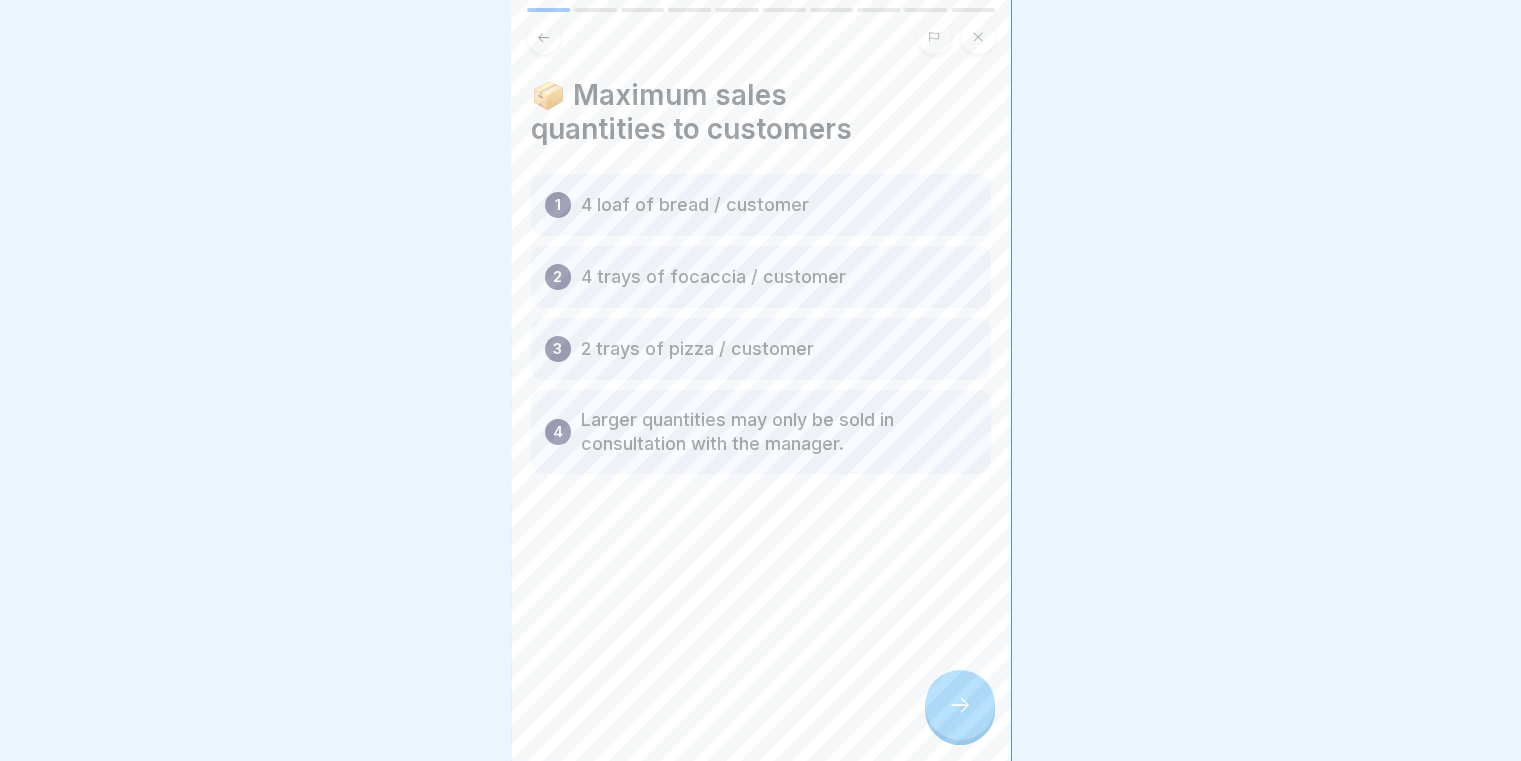 click 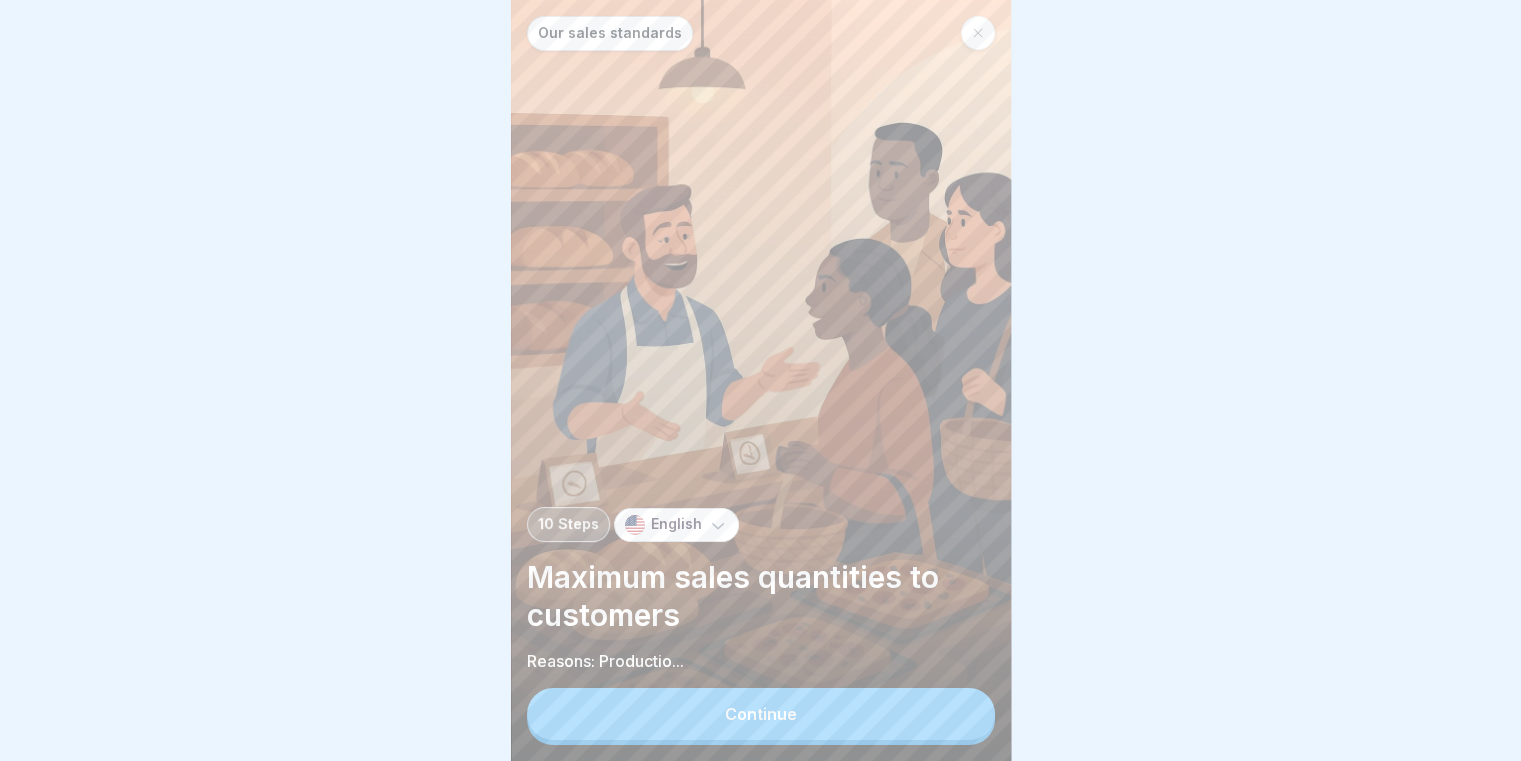 click on "Continue" at bounding box center [761, 714] 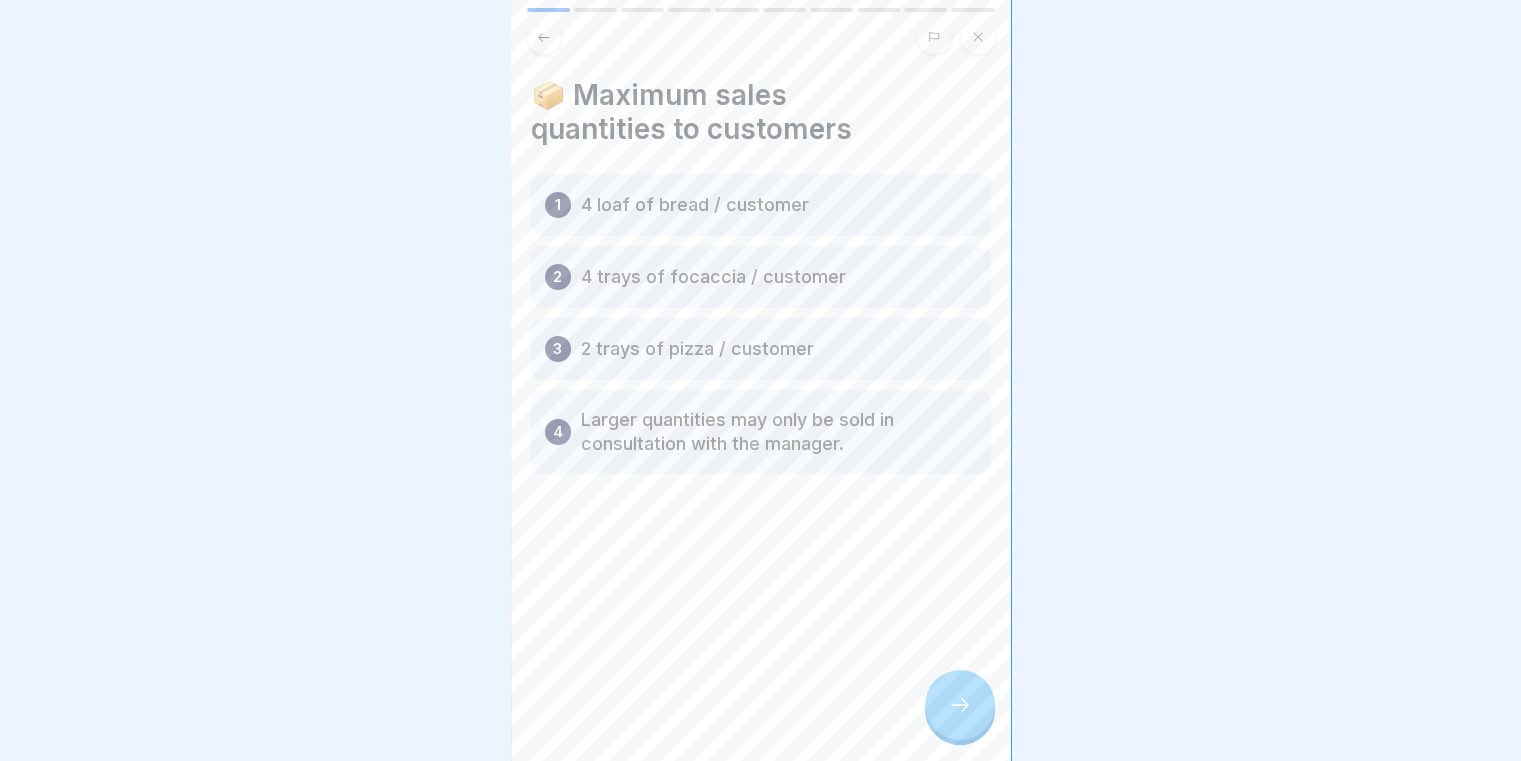 click at bounding box center [960, 705] 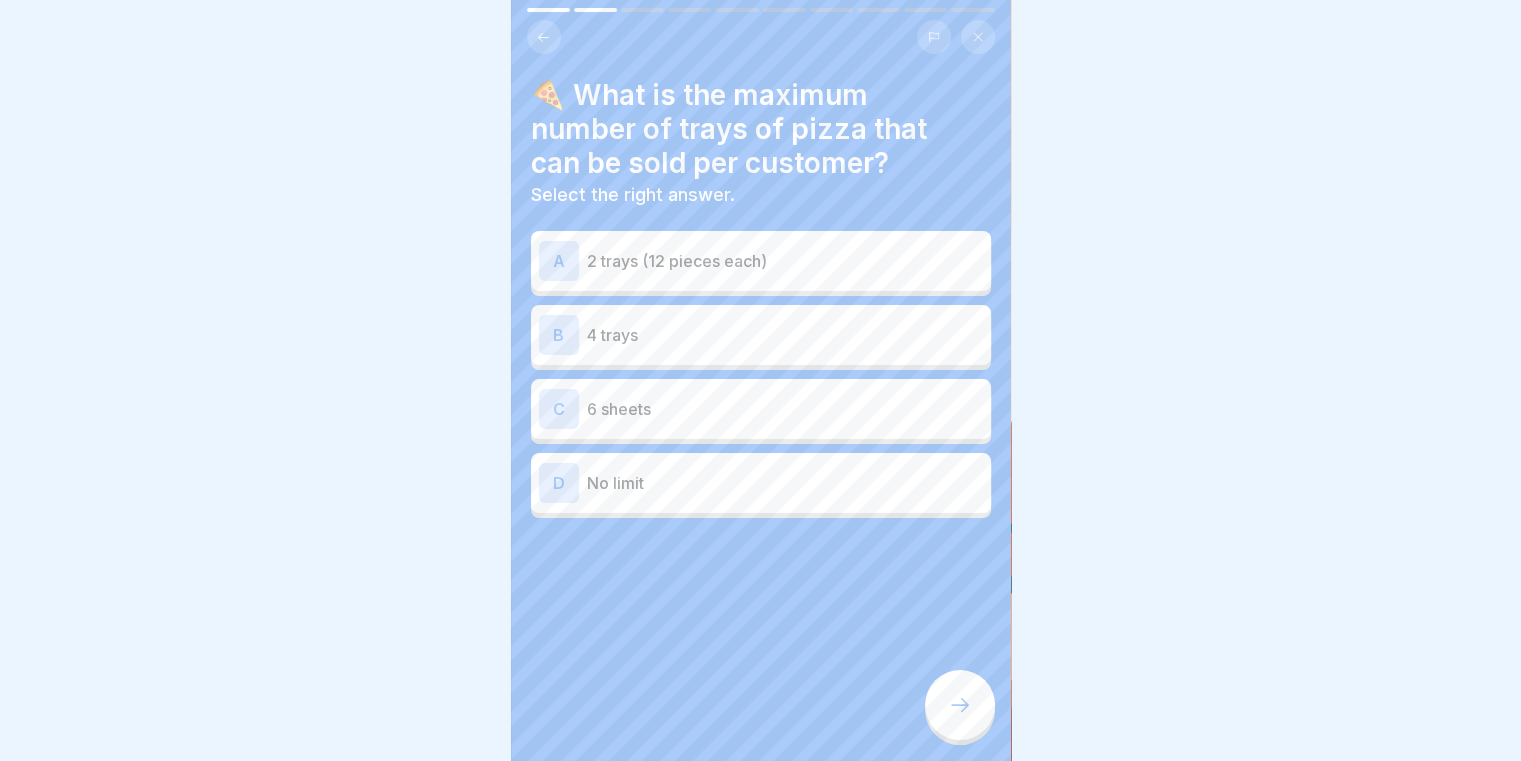 click on "2 trays (12 pieces each)" at bounding box center (785, 261) 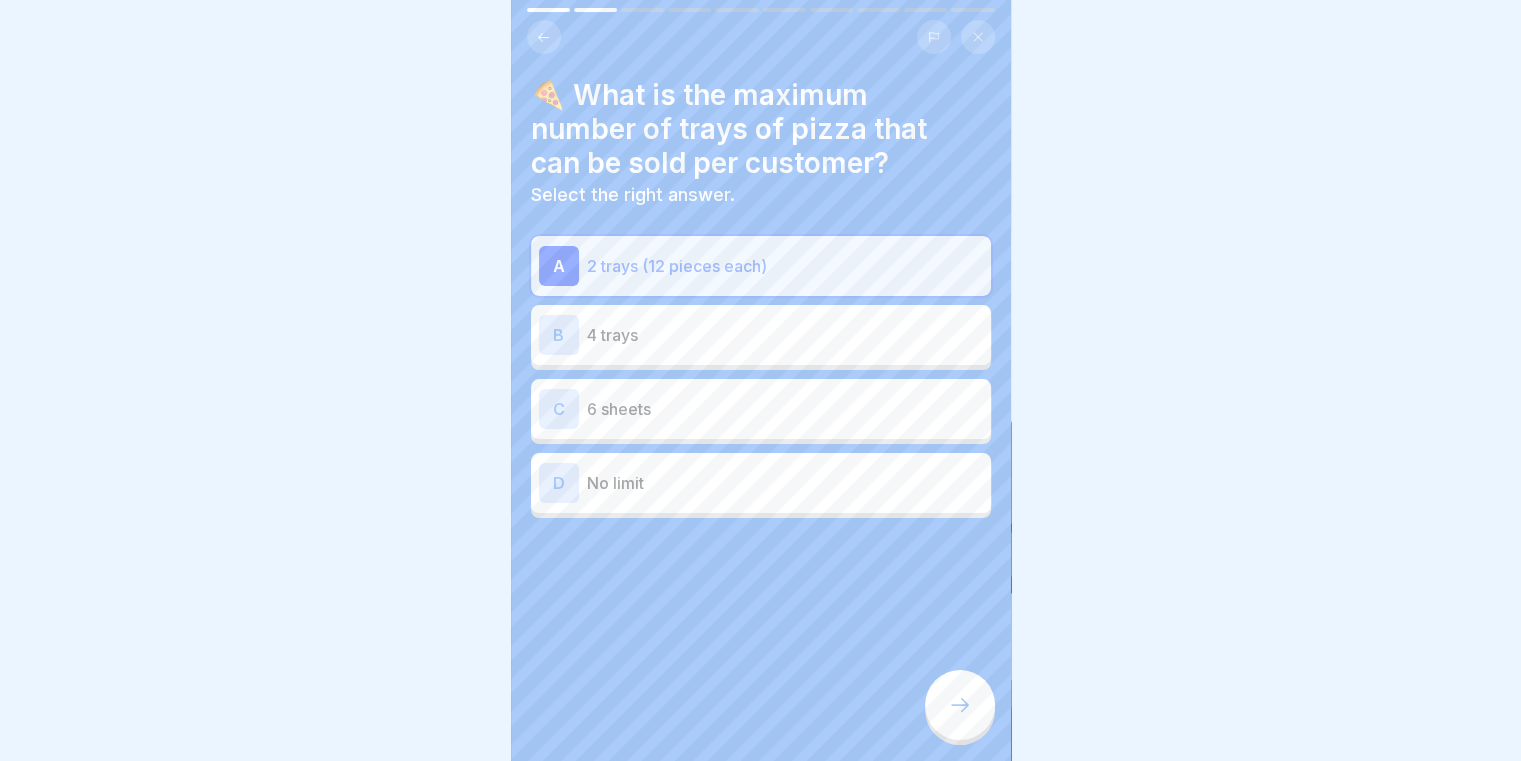 click at bounding box center (960, 705) 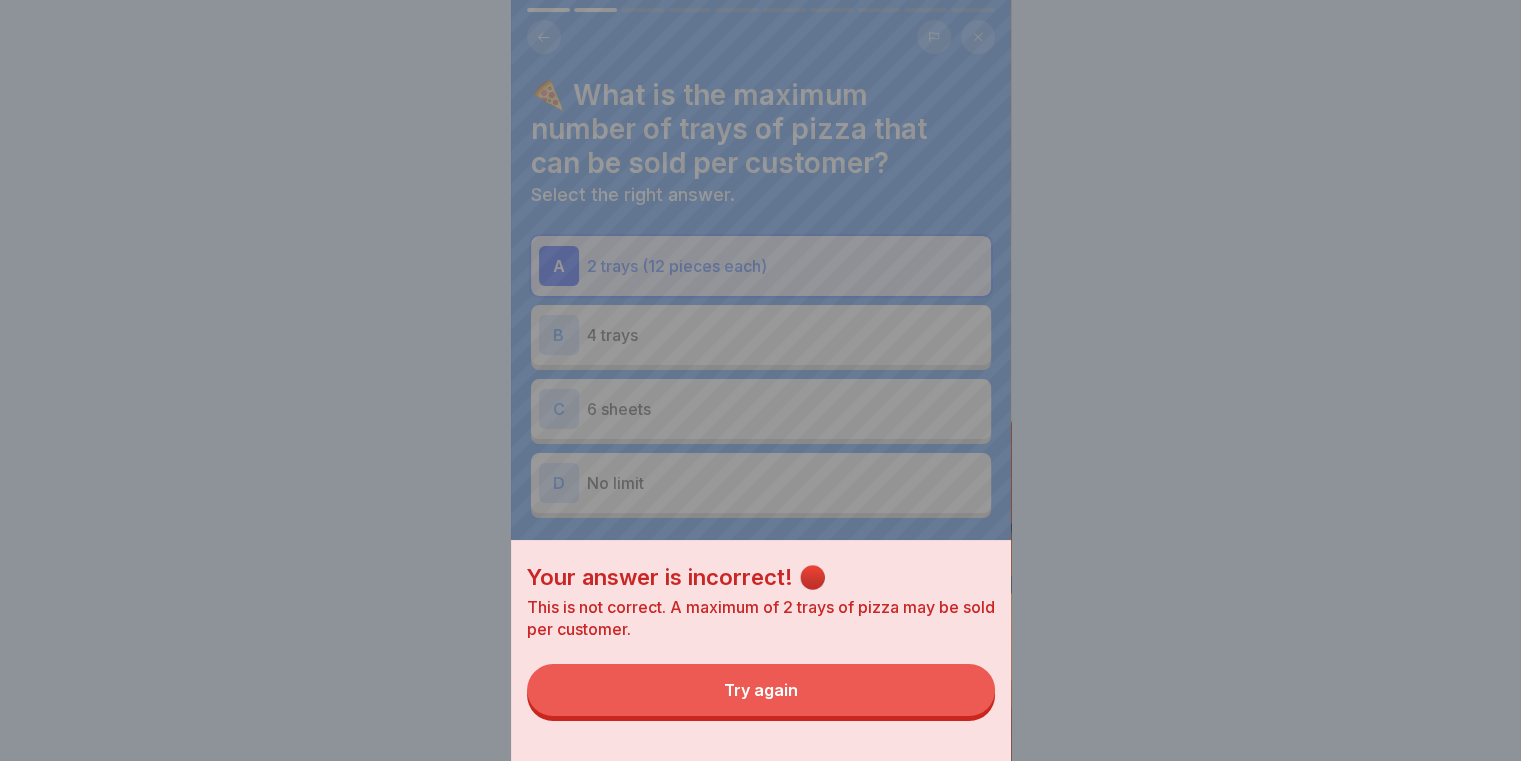 click on "Try again" at bounding box center [761, 690] 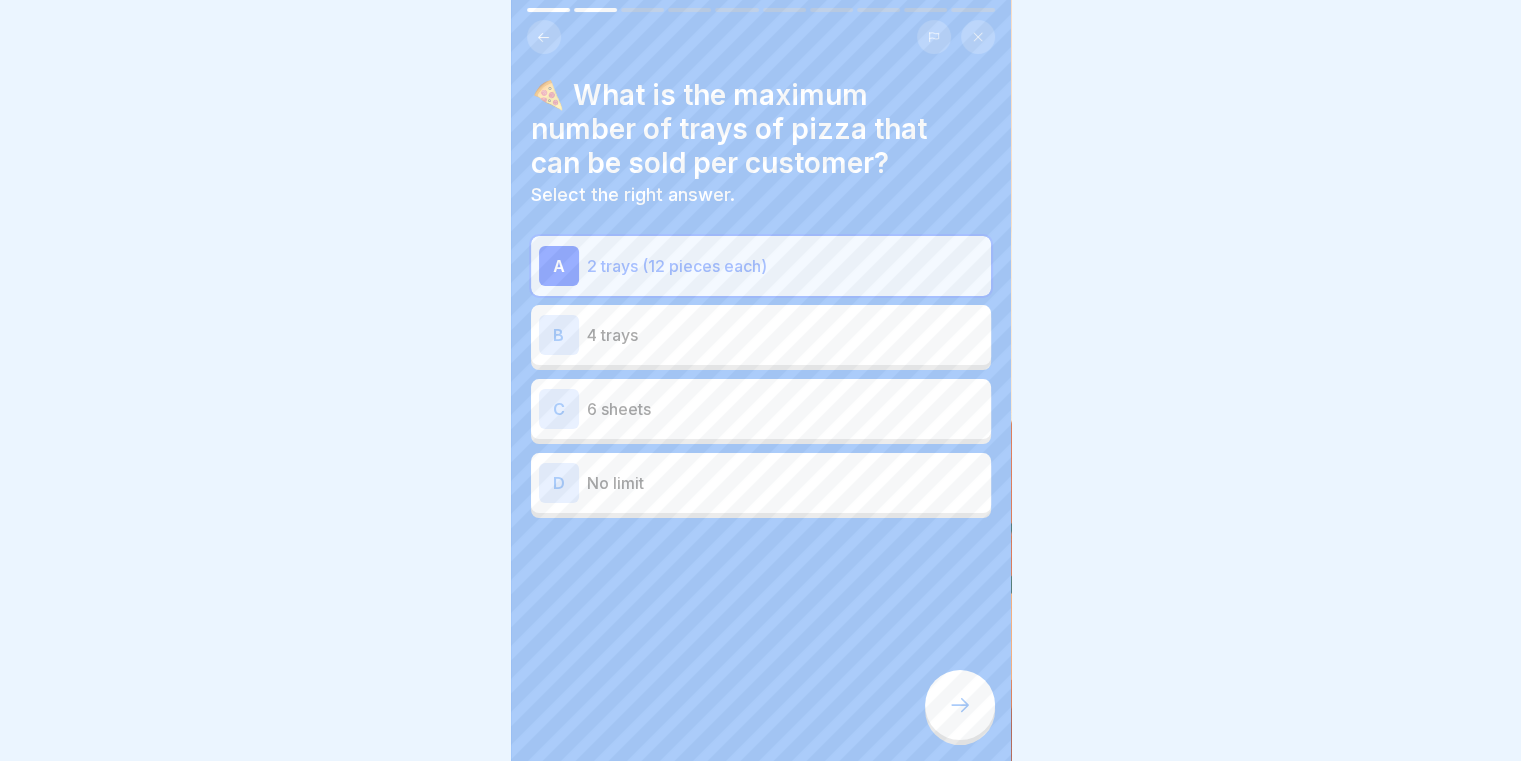 click 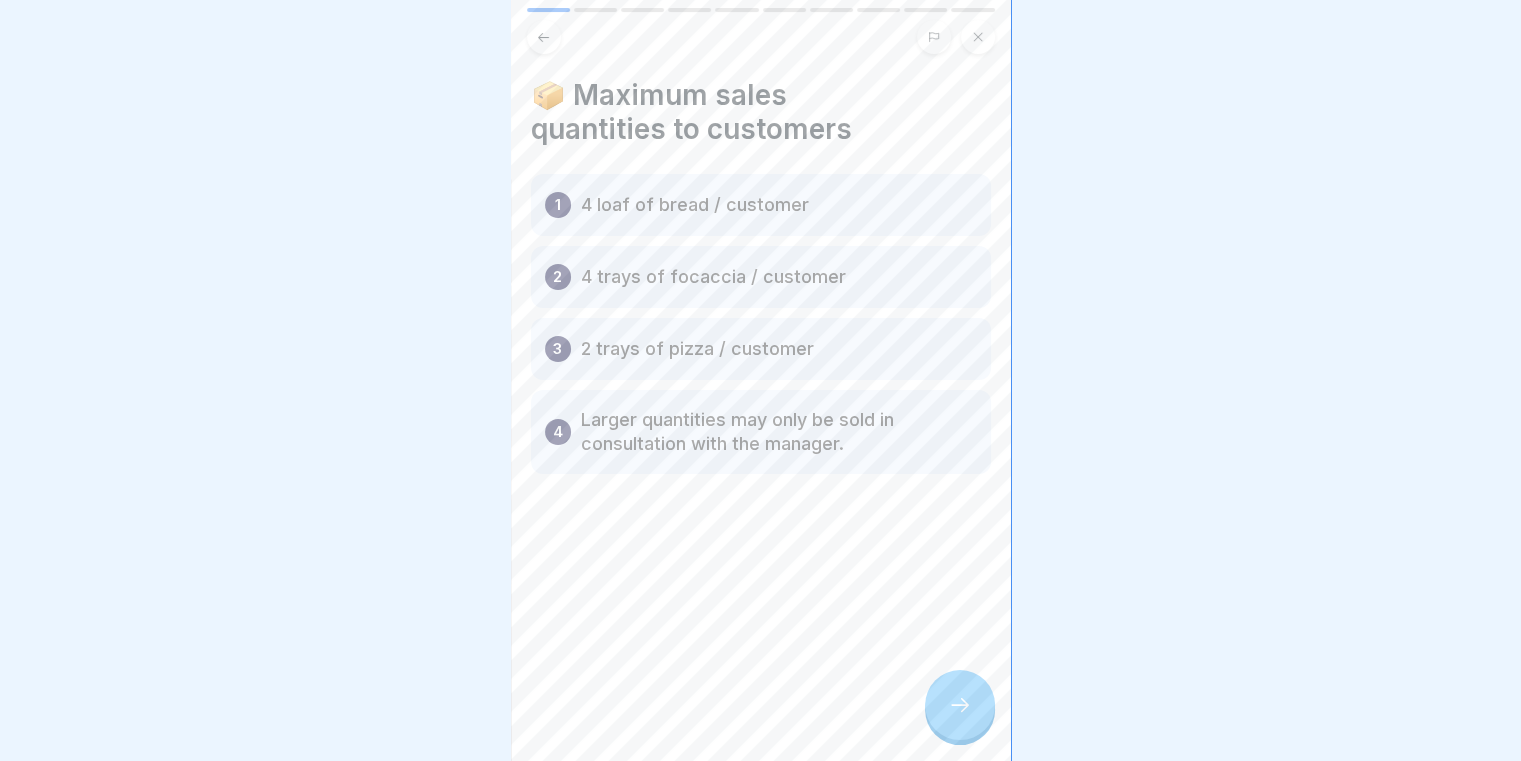 click at bounding box center (960, 705) 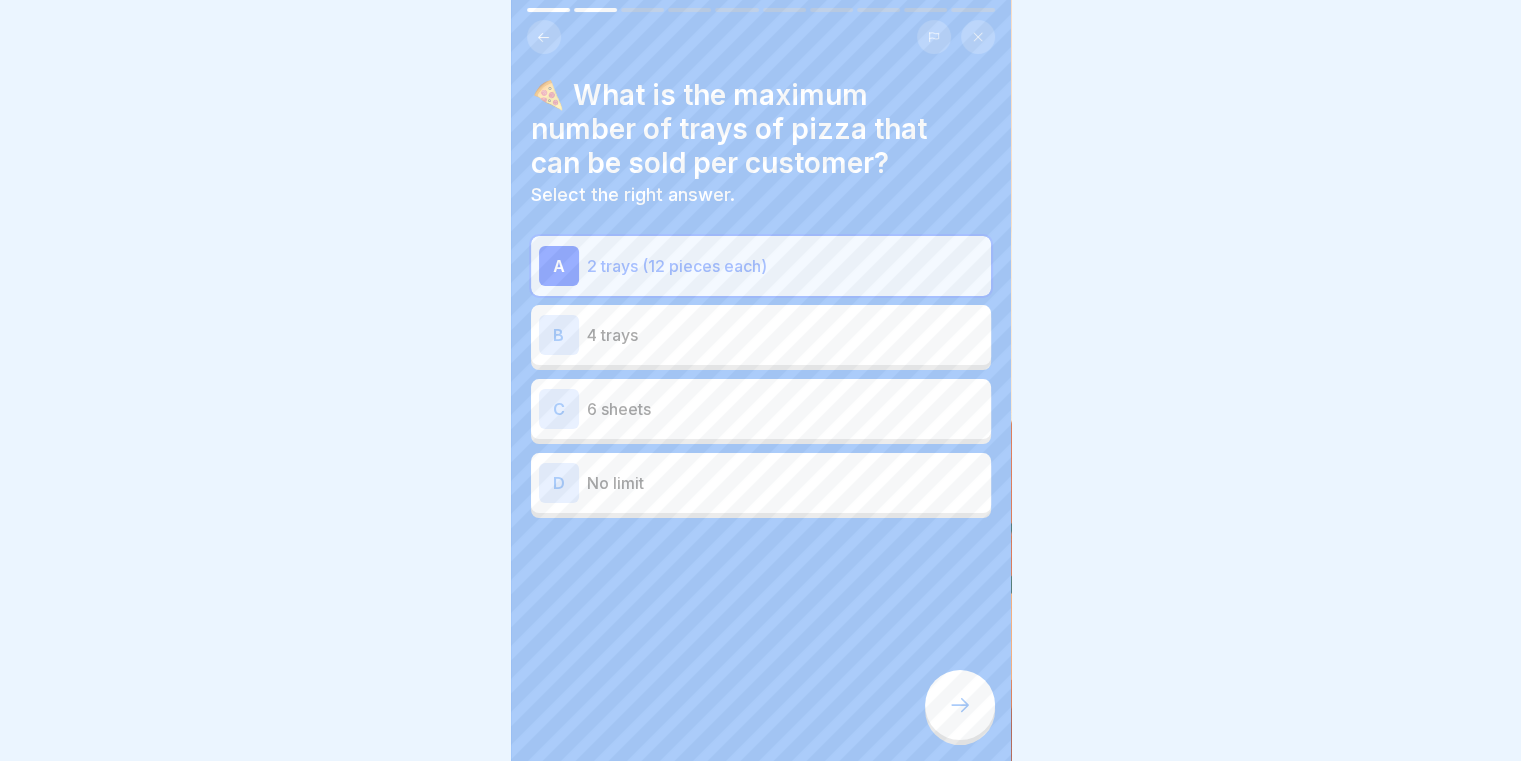 click 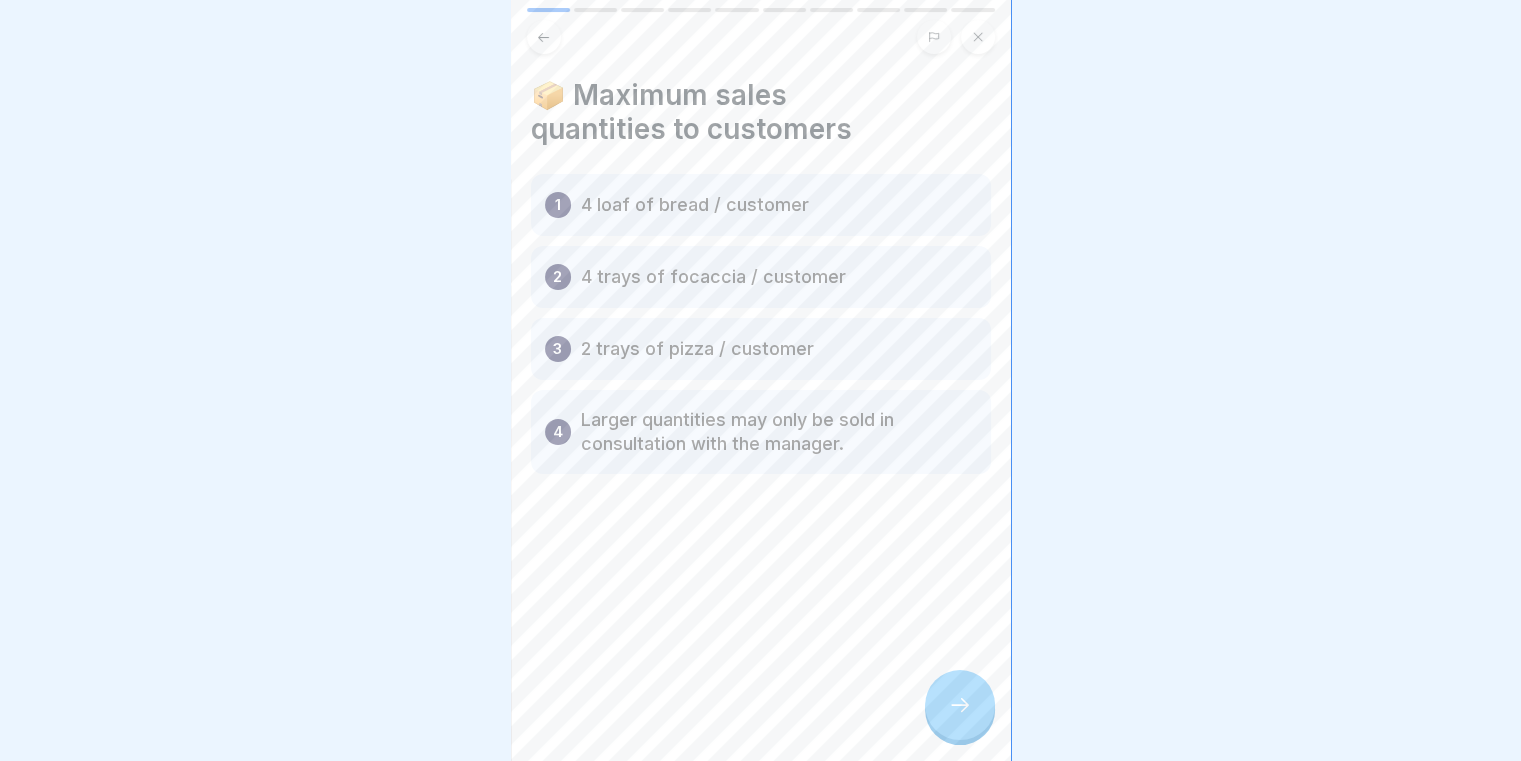 click 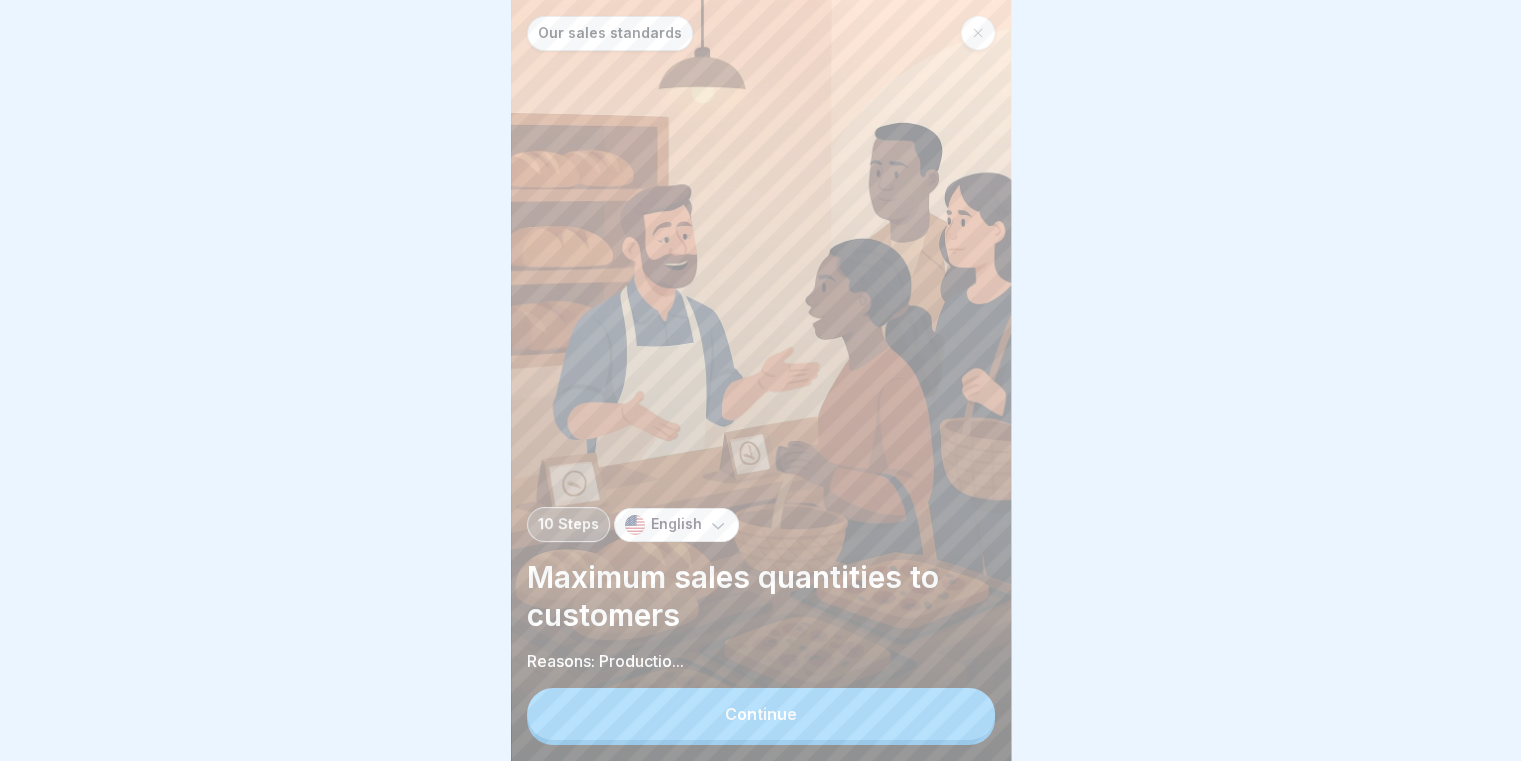 click on "Continue" at bounding box center [761, 714] 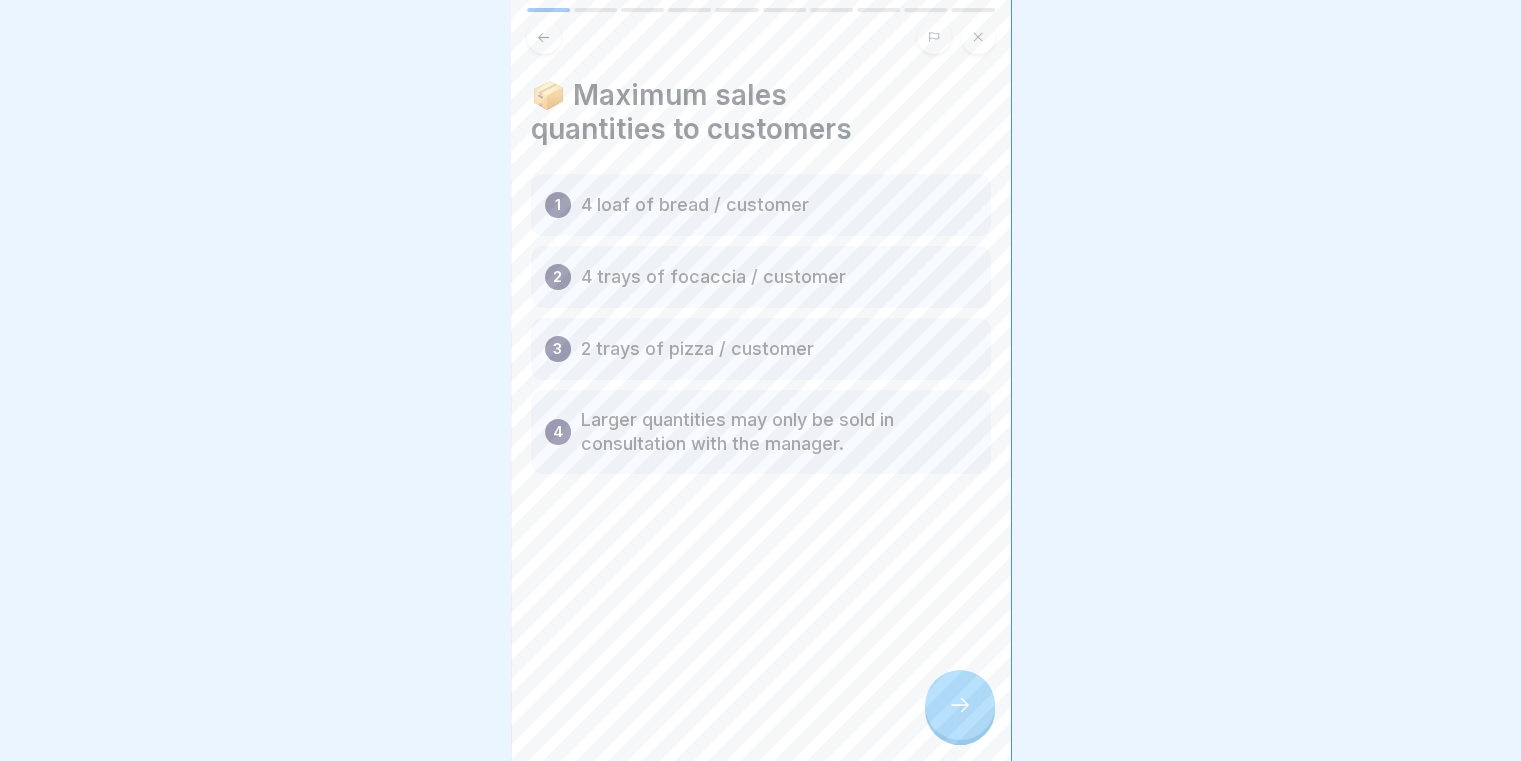 click at bounding box center (960, 705) 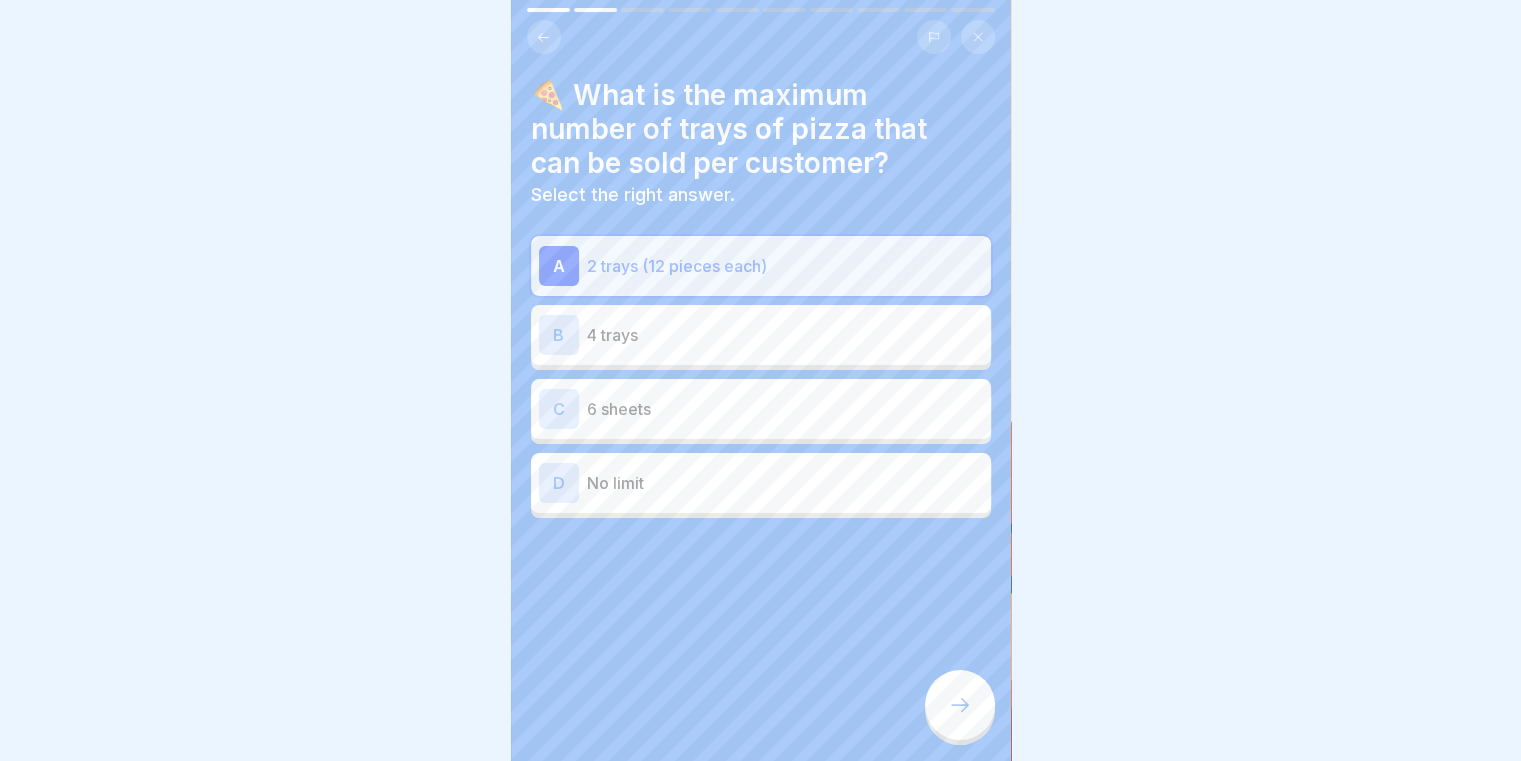 click at bounding box center [960, 705] 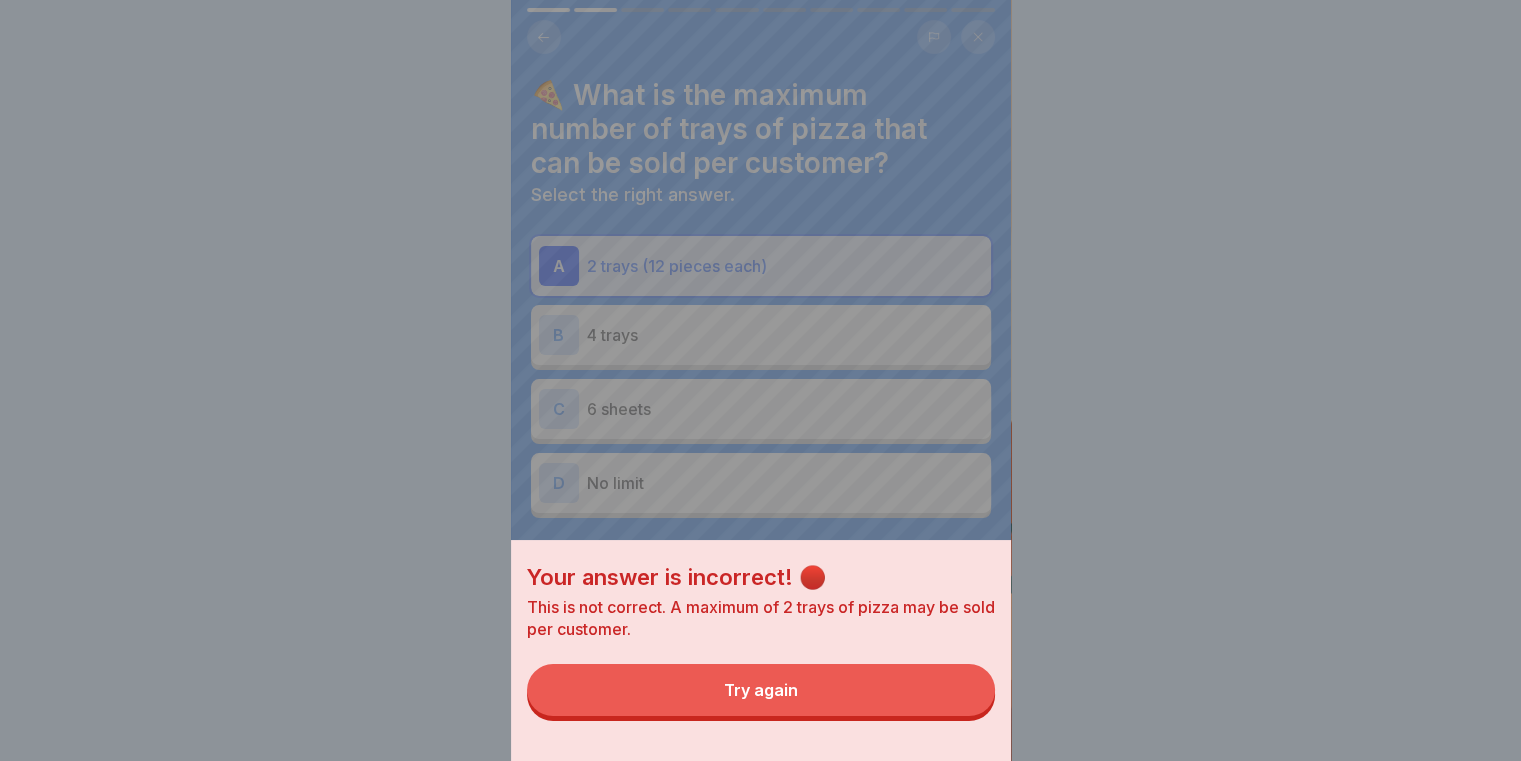 click on "Try again" at bounding box center [761, 690] 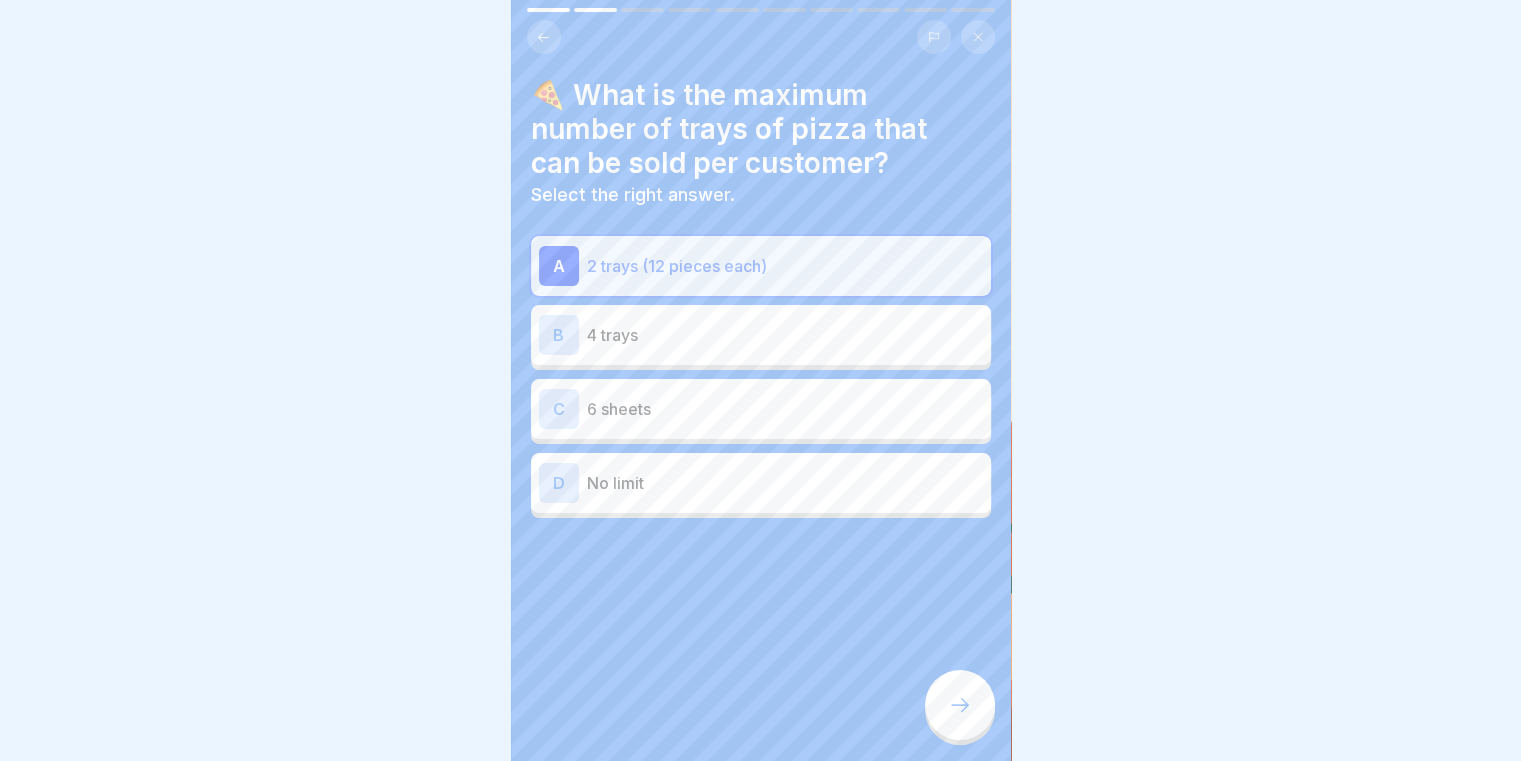 click on "B 4 trays" at bounding box center (761, 335) 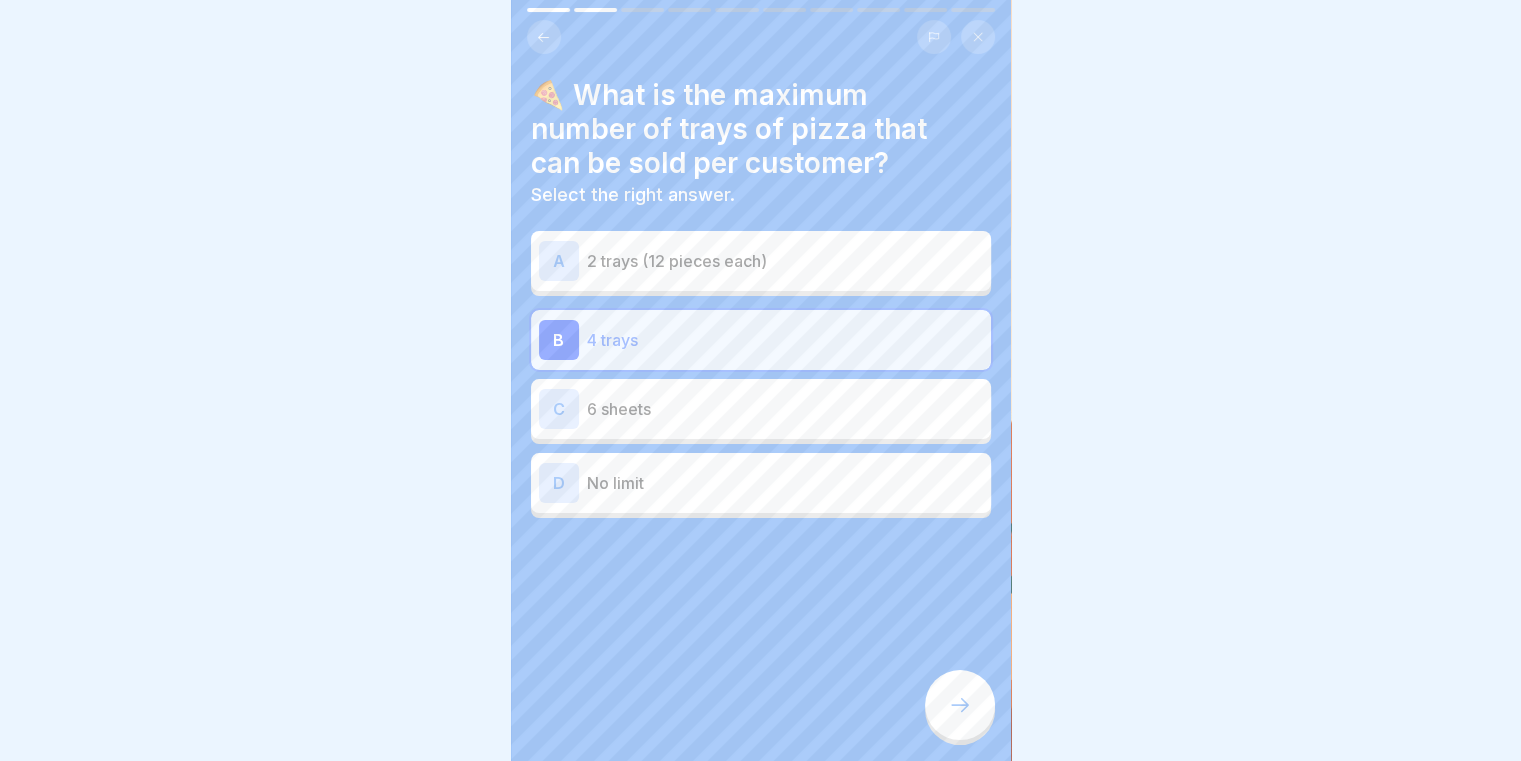 click at bounding box center (960, 705) 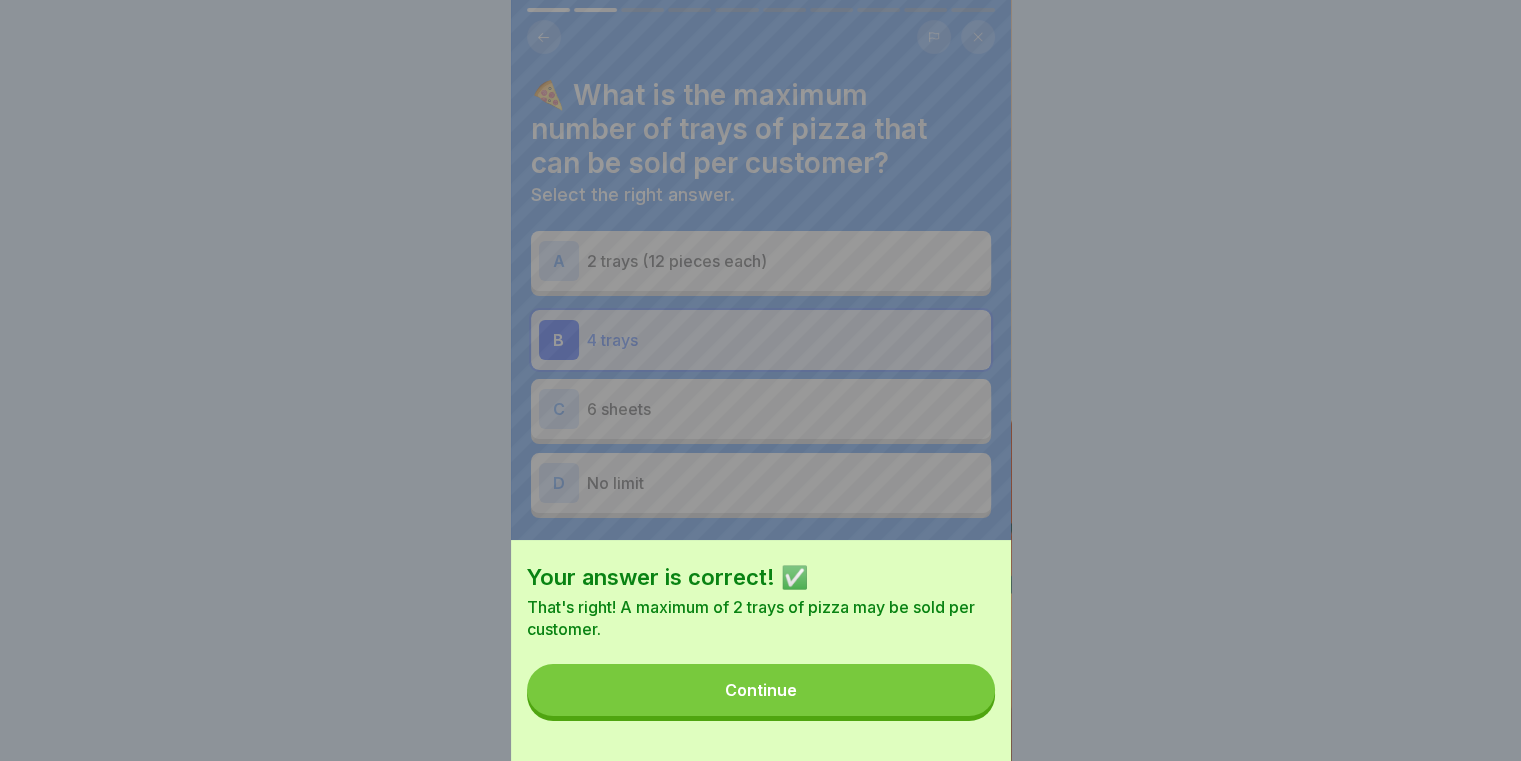 click on "Continue" at bounding box center (761, 690) 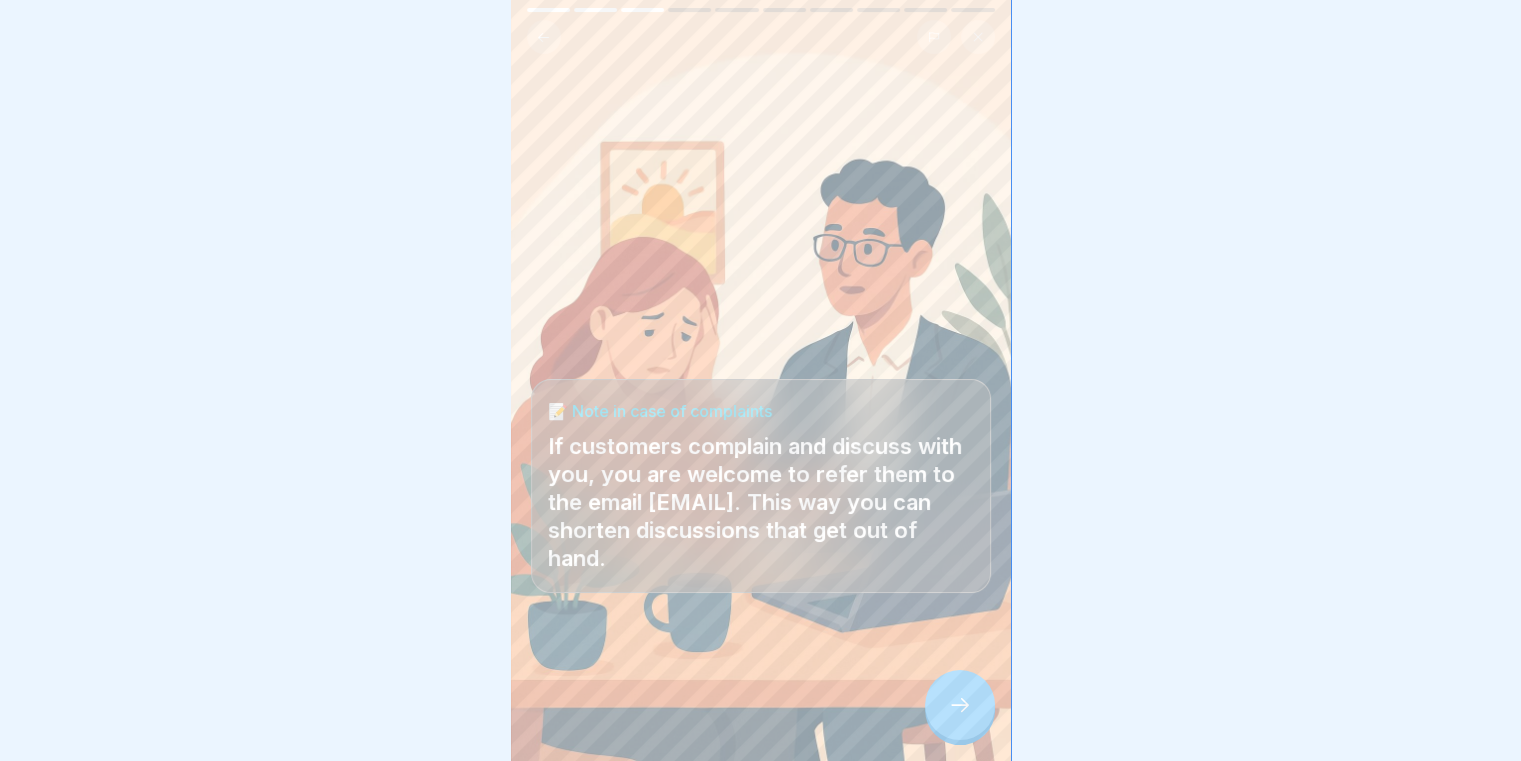 click on "📝 Note in case of complaints If customers complain and discuss with you, you are welcome to refer them to the email info@sironi.de. This way you can shorten discussions that get out of hand." at bounding box center (761, 380) 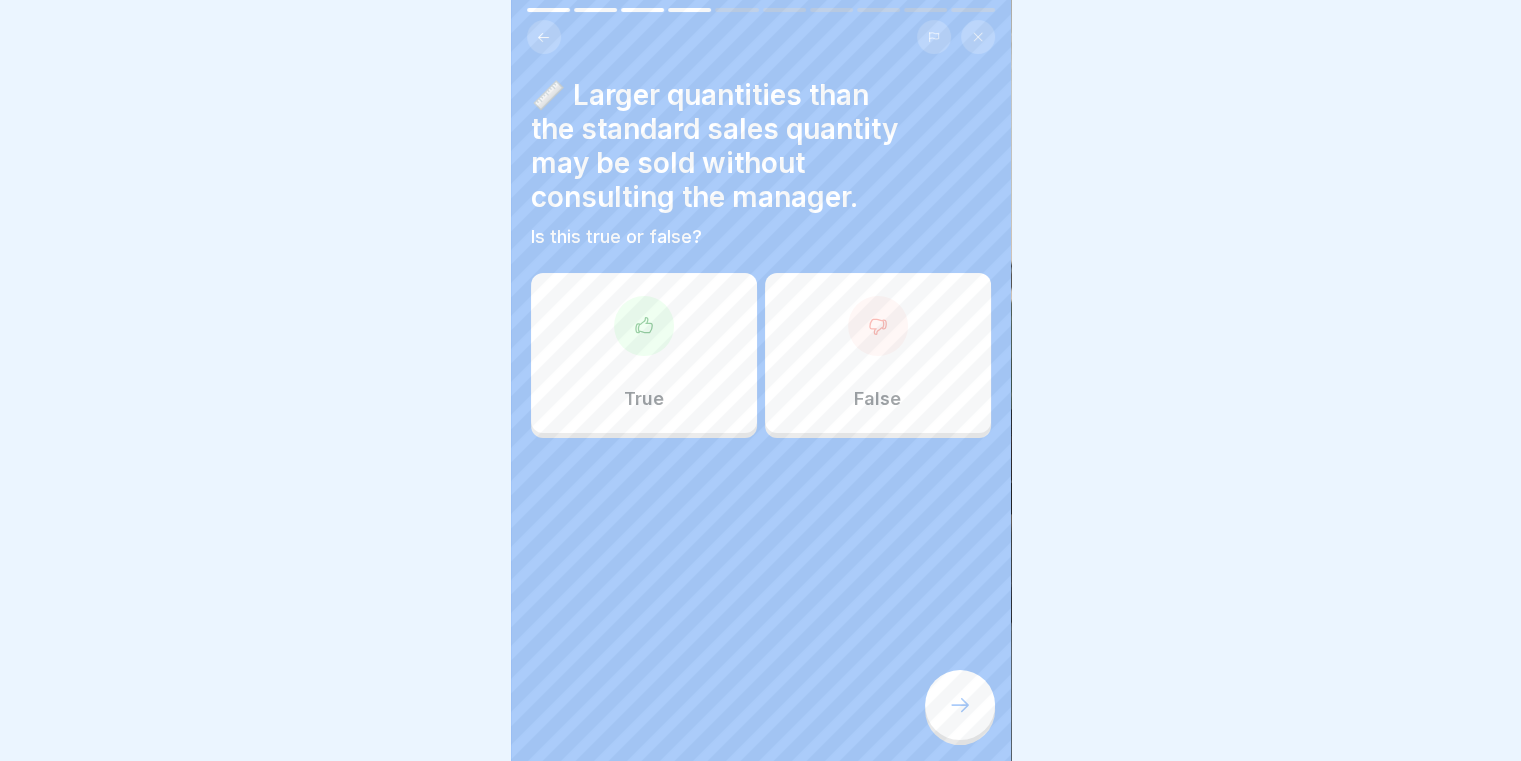 click on "False" at bounding box center (878, 353) 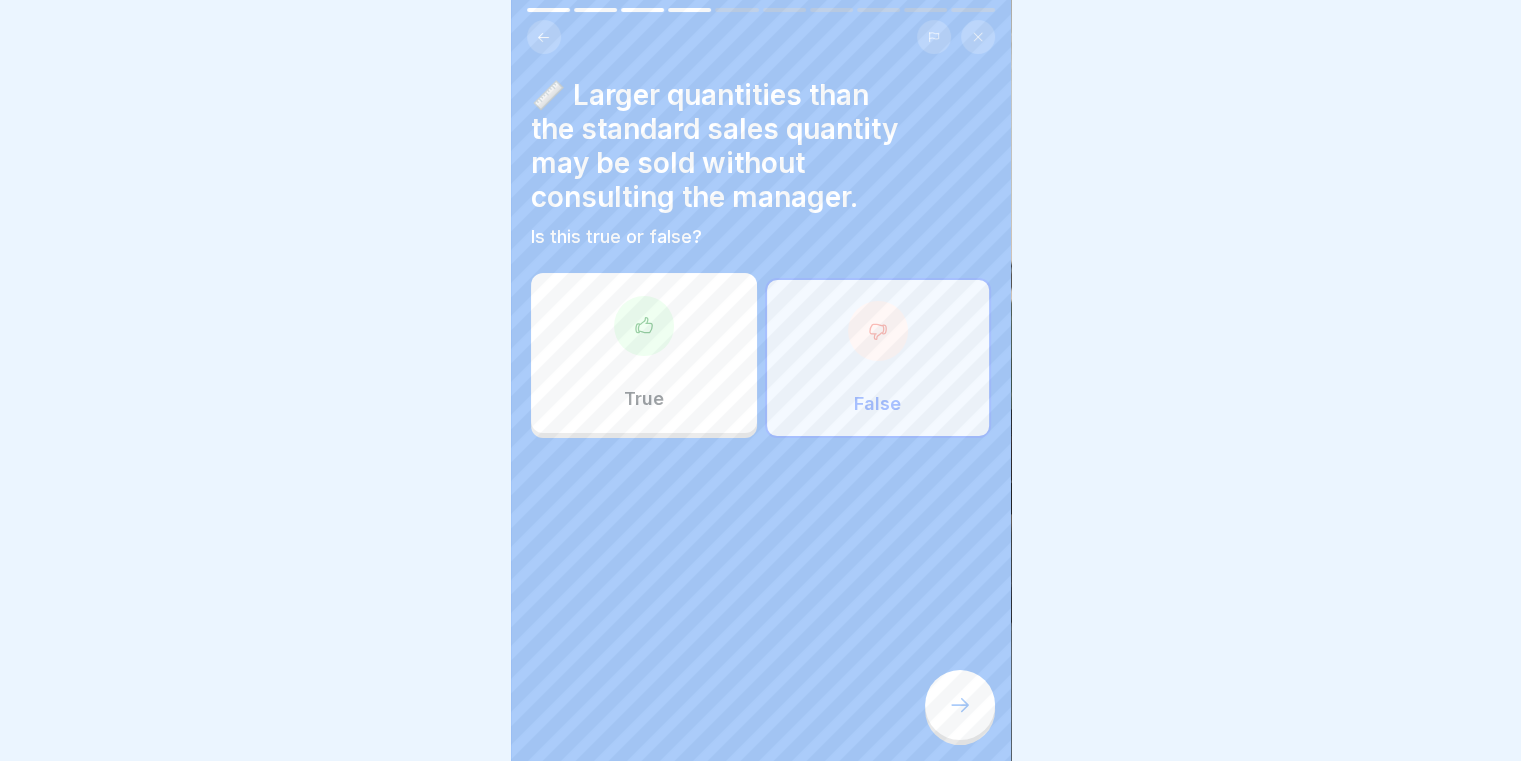 click at bounding box center [960, 705] 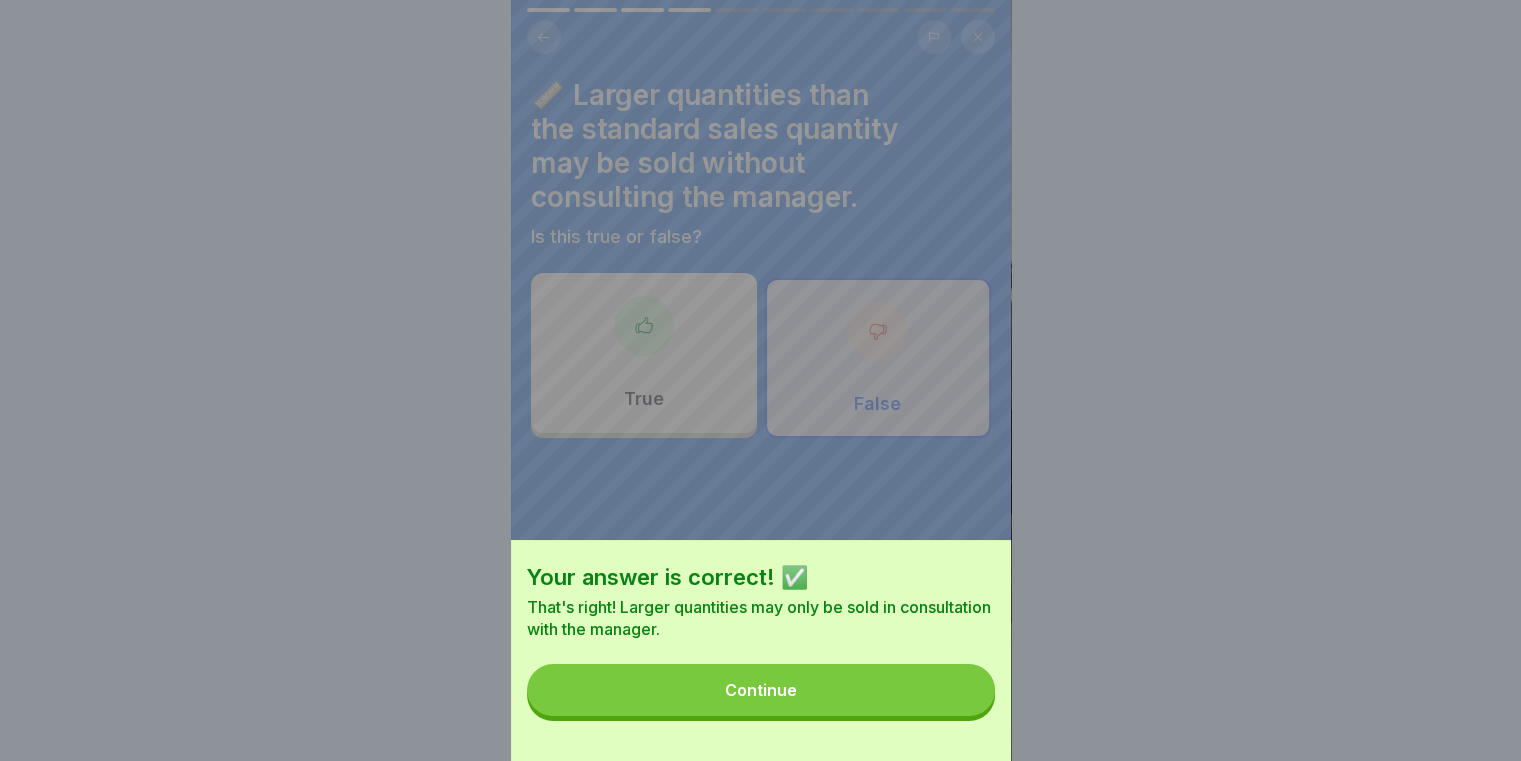click on "Continue" at bounding box center (761, 690) 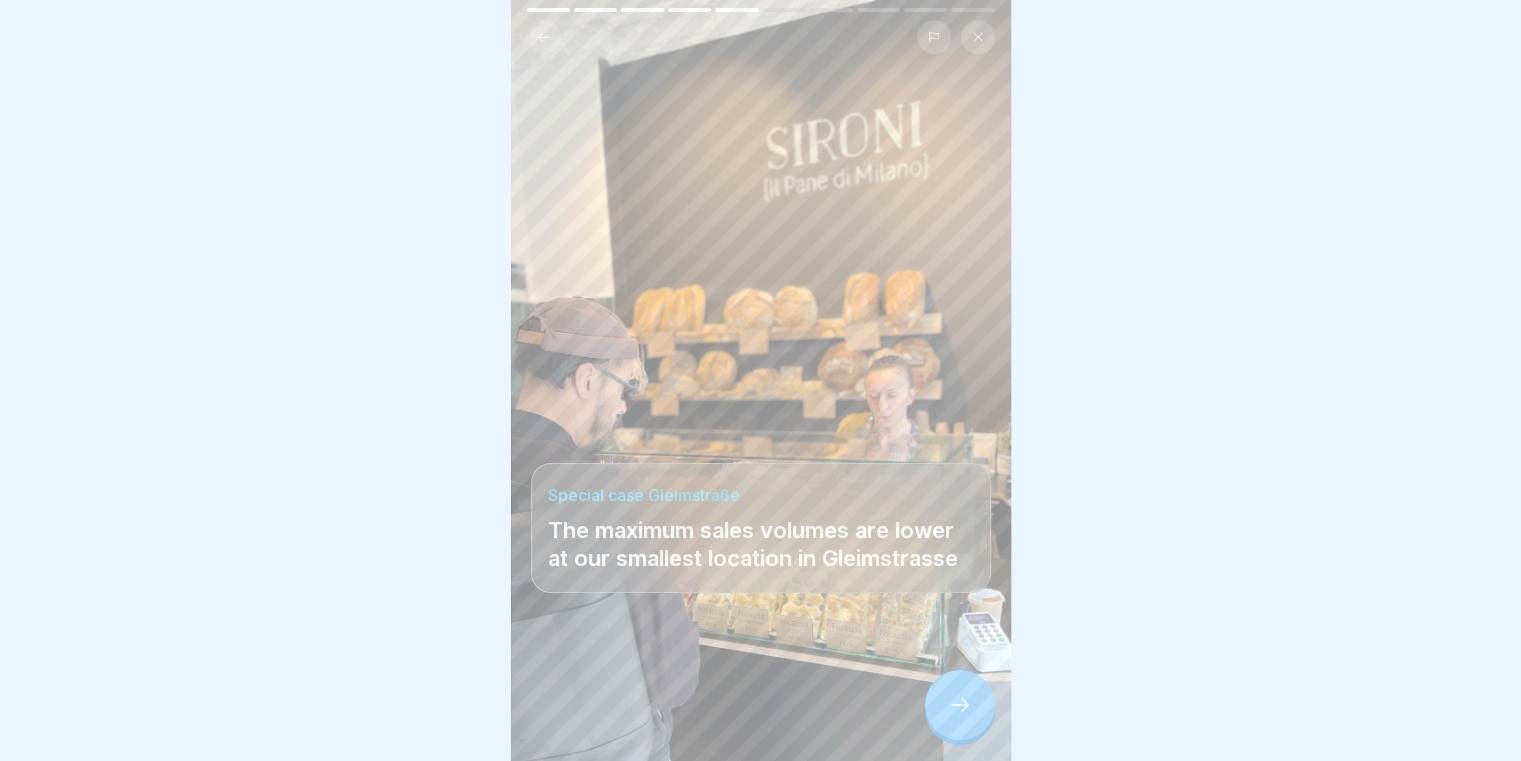 click 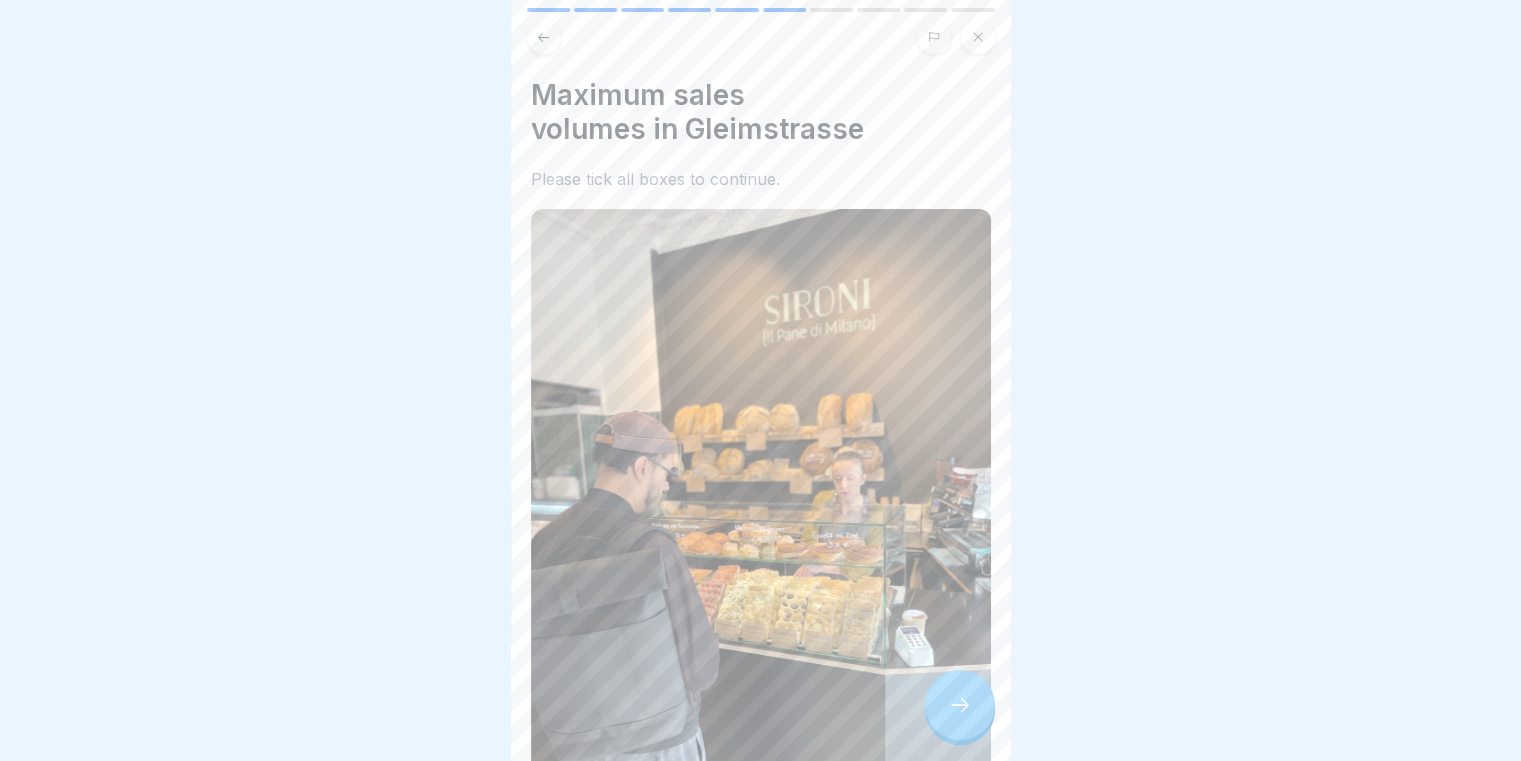 click 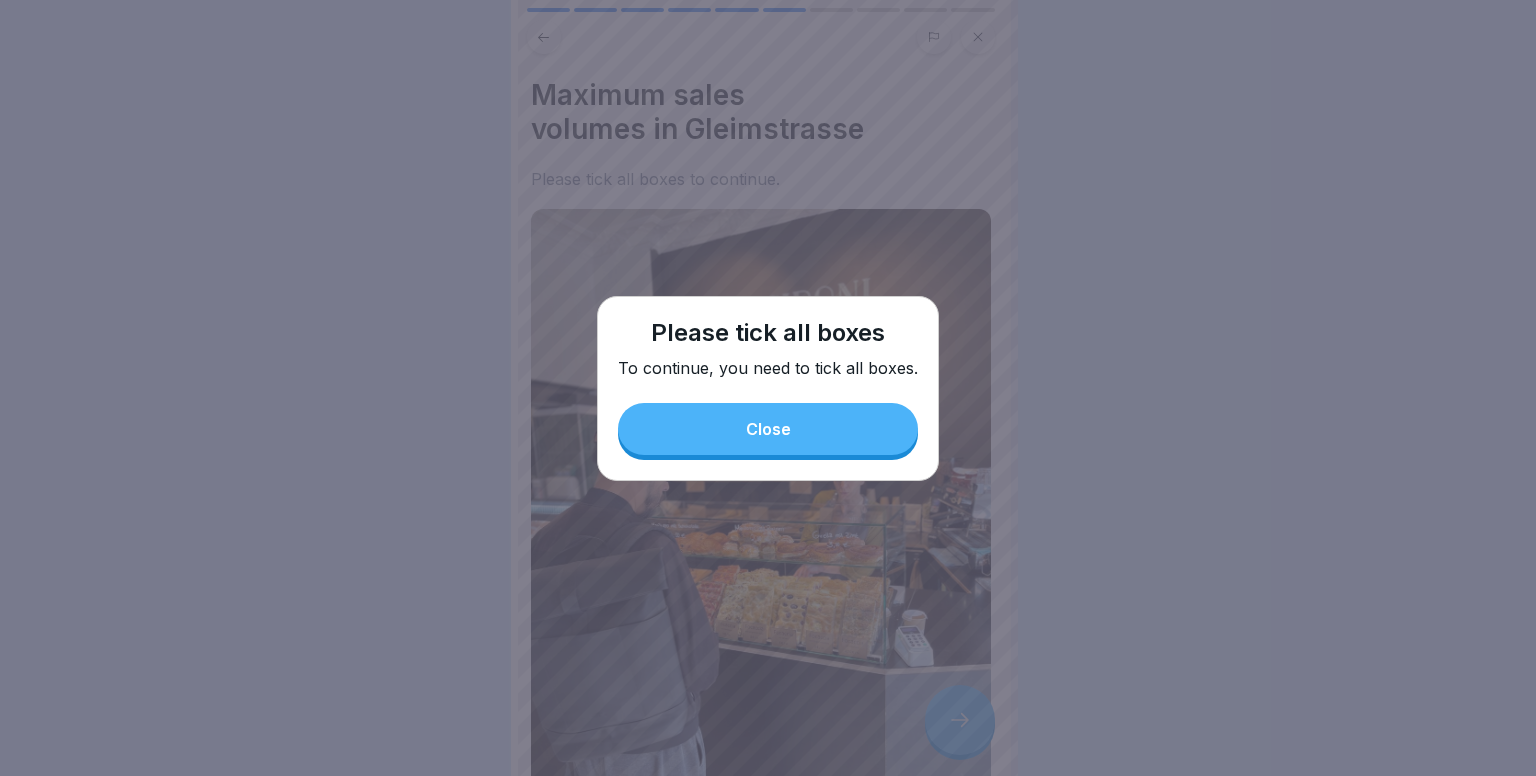 click on "Close" at bounding box center [768, 429] 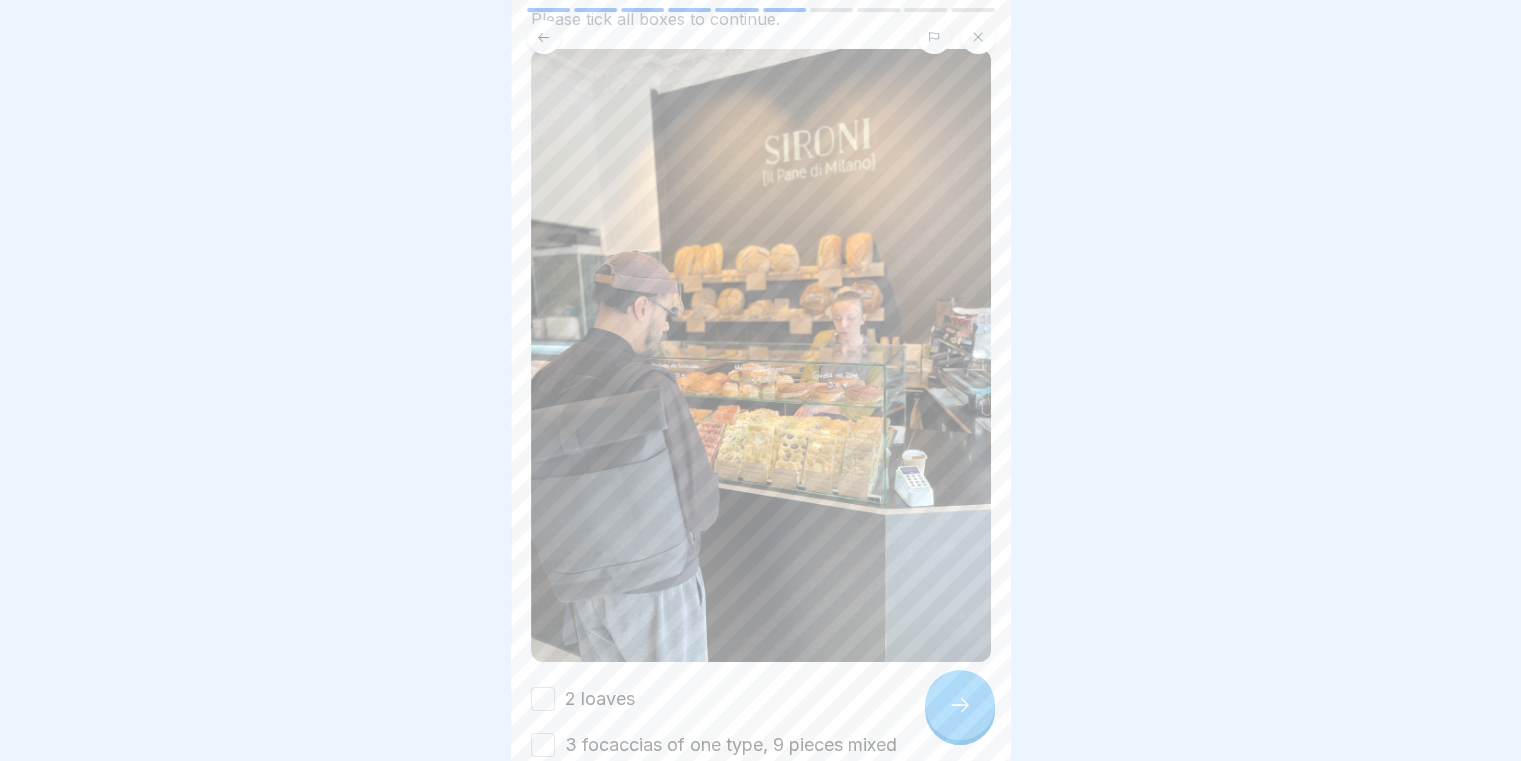 scroll, scrollTop: 303, scrollLeft: 0, axis: vertical 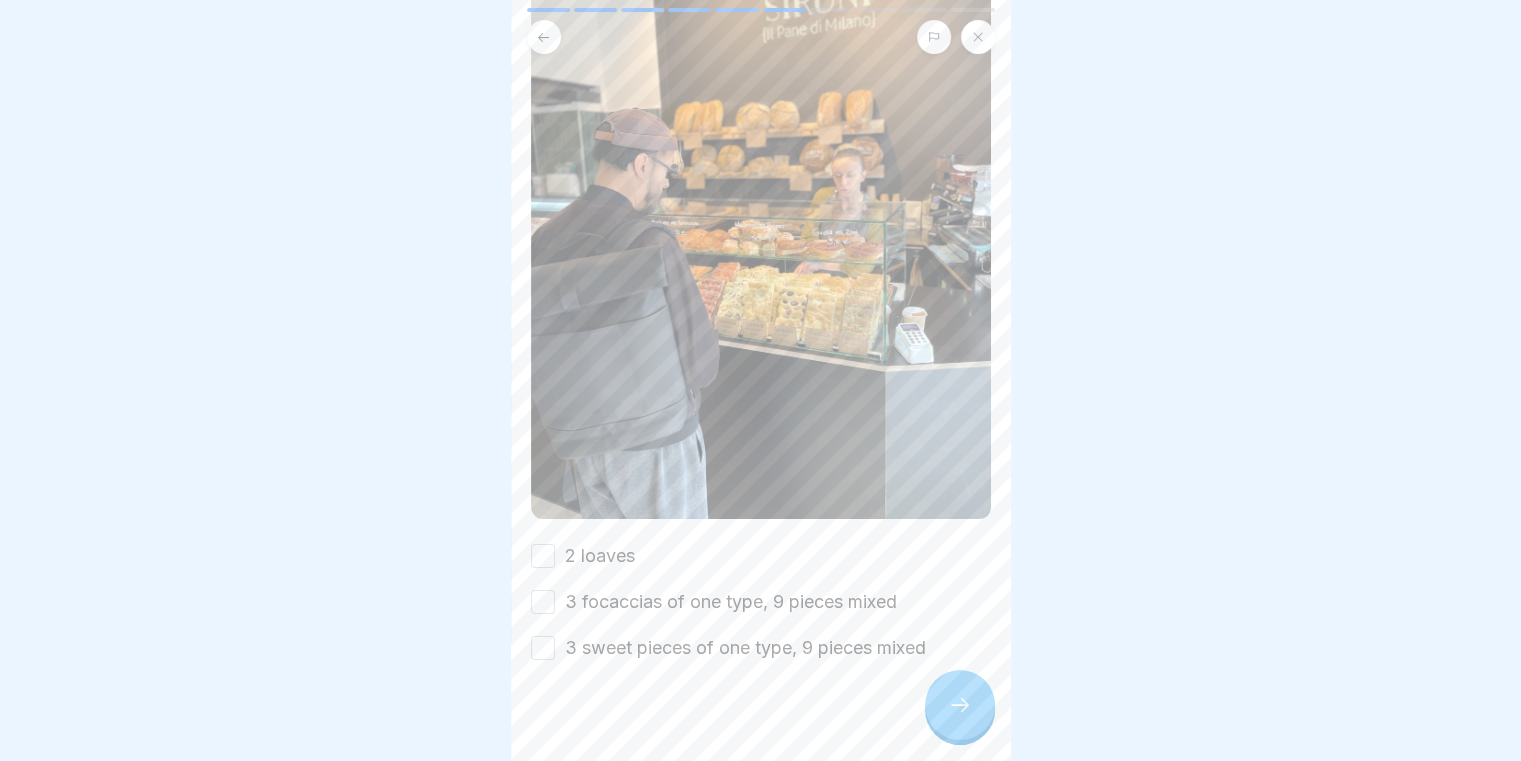 click on "2 loaves" at bounding box center (543, 556) 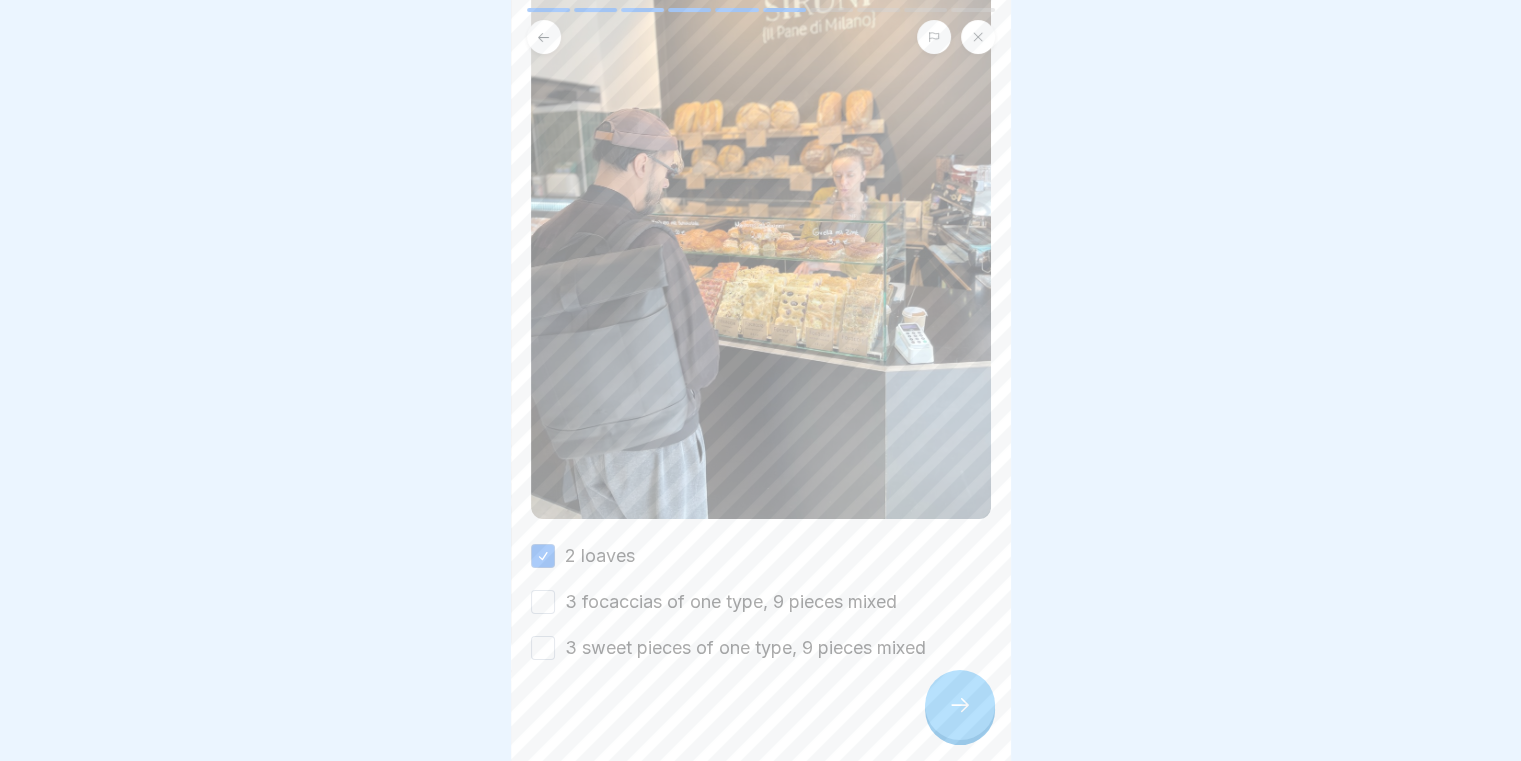 click on "3 focaccias of one type, 9 pieces mixed" at bounding box center [543, 602] 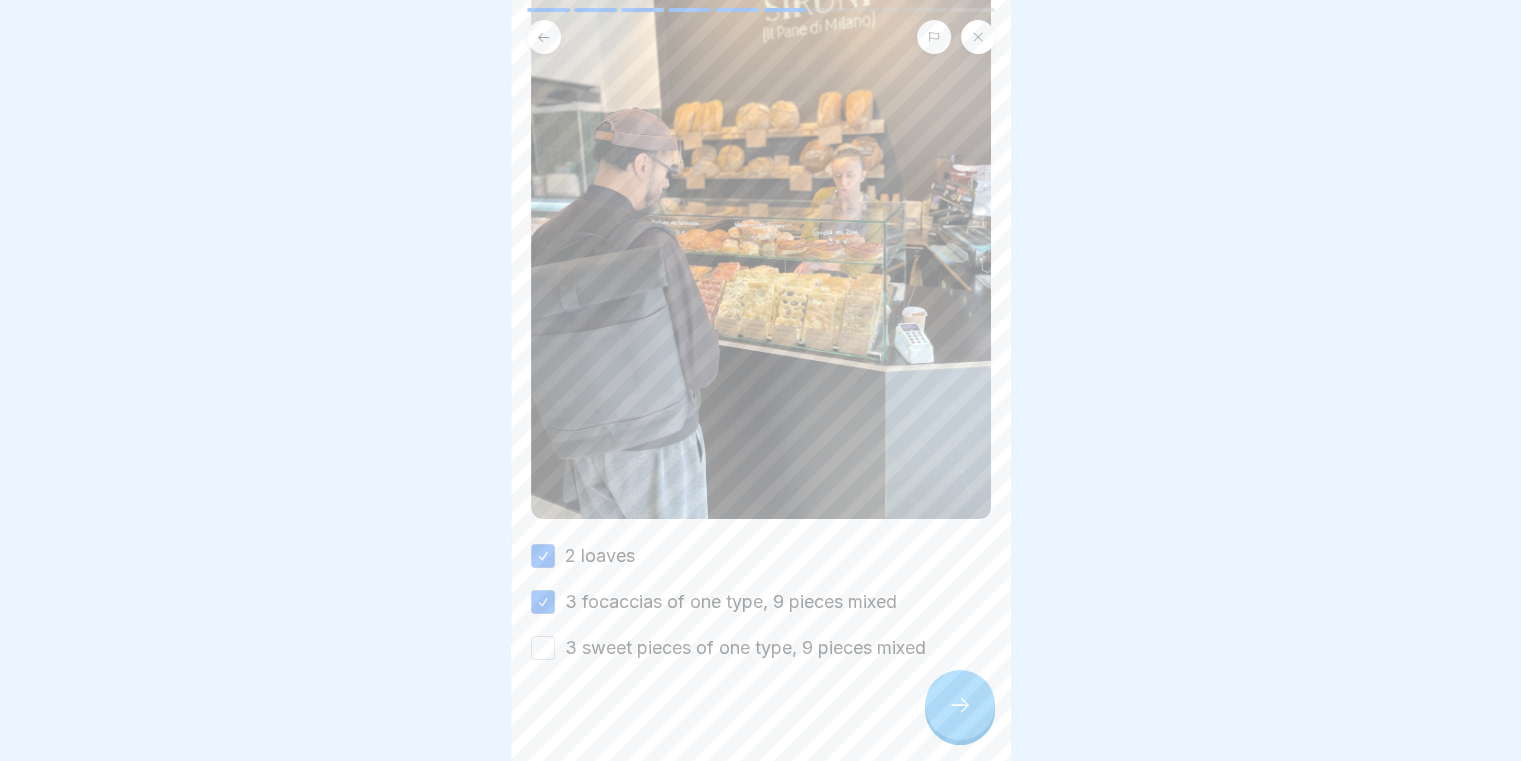 click on "3 sweet pieces of one type, 9 pieces mixed" at bounding box center [543, 648] 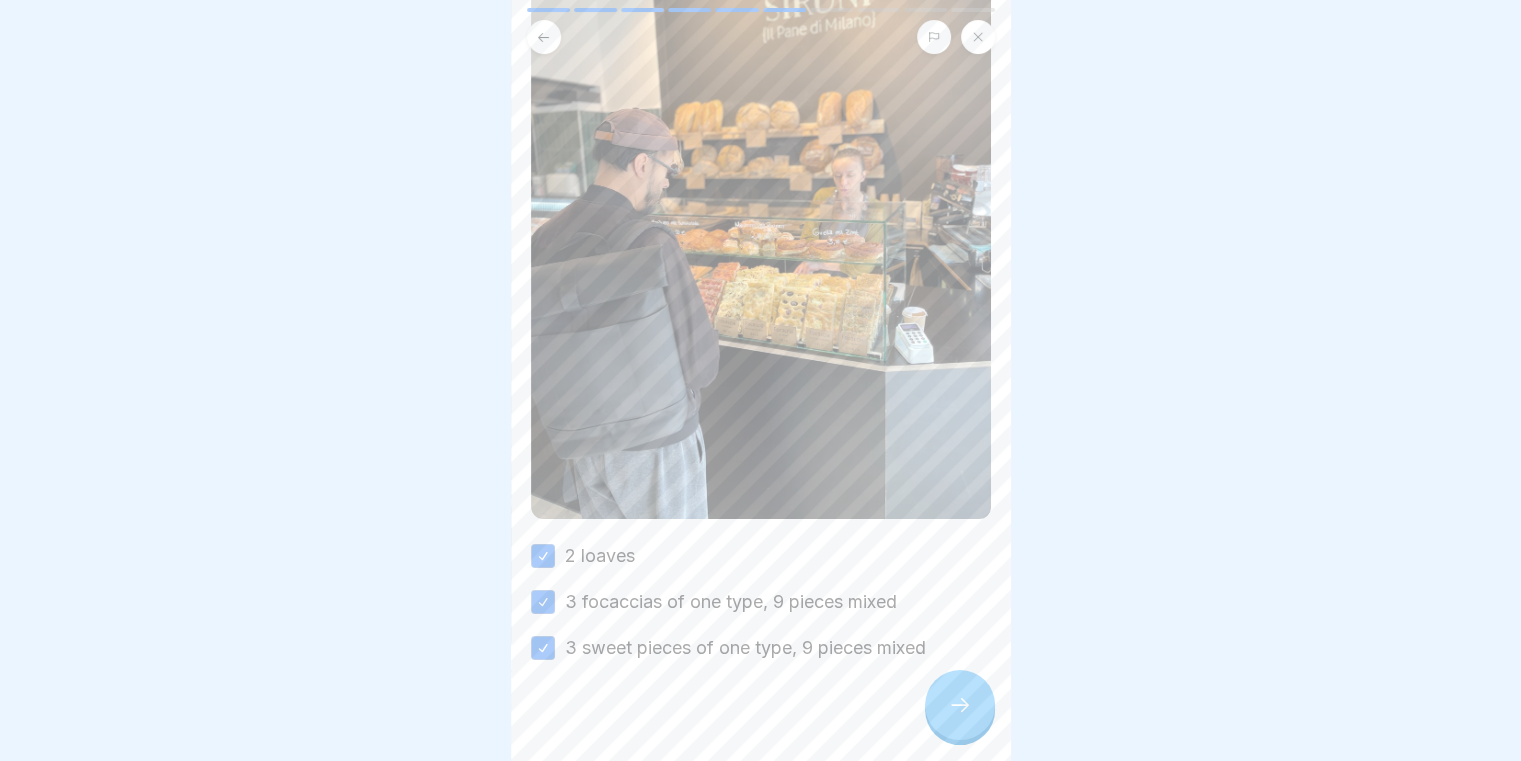 click at bounding box center (960, 705) 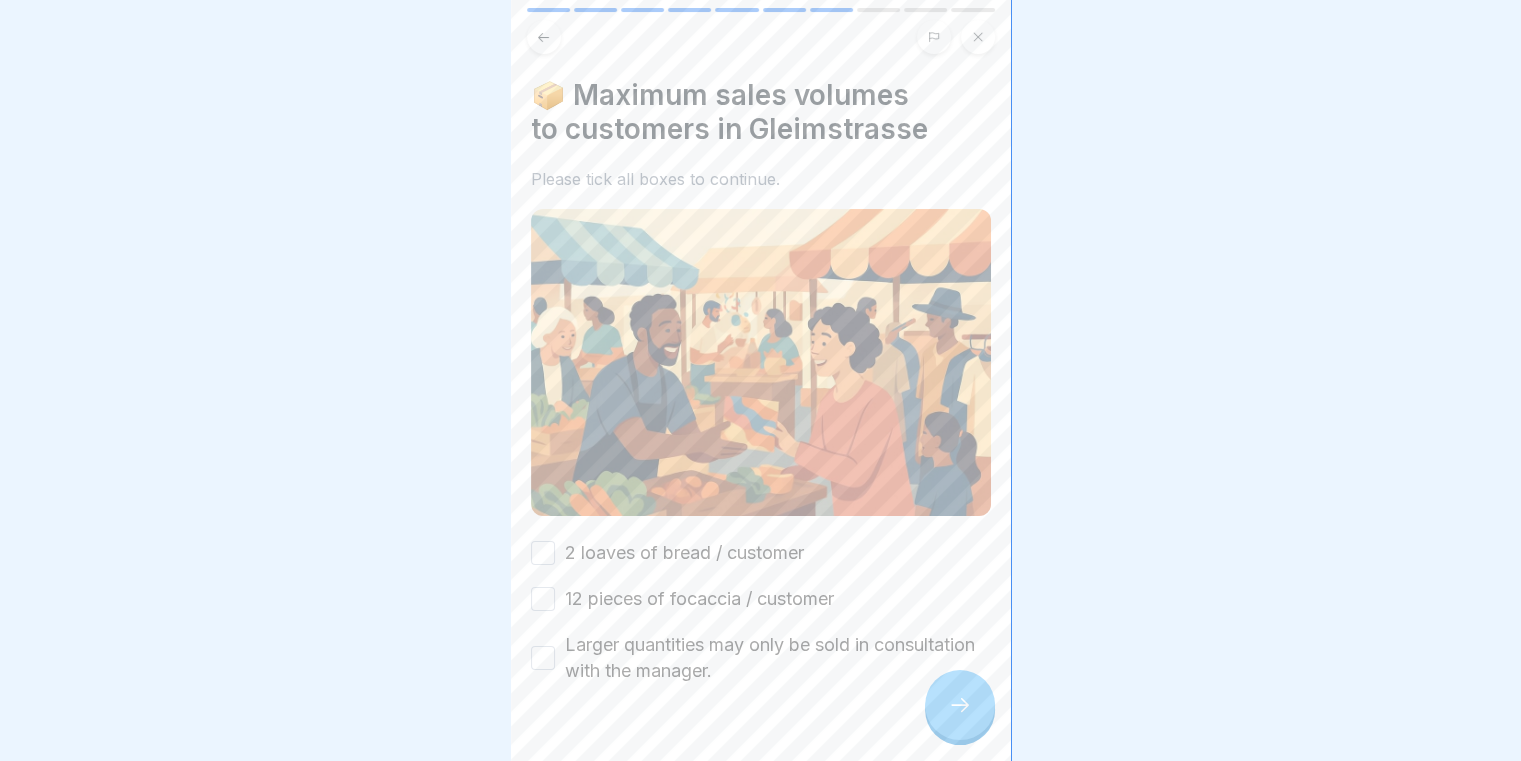 scroll, scrollTop: 32, scrollLeft: 0, axis: vertical 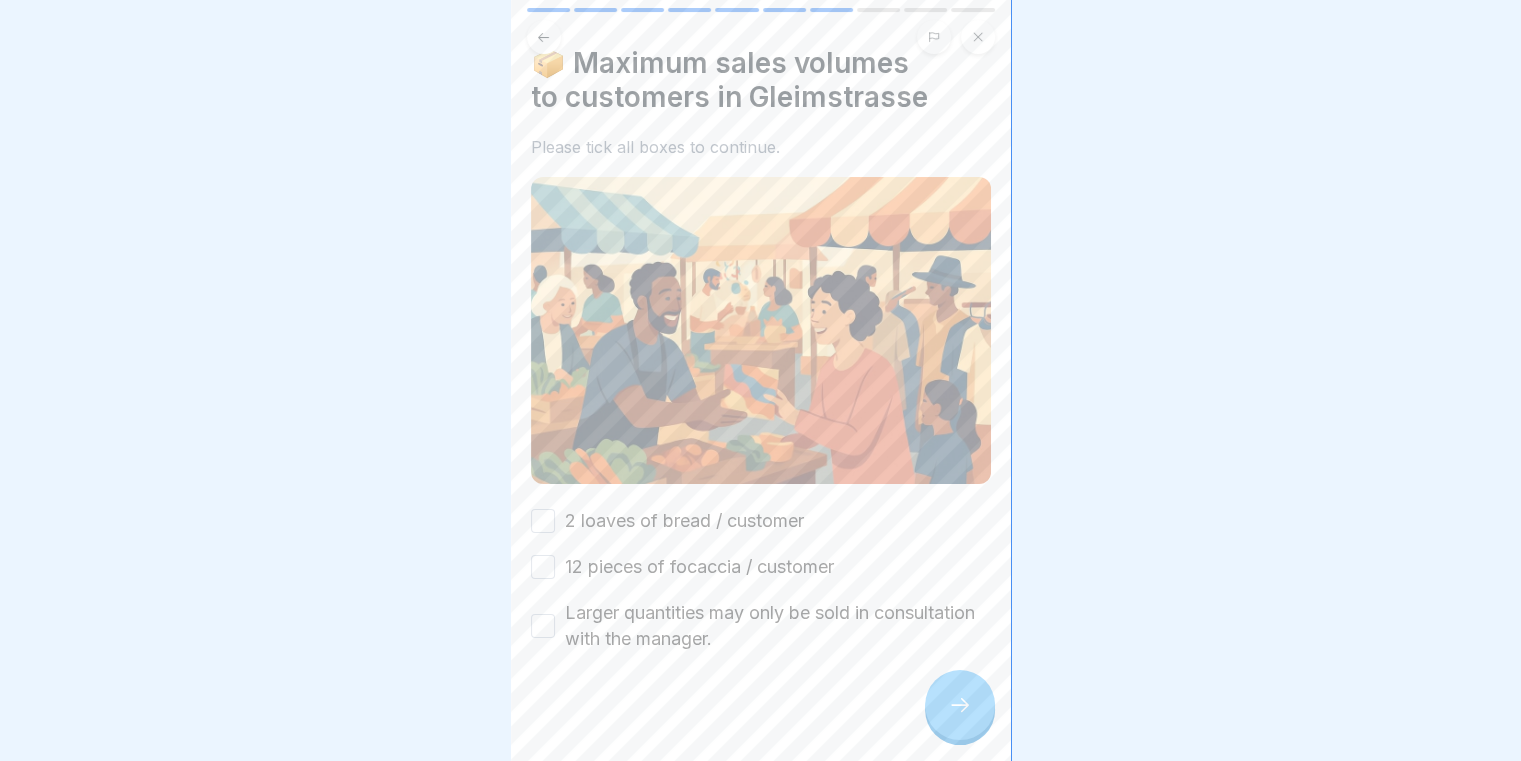 click on "2 loaves of bread / customer" at bounding box center [761, 521] 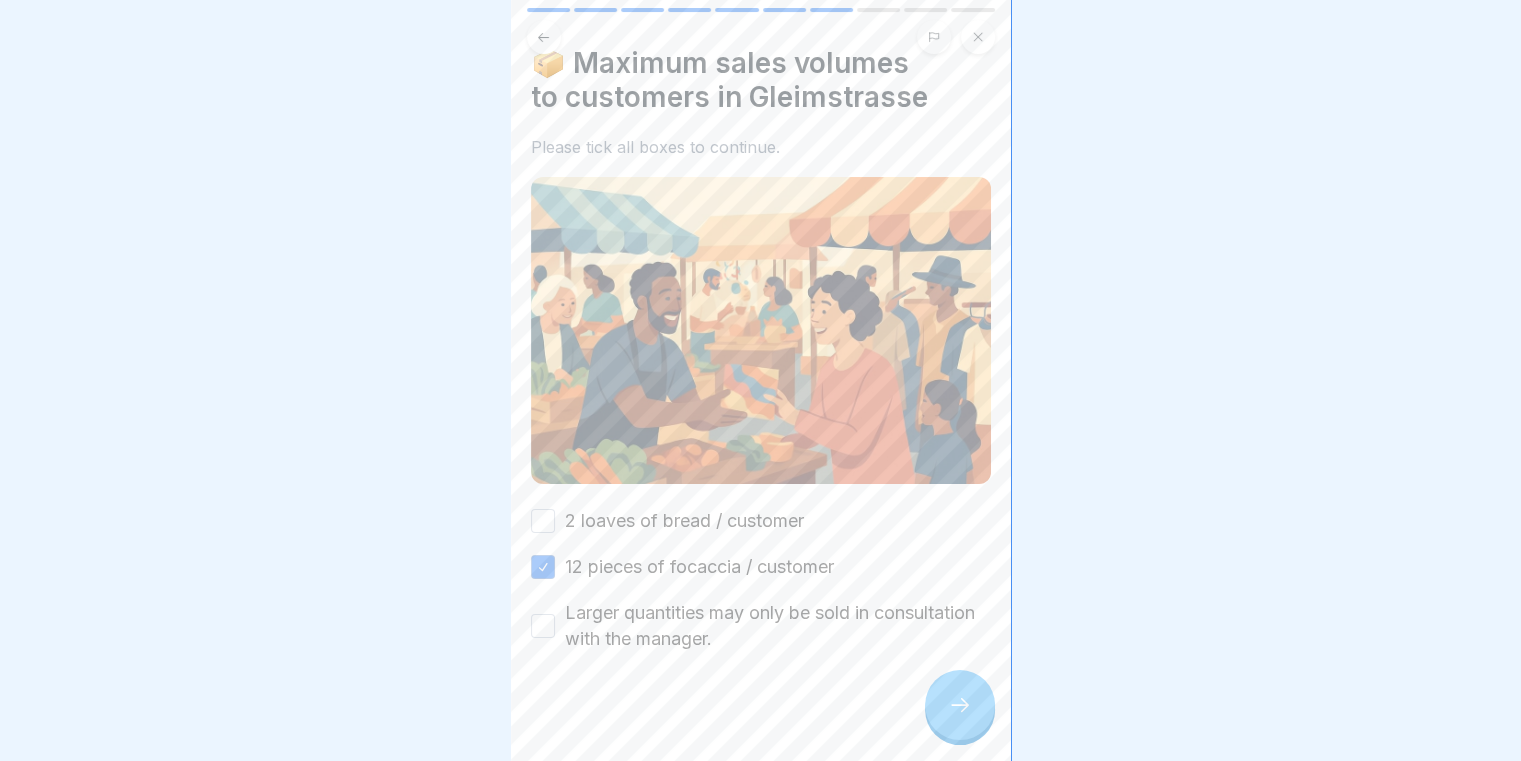 click on "2 loaves of bread / customer" at bounding box center [543, 521] 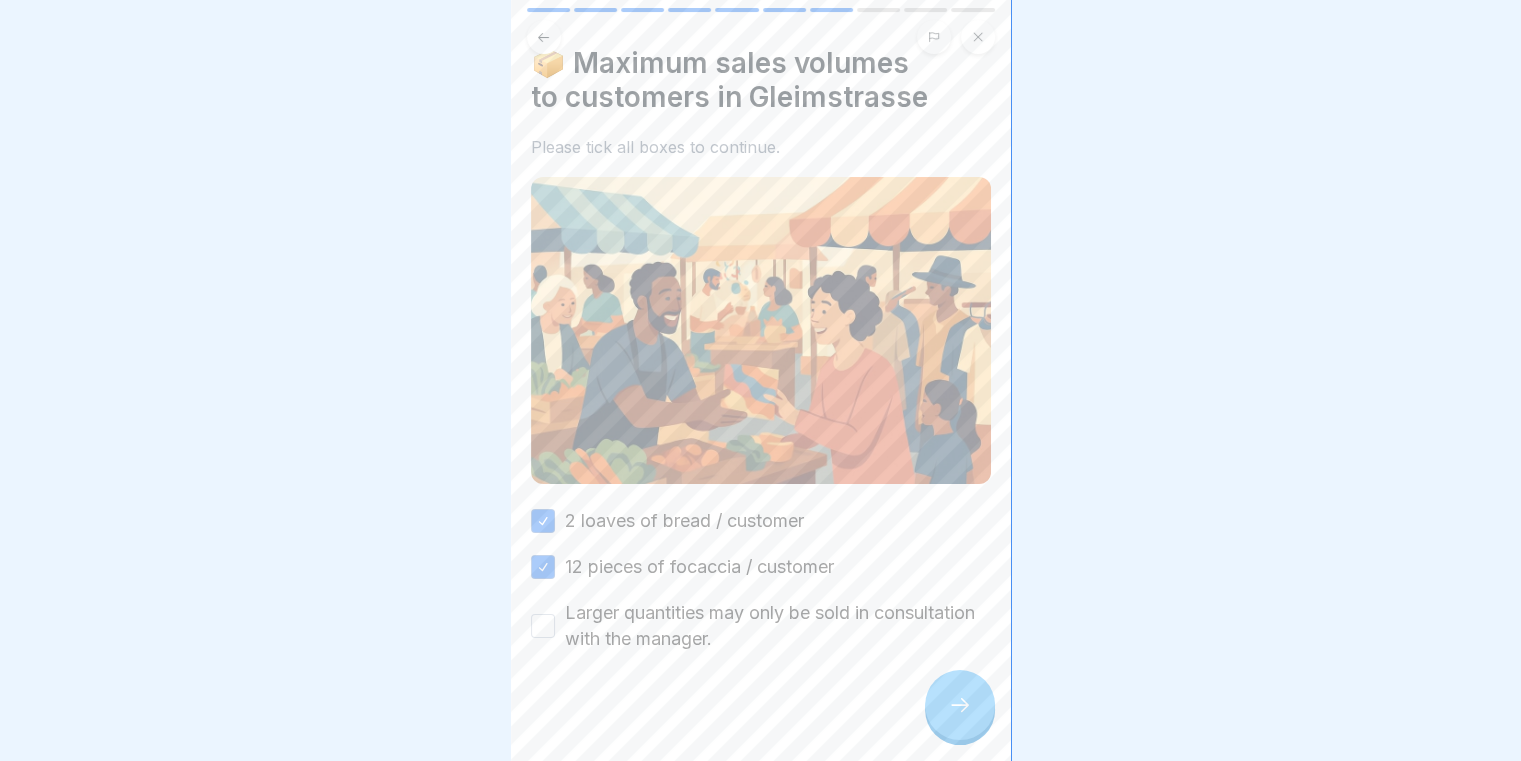 click on "Larger quantities may only be sold in consultation with the manager." at bounding box center (543, 626) 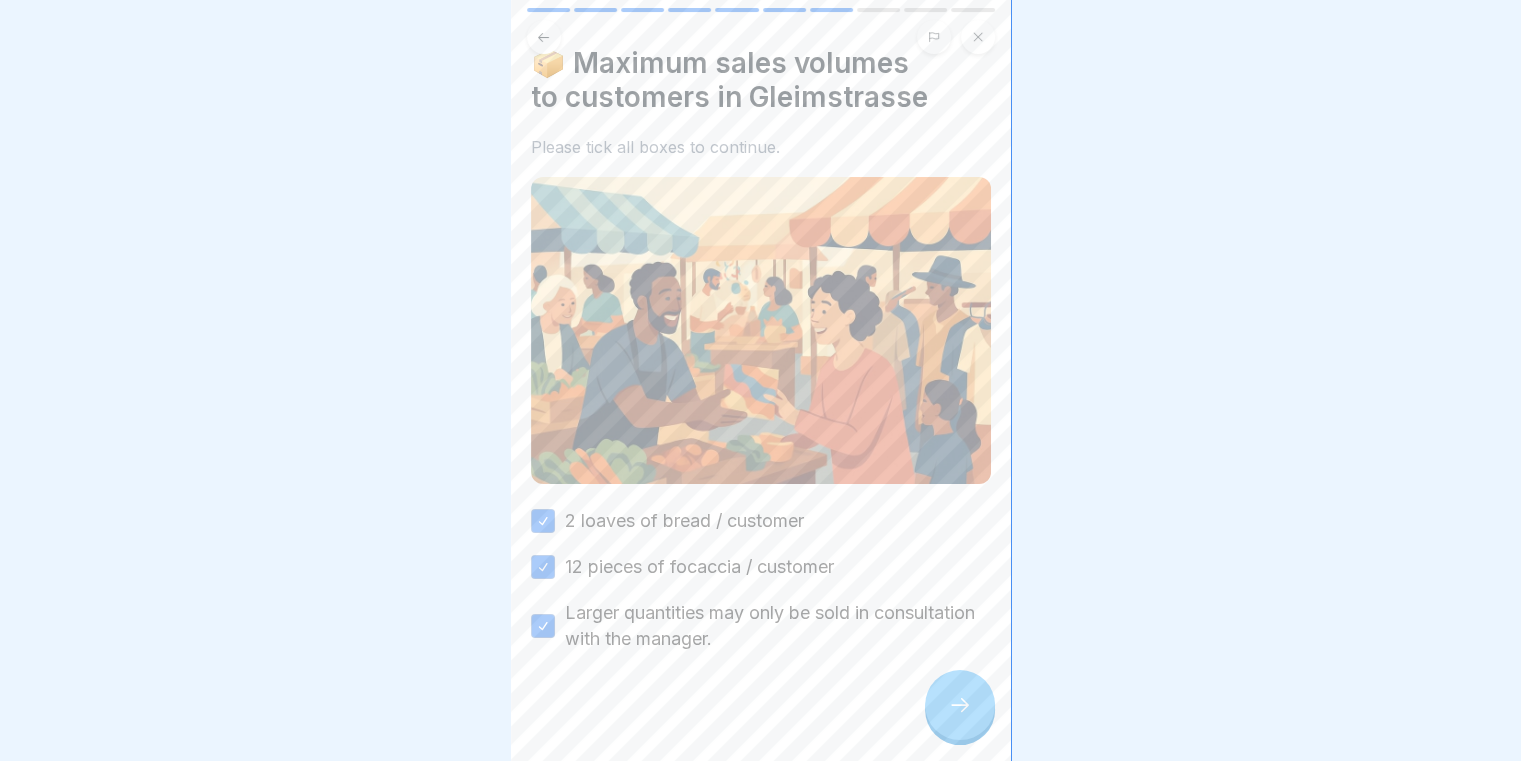 click at bounding box center [960, 705] 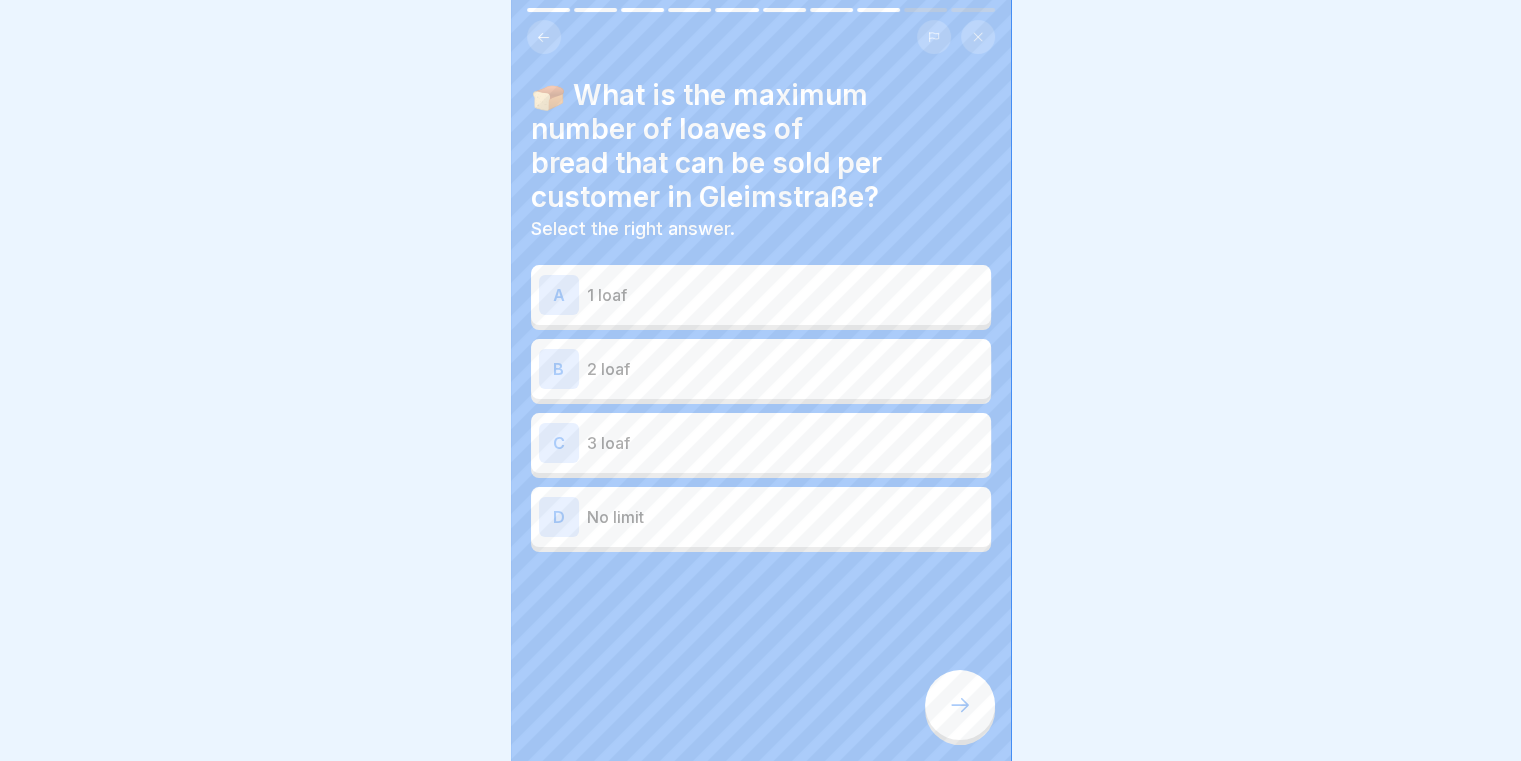 click on "B 2 loaf" at bounding box center (761, 369) 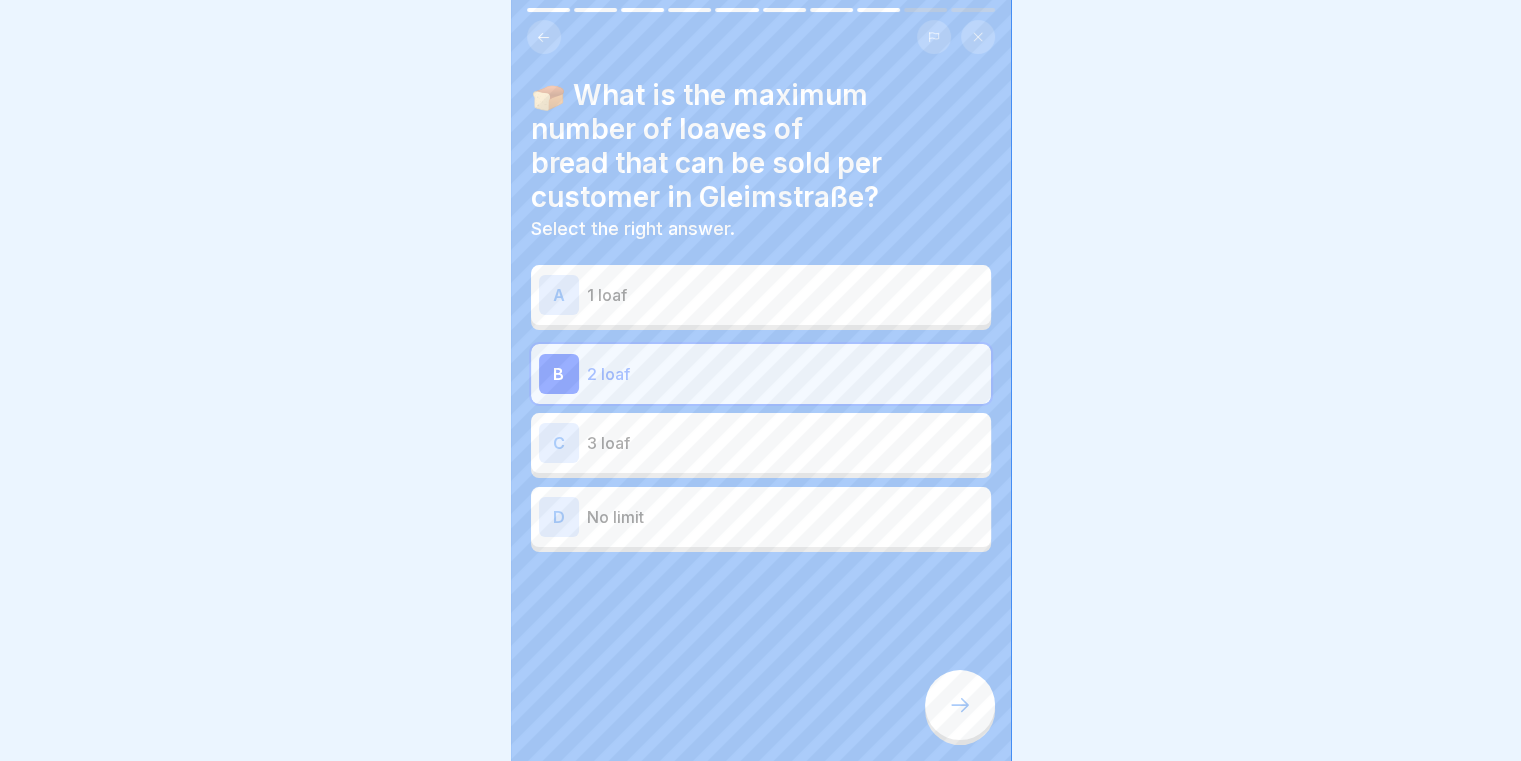 click at bounding box center (960, 705) 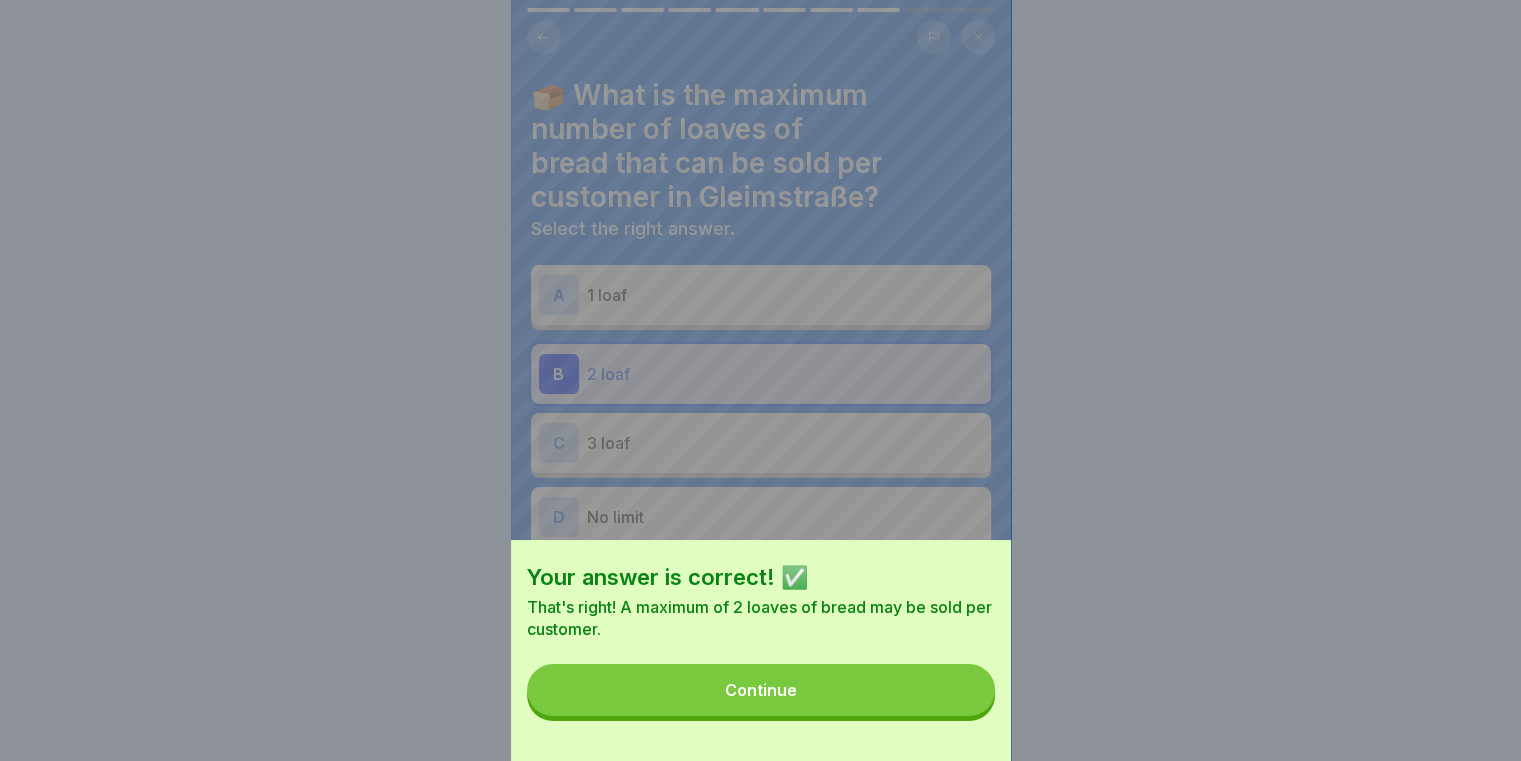 click on "Continue" at bounding box center [761, 690] 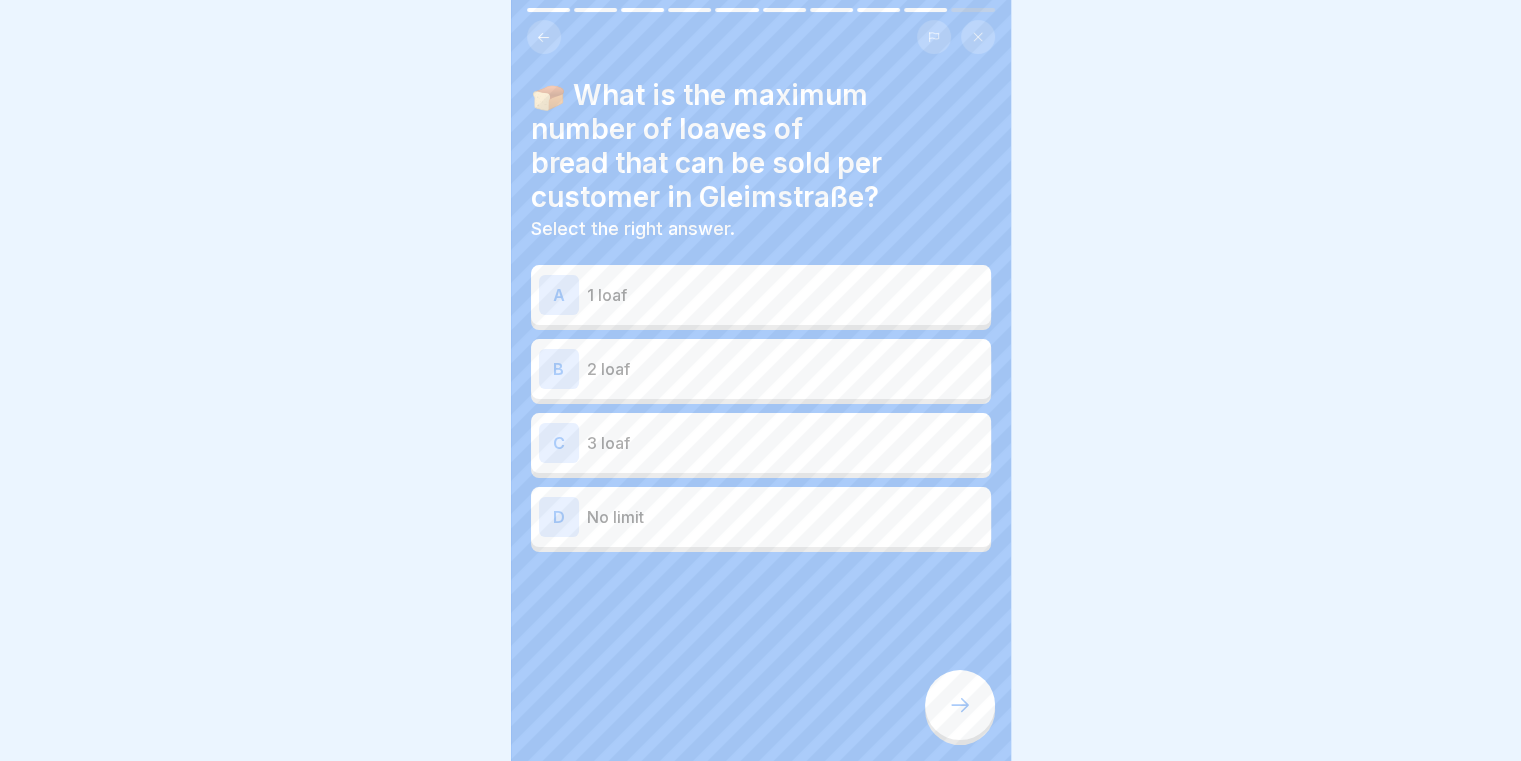 click on "2 loaf" at bounding box center [785, 369] 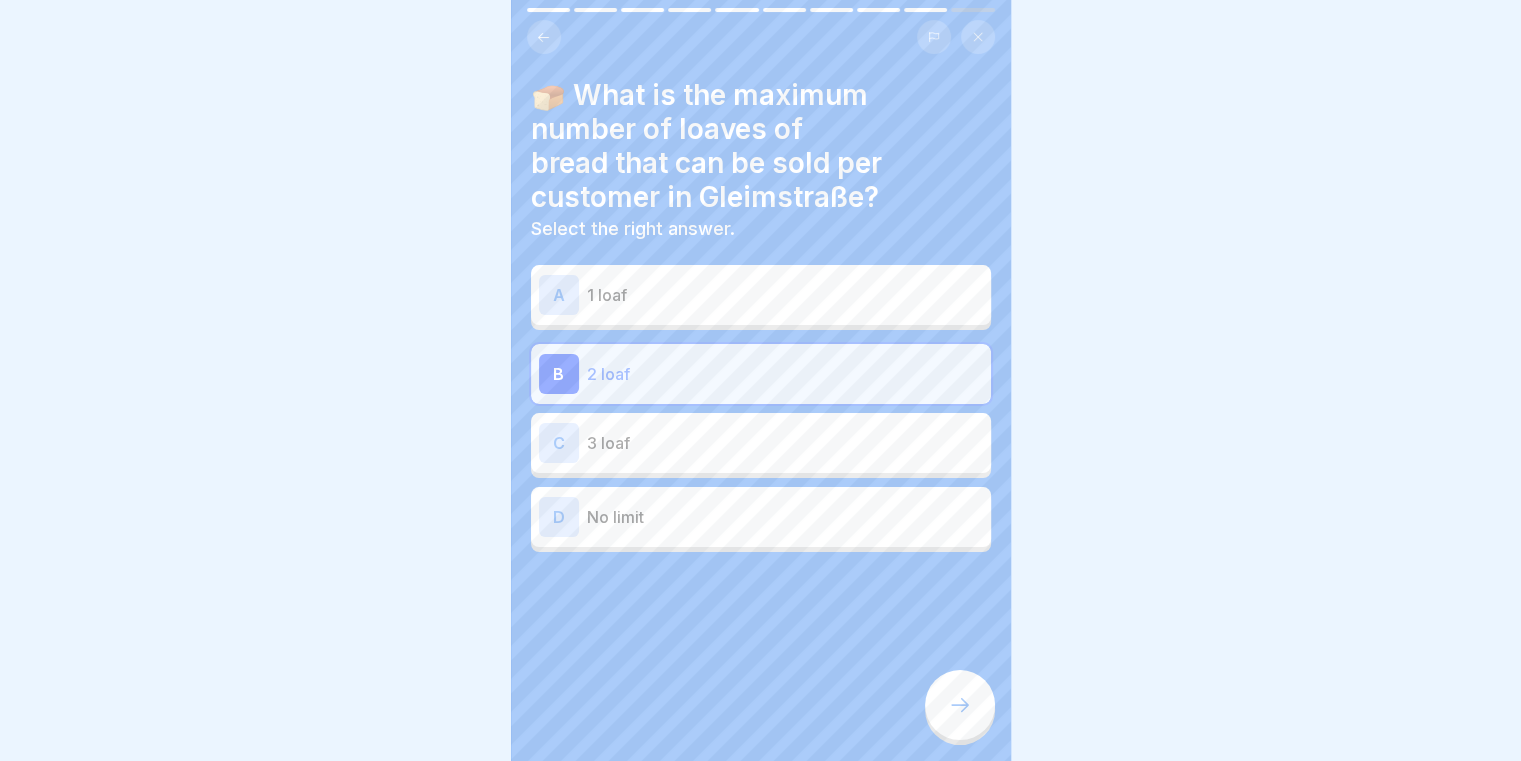 click on "Our sales standards 10 Steps English Maximum sales quantities to customers Customers may buy a maximum of 4 loaves of bread, 4 focaccia or 2 pizzas, larger quantities only with manager consultation. Communicate this in a friendly and confident manner, without apologising. In case of discussions, refer to info@sironi.de. Reasons: Productio... Continue 📦 Maximum sales quantities to customers 1 4 loaf of bread / customer 2 4 trays of focaccia / customer 3 2 trays of pizza / customer 4 Larger quantities may only be sold in consultation with the manager. 🍕 What is the maximum number of trays of pizza that can be sold per customer? Select the right answer. A 2 trays (12 pieces each) B 4 trays C 6 sheets D No limit 📝 Note in case of complaints If customers complain and discuss with you, you are welcome to refer them to the email info@sironi.de. This way you can shorten discussions that get out of hand. 📏 Larger quantities than the standard sales quantity may be sold without consulting the manager. True A" at bounding box center (761, 380) 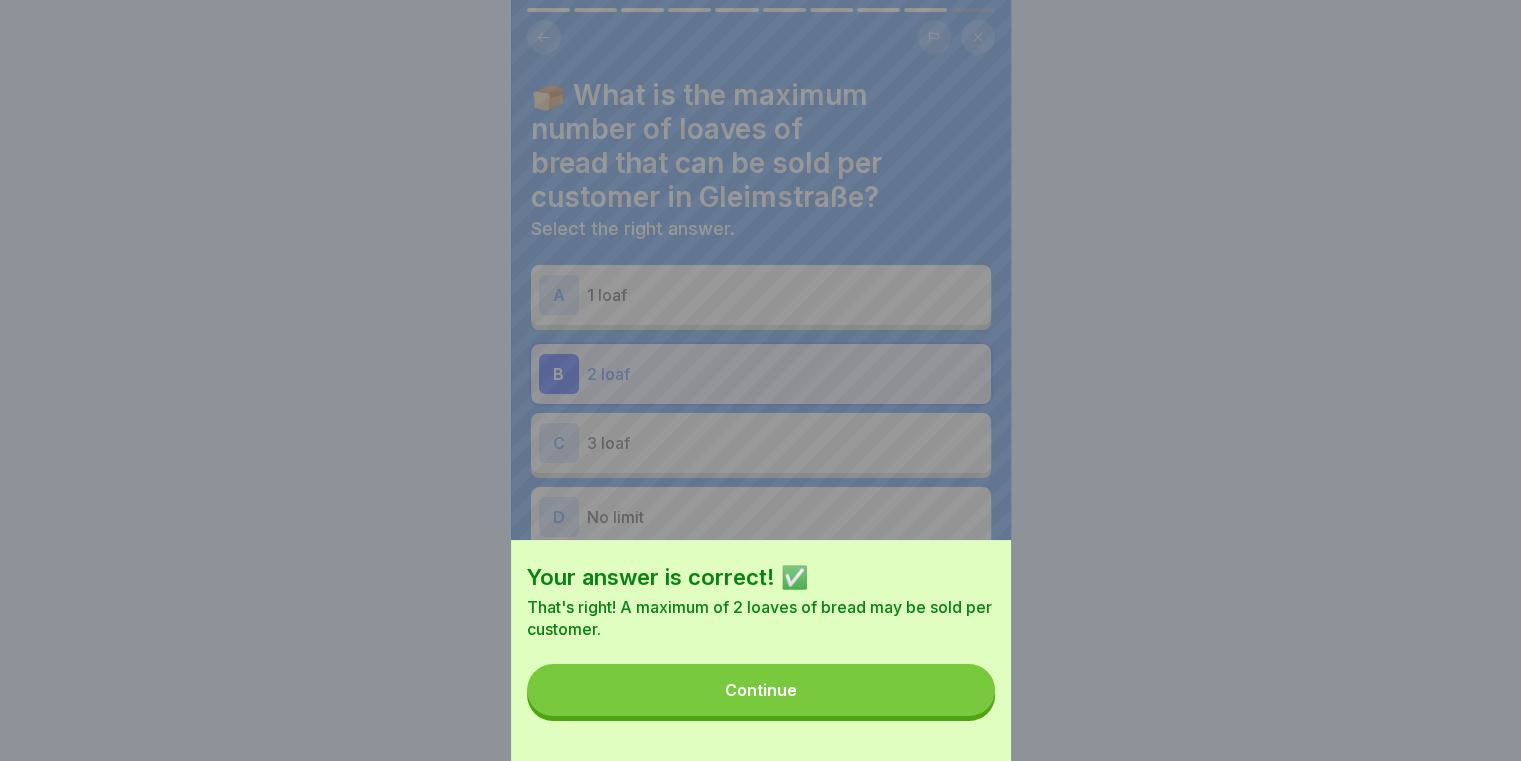 click on "Continue" at bounding box center [761, 690] 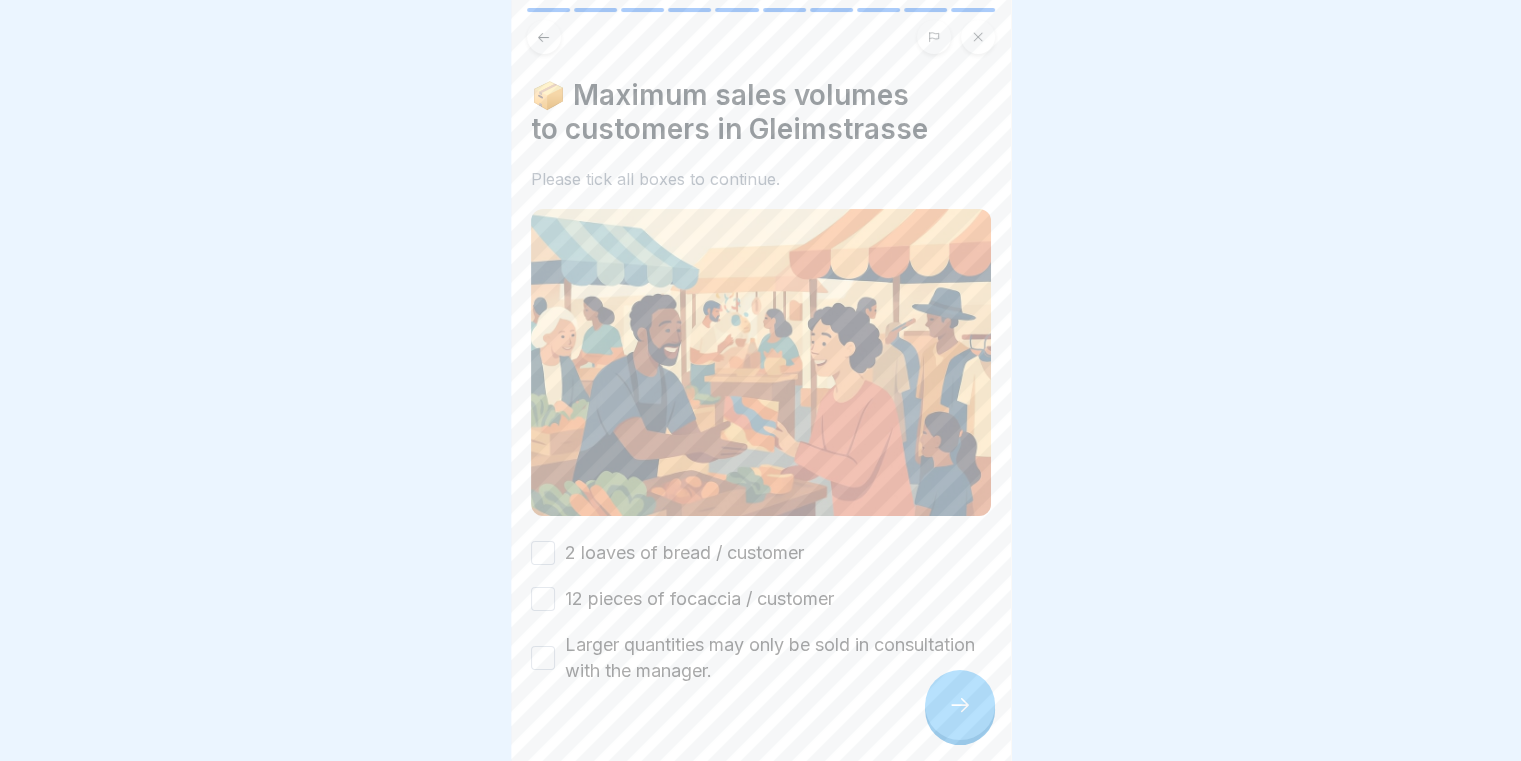 click on "2 loaves of bread / customer" at bounding box center (543, 553) 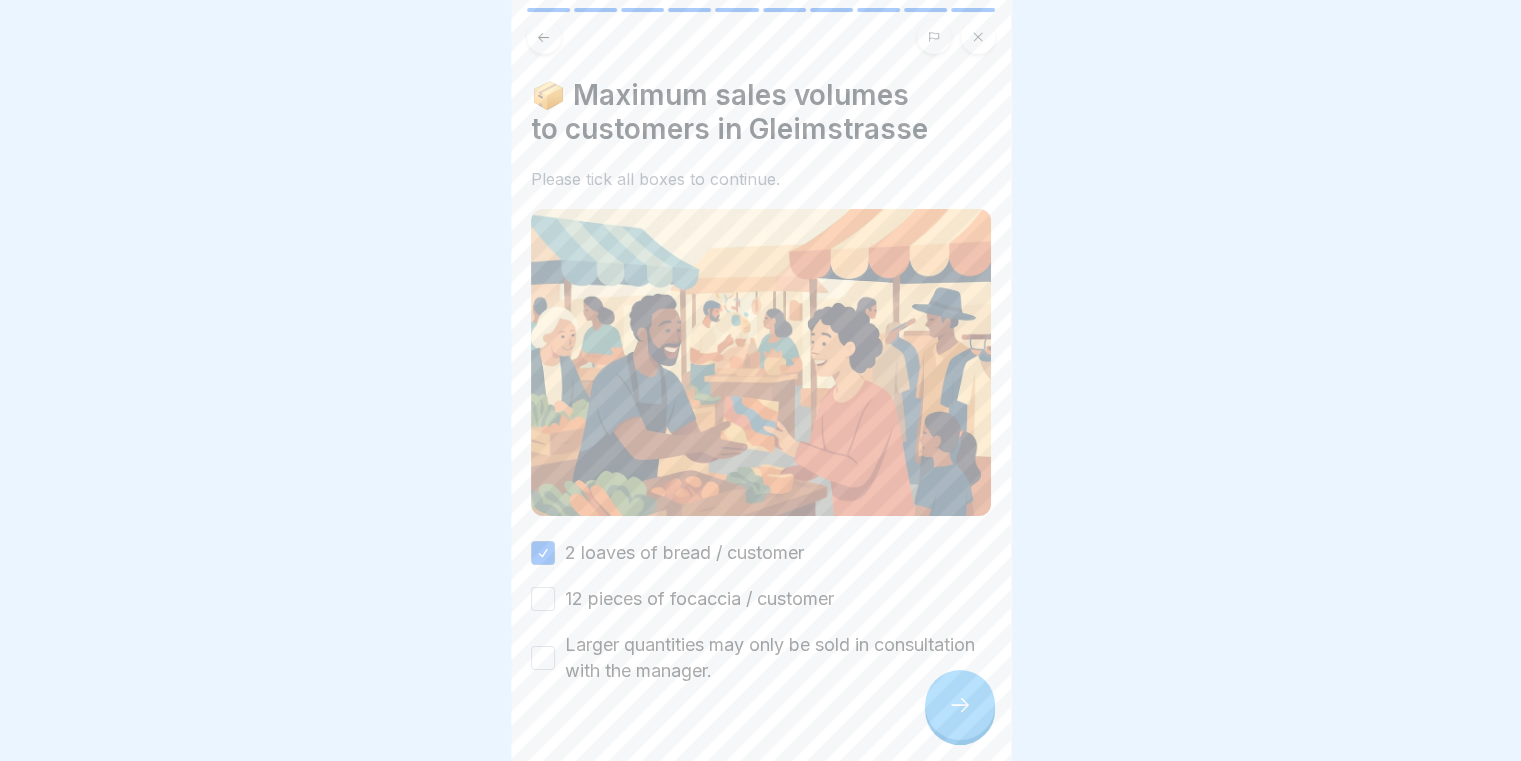 click on "12 pieces of focaccia / customer" at bounding box center [543, 599] 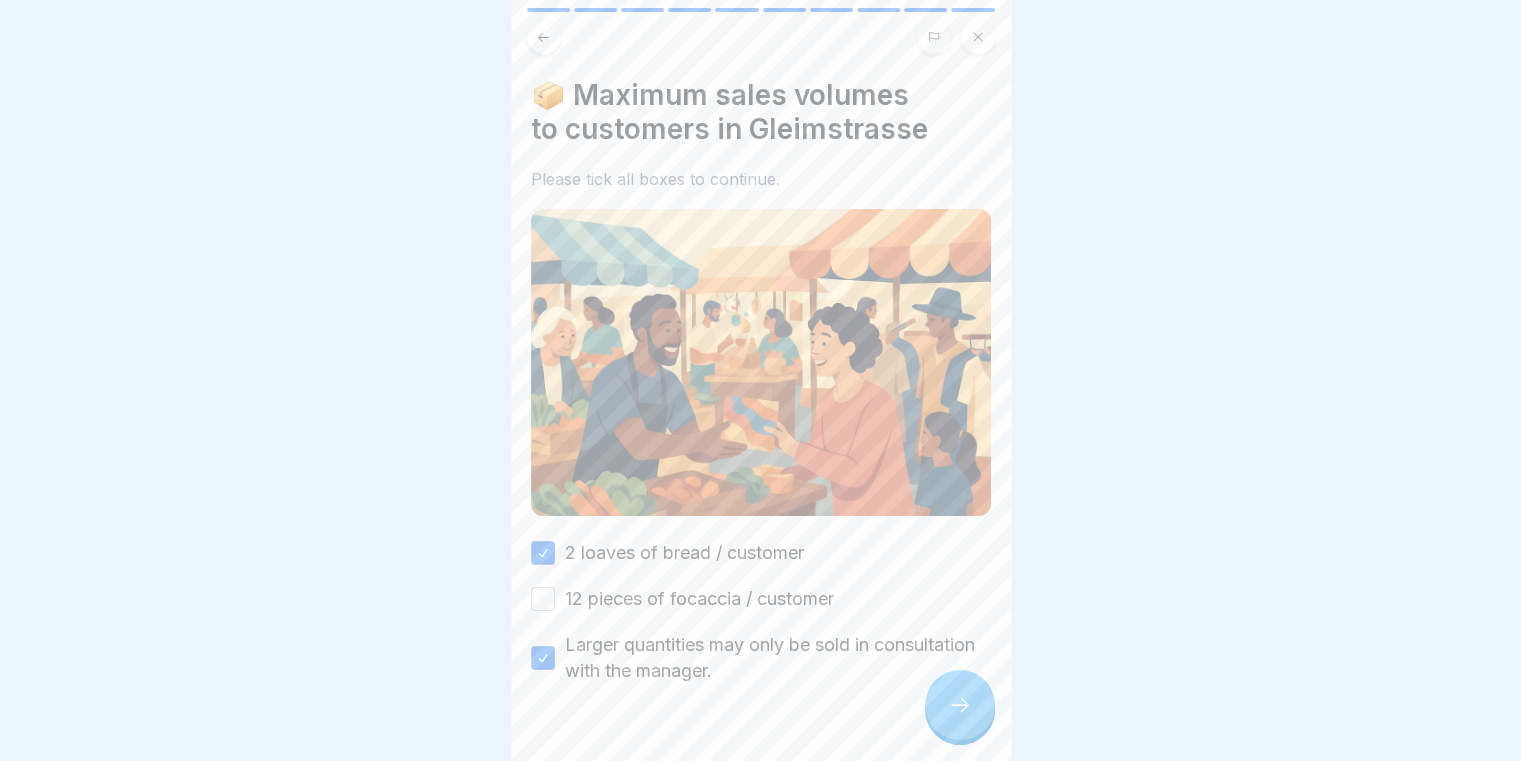 click on "12 pieces of focaccia / customer" at bounding box center (543, 599) 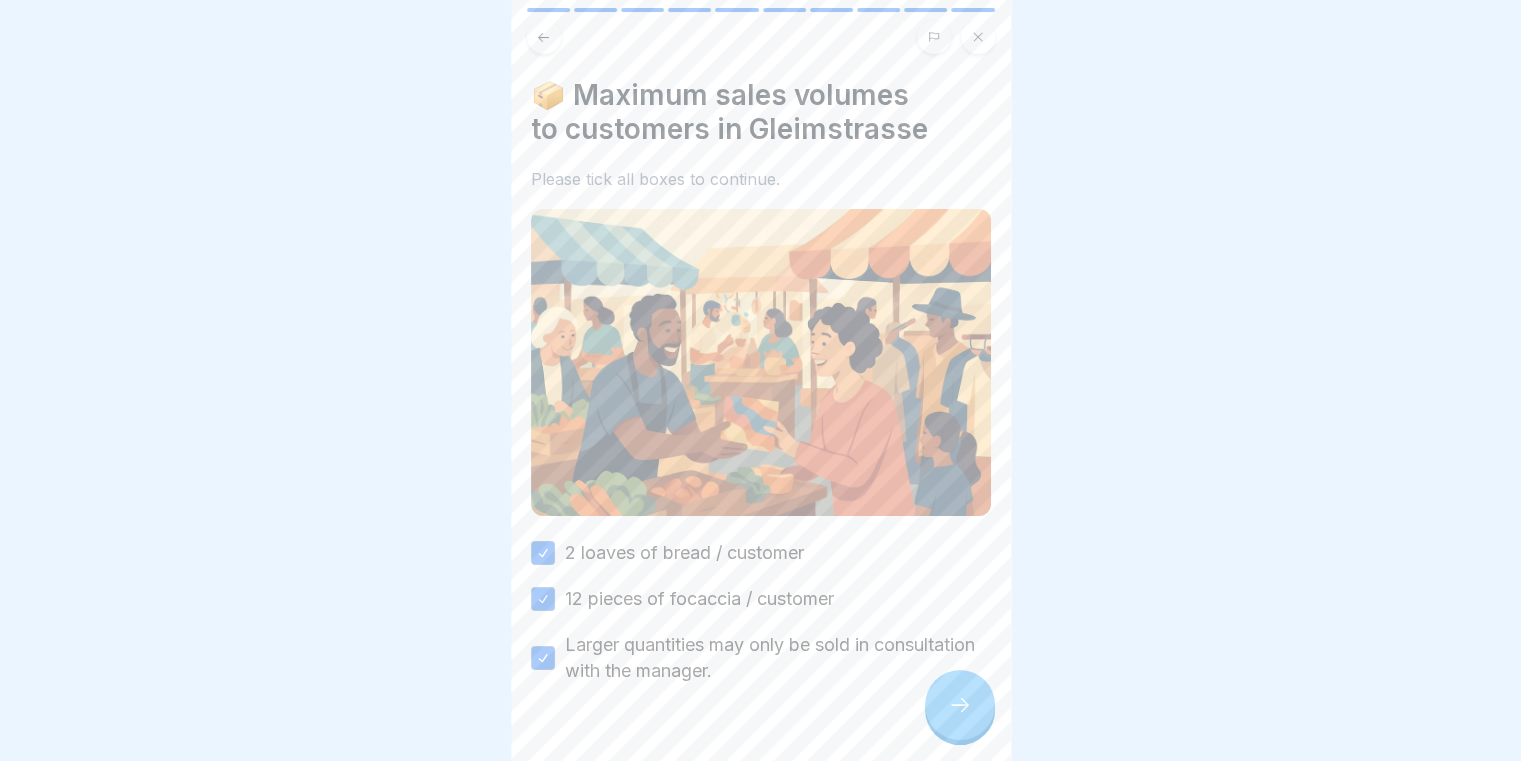 click 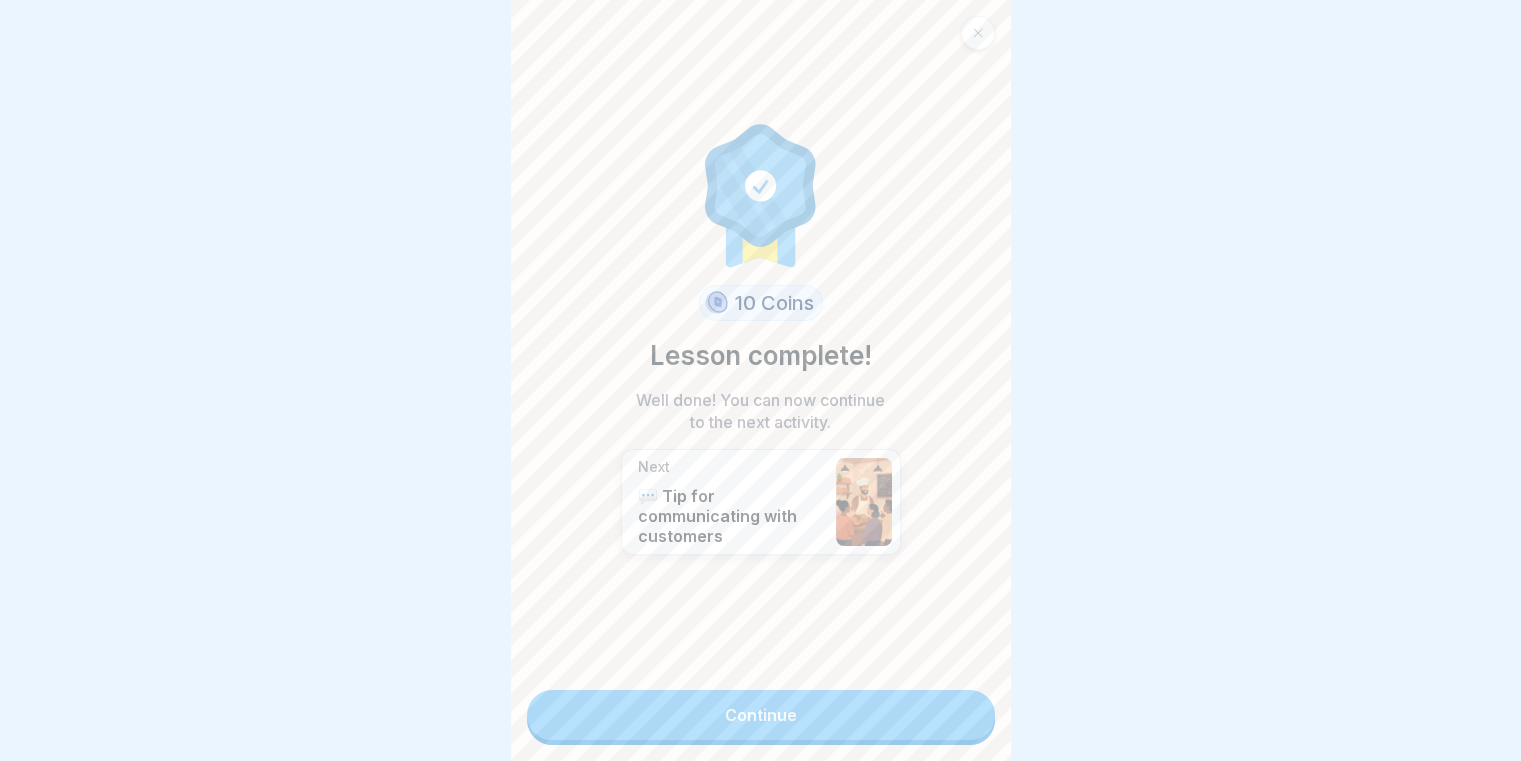 click on "Continue" at bounding box center [761, 715] 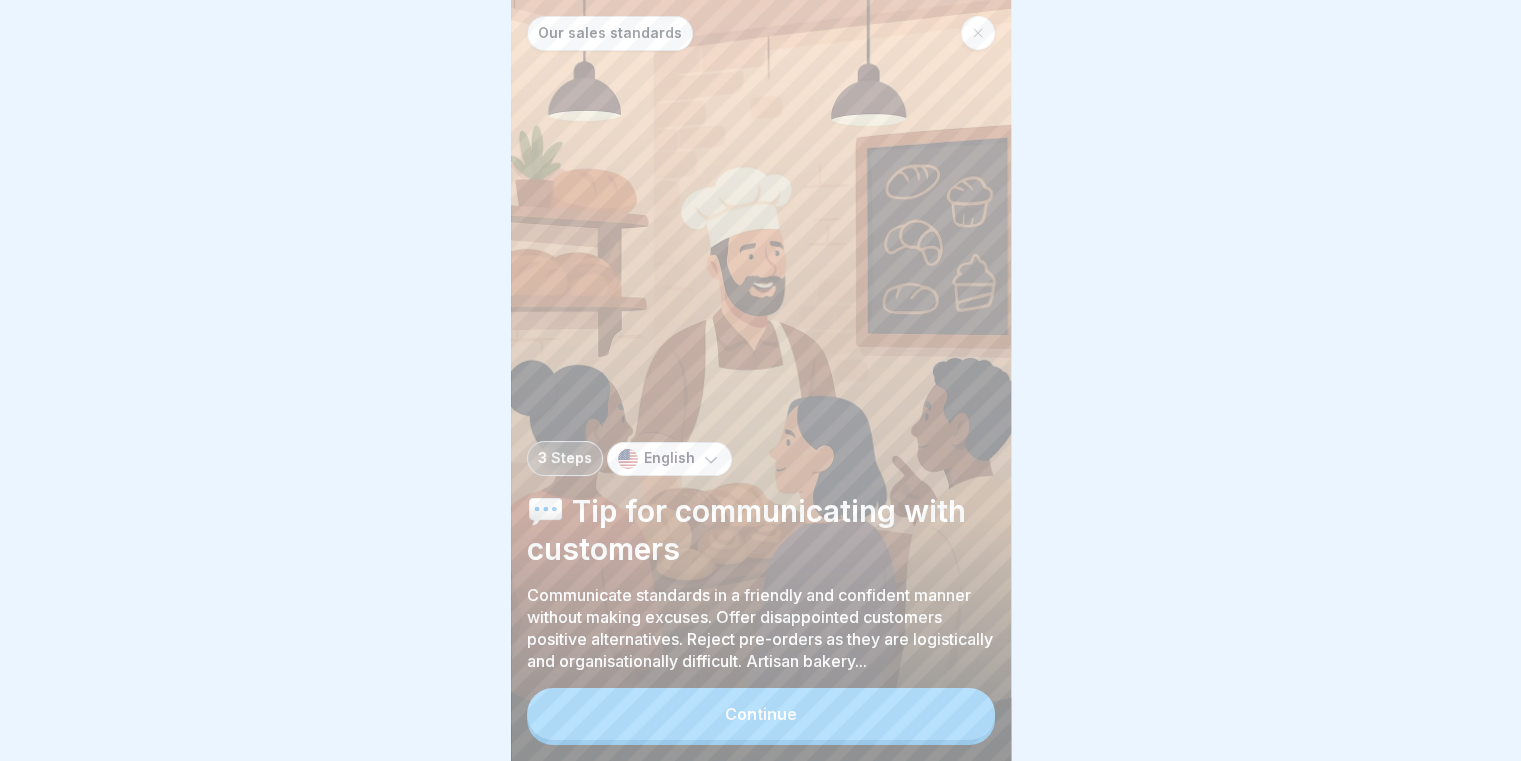 click on "Continue" at bounding box center [761, 714] 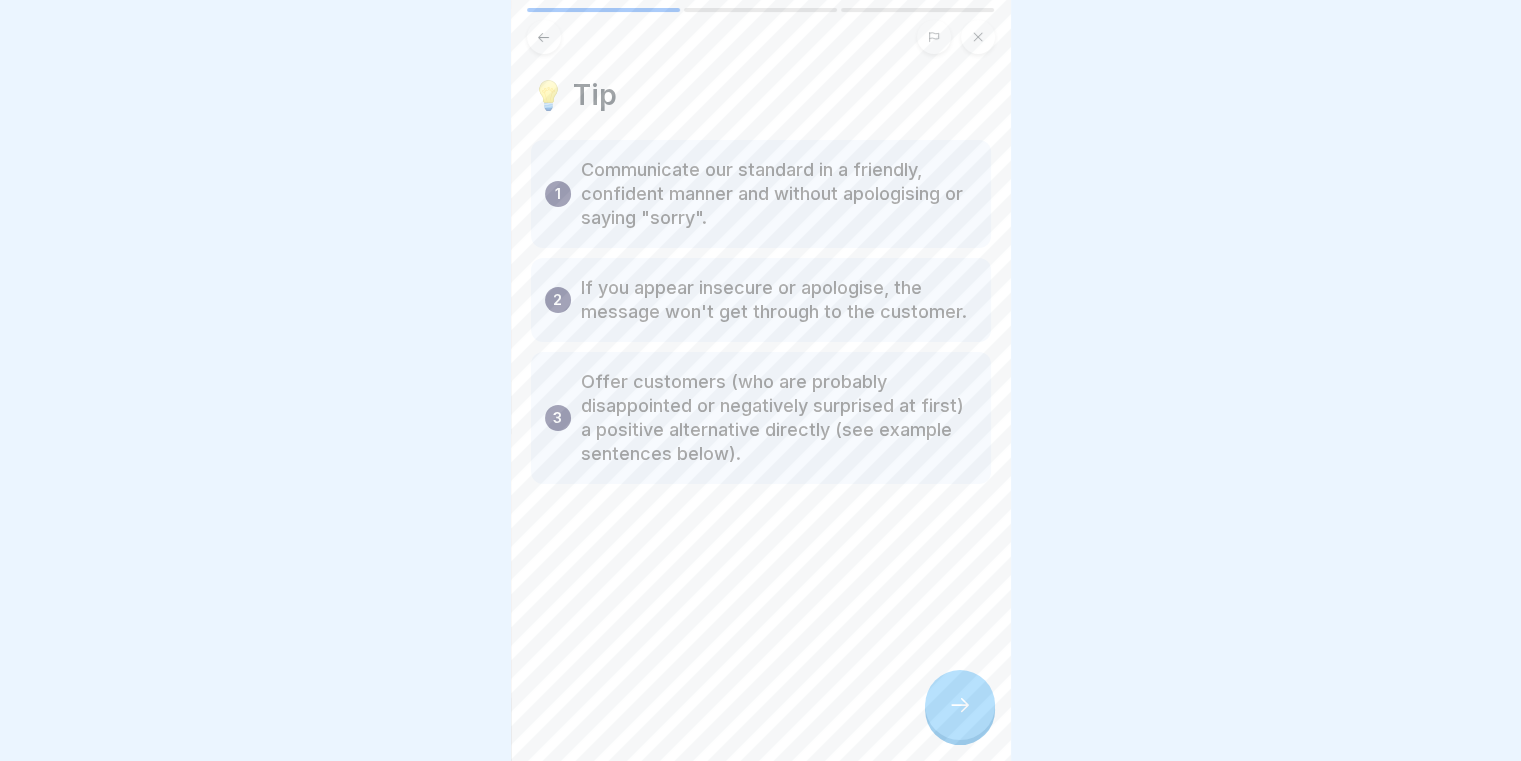 click at bounding box center (960, 705) 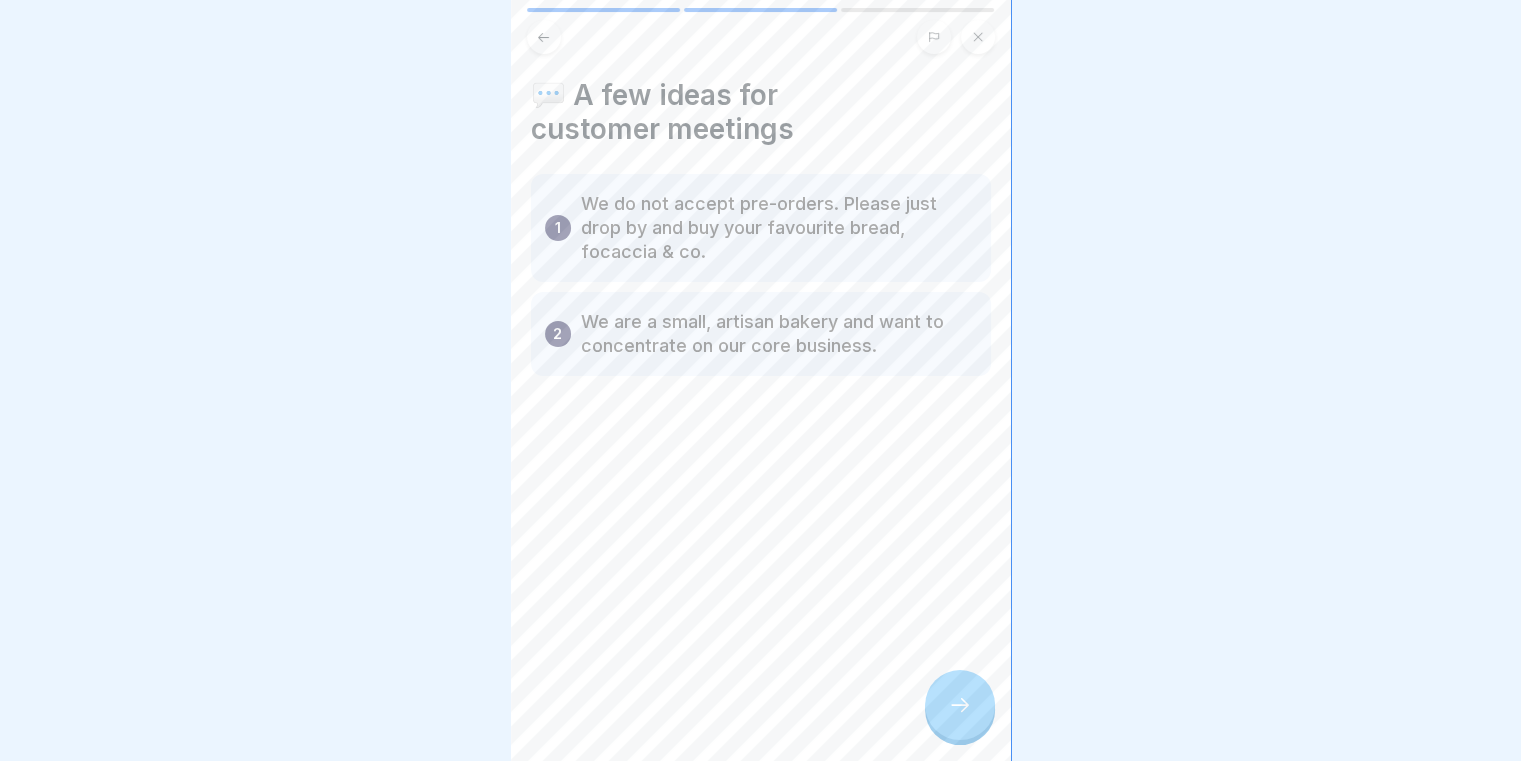 click at bounding box center [960, 705] 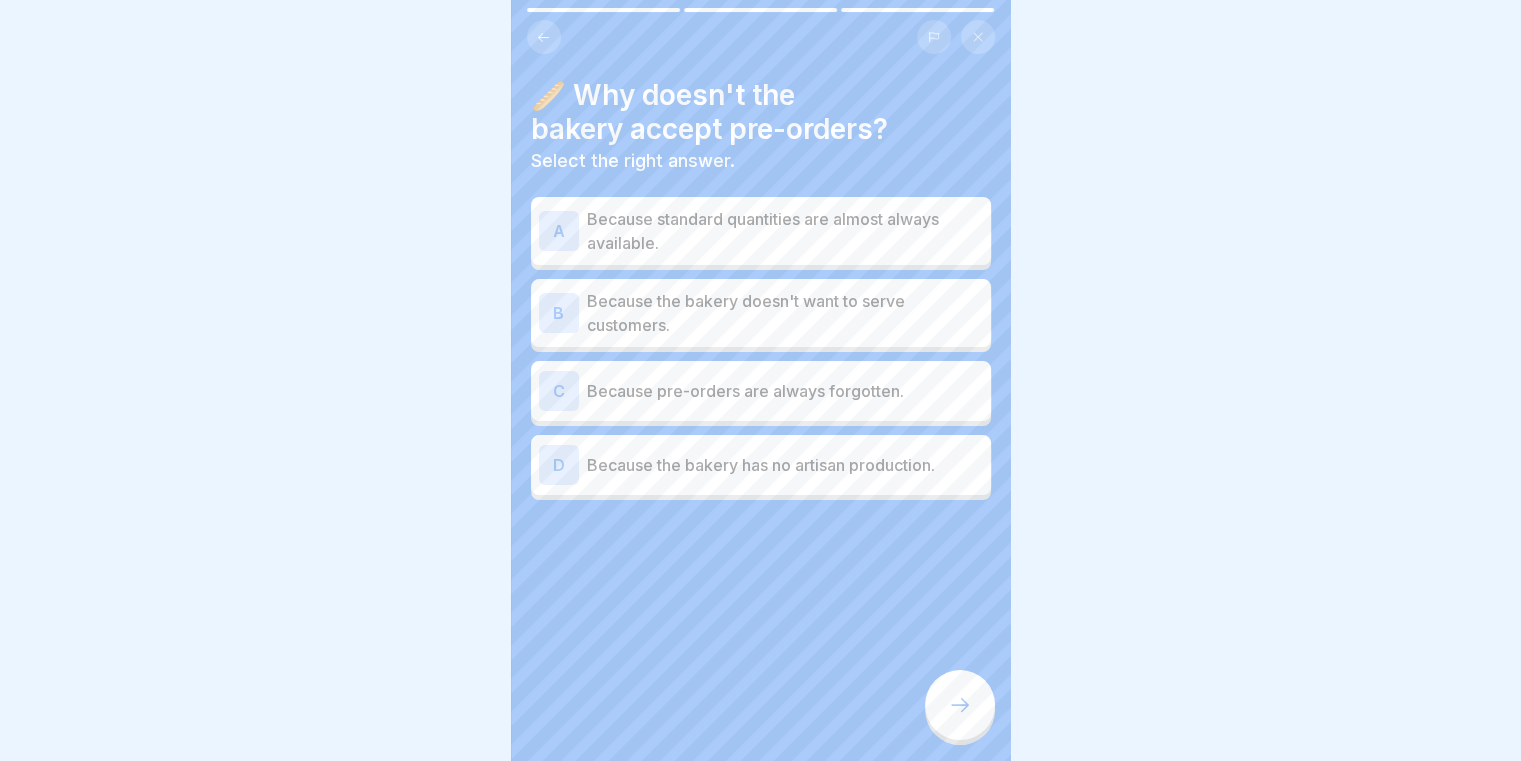 click on "Because standard quantities are almost always available." at bounding box center [785, 231] 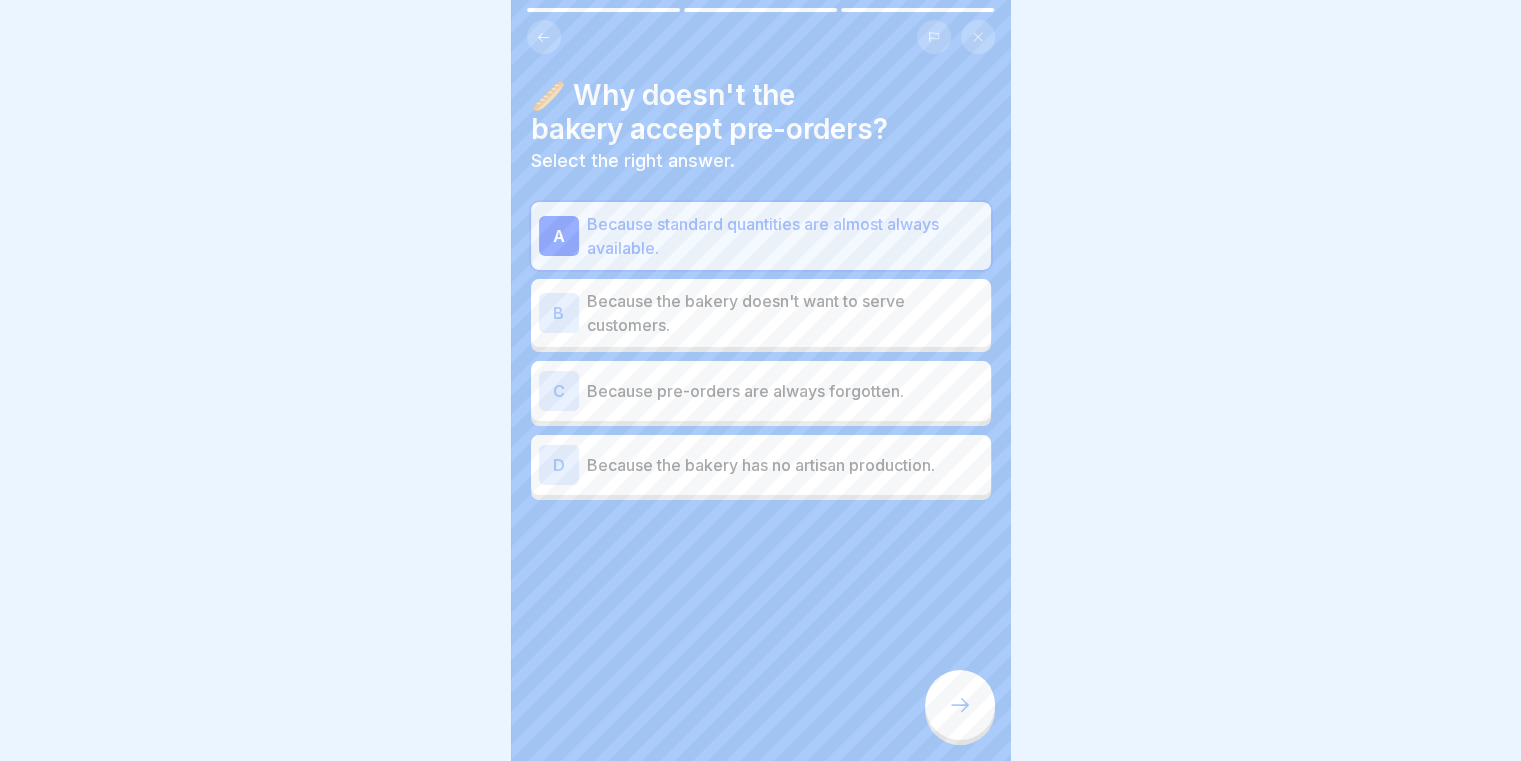 click at bounding box center [960, 705] 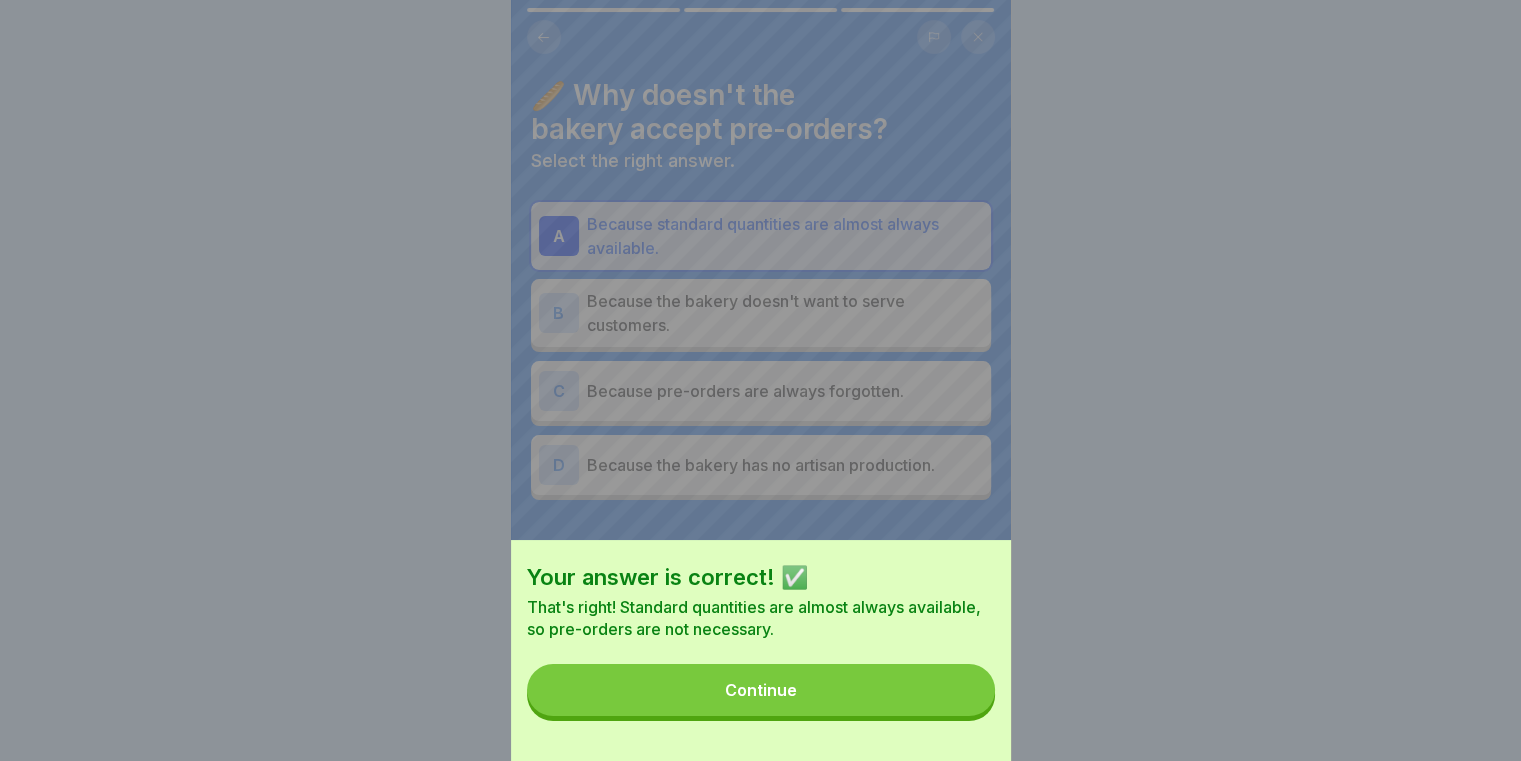 click on "Continue" at bounding box center (761, 690) 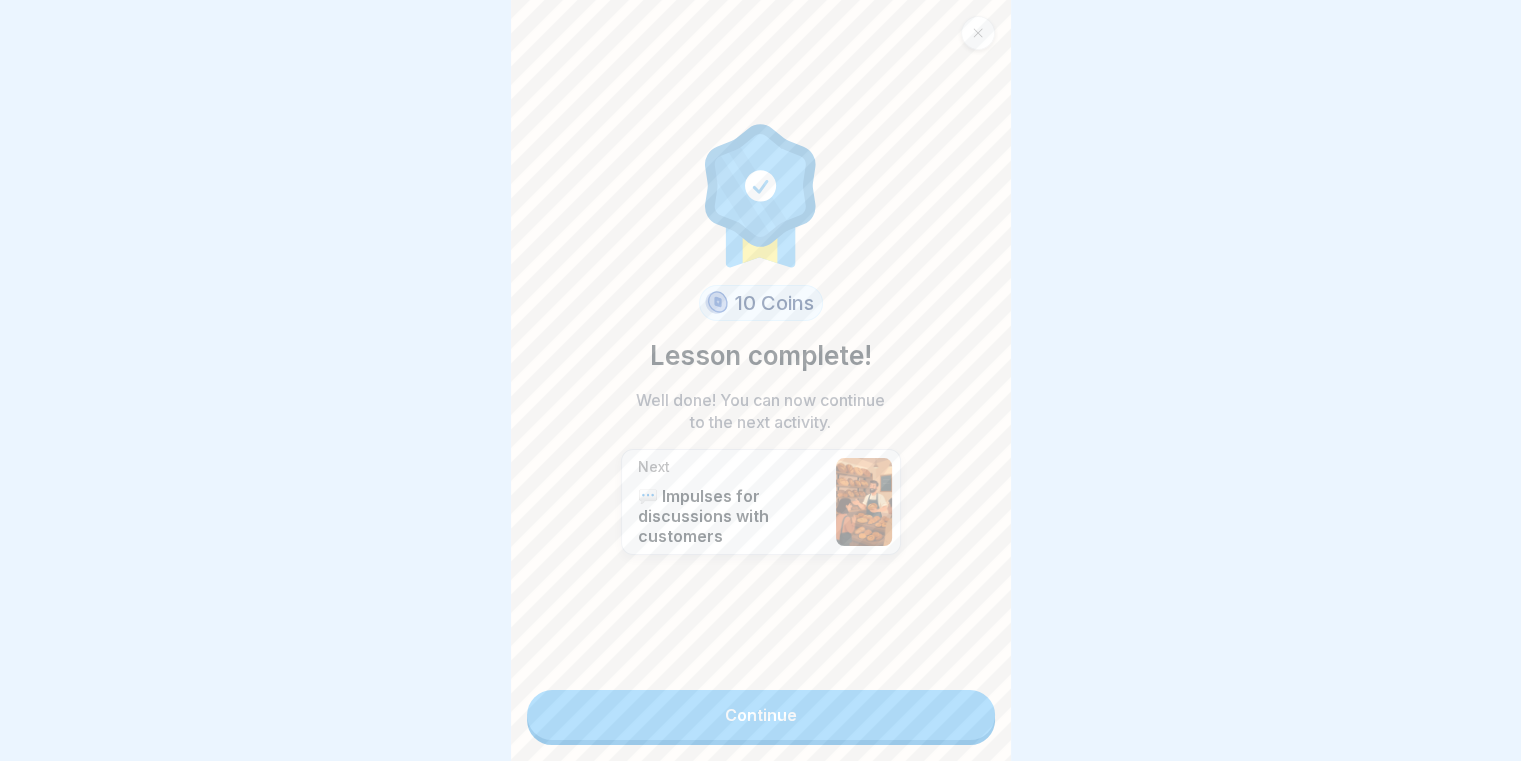 click on "Continue" at bounding box center (761, 715) 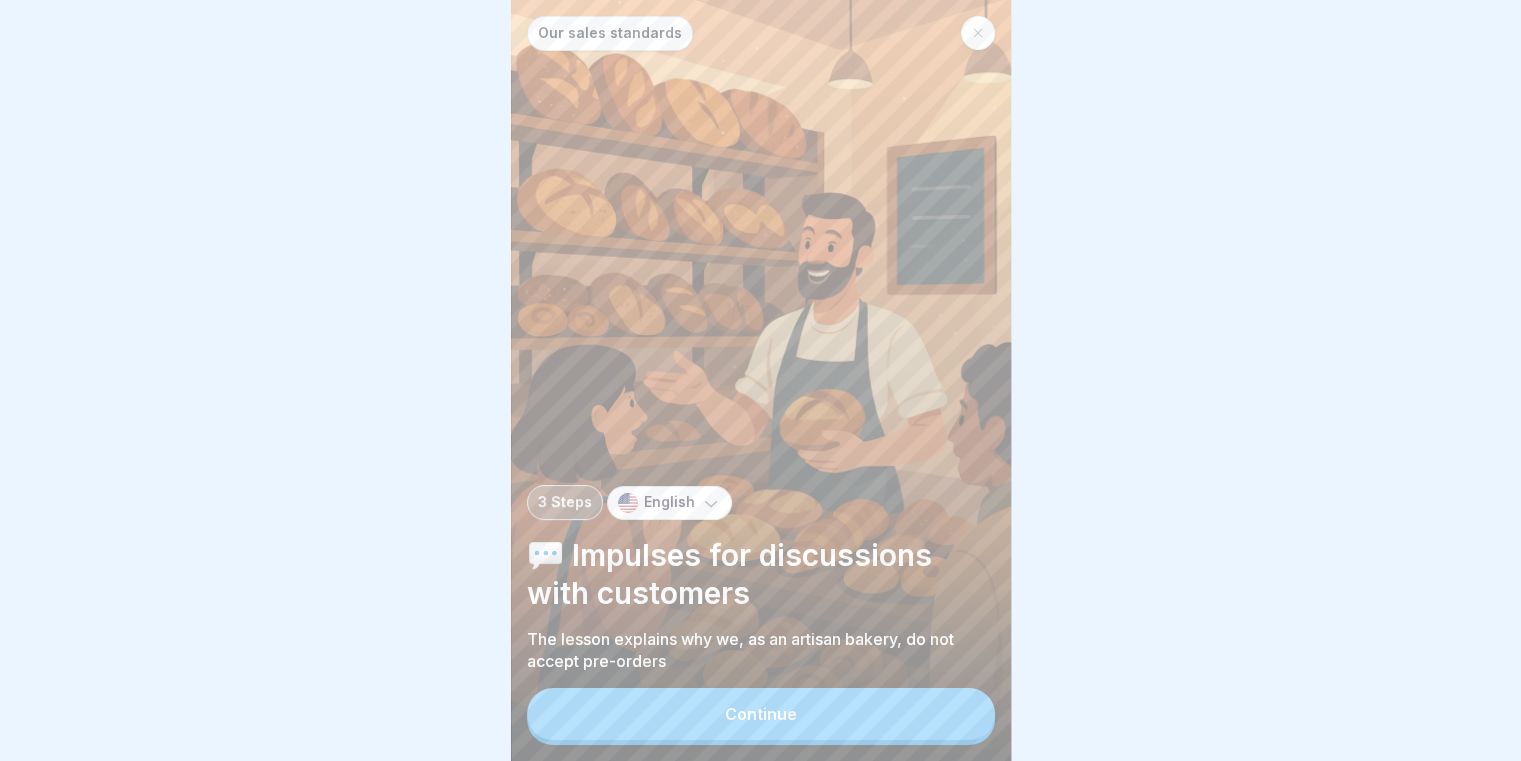 click on "Continue" at bounding box center [761, 714] 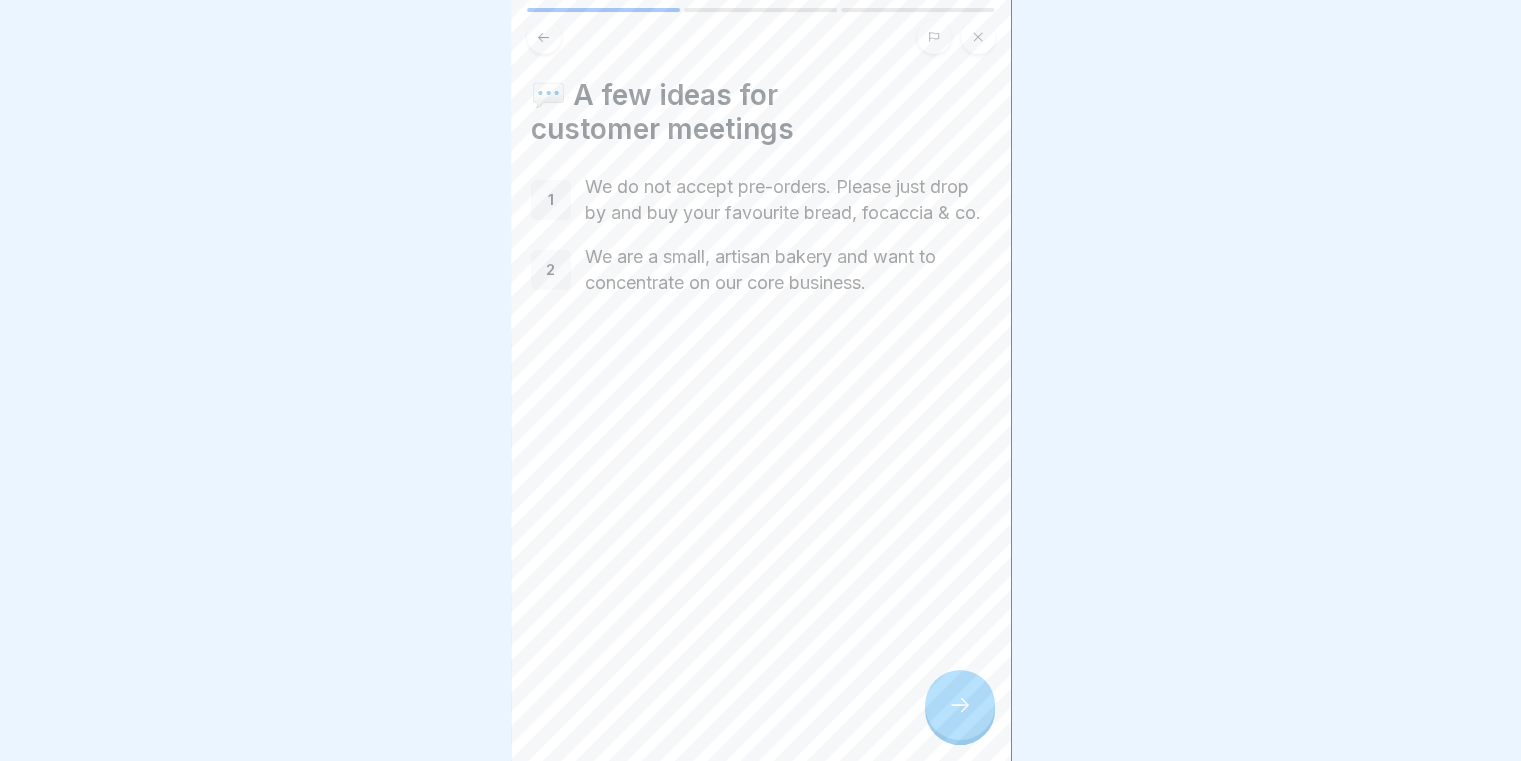 click 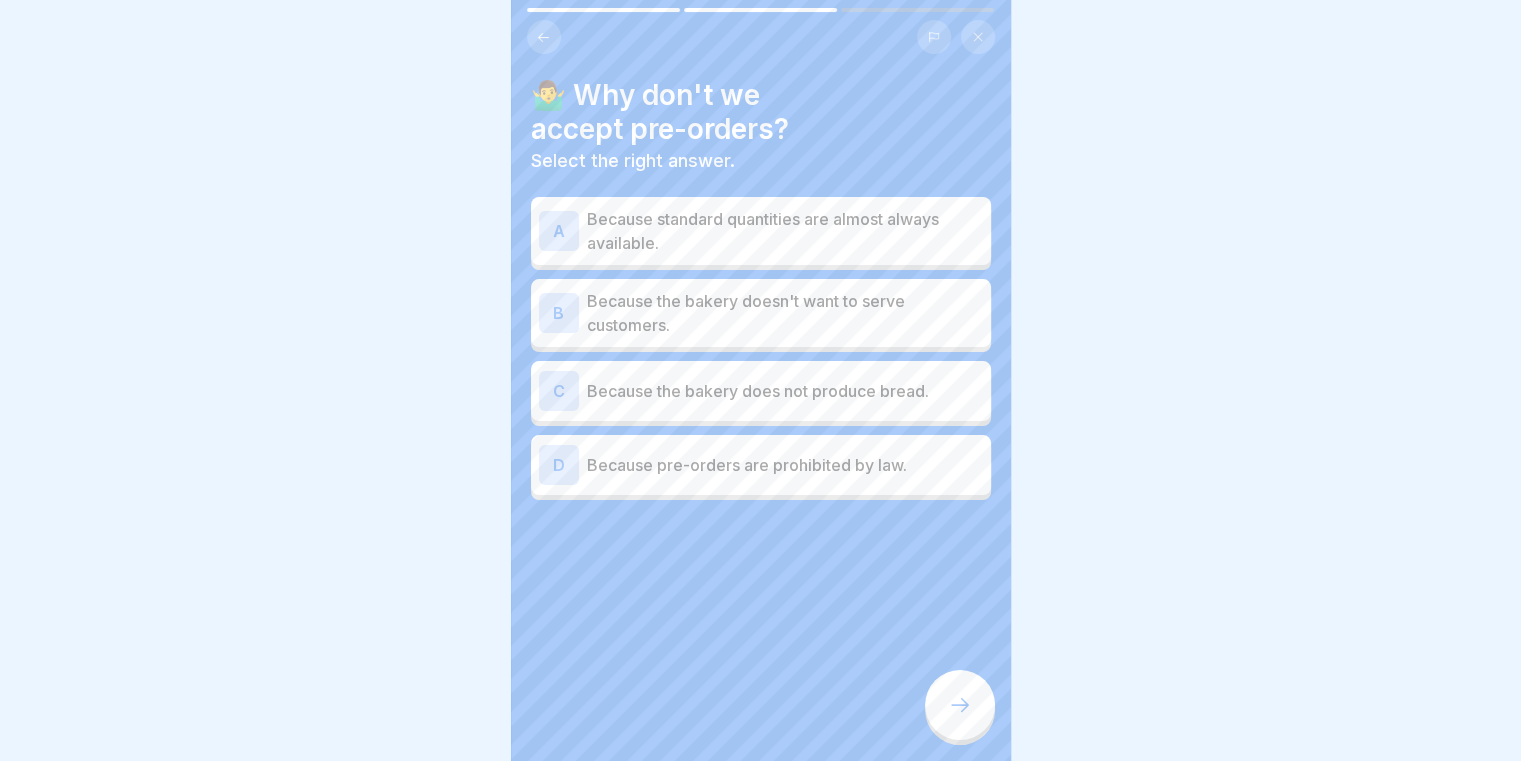 click on "Because standard quantities are almost always available." at bounding box center [785, 231] 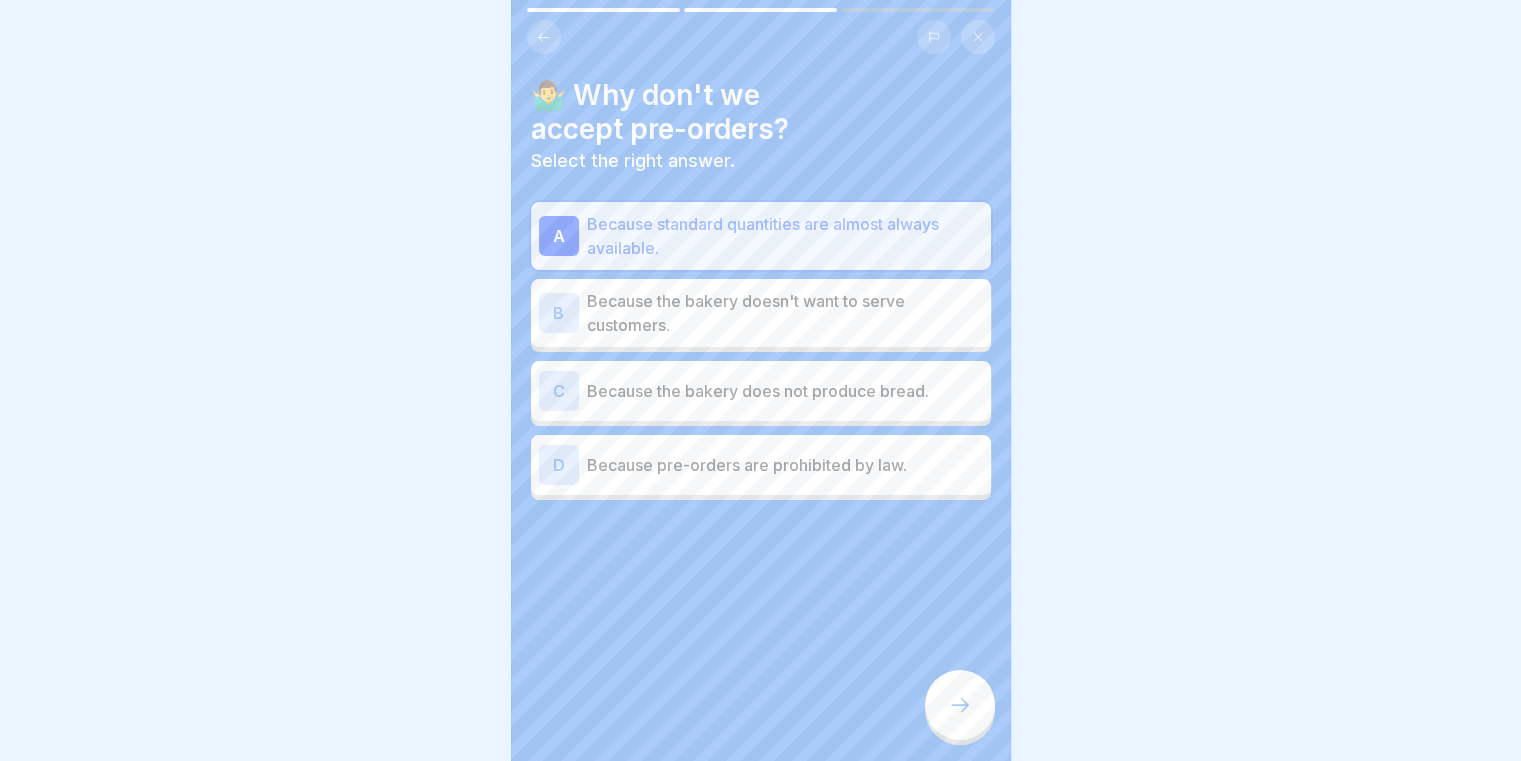 click at bounding box center [960, 705] 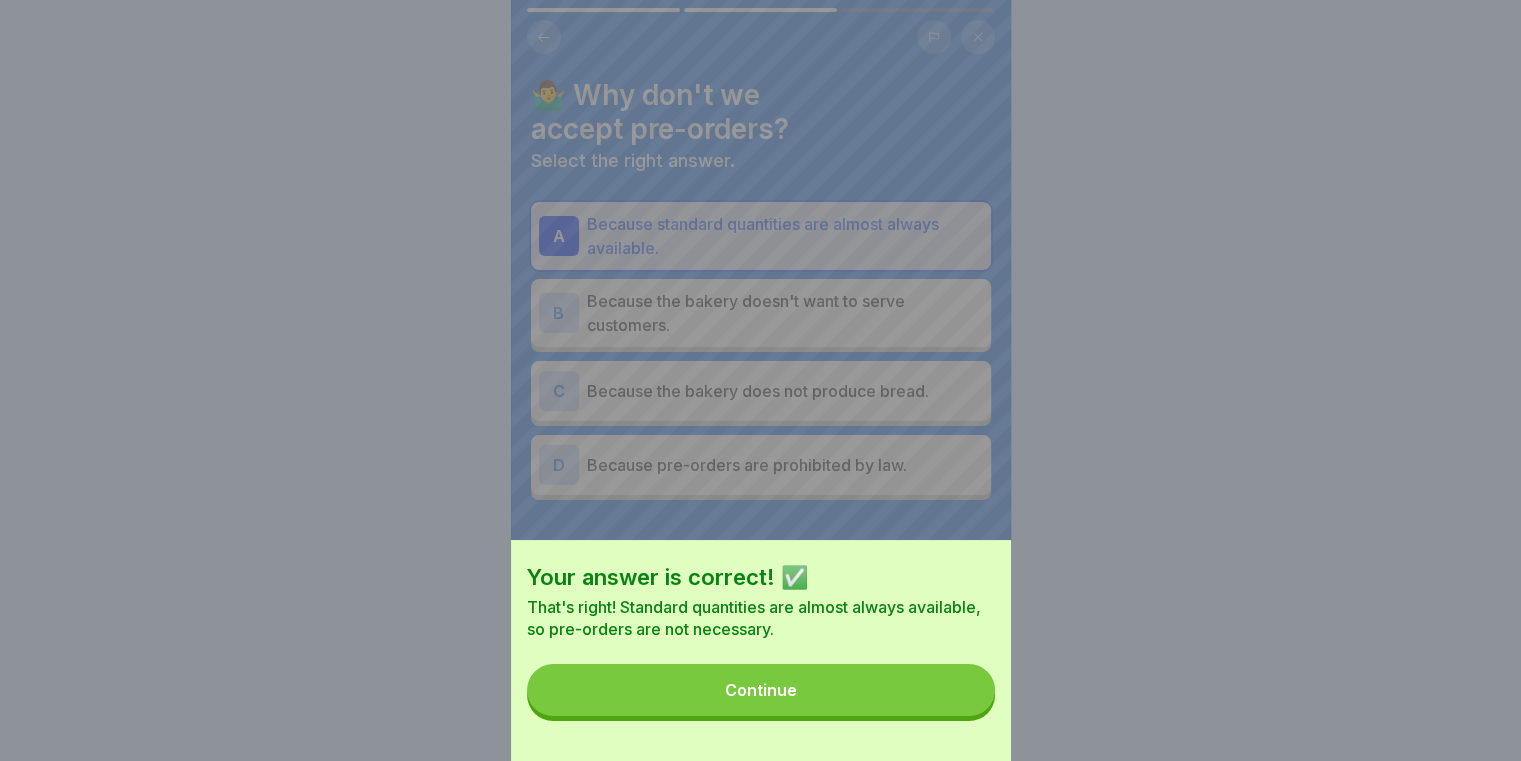 click on "Continue" at bounding box center [761, 690] 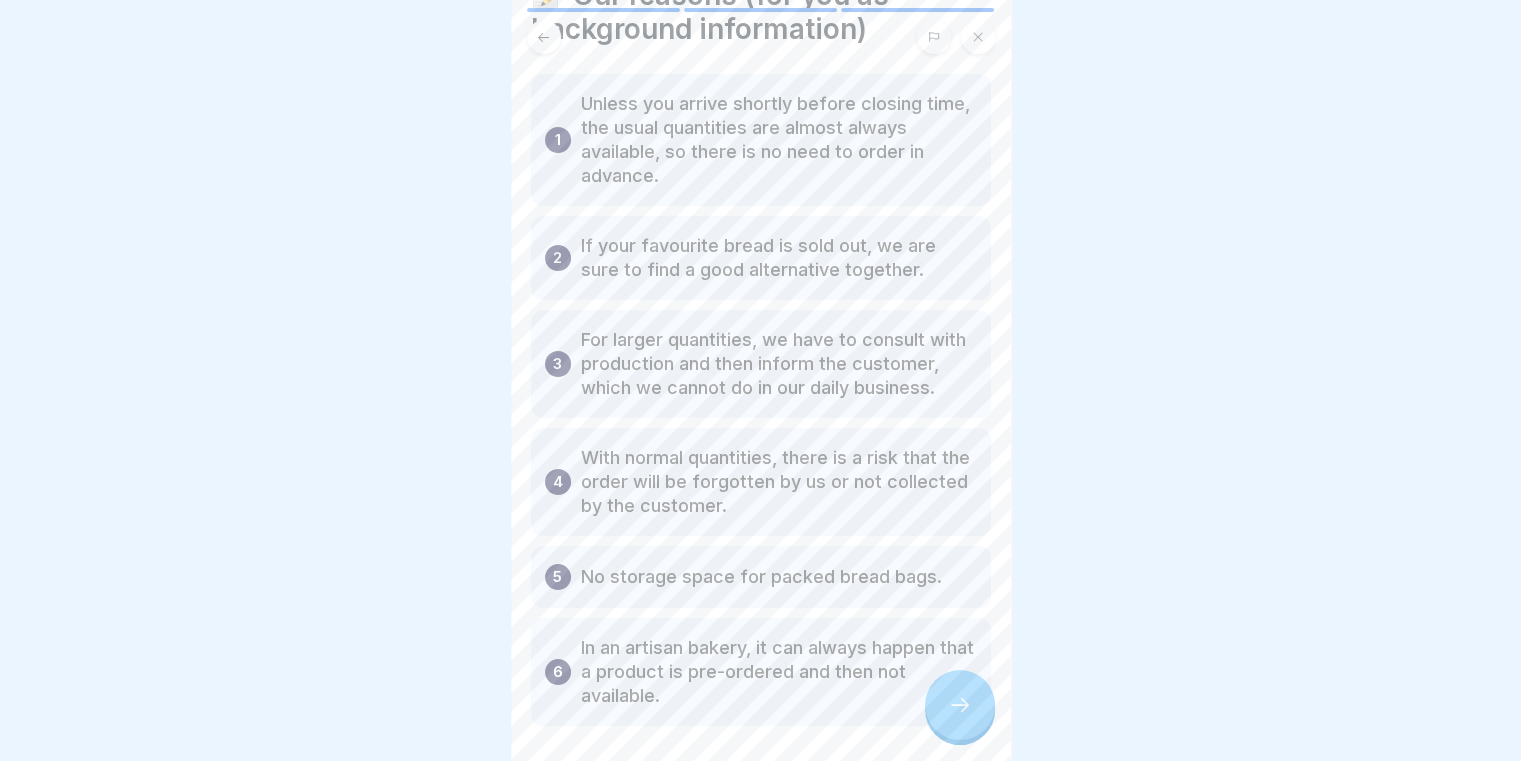 scroll, scrollTop: 209, scrollLeft: 0, axis: vertical 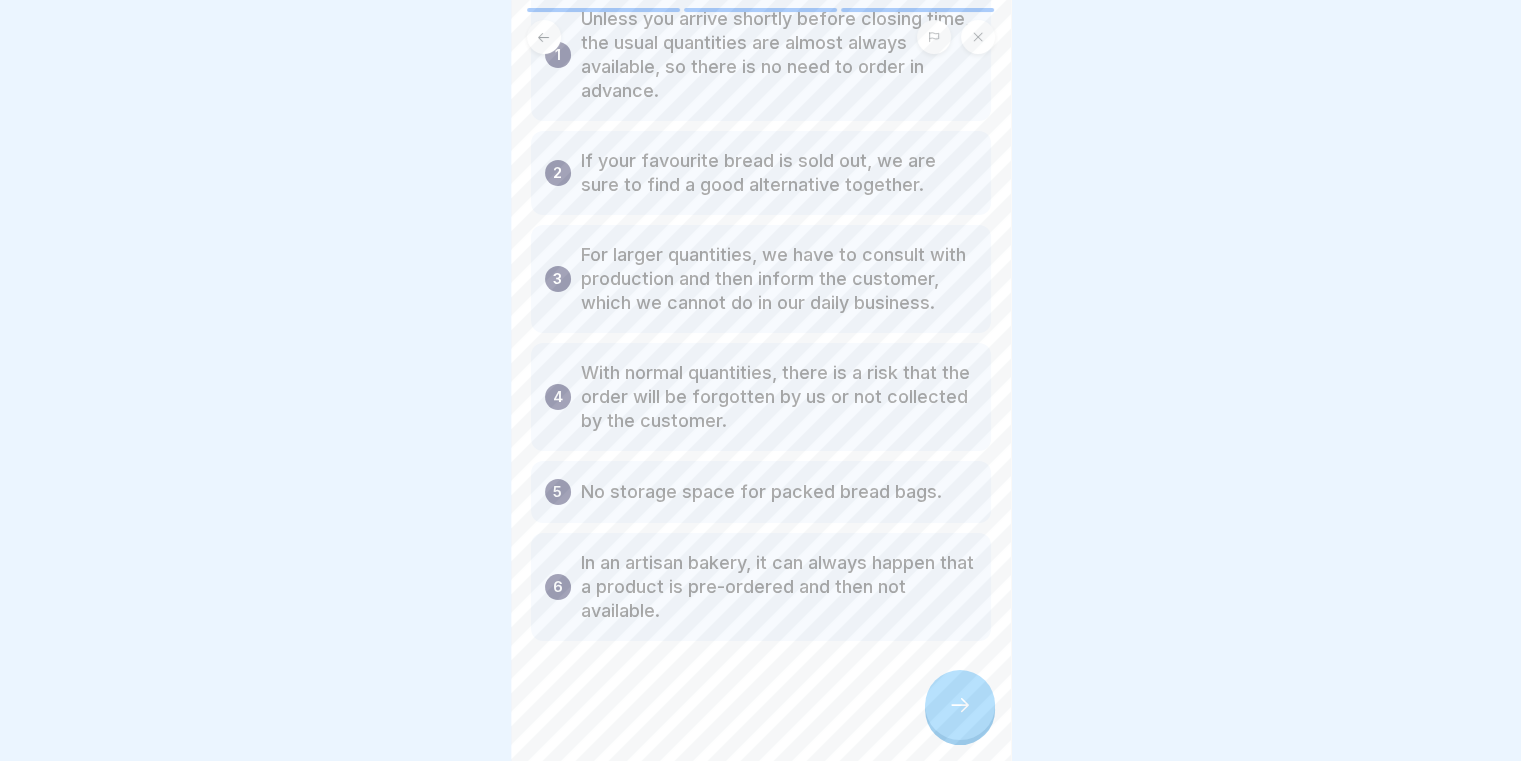 click at bounding box center [760, 380] 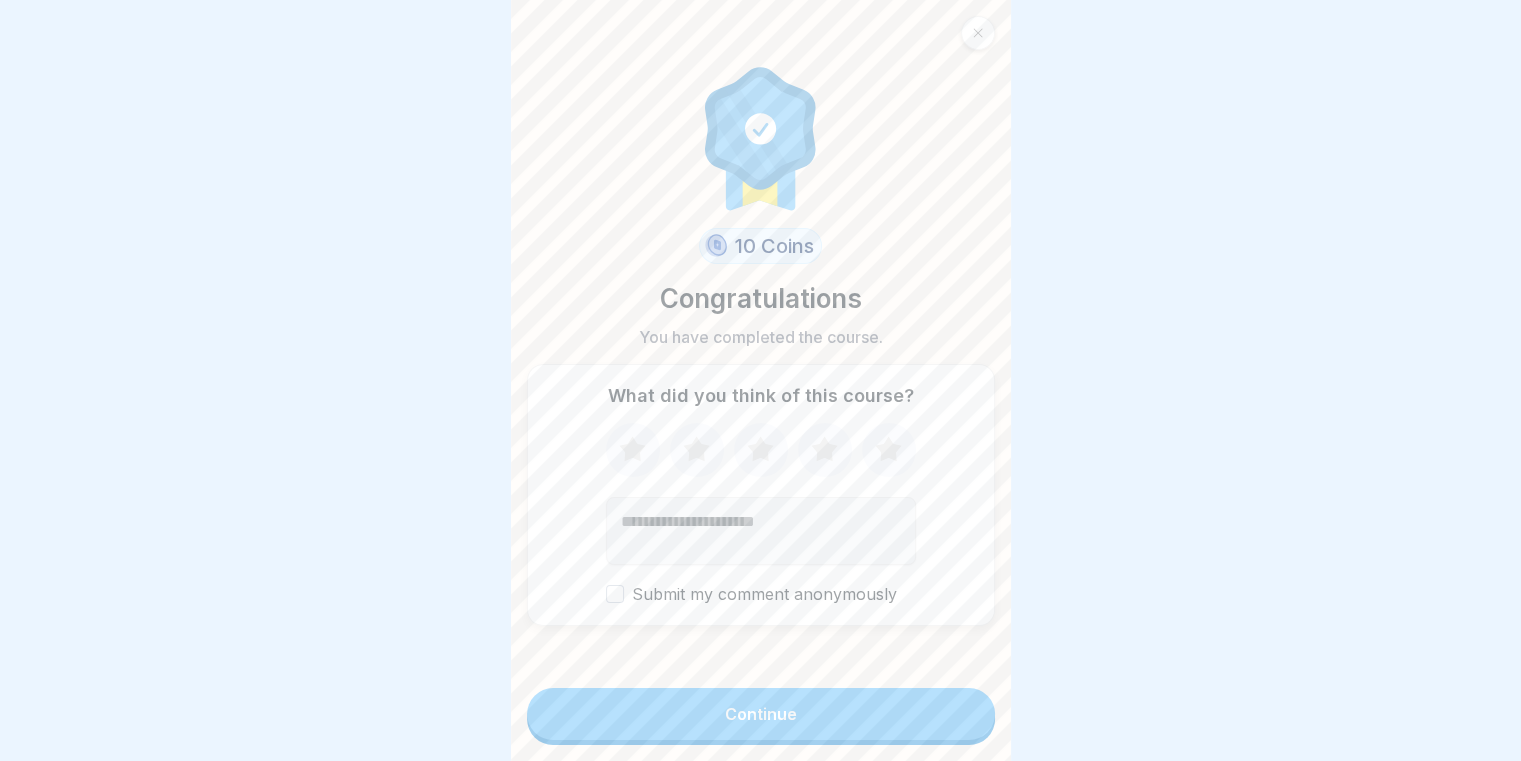 click on "Continue" at bounding box center (761, 716) 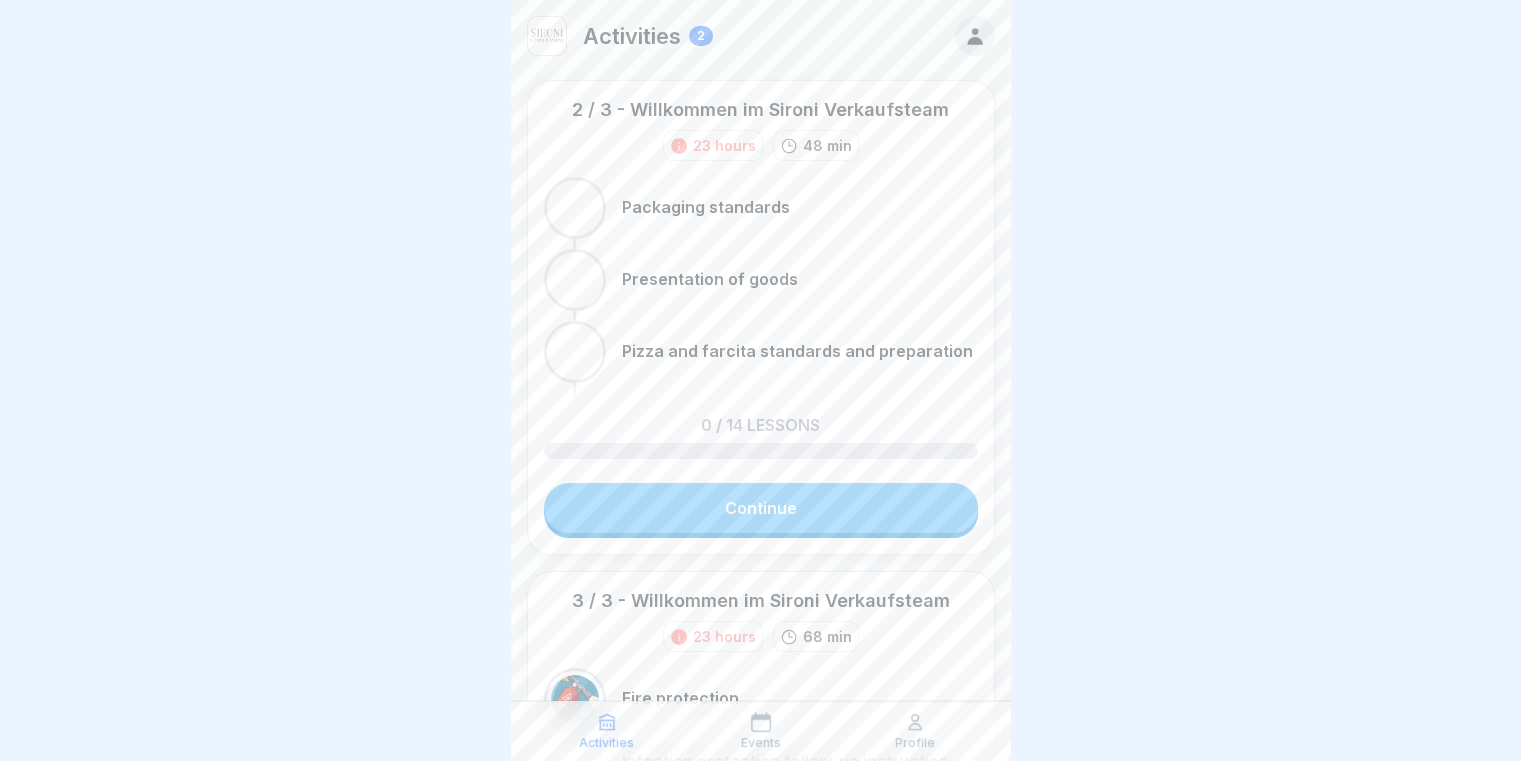 scroll, scrollTop: 386, scrollLeft: 0, axis: vertical 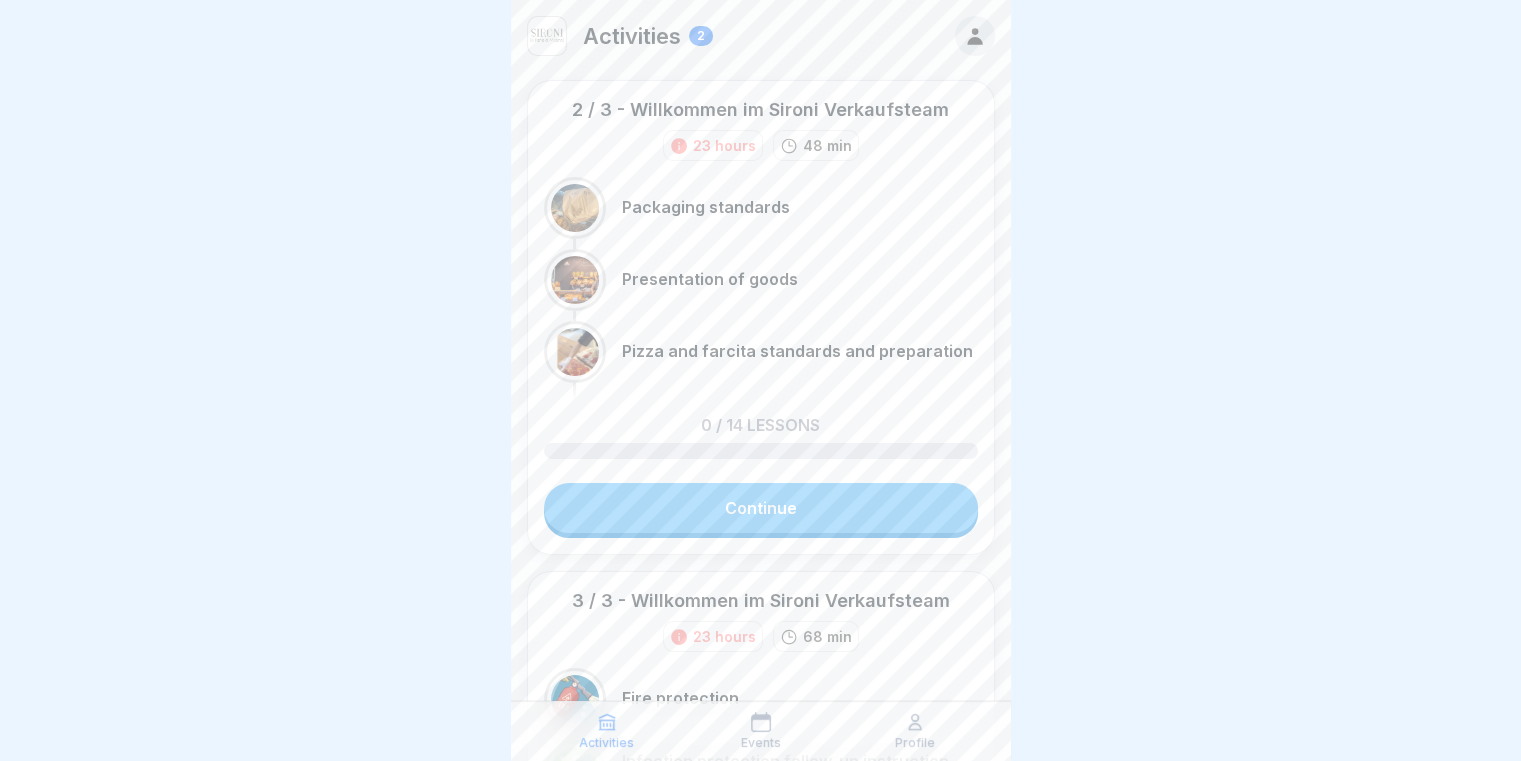 click on "Continue" at bounding box center [761, 508] 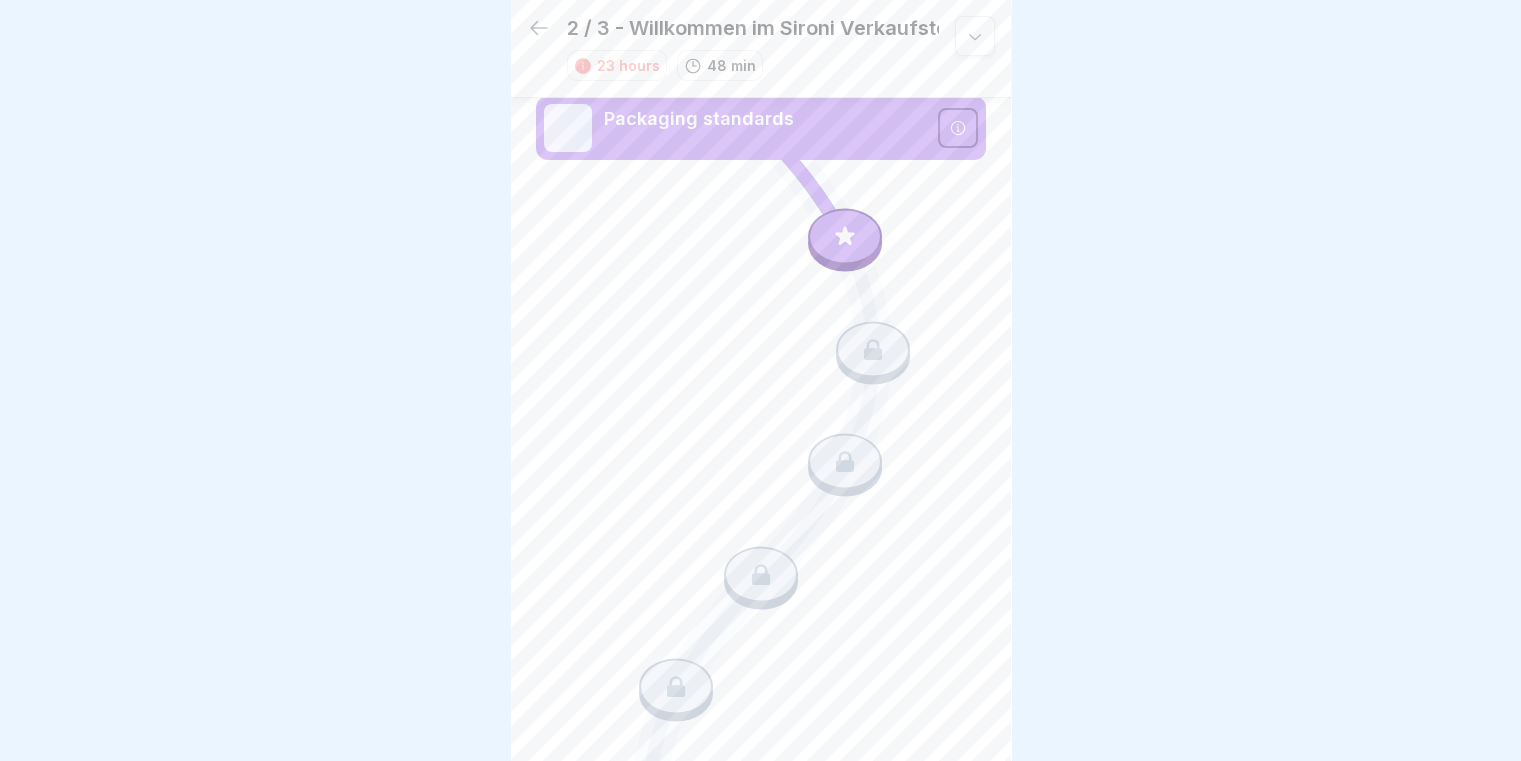 scroll, scrollTop: 0, scrollLeft: 0, axis: both 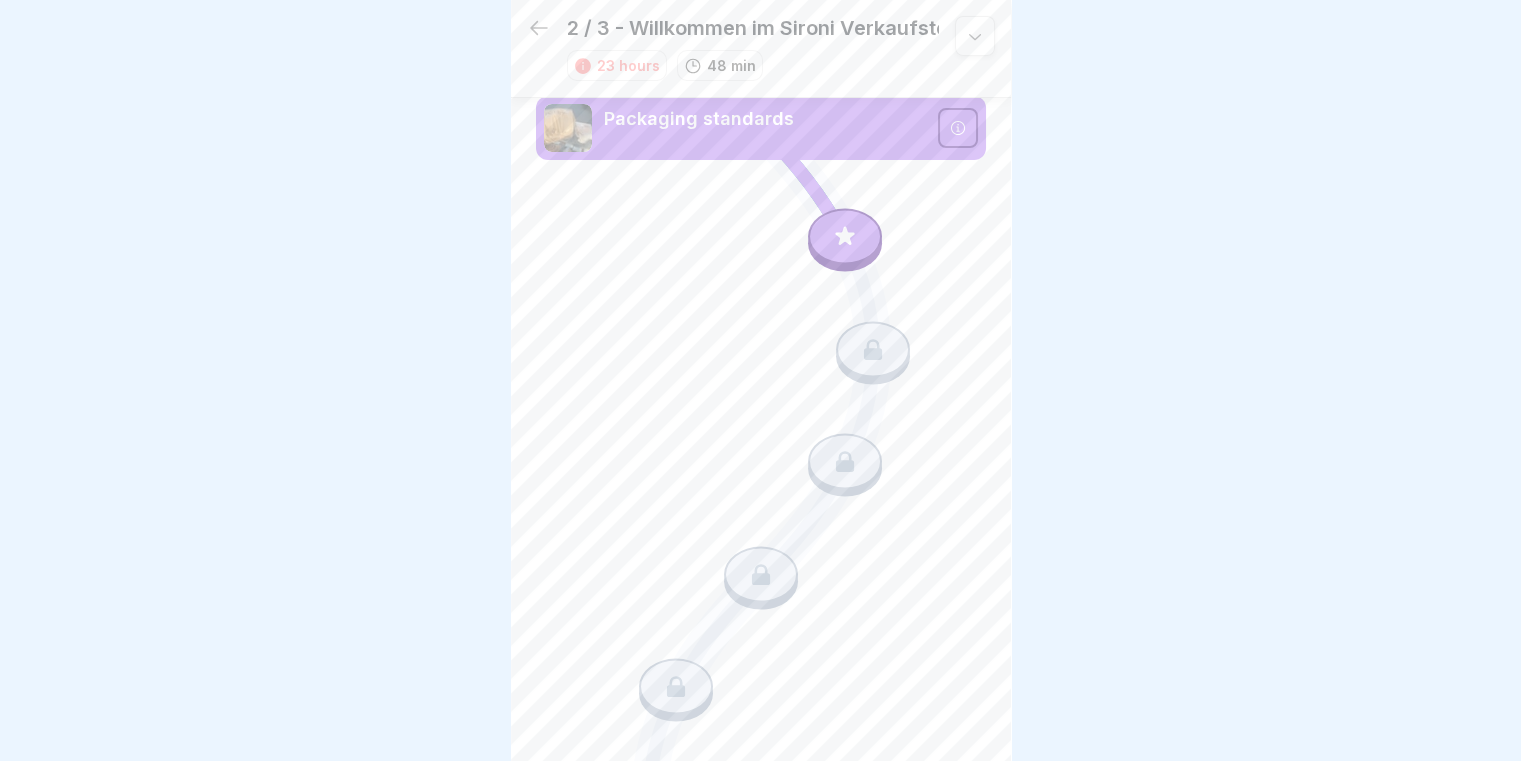 click at bounding box center (845, 237) 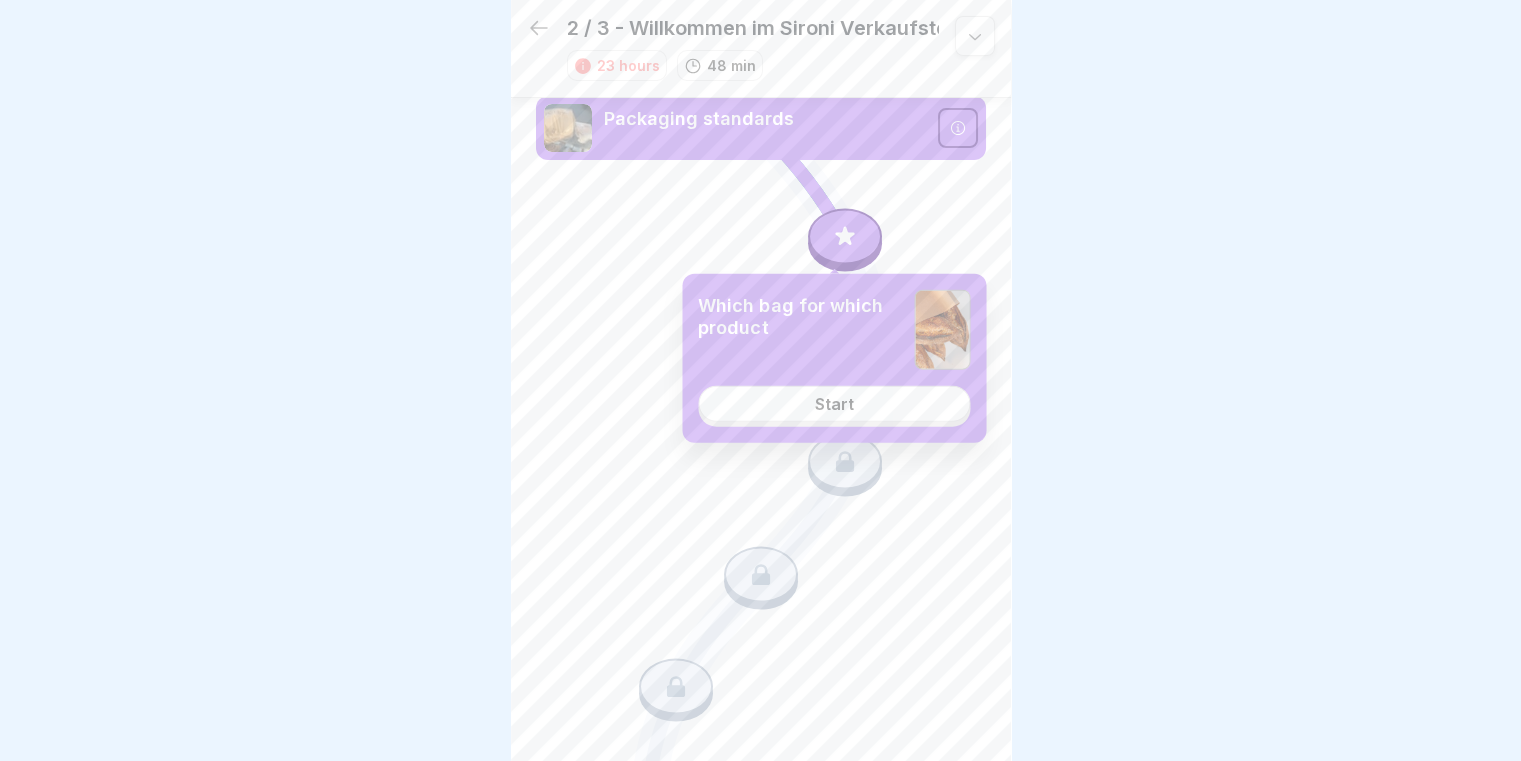 click on "Start" at bounding box center (834, 404) 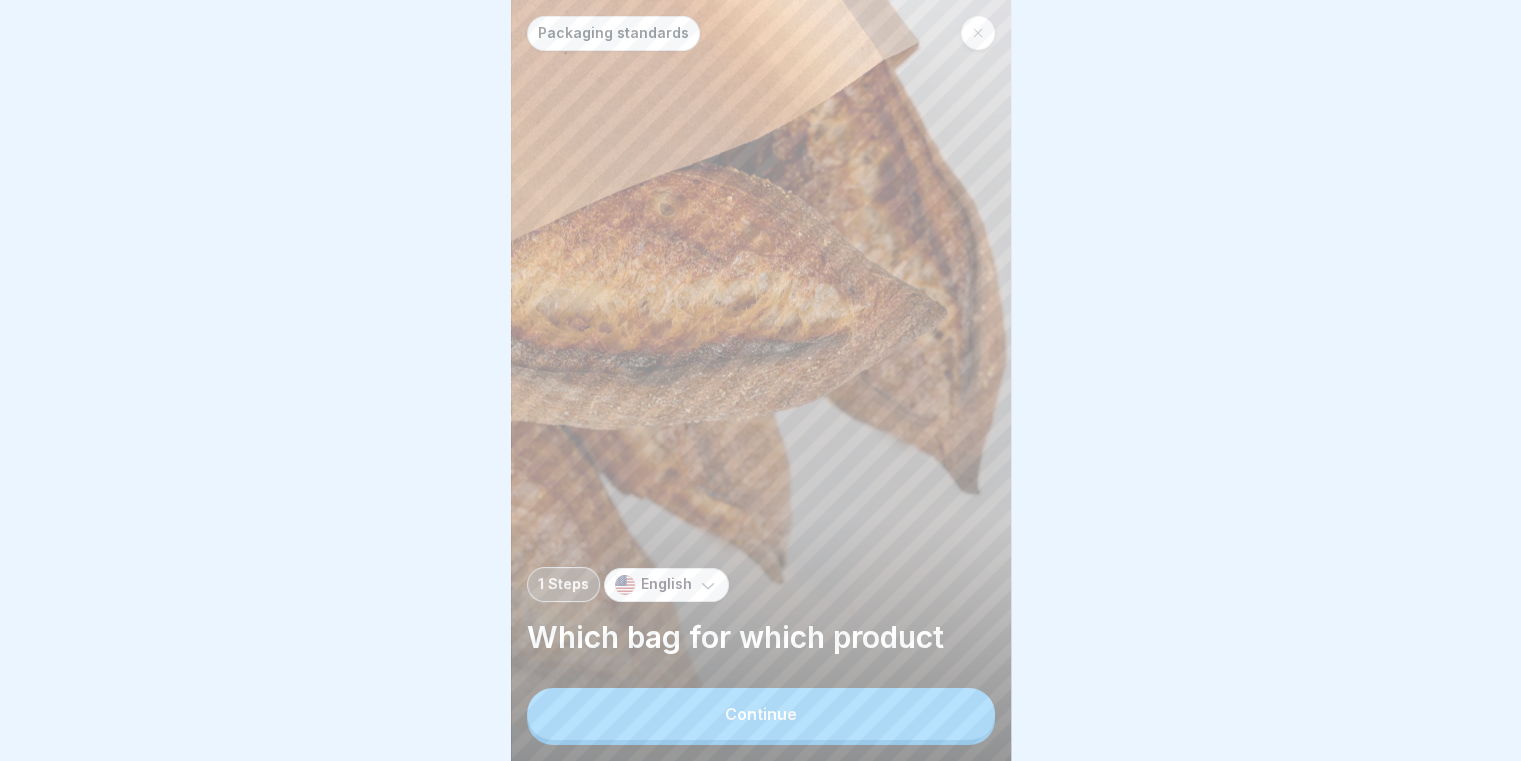 click on "Continue" at bounding box center (761, 714) 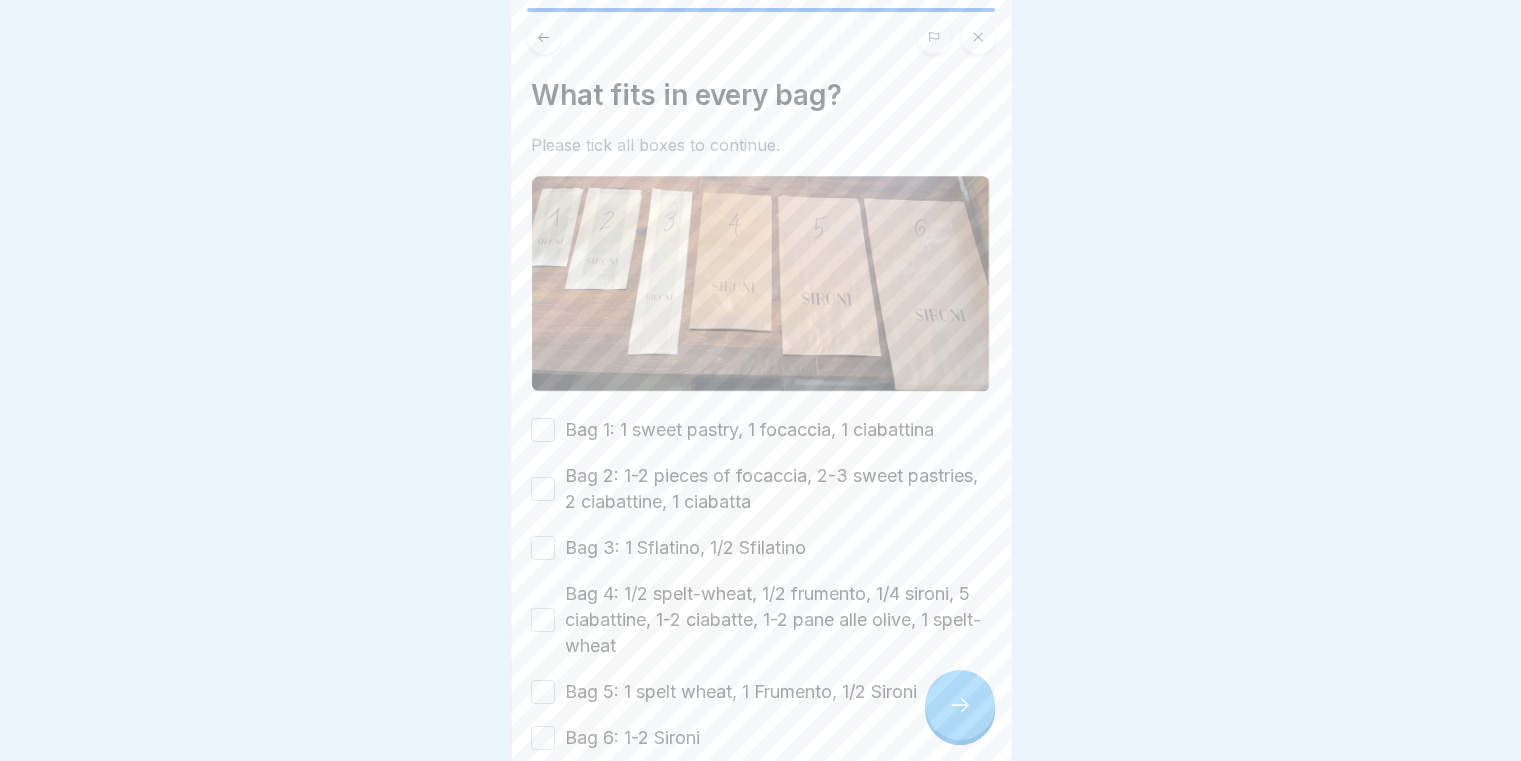 scroll, scrollTop: 100, scrollLeft: 0, axis: vertical 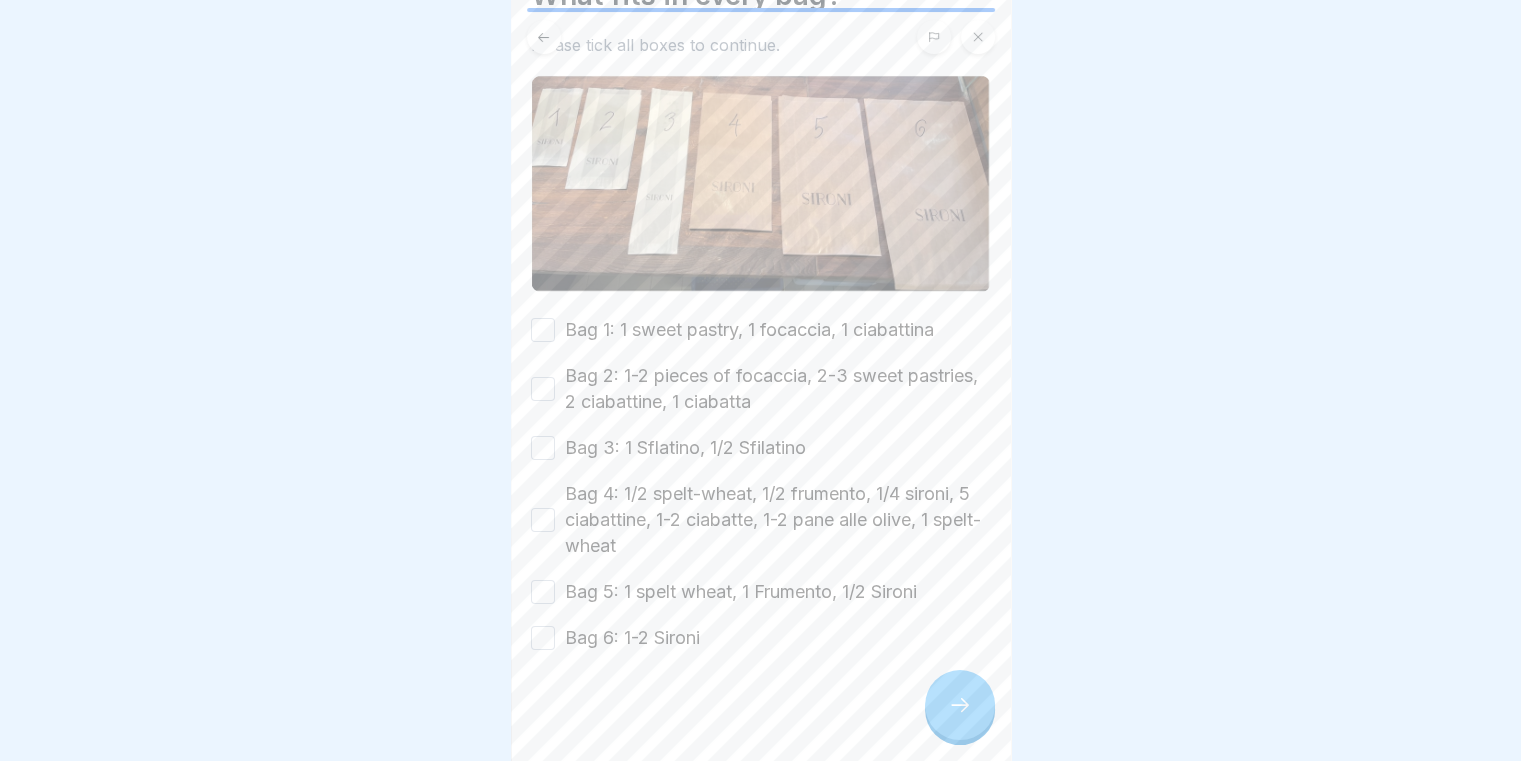 click on "Bag 1: 1 sweet pastry, 1 focaccia, 1 ciabattina" at bounding box center (543, 330) 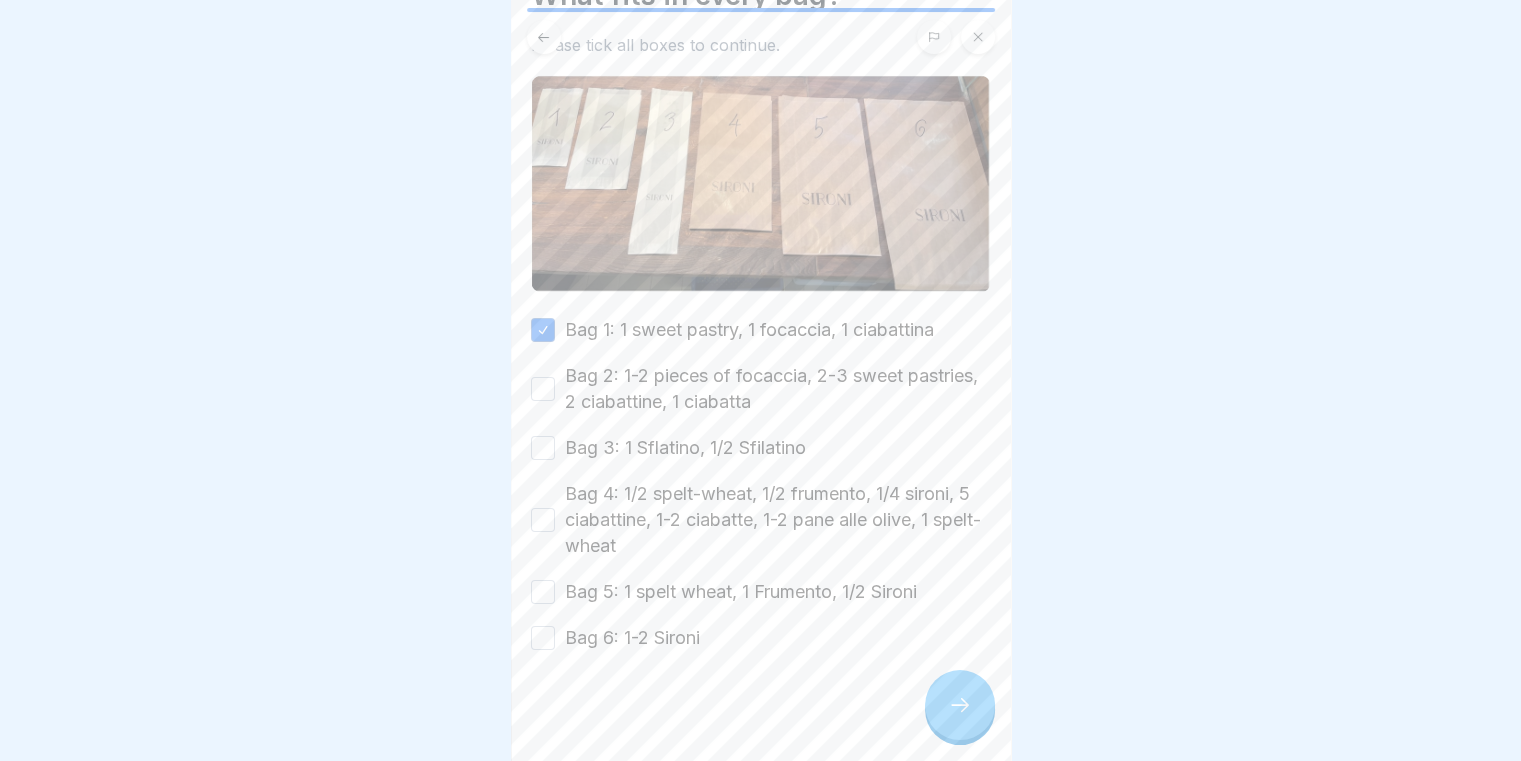 click on "Bag 2: 1-2 pieces of focaccia, 2-3 sweet pastries, 2 ciabattine, 1 ciabatta" at bounding box center [543, 389] 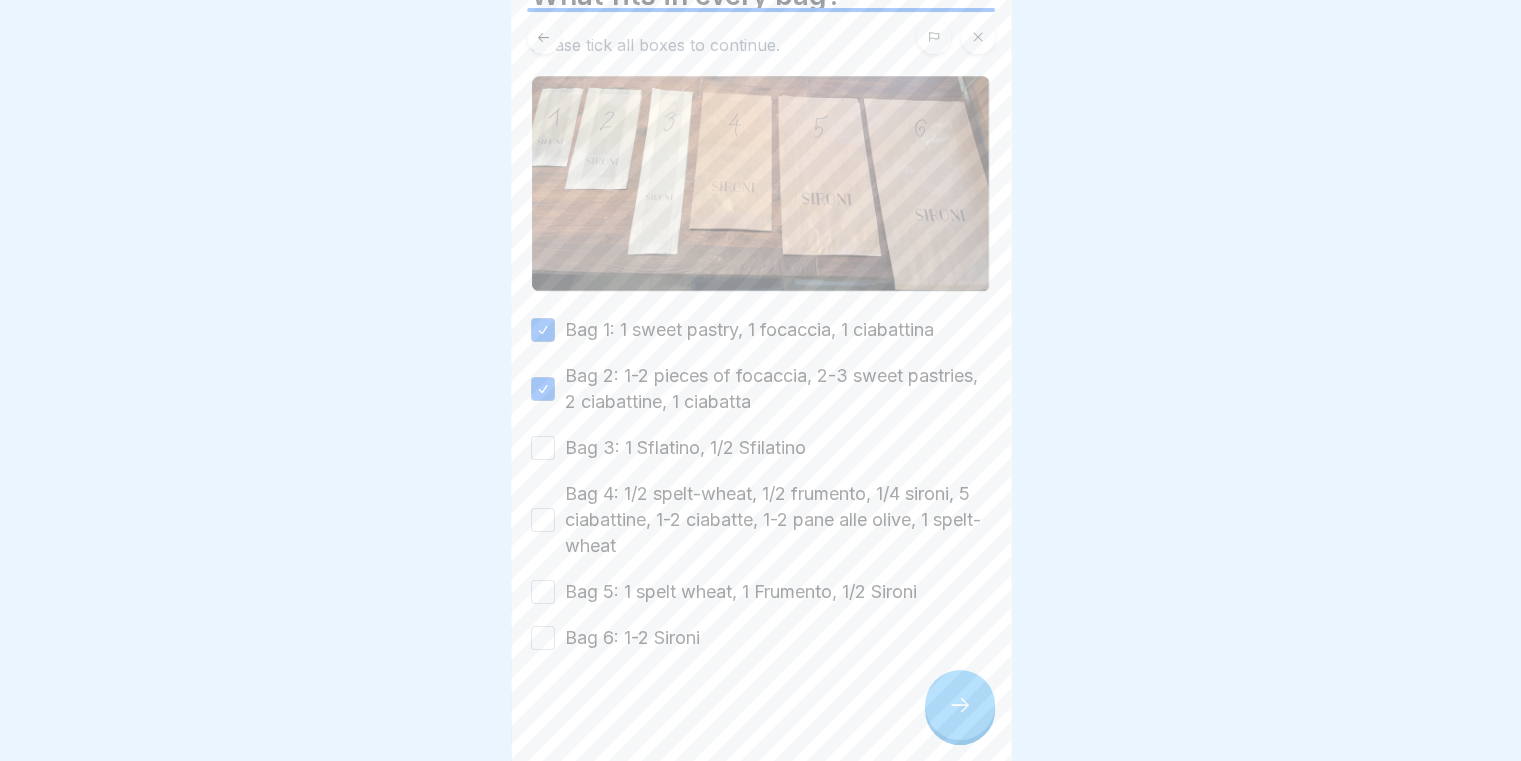 click on "Bag 3: 1 Sflatino, 1/2 Sfilatino" at bounding box center [543, 448] 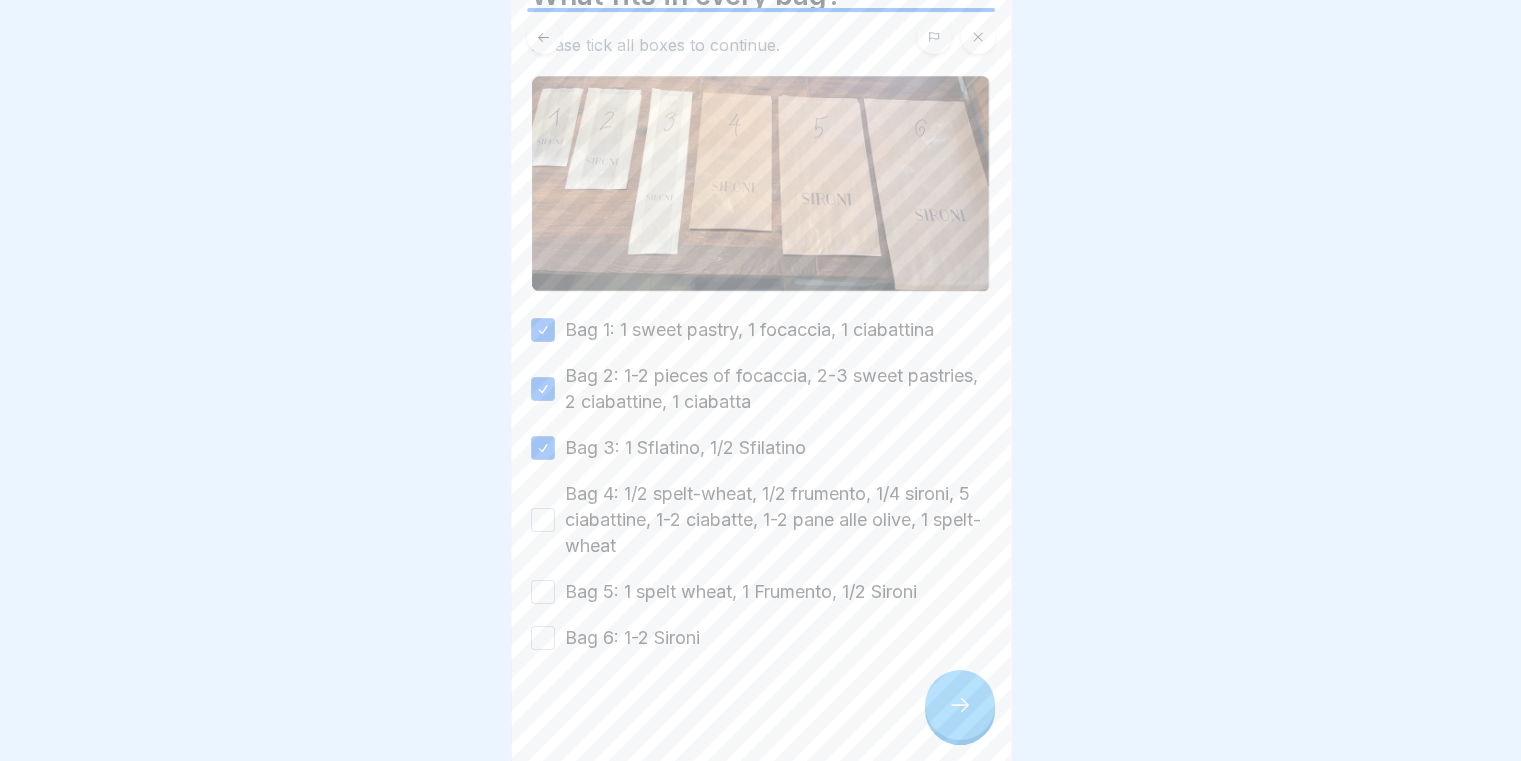 click on "Bag 4: 1/2 spelt-wheat, 1/2 frumento, 1/4 sironi, 5 ciabattine, 1-2 ciabatte, 1-2 pane alle olive, 1 spelt-wheat" at bounding box center [761, 520] 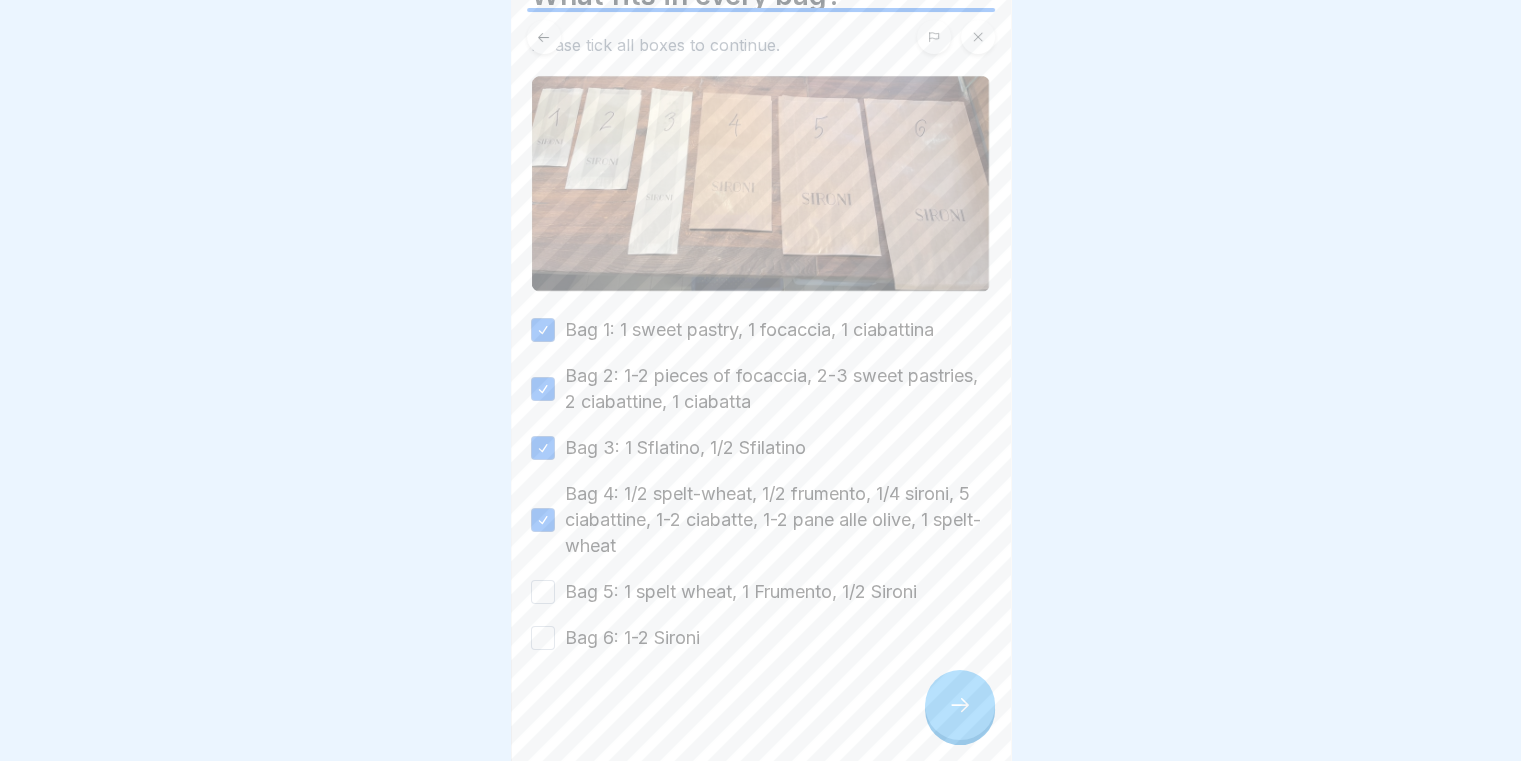 click on "Bag 5: 1 spelt wheat, 1 Frumento, 1/2 Sironi" at bounding box center (543, 592) 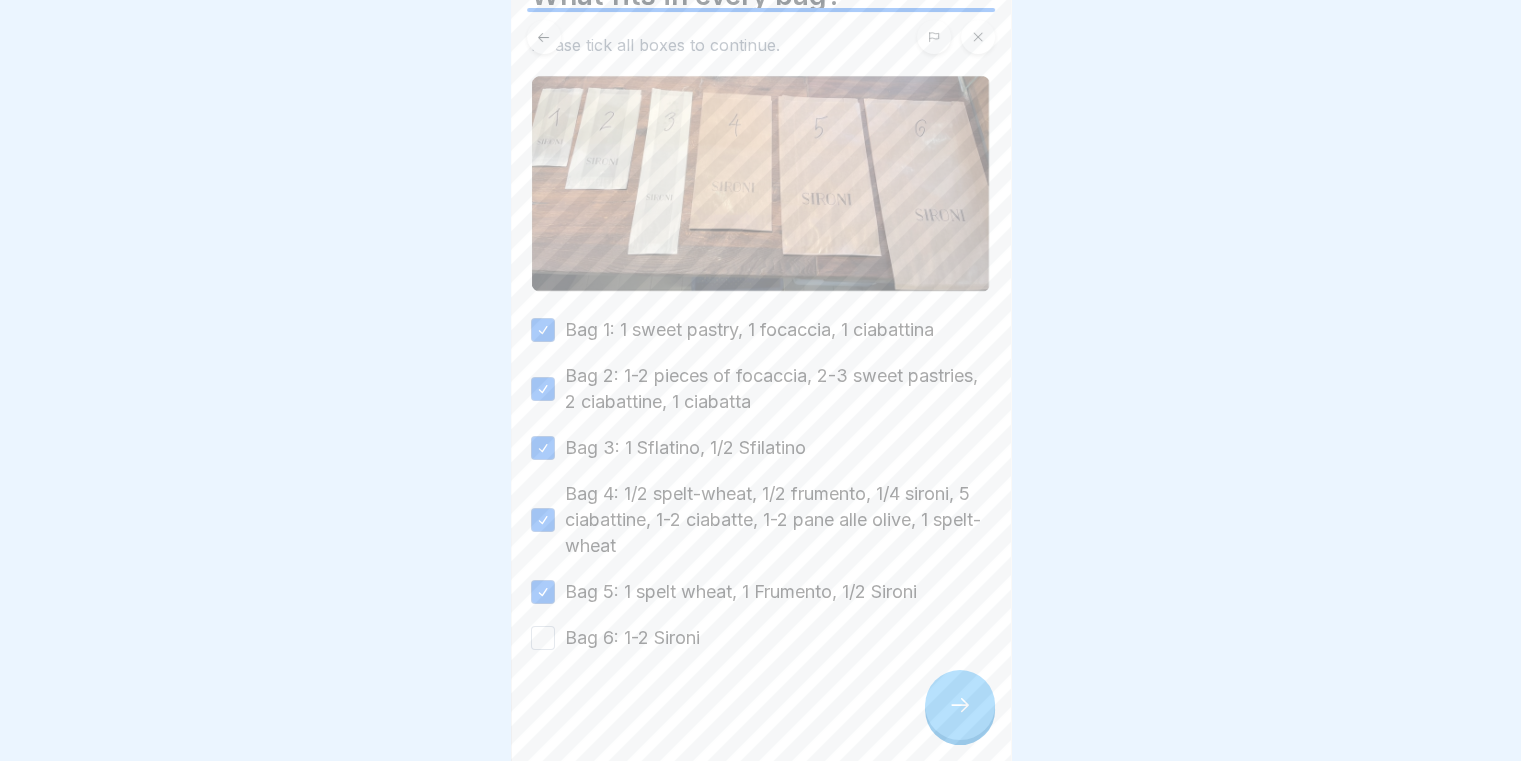 click on "Bag 6: 1-2 Sironi" at bounding box center [543, 638] 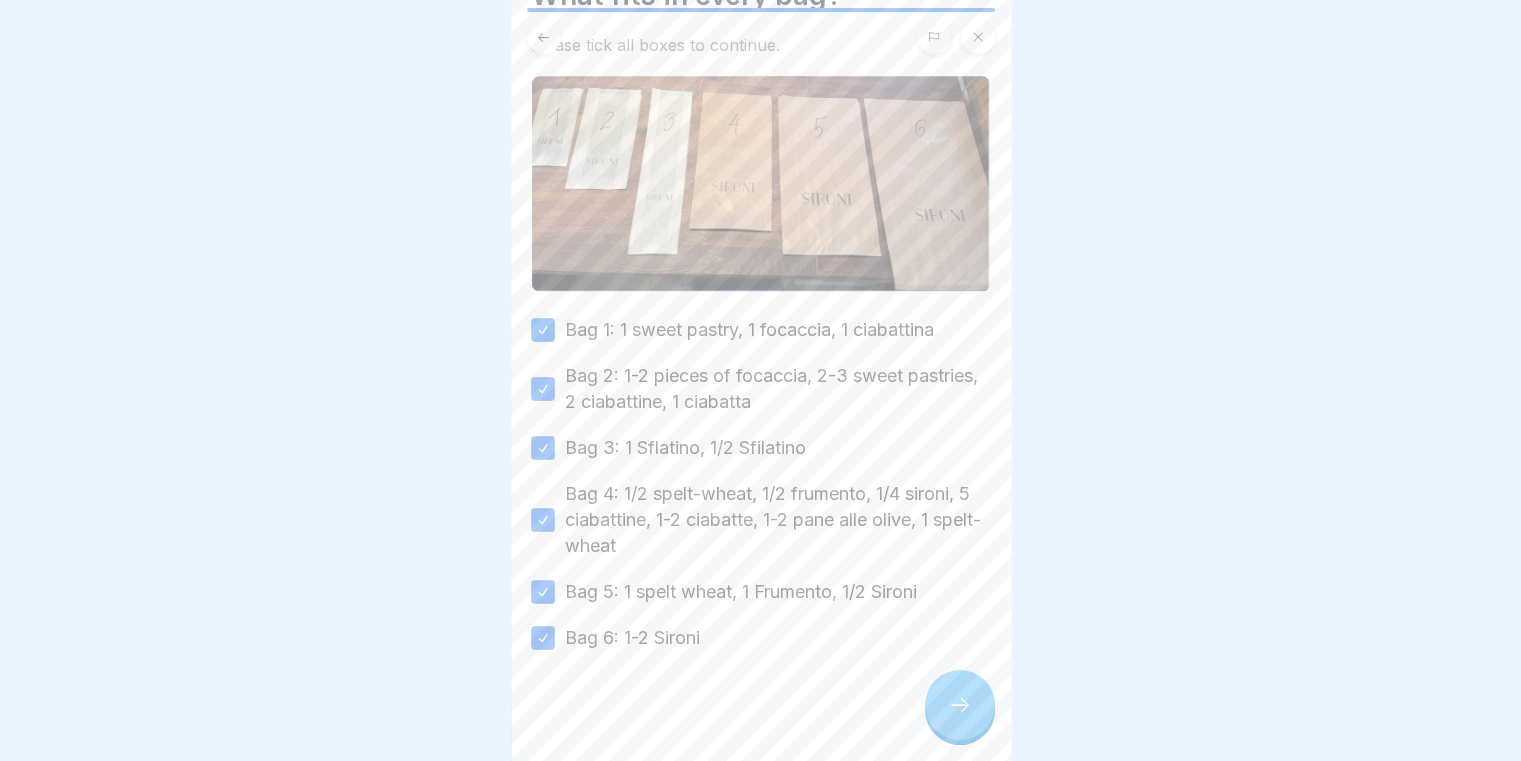 click at bounding box center [960, 705] 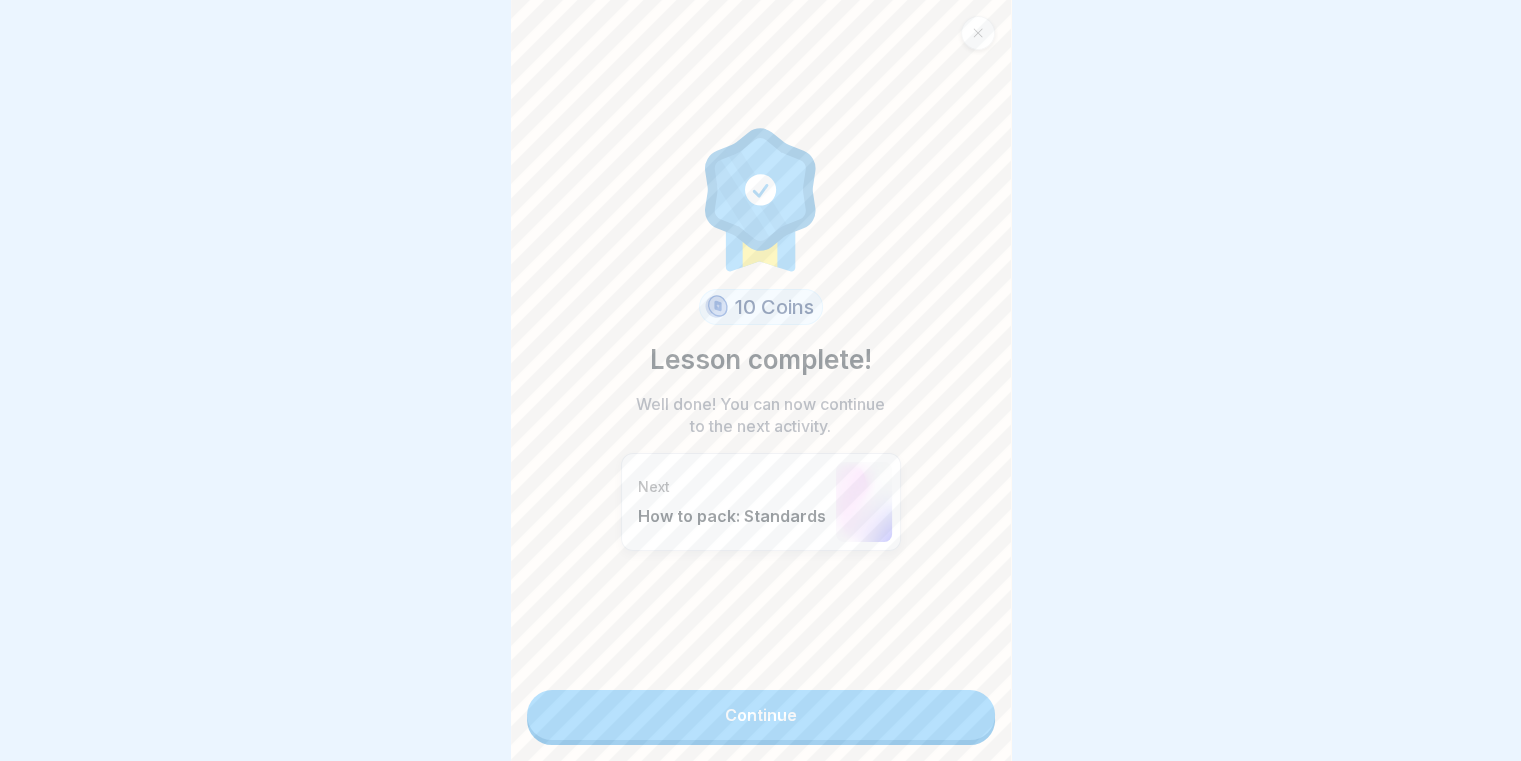 click on "Continue" at bounding box center [761, 715] 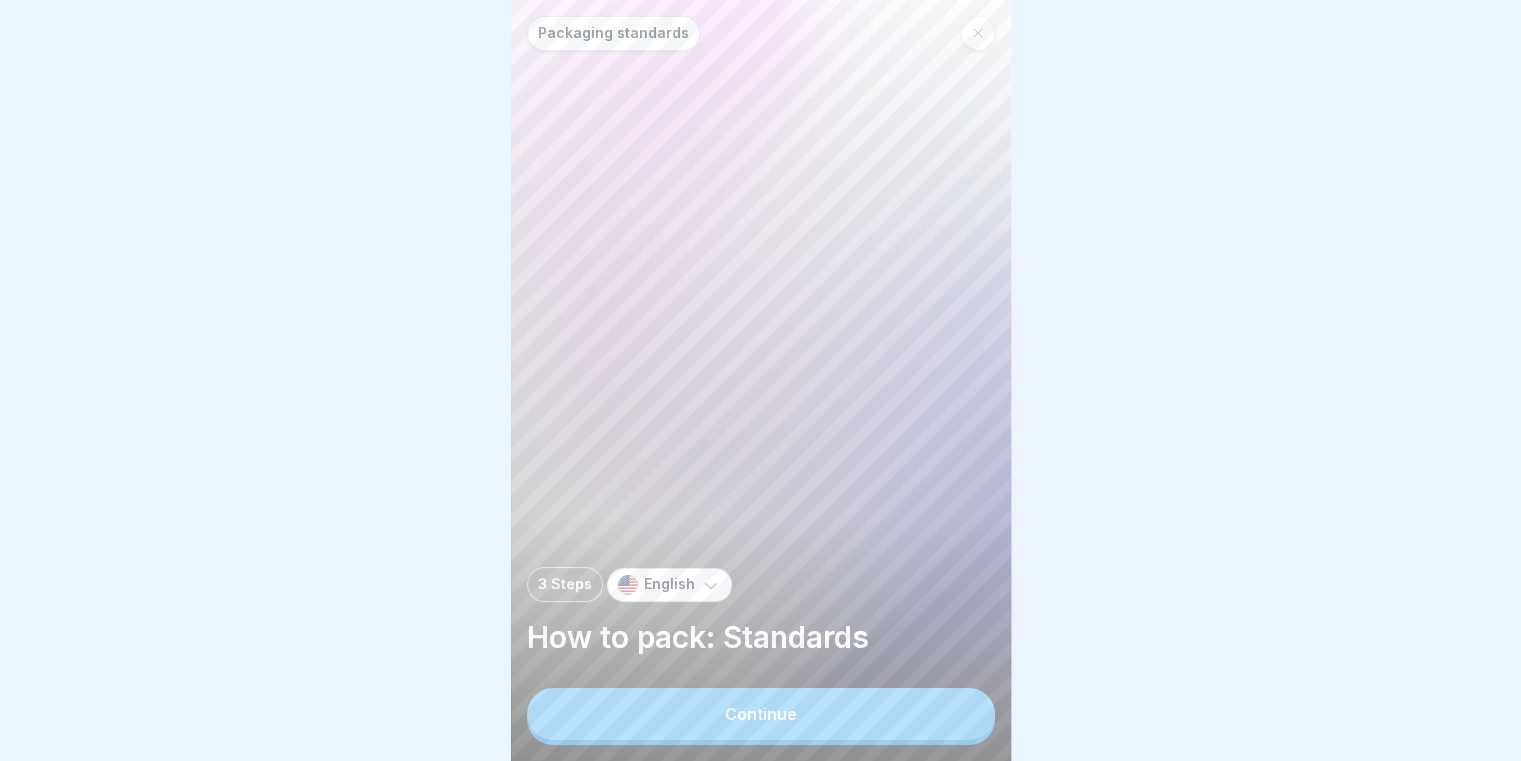 click on "Packaging standards 3 Steps English How to pack: Standards Continue" at bounding box center (761, 380) 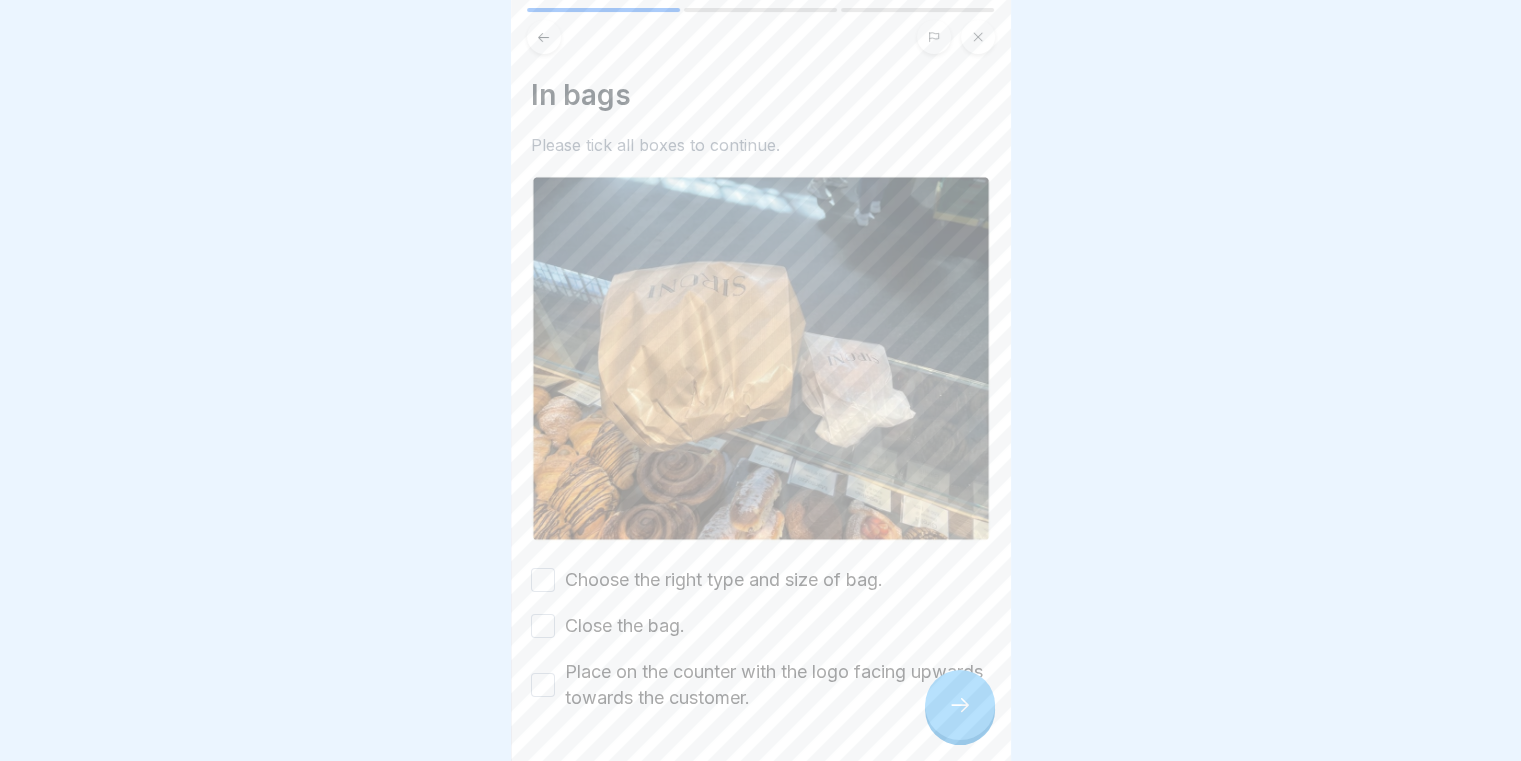 click on "Choose the right type and size of bag." at bounding box center (543, 580) 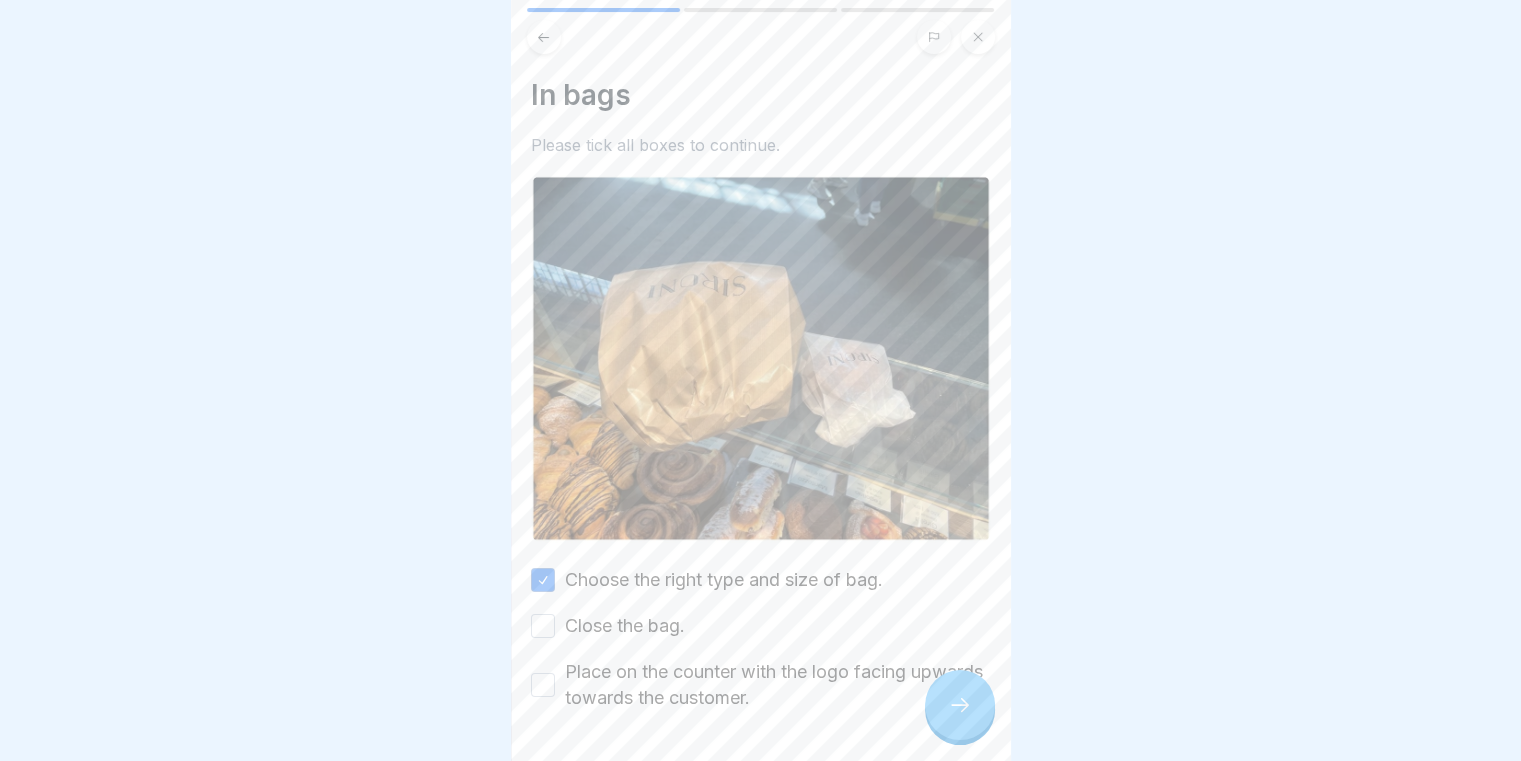 click on "Close the bag." at bounding box center (543, 626) 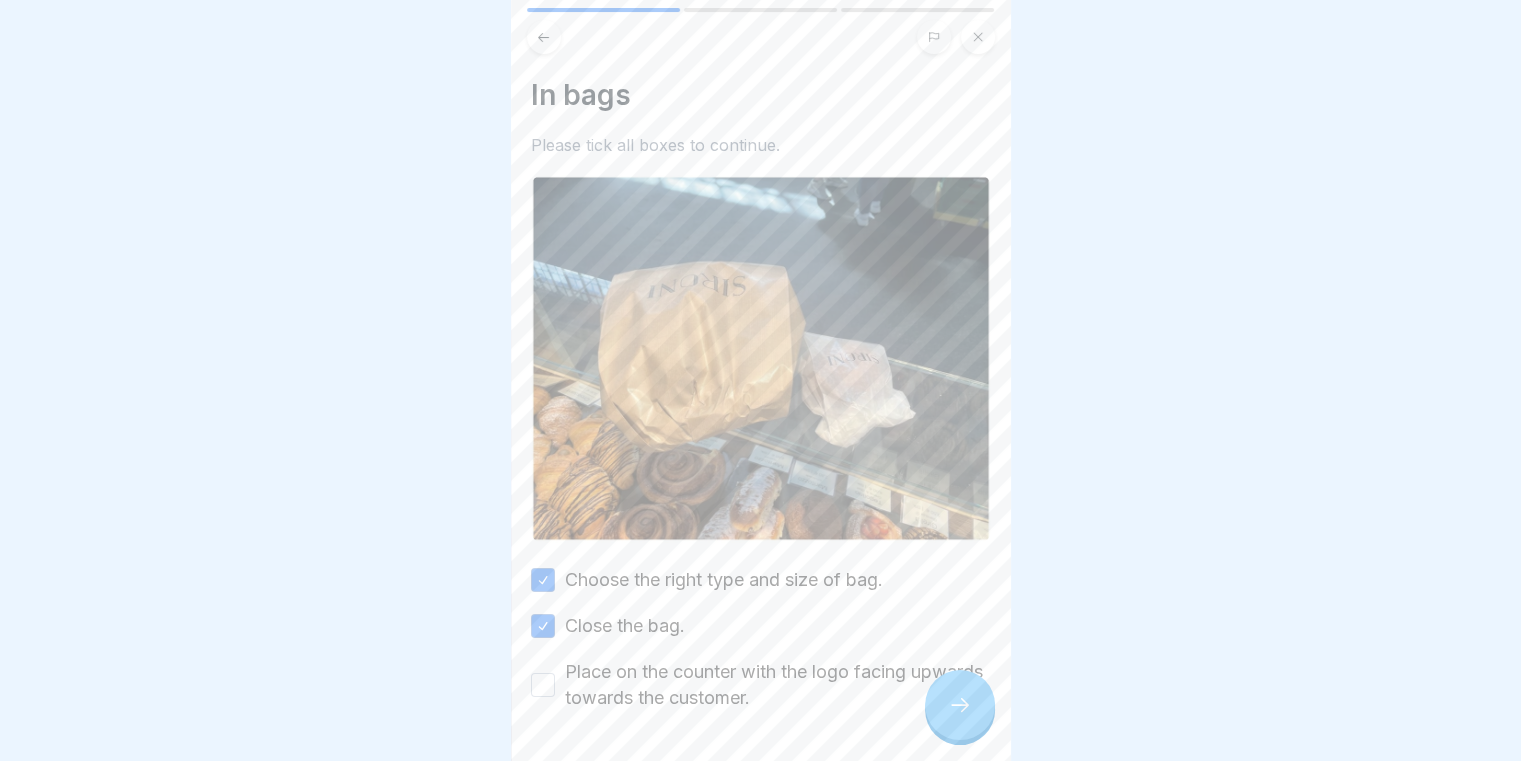drag, startPoint x: 541, startPoint y: 668, endPoint x: 577, endPoint y: 679, distance: 37.64306 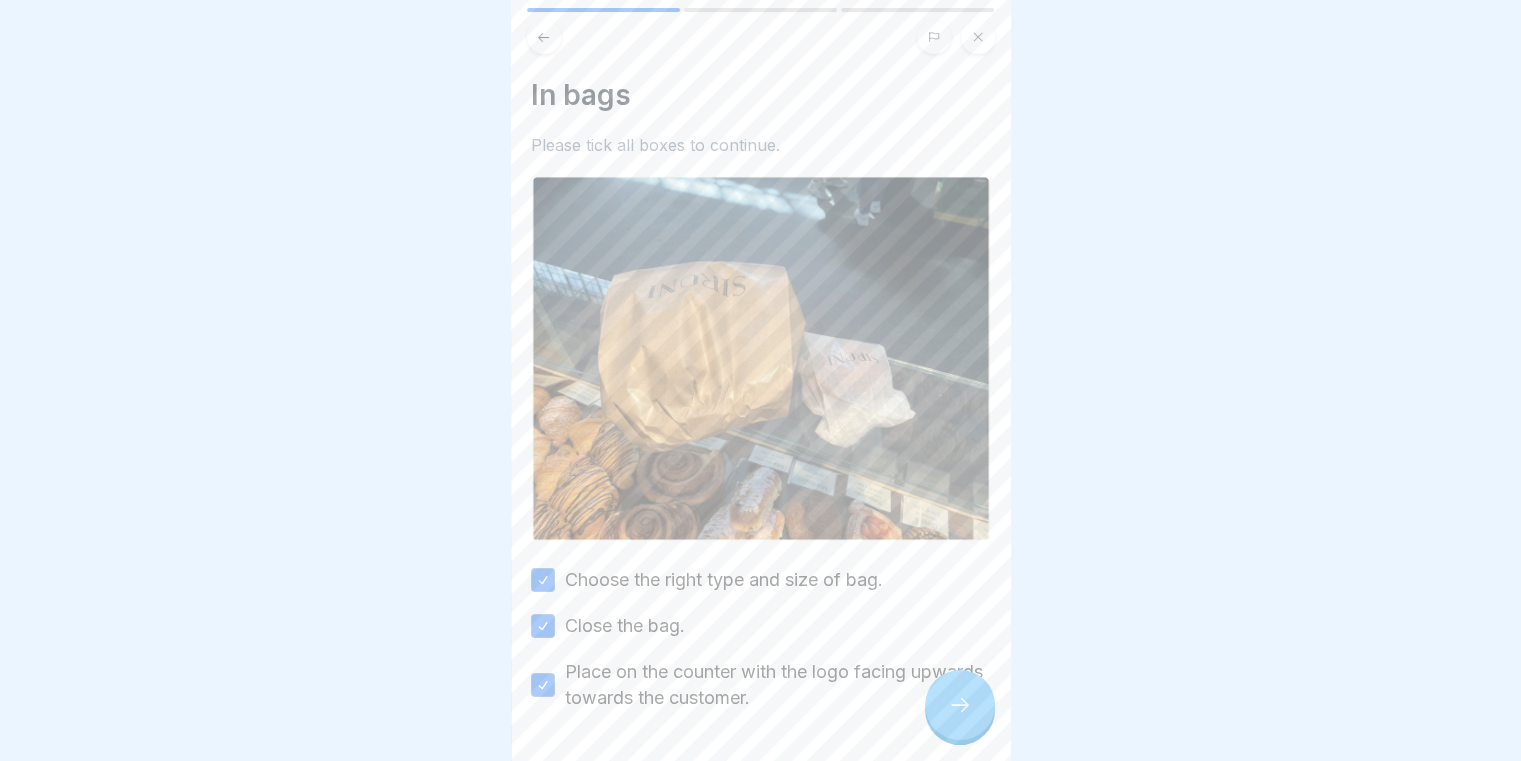click 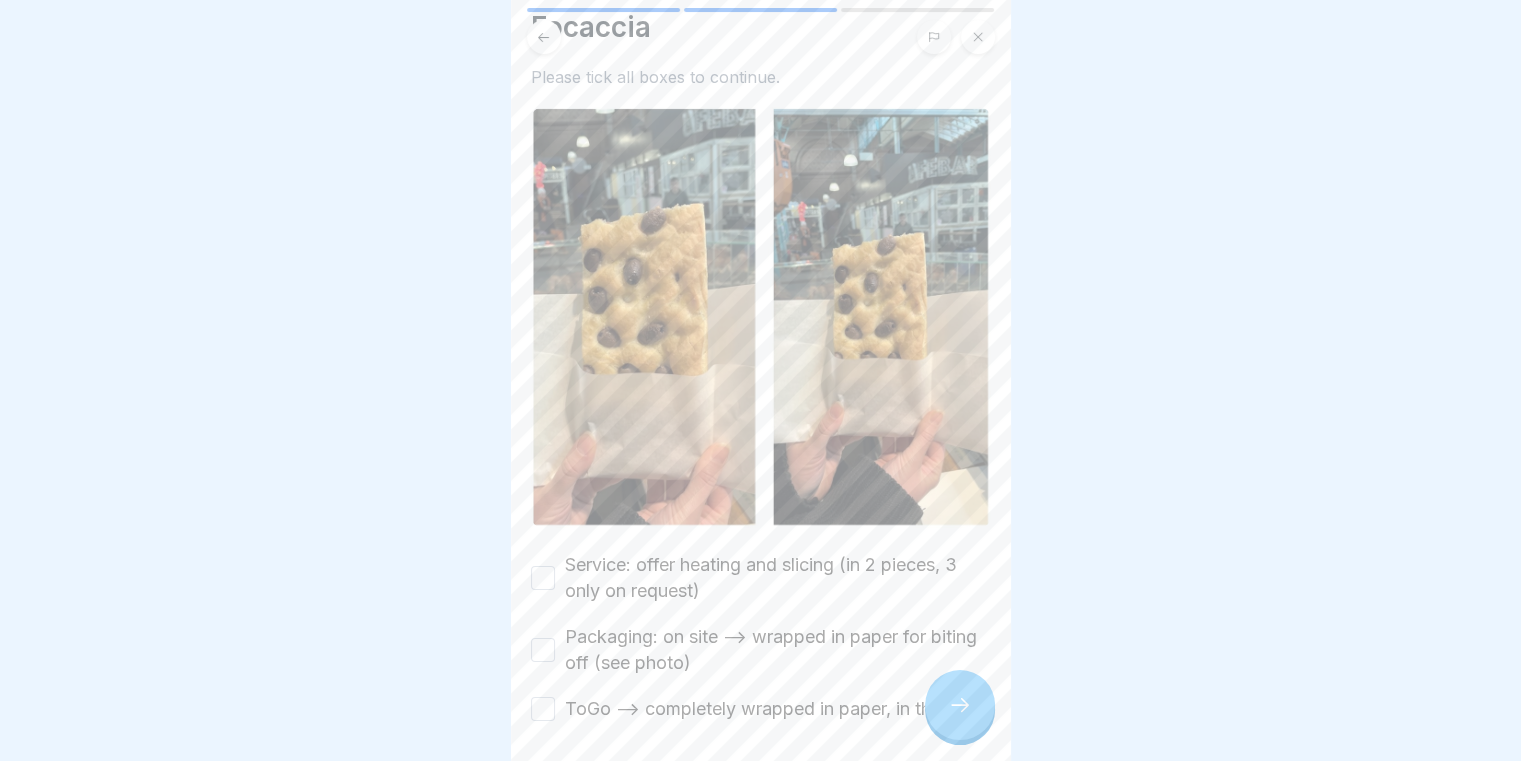 scroll, scrollTop: 60, scrollLeft: 0, axis: vertical 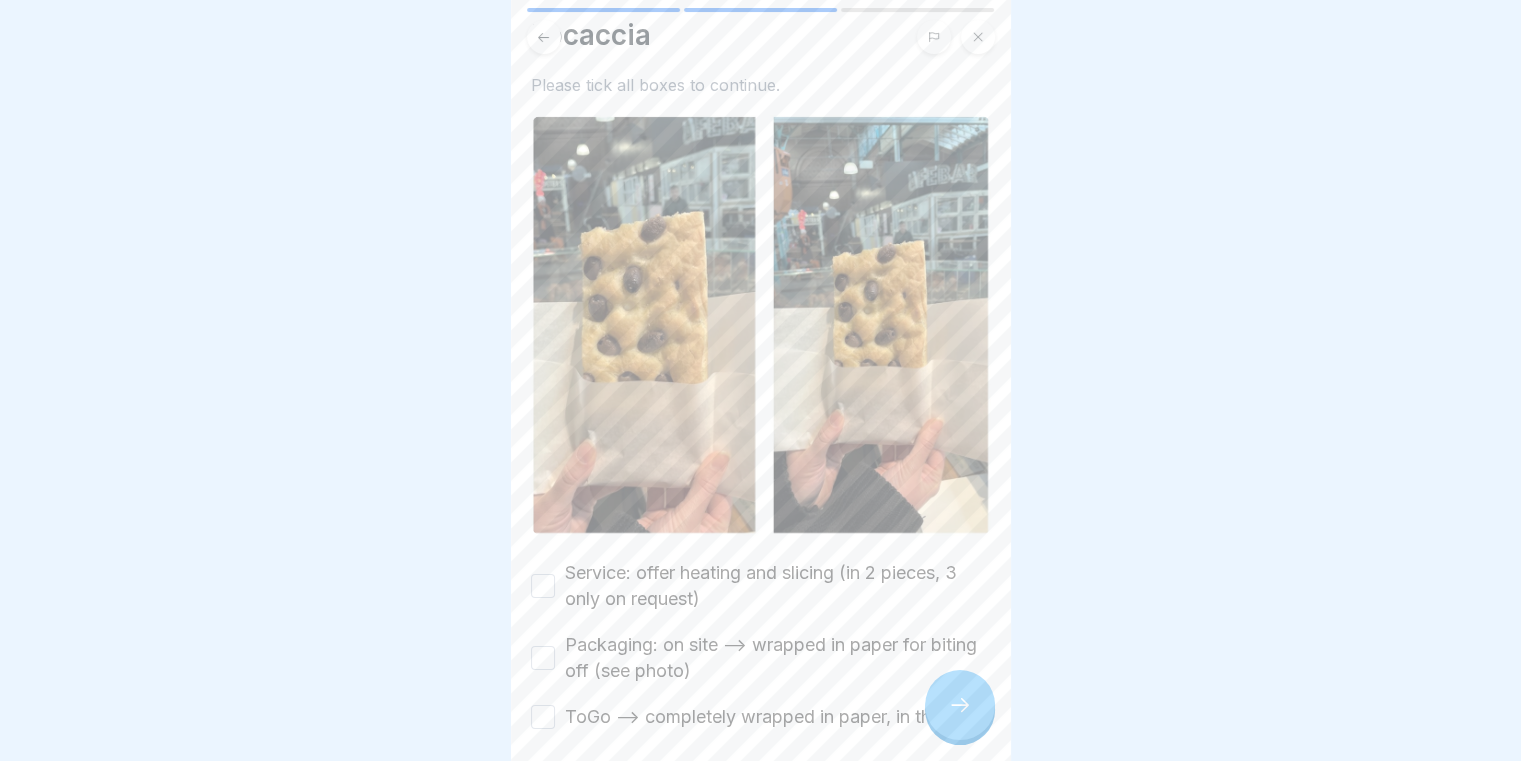 click on "Service: offer heating and slicing (in 2 pieces, 3 only on request)" at bounding box center (543, 586) 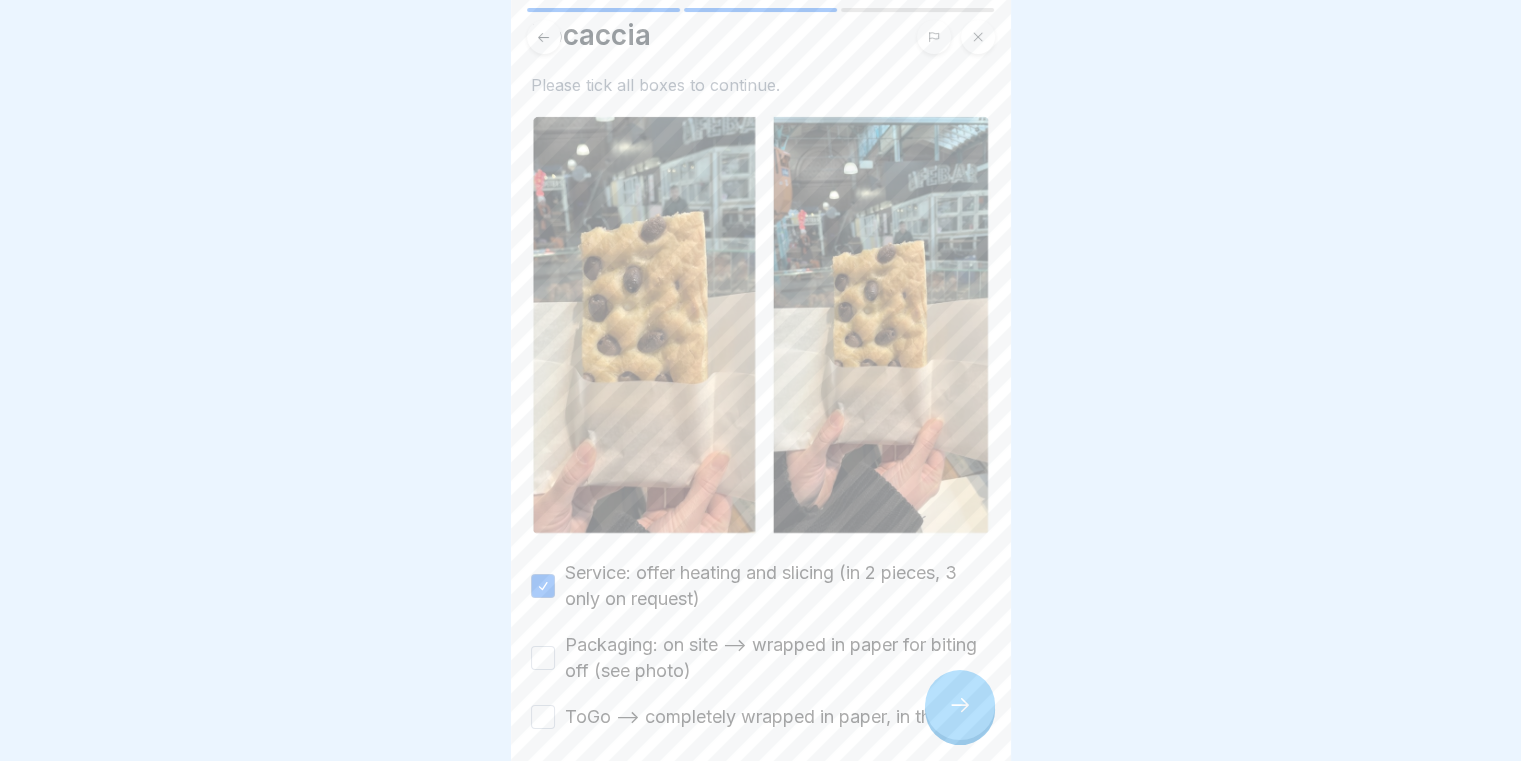 click on "Packaging: on site --> wrapped in paper for biting off (see photo)" at bounding box center (761, 658) 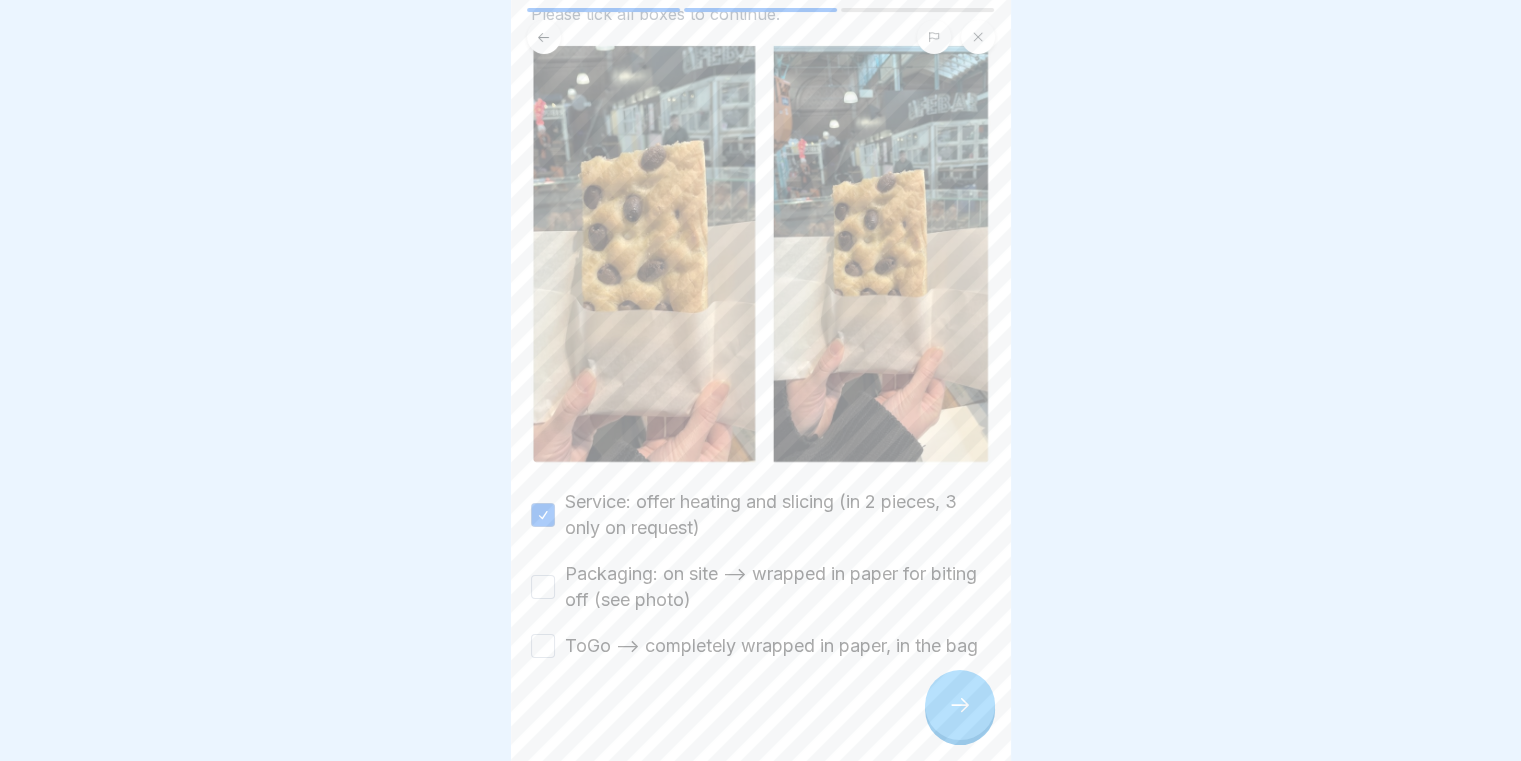 scroll, scrollTop: 160, scrollLeft: 0, axis: vertical 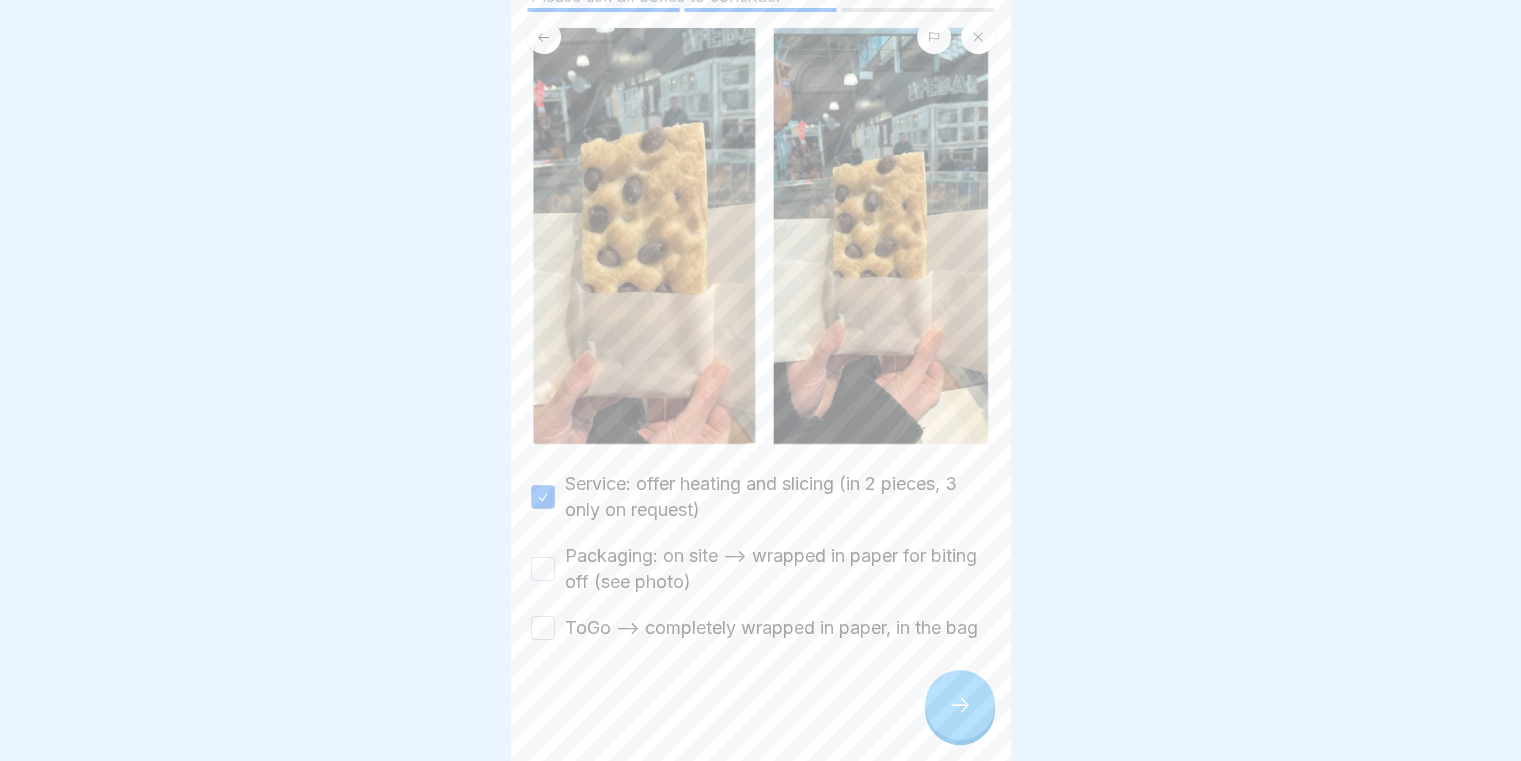 click on "ToGo --> completely wrapped in paper, in the bag" at bounding box center [543, 628] 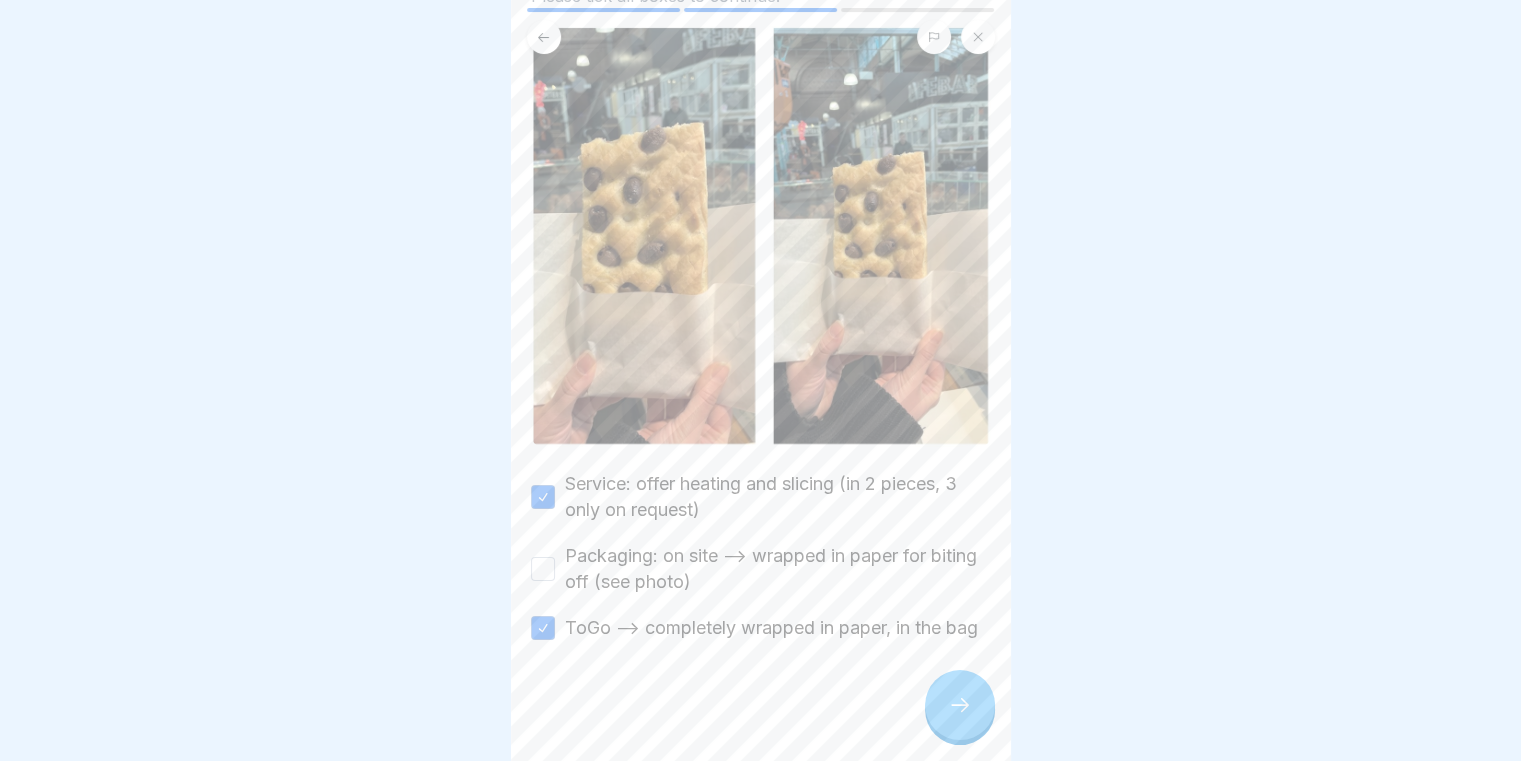 click on "Packaging: on site --> wrapped in paper for biting off (see photo)" at bounding box center (543, 569) 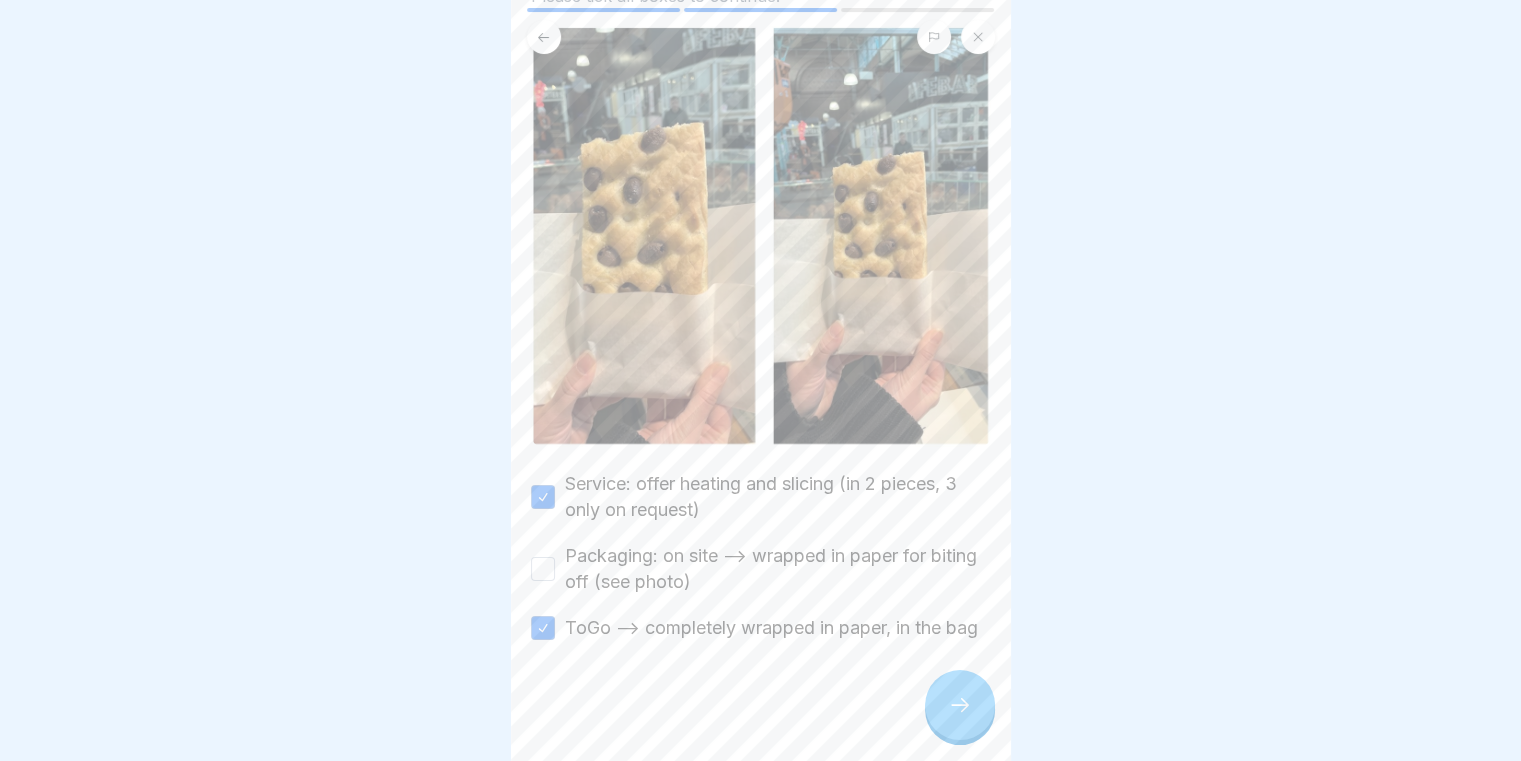 click on "Packaging: on site --> wrapped in paper for biting off (see photo)" at bounding box center [543, 569] 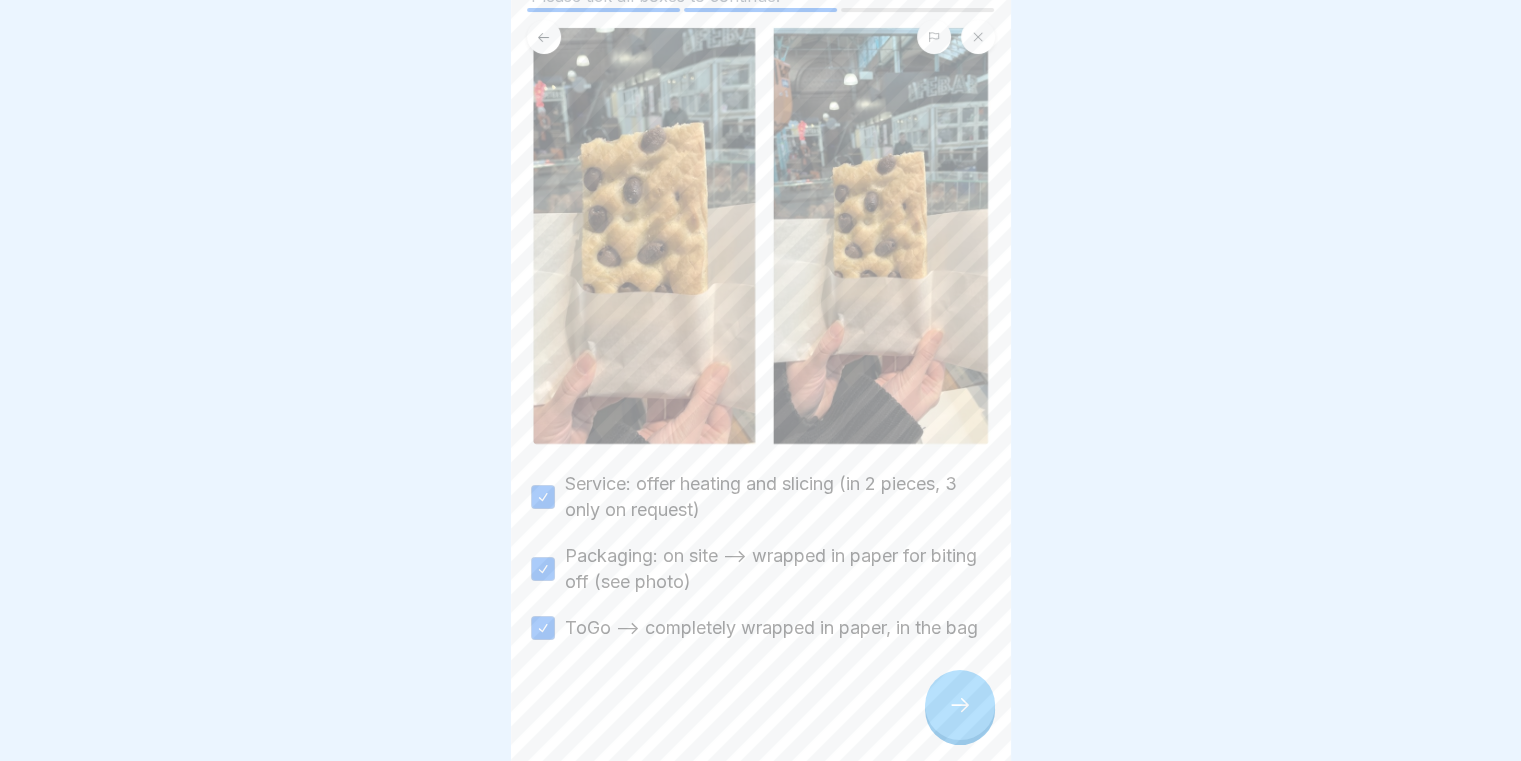 click 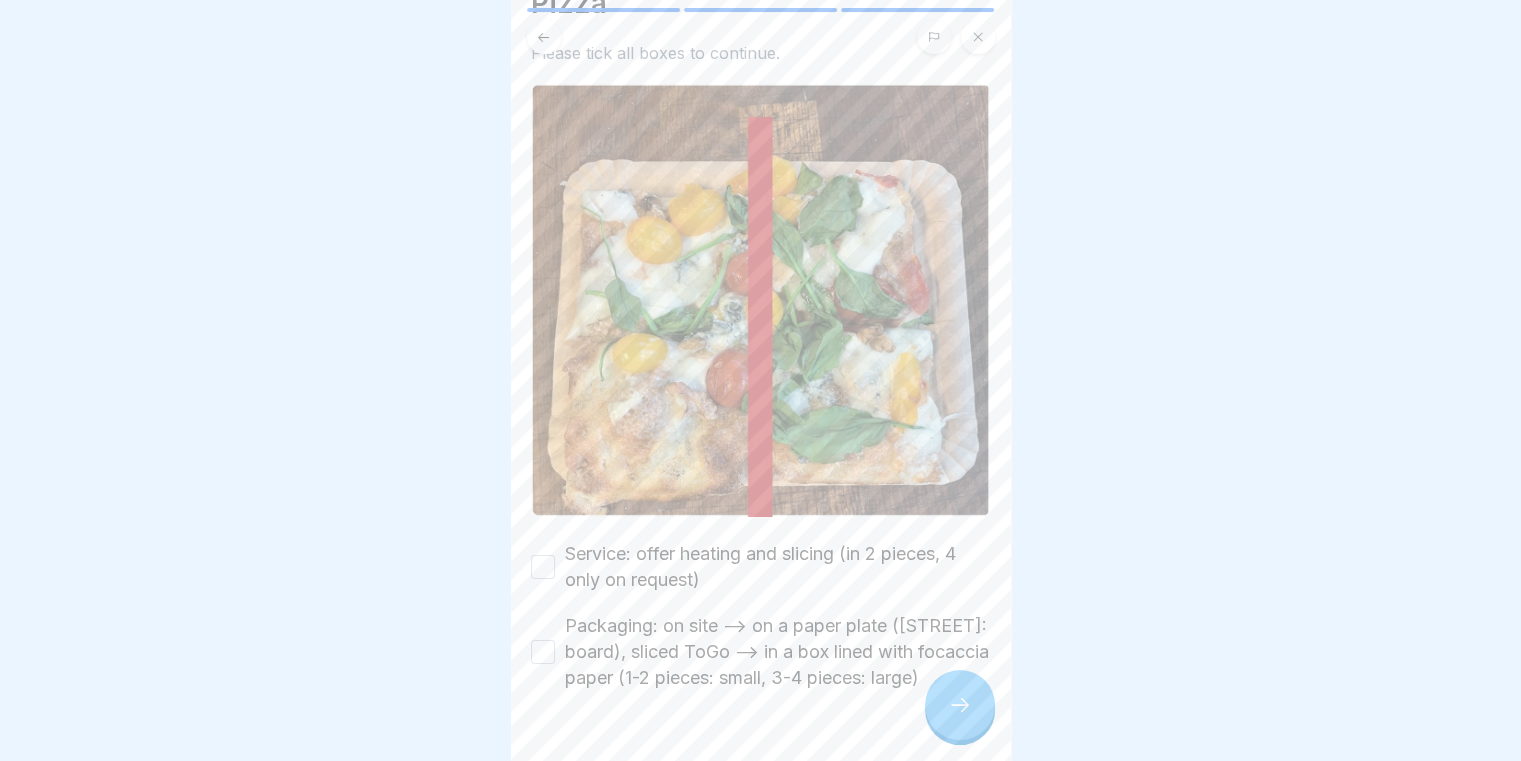 scroll, scrollTop: 154, scrollLeft: 0, axis: vertical 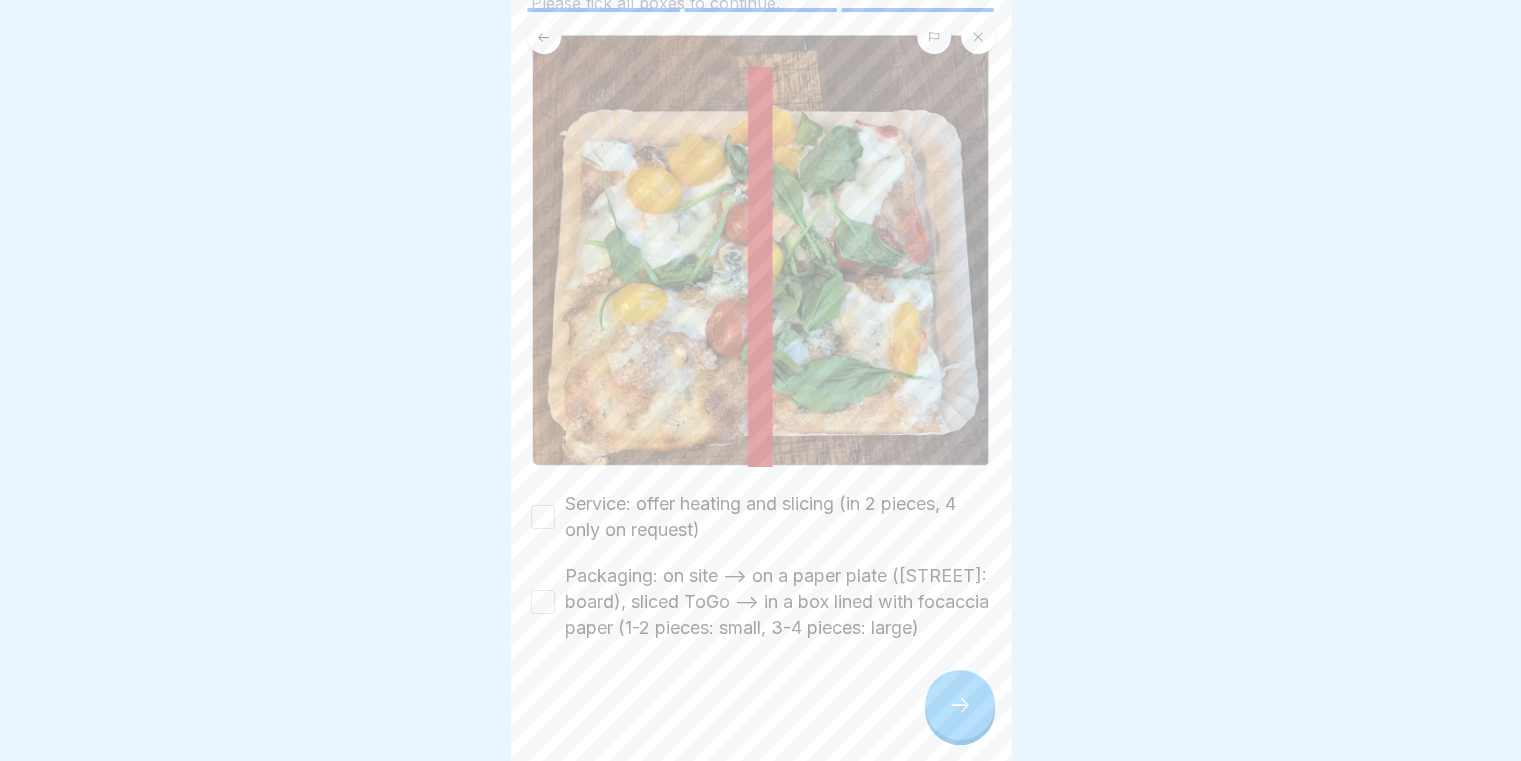 click on "Service: offer heating and slicing (in 2 pieces, 4 only on request)" at bounding box center (543, 517) 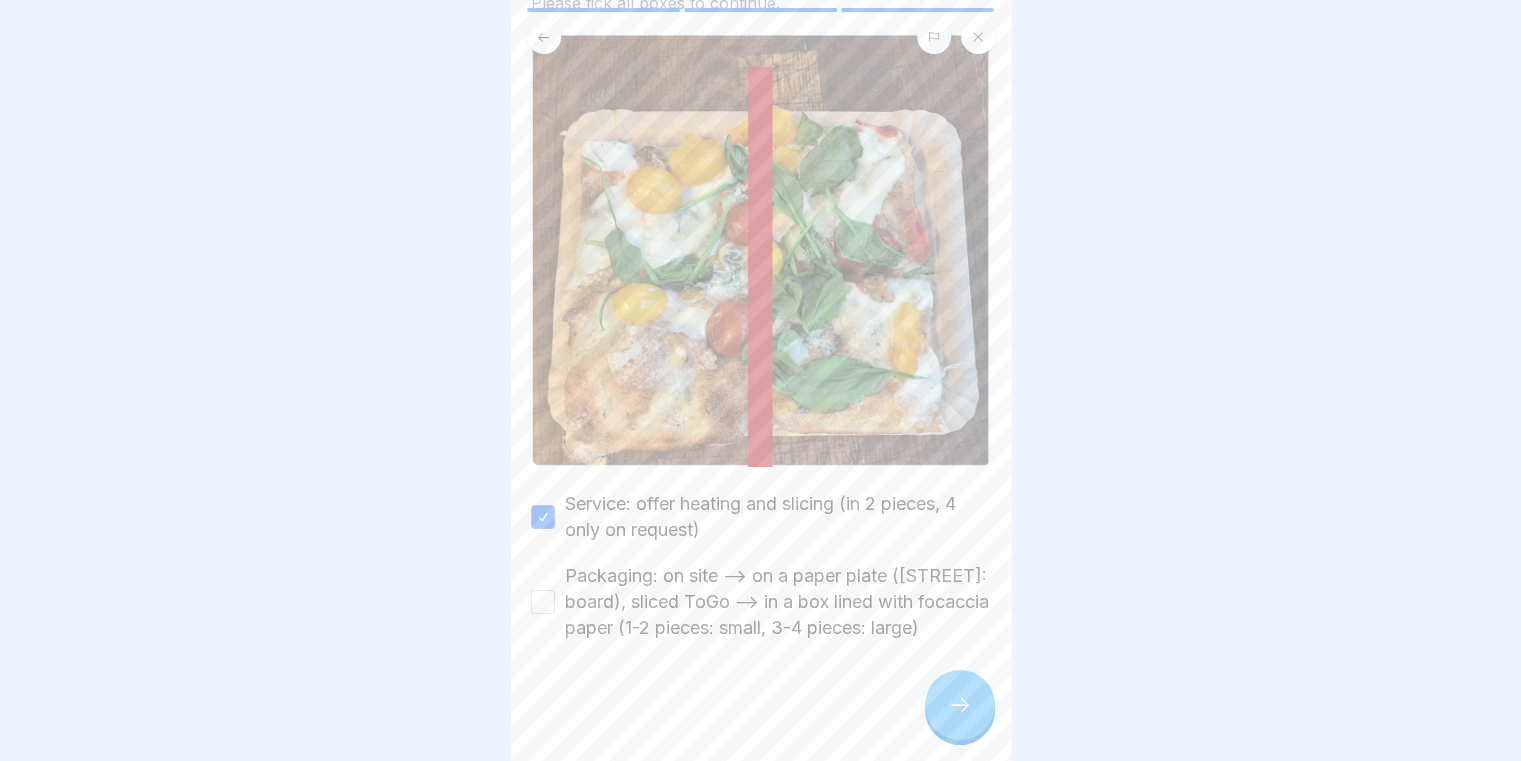 click on "Packaging: on site --> on a paper plate (Goltz: board), sliced ToGo --> in a box lined with focaccia paper (1-2 pieces: small, 3-4 pieces: large)" at bounding box center [543, 602] 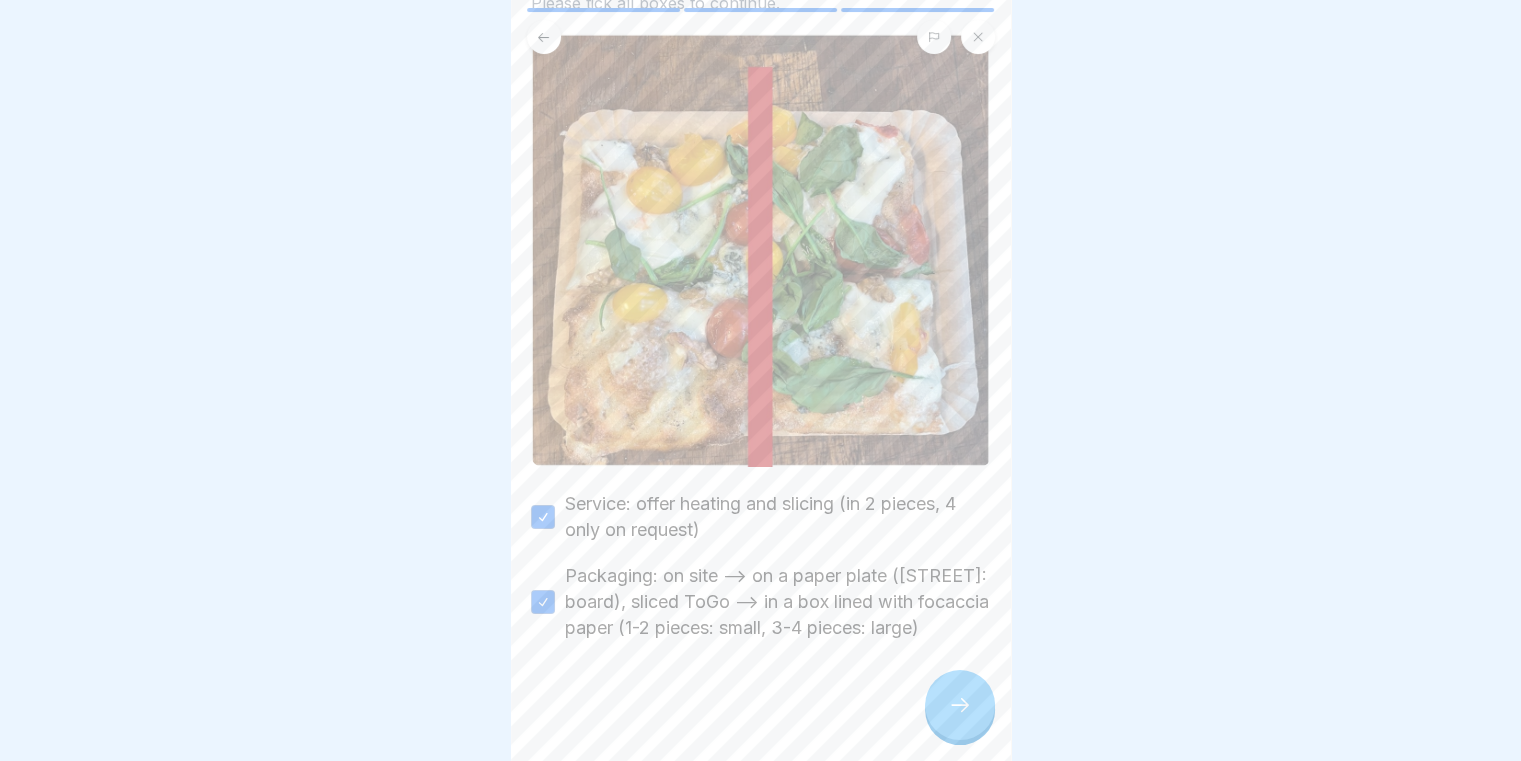 click 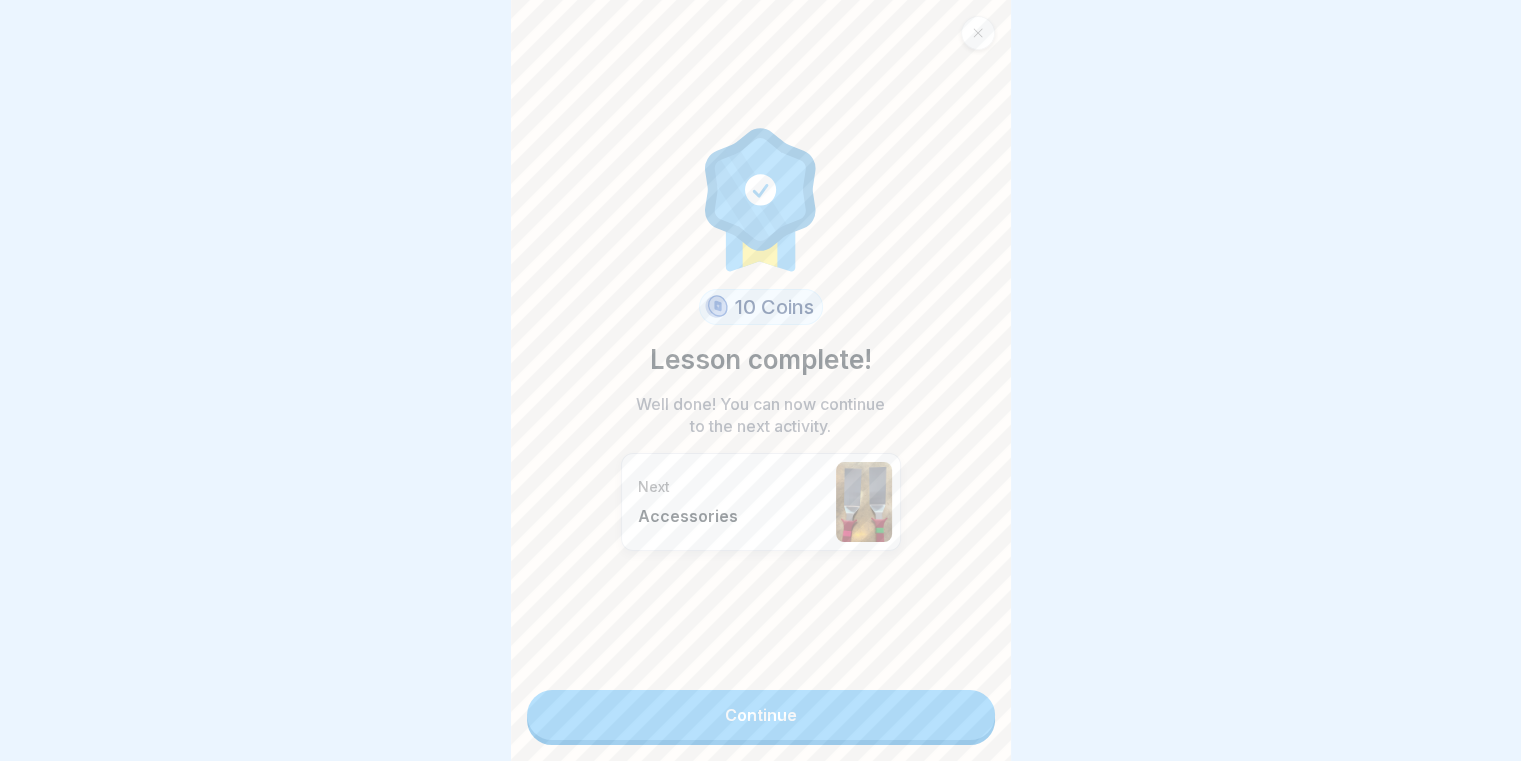 click on "Continue" at bounding box center (761, 715) 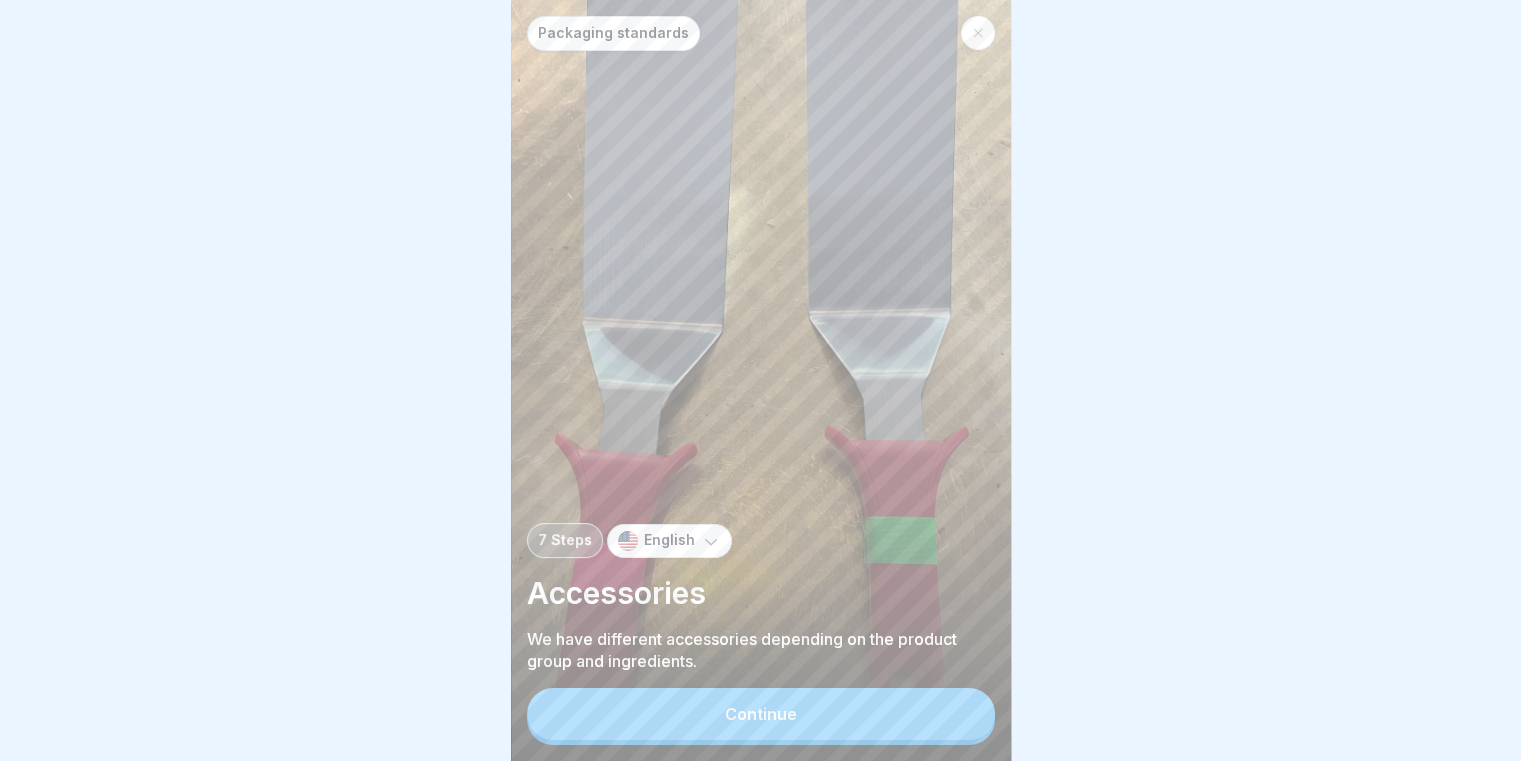 scroll, scrollTop: 15, scrollLeft: 0, axis: vertical 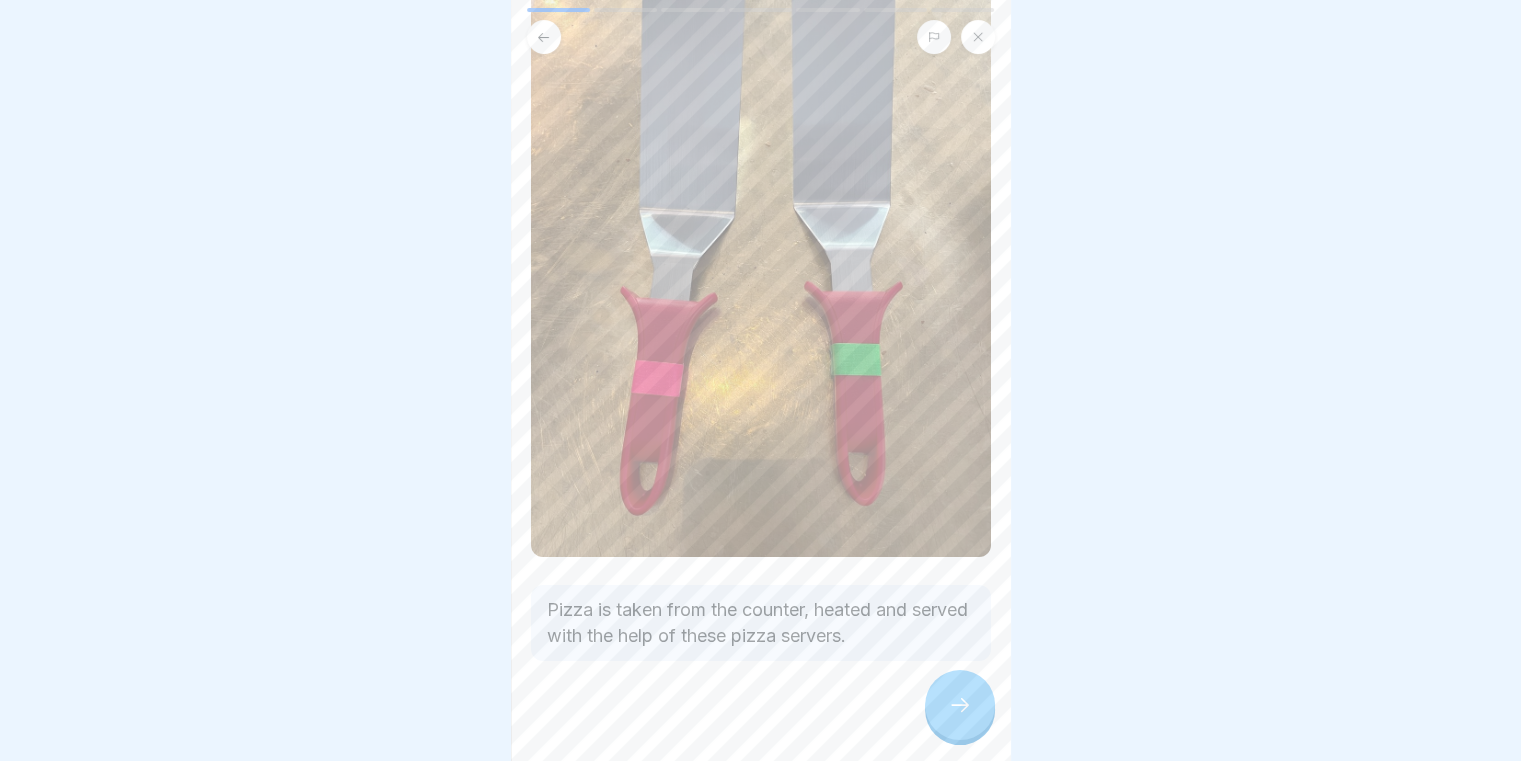 click 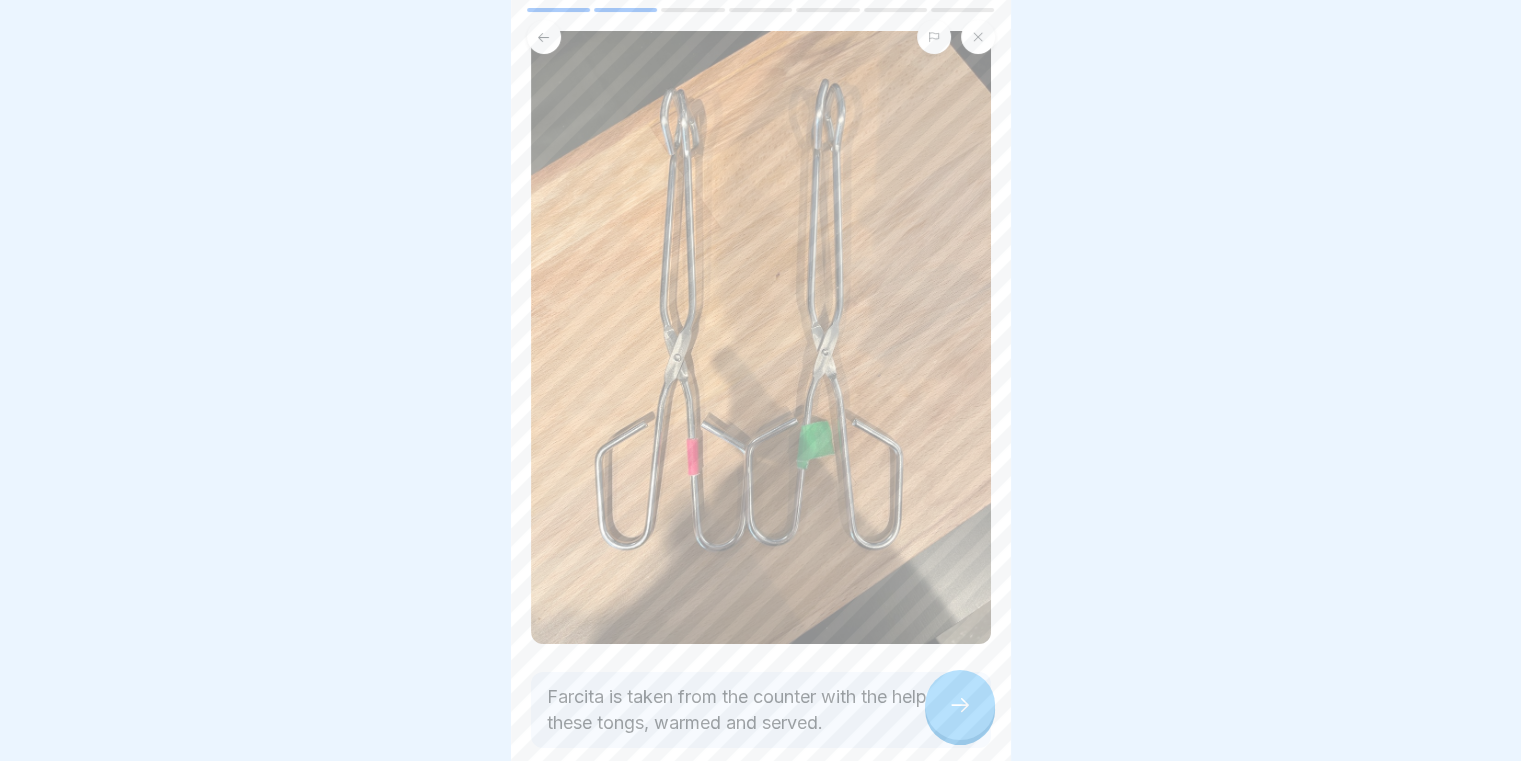 scroll, scrollTop: 196, scrollLeft: 0, axis: vertical 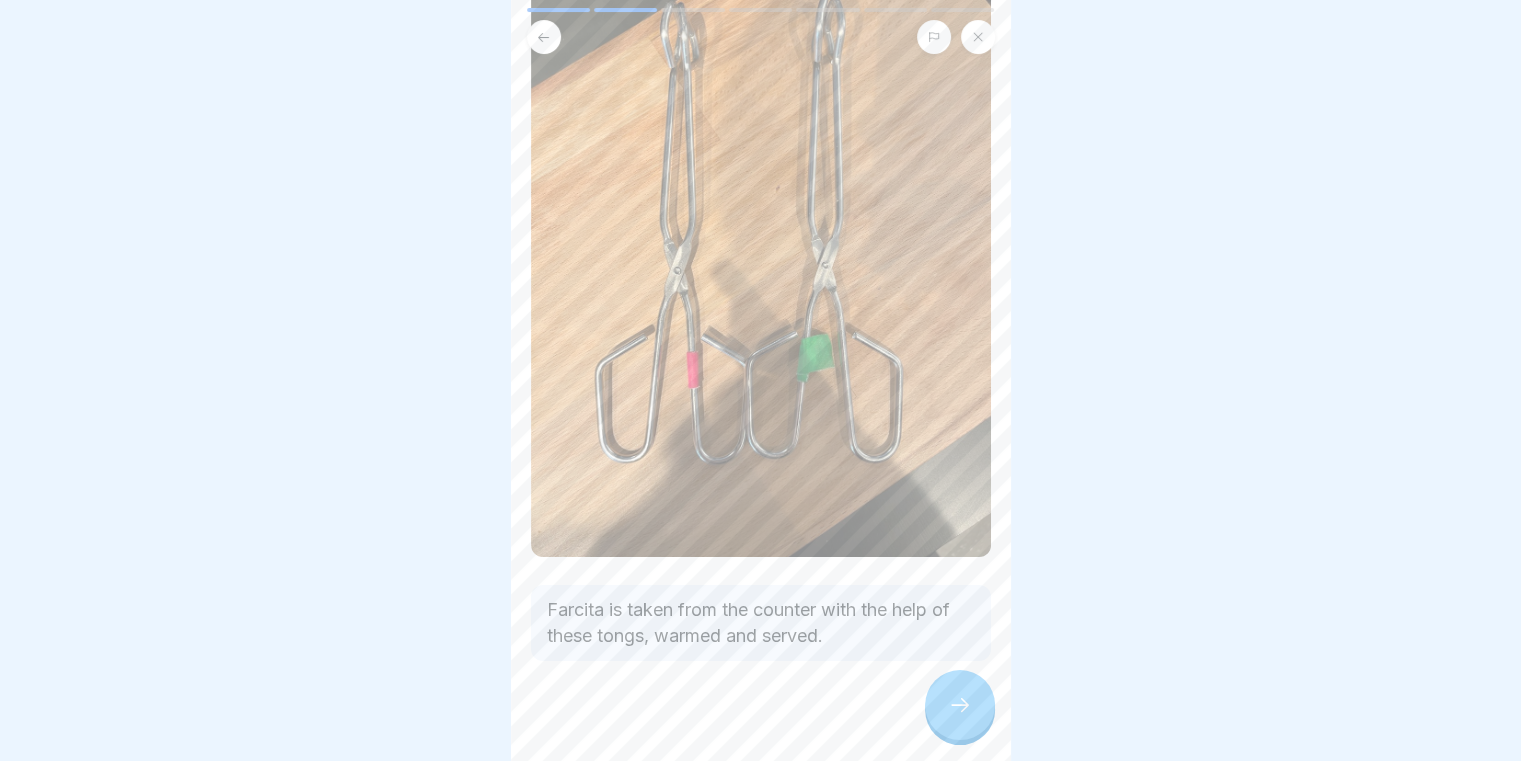 click 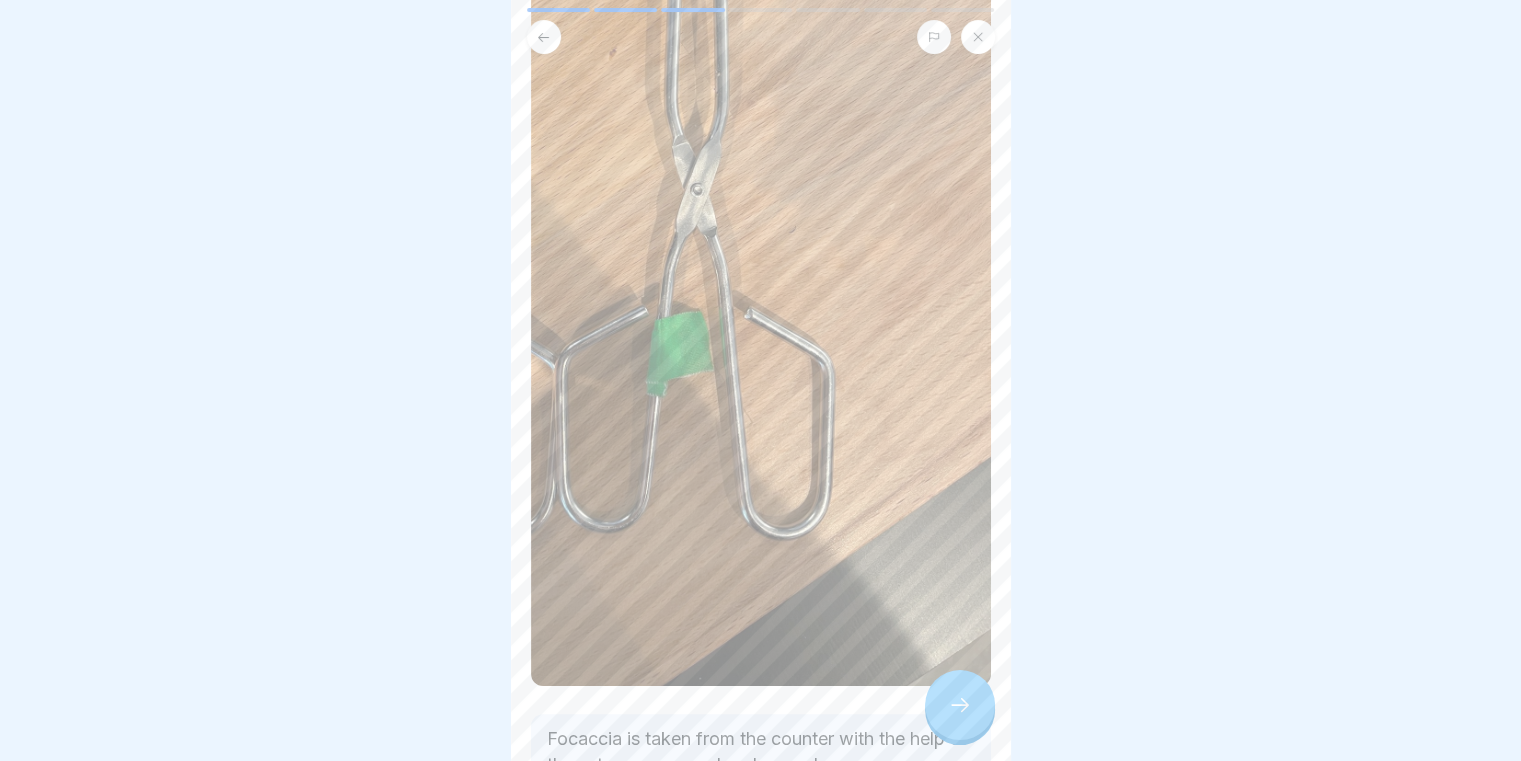 scroll, scrollTop: 635, scrollLeft: 0, axis: vertical 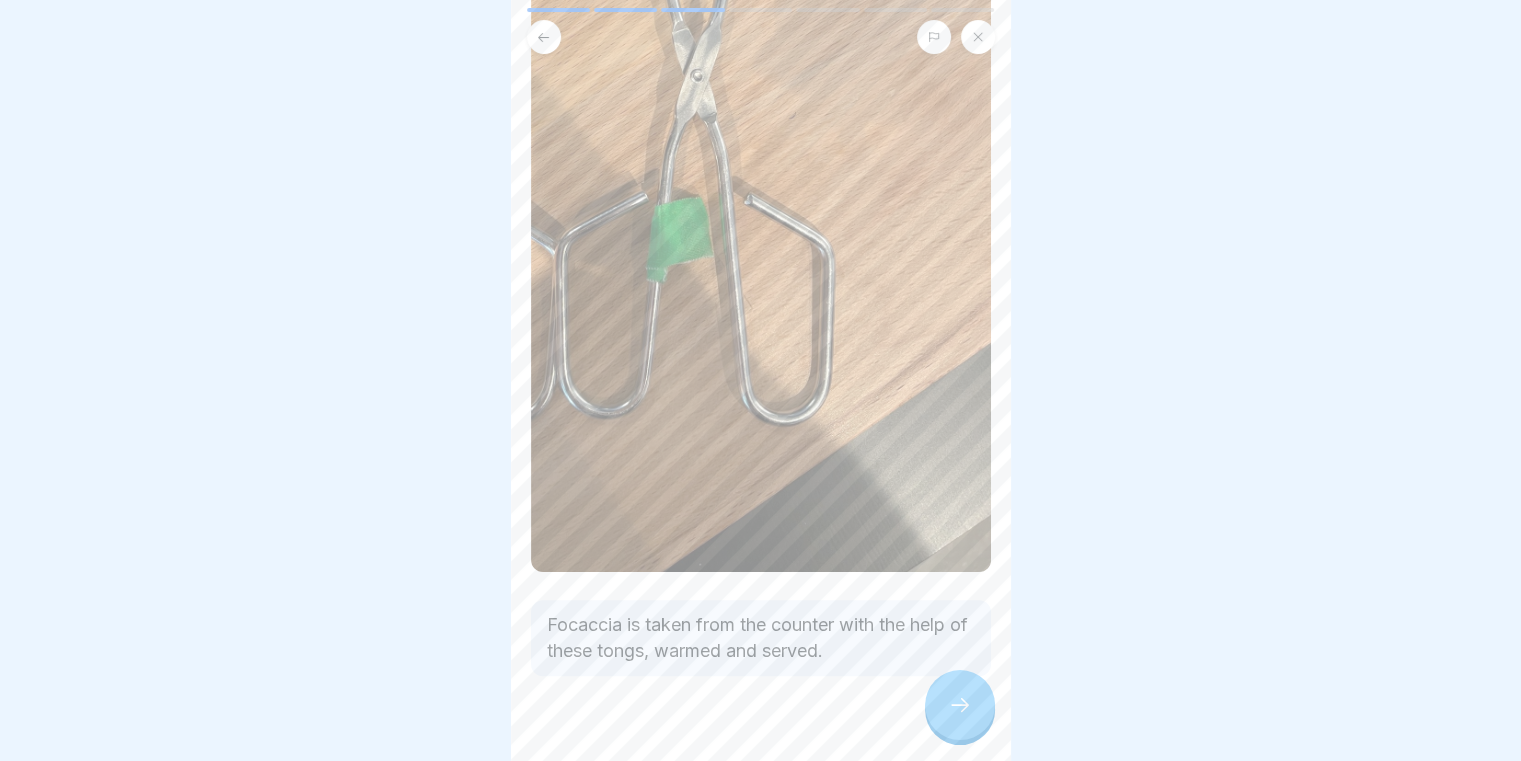 click at bounding box center [960, 705] 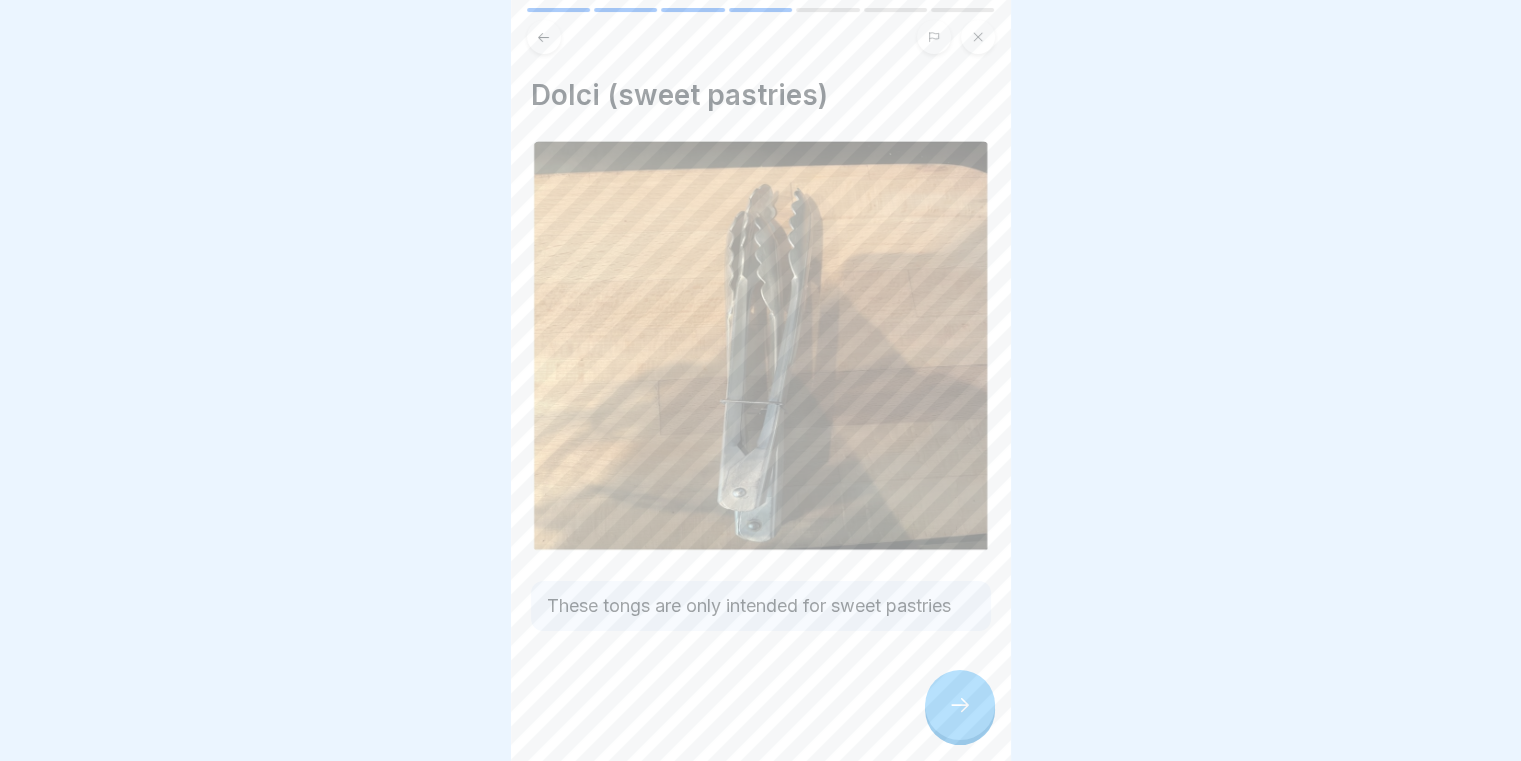 scroll, scrollTop: 2, scrollLeft: 0, axis: vertical 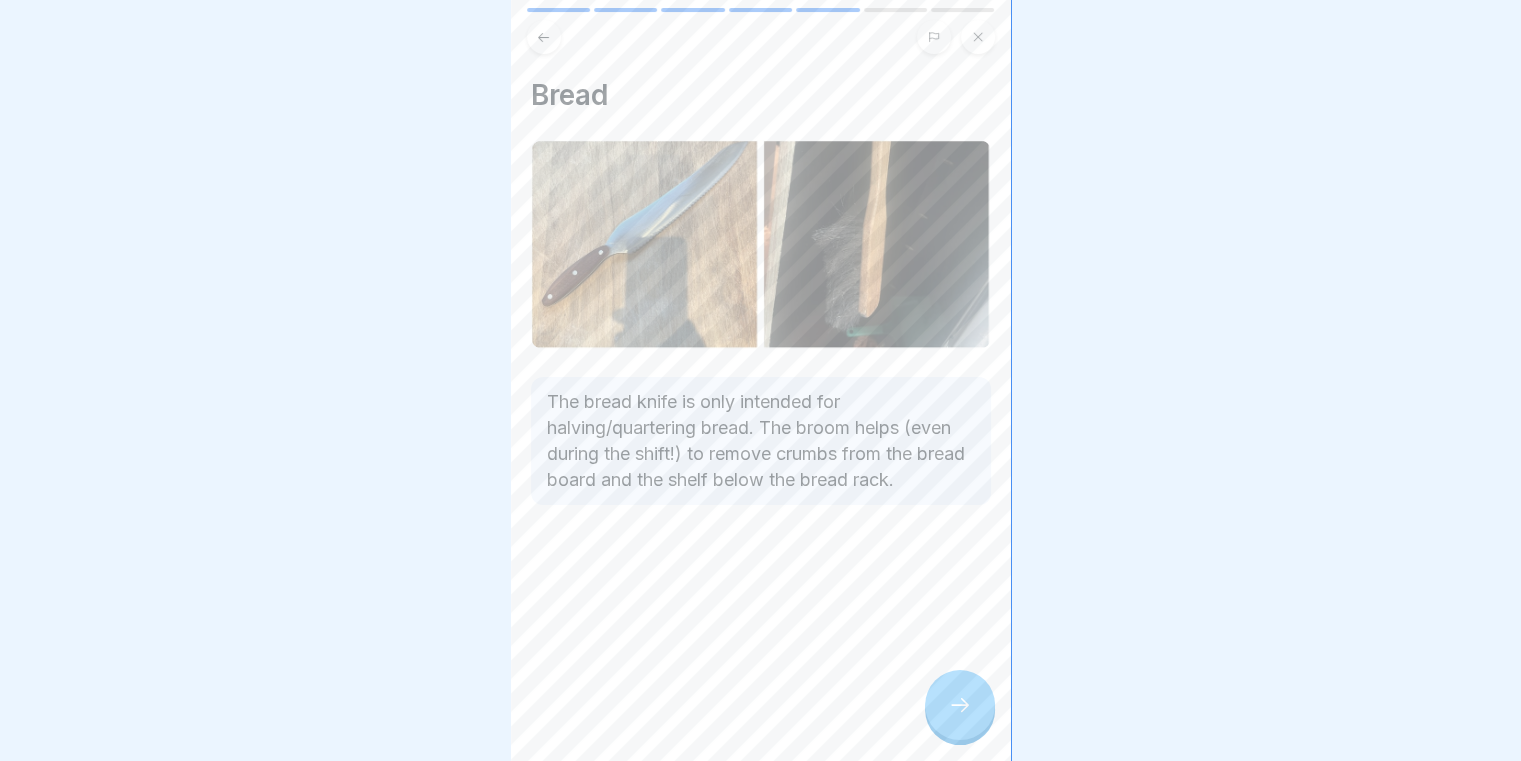 click 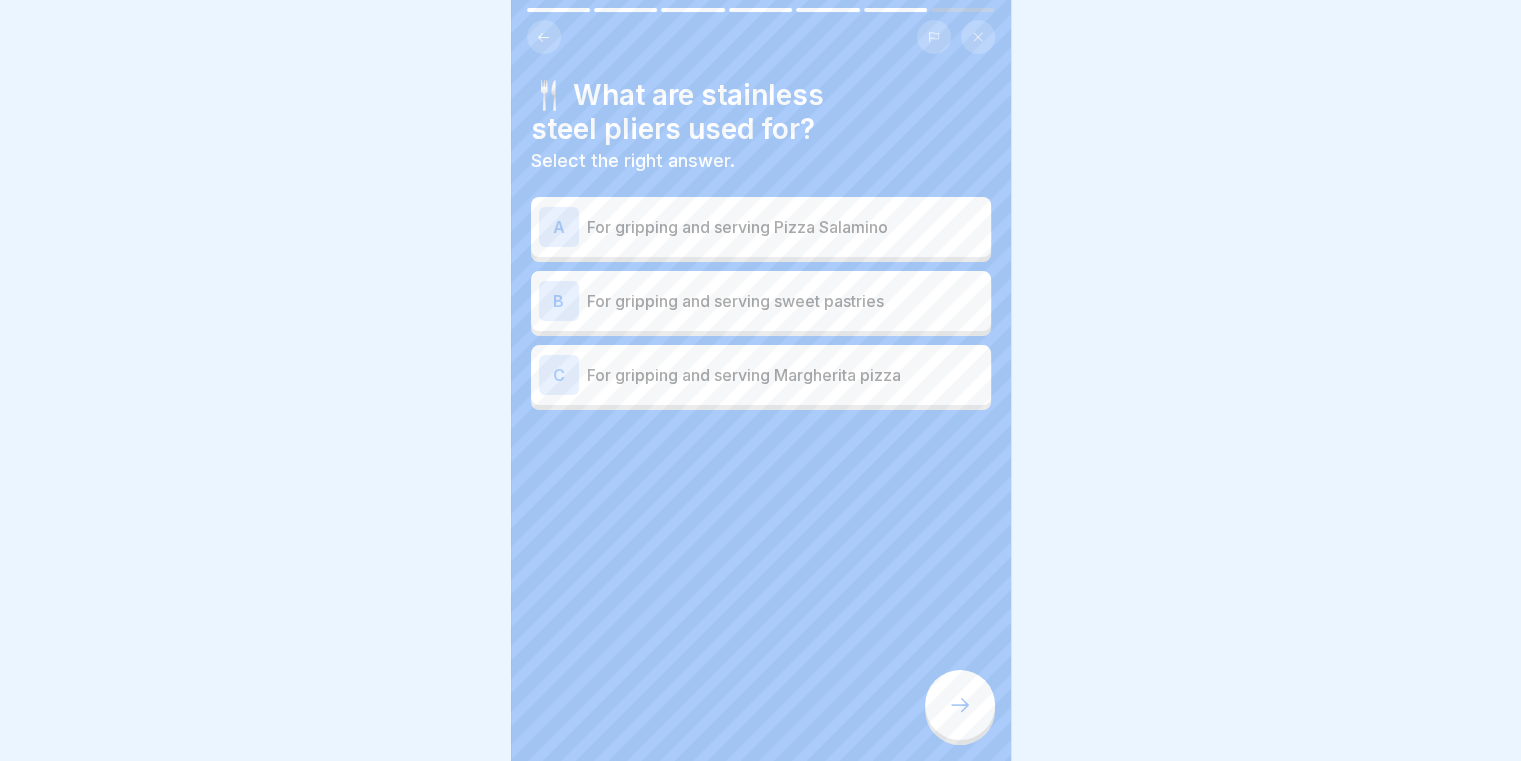 click on "For gripping and serving Margherita pizza" at bounding box center [785, 375] 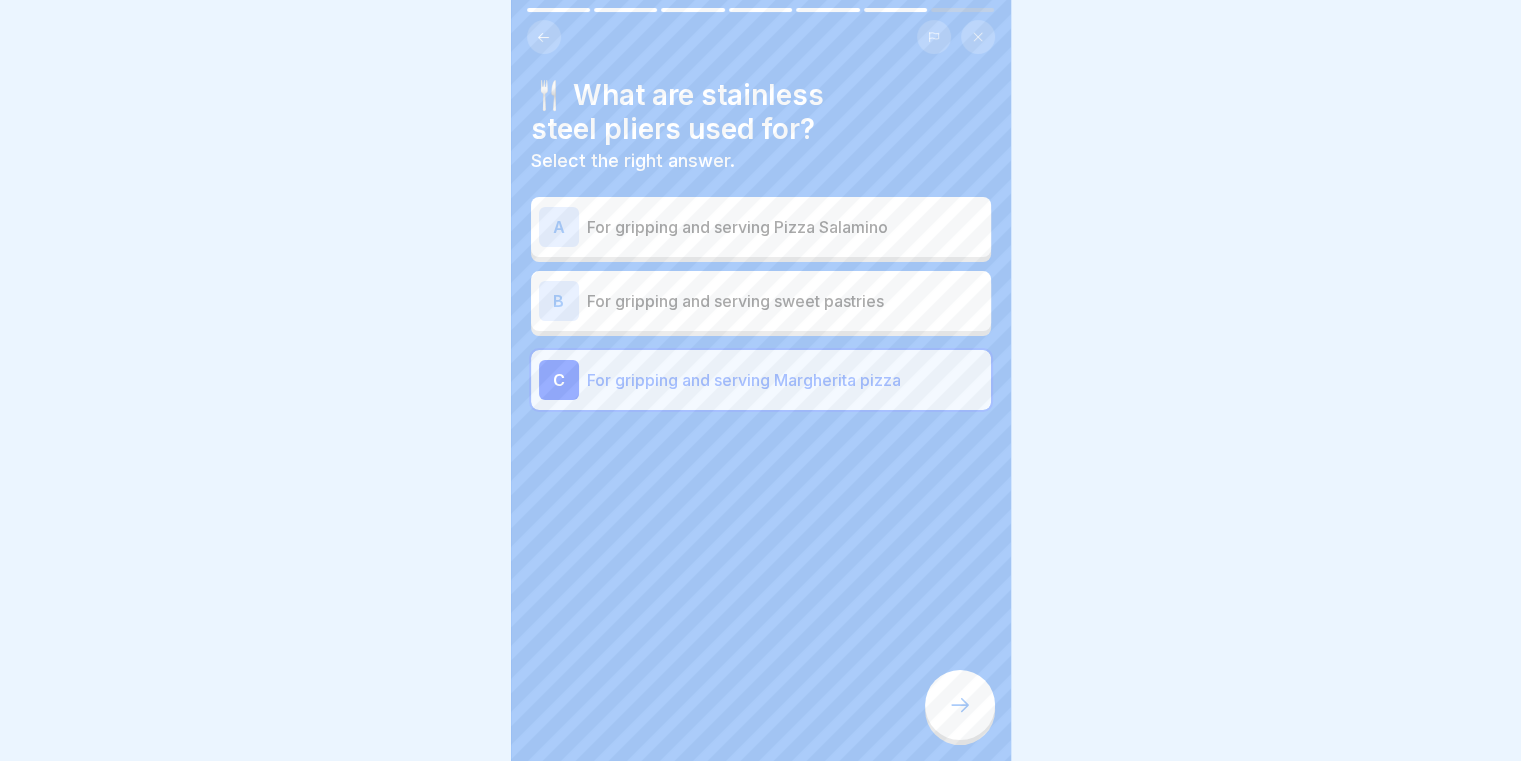 click on "A For gripping and serving Pizza Salamino" at bounding box center (761, 227) 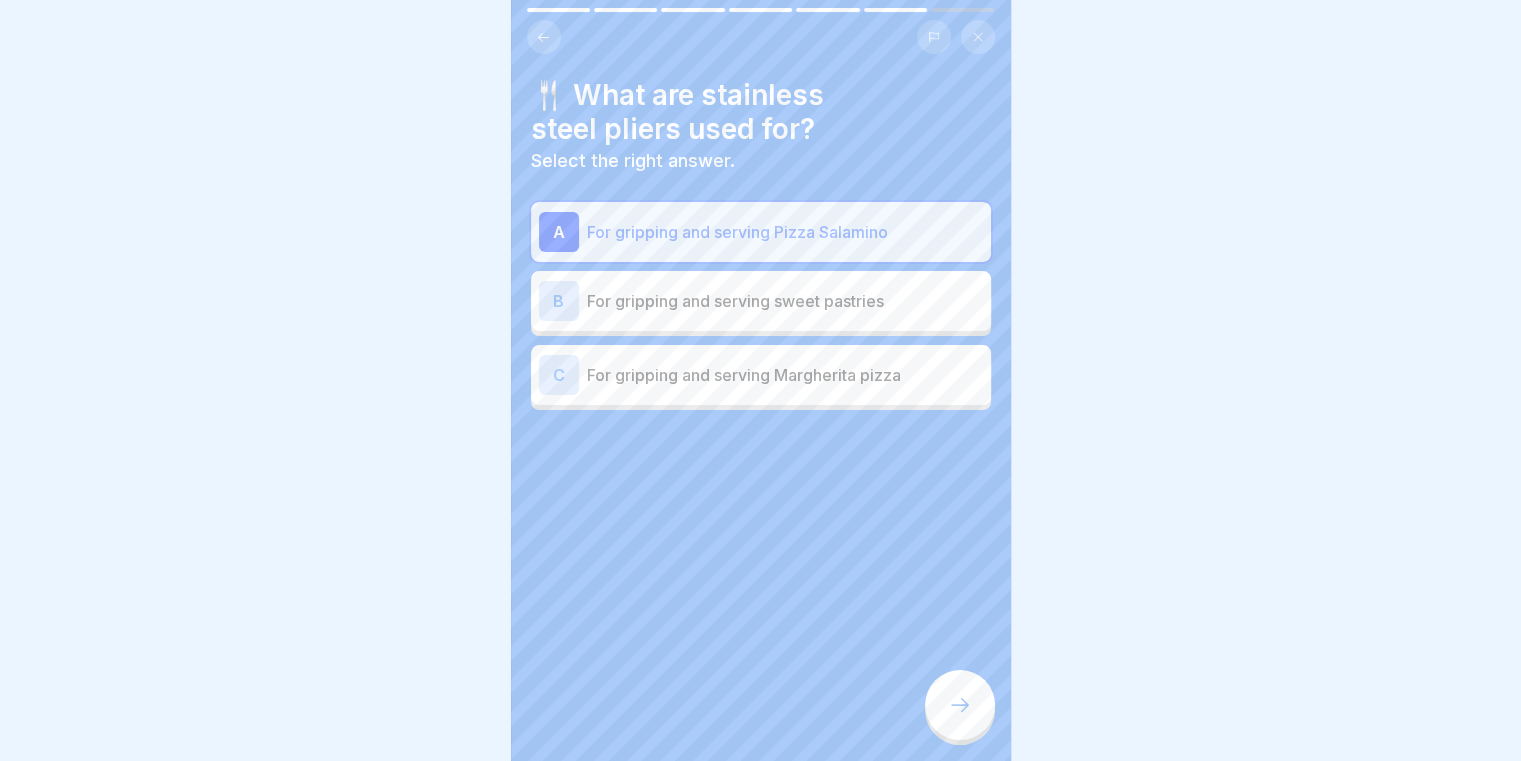 click on "C For gripping and serving Margherita pizza" at bounding box center [761, 375] 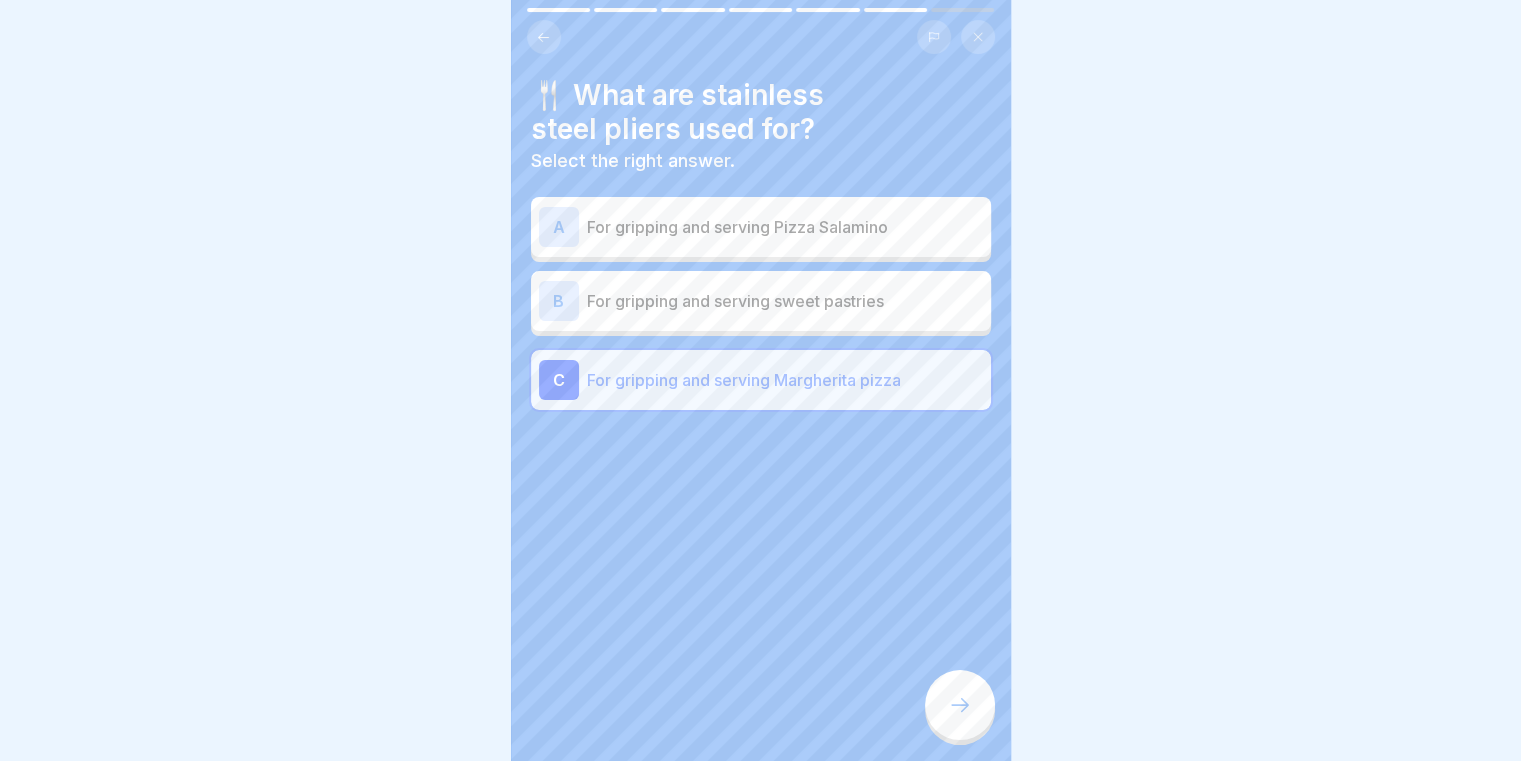 click at bounding box center (960, 705) 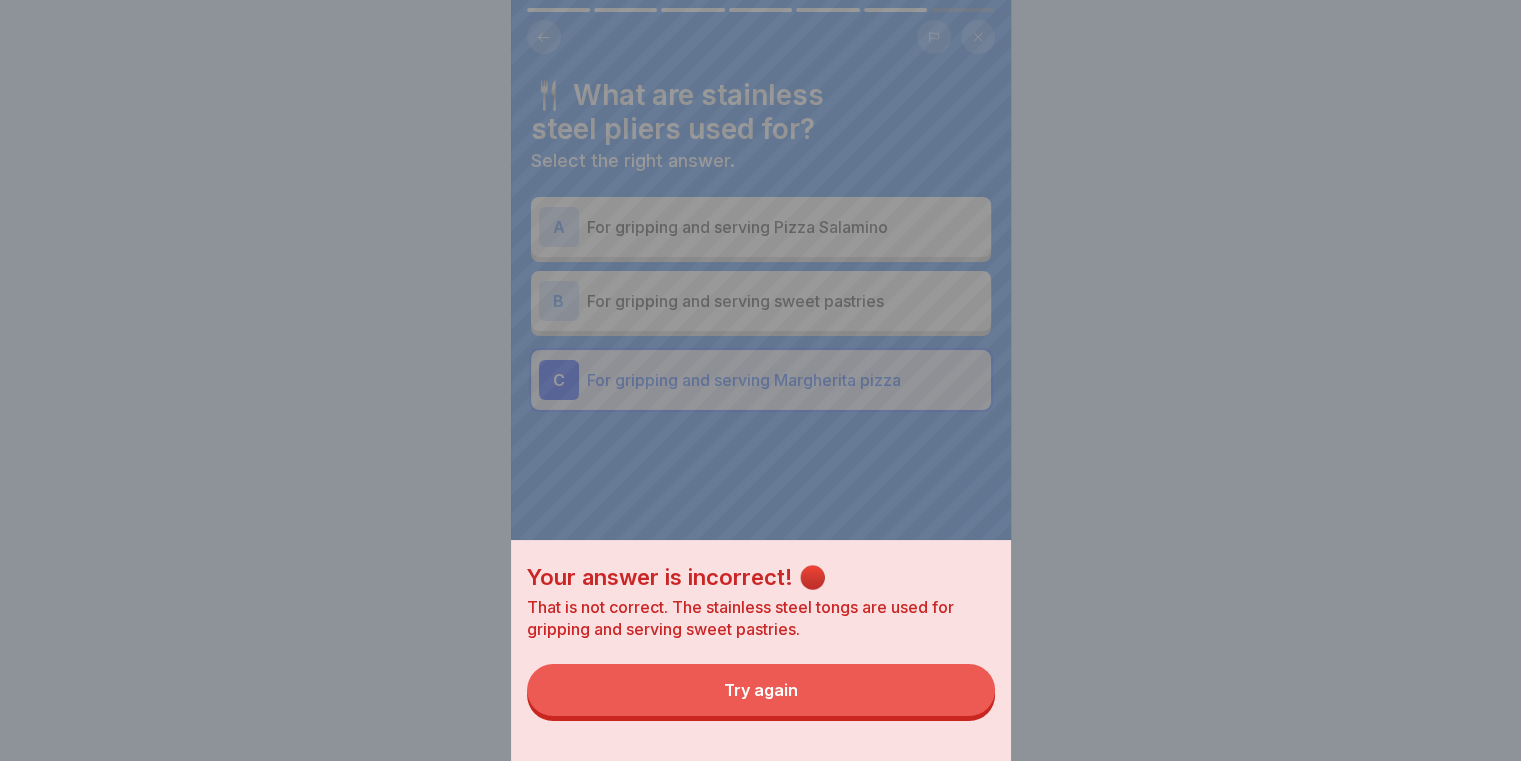 click on "Try again" at bounding box center [761, 690] 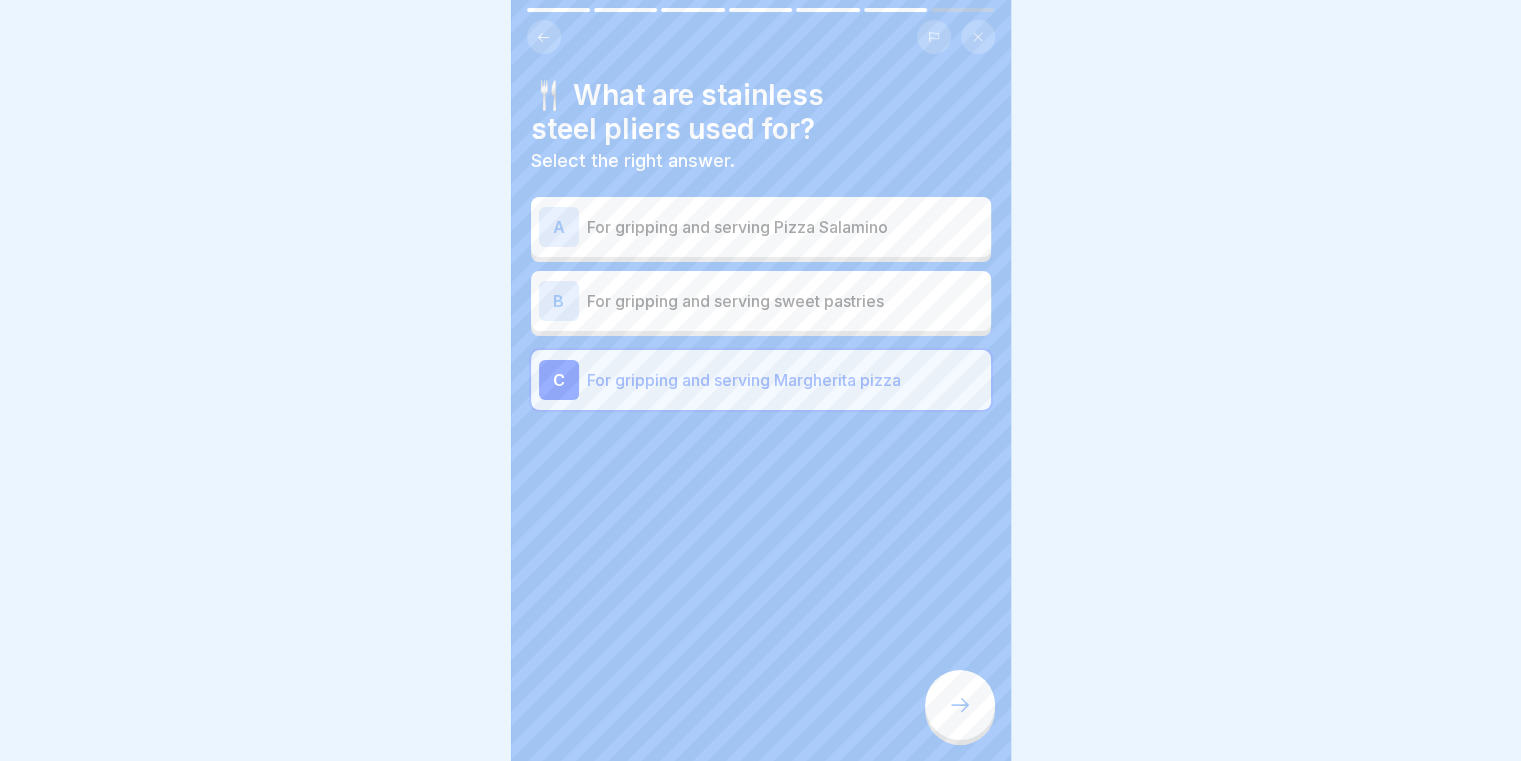 click on "🍴 What are stainless steel pliers used for? Select the right answer. A For gripping and serving Pizza Salamino B For gripping and serving sweet pastries C For gripping and serving Margherita pizza" at bounding box center [761, 244] 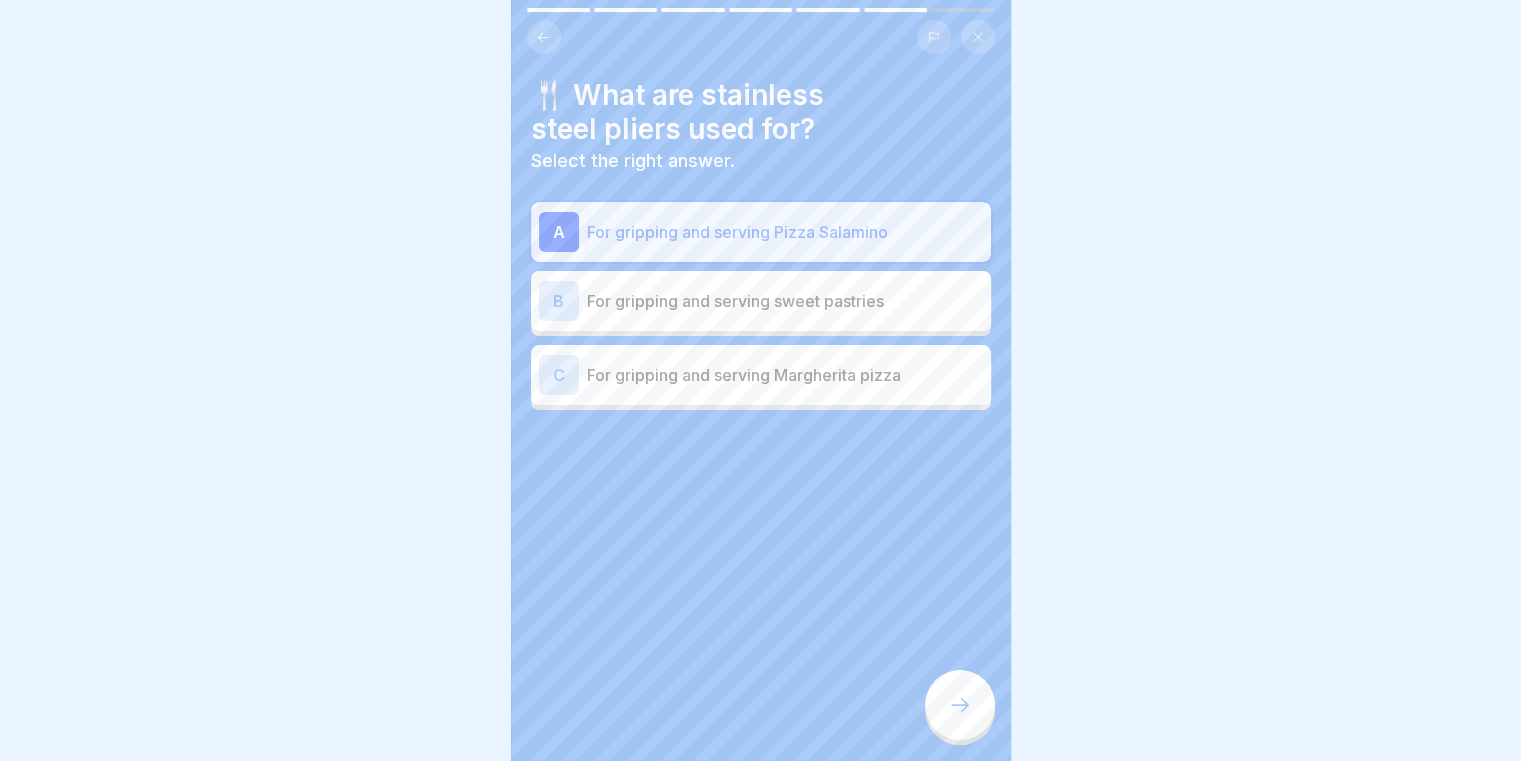 click on "Packaging standards 7 Steps English Accessories We have different accessories depending on the product group and ingredients. Continue Pizza Pizza is taken from the counter, heated and served with the help of these pizza servers. Farcita Farcita is taken from the counter with the help of these tongs, warmed and served. Focaccia Focaccia is taken from the counter with the help of these tongs, warmed and served.
Dolci (sweet pastries) These tongs are only intended for sweet pastries Bread The bread knife is only intended for halving/quartering bread. The broom helps (even during the shift!) to remove crumbs from the bread board and the shelf below the bread rack. 🍴 What are stainless steel pliers used for? Select the right answer. A For gripping and serving Pizza Salamino B For gripping and serving sweet pastries C For gripping and serving Margherita pizza What to look out for in the accessories Always work clean and tidy Please tick all boxes to continue. Respect the colour system (red=meat, green=veggie)." at bounding box center [761, 380] 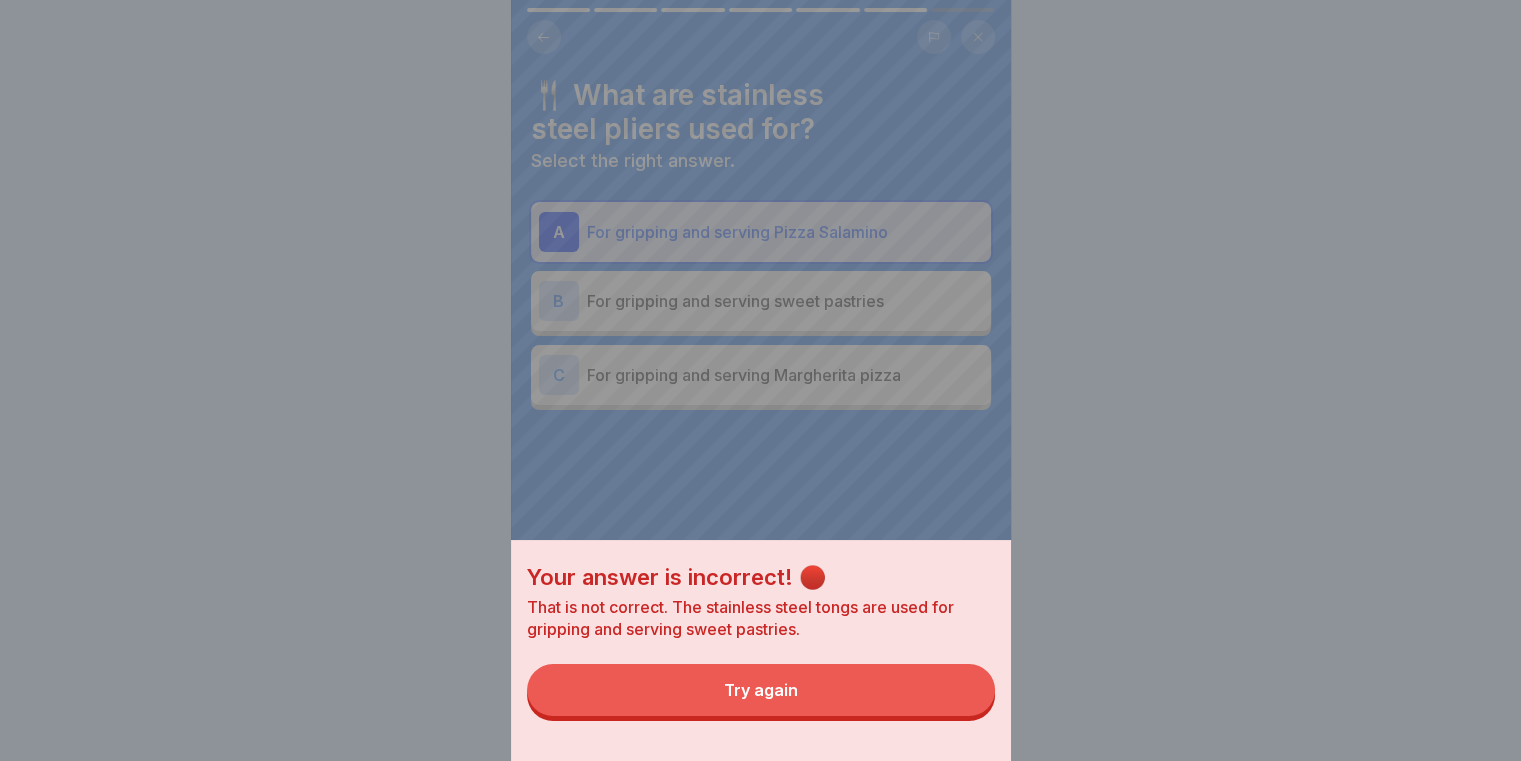 click on "Try again" at bounding box center [761, 690] 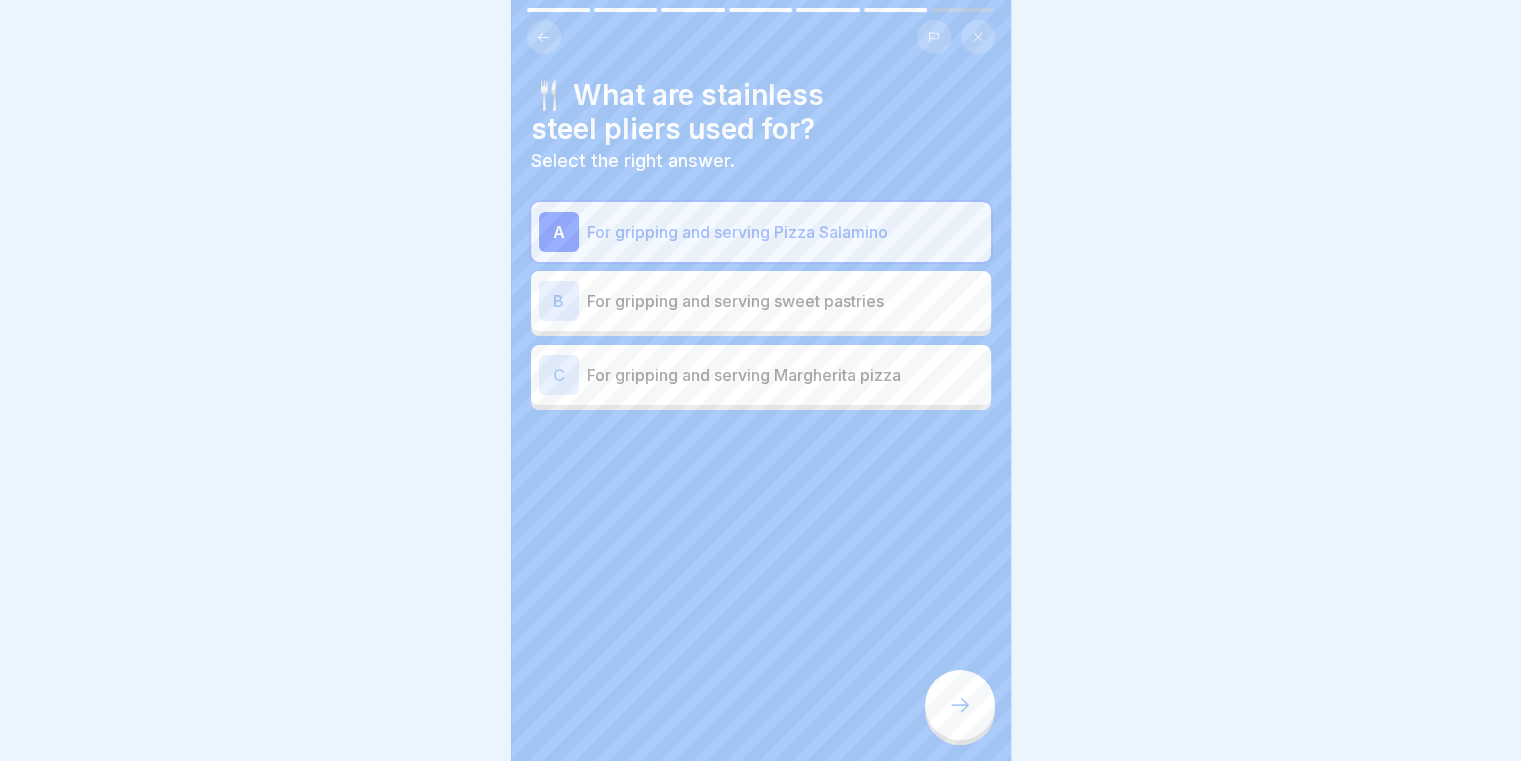 click on "B For gripping and serving sweet pastries" at bounding box center [761, 301] 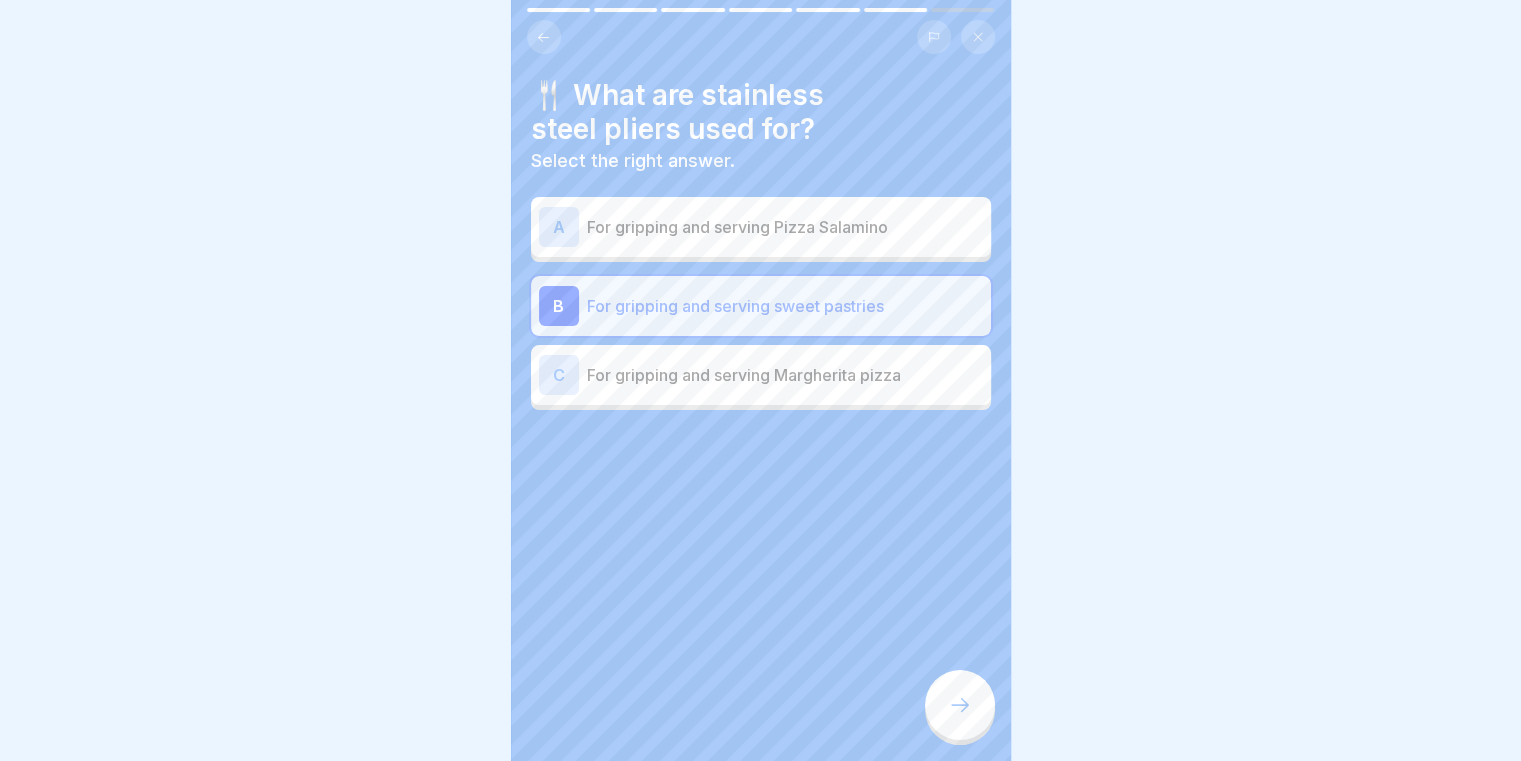 click on "🍴 What are stainless steel pliers used for? Select the right answer. A For gripping and serving Pizza Salamino B For gripping and serving sweet pastries C For gripping and serving Margherita pizza" at bounding box center (761, 380) 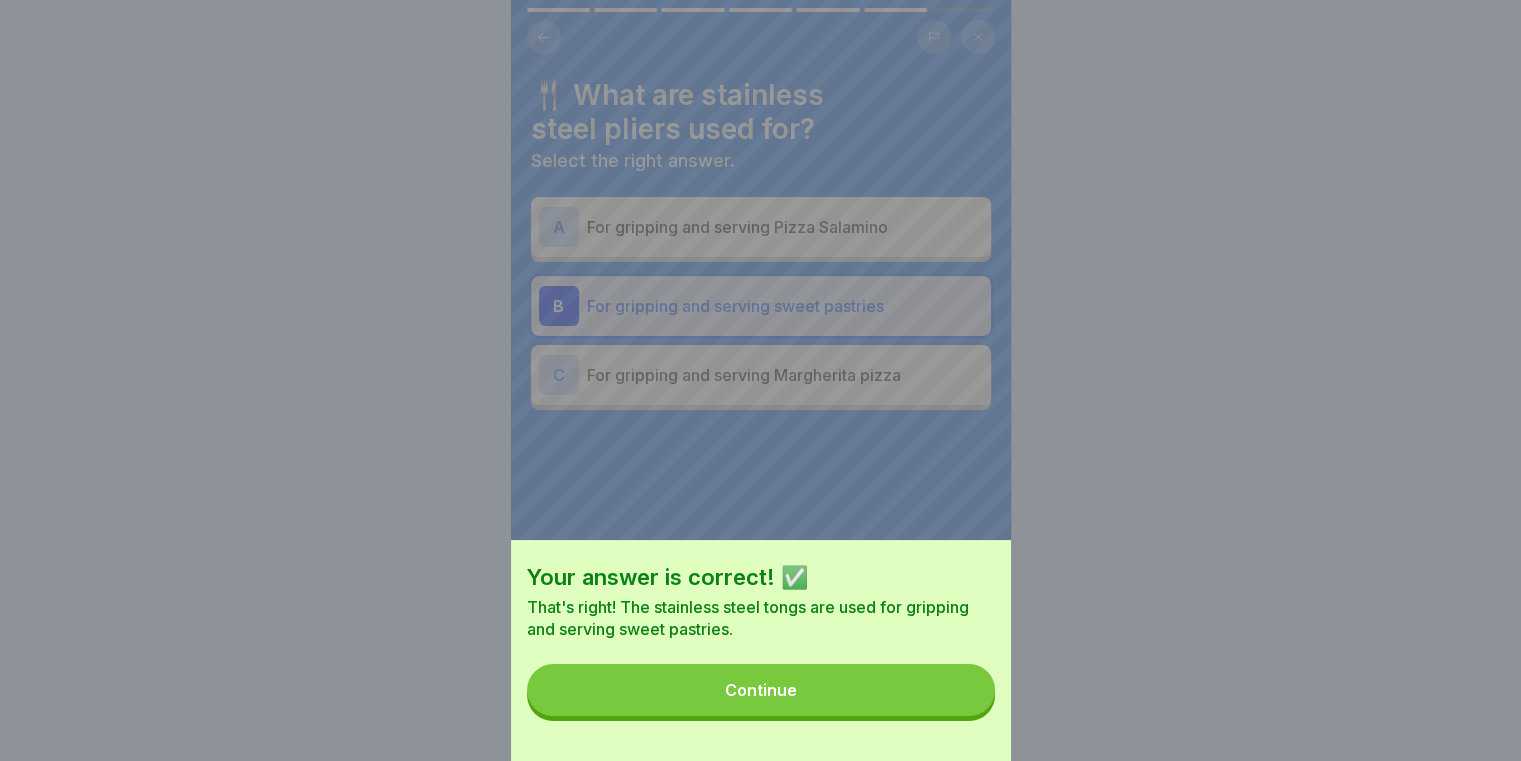 click on "Continue" at bounding box center [761, 690] 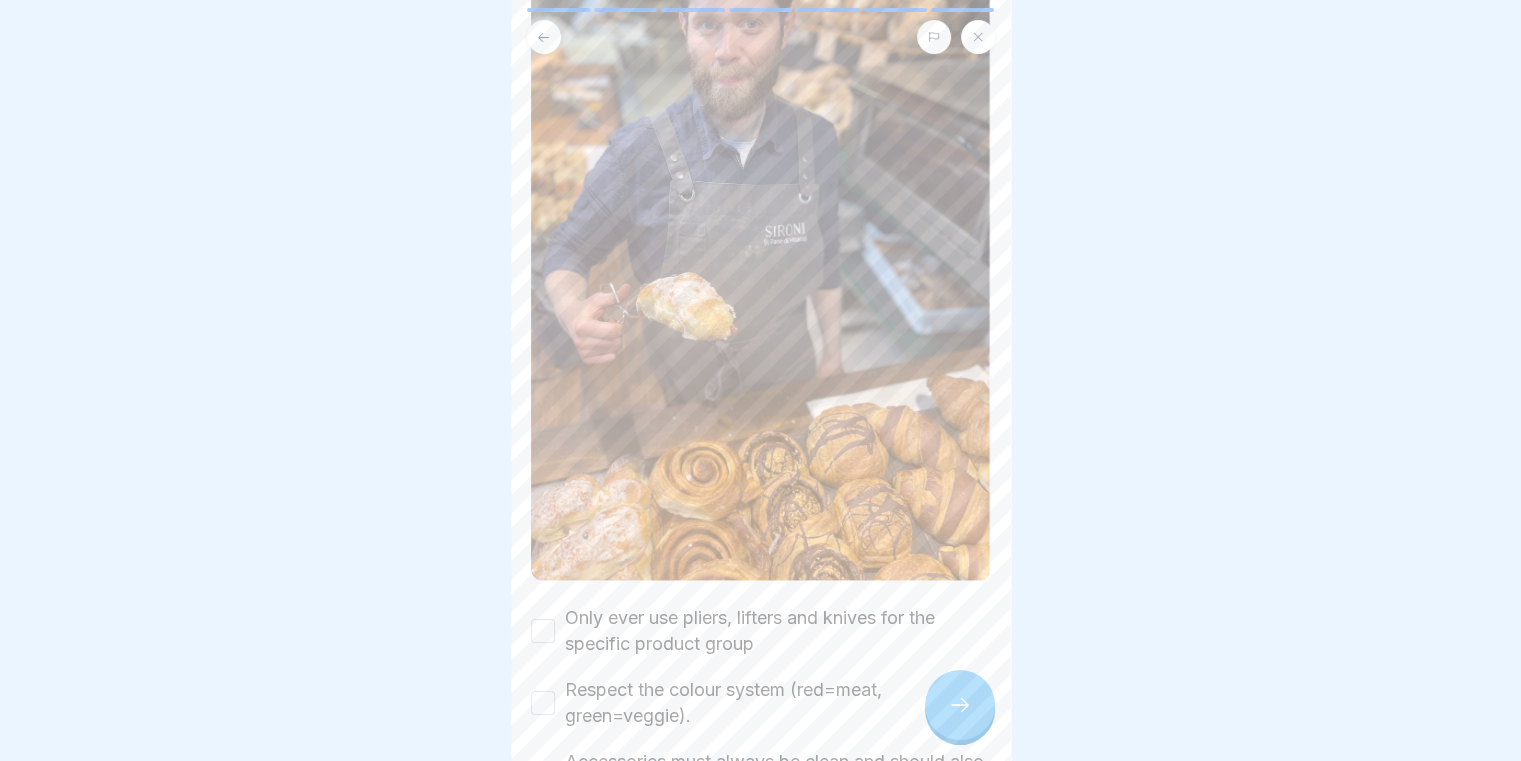 scroll, scrollTop: 407, scrollLeft: 0, axis: vertical 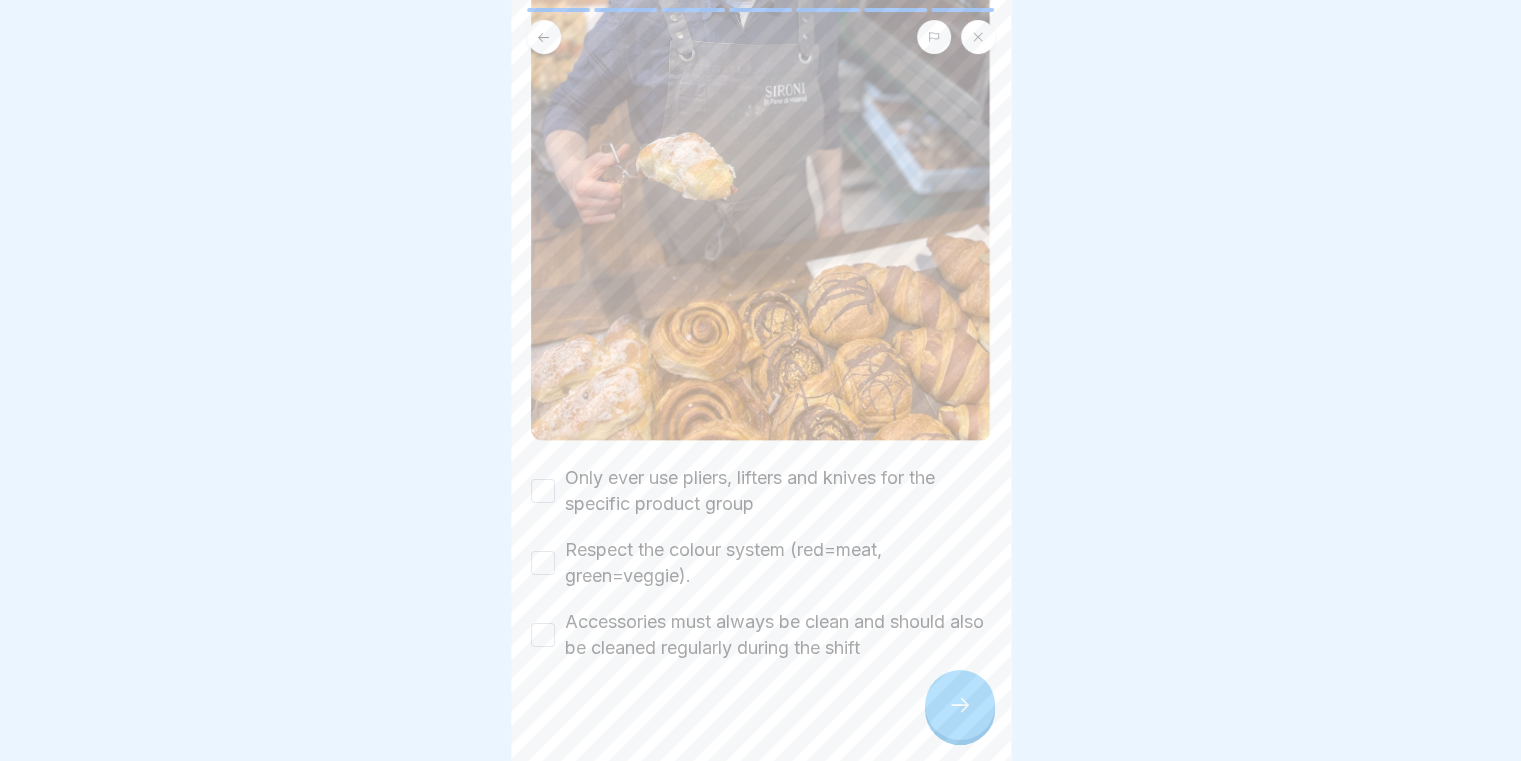 click on "Only ever use pliers, lifters and knives for the specific product group" at bounding box center (543, 491) 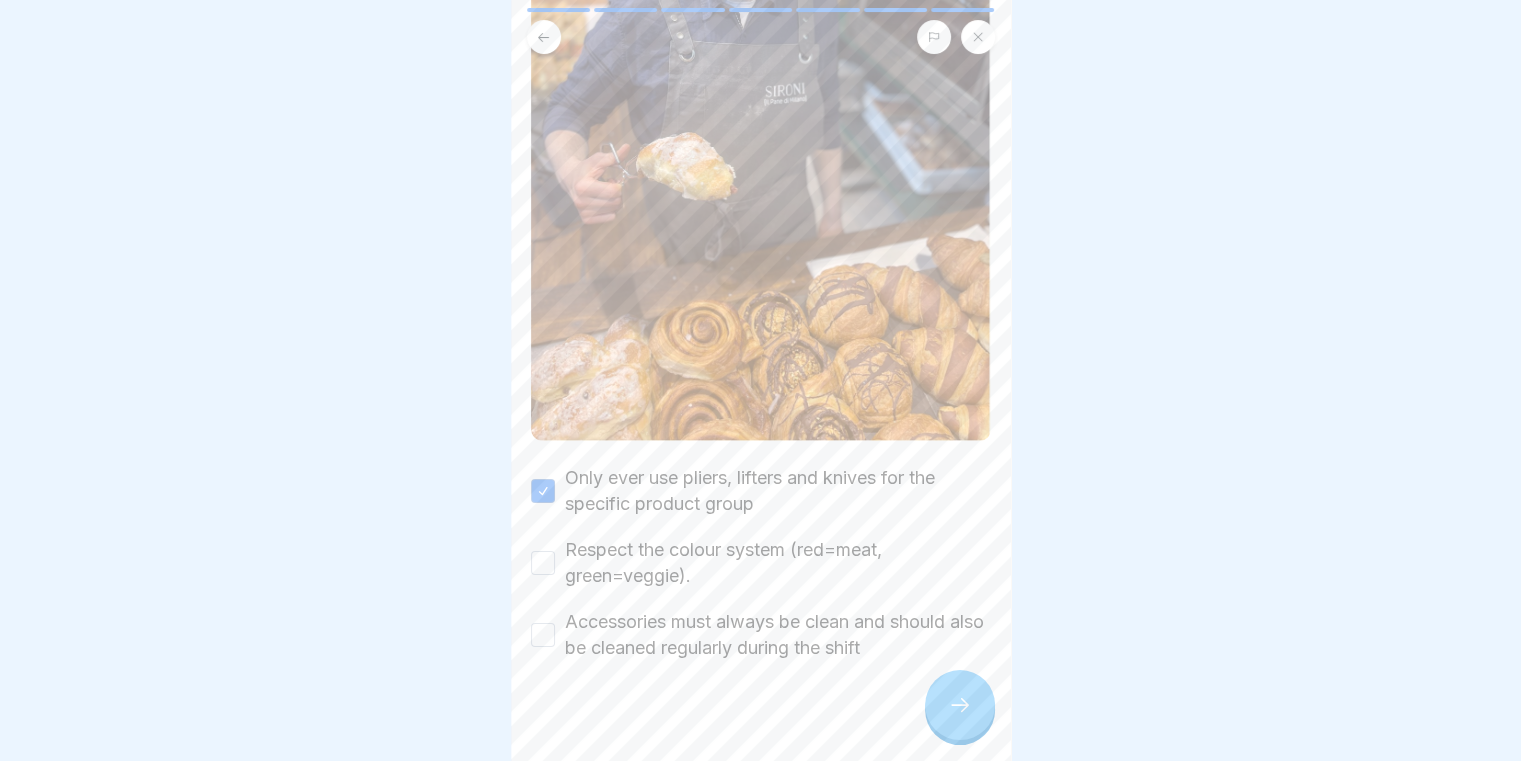 click on "Respect the colour system (red=meat, green=veggie)." at bounding box center [543, 563] 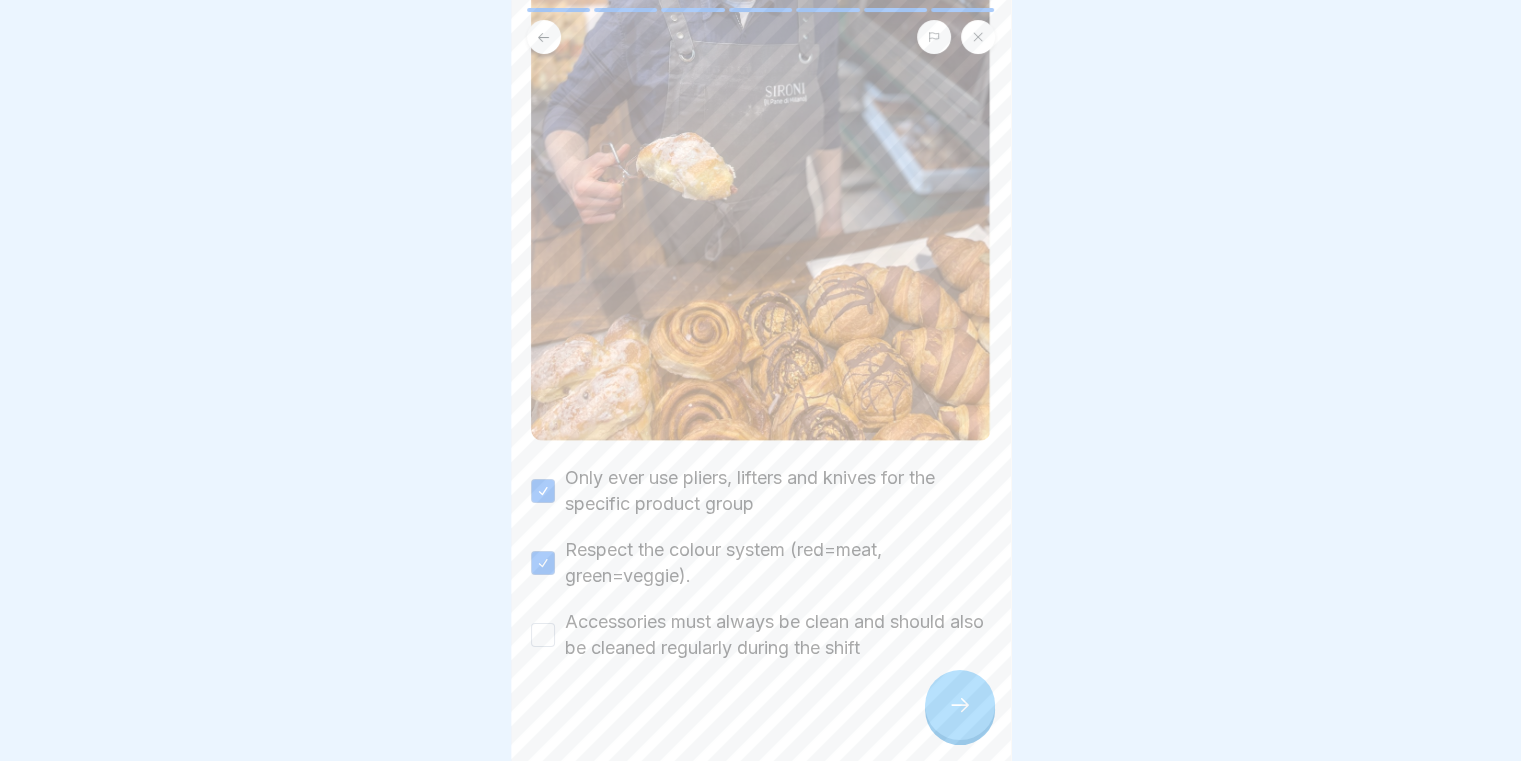 click on "Accessories must always be clean and should also be cleaned regularly during the shift" at bounding box center [543, 635] 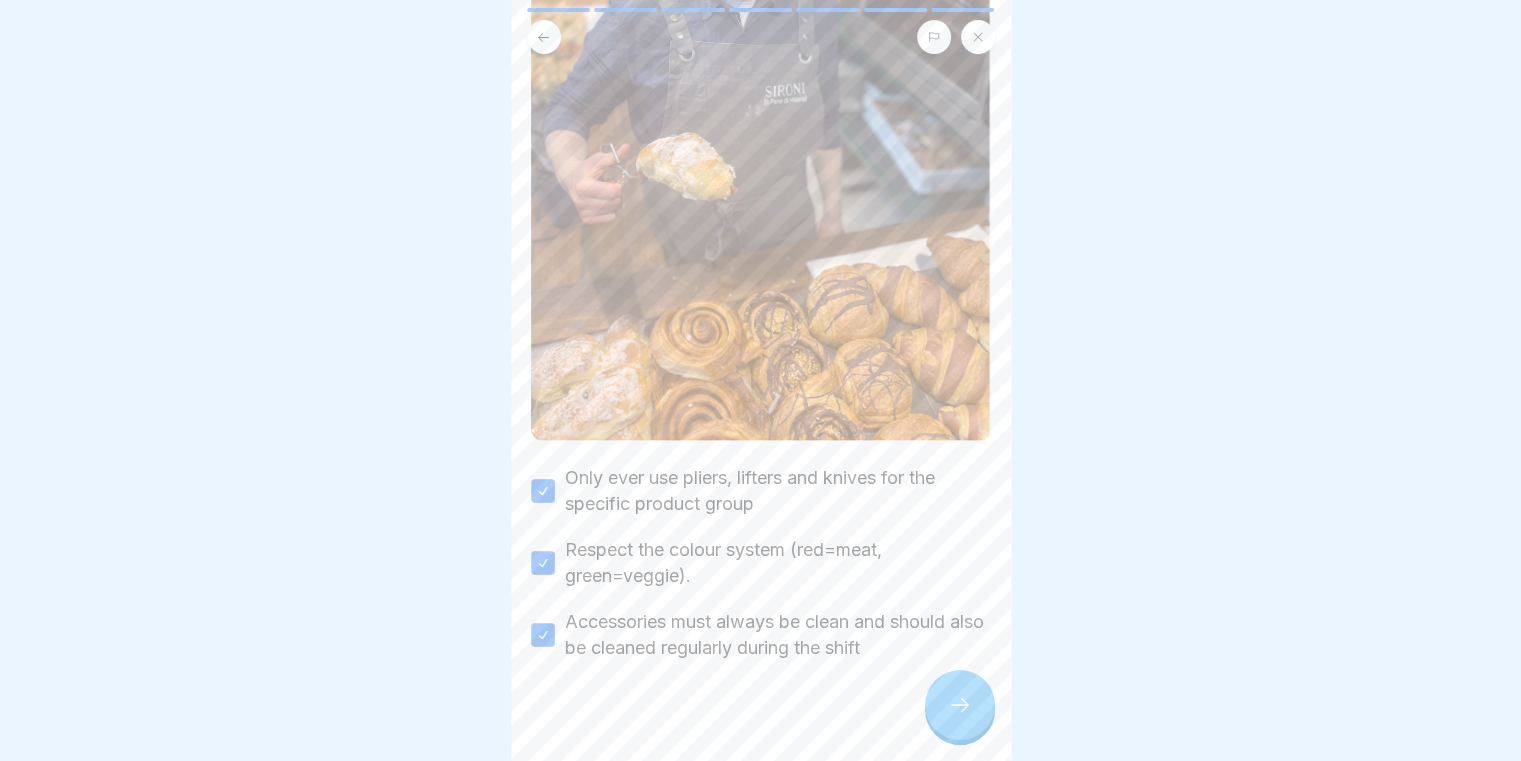 click 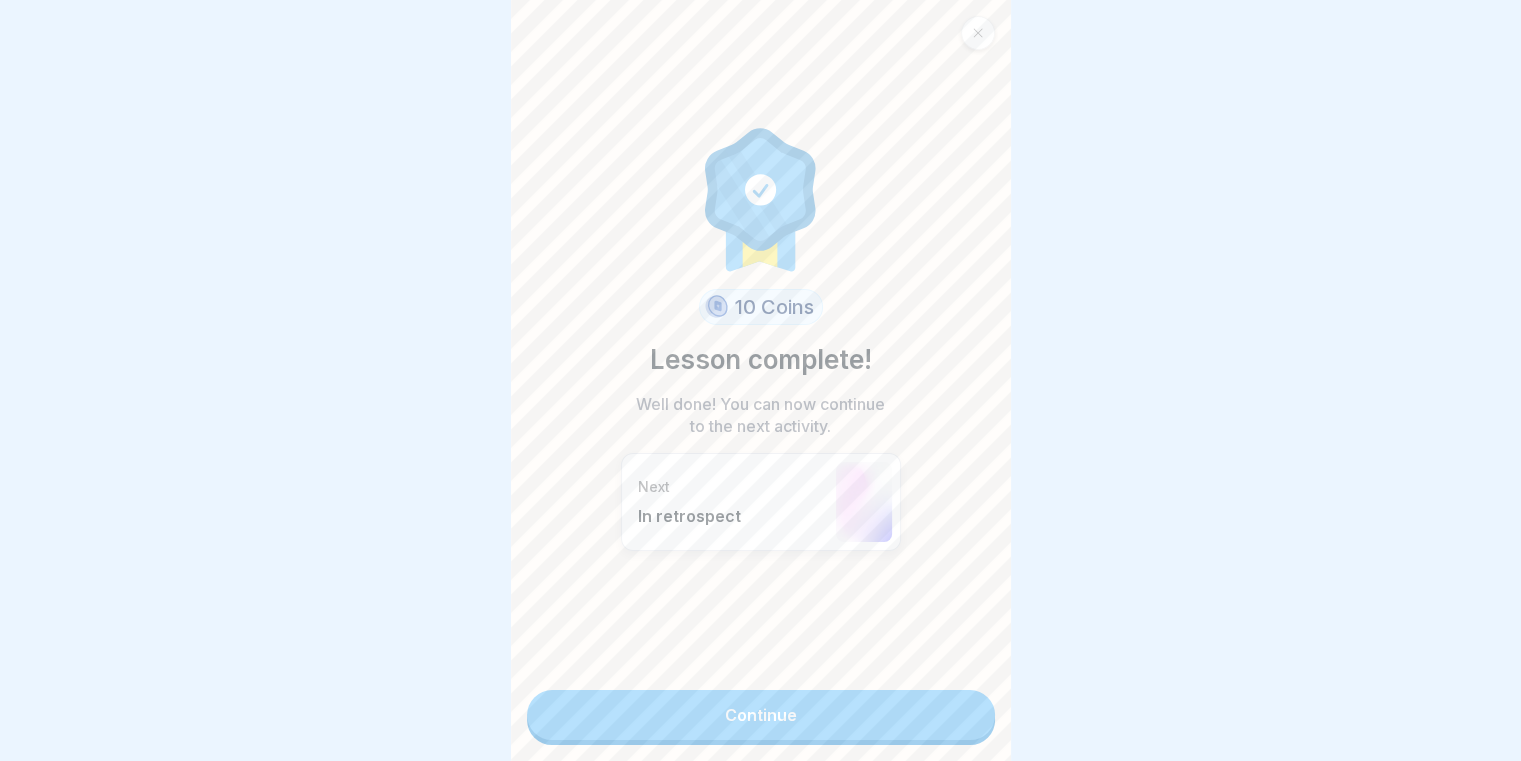 click on "Continue" at bounding box center [761, 715] 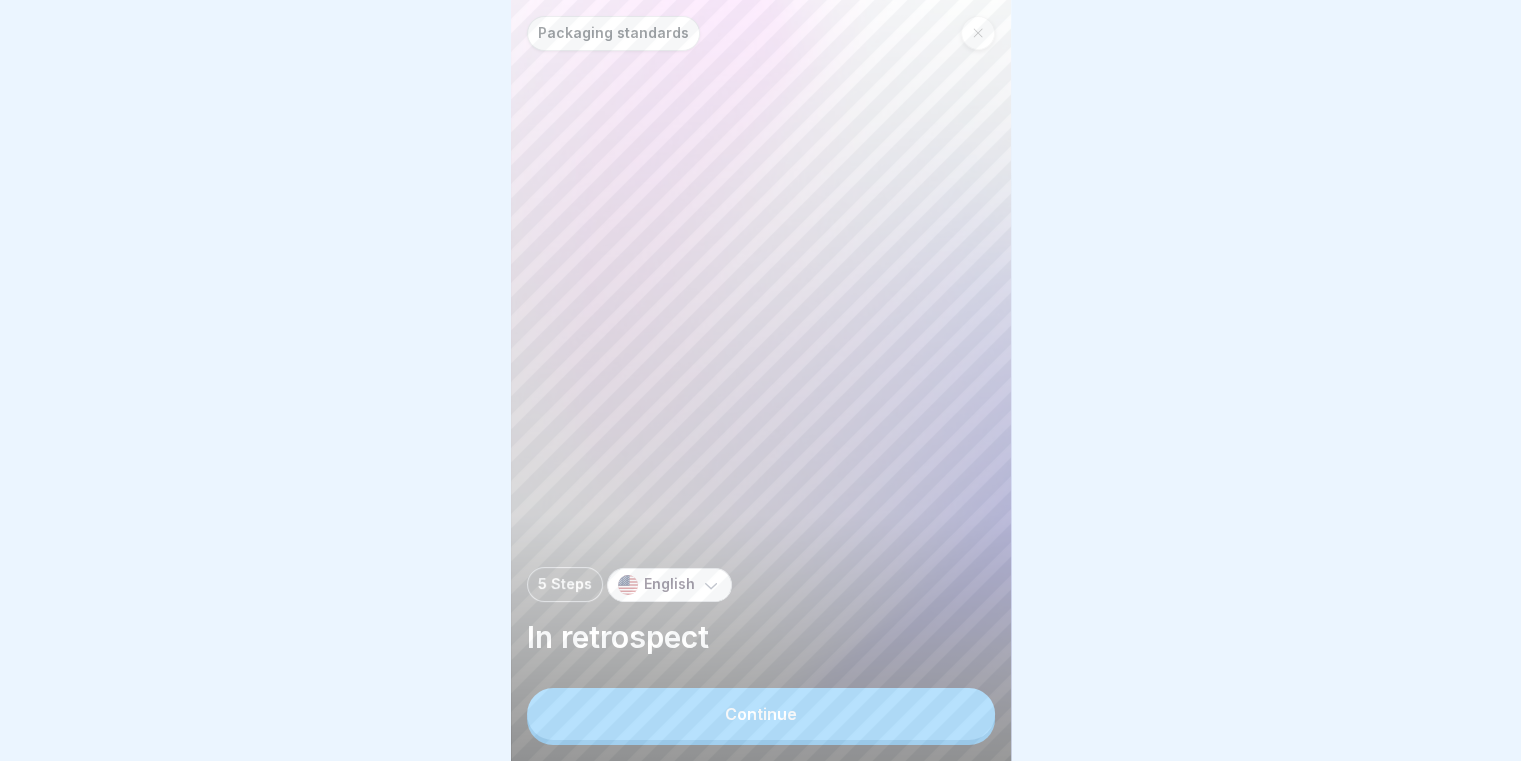 click on "Continue" at bounding box center [761, 714] 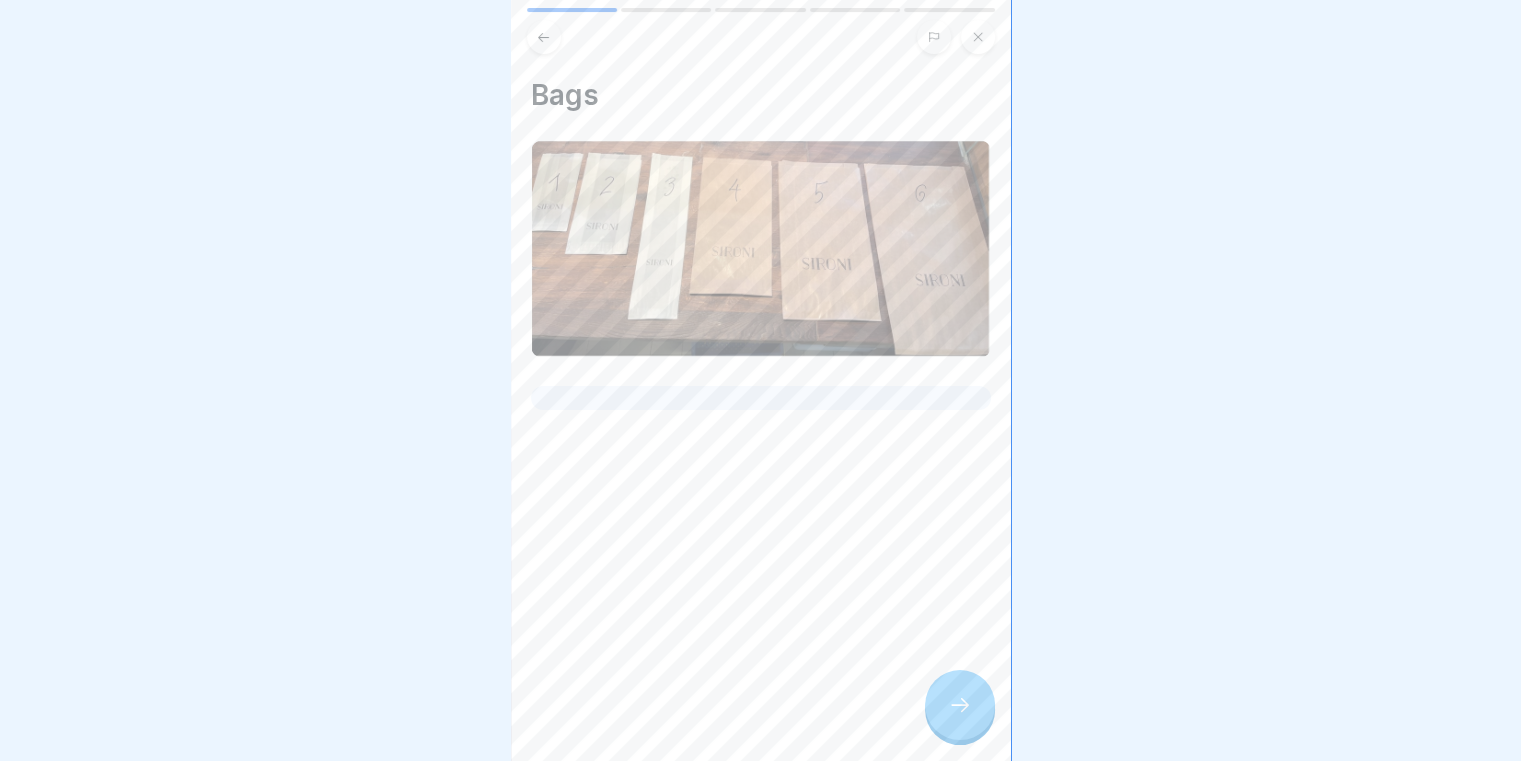 click at bounding box center [960, 705] 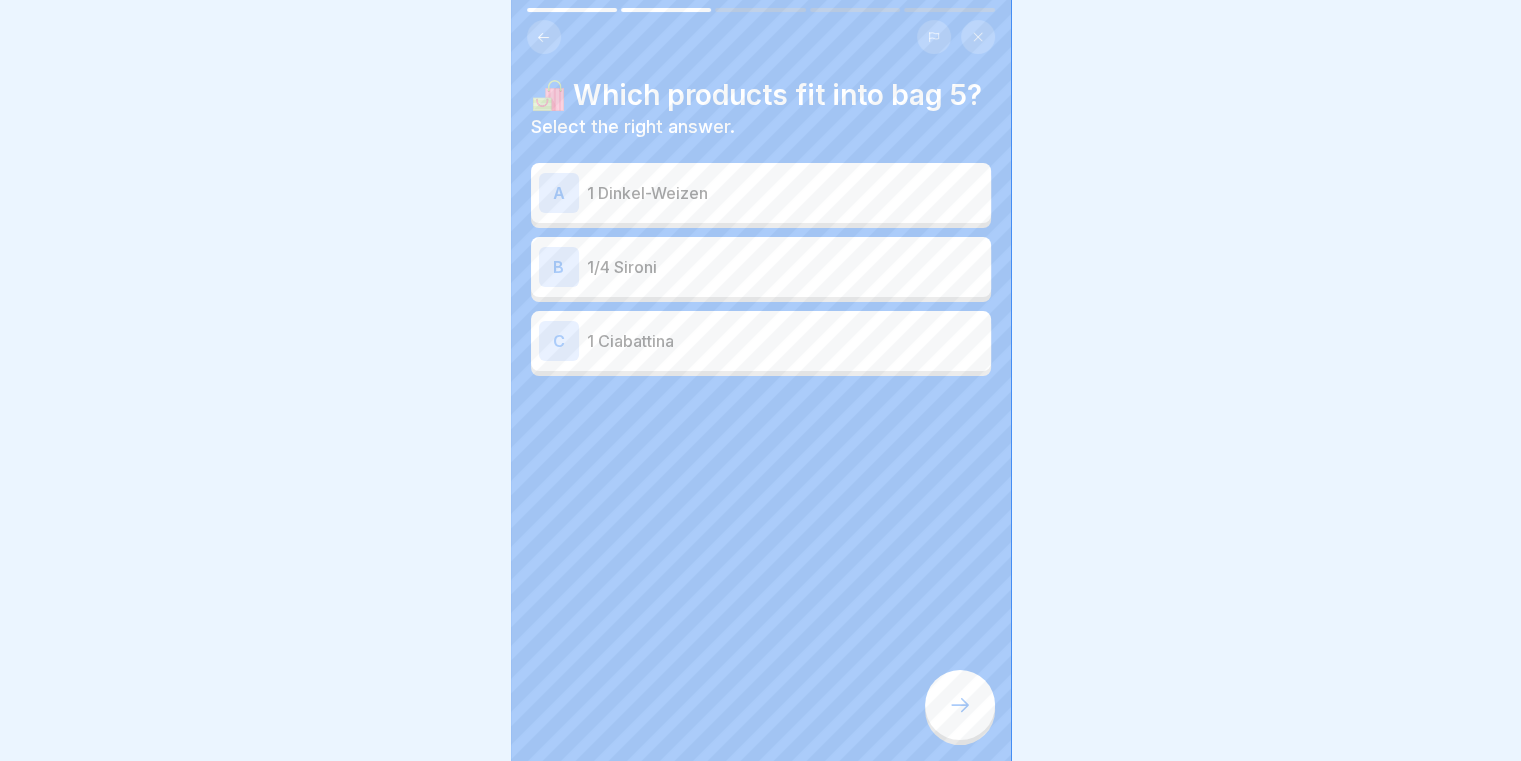 click on "A 1 Dinkel-Weizen" at bounding box center (761, 193) 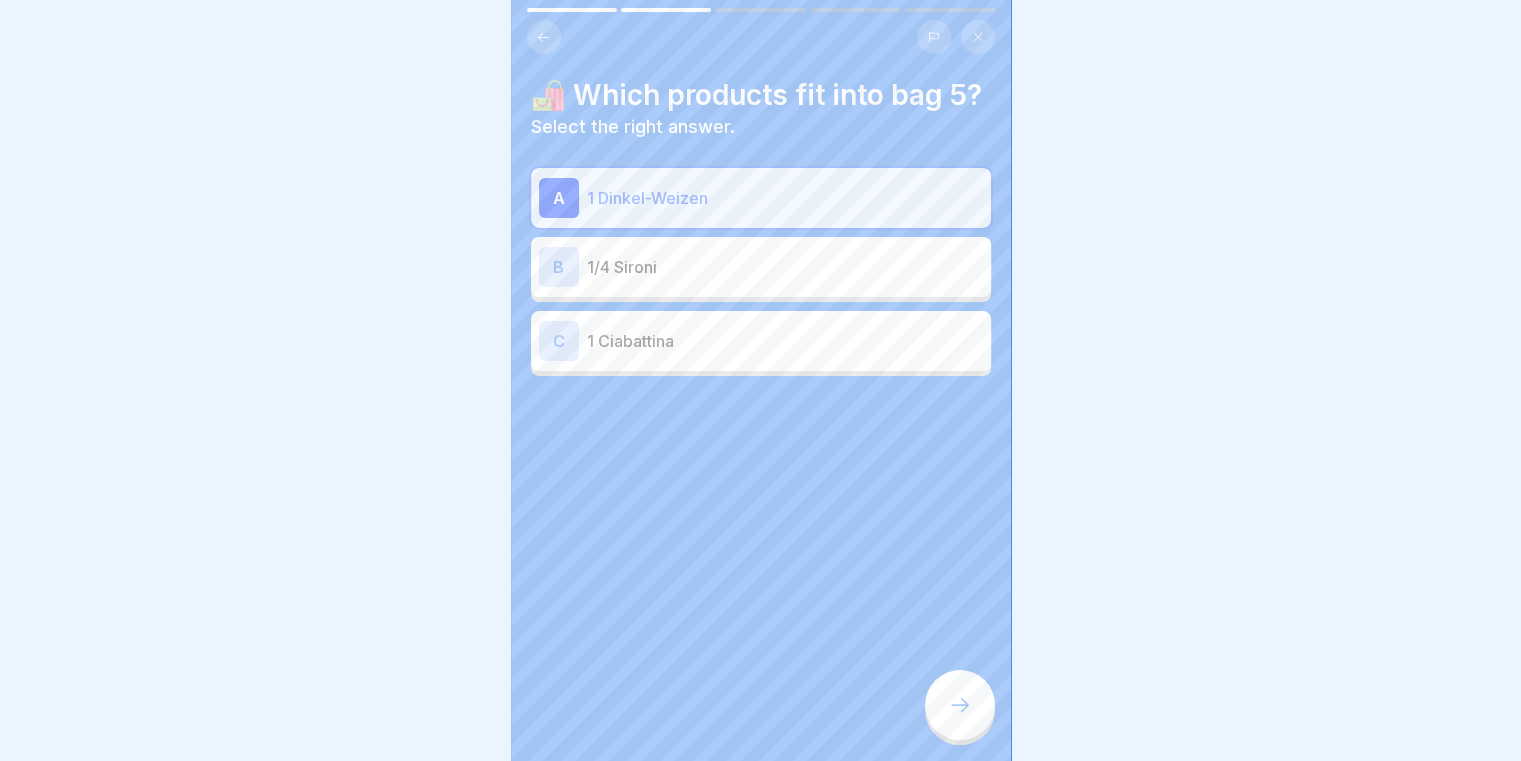 click on "A 1 Dinkel-Weizen" at bounding box center (761, 198) 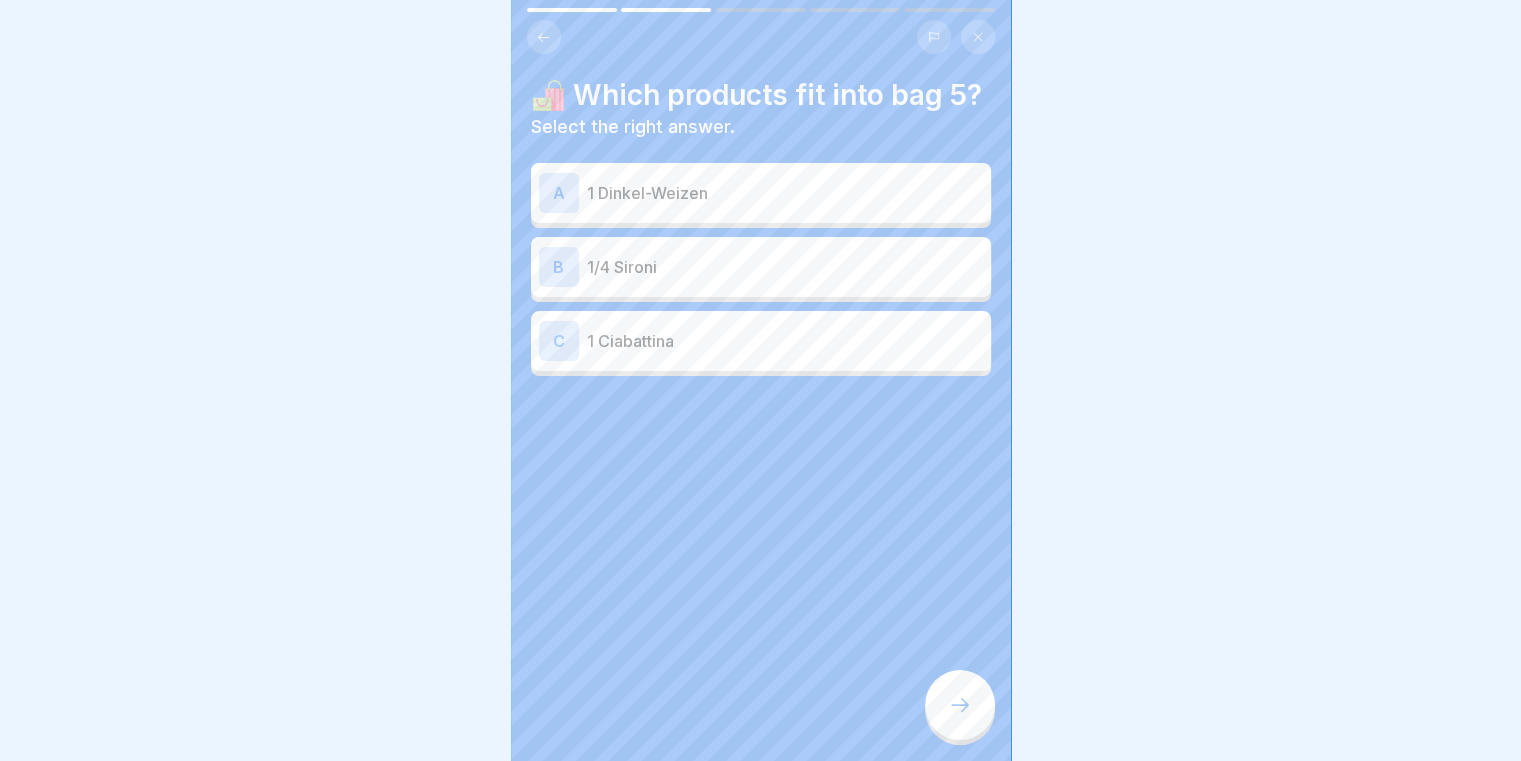 click on "A 1 Dinkel-Weizen" at bounding box center (761, 193) 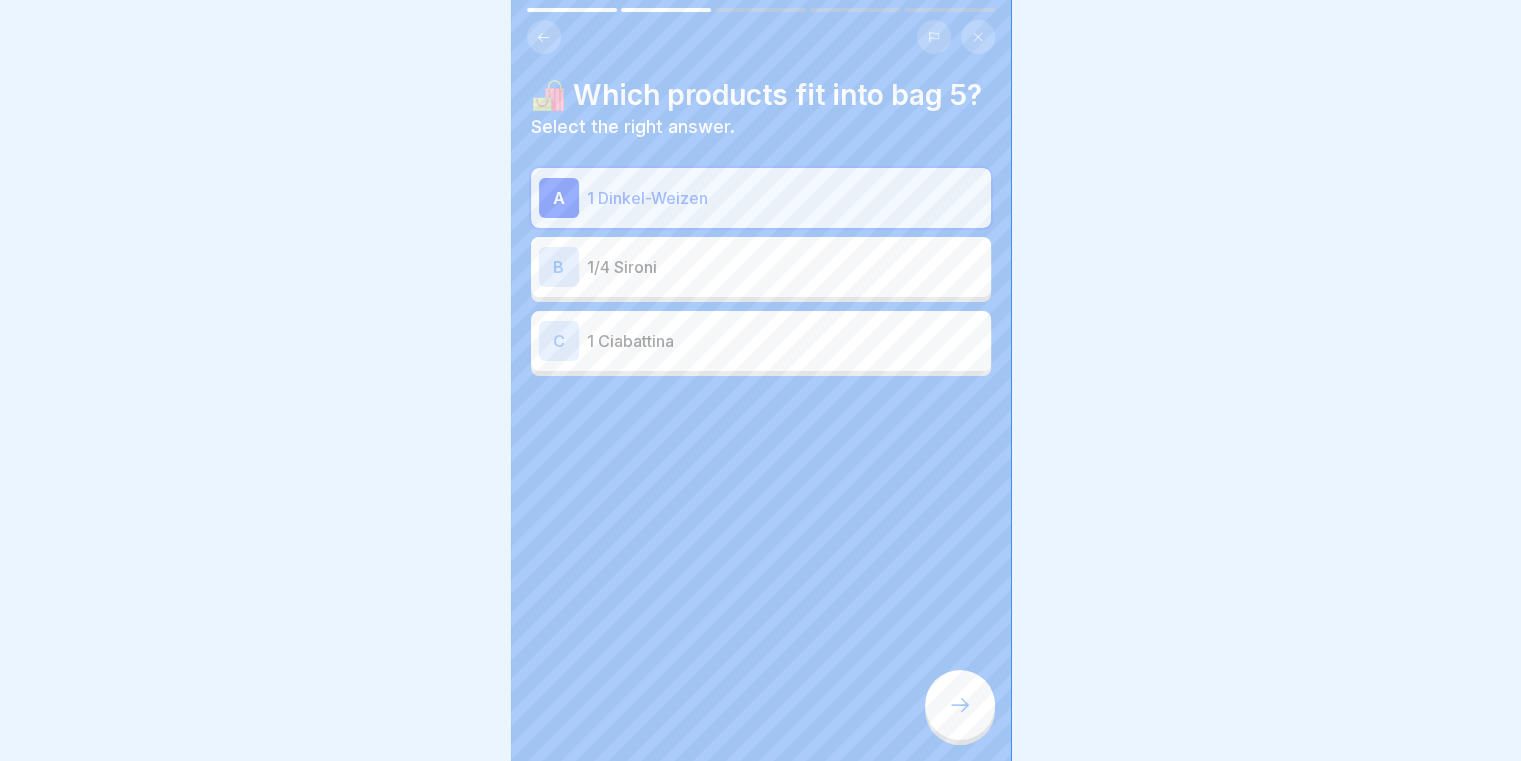click at bounding box center (960, 705) 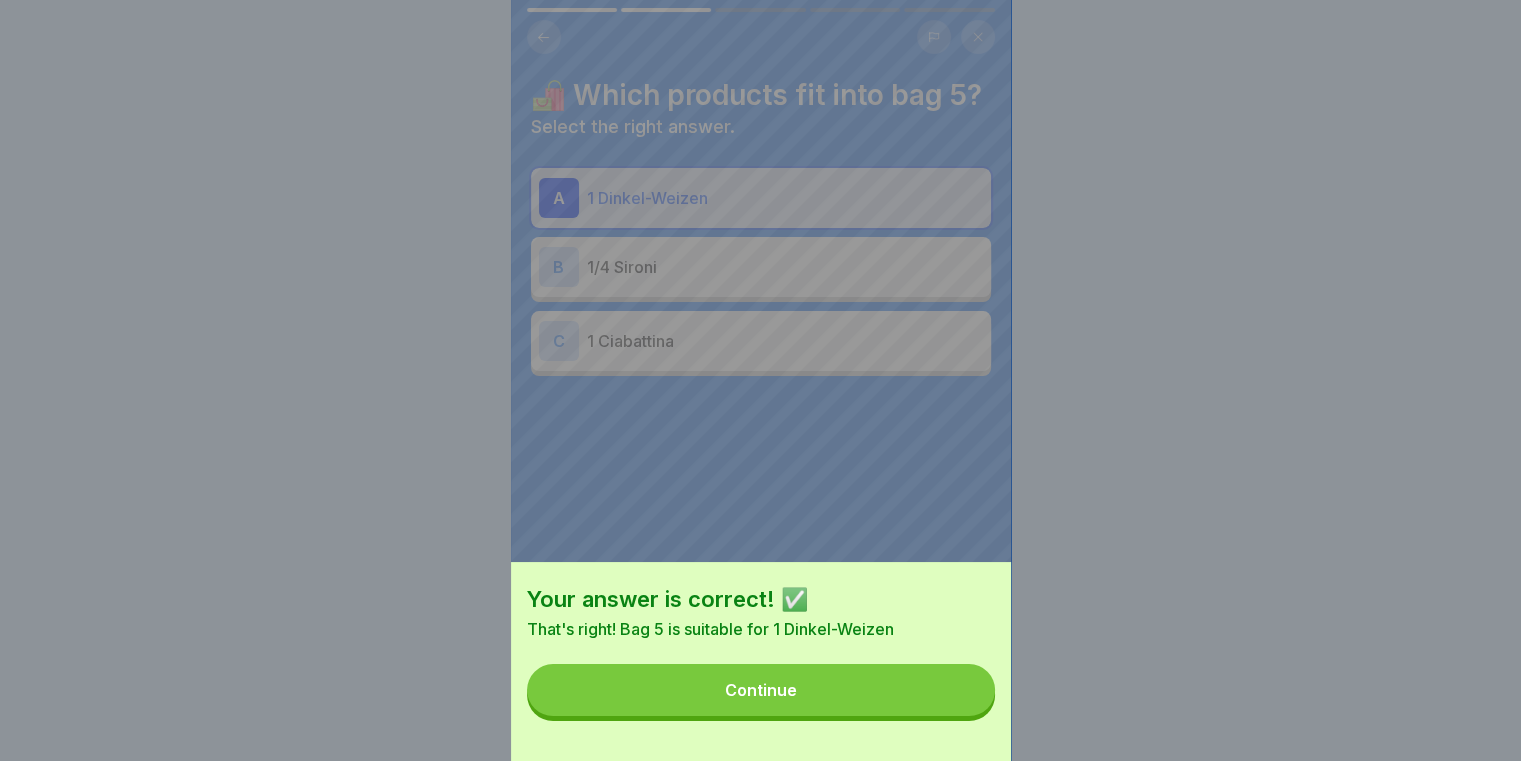 click on "Continue" at bounding box center [761, 690] 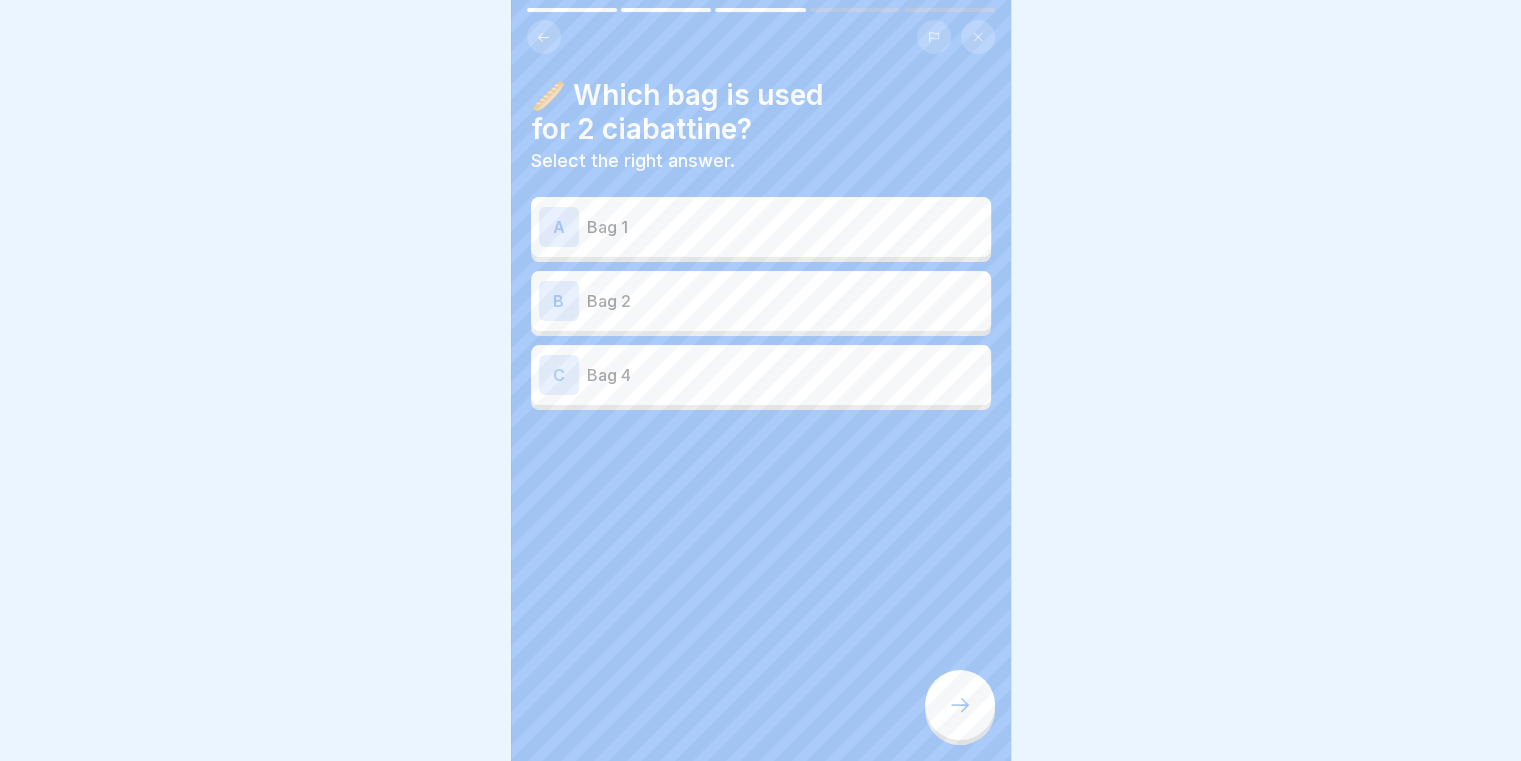click on "B Bag 2" at bounding box center [761, 301] 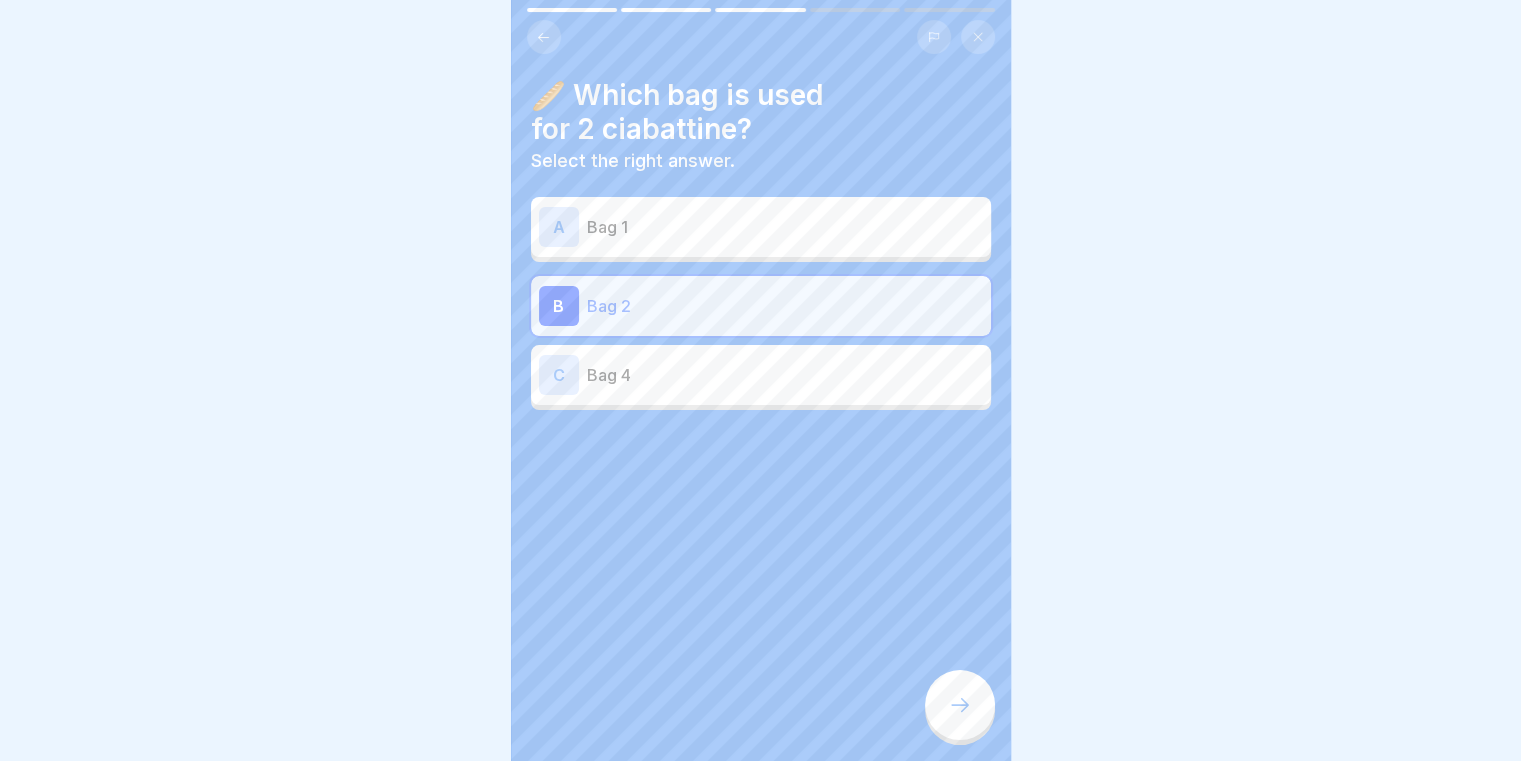 click at bounding box center (761, 470) 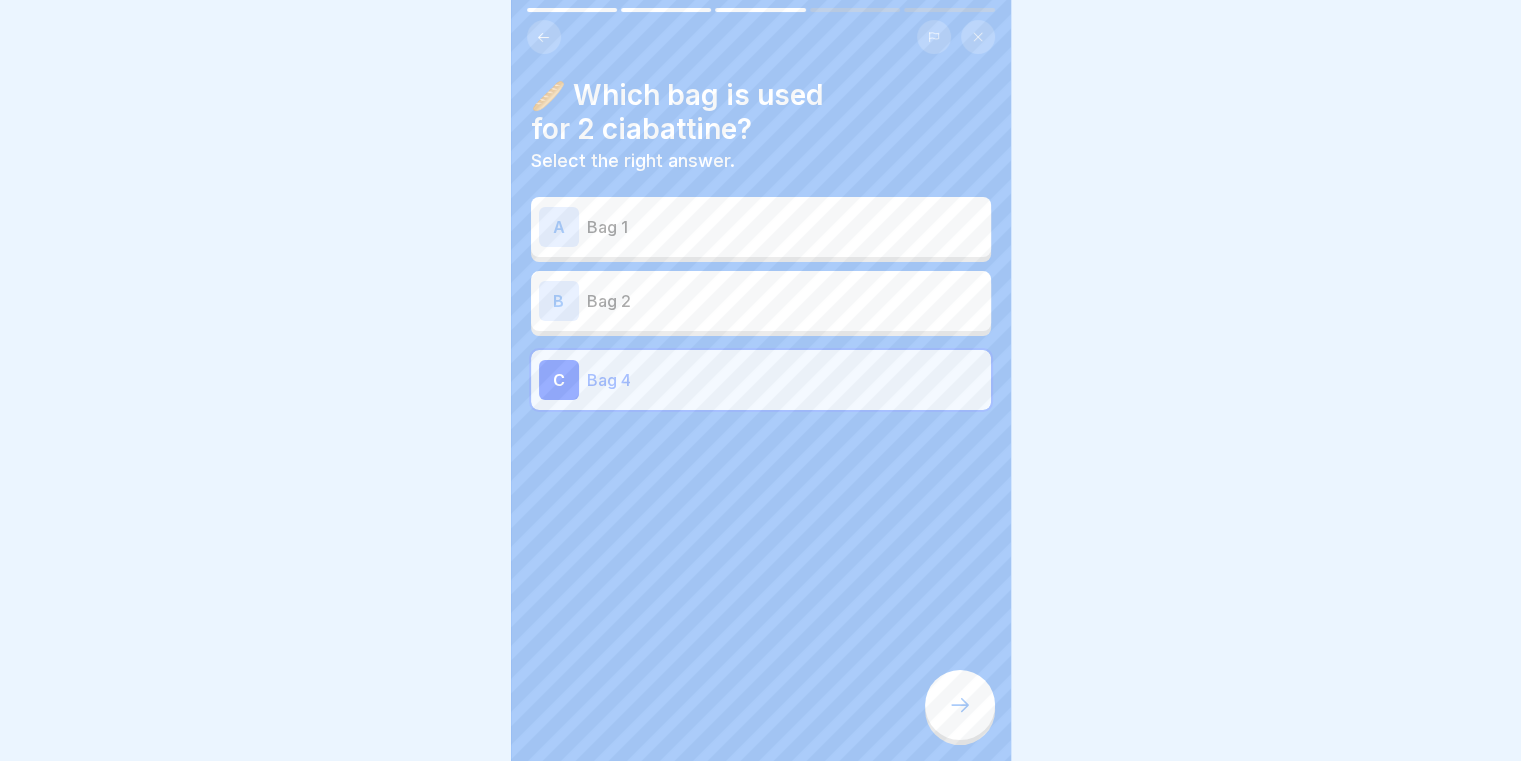 click at bounding box center (960, 705) 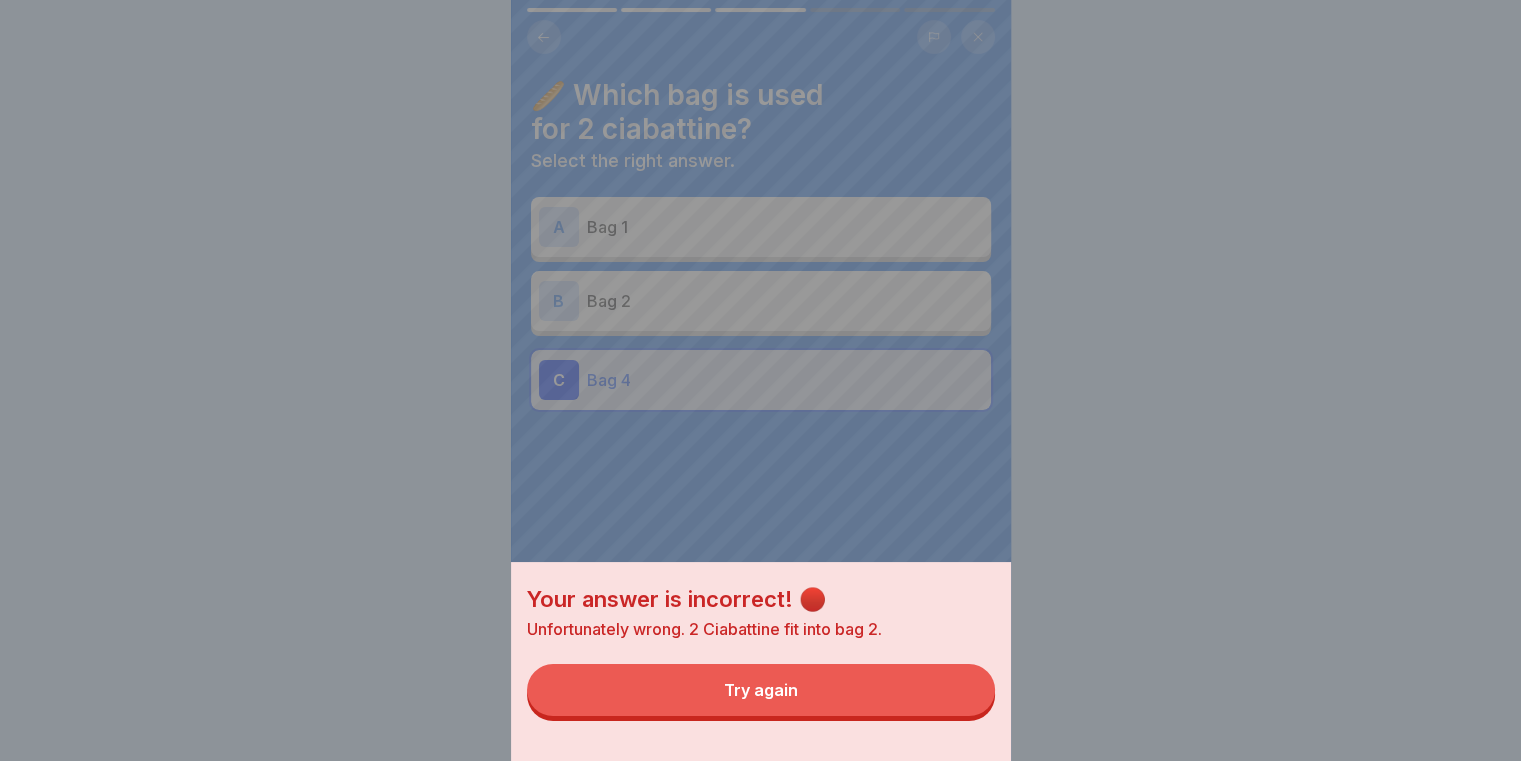 click on "Try again" at bounding box center [761, 690] 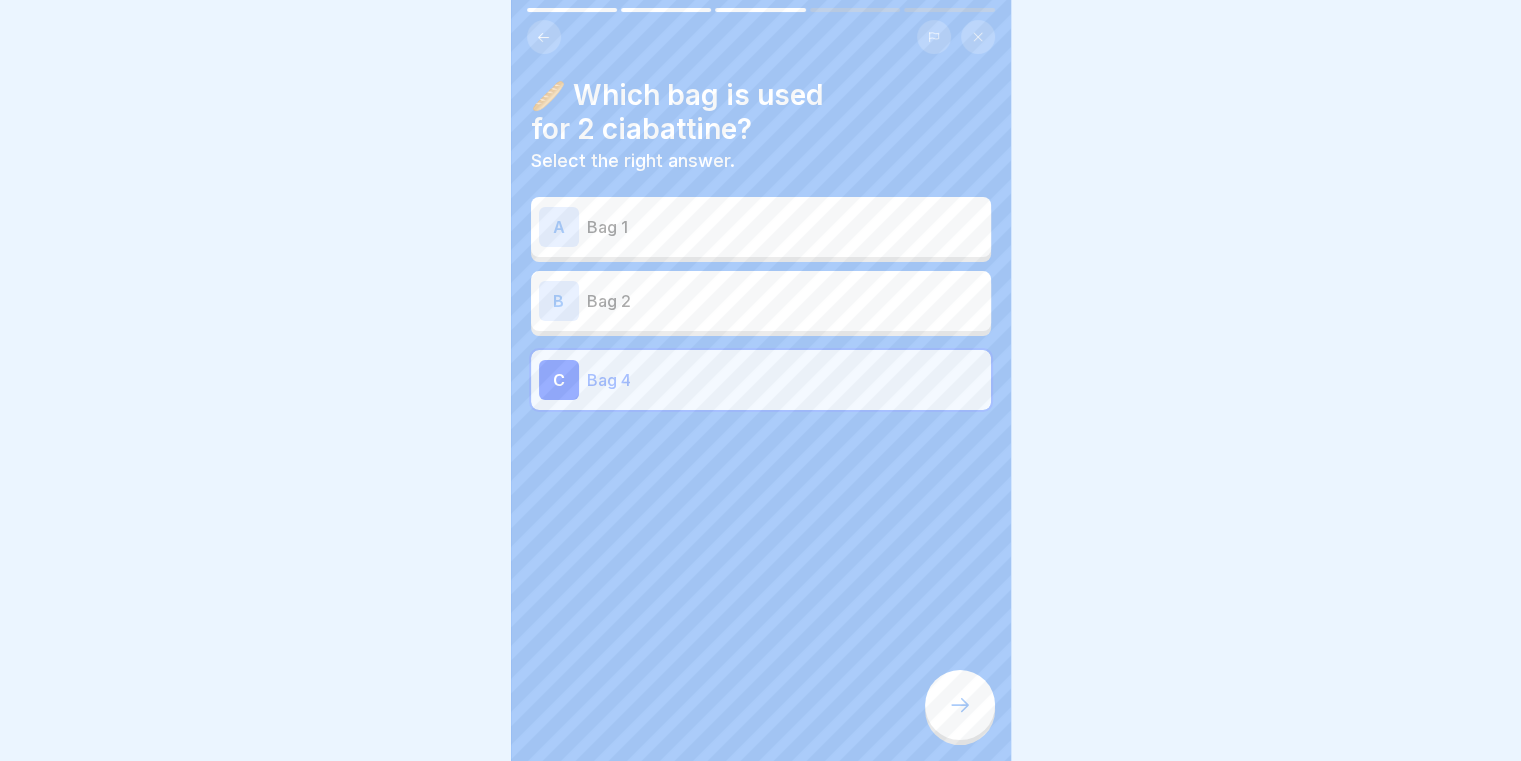 click on "B Bag 2" at bounding box center [761, 301] 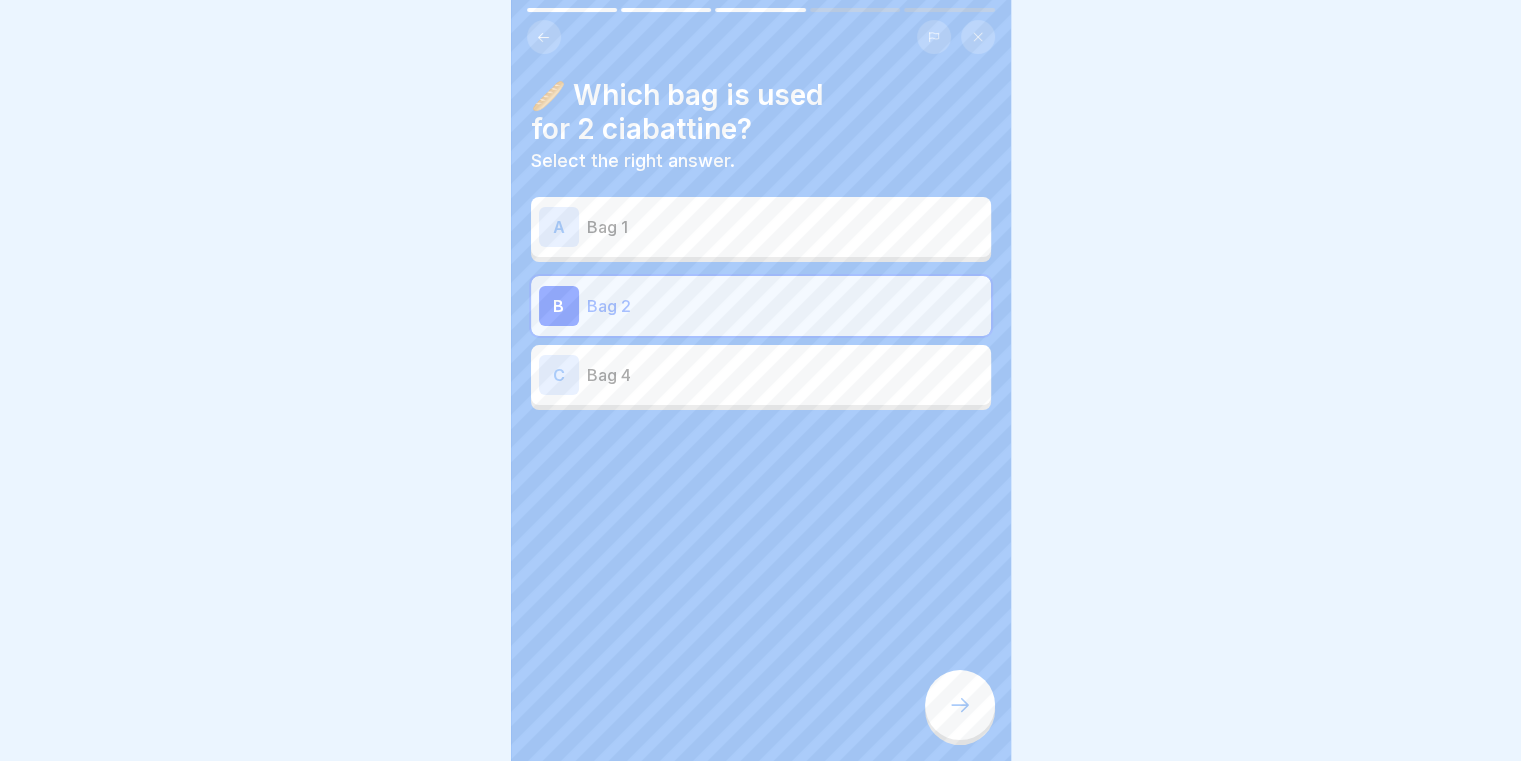 click at bounding box center (960, 705) 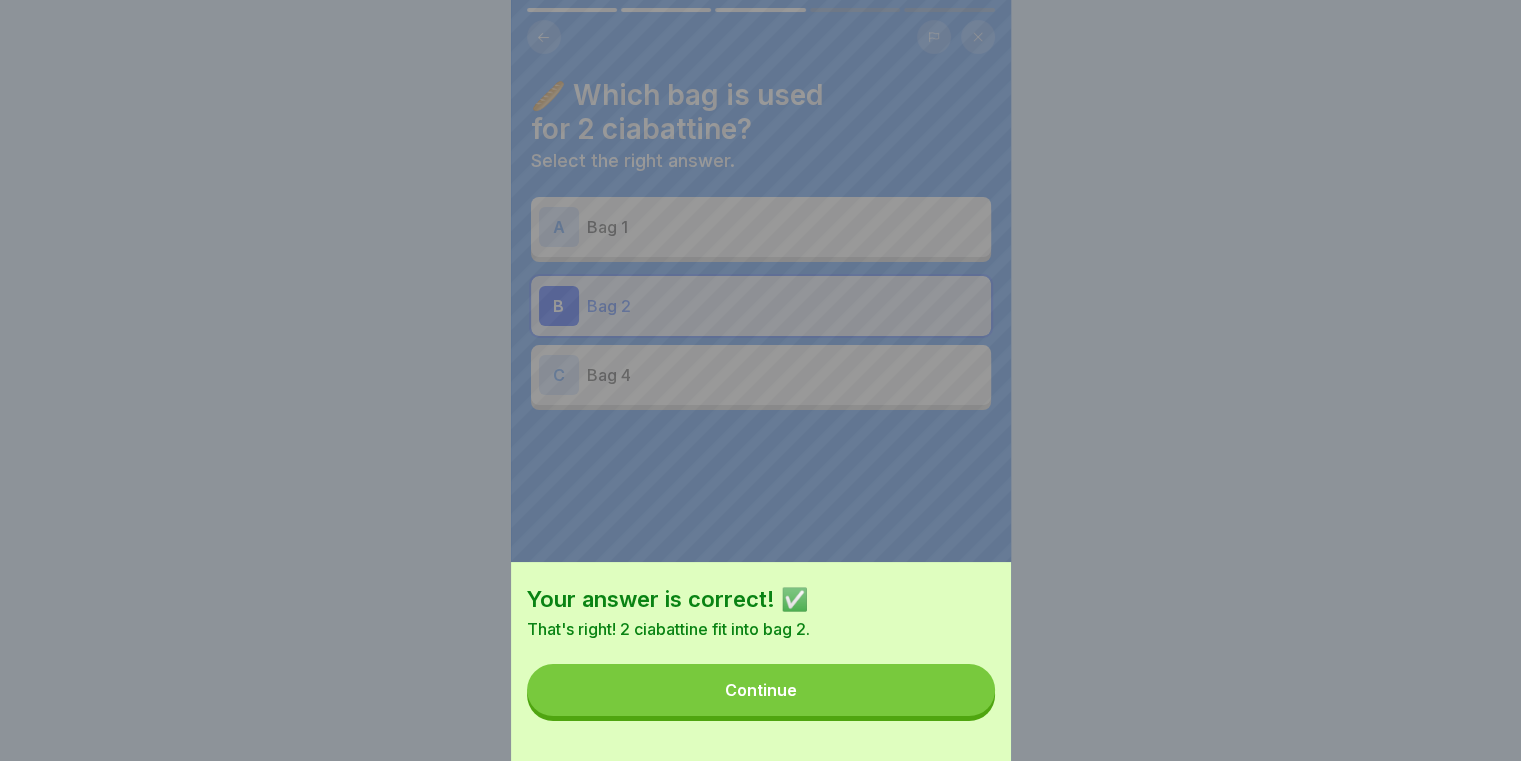 click on "Continue" at bounding box center (761, 690) 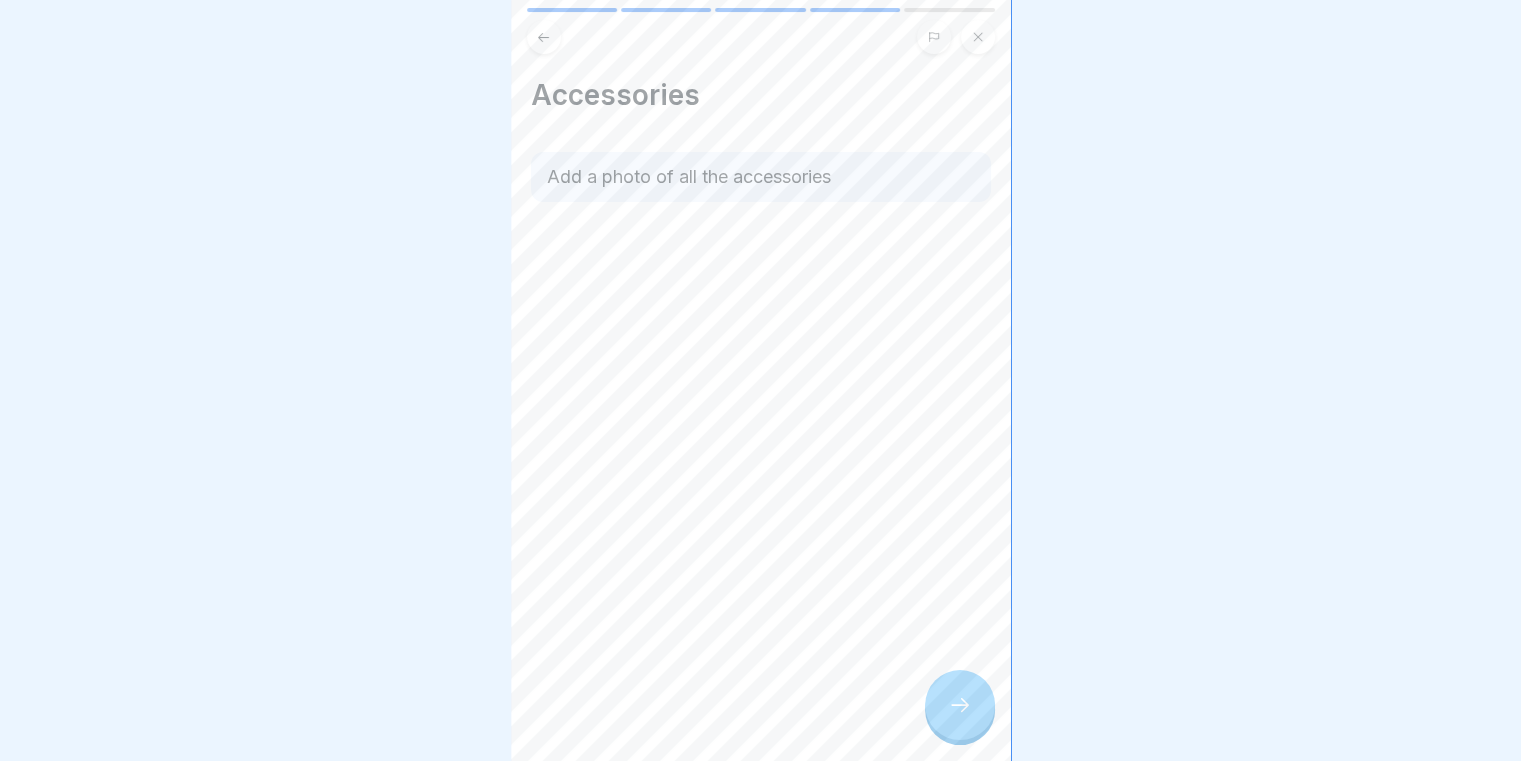 click on "Add a photo of all the accessories" at bounding box center [761, 177] 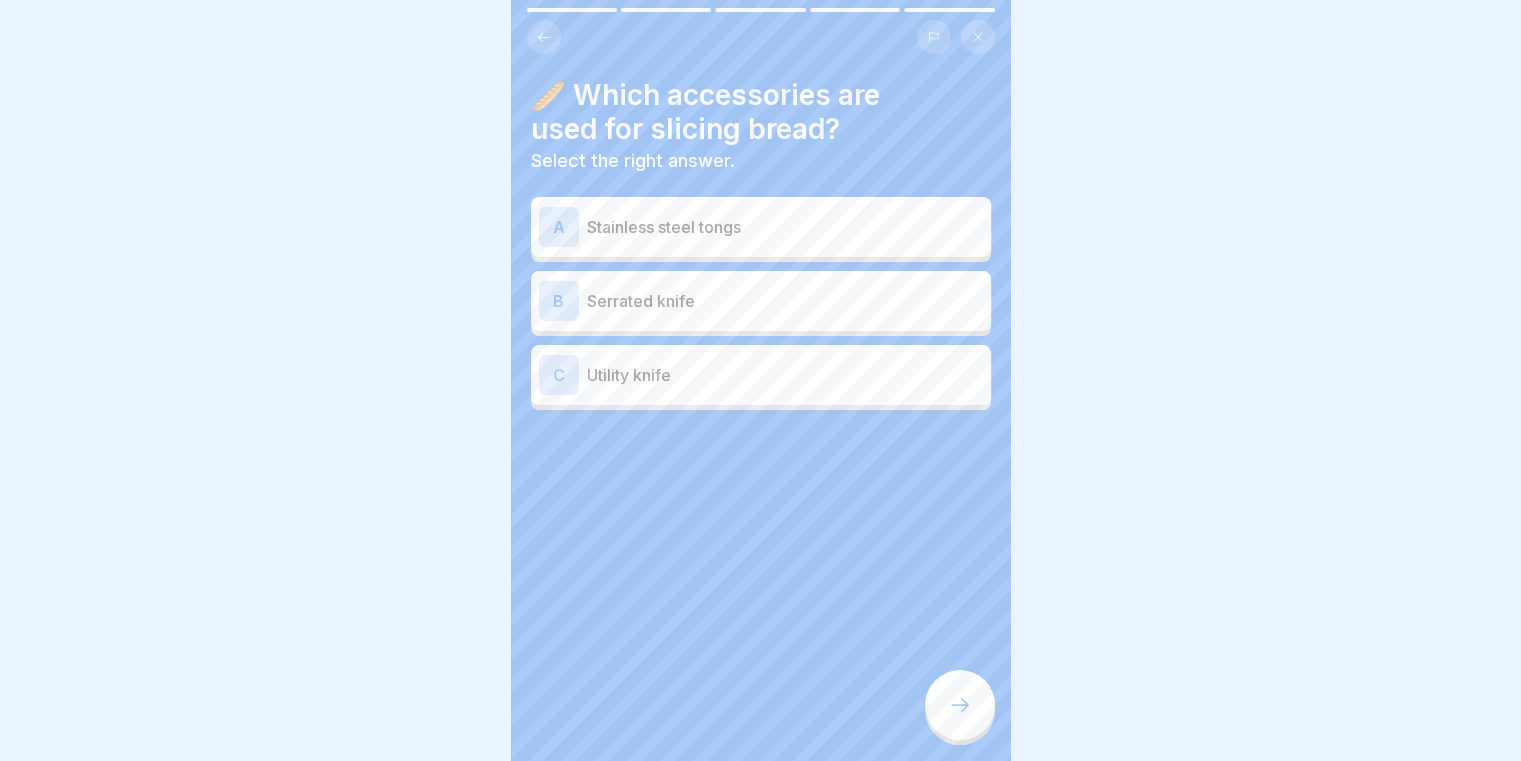 click on "B Serrated knife" at bounding box center (761, 301) 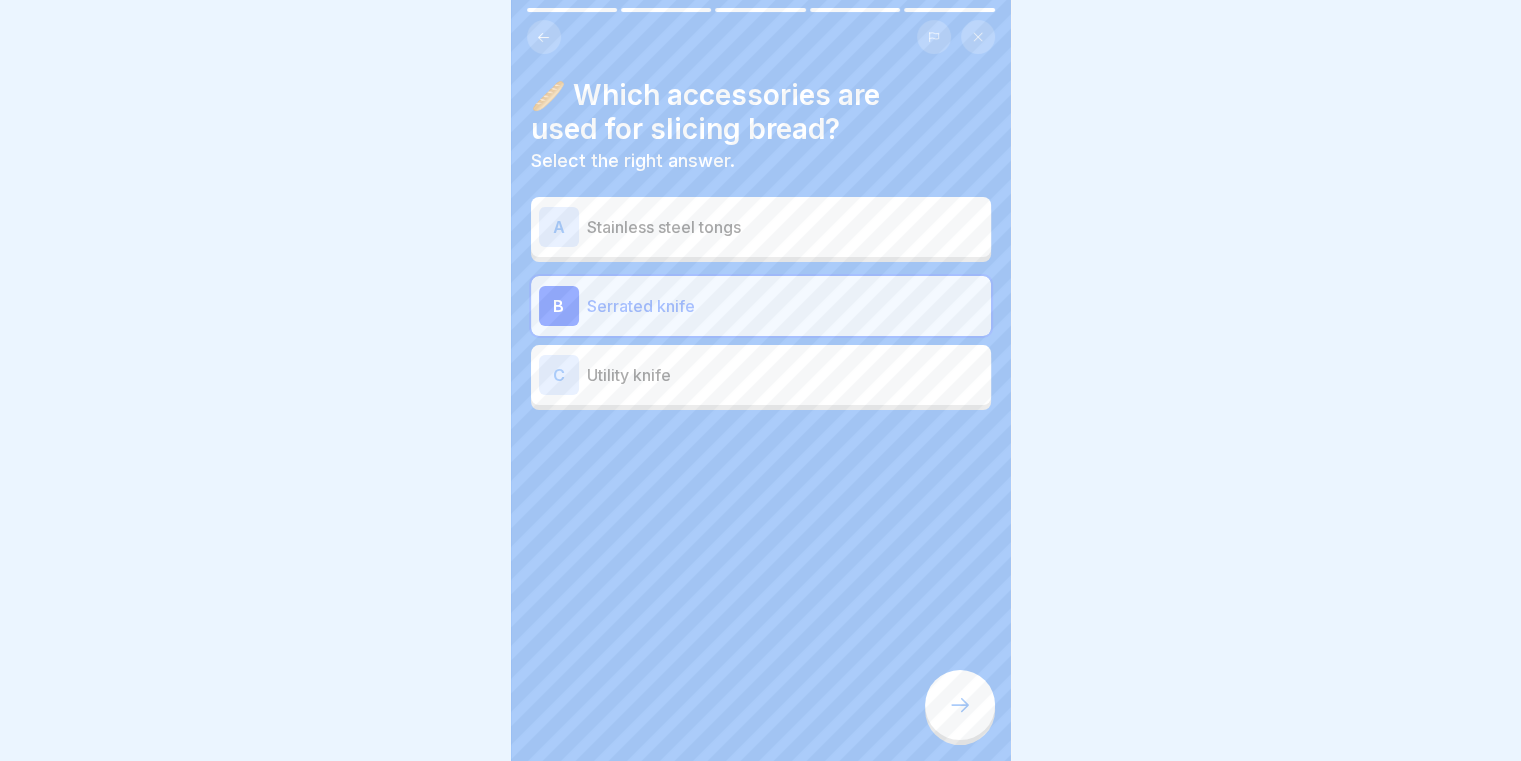 click at bounding box center (960, 705) 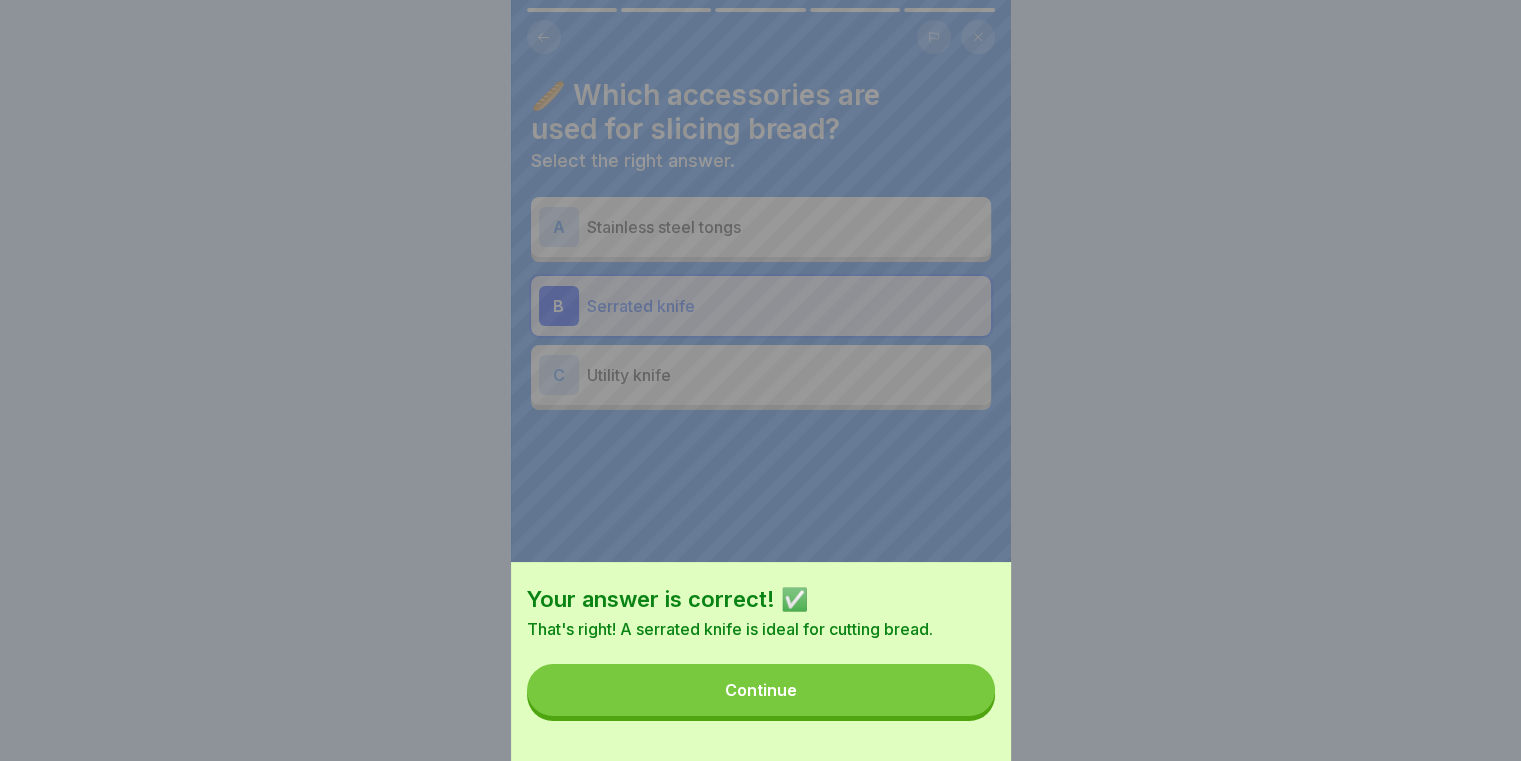 click on "Continue" at bounding box center (761, 690) 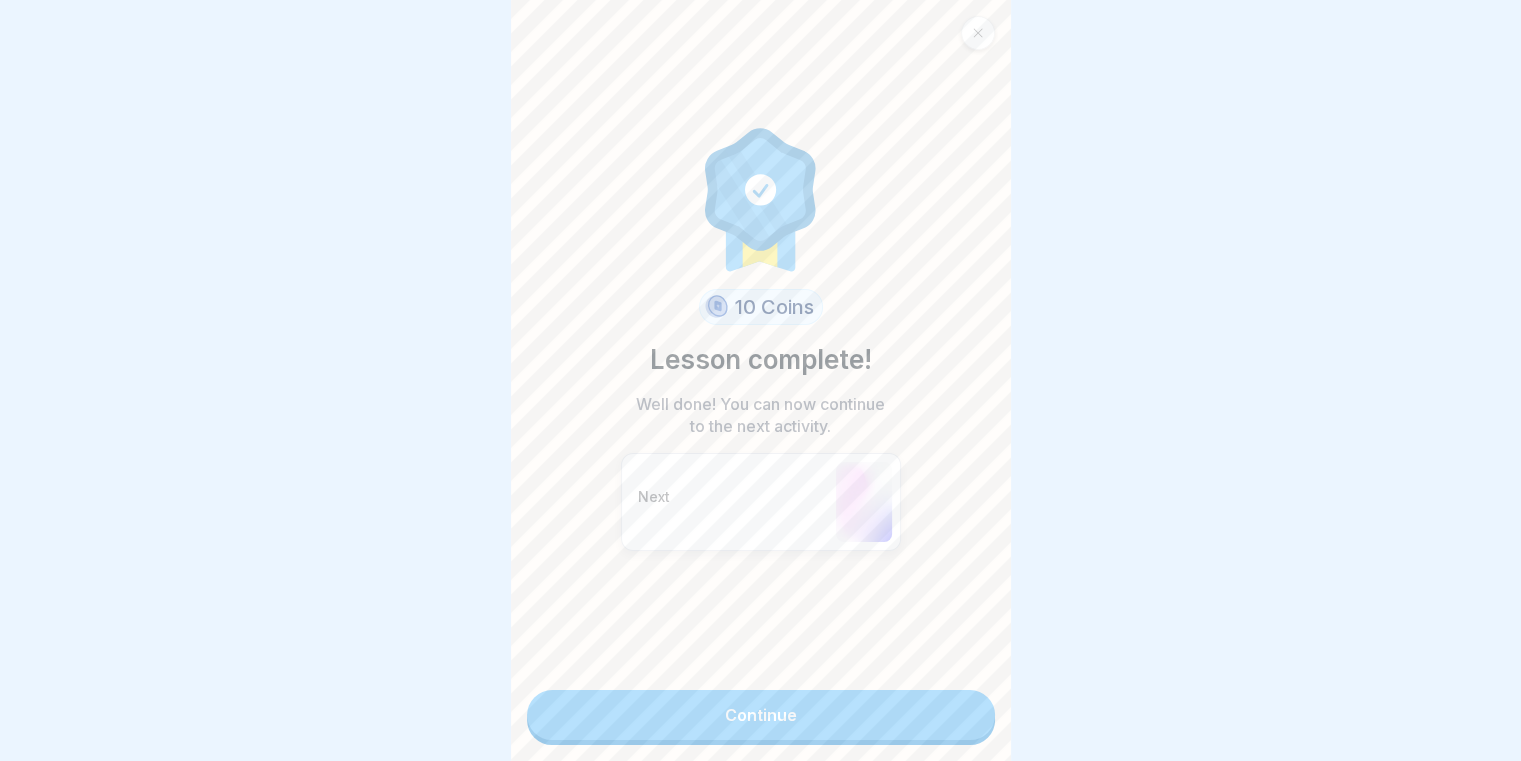 click on "Continue" at bounding box center [761, 715] 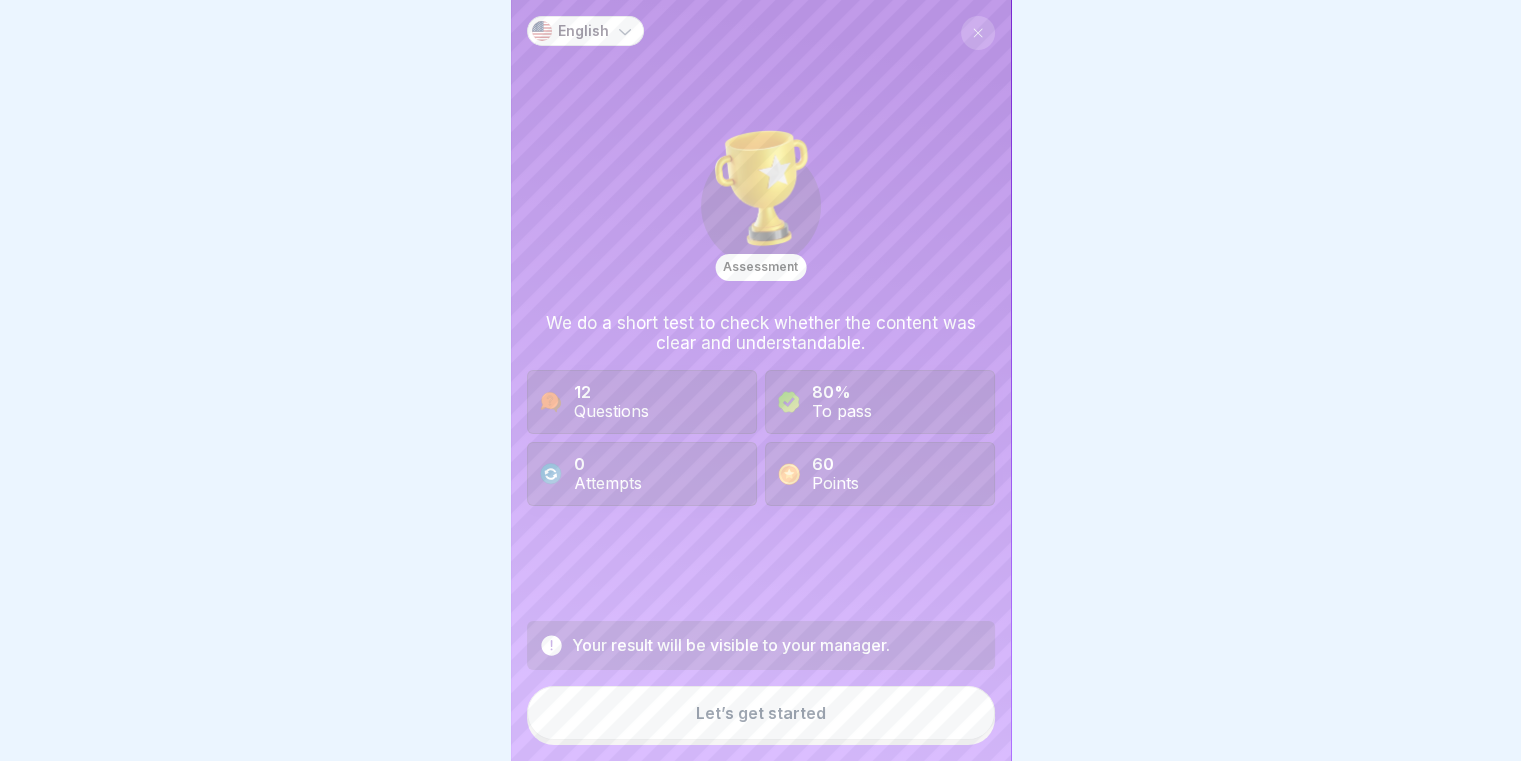 click on "Let’s get started" at bounding box center (761, 713) 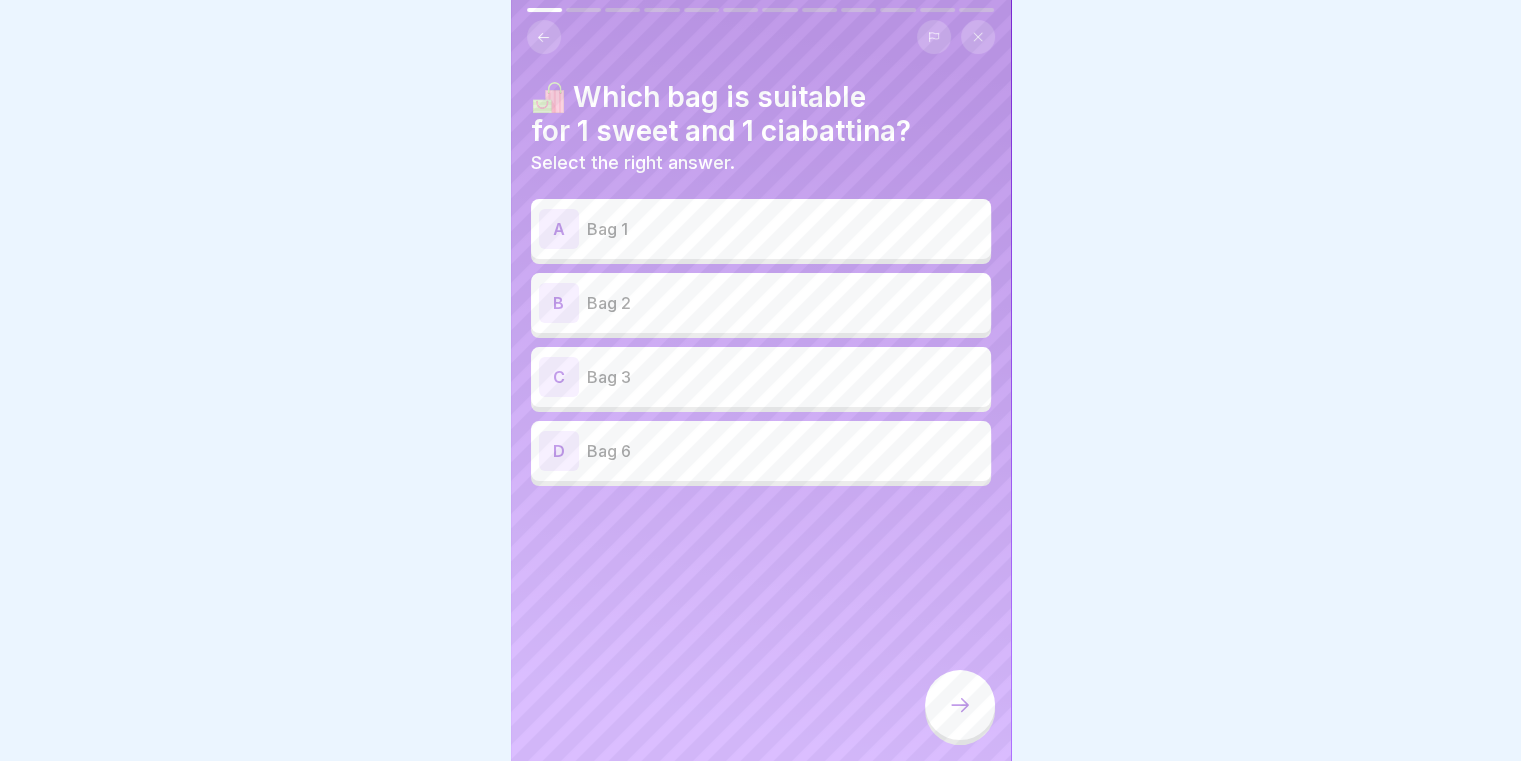 click on "B Bag 2" at bounding box center (761, 303) 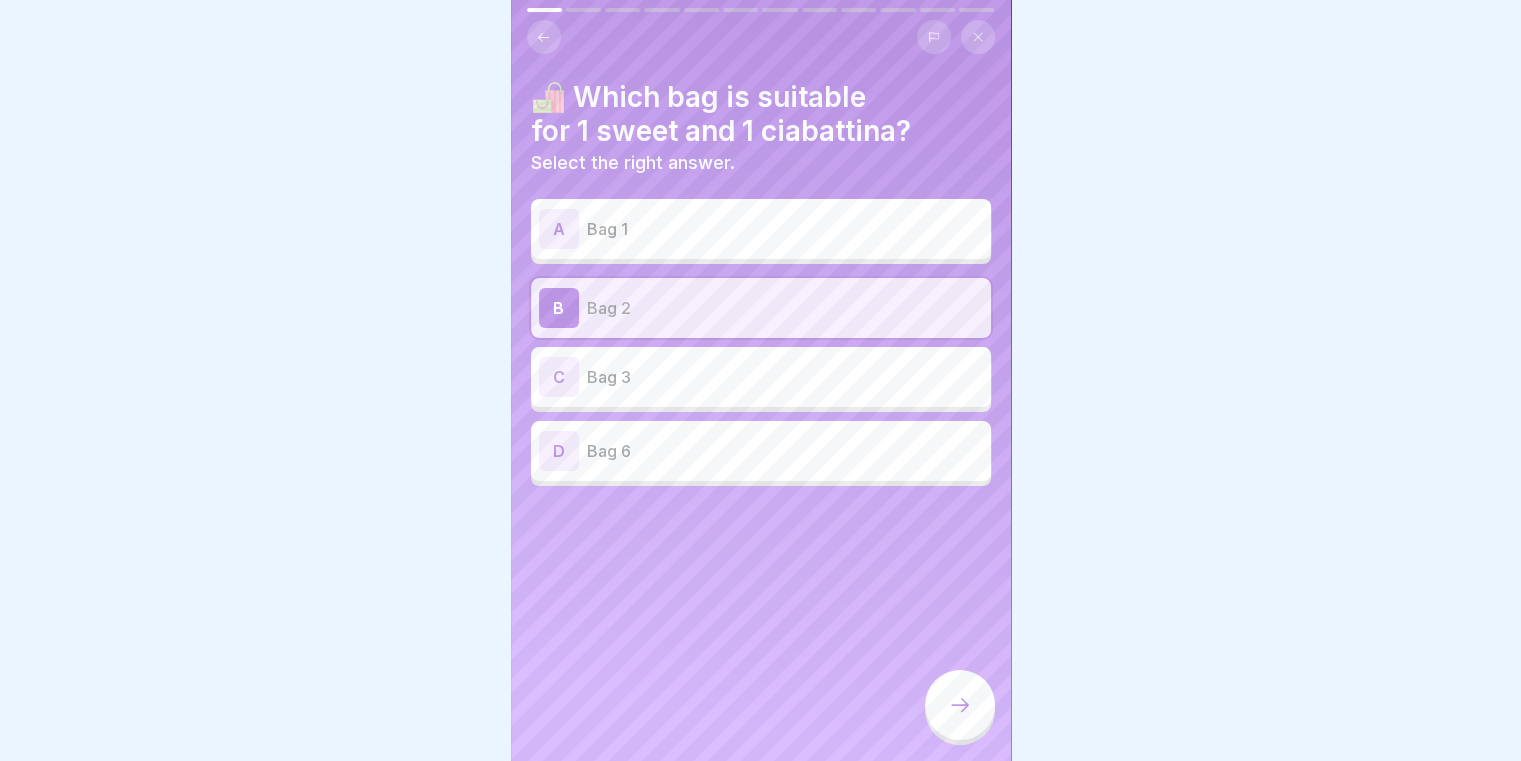 click at bounding box center (960, 705) 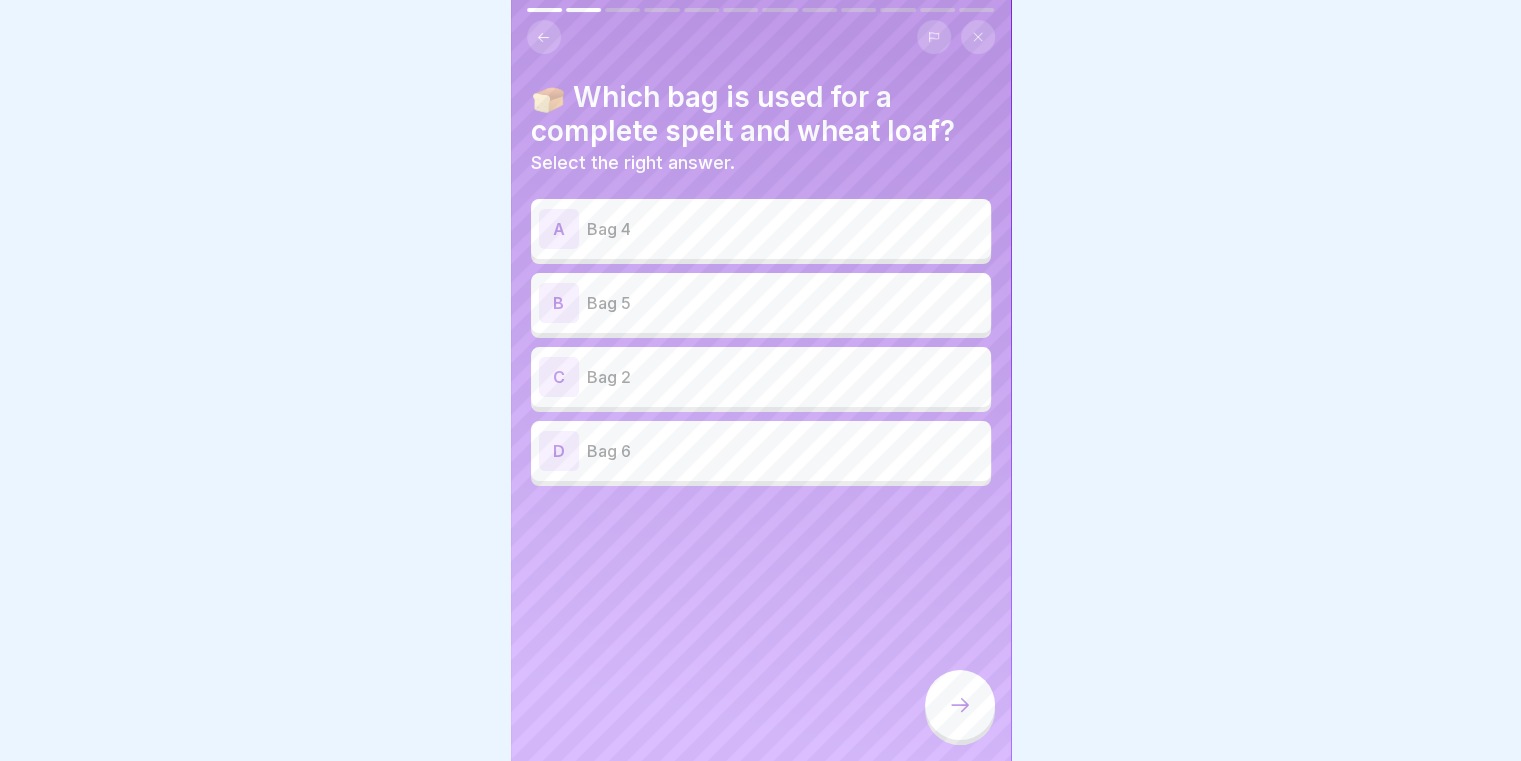 click on "Bag 6" at bounding box center (785, 451) 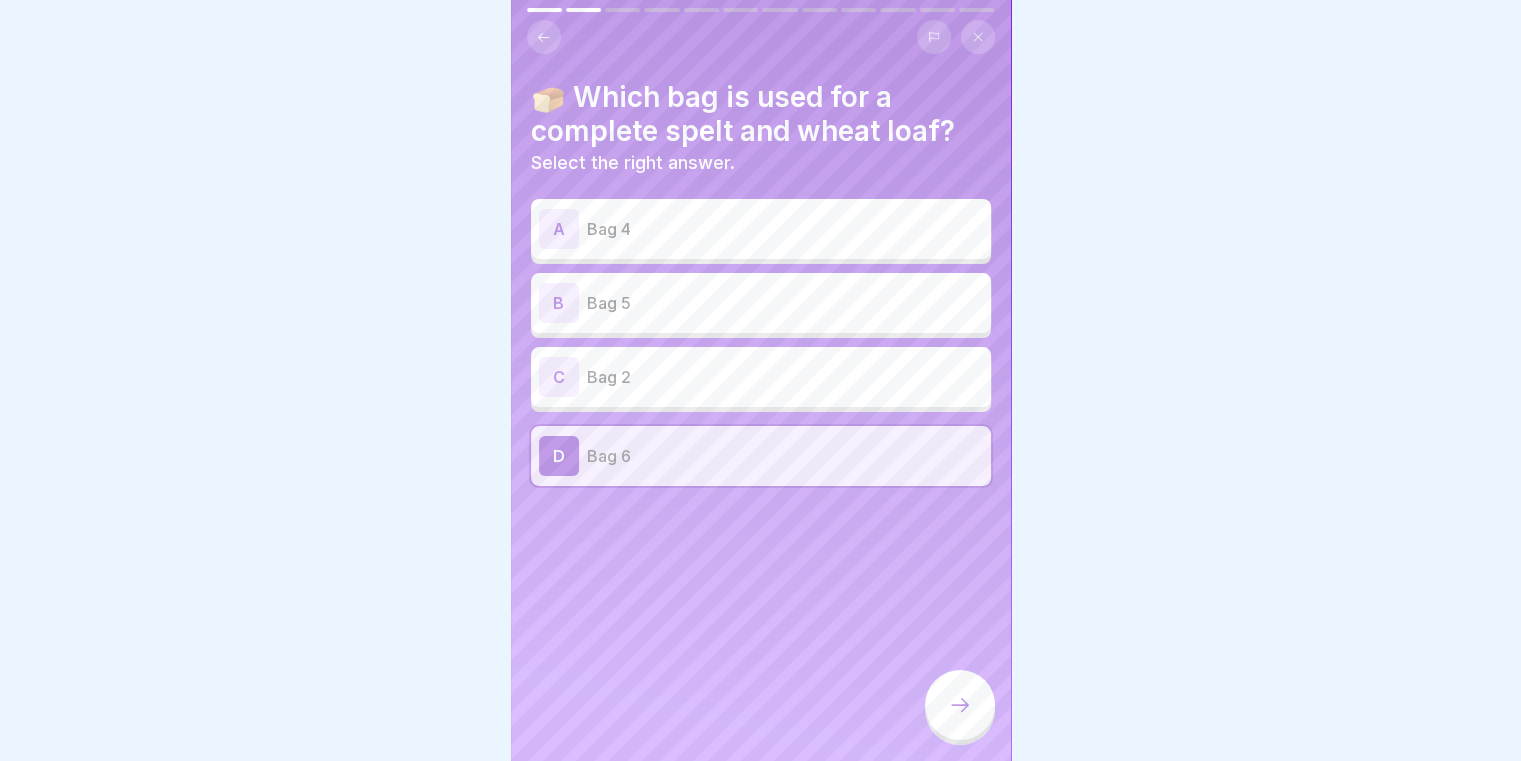 click 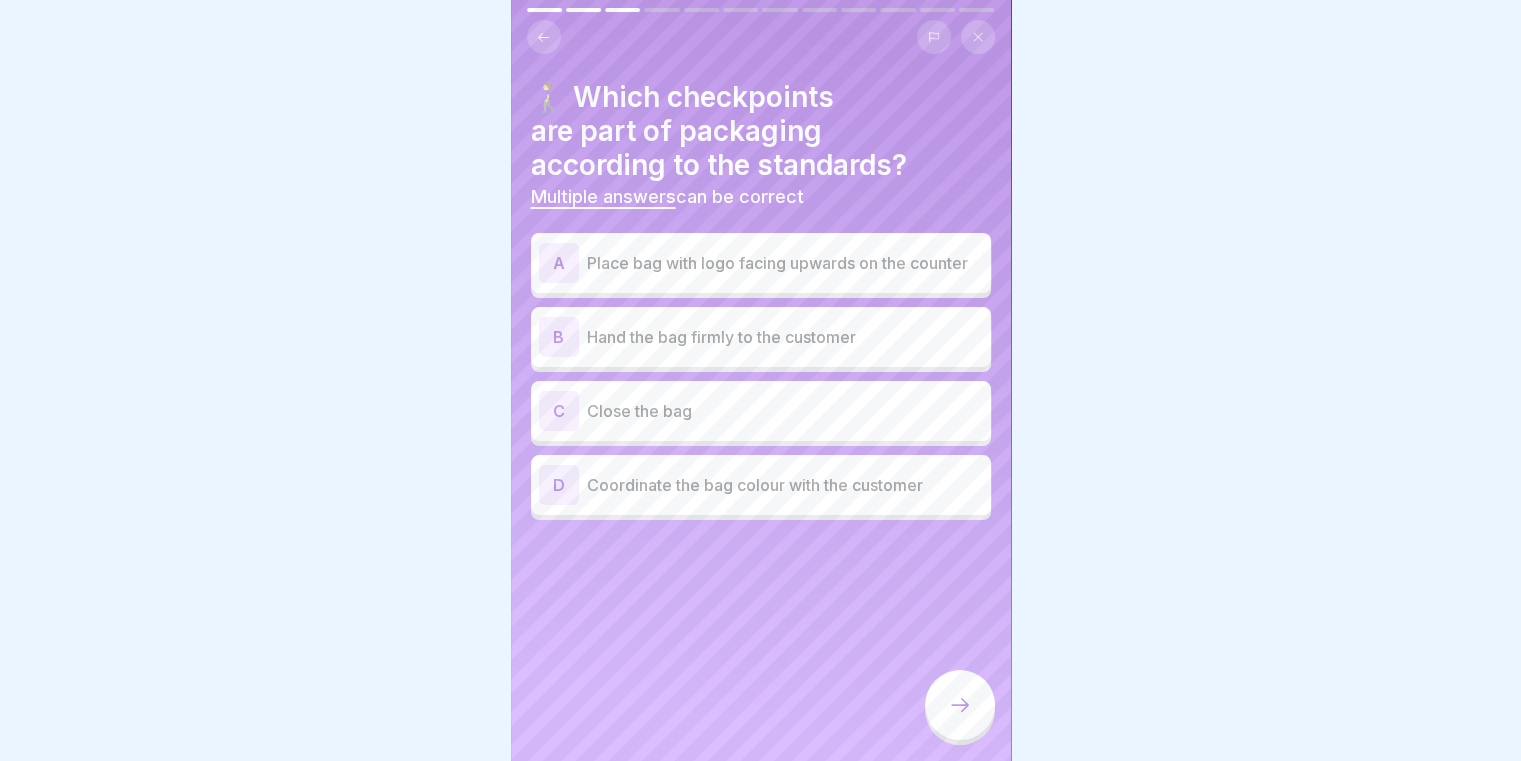 click on "A Place bag with logo facing upwards on the counter" at bounding box center [761, 263] 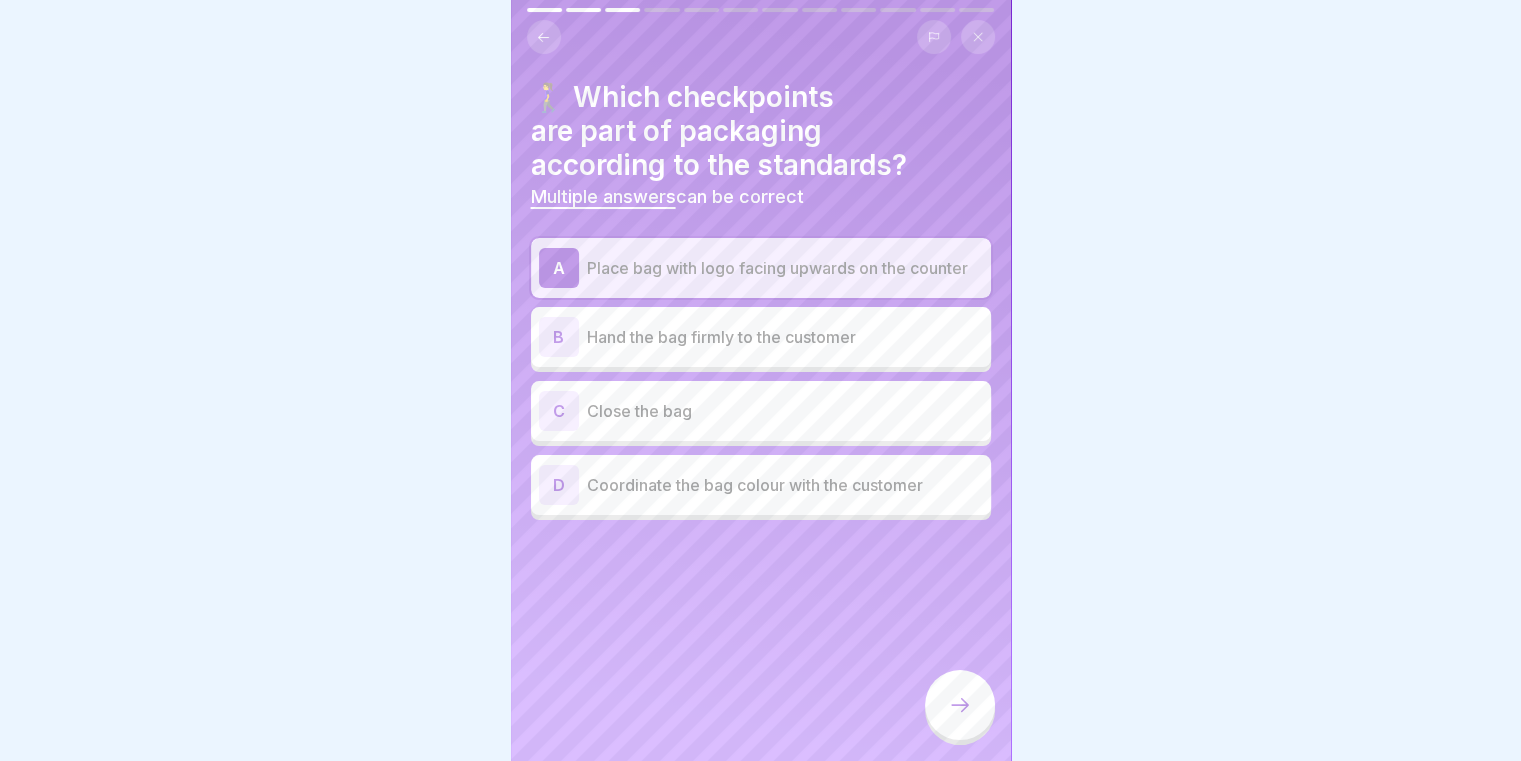 click on "B Hand the bag firmly to the customer" at bounding box center (761, 337) 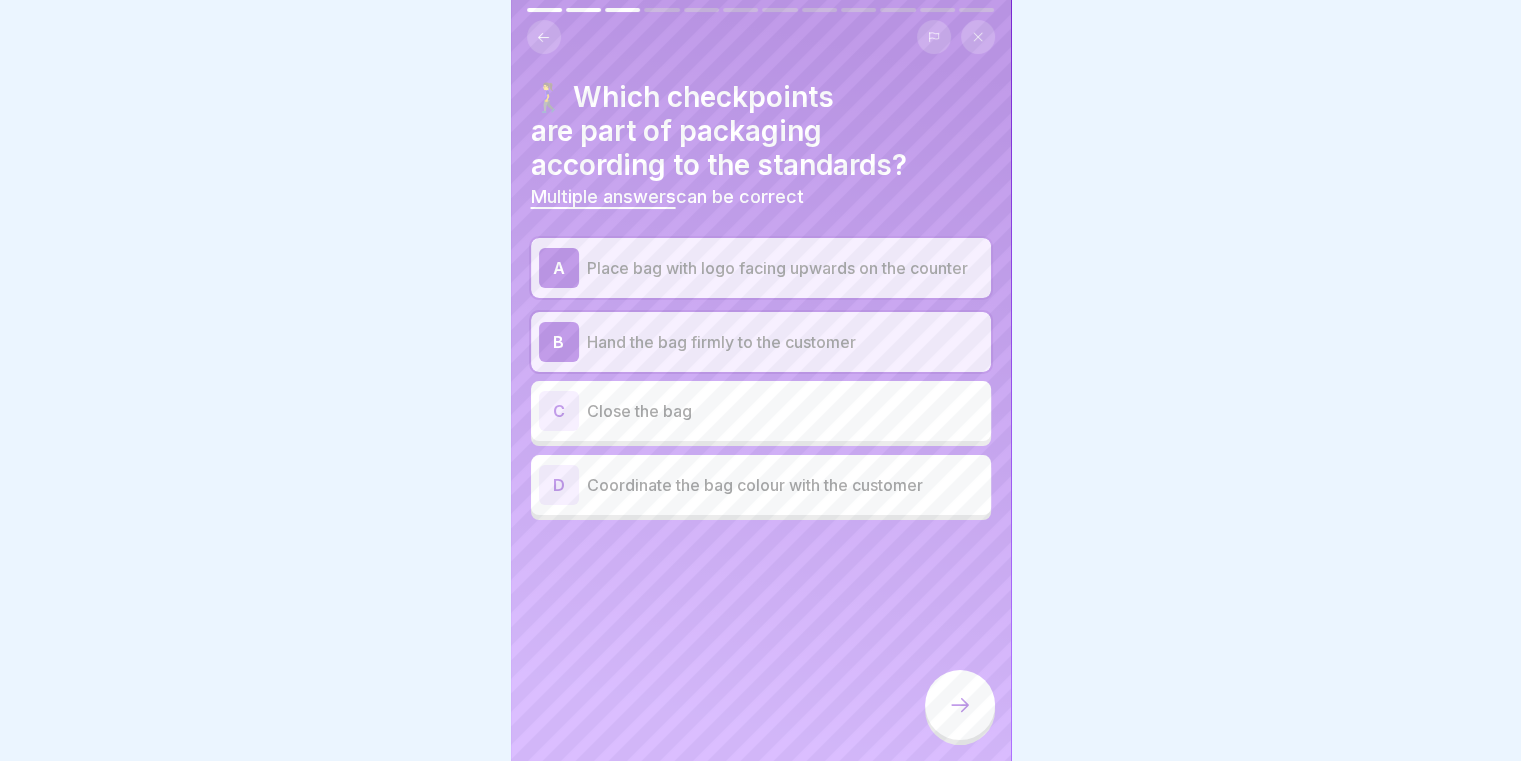 click on "Close the bag" at bounding box center (785, 411) 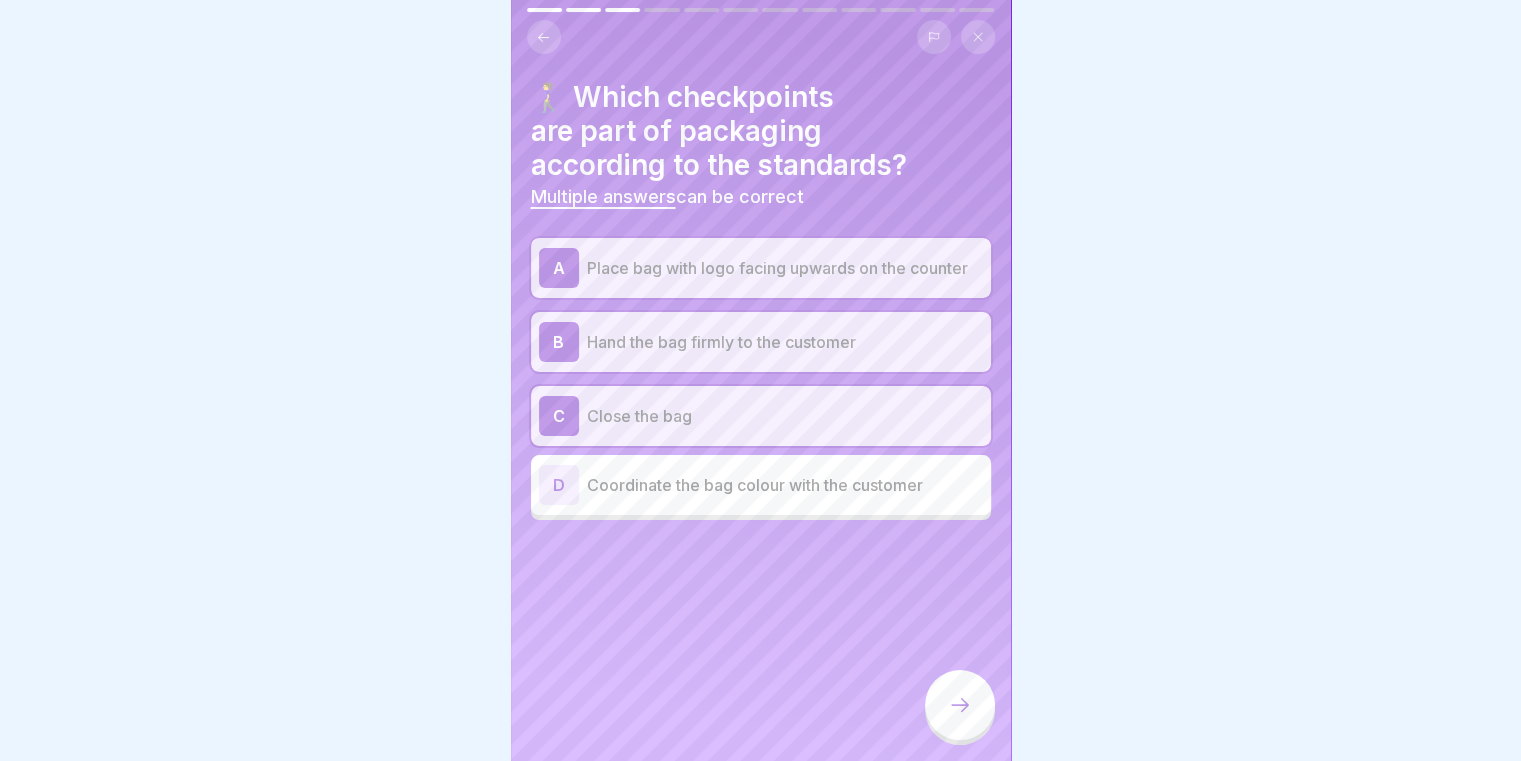 click 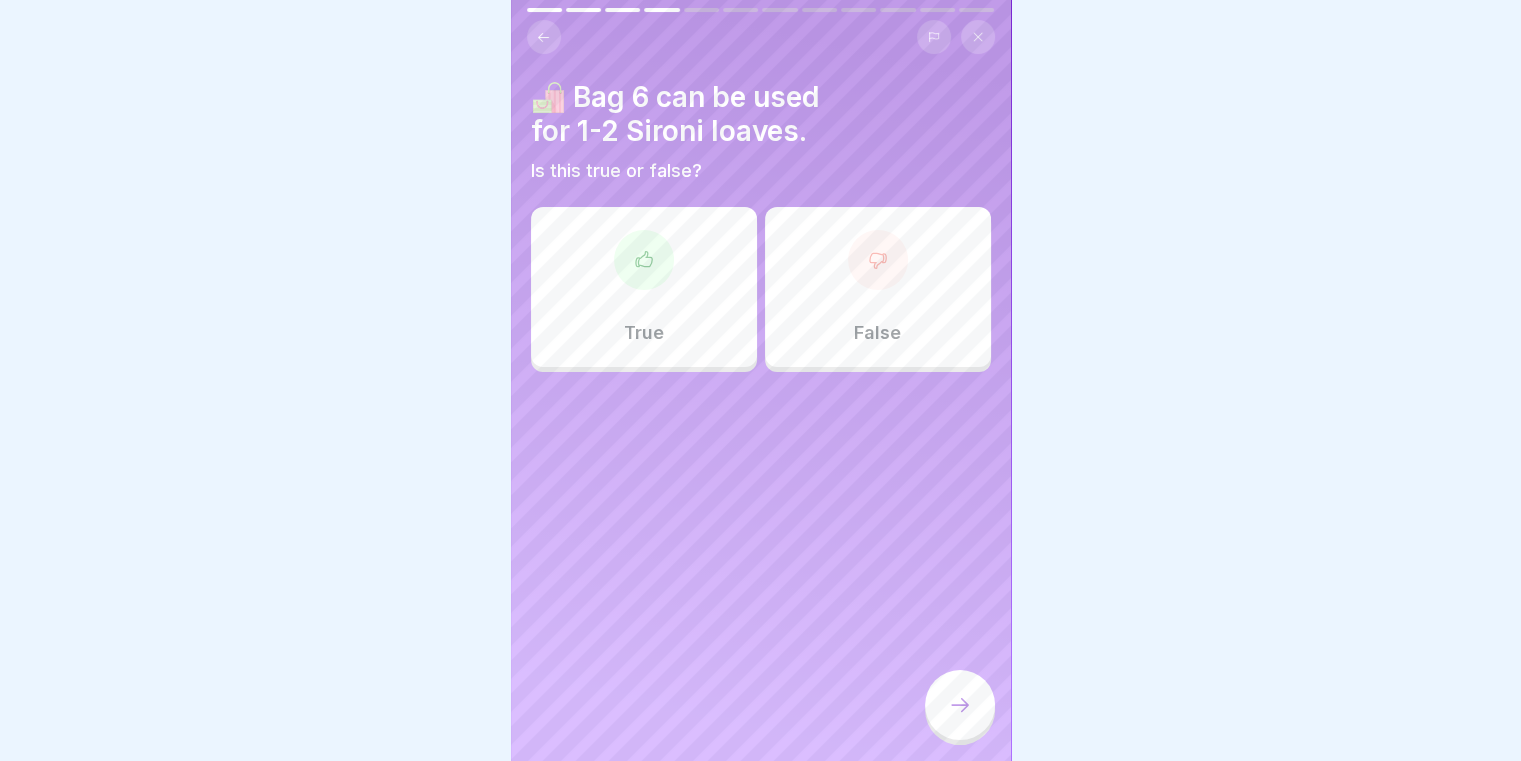 click on "False" at bounding box center (878, 287) 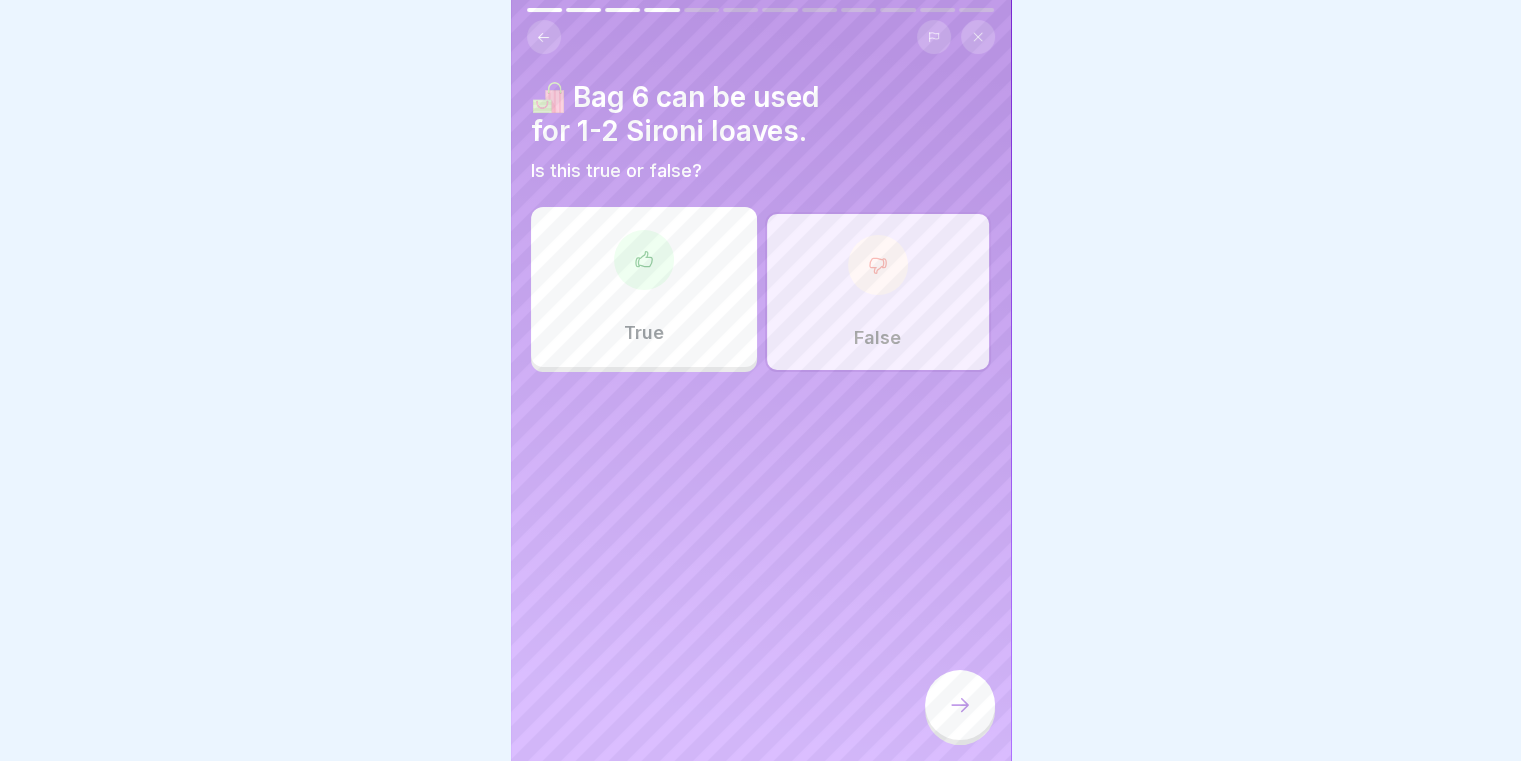 click 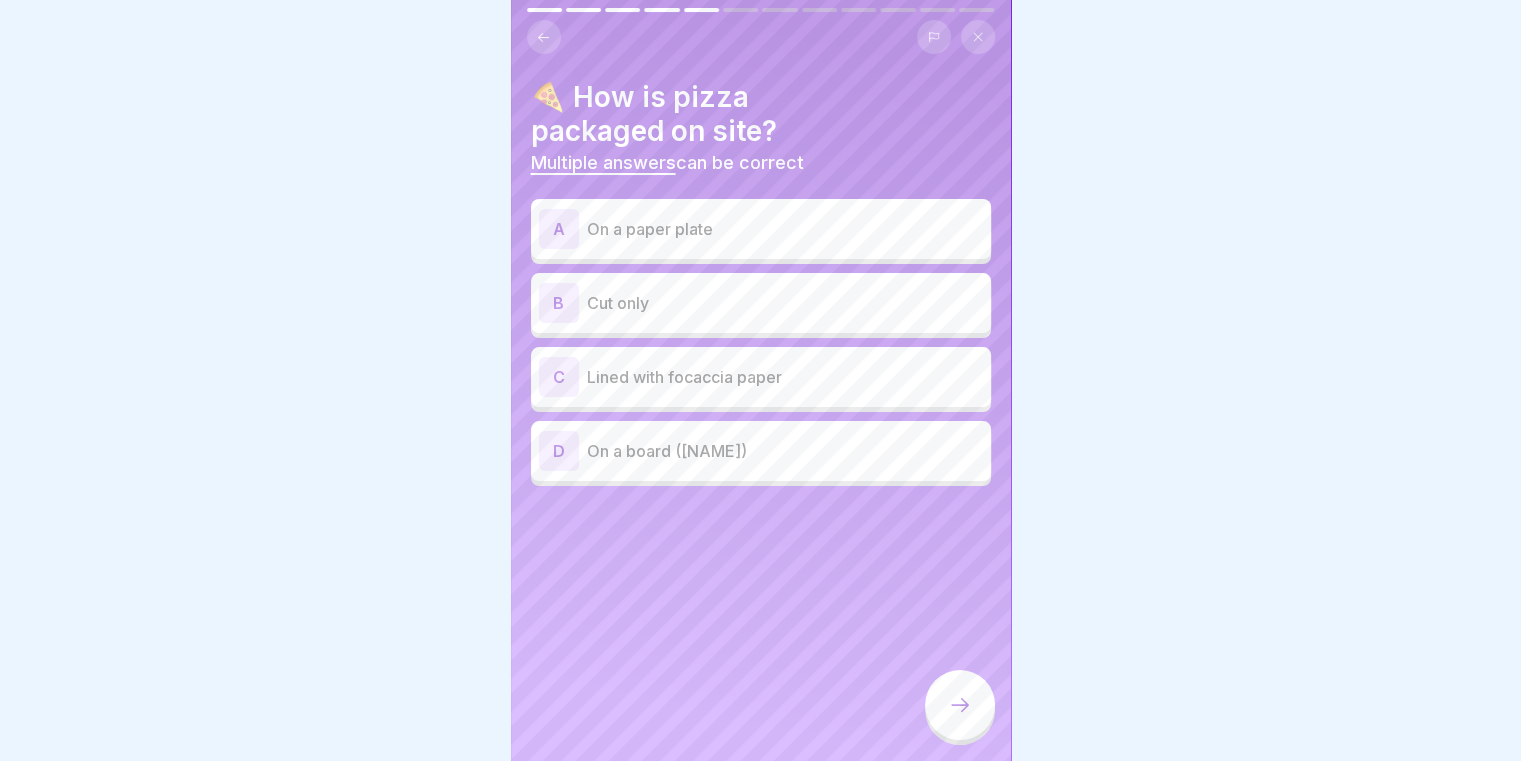 click 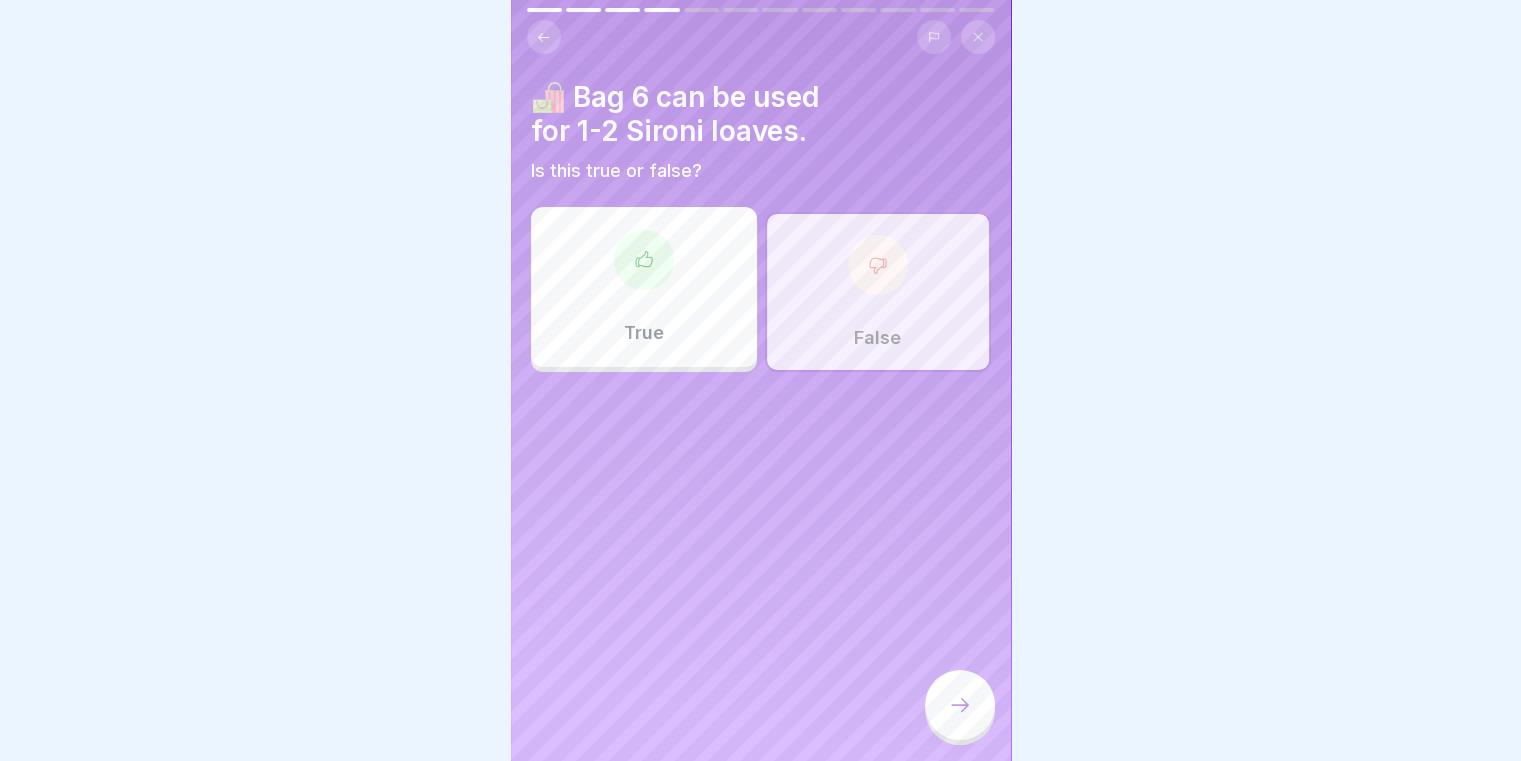 click on "True" at bounding box center (644, 333) 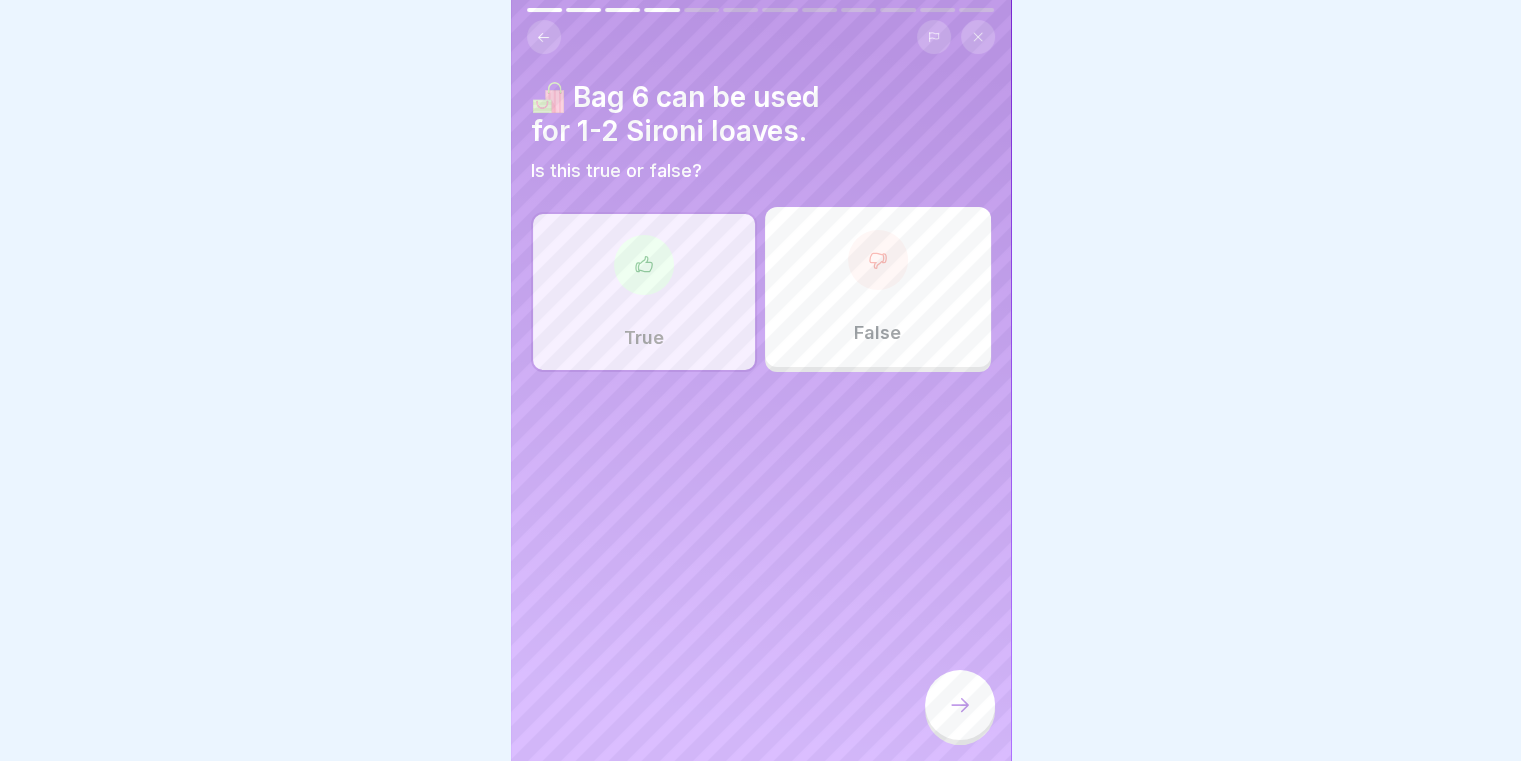 click at bounding box center [960, 705] 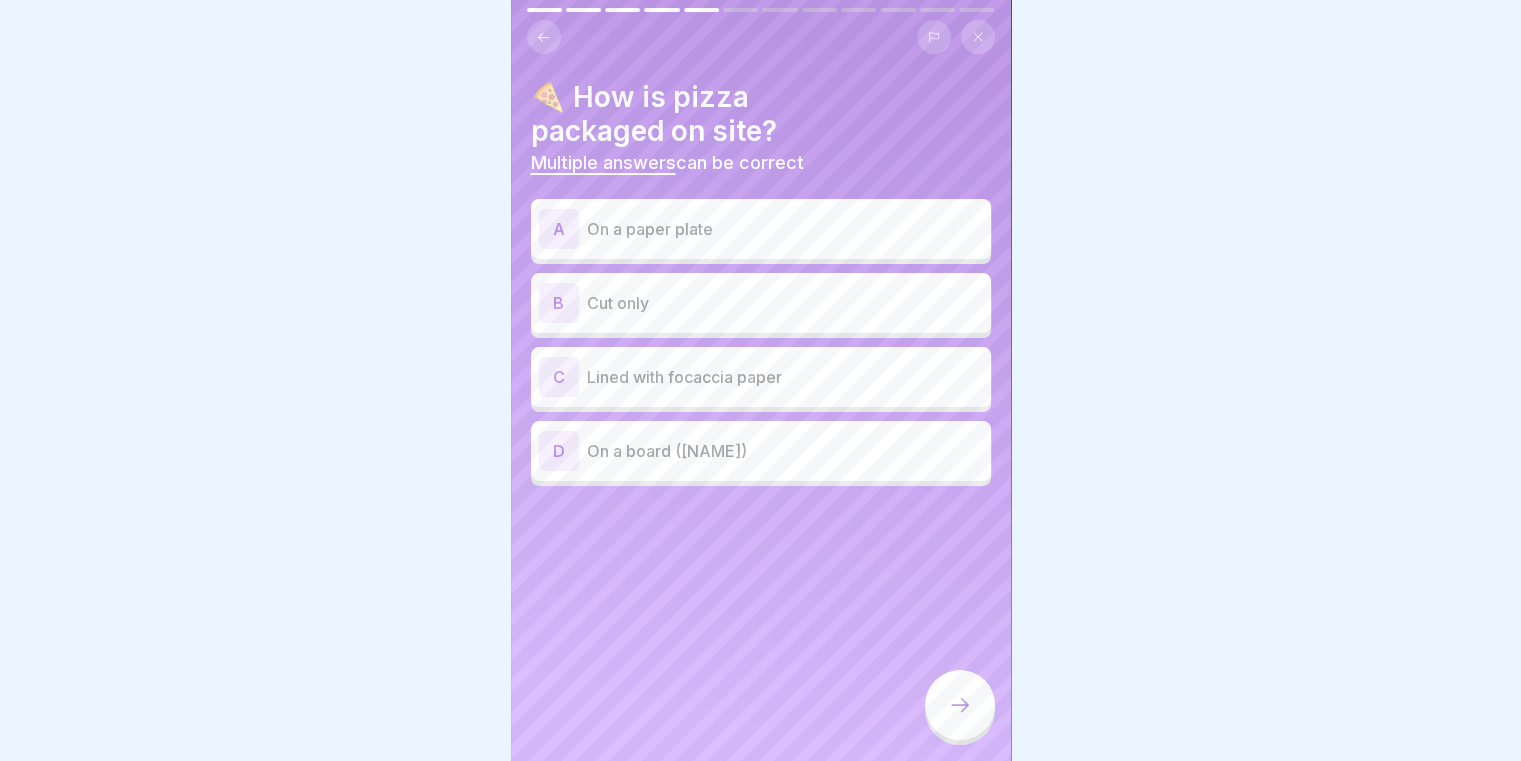 click on "D On a board (Goltz)" at bounding box center (761, 451) 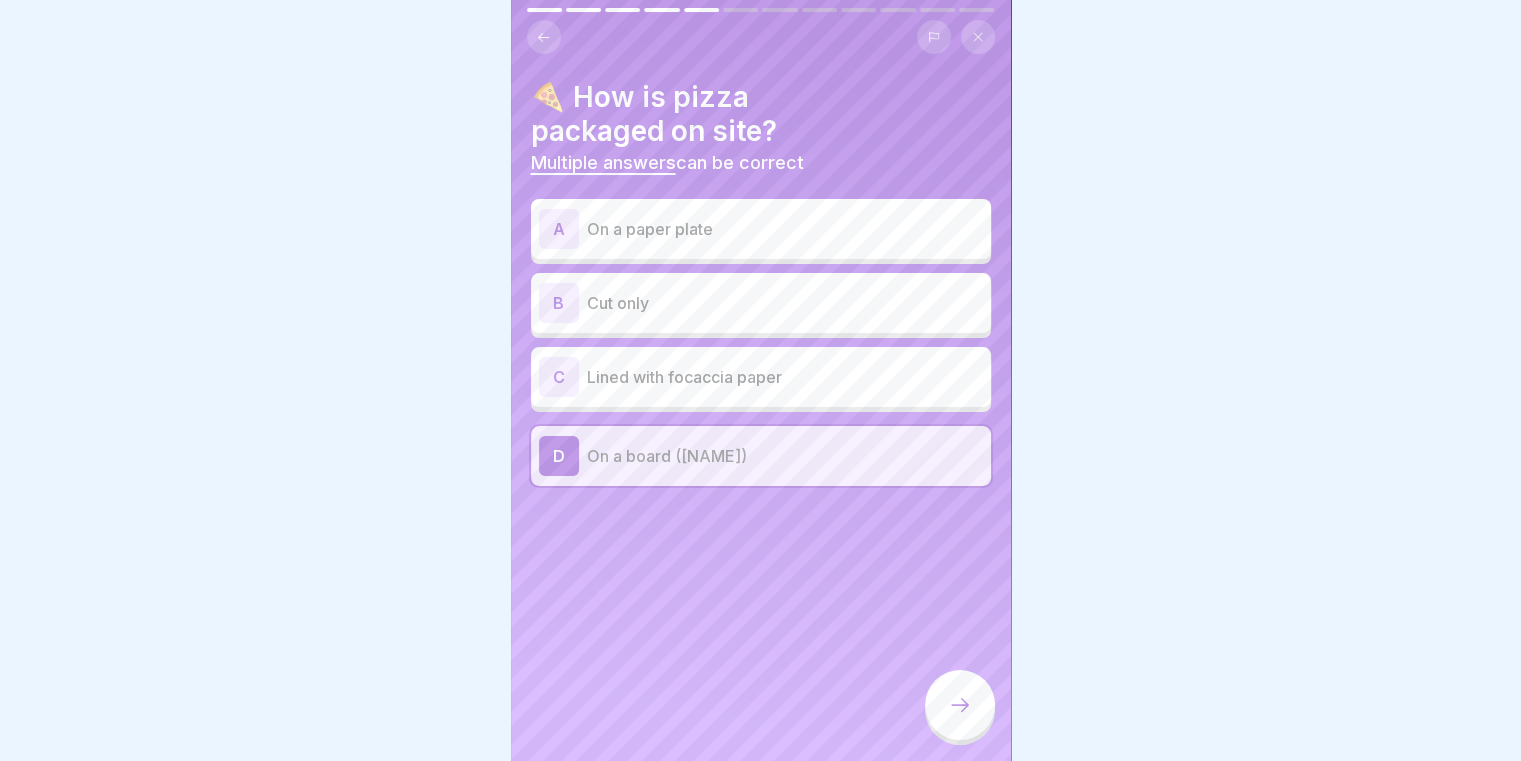 click on "C Lined with focaccia paper" at bounding box center [761, 377] 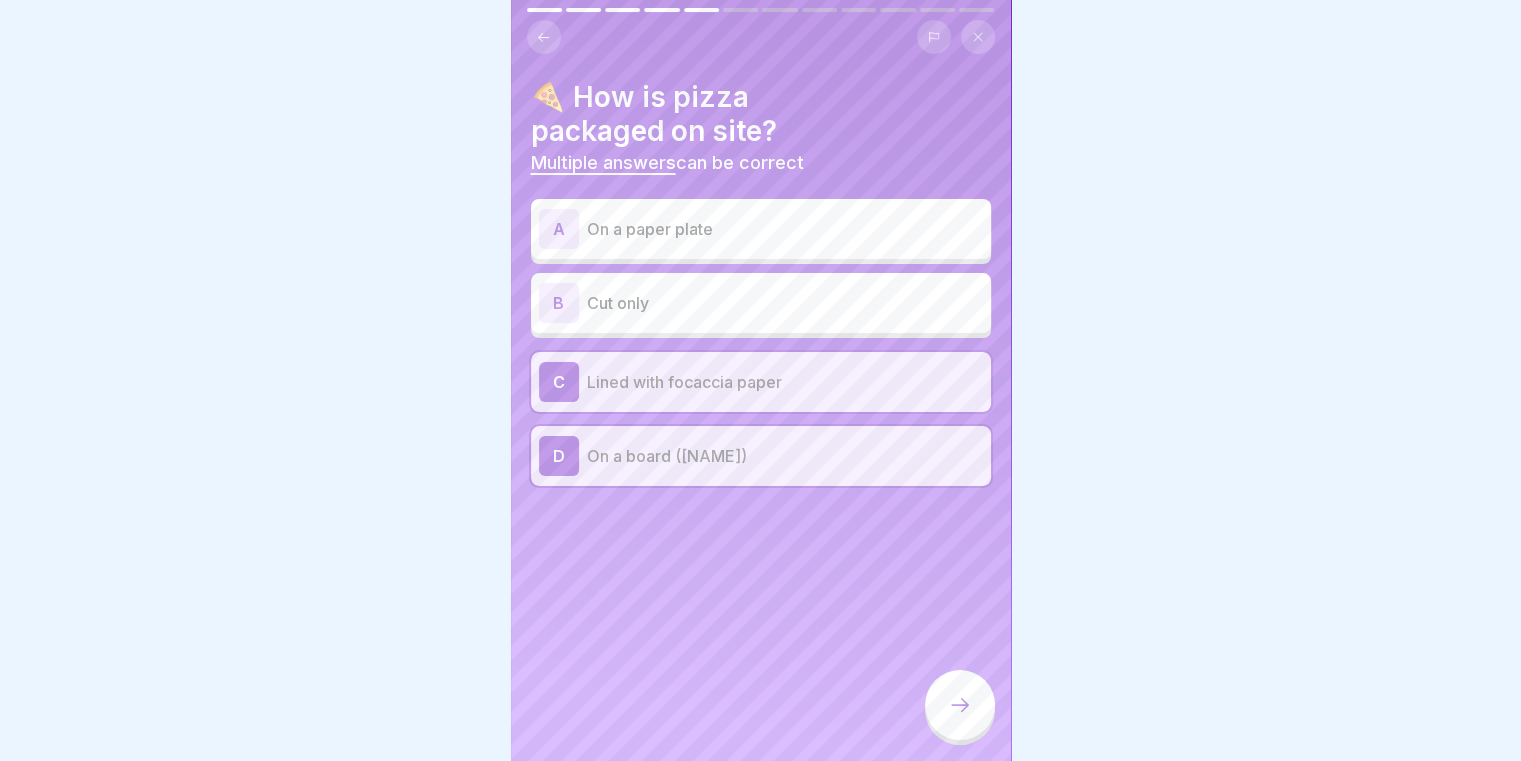 click on "C Lined with focaccia paper" at bounding box center [761, 382] 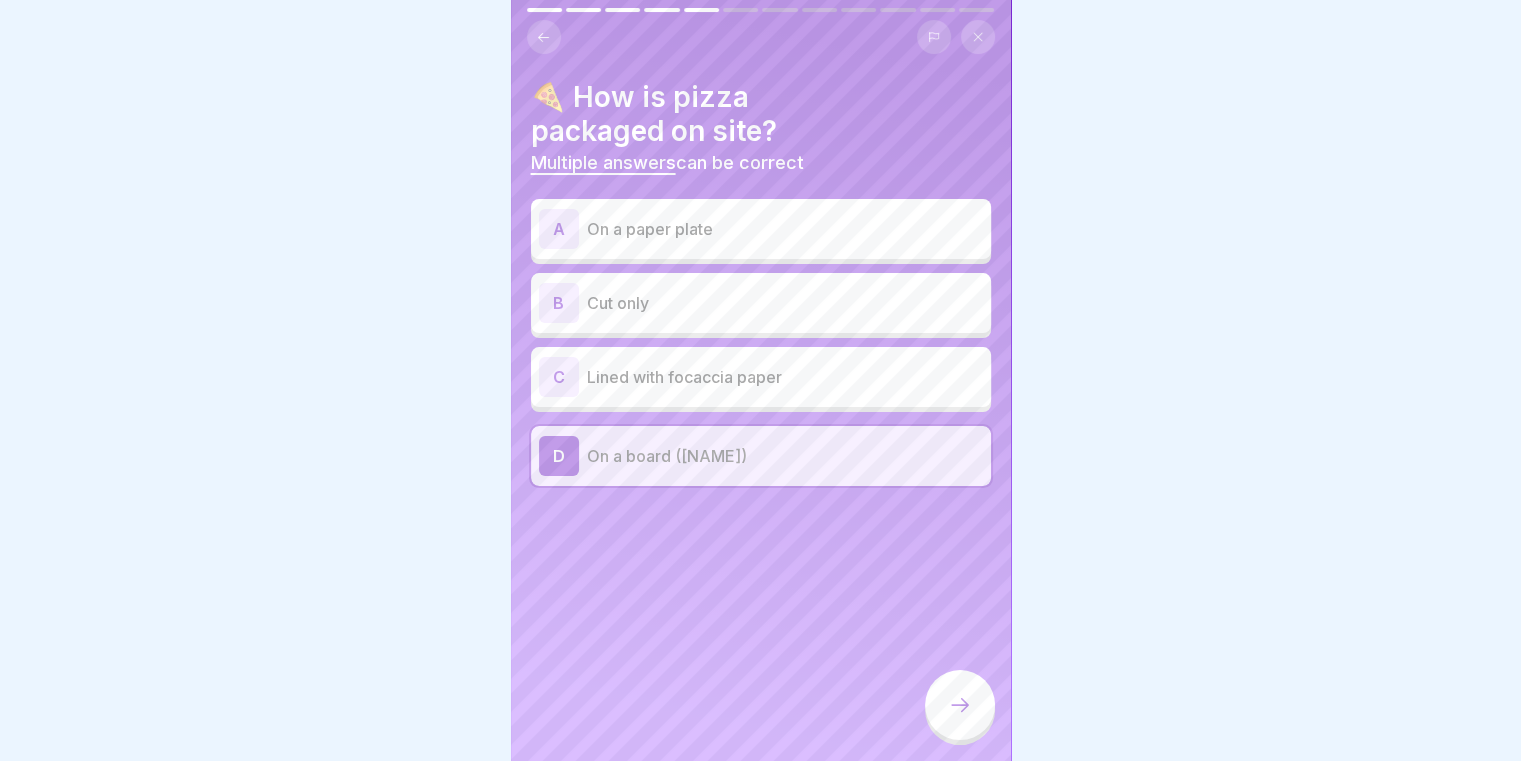 click on "B Cut only" at bounding box center [761, 303] 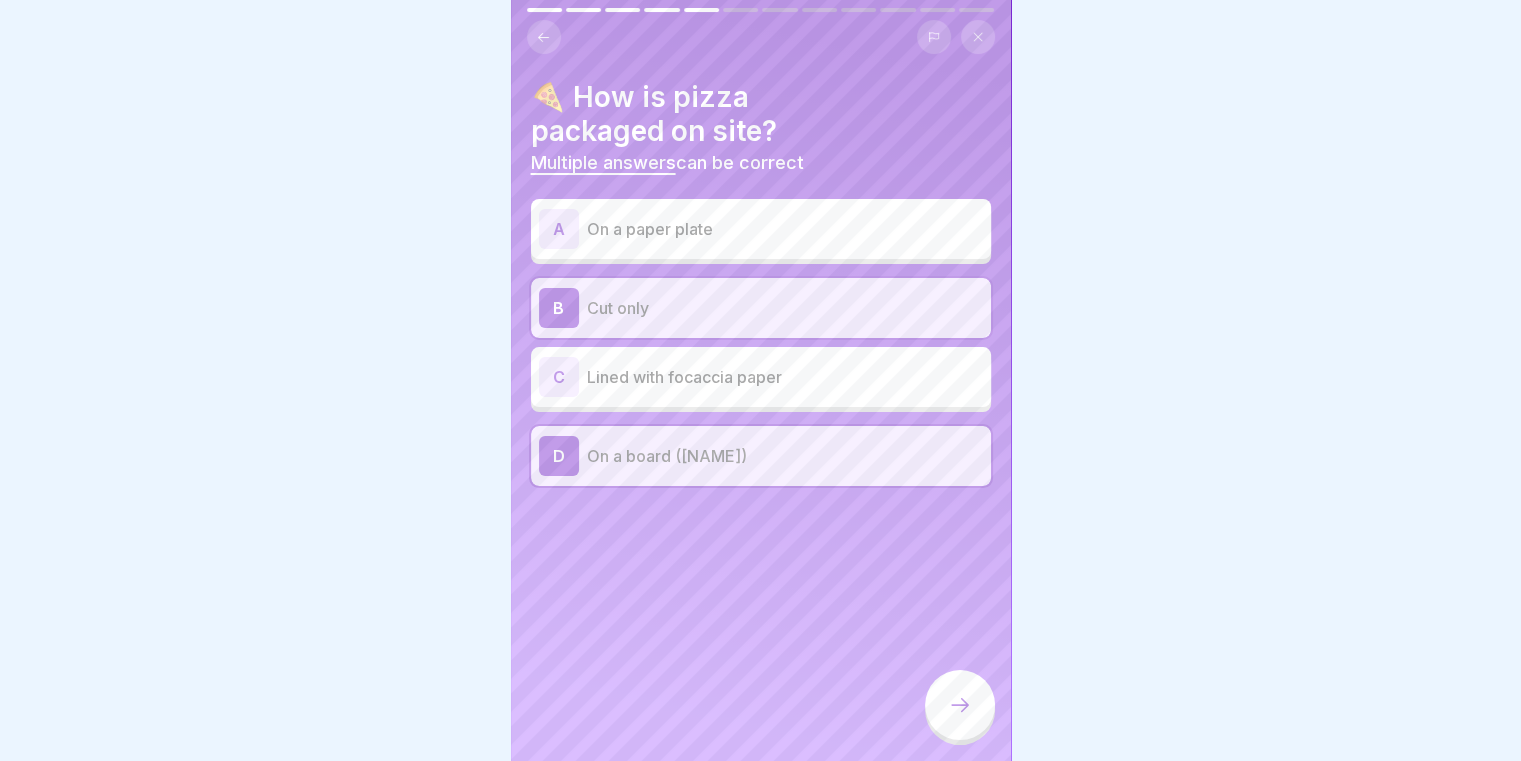 click on "On a paper plate" at bounding box center (785, 229) 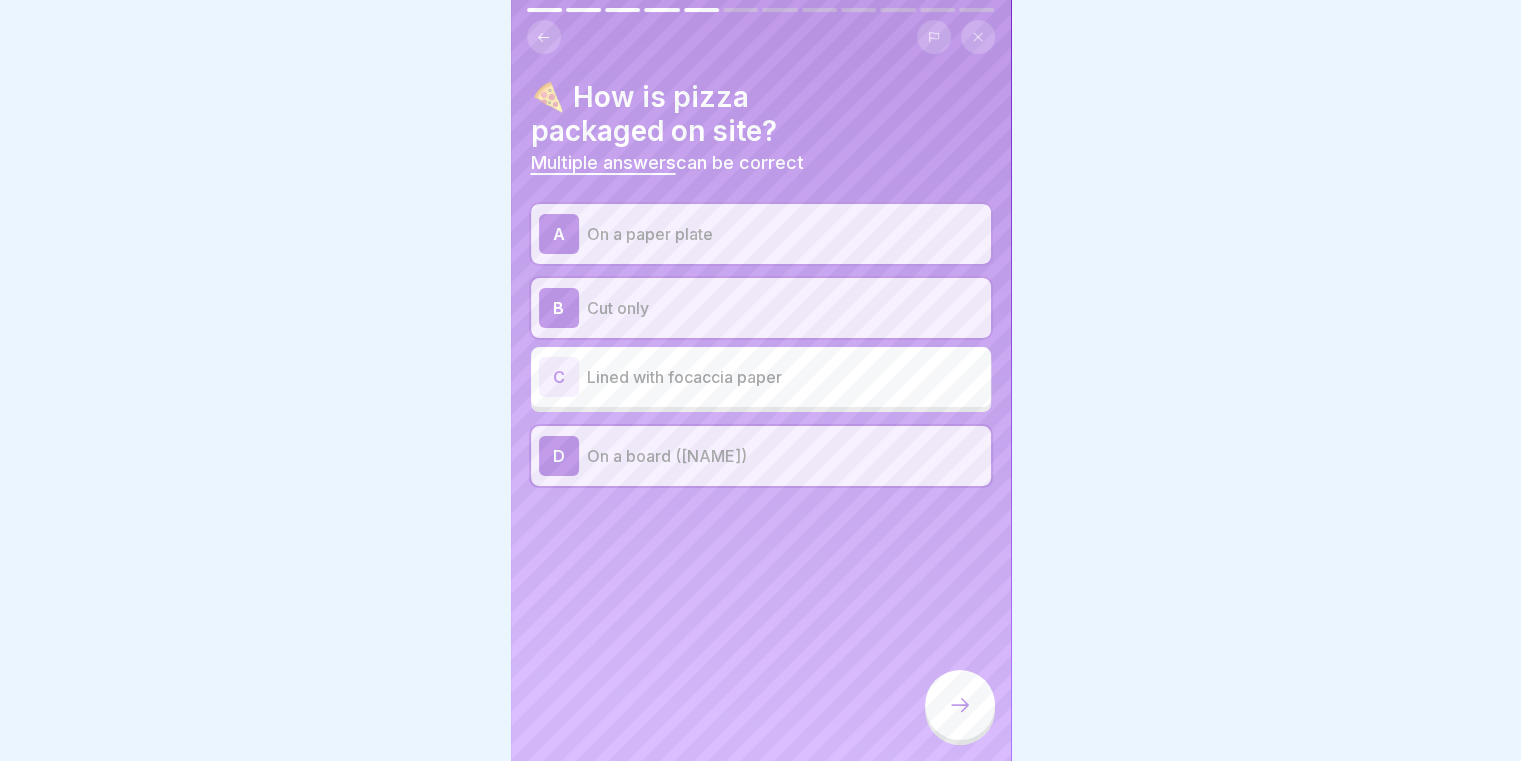 click on "On a paper plate" at bounding box center [785, 234] 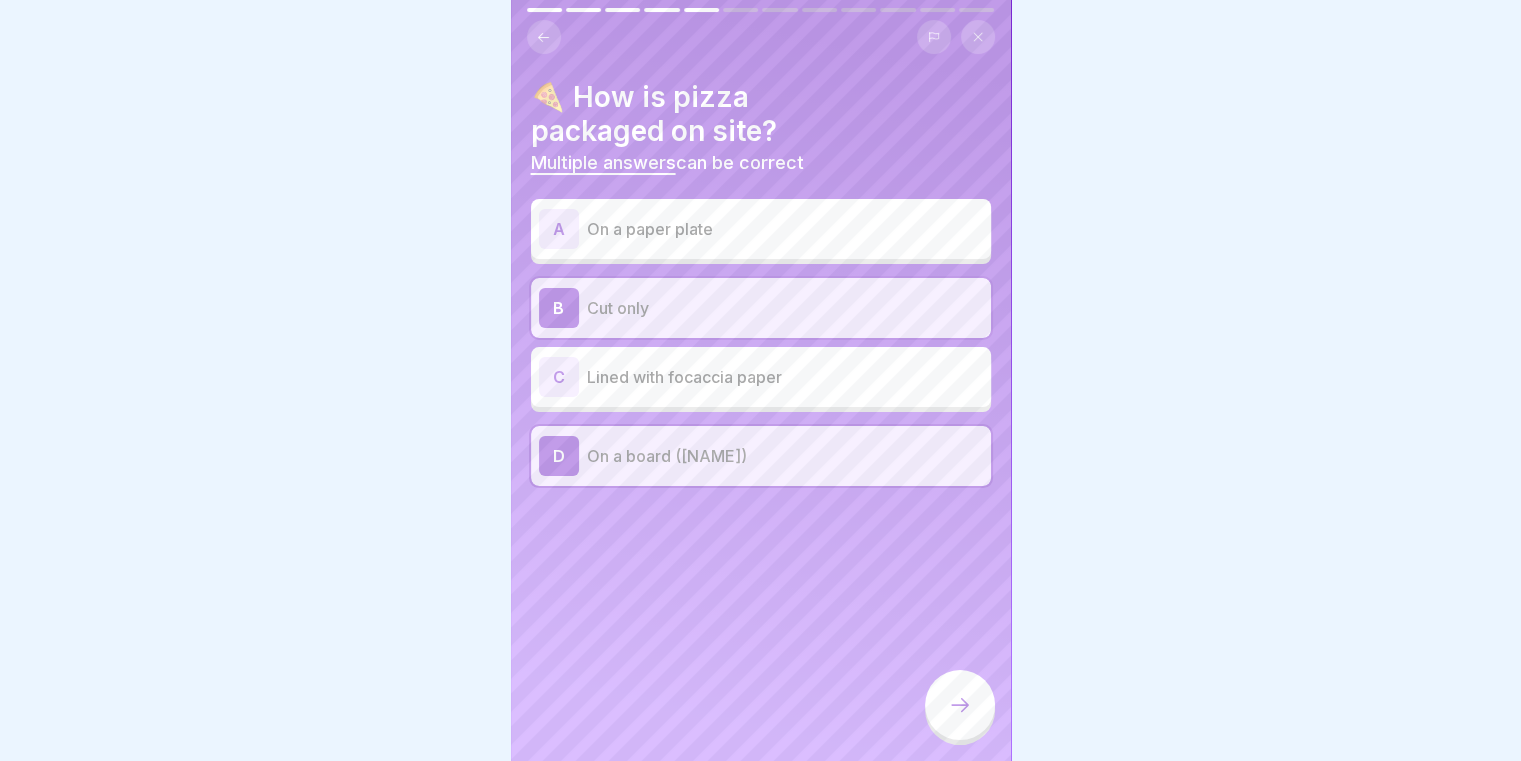 click on "On a paper plate" at bounding box center (785, 229) 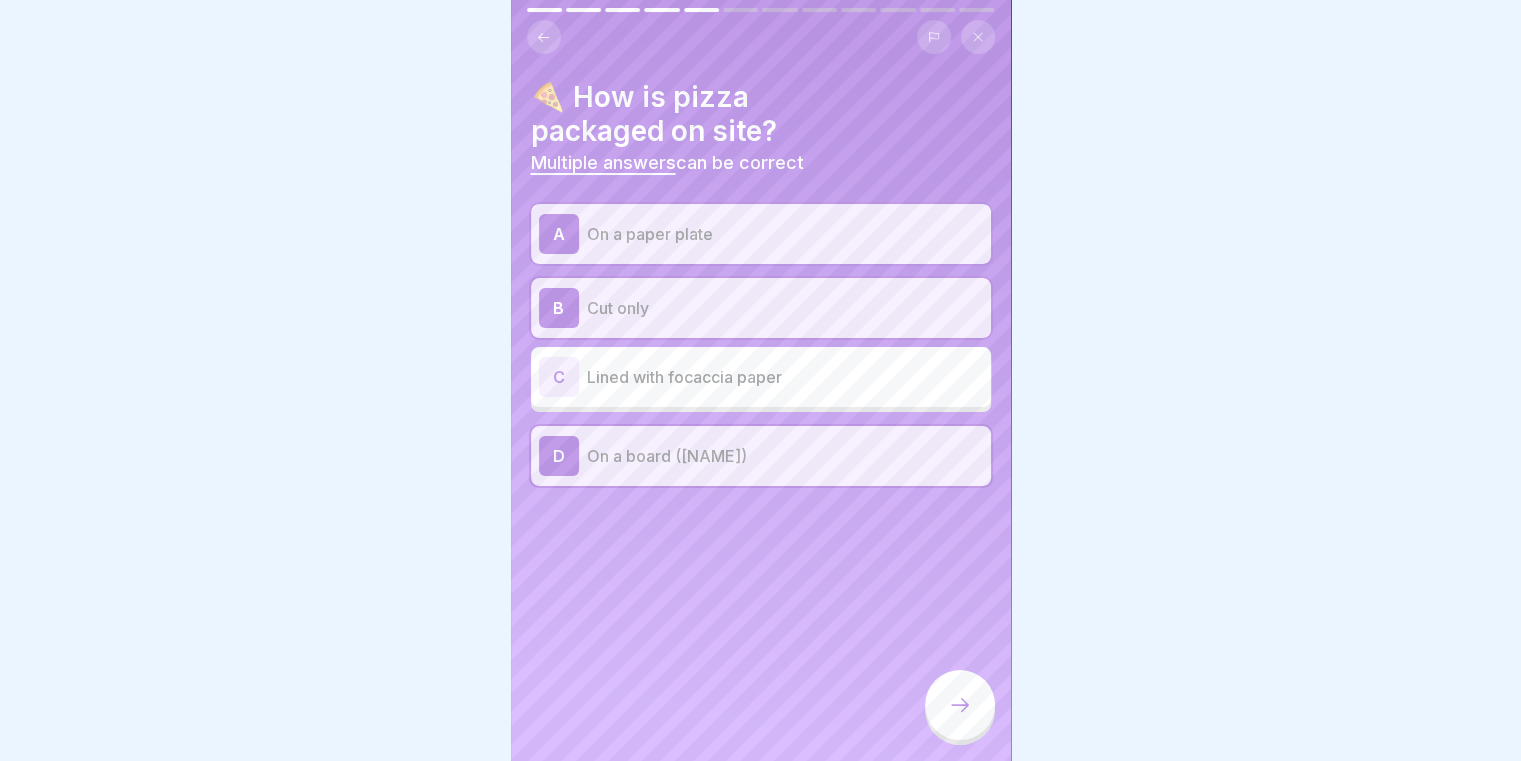 click at bounding box center [960, 705] 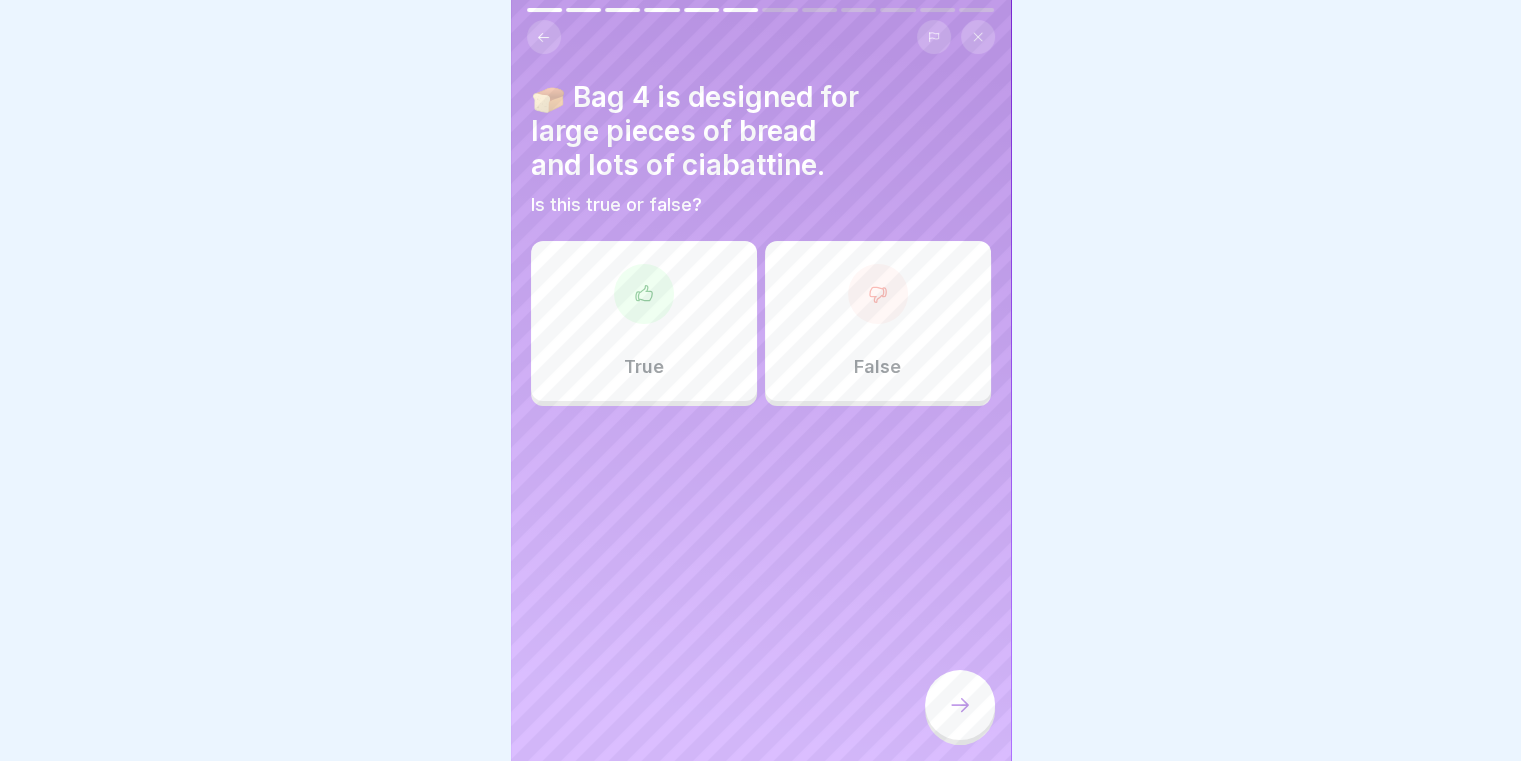 click on "False" at bounding box center (878, 321) 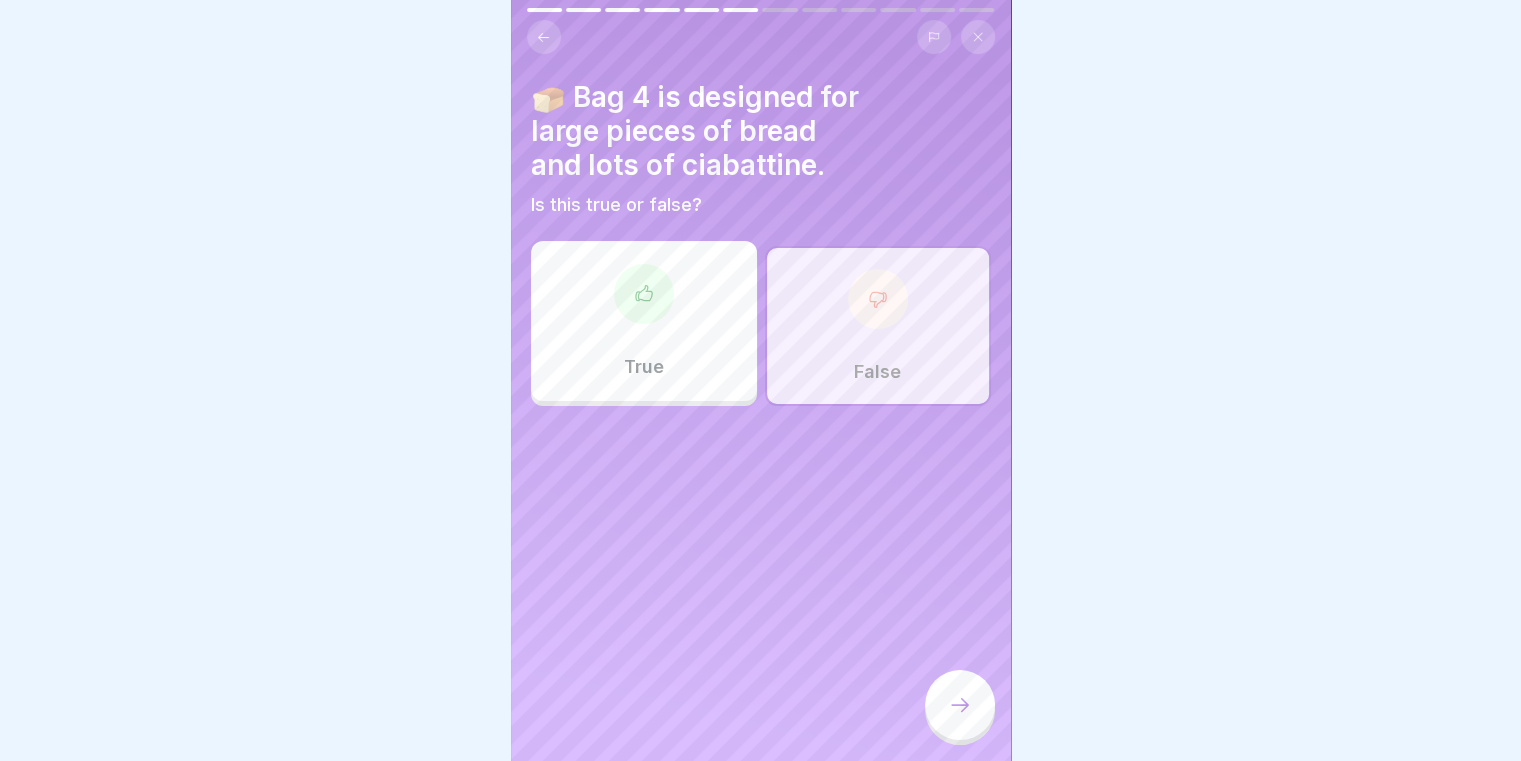 click at bounding box center [960, 705] 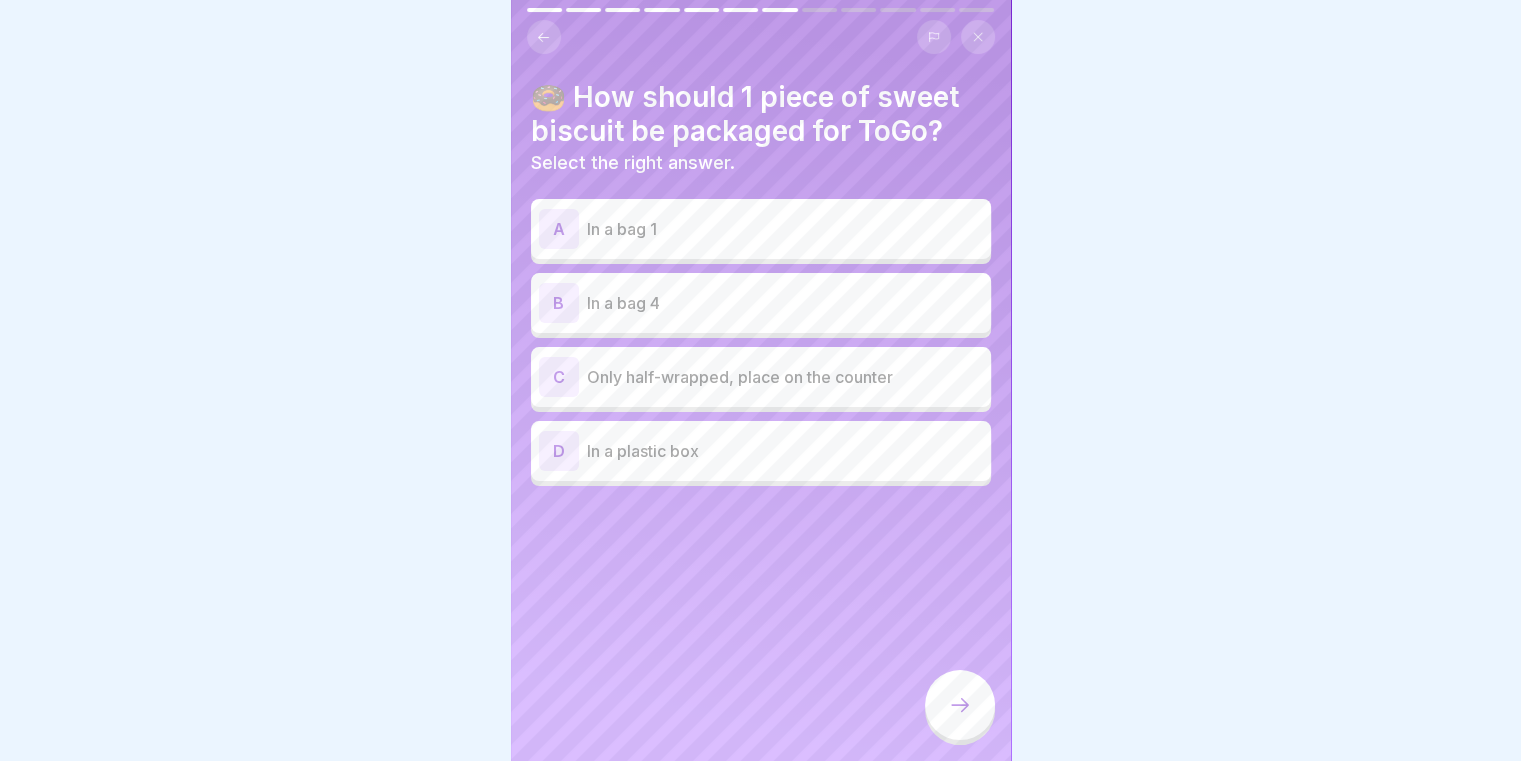 click on "In a bag 1" at bounding box center [785, 229] 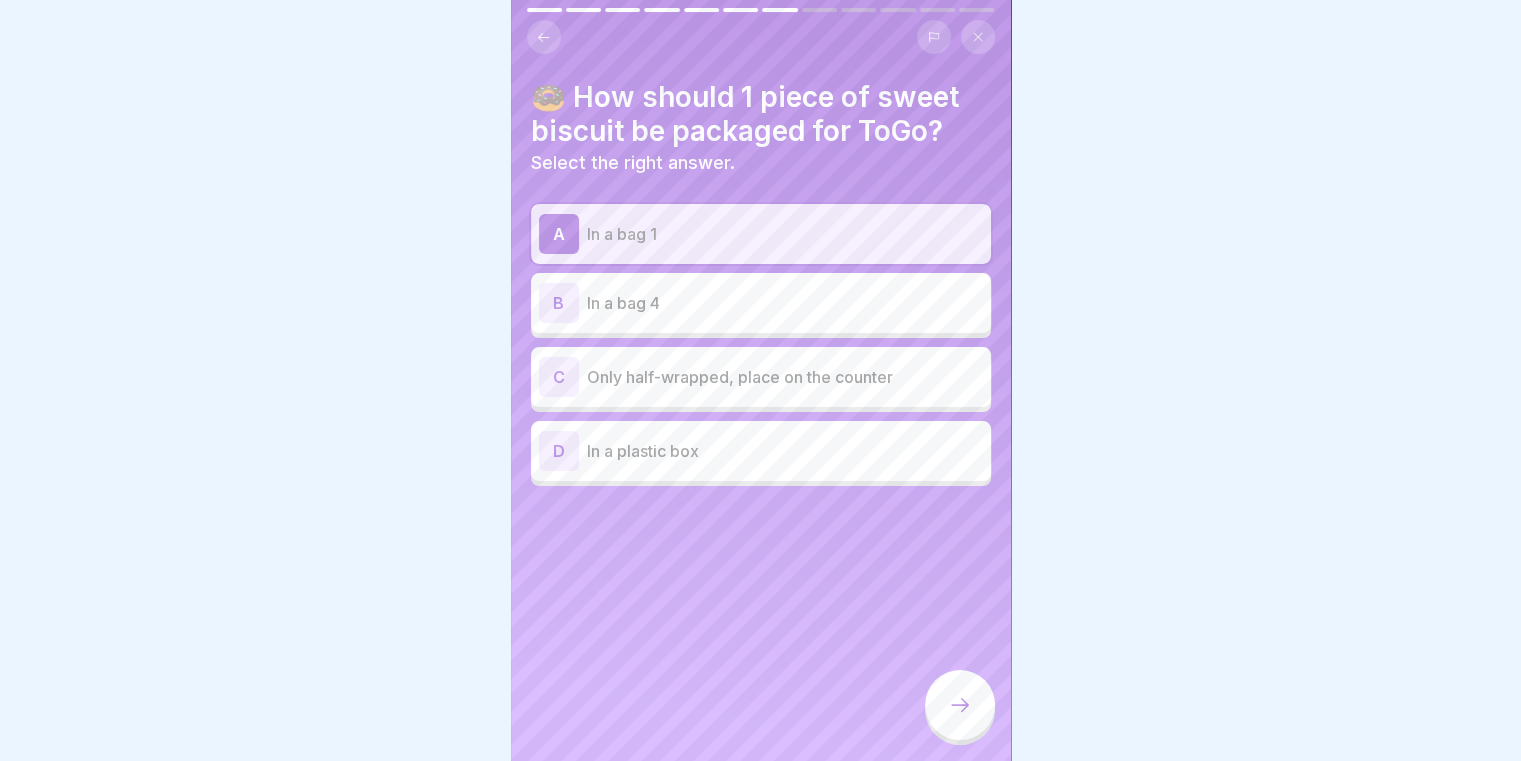 click 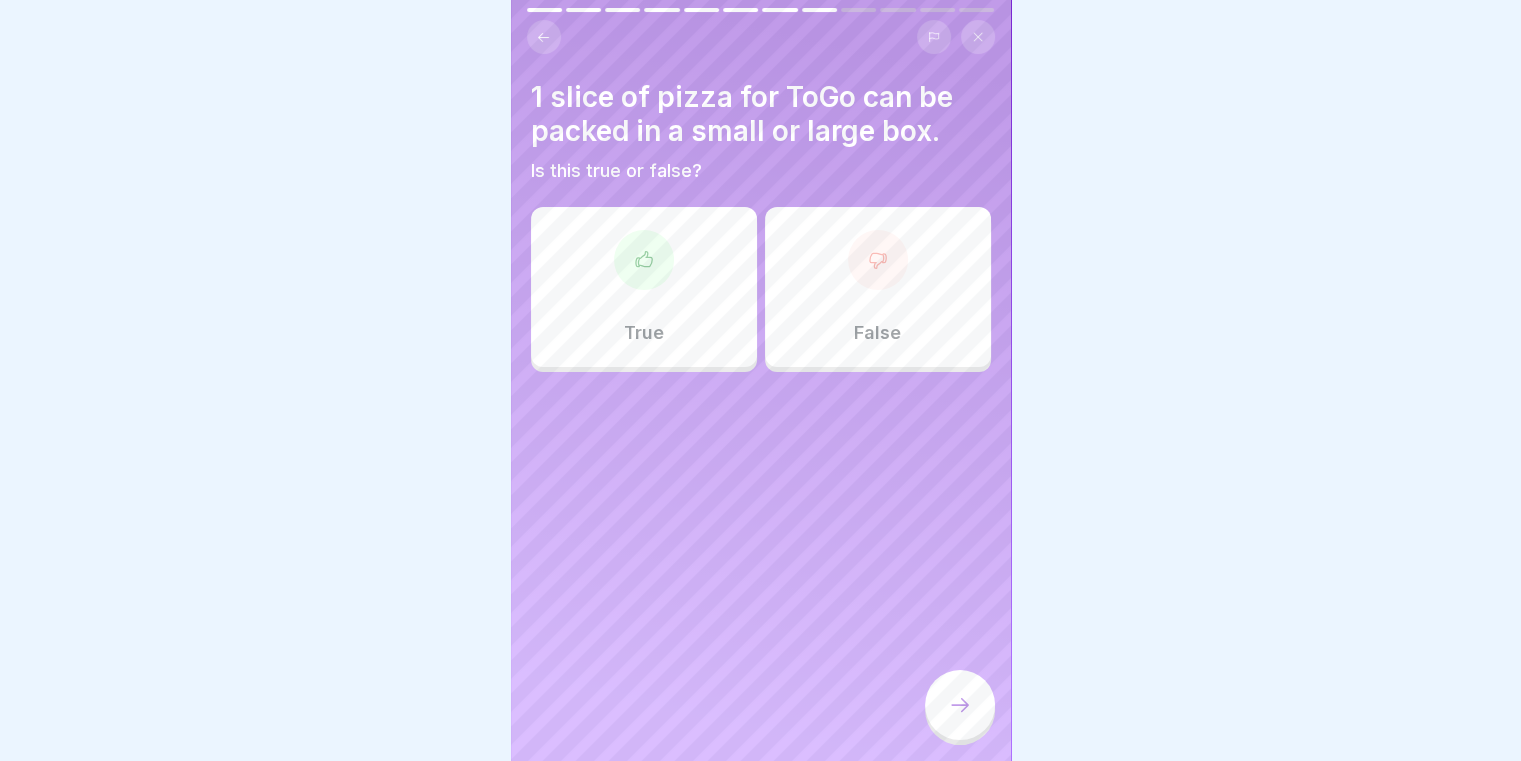 click at bounding box center [644, 260] 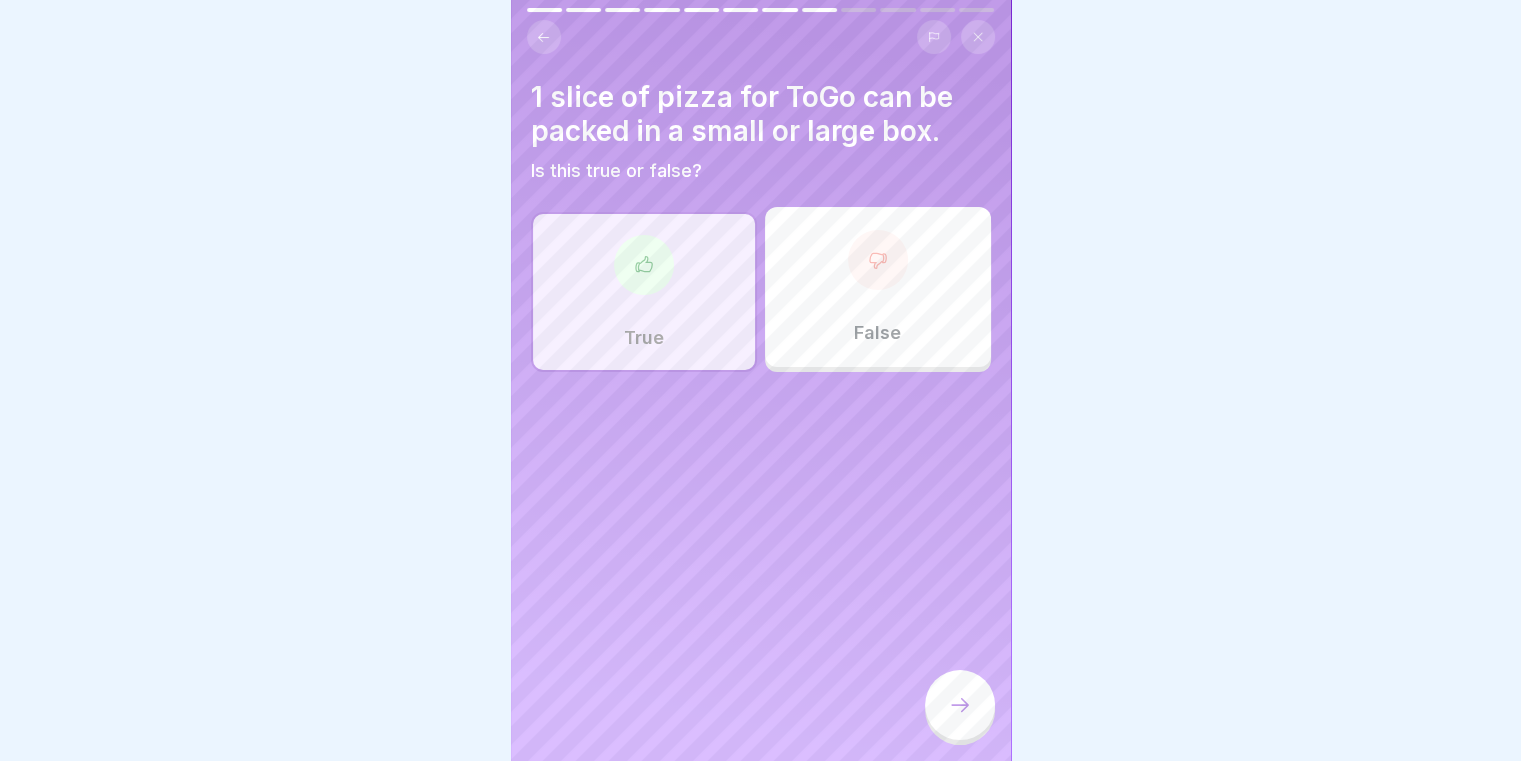 click at bounding box center (960, 705) 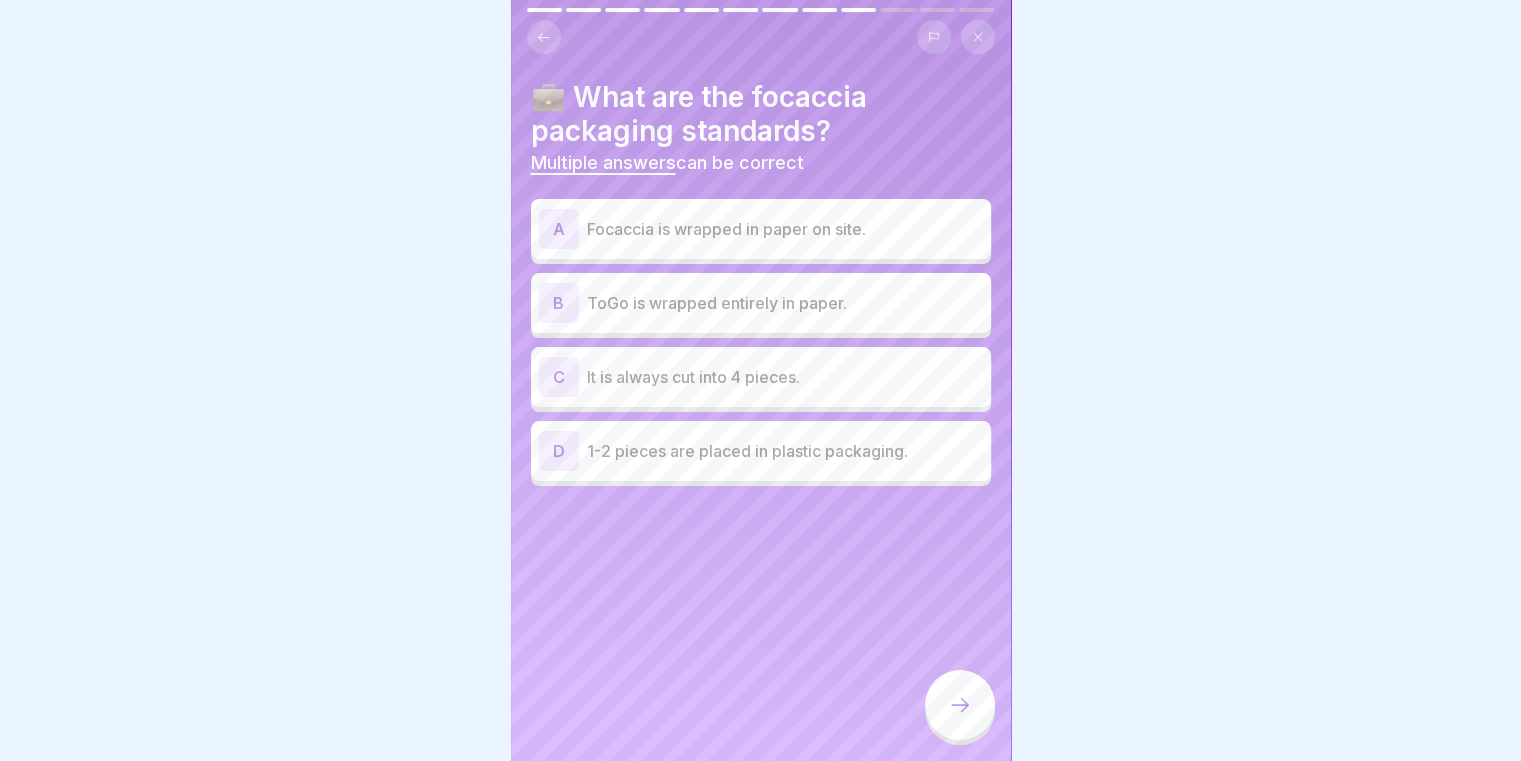 click on "A Focaccia is wrapped in paper on site." at bounding box center (761, 229) 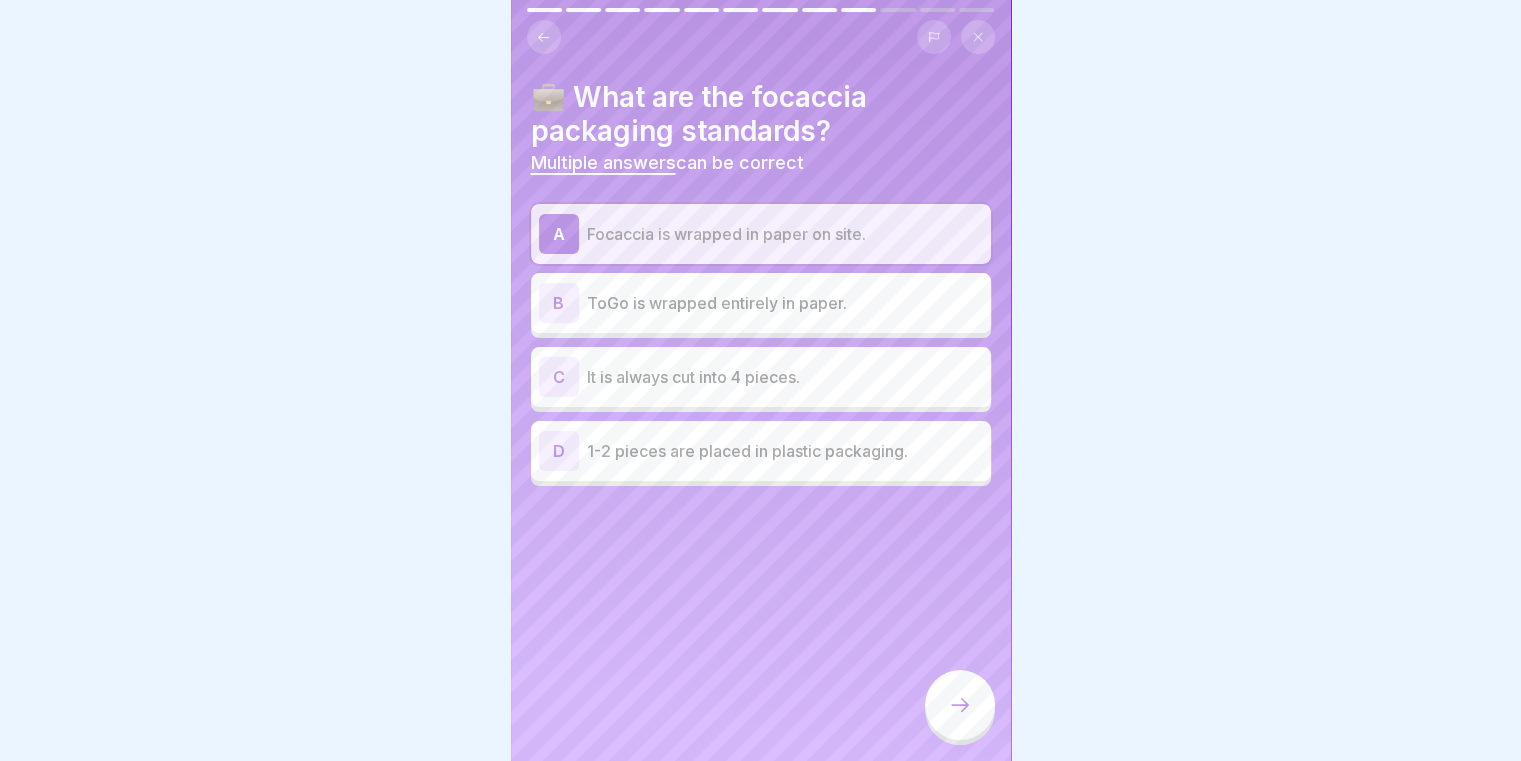 click at bounding box center (960, 705) 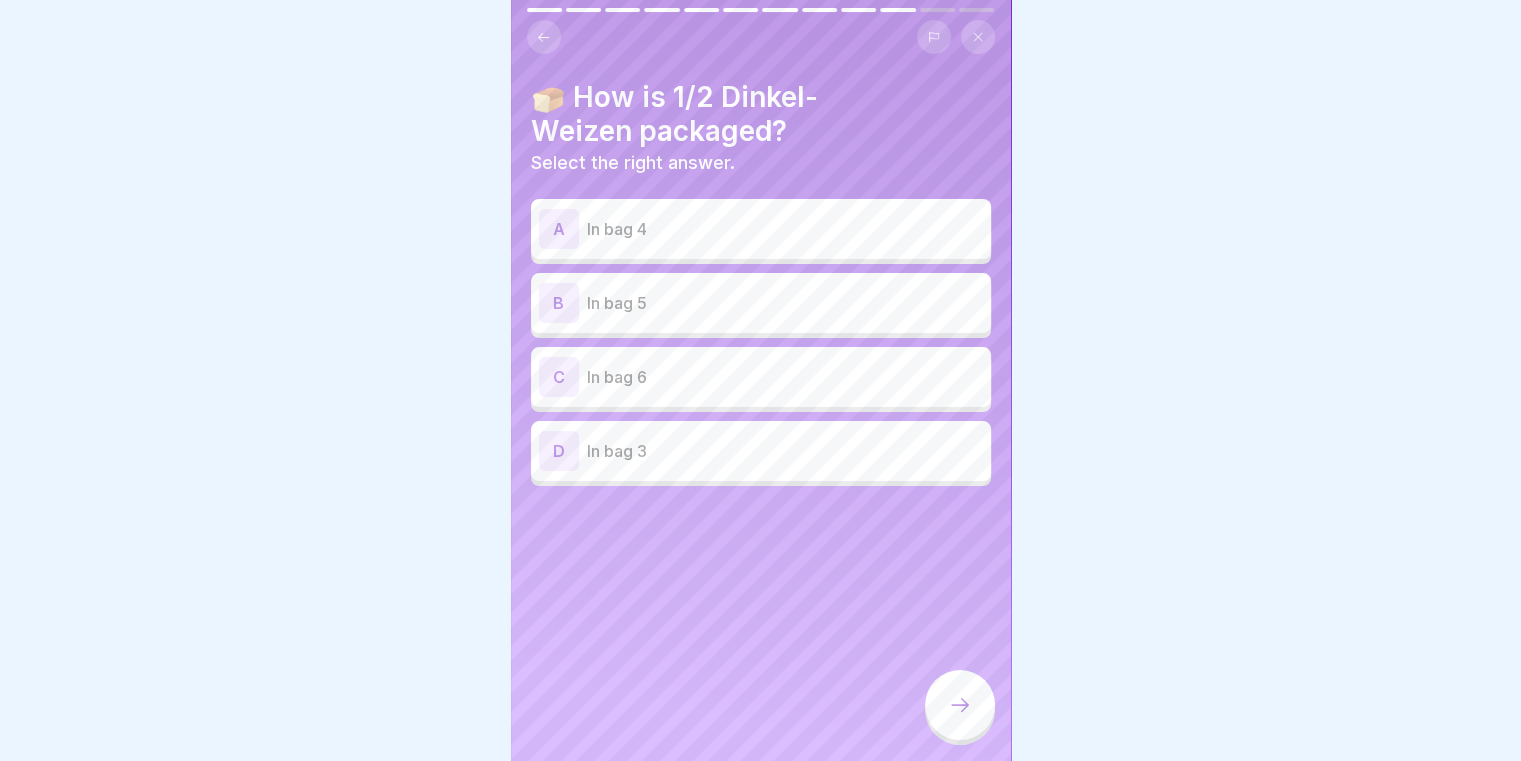 click at bounding box center (544, 37) 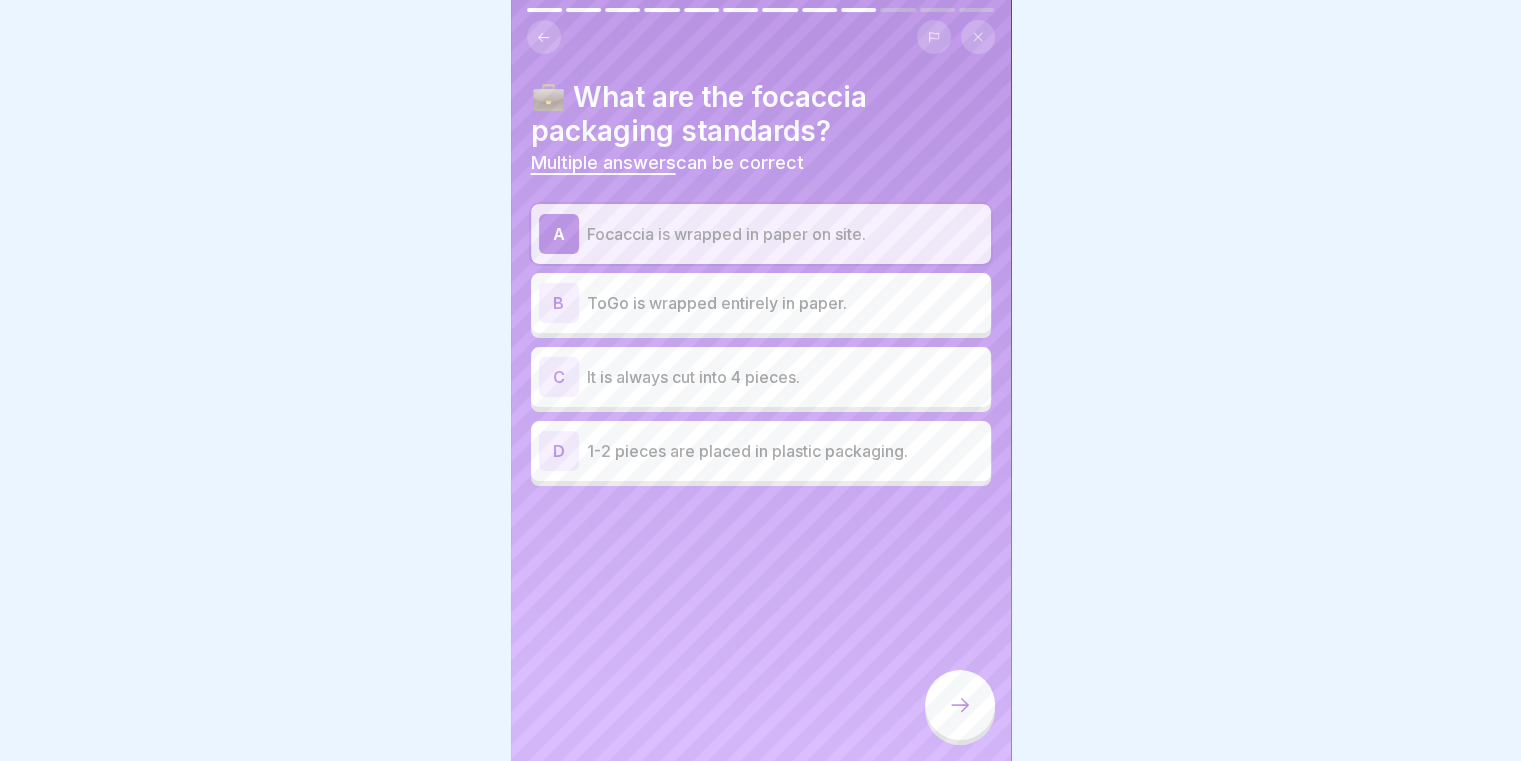 click on "B ToGo is wrapped entirely in paper." at bounding box center (761, 303) 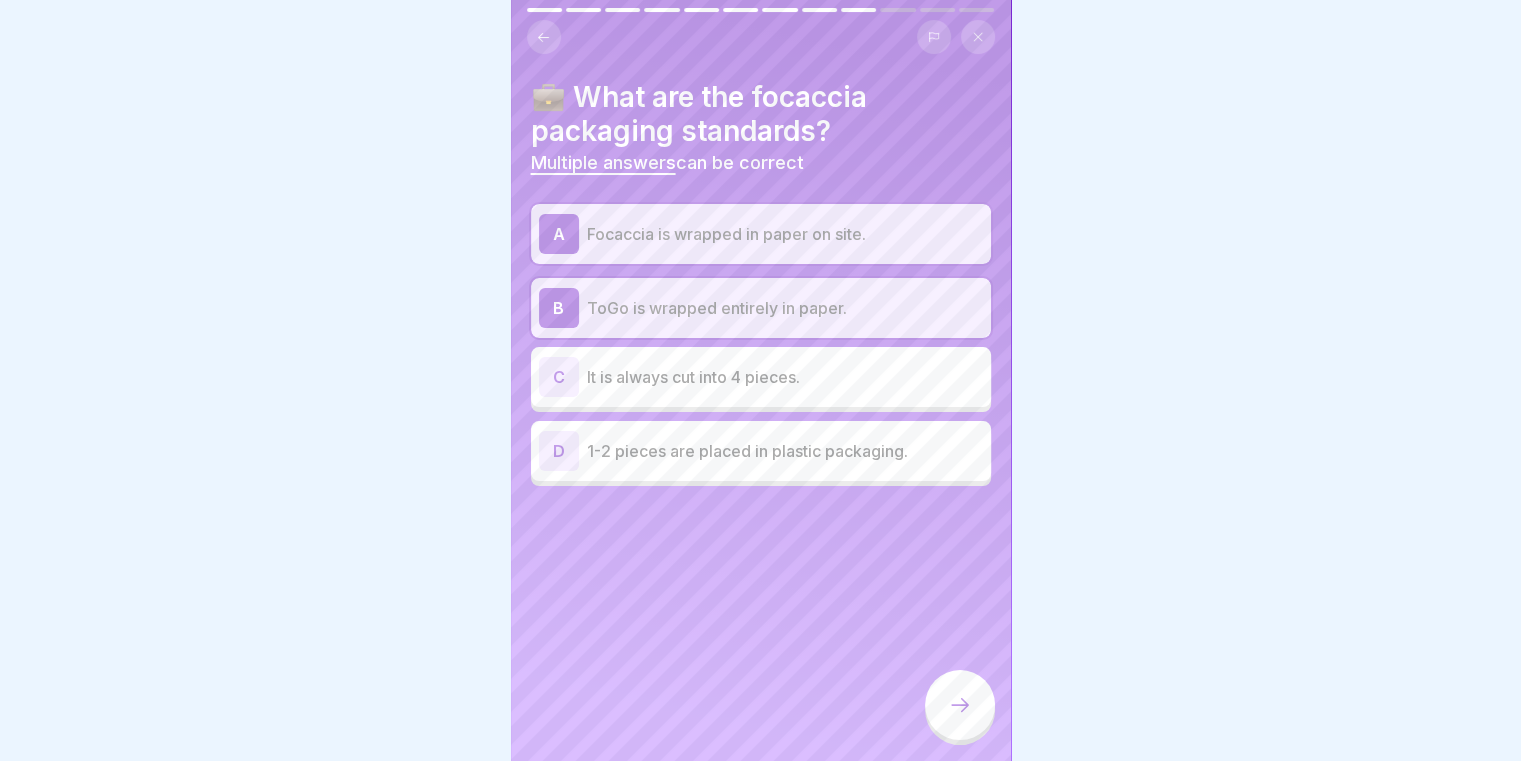 click at bounding box center [960, 705] 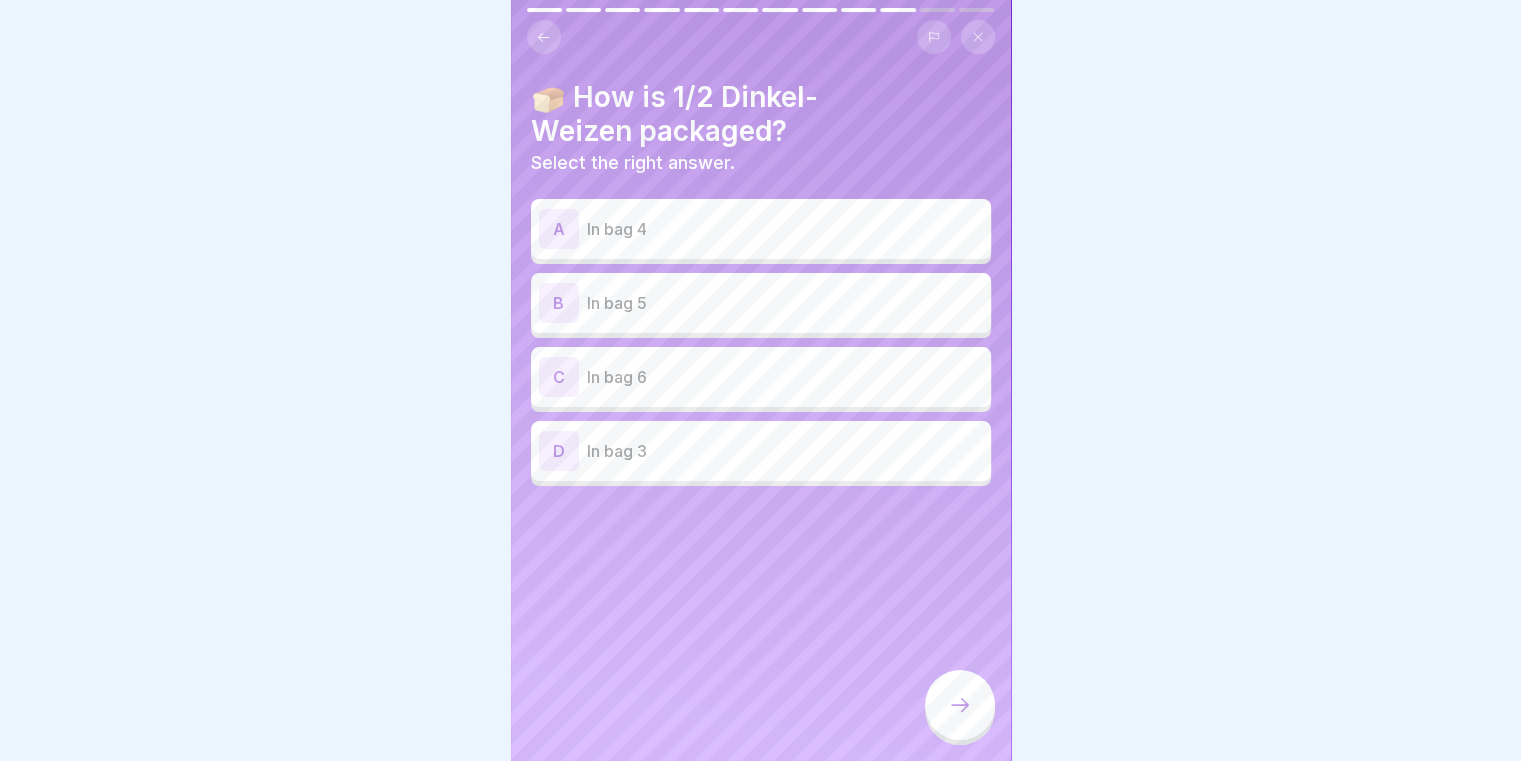 click at bounding box center (544, 37) 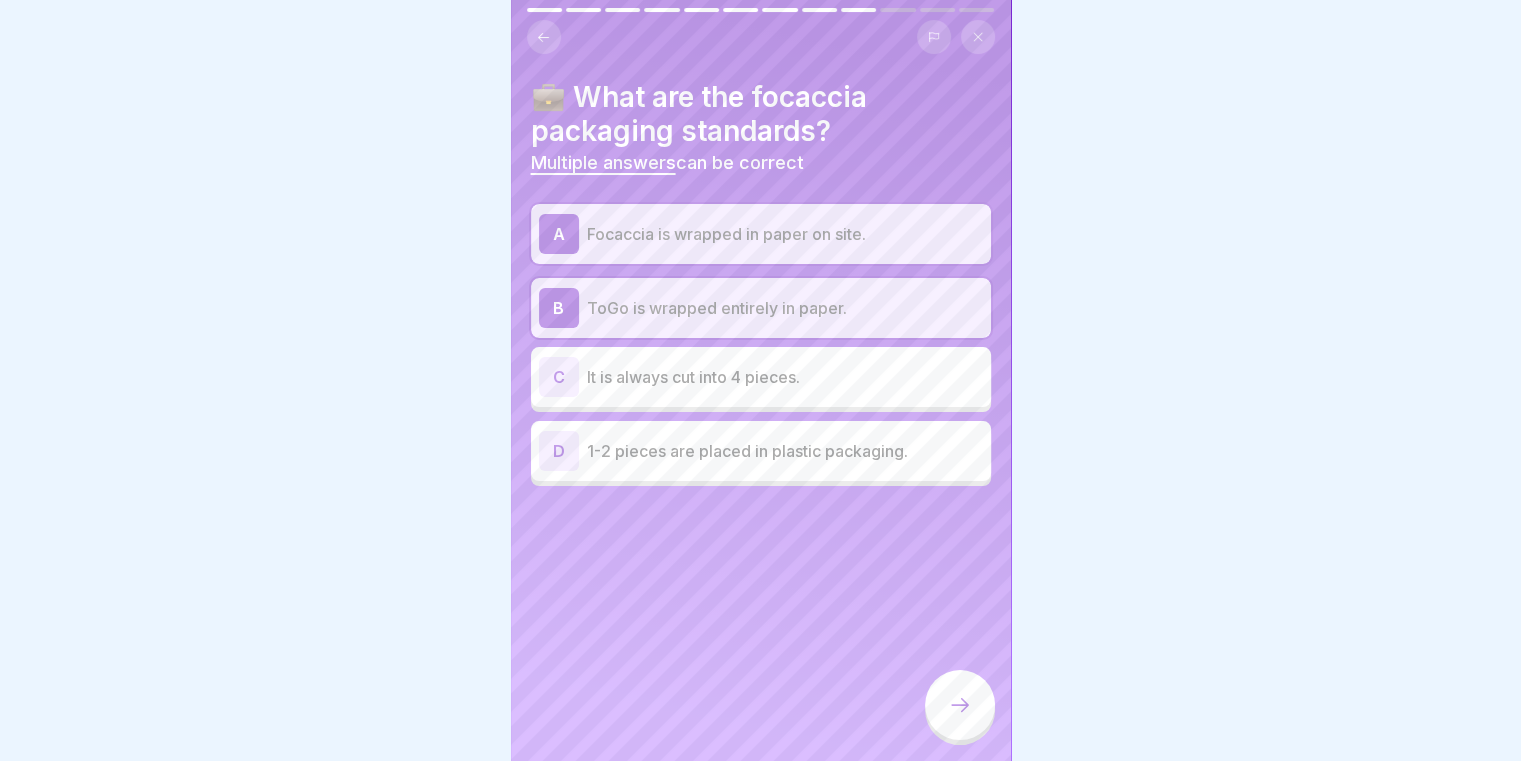 click at bounding box center [960, 705] 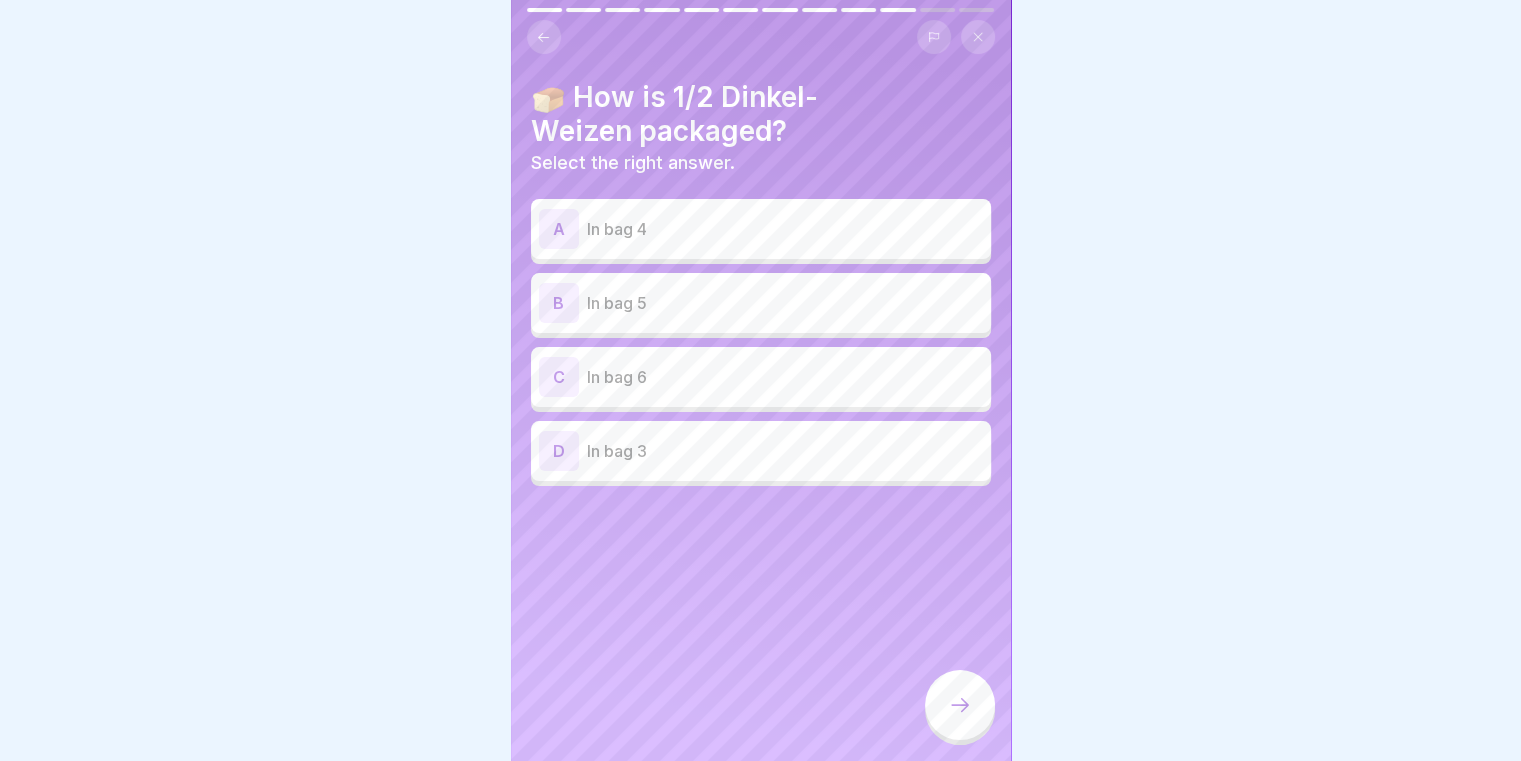 click on "D In bag 3" at bounding box center (761, 451) 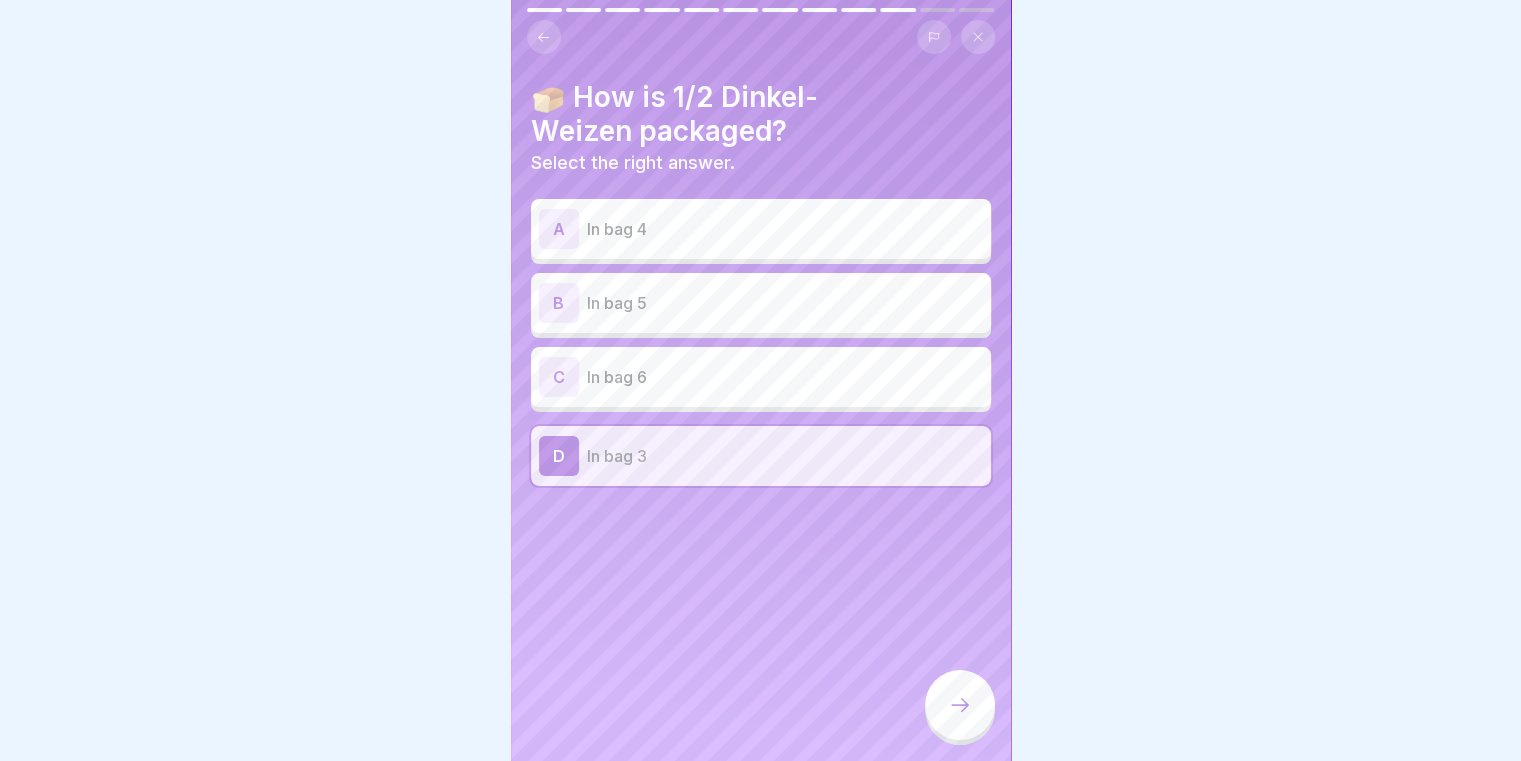 click at bounding box center (960, 705) 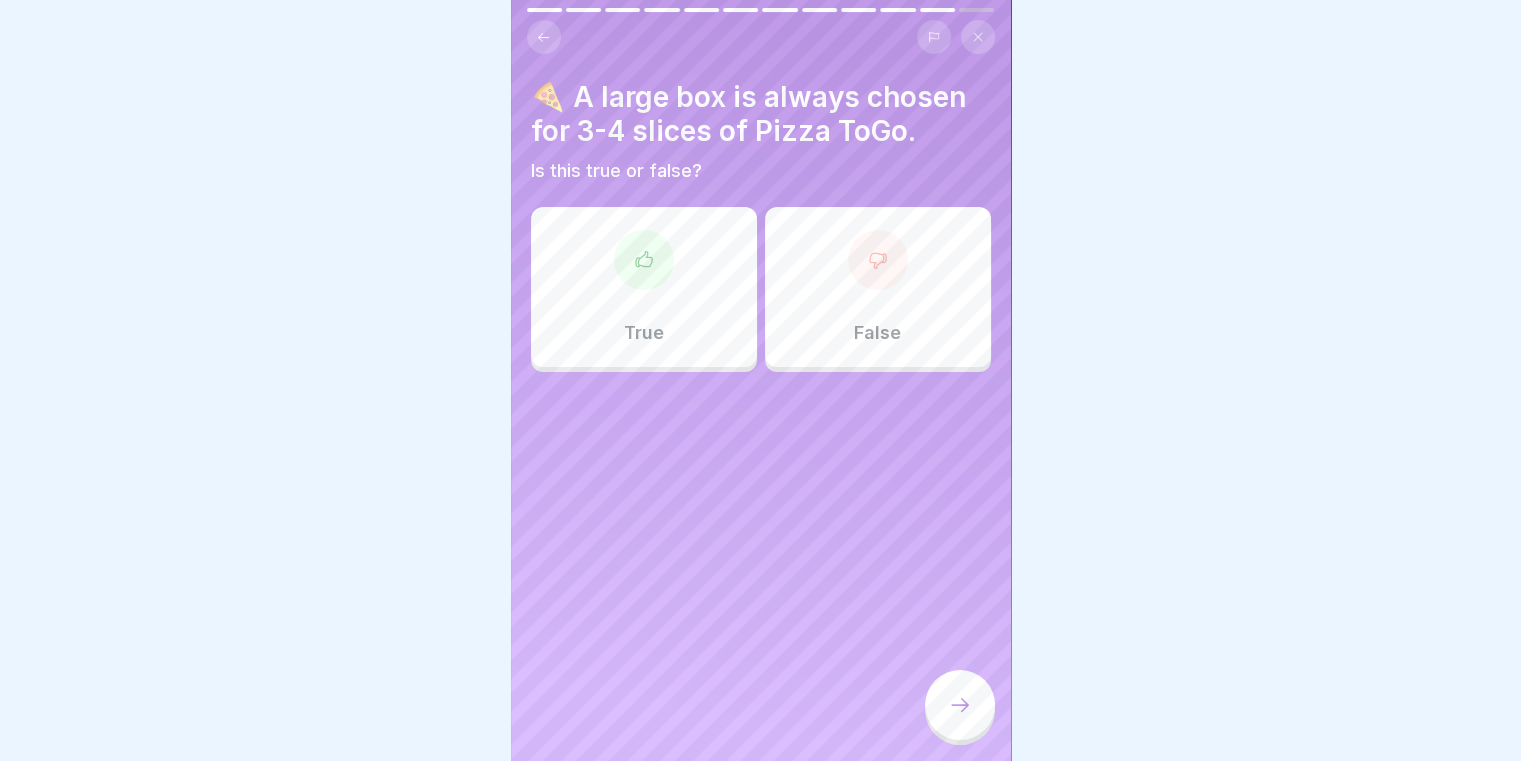scroll, scrollTop: 0, scrollLeft: 0, axis: both 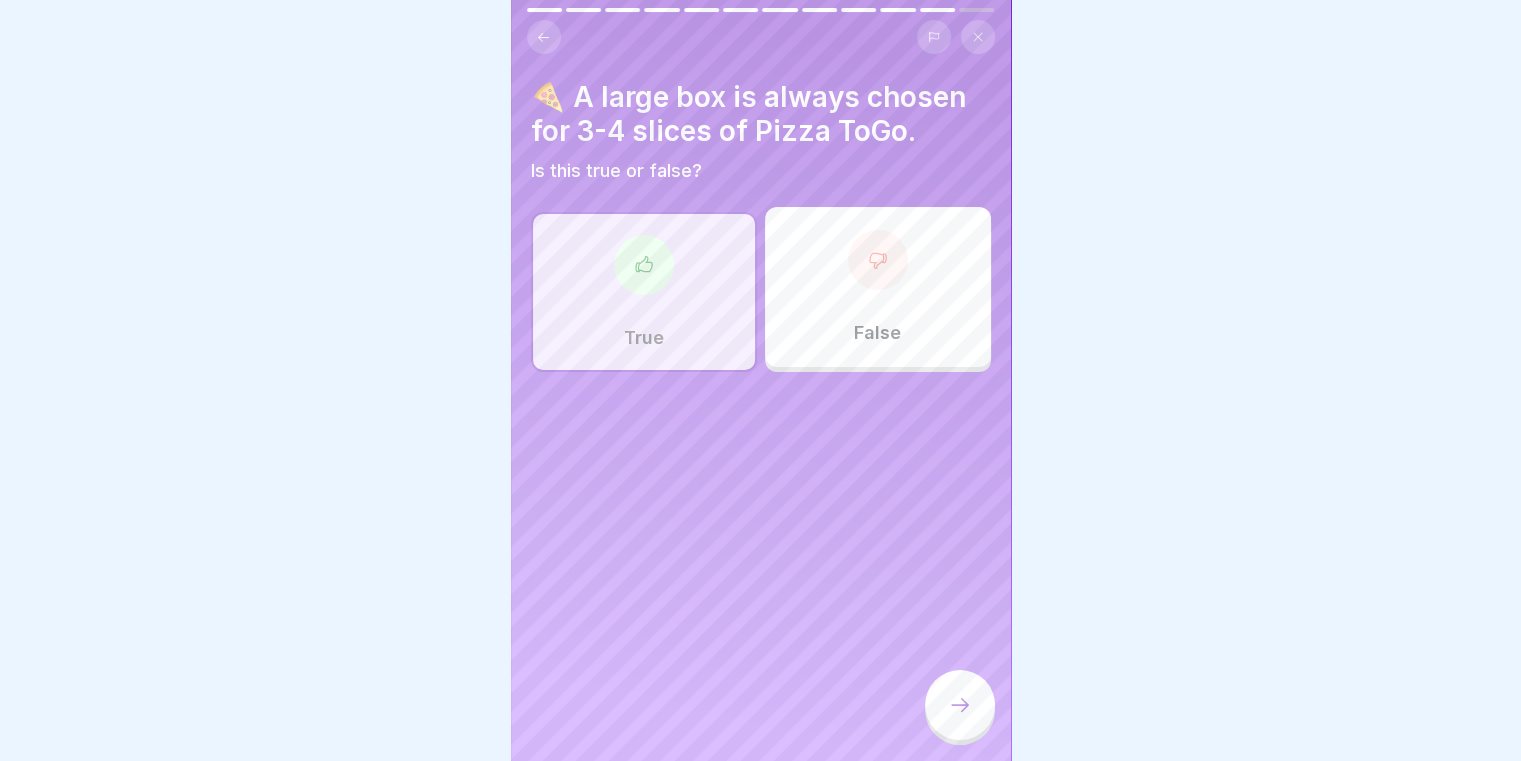 click at bounding box center [960, 705] 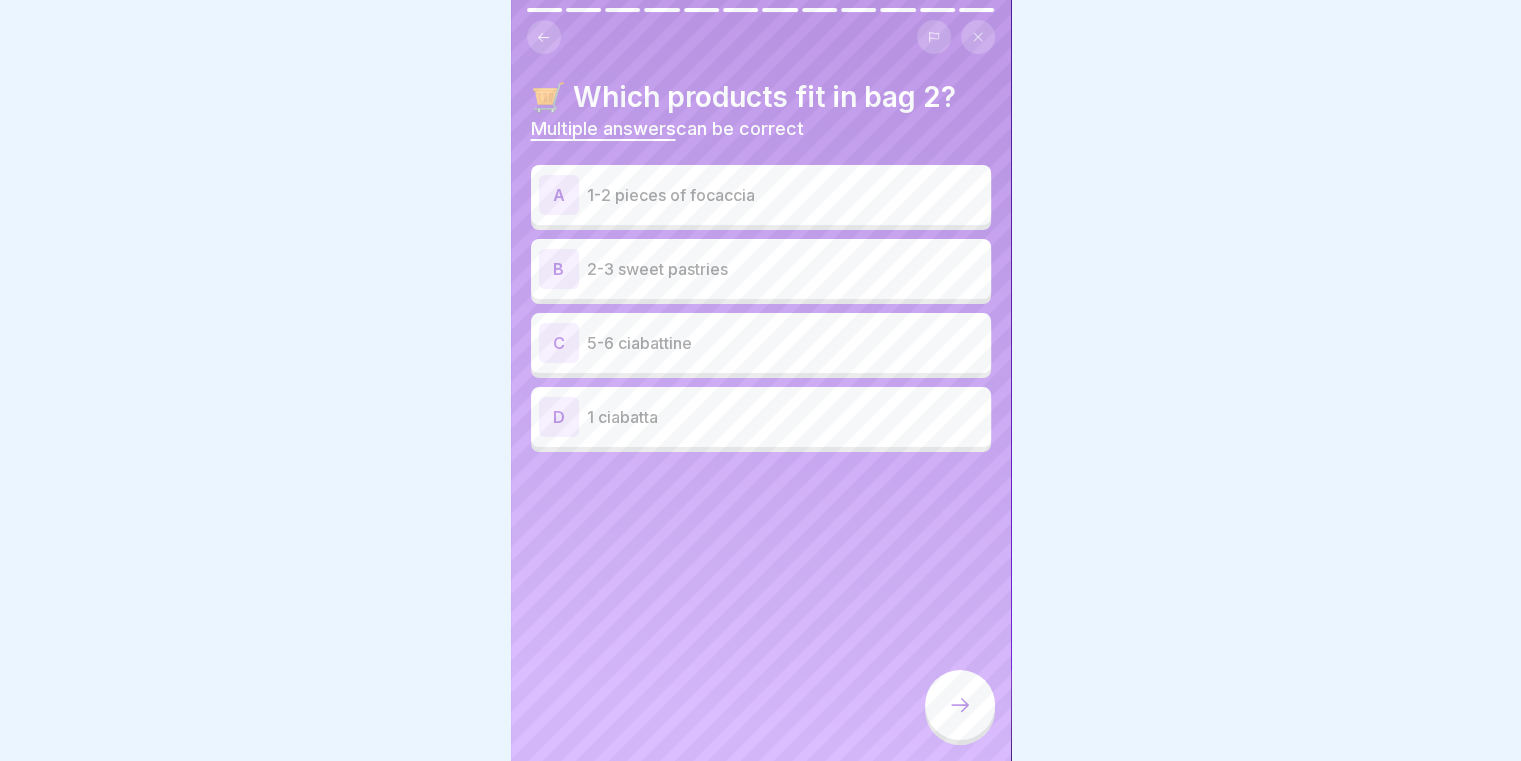 click on "2-3 sweet pastries" at bounding box center [785, 269] 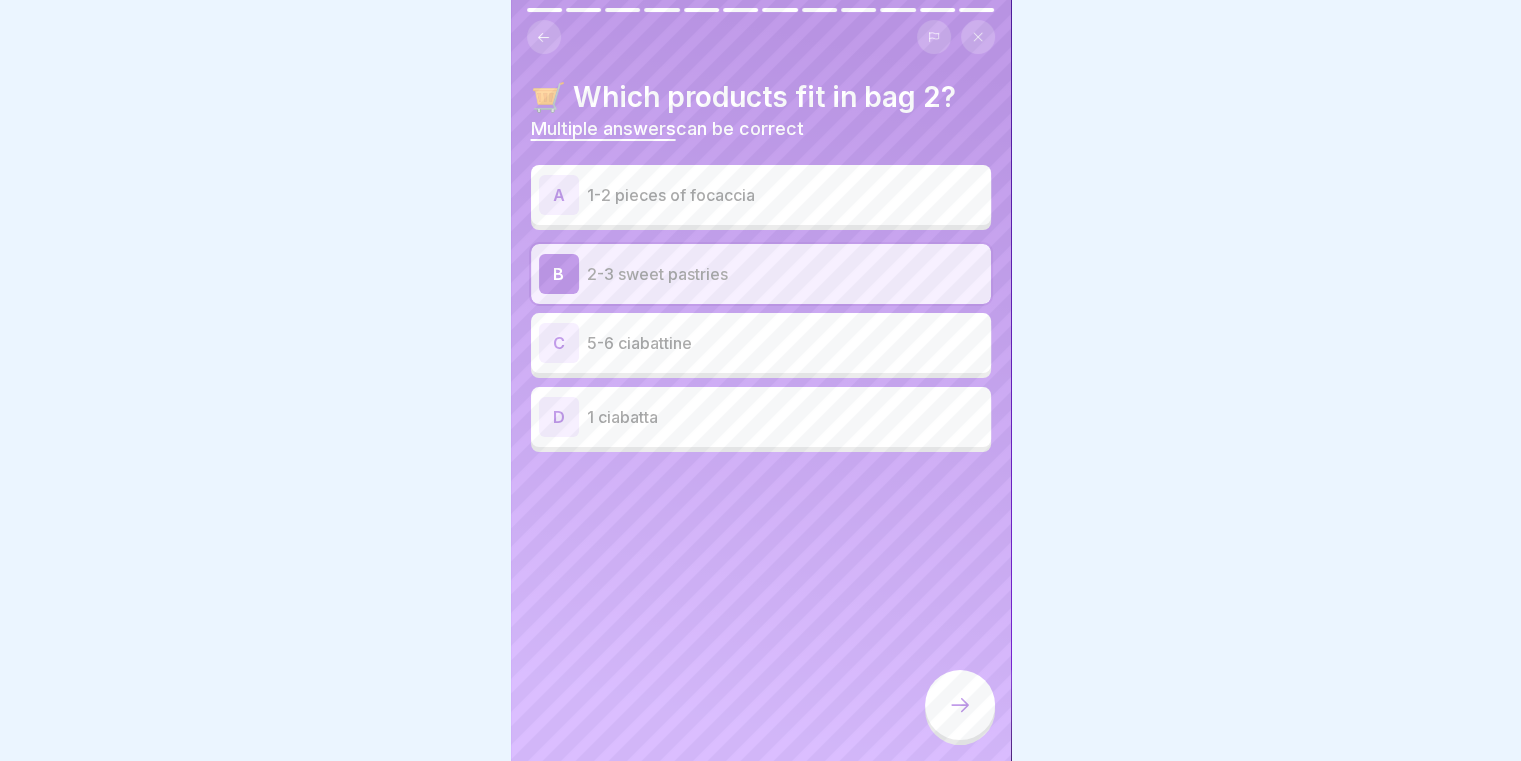 click at bounding box center [960, 705] 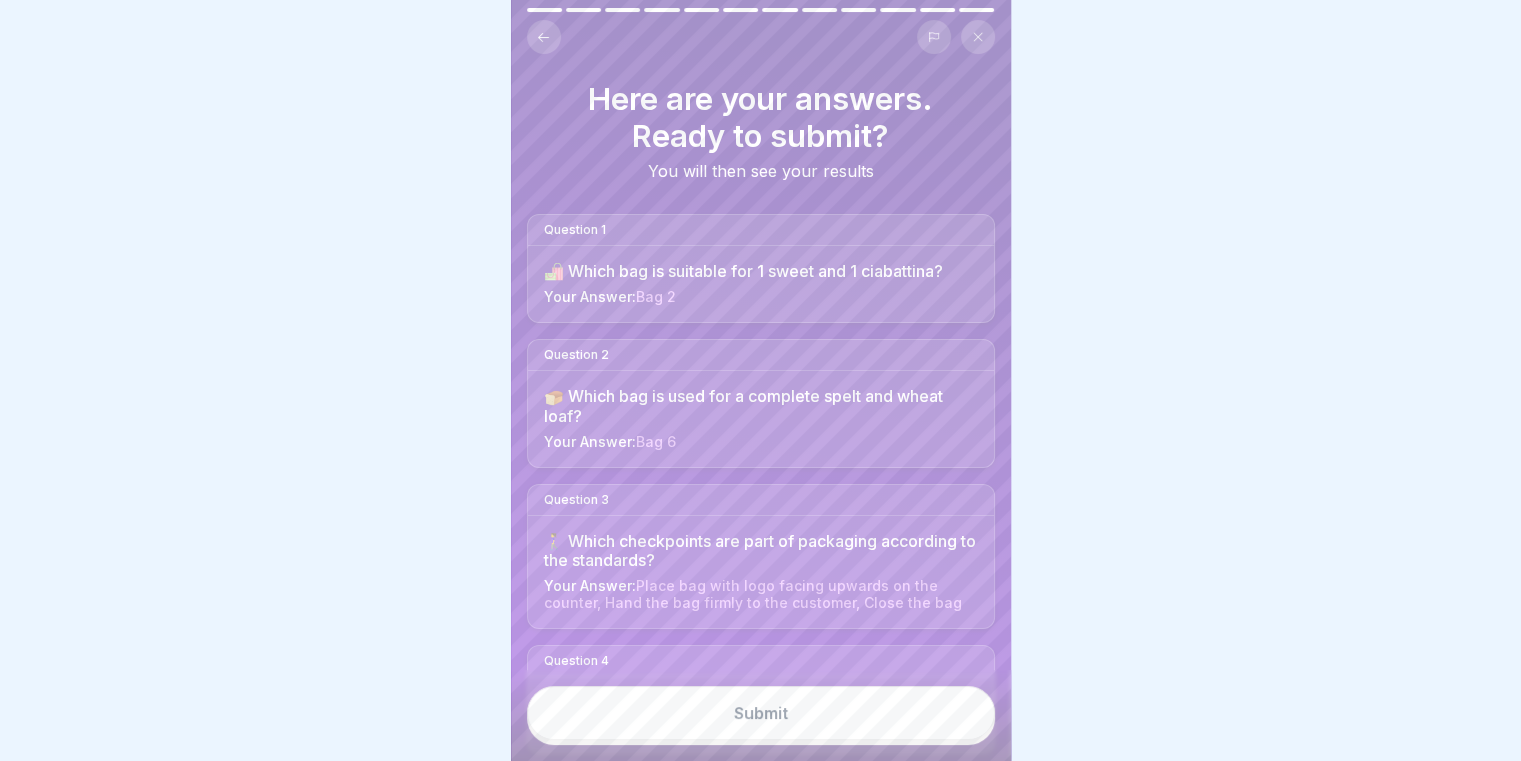 click at bounding box center (544, 37) 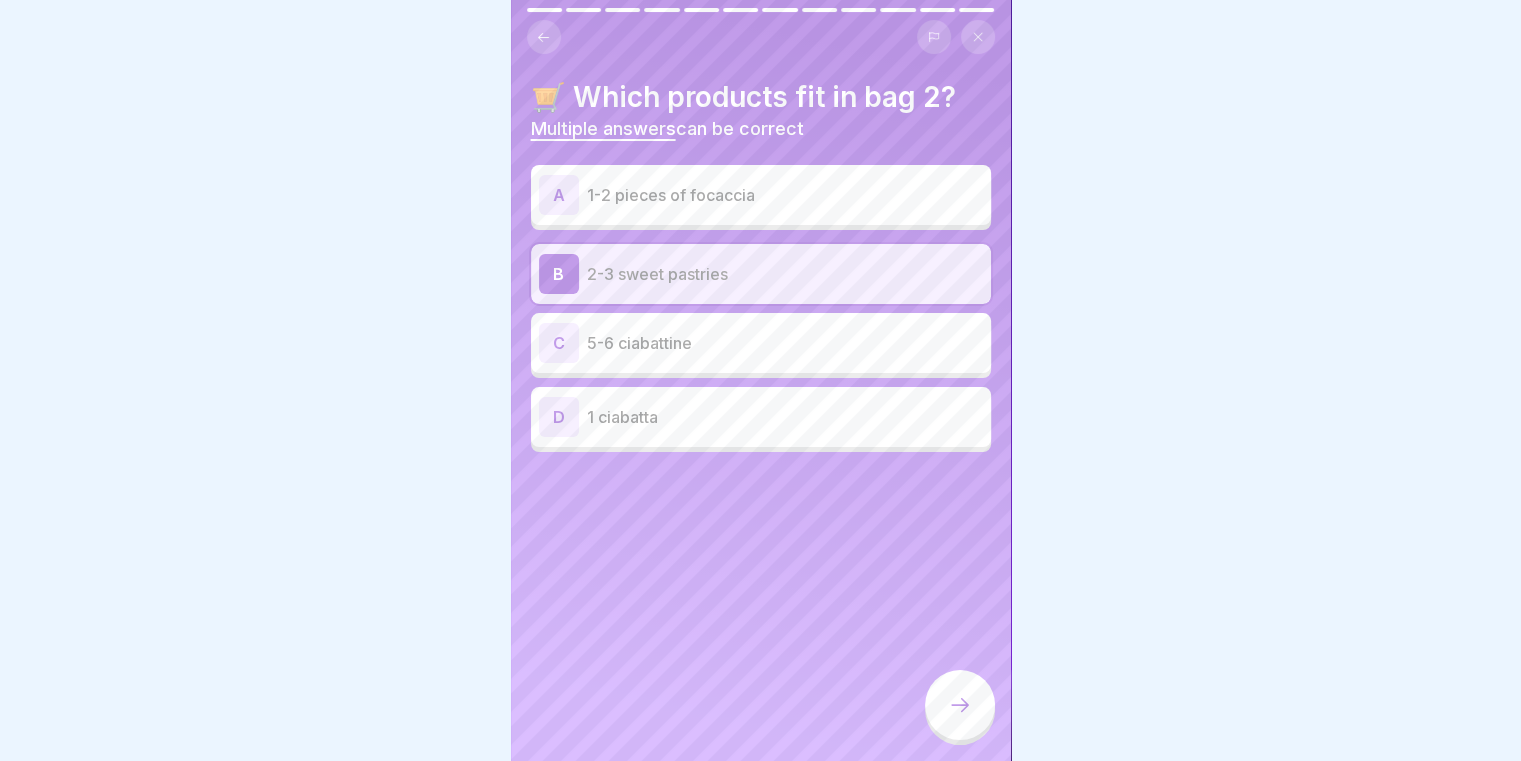 click on "A 1-2 pieces of focaccia" at bounding box center (761, 195) 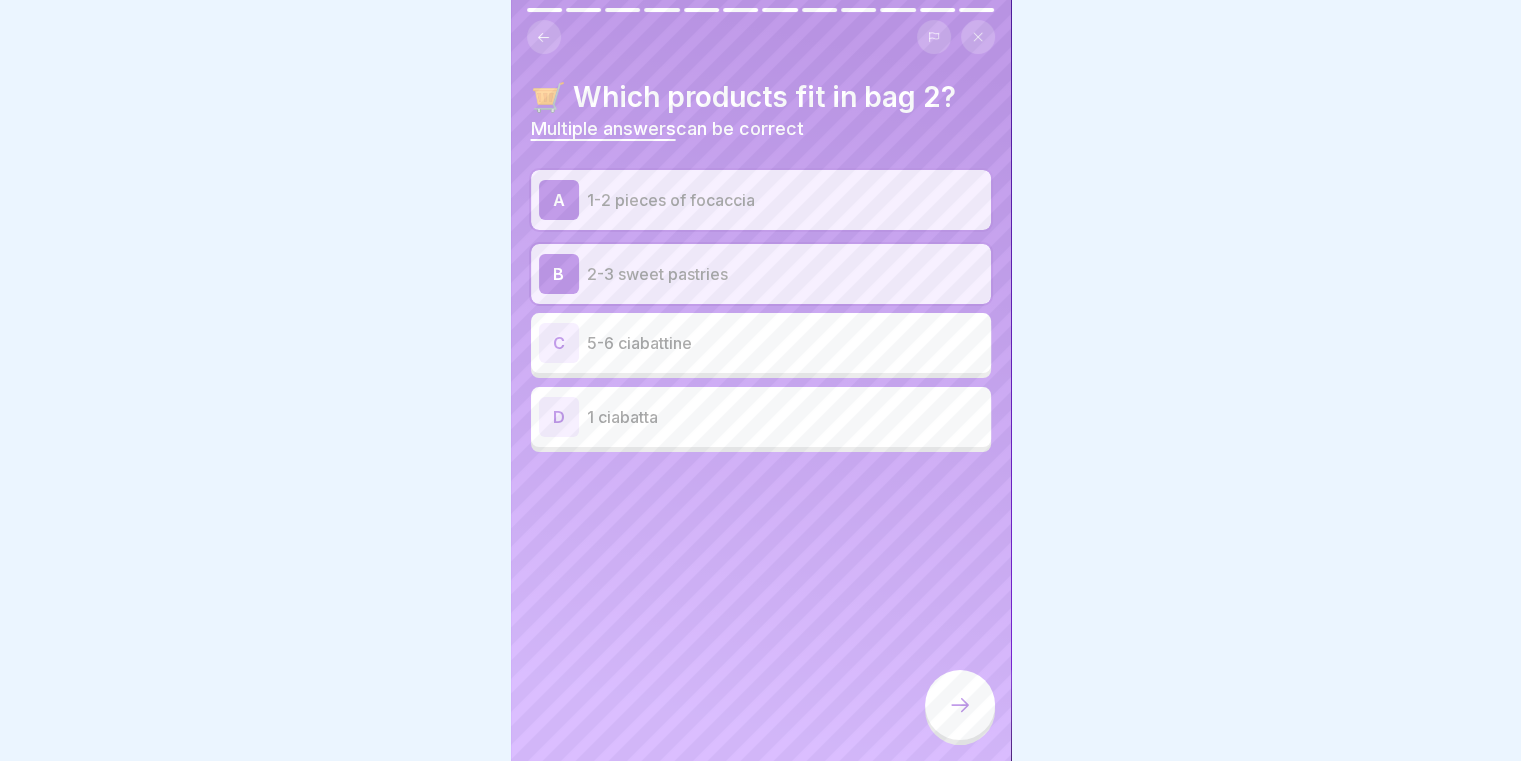 click on "A 1-2 pieces of focaccia B 2-3 sweet pastries C 5-6 ciabattine D 1 ciabatta" at bounding box center (761, 311) 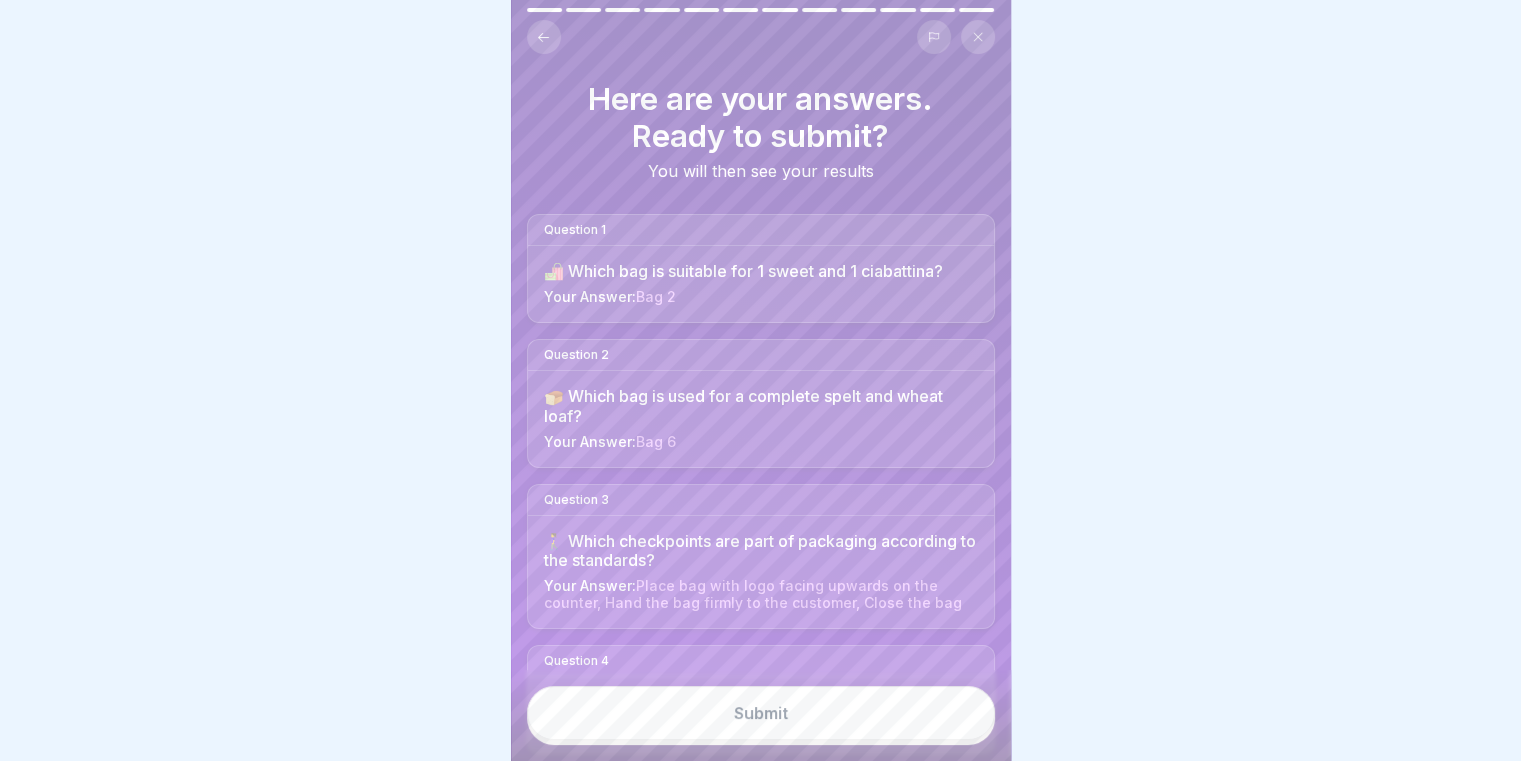 click on "Submit" at bounding box center [761, 713] 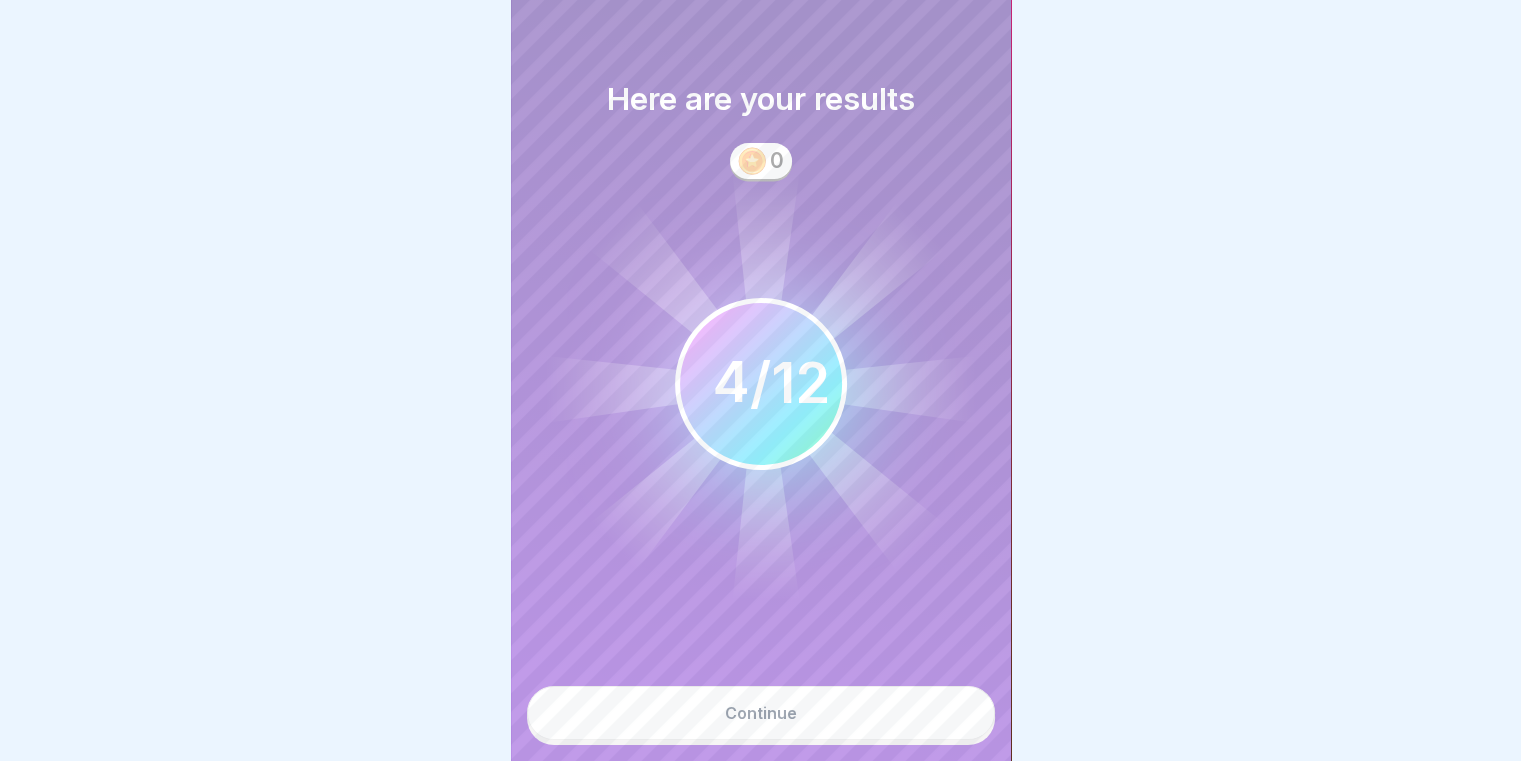 click on "Continue" at bounding box center (761, 713) 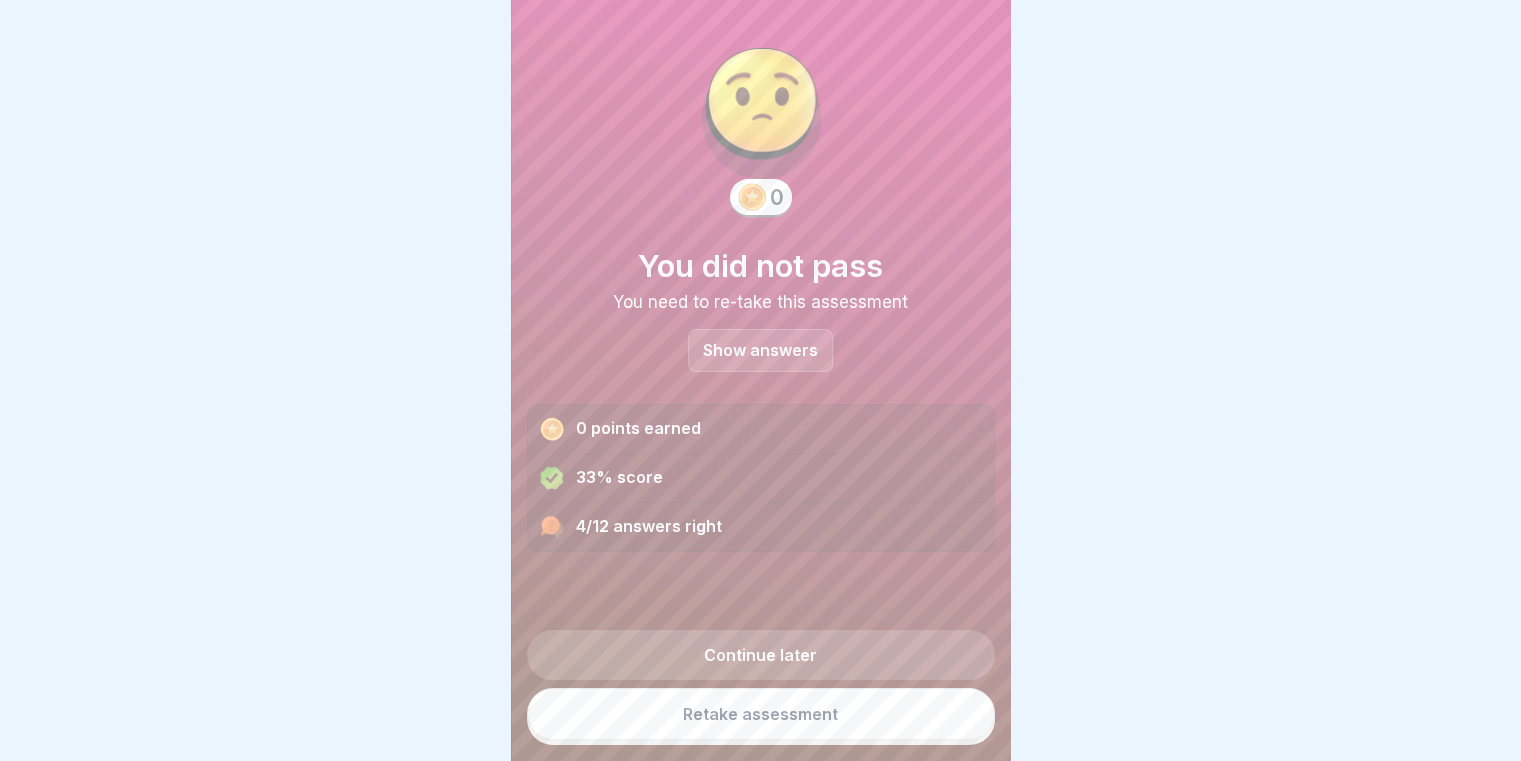 click on "0 You did not pass You need to re-take this assessment Show answers 0 points earned 33% score 4/12 answers right" at bounding box center (761, 284) 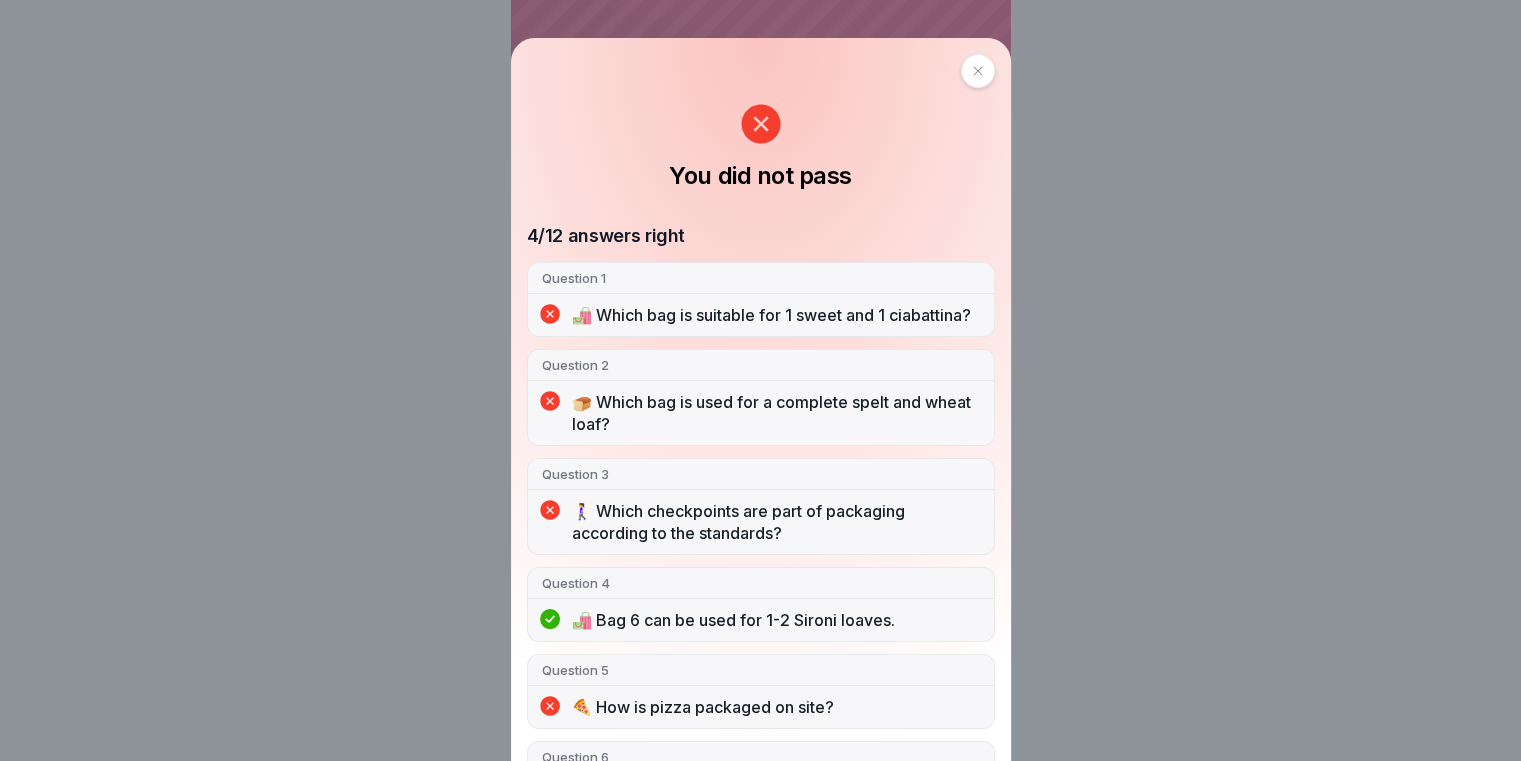 scroll, scrollTop: 100, scrollLeft: 0, axis: vertical 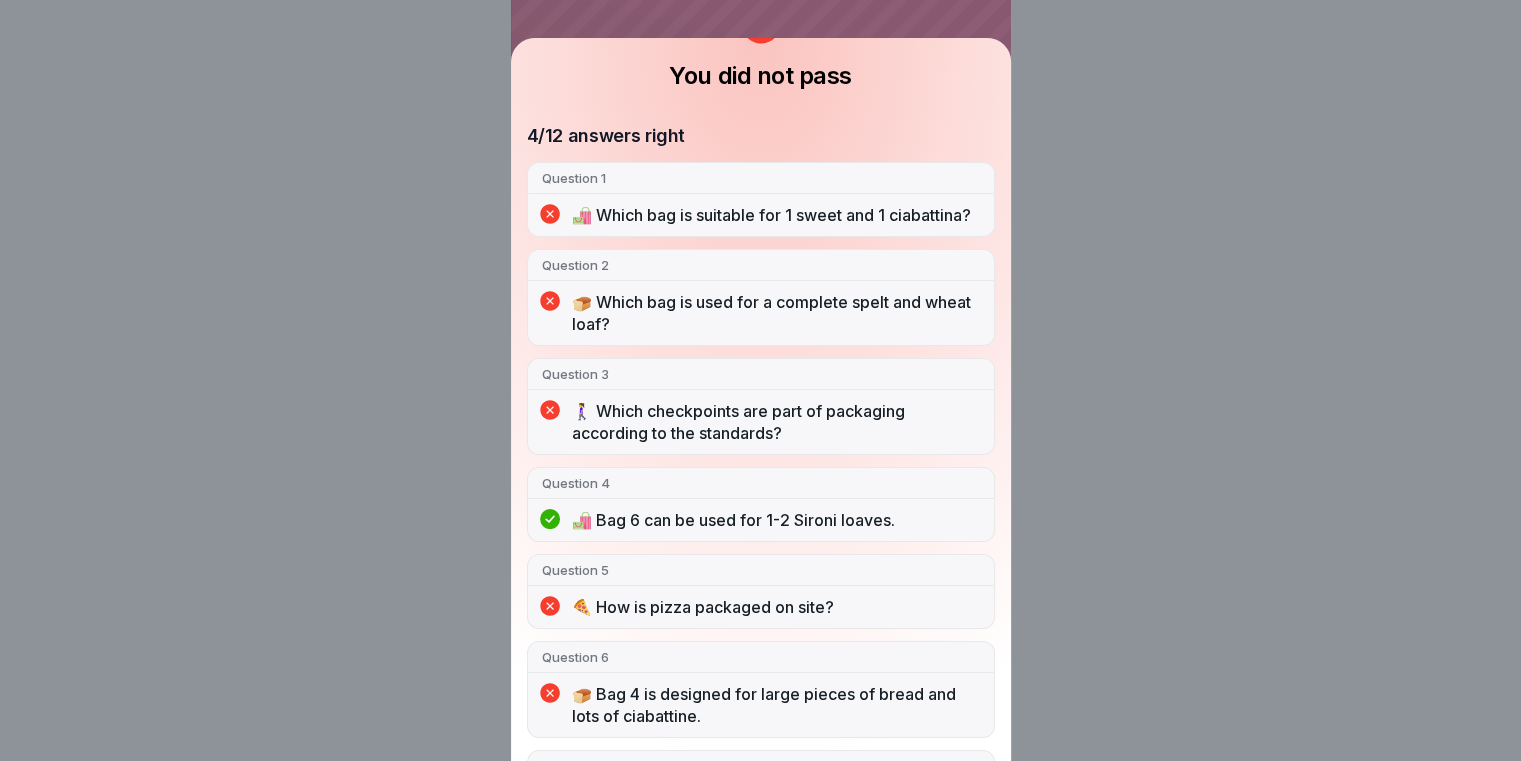 click on "🚶‍♀️ Which checkpoints are part of packaging according to the standards?" at bounding box center (776, 422) 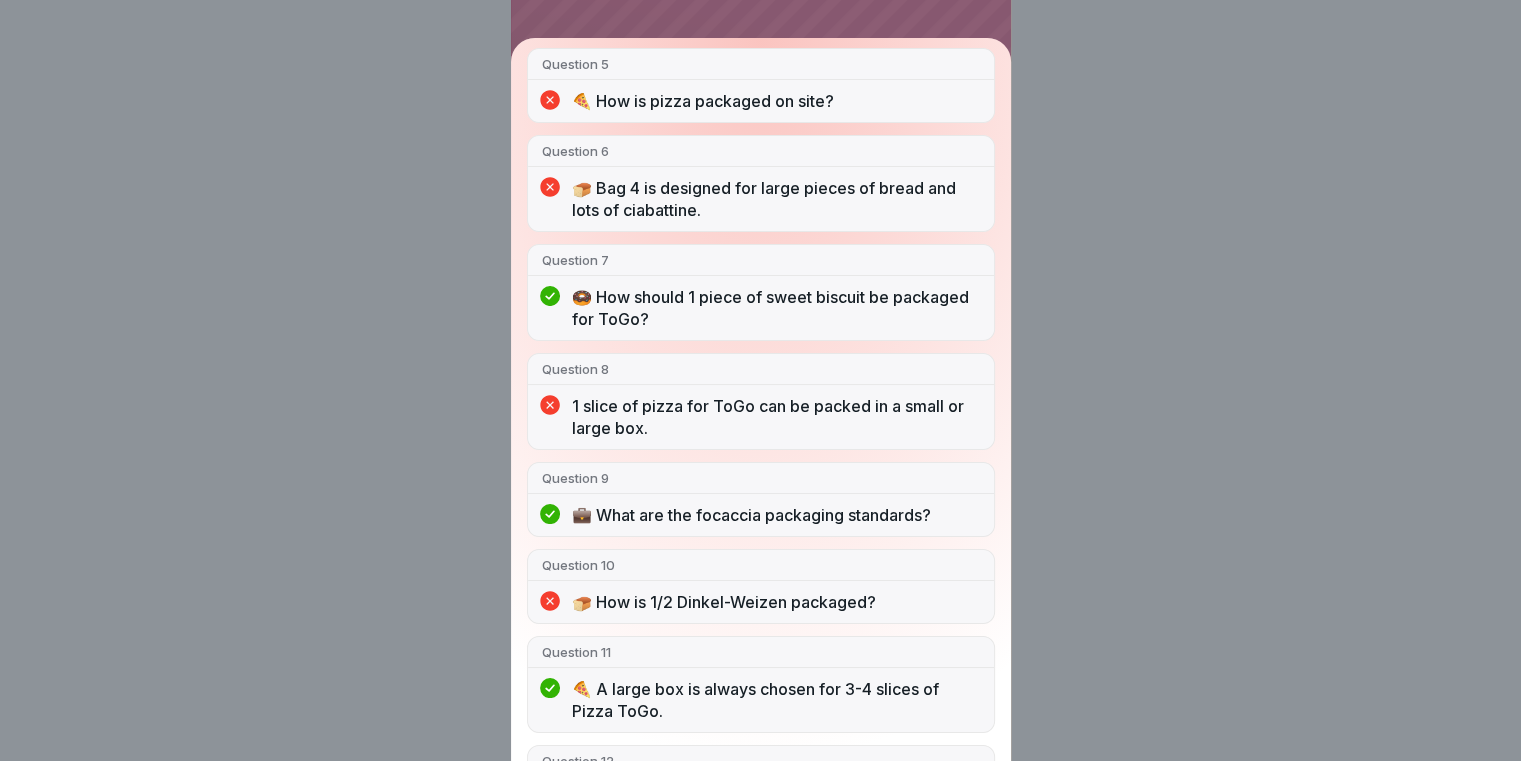 scroll, scrollTop: 681, scrollLeft: 0, axis: vertical 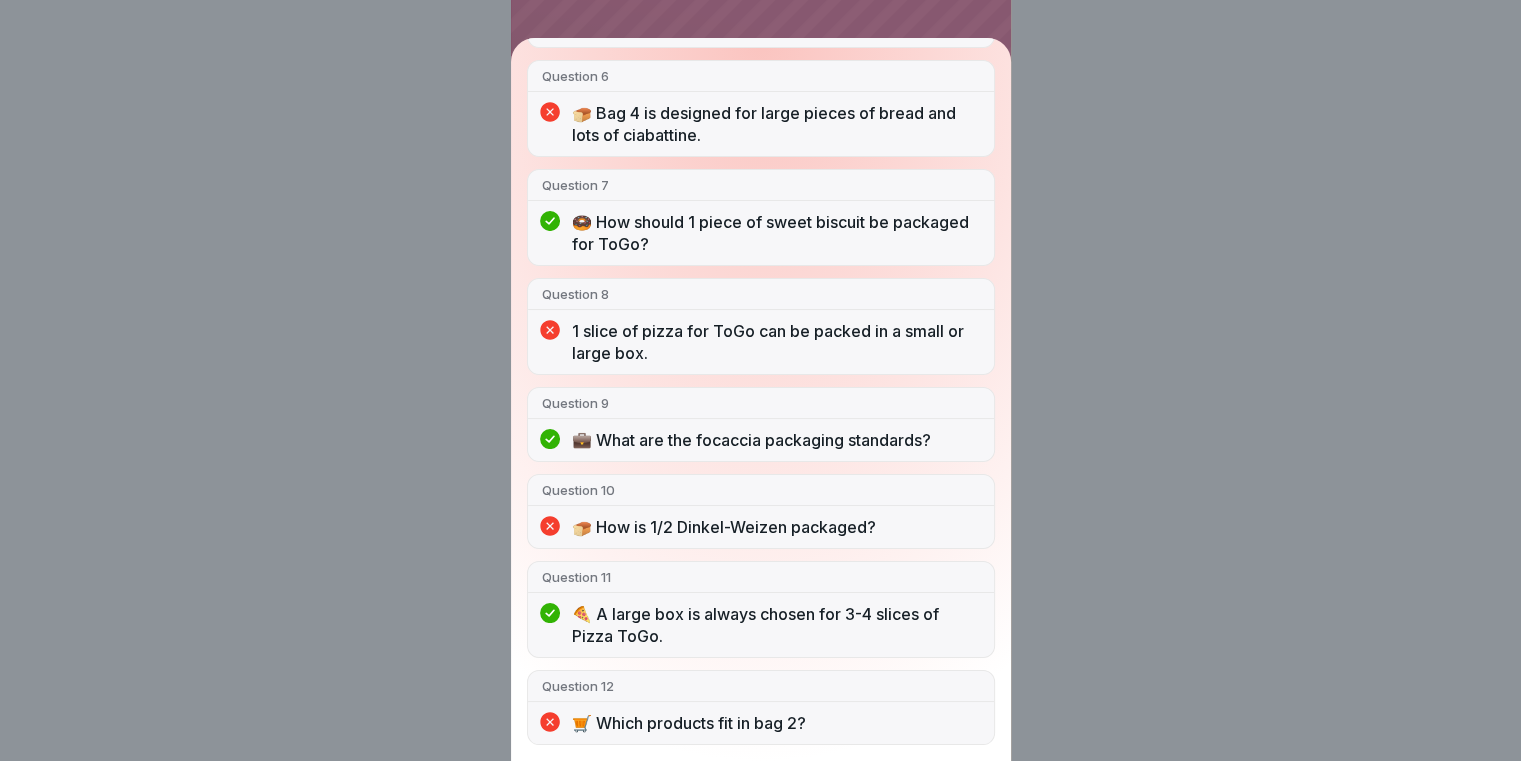 click on "You did not pass 4/12 answers right Question 1 🛍️ Which bag is suitable for 1 sweet and 1 ciabattina? Question 2 🍞 Which bag is used for a complete spelt and wheat loaf? Question 3 🚶‍♀️ Which checkpoints are part of packaging according to the standards? Question 4 🛍️ Bag 6 can be used for 1-2 Sironi loaves. Question 5 🍕 How is pizza packaged on site? Question 6 🍞 Bag 4 is designed for large pieces of bread and lots of ciabattine. Question 7 🍩 How should 1 piece of sweet biscuit be packaged for ToGo? Question 8 ⚠️ 1 slice of pizza for ToGo can be packed in a small or large box. Question 9 💼 What are the focaccia packaging standards? Question 10 🍞 How is 1/2 Dinkel-Weizen packaged? Question 11 🍕 A large box is always chosen for 3-4 slices of Pizza ToGo. Question 12 🛒 Which products fit in bag 2?" at bounding box center [760, 380] 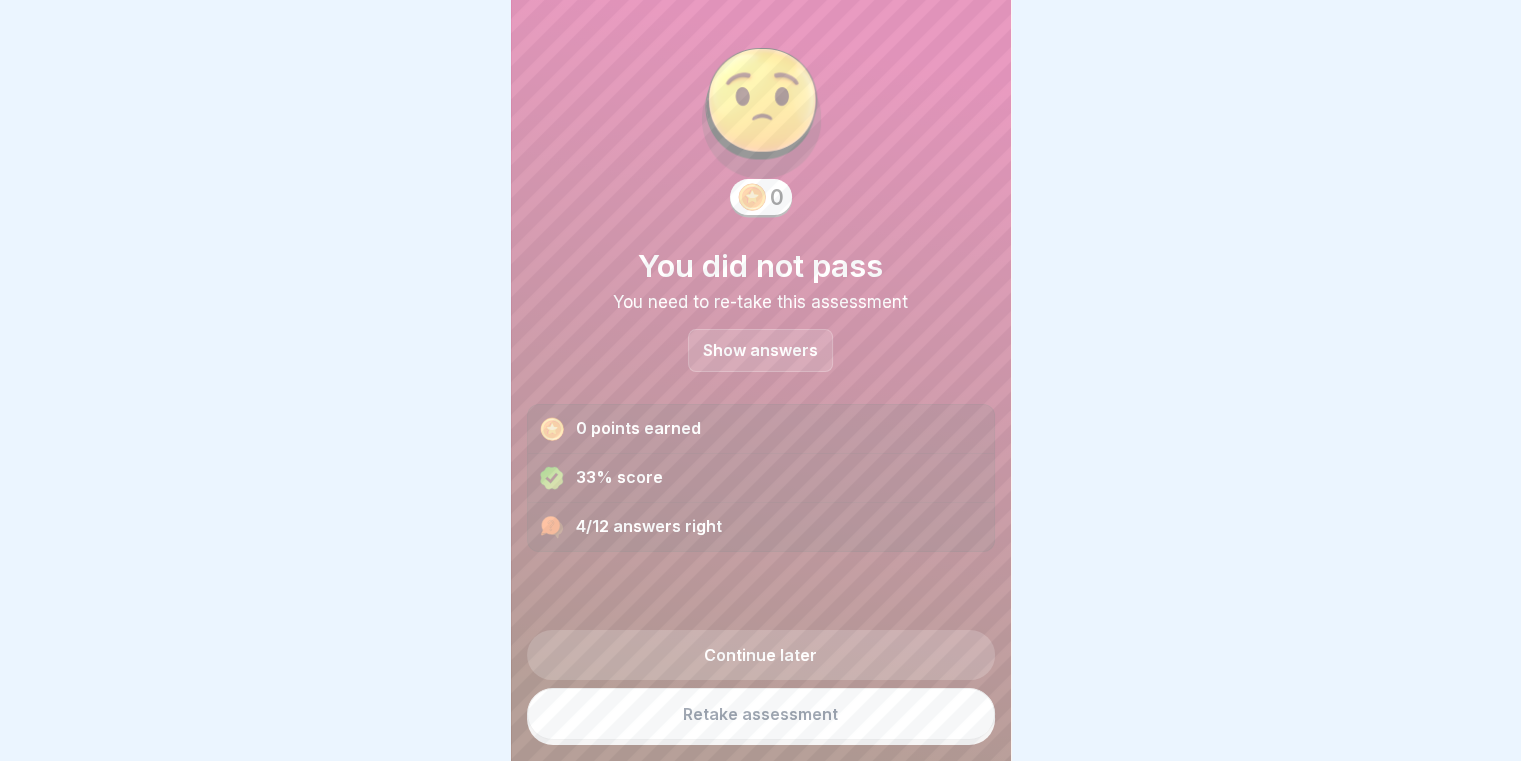 scroll, scrollTop: 15, scrollLeft: 0, axis: vertical 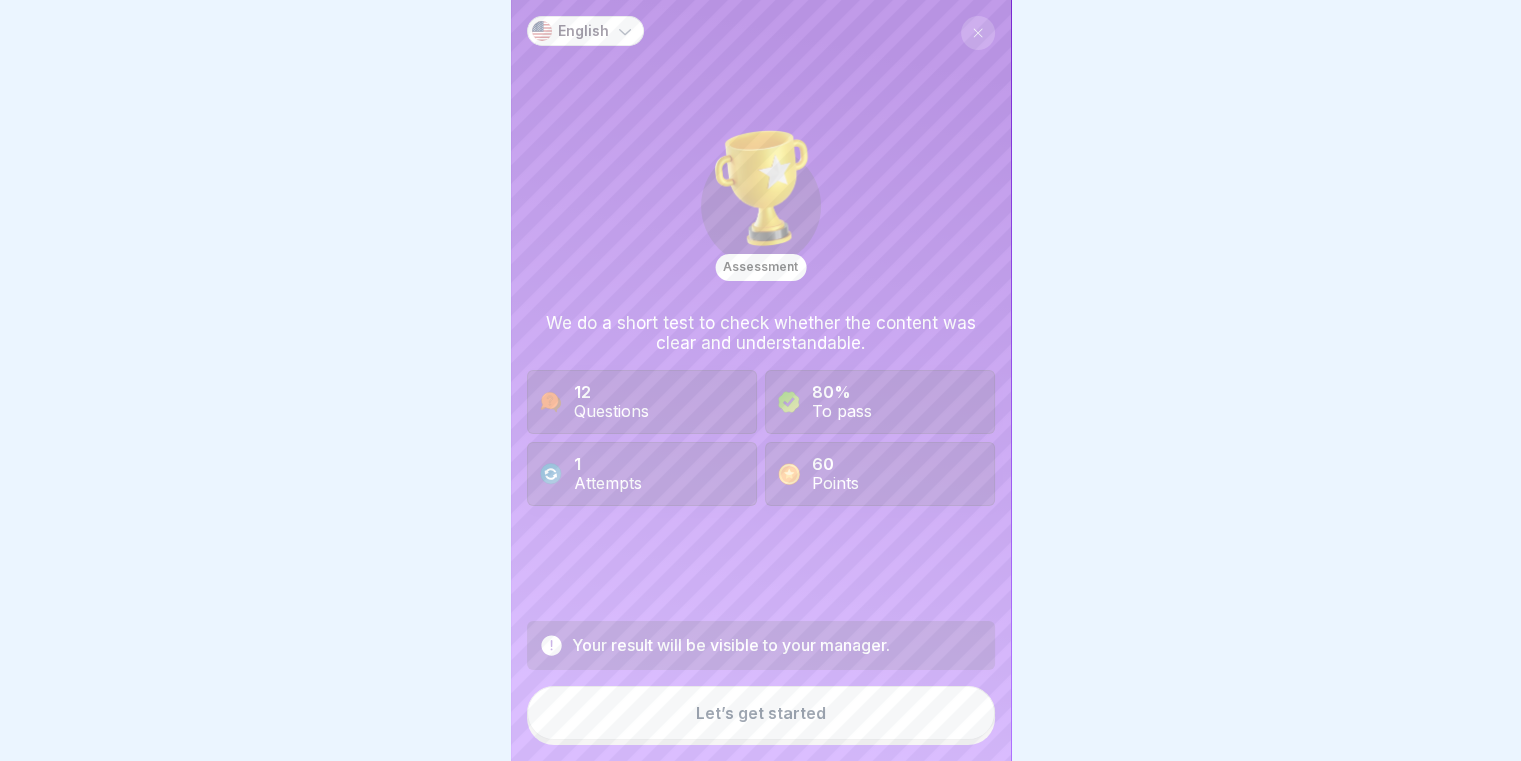 click on "Let’s get started" at bounding box center [761, 713] 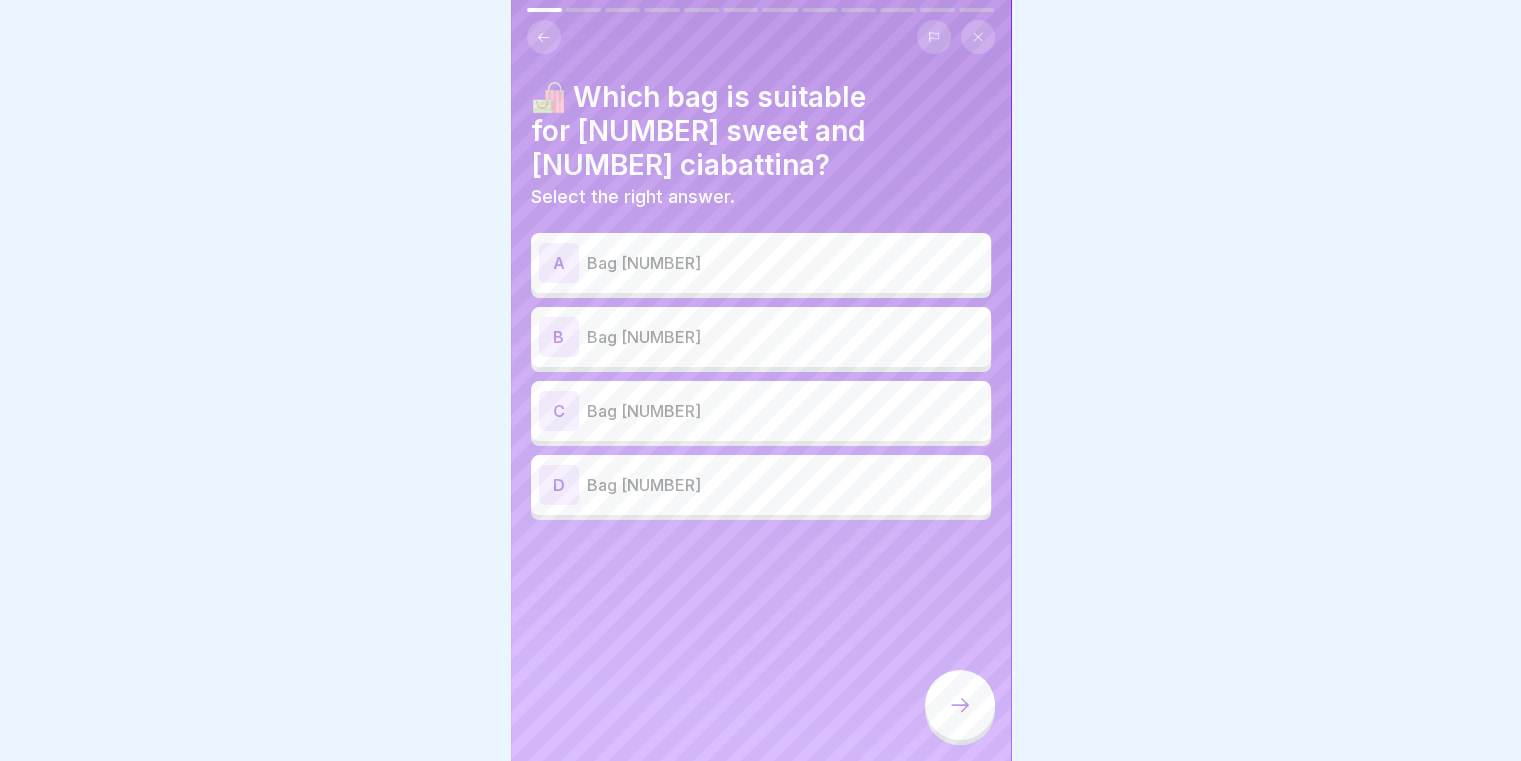 click on "Bag 2" at bounding box center [785, 337] 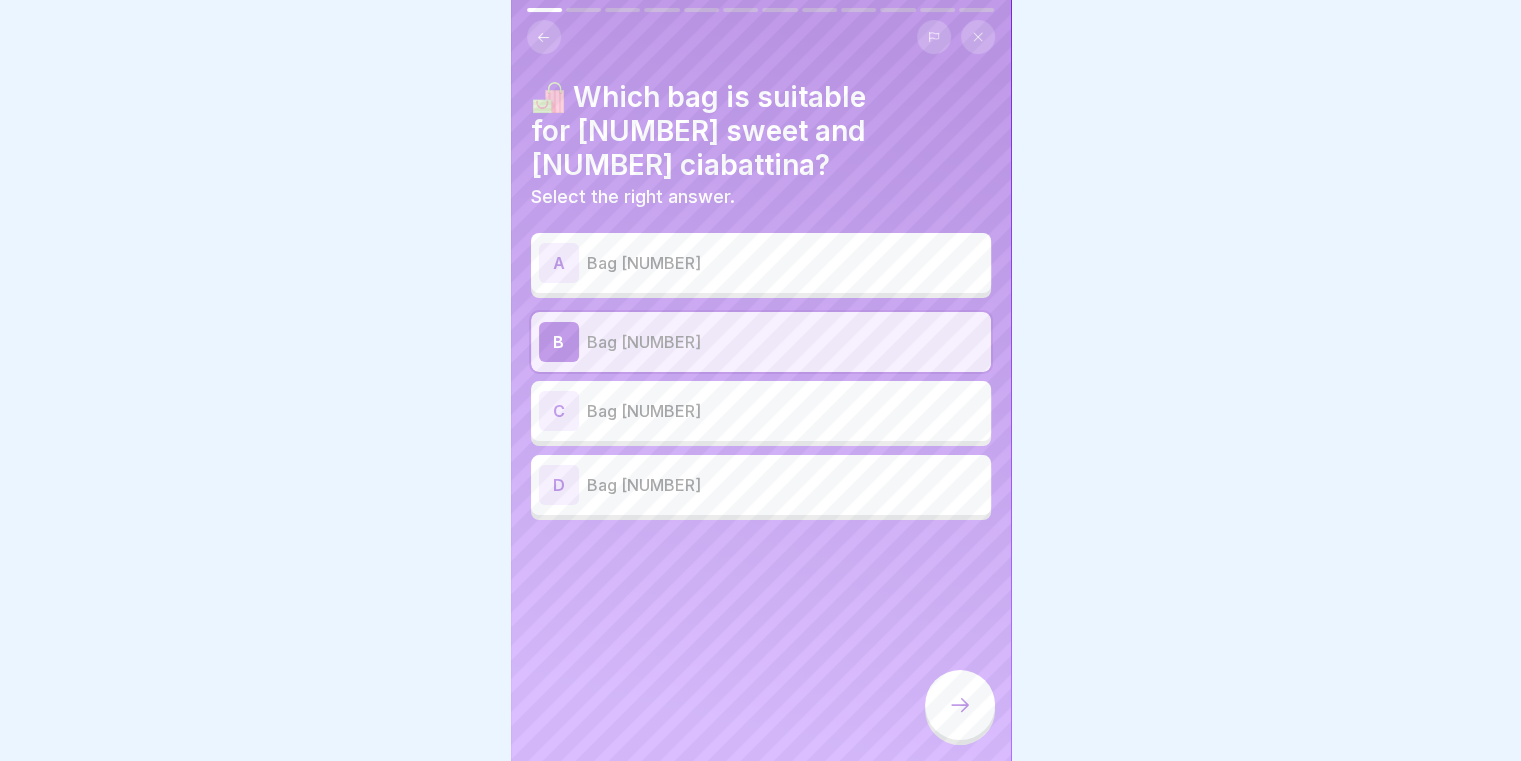 click 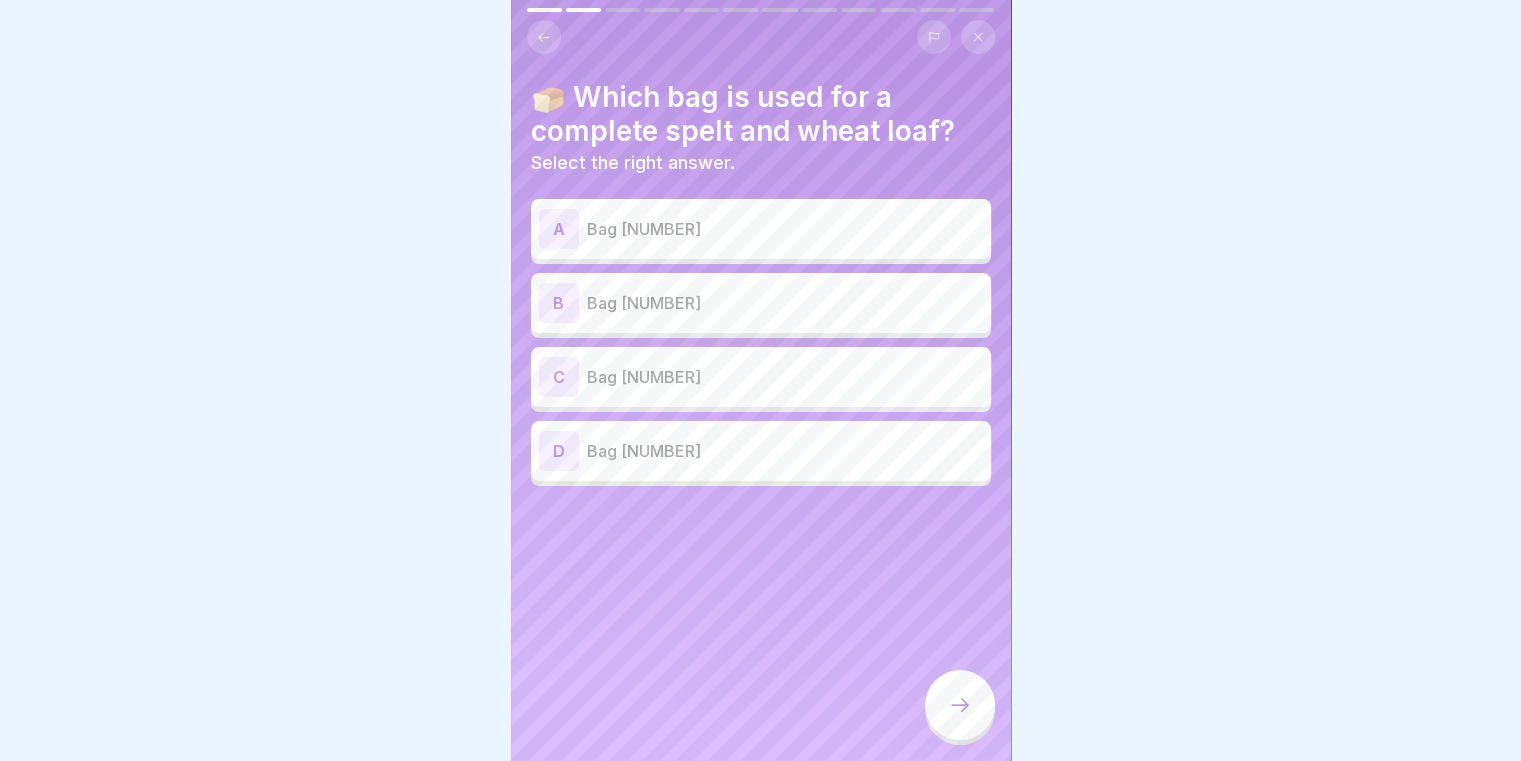 click on "B Bag 5" at bounding box center (761, 303) 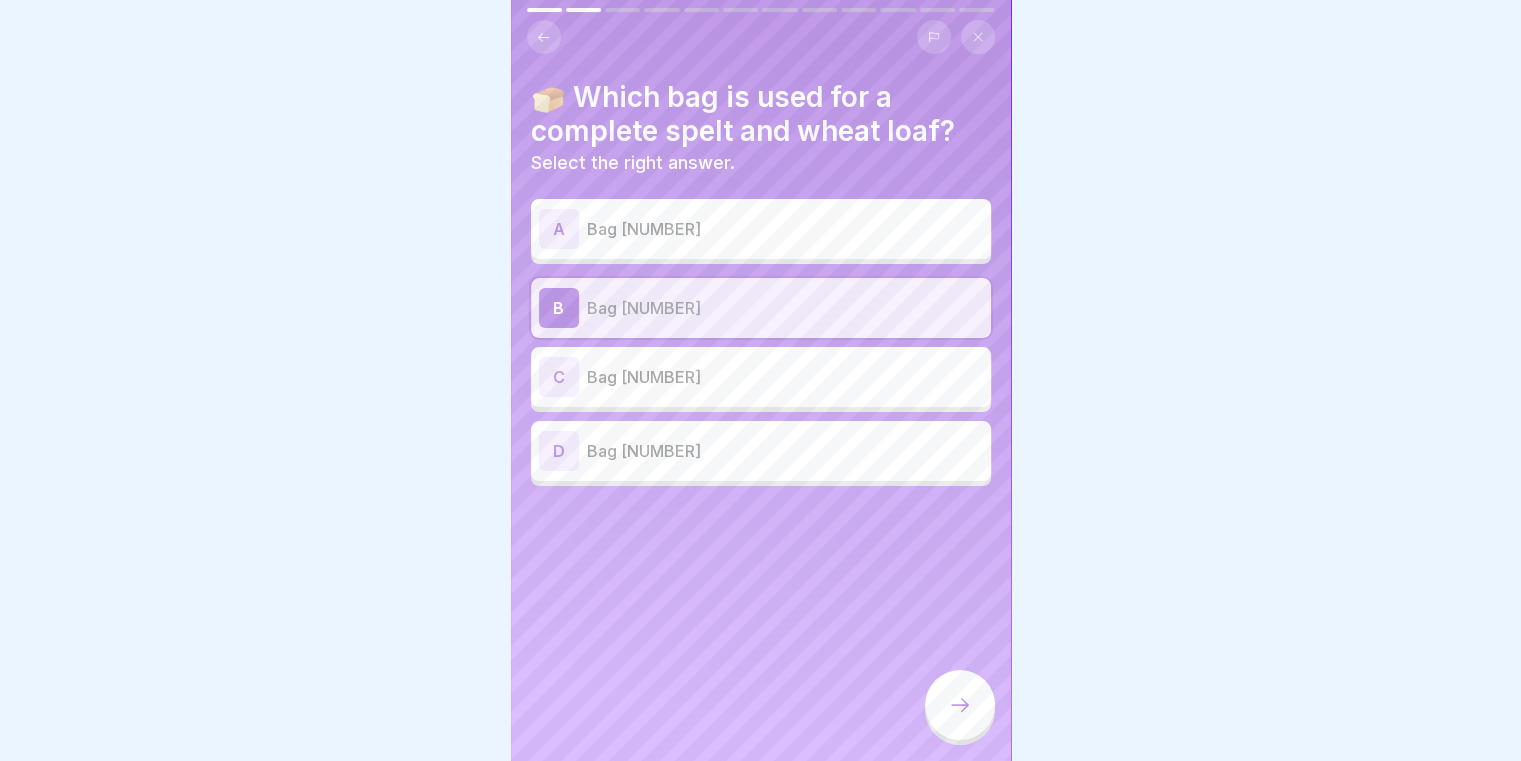 click at bounding box center [960, 705] 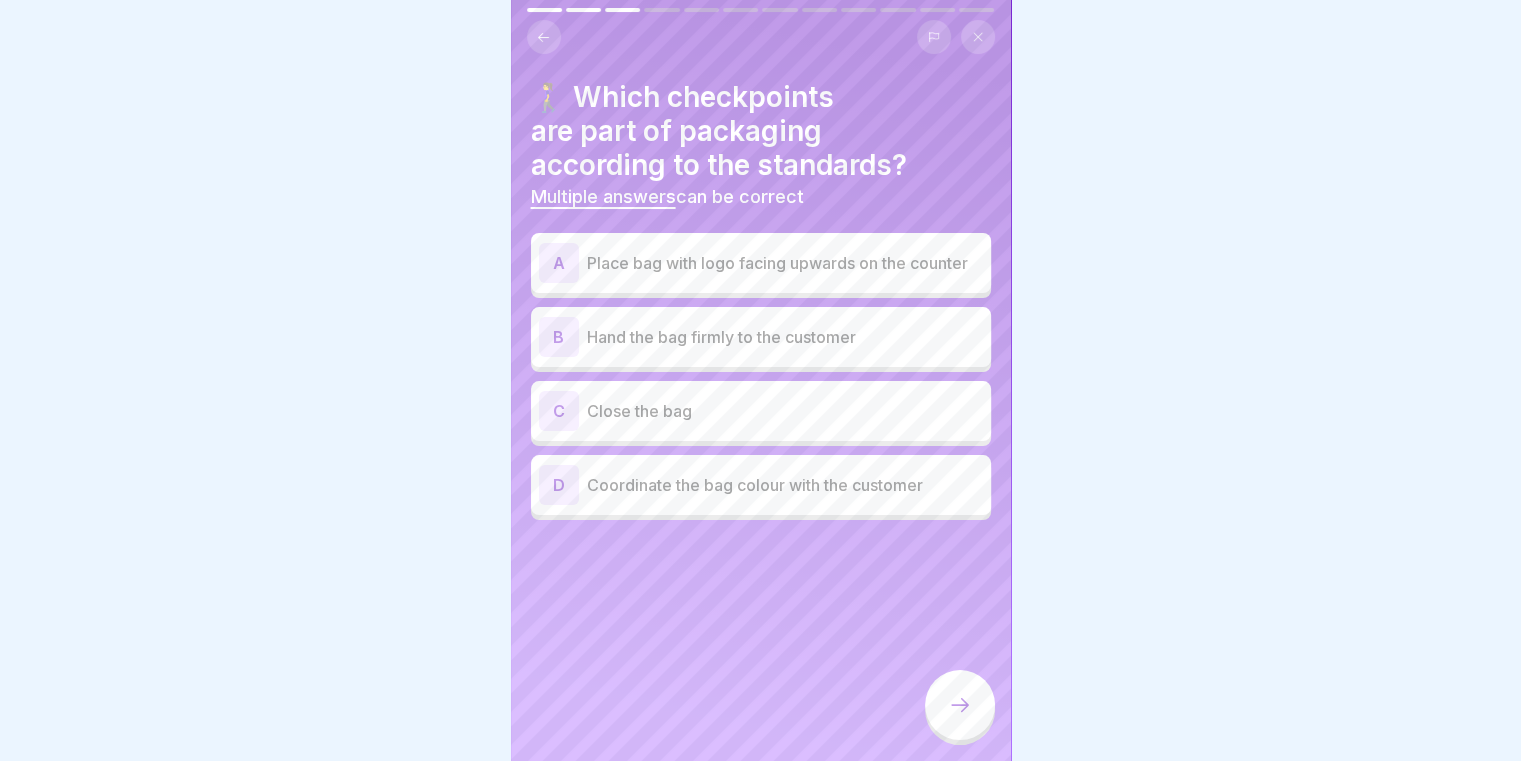 click on "Place bag with logo facing upwards on the counter" at bounding box center (785, 263) 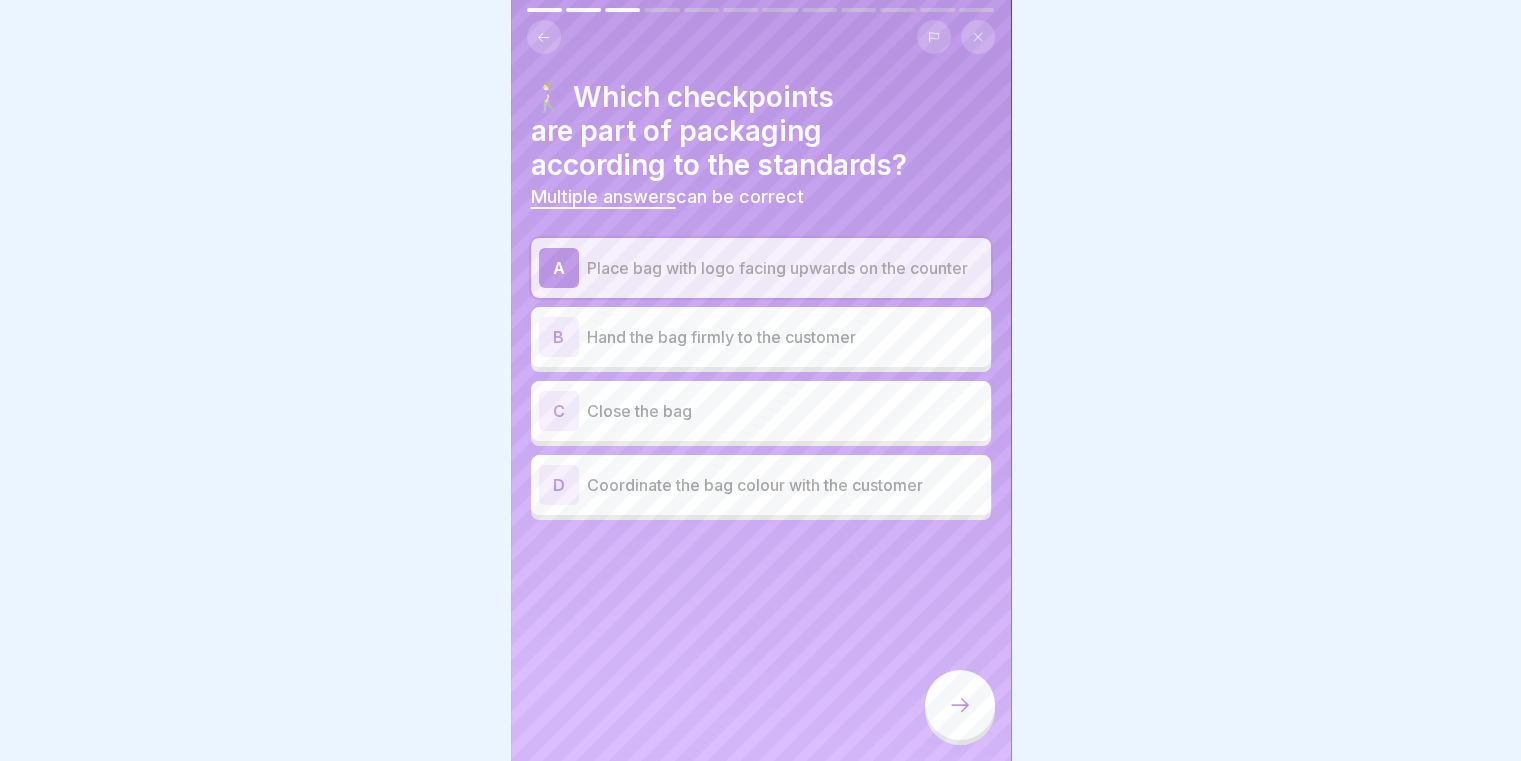 click on "Hand the bag firmly to the customer" at bounding box center (785, 337) 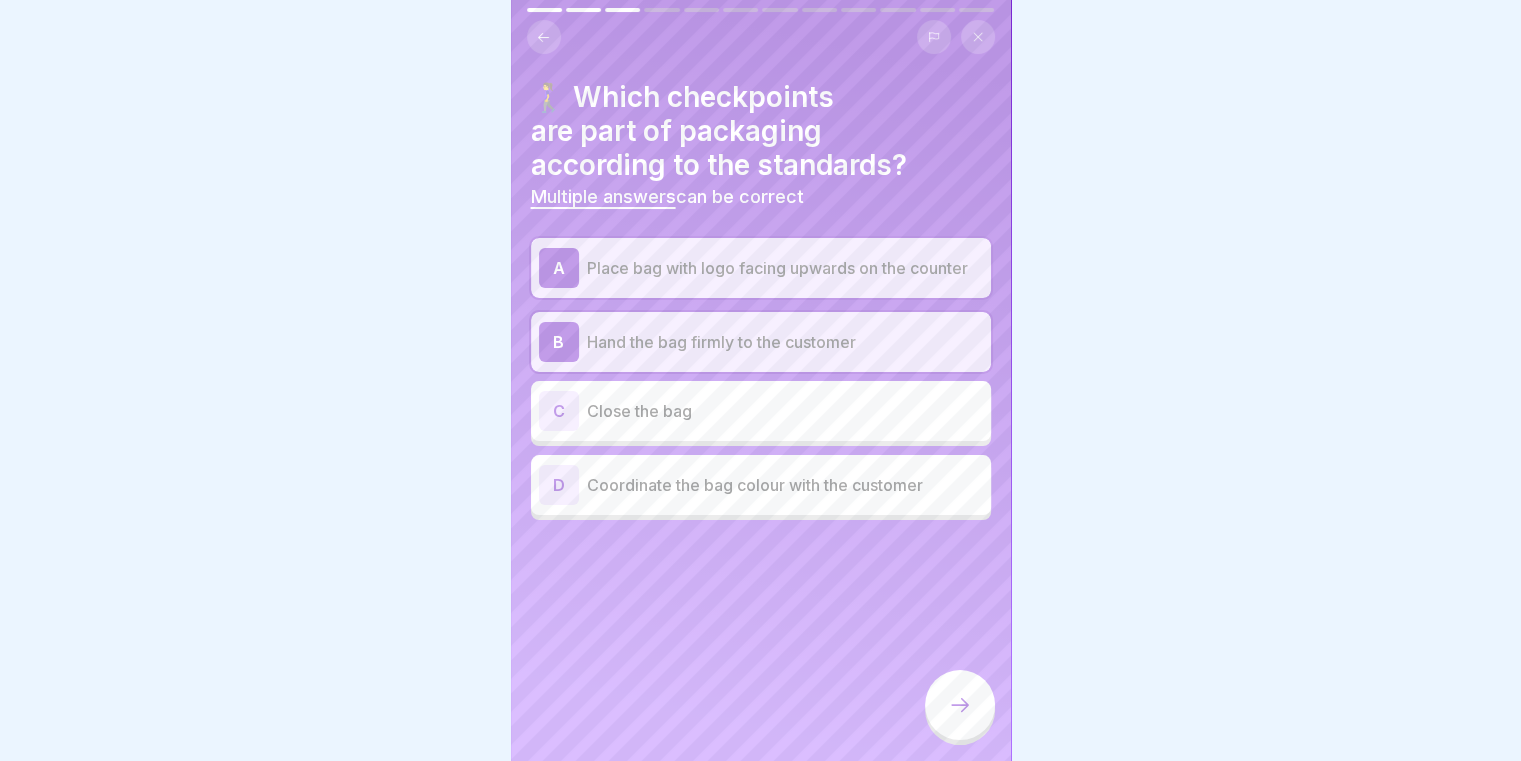 click on "C Close the bag" at bounding box center [761, 411] 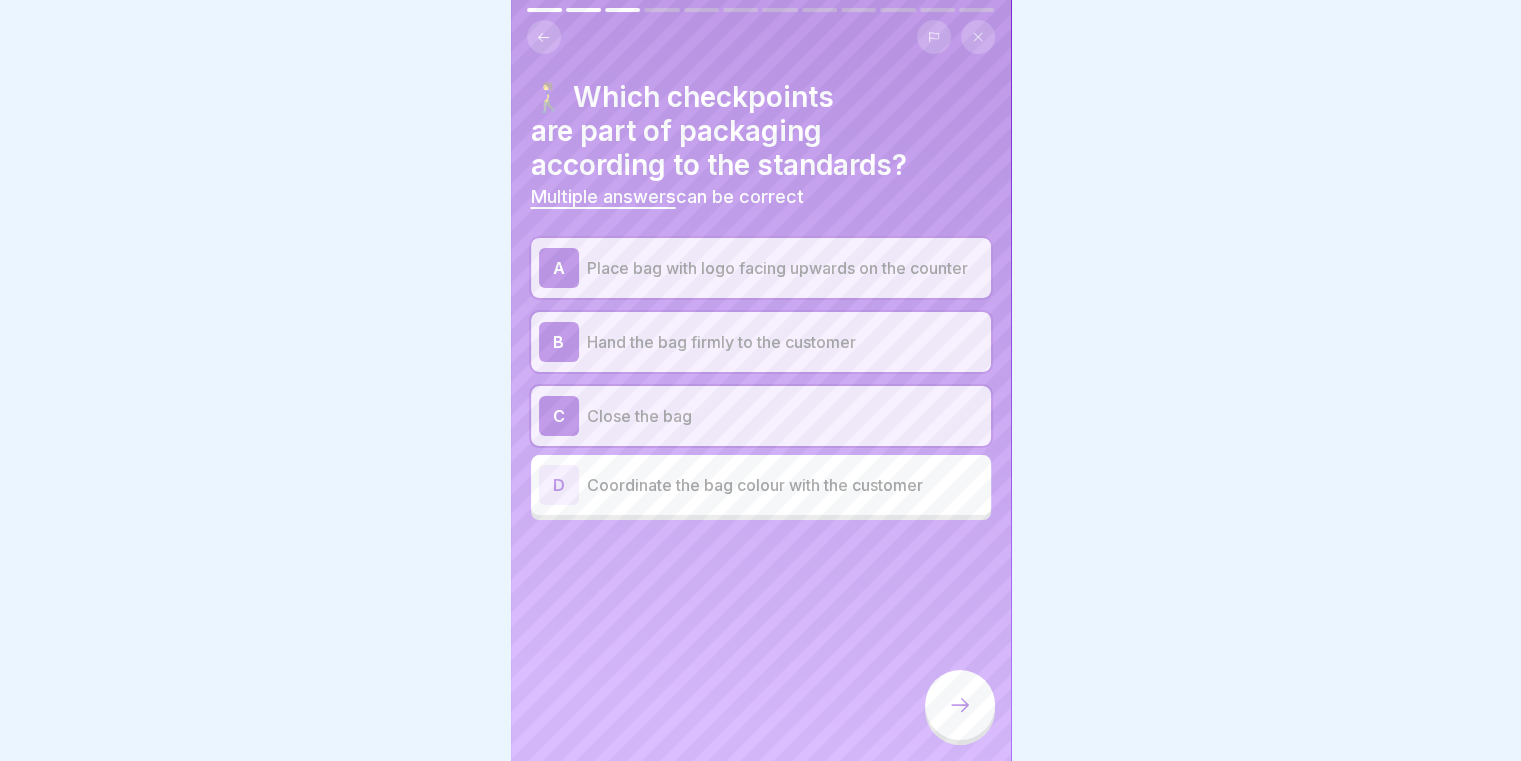 click 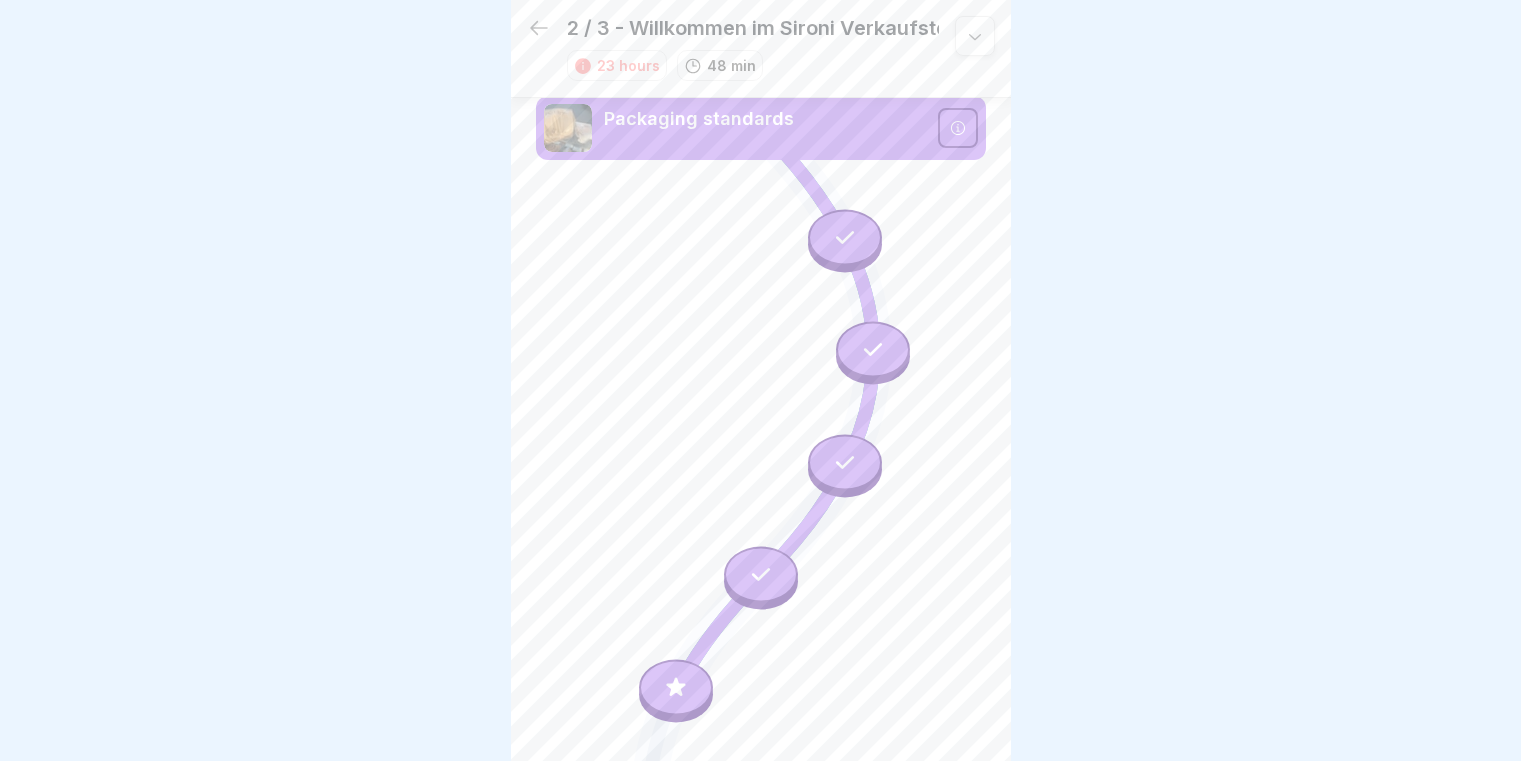 scroll, scrollTop: 7, scrollLeft: 0, axis: vertical 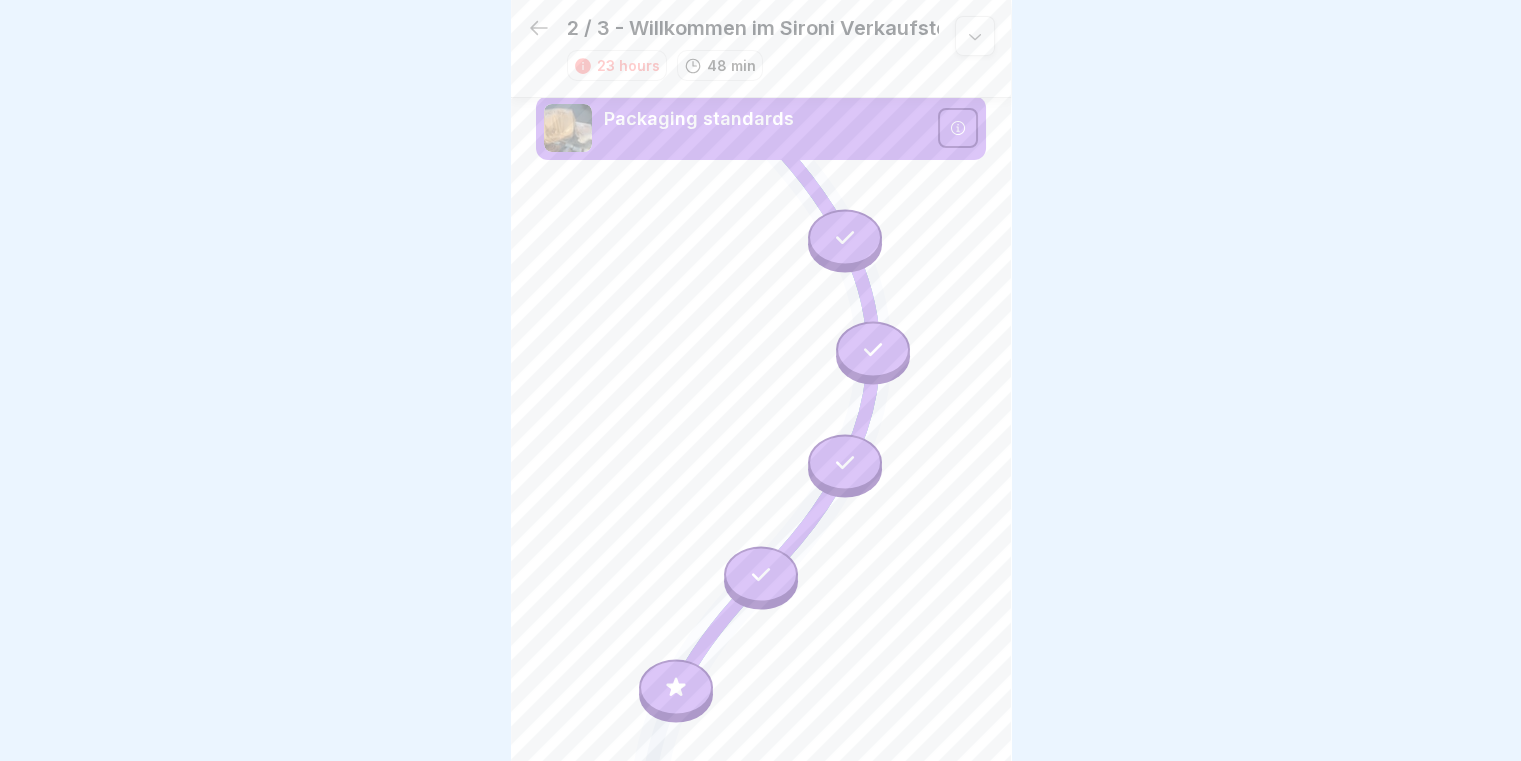 click at bounding box center (958, 128) 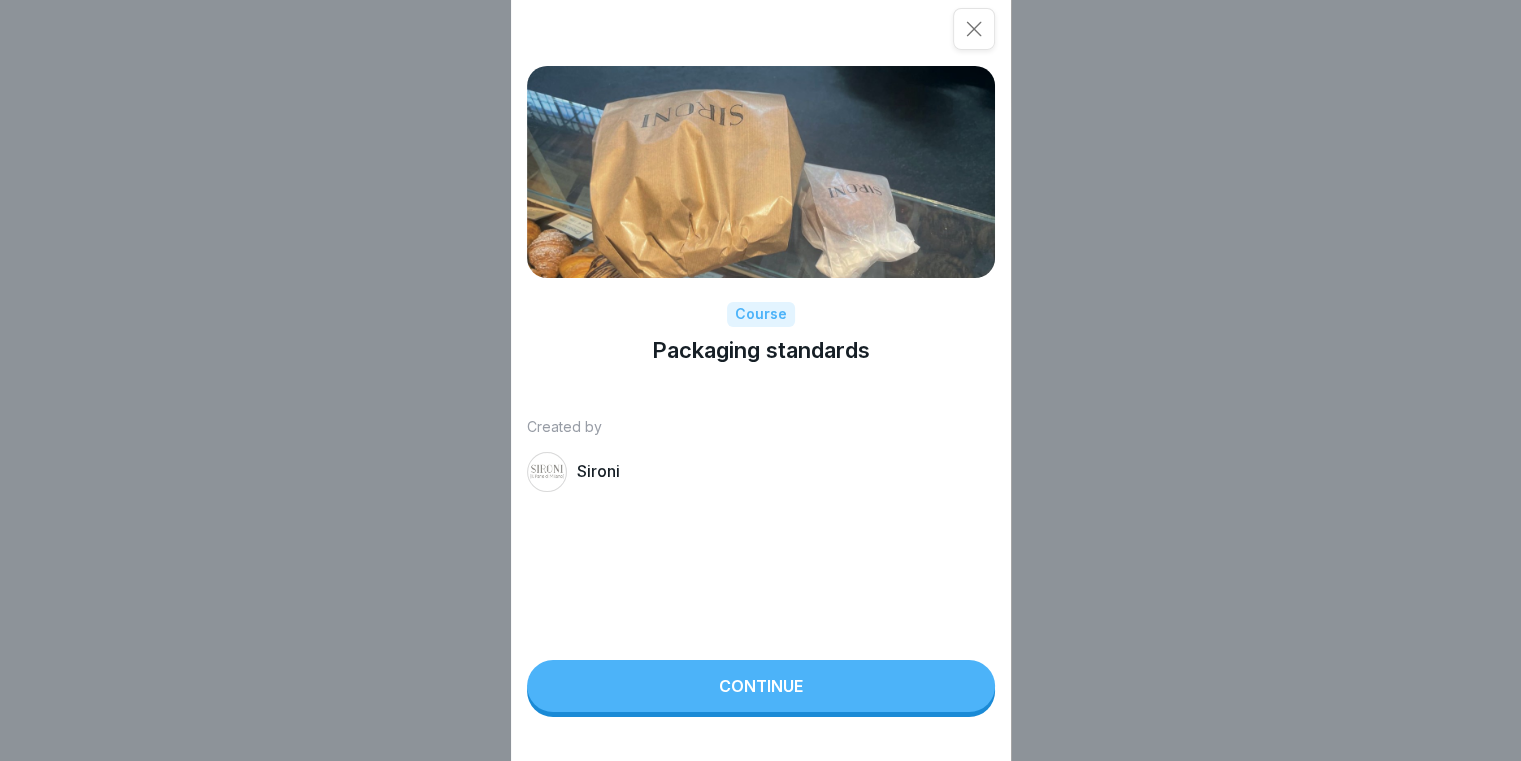 scroll, scrollTop: 15, scrollLeft: 0, axis: vertical 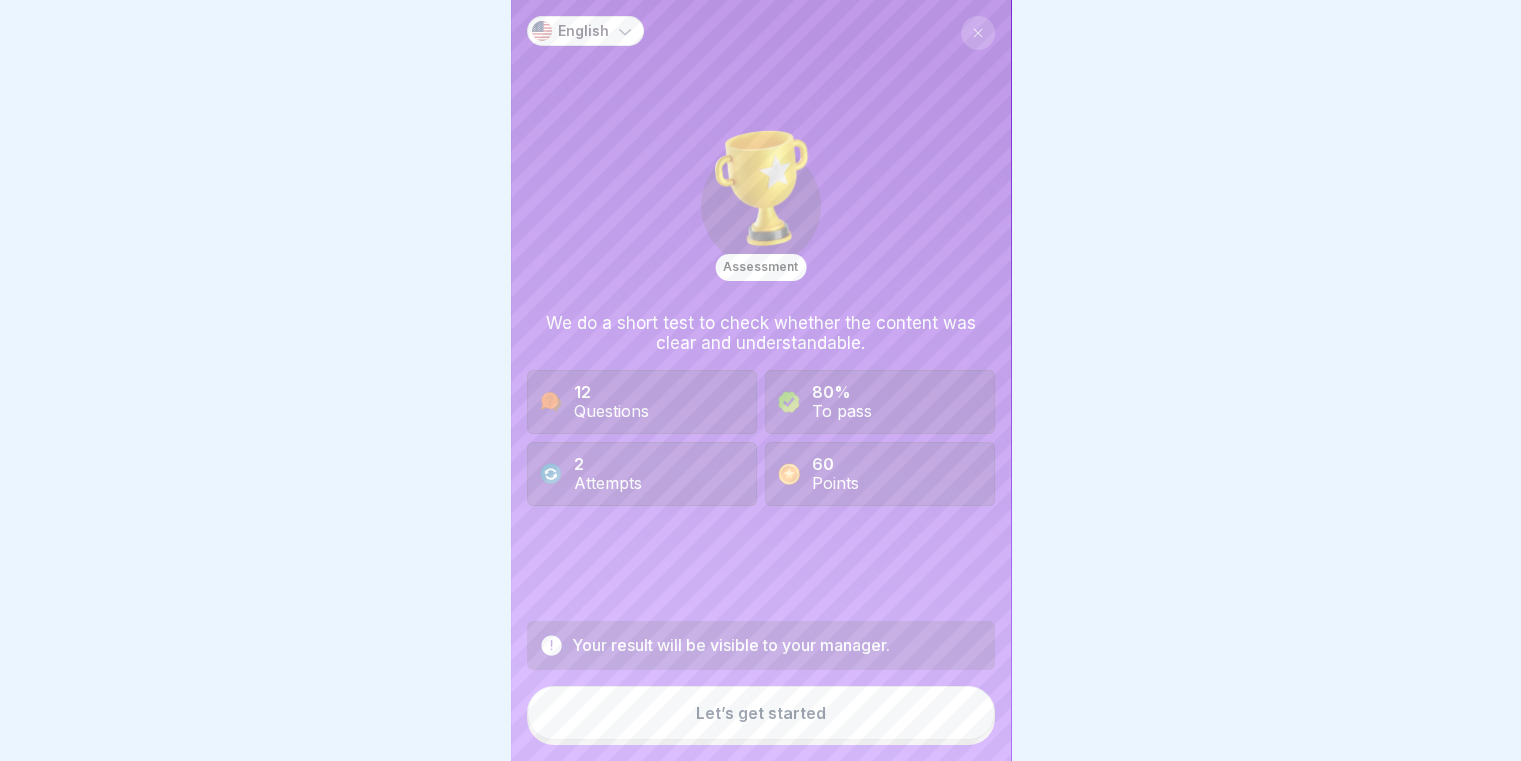 click at bounding box center [978, 33] 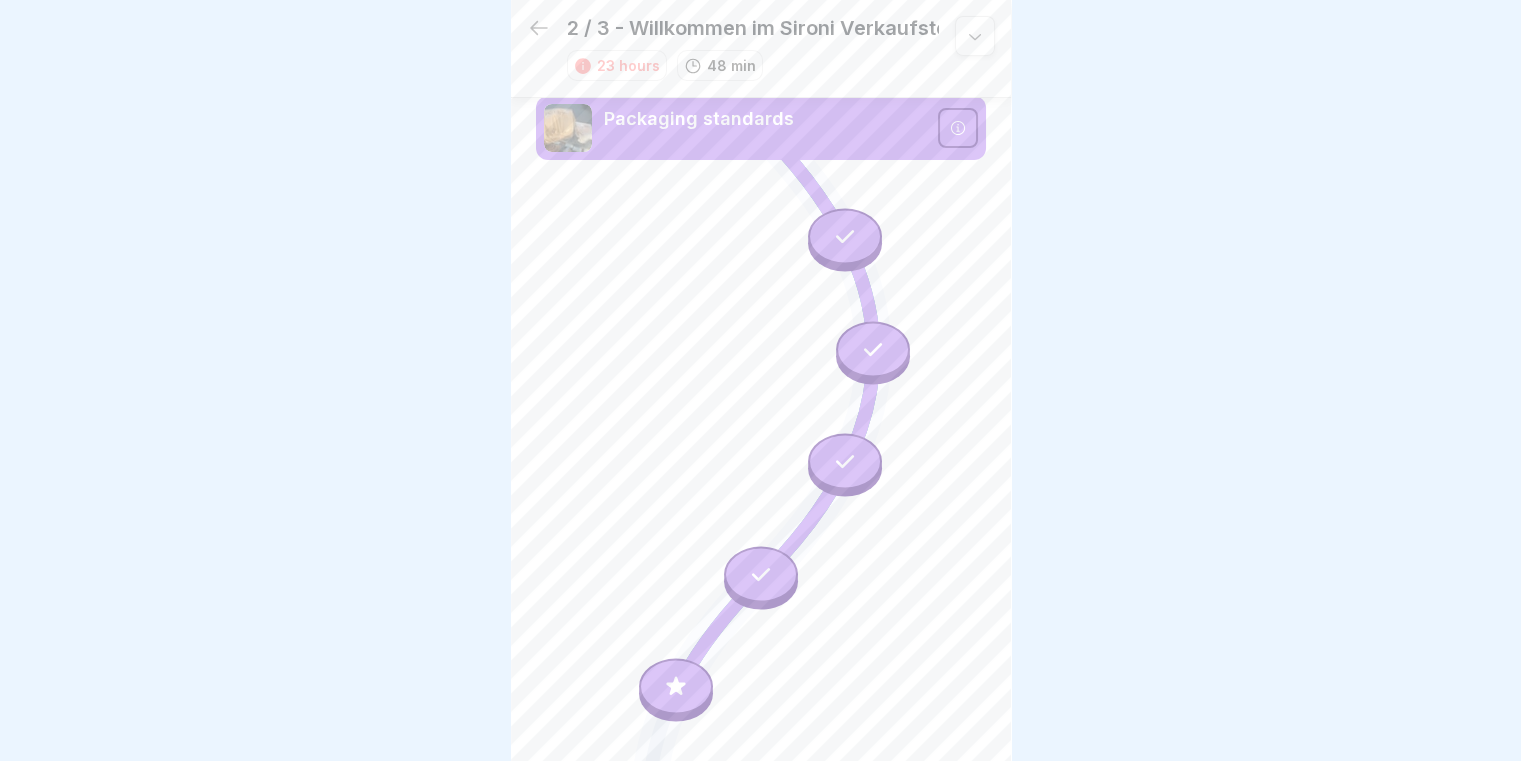 scroll, scrollTop: 7, scrollLeft: 0, axis: vertical 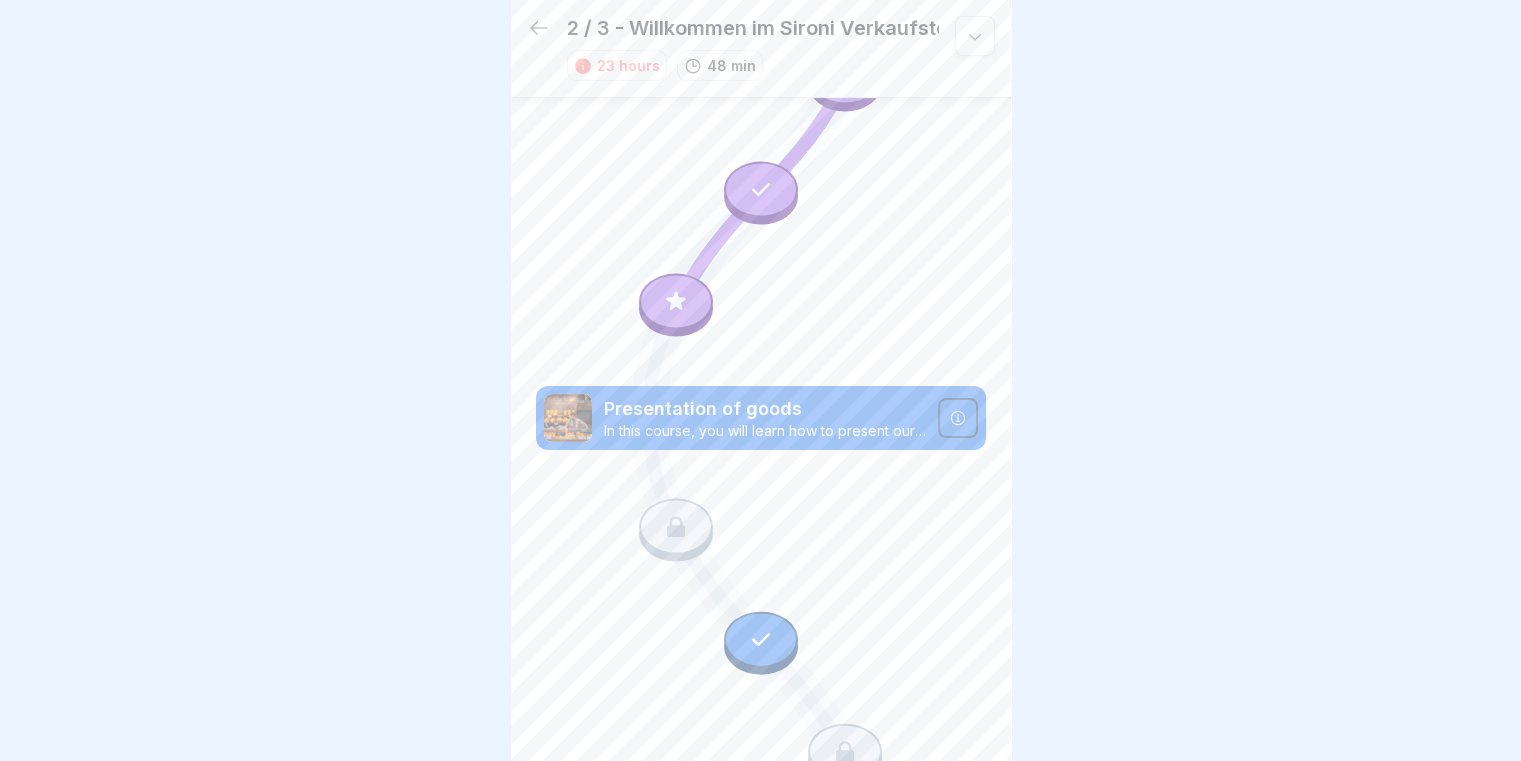 click 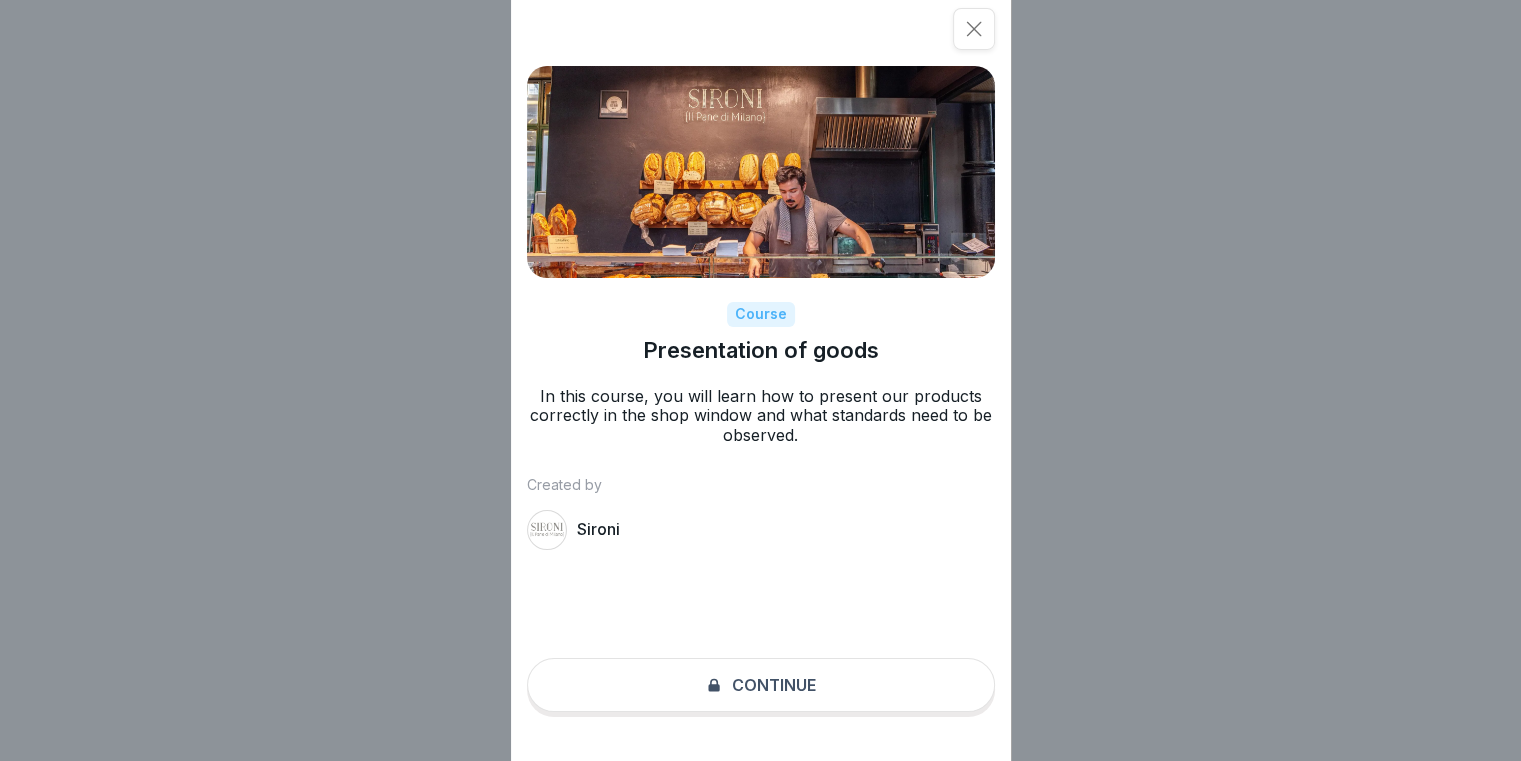 click at bounding box center (974, 29) 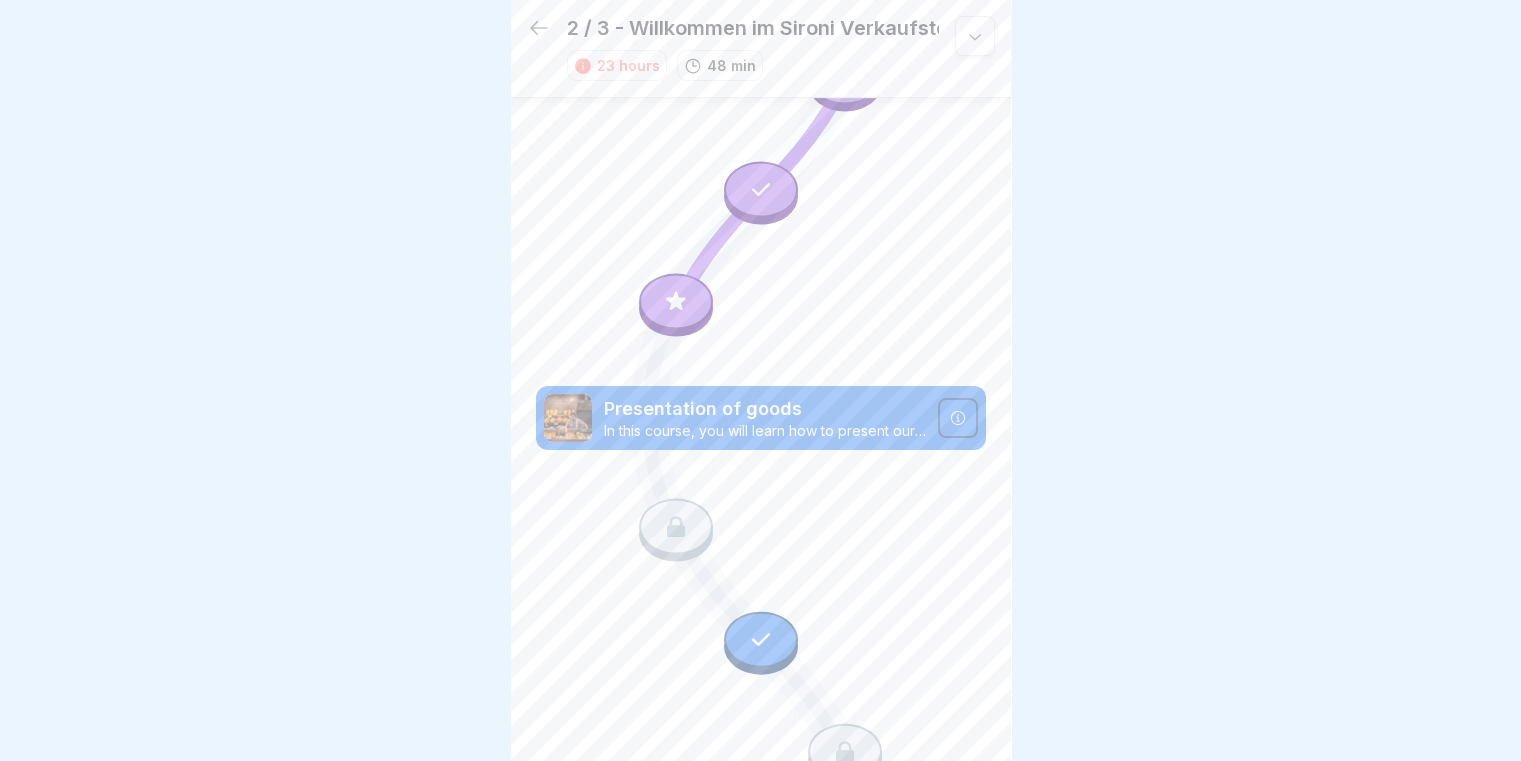 scroll, scrollTop: 0, scrollLeft: 0, axis: both 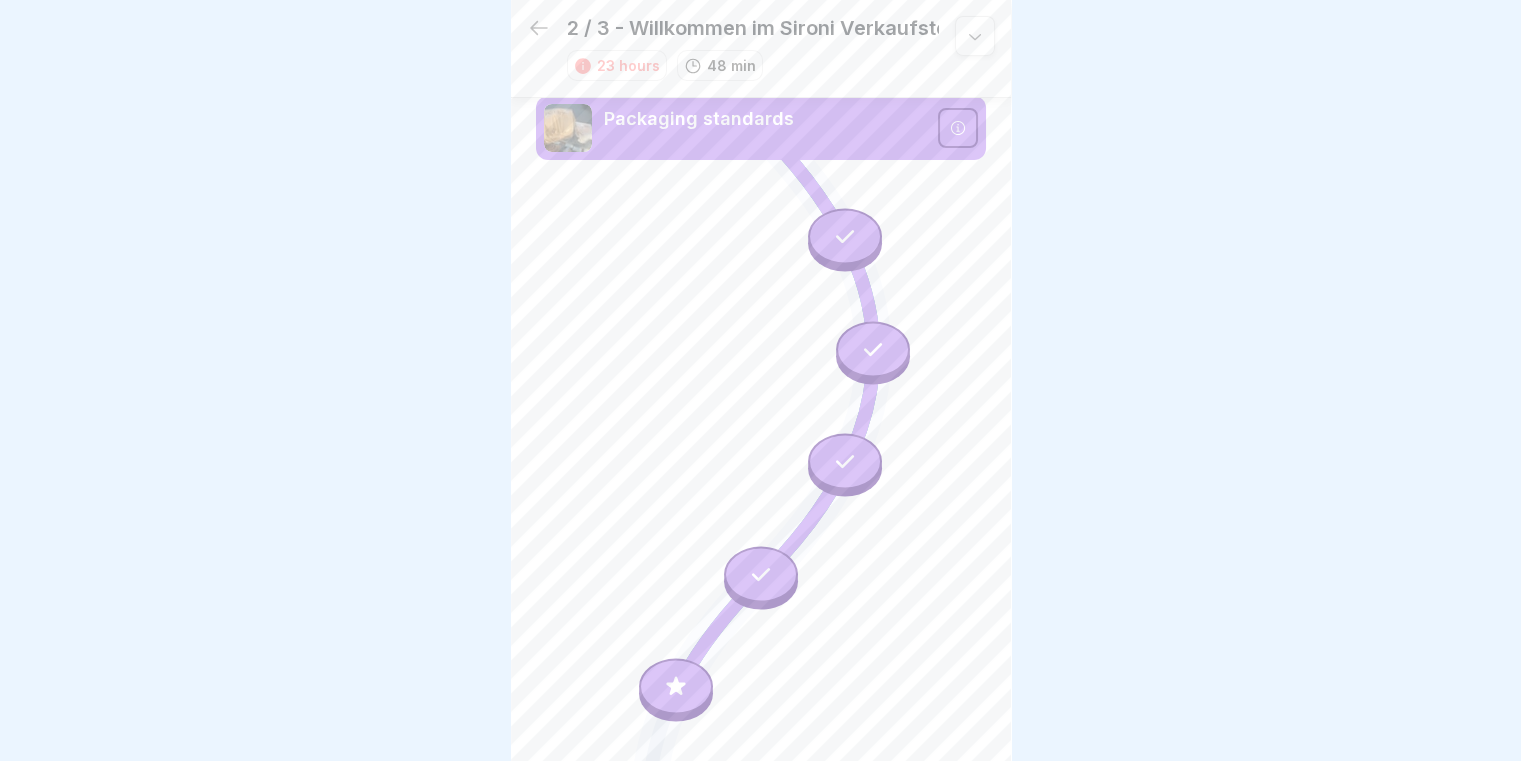 click at bounding box center [845, 240] 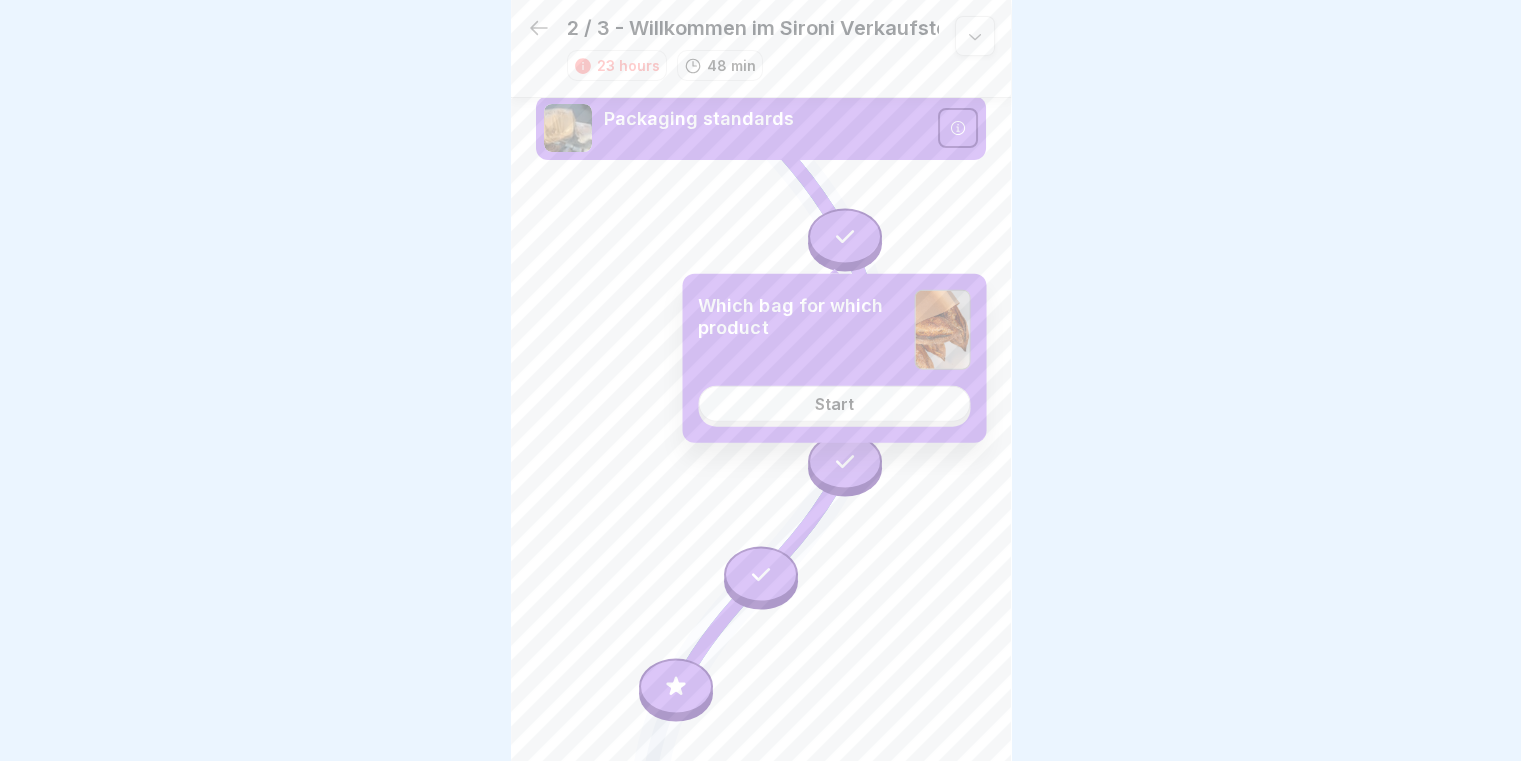 click on "Start" at bounding box center (834, 404) 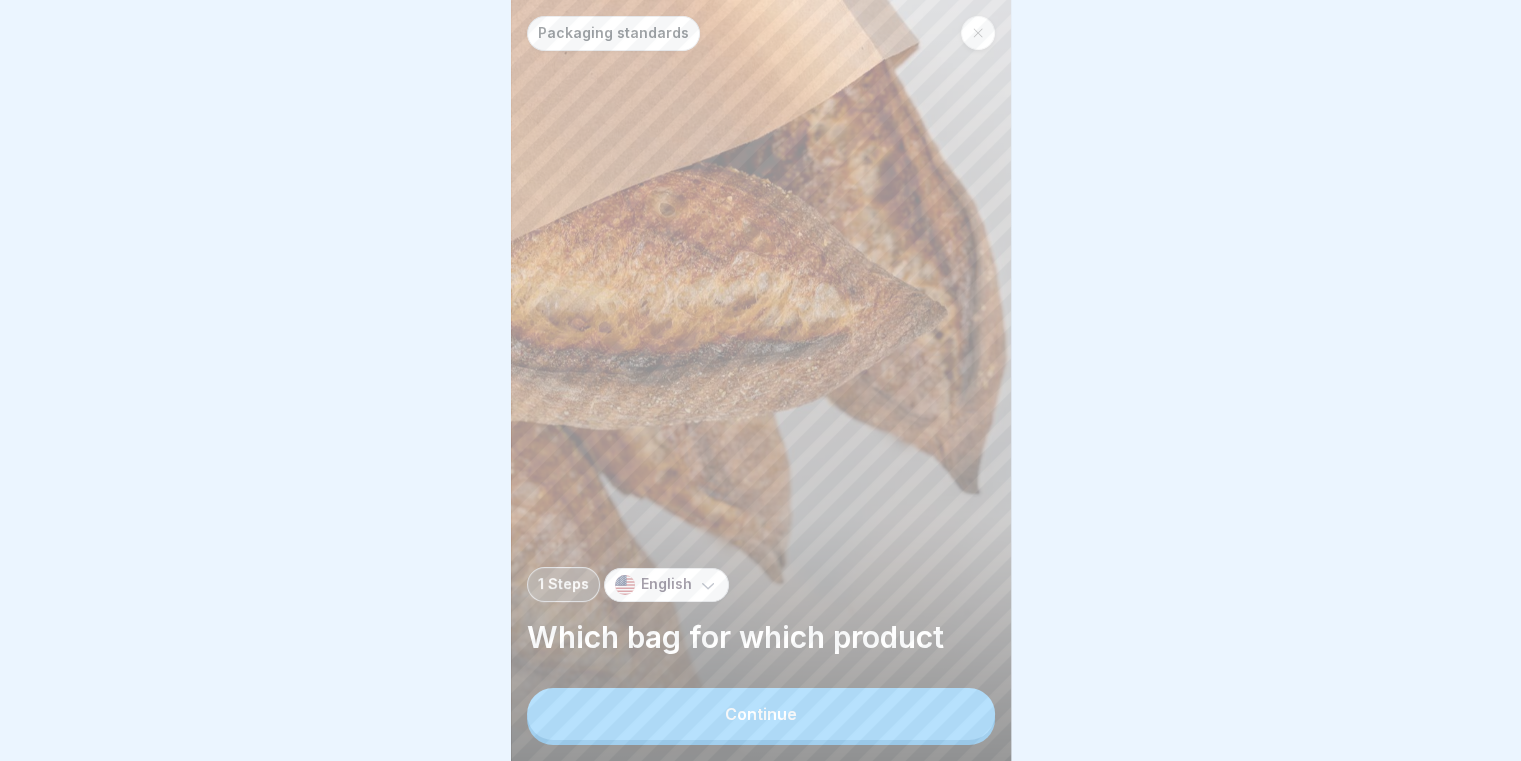 click on "Packaging standards 1 Steps English Which bag for which product Continue" at bounding box center (761, 380) 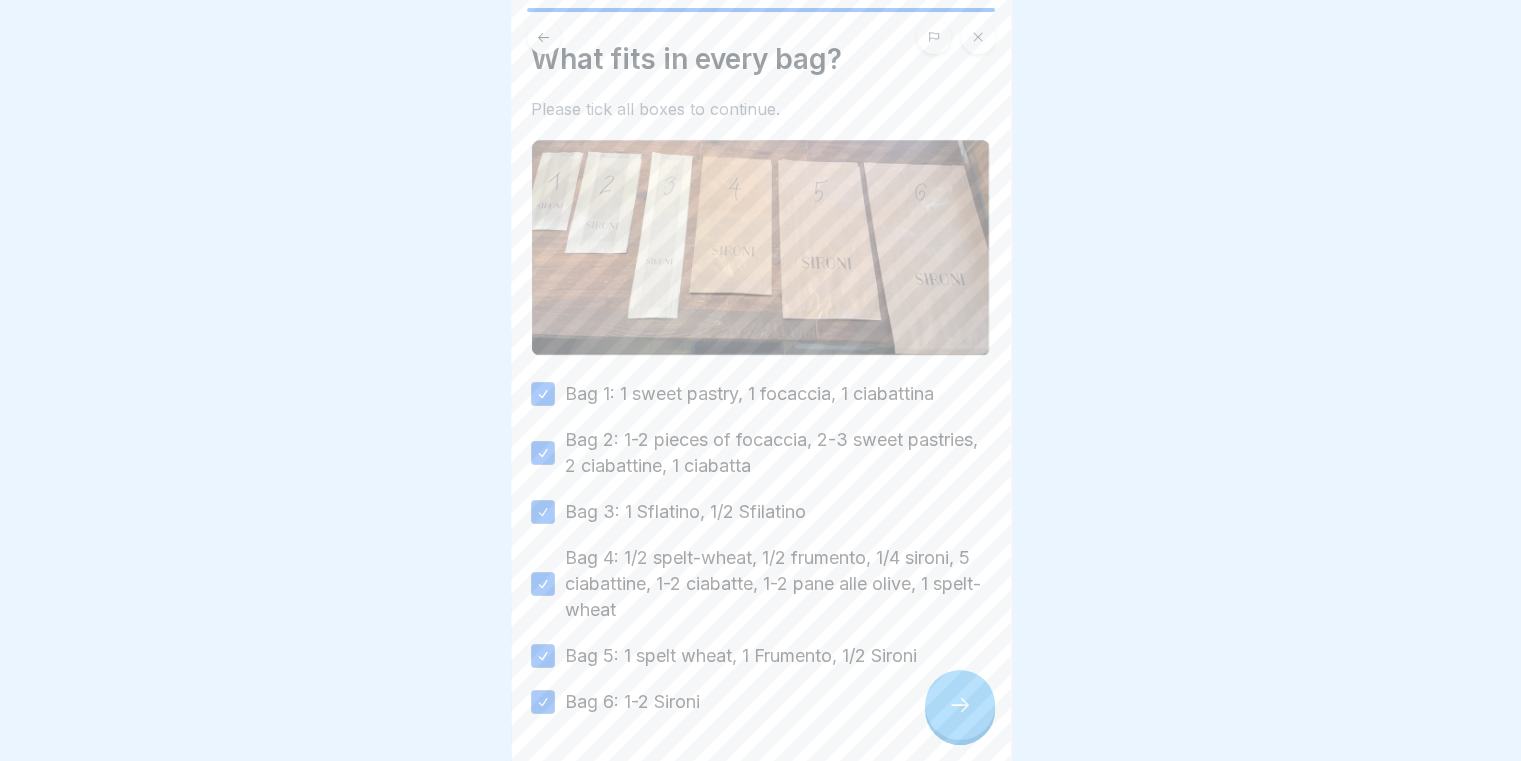 scroll, scrollTop: 100, scrollLeft: 0, axis: vertical 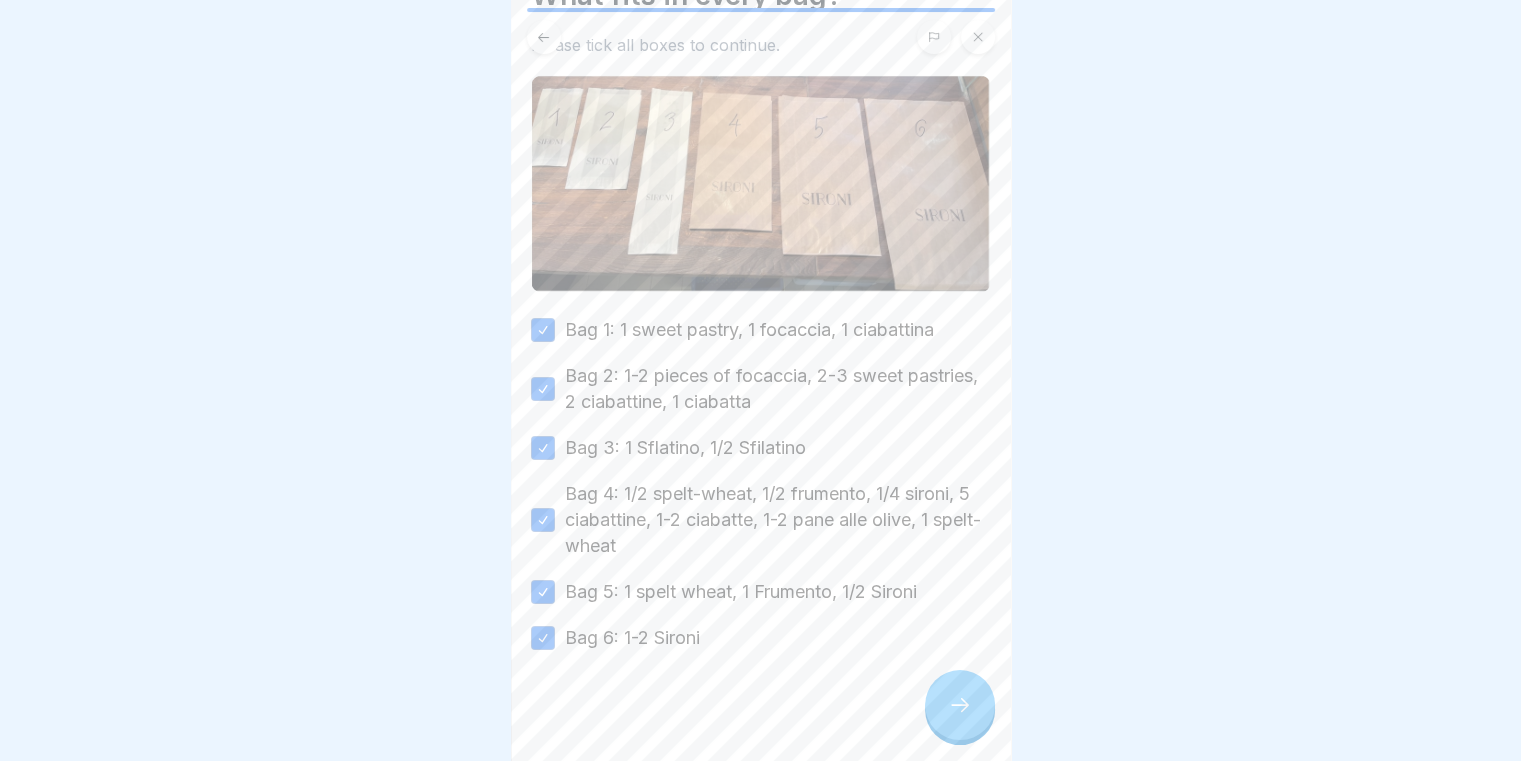 click at bounding box center (978, 37) 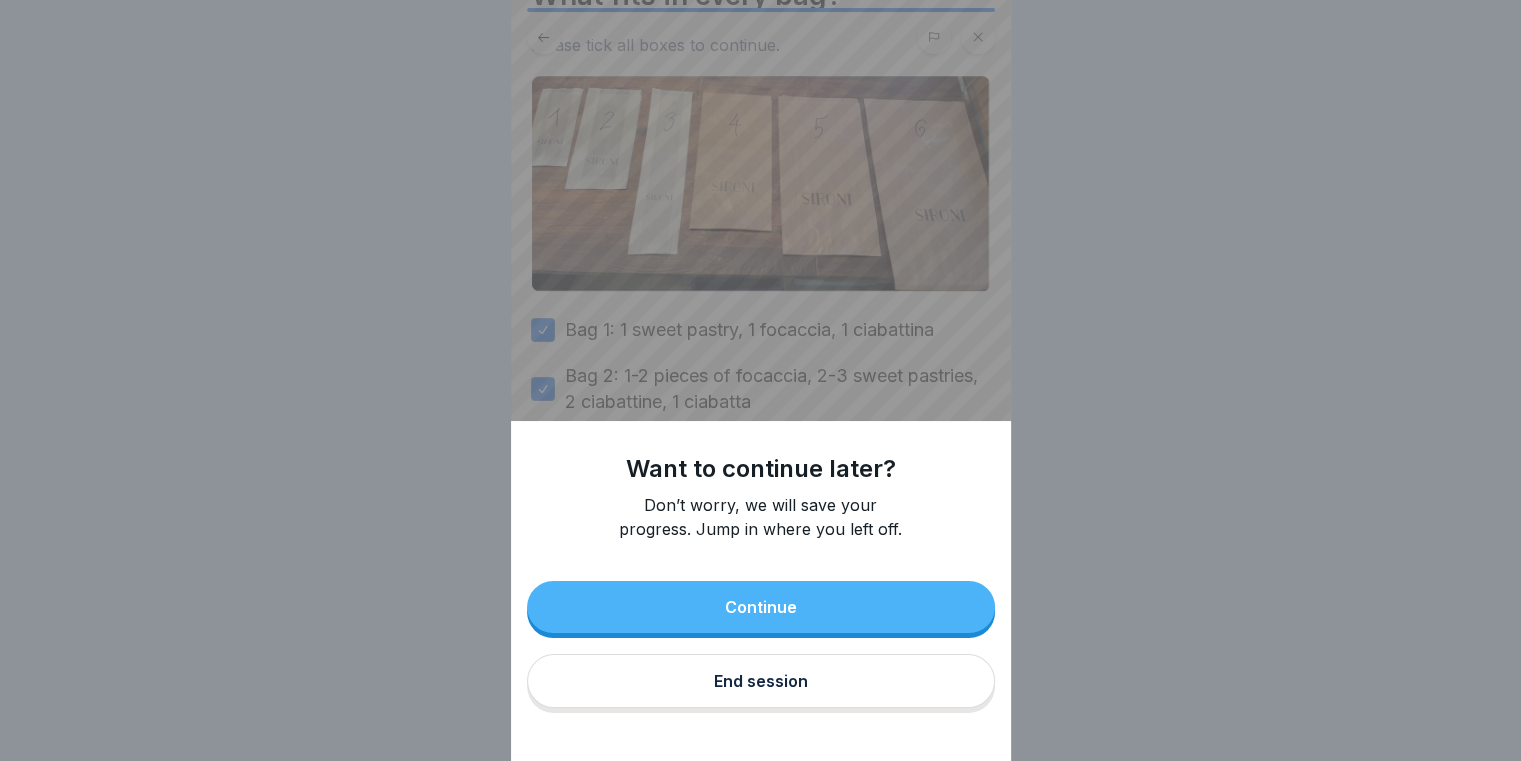 click on "End session" at bounding box center (761, 681) 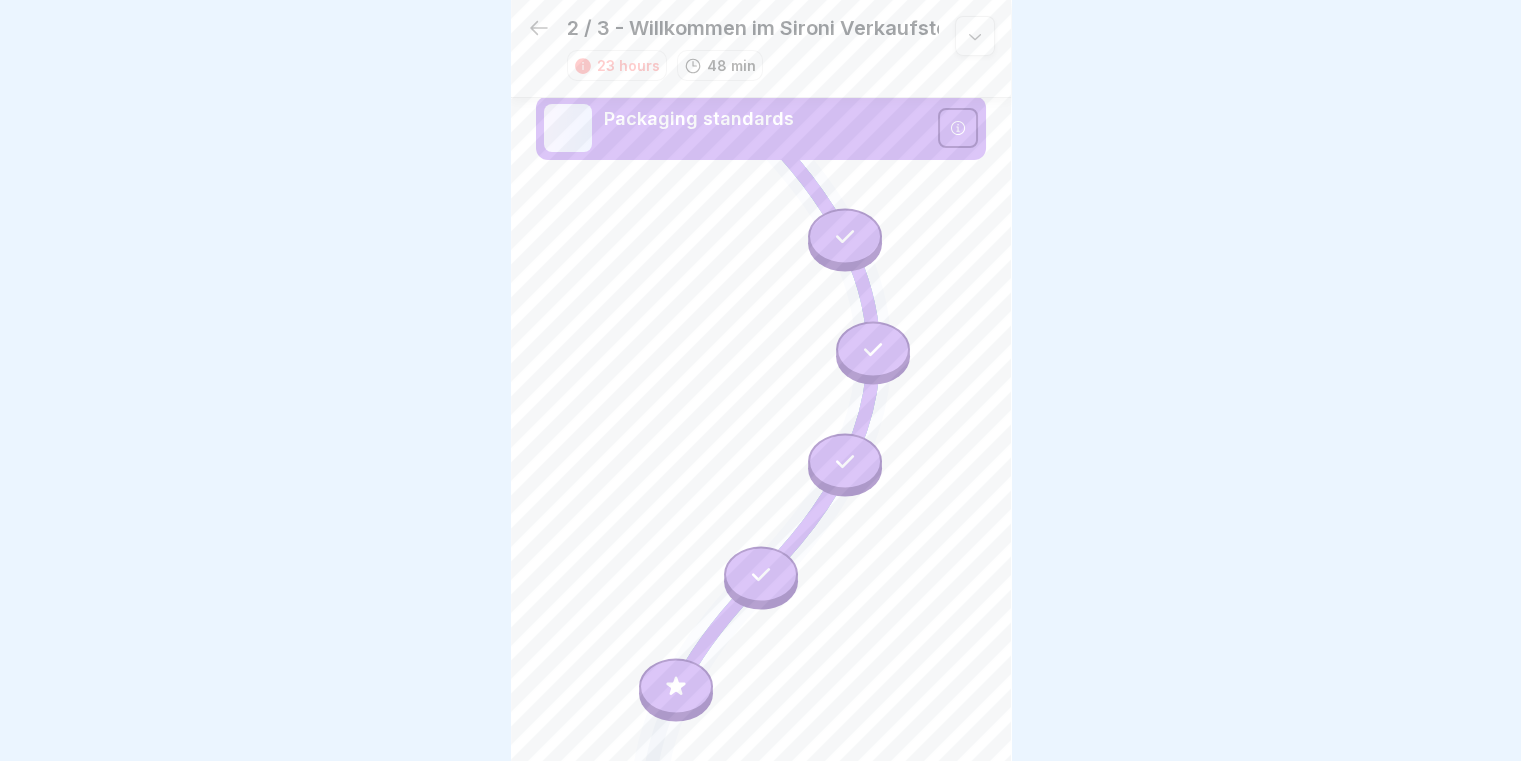 scroll, scrollTop: 7, scrollLeft: 0, axis: vertical 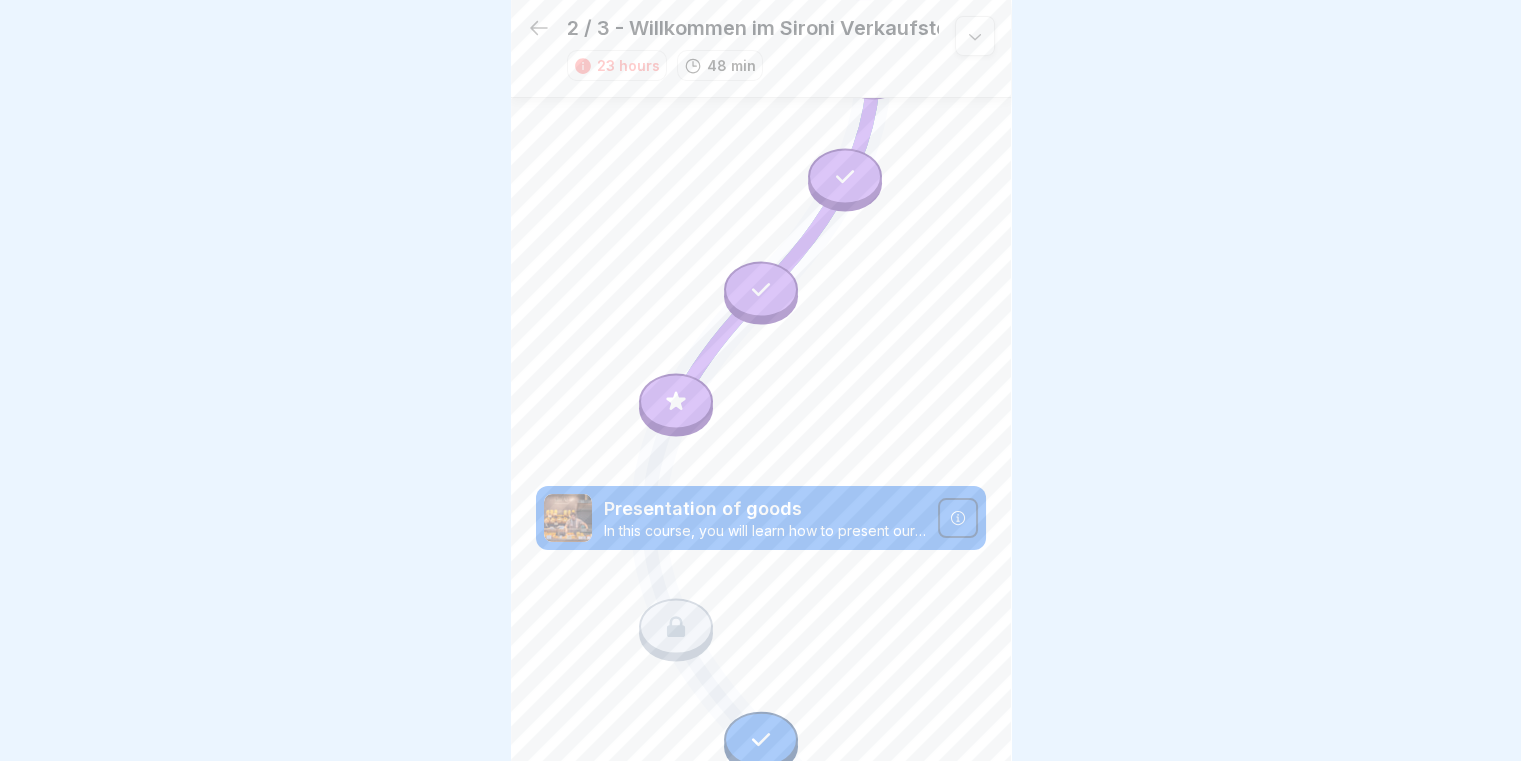 click 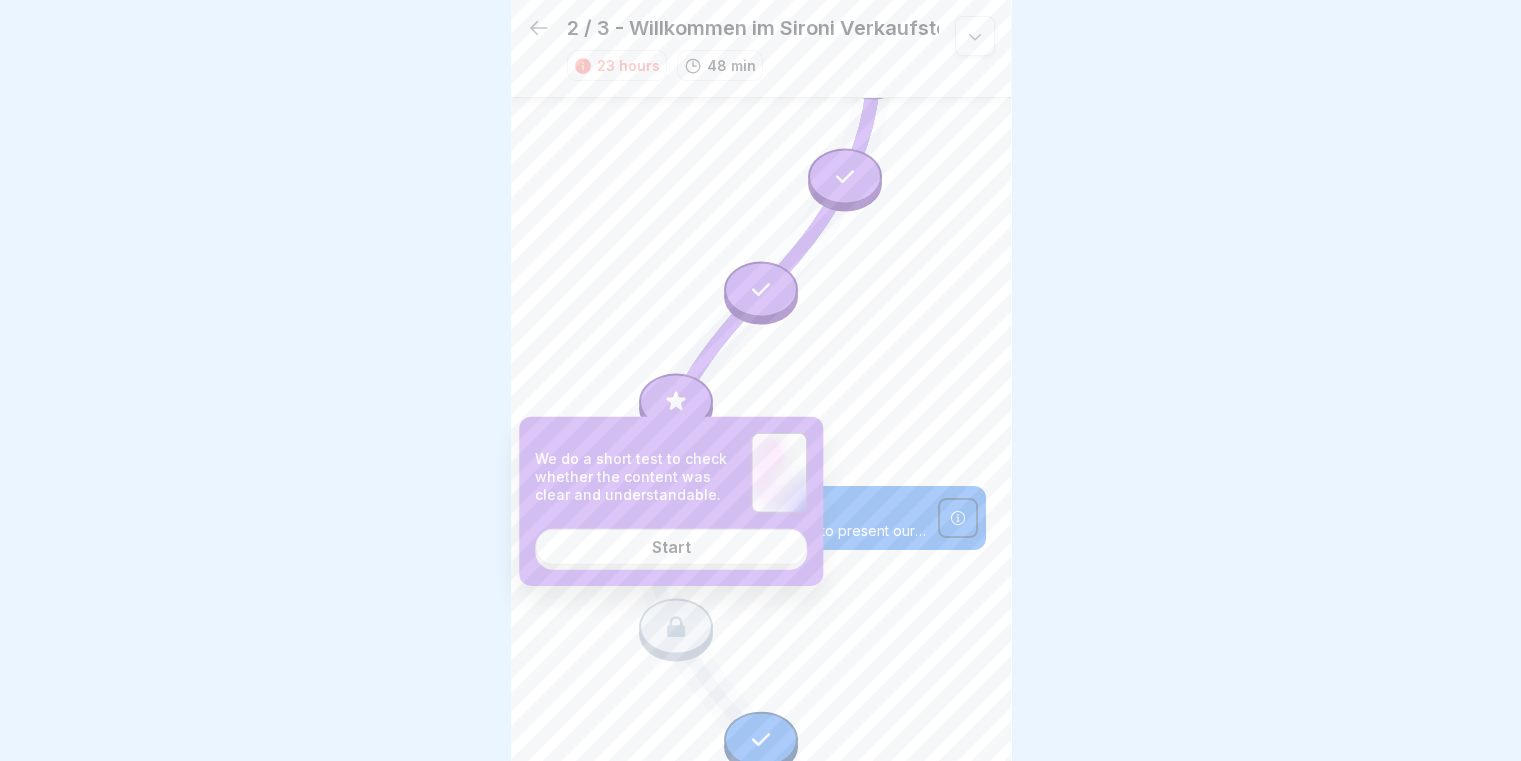 click on "Start" at bounding box center [671, 547] 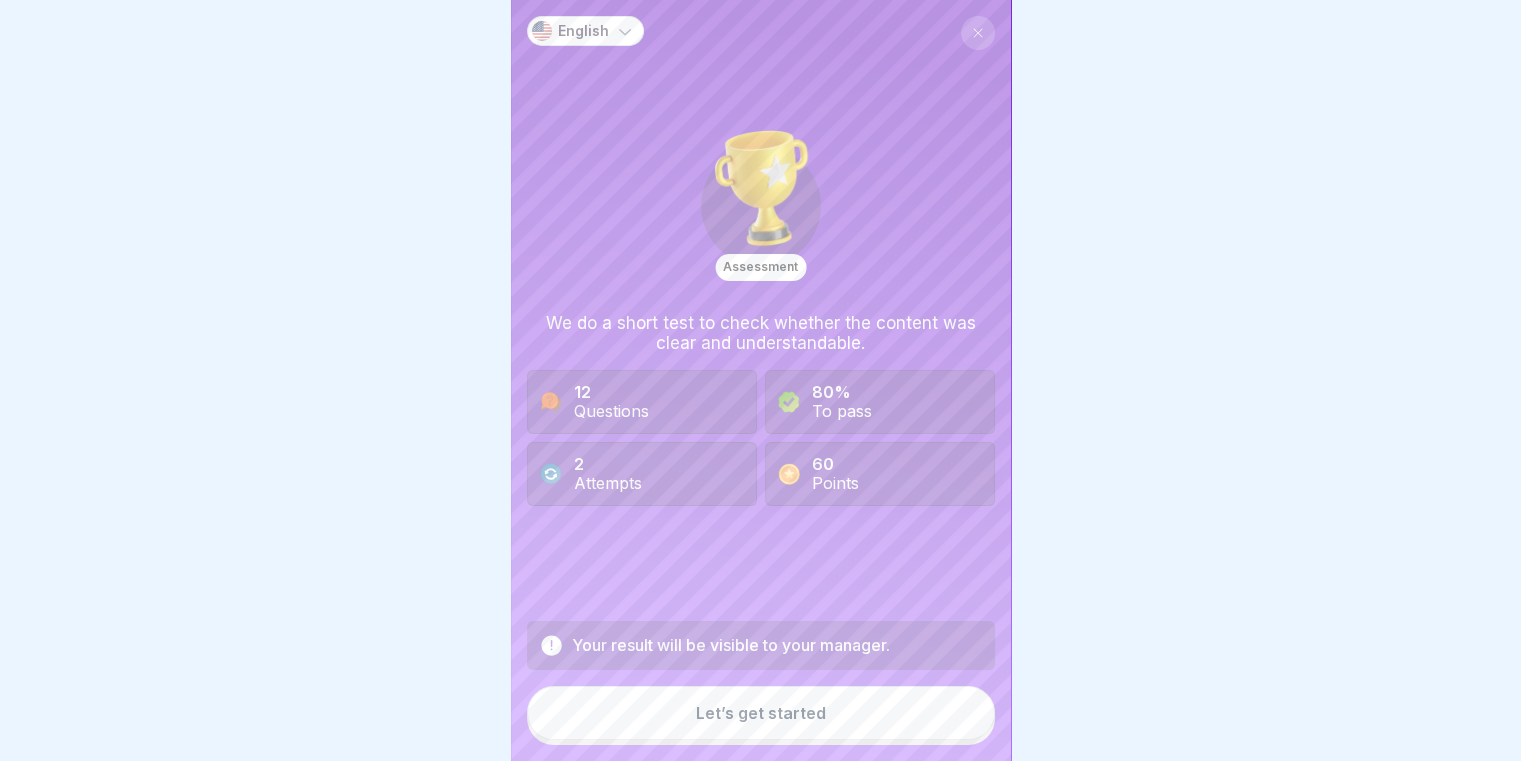 scroll, scrollTop: 0, scrollLeft: 0, axis: both 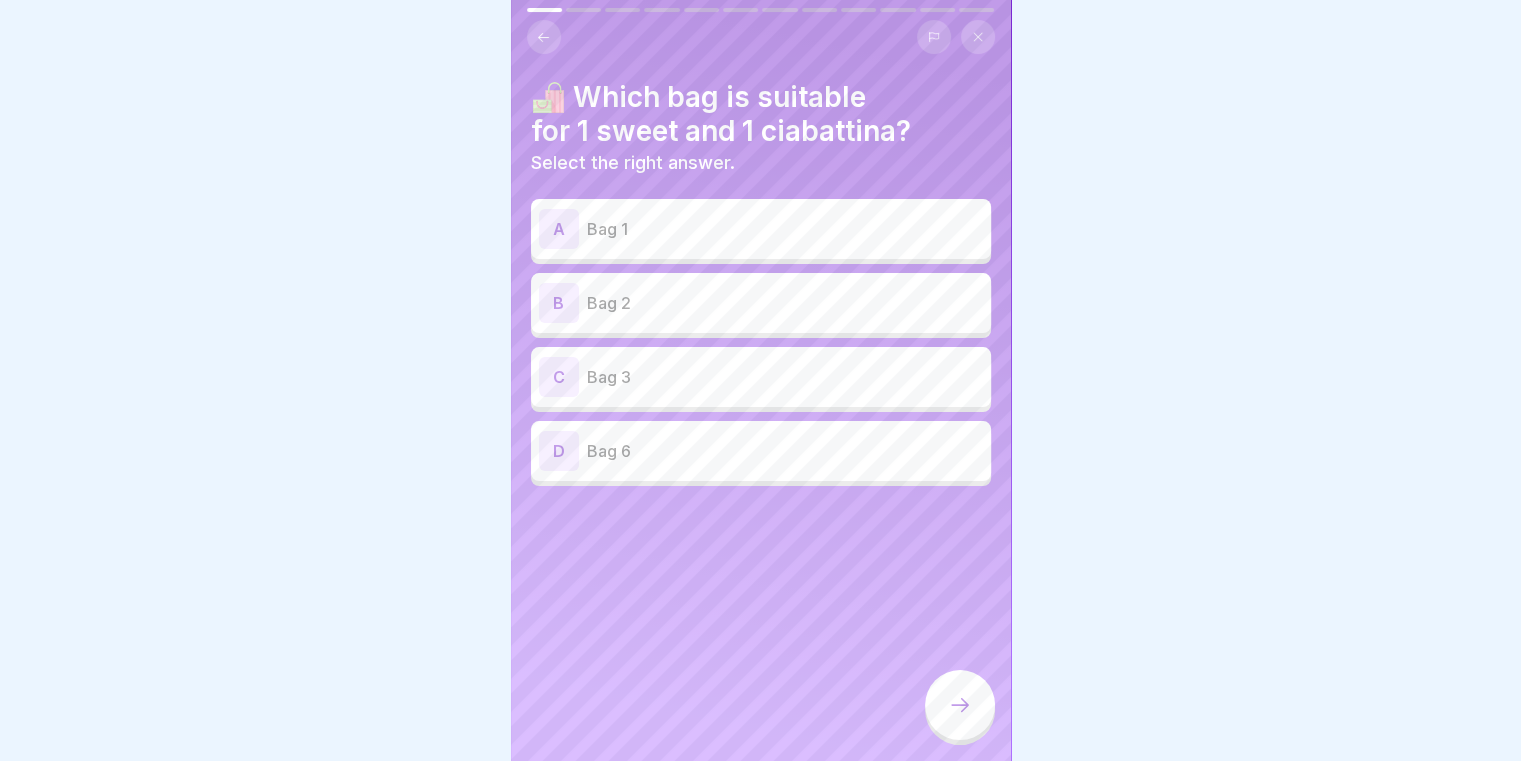 click on "A Bag 1" at bounding box center (761, 229) 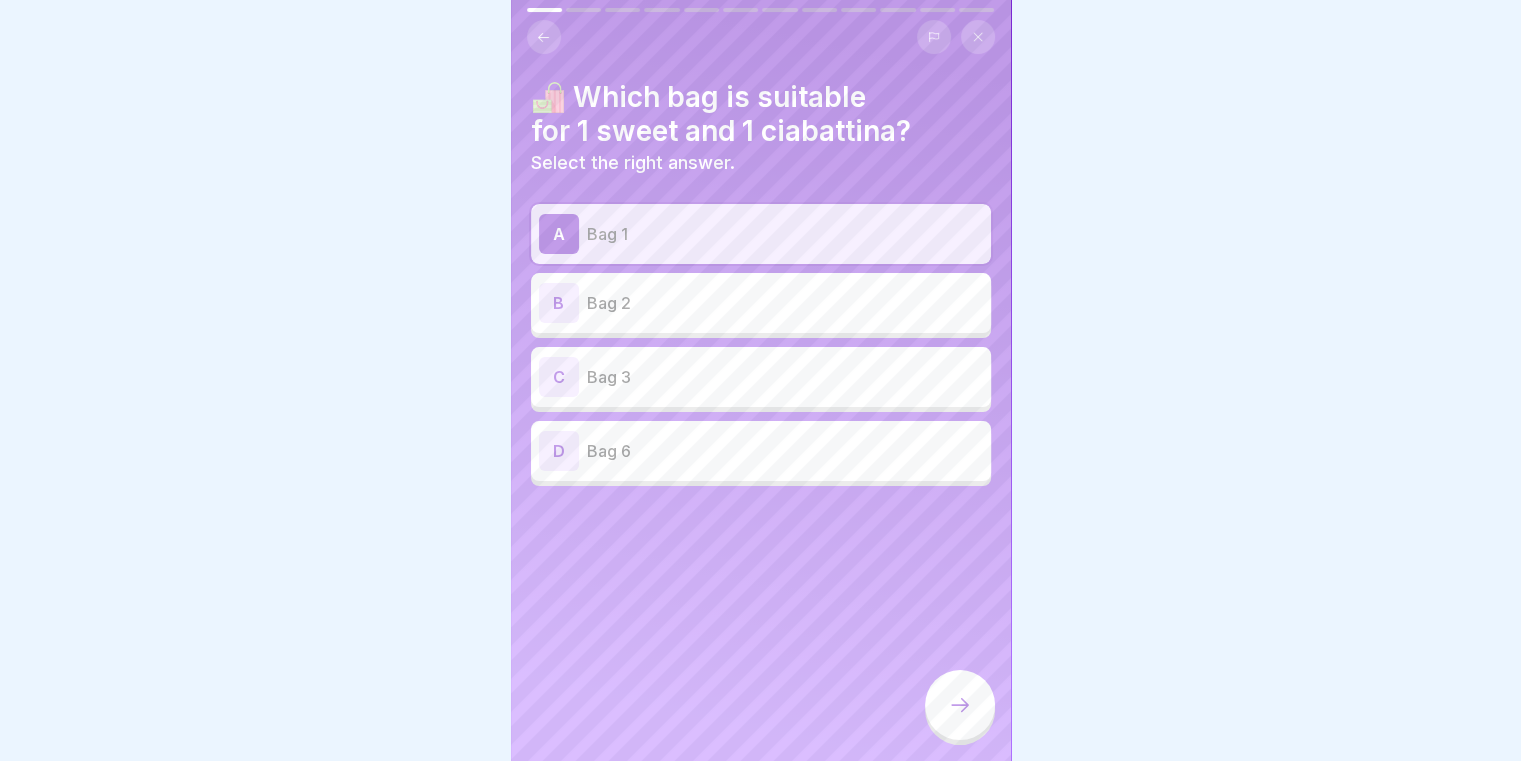 click at bounding box center [960, 705] 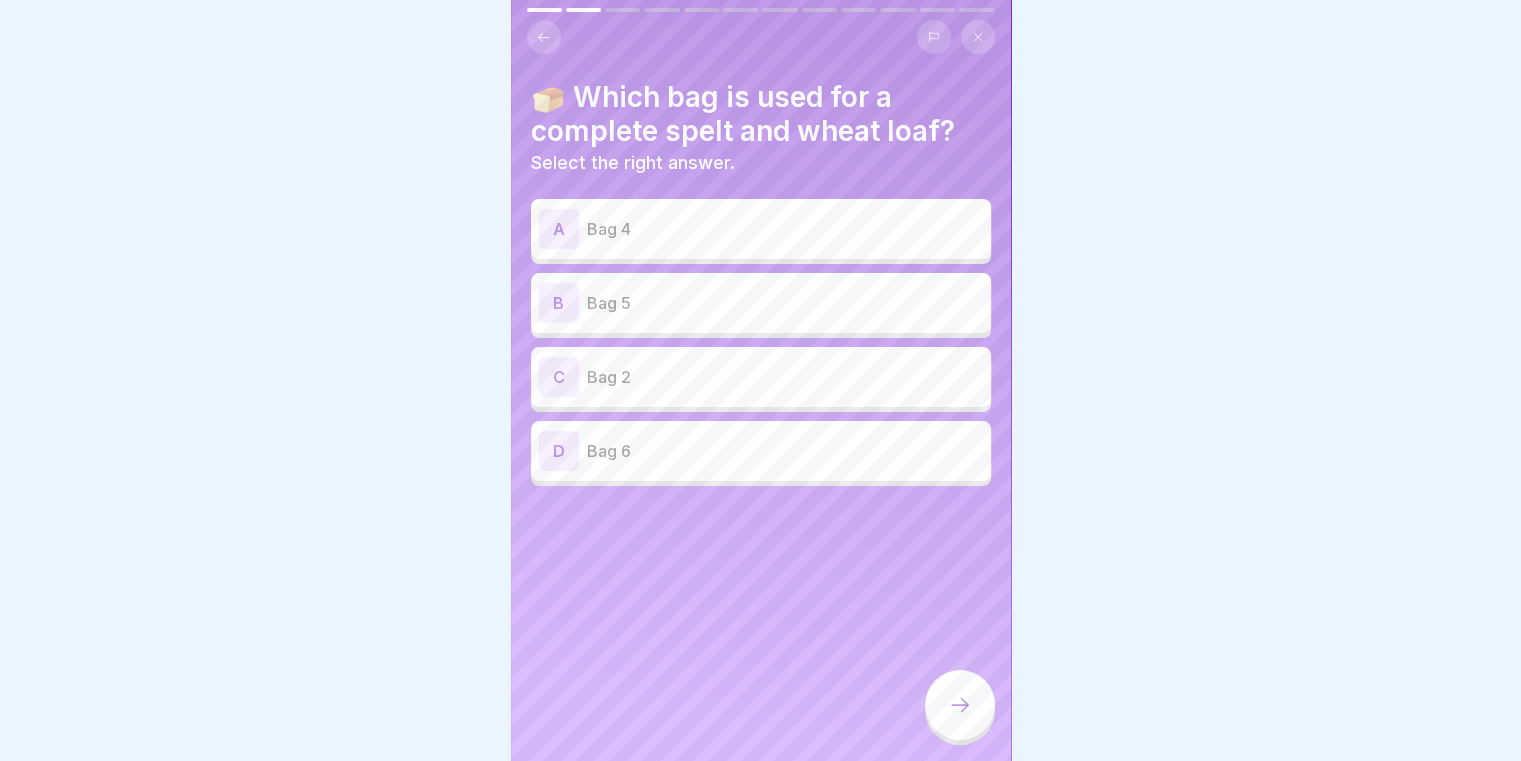 click on "Bag 5" at bounding box center (785, 303) 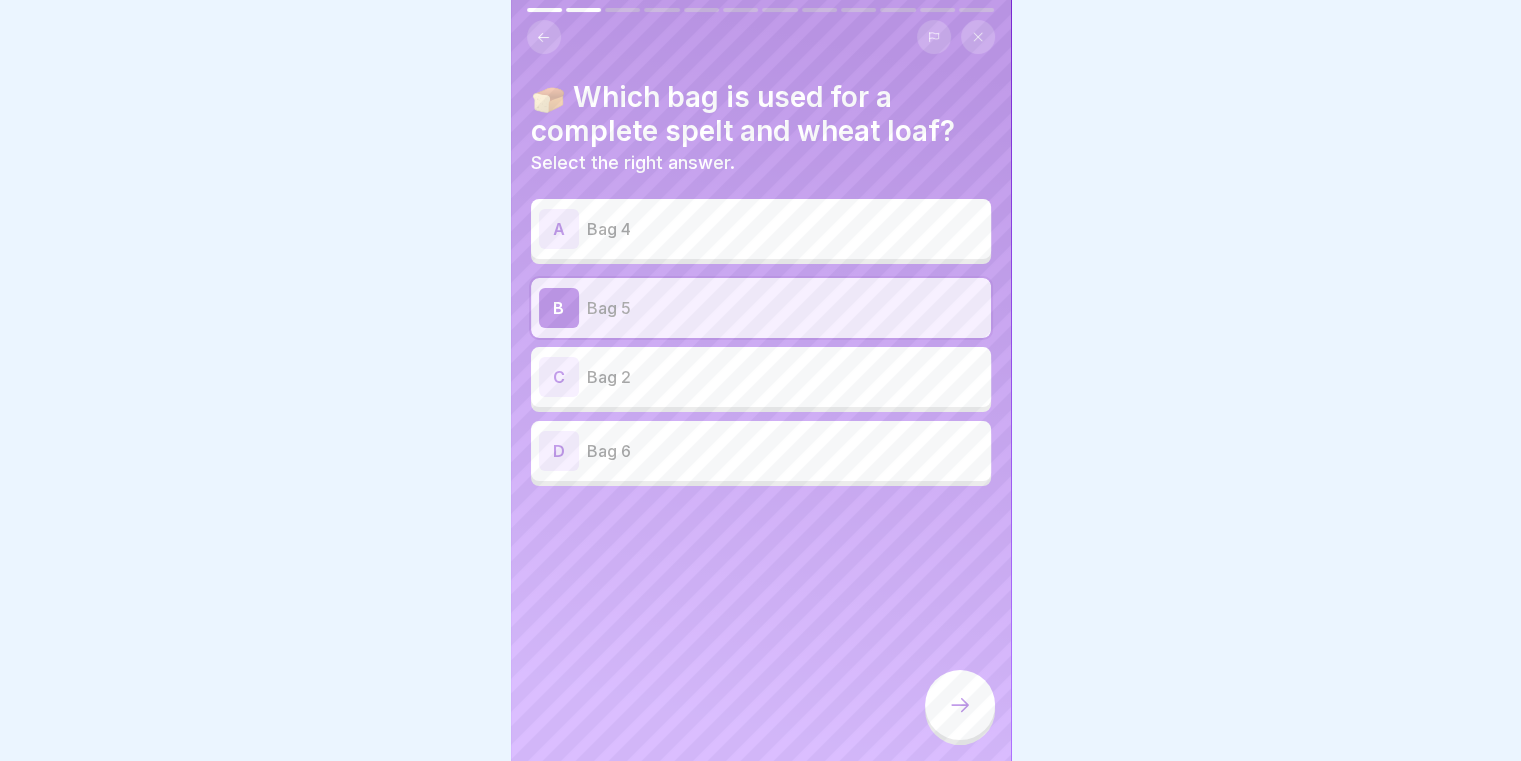click 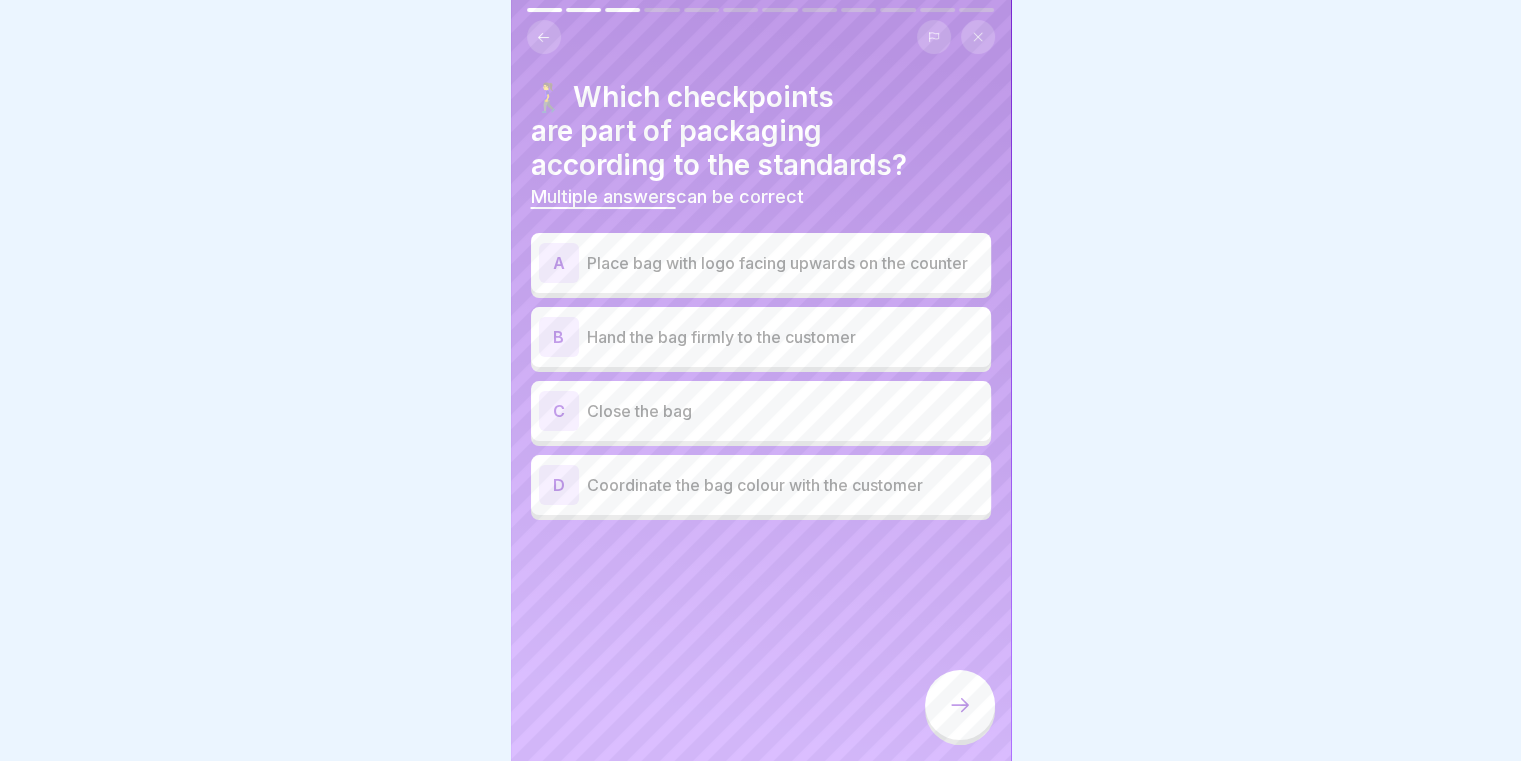 click on "Place bag with logo facing upwards on the counter" at bounding box center (785, 263) 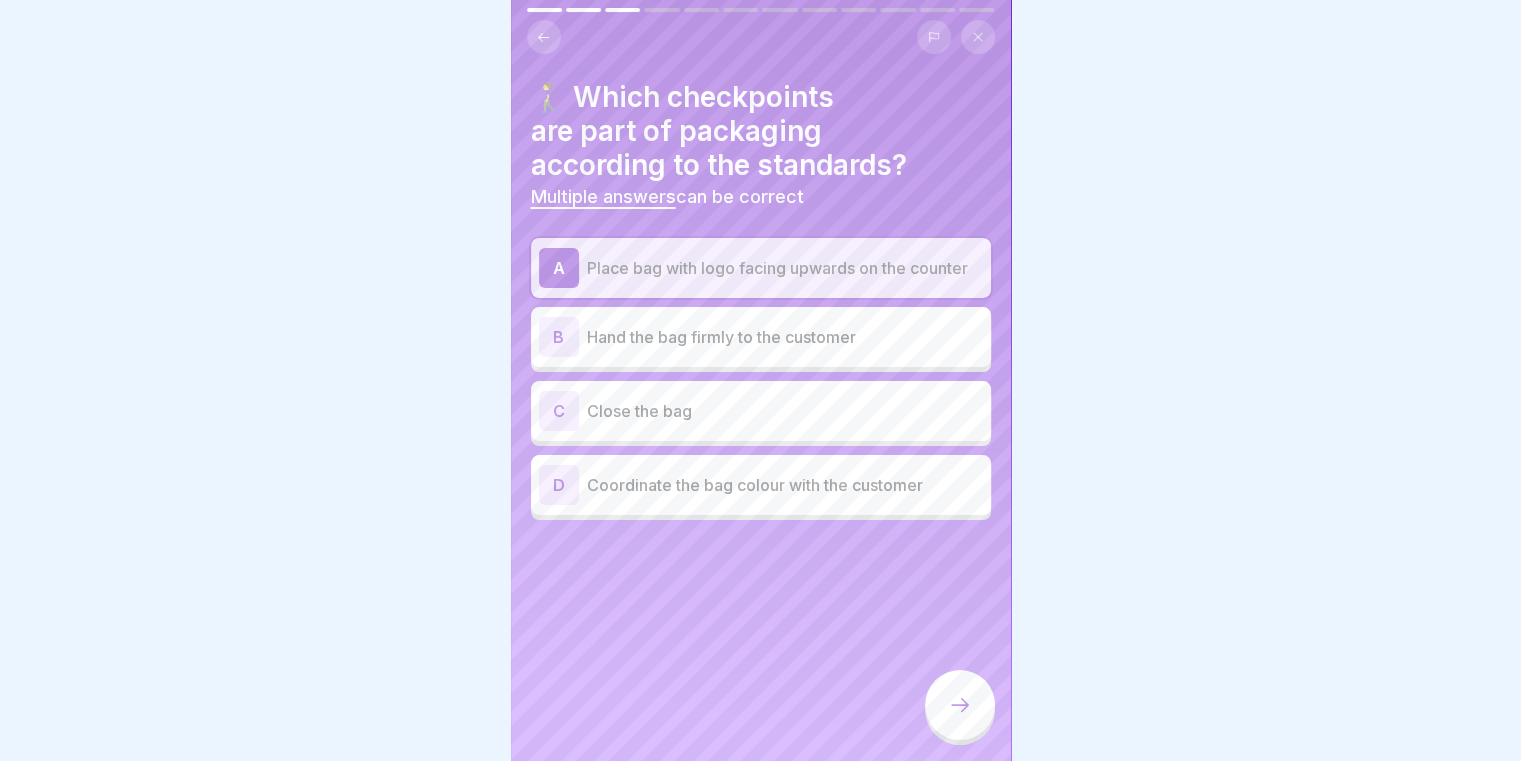 click on "Hand the bag firmly to the customer" at bounding box center [785, 337] 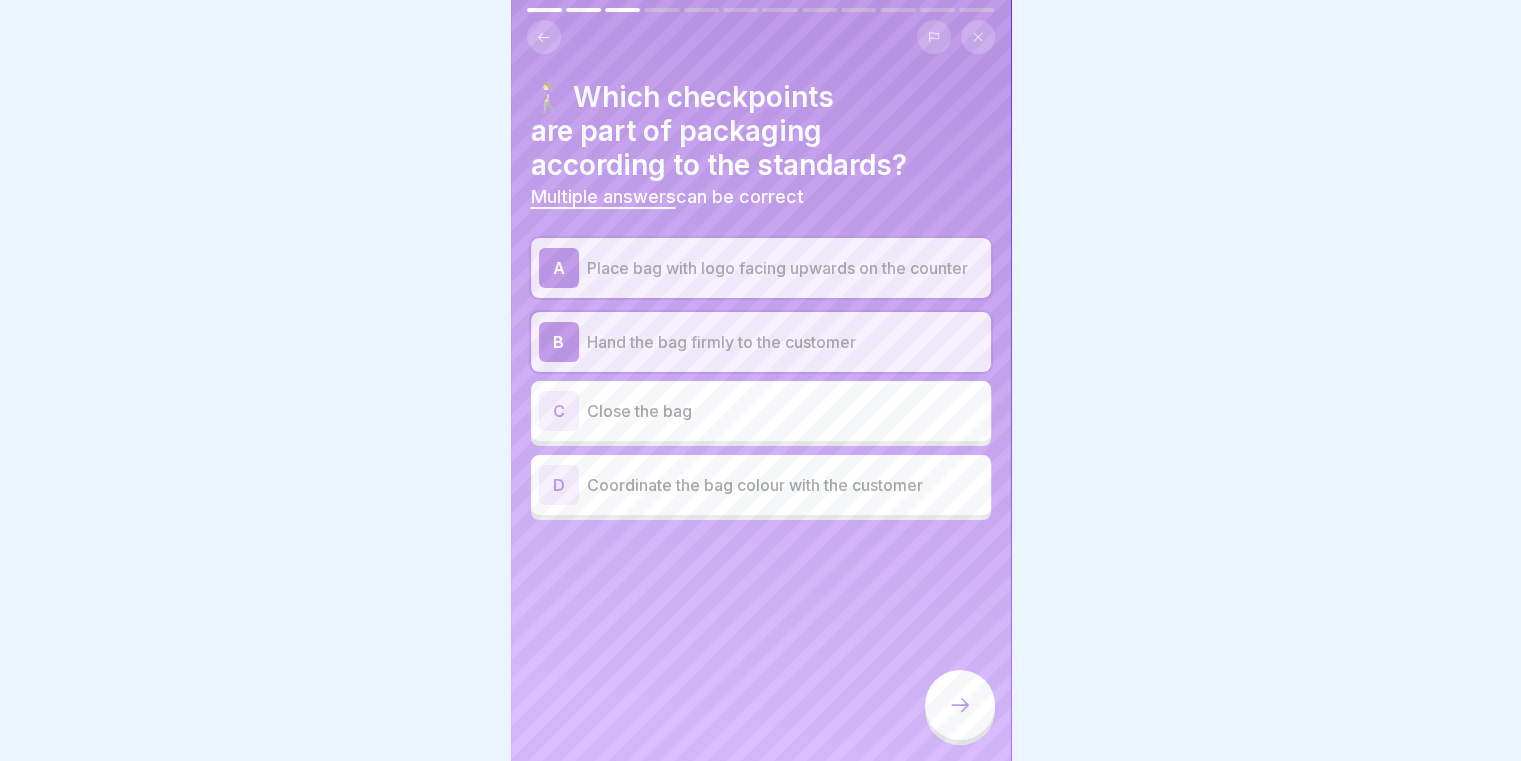 click on "Close the bag" at bounding box center (785, 411) 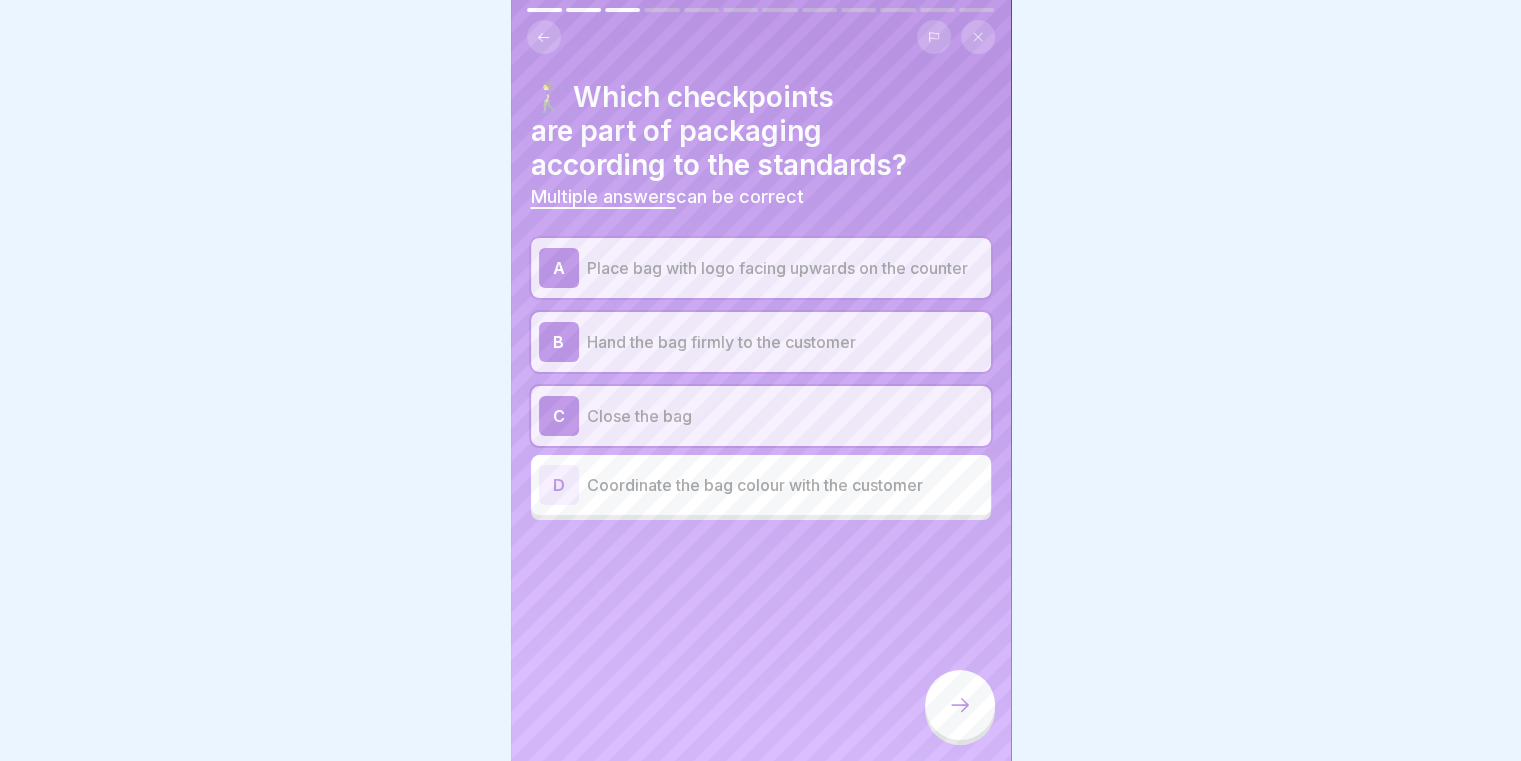 click 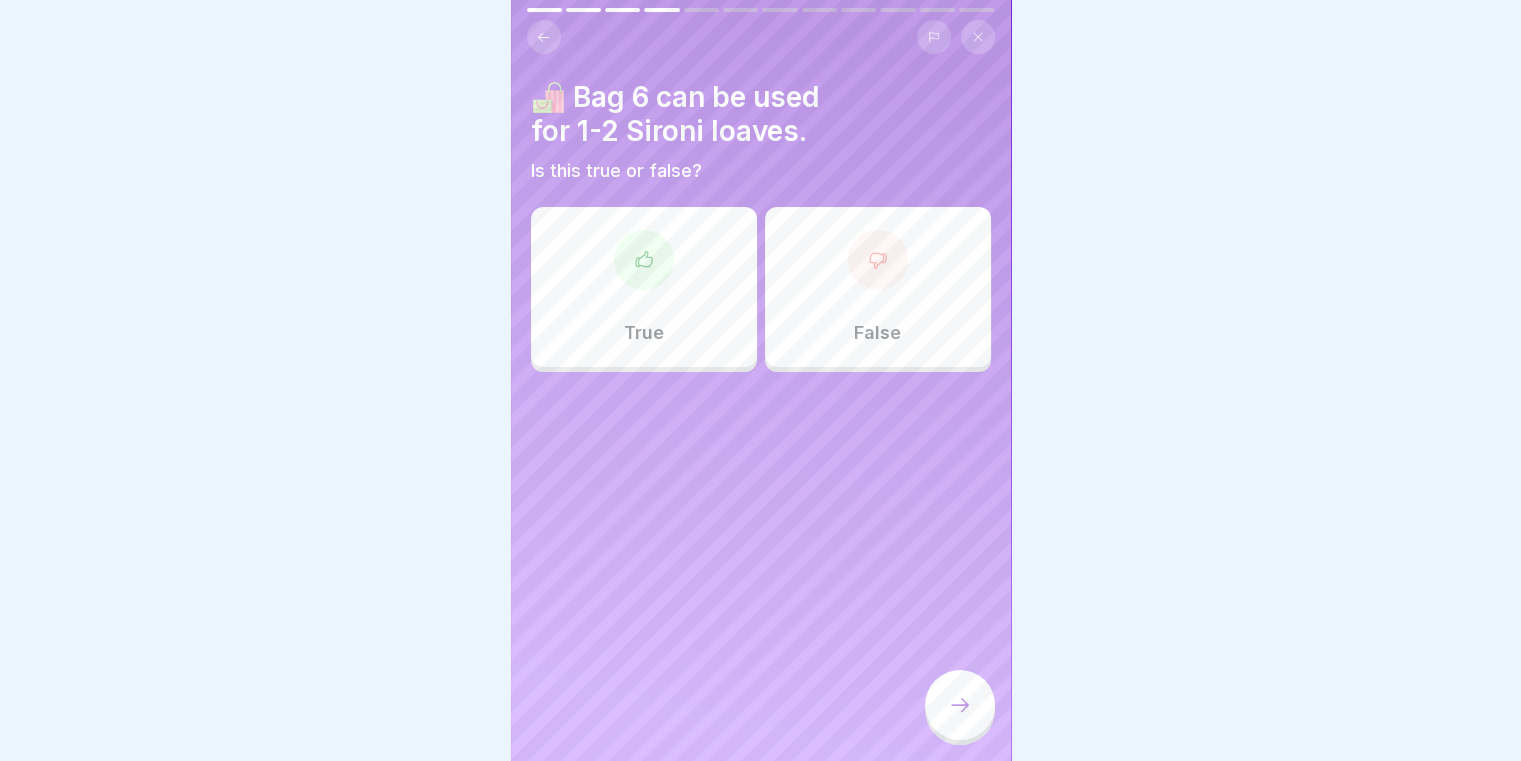 click on "True" at bounding box center [644, 287] 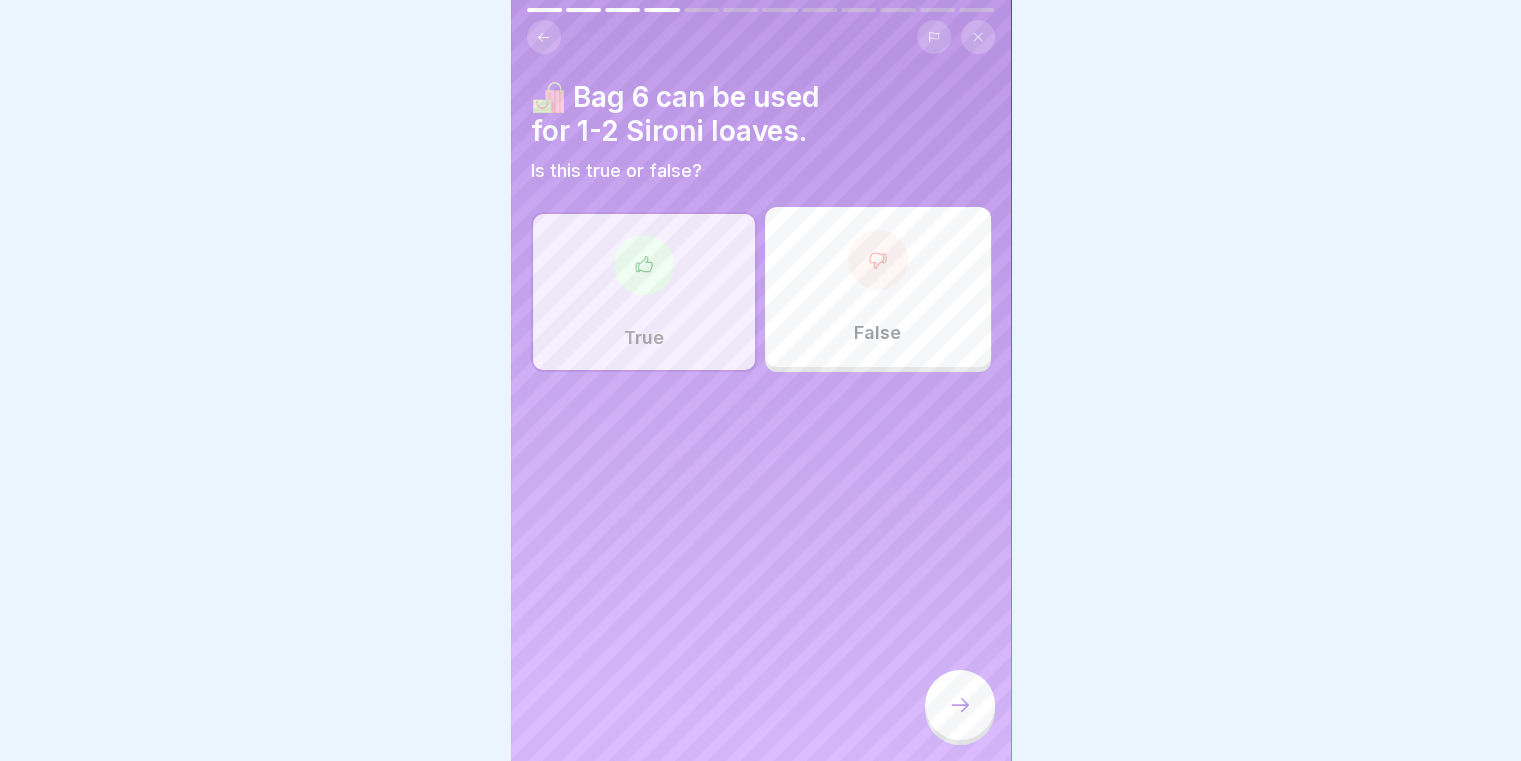 click at bounding box center [960, 705] 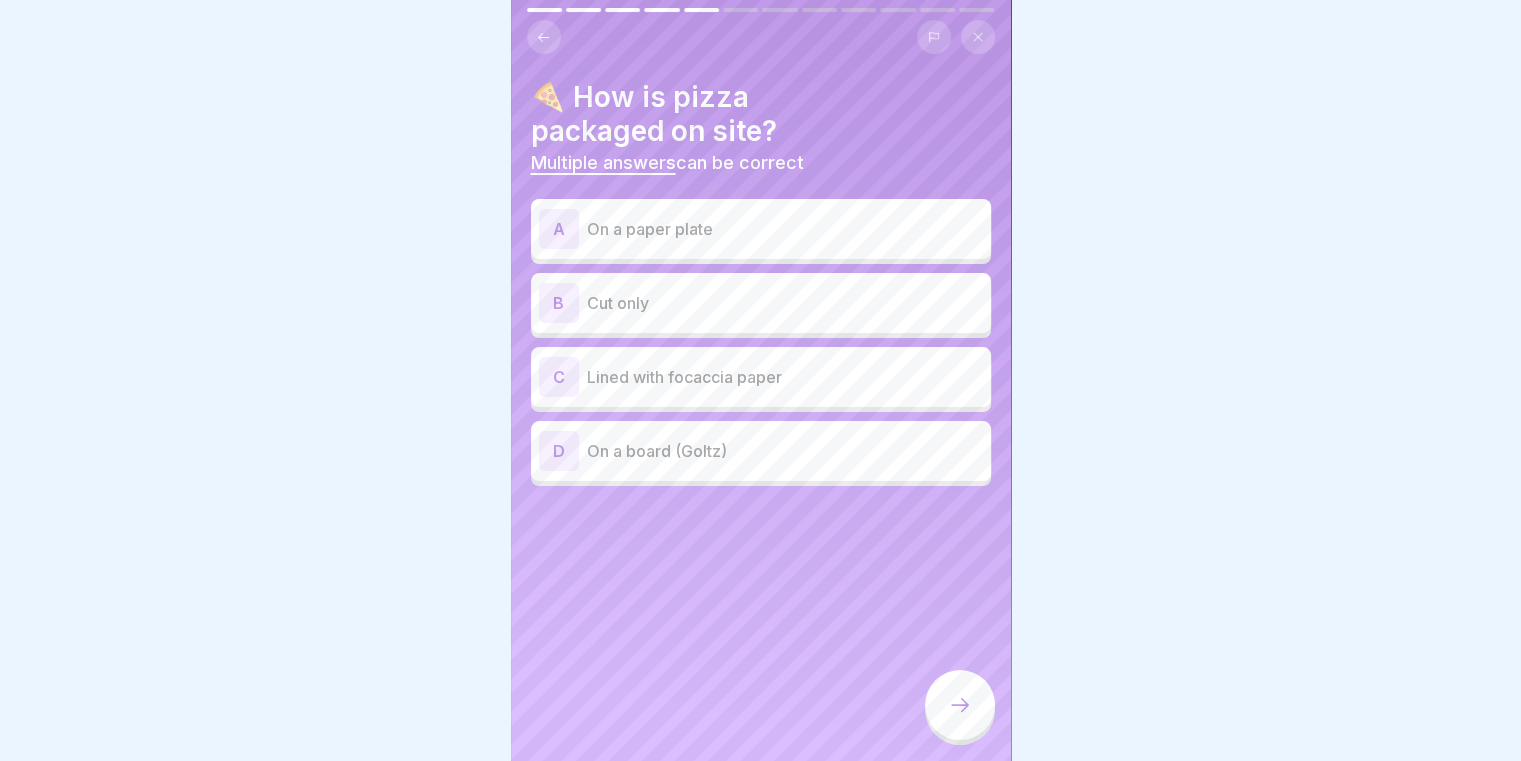 click on "D On a board (Goltz)" at bounding box center [761, 451] 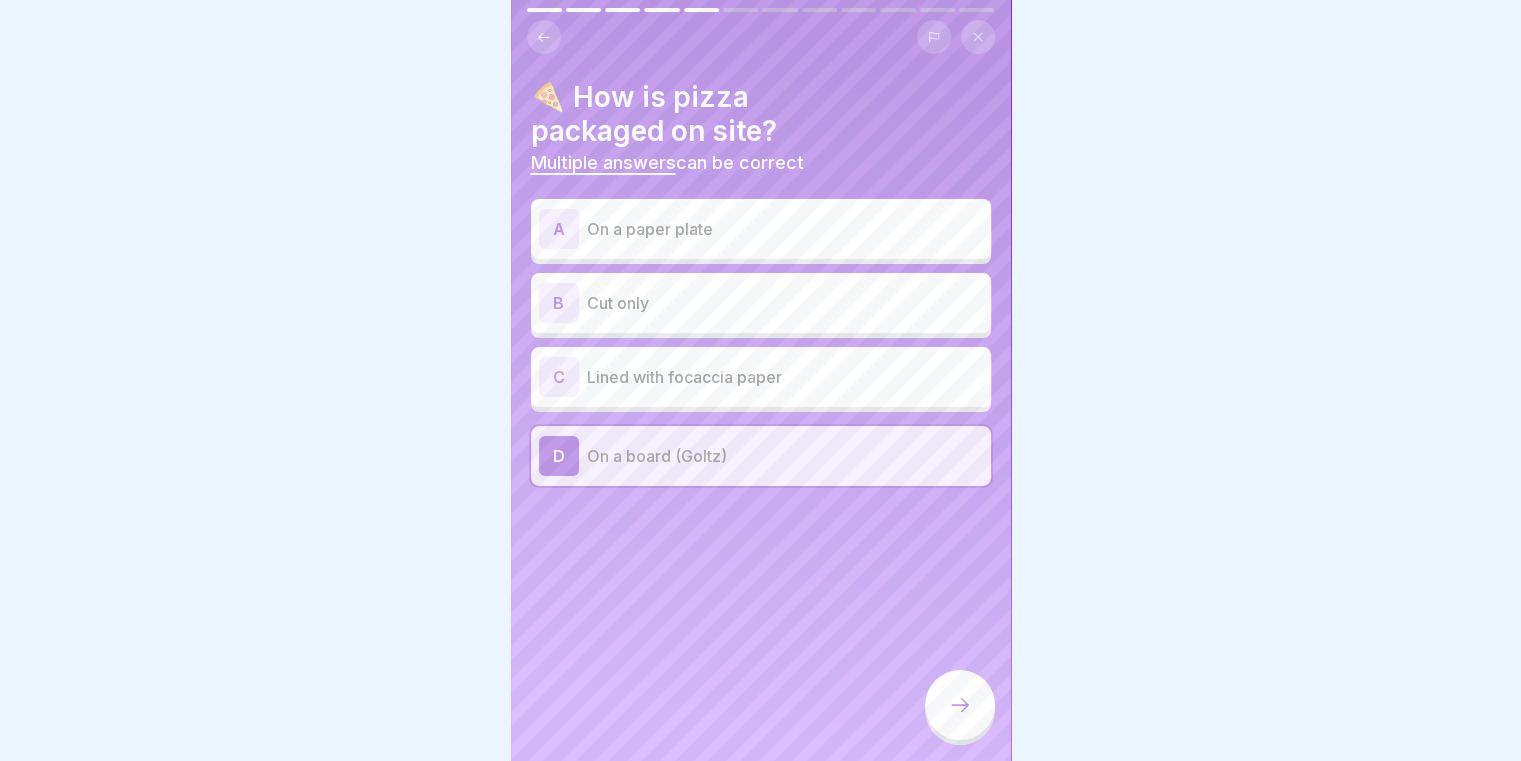 click on "B Cut only" at bounding box center (761, 303) 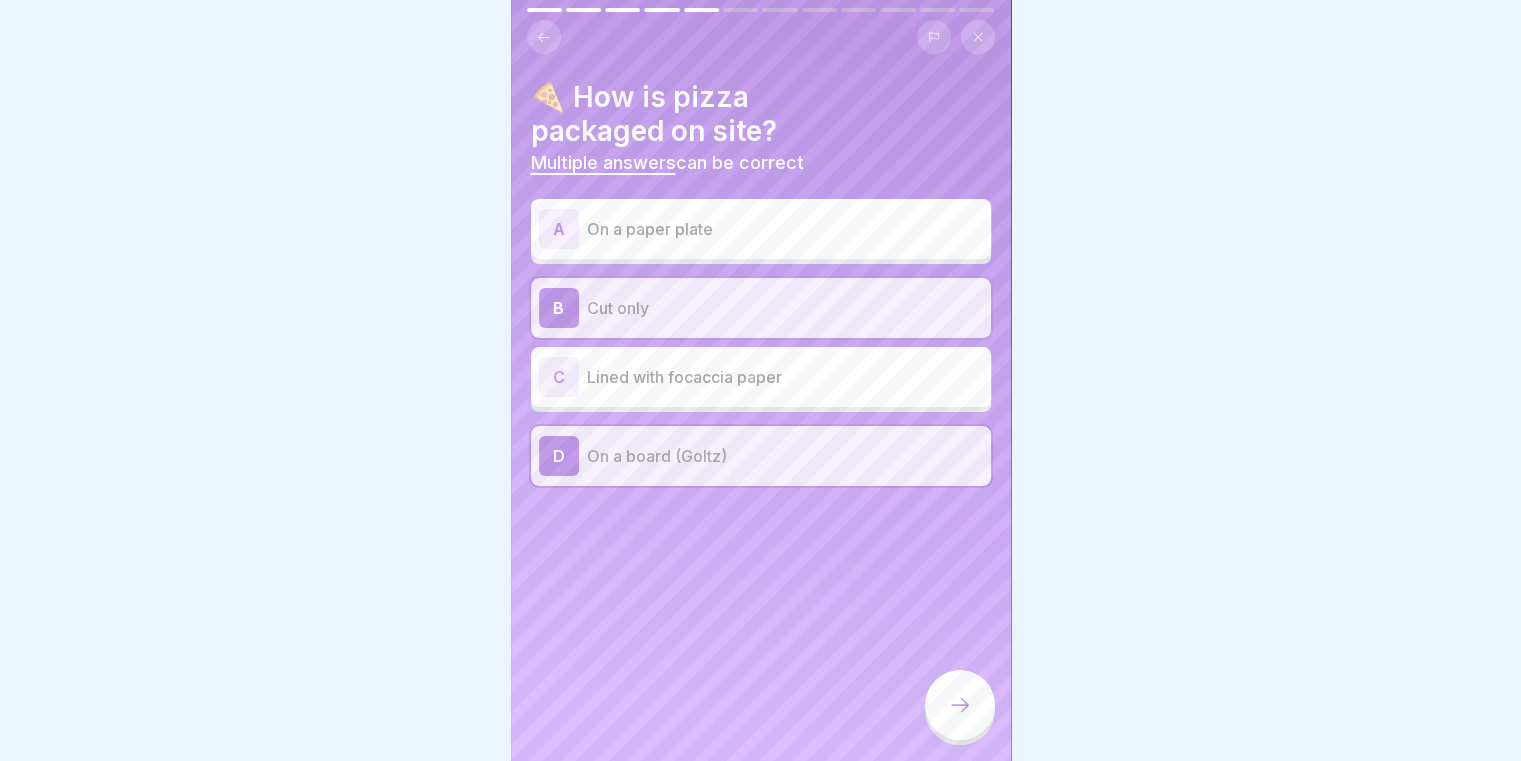 click on "Lined with focaccia paper" at bounding box center (785, 377) 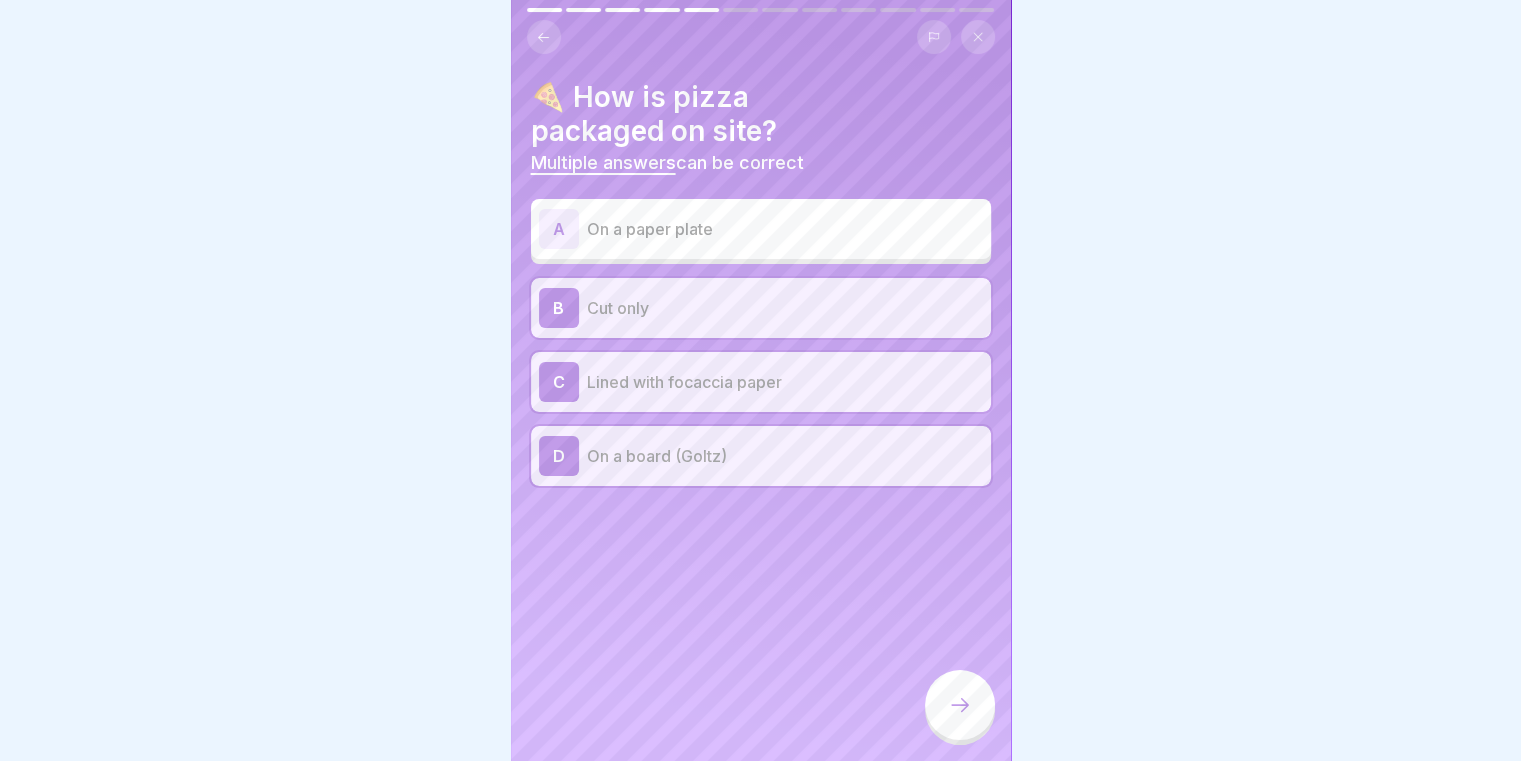 click on "On a paper plate" at bounding box center (785, 229) 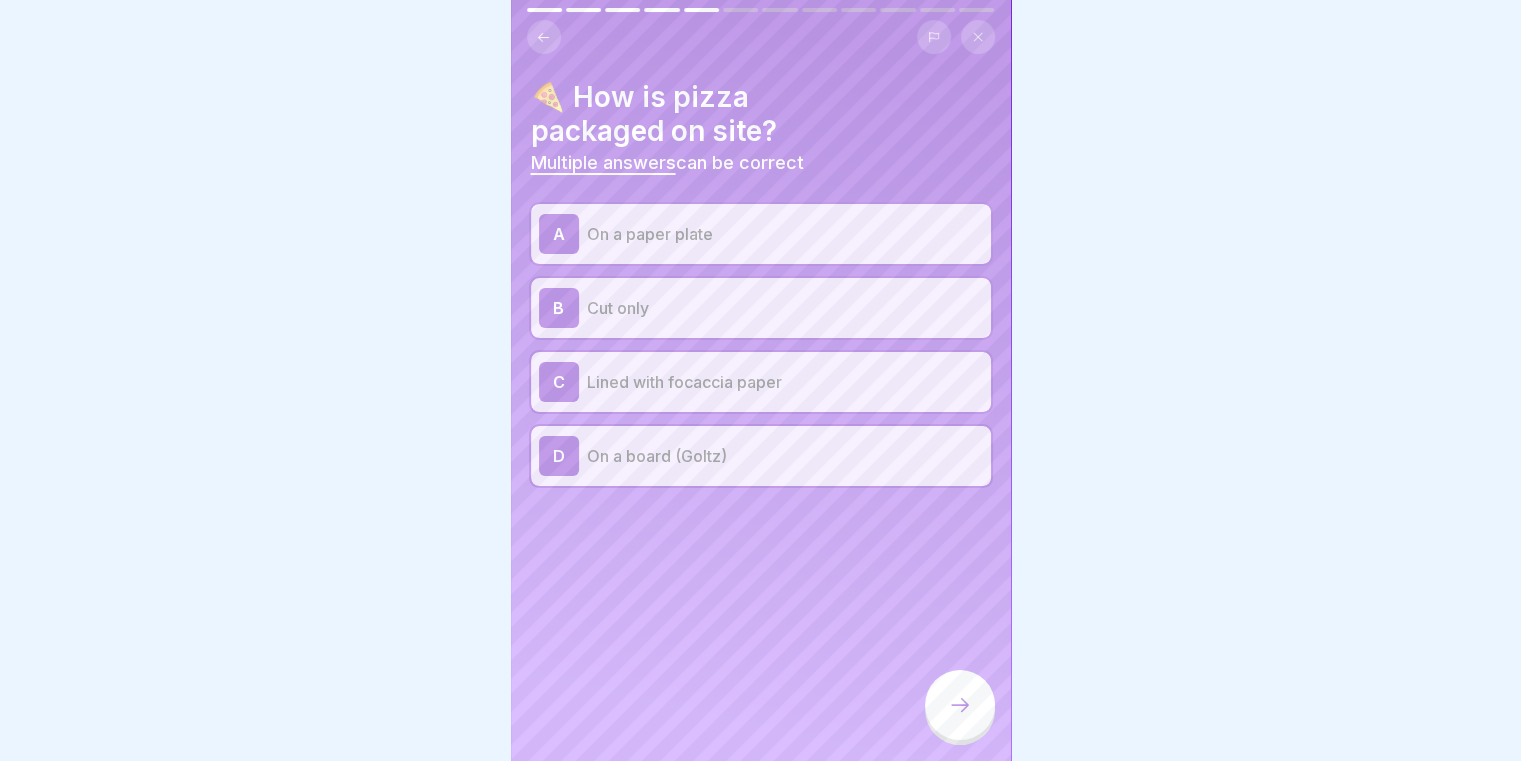 click at bounding box center [960, 705] 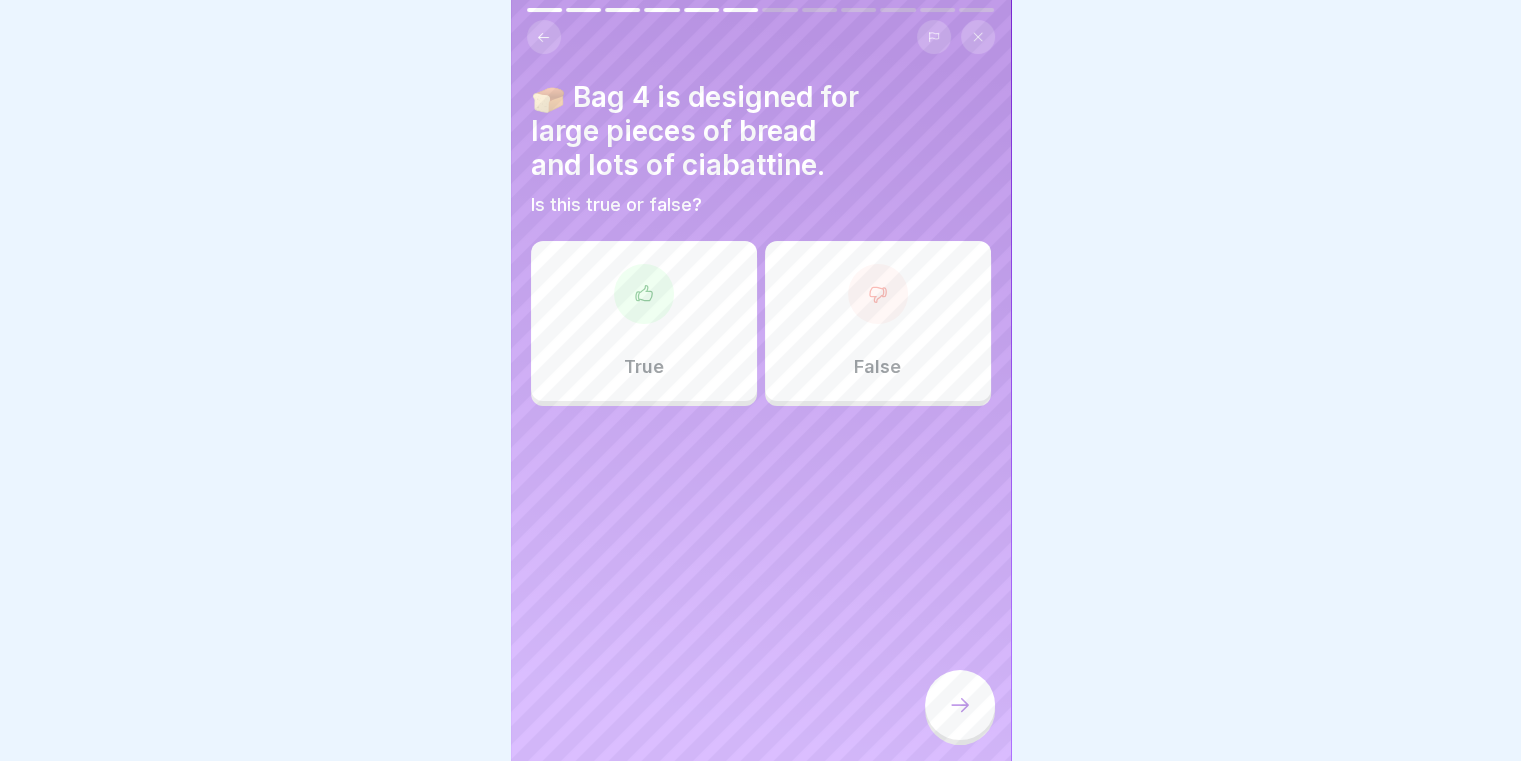 click on "True" at bounding box center (644, 321) 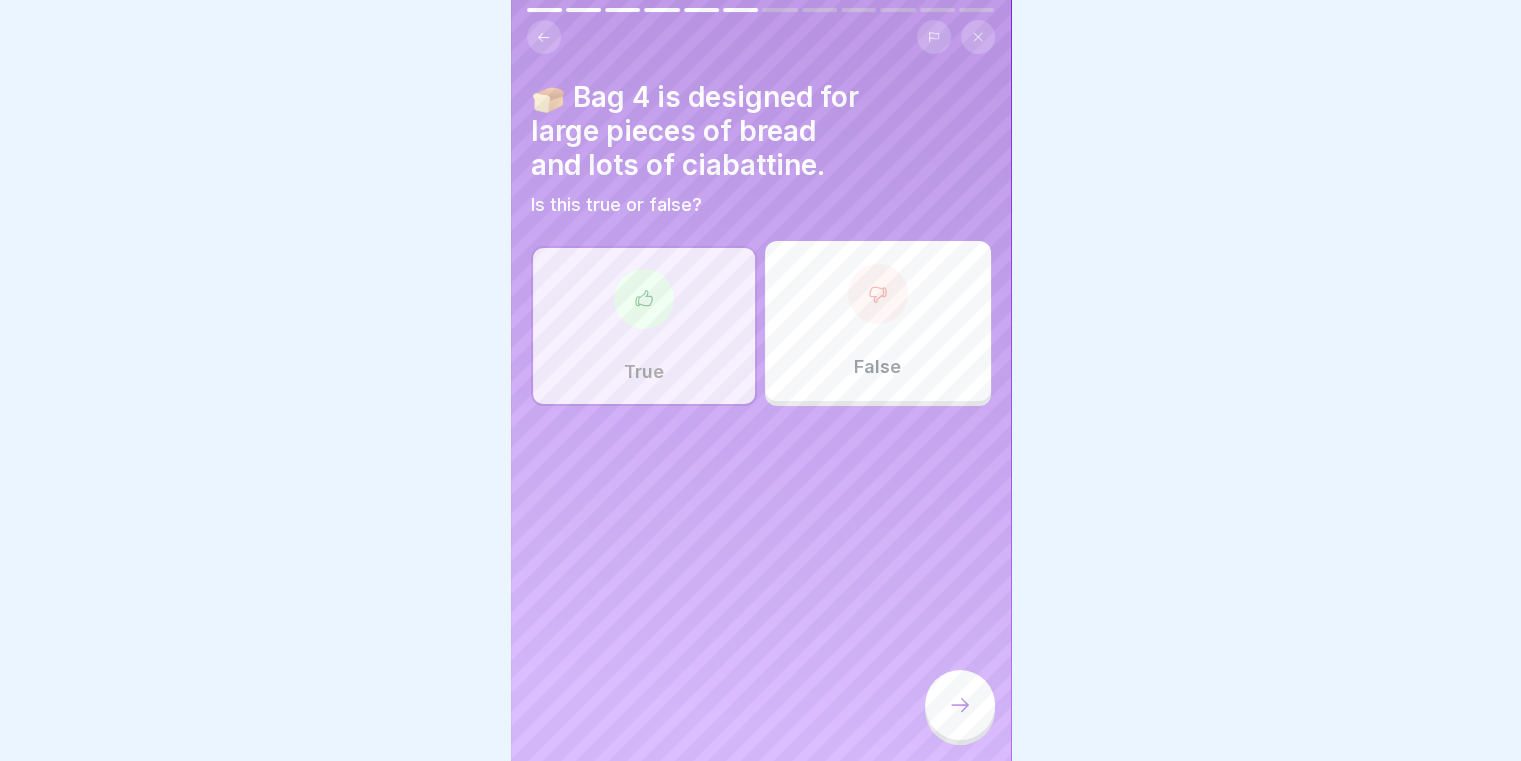 click at bounding box center (960, 705) 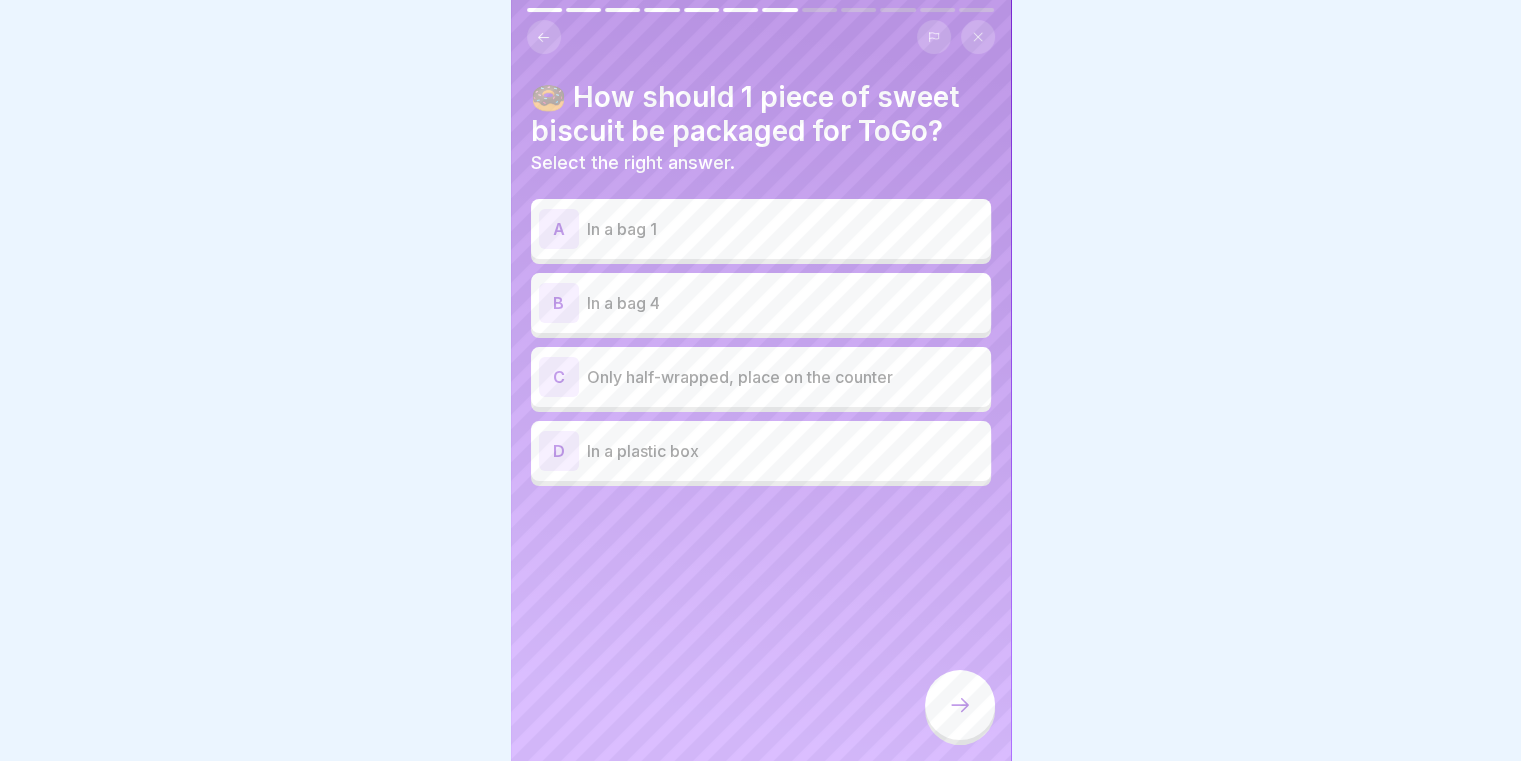 click on "In a bag 1" at bounding box center [785, 229] 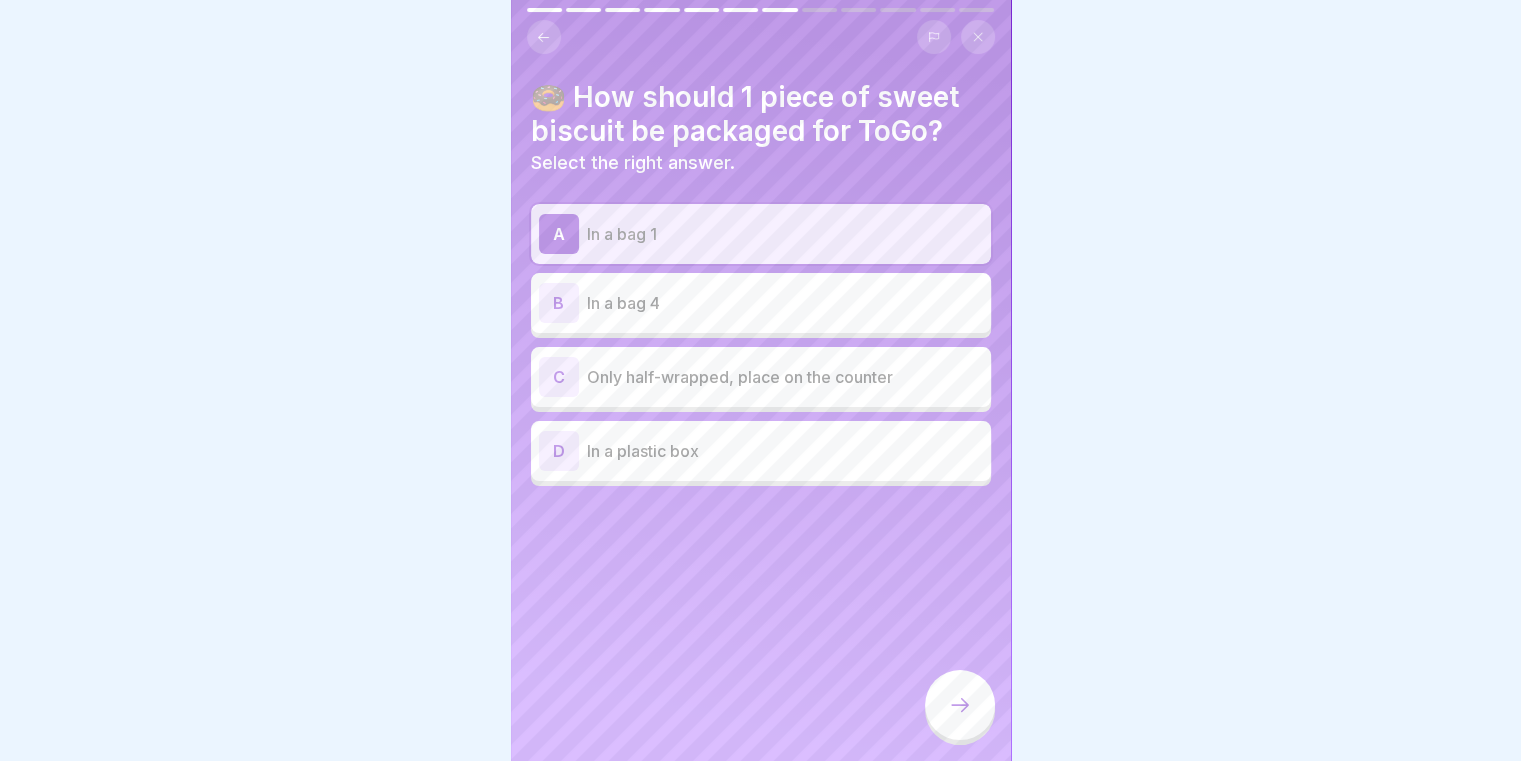 click at bounding box center (960, 705) 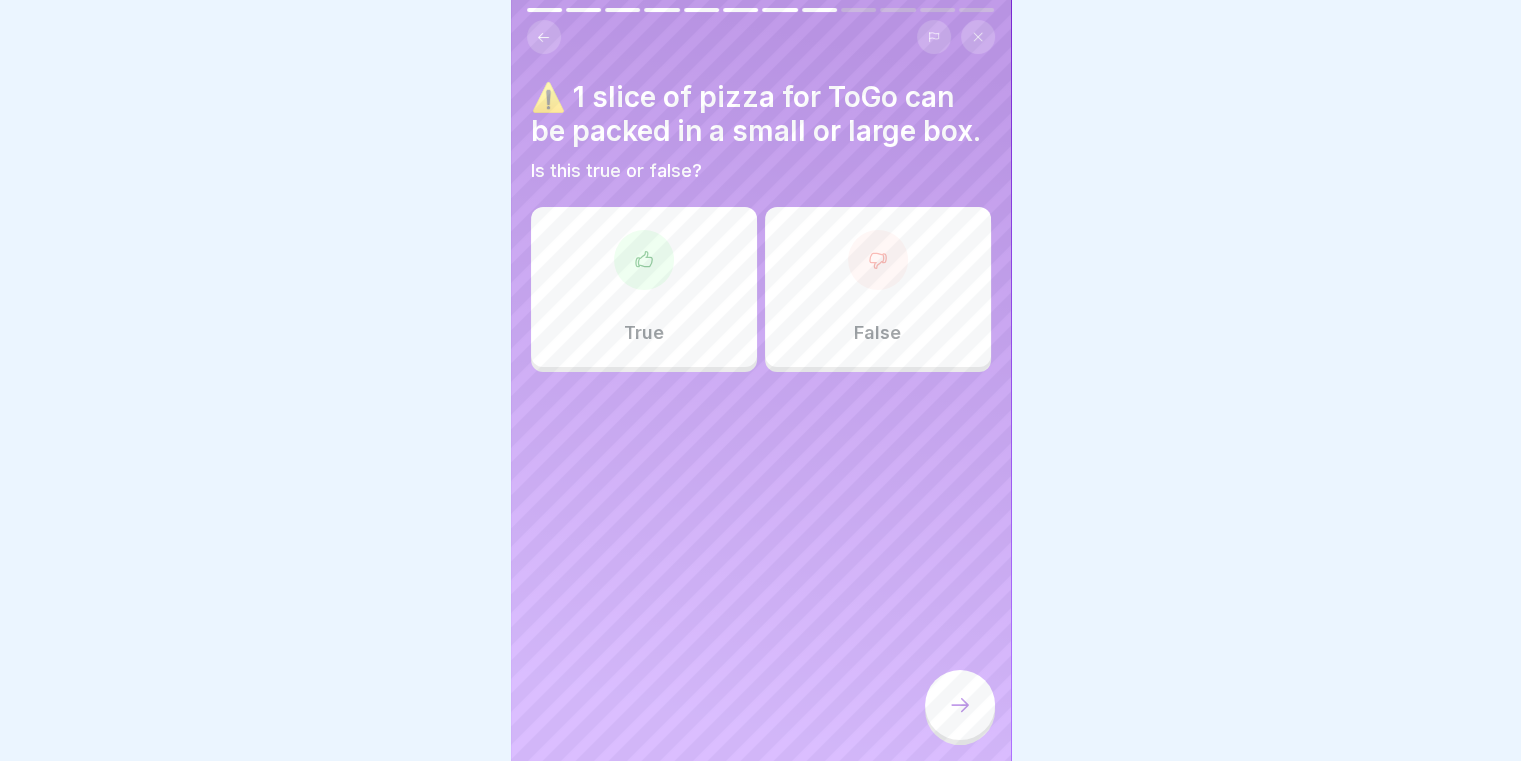 click on "False" at bounding box center [878, 287] 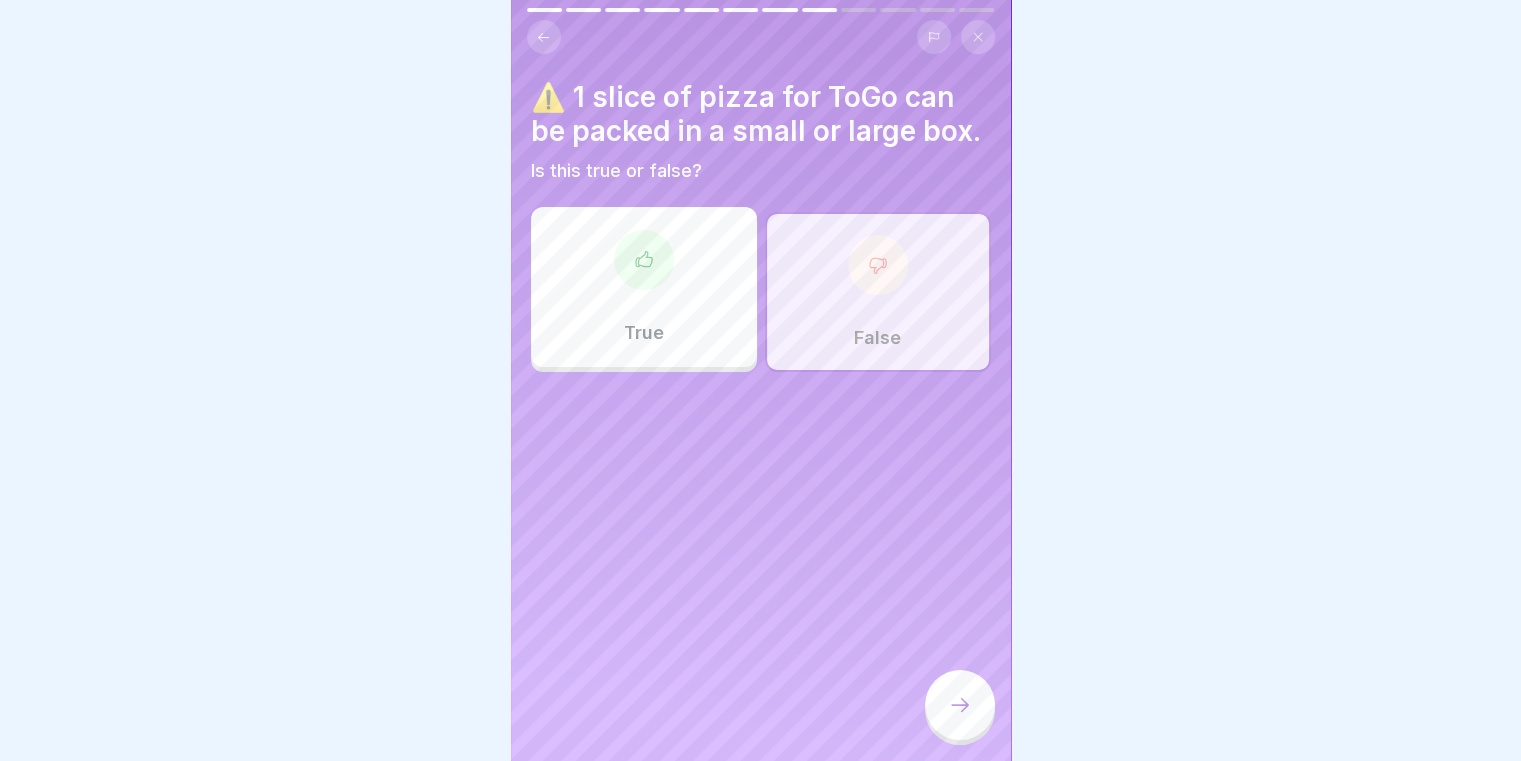 click at bounding box center (960, 705) 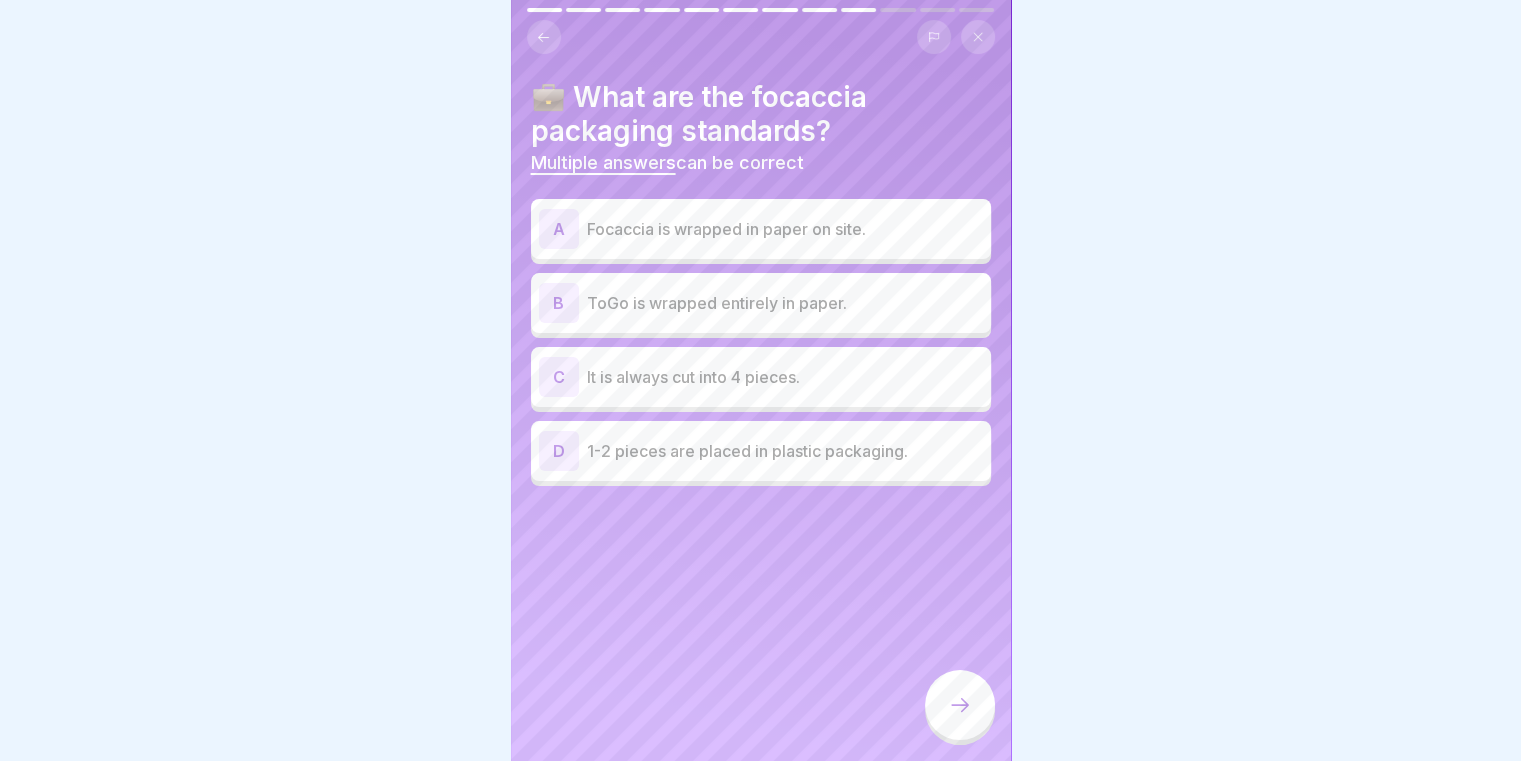 click on "Focaccia is wrapped in paper on site." at bounding box center [785, 229] 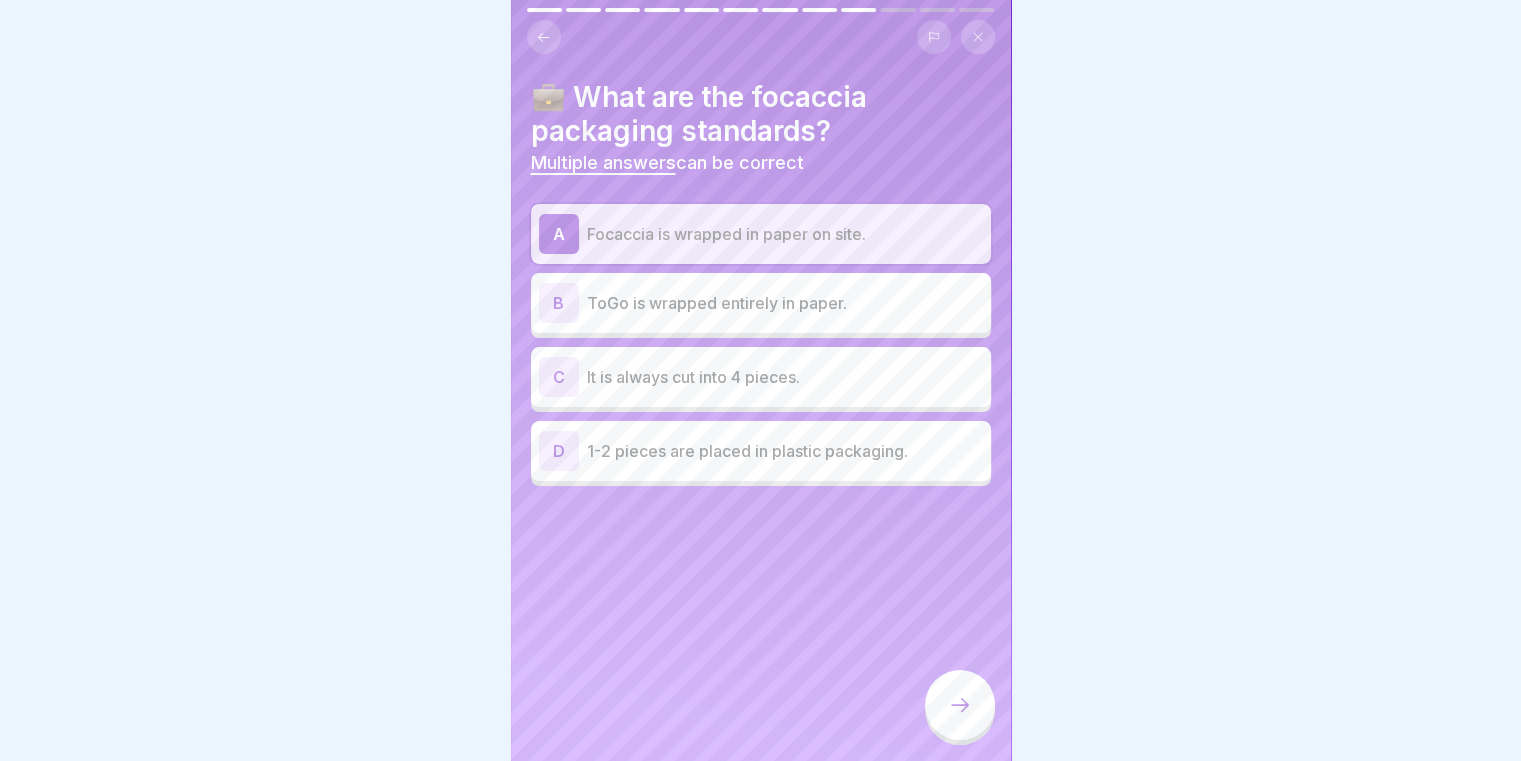 click on "ToGo is wrapped entirely in paper." at bounding box center (785, 303) 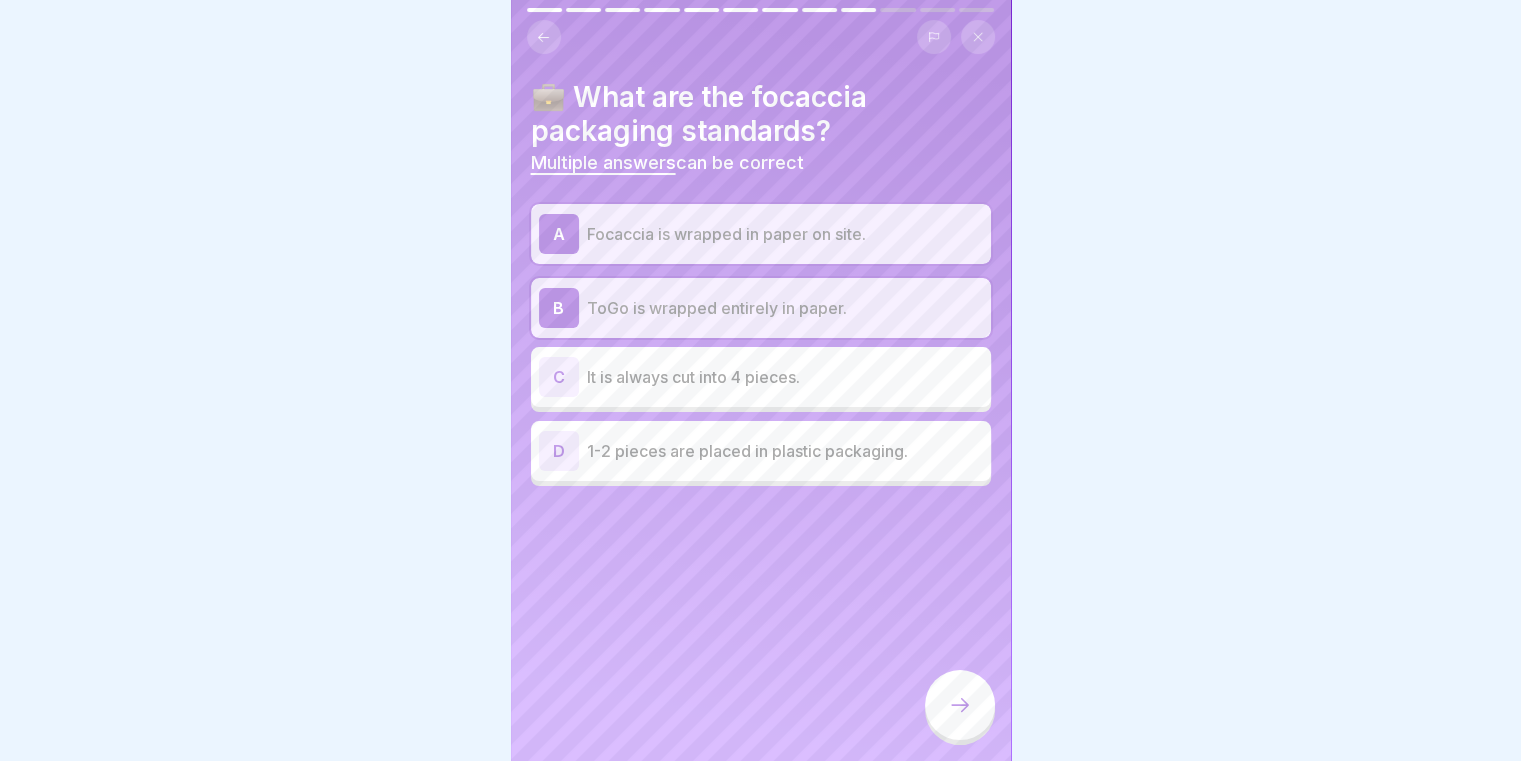 click 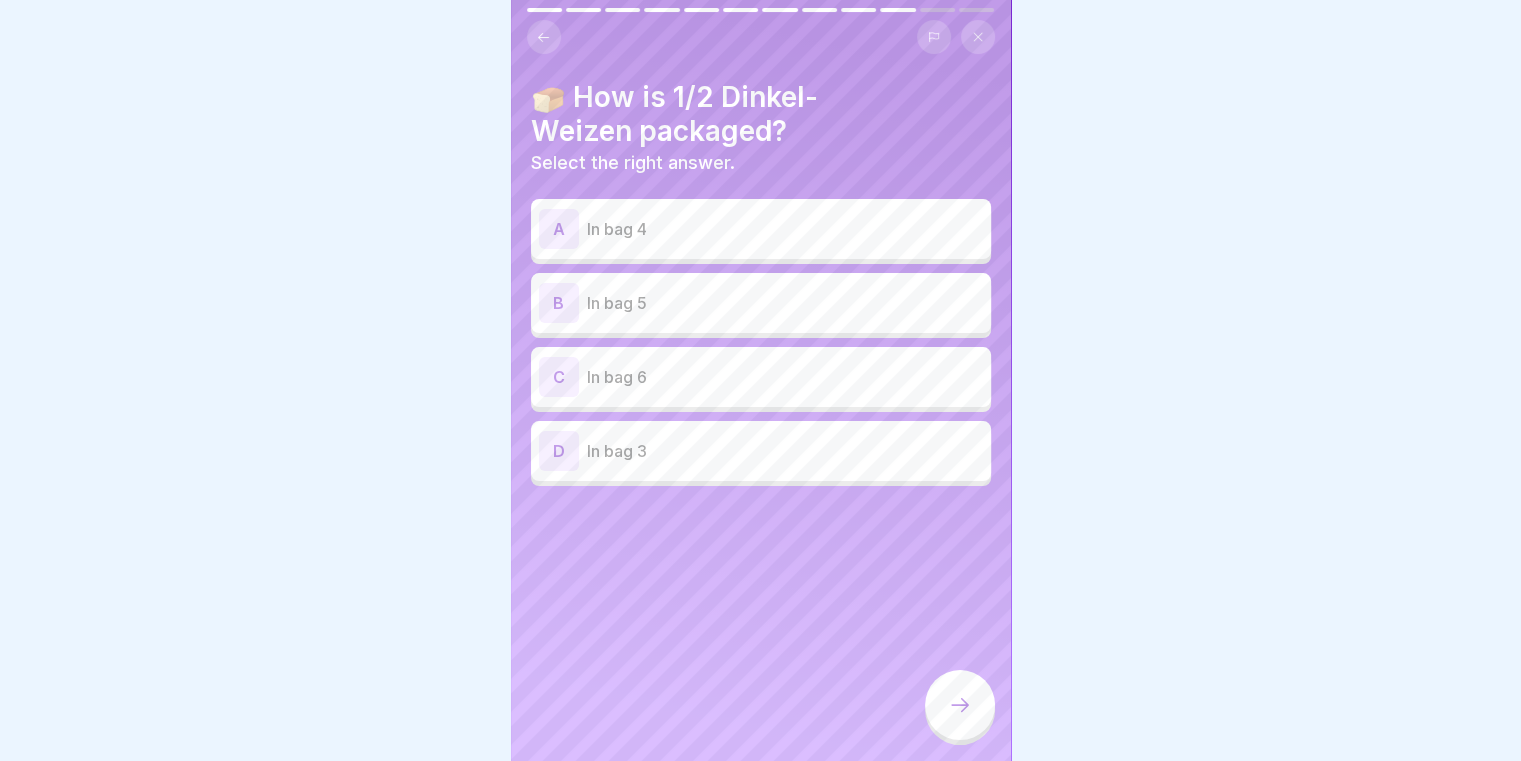 click on "A In bag 4" at bounding box center (761, 229) 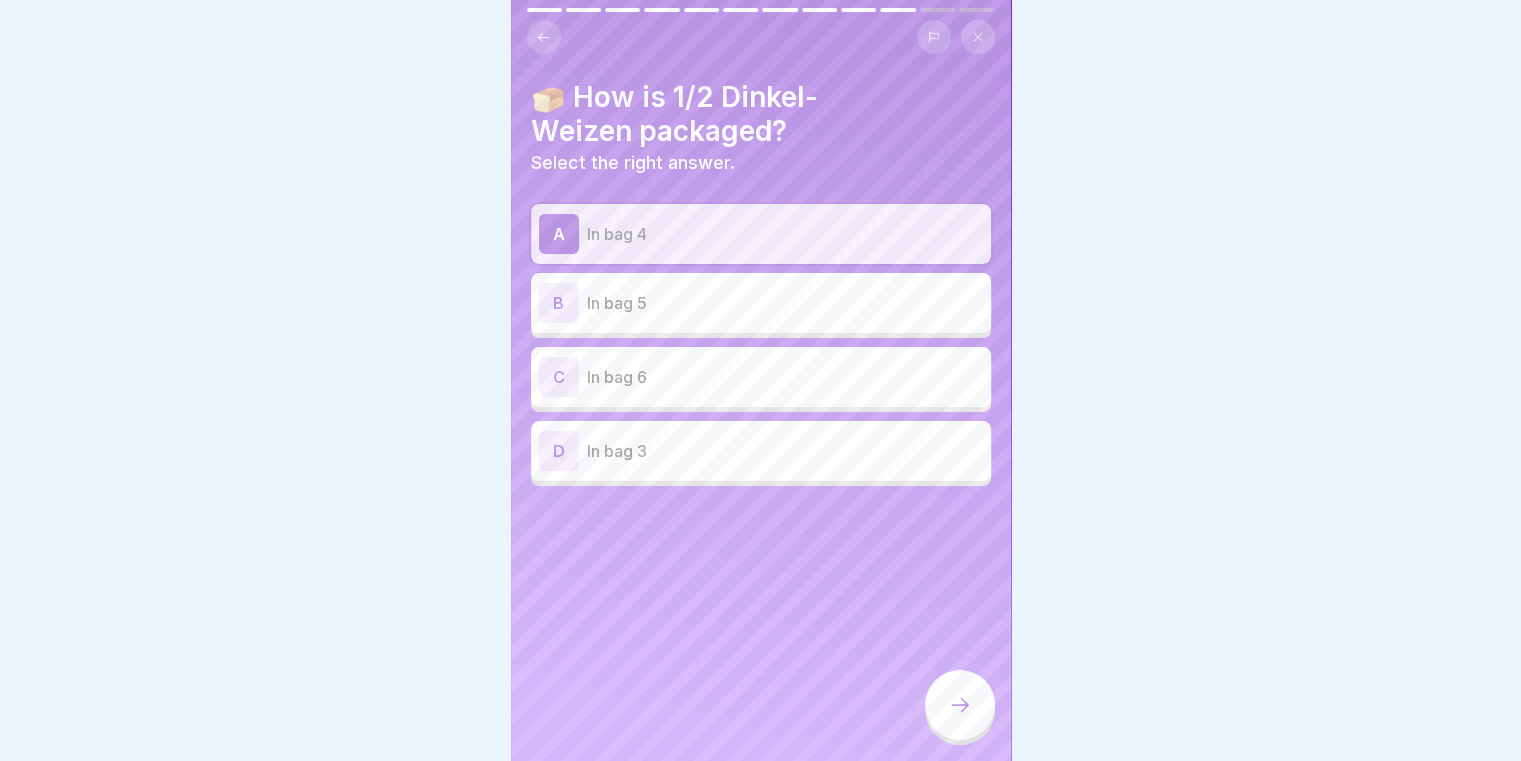 click at bounding box center (960, 705) 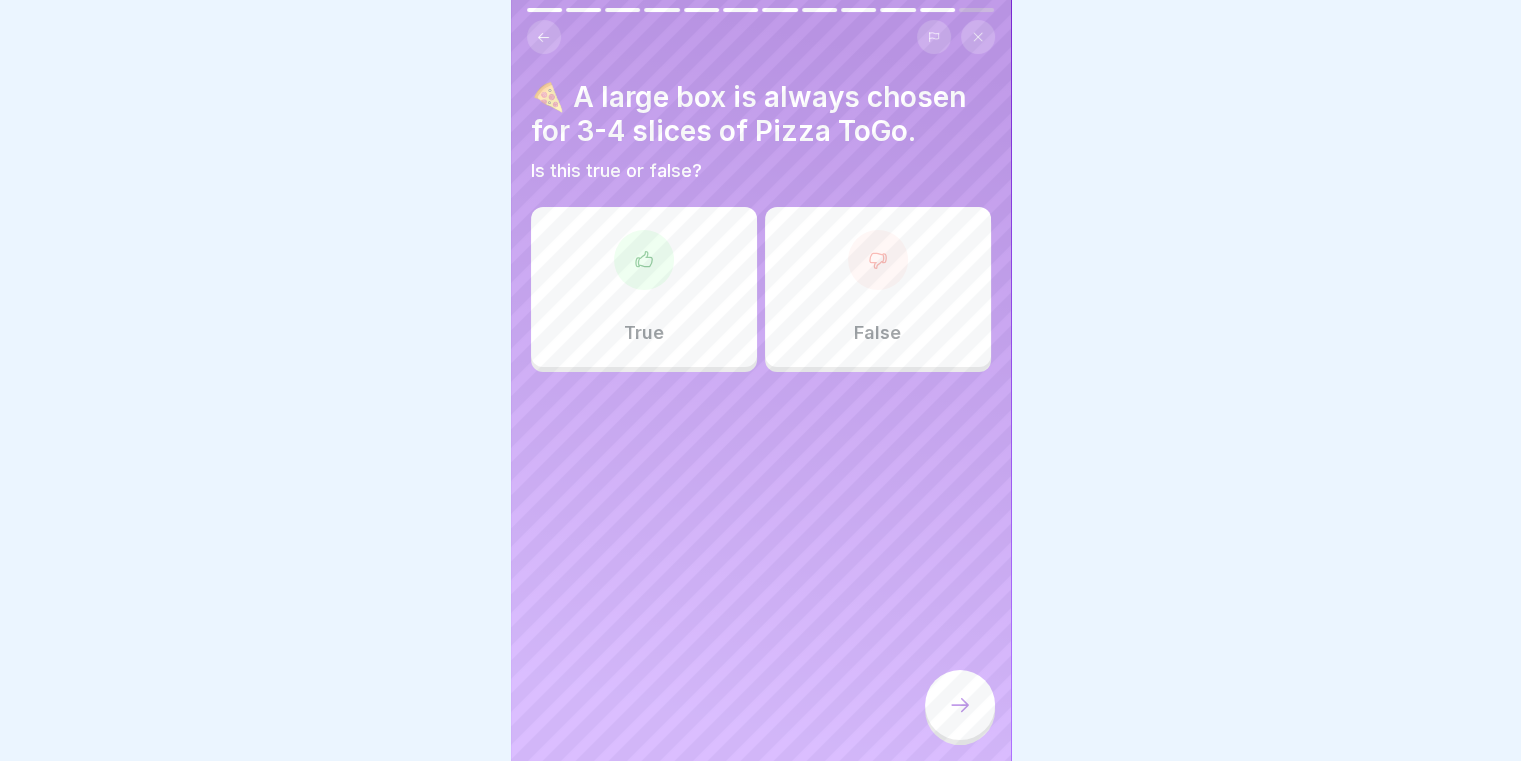 click on "True" at bounding box center (644, 287) 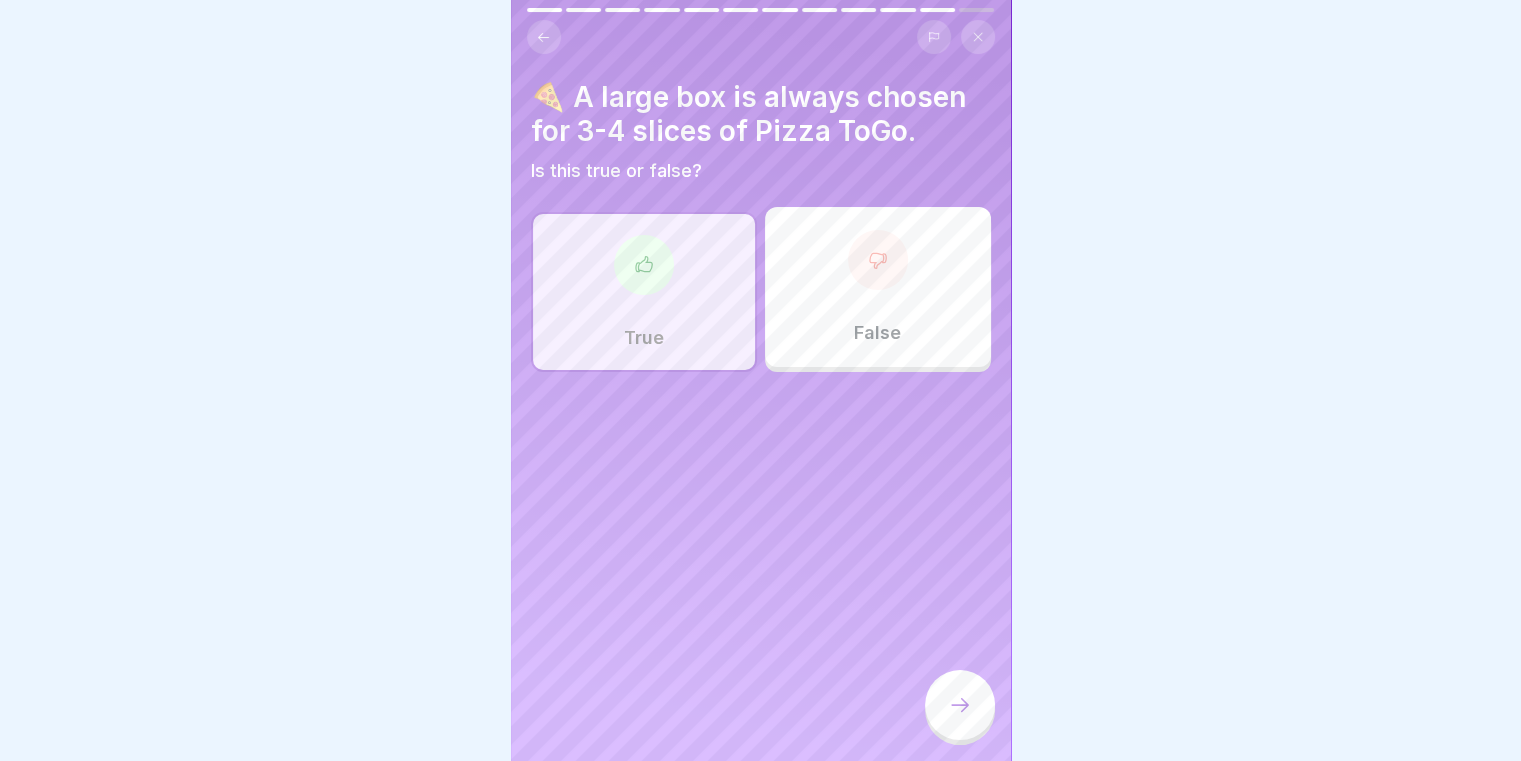 click at bounding box center (960, 705) 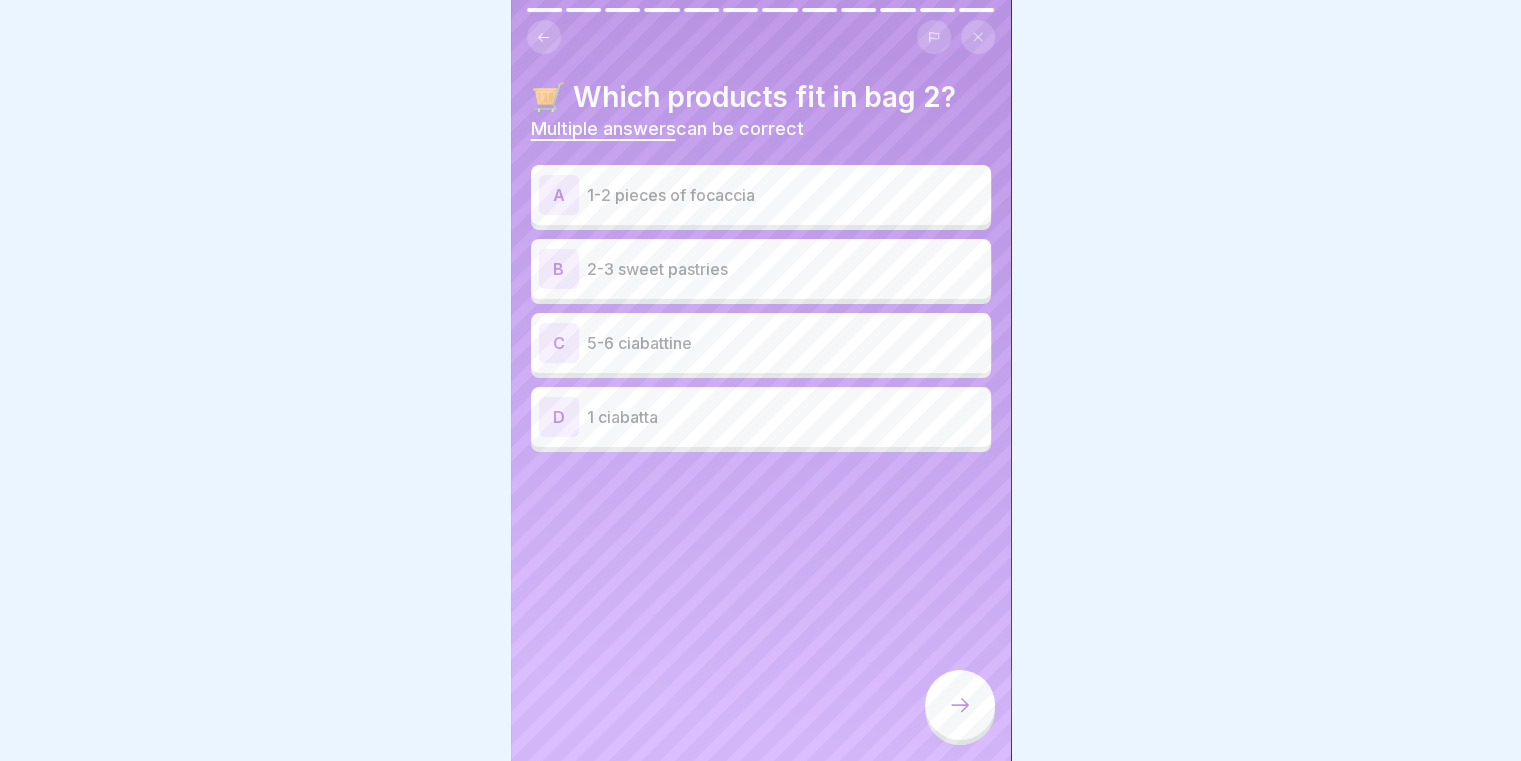 click on "1-2 pieces of focaccia" at bounding box center (785, 195) 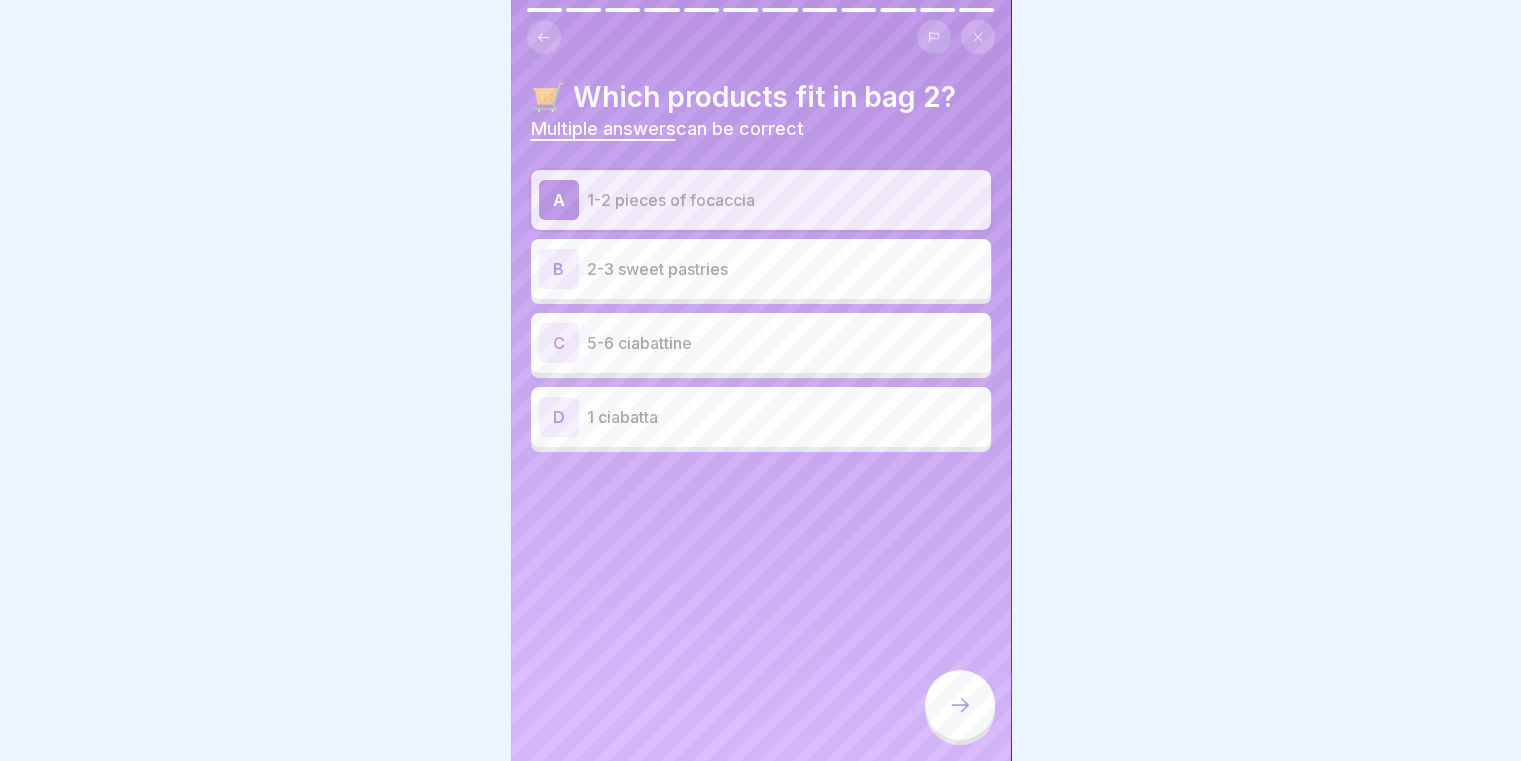 click on "2-3 sweet pastries" at bounding box center (785, 269) 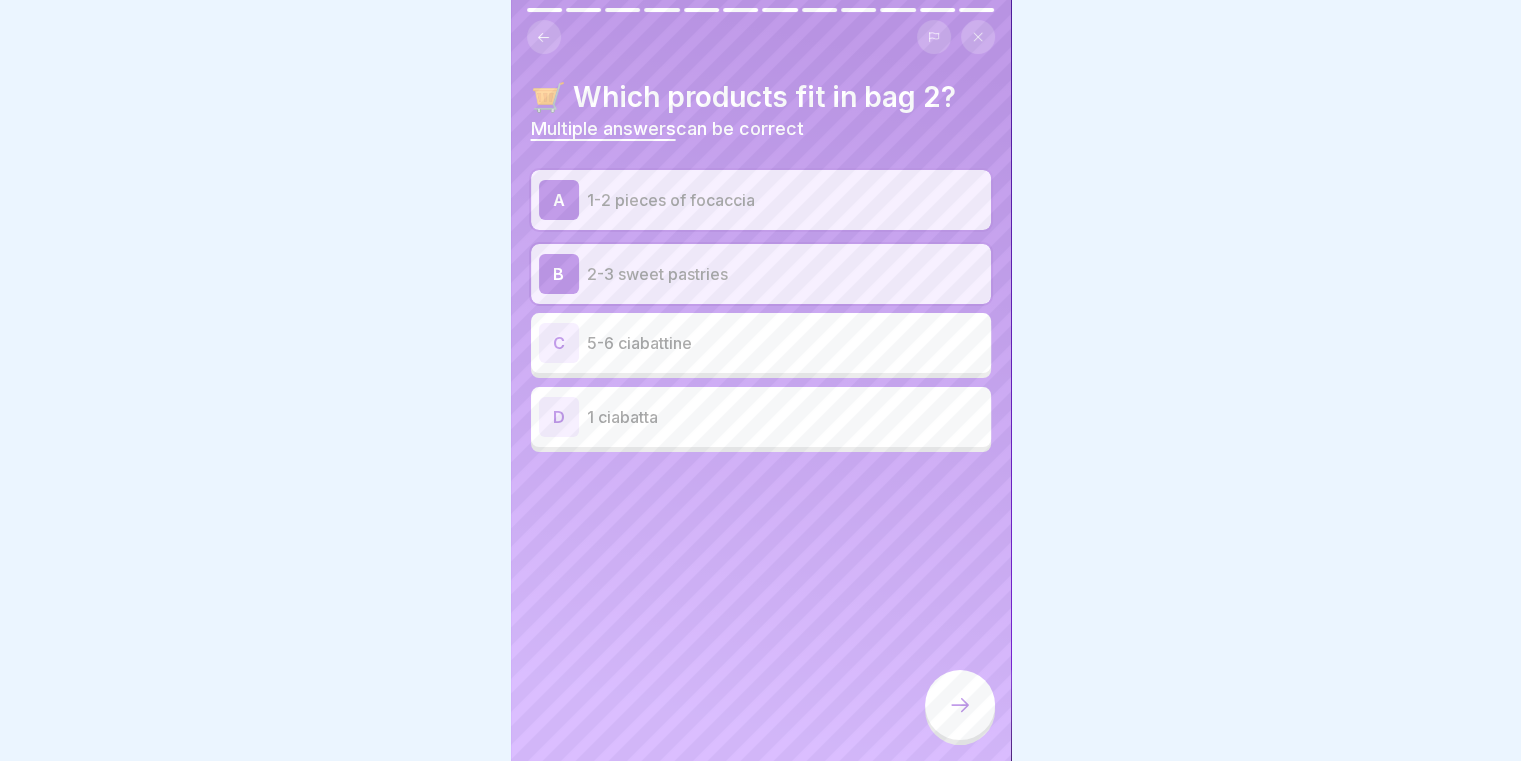 click on "1 ciabatta" at bounding box center [785, 417] 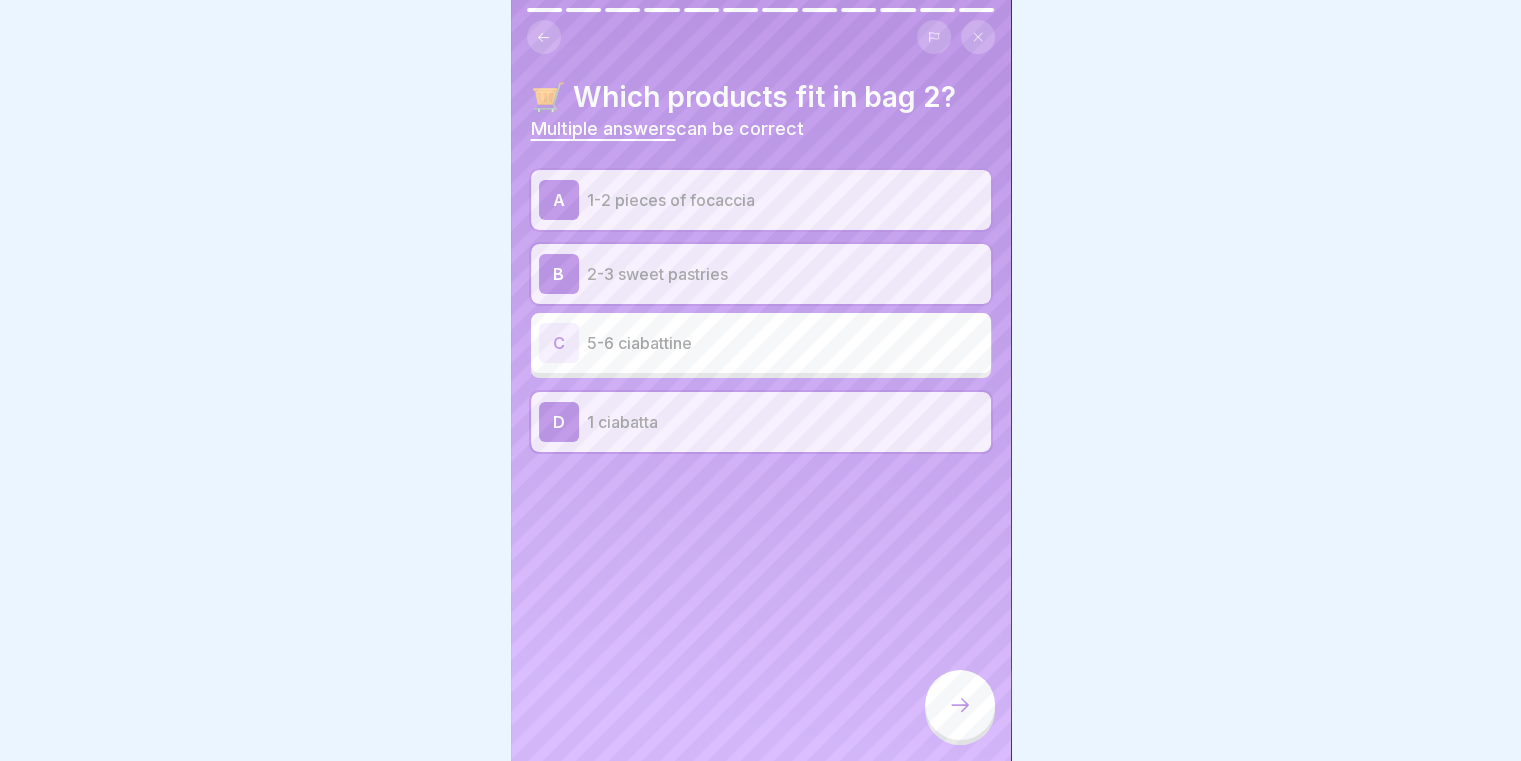 click at bounding box center [960, 705] 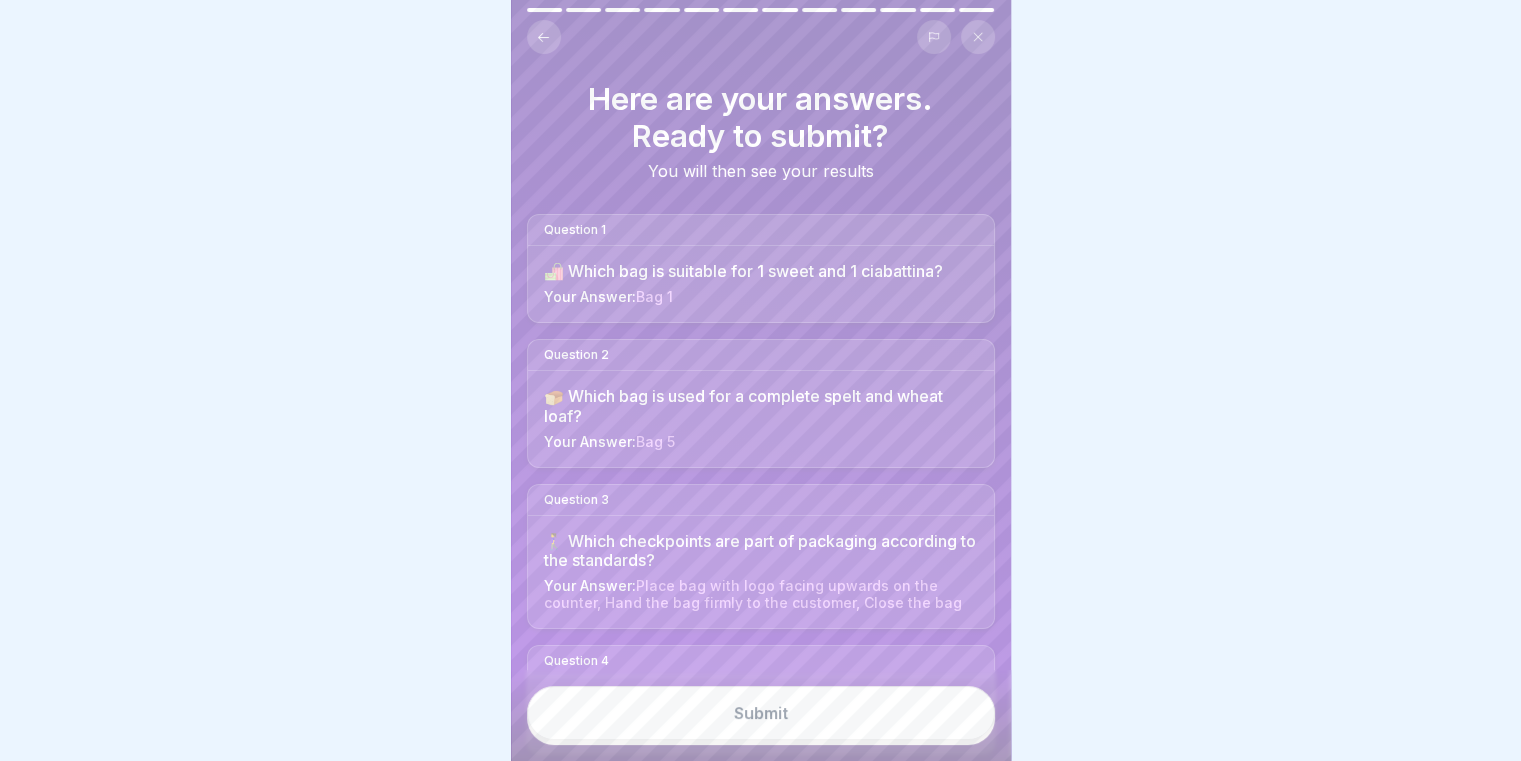 click on "Submit" at bounding box center (761, 713) 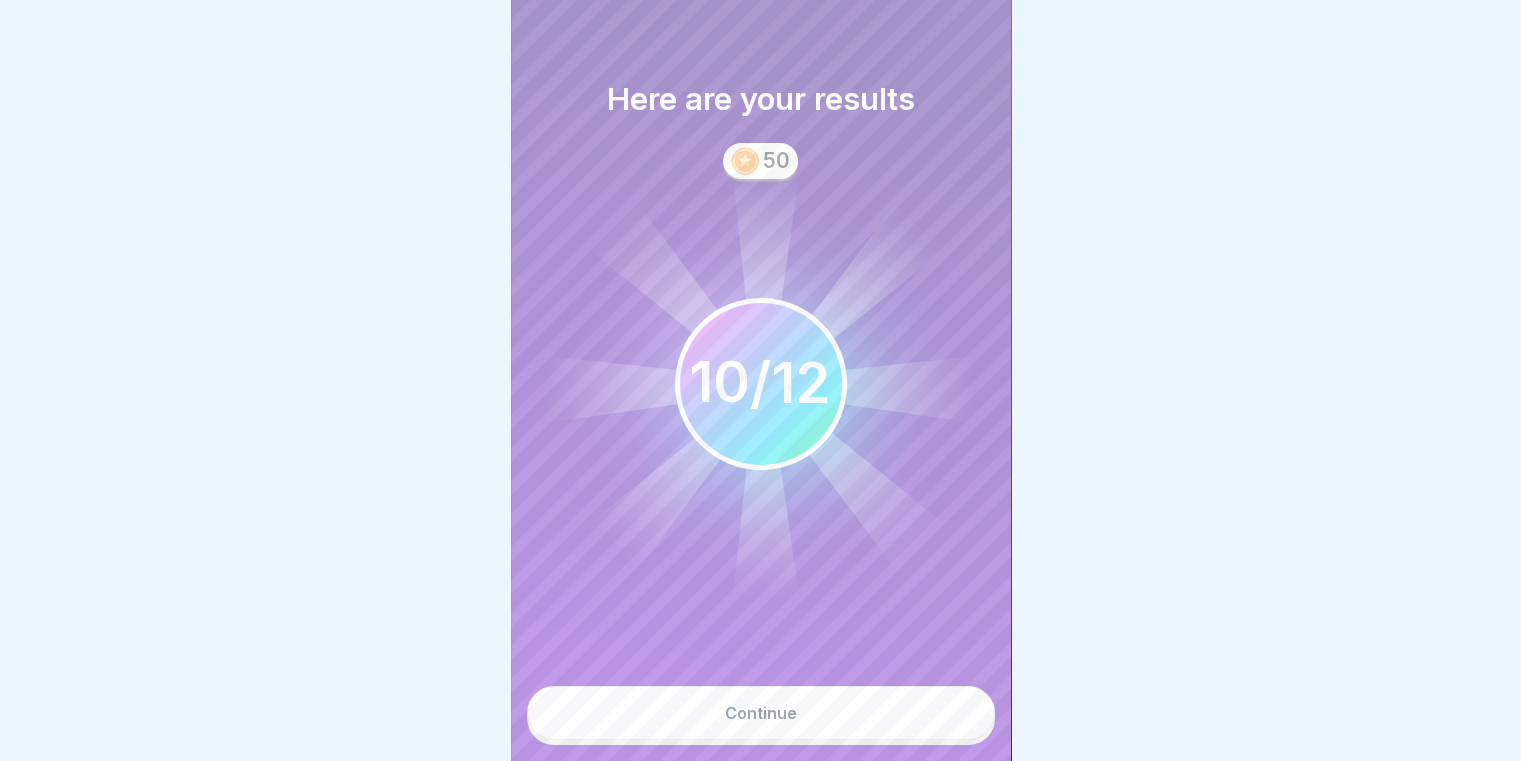 click on "Continue" at bounding box center [761, 713] 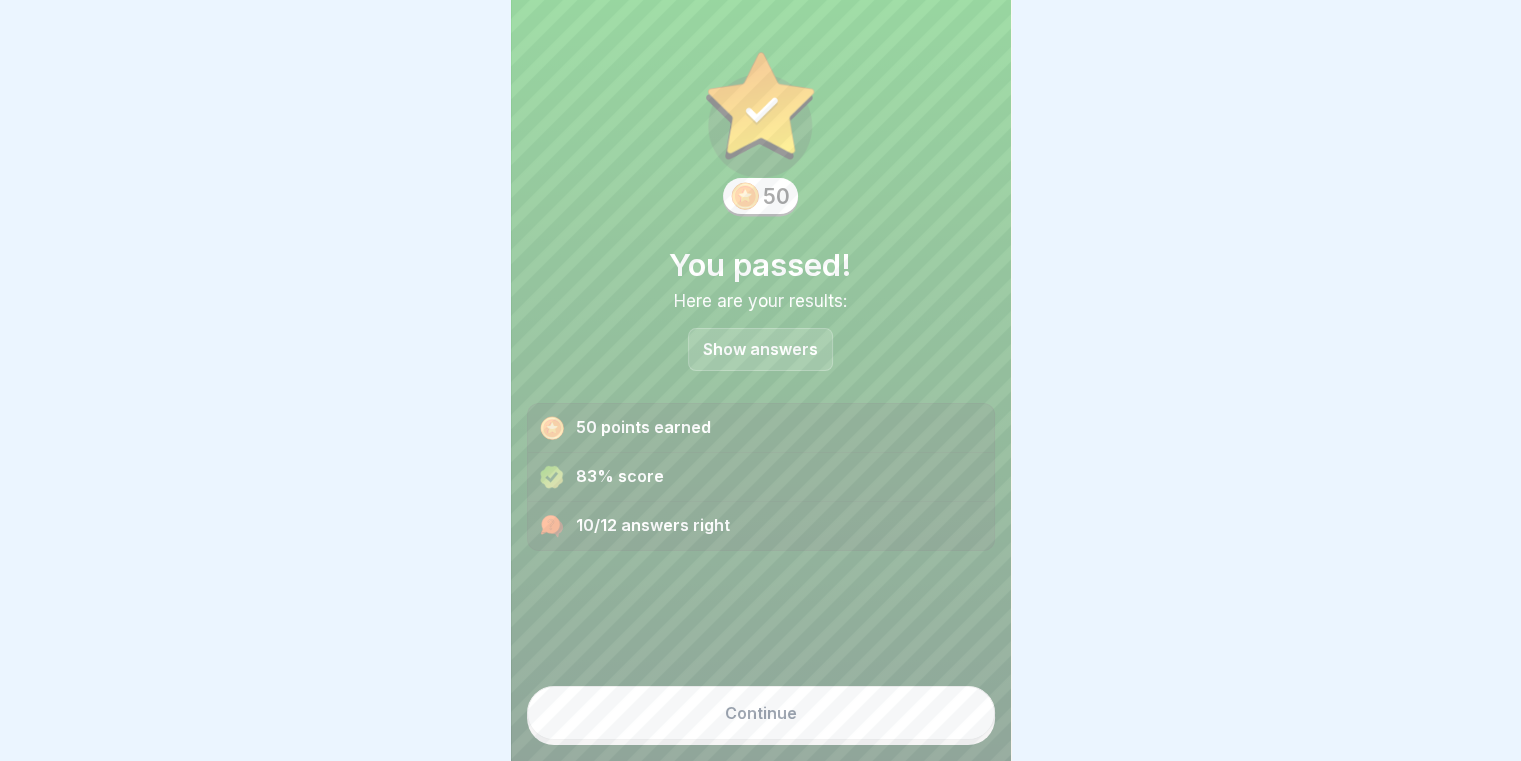 click on "Continue" at bounding box center [761, 713] 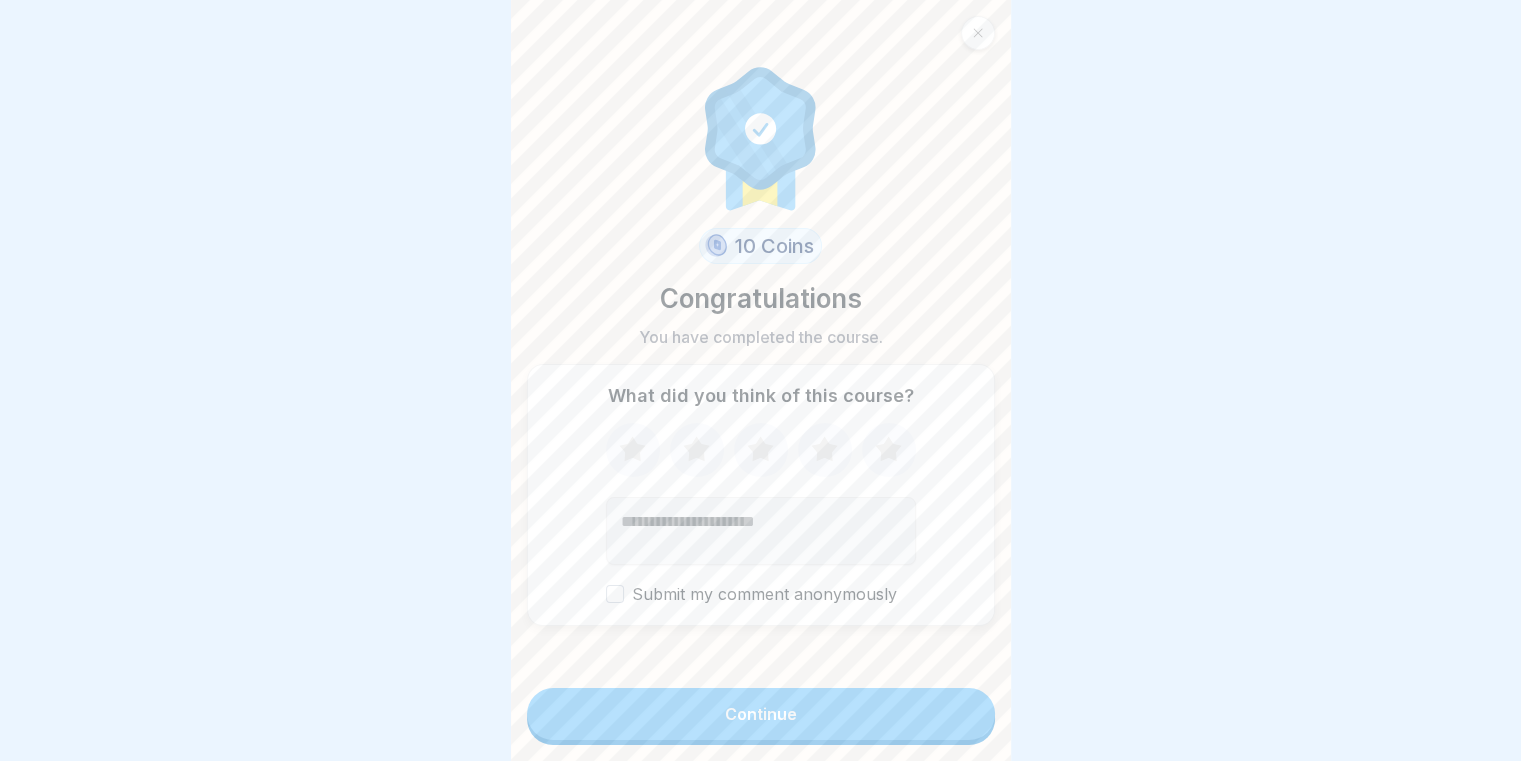click on "Continue" at bounding box center (761, 714) 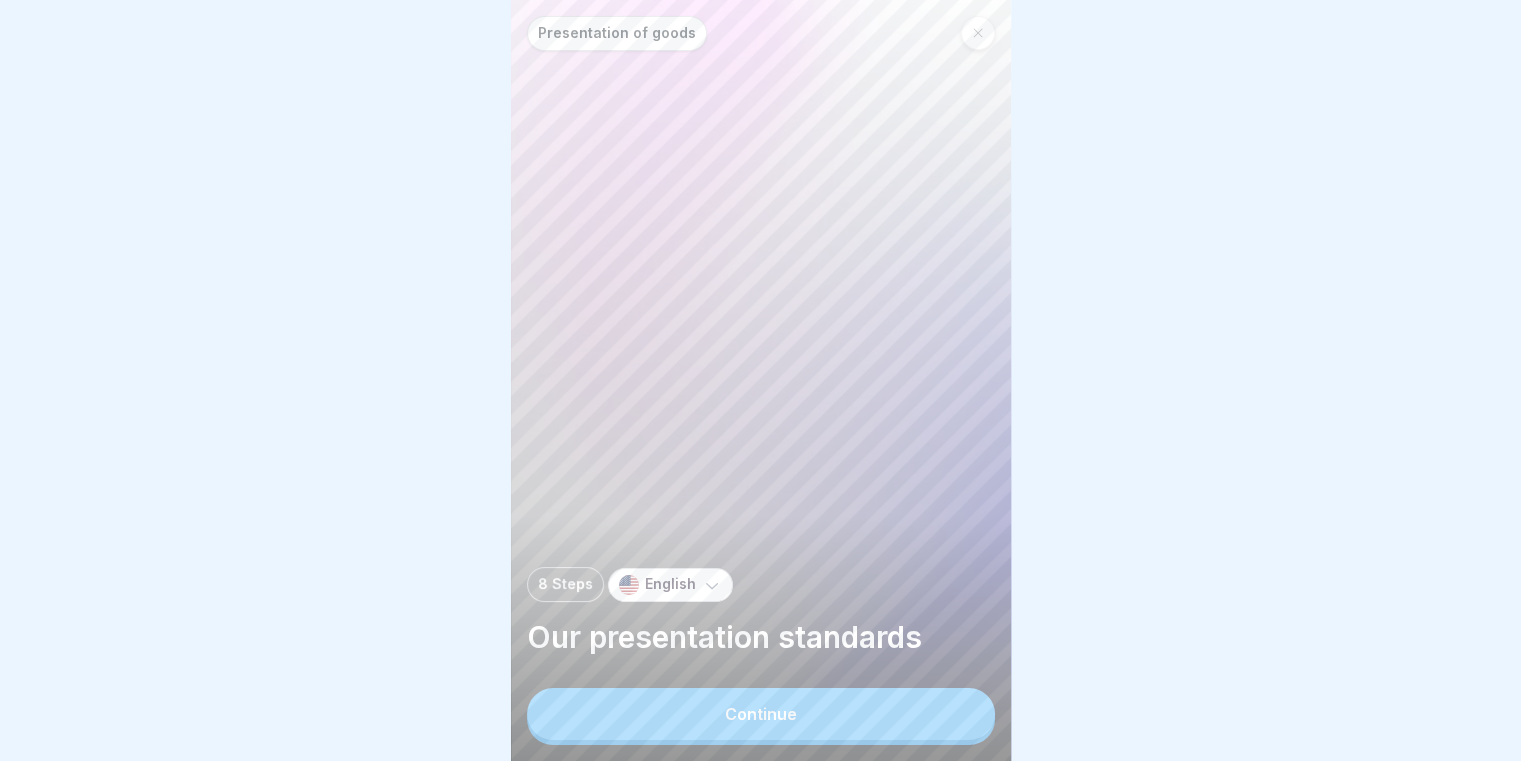 click on "Continue" at bounding box center [761, 714] 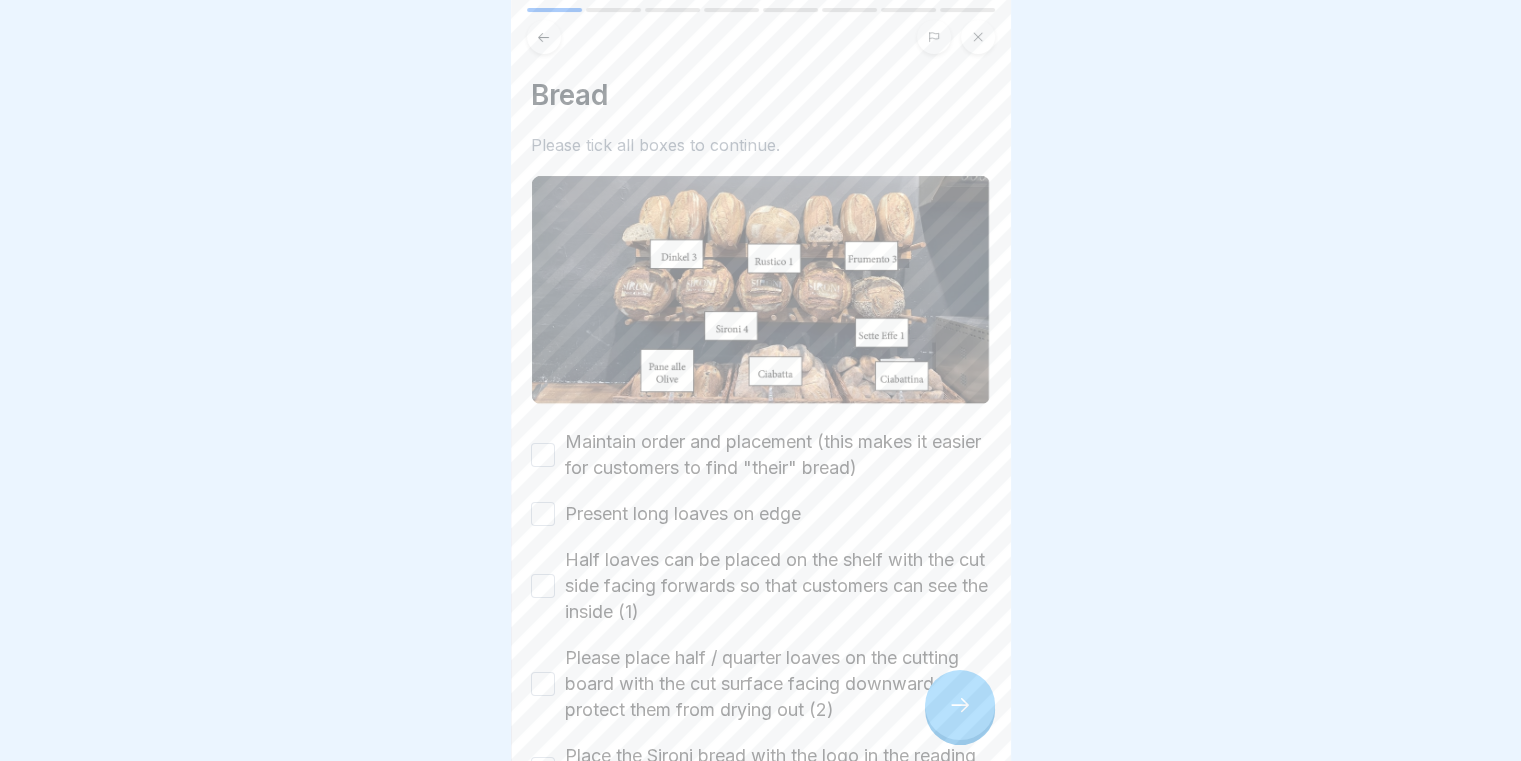 scroll, scrollTop: 100, scrollLeft: 0, axis: vertical 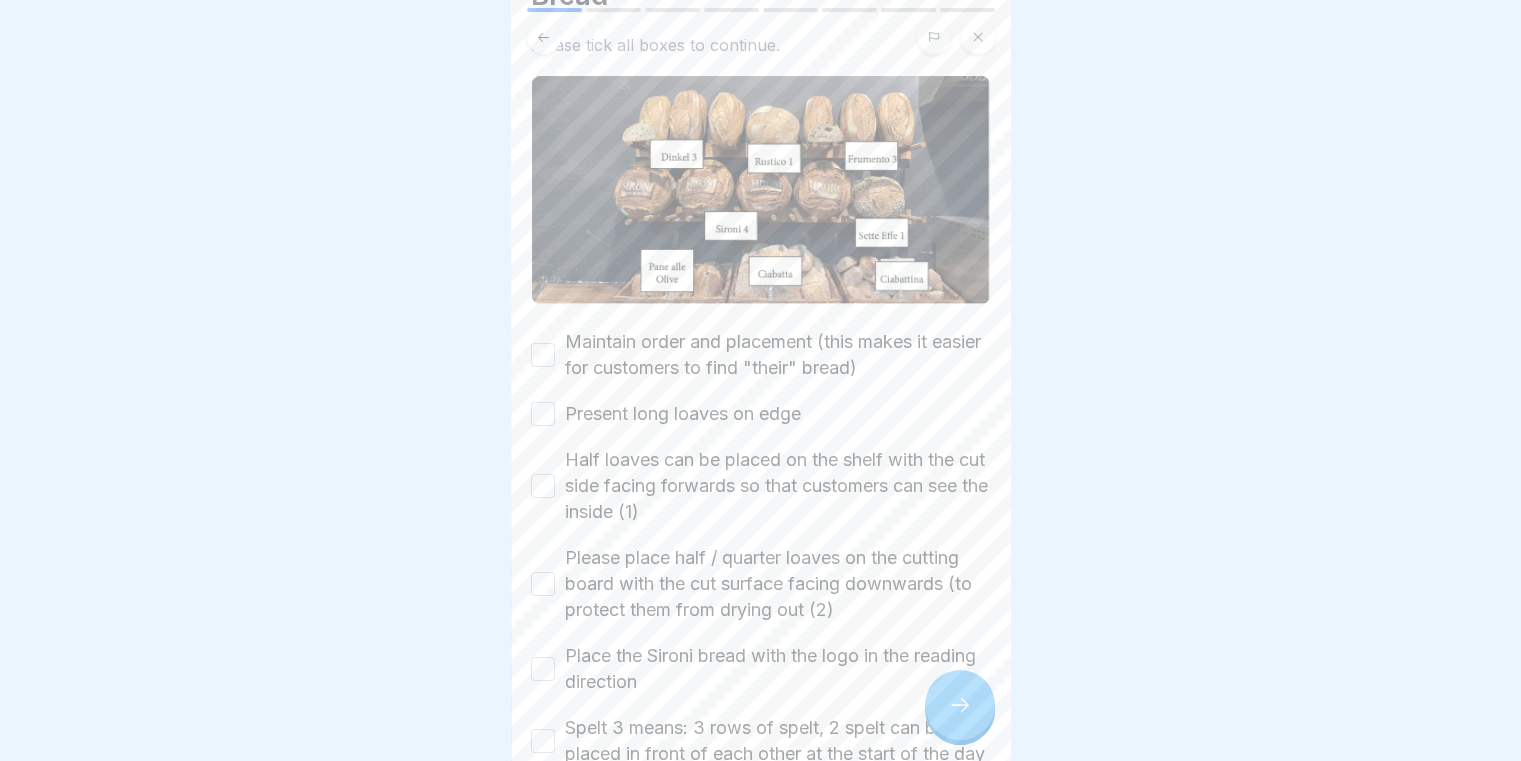 click on "Maintain order and placement (this makes it easier for customers to find "their" bread)" at bounding box center (543, 355) 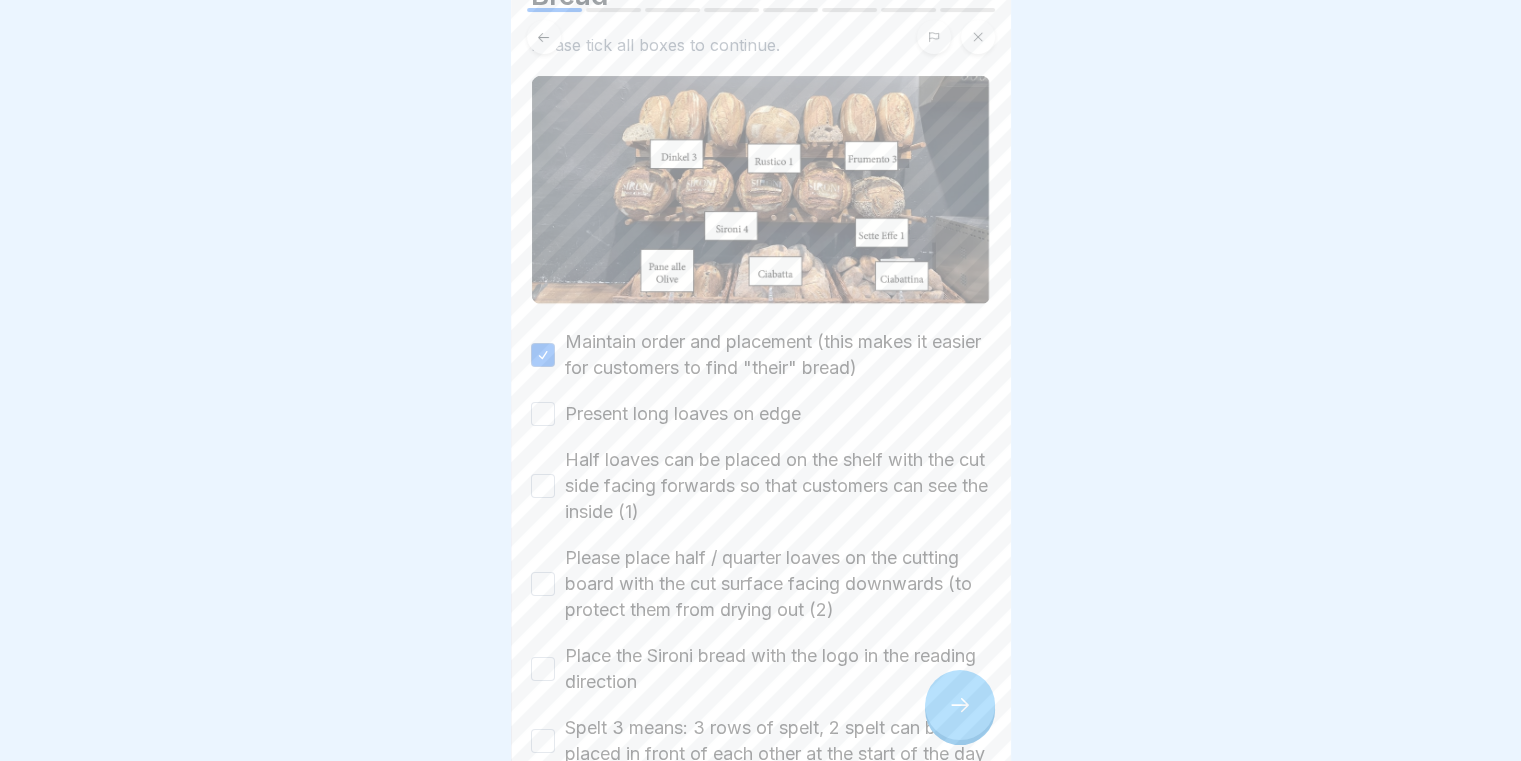 click on "Present long loaves on edge" at bounding box center (543, 414) 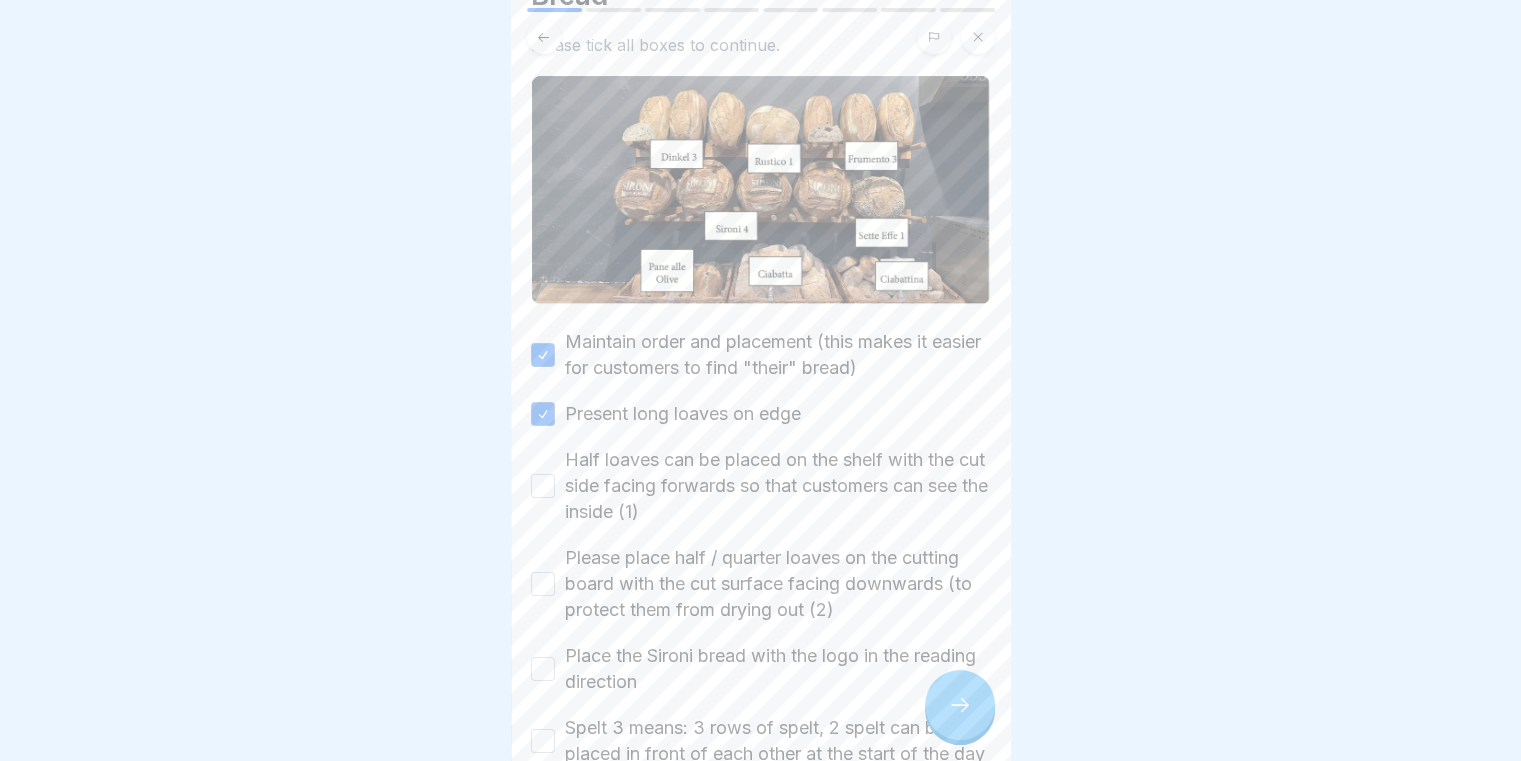 click on "Half loaves can be placed on the shelf with the cut side facing forwards so that customers can see the inside (1)" at bounding box center [543, 486] 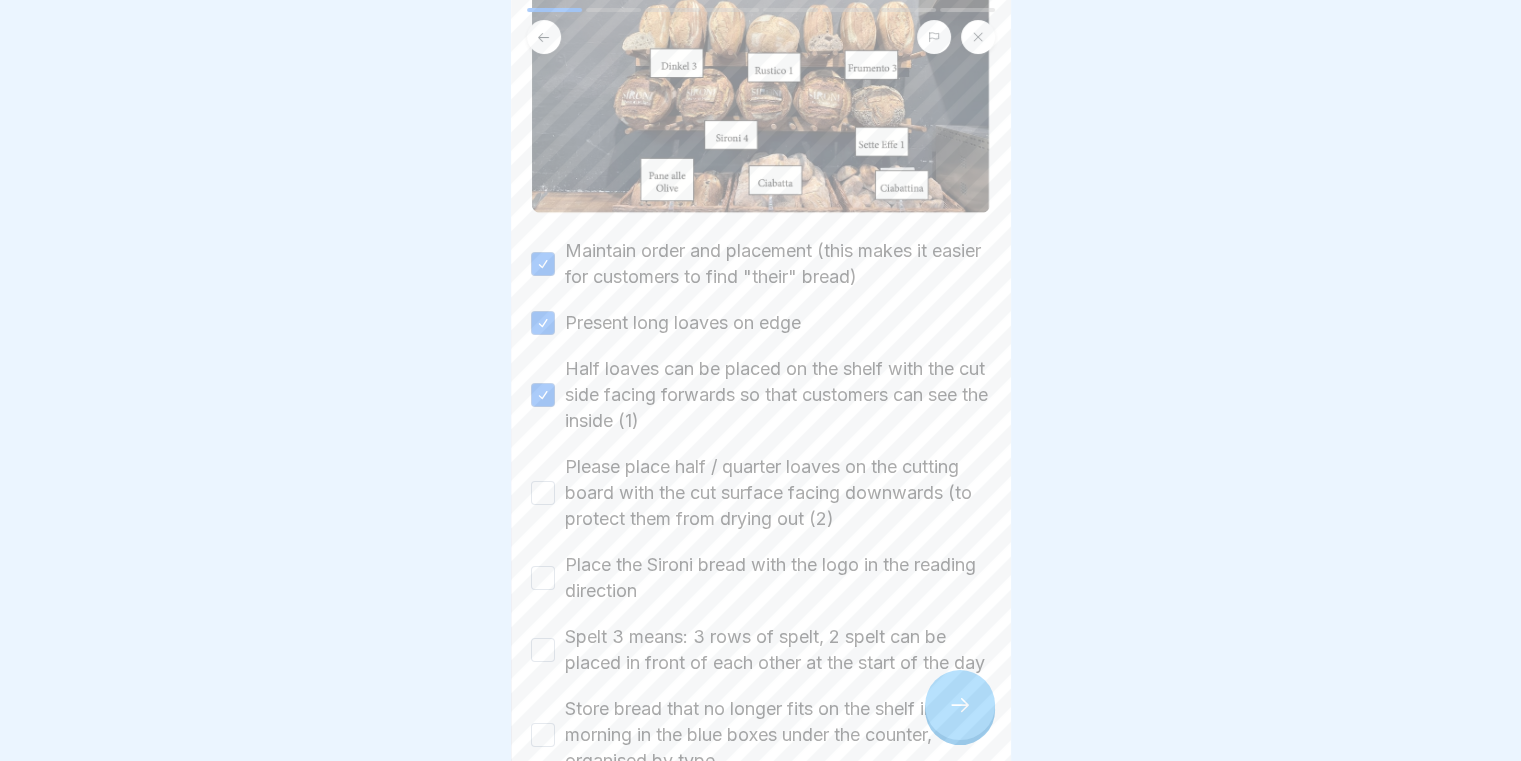 scroll, scrollTop: 300, scrollLeft: 0, axis: vertical 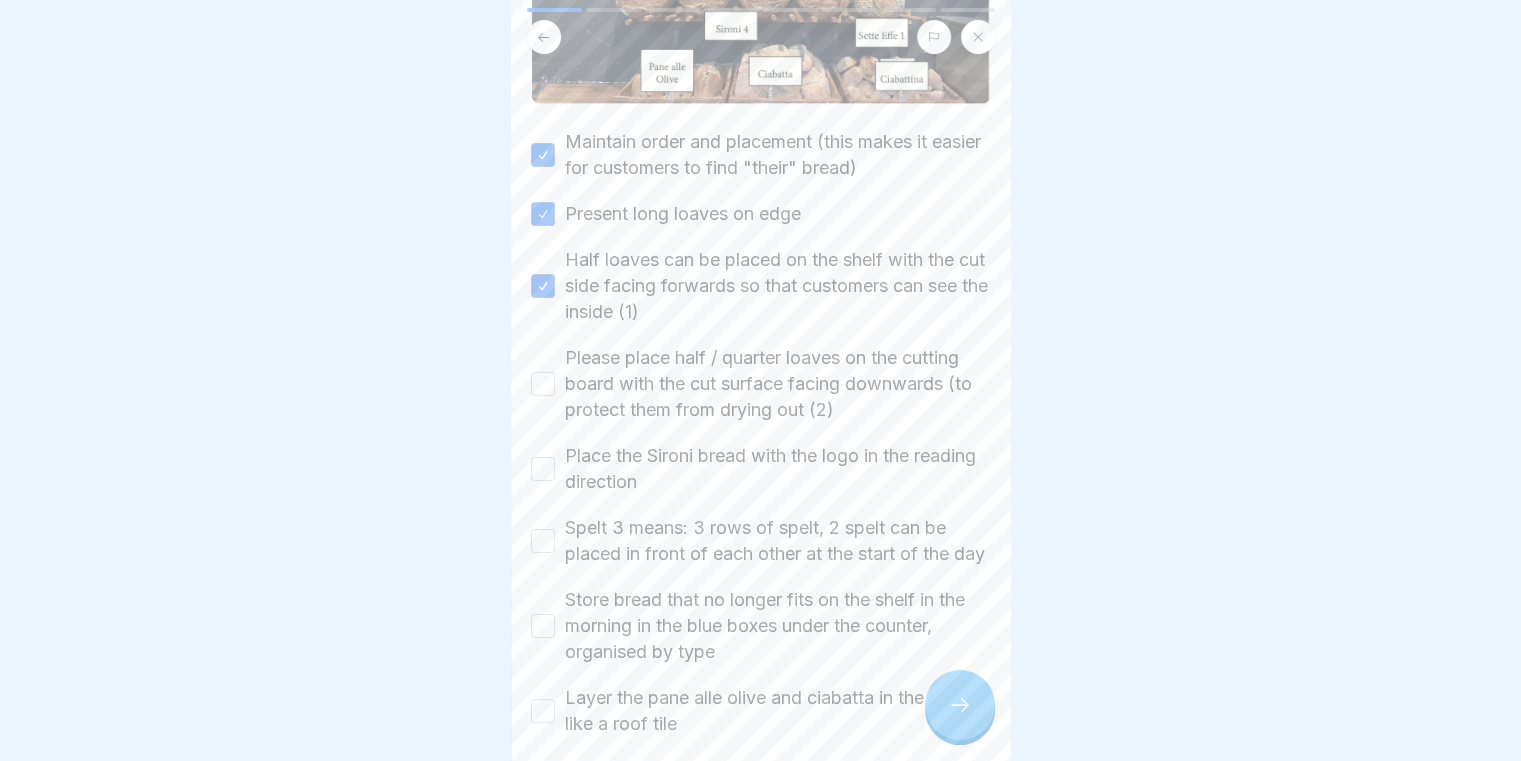 click on "Please place half / quarter loaves on the cutting board with the cut surface facing downwards (to protect them from drying out (2)" at bounding box center (543, 384) 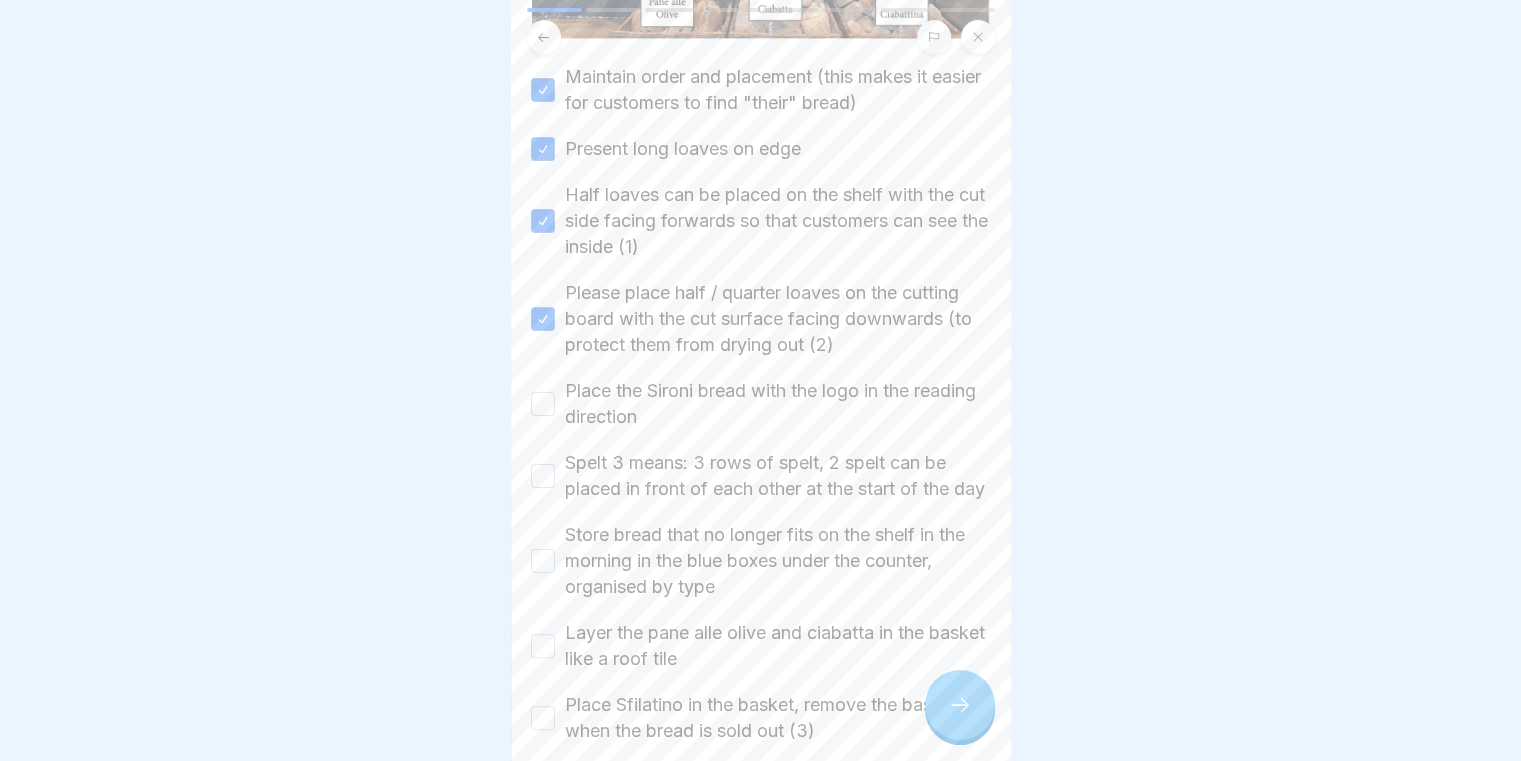scroll, scrollTop: 400, scrollLeft: 0, axis: vertical 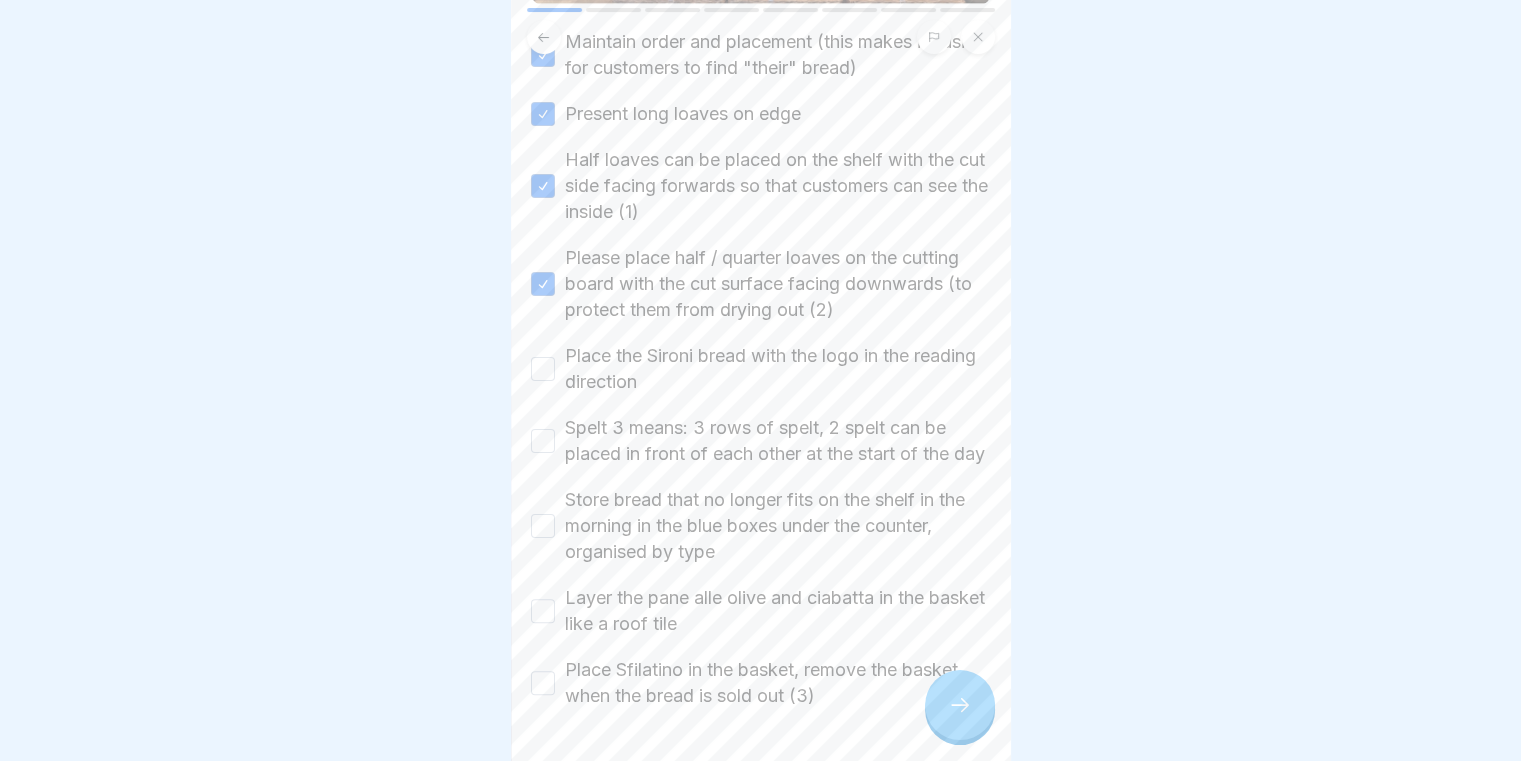 click on "Place the Sironi bread with the logo in the reading direction" at bounding box center [761, 369] 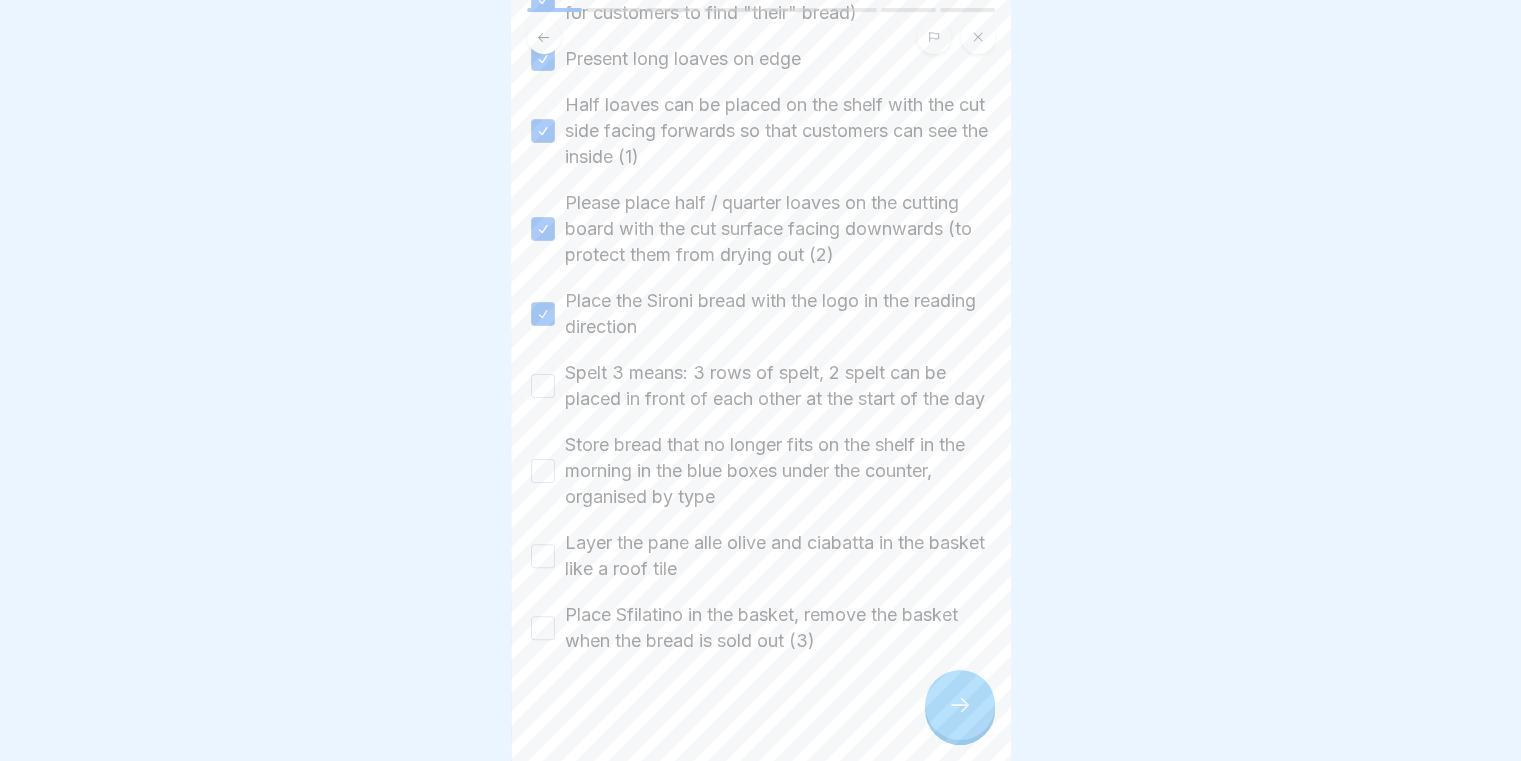 scroll, scrollTop: 486, scrollLeft: 0, axis: vertical 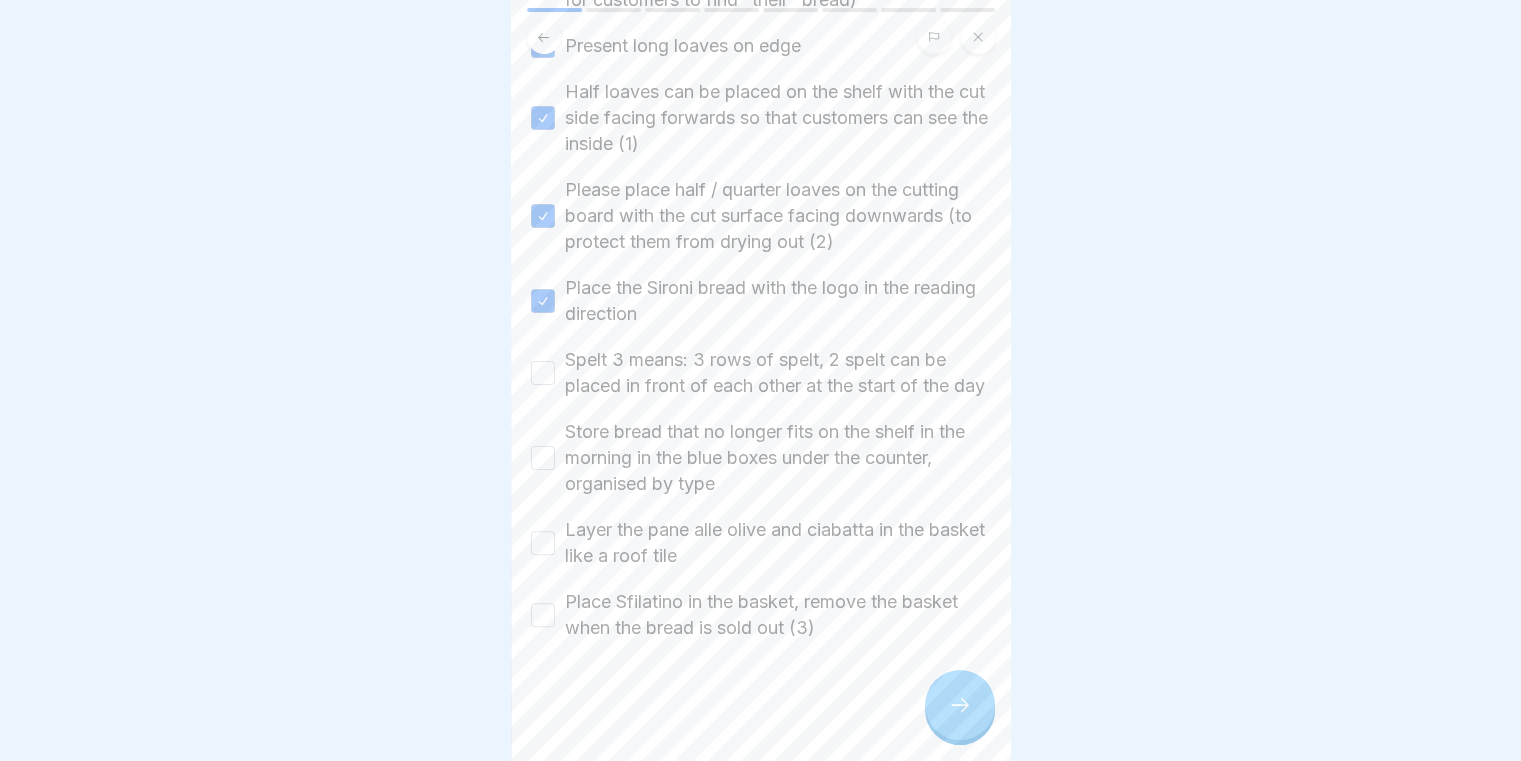 click on "Spelt 3 means: 3 rows of spelt, 2 spelt can be placed in front of each other at the start of the day" at bounding box center (543, 373) 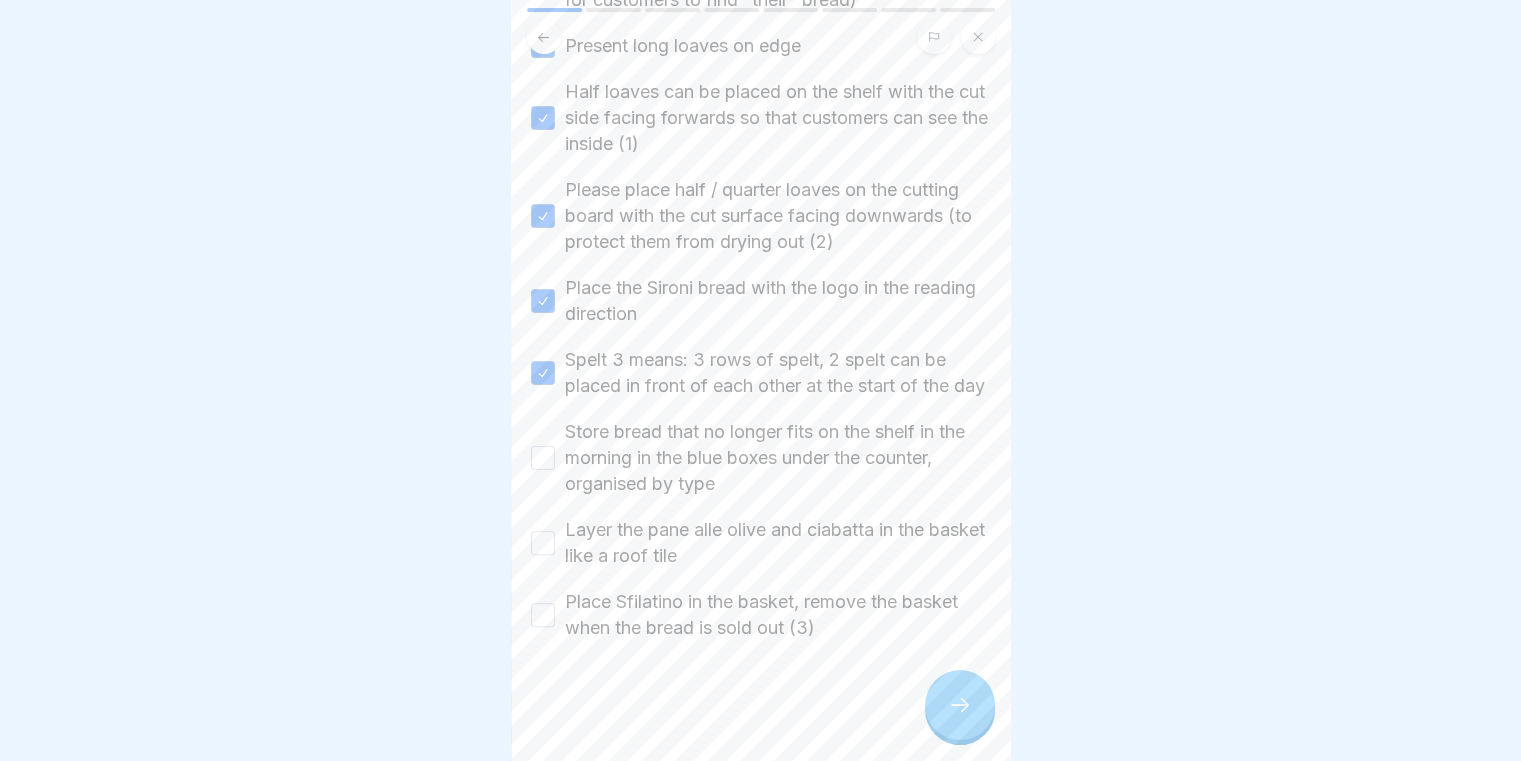 click on "Store bread that no longer fits on the shelf in the morning in the blue boxes under the counter, organised by type" at bounding box center (543, 458) 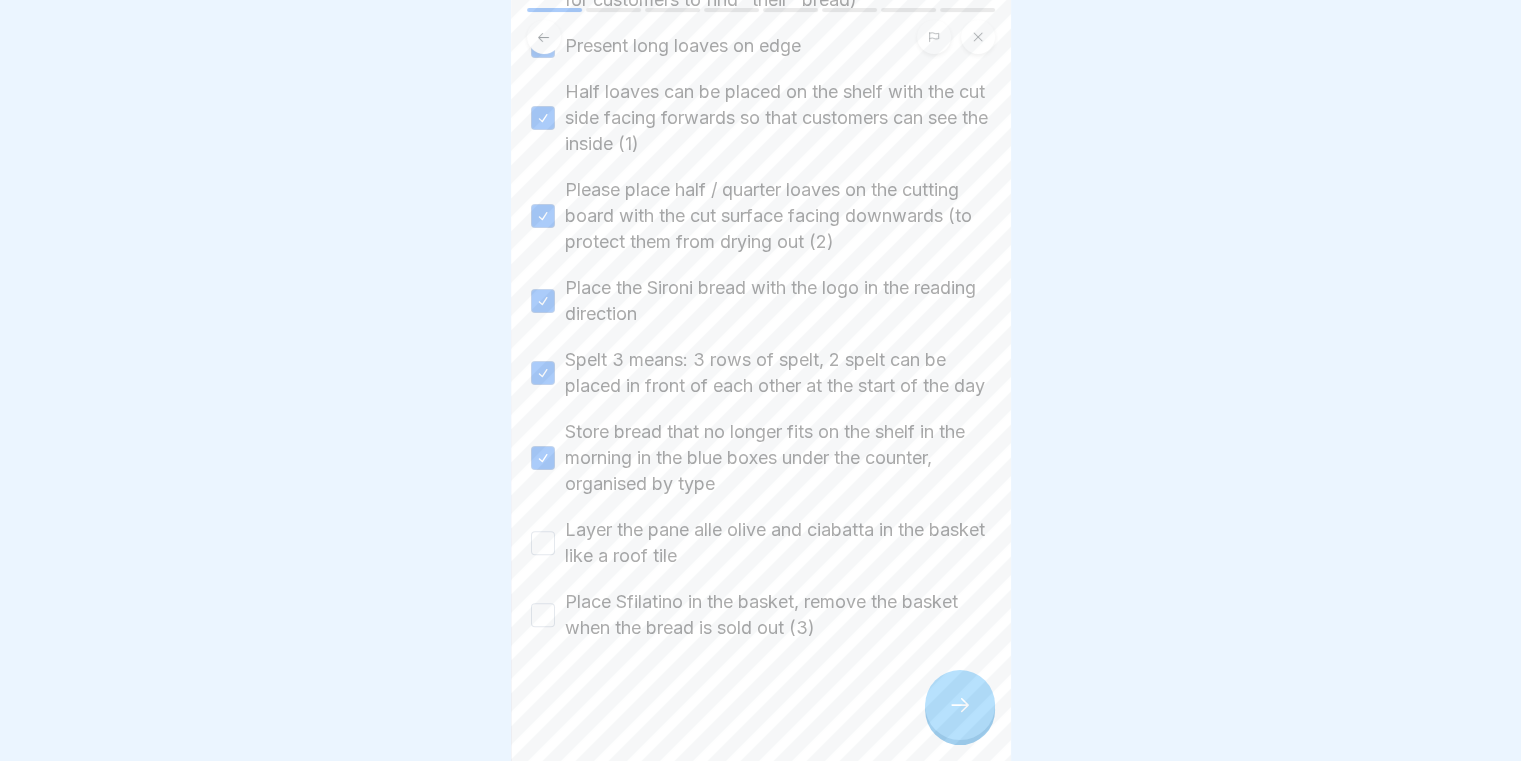 click on "Layer the pane alle olive and ciabatta in the basket like a roof tile" at bounding box center (543, 543) 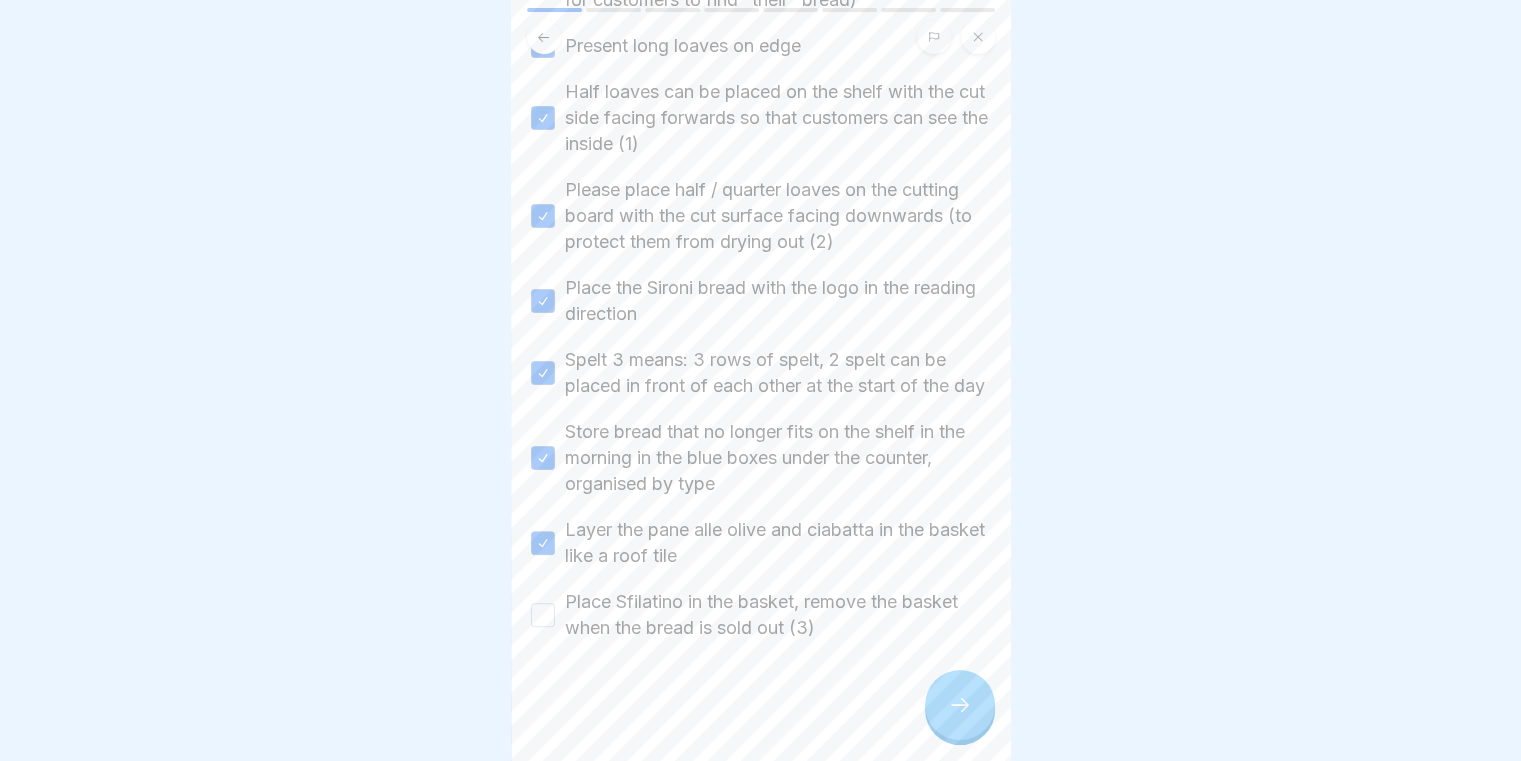 click on "Place Sfilatino in the basket, remove the basket when the bread is sold out (3)" at bounding box center [543, 615] 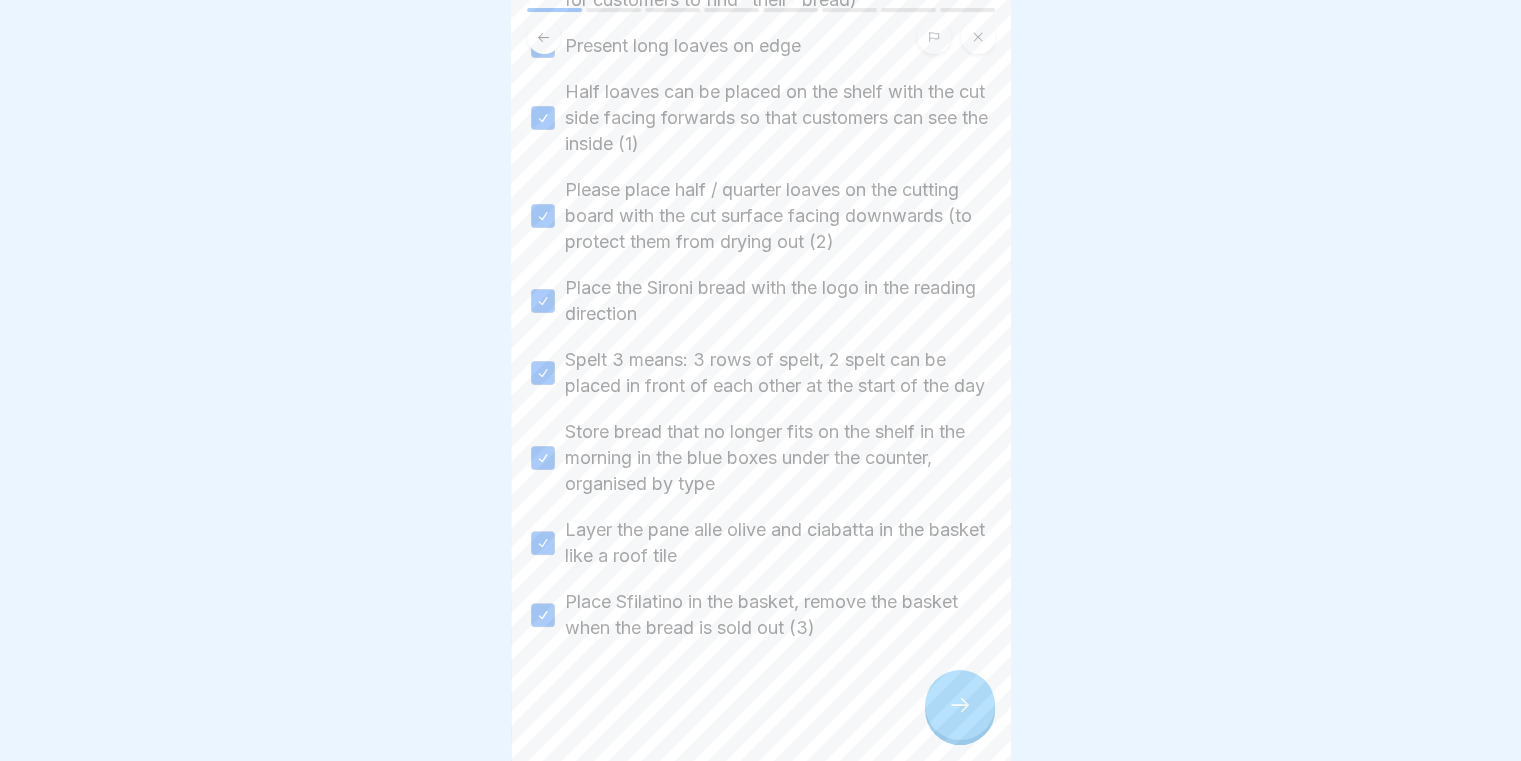 click 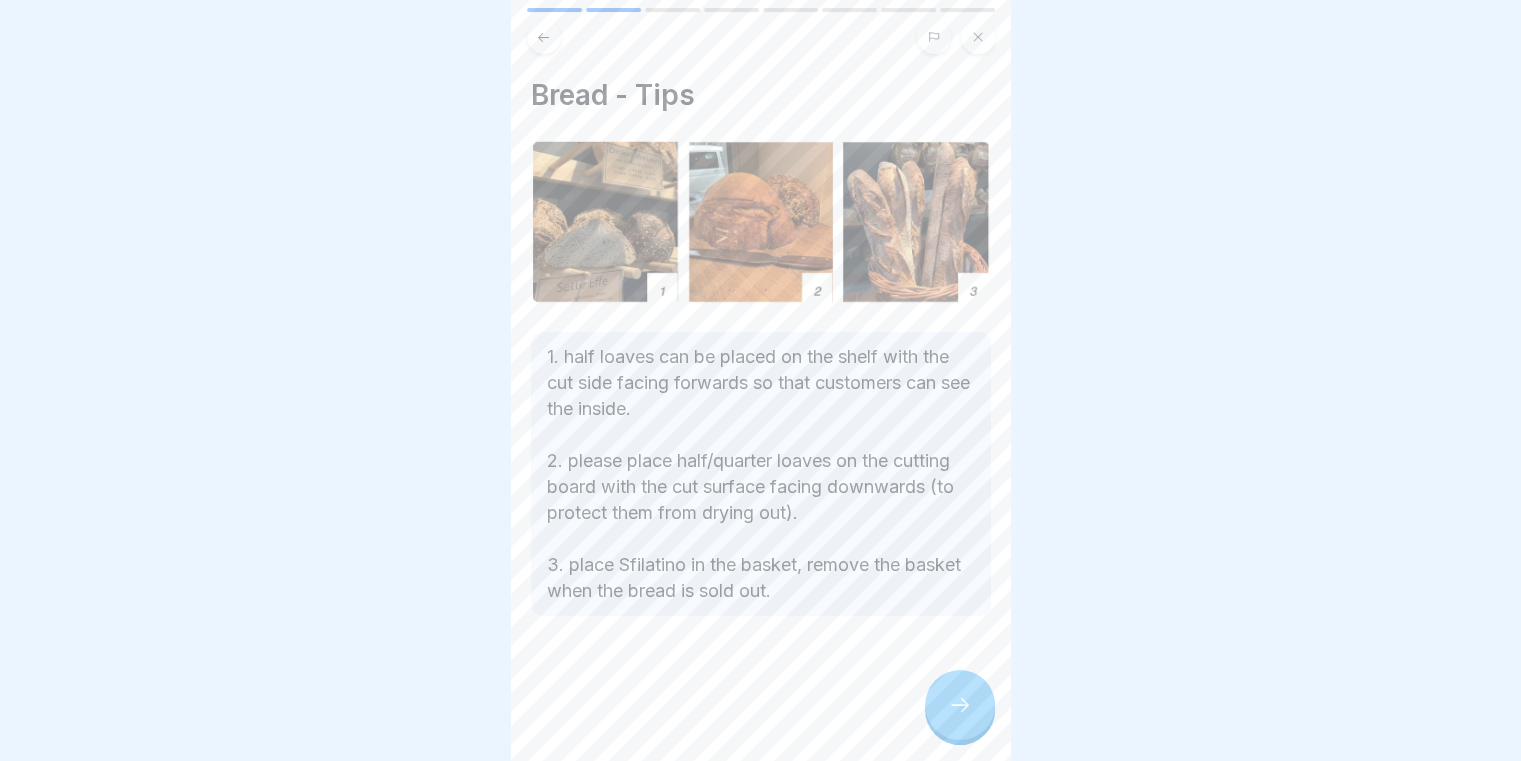 click at bounding box center [960, 705] 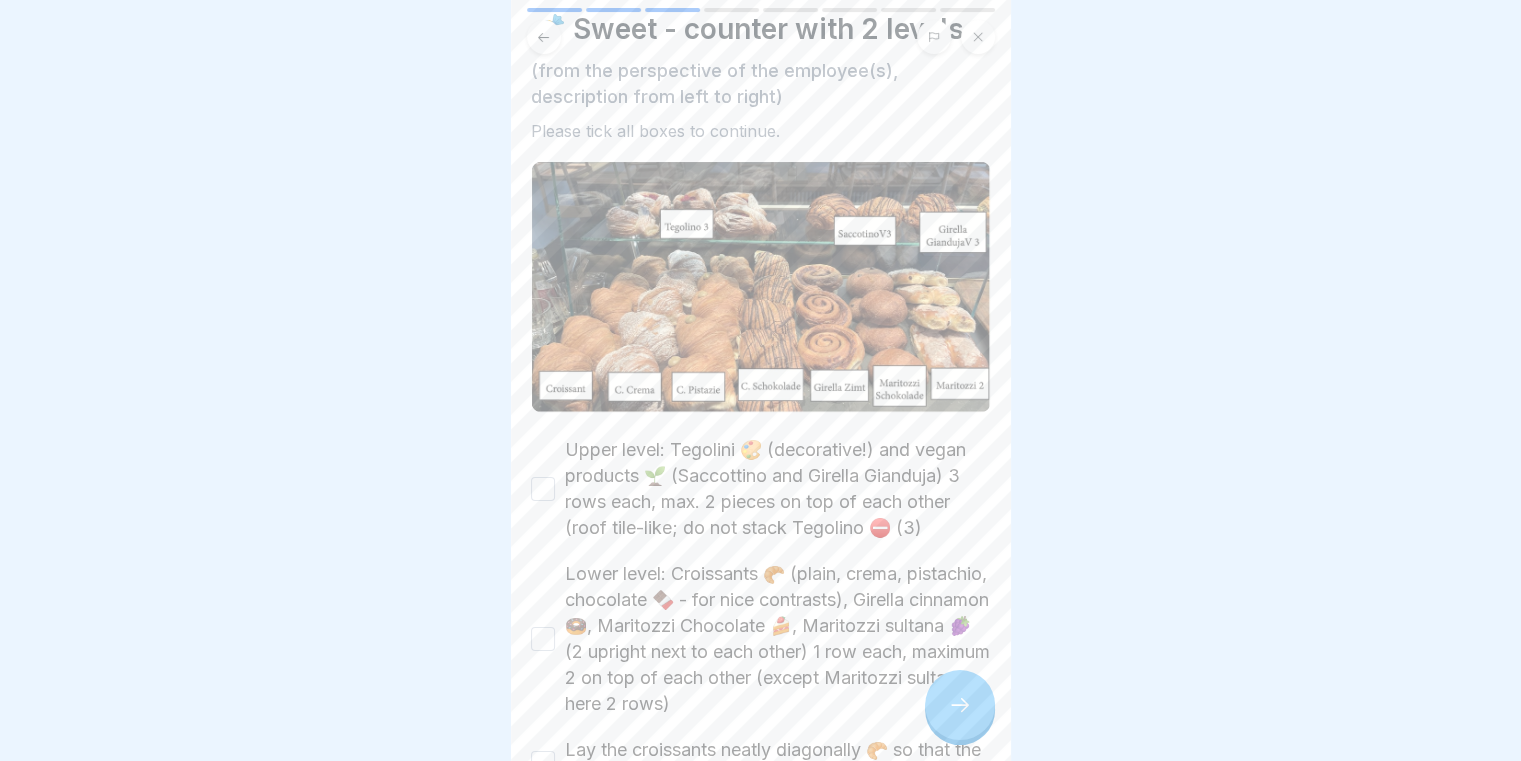 scroll, scrollTop: 200, scrollLeft: 0, axis: vertical 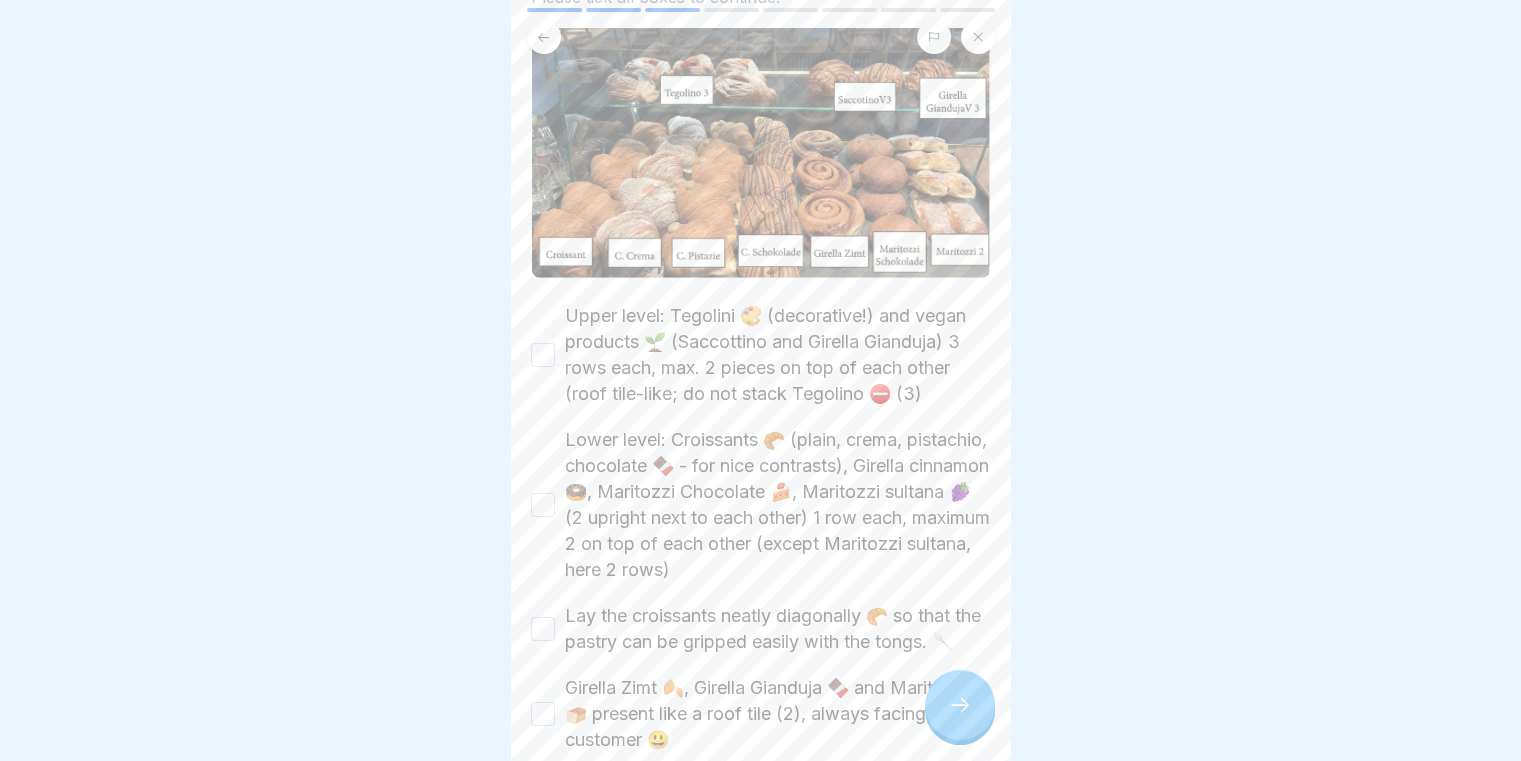 click on "Upper level: Tegolini 🎨 (decorative!) and vegan products 🌱 (Saccottino and Girella Gianduja) 3 rows each, max. 2 pieces on top of each other (roof tile-like; do not stack Tegolino ⛔ (3)" at bounding box center [543, 355] 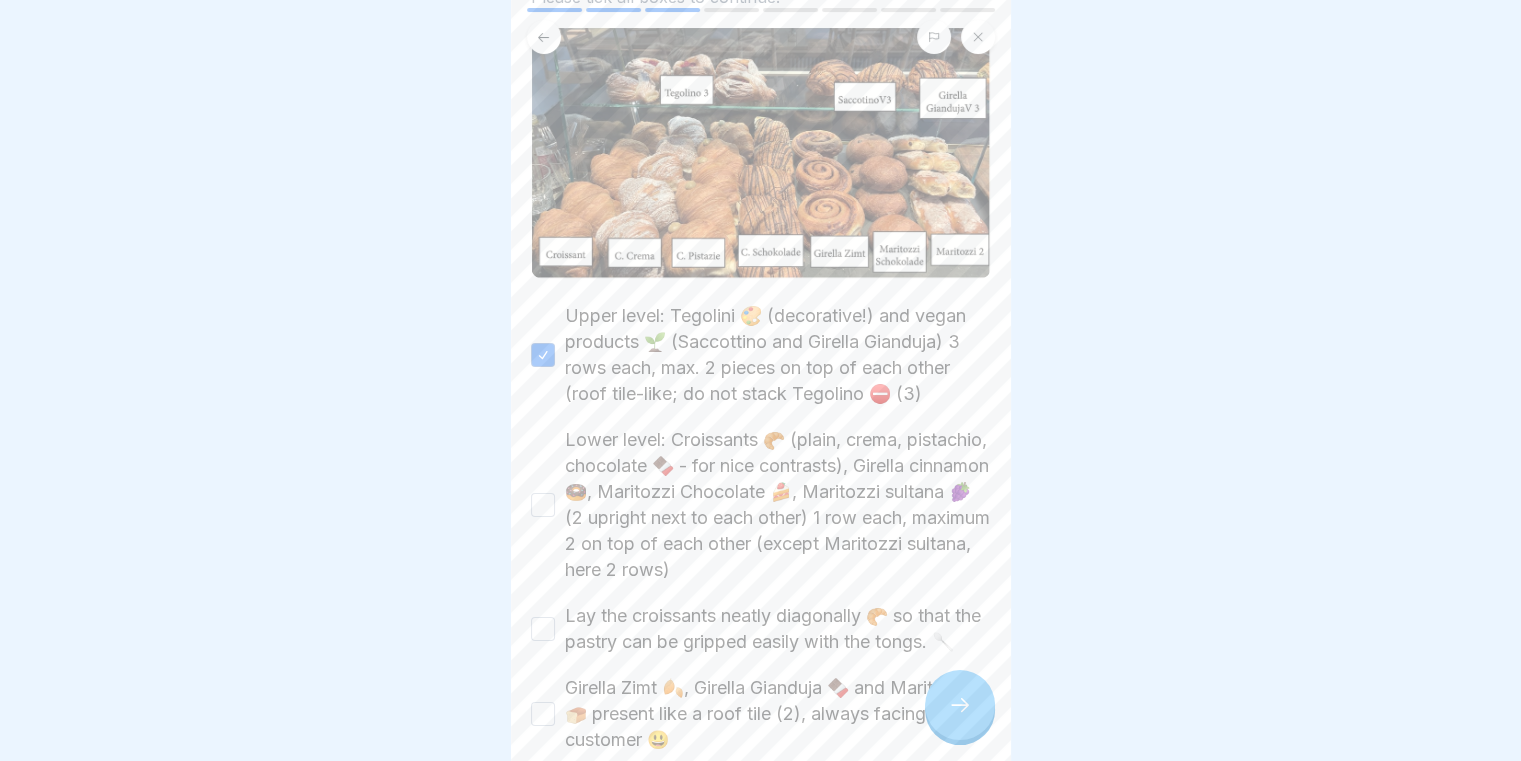 click on "Lower level: Croissants 🥐 (plain, crema, pistachio, chocolate 🍫 - for nice contrasts), Girella cinnamon 🍩, Maritozzi chocolate 🍰, Maritozzi sultana 🍇 (2 upright next to each other) 1 row each, maximum 2 on top of each other (except Maritozzi sultana, here 2 rows)" at bounding box center (543, 505) 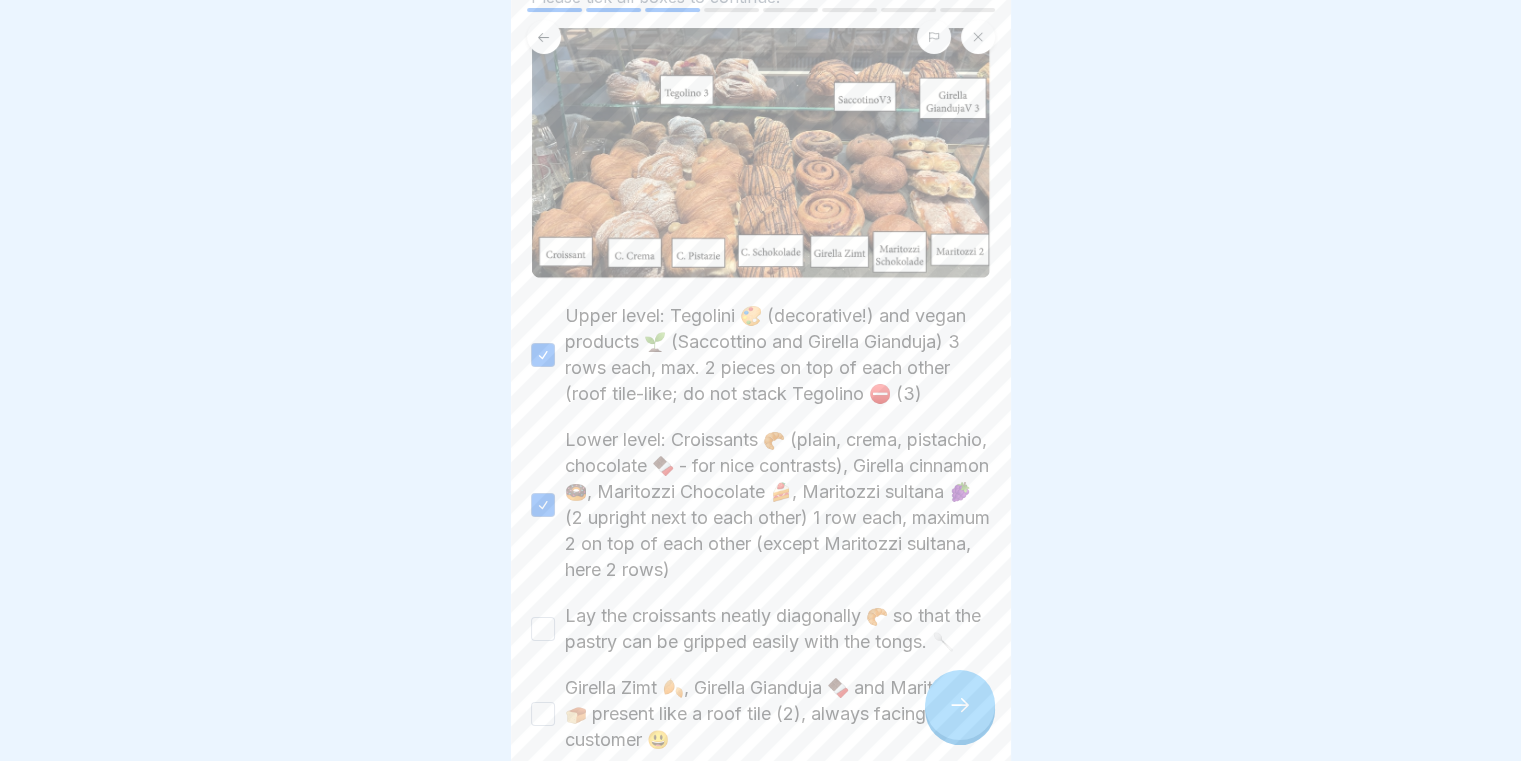 scroll, scrollTop: 300, scrollLeft: 0, axis: vertical 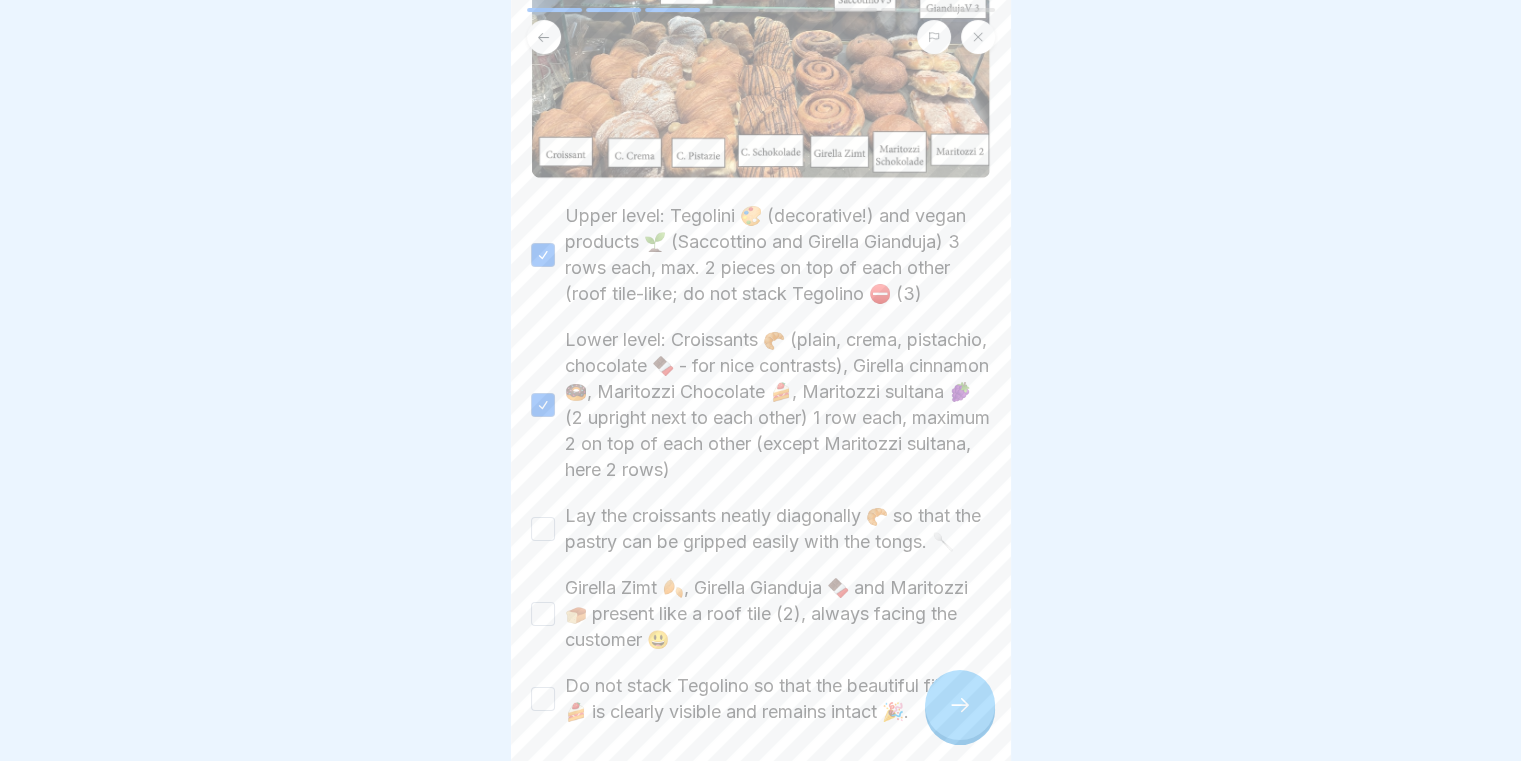 click on "Lay the croissants neatly diagonally 🥐 so that the pastry can be gripped easily with the tongs. 🥄" at bounding box center [543, 529] 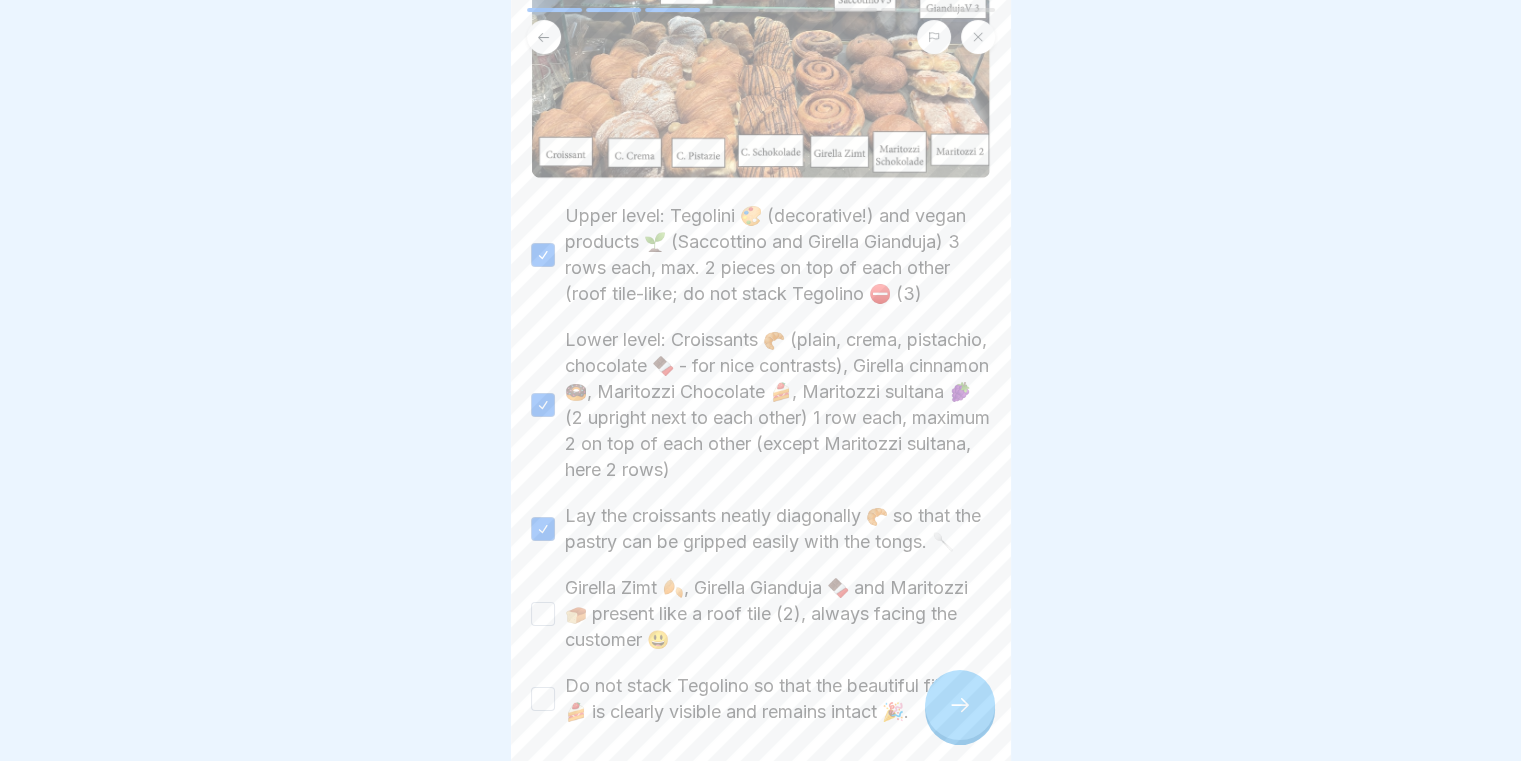 scroll, scrollTop: 401, scrollLeft: 0, axis: vertical 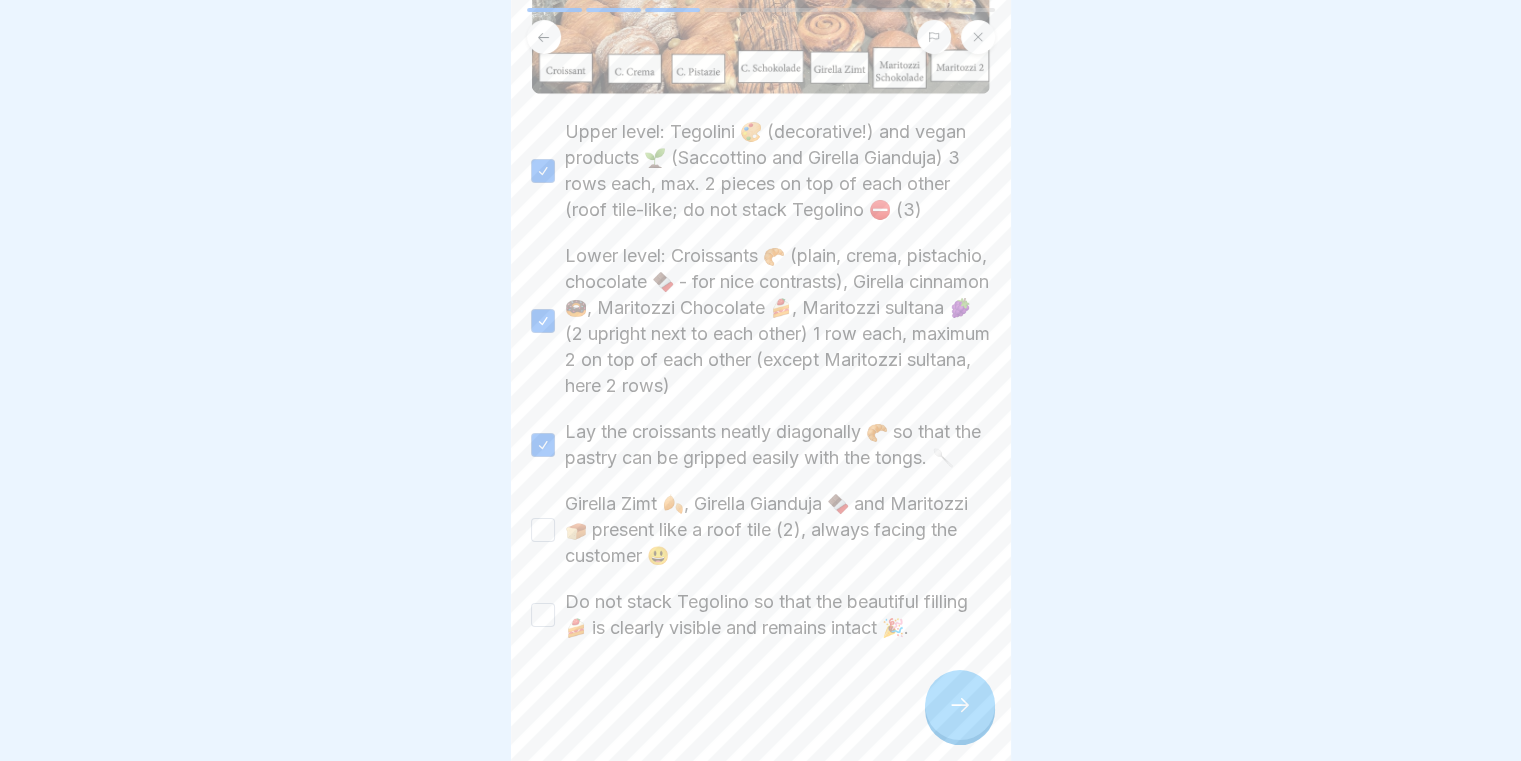 click on "Girella Zimt 🍂, Girella Gianduja 🍫 and Maritozzi 🍞 present like a roof tile (2), always facing the customer 😃" at bounding box center (543, 530) 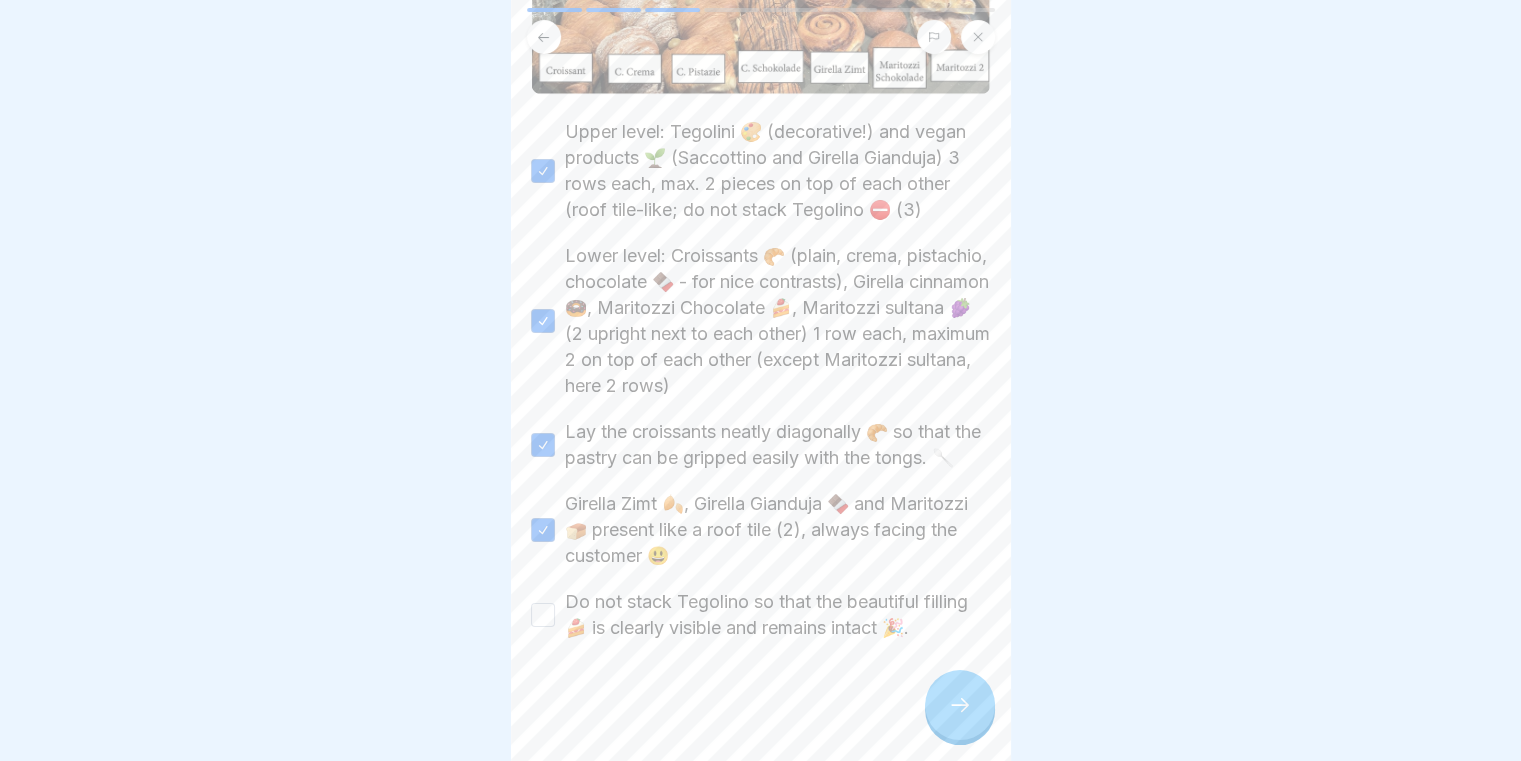 click on "Do not stack Tegolino so that the beautiful filling 🍰 is clearly visible and remains intact 🎉." at bounding box center [543, 615] 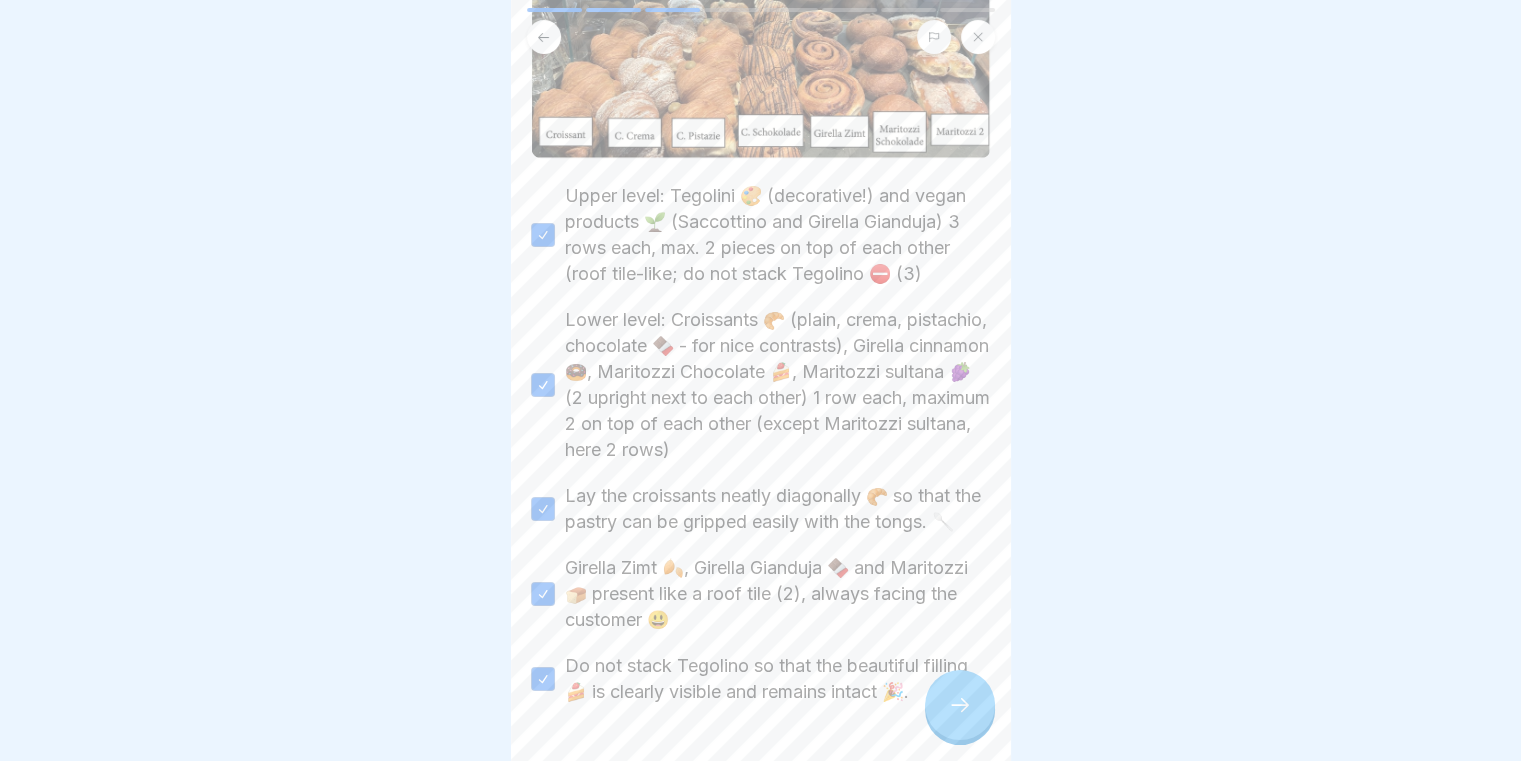 scroll, scrollTop: 401, scrollLeft: 0, axis: vertical 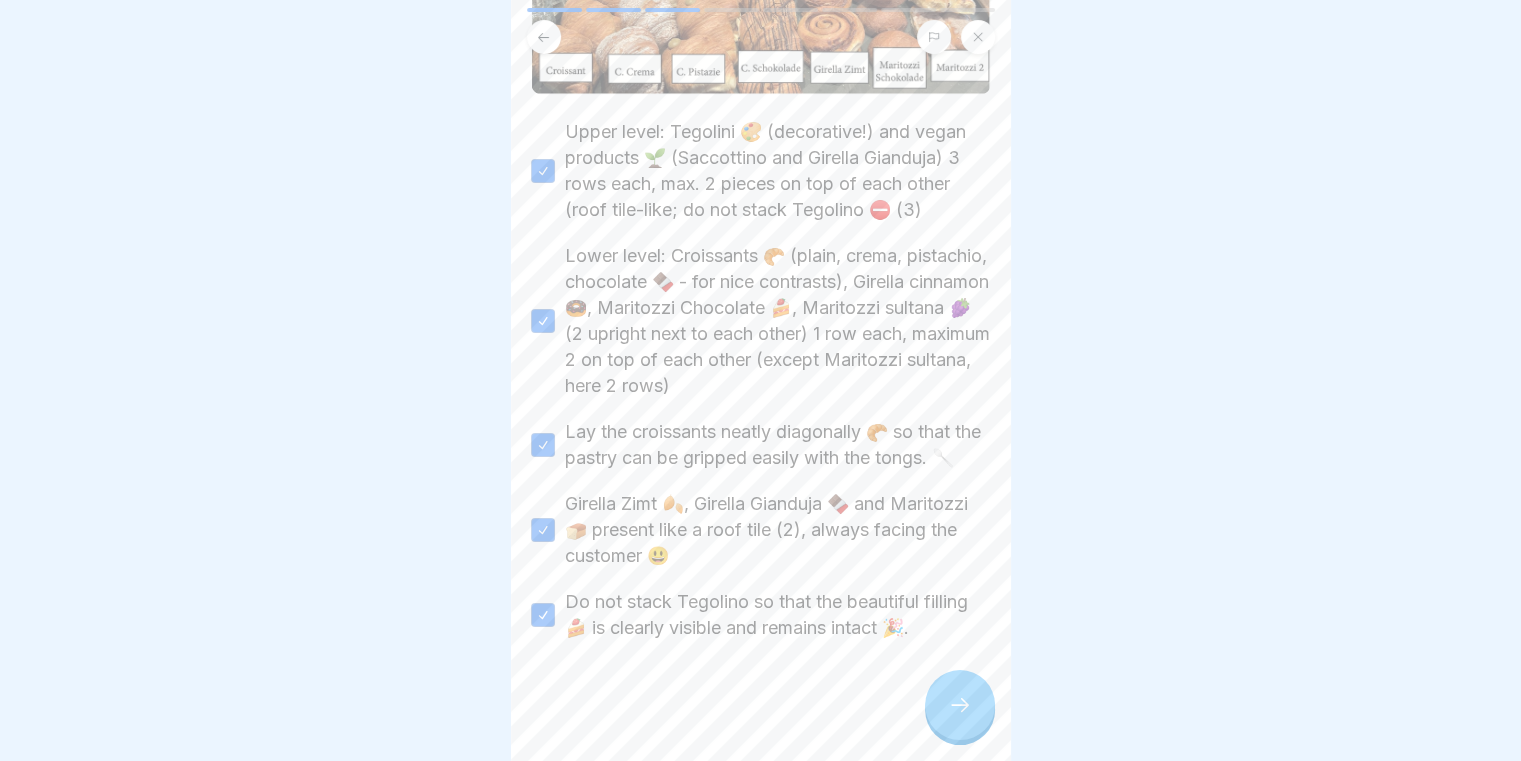 click at bounding box center (960, 705) 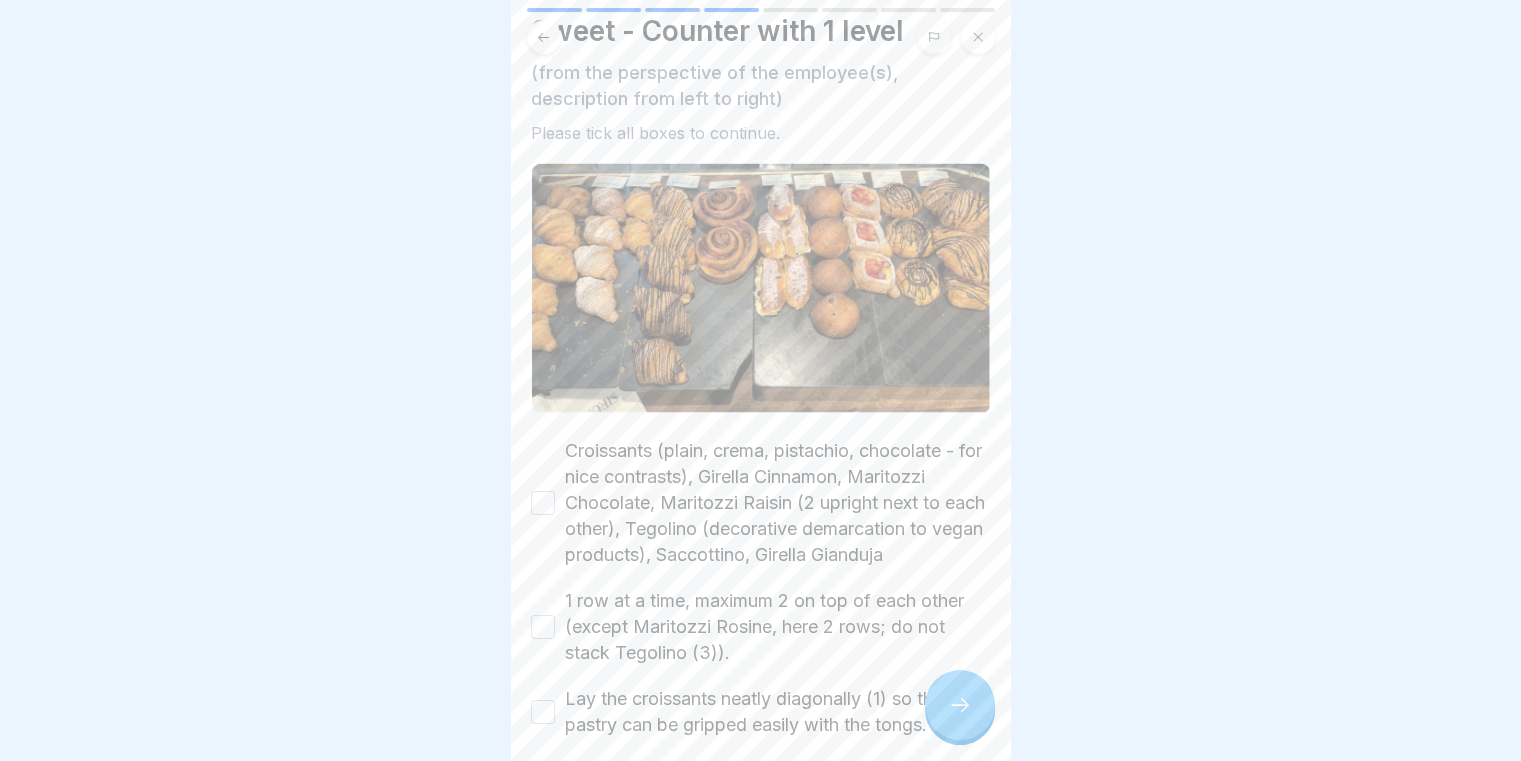 scroll, scrollTop: 100, scrollLeft: 0, axis: vertical 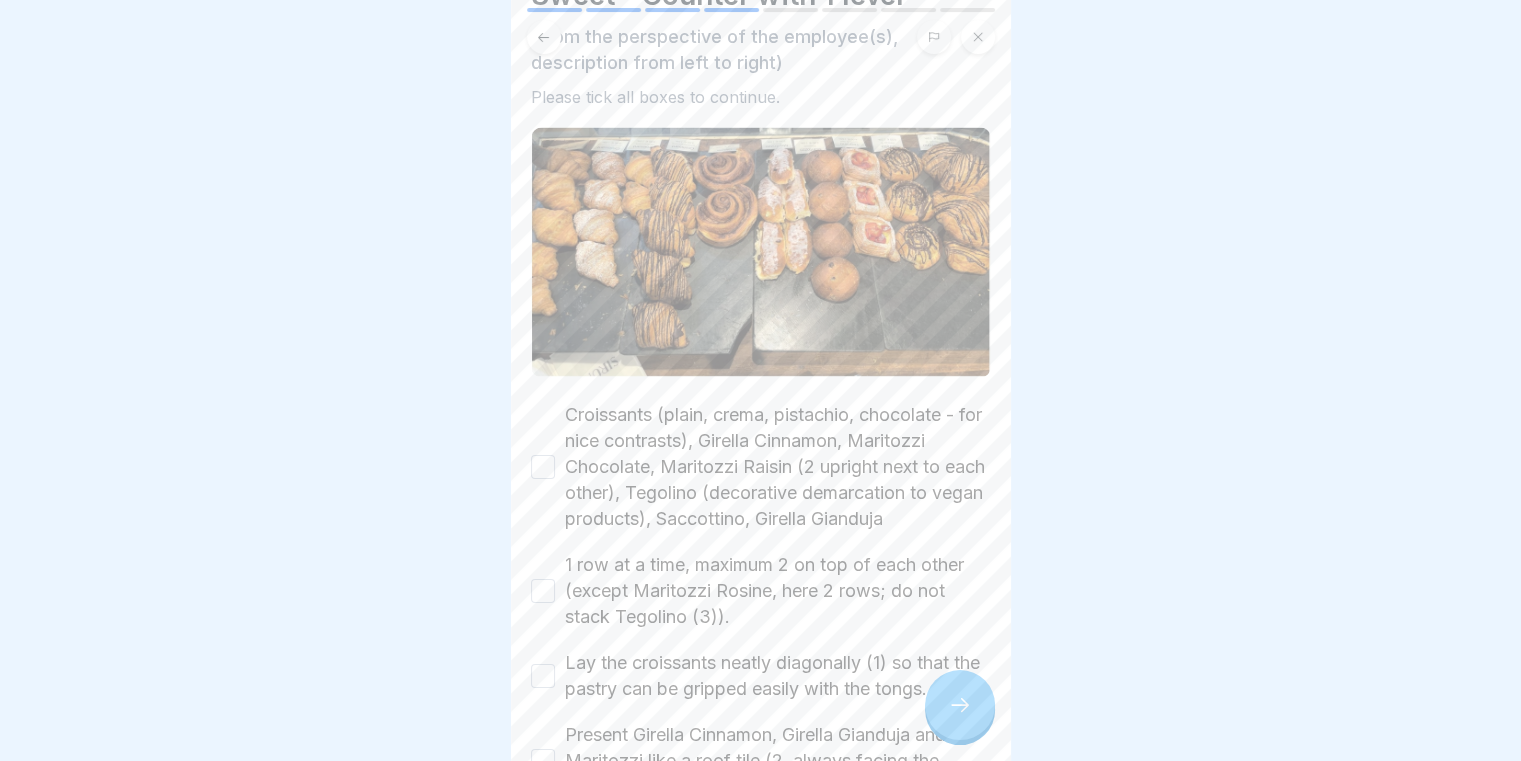 click on "Croissants (plain, crema, pistachio, chocolate - for nice contrasts), Girella Cinnamon, Maritozzi Chocolate, Maritozzi Raisin (2 upright next to each other), Tegolino (decorative demarcation to vegan products), Saccottino, Girella Gianduja" at bounding box center (543, 467) 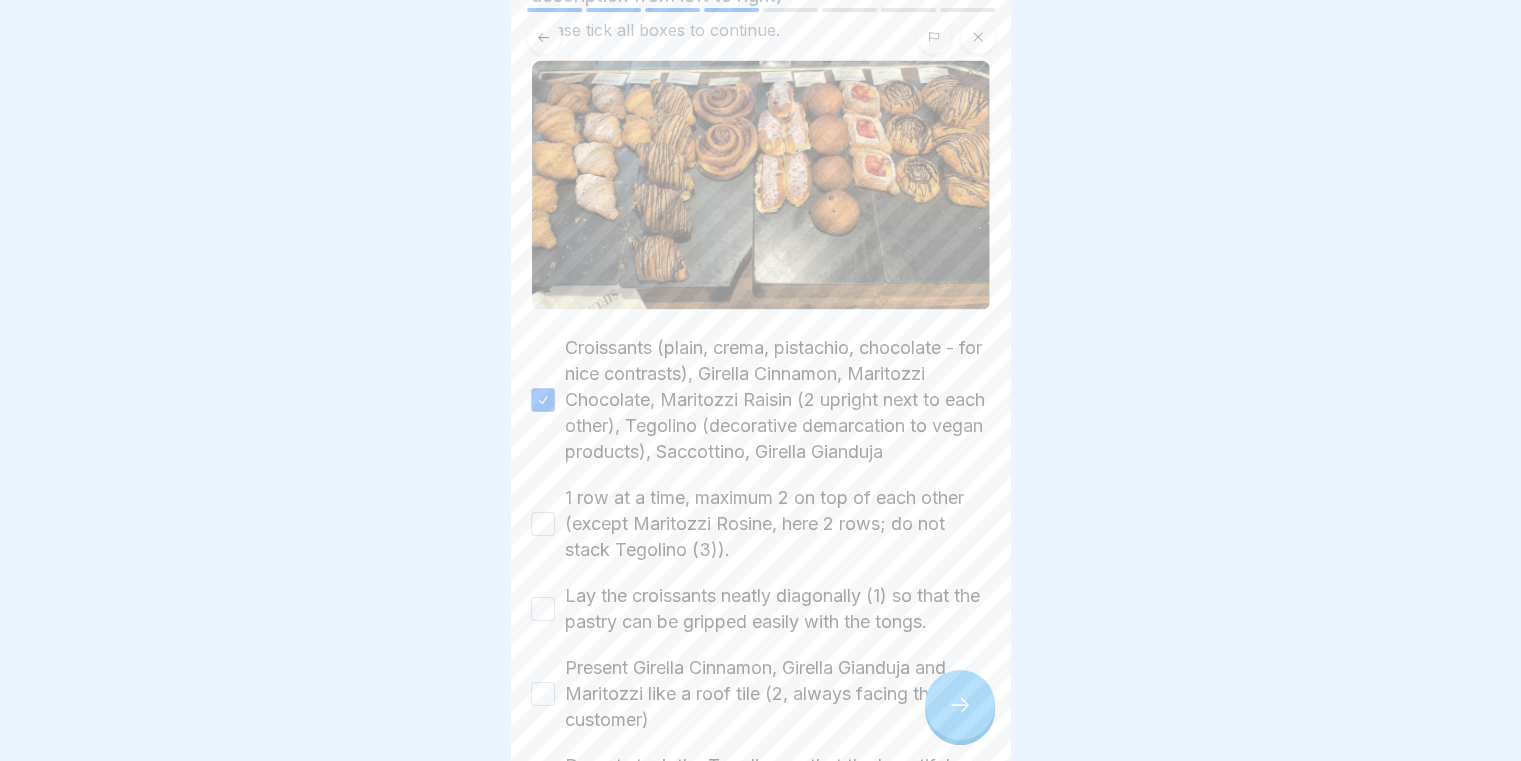 scroll, scrollTop: 200, scrollLeft: 0, axis: vertical 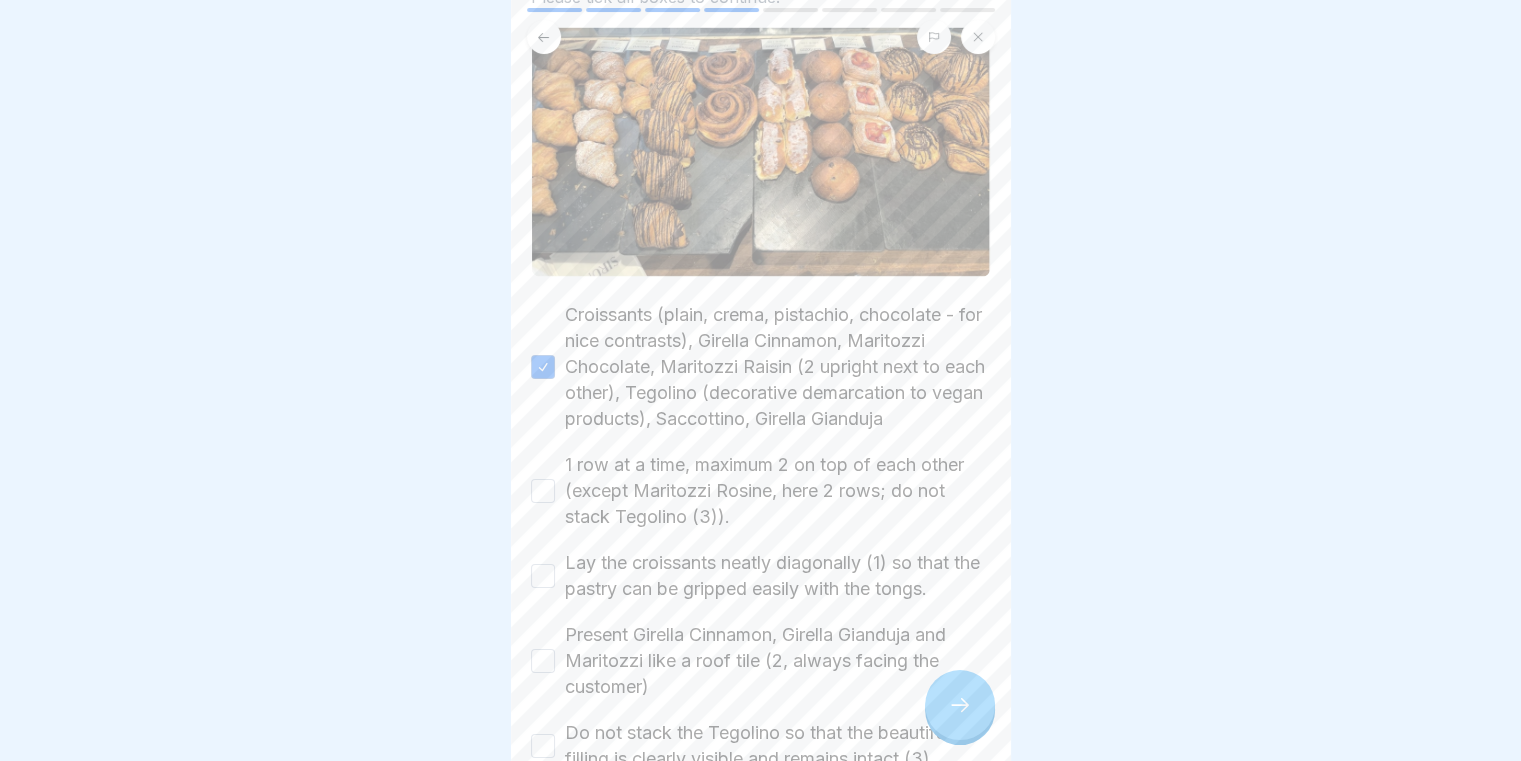 click on "1 row at a time, maximum 2 on top of each other (except Maritozzi Rosine, here 2 rows; do not stack Tegolino (3))." at bounding box center [543, 491] 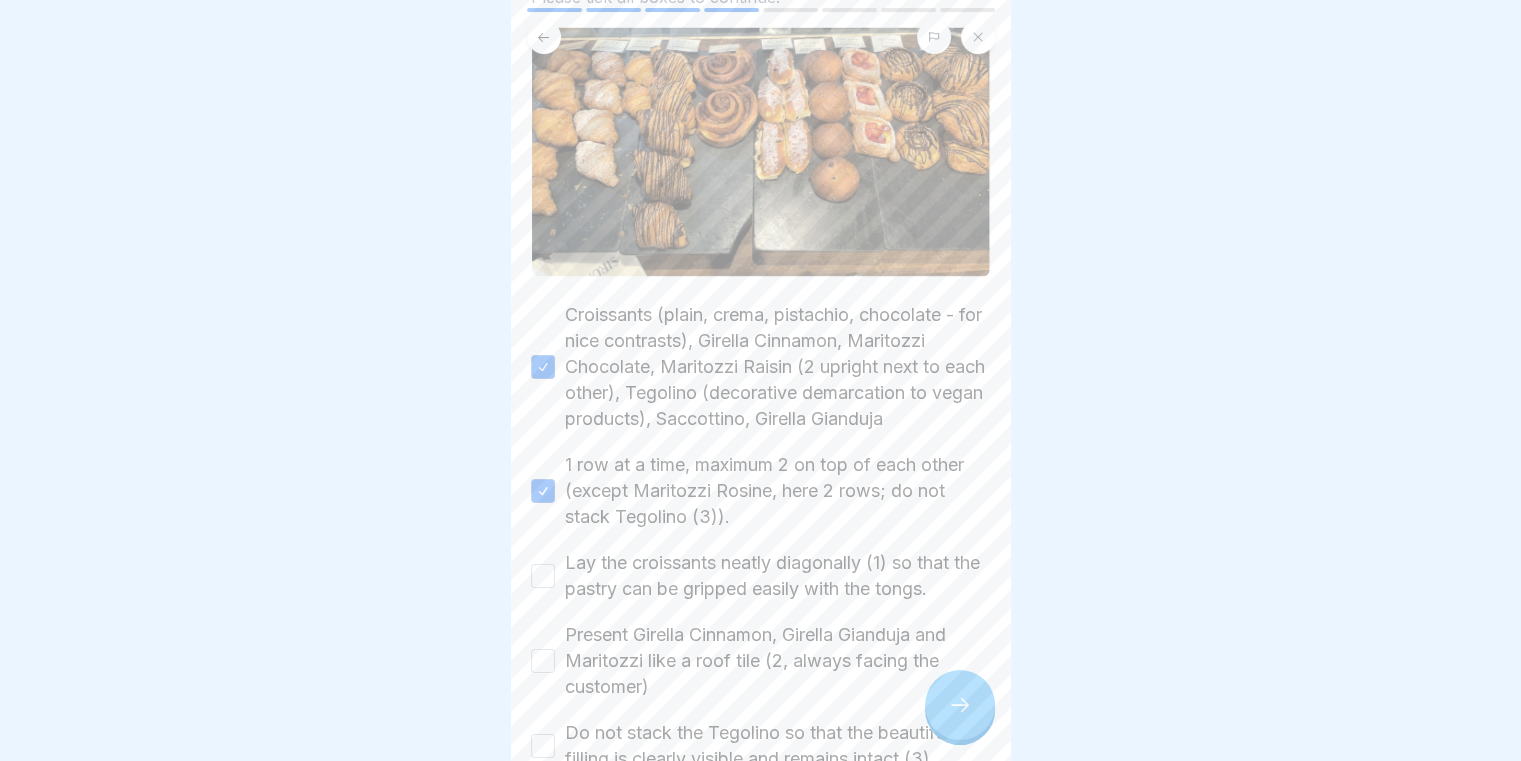 click on "Lay the croissants neatly diagonally (1) so that the pastry can be gripped easily with the tongs." at bounding box center [543, 576] 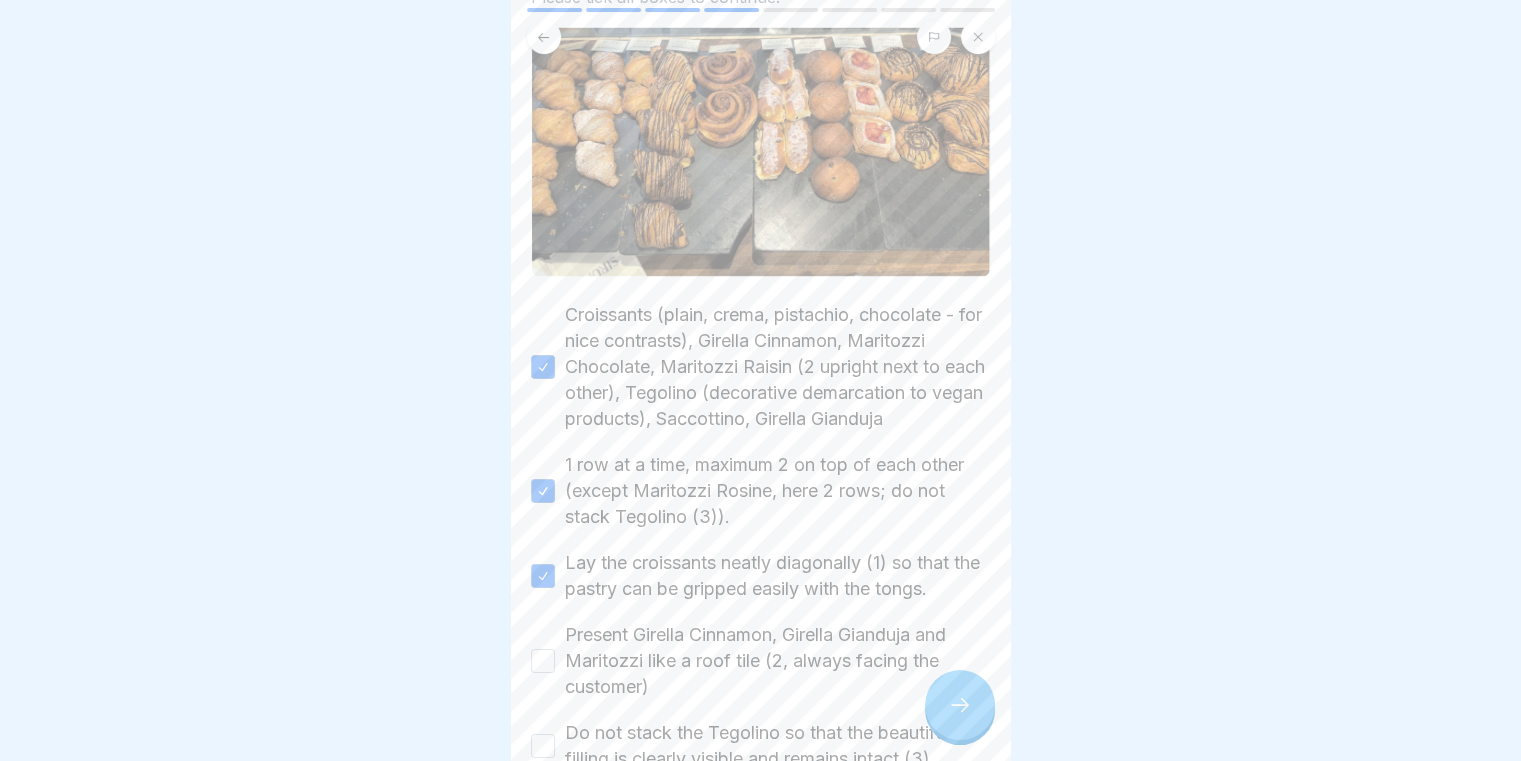 scroll, scrollTop: 300, scrollLeft: 0, axis: vertical 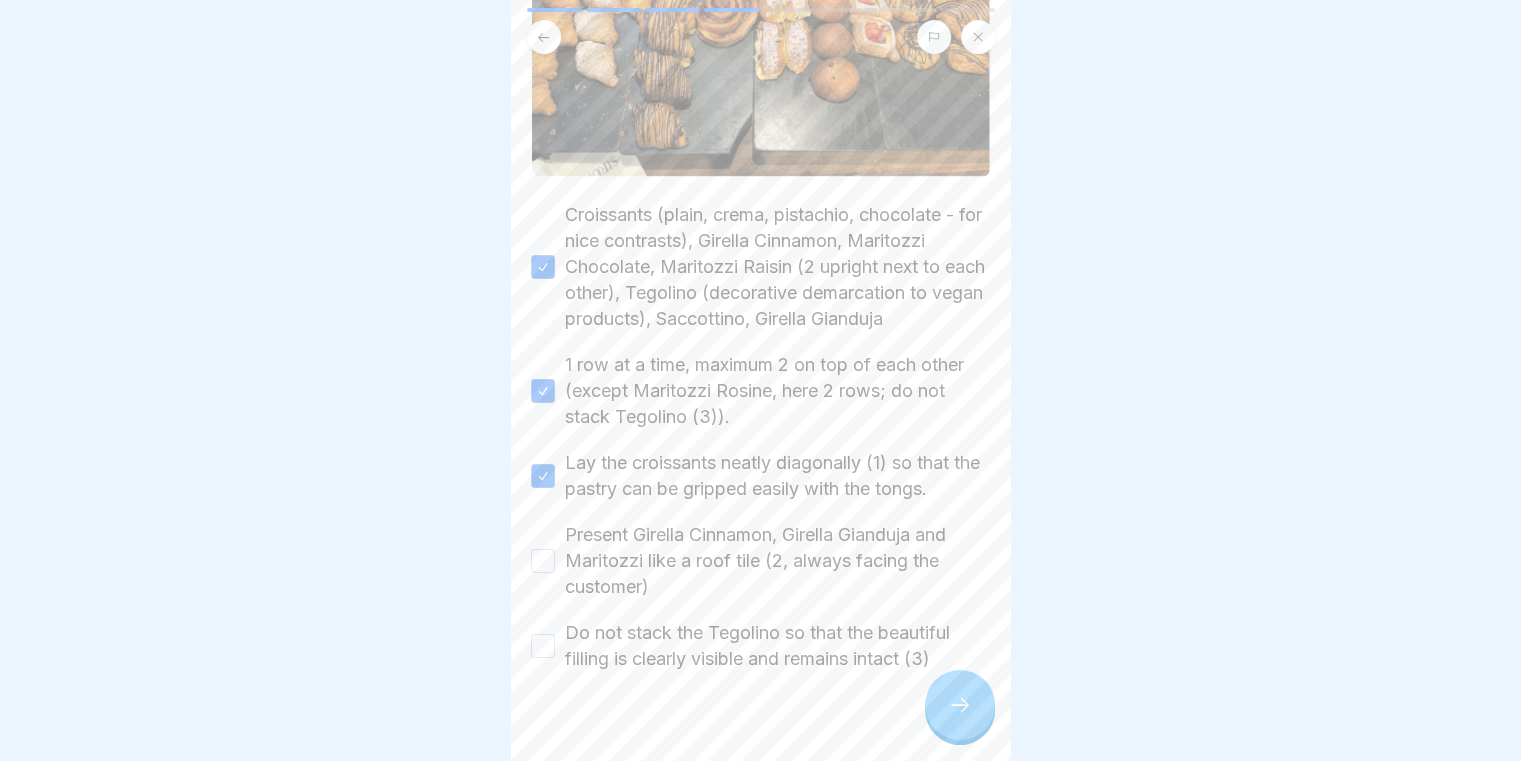click on "Present Girella Cinnamon, Girella Gianduja and Maritozzi like a roof tile (2, always facing the customer)" at bounding box center [543, 561] 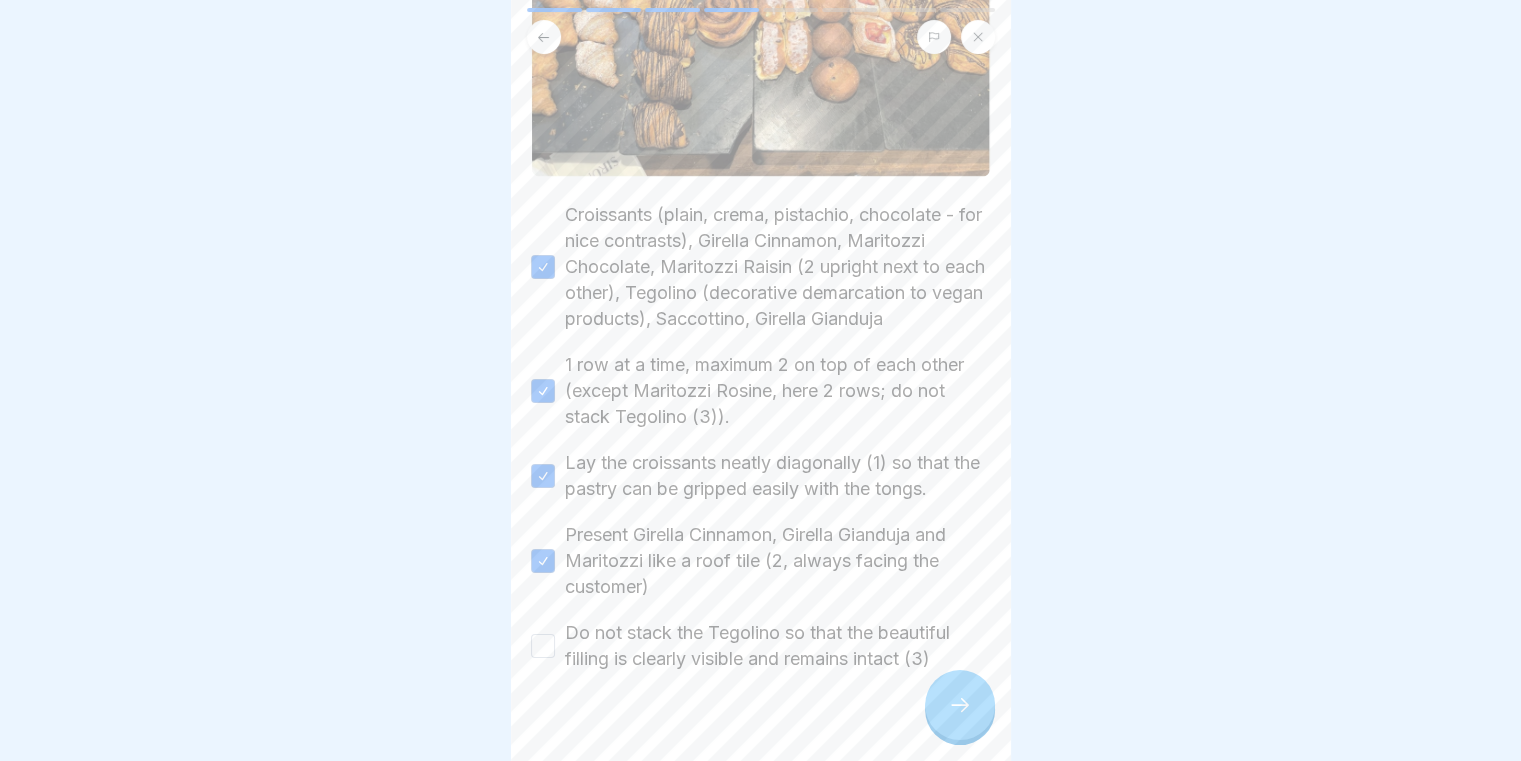click on "Do not stack the Tegolino so that the beautiful filling is clearly visible and remains intact (3)" at bounding box center [543, 646] 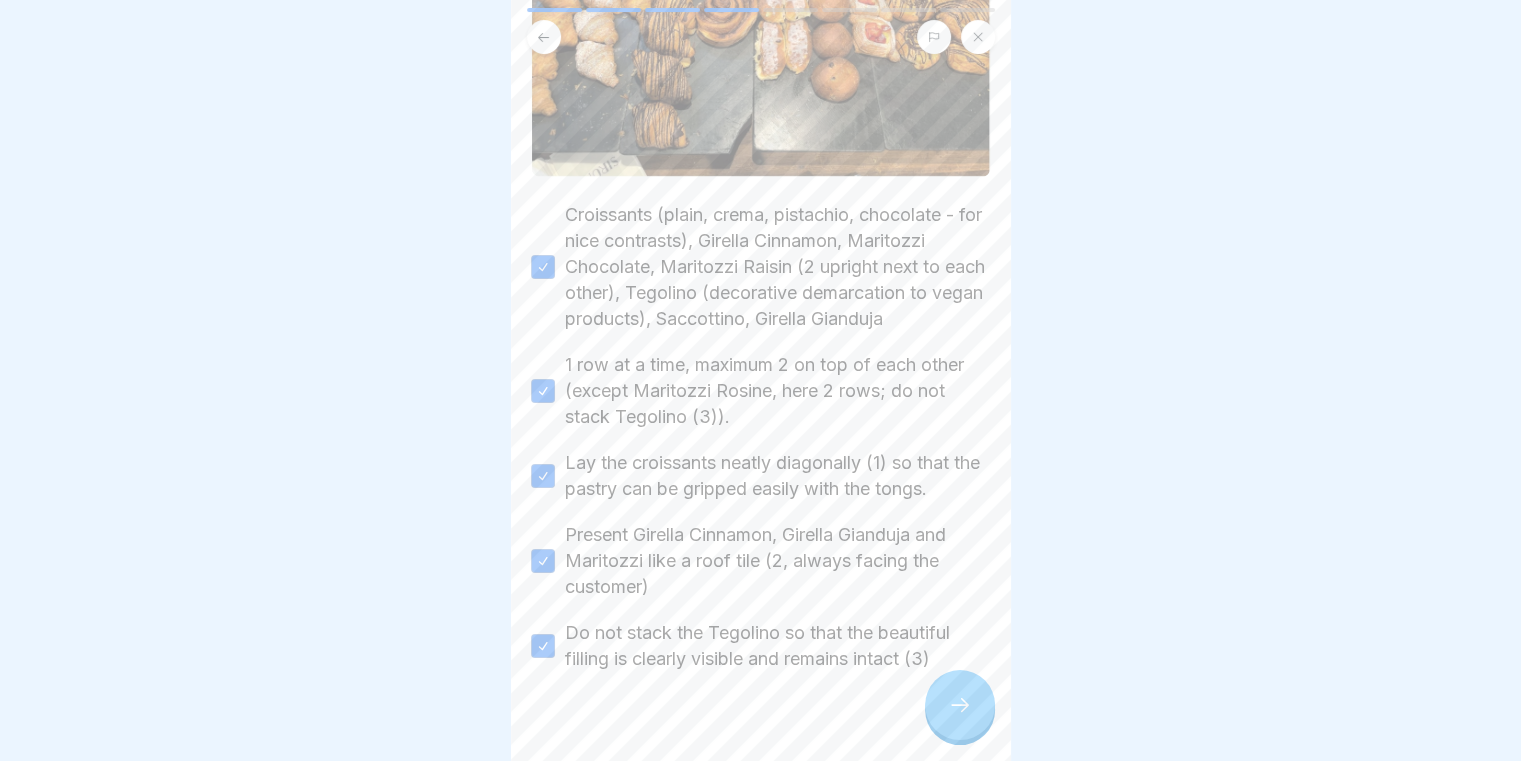 click at bounding box center (761, 732) 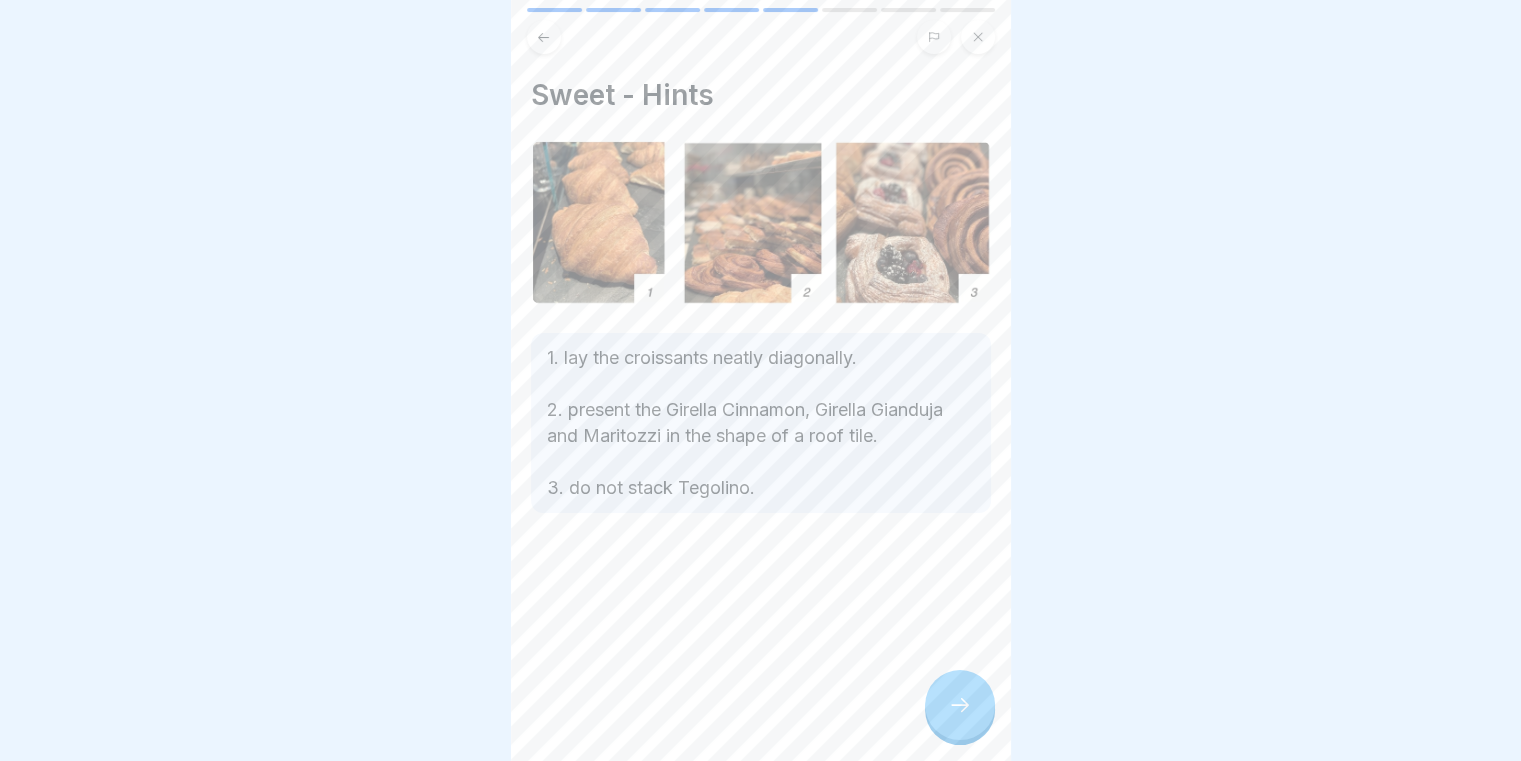 click 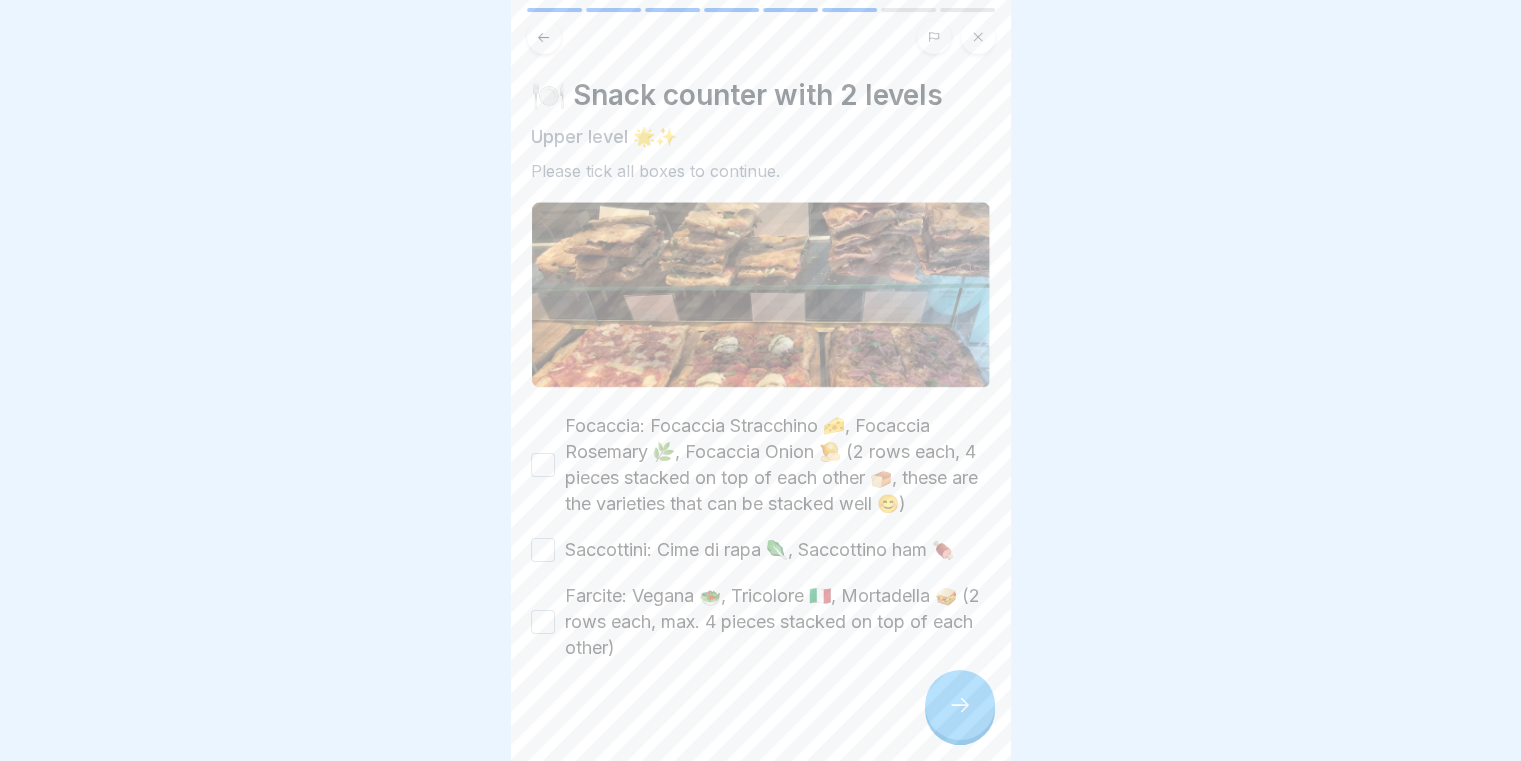 click on "Focaccia: Focaccia Stracchino 🧀, Focaccia Rosemary 🌿, Focaccia Onion 🧅 (2 rows each, 4 pieces stacked on top of each other 🍞, these are the varieties that can be stacked well 😊)" at bounding box center [761, 465] 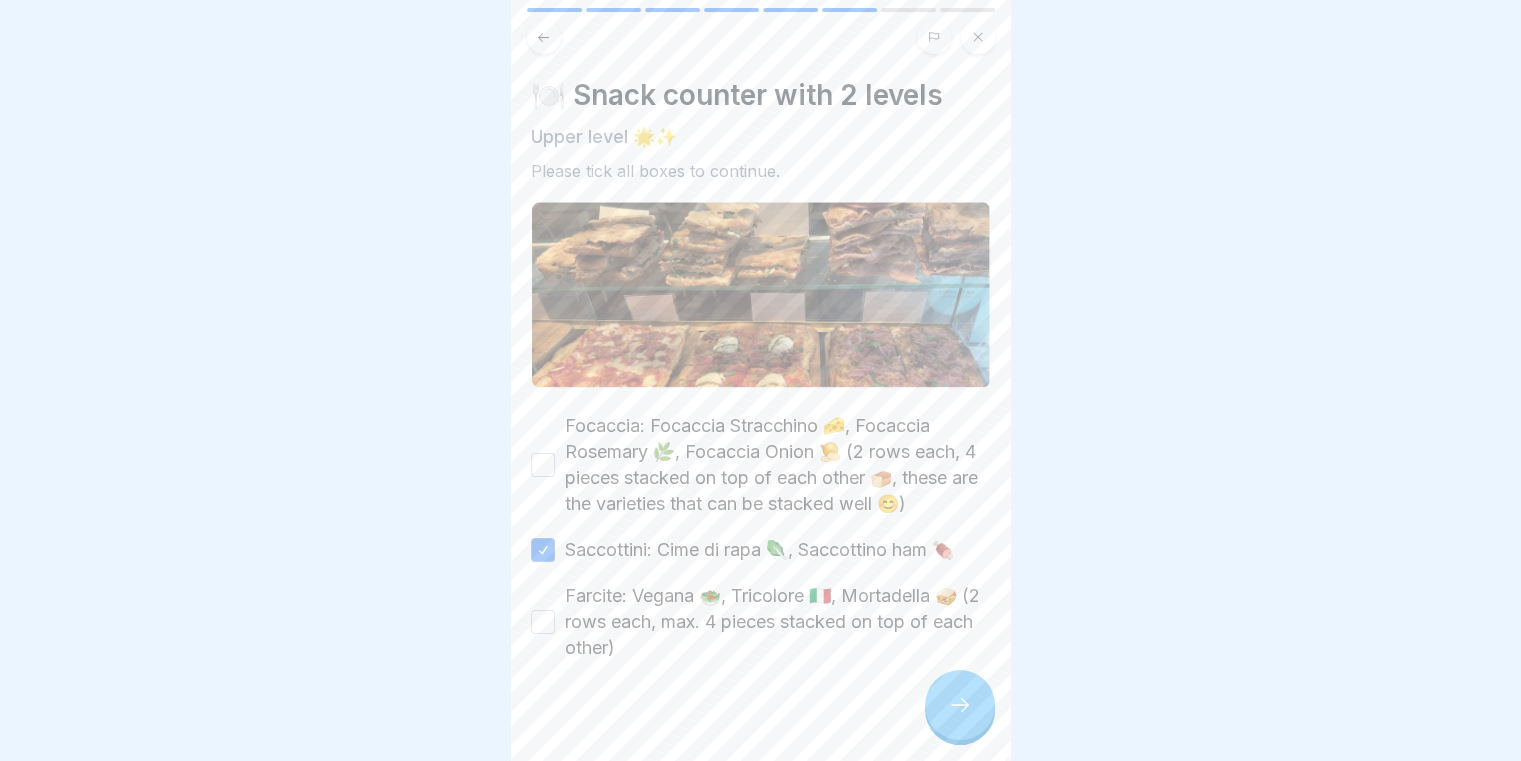 click on "🍽️ Snack counter with 2 levels Upper level 🌟✨ Please tick all boxes to continue. Focaccia: Focaccia Stracchino 🧀, Focaccia Rosemary 🌿, Focaccia Onion 🧅 (2 rows each, 4 pieces stacked on top of each other 🍞, these are the varieties that can be stacked well 😊) Saccottini: Cime di rapa 🥬, Saccottino ham 🍖 Farcite: Vegana 🥗, Tricolore 🇮🇹, Mortadella 🥪 (2 rows each, max. 4 pieces stacked on top of each other)" at bounding box center (761, 380) 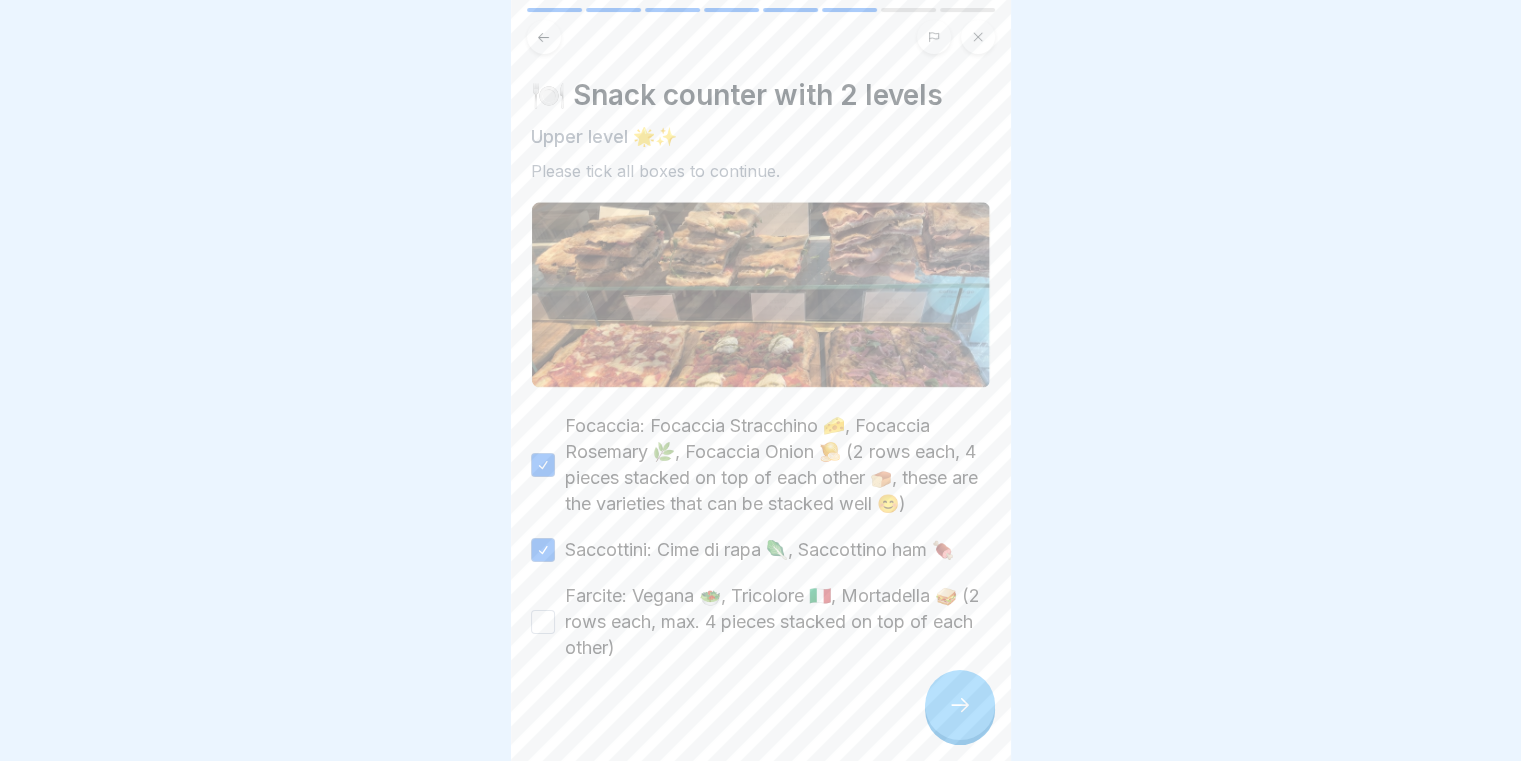 click on "Farcite: Vegana 🥗, Tricolore 🇮🇹, Mortadella 🥪 (2 rows each, max. 4 pieces stacked on top of each other)" at bounding box center (543, 622) 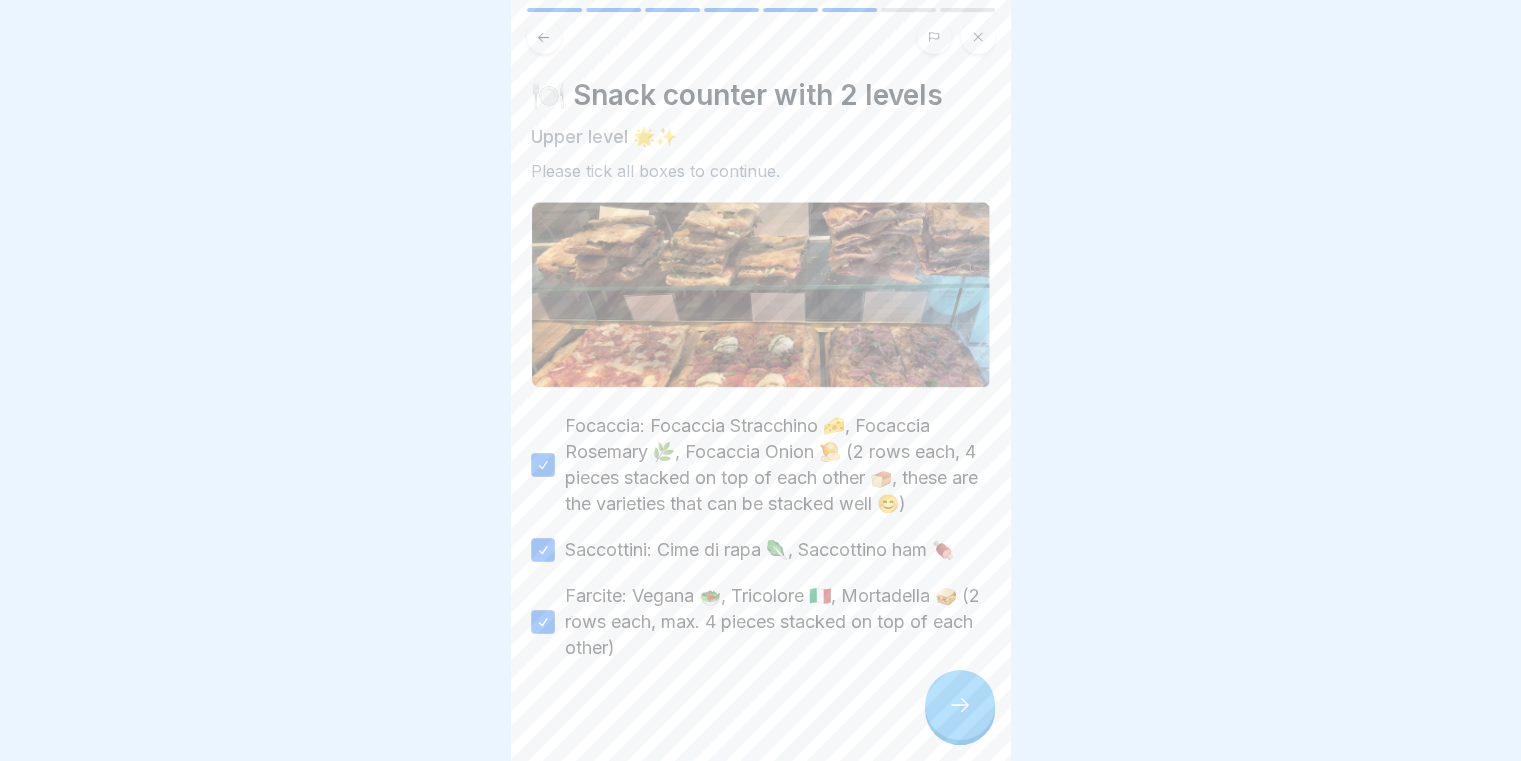 click at bounding box center [960, 705] 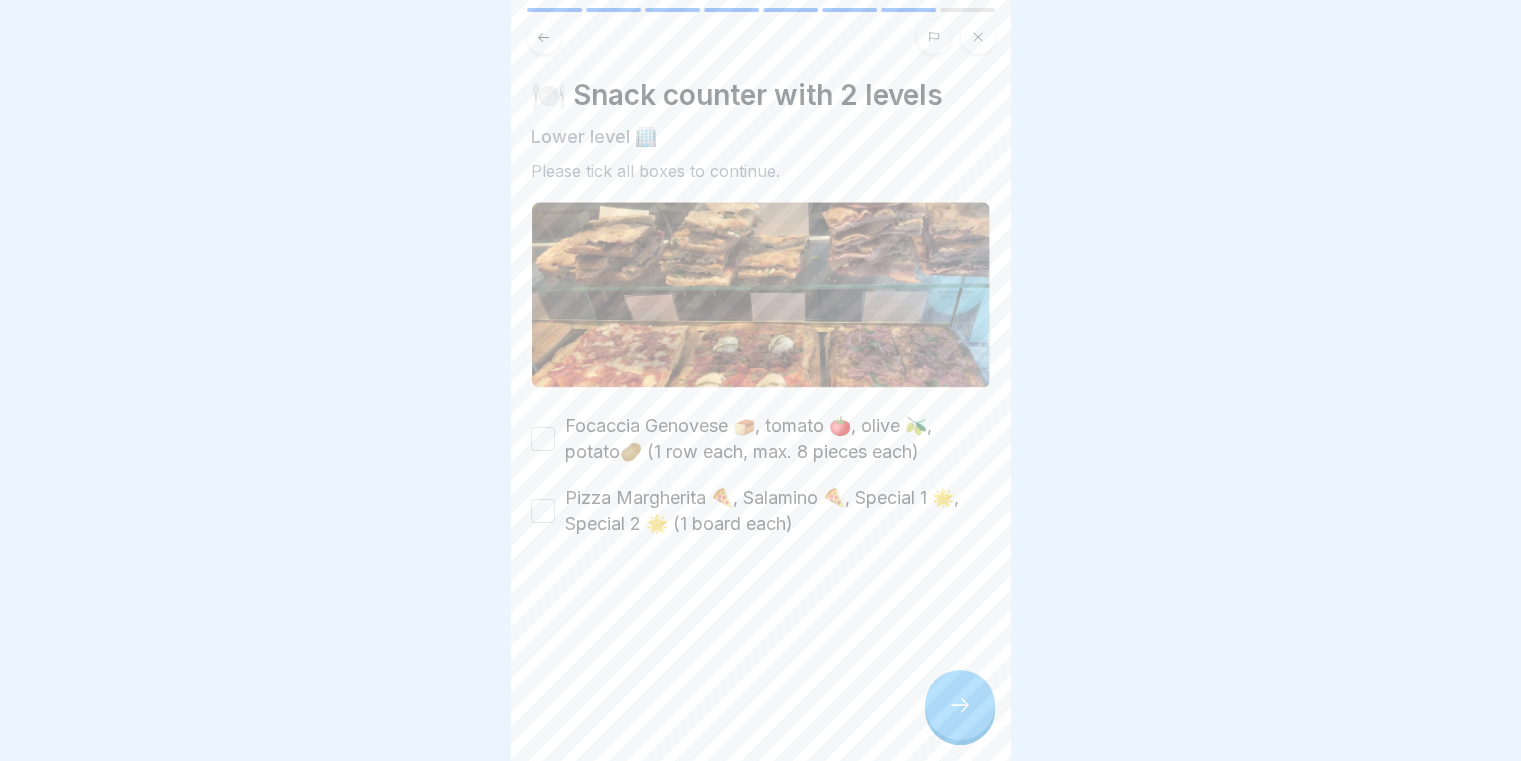click on "Focaccia Genovese 🍞, tomato 🍅, olive 🫒, potato🥔 (1 row each, max. 8 pieces each) Pizza Margherita 🍕, Salamino 🍕, Special 1 🌟, Special 2 🌟 (1 board each)" at bounding box center (761, 475) 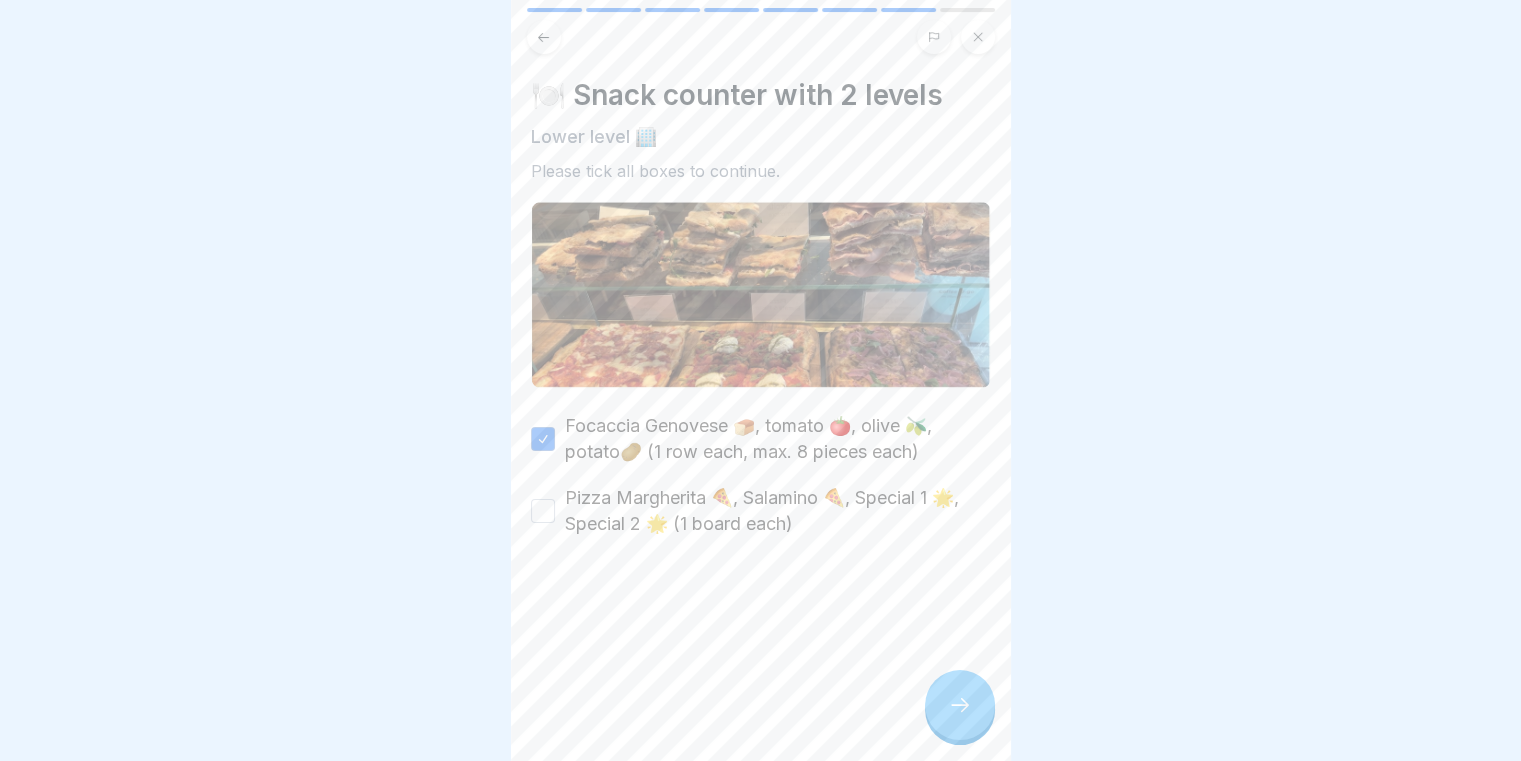 click on "Pizza Margherita 🍕, Salamino 🍕, Special 1 🌟, Special 2 🌟 (1 board each)" at bounding box center (778, 511) 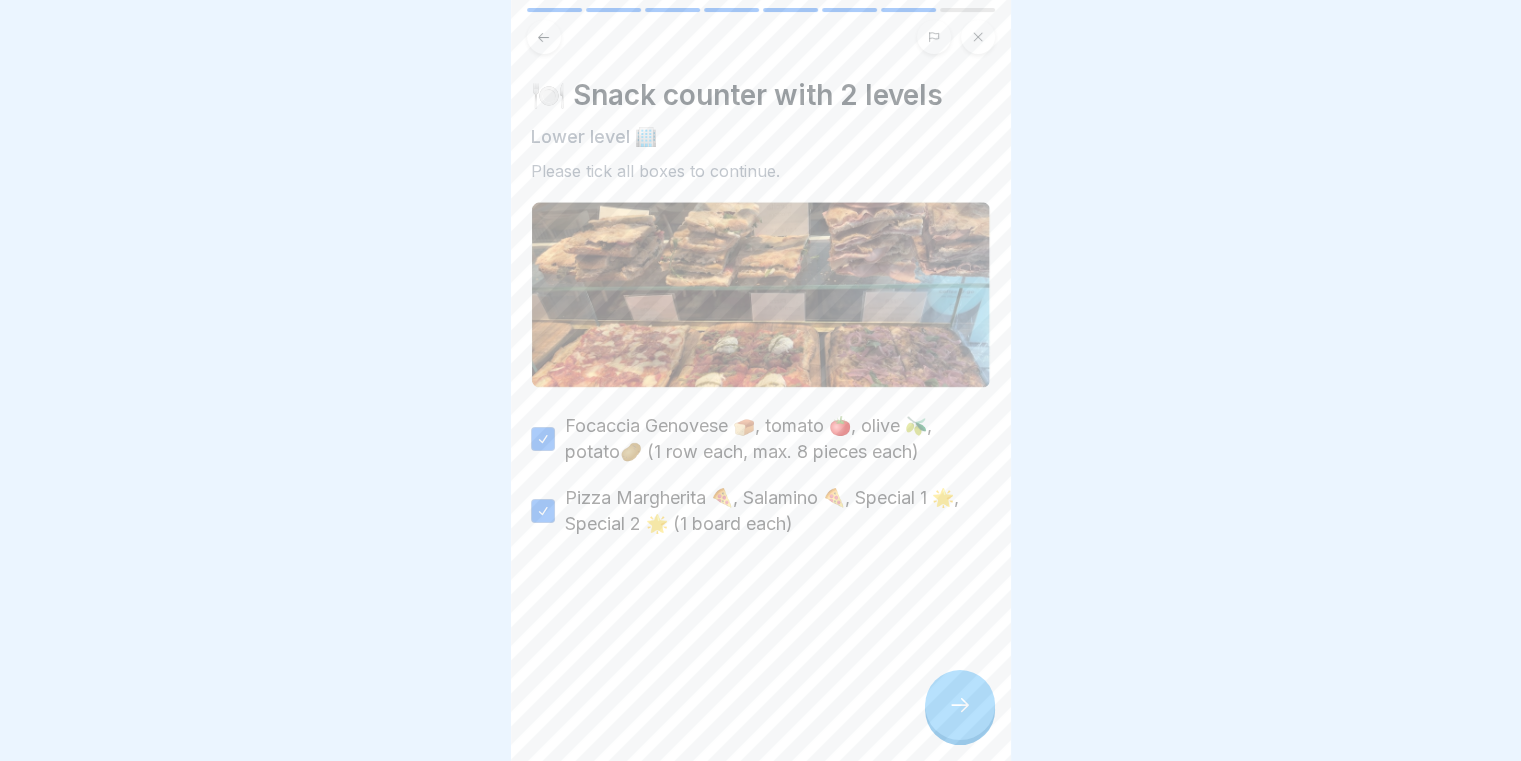click 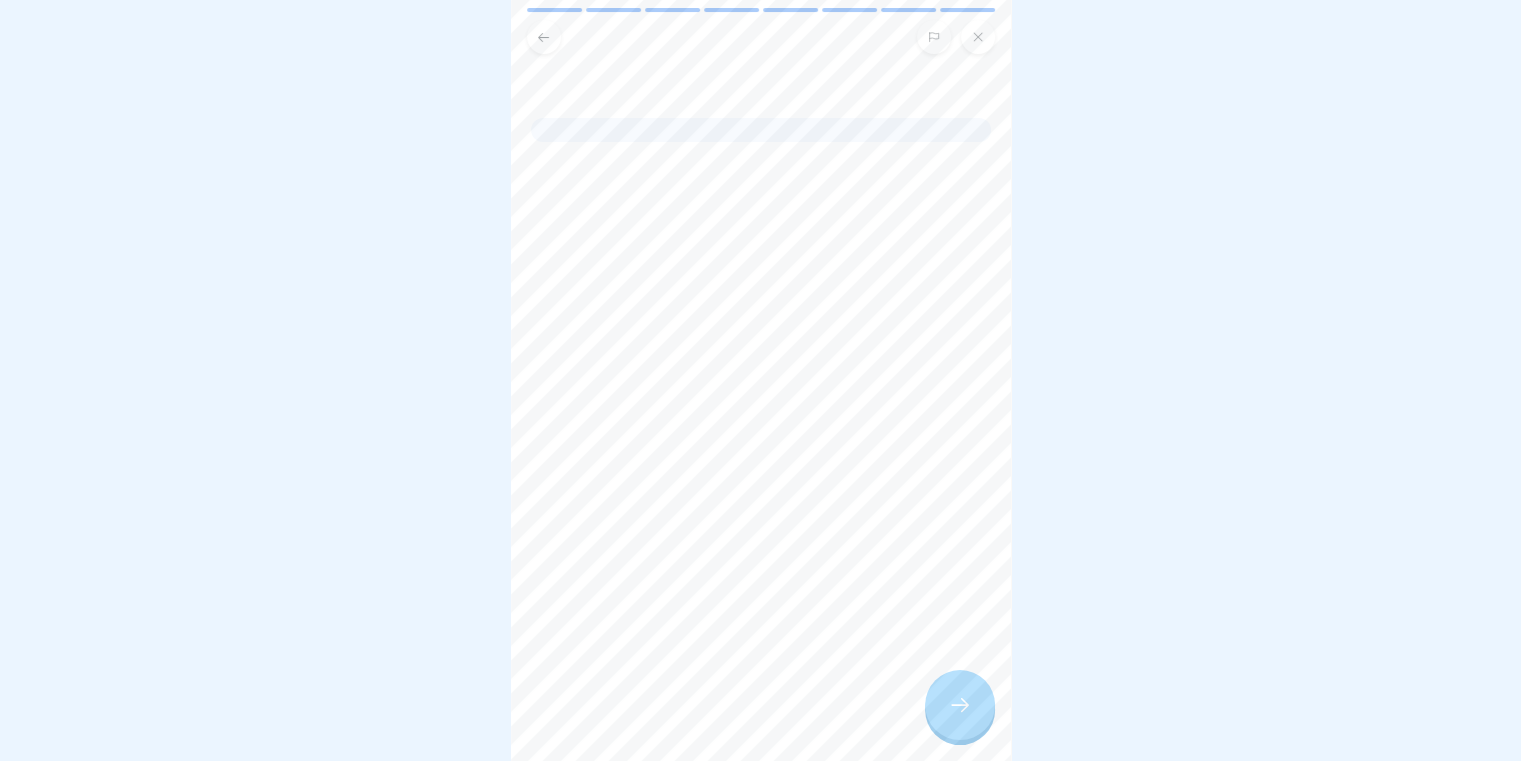 click 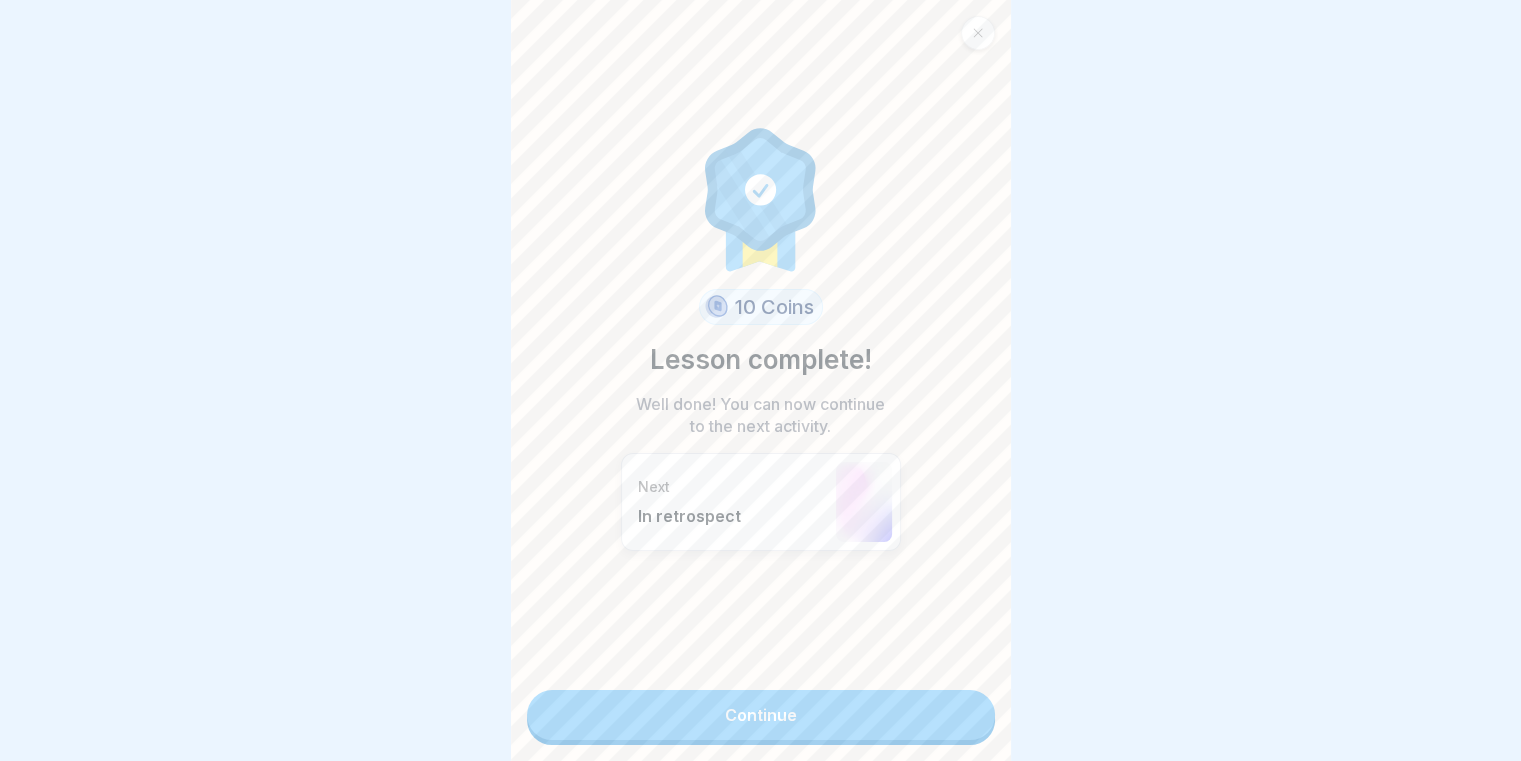 click on "Continue" at bounding box center (761, 715) 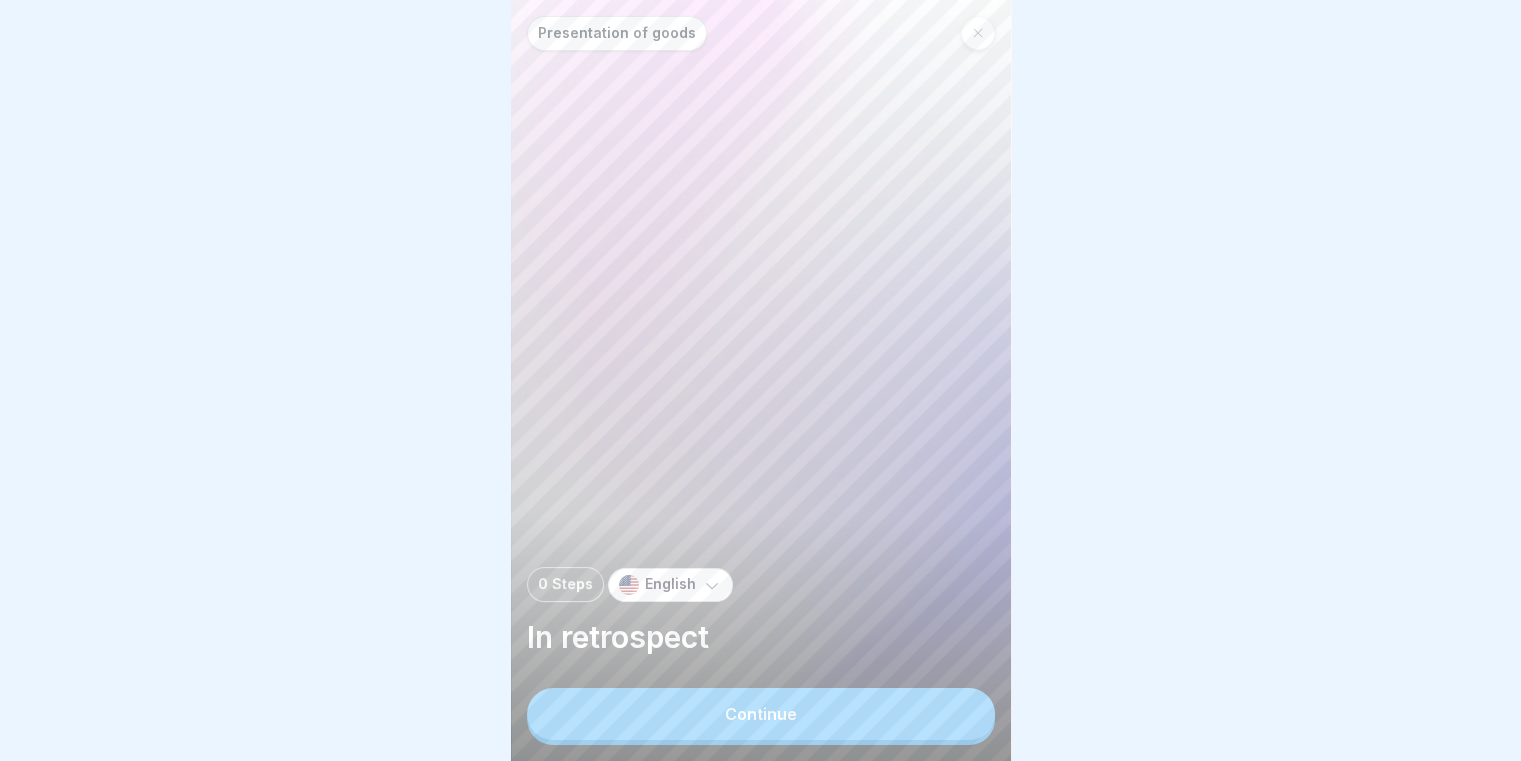click on "Continue" at bounding box center [761, 714] 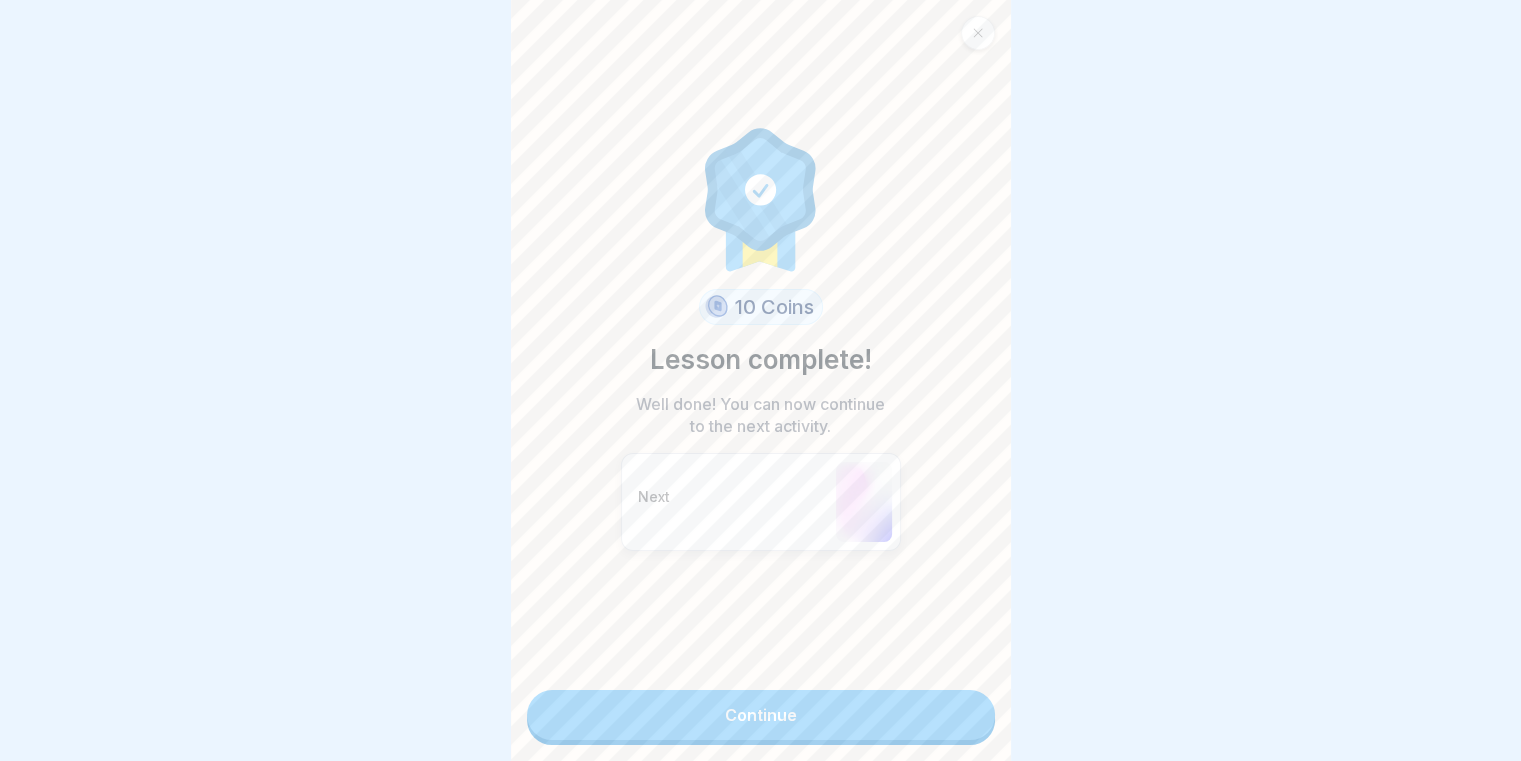 click on "Continue" at bounding box center [761, 715] 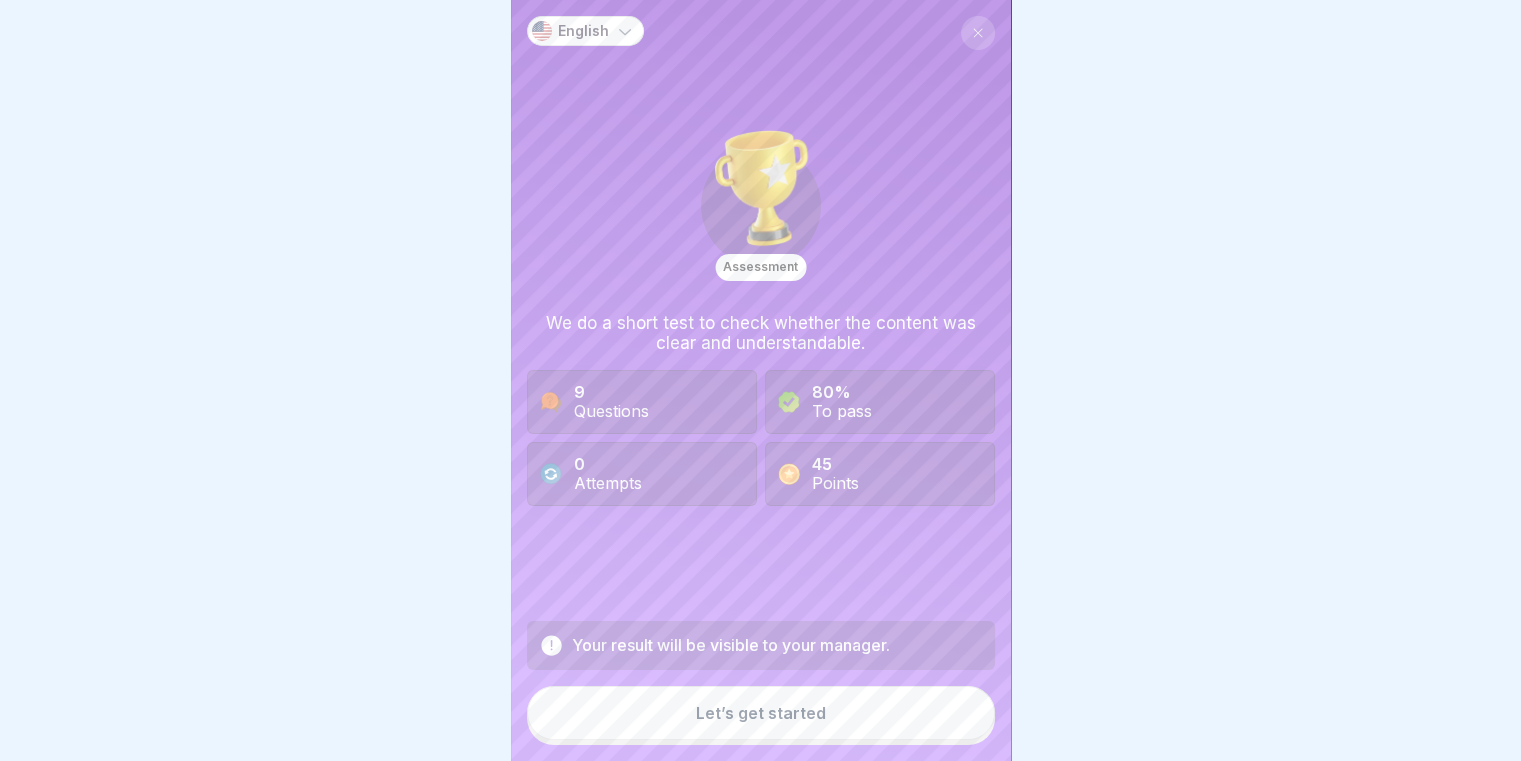 click on "Let’s get started" at bounding box center (761, 713) 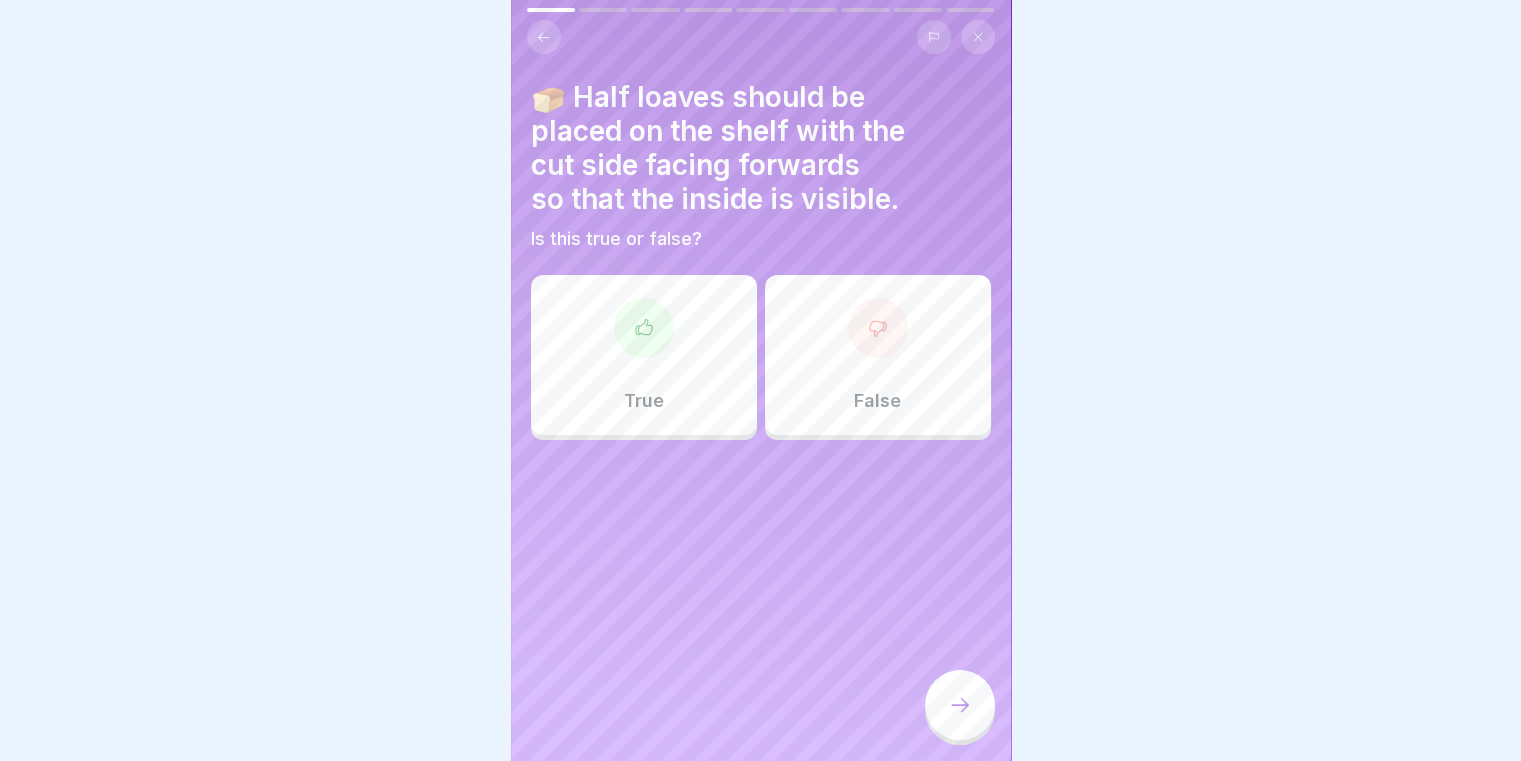 click on "True" at bounding box center (644, 355) 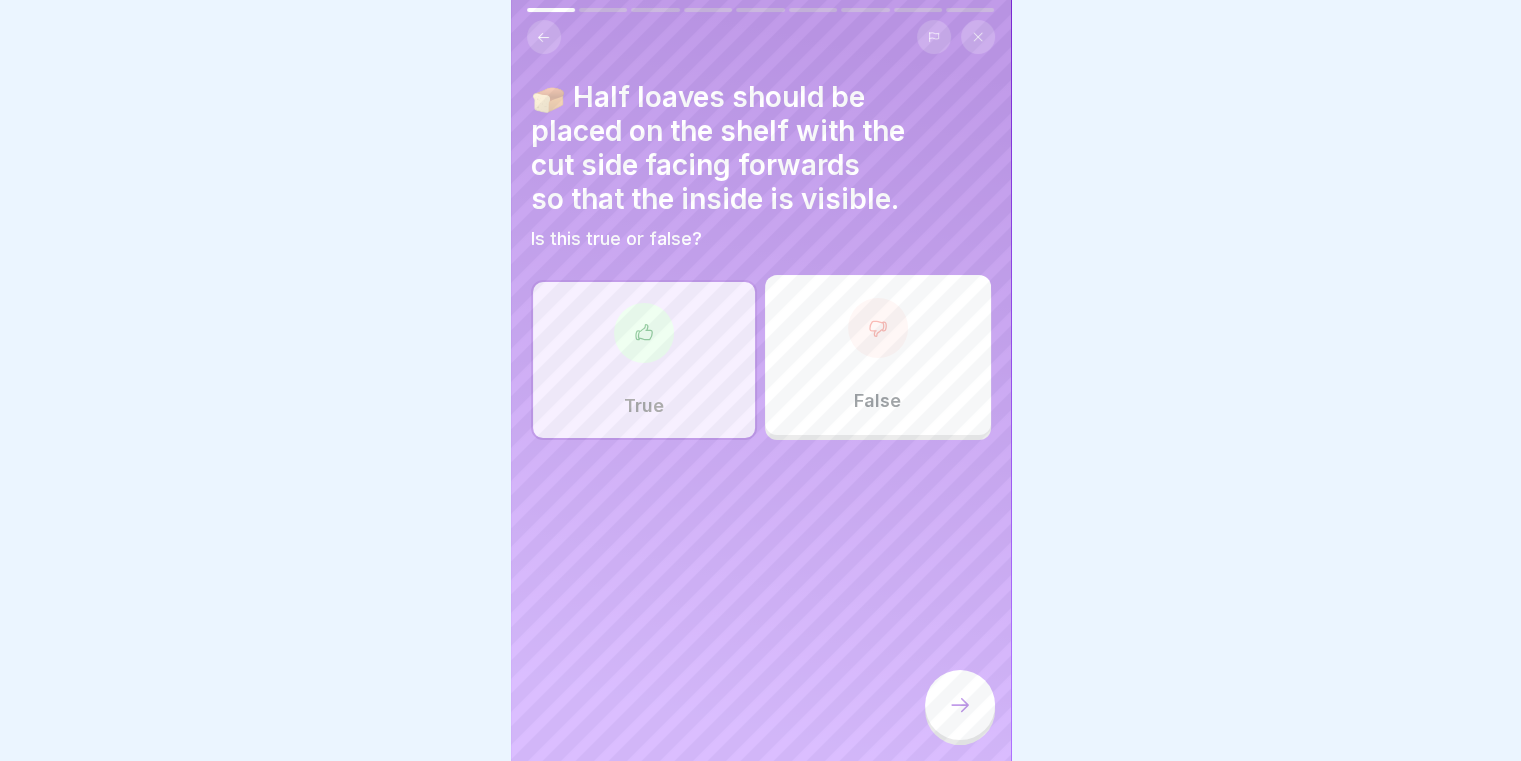 click on "False" at bounding box center (878, 355) 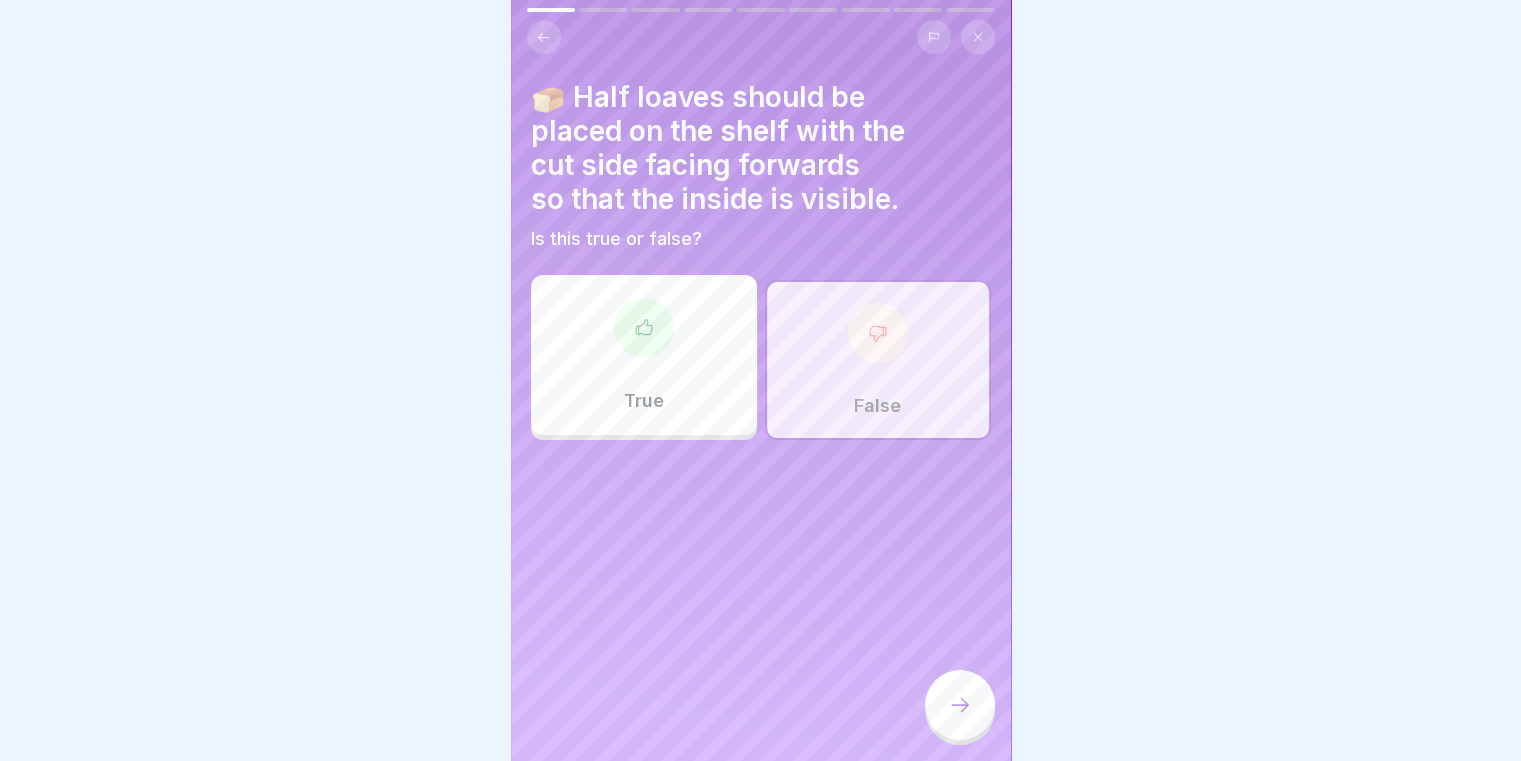 click 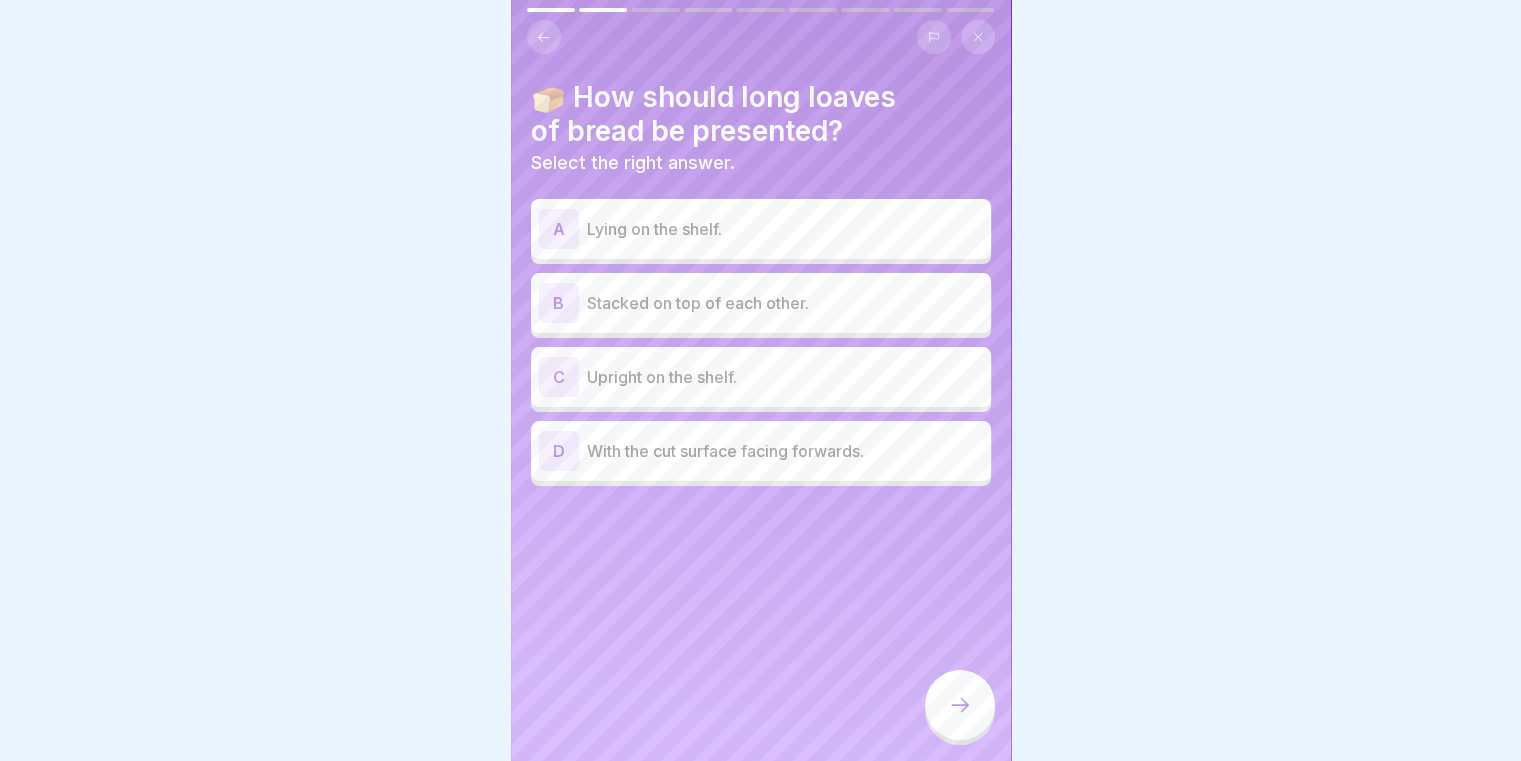 click 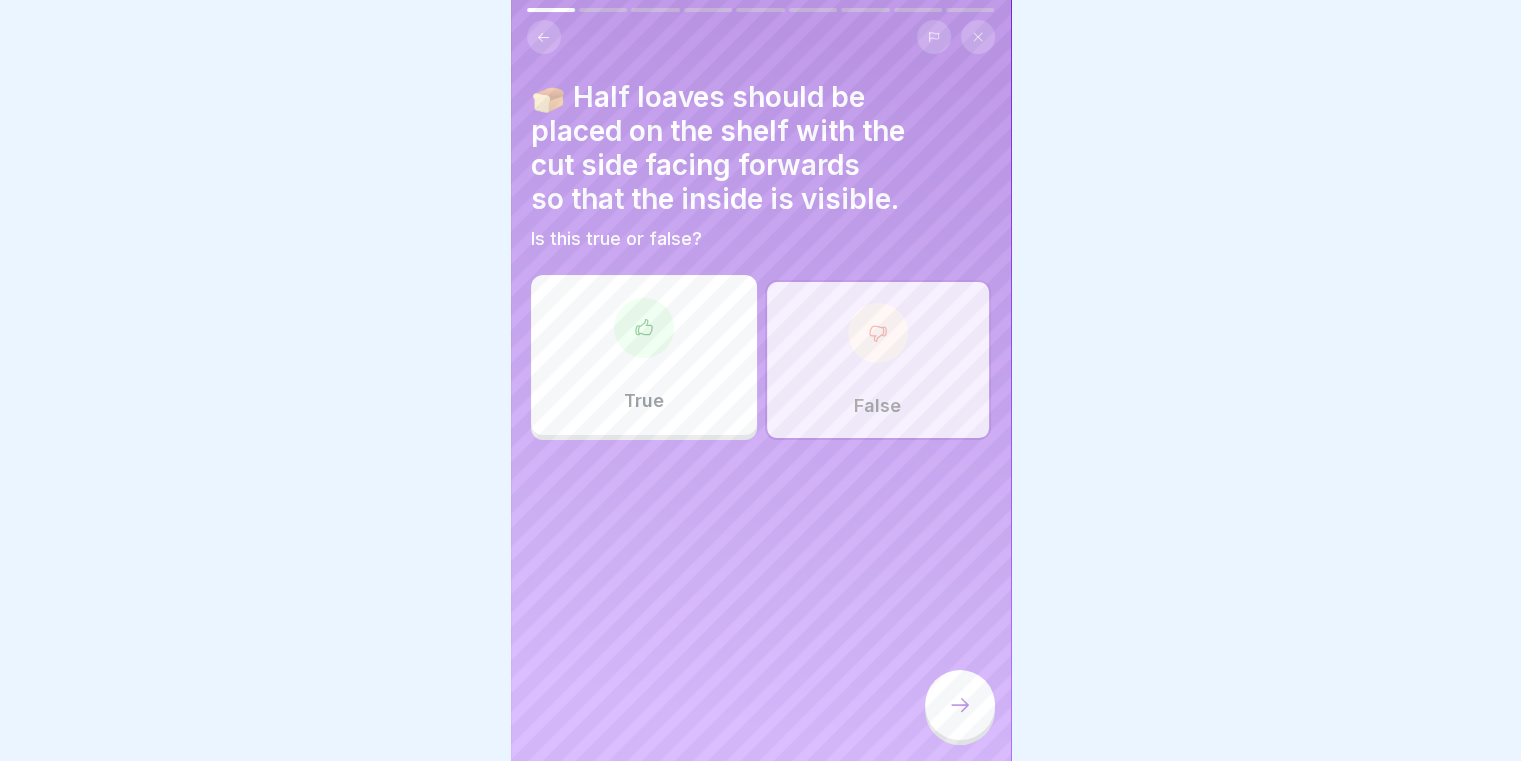 click at bounding box center [644, 328] 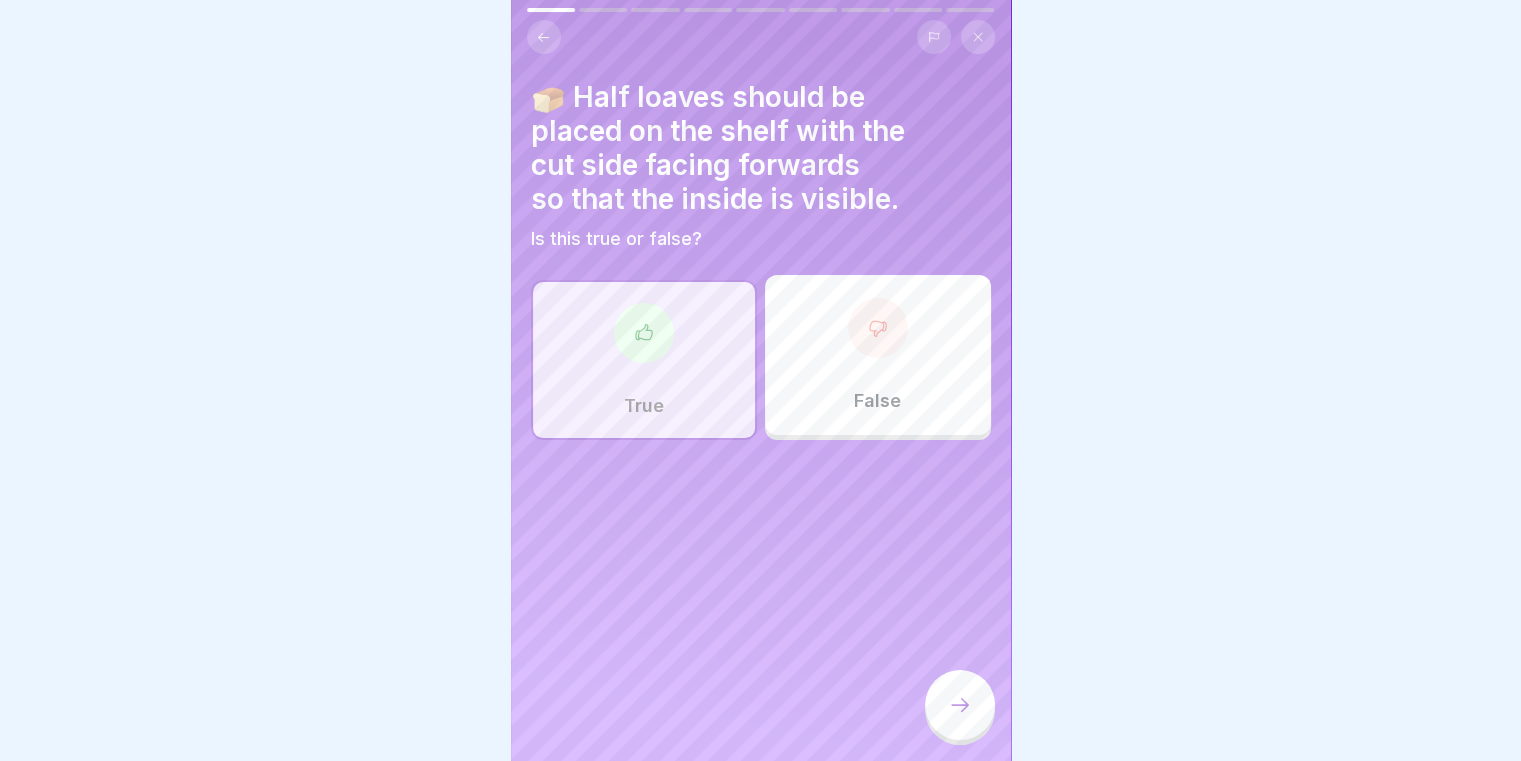 click 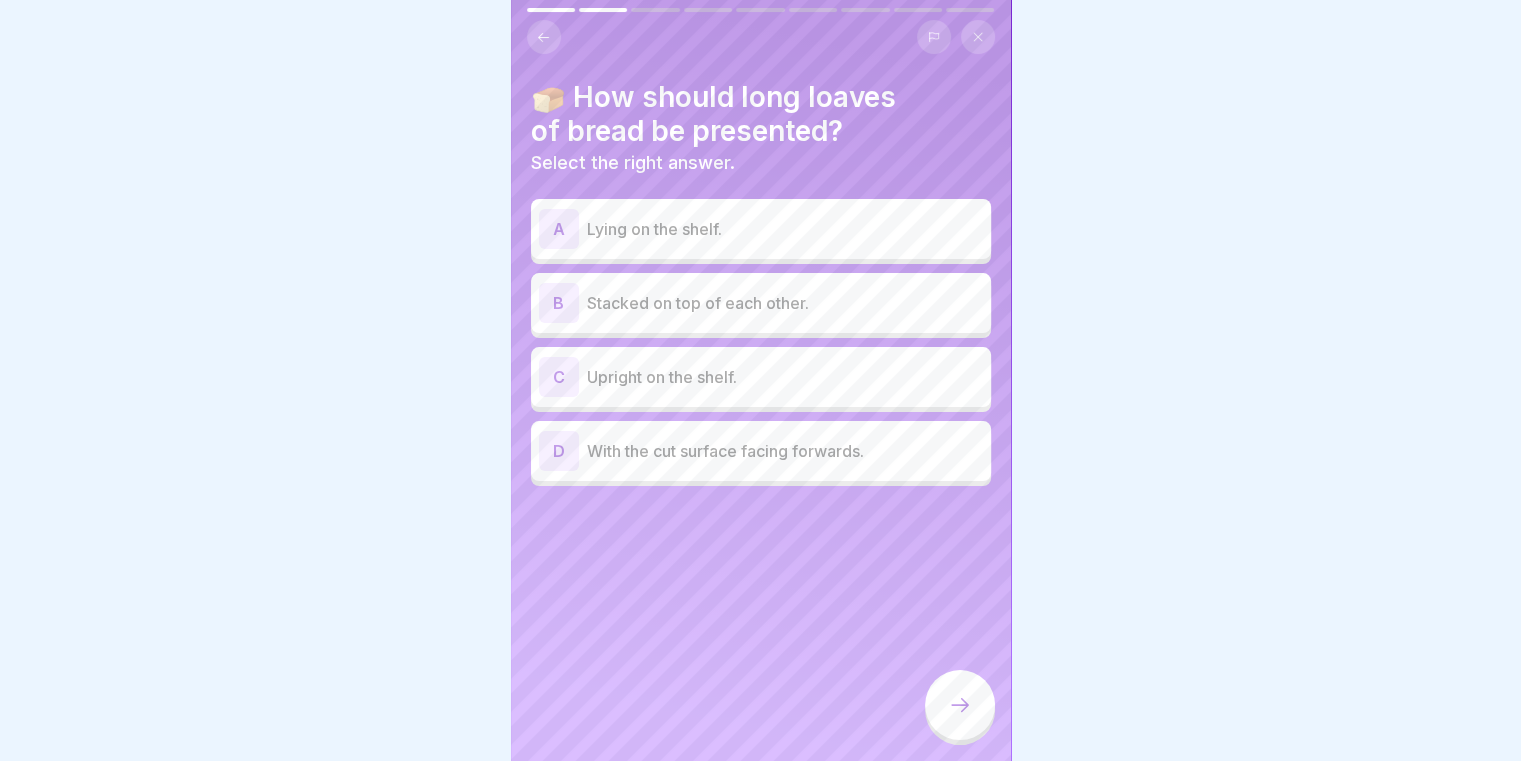 click on "Upright on the shelf." at bounding box center [785, 377] 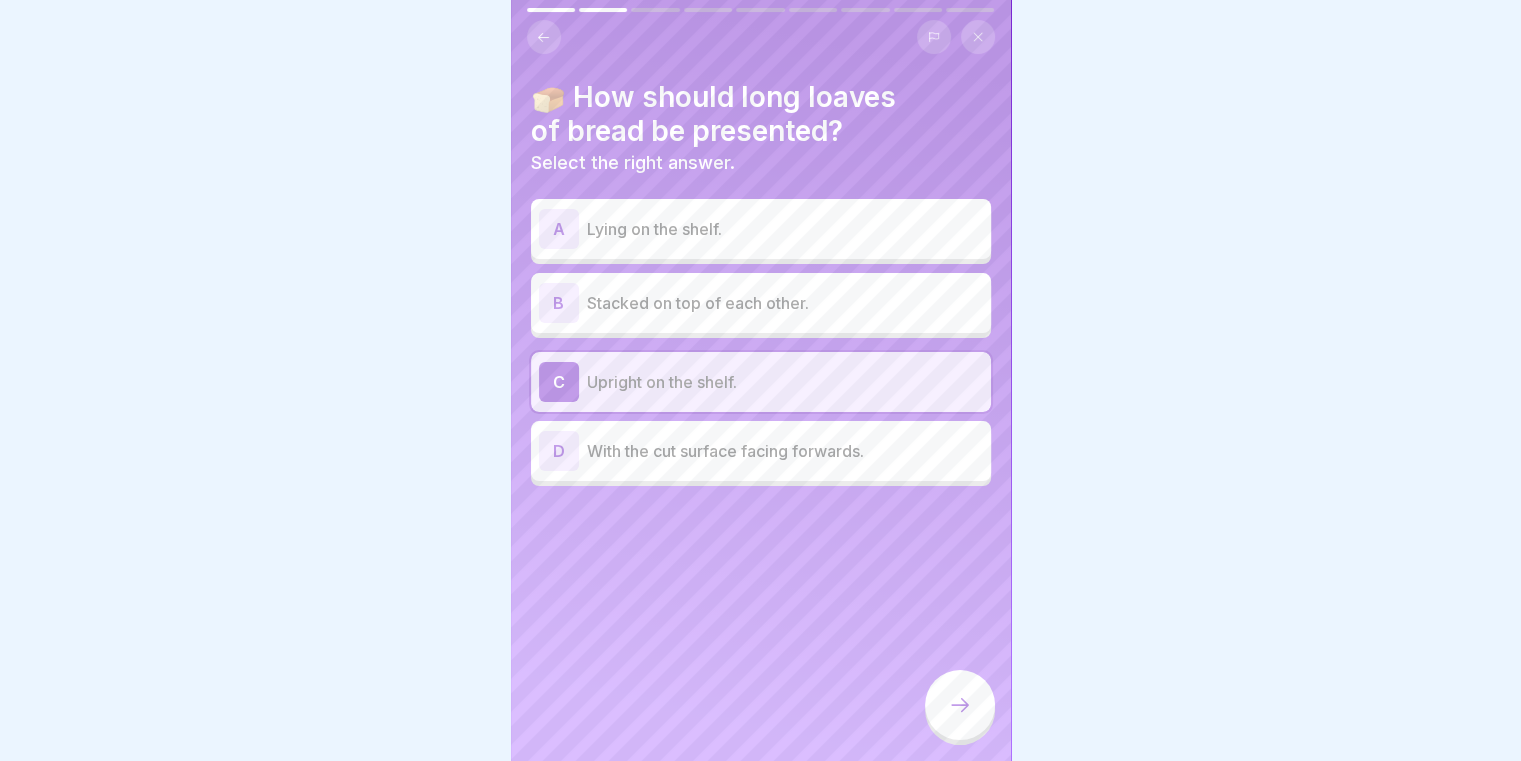click on "English Assessment We do a short test to check whether the content was clear and understandable. 9 Questions 80% To pass 0 Attempts 45 Points Your result will be visible to your manager. Let’s get started 🍞 Half loaves should be placed on the shelf with the cut side facing forwards so that the inside is visible. Is this true or false? True False 🍞 How should long loaves of bread be presented? Select the right answer. A Lying on the shelf. B Stacked on top of each other. C Upright on the shelf. D With the cut surface facing forwards. 🥖 It is not important how the logo is displayed on our Sironi bread. Is this true or false? True False 🍪 What are the presentation requirements for Tegolino in the sweet counter? Multiple answers  can be correct A Decorative placement. B Arrange the roof tiles. C Do not stack to show the filling. D On top of each other. 🥐 How should croissants be presented? Select the right answer. A Upright next to each other. B Laid diagonally. C D Flat next to each other. True" at bounding box center [761, 380] 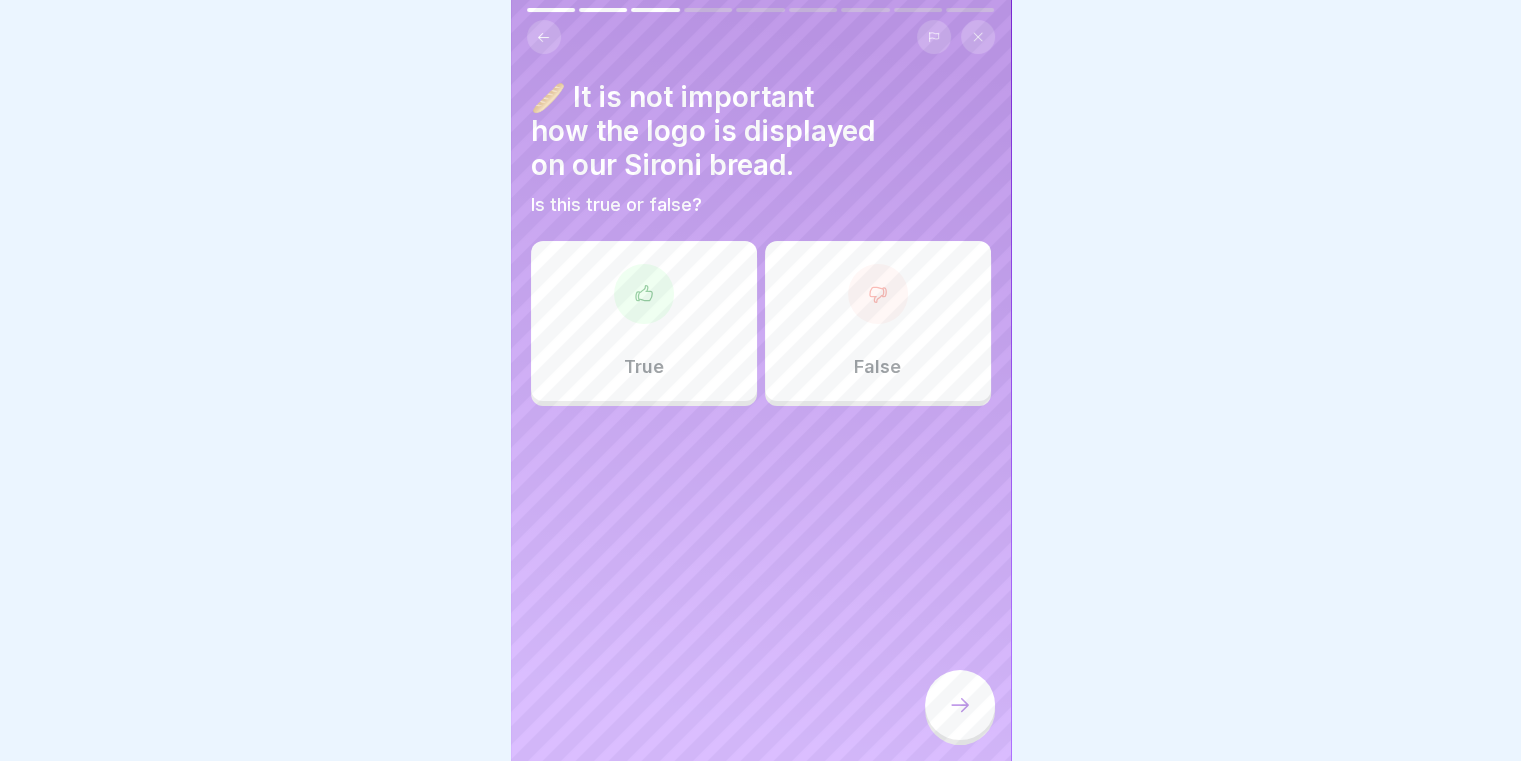click on "False" at bounding box center [878, 321] 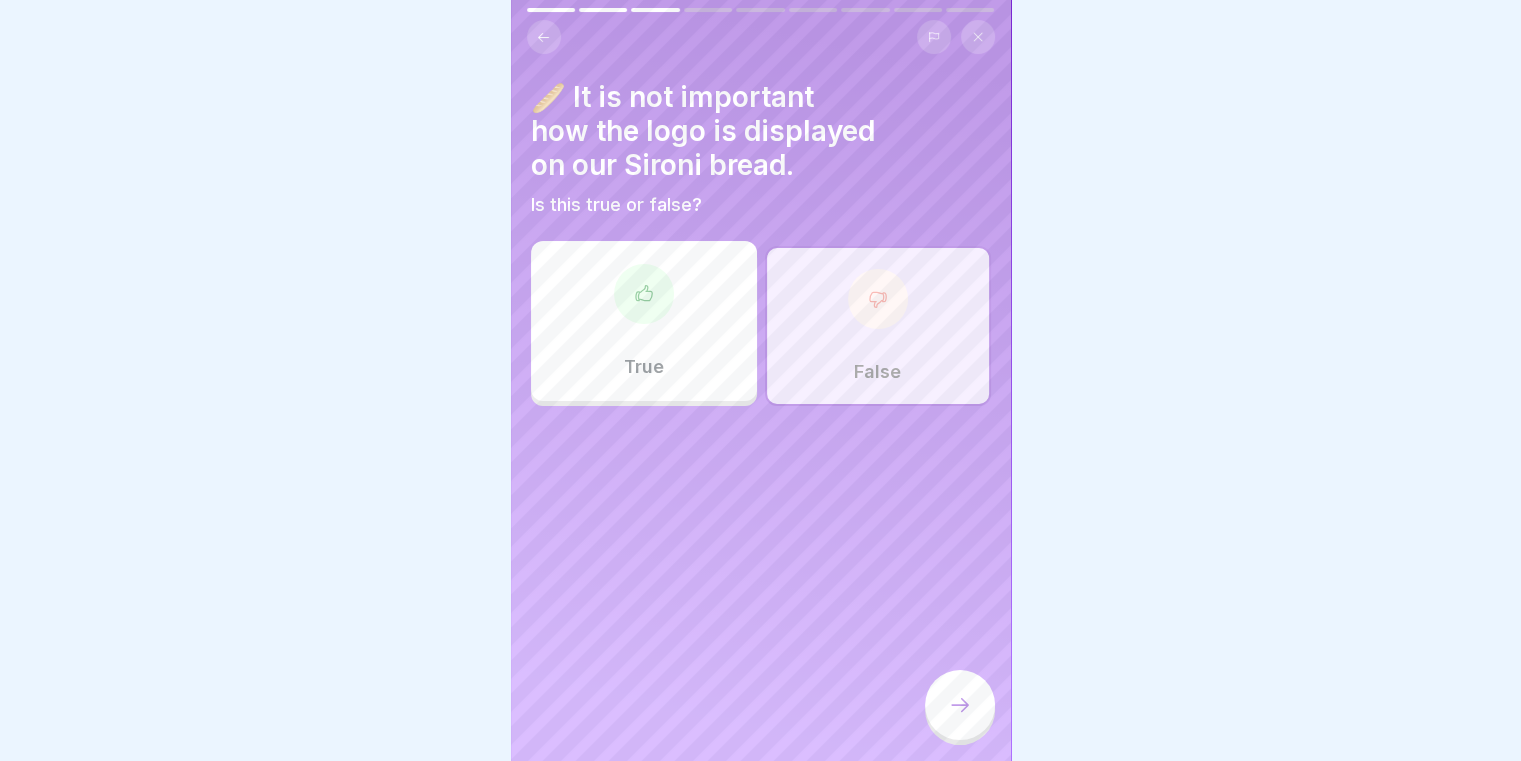 click 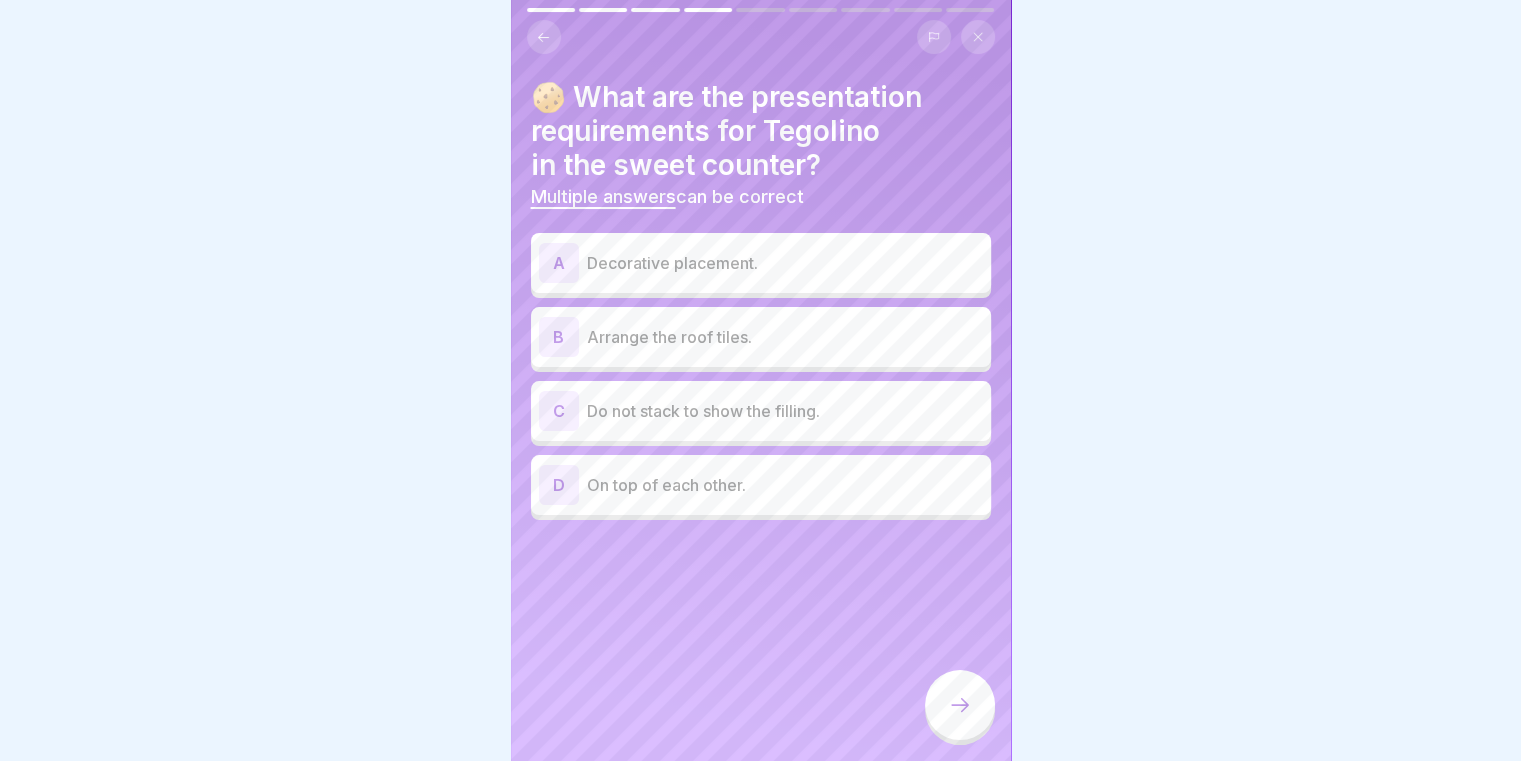 click on "C Do not stack to show the filling." at bounding box center [761, 411] 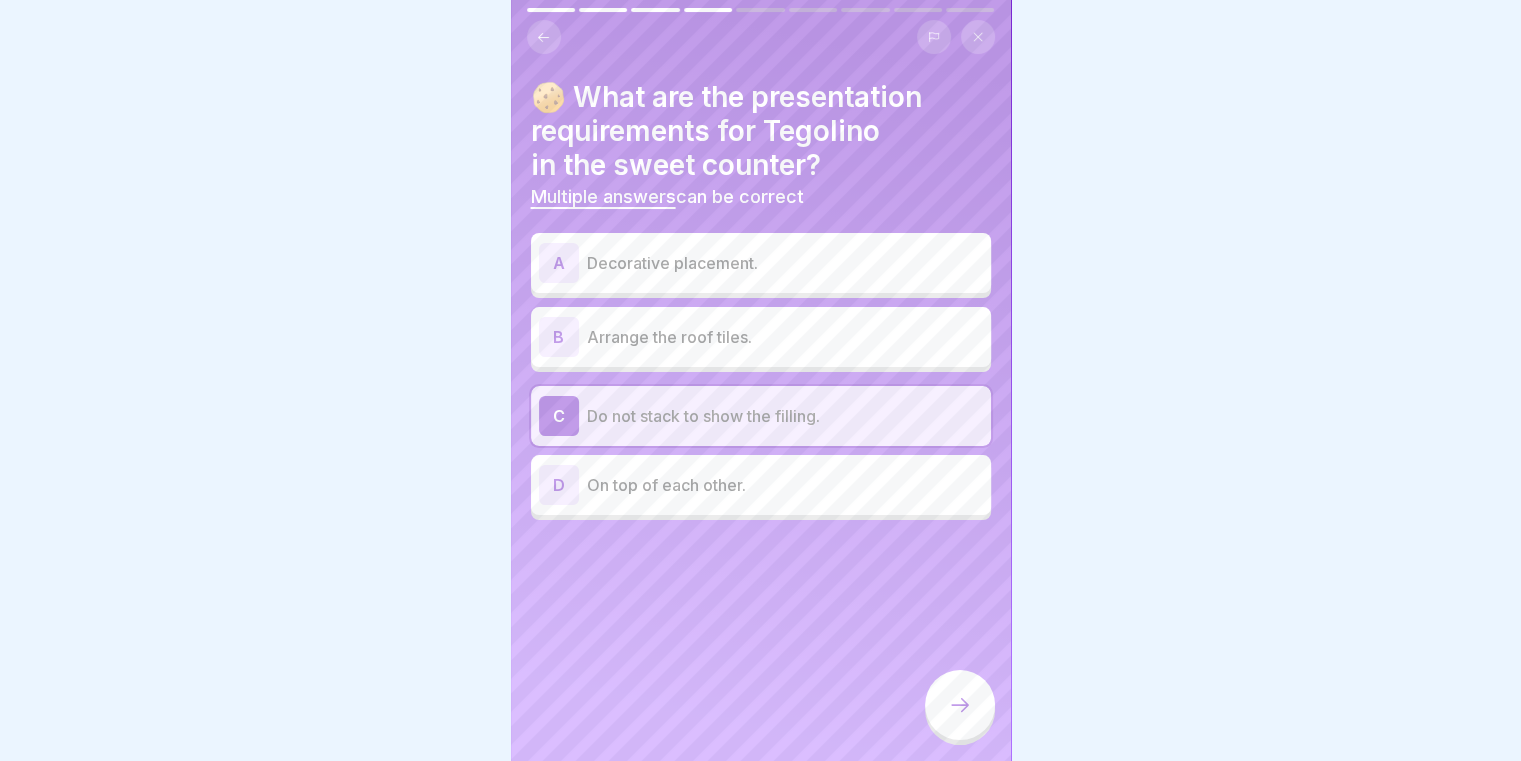 click 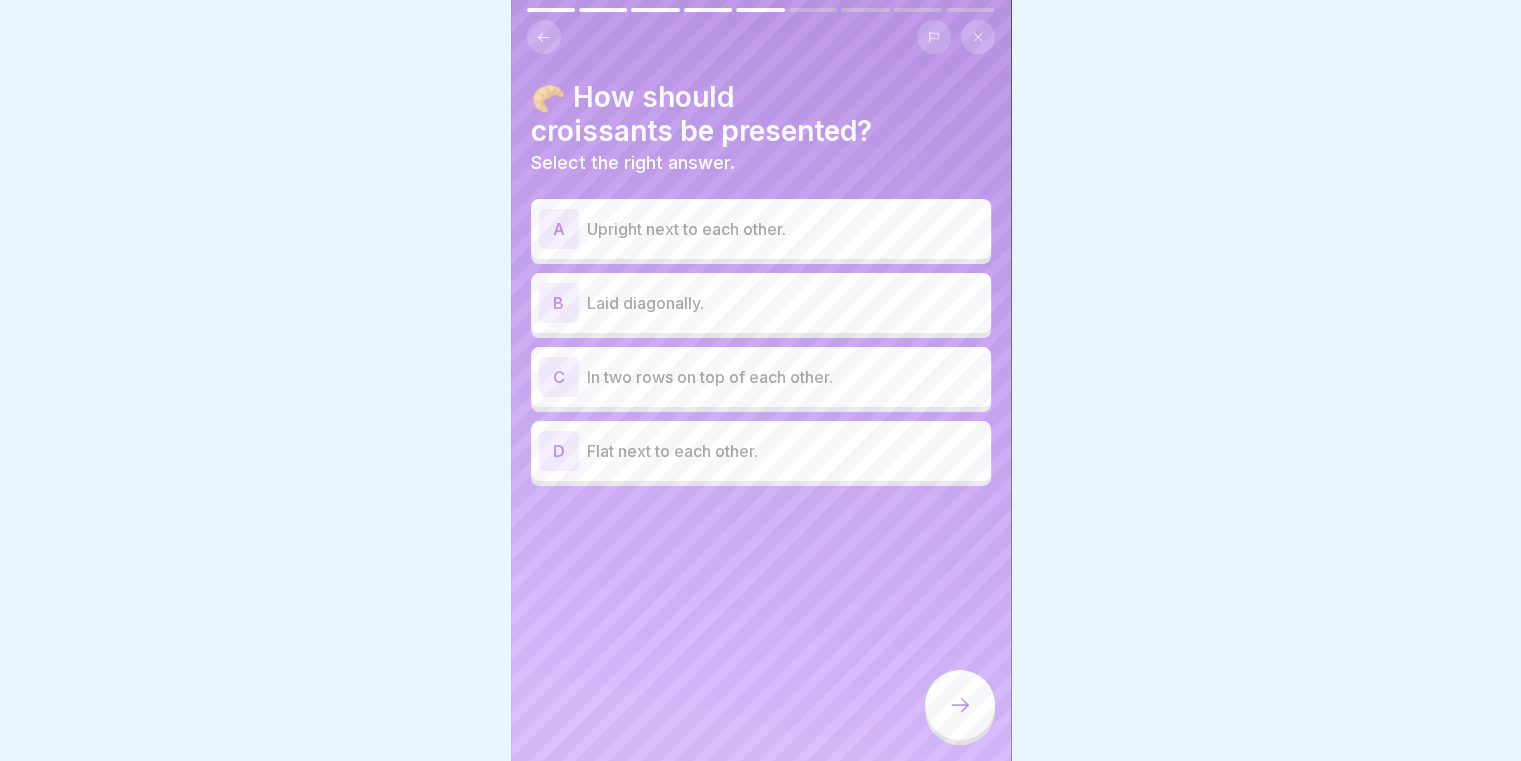 click 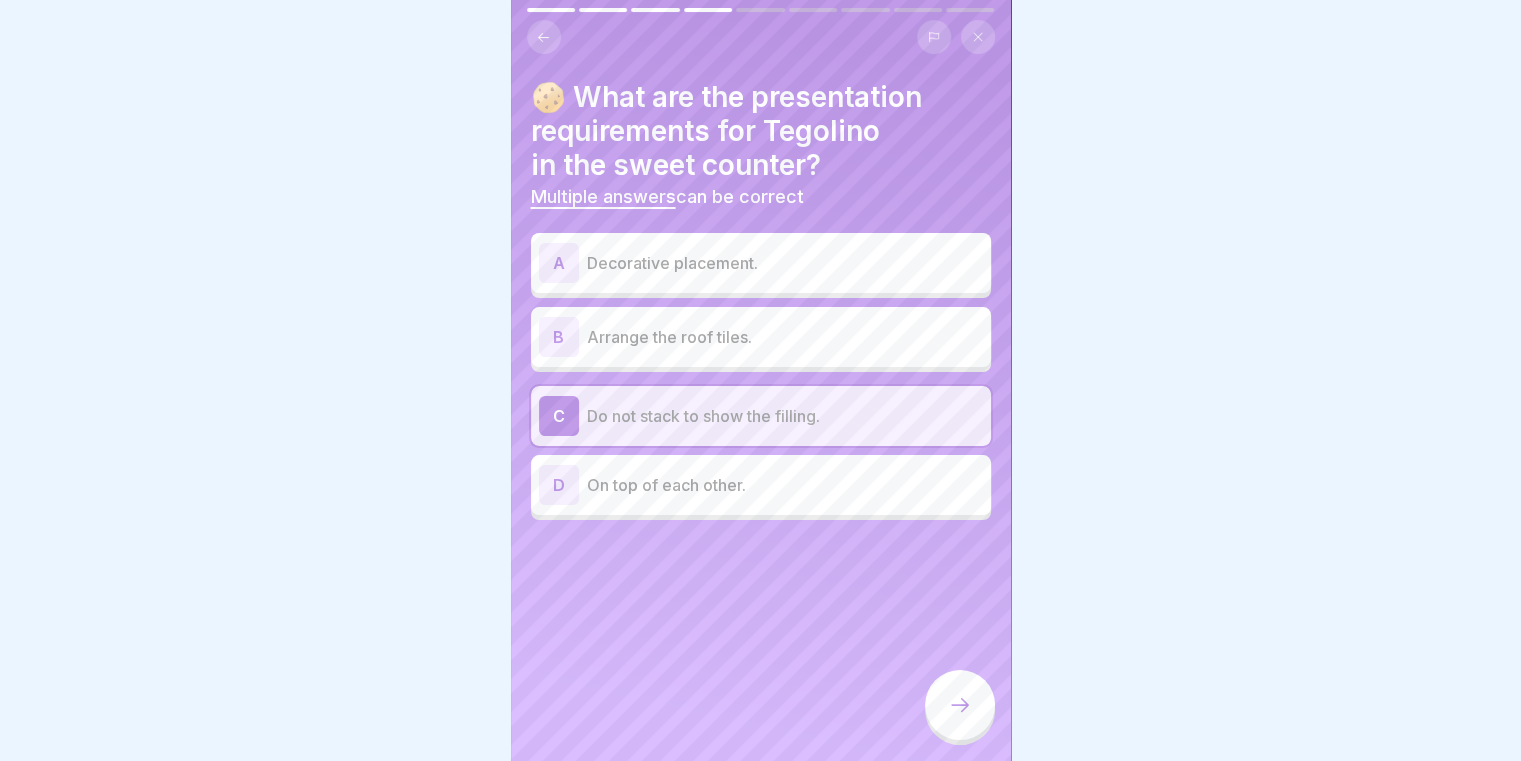 click on "A Decorative placement." at bounding box center [761, 263] 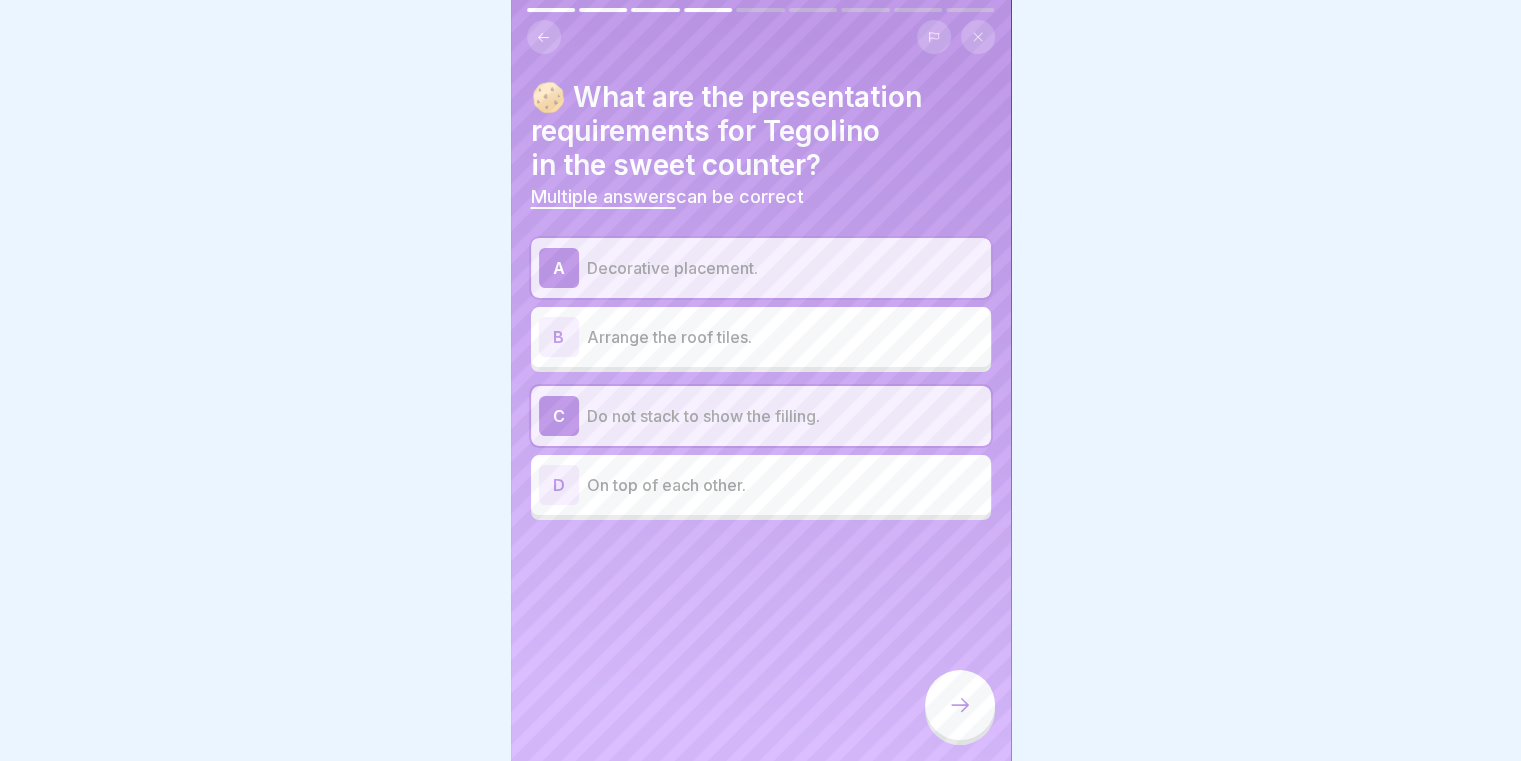 click 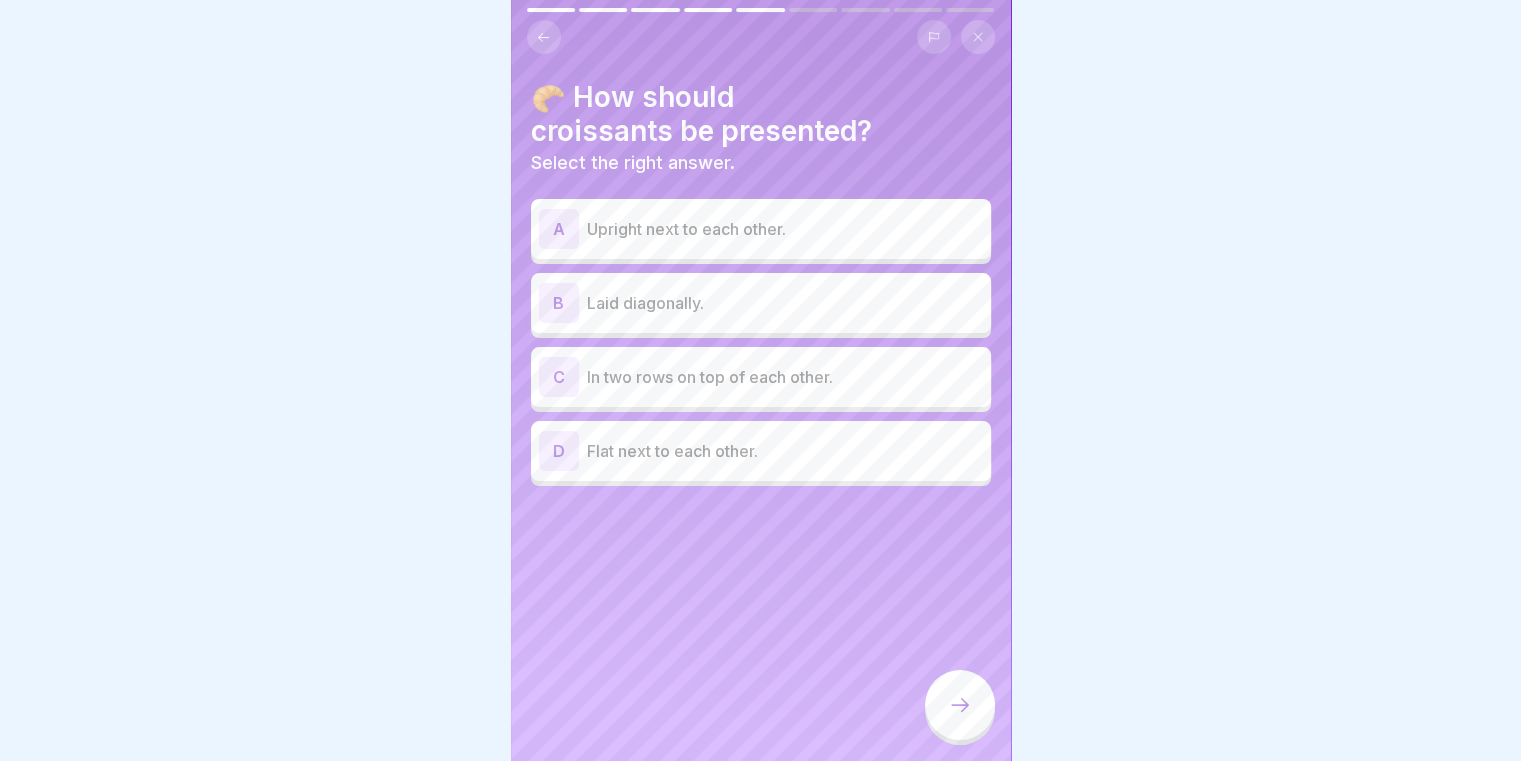 click at bounding box center [761, 37] 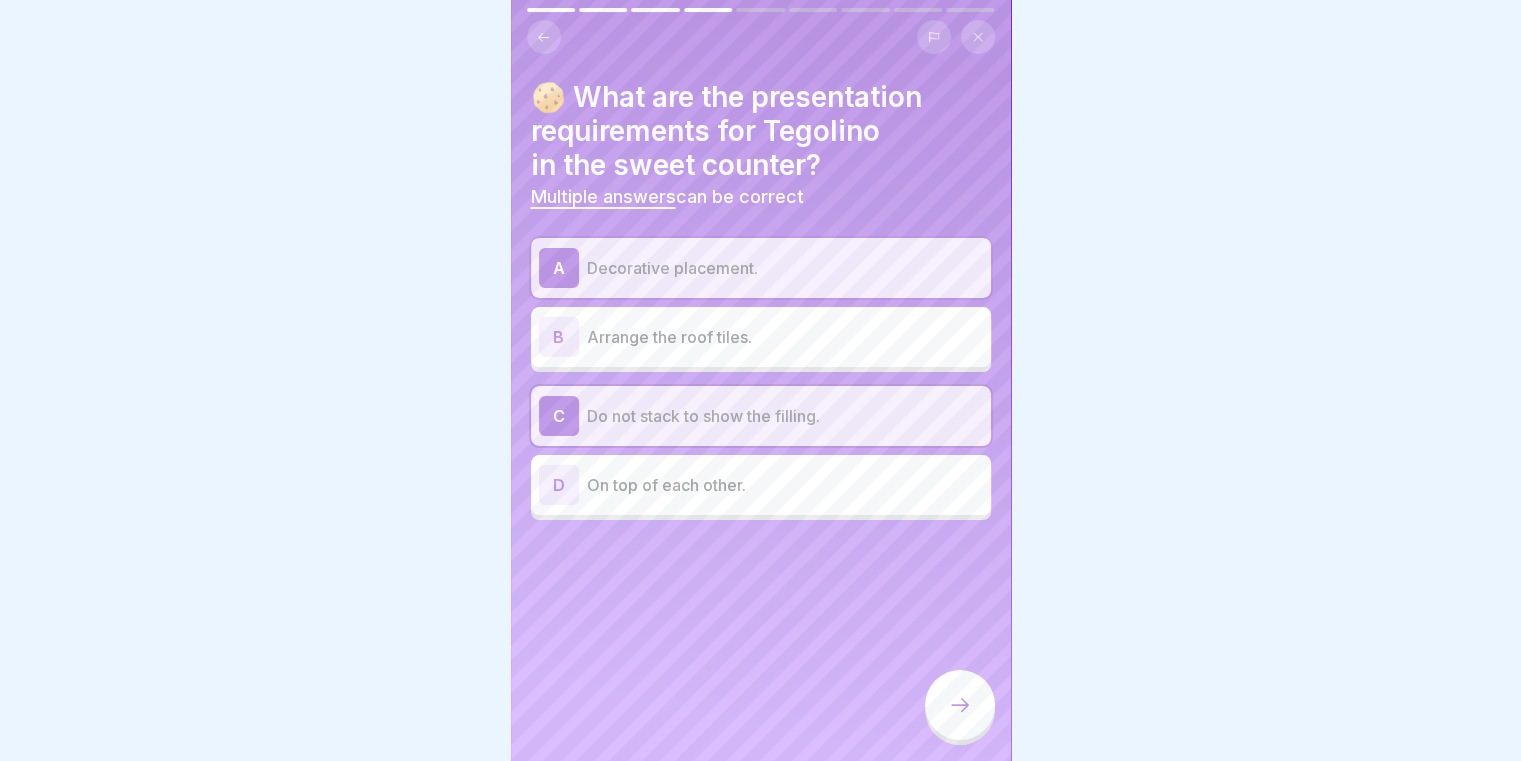 click on "Decorative placement." at bounding box center [785, 268] 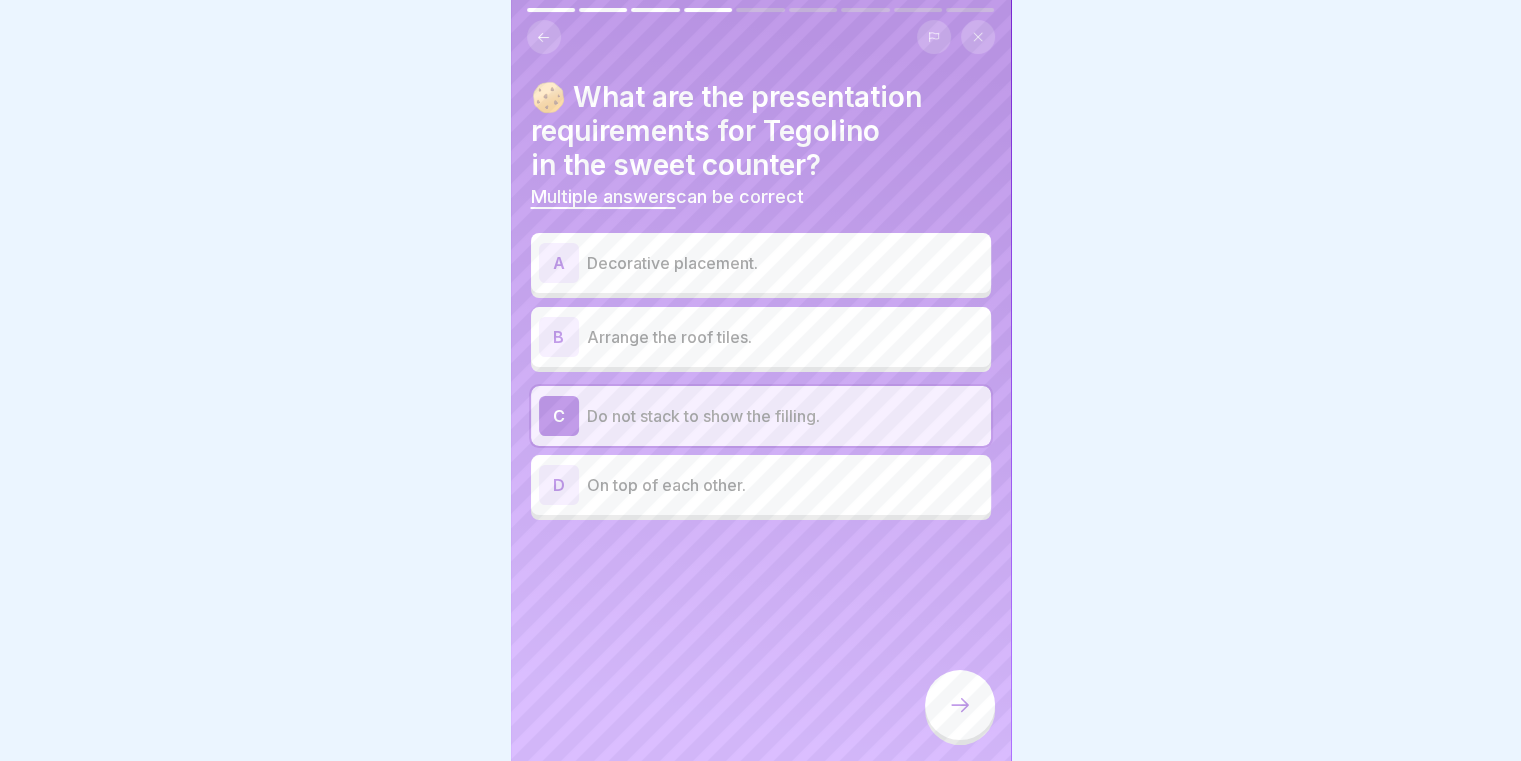 click on "A Decorative placement." at bounding box center [761, 263] 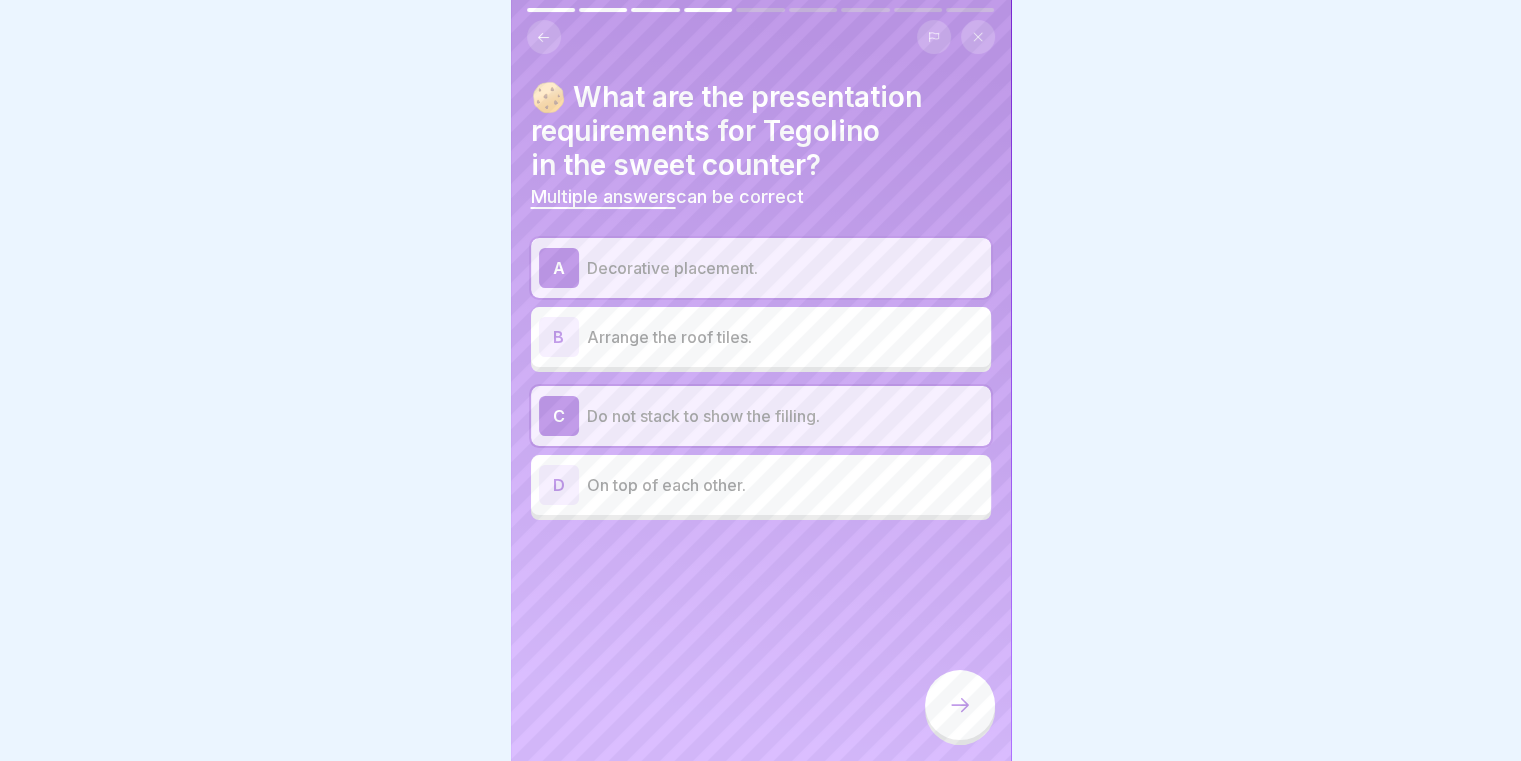 click at bounding box center [960, 705] 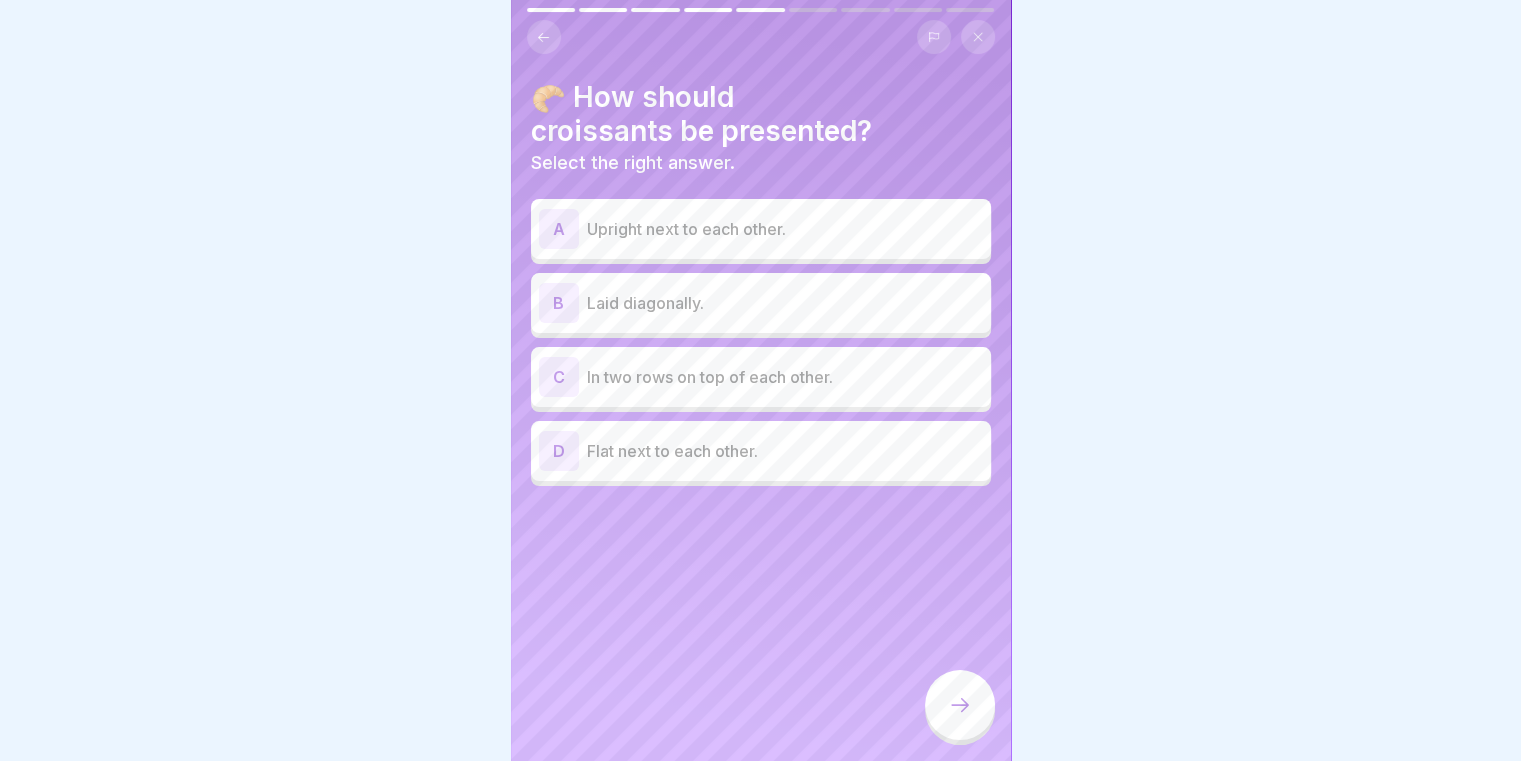 click on "B Laid diagonally." at bounding box center [761, 303] 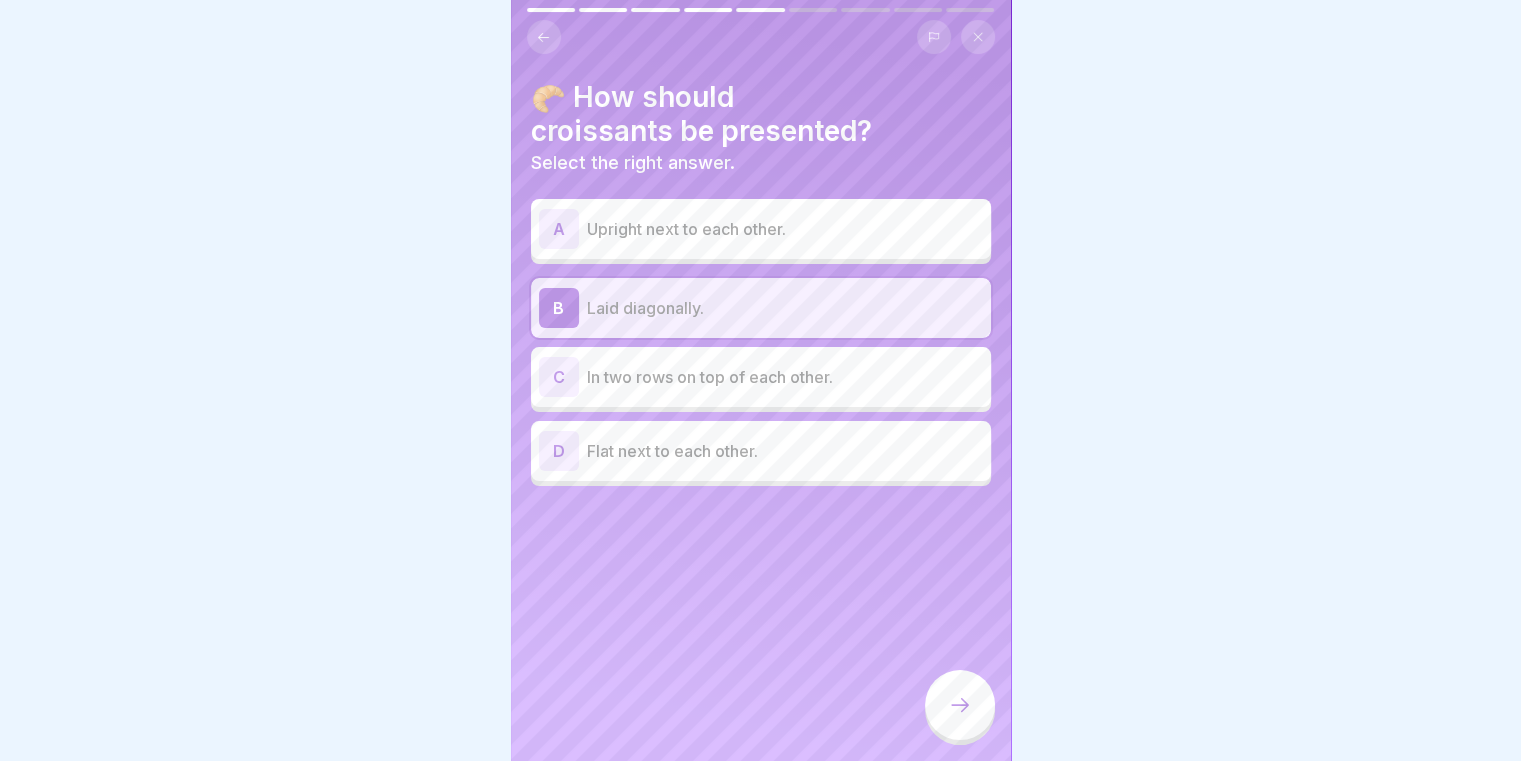 click on "D Flat next to each other." at bounding box center (761, 451) 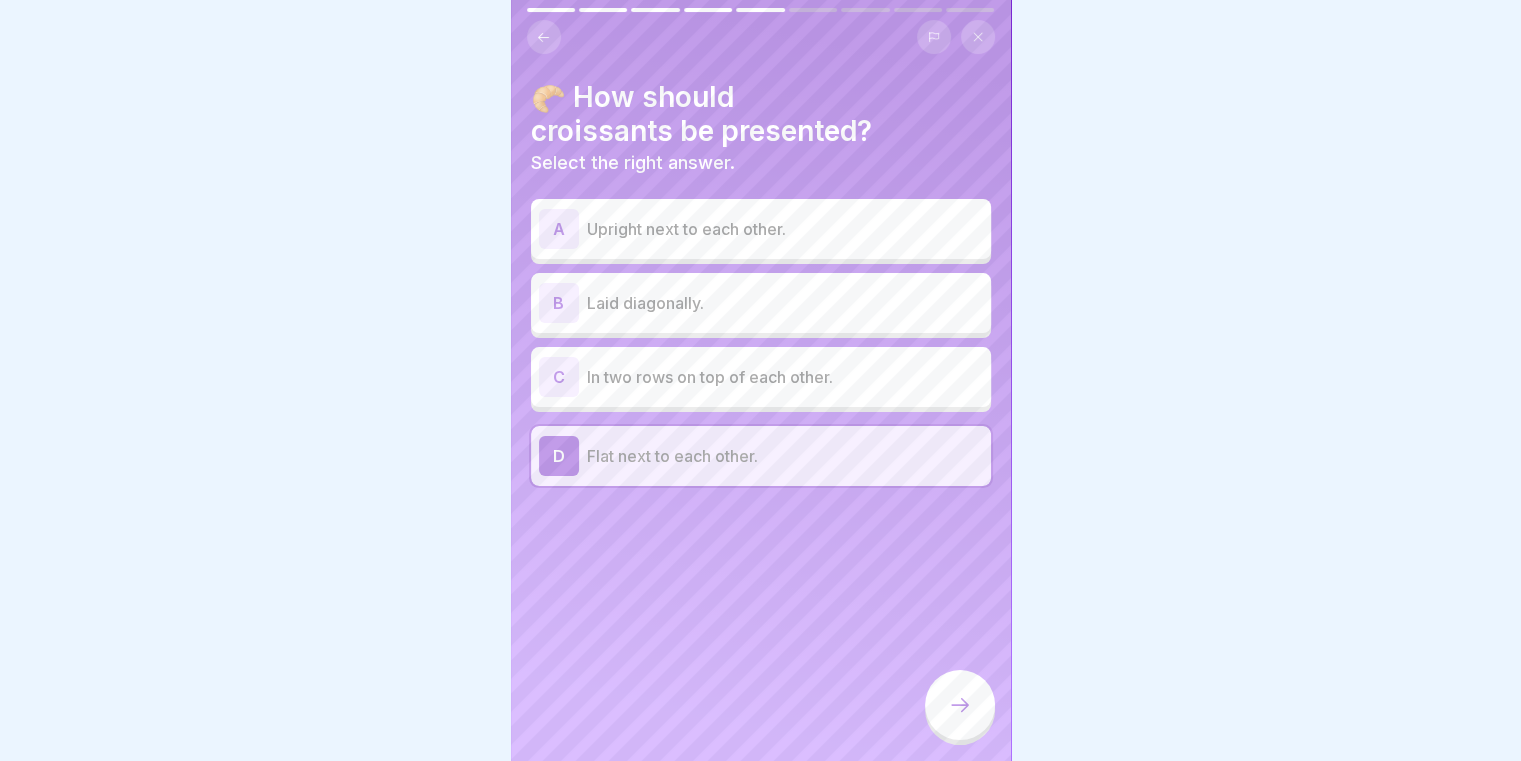 click on "Laid diagonally." at bounding box center [785, 303] 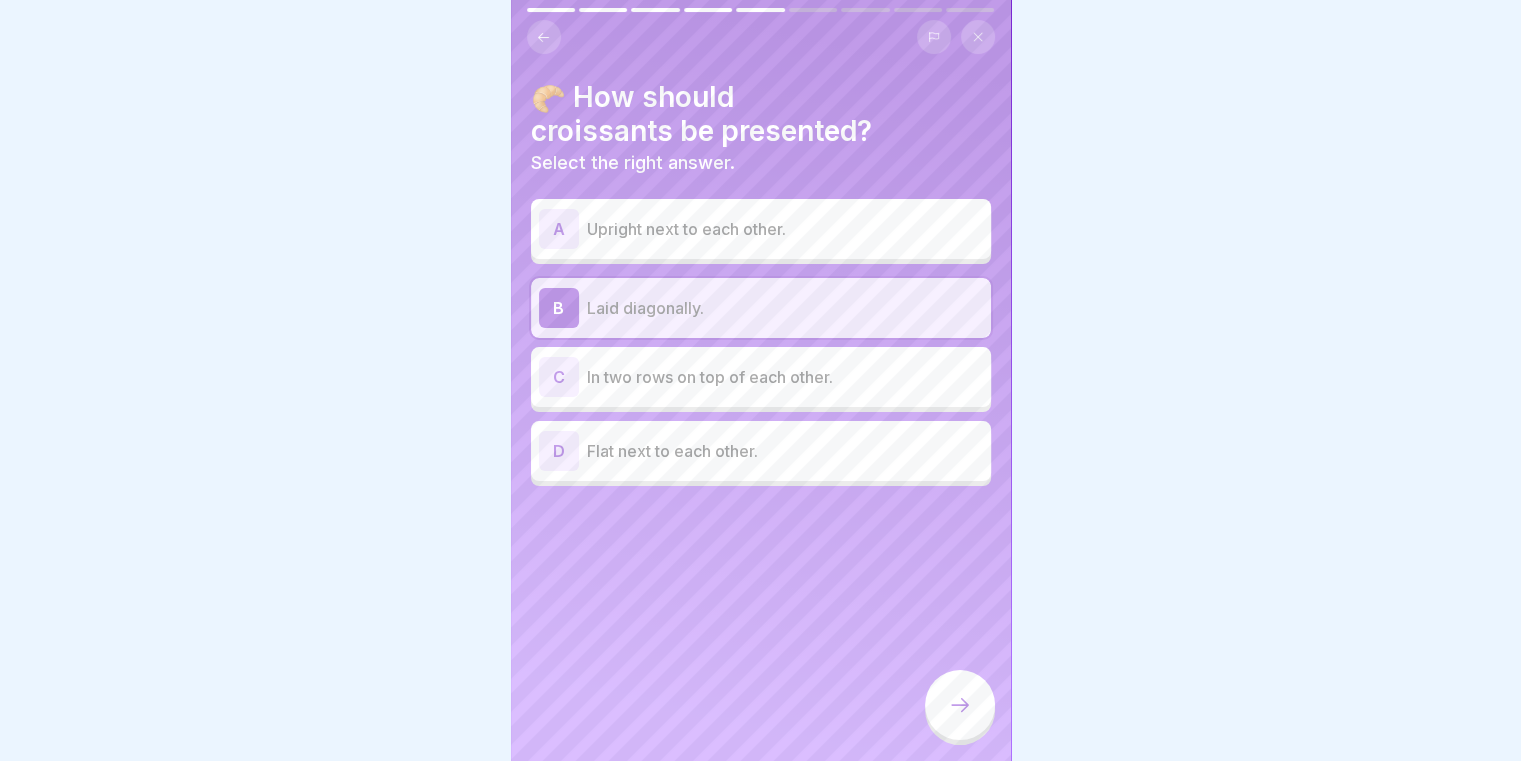 click 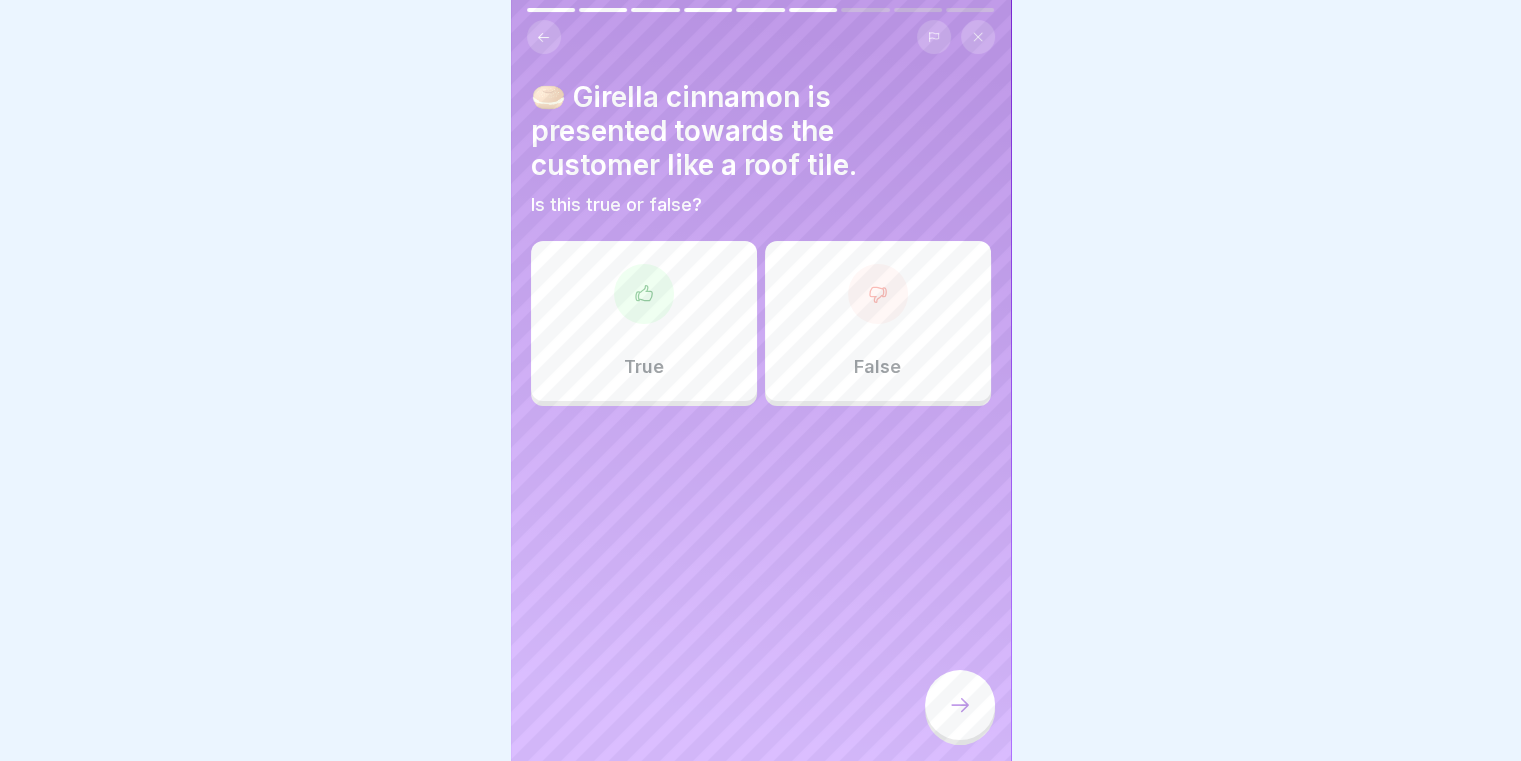 click on "True" at bounding box center (644, 321) 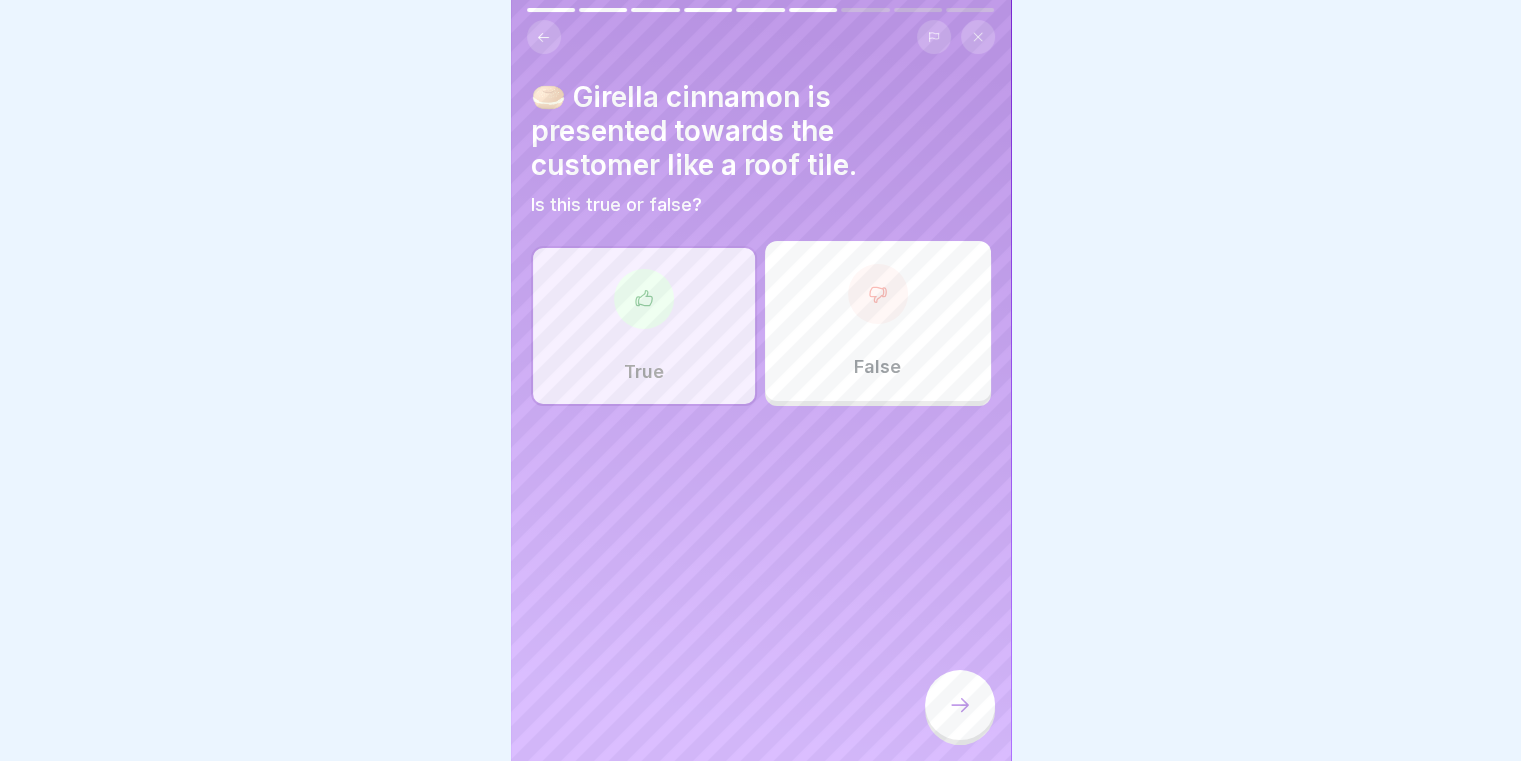 click 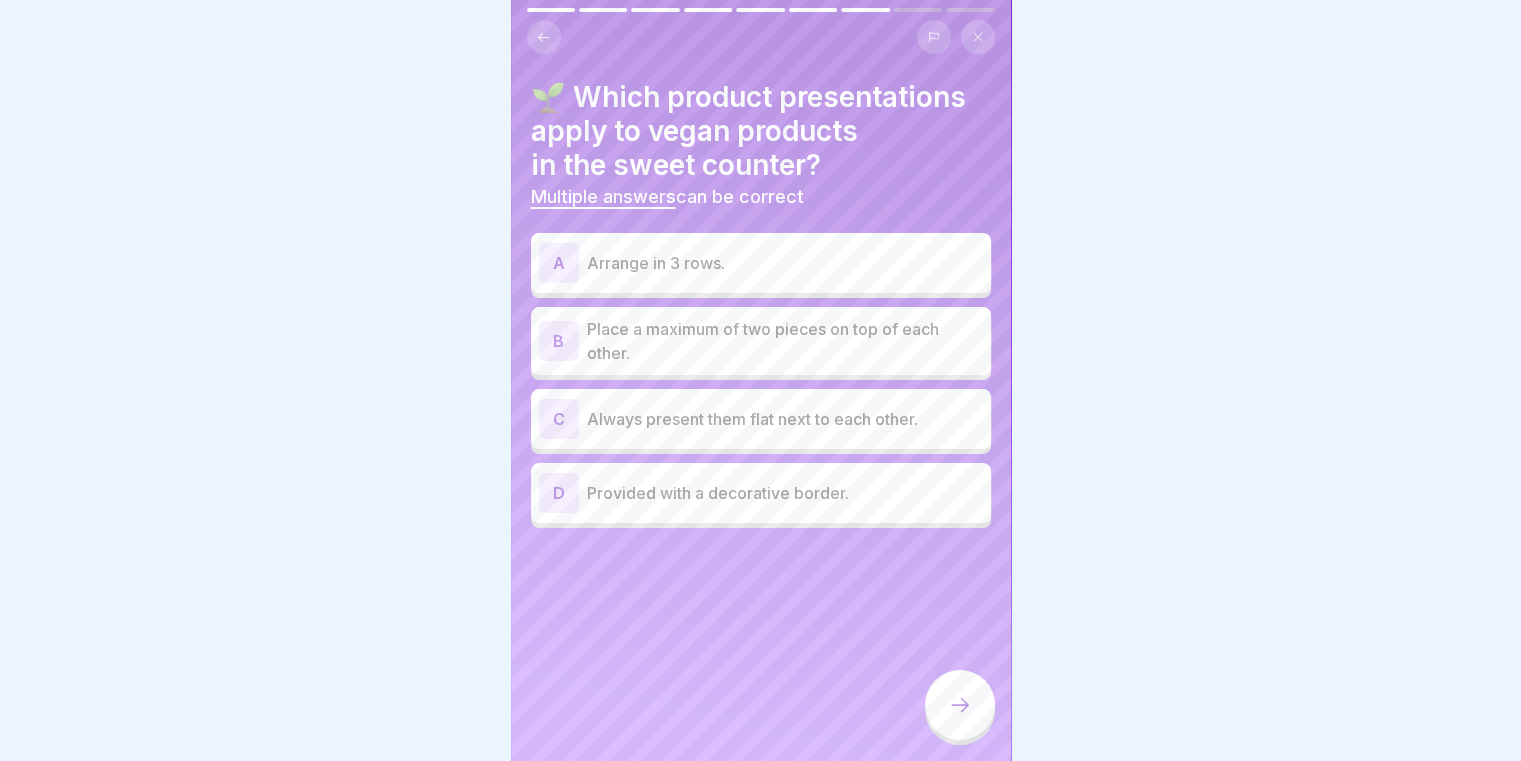 click on "Always present them flat next to each other." at bounding box center [785, 419] 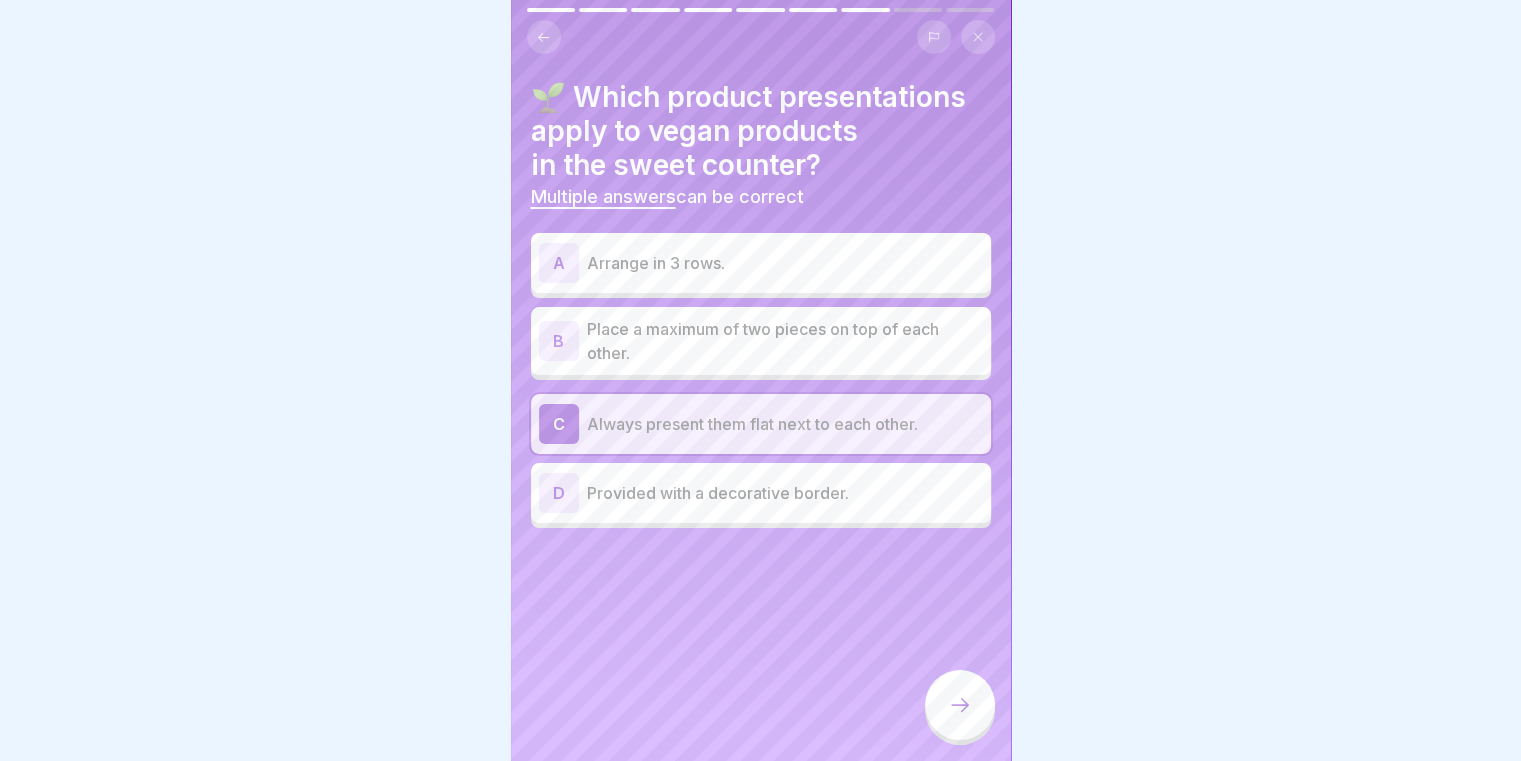 click on "B Place a maximum of two pieces on top of each other." at bounding box center [761, 341] 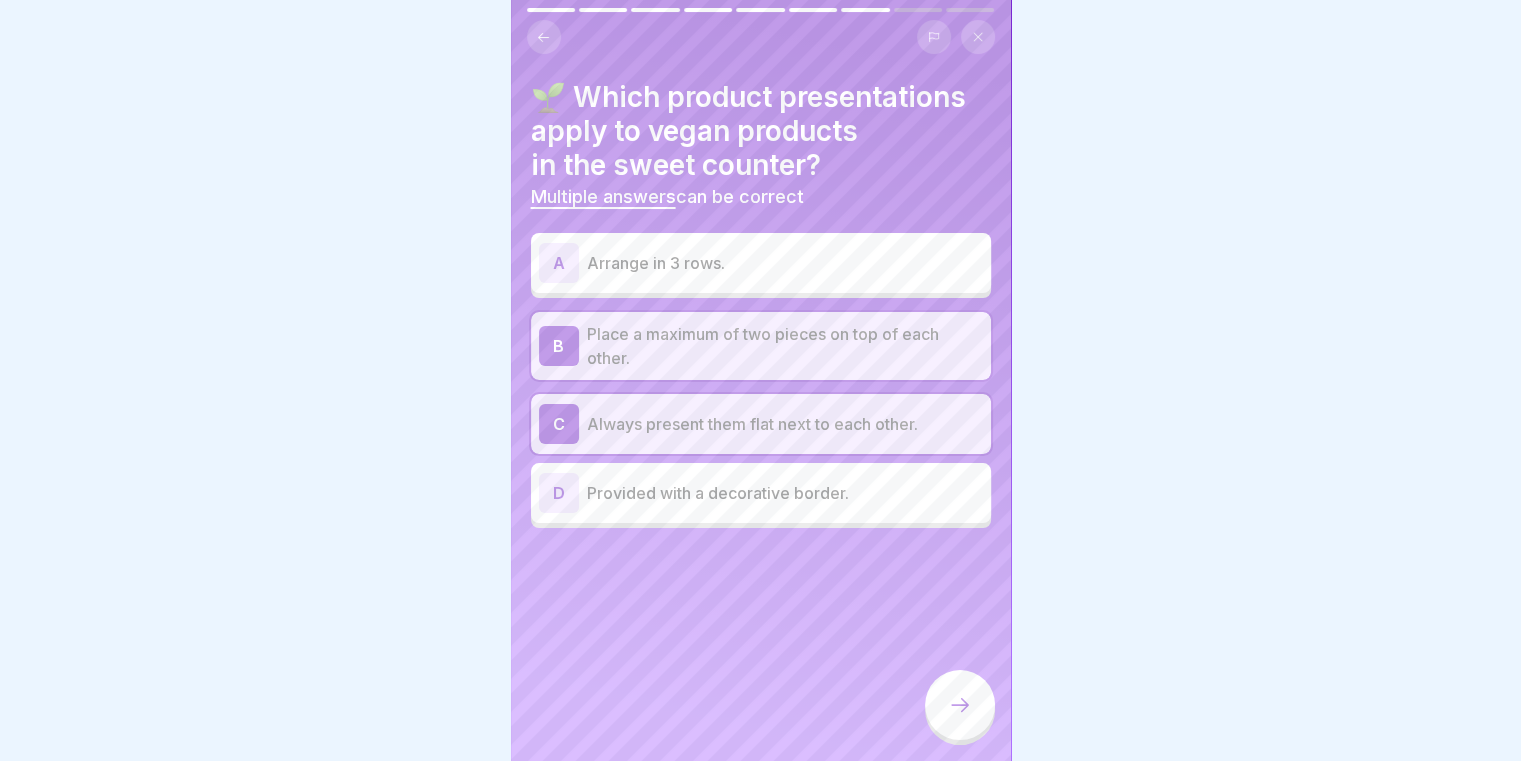 click at bounding box center [960, 705] 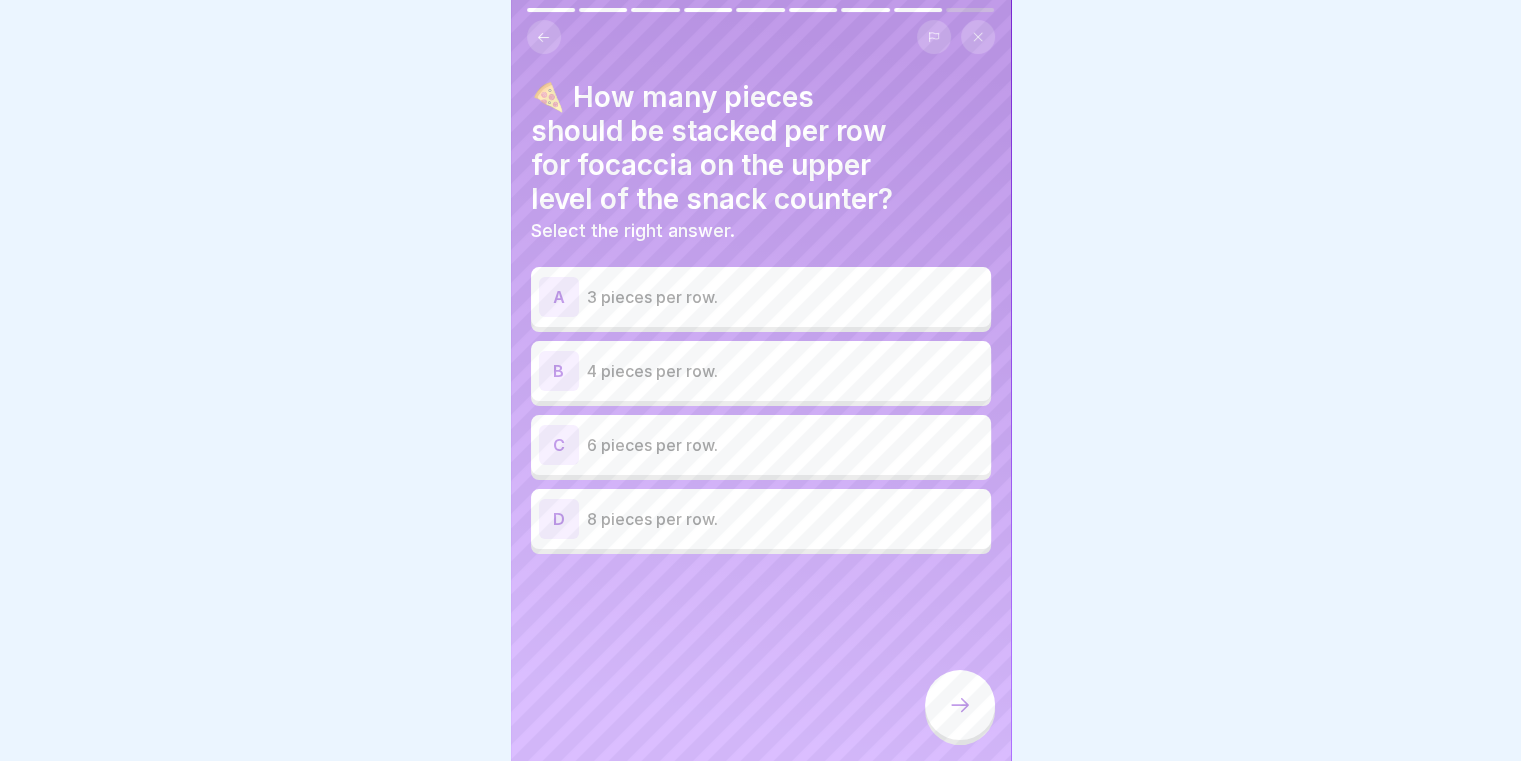 click on "D 8 pieces per row." at bounding box center [761, 519] 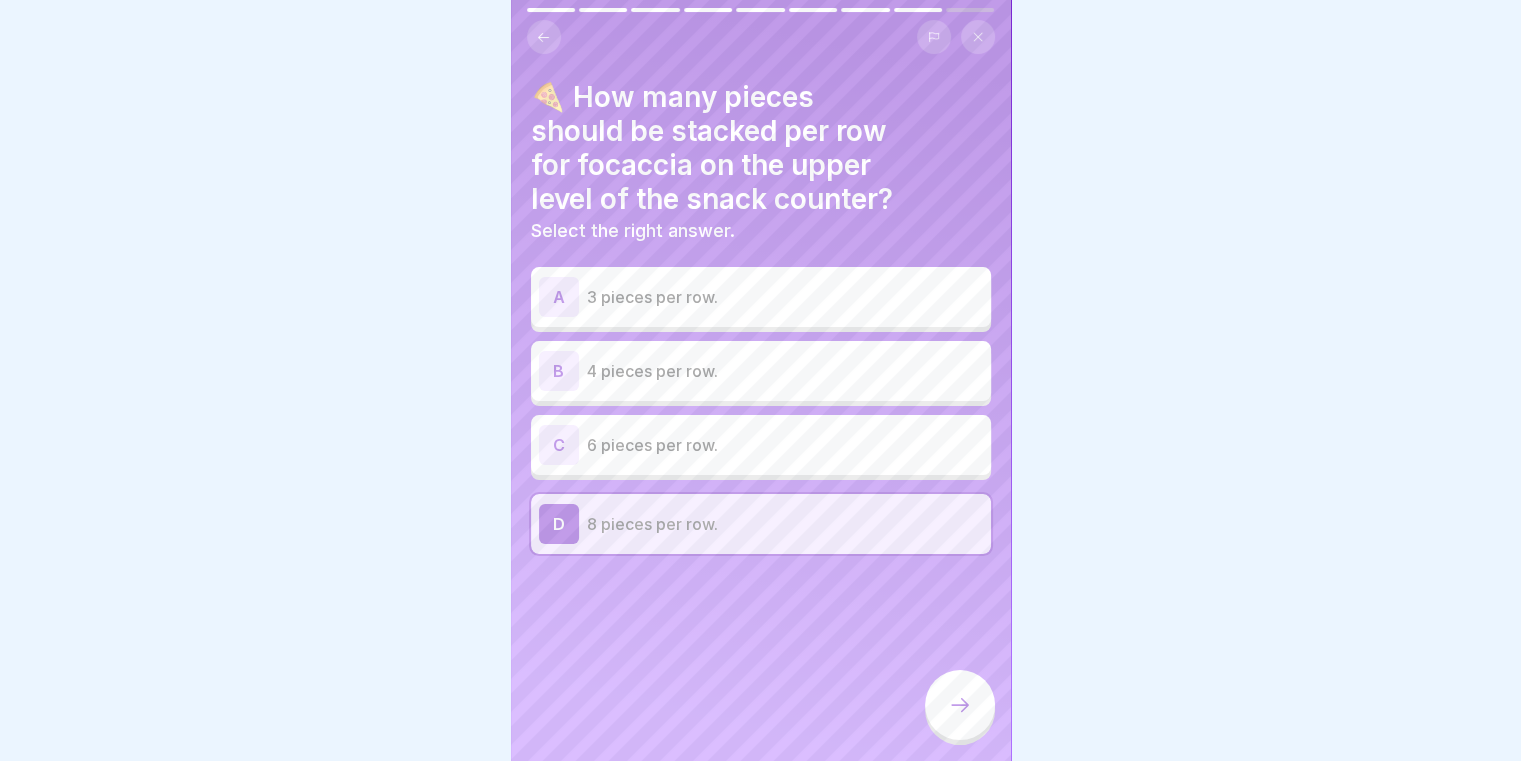 click on "4 pieces per row." at bounding box center (785, 371) 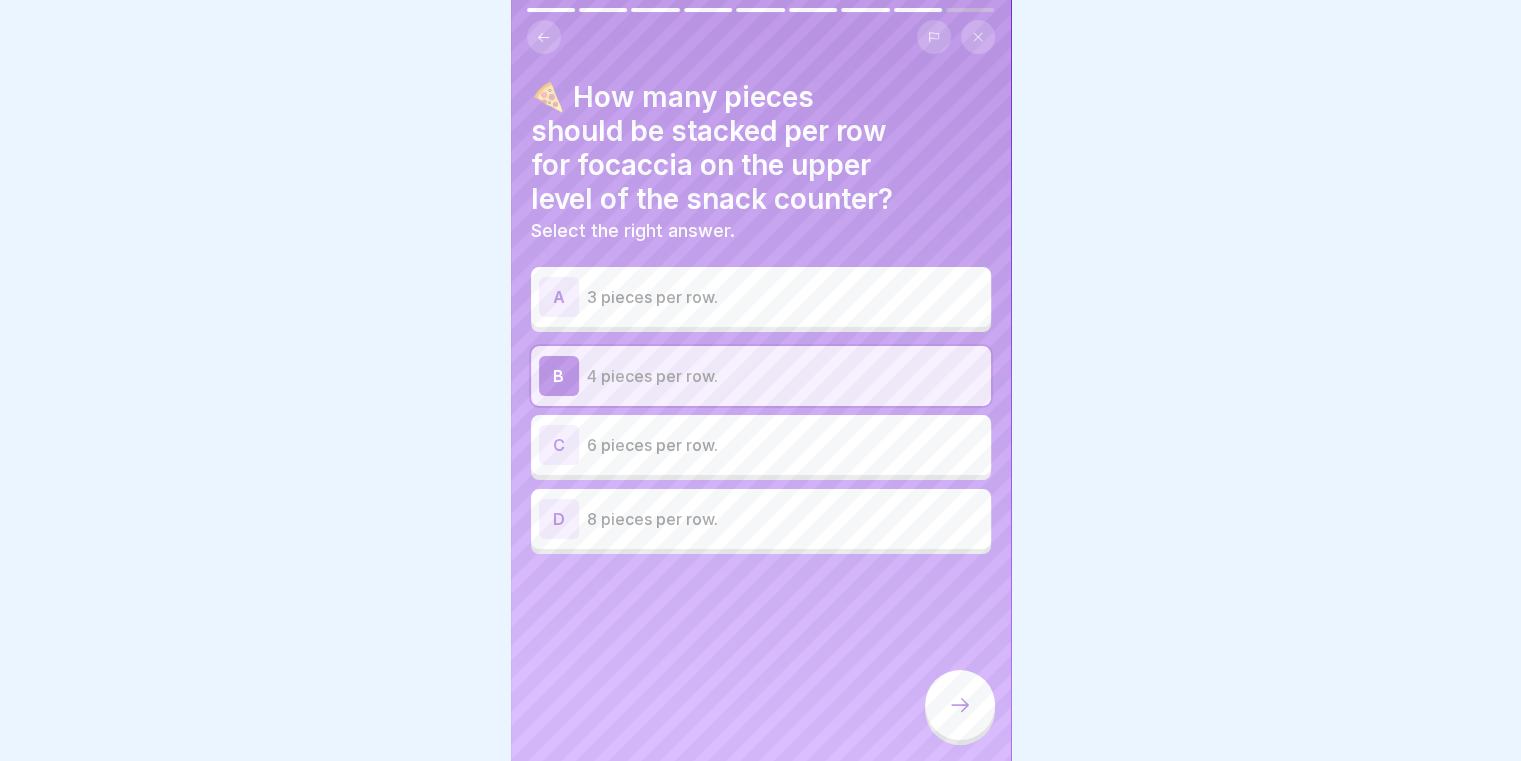 click at bounding box center [960, 705] 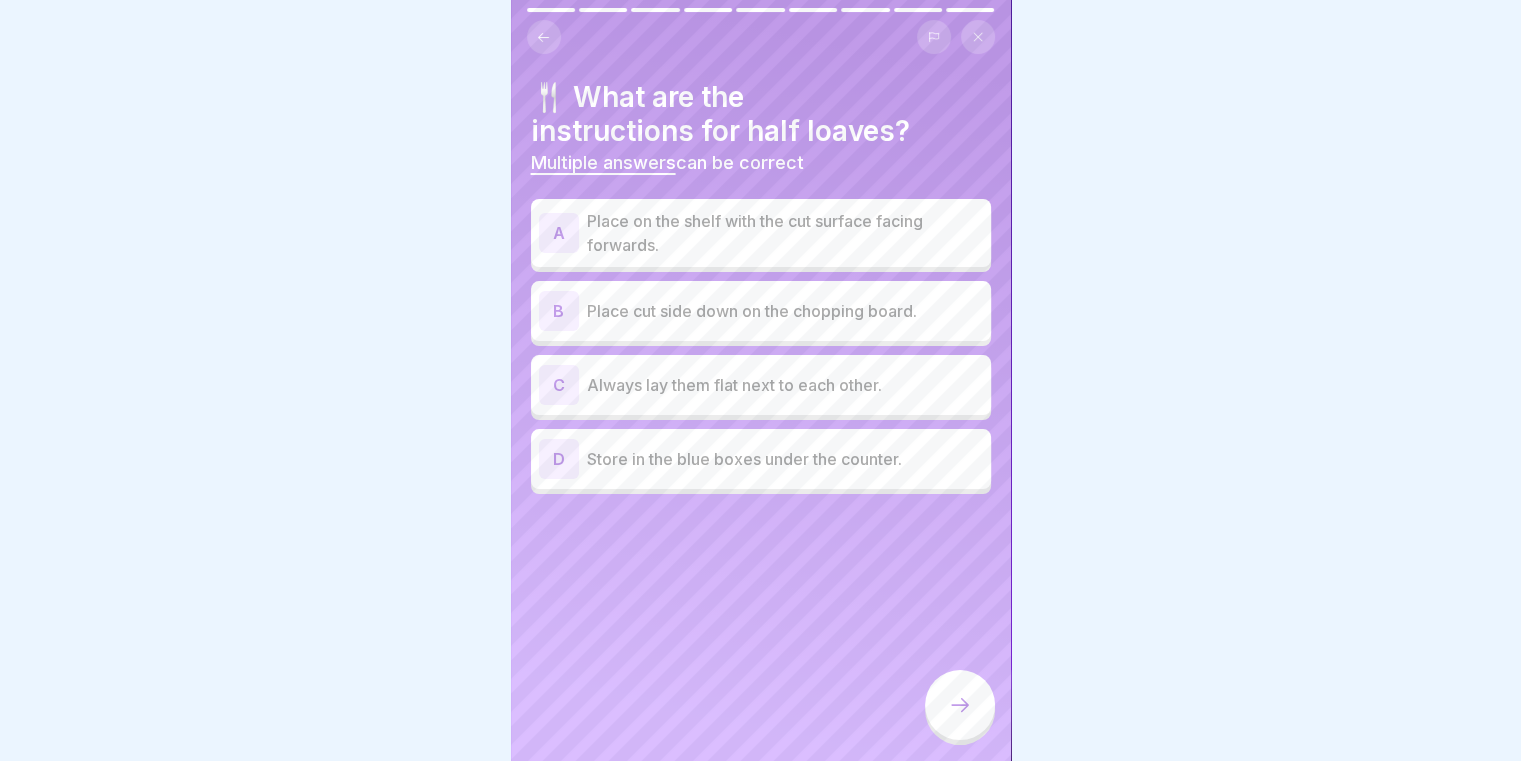 click on "Place cut side down on the chopping board." at bounding box center (785, 311) 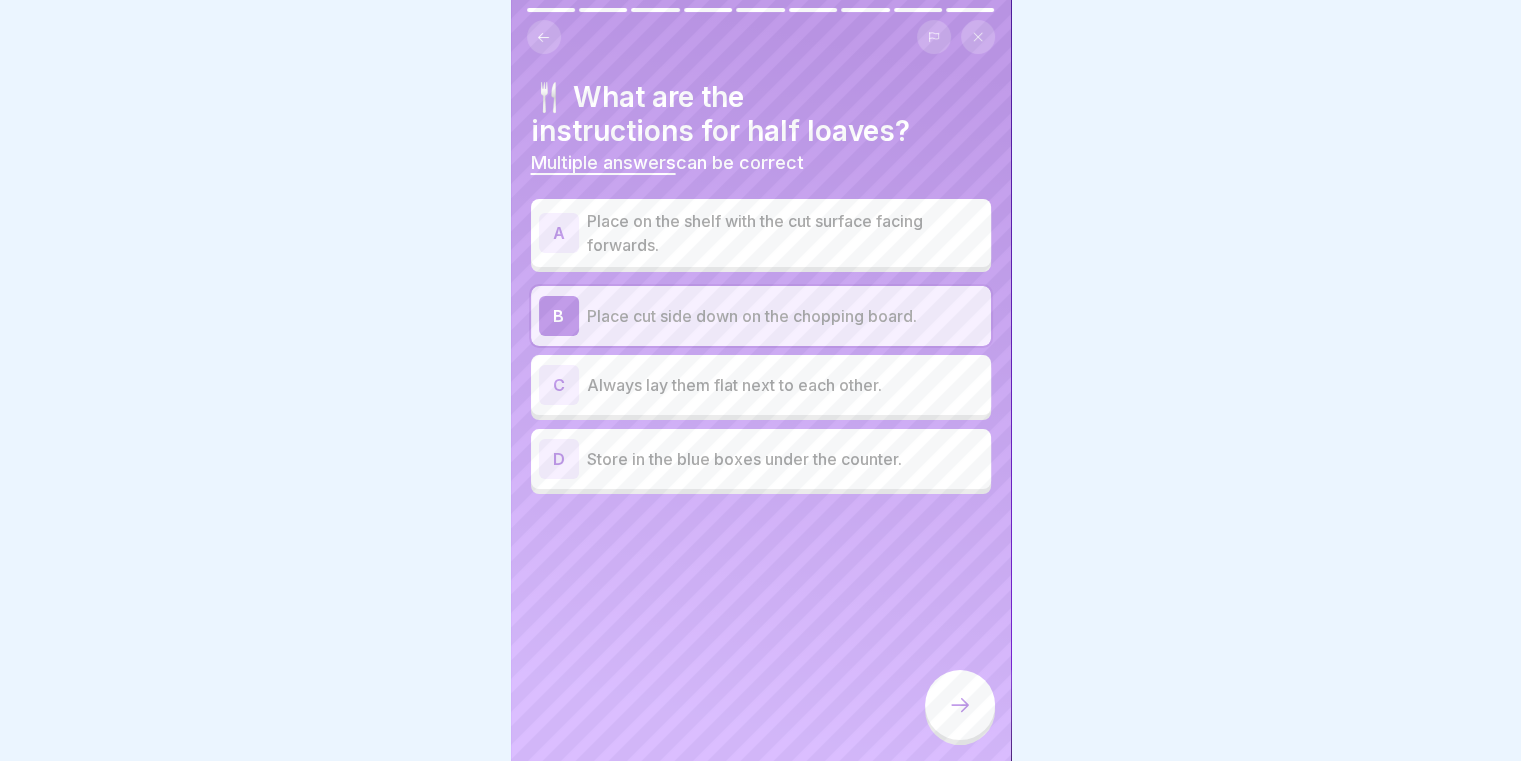click on "Place on the shelf with the cut surface facing forwards." at bounding box center (785, 233) 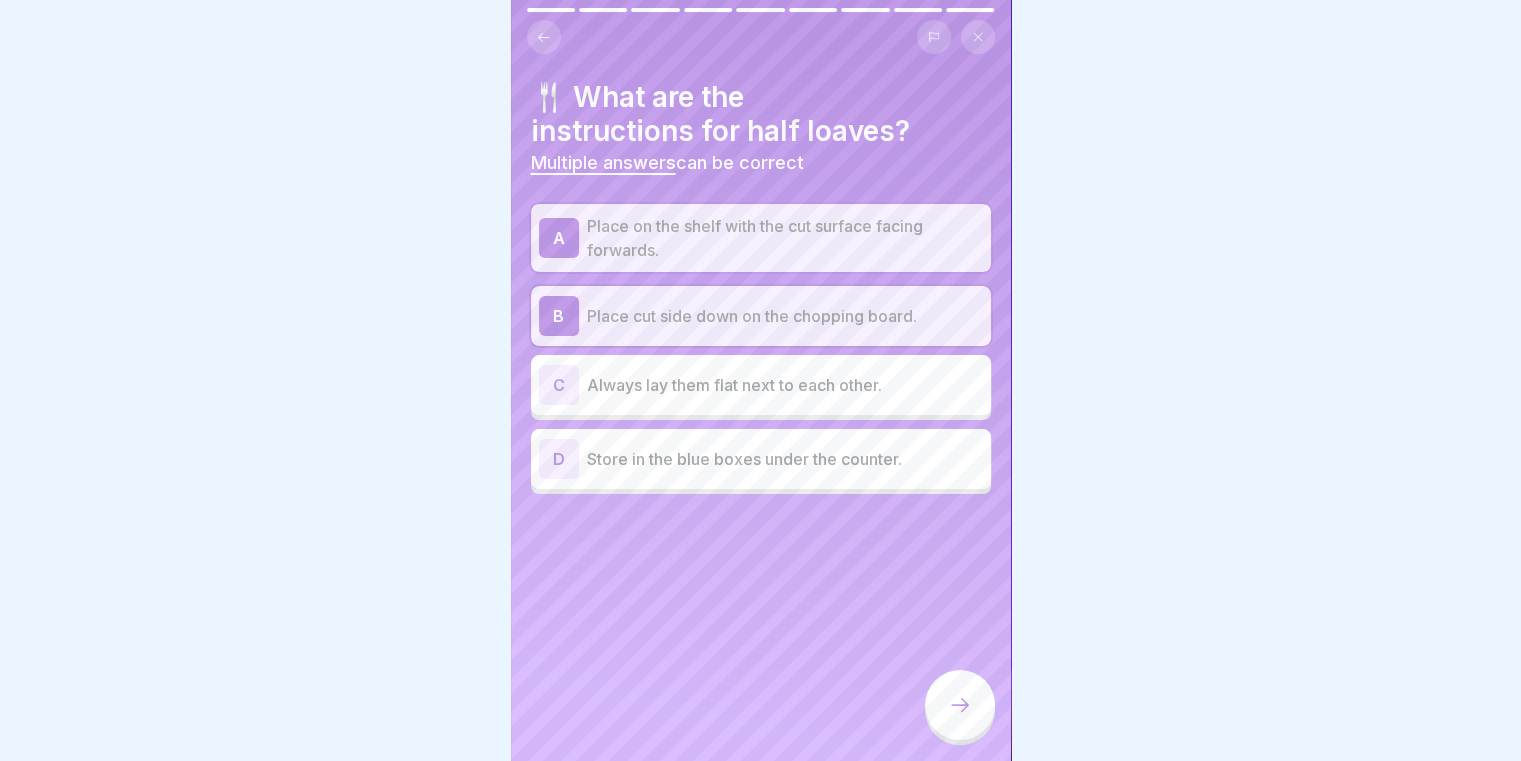 click on "C Always lay them flat next to each other." at bounding box center [761, 385] 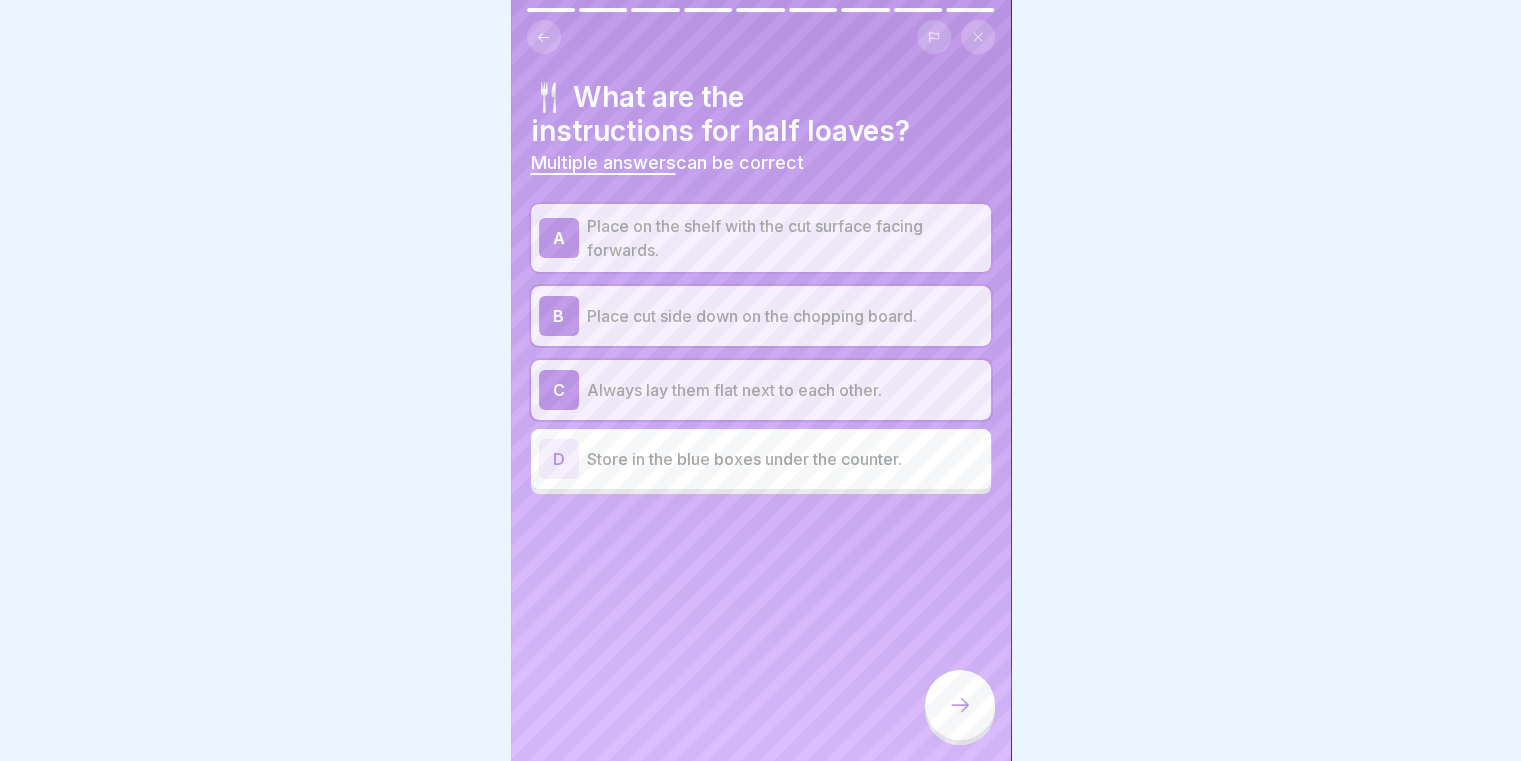 click 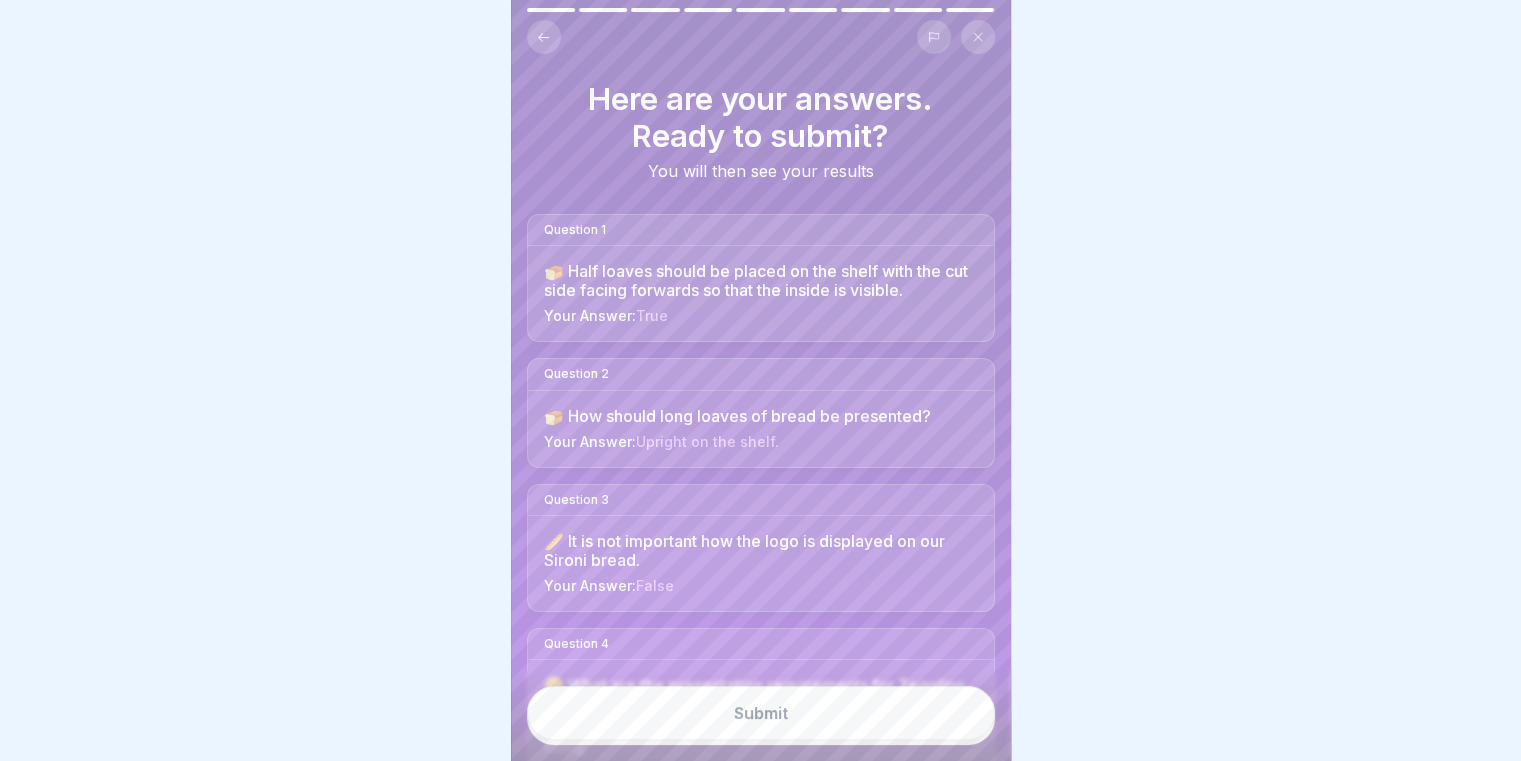 click on "Submit" at bounding box center [761, 713] 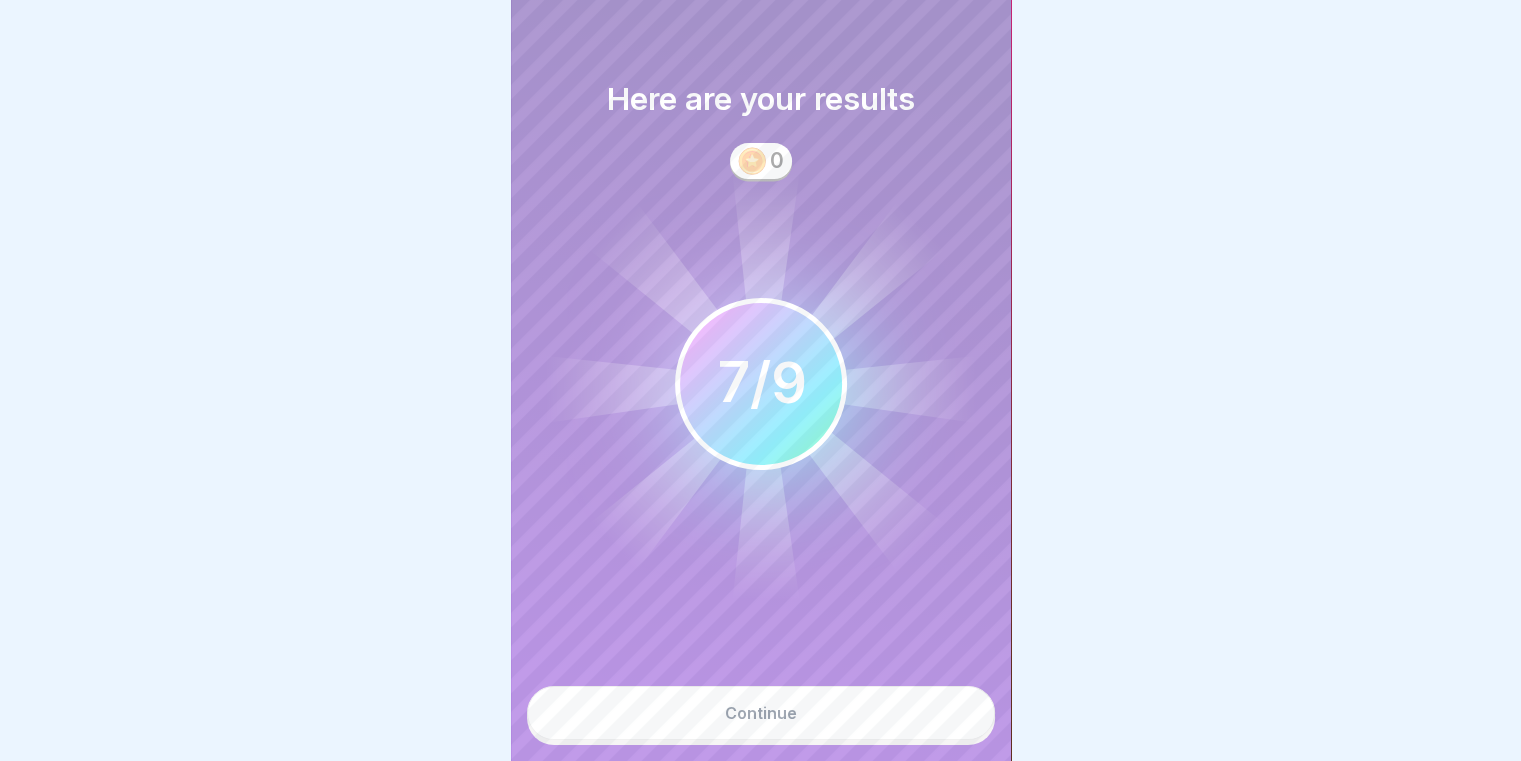 click on "Continue" at bounding box center (761, 713) 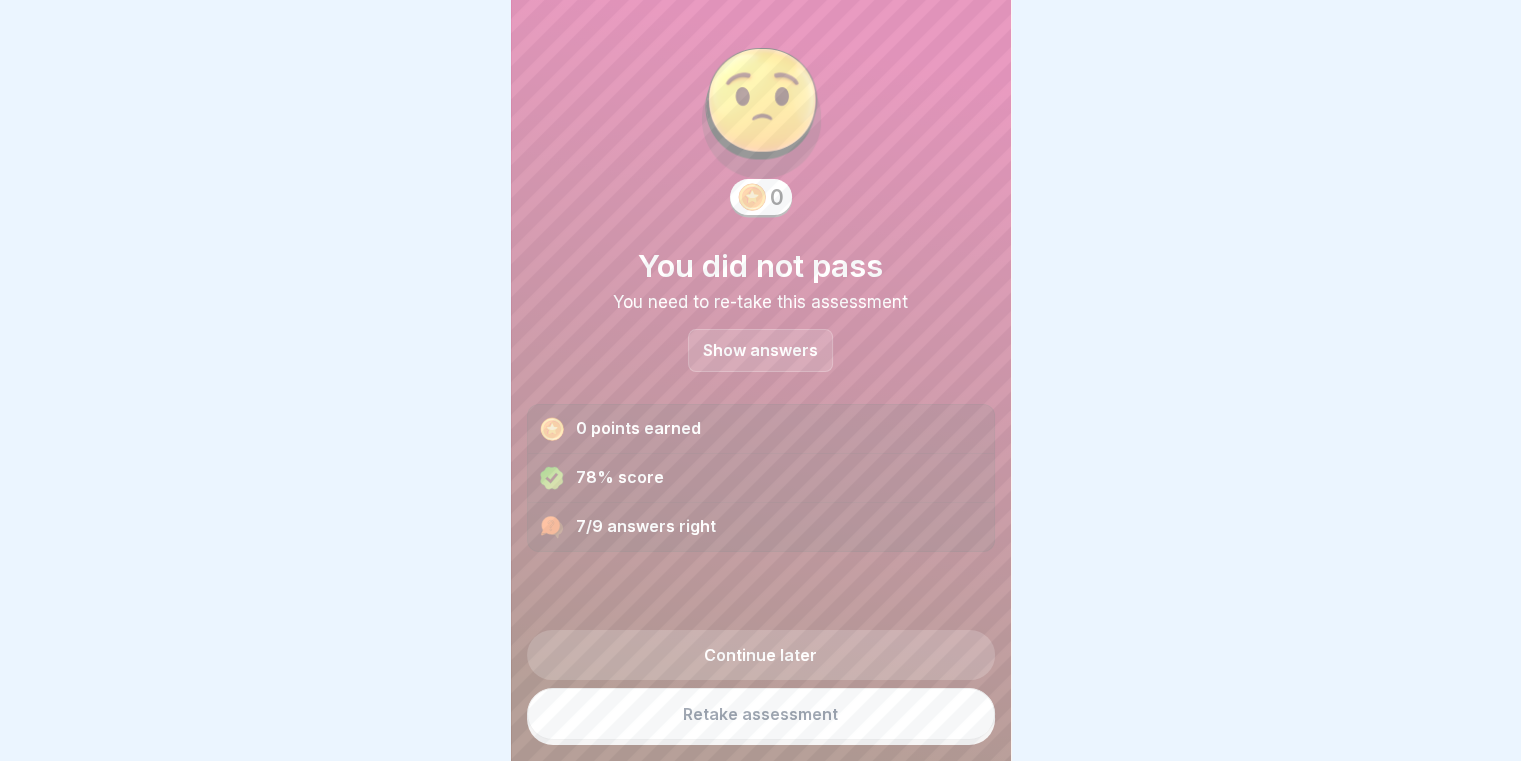 click on "Show answers" at bounding box center [760, 350] 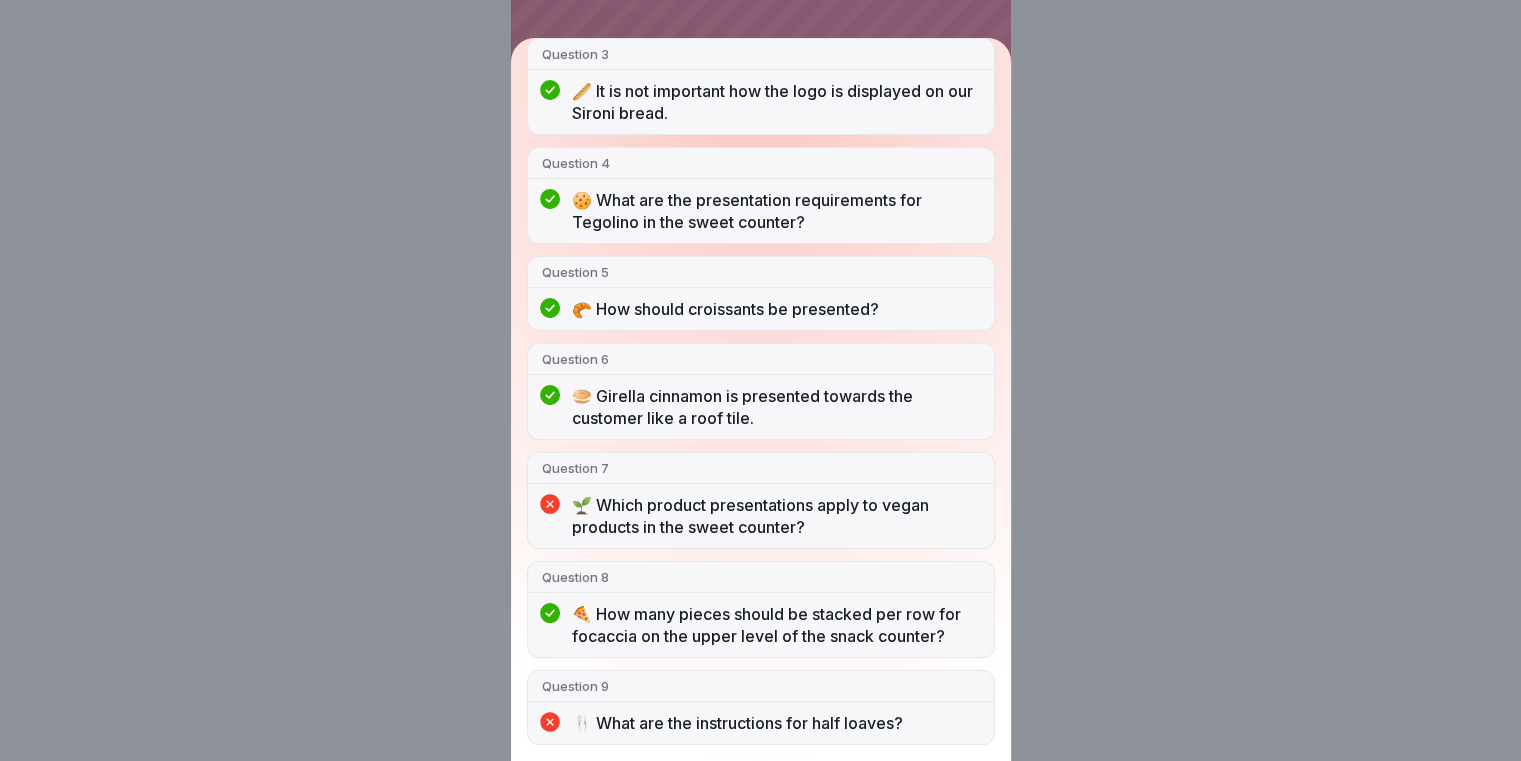 scroll, scrollTop: 444, scrollLeft: 0, axis: vertical 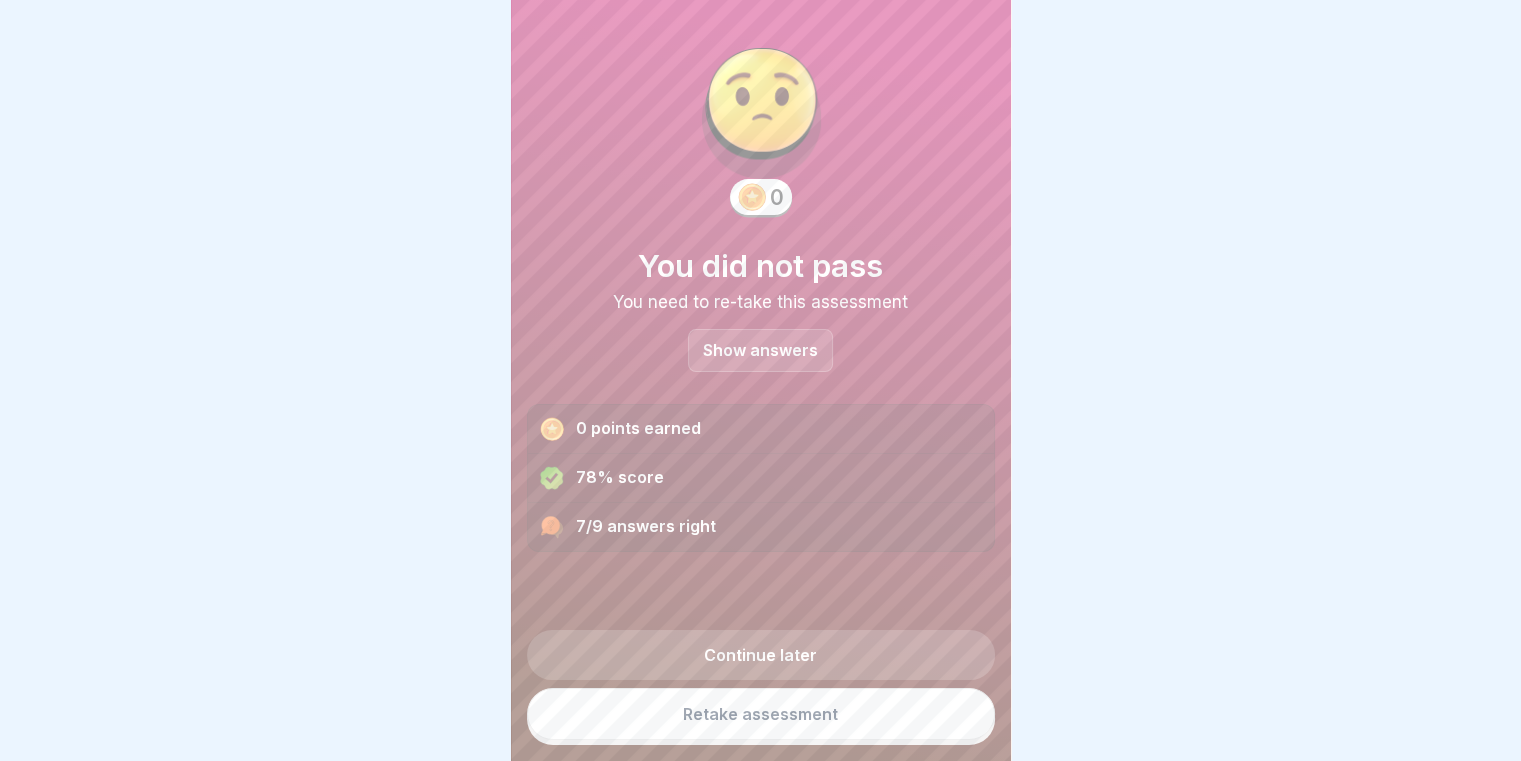click on "Retake assessment" at bounding box center [761, 714] 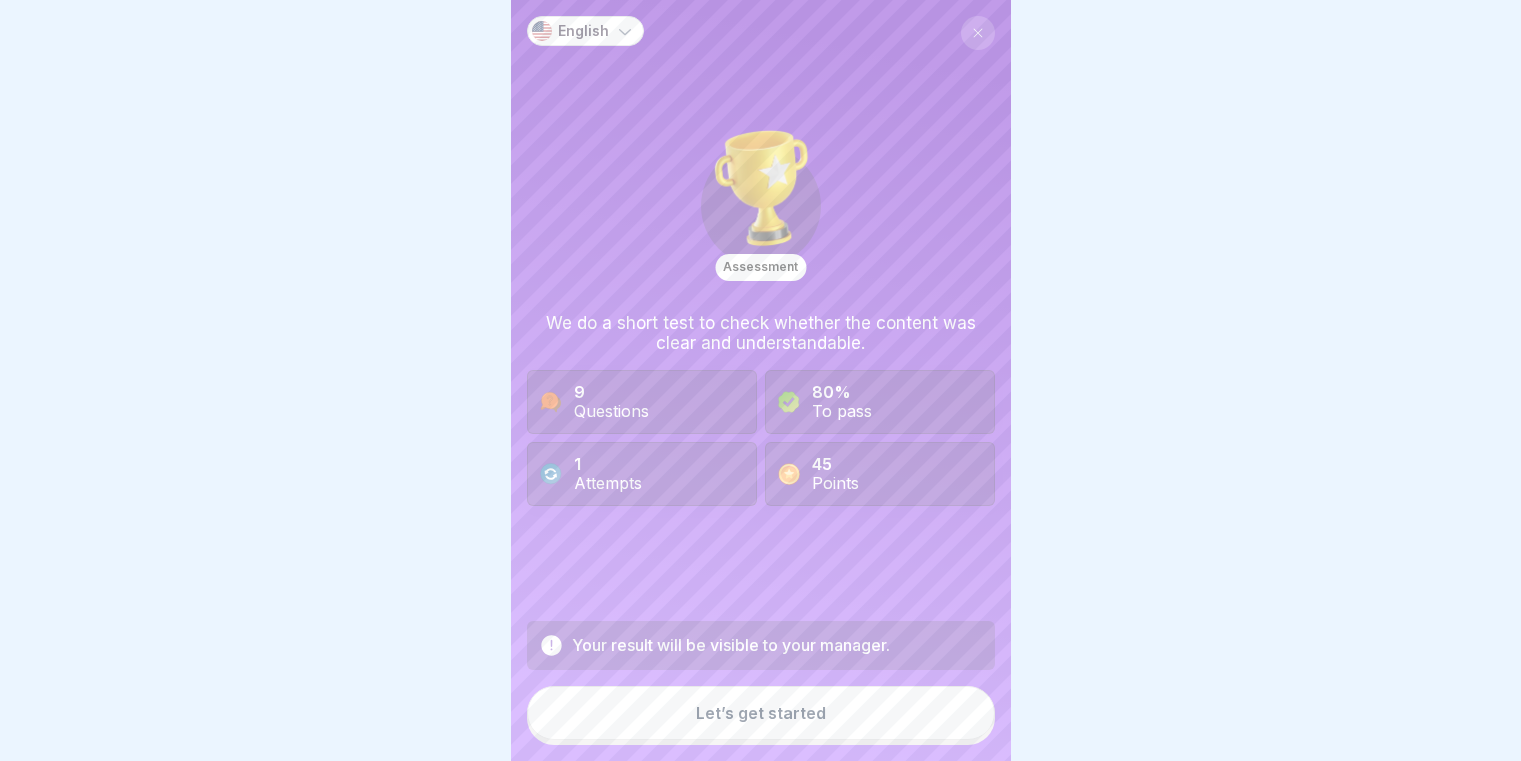 scroll, scrollTop: 0, scrollLeft: 0, axis: both 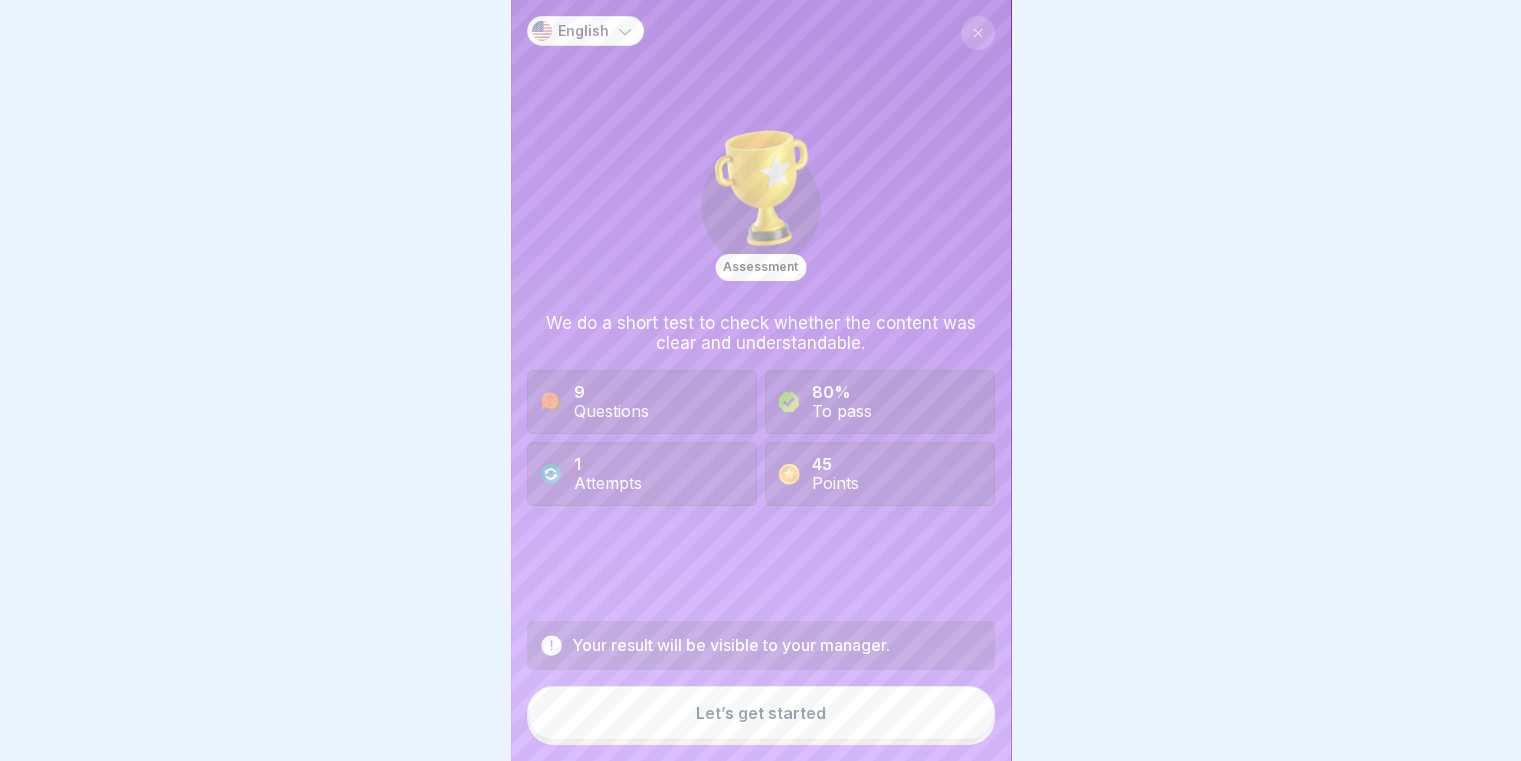 click on "Let’s get started" at bounding box center (761, 713) 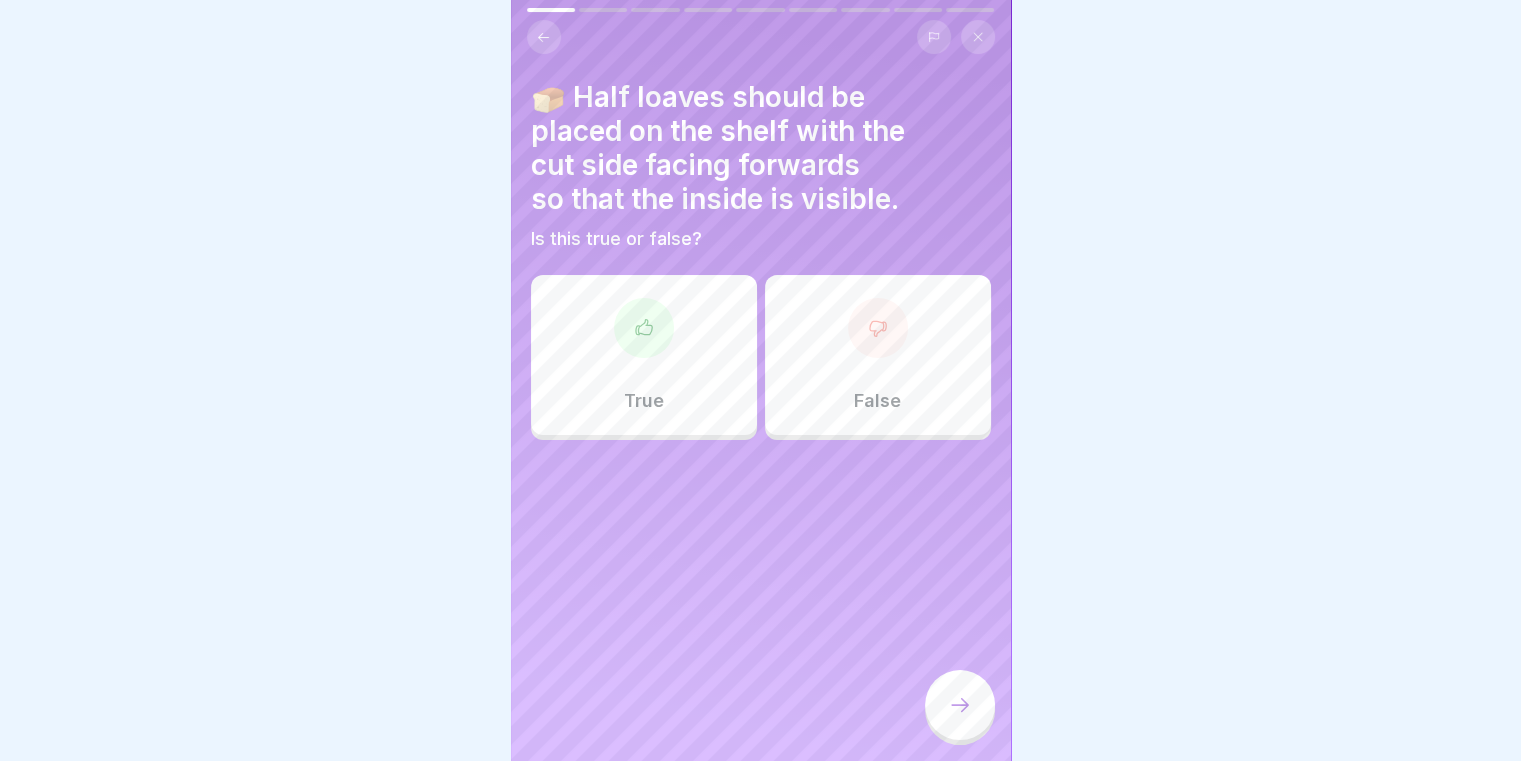 click on "True" at bounding box center [644, 355] 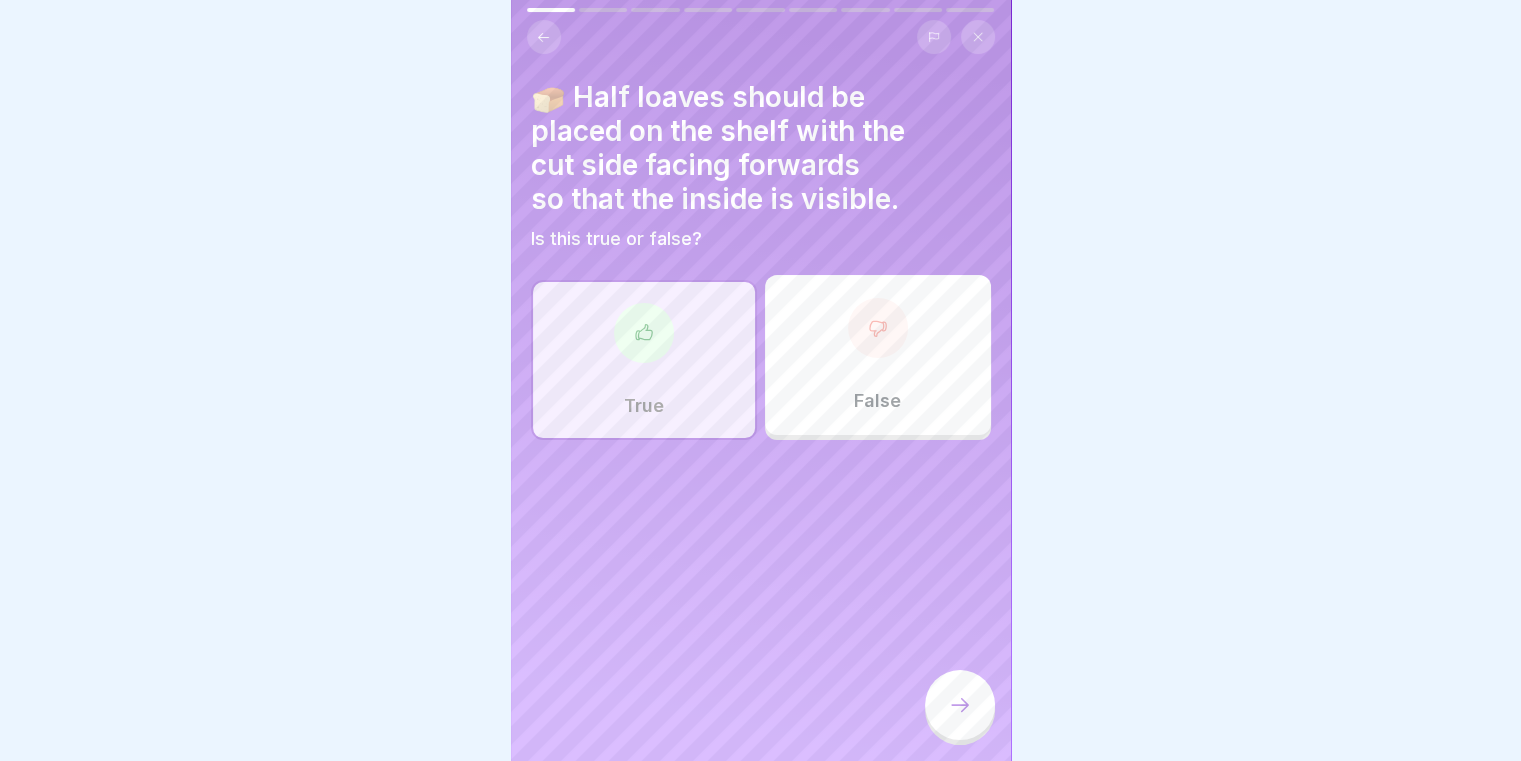 click at bounding box center [960, 705] 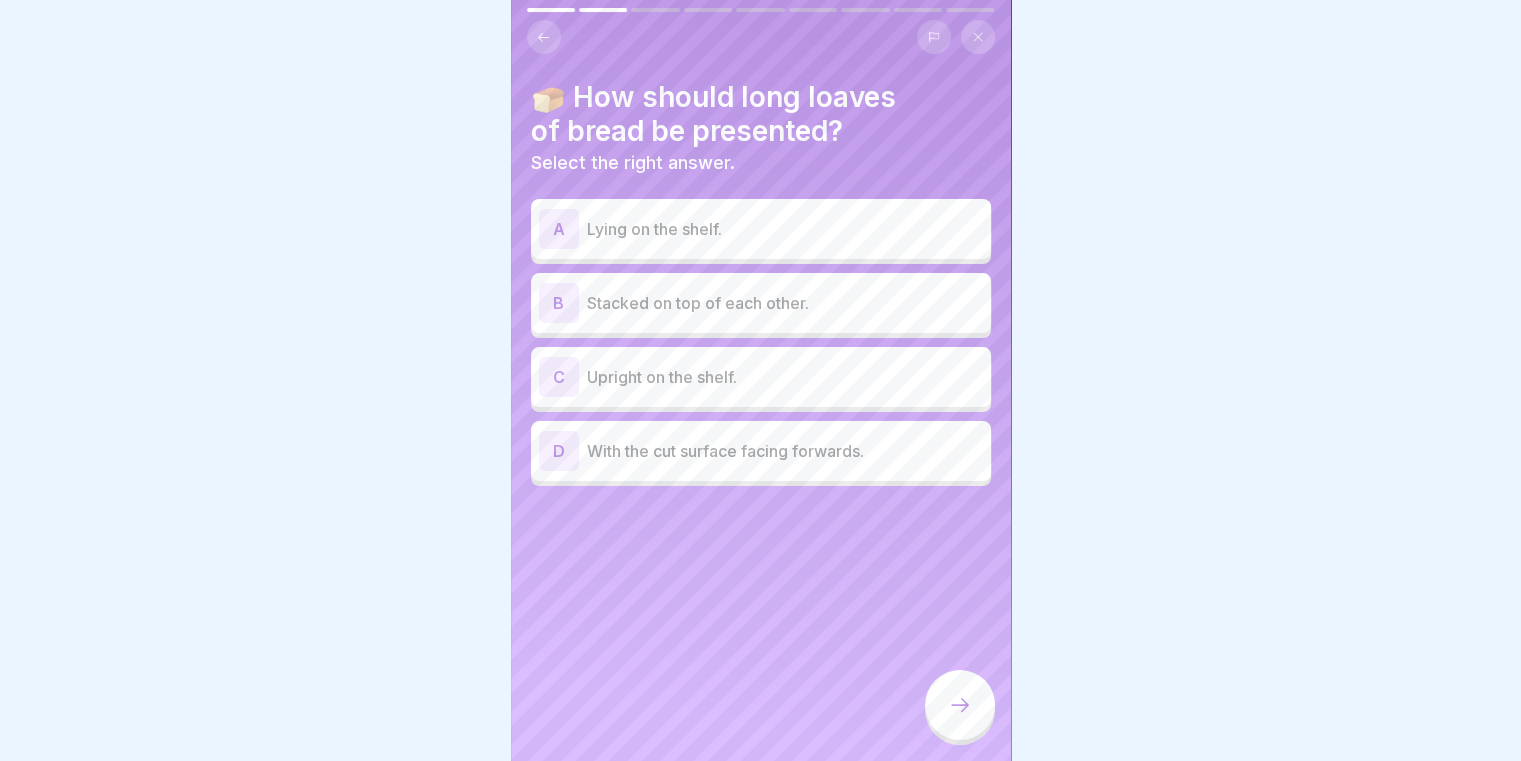 click on "Upright on the shelf." at bounding box center (785, 377) 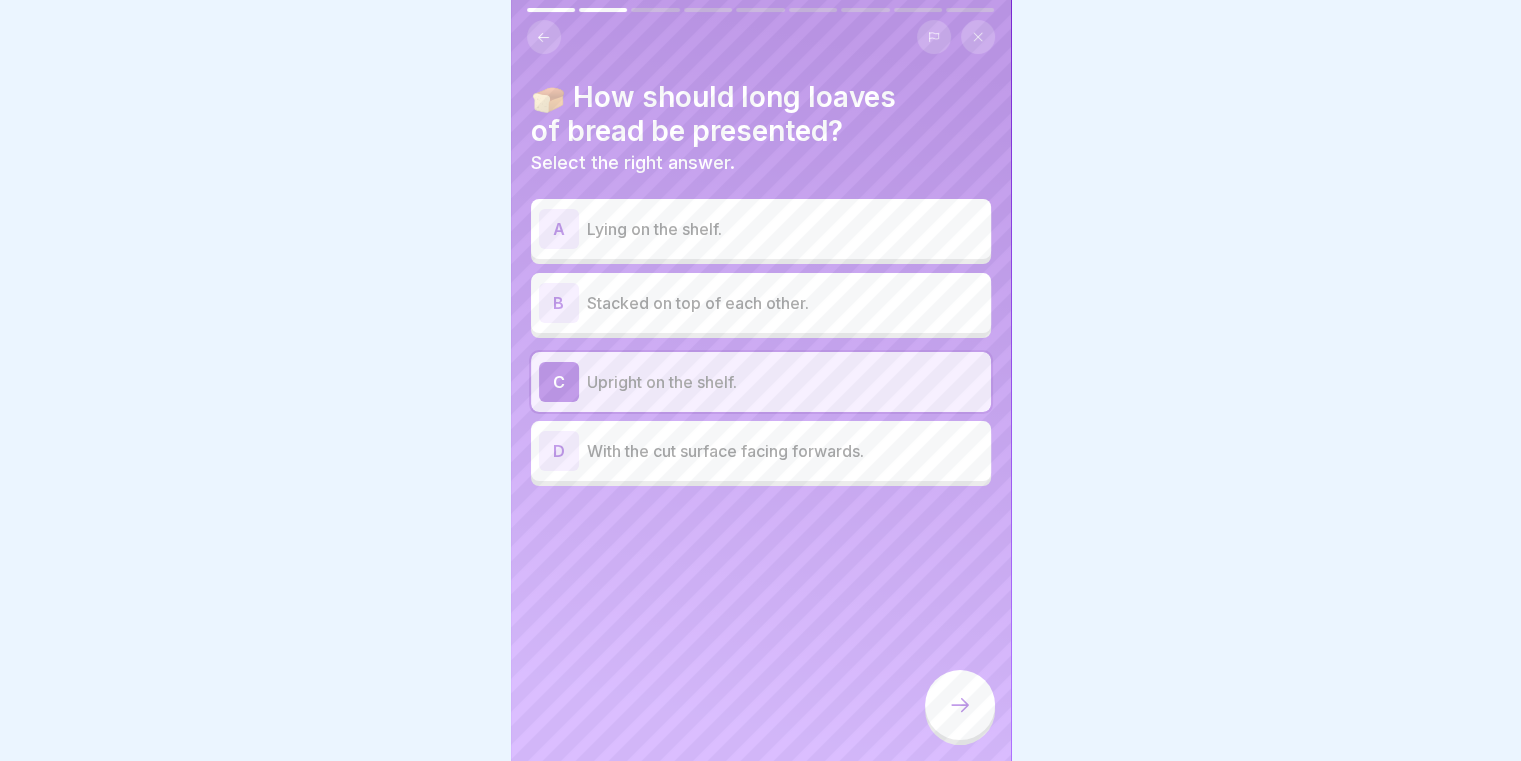 click 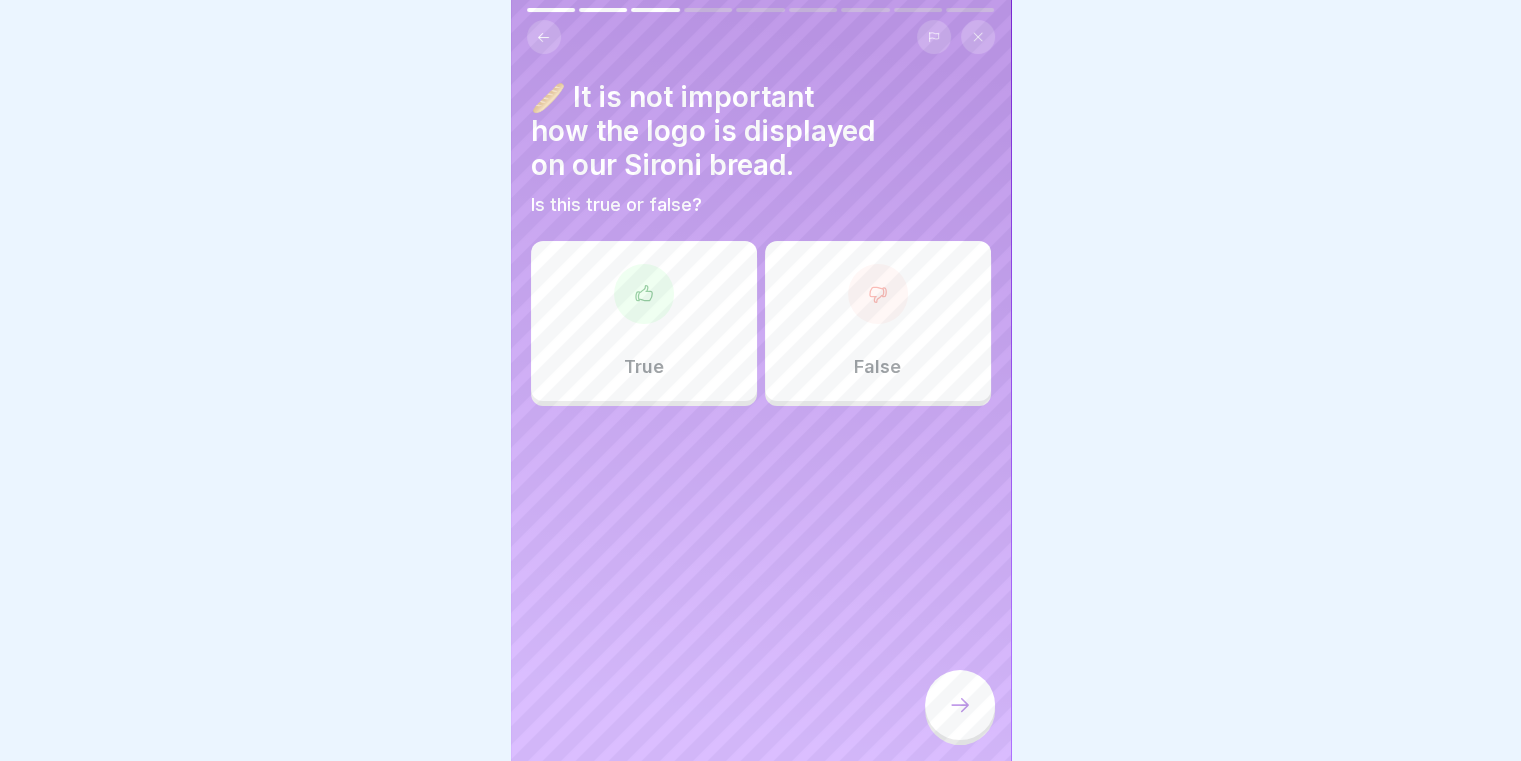 click on "False" at bounding box center (878, 321) 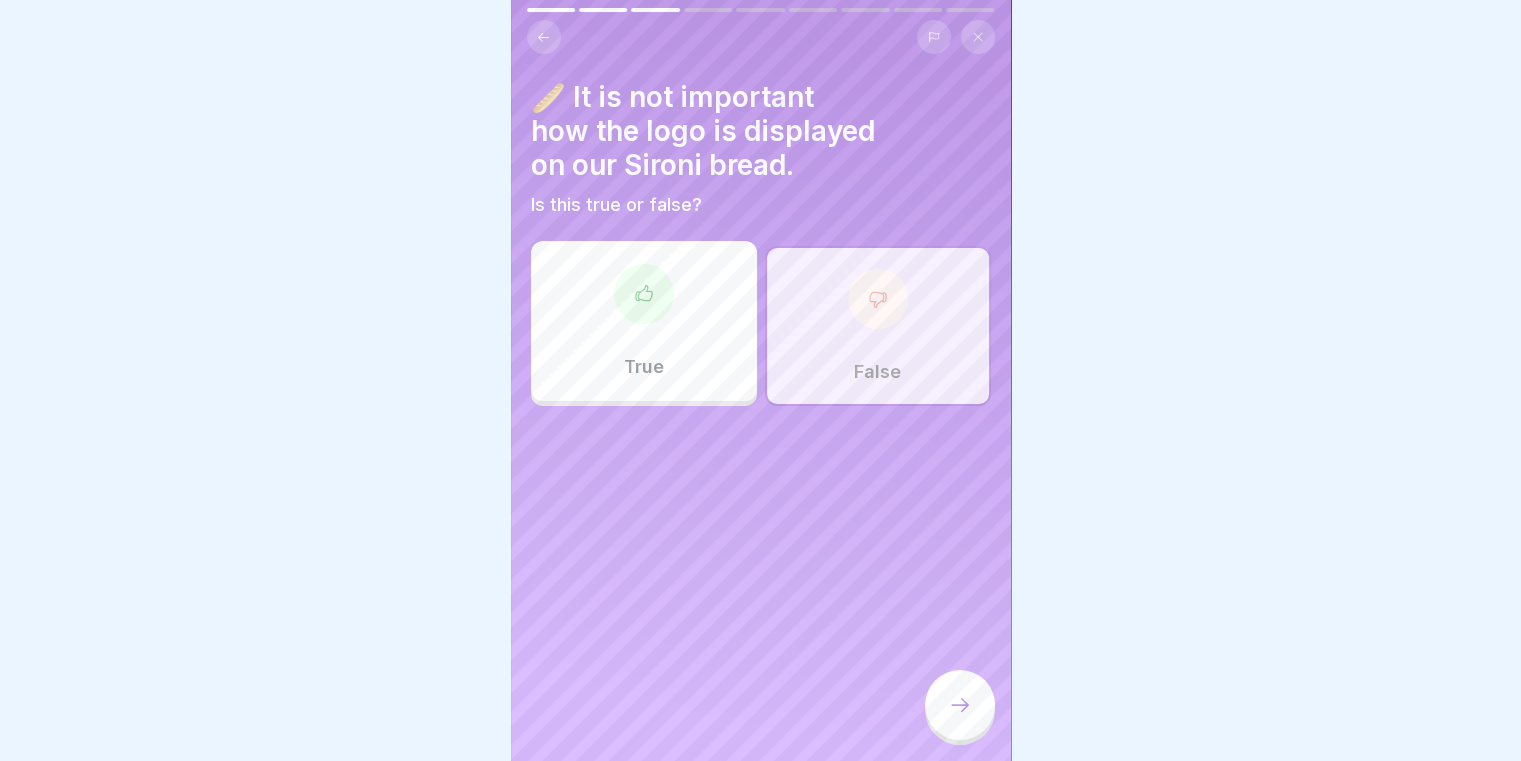 click 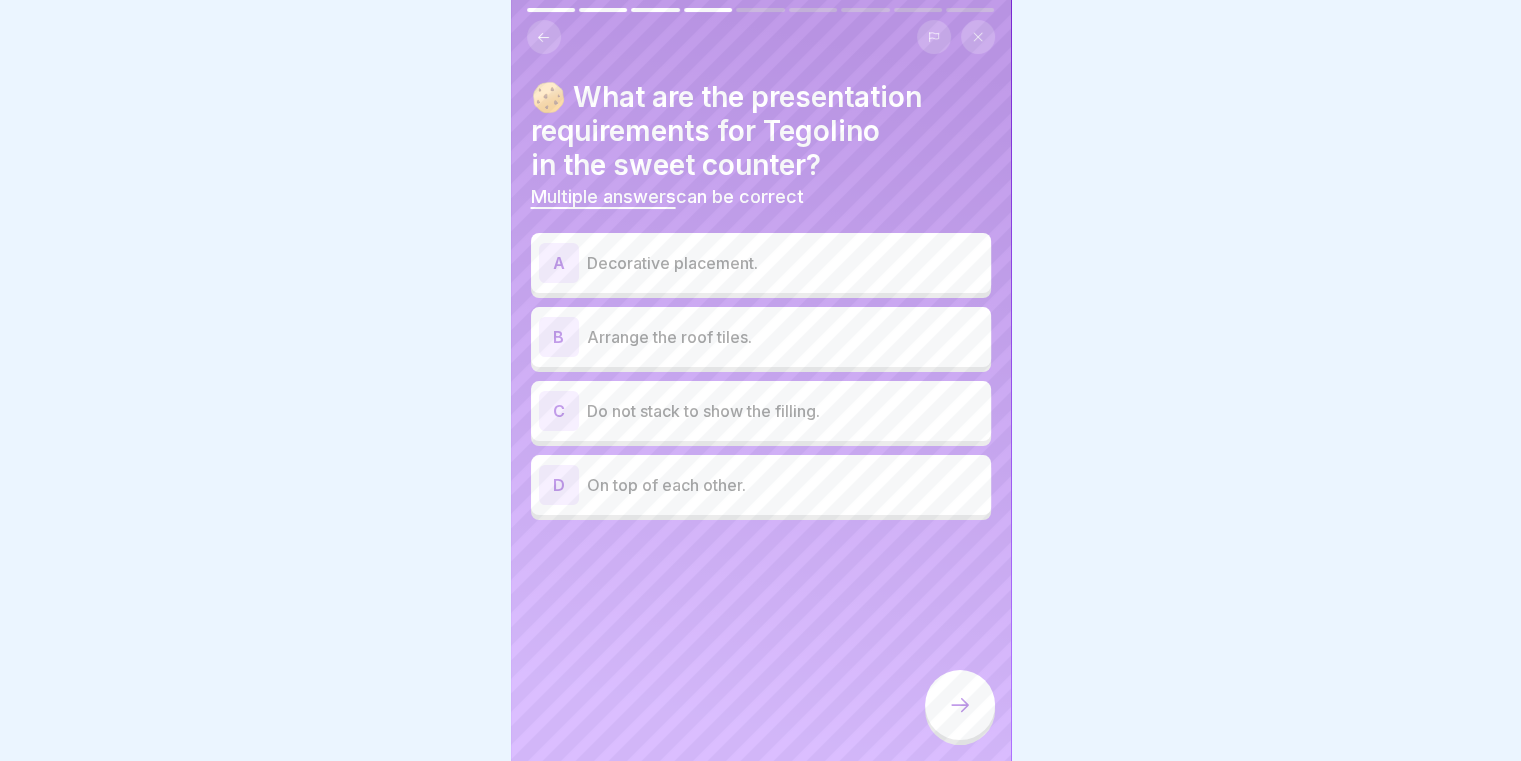 click on "A Decorative placement." at bounding box center (761, 263) 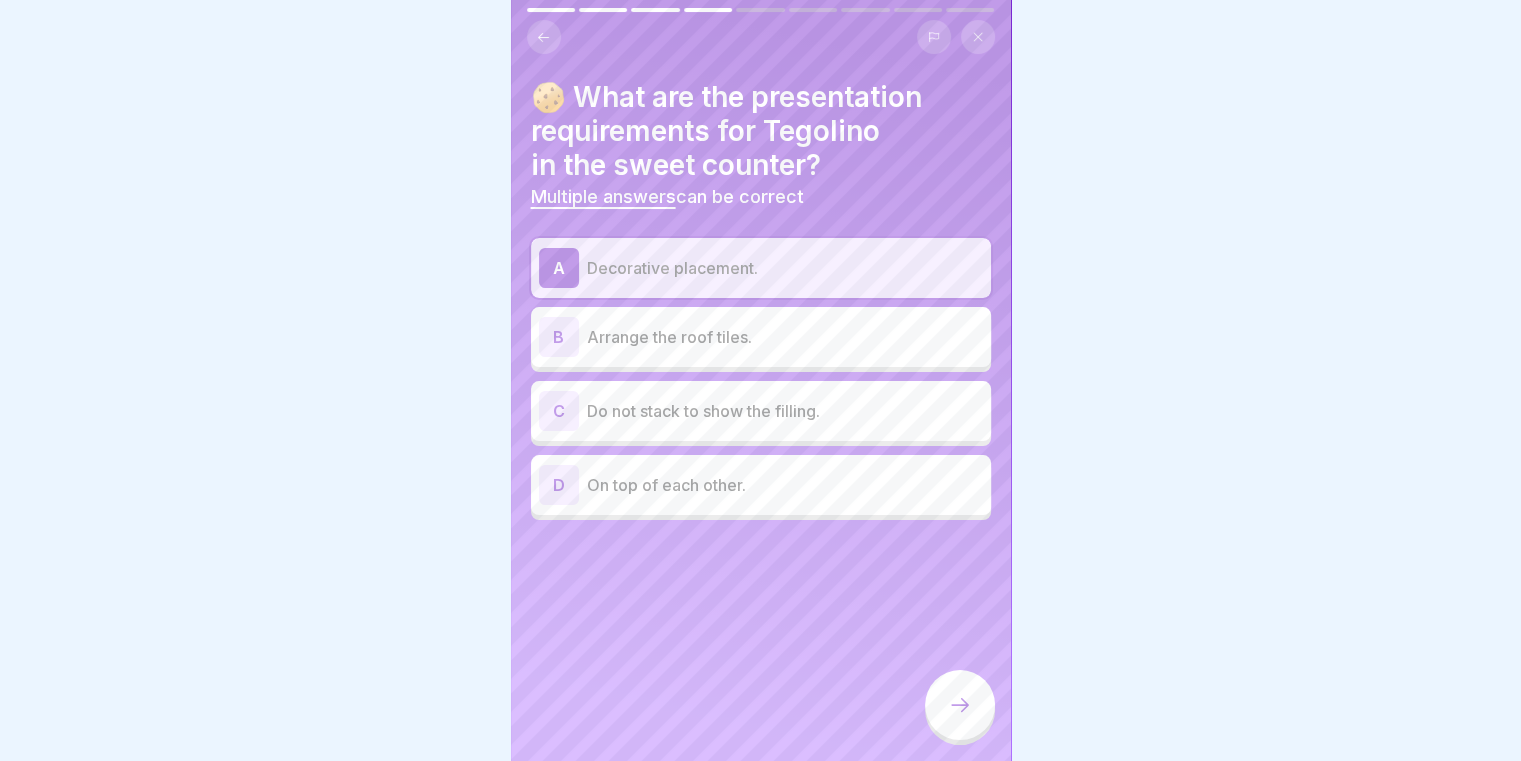 click on "C Do not stack to show the filling." at bounding box center [761, 411] 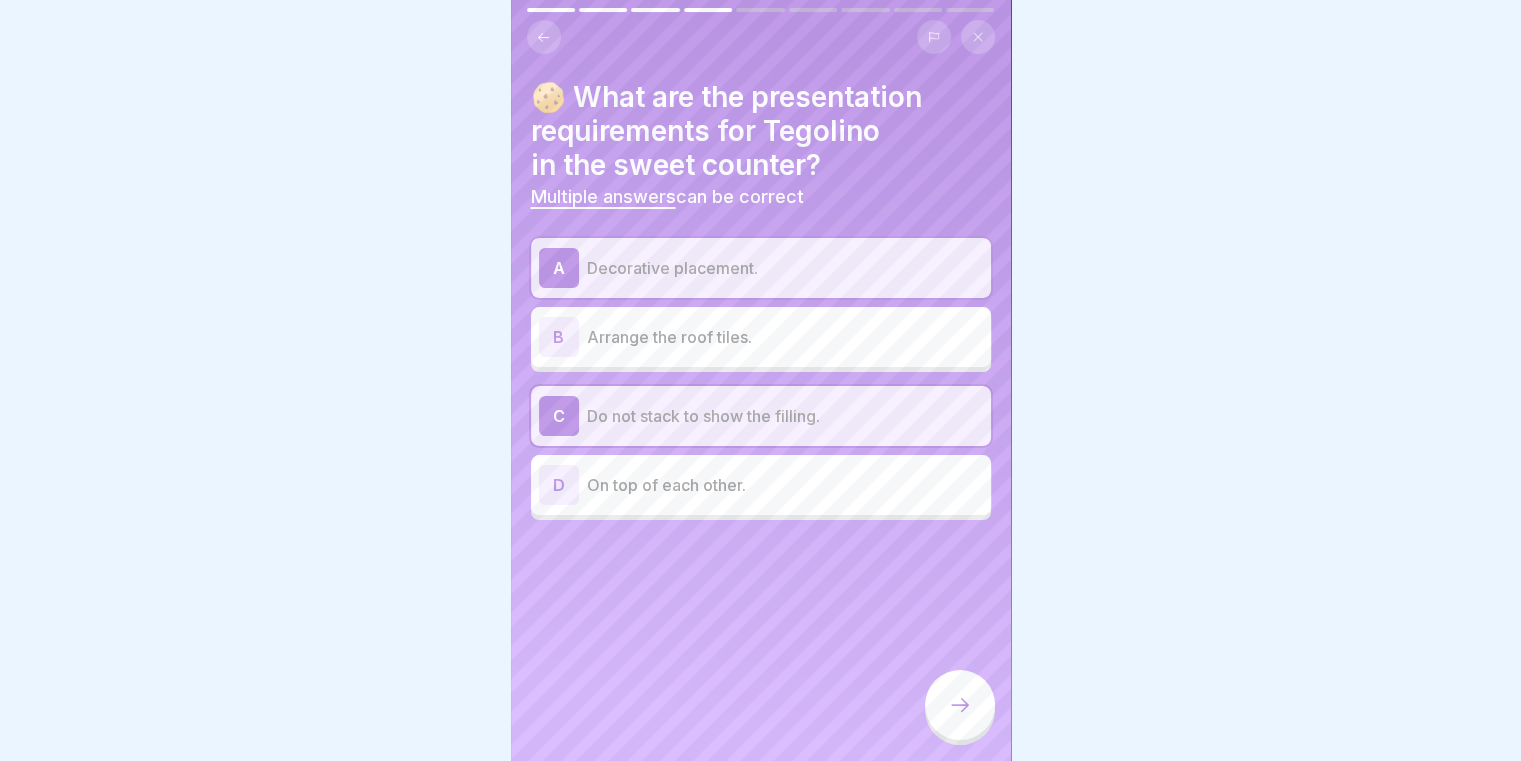 click at bounding box center (960, 705) 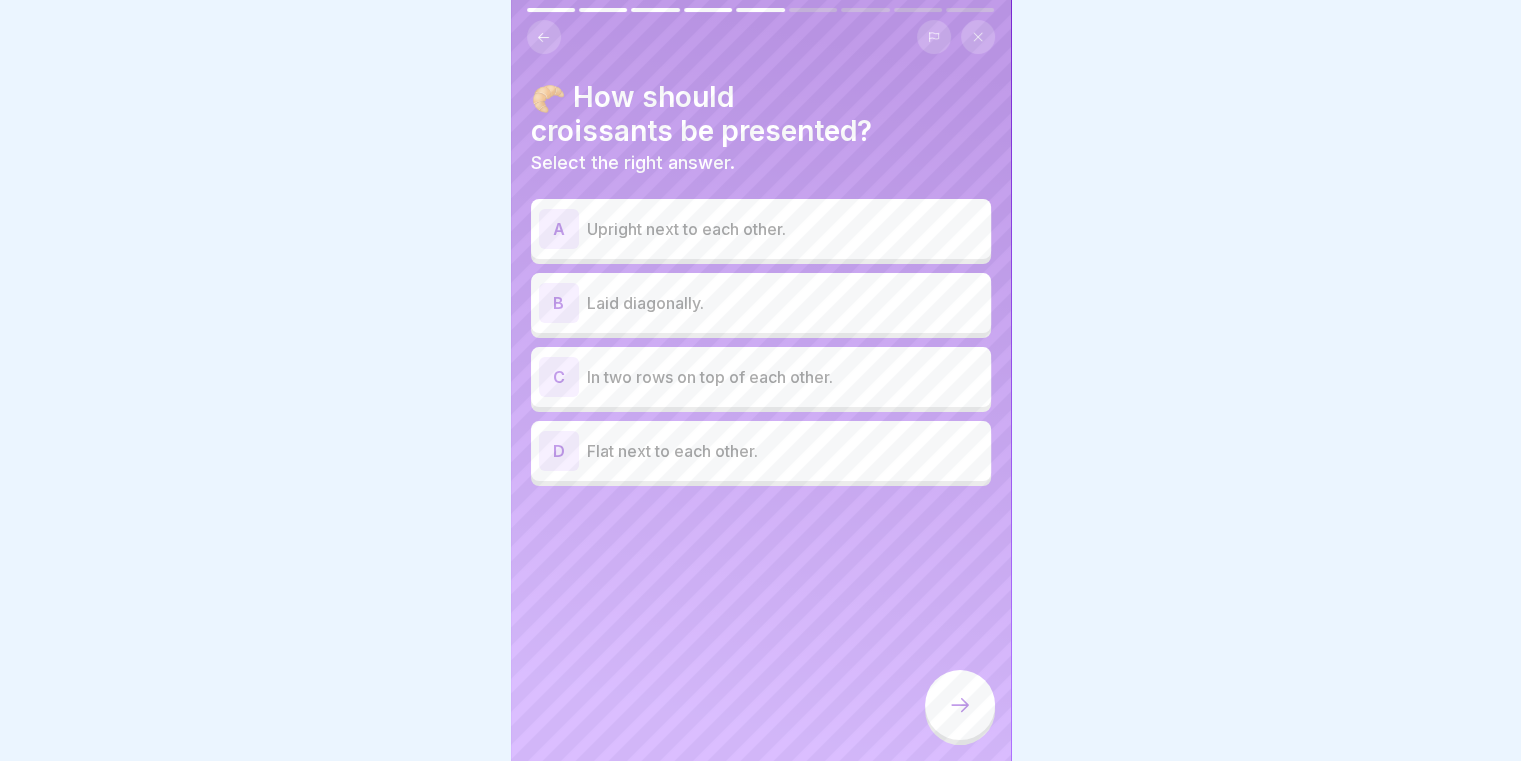 click on "B Laid diagonally." at bounding box center [761, 303] 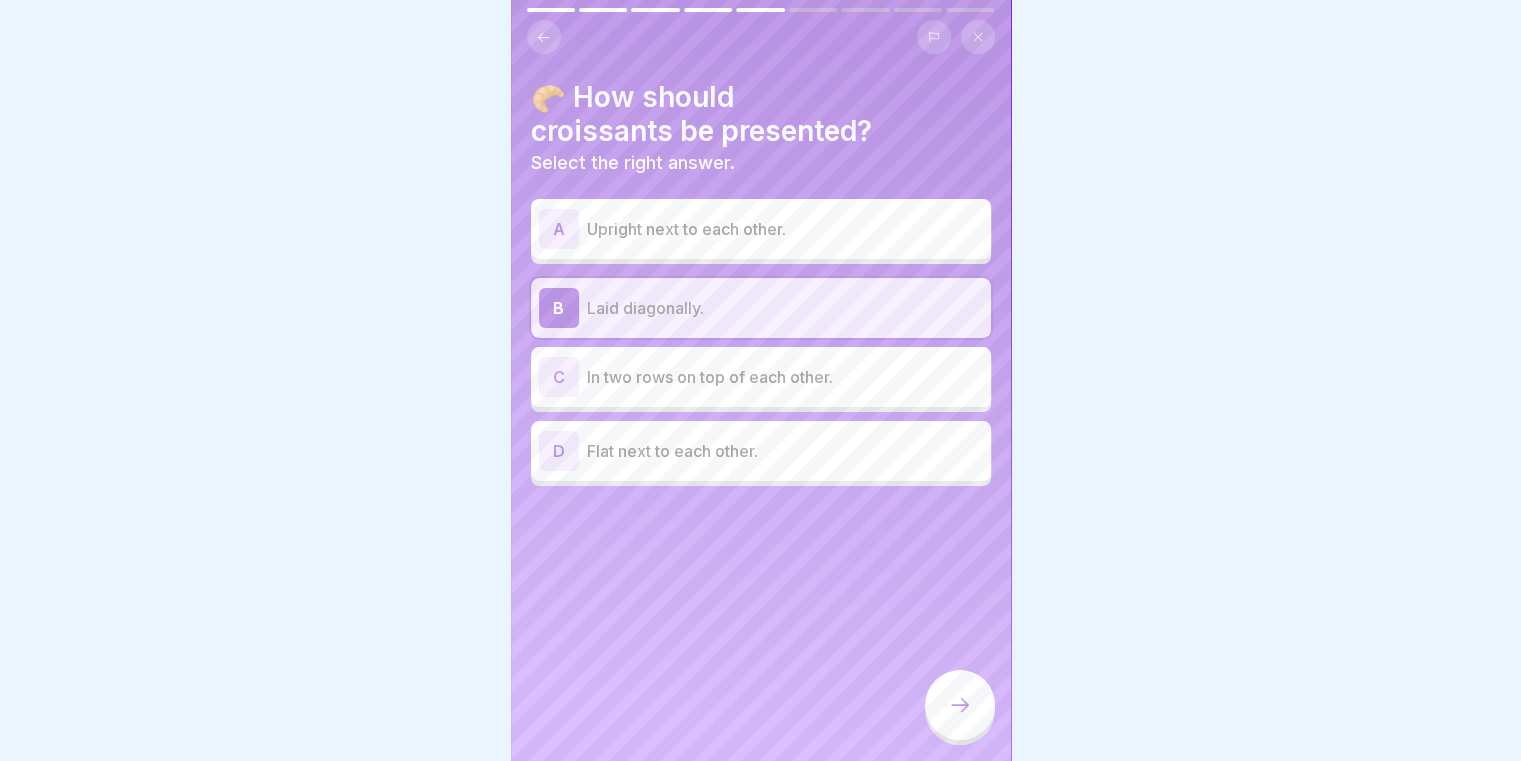click at bounding box center (960, 705) 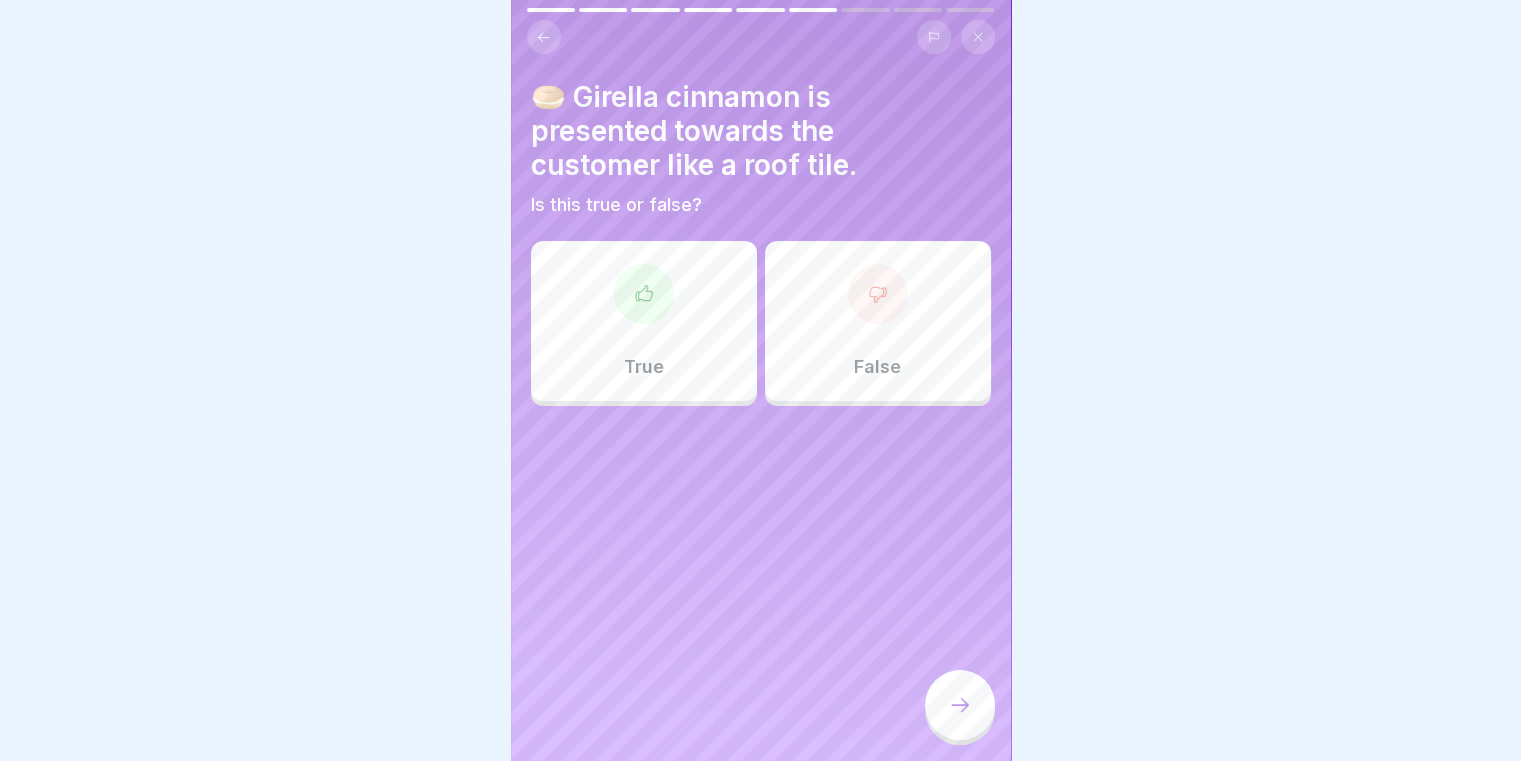 click on "True" at bounding box center (644, 321) 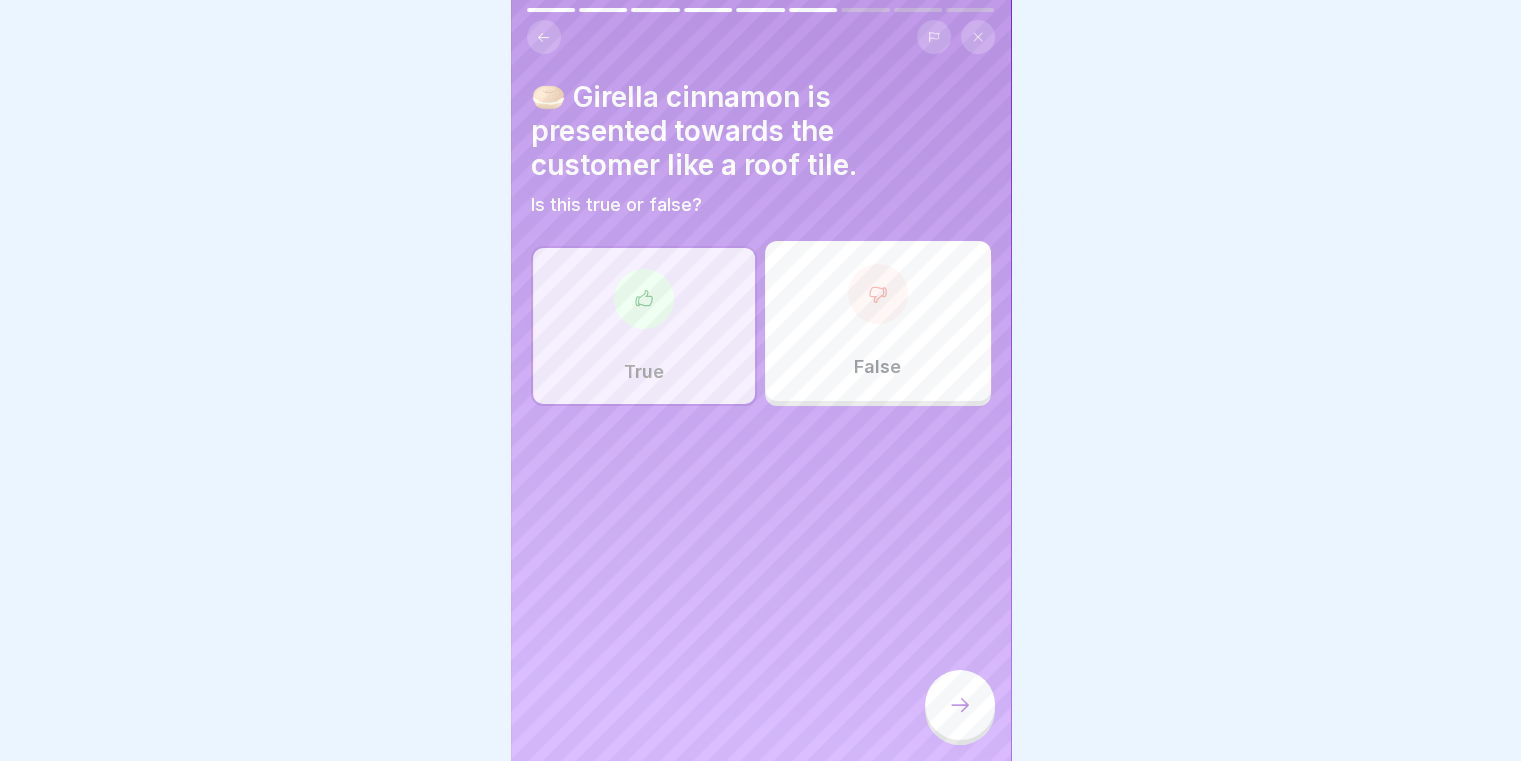 click 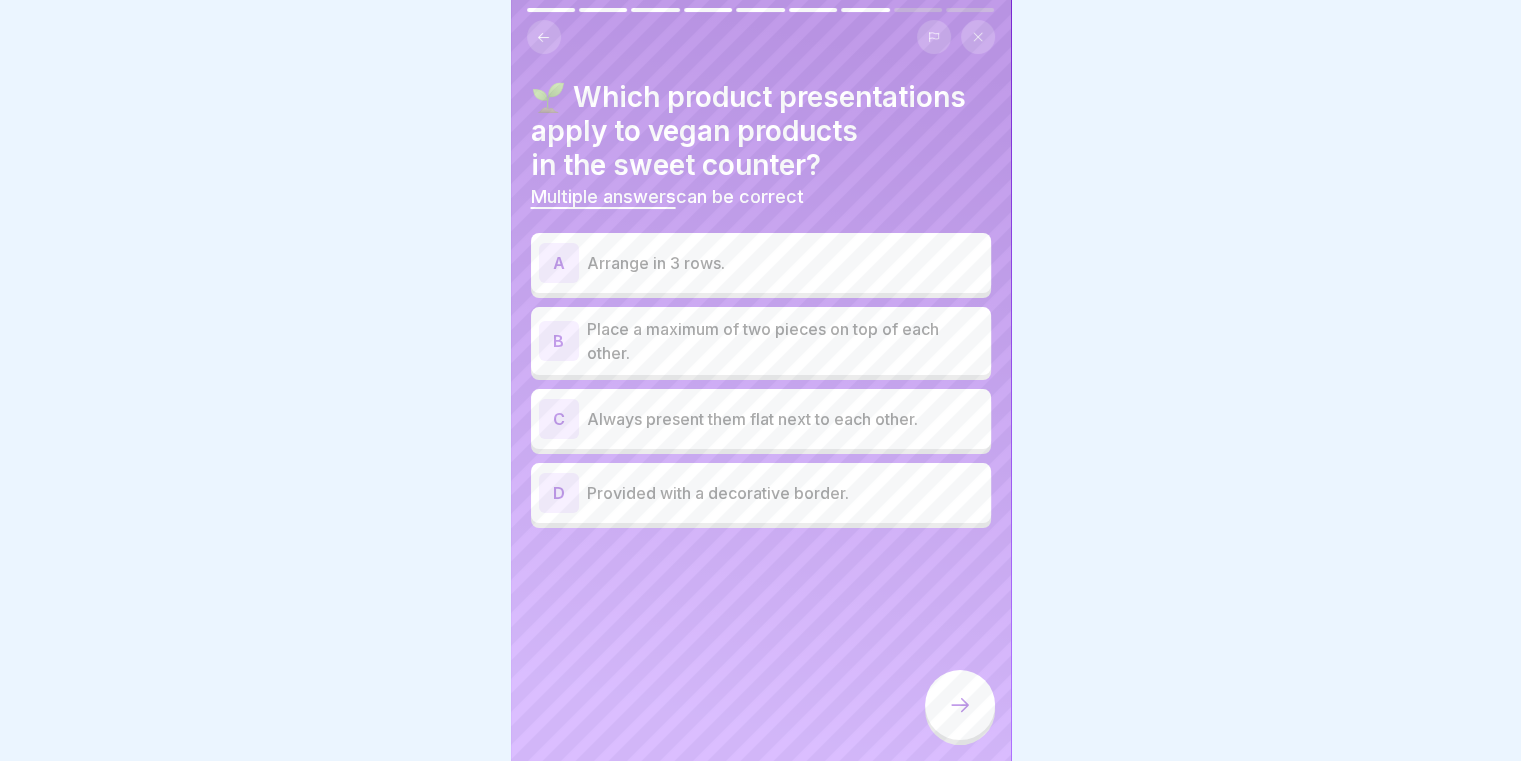 click on "Place a maximum of two pieces on top of each other." at bounding box center [785, 341] 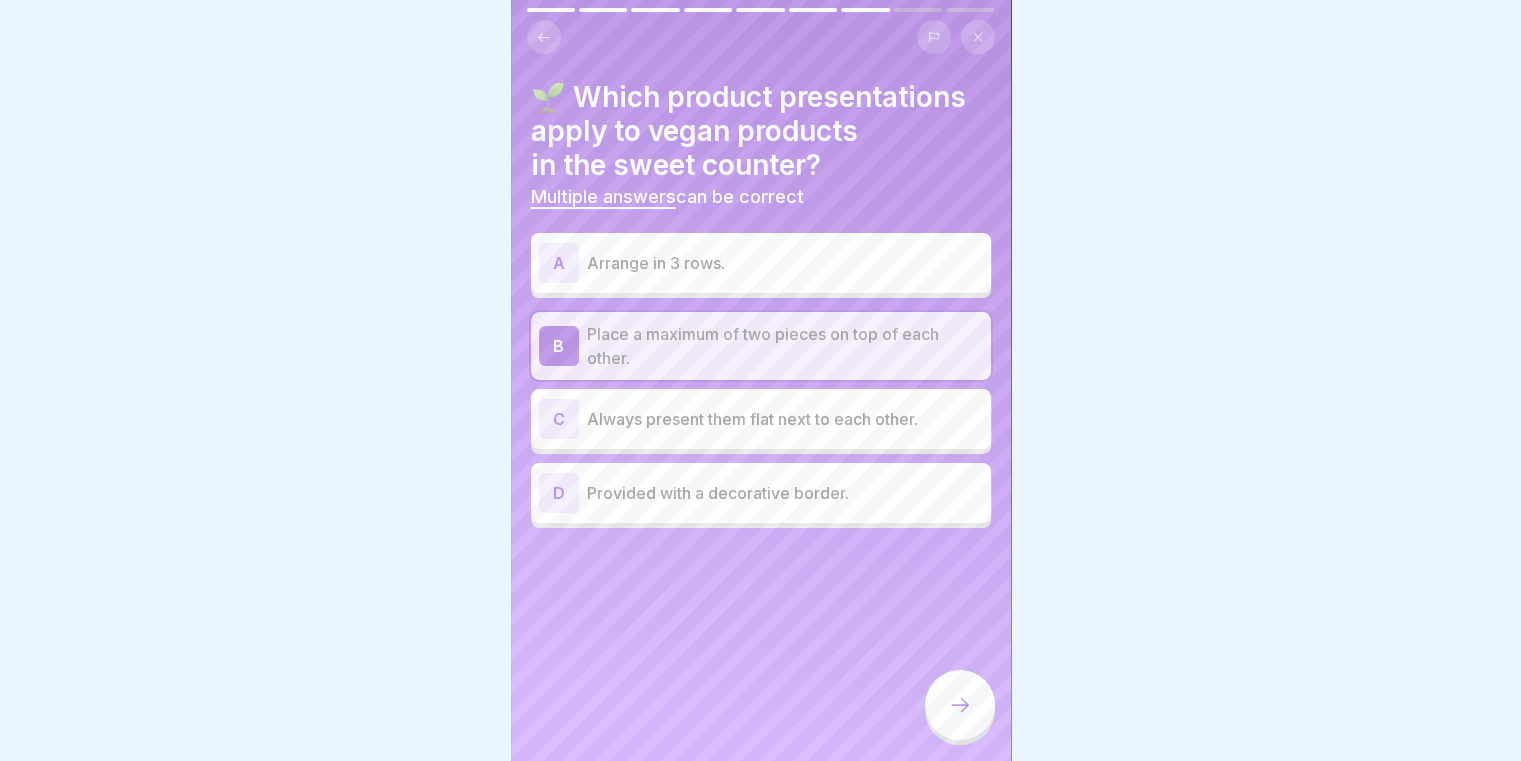 click on "A Arrange in 3 rows. B Place a maximum of two pieces on top of each other. C Always present them flat next to each other. D Provided with a decorative border." at bounding box center [761, 383] 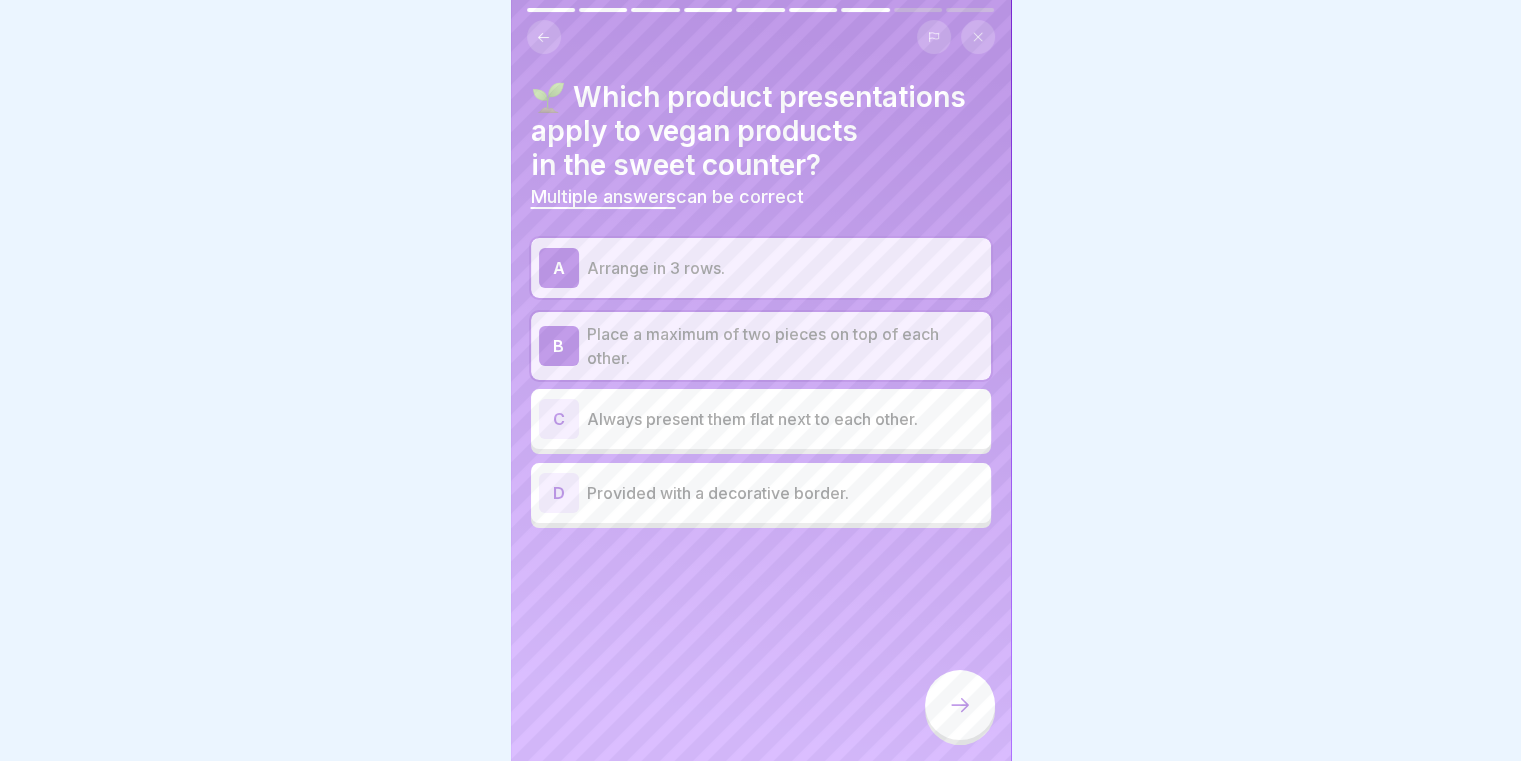 click on "Arrange in 3 rows." at bounding box center [785, 268] 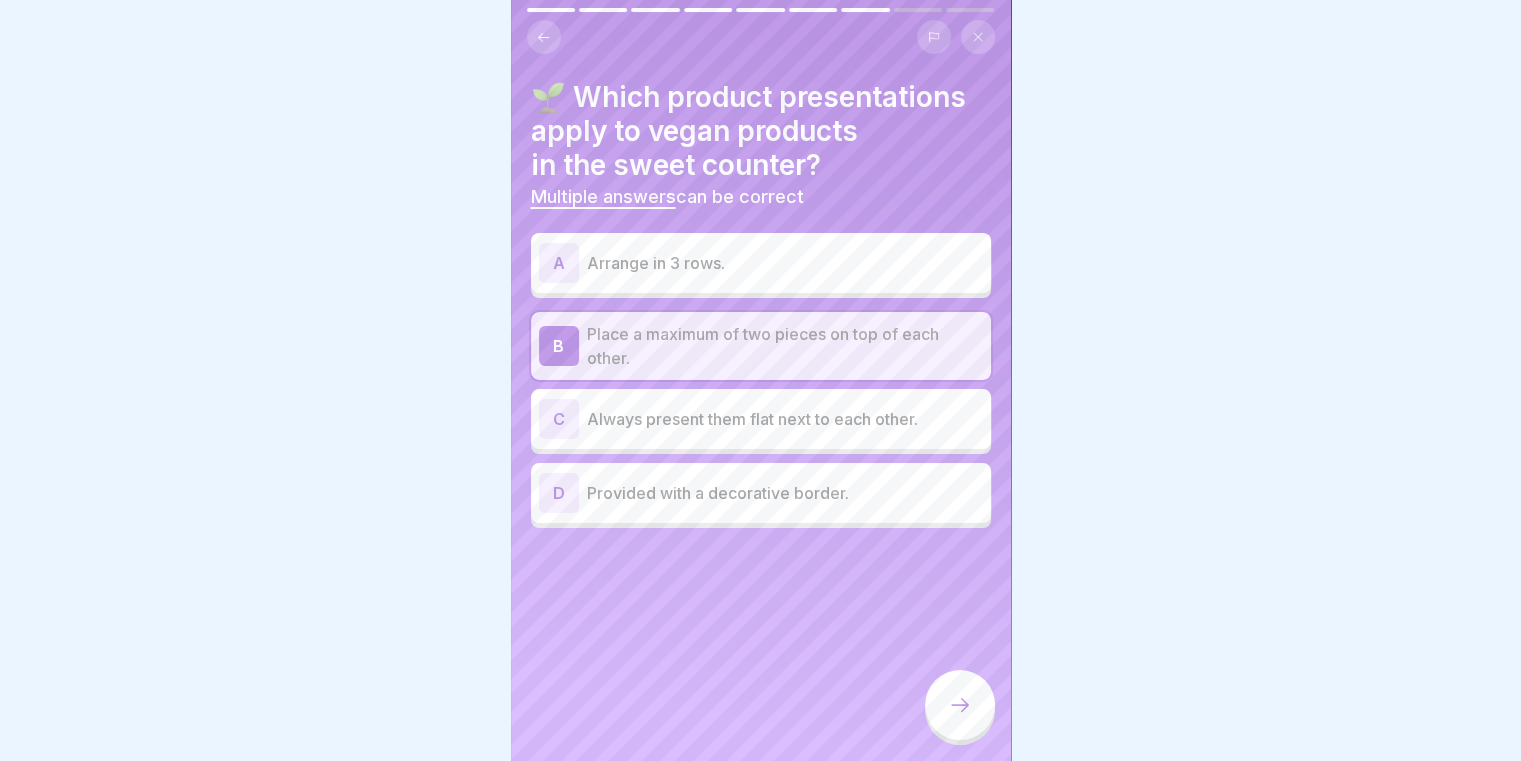 click on "A Arrange in 3 rows." at bounding box center (761, 263) 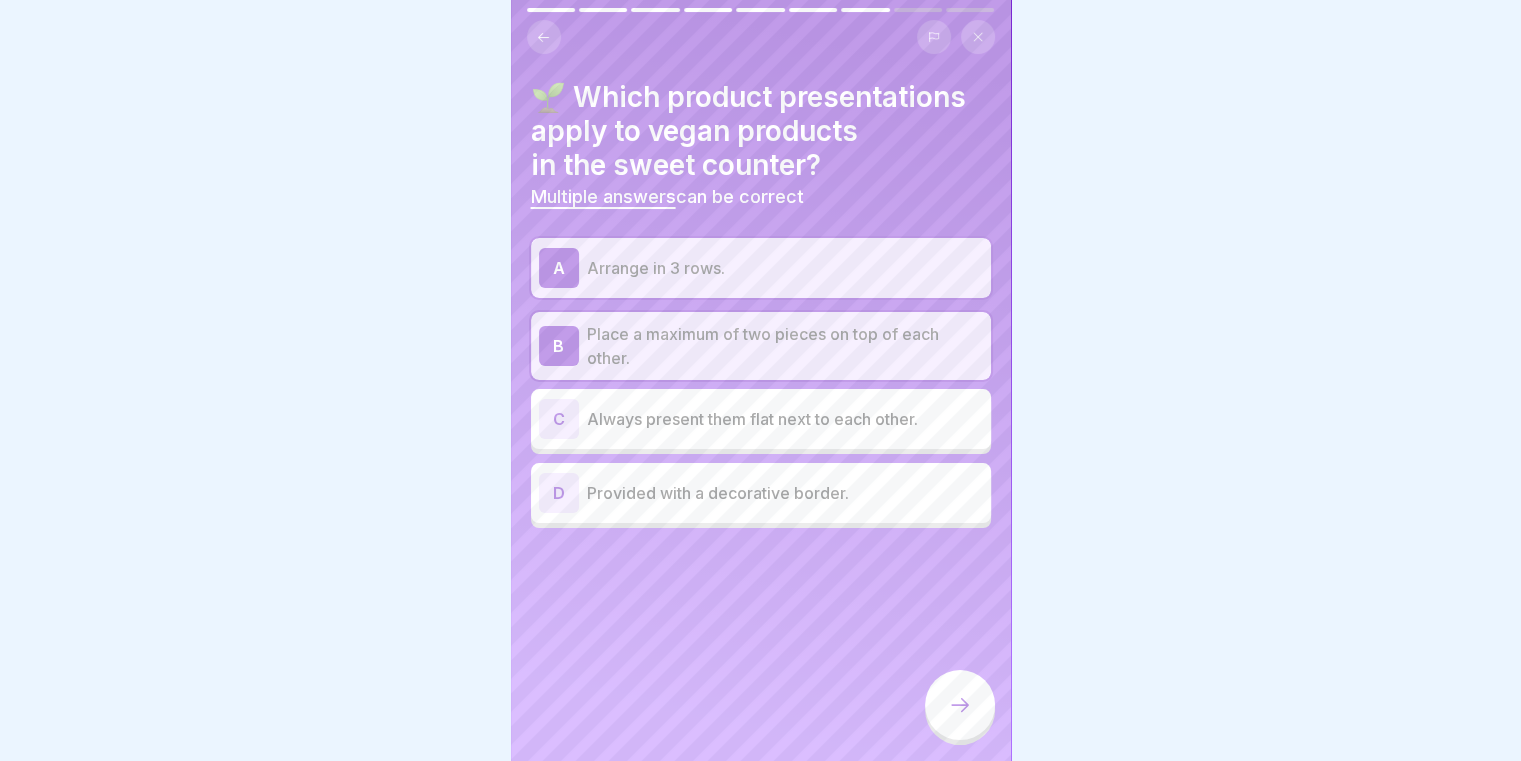 click on "Provided with a decorative border." at bounding box center (785, 493) 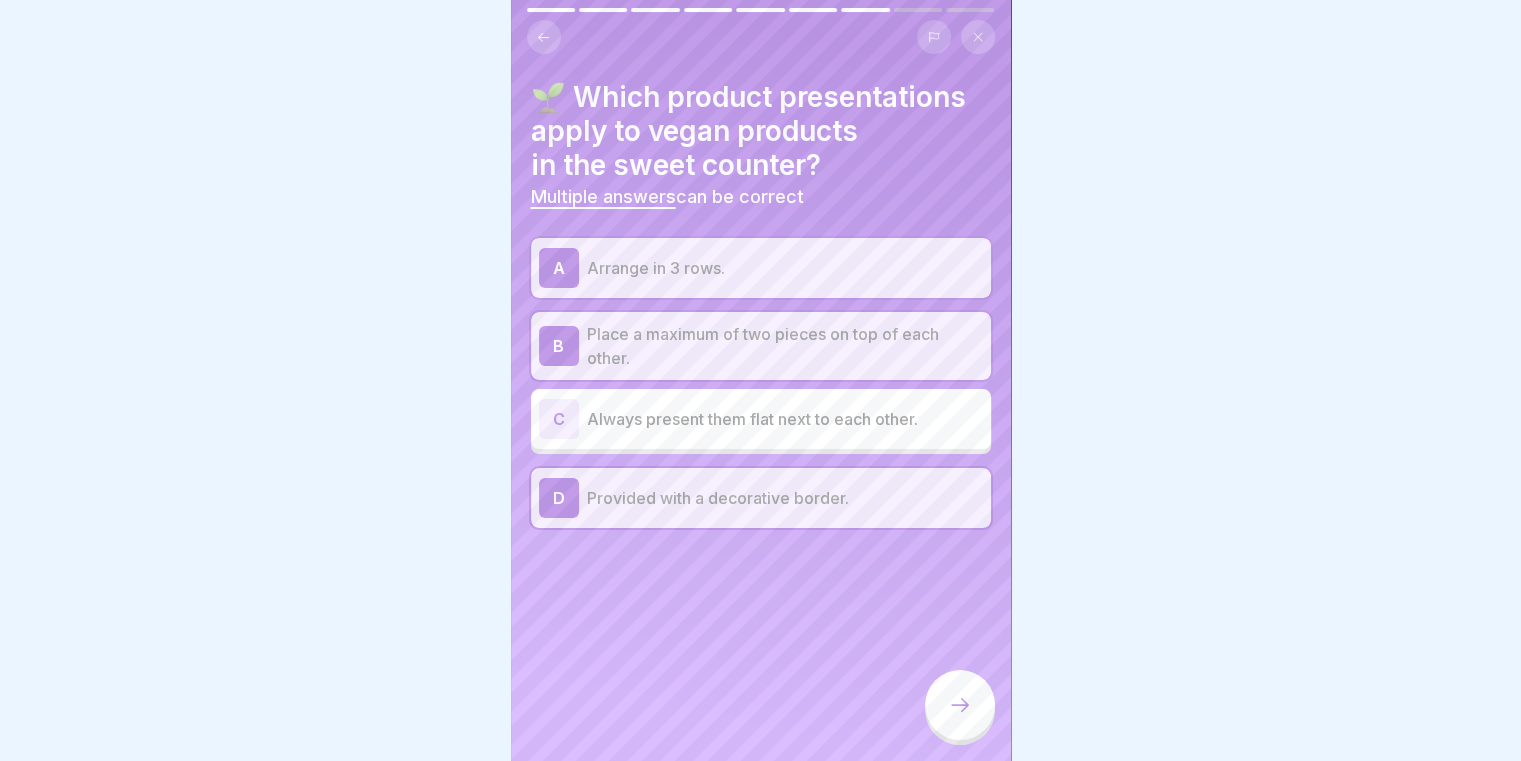 click on "A Arrange in 3 rows." at bounding box center [761, 268] 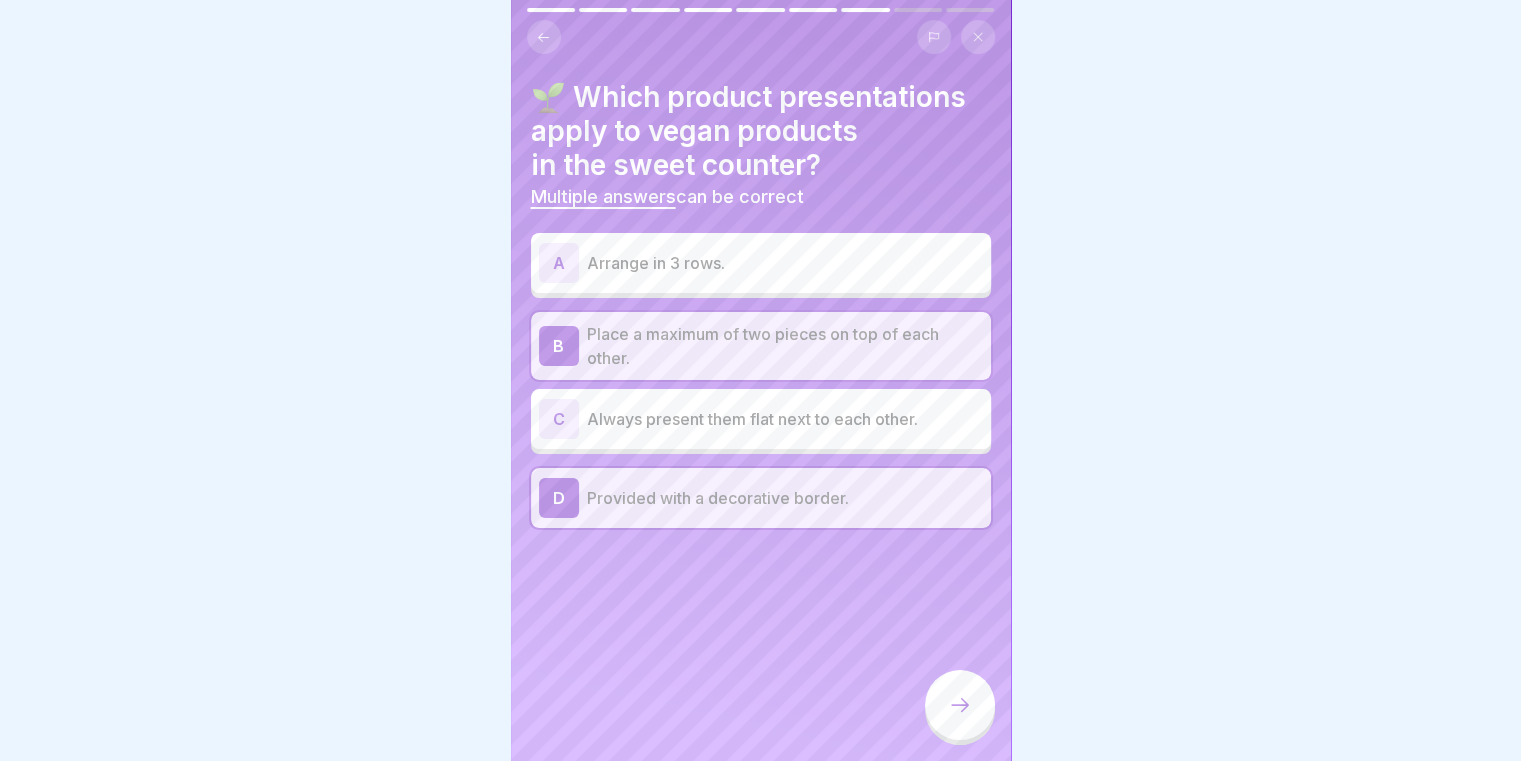 click at bounding box center [960, 705] 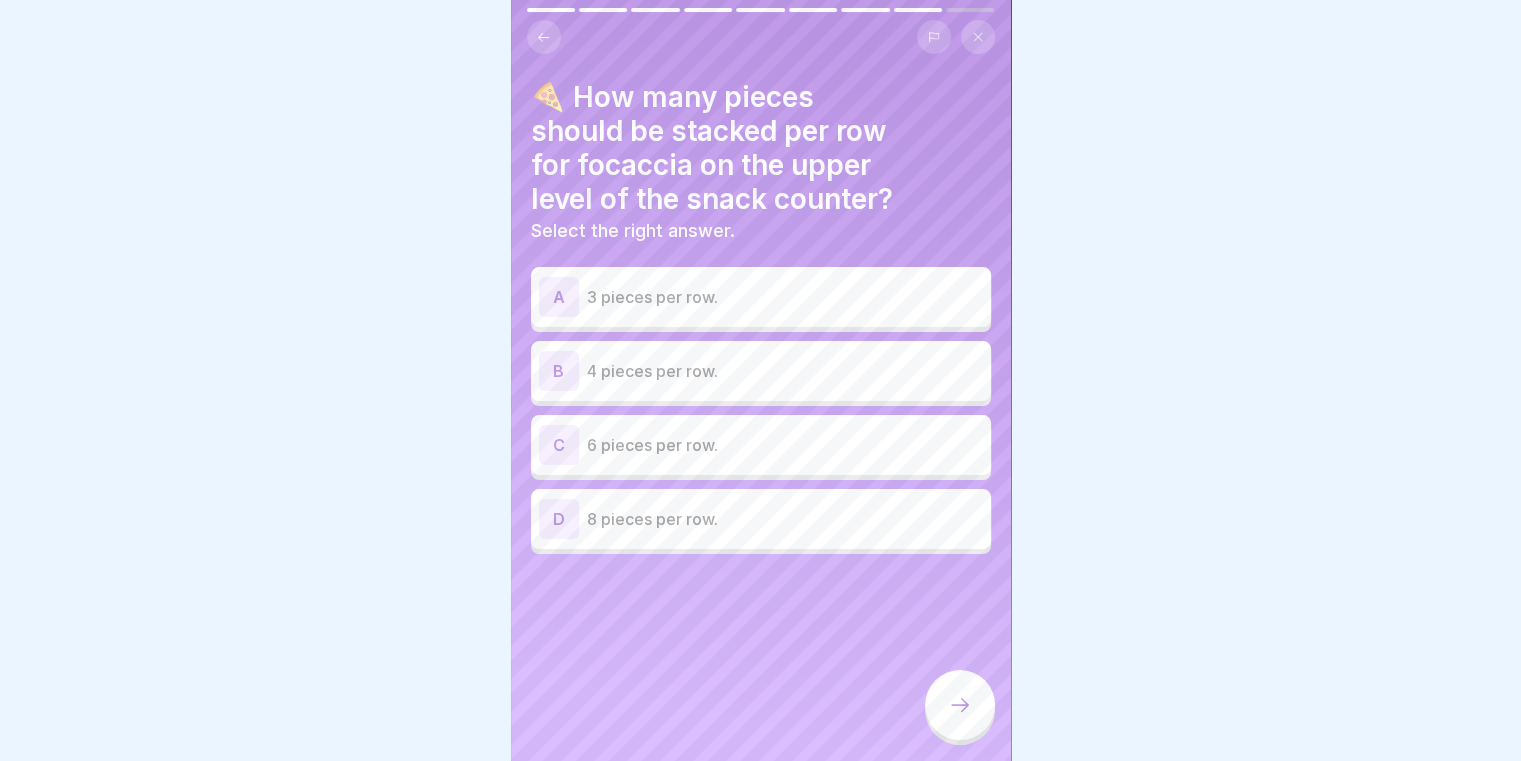 click on "3 pieces per row." at bounding box center (785, 297) 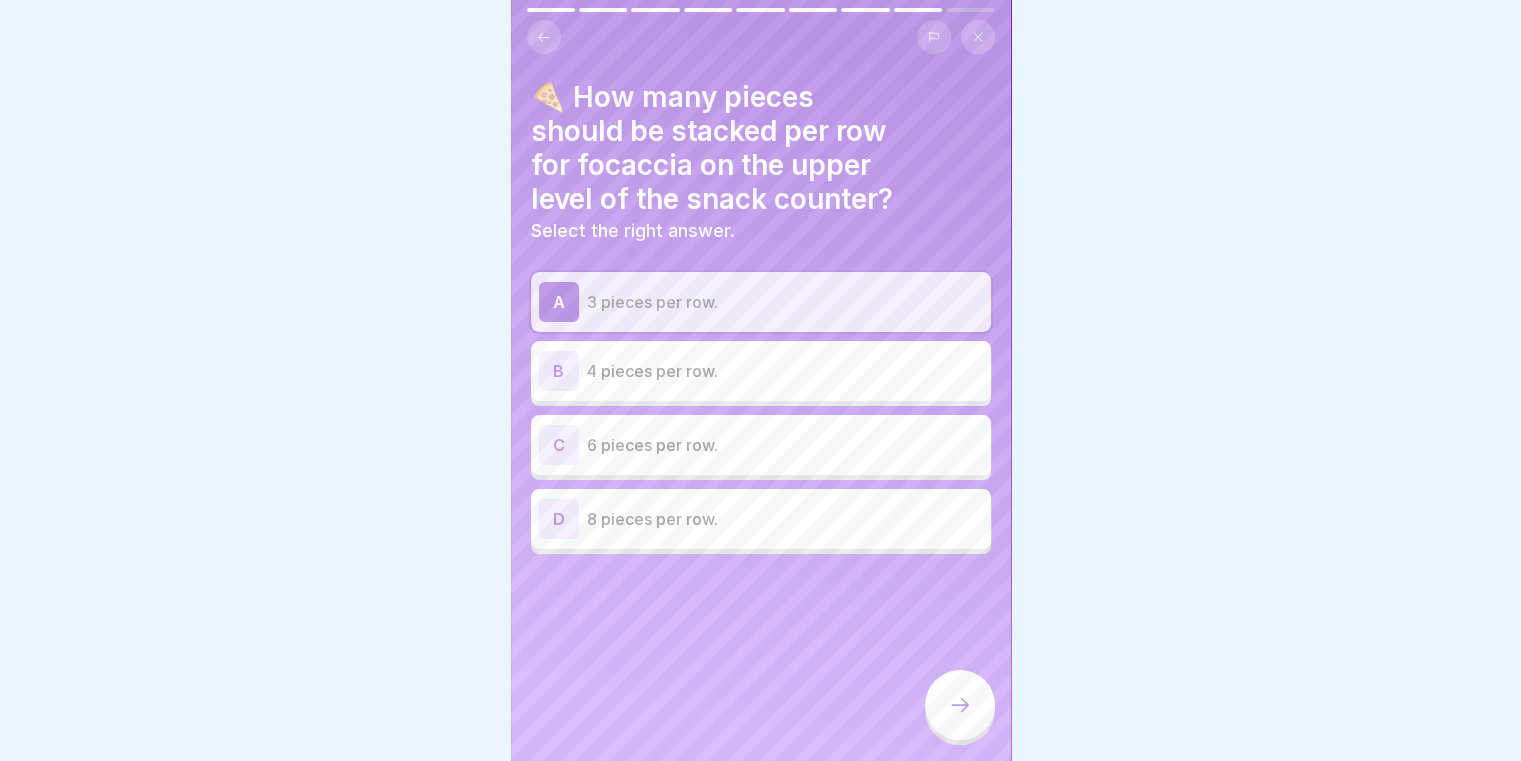 click 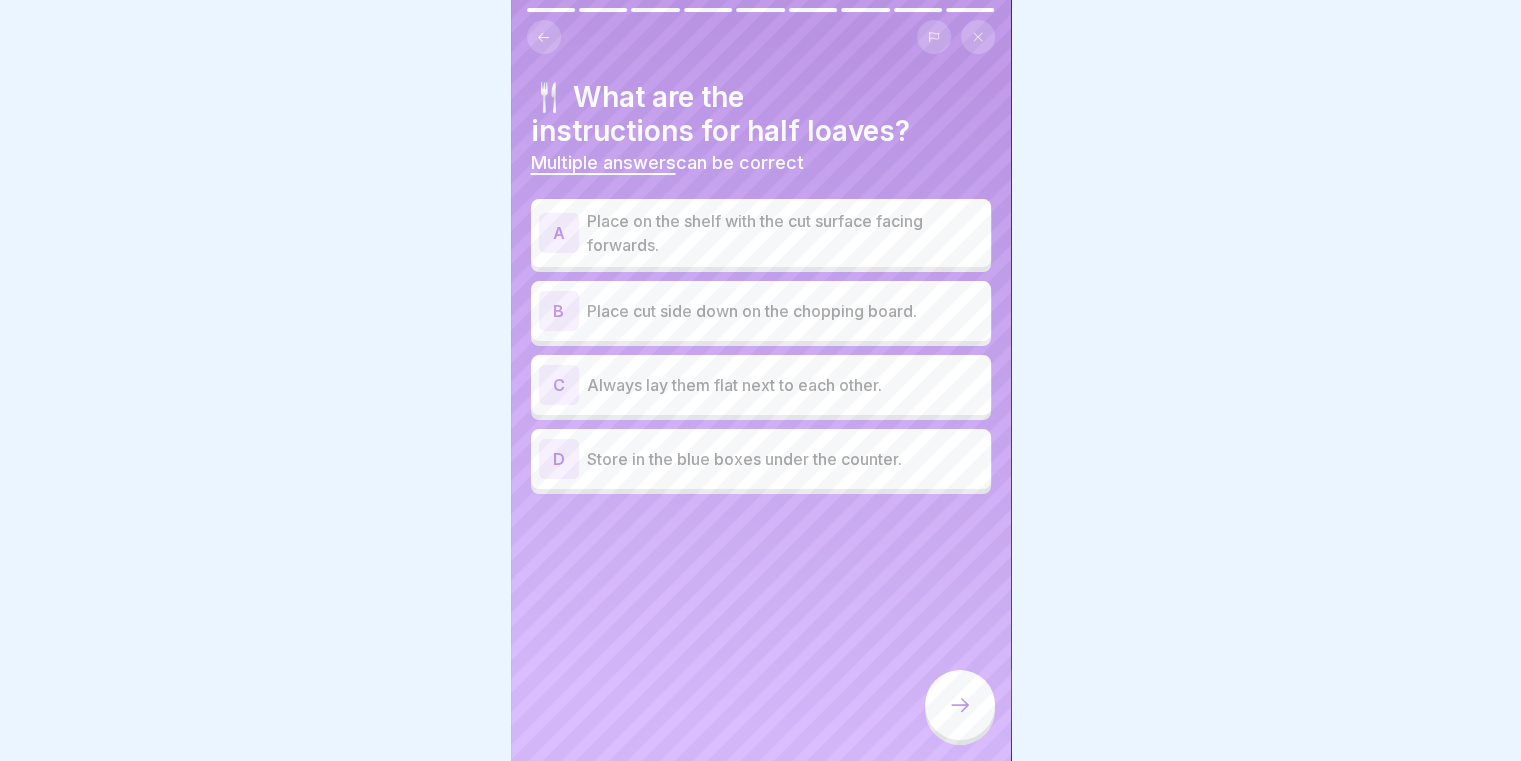 click on "Place on the shelf with the cut surface facing forwards." at bounding box center [785, 233] 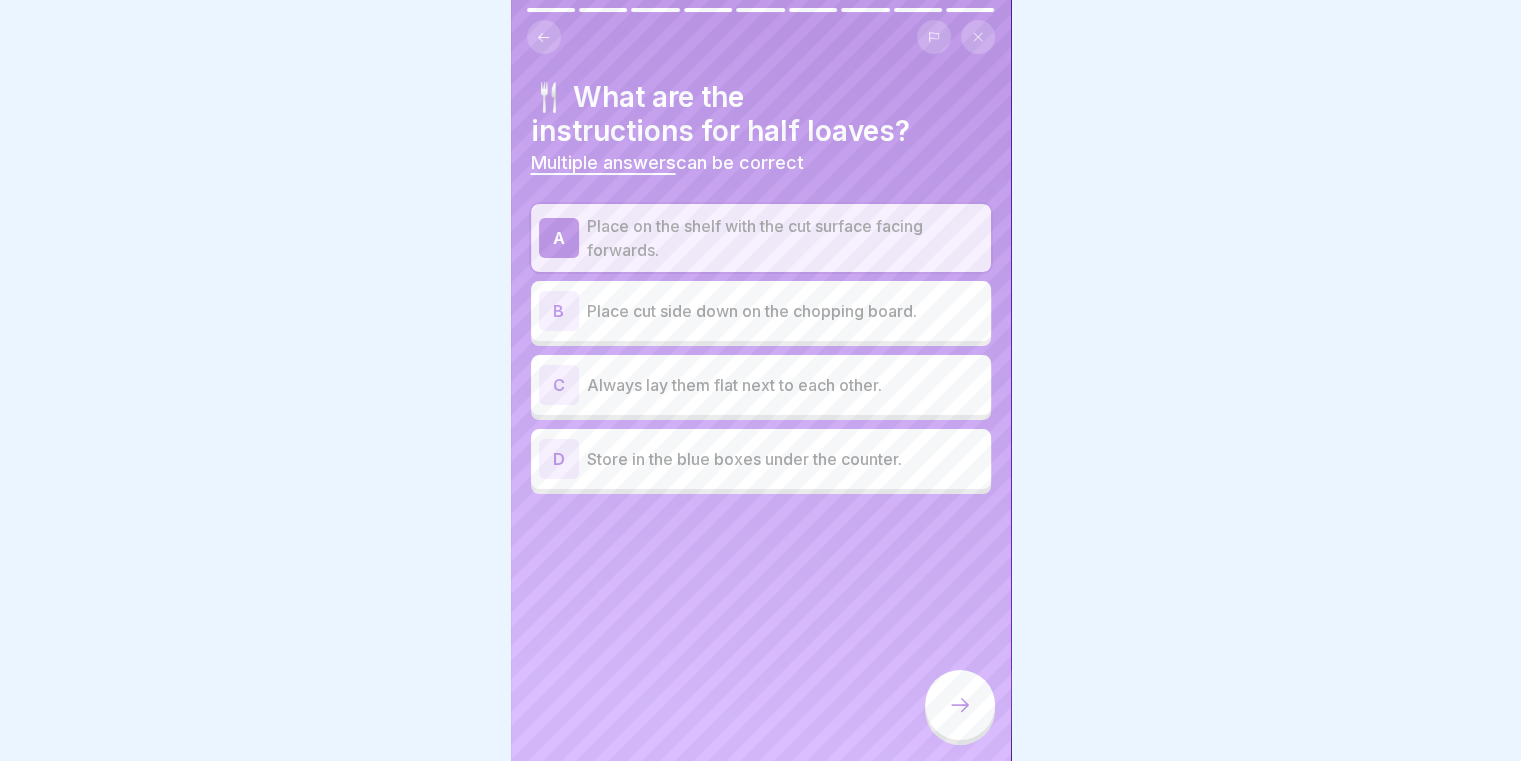 click on "Place cut side down on the chopping board." at bounding box center [785, 311] 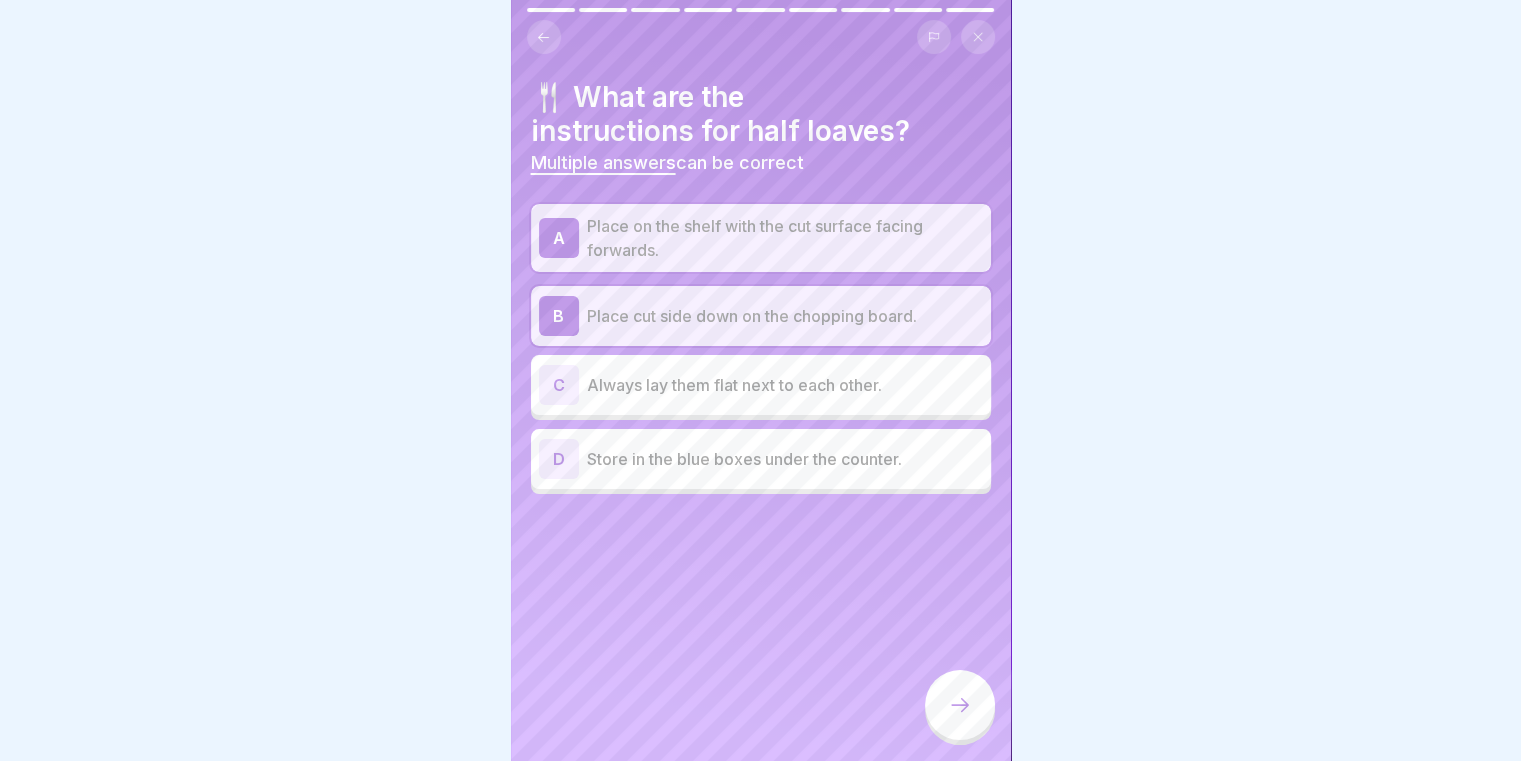 click 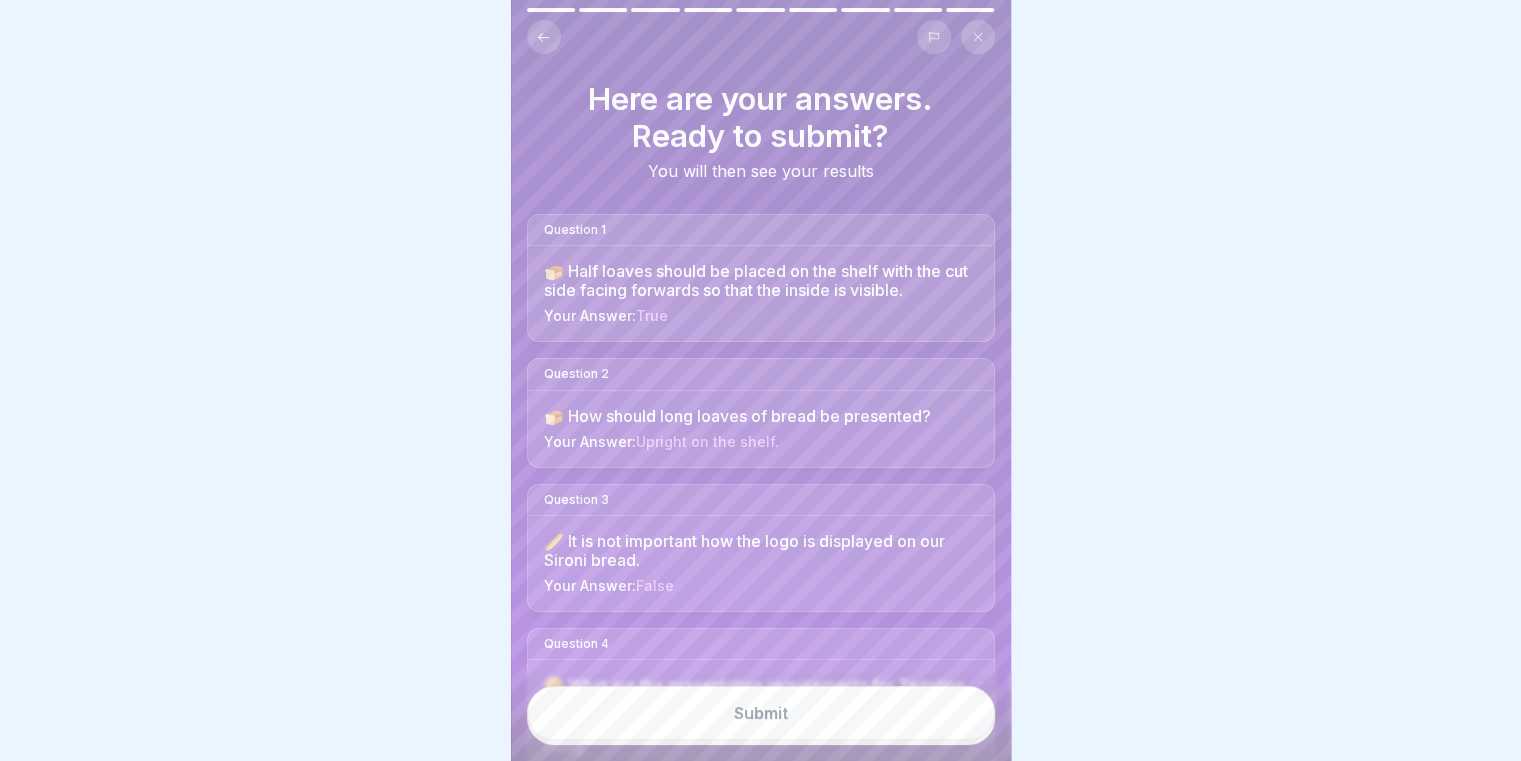 click on "Submit" at bounding box center (761, 713) 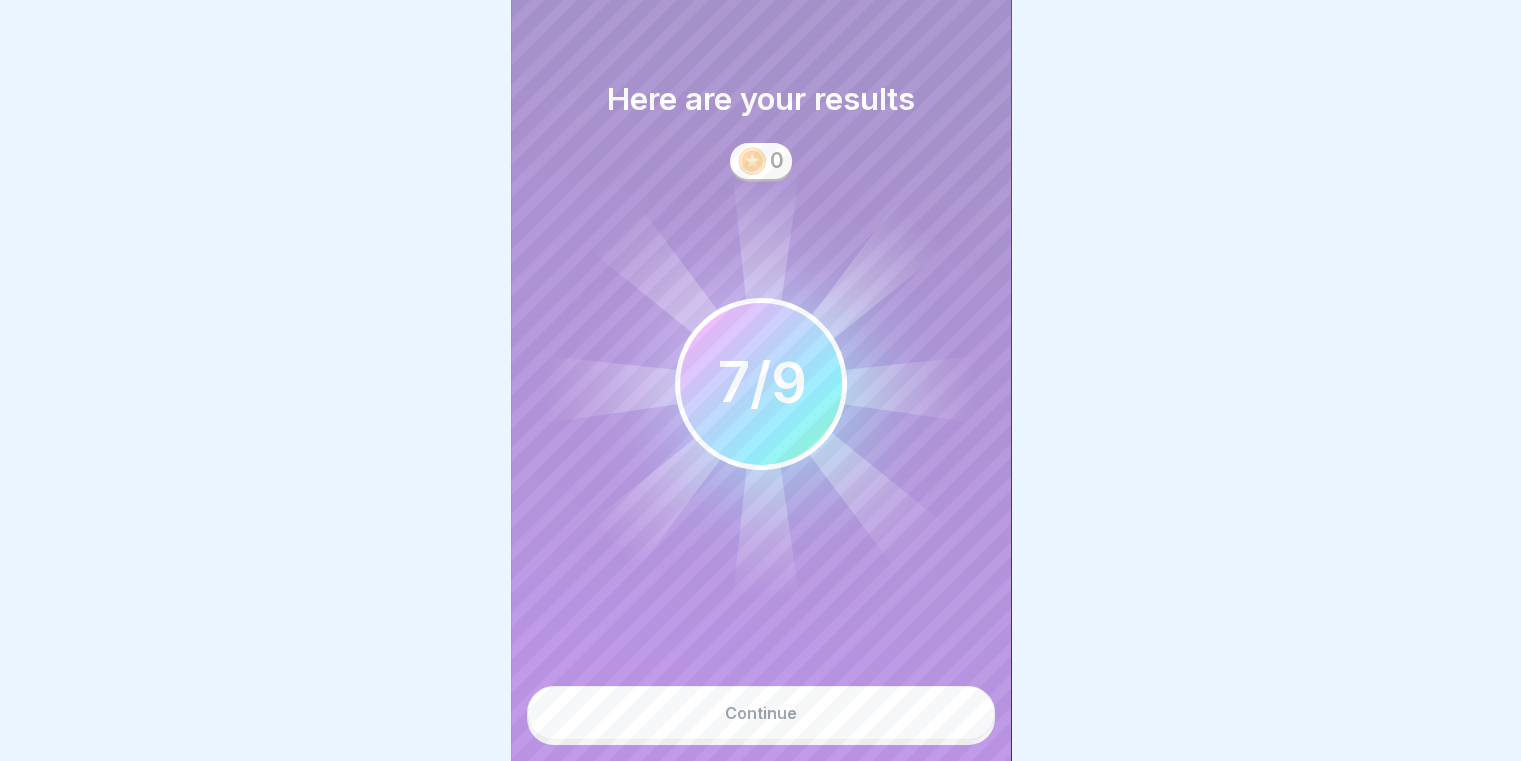 click on "Continue" at bounding box center [761, 713] 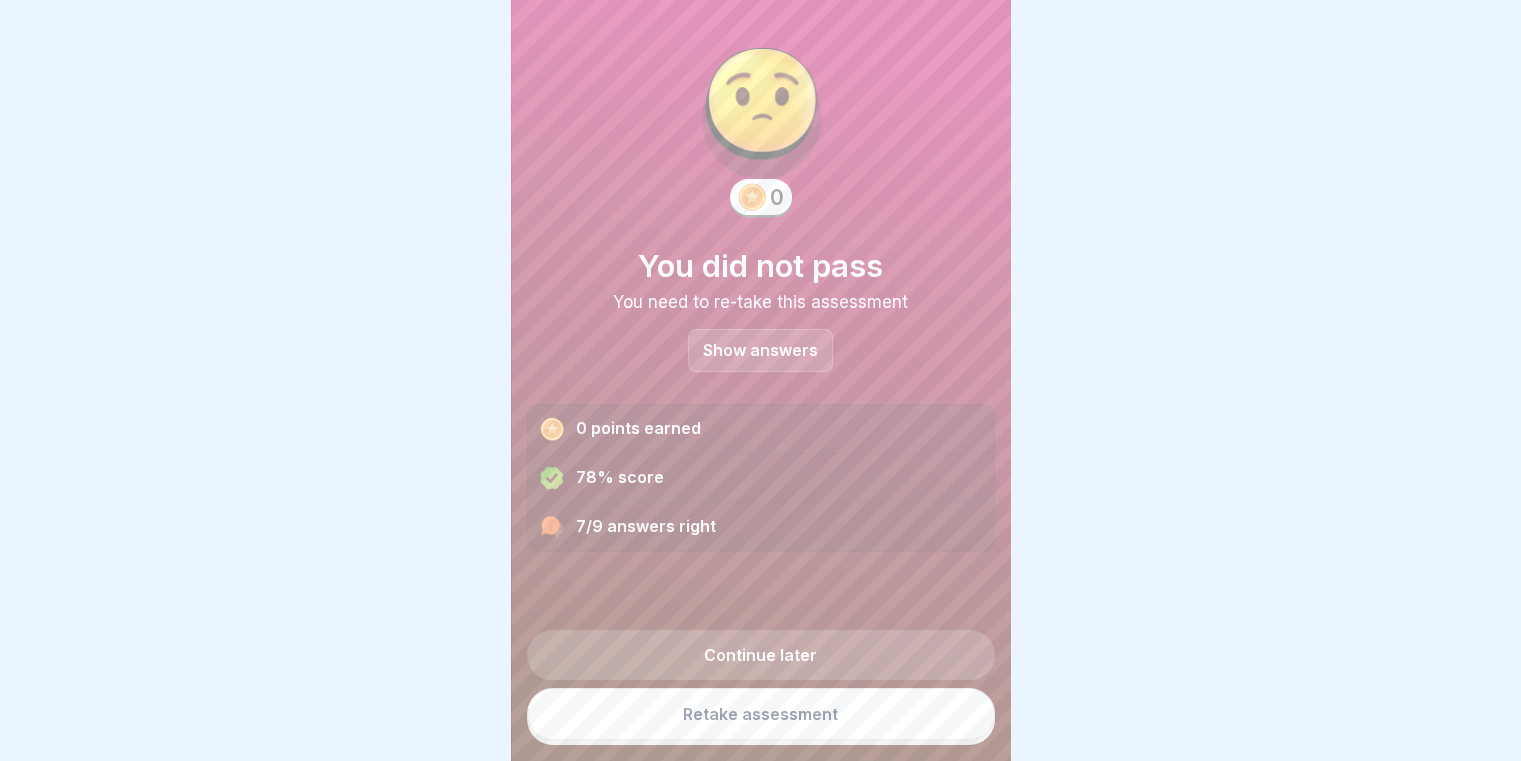click on "Show answers" at bounding box center (760, 350) 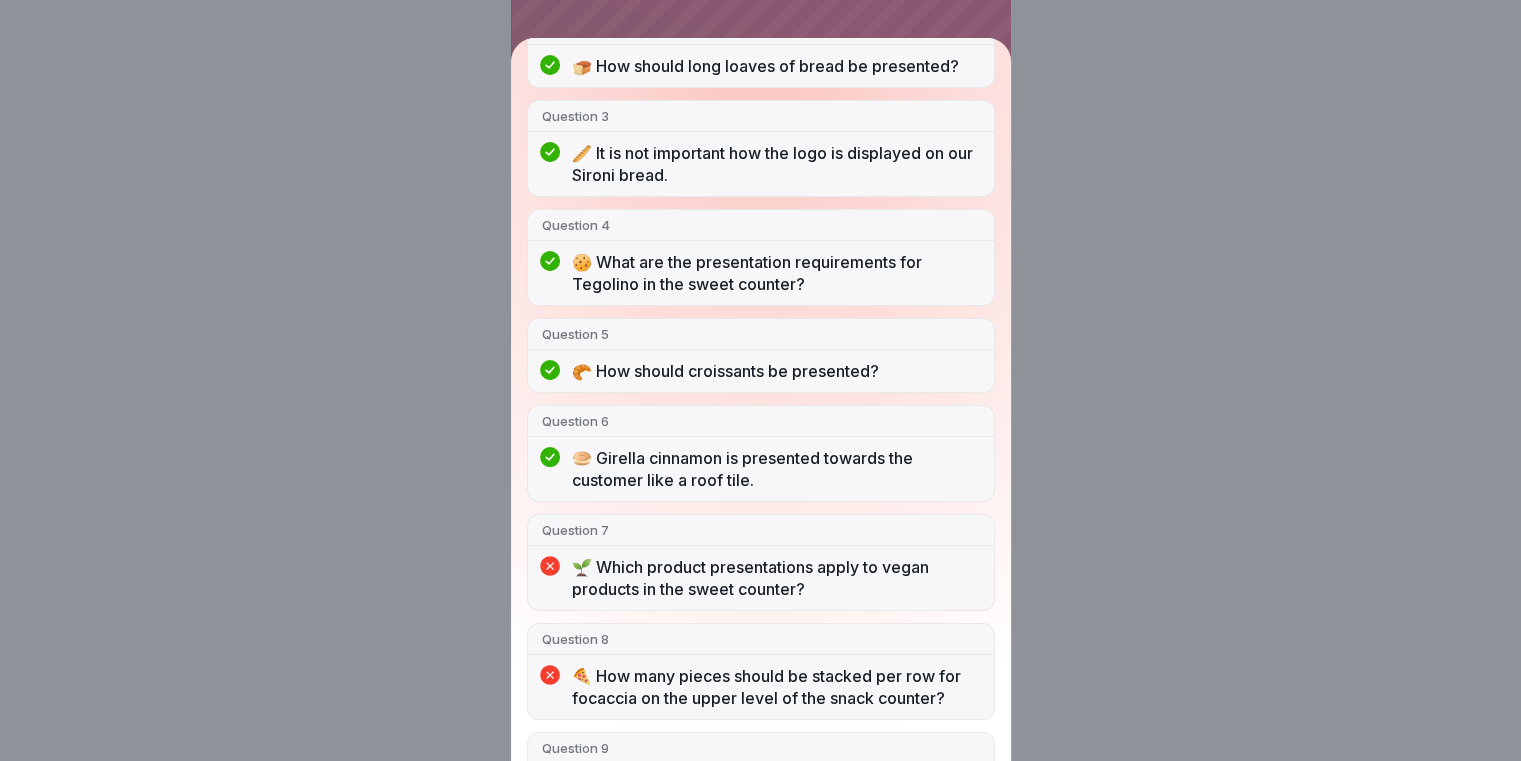 scroll, scrollTop: 444, scrollLeft: 0, axis: vertical 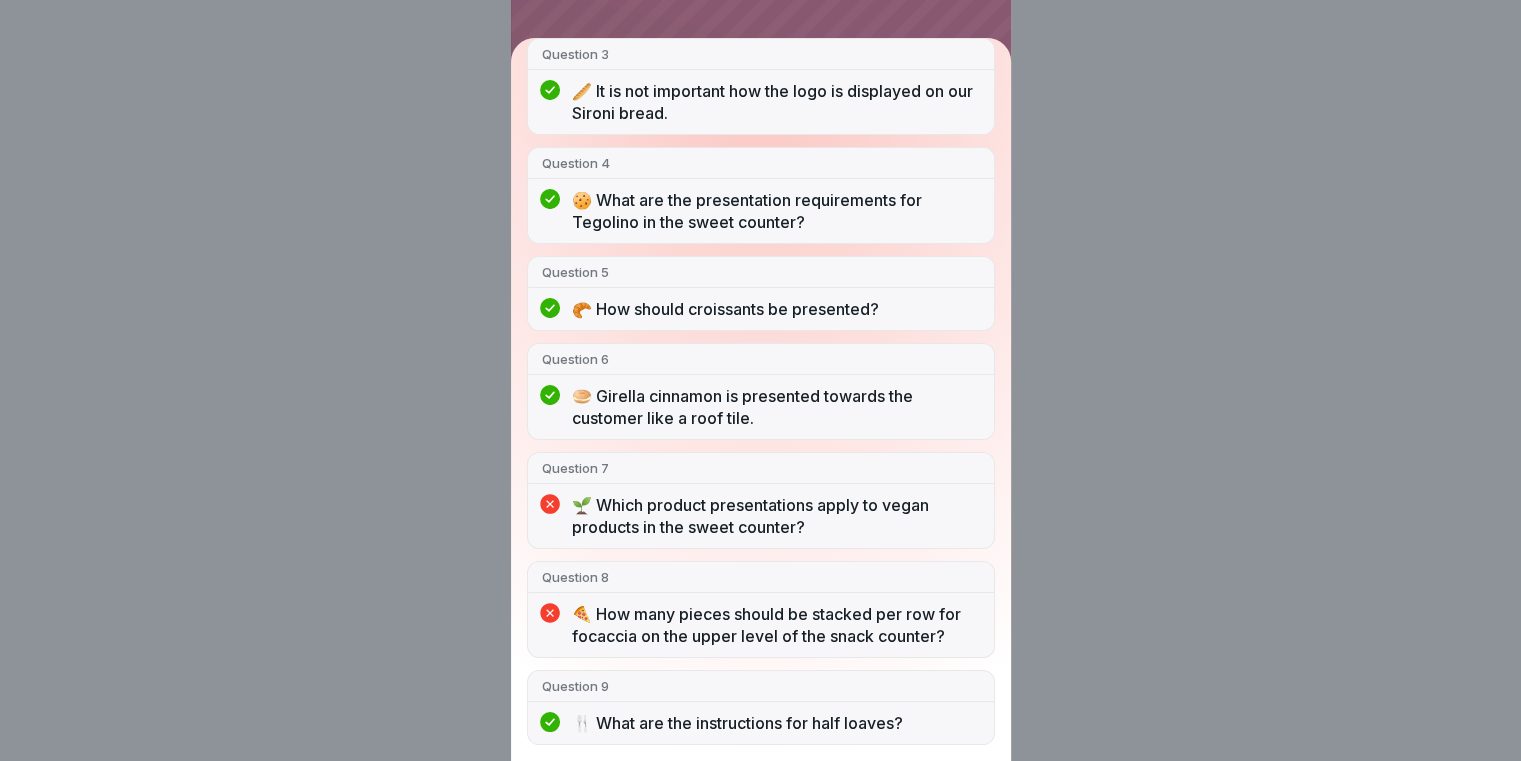 click on "You did not pass 7/9 answers right Question 1 🍞 Half loaves should be placed on the shelf with the cut side facing forwards so that the inside is visible. Question 2 🍞 How should long loaves of bread be presented? Question 3 🥖 It is not important how the logo is displayed on our Sironi bread. Question 4 🍪 What are the presentation requirements for Tegolino in the sweet counter? Question 5 🥐 How should croissants be presented? Question 6 🥯 Girella cinnamon is presented towards the customer like a roof tile. Question 7 🌱 Which product presentations apply to vegan products in the sweet counter? Question 8 🍕 How many pieces should be stacked per row for focaccia on the upper level of the snack counter? Question 9 🍴 What are the instructions for half loaves?" at bounding box center (760, 380) 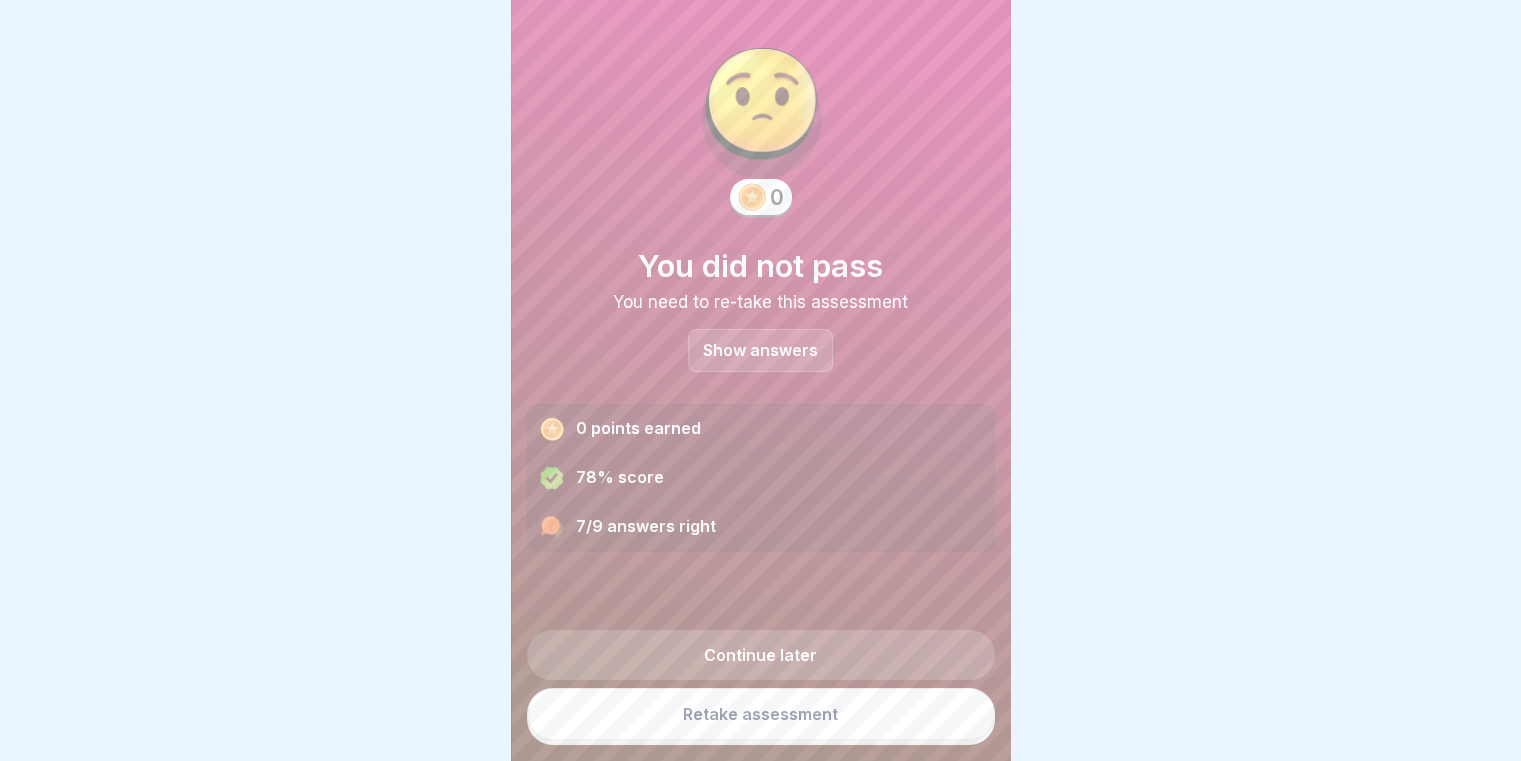 click on "Retake assessment" at bounding box center [761, 714] 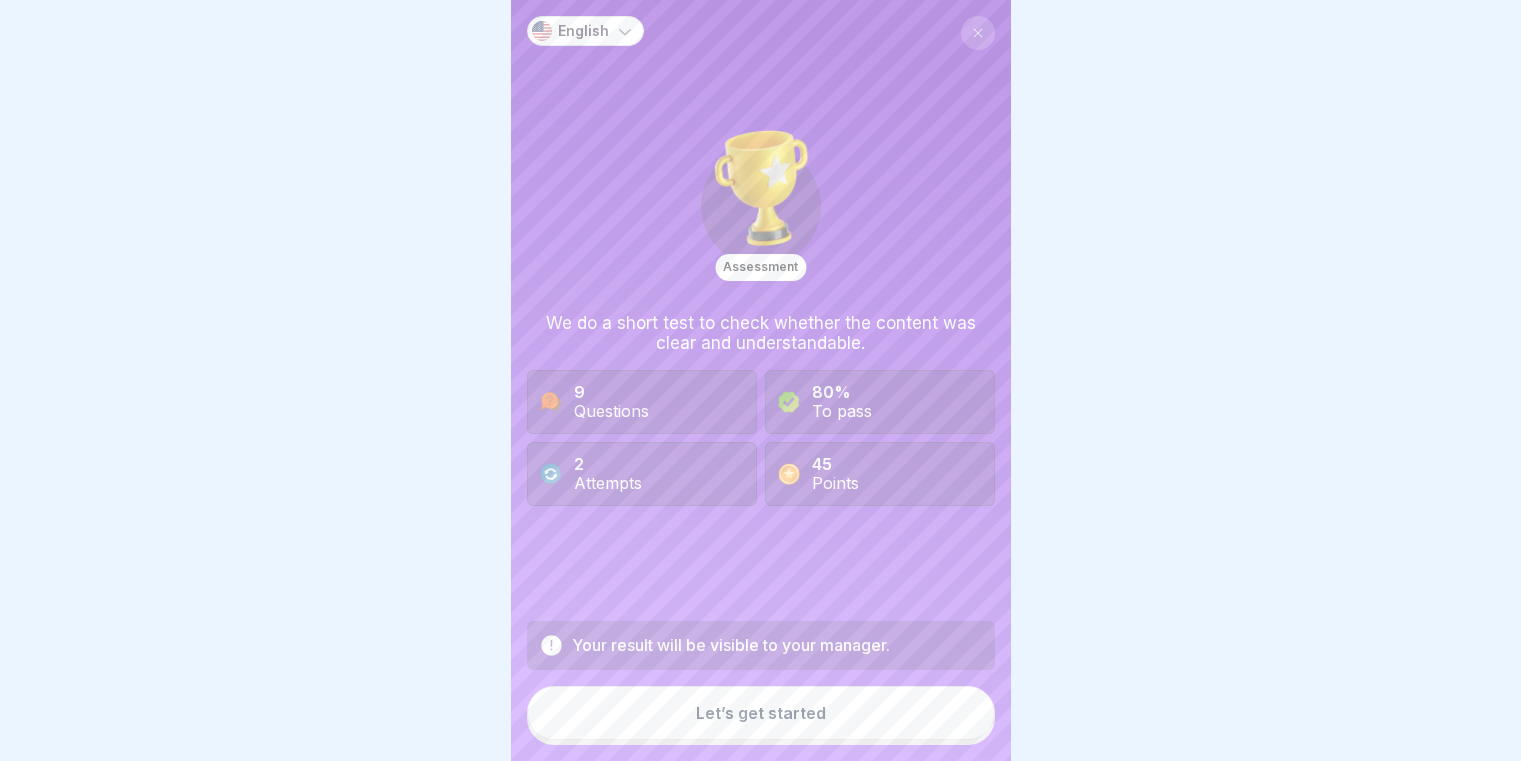 scroll, scrollTop: 0, scrollLeft: 0, axis: both 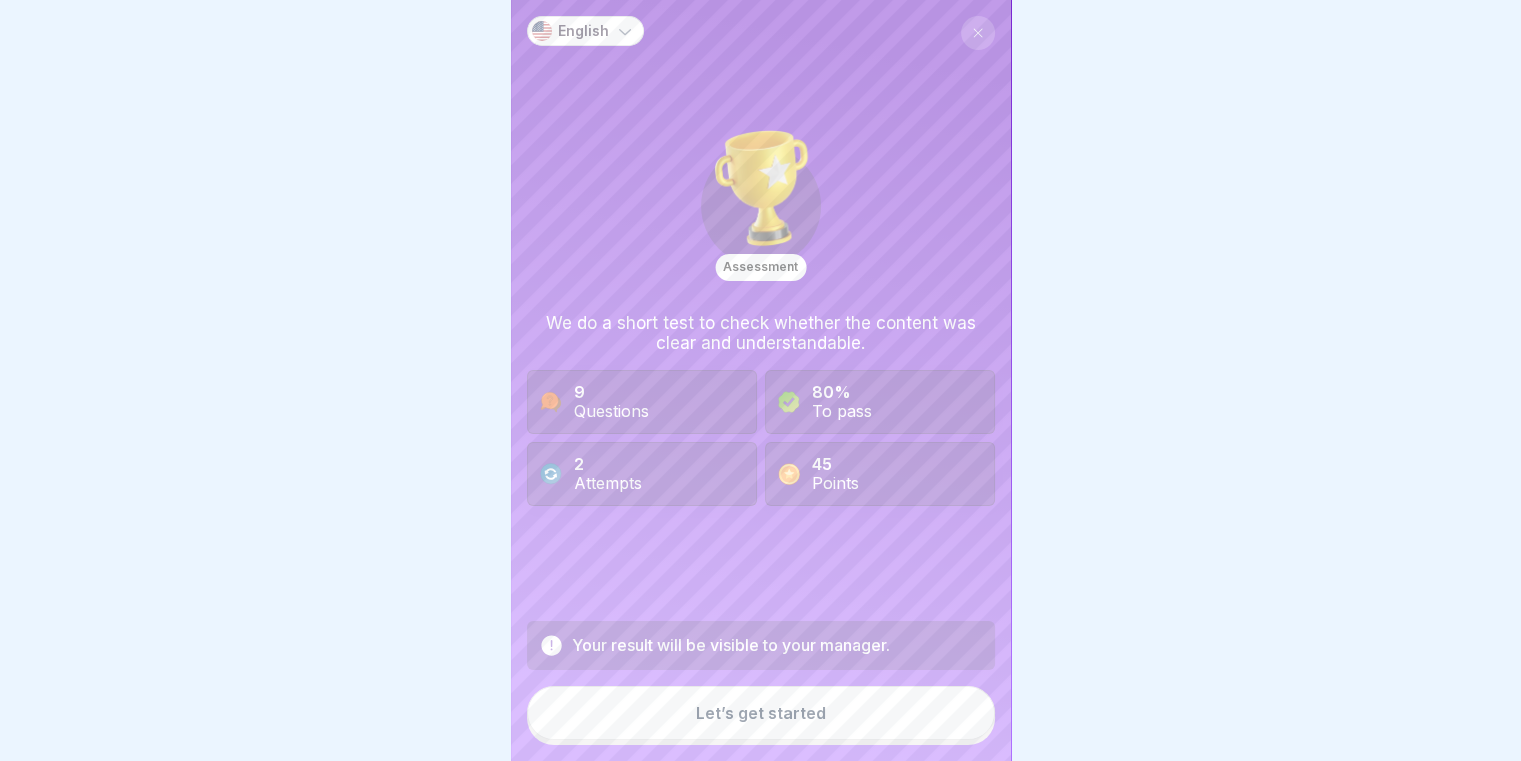 click on "Let’s get started" at bounding box center [761, 713] 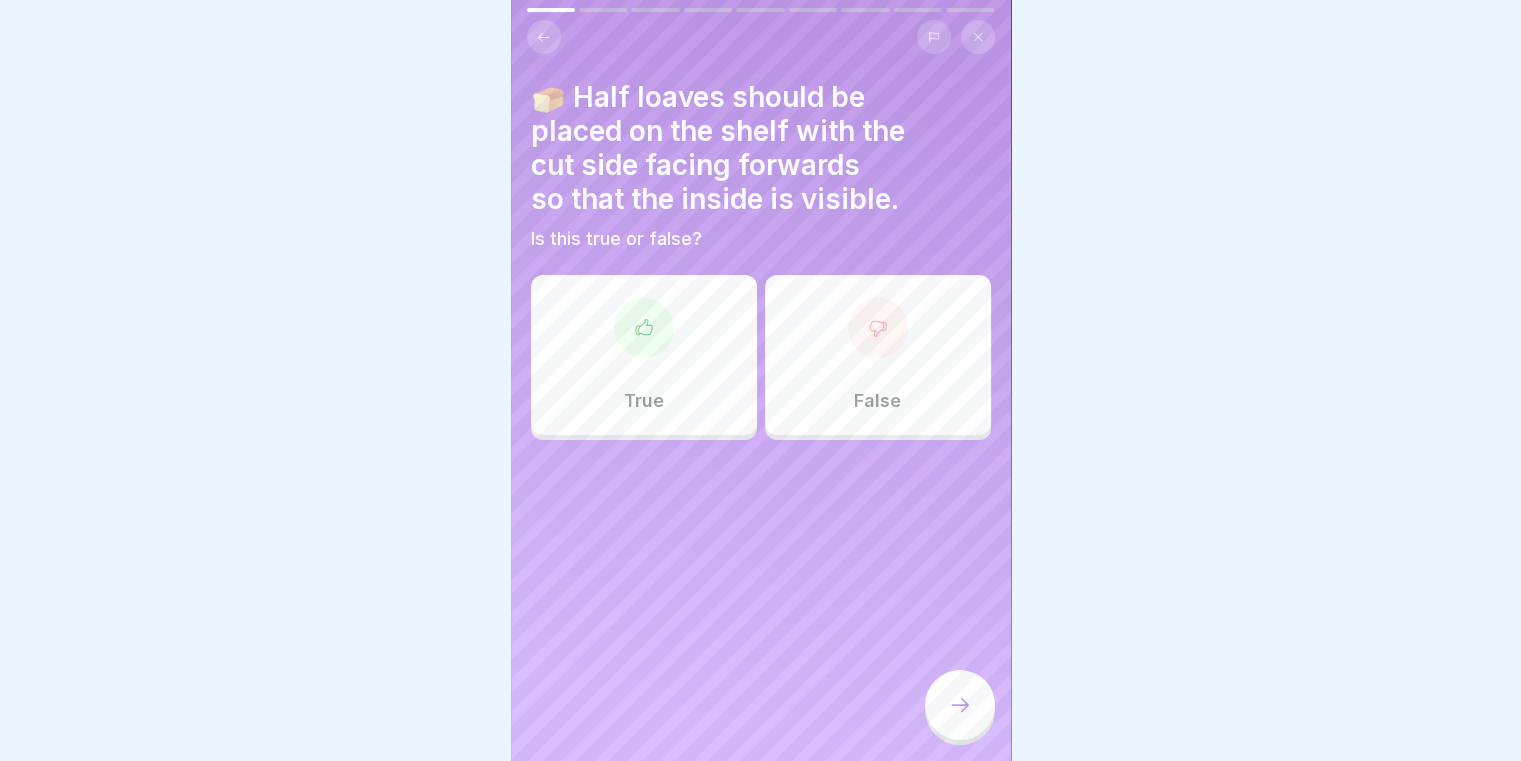 click on "True" at bounding box center [644, 355] 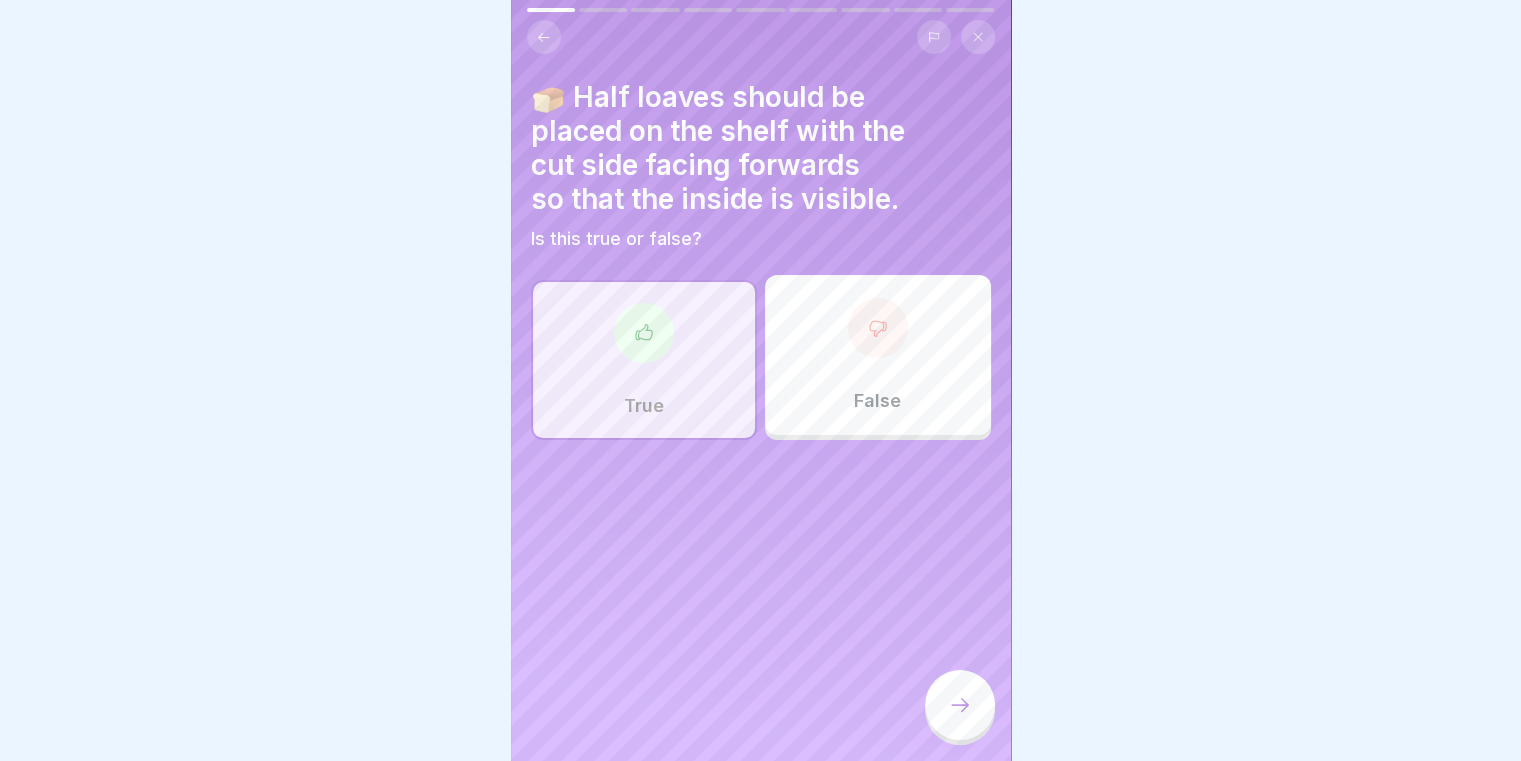 click at bounding box center (960, 707) 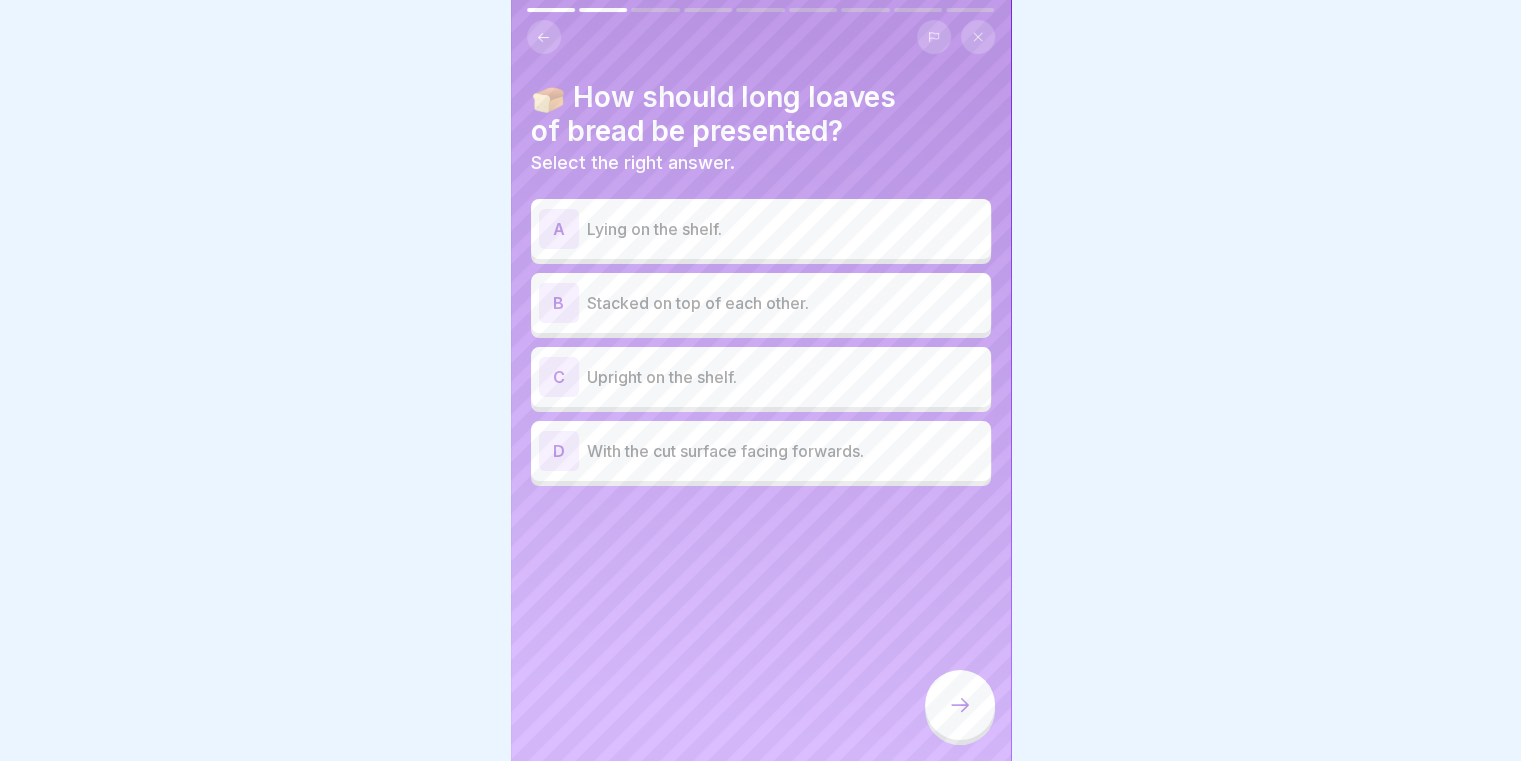 click on "Upright on the shelf." at bounding box center (785, 377) 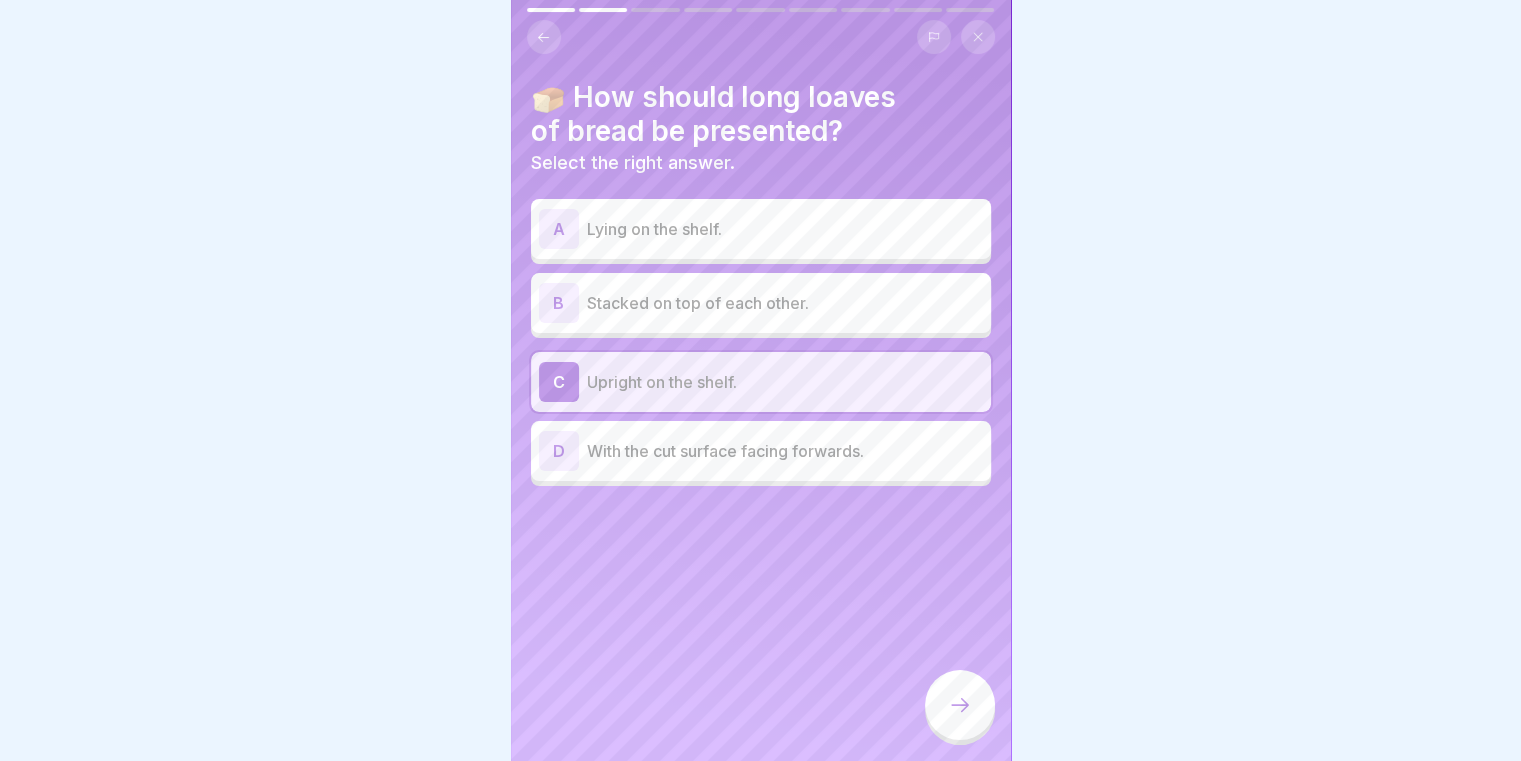 click on "🍞 How should long loaves of bread be presented? Select the right answer. A Lying on the shelf. B Stacked on top of each other. C Upright on the shelf. D With the cut surface facing forwards." at bounding box center (761, 380) 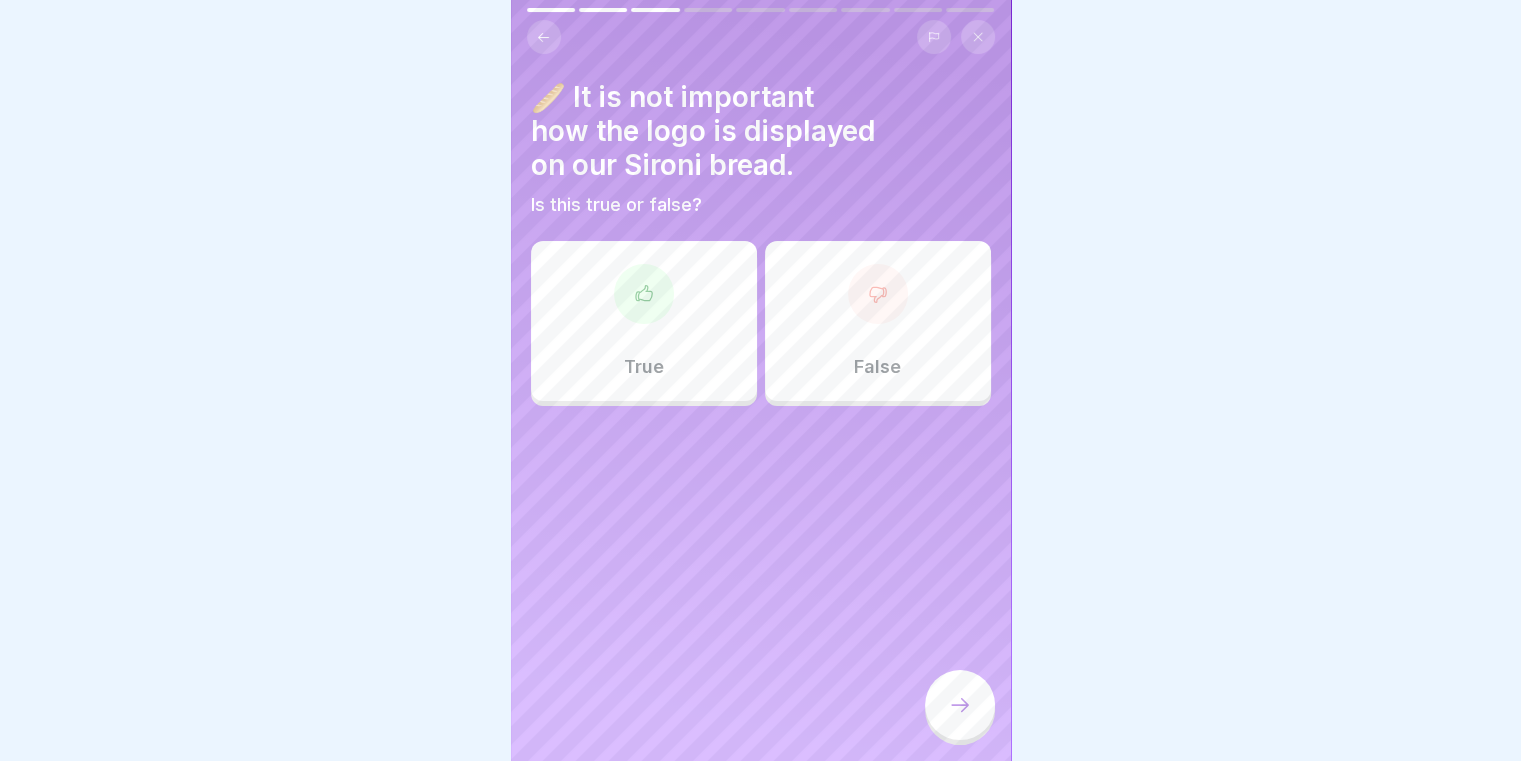 click on "False" at bounding box center (877, 367) 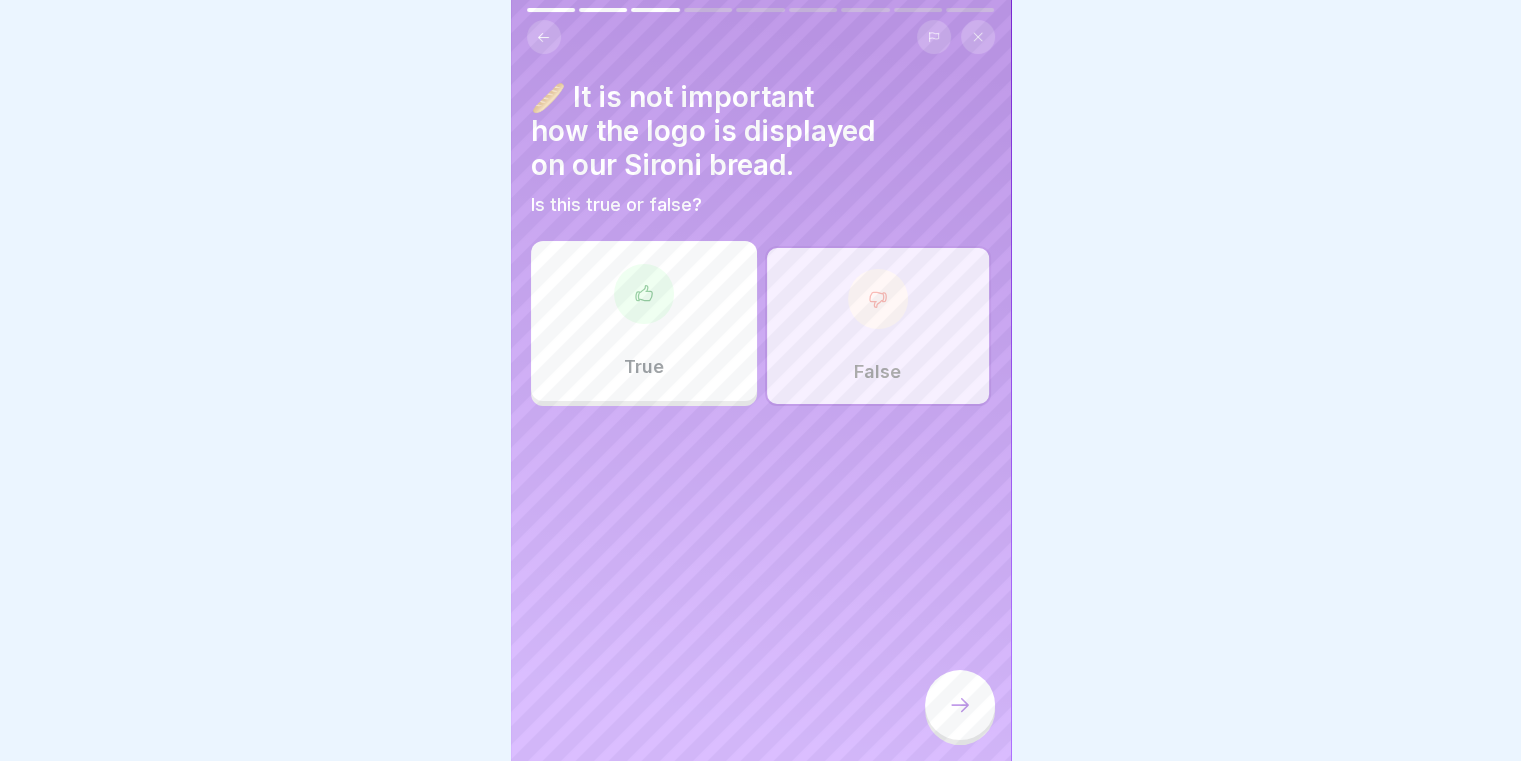 click at bounding box center [960, 705] 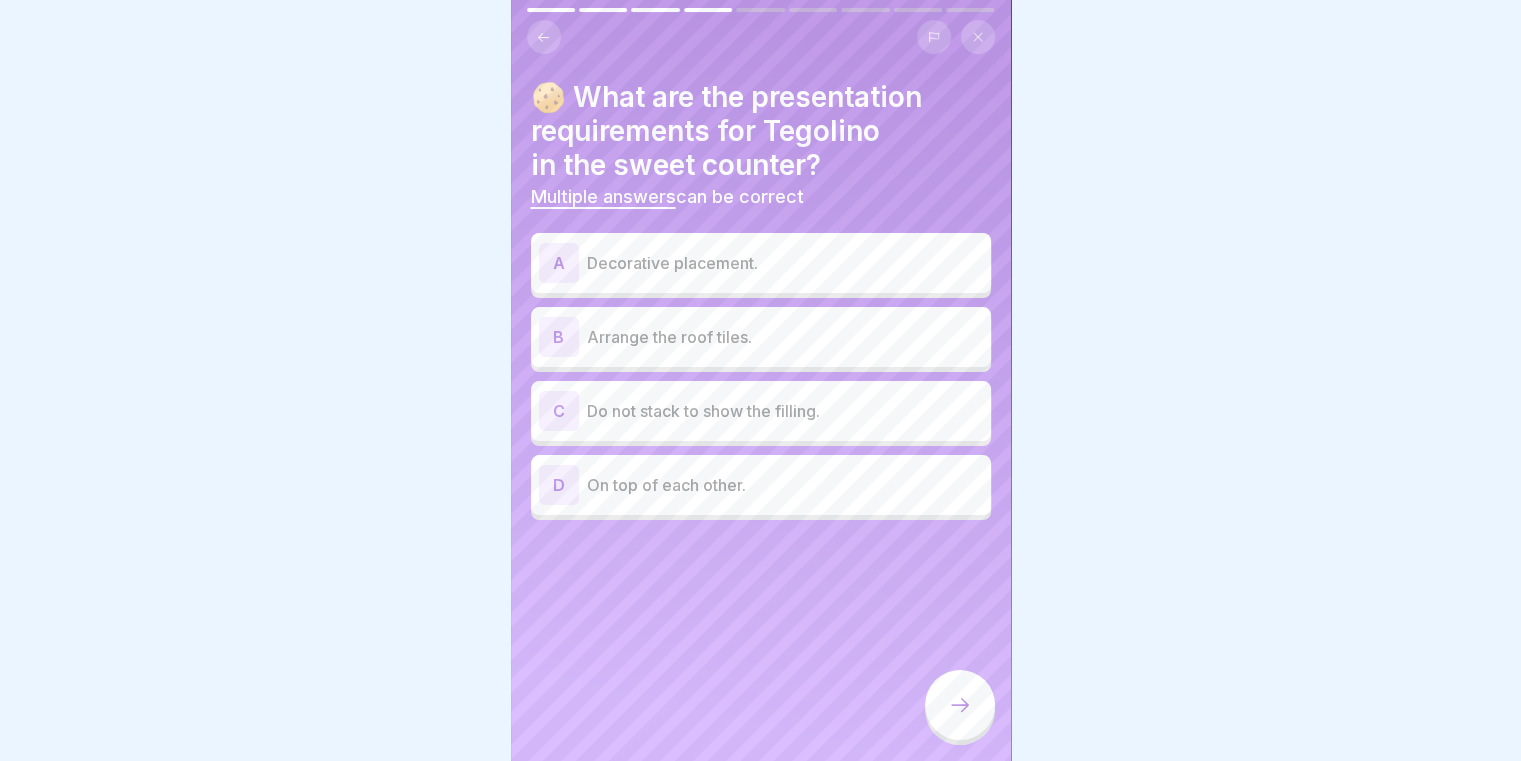 click on "A Decorative placement." at bounding box center (761, 263) 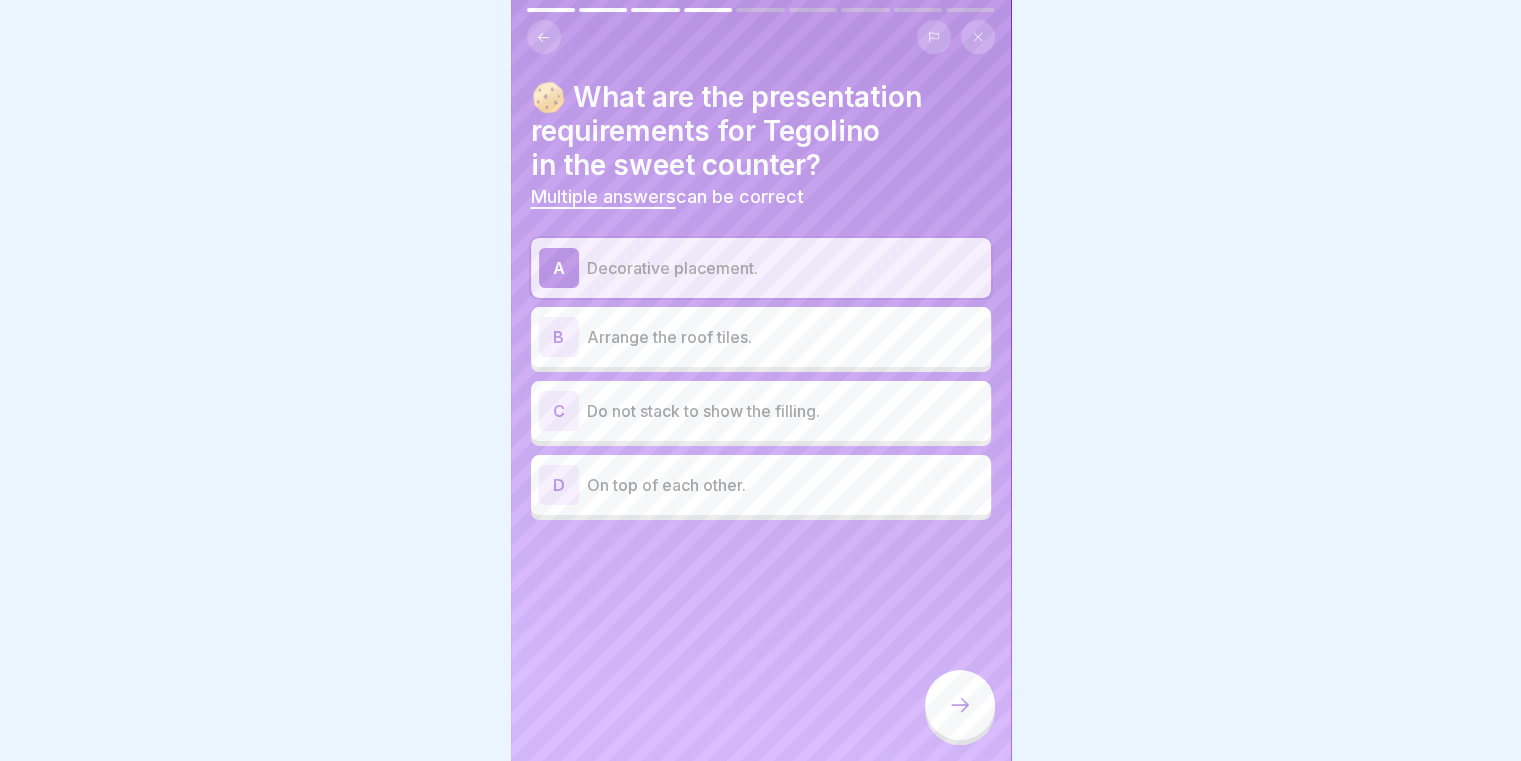 click on "C Do not stack to show the filling." at bounding box center (761, 411) 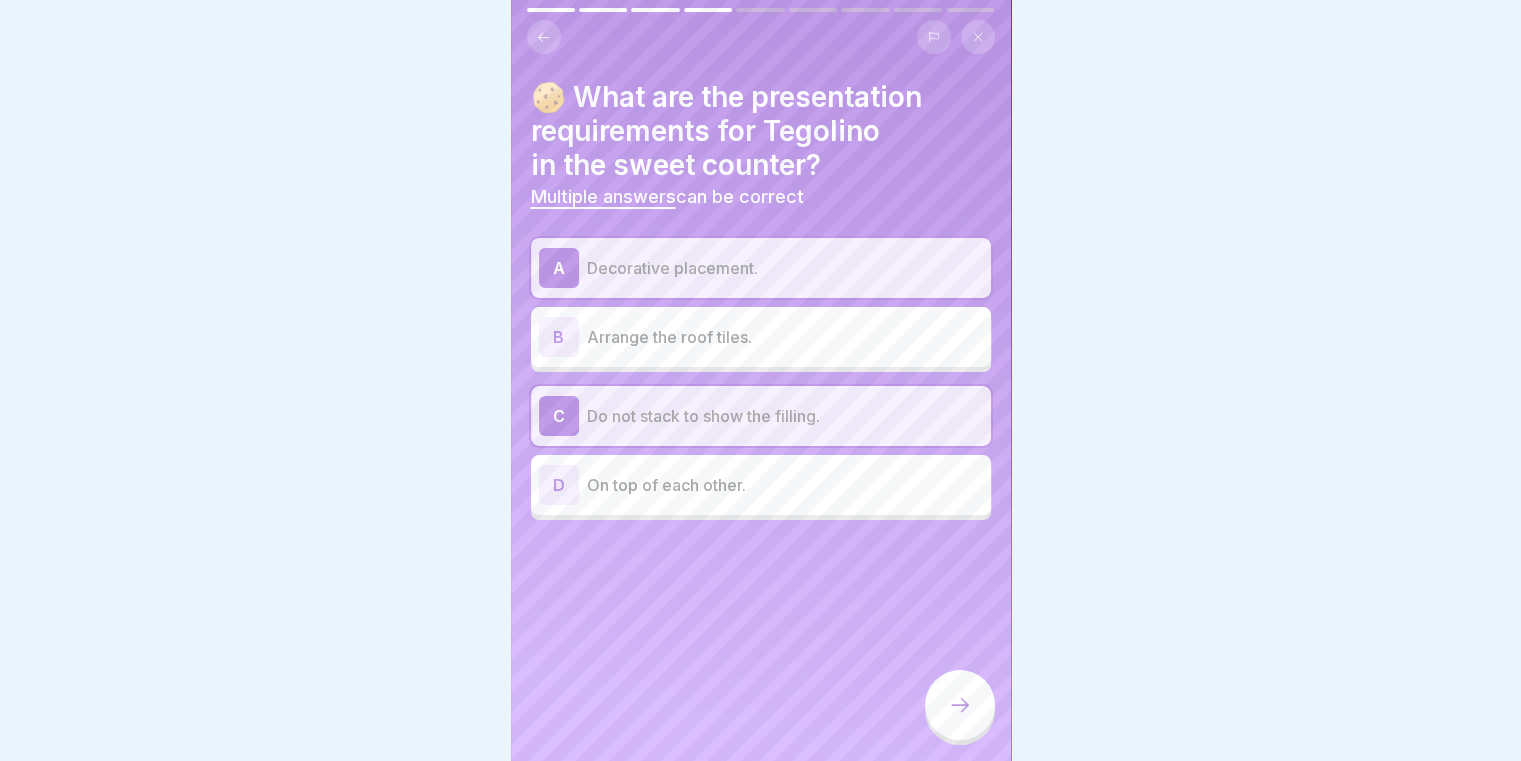 click at bounding box center (960, 705) 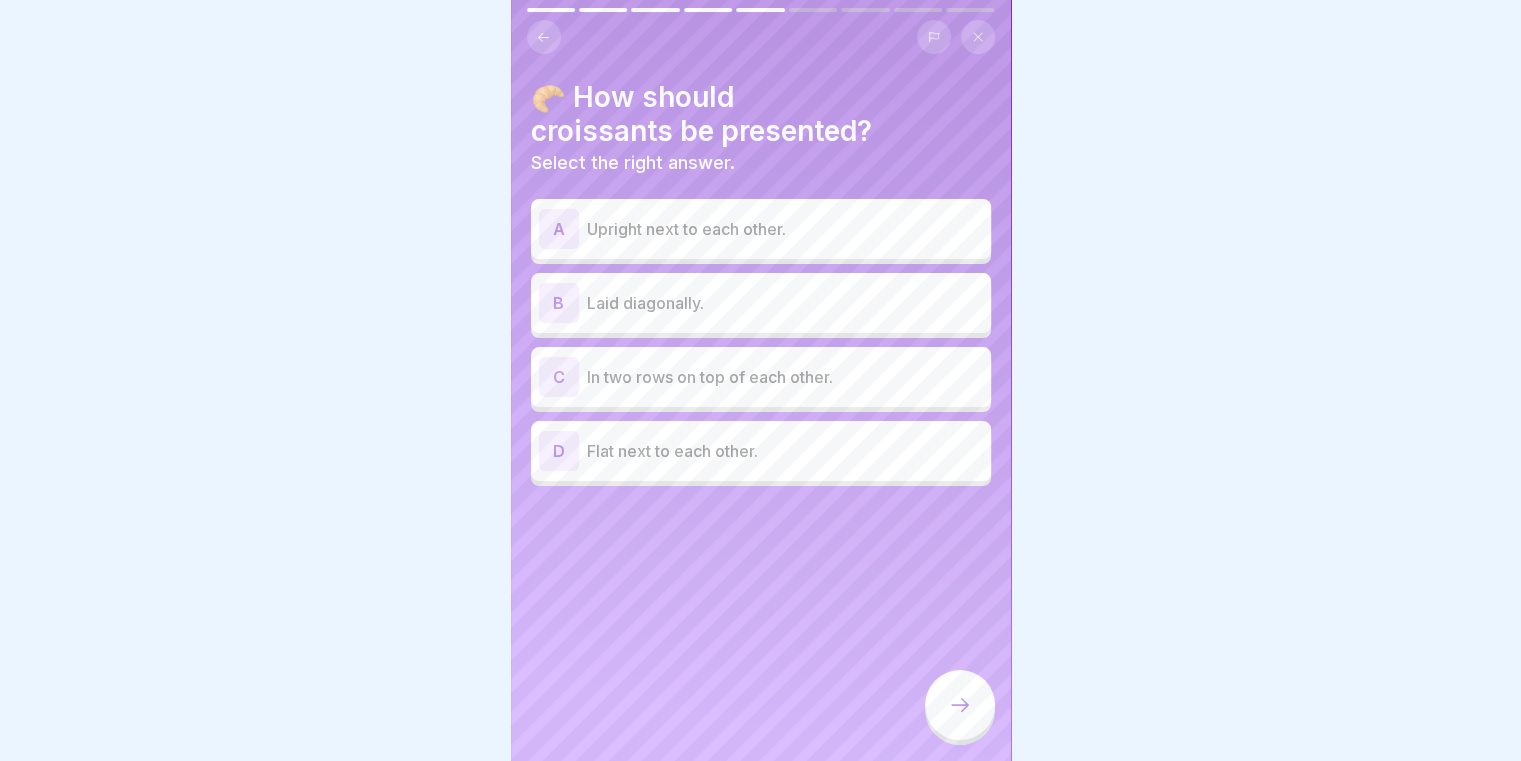 click on "Laid diagonally." at bounding box center (785, 303) 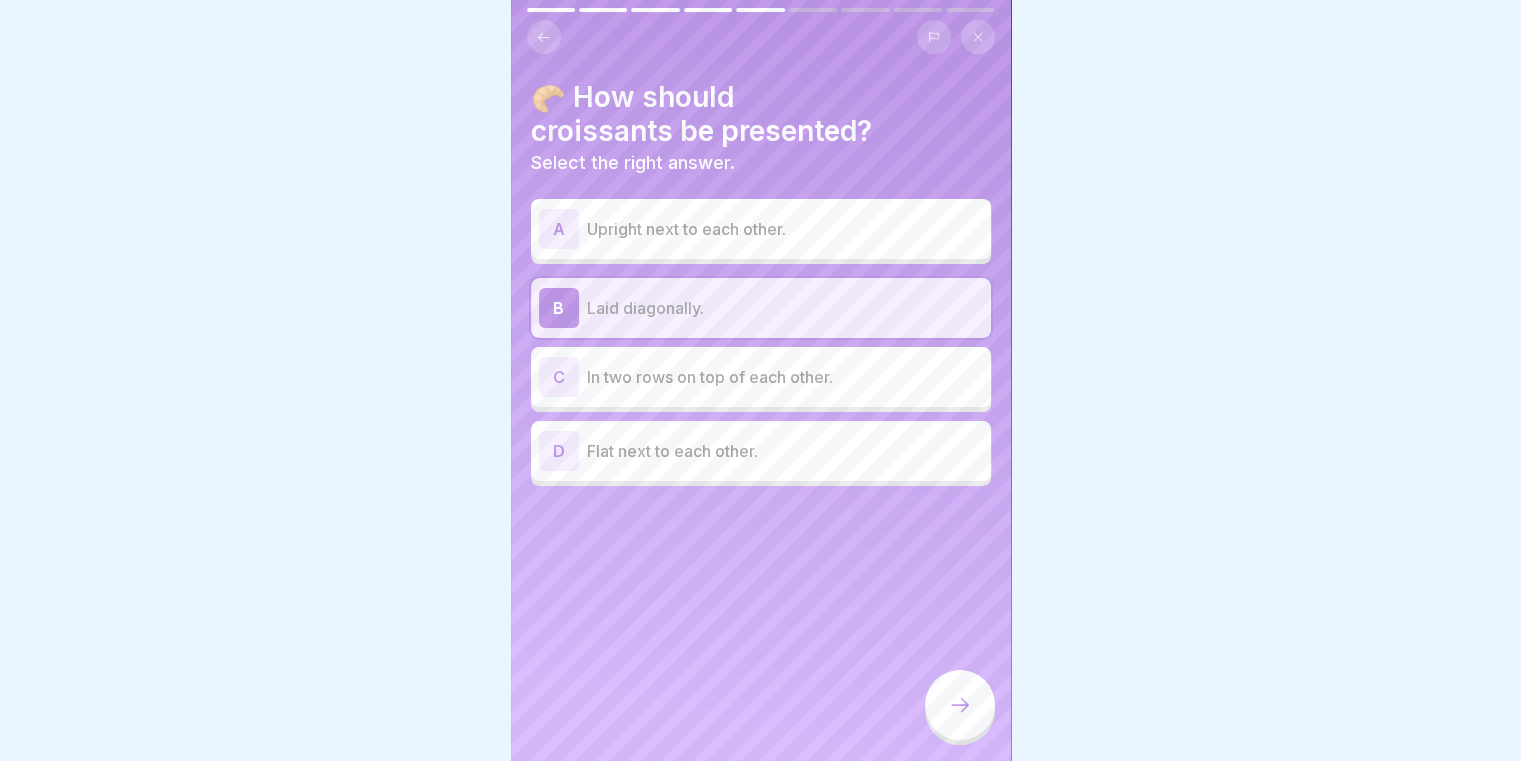 click at bounding box center [960, 705] 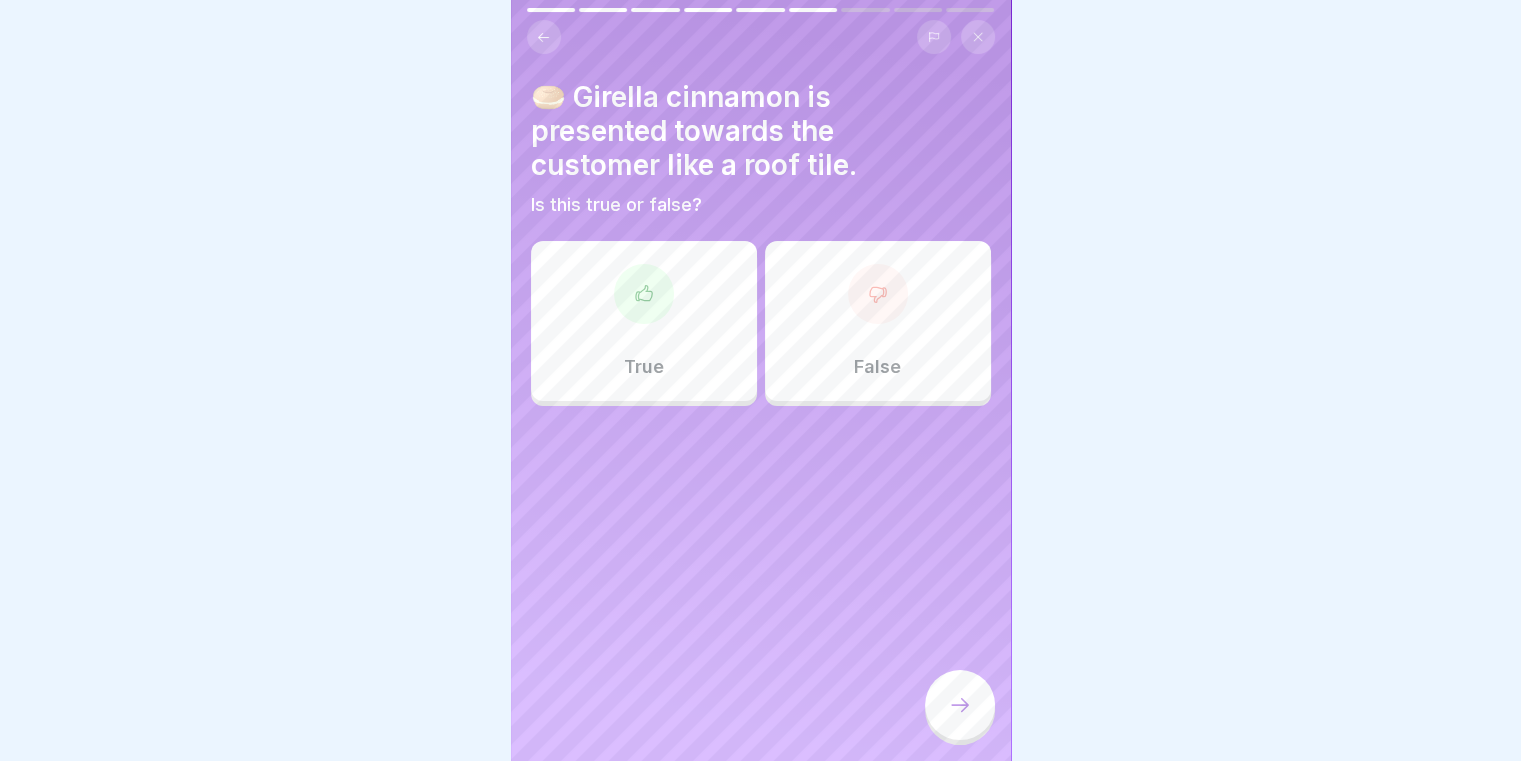 click on "True" at bounding box center (644, 321) 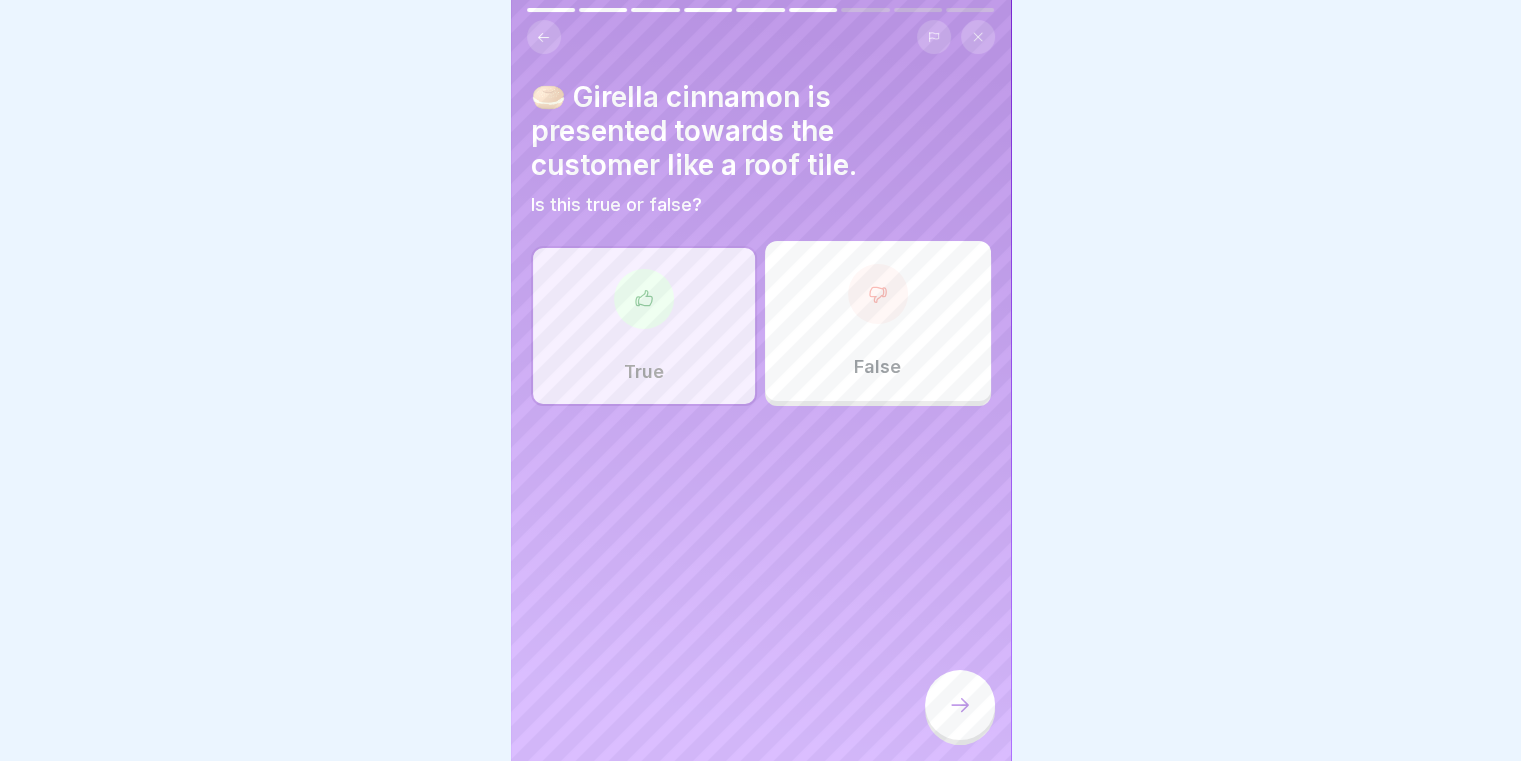 click 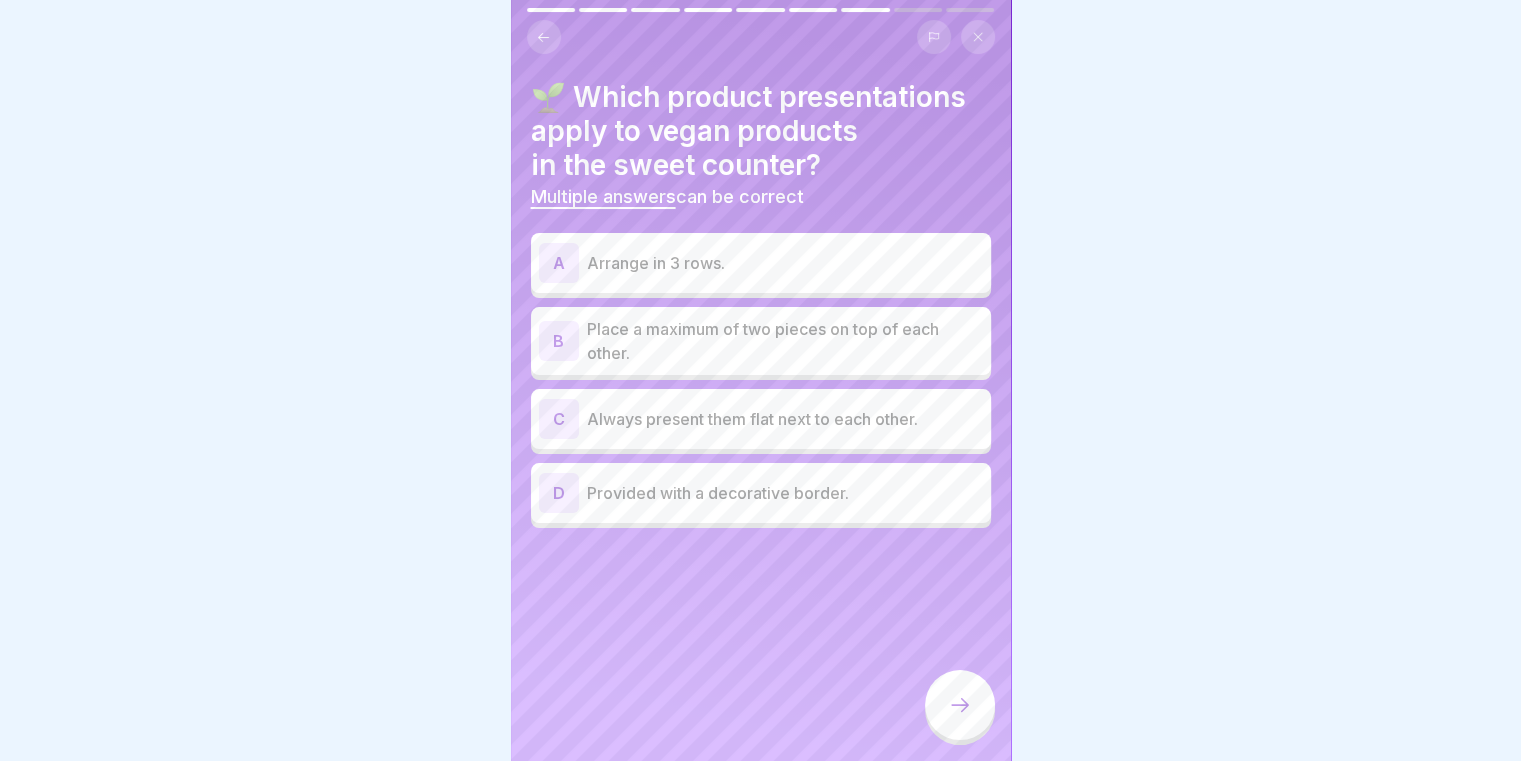 click on "Place a maximum of two pieces on top of each other." at bounding box center (785, 341) 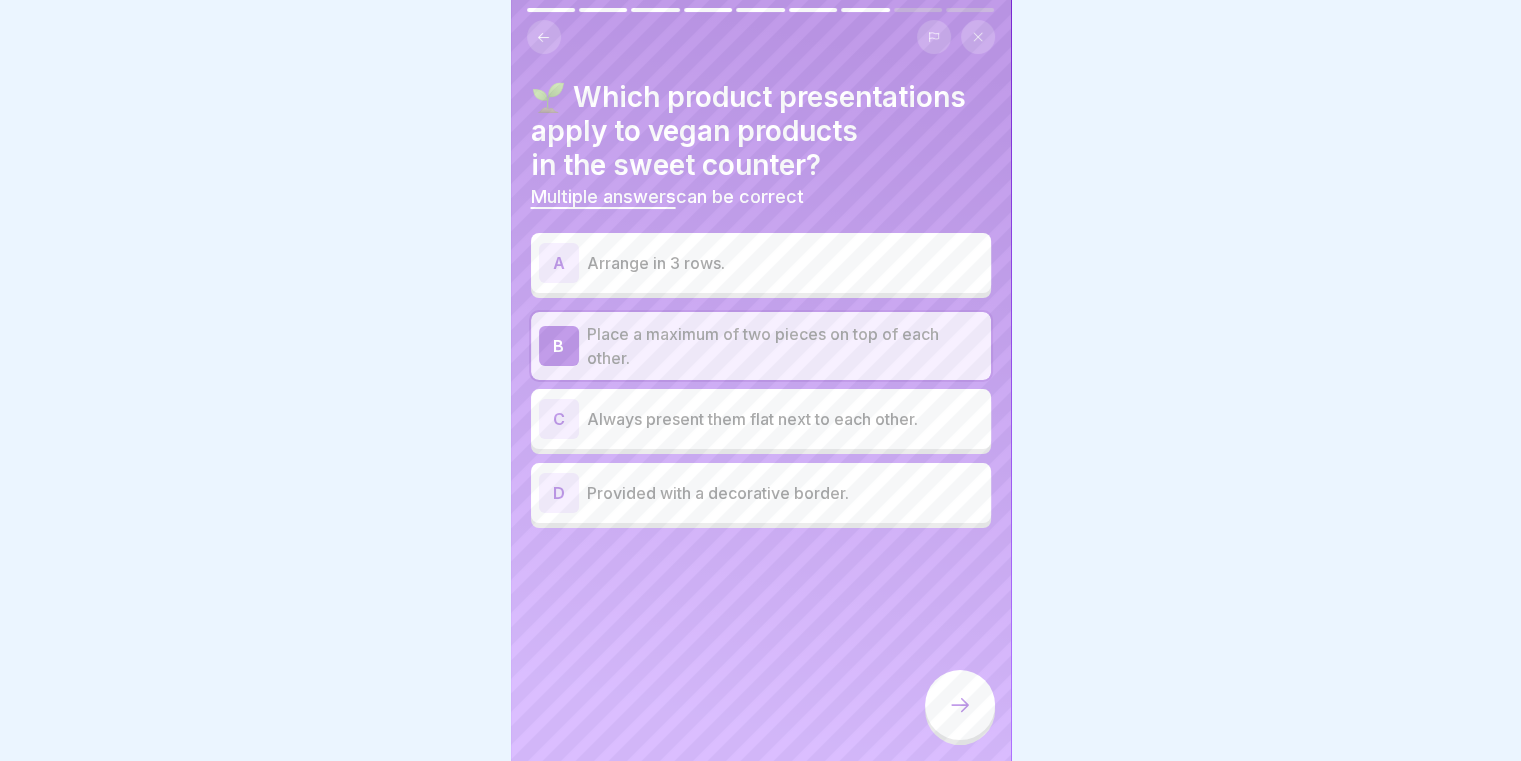 click at bounding box center (960, 705) 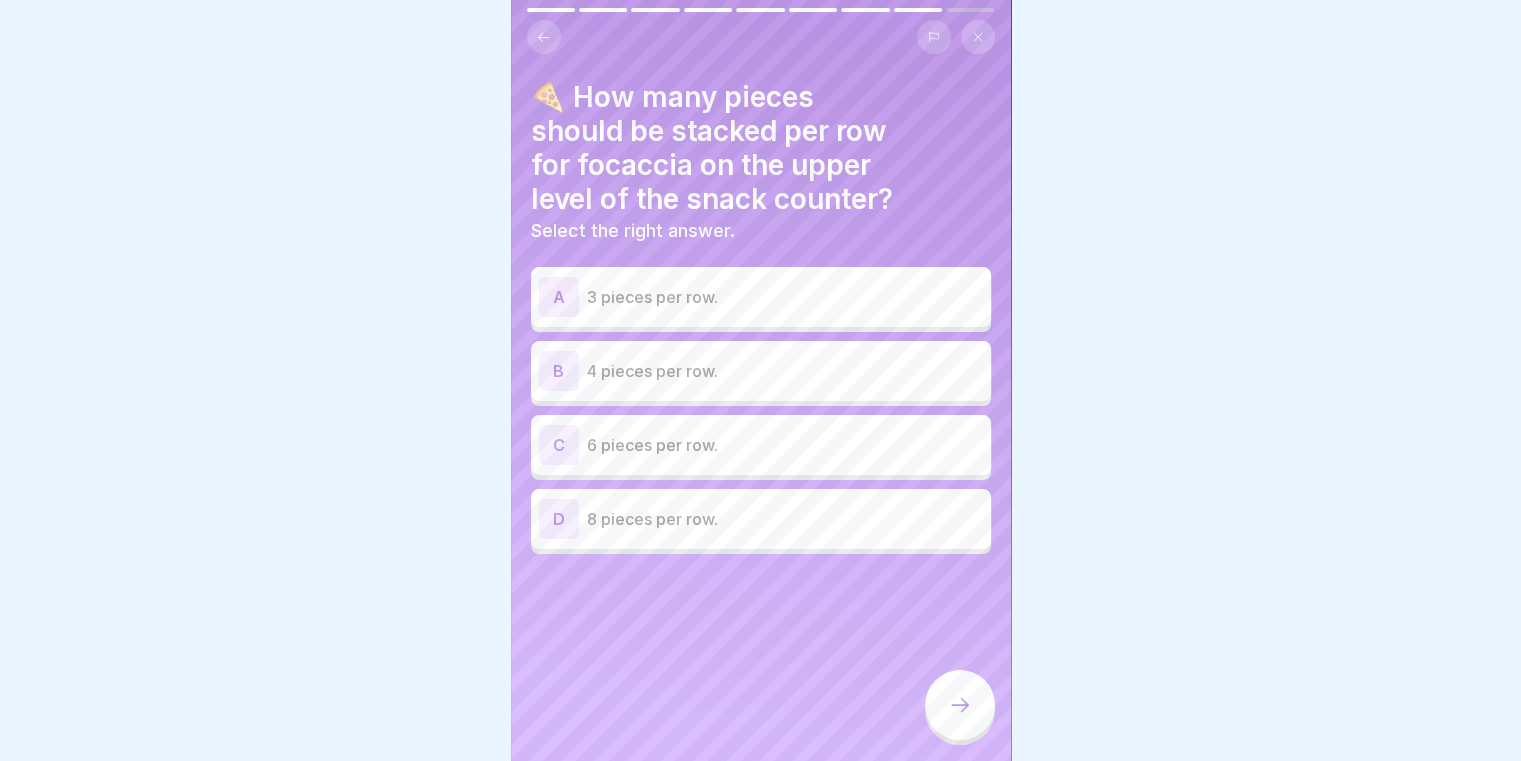 click at bounding box center (544, 37) 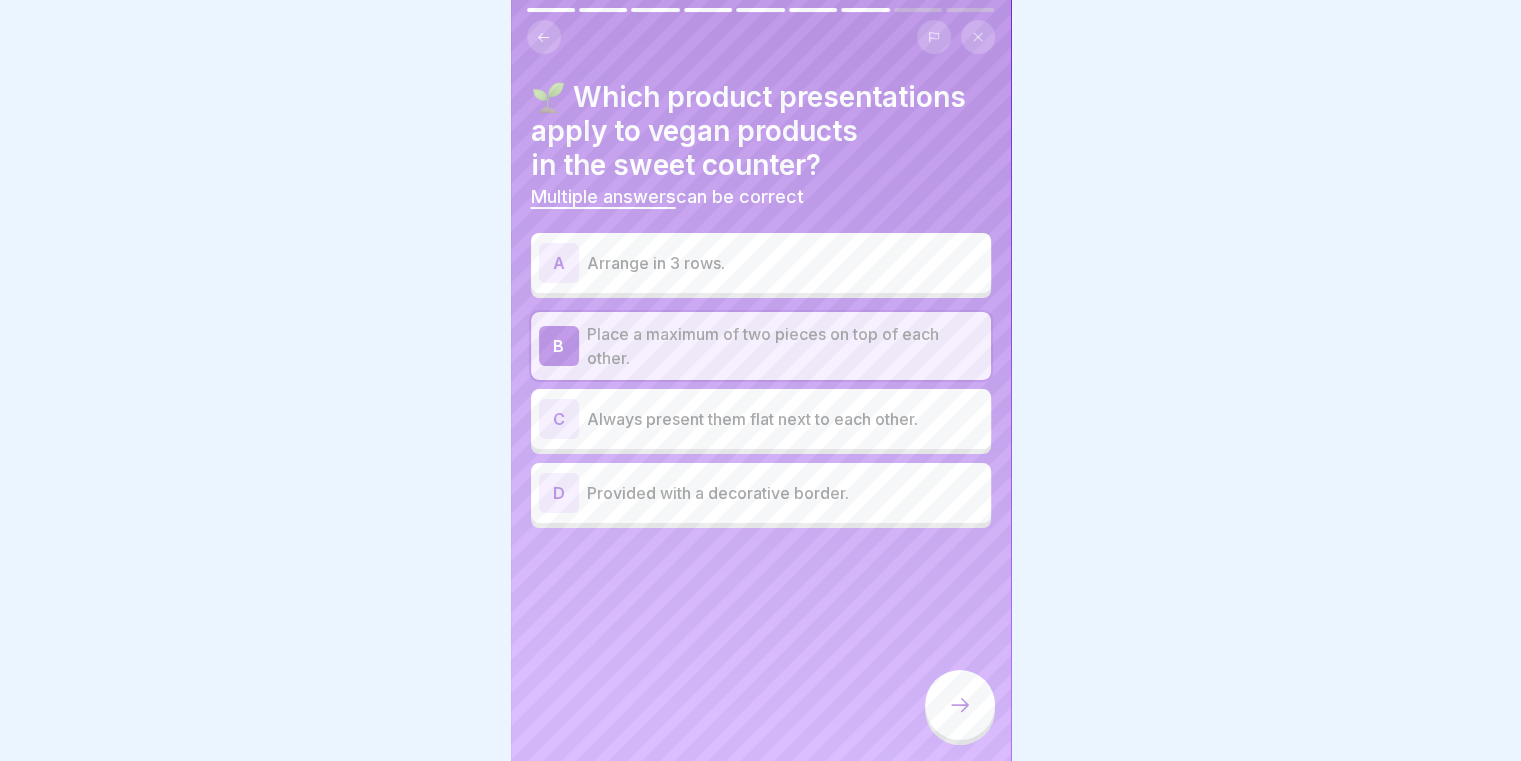 click on "Arrange in 3 rows." at bounding box center (785, 263) 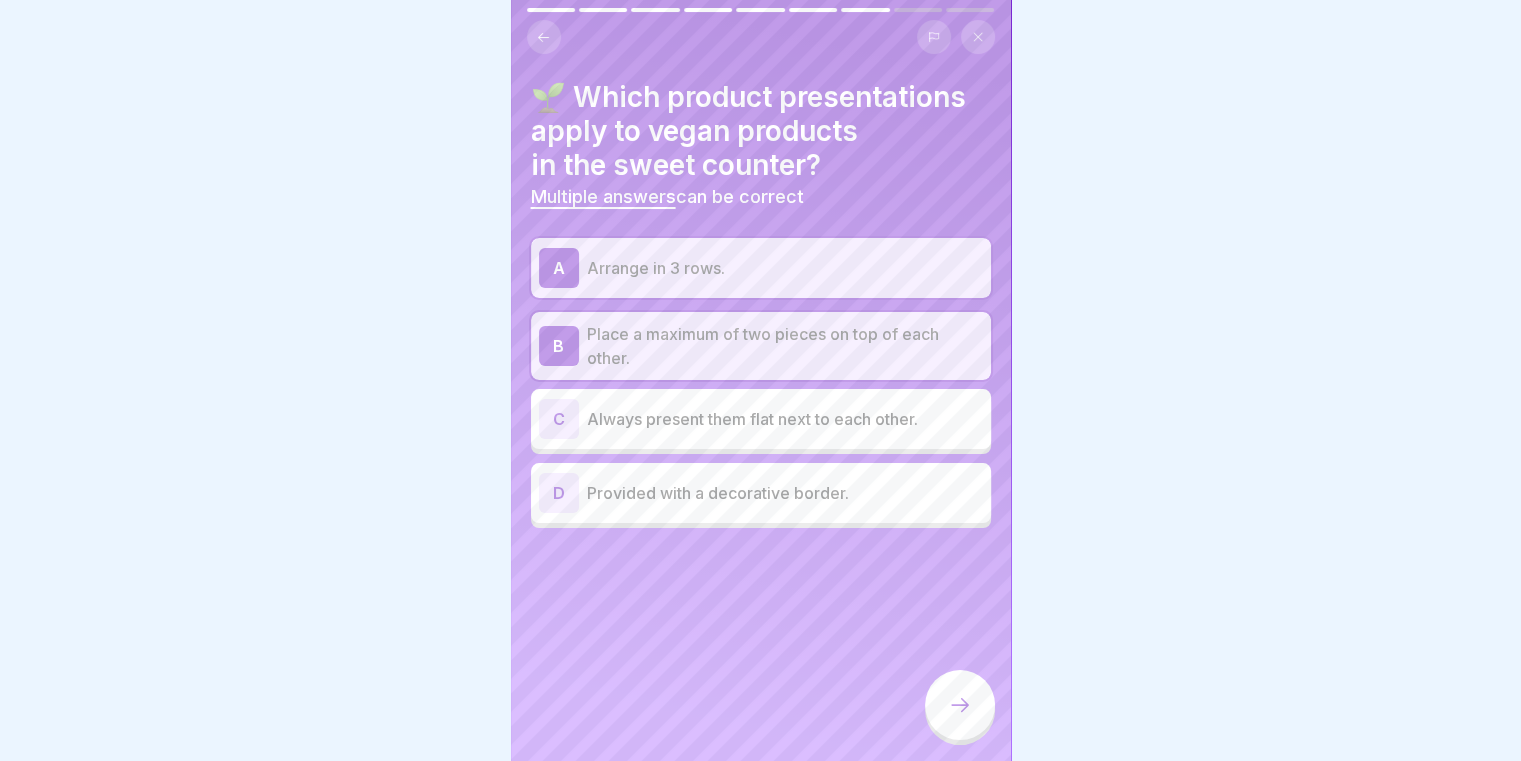 click on "Arrange in 3 rows." at bounding box center [785, 268] 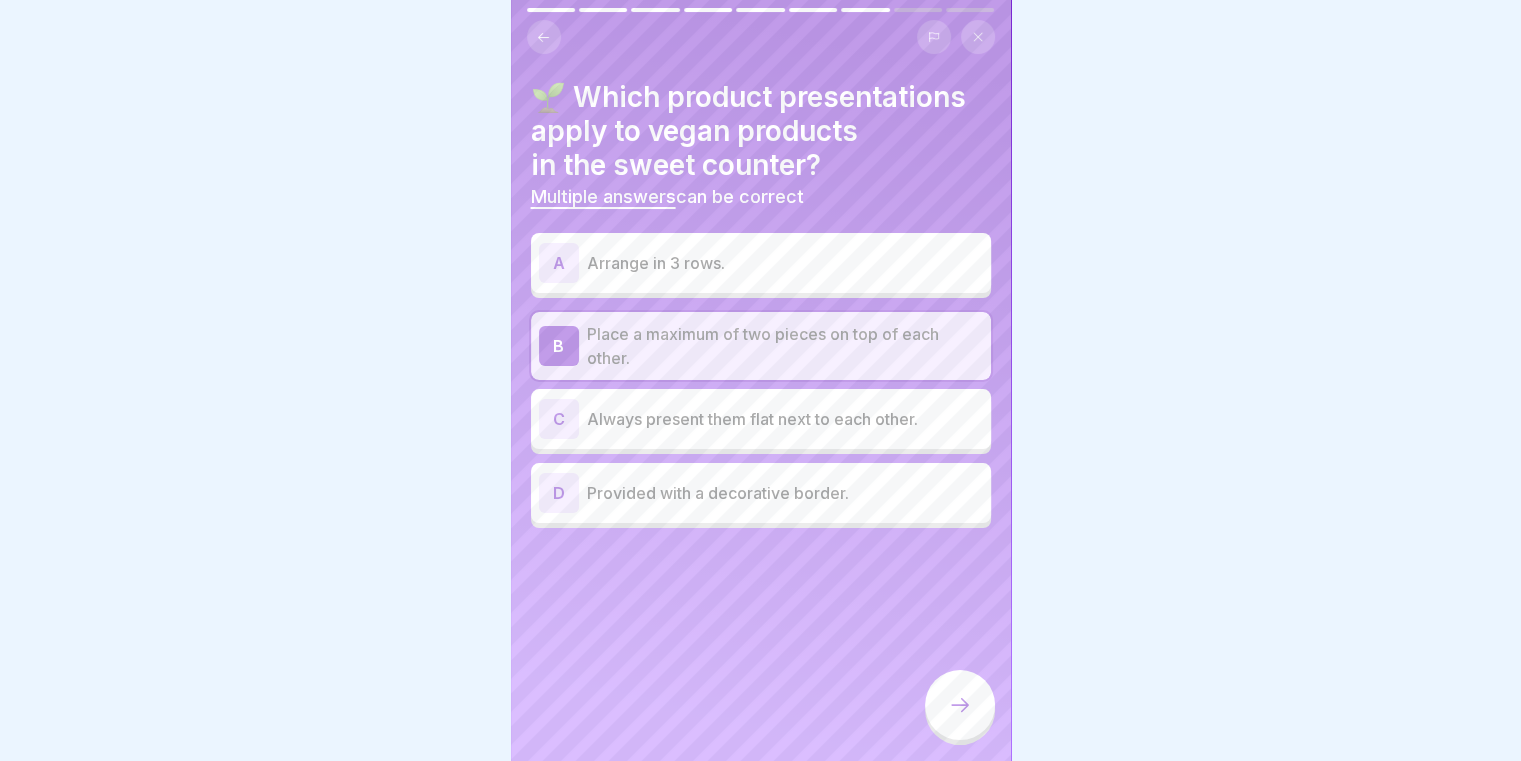 click on "Provided with a decorative border." at bounding box center (785, 493) 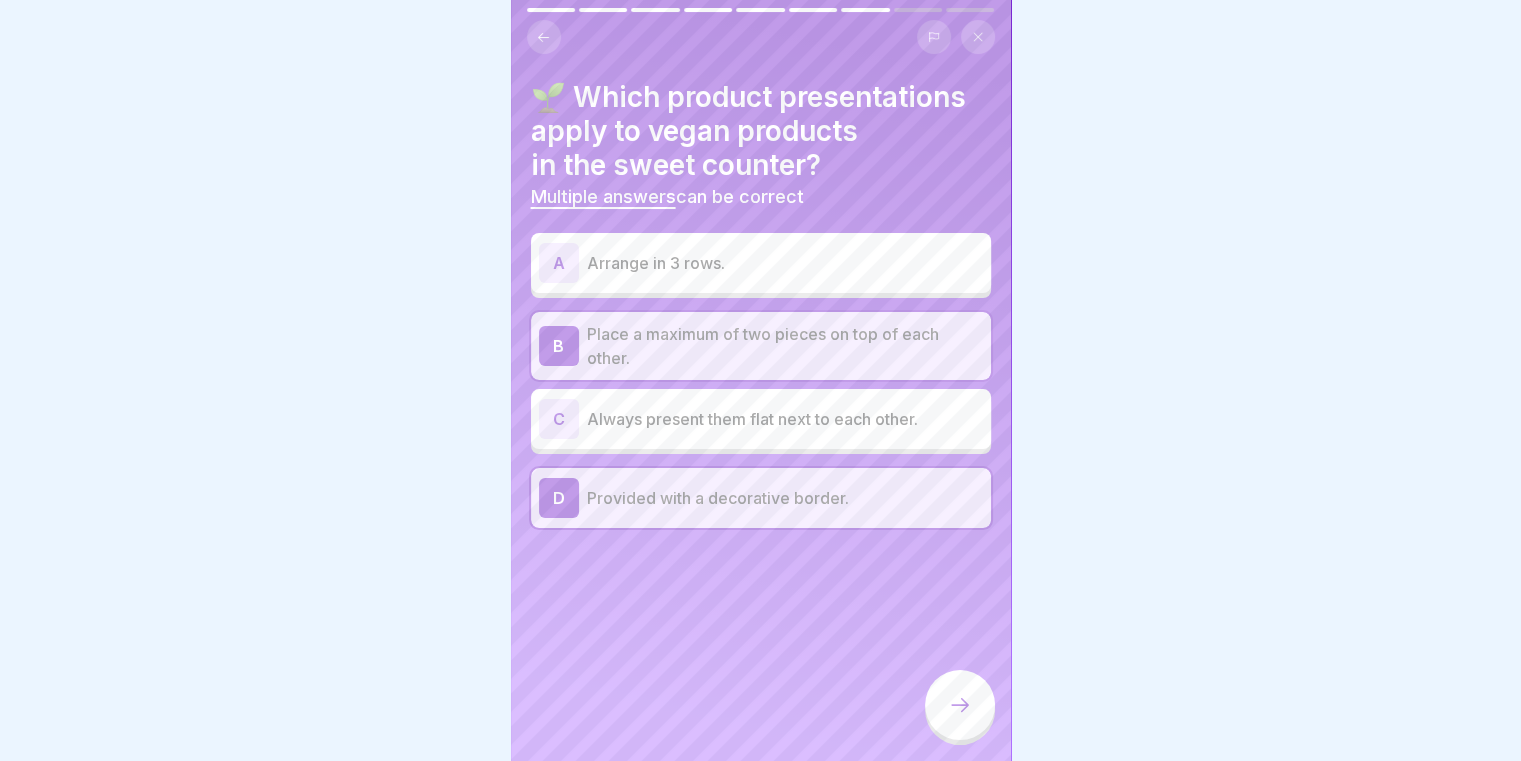 click on "D Provided with a decorative border." at bounding box center (761, 498) 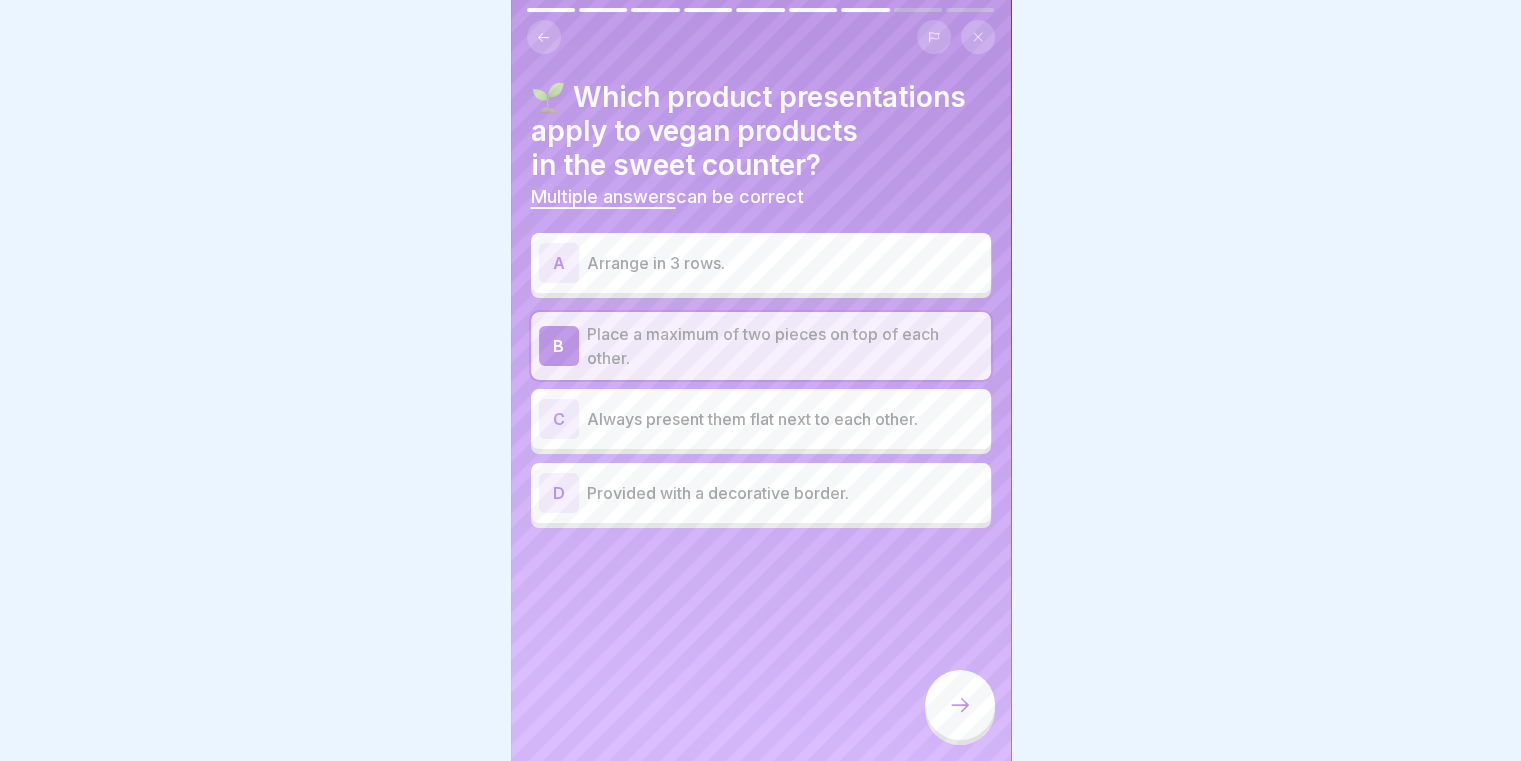 click on "Arrange in 3 rows." at bounding box center [785, 263] 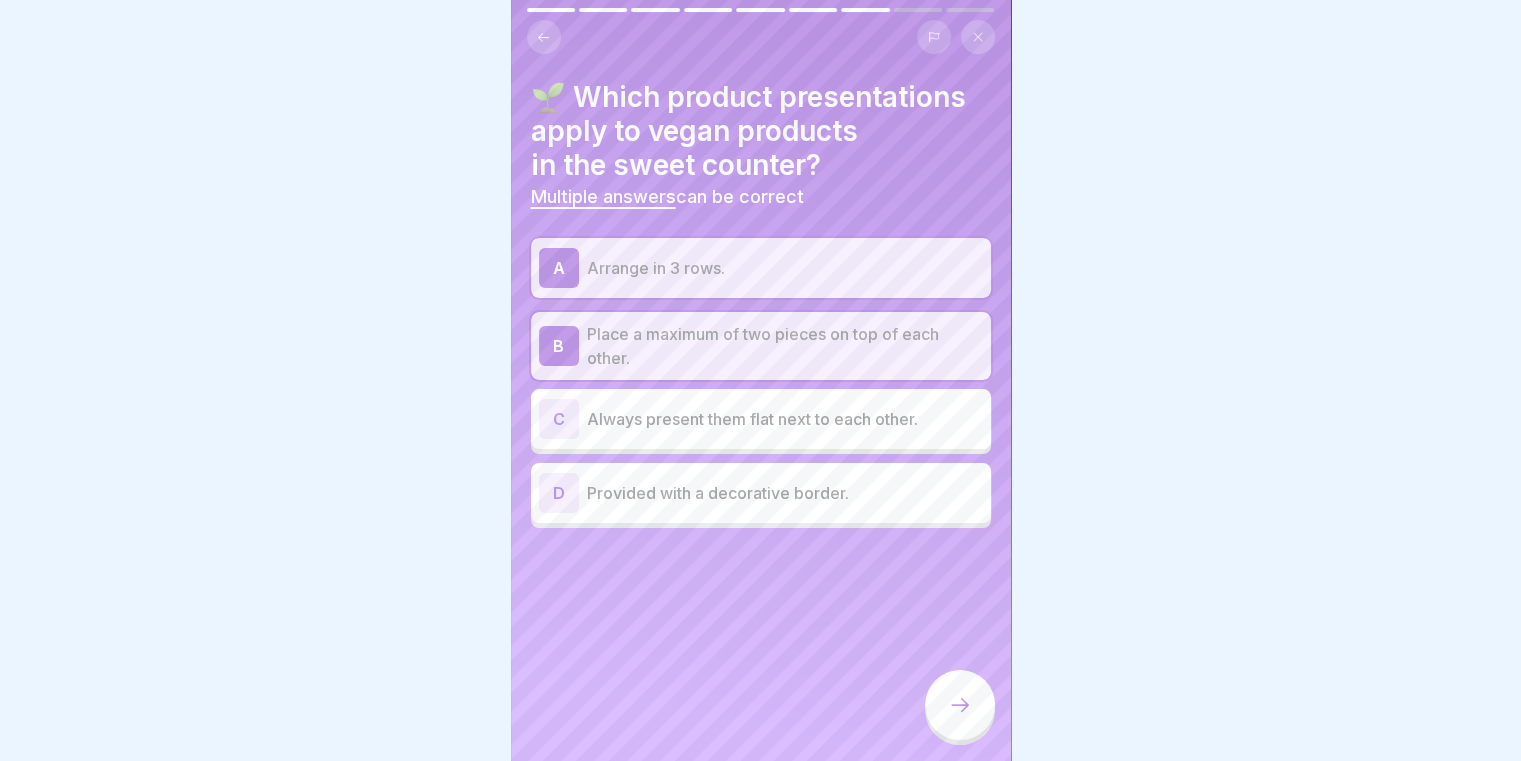 click at bounding box center (960, 707) 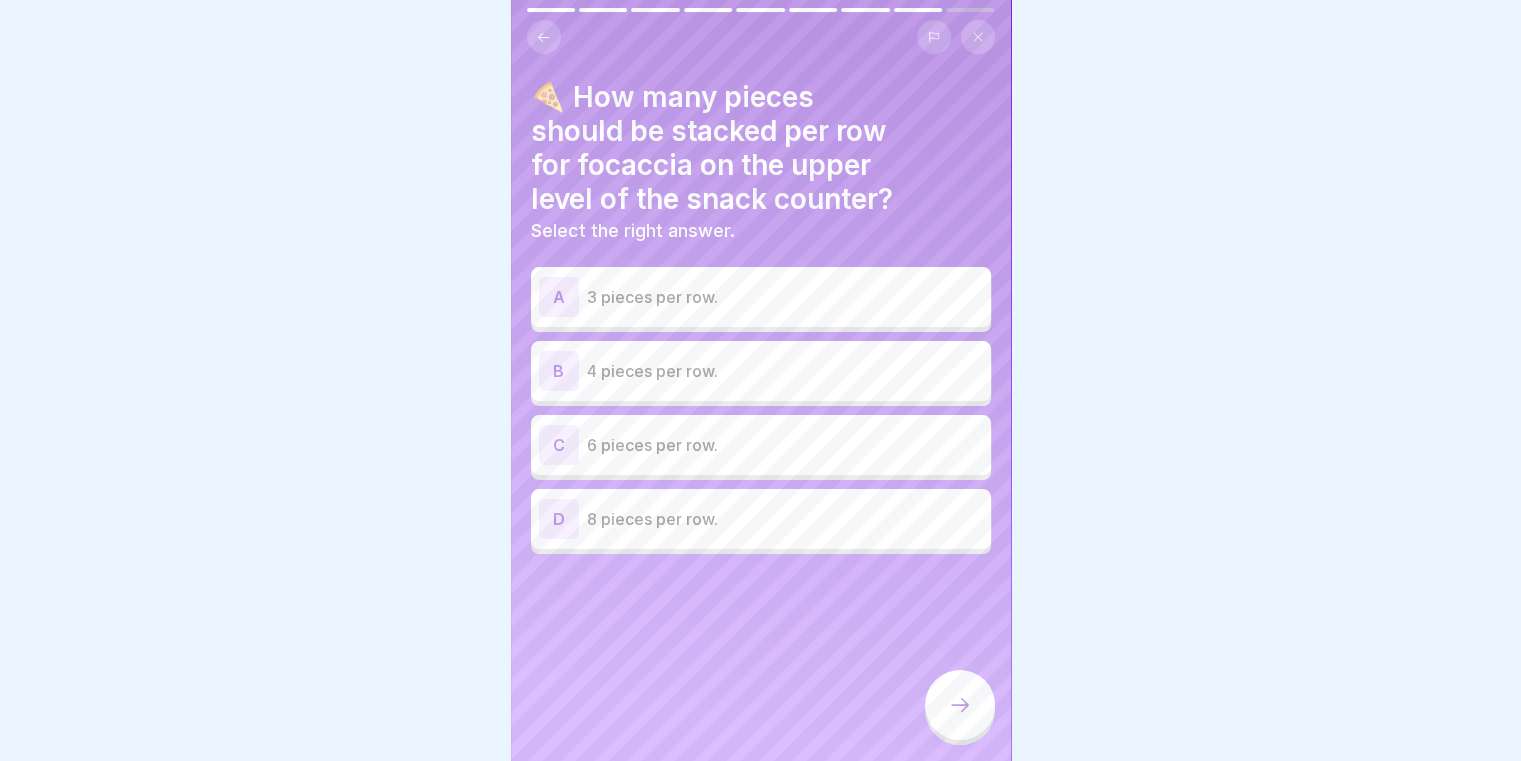 click 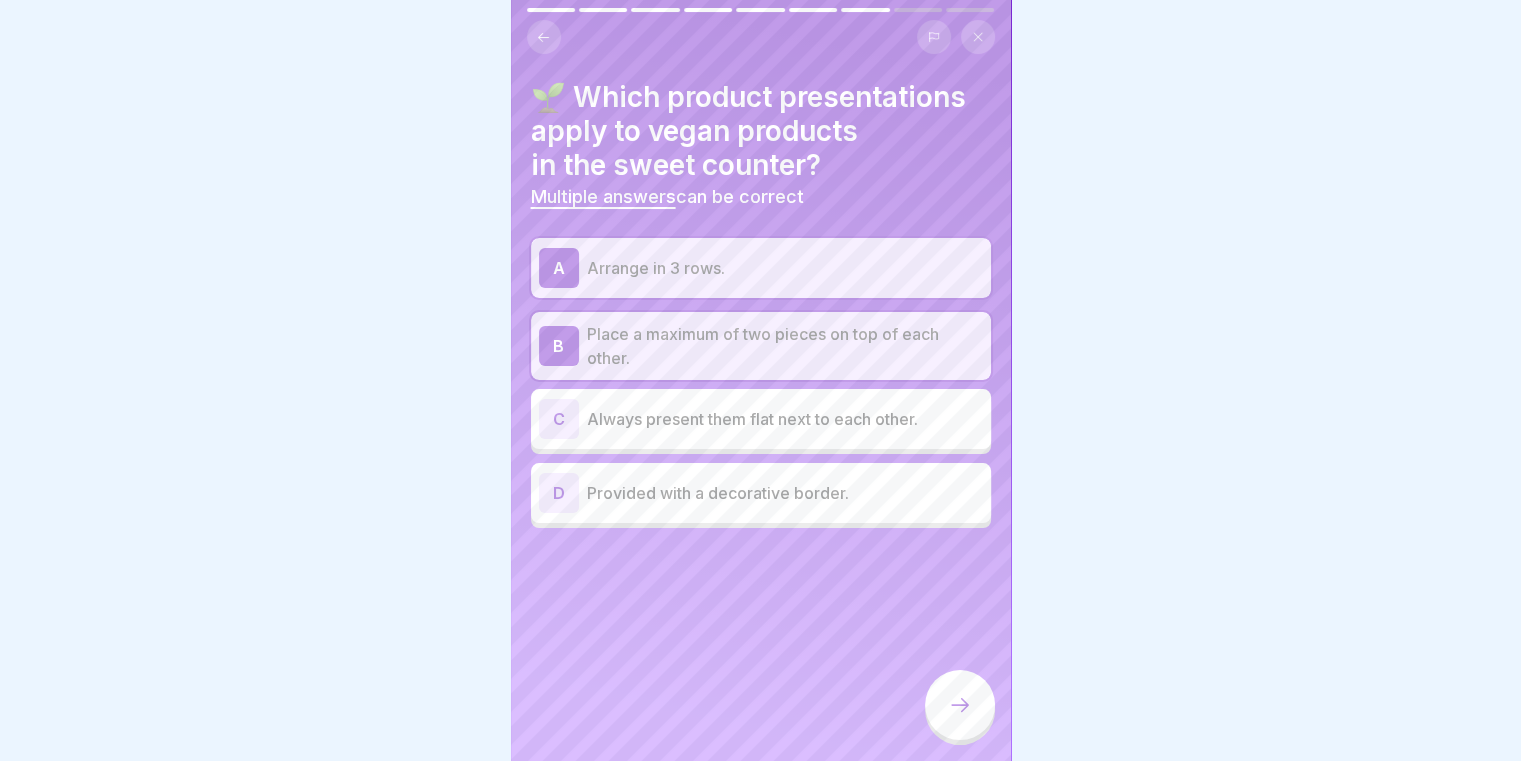 click at bounding box center (960, 705) 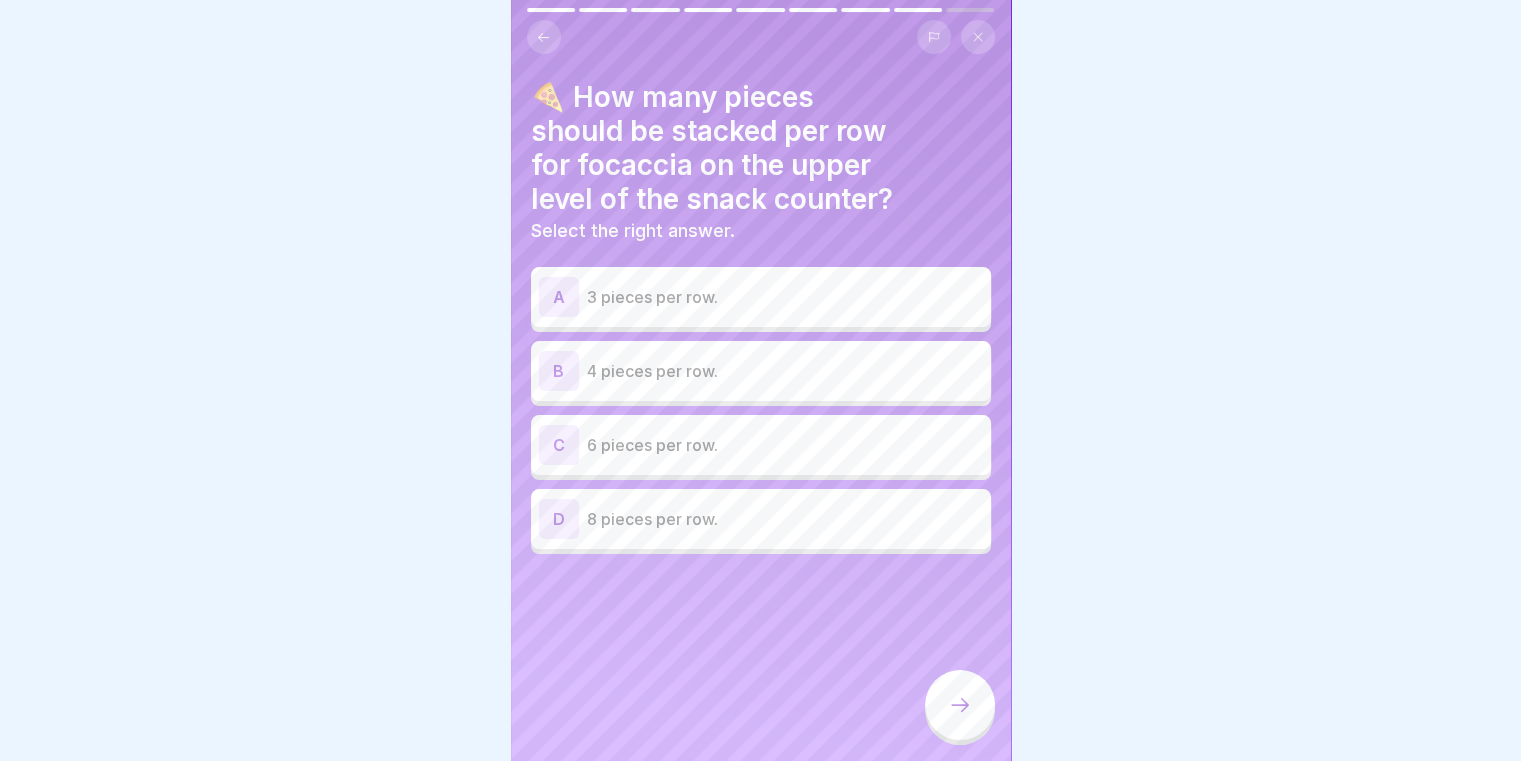 click on "6 pieces per row." at bounding box center (785, 445) 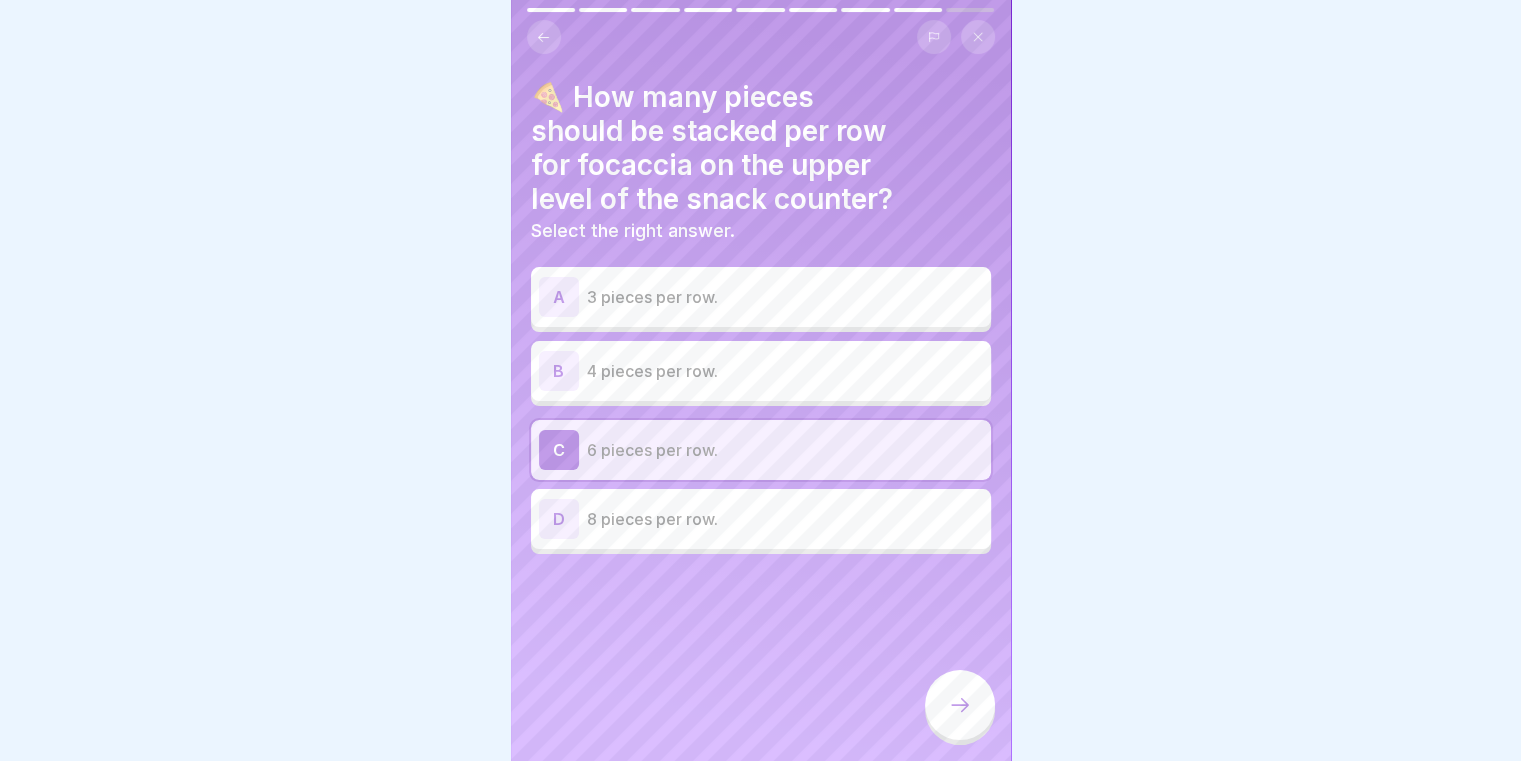 click on "D 8 pieces per row." at bounding box center (761, 519) 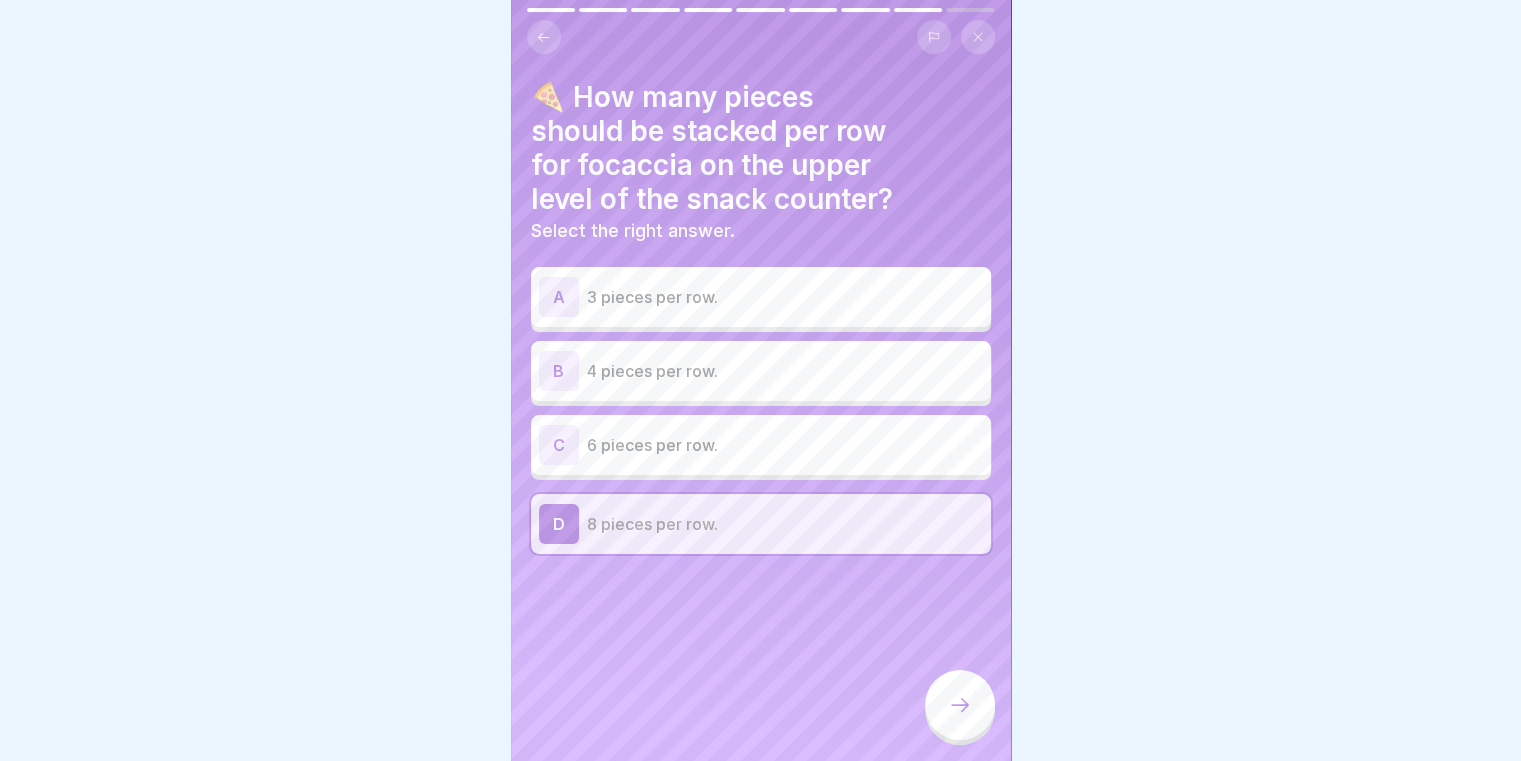 click 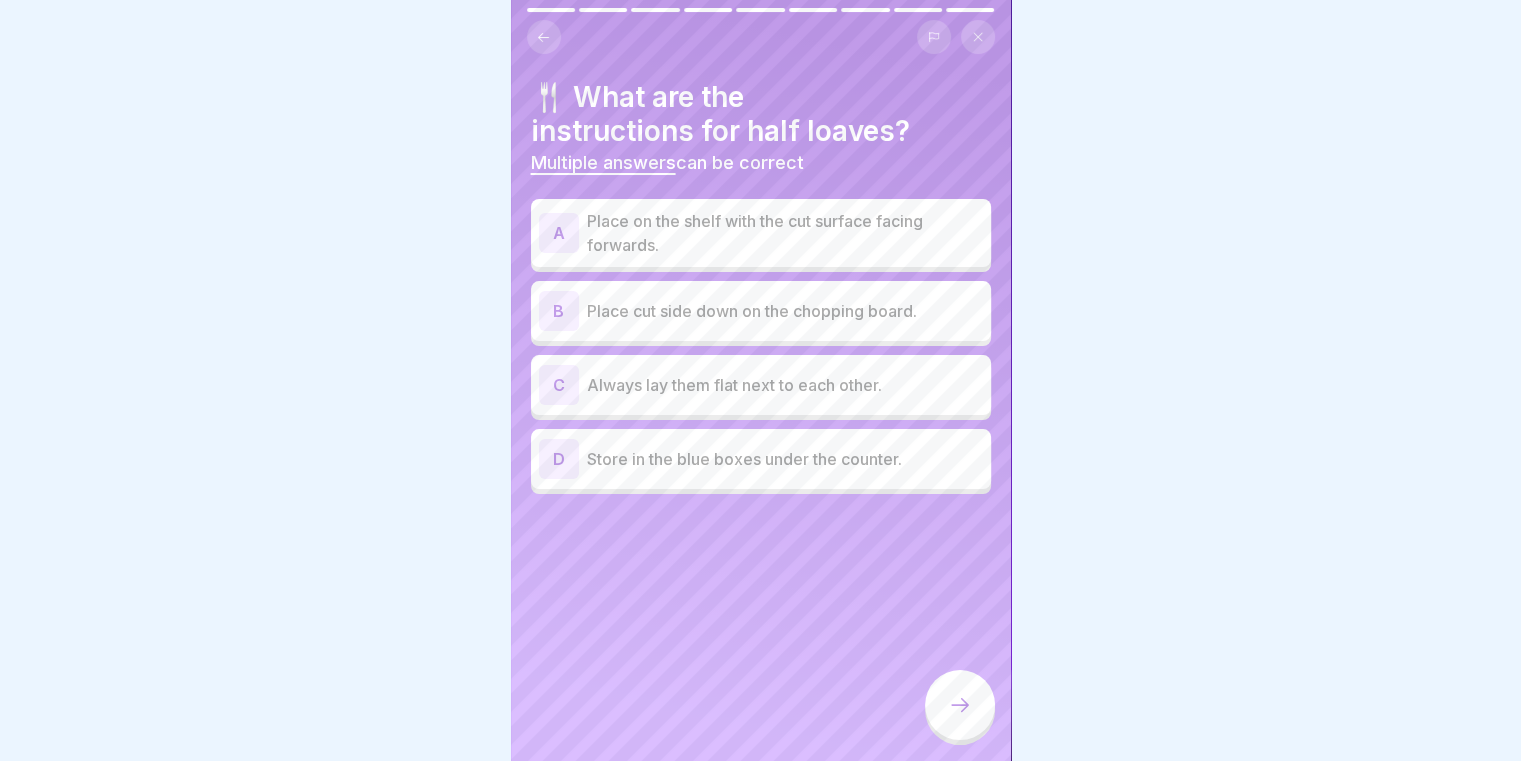 click on "Place on the shelf with the cut surface facing forwards." at bounding box center (785, 233) 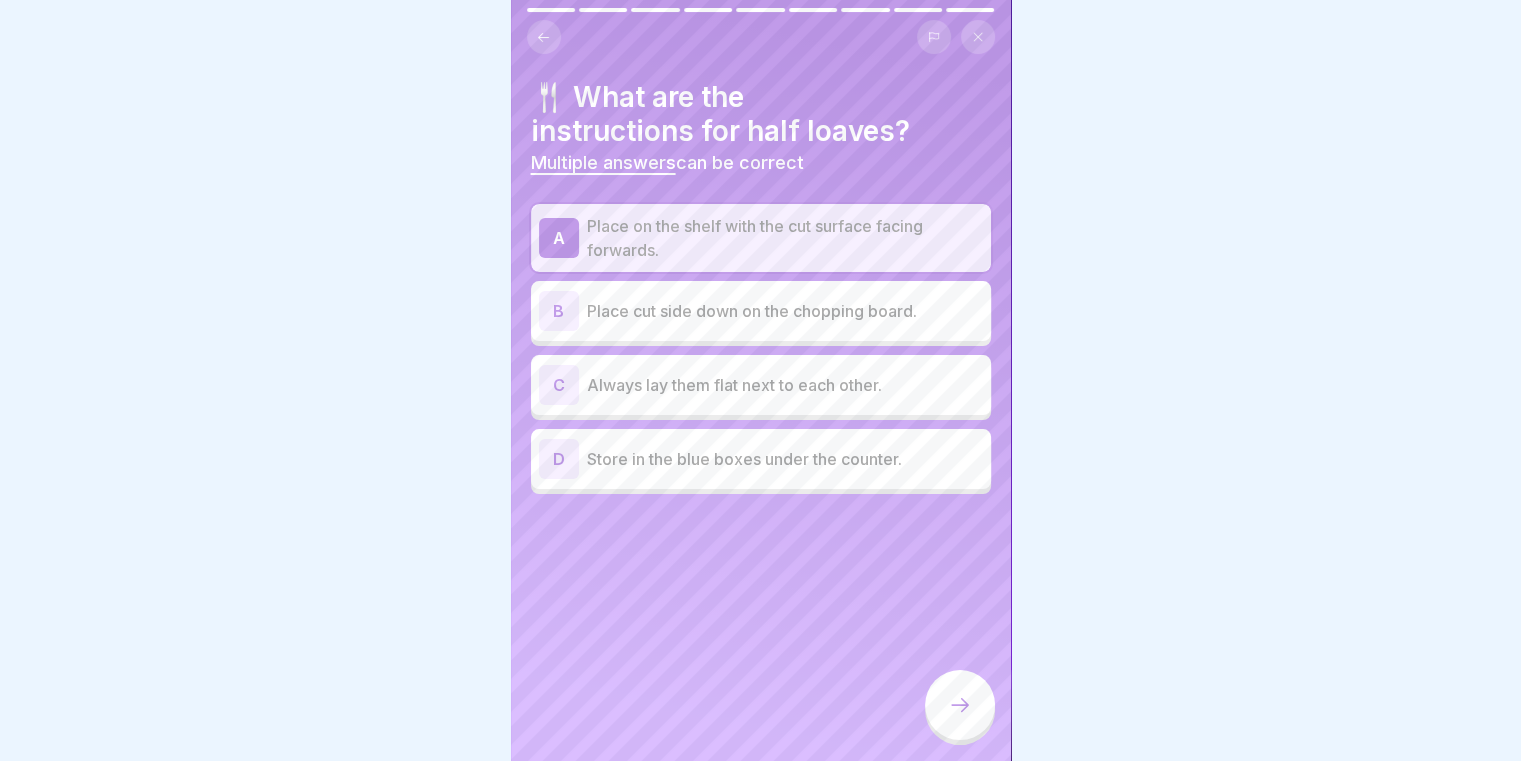 click on "B Place cut side down on the chopping board." at bounding box center [761, 311] 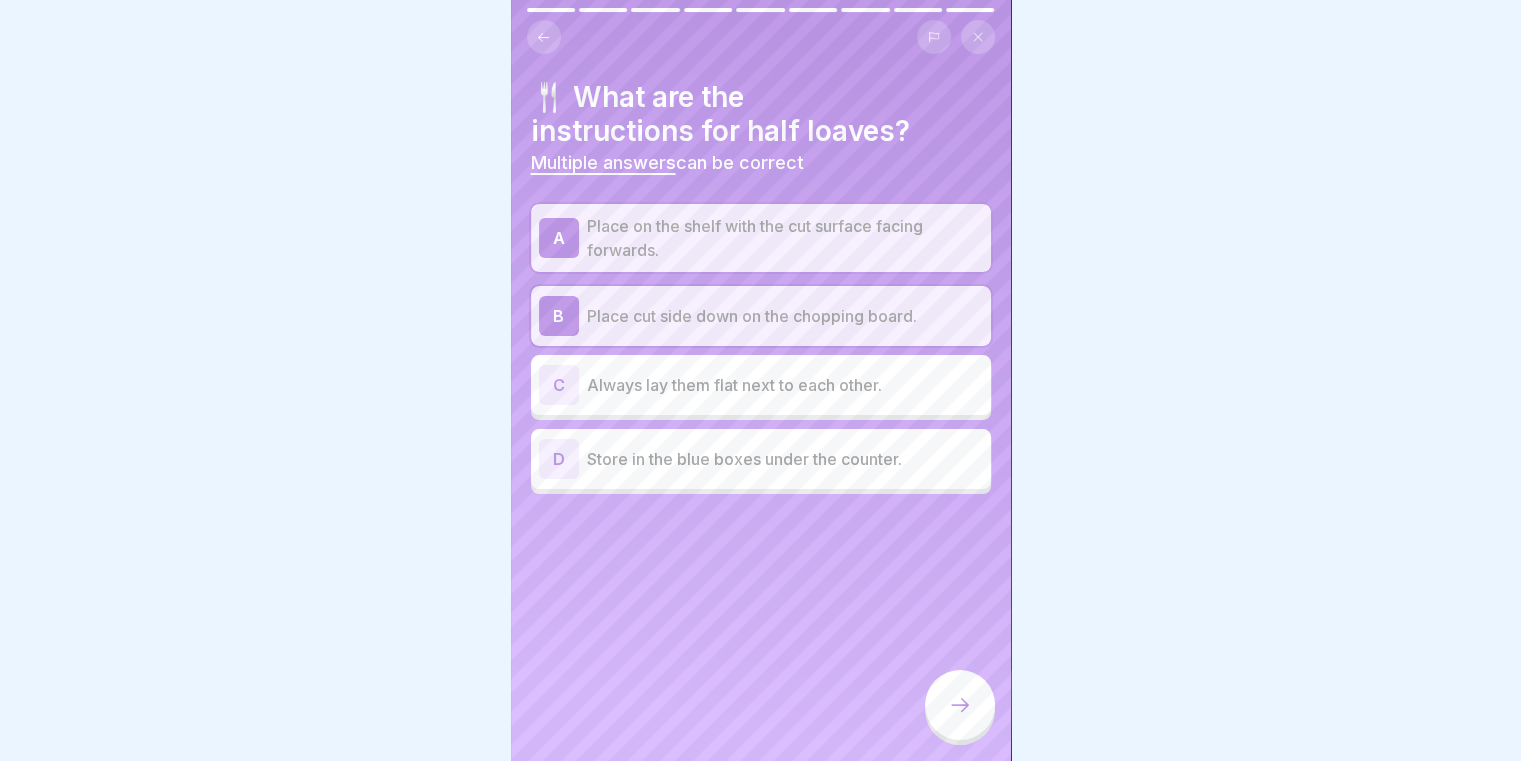 click on "C Always lay them flat next to each other." at bounding box center [761, 385] 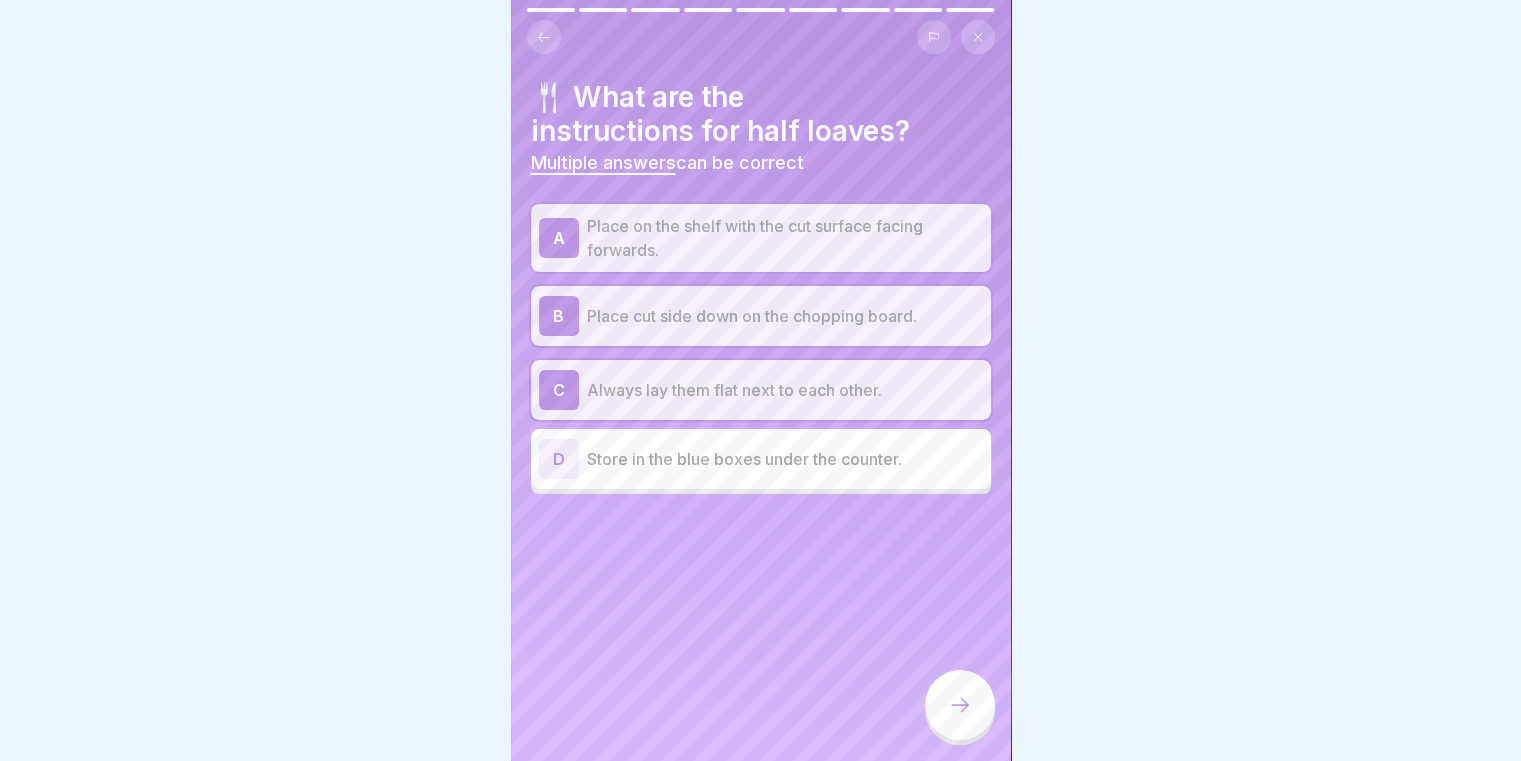 click on "A Place on the shelf with the cut surface facing forwards." at bounding box center [761, 238] 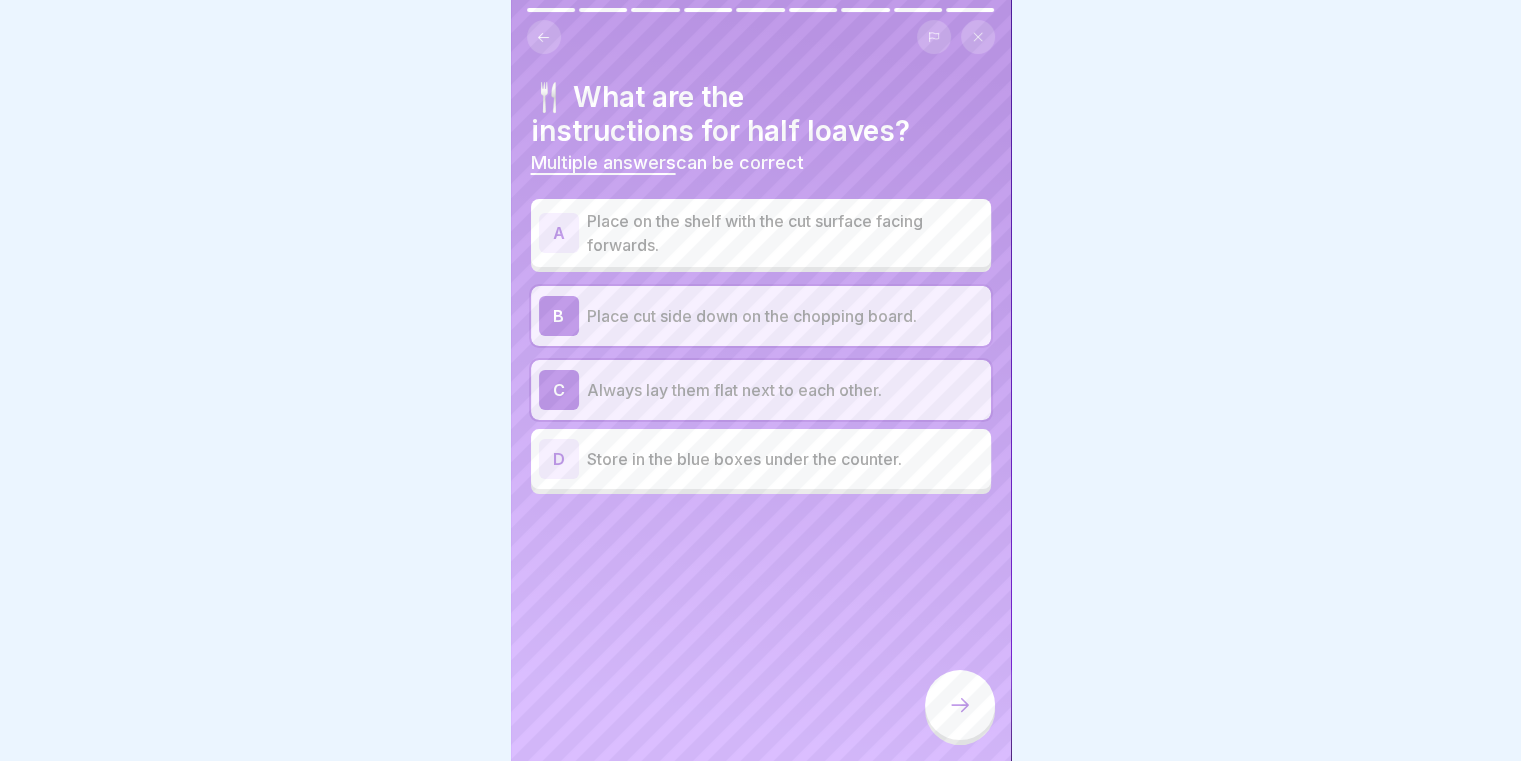 click on "Always lay them flat next to each other." at bounding box center [785, 390] 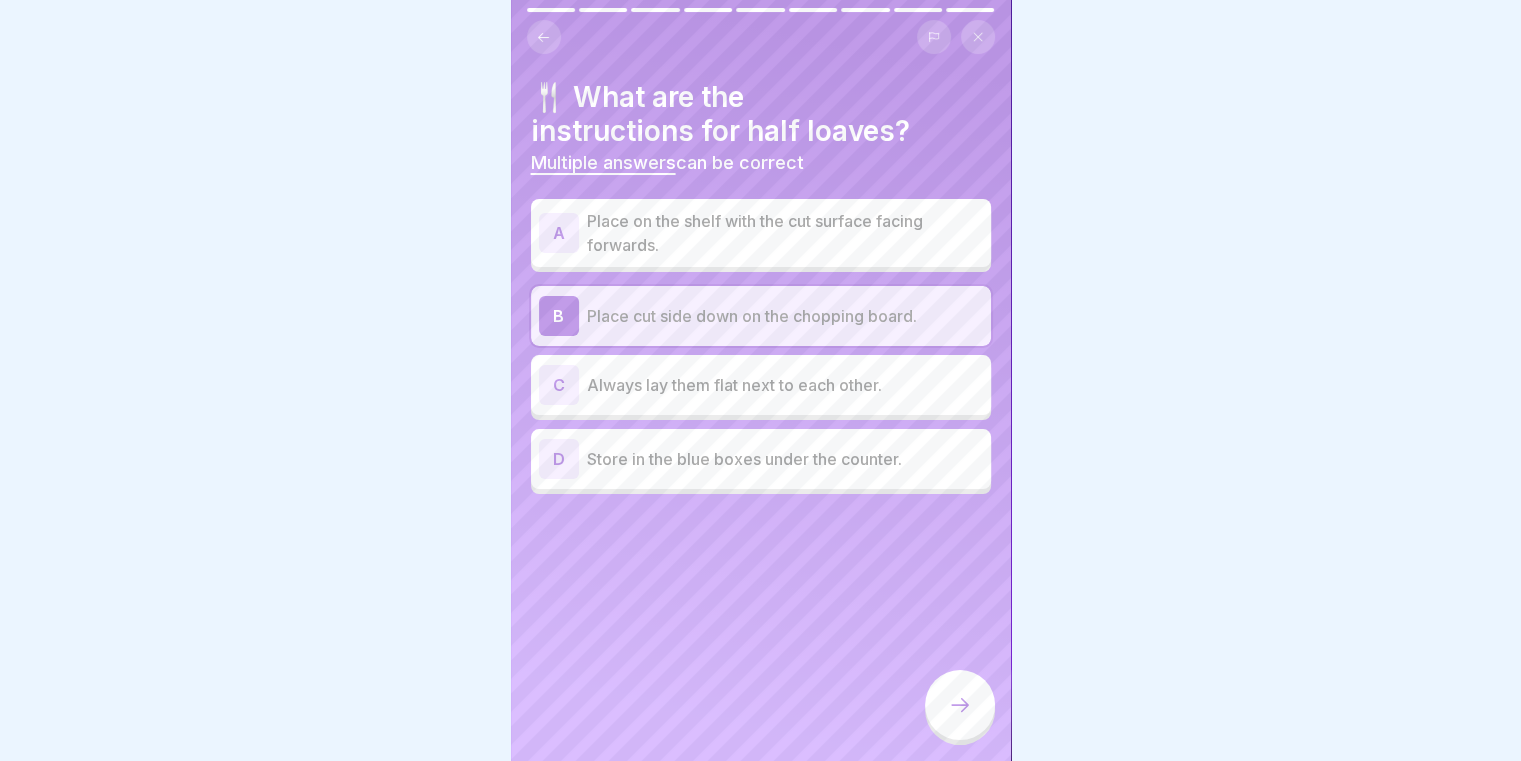 click on "B Place cut side down on the chopping board." at bounding box center (761, 316) 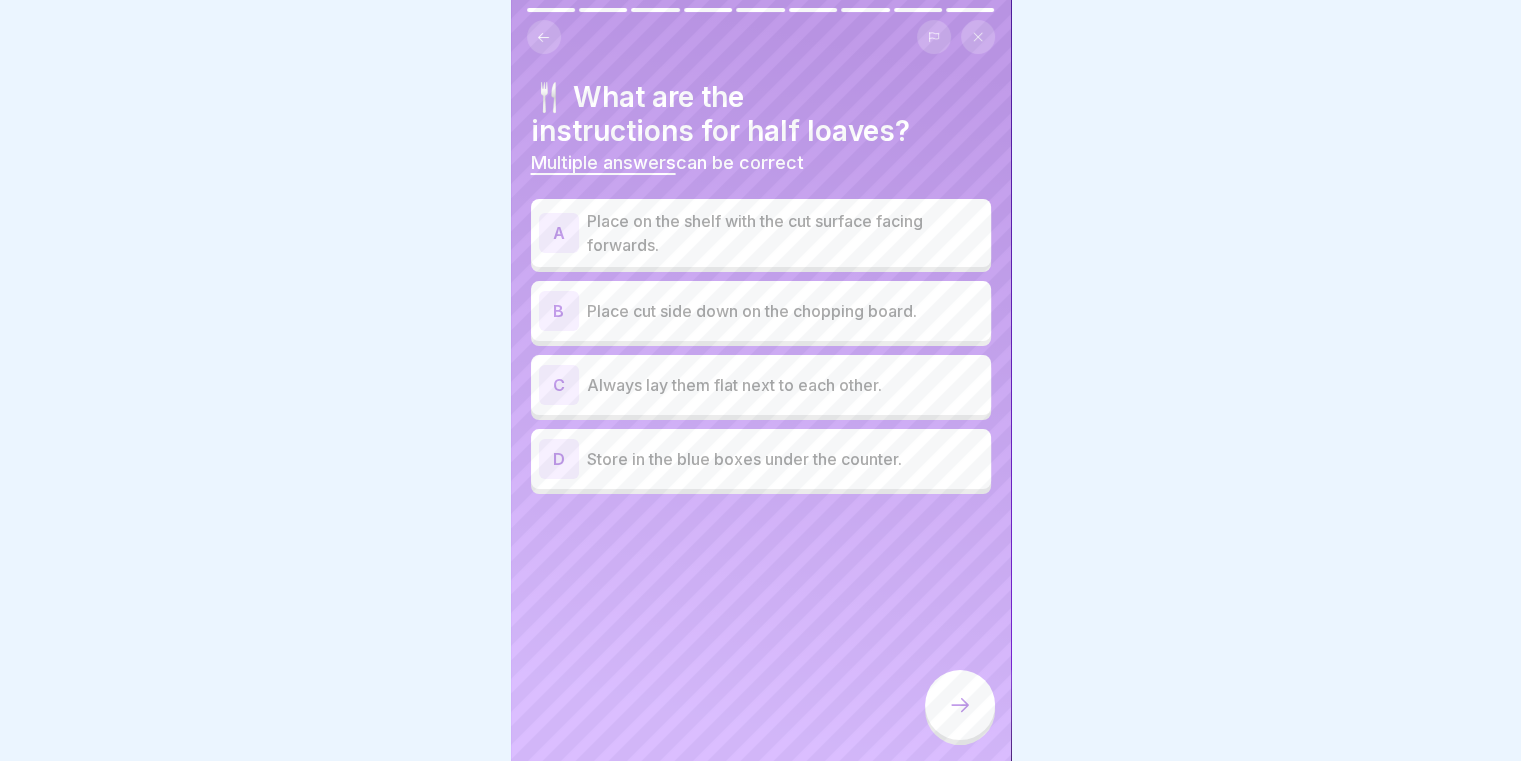click on "Place on the shelf with the cut surface facing forwards." at bounding box center (785, 233) 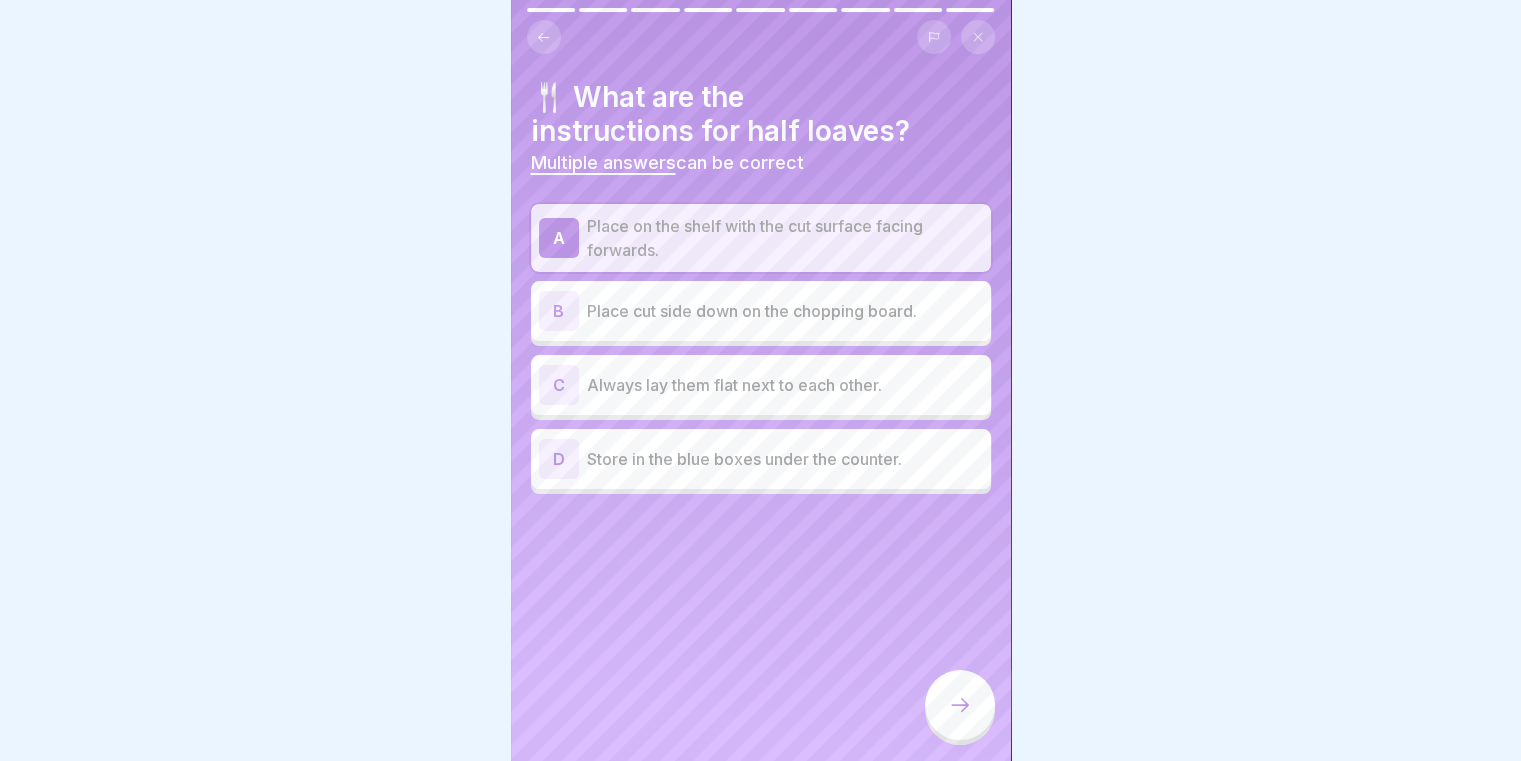 click on "Always lay them flat next to each other." at bounding box center [785, 385] 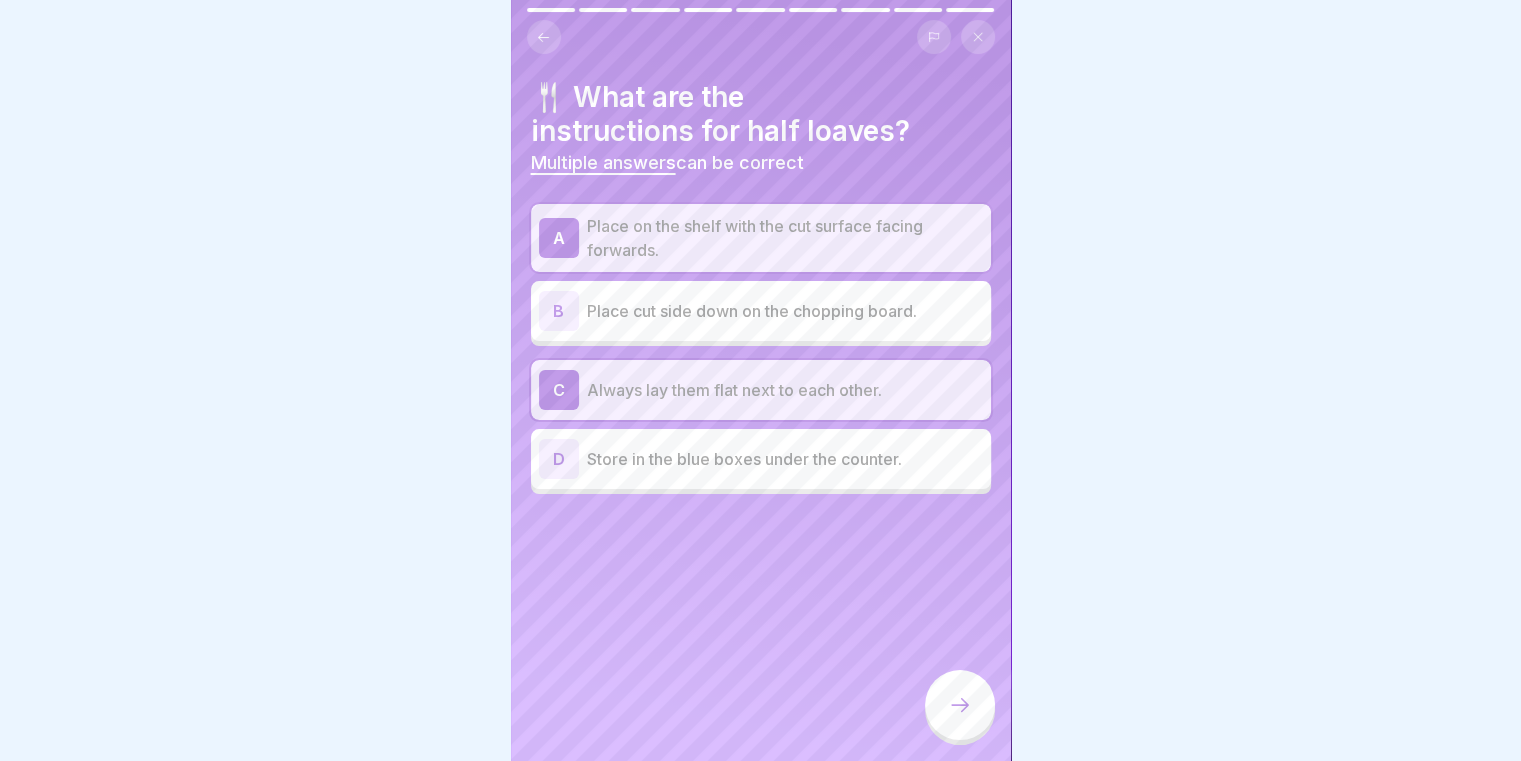 click 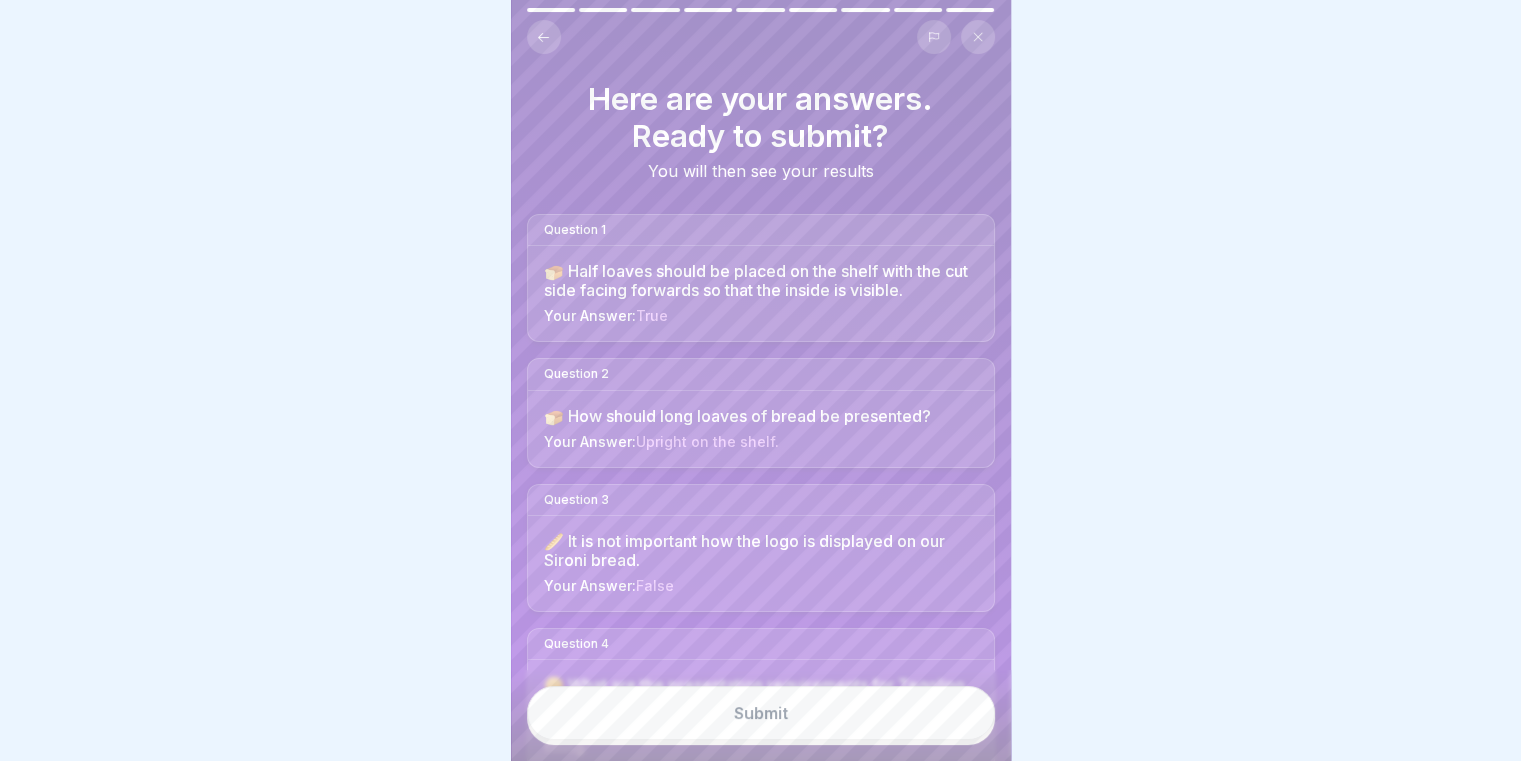 click on "Submit" at bounding box center (761, 713) 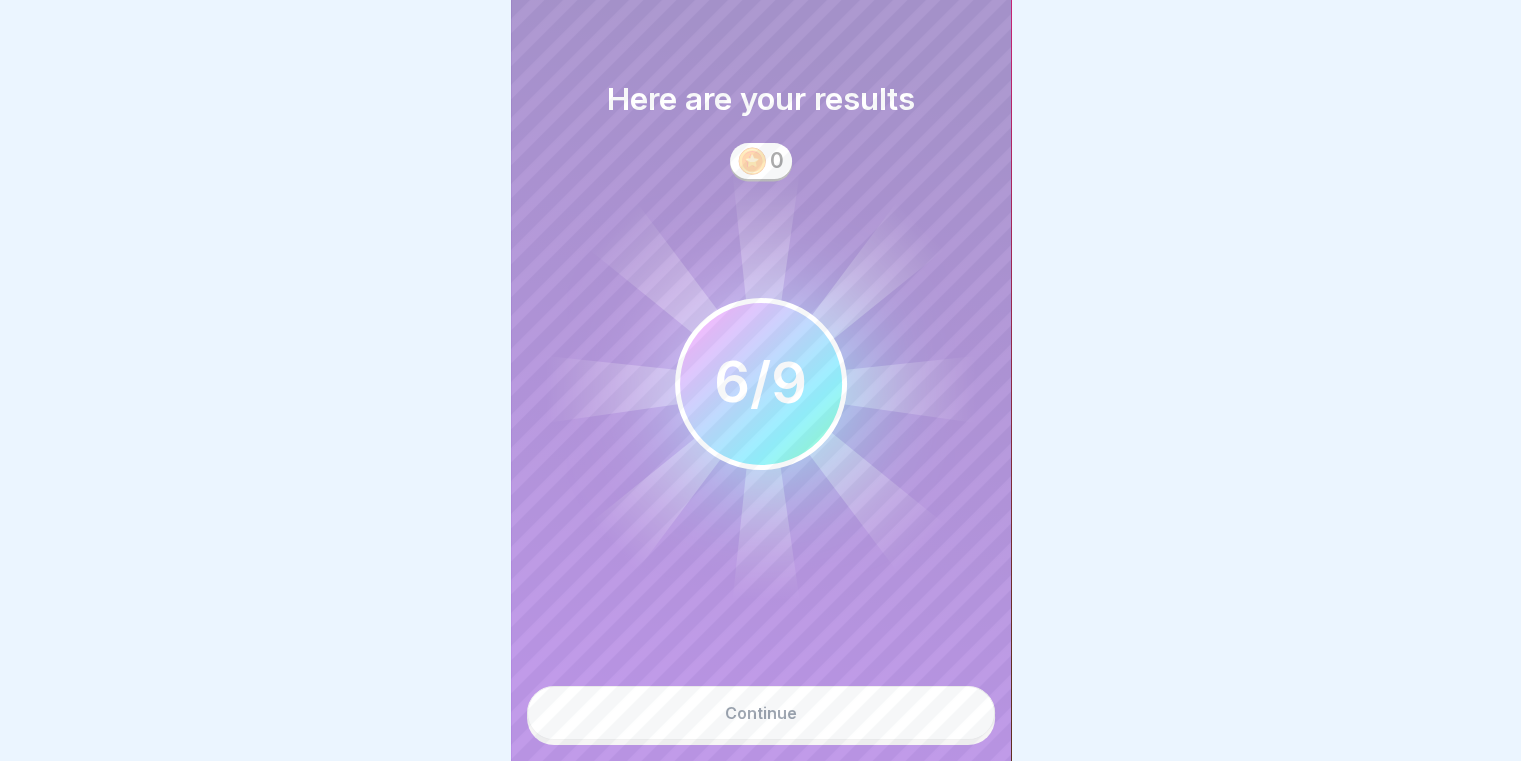click on "Continue" at bounding box center [761, 713] 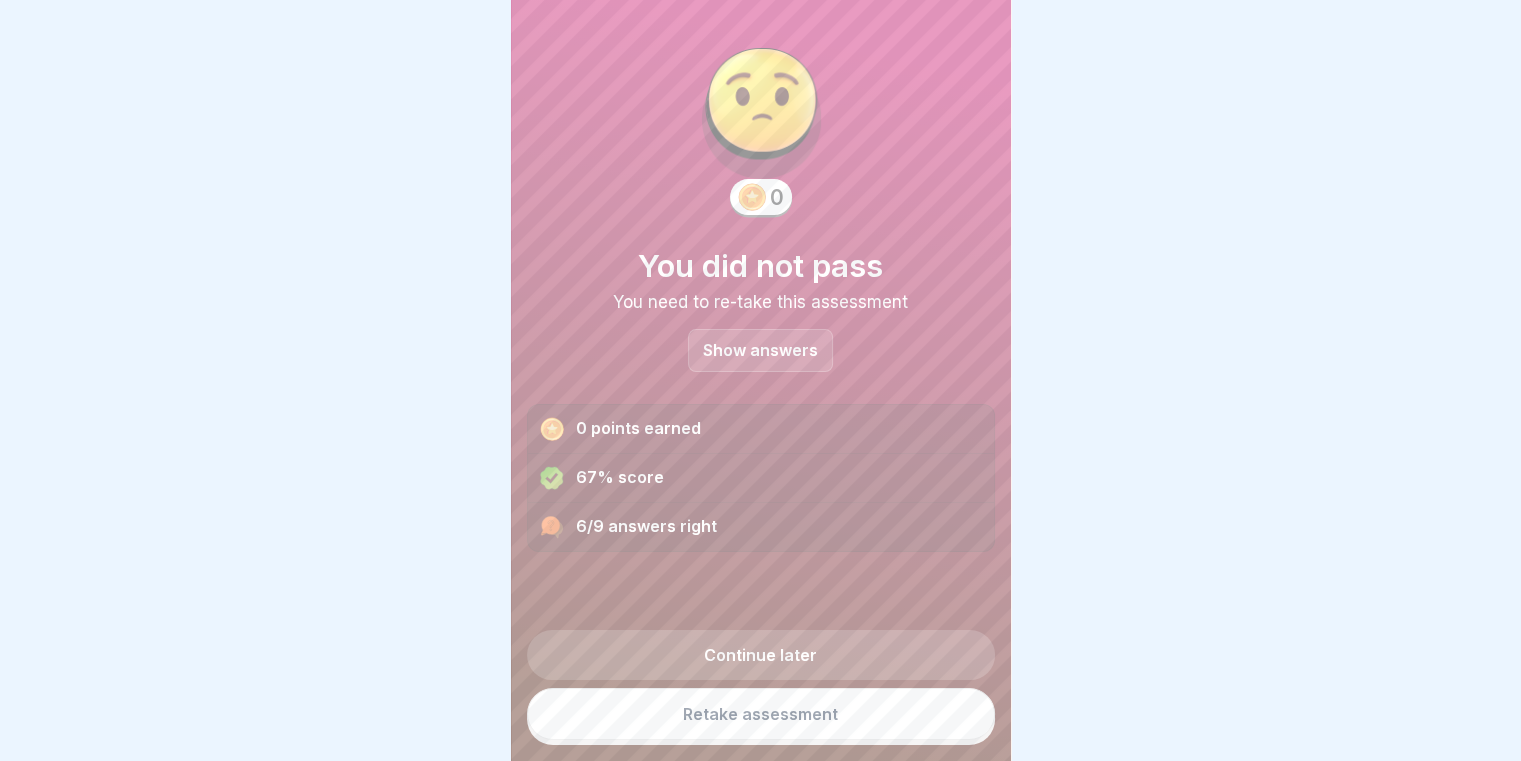 click on "Show answers" at bounding box center (760, 350) 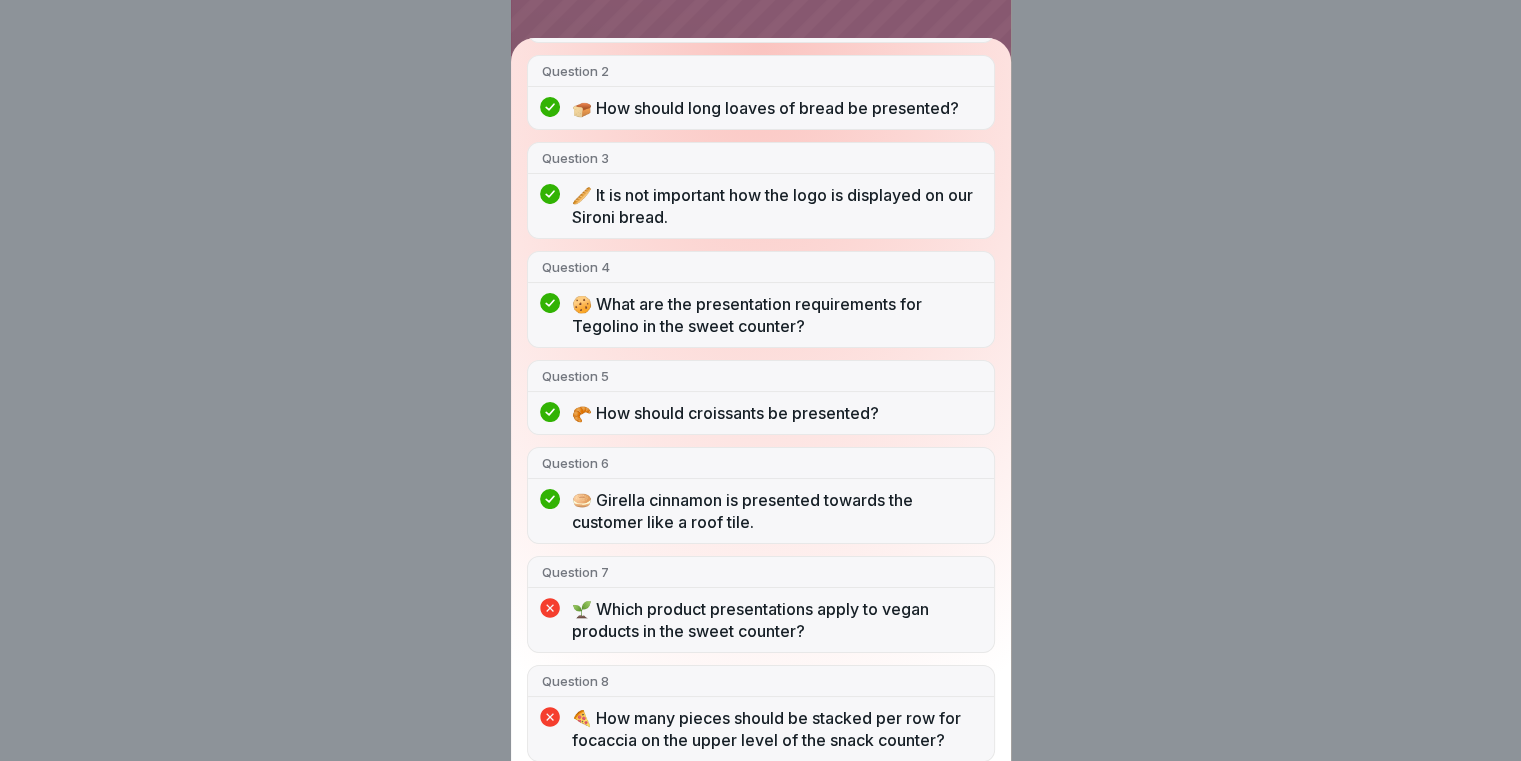 scroll, scrollTop: 444, scrollLeft: 0, axis: vertical 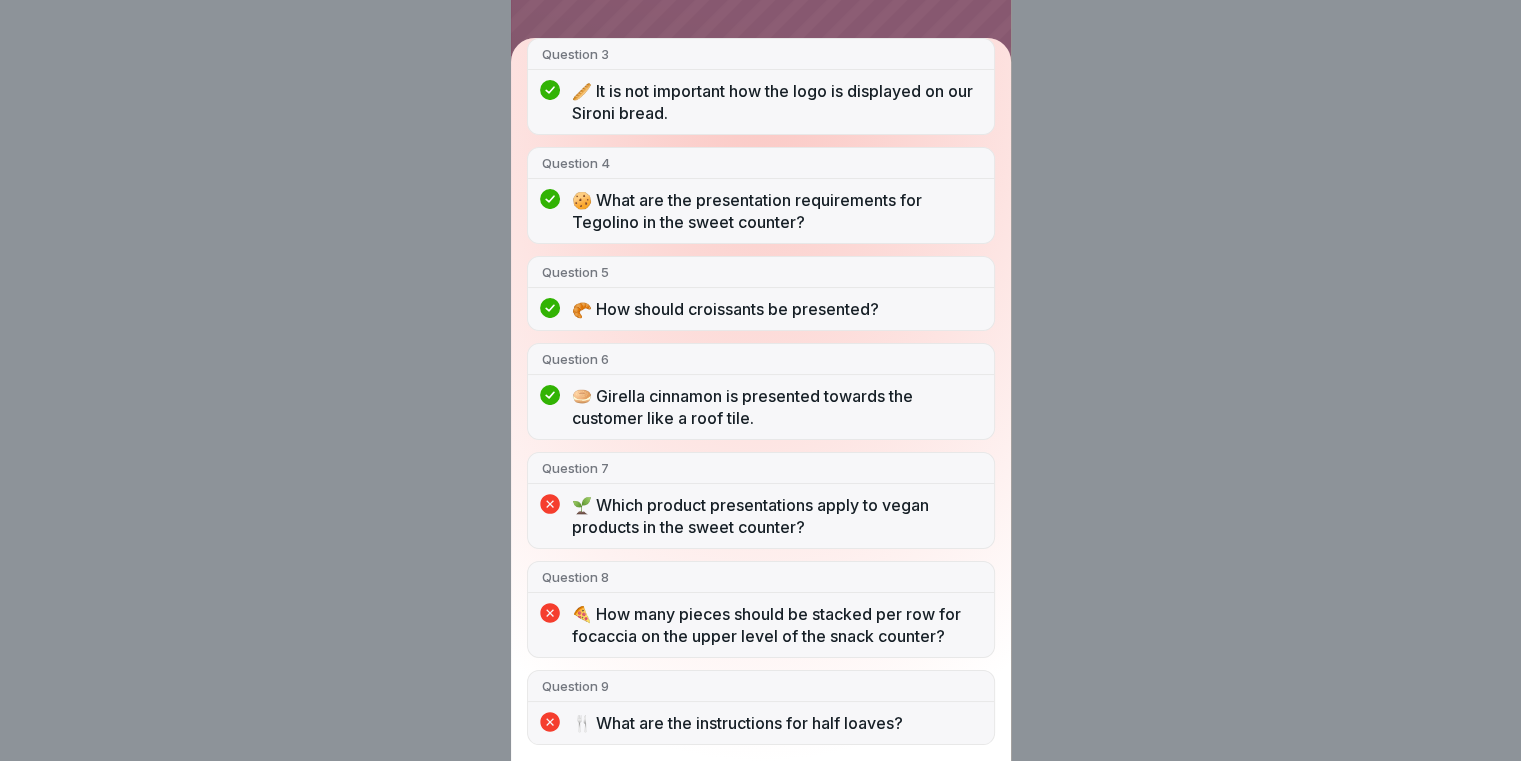 click on "You did not pass 6/9 answers right Question 1 🍞 Half loaves should be placed on the shelf with the cut side facing forwards so that the inside is visible. Question 2 🍞 How should long loaves of bread be presented? Question 3 🥖 It is not important how the logo is displayed on our Sironi bread. Question 4 🍪 What are the presentation requirements for Tegolino in the sweet counter? Question 5 🥐 How should croissants be presented? Question 6 🥯 Girella cinnamon is presented towards the customer like a roof tile. Question 7 🌱 Which product presentations apply to vegan products in the sweet counter? Question 8 🍕 How many pieces should be stacked per row for focaccia on the upper level of the snack counter? Question 9 🍴 What are the instructions for half loaves?" at bounding box center [760, 380] 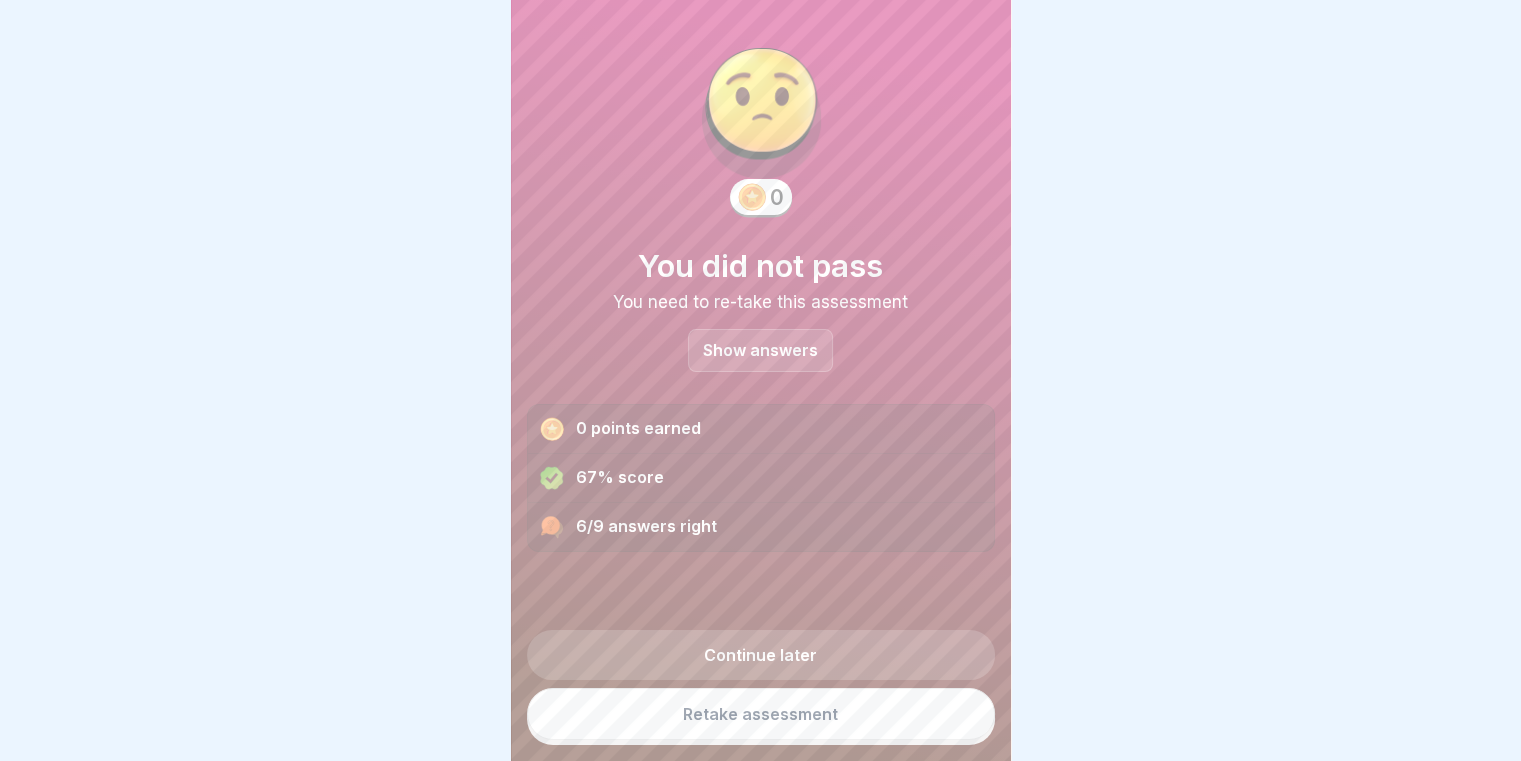 click on "Retake assessment" at bounding box center (761, 714) 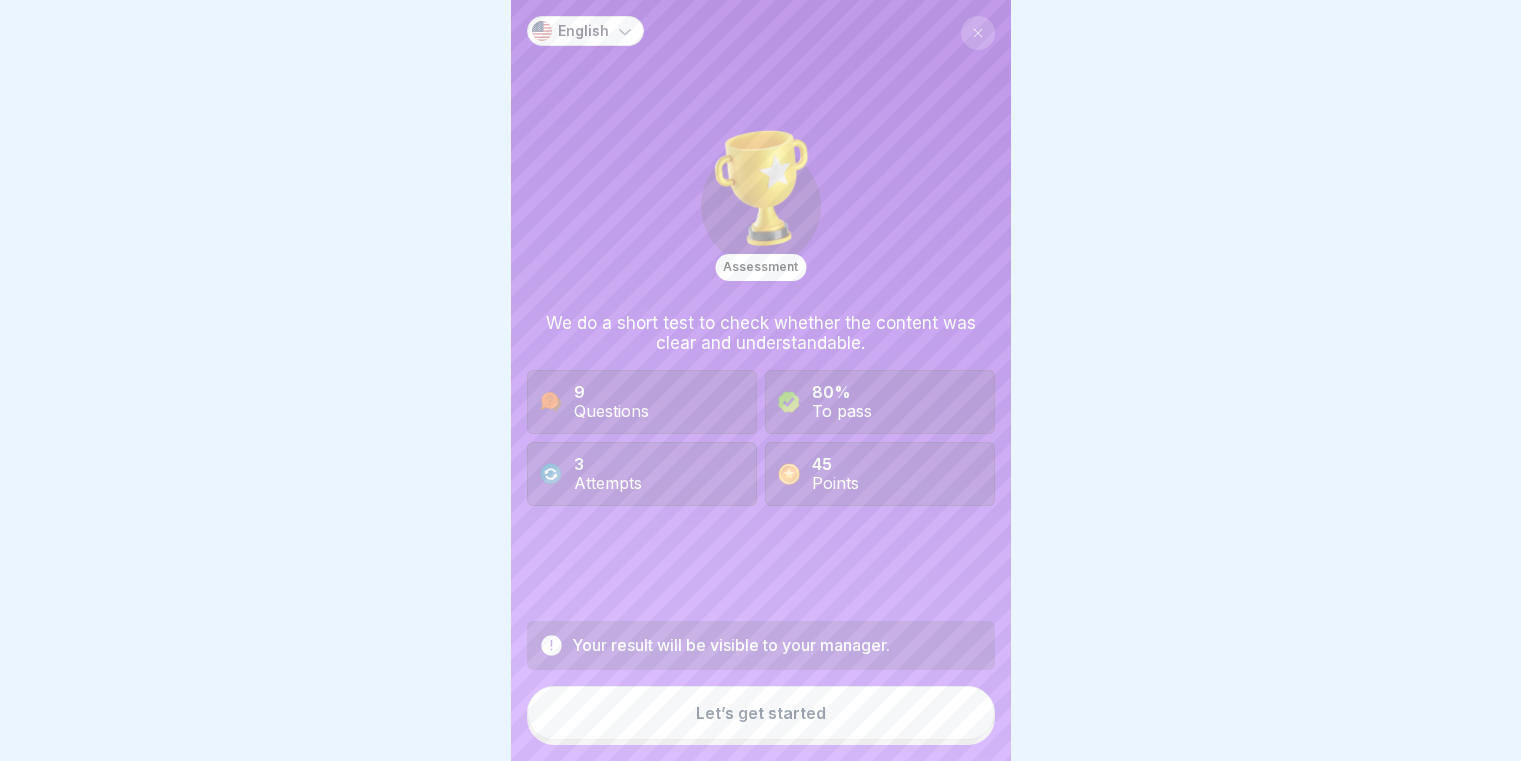 scroll, scrollTop: 0, scrollLeft: 0, axis: both 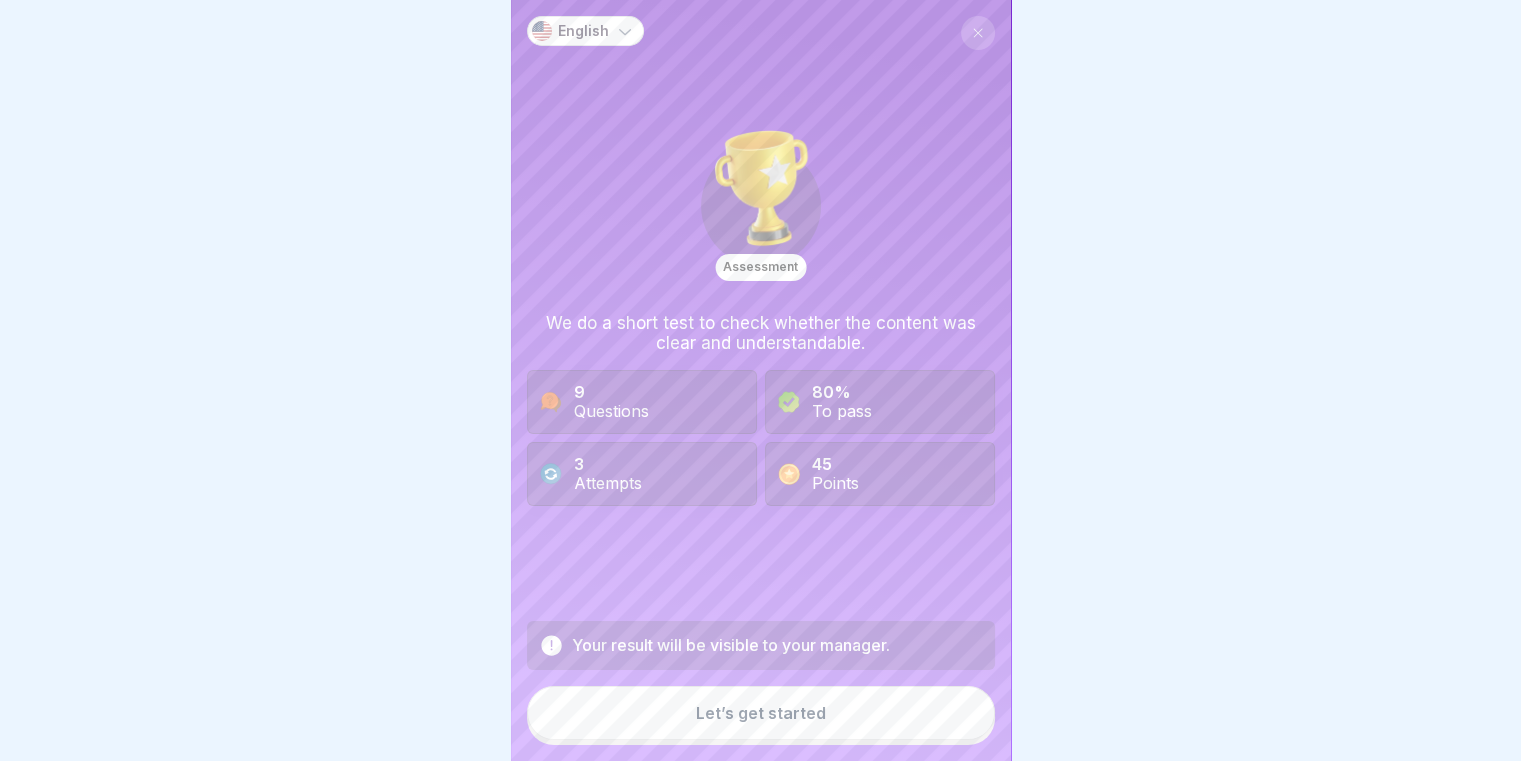 click on "Let’s get started" at bounding box center [761, 713] 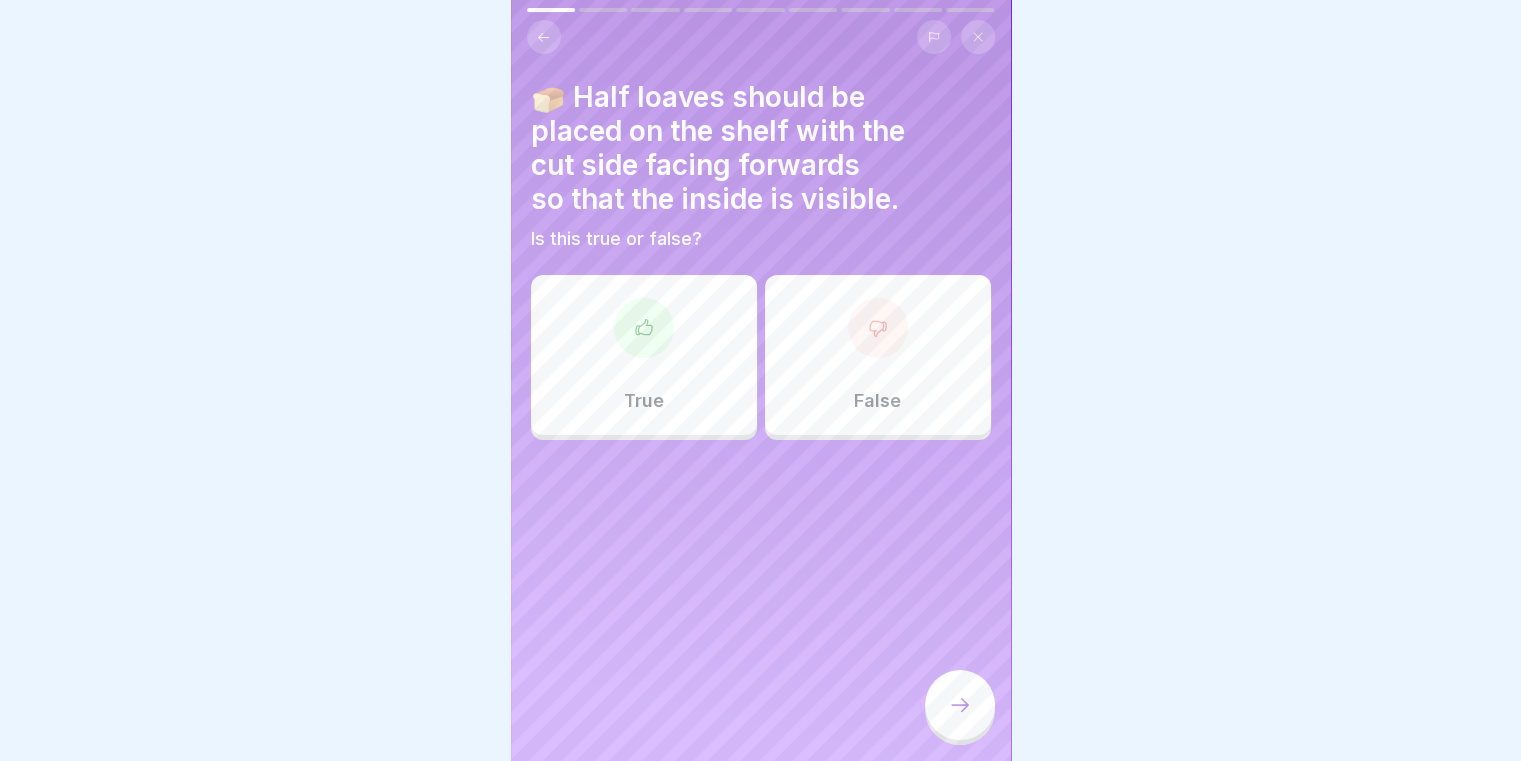 click on "True" at bounding box center [644, 355] 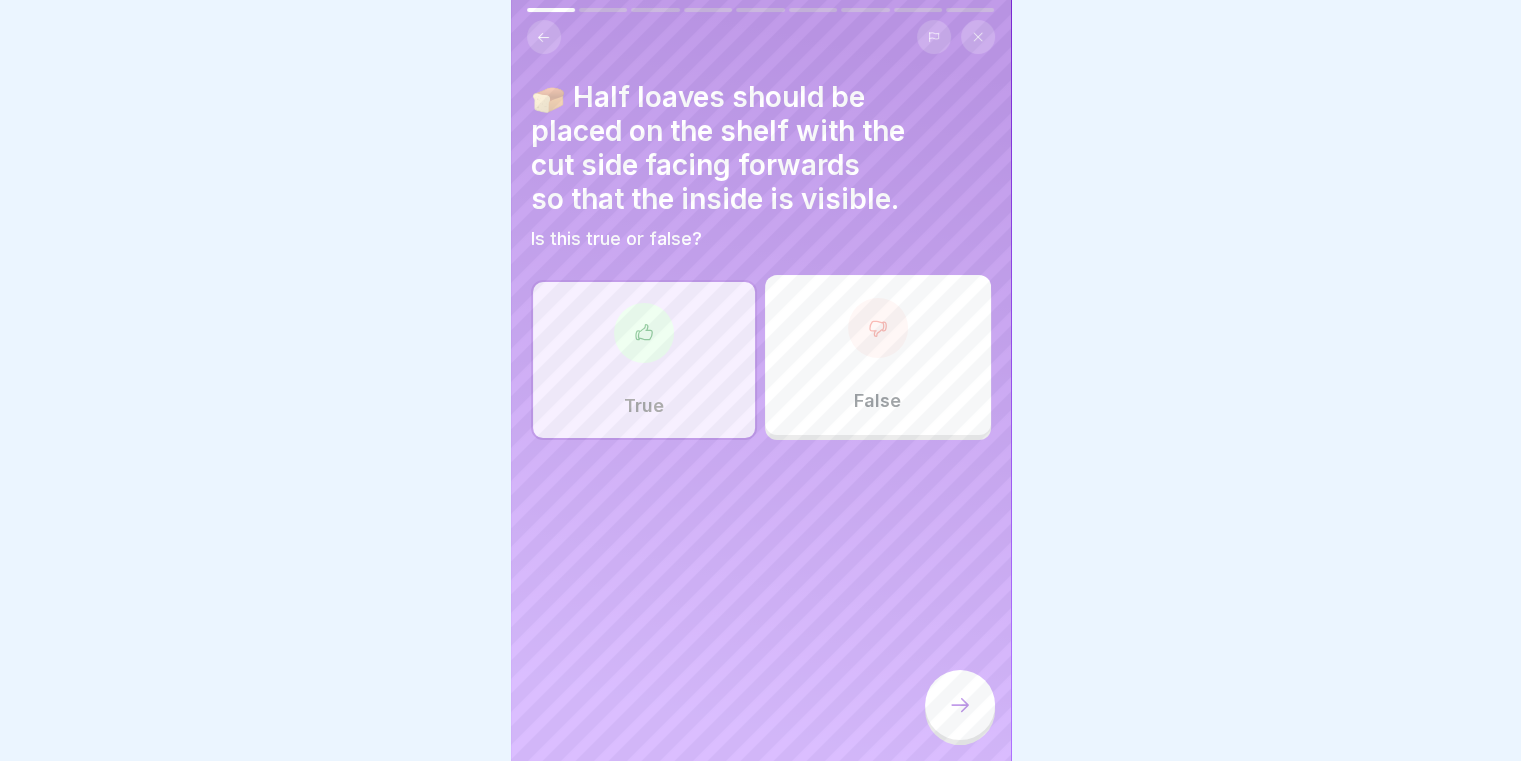 click 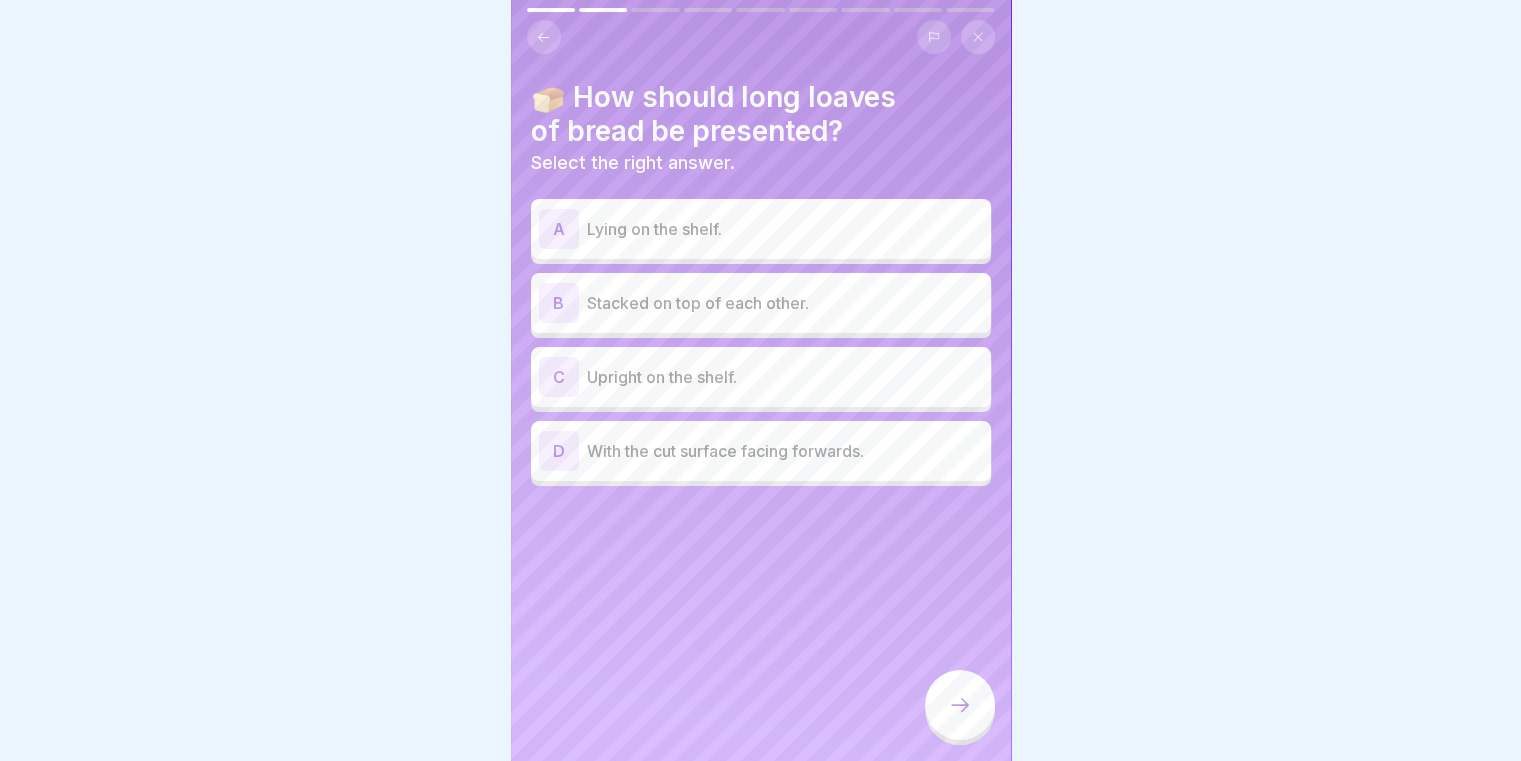 click on "Upright on the shelf." at bounding box center [785, 377] 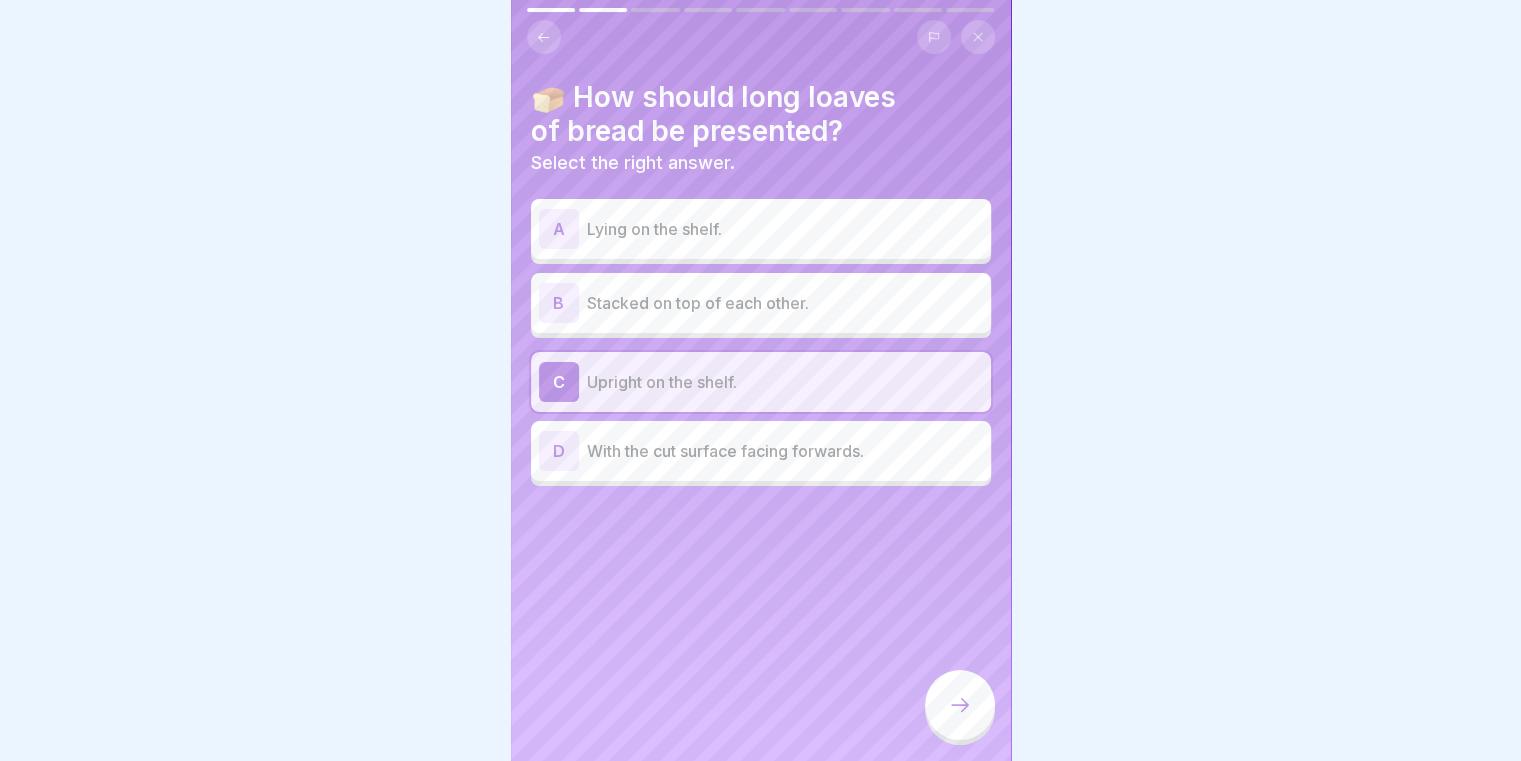 click at bounding box center (960, 705) 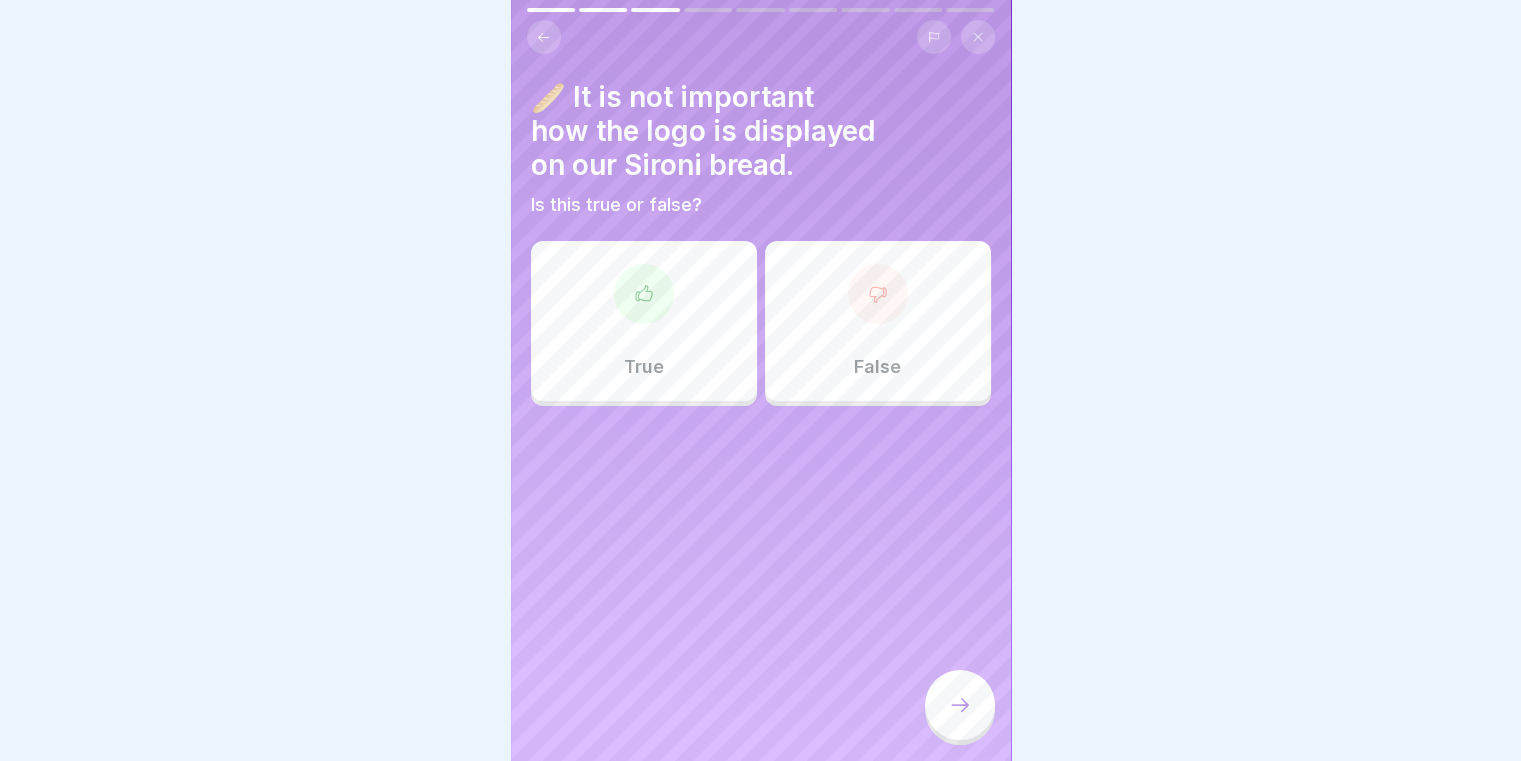 click on "False" at bounding box center (877, 367) 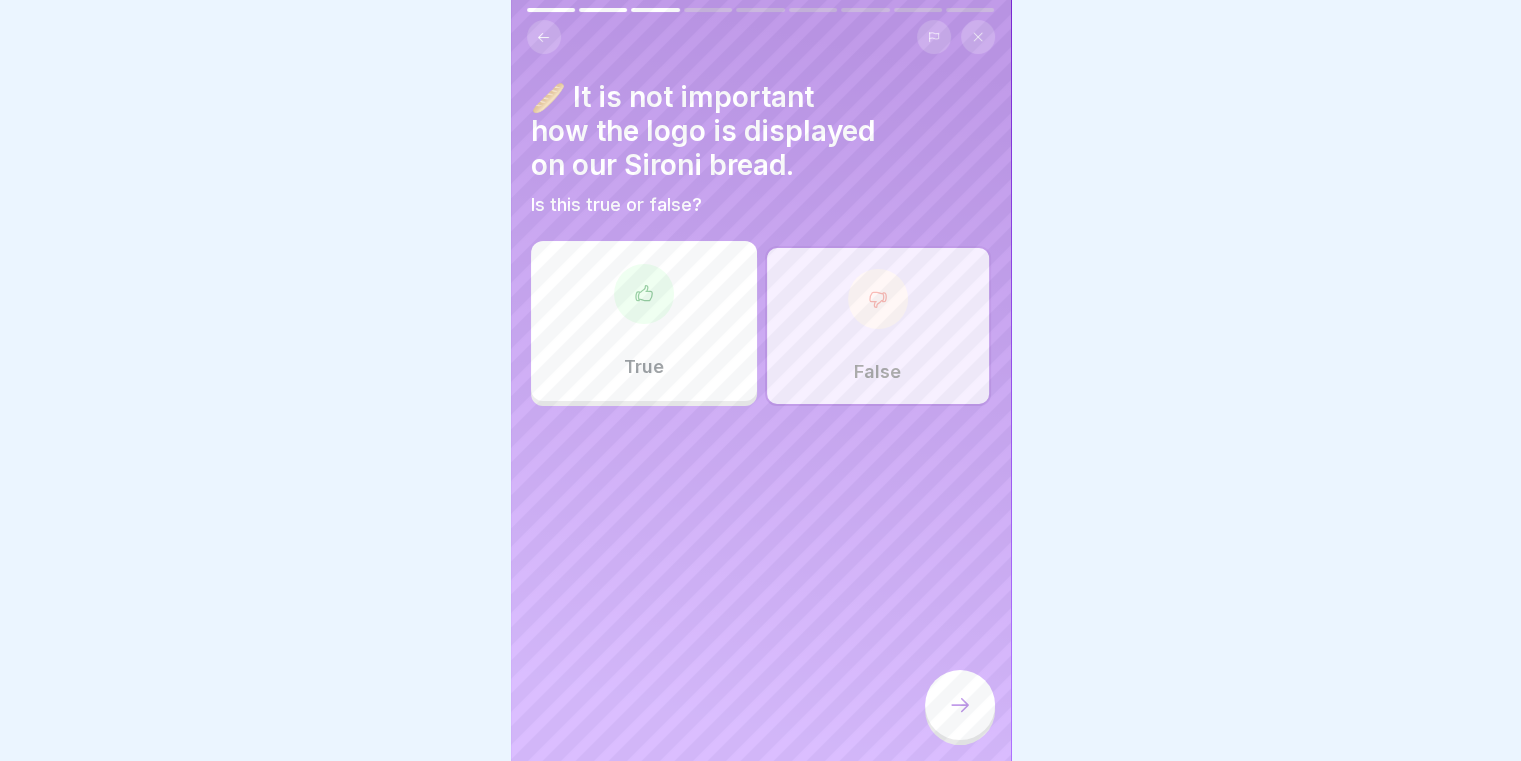 click at bounding box center [960, 705] 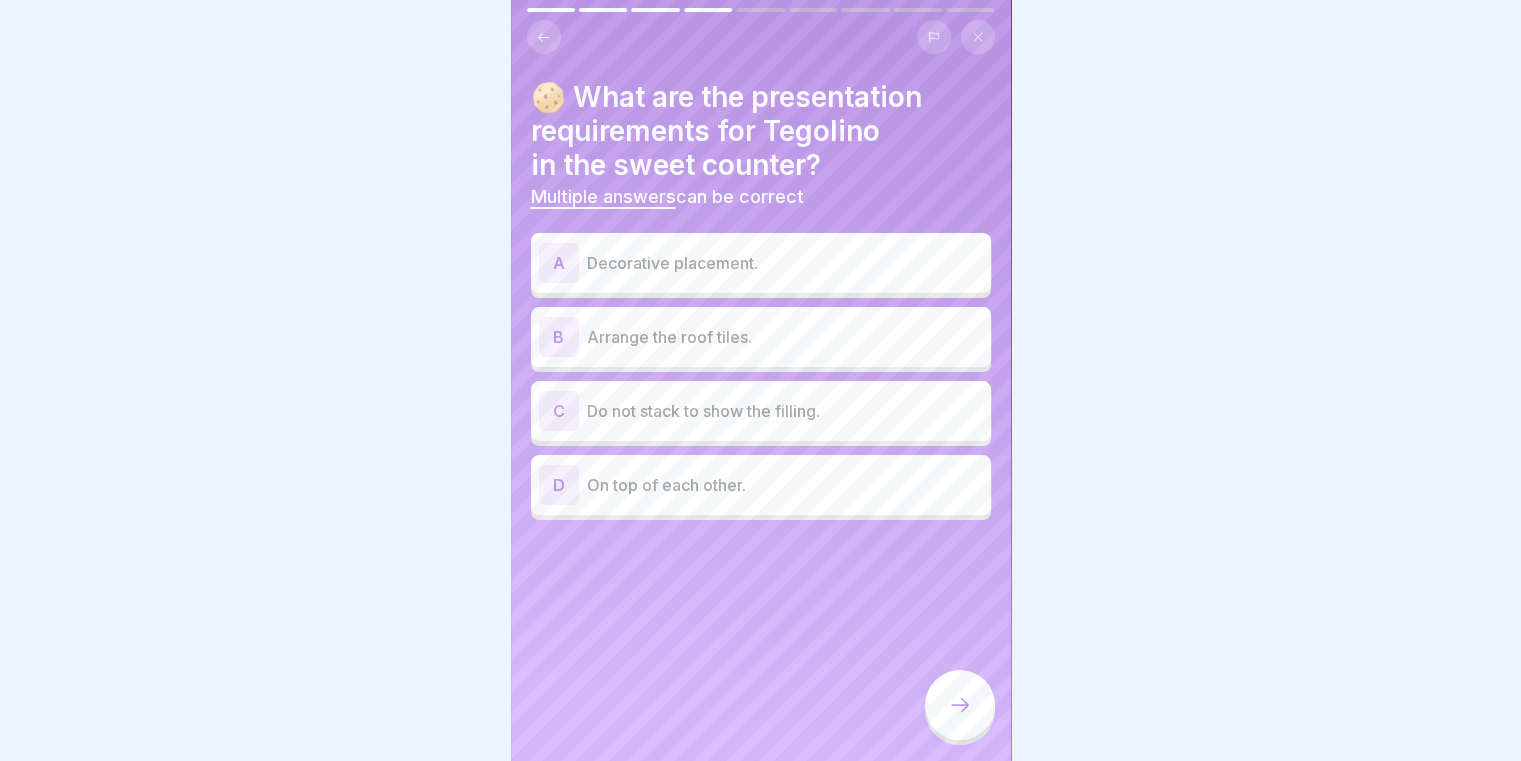click on "Decorative placement." at bounding box center [785, 263] 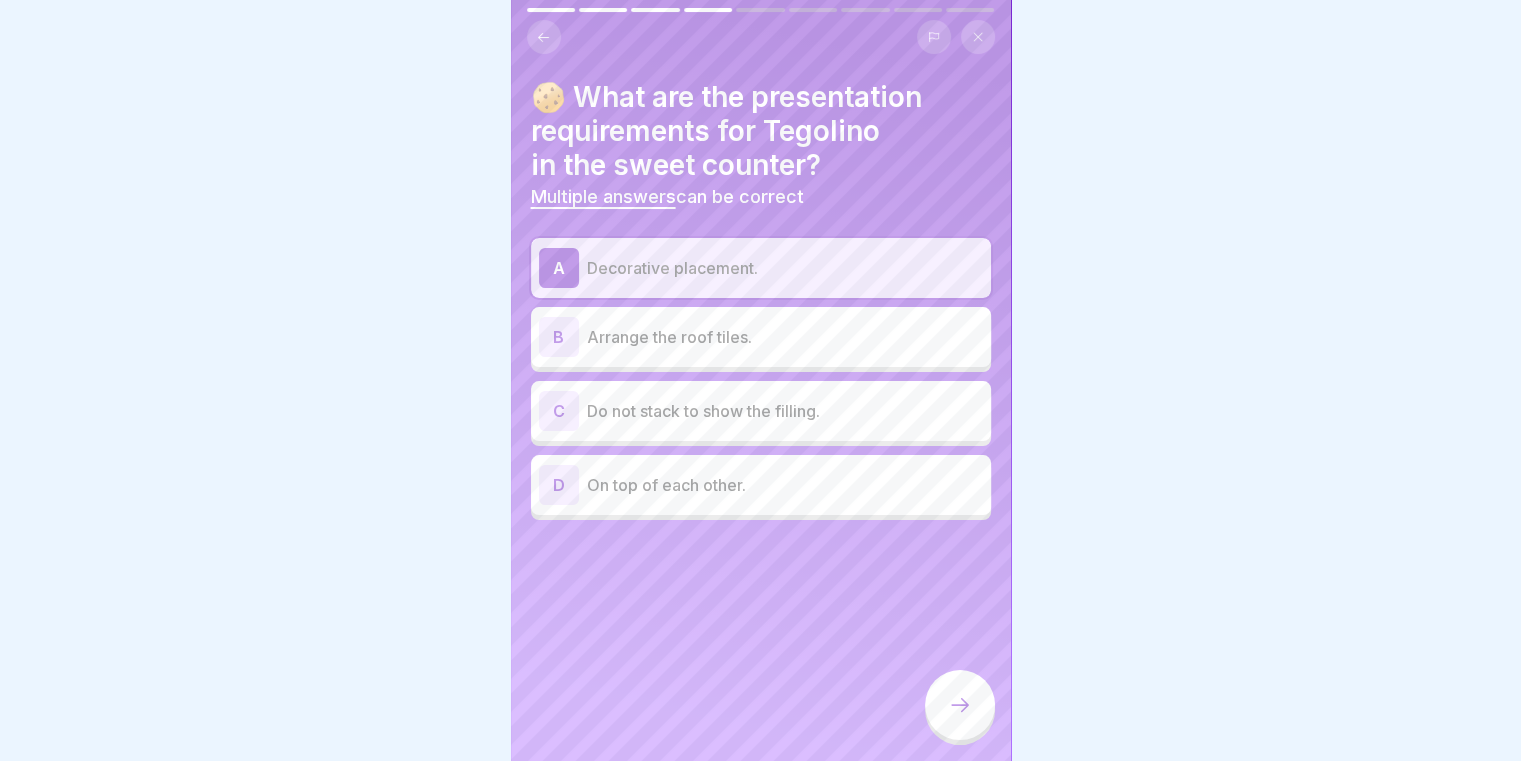 click on "C Do not stack to show the filling." at bounding box center (761, 411) 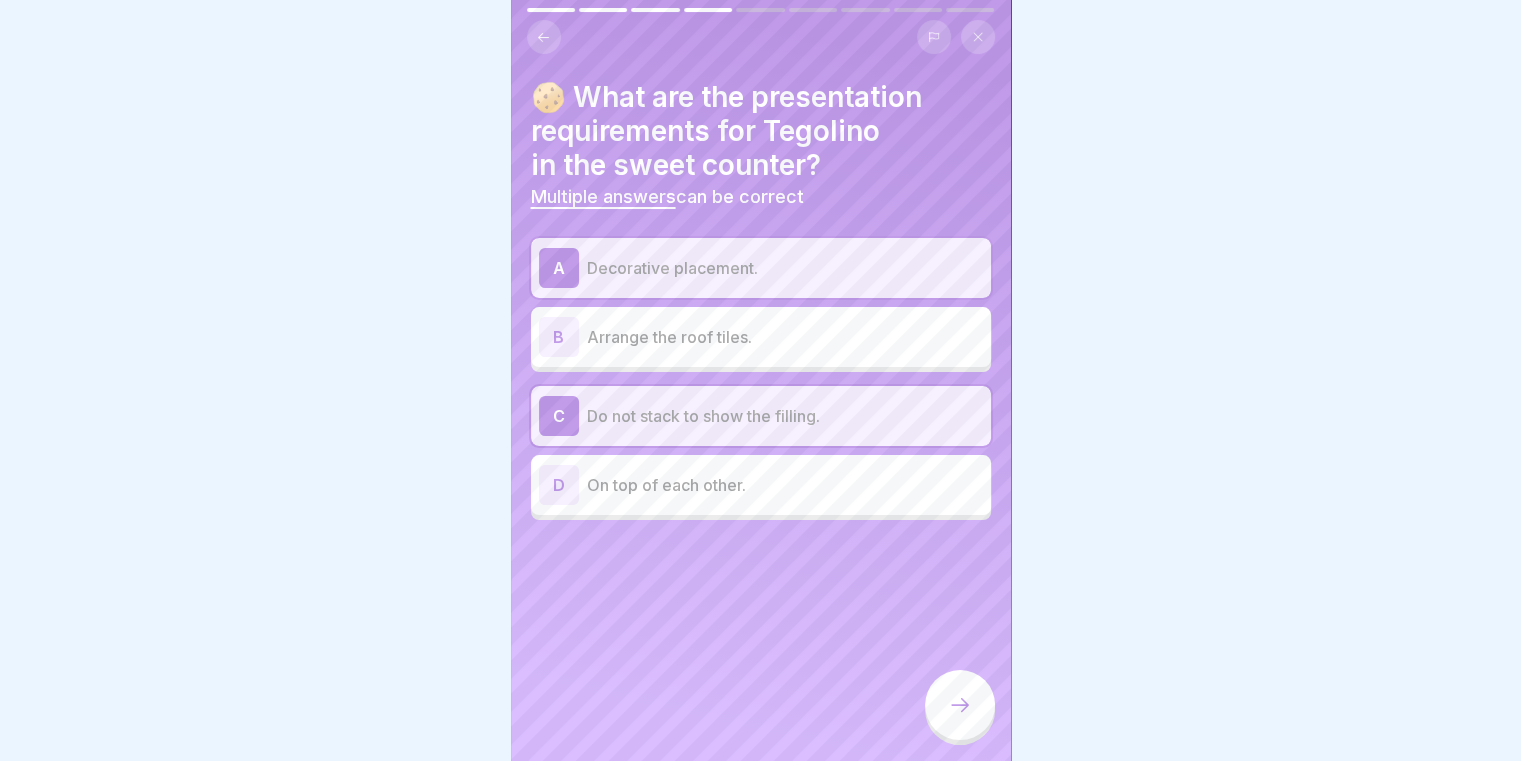 click at bounding box center (960, 705) 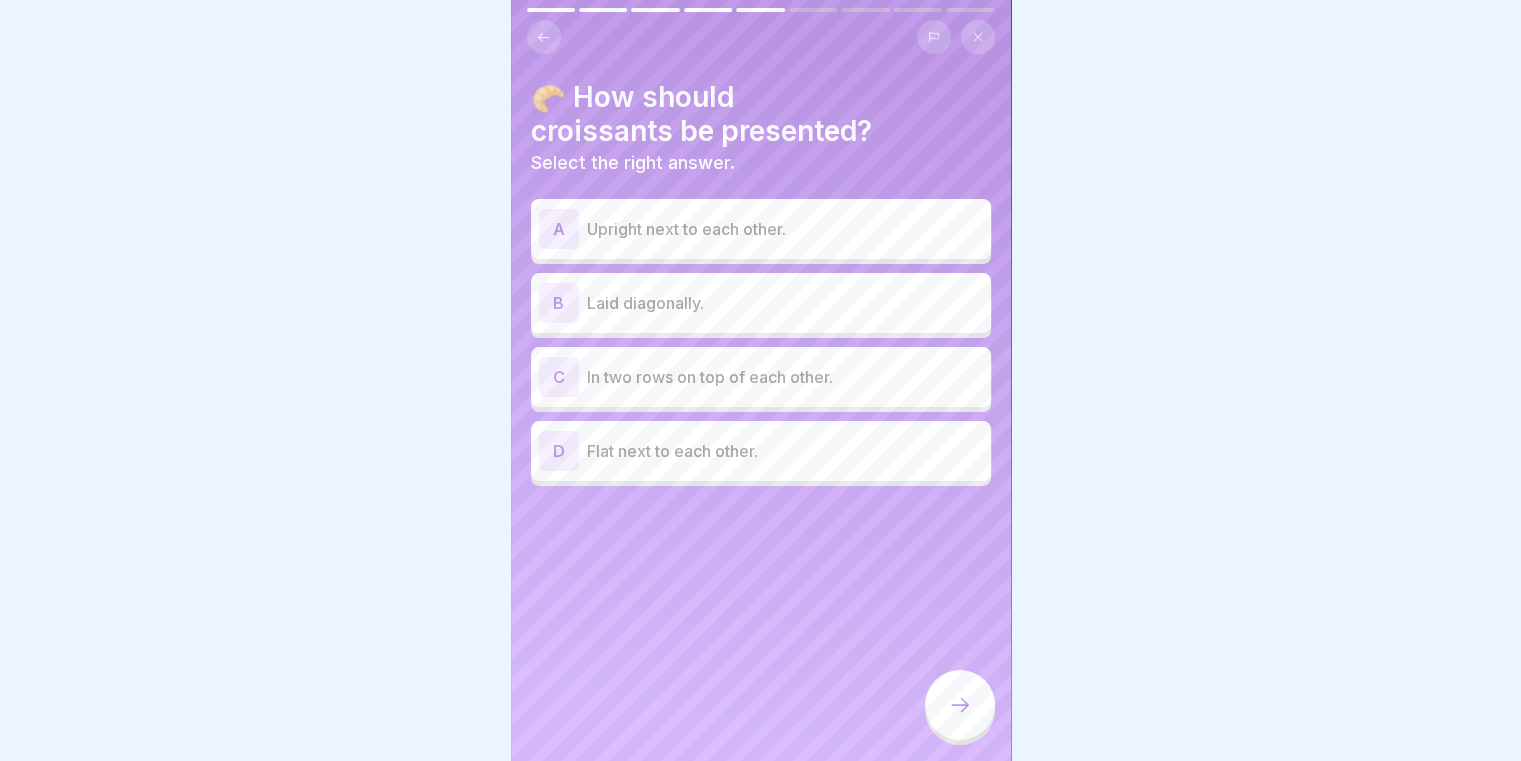 click on "Laid diagonally." at bounding box center (785, 303) 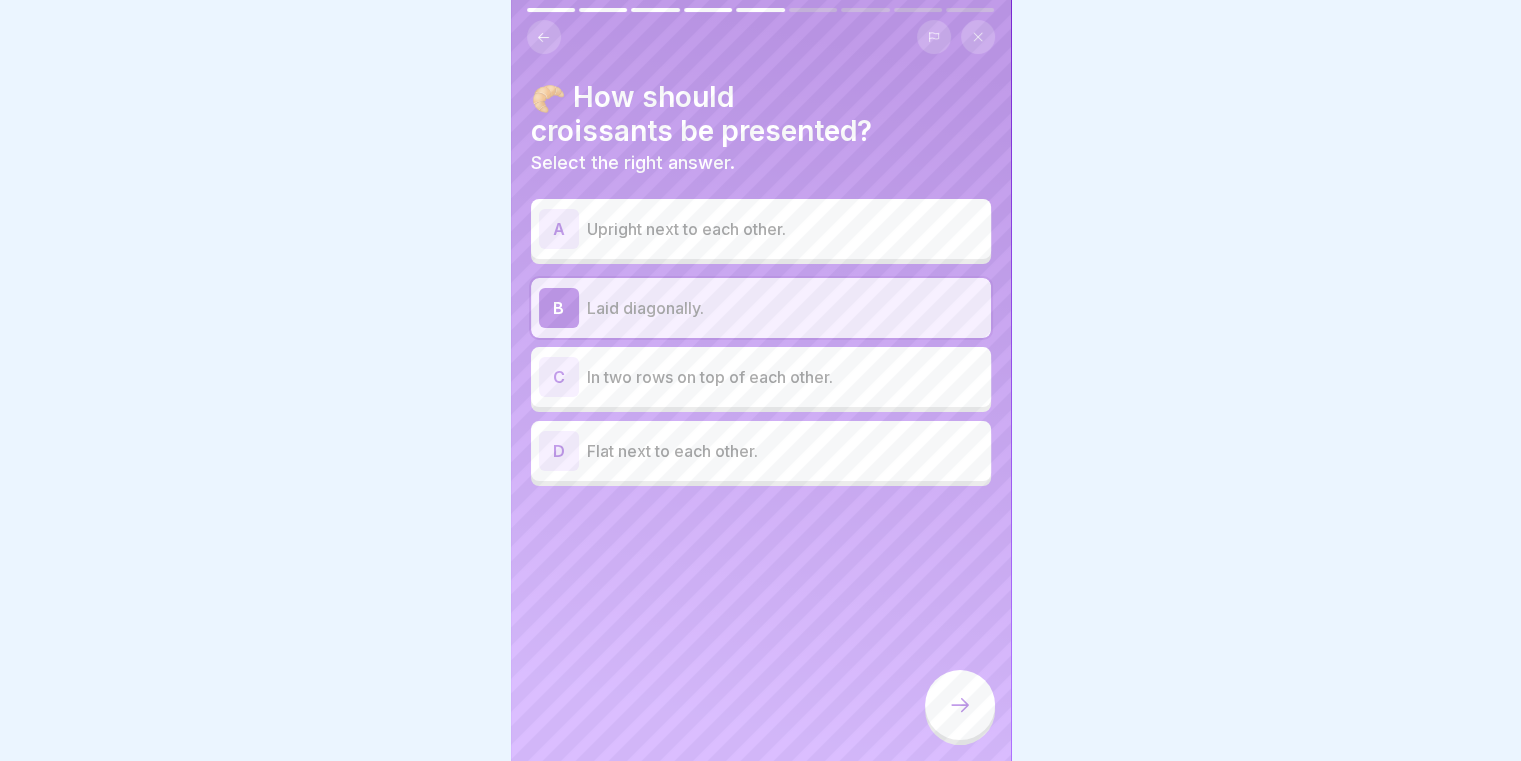 click at bounding box center [960, 705] 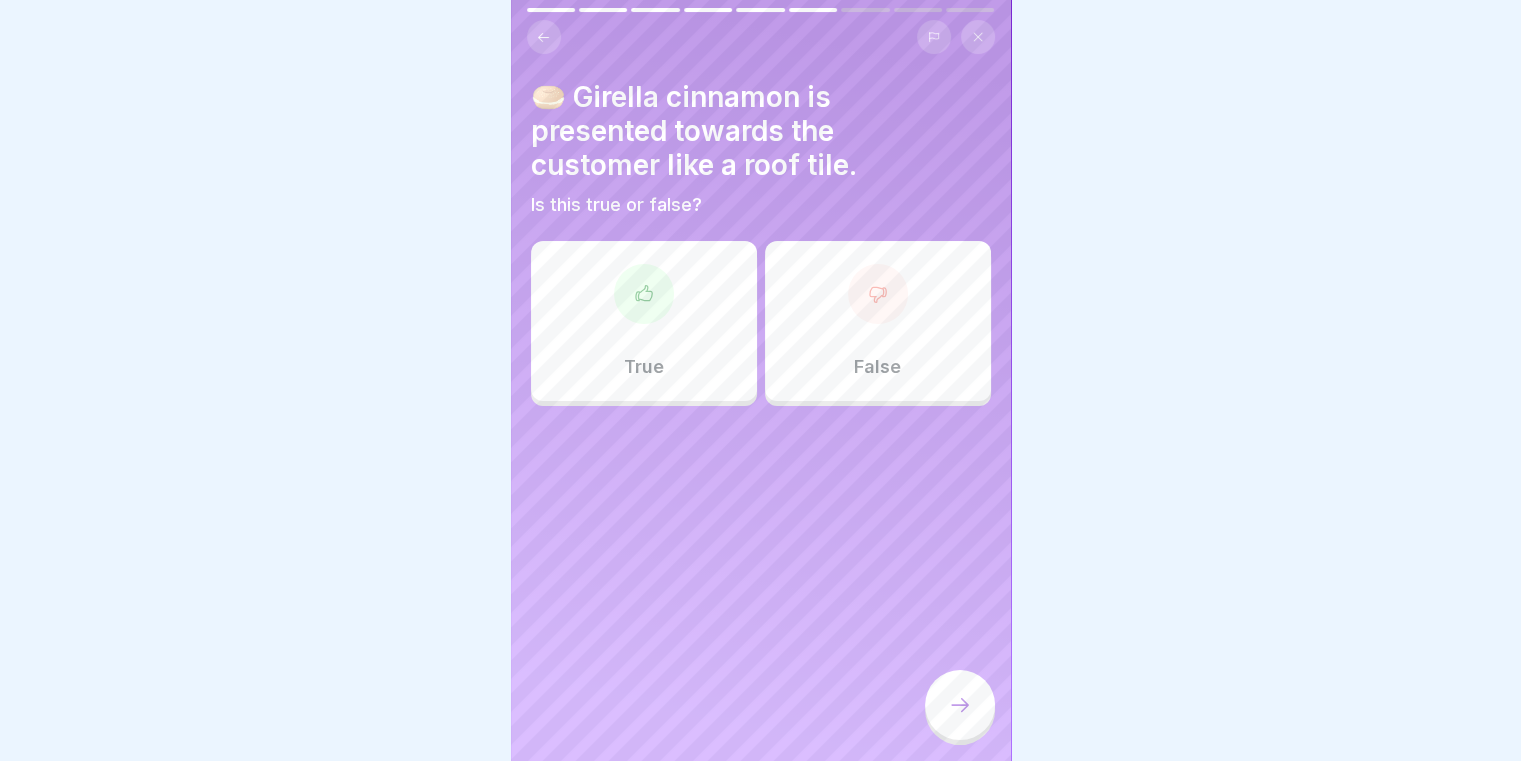 click on "True" at bounding box center (644, 321) 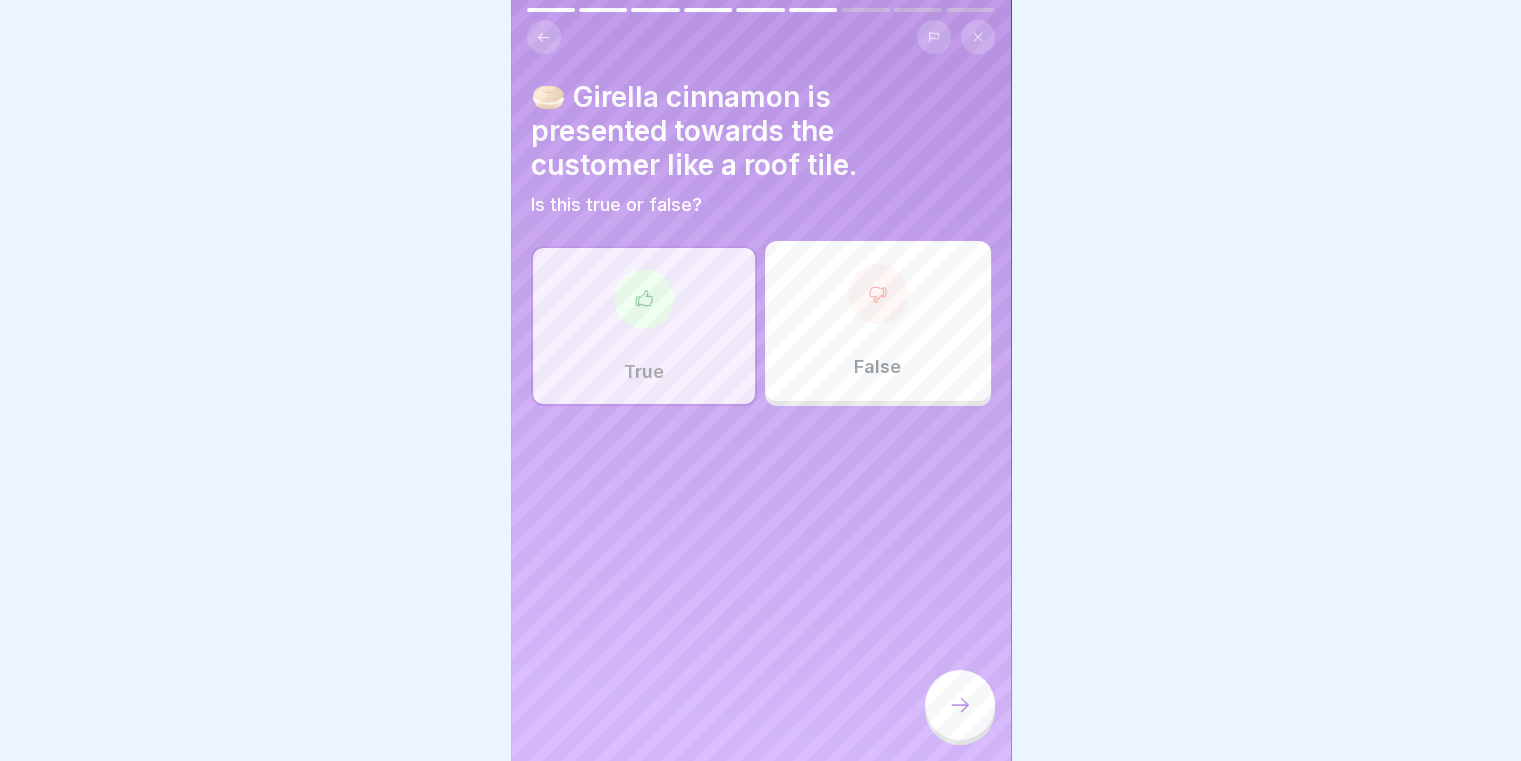 click 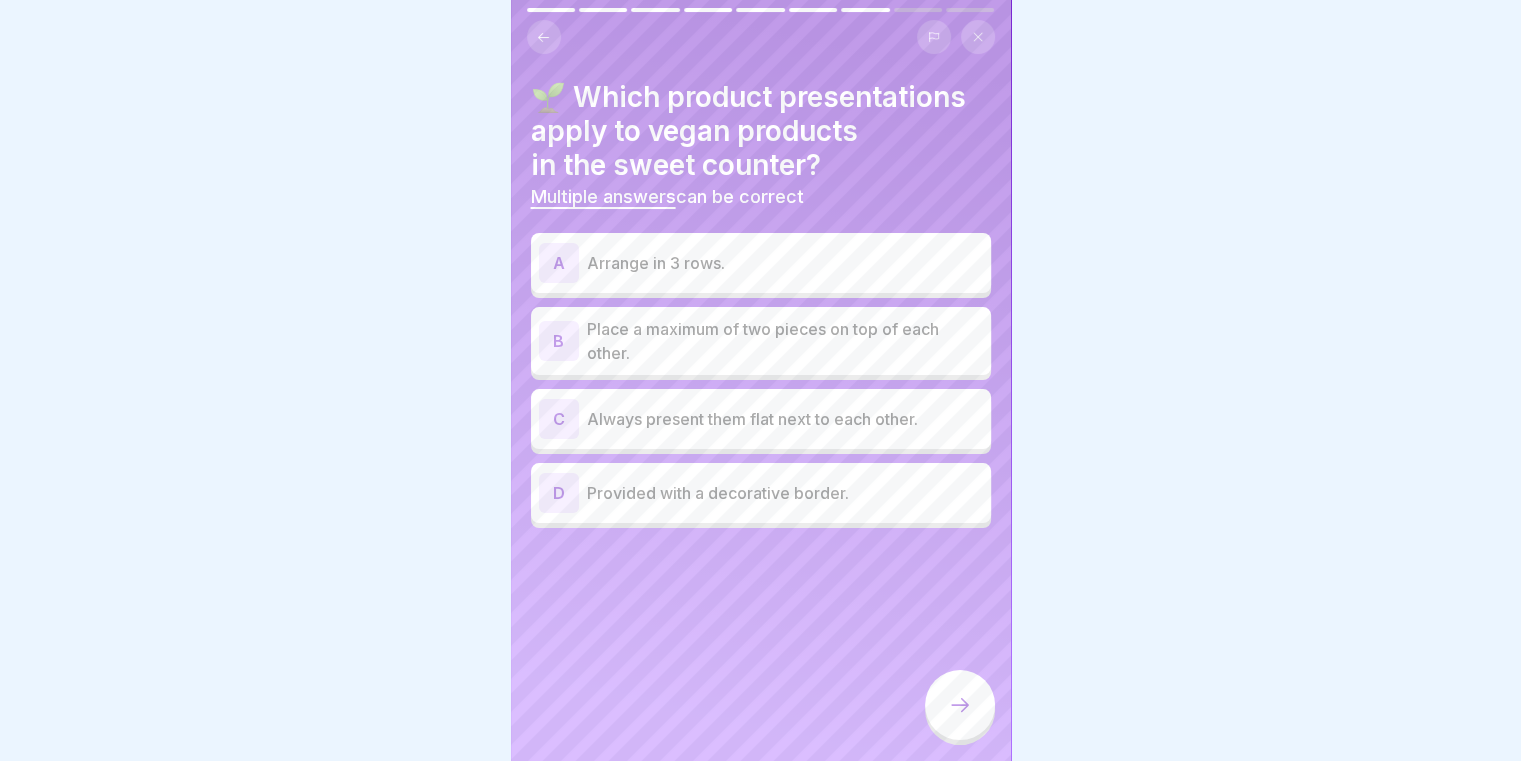 click on "Provided with a decorative border." at bounding box center (785, 493) 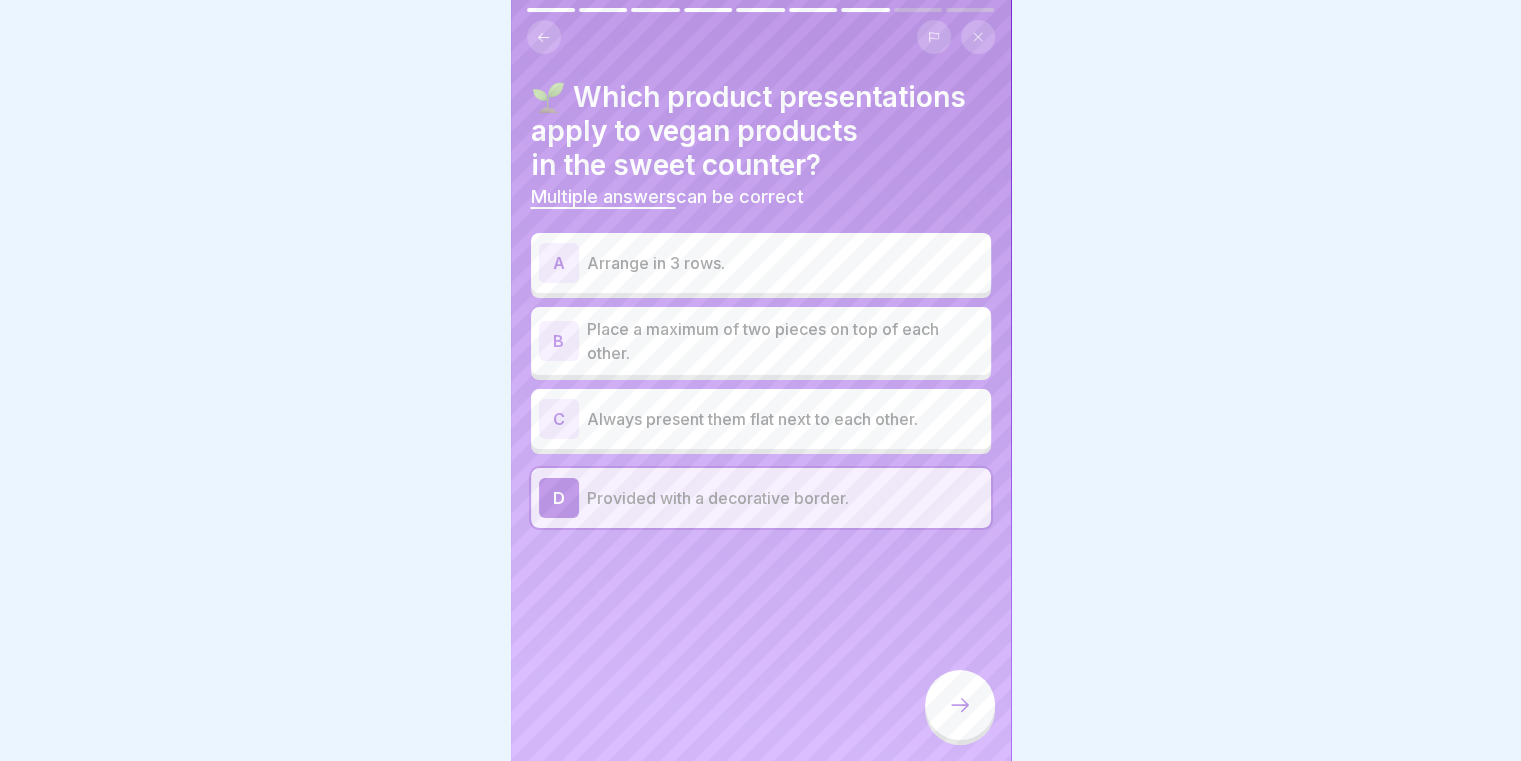 click on "Place a maximum of two pieces on top of each other." at bounding box center [785, 341] 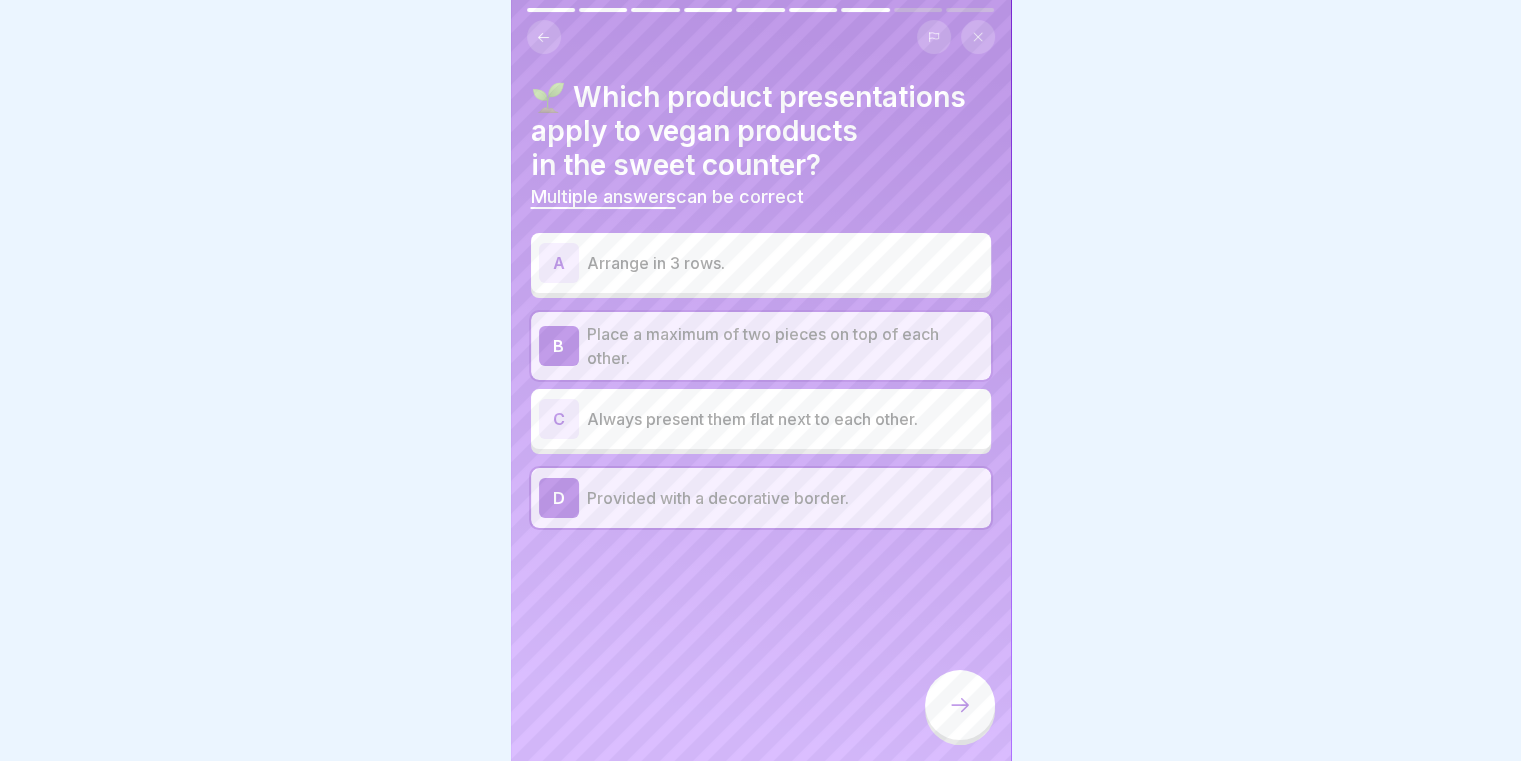 click at bounding box center [960, 705] 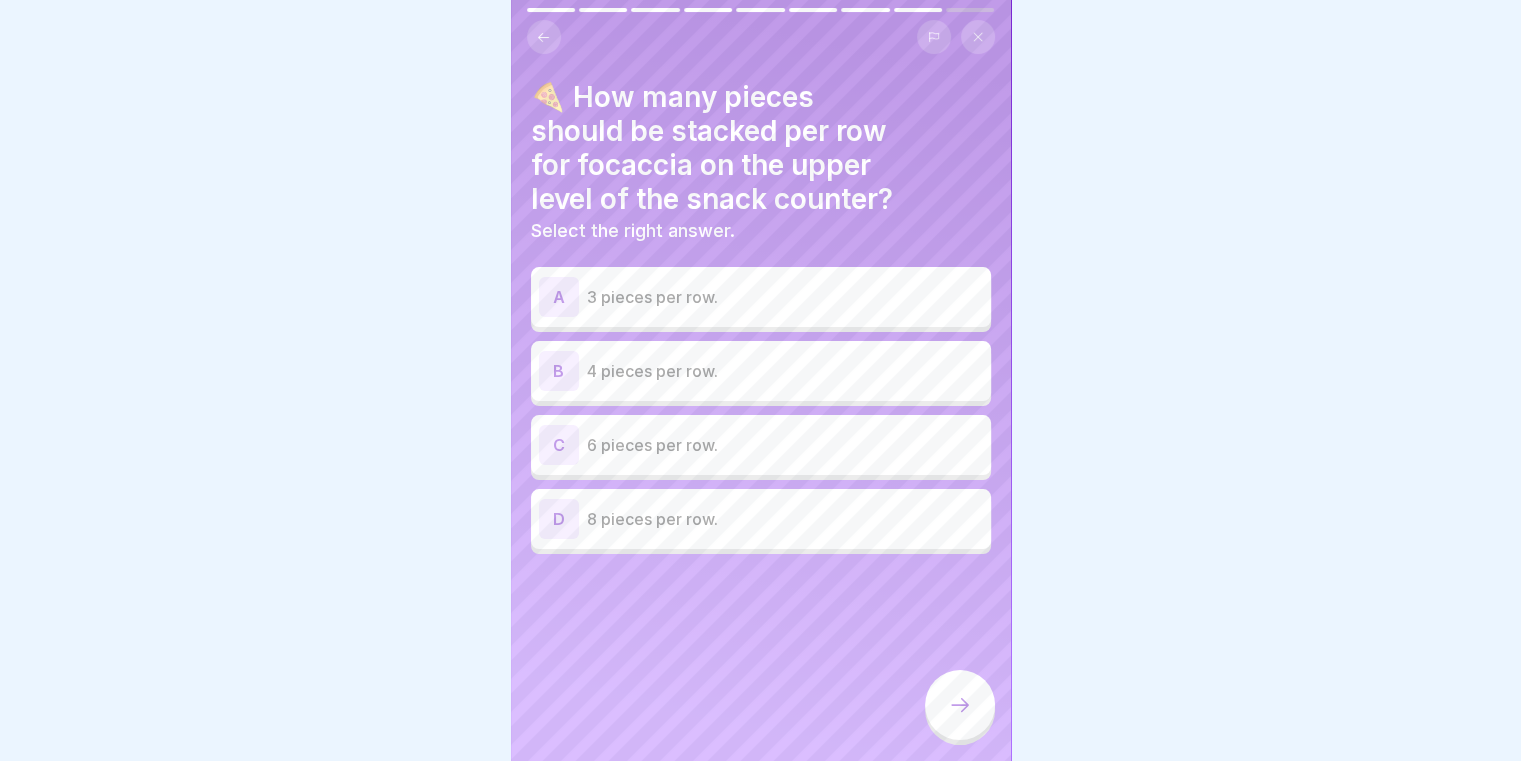 click on "6 pieces per row." at bounding box center (785, 445) 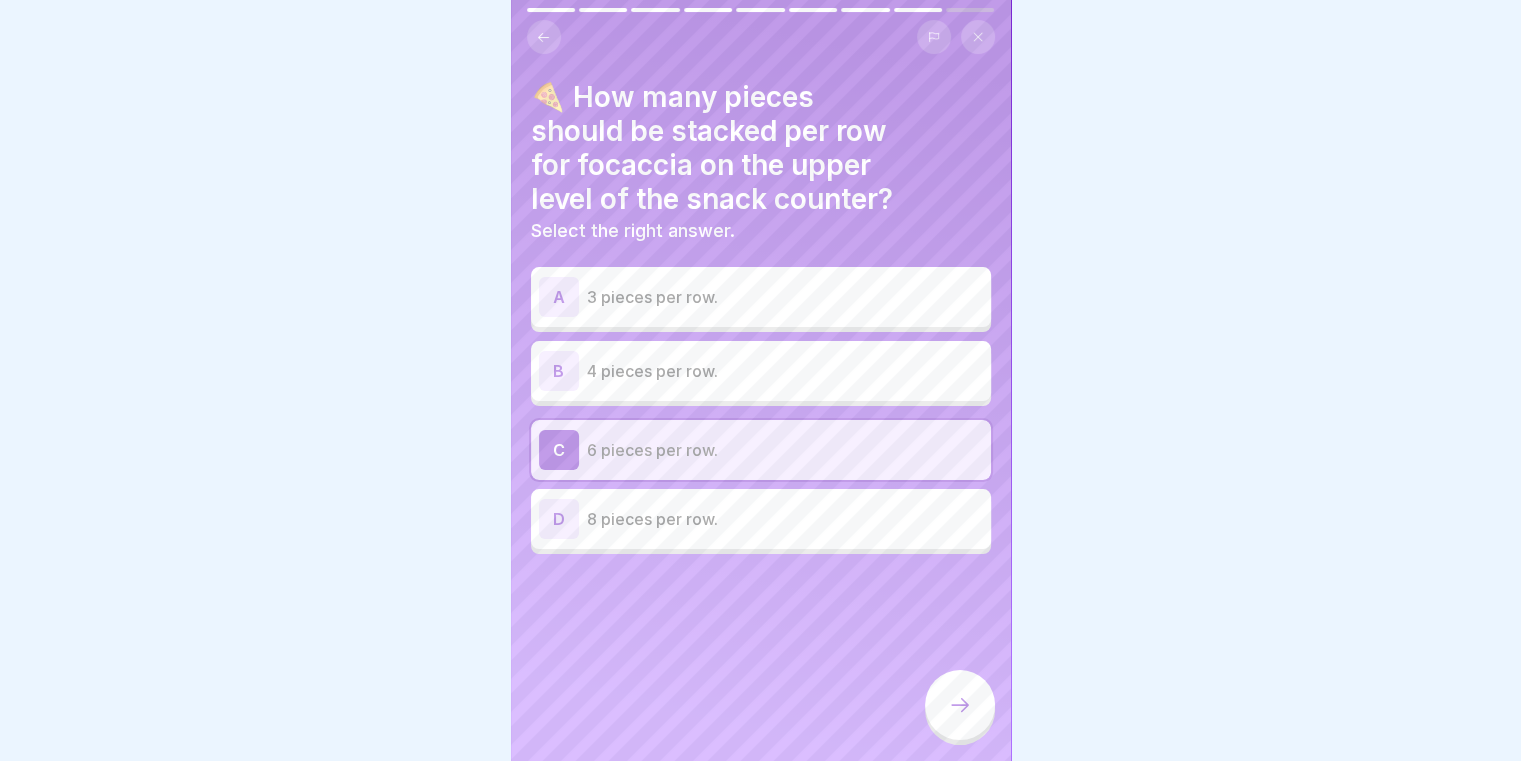click at bounding box center [960, 705] 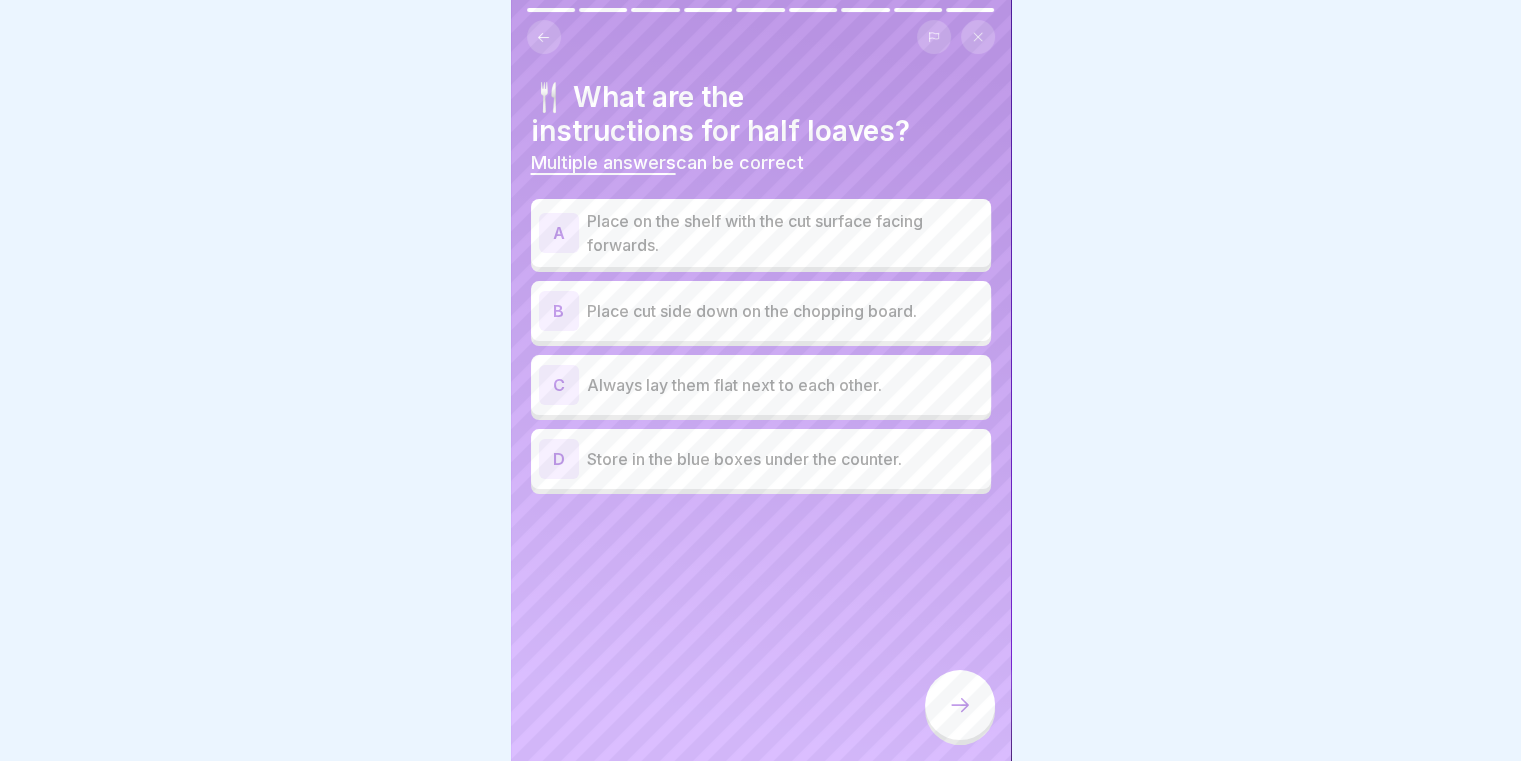 click on "Place on the shelf with the cut surface facing forwards." at bounding box center [785, 233] 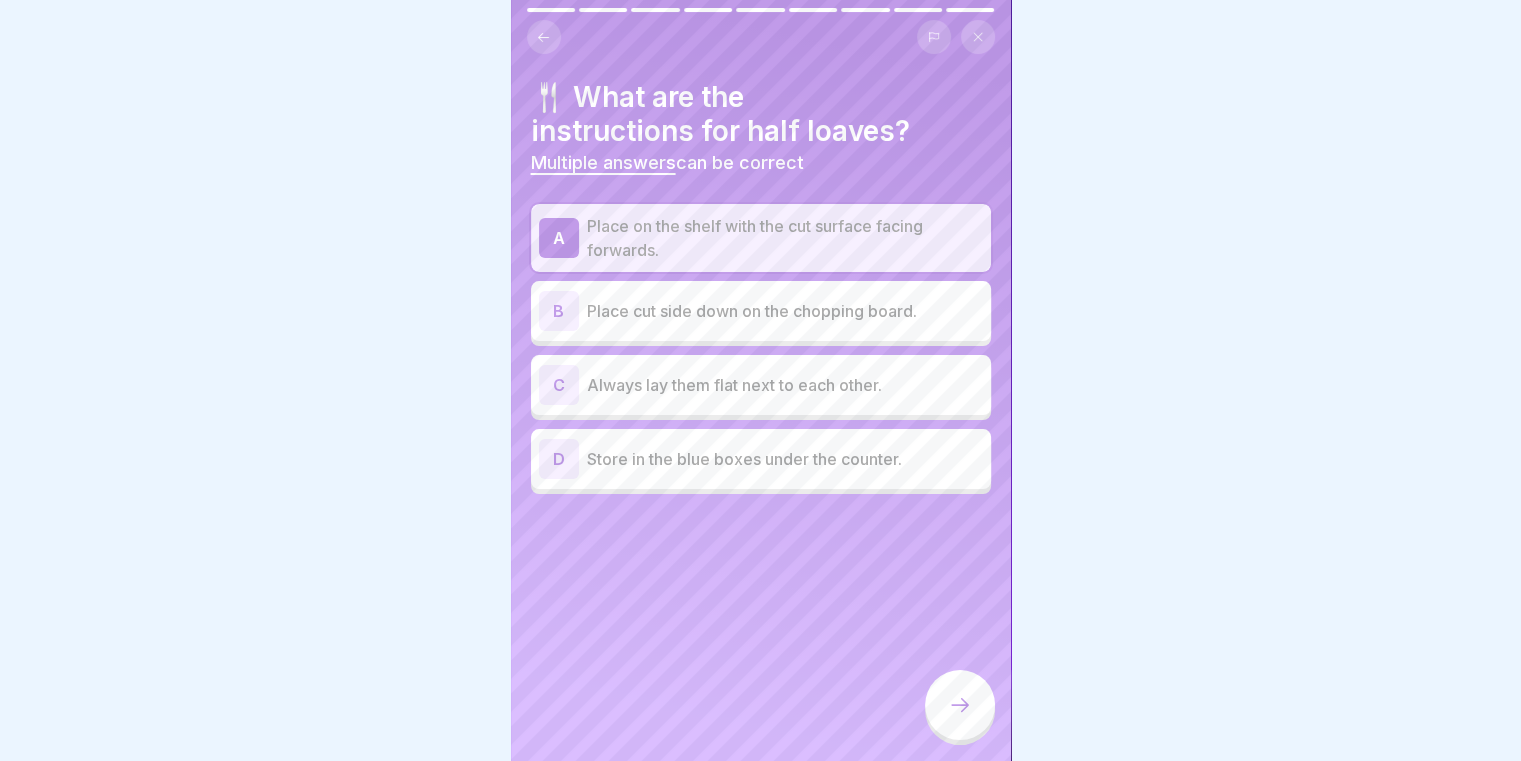 click on "B Place cut side down on the chopping board." at bounding box center [761, 311] 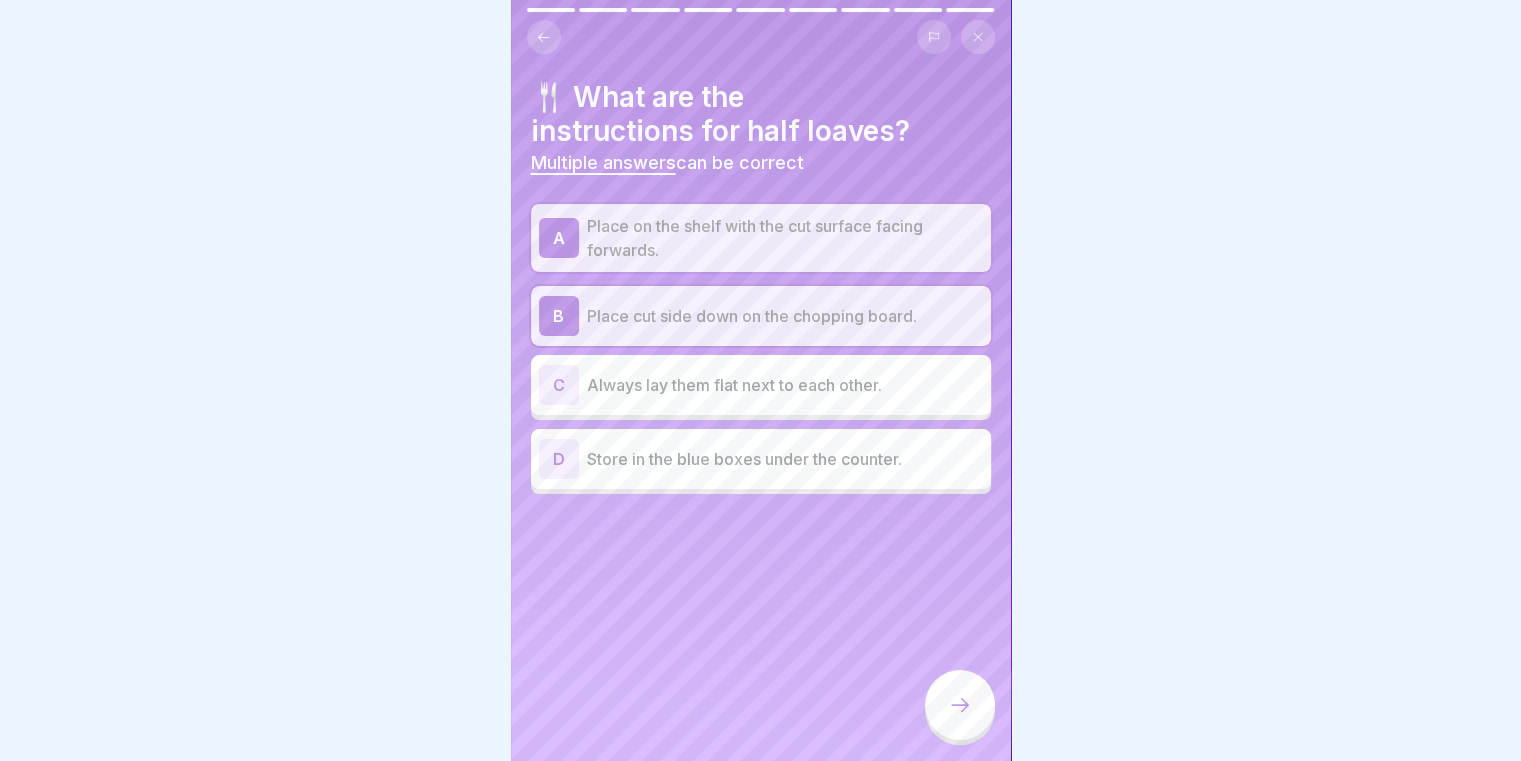 click on "A Place on the shelf with the cut surface facing forwards. B Place cut side down on the chopping board. C Always lay them flat next to each other. D Store in the blue boxes under the counter." at bounding box center [761, 349] 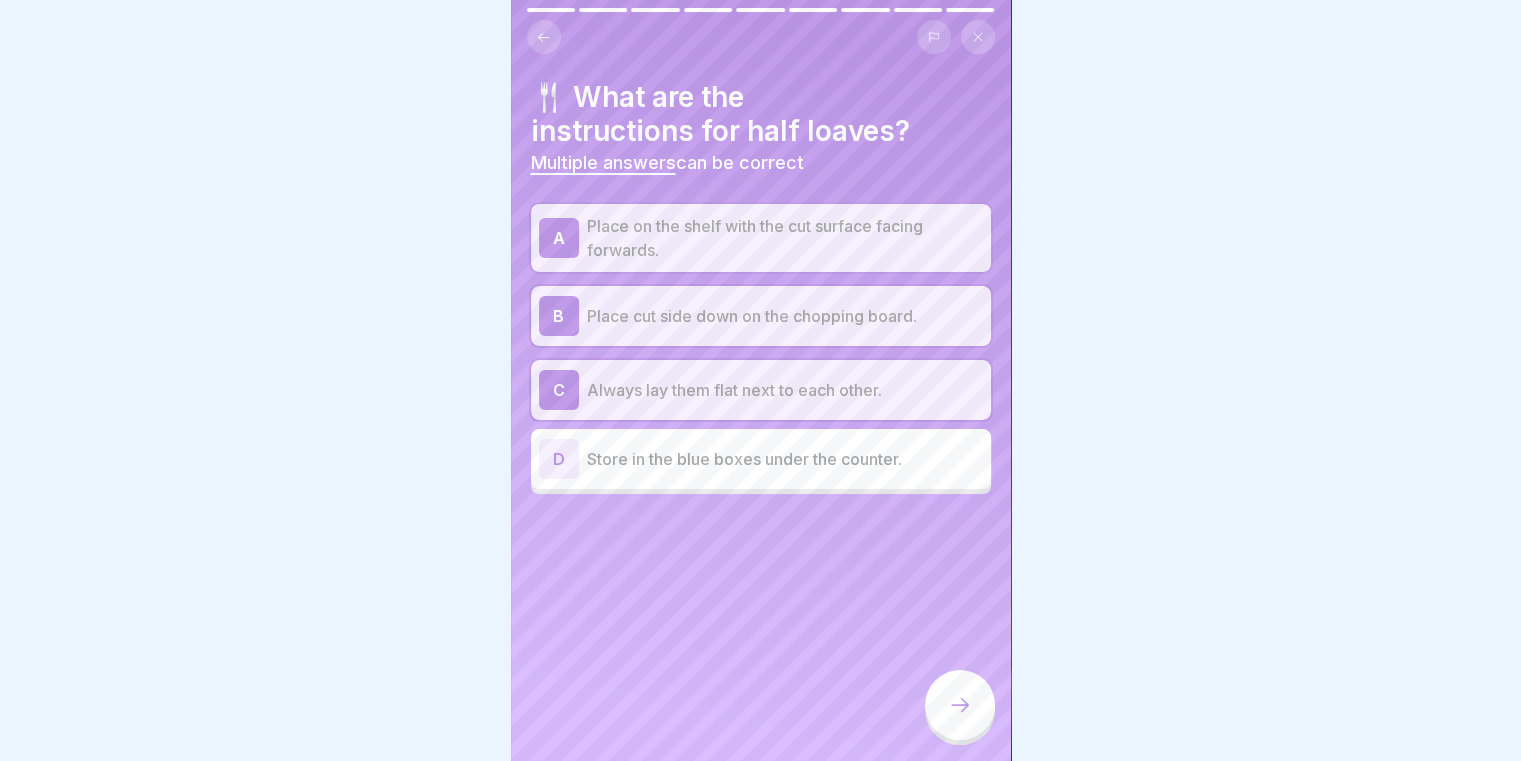 click on "D Store in the blue boxes under the counter." at bounding box center [761, 459] 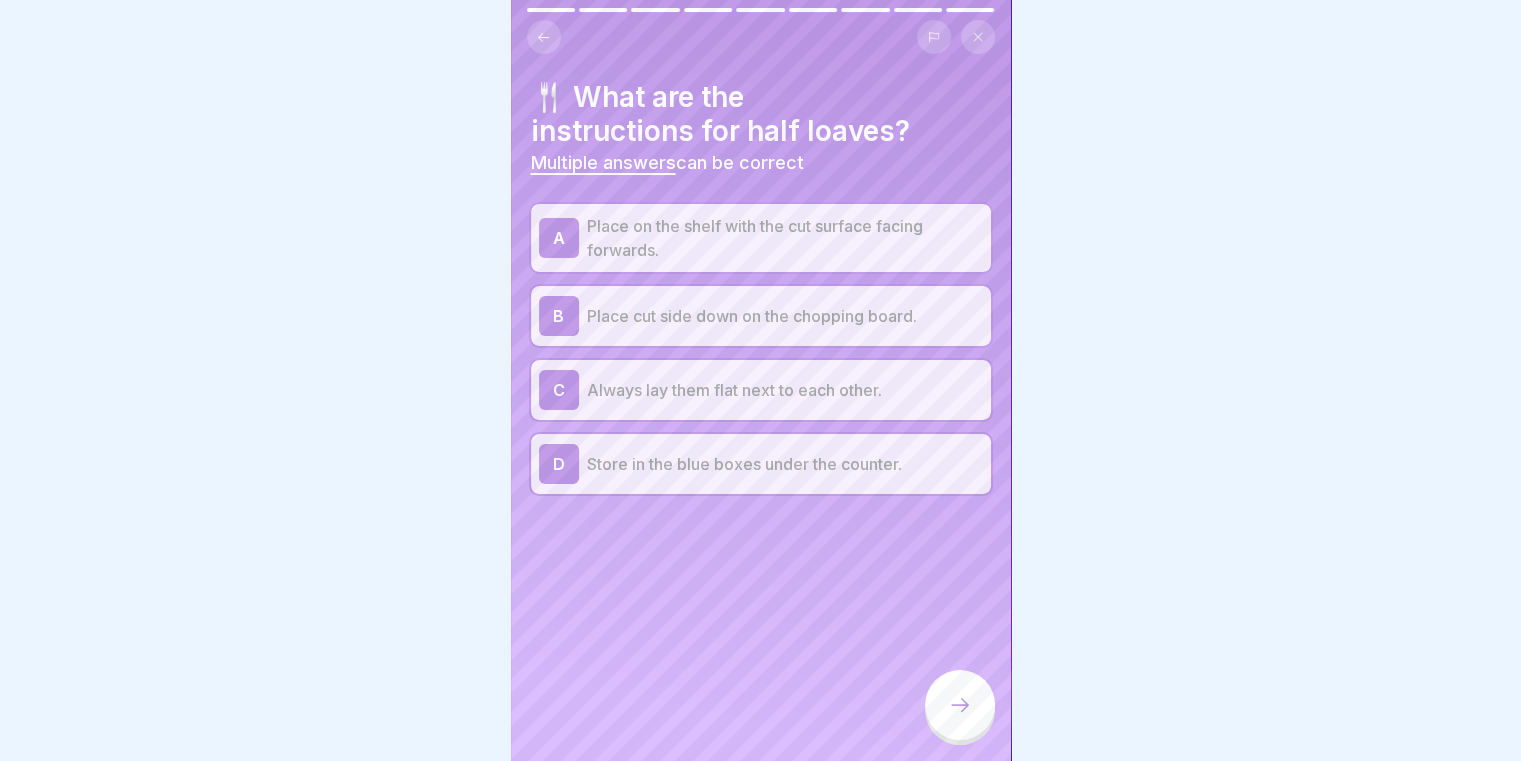 click at bounding box center [960, 705] 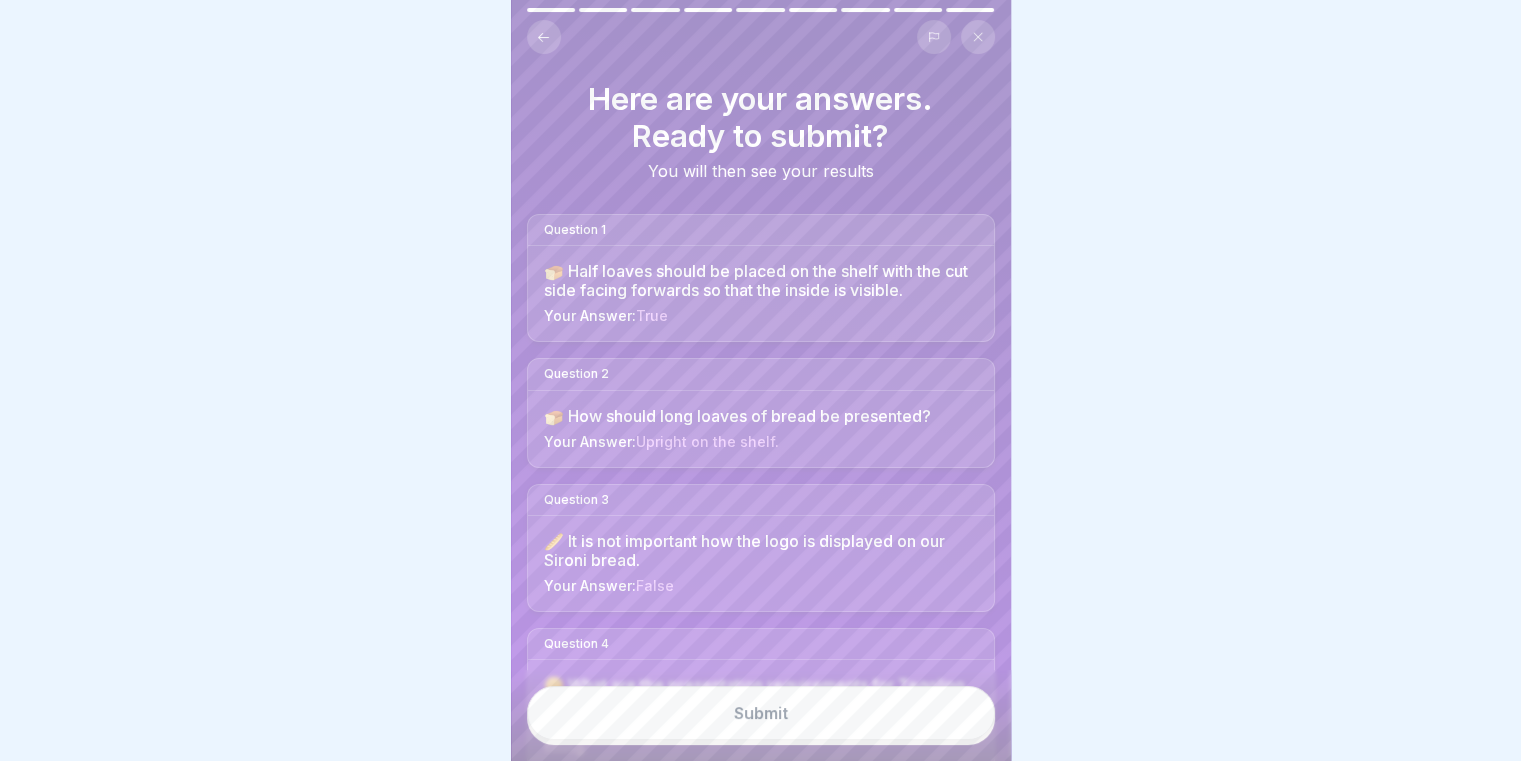 click on "Submit" at bounding box center (761, 713) 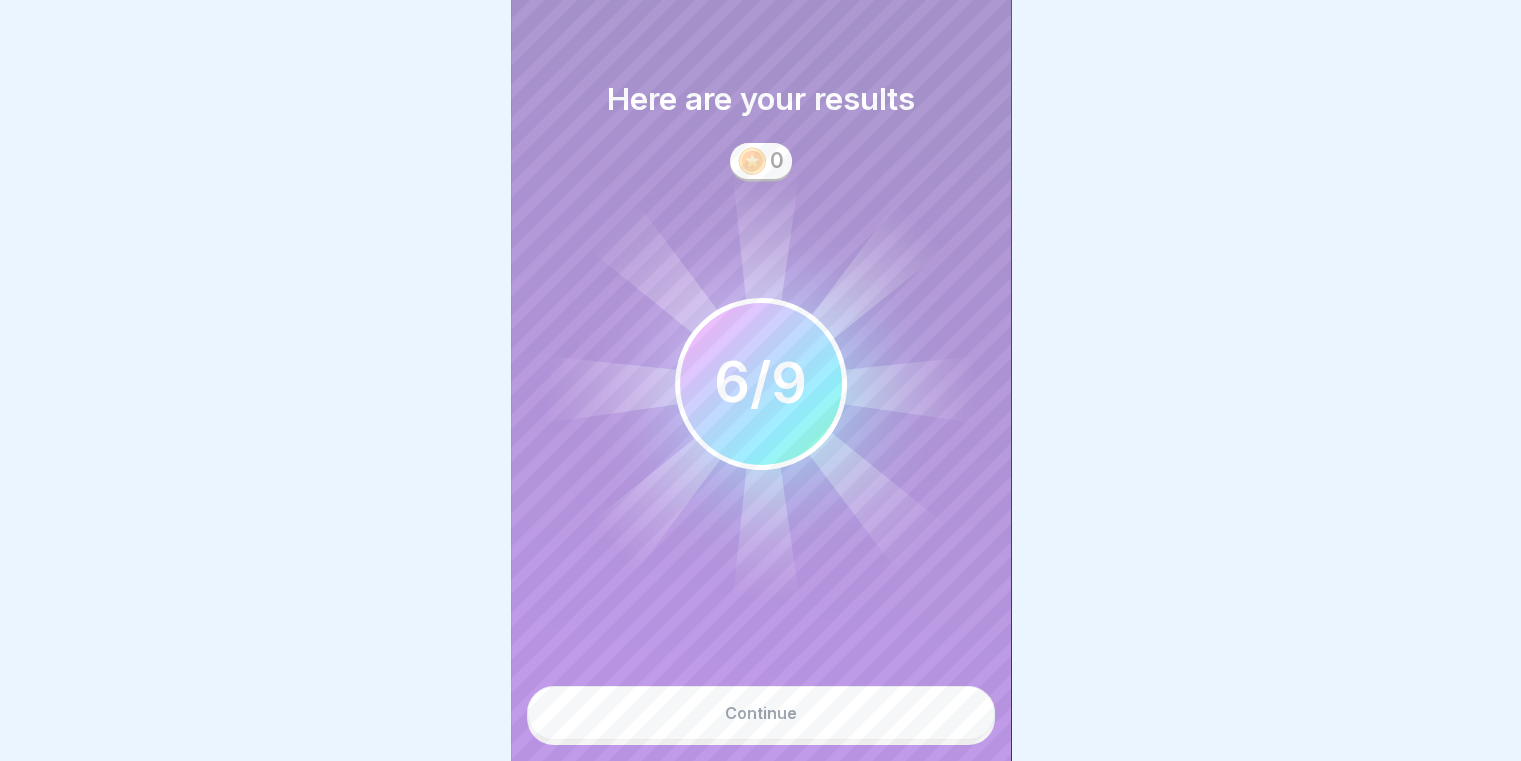 click on "Continue" at bounding box center (761, 713) 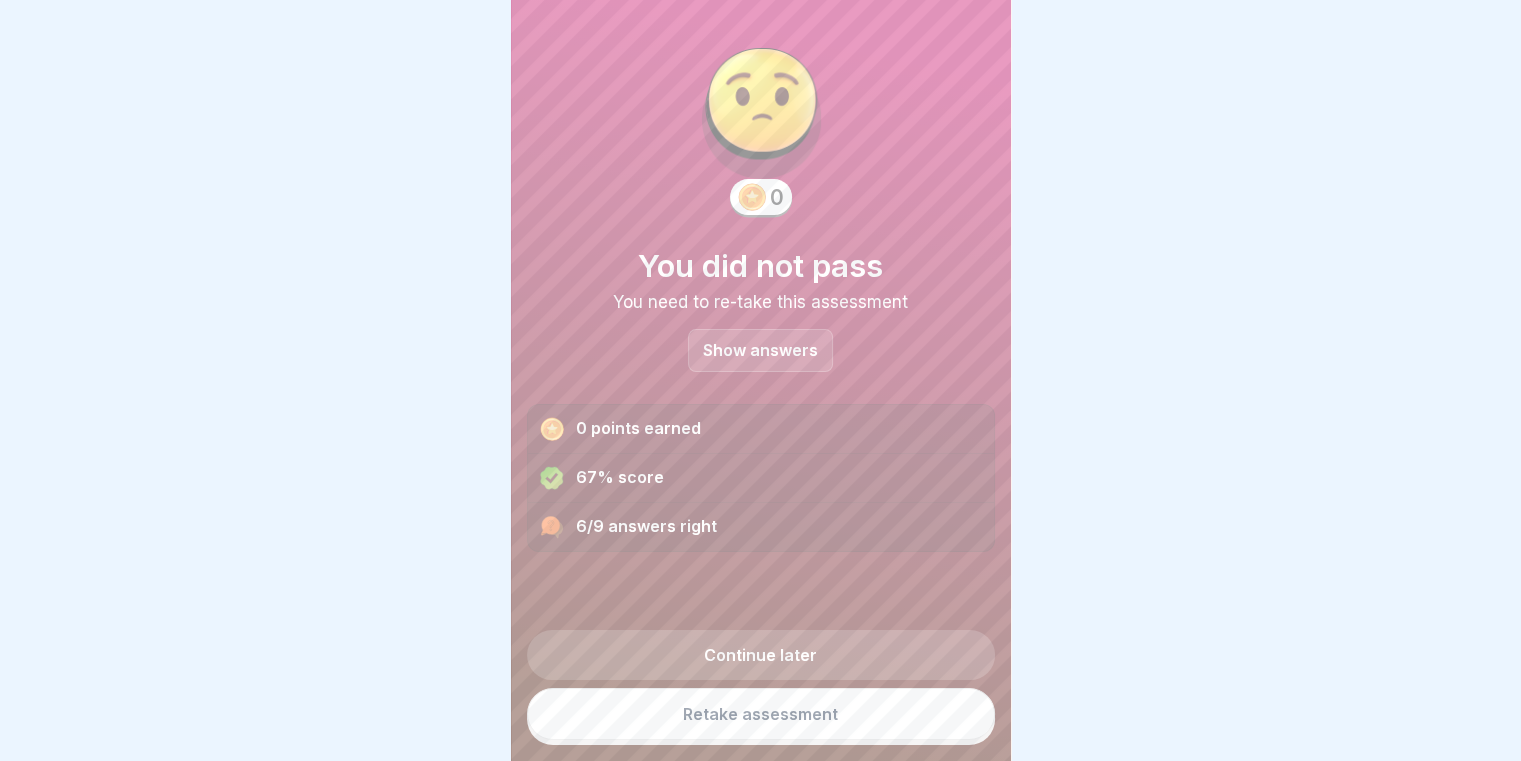 scroll, scrollTop: 15, scrollLeft: 0, axis: vertical 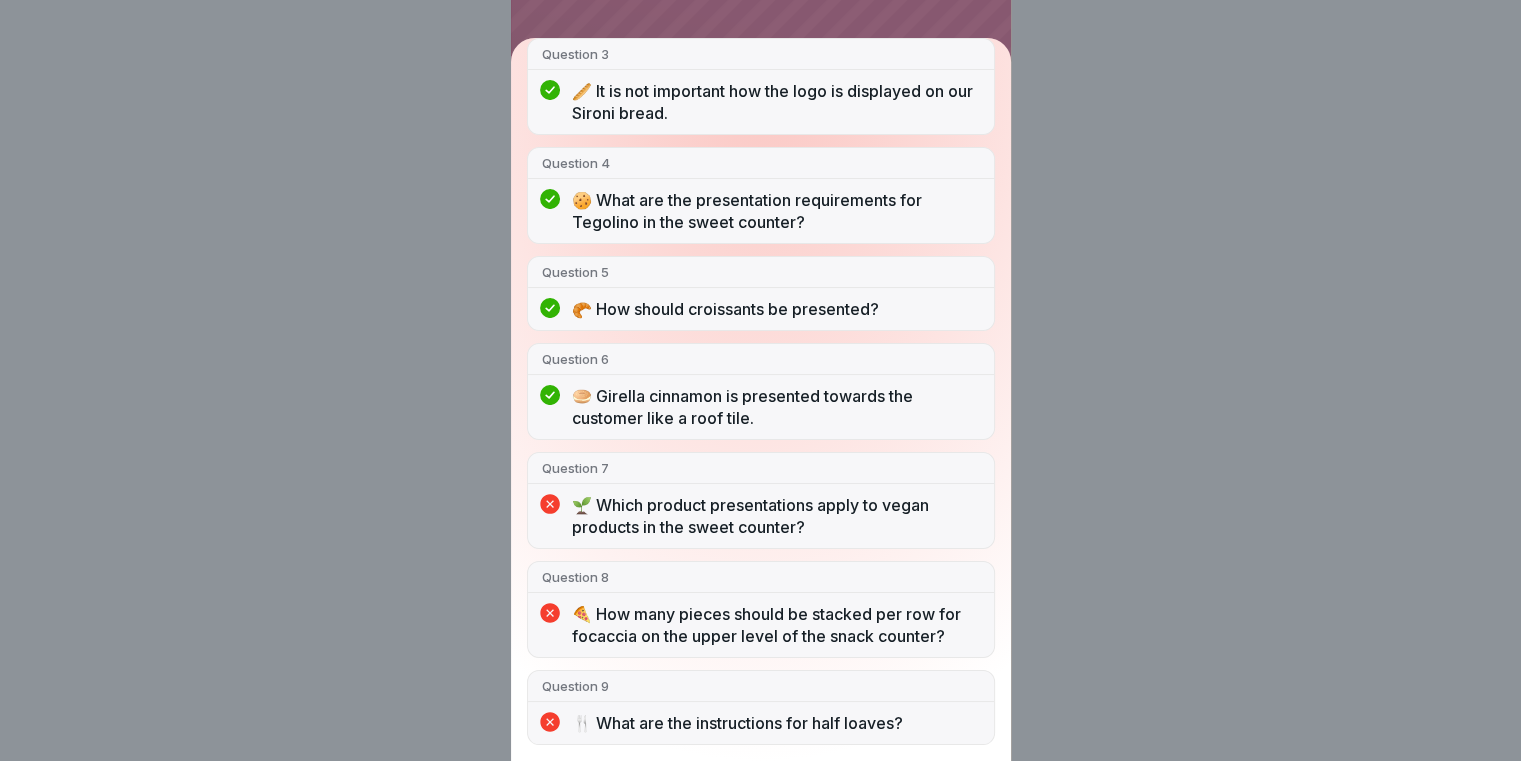 click on "You did not pass 6/9 answers right Question 1 🍞 Half loaves should be placed on the shelf with the cut side facing forwards so that the inside is visible. Question 2 🍞 How should long loaves of bread be presented? Question 3 🥖 It is not important how the logo is displayed on our Sironi bread. Question 4 🍪 What are the presentation requirements for Tegolino in the sweet counter? Question 5 🥐 How should croissants be presented? Question 6 🥯 Girella cinnamon is presented towards the customer like a roof tile. Question 7 🌱 Which product presentations apply to vegan products in the sweet counter? Question 8 🍕 How many pieces should be stacked per row for focaccia on the upper level of the snack counter? Question 9 🍴 What are the instructions for half loaves?" at bounding box center (760, 380) 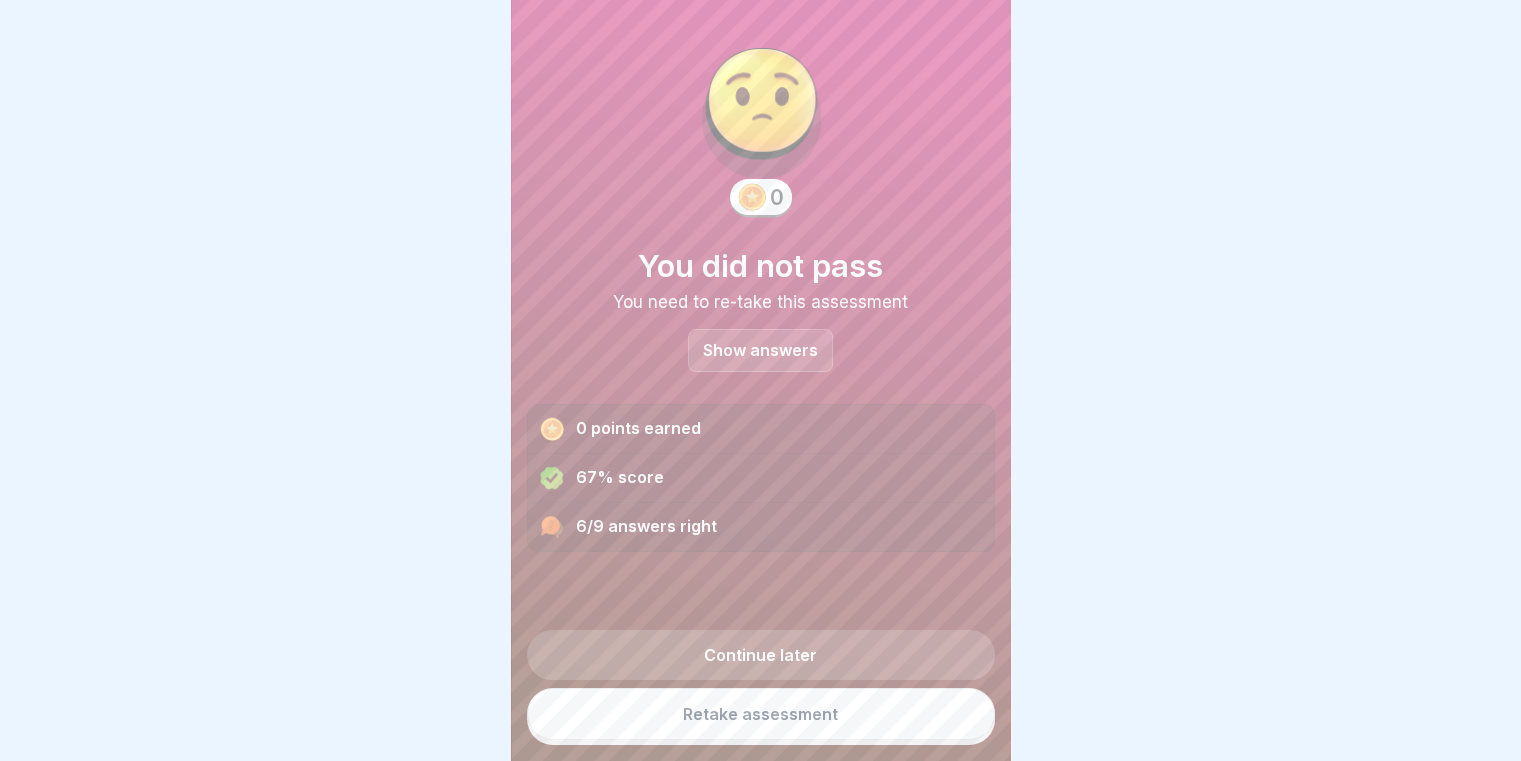 click on "Retake assessment" at bounding box center [761, 714] 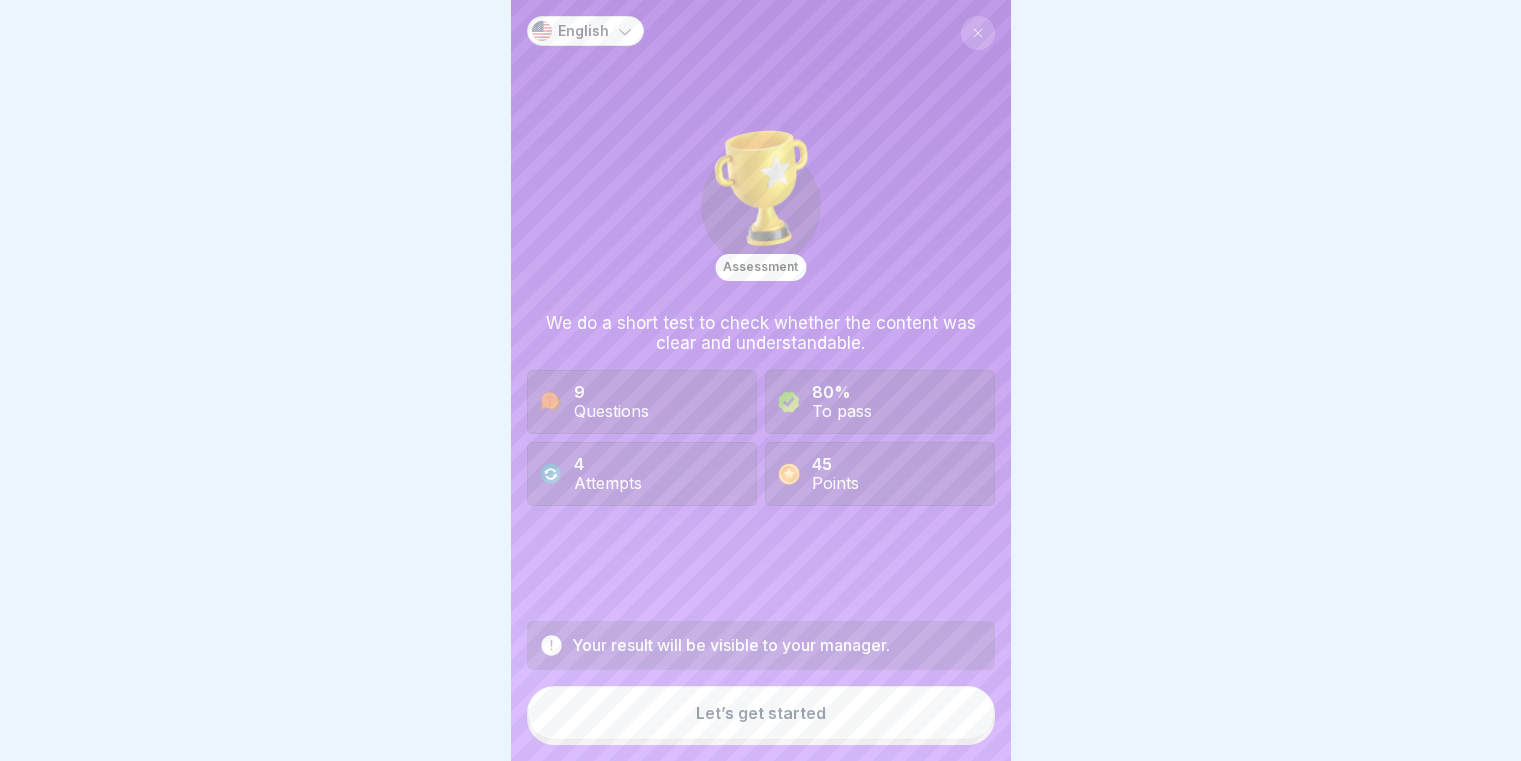 scroll, scrollTop: 0, scrollLeft: 0, axis: both 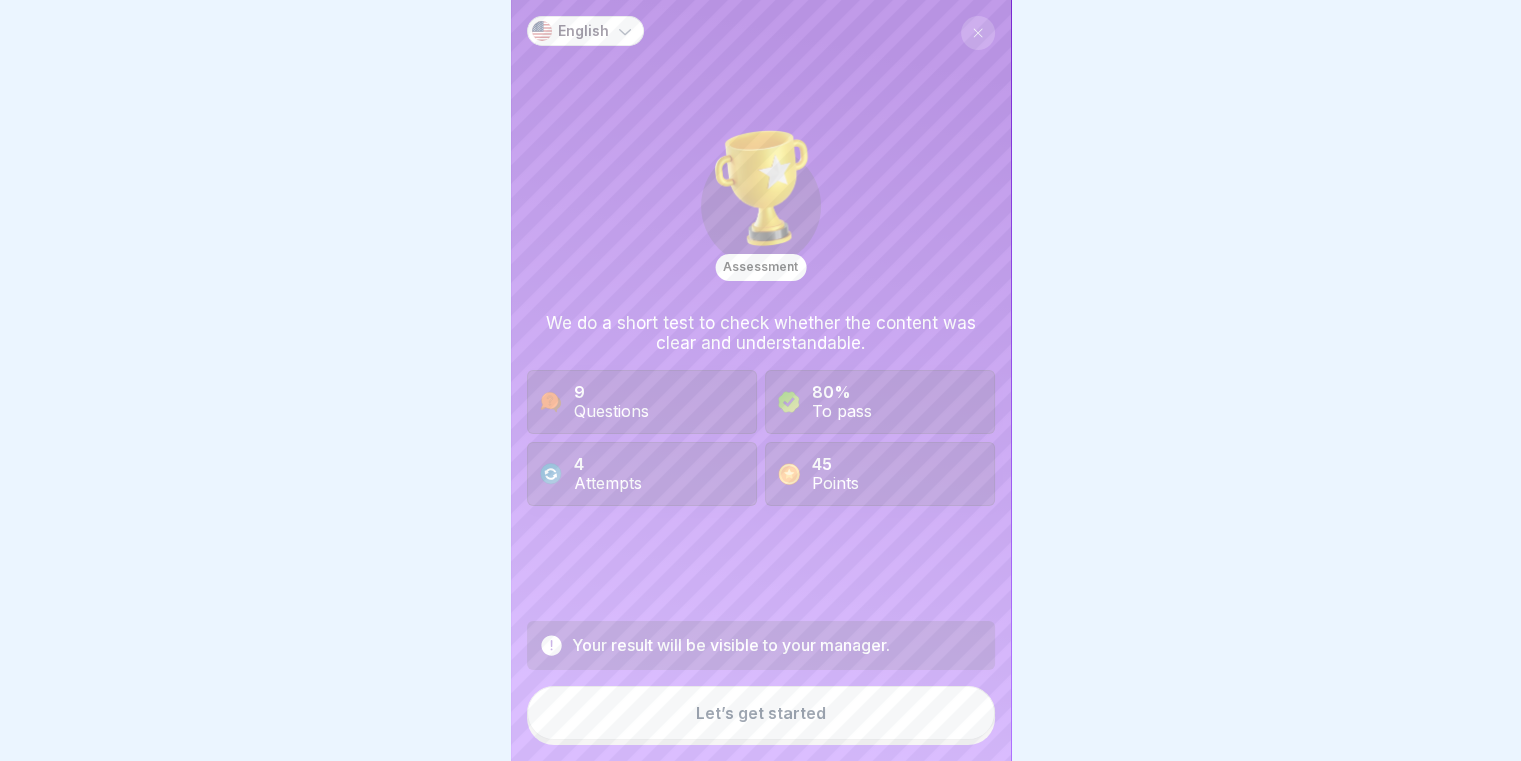 click on "Let’s get started" at bounding box center (761, 713) 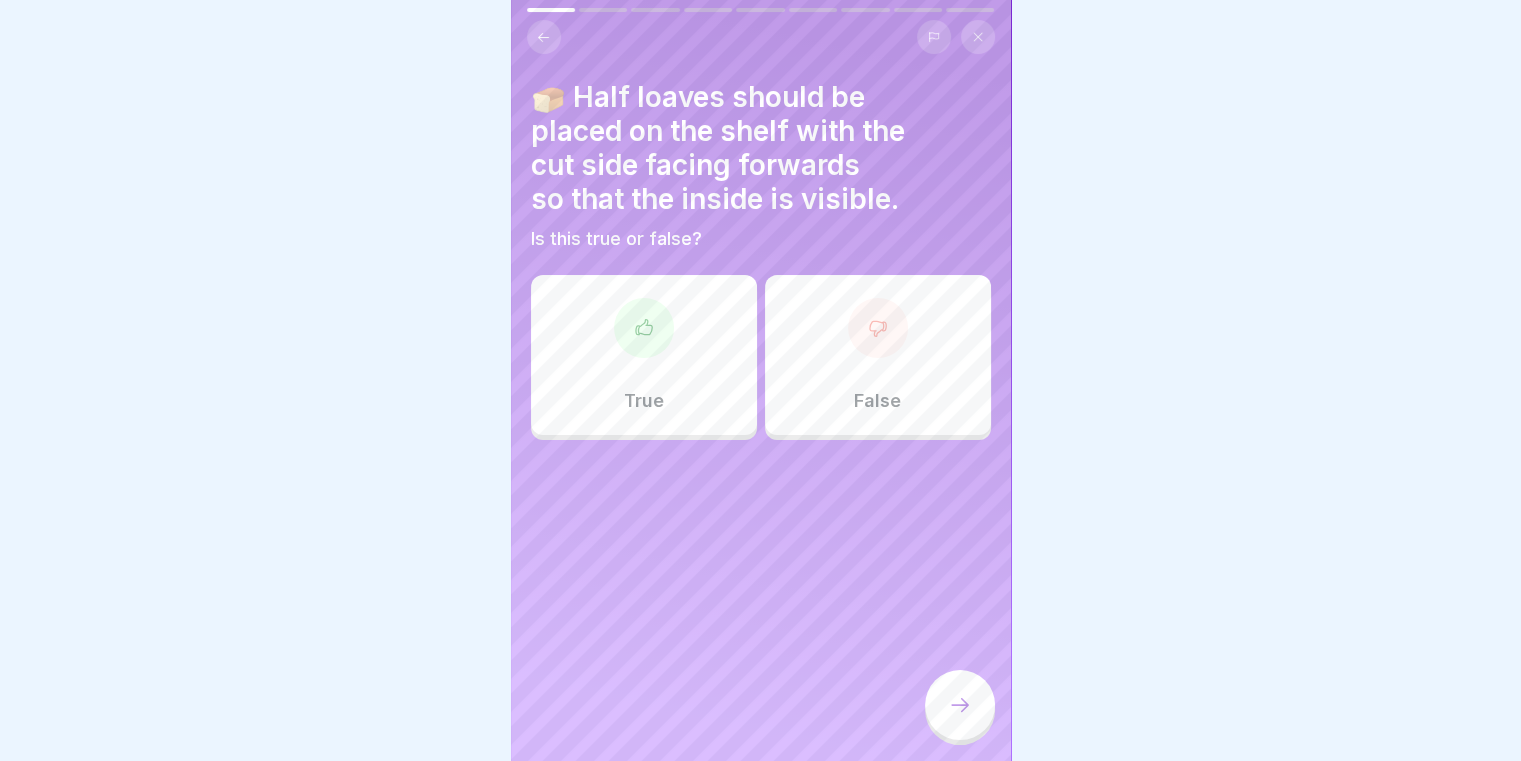 click on "True" at bounding box center (644, 355) 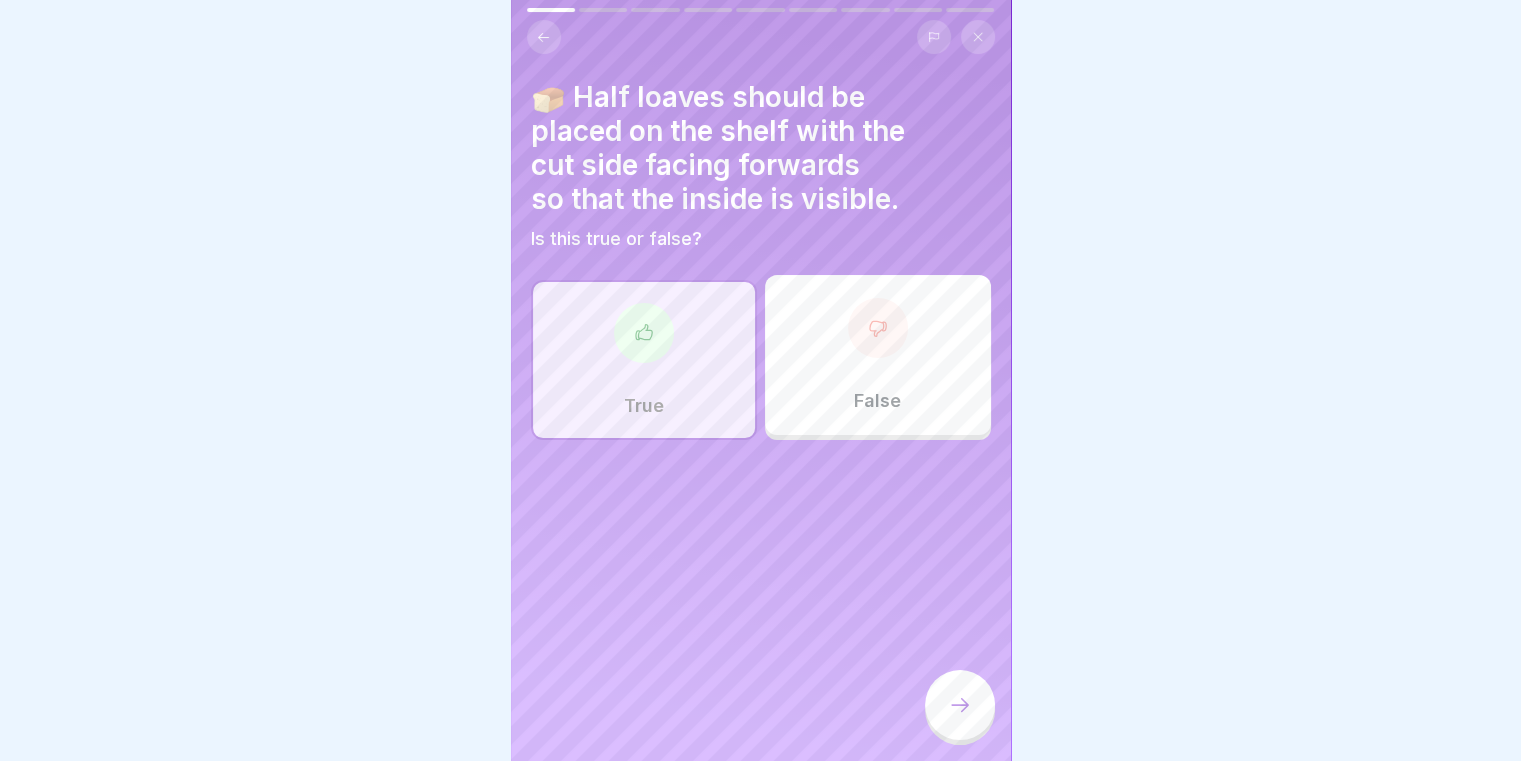click 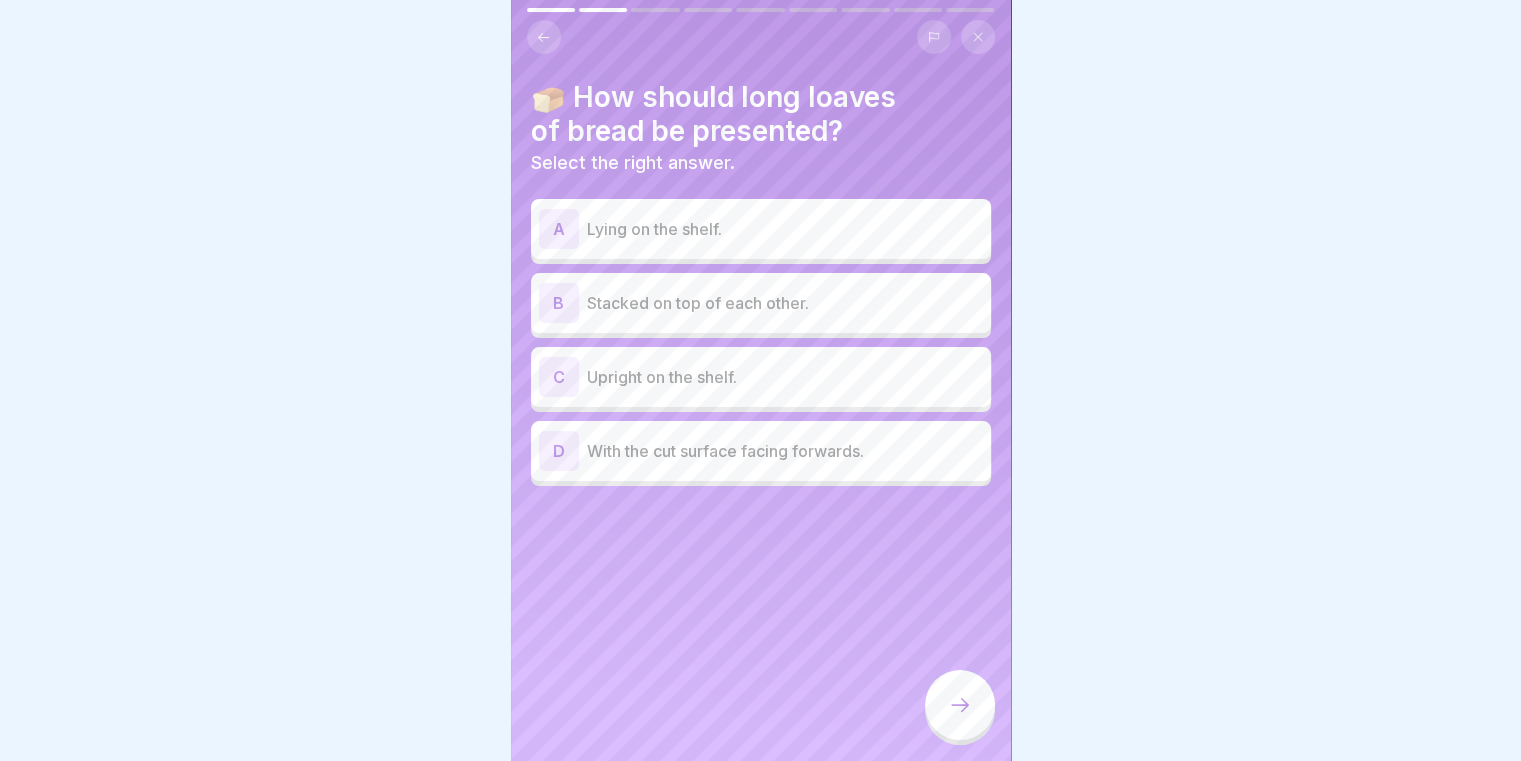 click on "C Upright on the shelf." at bounding box center [761, 377] 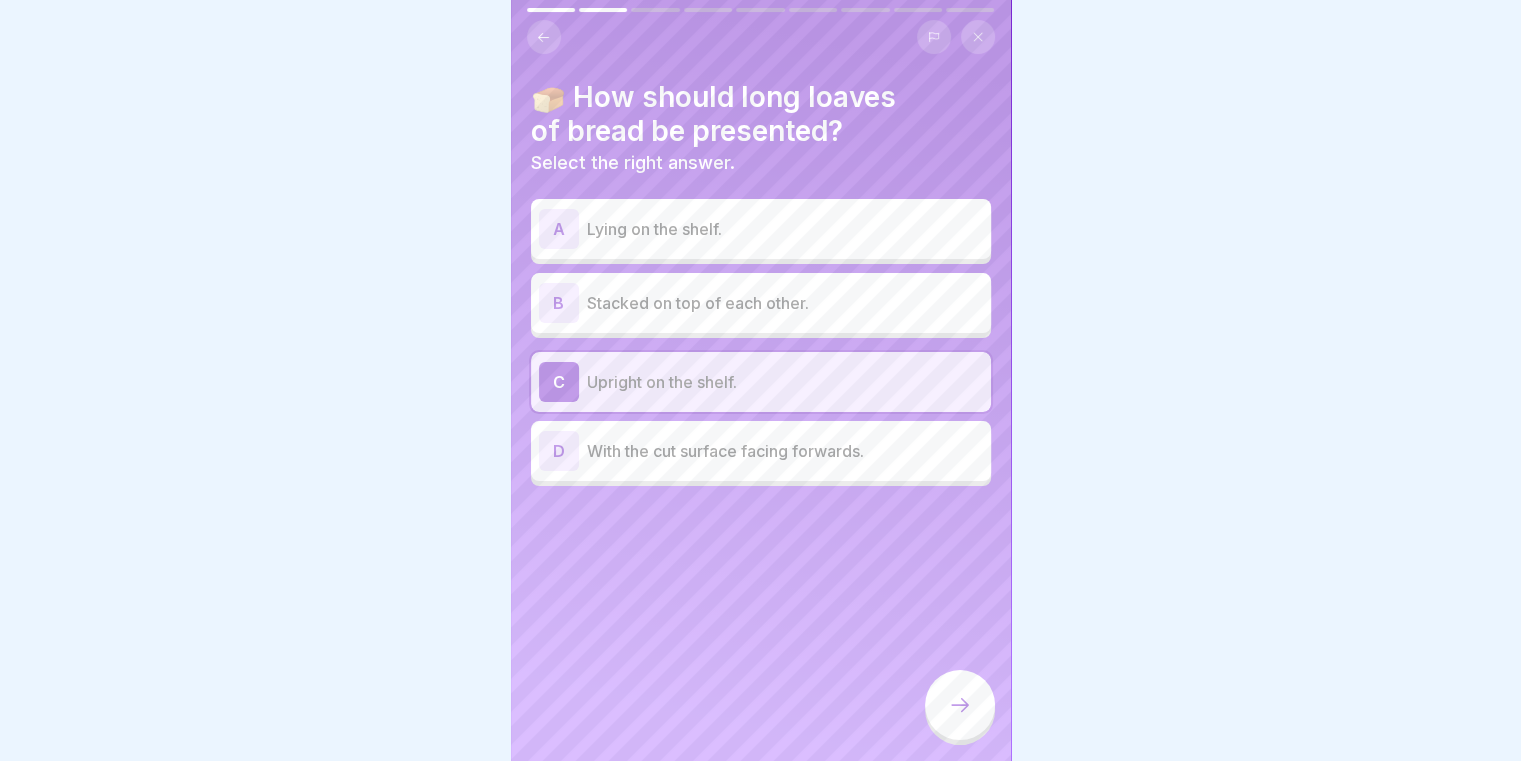 click at bounding box center (960, 705) 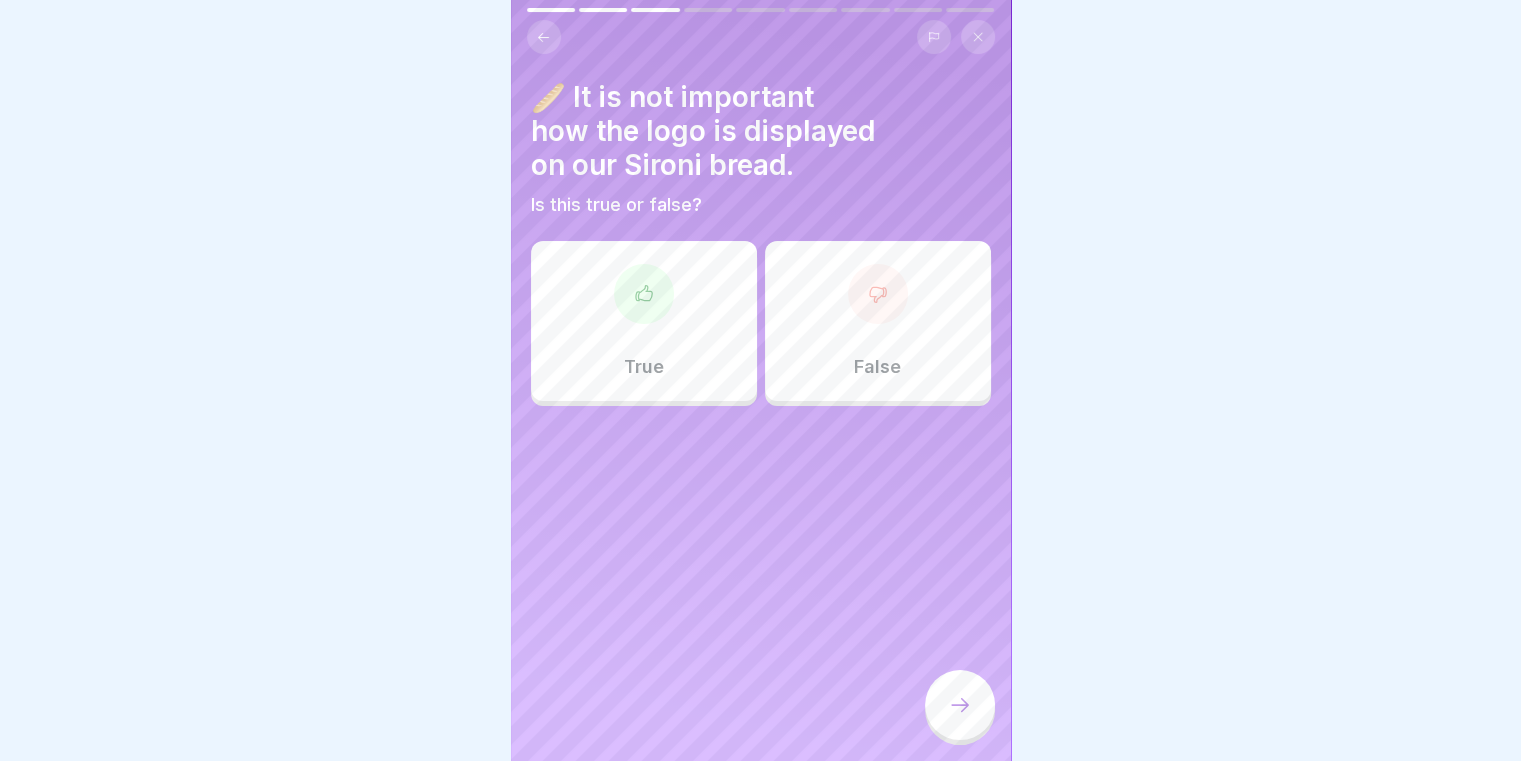 click on "False" at bounding box center (878, 321) 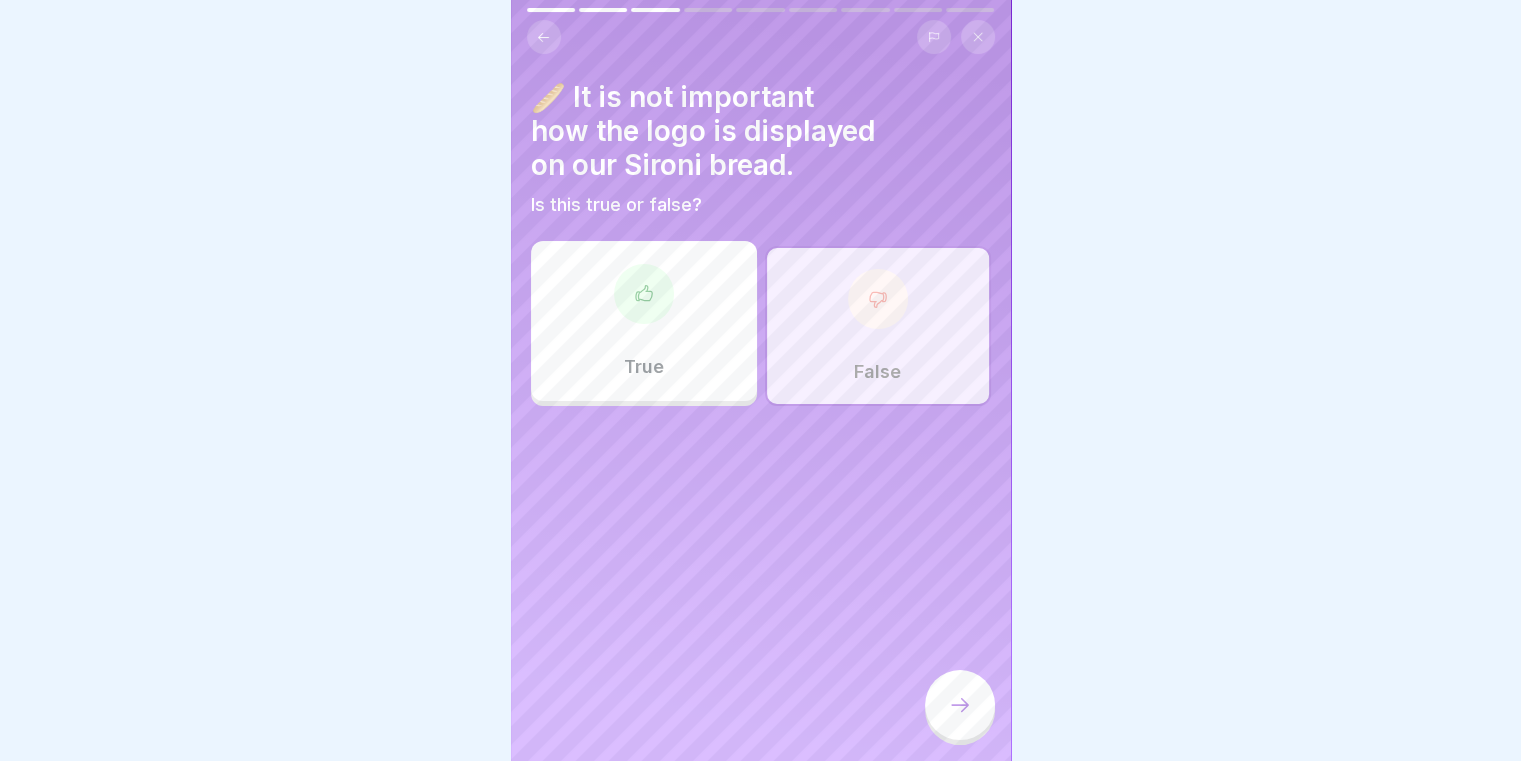 click 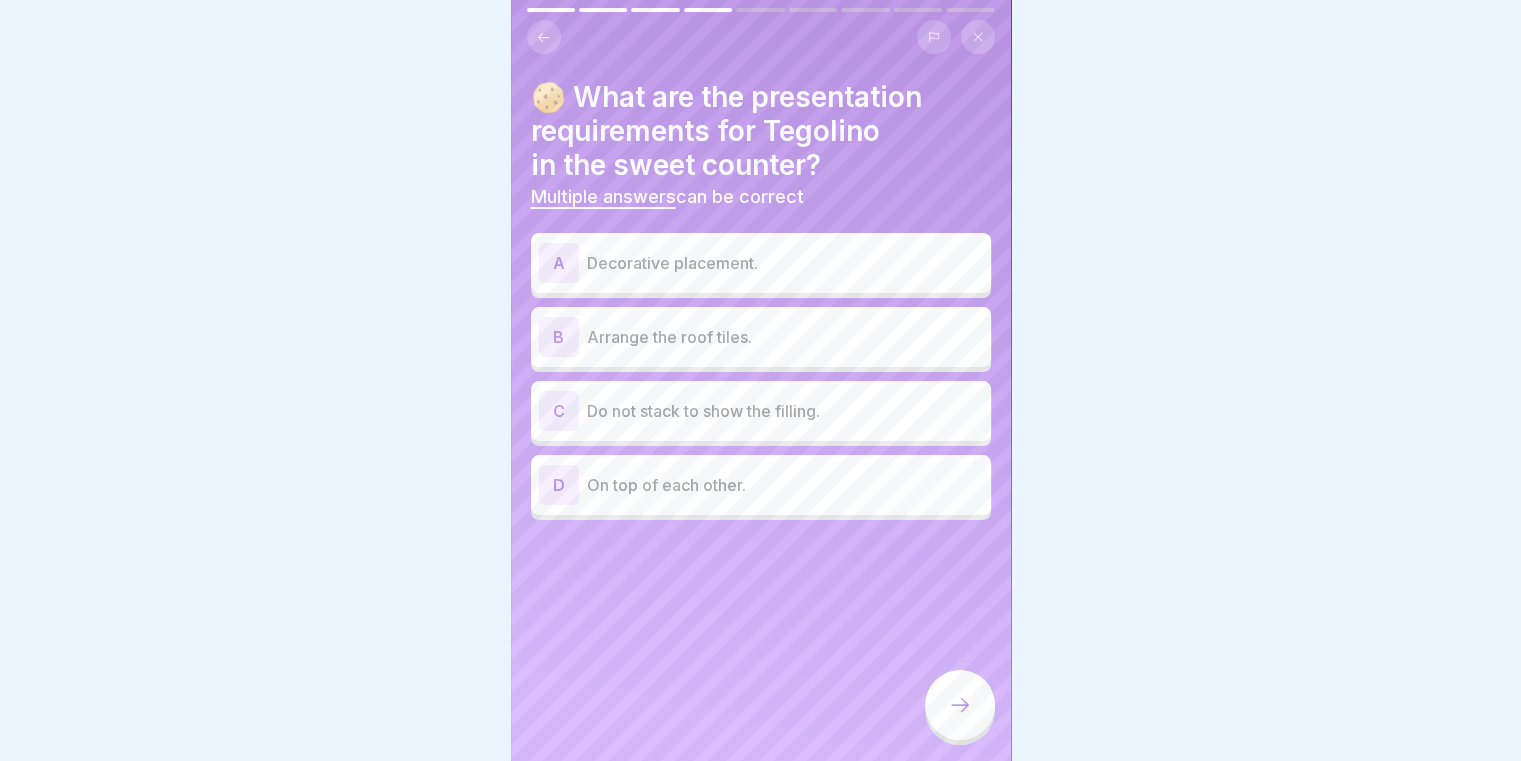 click on "Do not stack to show the filling." at bounding box center (785, 411) 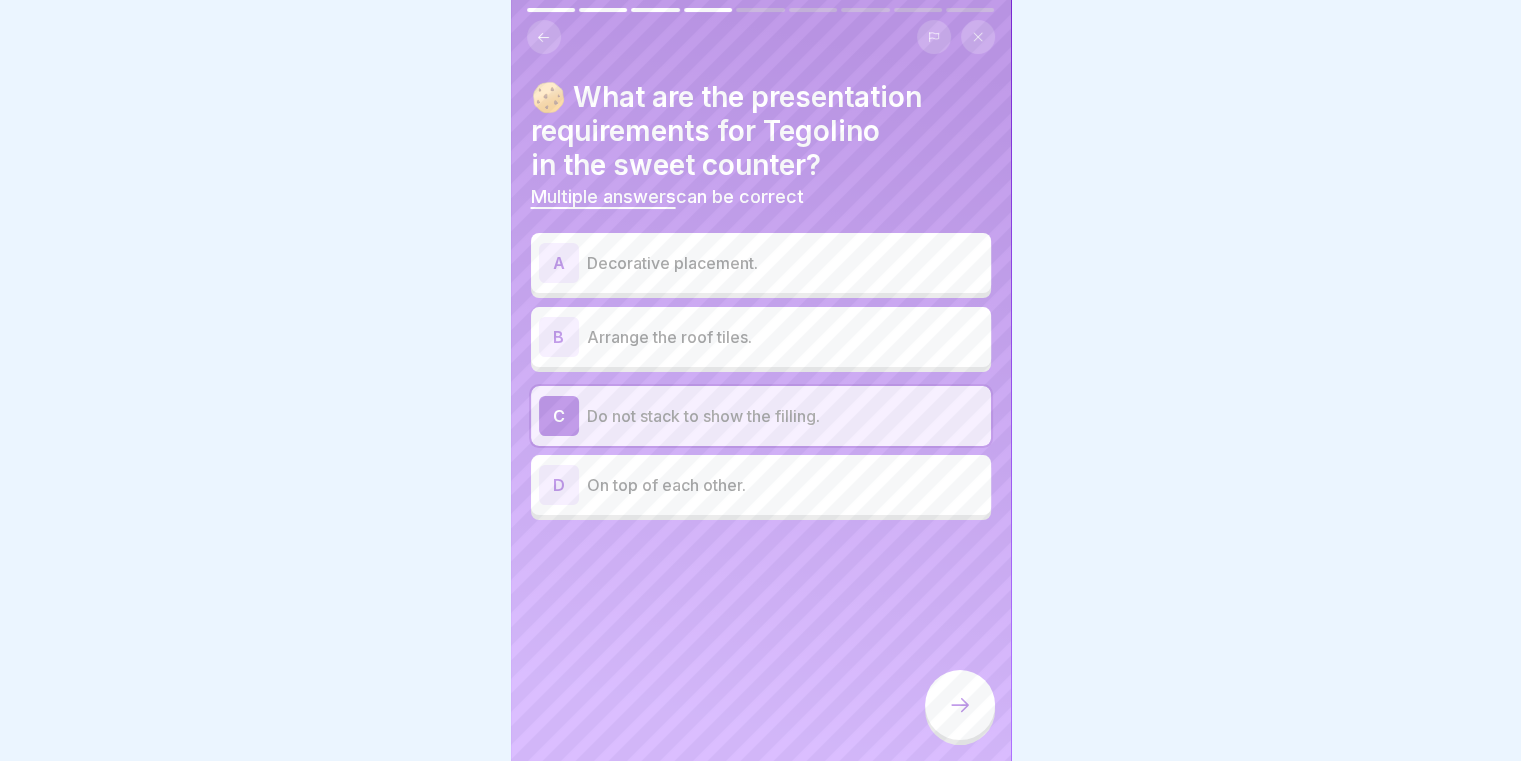 click on "Decorative placement." at bounding box center [785, 263] 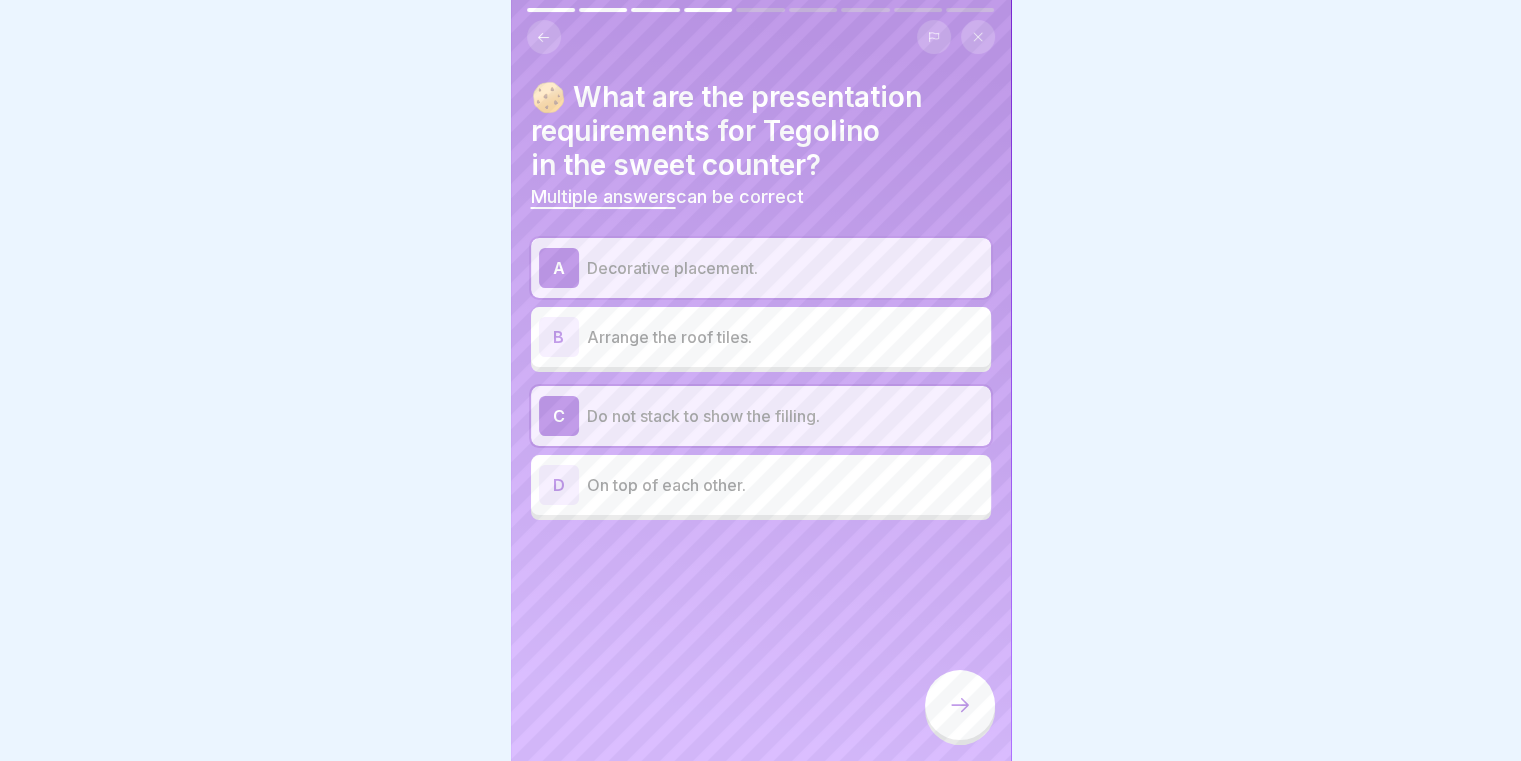 click at bounding box center [960, 707] 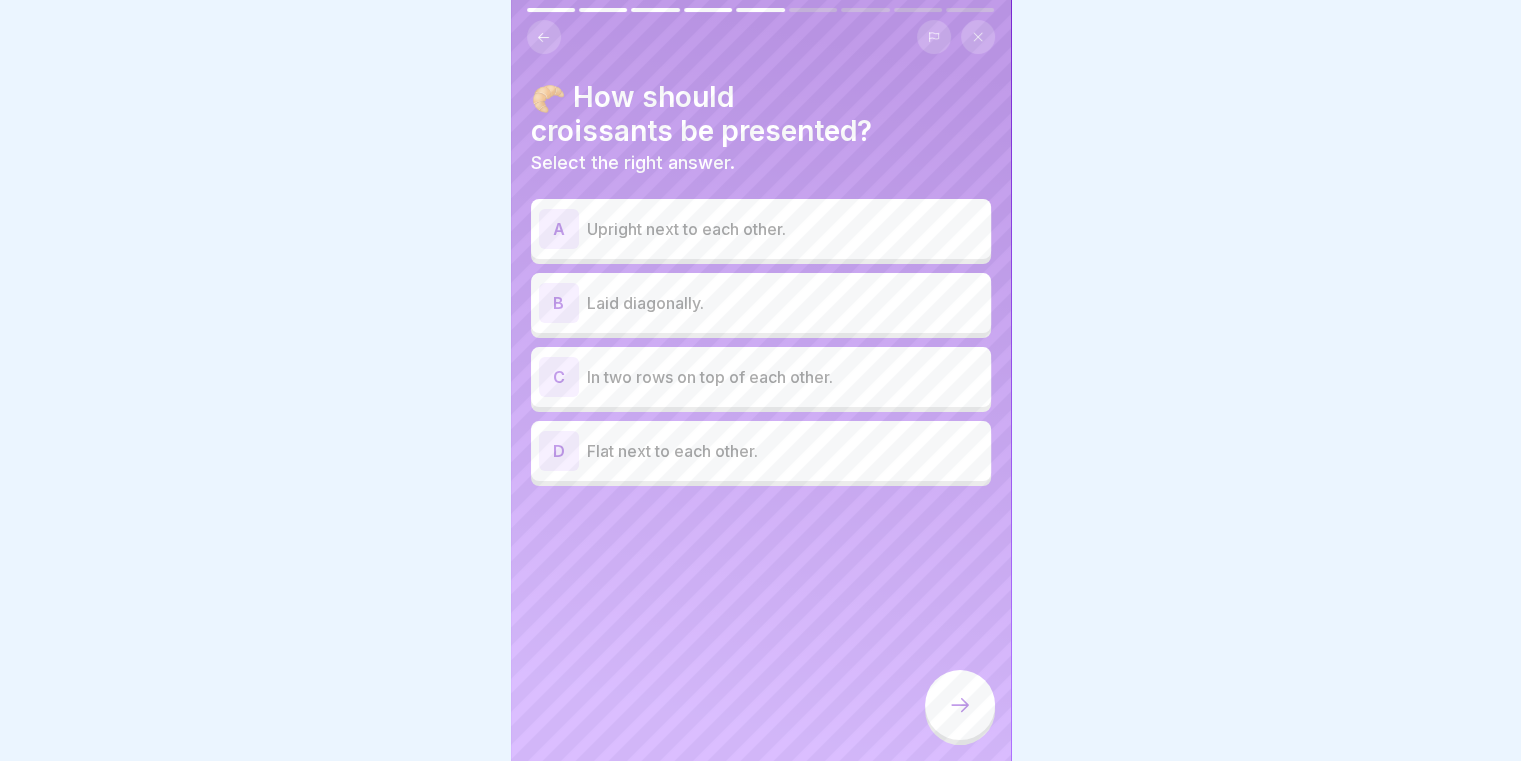 click on "B Laid diagonally." at bounding box center [761, 303] 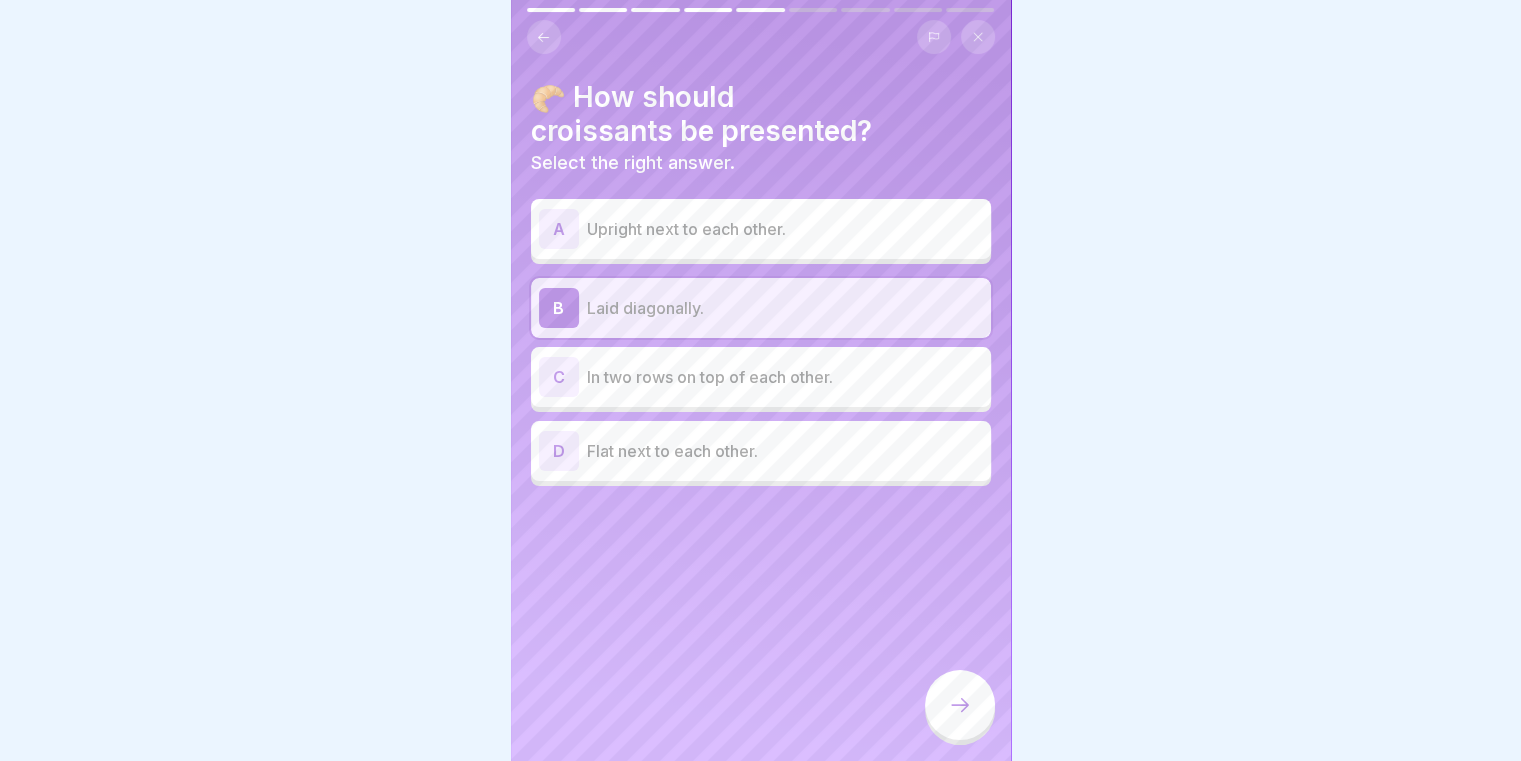 click at bounding box center (960, 705) 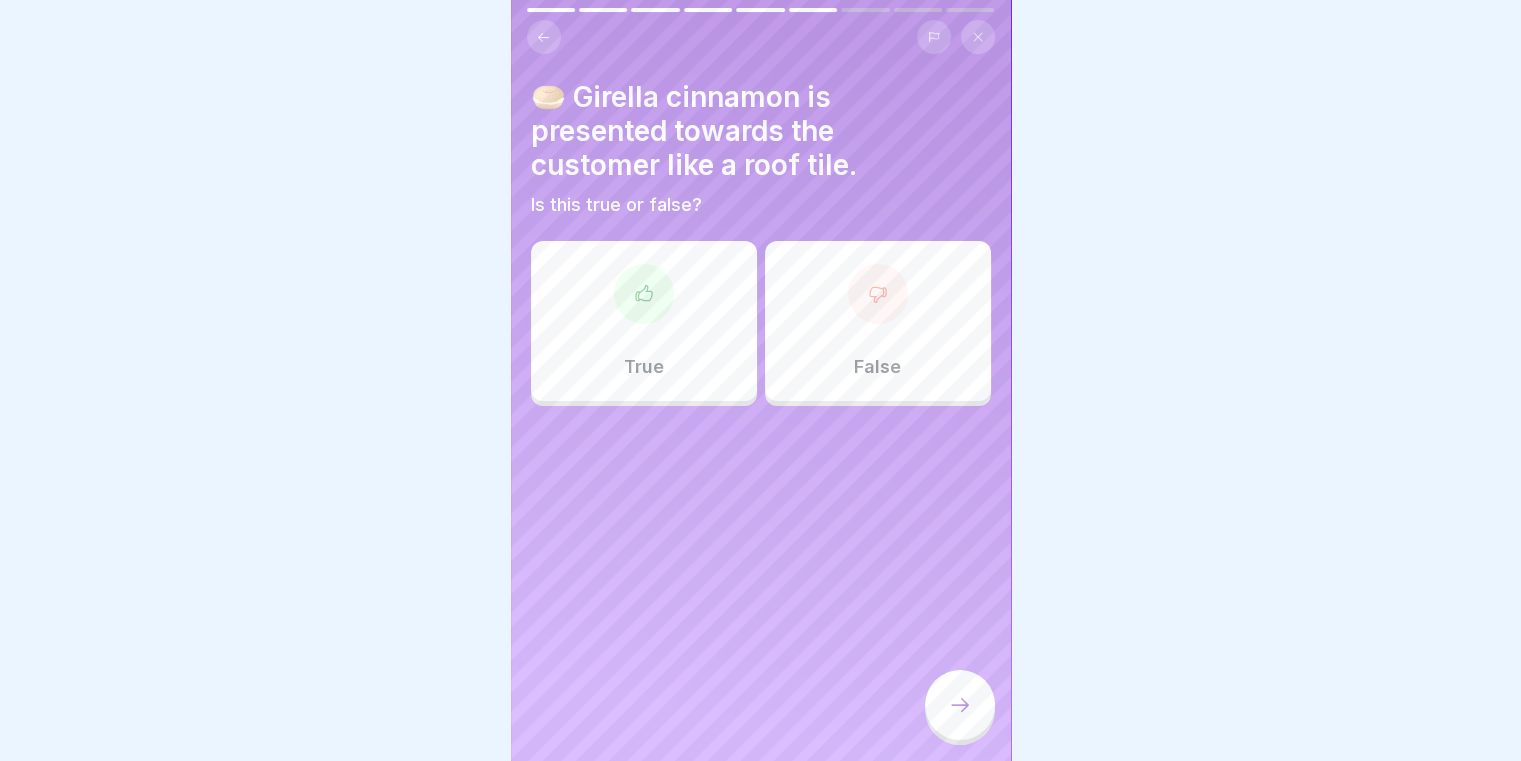 click on "True" at bounding box center [644, 367] 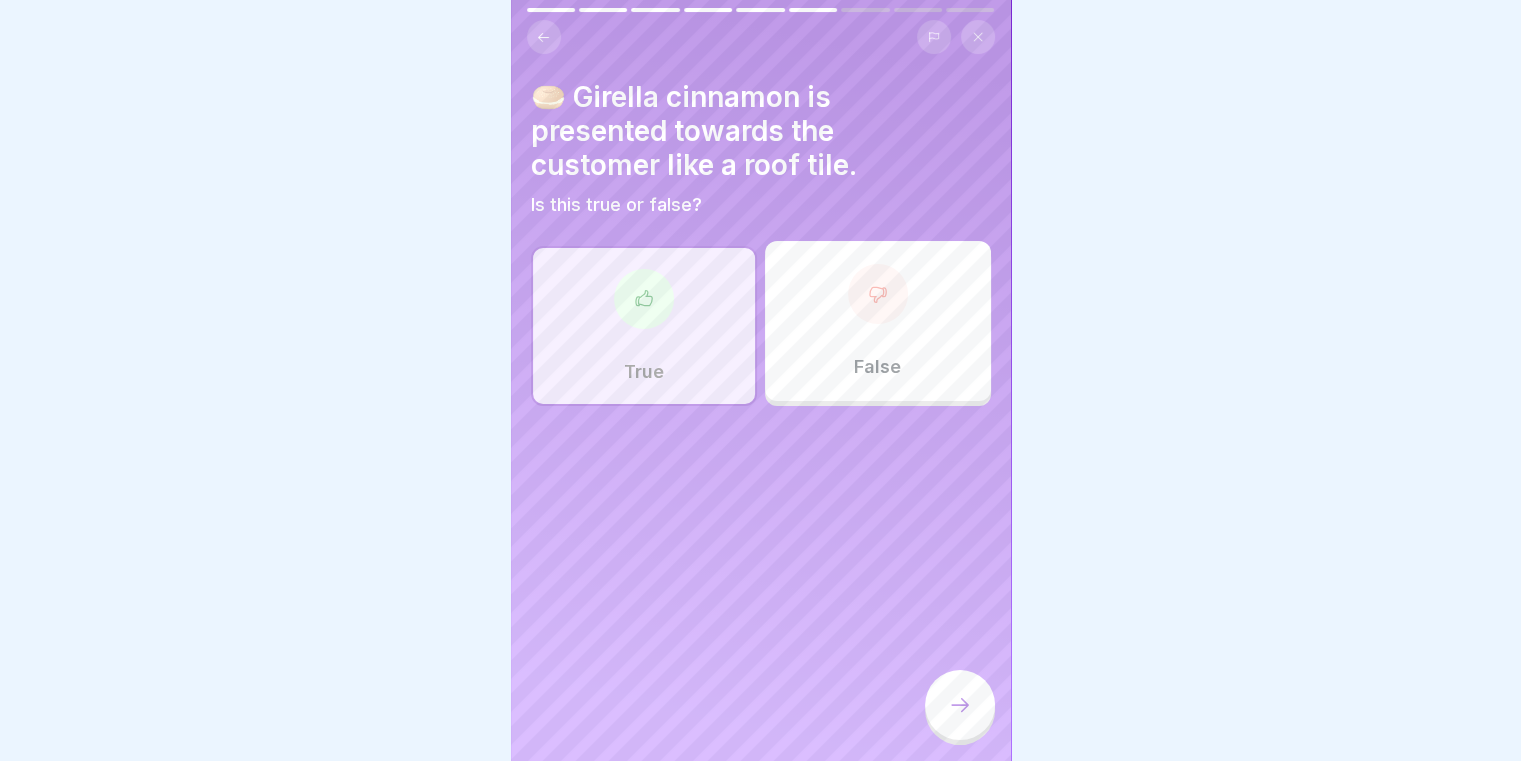 click at bounding box center [960, 705] 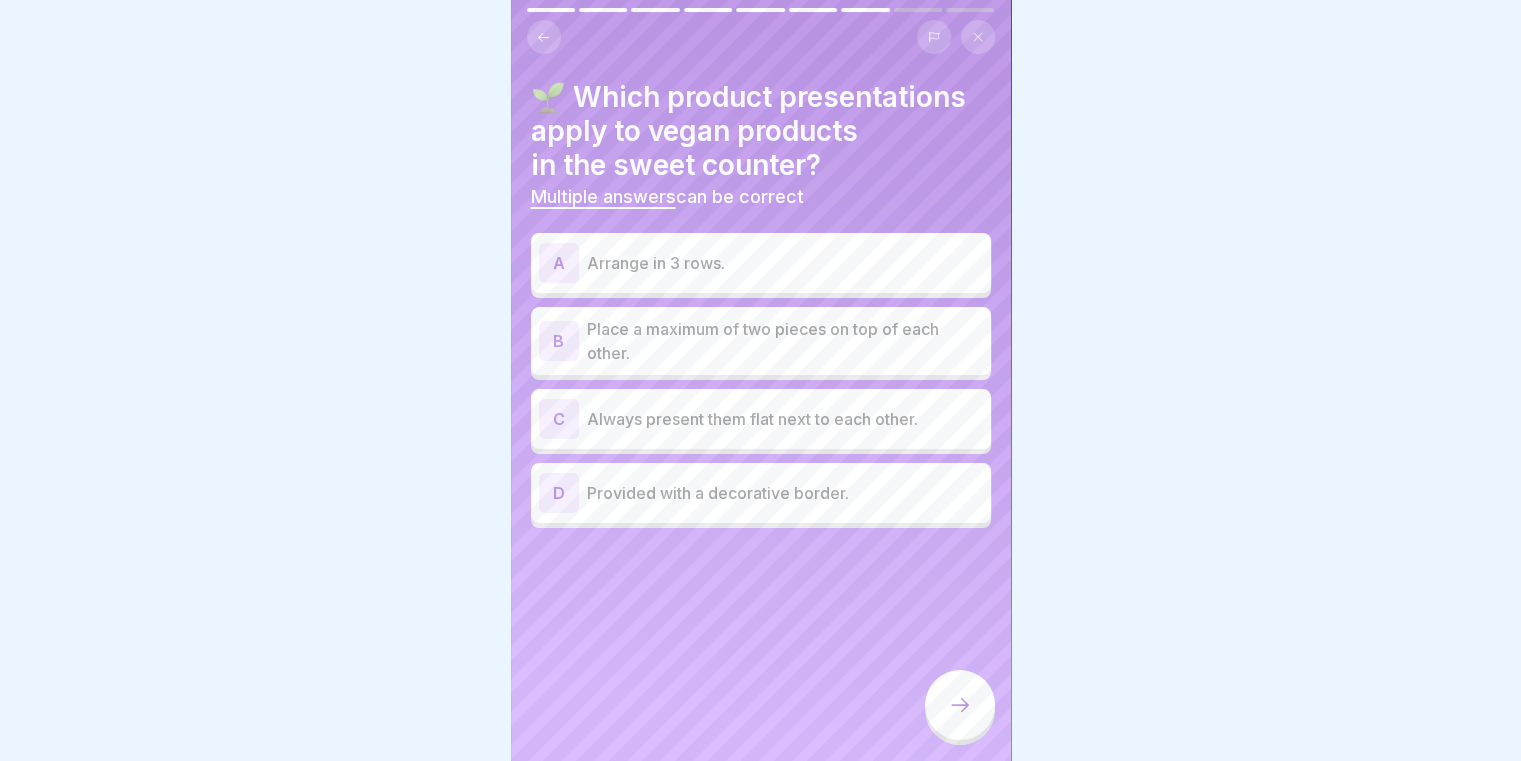 click on "Place a maximum of two pieces on top of each other." at bounding box center [785, 341] 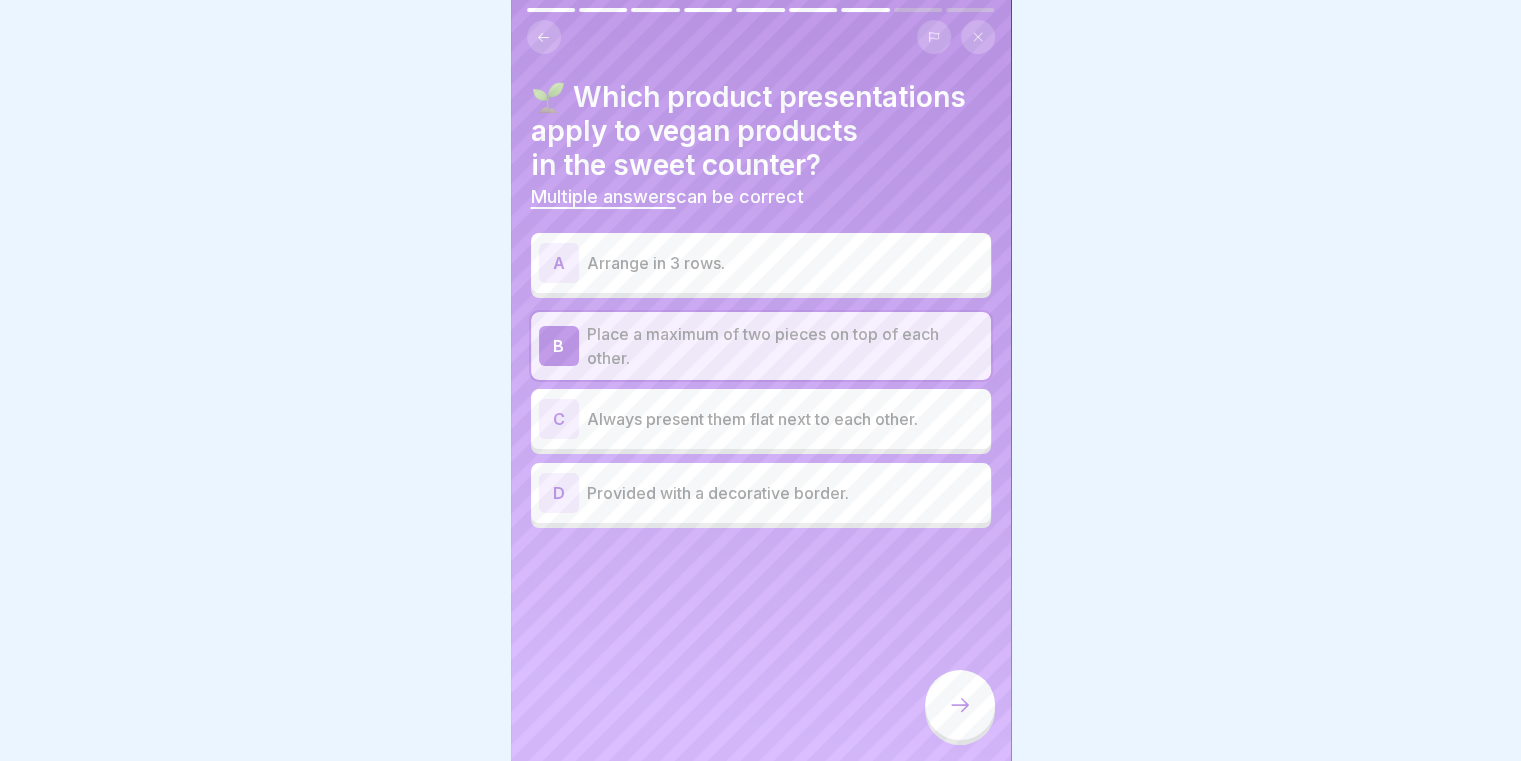 click at bounding box center [960, 705] 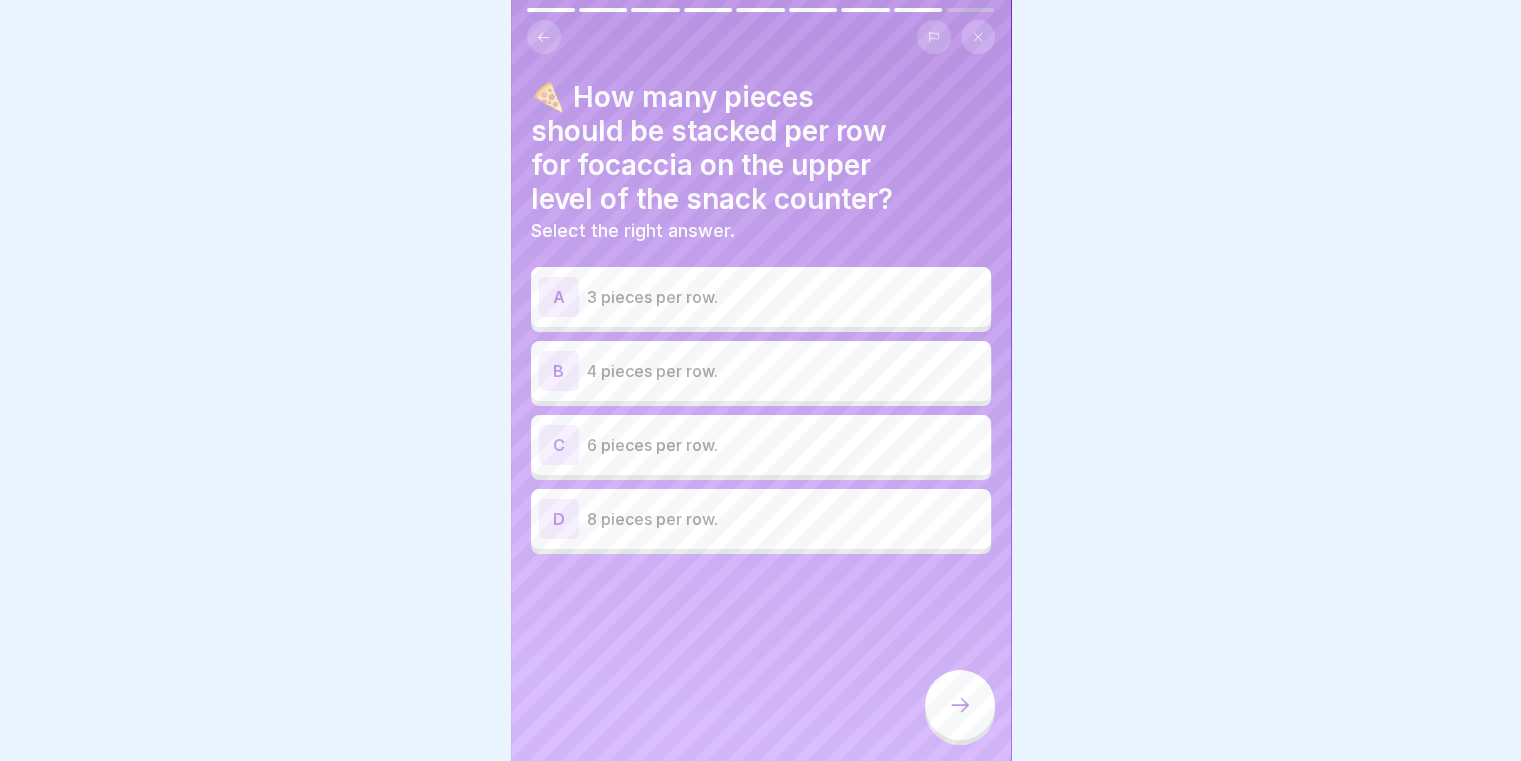 click on "3 pieces per row." at bounding box center (785, 297) 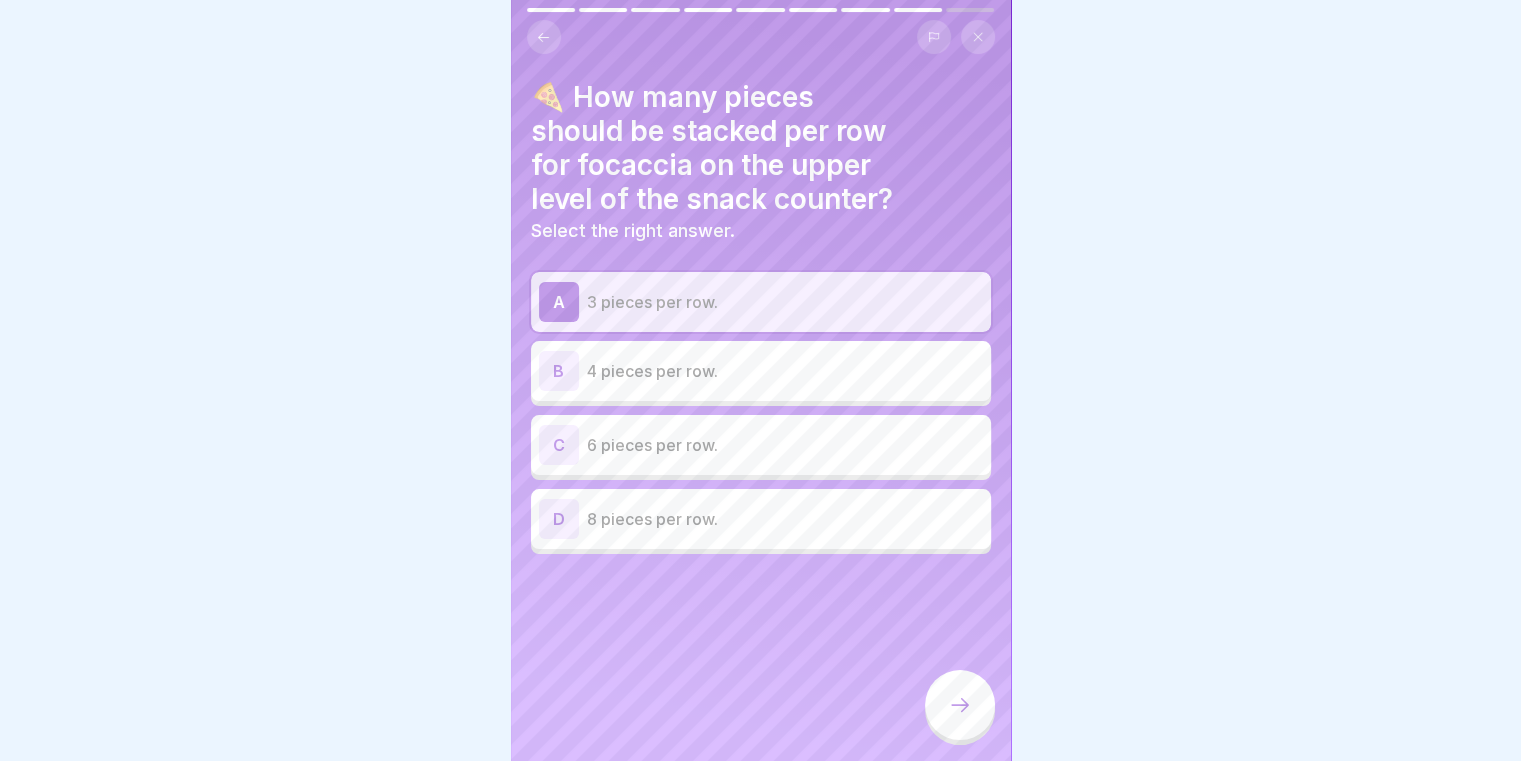 click at bounding box center [960, 705] 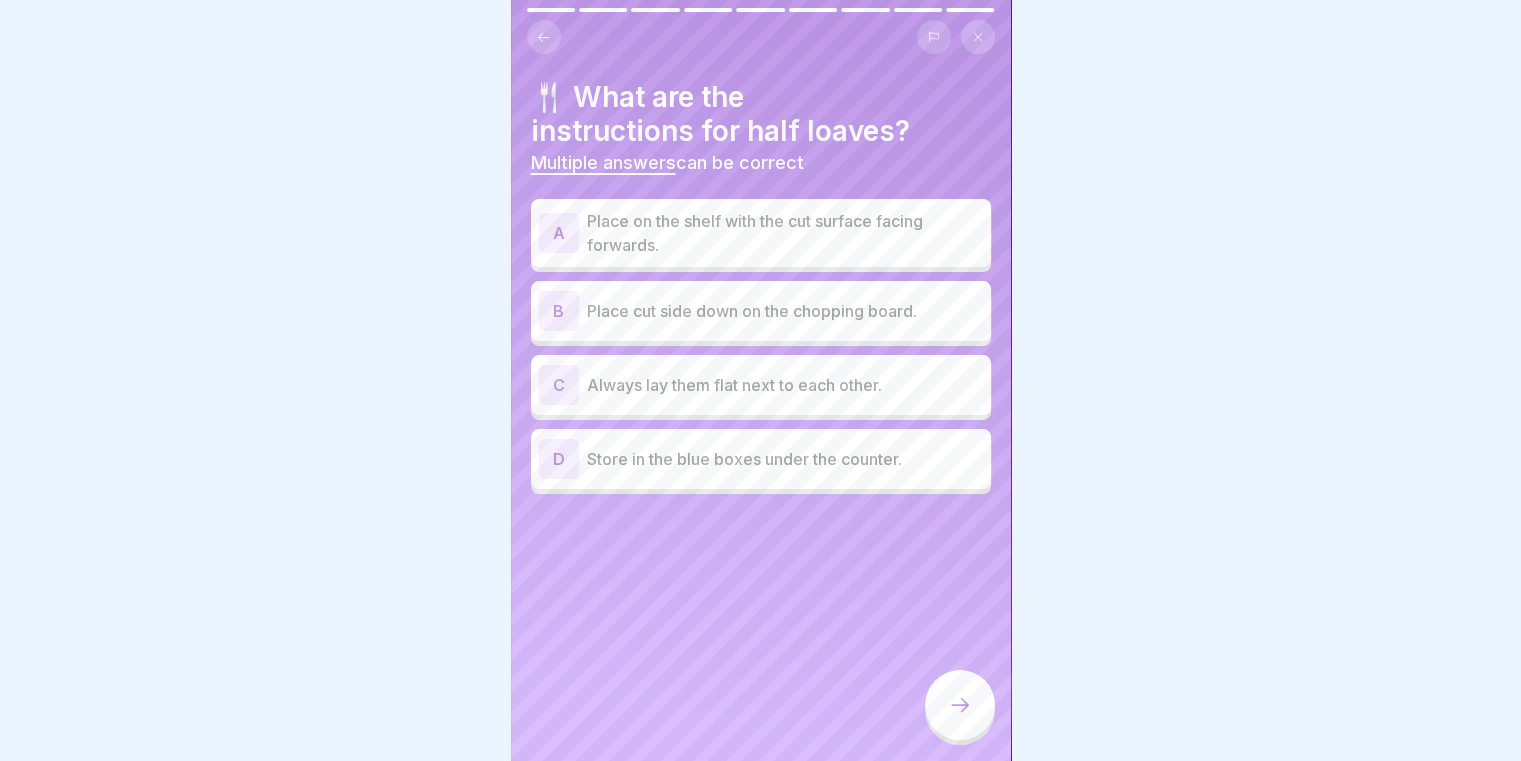 click on "Place cut side down on the chopping board." at bounding box center [785, 311] 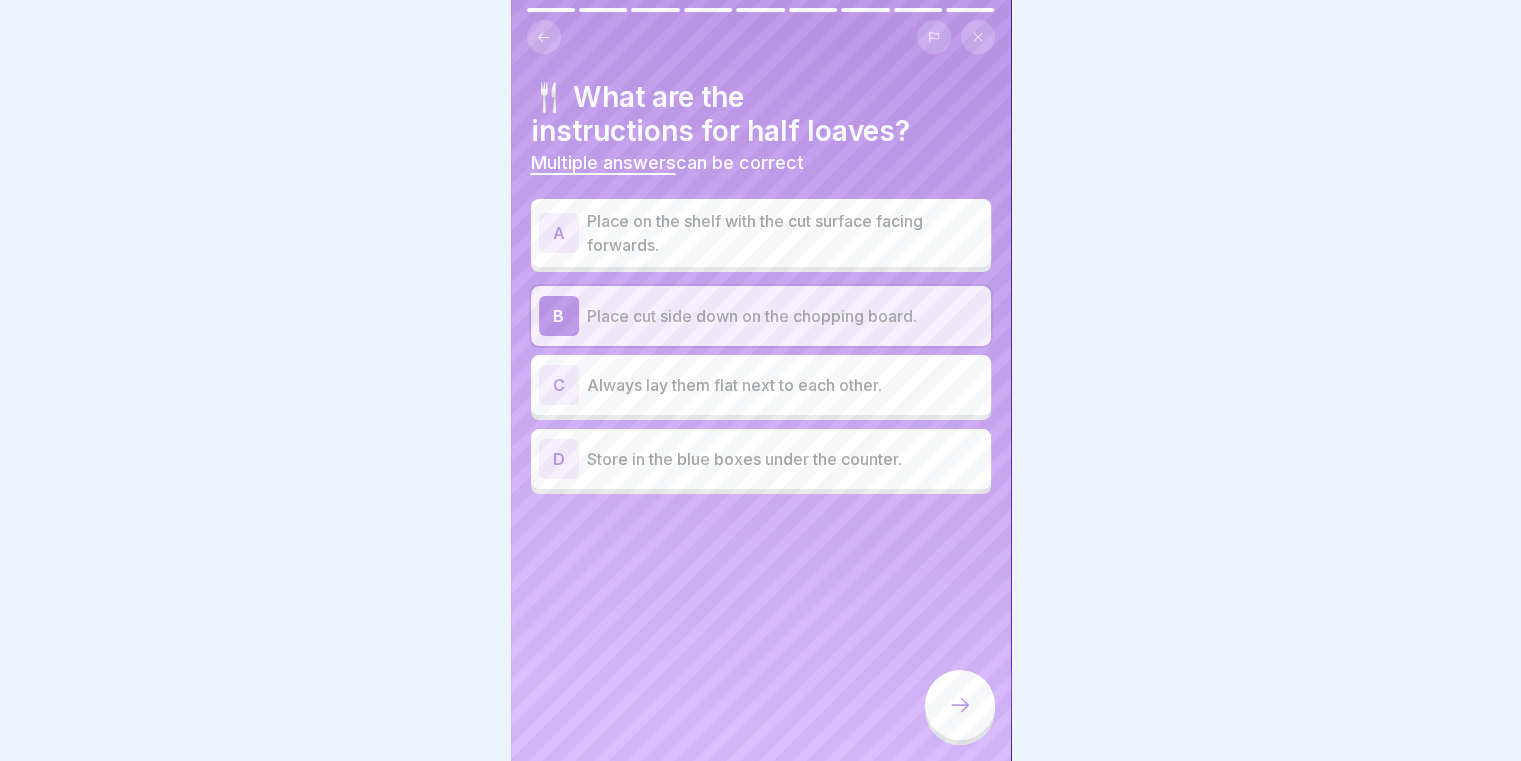 click on "Place on the shelf with the cut surface facing forwards." at bounding box center [785, 233] 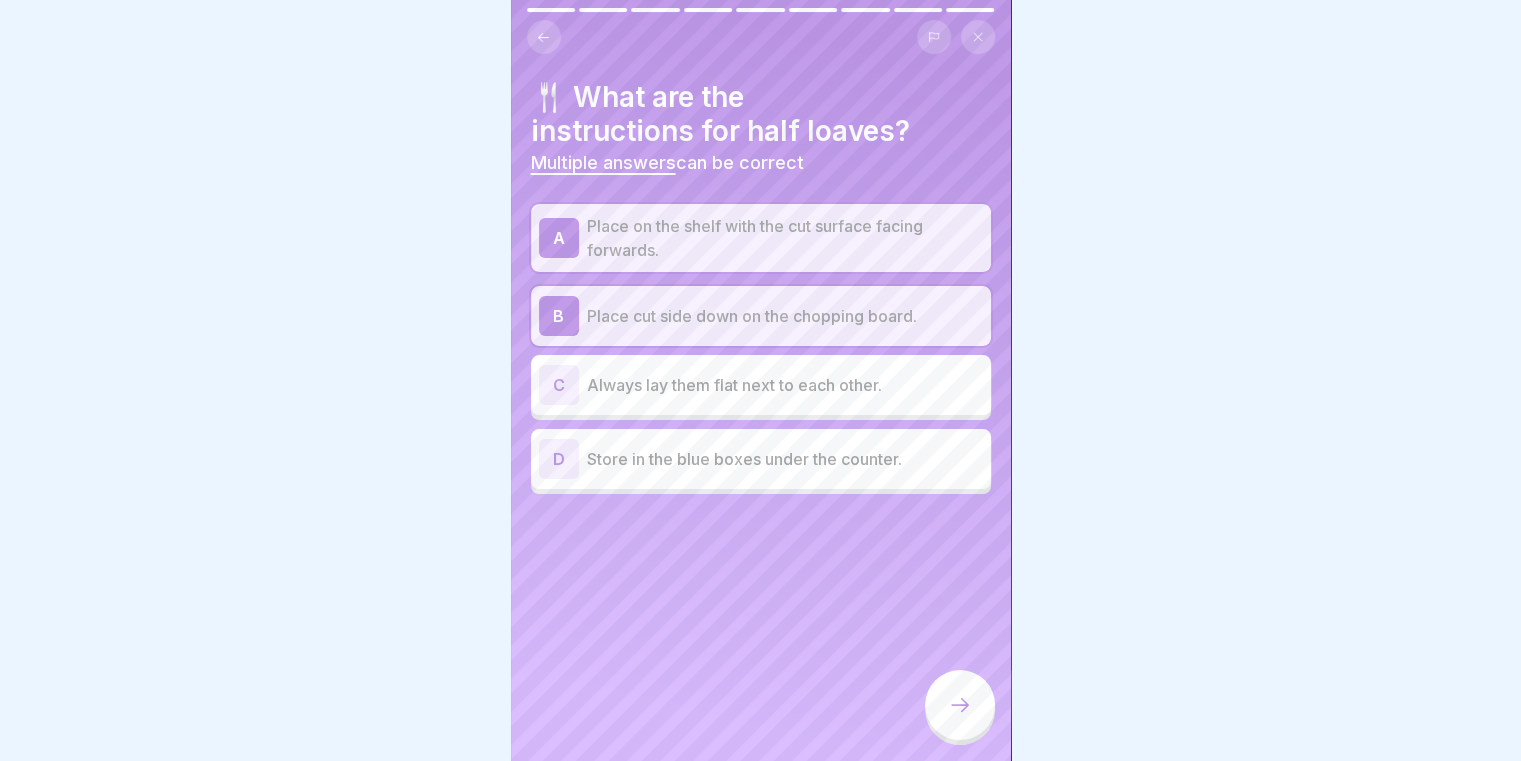 click on "Store in the blue boxes under the counter." at bounding box center (785, 459) 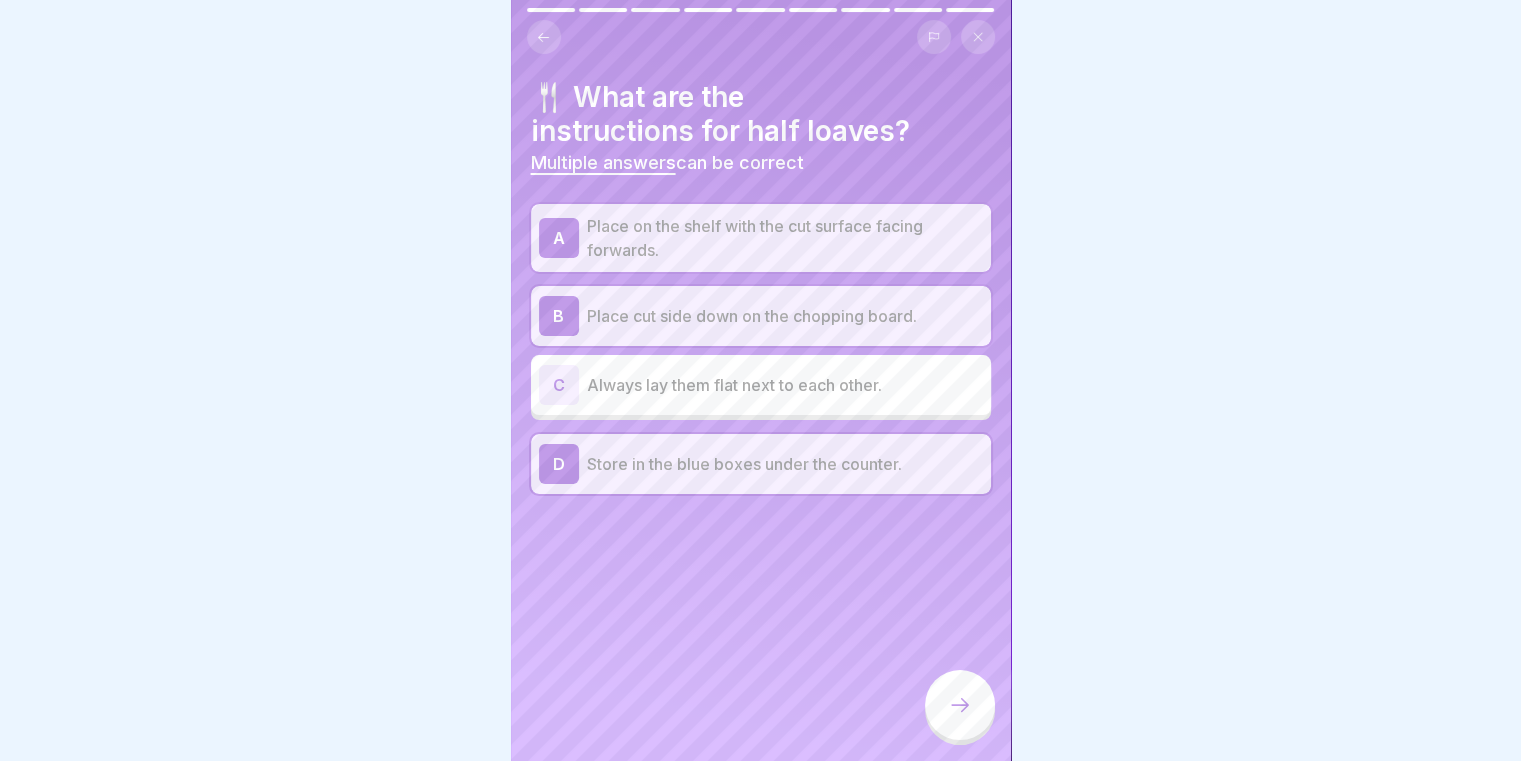 click at bounding box center (960, 705) 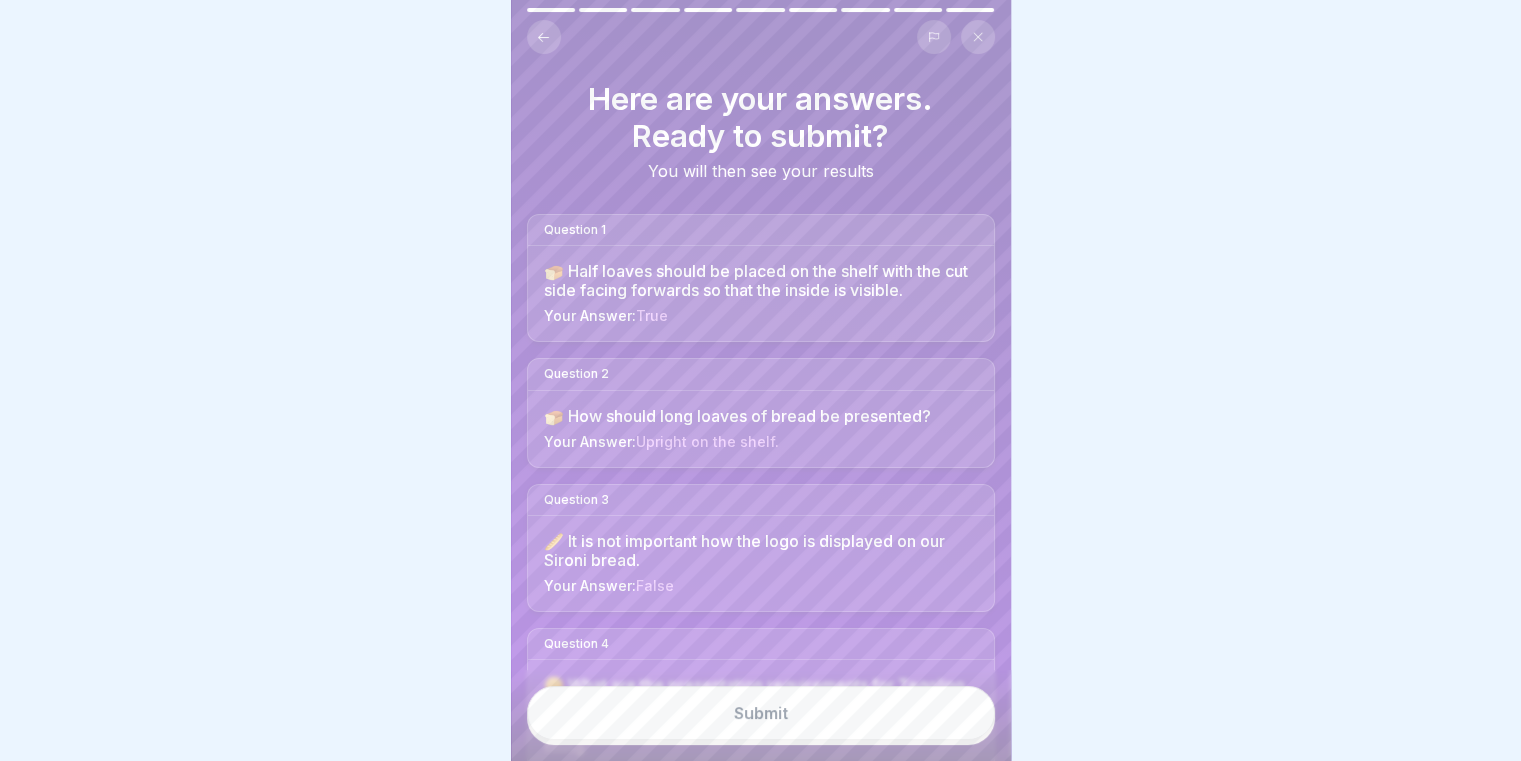 click on "Submit" at bounding box center (761, 713) 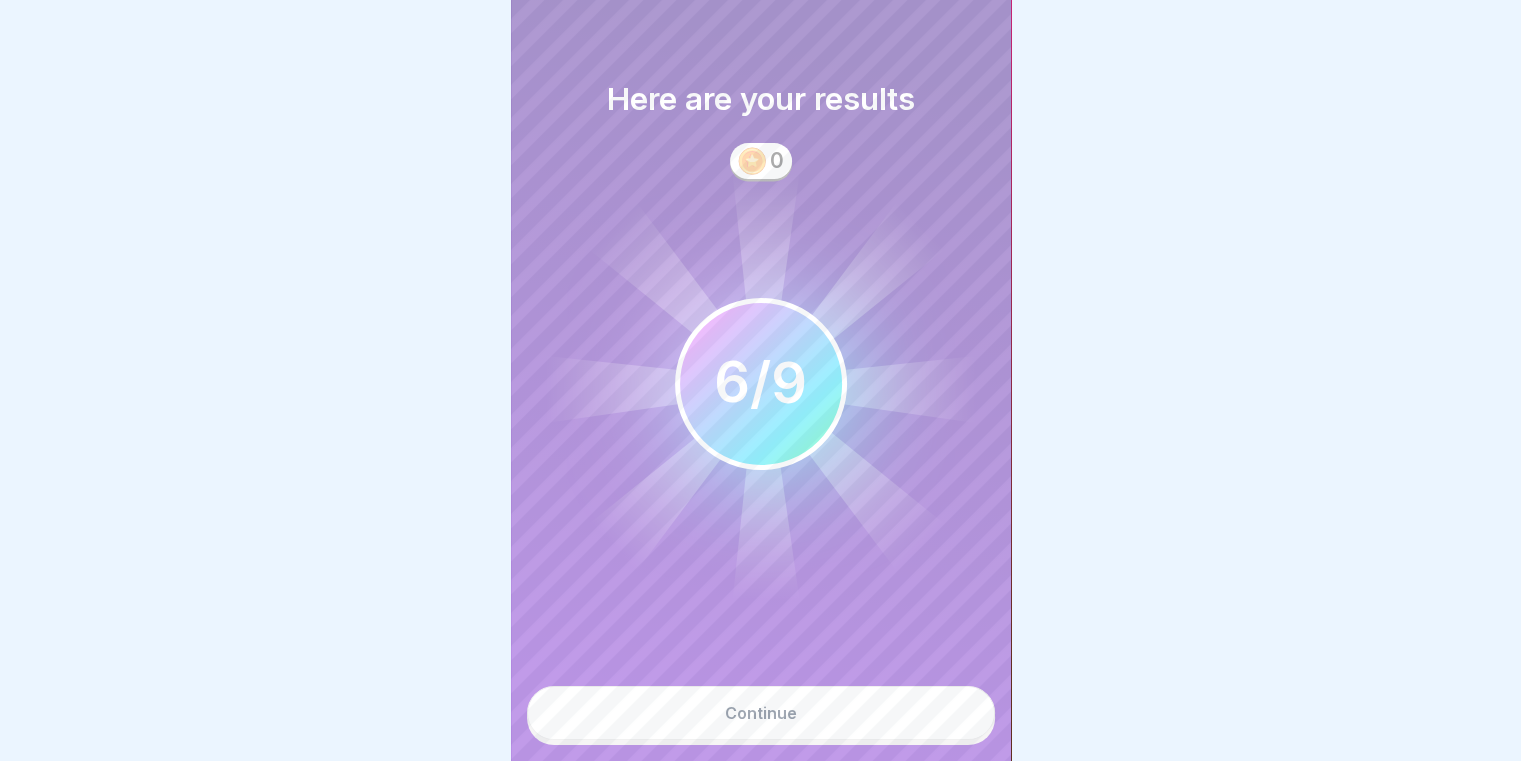 click on "Continue" at bounding box center (761, 713) 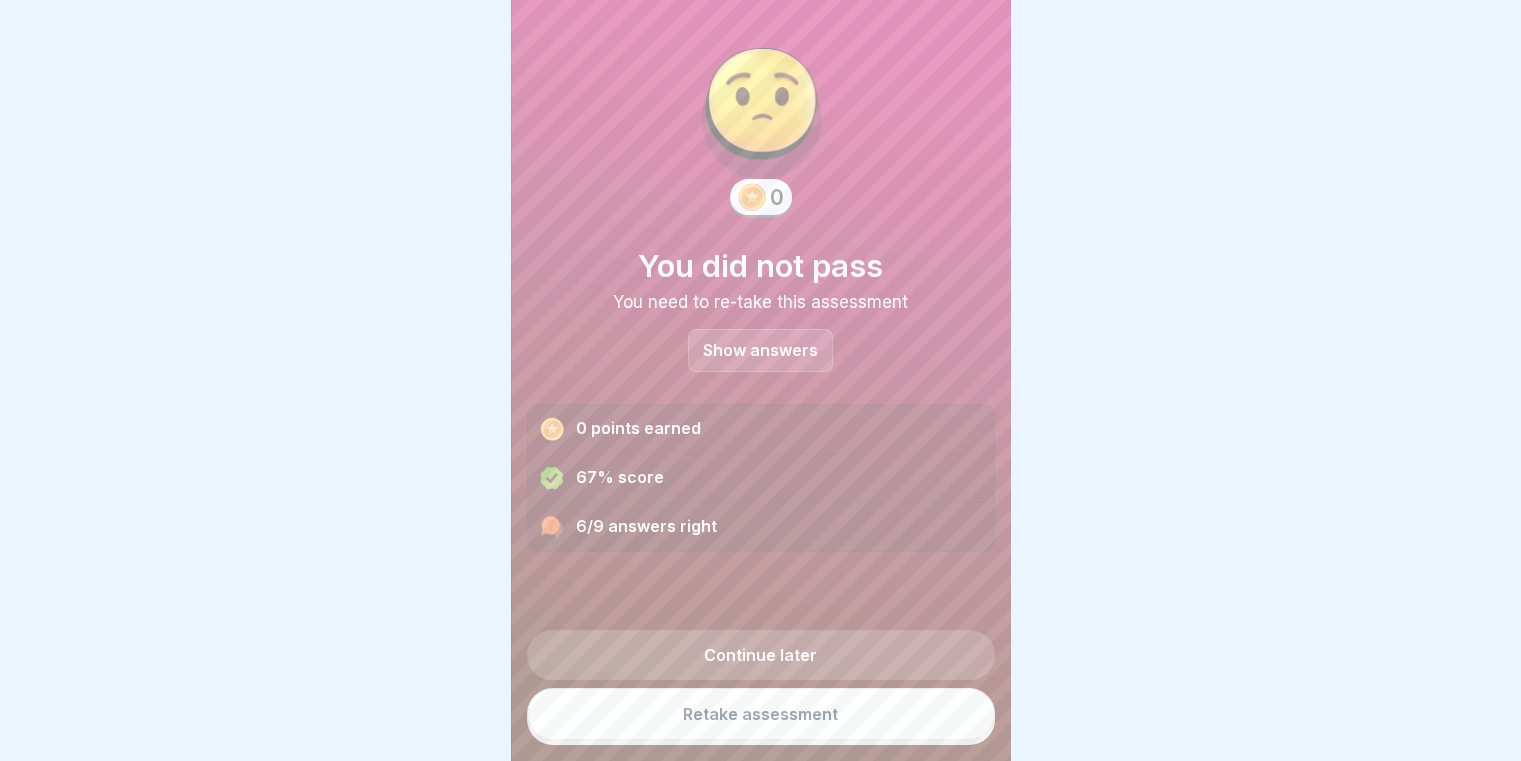 click on "Show answers" at bounding box center (760, 350) 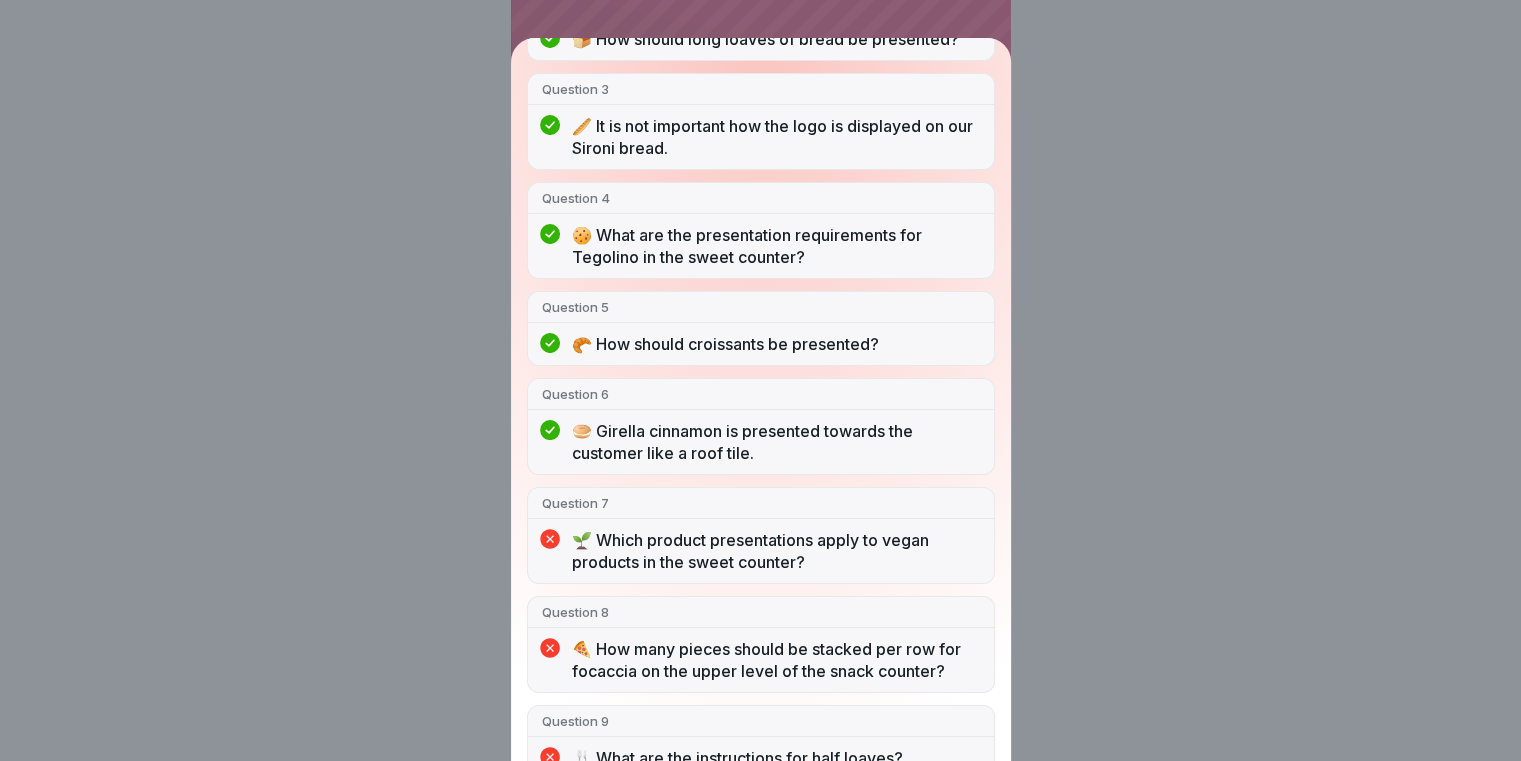 scroll, scrollTop: 444, scrollLeft: 0, axis: vertical 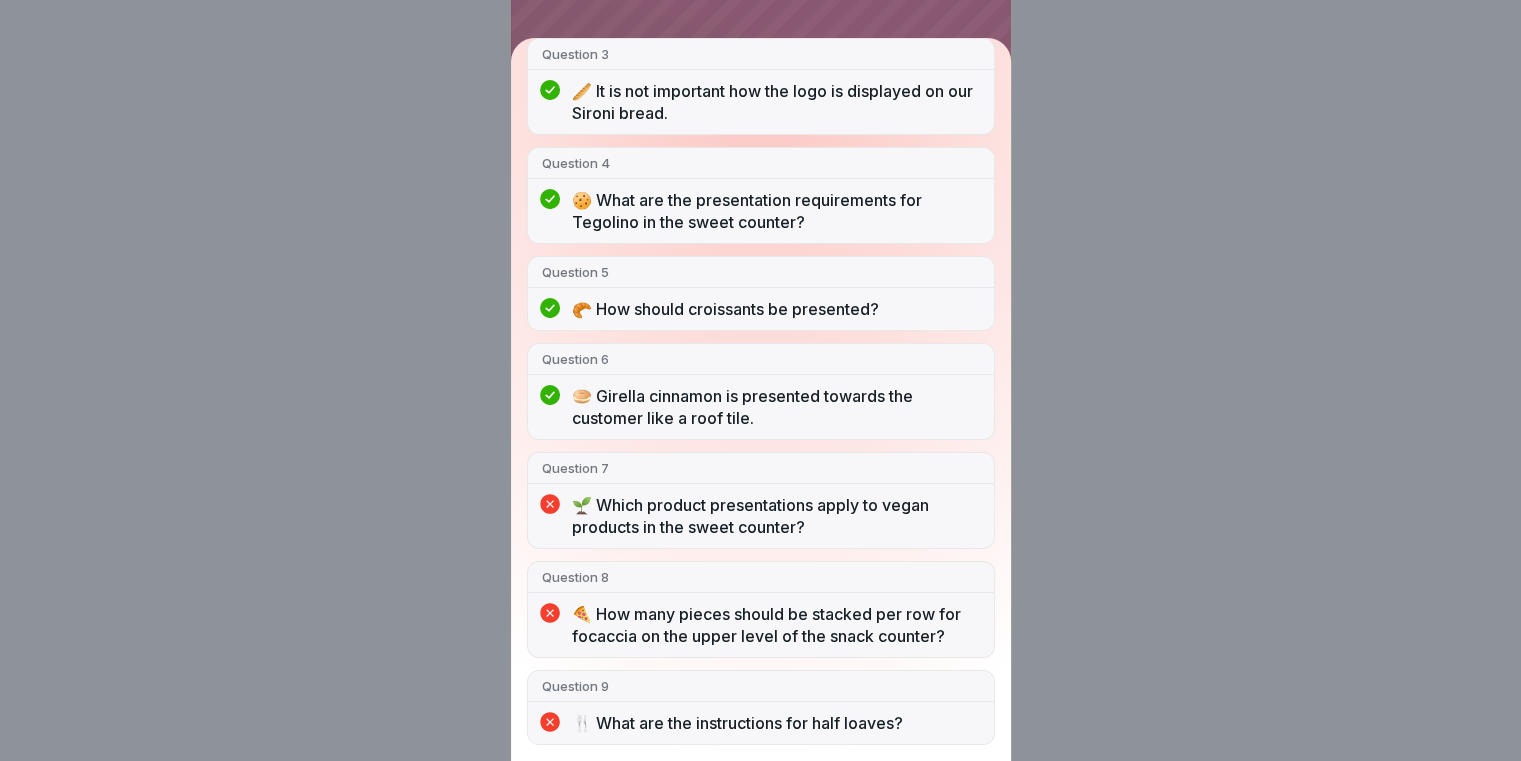 drag, startPoint x: 937, startPoint y: 660, endPoint x: 1075, endPoint y: 604, distance: 148.92952 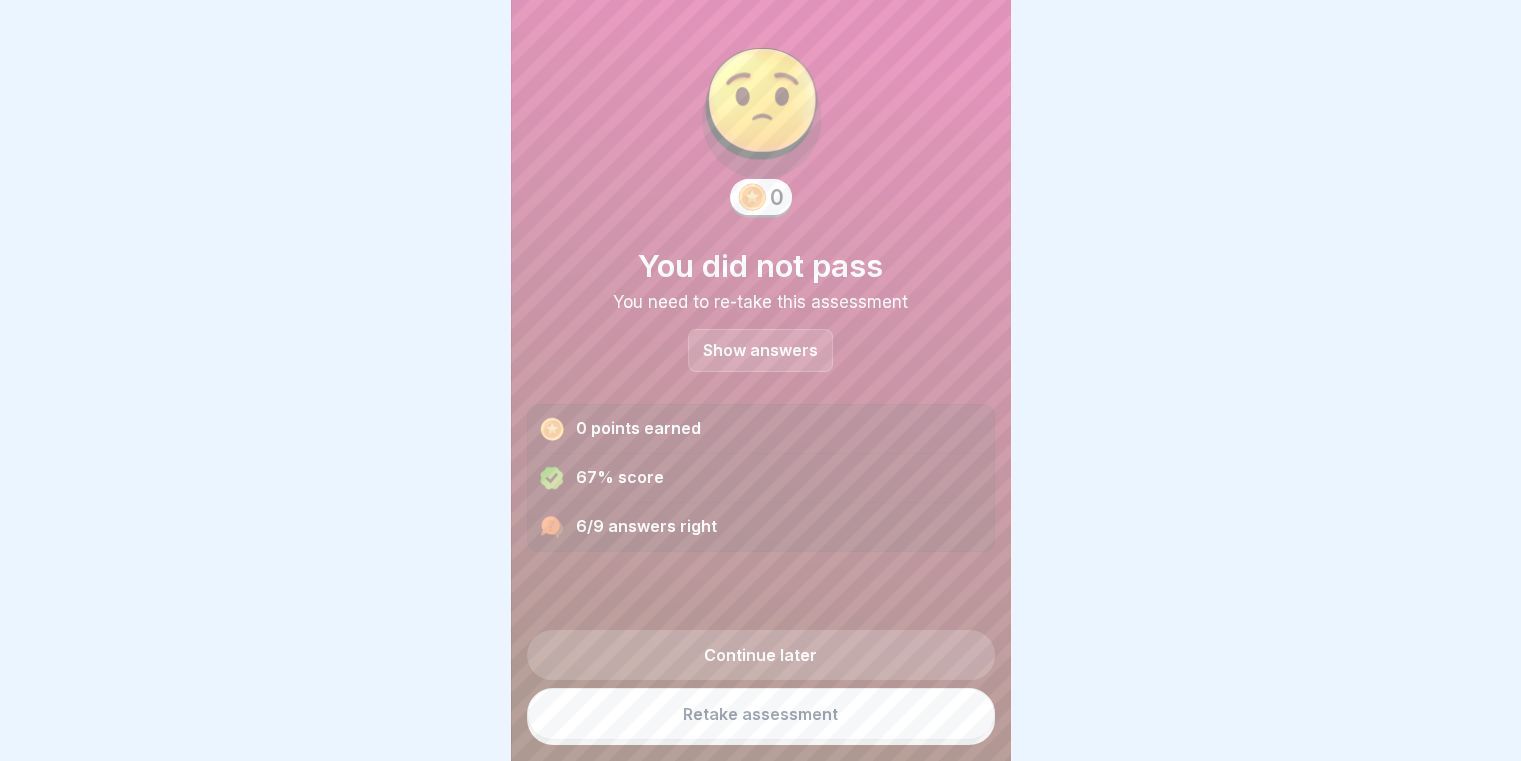 scroll, scrollTop: 15, scrollLeft: 0, axis: vertical 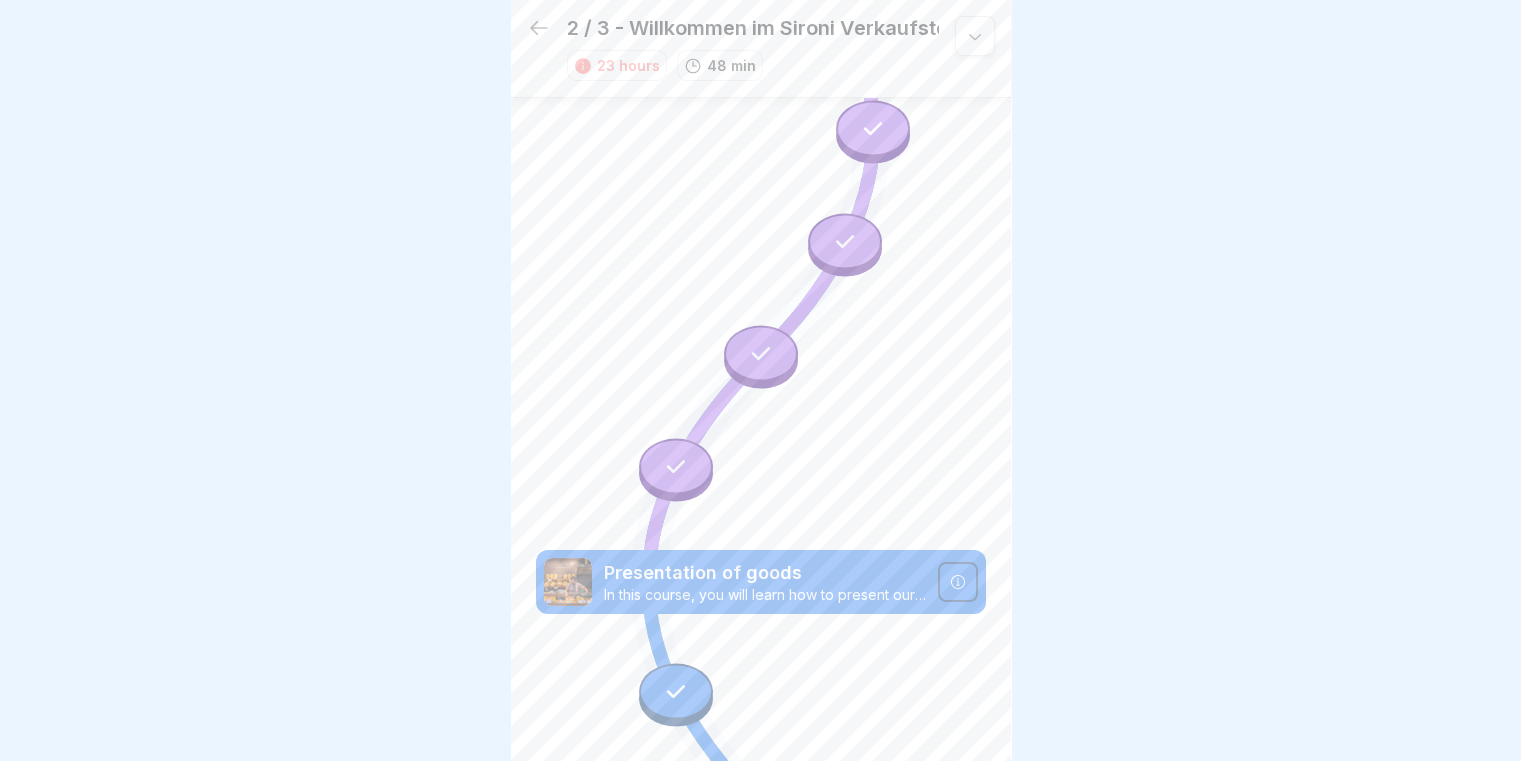 click on "Packaging standards   Presentation of goods In this course, you will learn how to present our products correctly in the shop window and what standards need to be observed.   Pizza and farcita standards and preparation Learn the basics of pizza preparation, from hygiene standards to recipes such as margherita, farcita and more. Perfect for new employees to ensure quality and consistency.   Coffee standards Here you will learn how we prepare our coffee drinks" at bounding box center (761, 1088) 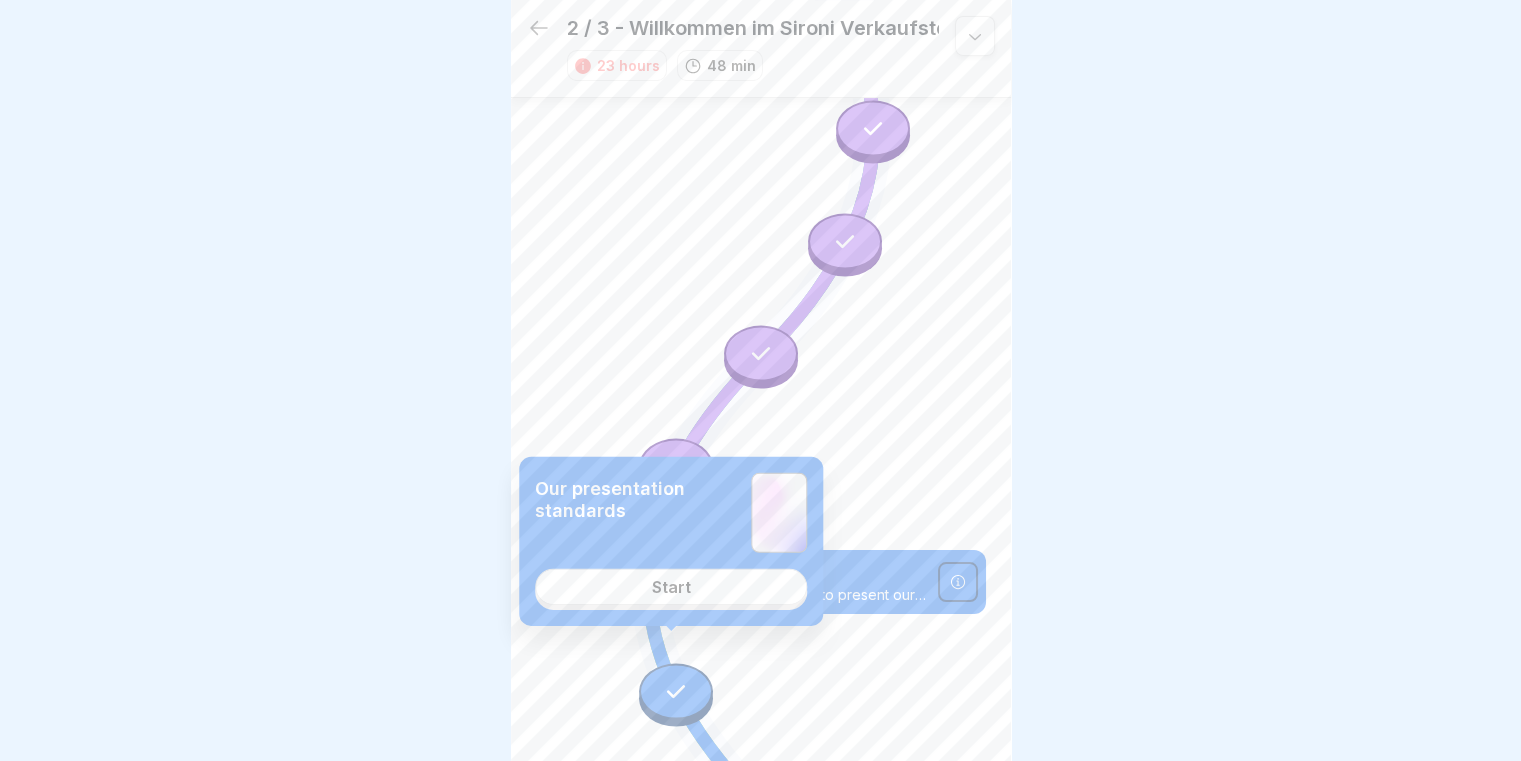 click on "Start" at bounding box center [671, 587] 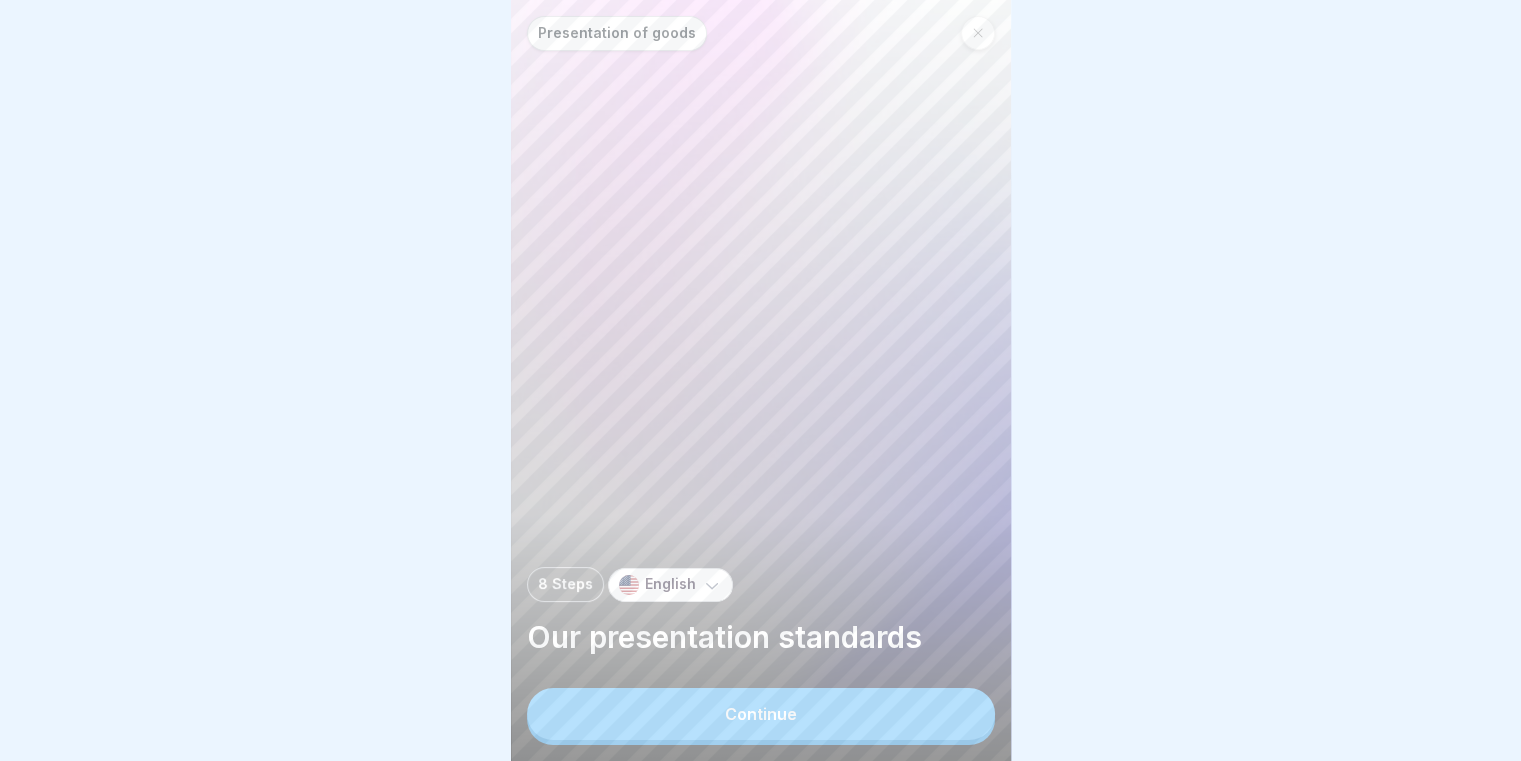 scroll, scrollTop: 15, scrollLeft: 0, axis: vertical 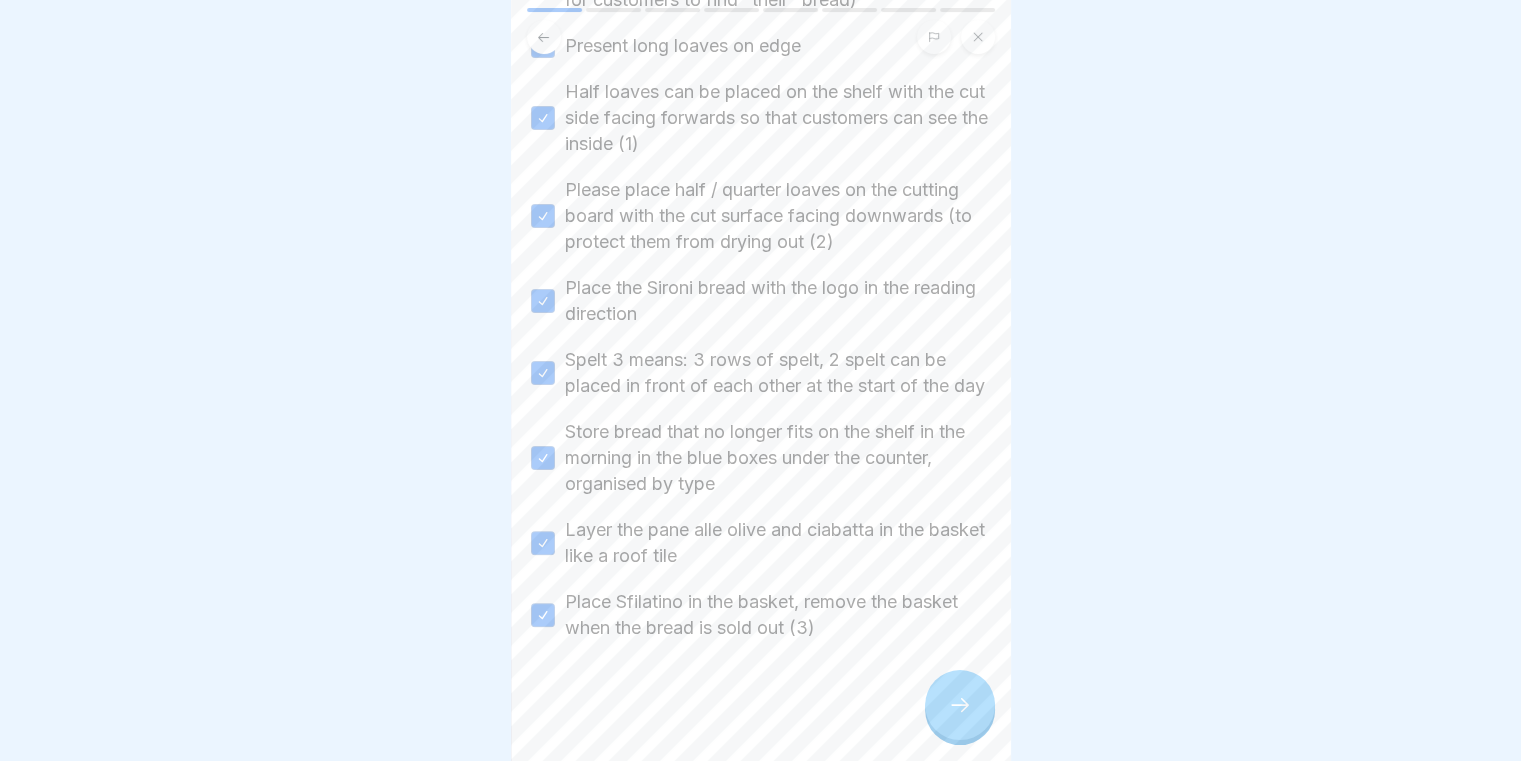 click 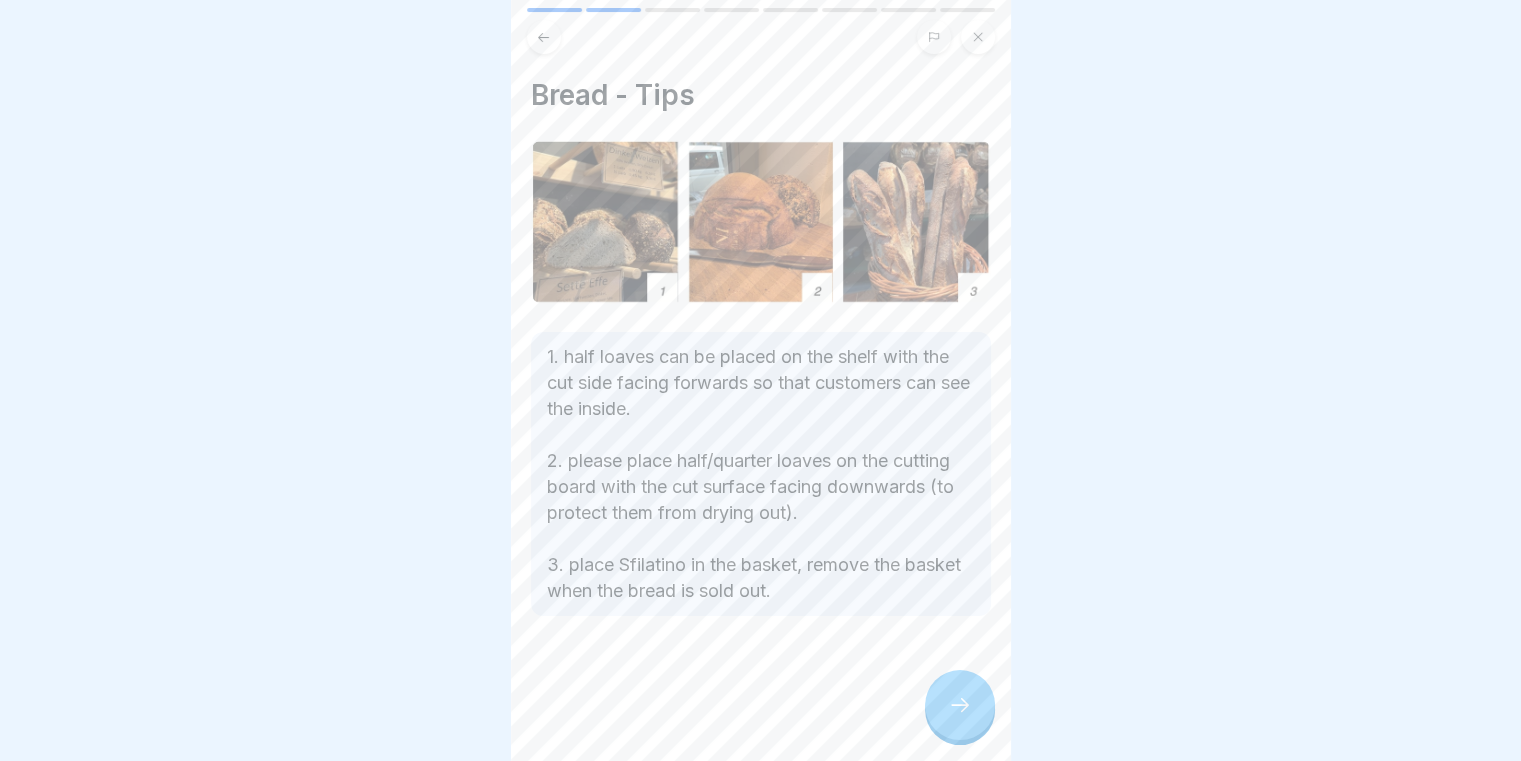 click 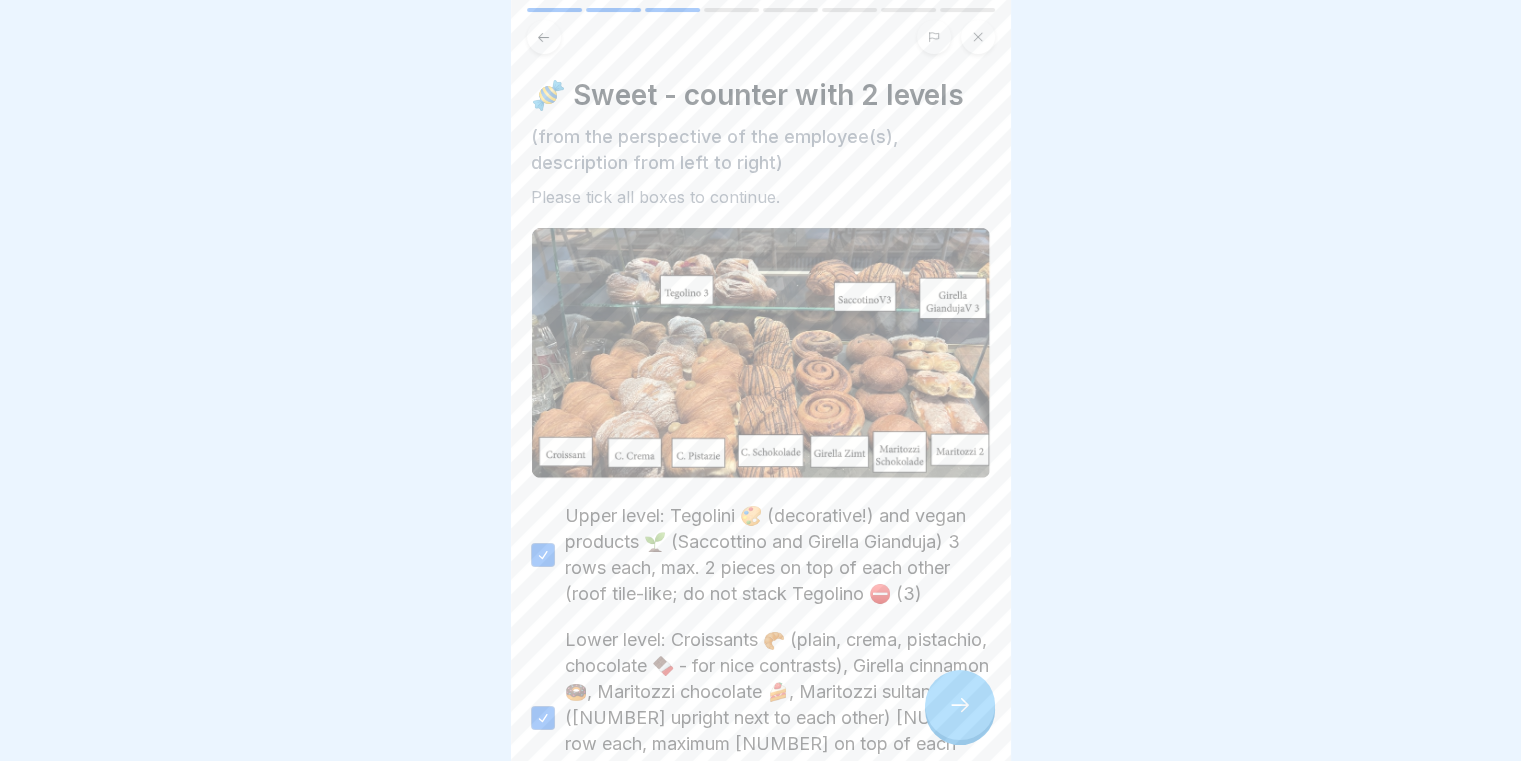 click 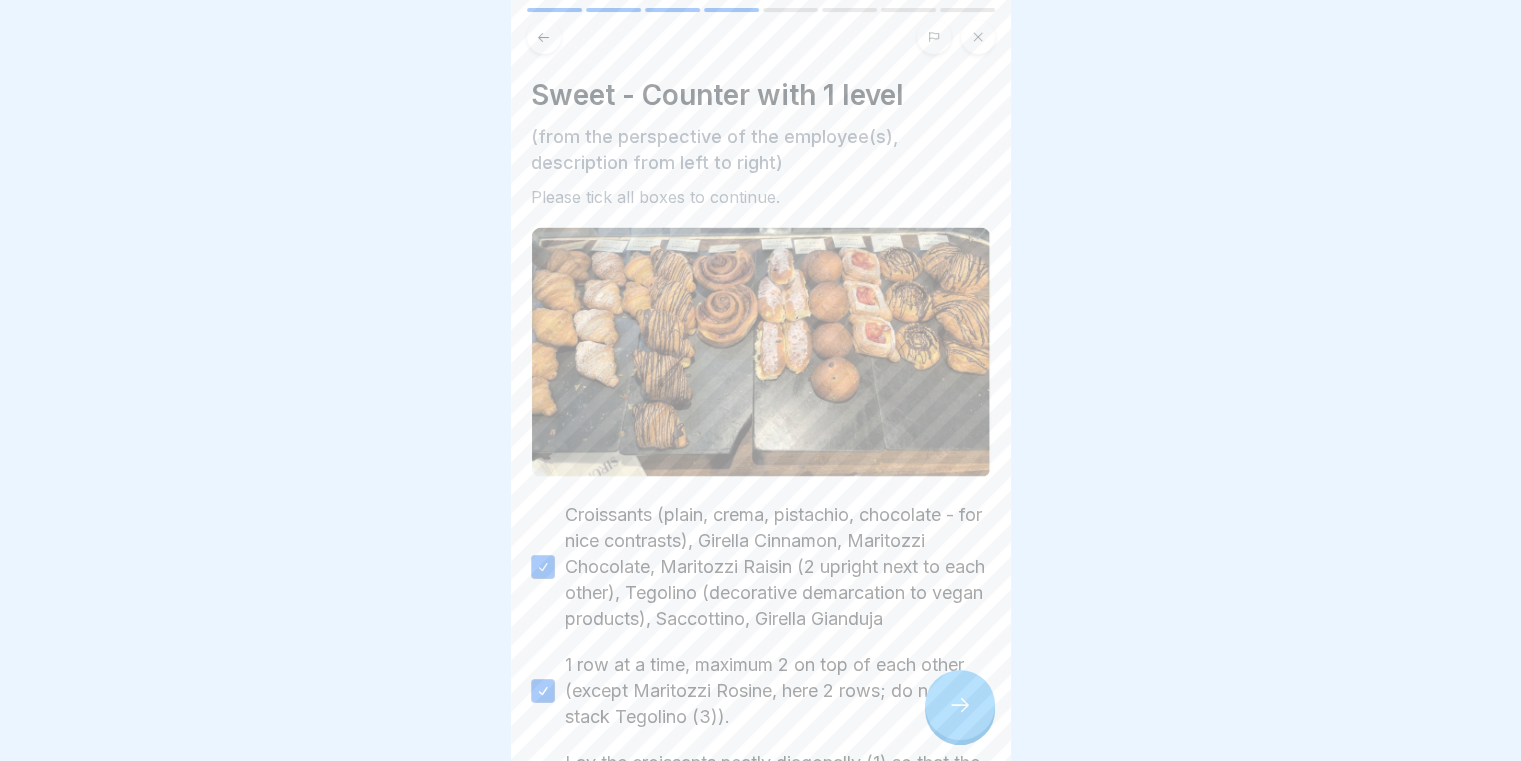 click 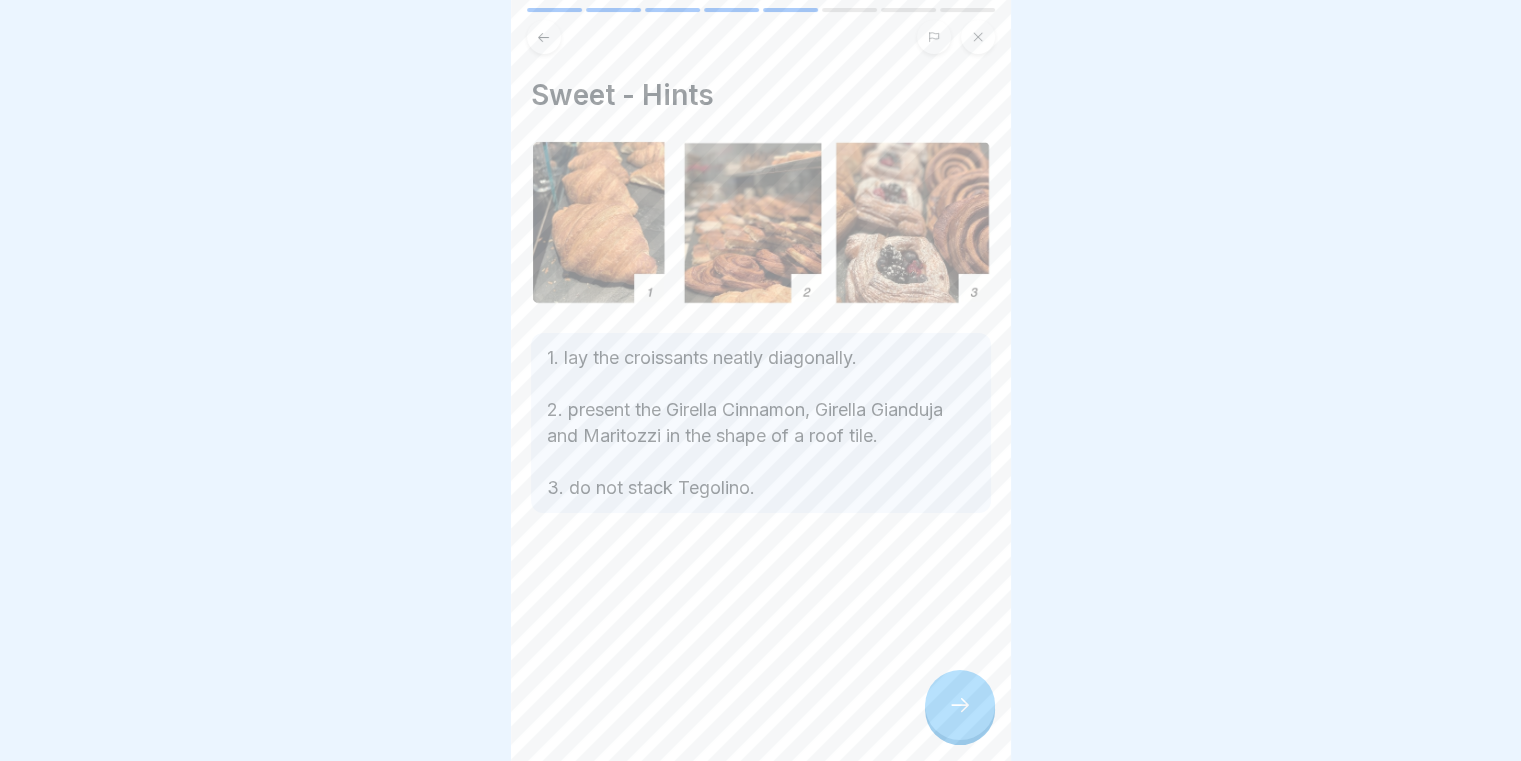 click 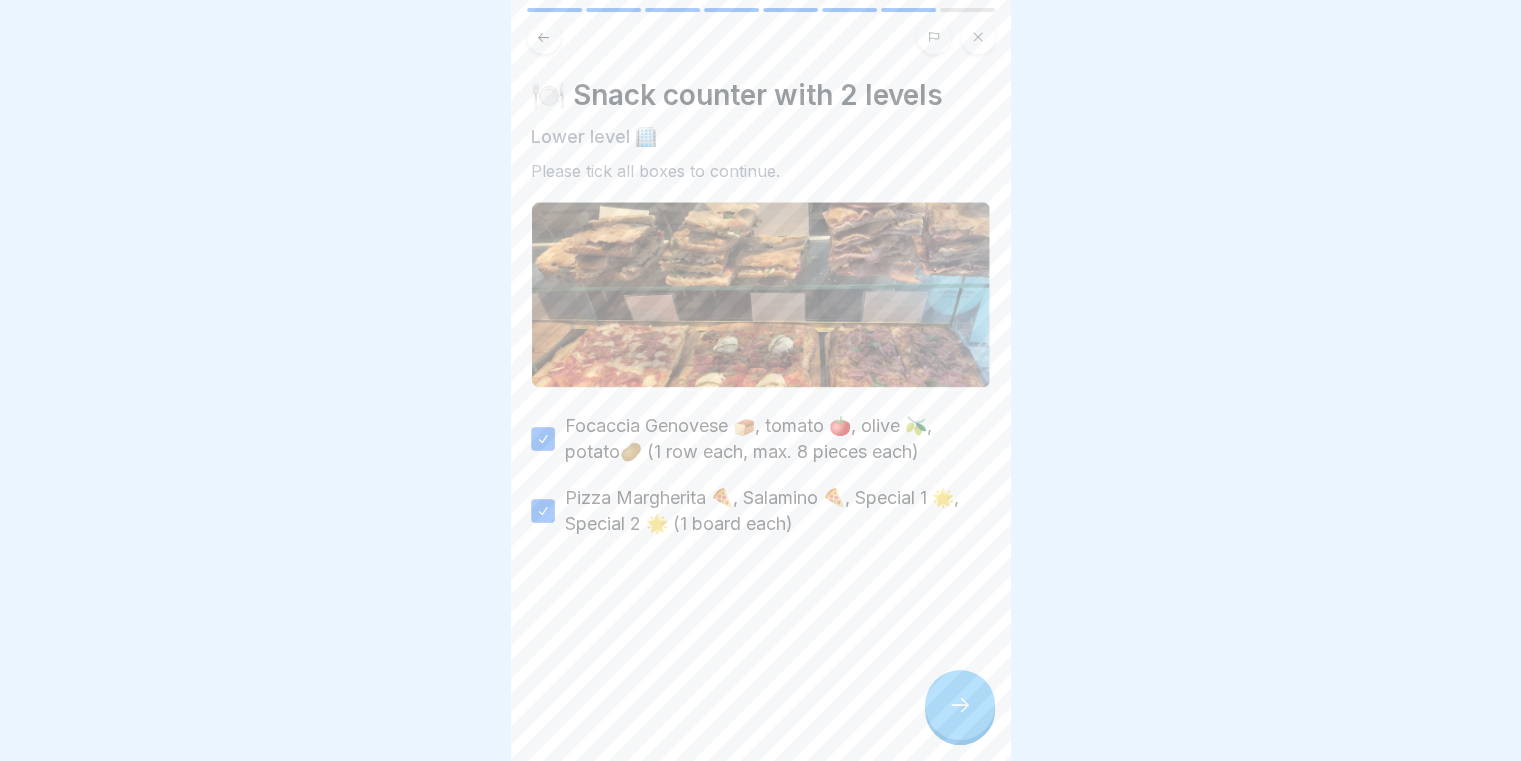 click 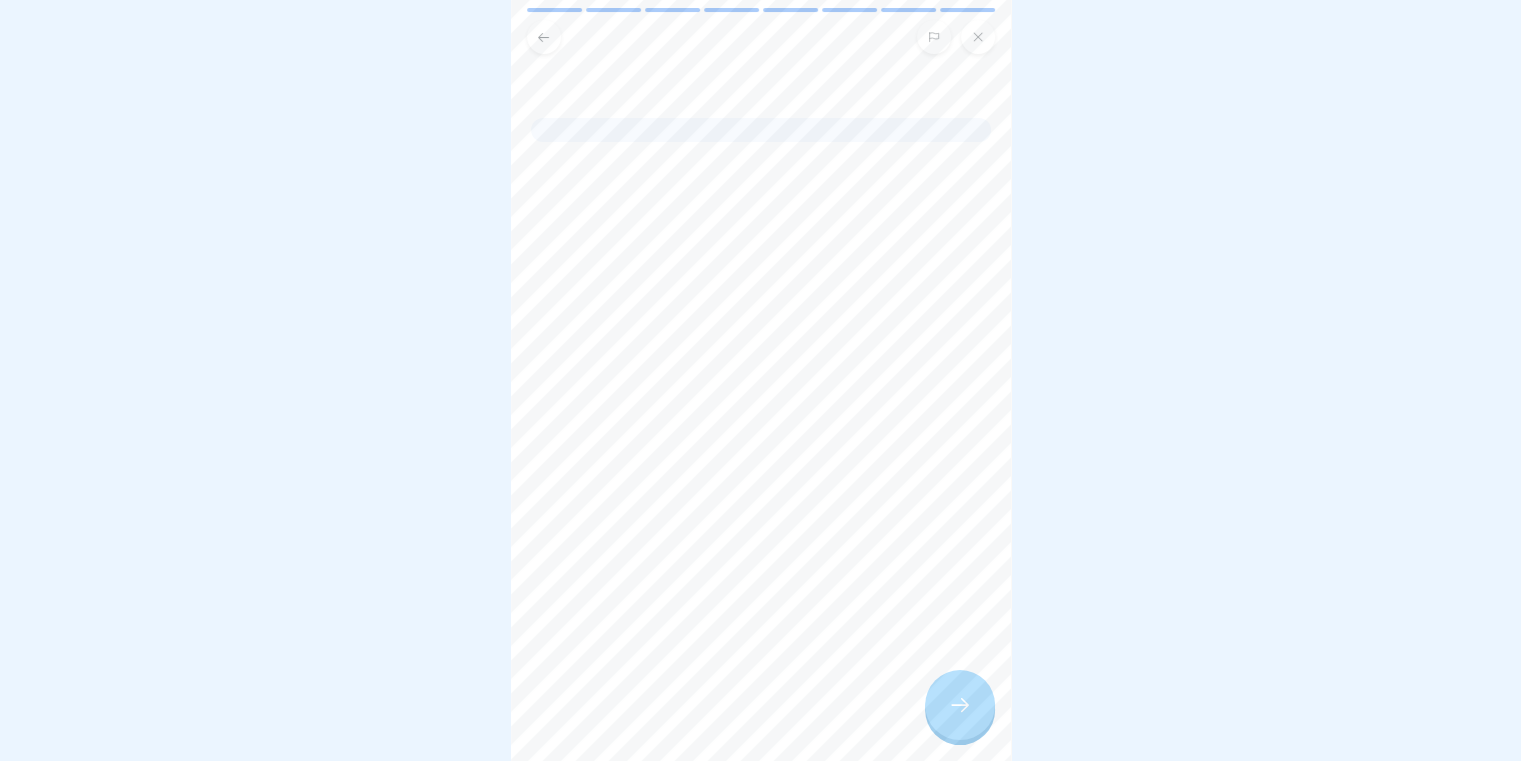 click at bounding box center (544, 37) 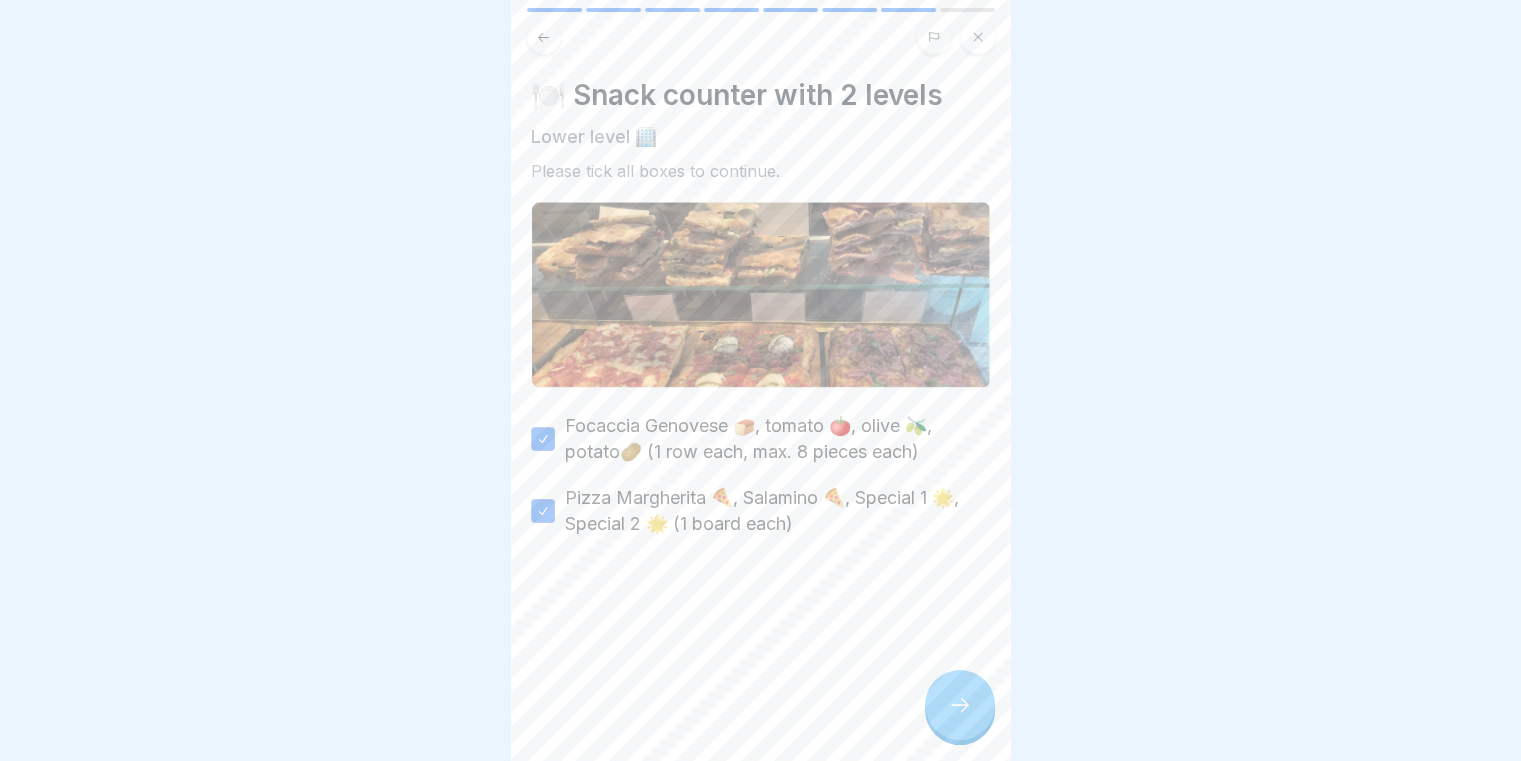 click at bounding box center (544, 37) 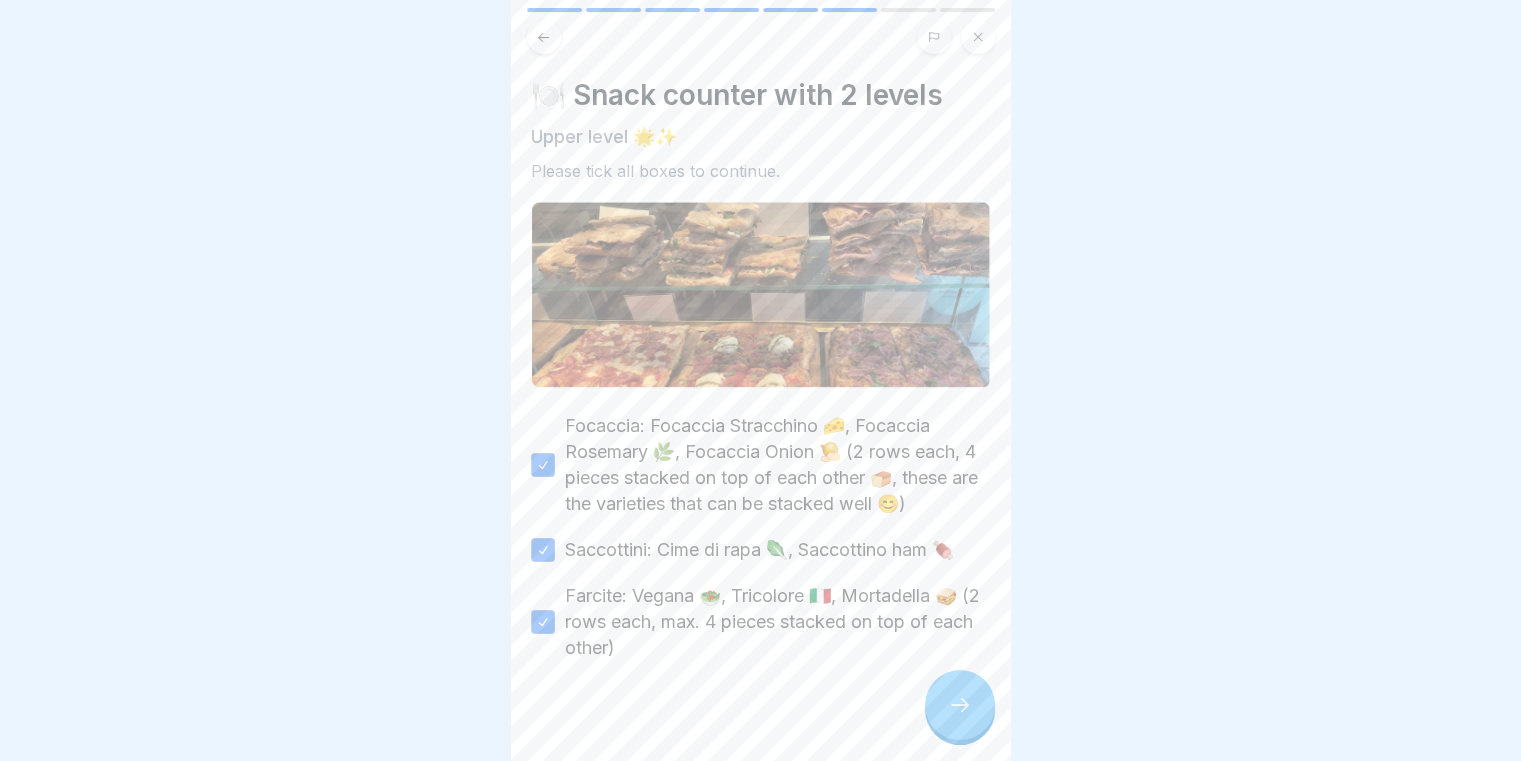 click at bounding box center [544, 37] 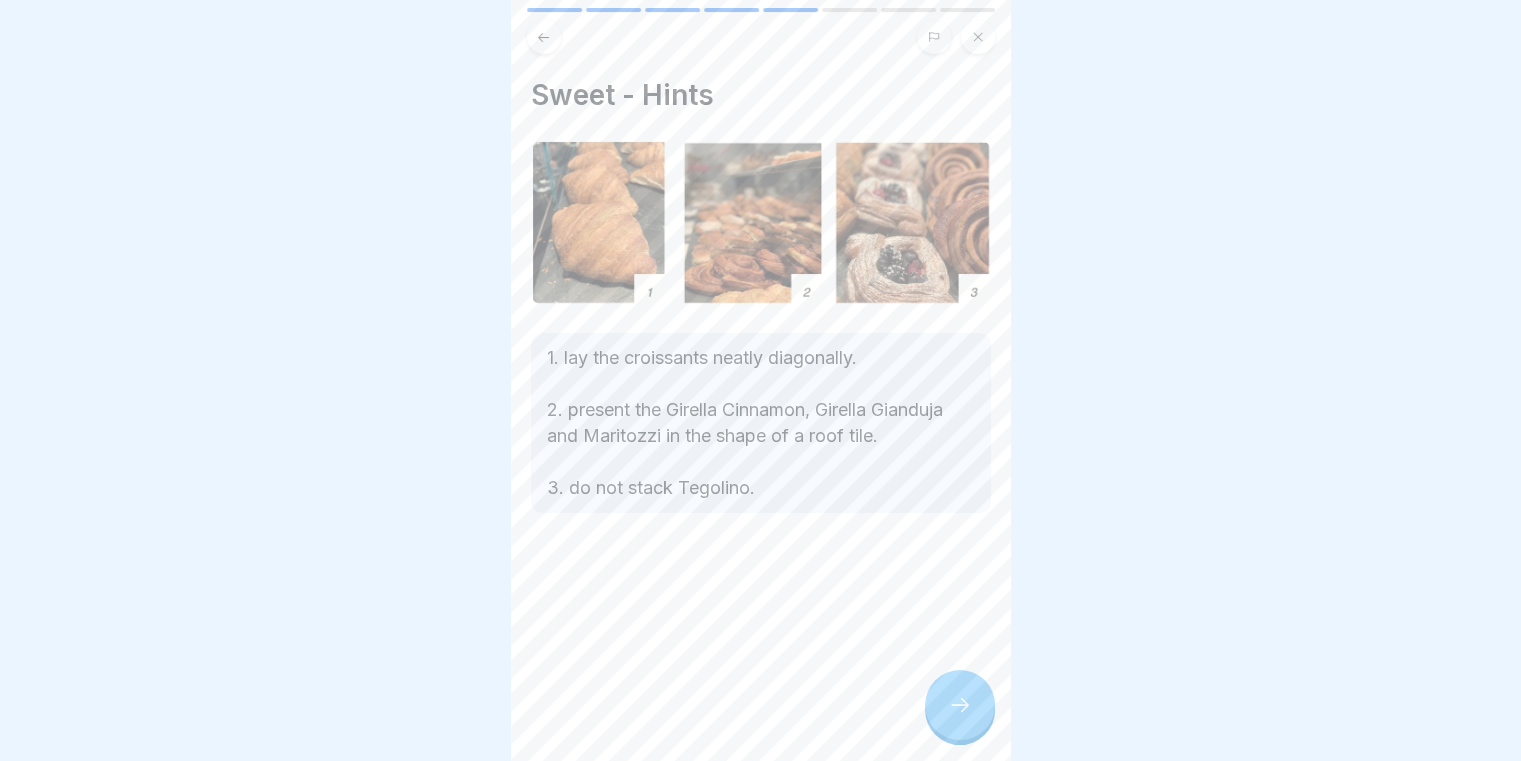 click at bounding box center (960, 705) 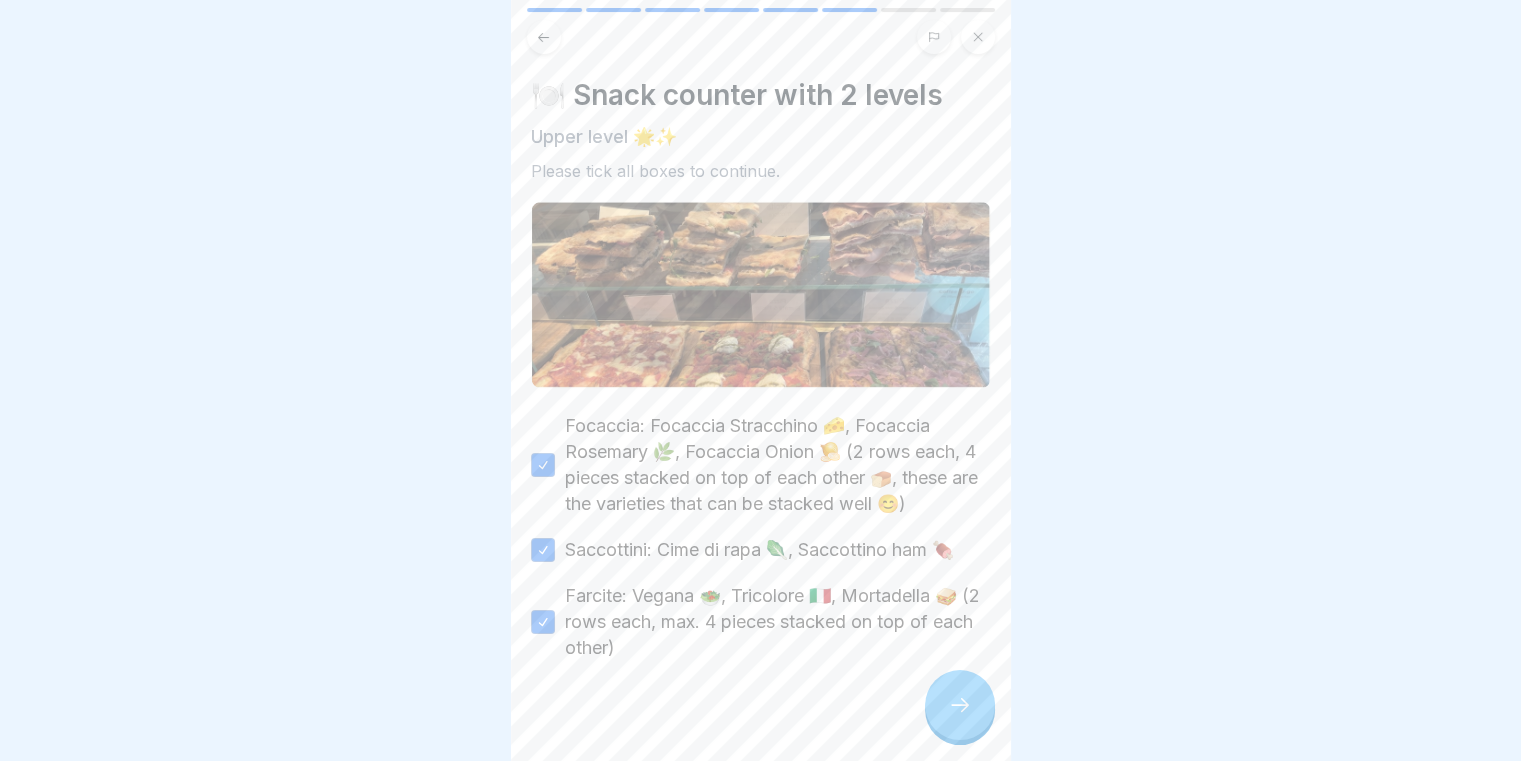 scroll, scrollTop: 13, scrollLeft: 0, axis: vertical 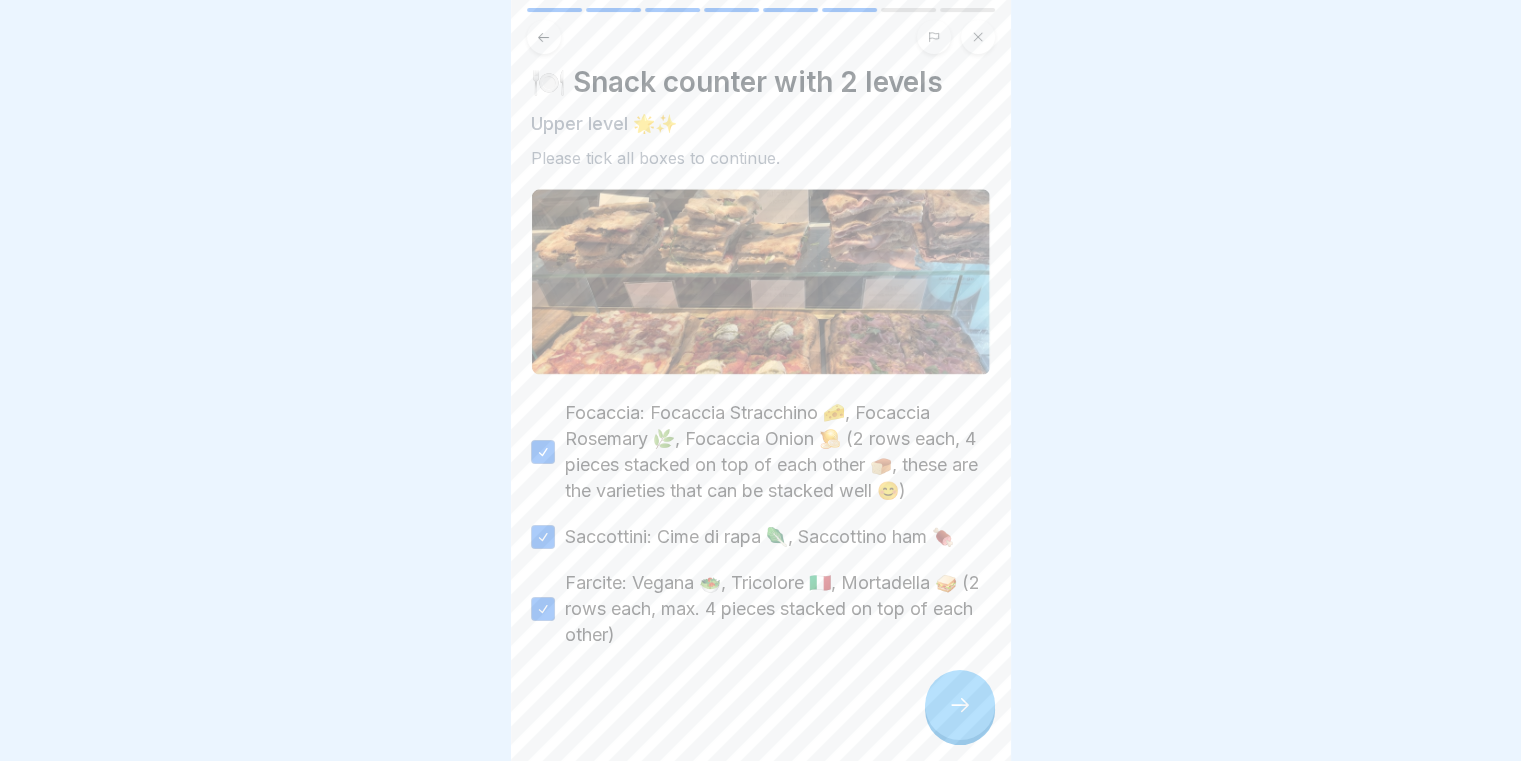 click 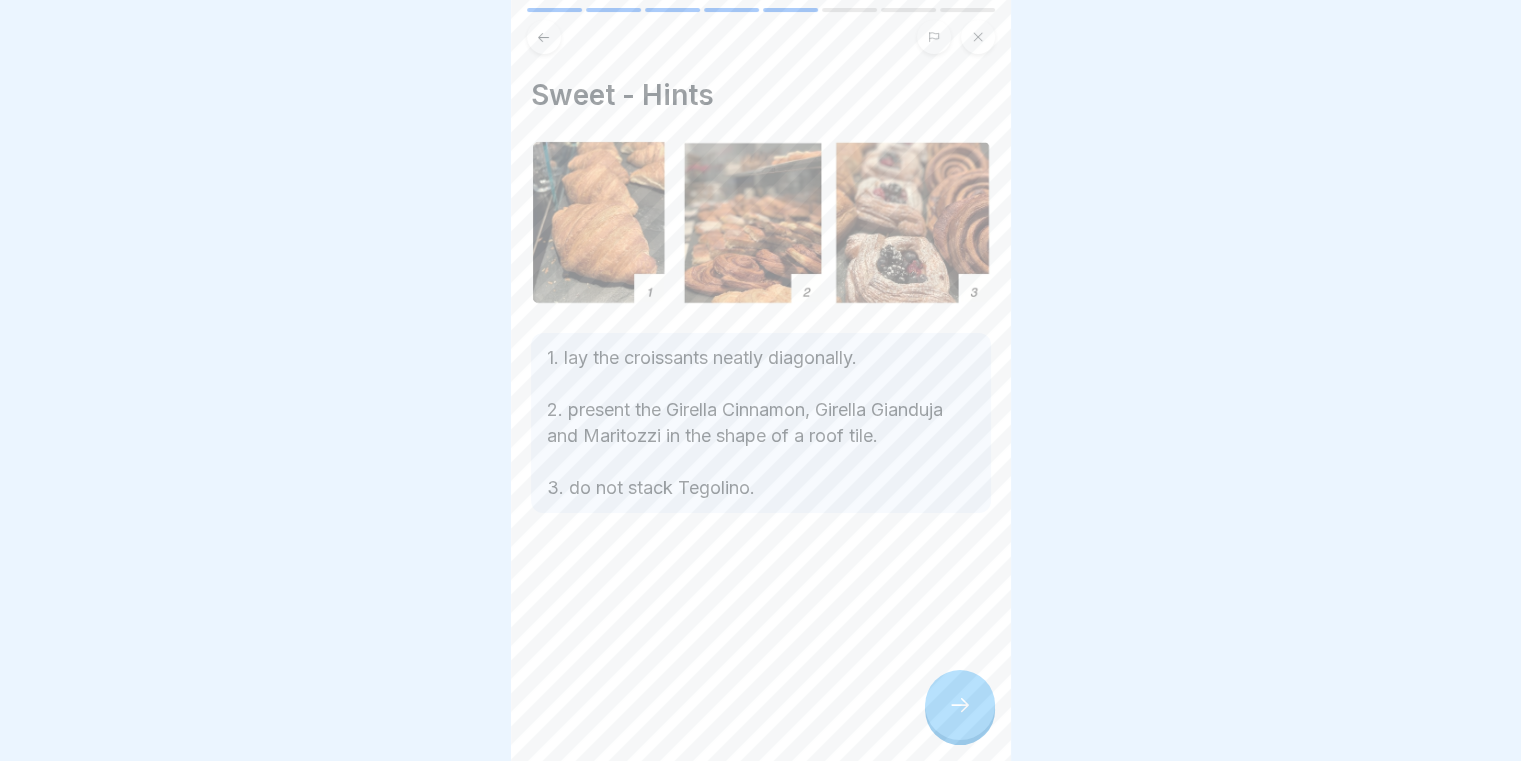 click 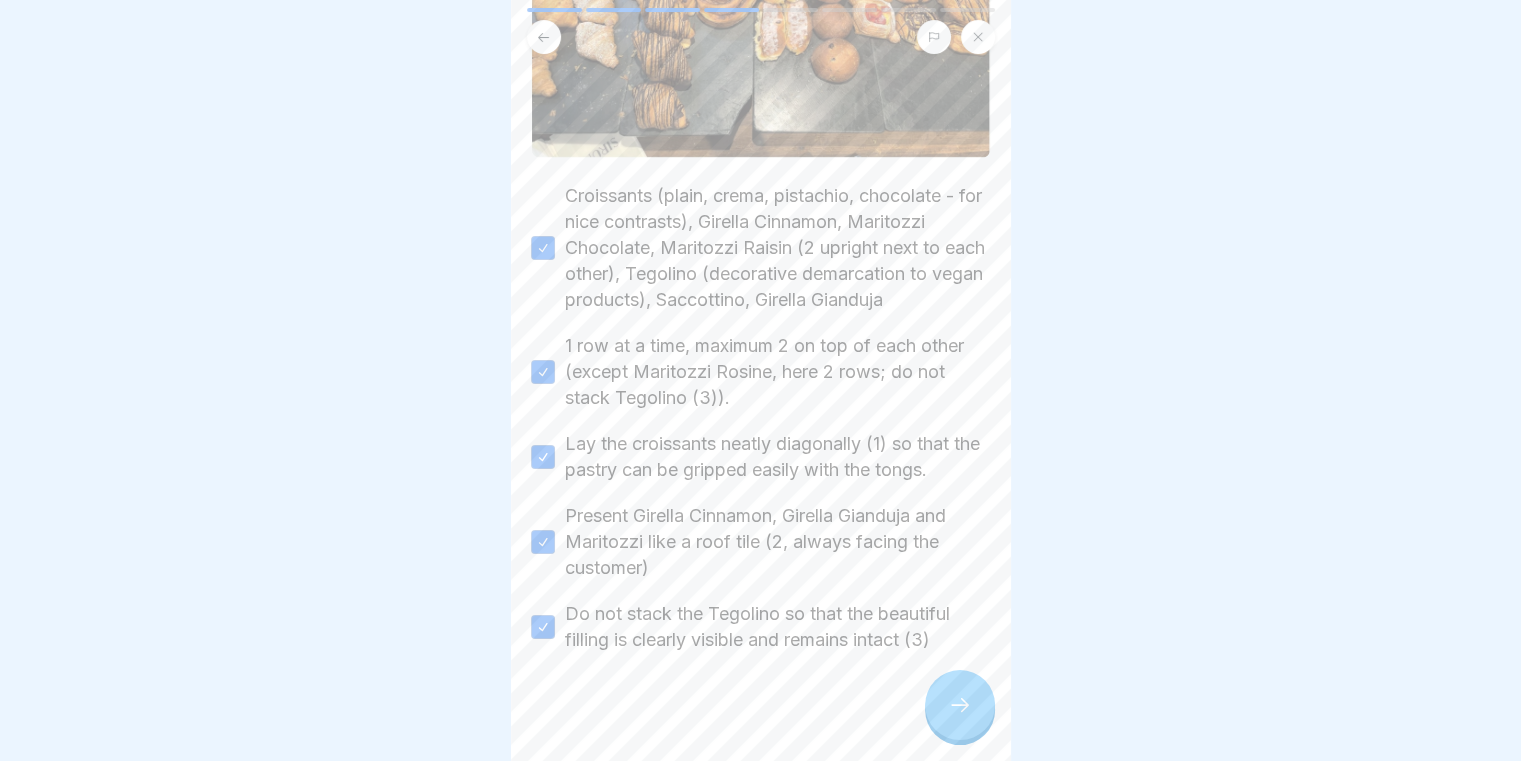 scroll, scrollTop: 323, scrollLeft: 0, axis: vertical 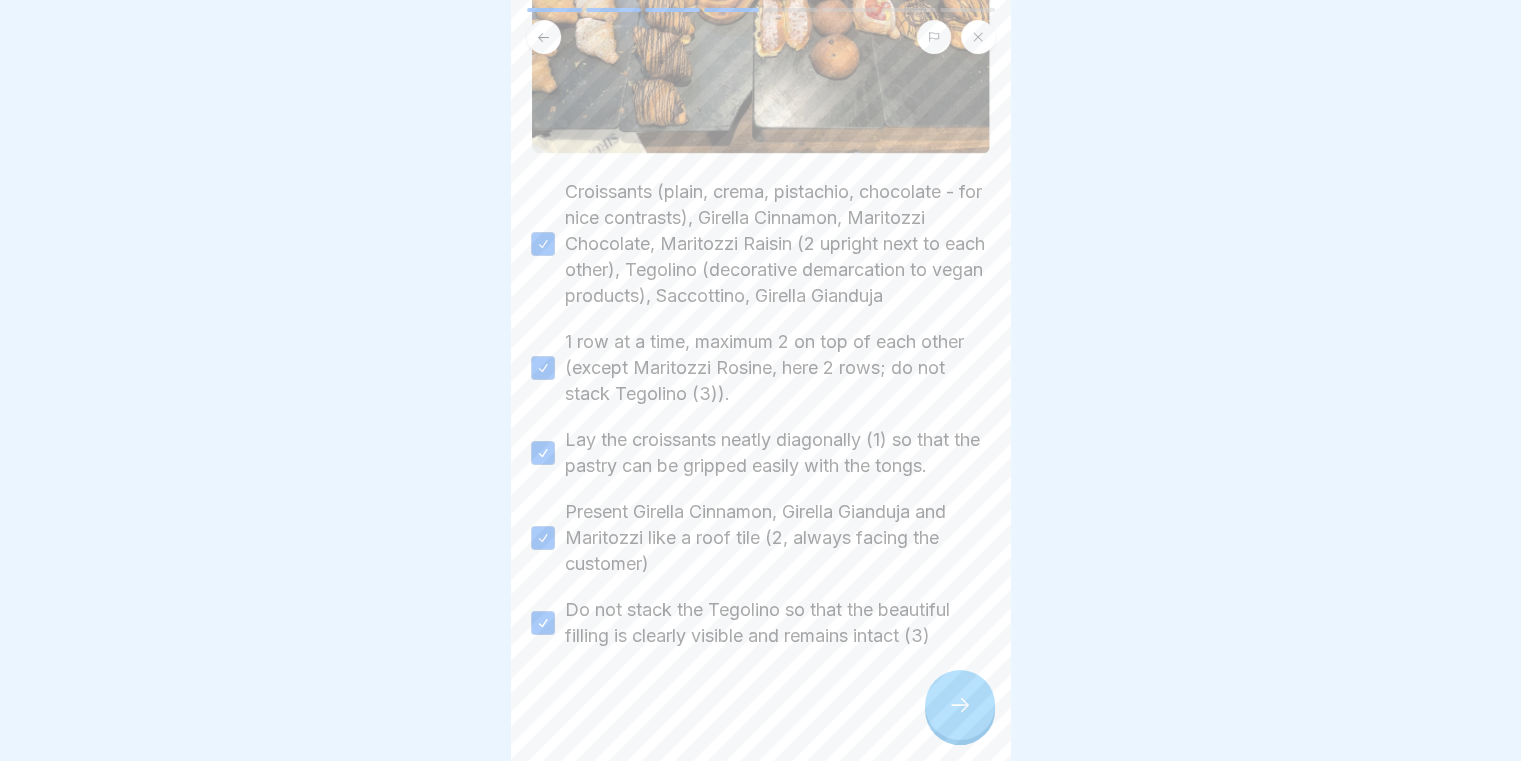 click at bounding box center (960, 705) 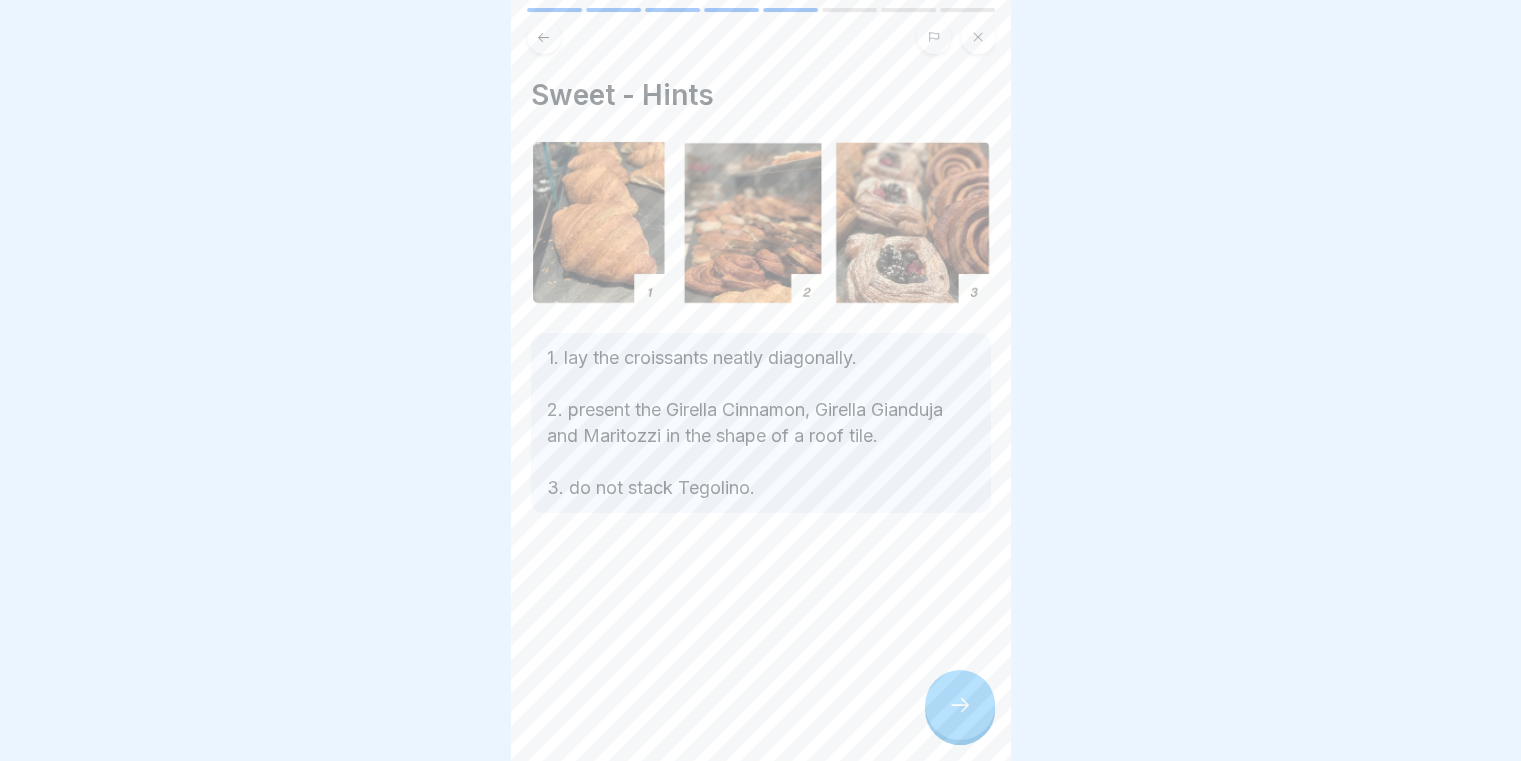 click 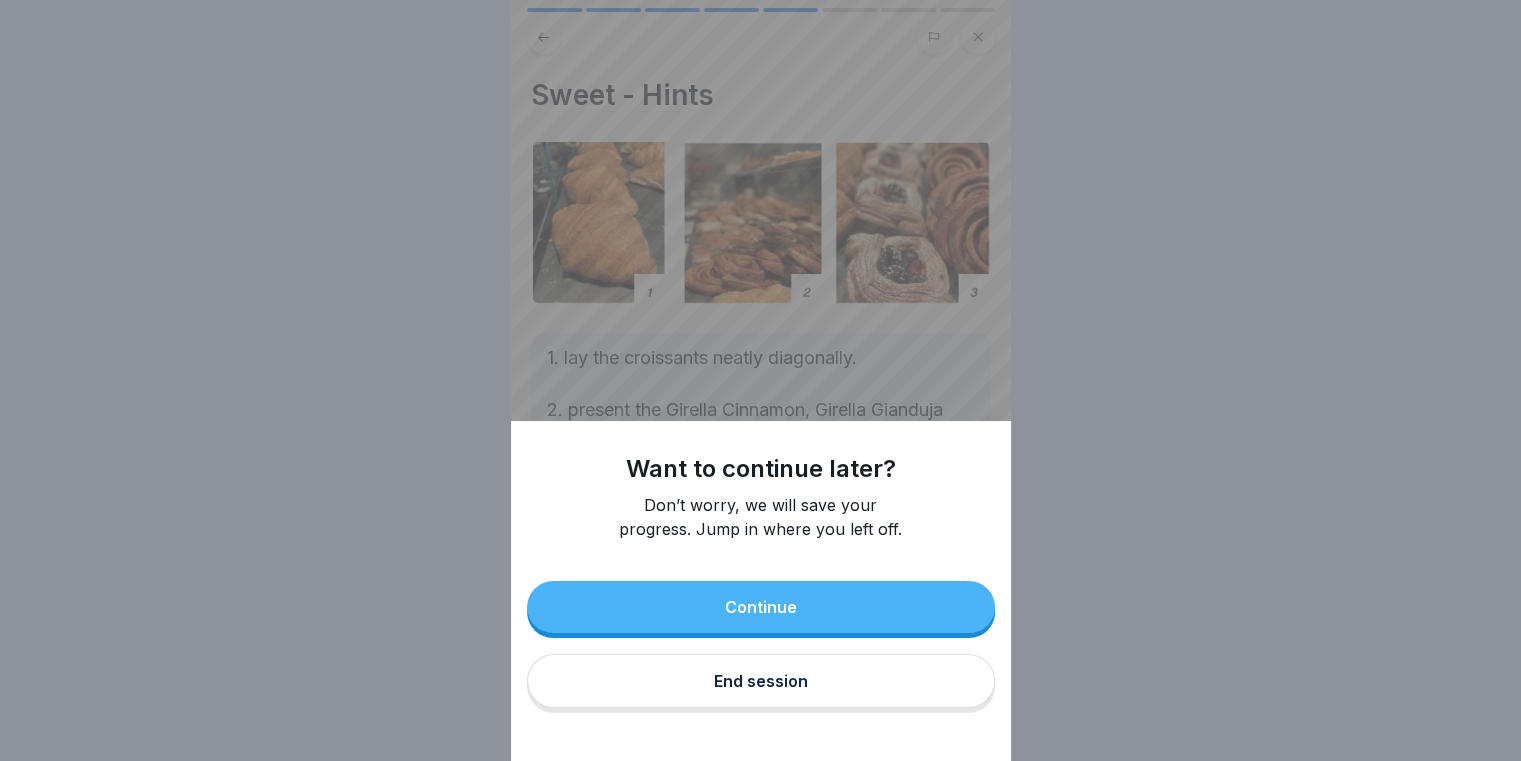 type 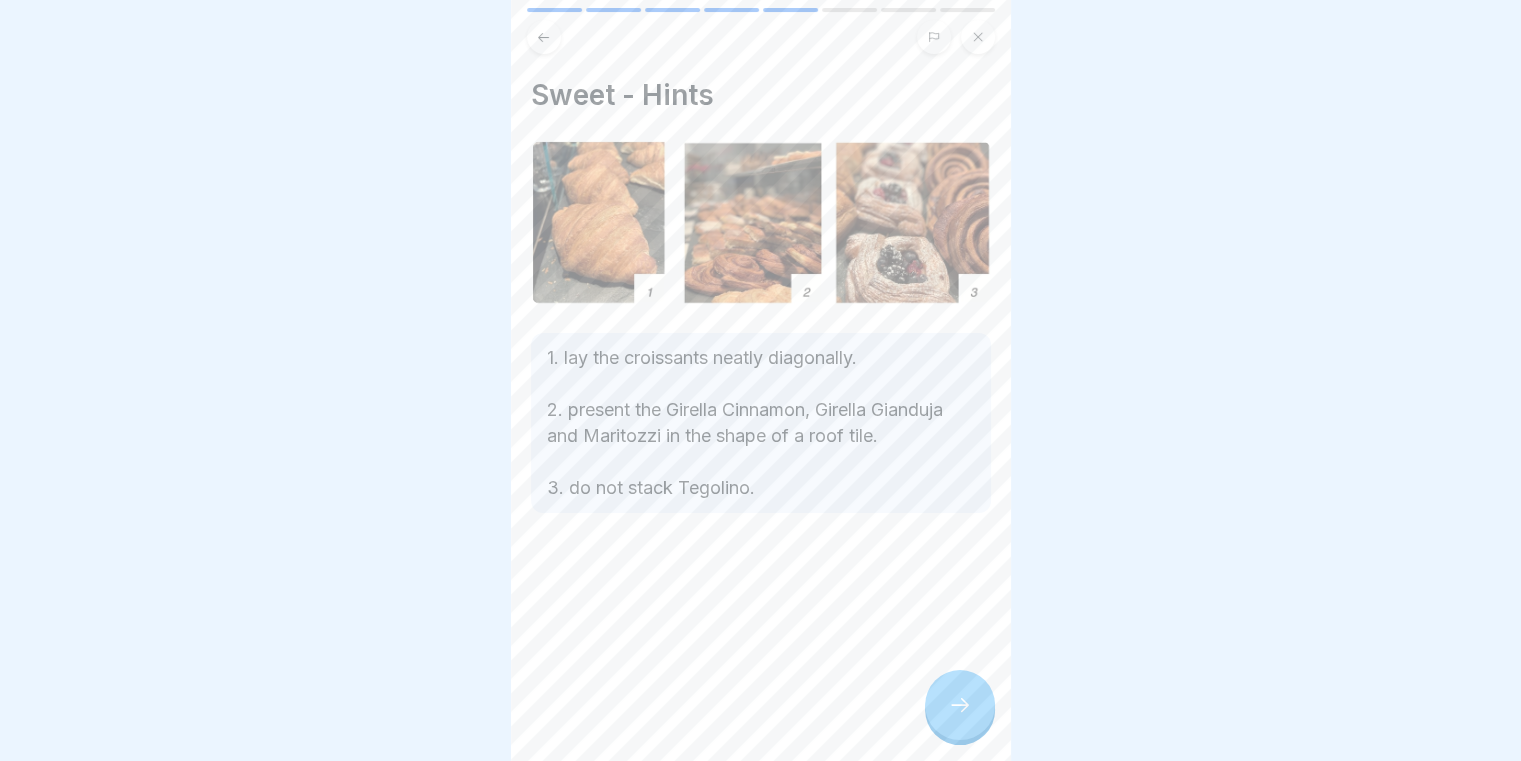 drag, startPoint x: 564, startPoint y: 21, endPoint x: 548, endPoint y: 21, distance: 16 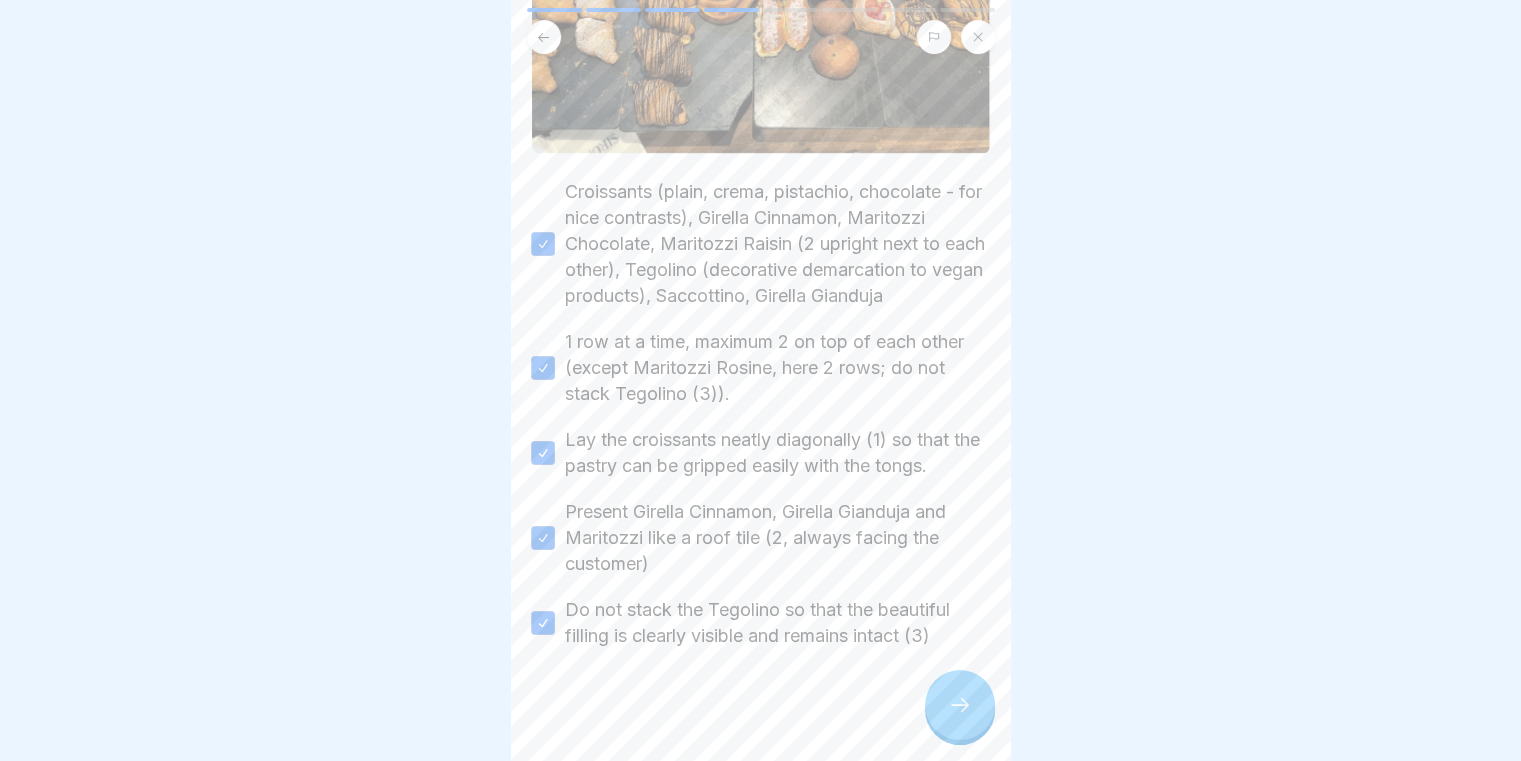 click 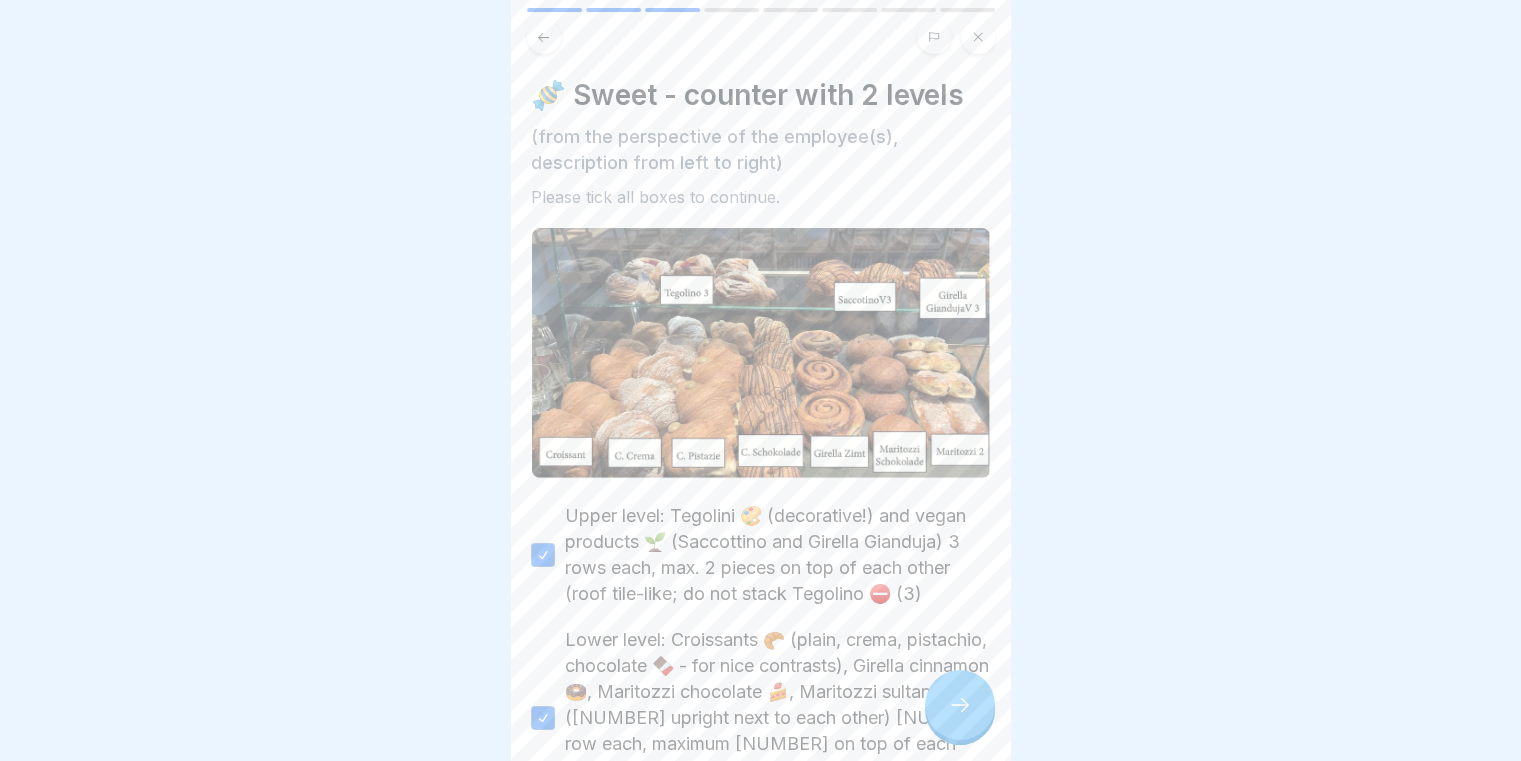 scroll, scrollTop: 401, scrollLeft: 0, axis: vertical 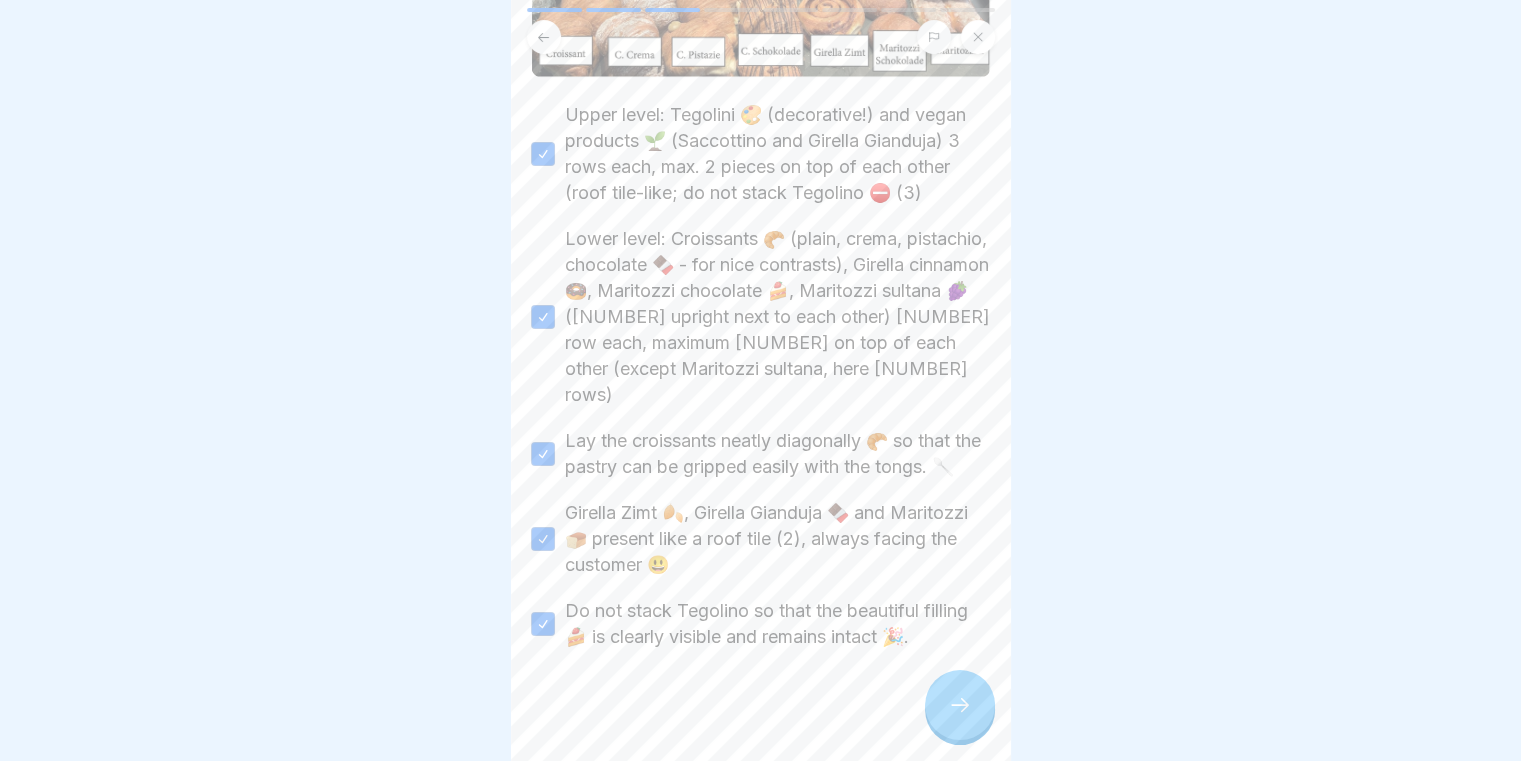 click 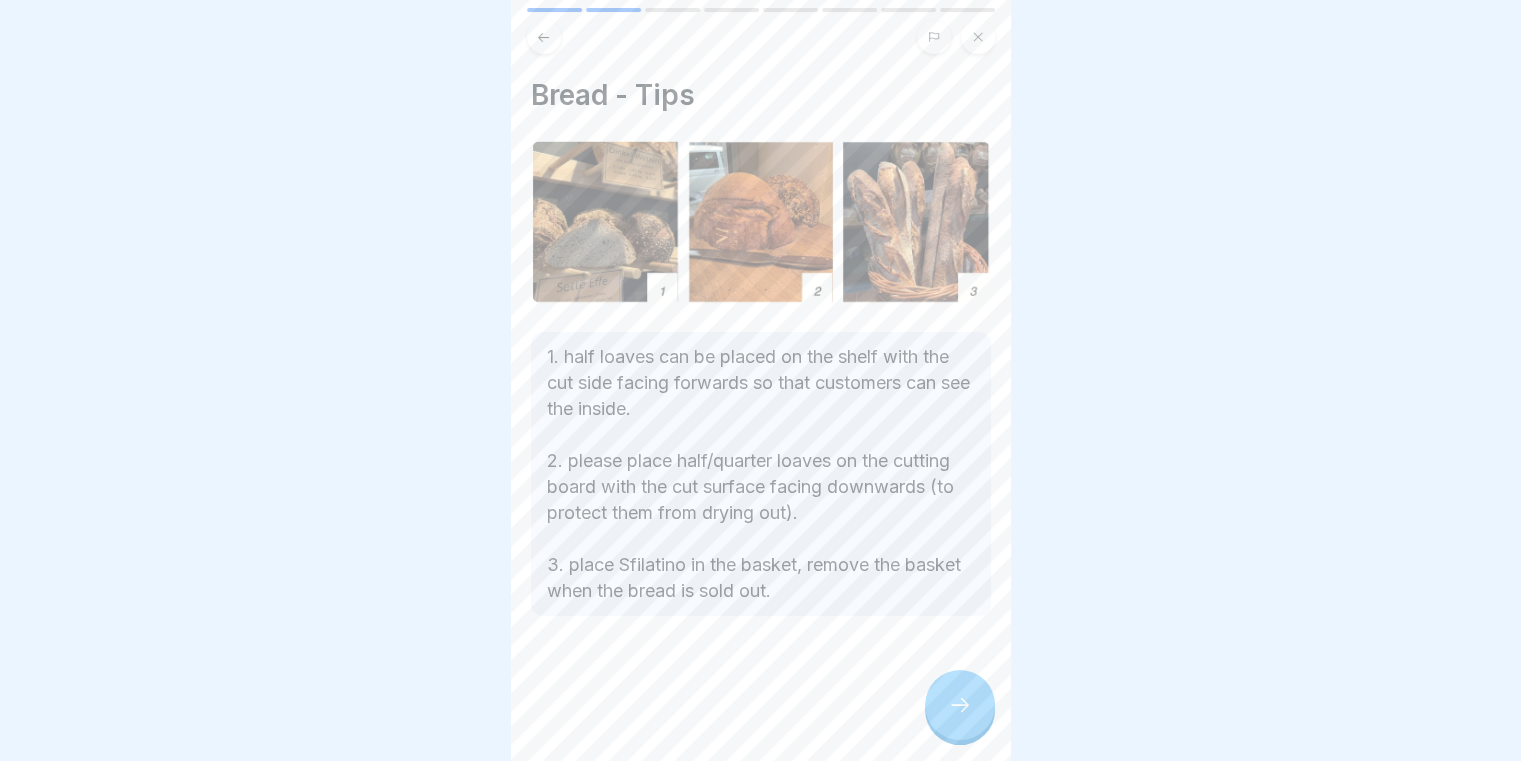 click at bounding box center [960, 705] 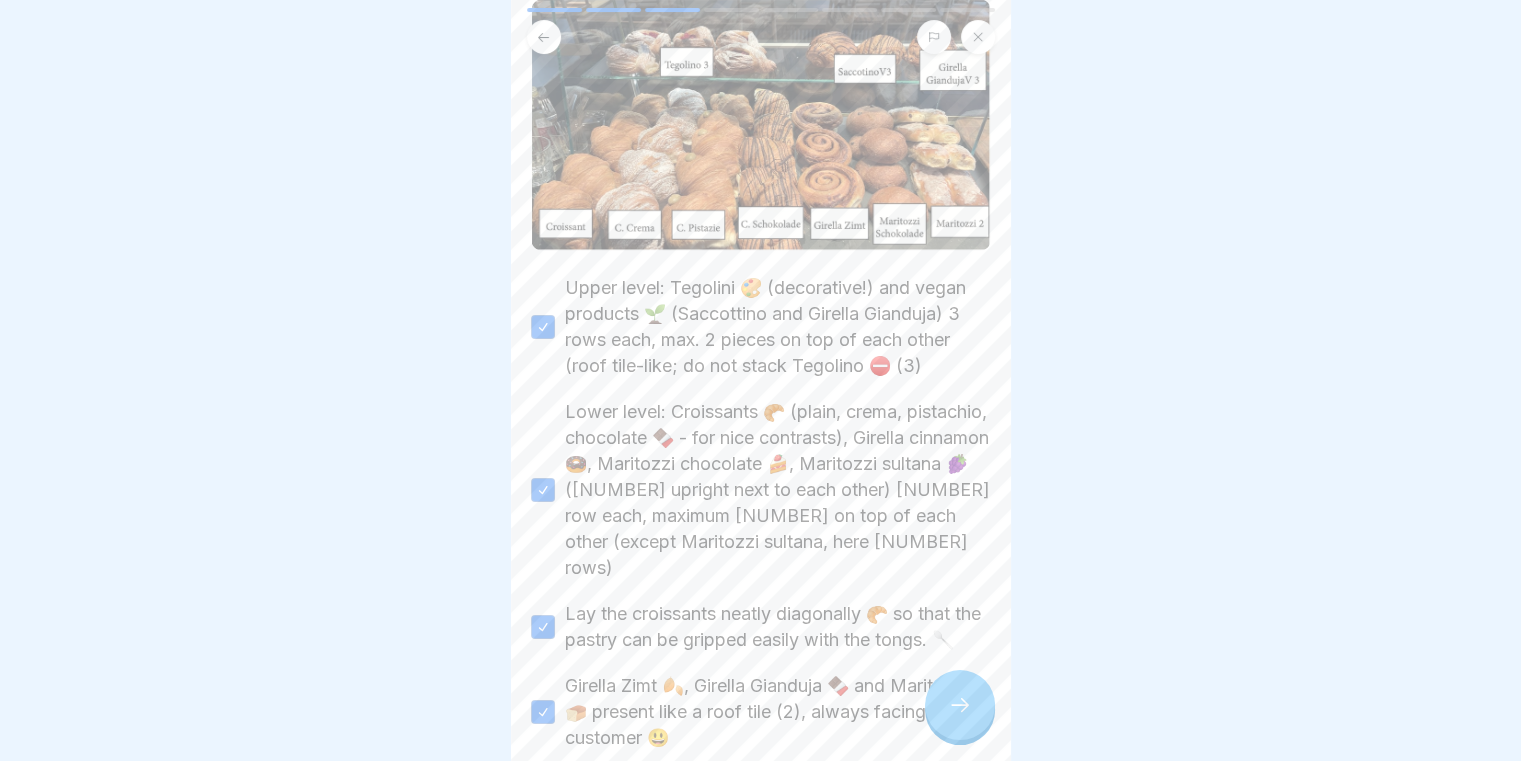 scroll, scrollTop: 1, scrollLeft: 0, axis: vertical 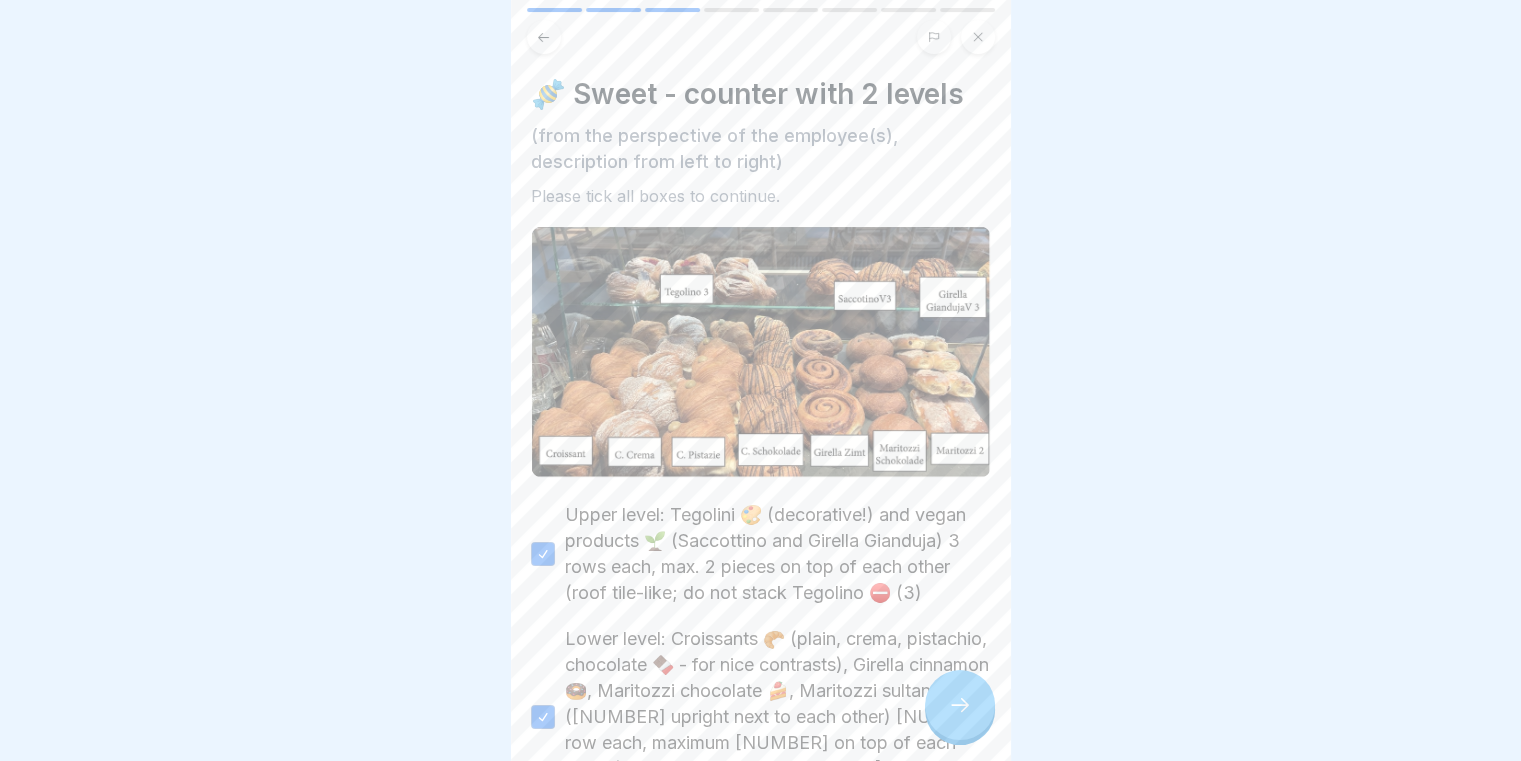 click 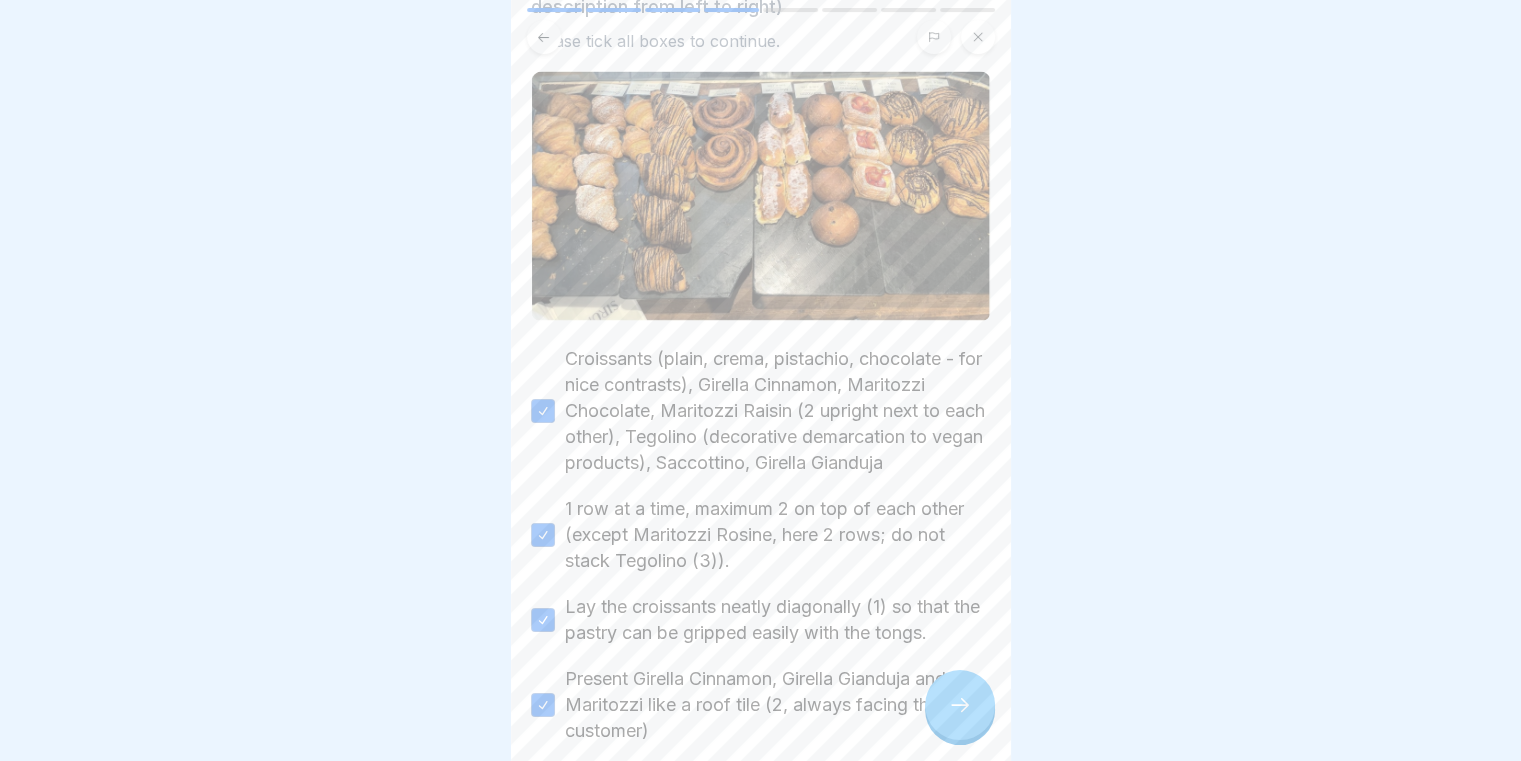 scroll, scrollTop: 323, scrollLeft: 0, axis: vertical 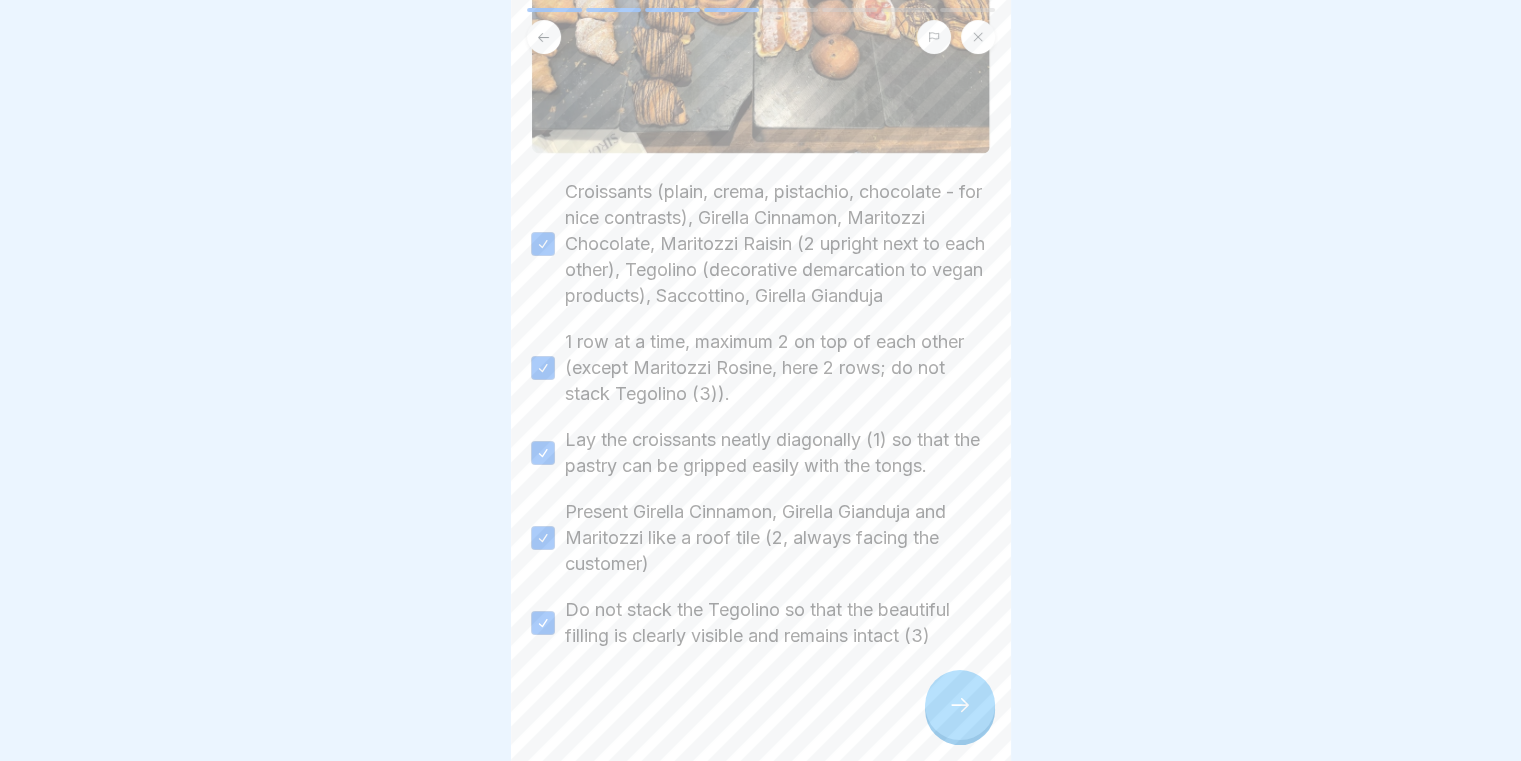 click at bounding box center (544, 37) 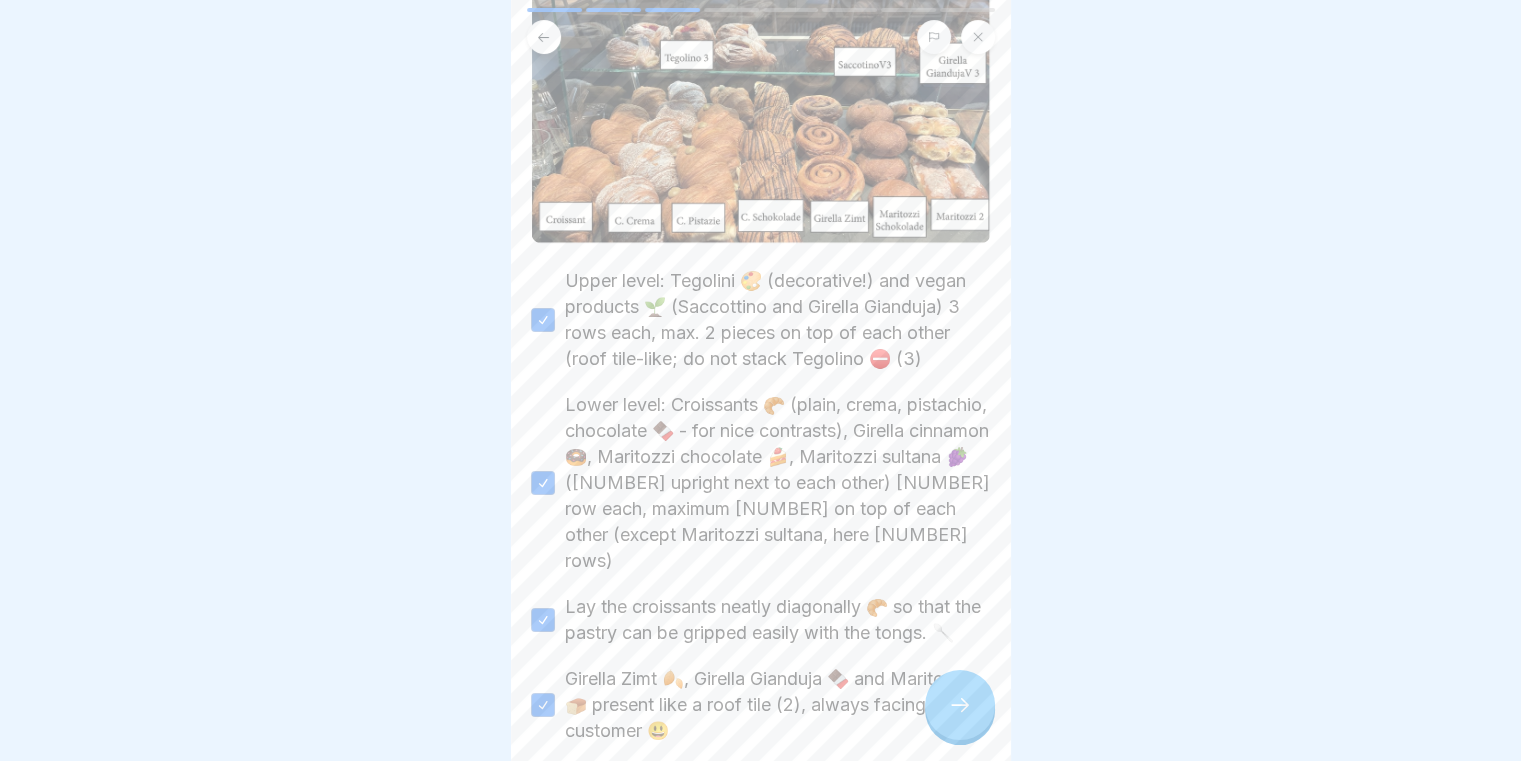 scroll, scrollTop: 201, scrollLeft: 0, axis: vertical 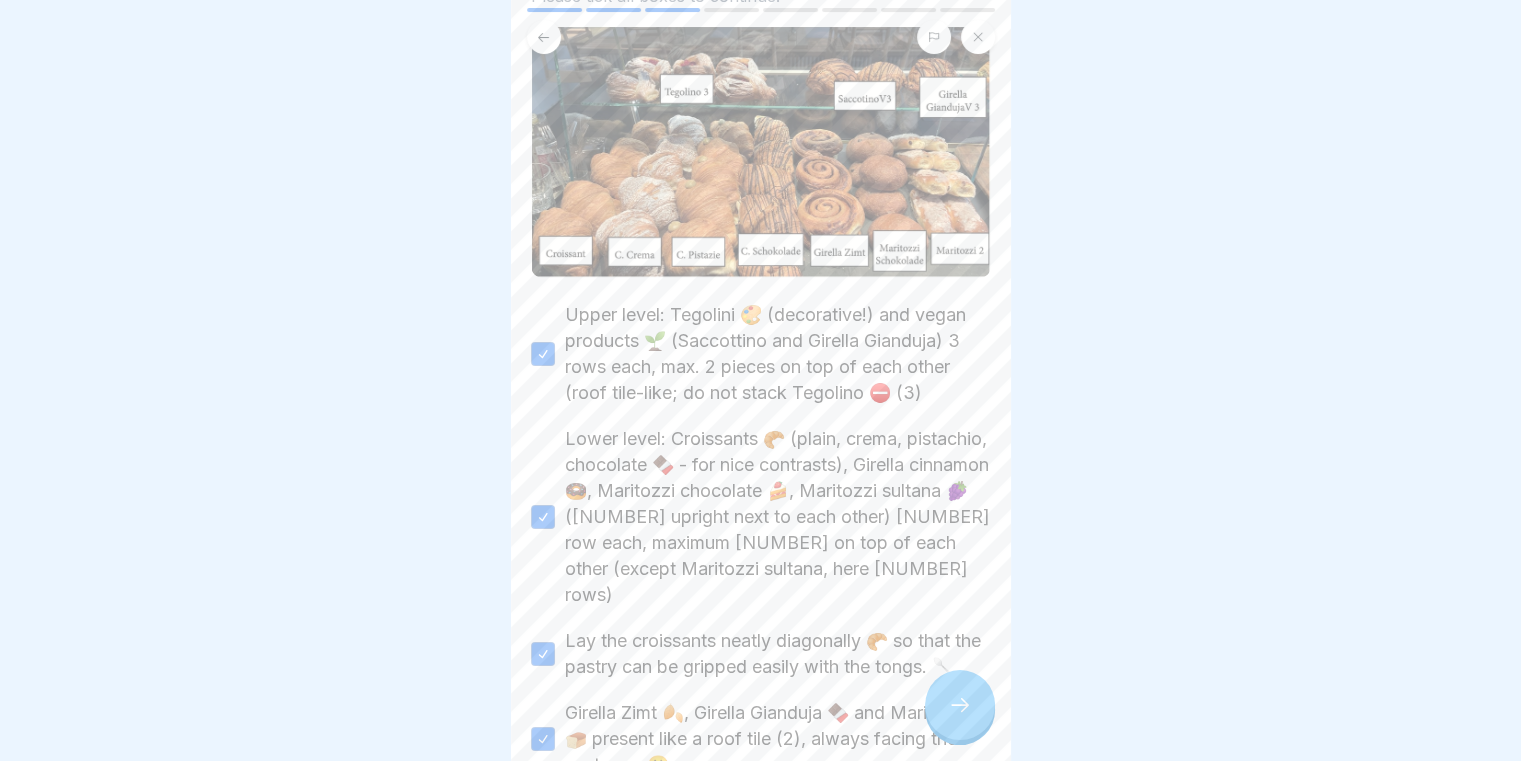 click at bounding box center (960, 705) 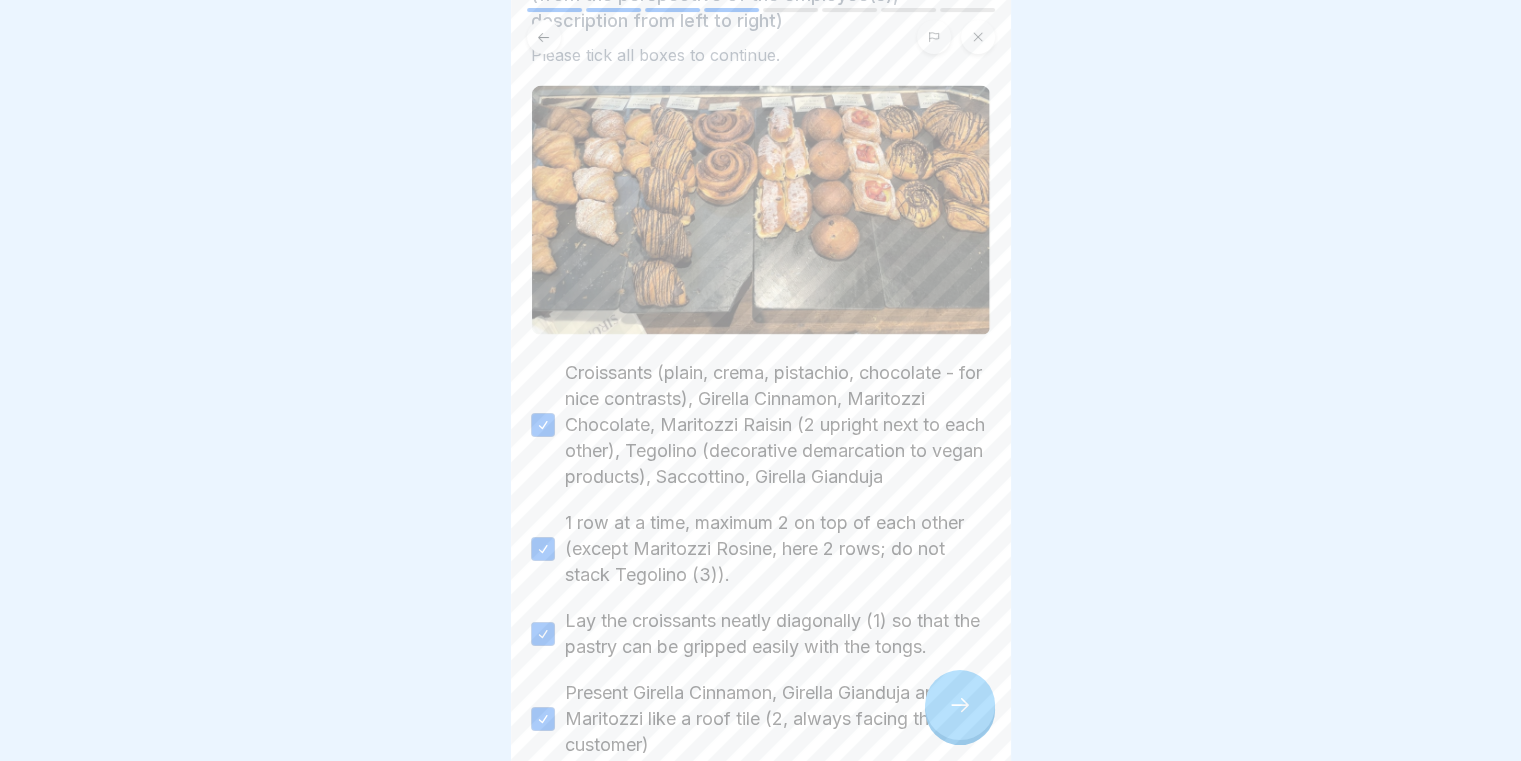 scroll, scrollTop: 0, scrollLeft: 0, axis: both 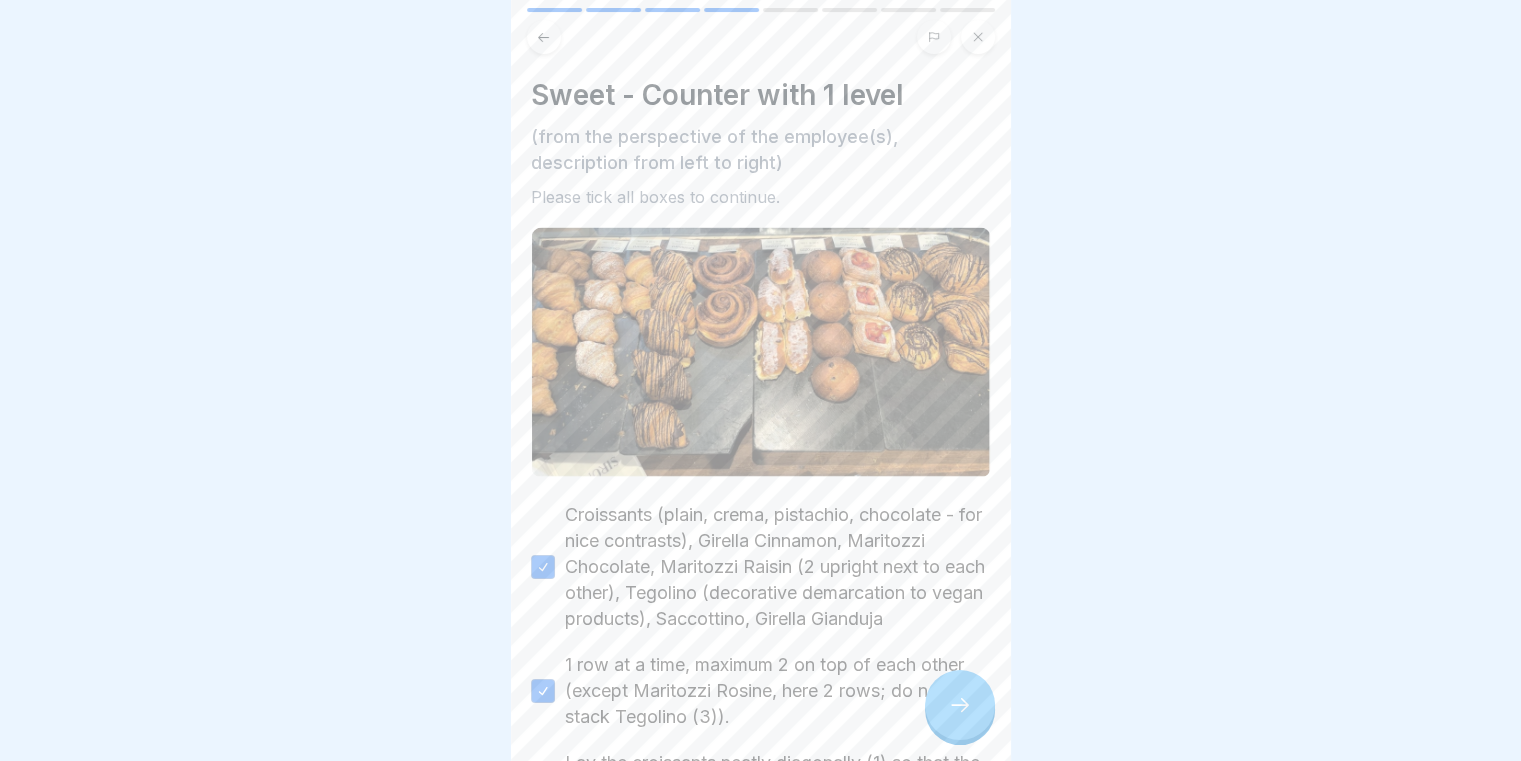 click at bounding box center [978, 37] 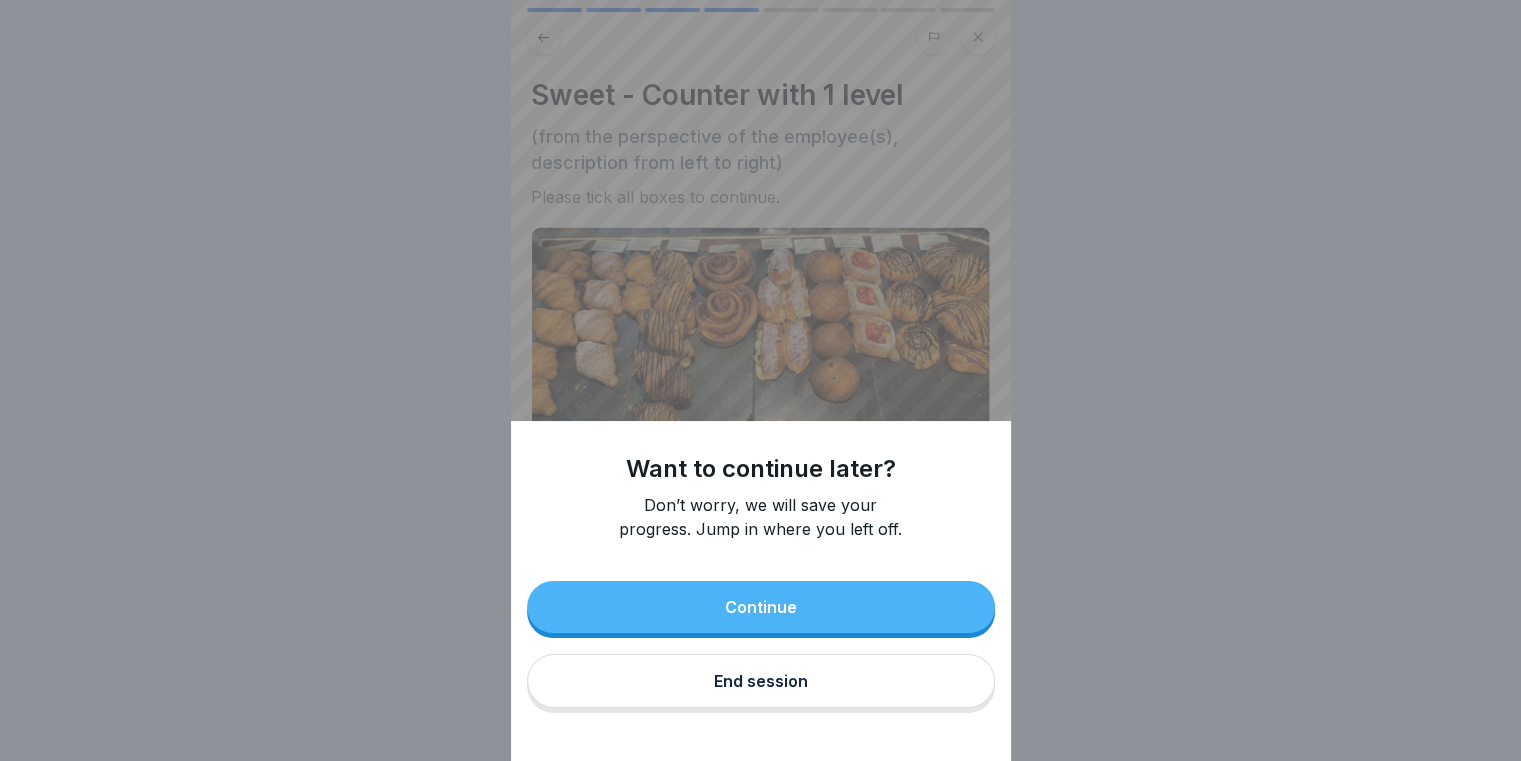 click on "Want to continue later? Don’t worry, we will save your progress. Jump in where you left off. Continue End session" at bounding box center (761, 380) 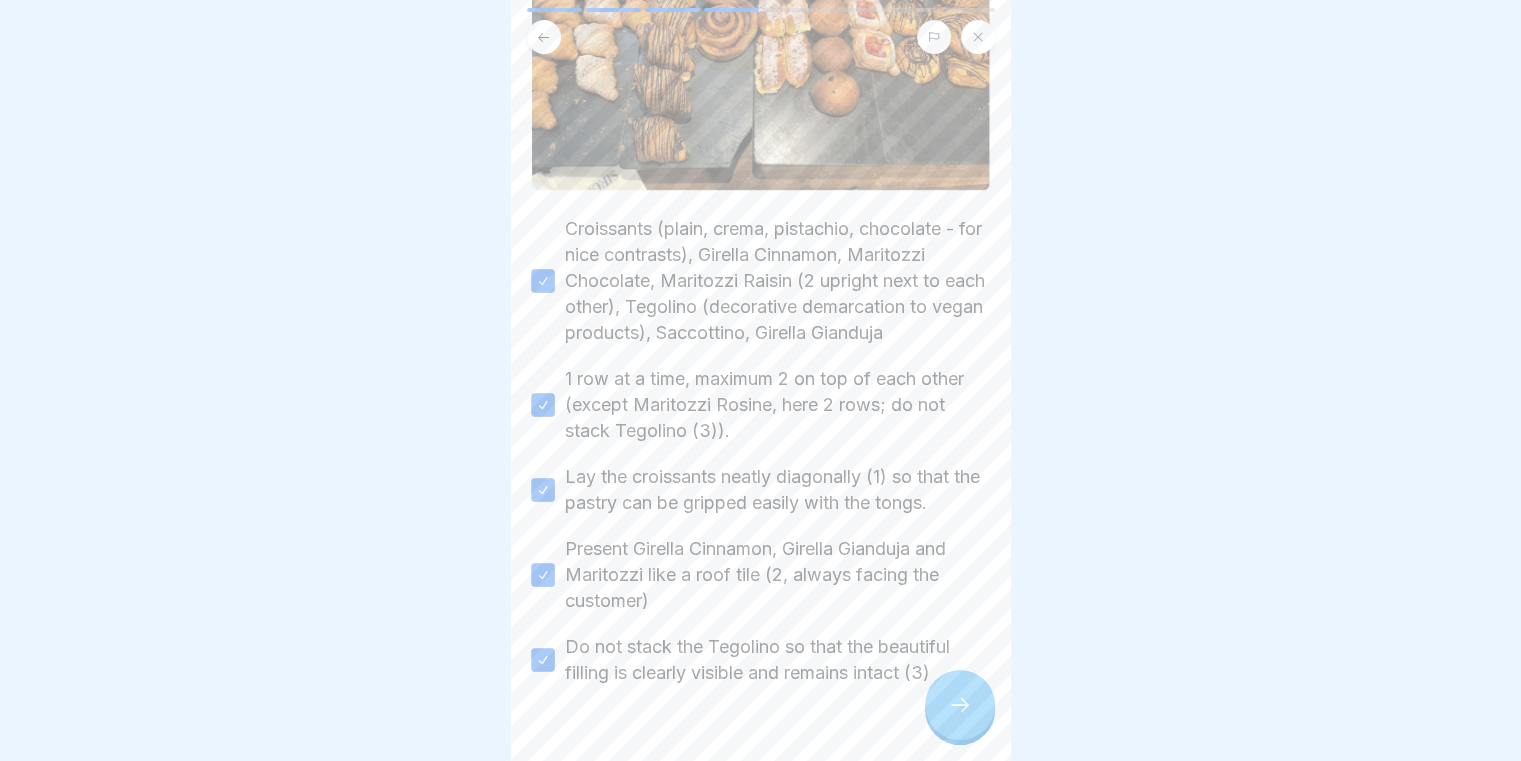 scroll, scrollTop: 300, scrollLeft: 0, axis: vertical 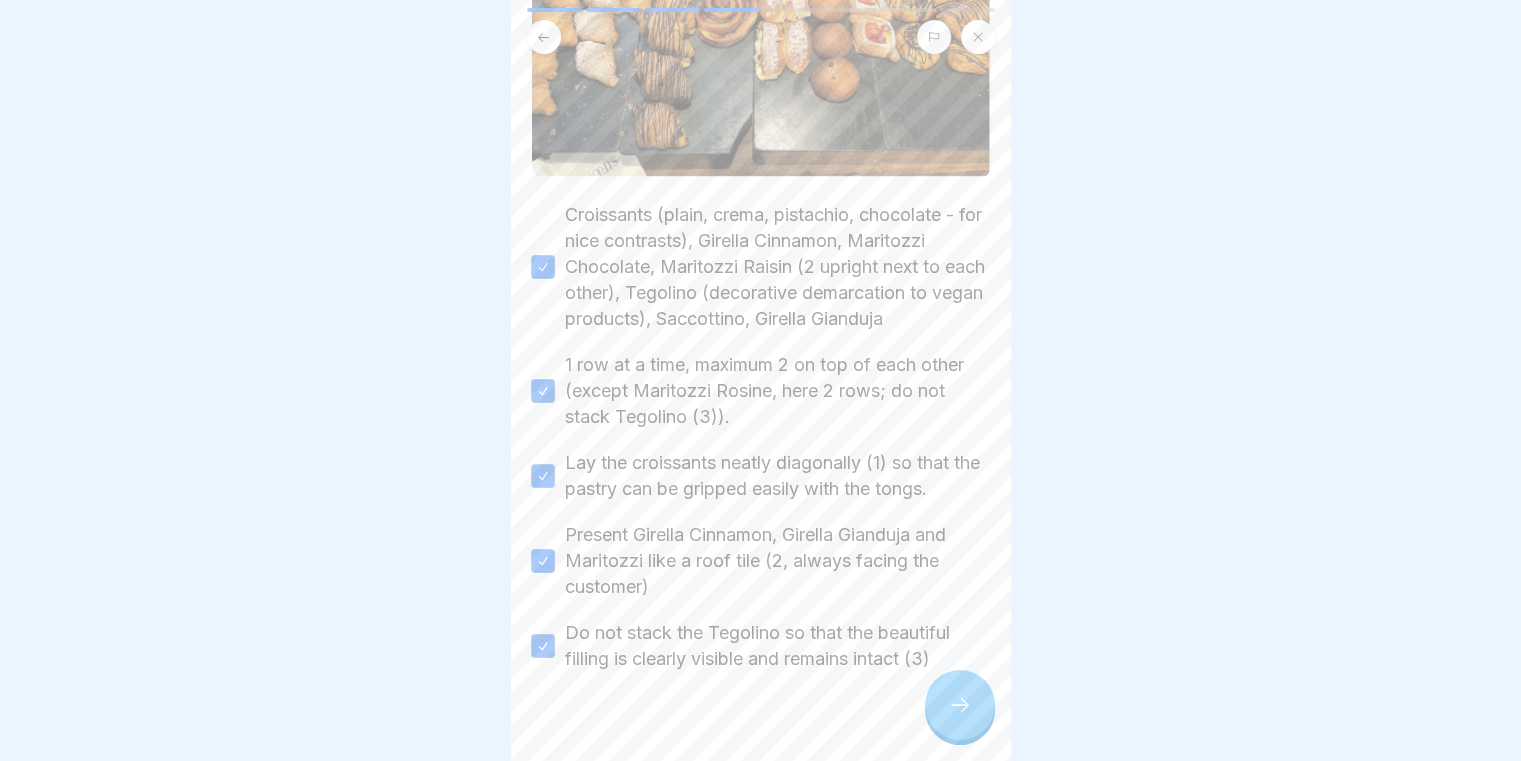 click at bounding box center [960, 705] 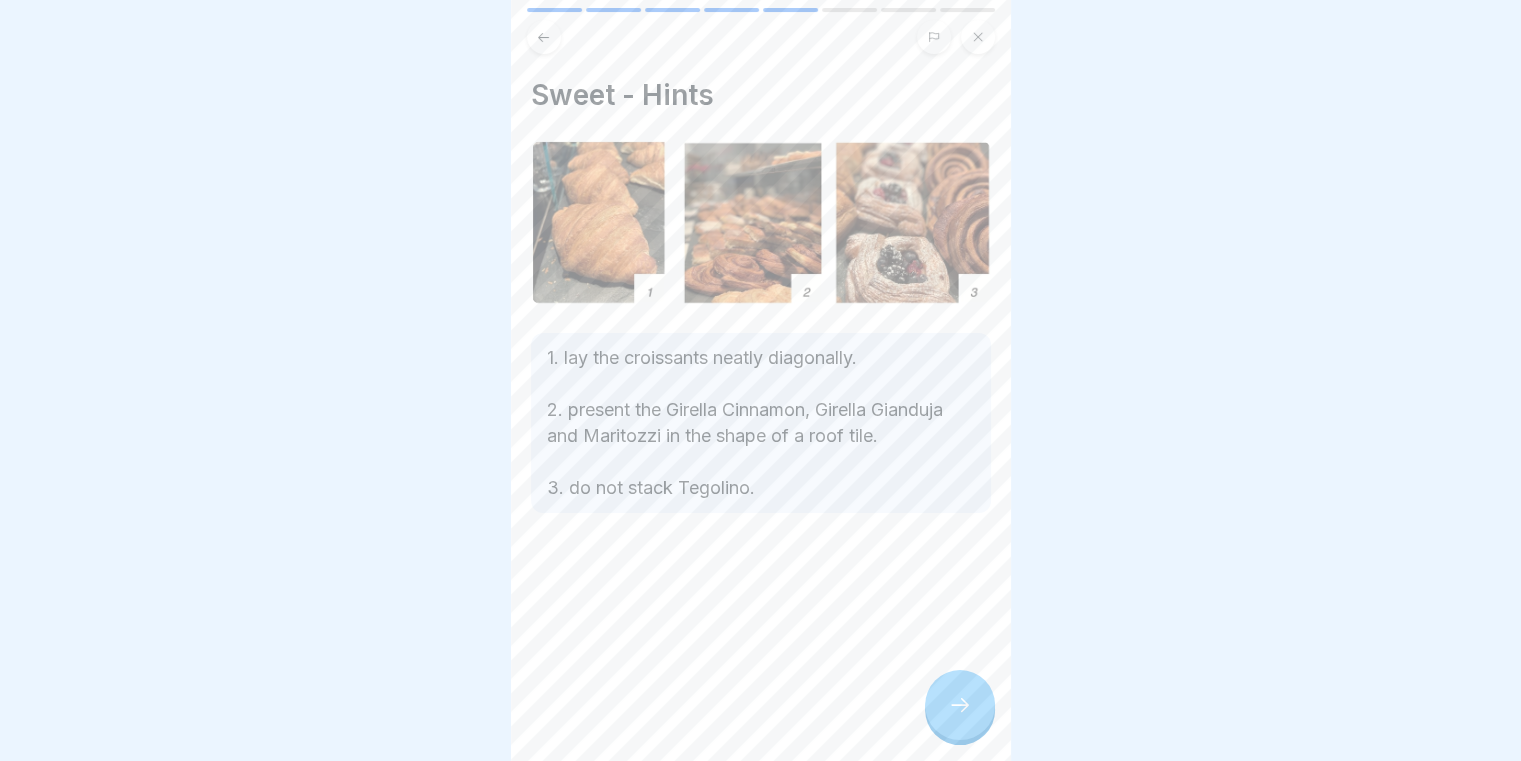 click 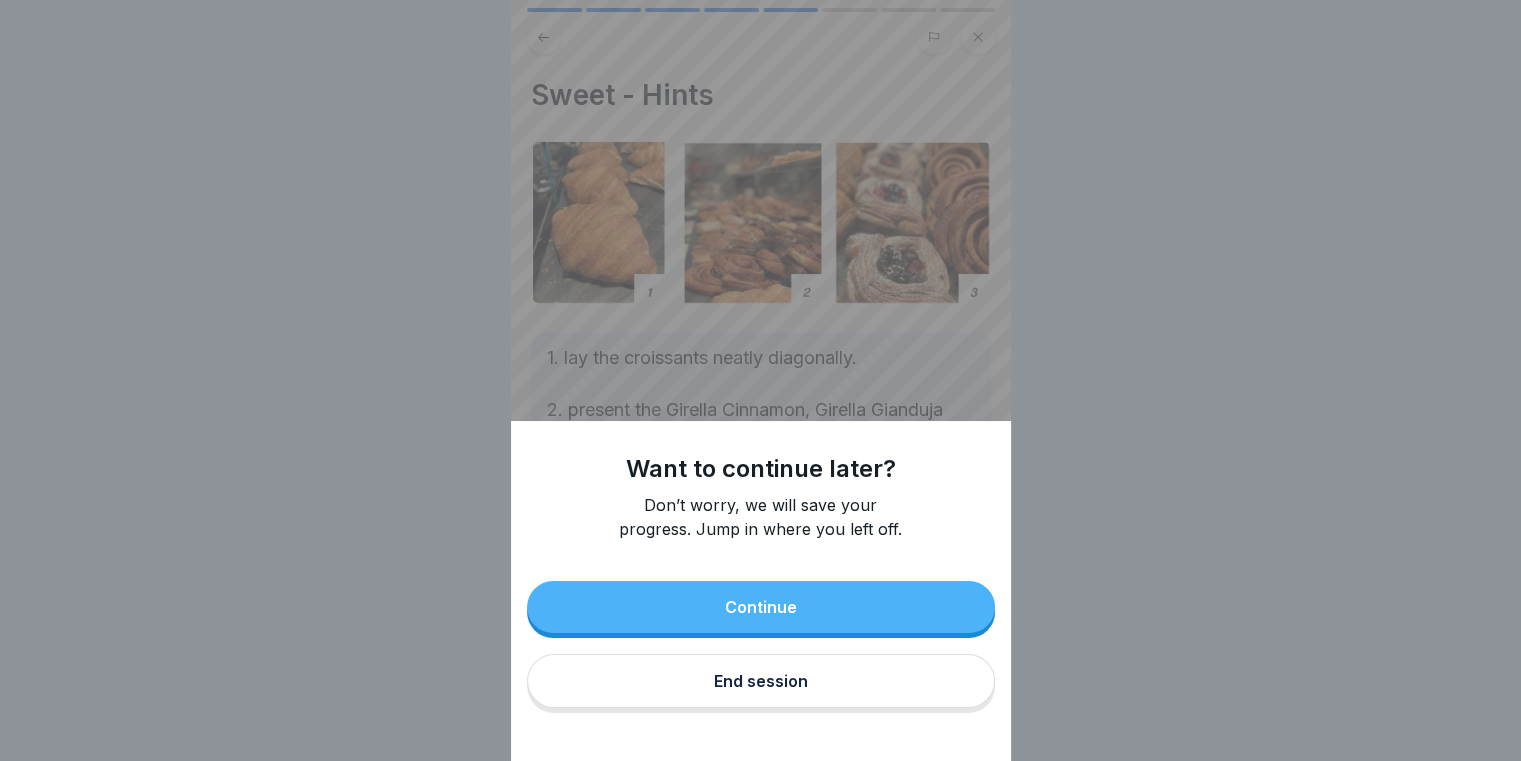 click on "Want to continue later? Don’t worry, we will save your progress. Jump in where you left off. Continue End session" at bounding box center [761, 380] 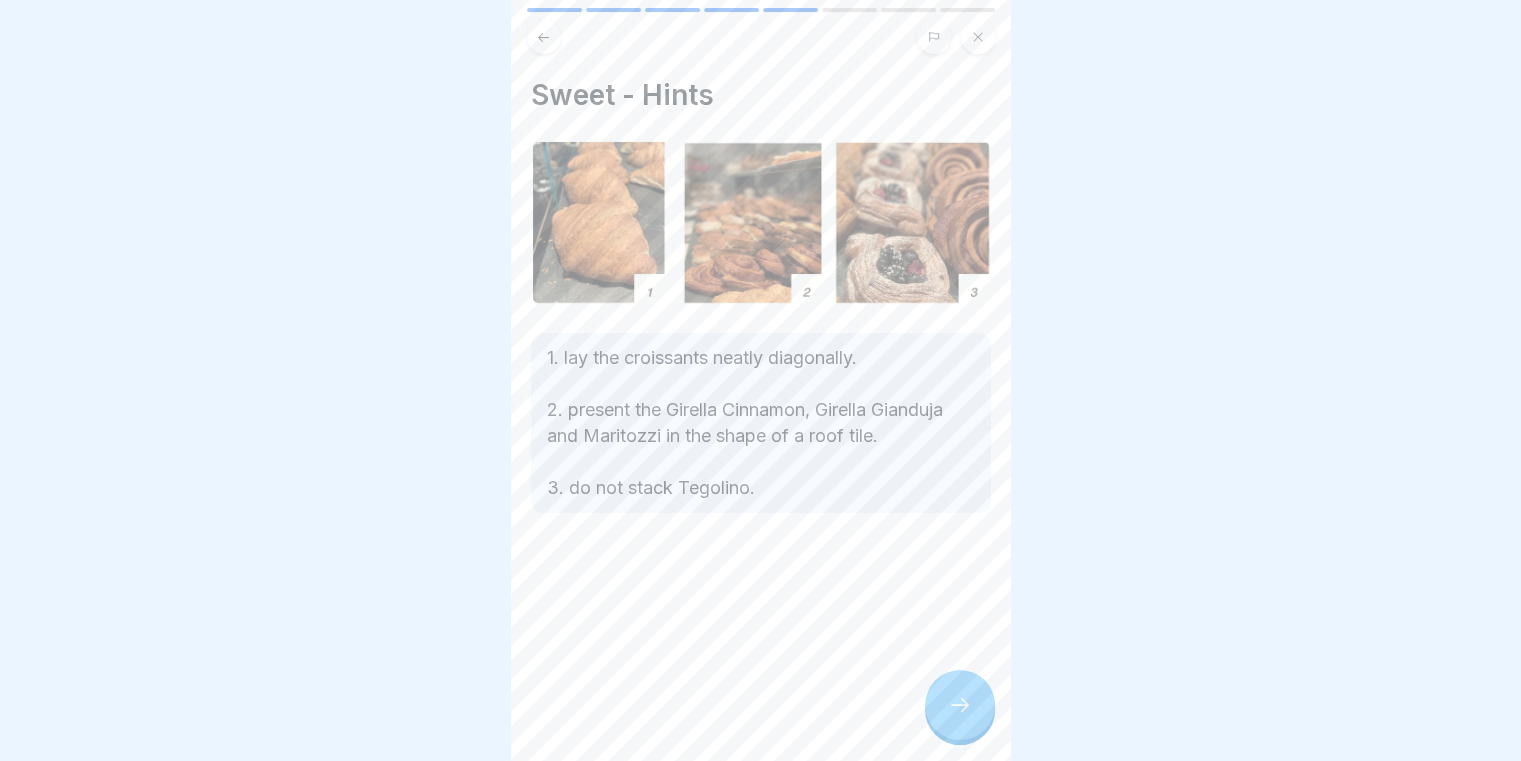 click at bounding box center [544, 37] 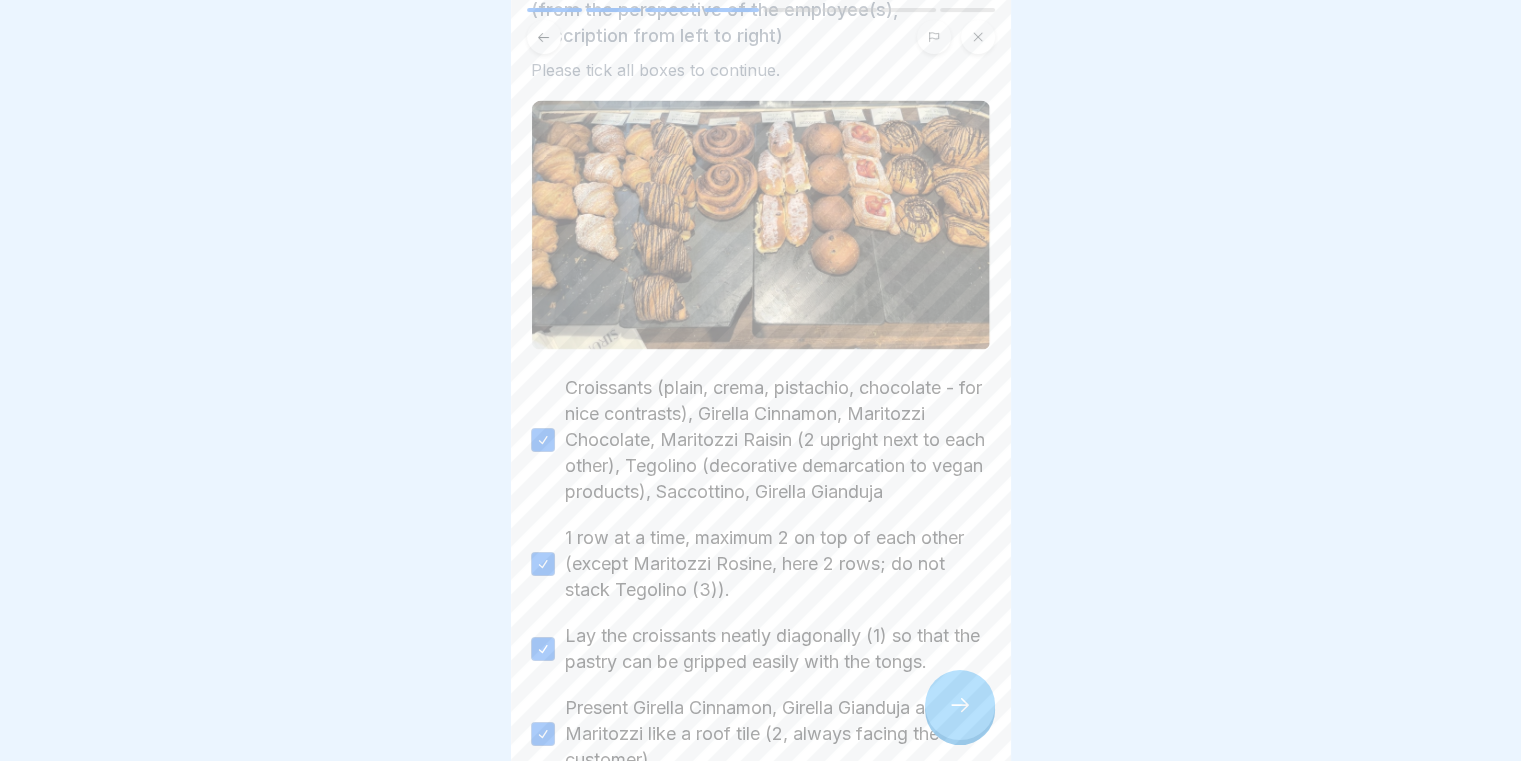 scroll, scrollTop: 0, scrollLeft: 0, axis: both 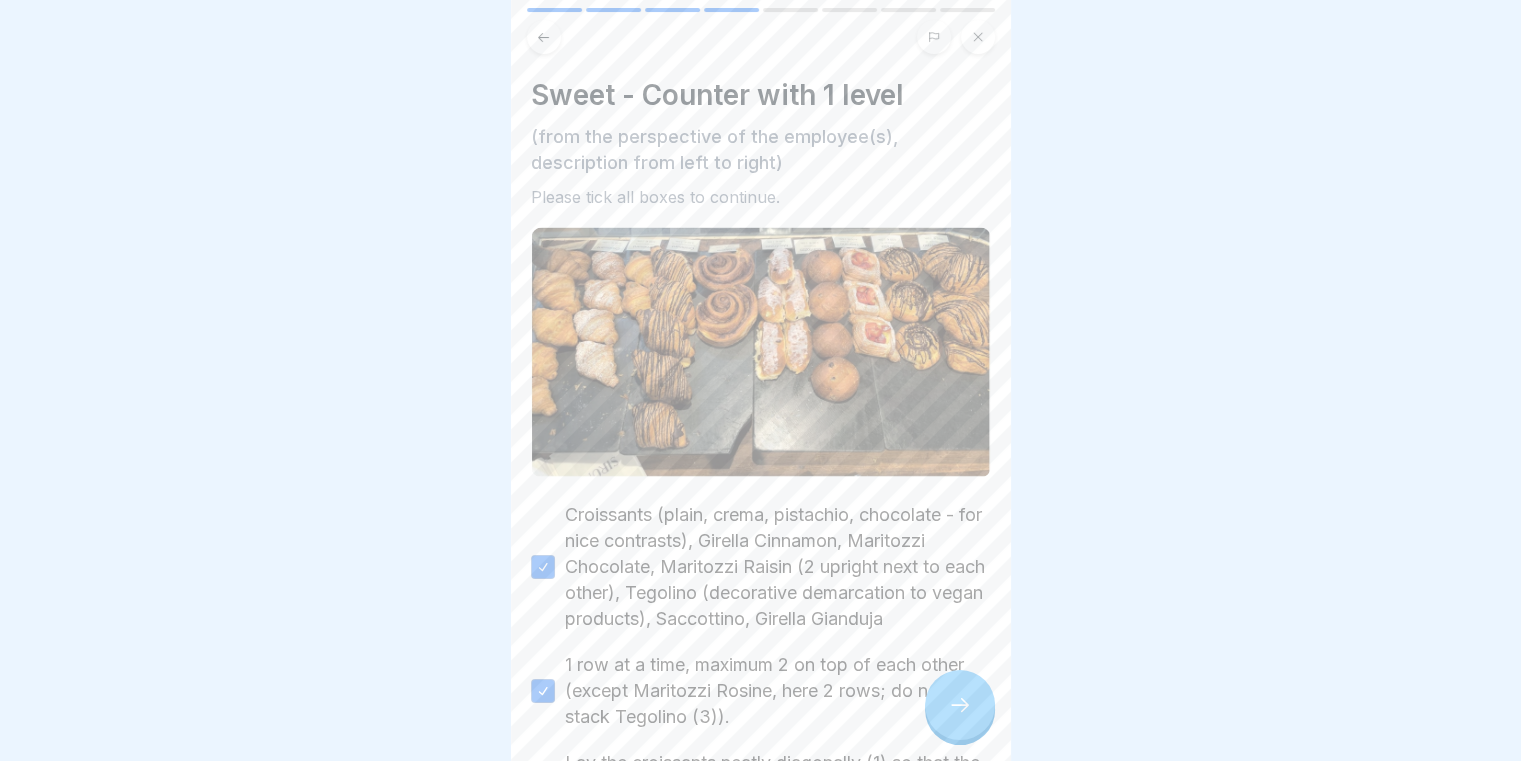 click at bounding box center (544, 37) 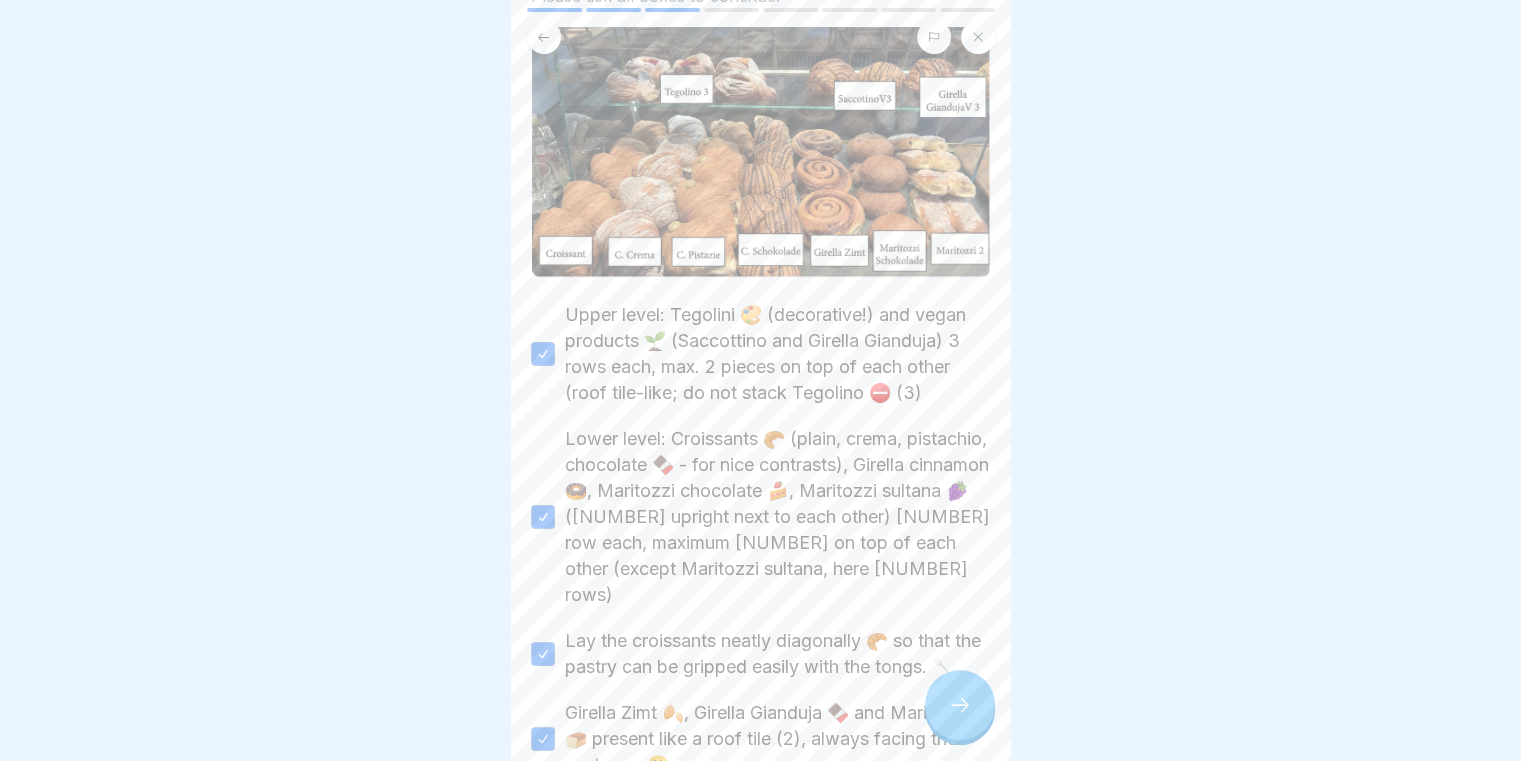 click at bounding box center [960, 705] 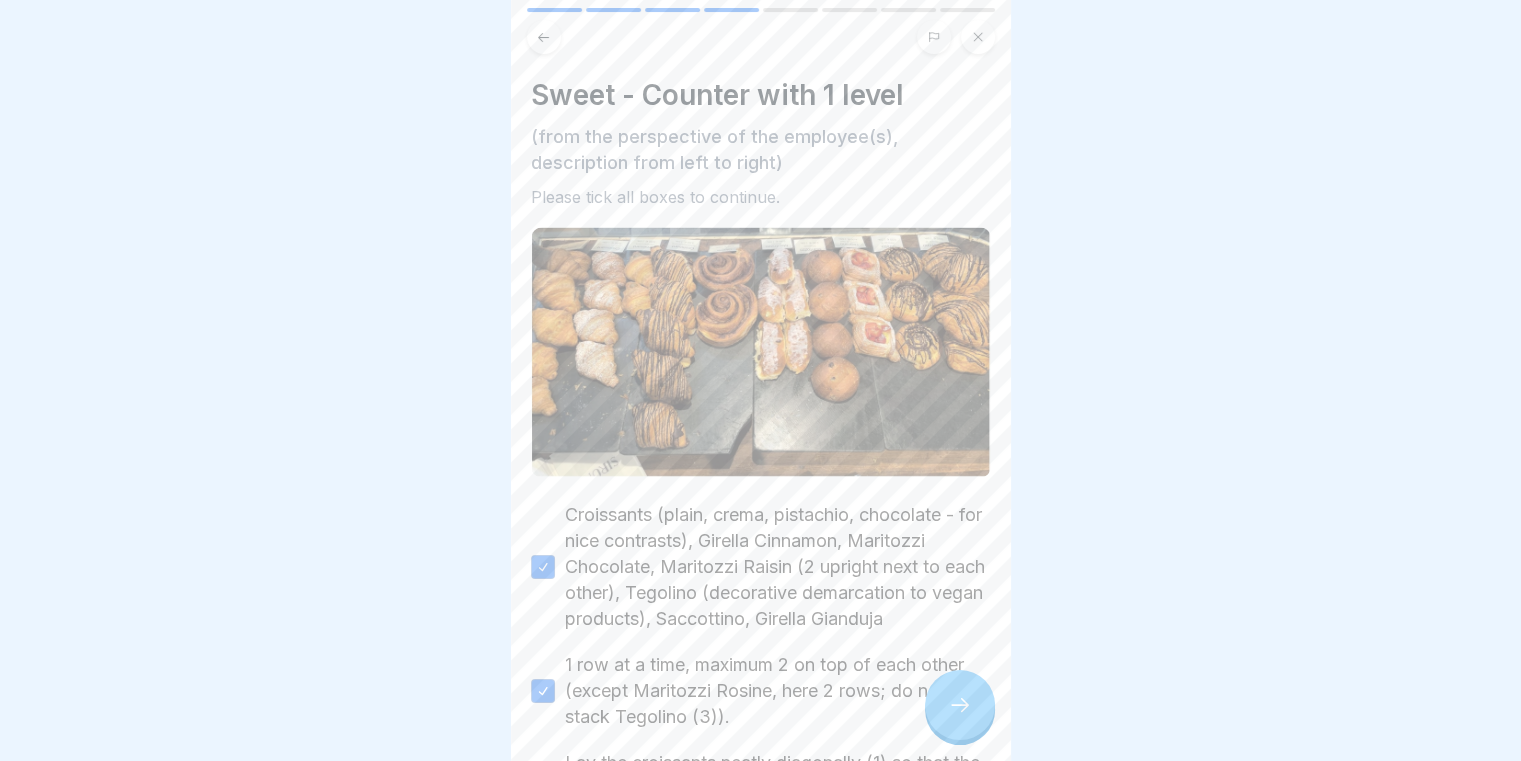 click at bounding box center [960, 705] 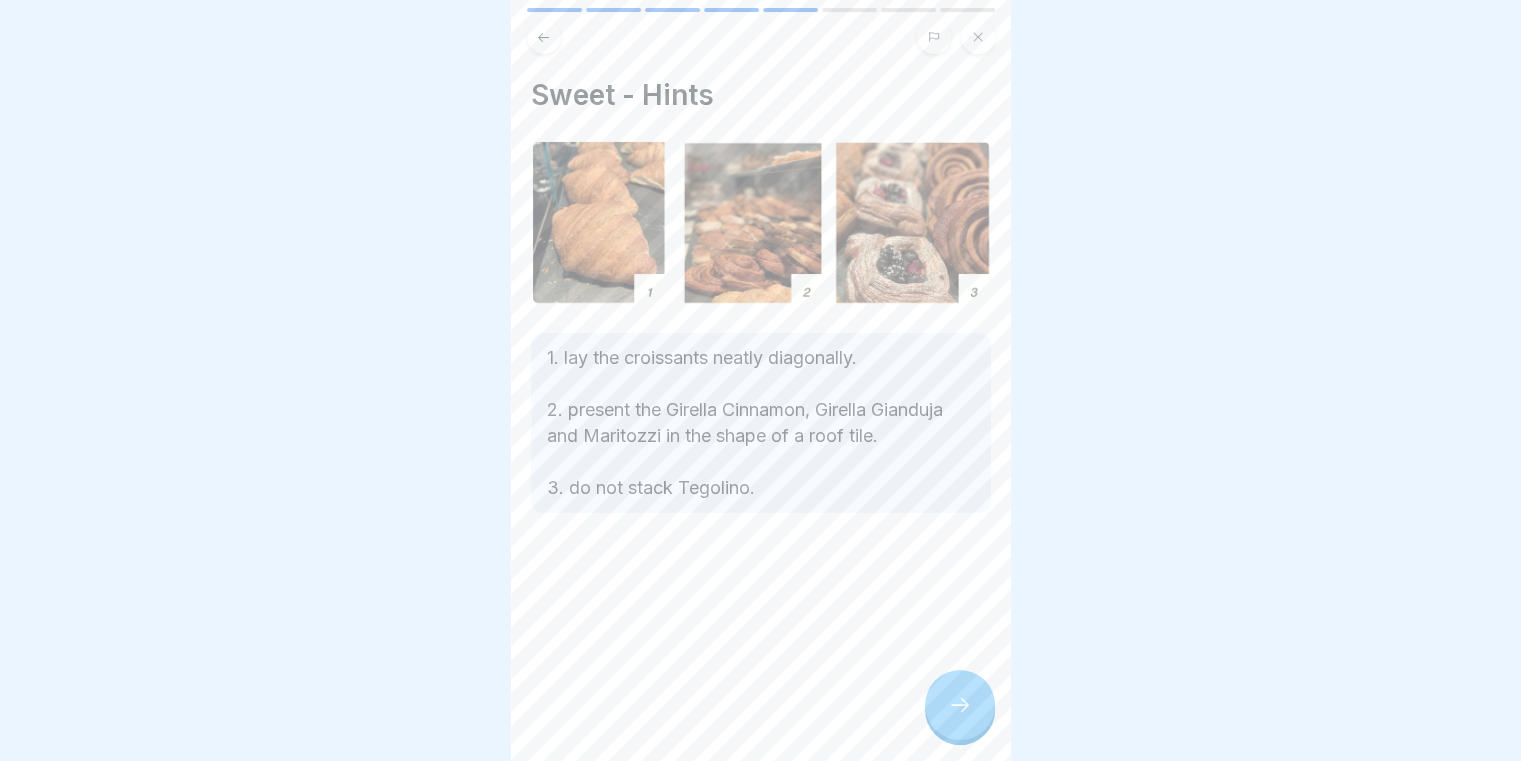 click at bounding box center (960, 705) 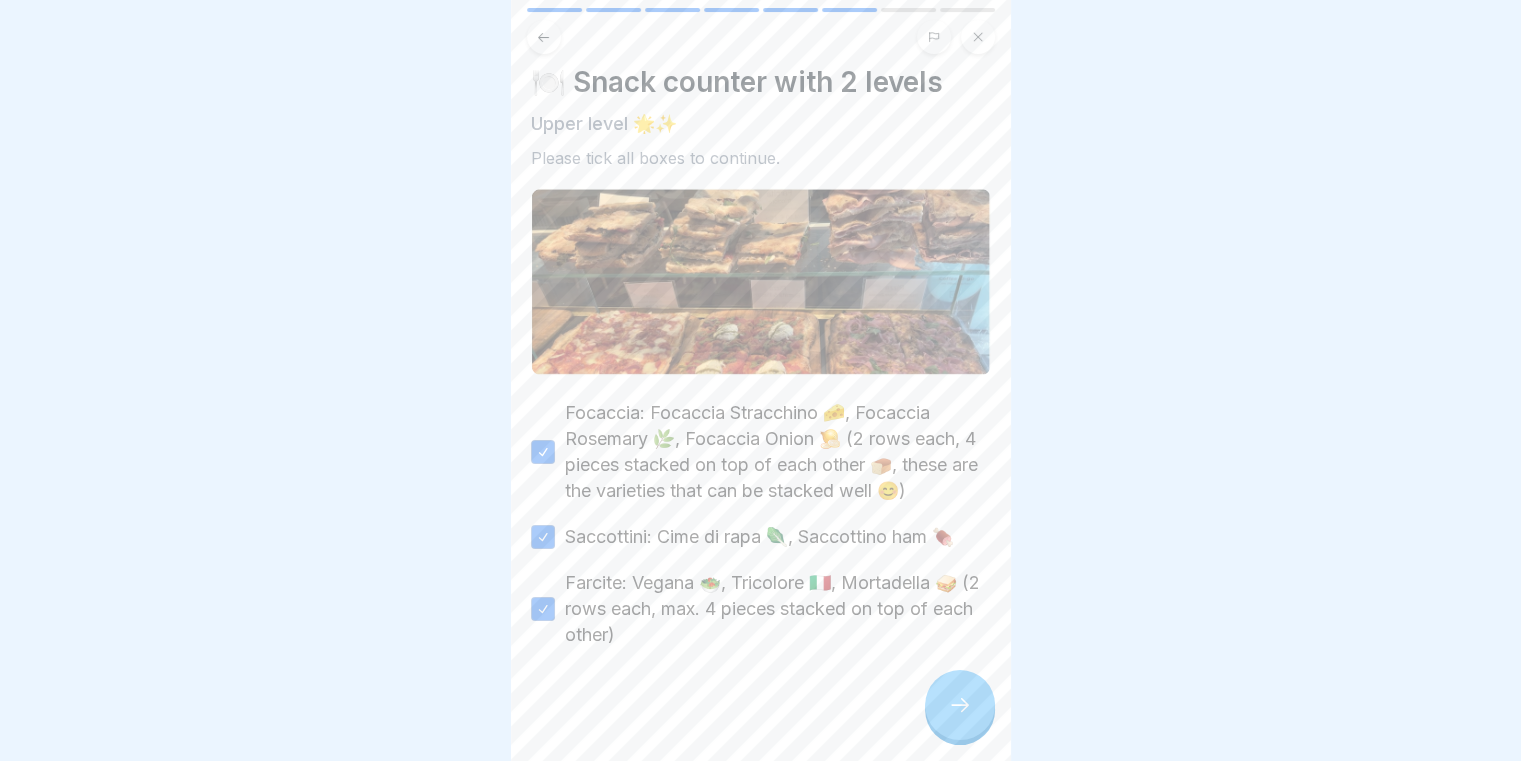 click 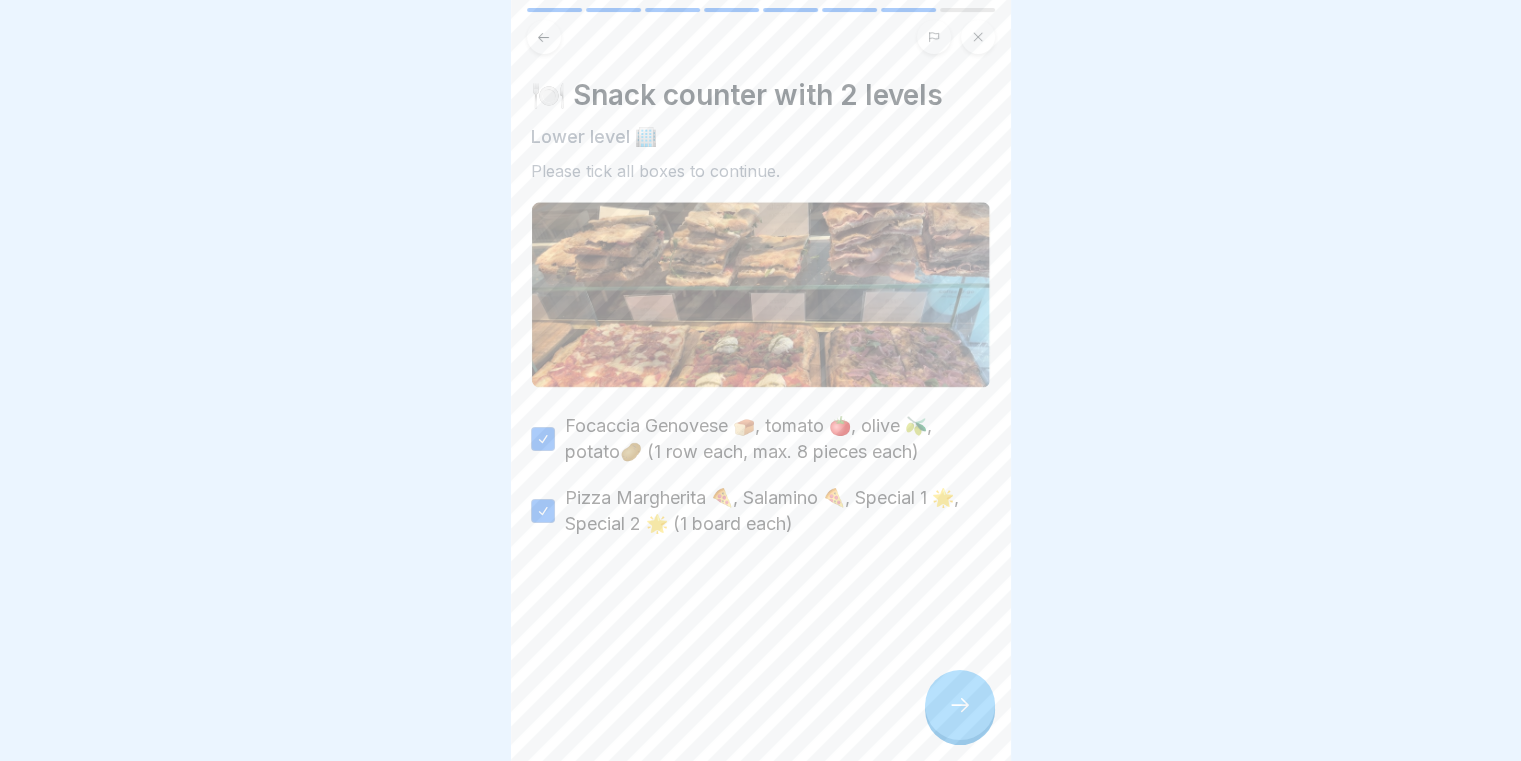 click 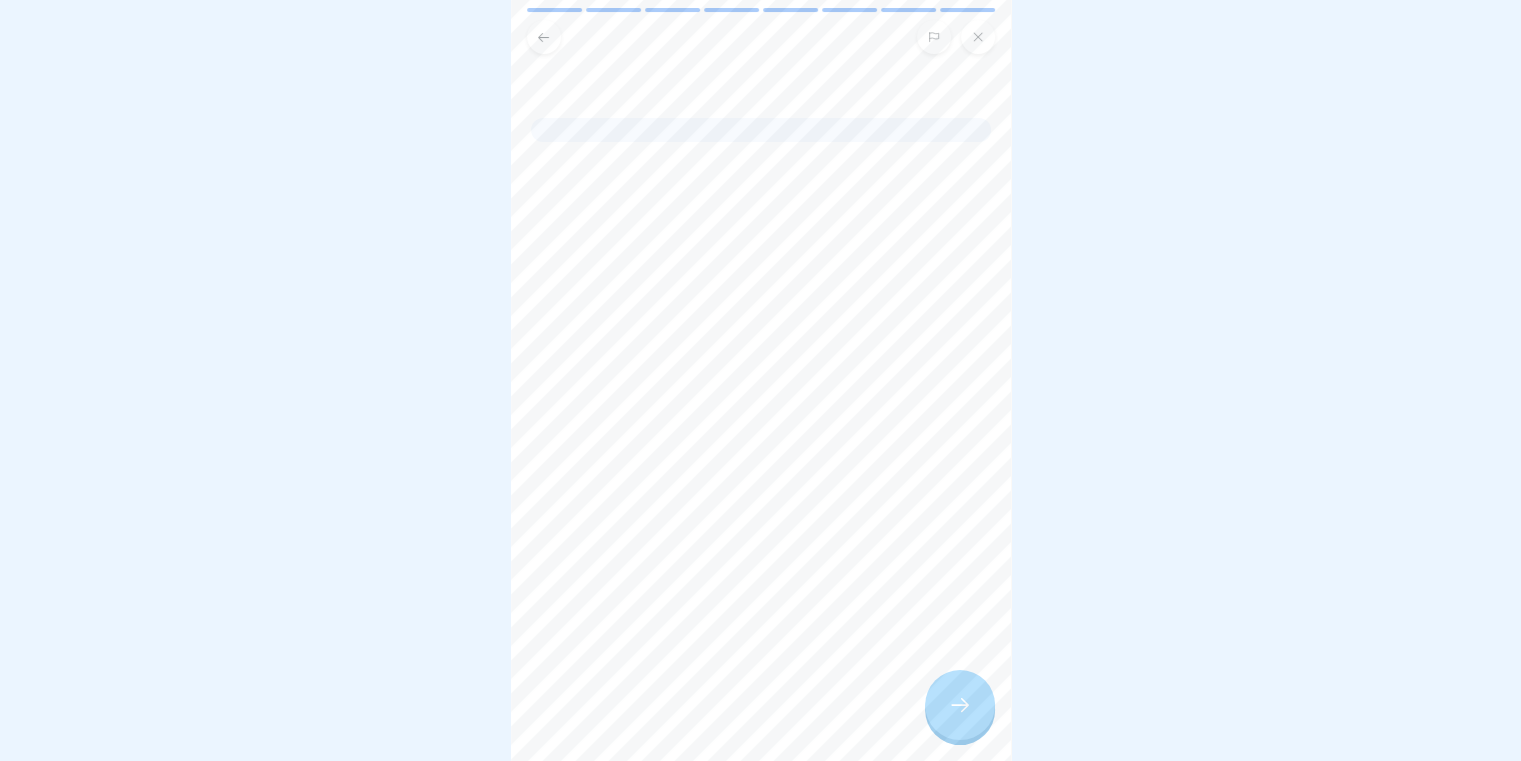 click 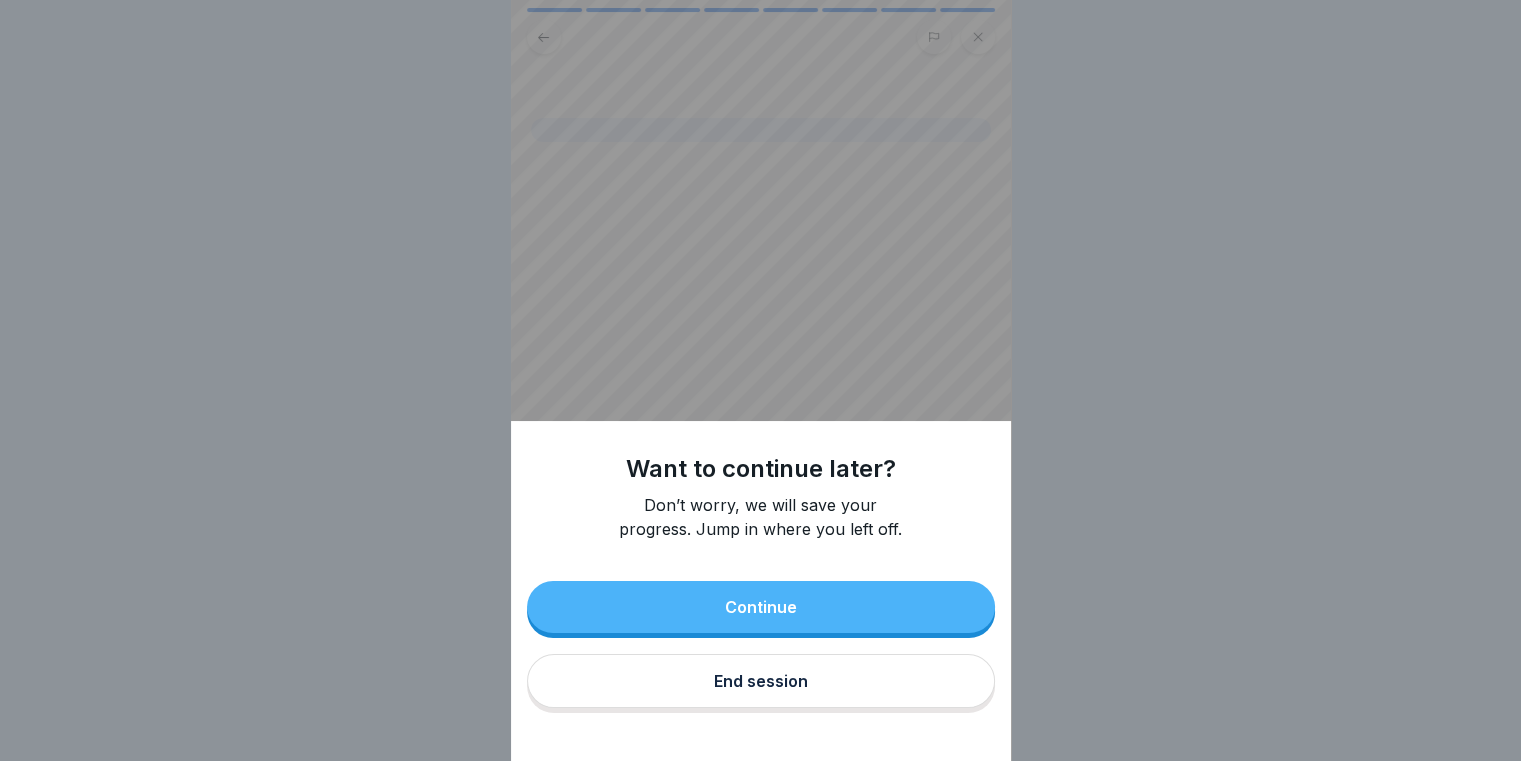 click on "End session" at bounding box center [761, 681] 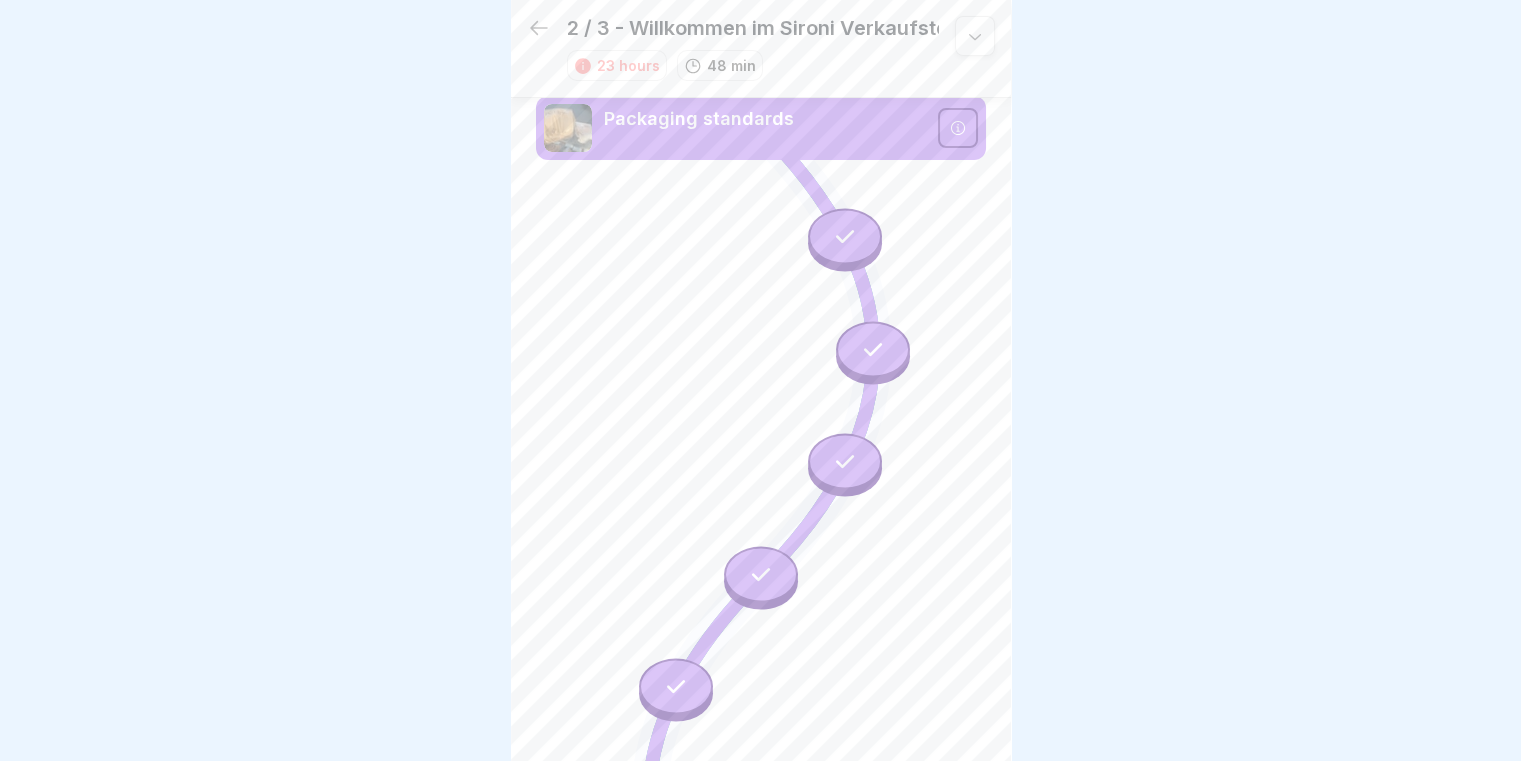 scroll, scrollTop: 8, scrollLeft: 0, axis: vertical 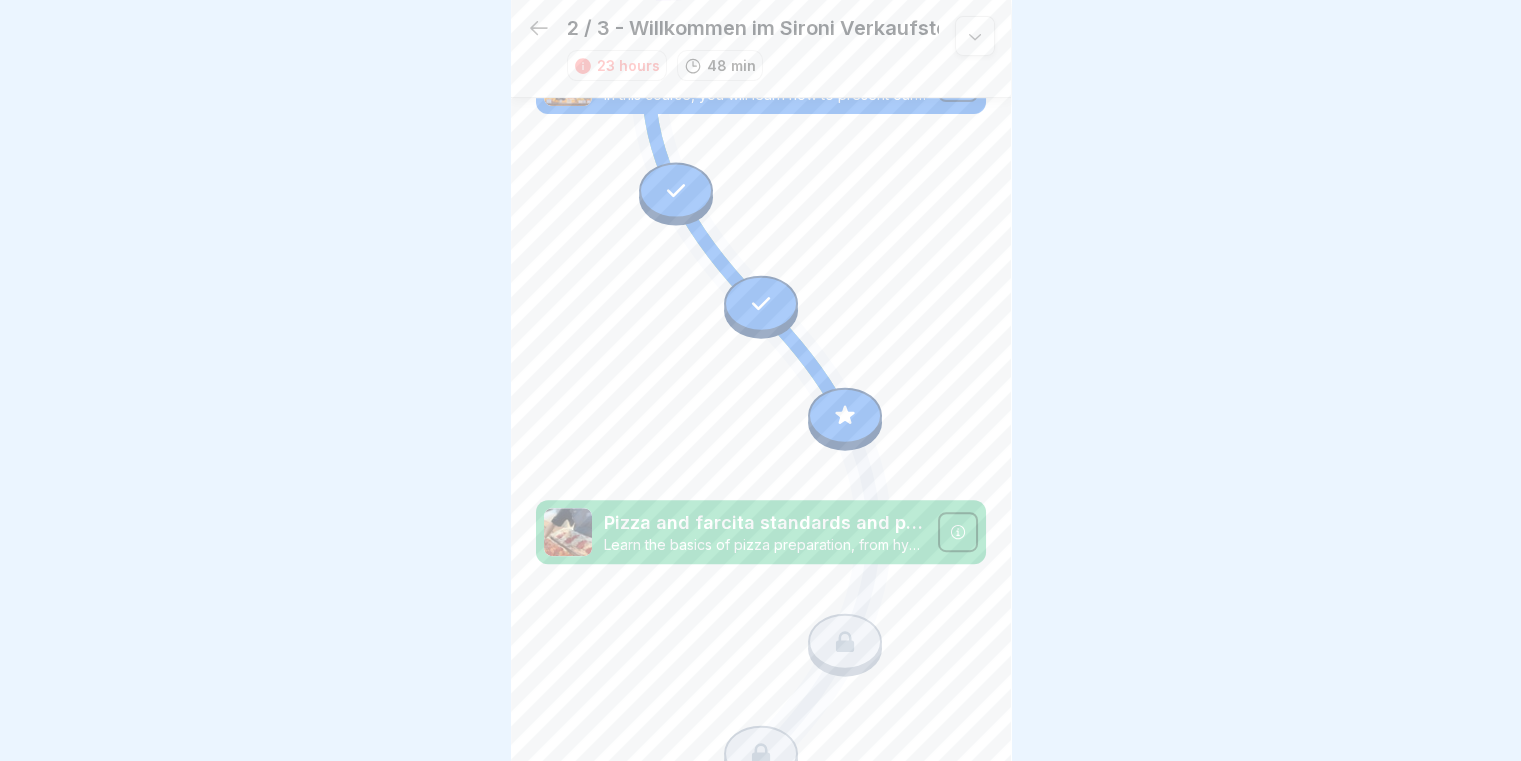 click 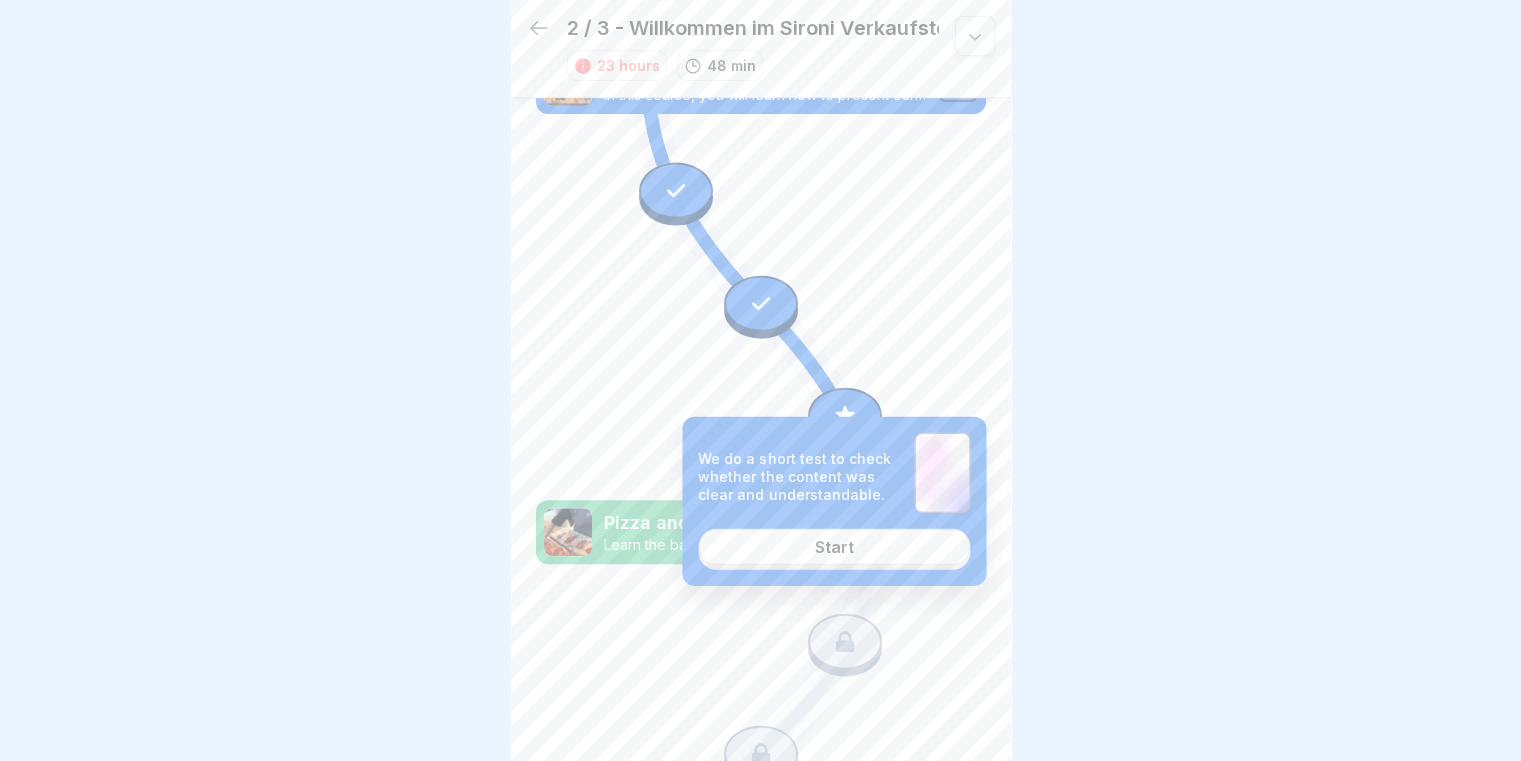 click on "Start" at bounding box center [834, 547] 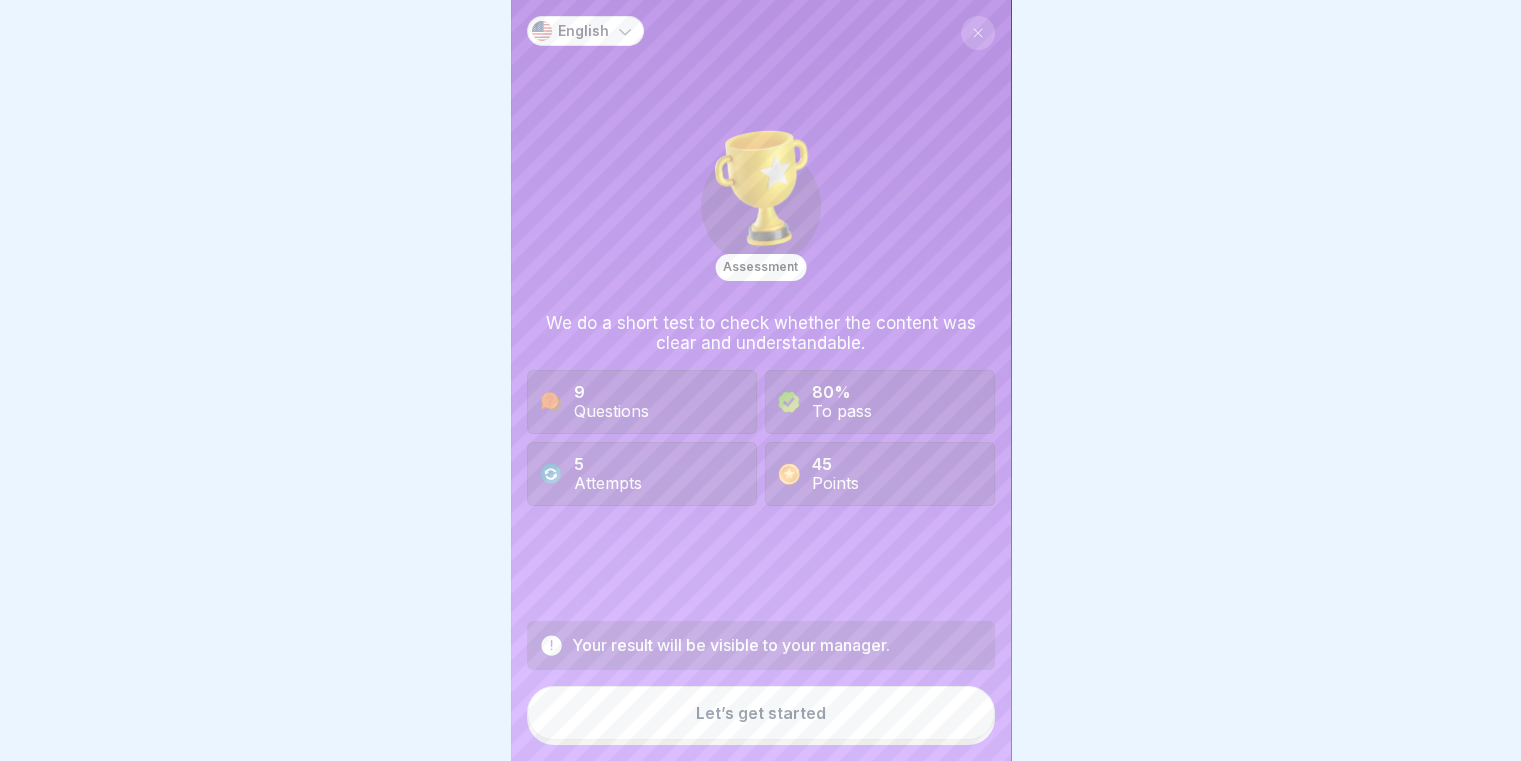 scroll, scrollTop: 0, scrollLeft: 0, axis: both 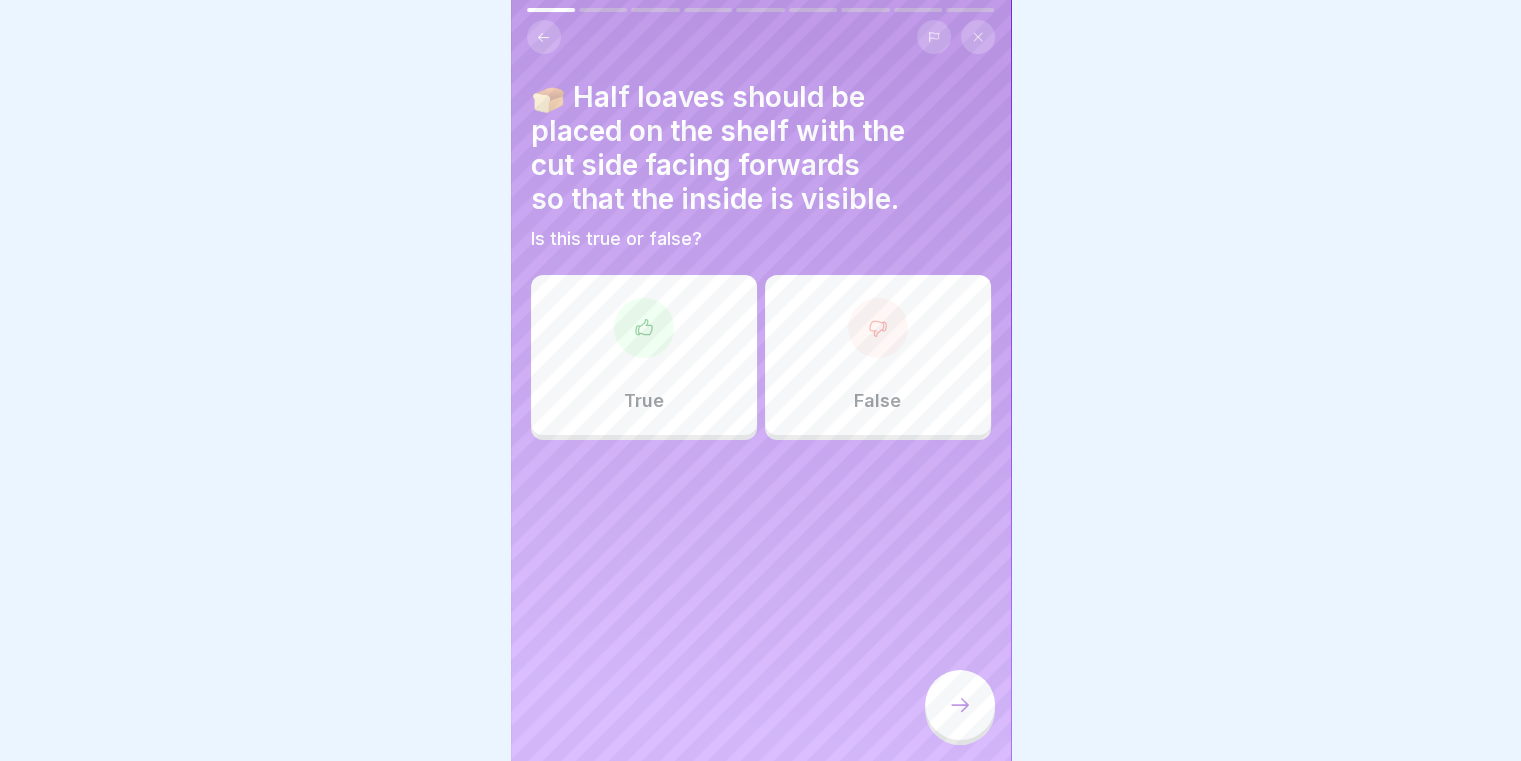 click on "True" at bounding box center (644, 355) 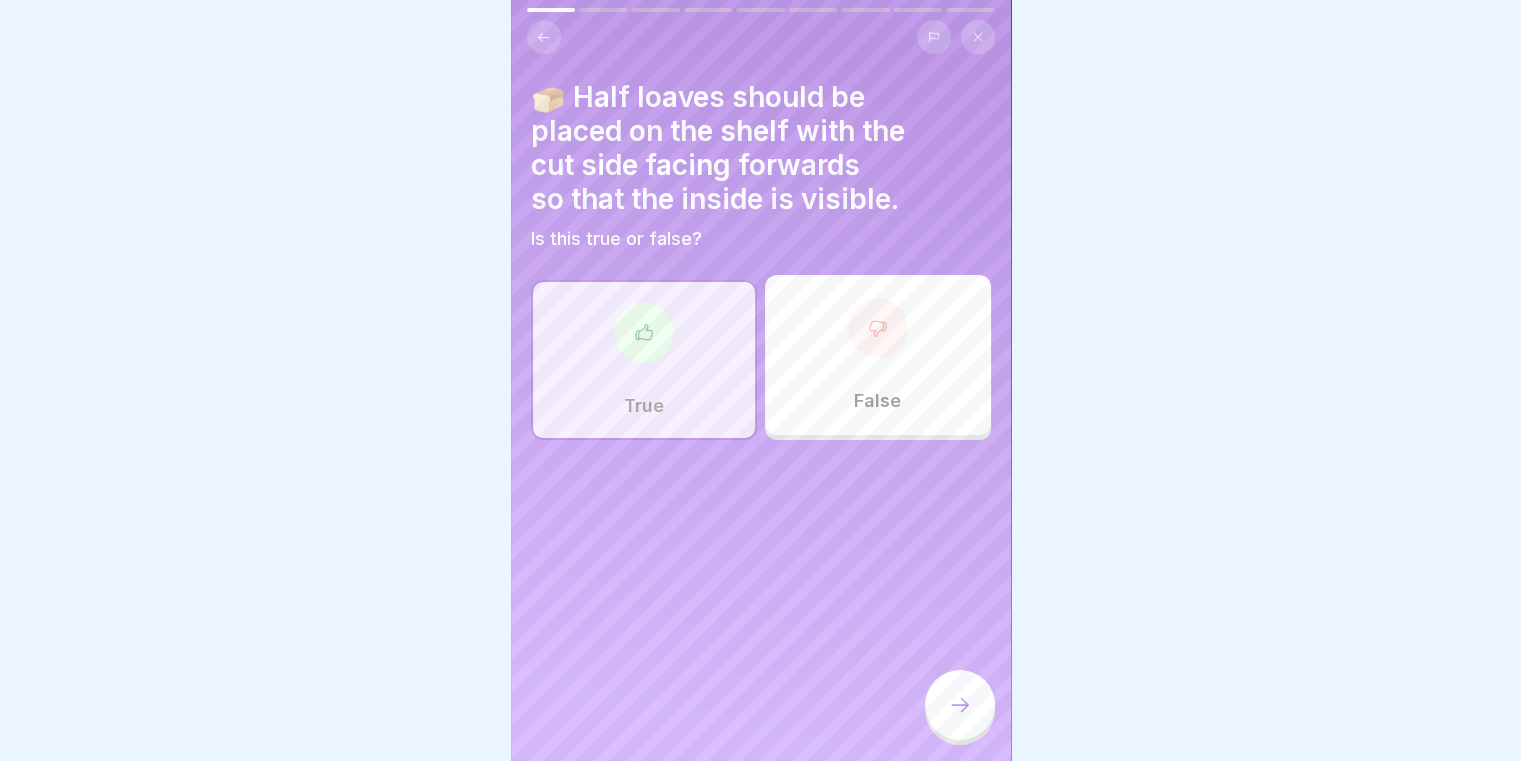 click at bounding box center [960, 705] 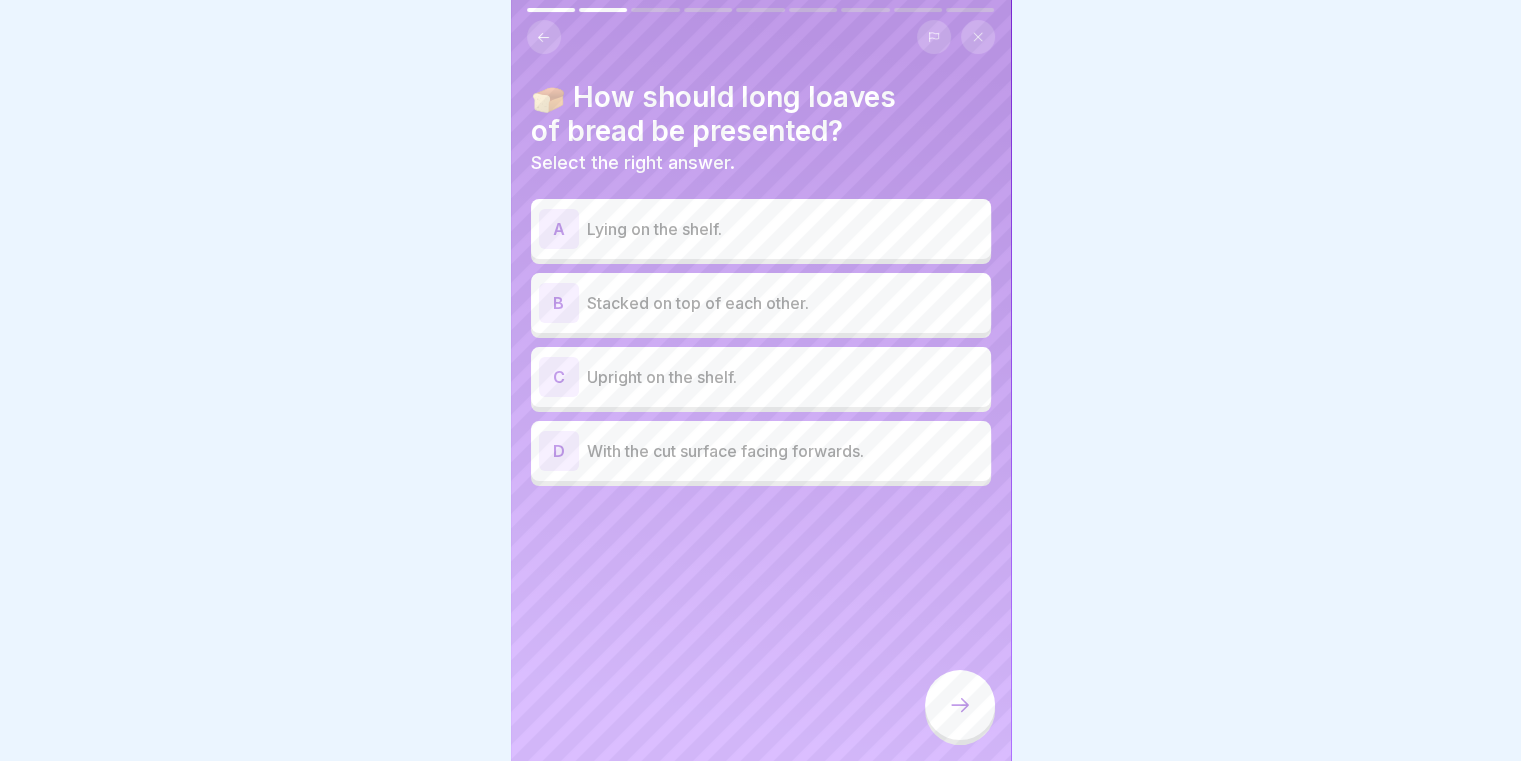 click on "Upright on the shelf." at bounding box center (785, 377) 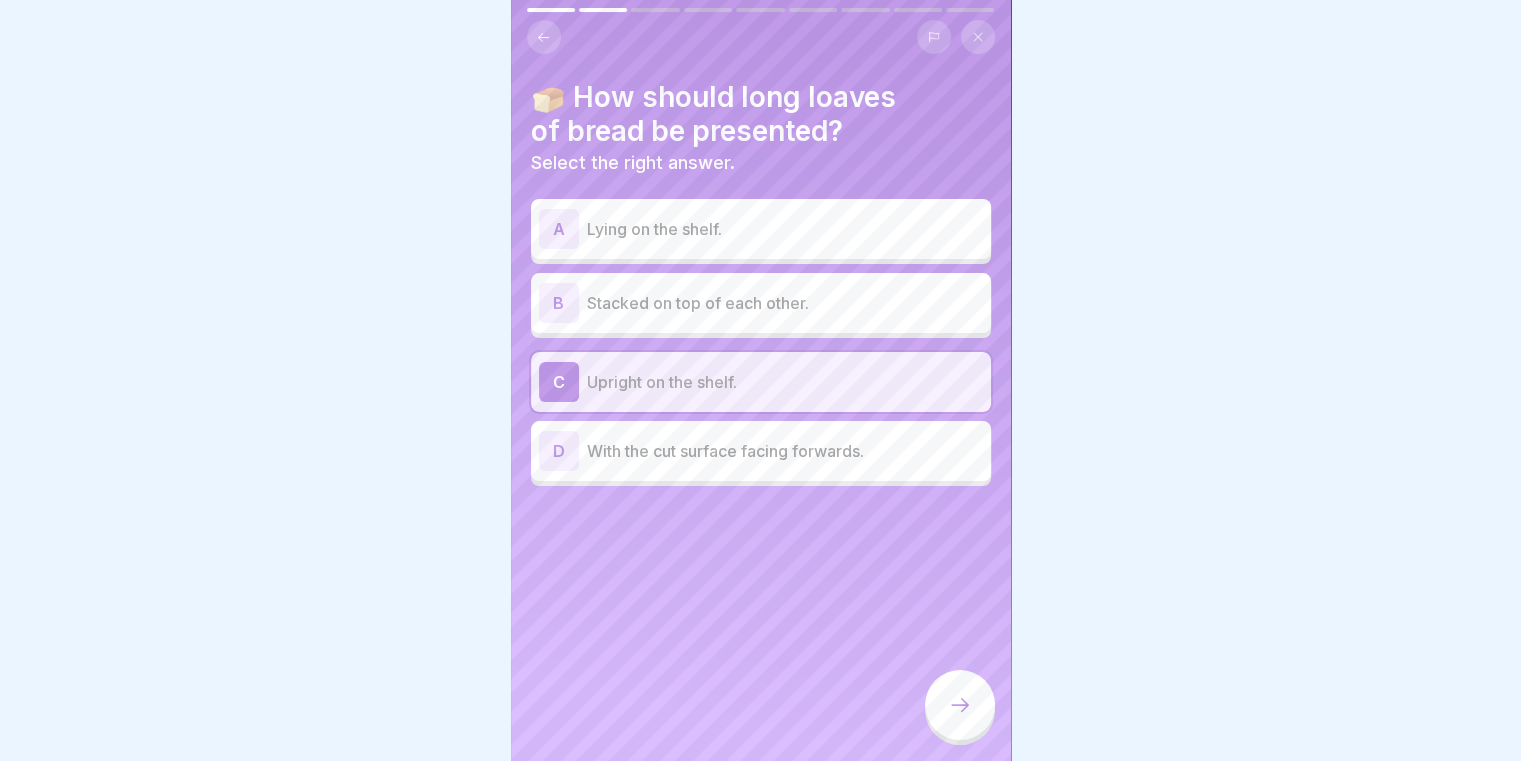 click at bounding box center [960, 705] 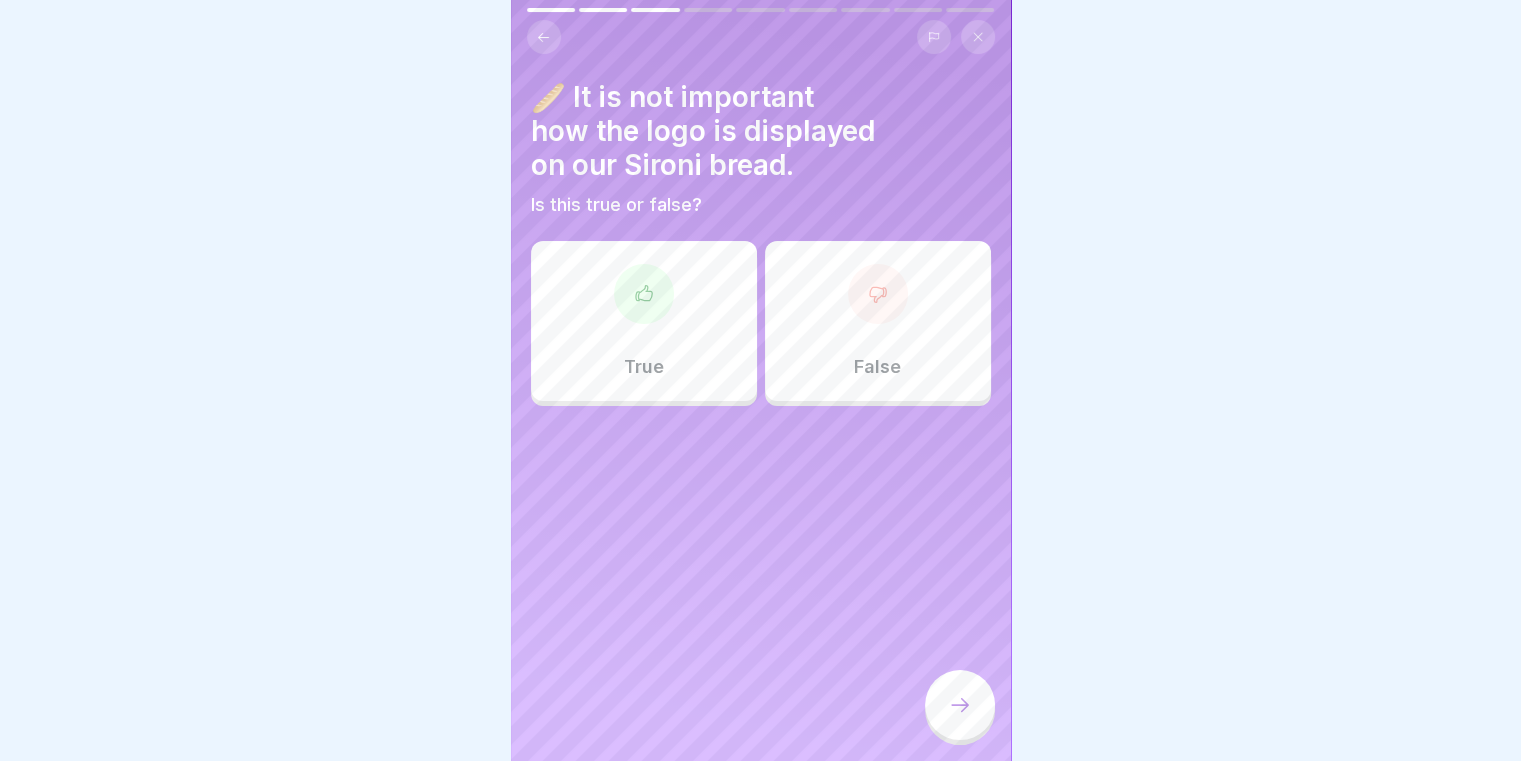 click on "False" at bounding box center [877, 367] 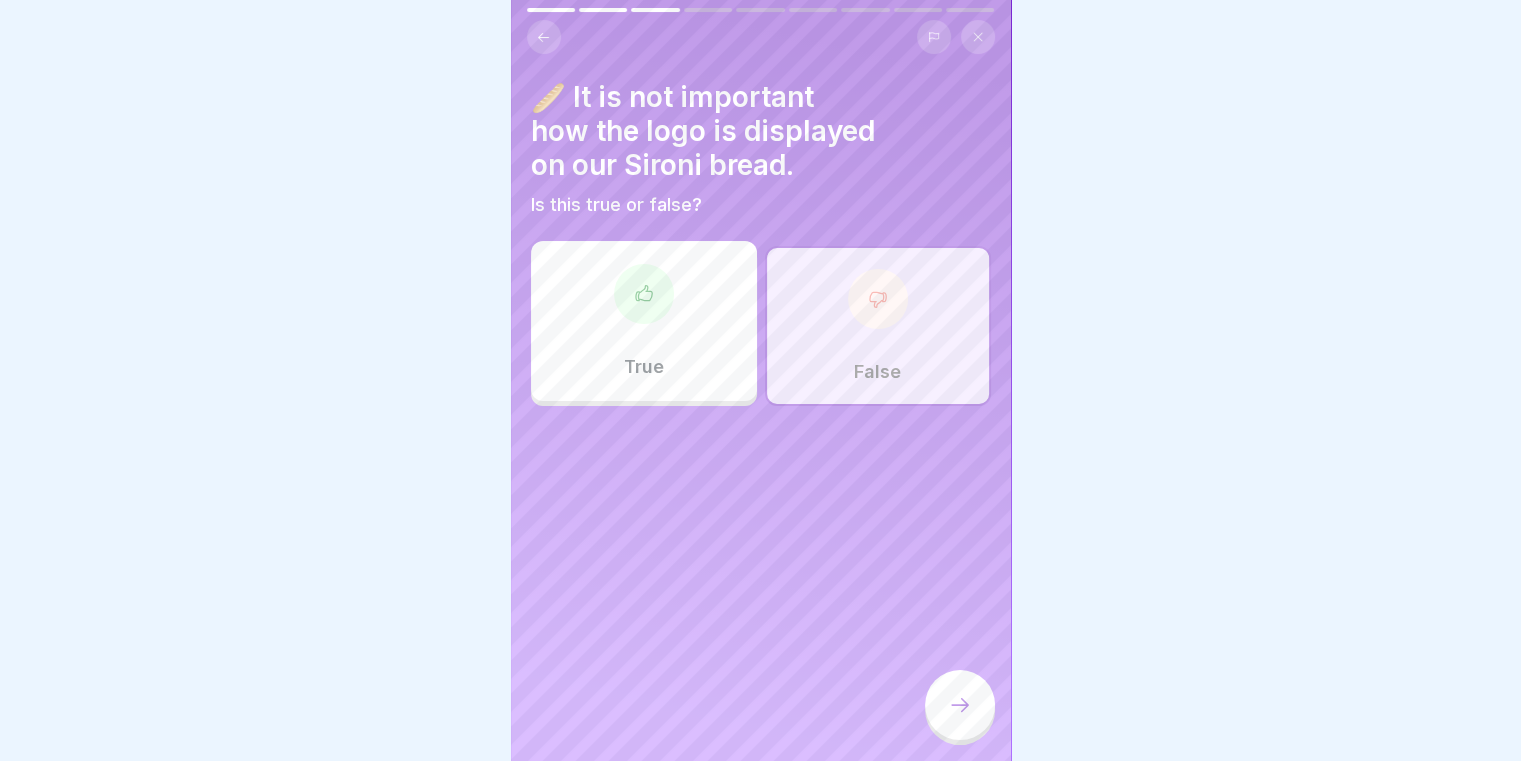click at bounding box center [960, 705] 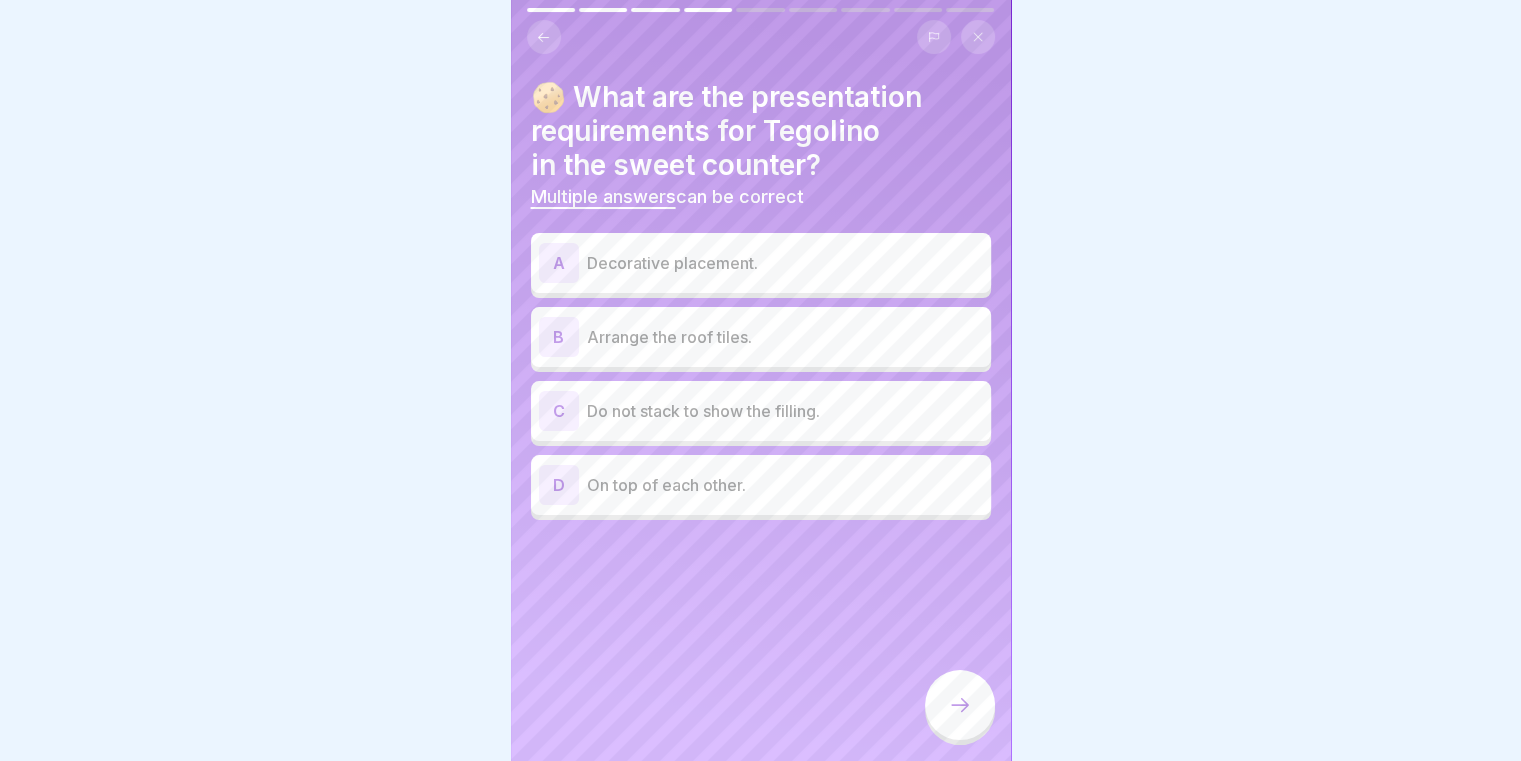 click on "A Decorative placement." at bounding box center (761, 263) 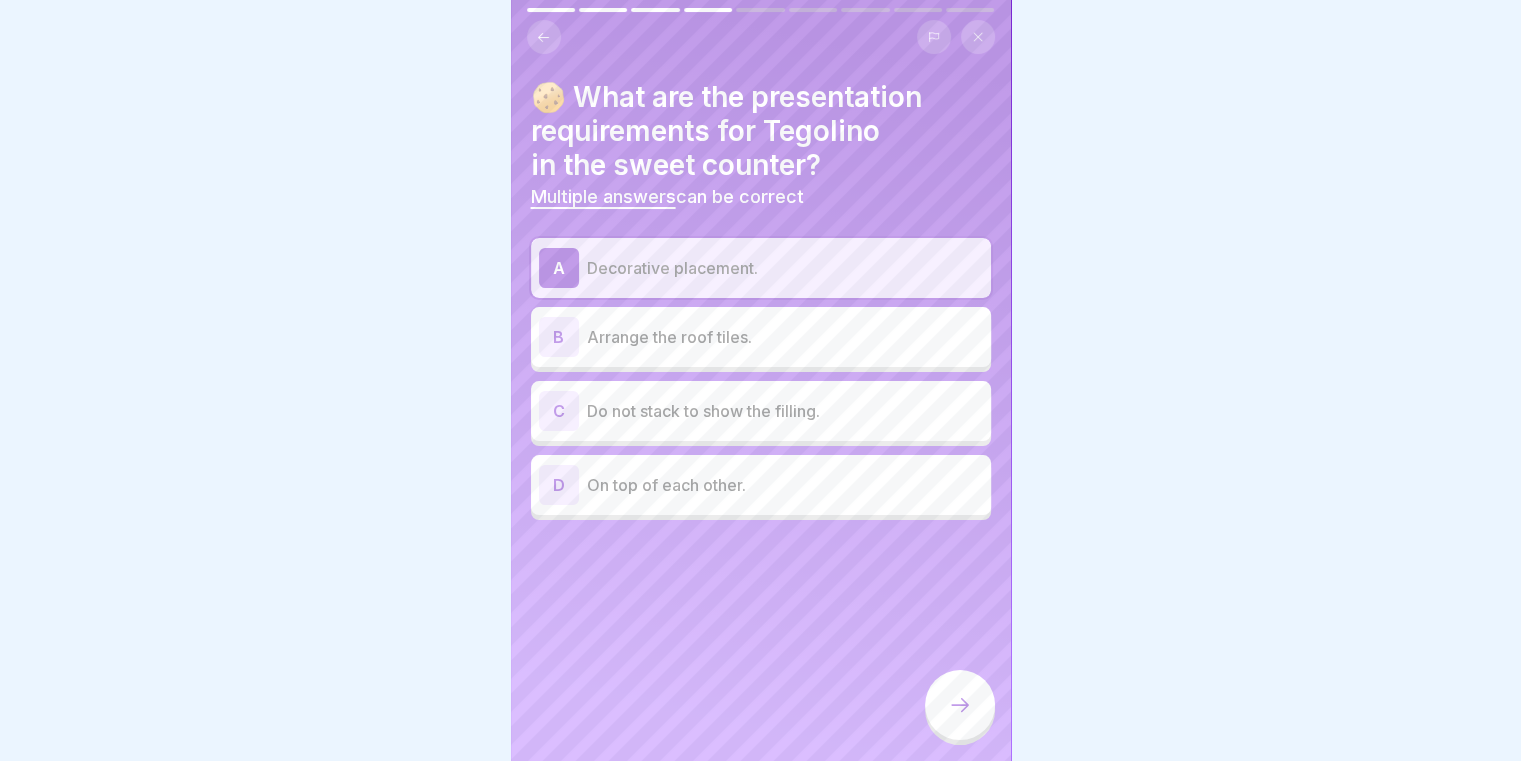click on "On top of each other." at bounding box center [785, 485] 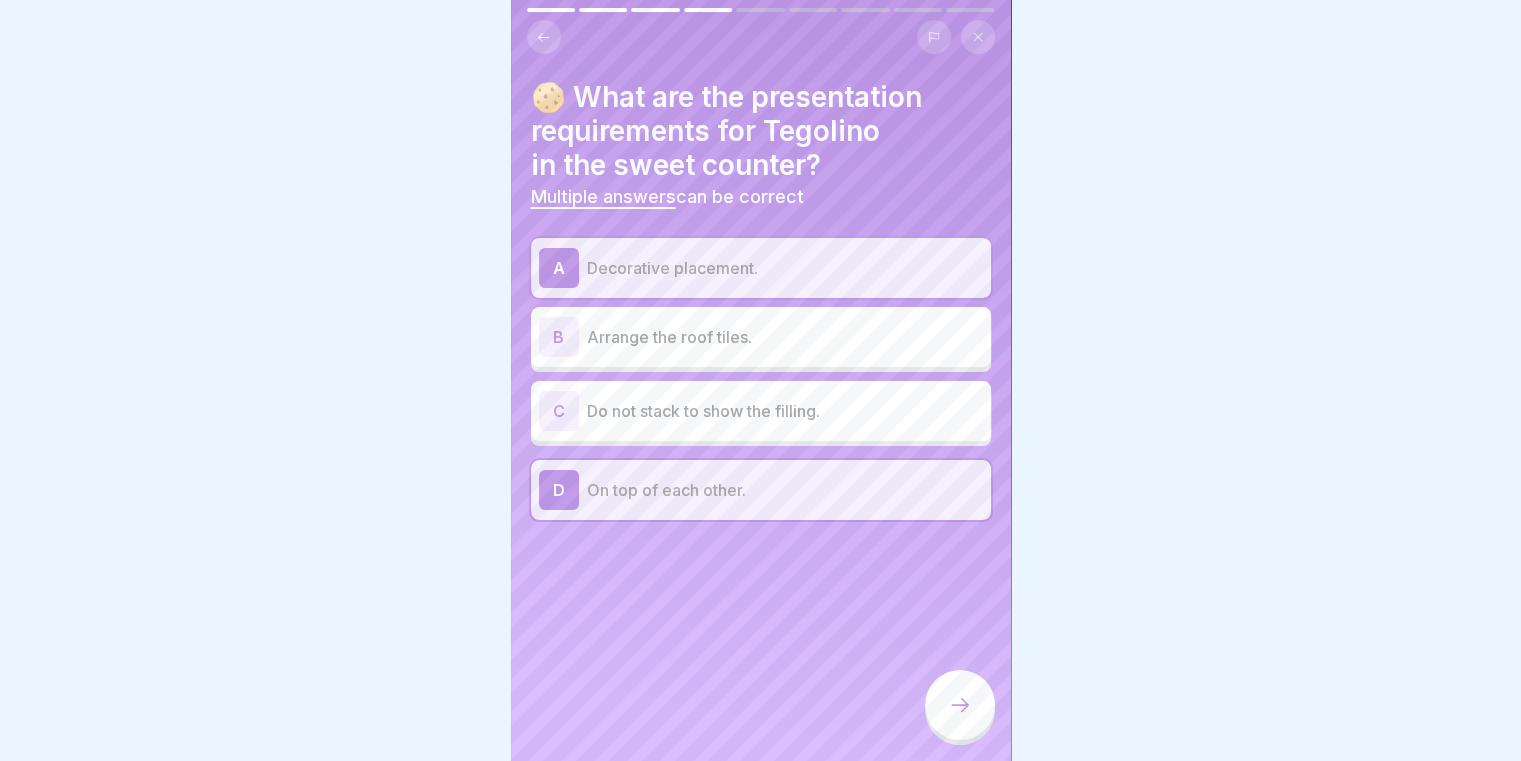 click on "Do not stack to show the filling." at bounding box center [785, 411] 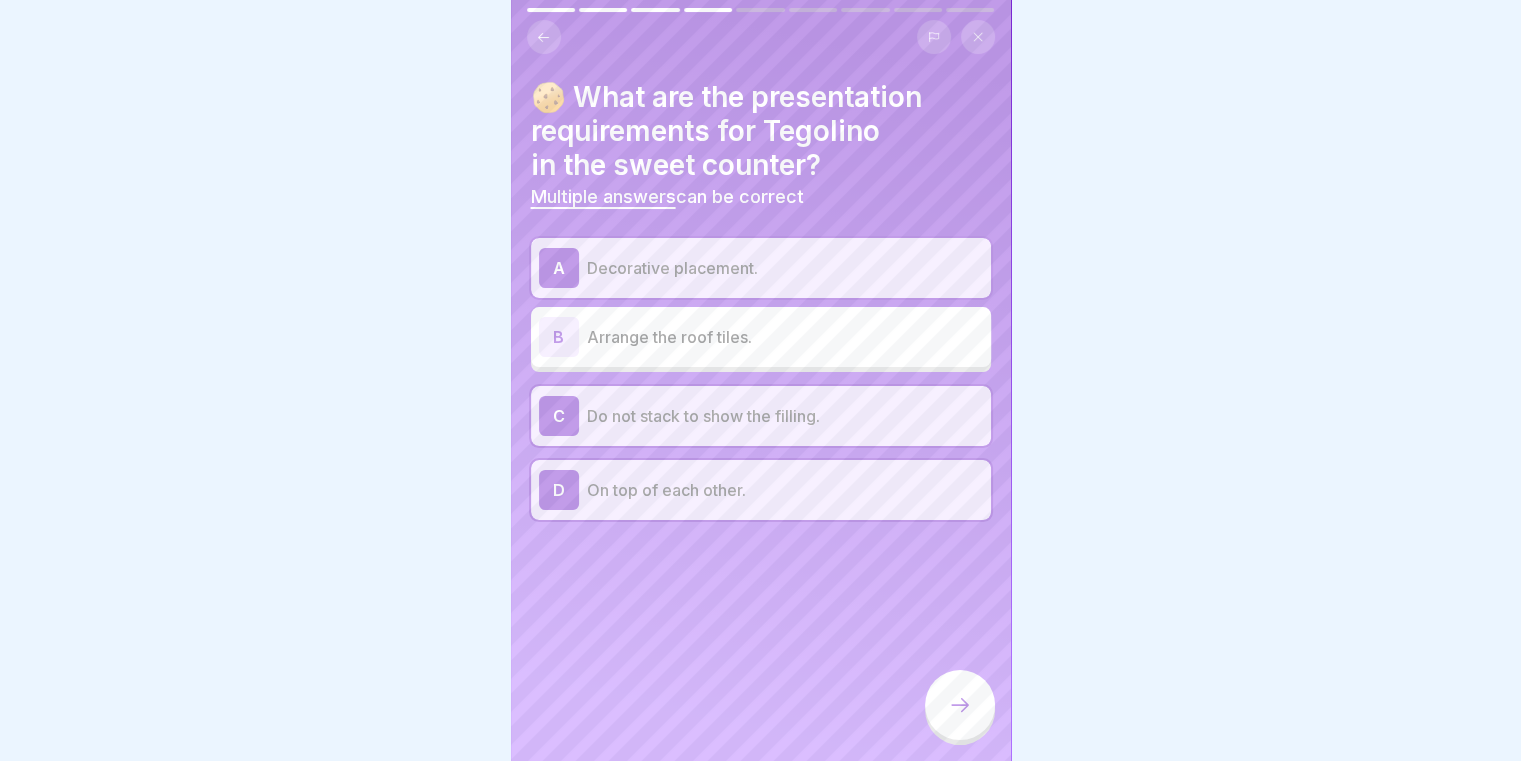 click on "On top of each other." at bounding box center [785, 490] 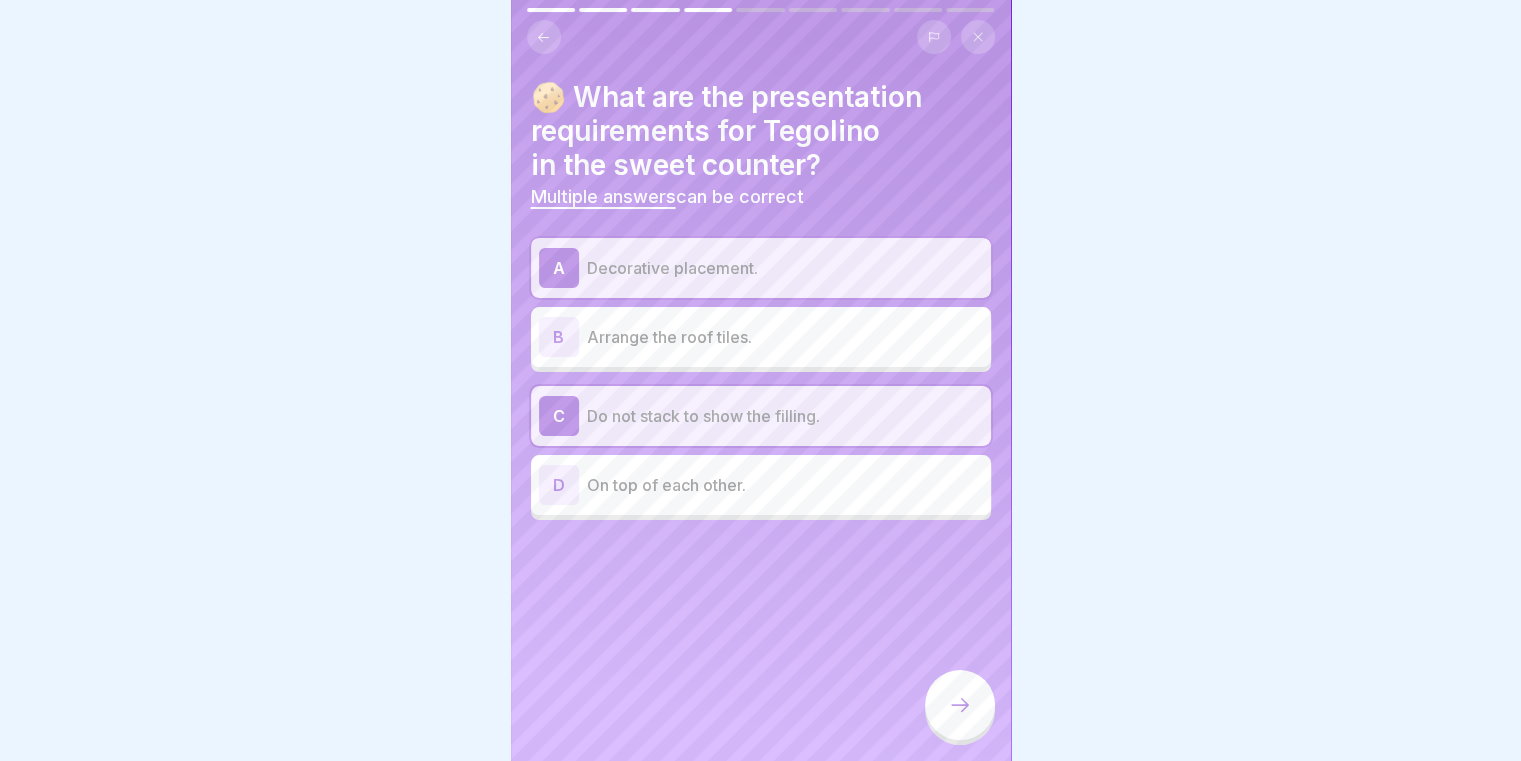 drag, startPoint x: 950, startPoint y: 685, endPoint x: 952, endPoint y: 695, distance: 10.198039 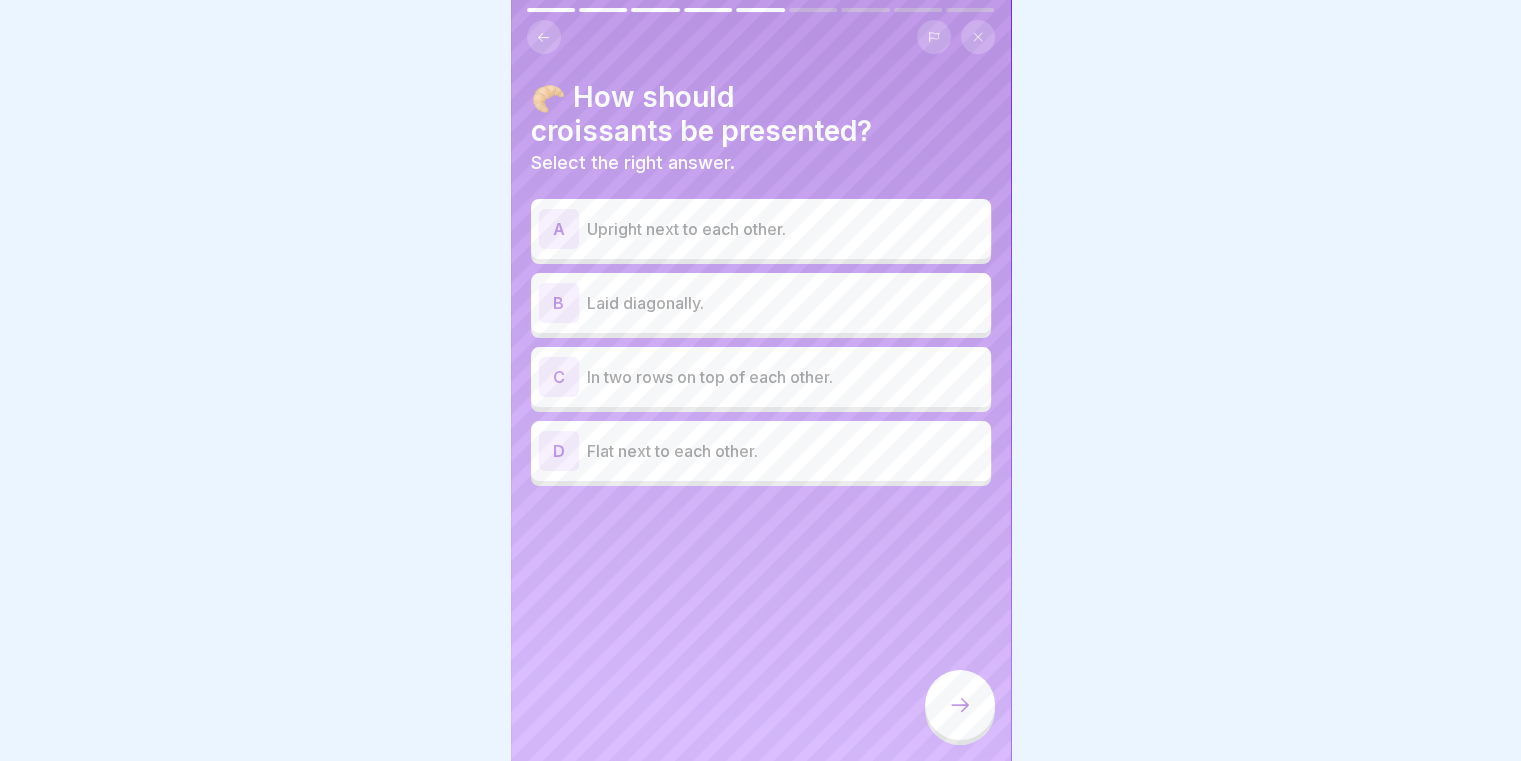 click on "B Laid diagonally." at bounding box center [761, 303] 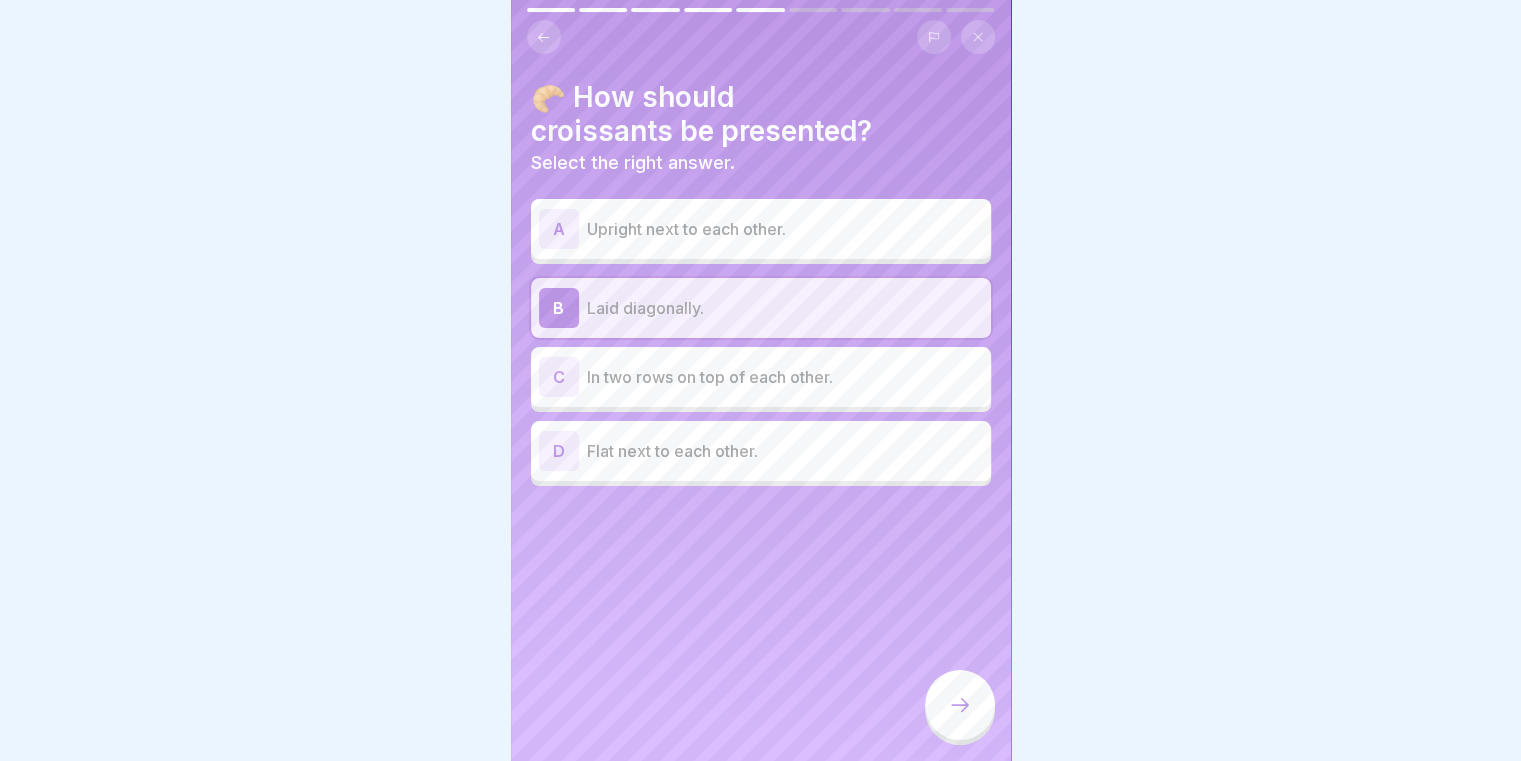 click at bounding box center [960, 705] 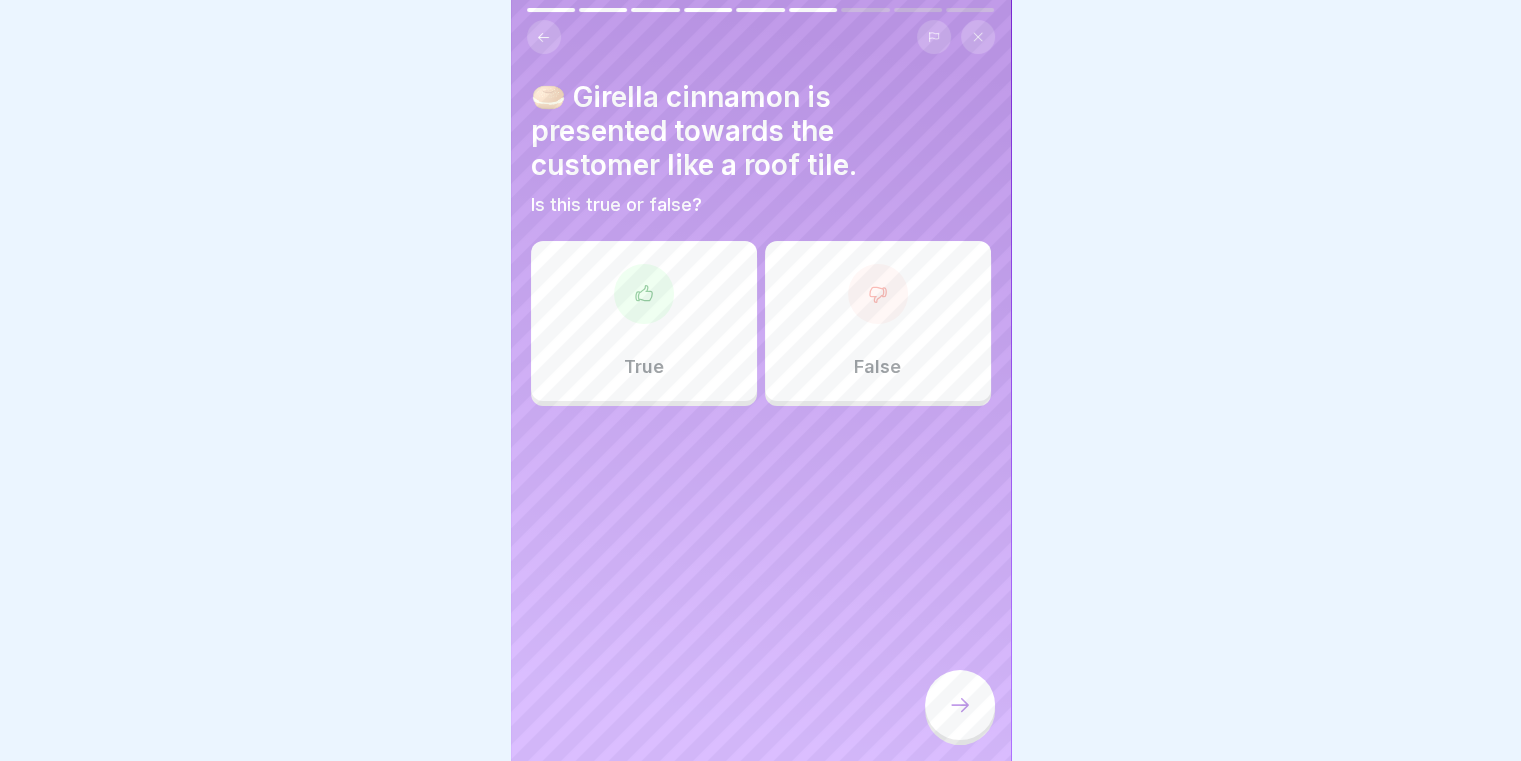 click on "True" at bounding box center (644, 367) 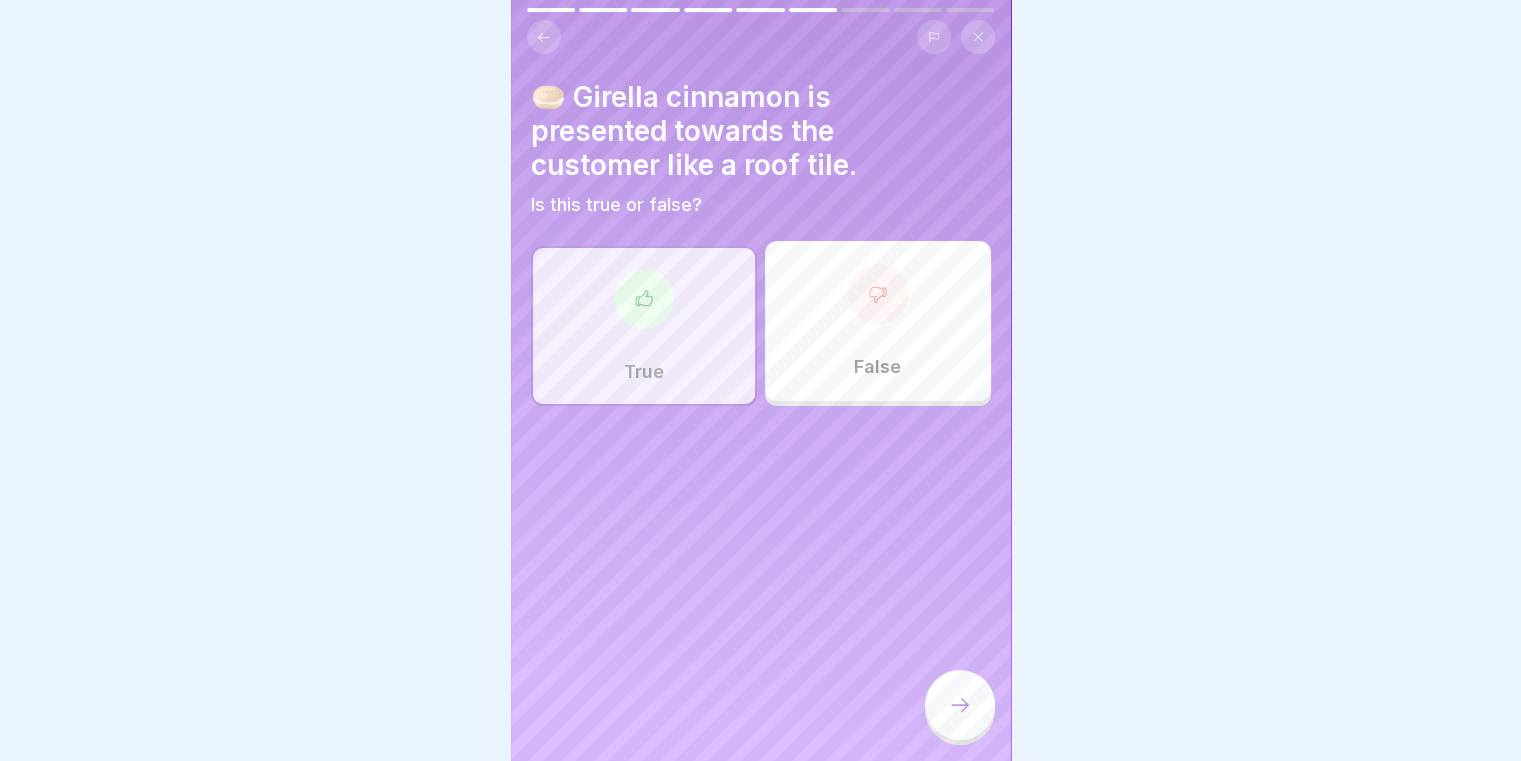 click at bounding box center [960, 705] 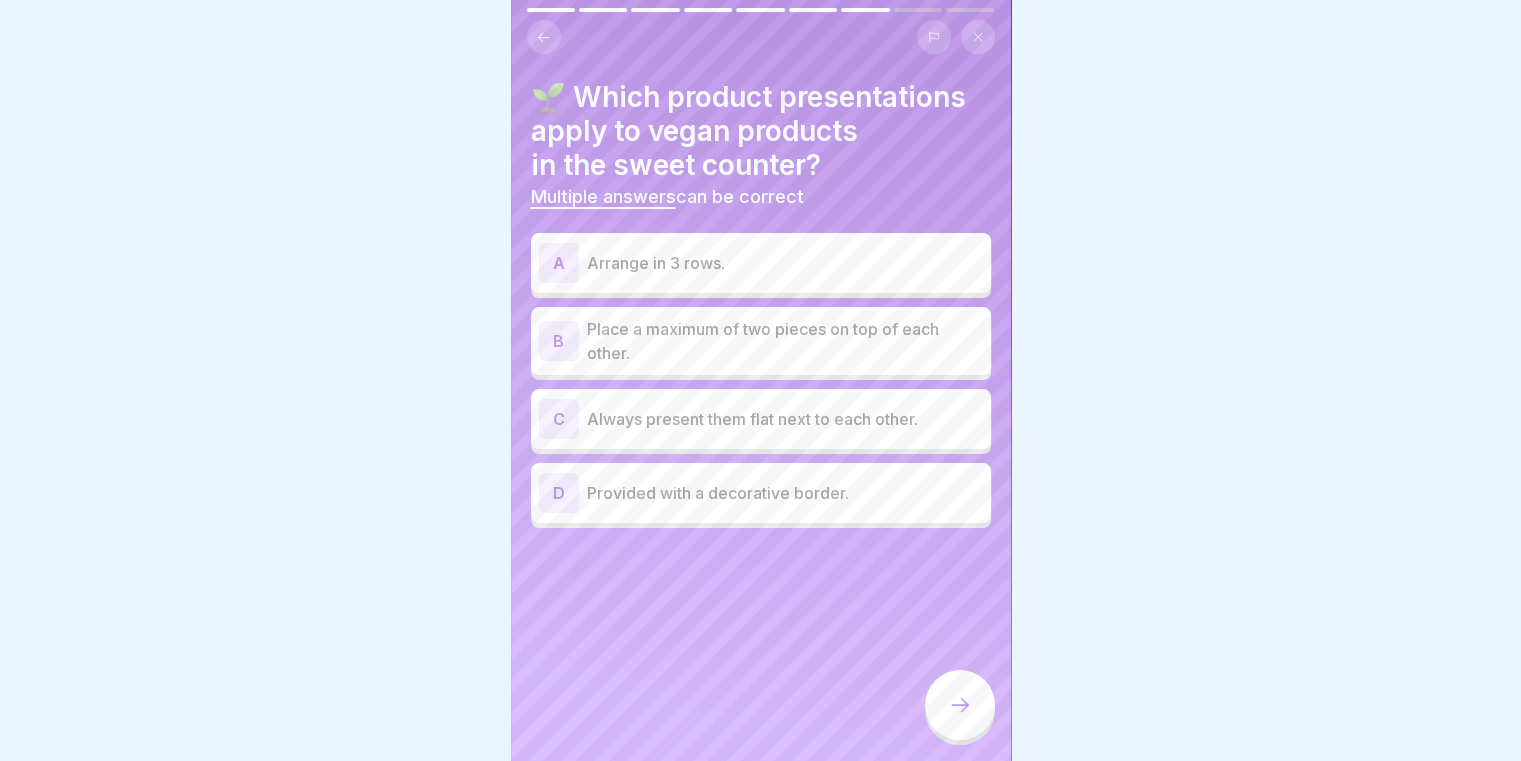 click on "Arrange in 3 rows." at bounding box center [785, 263] 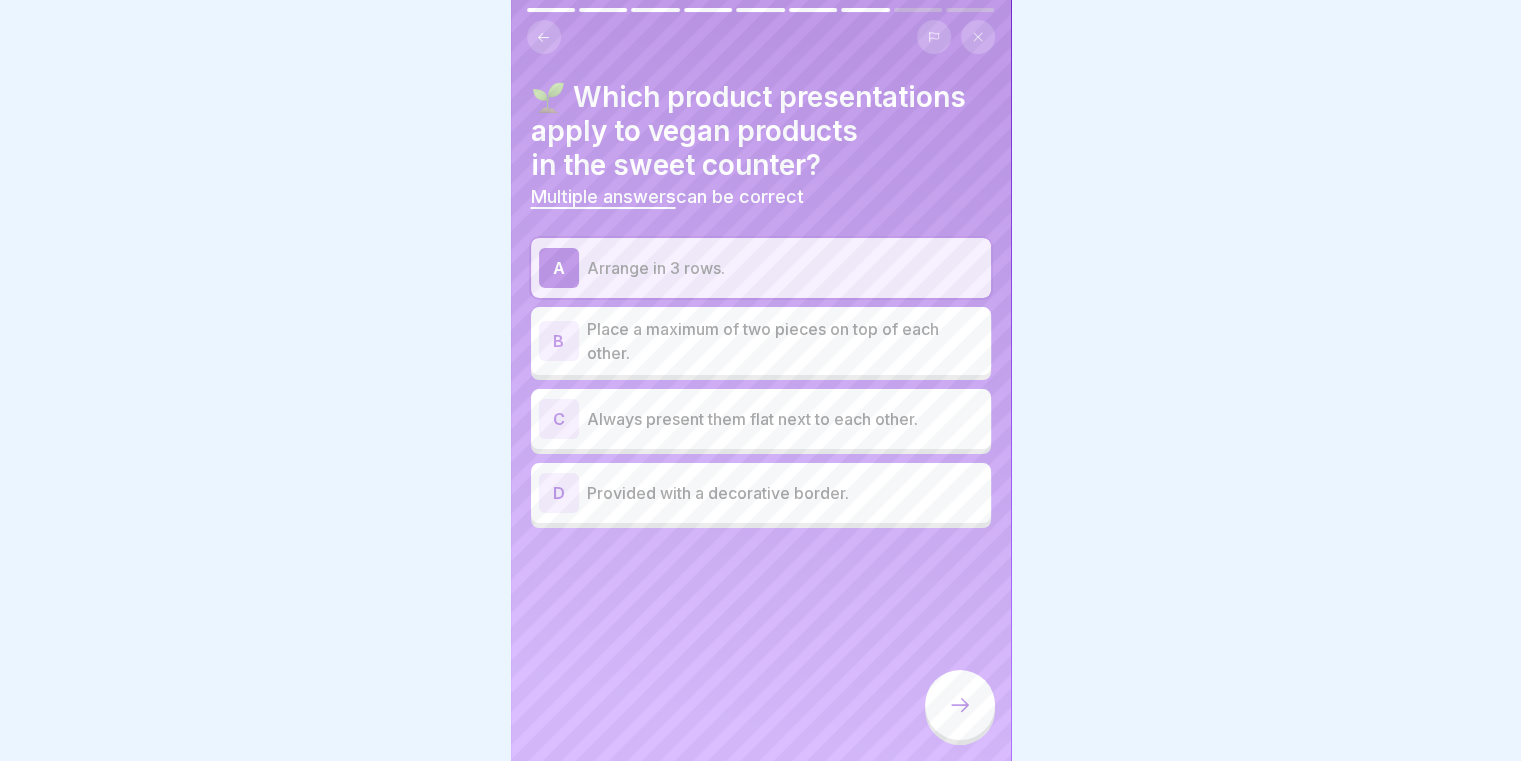 click on "Place a maximum of two pieces on top of each other." at bounding box center [785, 341] 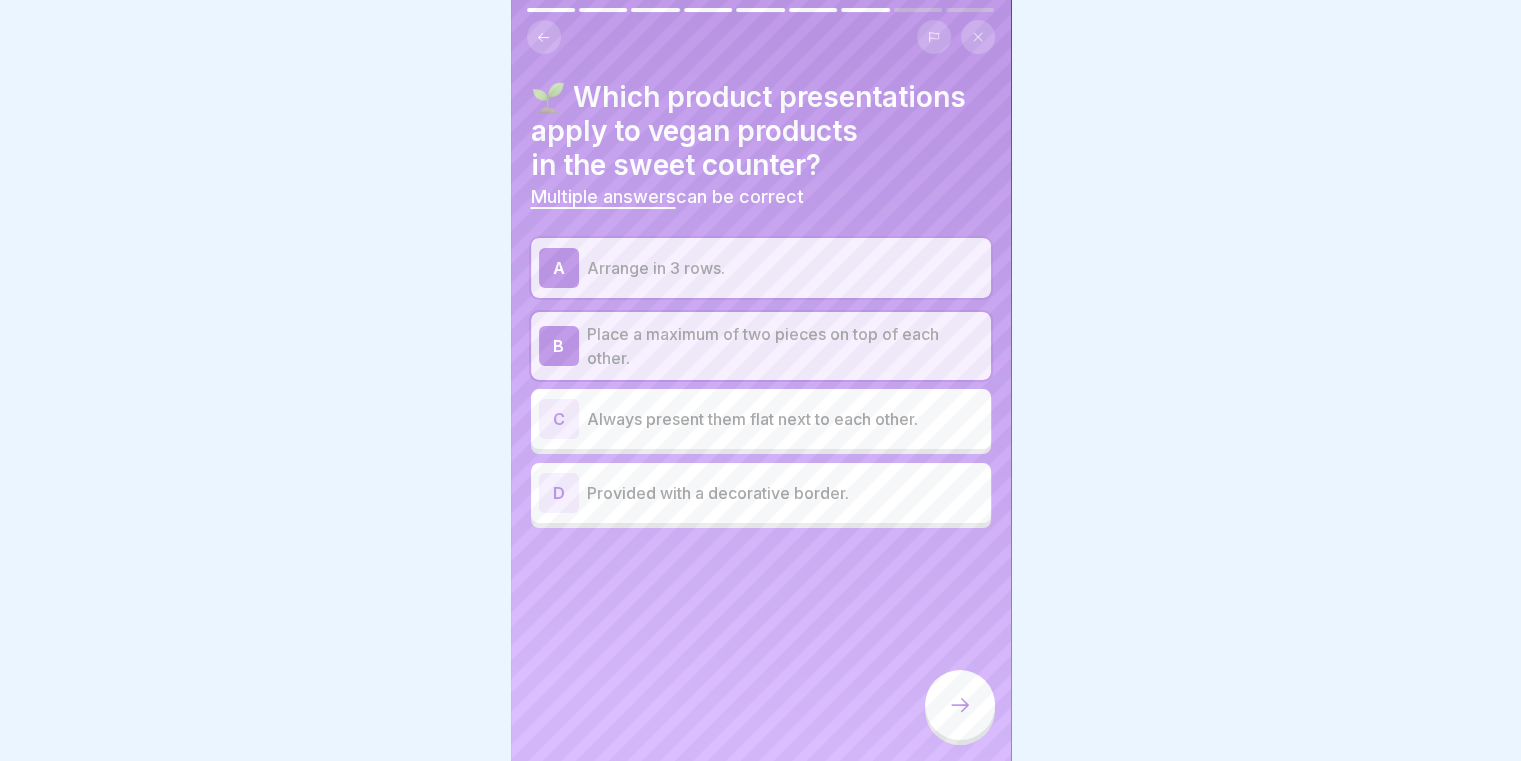 click 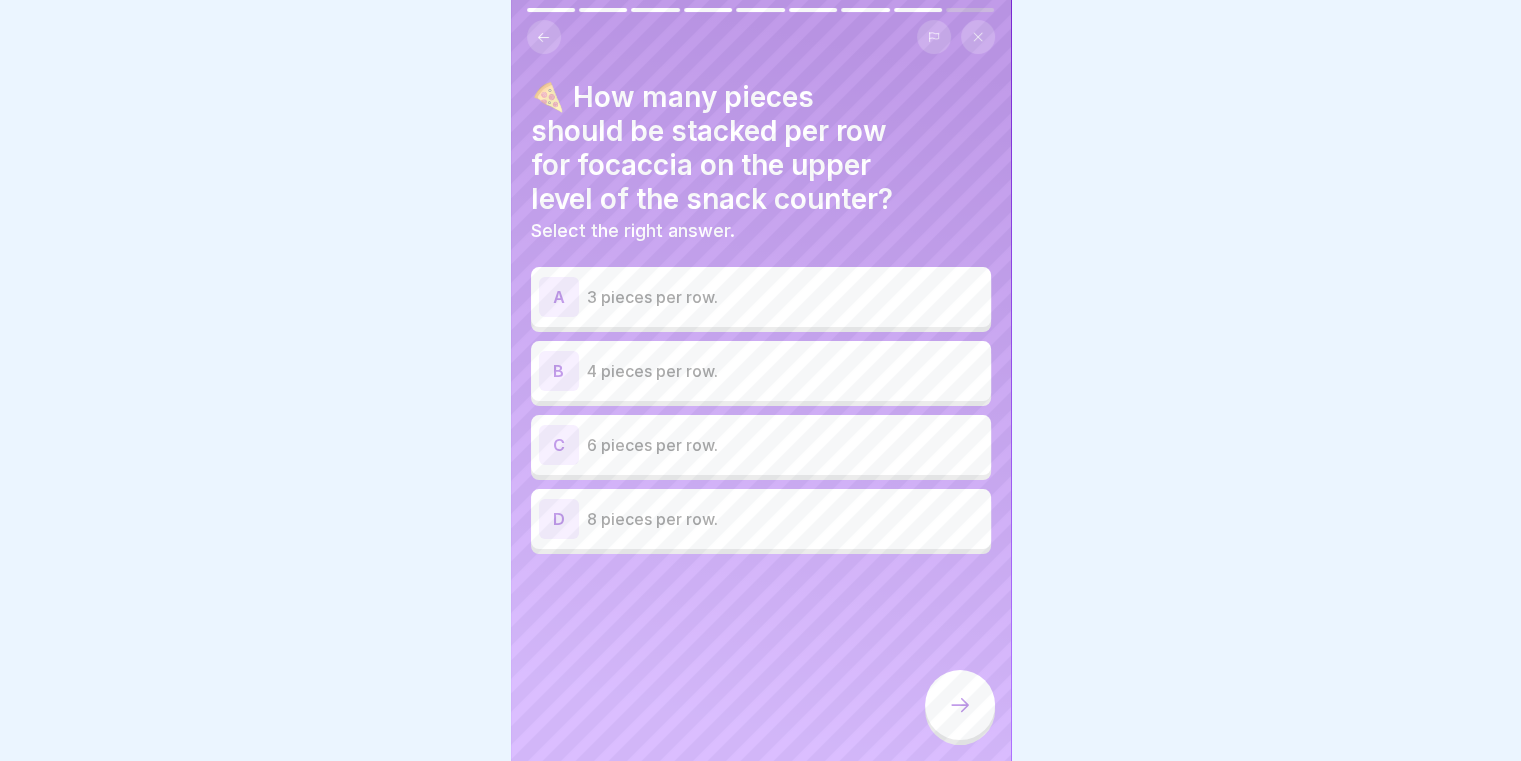 click on "4 pieces per row." at bounding box center [785, 371] 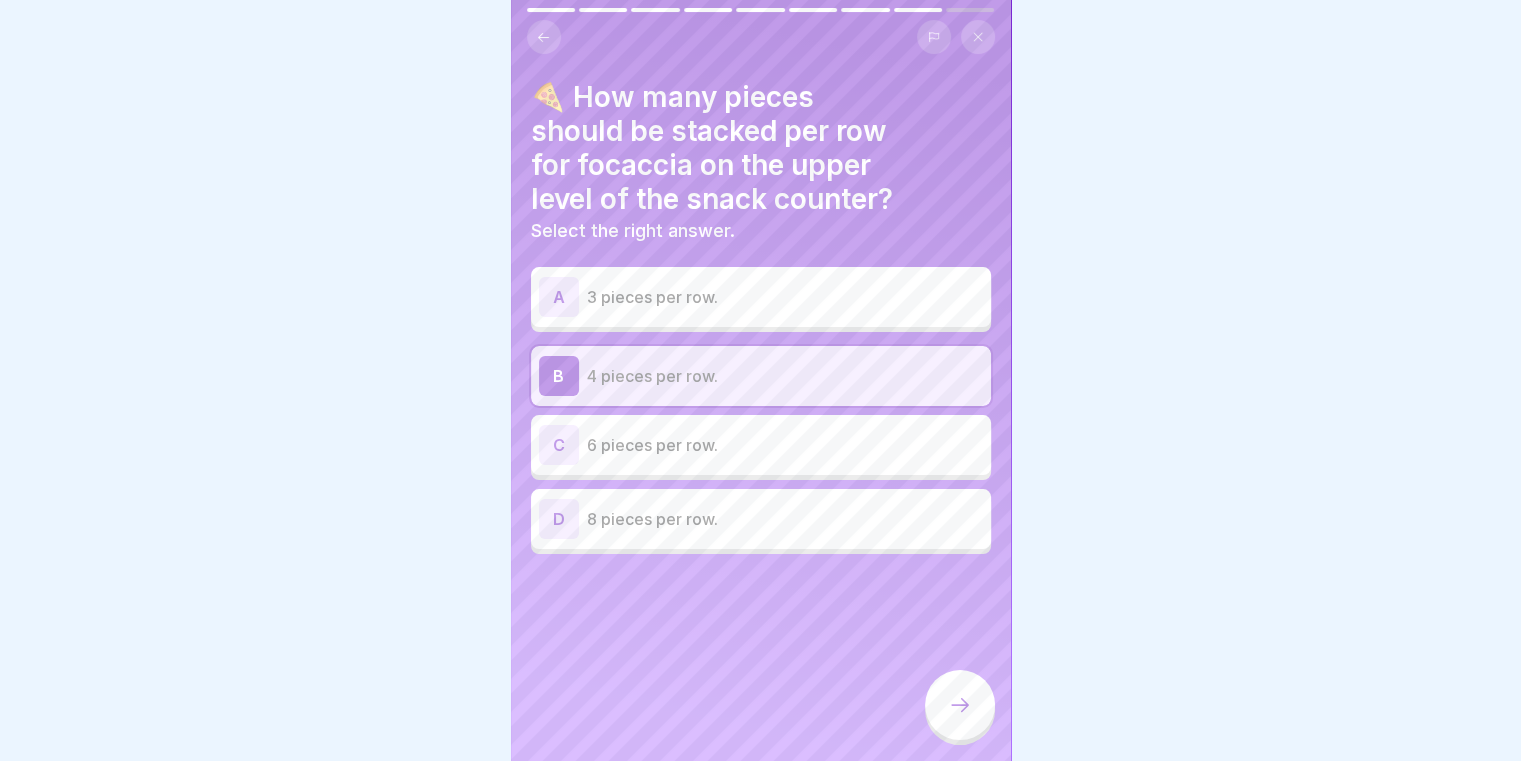 click on "🍕 How many pieces should be stacked per row for focaccia on the upper level of the snack counter? Select the right answer. A 3 pieces per row. B 4 pieces per row. C 6 pieces per row. D 8 pieces per row." at bounding box center [761, 380] 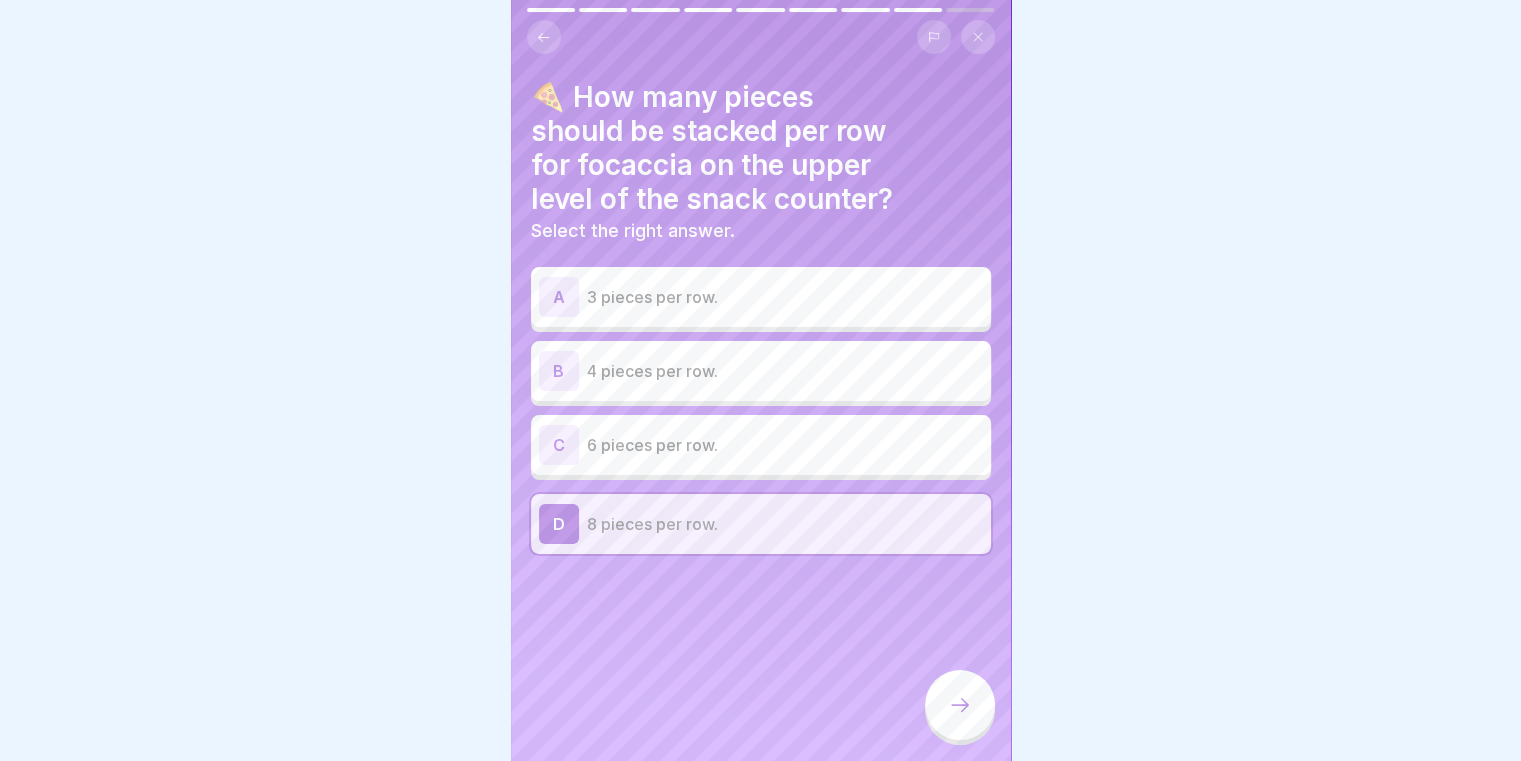 click on "4 pieces per row." at bounding box center (785, 371) 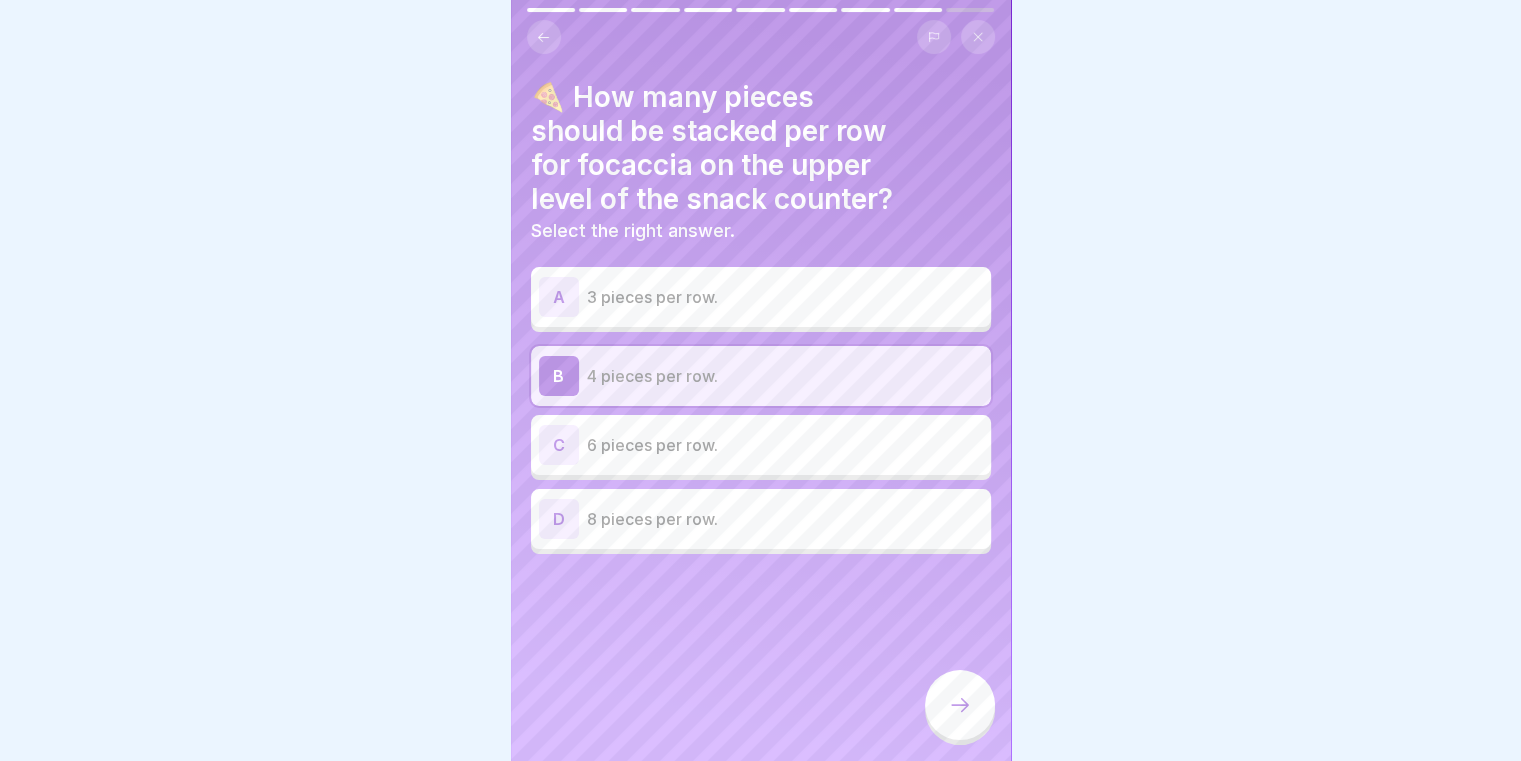 click at bounding box center [960, 705] 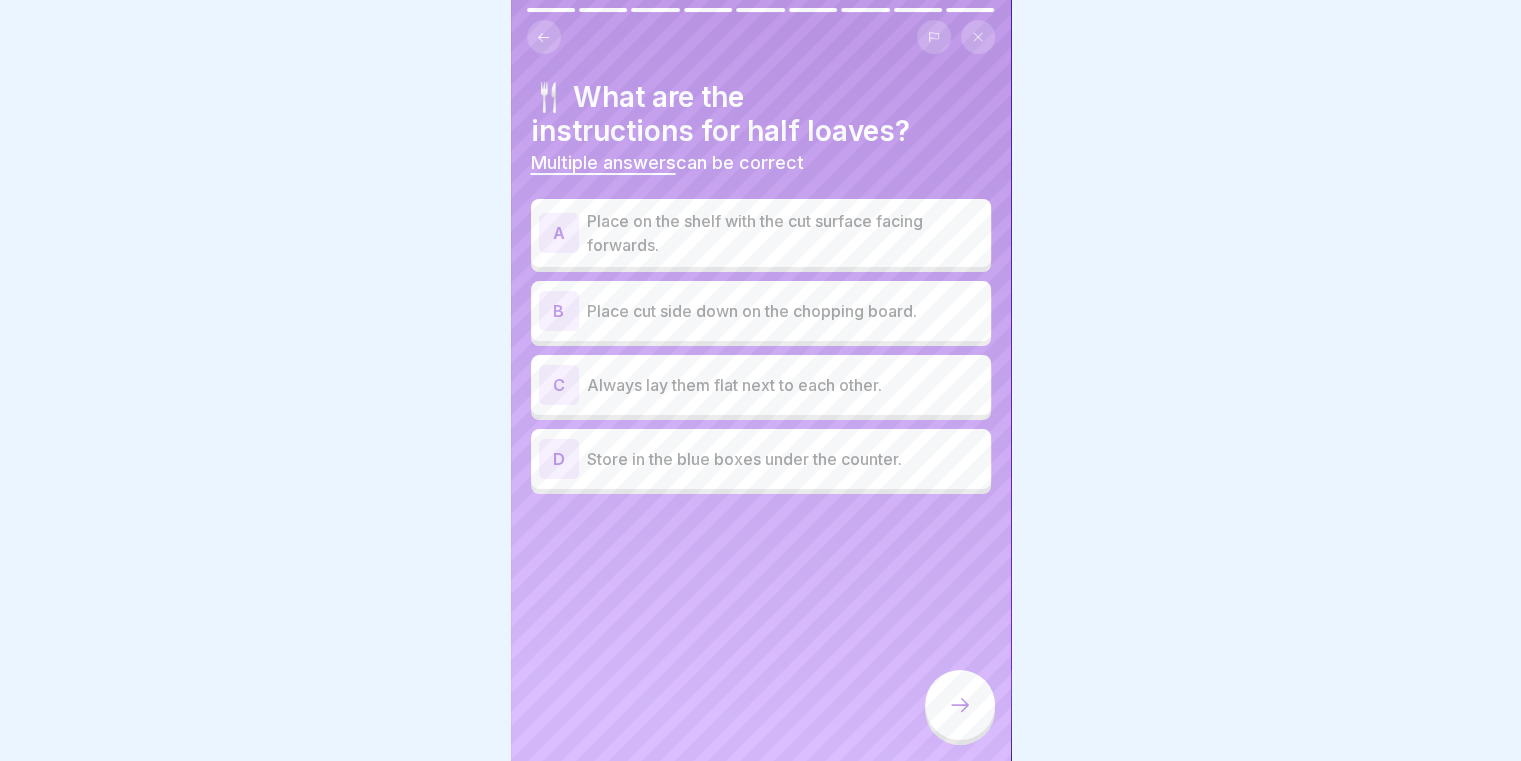 click on "Place on the shelf with the cut surface facing forwards." at bounding box center [785, 233] 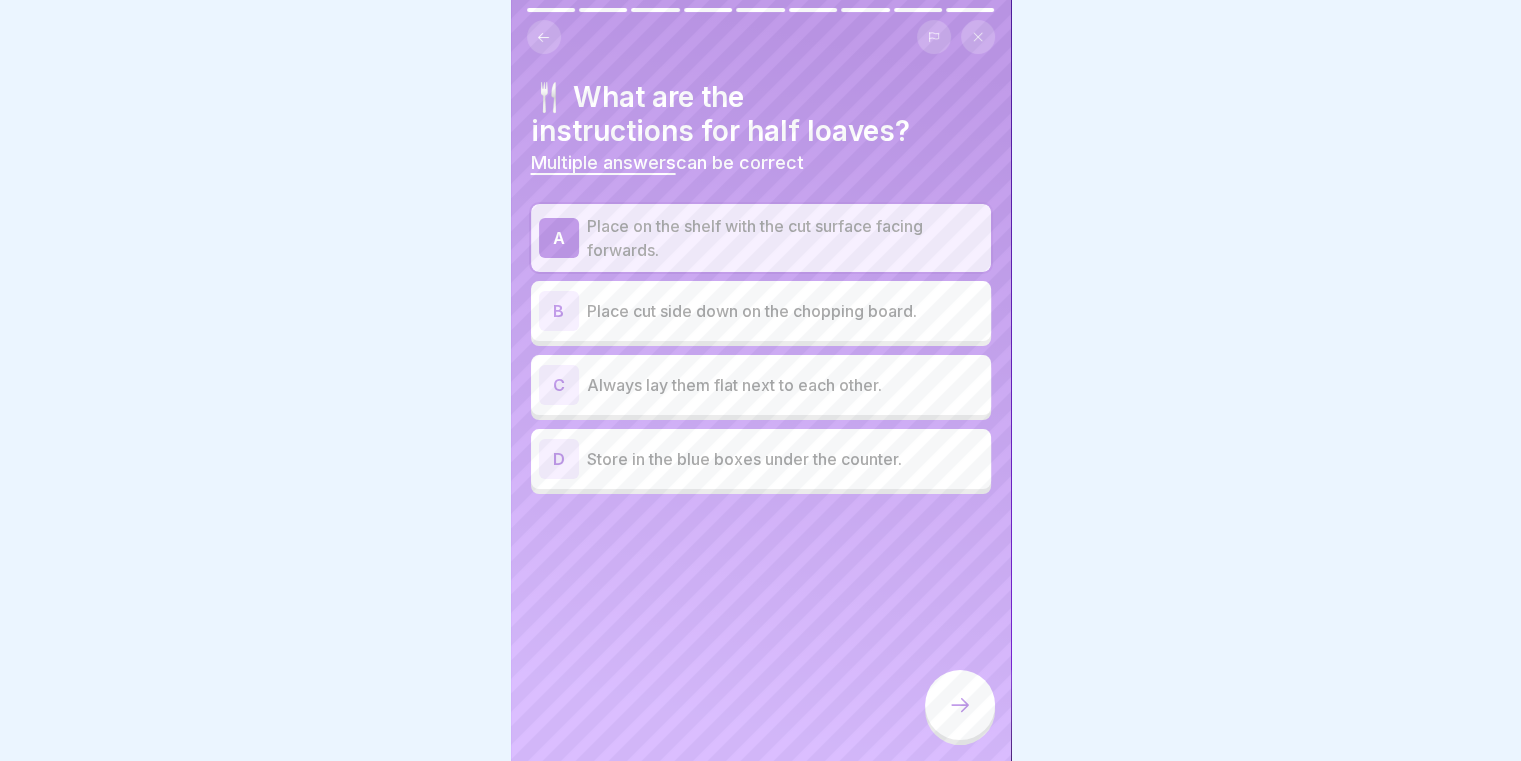 click on "B Place cut side down on the chopping board." at bounding box center [761, 311] 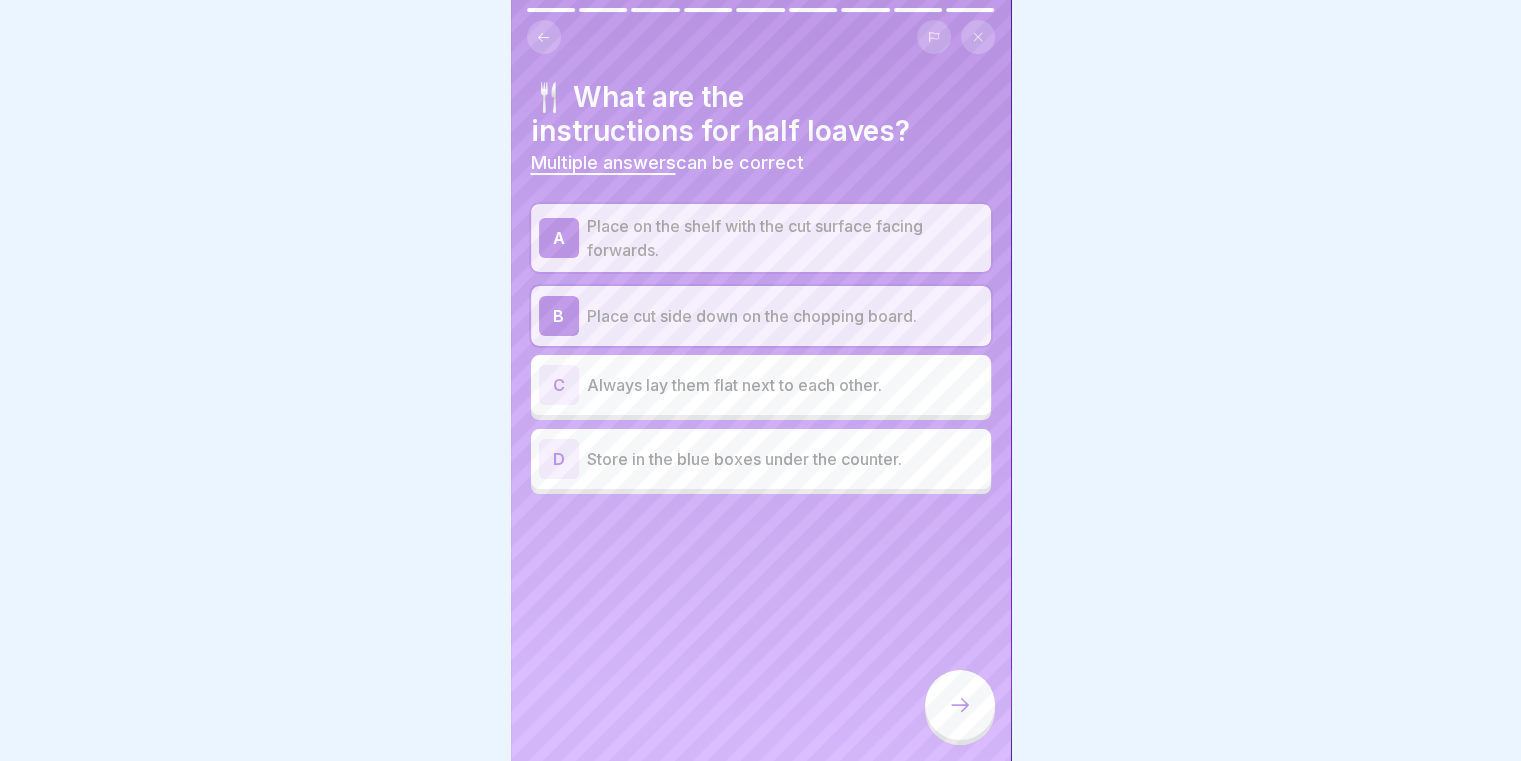 click at bounding box center (960, 705) 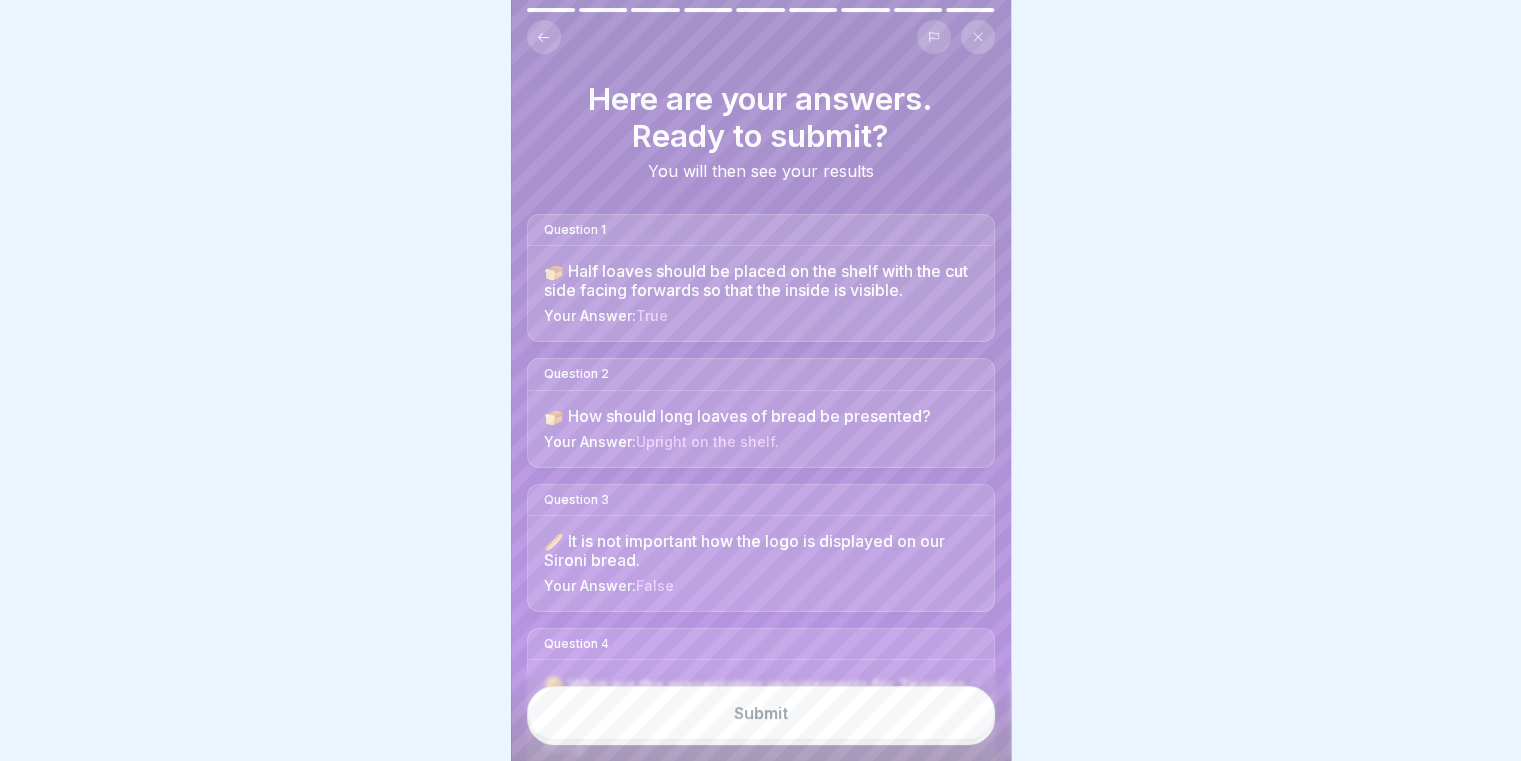 click on "Submit" at bounding box center (761, 713) 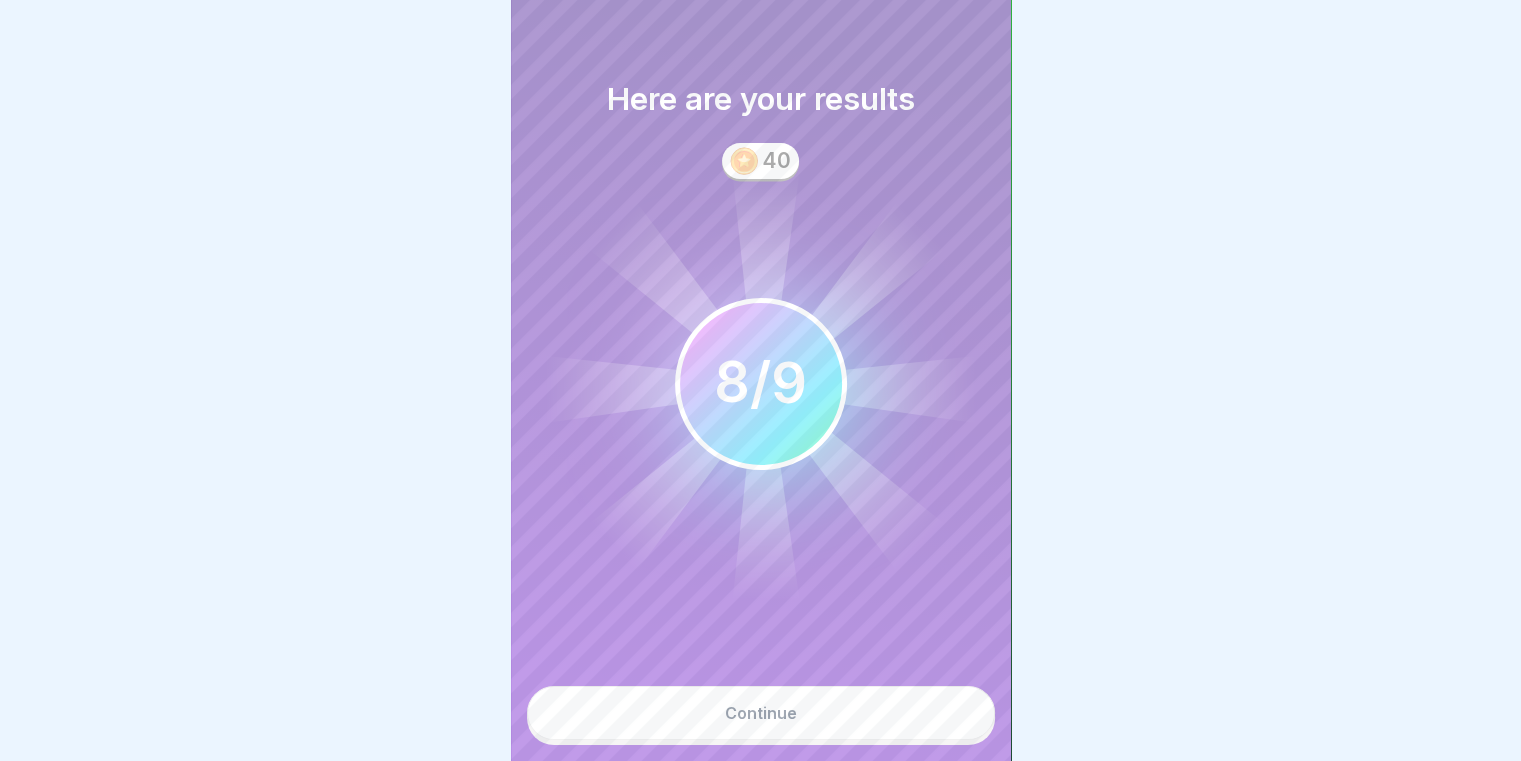 click on "Continue" at bounding box center (761, 713) 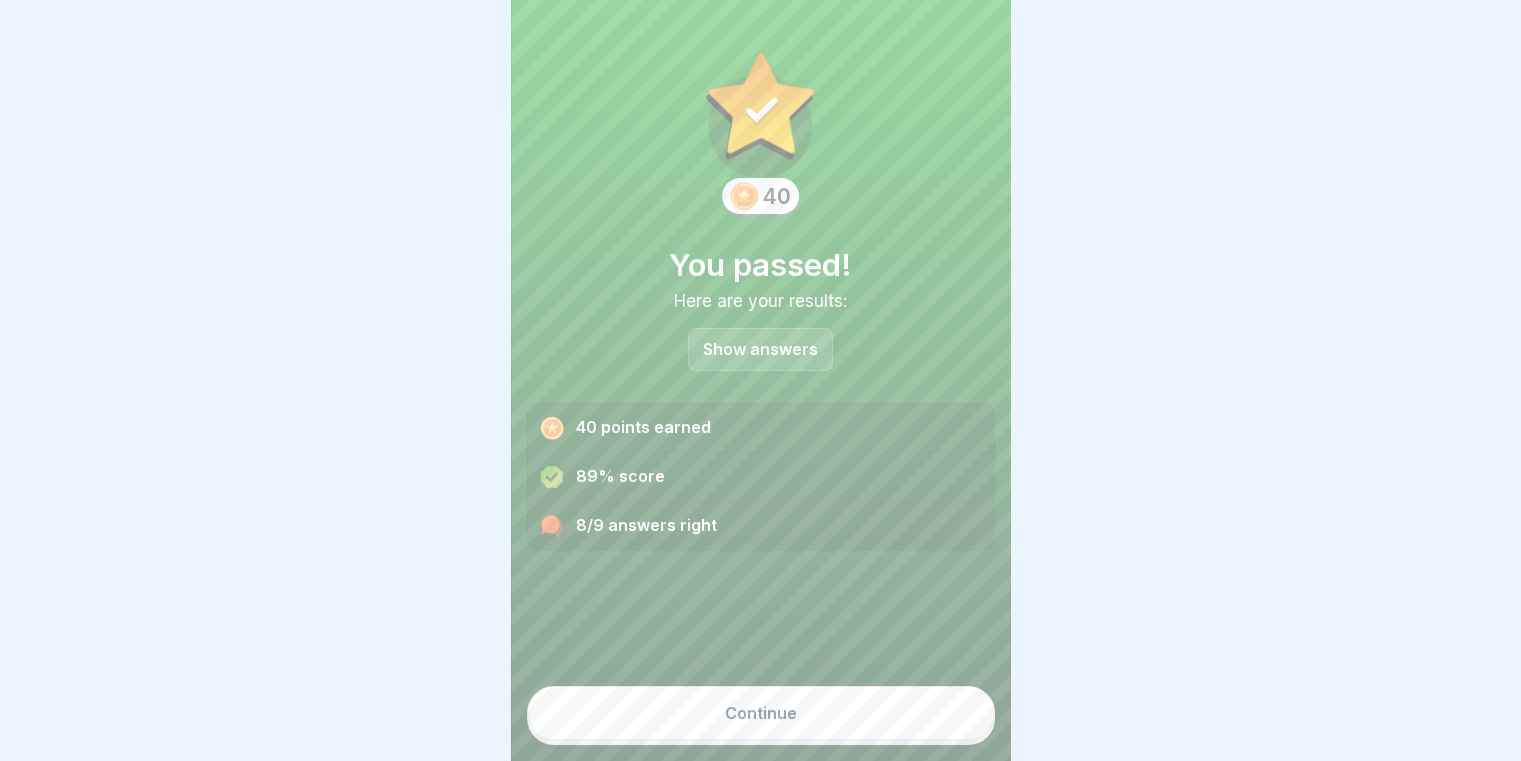 click on "Show answers" at bounding box center [760, 349] 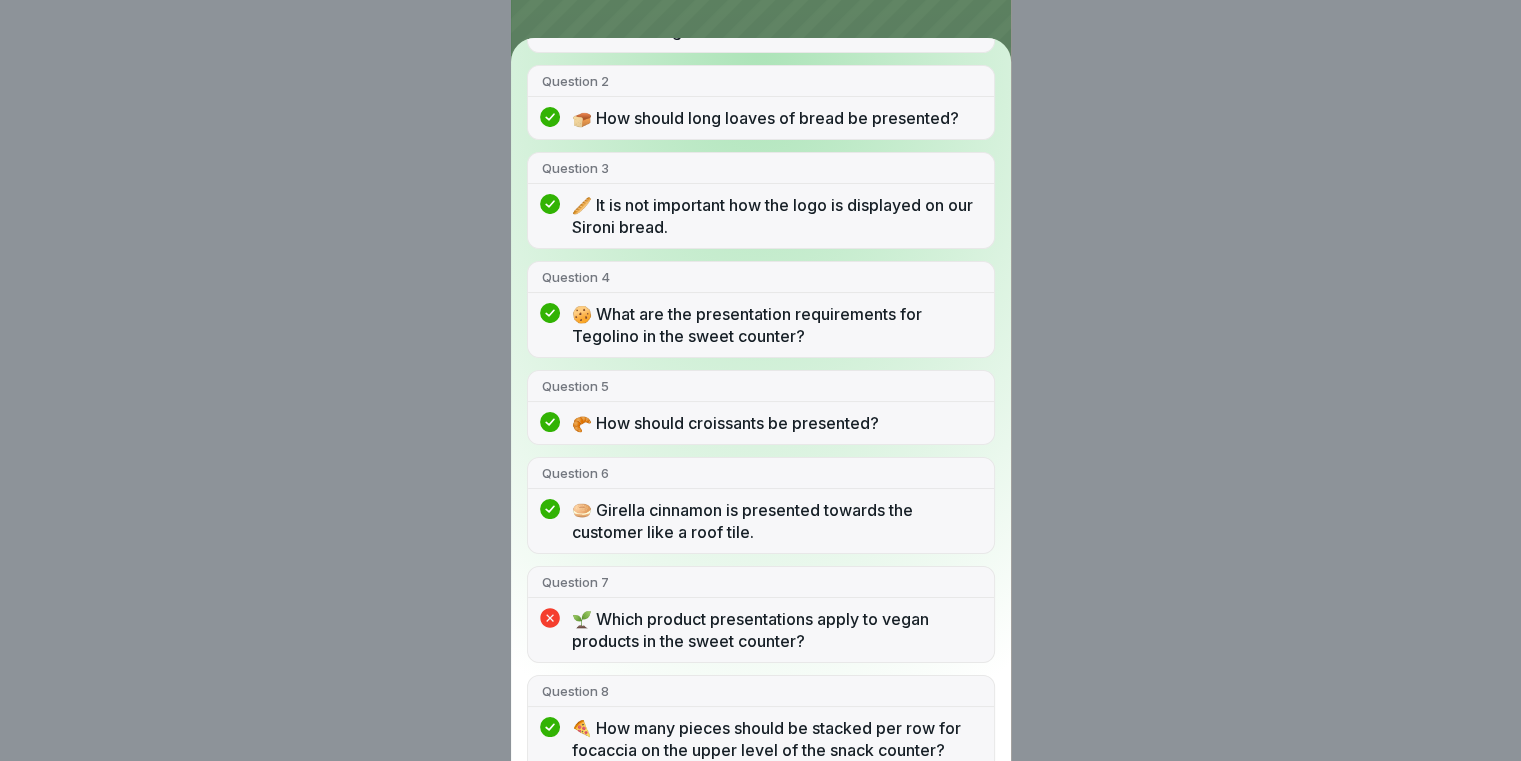 scroll, scrollTop: 444, scrollLeft: 0, axis: vertical 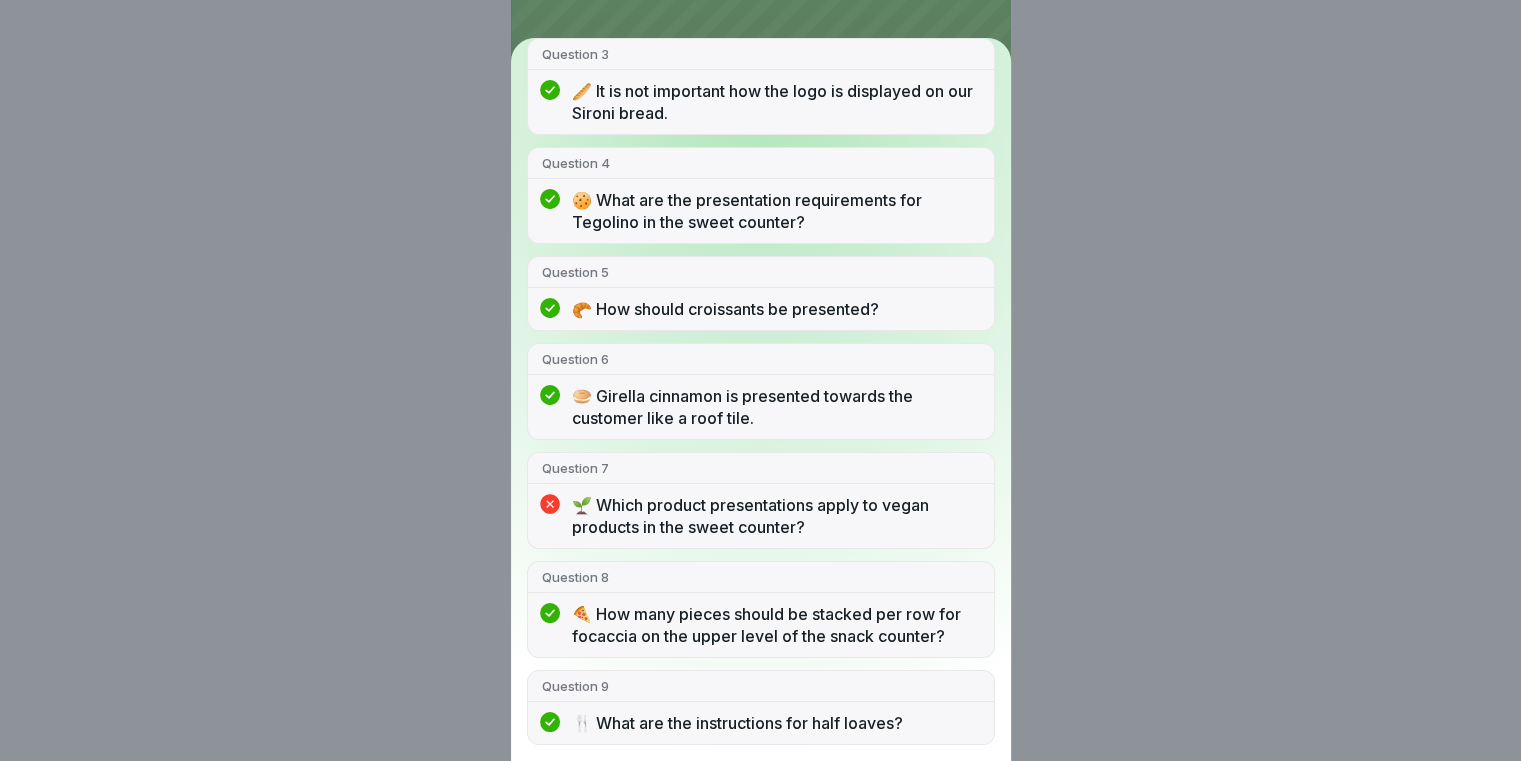 click on "You passed! 8/9 answers right Question 1 🍞 Half loaves should be placed on the shelf with the cut side facing forwards so that the inside is visible. Question 2 🍞 How should long loaves of bread be presented? Question 3 🥖 It is not important how the logo is displayed on our Sironi bread. Question 4 🍪 What are the presentation requirements for Tegolino in the sweet counter? Question 5 🥐 How should croissants be presented? Question 6 🥯 Girella cinnamon is presented towards the customer like a roof tile. Question 7 🌱 Which product presentations apply to vegan products in the sweet counter? Question 8 🍕 How many pieces should be stacked per row for focaccia on the upper level of the snack counter? Question 9 🍴 What are the instructions for half loaves?" at bounding box center [760, 380] 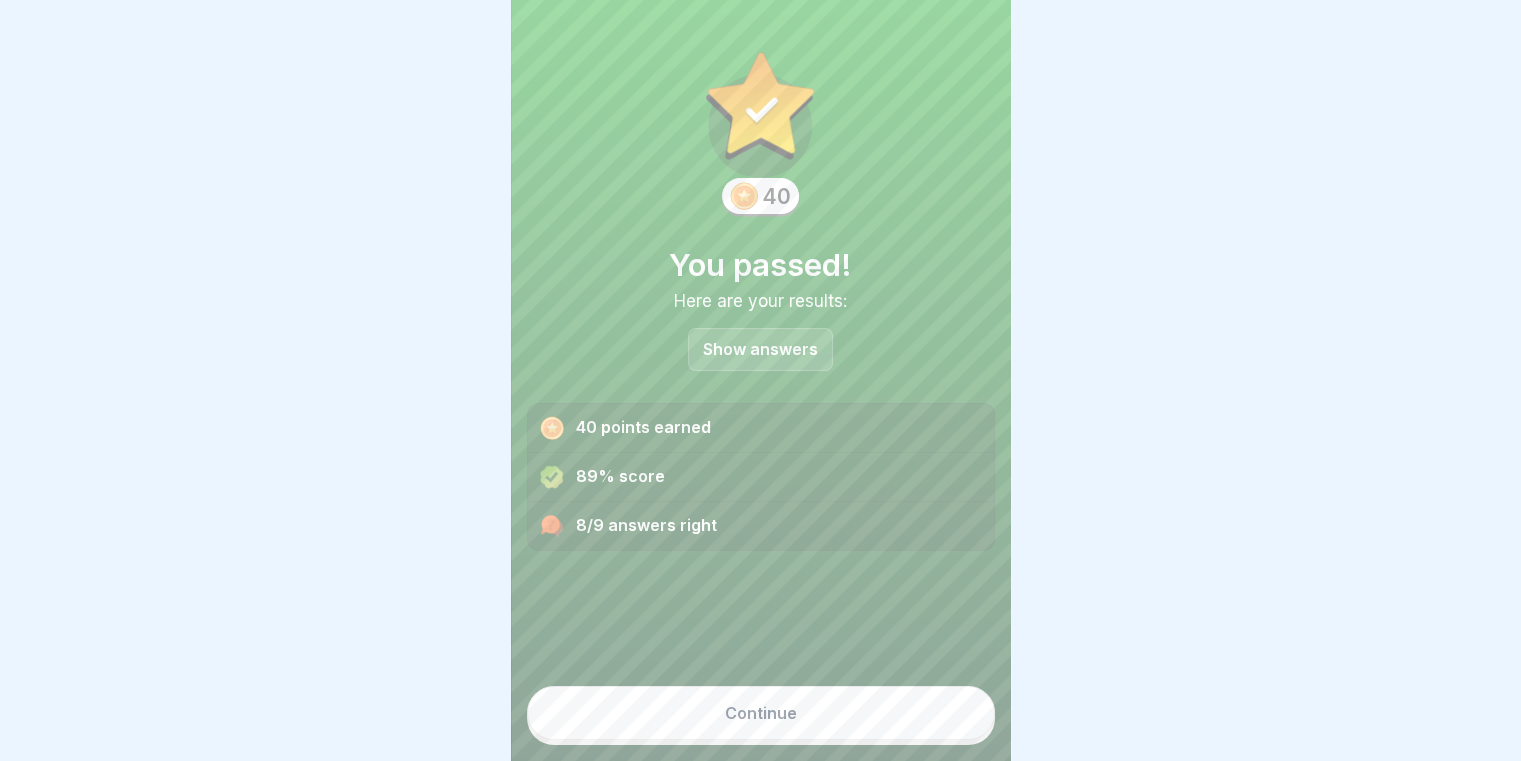 click on "Continue" at bounding box center (761, 713) 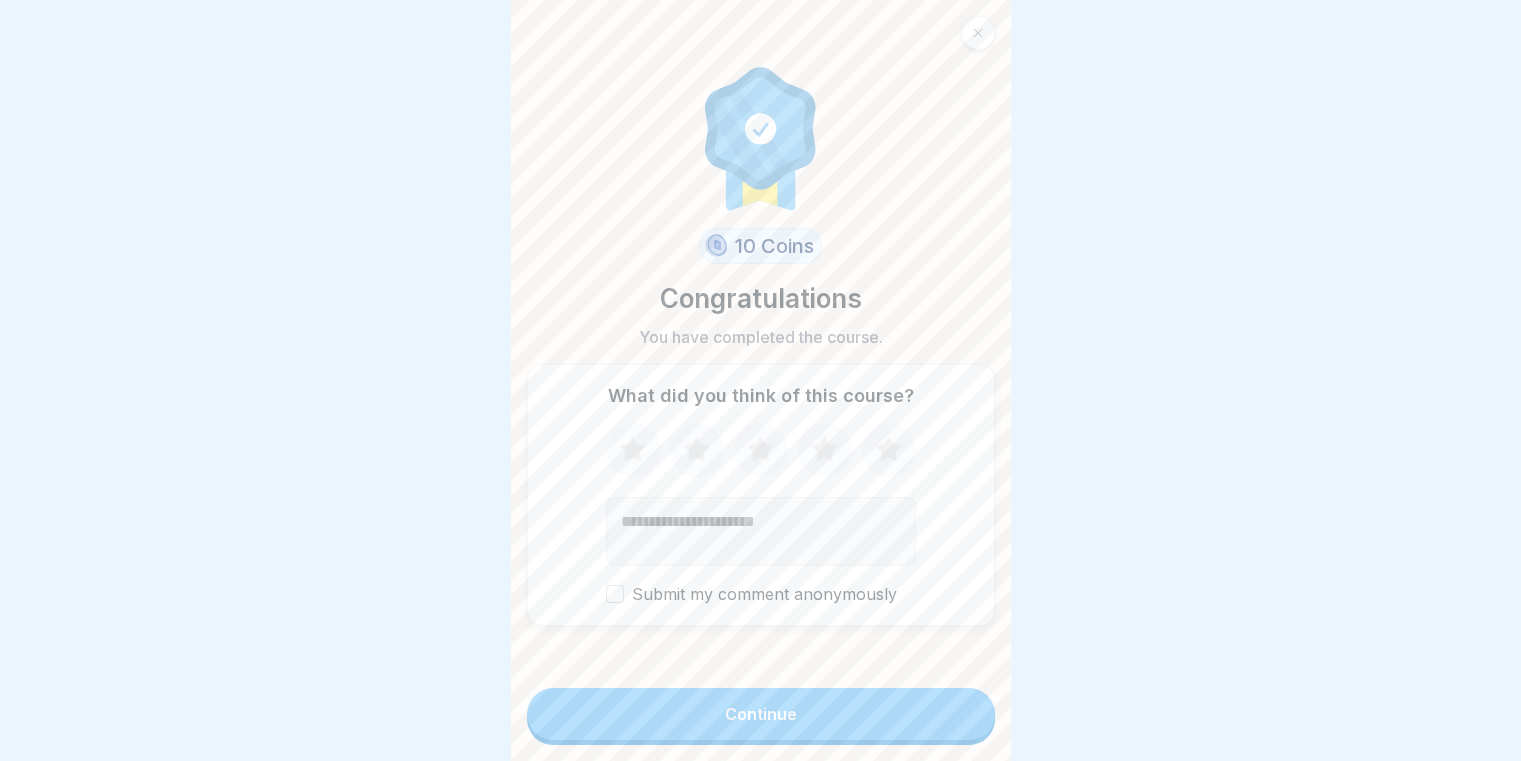 click on "Continue" at bounding box center [761, 714] 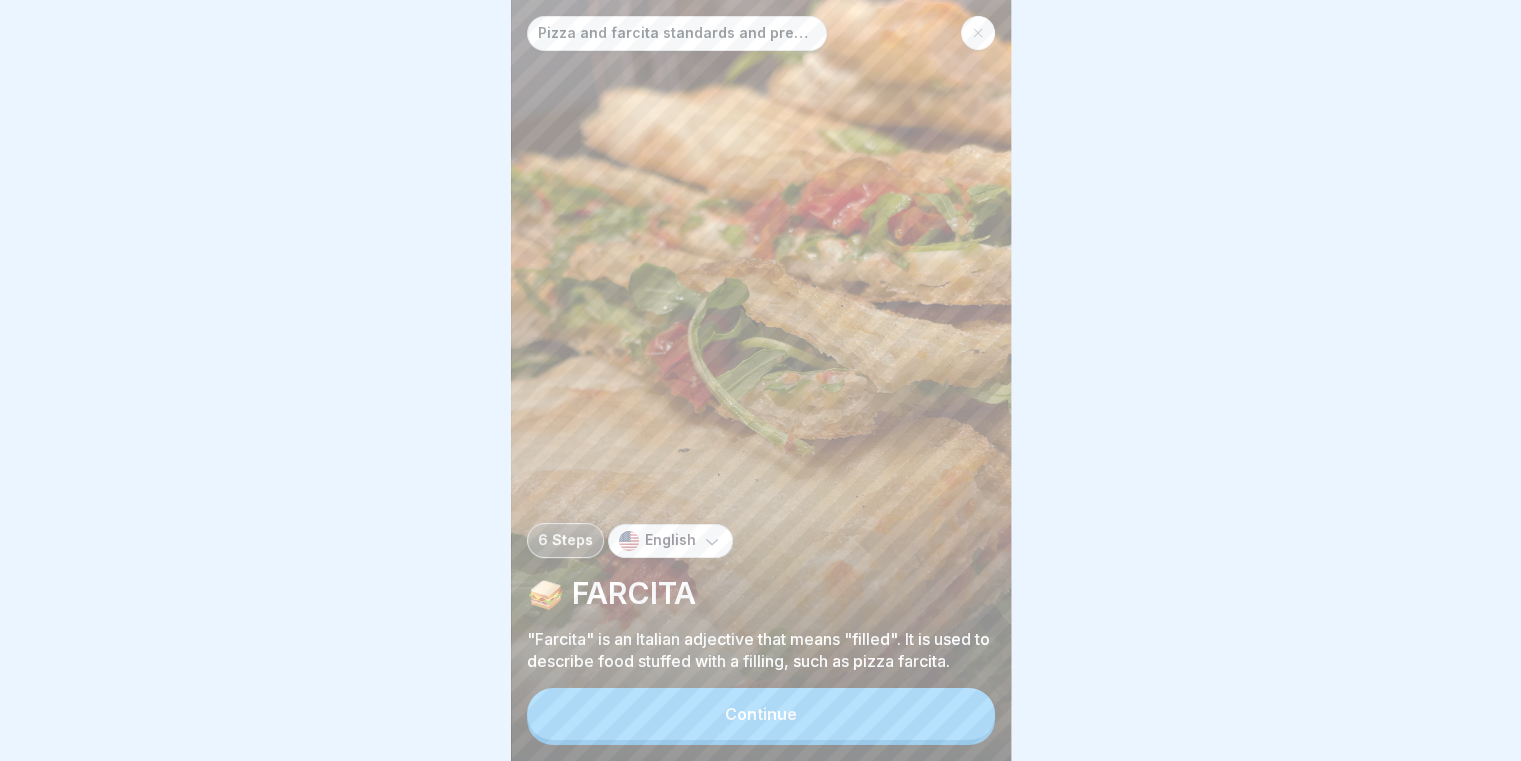 click on "Continue" at bounding box center (761, 714) 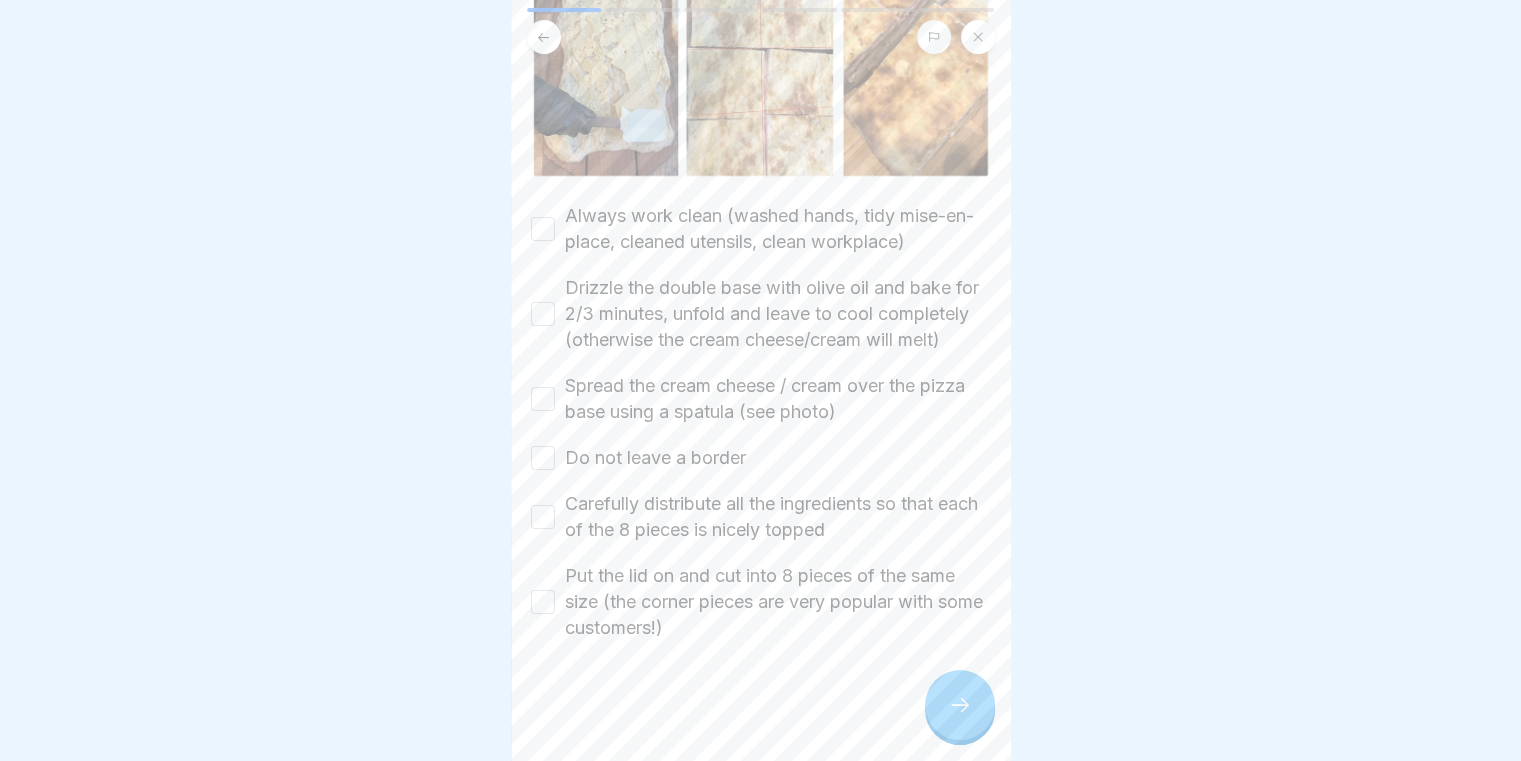 scroll, scrollTop: 282, scrollLeft: 0, axis: vertical 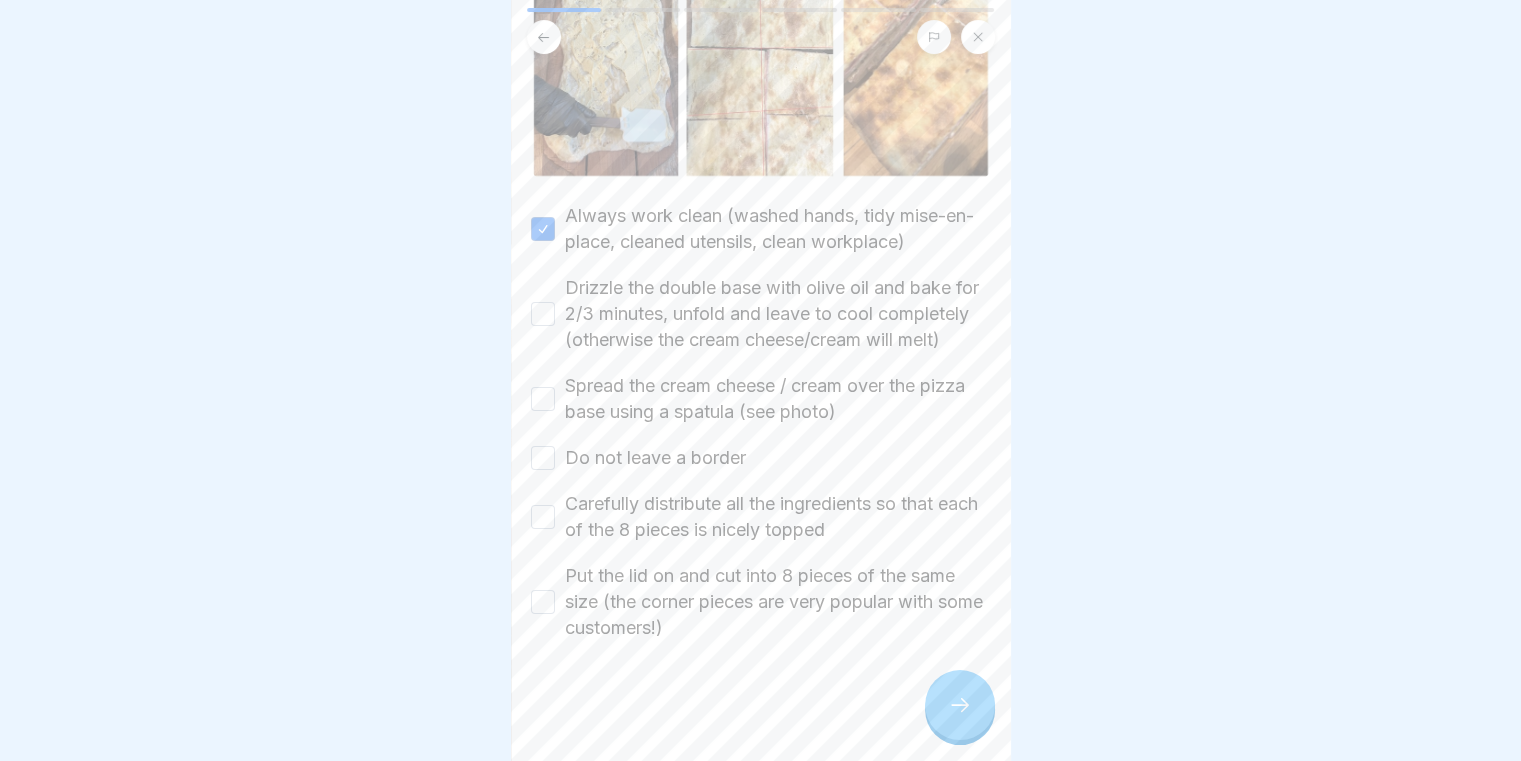 click on "Drizzle the double base with olive oil and bake for 2/3 minutes, unfold and leave to cool completely (otherwise the cream cheese/cream will melt)" at bounding box center [761, 314] 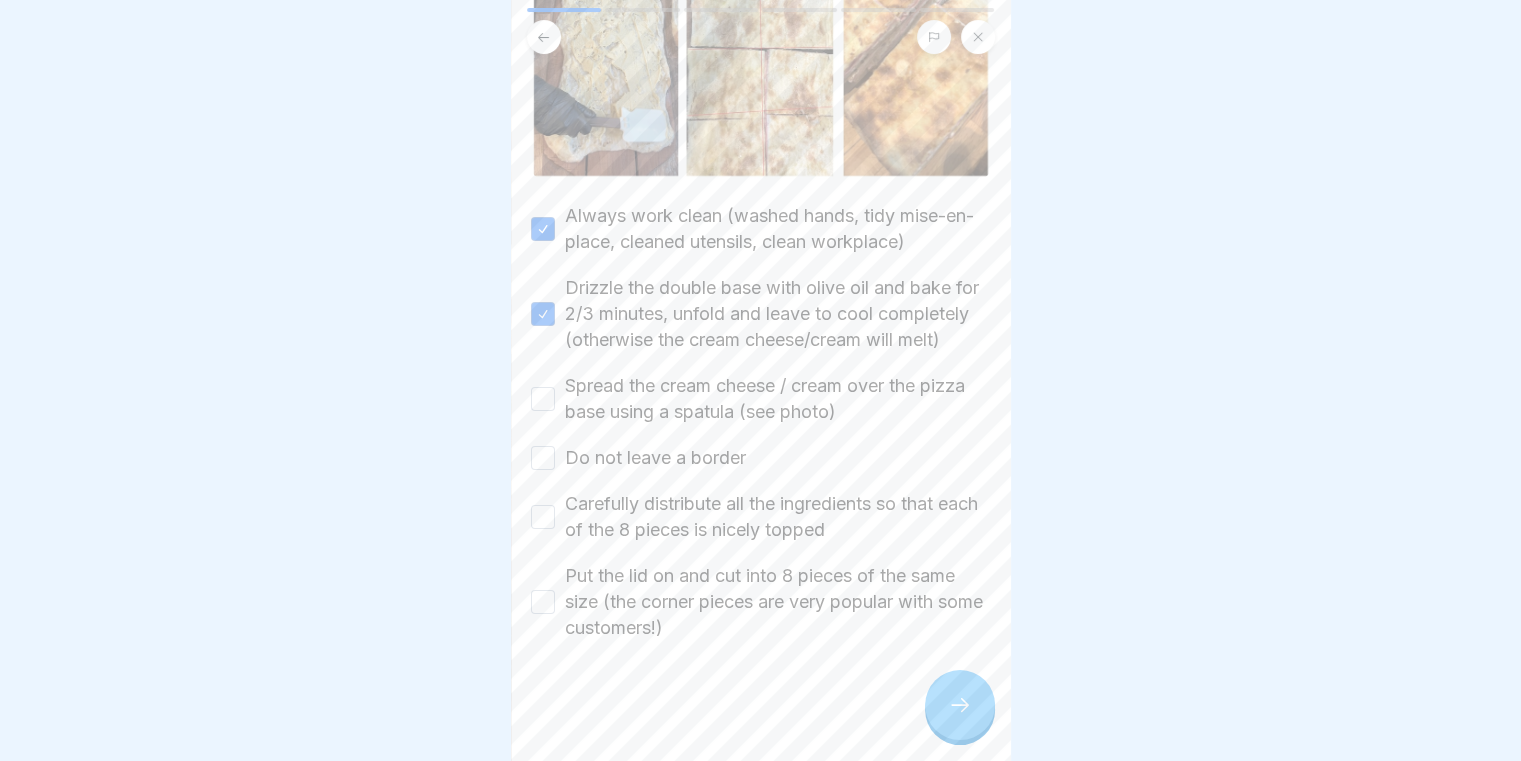 click on "Spread the cream cheese / cream over the pizza base using a spatula (see photo)" at bounding box center (543, 399) 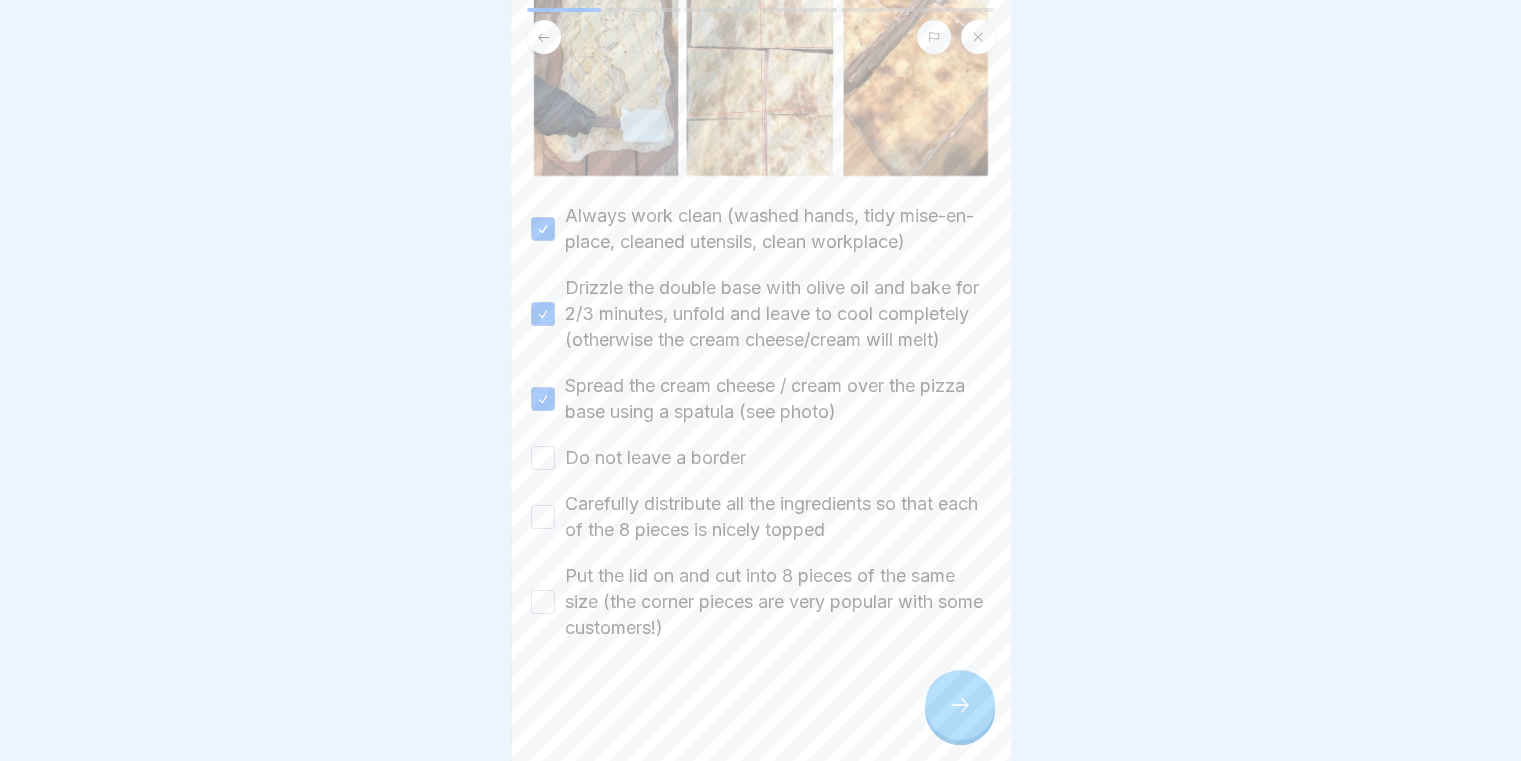 click on "Do not leave a border" at bounding box center (543, 458) 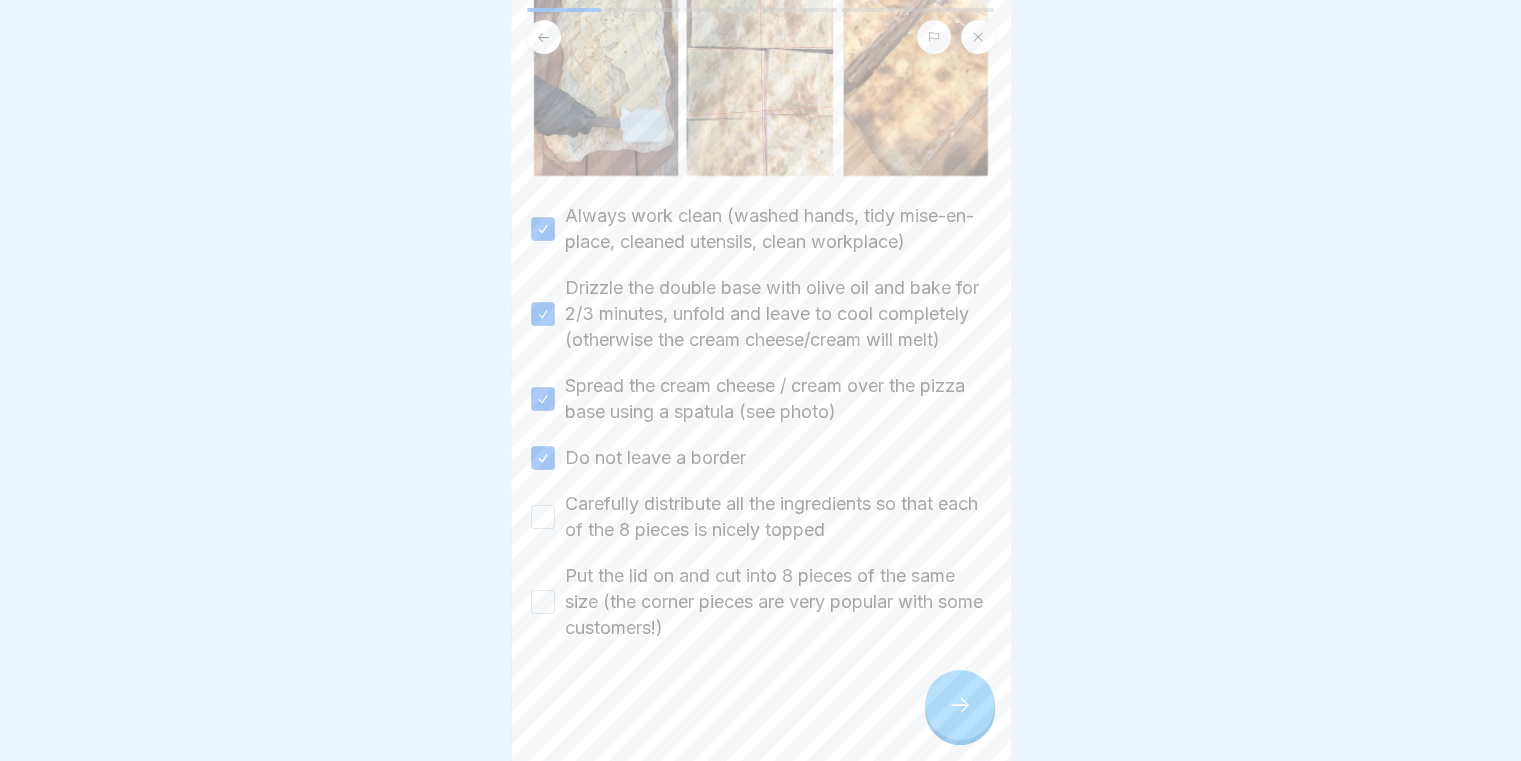click on "Carefully distribute all the ingredients so that each of the 8 pieces is nicely topped" at bounding box center (543, 517) 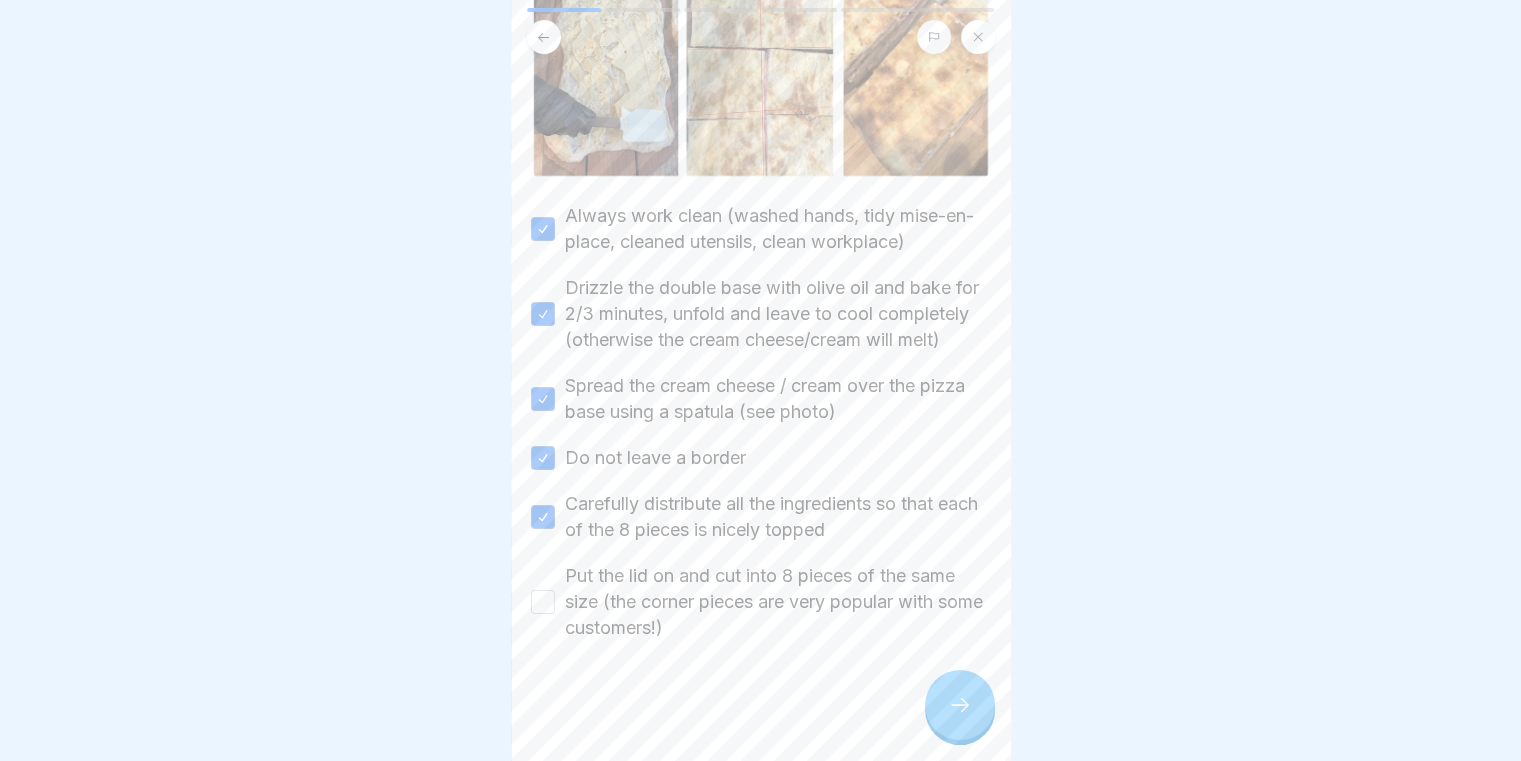 click on "Put the lid on and cut into 8 pieces of the same size (the corner pieces are very popular with some customers!)" at bounding box center (543, 602) 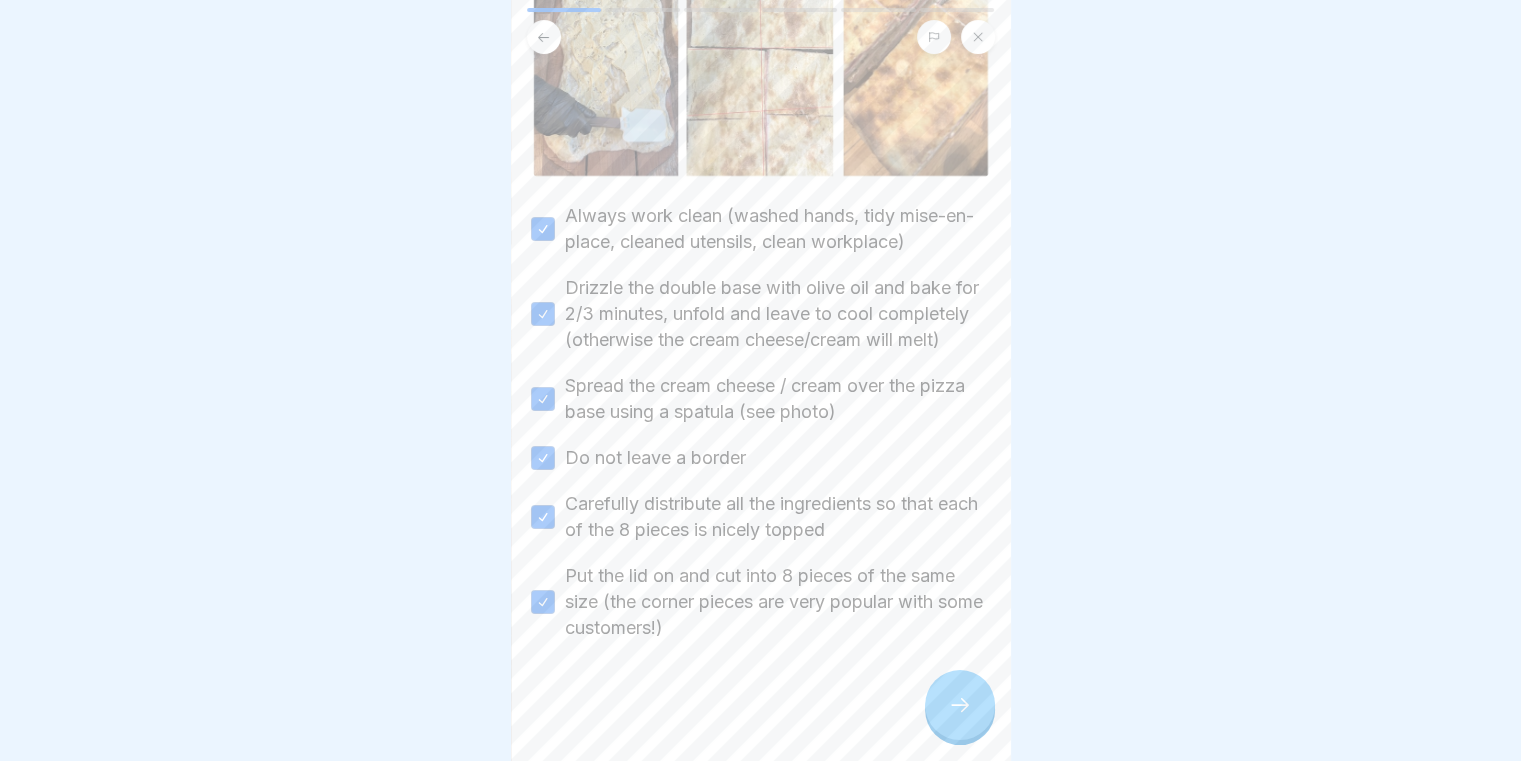 scroll, scrollTop: 15, scrollLeft: 0, axis: vertical 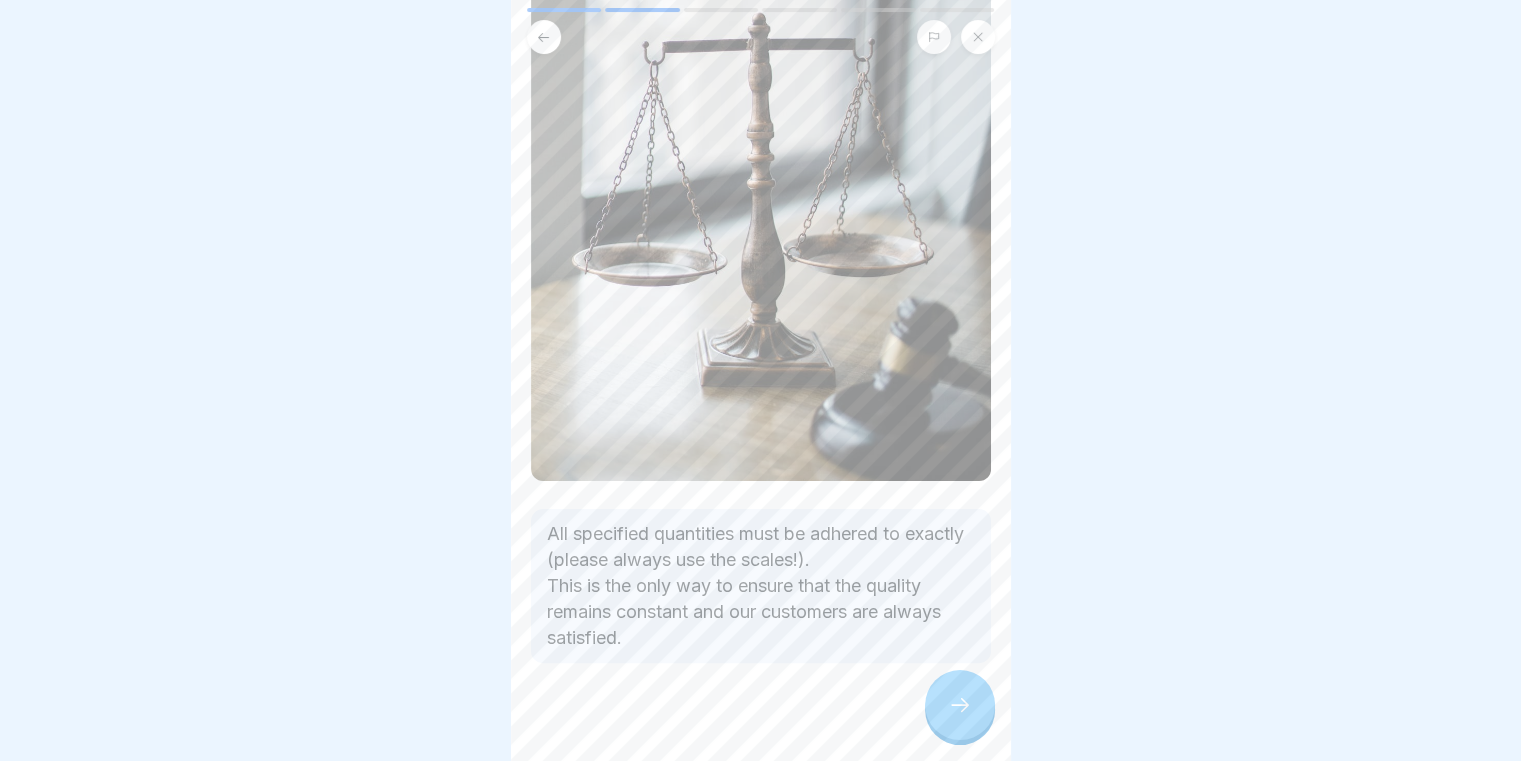 click on "Pizza and farcita standards and preparation 6 Steps English 🥪 FARCITA "Farcita" is an Italian adjective that means "filled". It is used to describe food stuffed with a filling, such as pizza farcita. Continue ❗️ Farcita Standards Please tick all boxes to continue. Always work clean (washed hands, tidy mise-en-place, cleaned utensils, clean workplace) Drizzle the double base with olive oil and bake for 2/3 minutes, unfold and leave to cool completely (otherwise the cream cheese/cream will melt) Spread the cream cheese / cream over the pizza base using a spatula (see photo) Do not leave a border Carefully distribute all the ingredients so that each of the 8 pieces is nicely topped Put the lid on and cut into 8 pieces of the same size (the corner pieces are very popular with some customers!) Farcita recipes All specified quantities must be adhered to exactly (please always use the scales!).
This is the only way to ensure that the quality remains constant and our customers are always satisfied. 70 g rocket" at bounding box center (761, 380) 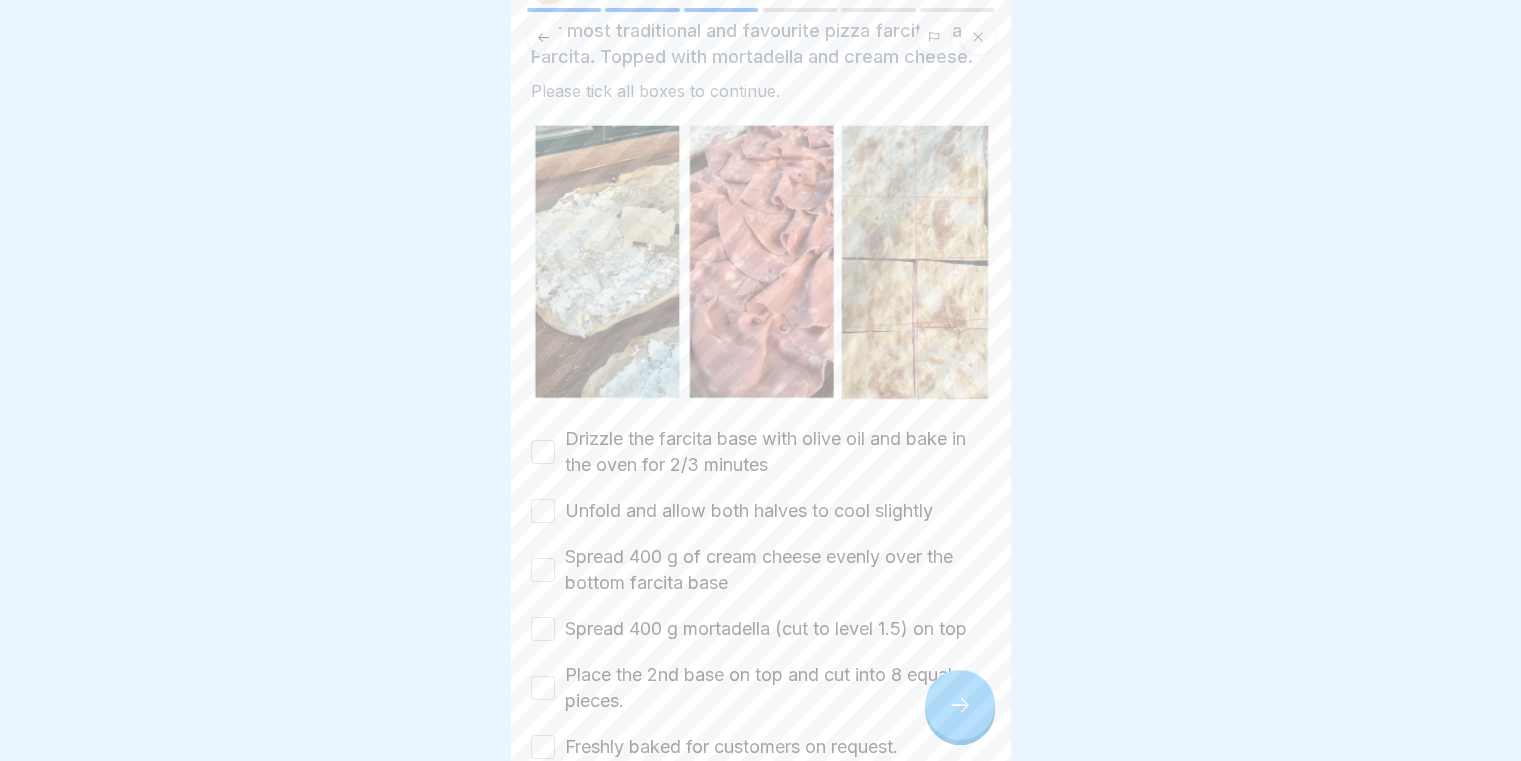 scroll, scrollTop: 216, scrollLeft: 0, axis: vertical 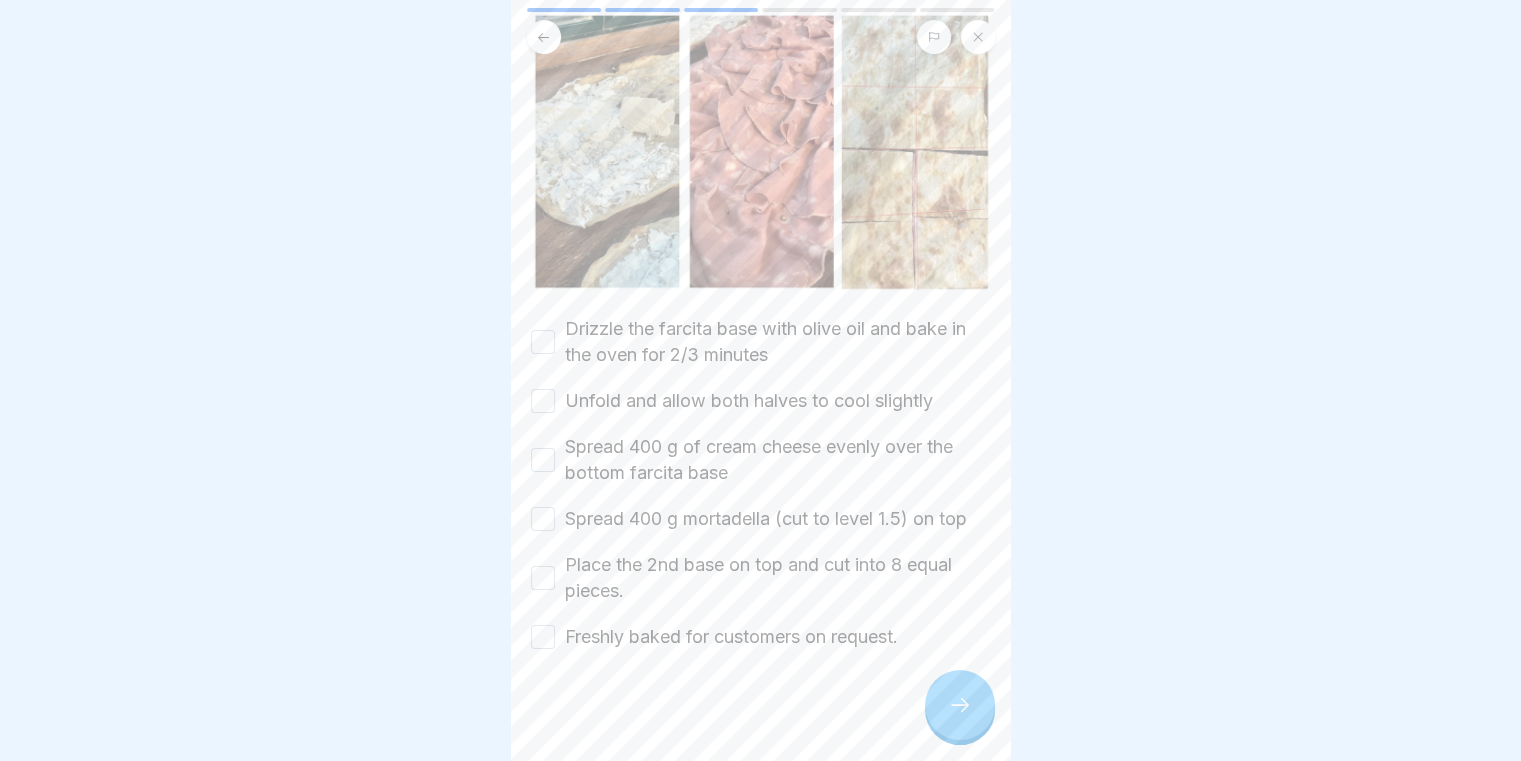 click on "Drizzle the farcita base with olive oil and bake in the oven for 2/3 minutes" at bounding box center (543, 342) 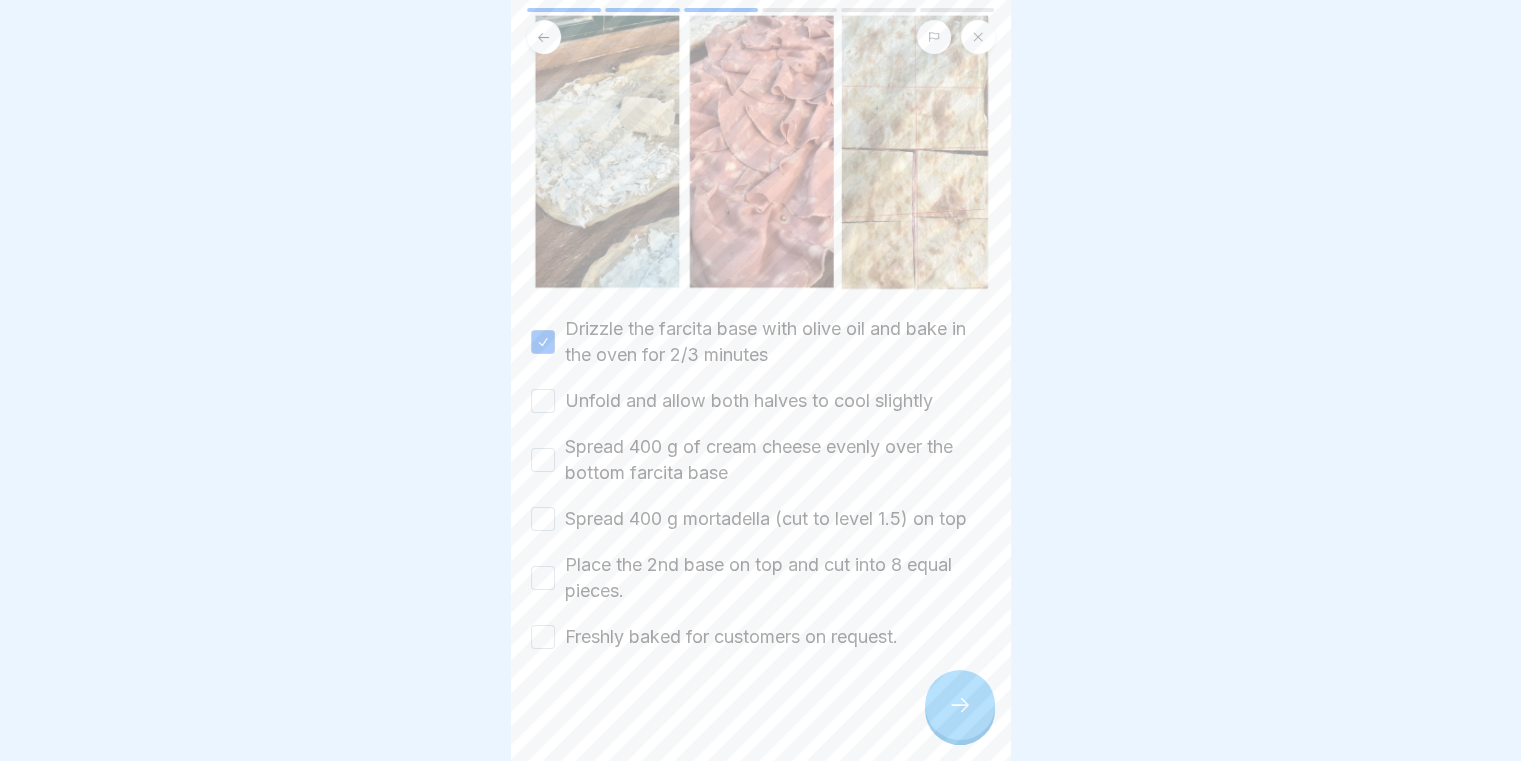 drag, startPoint x: 545, startPoint y: 368, endPoint x: 545, endPoint y: 410, distance: 42 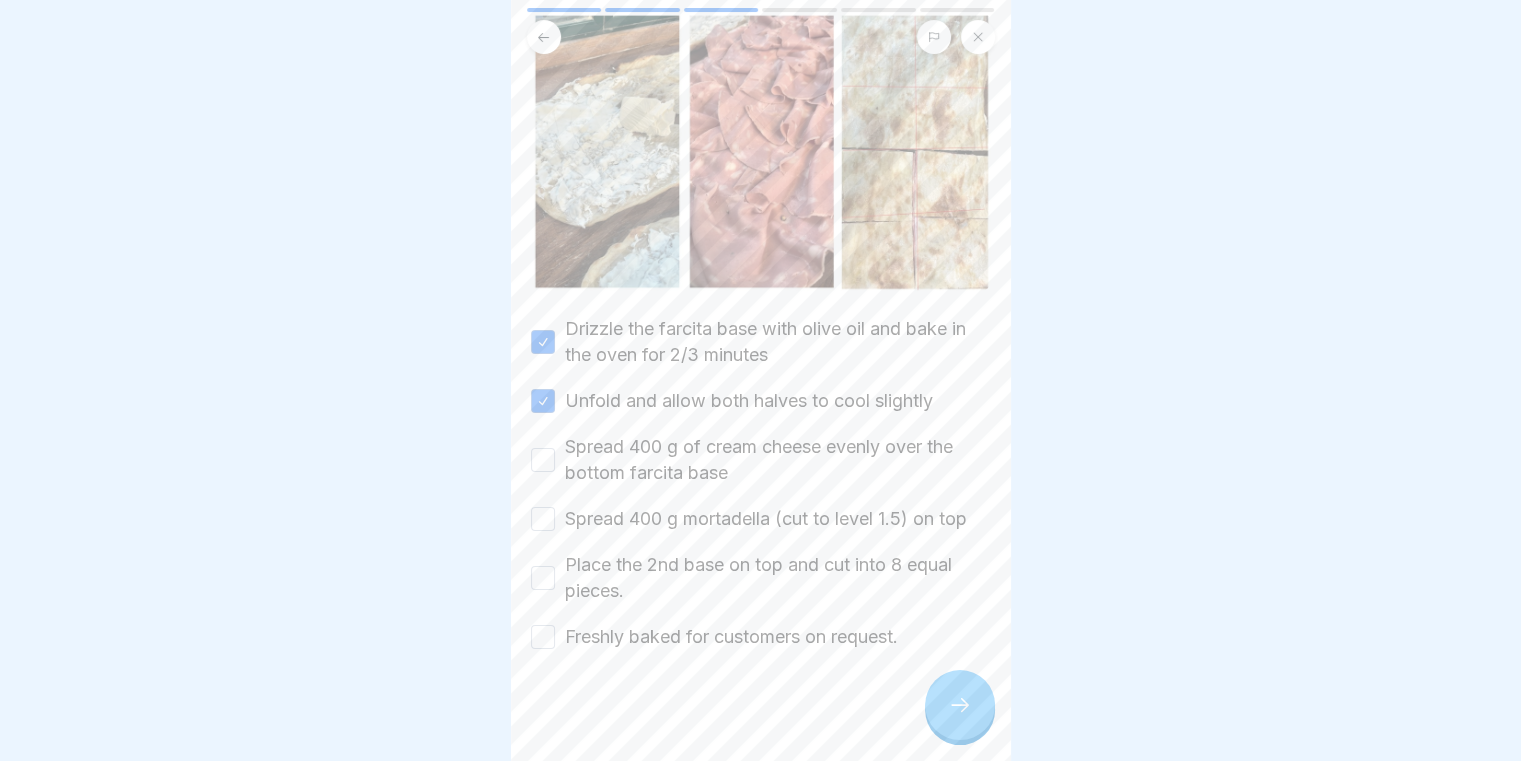 click on "Spread 400 g of cream cheese evenly over the bottom farcita base" at bounding box center (543, 460) 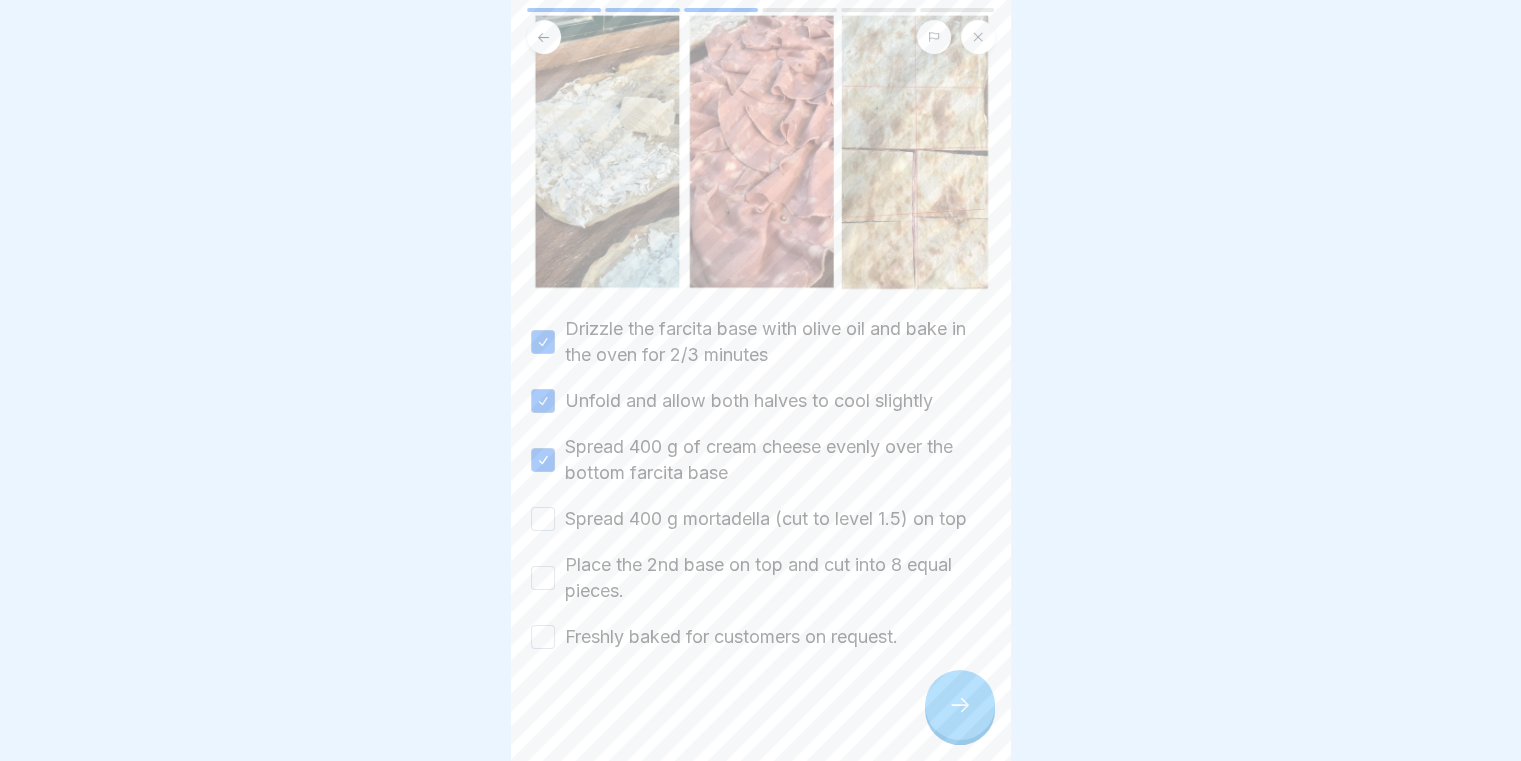 click on "Spread 400 g mortadella (cut to level 1.5) on top" at bounding box center (543, 519) 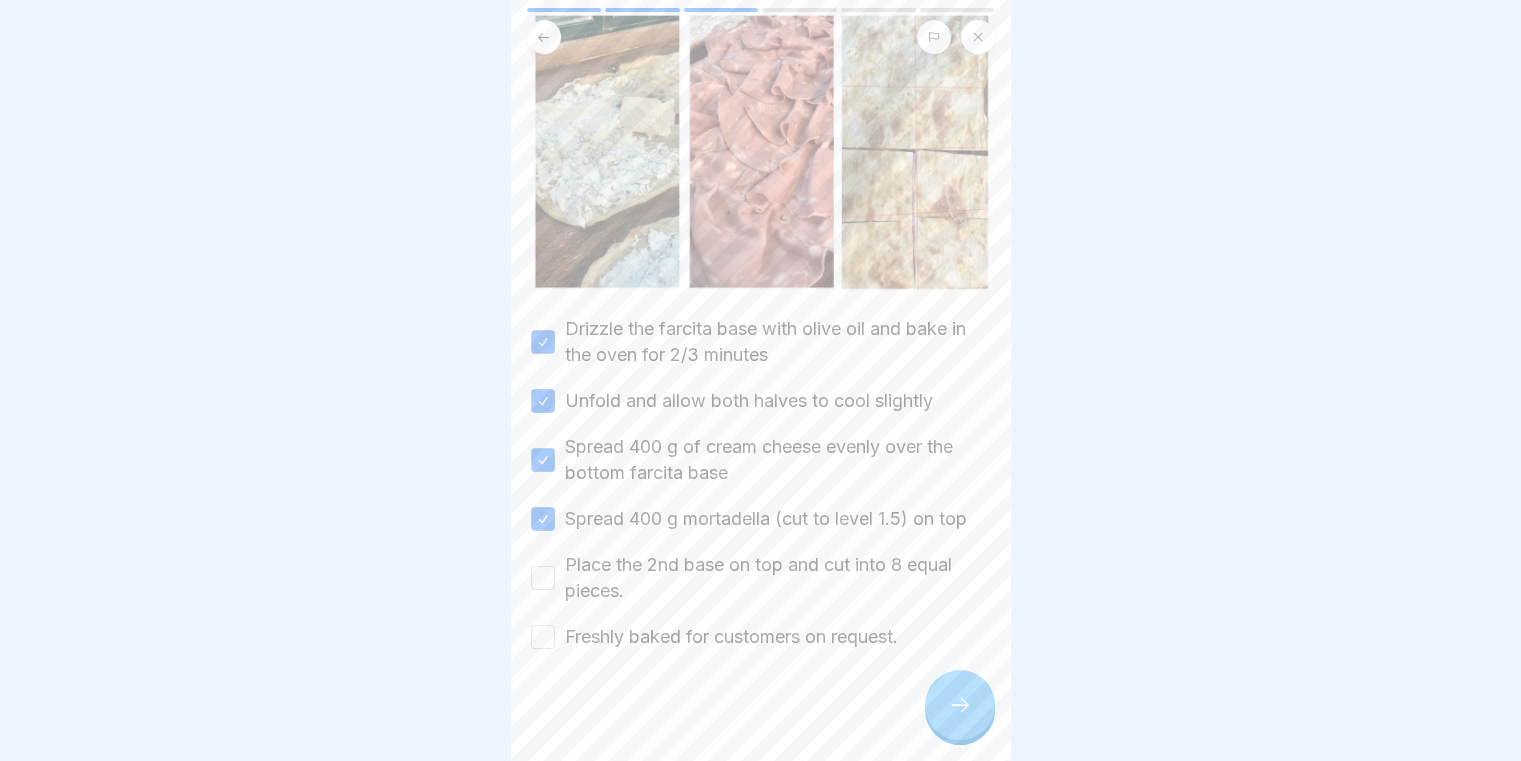 click on "Place the 2nd base on top and cut into 8 equal pieces." at bounding box center [543, 578] 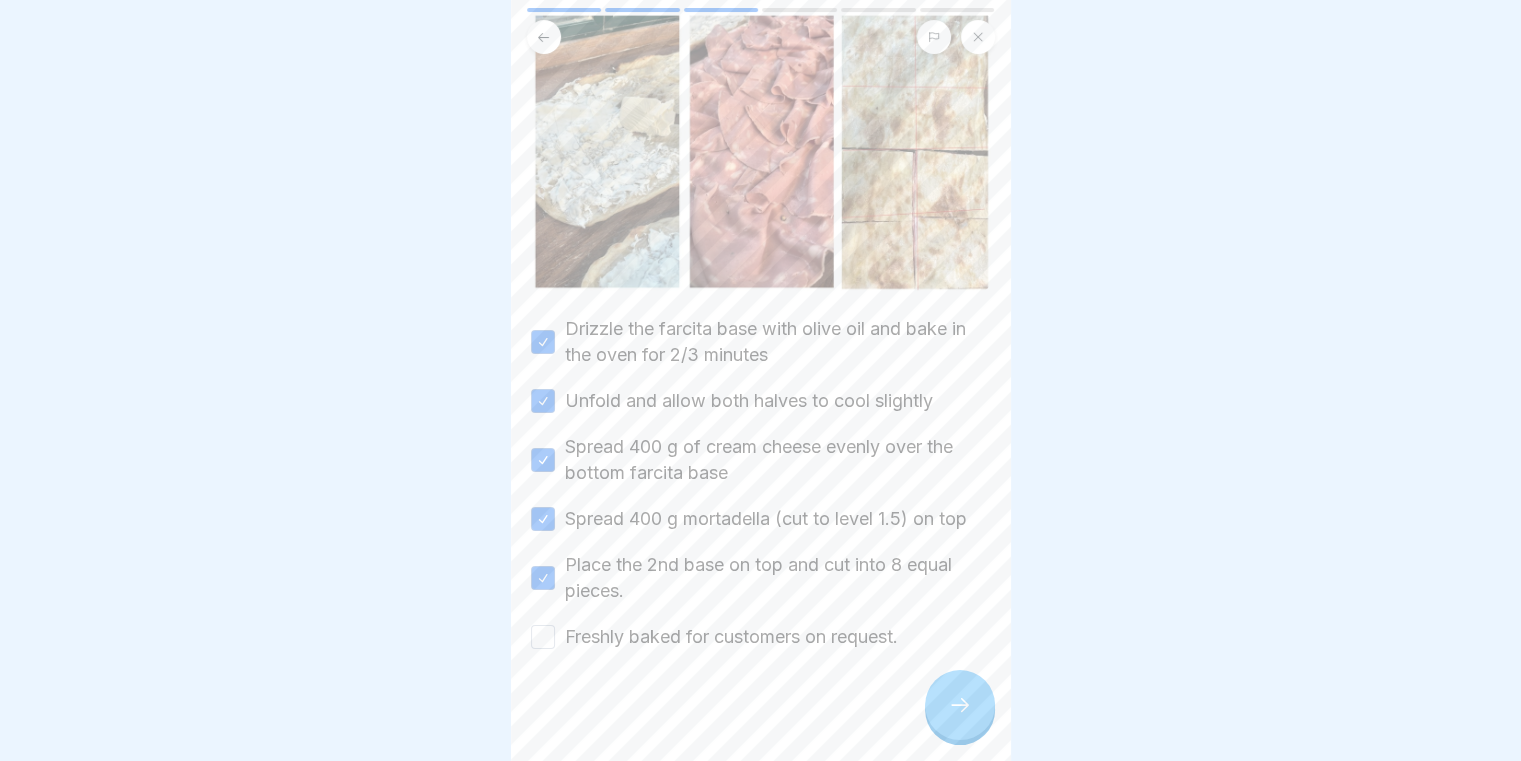 click at bounding box center [761, 710] 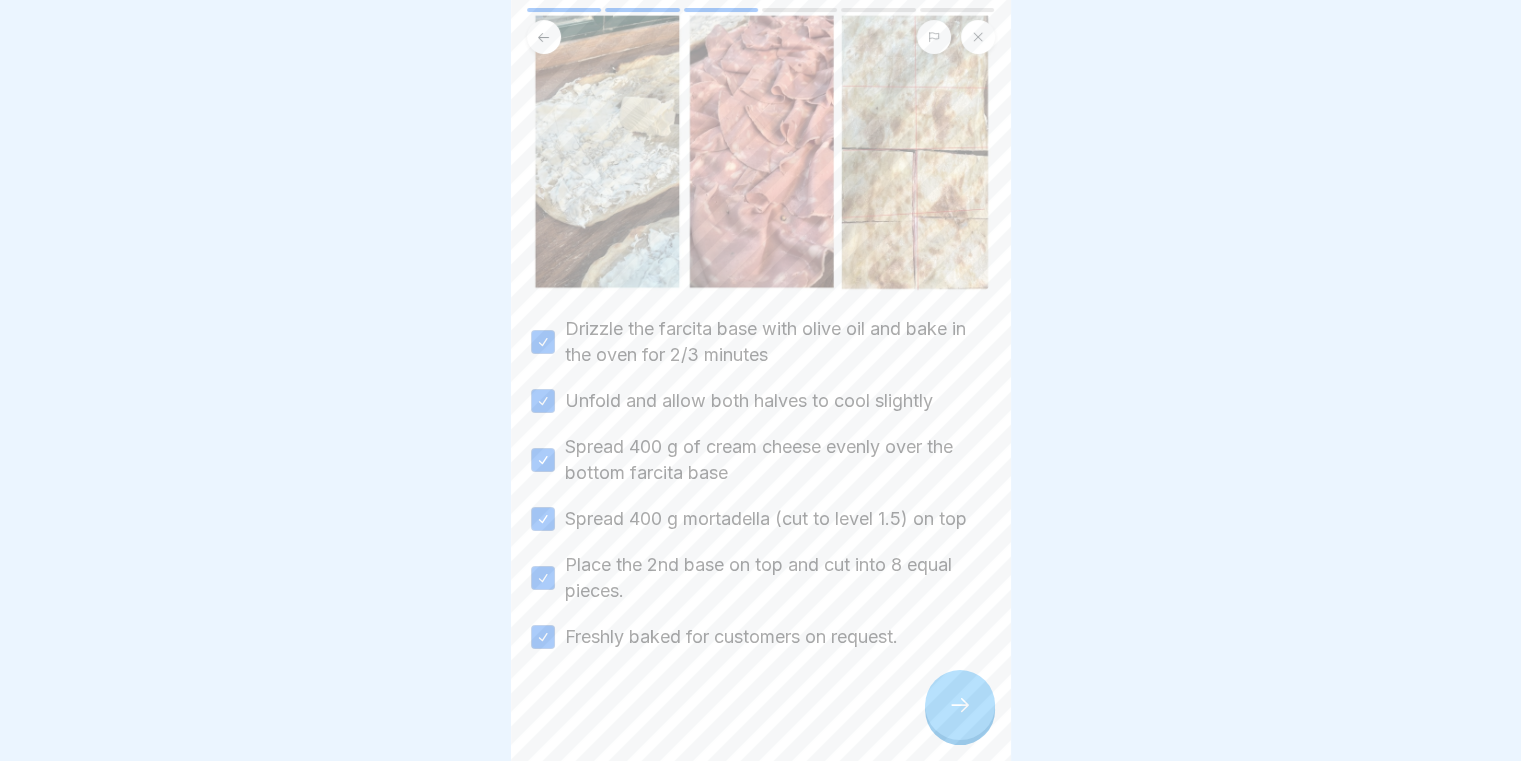 click at bounding box center [960, 705] 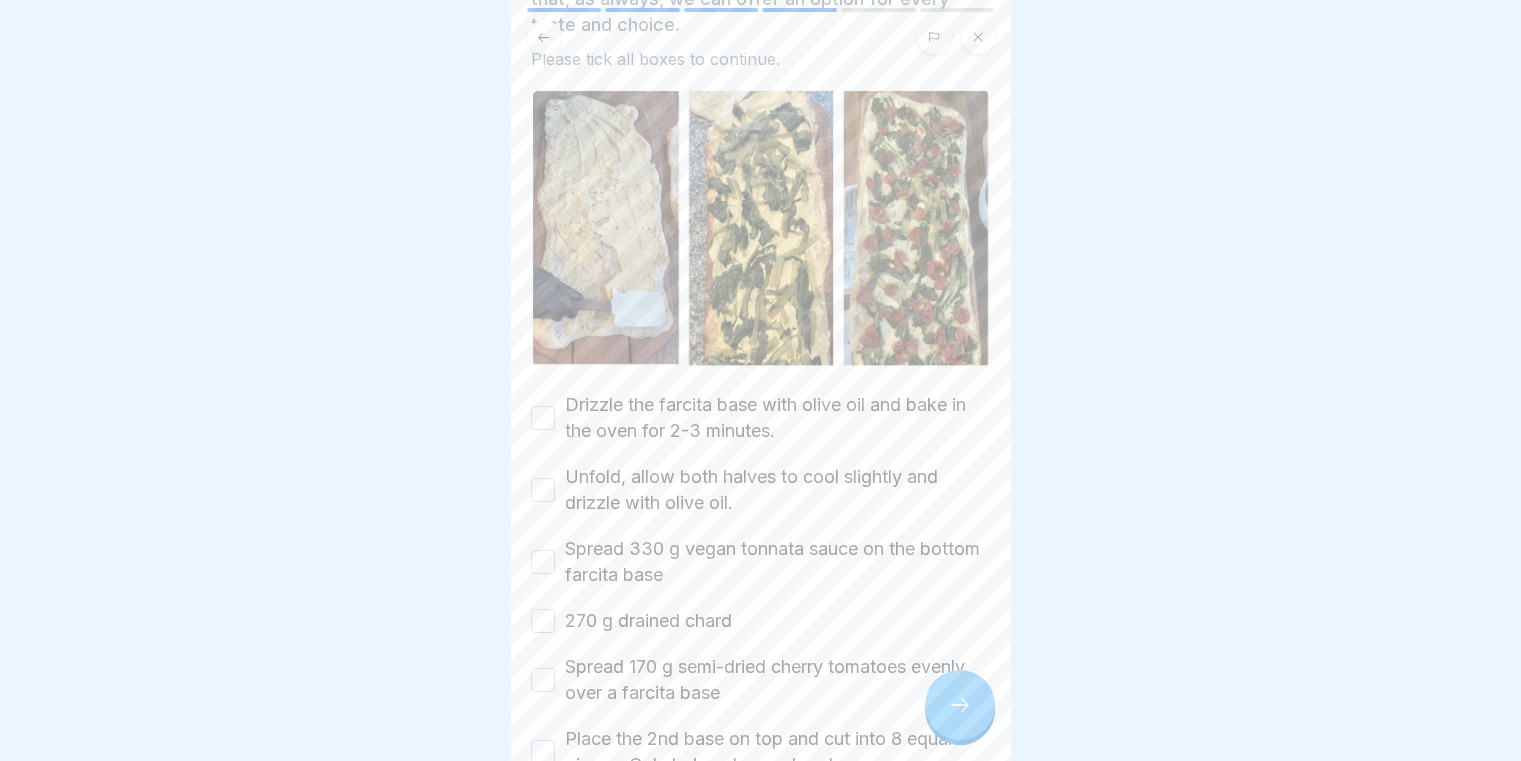 scroll, scrollTop: 292, scrollLeft: 0, axis: vertical 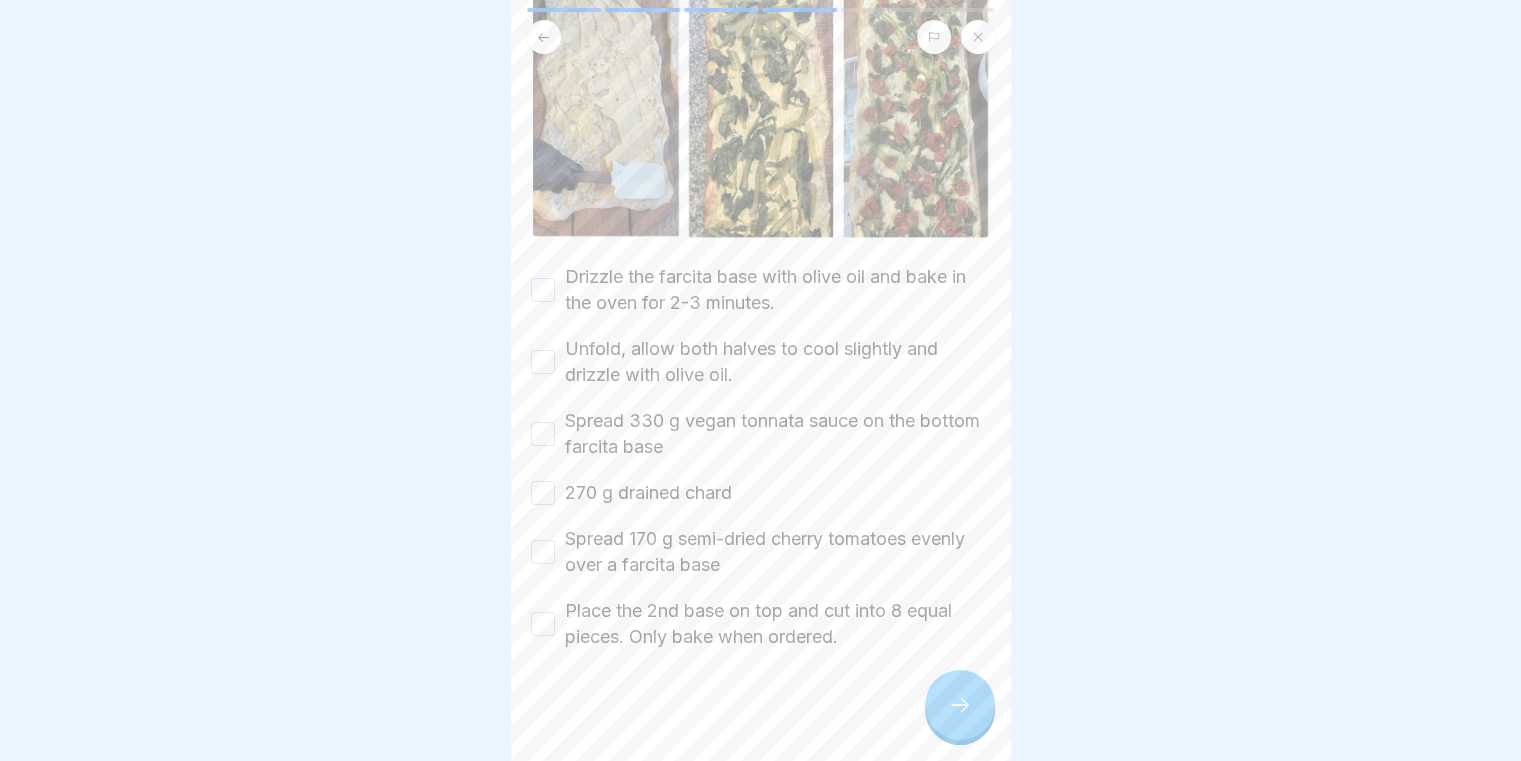click on "Drizzle the farcita base with olive oil and bake in the oven for 2-3 minutes." at bounding box center [543, 290] 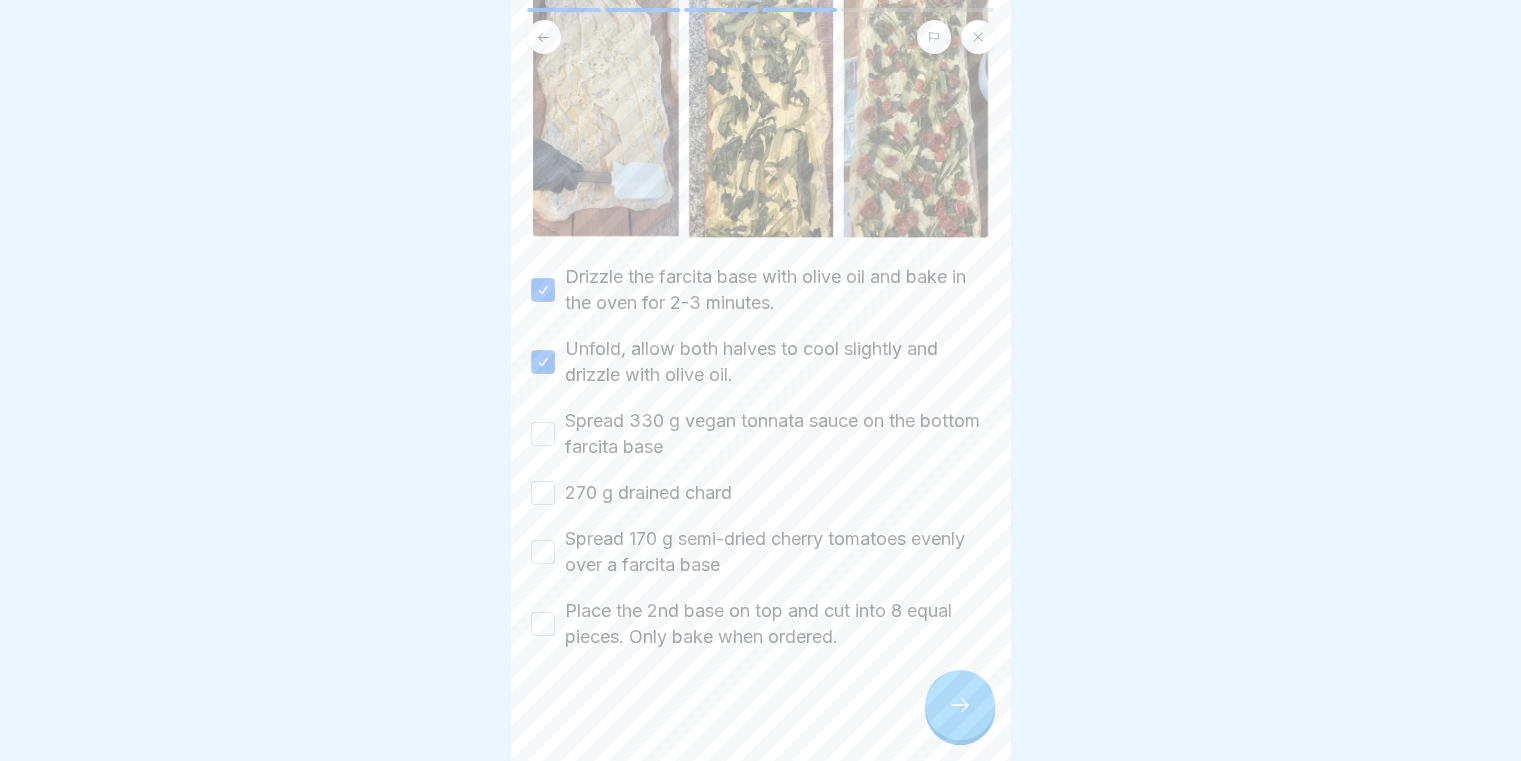 click on "Spread 330 g vegan tonnata sauce on the bottom farcita base" at bounding box center [543, 434] 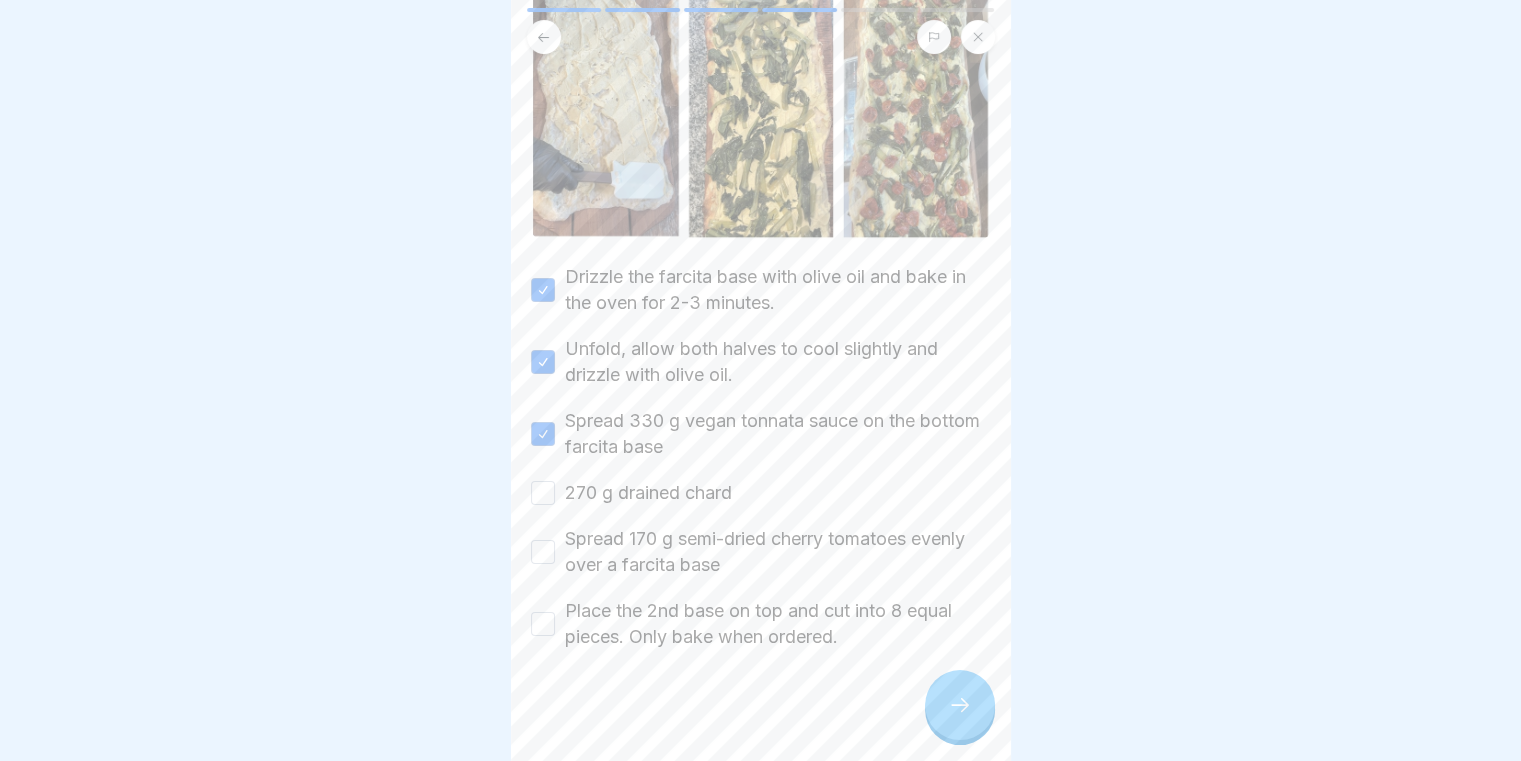 drag, startPoint x: 544, startPoint y: 463, endPoint x: 552, endPoint y: 497, distance: 34.928497 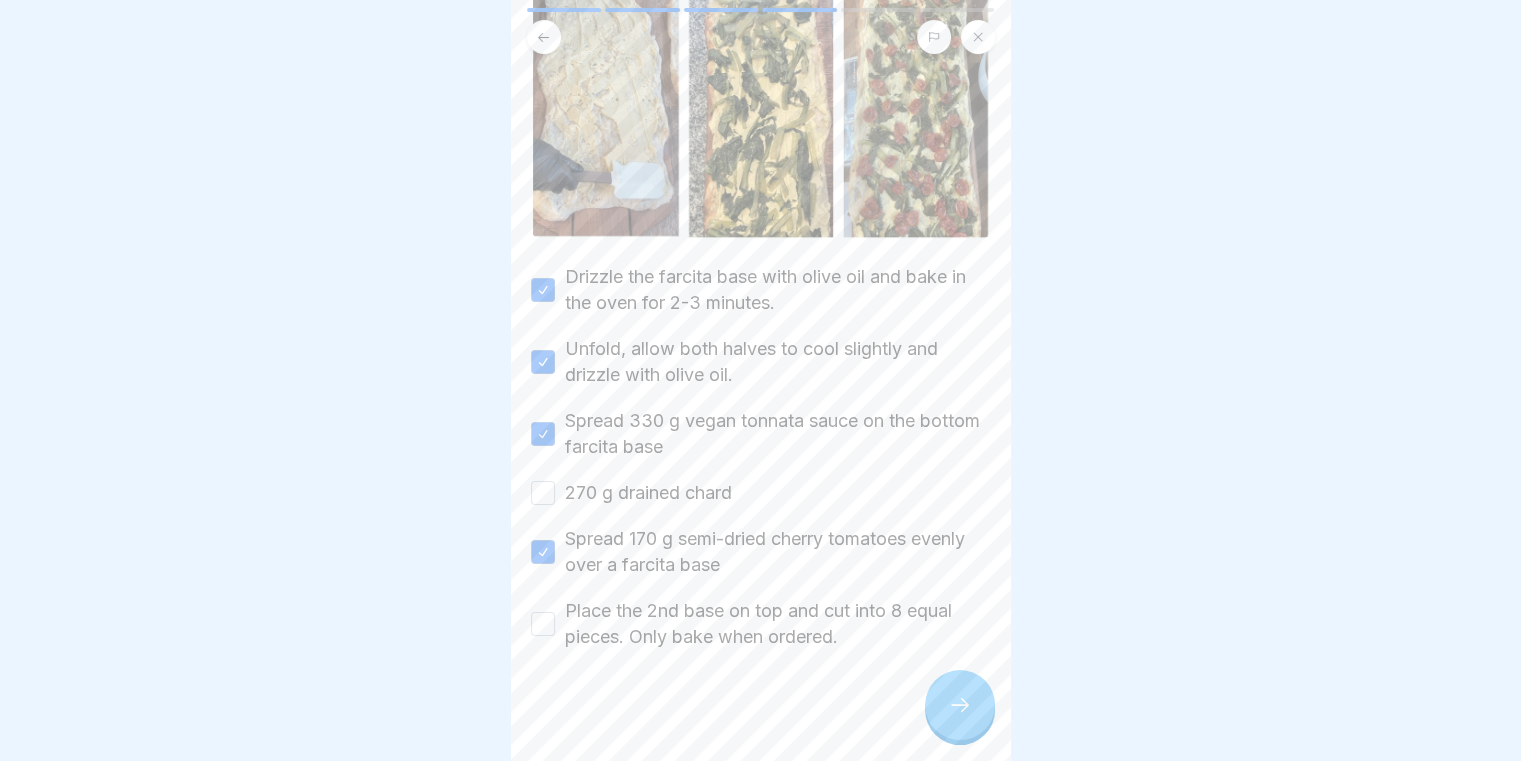 drag, startPoint x: 535, startPoint y: 460, endPoint x: 537, endPoint y: 470, distance: 10.198039 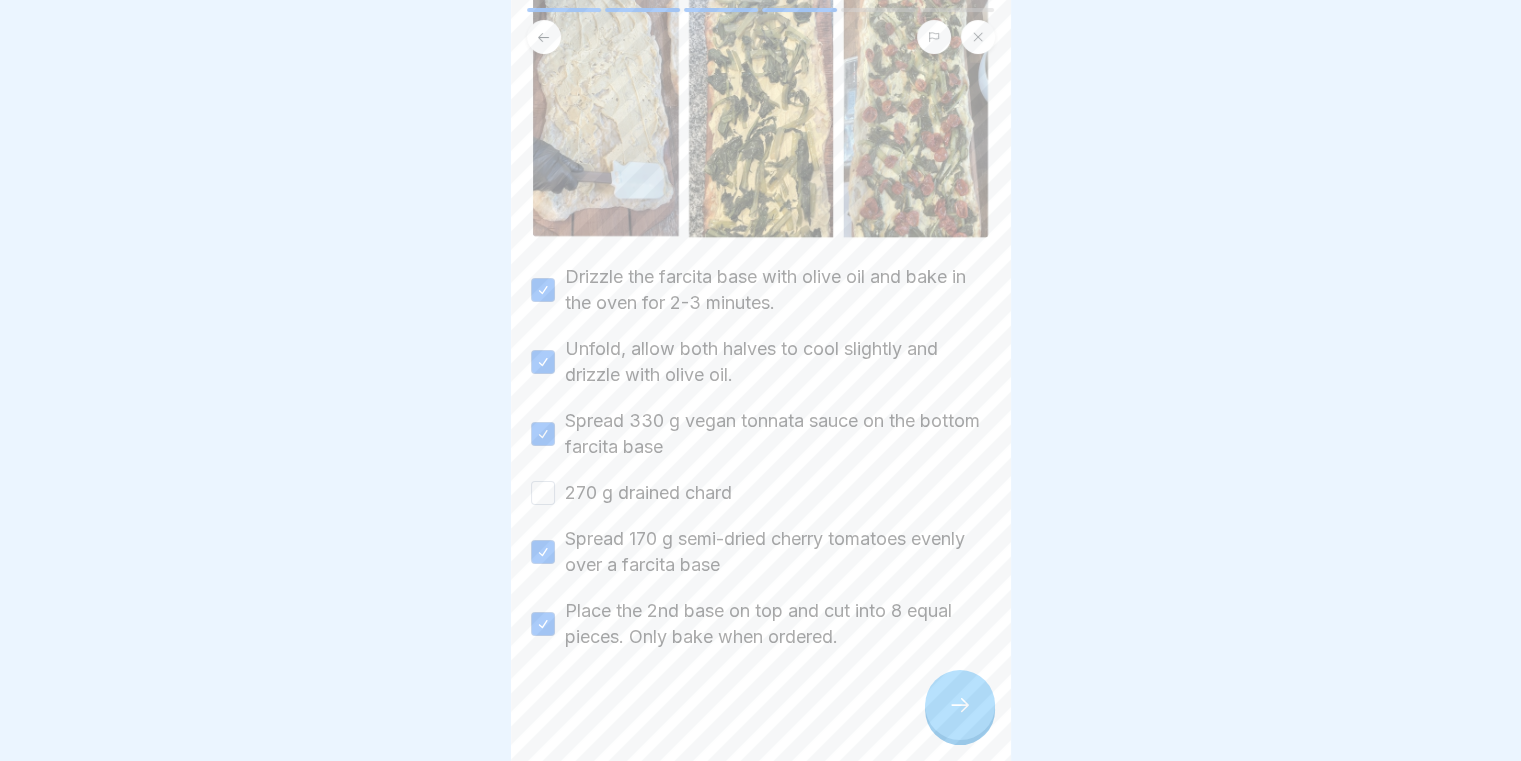click on "270 g drained chard" at bounding box center (543, 493) 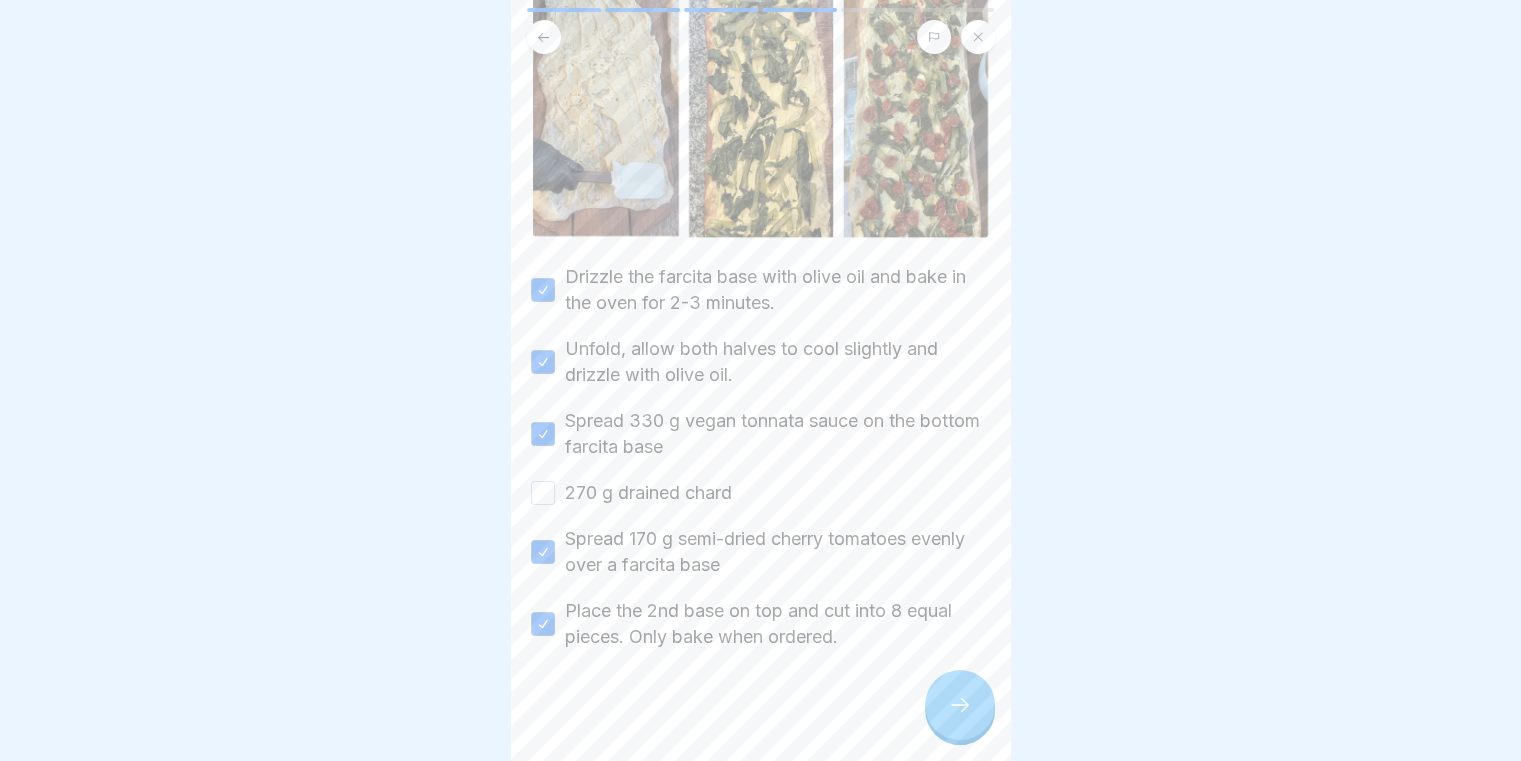 click on "270 g drained chard" at bounding box center [543, 493] 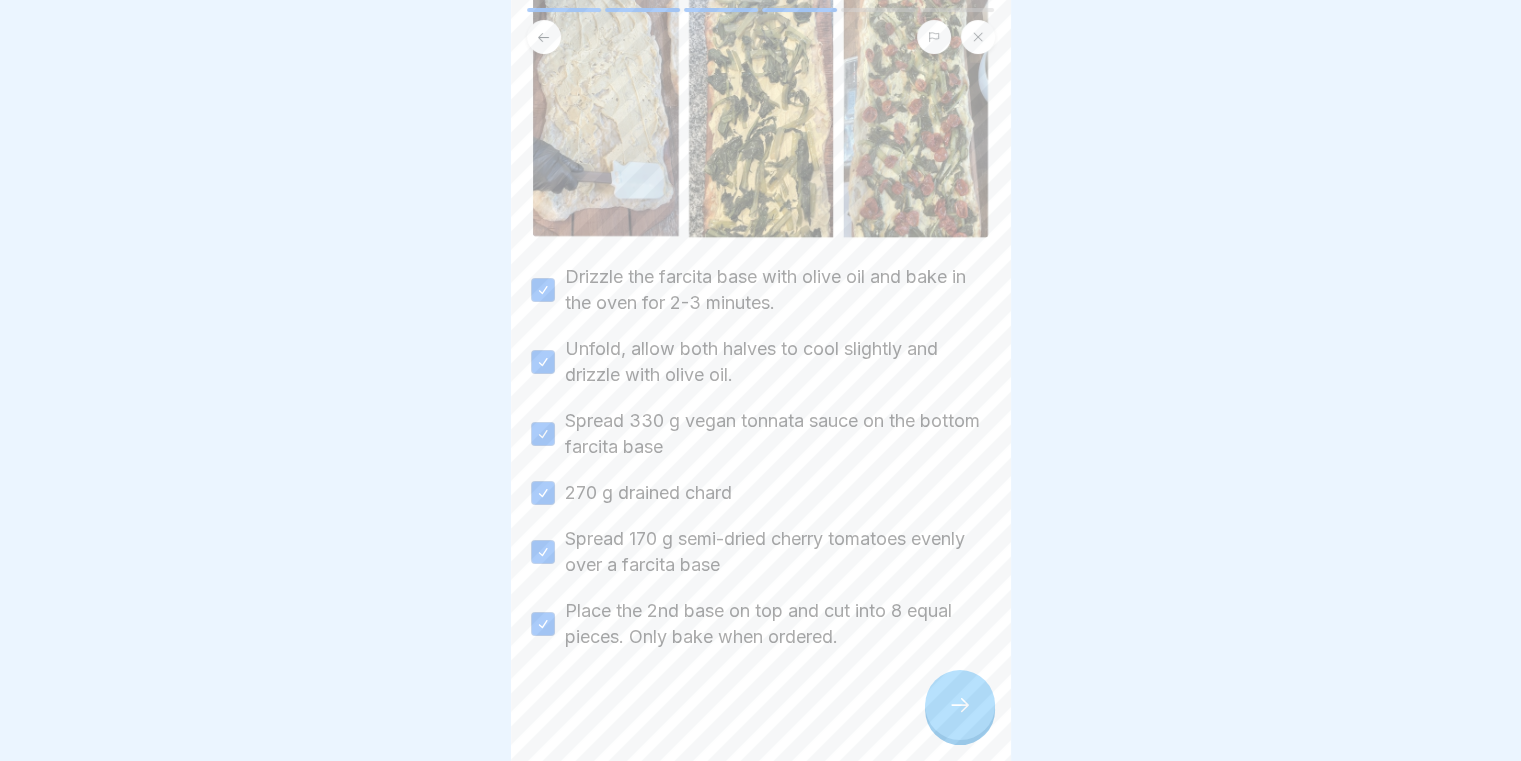 click at bounding box center (960, 705) 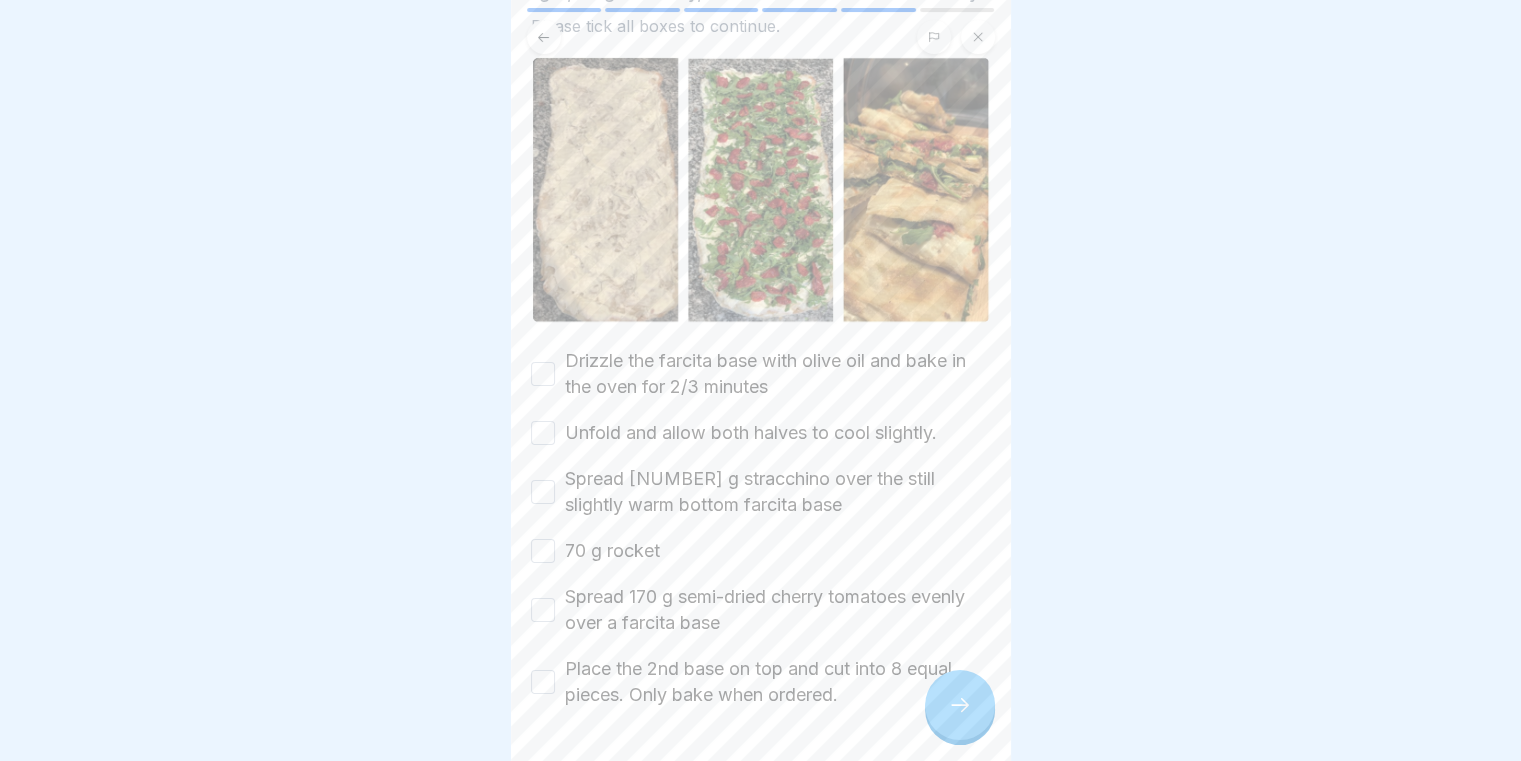 scroll, scrollTop: 255, scrollLeft: 0, axis: vertical 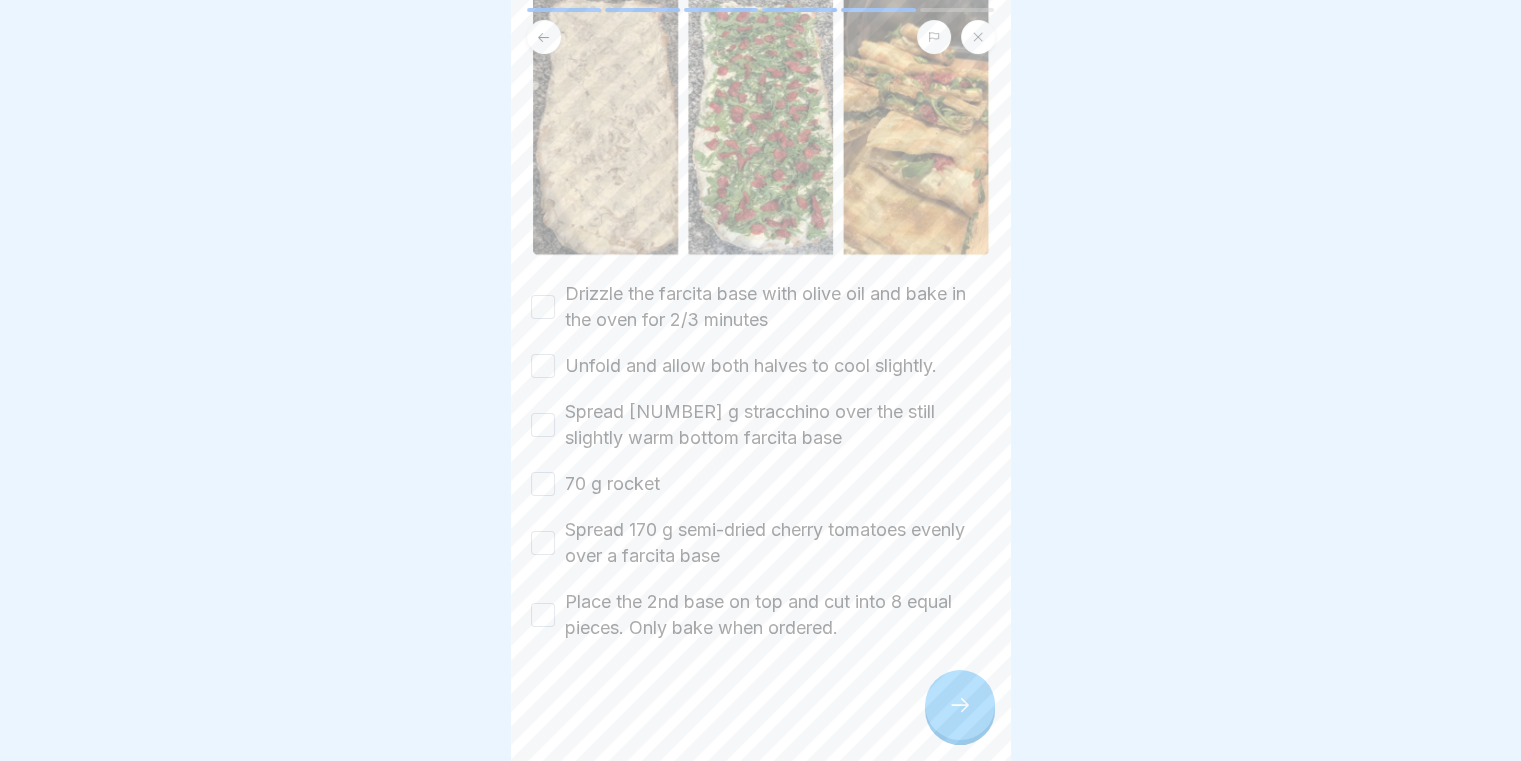 click on "Drizzle the farcita base with olive oil and bake in the oven for 2/3 minutes" at bounding box center [543, 307] 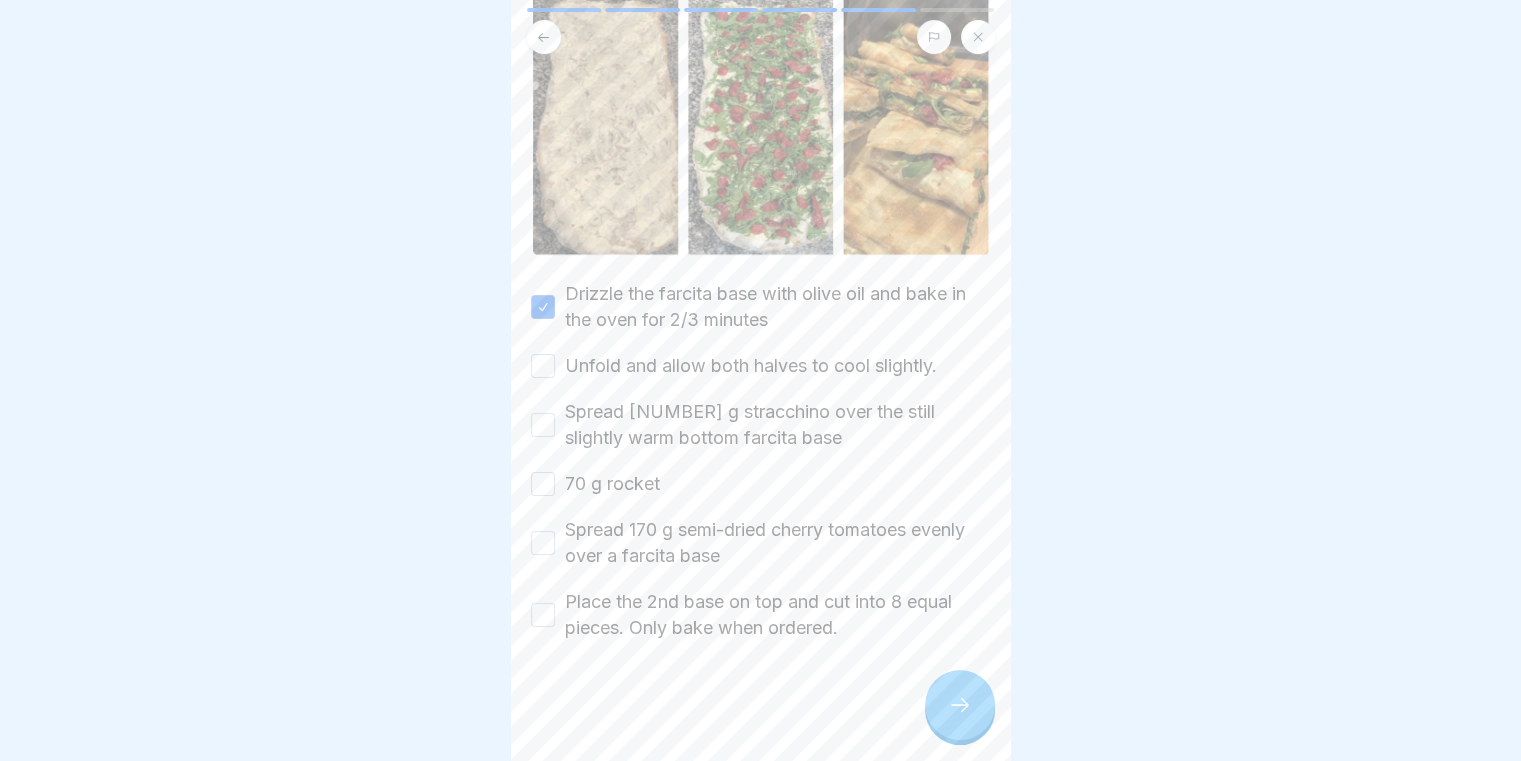 click on "Unfold and allow both halves to cool slightly." at bounding box center [543, 366] 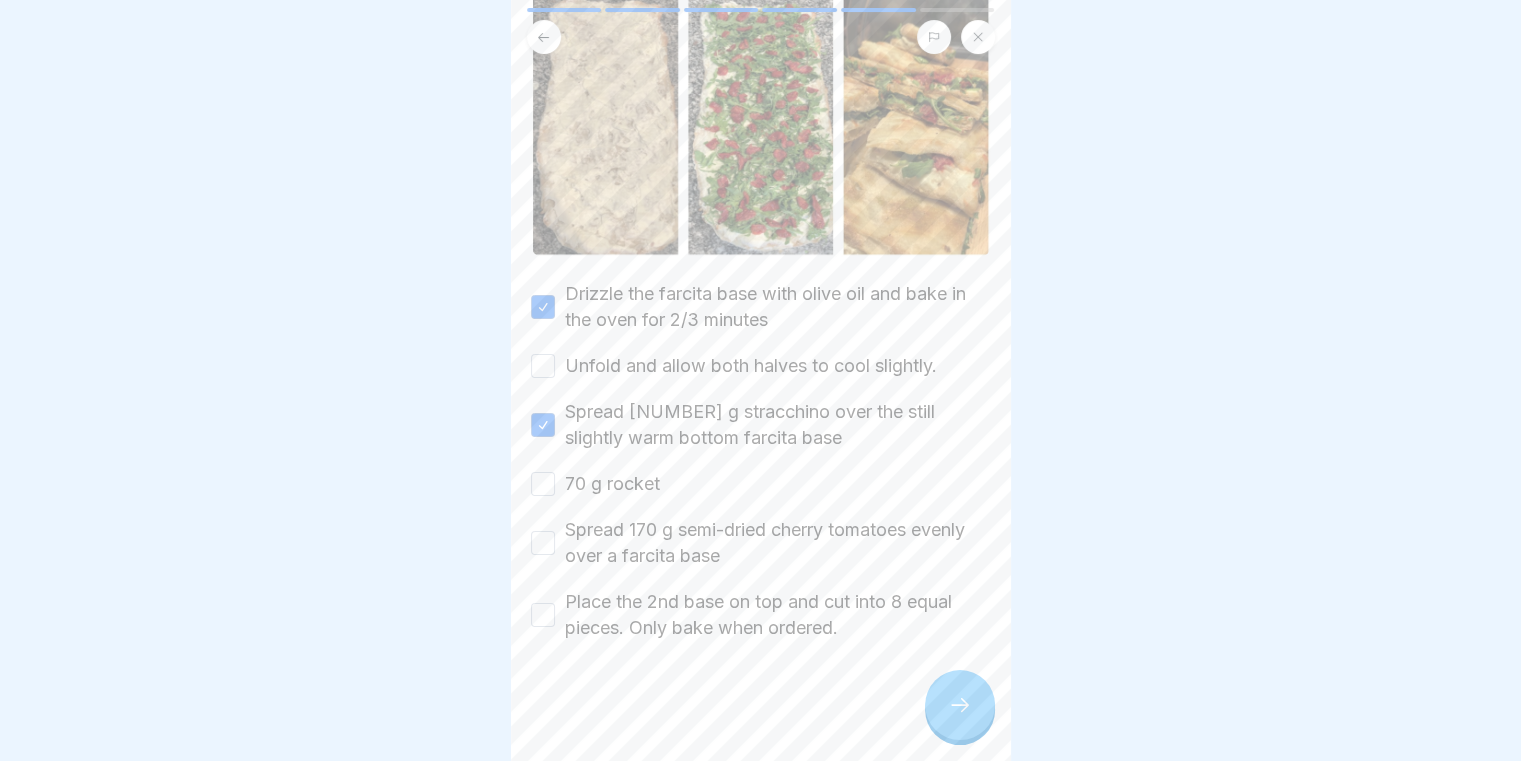 click on "Unfold and allow both halves to cool slightly." at bounding box center [543, 366] 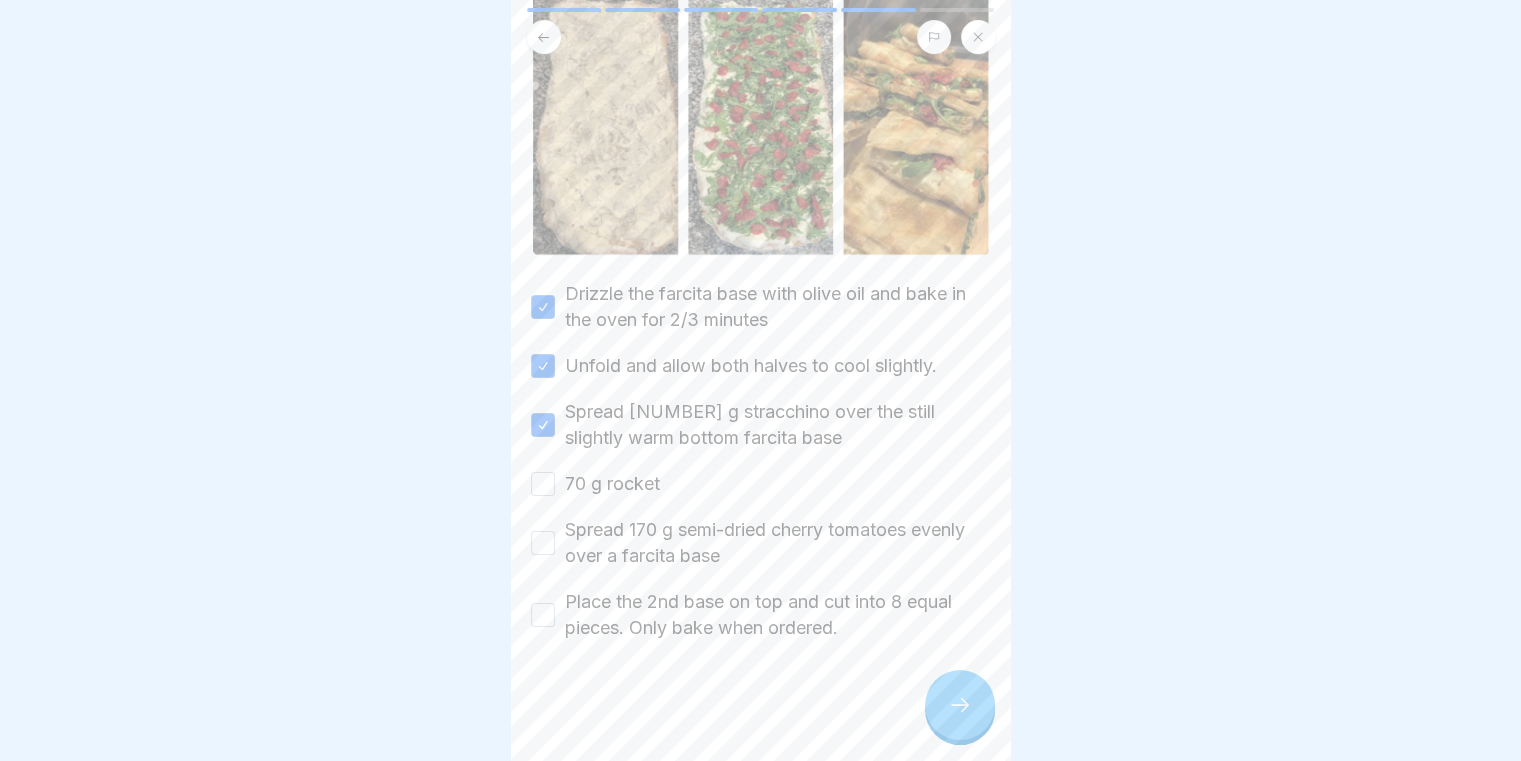 click on "70 g rocket" at bounding box center [761, 484] 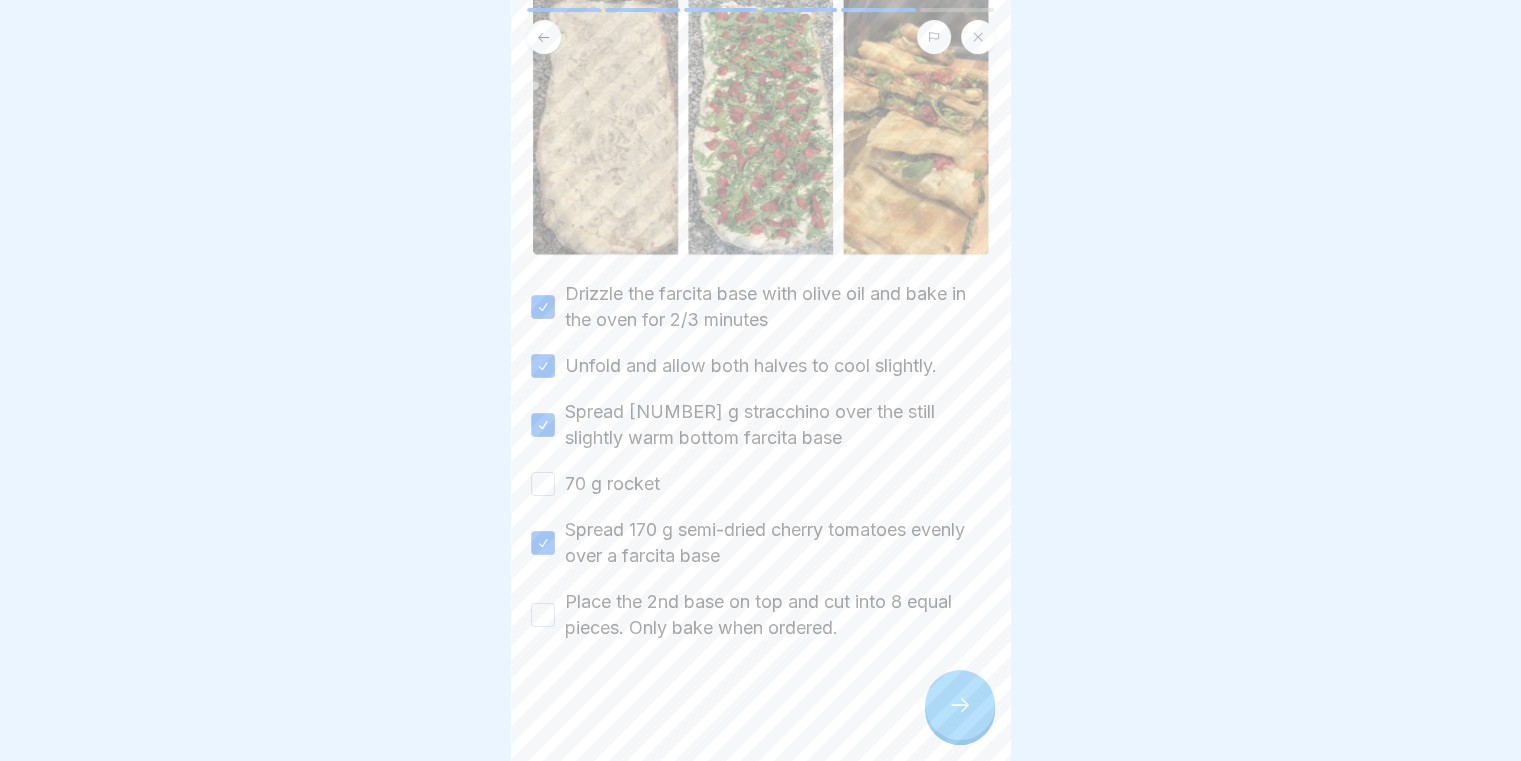 click on "70 g rocket" at bounding box center (543, 484) 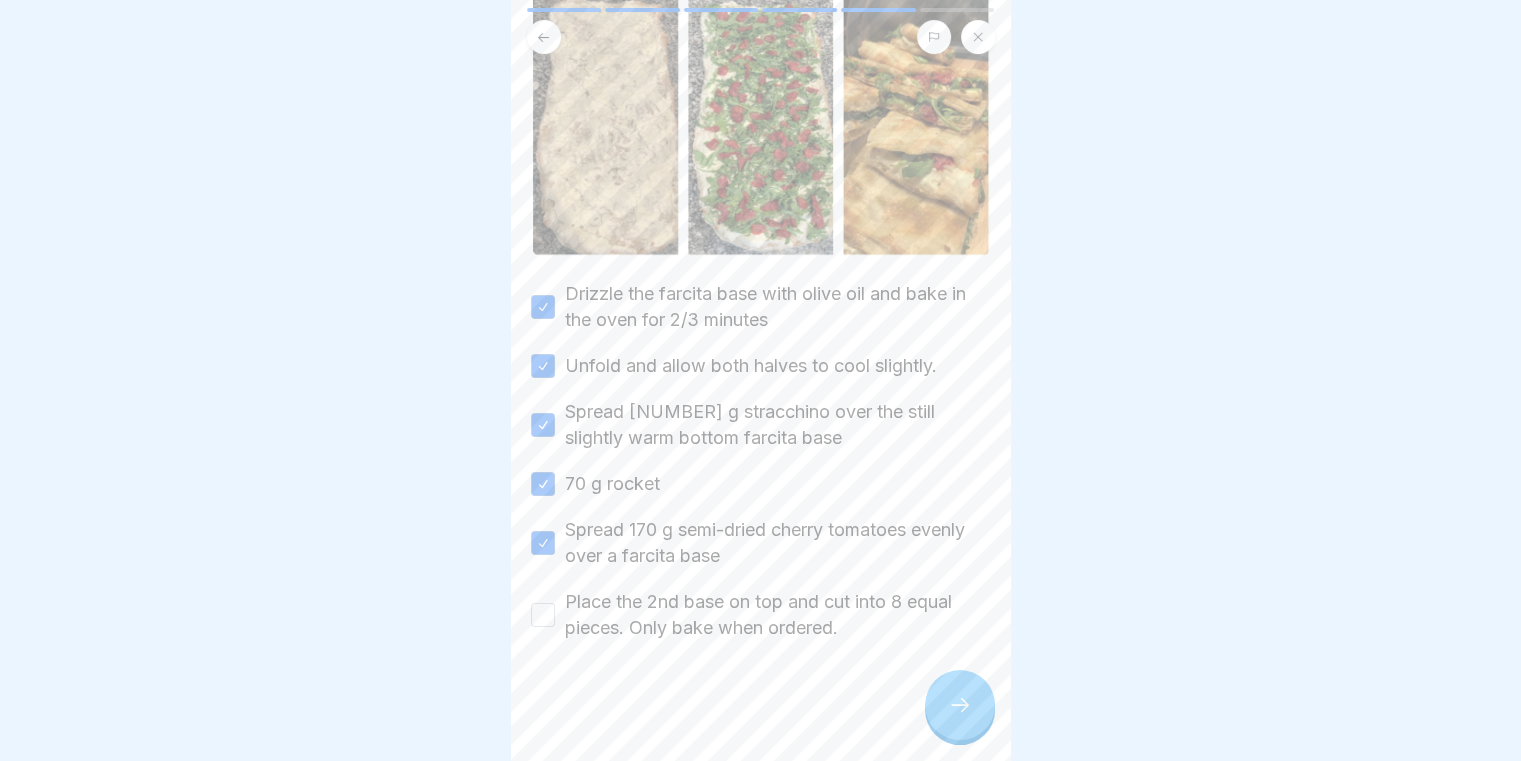 click on "Place the 2nd base on top and cut into 8 equal pieces. Only bake when ordered." at bounding box center [543, 615] 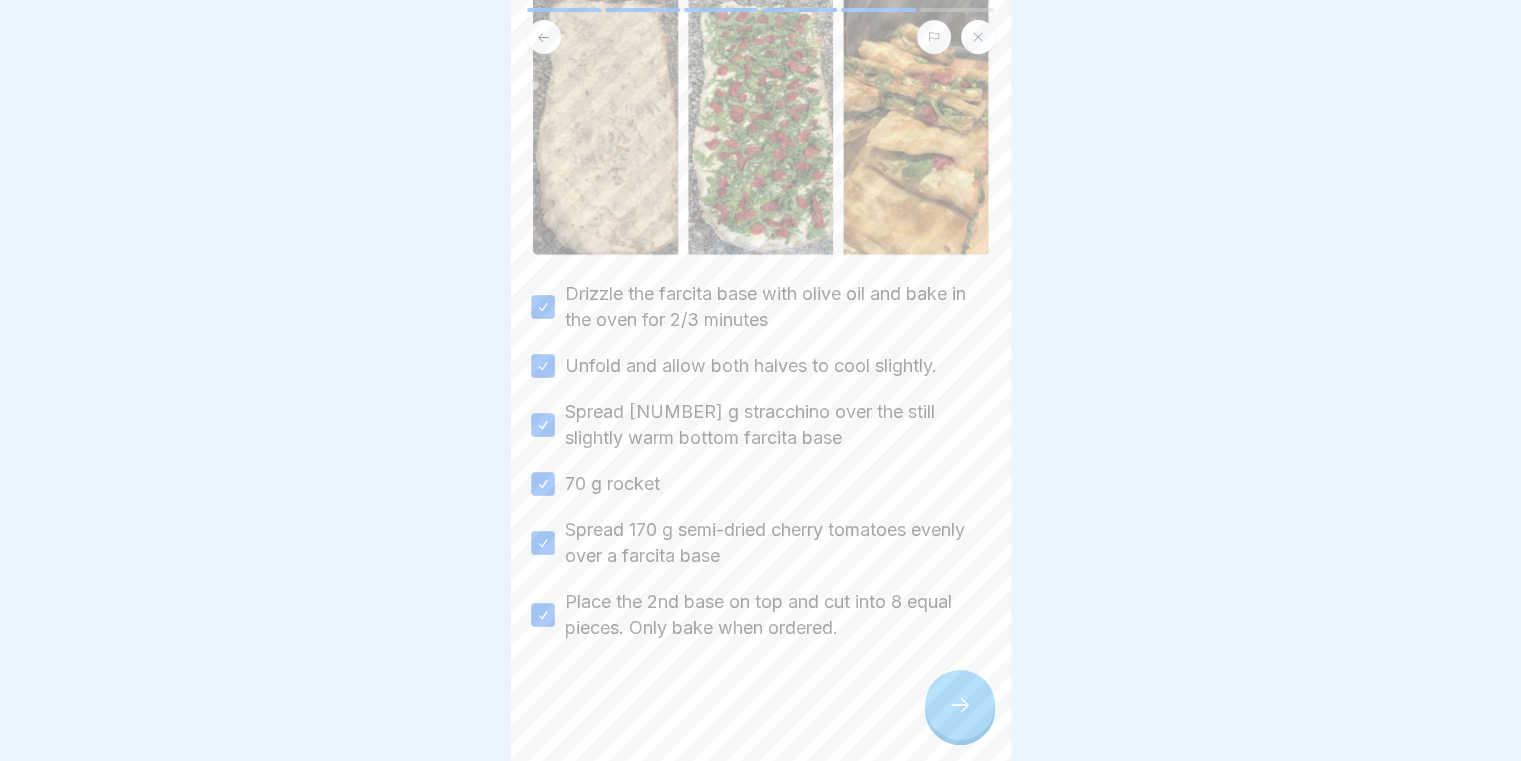 click at bounding box center (960, 705) 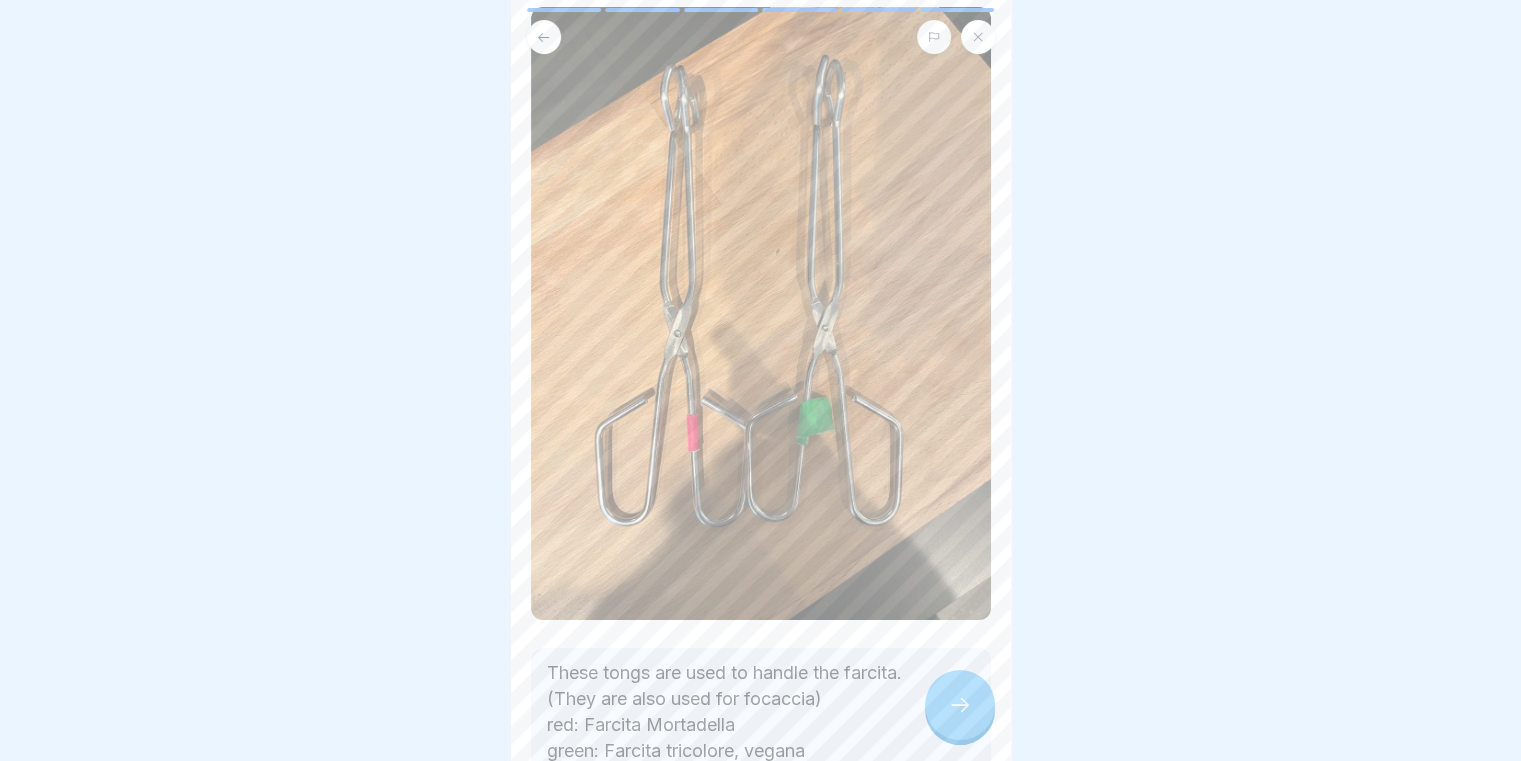 scroll, scrollTop: 248, scrollLeft: 0, axis: vertical 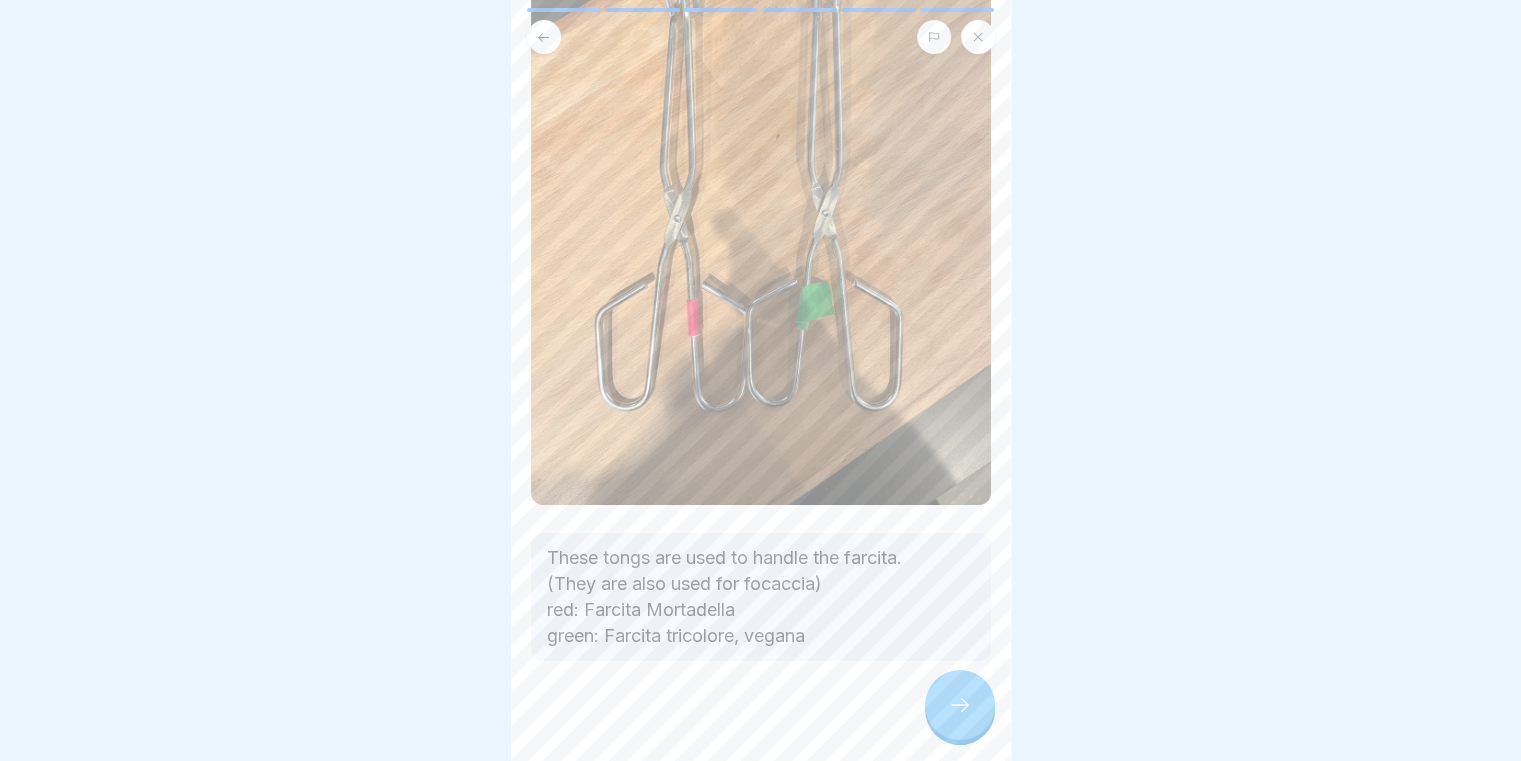 click 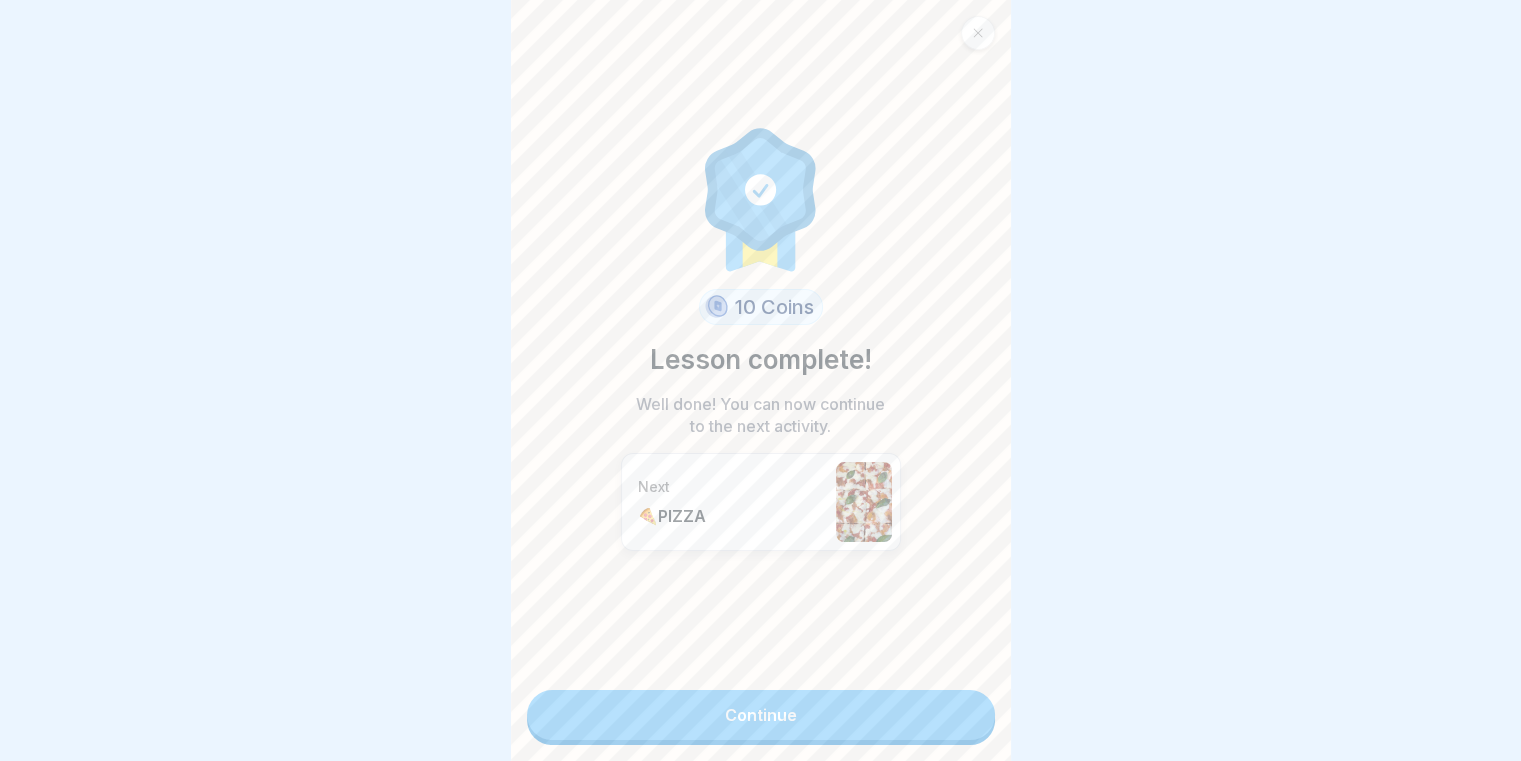 click on "Continue" at bounding box center [761, 715] 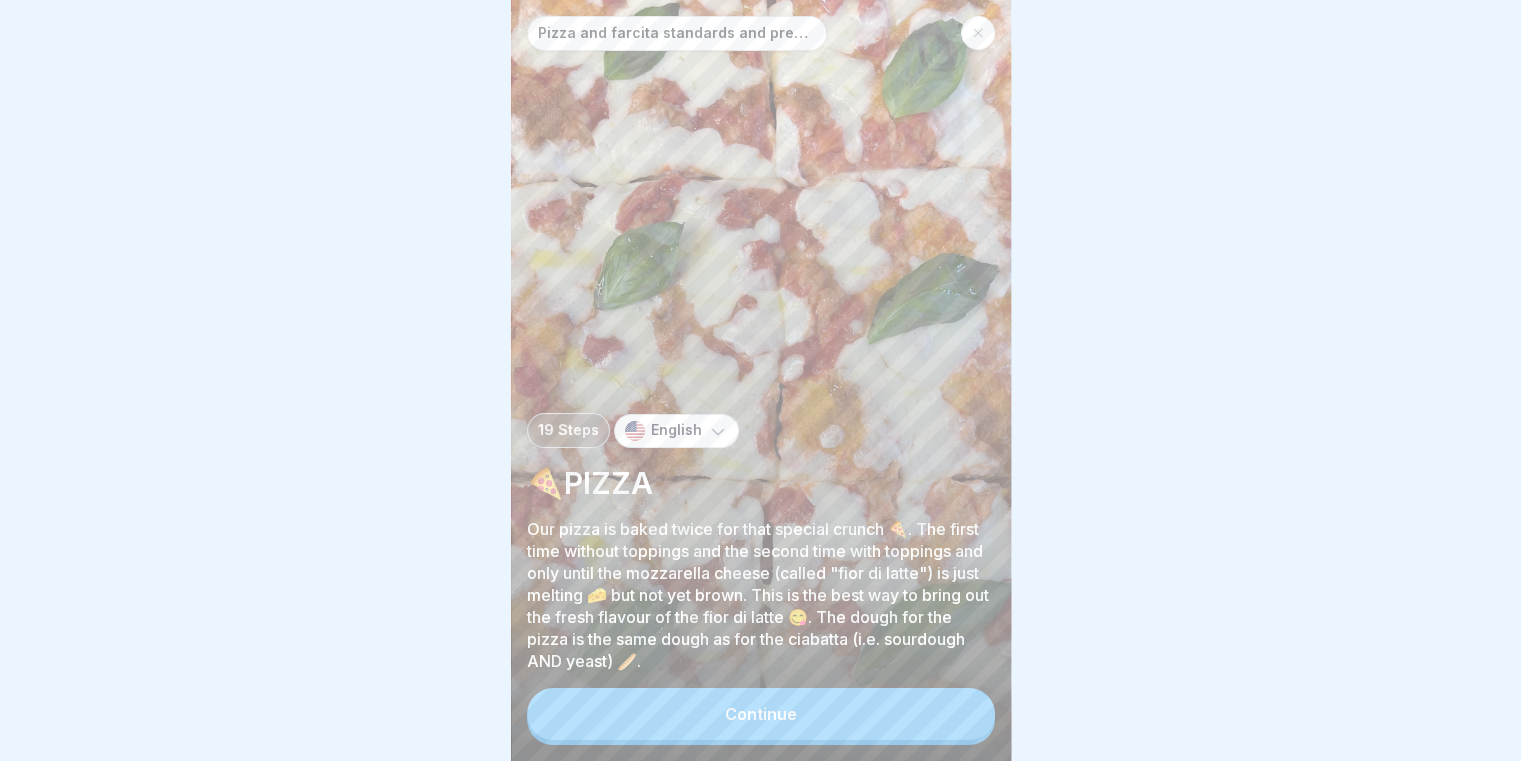 click on "Continue" at bounding box center (761, 714) 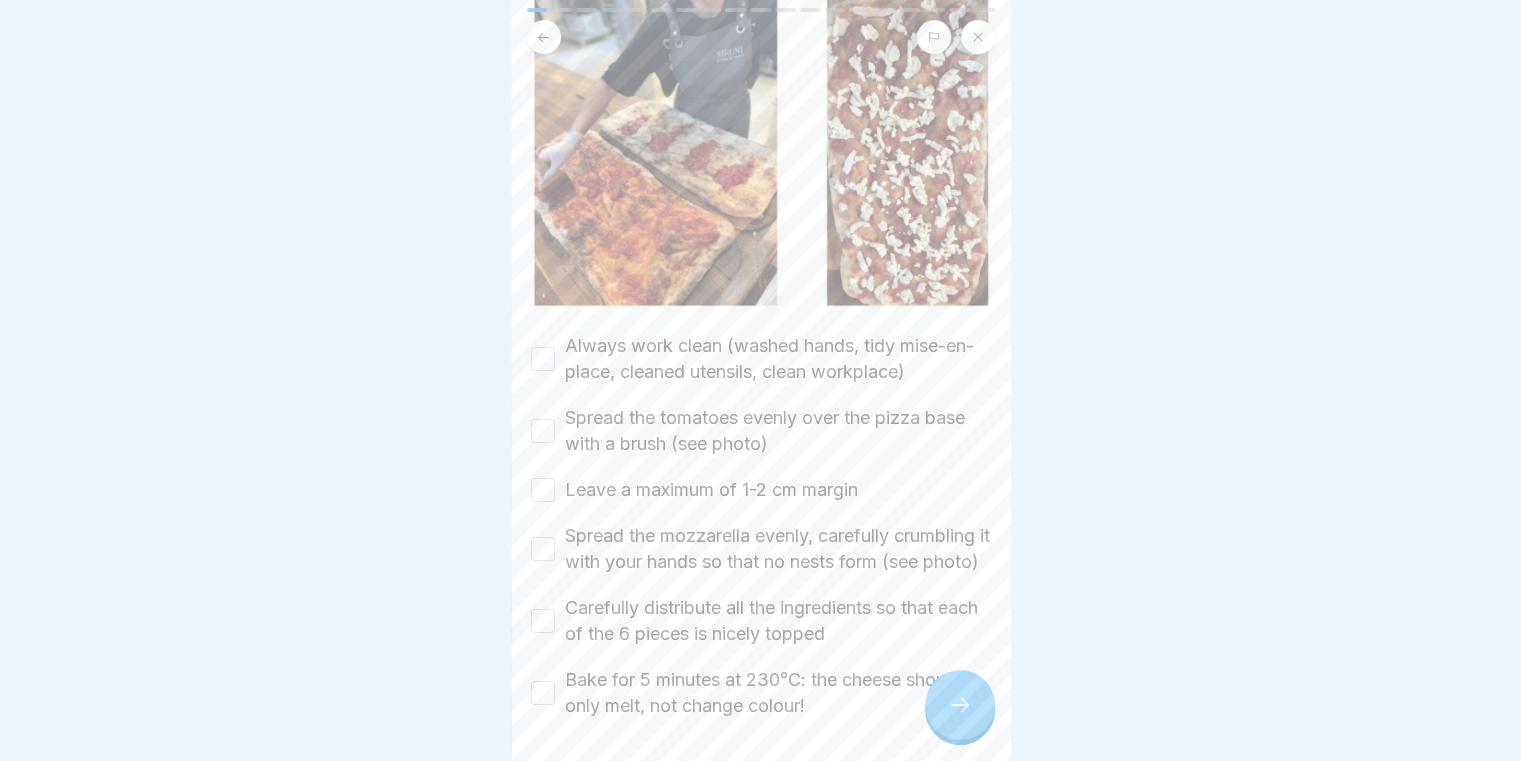 scroll, scrollTop: 276, scrollLeft: 0, axis: vertical 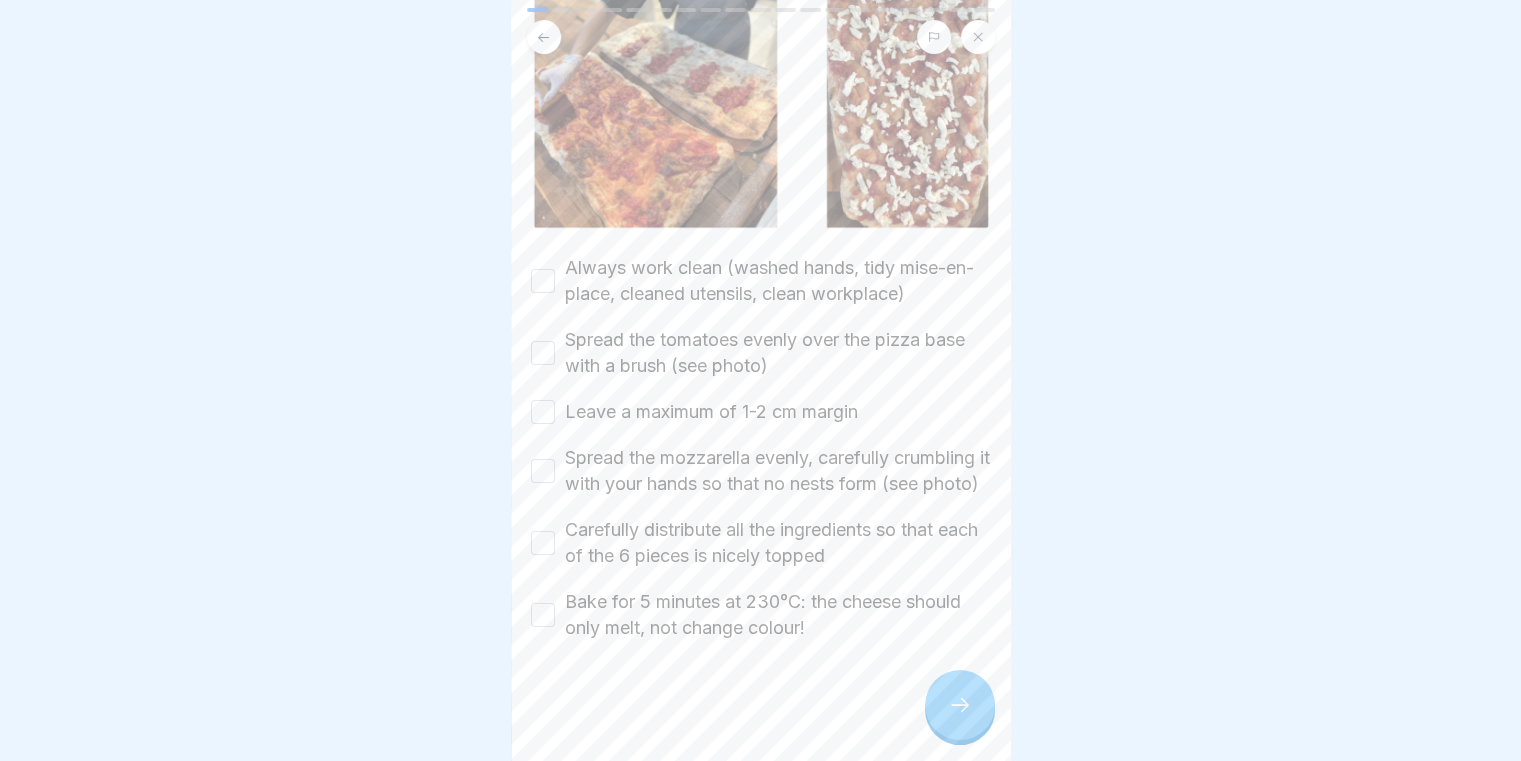 click on "Always work clean (washed hands, tidy mise-en-place, cleaned utensils, clean workplace)" at bounding box center (543, 281) 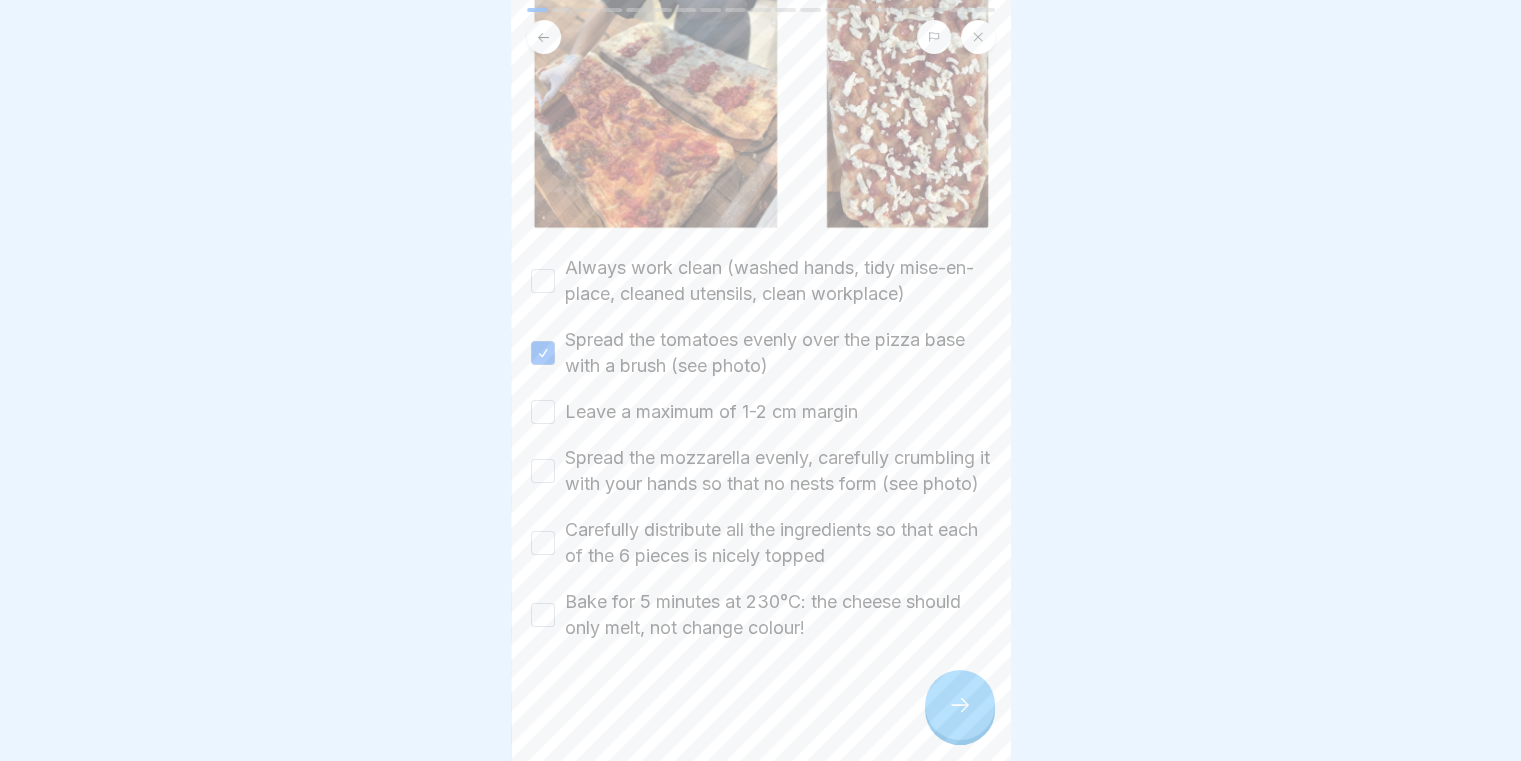 click on "Always work clean (washed hands, tidy mise-en-place, cleaned utensils, clean workplace)" at bounding box center [543, 281] 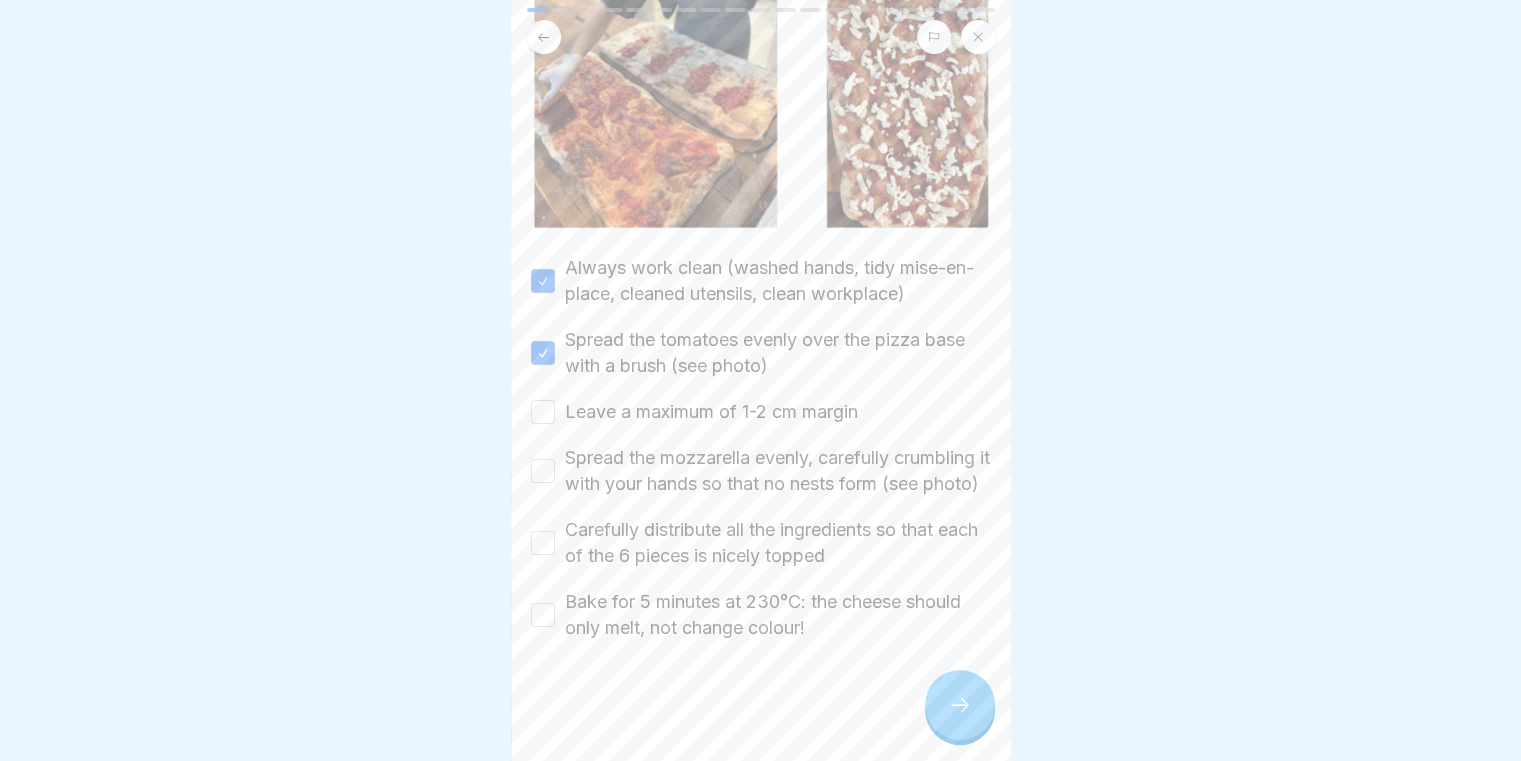 click on "Leave a maximum of 1-2 cm margin" at bounding box center [543, 412] 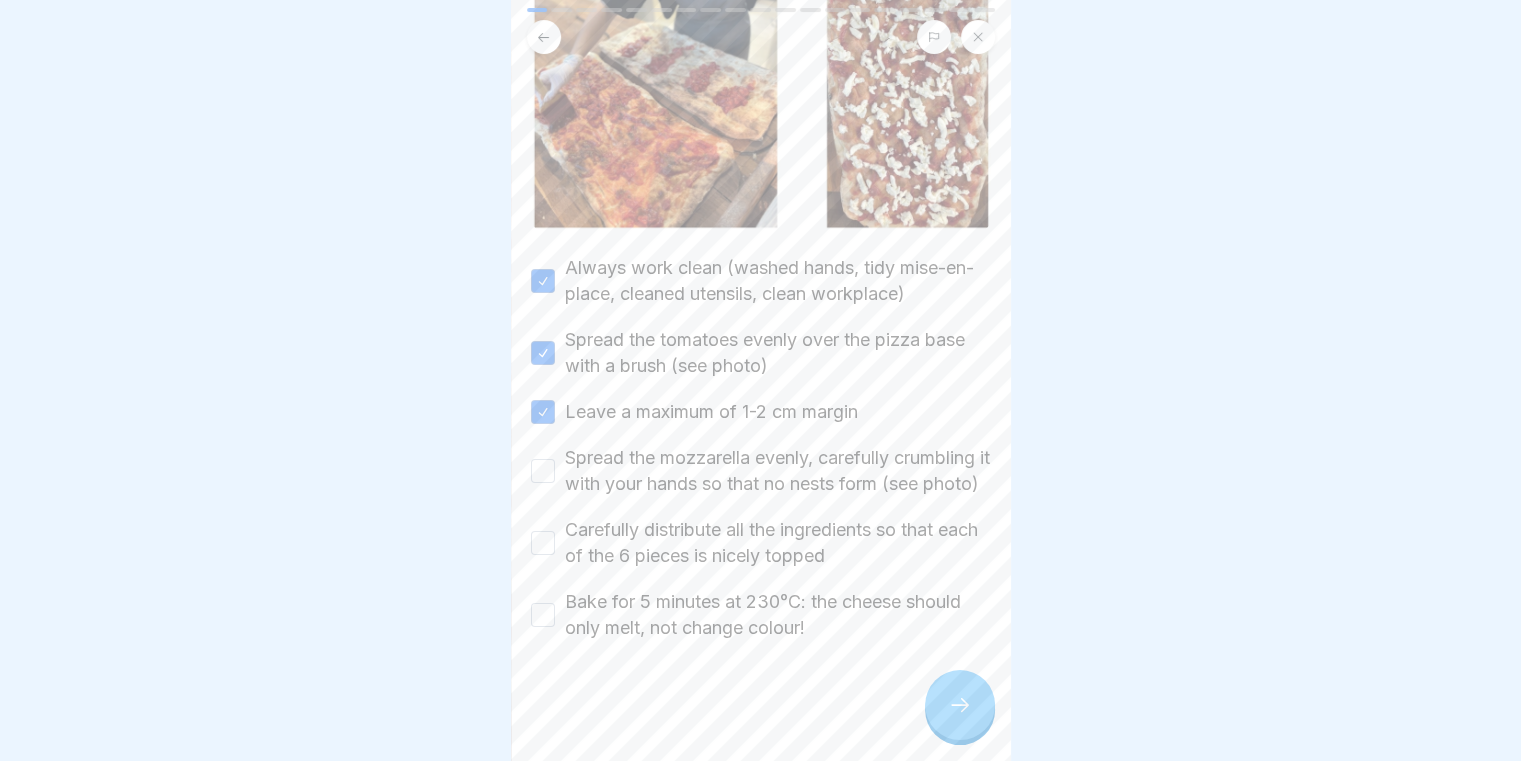 click on "Spread the mozzarella evenly, carefully crumbling it with your hands so that no nests form (see photo)" at bounding box center [543, 471] 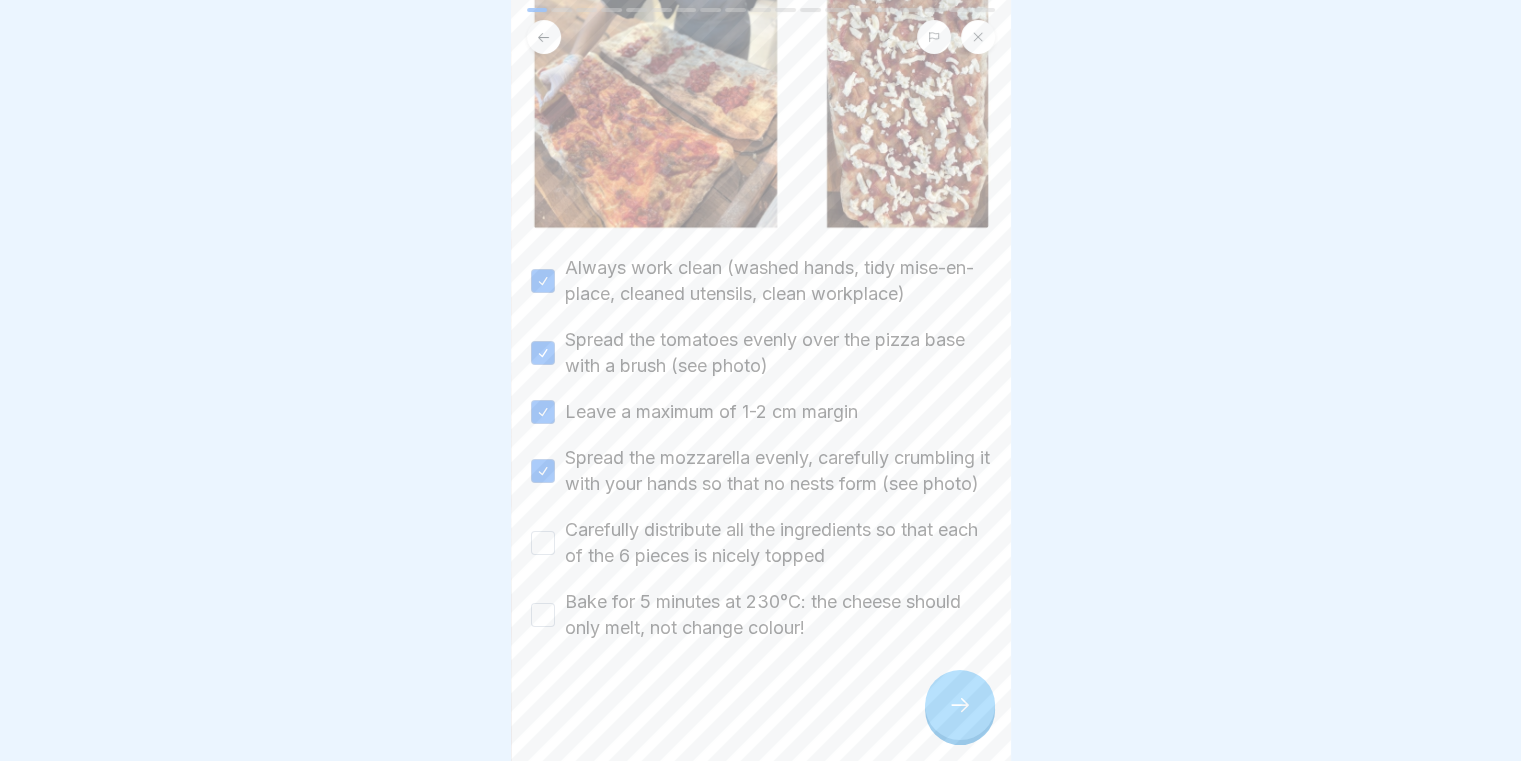 click on "Carefully distribute all the ingredients so that each of the 6 pieces is nicely topped" at bounding box center [543, 543] 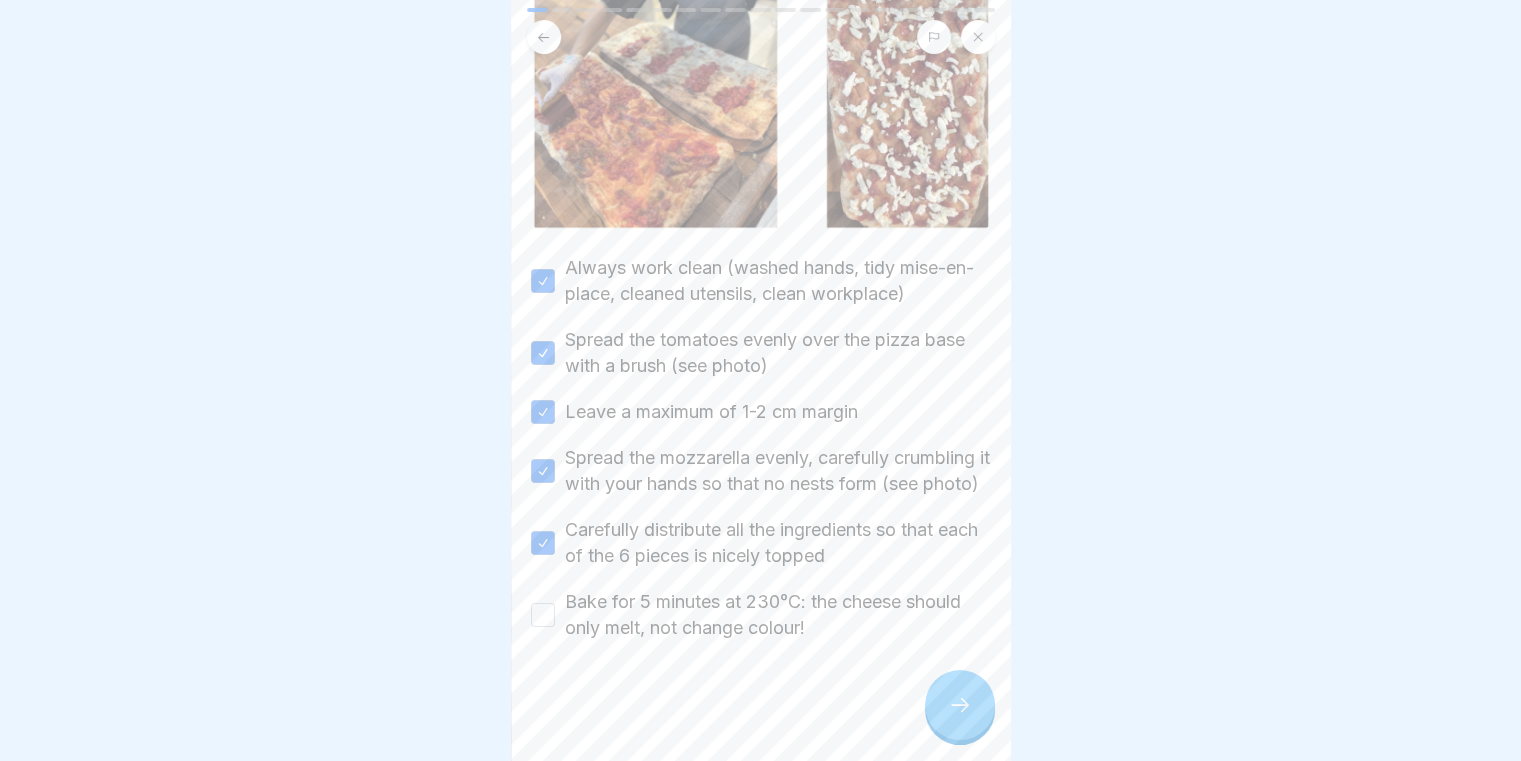 click on "Bake for 5 minutes at 230°C: the cheese should only melt, not change colour!" at bounding box center [543, 615] 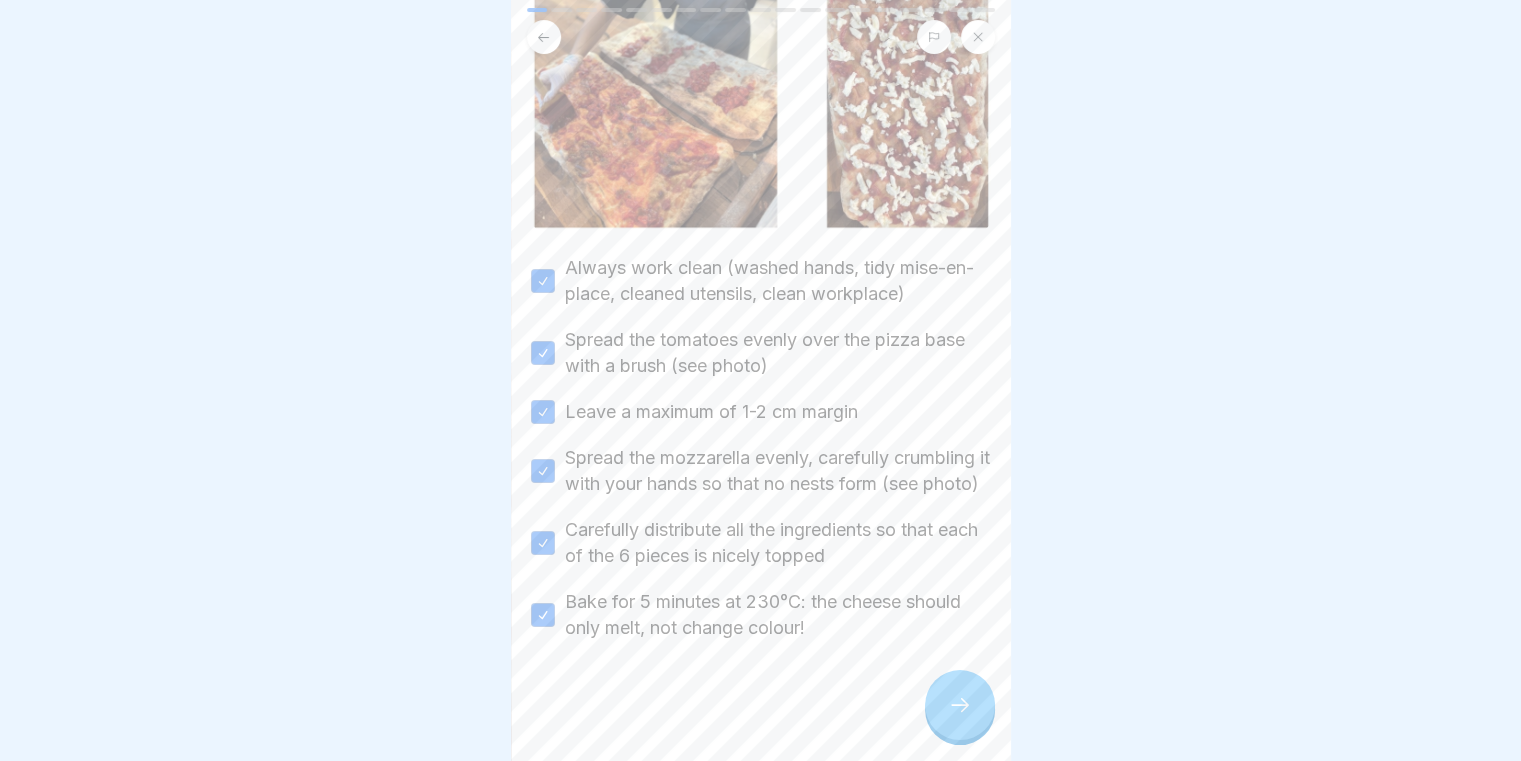 click at bounding box center [960, 705] 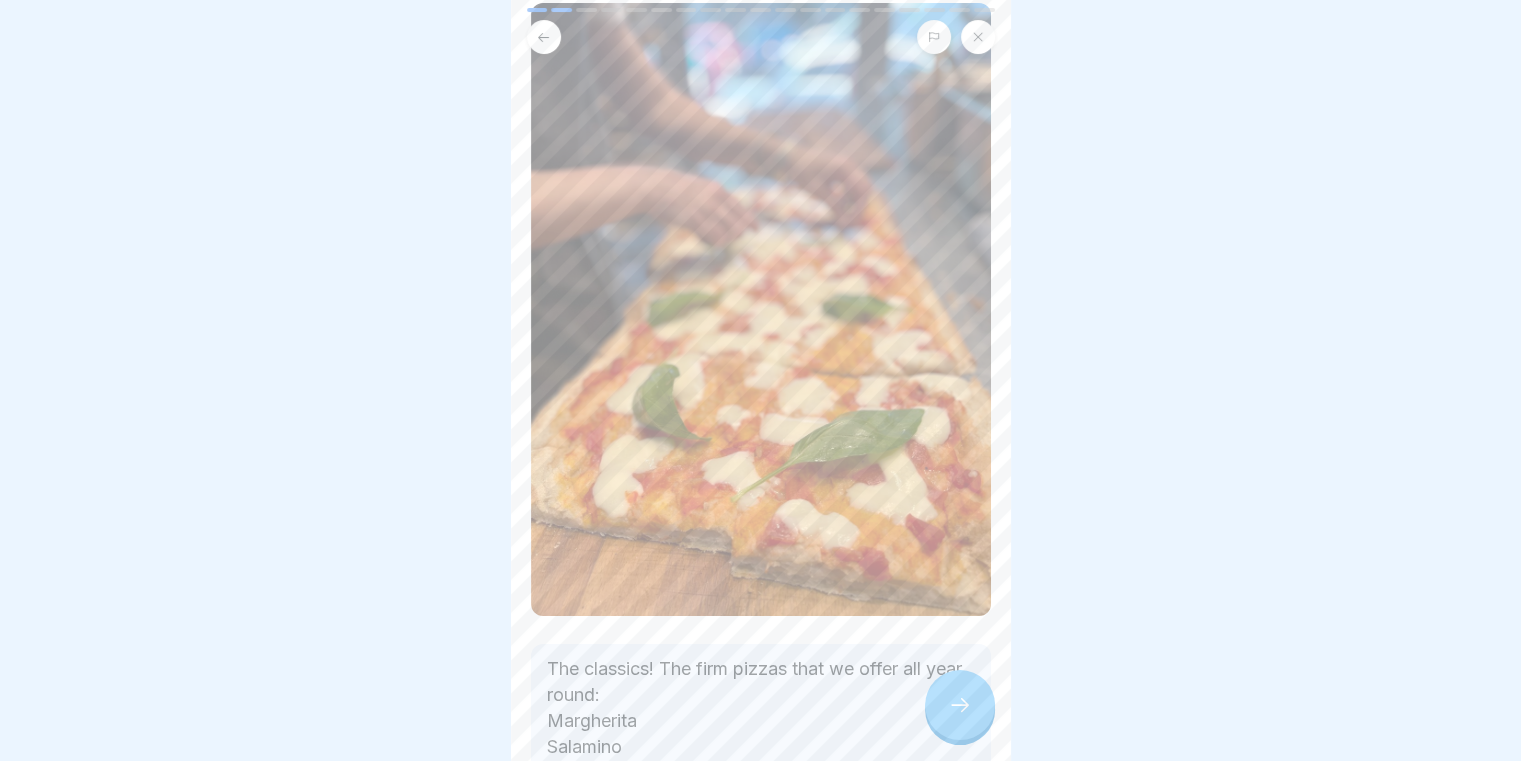scroll, scrollTop: 248, scrollLeft: 0, axis: vertical 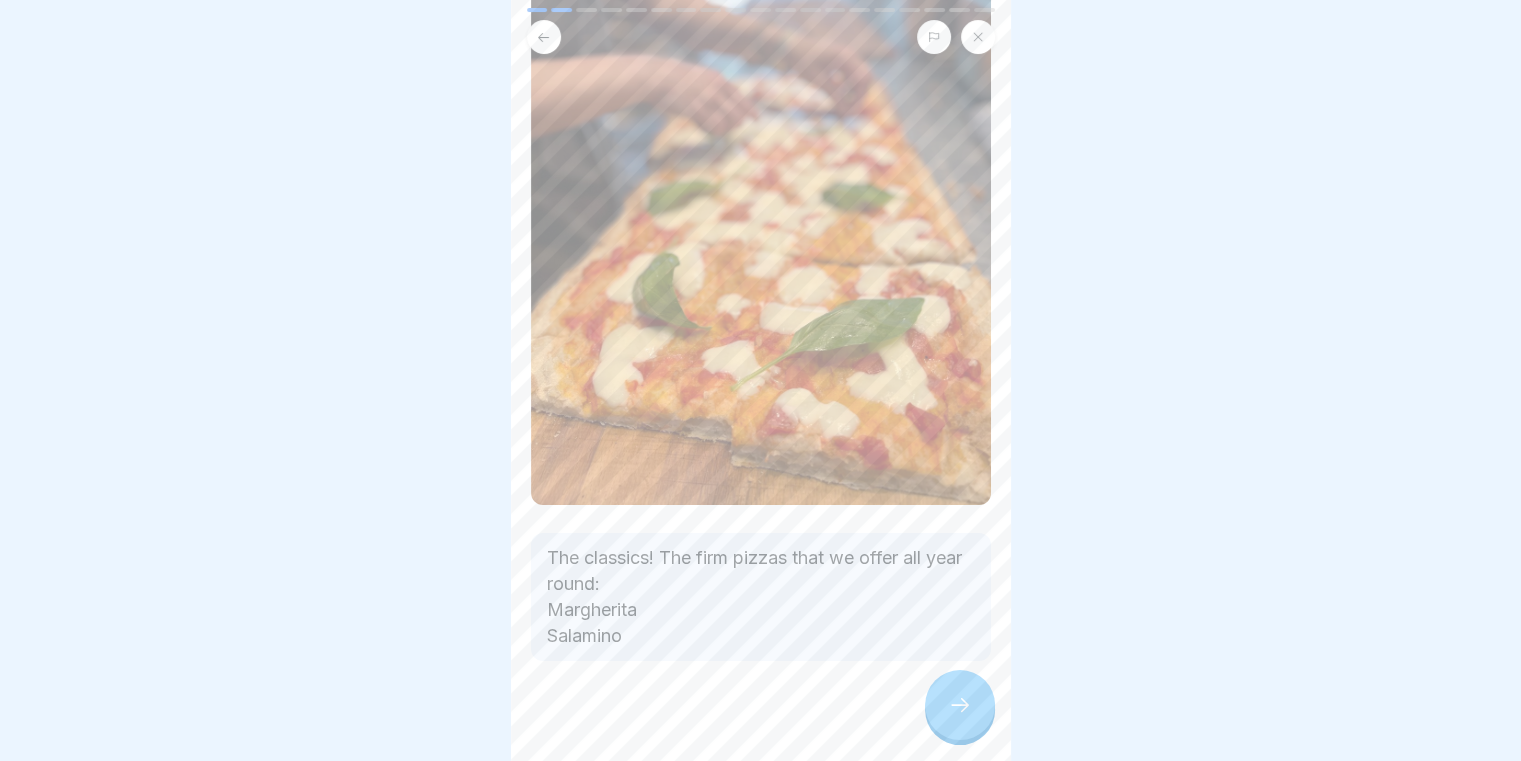 click 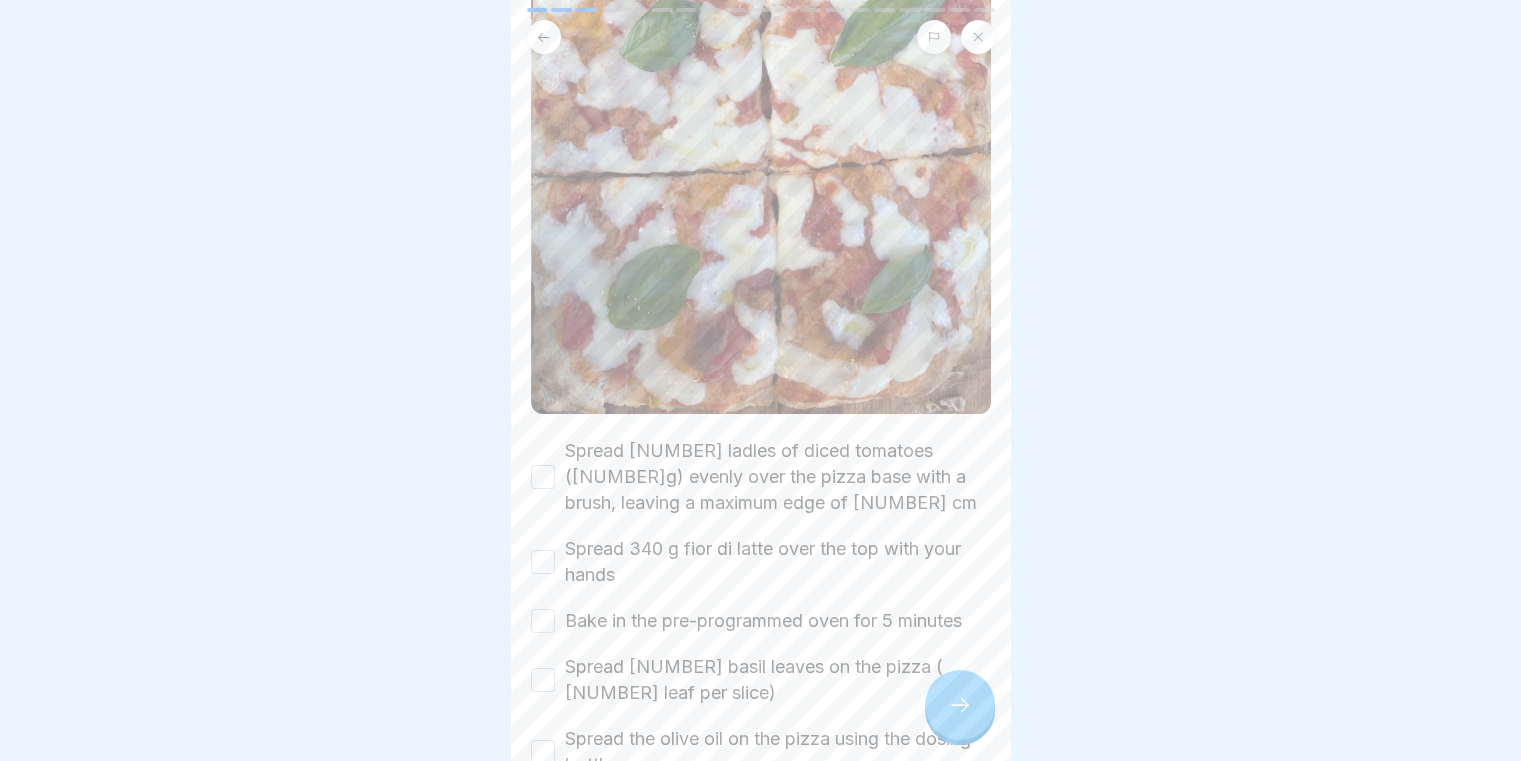 scroll, scrollTop: 840, scrollLeft: 0, axis: vertical 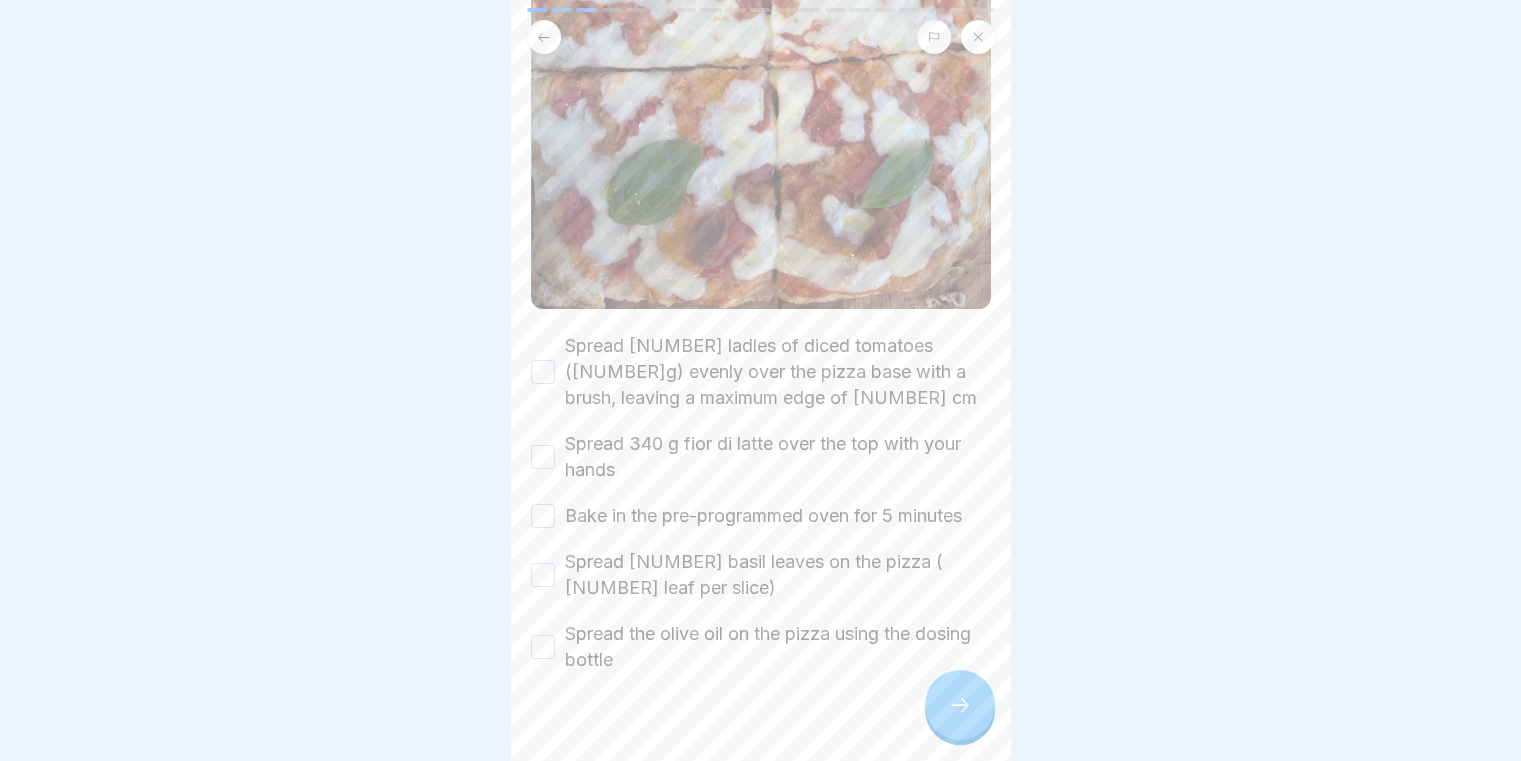 click on "Spread 3 ladles of diced tomatoes (400g) evenly over the pizza base with a brush, leaving a maximum edge of 1 cm" at bounding box center [543, 372] 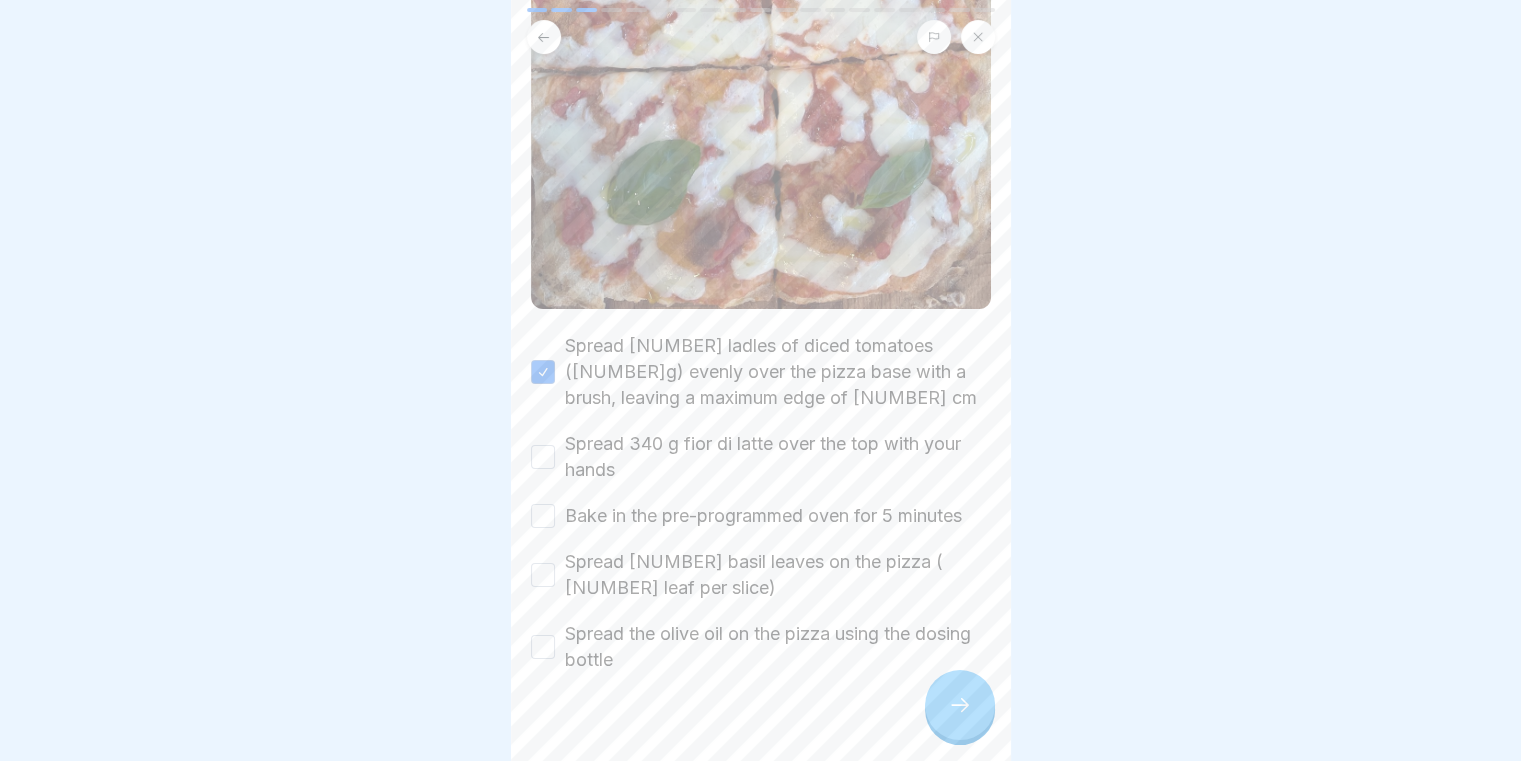 click on "Spread 340 g fior di latte over the top with your hands" at bounding box center (543, 457) 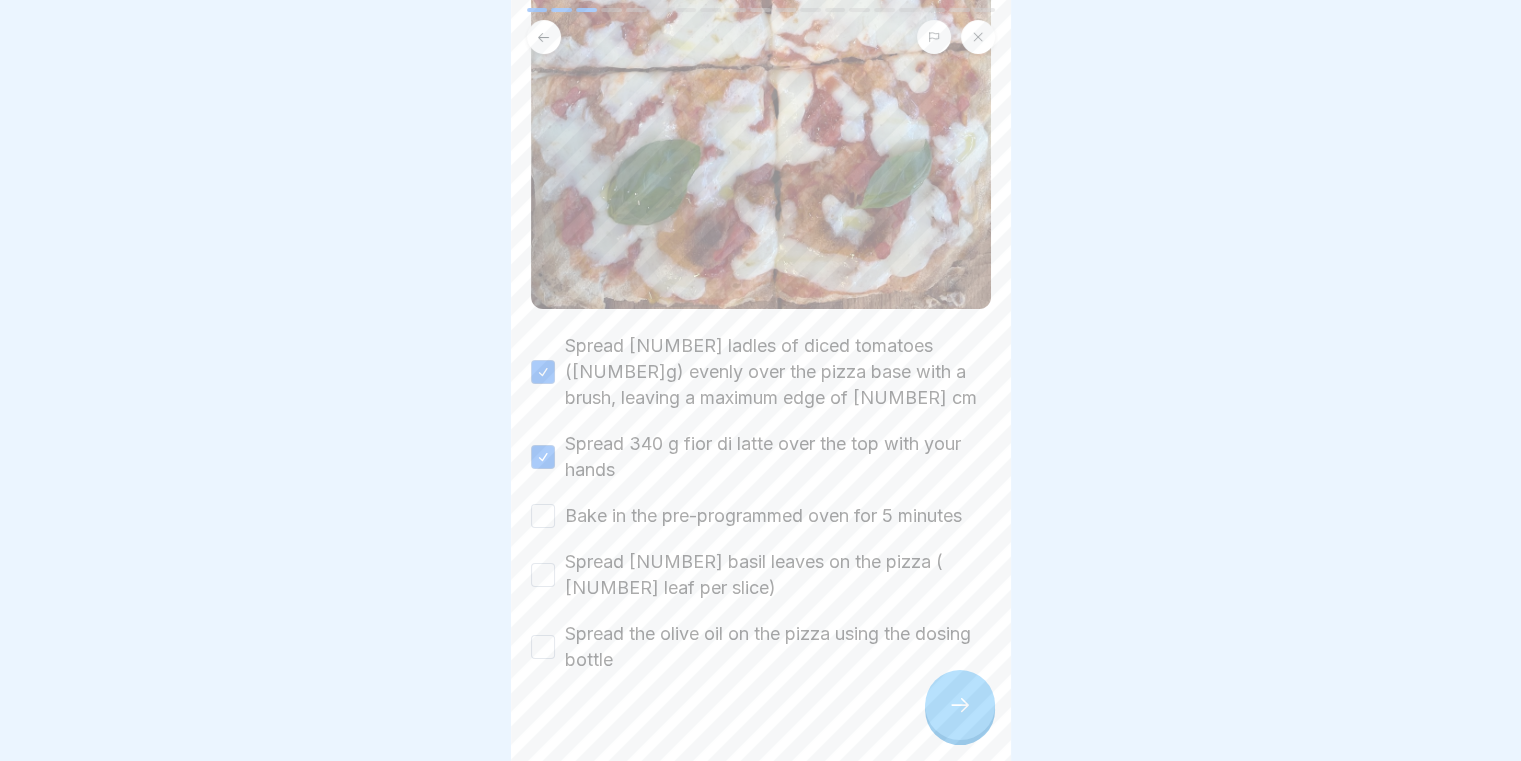 click on "Bake in the pre-programmed oven for 5 minutes" at bounding box center [543, 516] 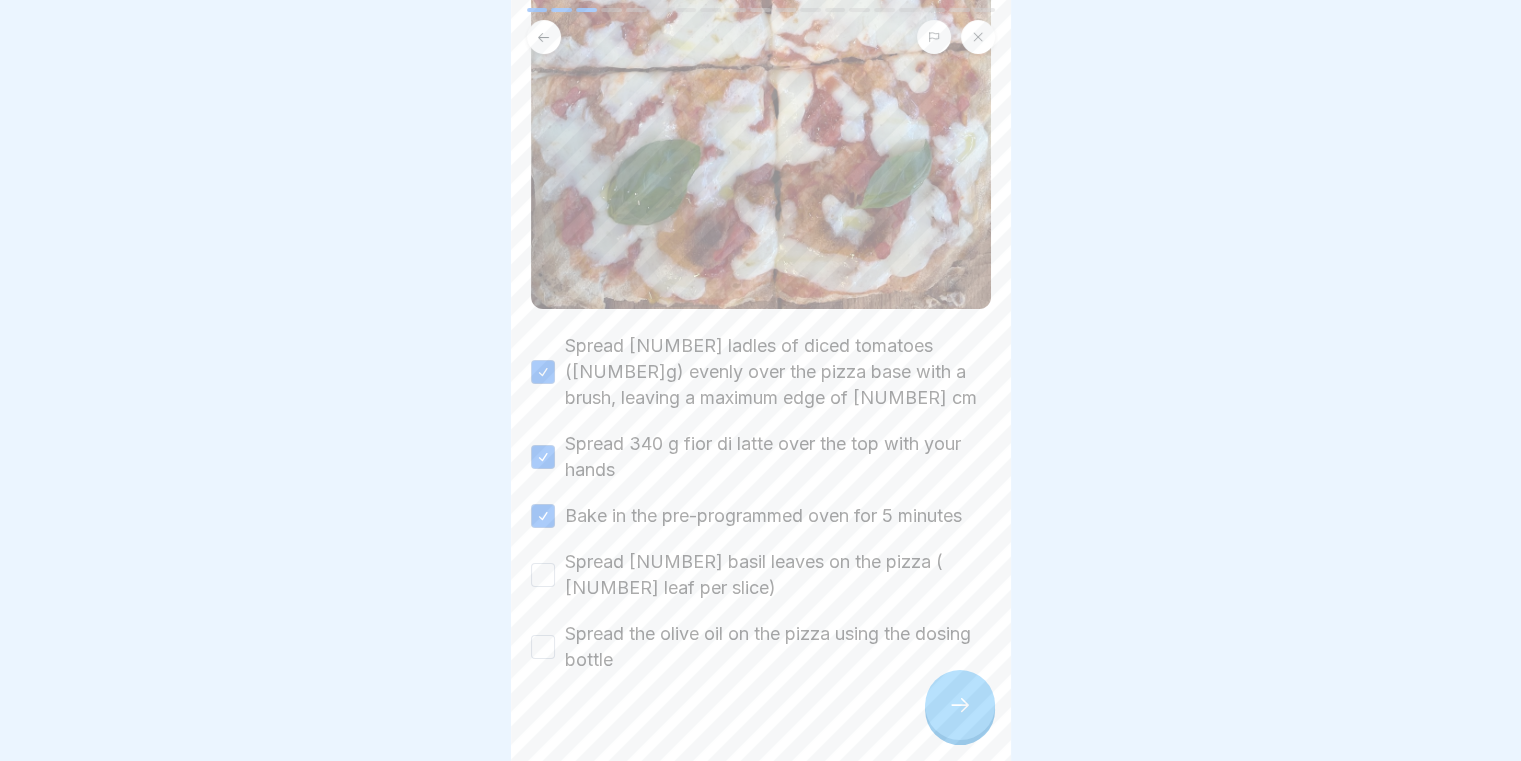 click on "Spread 6 basil leaves on the pizza (1 leaf per slice)" at bounding box center [543, 575] 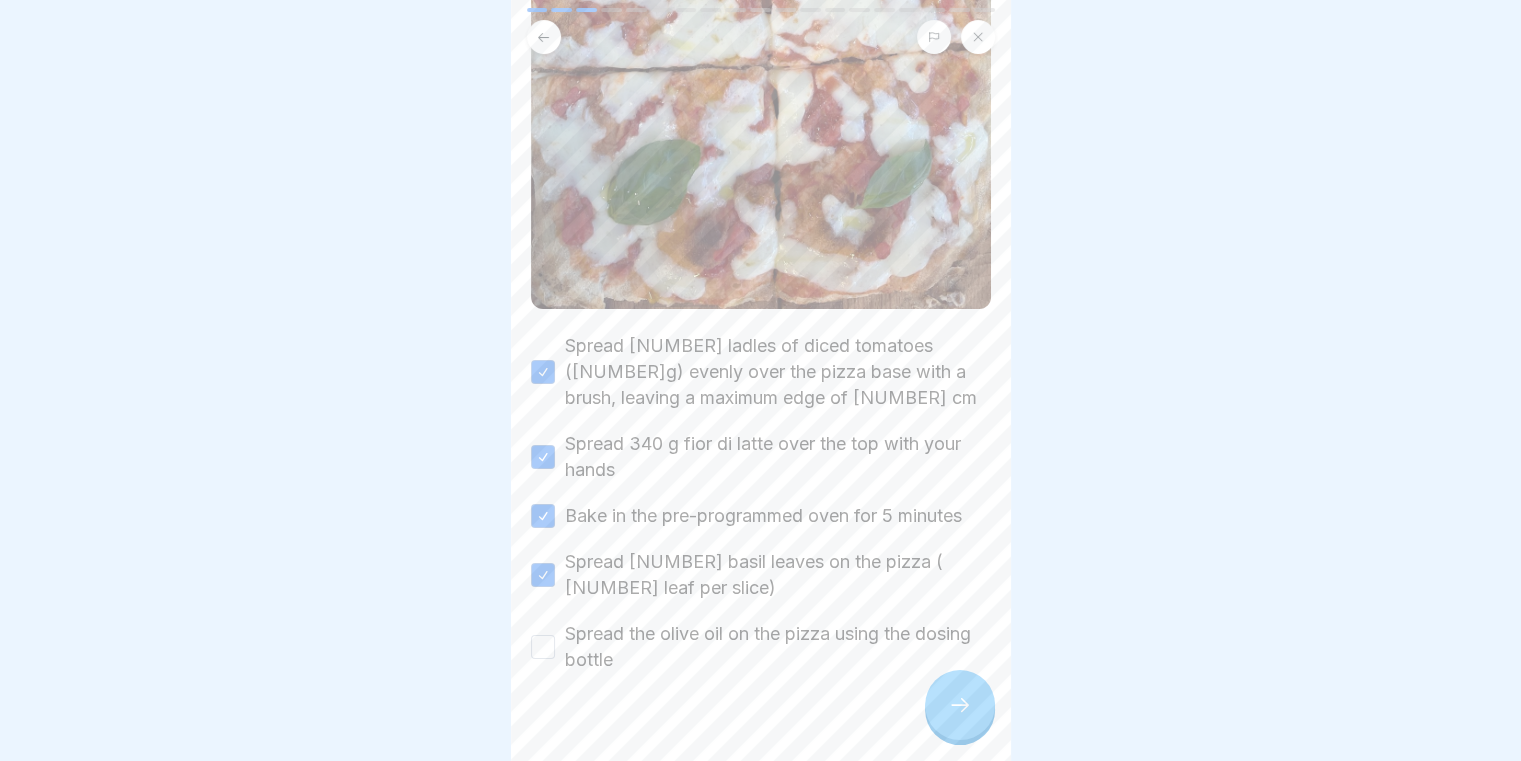 click on "Spread the olive oil on the pizza using the dosing bottle" at bounding box center [543, 647] 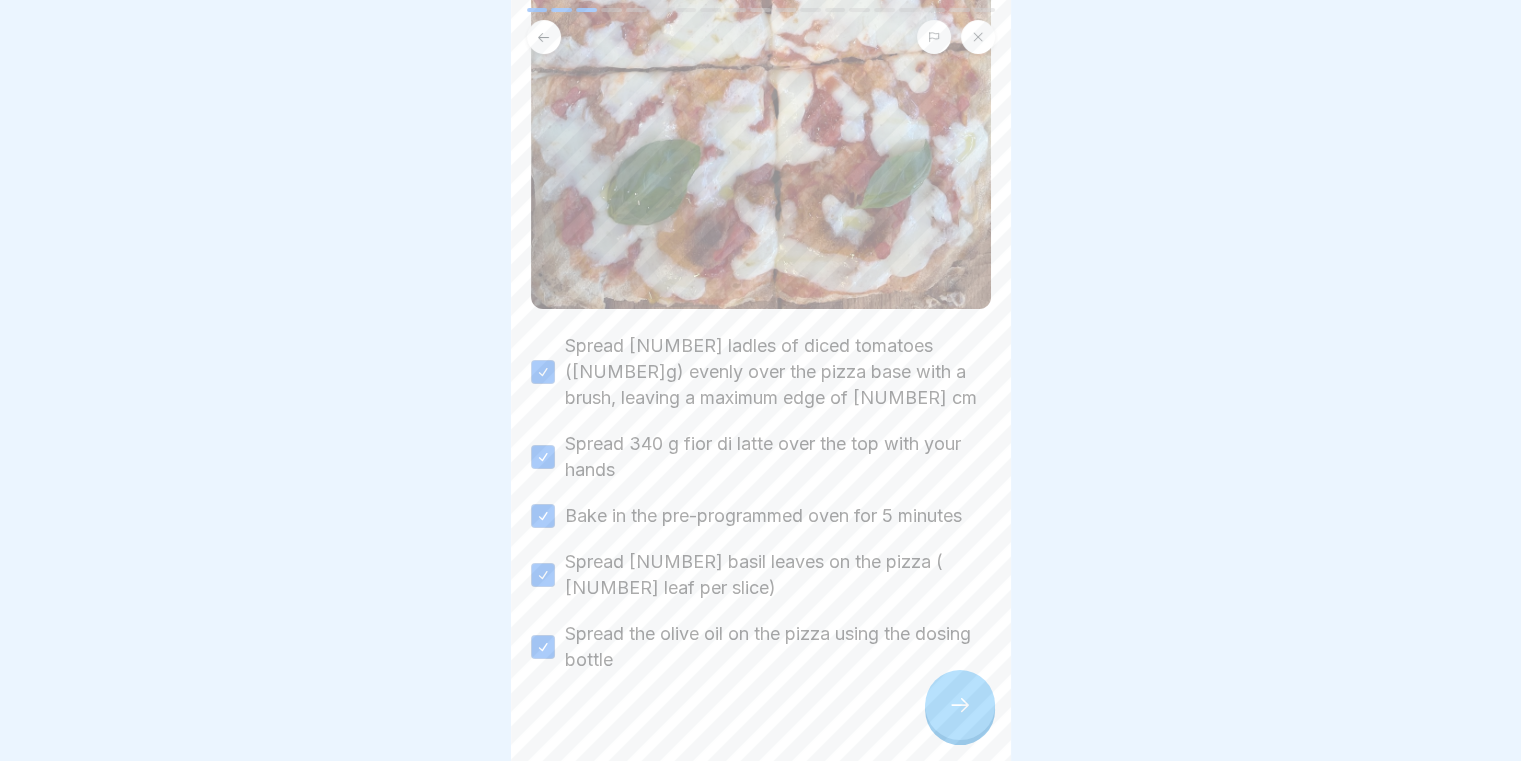 click at bounding box center [960, 705] 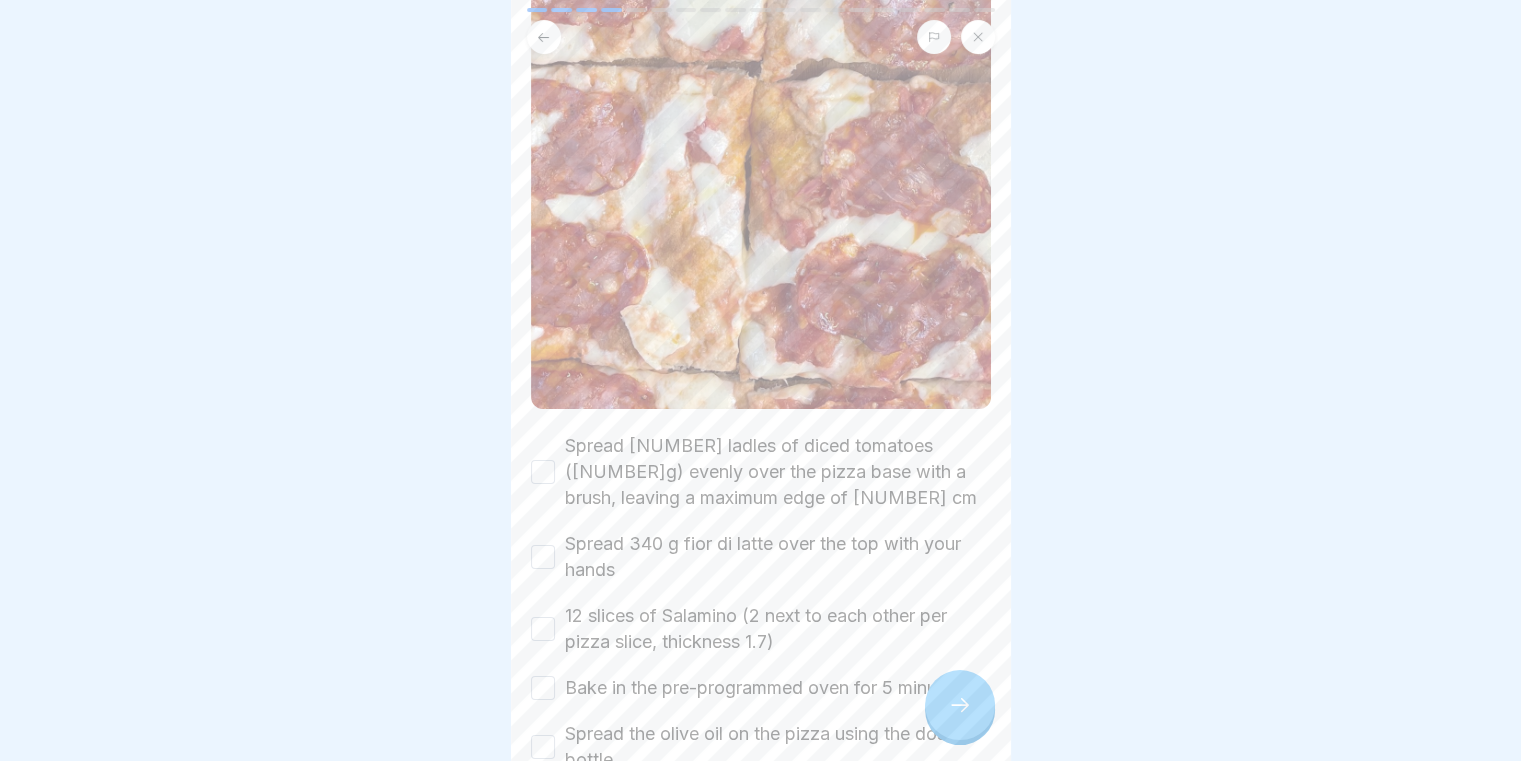 scroll, scrollTop: 754, scrollLeft: 0, axis: vertical 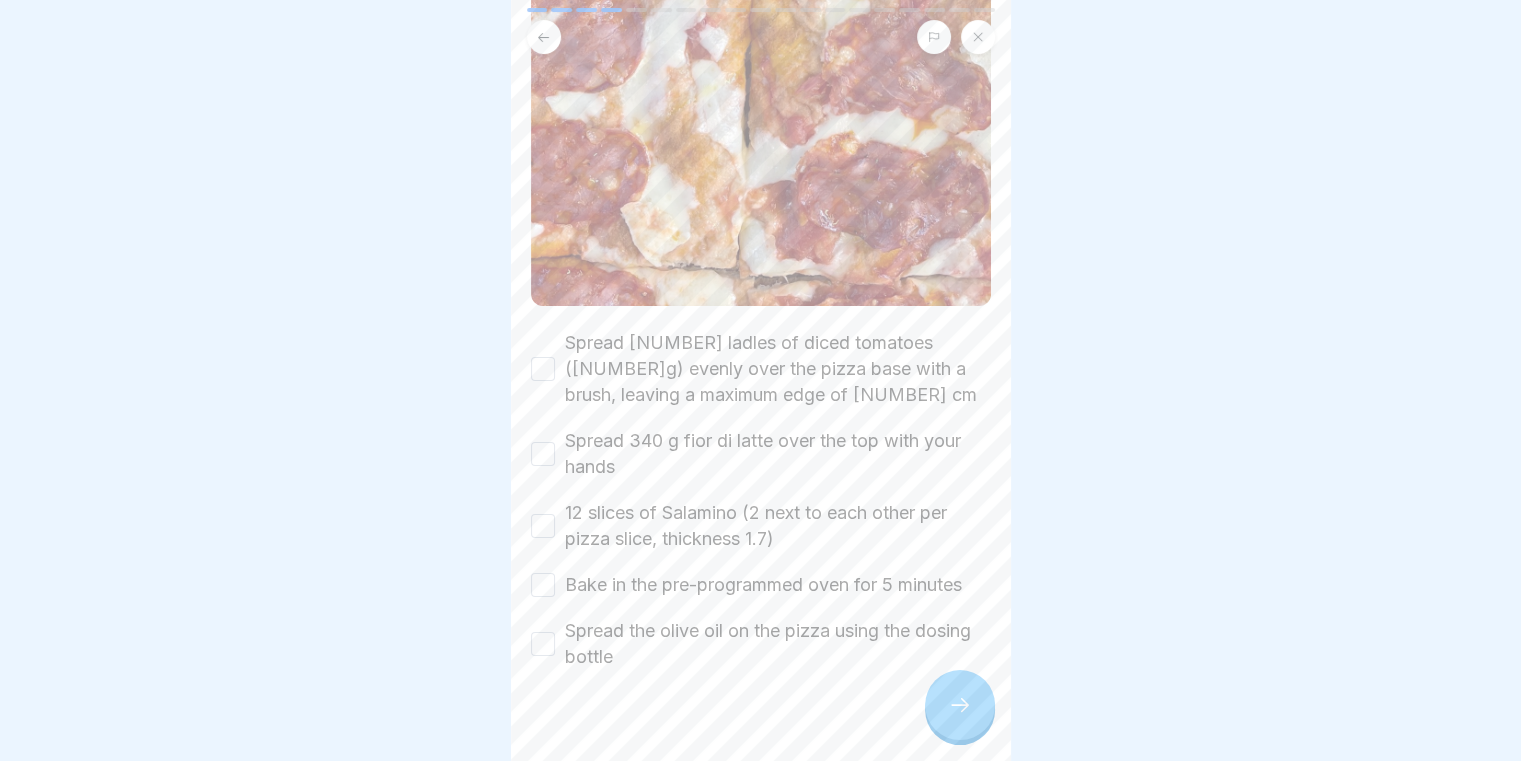 click on "Spread 3 ladles of diced tomatoes (400g) evenly over the pizza base with a brush, leaving a maximum edge of 1 cm" at bounding box center (543, 369) 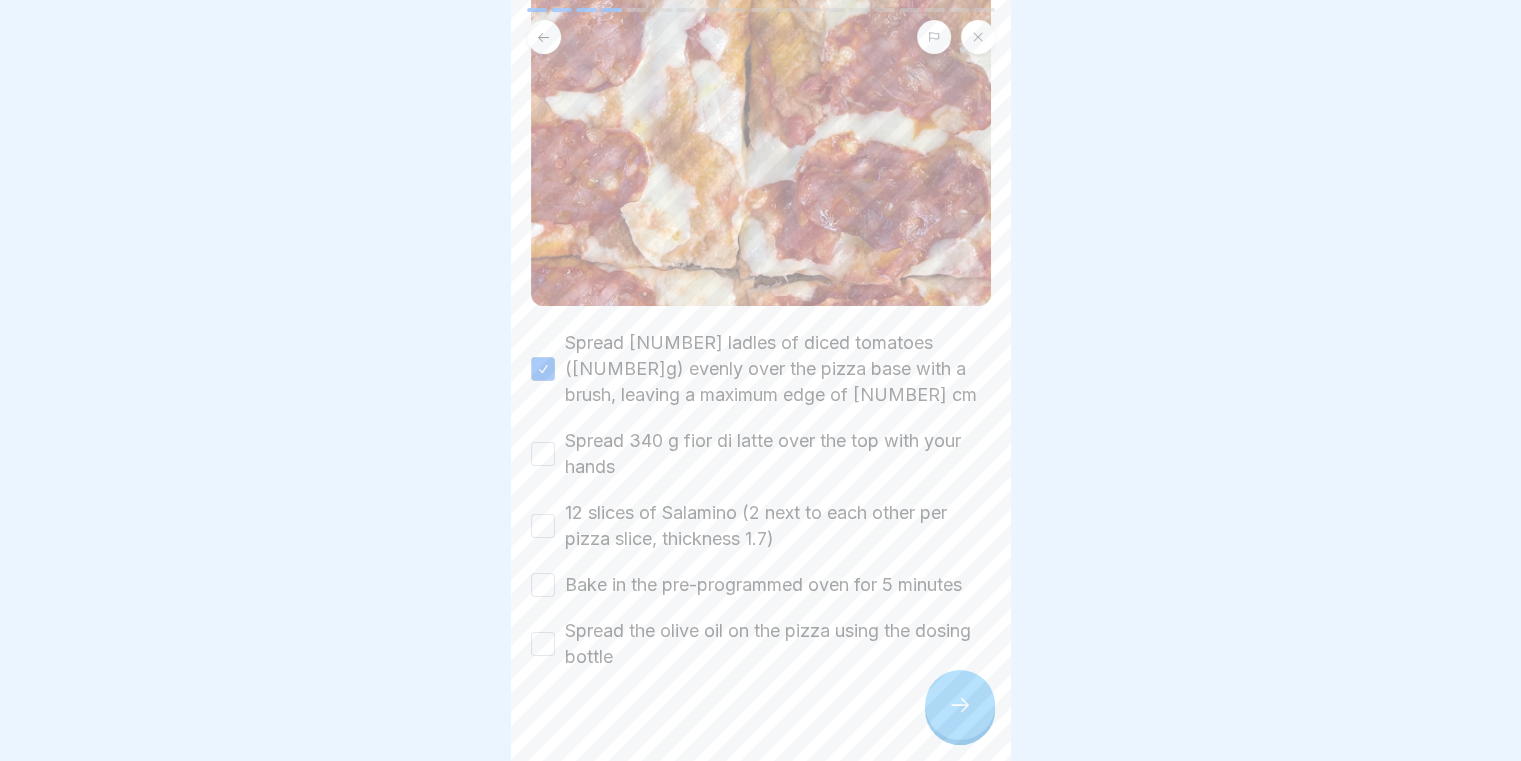click on "Spread 340 g fior di latte over the top with your hands" at bounding box center (543, 454) 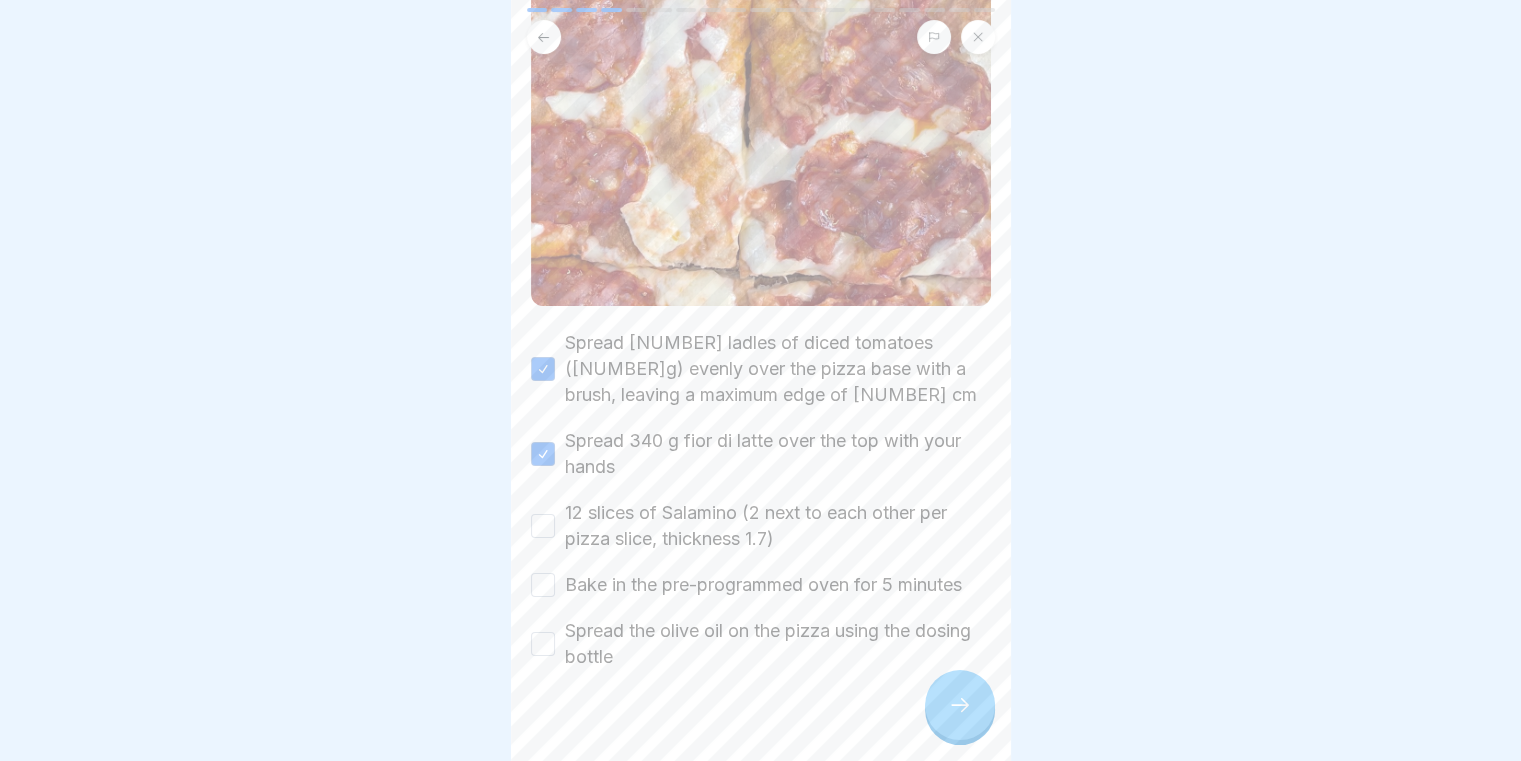 click on "12 slices of Salamino (2 next to each other per pizza slice, thickness 1.7)" at bounding box center (543, 526) 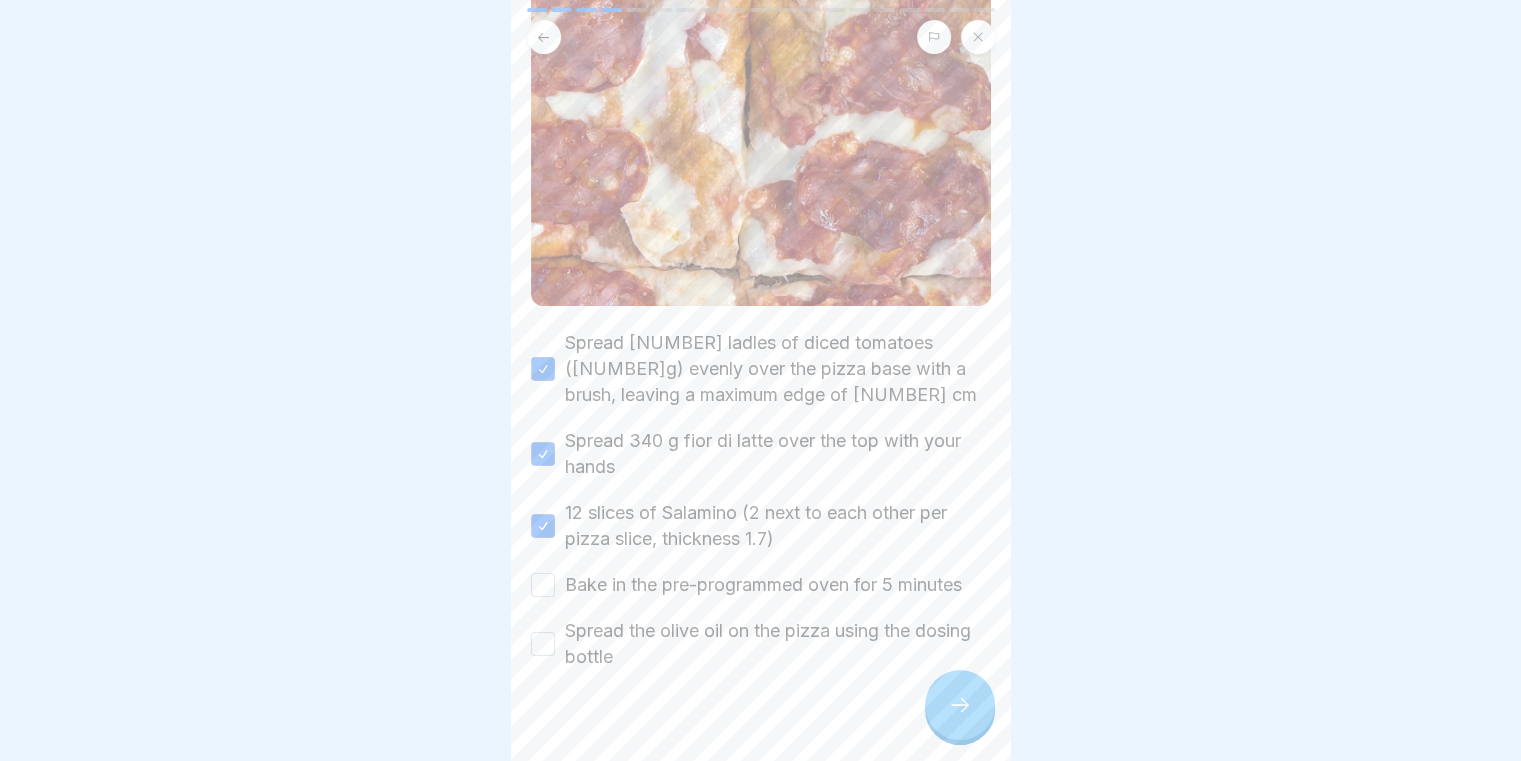 click on "Bake in the pre-programmed oven for 5 minutes" at bounding box center [543, 585] 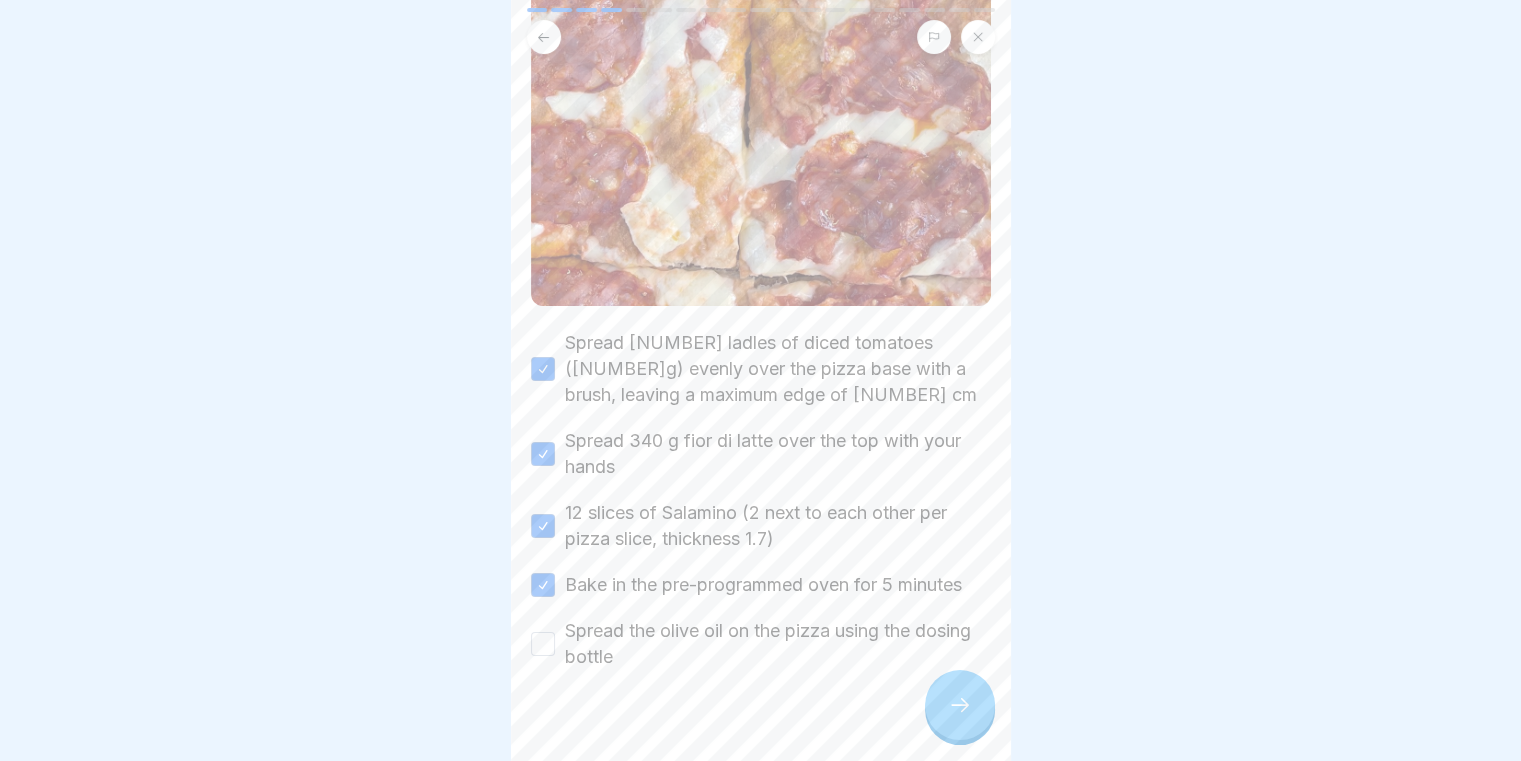 click on "Spread the olive oil on the pizza using the dosing bottle" at bounding box center [543, 644] 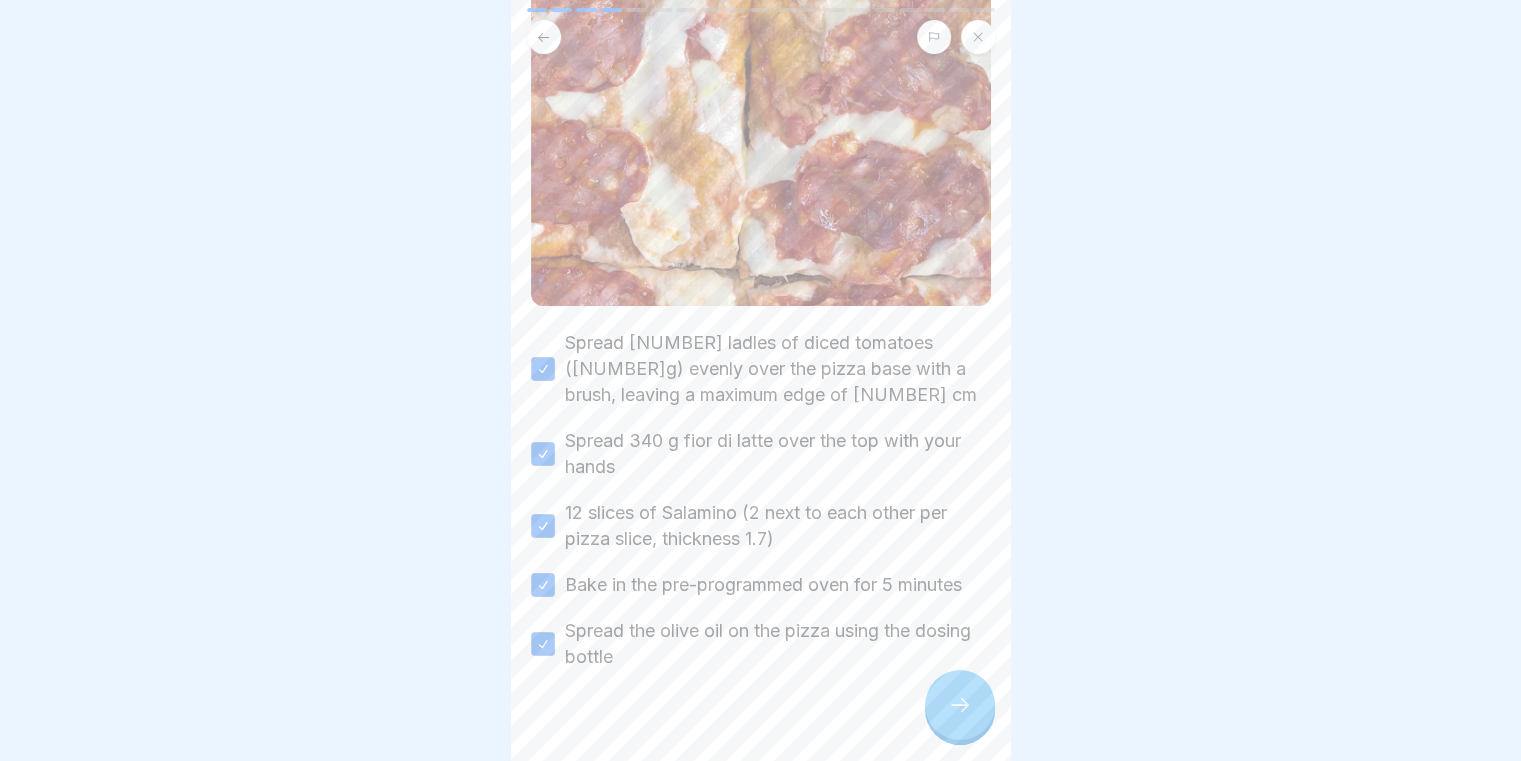 click at bounding box center [960, 705] 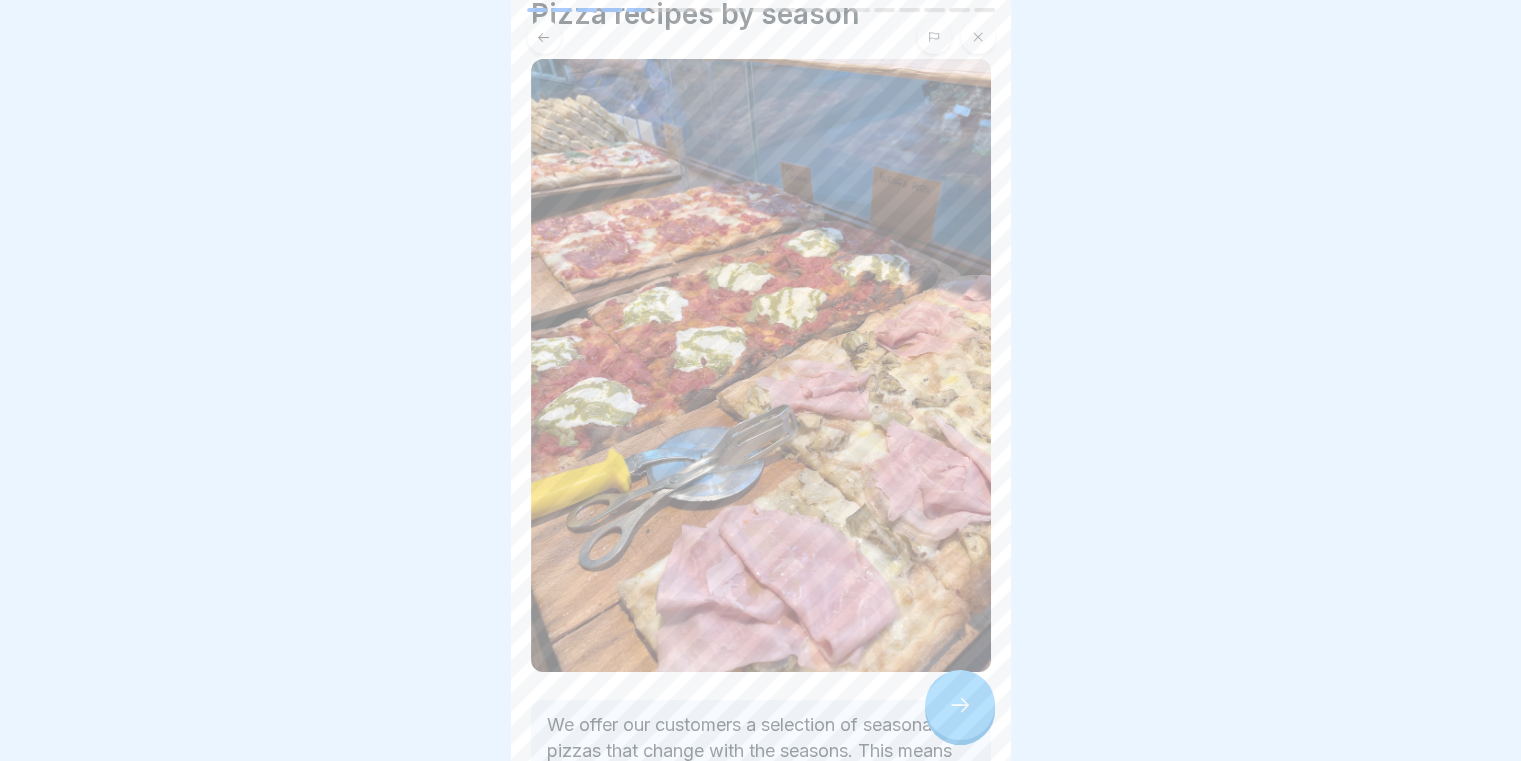 scroll, scrollTop: 248, scrollLeft: 0, axis: vertical 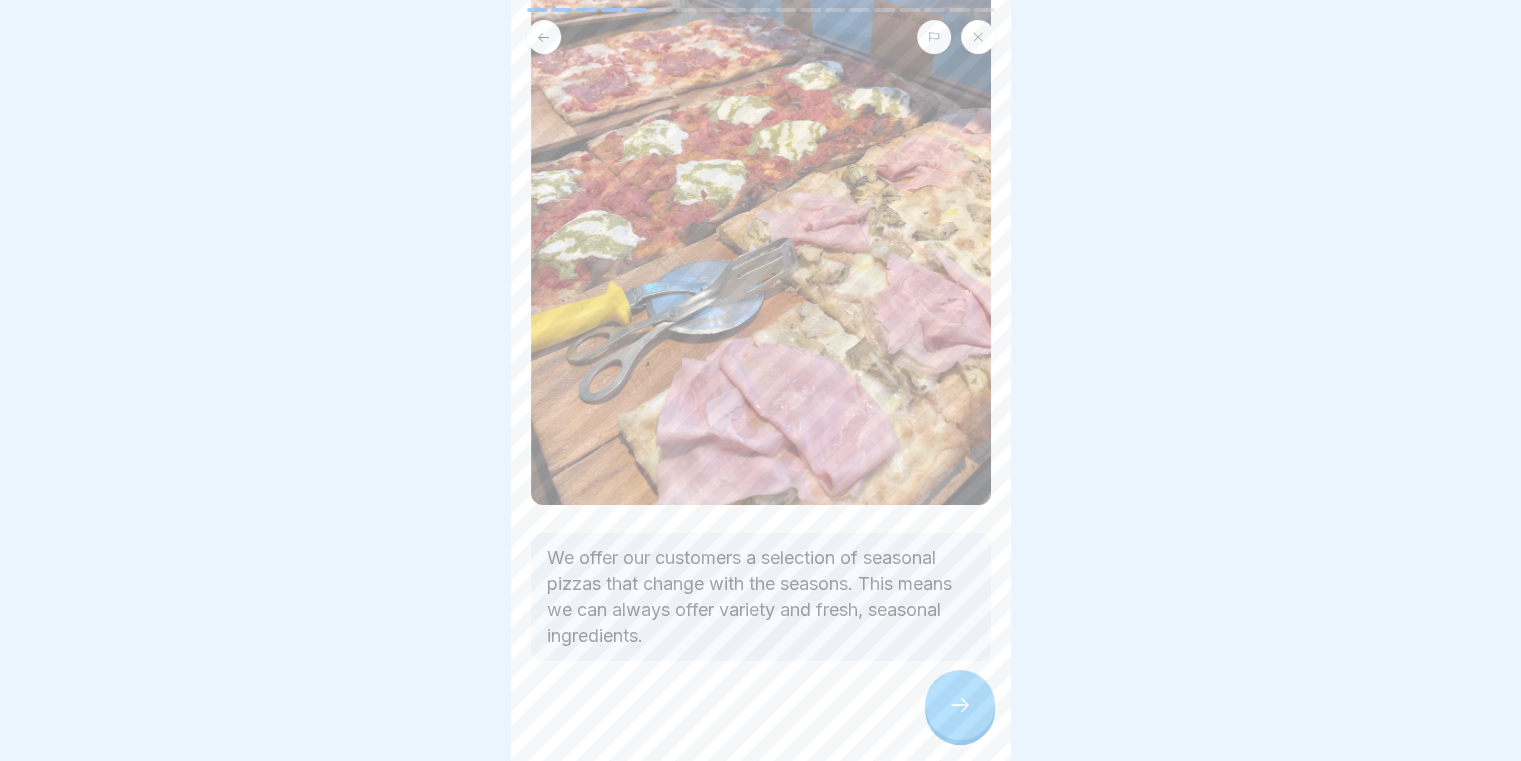 click at bounding box center [960, 705] 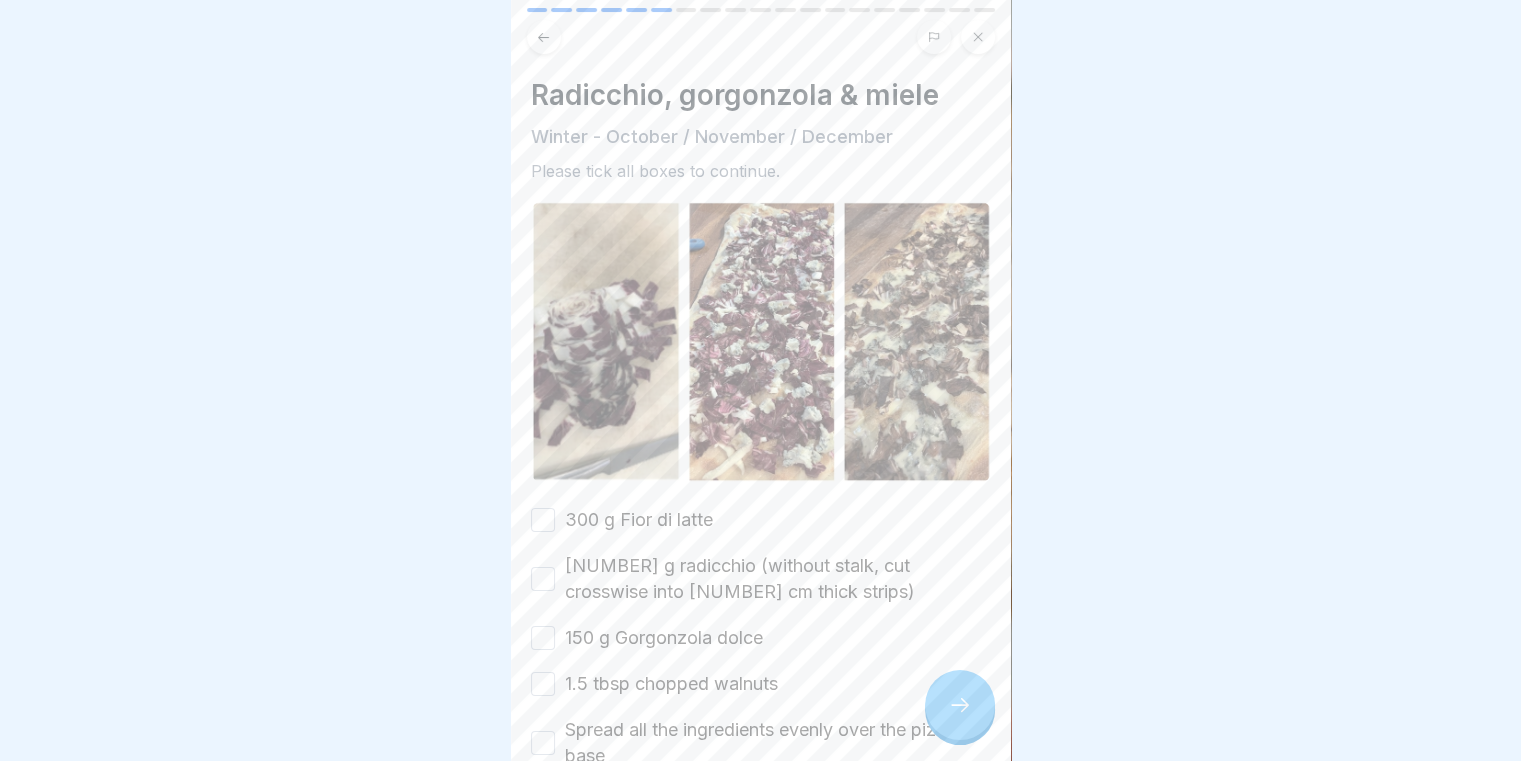 click on "300 g Fior di latte" at bounding box center [543, 520] 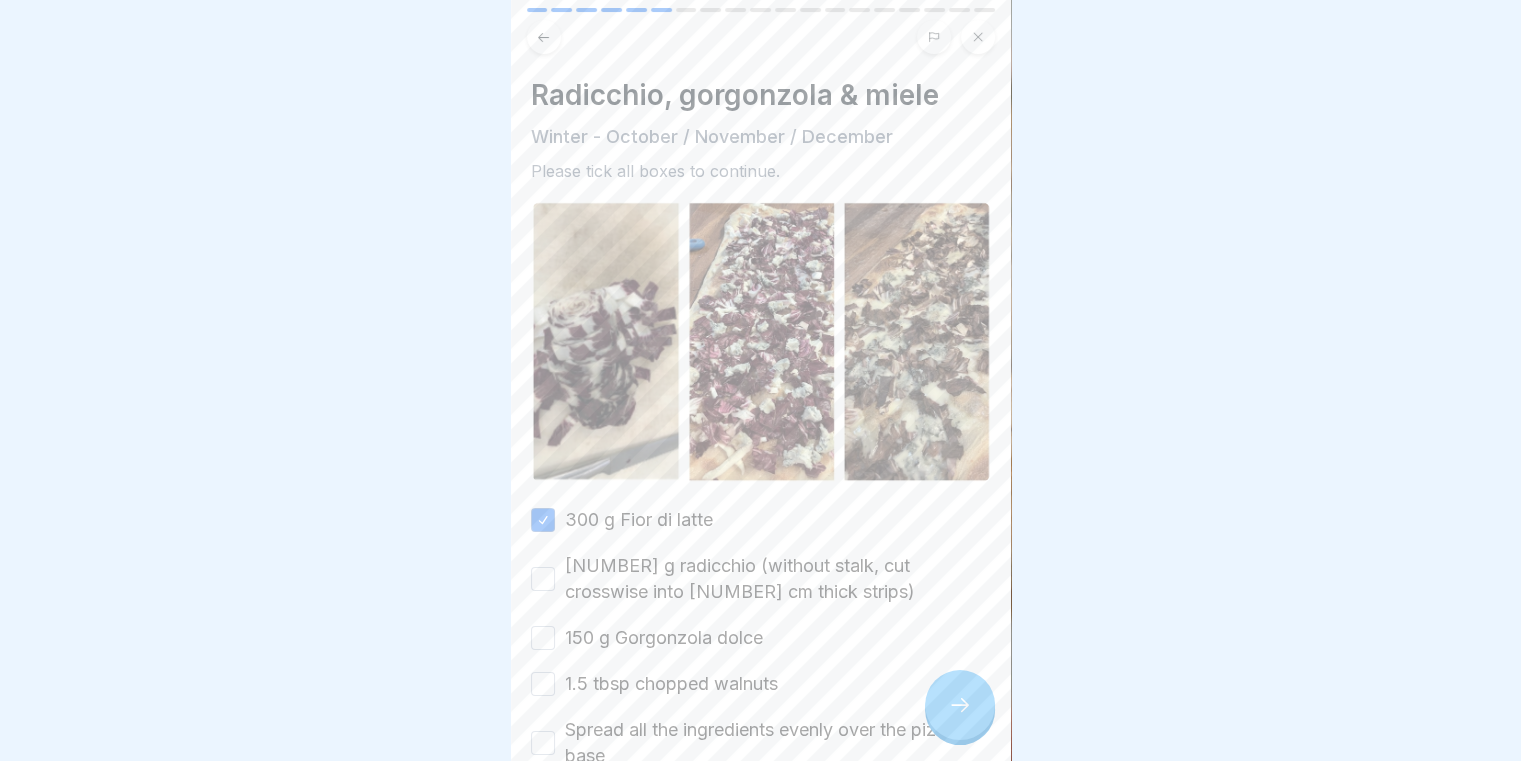 click on "190 g radicchio (without stalk, cut crosswise into 1 cm thick strips)" at bounding box center (543, 579) 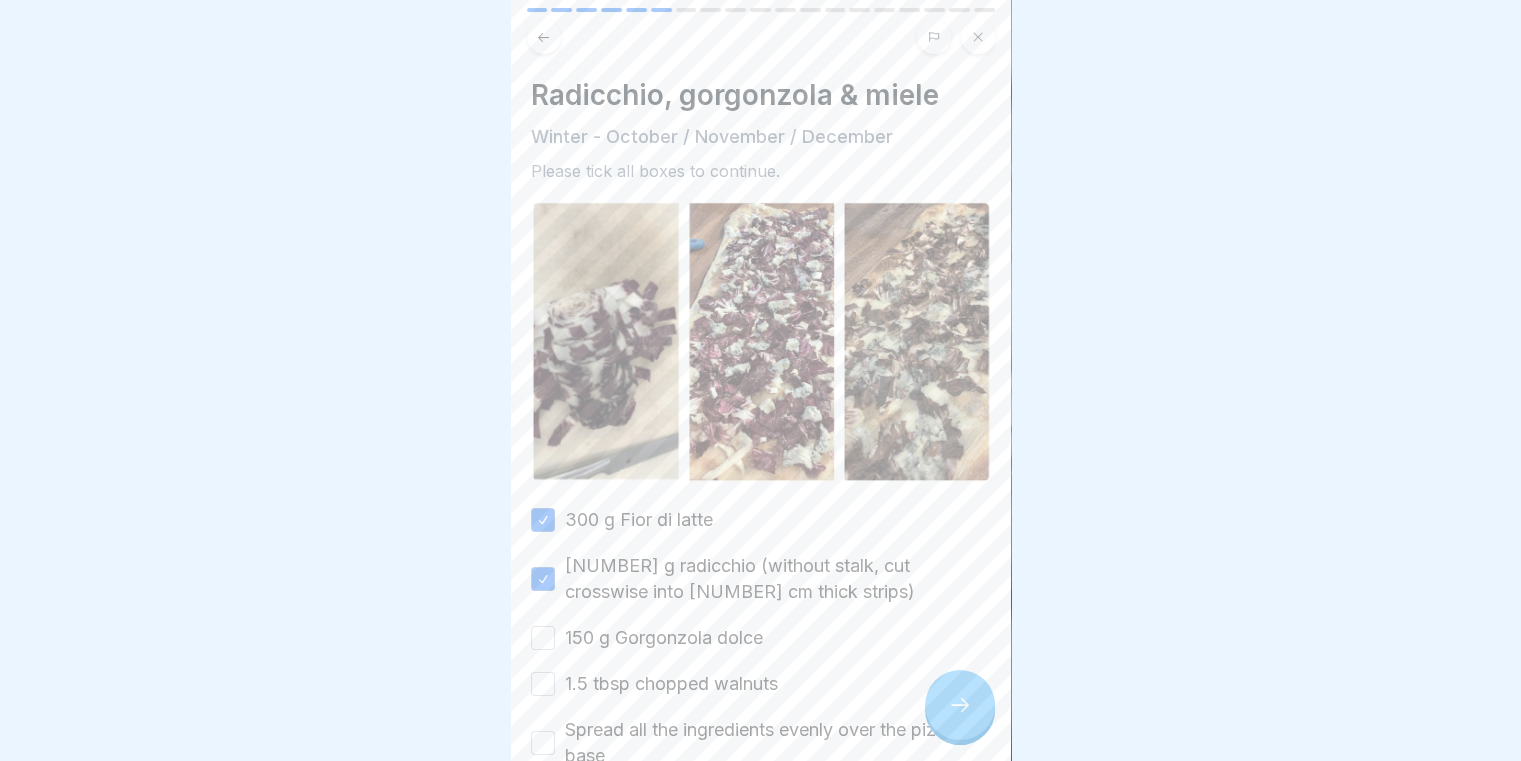 click on "150 g Gorgonzola dolce" at bounding box center [543, 638] 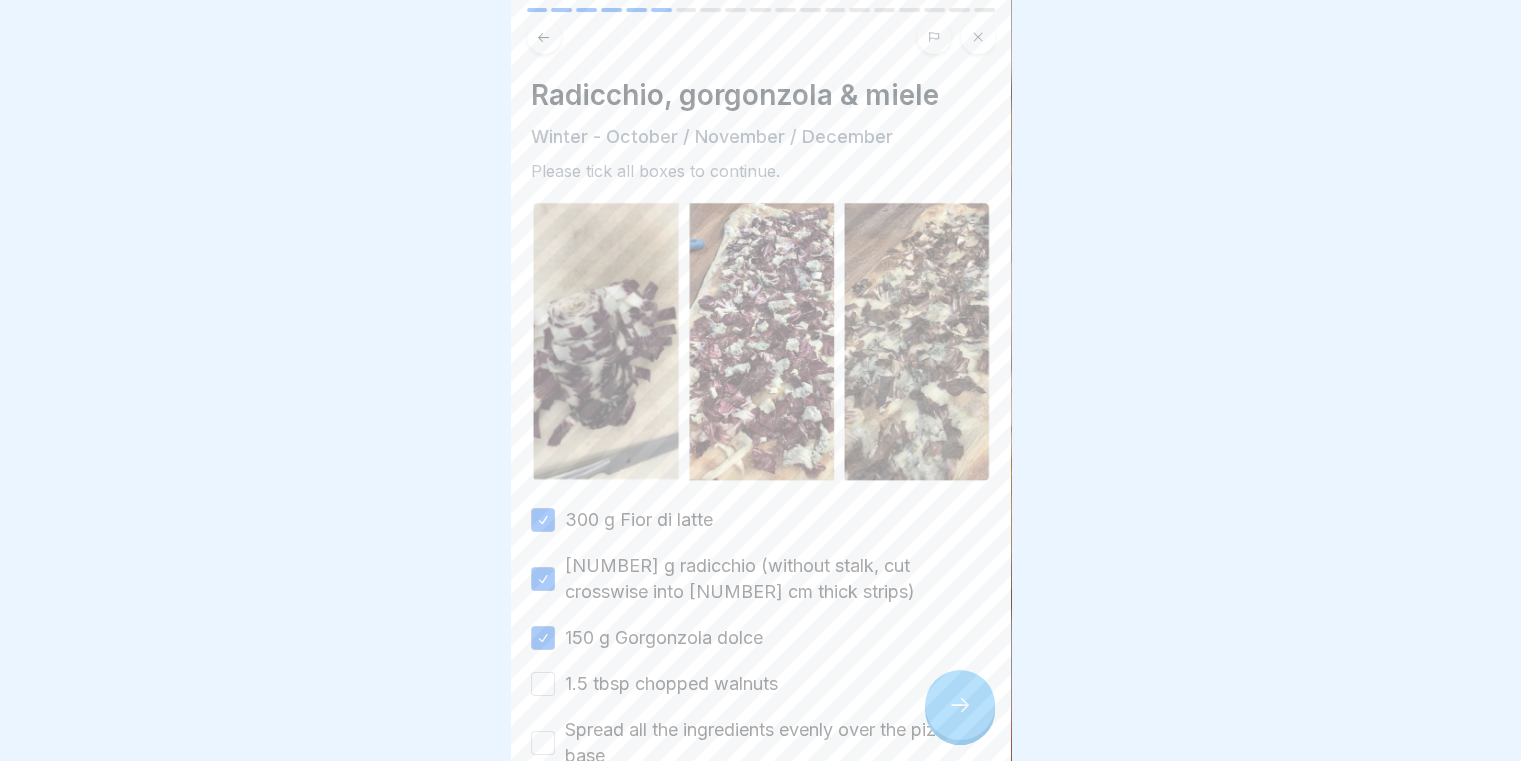 click on "1.5 tbsp chopped walnuts" at bounding box center [543, 684] 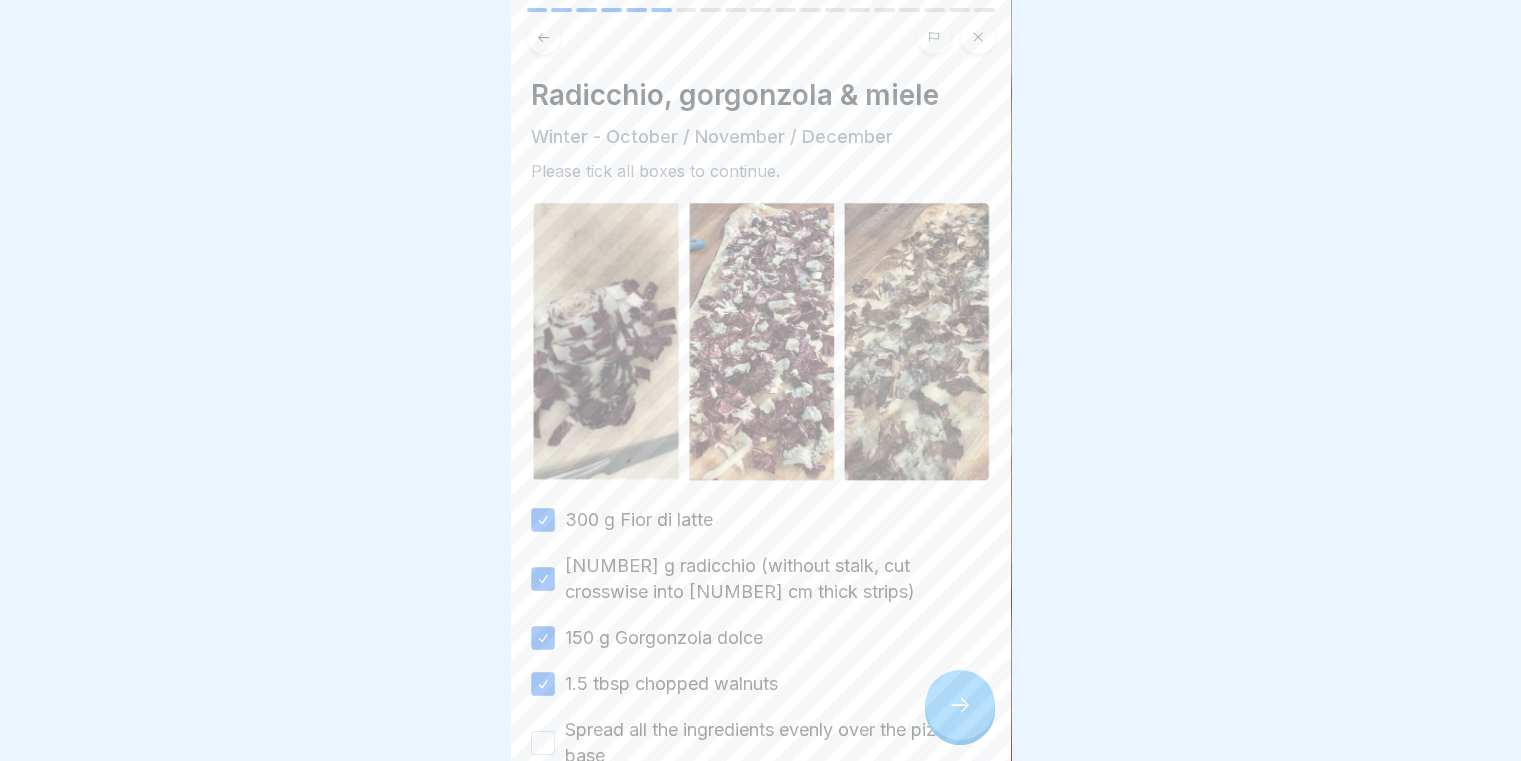 click on "Spread all the ingredients evenly over the pizza base" at bounding box center (543, 743) 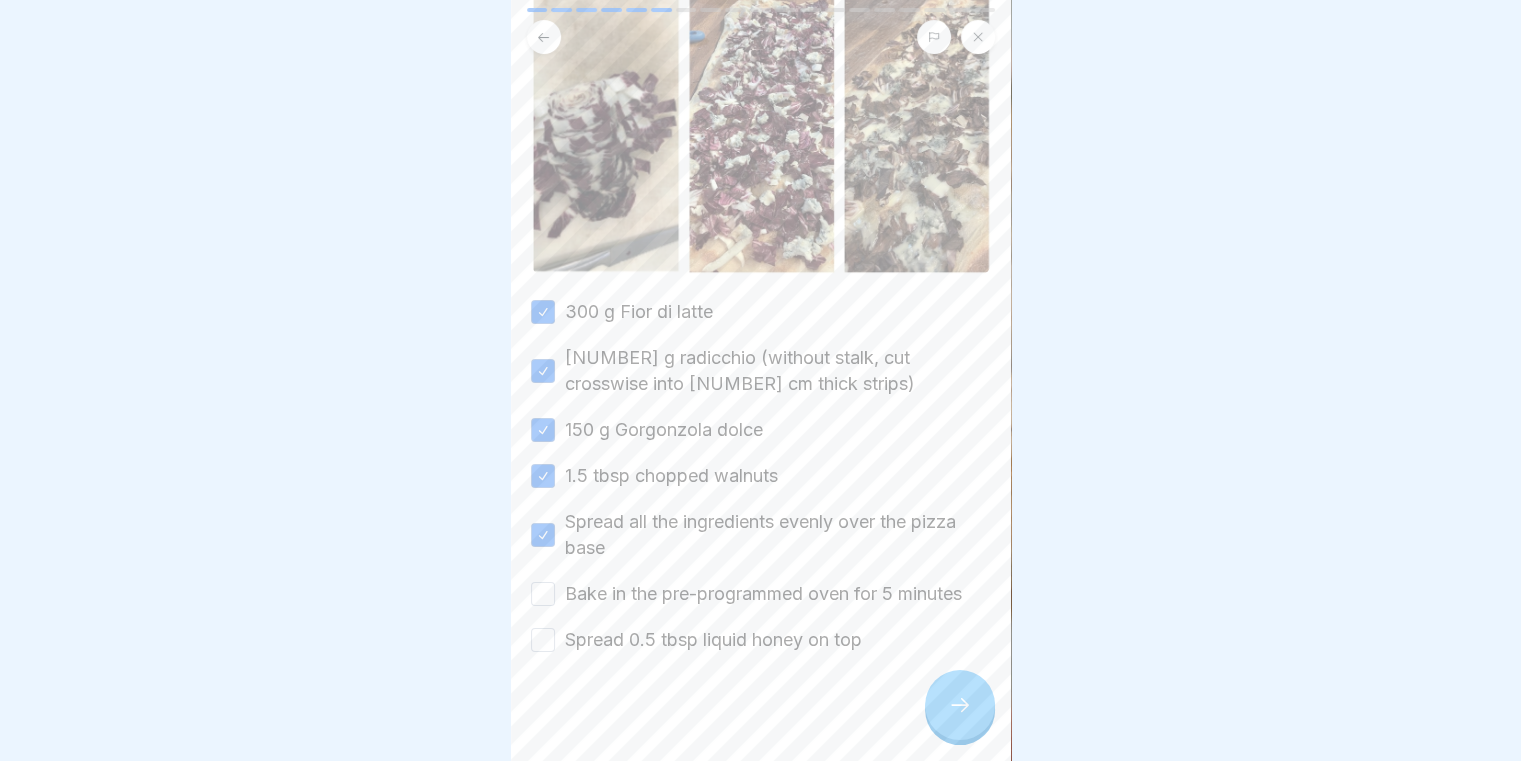 scroll, scrollTop: 211, scrollLeft: 0, axis: vertical 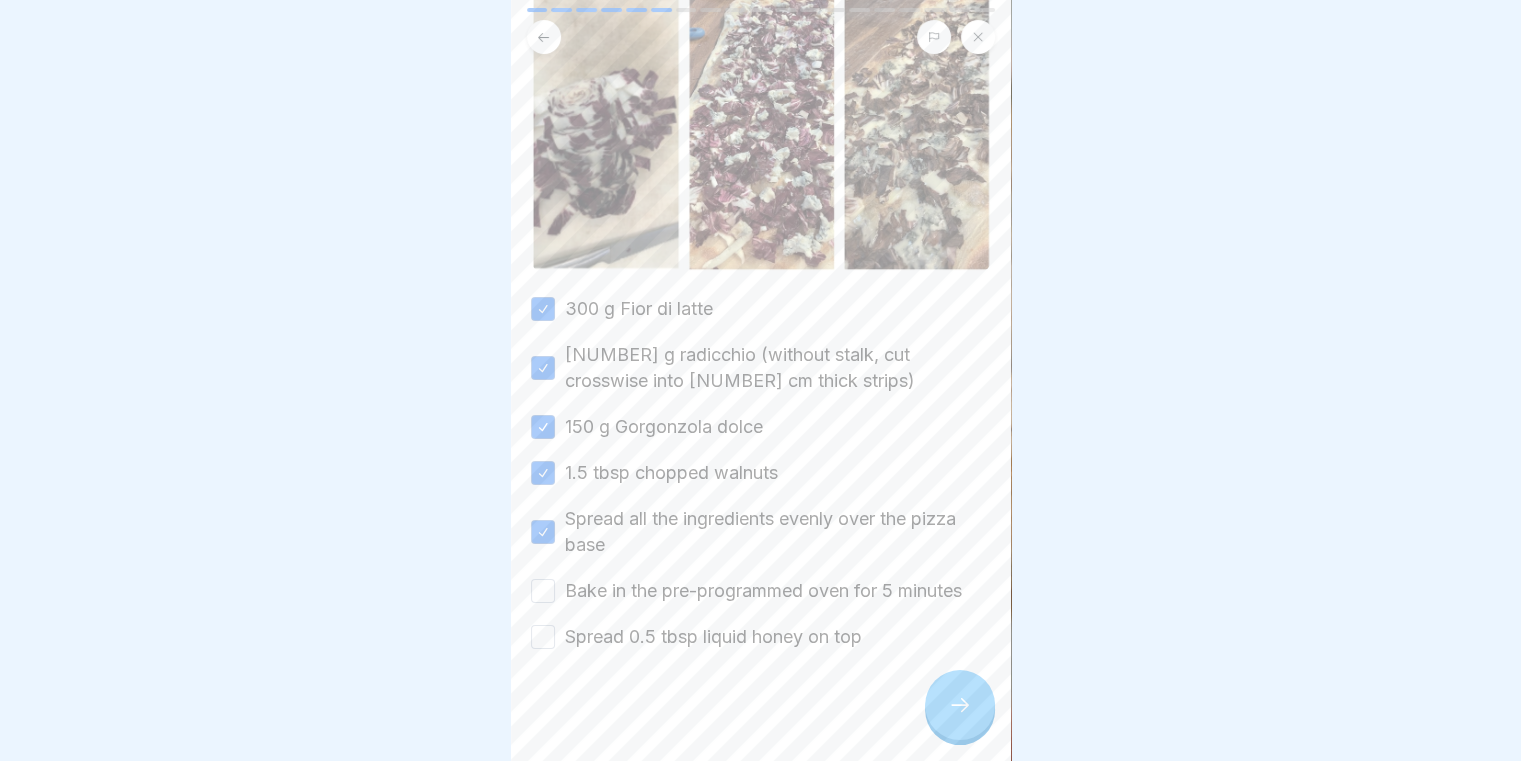 click on "Bake in the pre-programmed oven for 5 minutes" at bounding box center [543, 591] 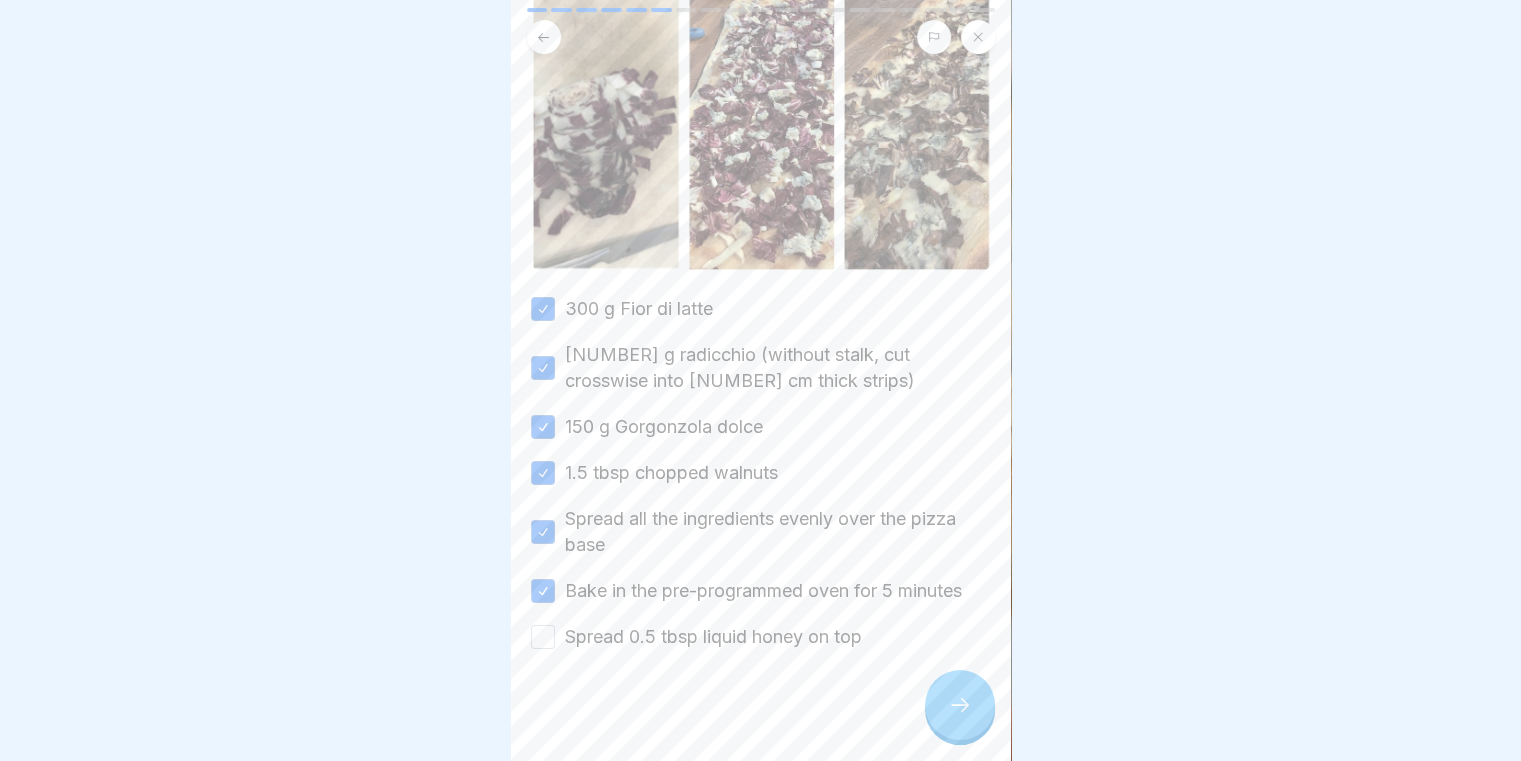 click on "Spread 0.5 tbsp liquid honey on top" at bounding box center (761, 637) 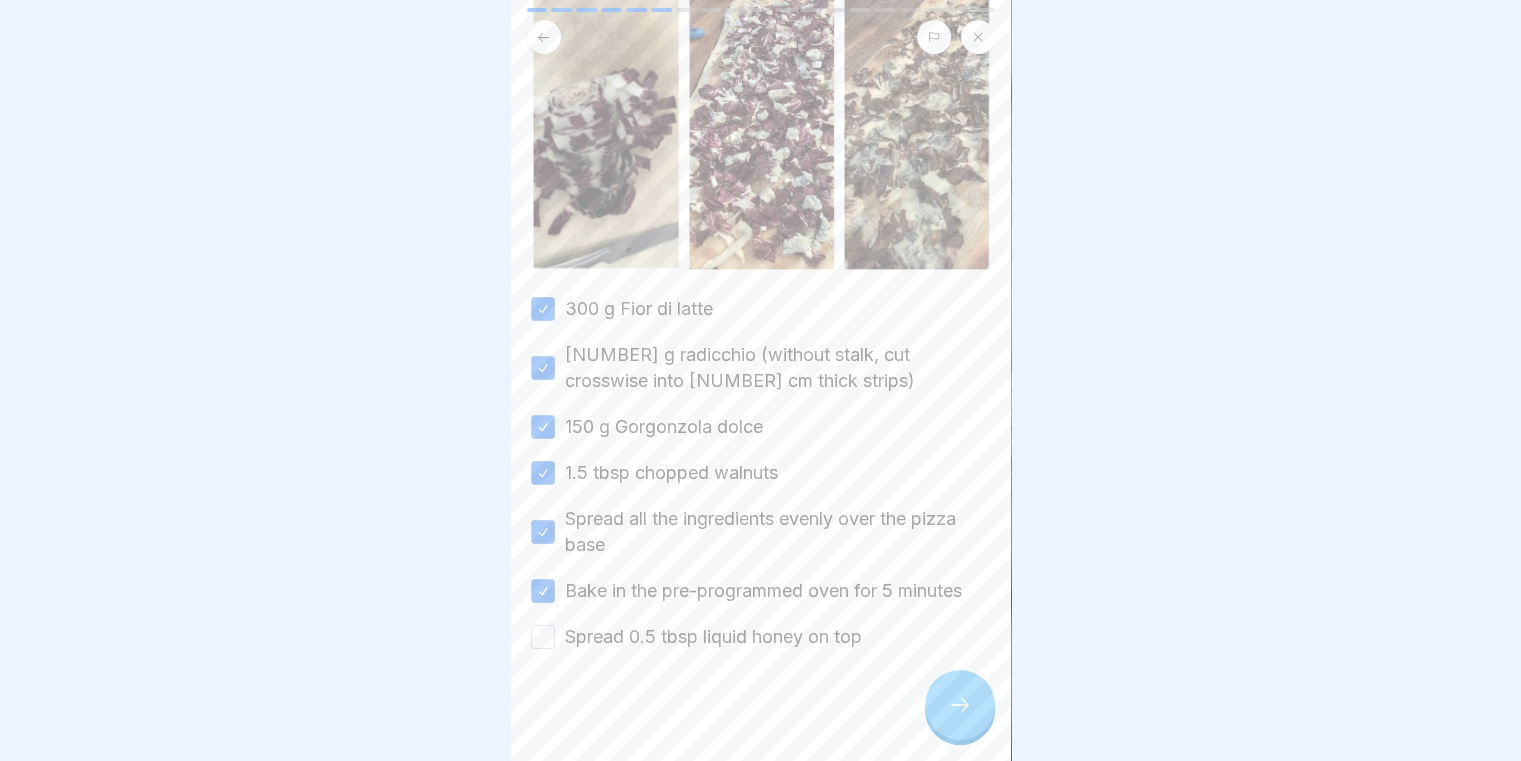 click on "Spread 0.5 tbsp liquid honey on top" at bounding box center [543, 637] 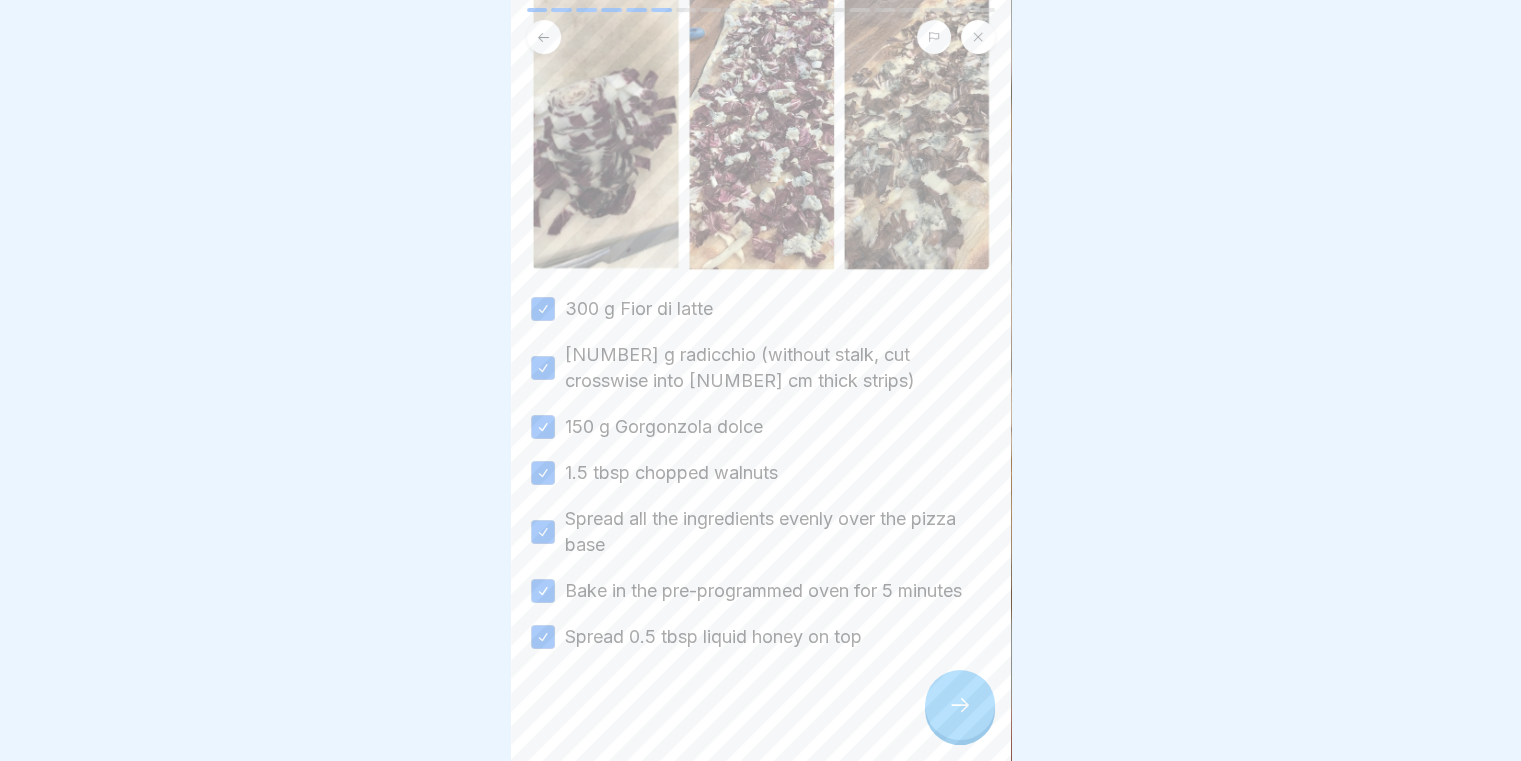 click at bounding box center (960, 705) 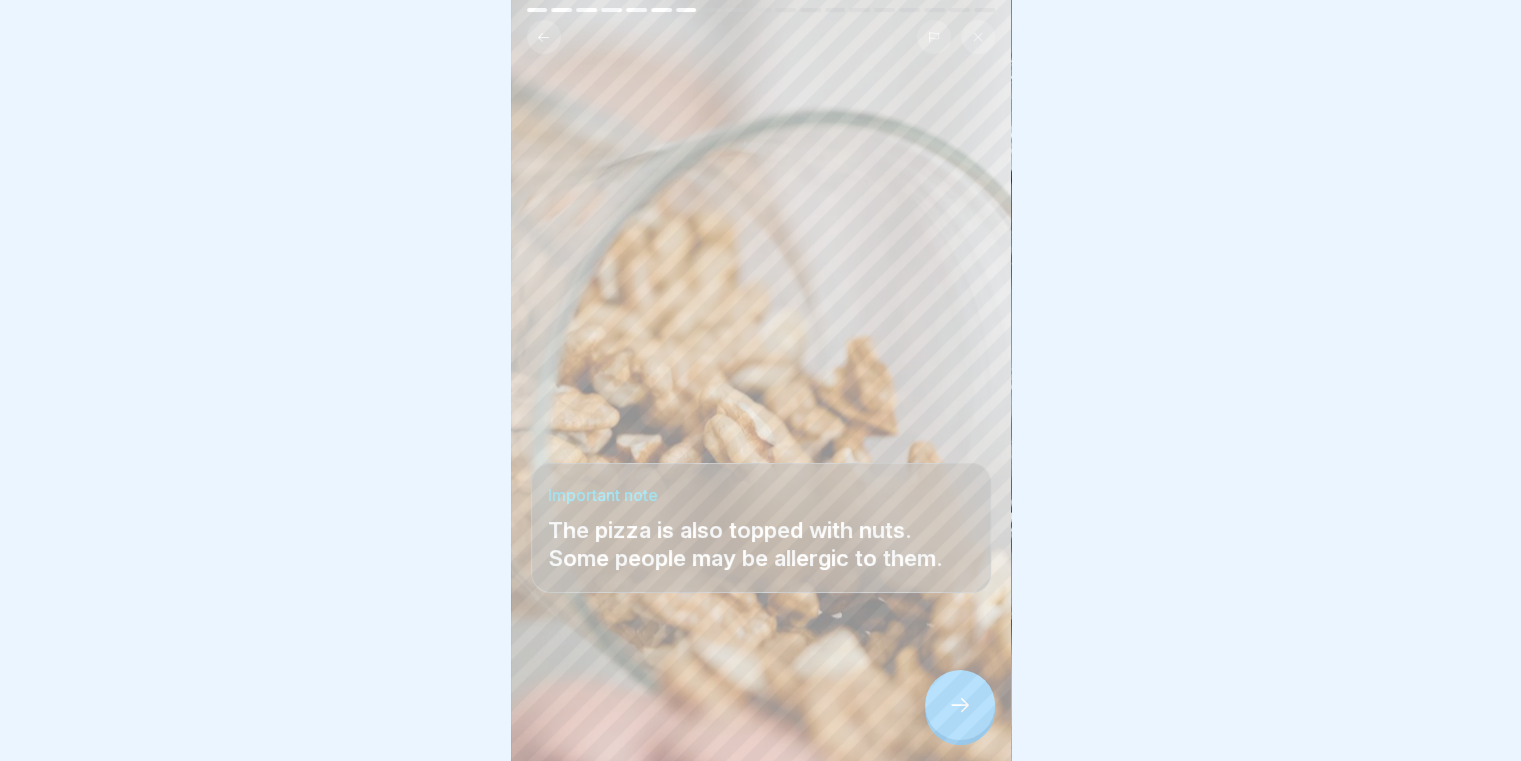 click 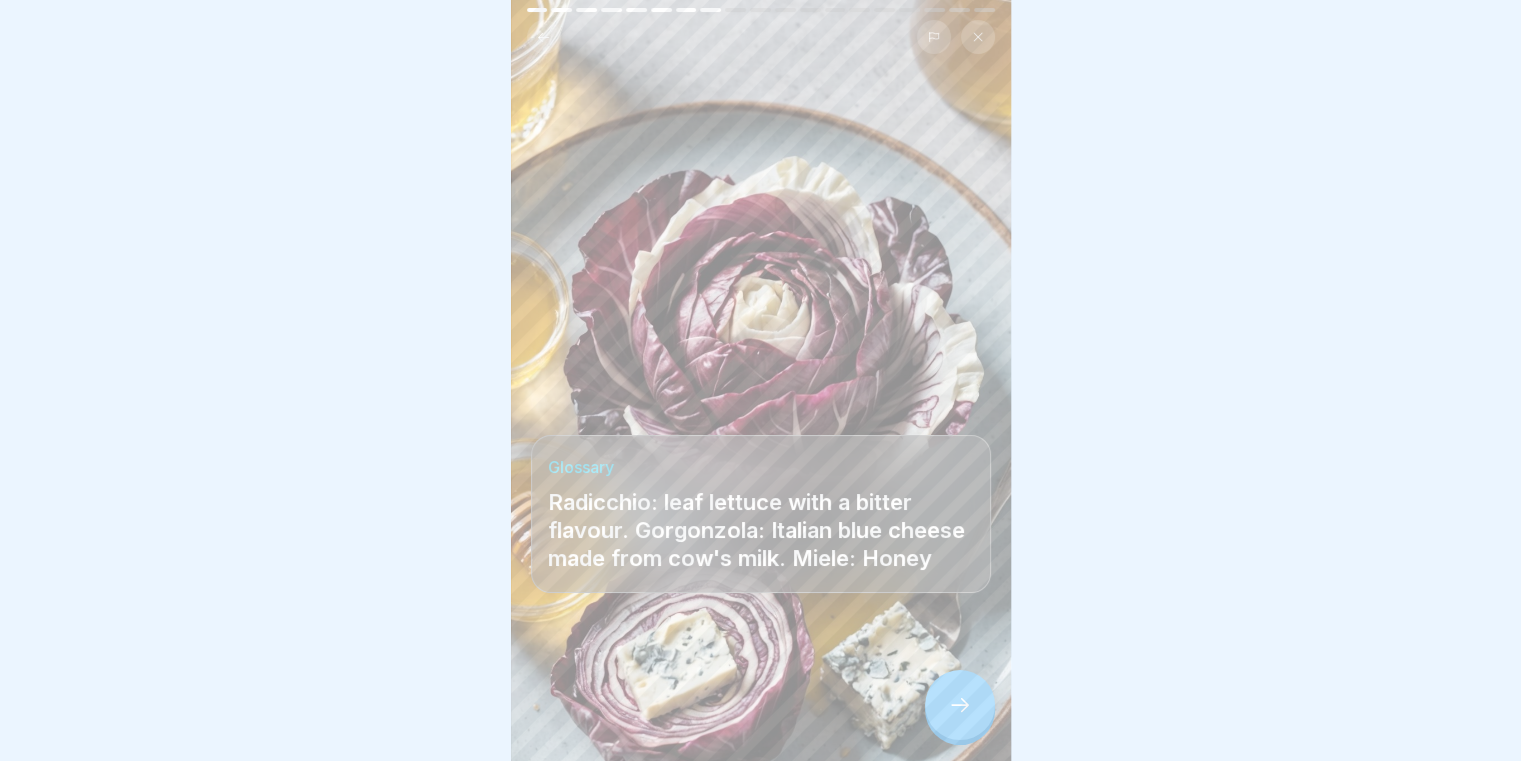click at bounding box center (960, 705) 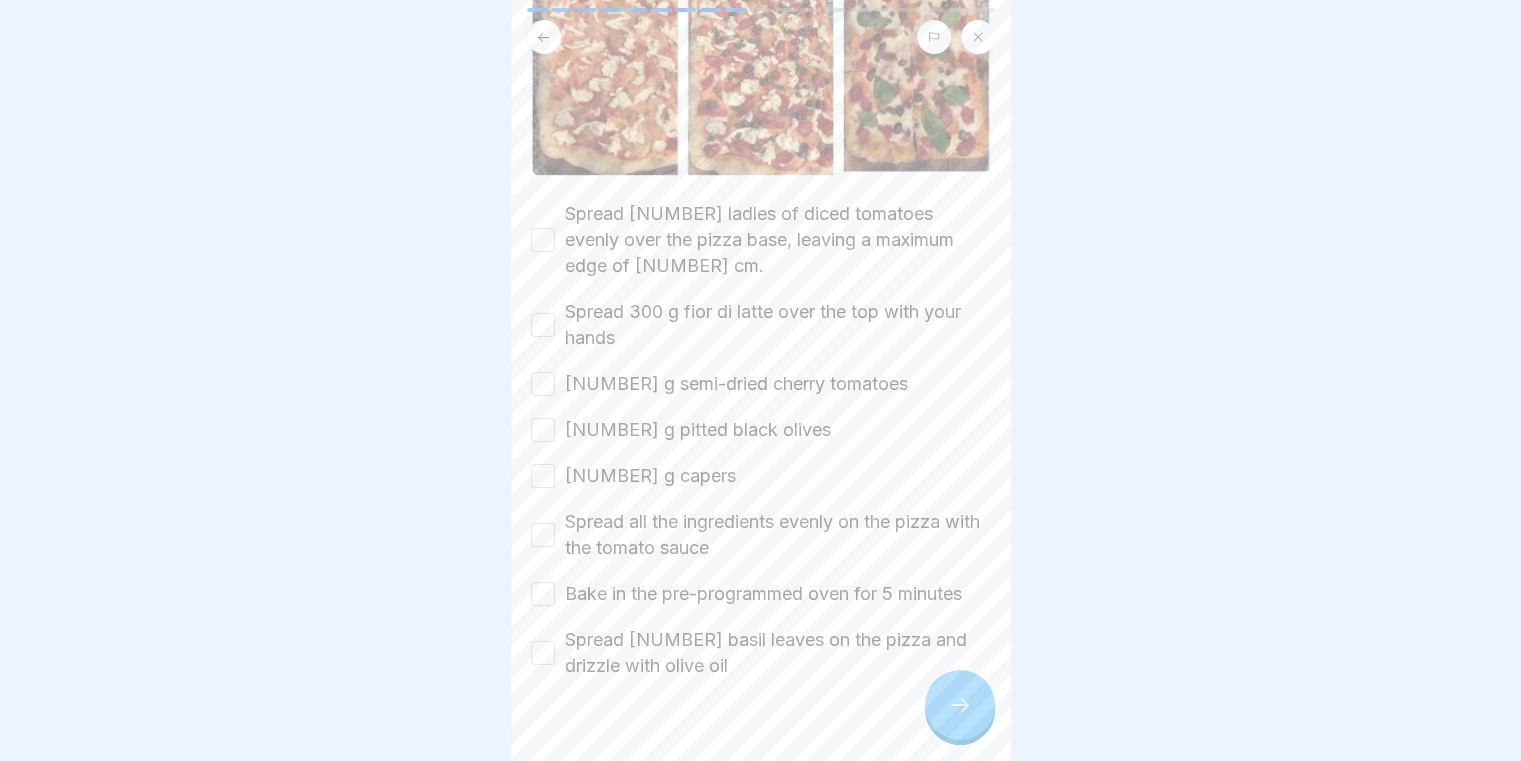 scroll, scrollTop: 331, scrollLeft: 0, axis: vertical 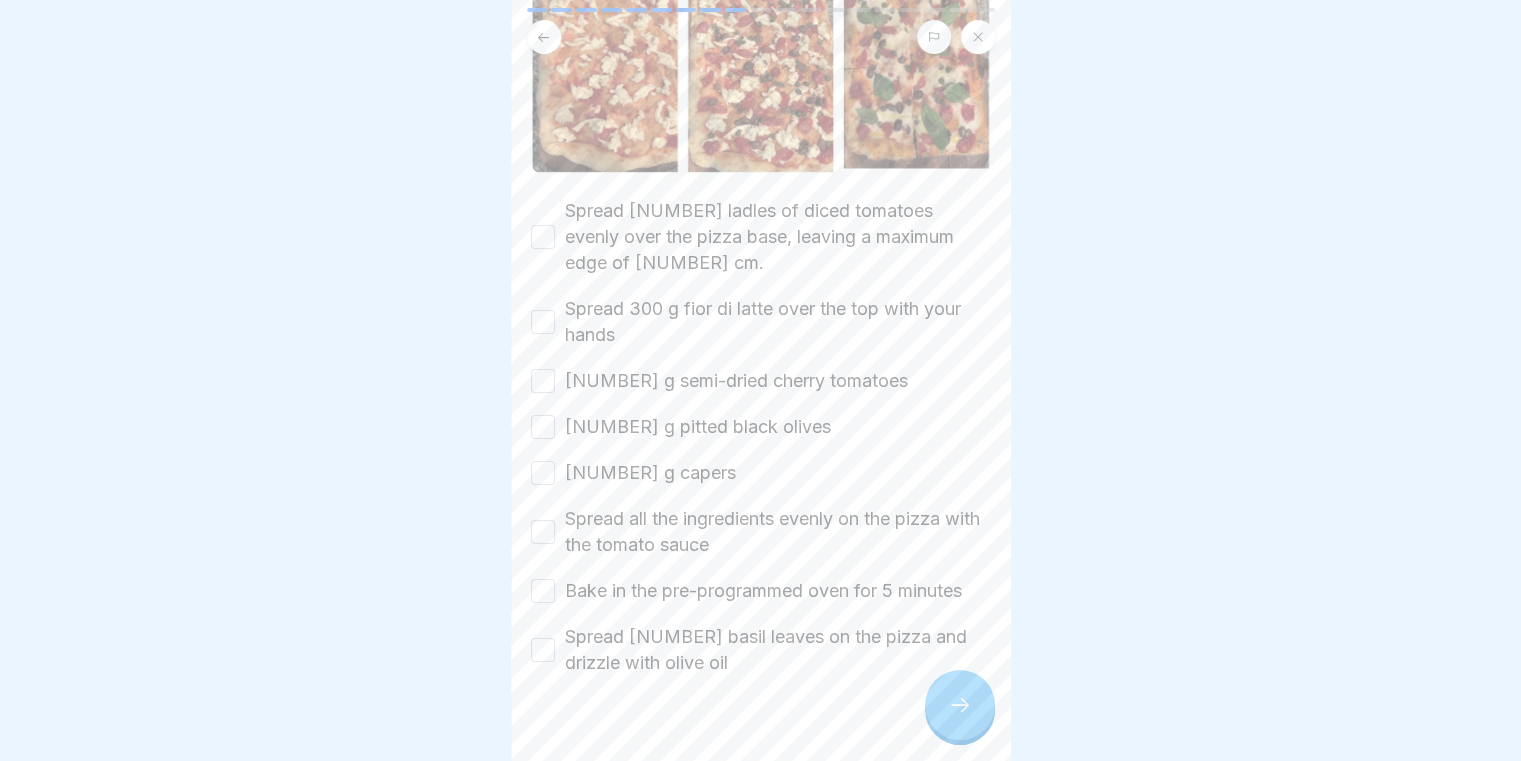 click on "Spread 1.5 ladles of diced tomatoes evenly over the pizza base, leaving a maximum edge of 1 cm." at bounding box center (761, 237) 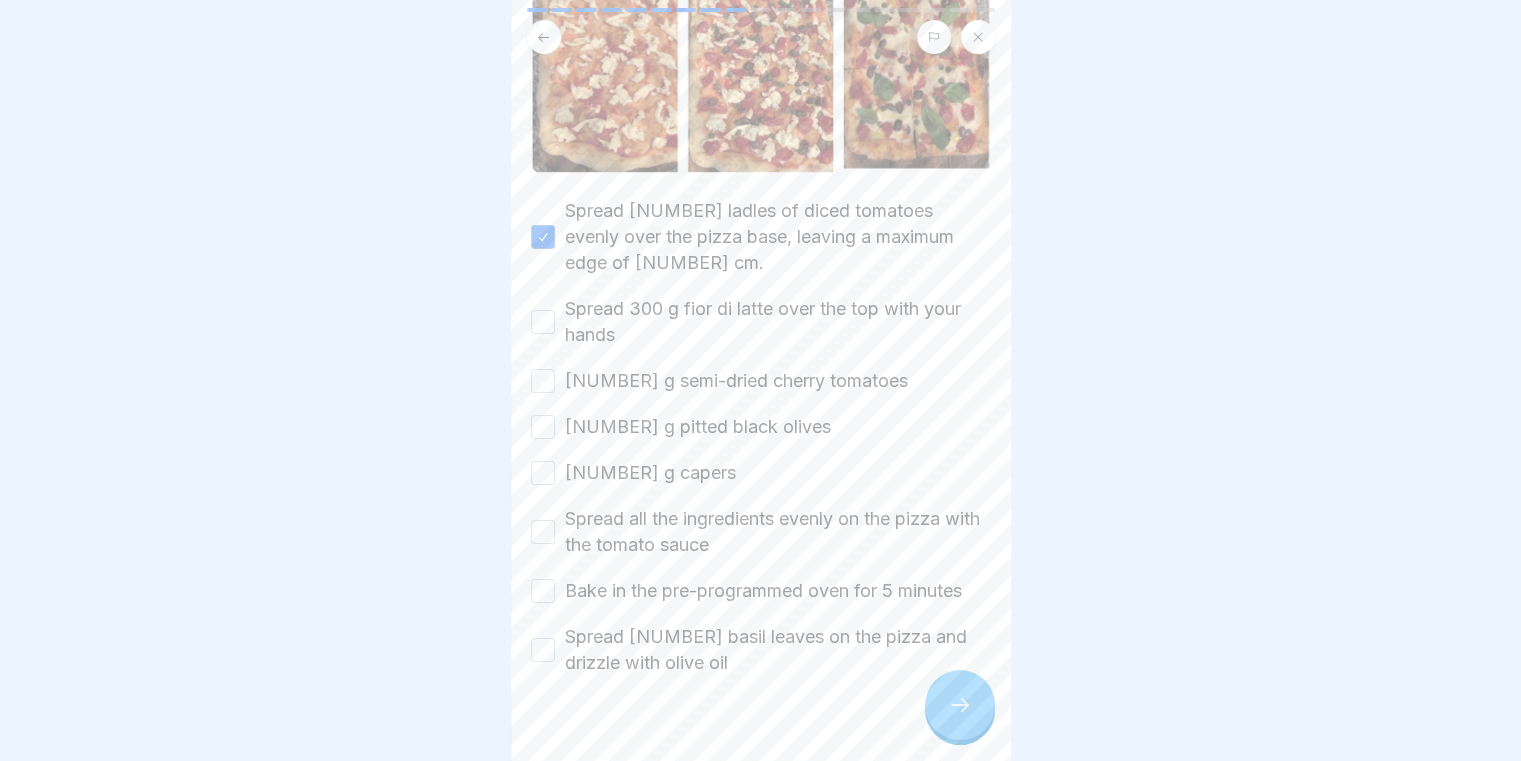 click on "Spread 300 g fior di latte over the top with your hands" at bounding box center (543, 322) 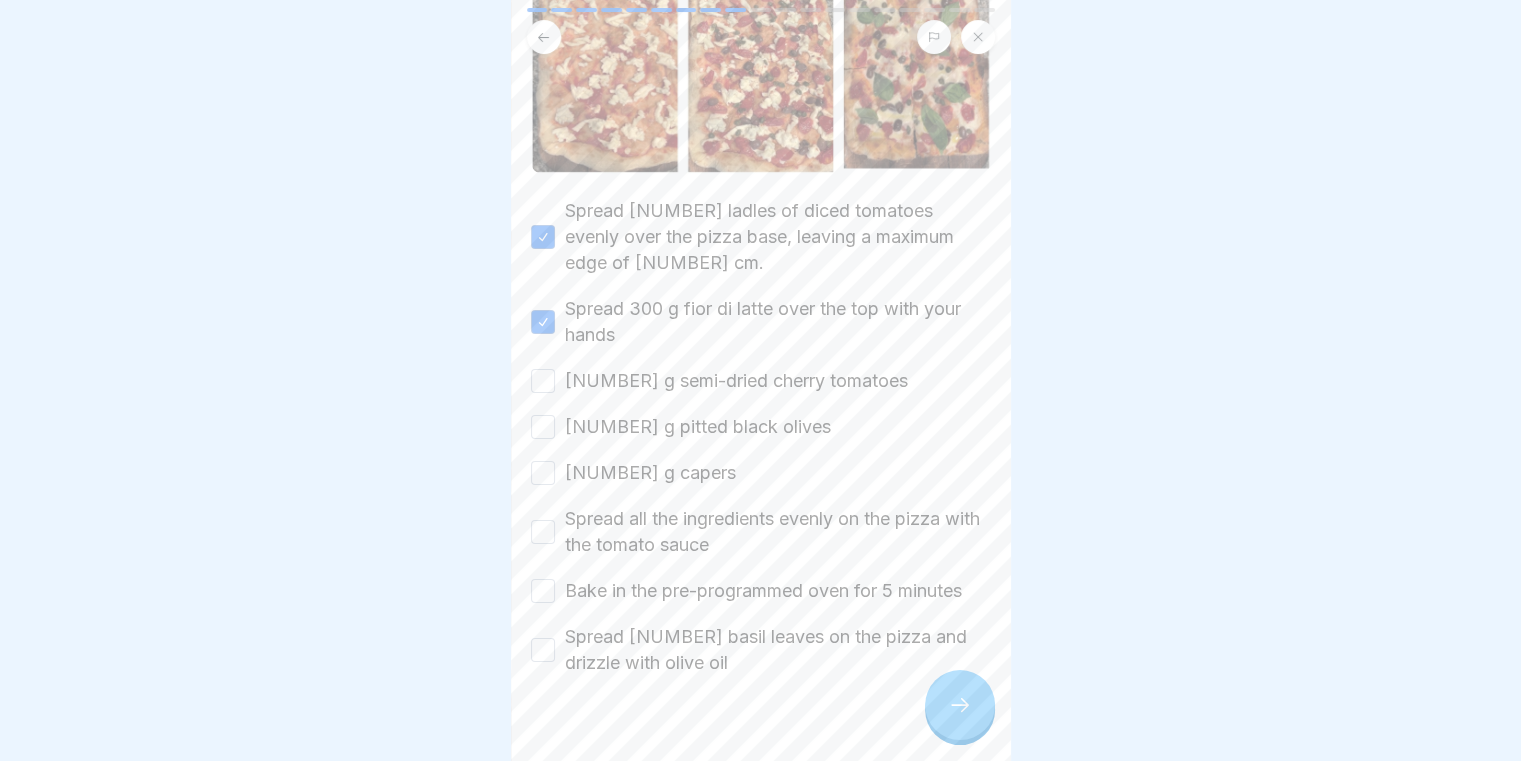 click on "190 g semi-dried cherry tomatoes" at bounding box center (543, 381) 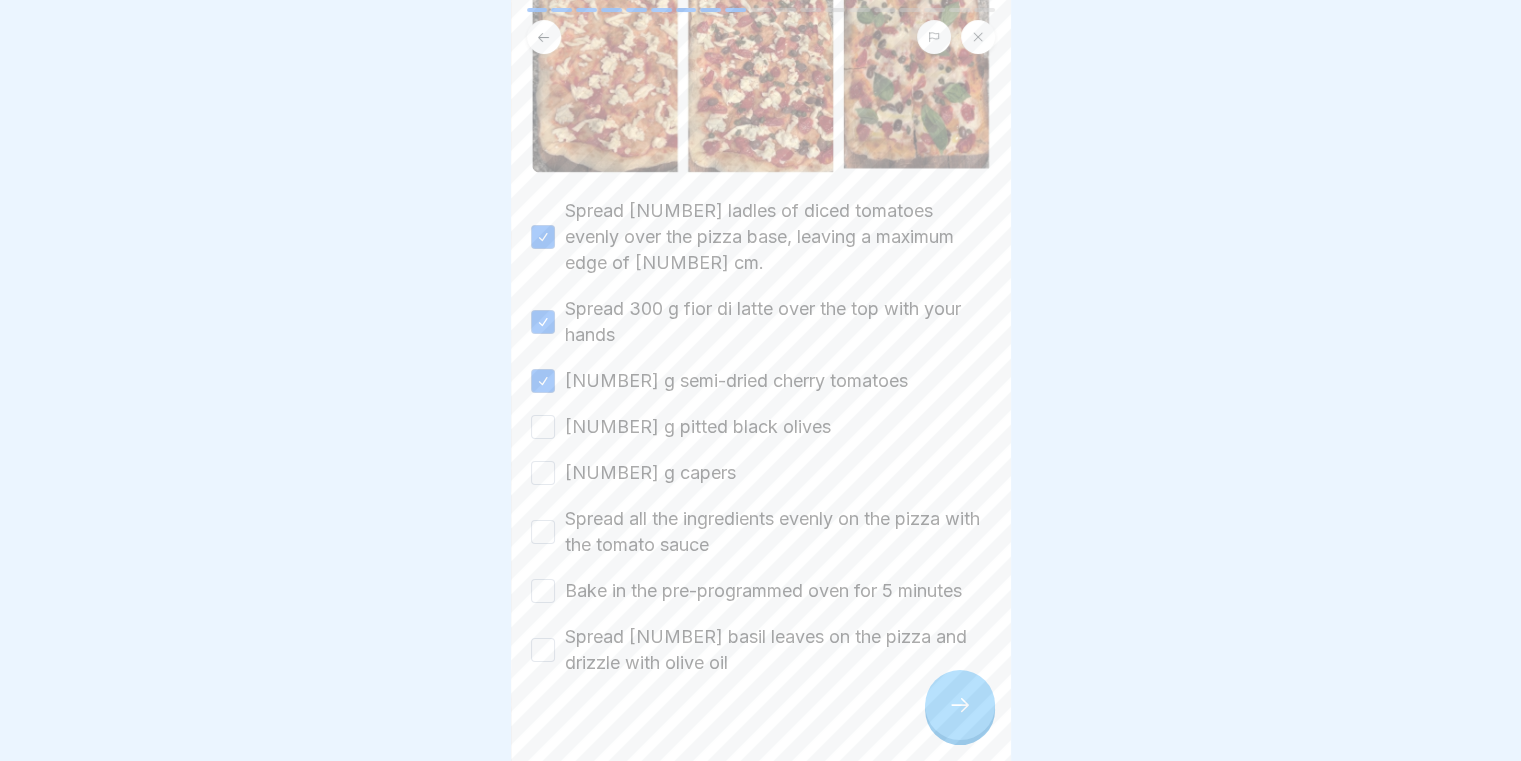 click on "50 g pitted black olives" at bounding box center [543, 427] 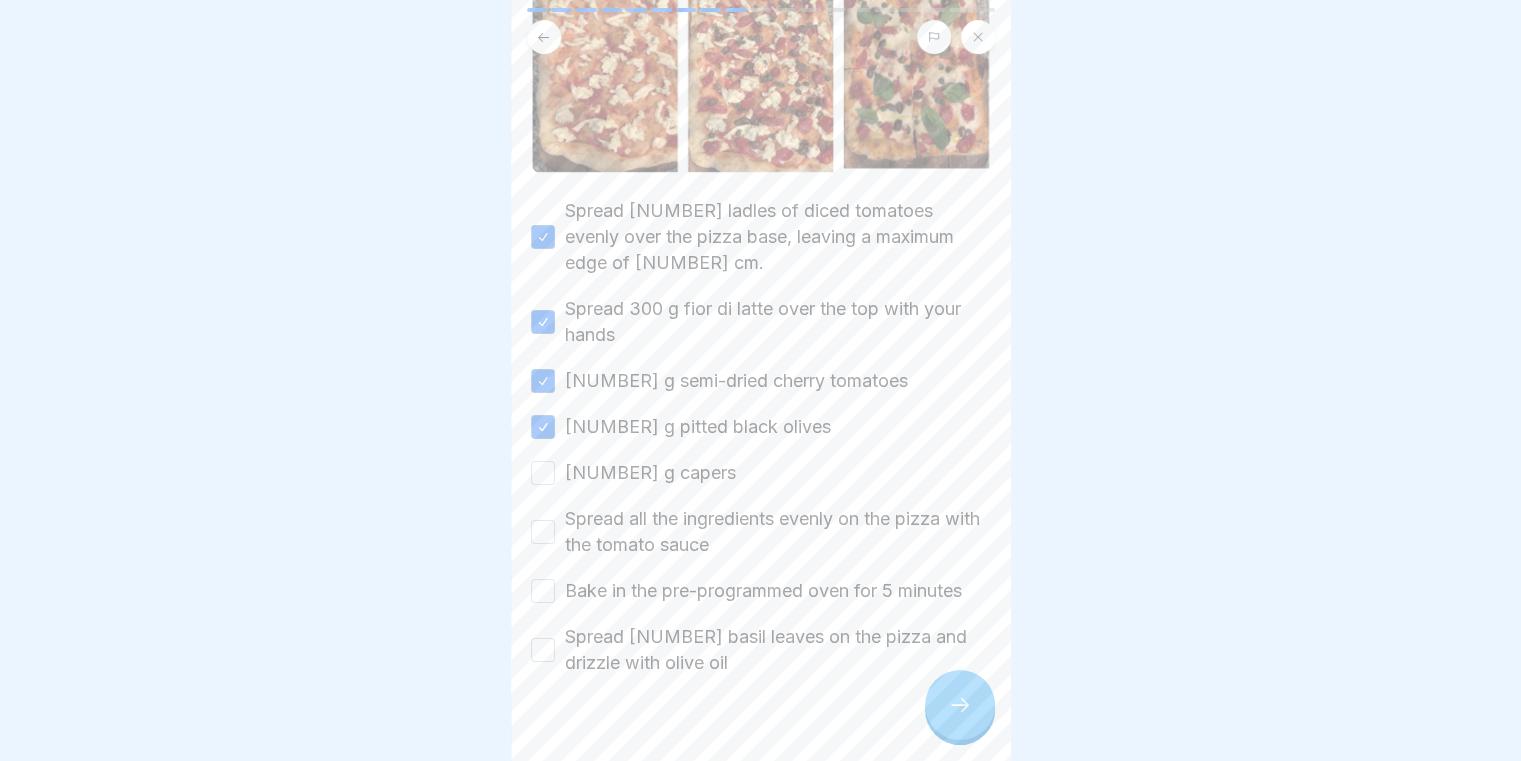 click on "30 g capers" at bounding box center [543, 473] 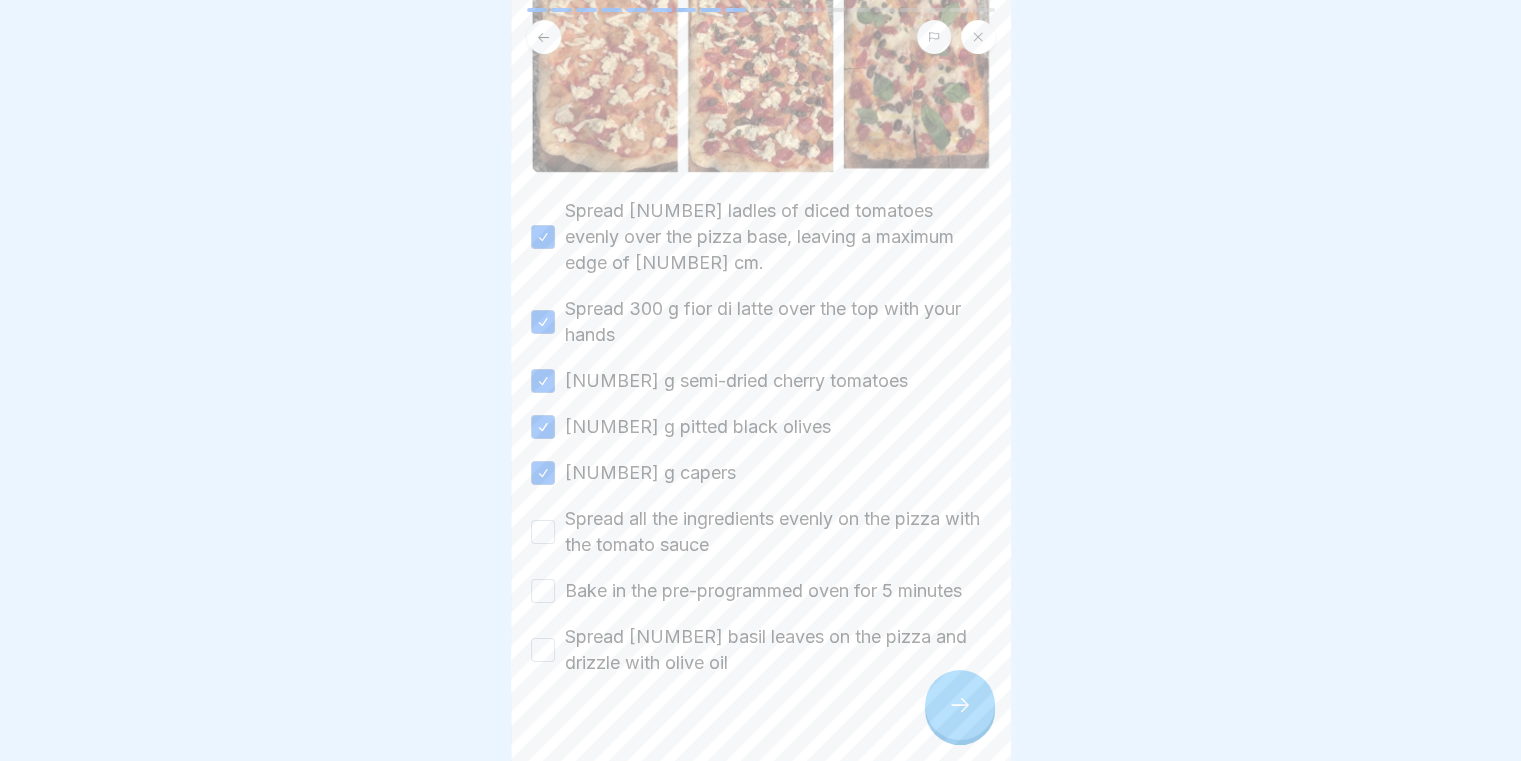 click on "Spread all the ingredients evenly on the pizza with the tomato sauce" at bounding box center [543, 532] 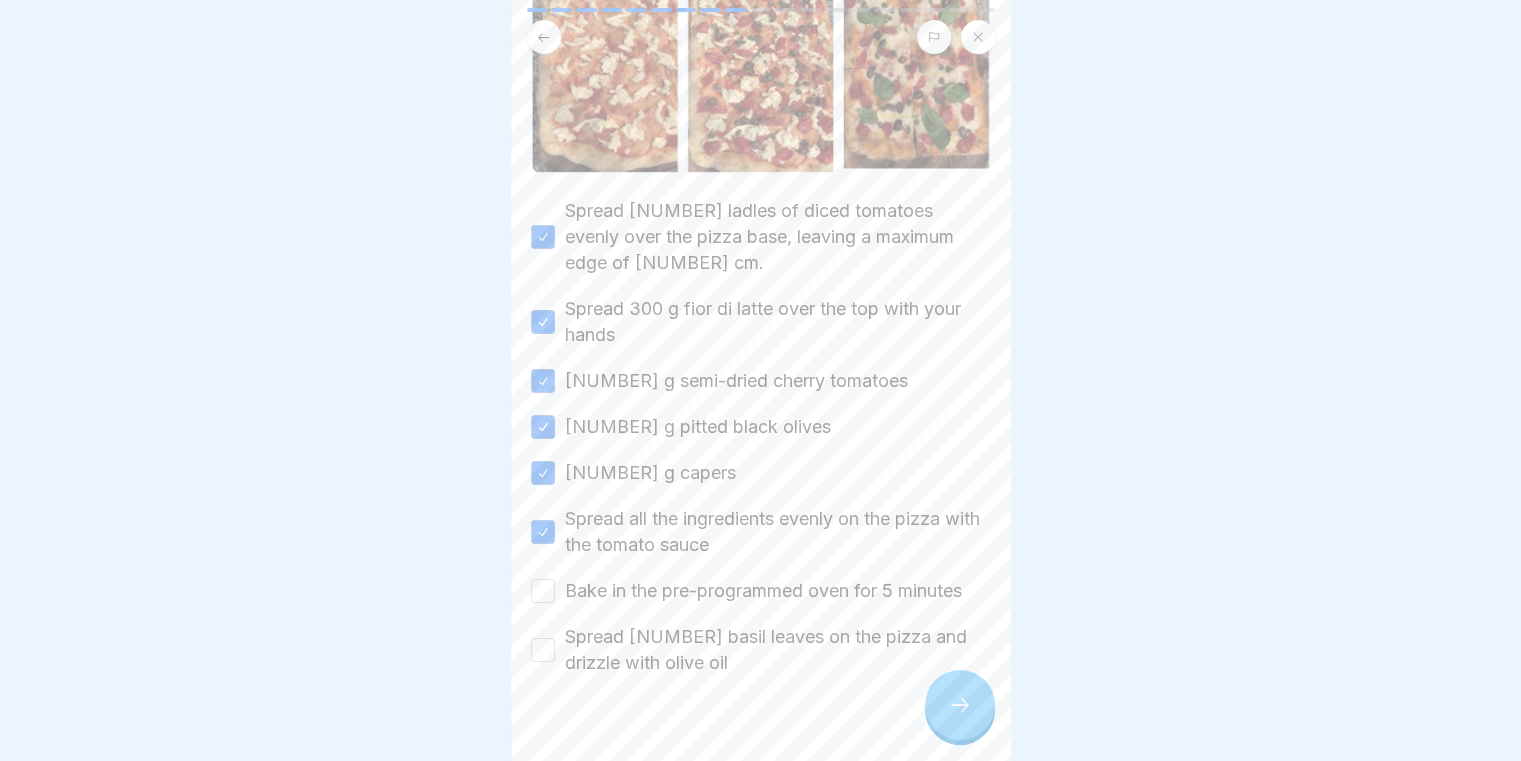 click on "Bake in the pre-programmed oven for 5 minutes" at bounding box center (543, 591) 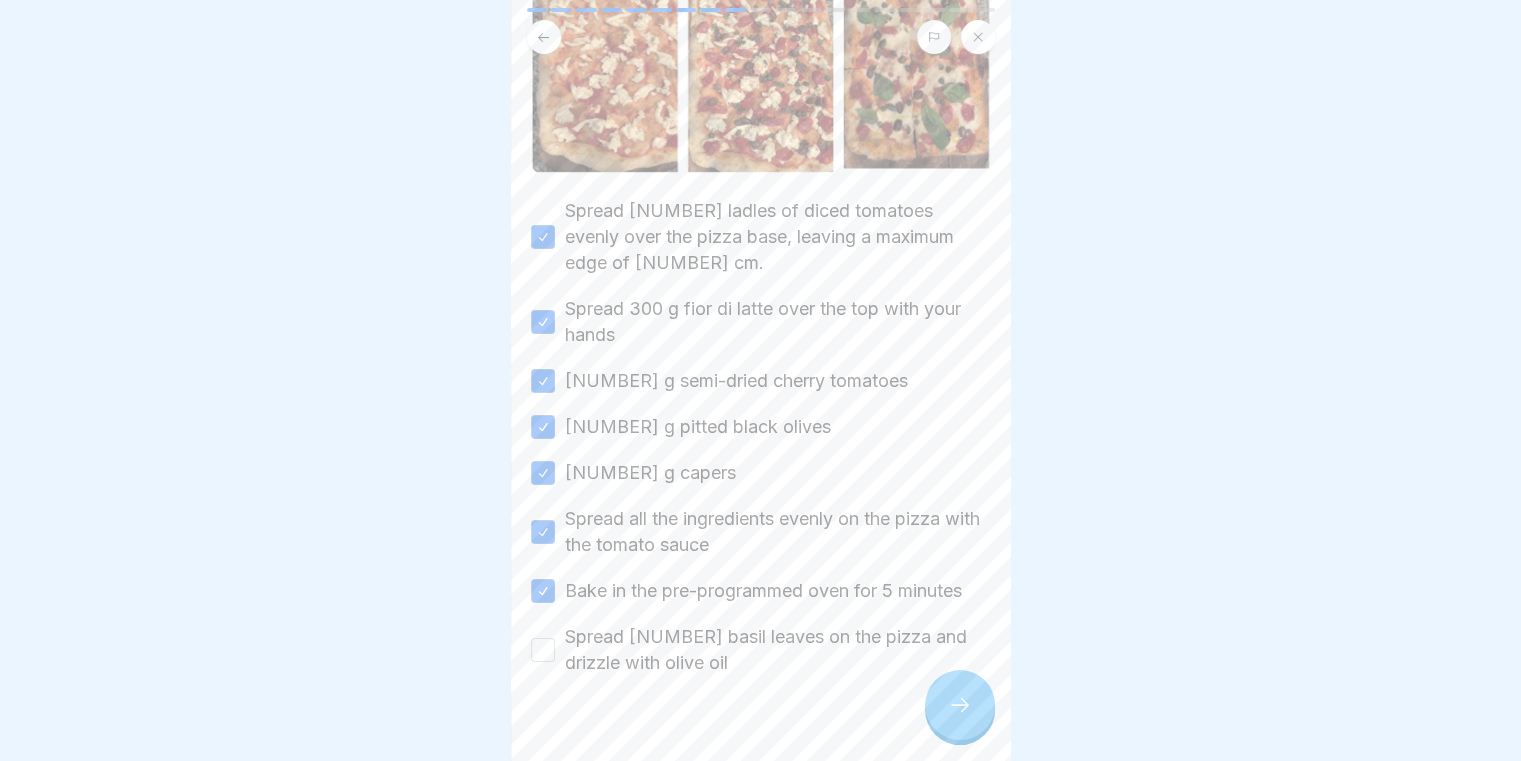 click on "Spread 12 basil leaves on the pizza and drizzle with olive oil" at bounding box center [543, 650] 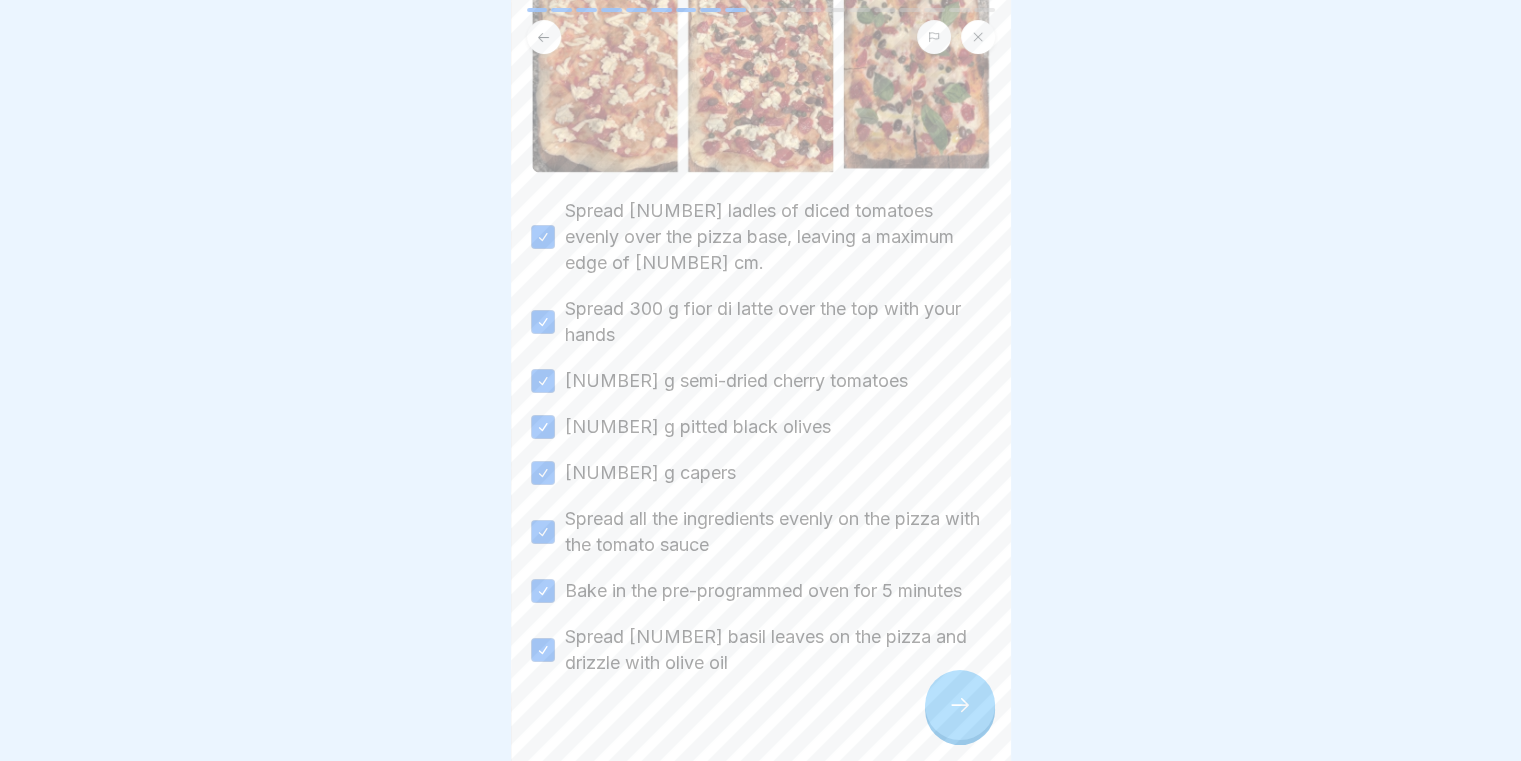 click 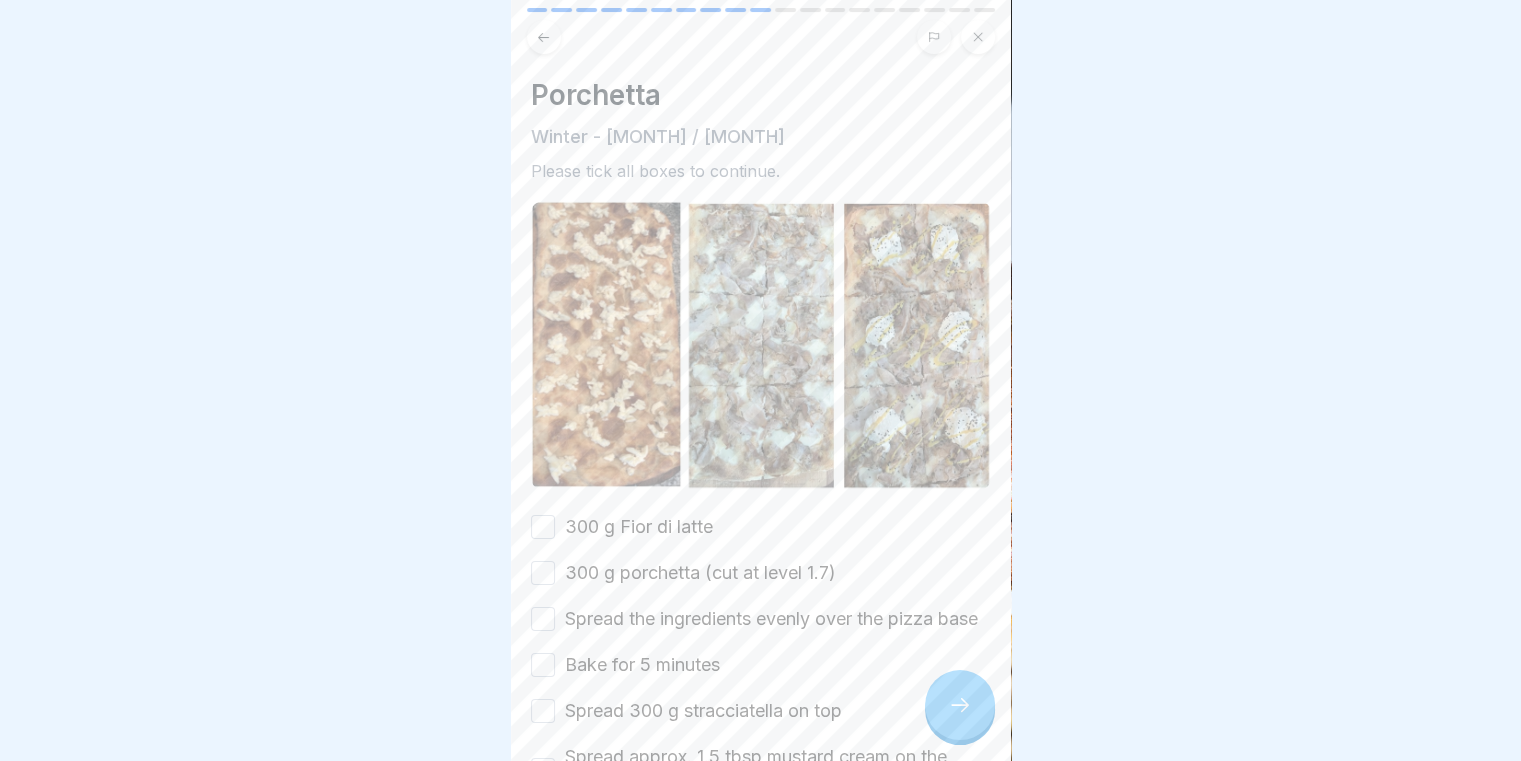 scroll, scrollTop: 244, scrollLeft: 0, axis: vertical 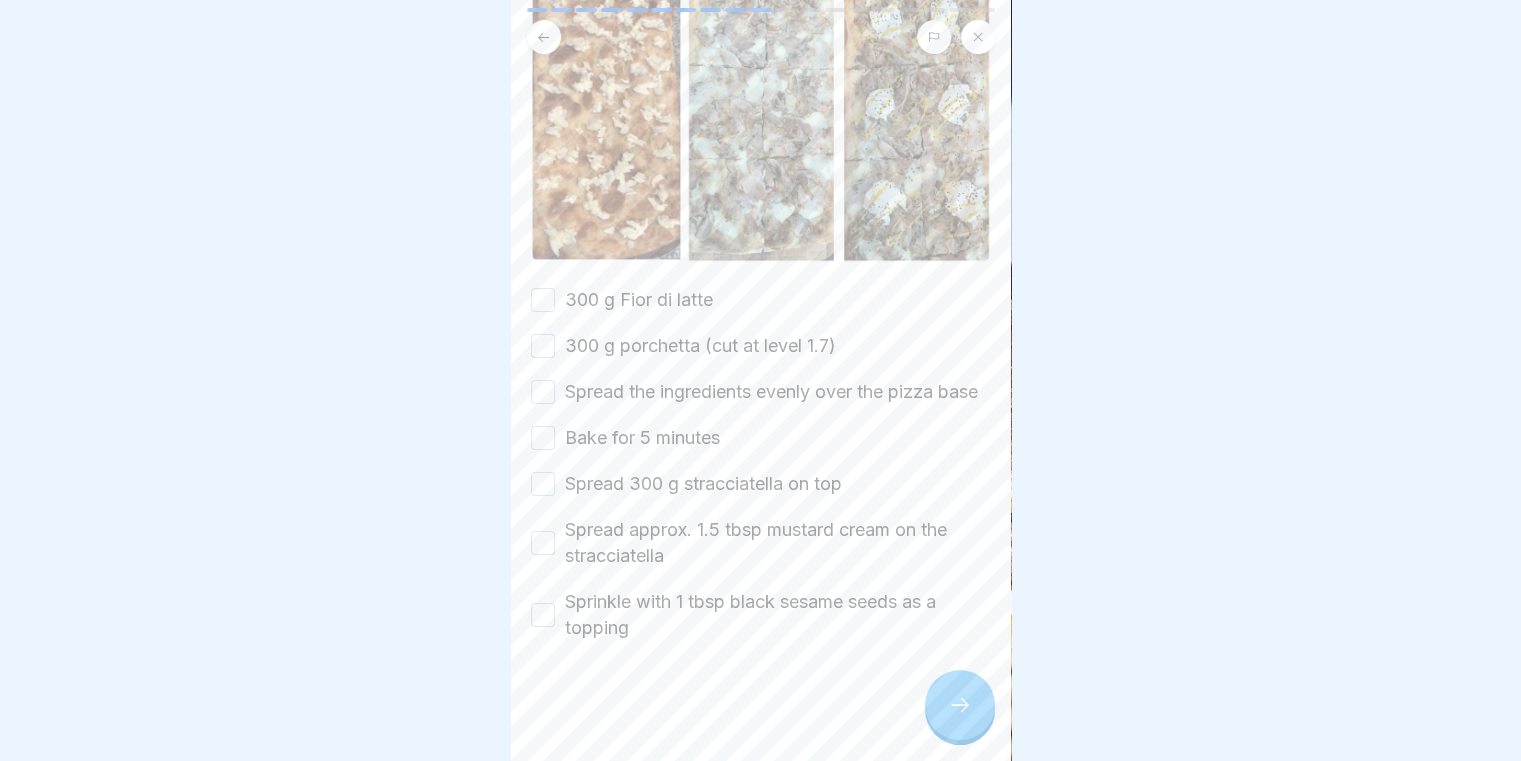 click on "300 g Fior di latte" at bounding box center (543, 300) 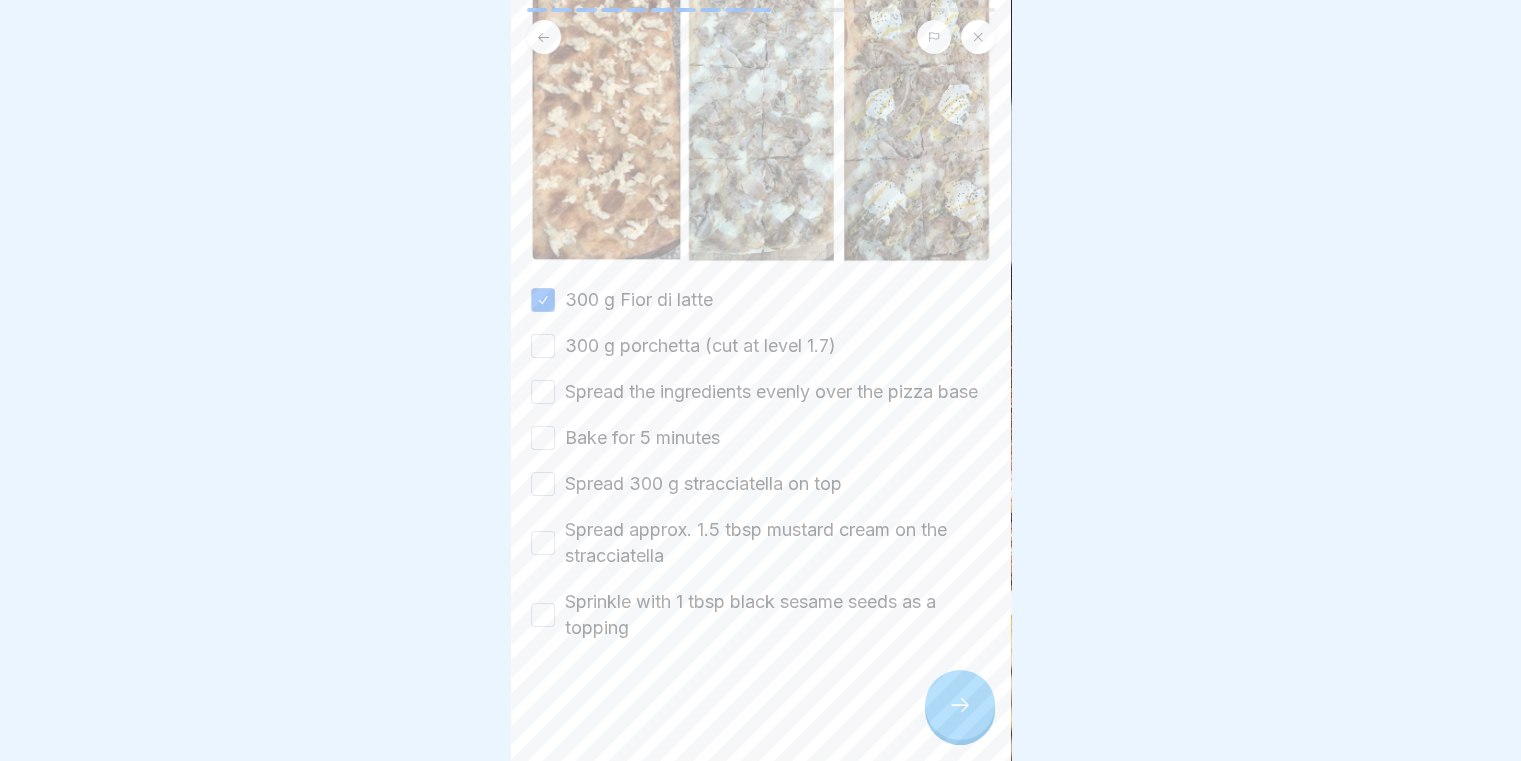 click on "300 g porchetta (cut at level 1.7)" at bounding box center [543, 346] 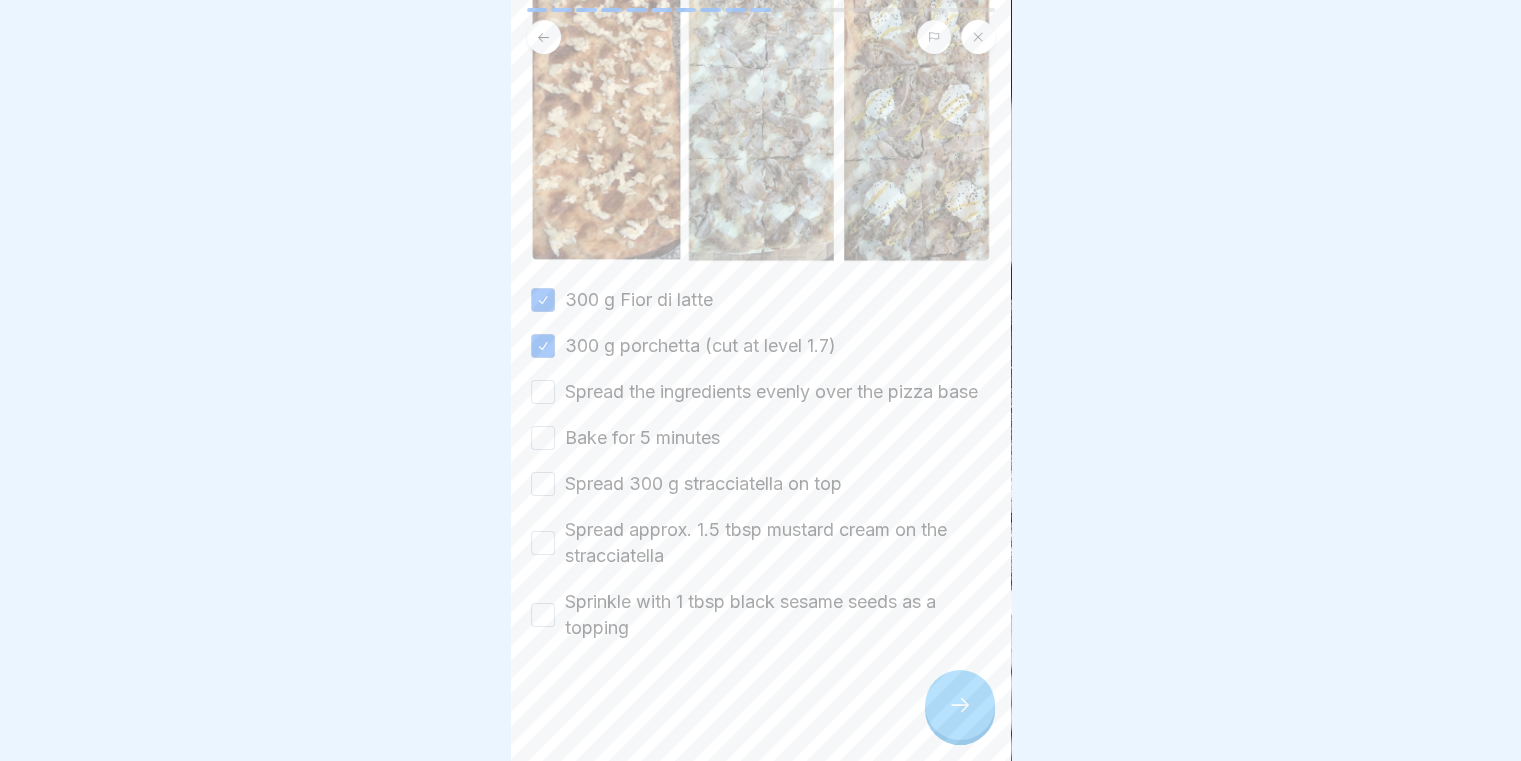 click on "Spread the ingredients evenly over the pizza base" at bounding box center [543, 392] 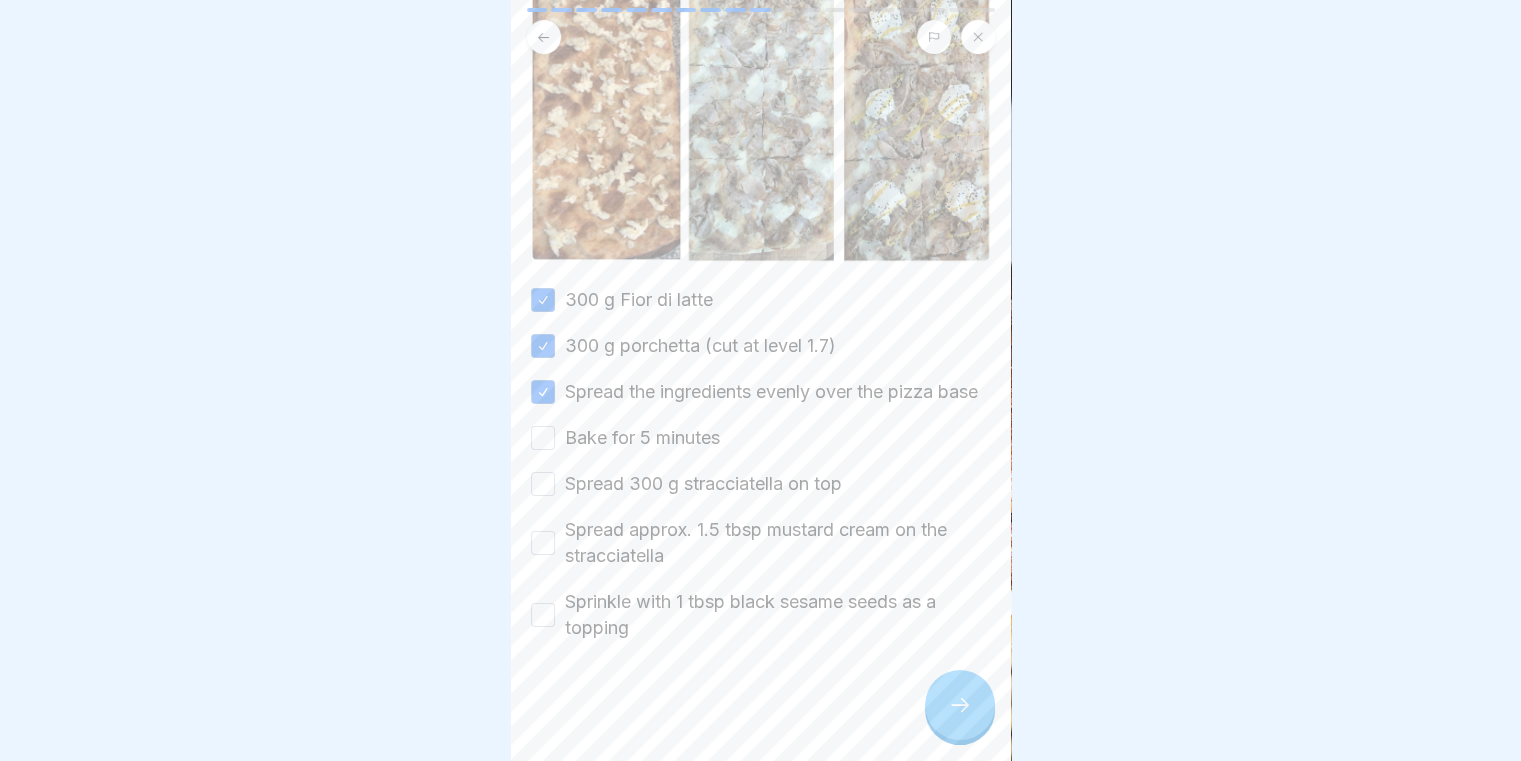click on "Bake for 5 minutes" at bounding box center [543, 438] 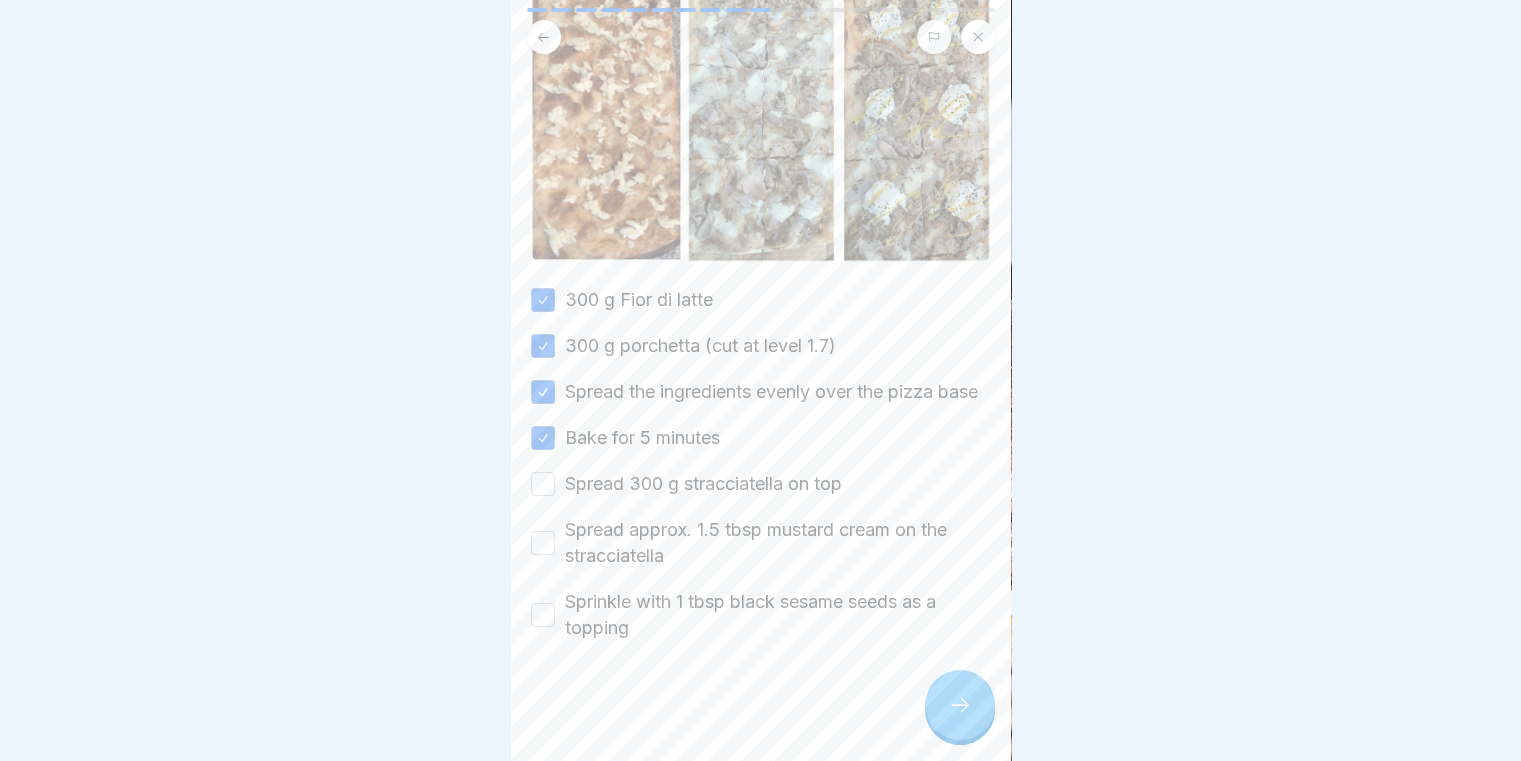 click on "Spread 300 g stracciatella on top" at bounding box center (543, 484) 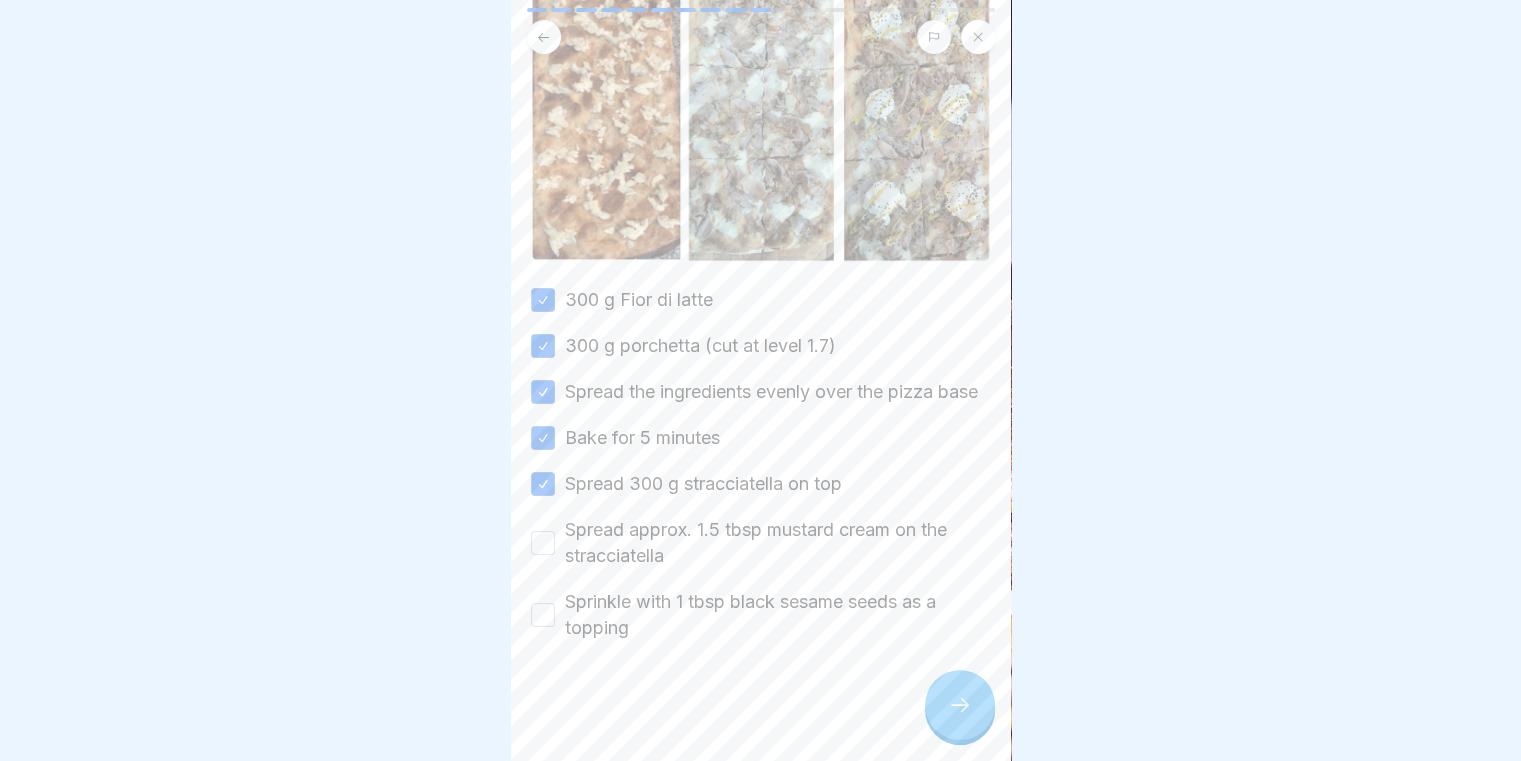 click on "Spread approx. 1.5 tbsp mustard cream on the stracciatella" at bounding box center [543, 543] 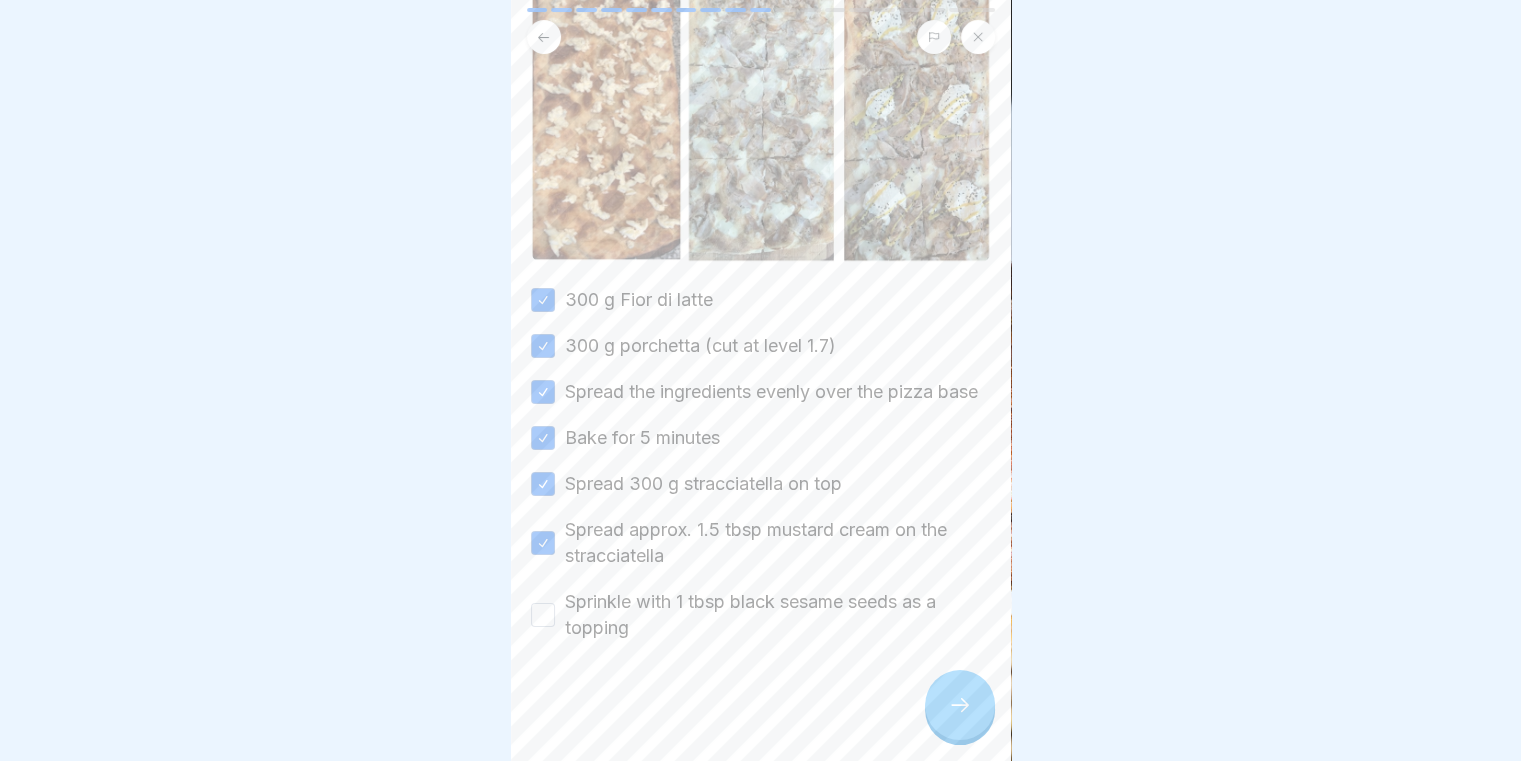 click on "Sprinkle with 1 tbsp black sesame seeds as a topping" at bounding box center (543, 615) 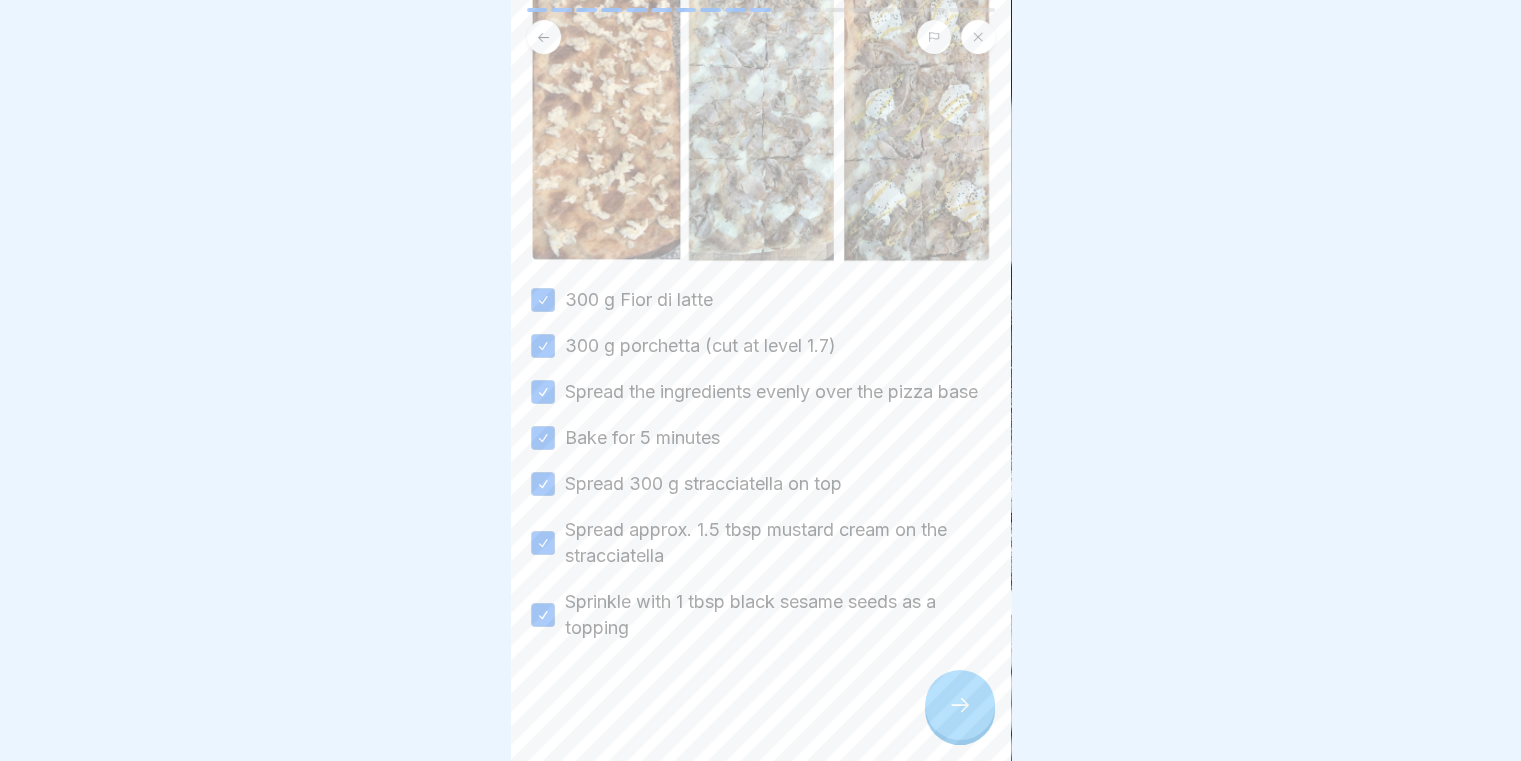 click at bounding box center [761, 701] 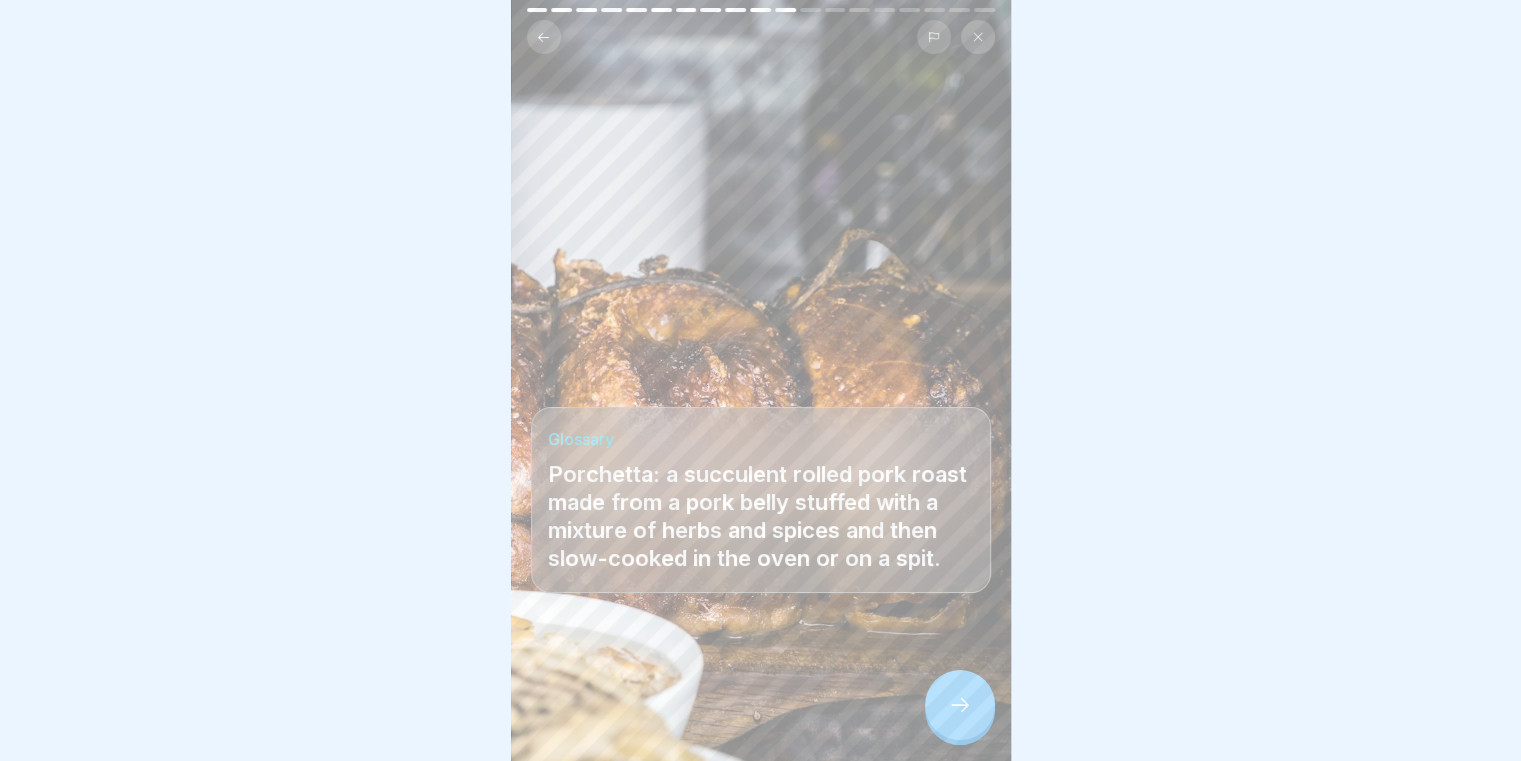 click at bounding box center (960, 705) 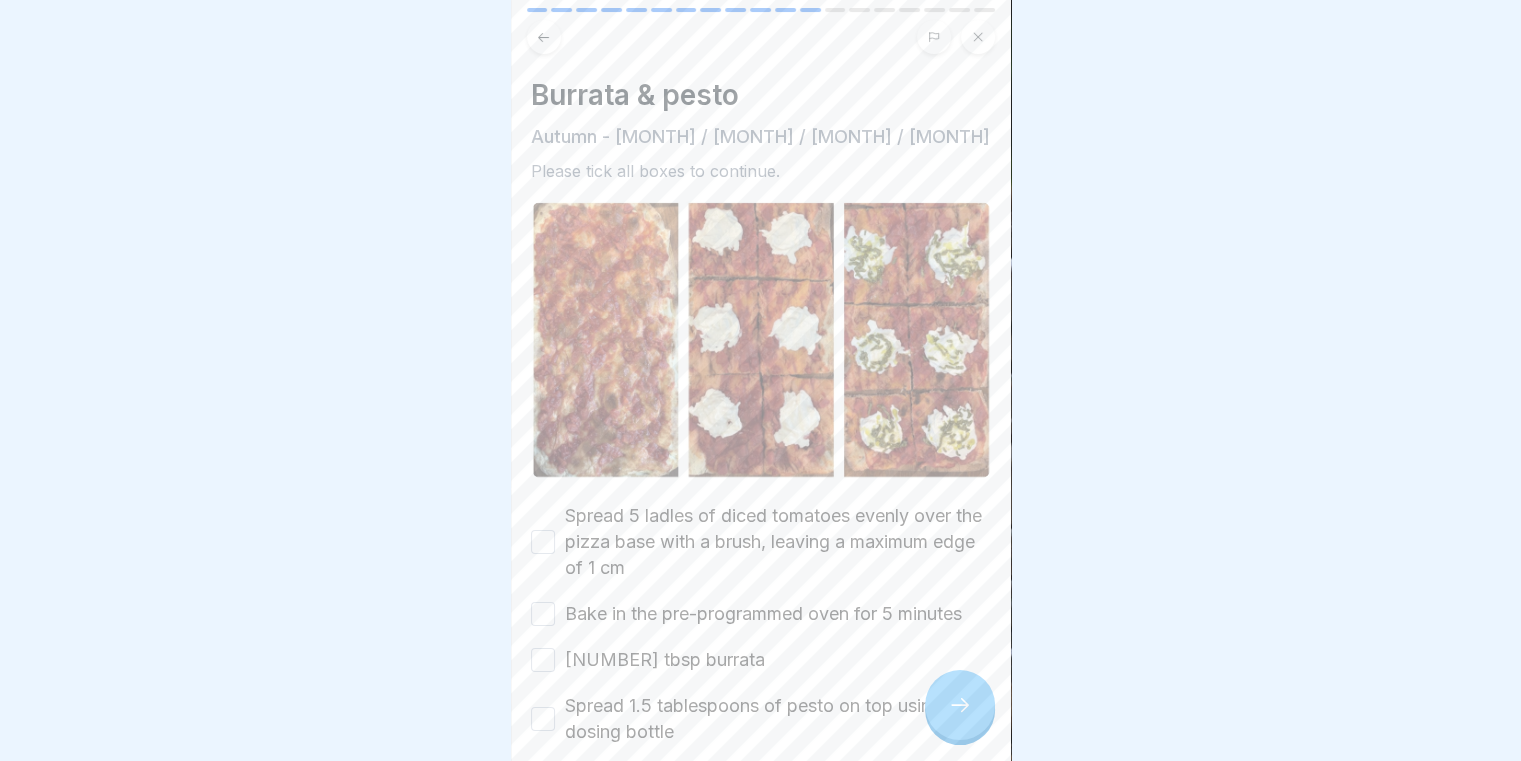 click on "Spread 5 ladles of diced tomatoes evenly over the pizza base with a brush, leaving a maximum edge of 1 cm" at bounding box center [543, 542] 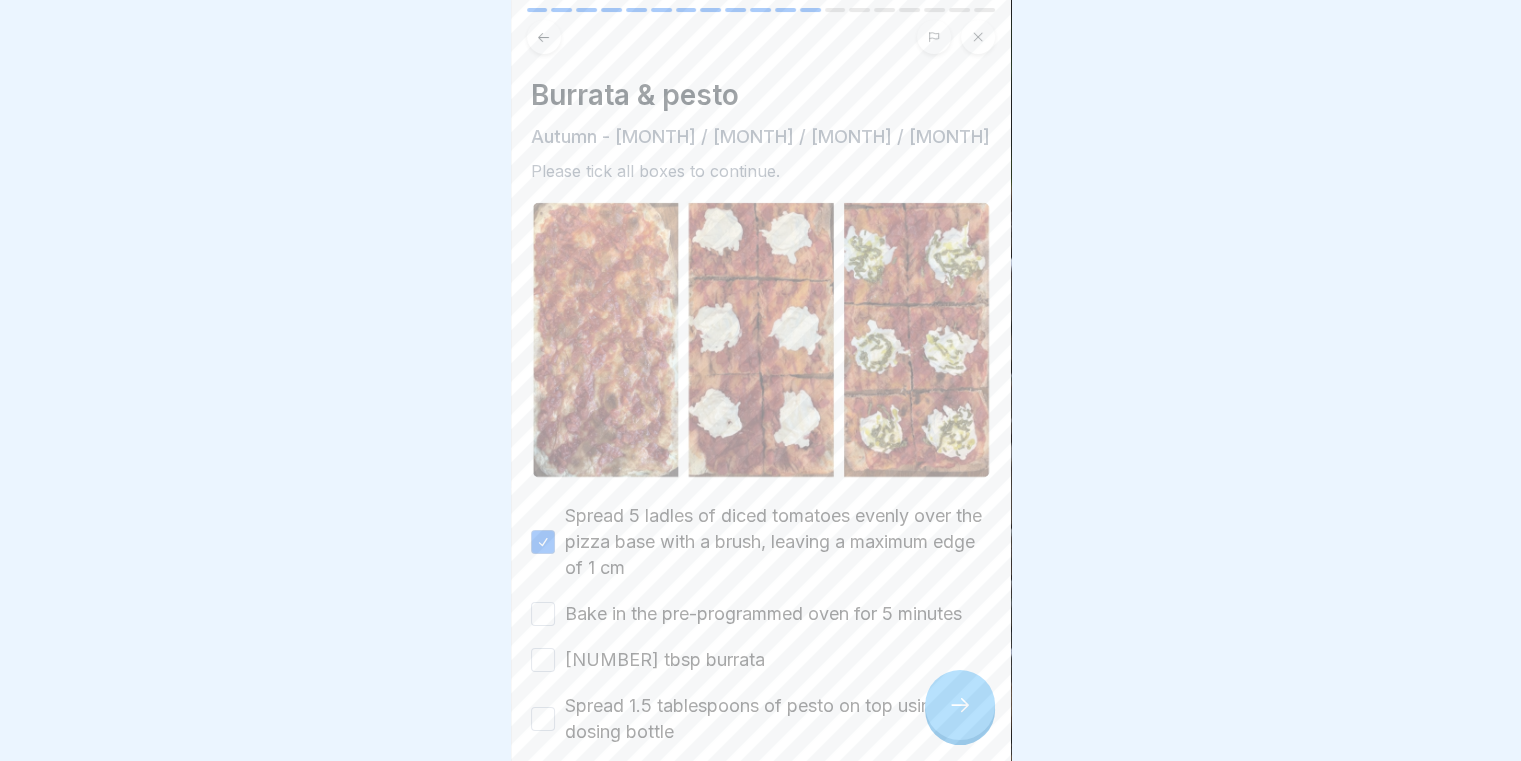 drag, startPoint x: 543, startPoint y: 615, endPoint x: 542, endPoint y: 631, distance: 16.03122 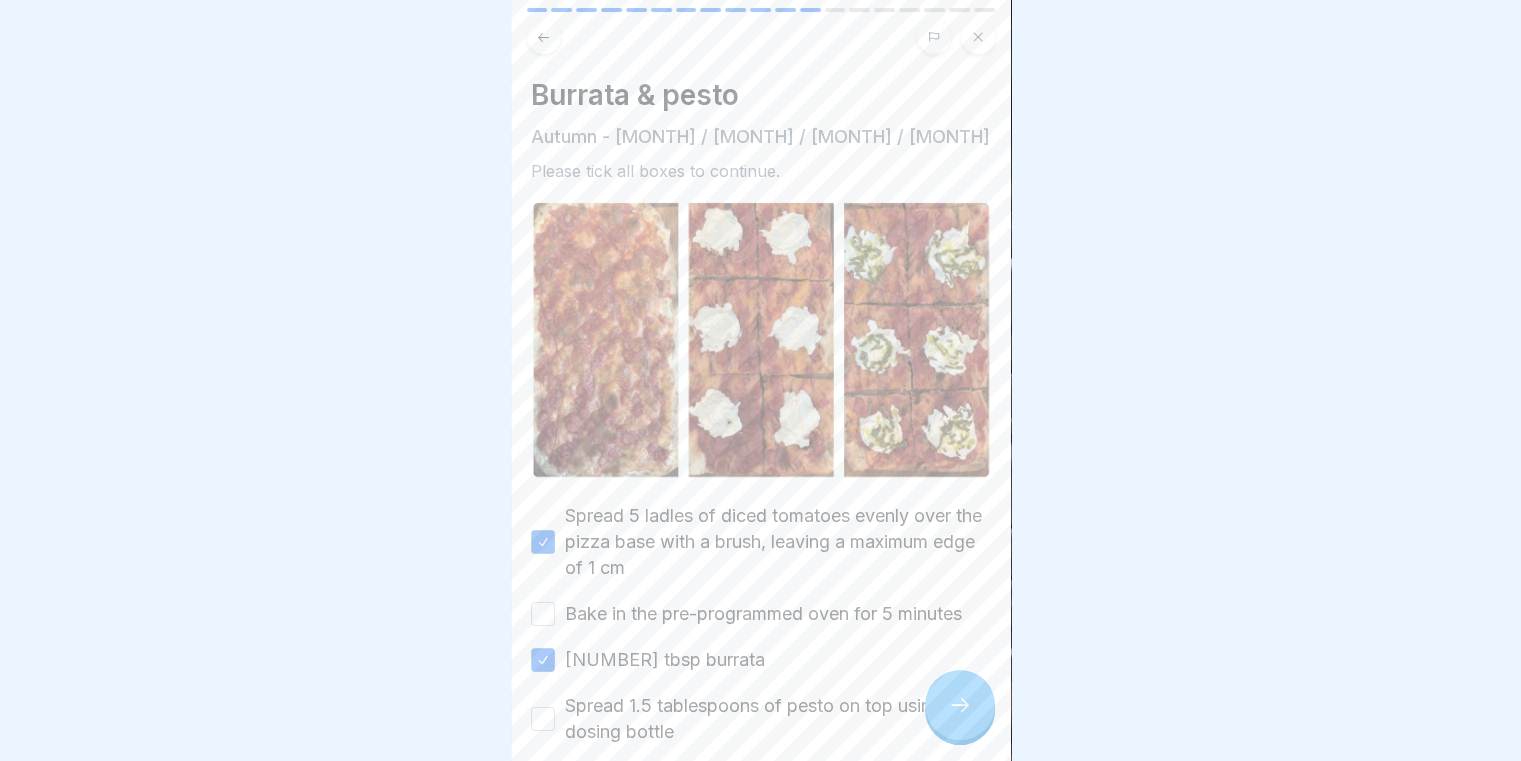 click on "Bake in the pre-programmed oven for 5 minutes" at bounding box center [543, 614] 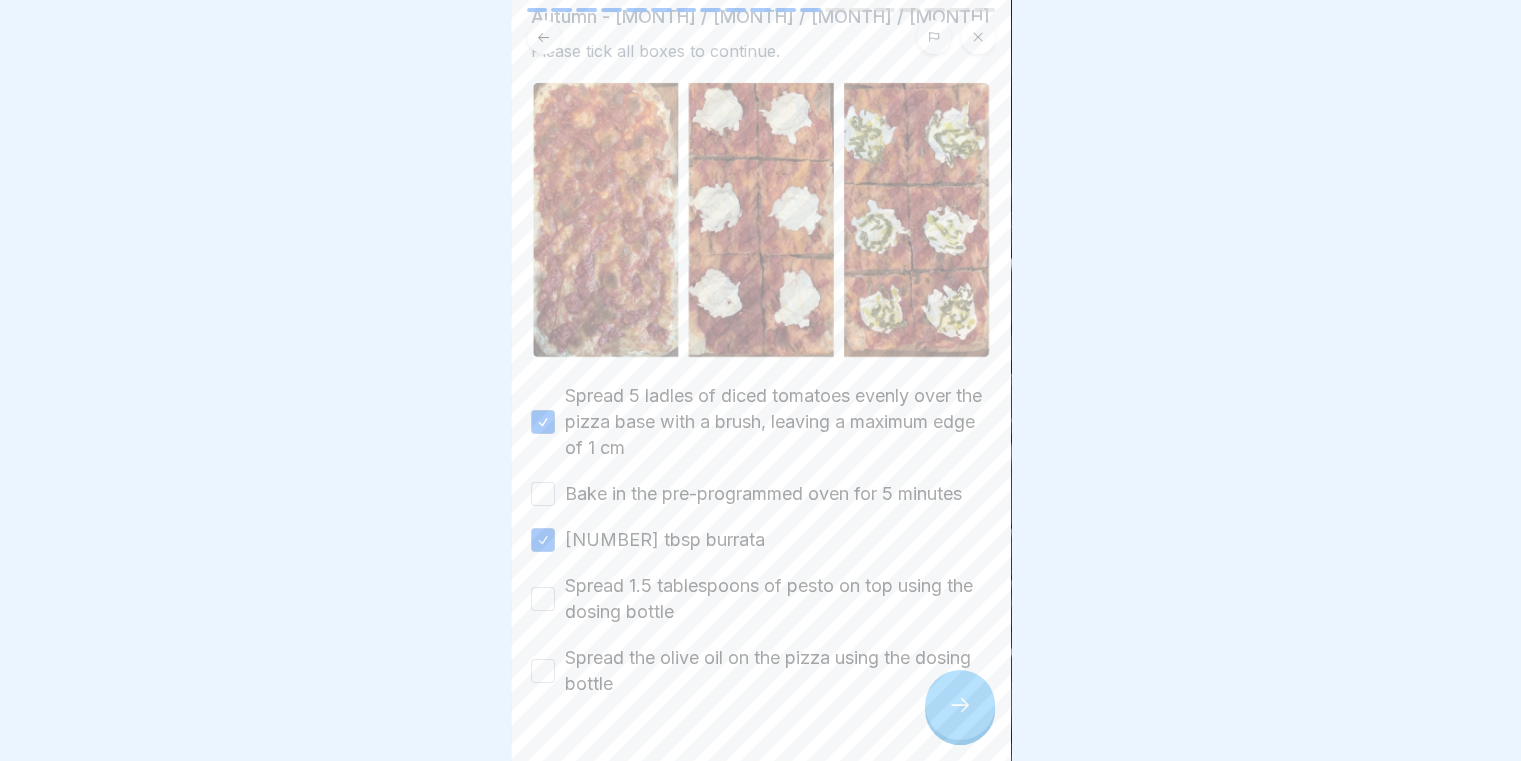 scroll, scrollTop: 192, scrollLeft: 0, axis: vertical 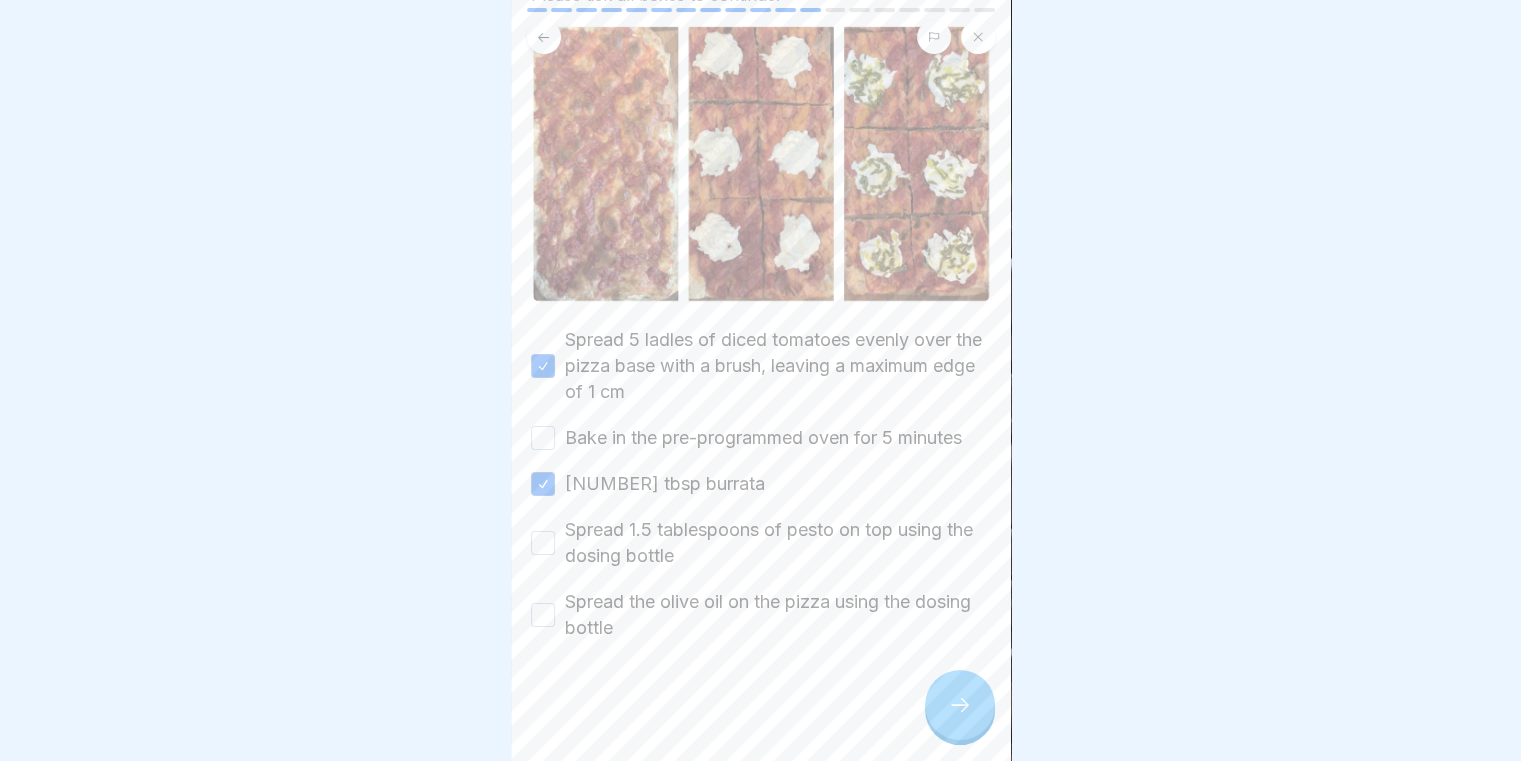 drag, startPoint x: 548, startPoint y: 414, endPoint x: 548, endPoint y: 425, distance: 11 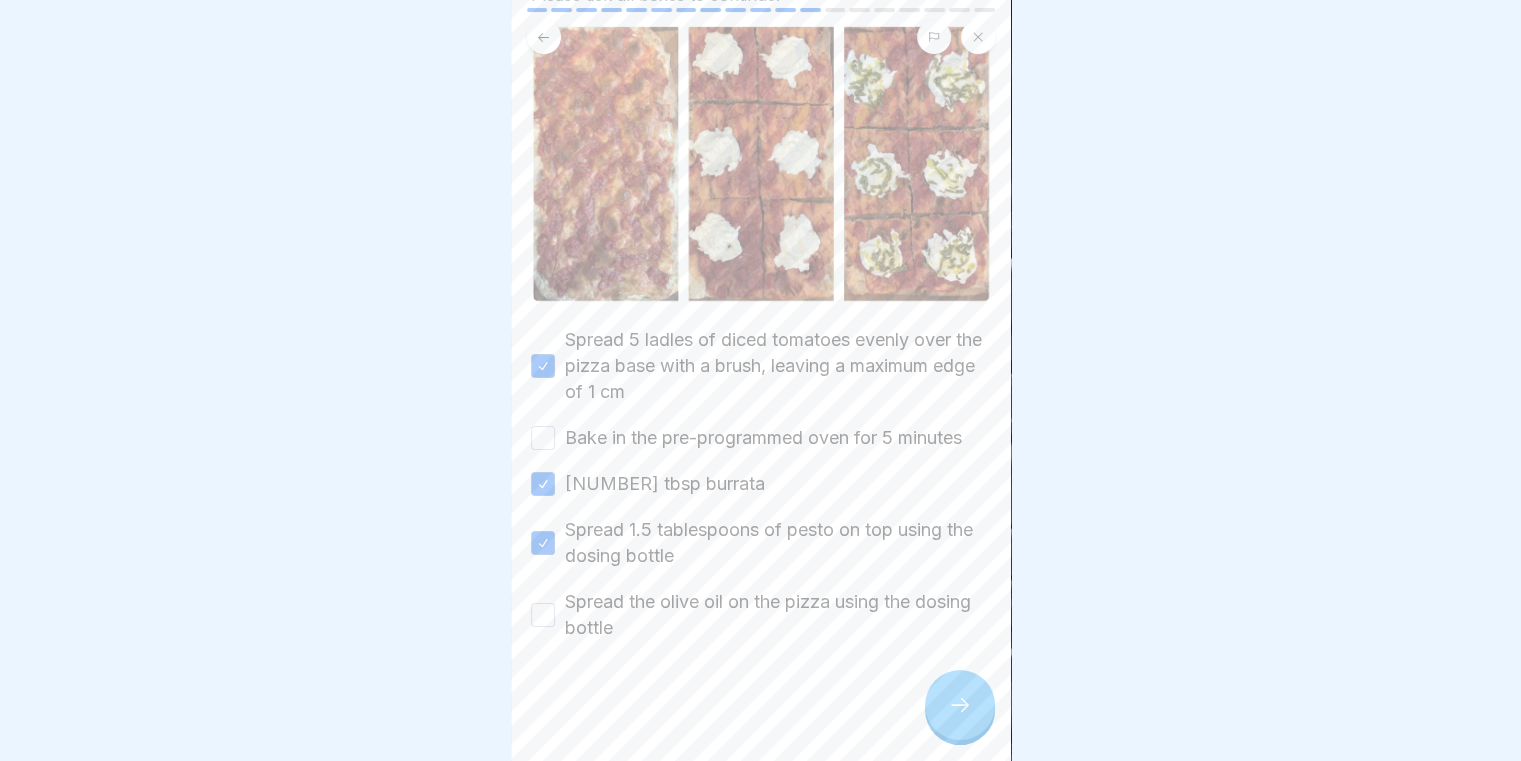 click on "Bake in the pre-programmed oven for 5 minutes" at bounding box center [543, 438] 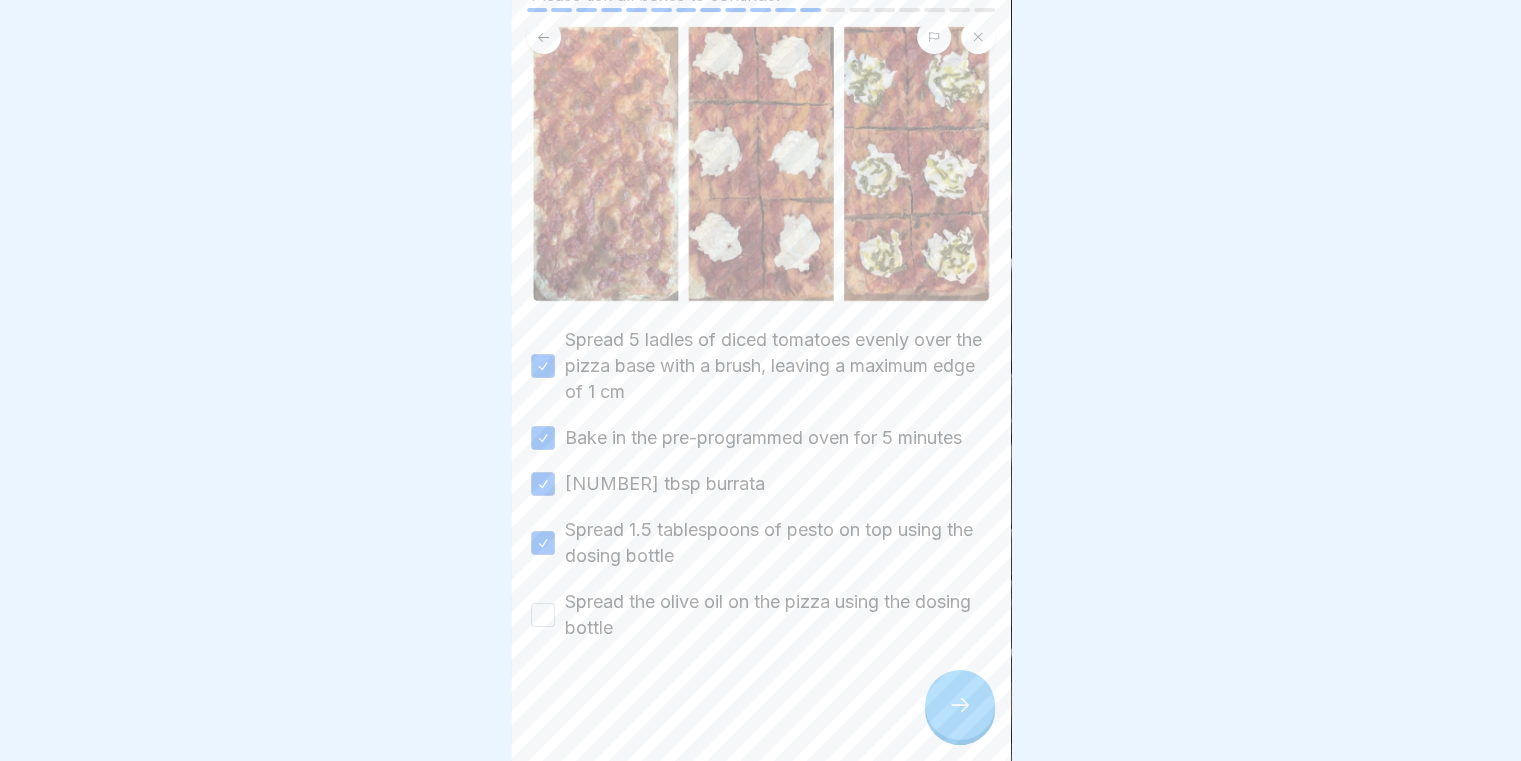click on "Spread the olive oil on the pizza using the dosing bottle" at bounding box center (543, 615) 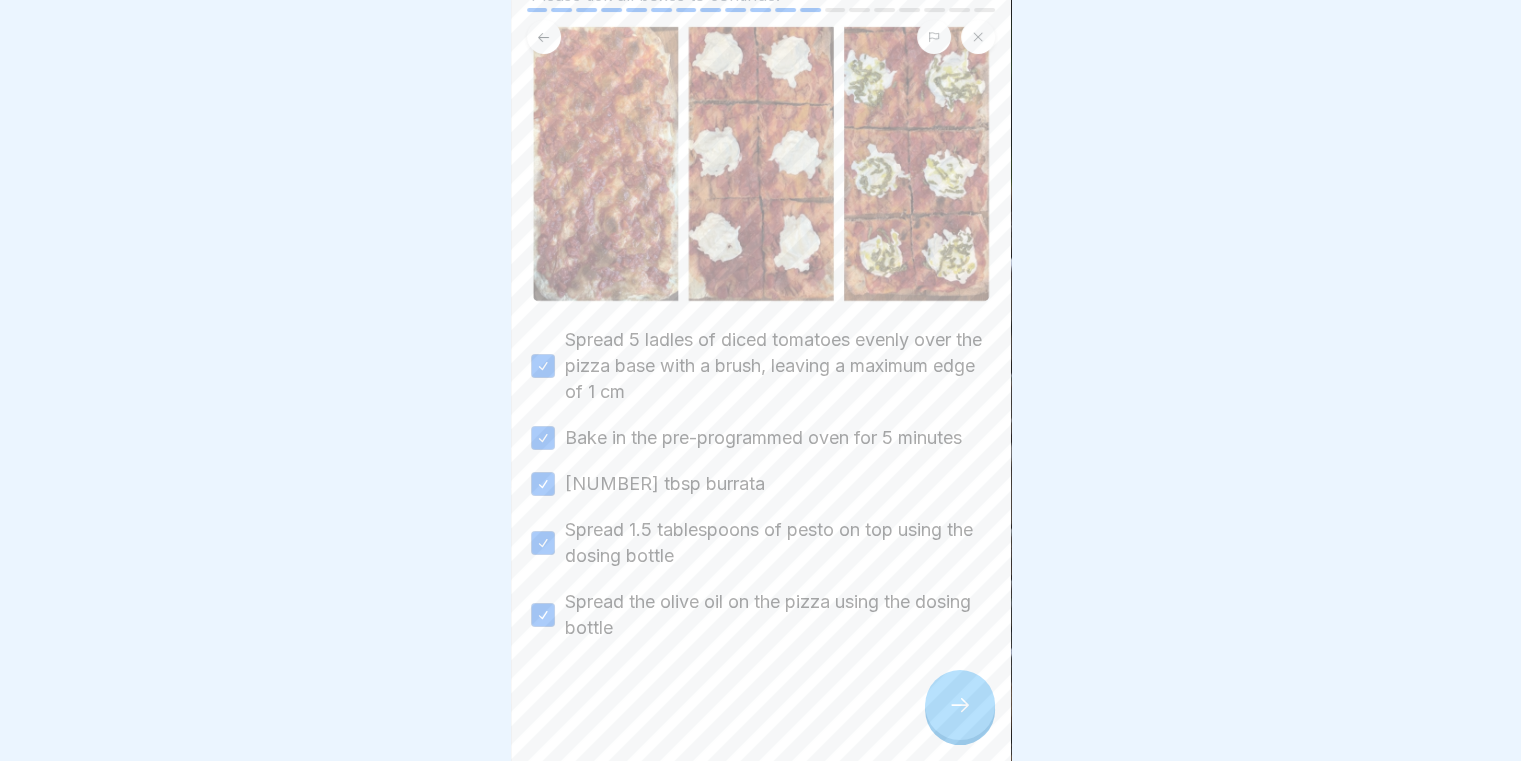 click 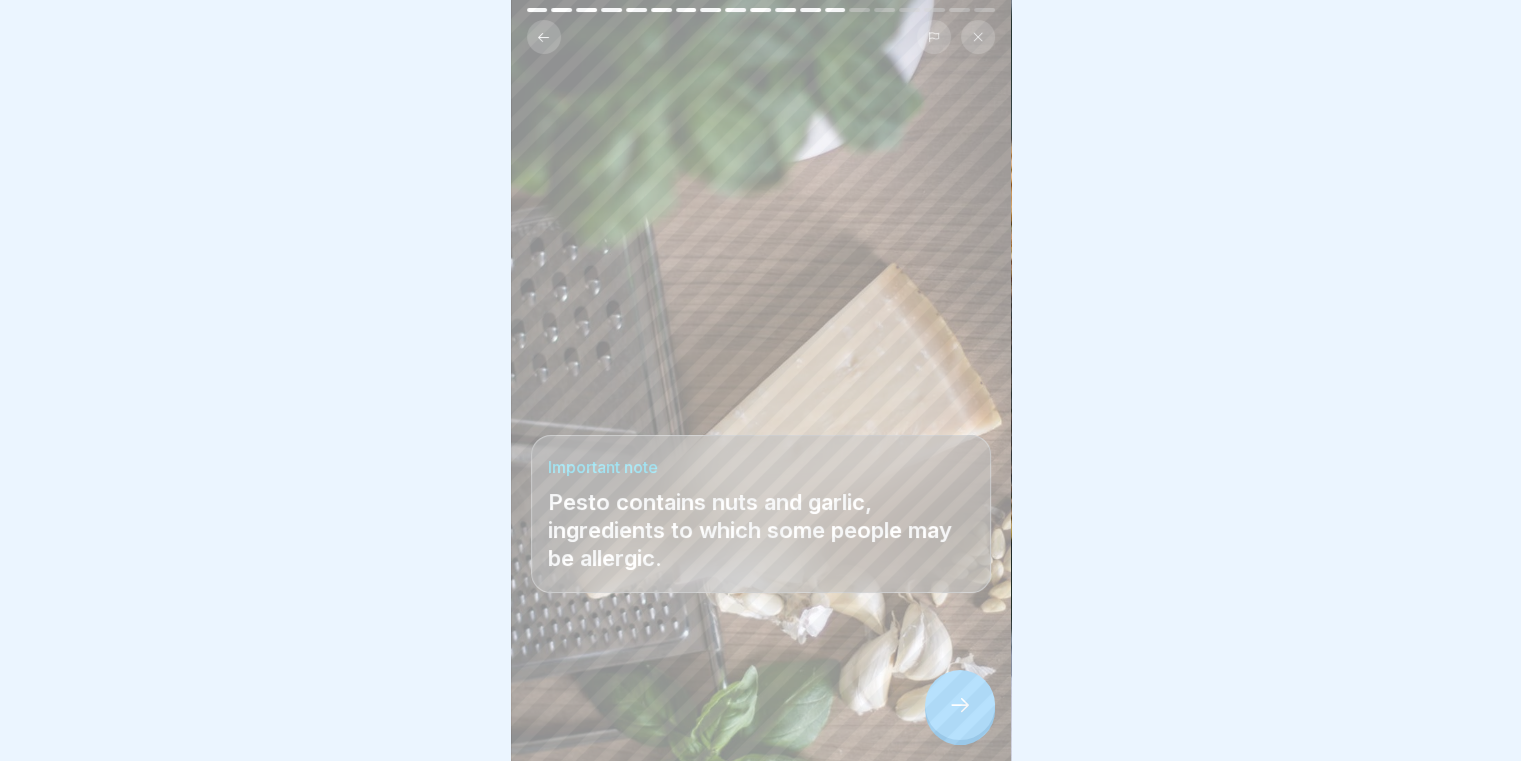 click at bounding box center [960, 705] 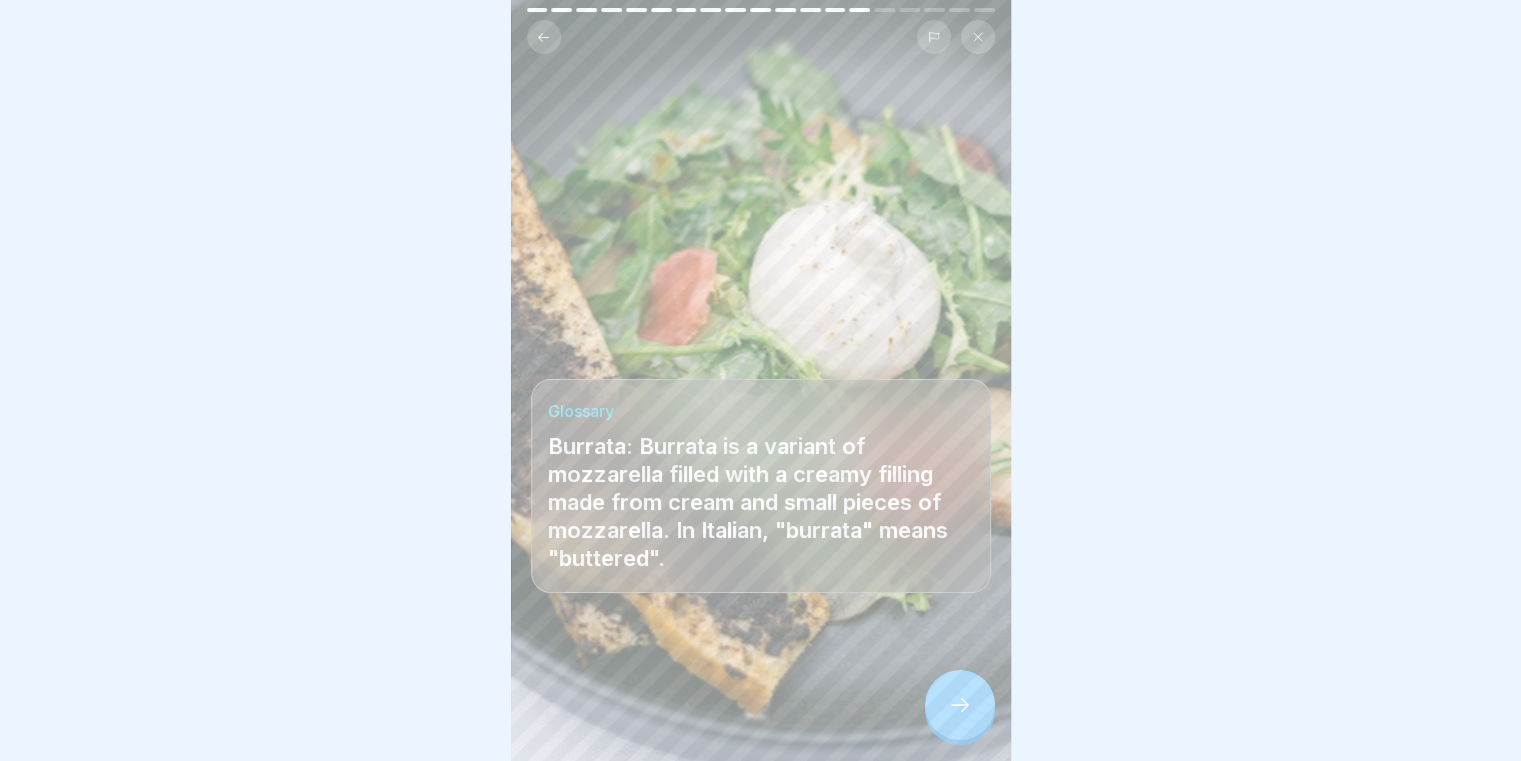 click at bounding box center [960, 705] 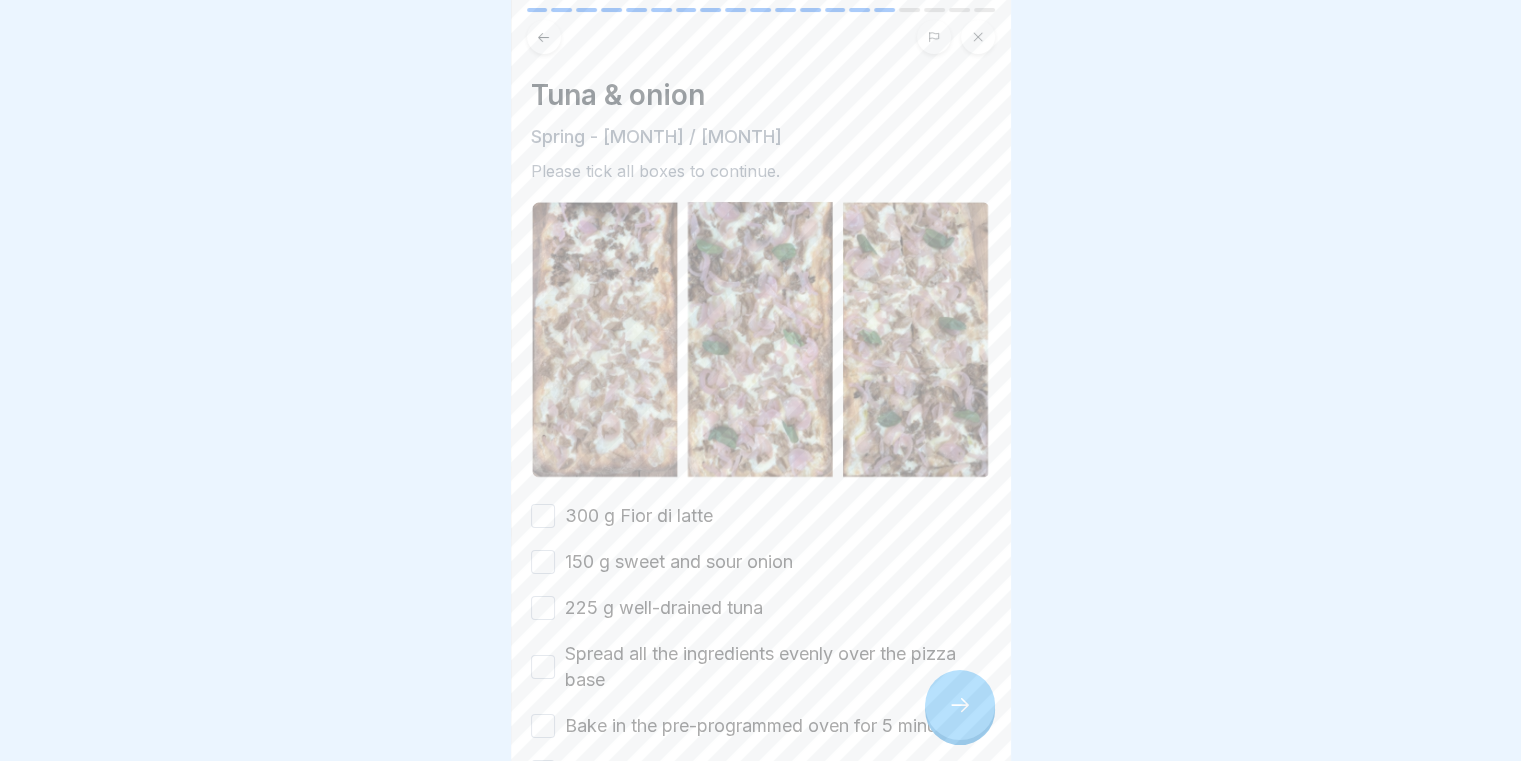 click on "300 g Fior di latte" at bounding box center (543, 516) 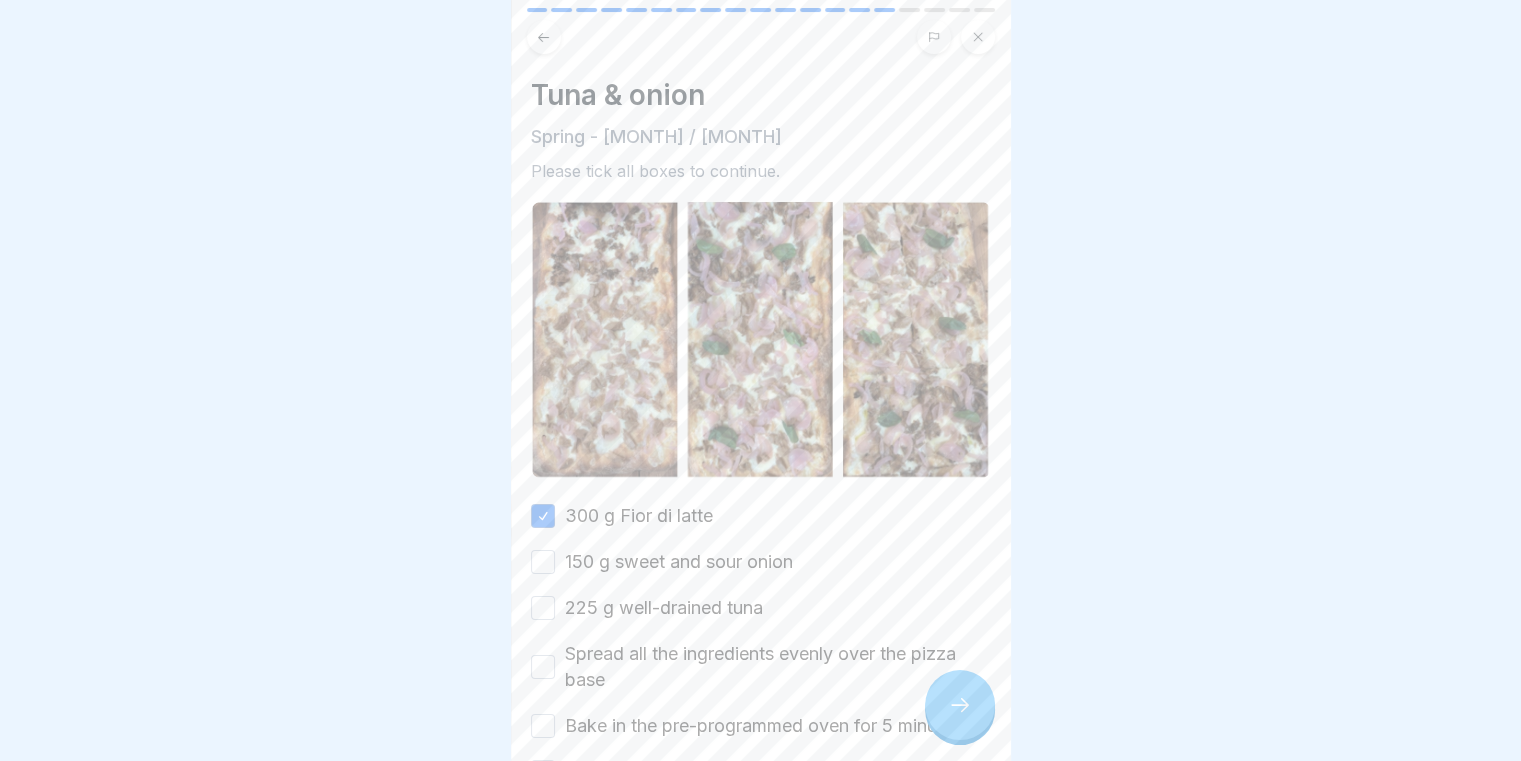 click on "150 g sweet and sour onion" at bounding box center [543, 562] 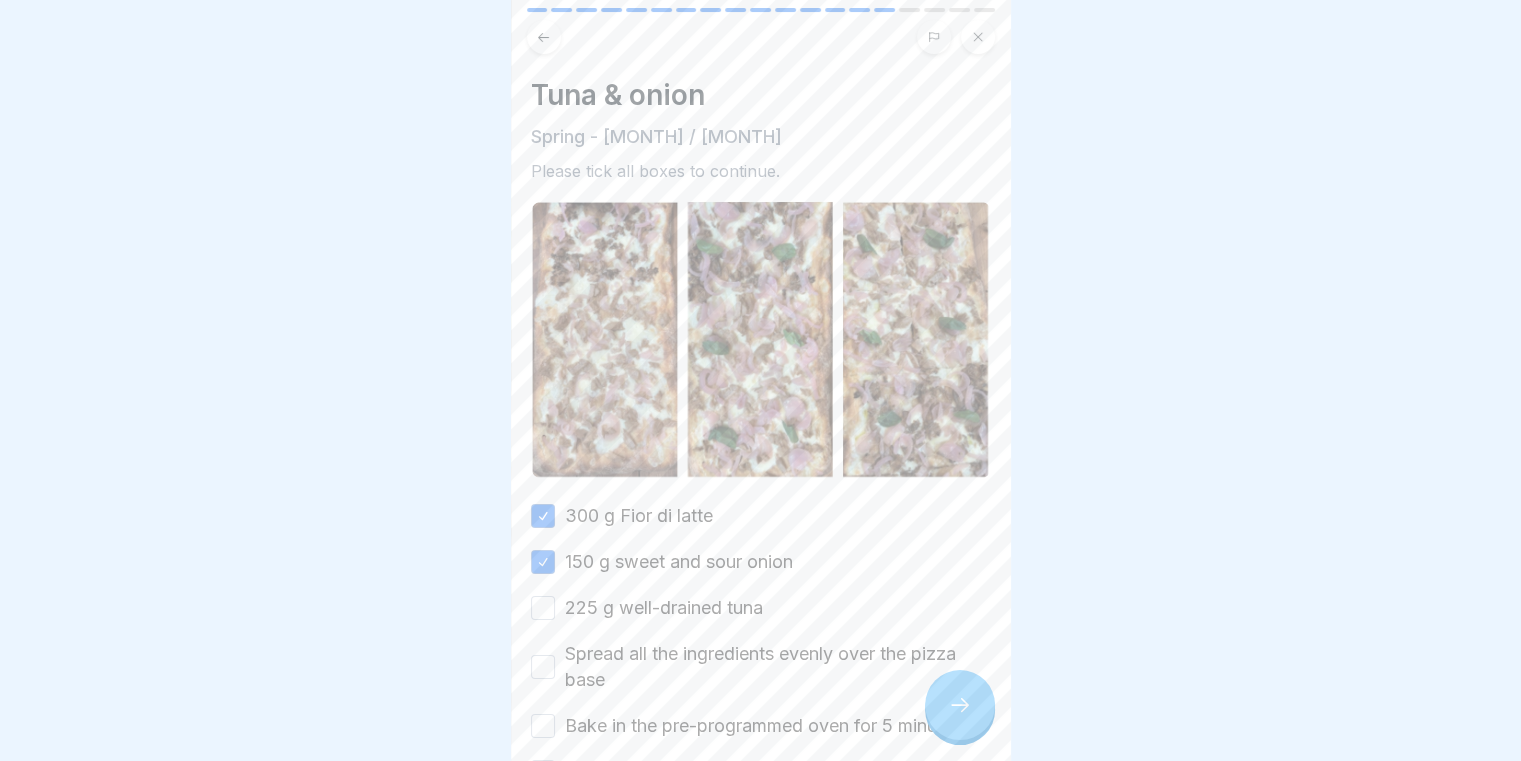 click on "225 g well-drained tuna" at bounding box center (543, 608) 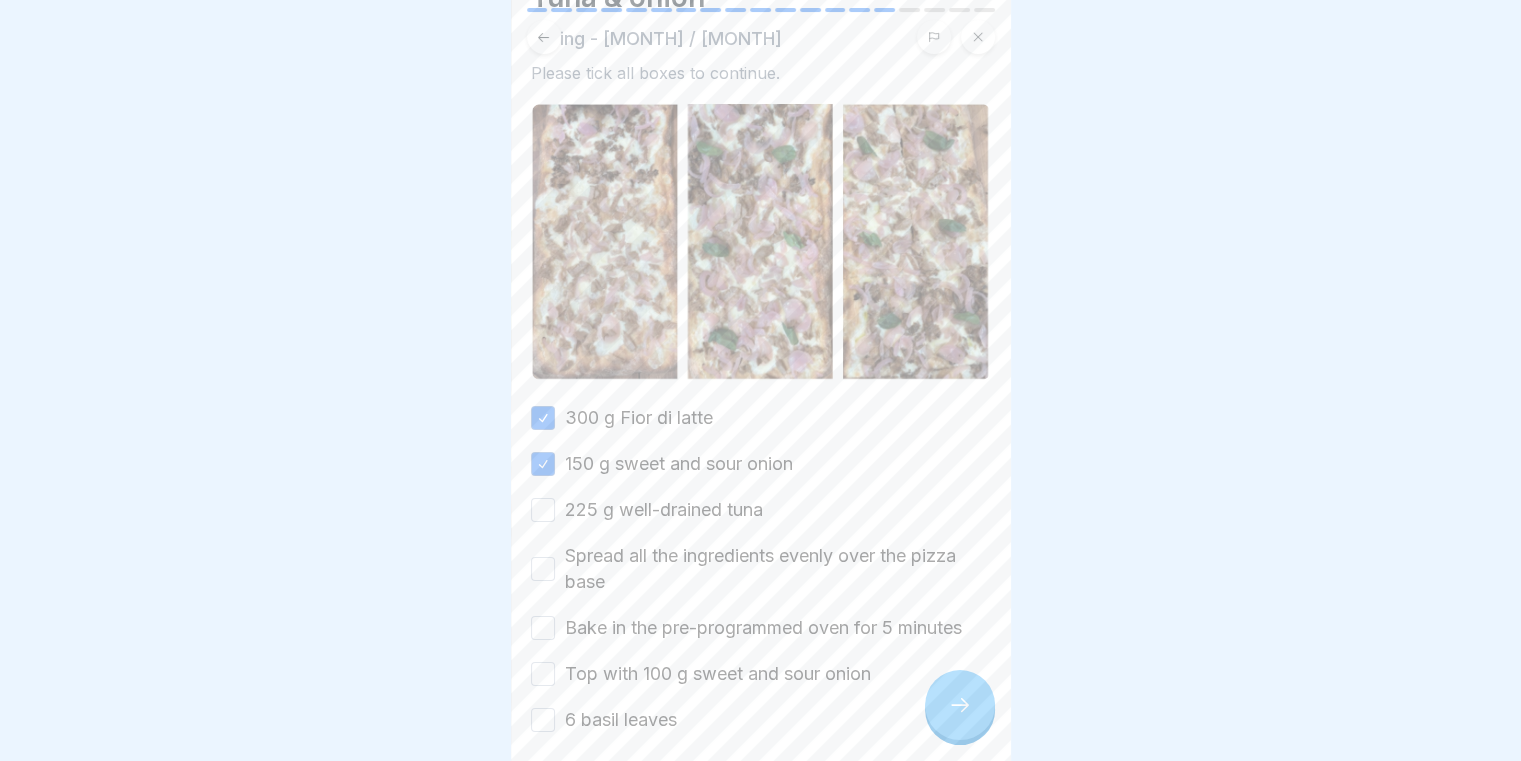scroll, scrollTop: 180, scrollLeft: 0, axis: vertical 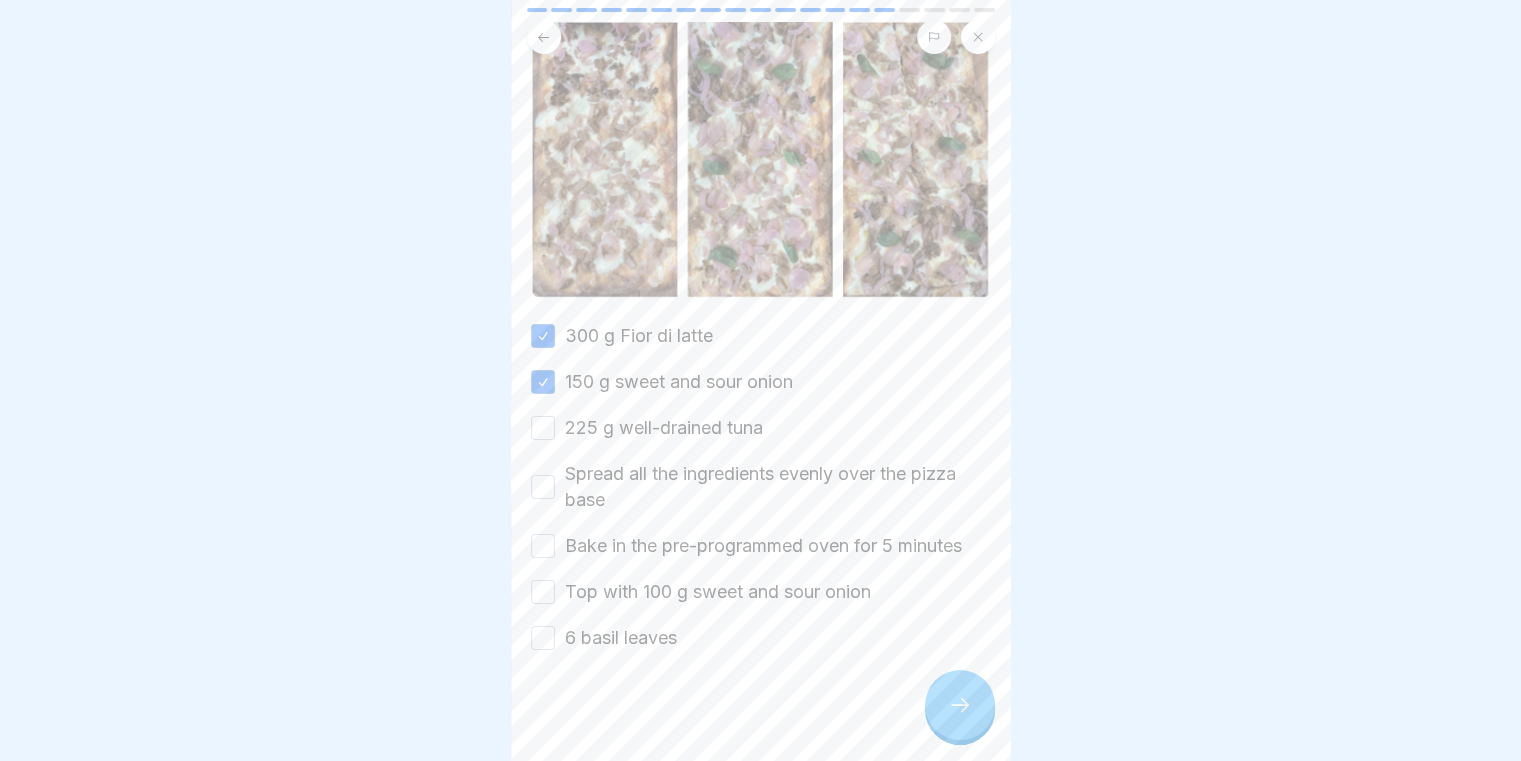 click on "225 g well-drained tuna" at bounding box center (543, 428) 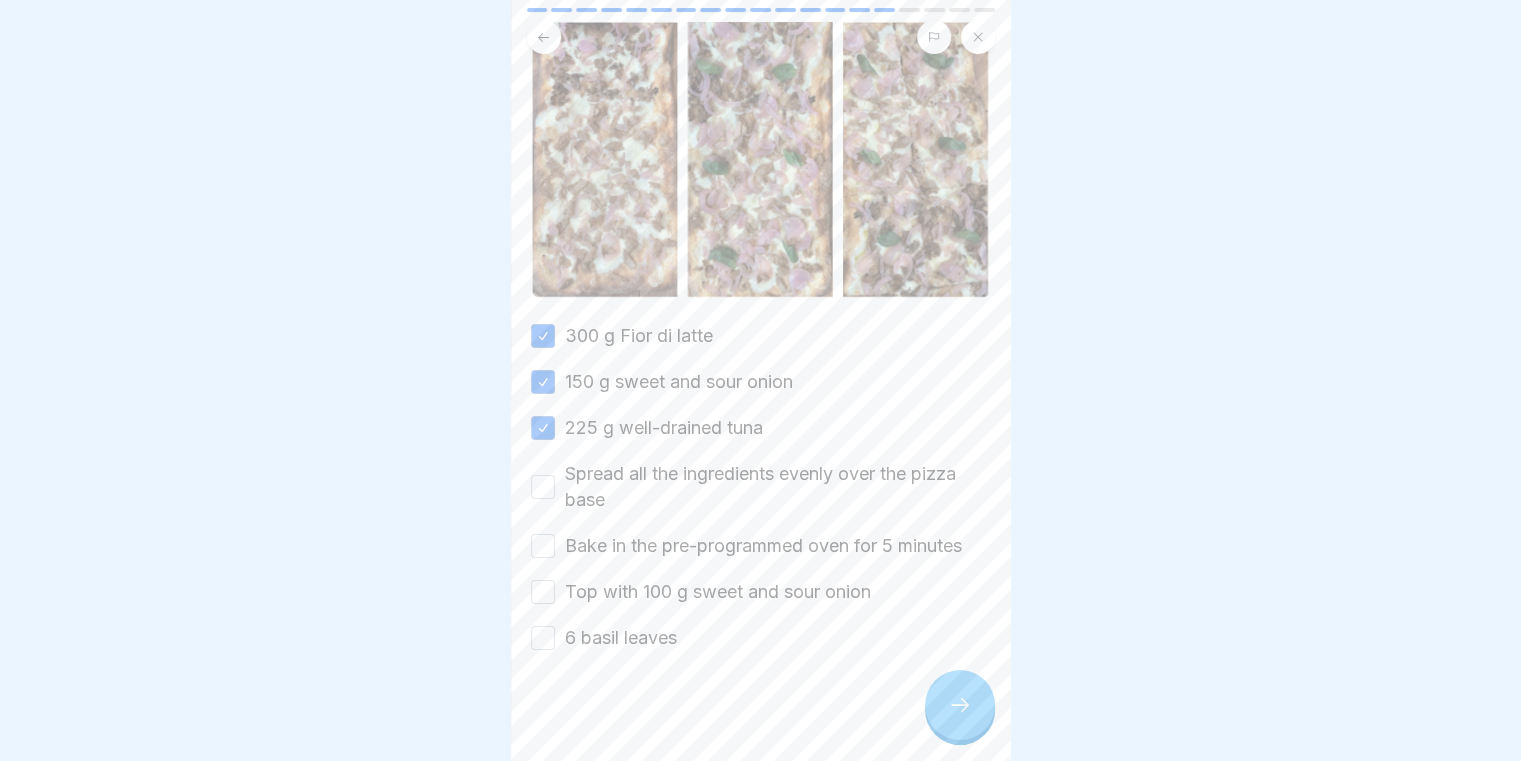 click on "Spread all the ingredients evenly over the pizza base" at bounding box center (543, 487) 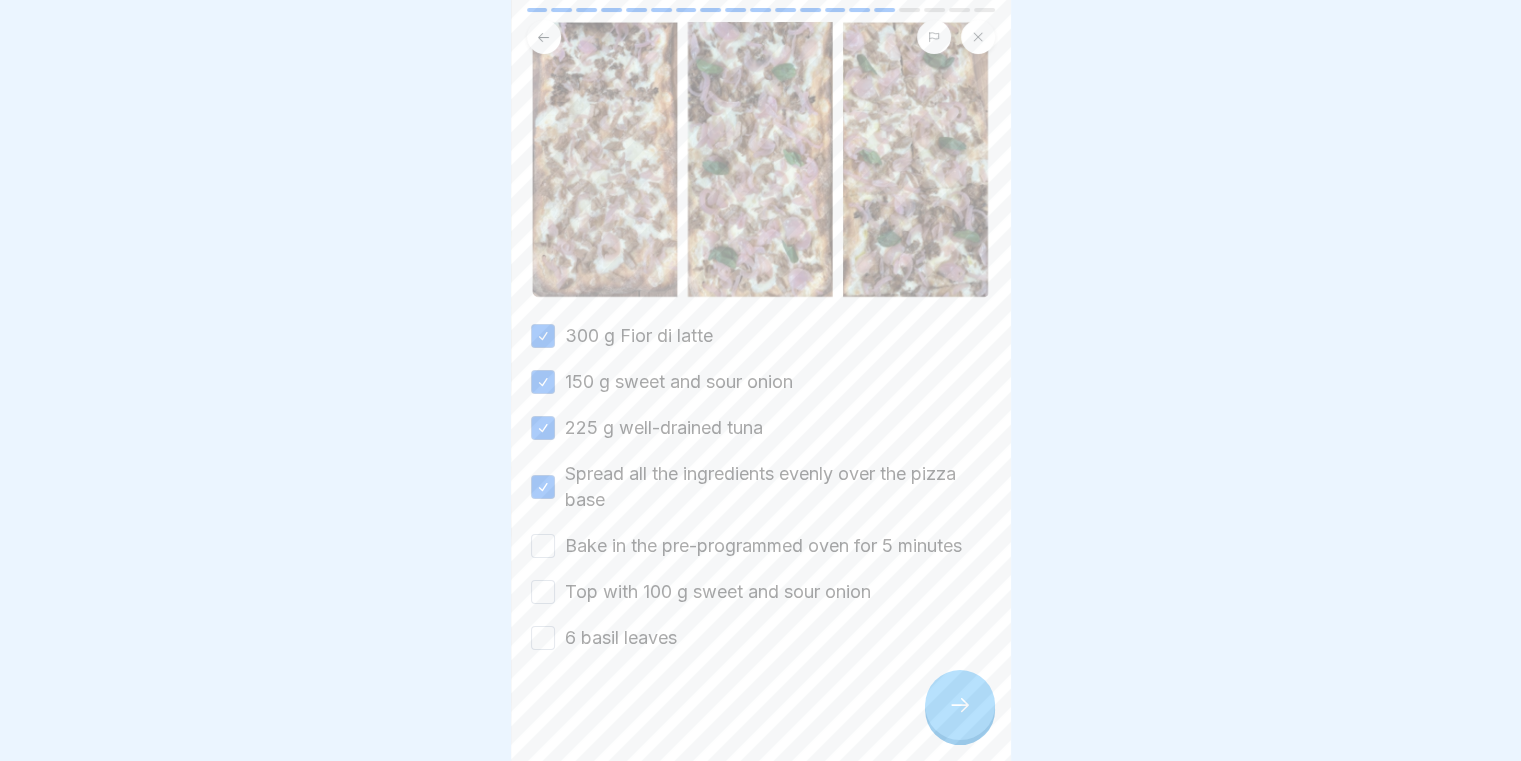 click on "Bake in the pre-programmed oven for 5 minutes" at bounding box center [543, 546] 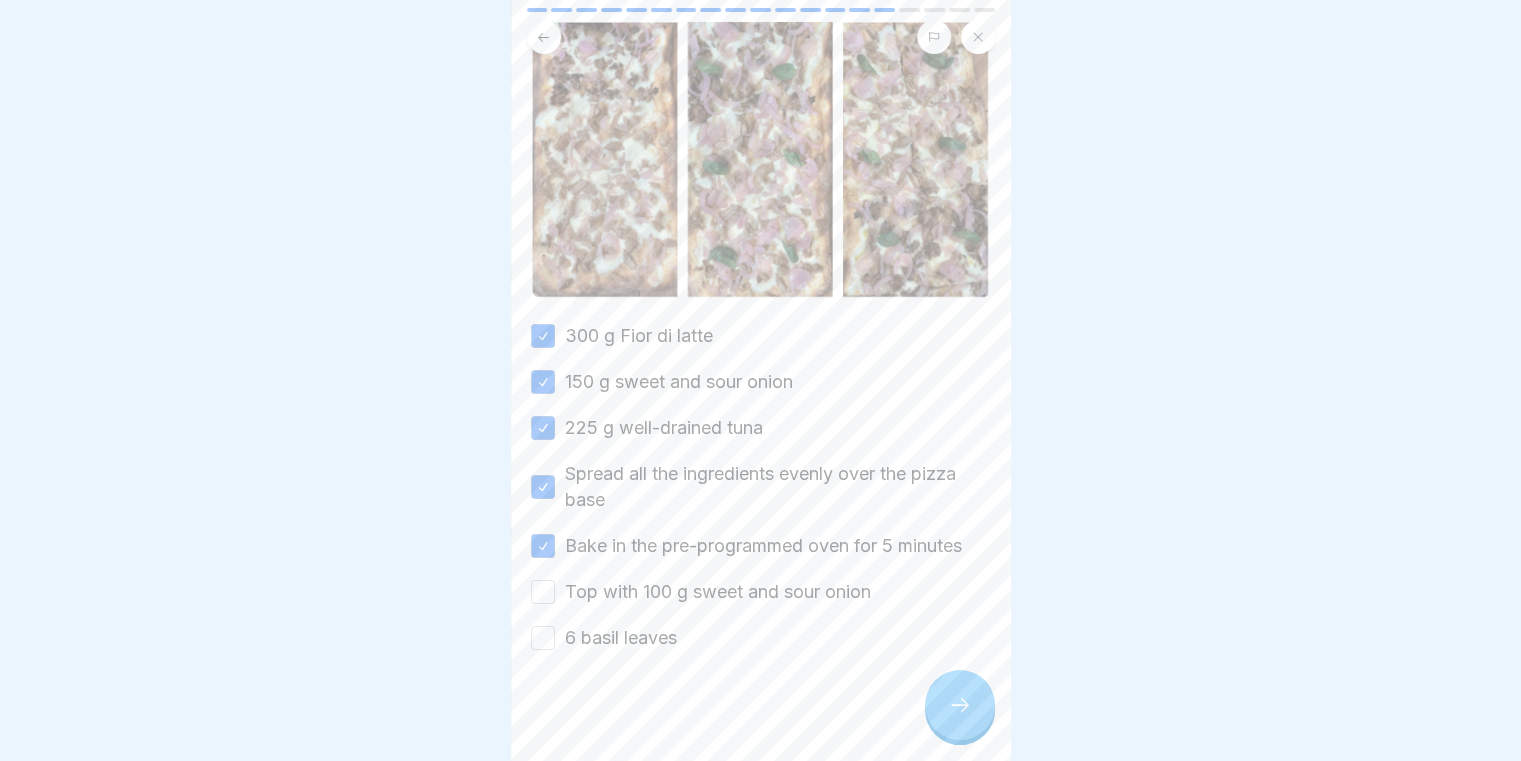 click on "Top with 100 g sweet and sour onion" at bounding box center (543, 592) 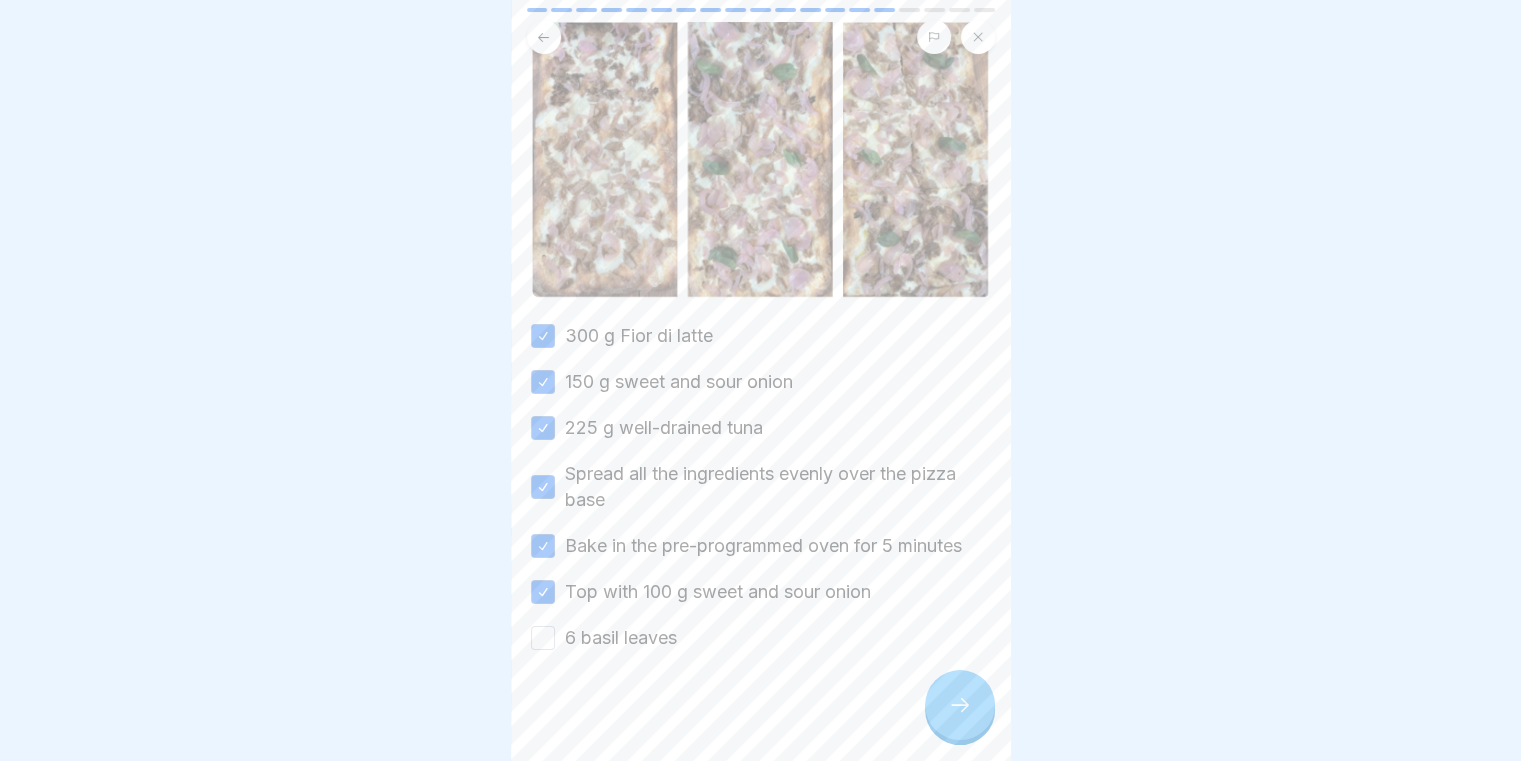 click on "6 basil leaves" at bounding box center [543, 638] 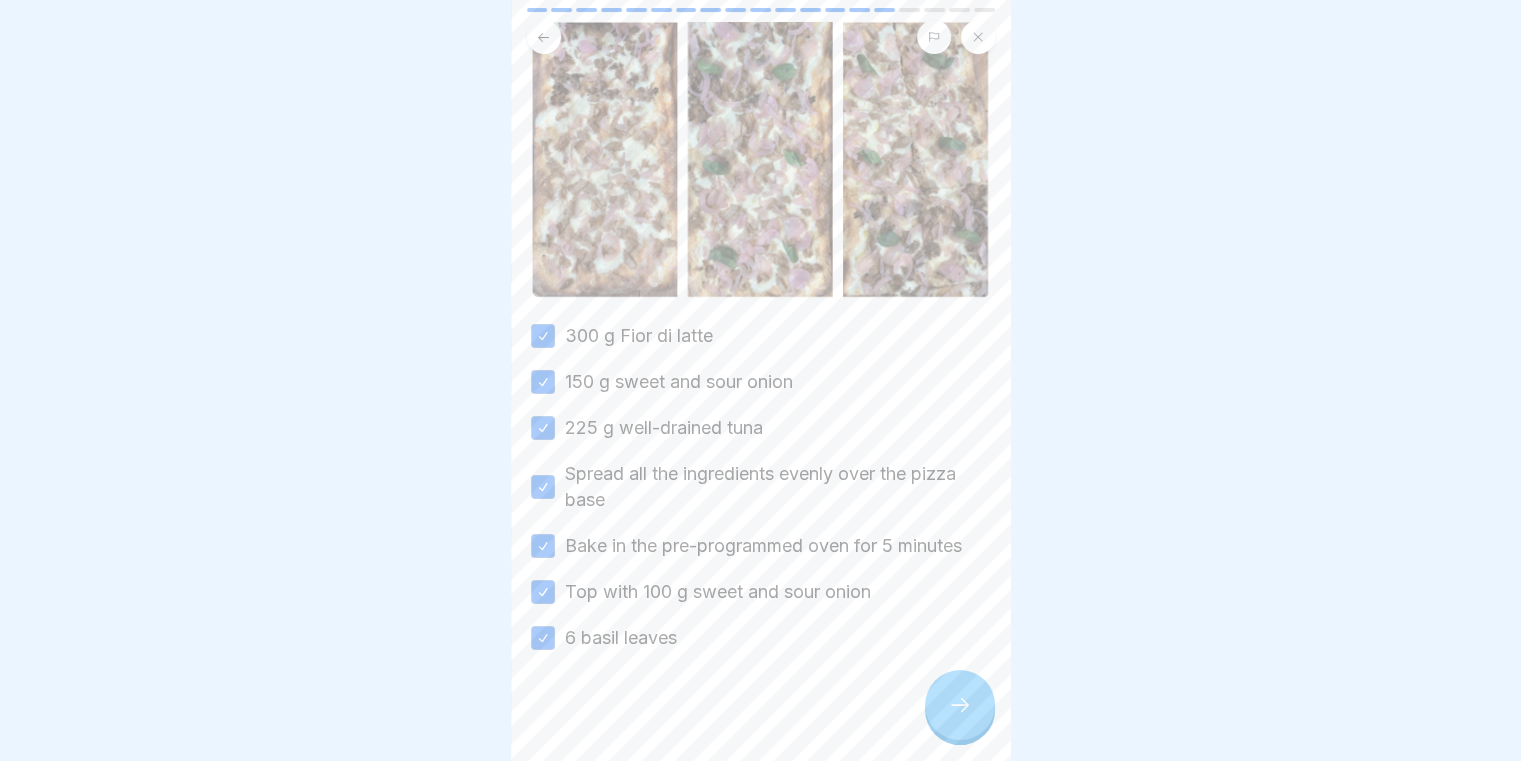 click at bounding box center (960, 705) 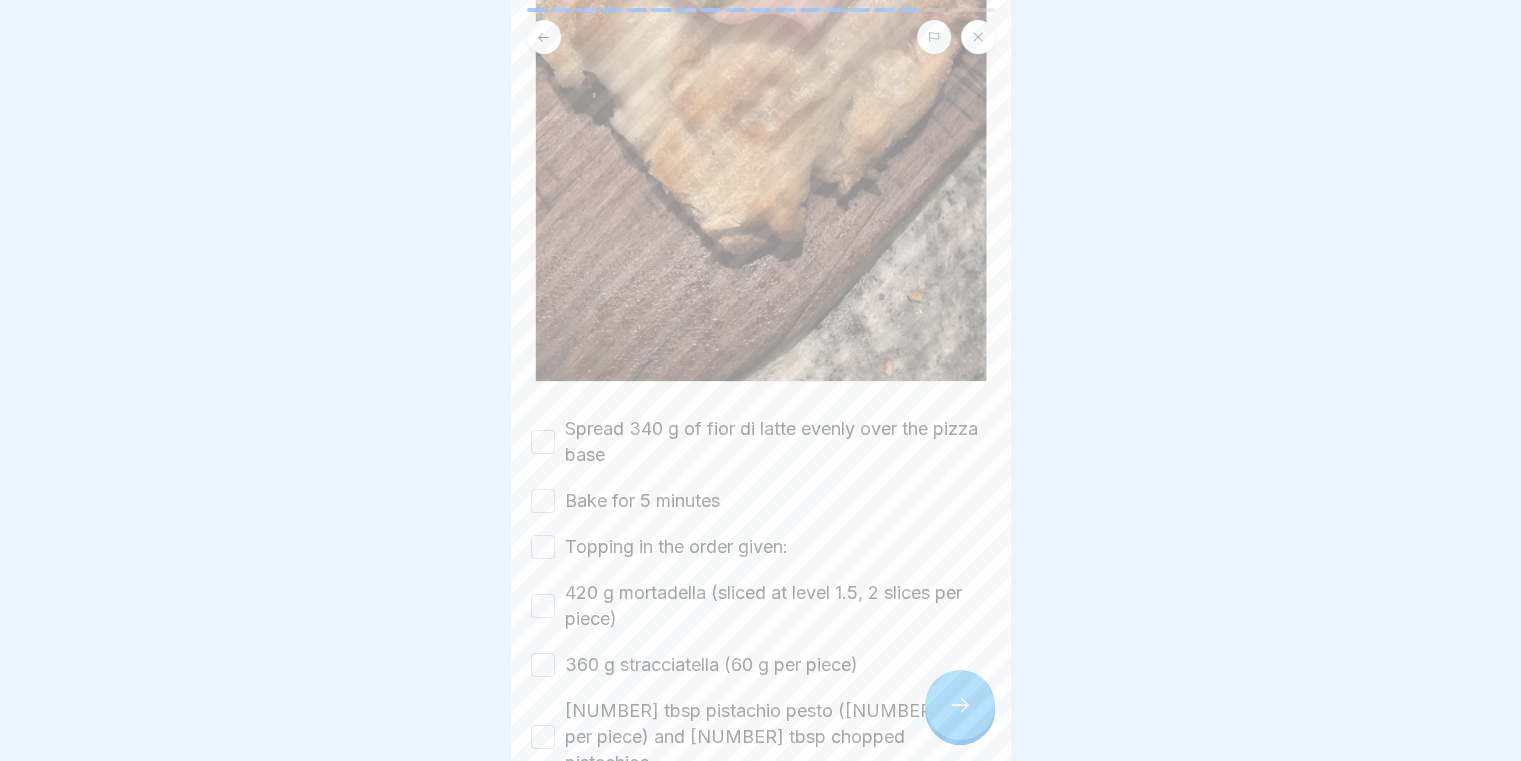 scroll, scrollTop: 878, scrollLeft: 0, axis: vertical 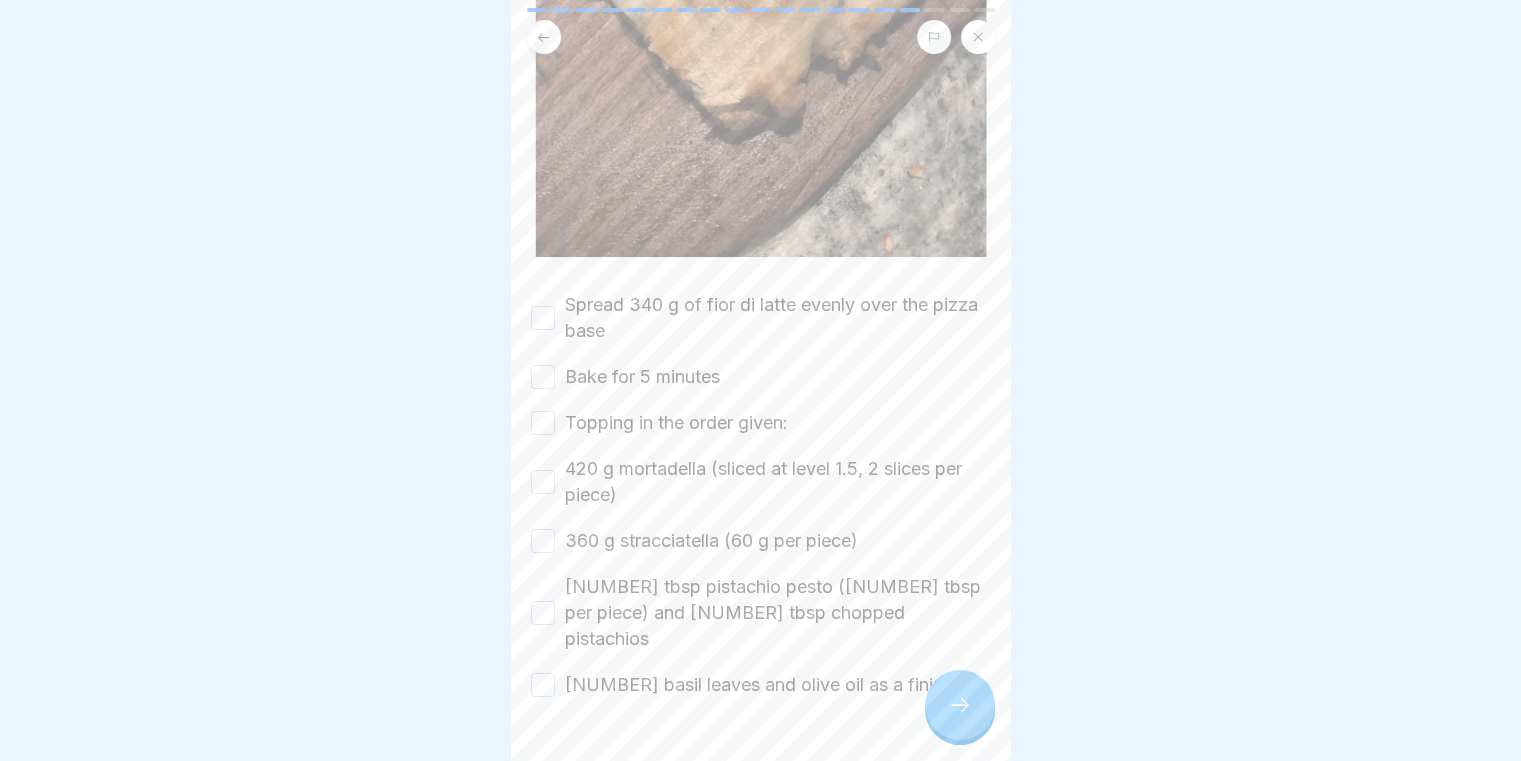 click on "Spread 340 g of fior di latte evenly over the pizza base" at bounding box center [543, 318] 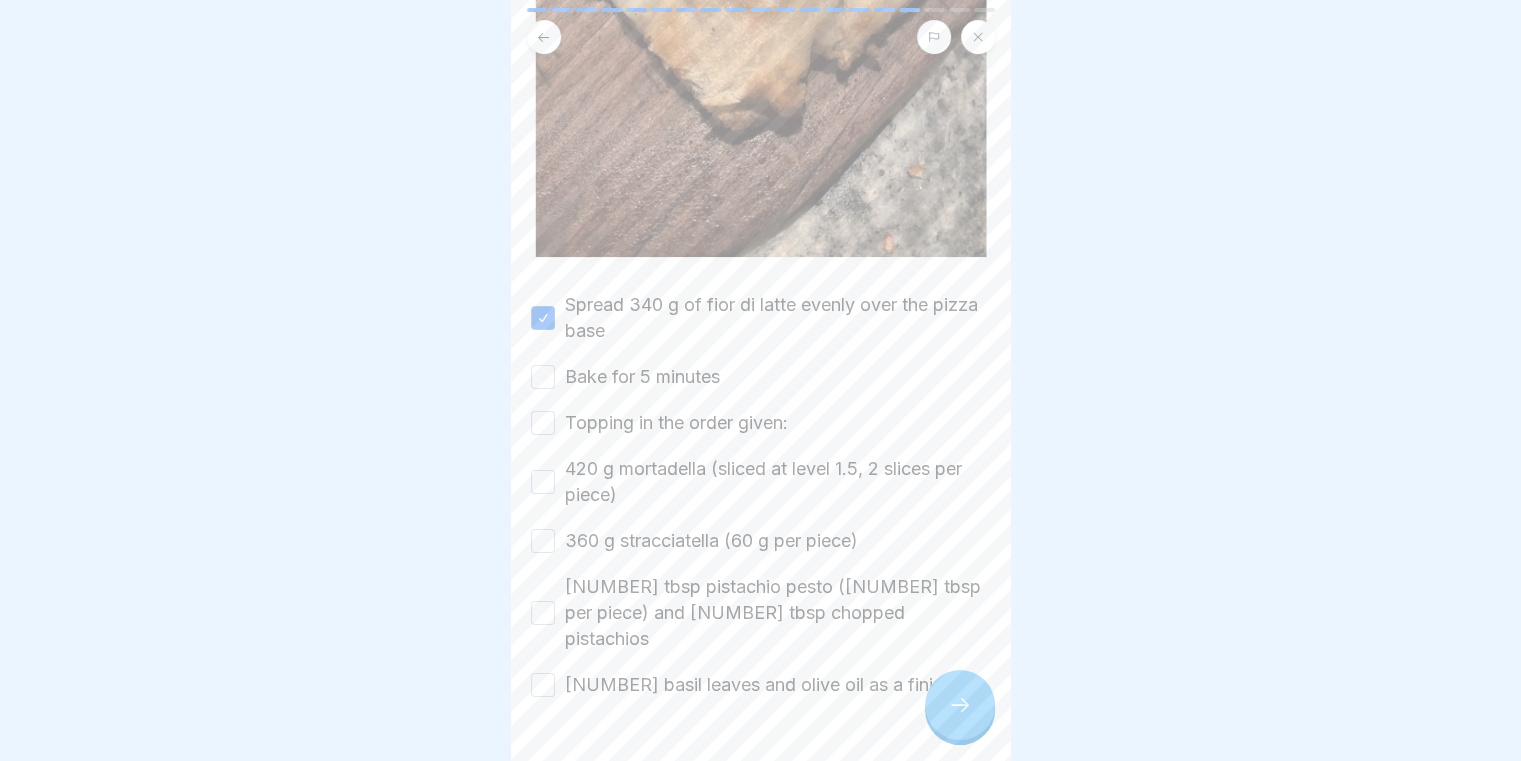click on "Bake for 5 minutes" at bounding box center (543, 377) 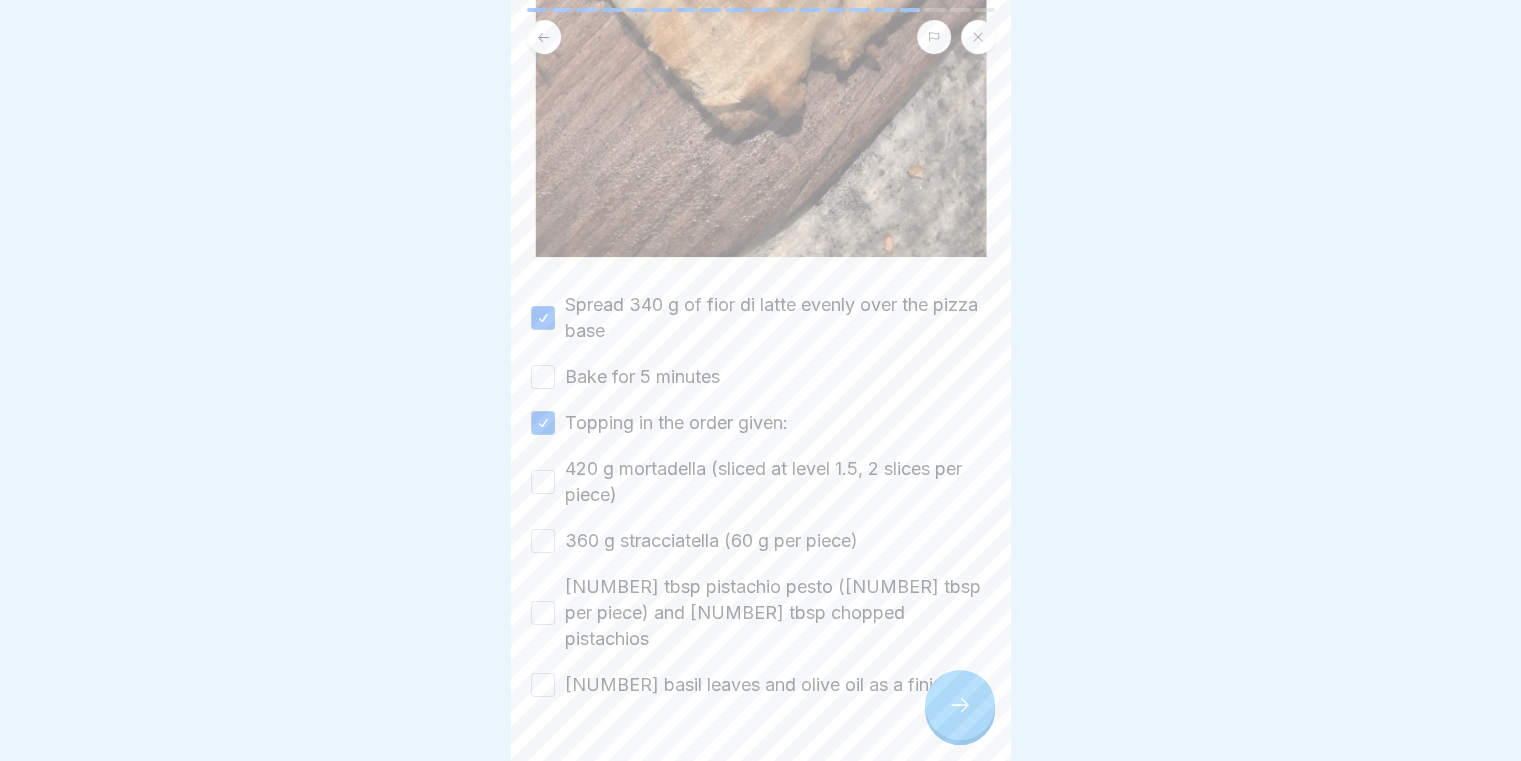 click on "Bake for 5 minutes" at bounding box center (543, 377) 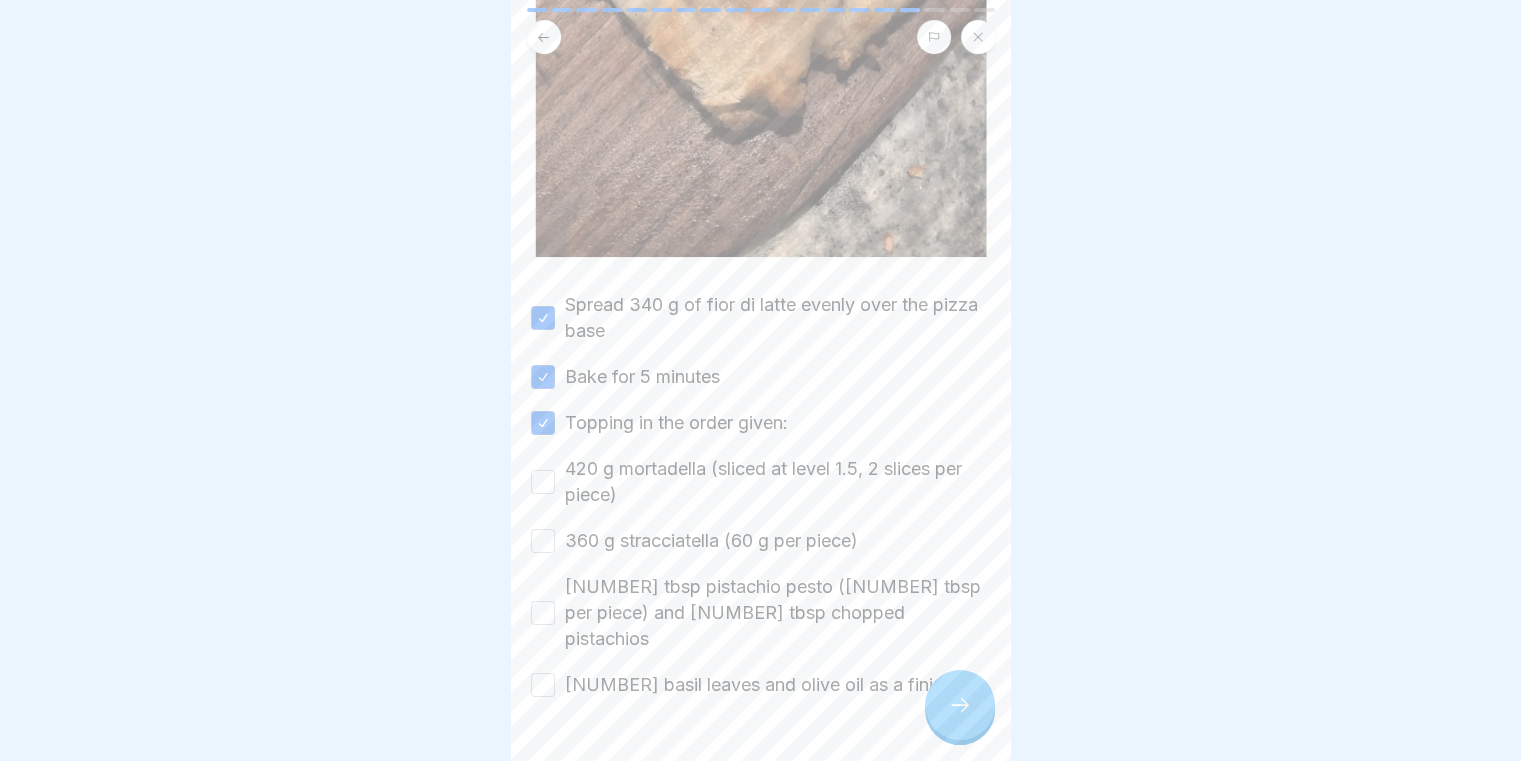 click on "420 g mortadella (sliced at level 1.5, 2 slices per piece)" at bounding box center (543, 482) 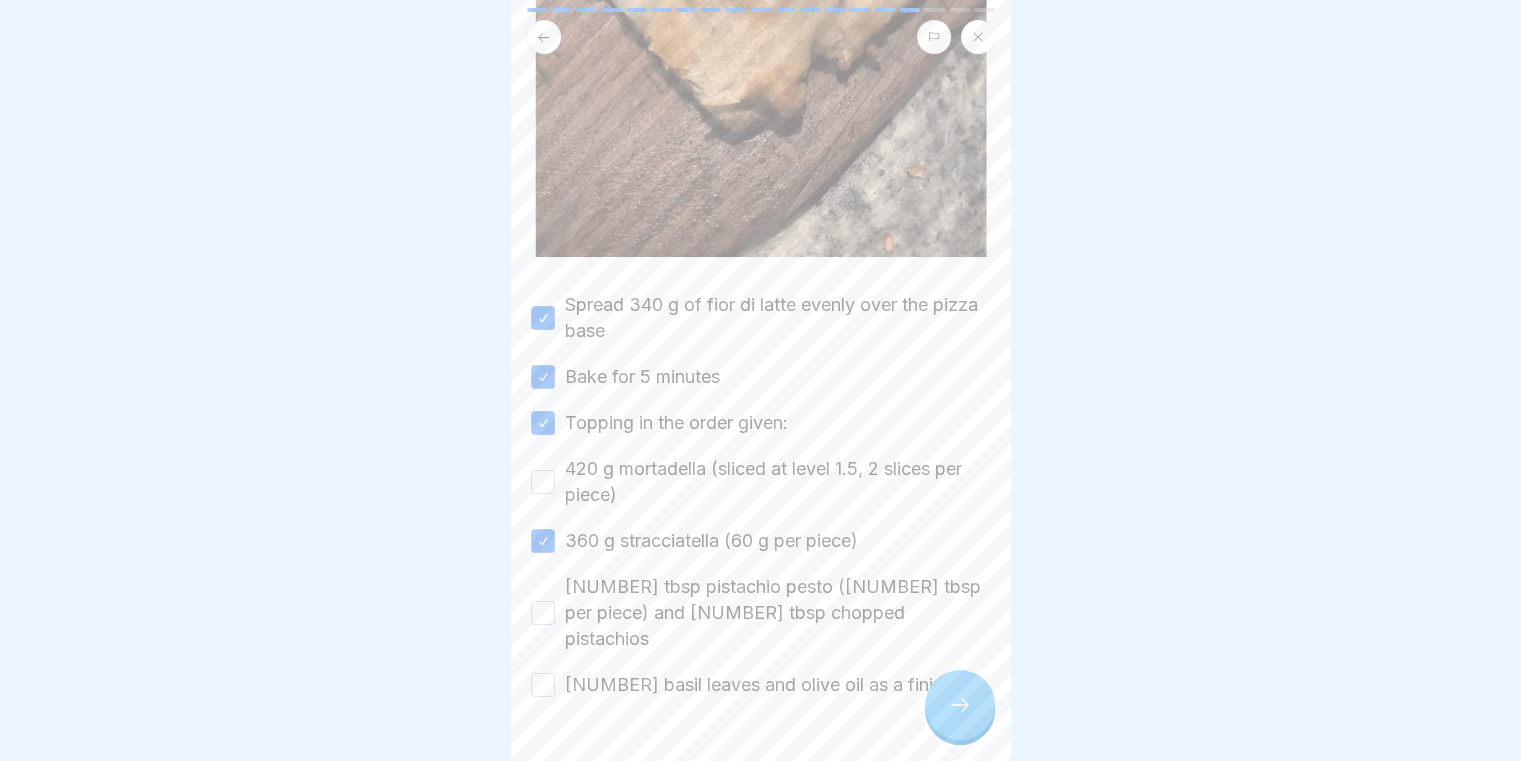 click on "420 g mortadella (sliced at level 1.5, 2 slices per piece)" at bounding box center [543, 482] 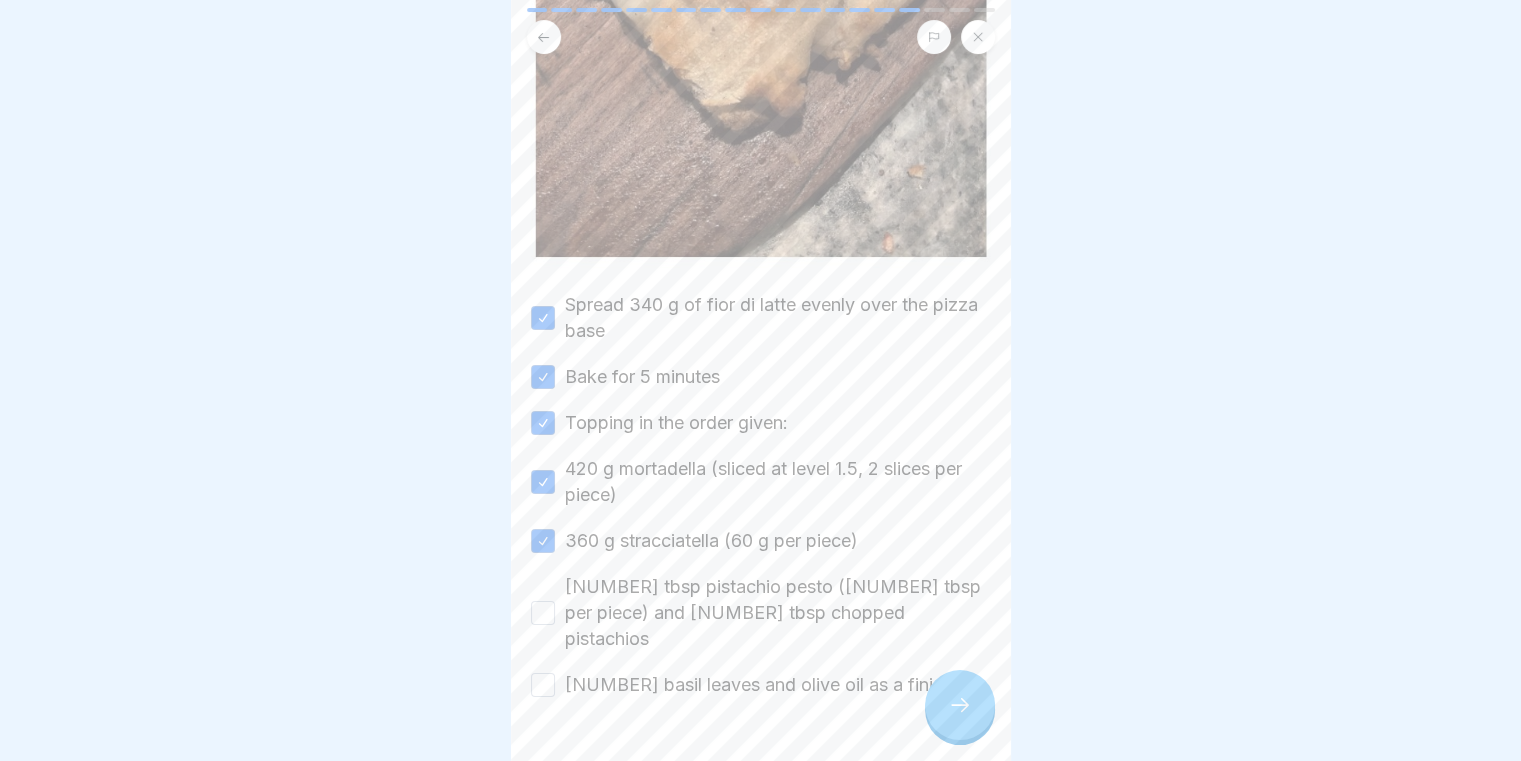 click on "12 tbsp pistachio pesto (2 tbsp per piece) and 3 tbsp chopped pistachios" at bounding box center (543, 613) 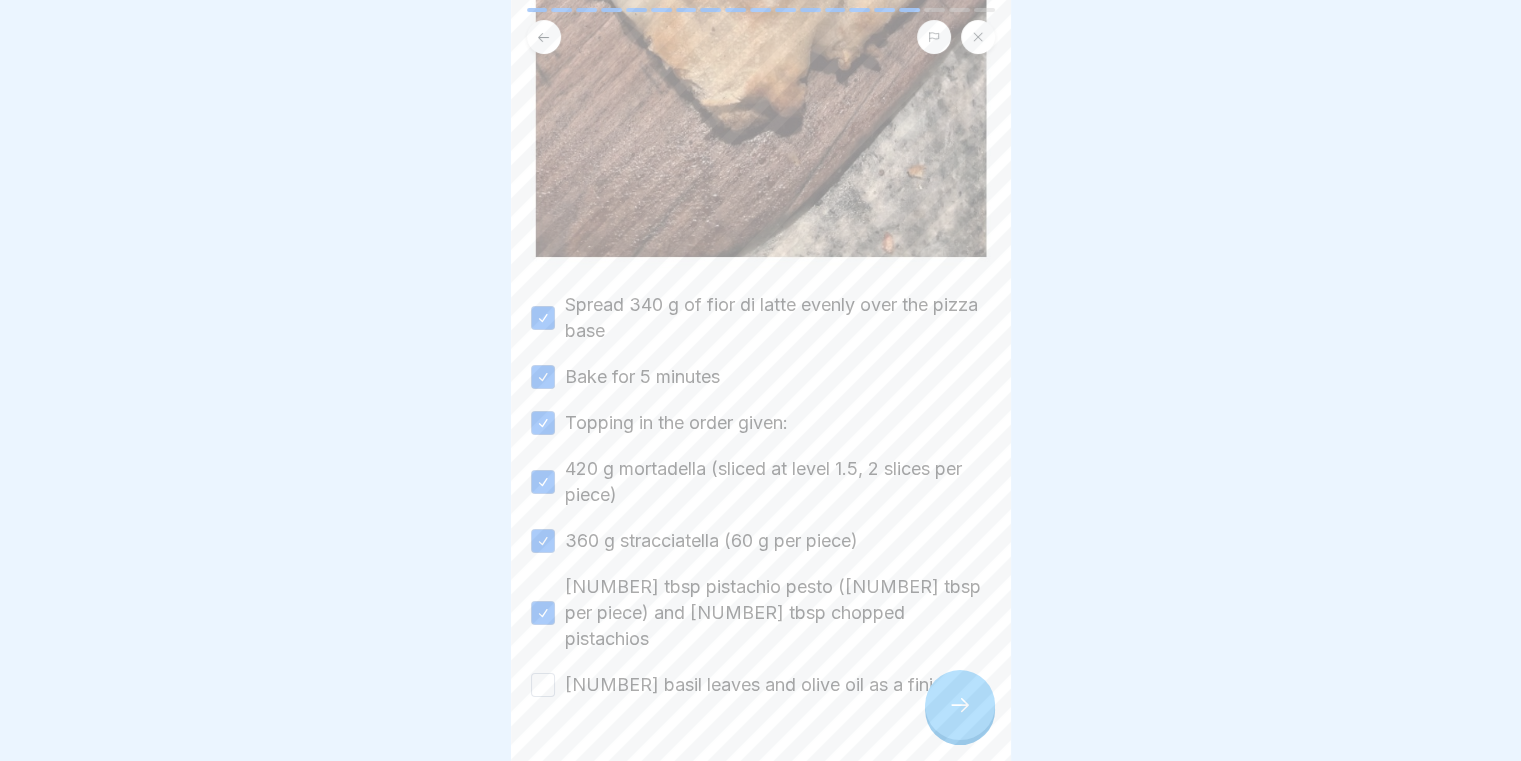 click on "6 basil leaves and olive oil as a finish" at bounding box center [543, 685] 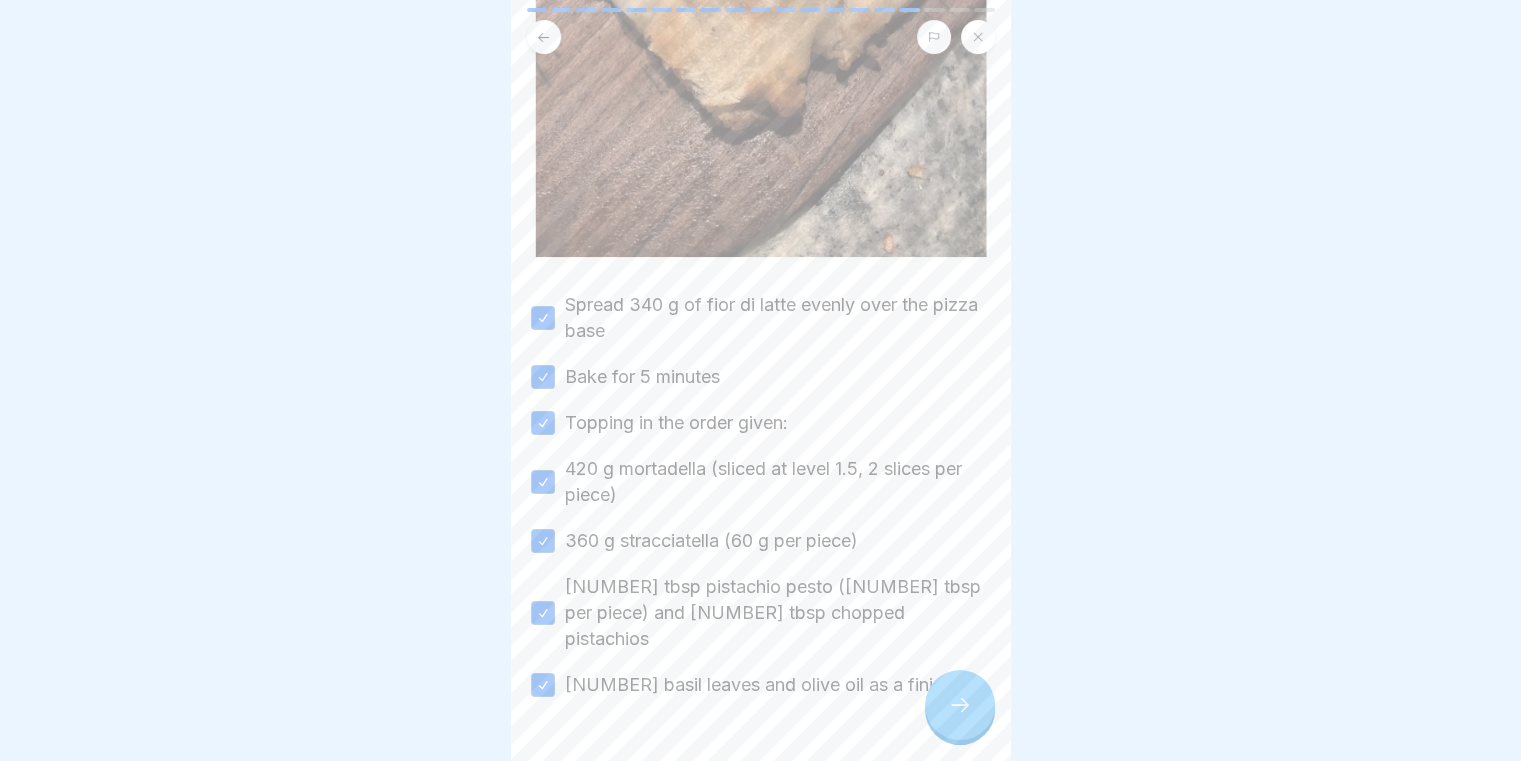click at bounding box center [960, 705] 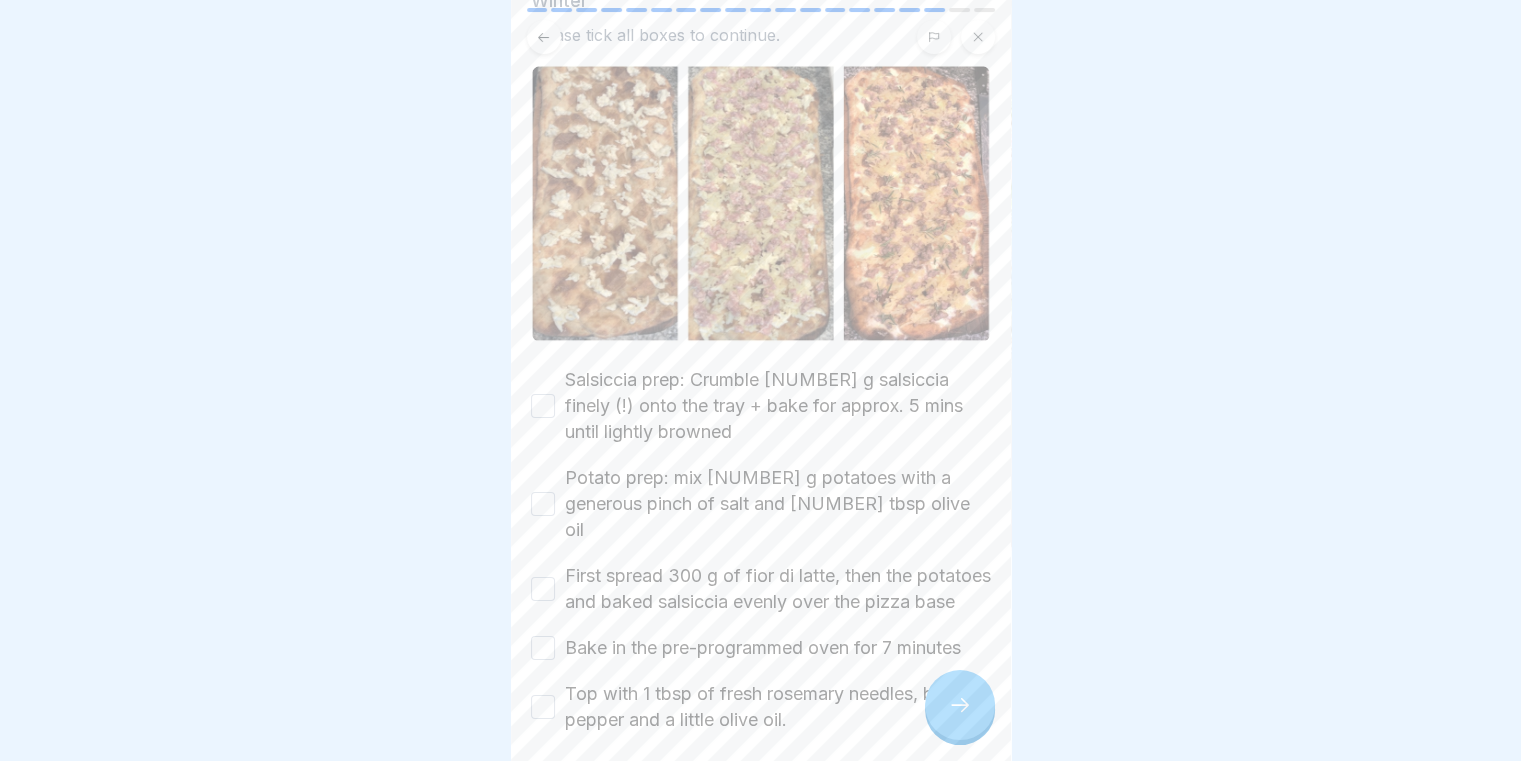 scroll, scrollTop: 219, scrollLeft: 0, axis: vertical 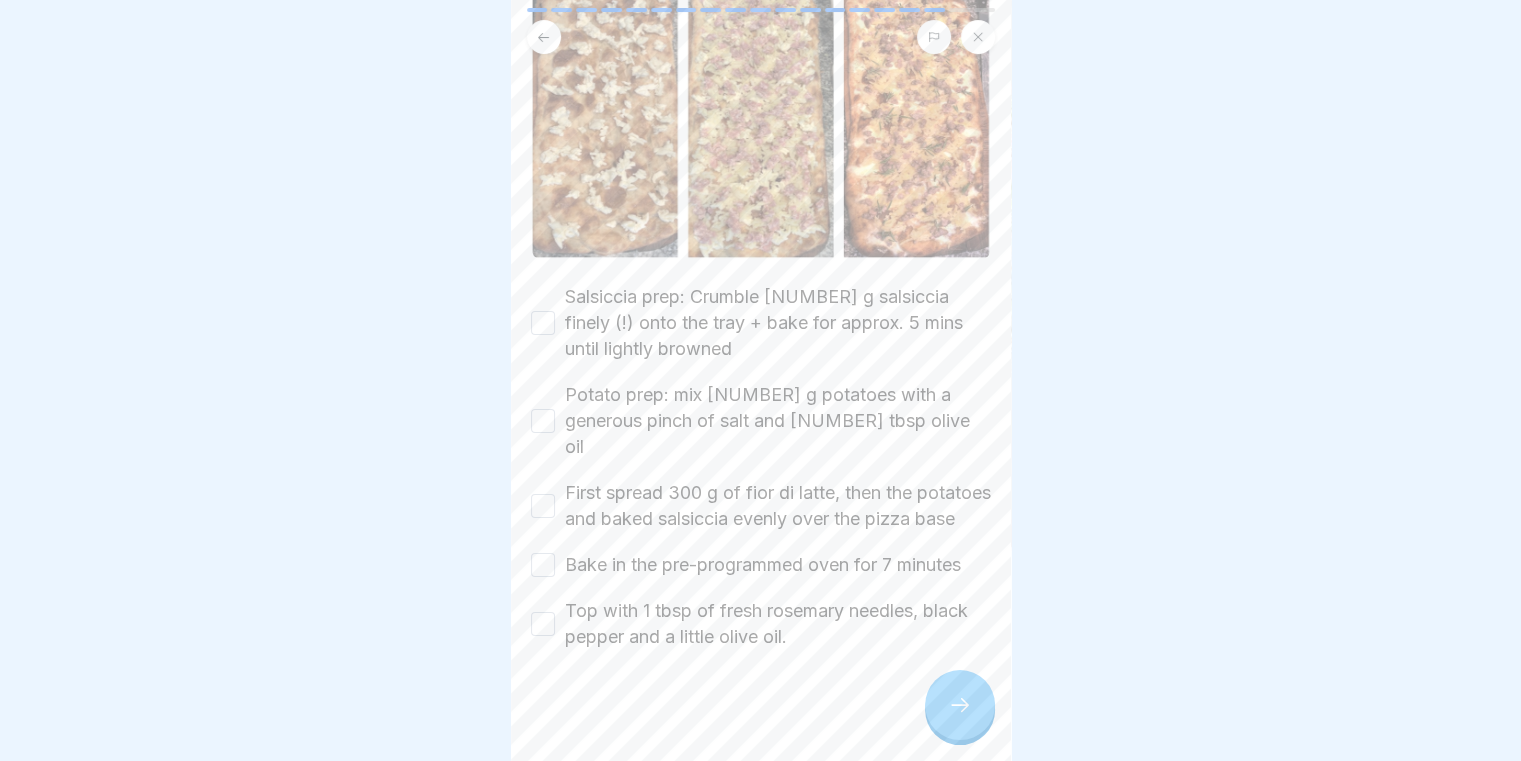 click on "Salsiccia prep: Crumble 225 g salsiccia finely (!) onto the tray + bake for approx. 5 mins until lightly browned" at bounding box center (543, 323) 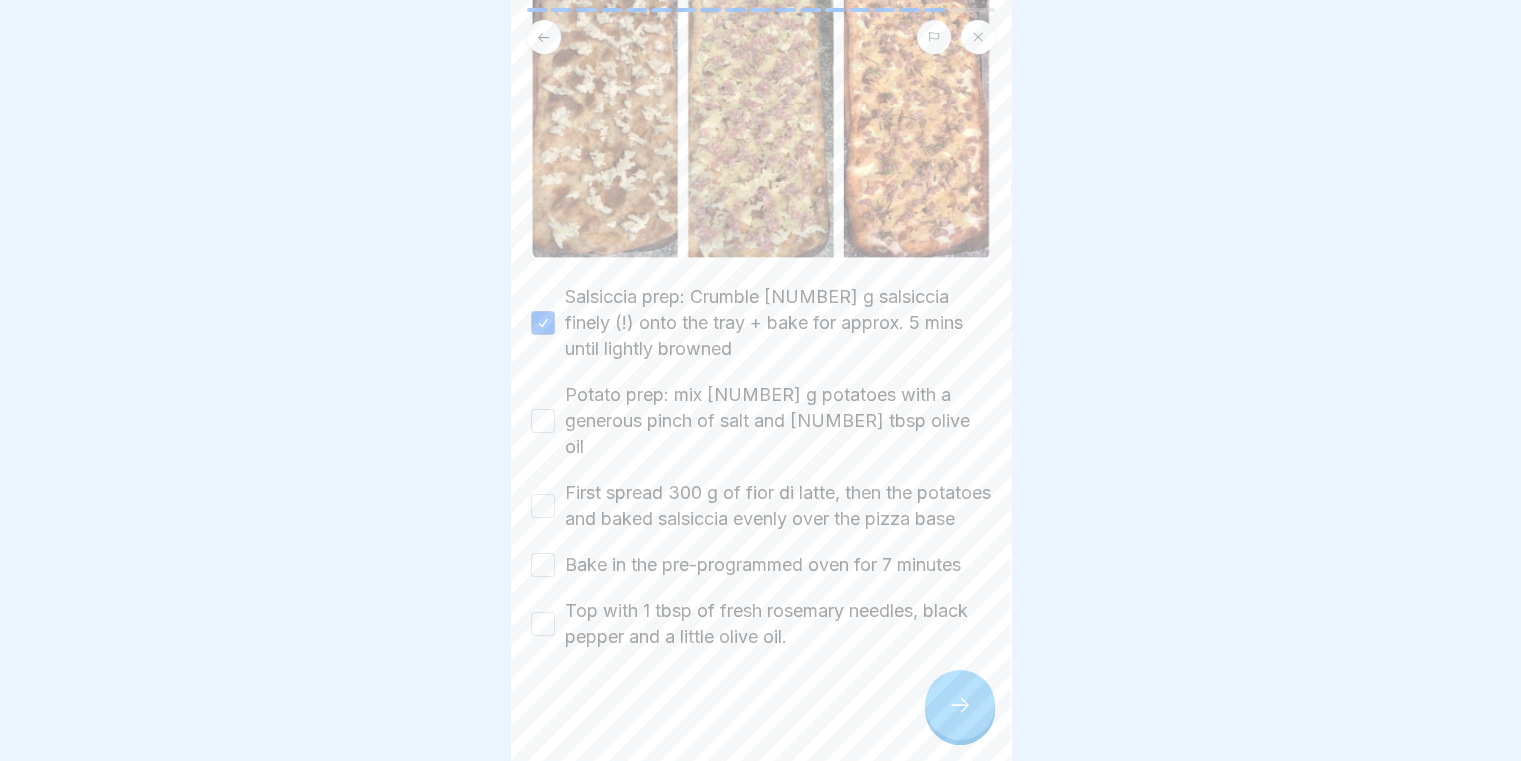 click on "Potato prep: mix 450 g potatoes with a generous pinch of salt and 3 tbsp olive oil" at bounding box center (543, 421) 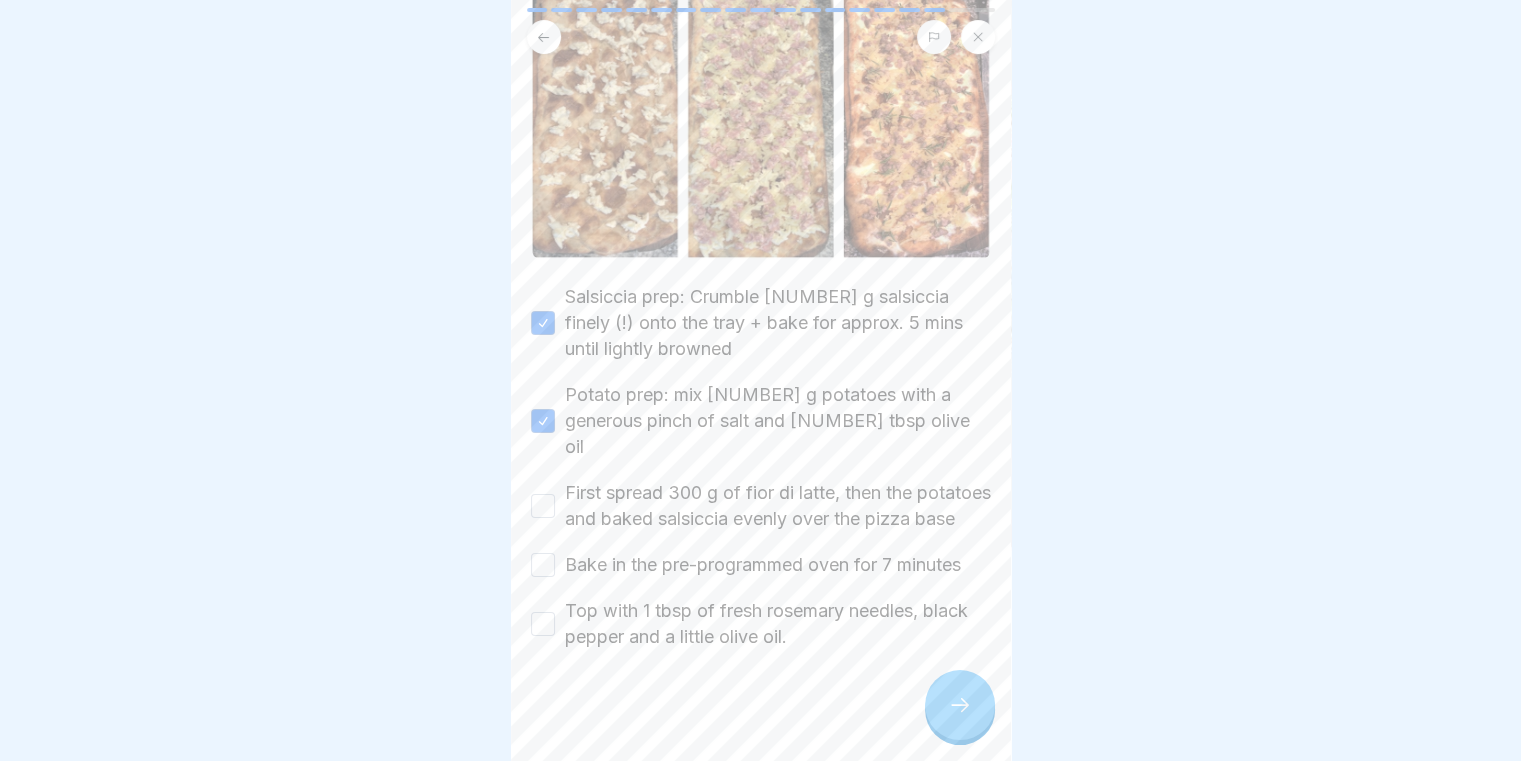 click on "First spread 300 g of fior di latte, then the potatoes and baked salsiccia evenly over the pizza base" at bounding box center (543, 506) 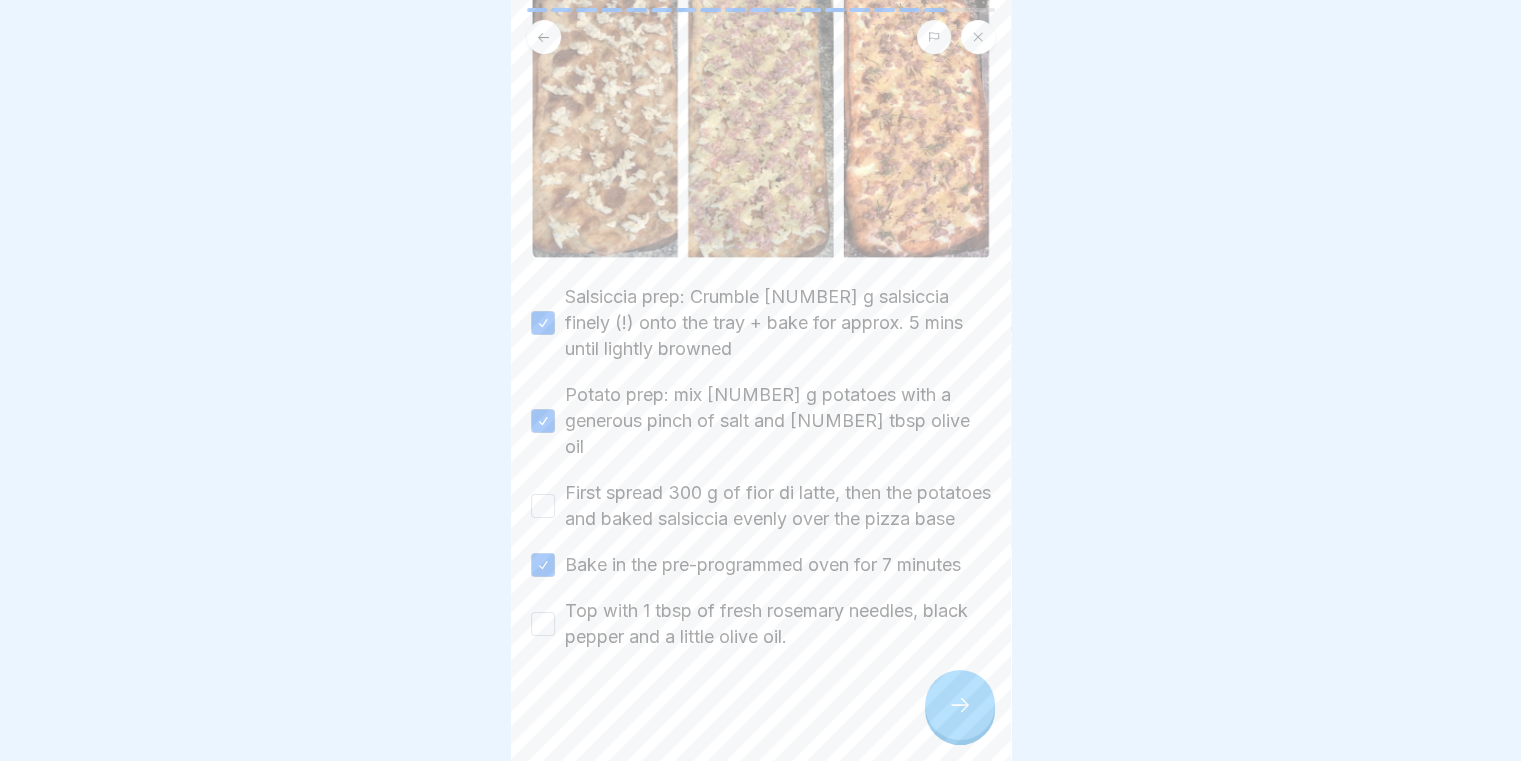 click on "First spread 300 g of fior di latte, then the potatoes and baked salsiccia evenly over the pizza base" at bounding box center (543, 506) 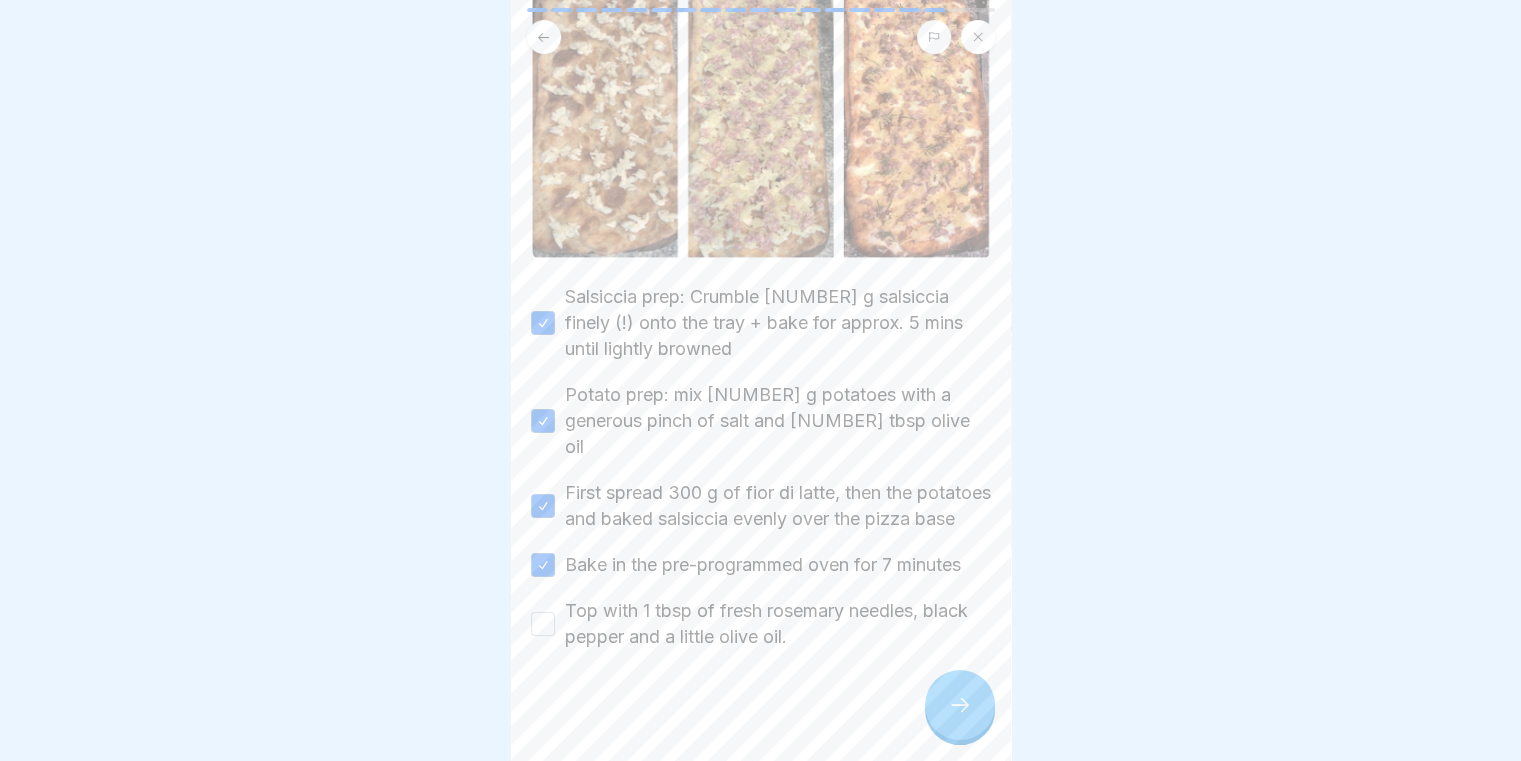 click on "Top with 1 tbsp of fresh rosemary needles, black pepper and a little olive oil." at bounding box center [761, 624] 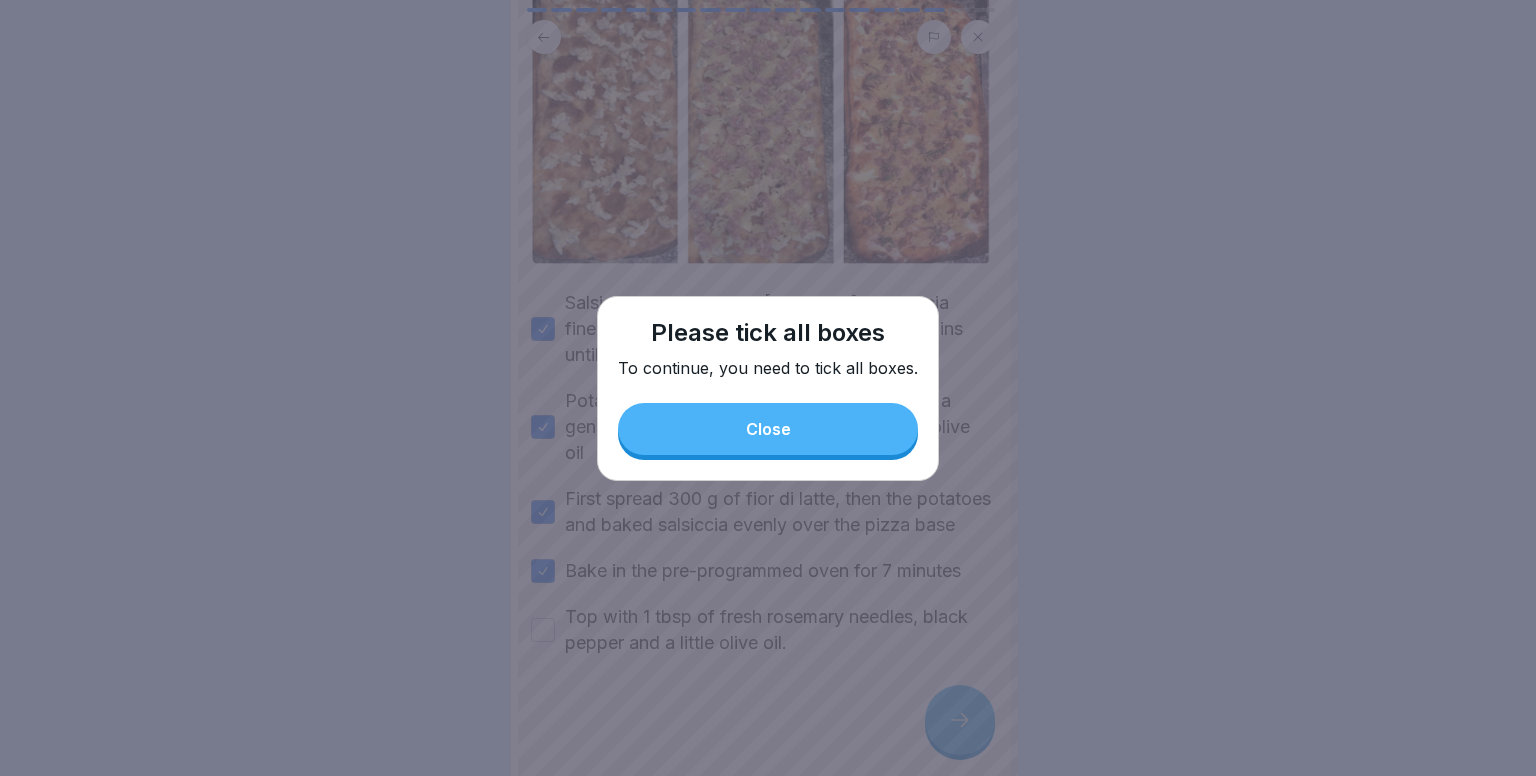 click on "Close" at bounding box center [768, 429] 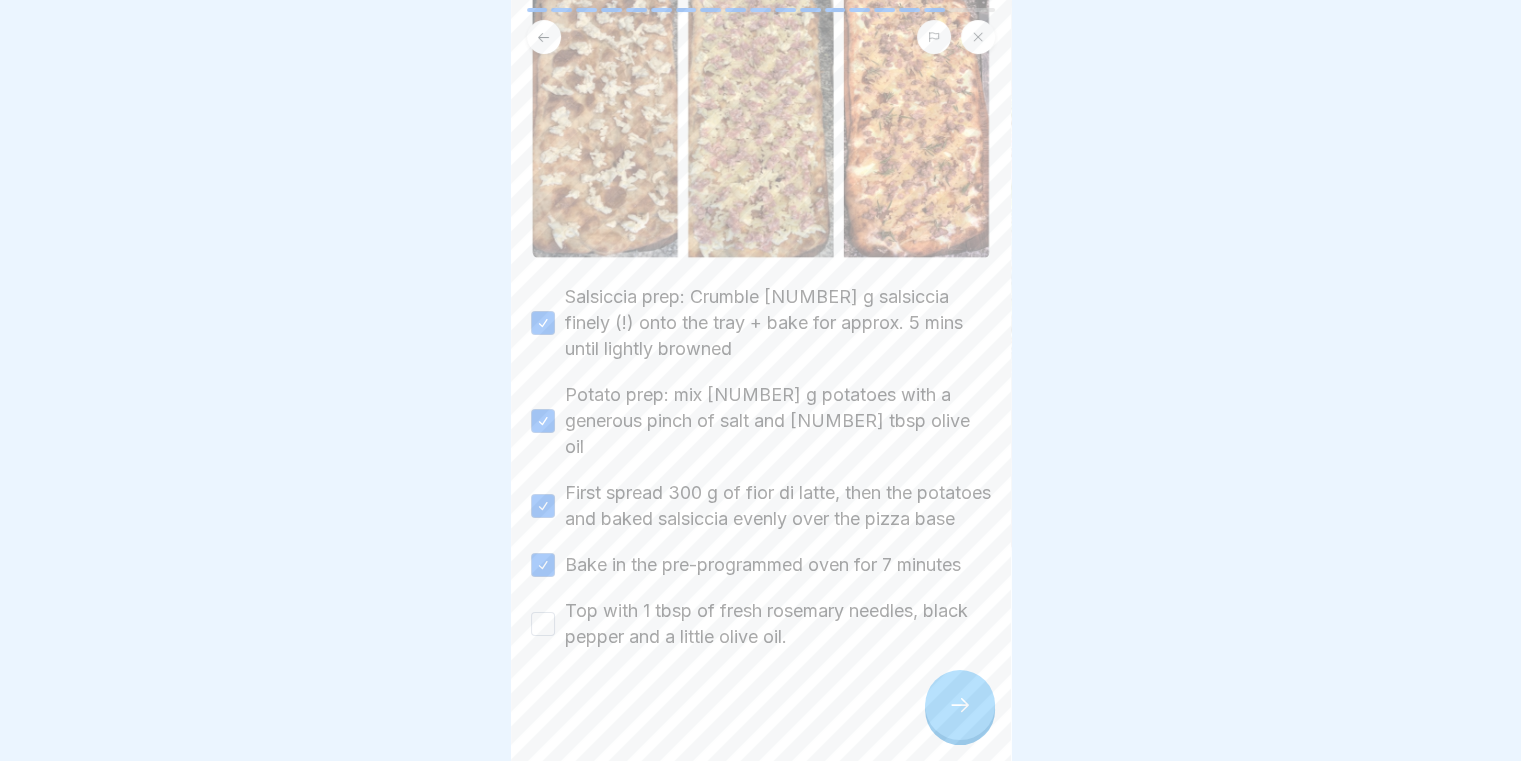 click on "Top with 1 tbsp of fresh rosemary needles, black pepper and a little olive oil." at bounding box center (543, 624) 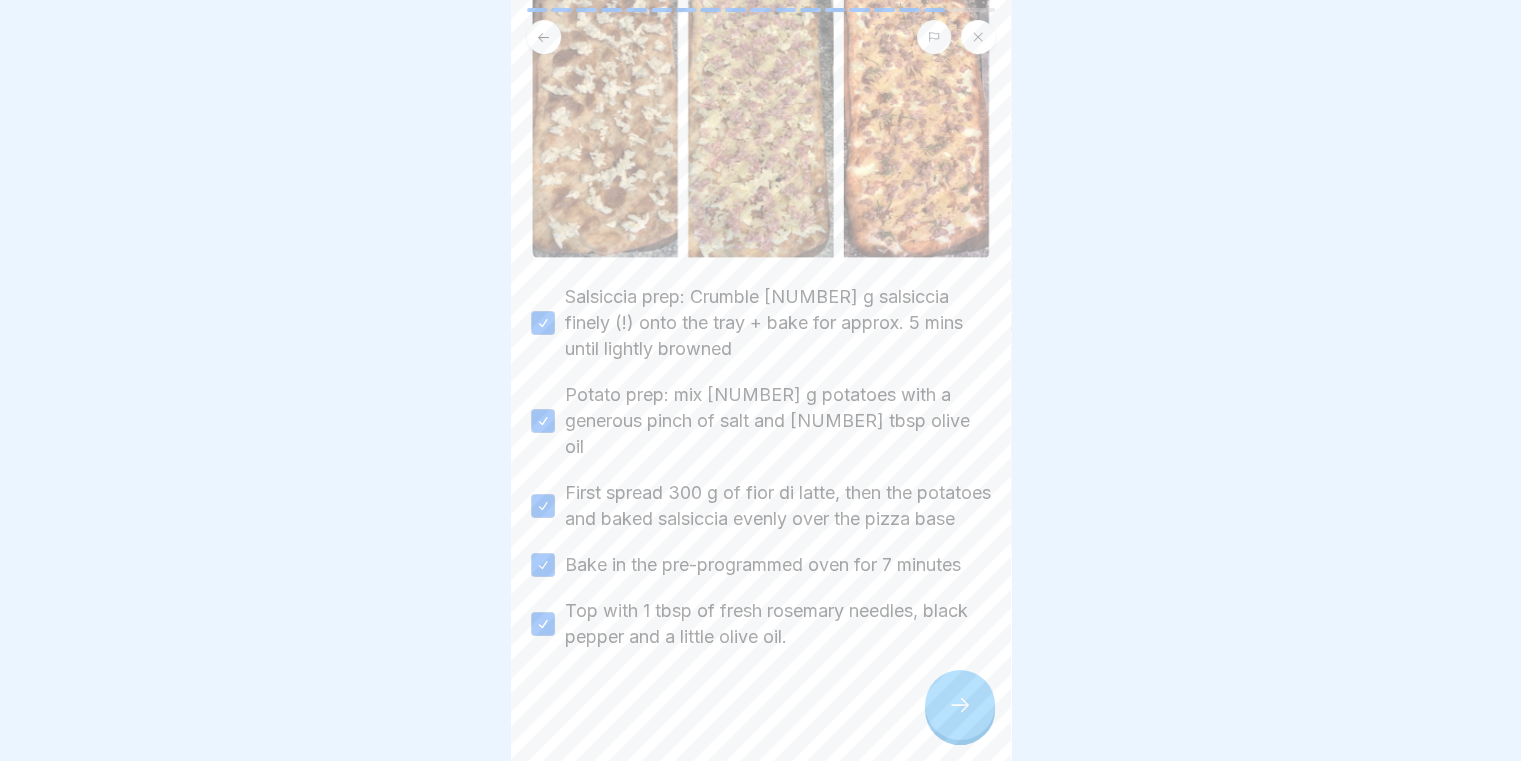click at bounding box center (960, 705) 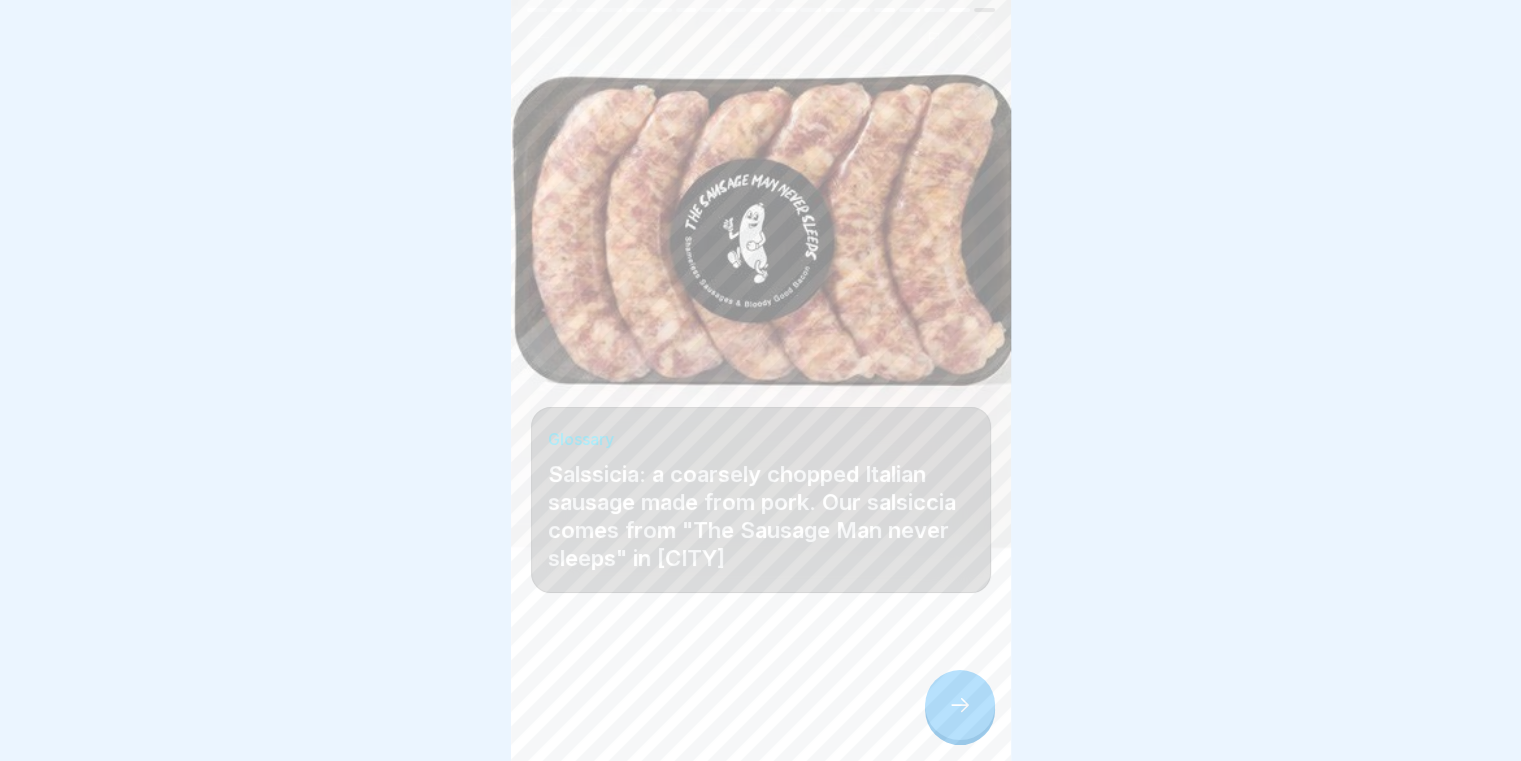scroll, scrollTop: 15, scrollLeft: 0, axis: vertical 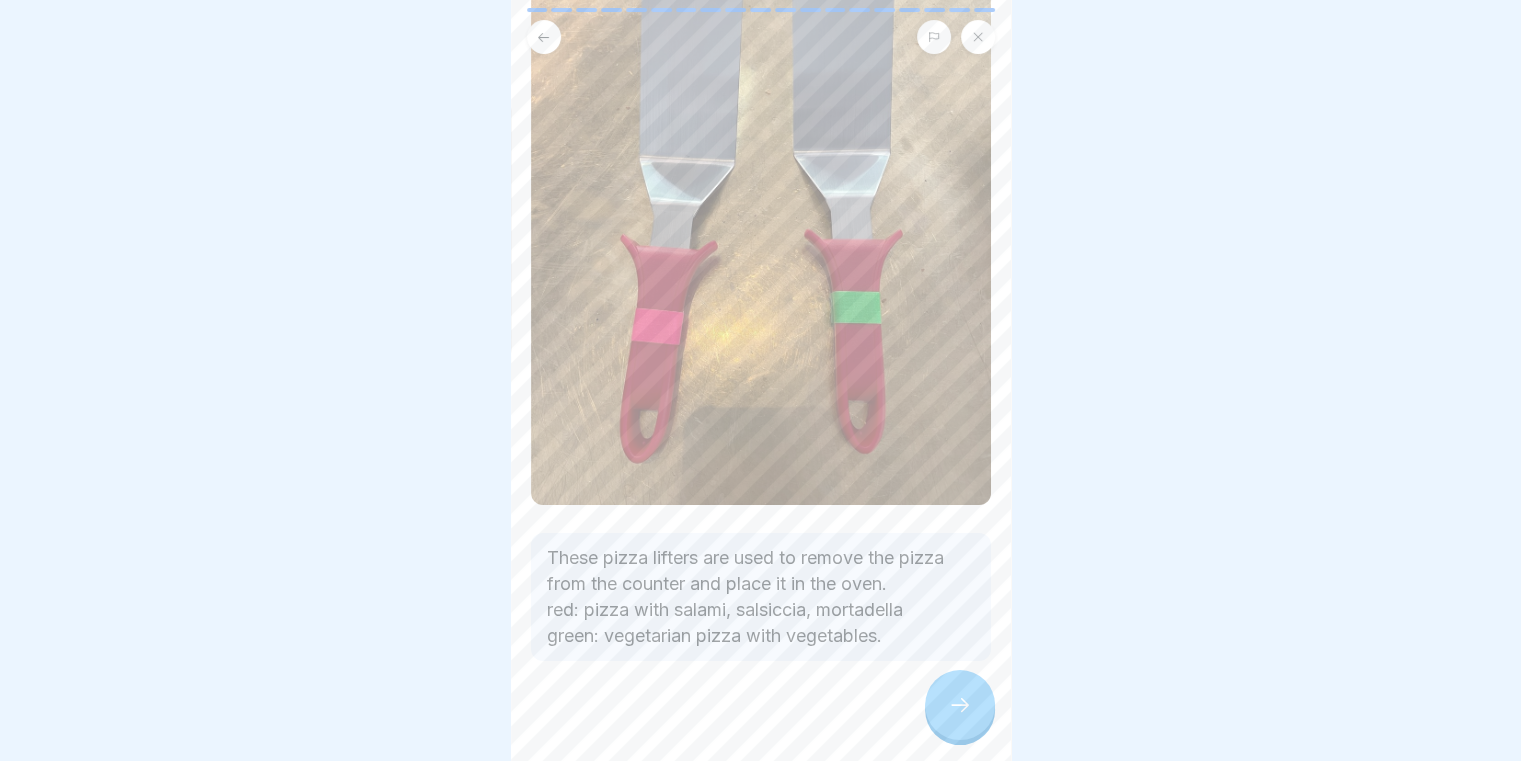 click at bounding box center (960, 705) 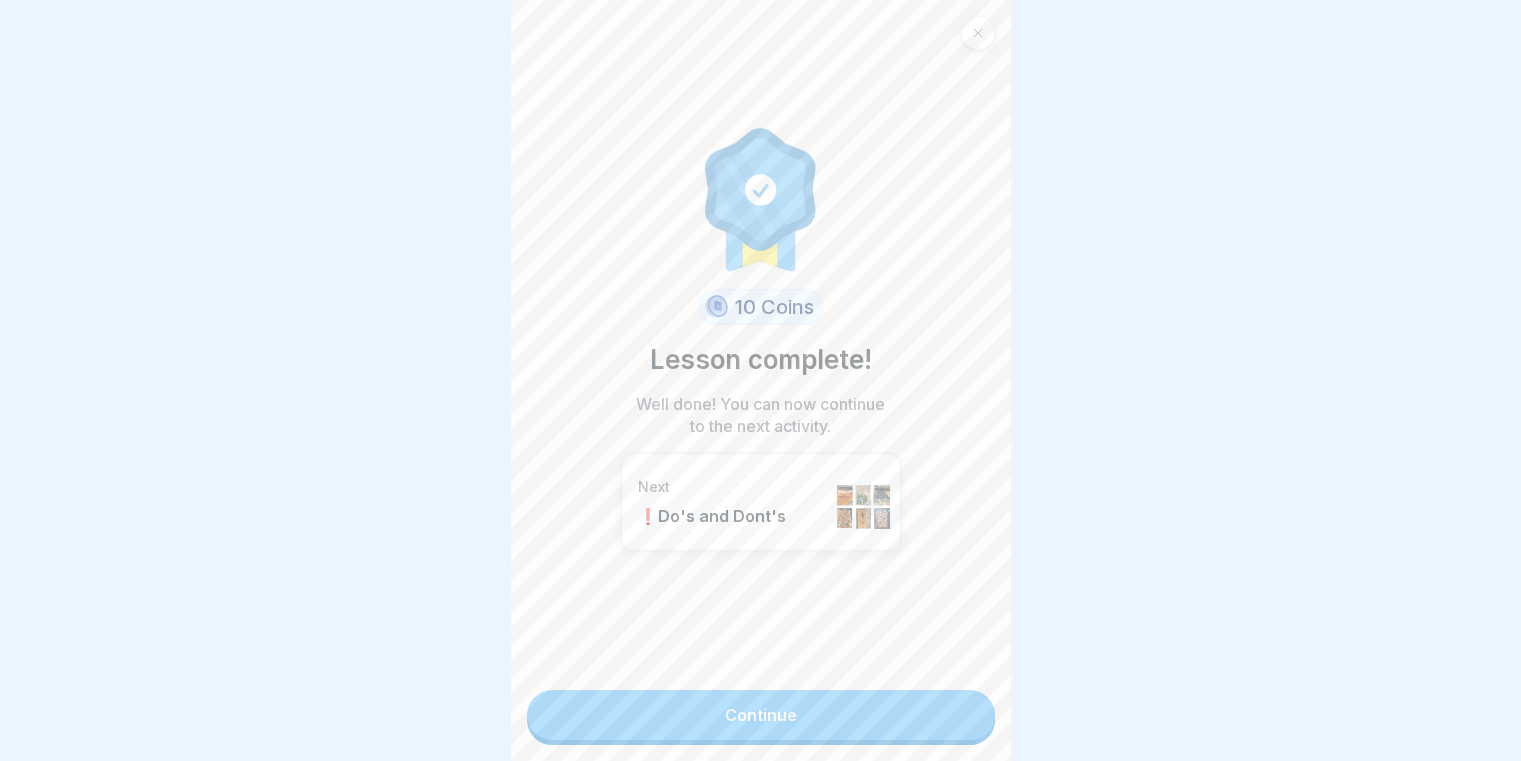 click on "Continue" at bounding box center [761, 715] 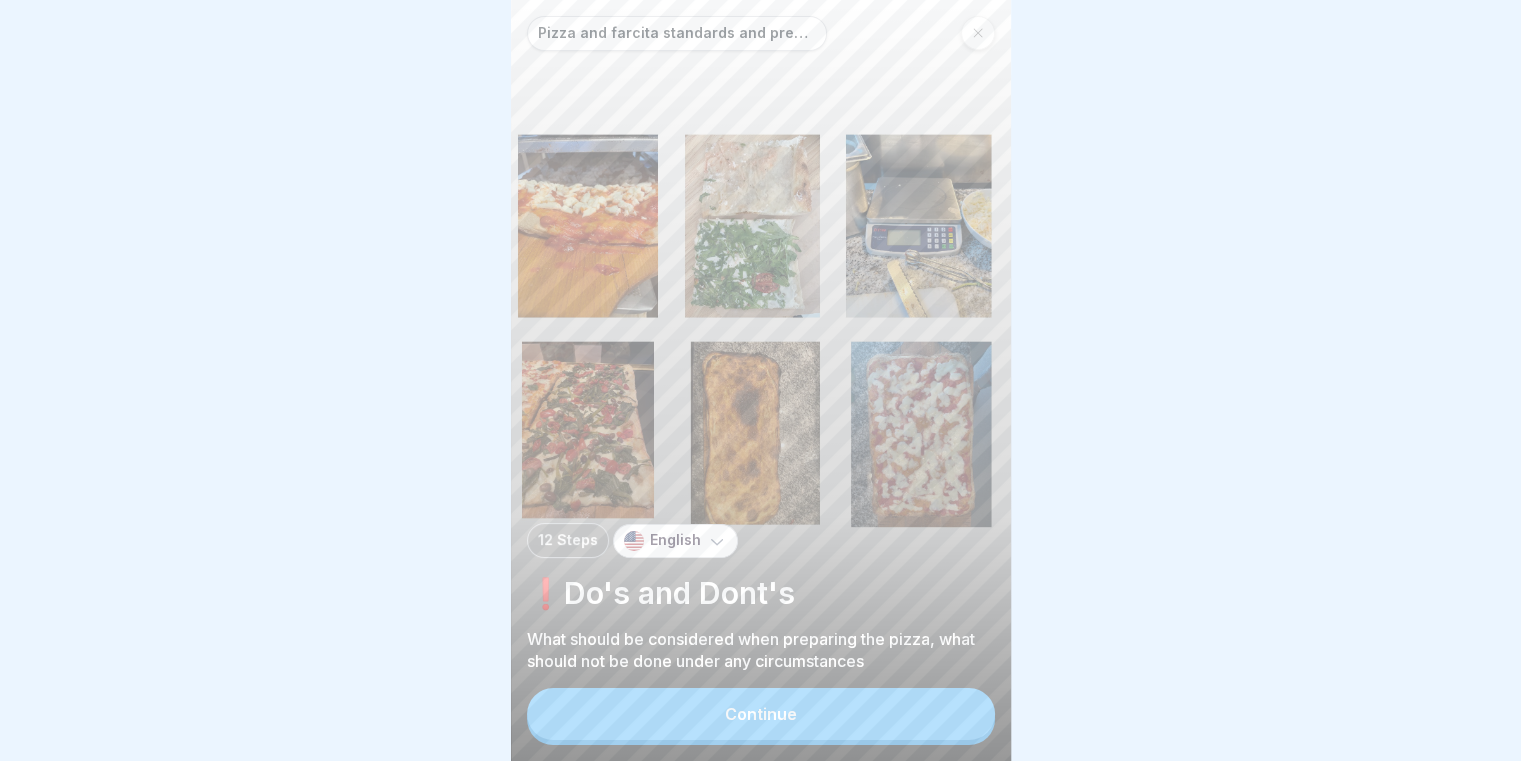 click on "Continue" at bounding box center (761, 714) 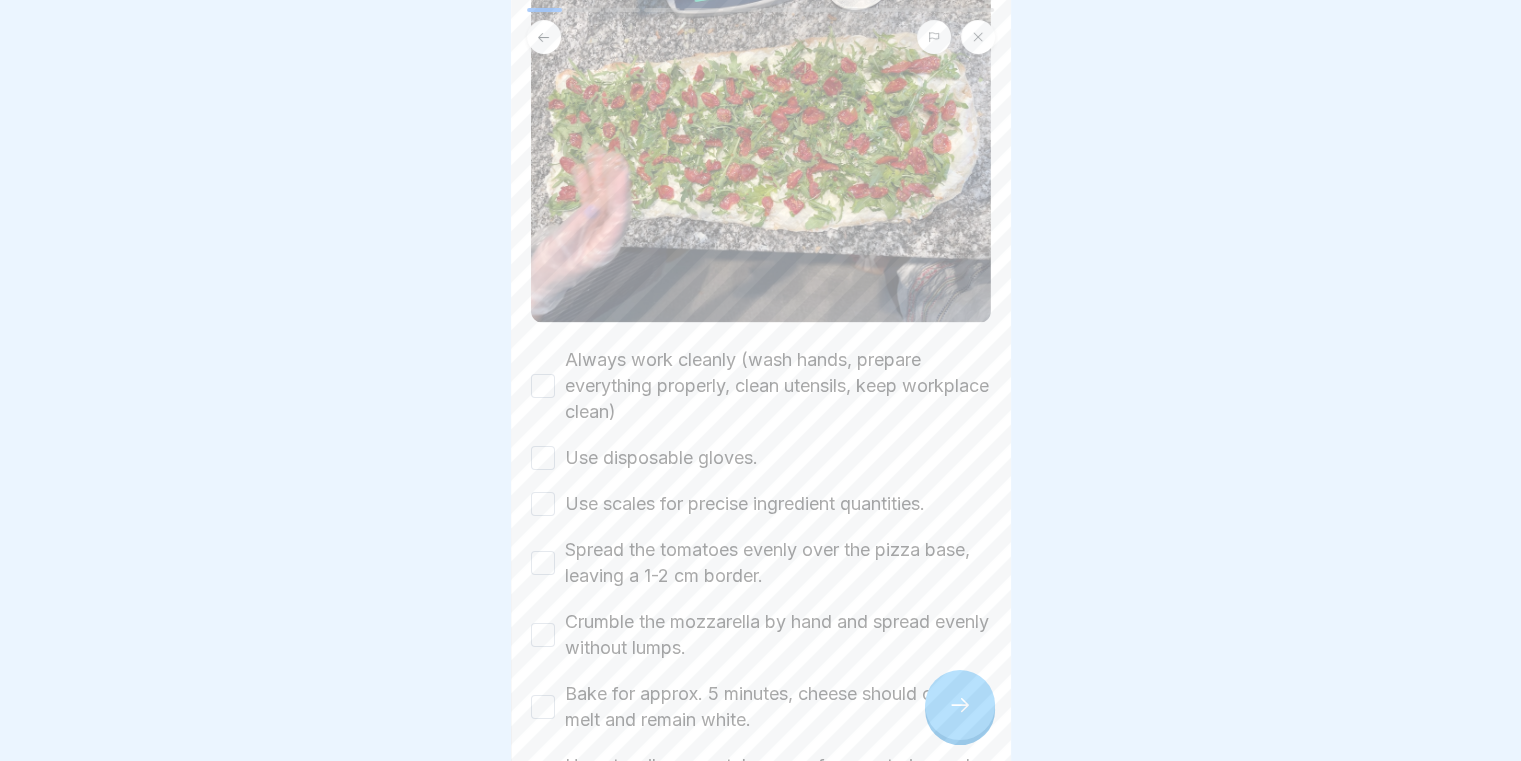 scroll, scrollTop: 200, scrollLeft: 0, axis: vertical 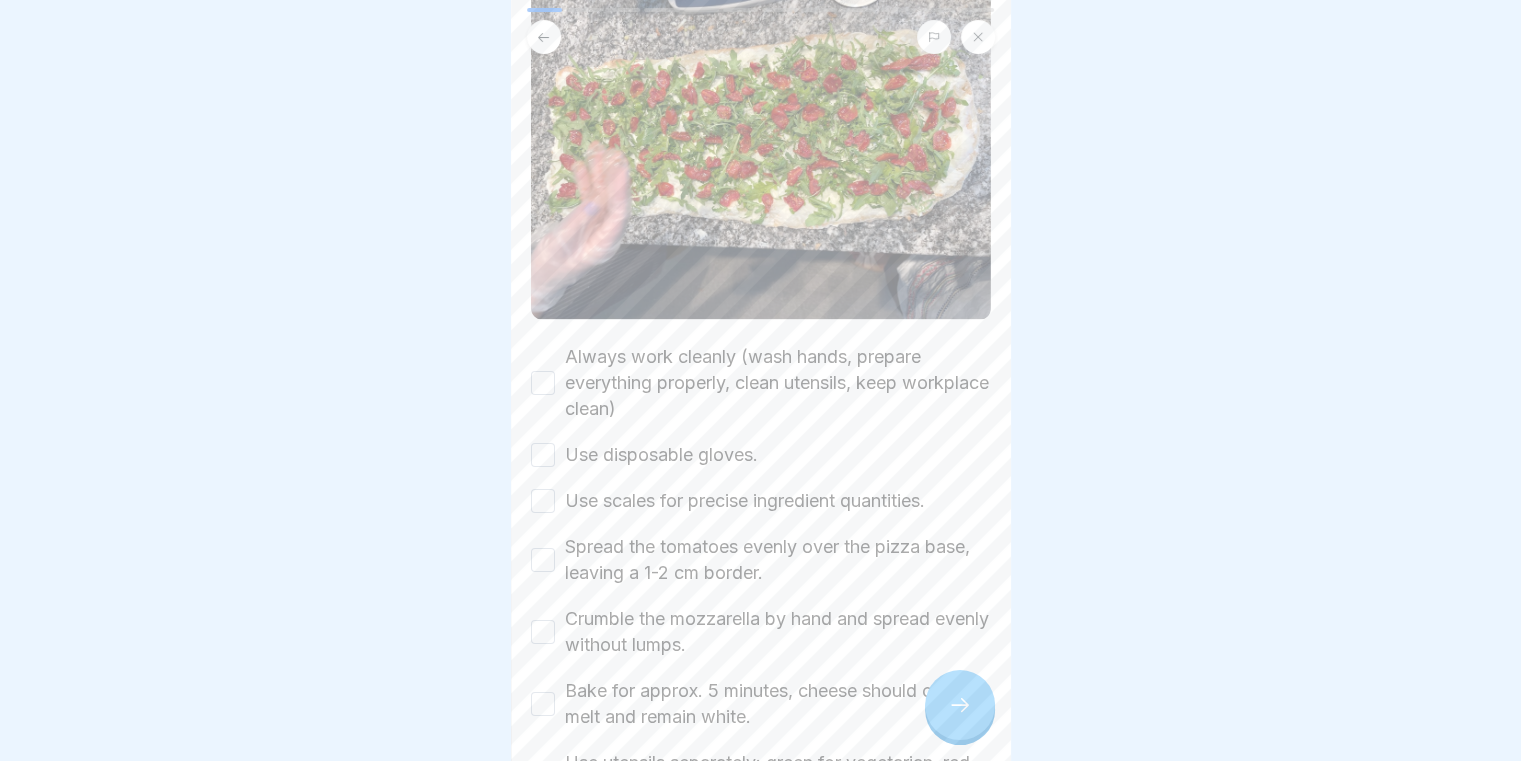 click on "Always work cleanly (wash hands, prepare everything properly, clean utensils, keep workplace clean)" at bounding box center (761, 383) 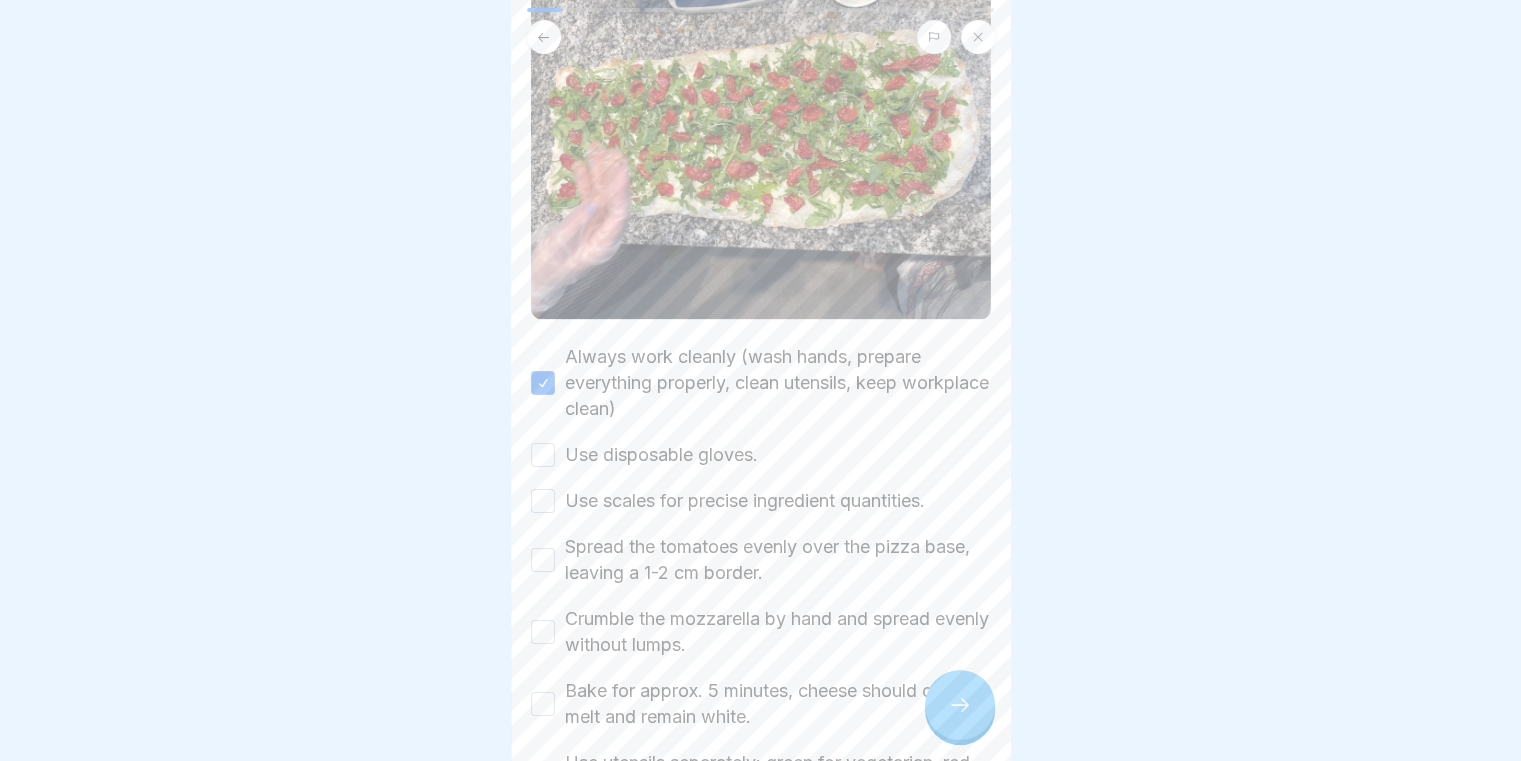 click on "Use disposable gloves." at bounding box center (543, 455) 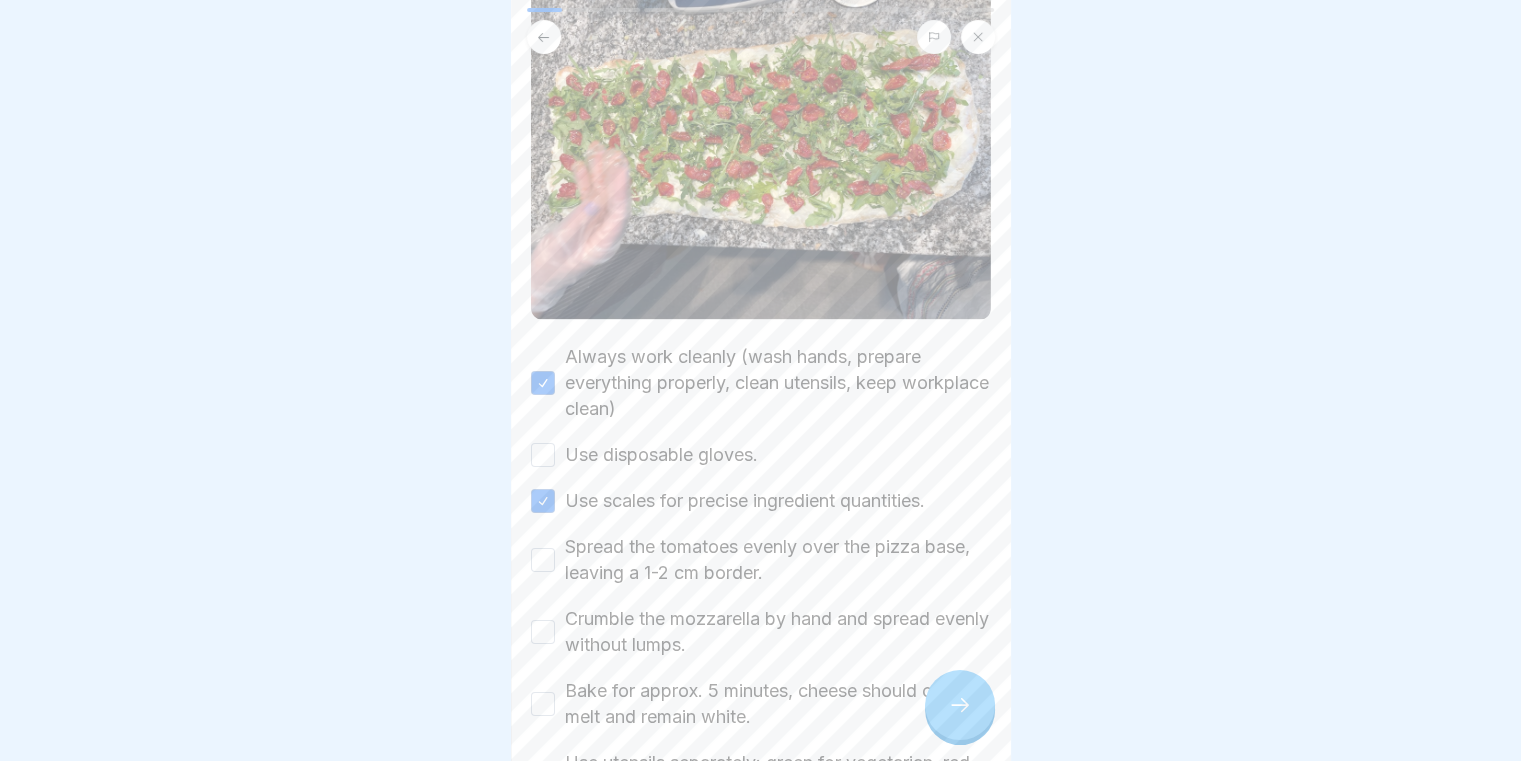 click on "Use disposable gloves." at bounding box center [543, 455] 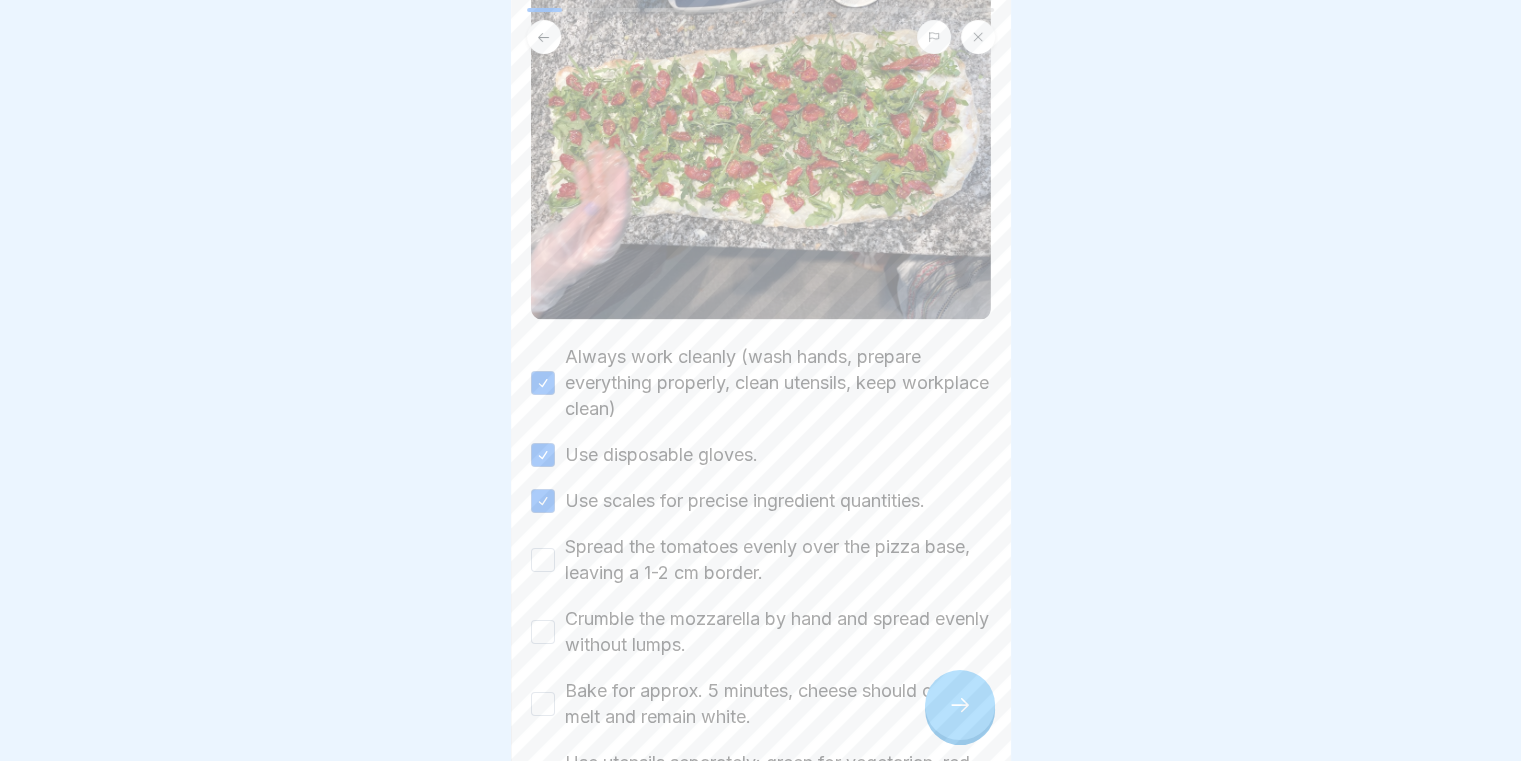 click on "Spread the tomatoes evenly over the pizza base, leaving a 1-2 cm border." at bounding box center (543, 560) 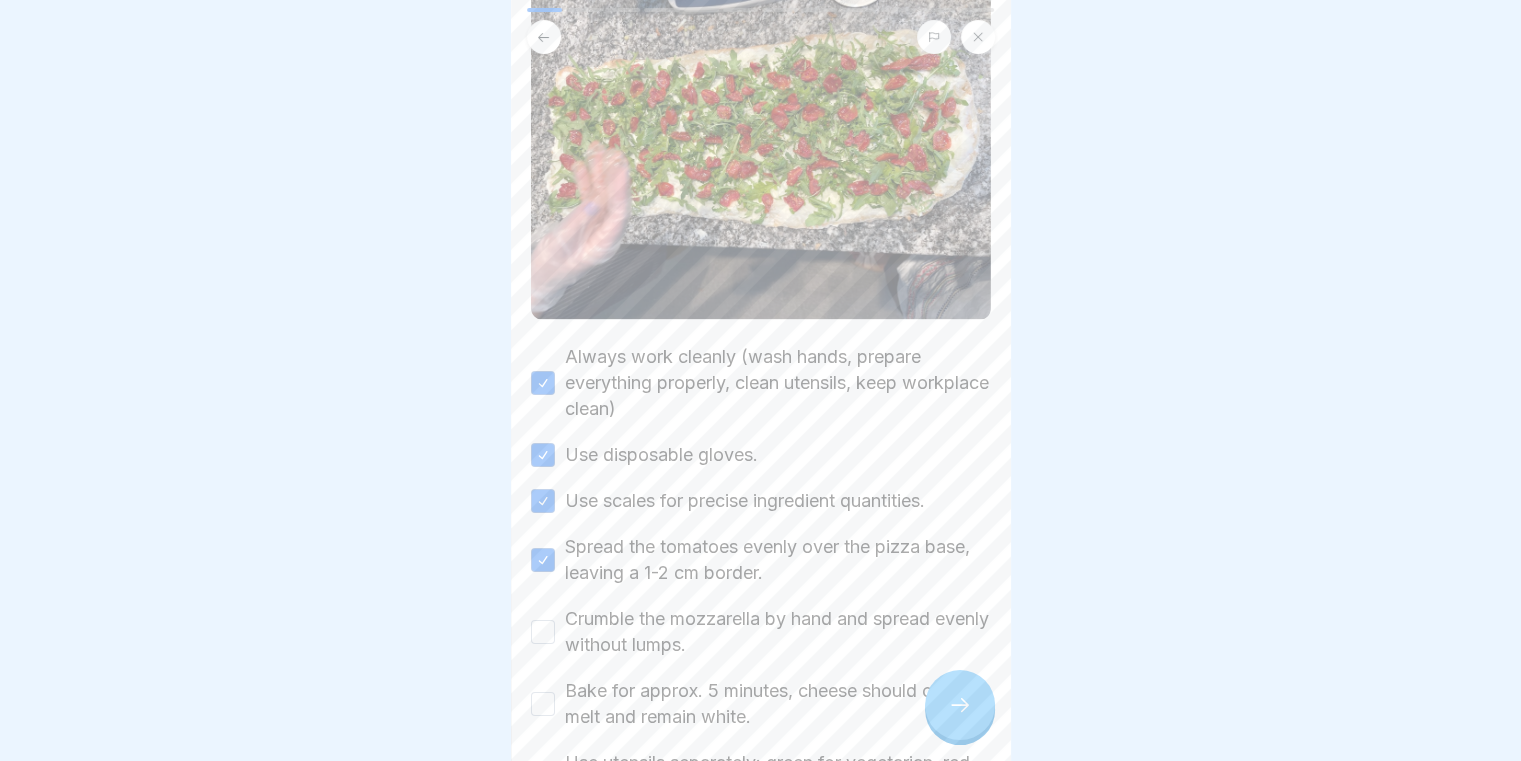 click on "Crumble the mozzarella by hand and spread evenly without lumps." at bounding box center [543, 632] 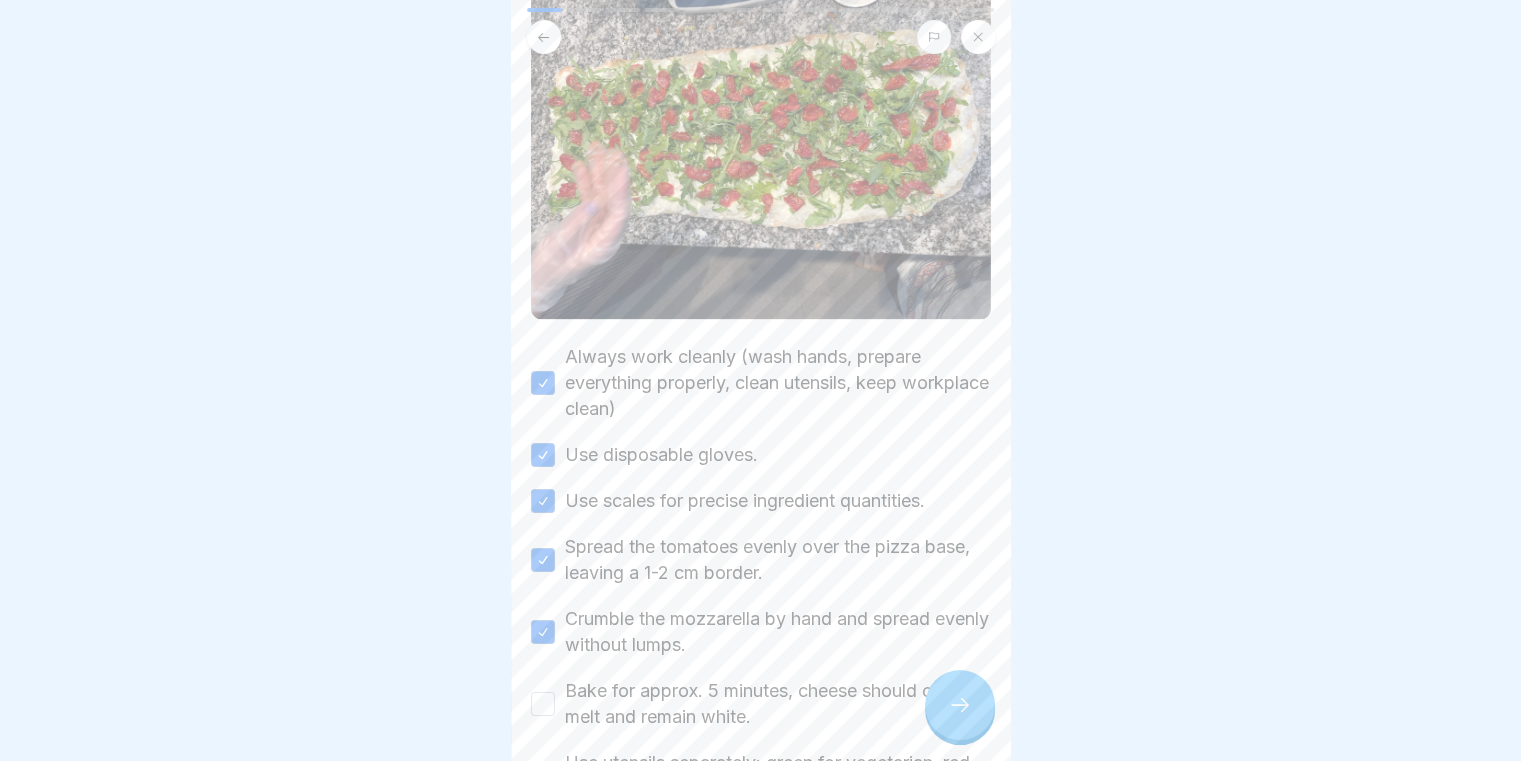 click on "Bake for approx. 5 minutes, cheese should only melt and remain white." at bounding box center (543, 704) 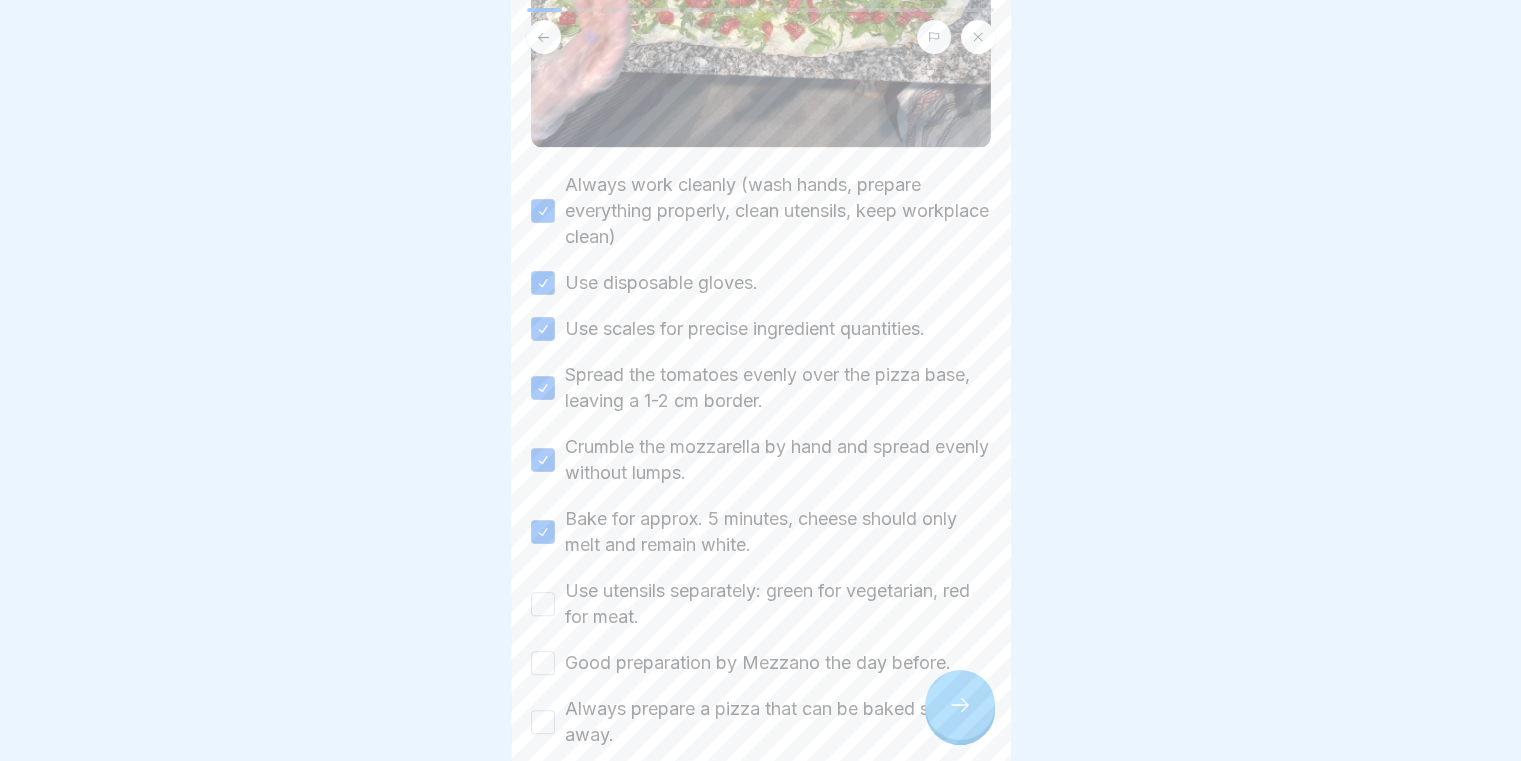scroll, scrollTop: 500, scrollLeft: 0, axis: vertical 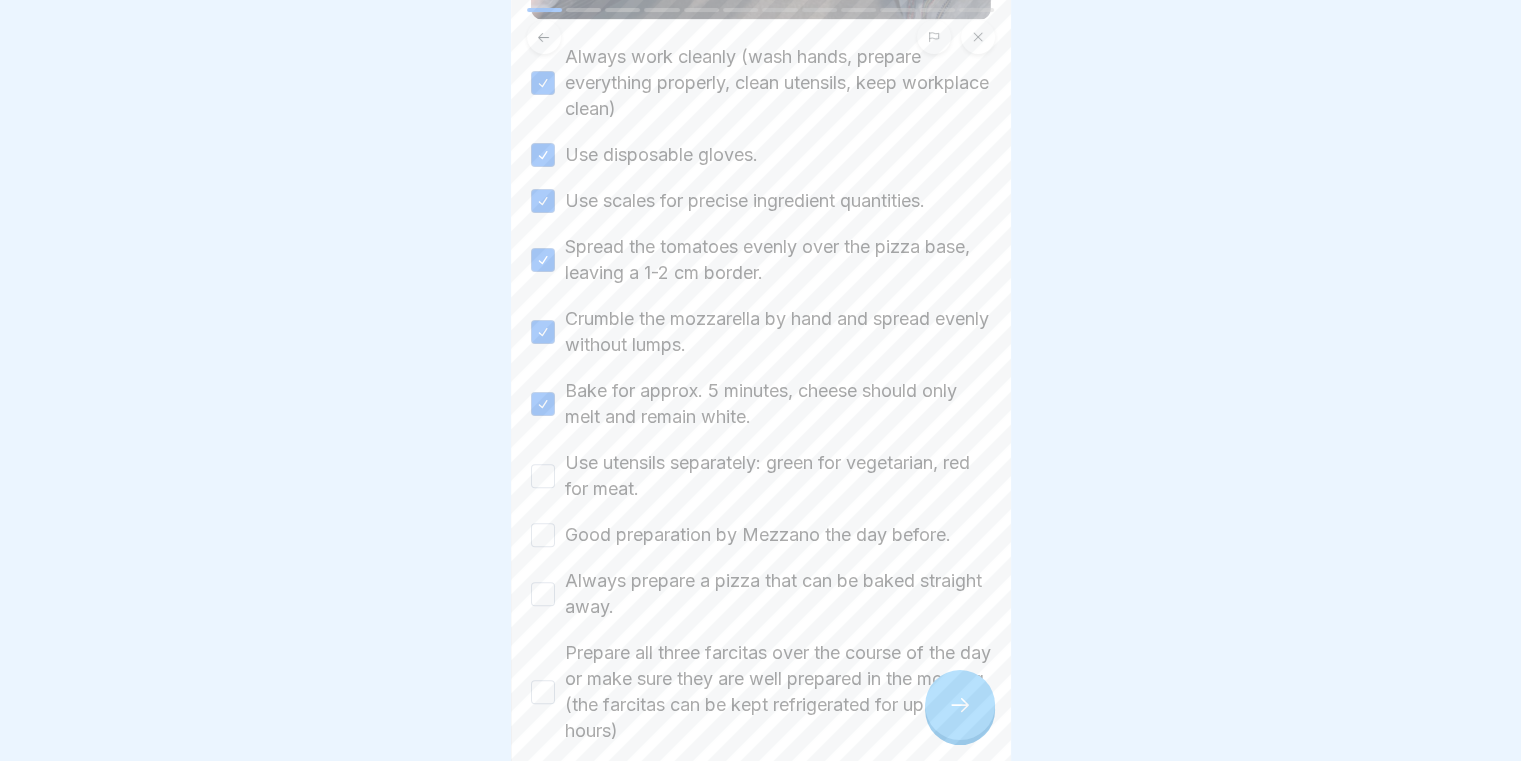 click on "Use utensils separately: green for vegetarian, red for meat." at bounding box center (543, 476) 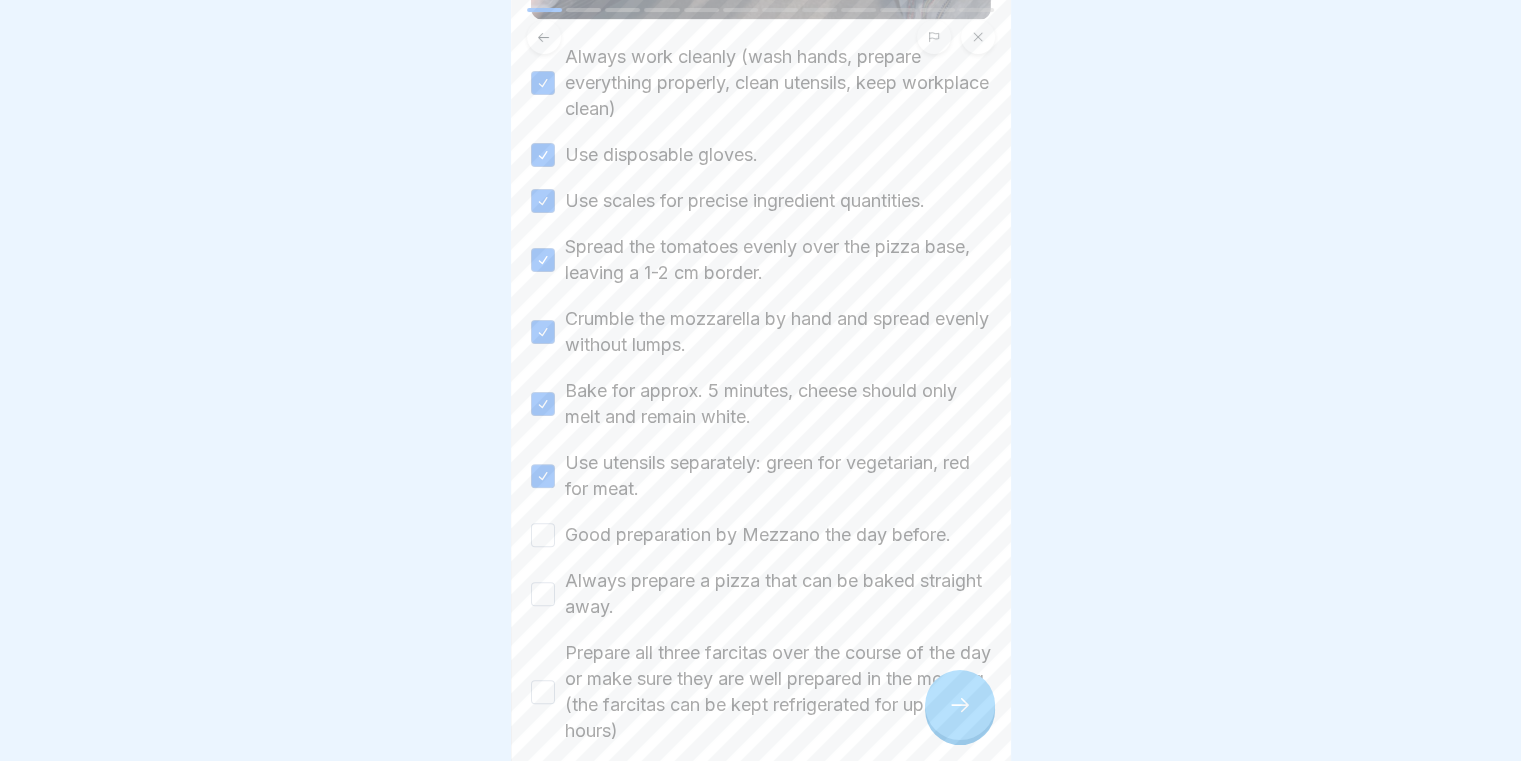 click on "Good preparation by Mezzano the day before." at bounding box center (543, 535) 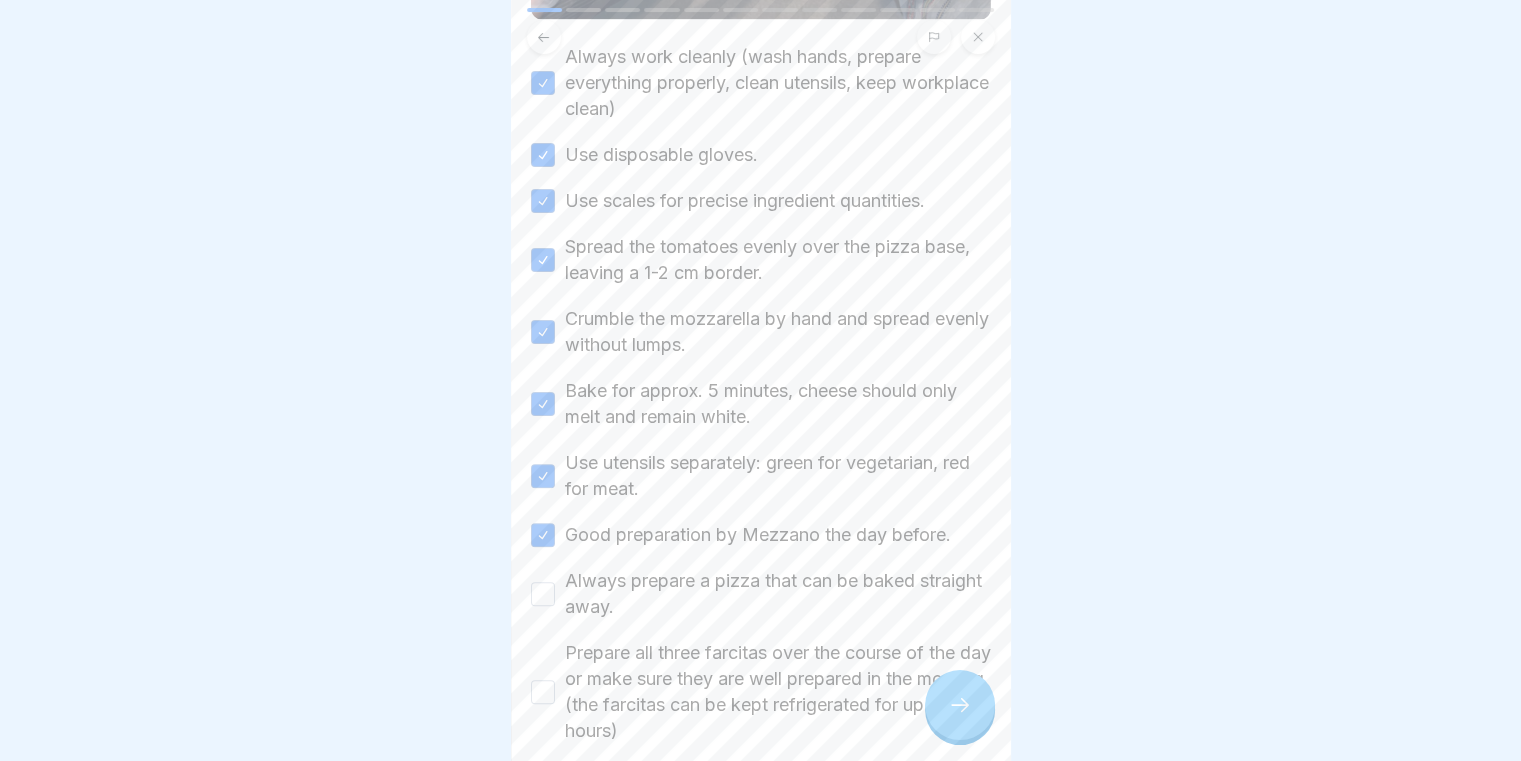 click on "Always prepare a pizza that can be baked straight away." at bounding box center (543, 594) 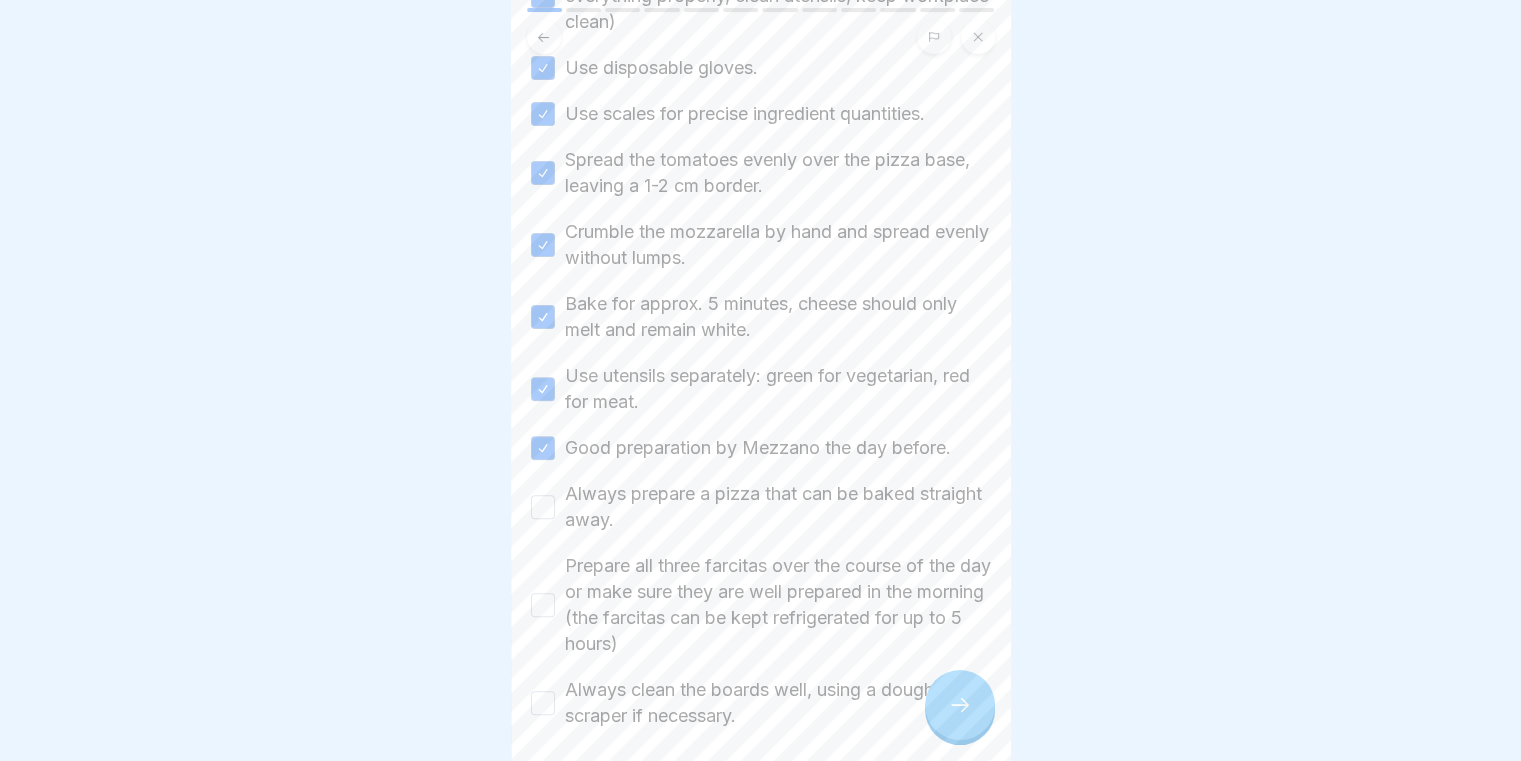 scroll, scrollTop: 663, scrollLeft: 0, axis: vertical 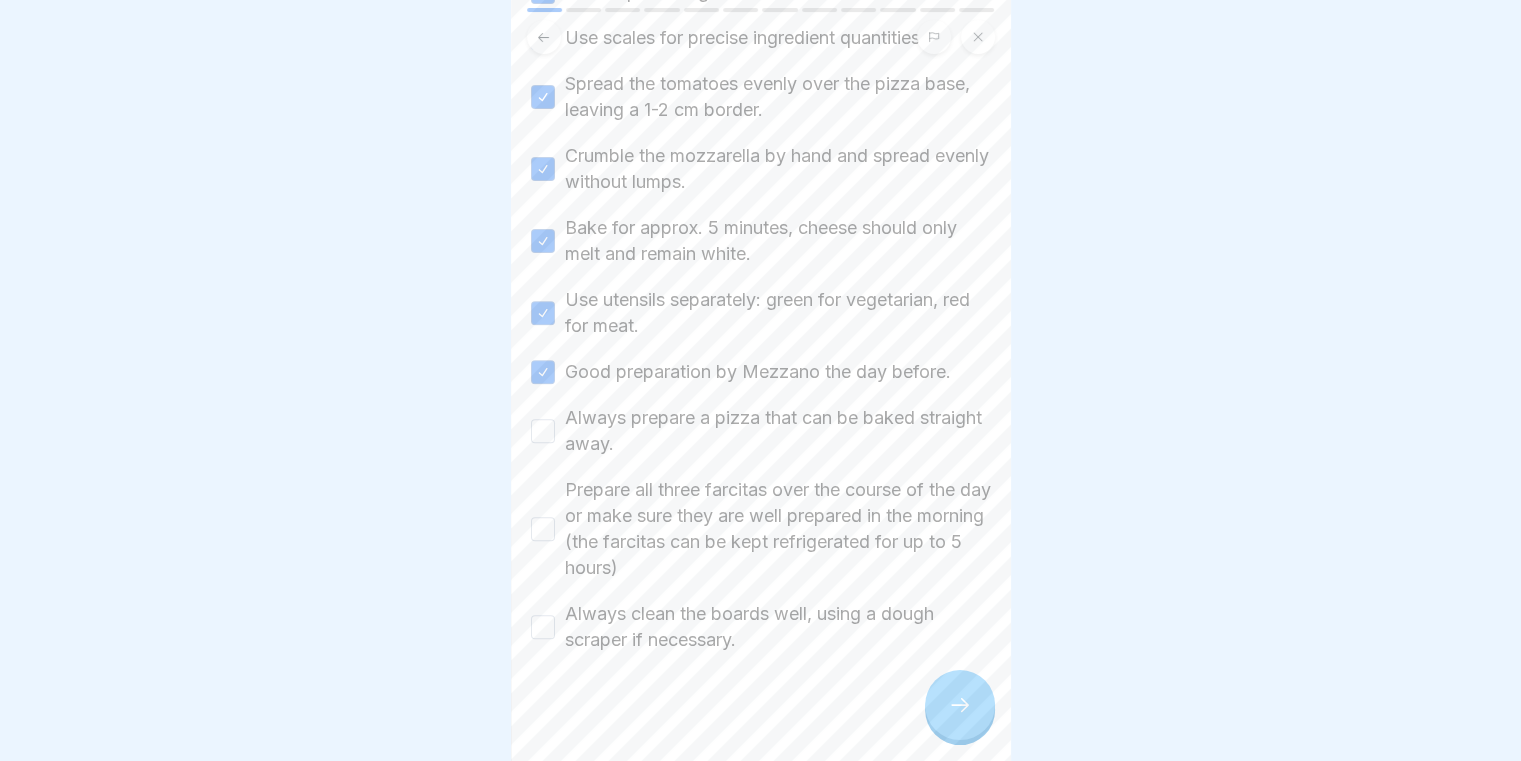 click on "Always prepare a pizza that can be baked straight away." at bounding box center (543, 431) 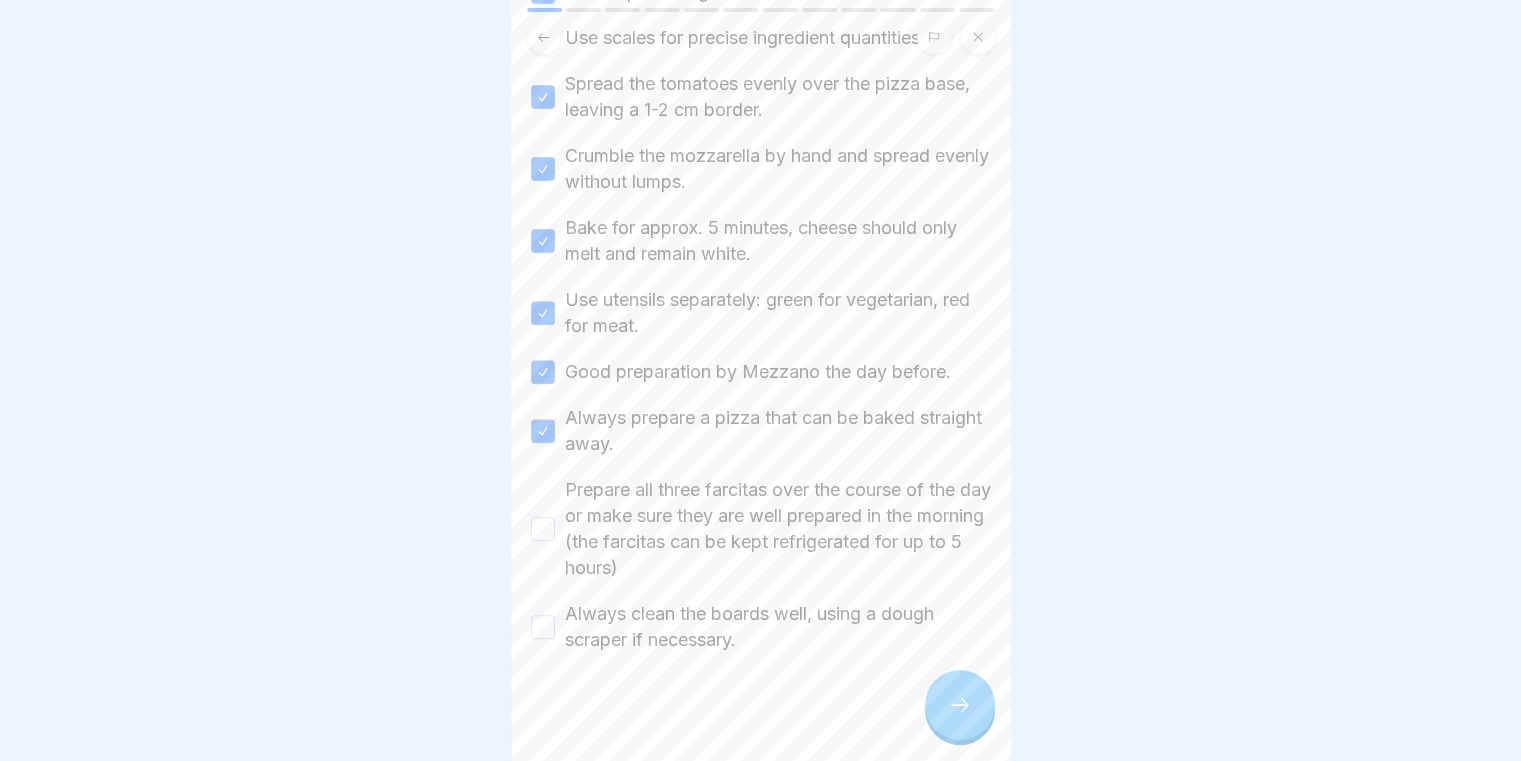 click on "Prepare all three farcitas over the course of the day or make sure they are well prepared in the morning (the farcitas can be kept refrigerated for up to 5 hours)" at bounding box center (543, 529) 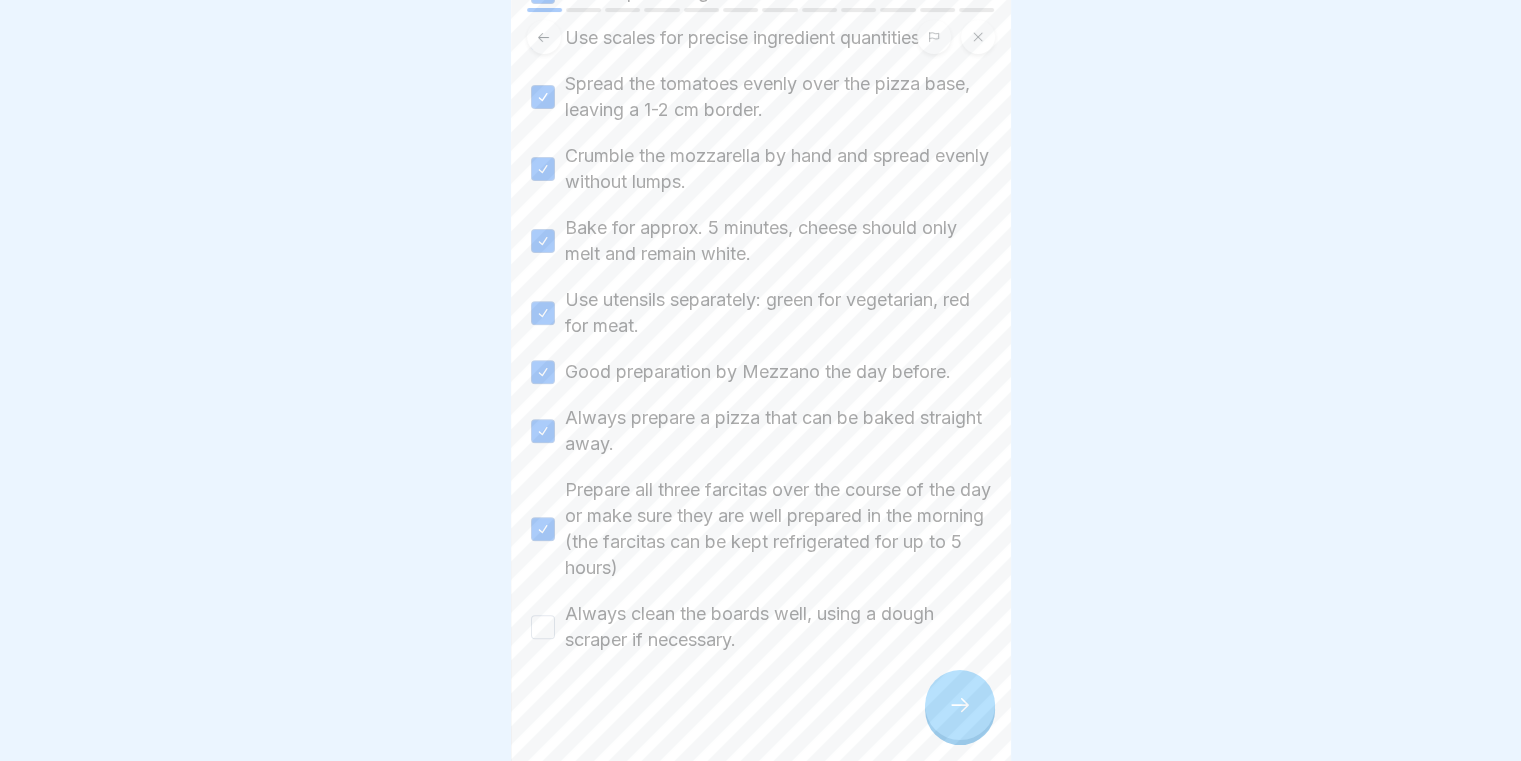 click on "Always clean the boards well, using a dough scraper if necessary." at bounding box center [543, 627] 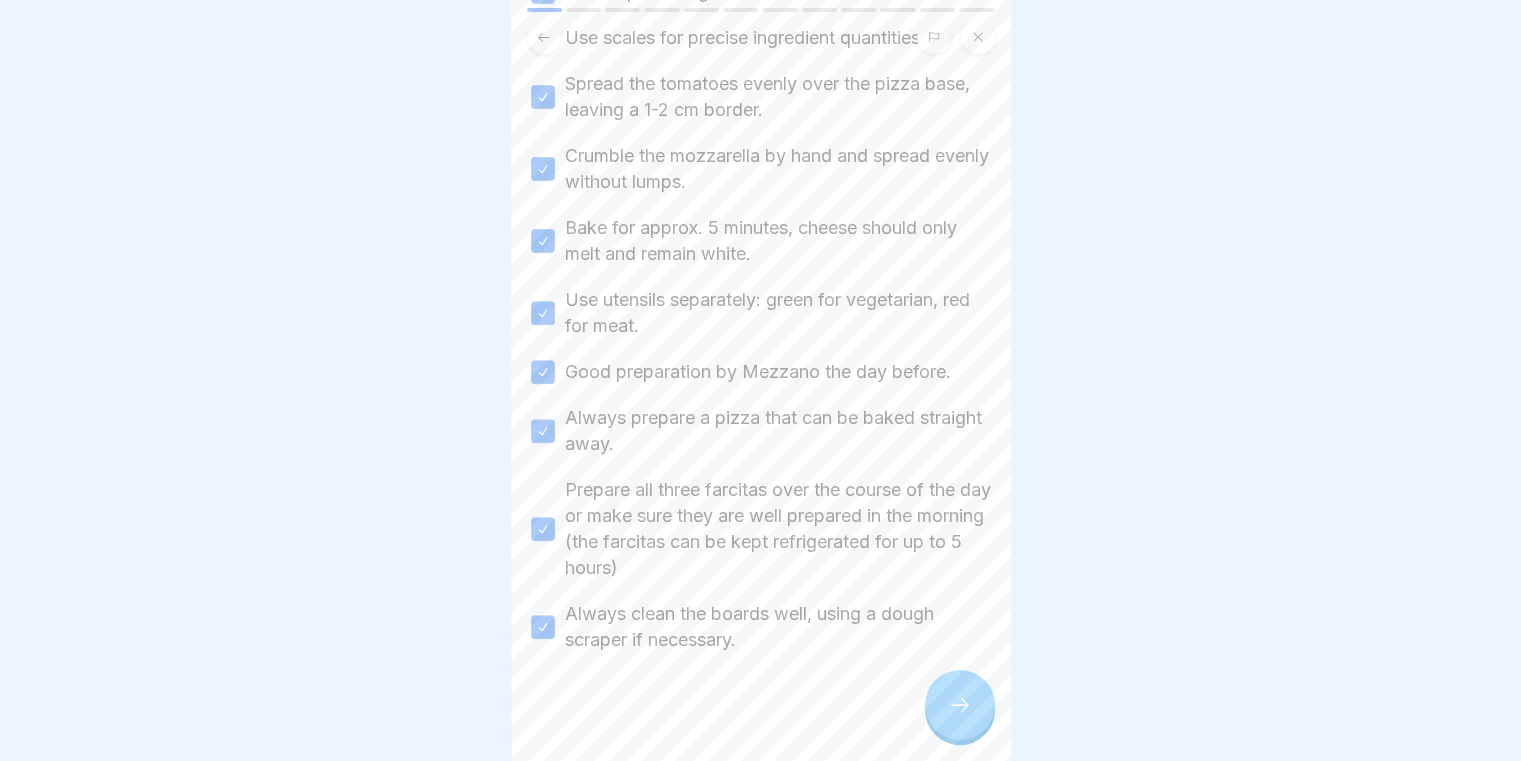 click at bounding box center (960, 705) 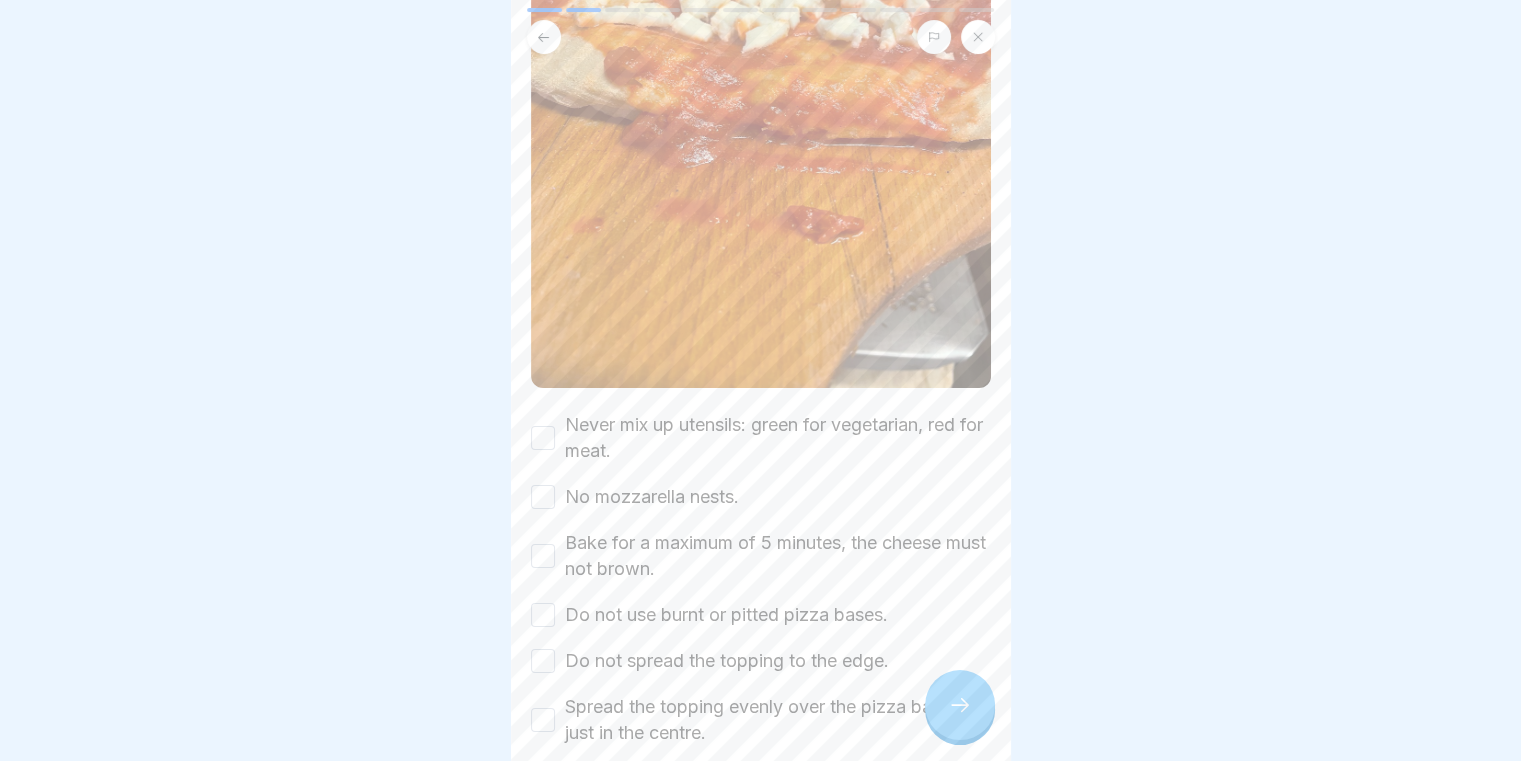 scroll, scrollTop: 531, scrollLeft: 0, axis: vertical 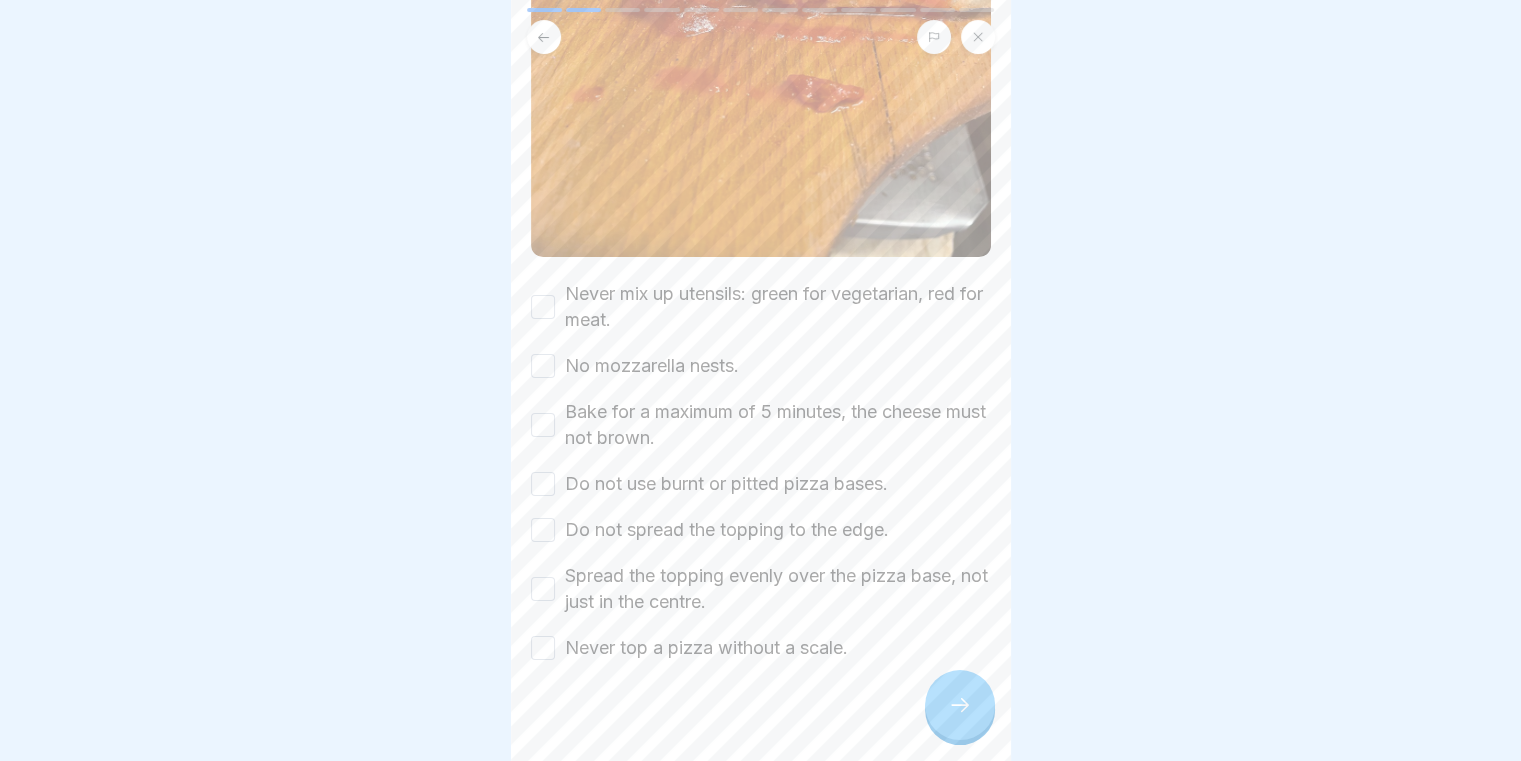click on "Never mix up utensils: green for vegetarian, red for meat." at bounding box center (543, 307) 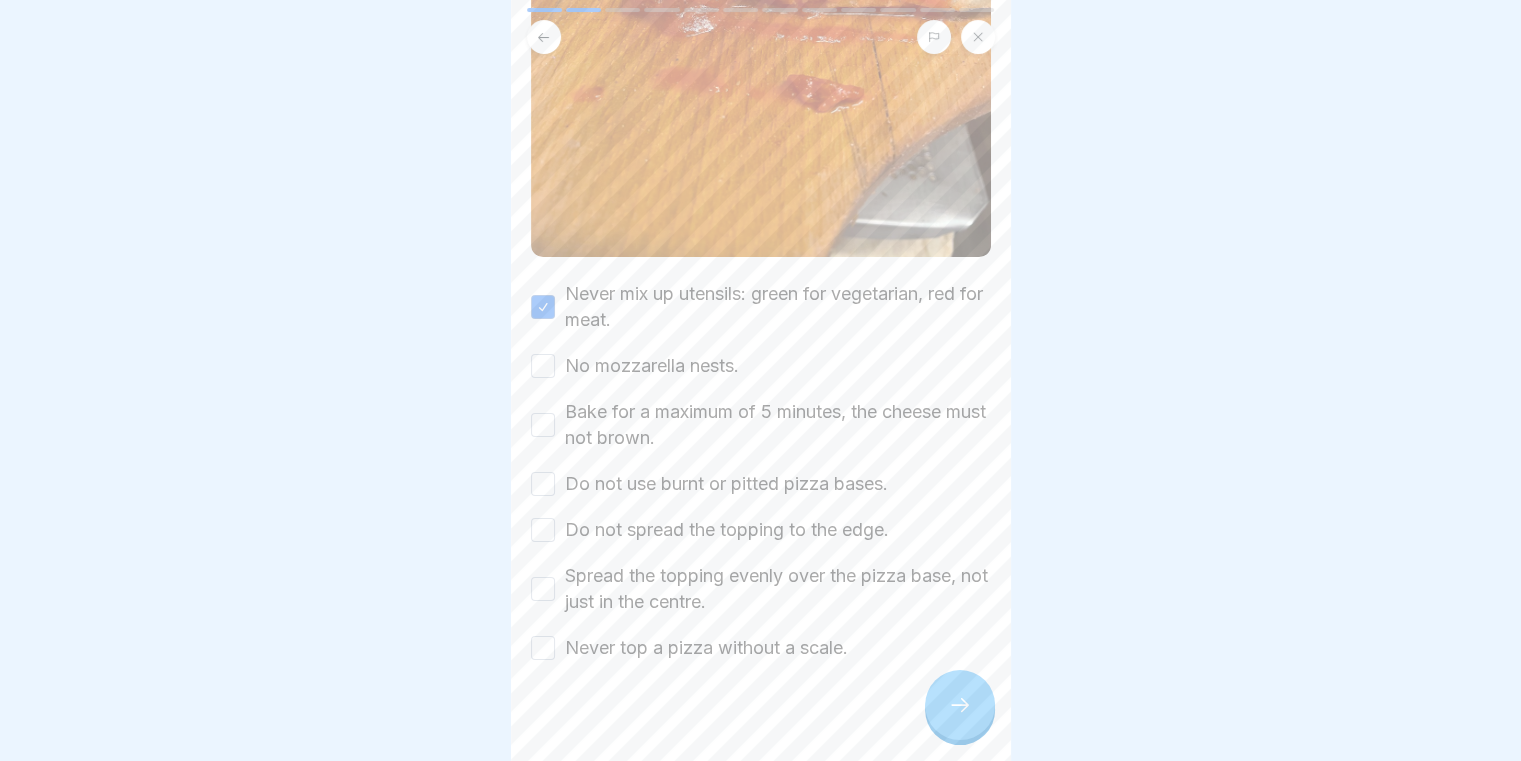 click on "No mozzarella nests." at bounding box center (543, 366) 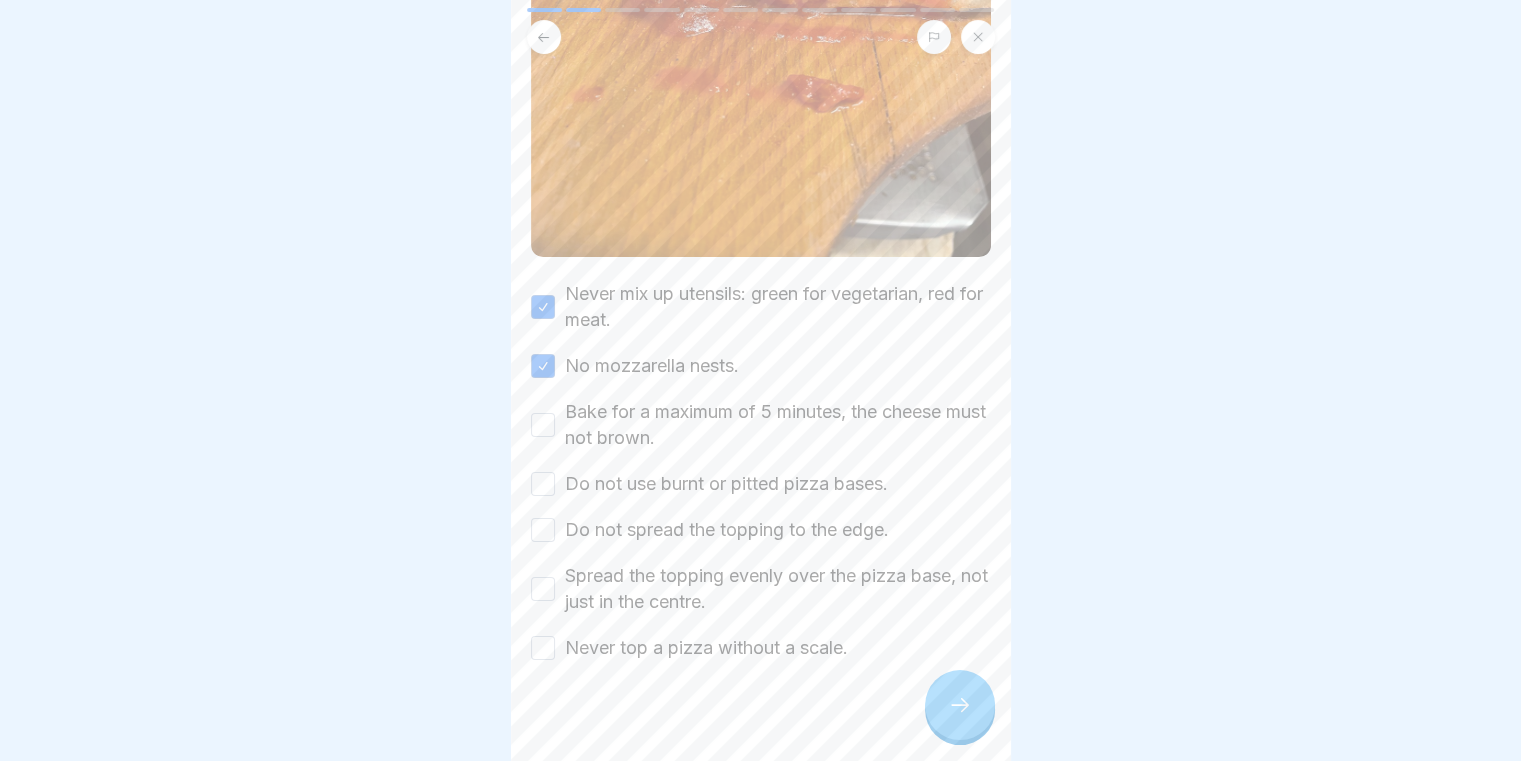 click on "Bake for a maximum of 5 minutes, the cheese must not brown." at bounding box center (543, 425) 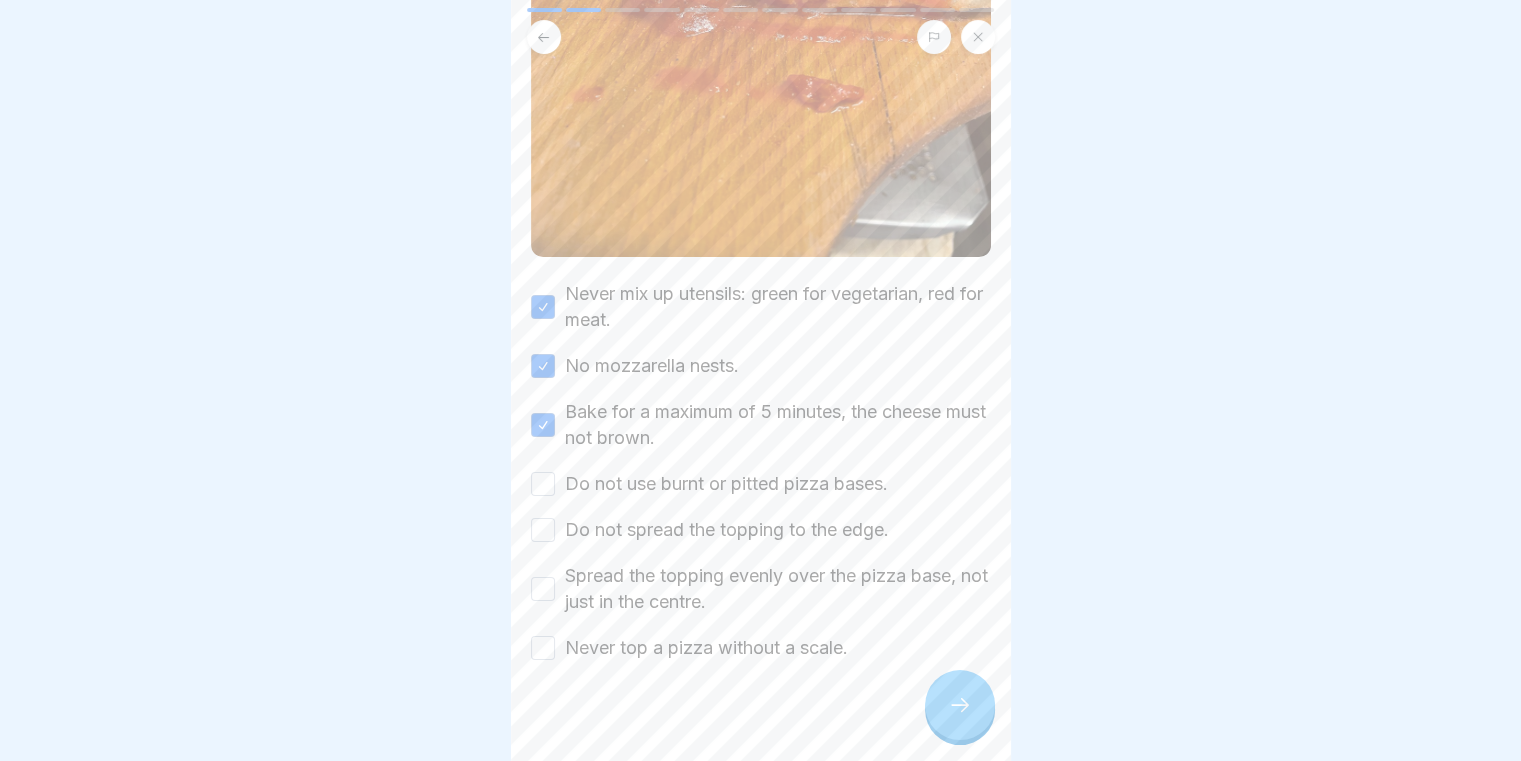 click on "Never mix up utensils: green for vegetarian, red for meat. No mozzarella nests. Bake for a maximum of 5 minutes, the cheese must not brown. Do not use burnt or pitted pizza bases. Do not spread the topping to the edge. Spread the topping evenly over the pizza base, not just in the centre. Never top a pizza without a scale." at bounding box center (761, 471) 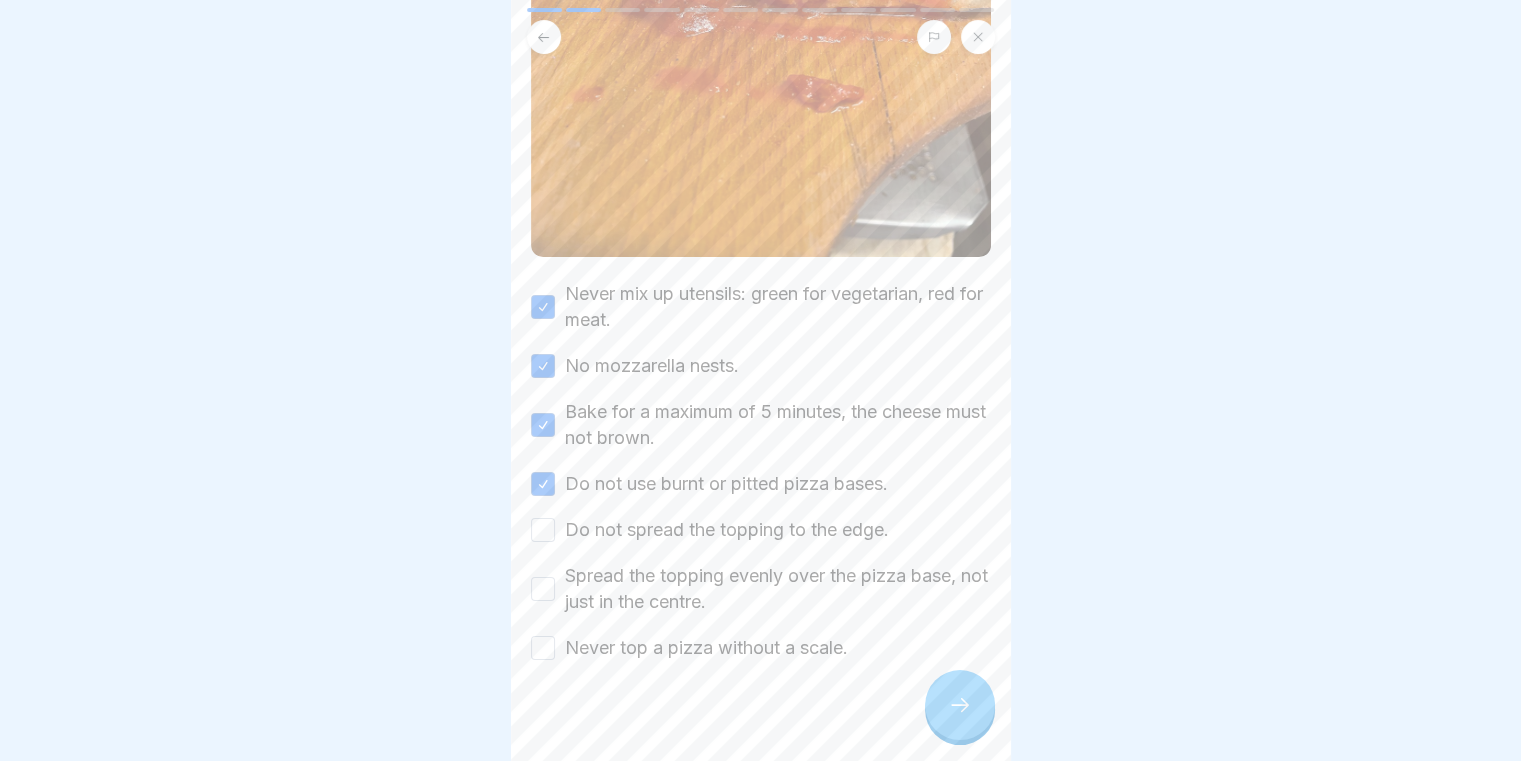 click on "Do not spread the topping to the edge." at bounding box center (543, 530) 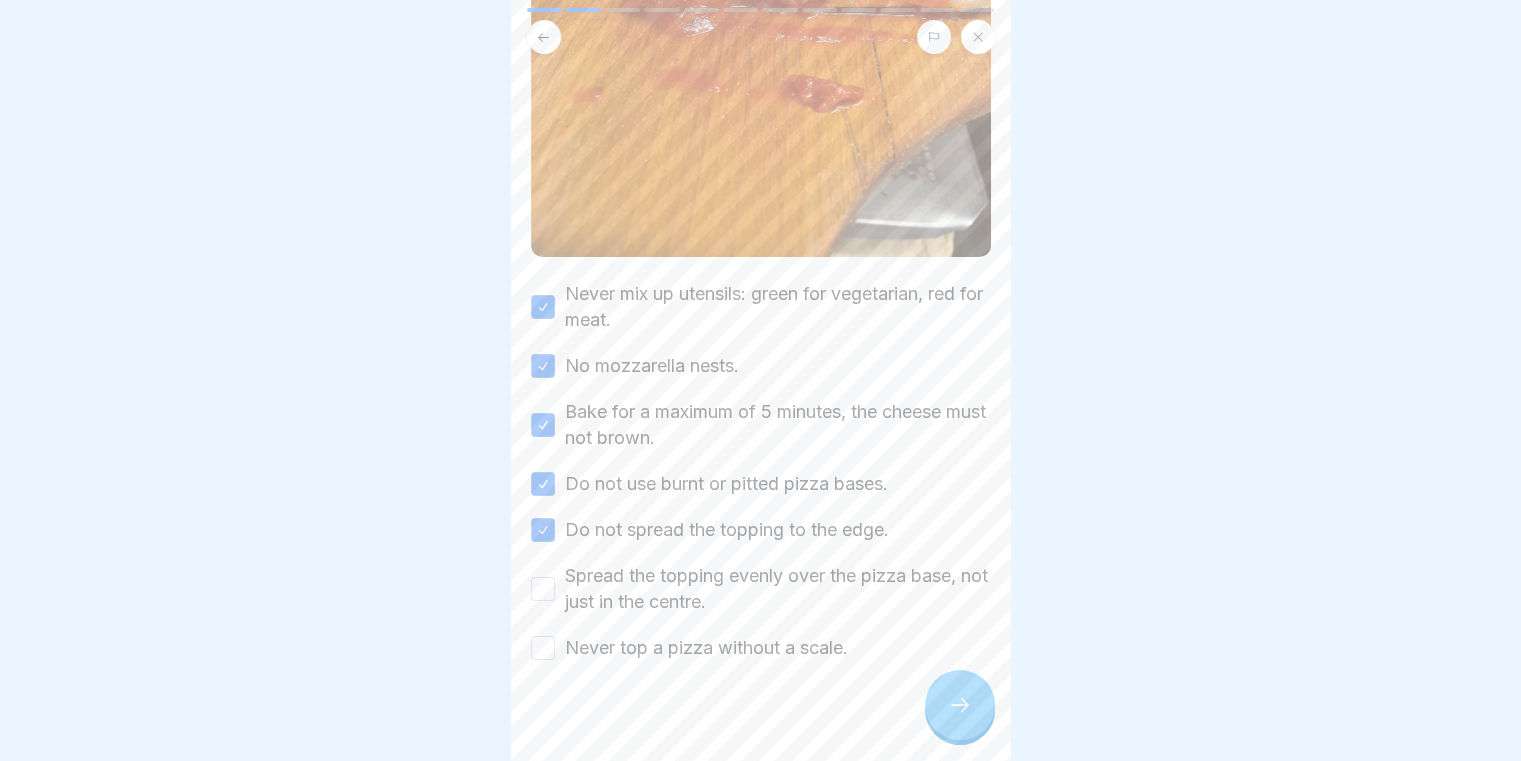 click on "Spread the topping evenly over the pizza base, not just in the centre." at bounding box center [543, 589] 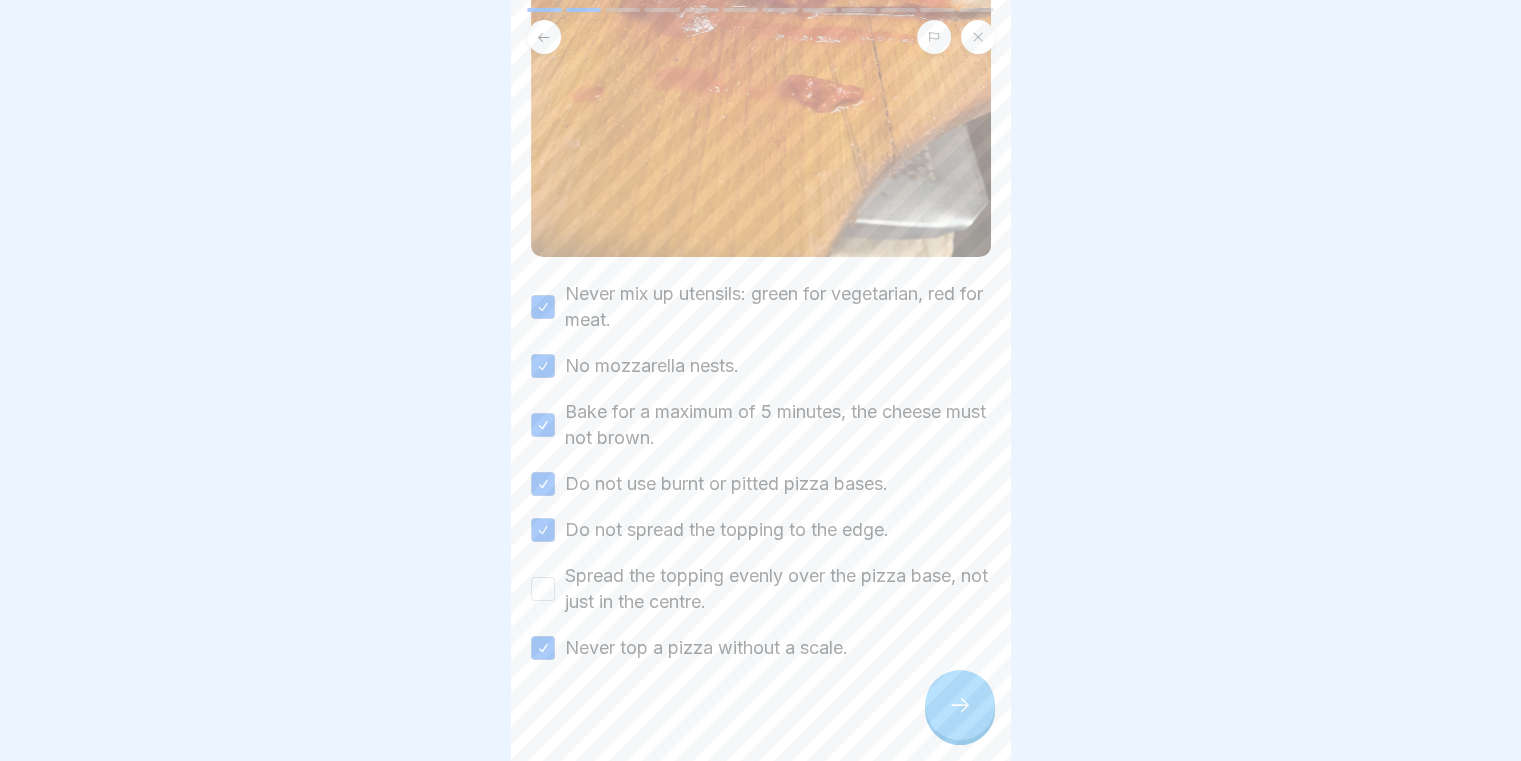 click on "Spread the topping evenly over the pizza base, not just in the centre." at bounding box center [543, 589] 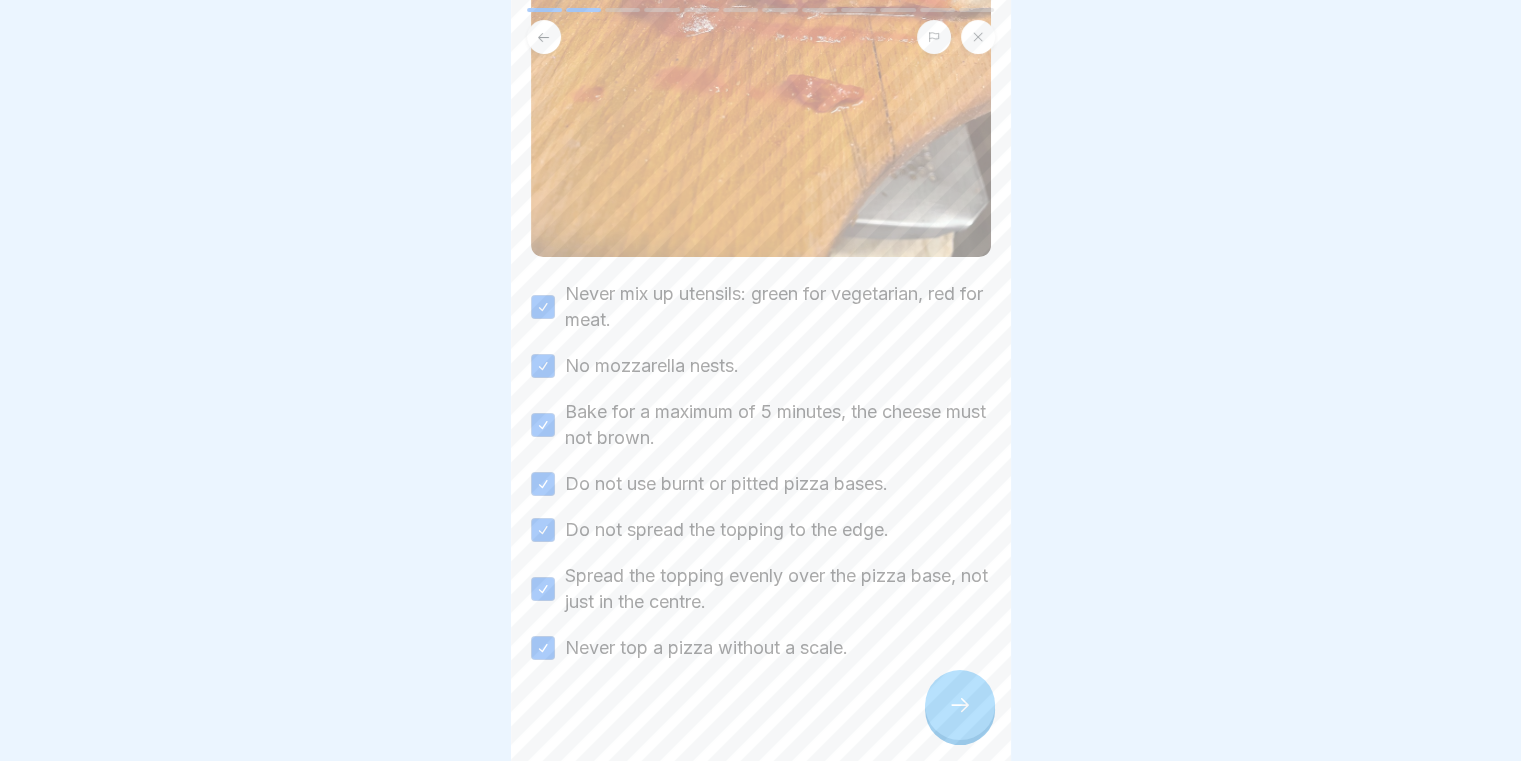 click at bounding box center [960, 705] 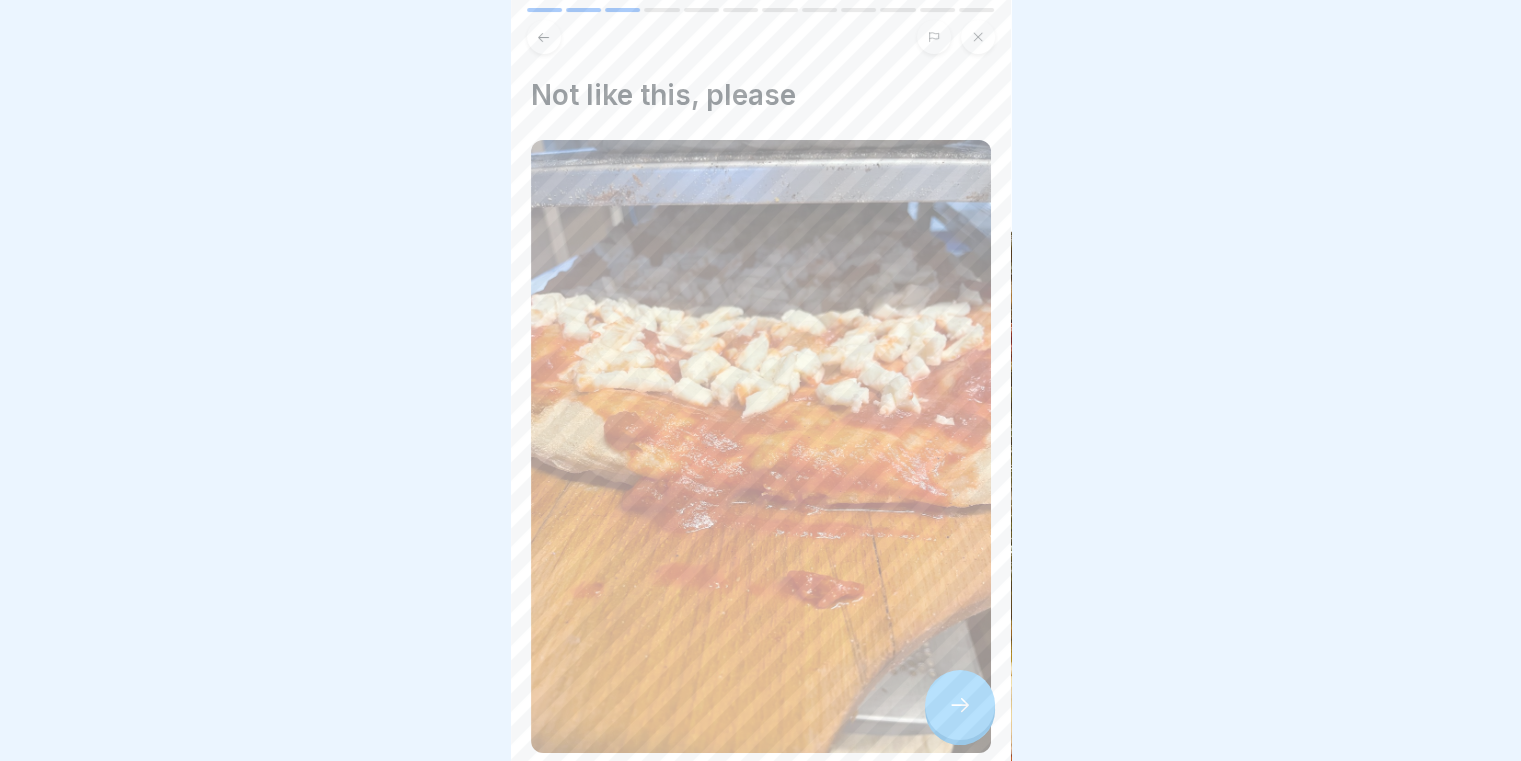 scroll, scrollTop: 15, scrollLeft: 0, axis: vertical 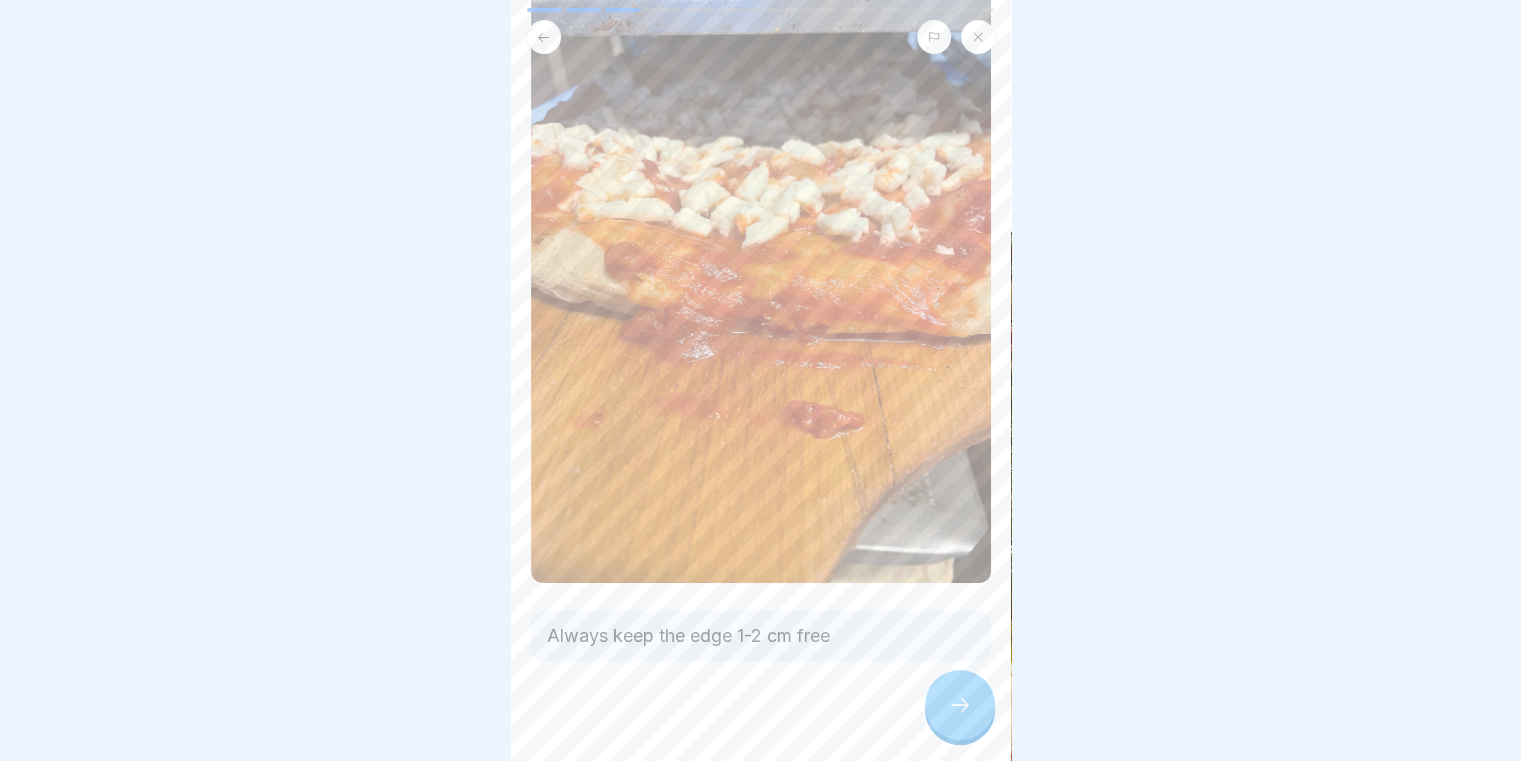 click at bounding box center [960, 705] 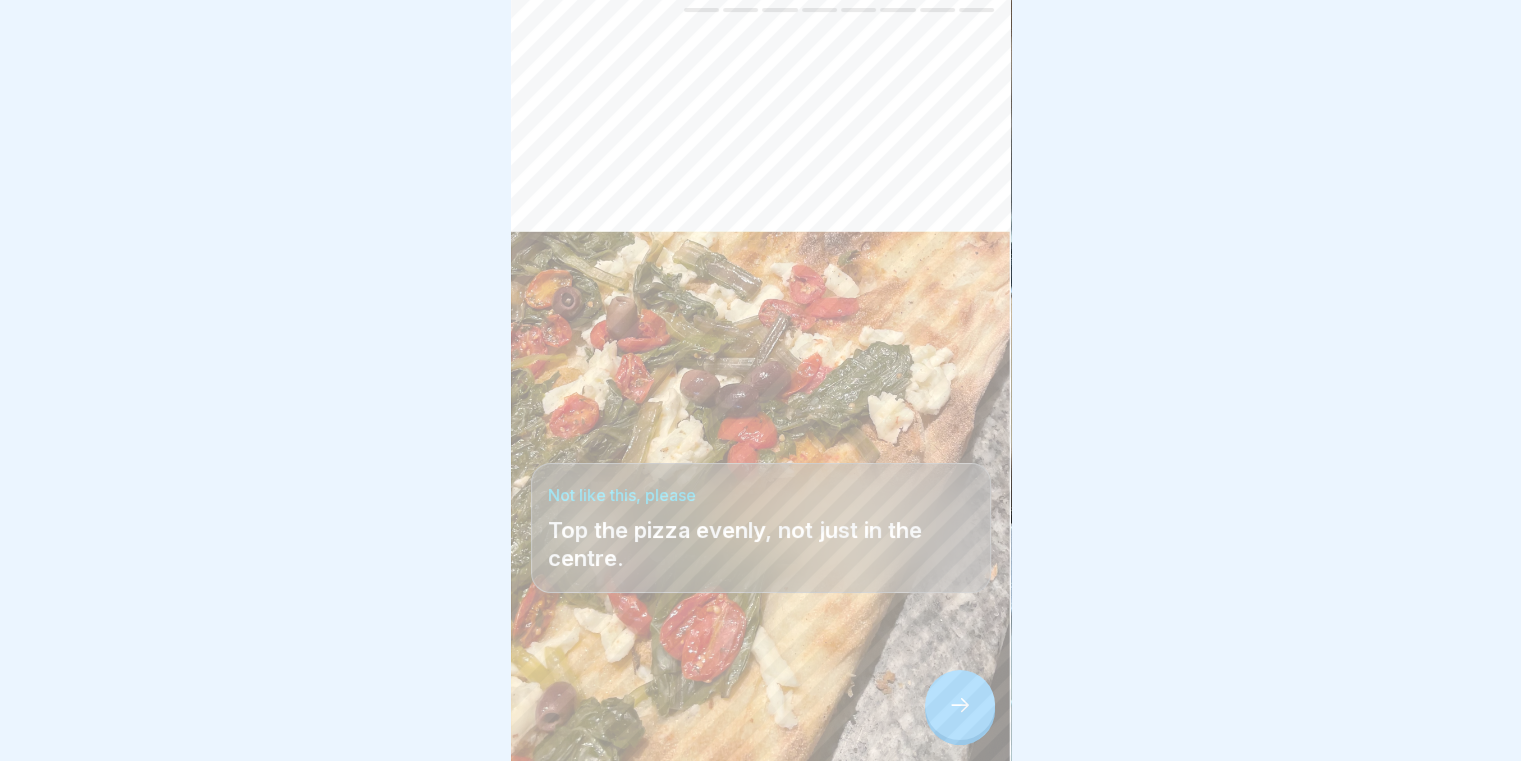 click 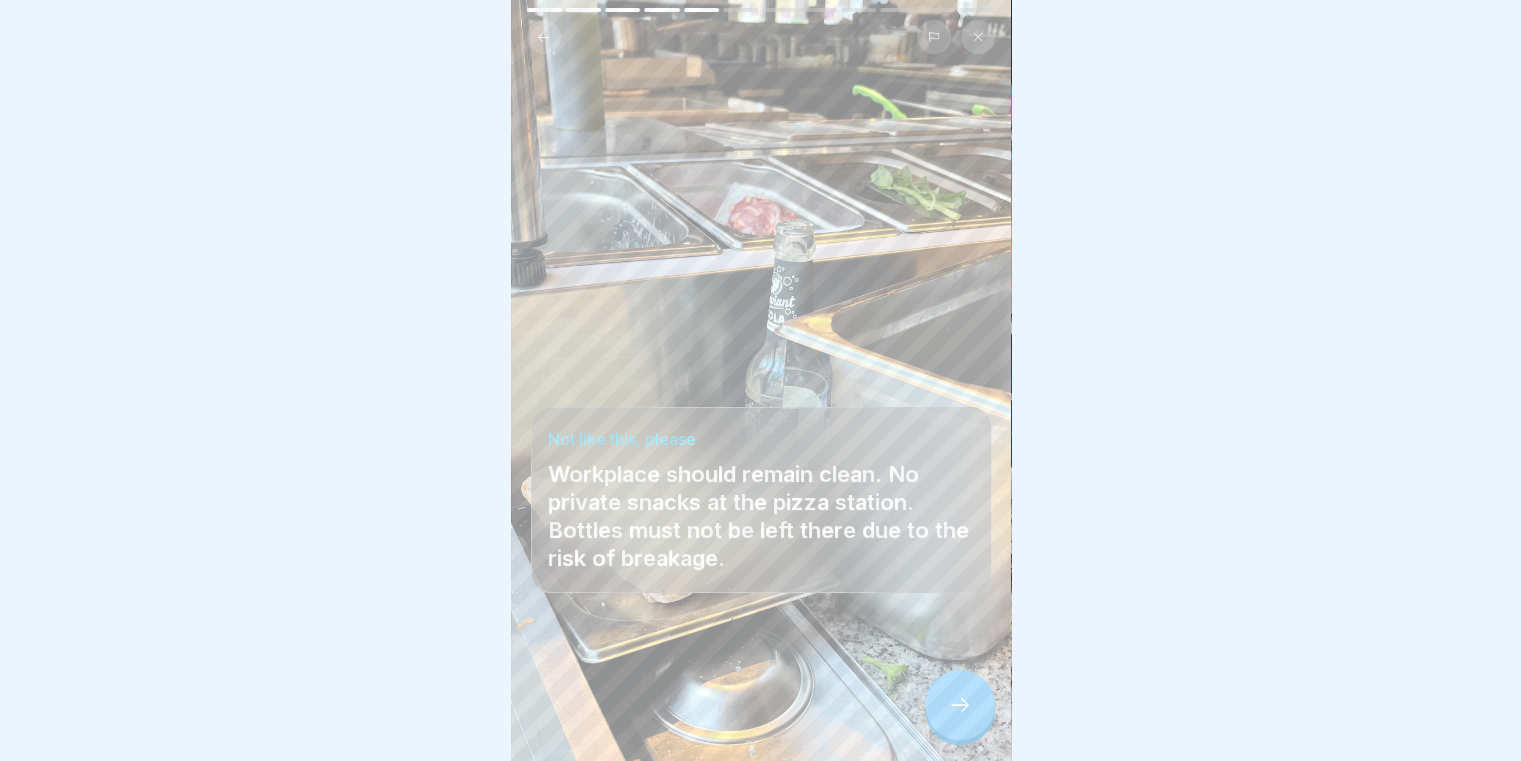 click at bounding box center (960, 705) 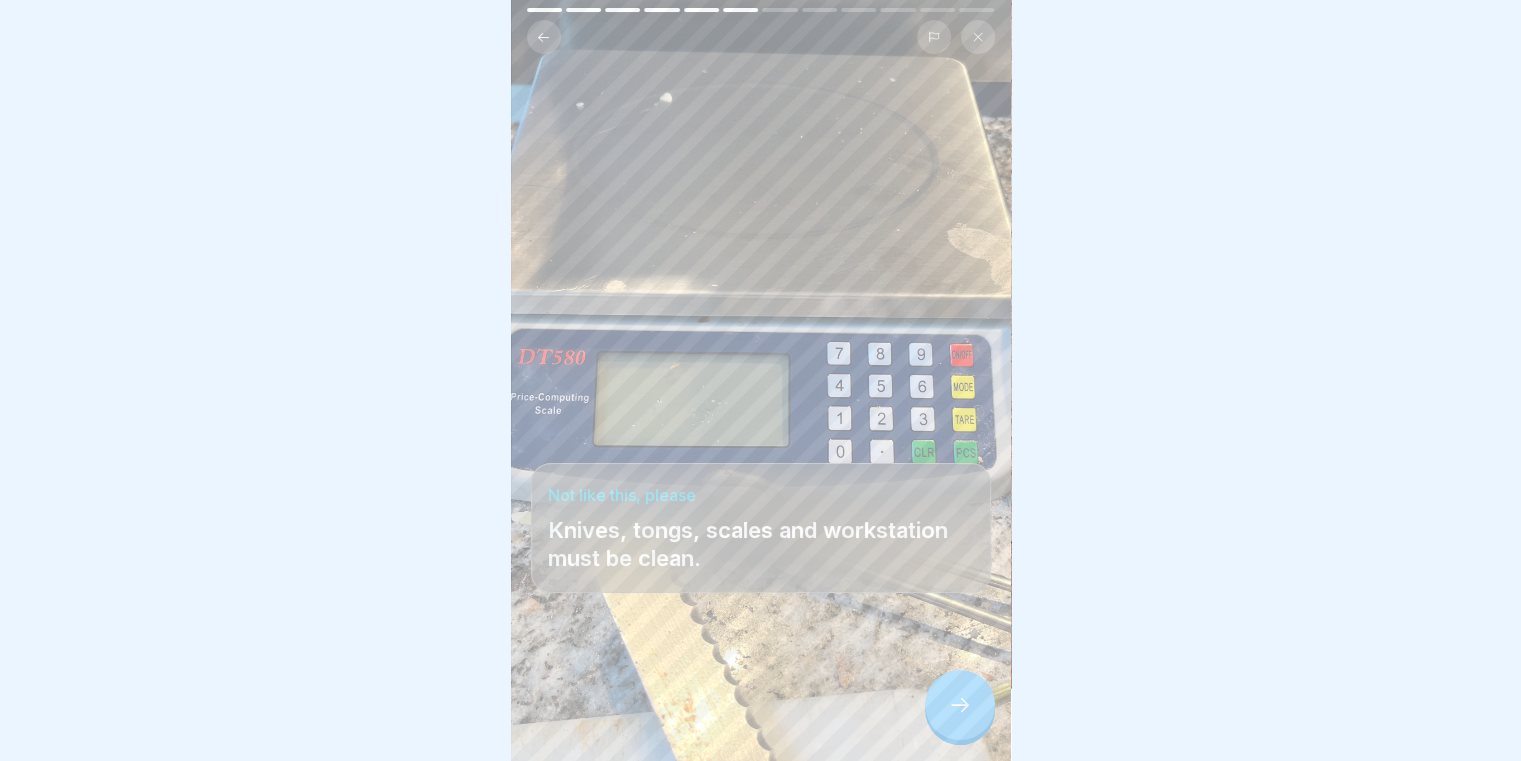 click at bounding box center [960, 705] 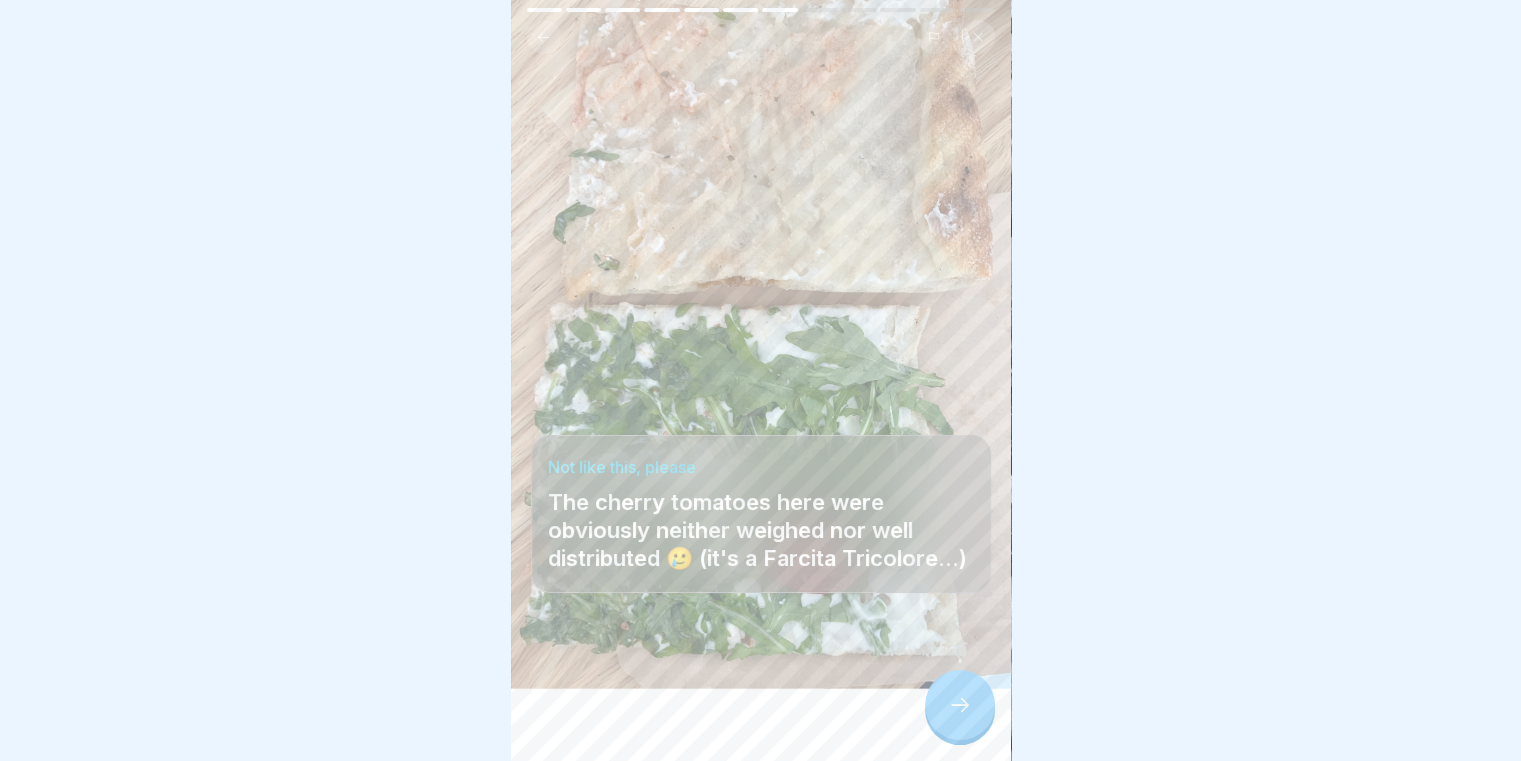 click at bounding box center (960, 705) 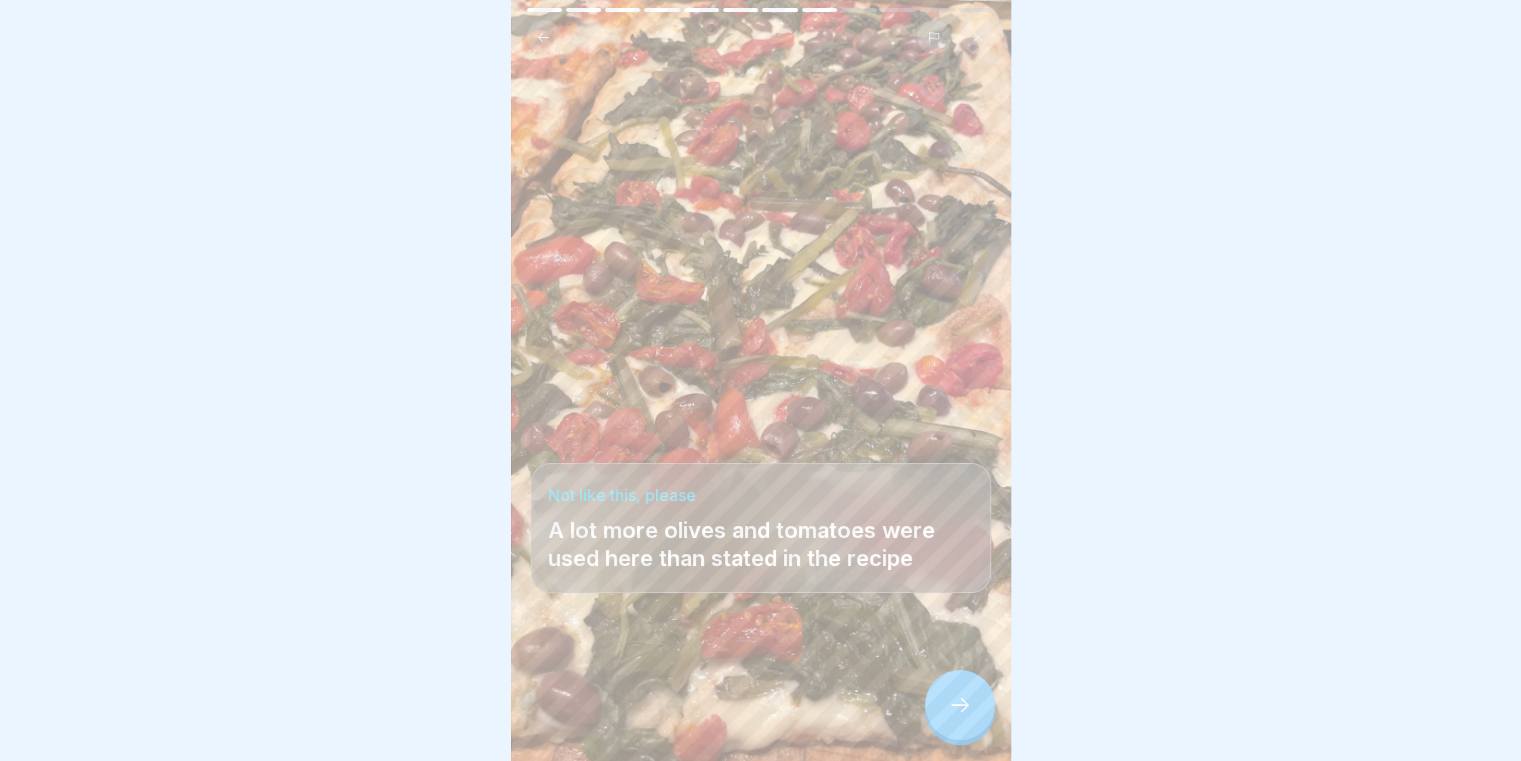 click at bounding box center [960, 705] 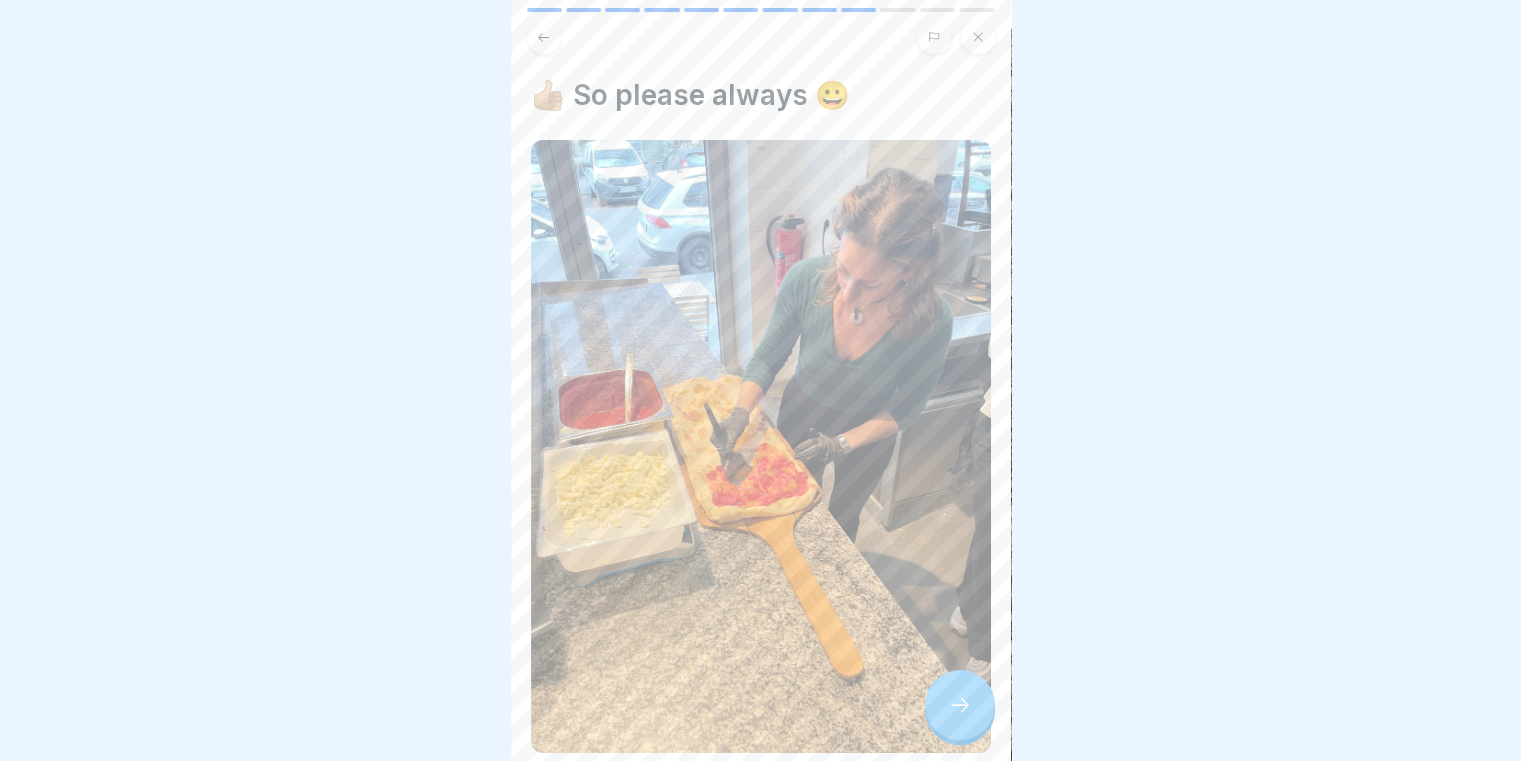 click 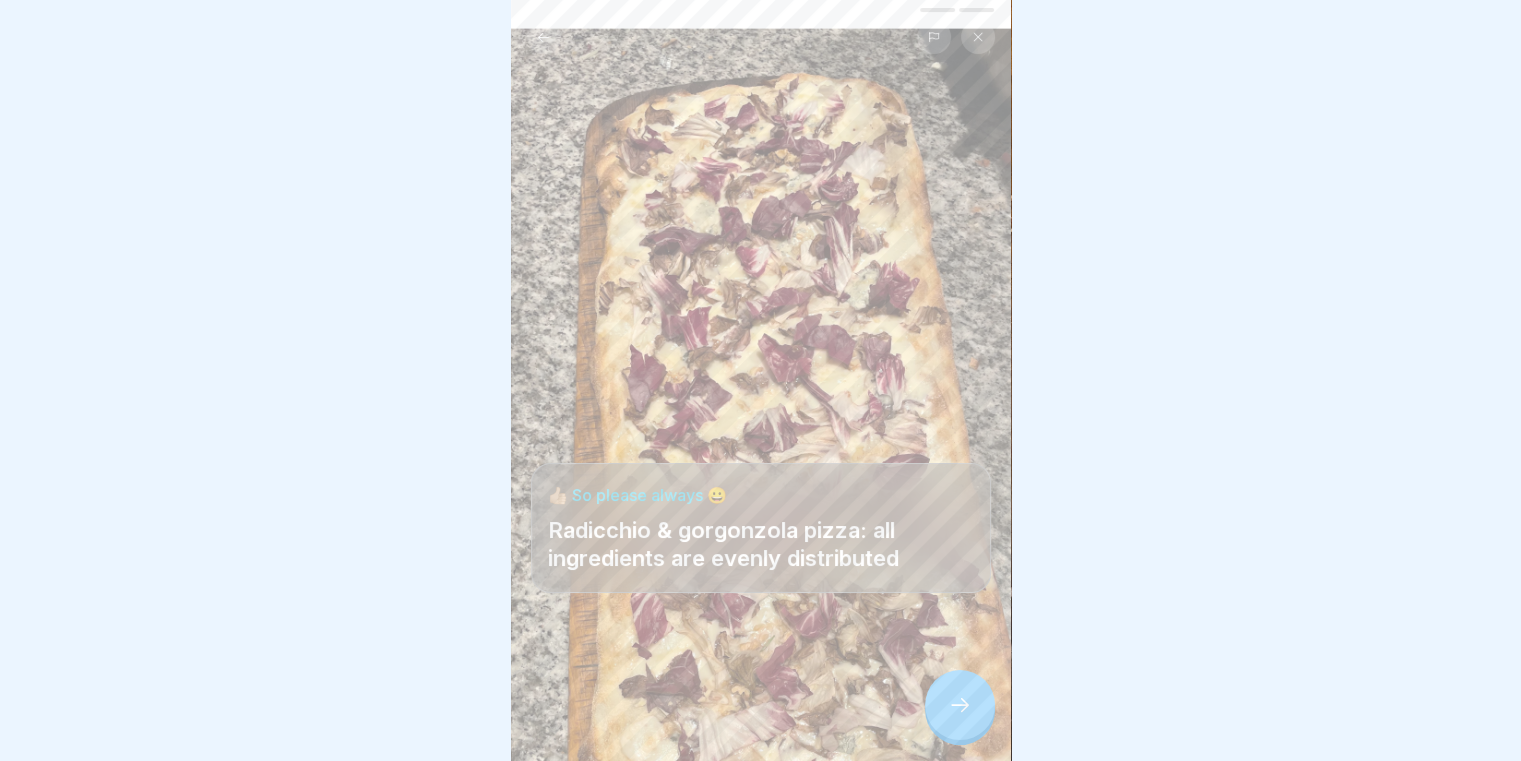 click 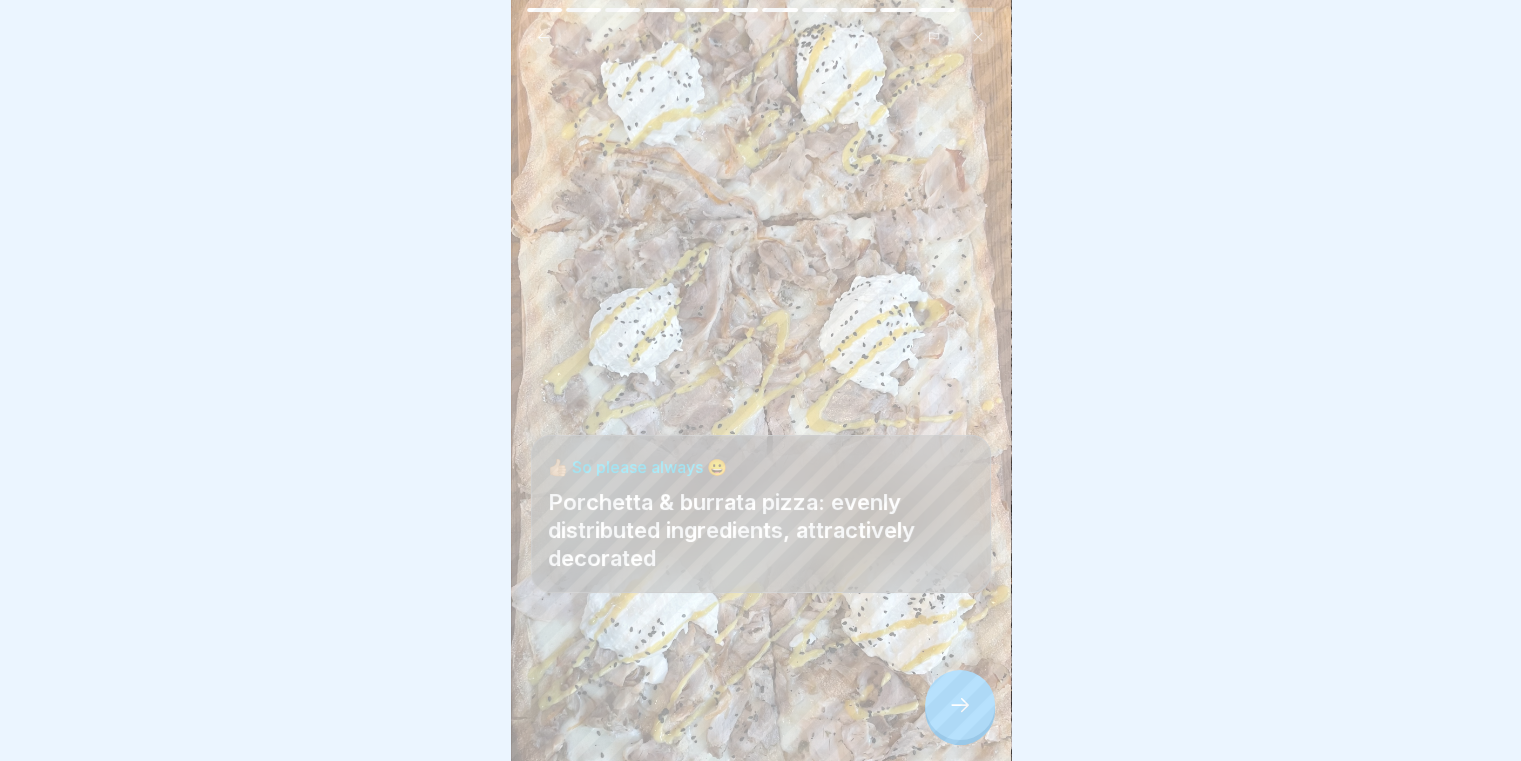 click 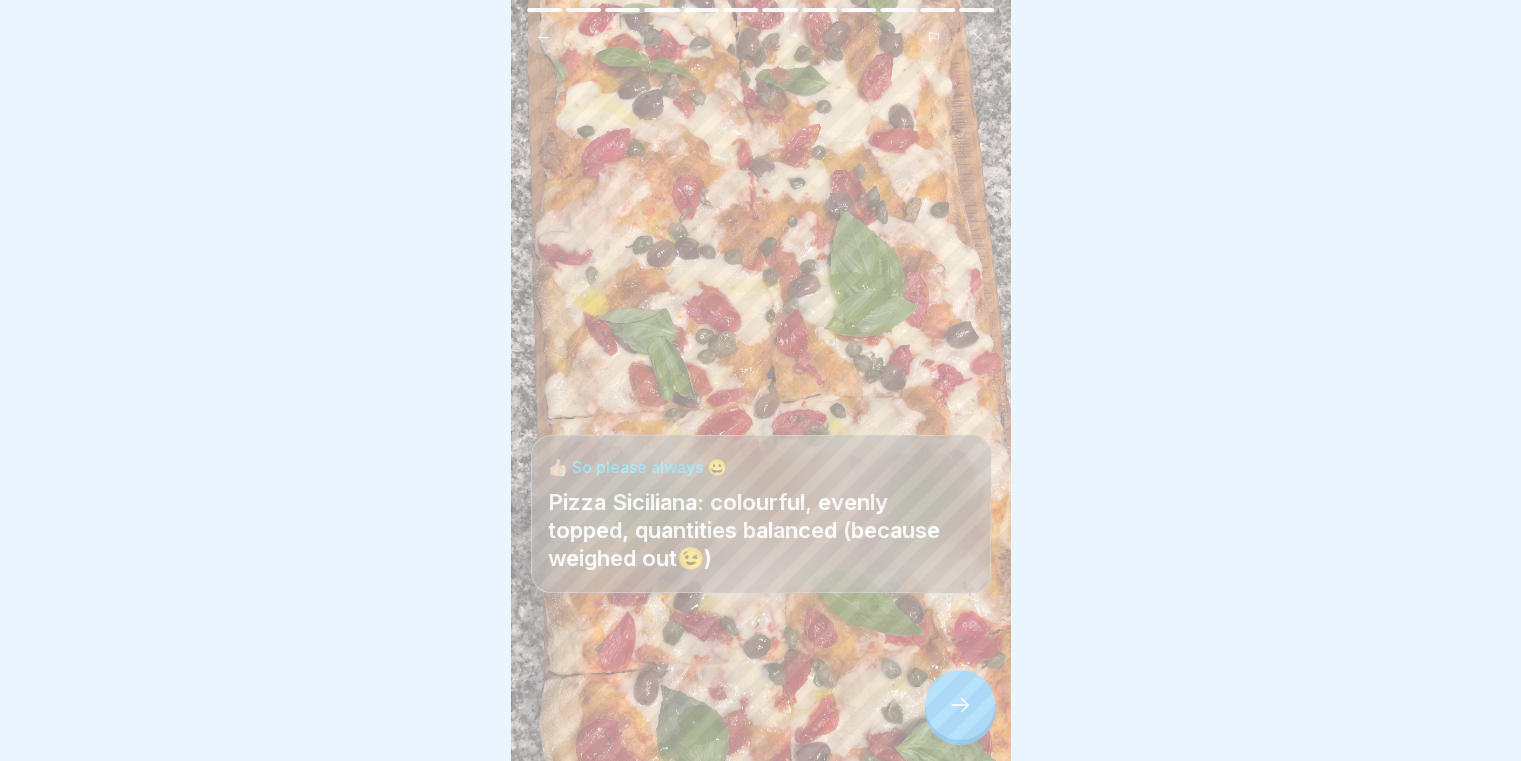 click 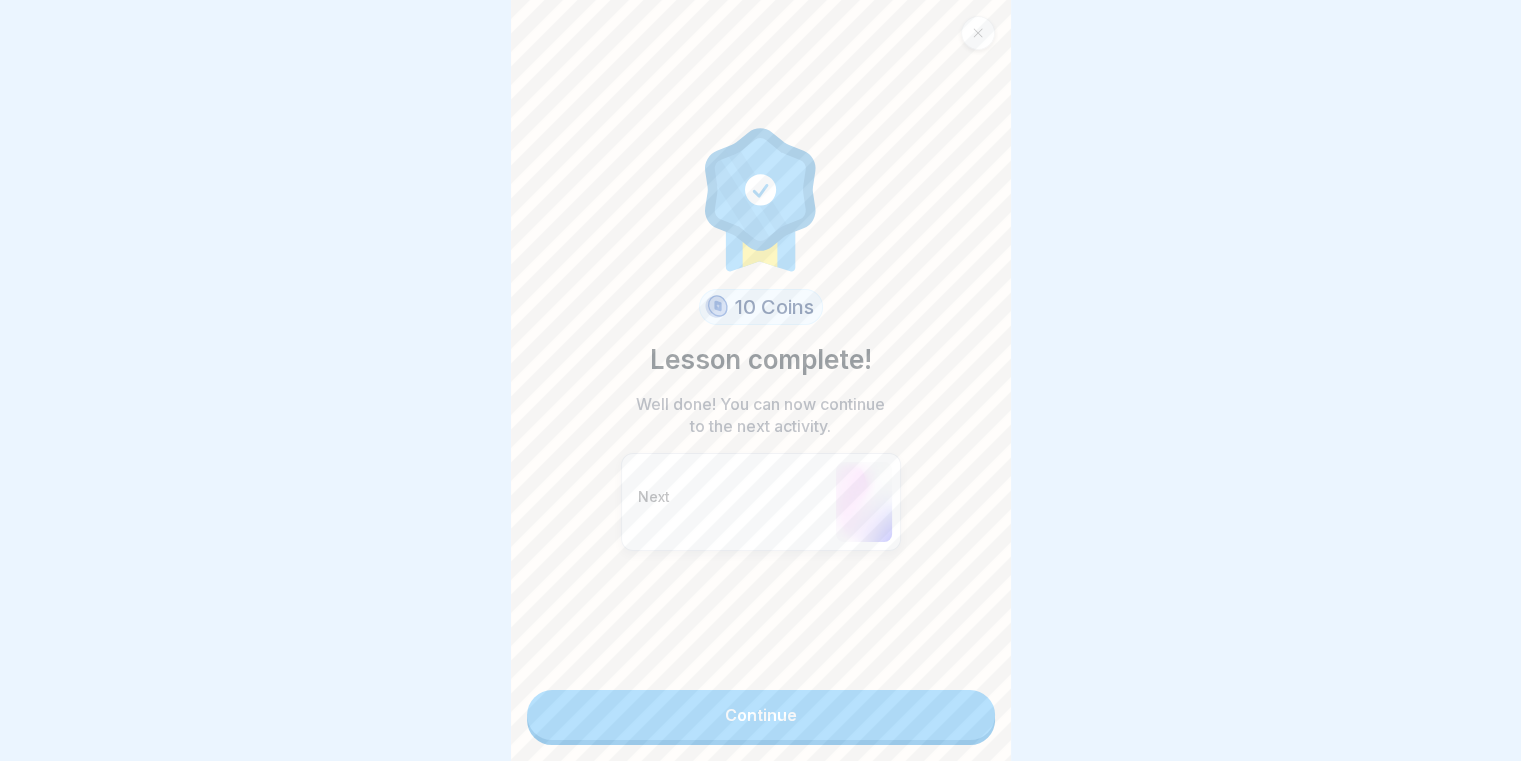 click on "Continue" at bounding box center (761, 715) 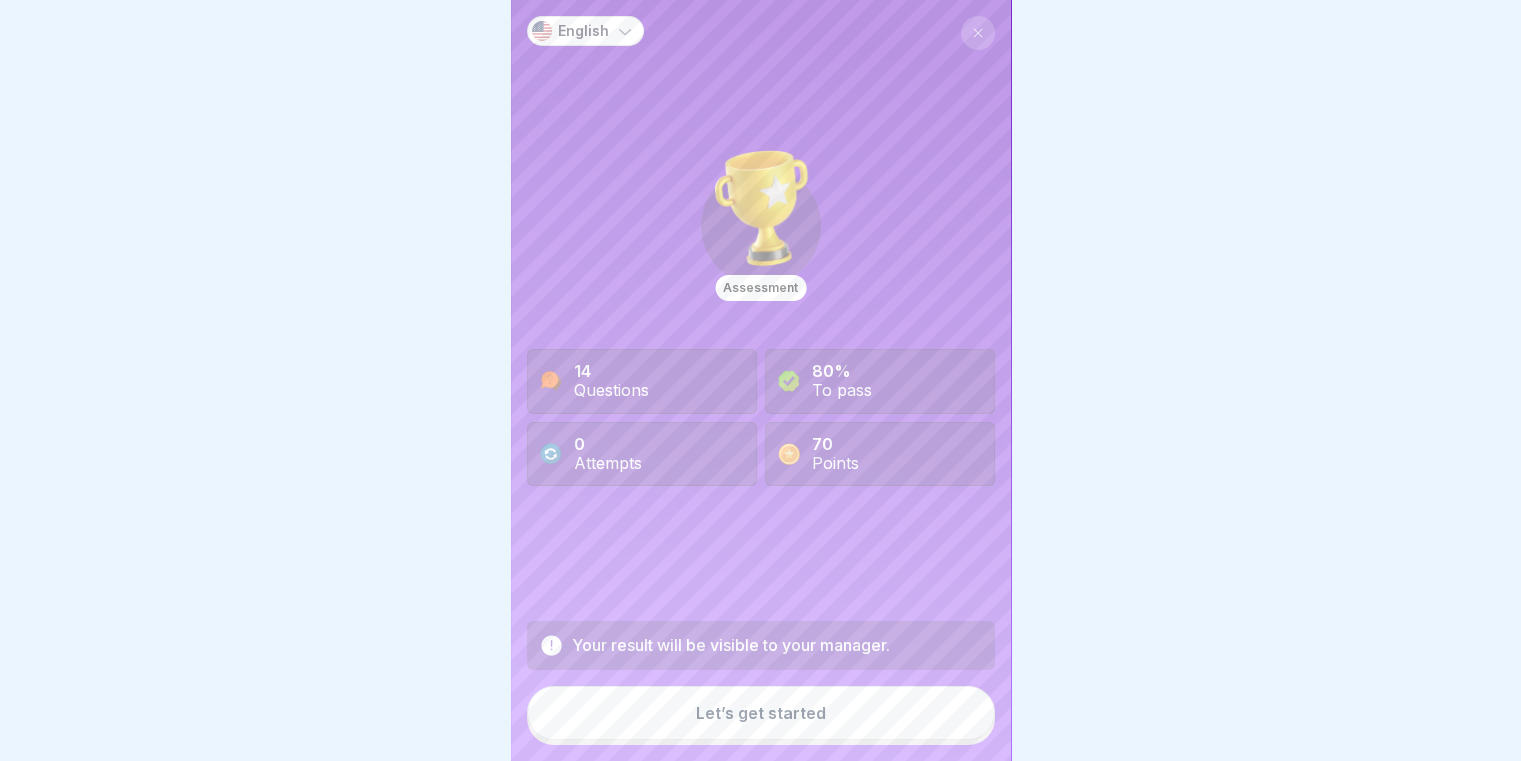 scroll, scrollTop: 15, scrollLeft: 0, axis: vertical 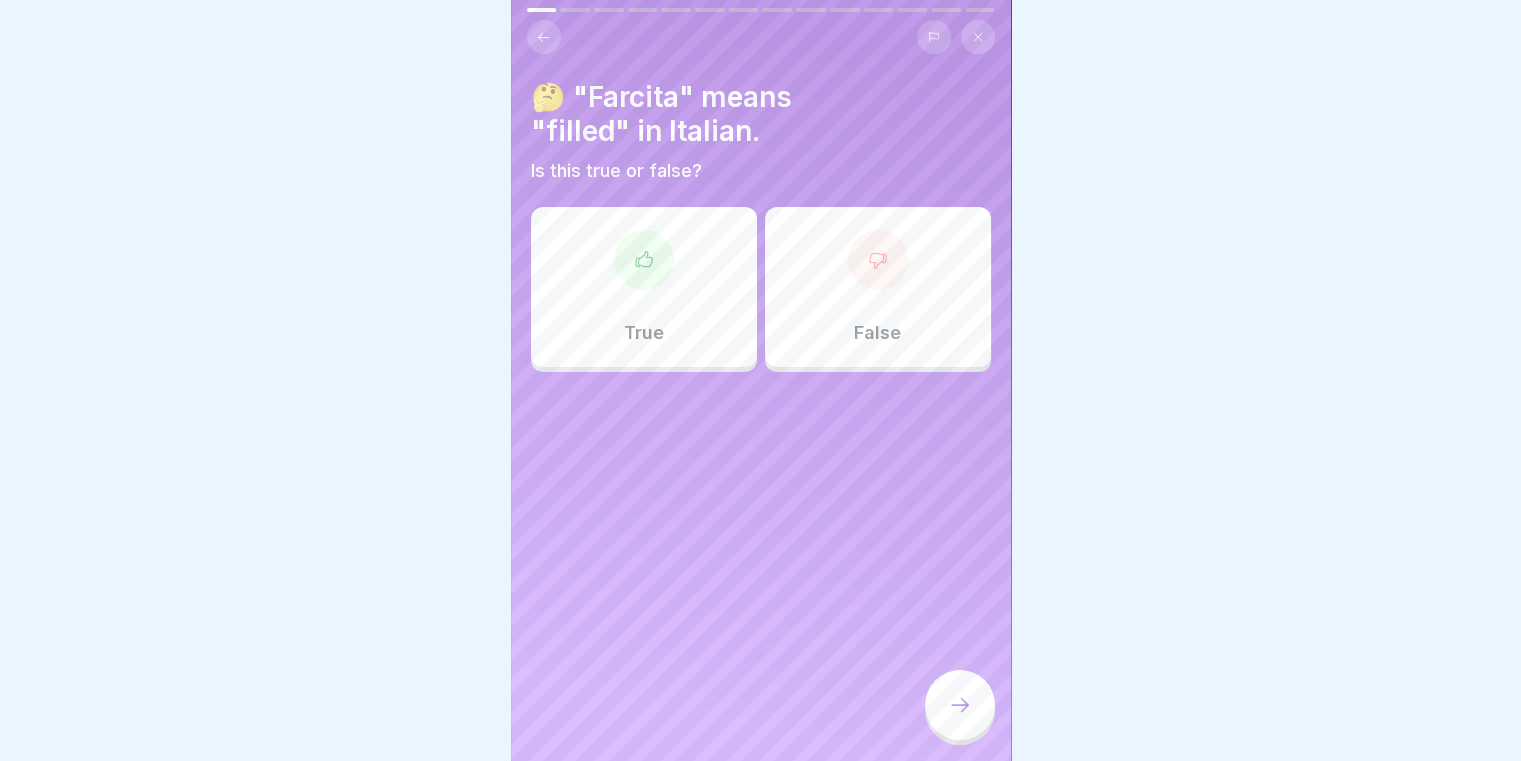 click on "True" at bounding box center (644, 287) 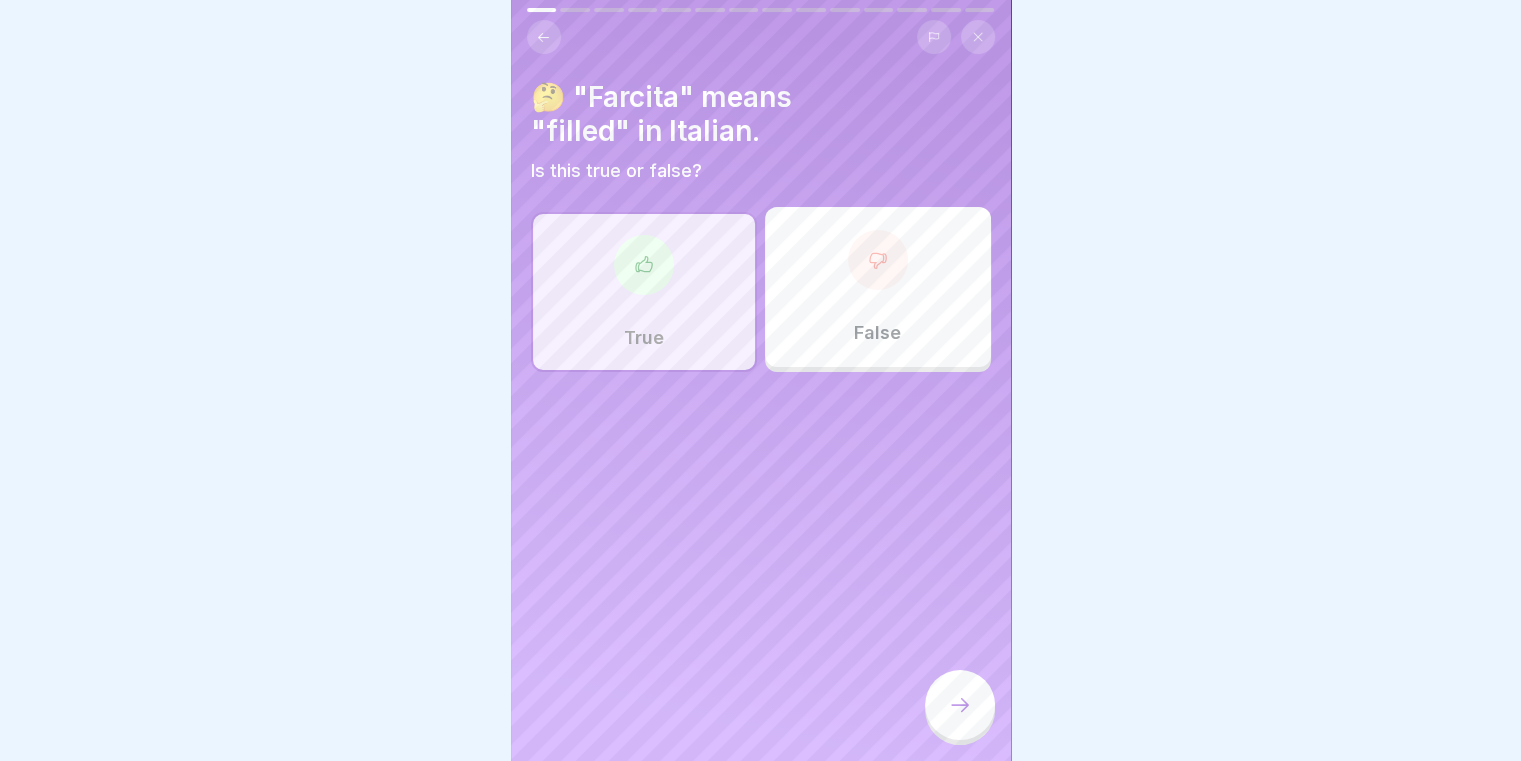 click at bounding box center [960, 705] 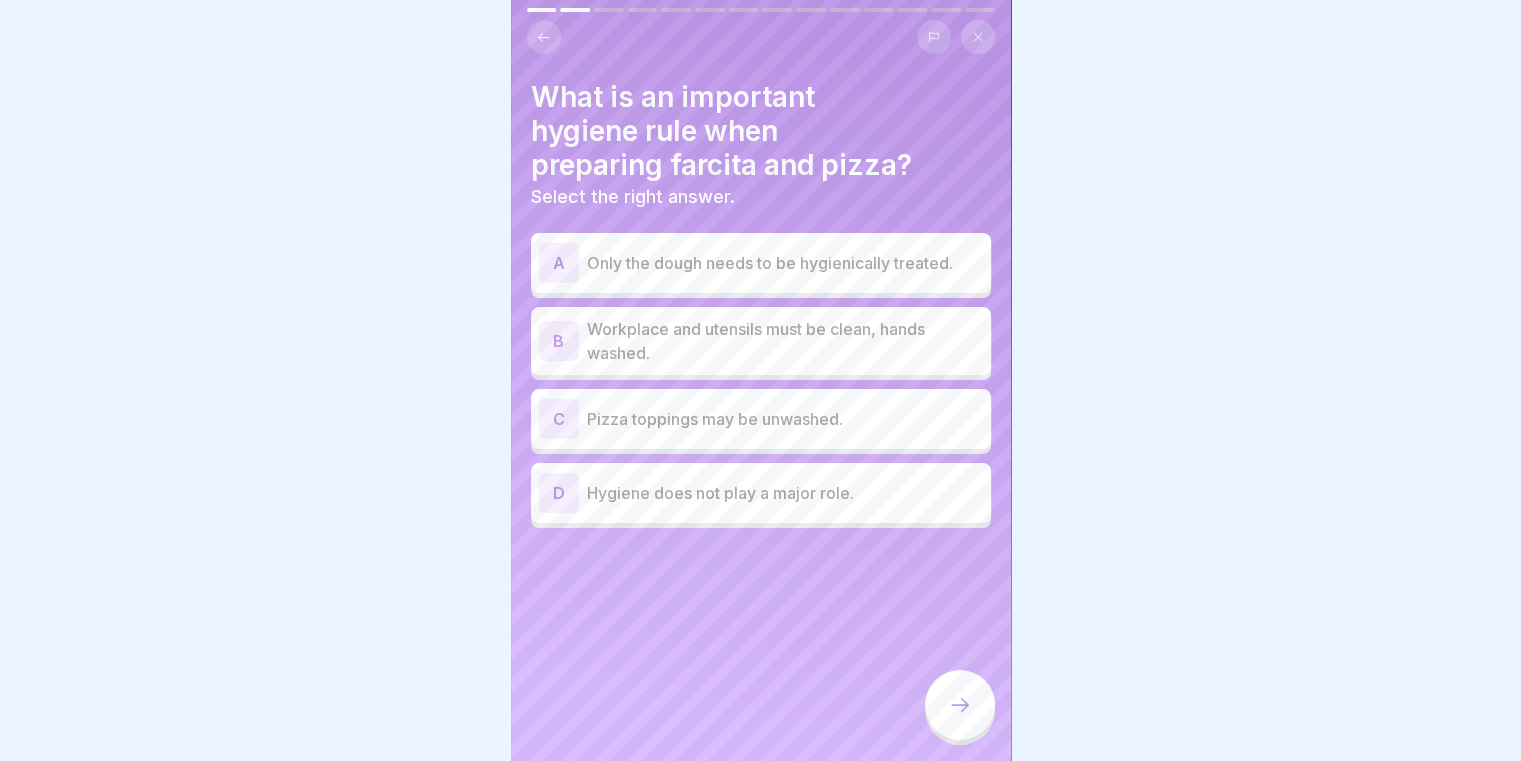 click on "Workplace and utensils must be clean, hands washed." at bounding box center [785, 341] 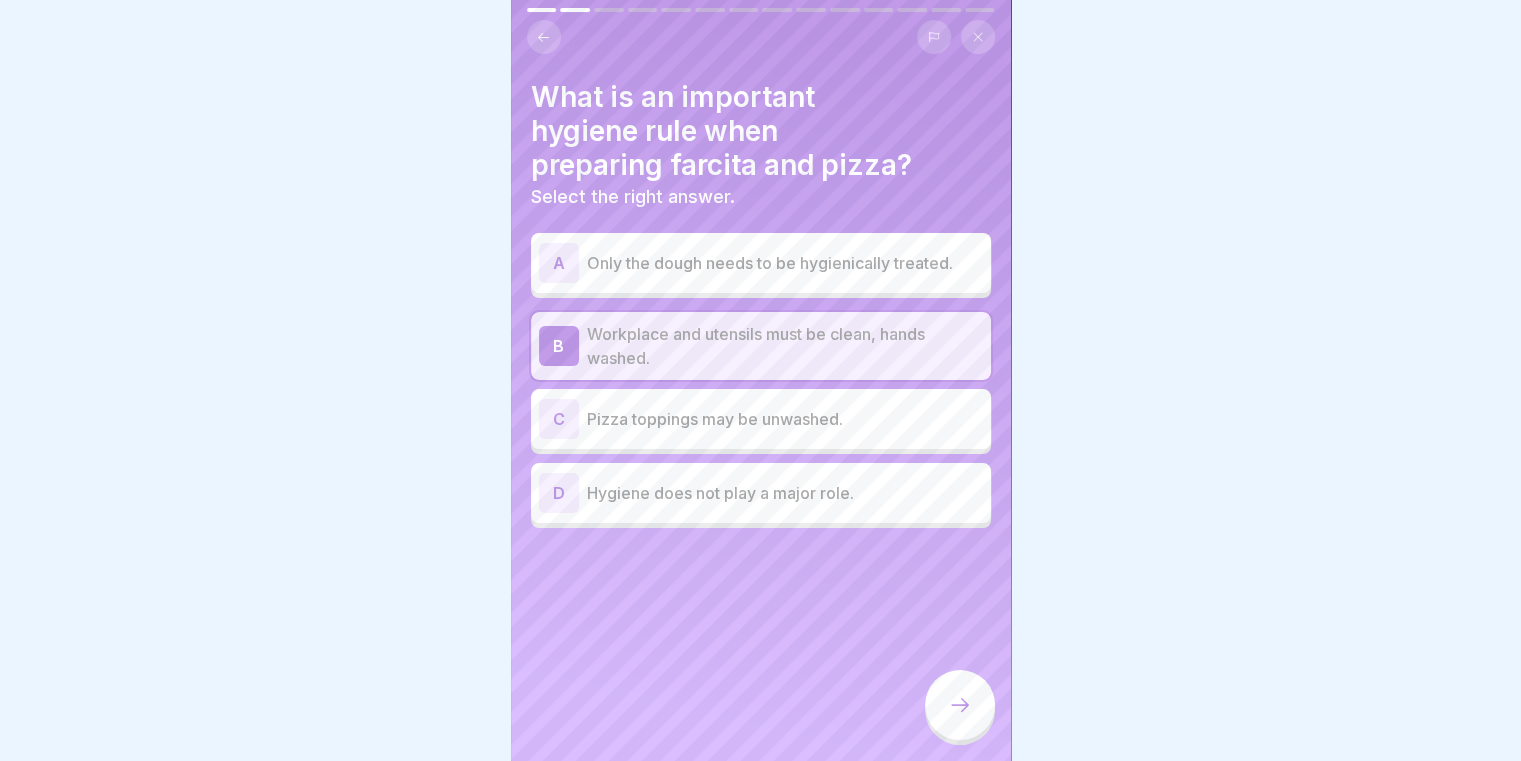 click on "Pizza toppings may be unwashed." at bounding box center (785, 419) 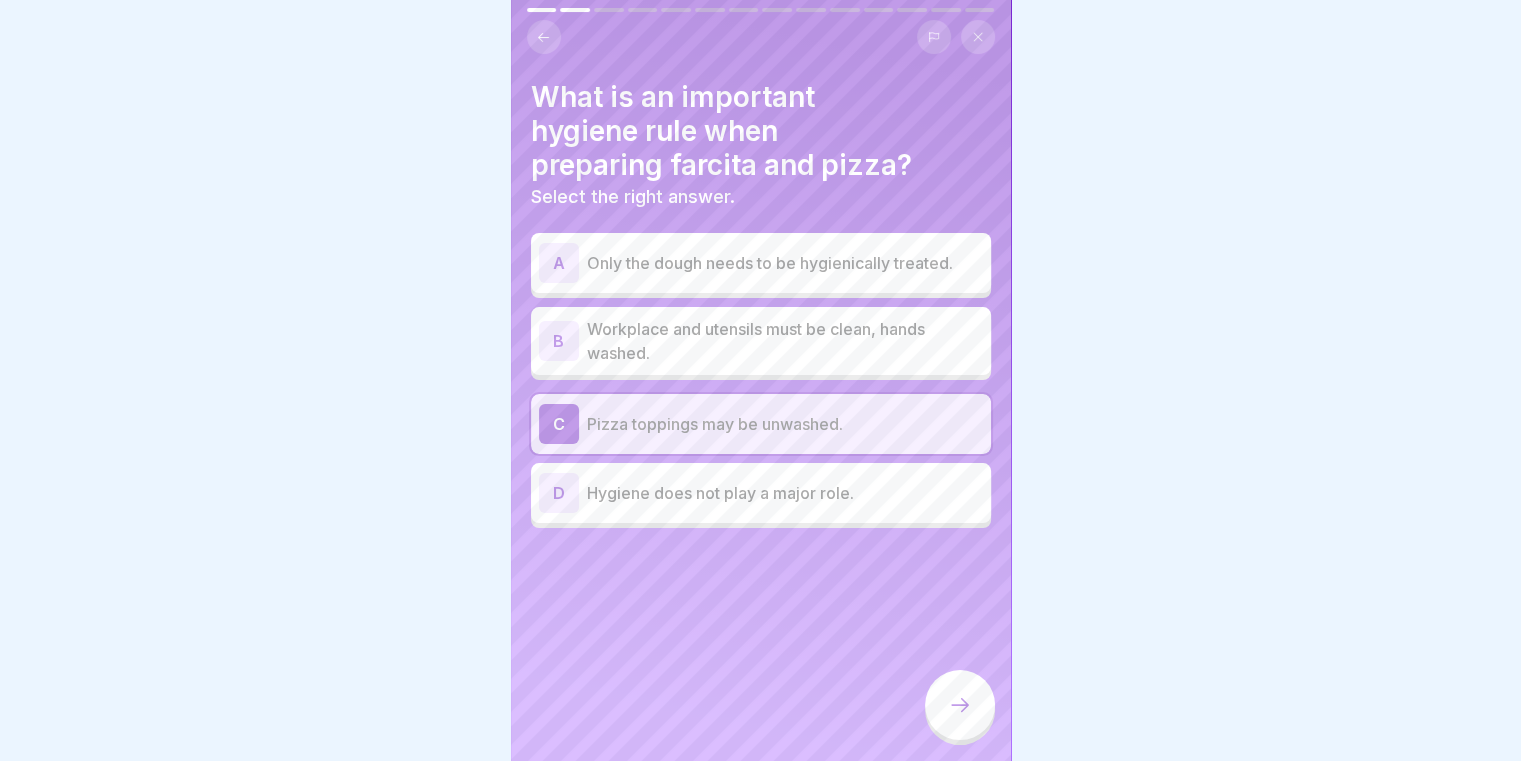 click on "Workplace and utensils must be clean, hands washed." at bounding box center [785, 341] 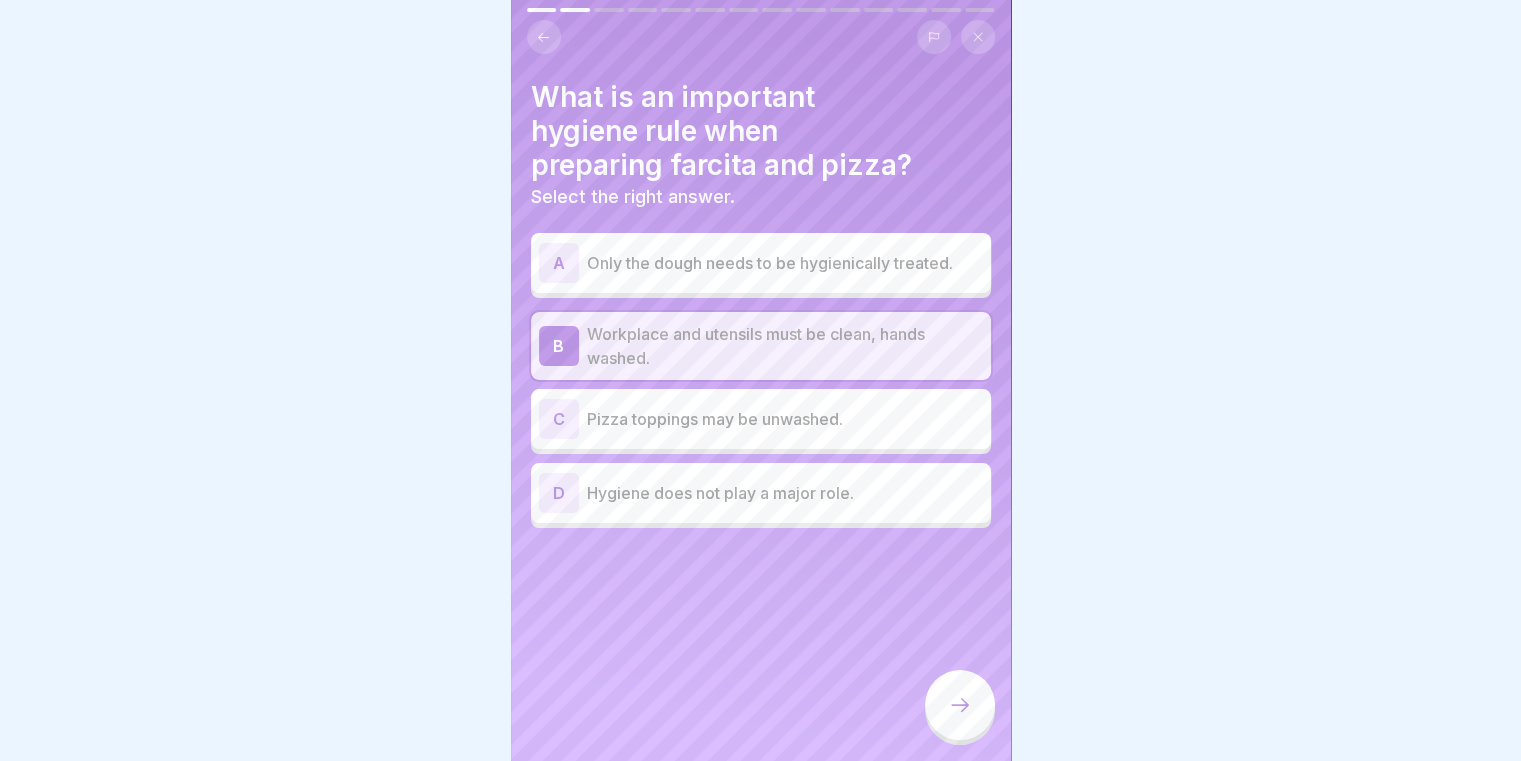 click at bounding box center [960, 705] 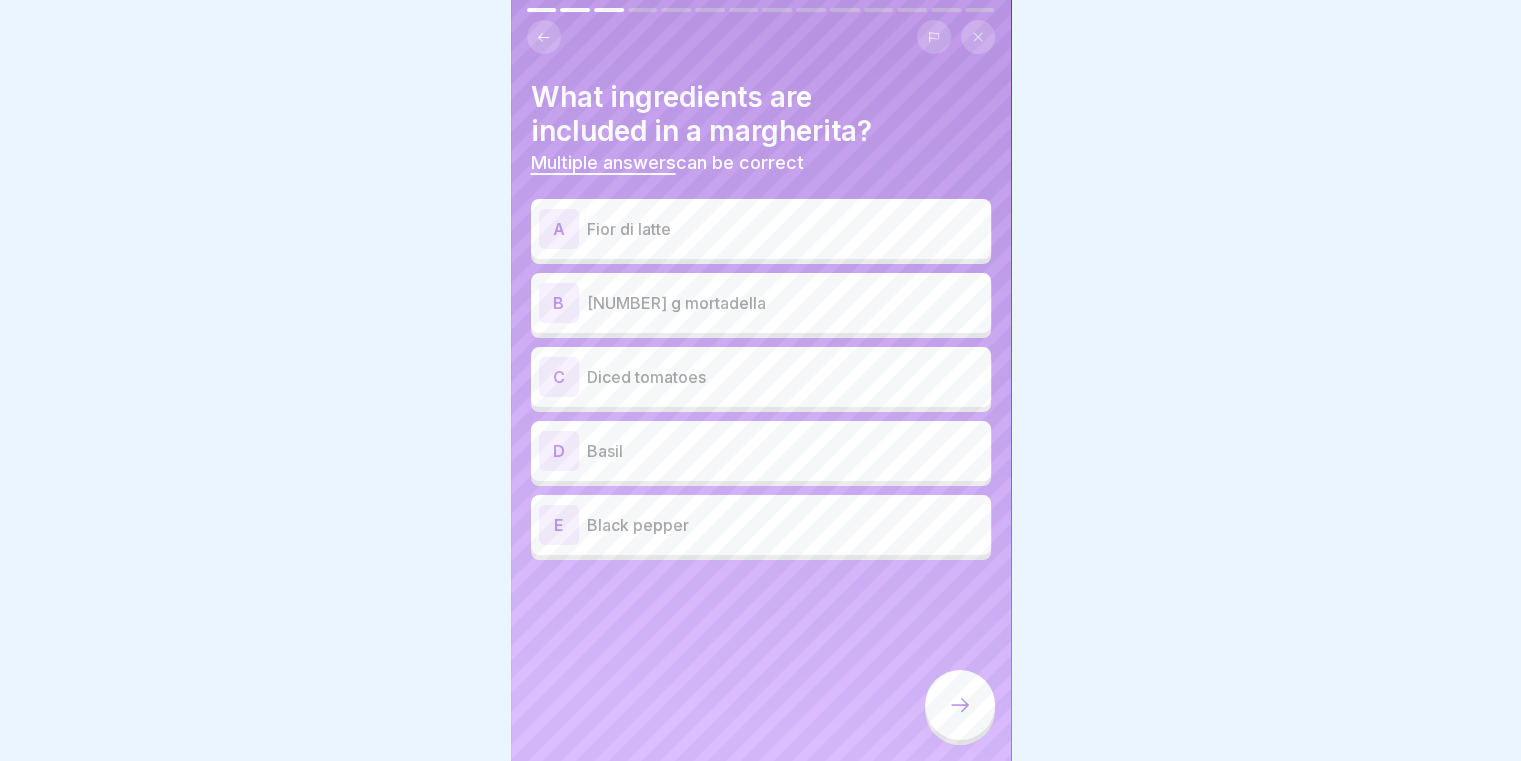 click on "A Fior di latte" at bounding box center (761, 229) 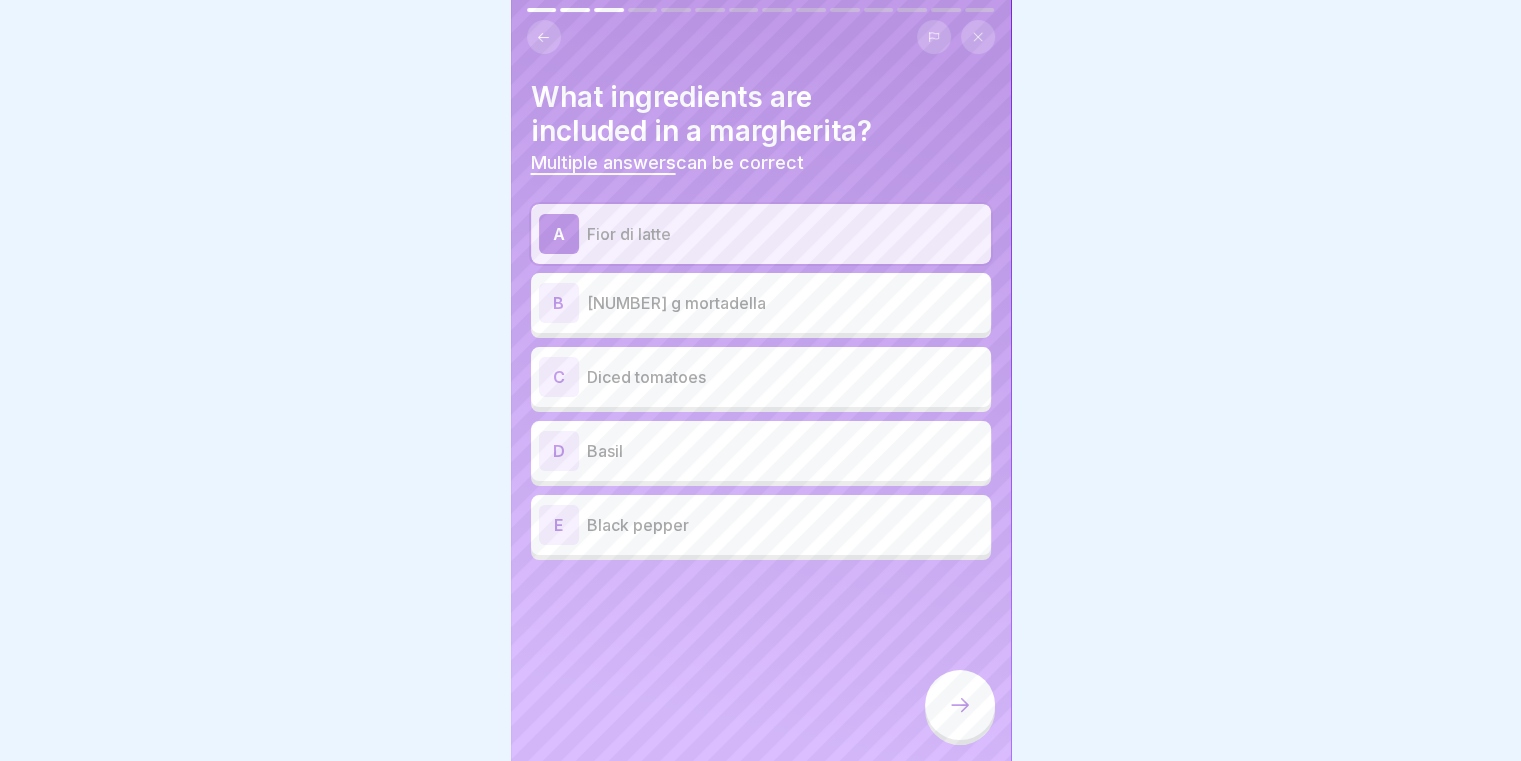 click on "D Basil" at bounding box center [761, 451] 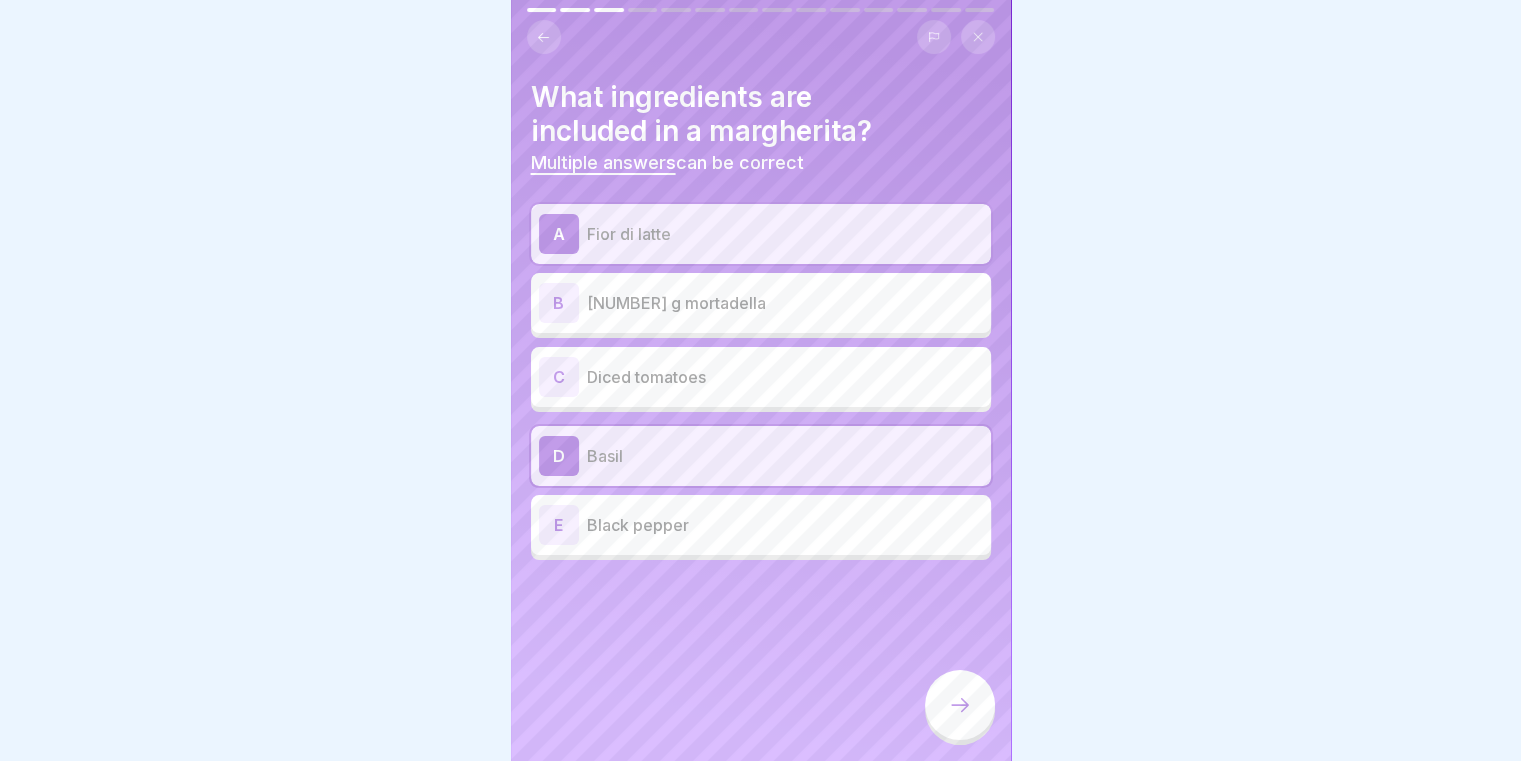 click at bounding box center [960, 705] 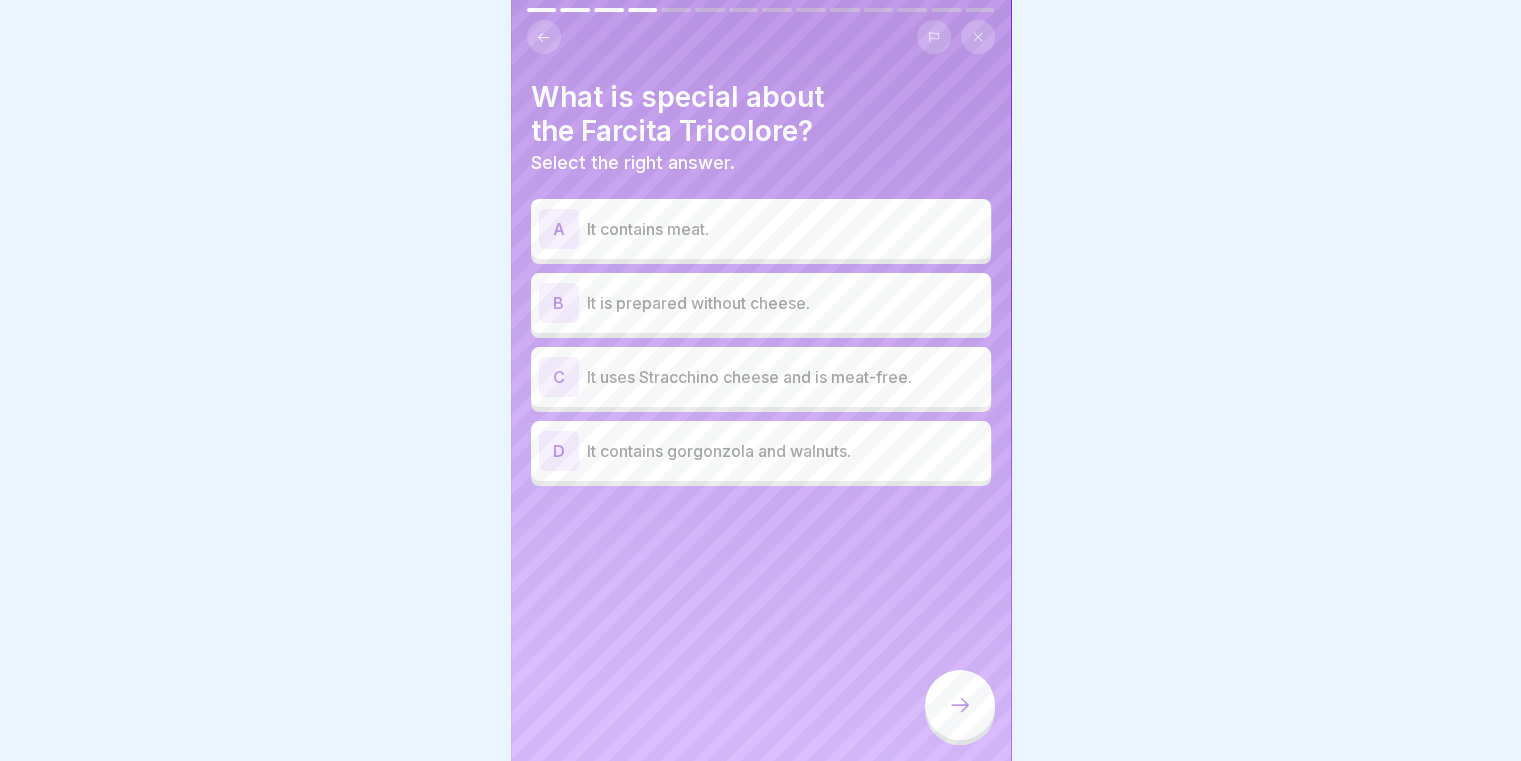 click on "B It is prepared without cheese." at bounding box center (761, 303) 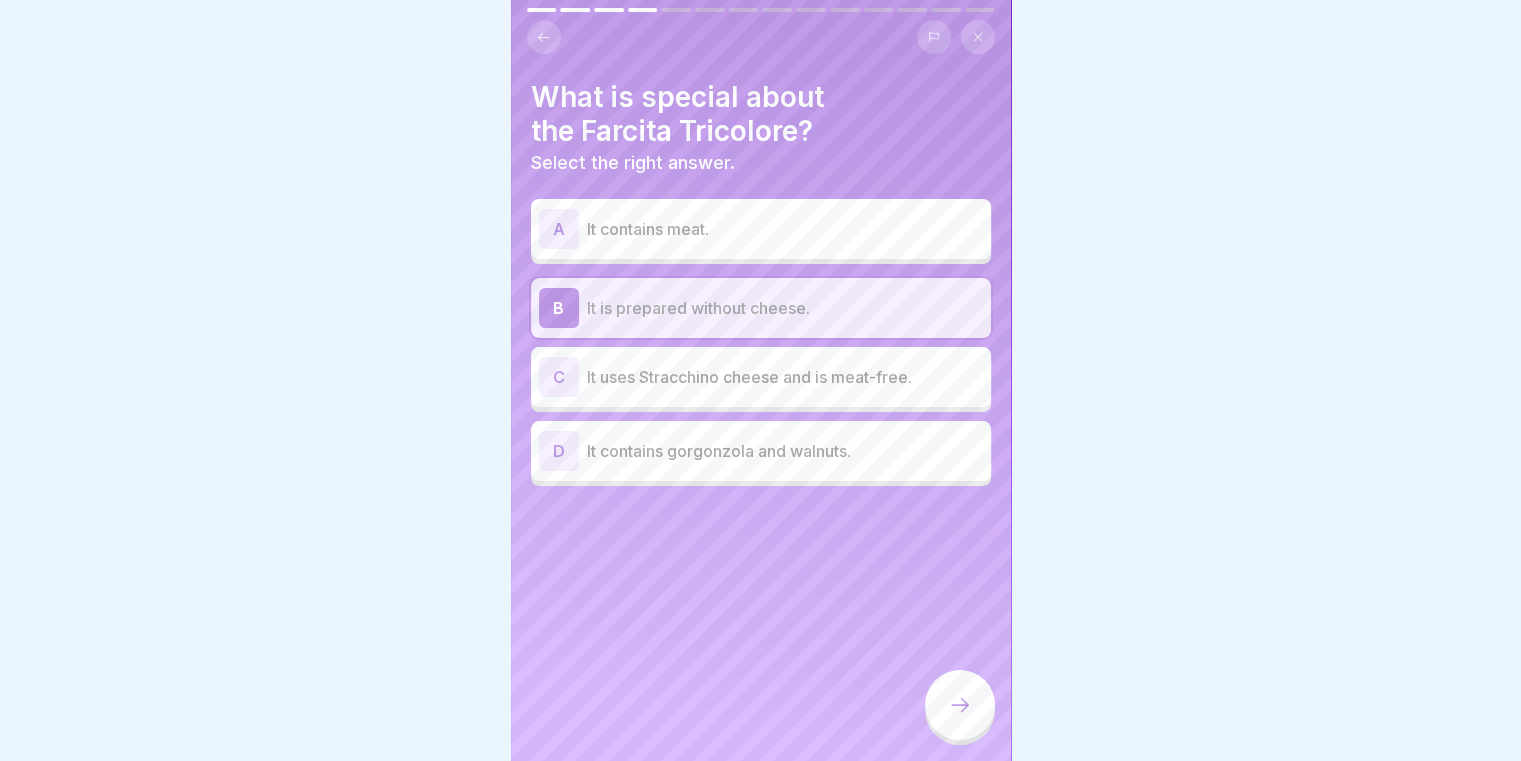 click at bounding box center [960, 705] 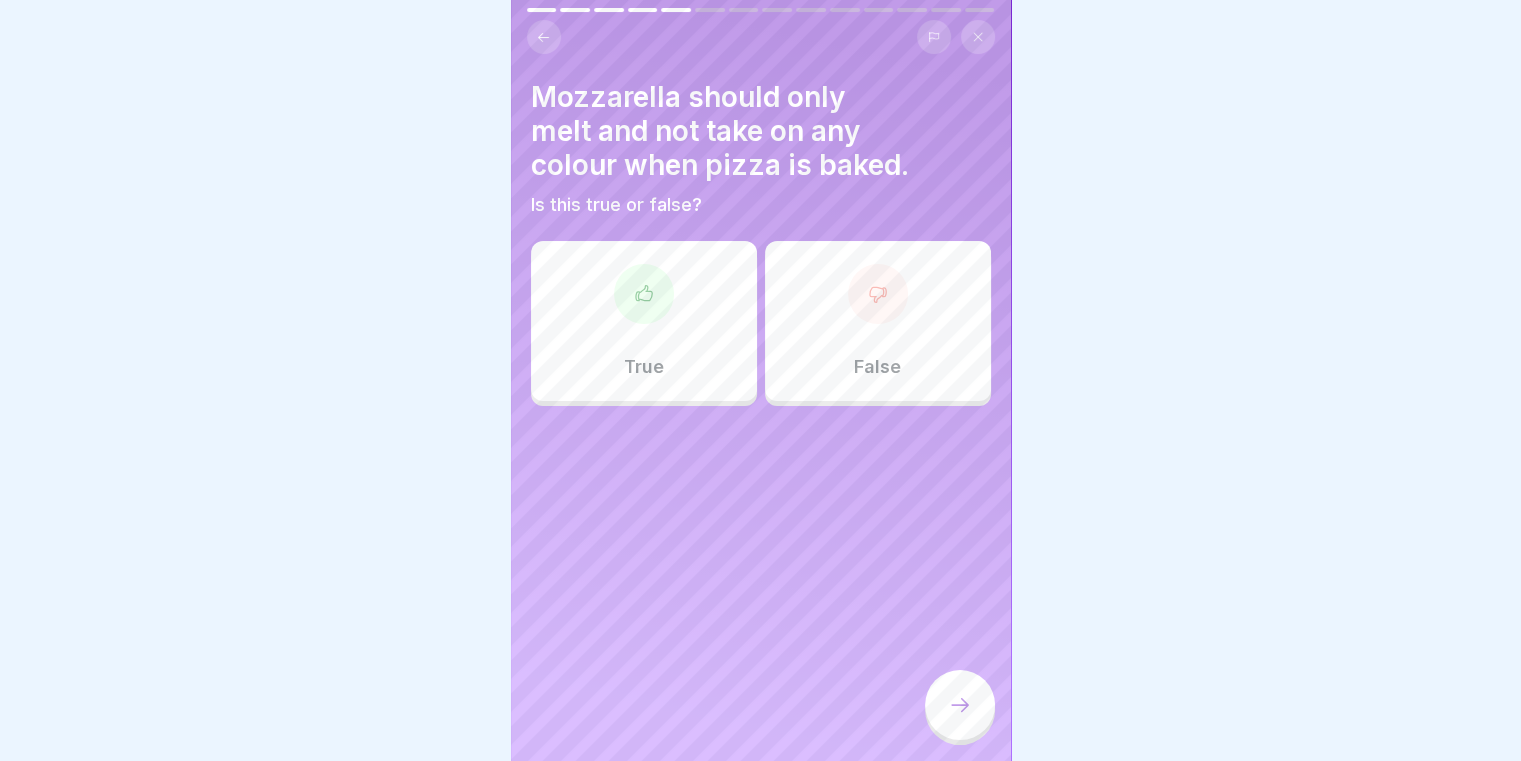 click on "True" at bounding box center (644, 321) 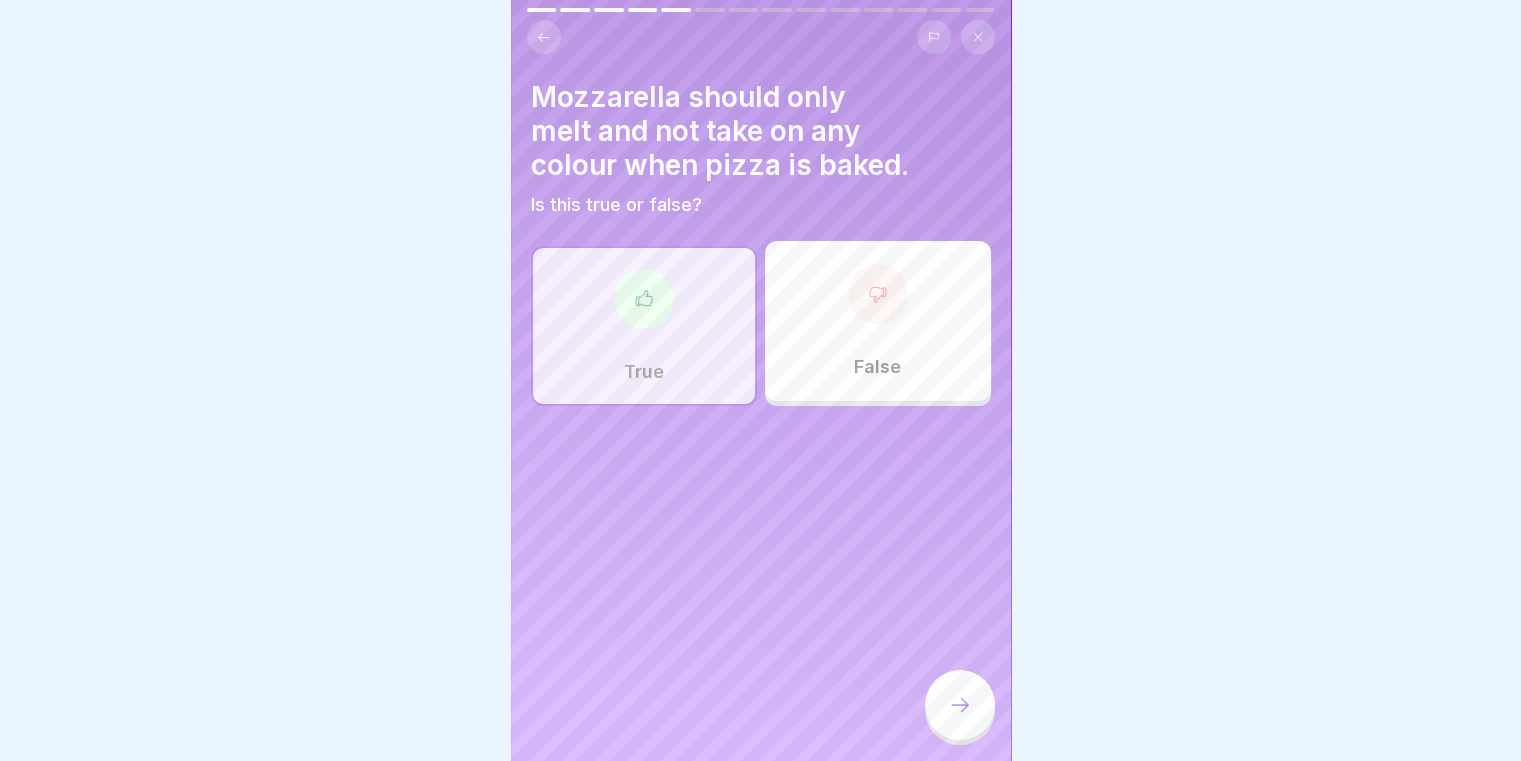 click 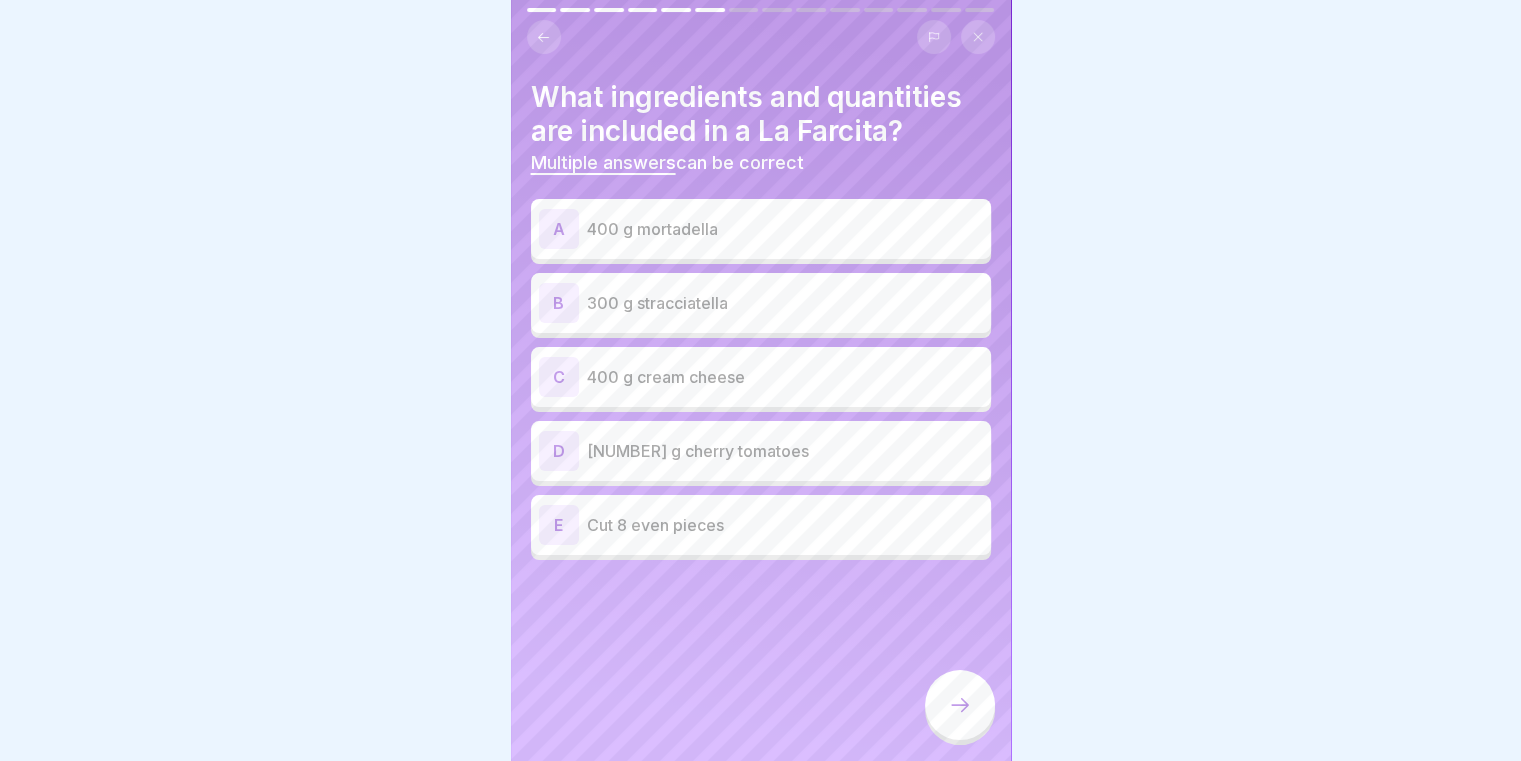 click on "400 g mortadella" at bounding box center [785, 229] 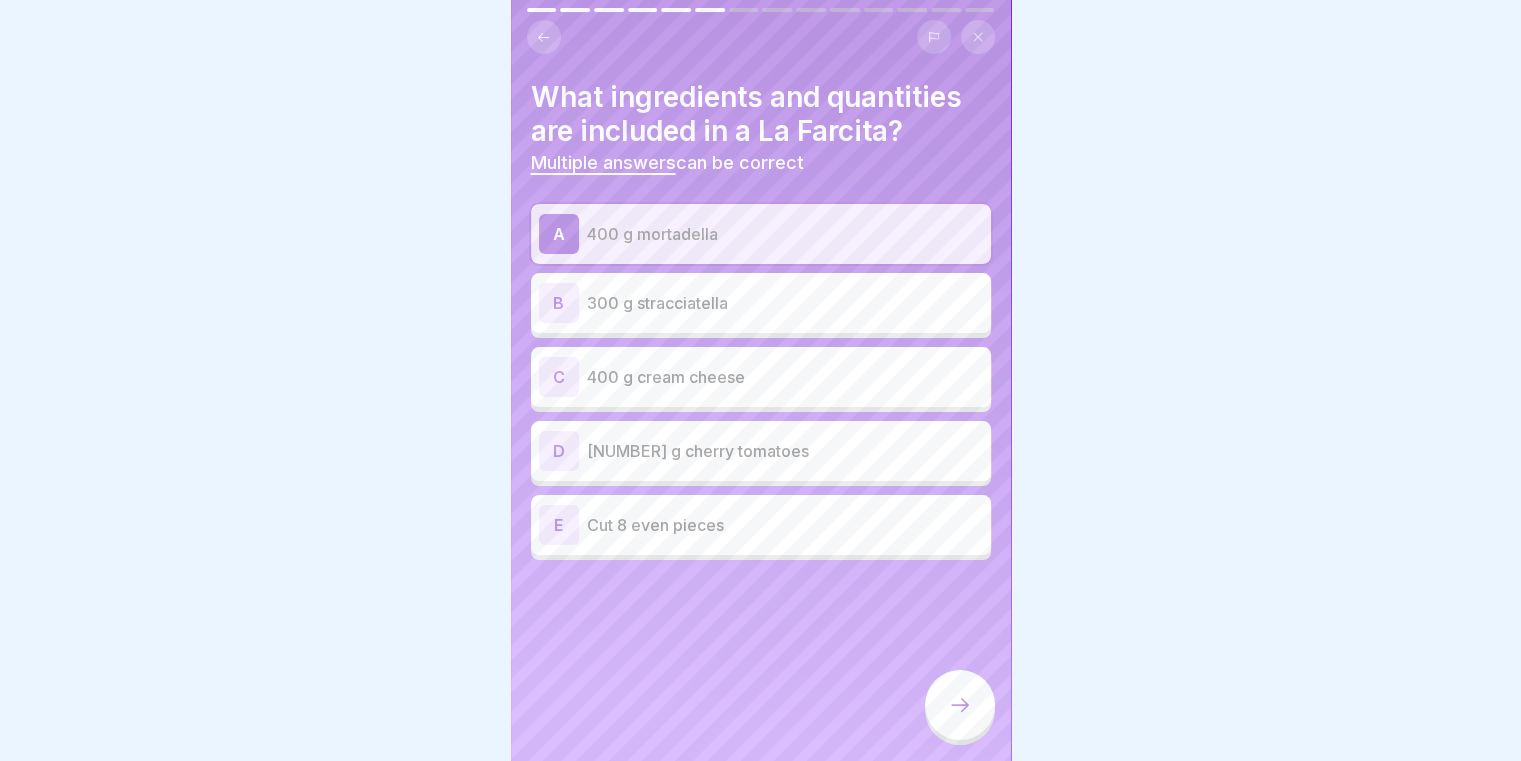 click on "400 g cream cheese" at bounding box center [785, 377] 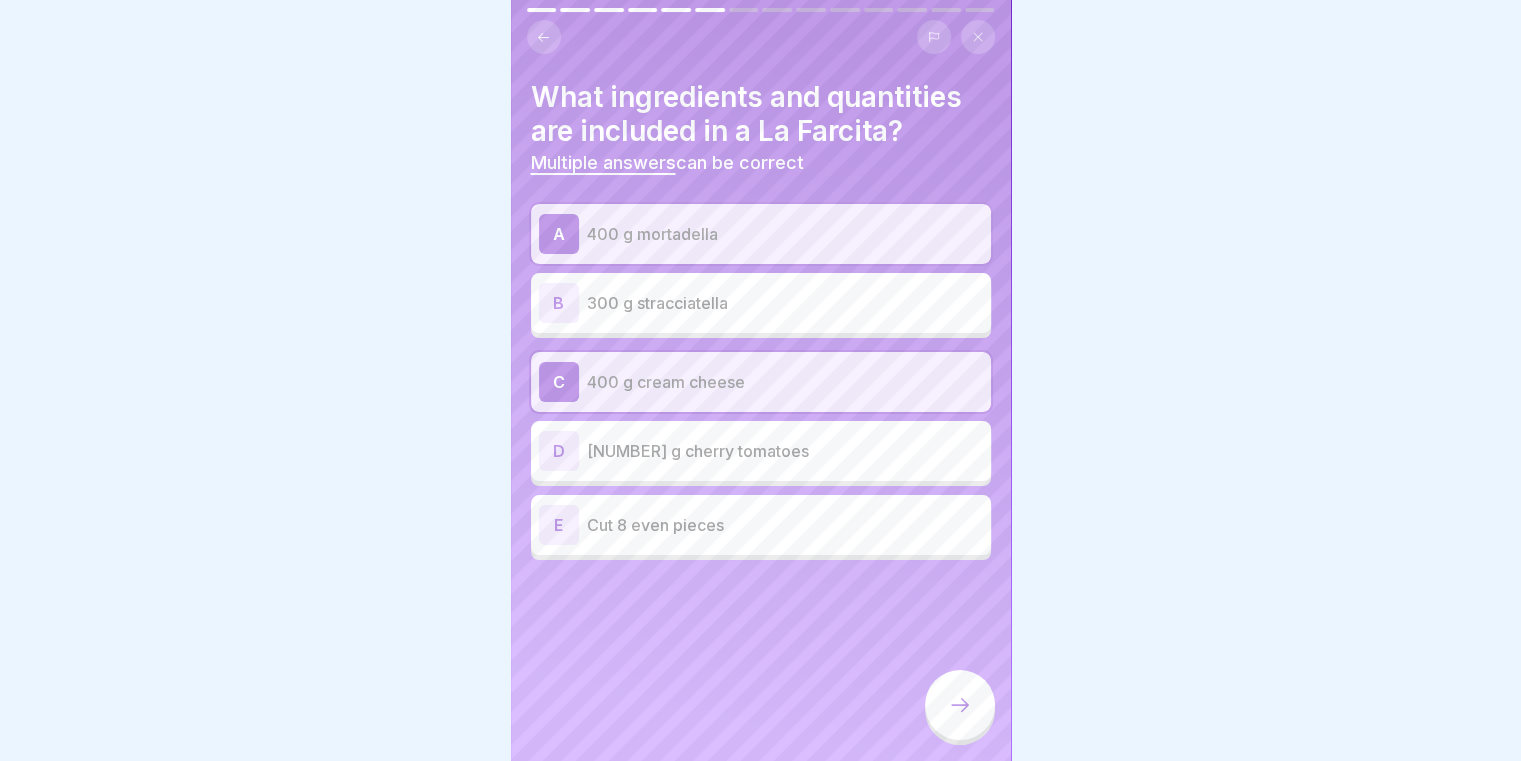 click on "170 g cherry tomatoes" at bounding box center (785, 451) 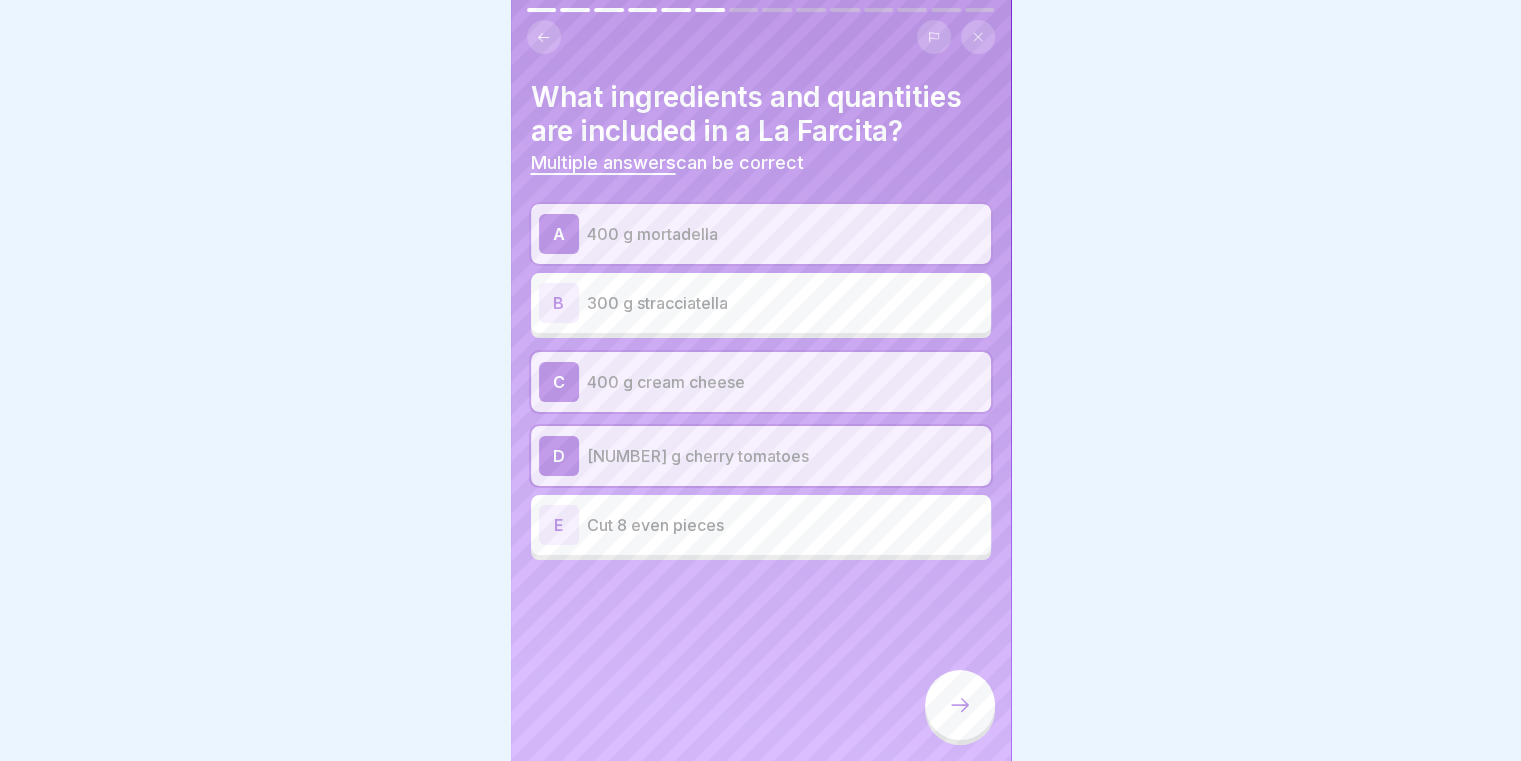 click on "E Cut 8 even pieces" at bounding box center [761, 525] 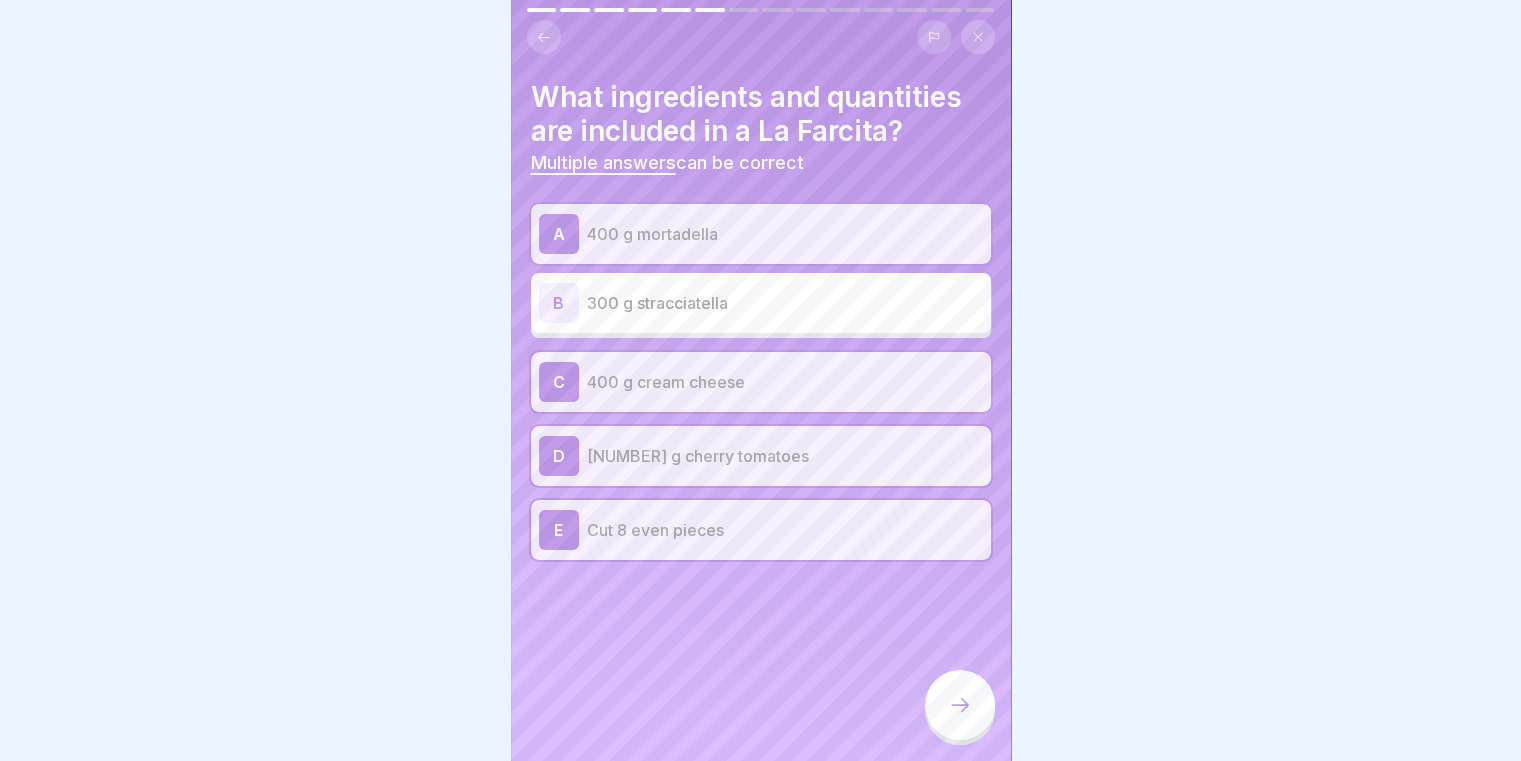 click on "300 g stracciatella" at bounding box center [785, 303] 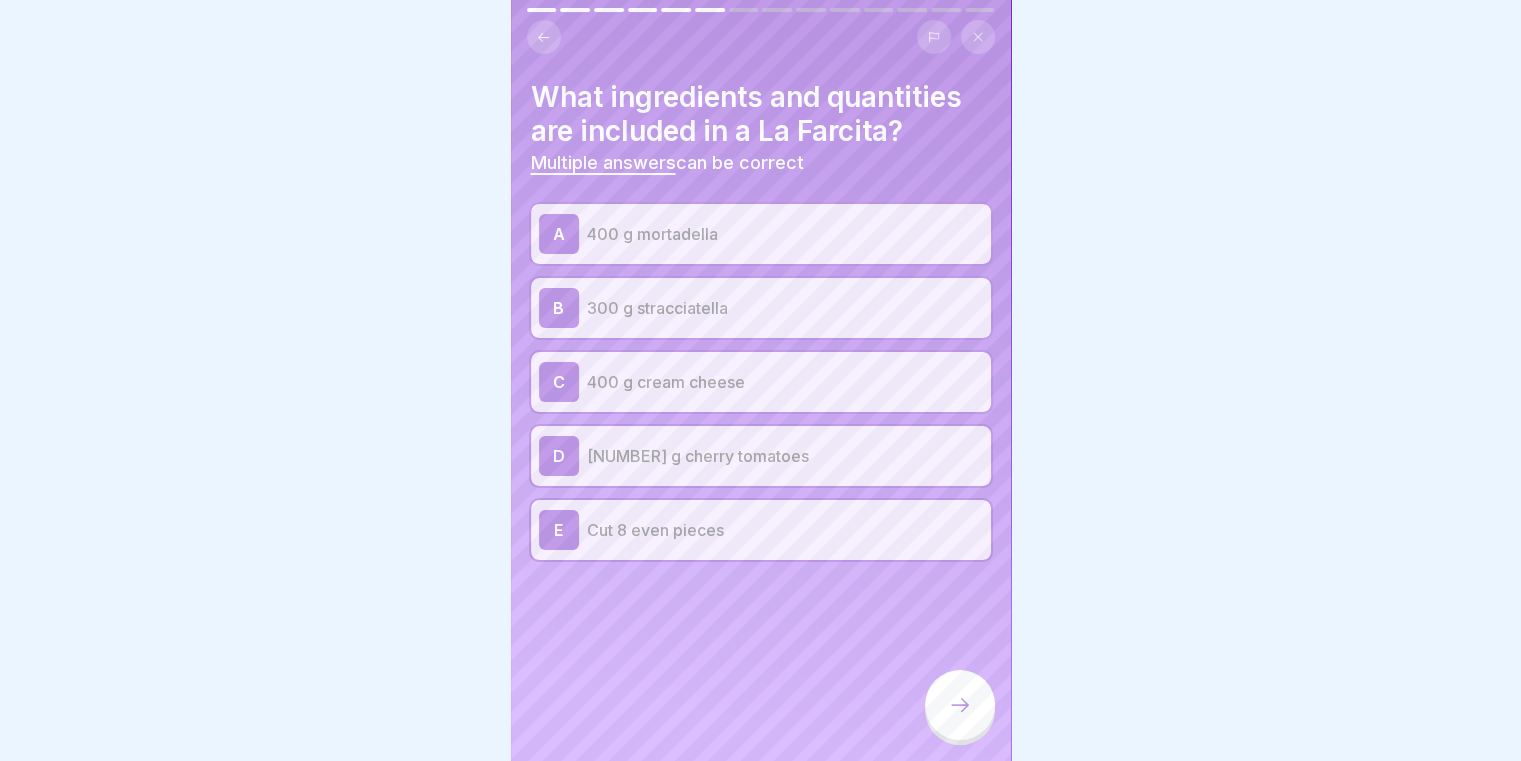 click 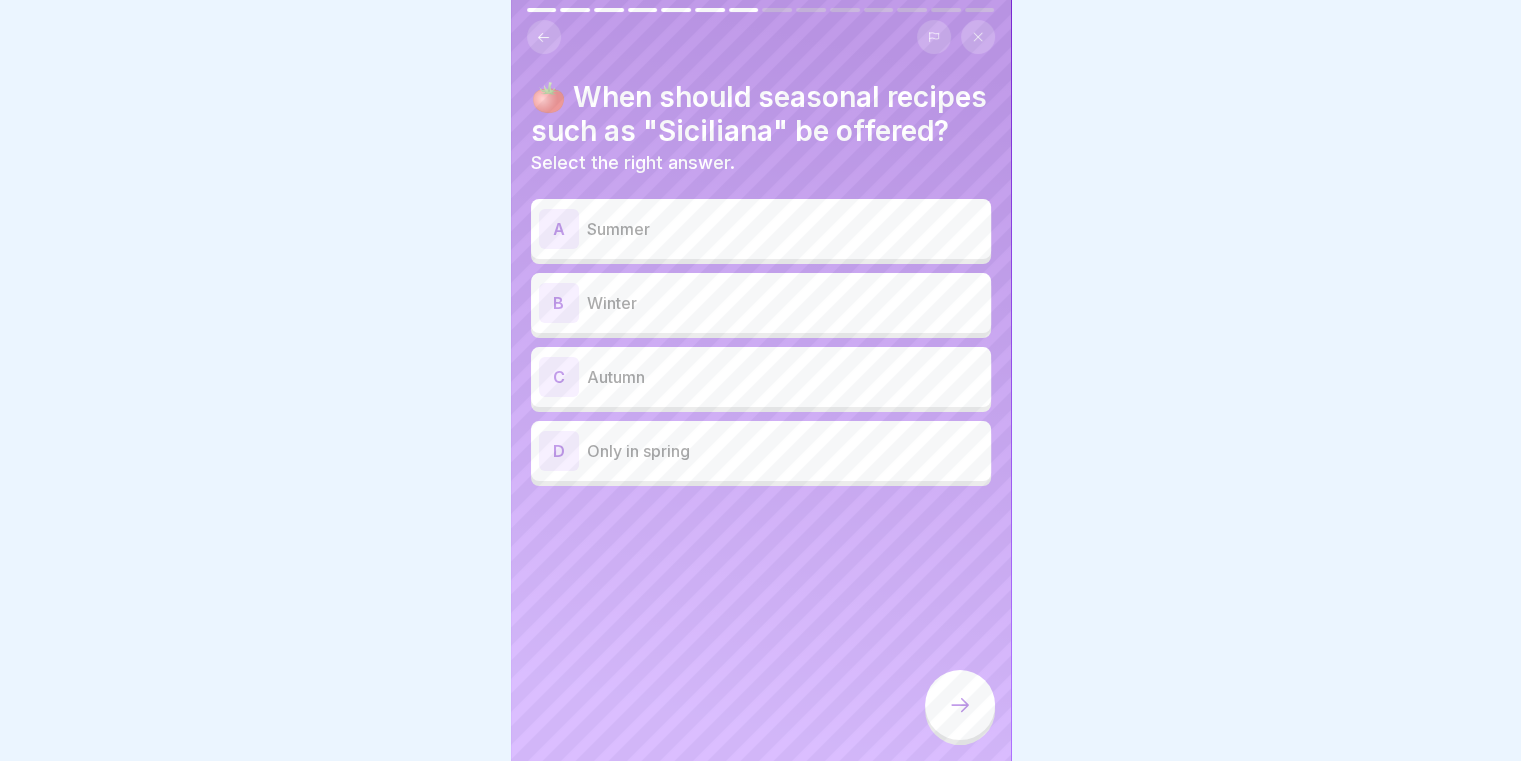 click on "Summer" at bounding box center (785, 229) 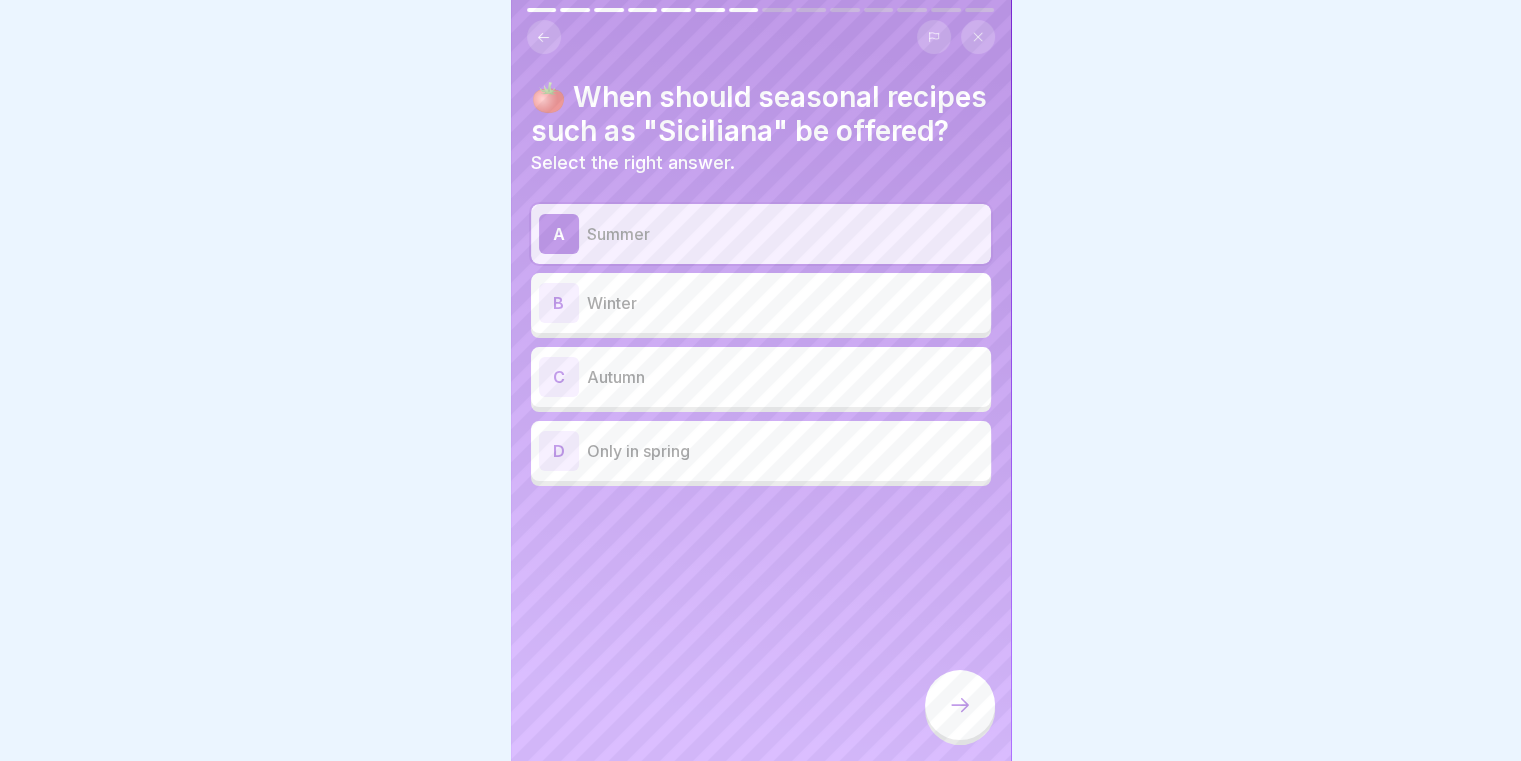 click at bounding box center (960, 705) 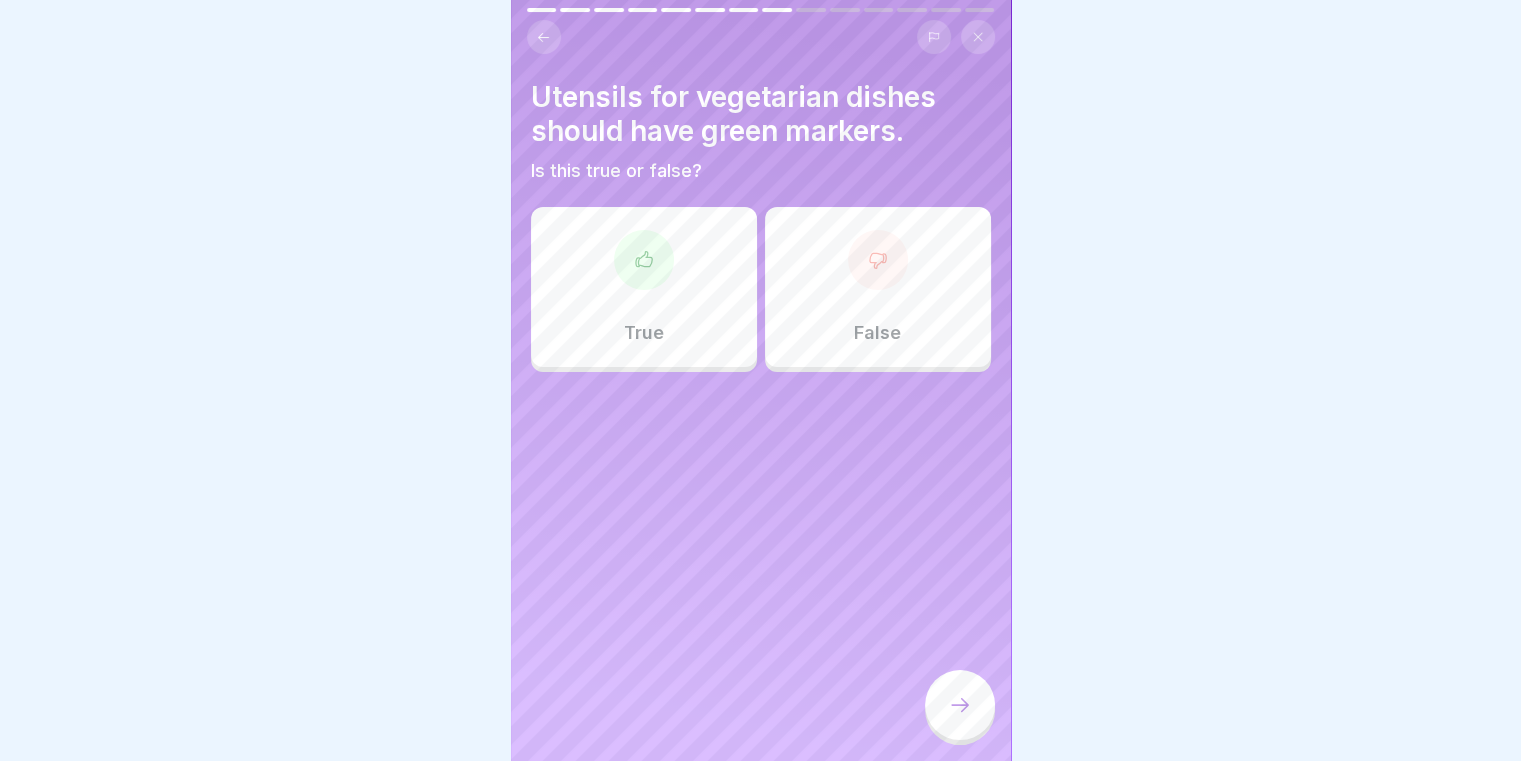click on "True" at bounding box center (644, 287) 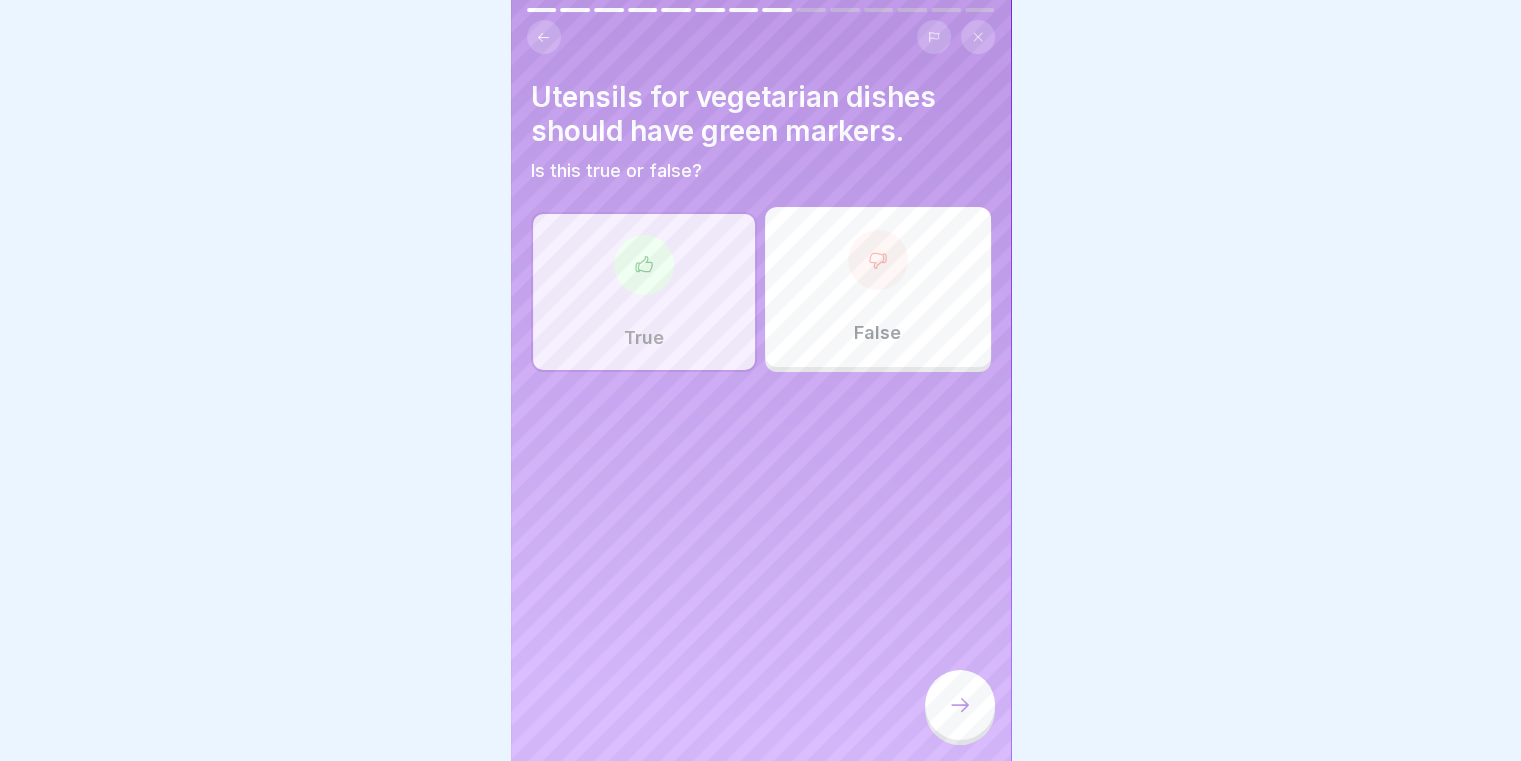 click at bounding box center (960, 705) 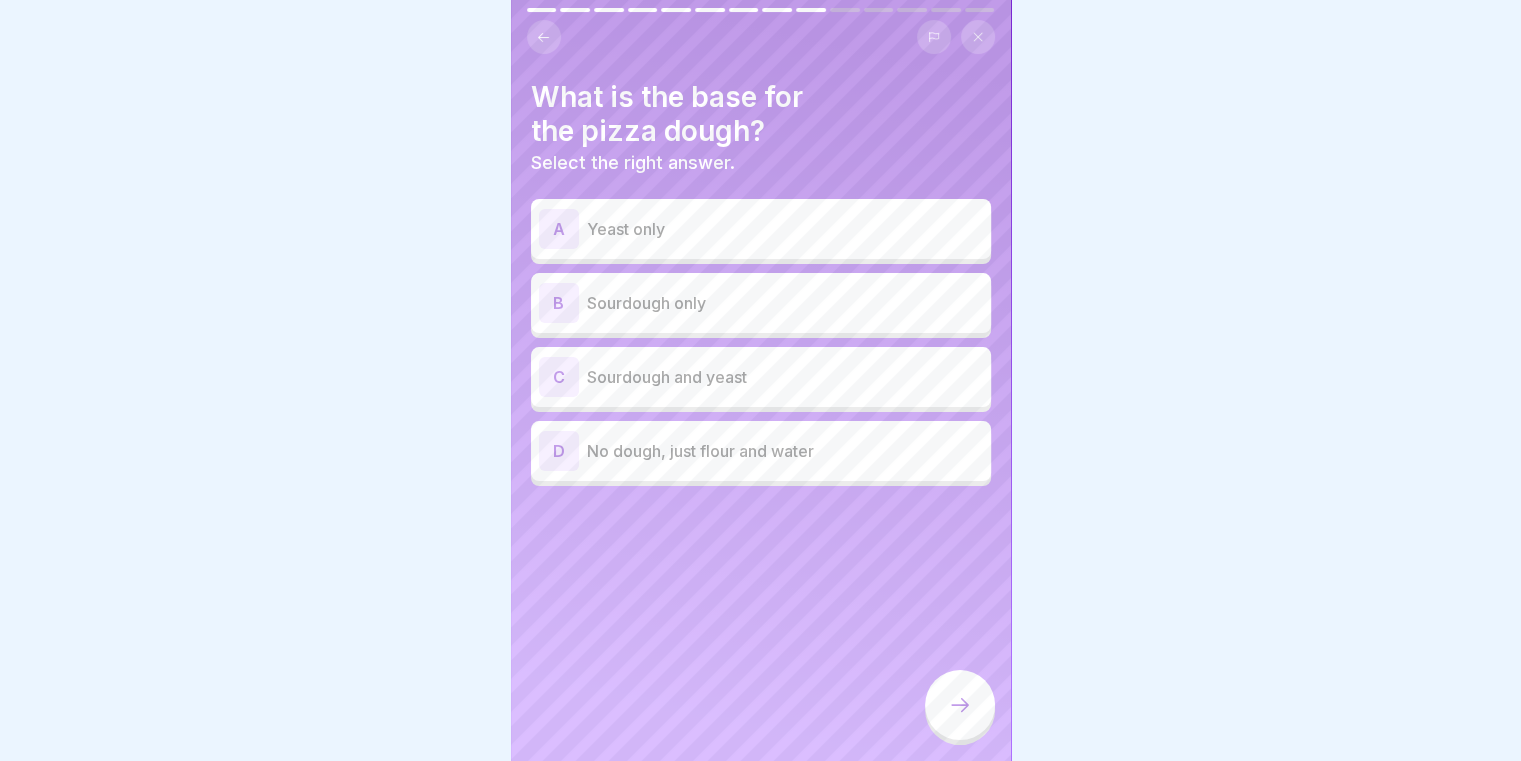 click on "Sourdough and yeast" at bounding box center (785, 377) 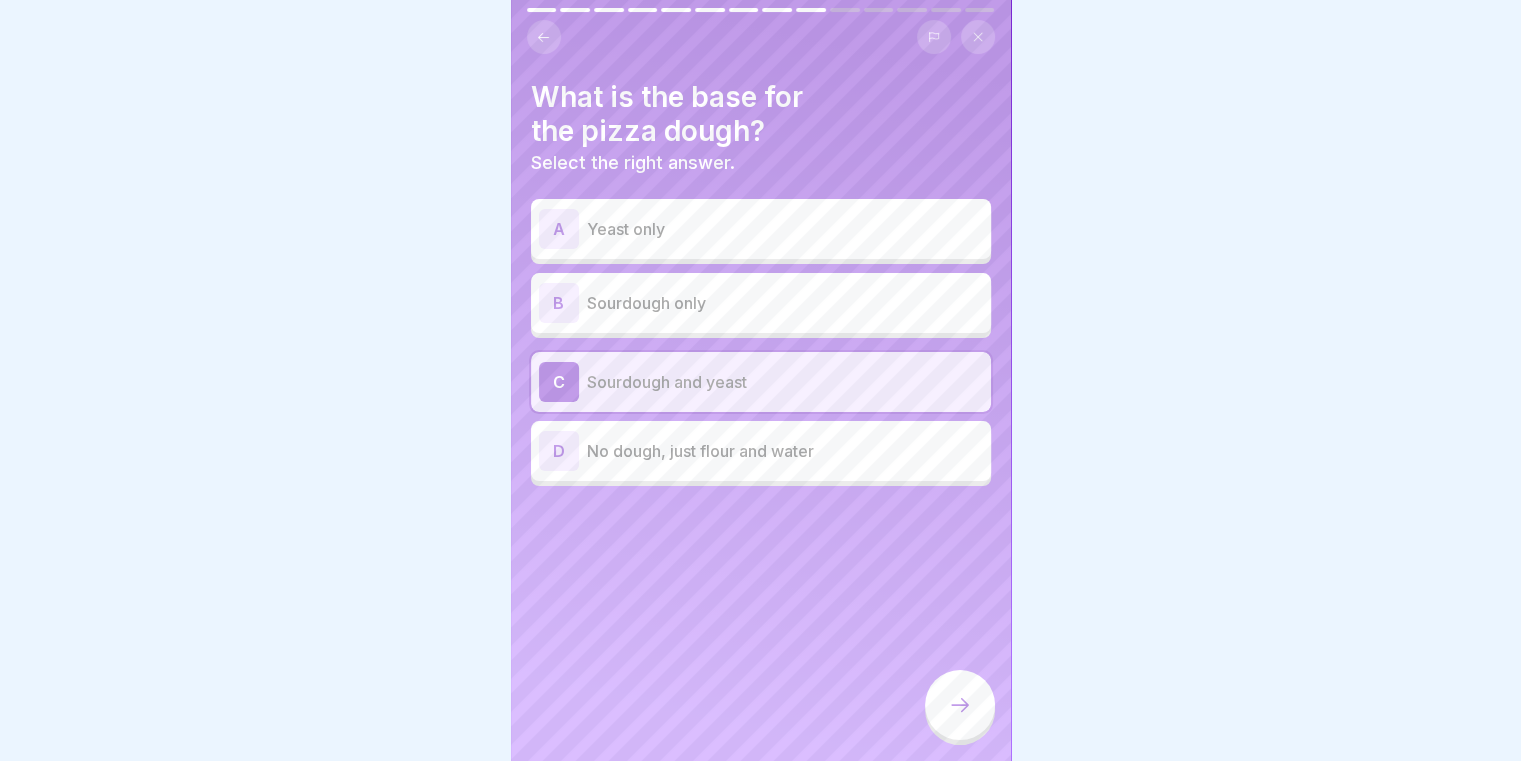 click at bounding box center [960, 705] 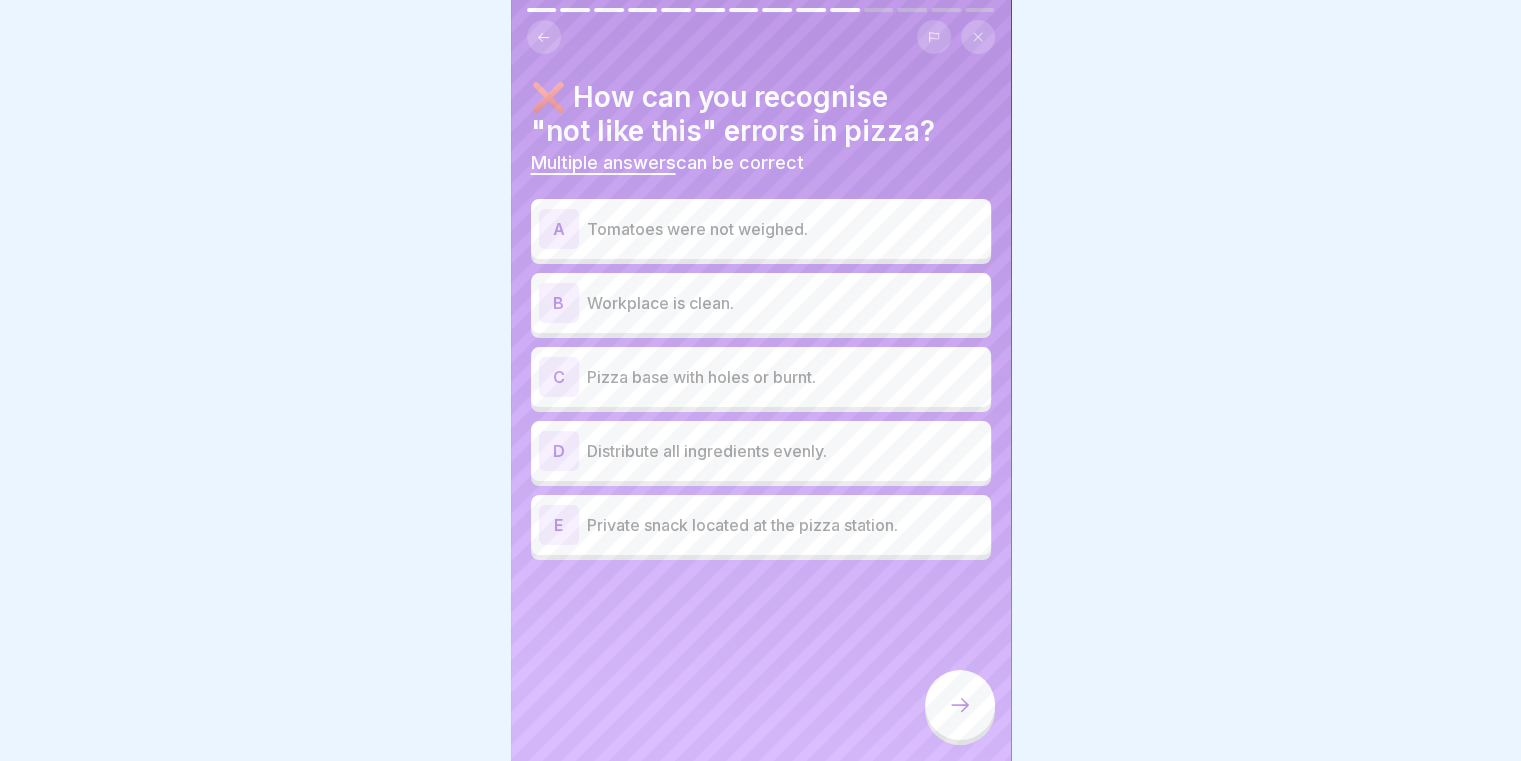 click on "Tomatoes were not weighed." at bounding box center (785, 229) 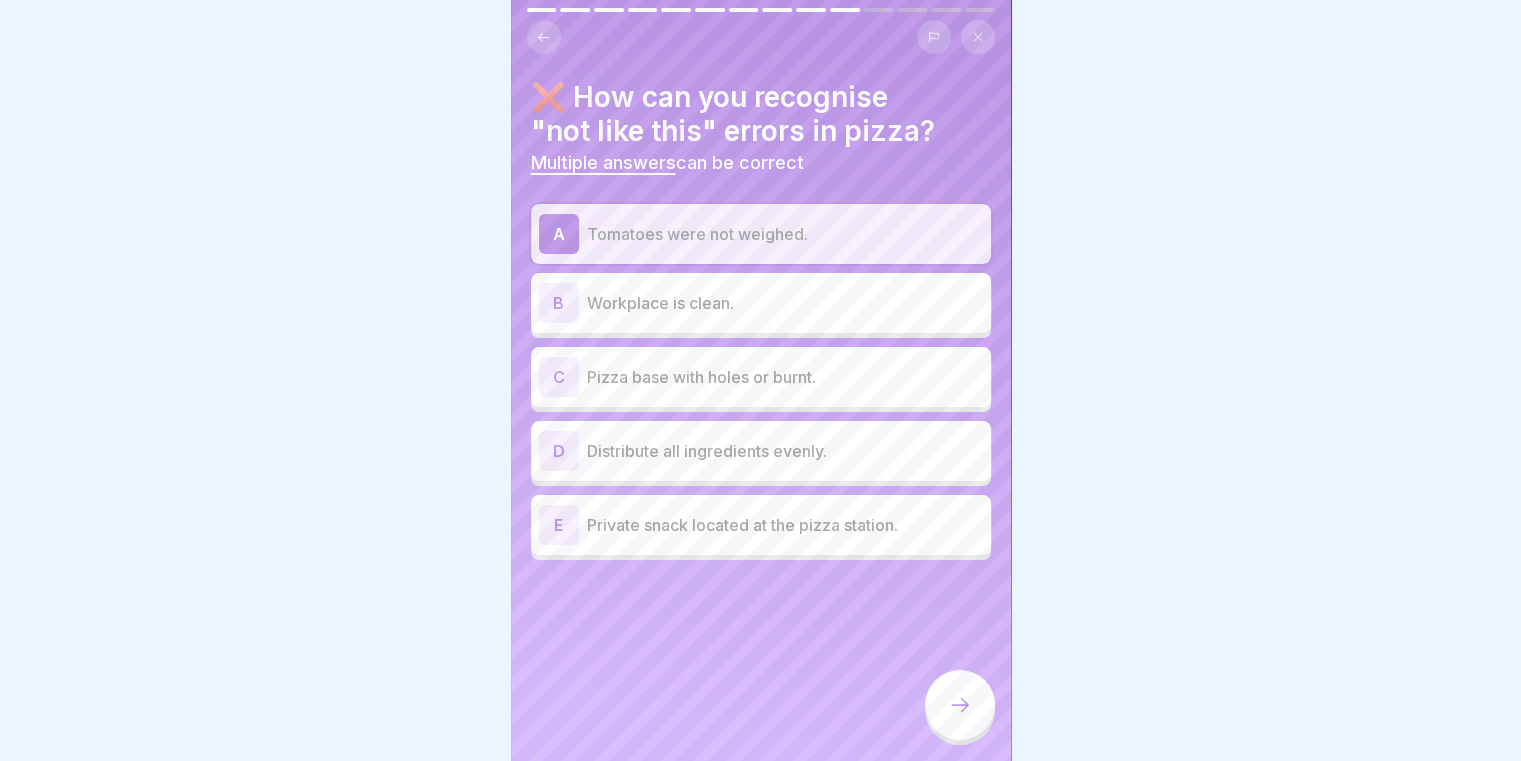 click on "Tomatoes were not weighed." at bounding box center [785, 234] 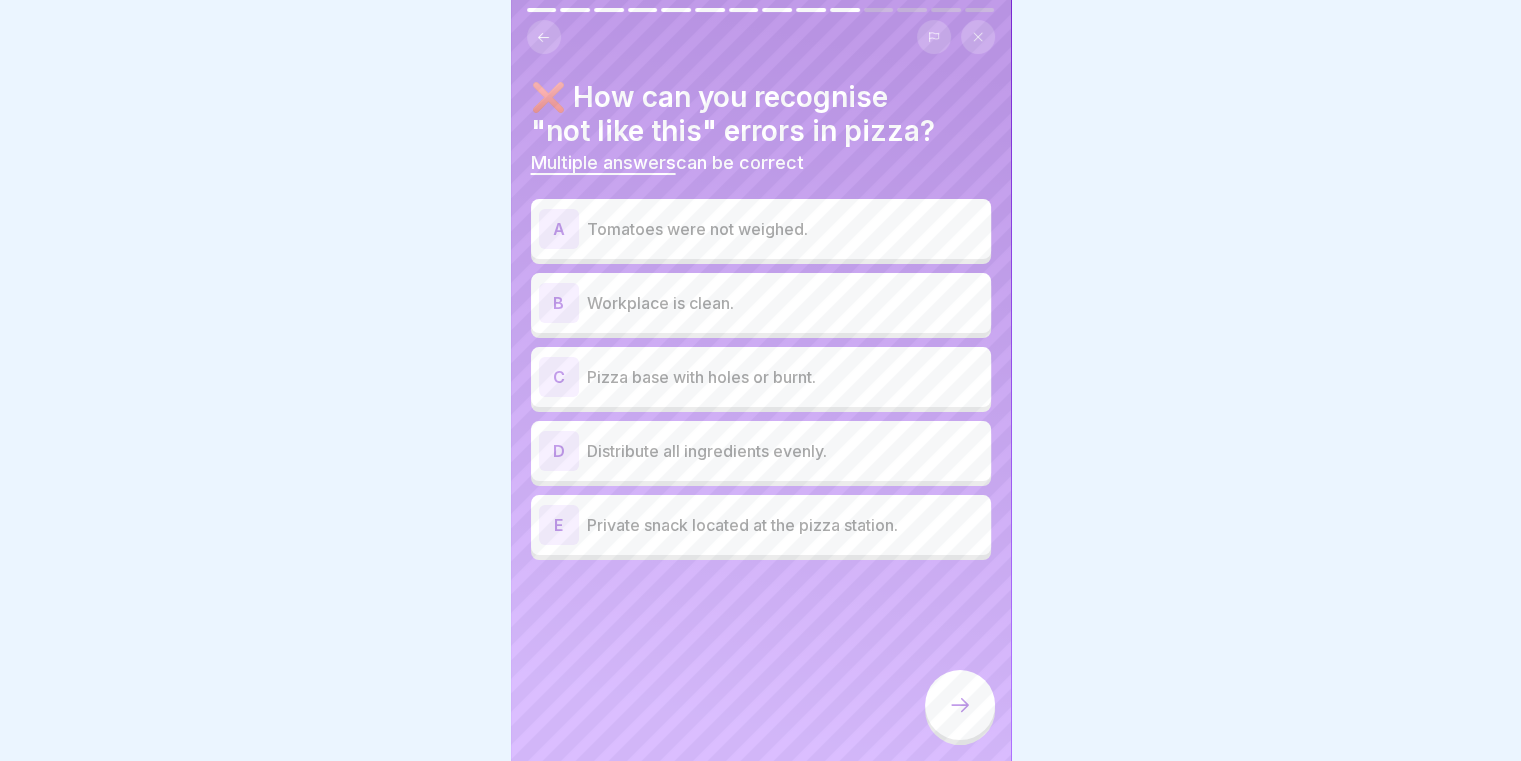click on "C Pizza base with holes or burnt." at bounding box center [761, 377] 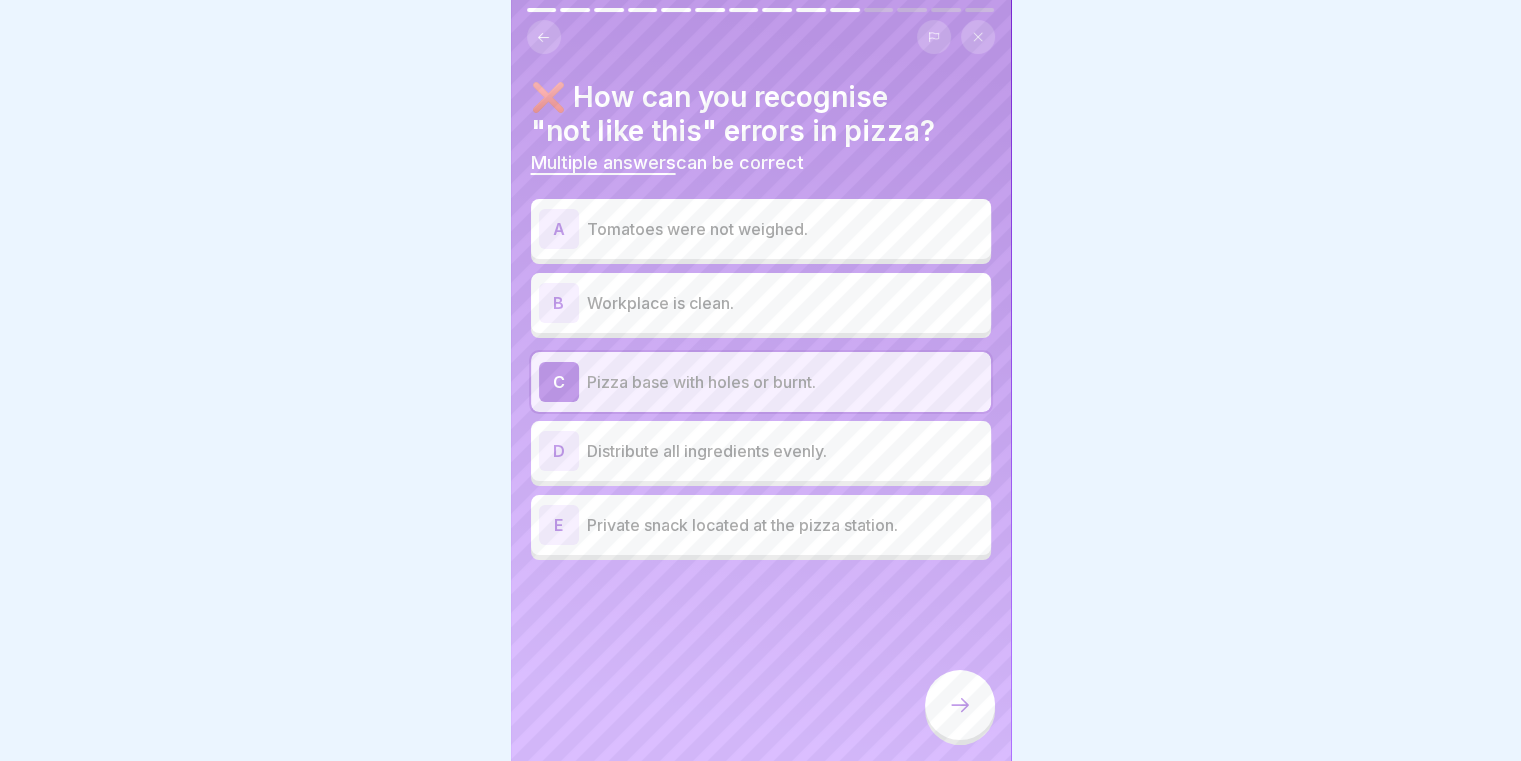 click on "Tomatoes were not weighed." at bounding box center (785, 229) 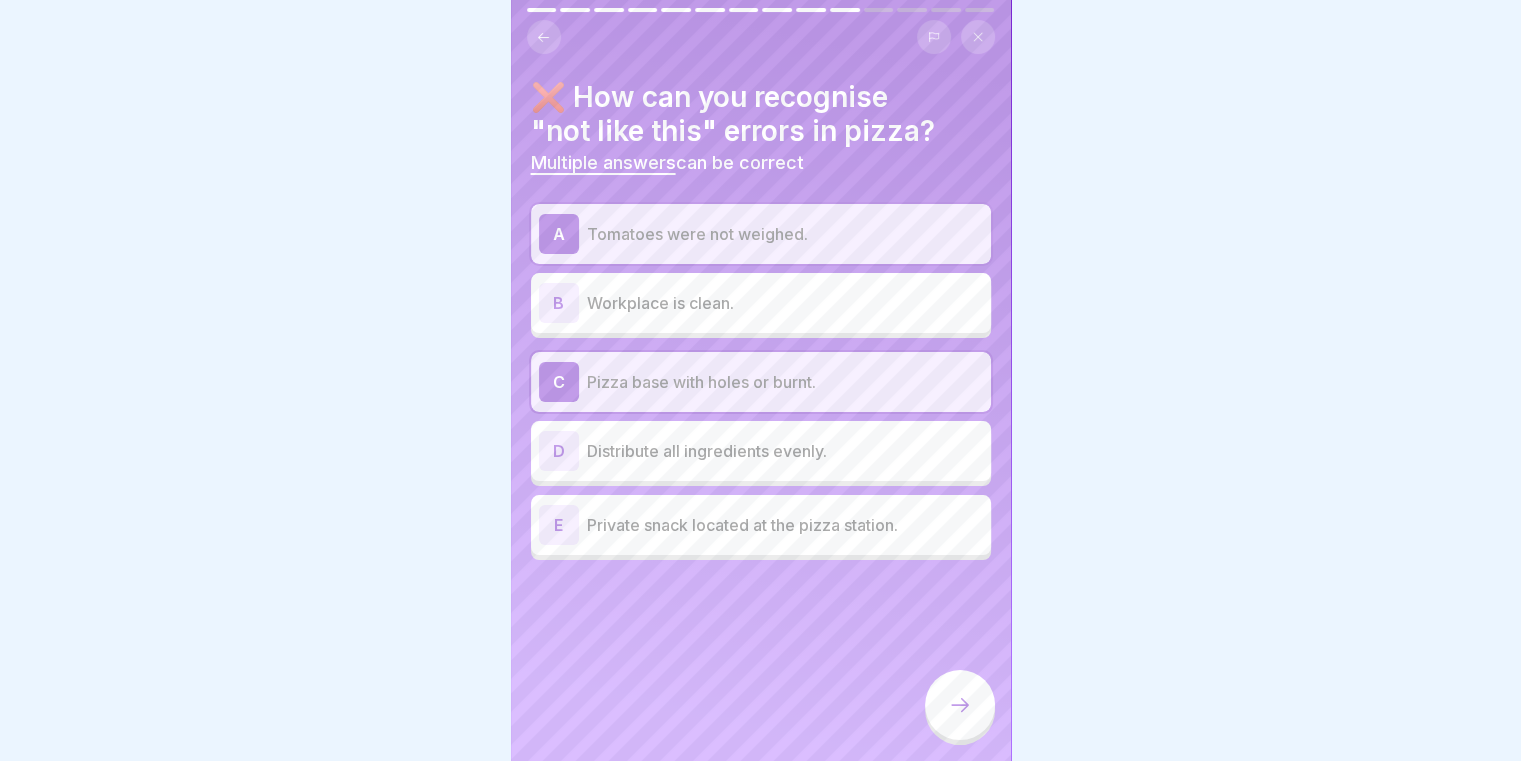 click on "Private snack located at the pizza station." at bounding box center [785, 525] 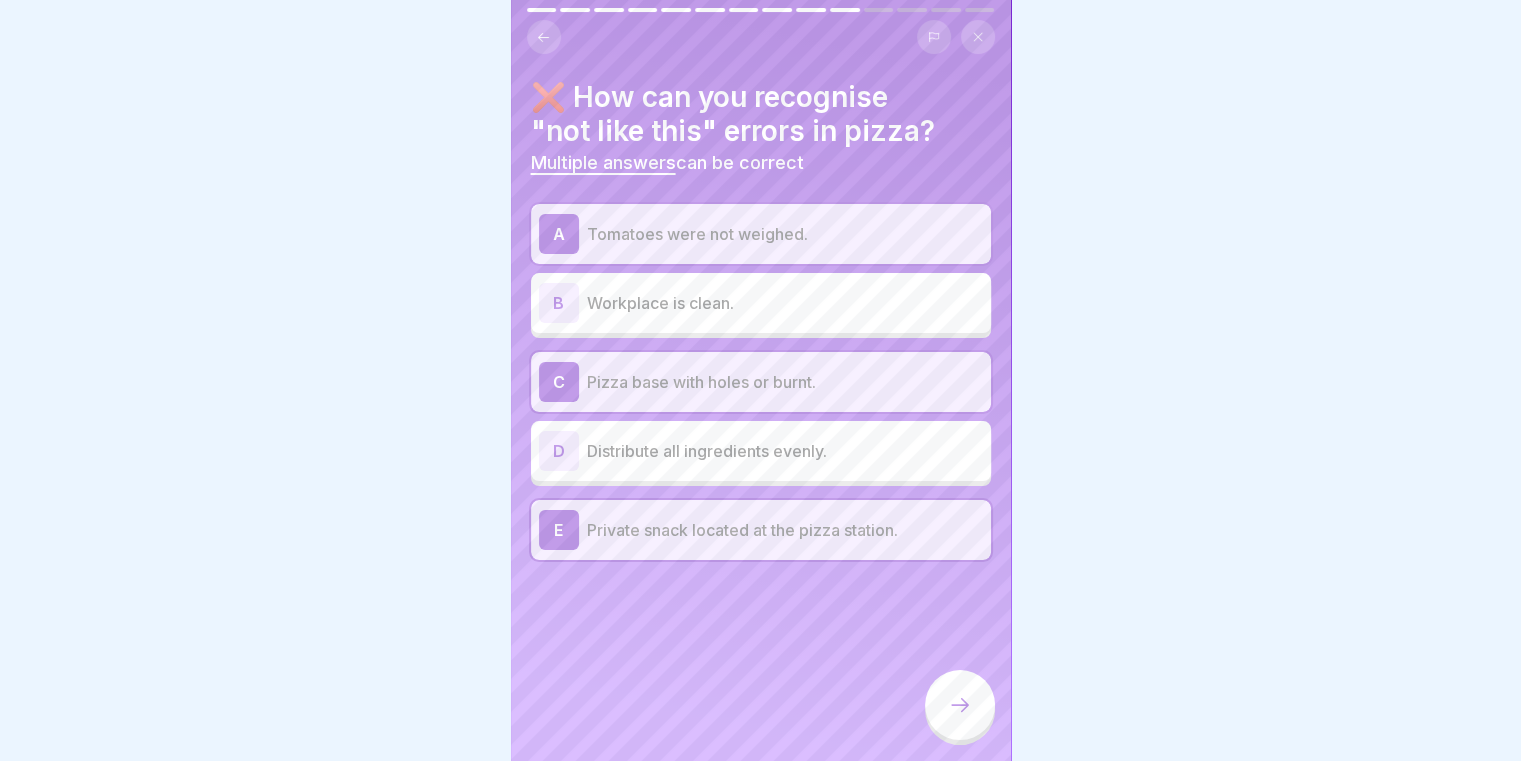 click at bounding box center (960, 705) 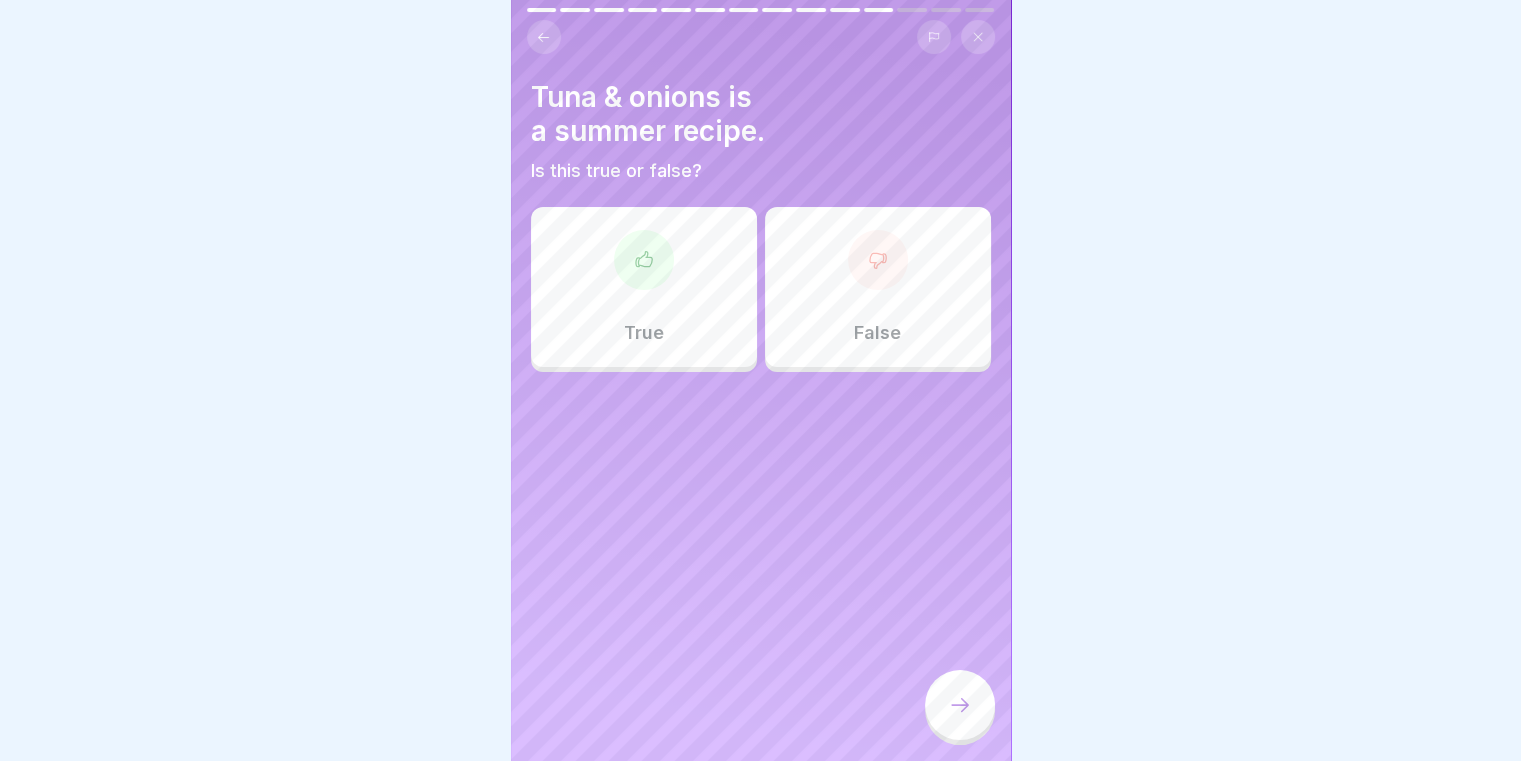 click on "False" at bounding box center [878, 287] 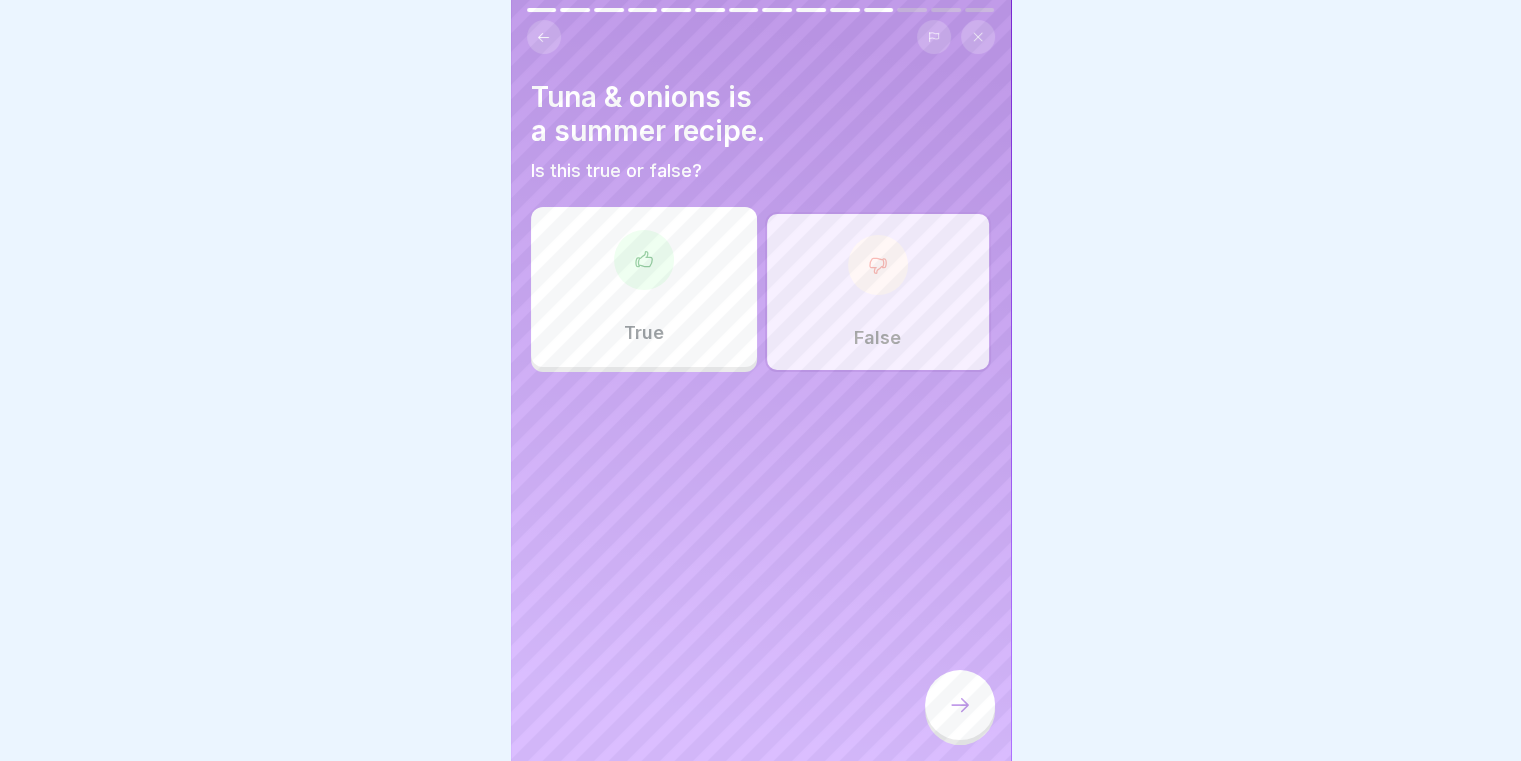 click at bounding box center (960, 705) 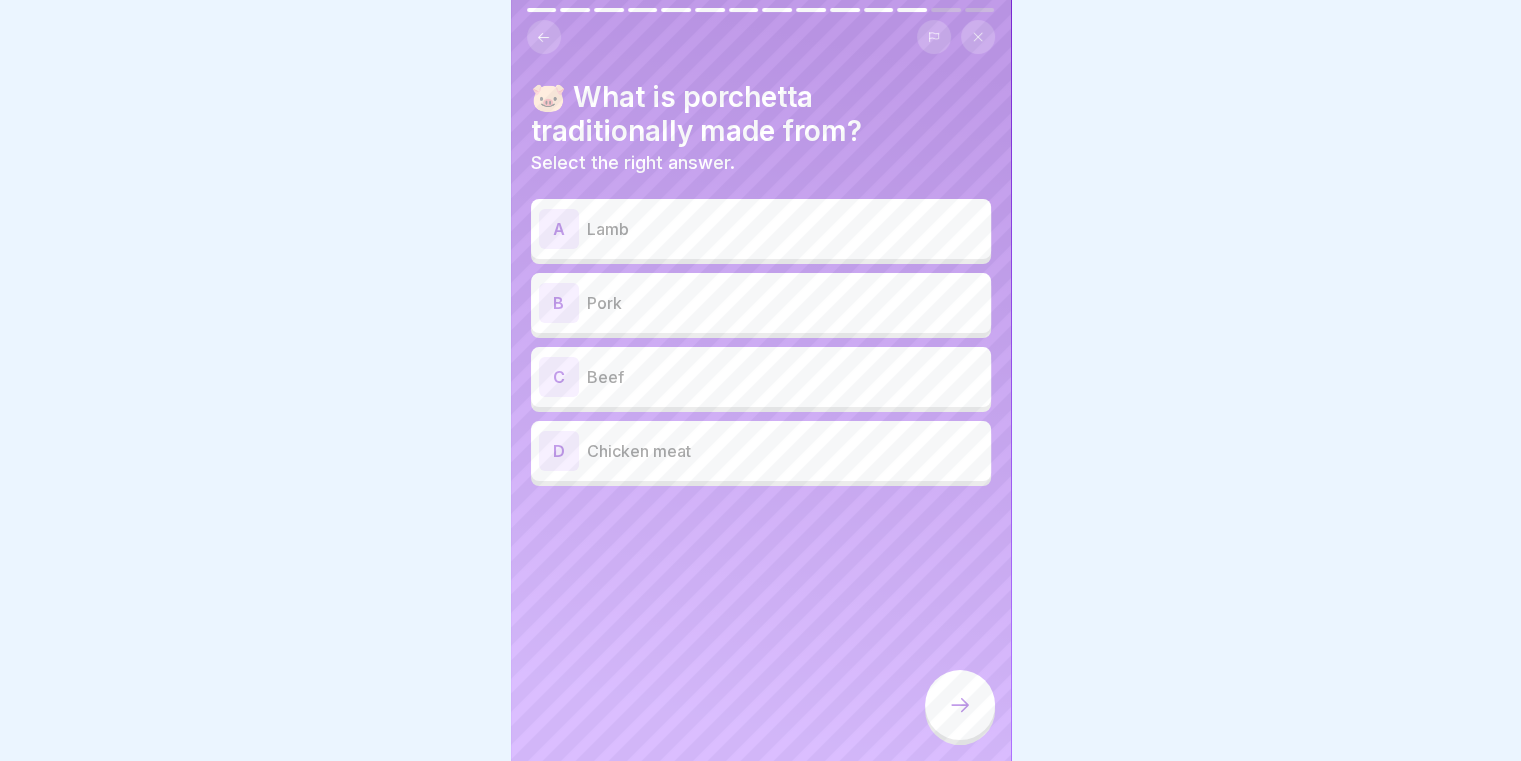click on "B Pork" at bounding box center (761, 303) 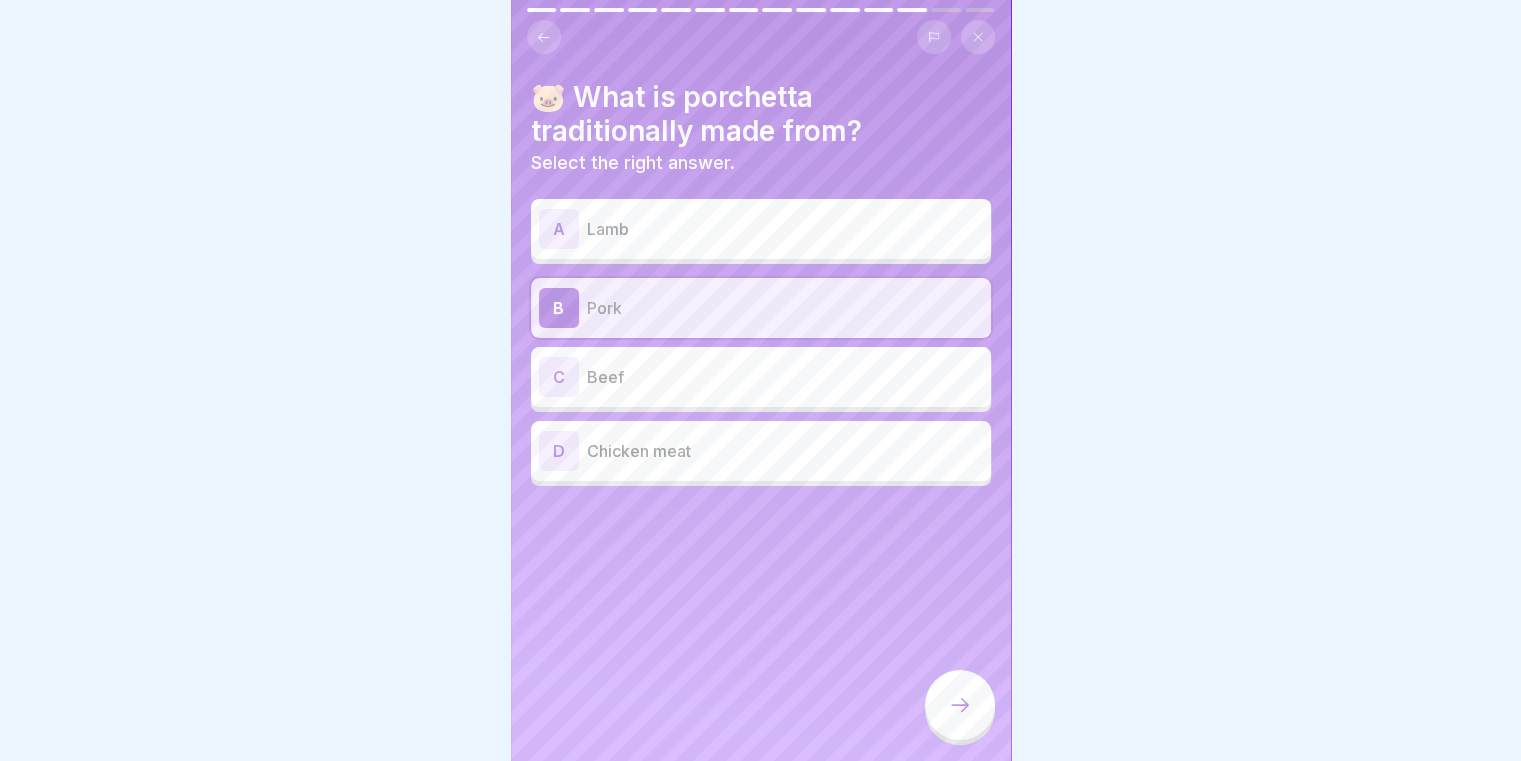 click 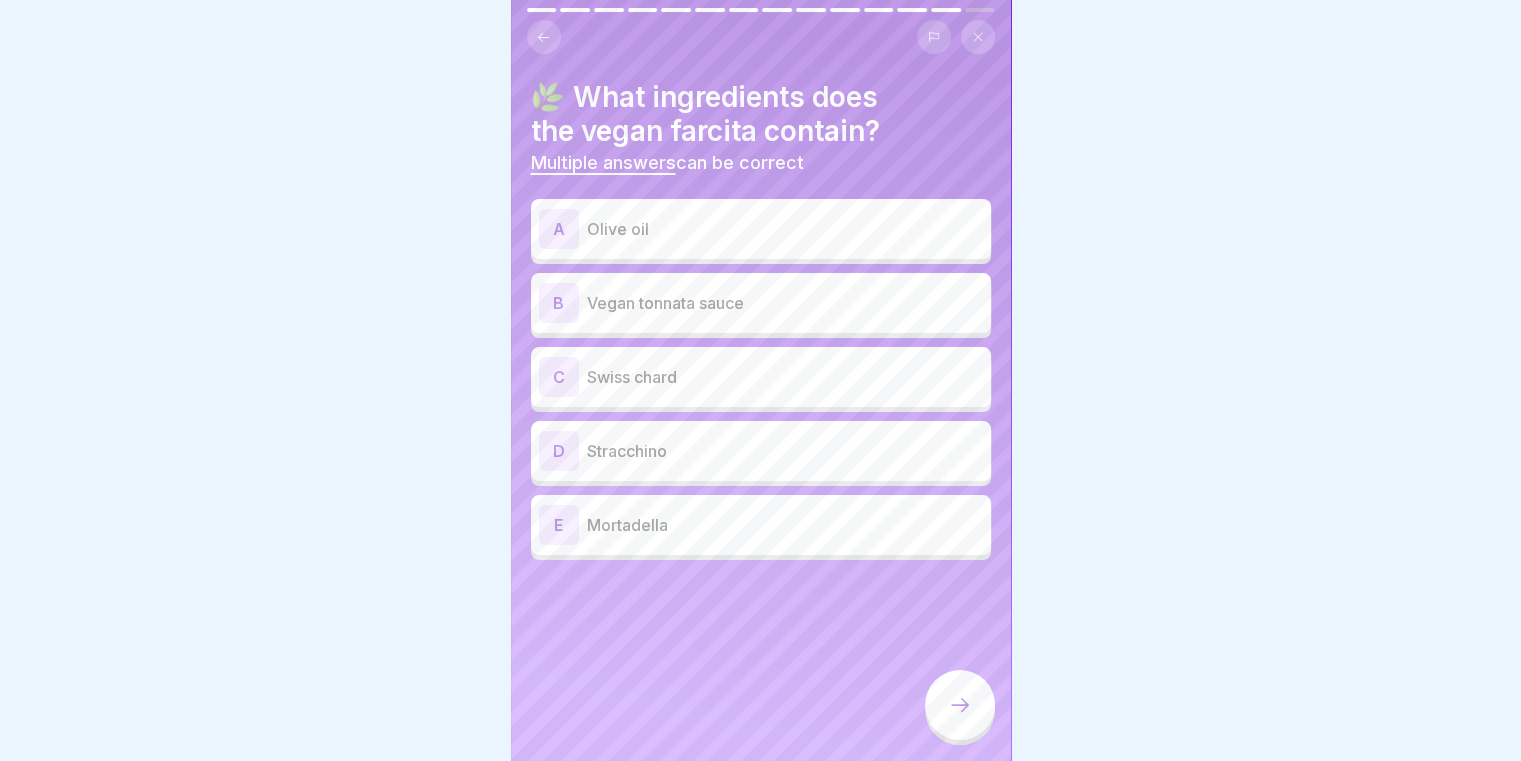 click on "B Vegan tonnata sauce" at bounding box center [761, 303] 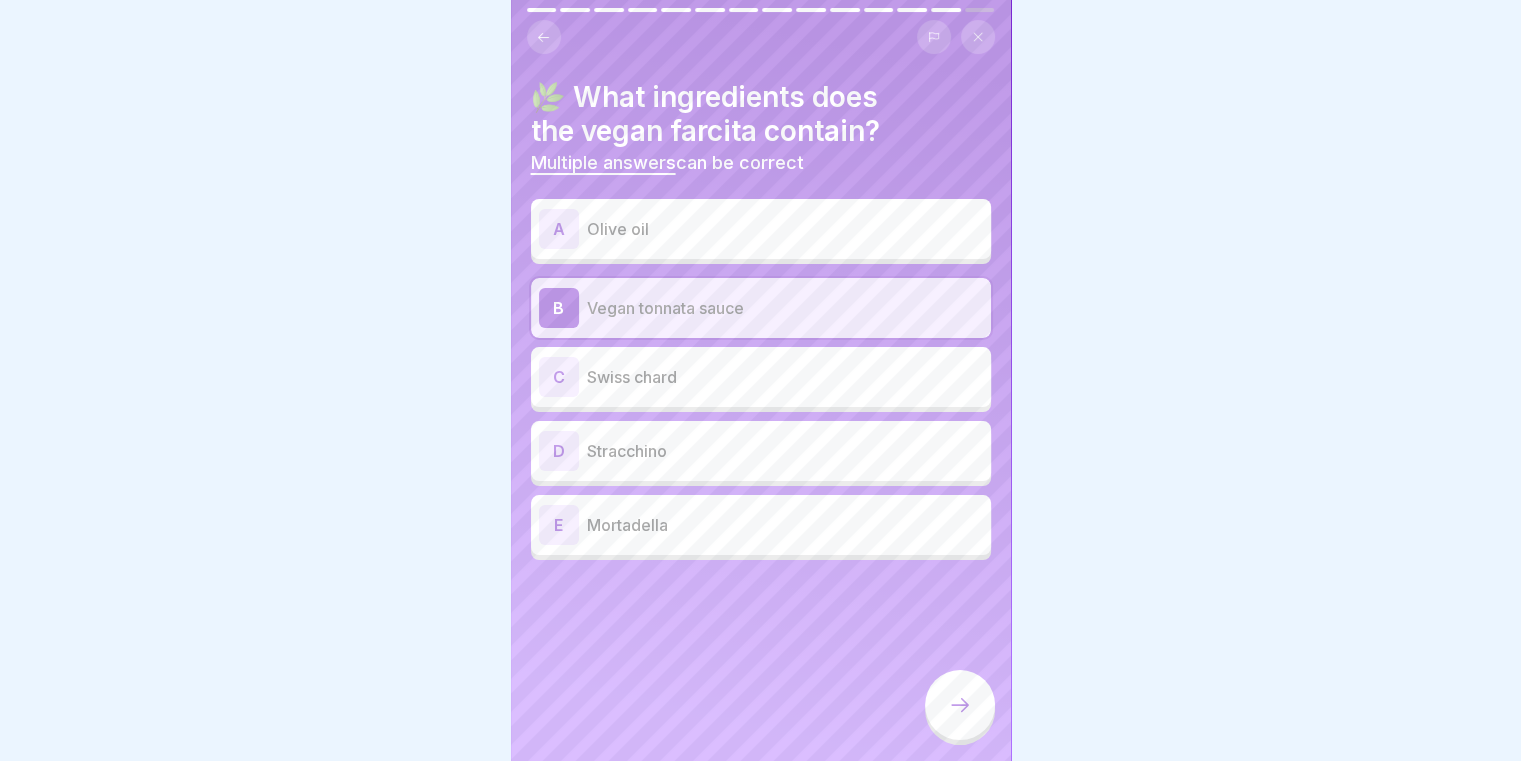 click on "D Stracchino" at bounding box center (761, 451) 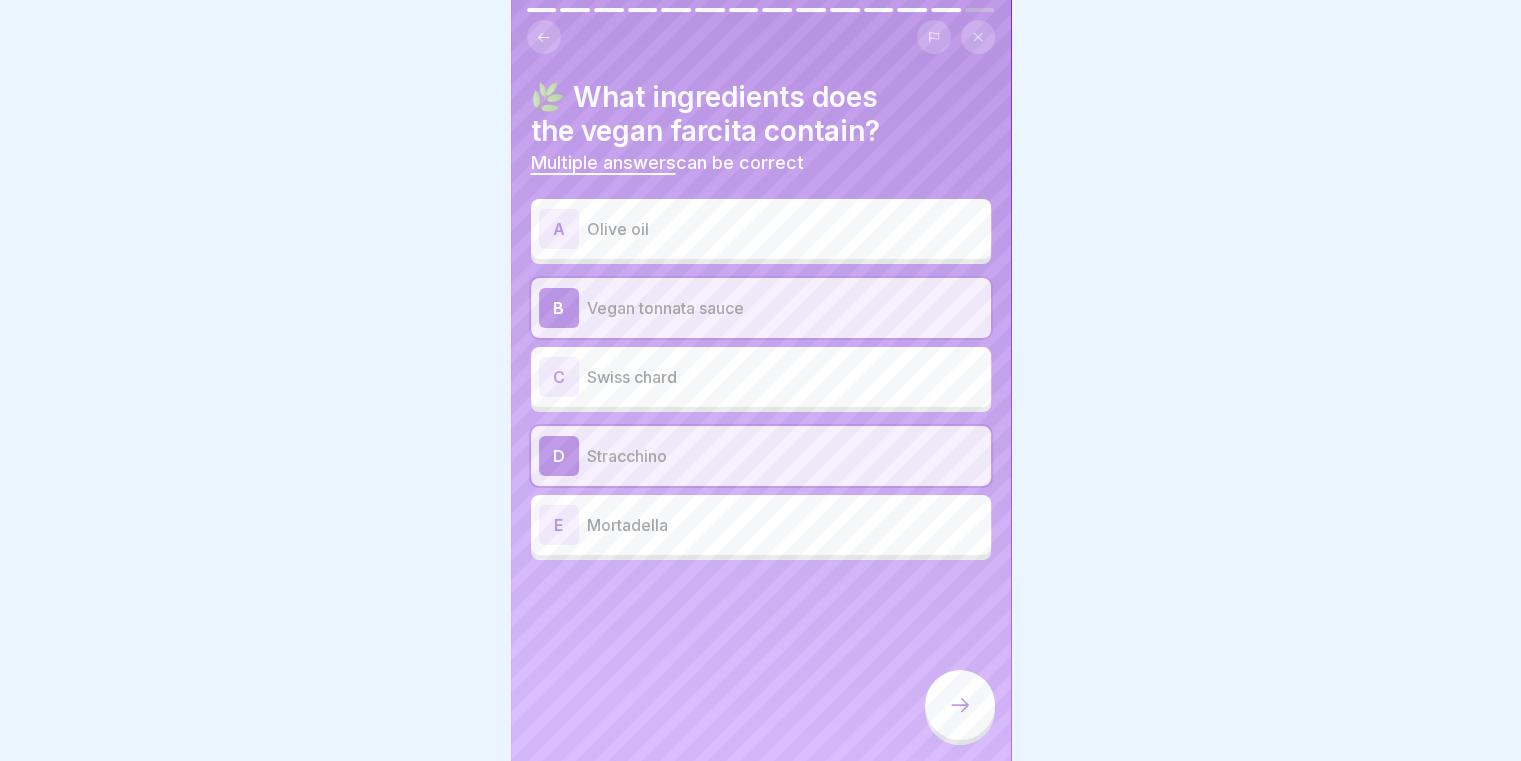 click on "D Stracchino" at bounding box center [761, 456] 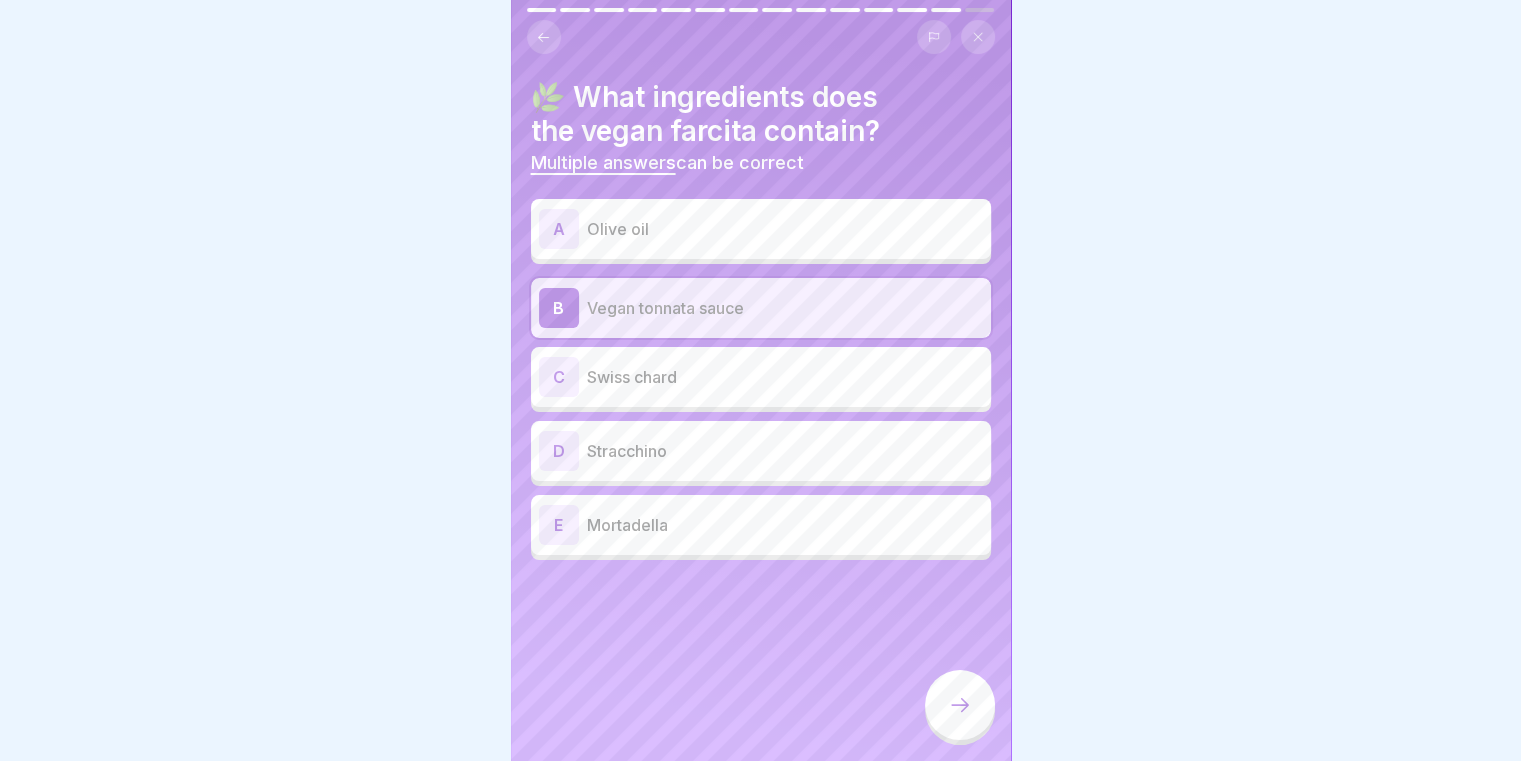click on "A Olive oil" at bounding box center [761, 229] 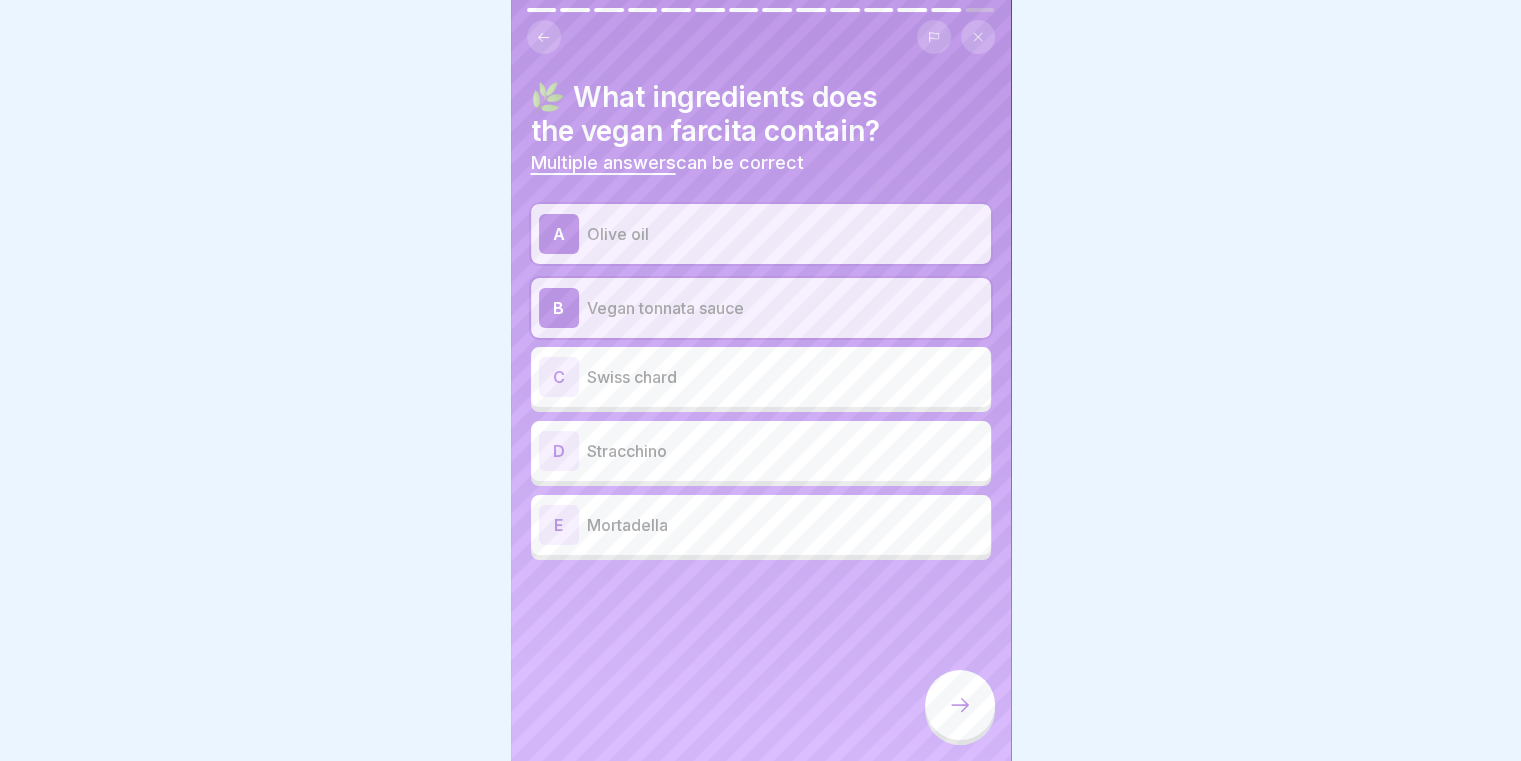 click on "Swiss chard" at bounding box center (785, 377) 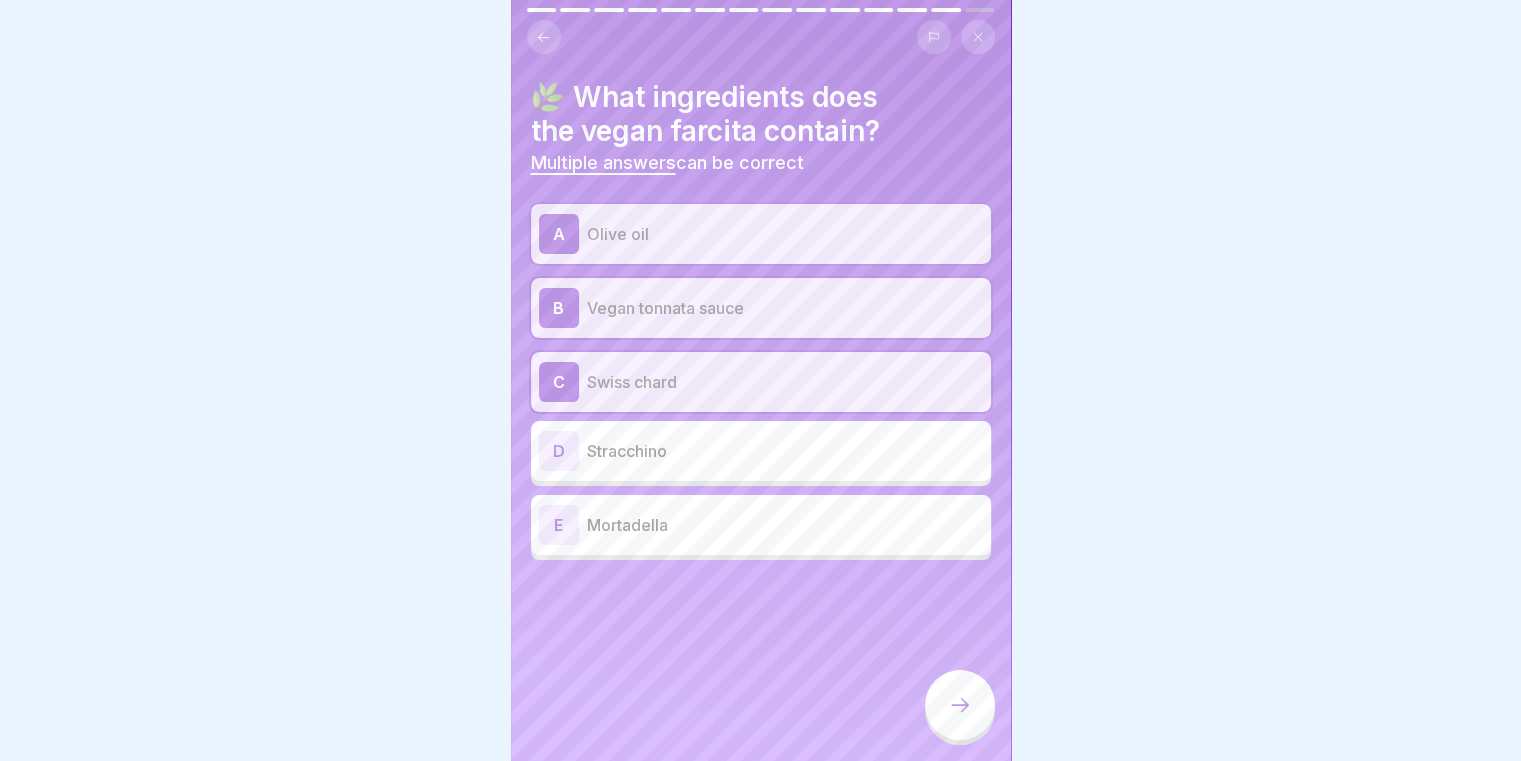 click on "C Swiss chard" at bounding box center [761, 382] 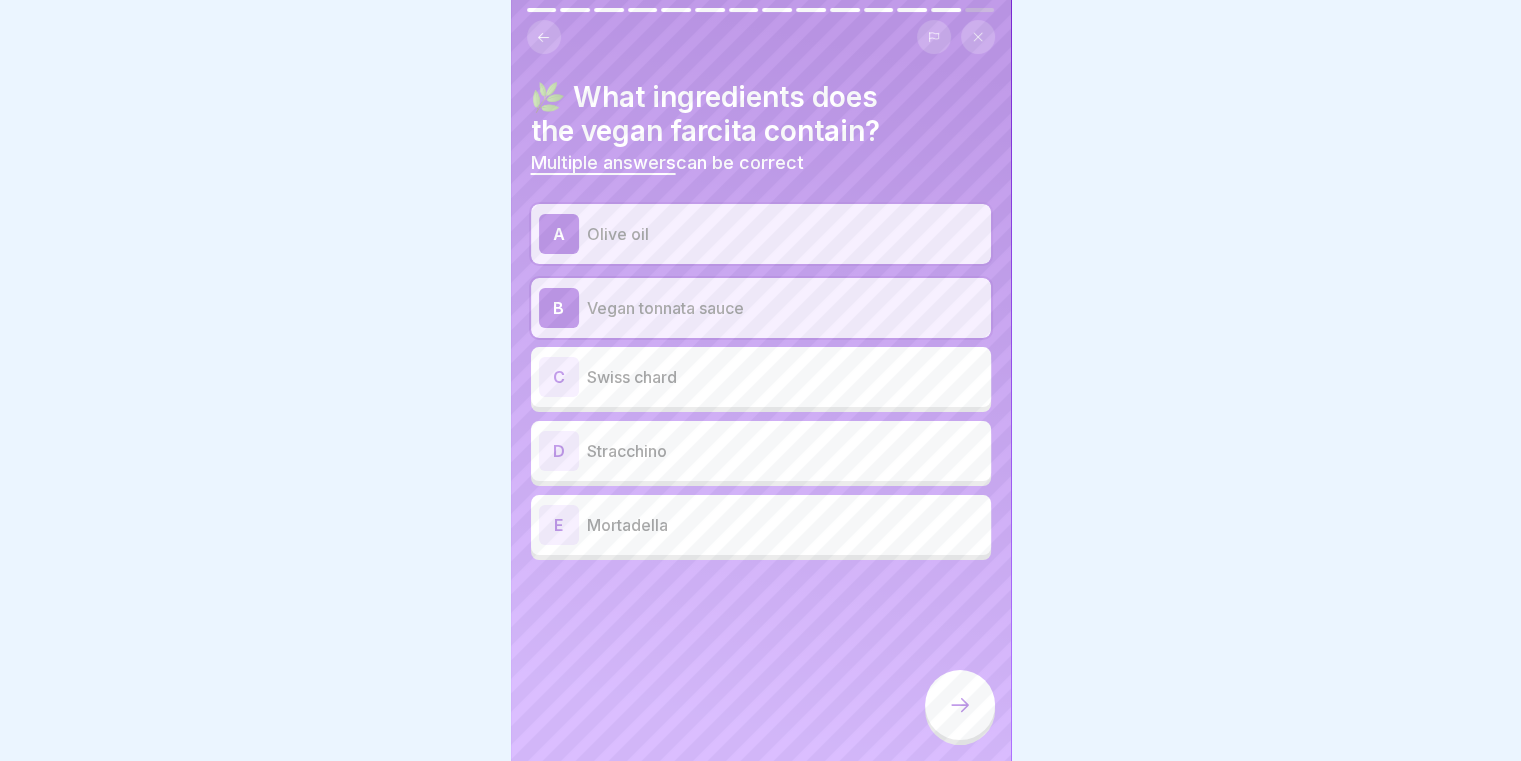 click on "C Swiss chard" at bounding box center (761, 377) 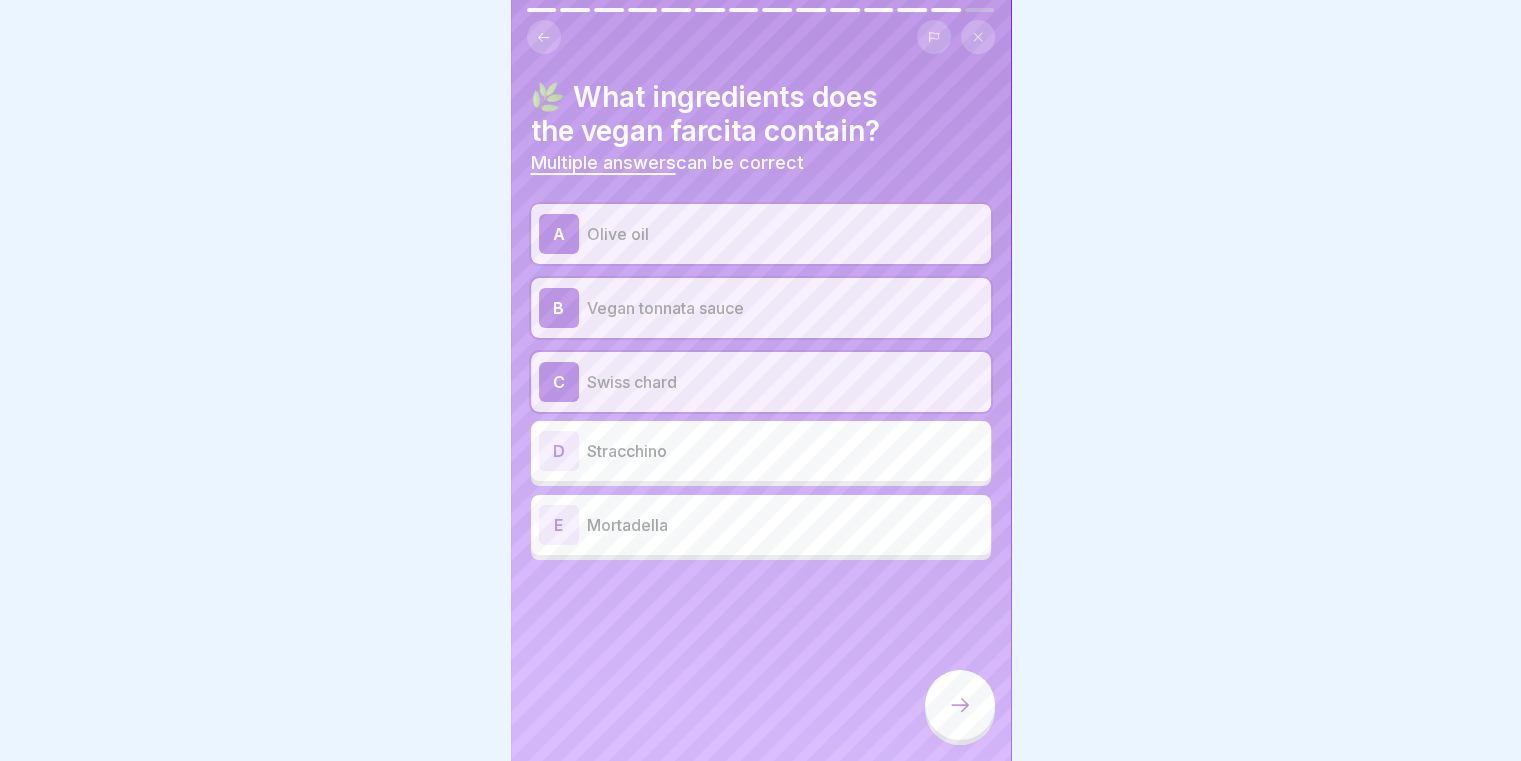click at bounding box center [960, 705] 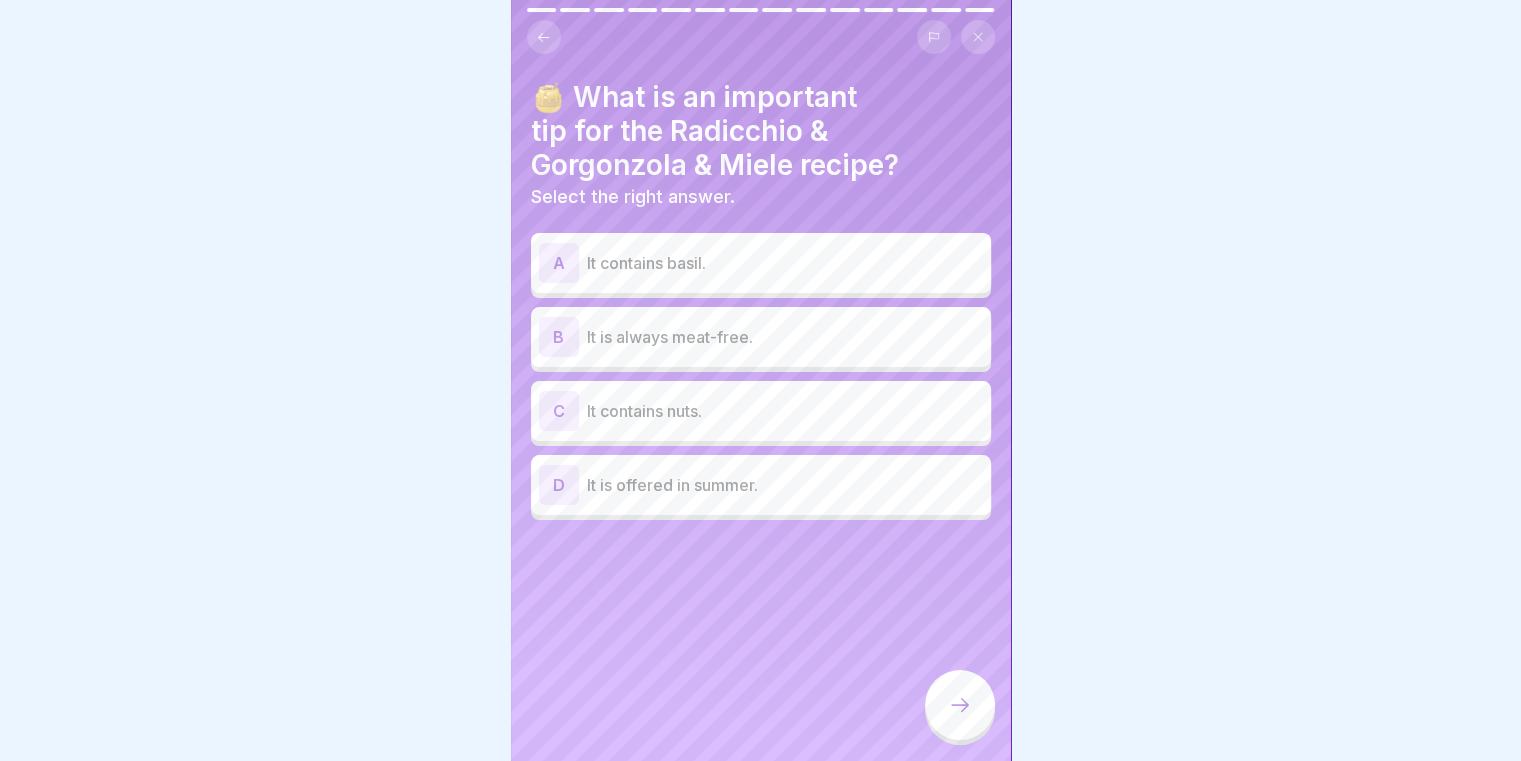 click on "C It contains nuts." at bounding box center [761, 411] 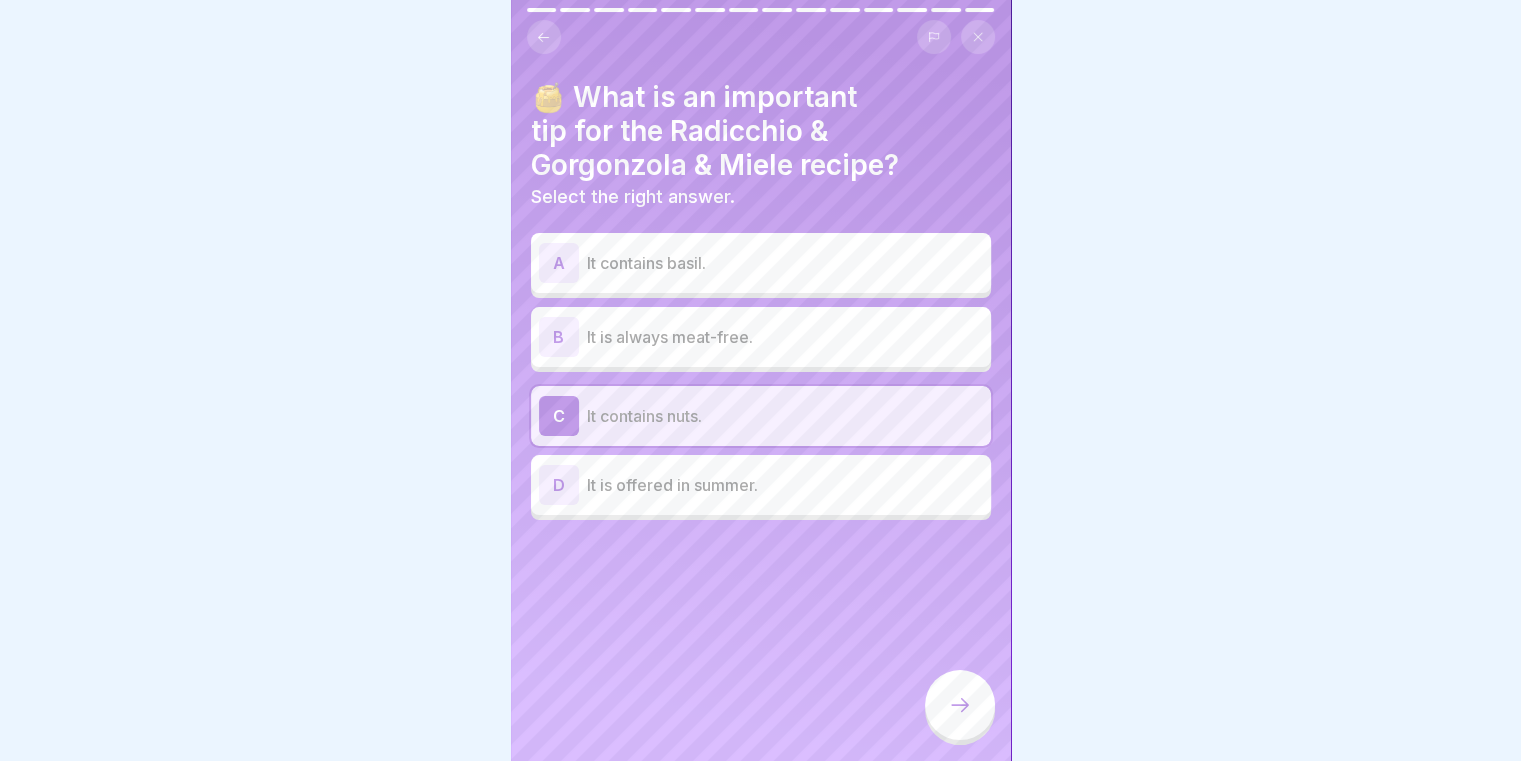click on "🍯 What is an important tip for the Radicchio & Gorgonzola & Miele recipe? Select the right answer. A It contains basil. B It is always meat-free. C It contains nuts. D It is offered in summer." at bounding box center [761, 380] 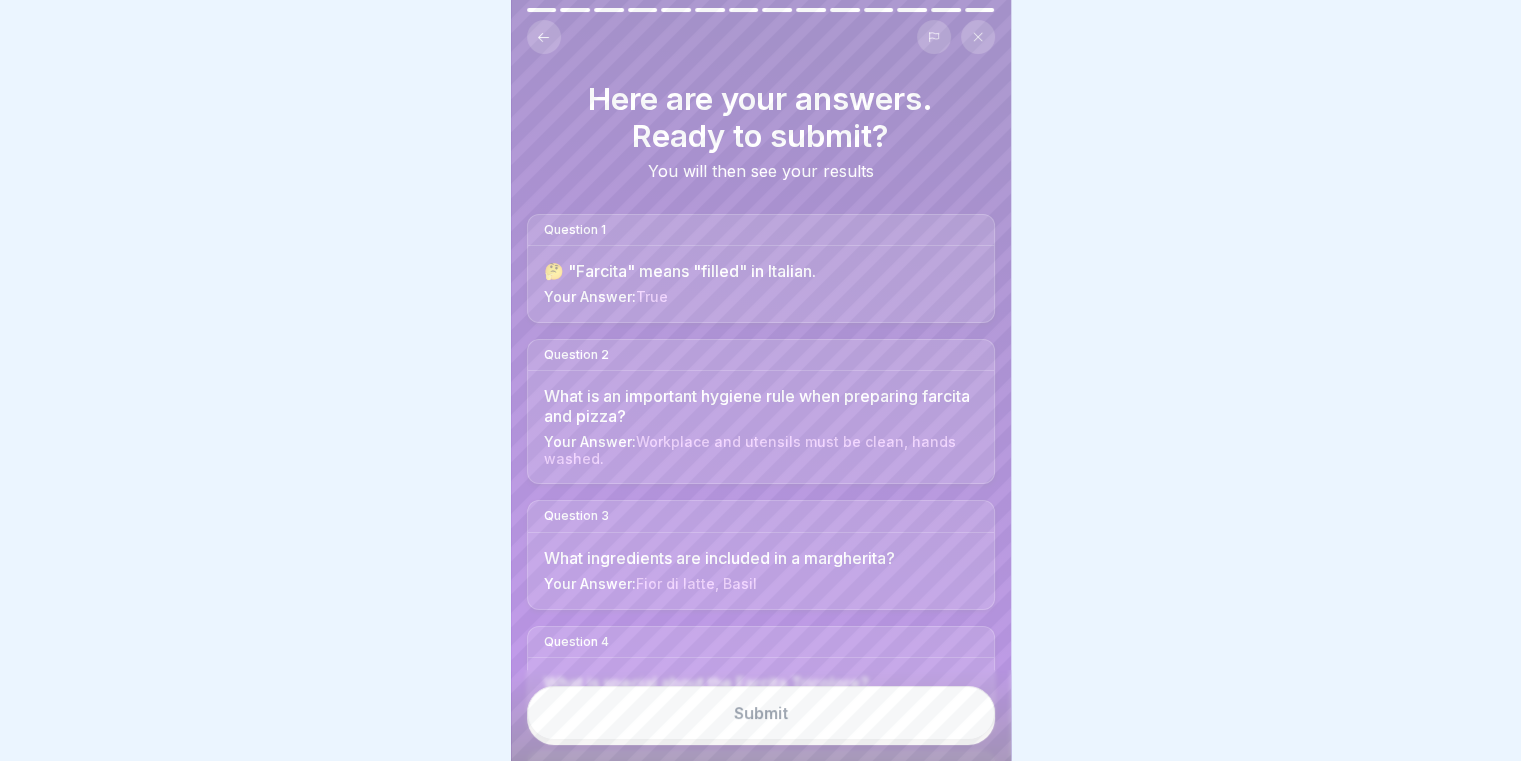 click on "Submit" at bounding box center [761, 713] 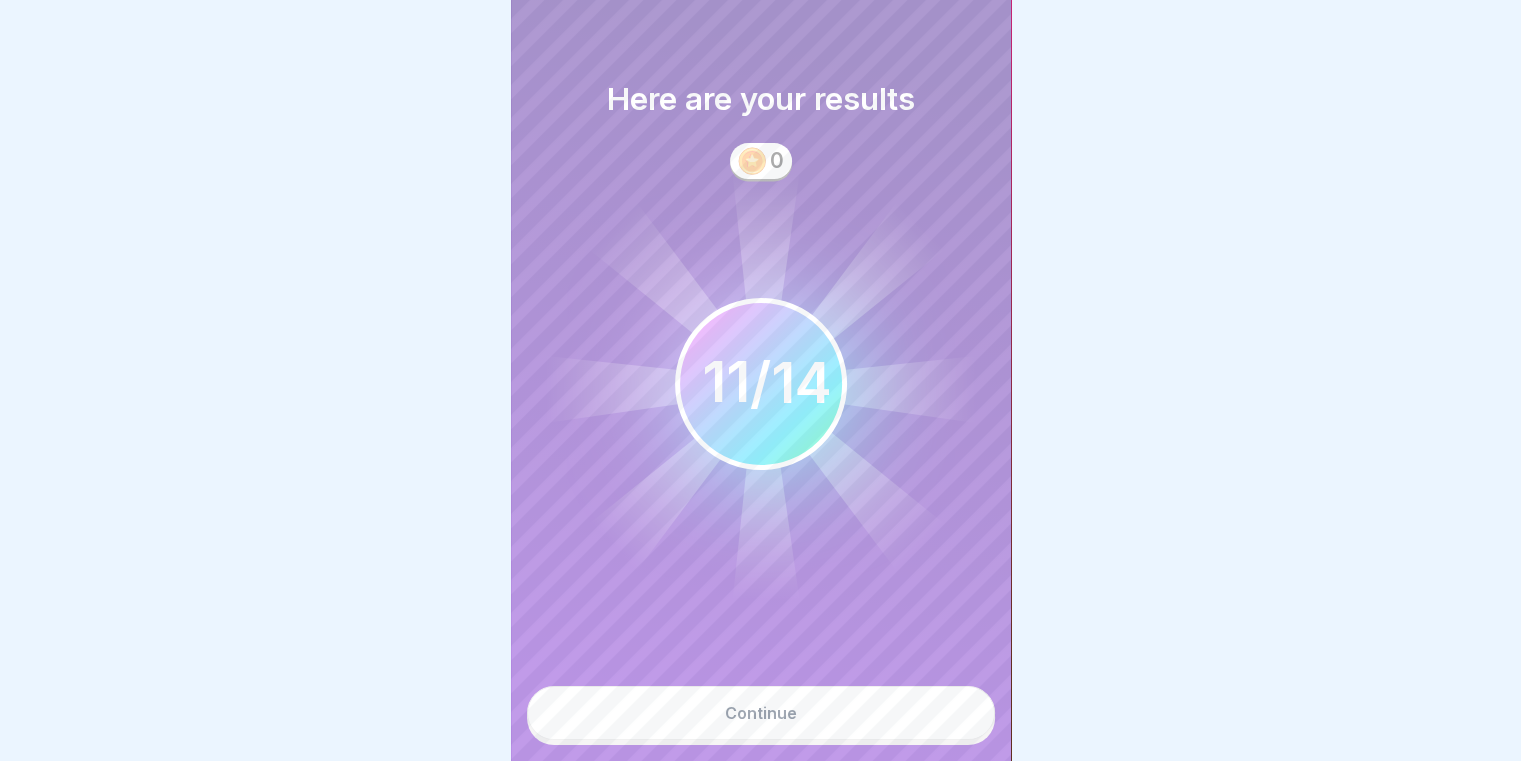 click on "Continue" at bounding box center [761, 713] 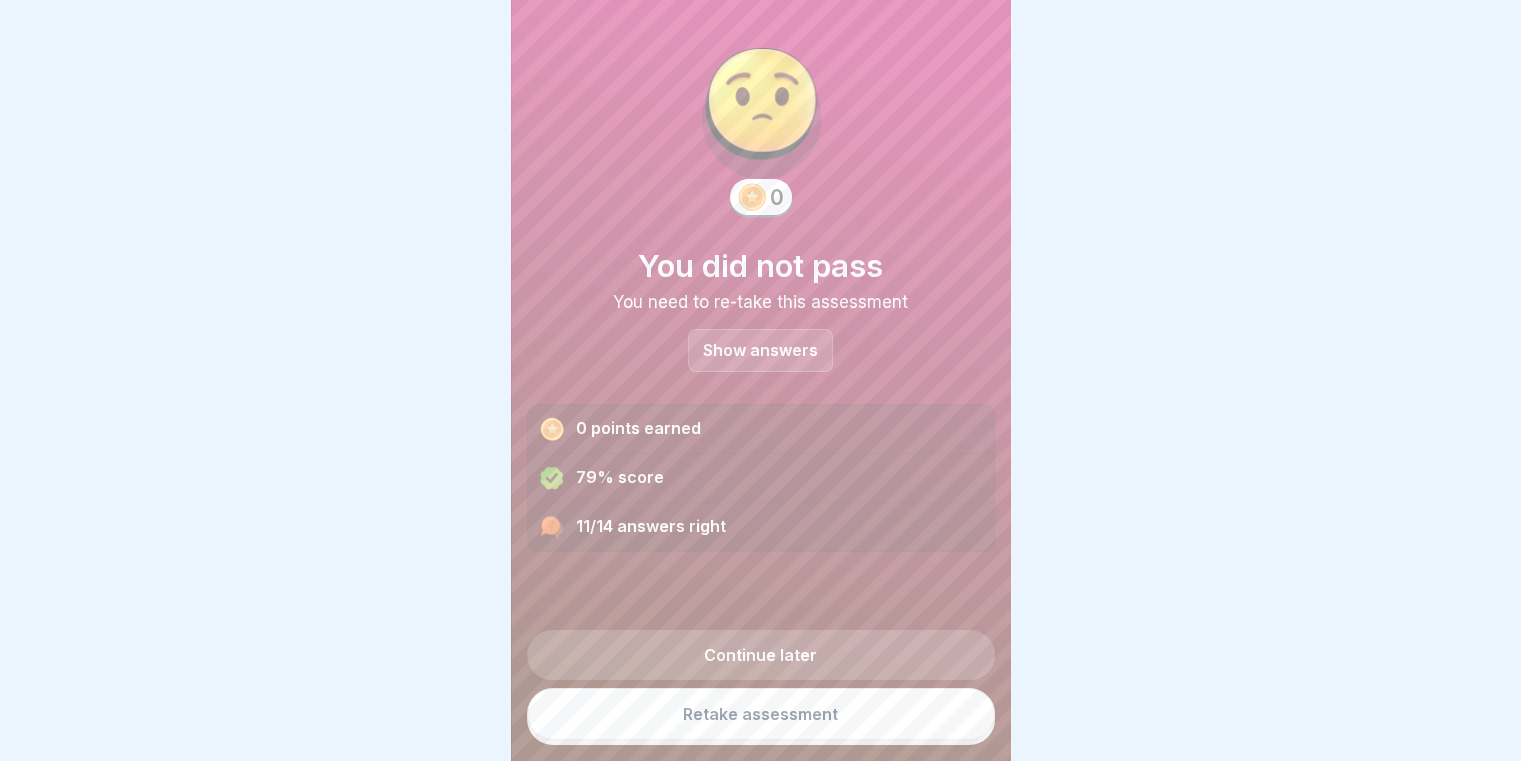 click on "0 You did not pass You need to re-take this assessment Show answers 0 points earned 79% score 11/14 answers right" at bounding box center [761, 284] 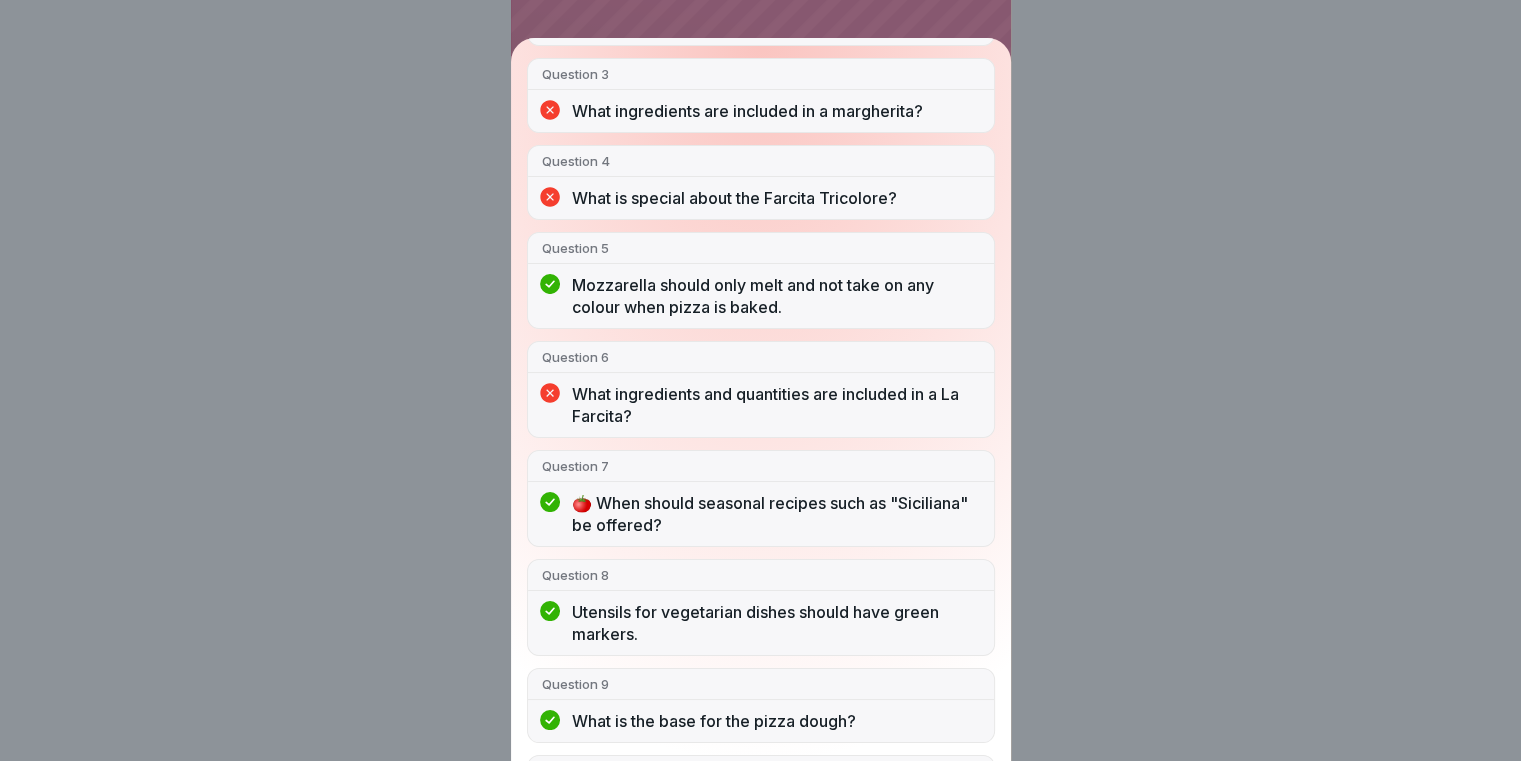 scroll, scrollTop: 876, scrollLeft: 0, axis: vertical 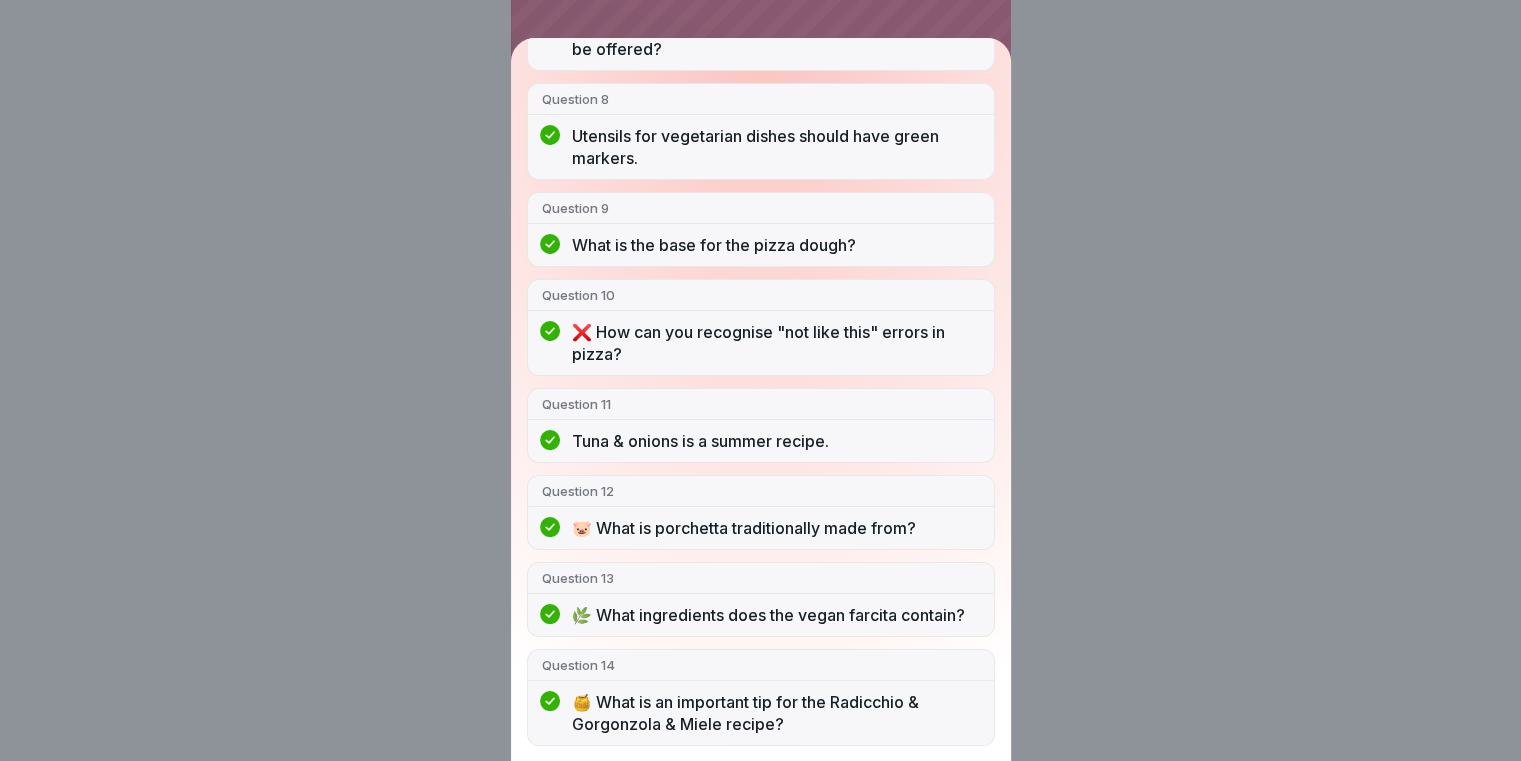 click on "You did not pass 11/14 answers right Question 1 🤔 "Farcita" means "filled" in Italian. Question 2 🧼 What is an important hygiene rule when preparing farcita and pizza? Question 3 🍕 What ingredients are included in a margherita? Question 4 🥗 What is special about the Farcita Tricolore? Question 5 👨‍🍳 Mozzarella should only melt and not take on any colour when pizza is baked. Question 6 ⚖️ What ingredients and quantities are included in a La Farcita? Question 7 🍅 When should seasonal recipes such as "Siciliana" be offered? Question 8 🍃 Utensils for vegetarian dishes should have green markers. Question 9 🥖 What is the base for the pizza dough? Question 10 ❌ How can you recognise "not like this" errors in pizza? Question 11 🐟 Tuna & onions is a summer recipe. Question 12 🐷 What is porchetta traditionally made from? Question 13 🌿 What ingredients does the vegan farcita contain? Question 14 🍯 What is an important tip for the Radicchio & Gorgonzola & Miele recipe?" at bounding box center [760, 380] 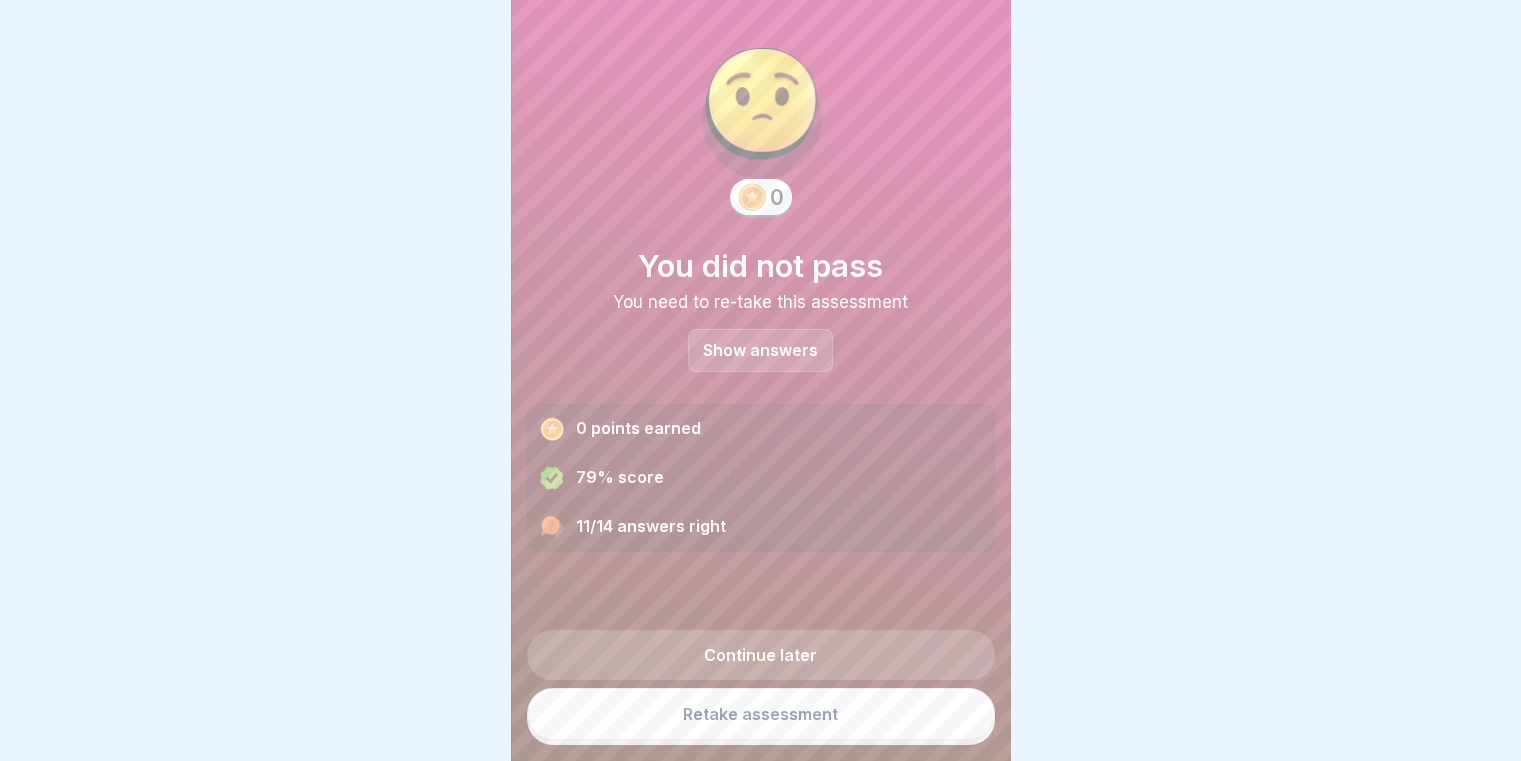 click on "Retake assessment" at bounding box center [761, 714] 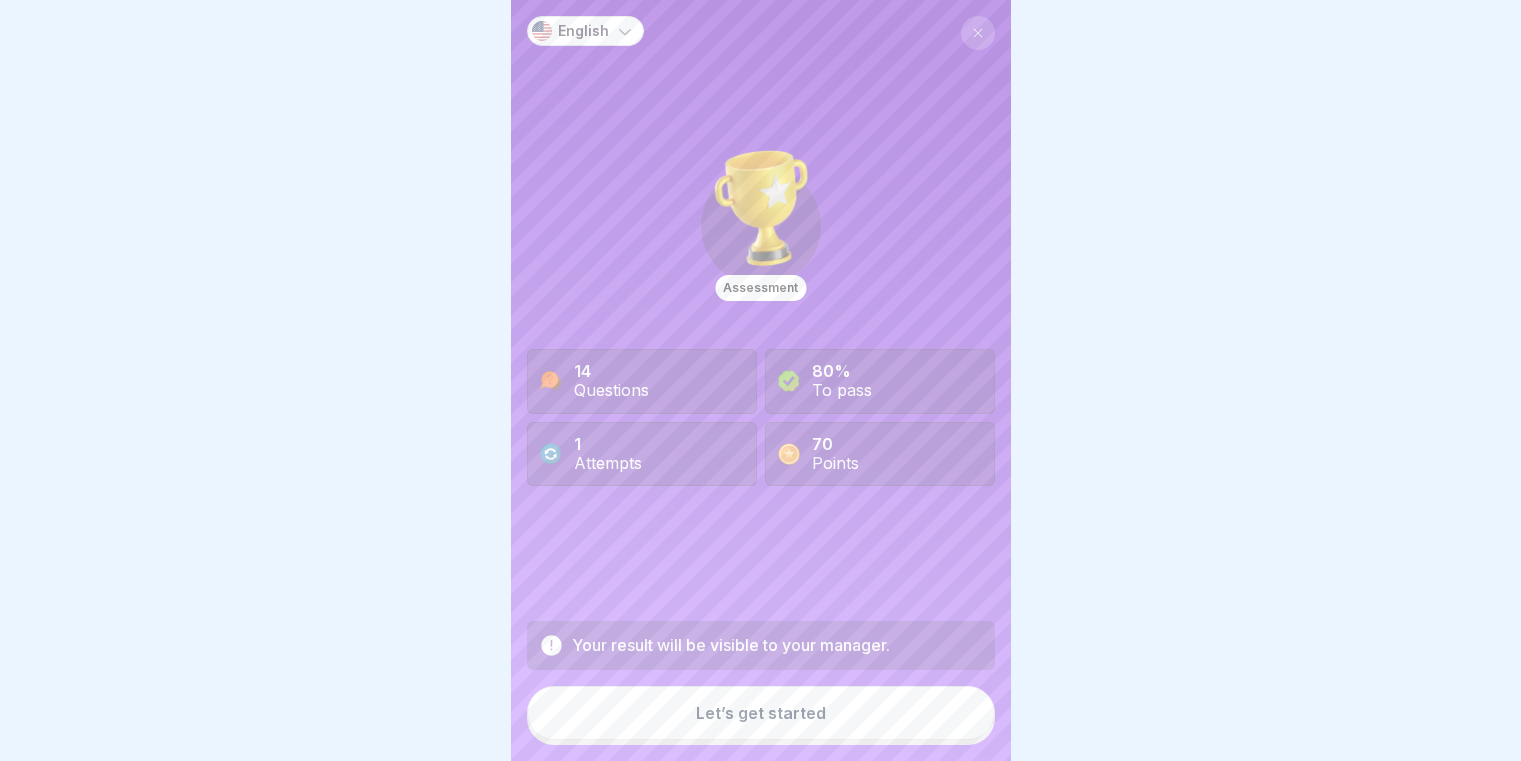 scroll, scrollTop: 0, scrollLeft: 0, axis: both 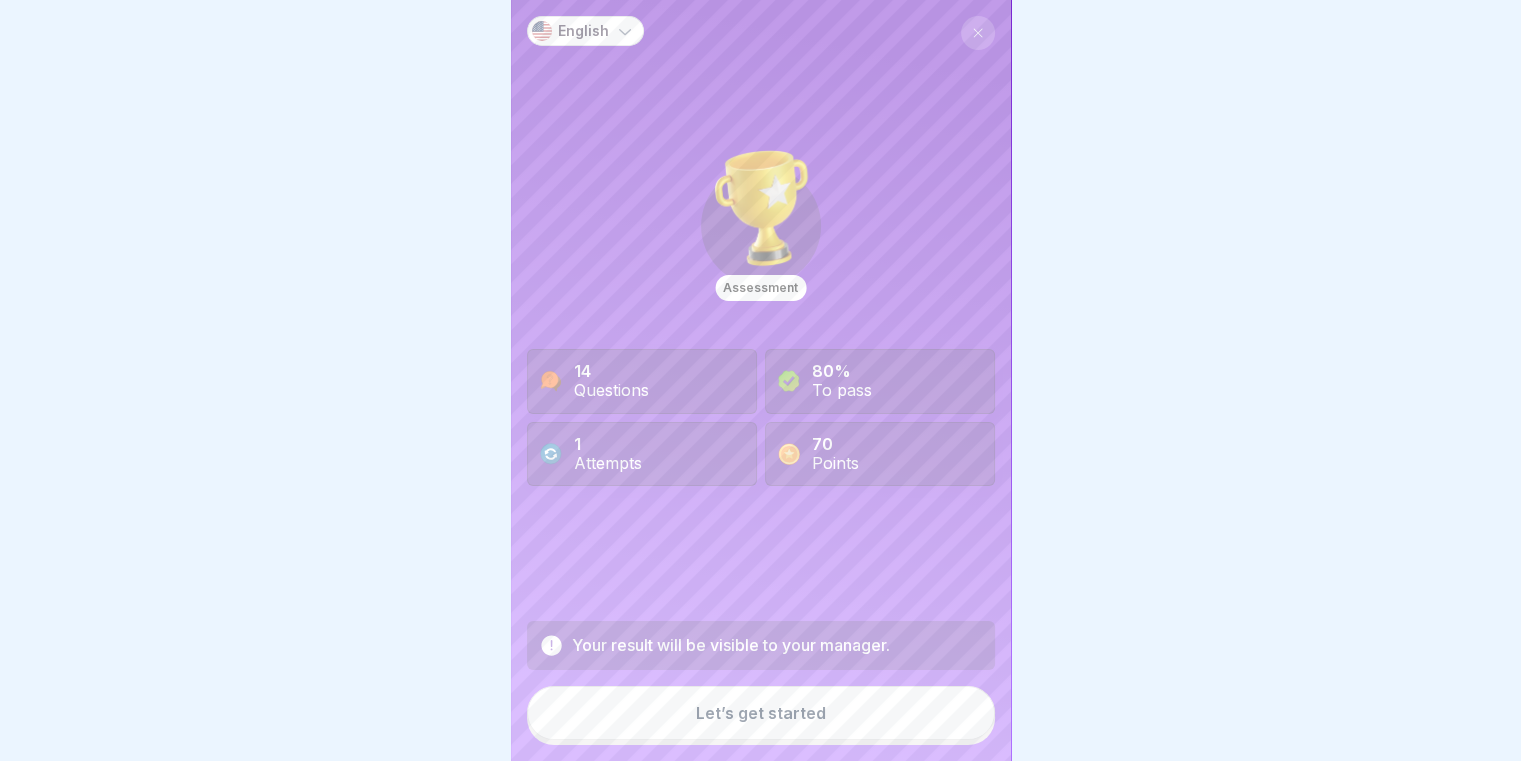 click on "Let’s get started" at bounding box center (761, 713) 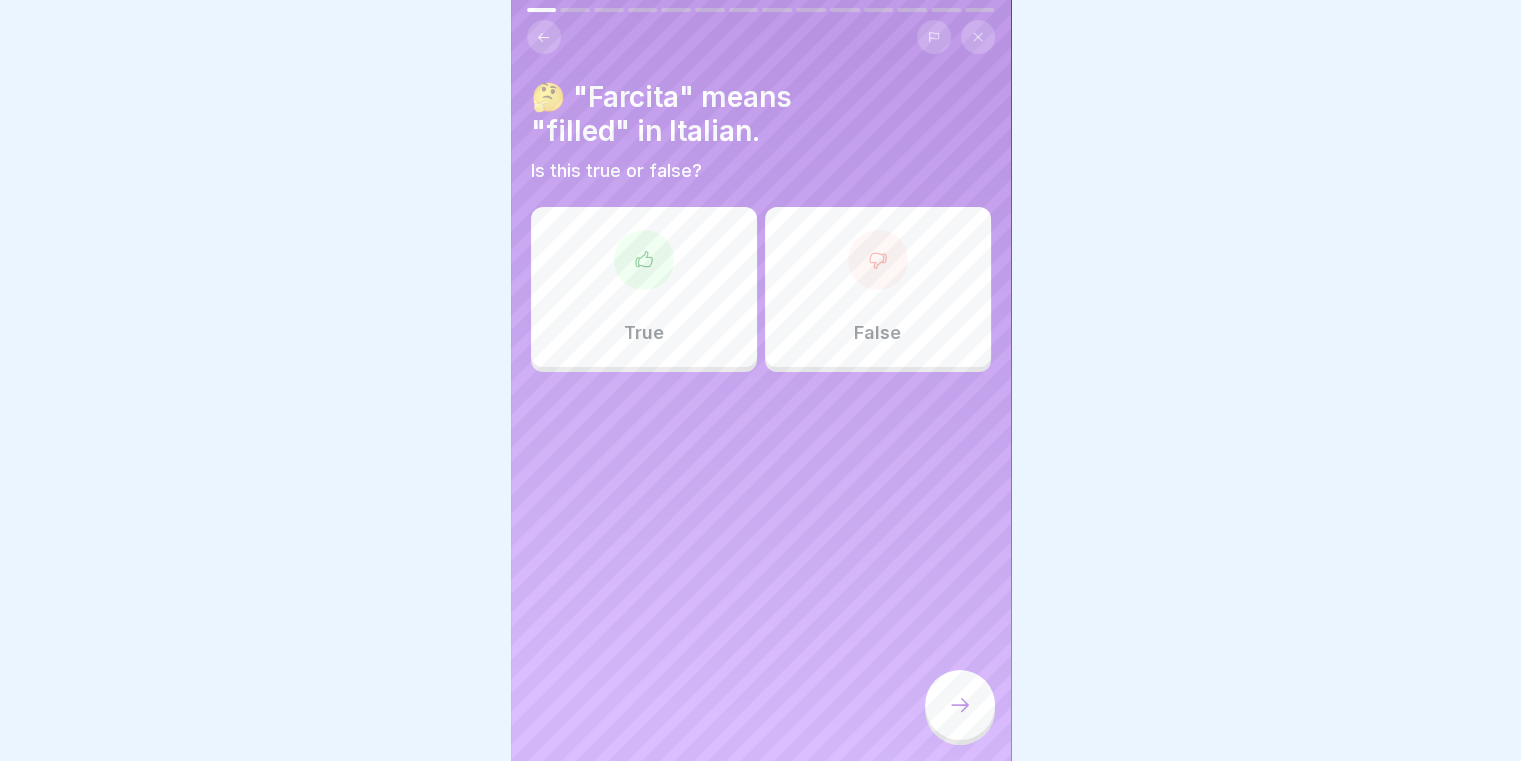 click on "True" at bounding box center (644, 287) 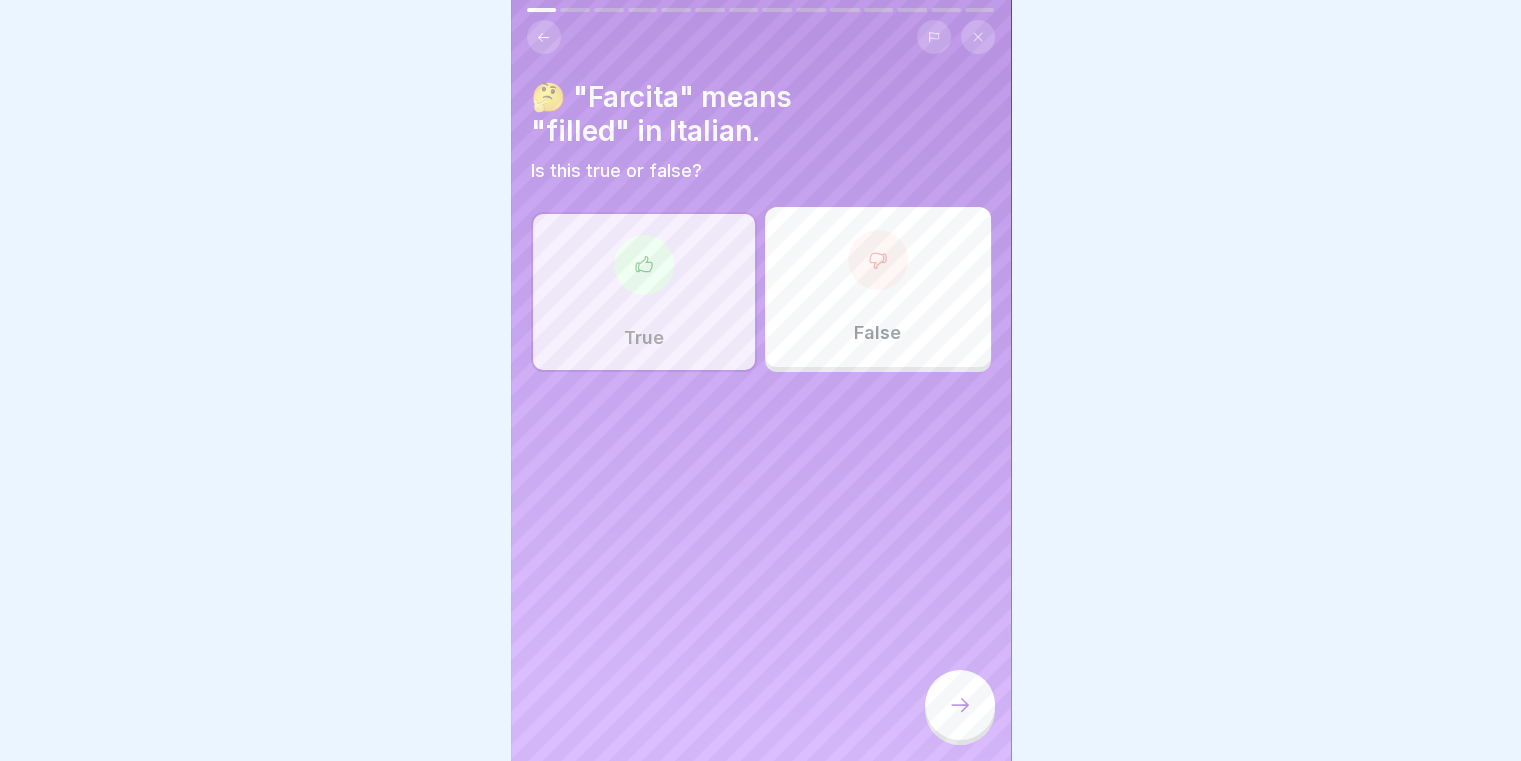 click at bounding box center [960, 705] 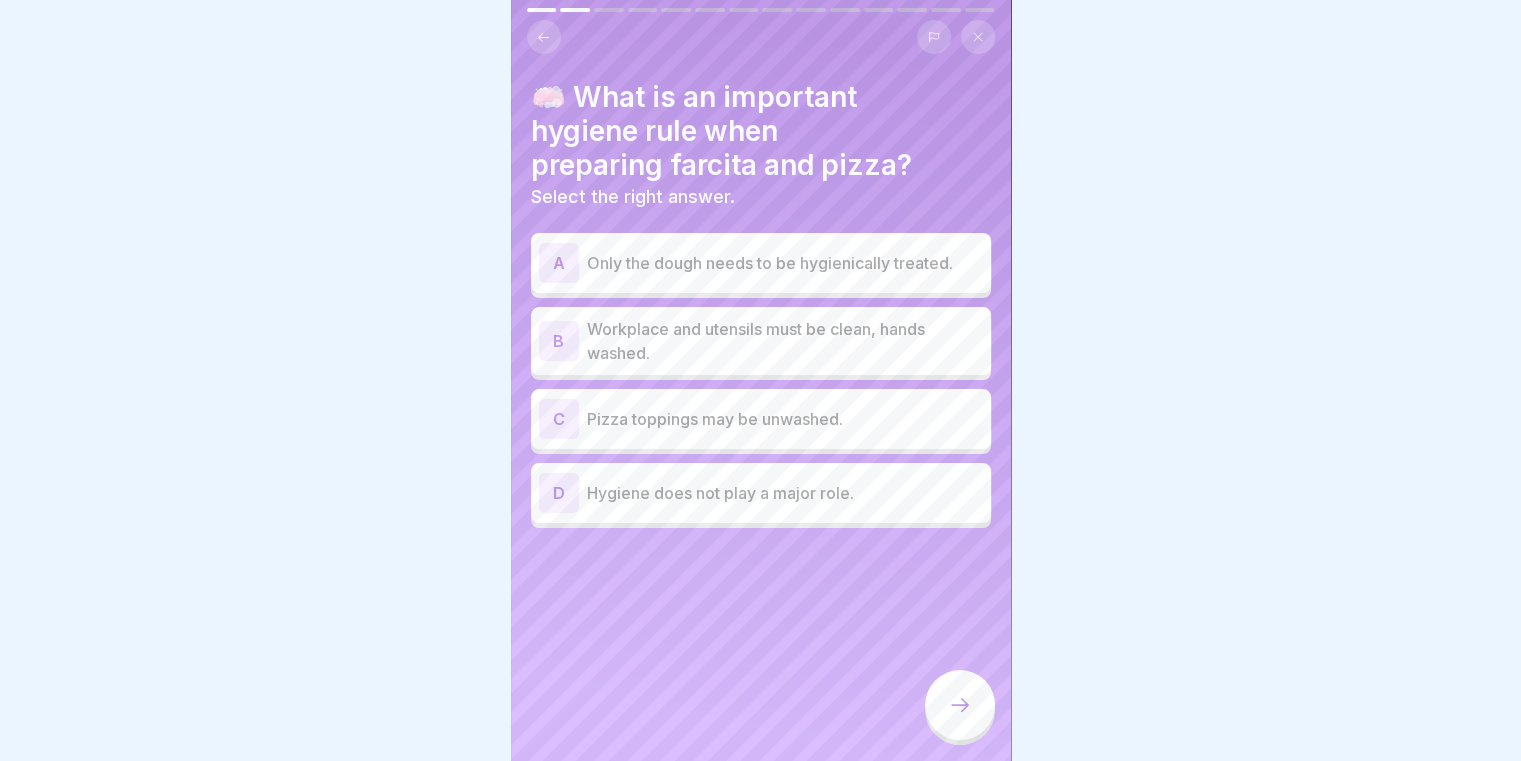 click on "Workplace and utensils must be clean, hands washed." at bounding box center [785, 341] 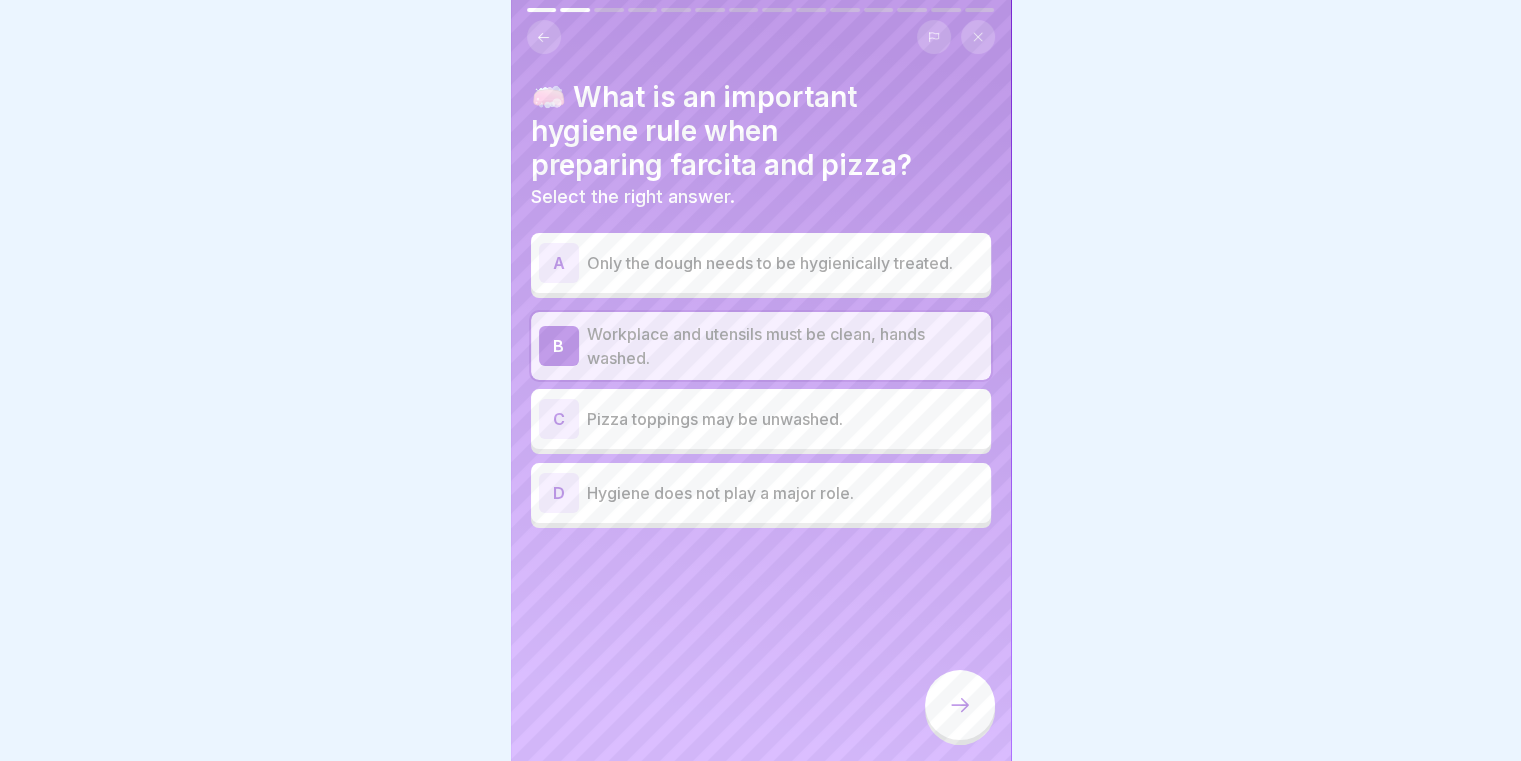 click 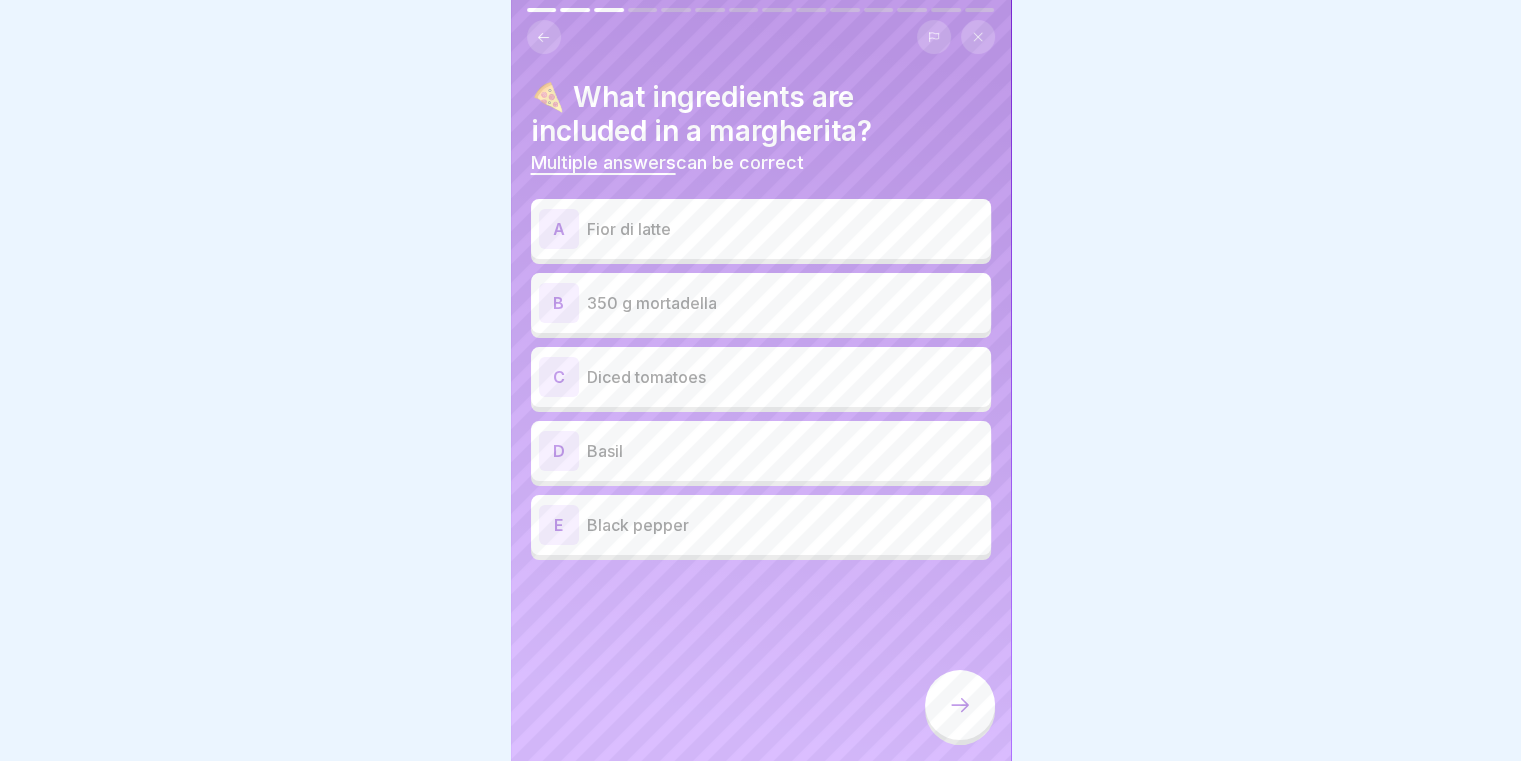 click on "Fior di latte" at bounding box center (785, 229) 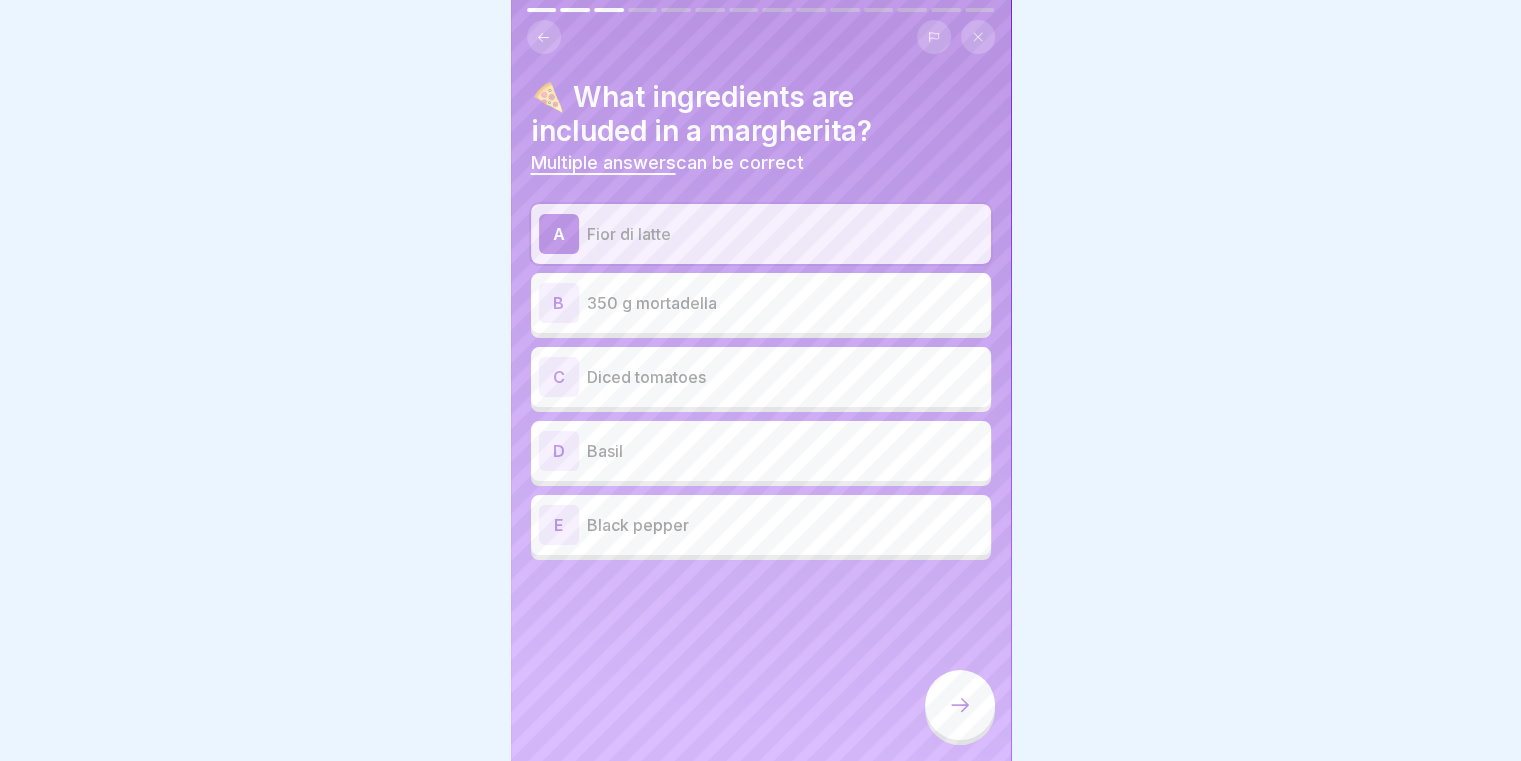click on "Basil" at bounding box center (785, 451) 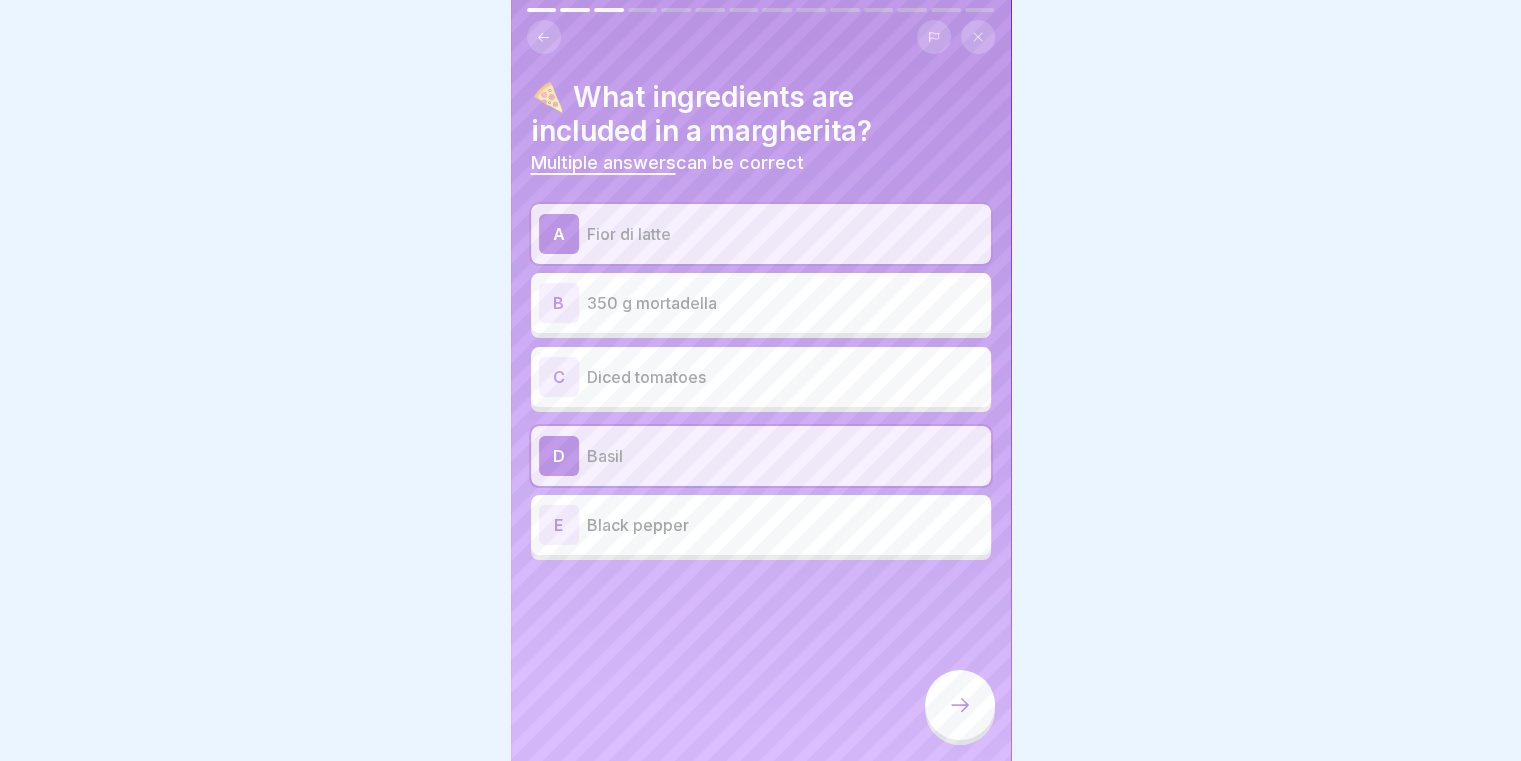 click on "Diced tomatoes" at bounding box center (785, 377) 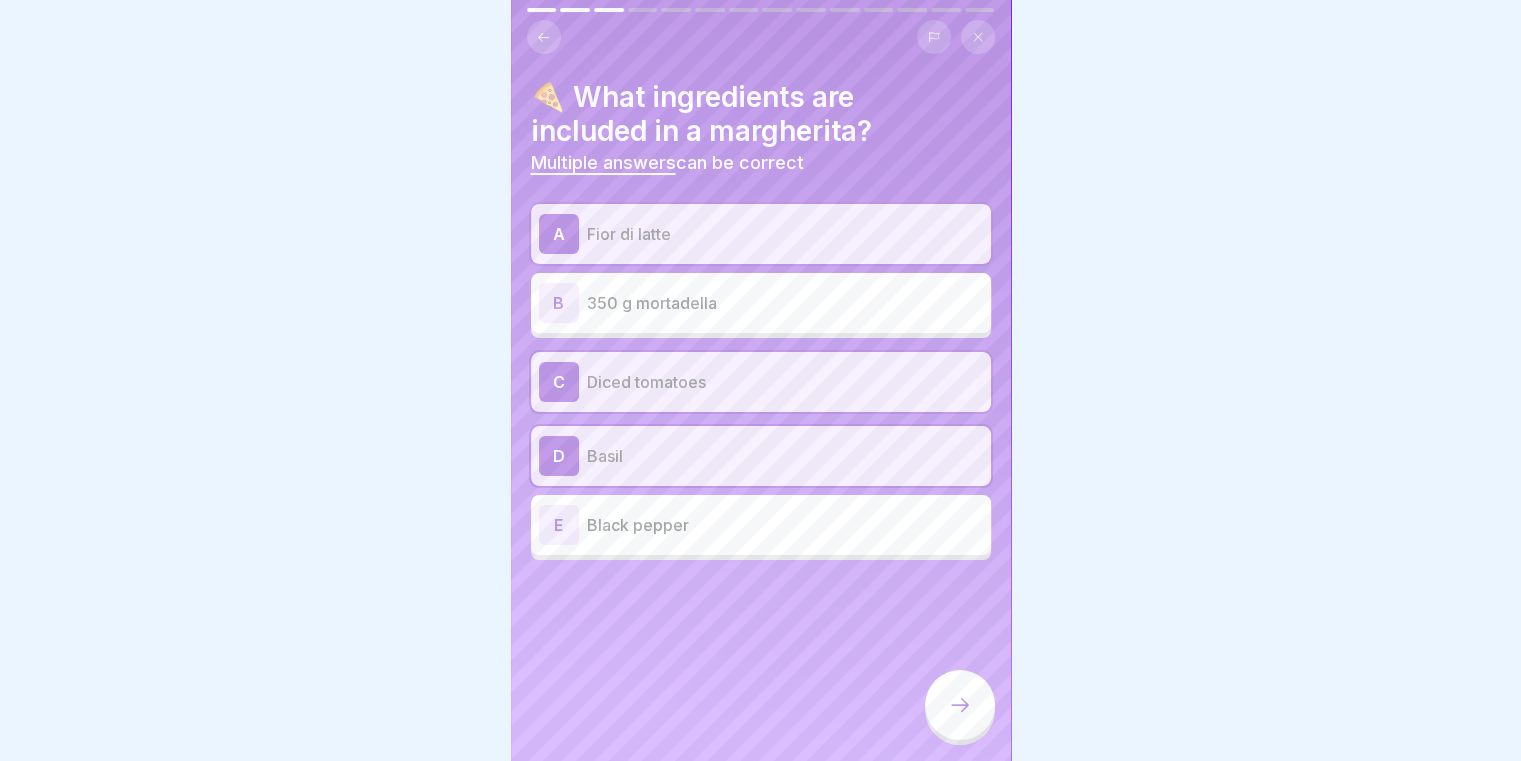 click at bounding box center [960, 705] 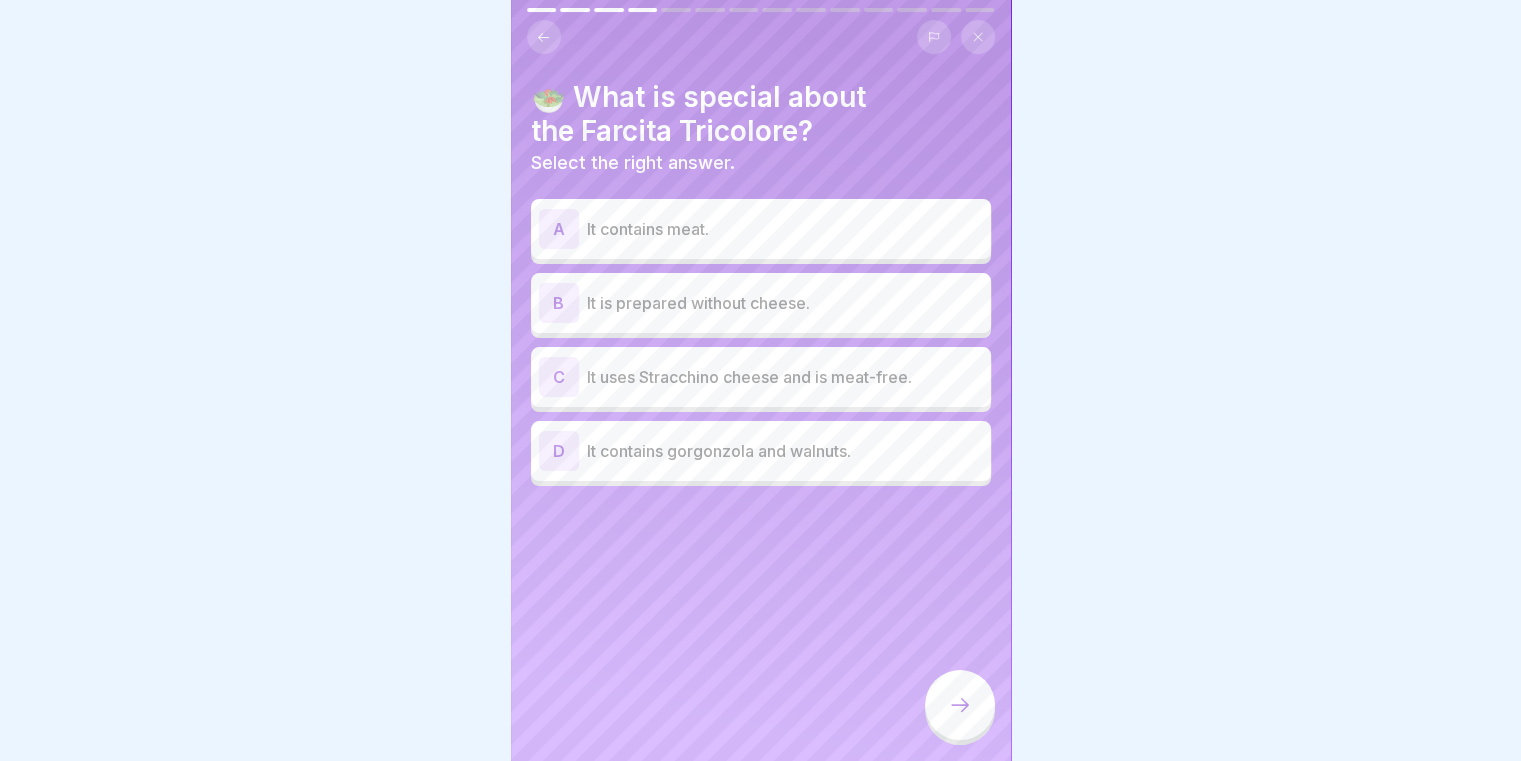 click on "It uses Stracchino cheese and is meat-free." at bounding box center (785, 377) 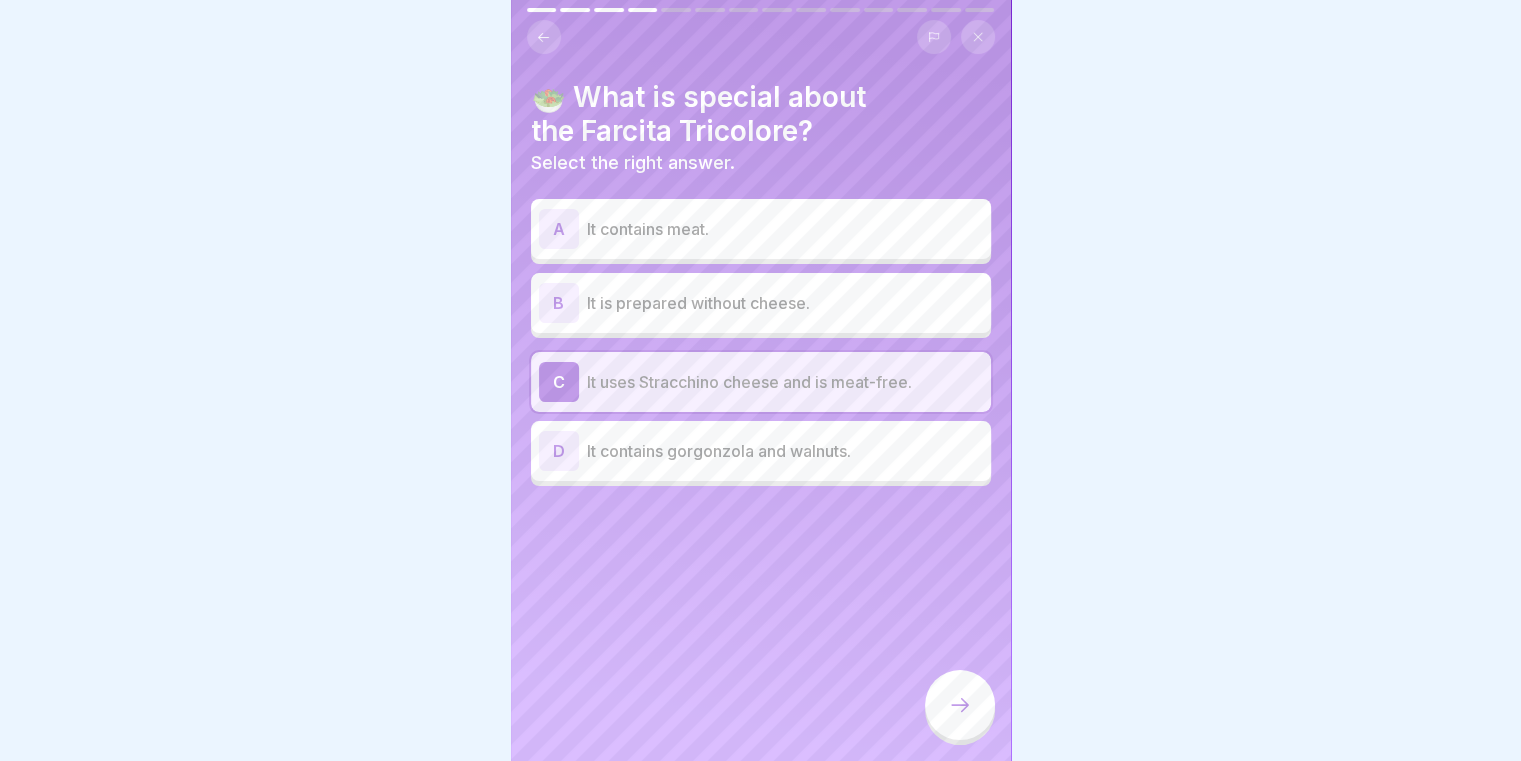 click on "A It contains meat. B It is prepared without cheese. C It uses Stracchino cheese and is meat-free. D It contains gorgonzola and walnuts." at bounding box center (761, 345) 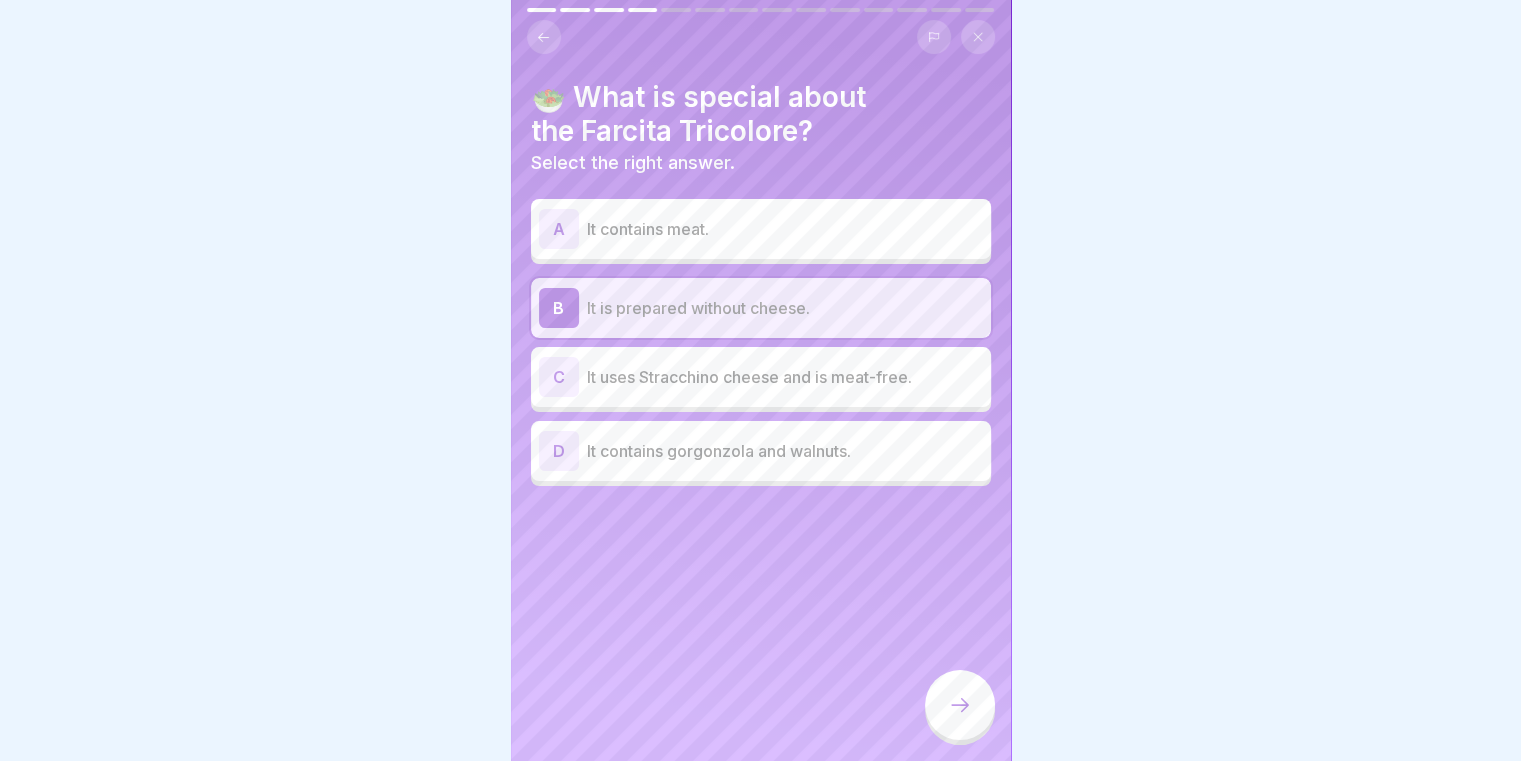 click on "It uses Stracchino cheese and is meat-free." at bounding box center [785, 377] 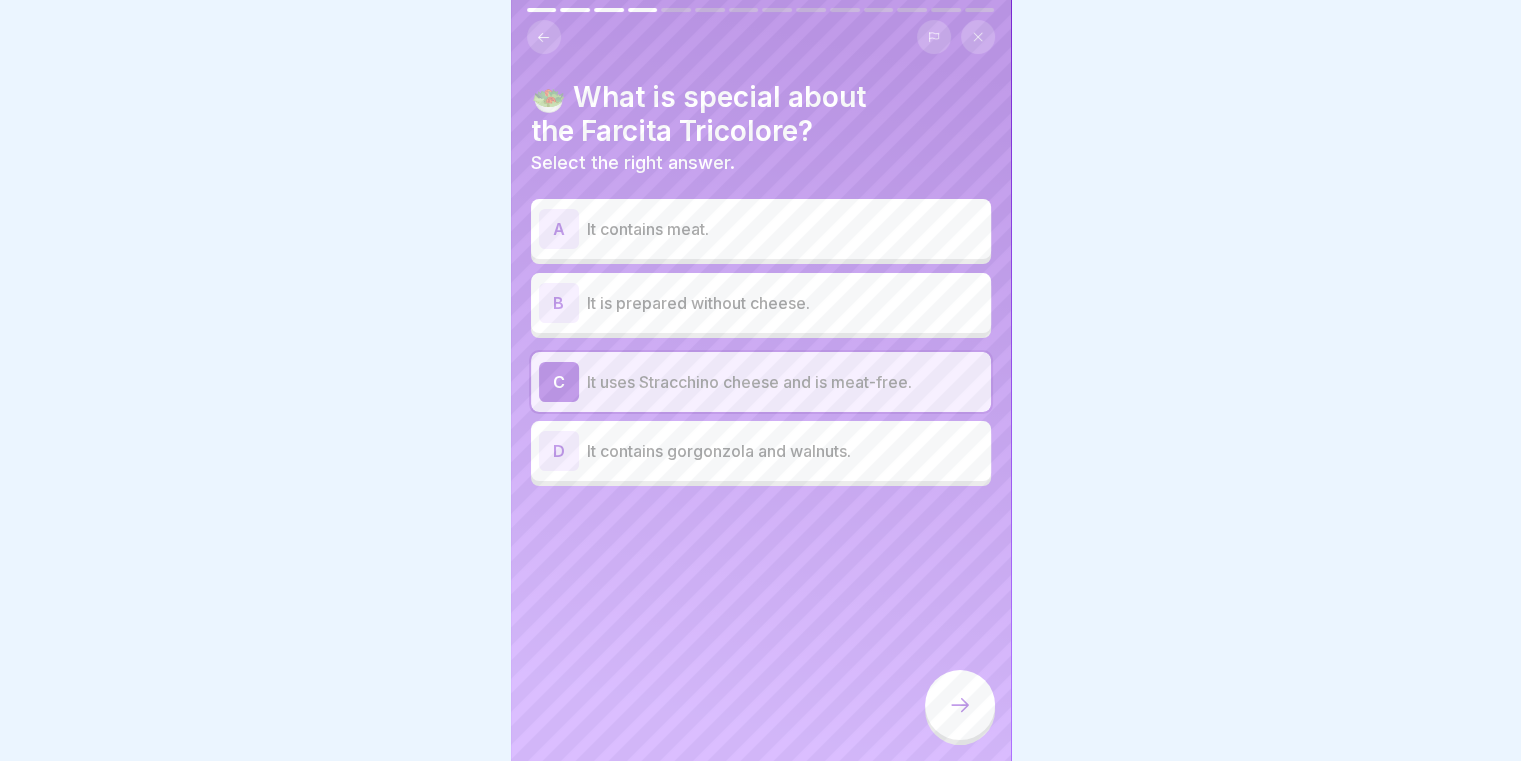click on "D It contains gorgonzola and walnuts." at bounding box center (761, 451) 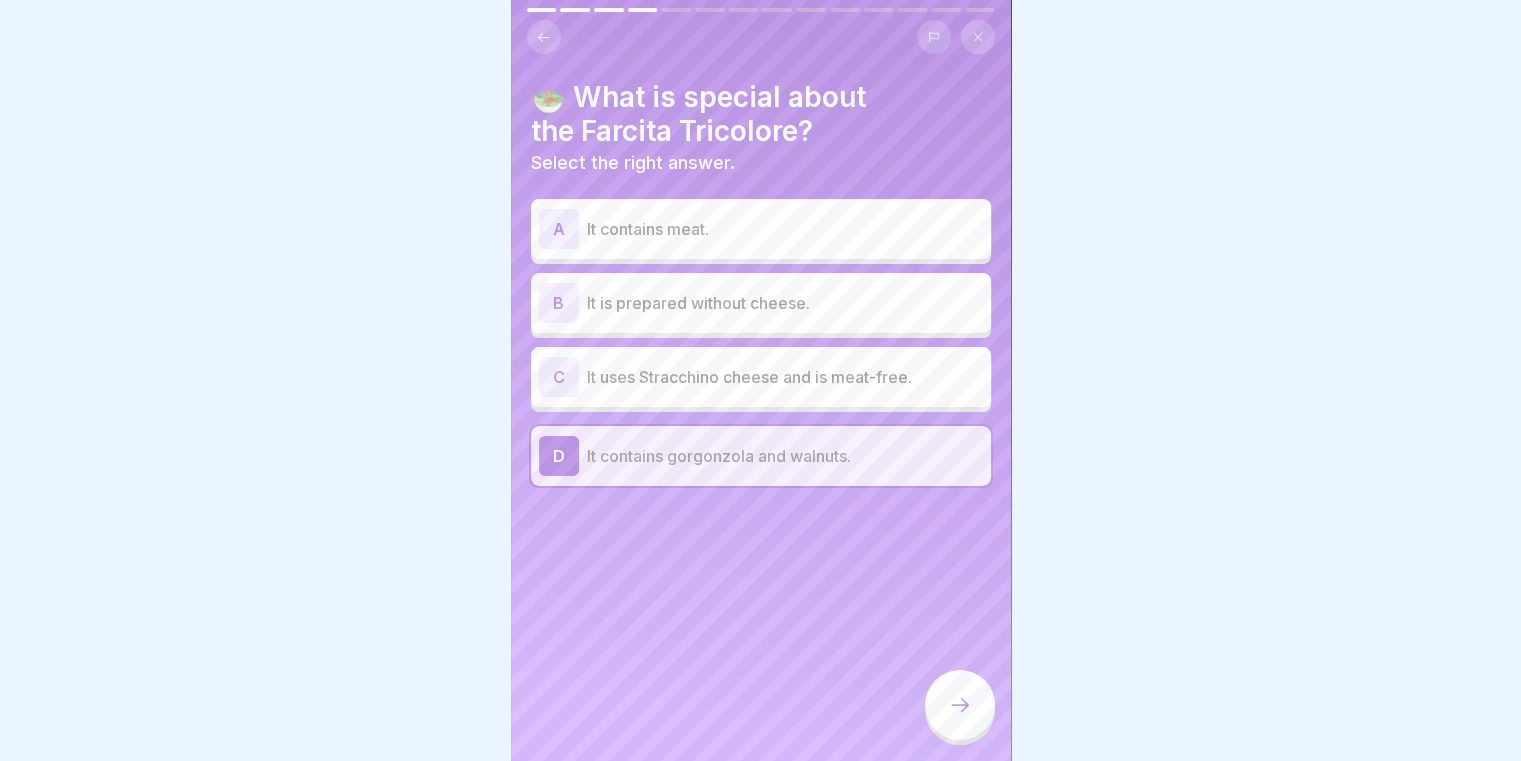 click on "C It uses Stracchino cheese and is meat-free." at bounding box center (761, 377) 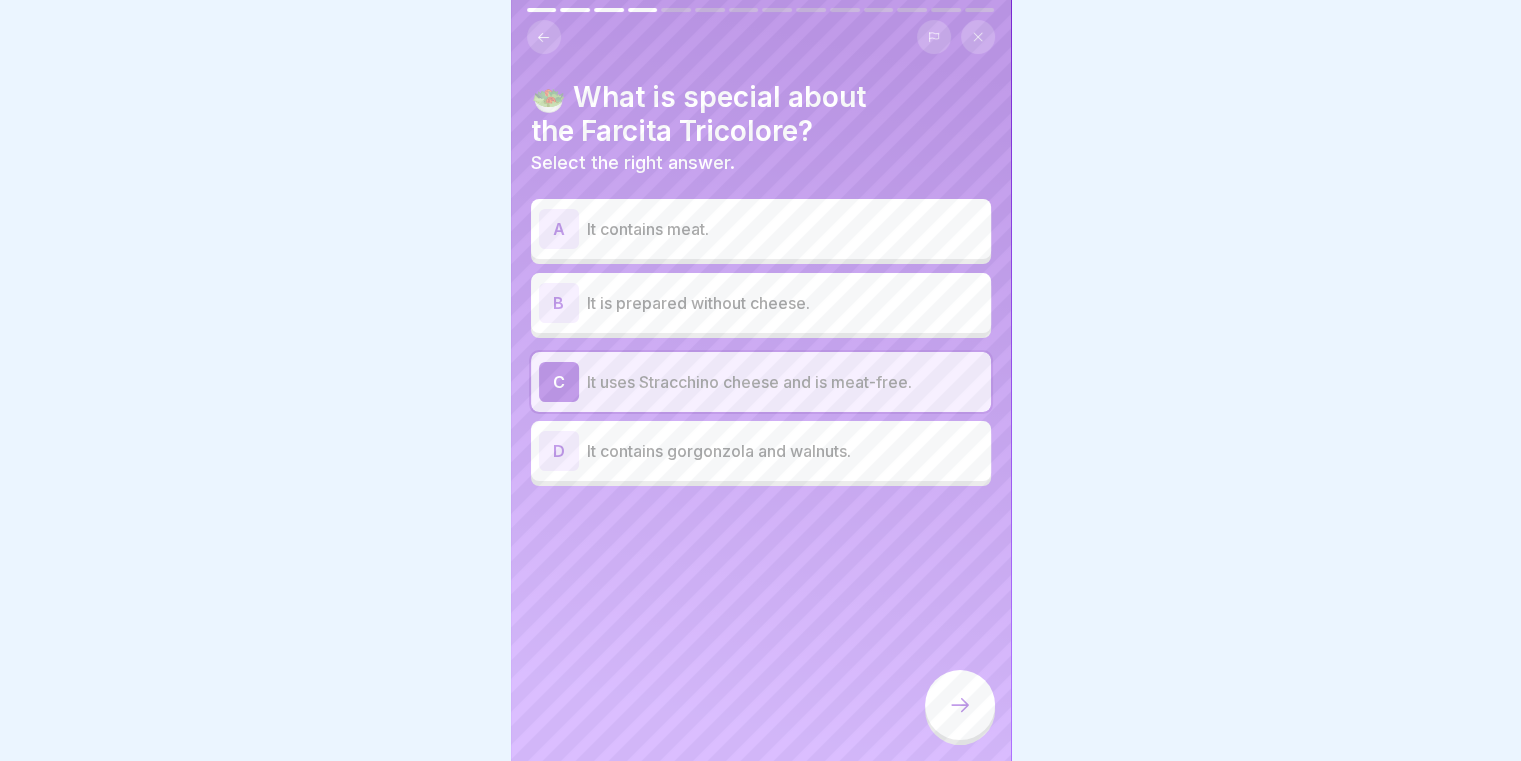 click at bounding box center [960, 705] 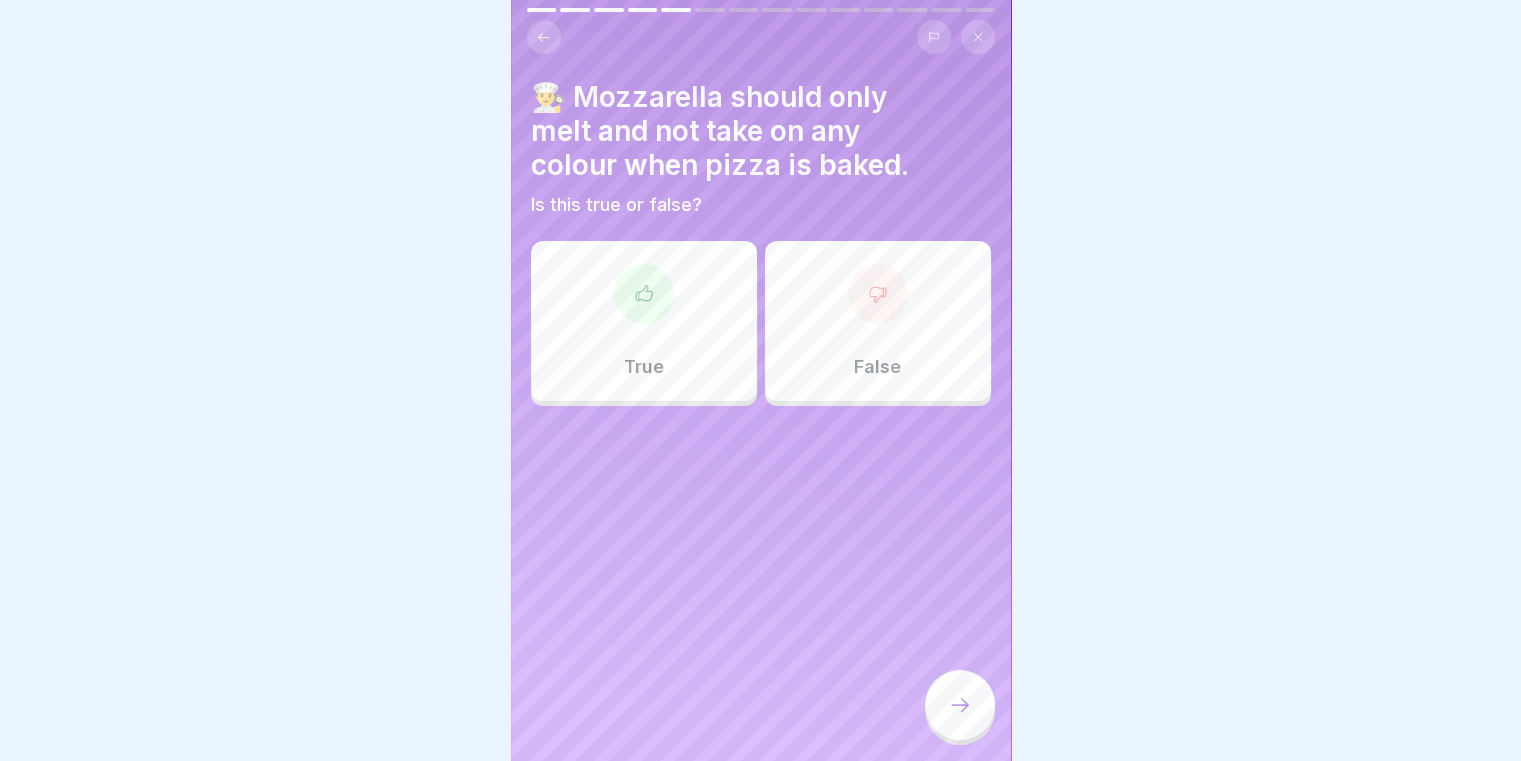 click 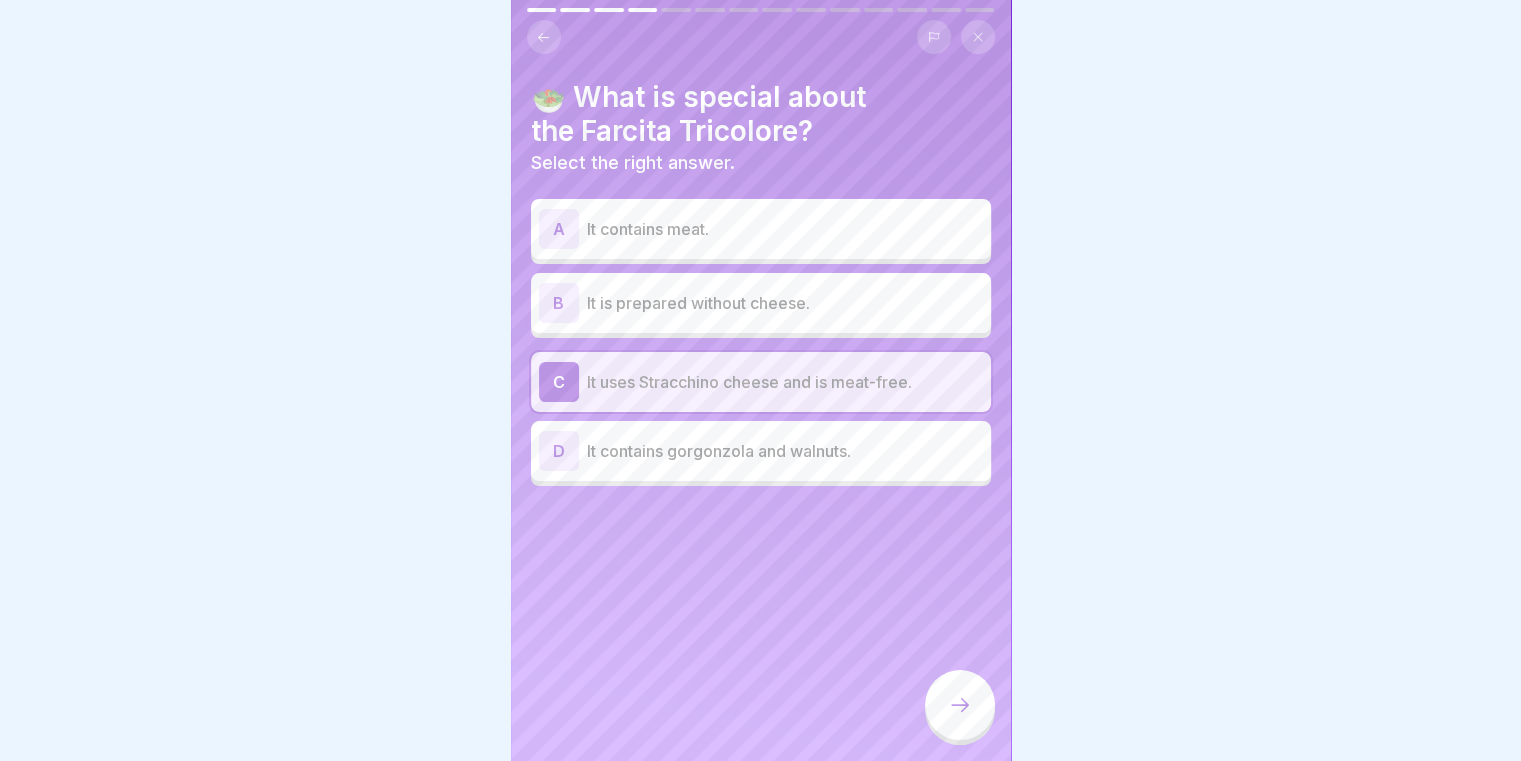 click at bounding box center (960, 705) 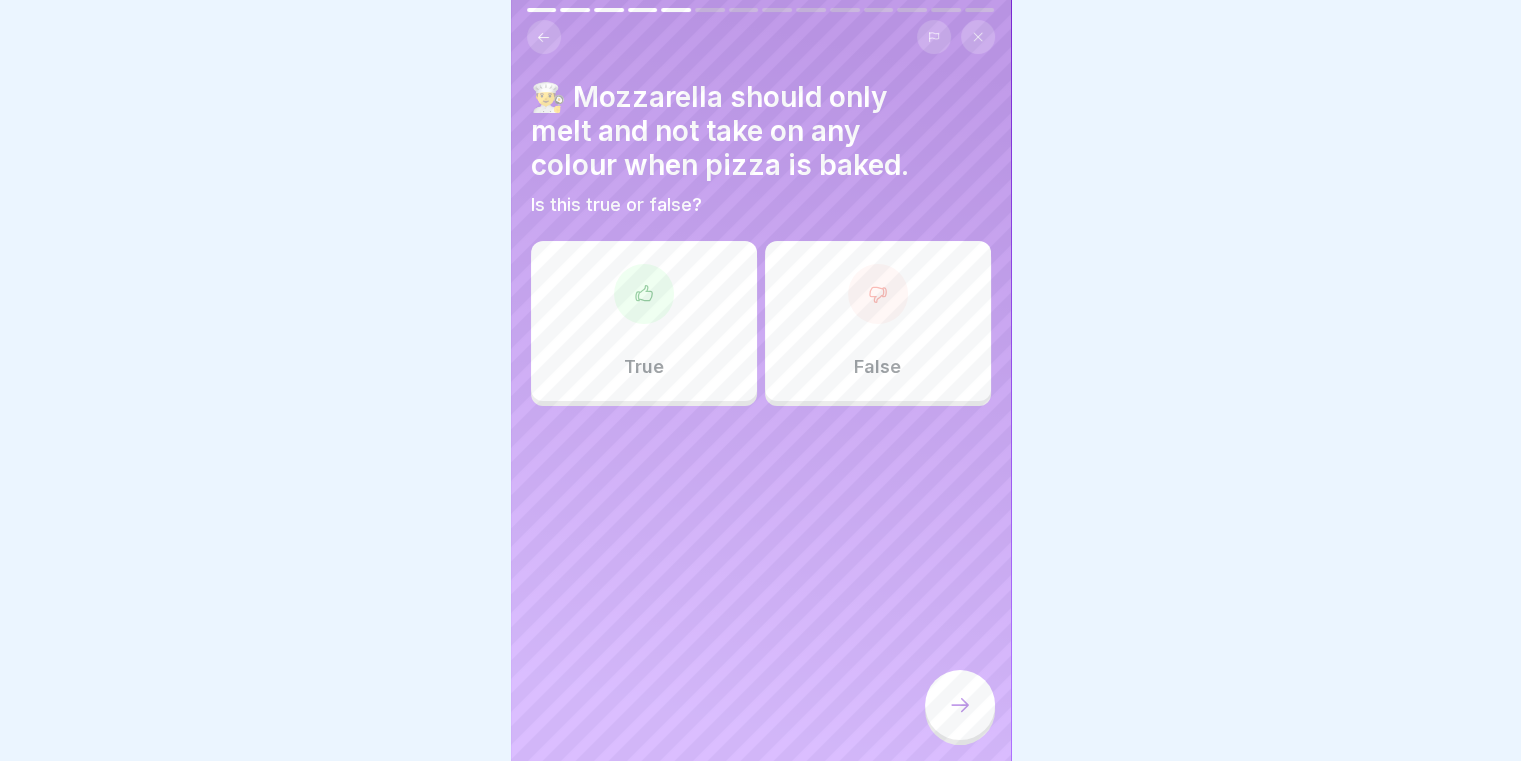 click on "True" at bounding box center [644, 321] 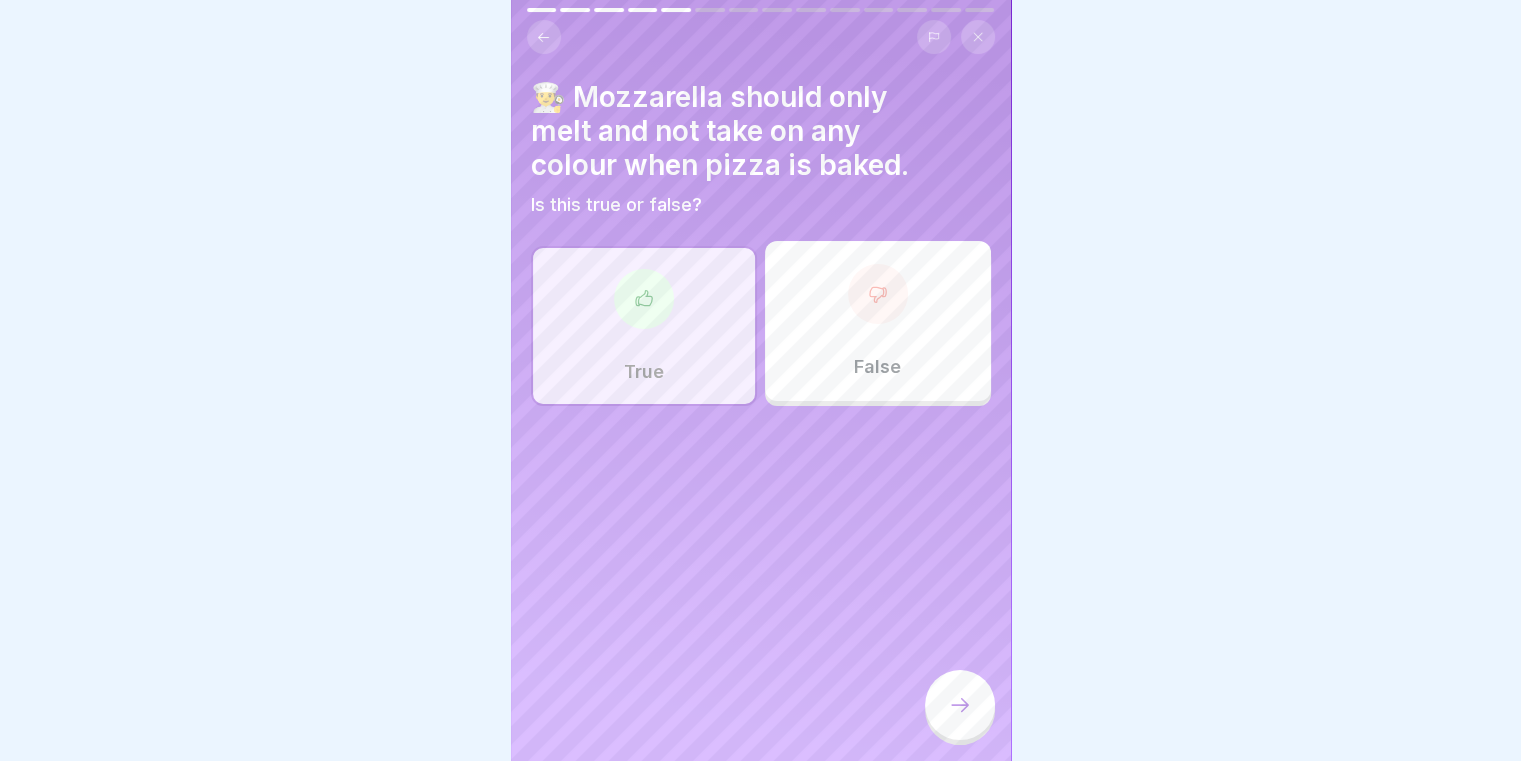 click at bounding box center [960, 705] 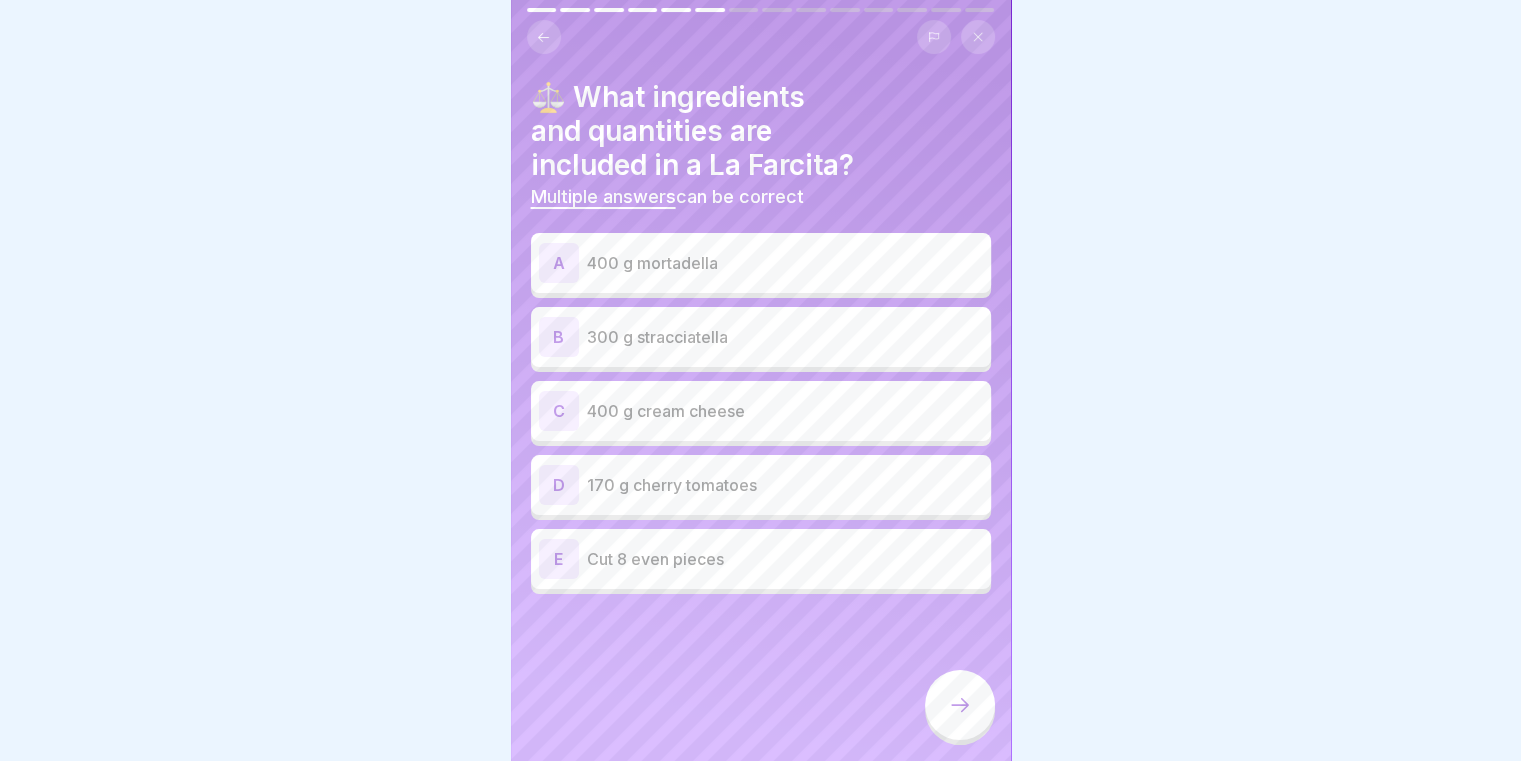 scroll, scrollTop: 15, scrollLeft: 0, axis: vertical 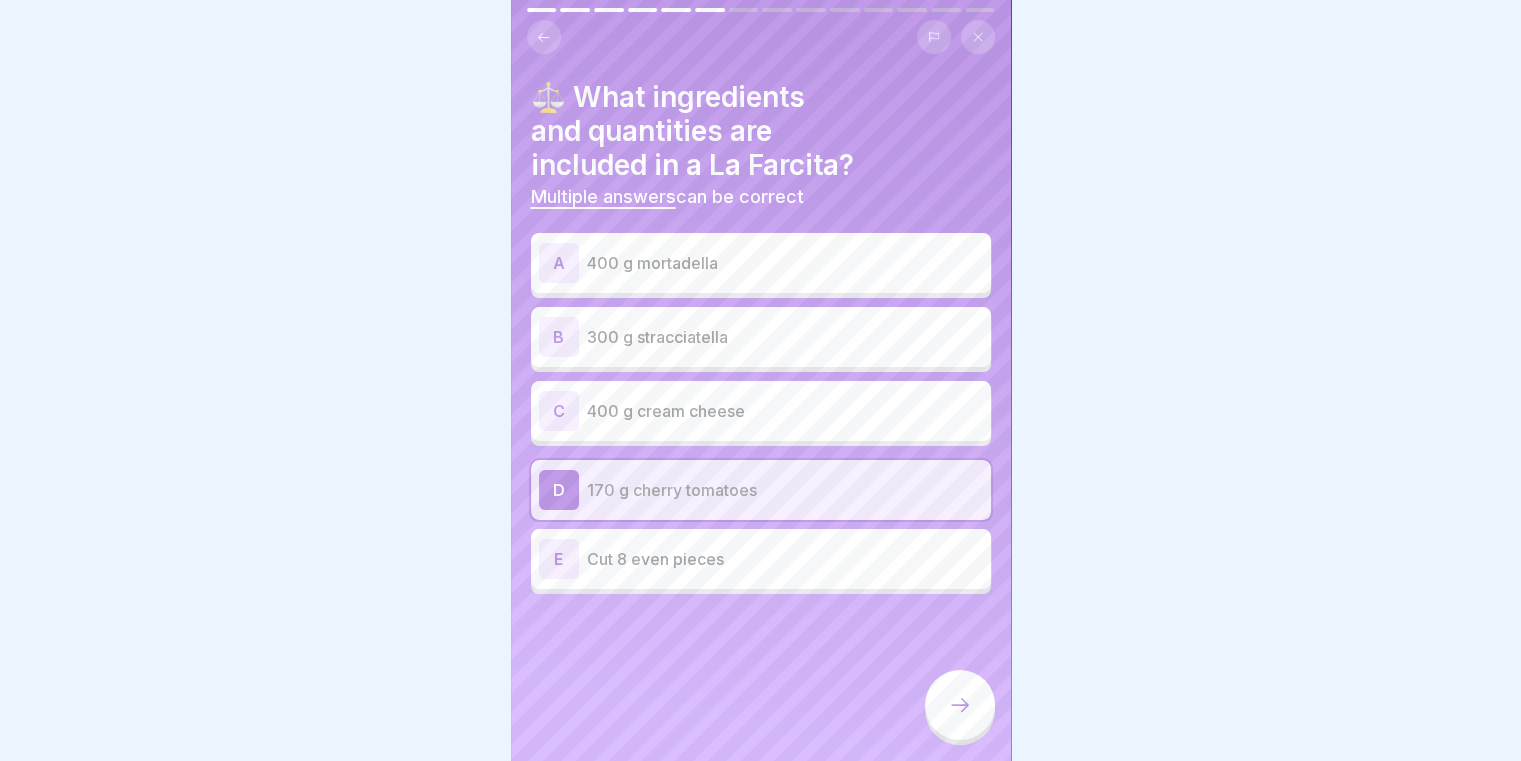 click on "400 g cream cheese" at bounding box center [785, 411] 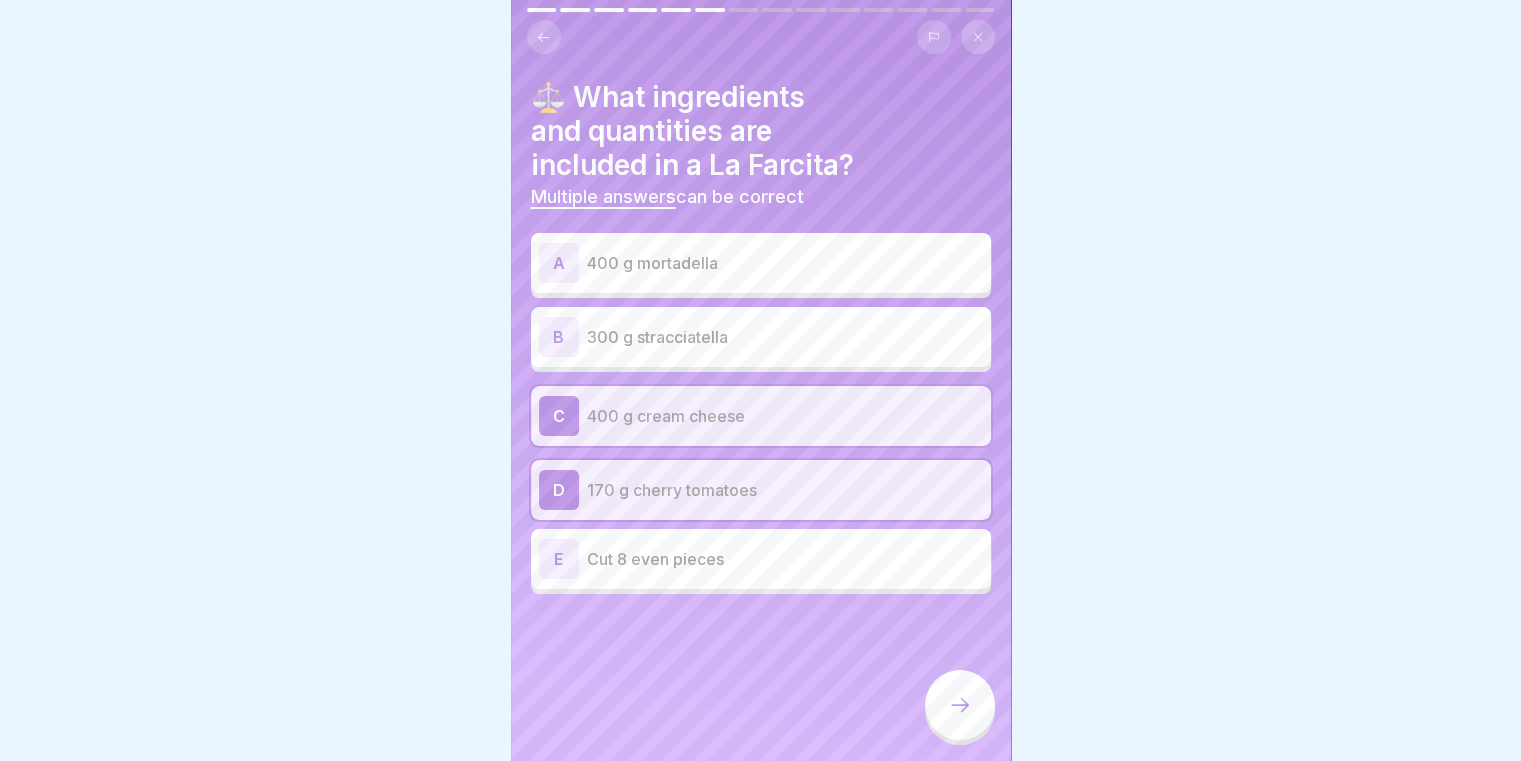 click on "300 g stracciatella" at bounding box center (785, 337) 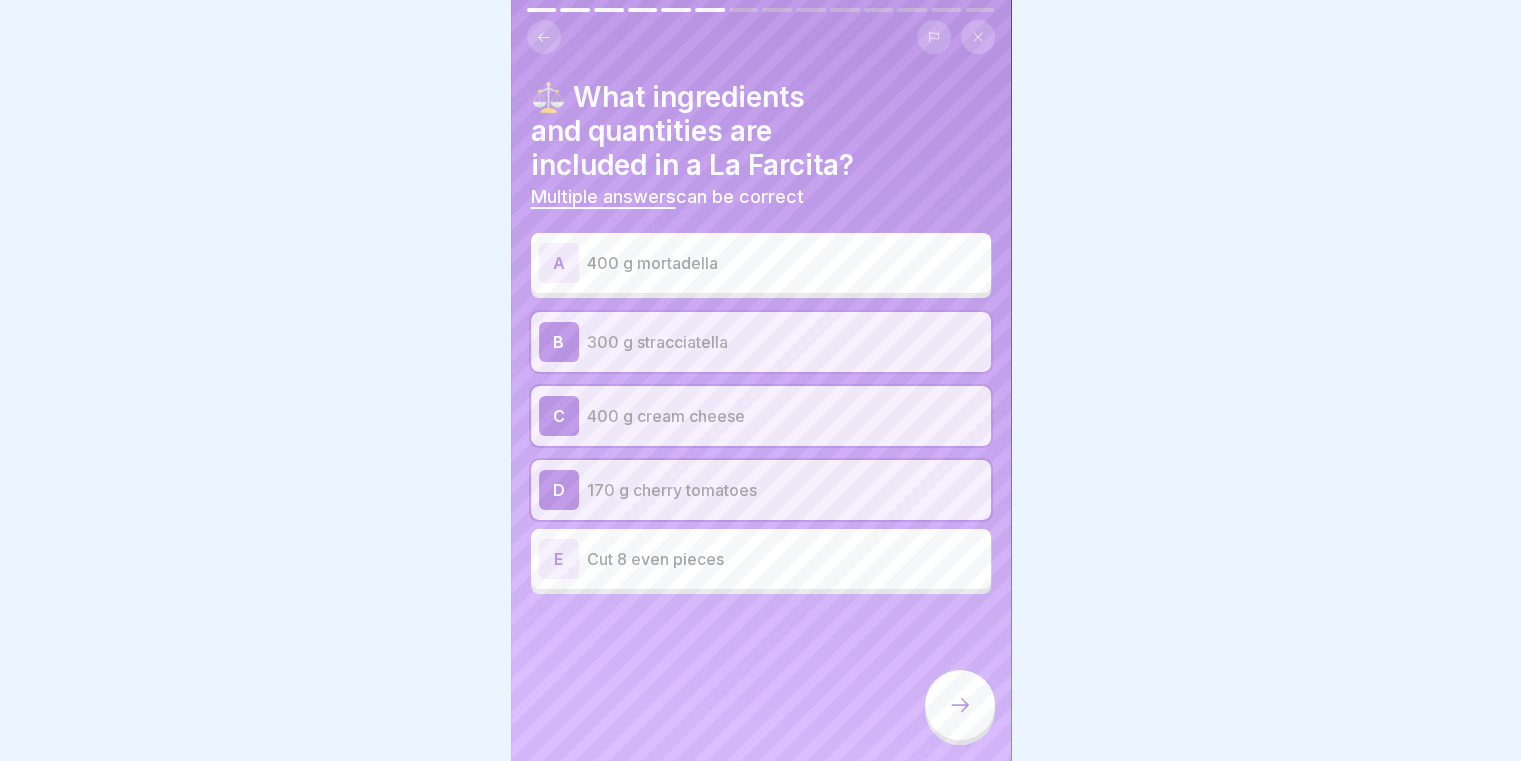 click on "A 400 g mortadella" at bounding box center (761, 263) 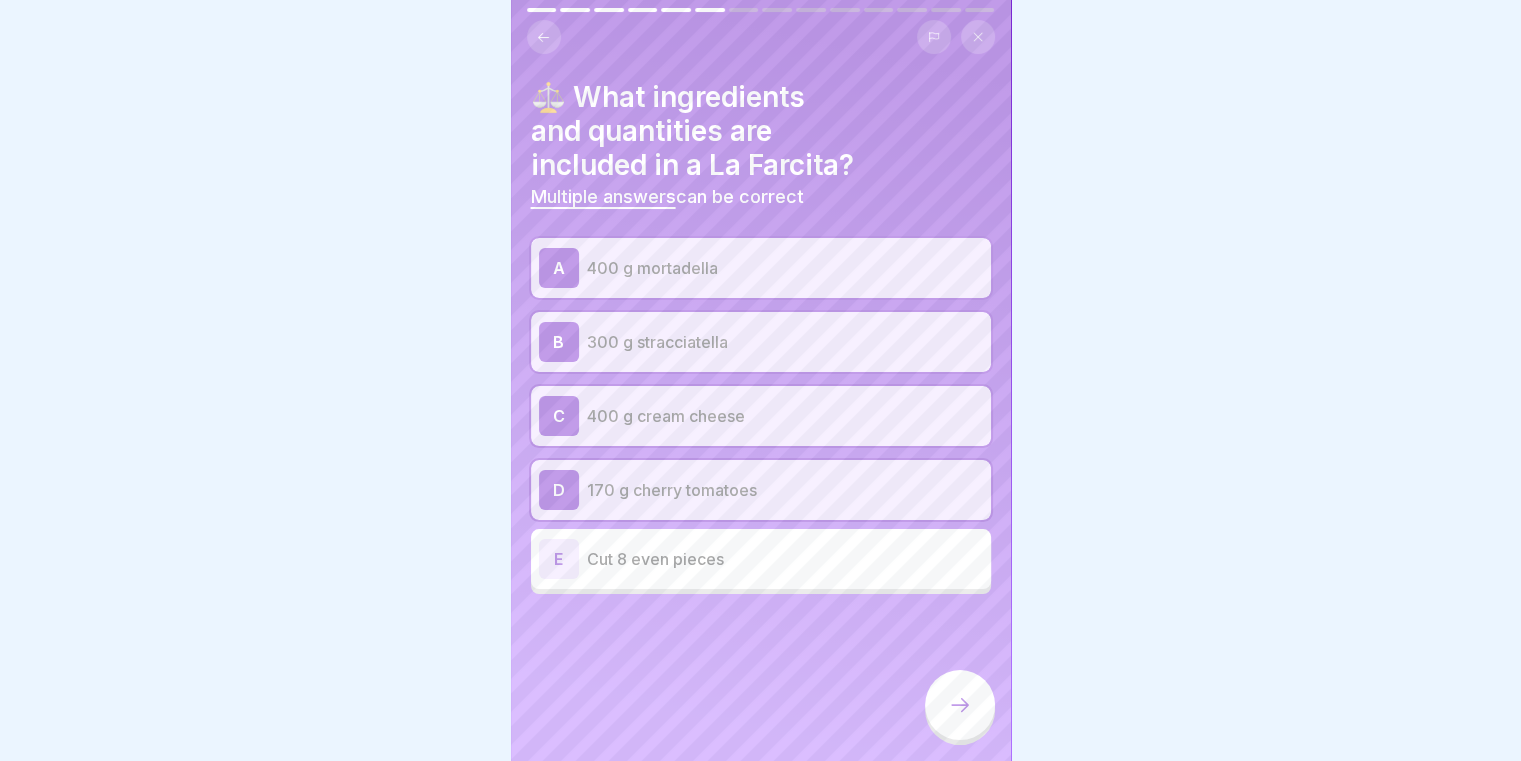 click at bounding box center [960, 705] 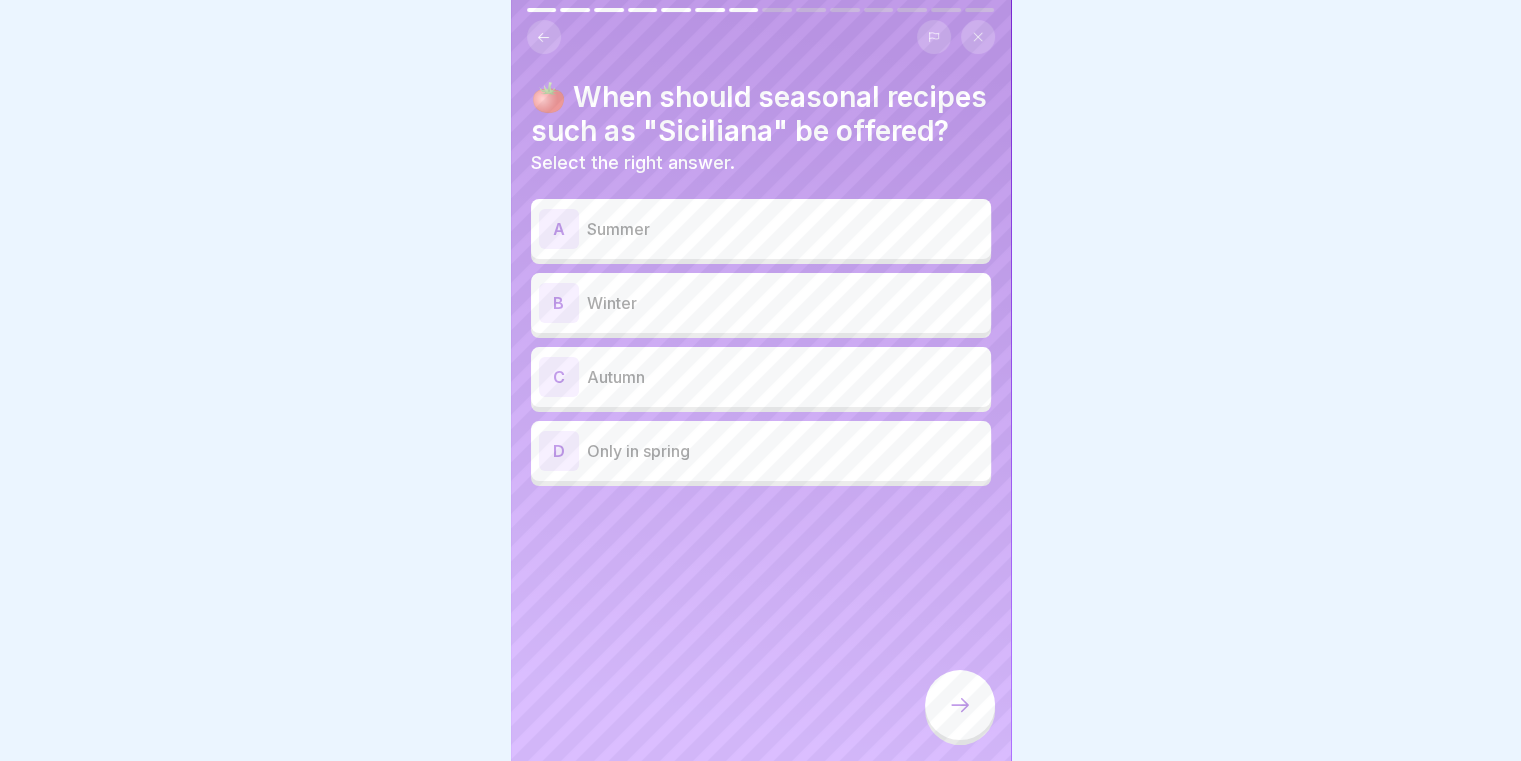 click on "A Summer" at bounding box center [761, 229] 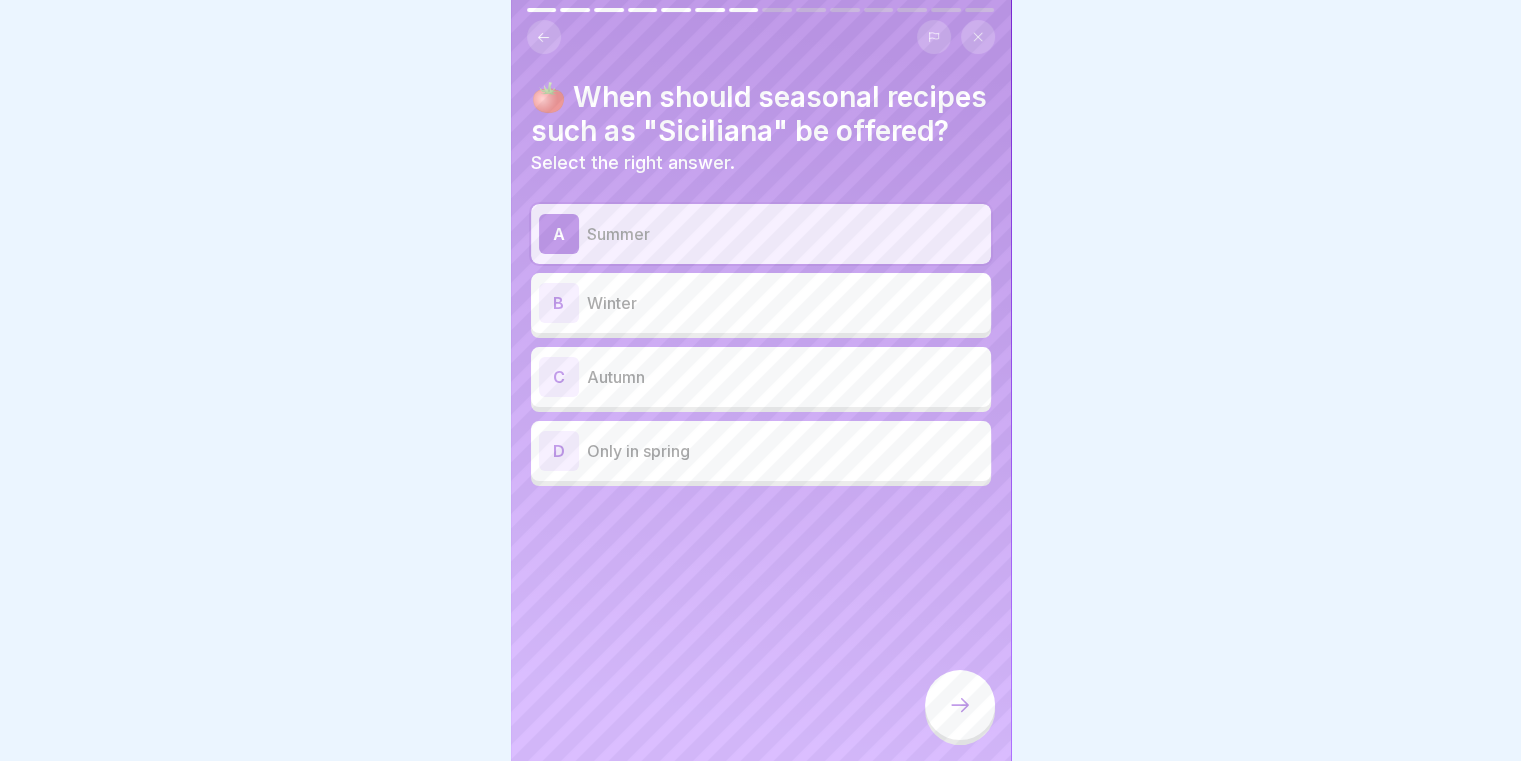 click at bounding box center [960, 705] 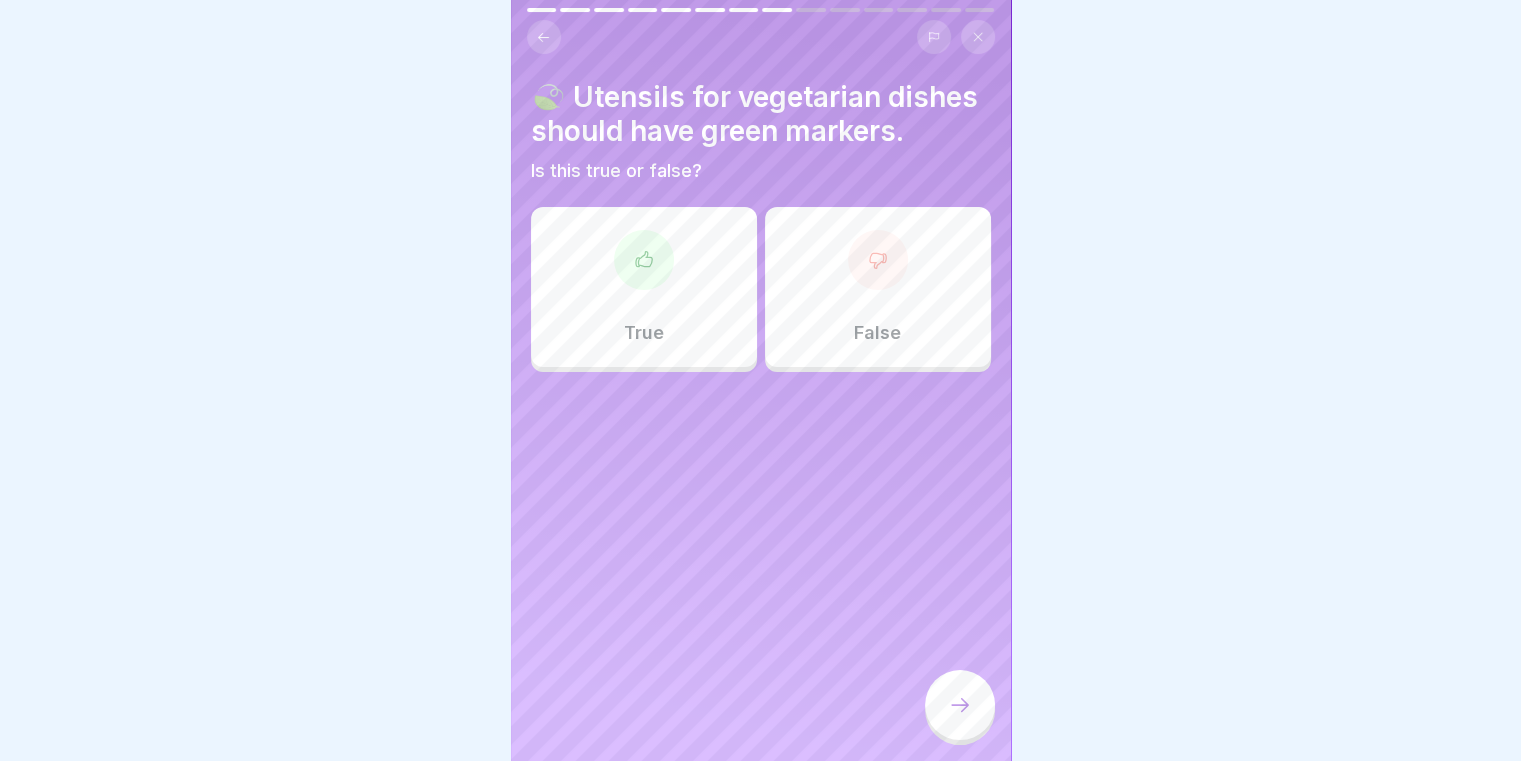click on "True" at bounding box center [644, 287] 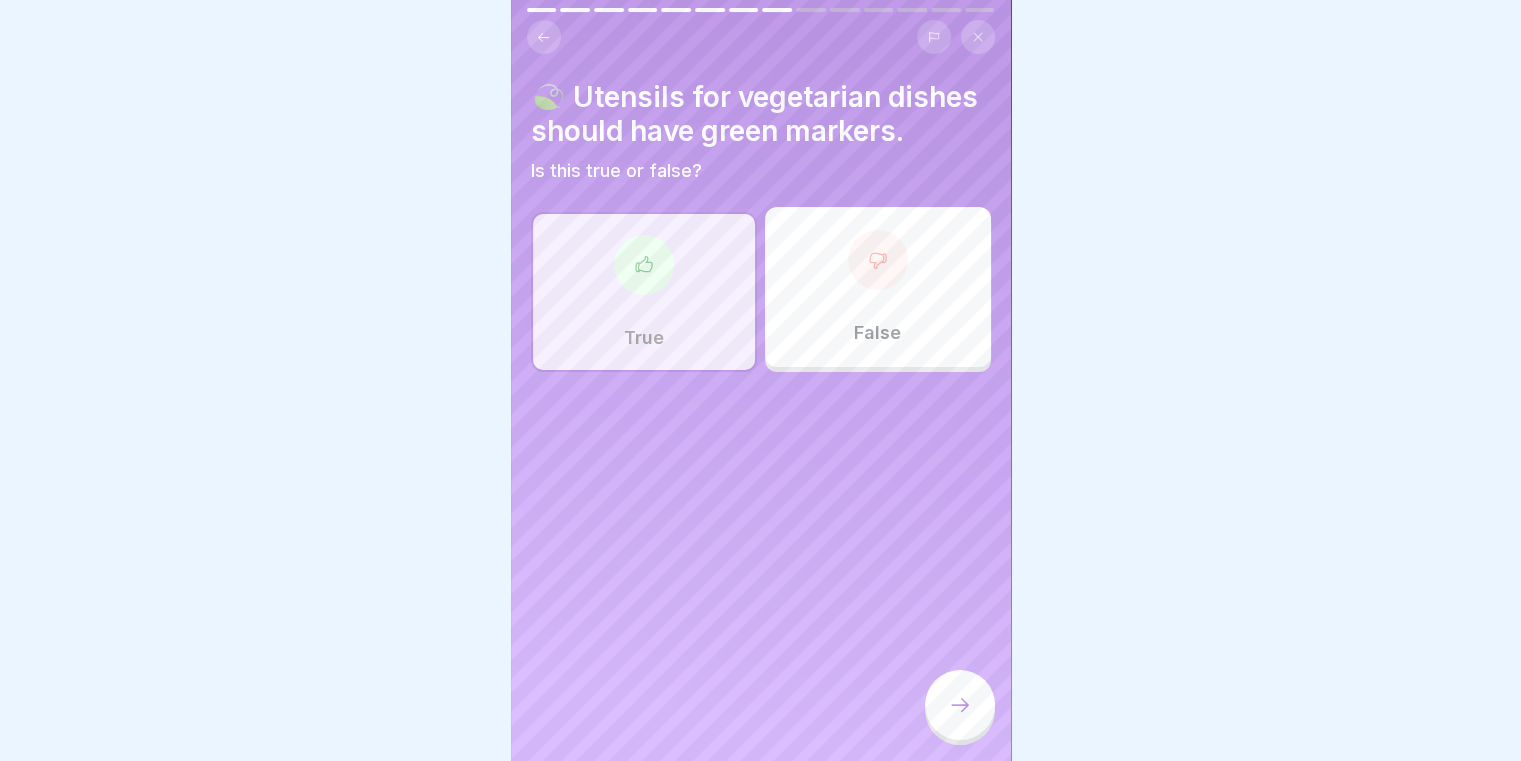 click 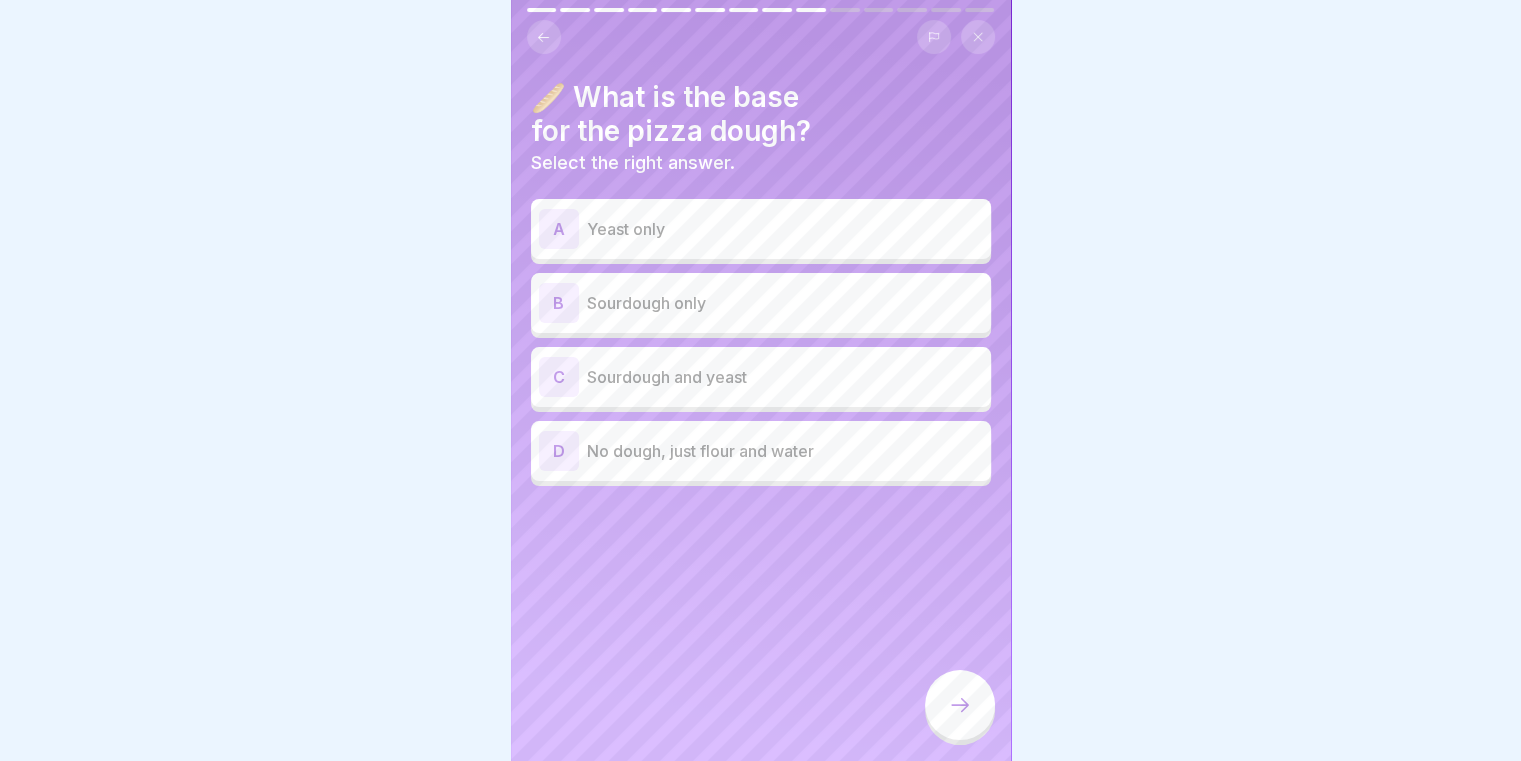 click on "Sourdough and yeast" at bounding box center [785, 377] 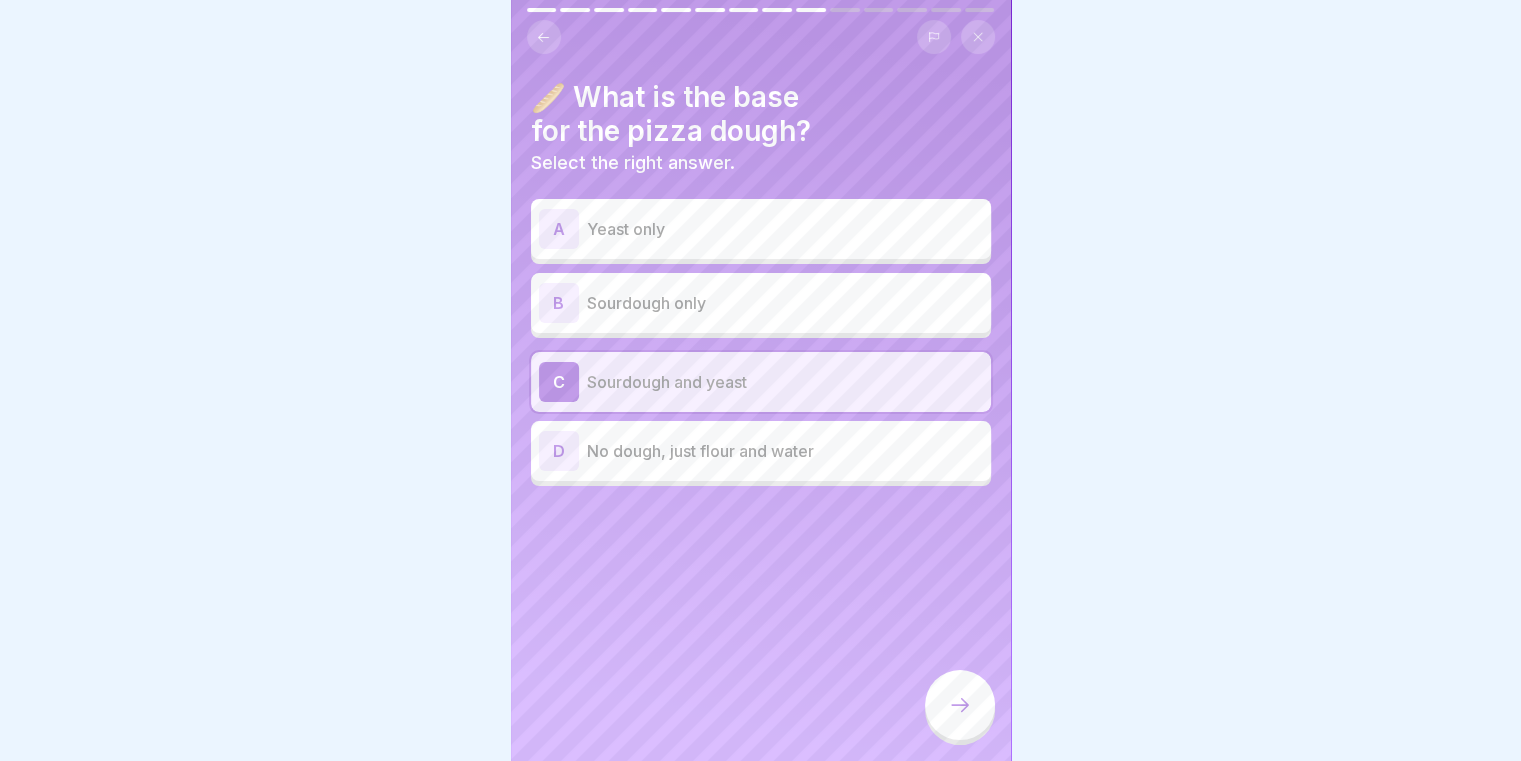 click at bounding box center [960, 705] 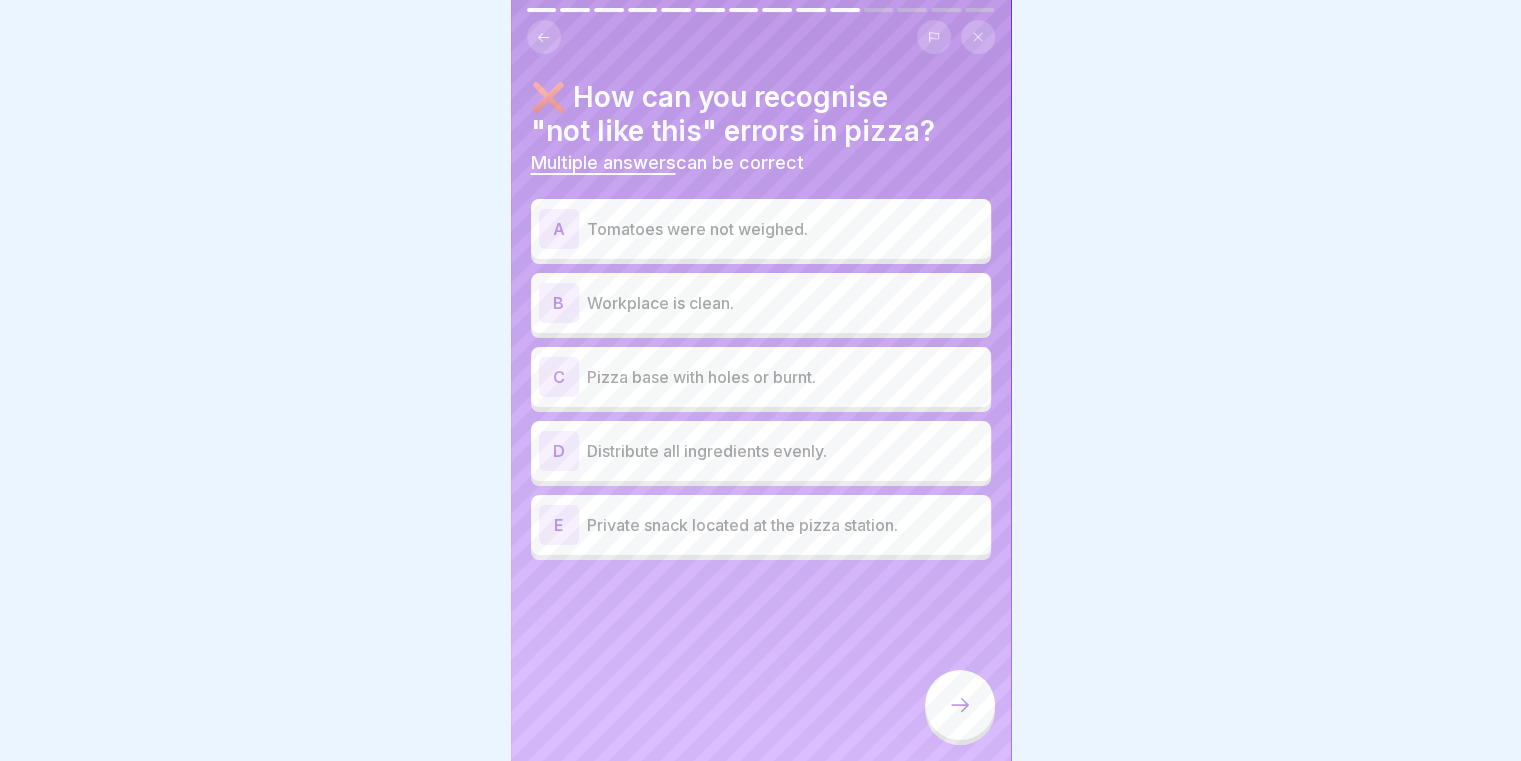 click on "A Tomatoes were not weighed." at bounding box center (761, 229) 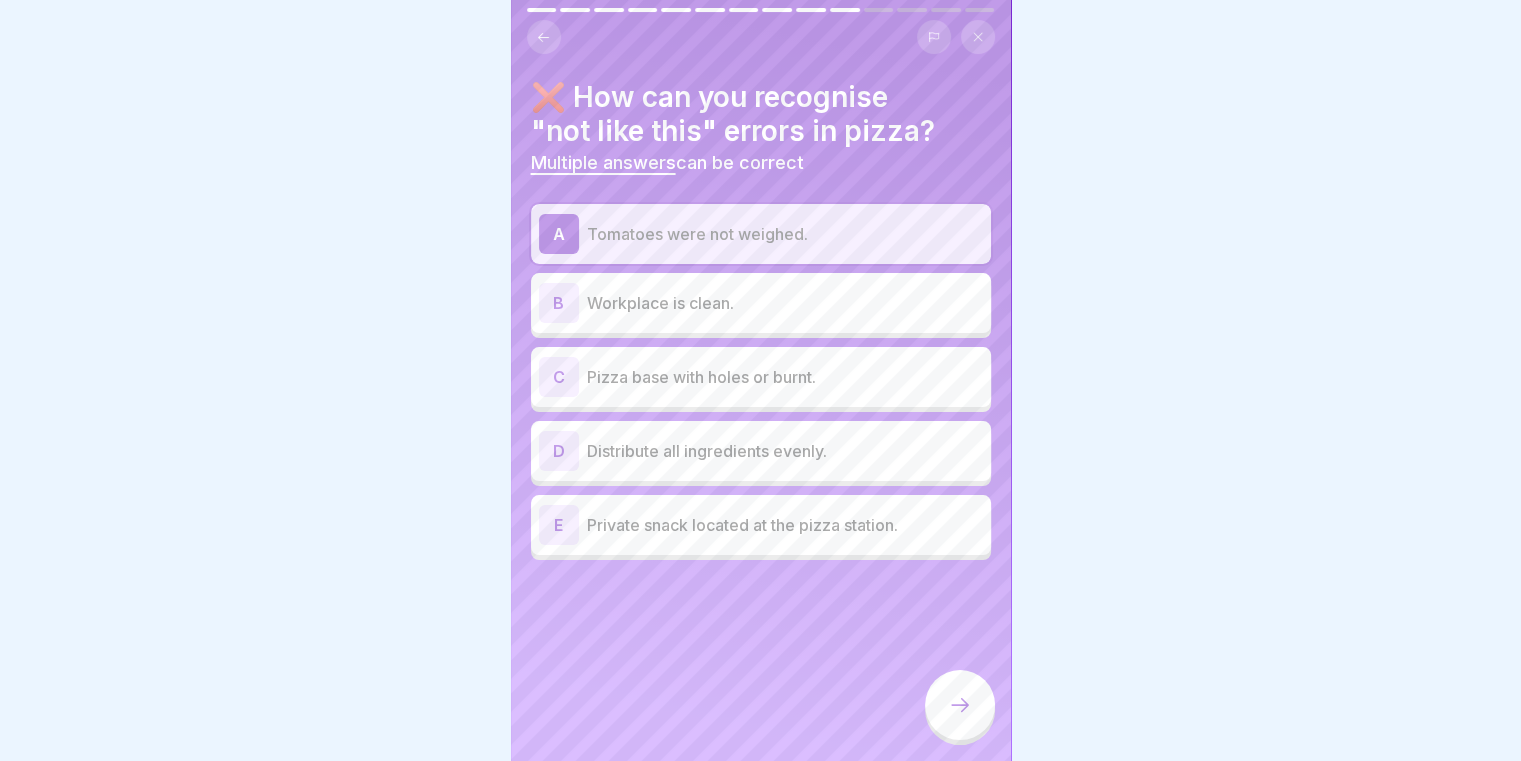 click on "C Pizza base with holes or burnt." at bounding box center [761, 377] 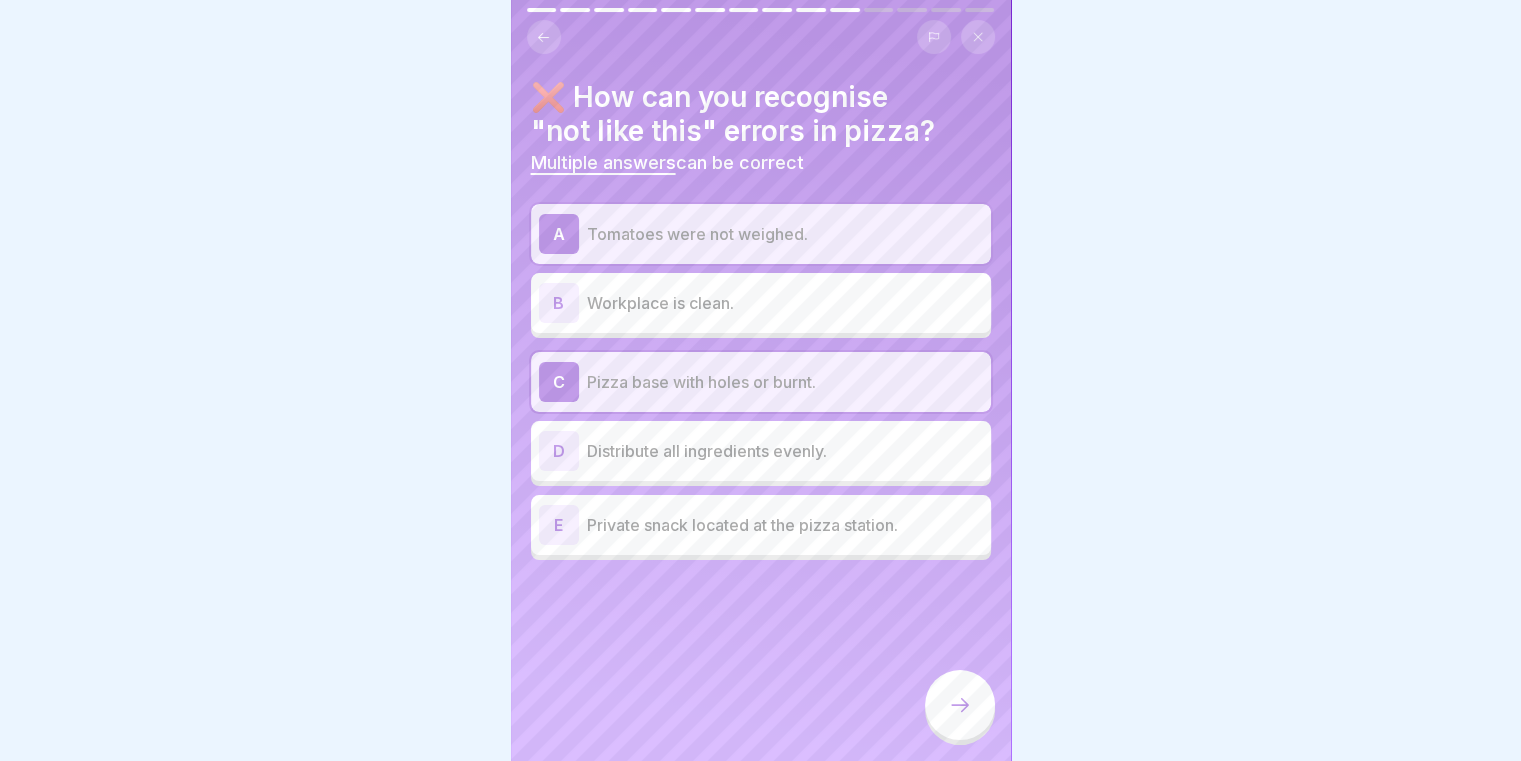 click on "Private snack located at the pizza station." at bounding box center (785, 525) 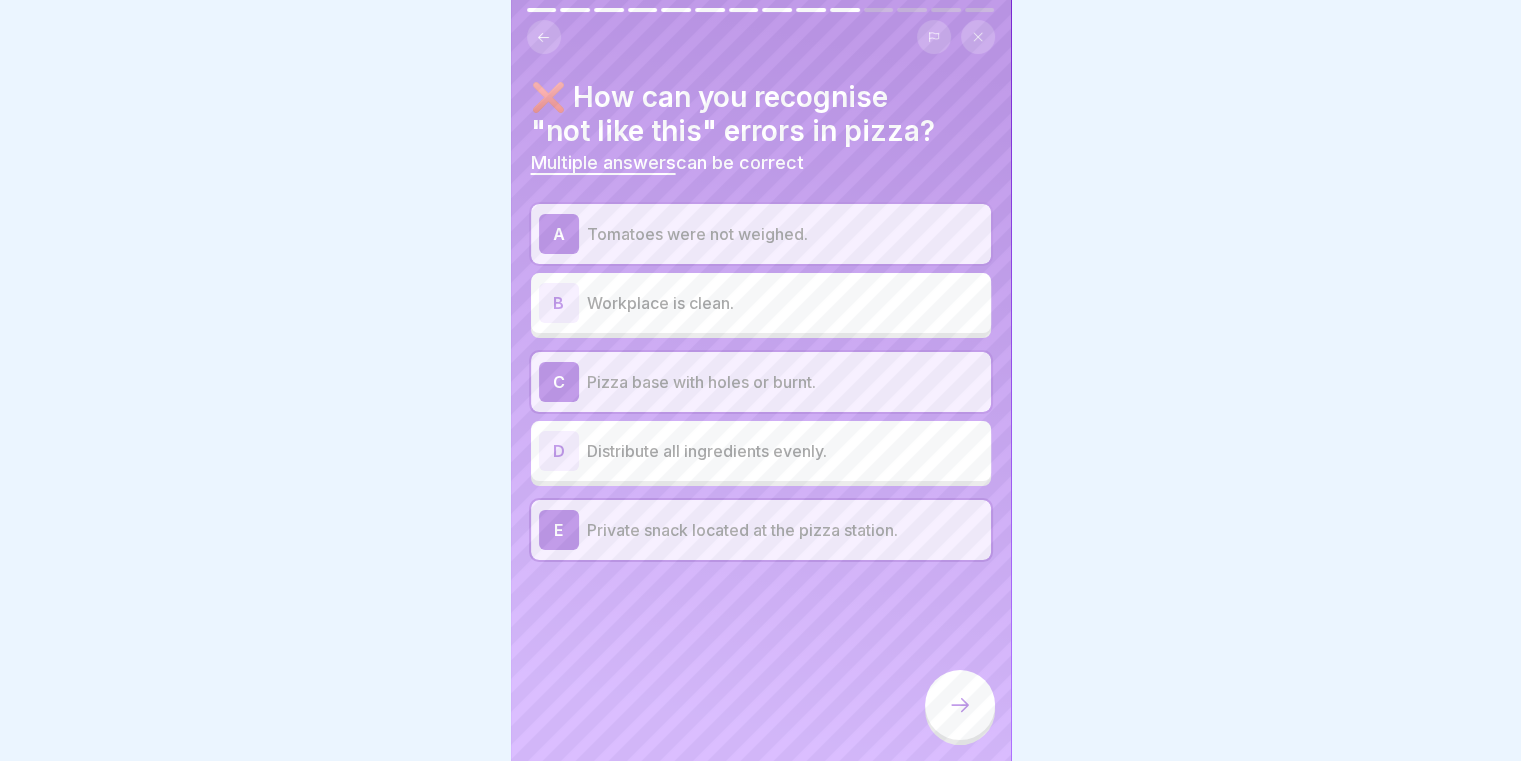 click 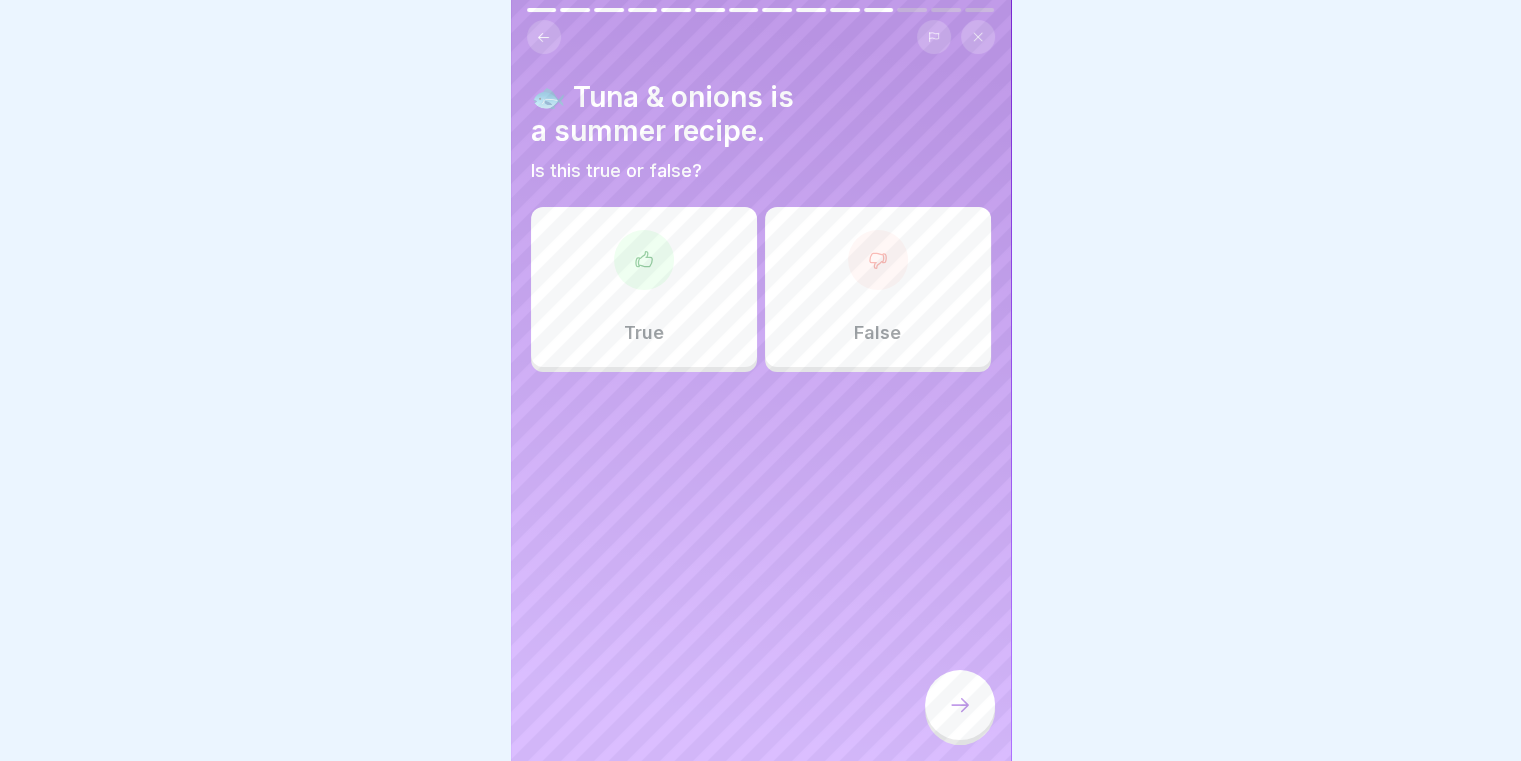 click on "False" at bounding box center (878, 287) 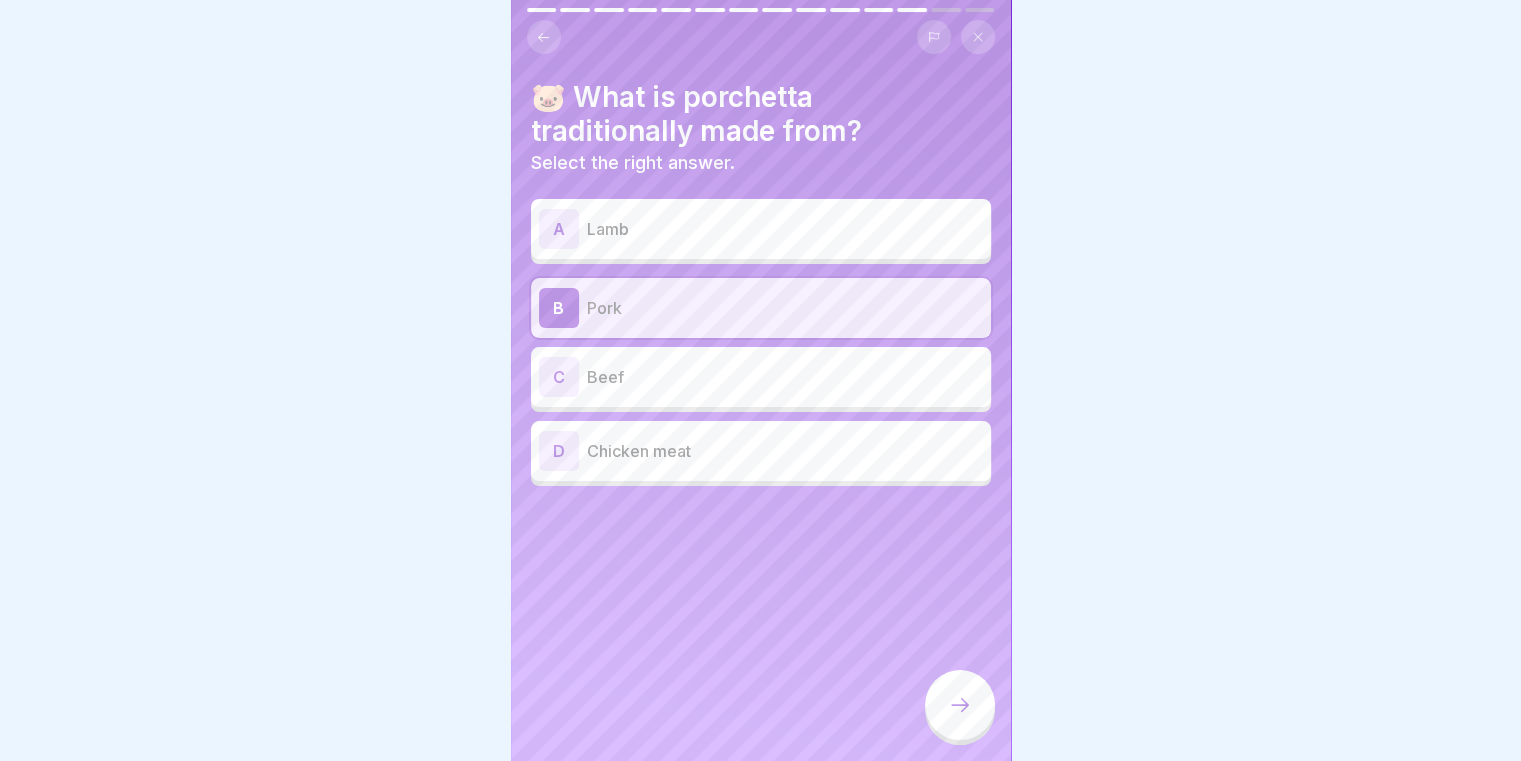 click 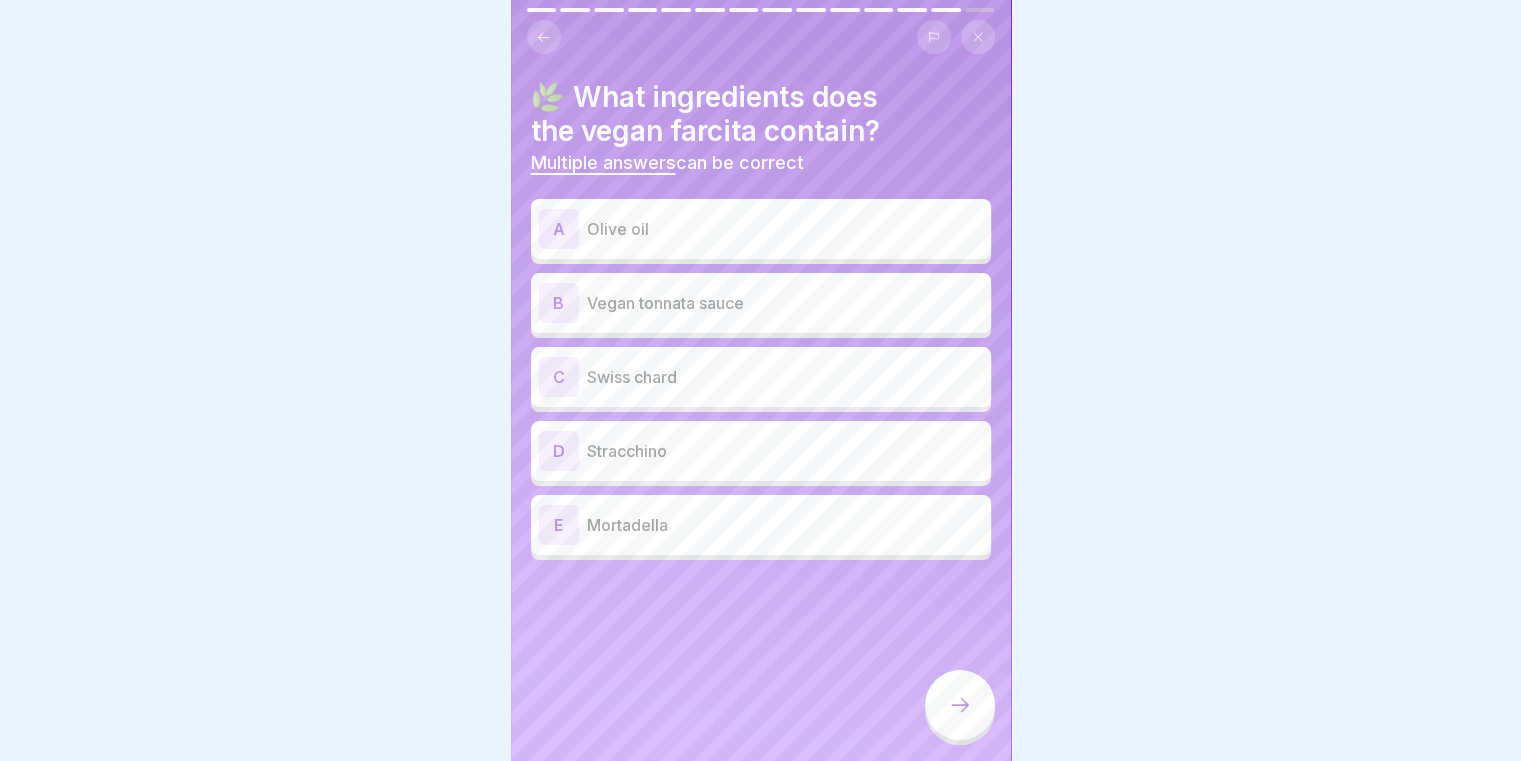 click on "C Swiss chard" at bounding box center (761, 377) 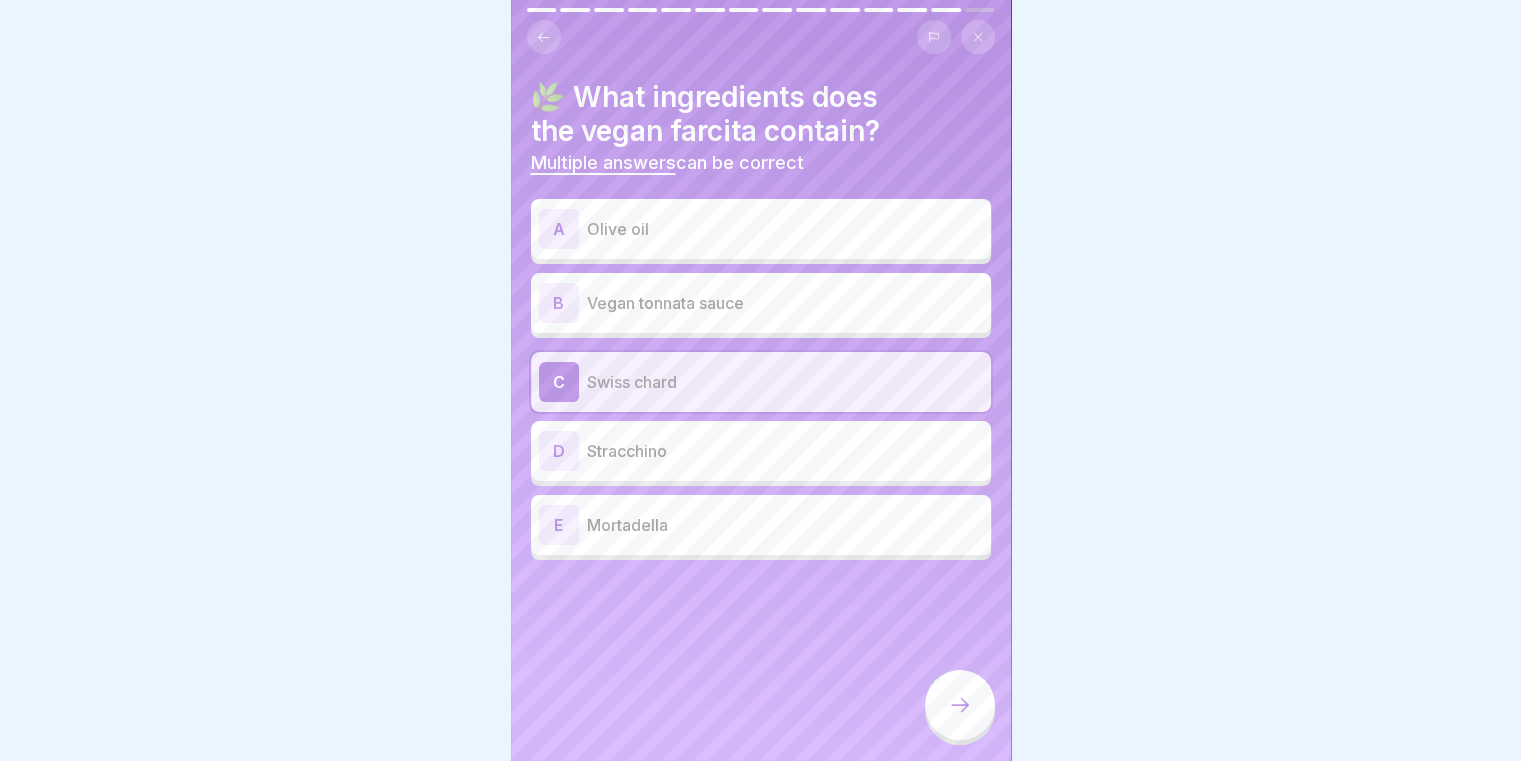 click on "B Vegan tonnata sauce" at bounding box center (761, 303) 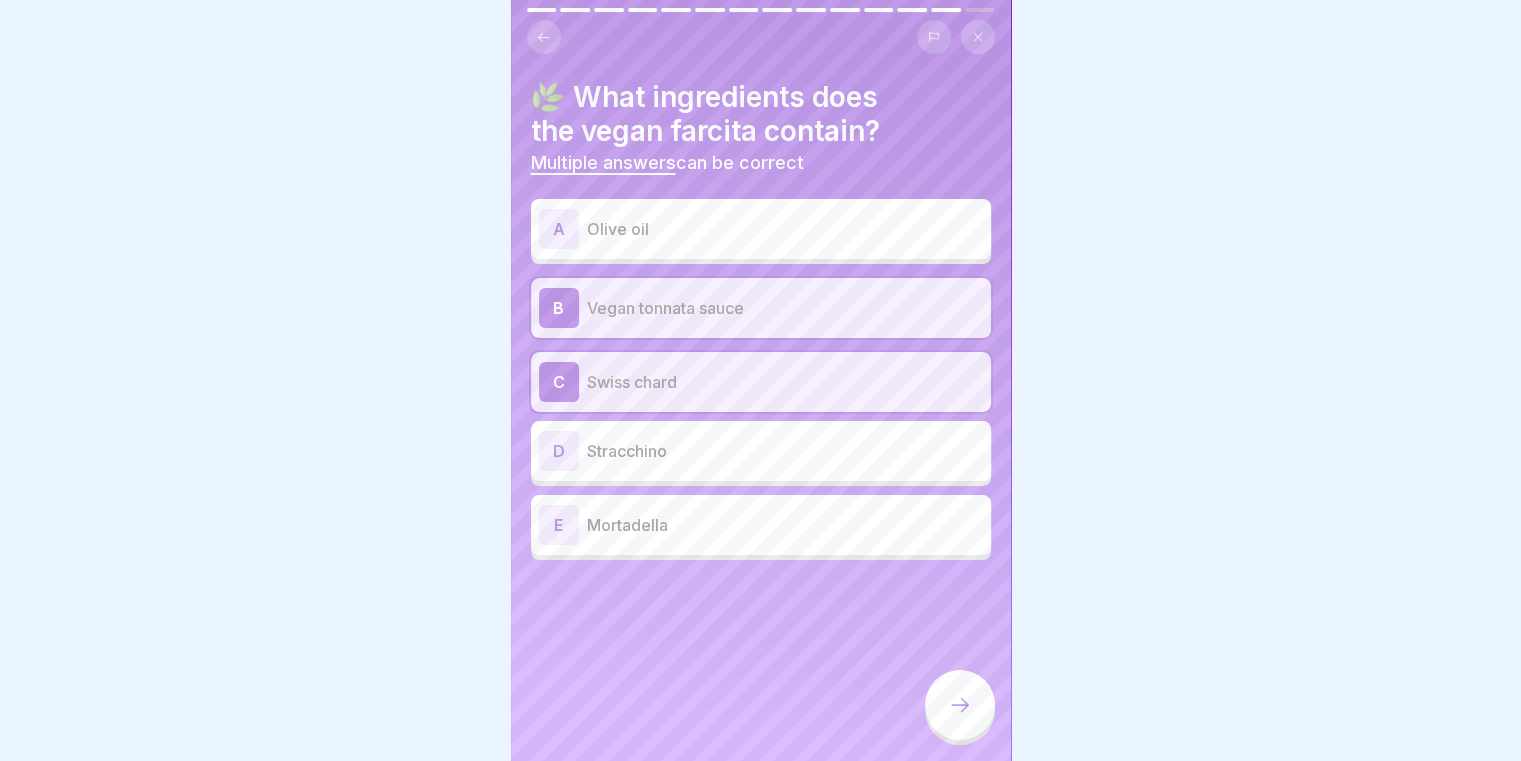 click on "Olive oil" at bounding box center (785, 229) 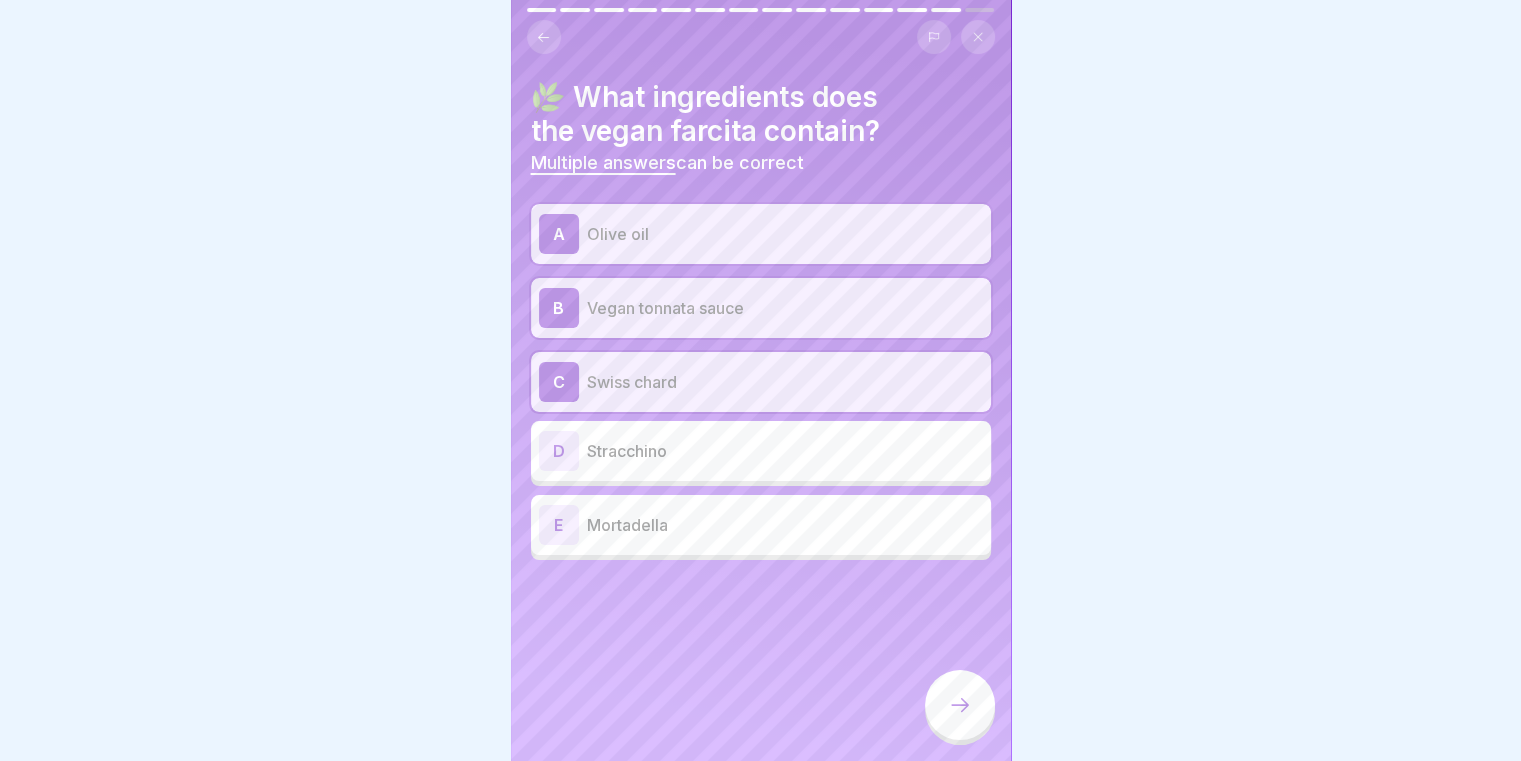click at bounding box center [960, 705] 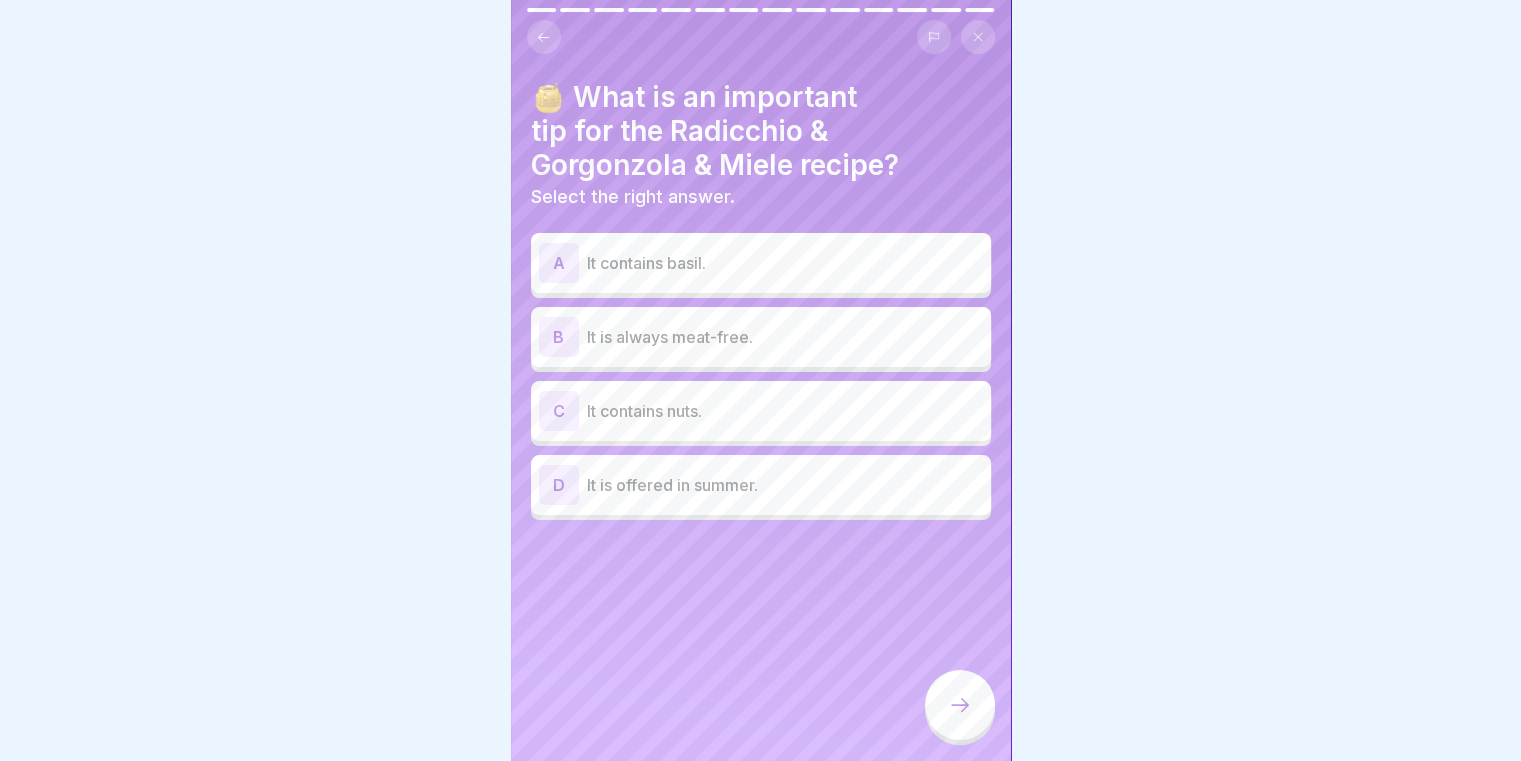 click on "C It contains nuts." at bounding box center [761, 411] 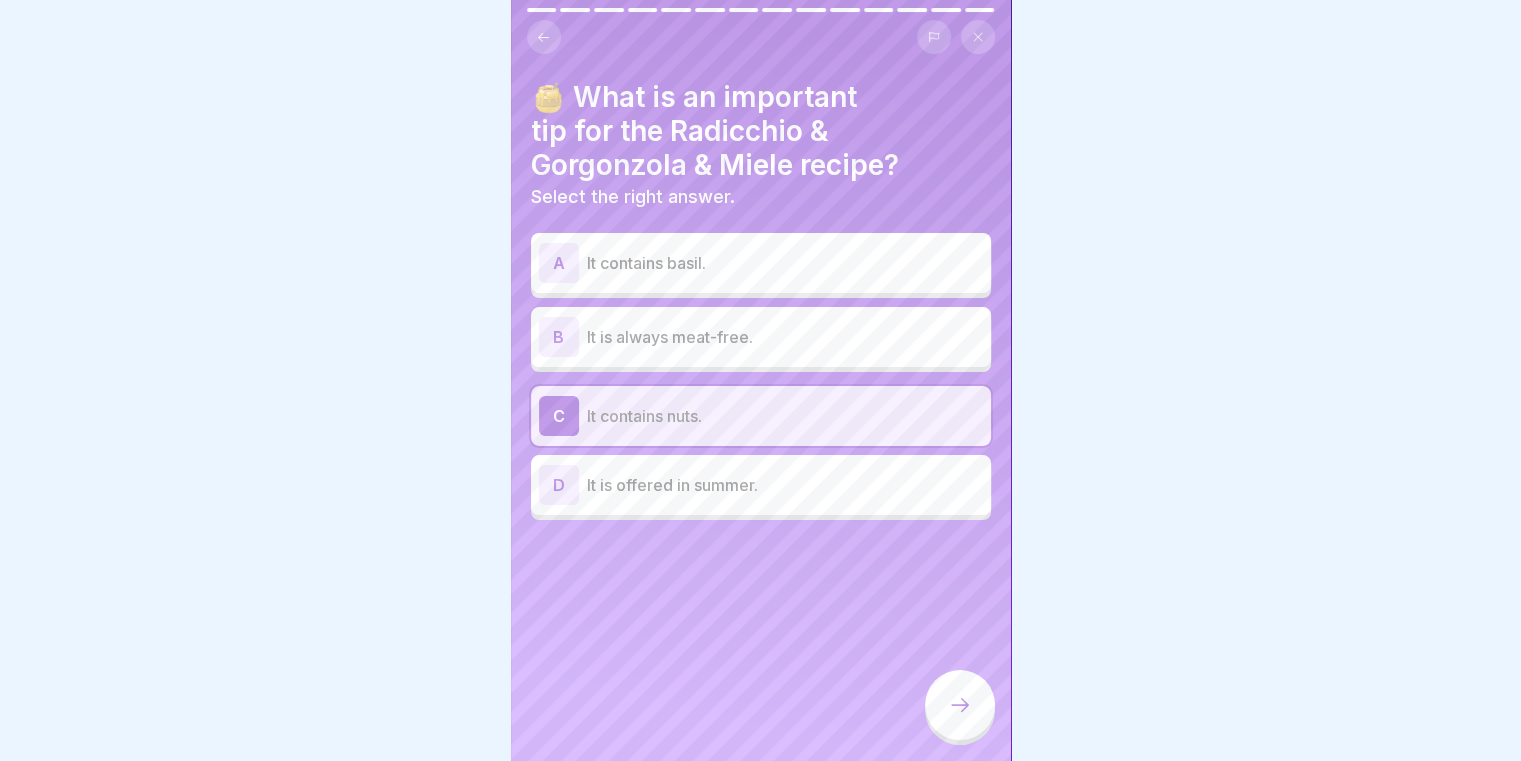 click 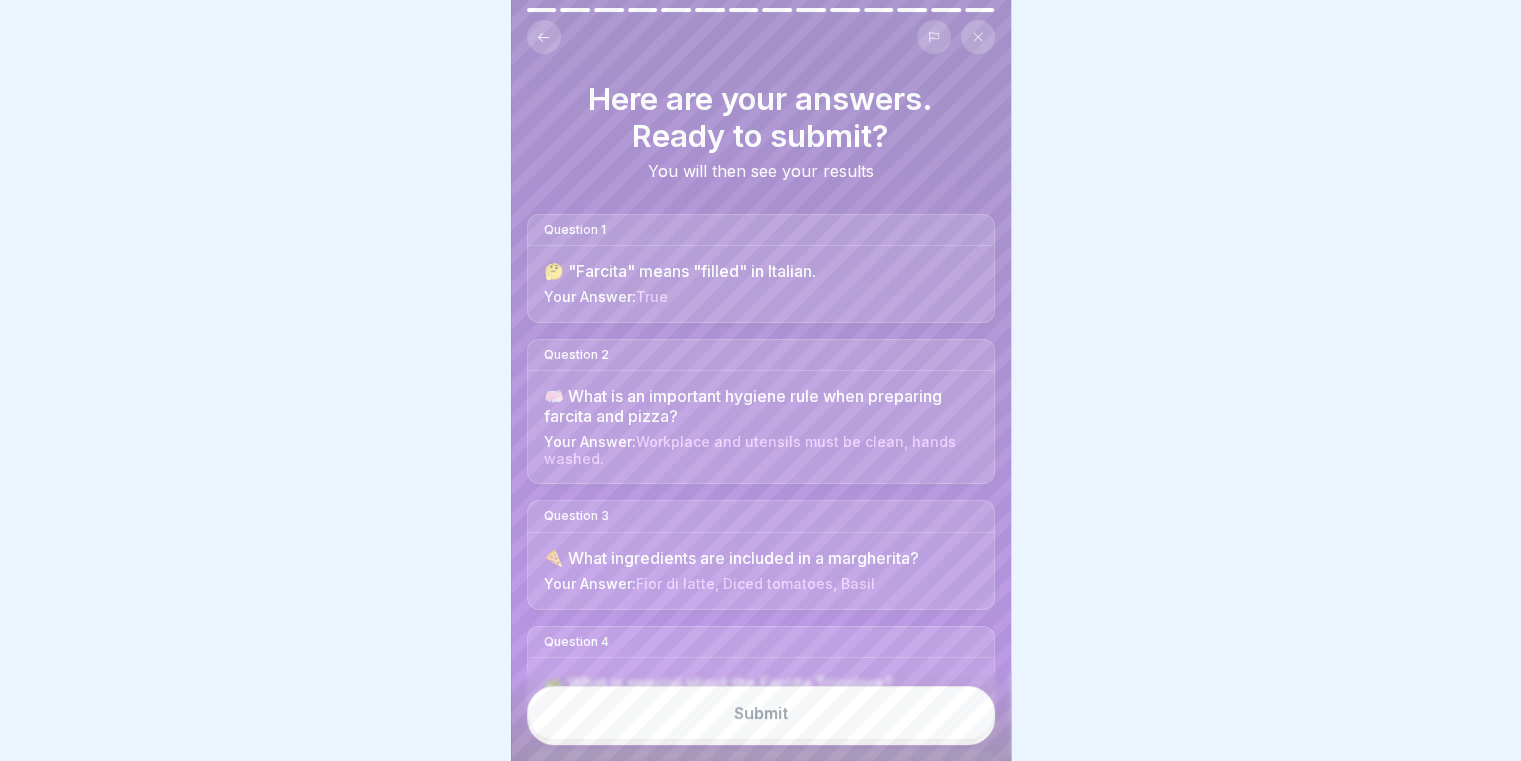 click on "Submit" at bounding box center (761, 713) 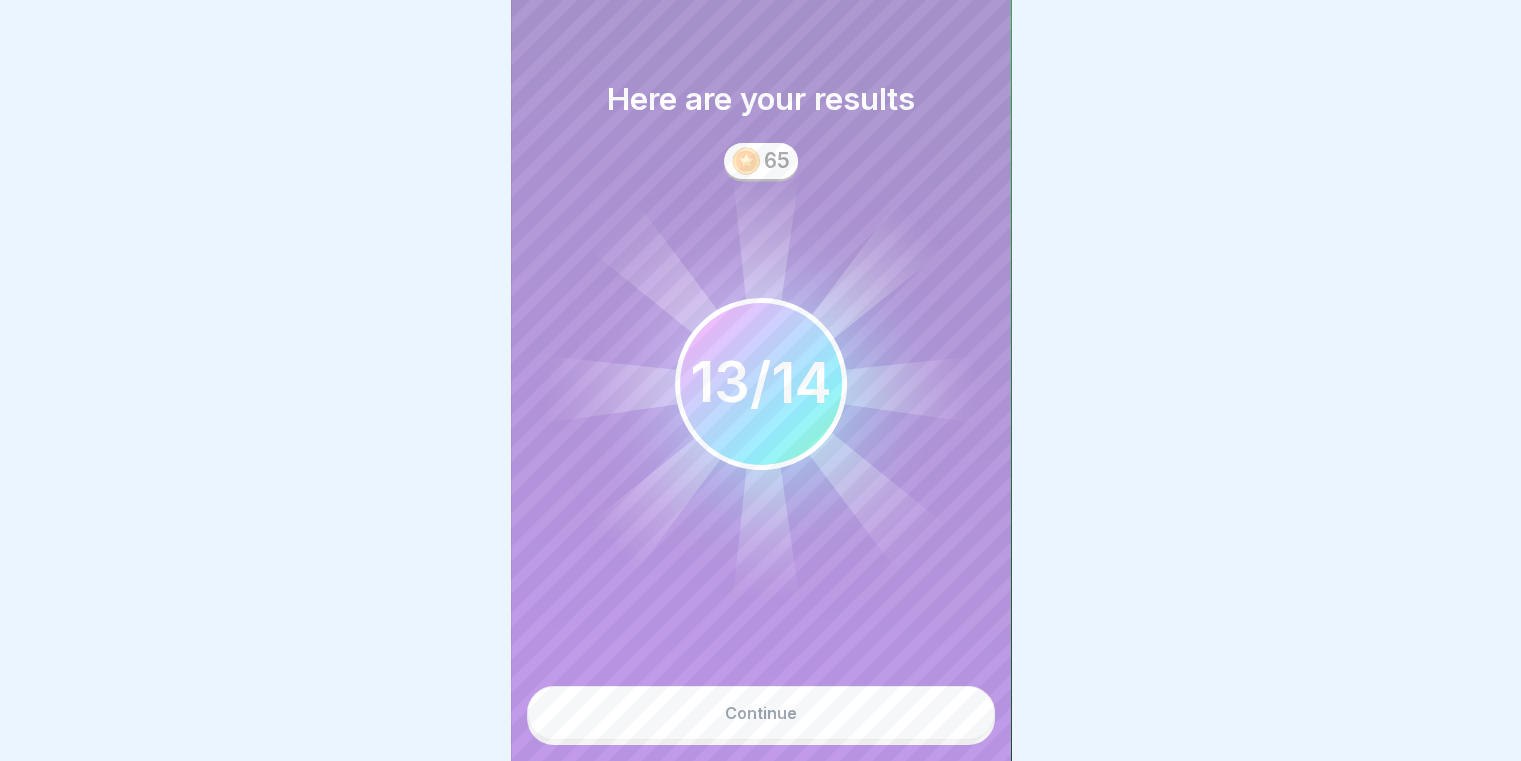 click on "Continue" at bounding box center (761, 713) 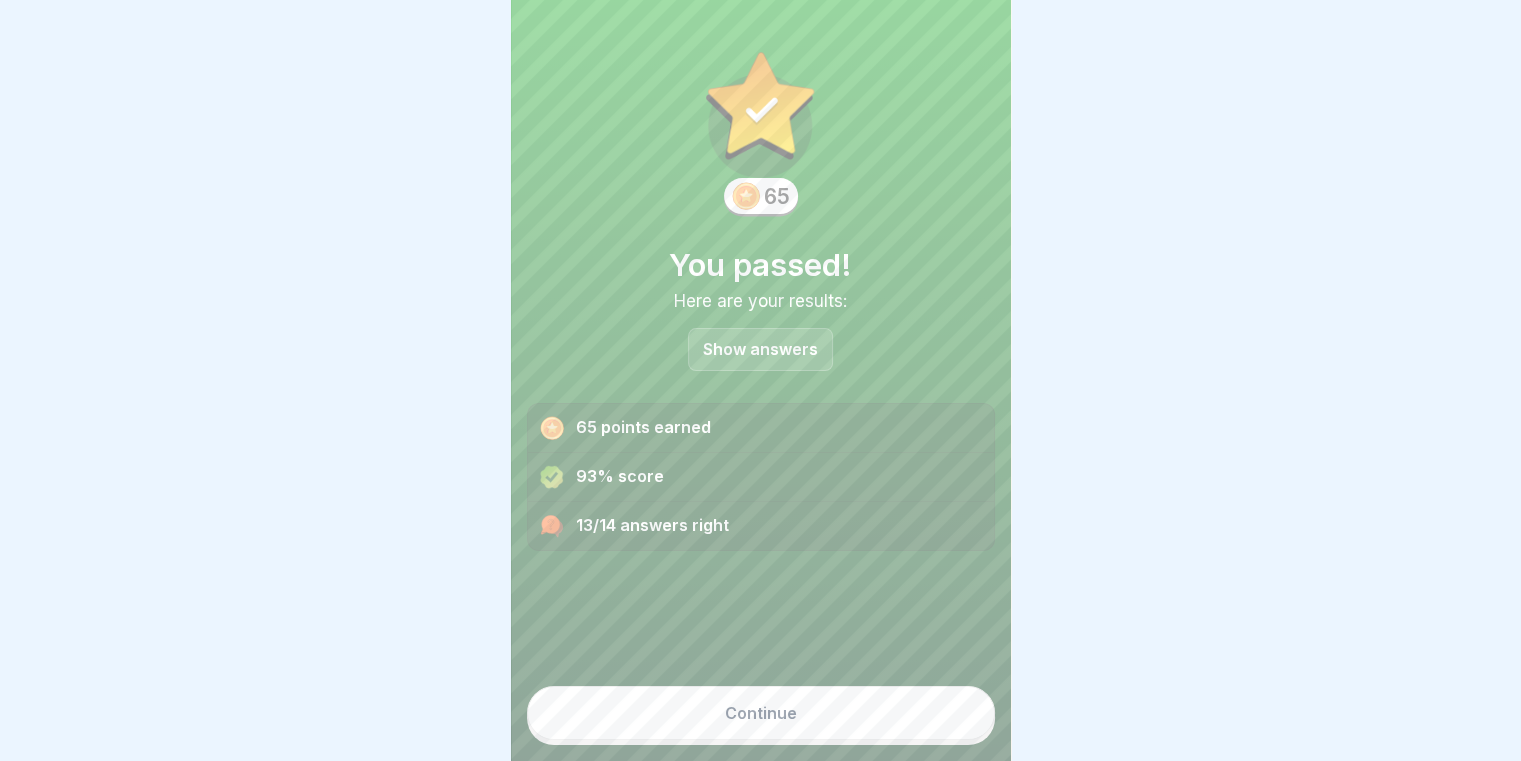 click on "Continue" at bounding box center [761, 713] 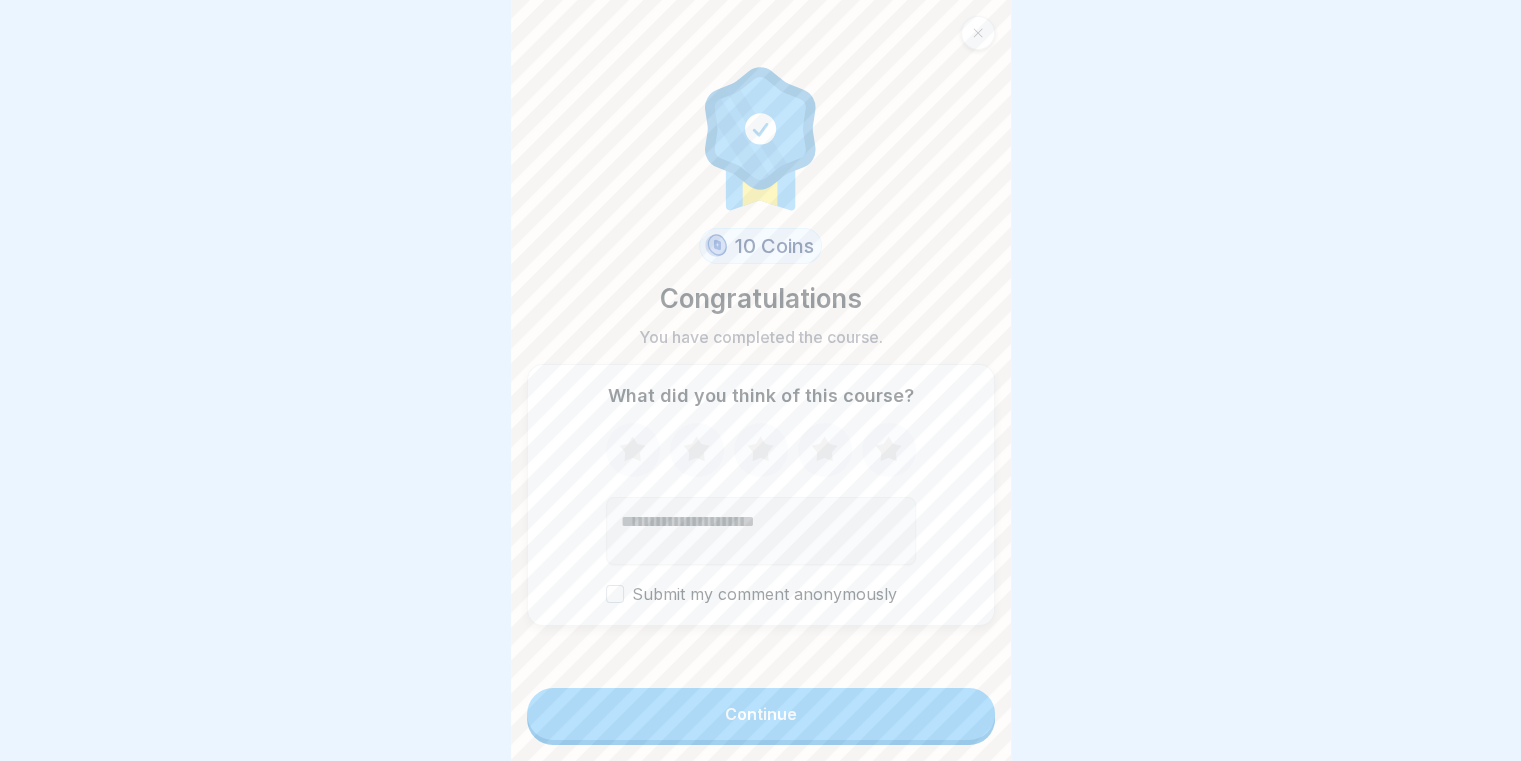 click on "Continue" at bounding box center (761, 714) 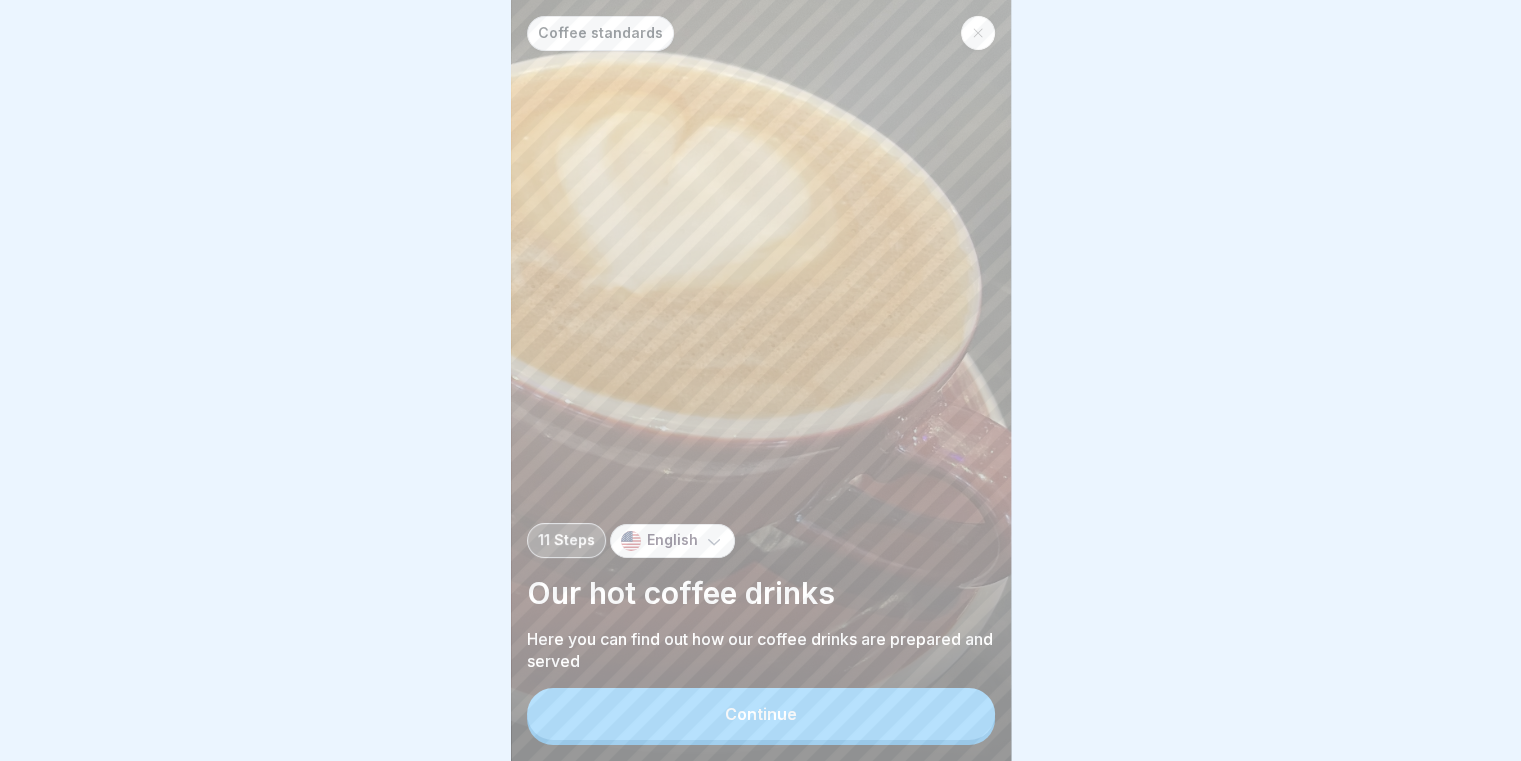 click on "Continue" at bounding box center (761, 714) 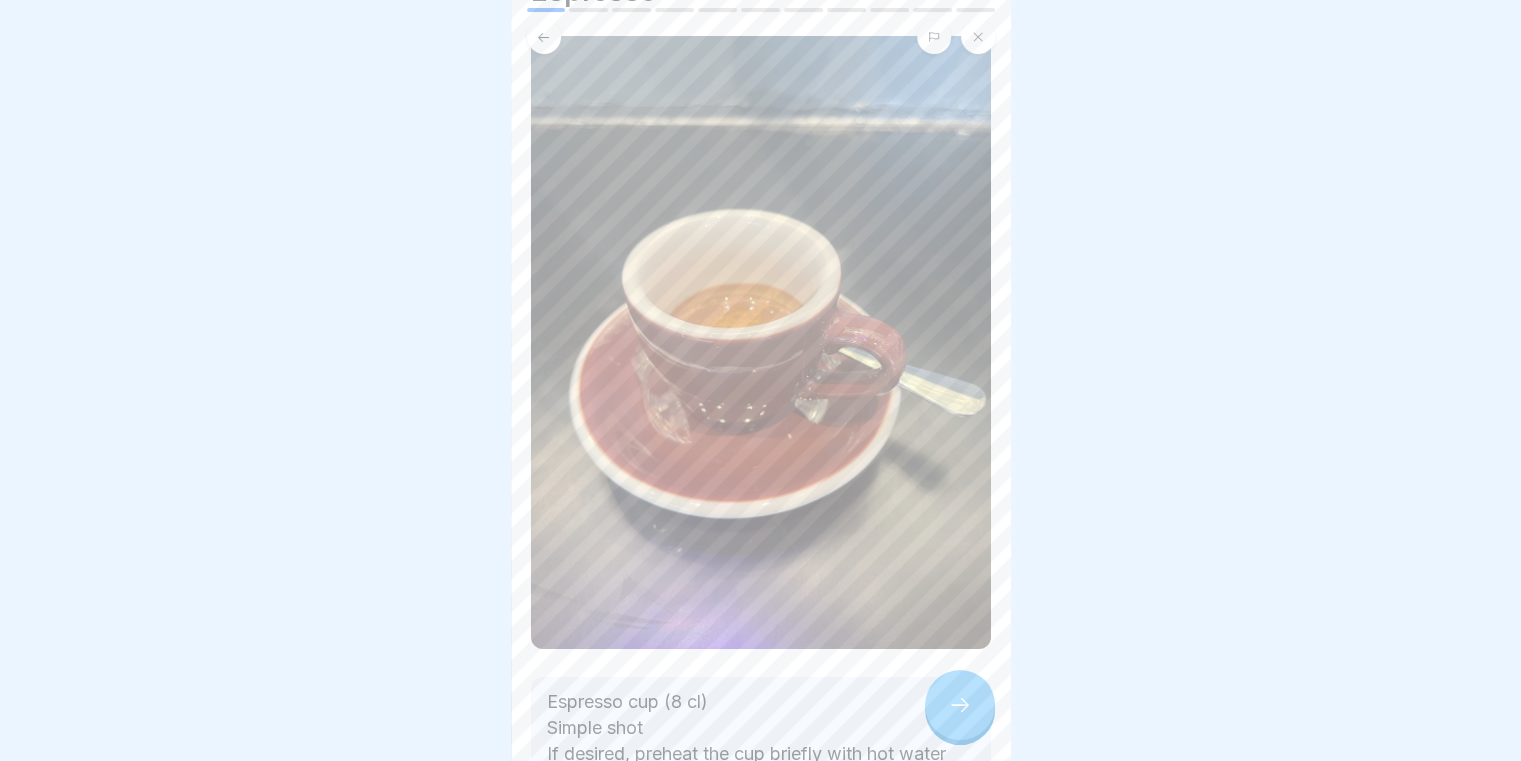 scroll, scrollTop: 222, scrollLeft: 0, axis: vertical 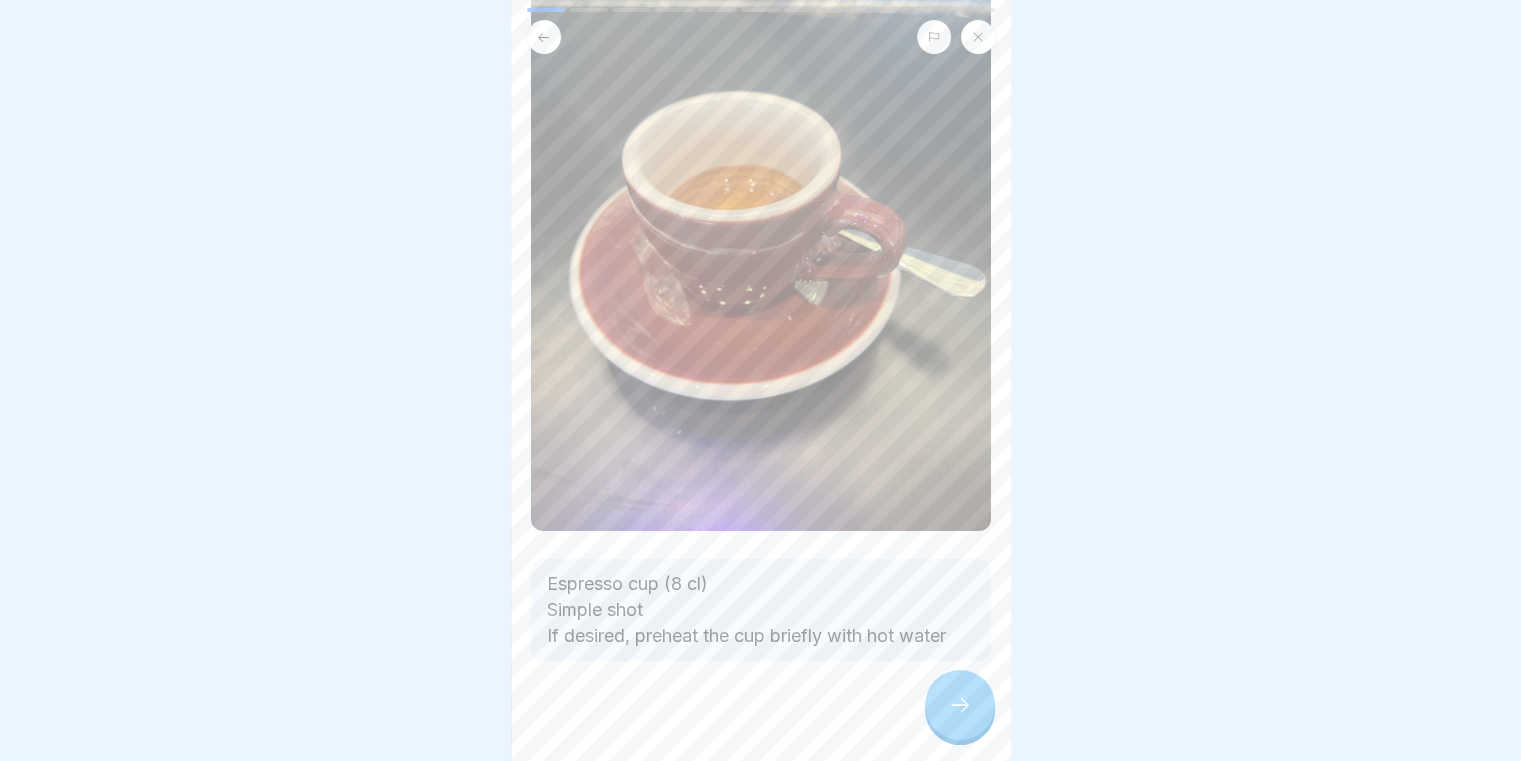 click at bounding box center [960, 705] 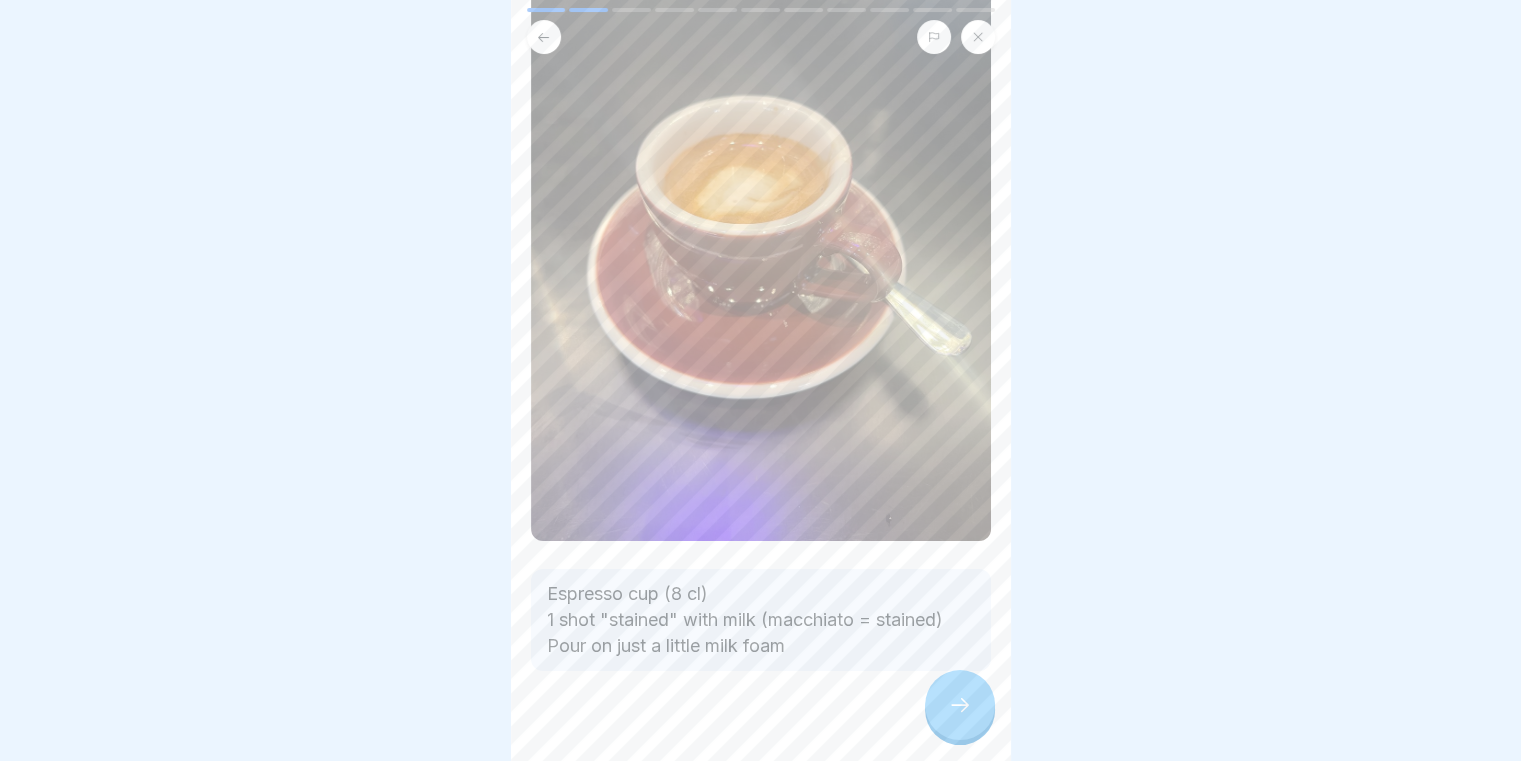 scroll, scrollTop: 222, scrollLeft: 0, axis: vertical 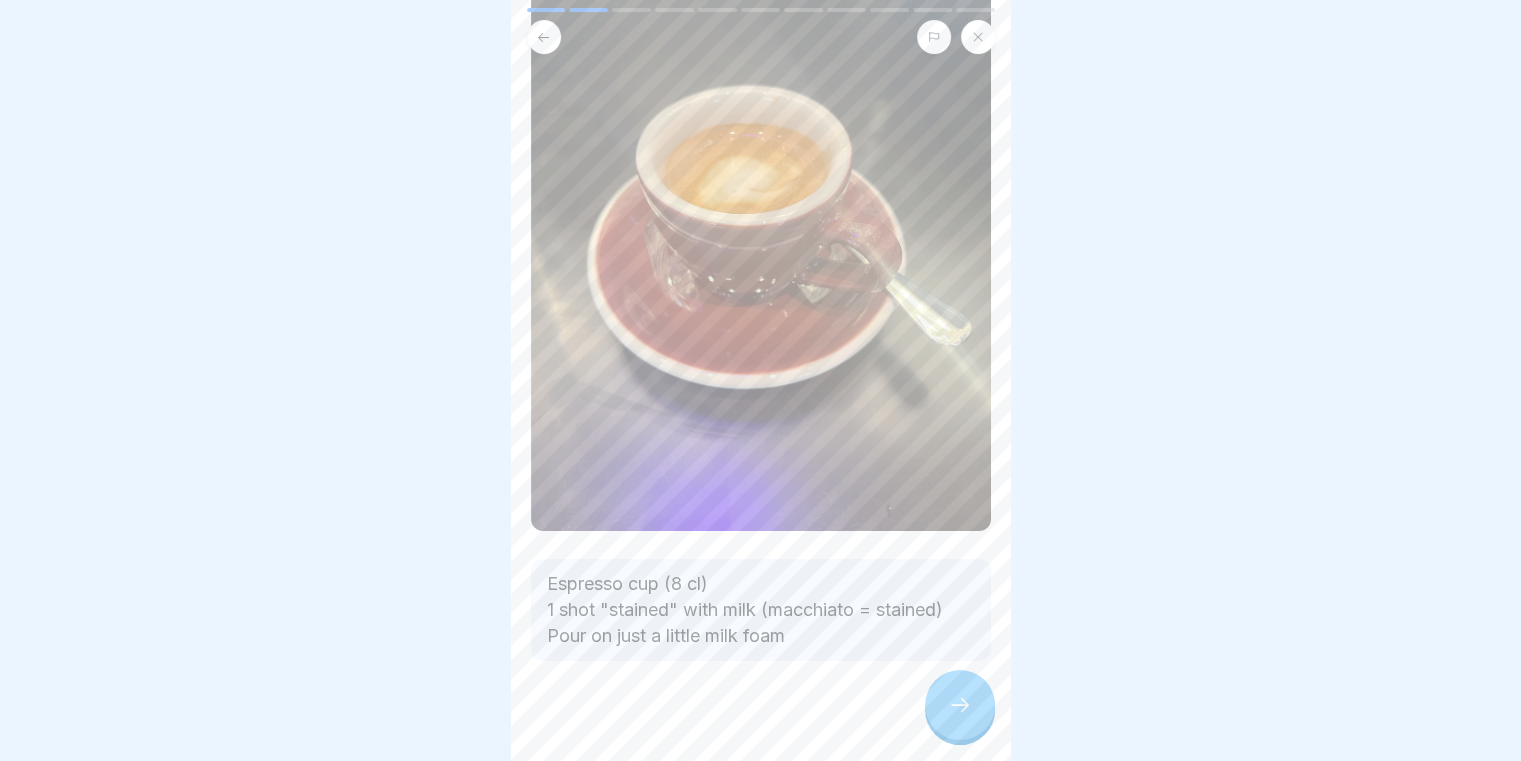 click at bounding box center (960, 705) 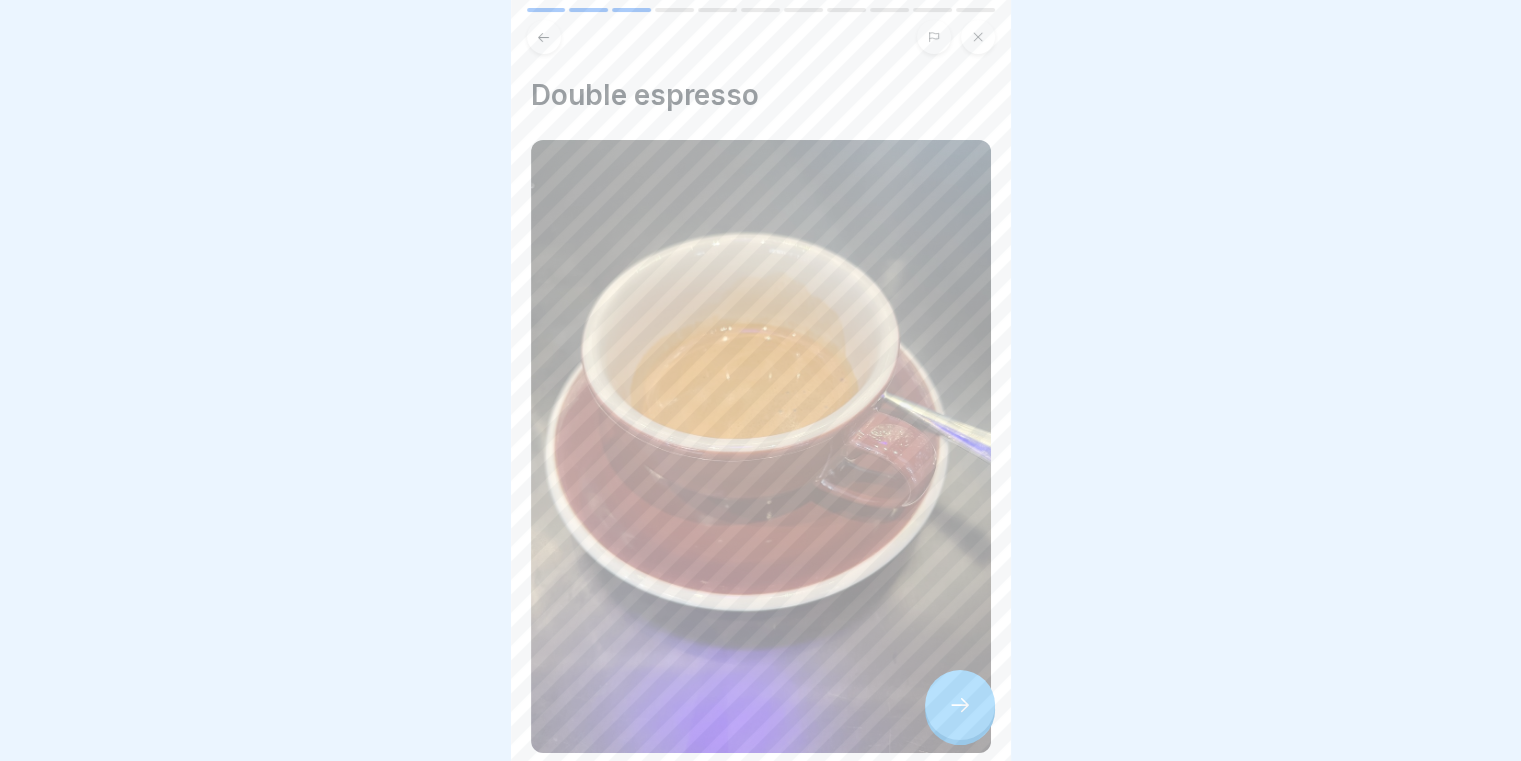 click 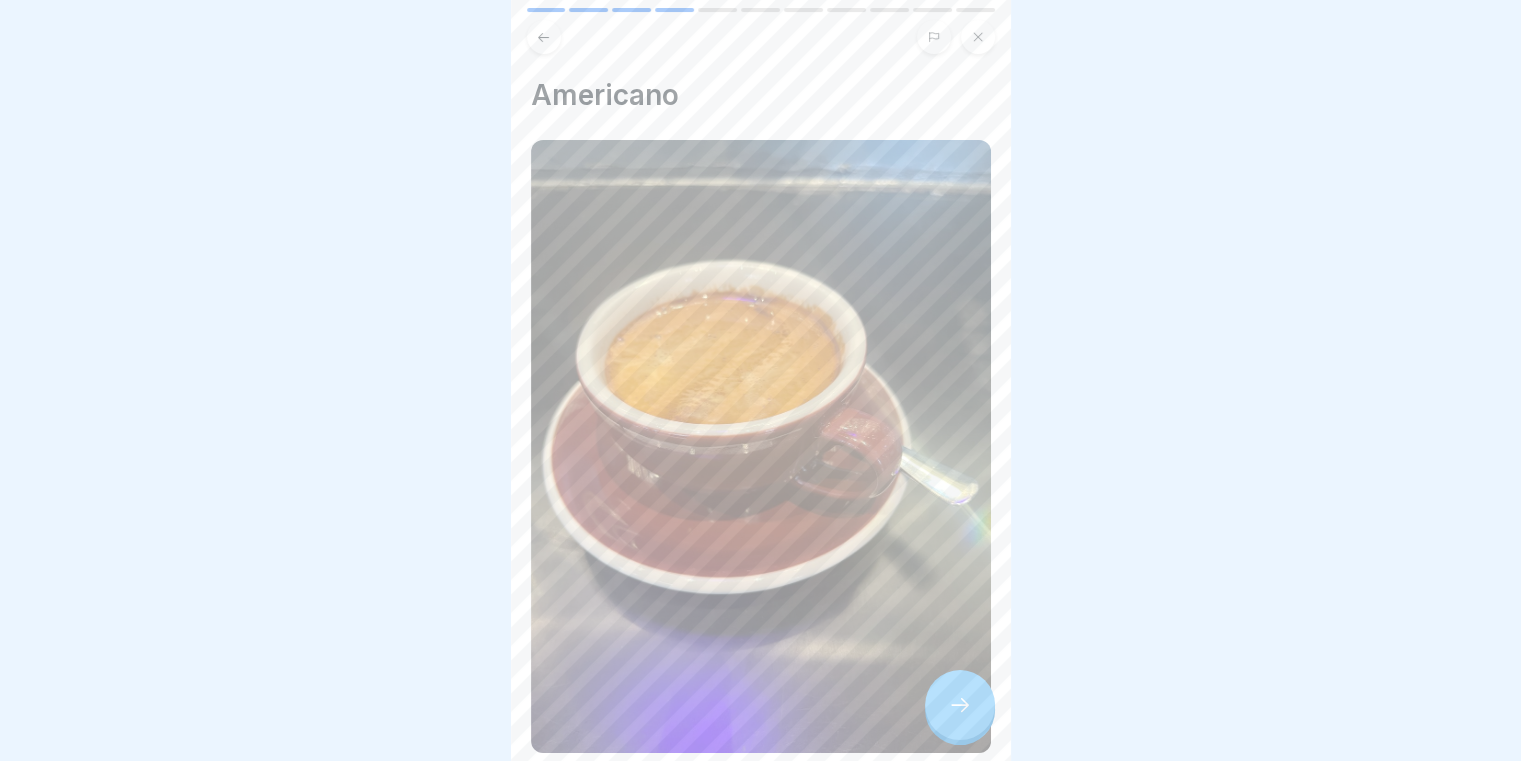 click 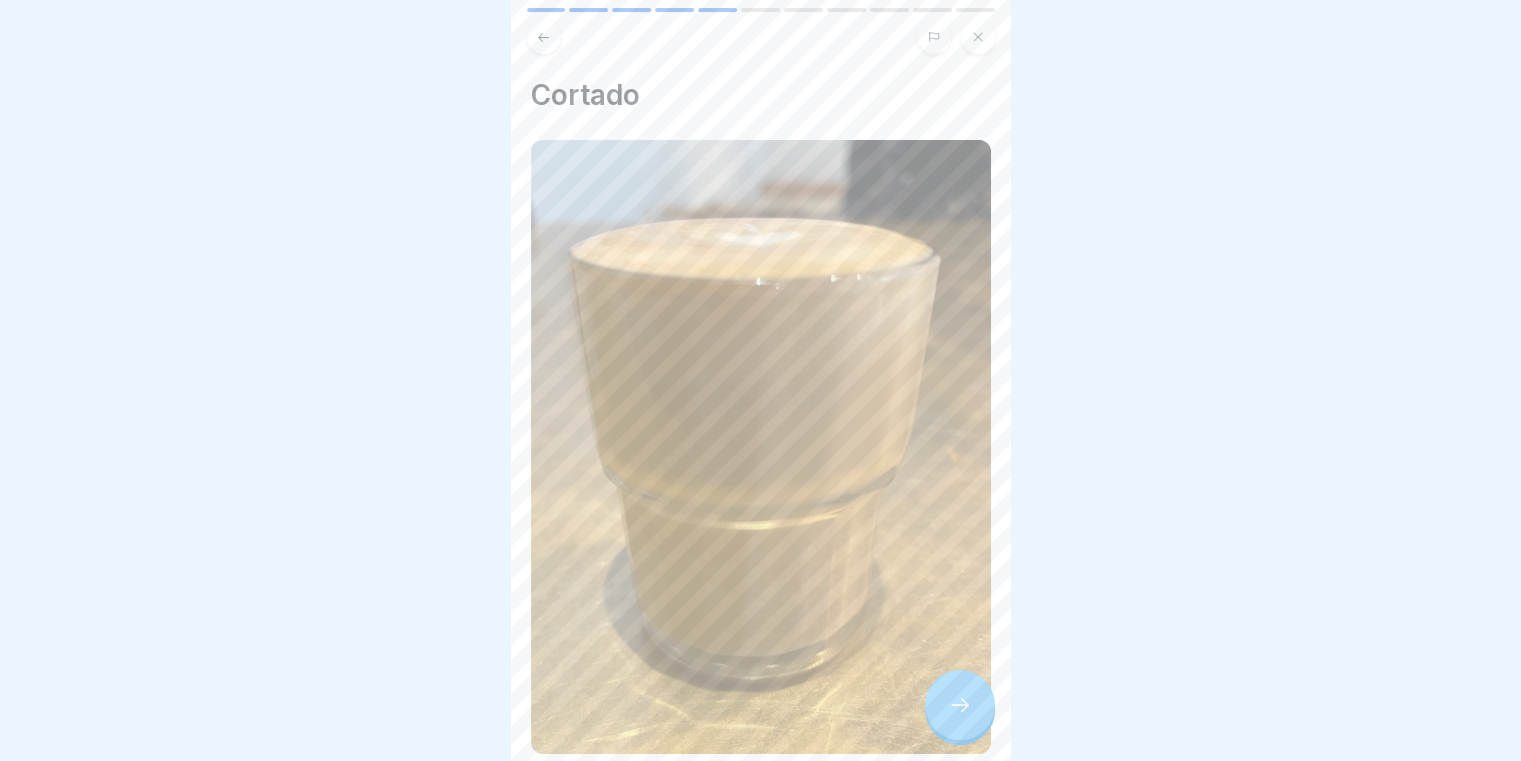 click 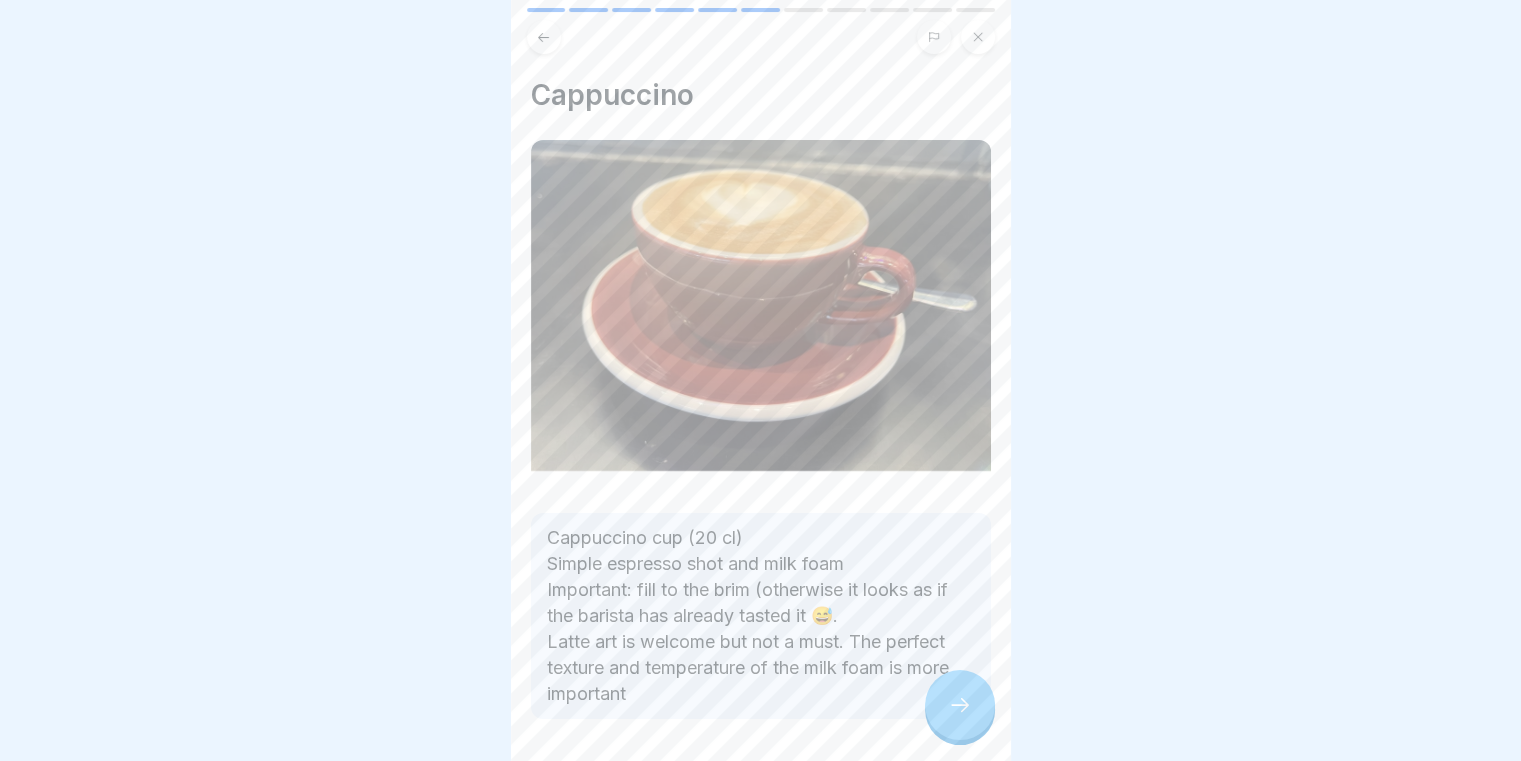 click 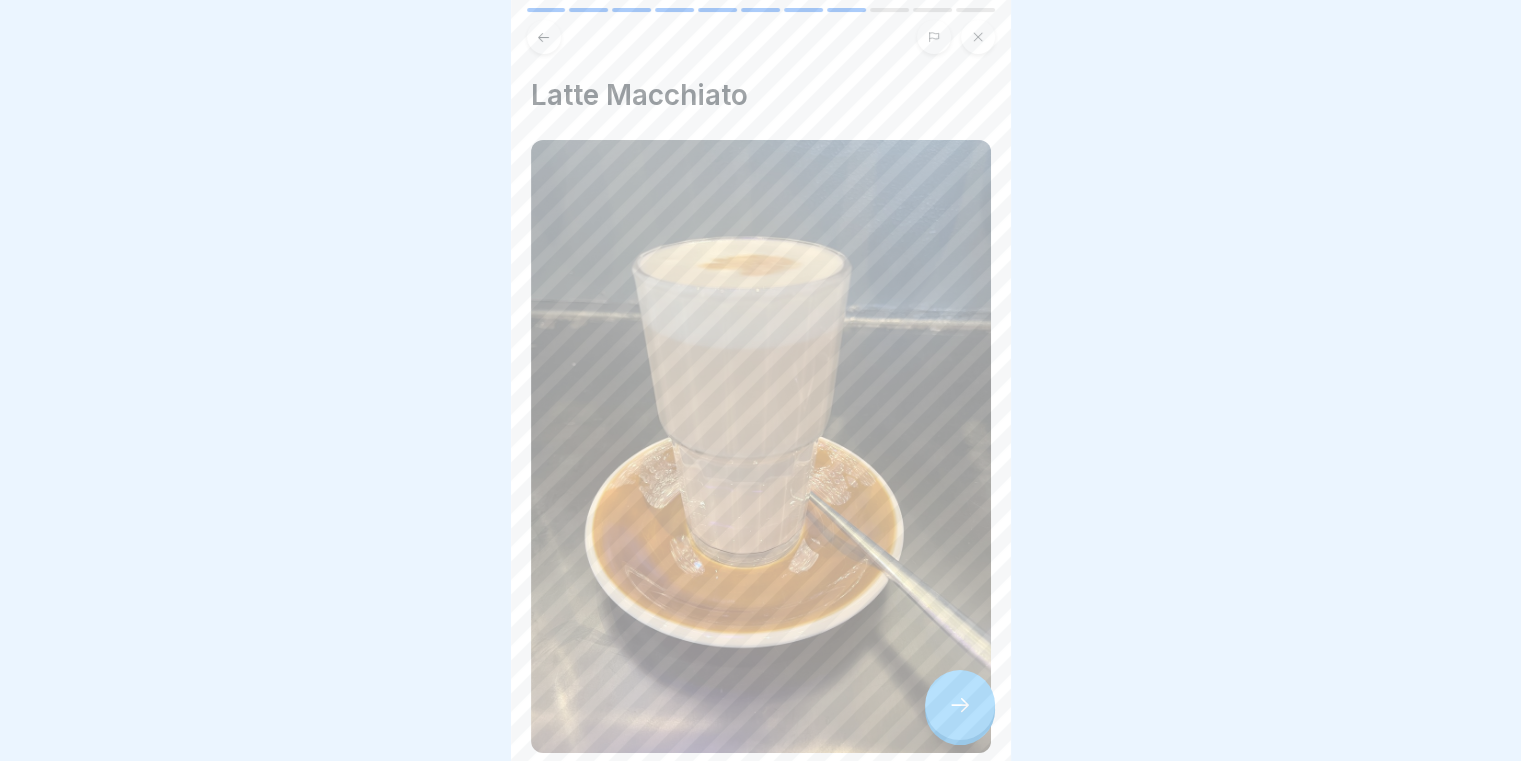 click 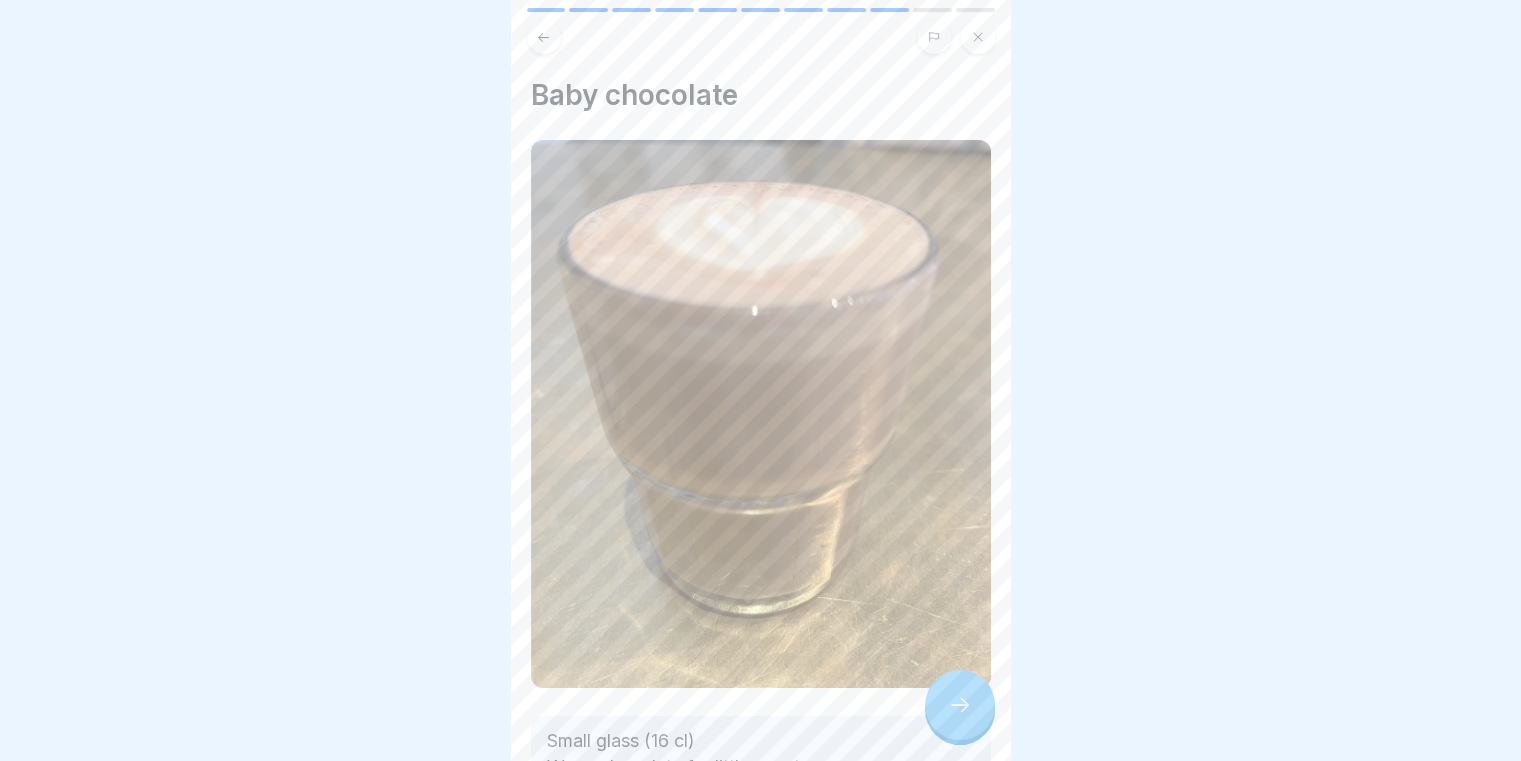 click 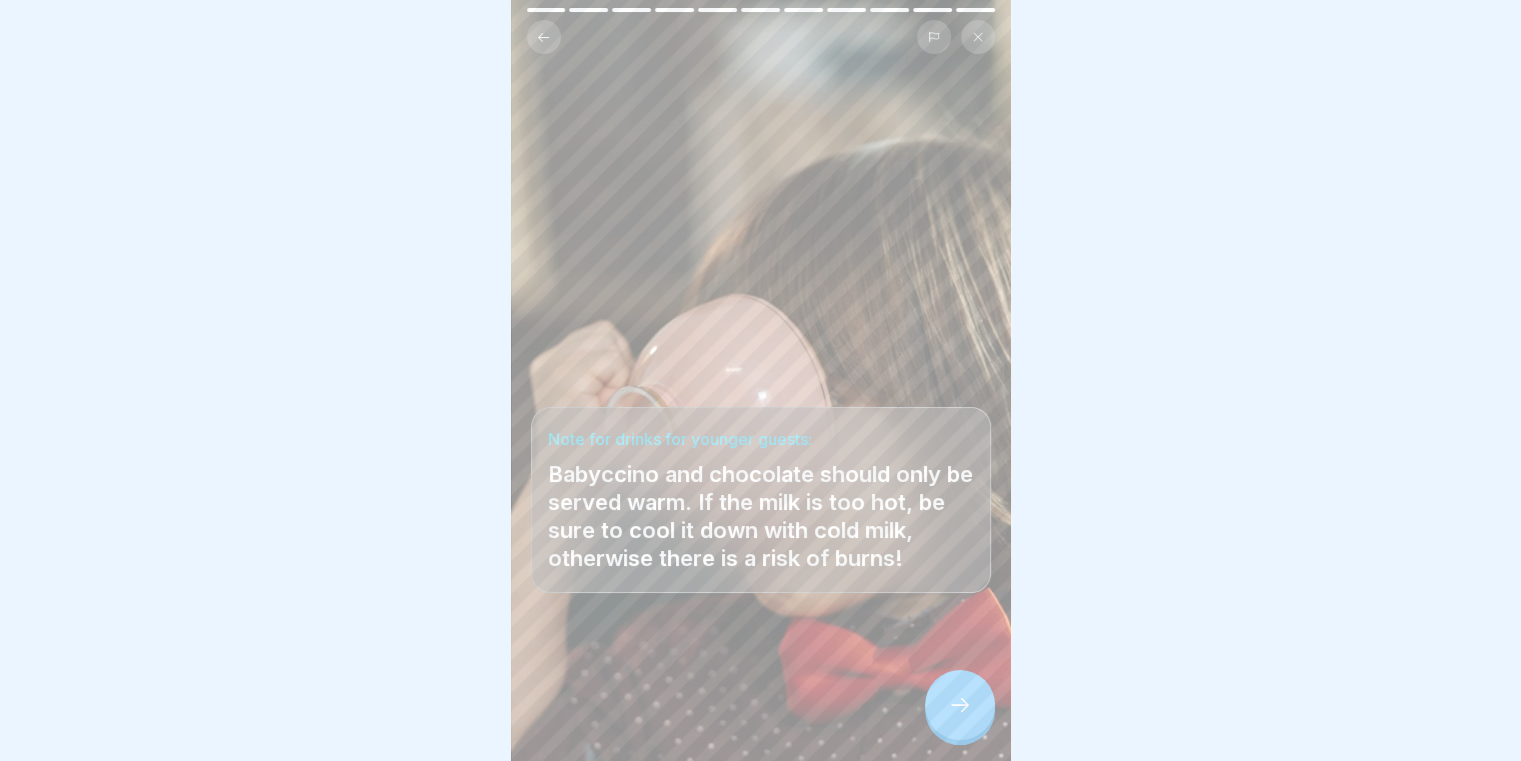 click 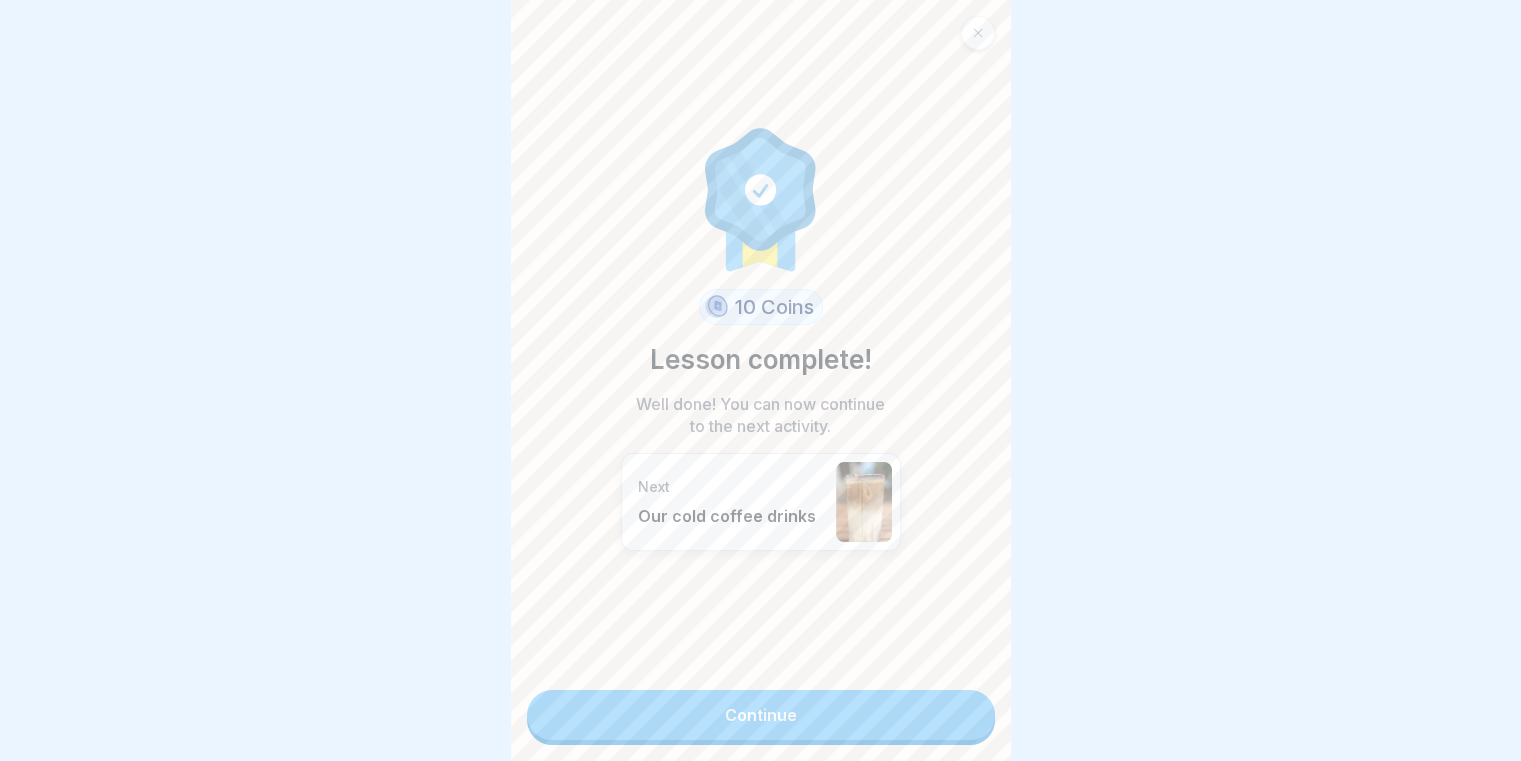 click on "Continue" at bounding box center (761, 715) 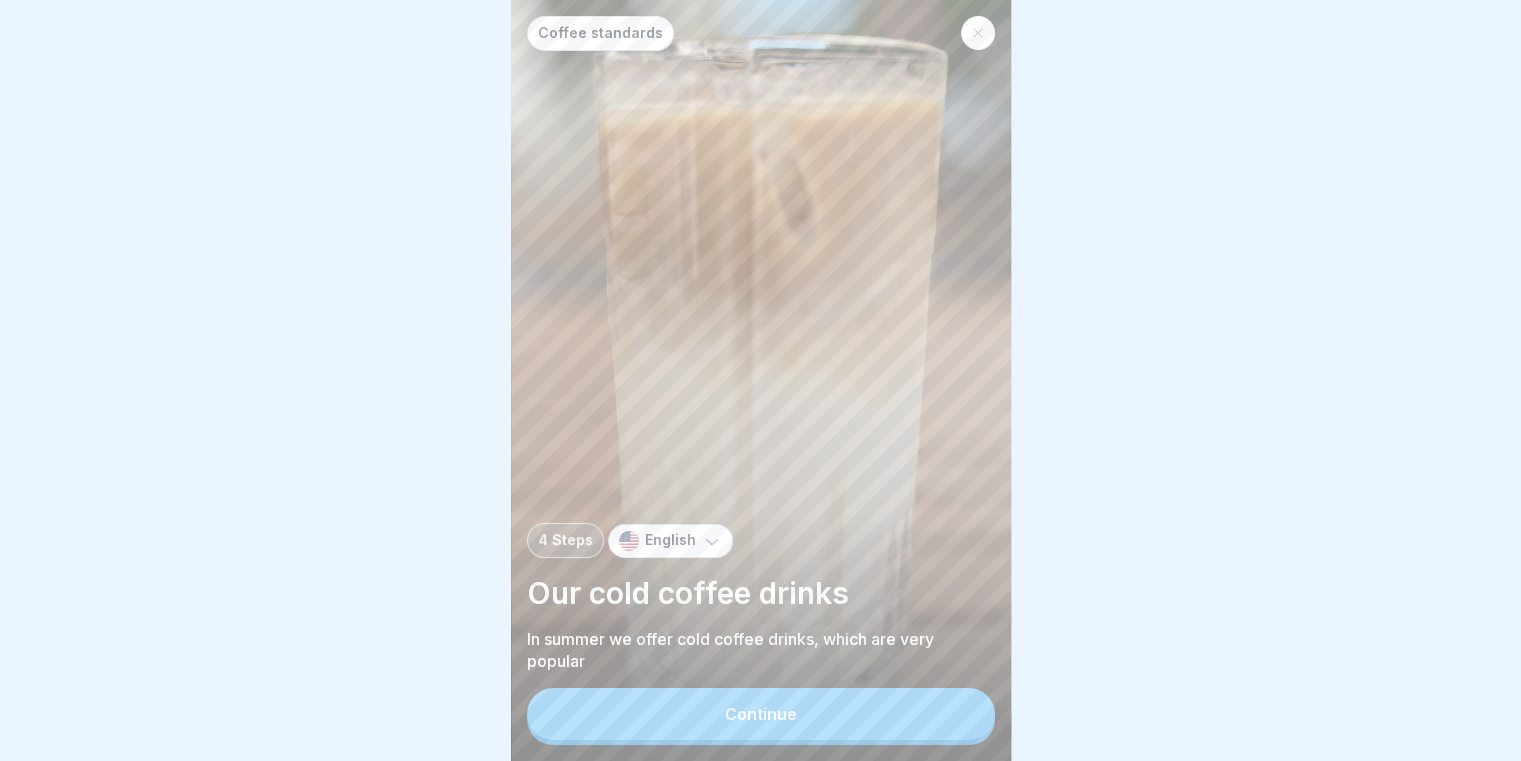 click on "Continue" at bounding box center [761, 714] 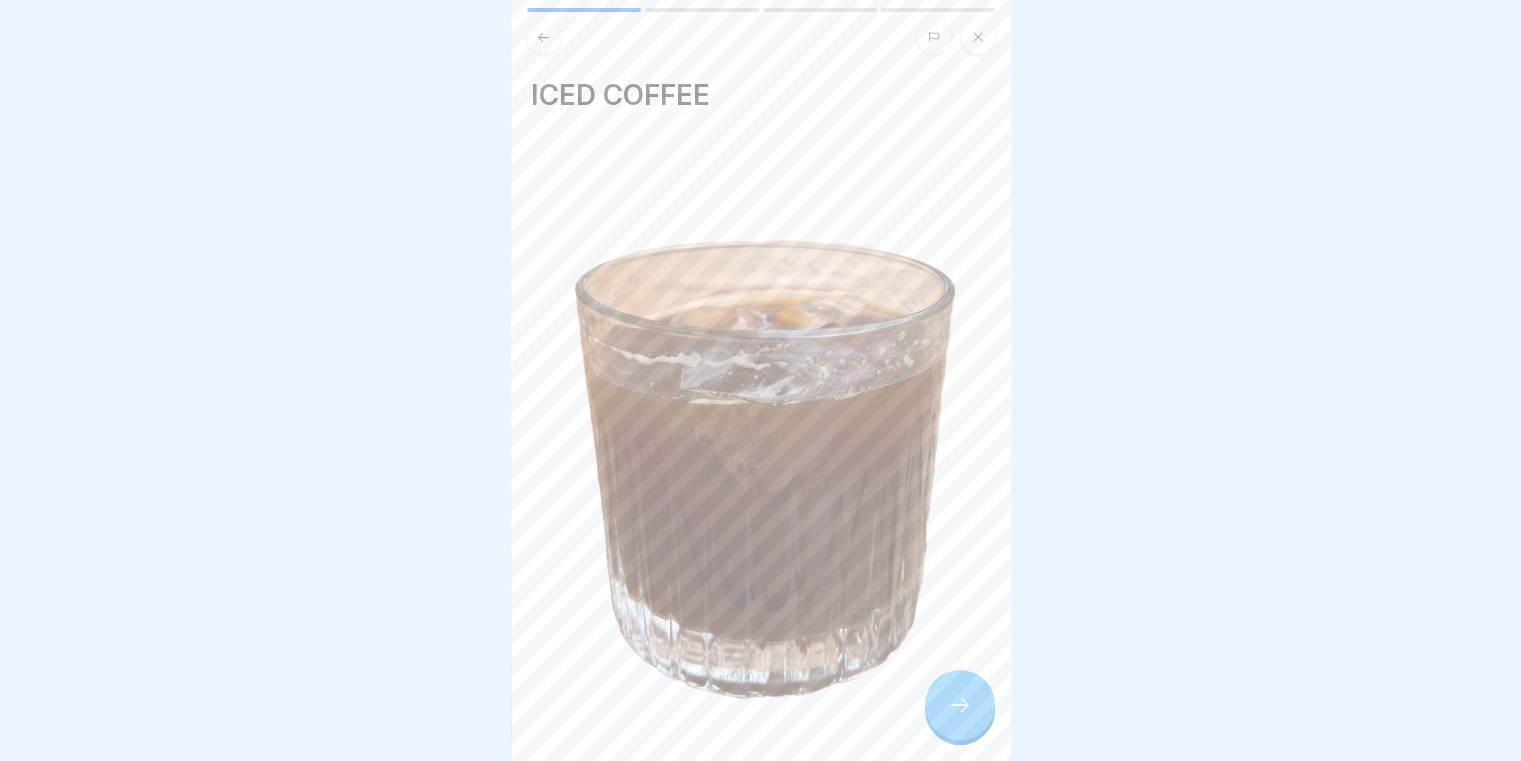 click at bounding box center (960, 705) 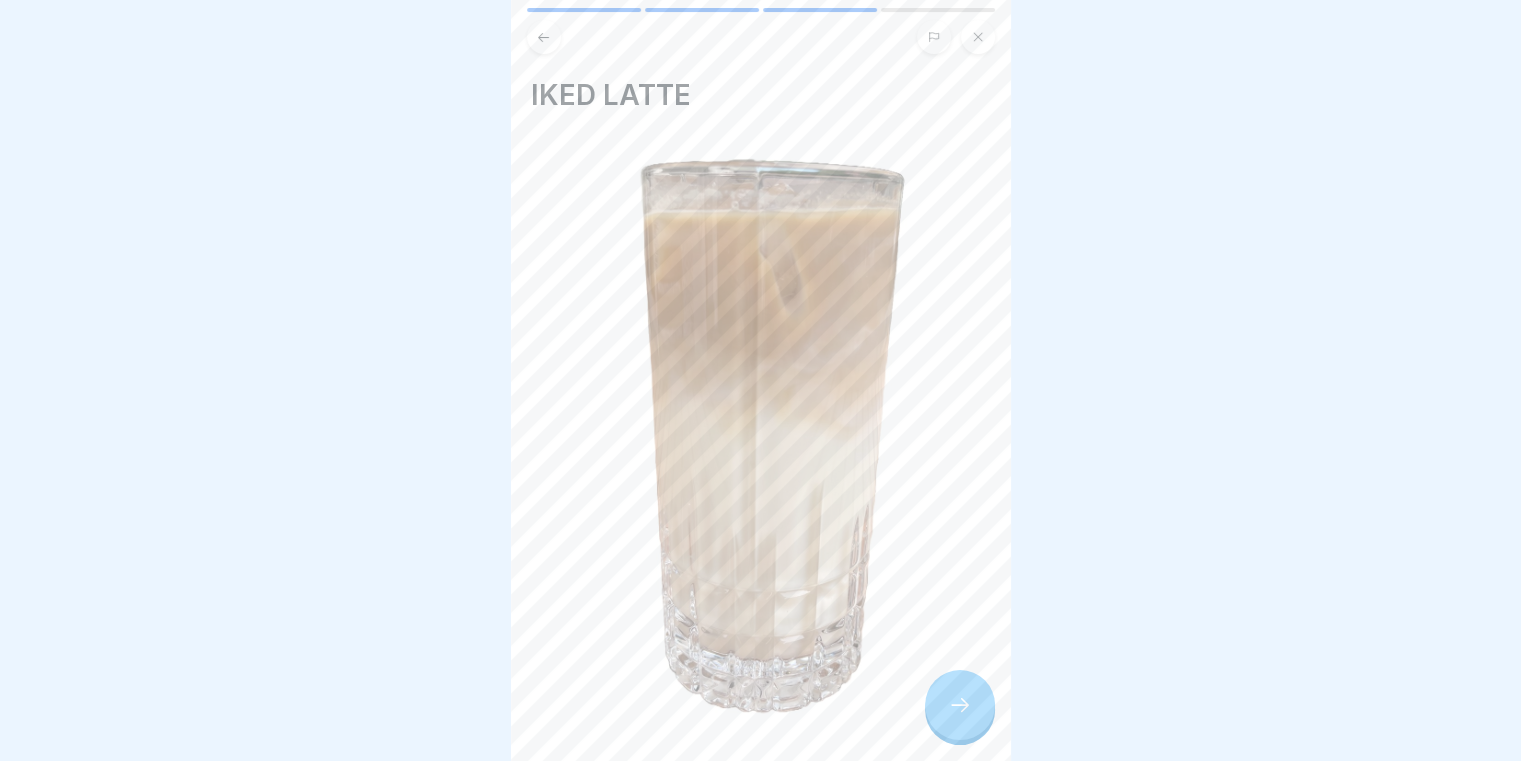 click at bounding box center (960, 705) 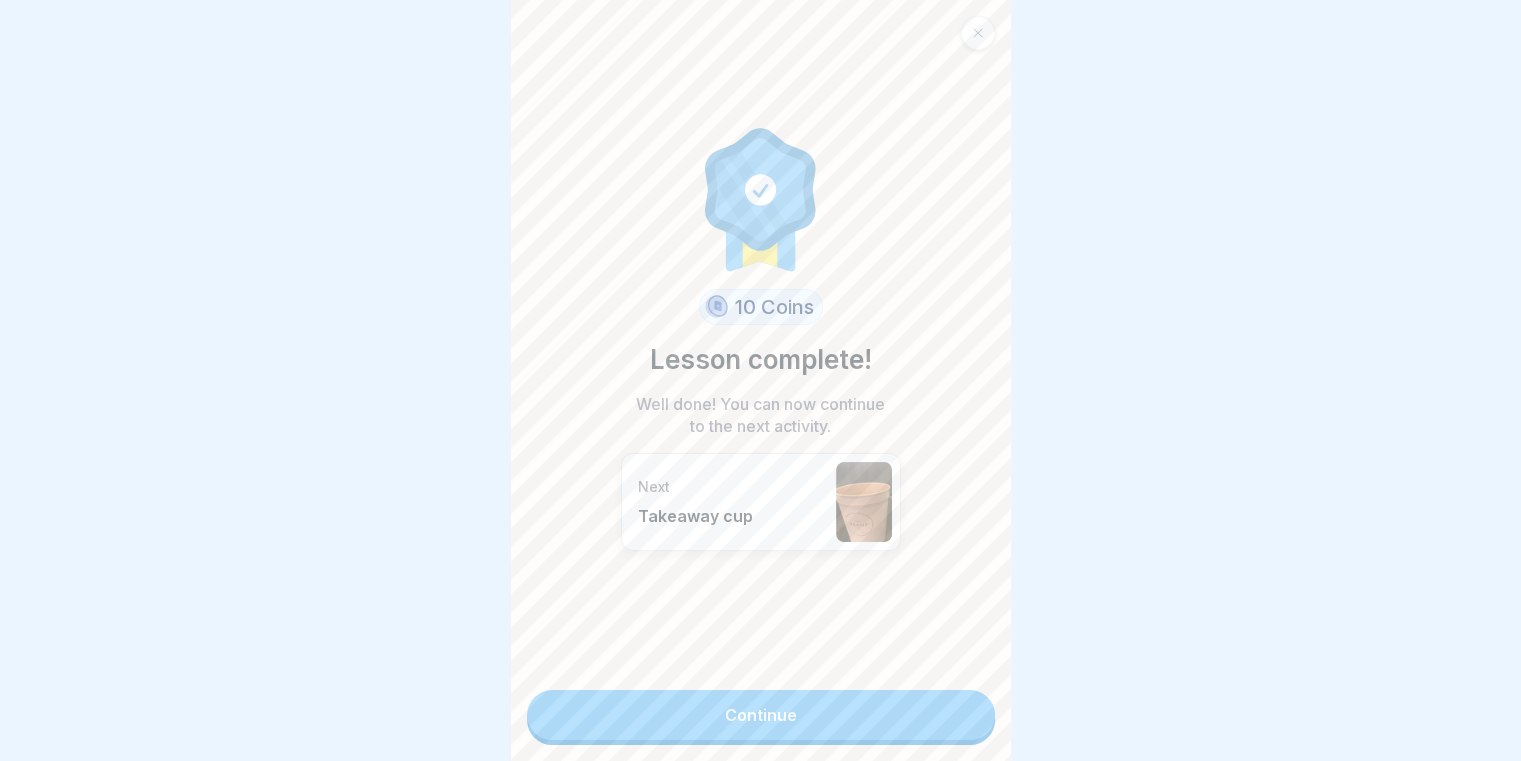 click on "Continue" at bounding box center [761, 715] 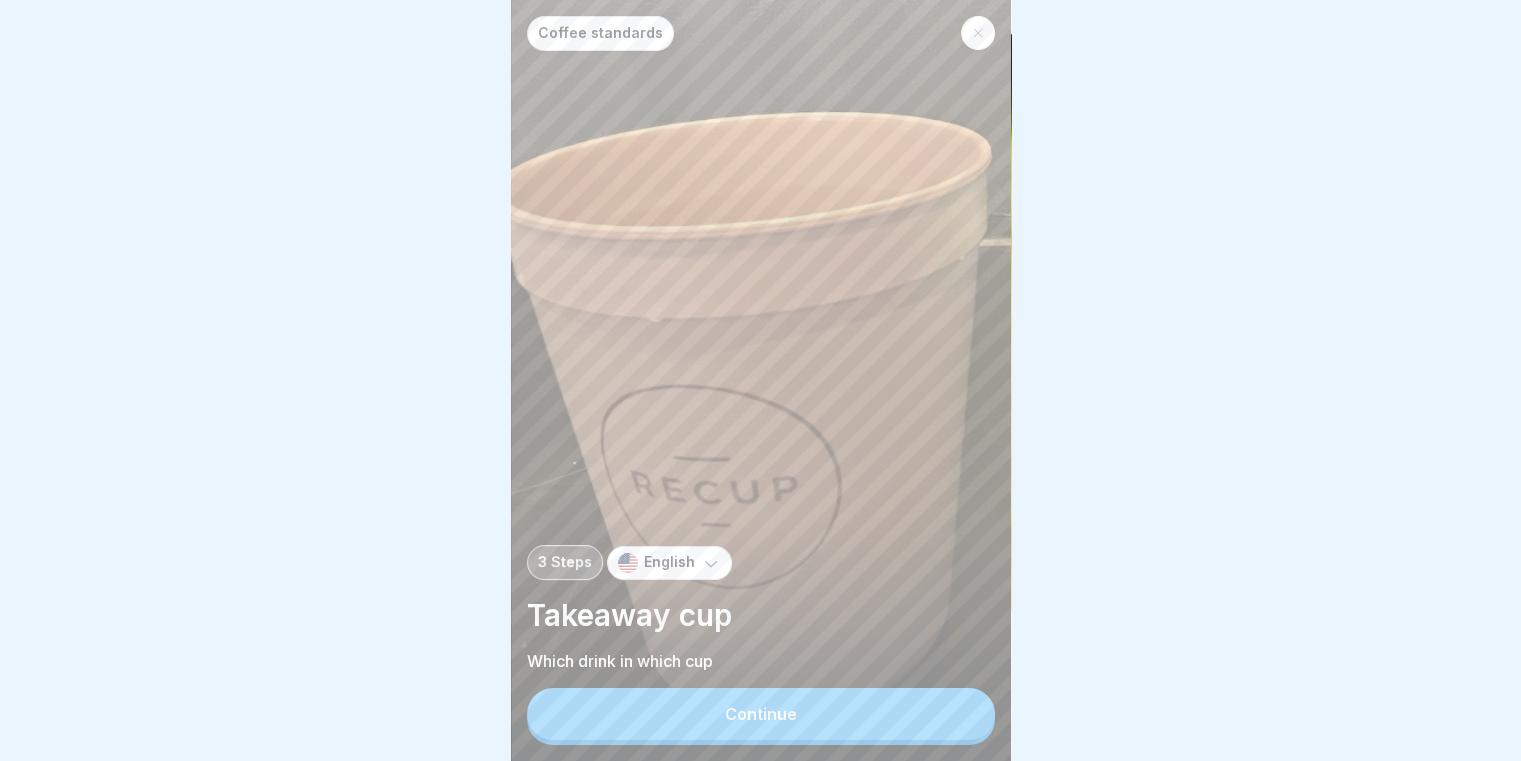 click on "Continue" at bounding box center (761, 714) 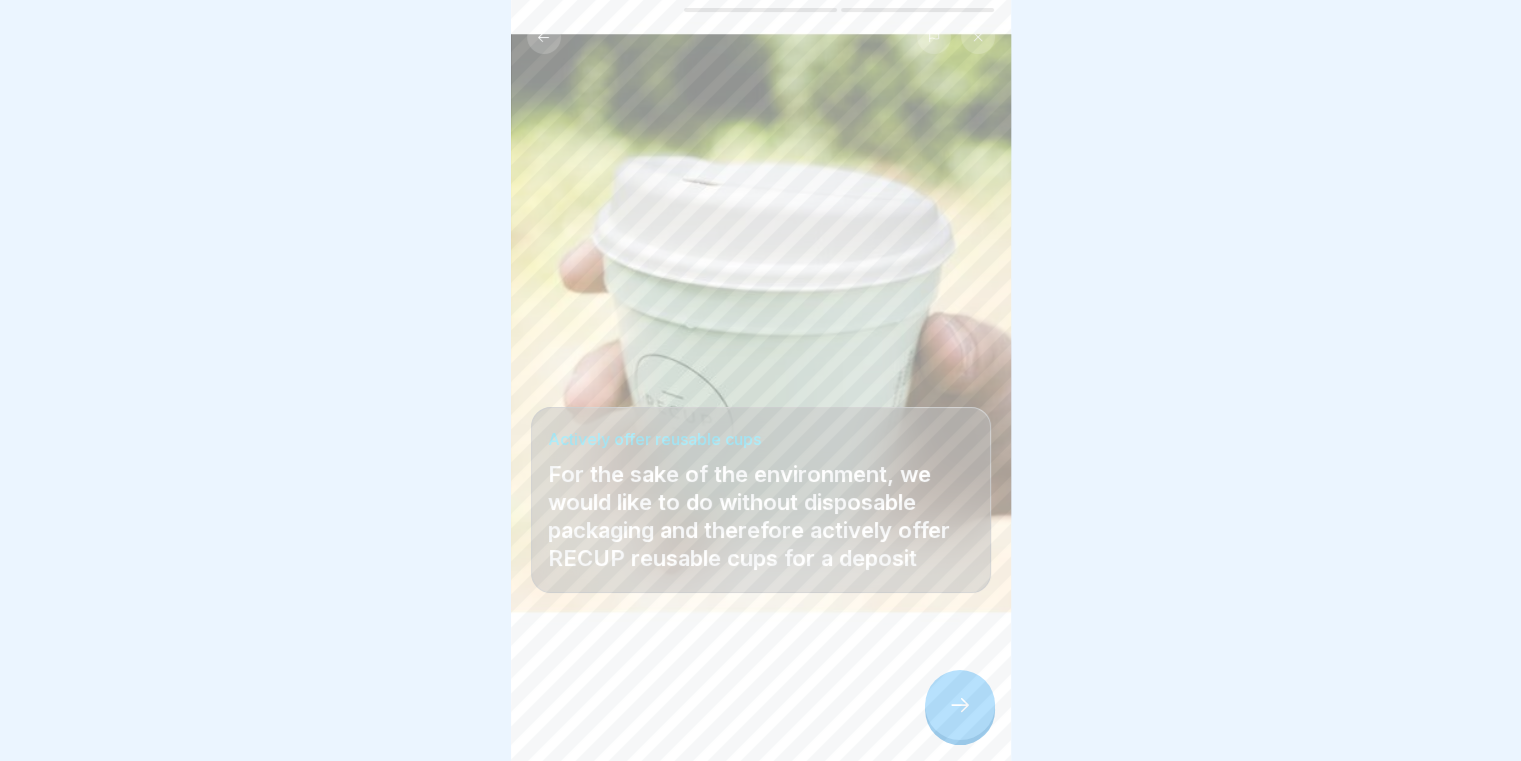 click at bounding box center (960, 705) 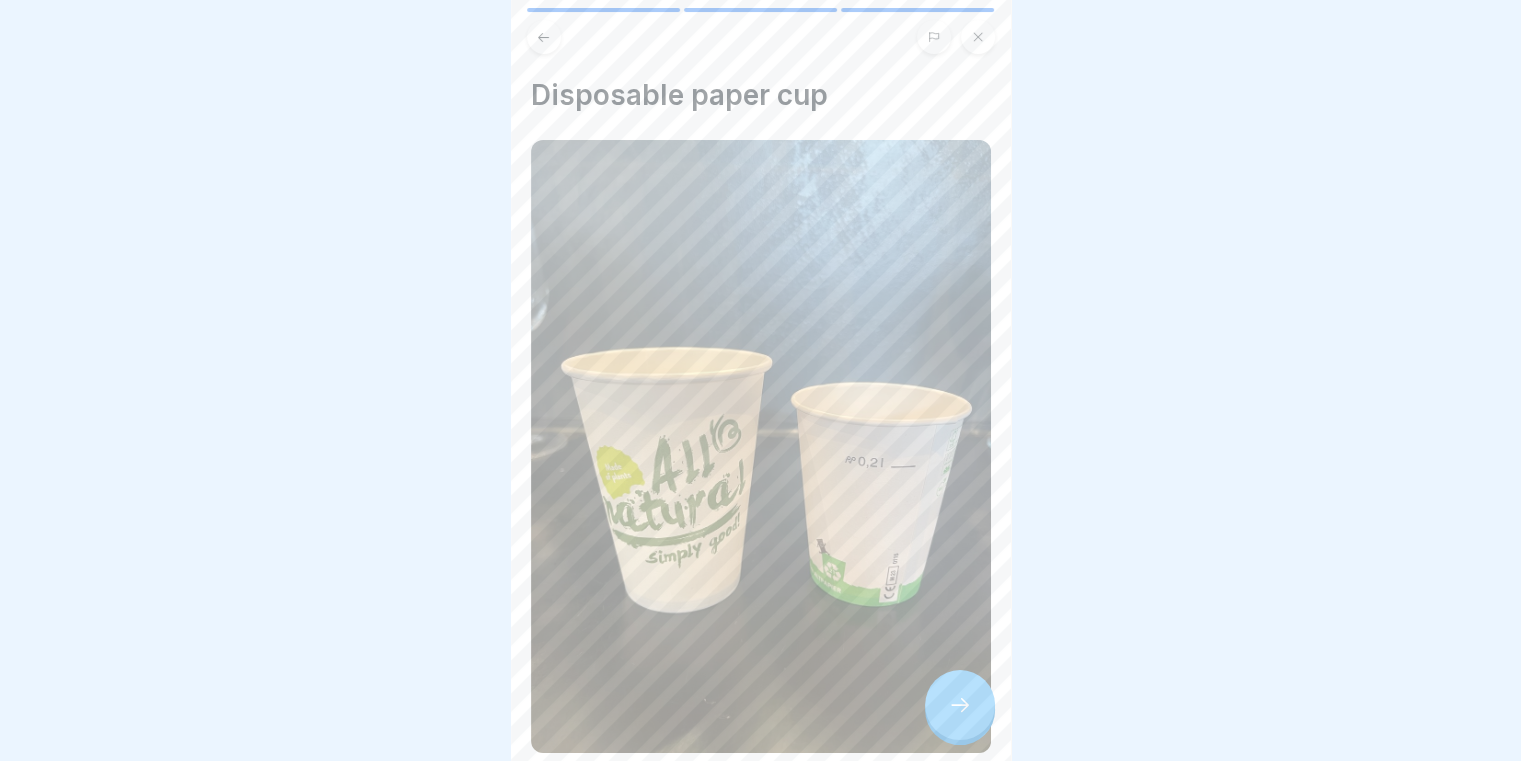 click at bounding box center [960, 705] 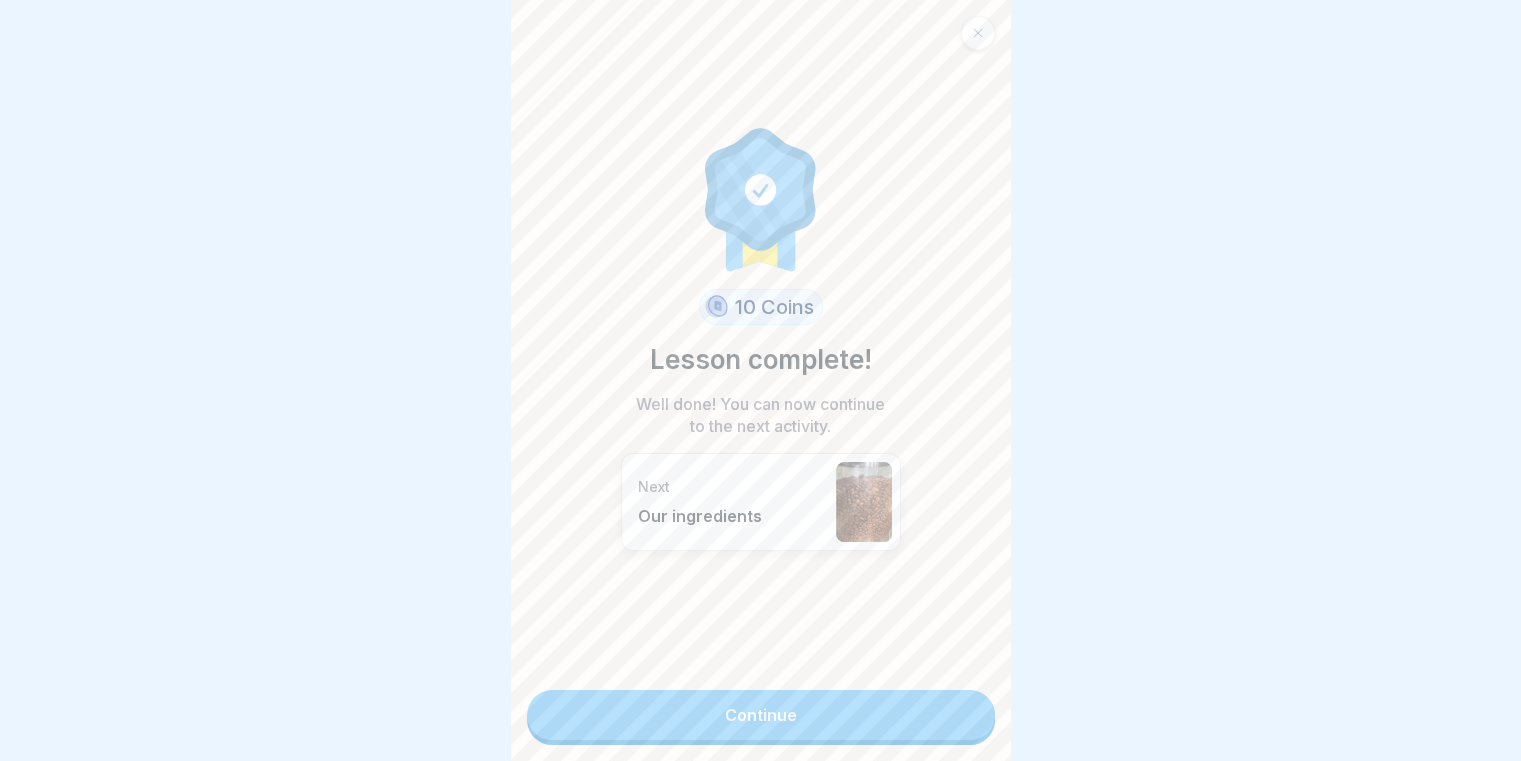 click on "Continue" at bounding box center (761, 715) 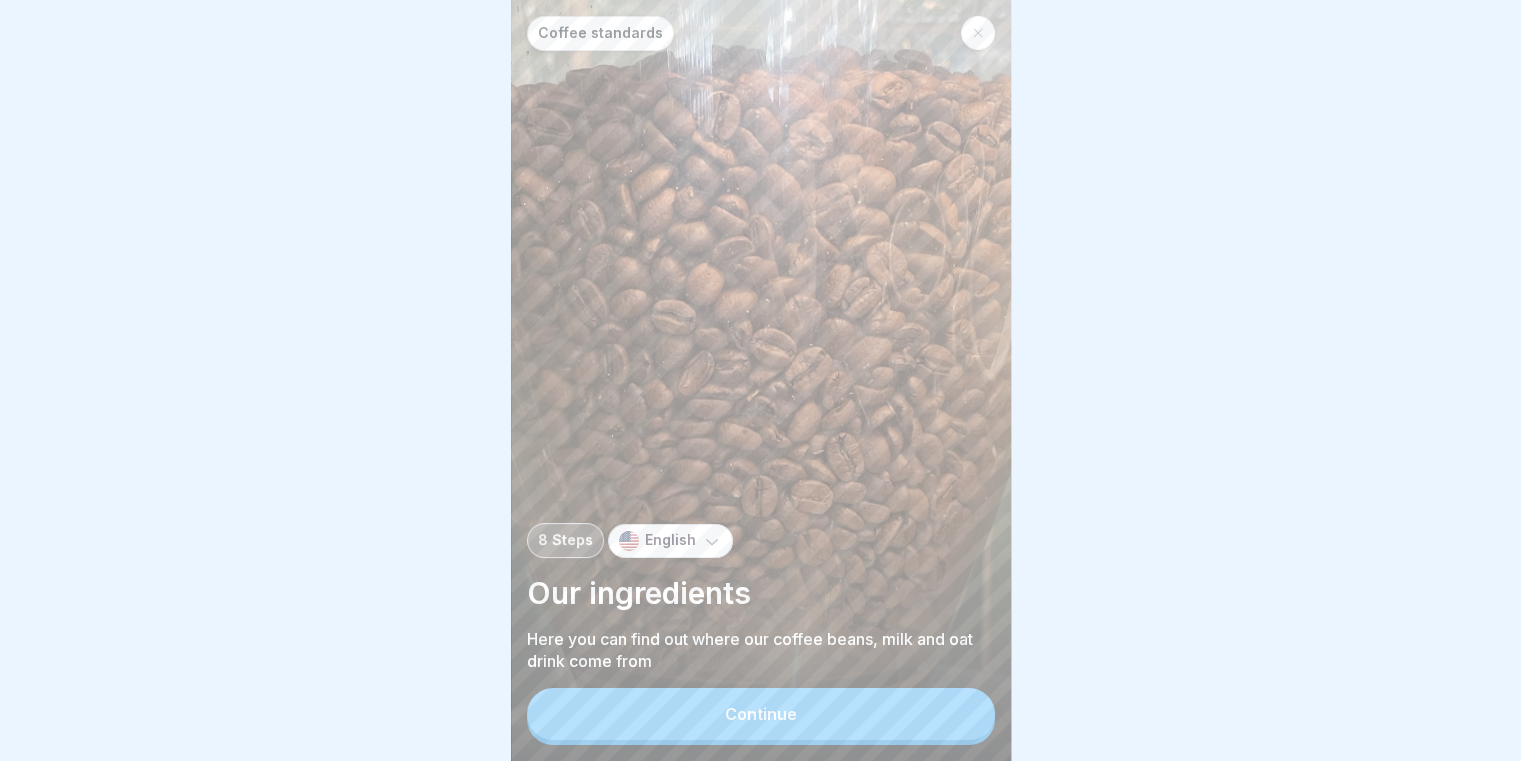 click on "Continue" at bounding box center [761, 714] 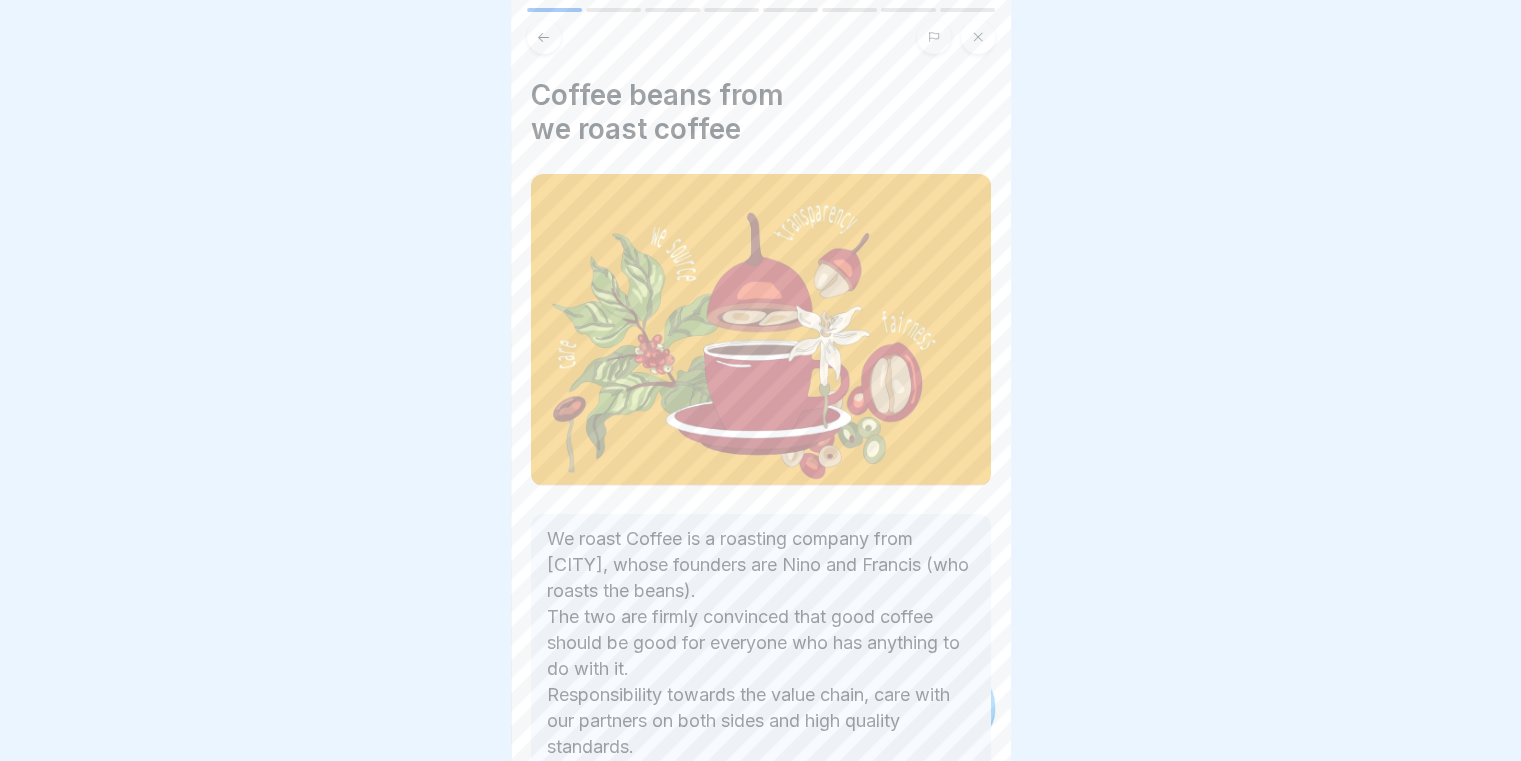 click on "We roast Coffee is a roasting company from [CITY], whose founders are Nino and Francis (who roasts the beans).
The two are firmly convinced that good coffee should be good for everyone who has anything to do with it.
Responsibility towards the value chain, care with our partners on both sides and high quality standards." at bounding box center (761, 643) 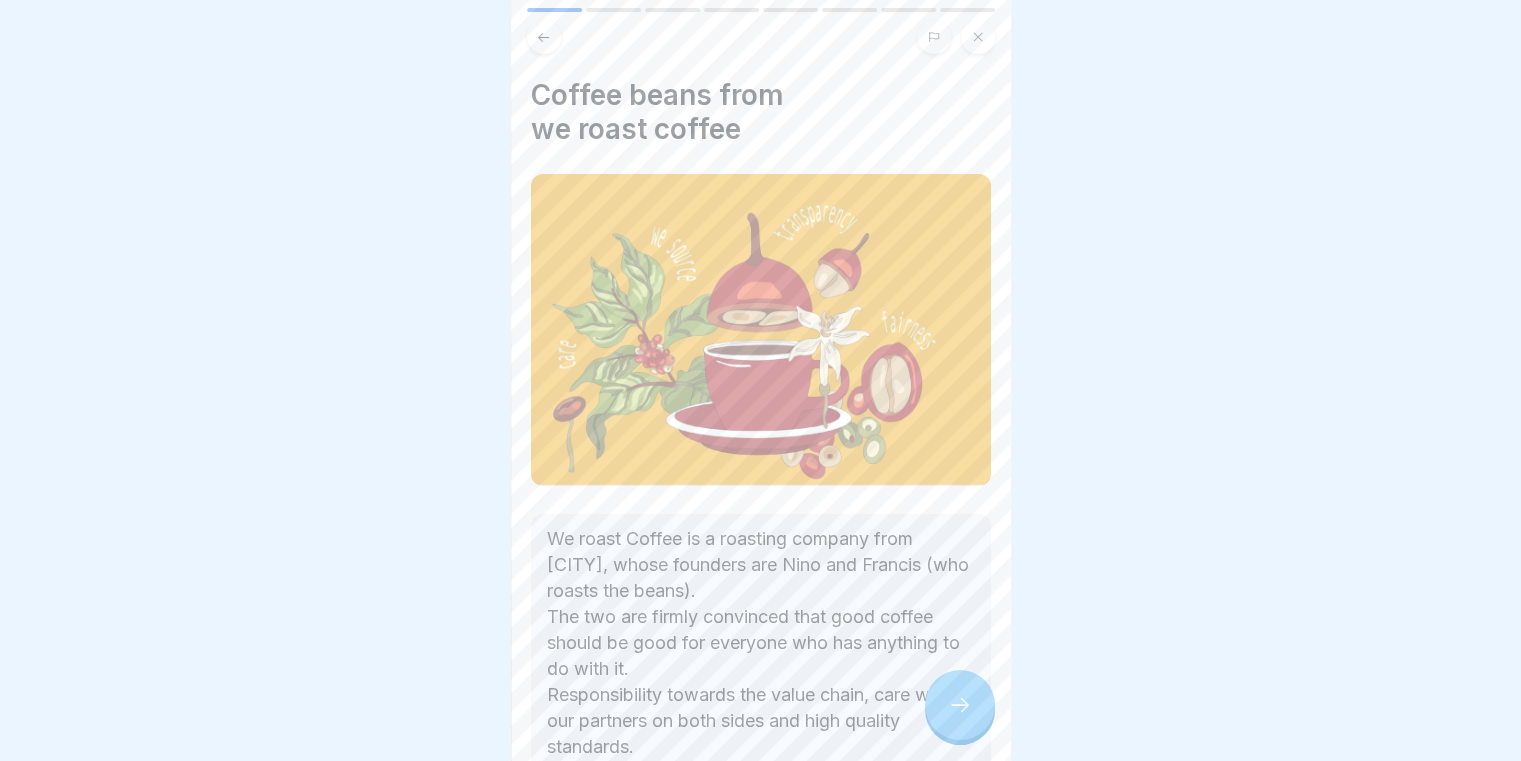 click at bounding box center [960, 705] 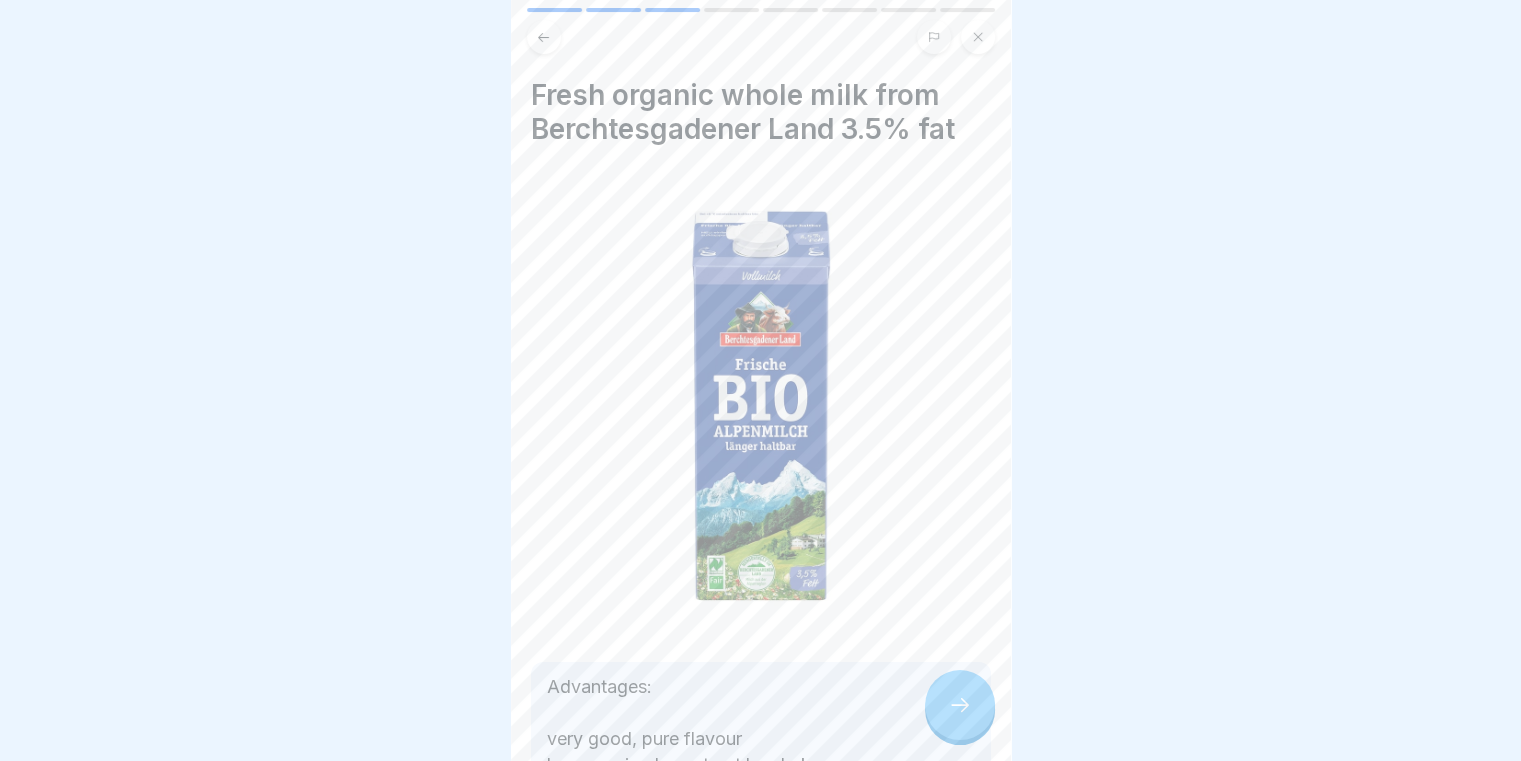 click at bounding box center (960, 705) 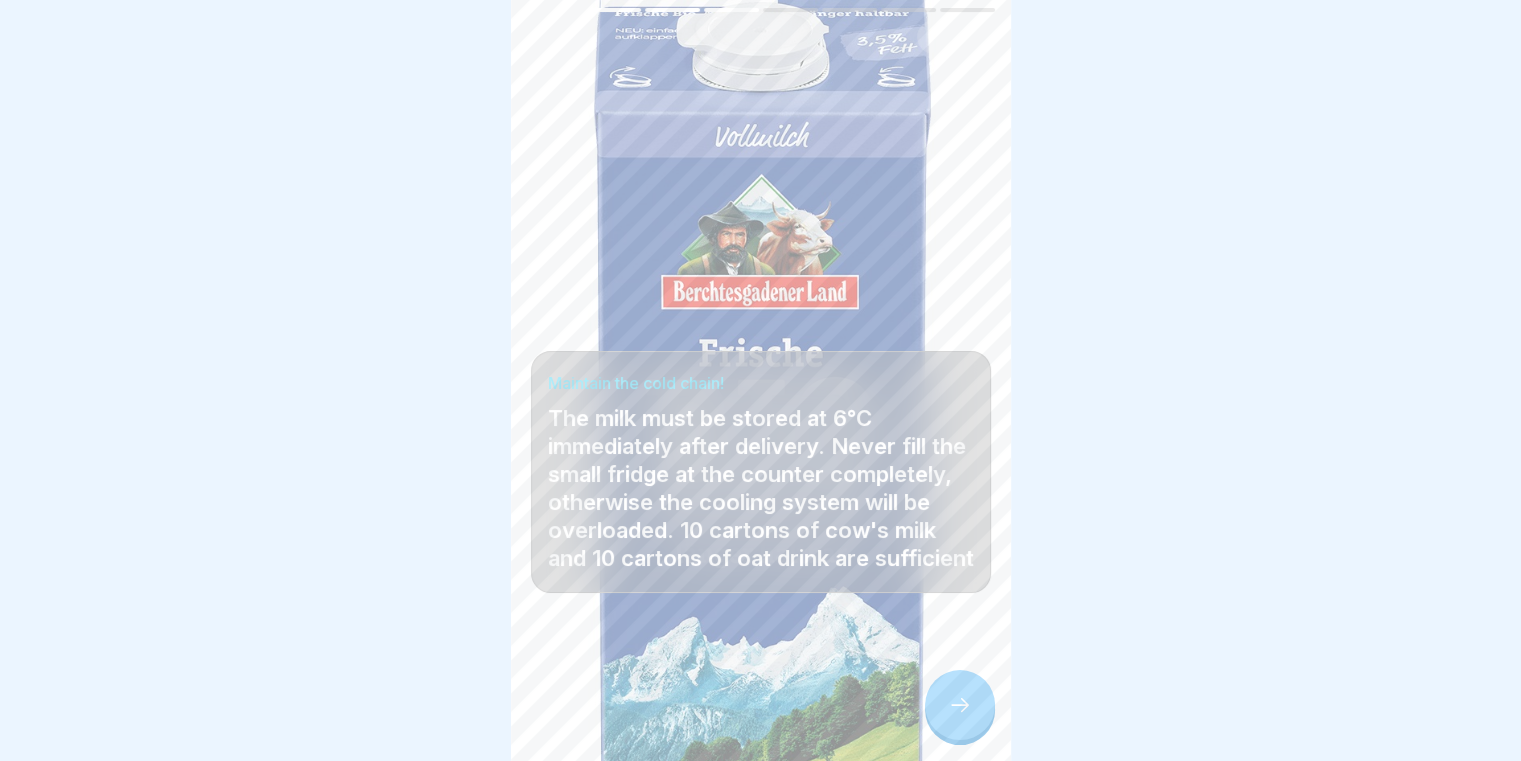 click at bounding box center [960, 705] 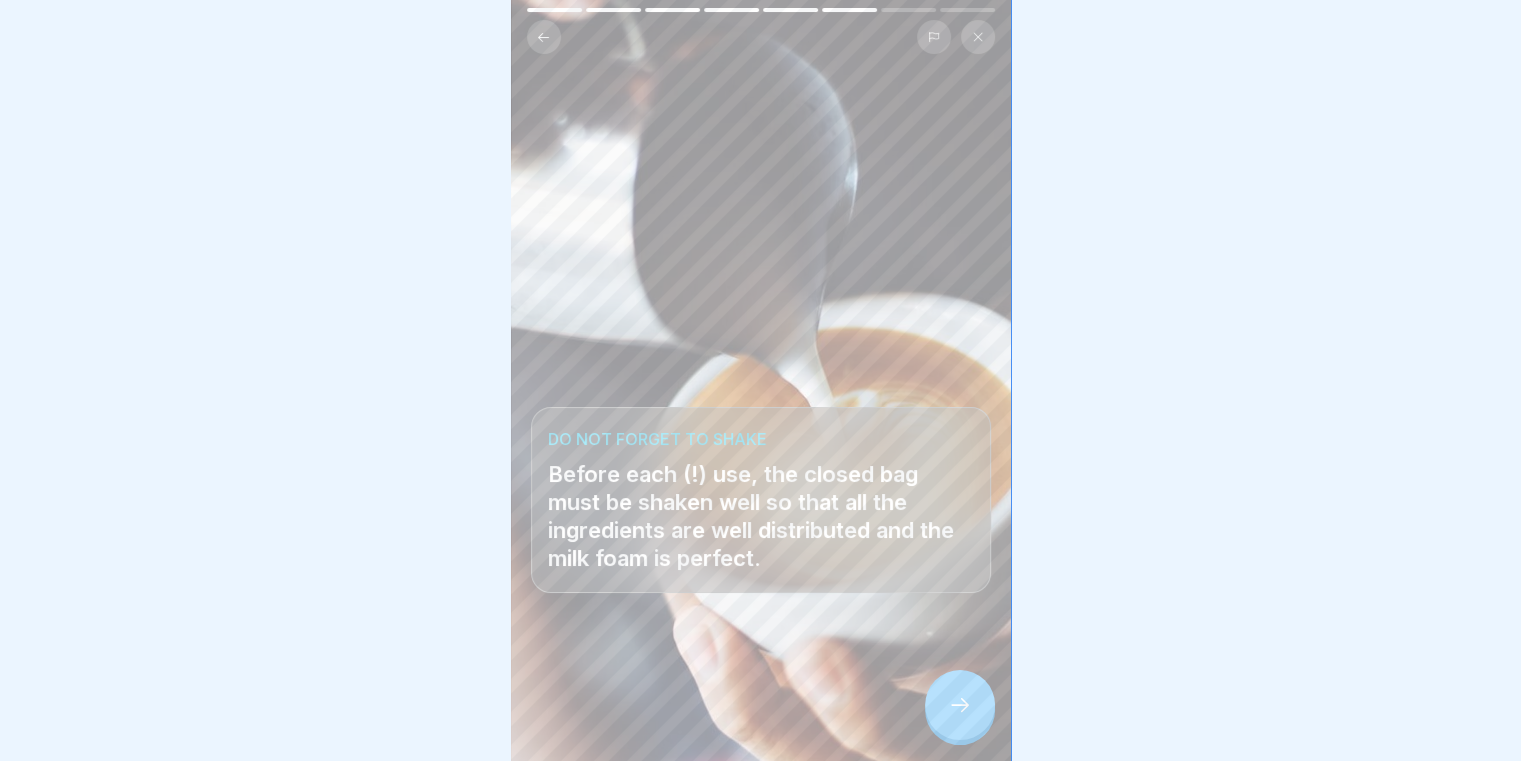 click at bounding box center (960, 705) 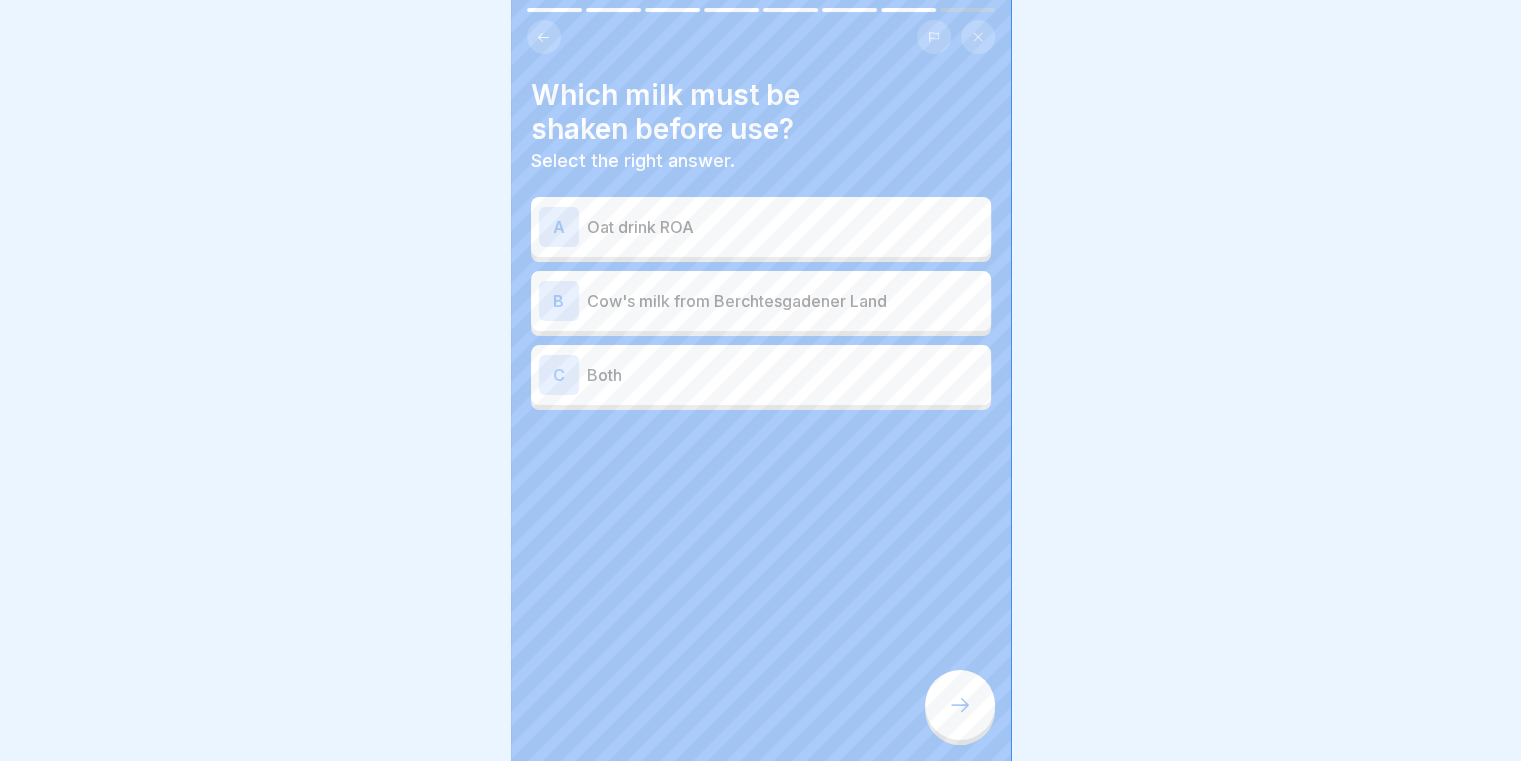 click at bounding box center [960, 705] 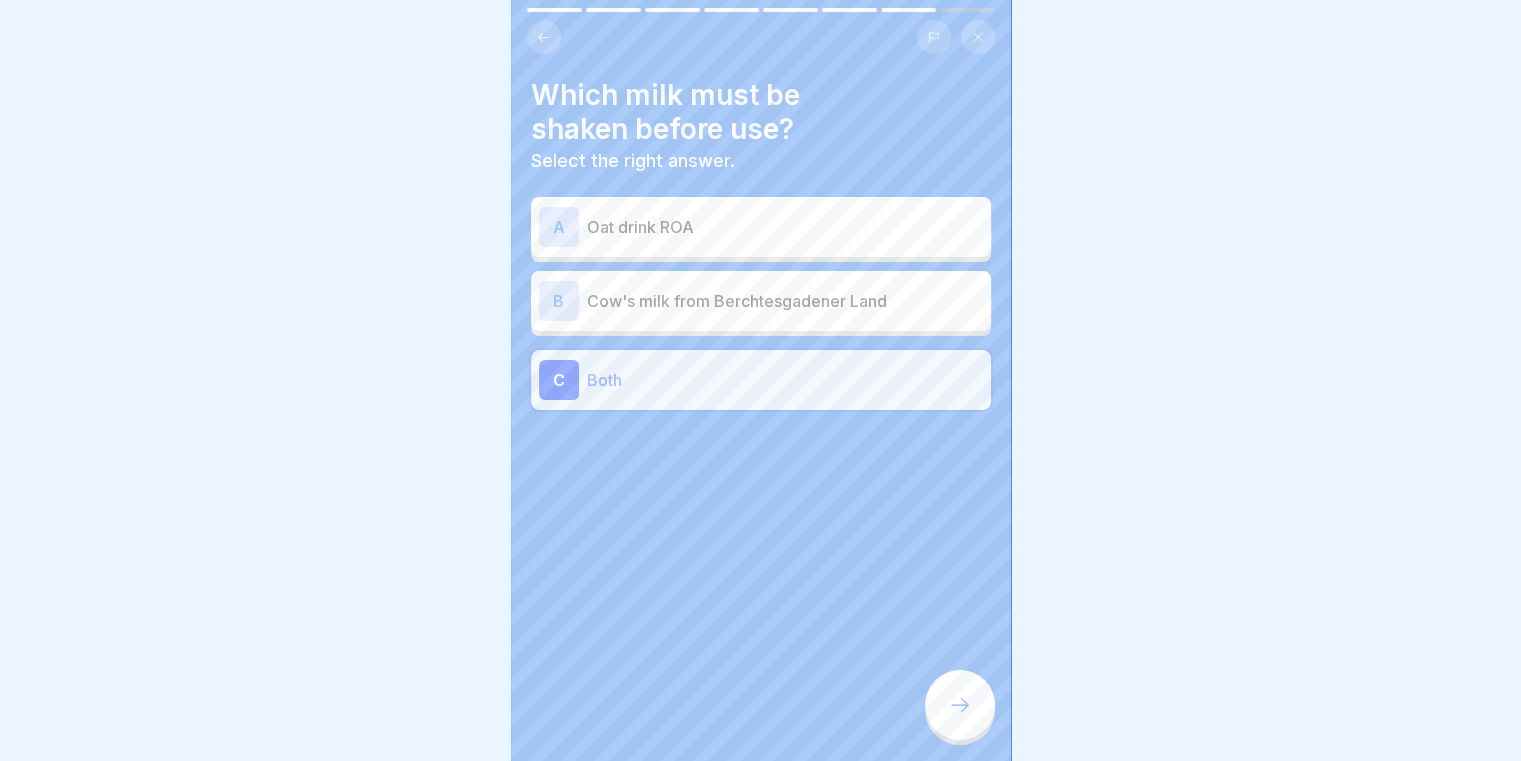 click on "Coffee beans from we roast coffee We roast Coffee is a roasting company from [CITY], whose founders are Nino and Francis (who roasts the beans).
The two are firmly convinced that good coffee should be good for everyone who has anything to do with it.
Responsibility towards the value chain, care with our partners on both sides and high quality standards.
Our espresso blend: Dark southern blend Fresh organic whole milk from Berchtesgadener Land 3.5% fat Advantages:
very good, pure flavour
homogenised, must not be shaken
creamy, fine-pored milk foam
longer shelf life and less susceptible to quality fluctuations Maintain the cold chain! The milk must be stored at 6°C immediately after delivery. Never fill the small fridge at the counter completely, otherwise the cooling system will be overloaded. 10 cartons of cow's milk and 10 cartons of oat drink are sufficient A Oat drink ROA" at bounding box center (761, 380) 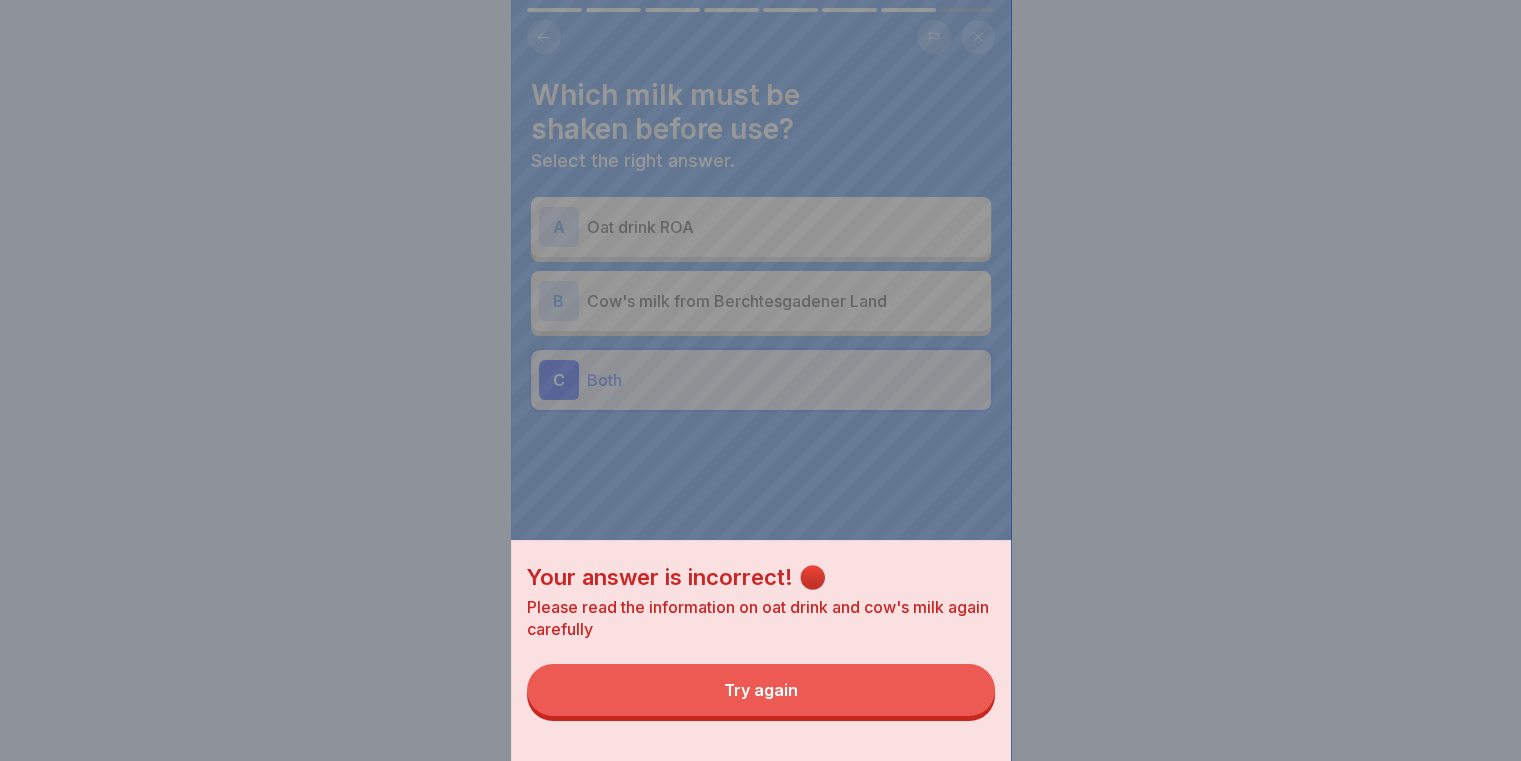 click on "Your answer is incorrect! 🔴 Please read the information on oat drink and cow's milk again carefully   Try again" at bounding box center [761, 380] 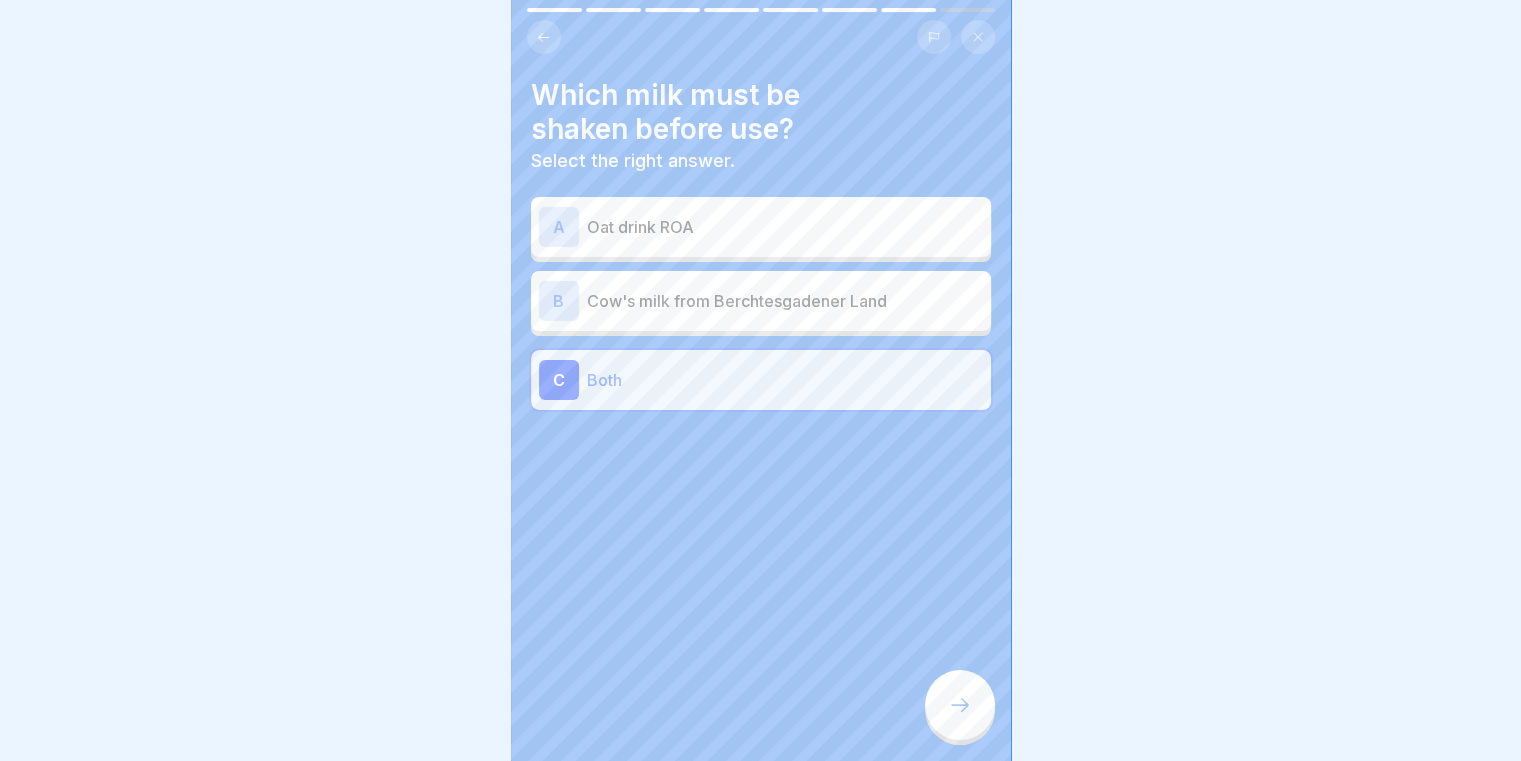 click on "Both" at bounding box center (785, 380) 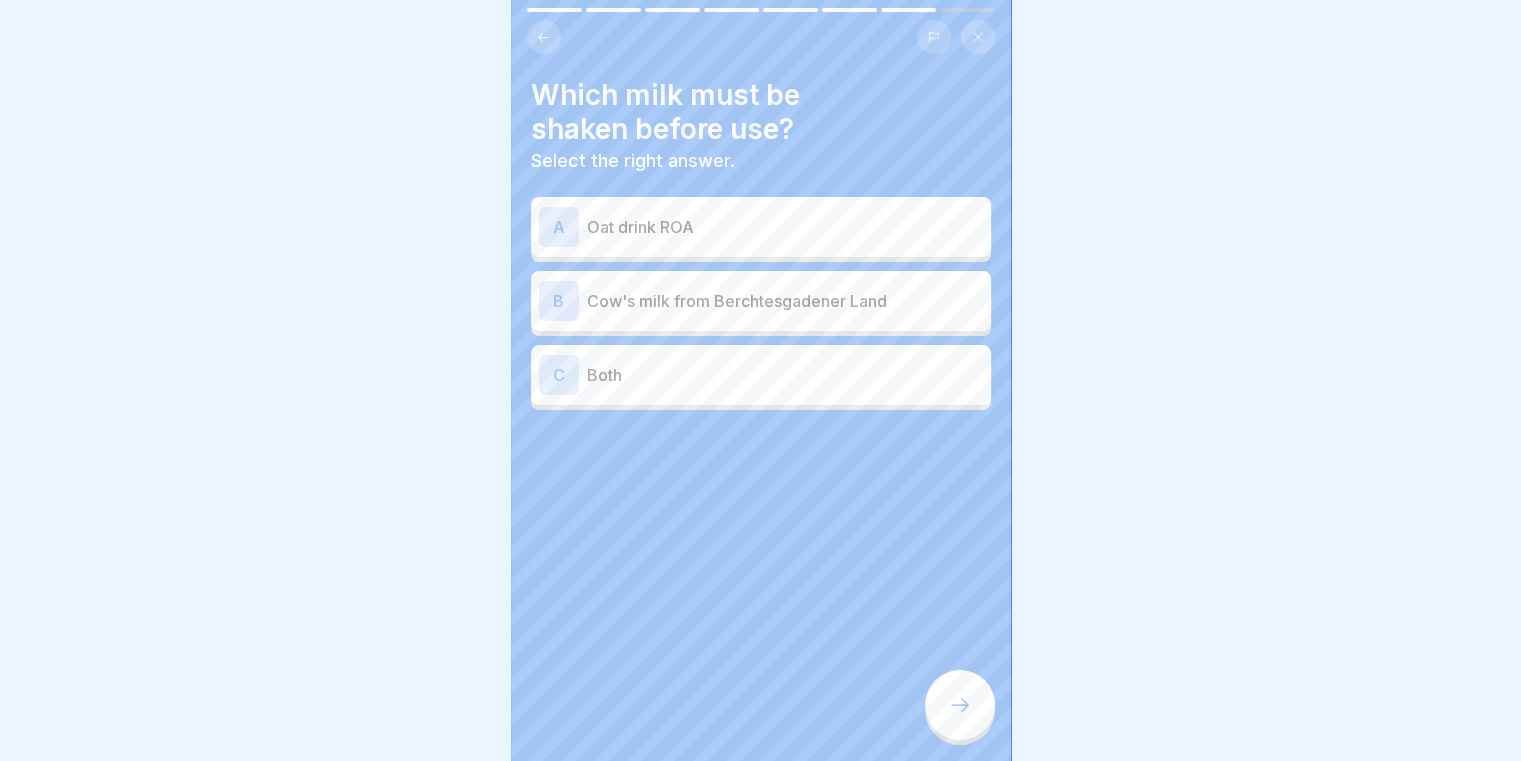 click on "Cow's milk from Berchtesgadener Land" at bounding box center [785, 301] 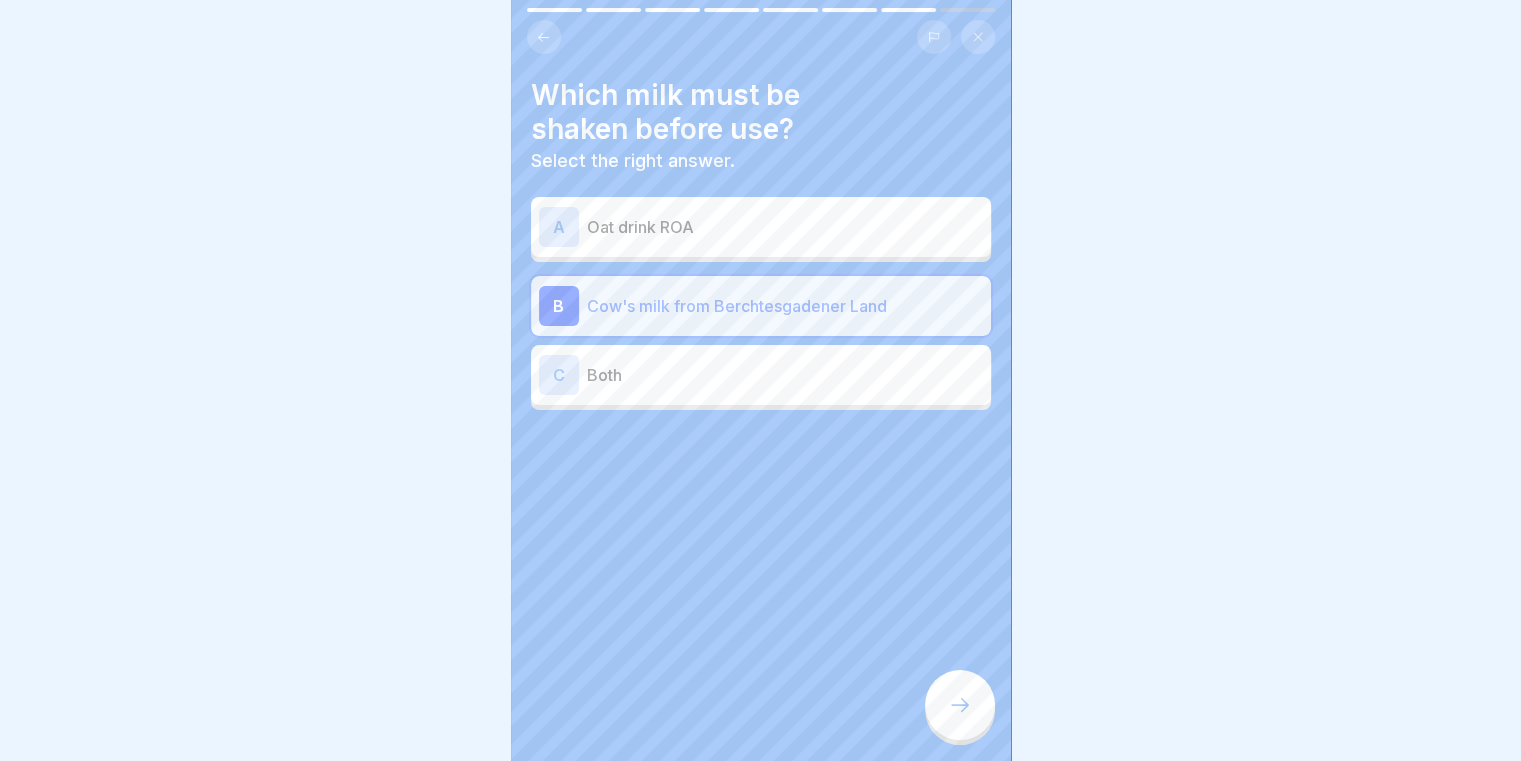 click at bounding box center [960, 705] 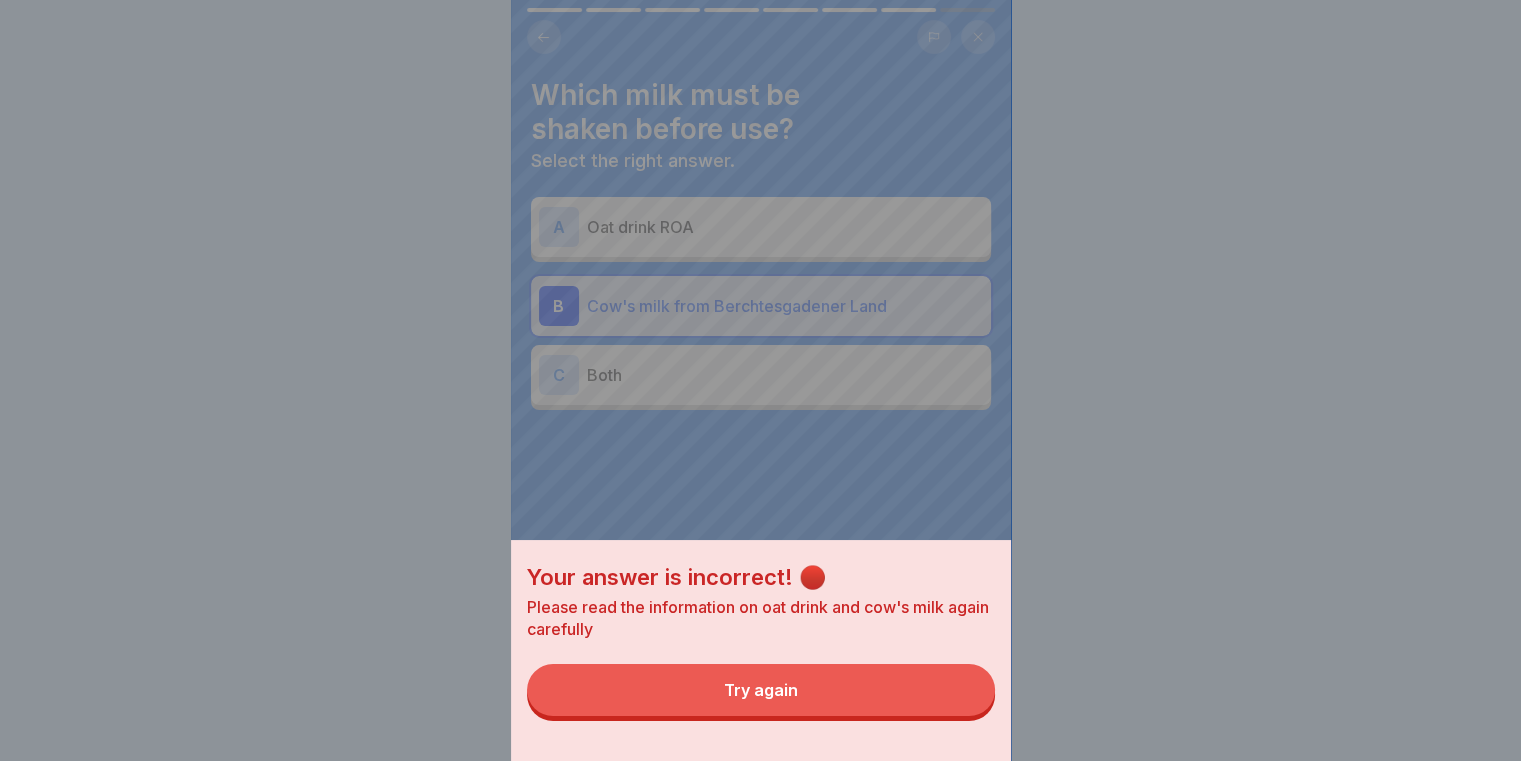 click on "Try again" at bounding box center [761, 690] 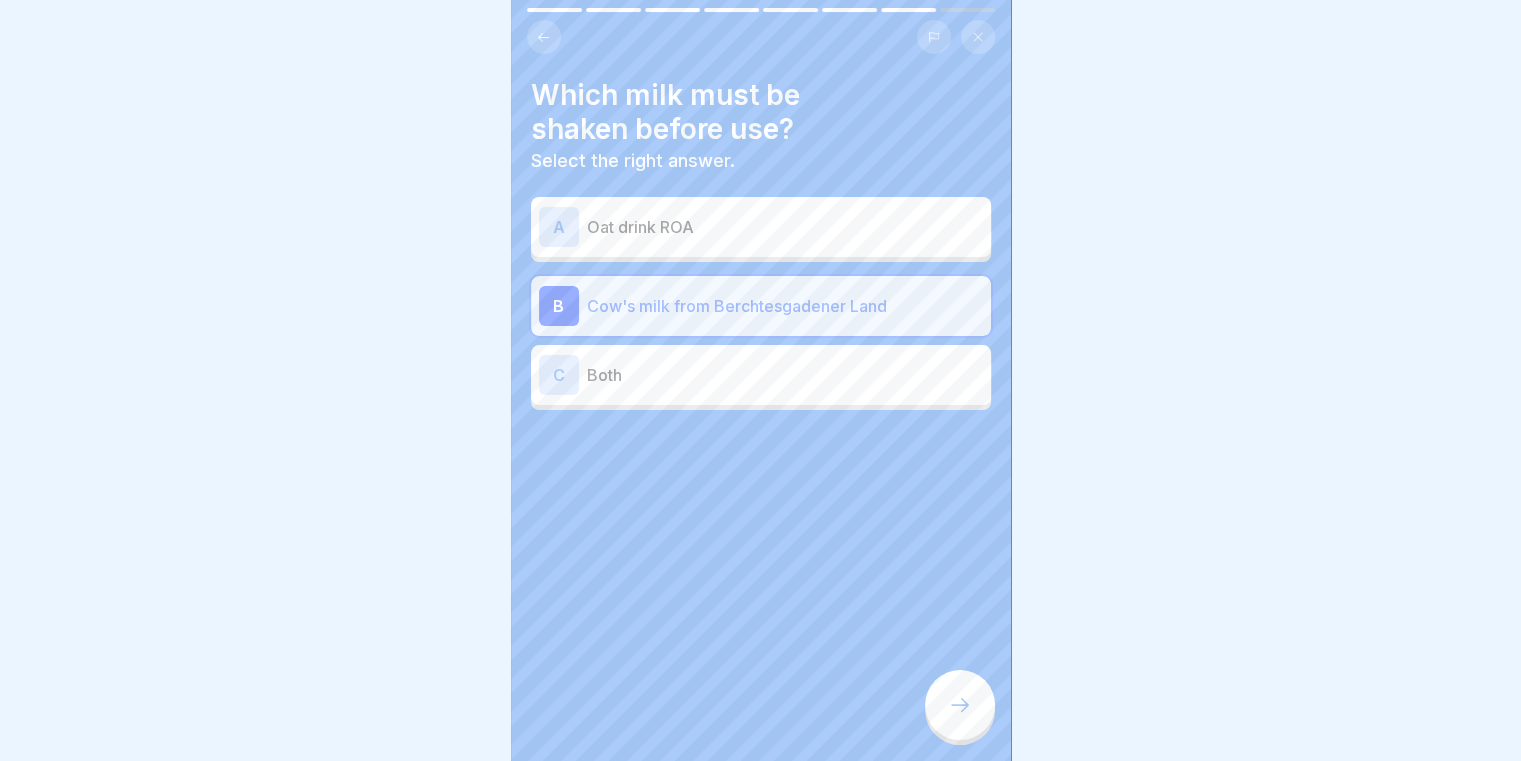click on "A Oat drink ROA" at bounding box center [761, 227] 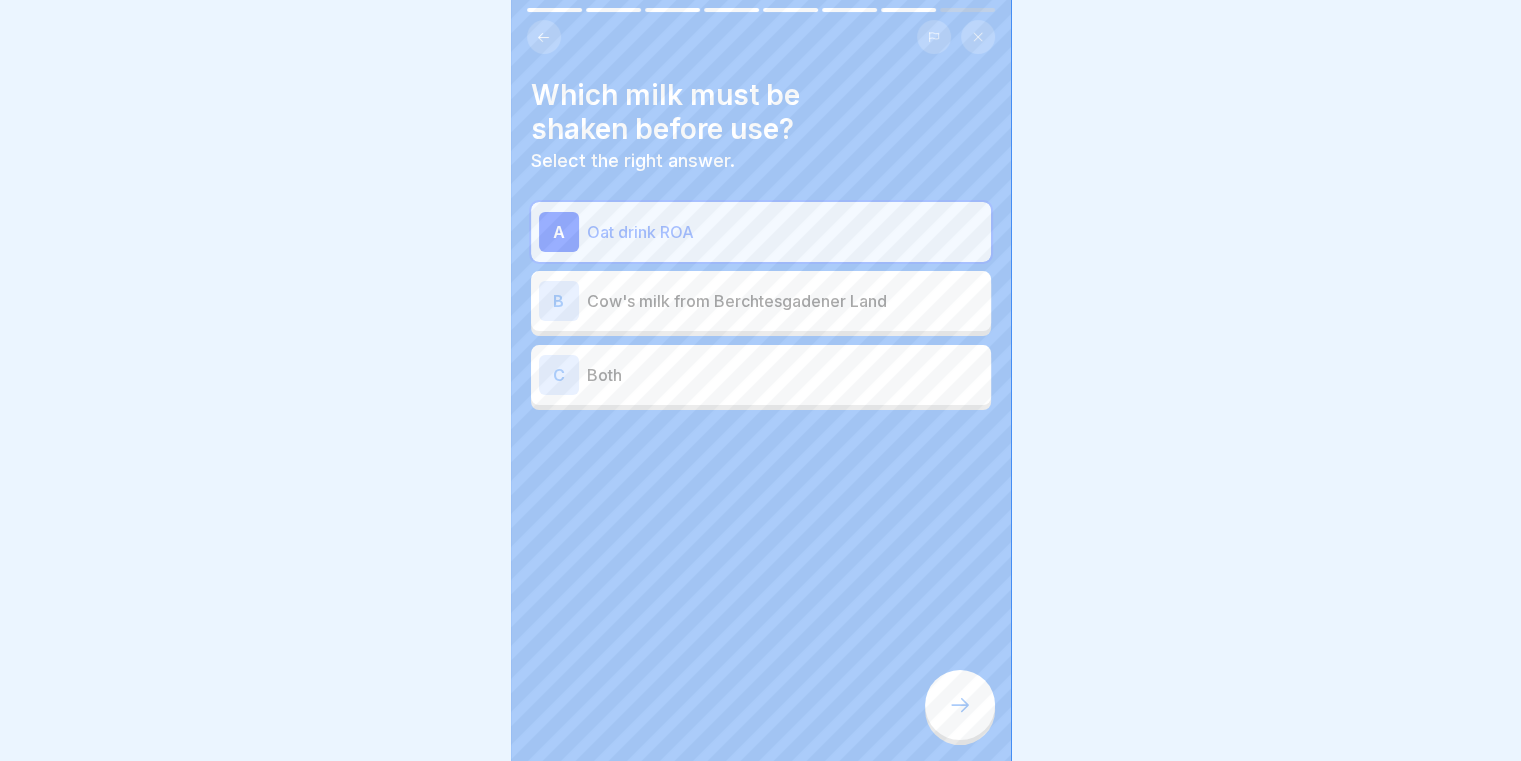 click at bounding box center (960, 705) 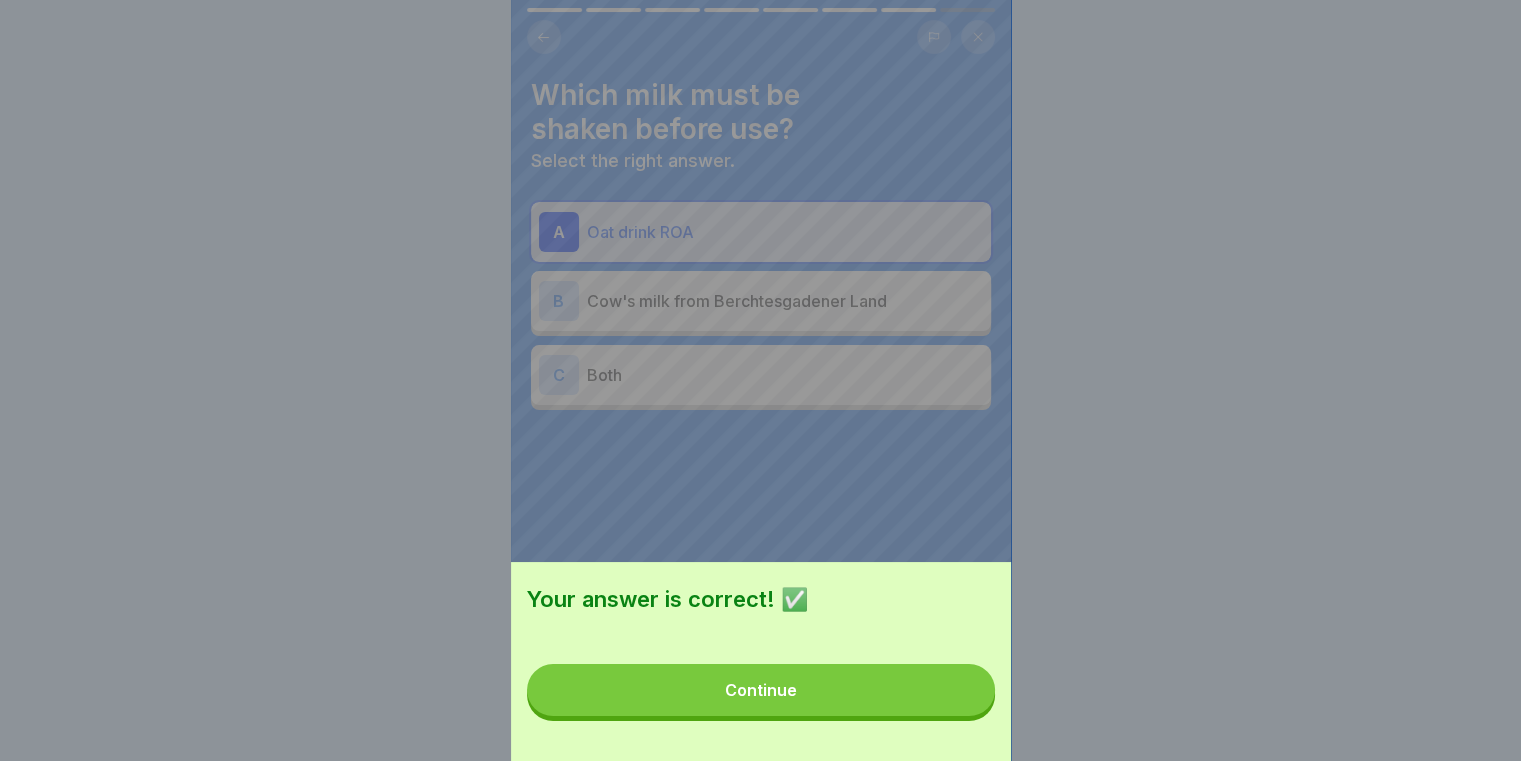 click on "Continue" at bounding box center [761, 690] 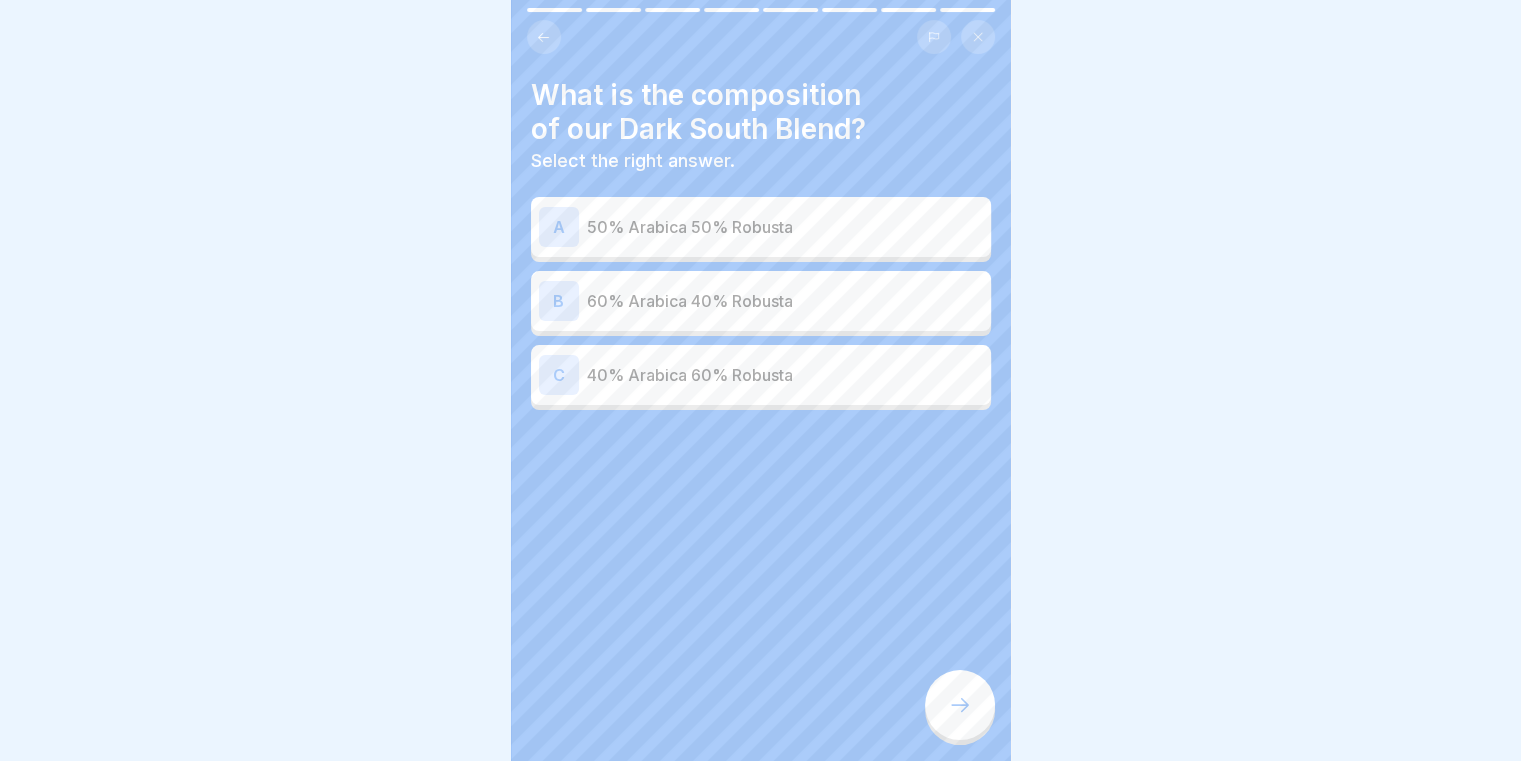 click on "60% Arabica 40% Robusta" at bounding box center [785, 301] 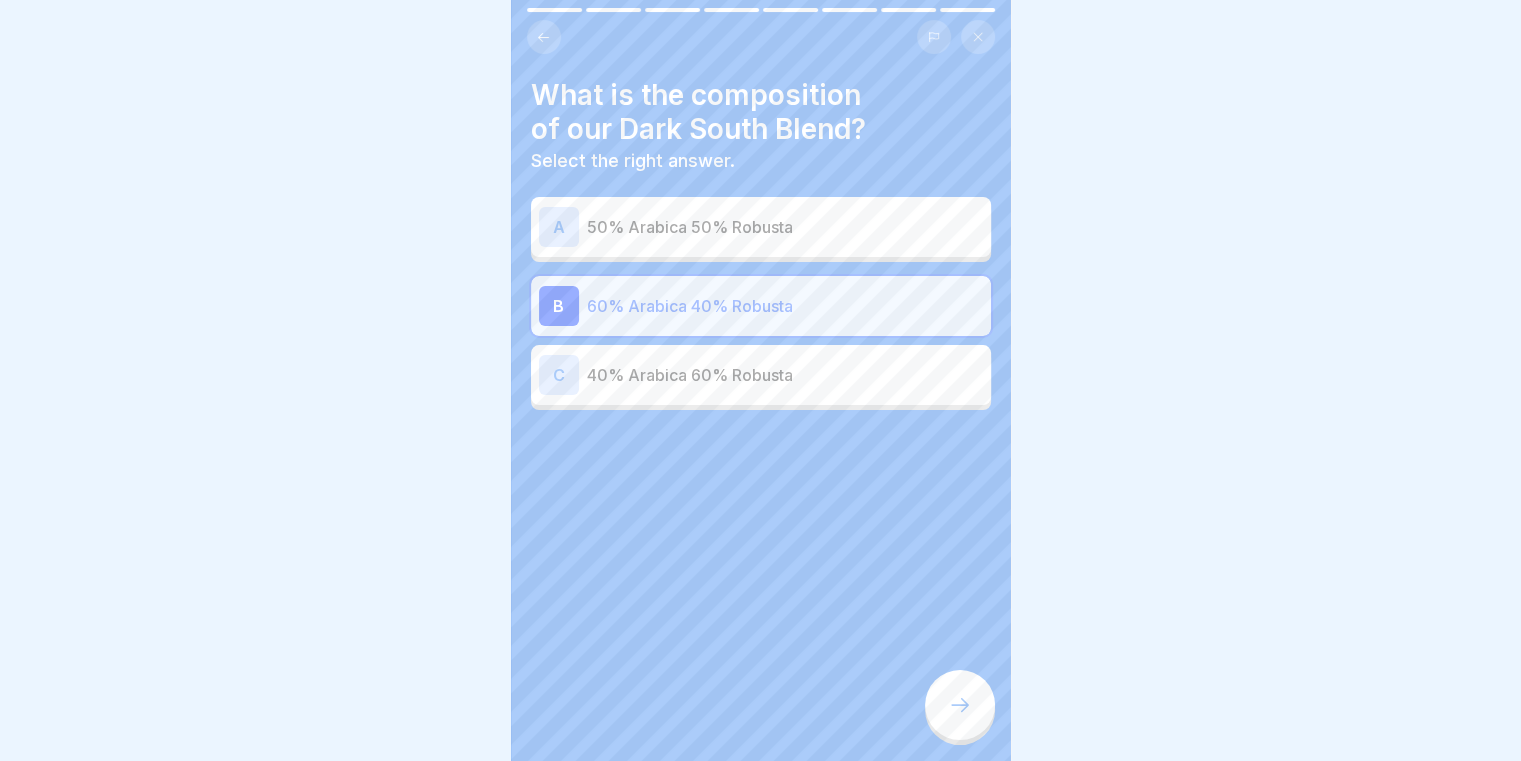 click 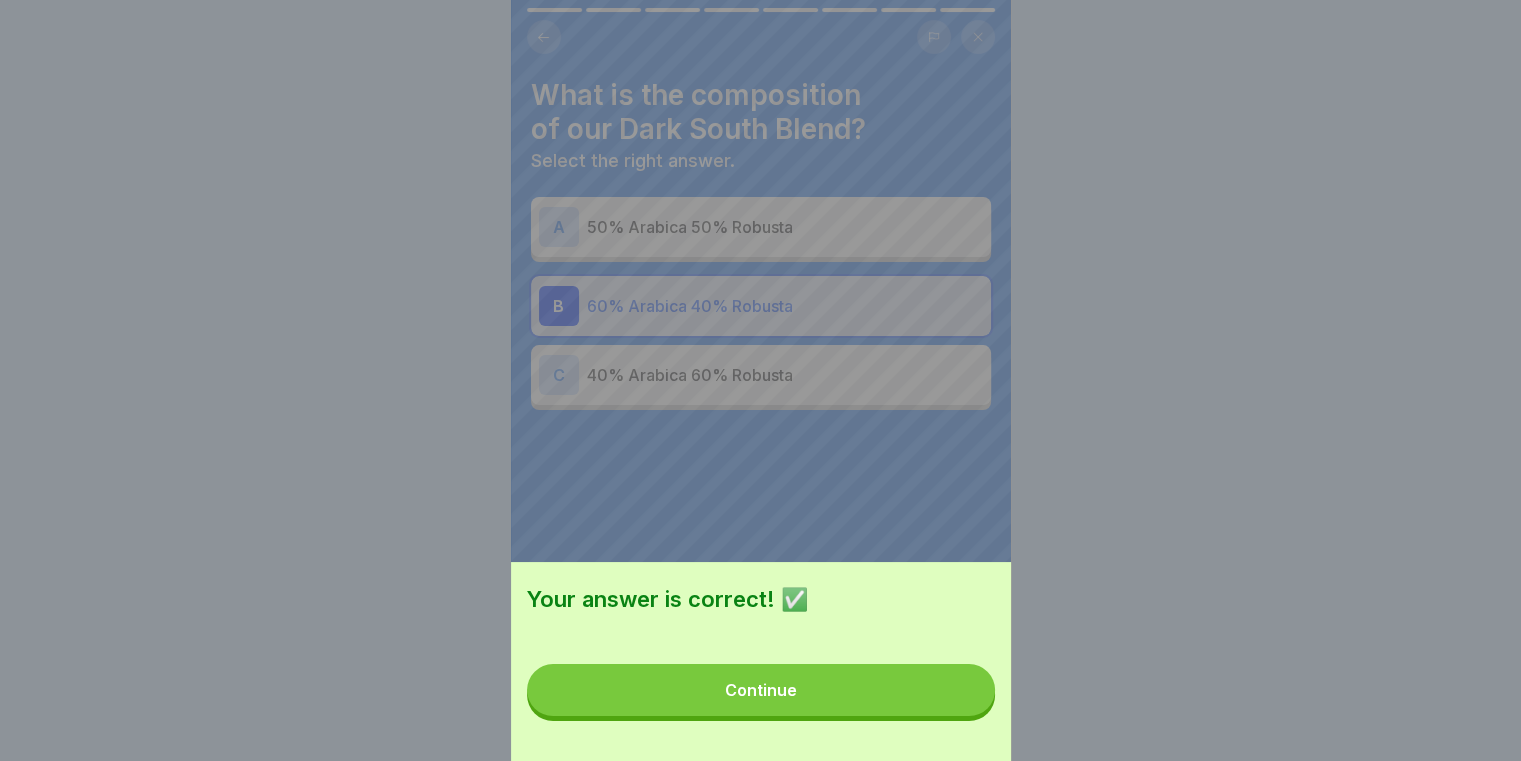 click on "Continue" at bounding box center [761, 690] 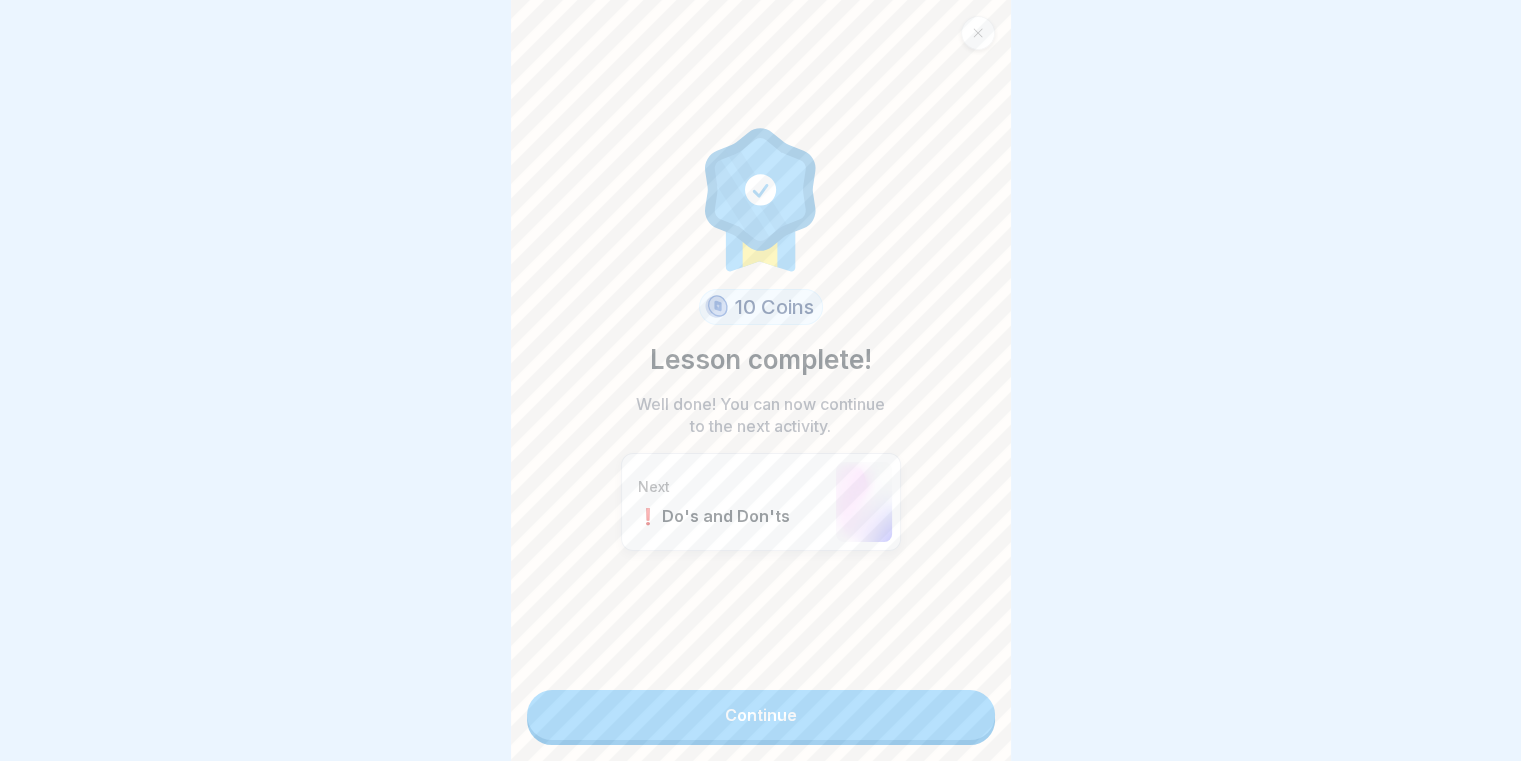 click on "Continue" at bounding box center (761, 715) 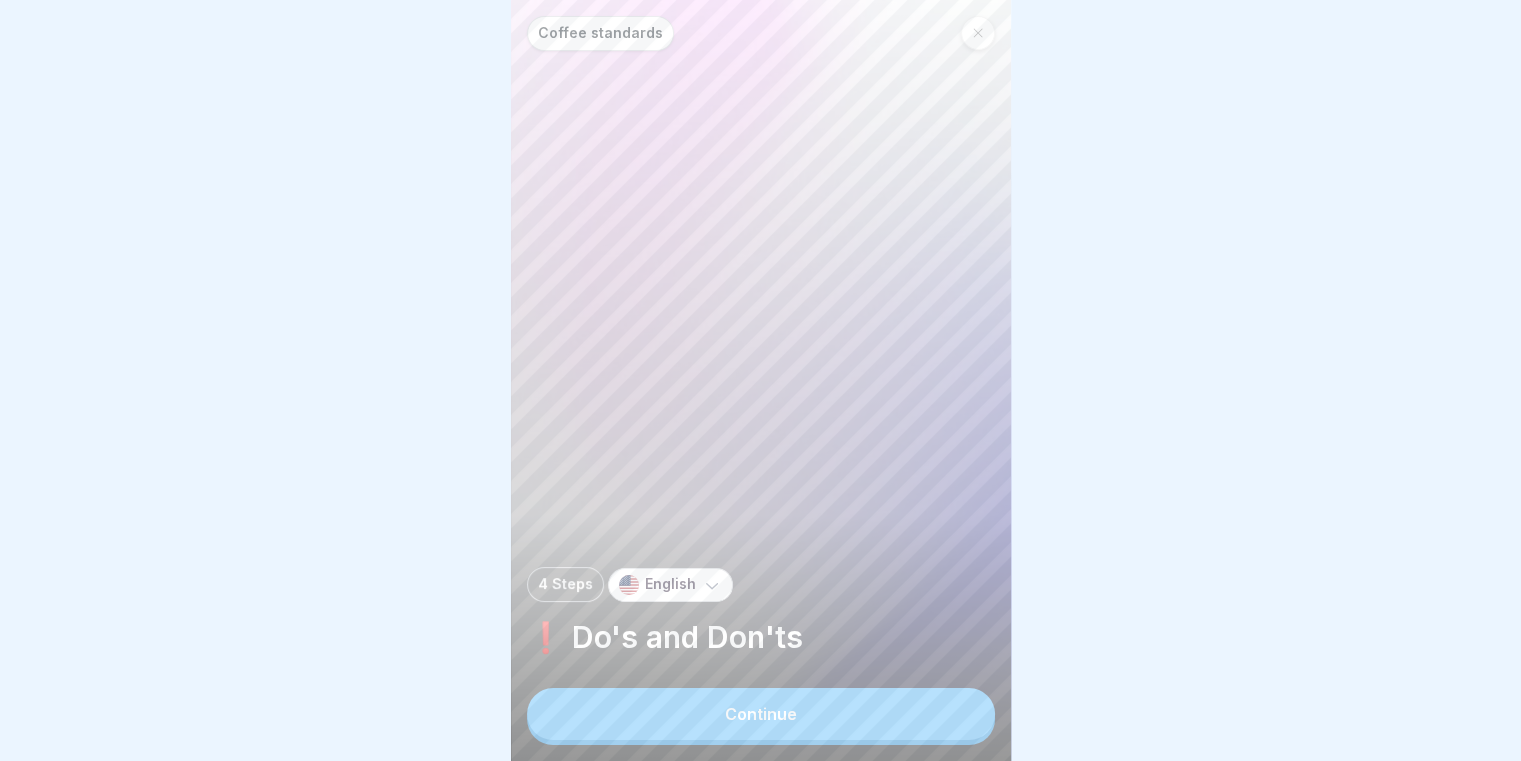 click on "Coffee standards 4 Steps English ❗️ Do's and Don'ts Continue" at bounding box center (761, 380) 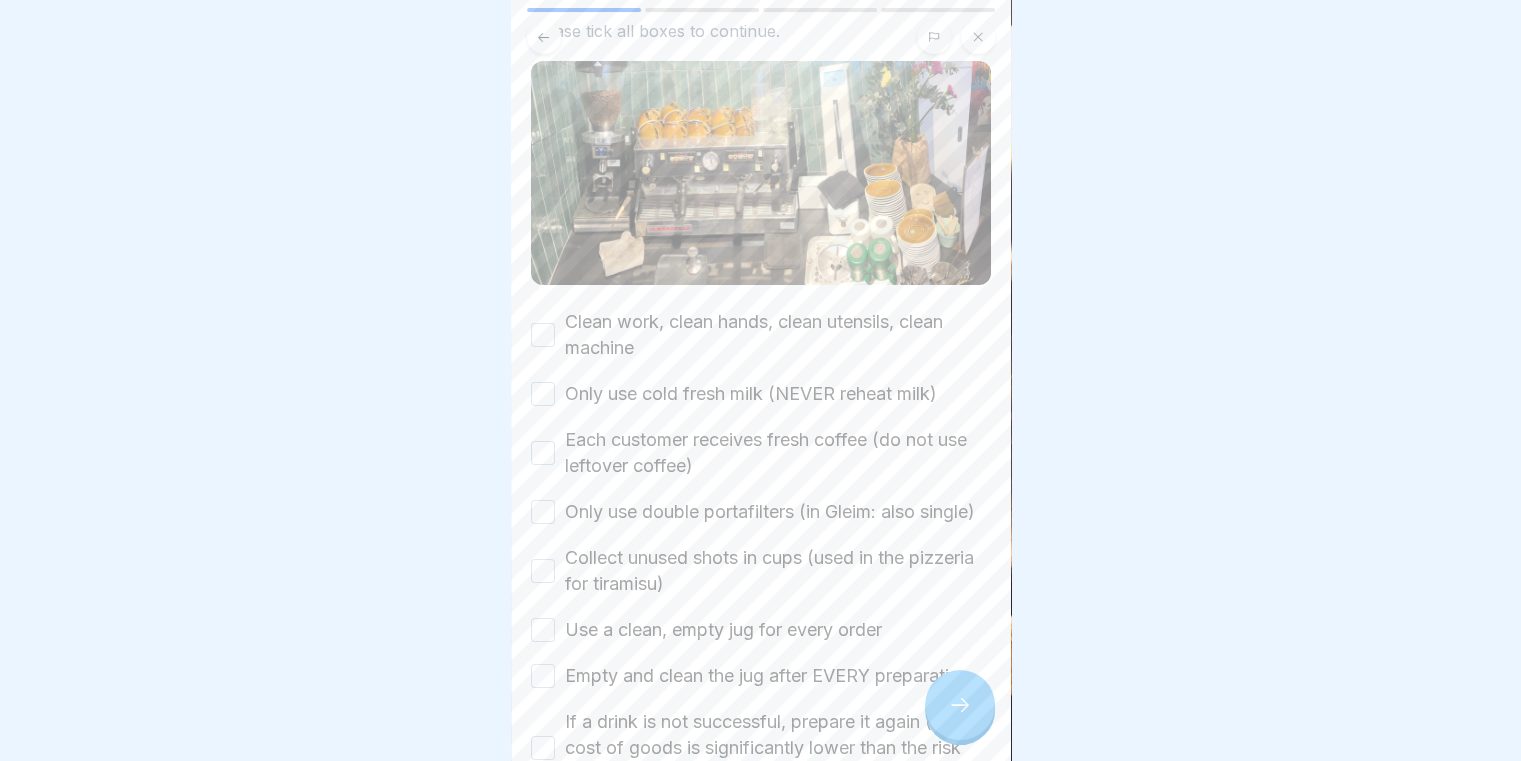 scroll, scrollTop: 200, scrollLeft: 0, axis: vertical 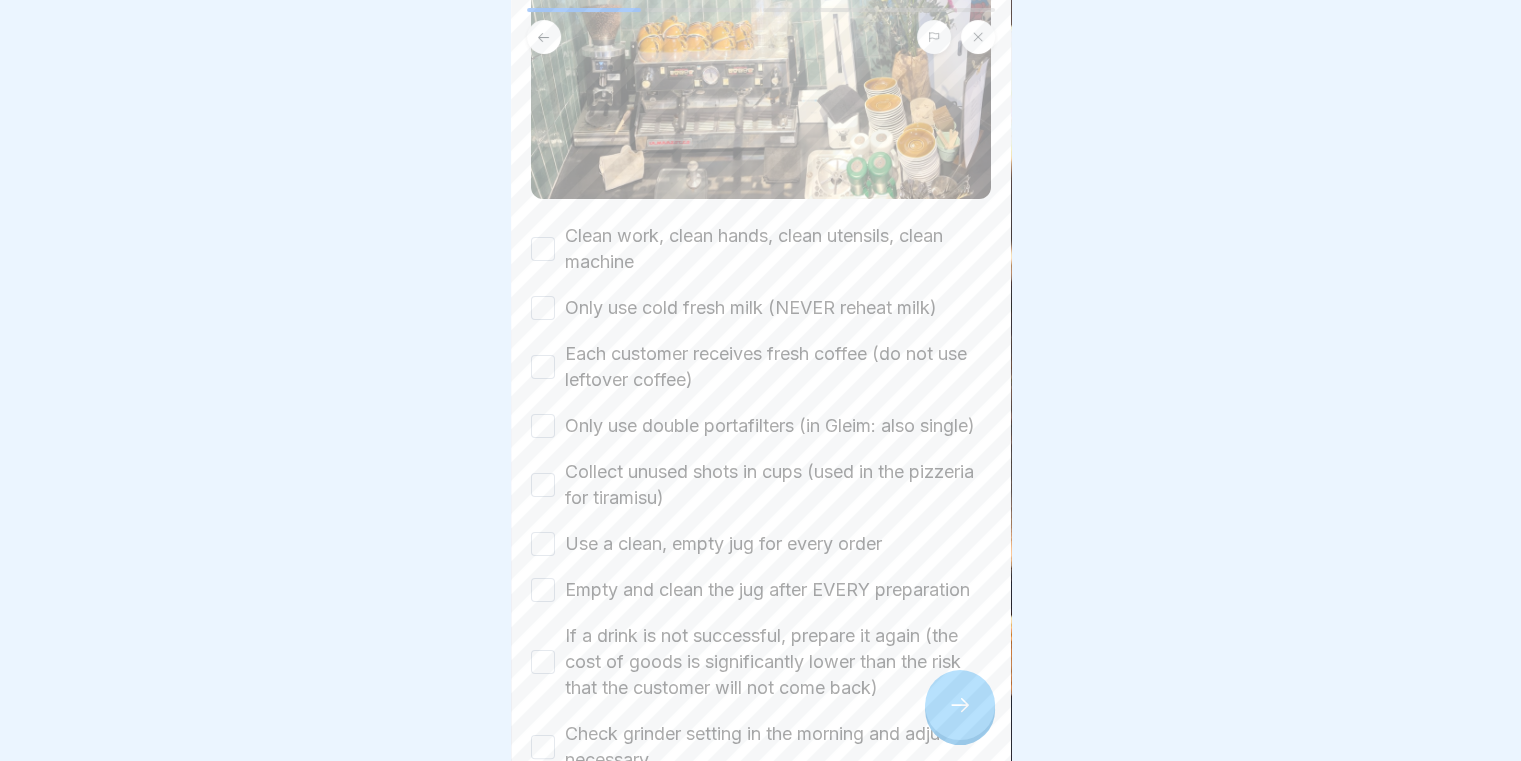 click on "Clean work, clean hands, clean utensils, clean machine" at bounding box center [543, 249] 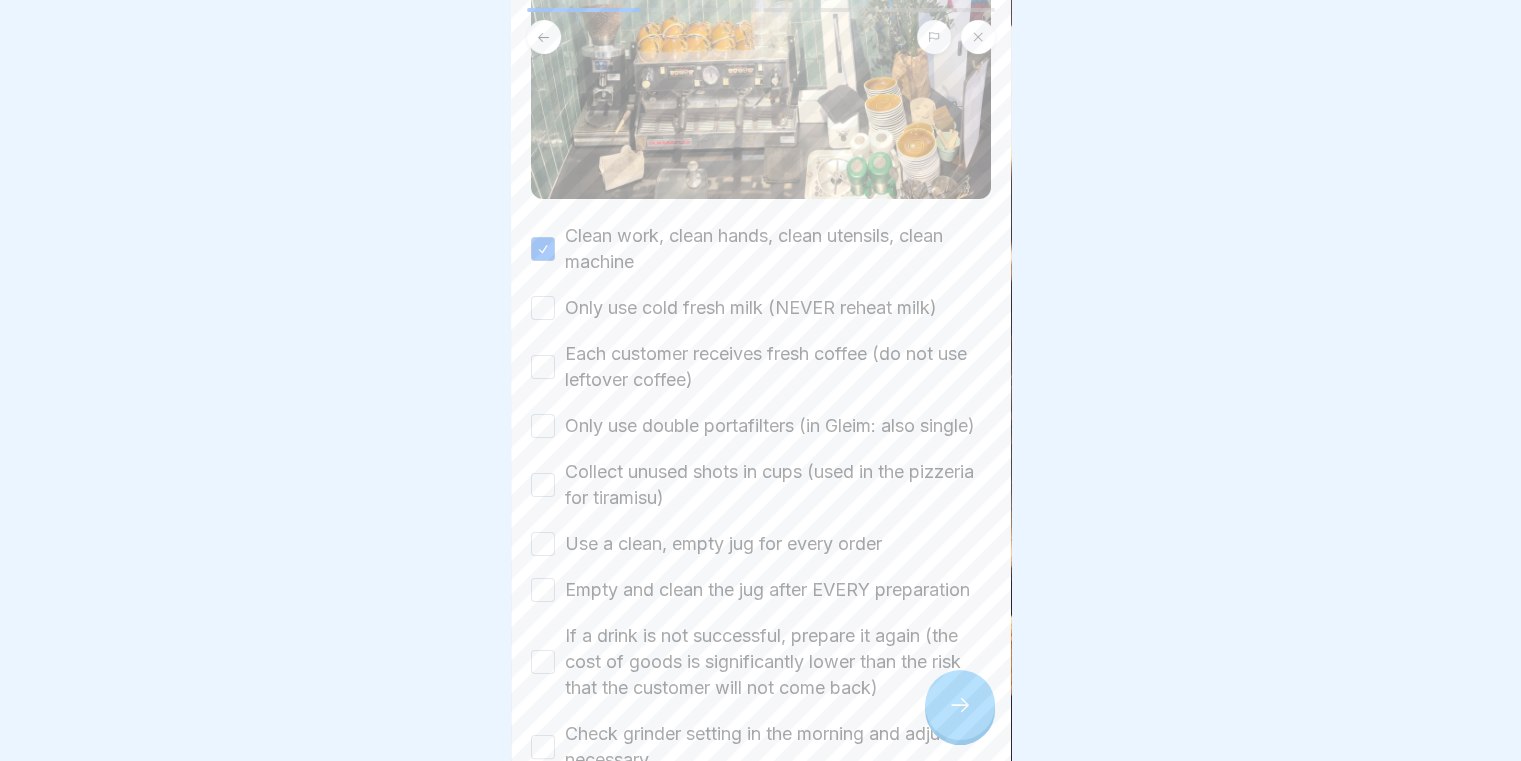 click on "Only use cold fresh milk (NEVER reheat milk)" at bounding box center [543, 308] 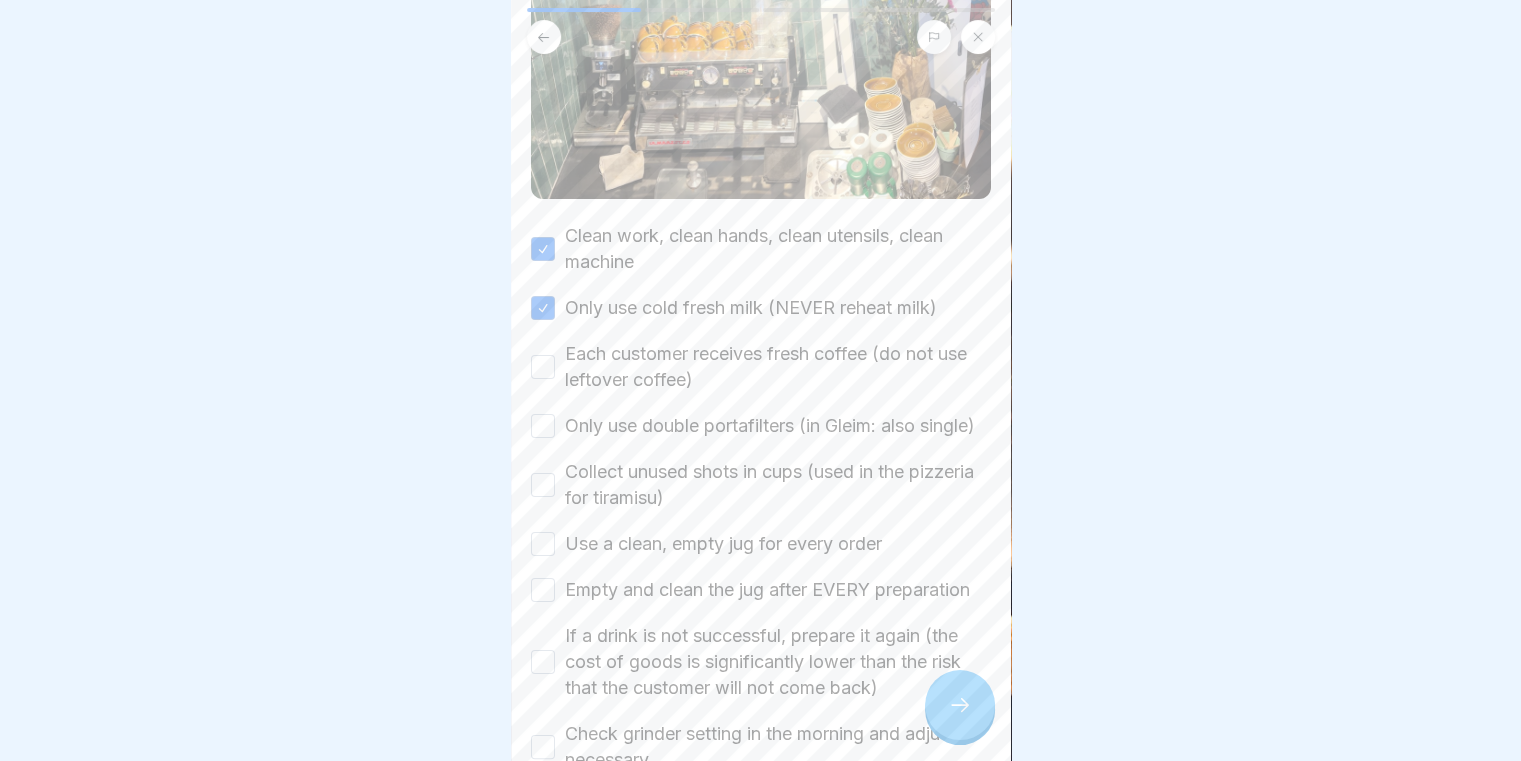 click on "Each customer receives fresh coffee (do not use leftover coffee)" at bounding box center [543, 367] 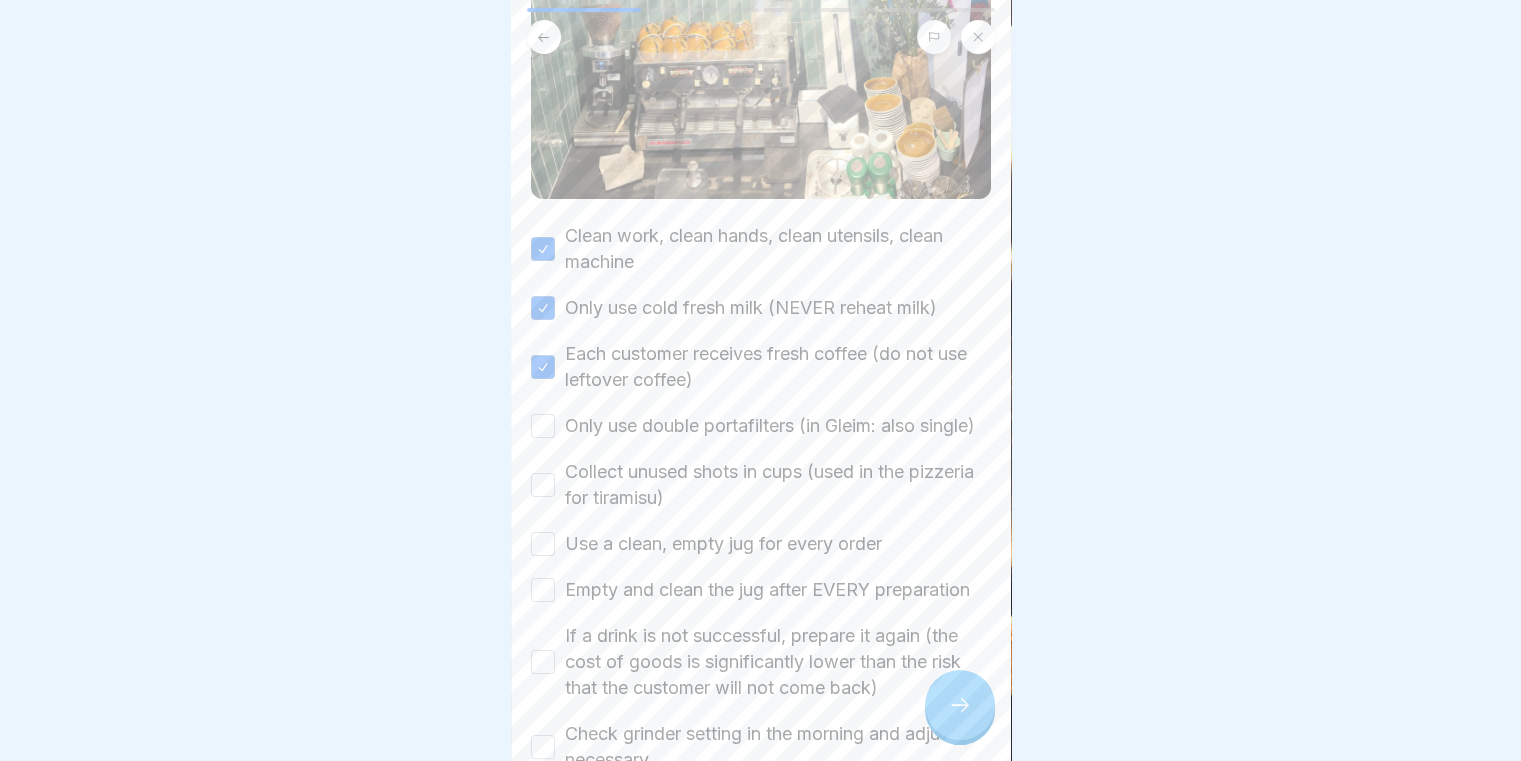 click on "Only use double portafilters (in Gleim: also single)" at bounding box center (543, 426) 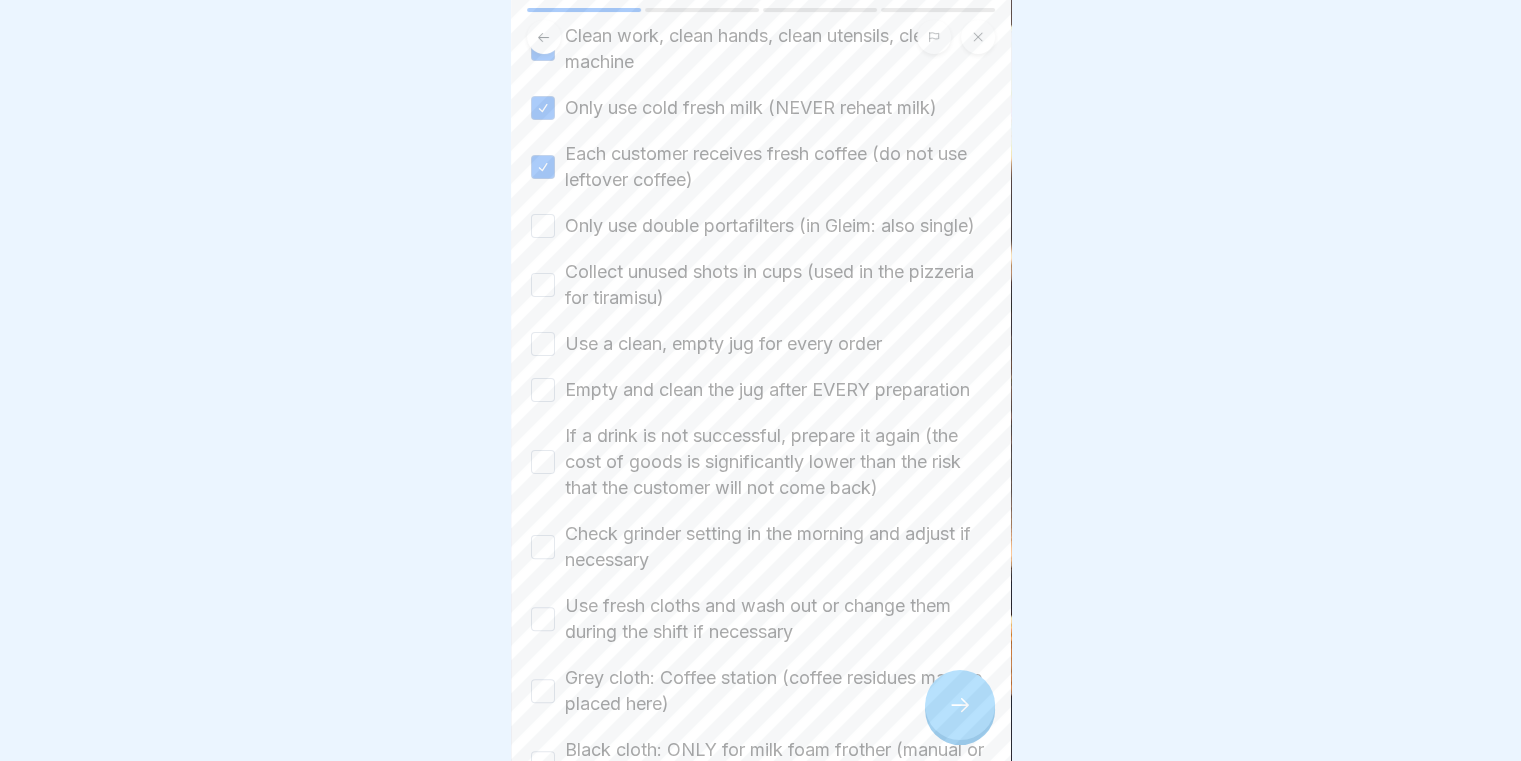 click on "Only use double portafilters (in Gleim: also single)" at bounding box center (543, 226) 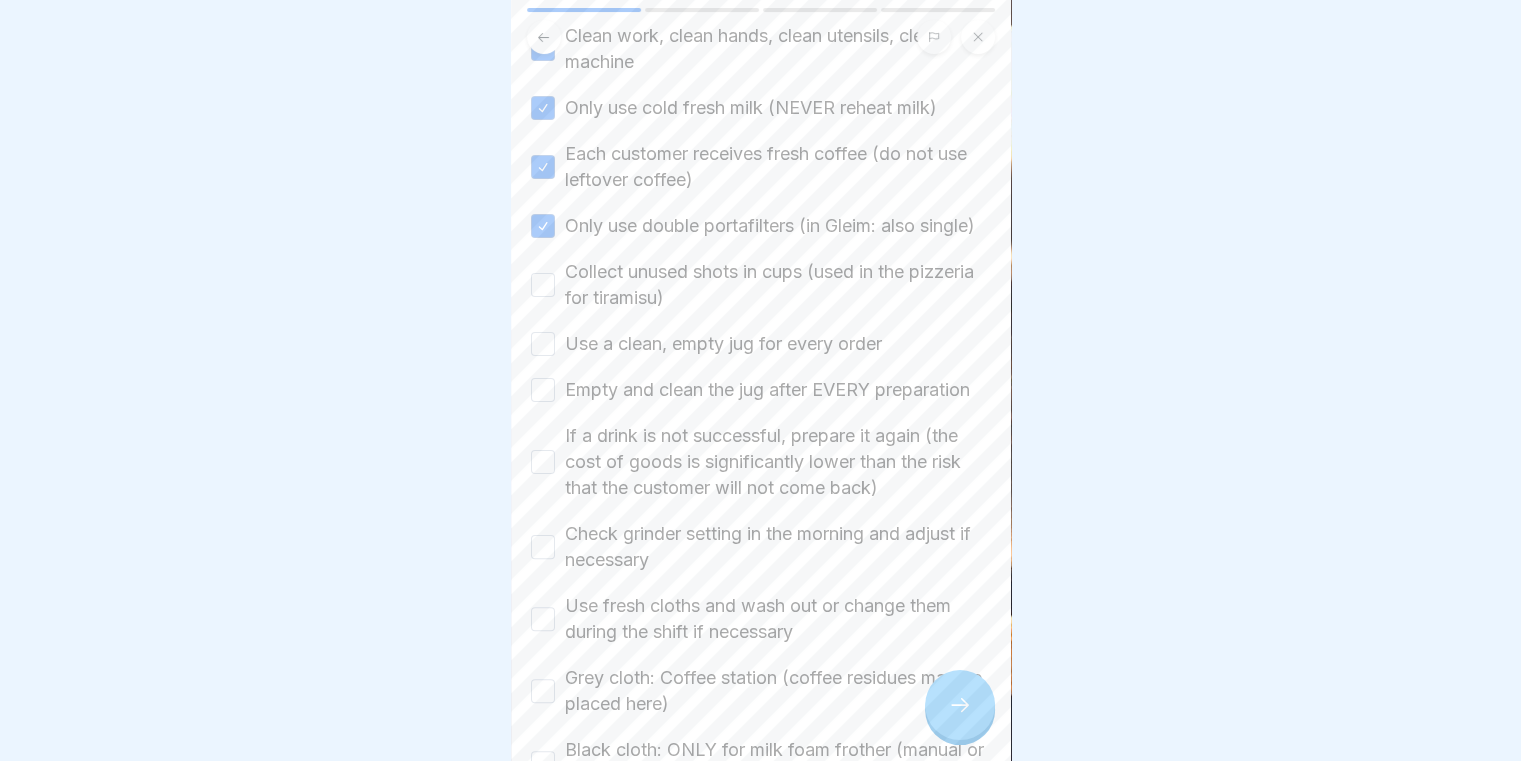 click on "Collect unused shots in cups (used in the pizzeria for tiramisu)" at bounding box center [543, 285] 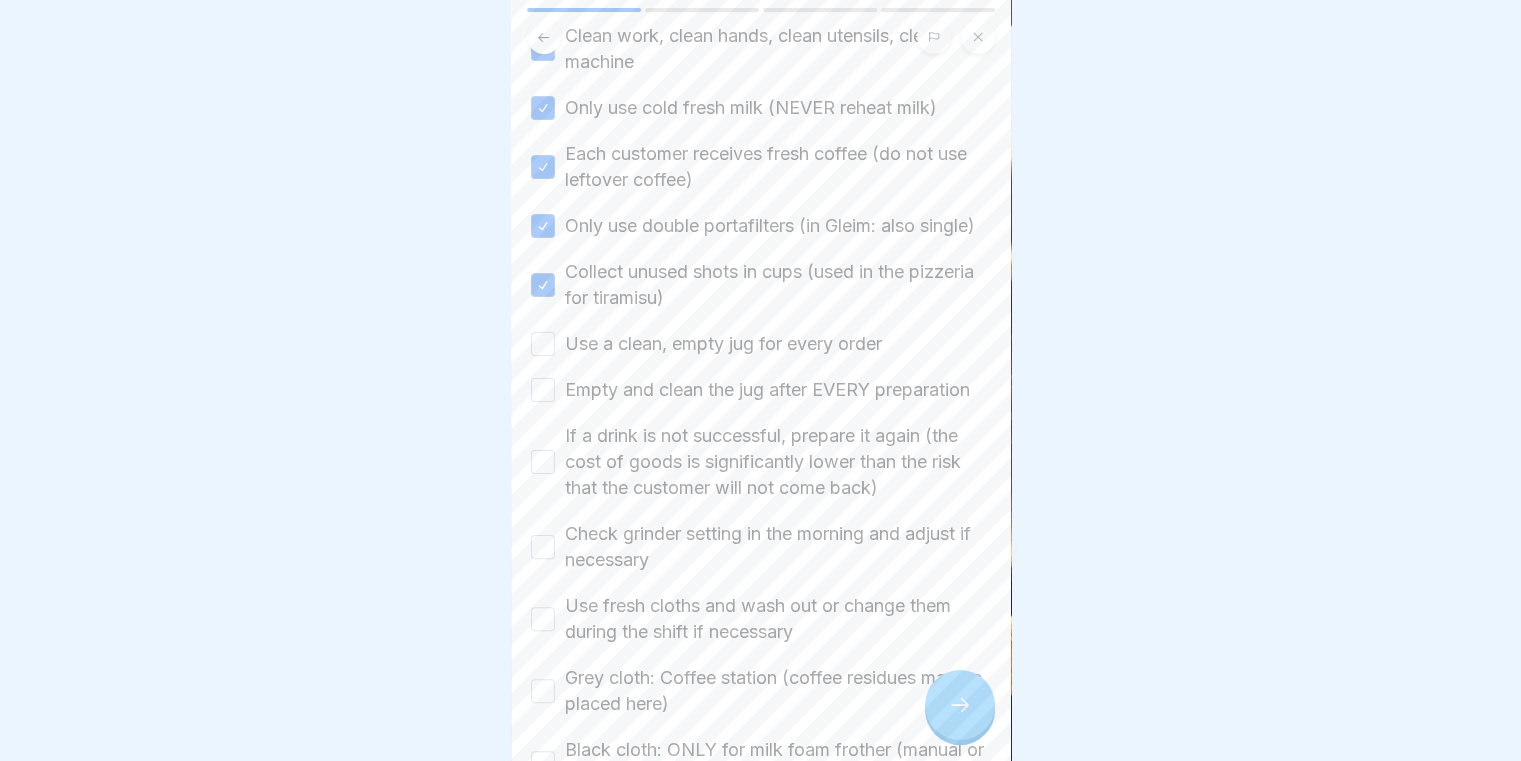click on "Use a clean, empty jug for every order" at bounding box center [543, 344] 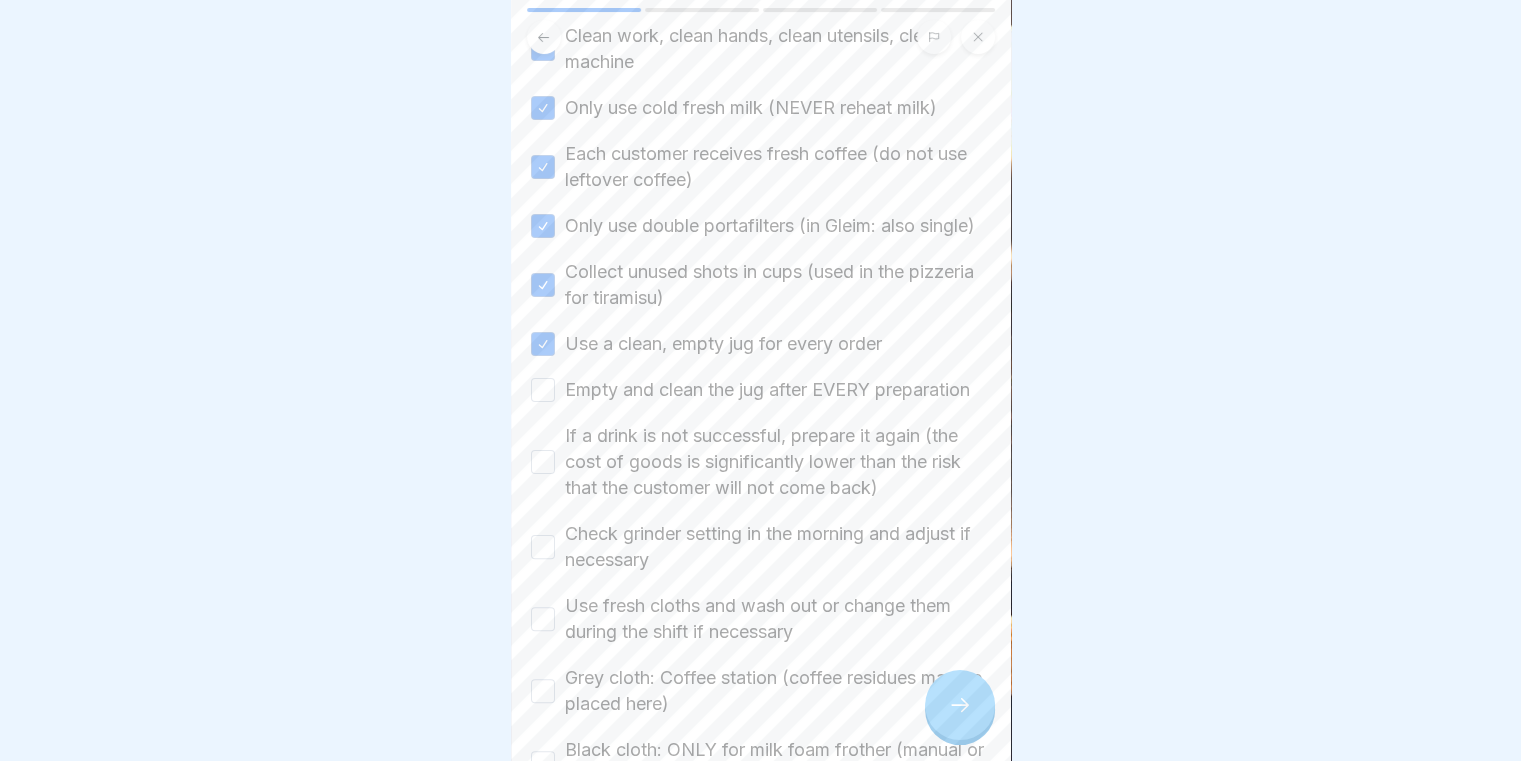 click on "Empty and clean the jug after EVERY preparation" at bounding box center (543, 390) 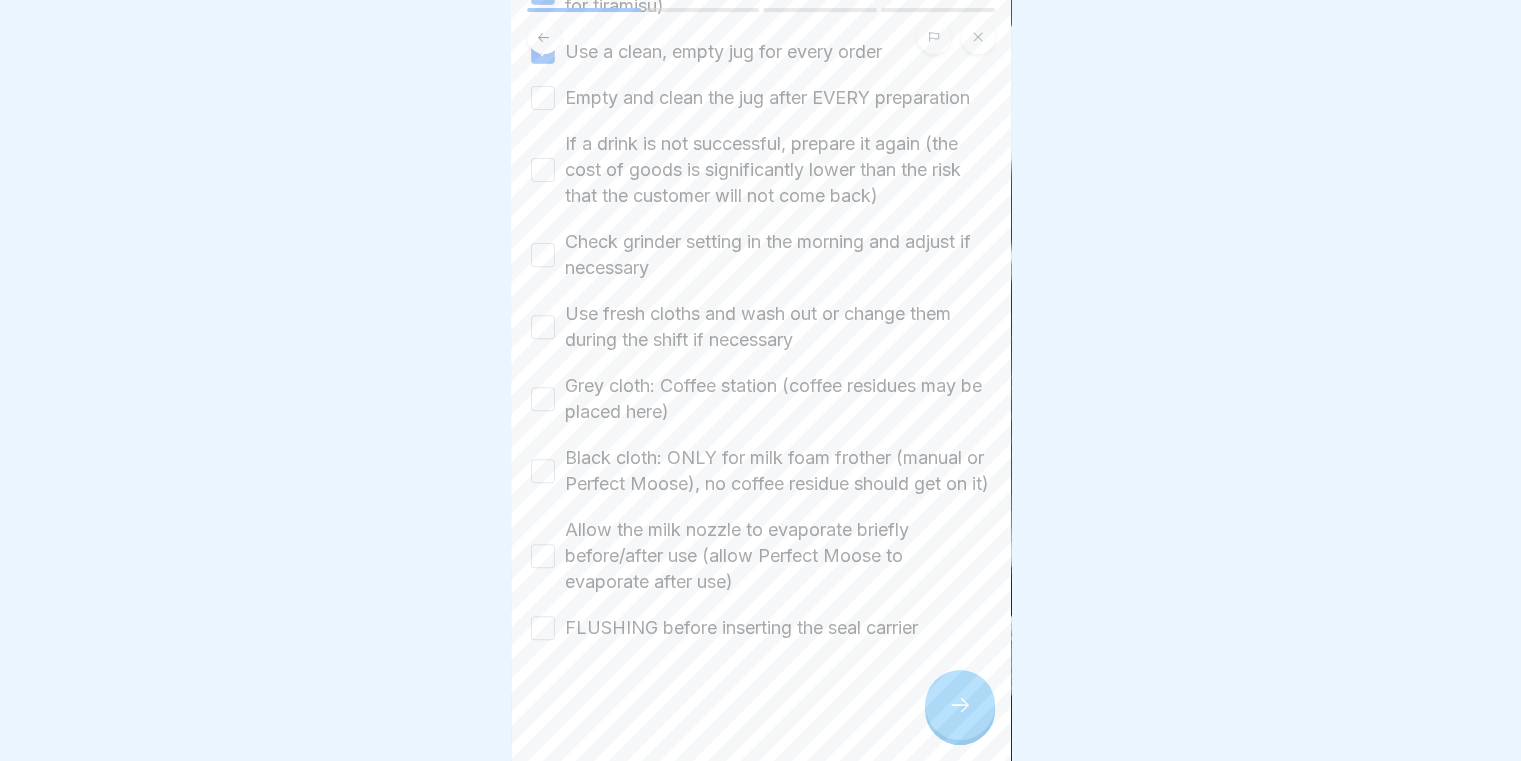 scroll, scrollTop: 700, scrollLeft: 0, axis: vertical 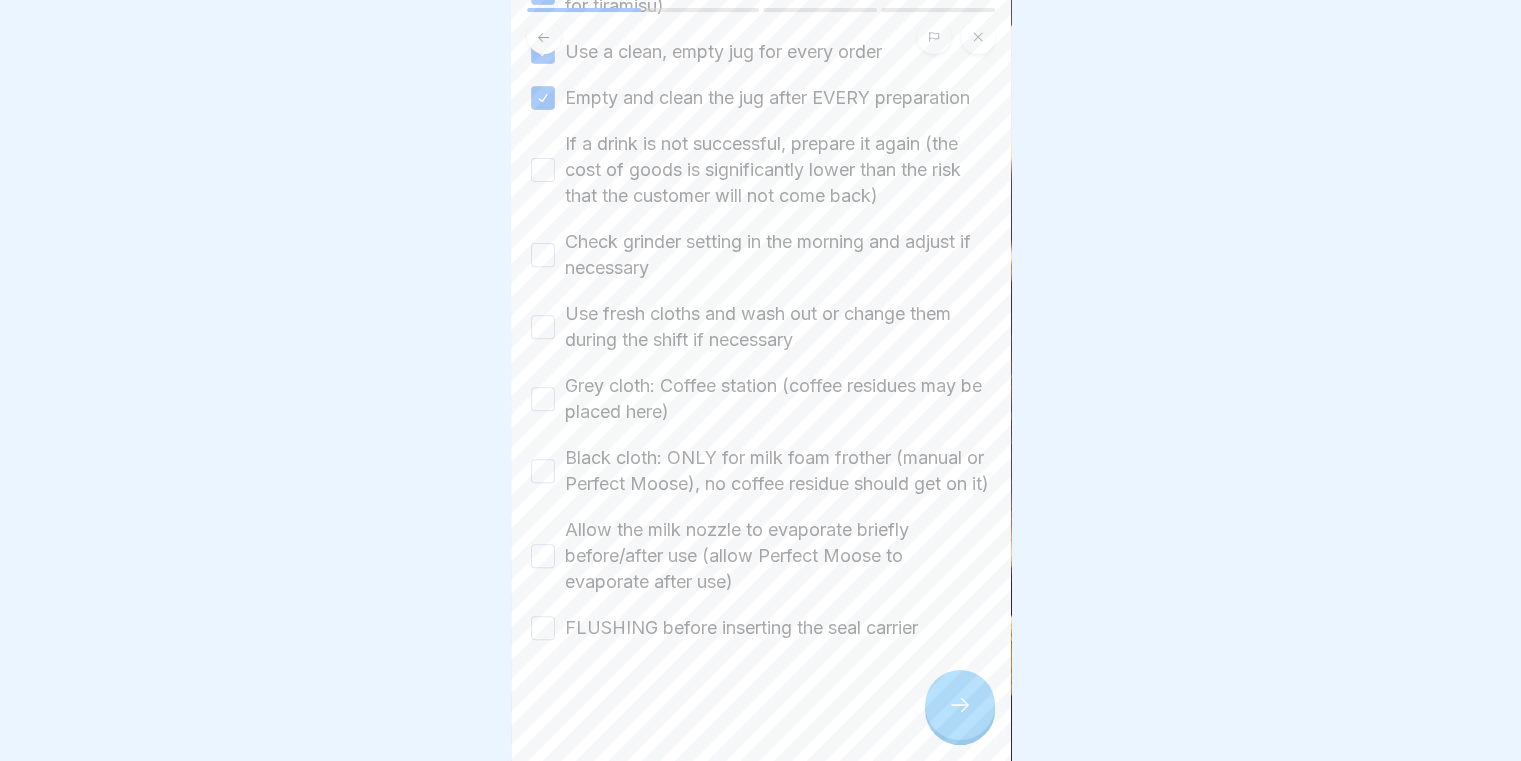 click on "If a drink is not successful, prepare it again (the cost of goods is significantly lower than the risk that the customer will not come back)" at bounding box center [543, 170] 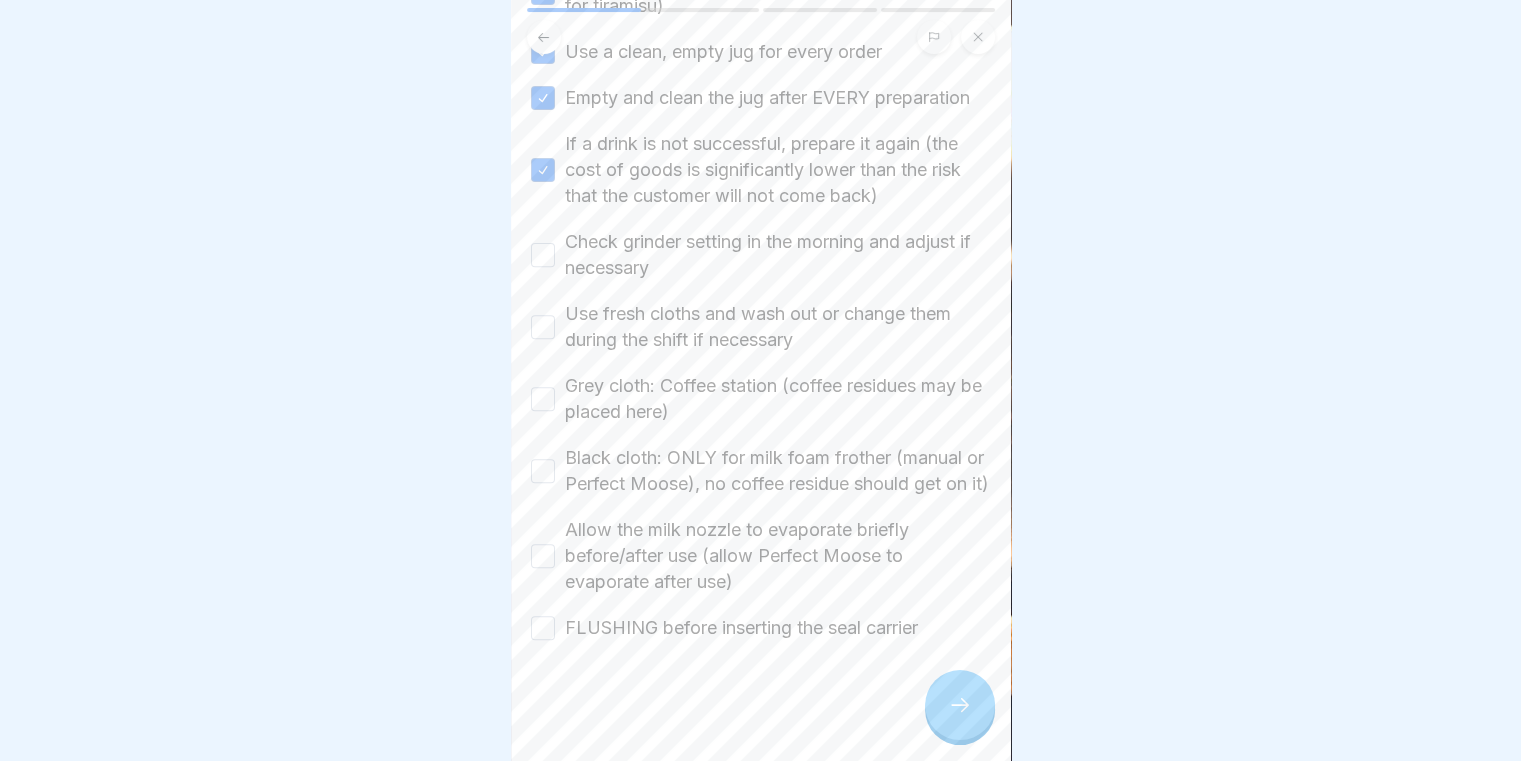 click on "Check grinder setting in the morning and adjust if necessary" at bounding box center [543, 255] 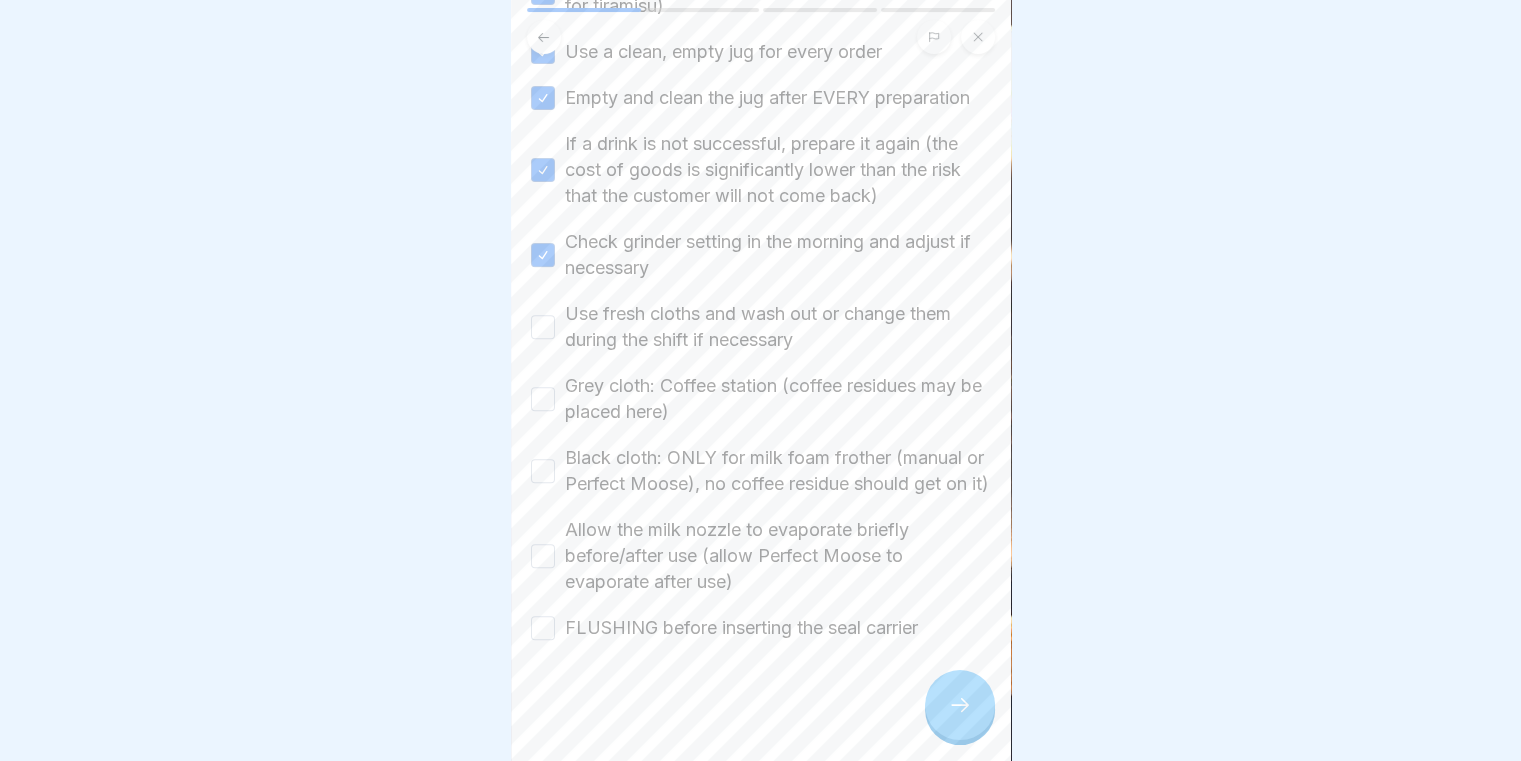 click on "Use fresh cloths and wash out or change them during the shift if necessary" at bounding box center [543, 327] 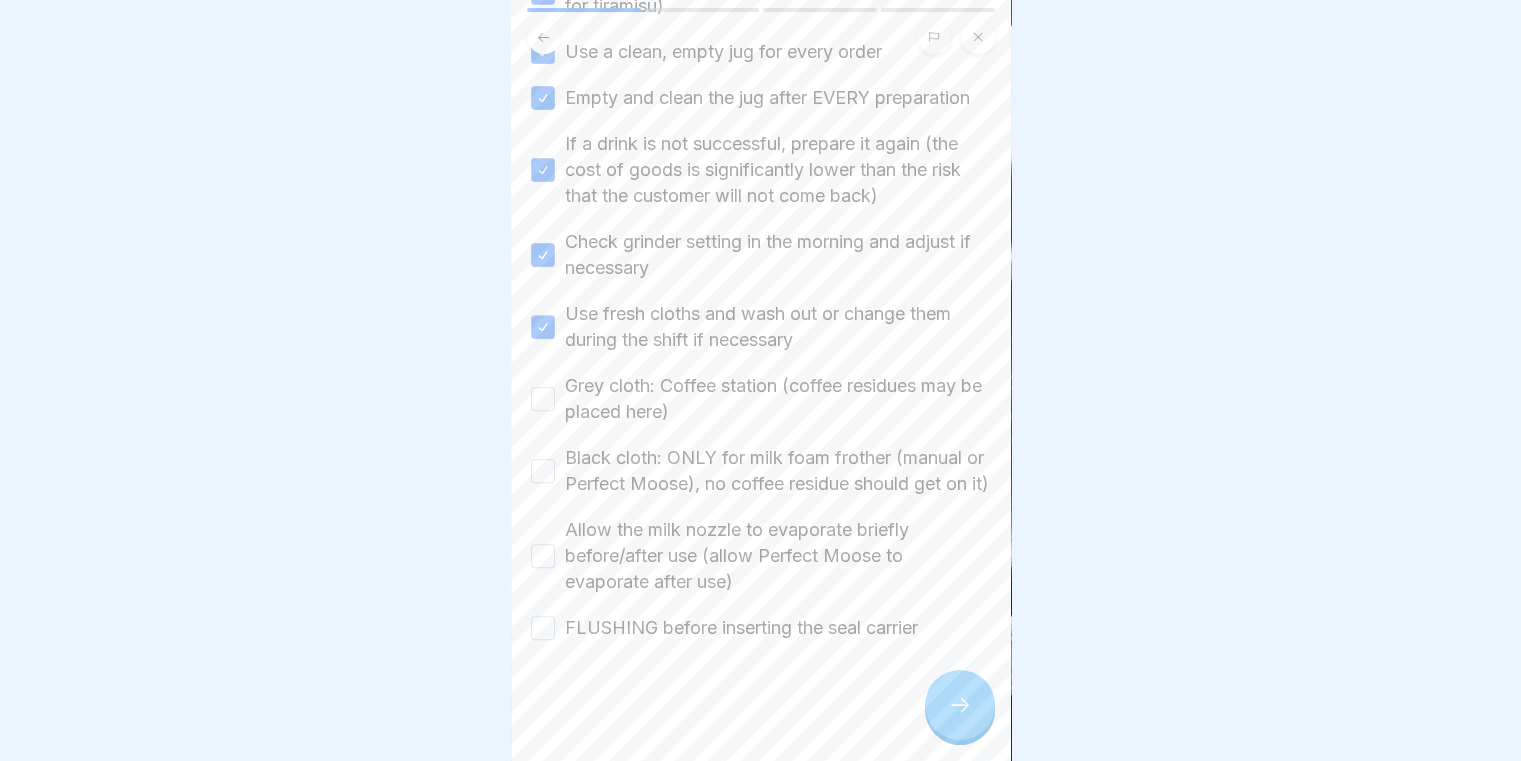 click on "Grey cloth: Coffee station (coffee residues may be placed here)" at bounding box center [543, 399] 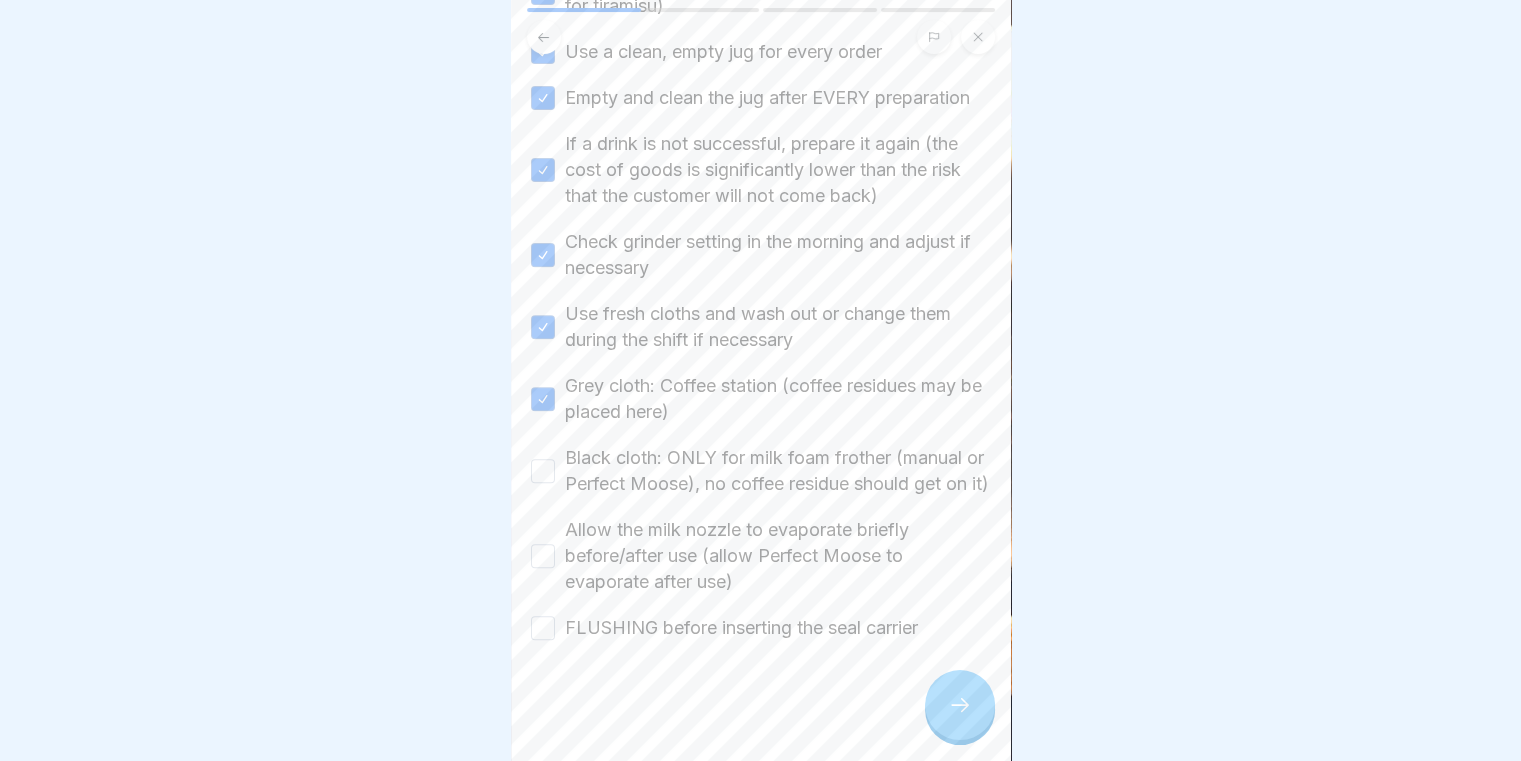 click on "Black cloth: ONLY for milk foam frother (manual or Perfect Moose), no coffee residue should get on it)" at bounding box center [543, 471] 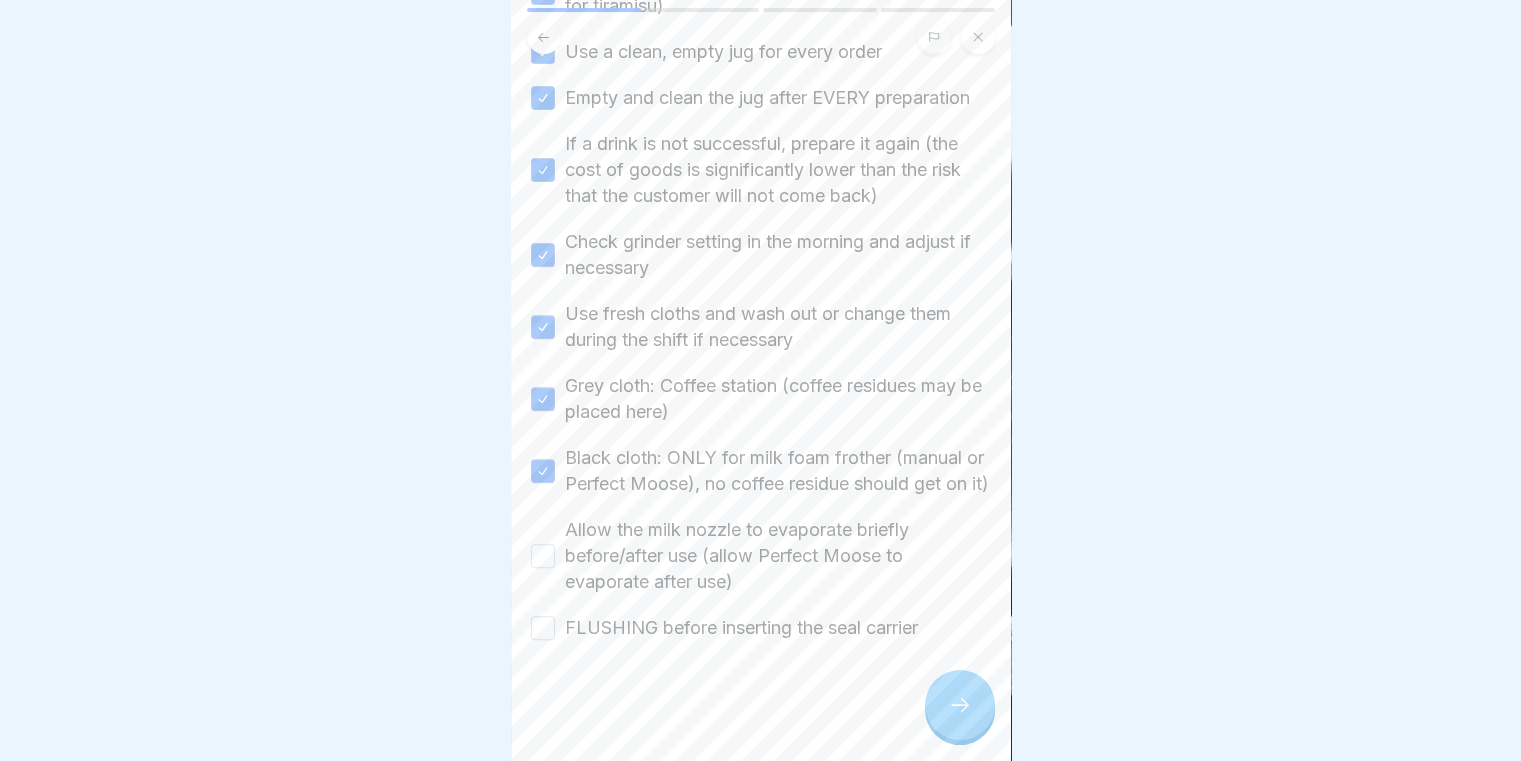 click on "Allow the milk nozzle to evaporate briefly before/after use (allow Perfect Moose to evaporate after use)" at bounding box center [543, 556] 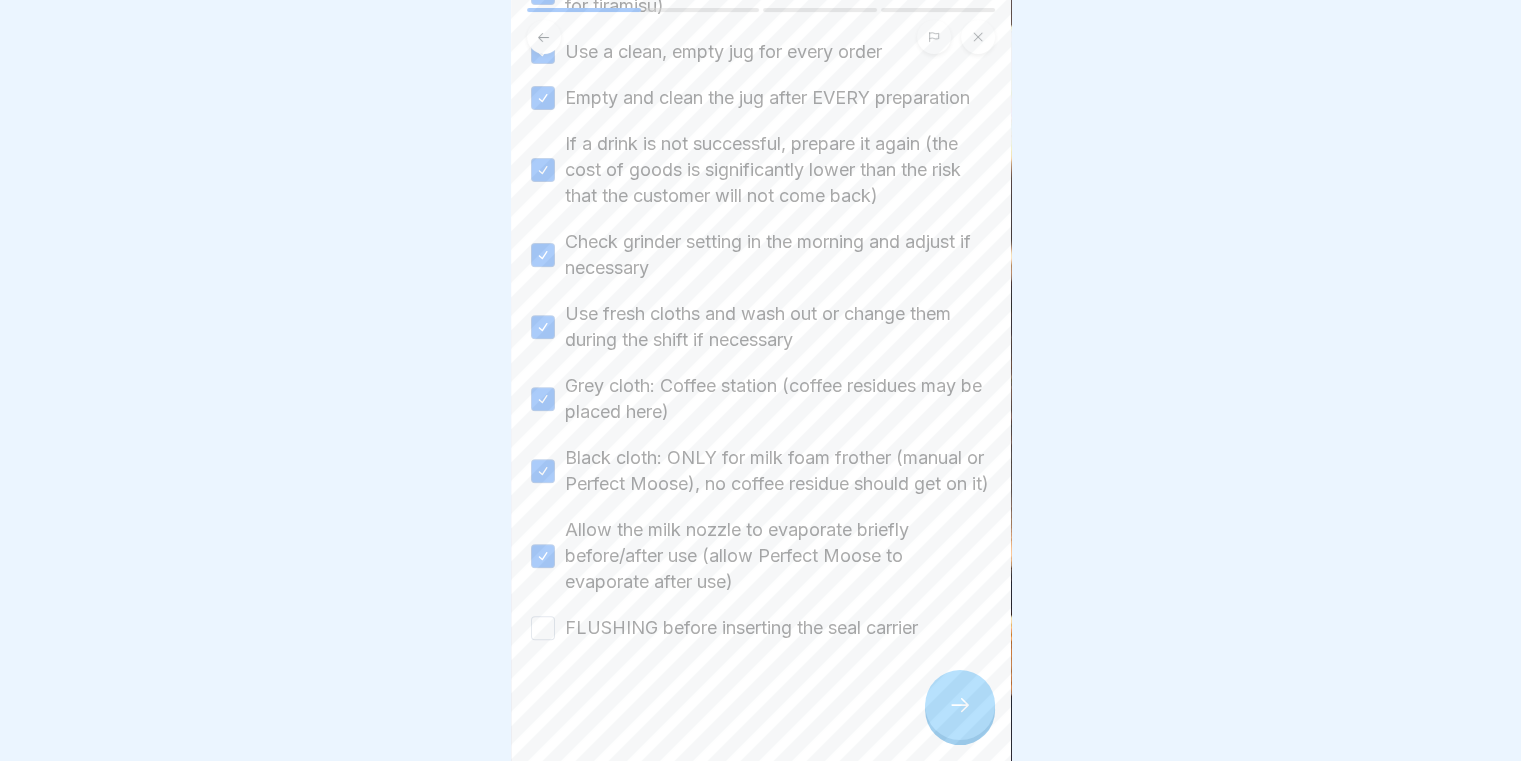 click on "FLUSHING before inserting the seal carrier" at bounding box center [543, 628] 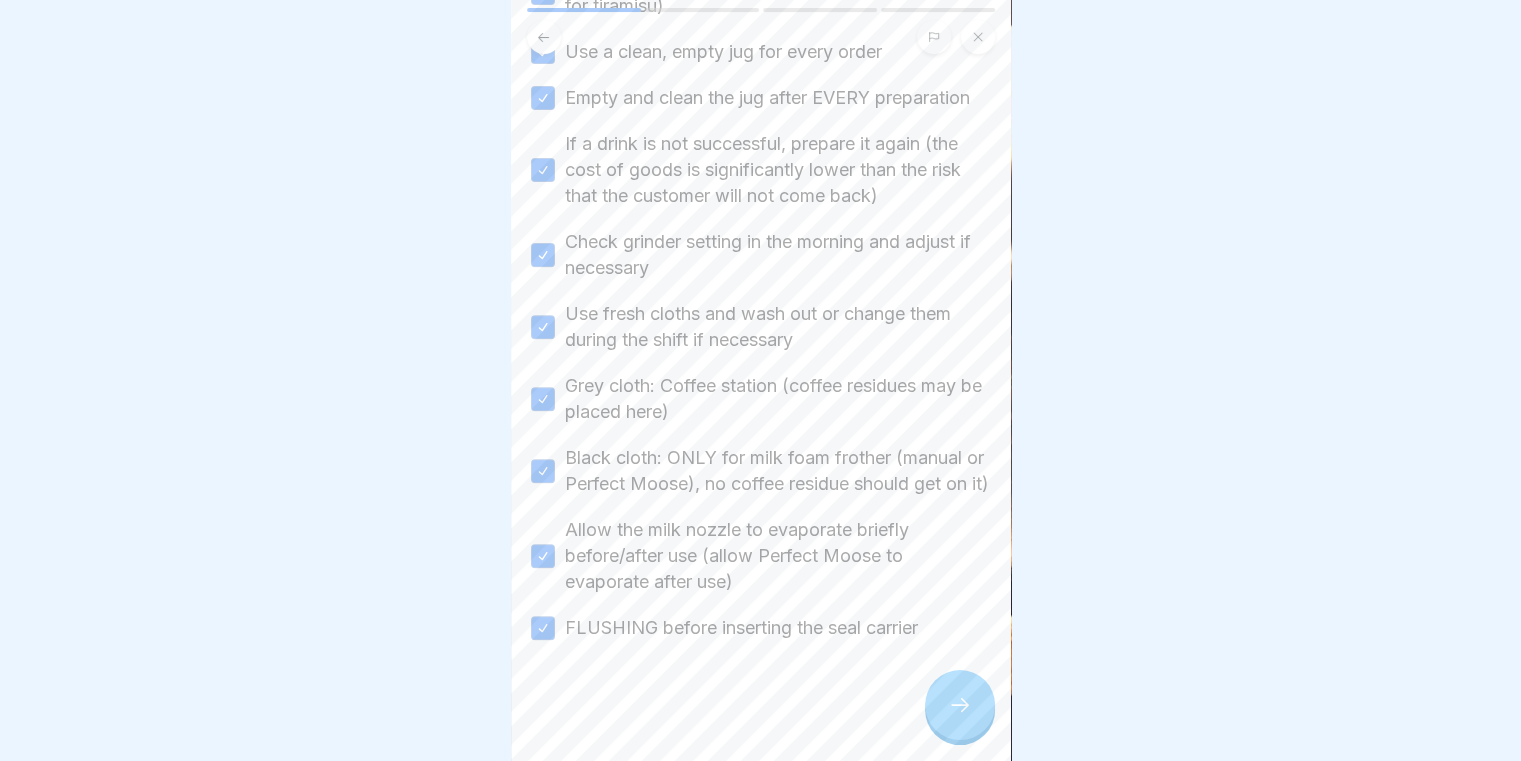 click at bounding box center (960, 705) 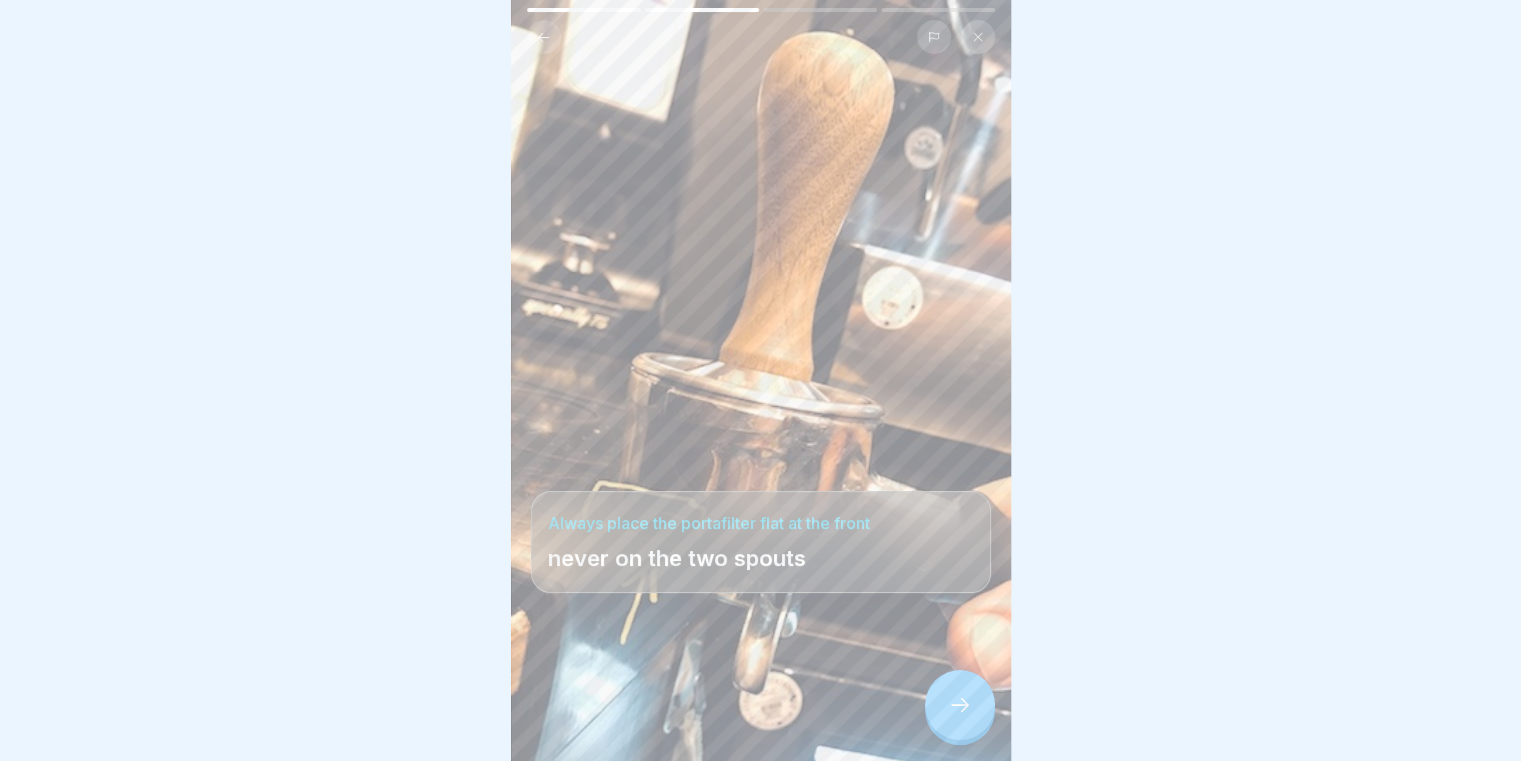 scroll, scrollTop: 15, scrollLeft: 0, axis: vertical 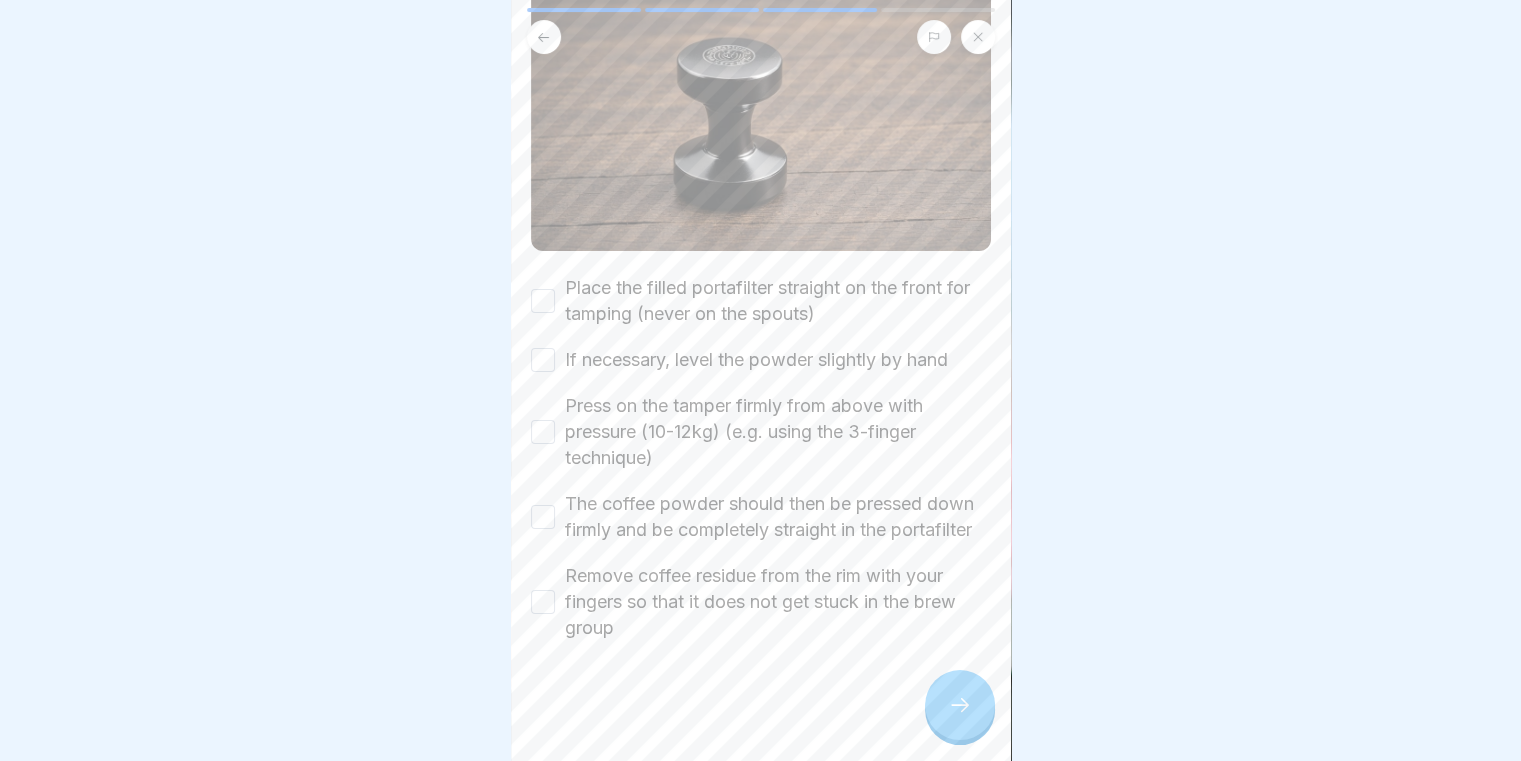 click on "Place the filled portafilter straight on the front for tamping (never on the spouts)" at bounding box center (543, 301) 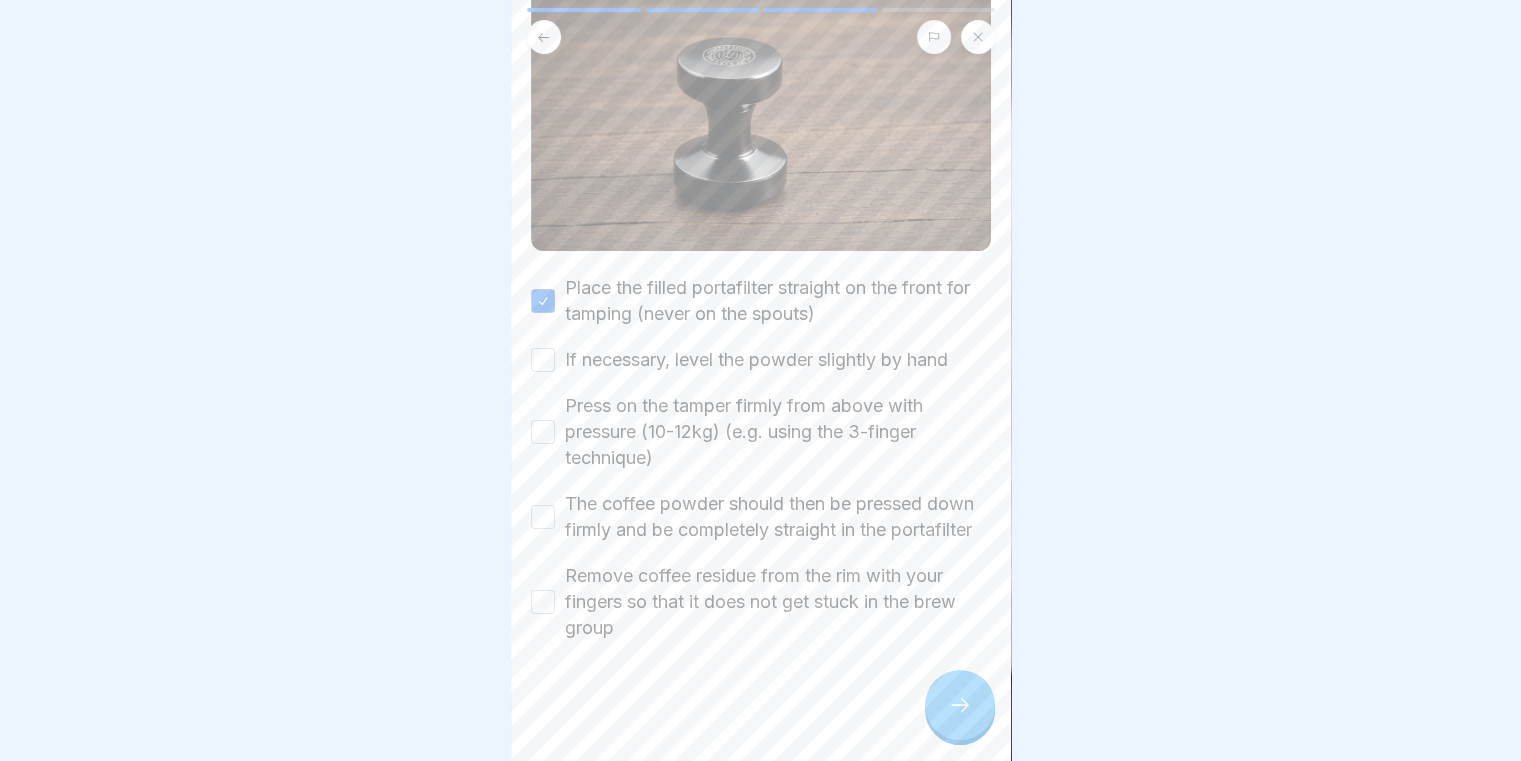 drag, startPoint x: 541, startPoint y: 320, endPoint x: 541, endPoint y: 341, distance: 21 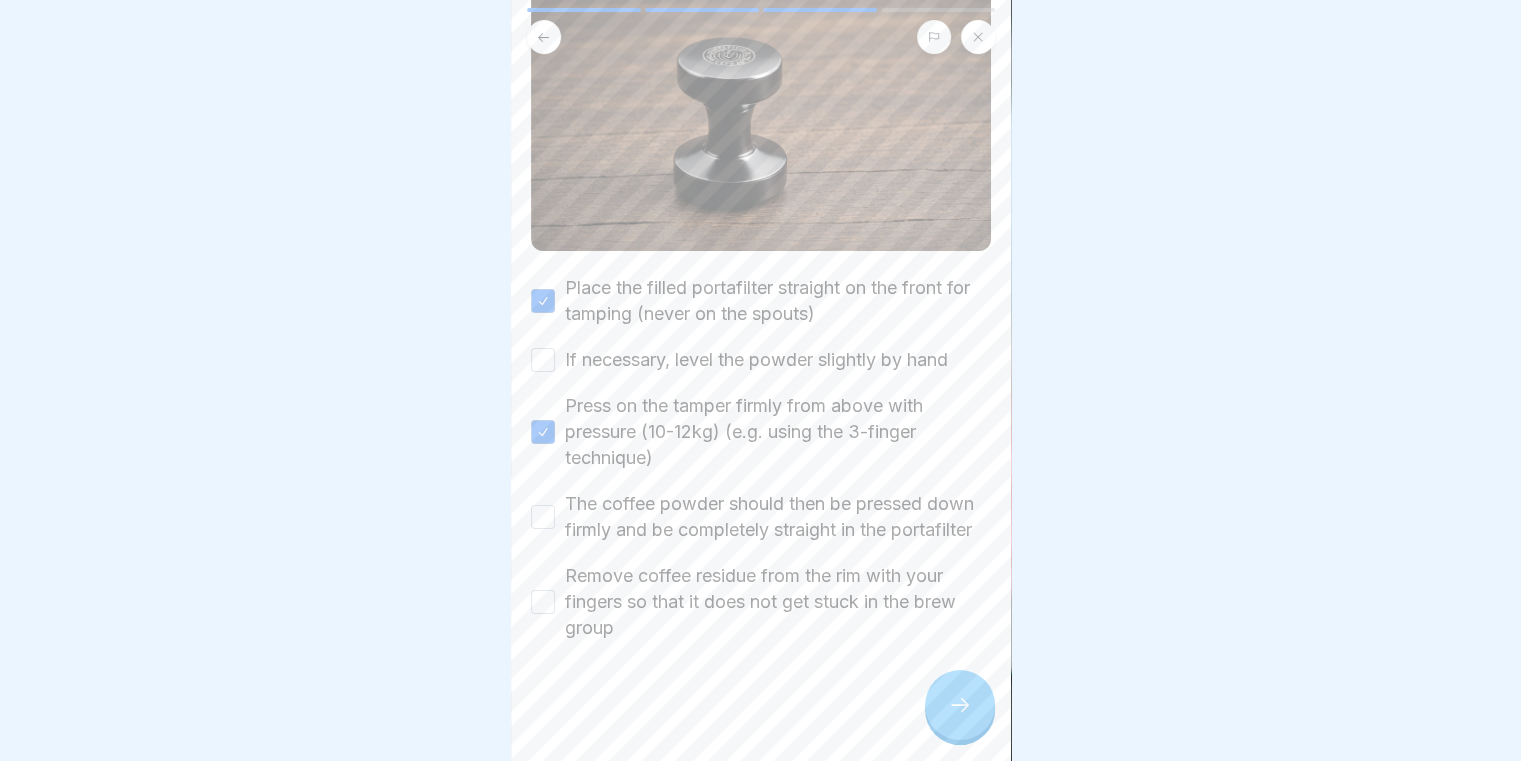 click on "If necessary, level the powder slightly by hand" at bounding box center (543, 360) 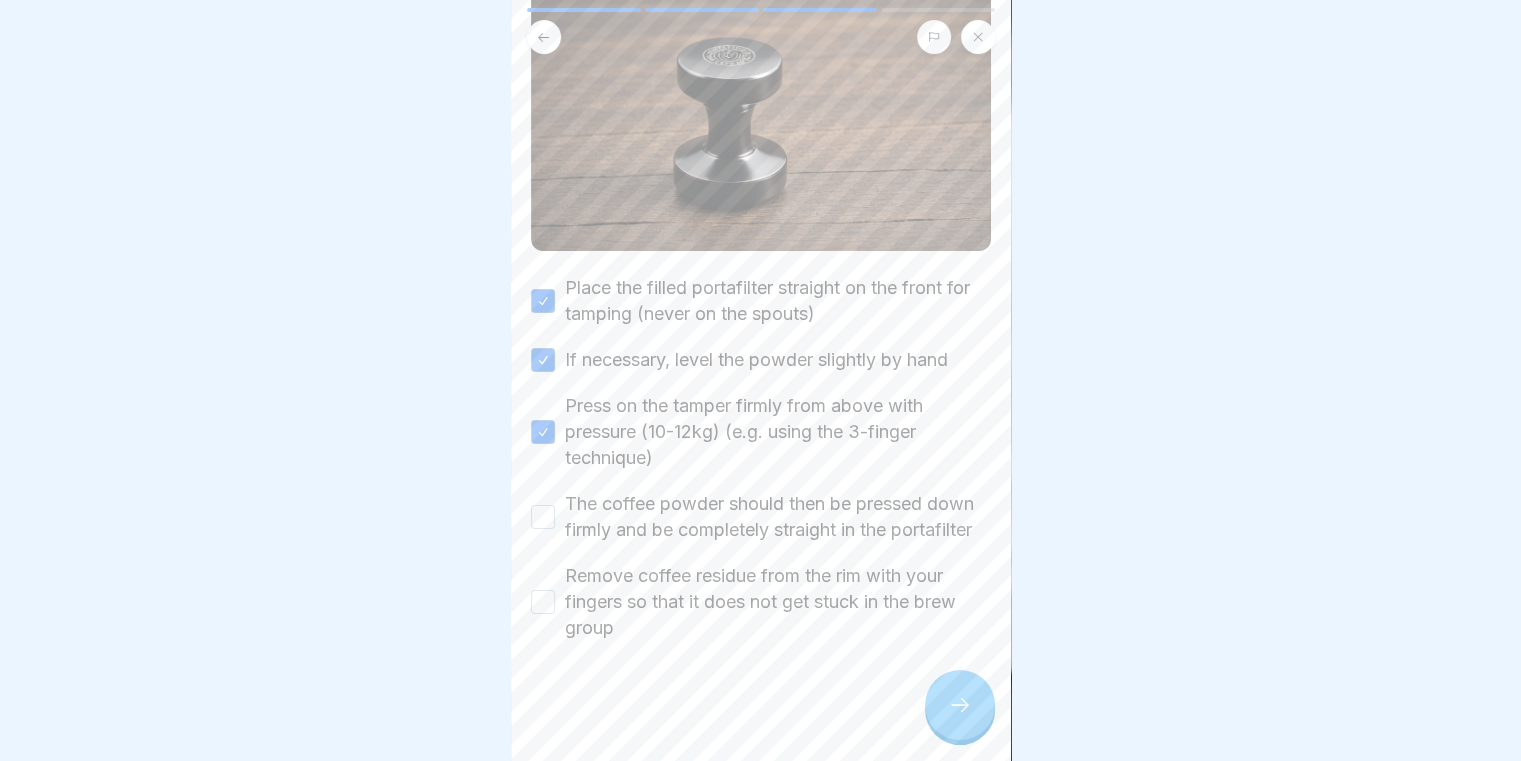 click on "The coffee powder should then be pressed down firmly and be completely straight in the portafilter" at bounding box center (543, 517) 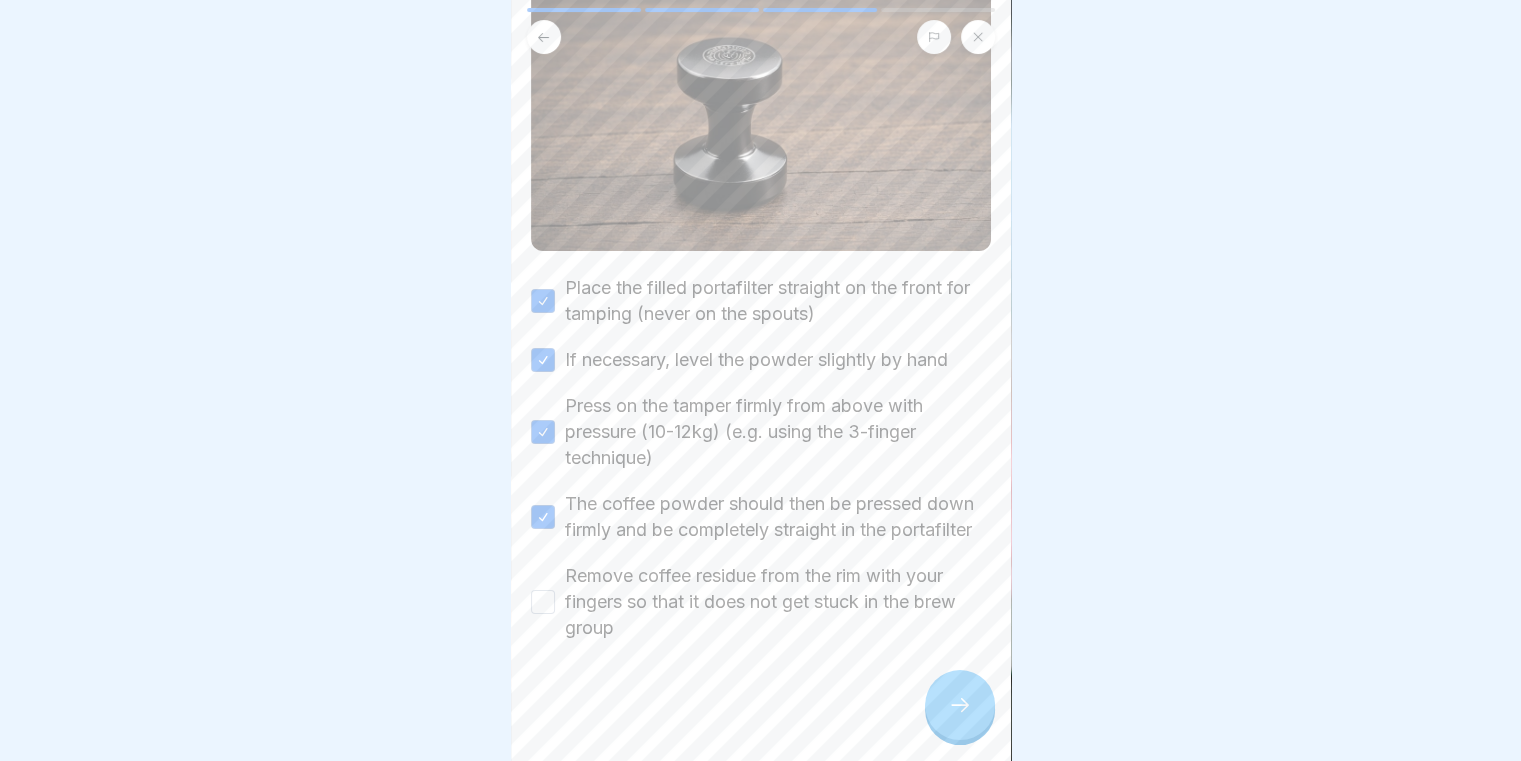 drag, startPoint x: 550, startPoint y: 577, endPoint x: 550, endPoint y: 588, distance: 11 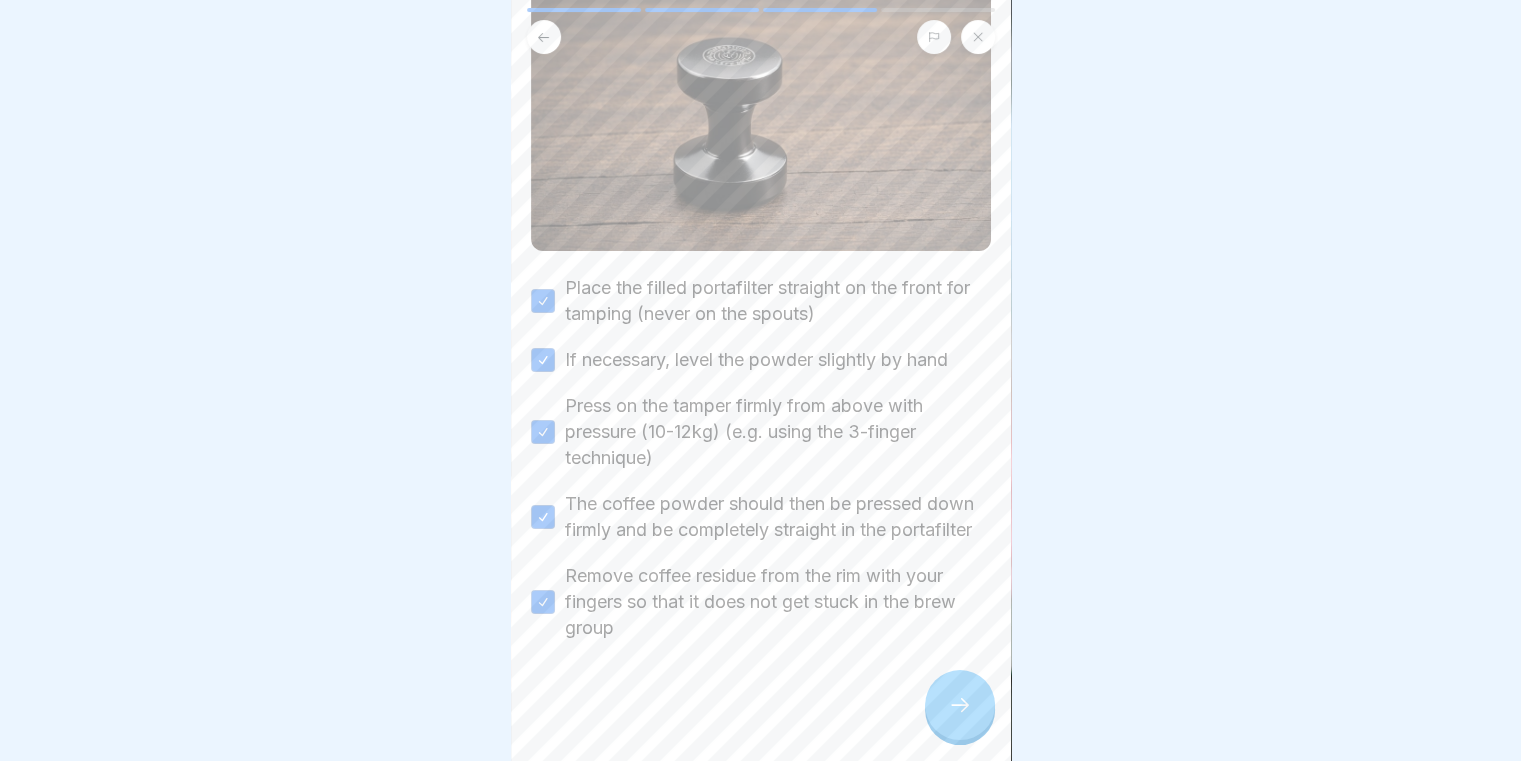 click at bounding box center (960, 705) 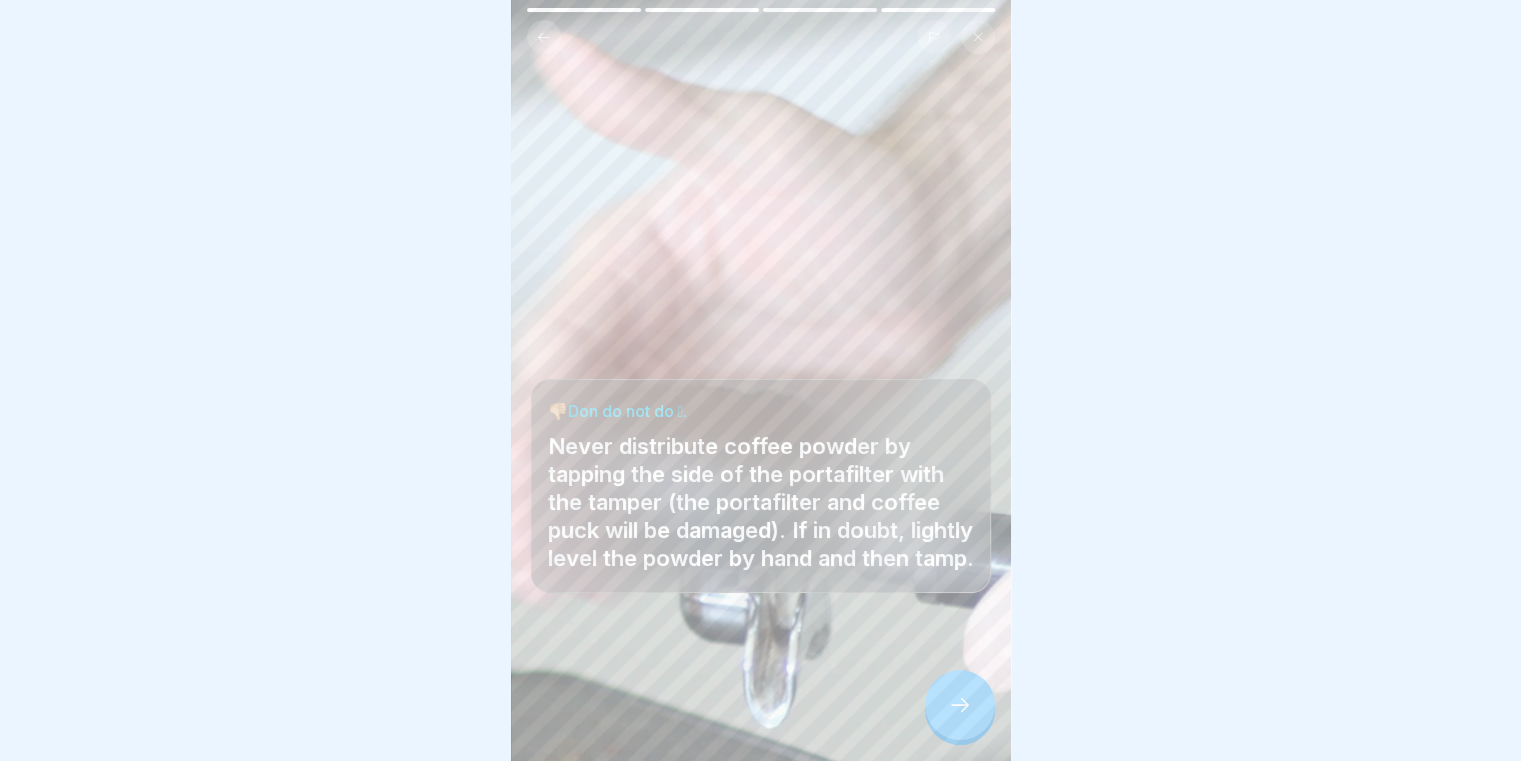 click at bounding box center [960, 705] 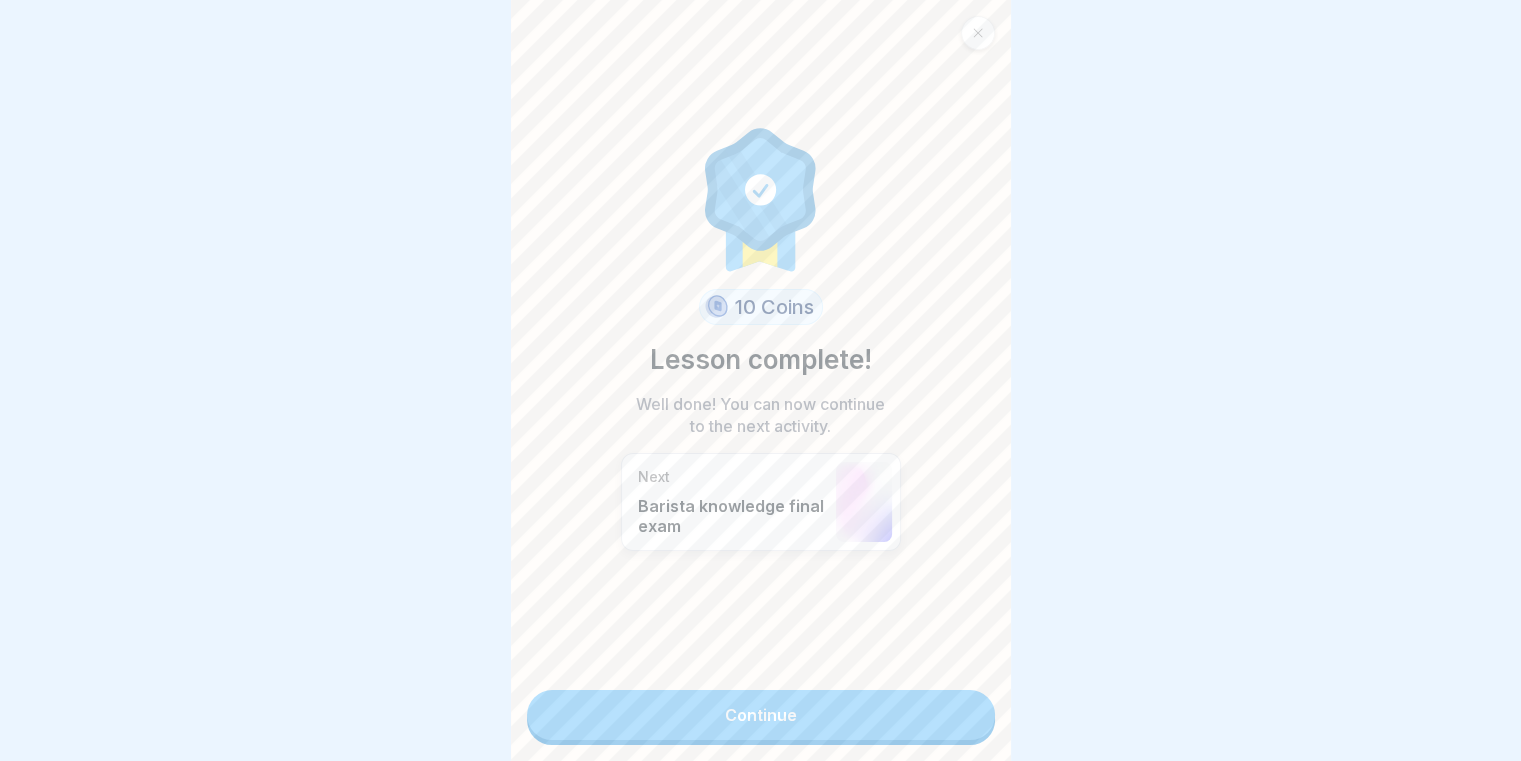 click on "Continue" at bounding box center [761, 715] 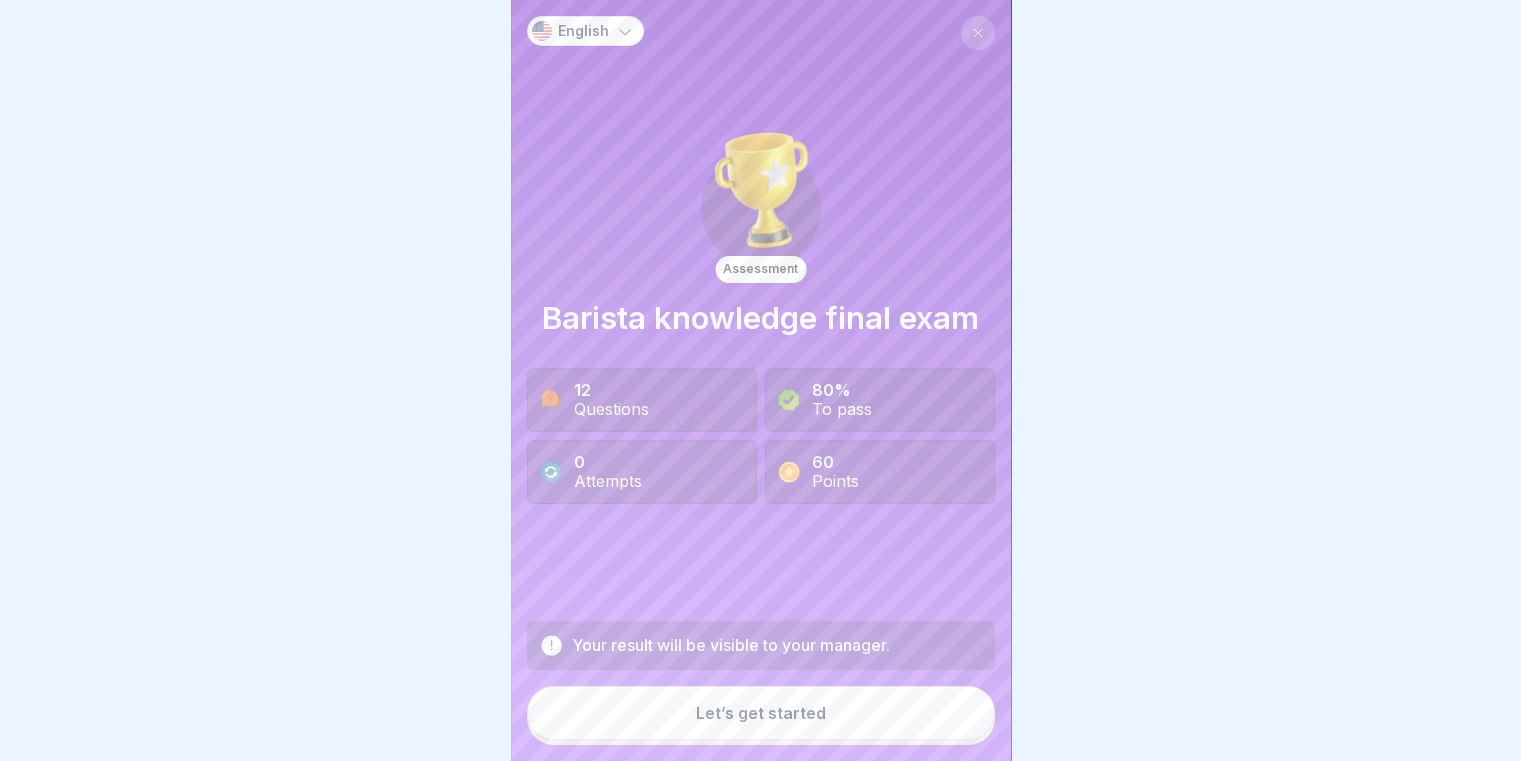 click on "Let’s get started" at bounding box center [761, 713] 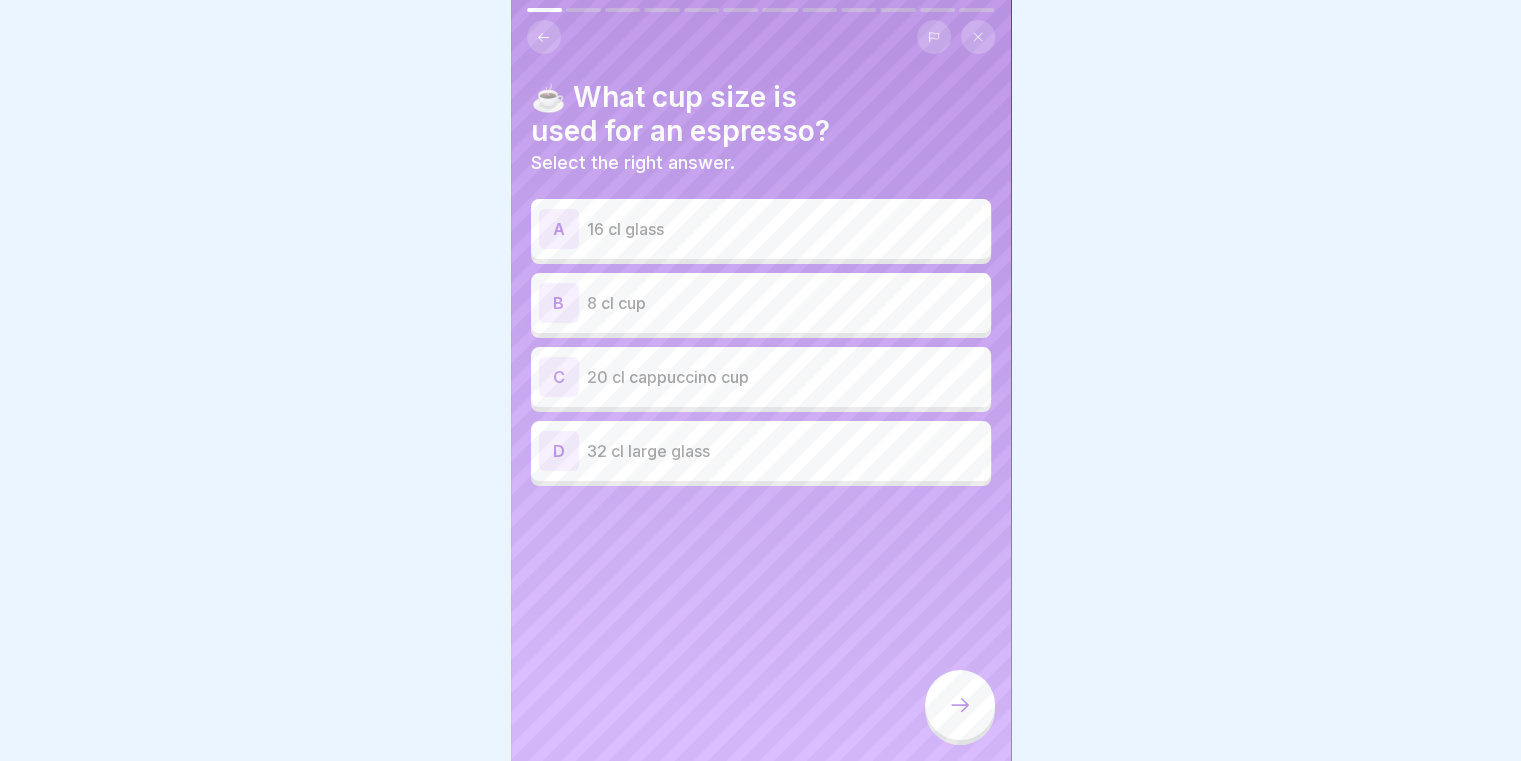 click on "B 8 cl cup" at bounding box center (761, 303) 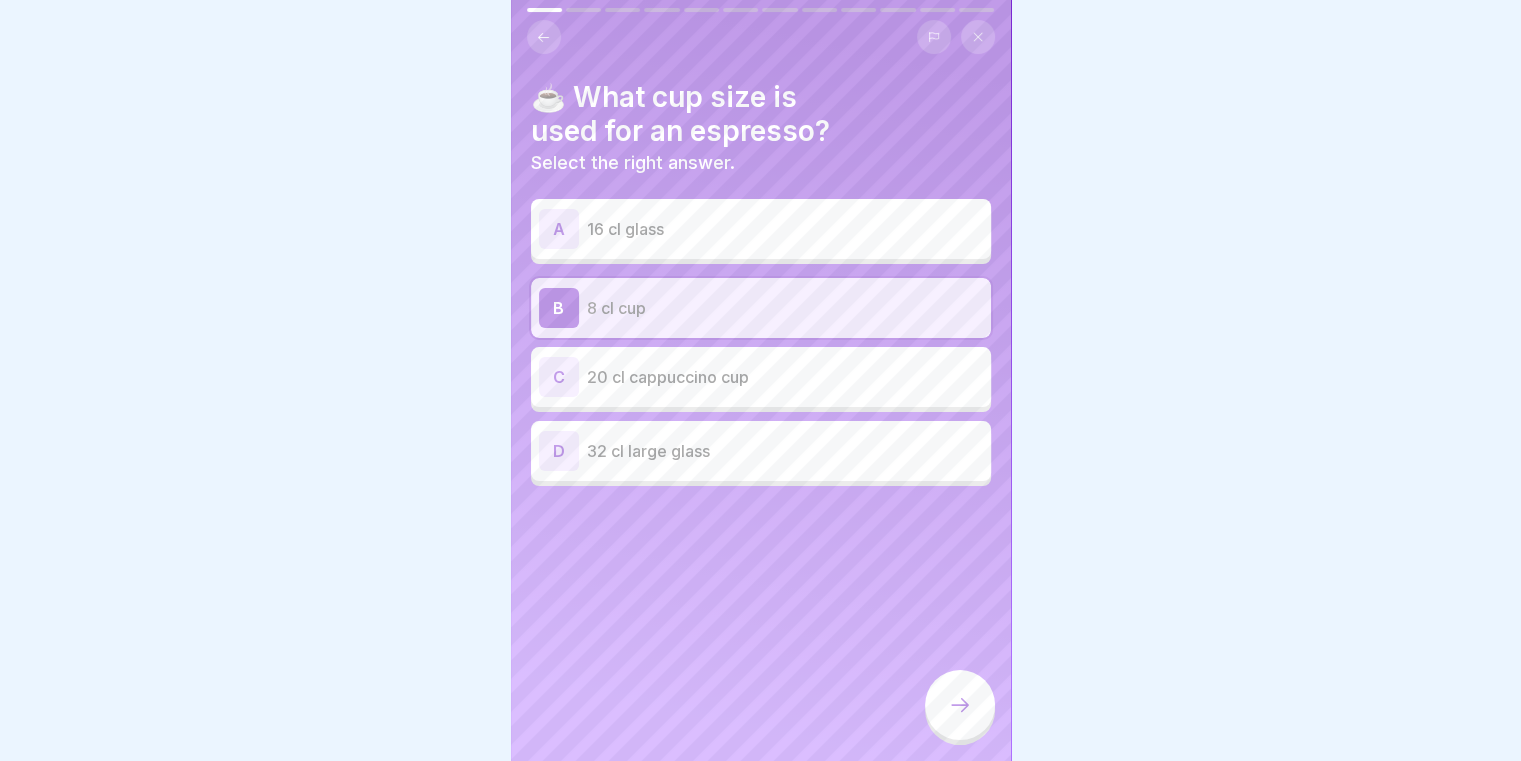 click 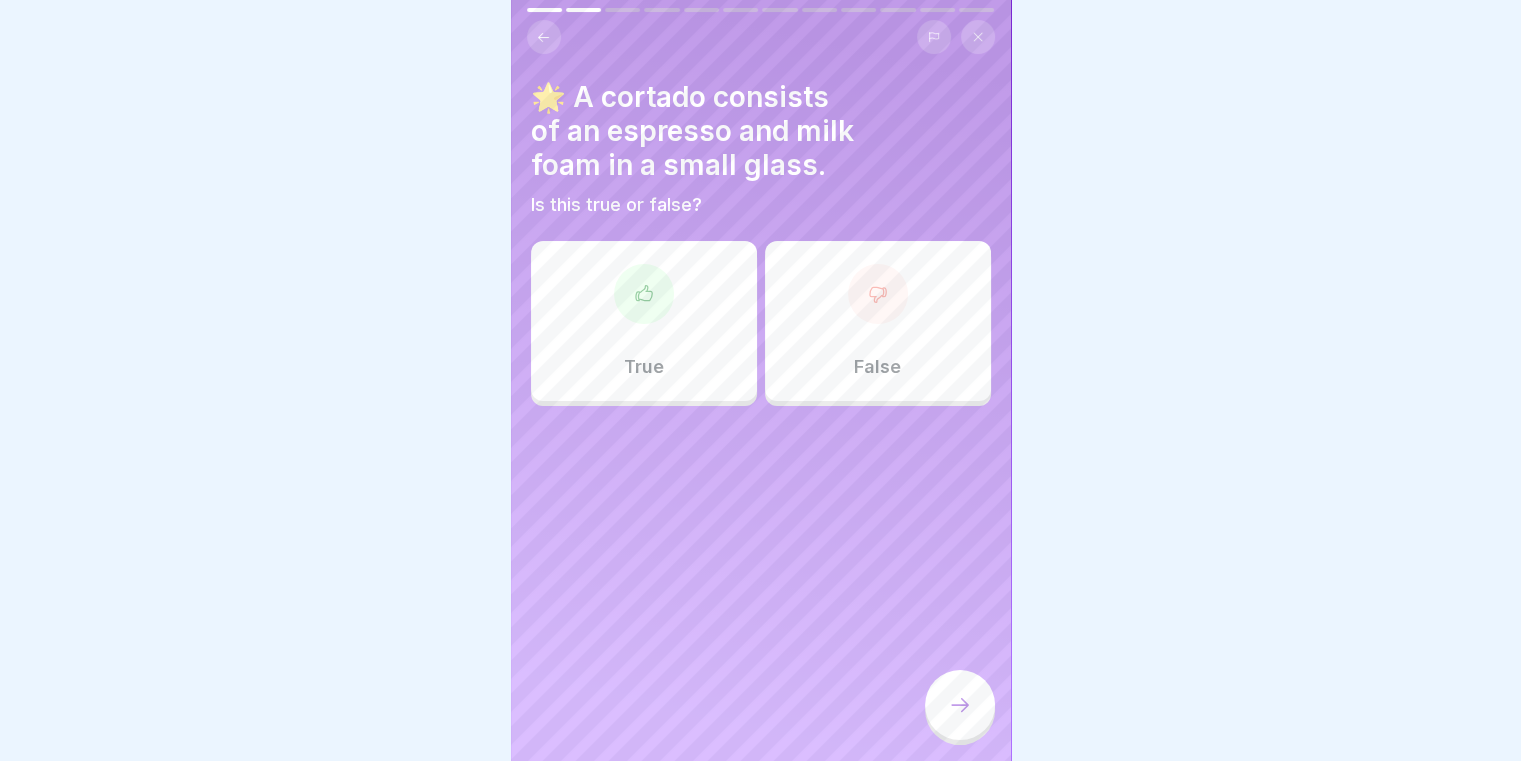 click on "True" at bounding box center [644, 321] 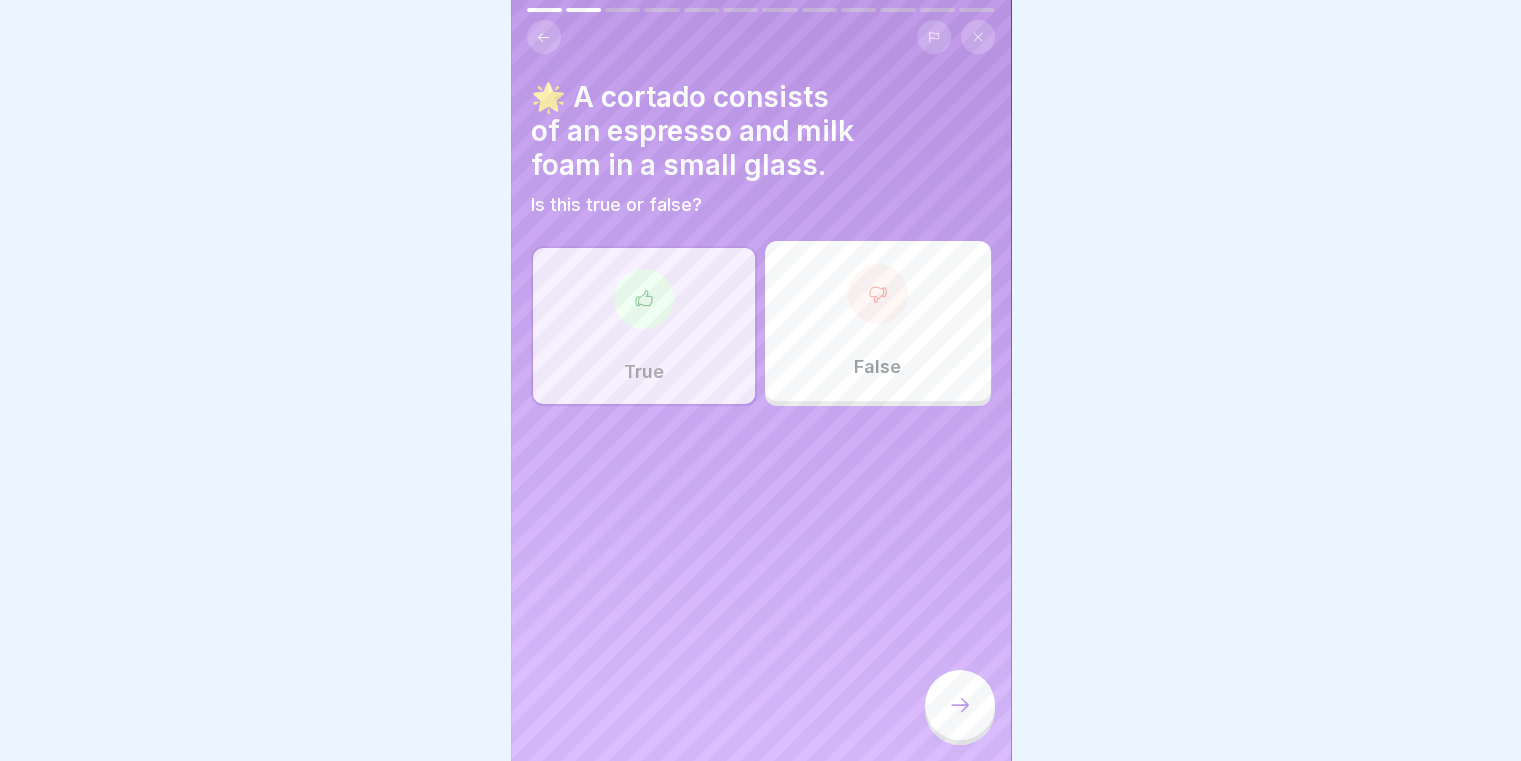 click 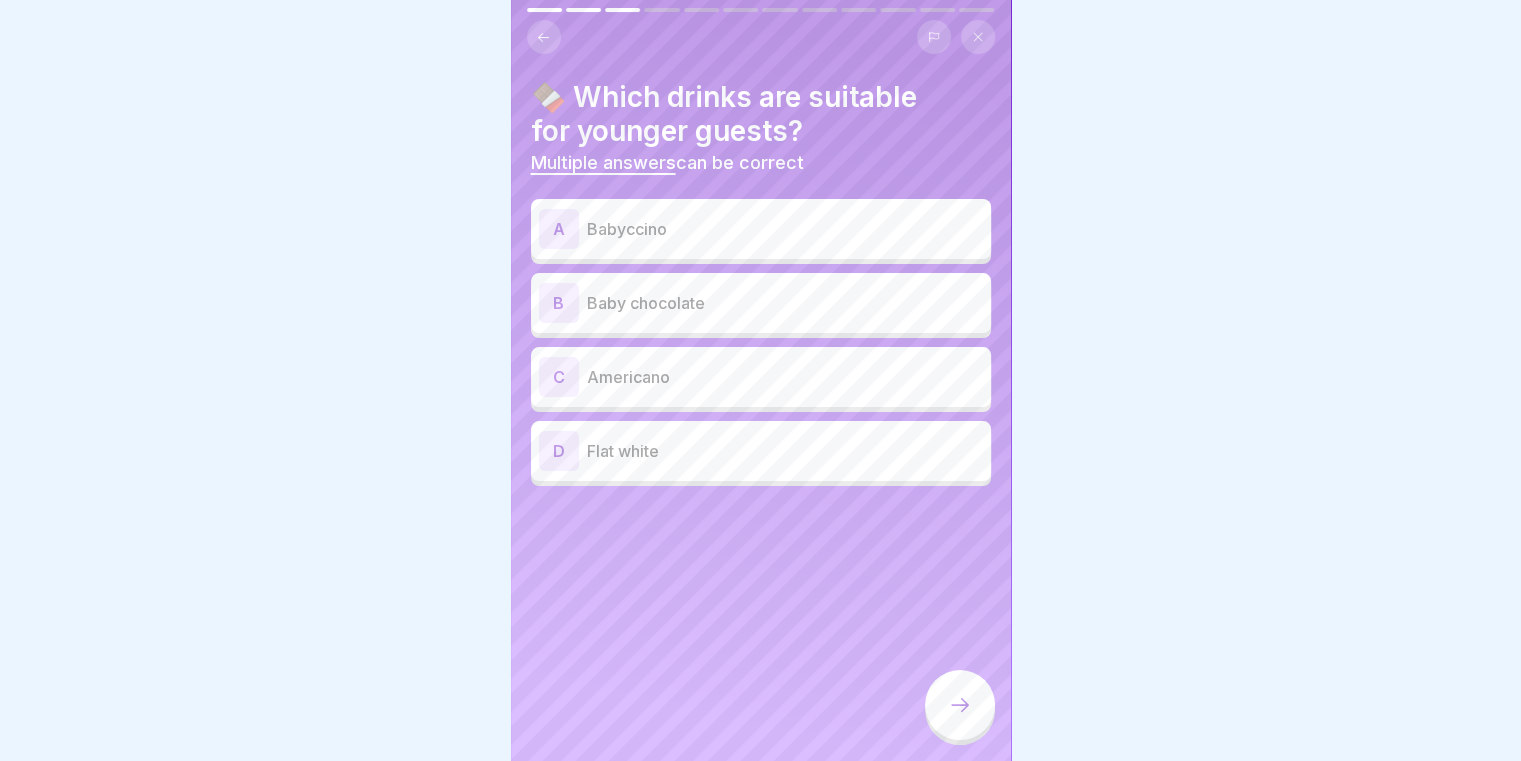 click on "A Babyccino" at bounding box center (761, 229) 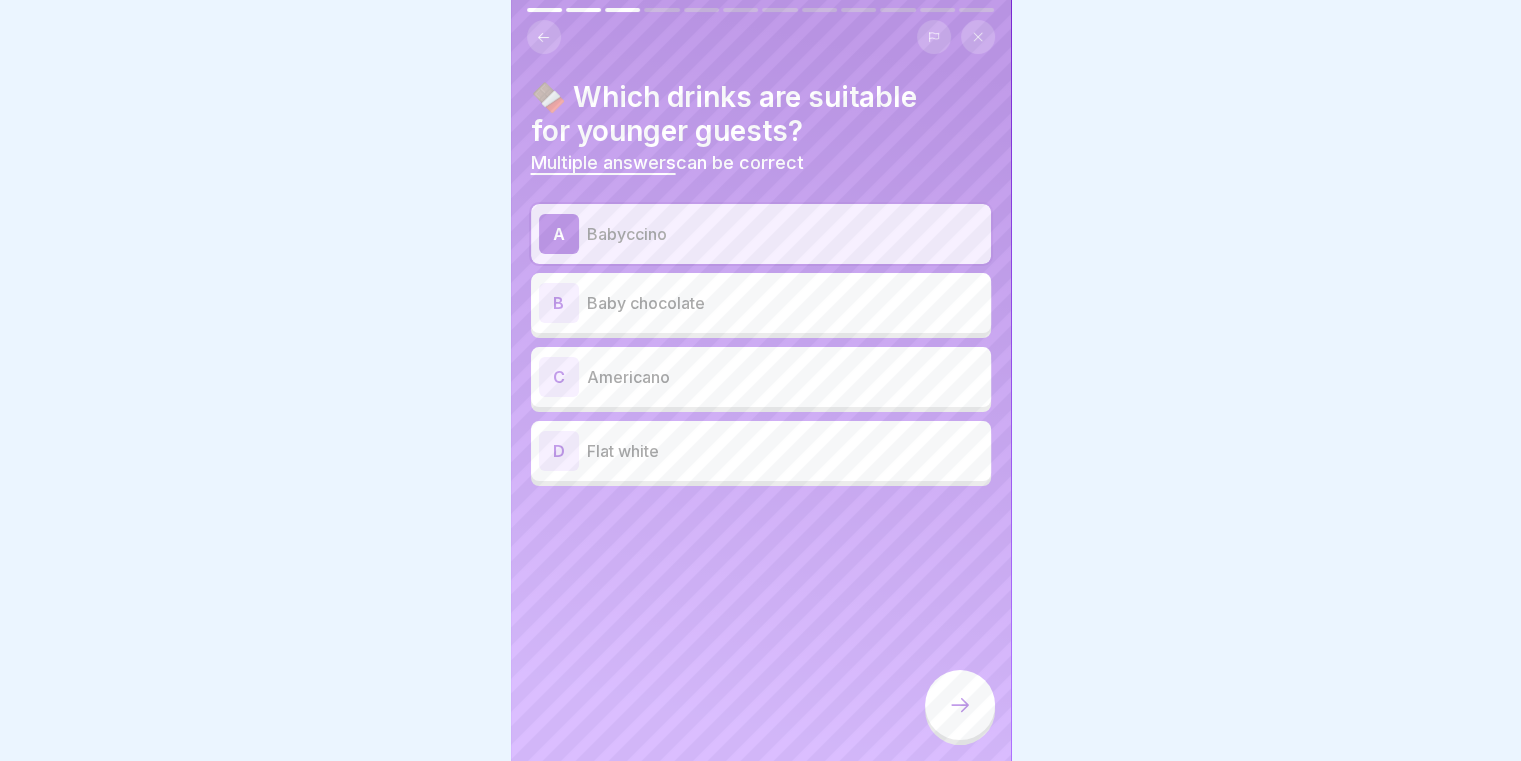 click at bounding box center (960, 705) 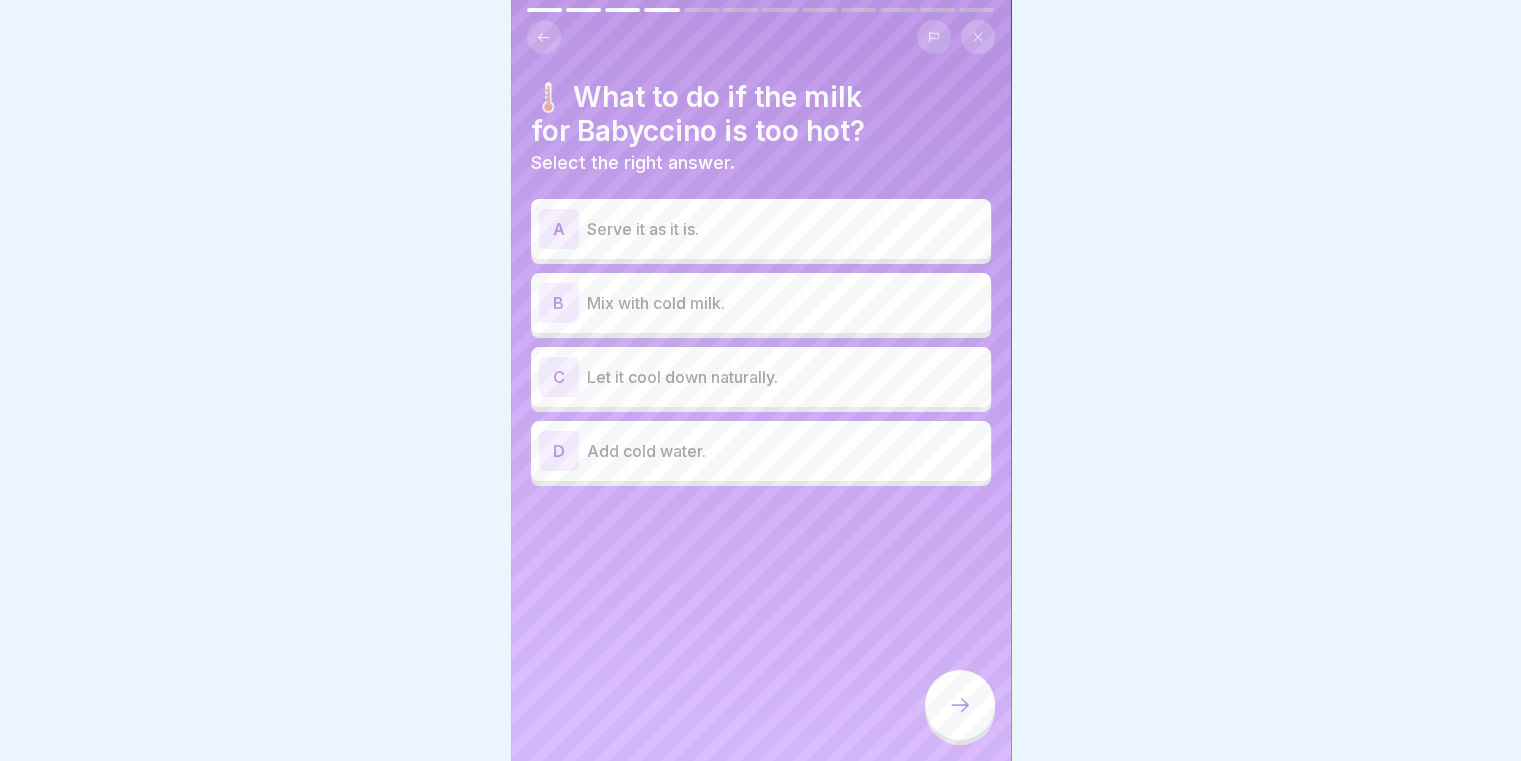 click 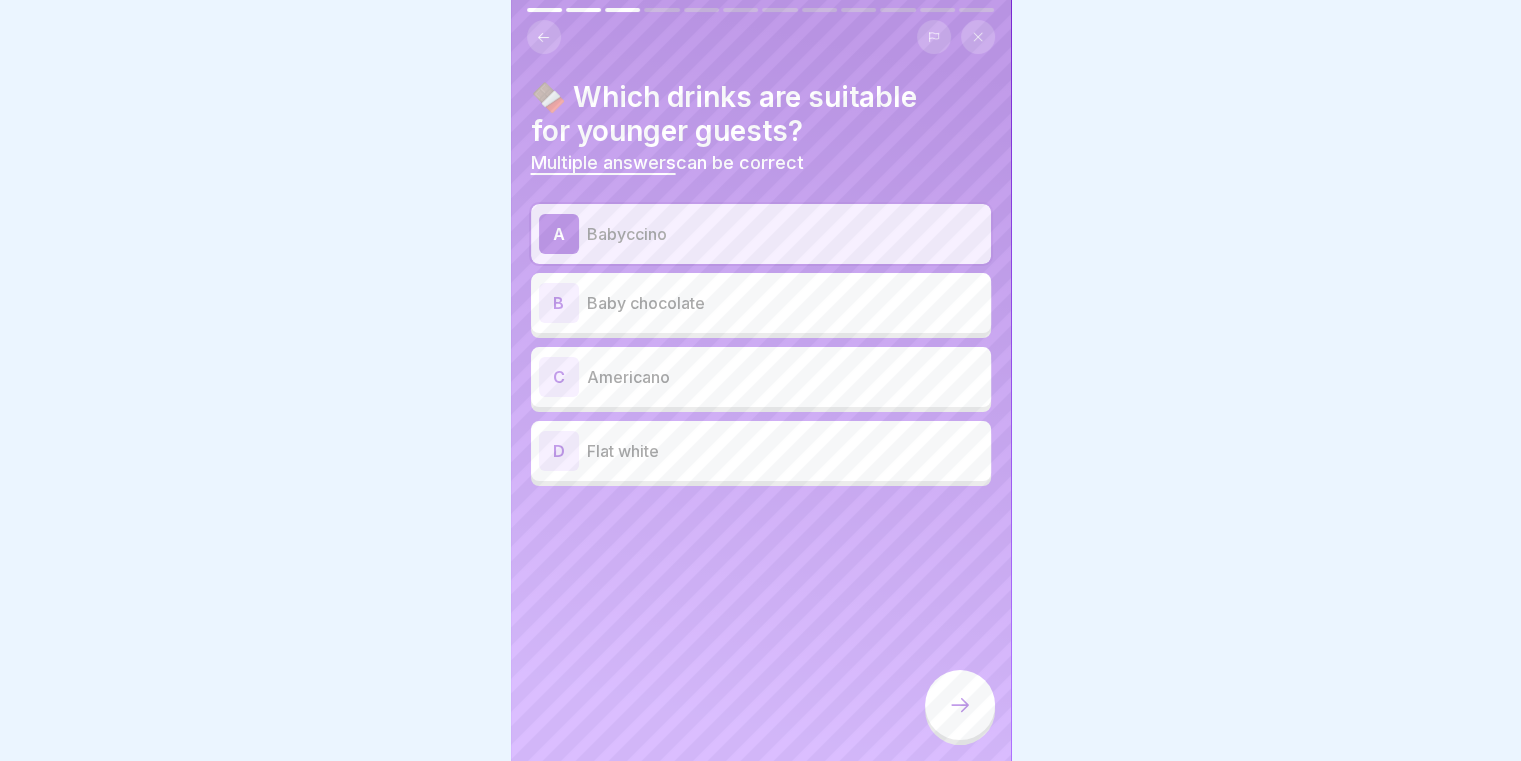click on "B Baby chocolate" at bounding box center [761, 303] 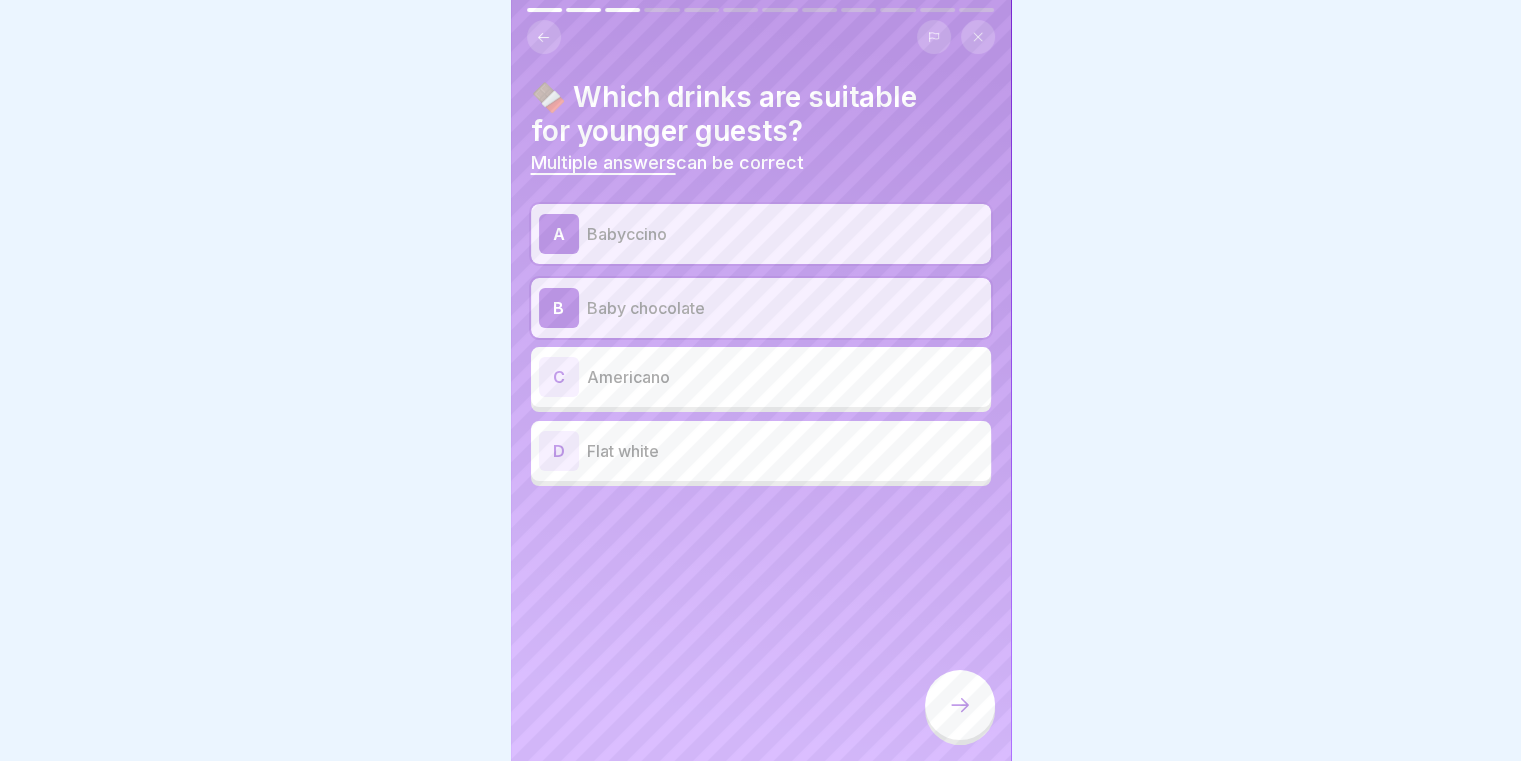 click 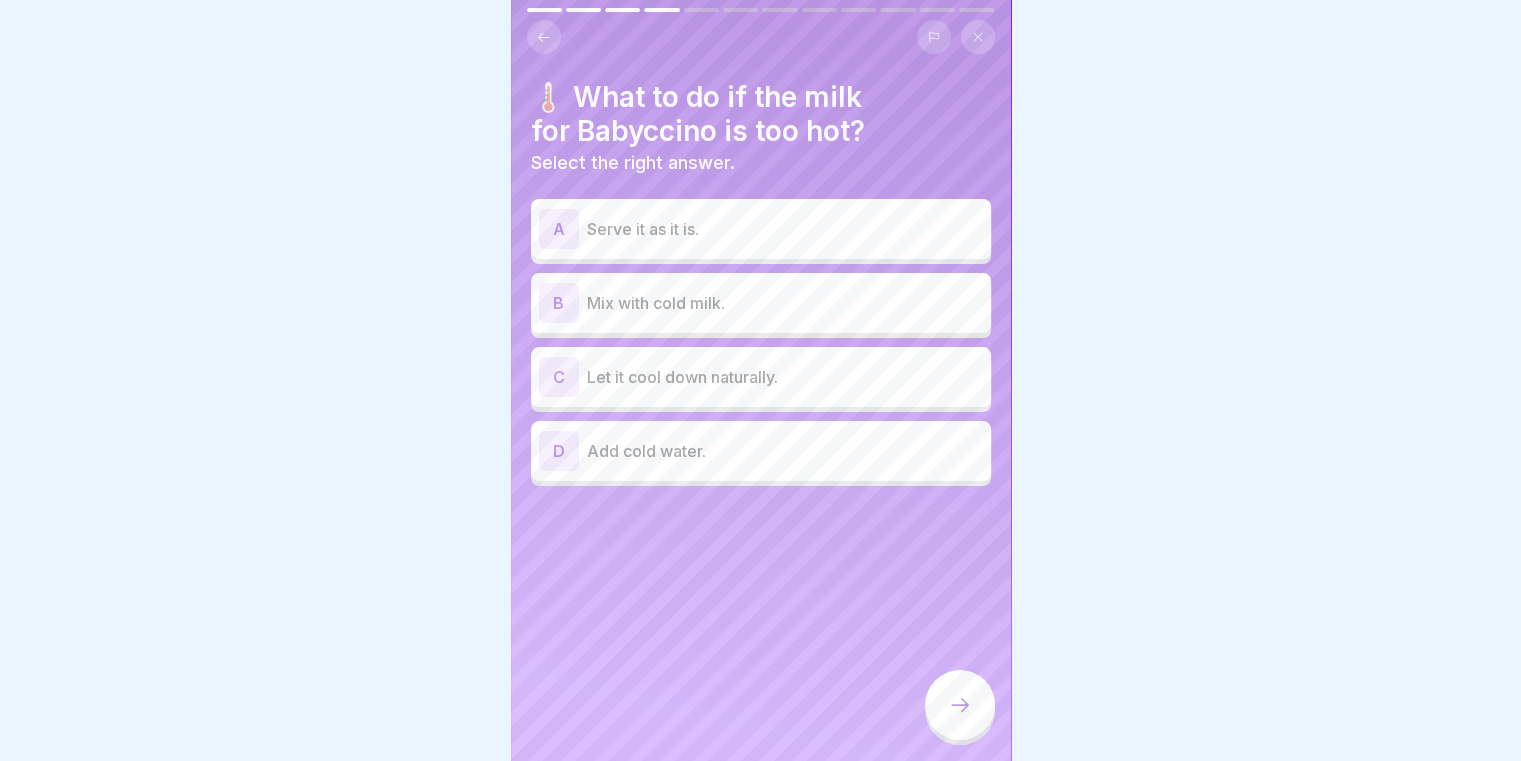 click on "Mix with cold milk." at bounding box center (785, 303) 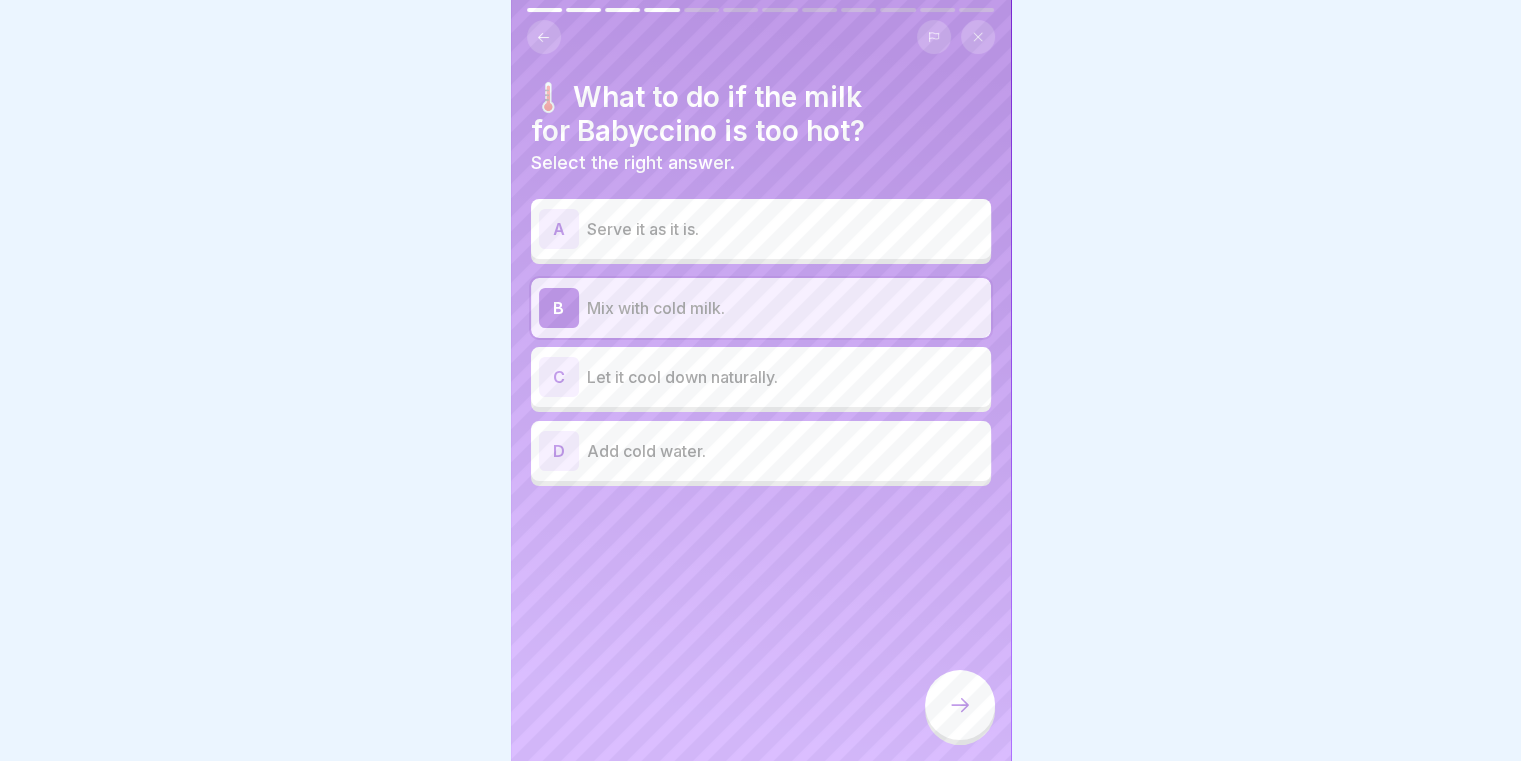 click on "Let it cool down naturally." at bounding box center [785, 377] 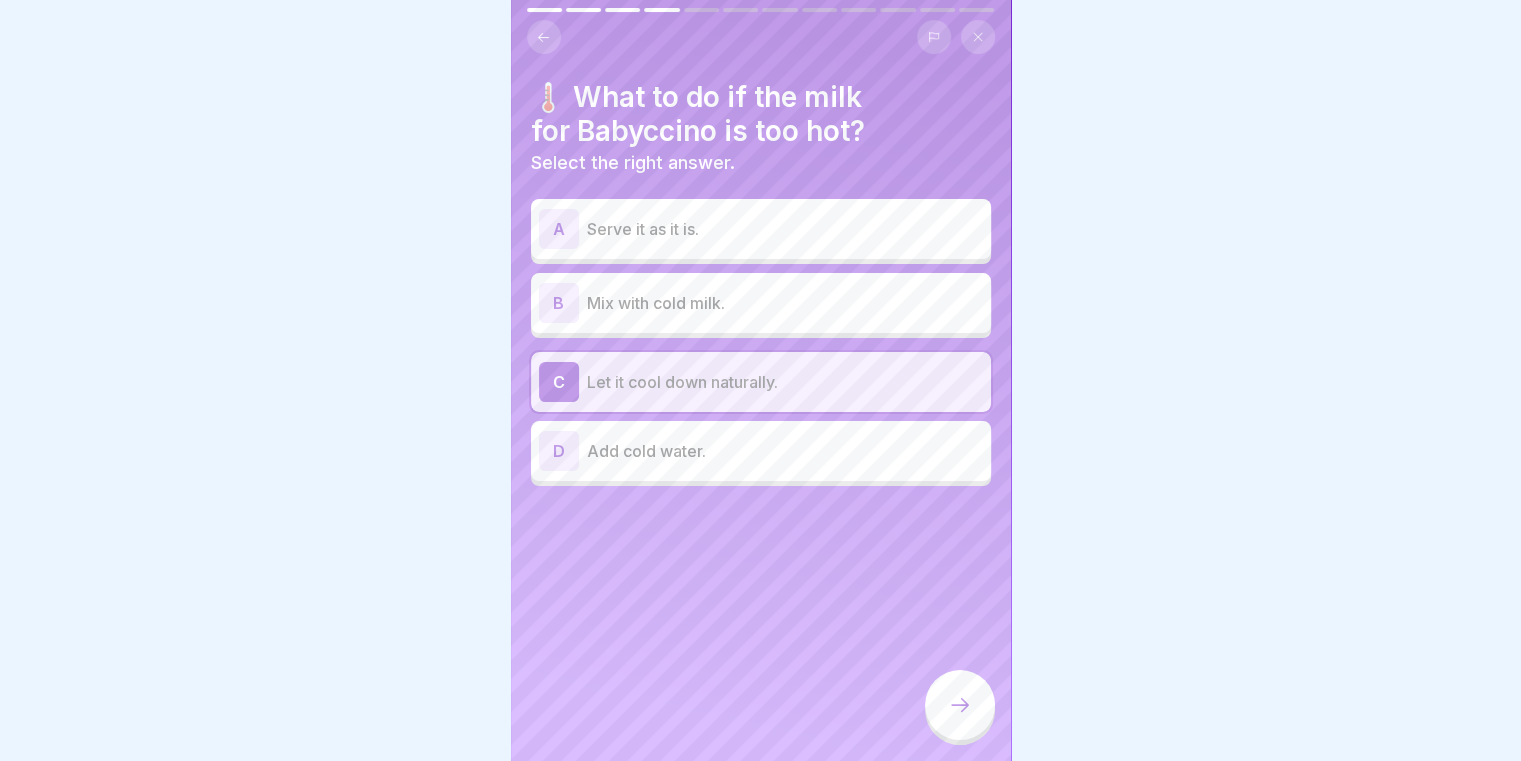 click on "Mix with cold milk." at bounding box center (785, 303) 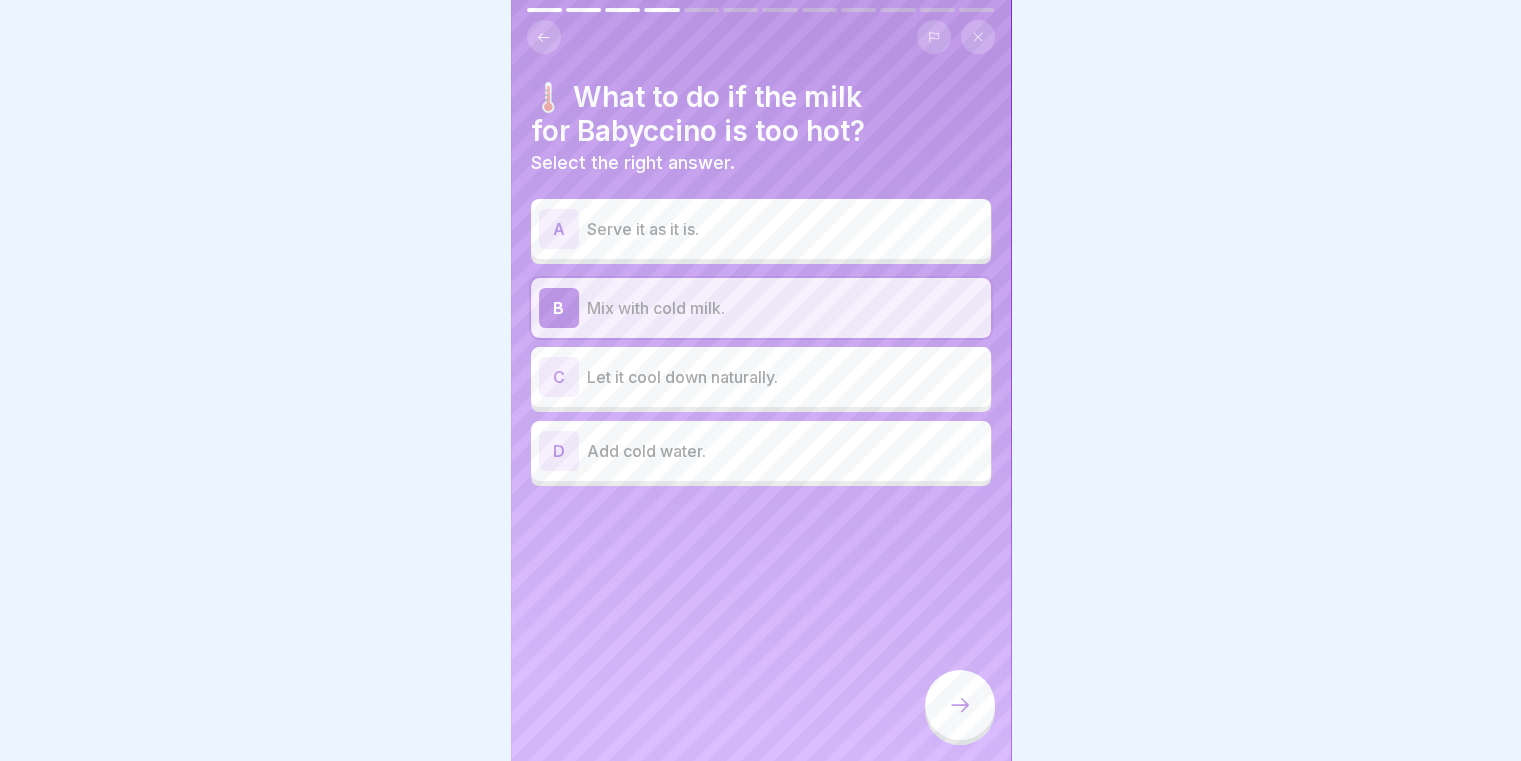 click at bounding box center [960, 705] 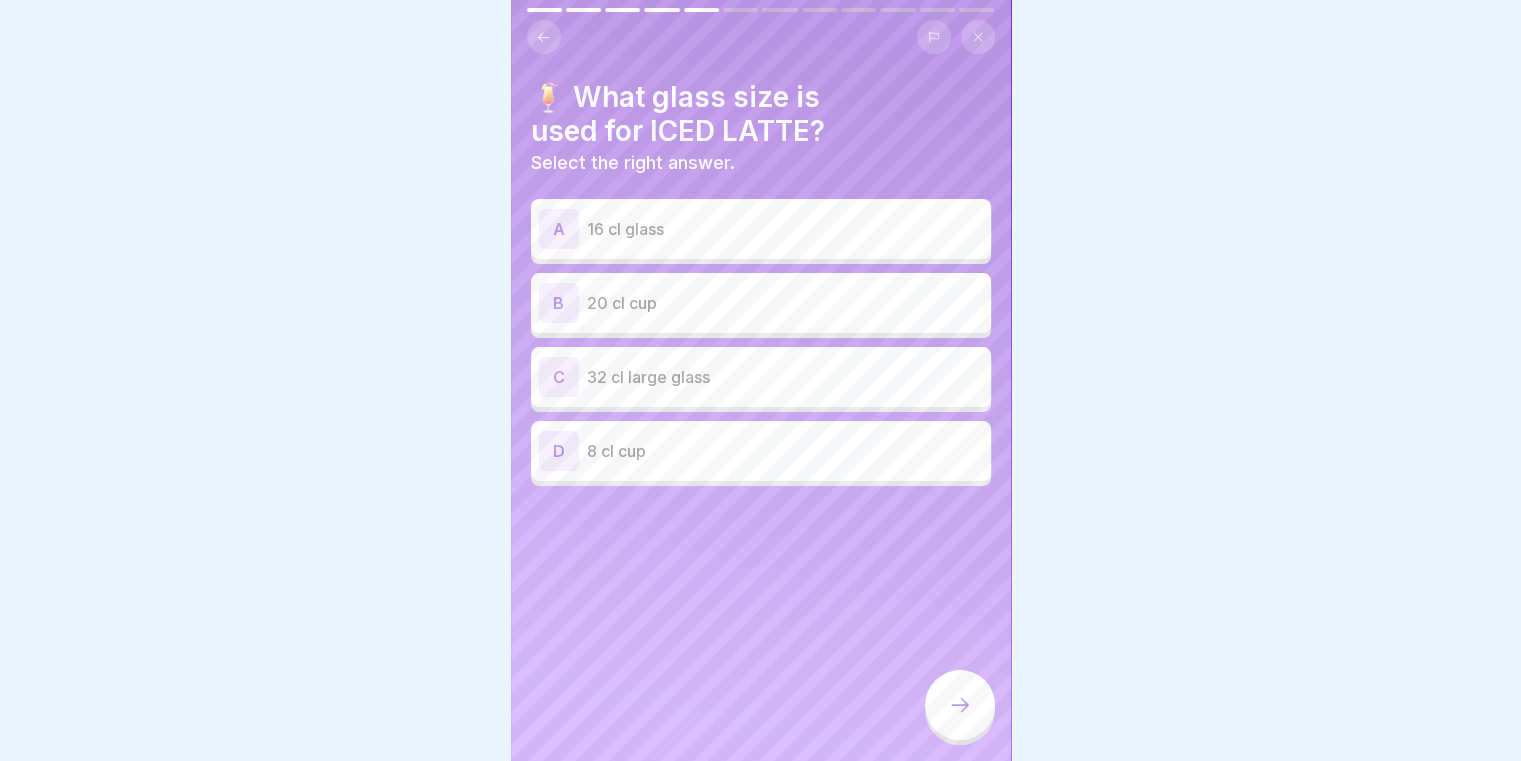 click on "32 cl large glass" at bounding box center (785, 377) 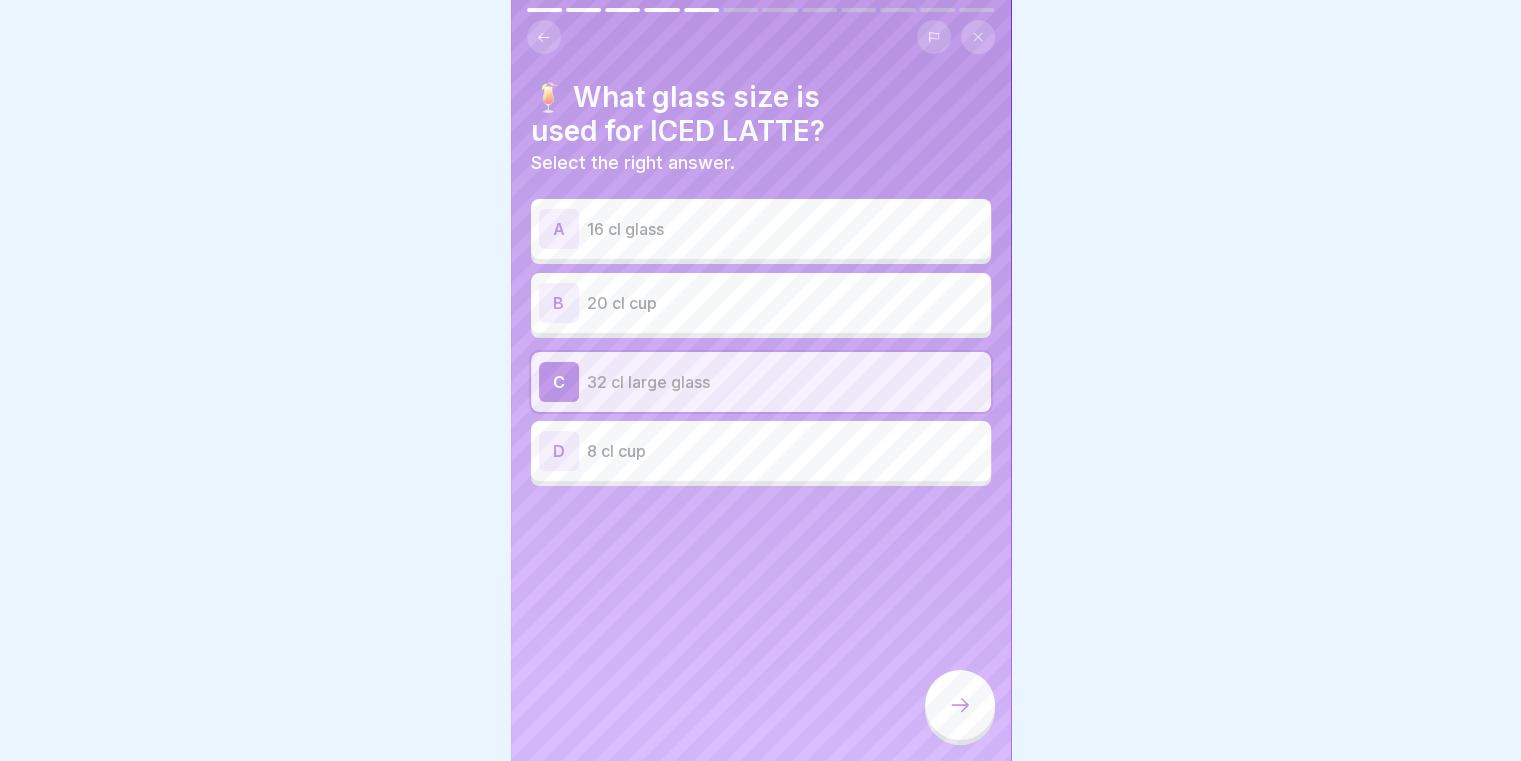 click at bounding box center [960, 705] 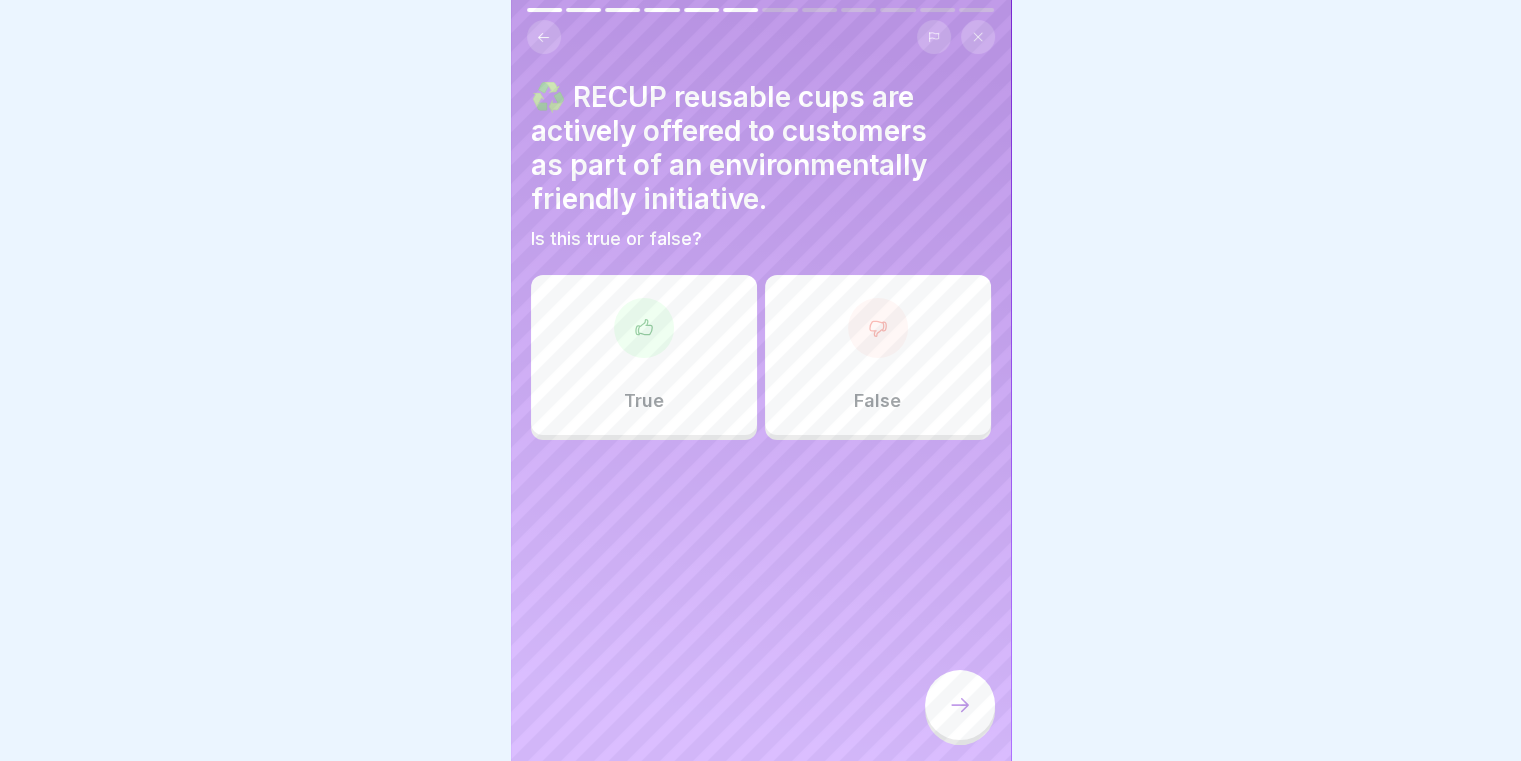click on "True" at bounding box center (644, 355) 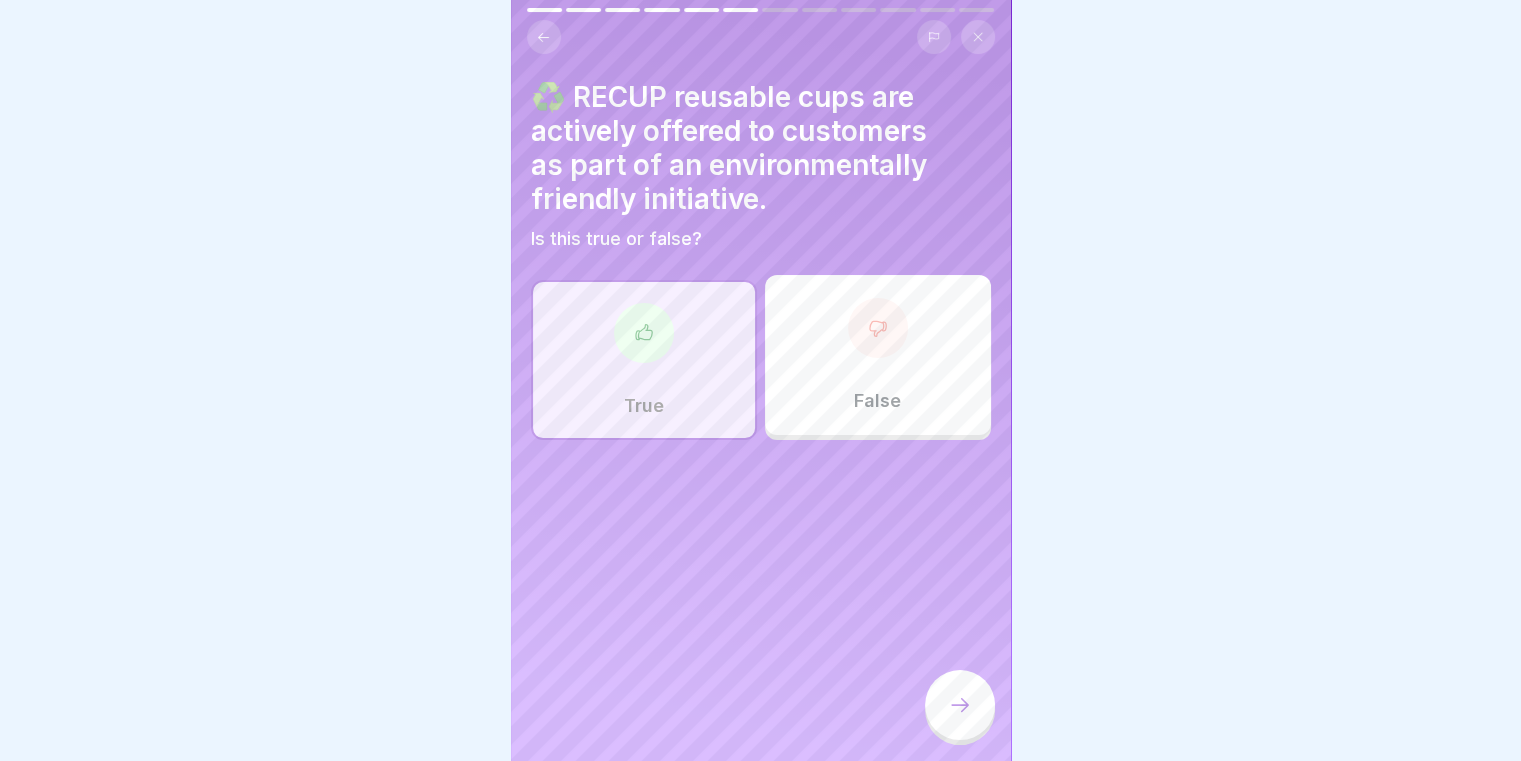 click on "♻️ RECUP reusable cups are actively offered to customers as part of an environmentally friendly initiative. Is this true or false? True False" at bounding box center (761, 380) 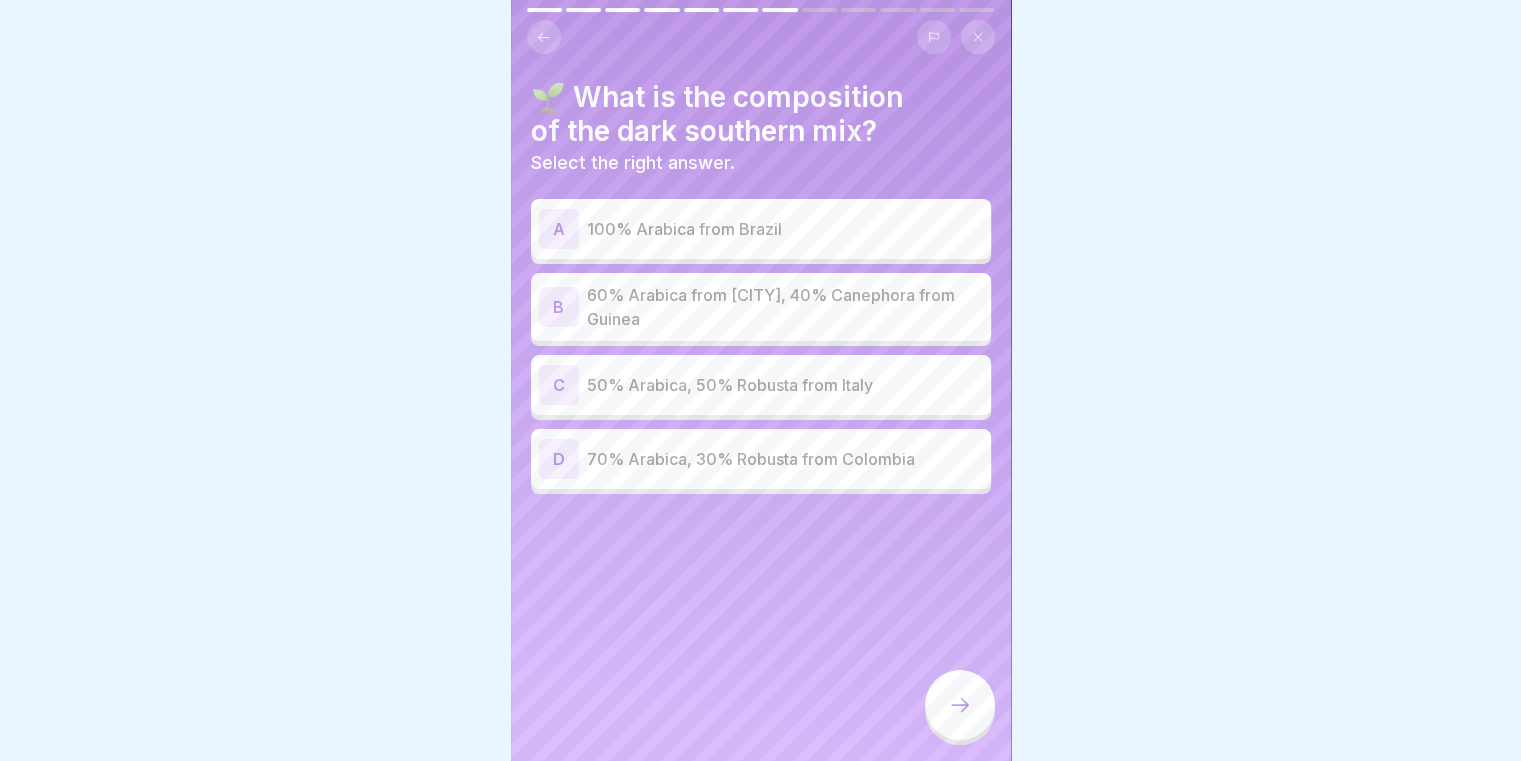 click on "60% Arabica from [CITY], 40% Canephora from Guinea" at bounding box center [785, 307] 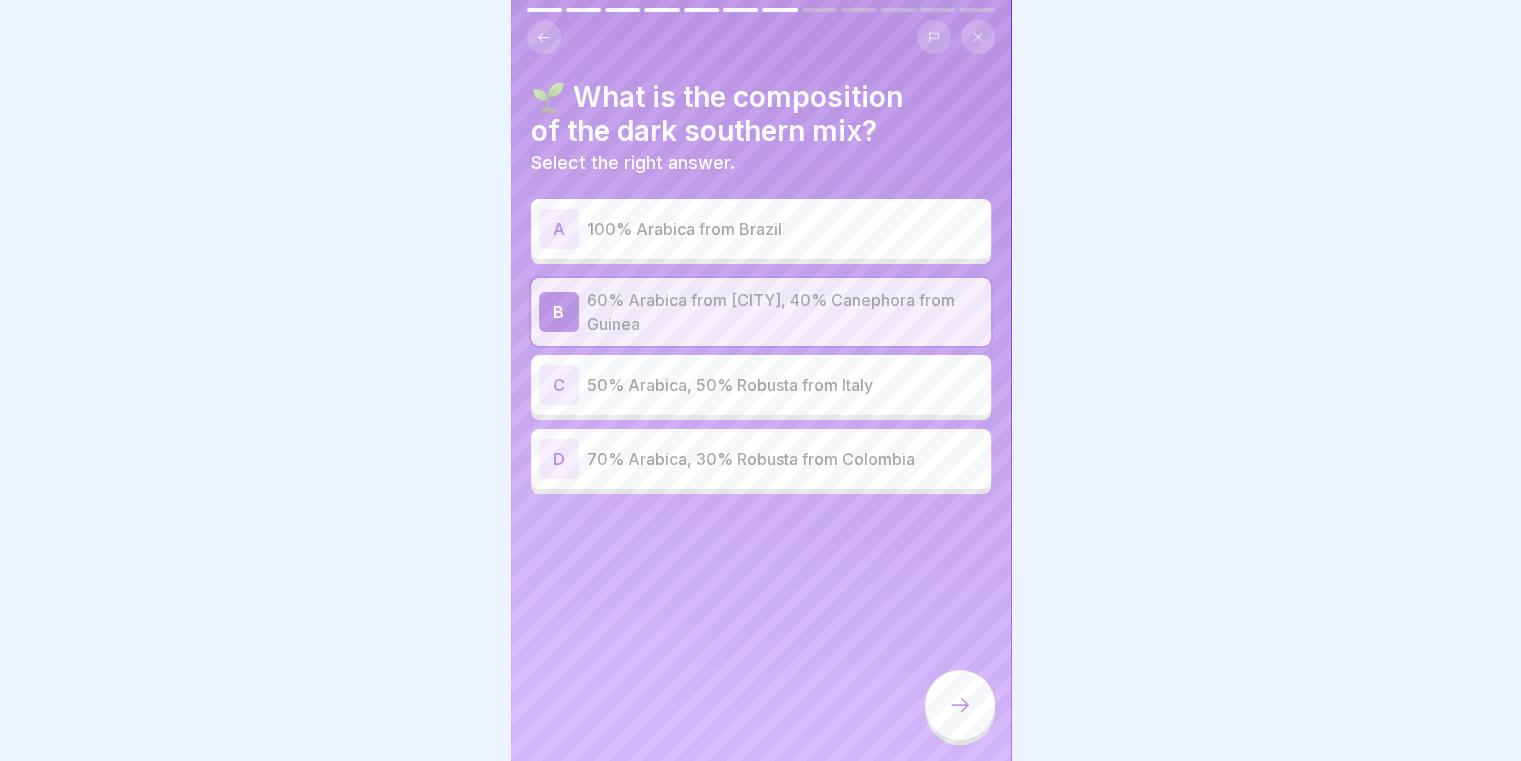 click 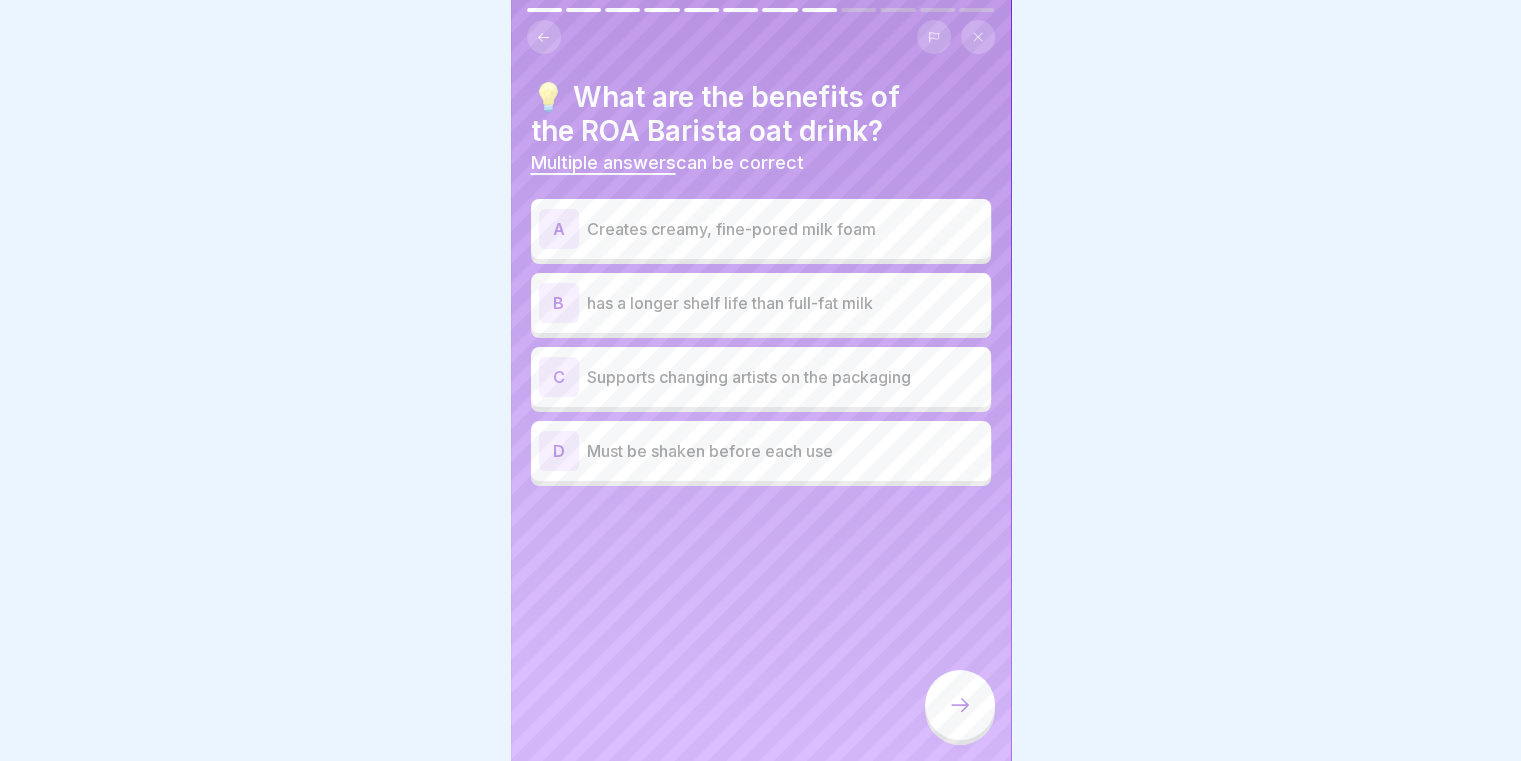 click on "C Supports changing artists on the packaging" at bounding box center (761, 377) 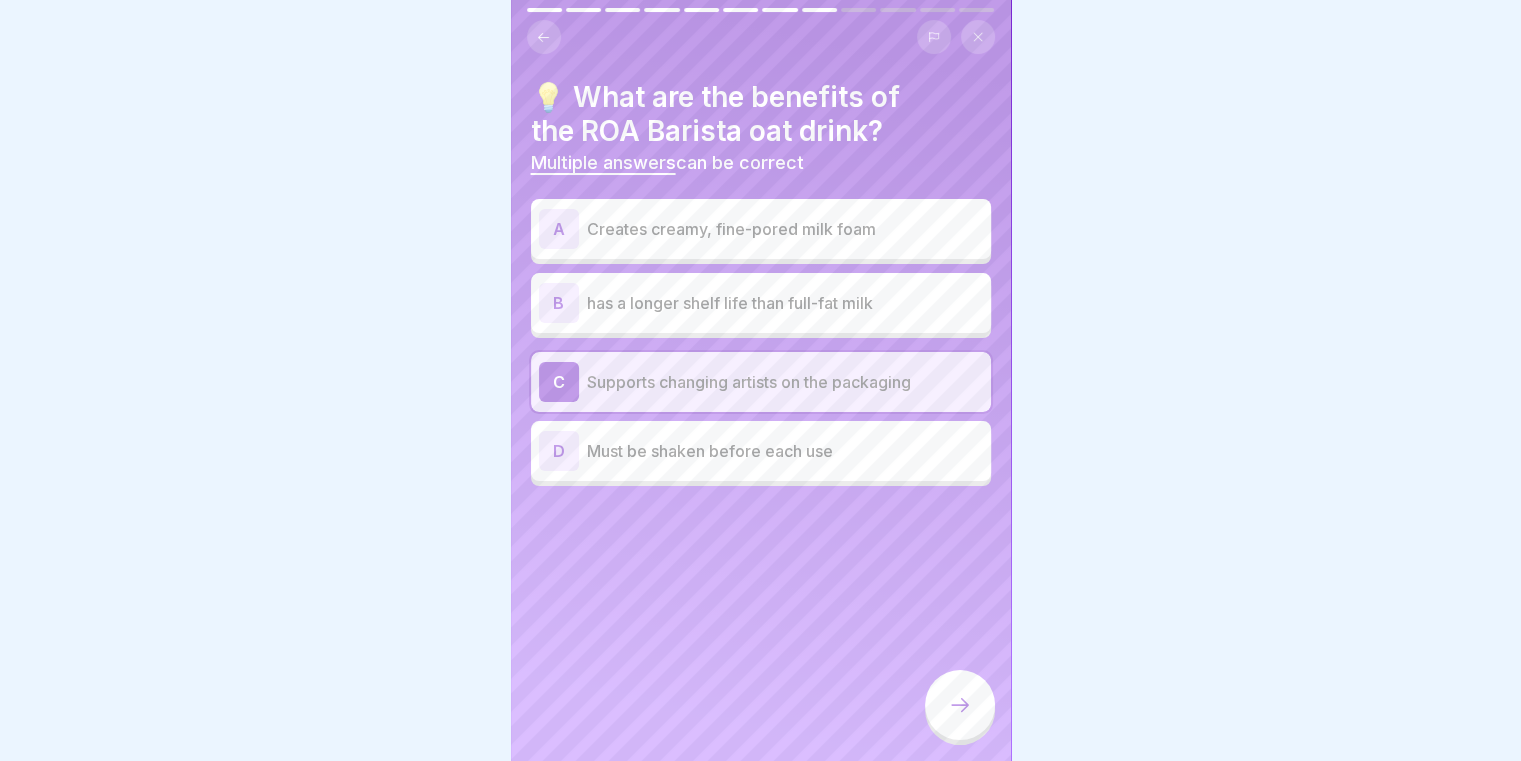 click on "Must be shaken before each use" at bounding box center (785, 451) 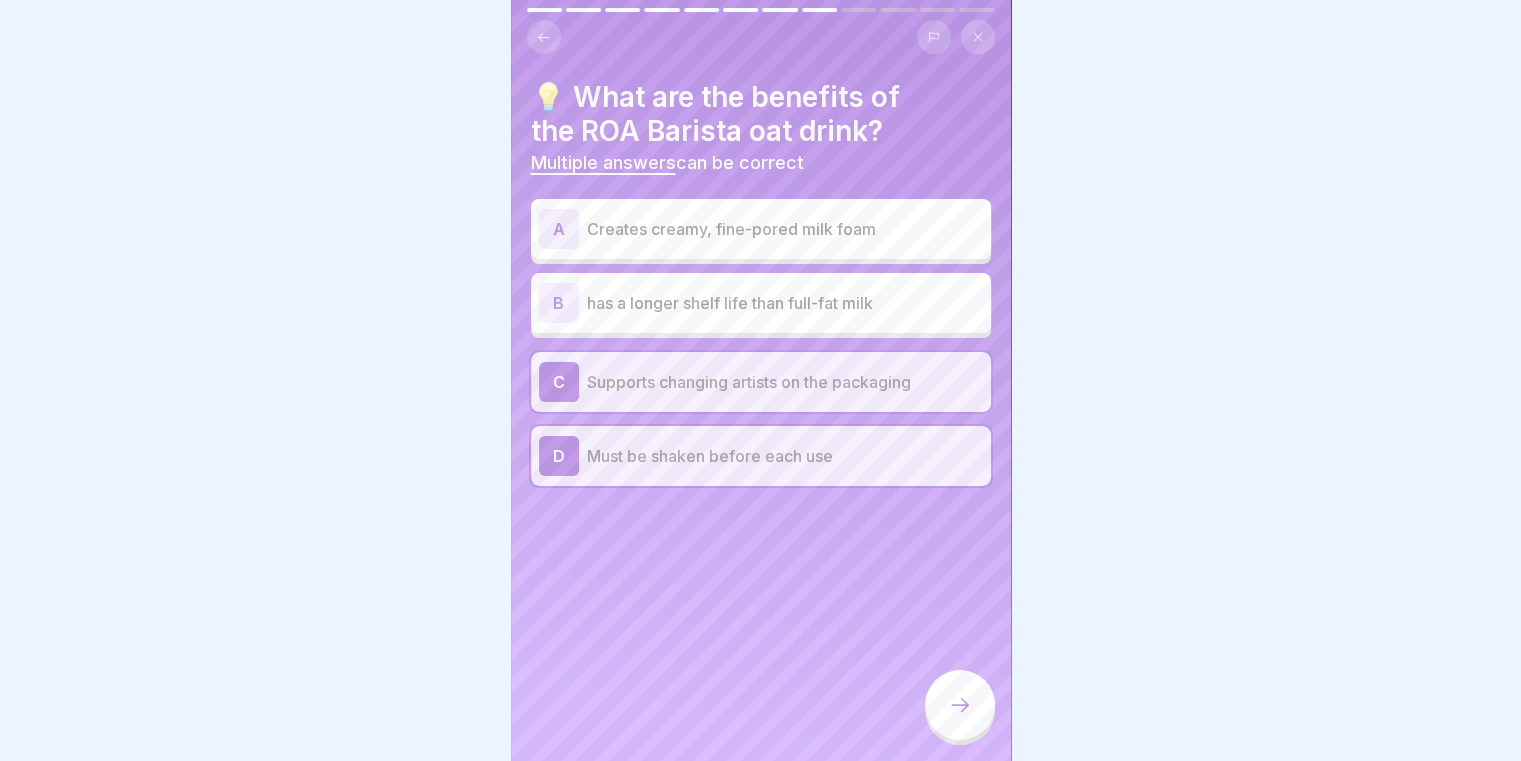 click on "Must be shaken before each use" at bounding box center (785, 456) 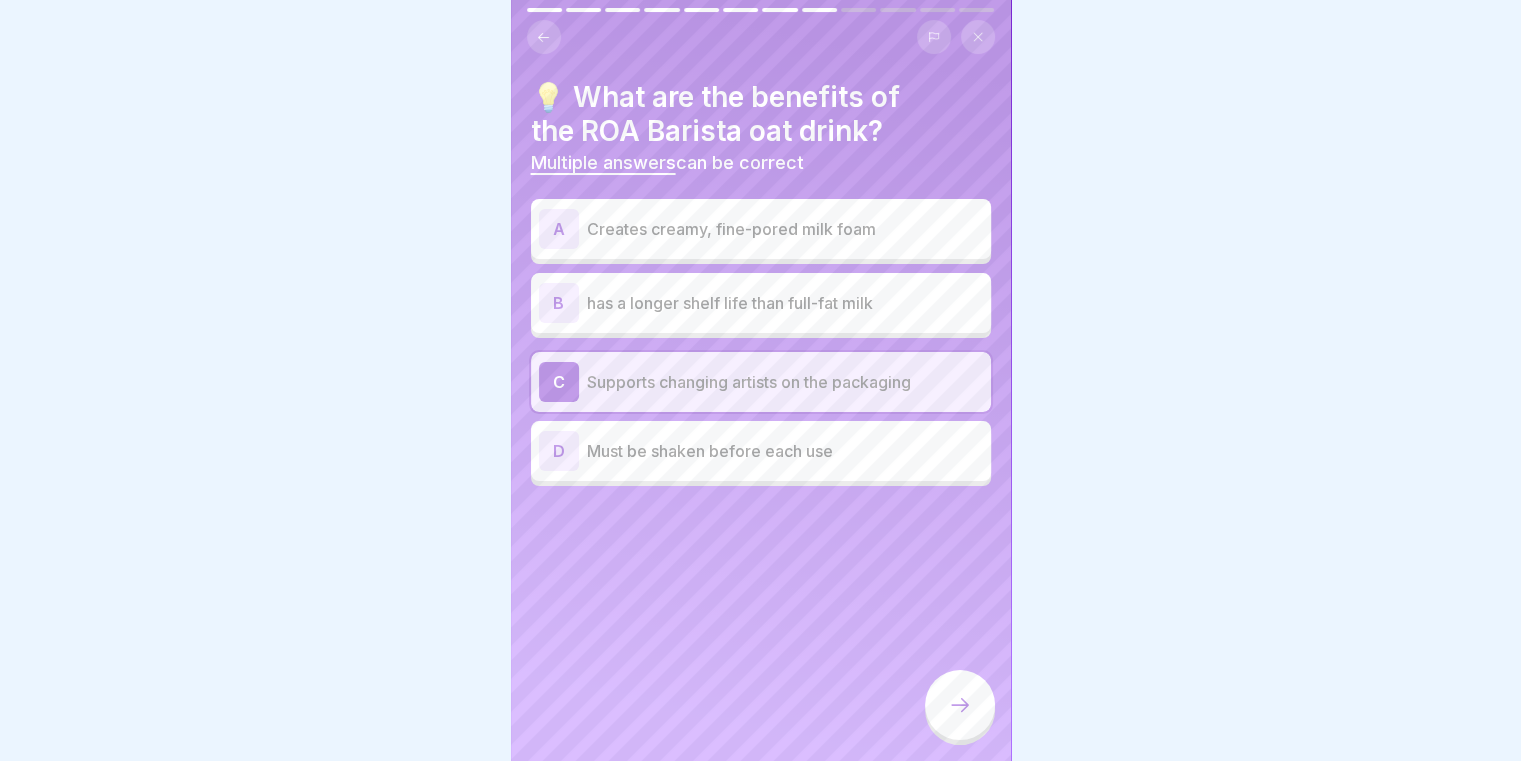 click on "A Creates creamy, fine-pored milk foam" at bounding box center (761, 229) 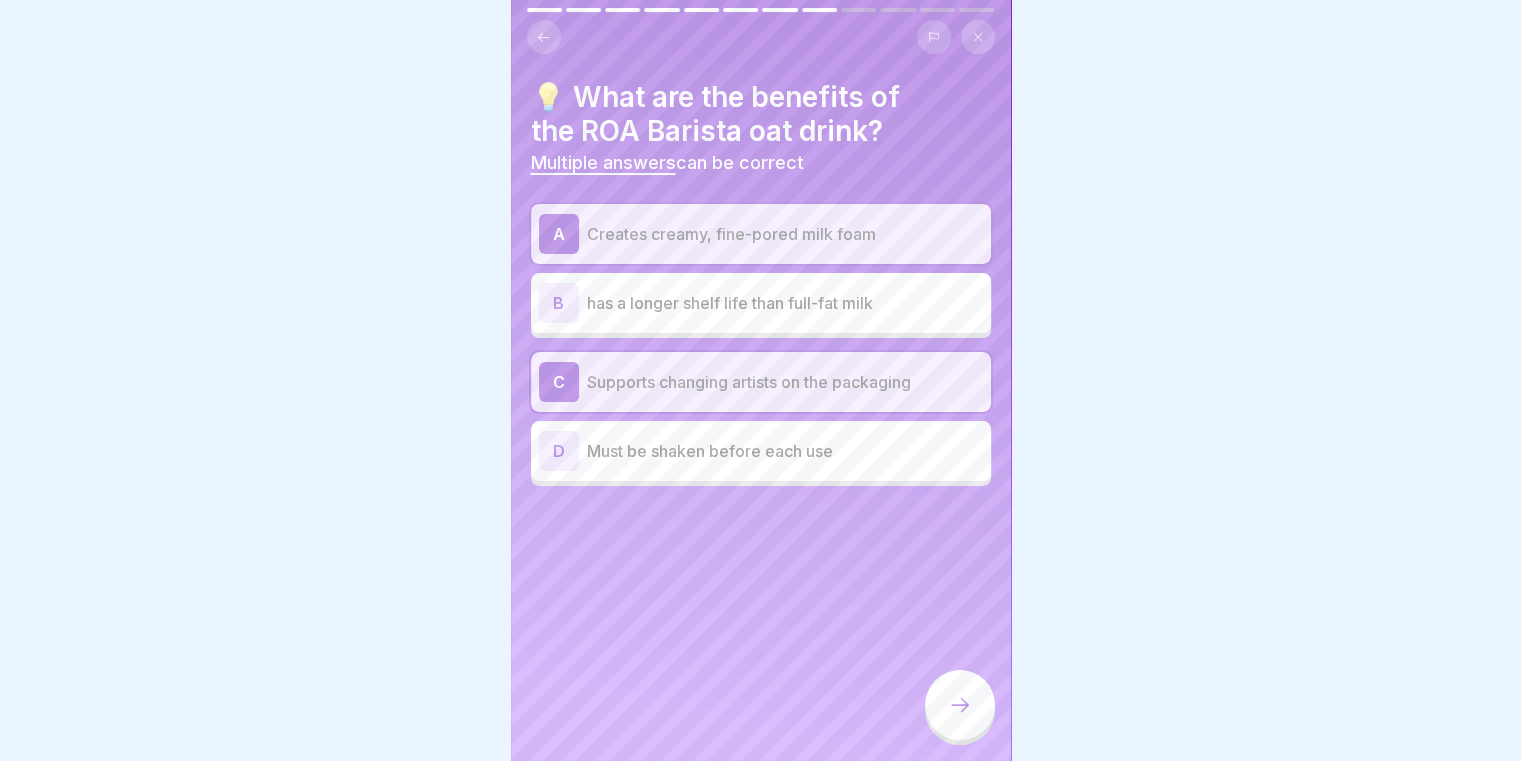 click on "has a longer shelf life than full-fat milk" at bounding box center (785, 303) 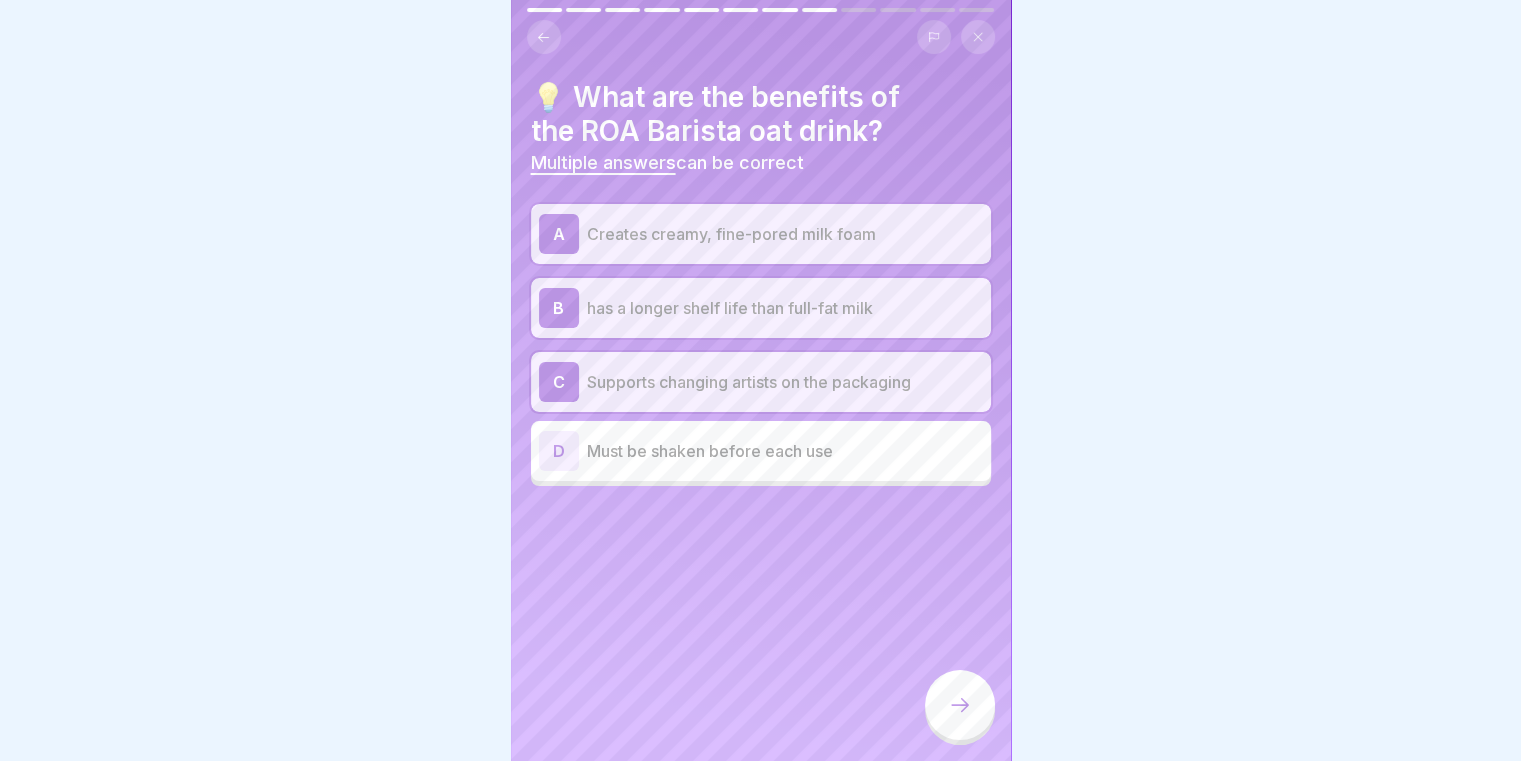 click 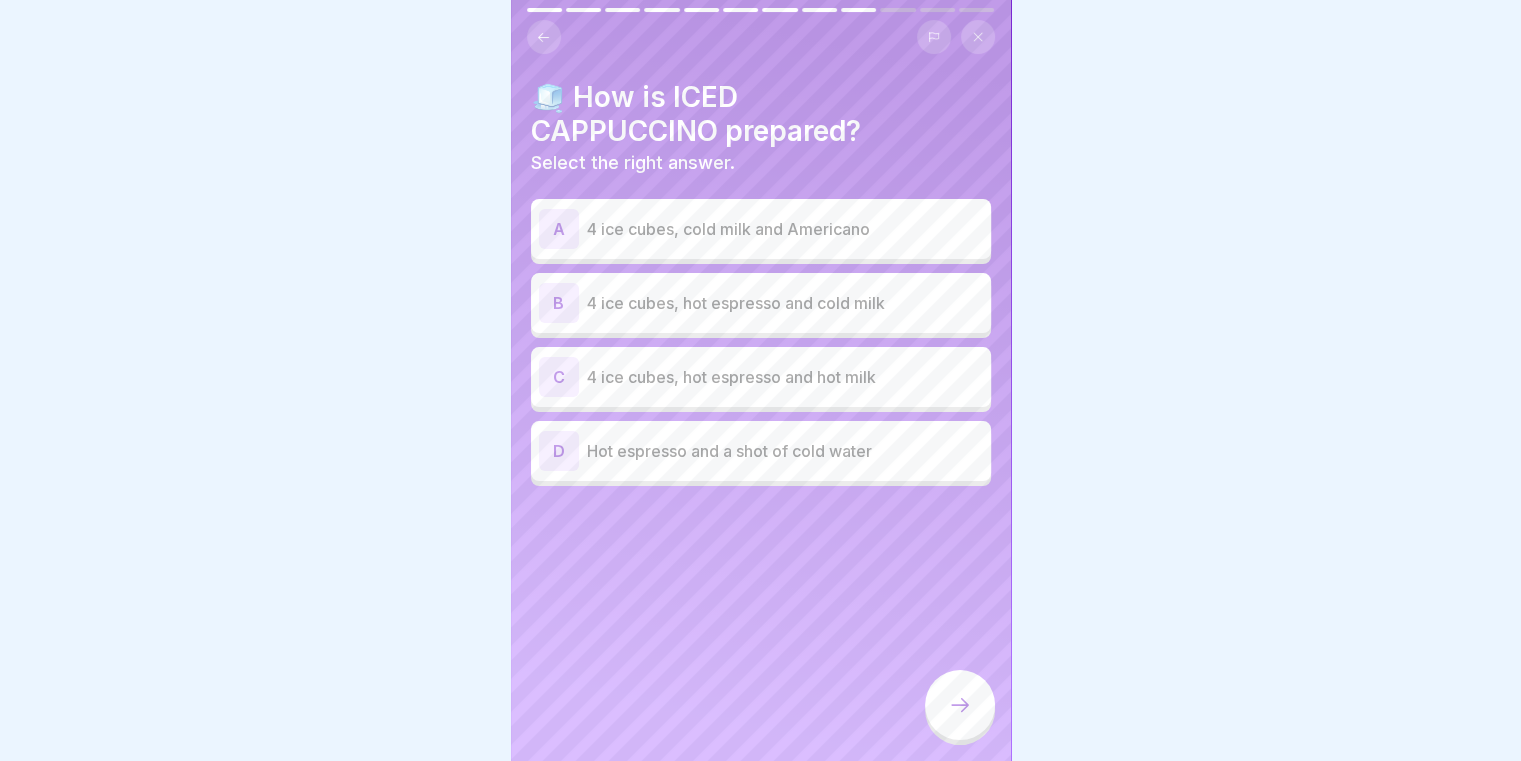 click on "B 4 ice cubes, hot espresso and cold milk" at bounding box center (761, 303) 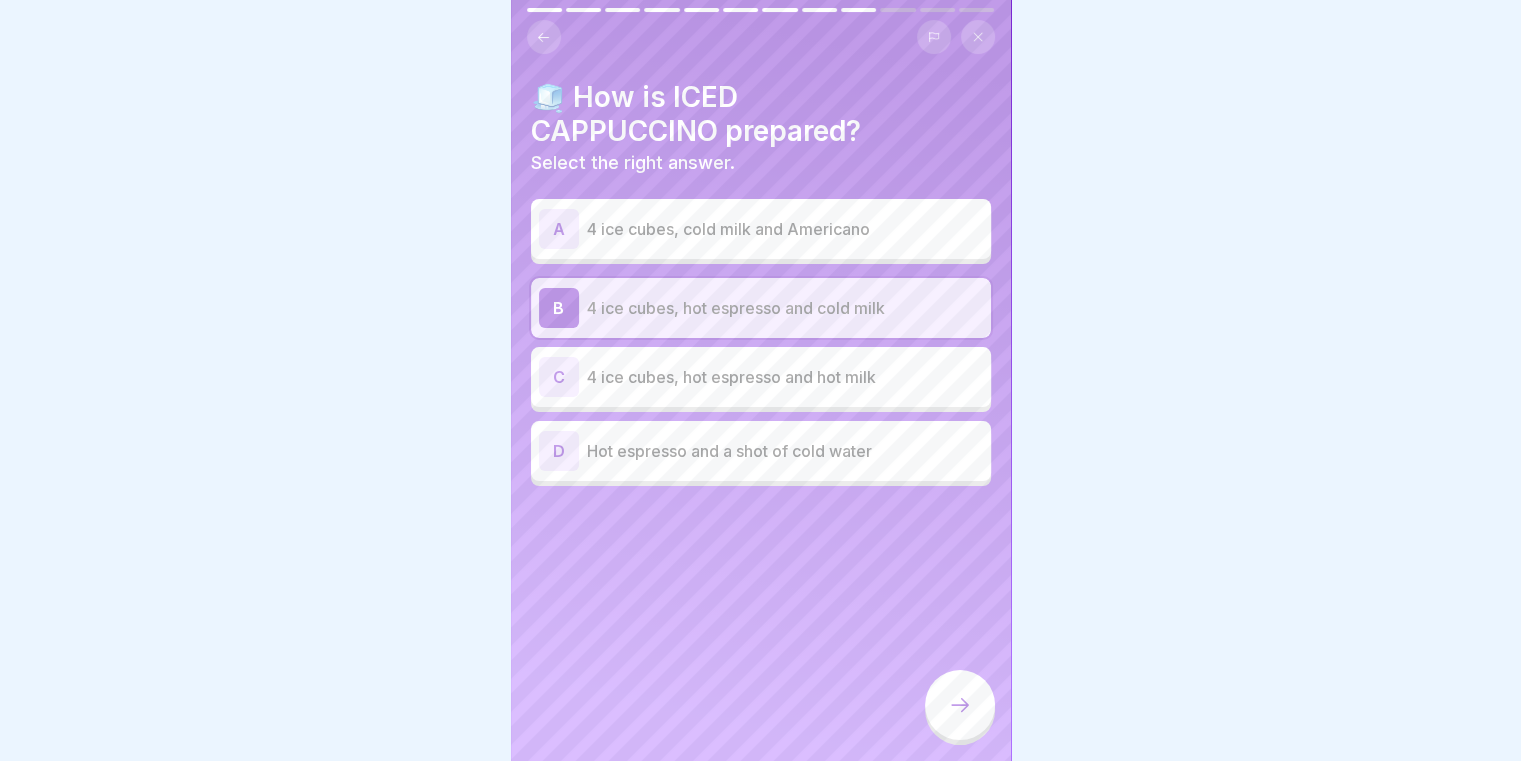 click 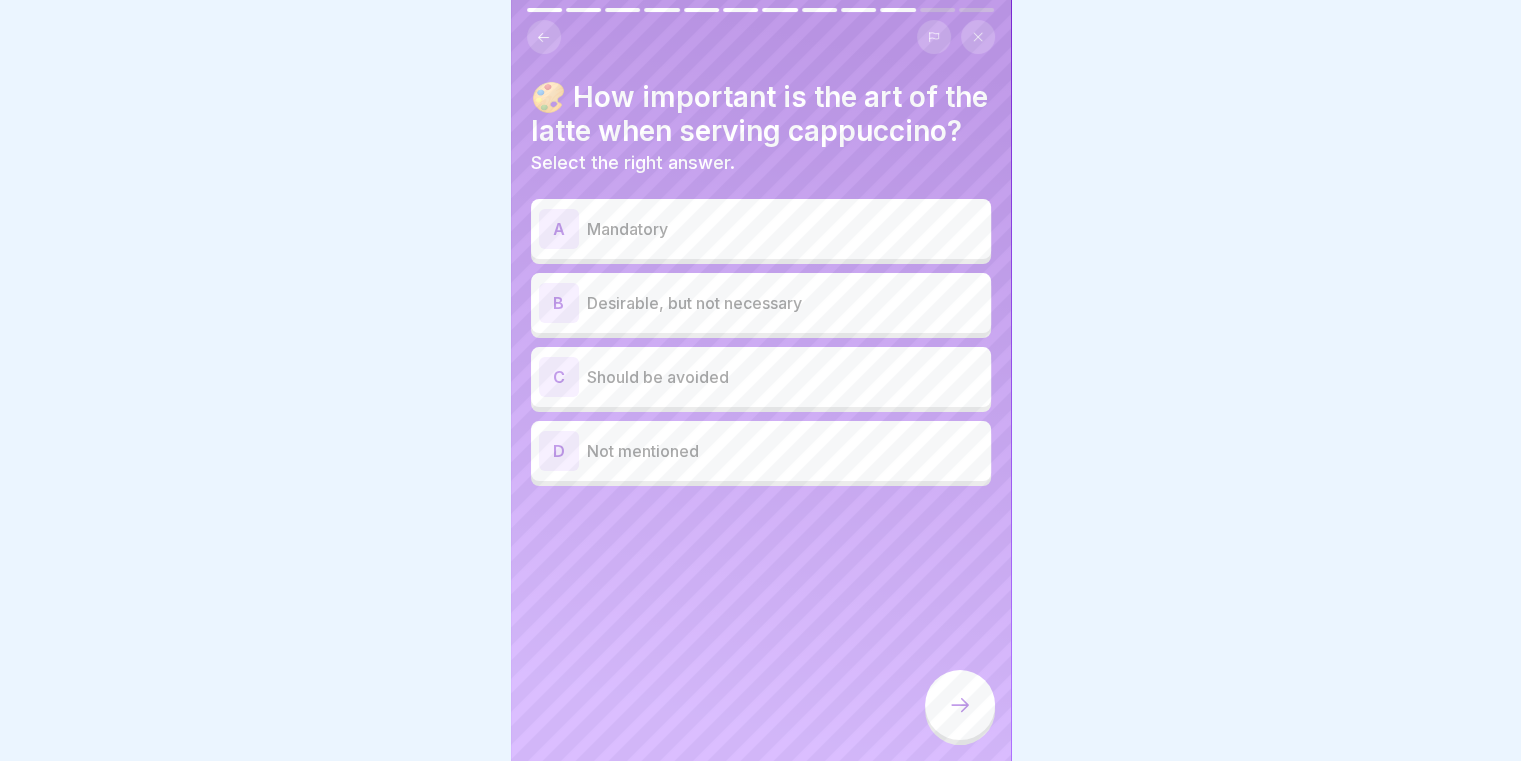 click on "B Desirable, but not necessary" at bounding box center (761, 303) 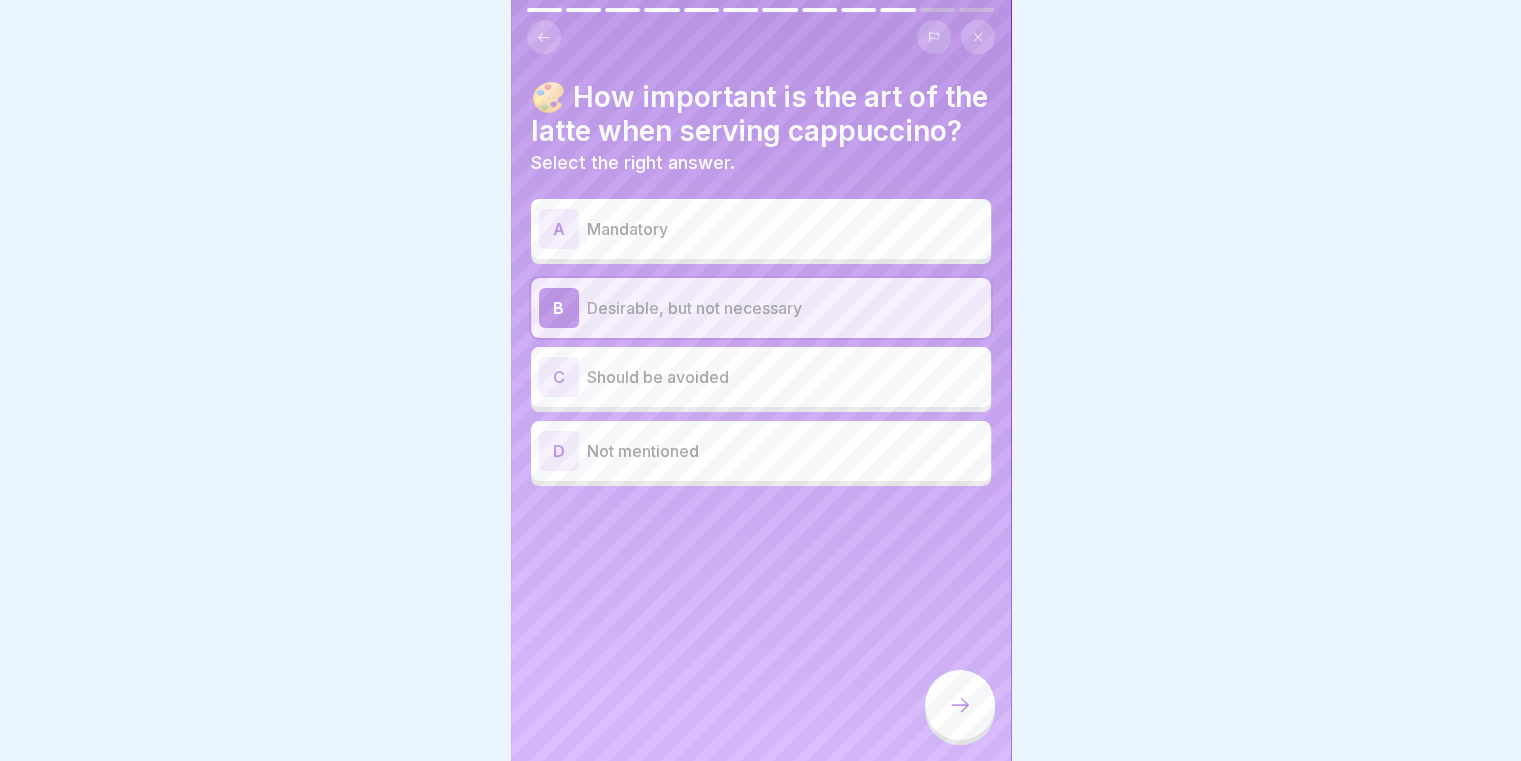 click 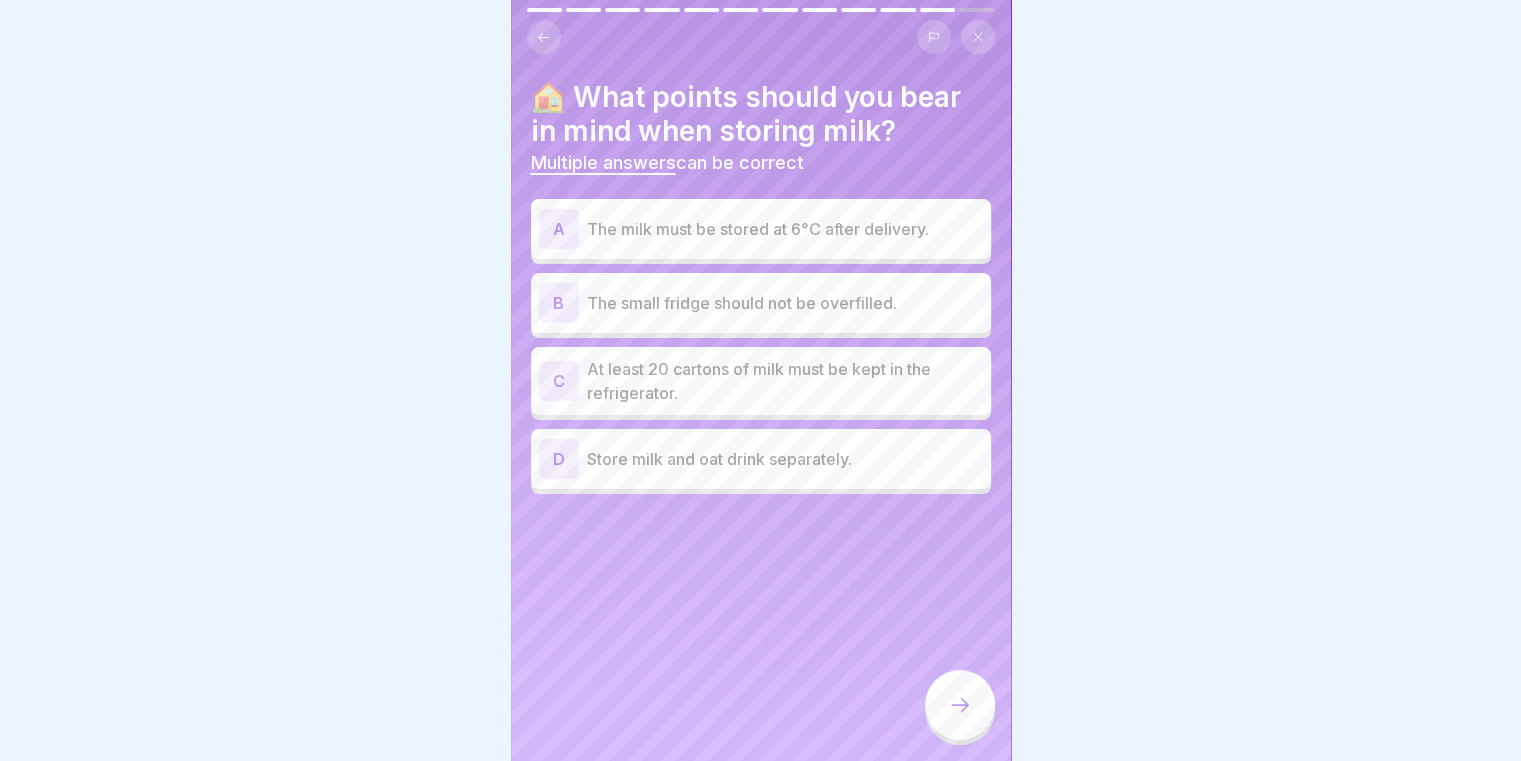 click on "The milk must be stored at 6°C after delivery." at bounding box center (785, 229) 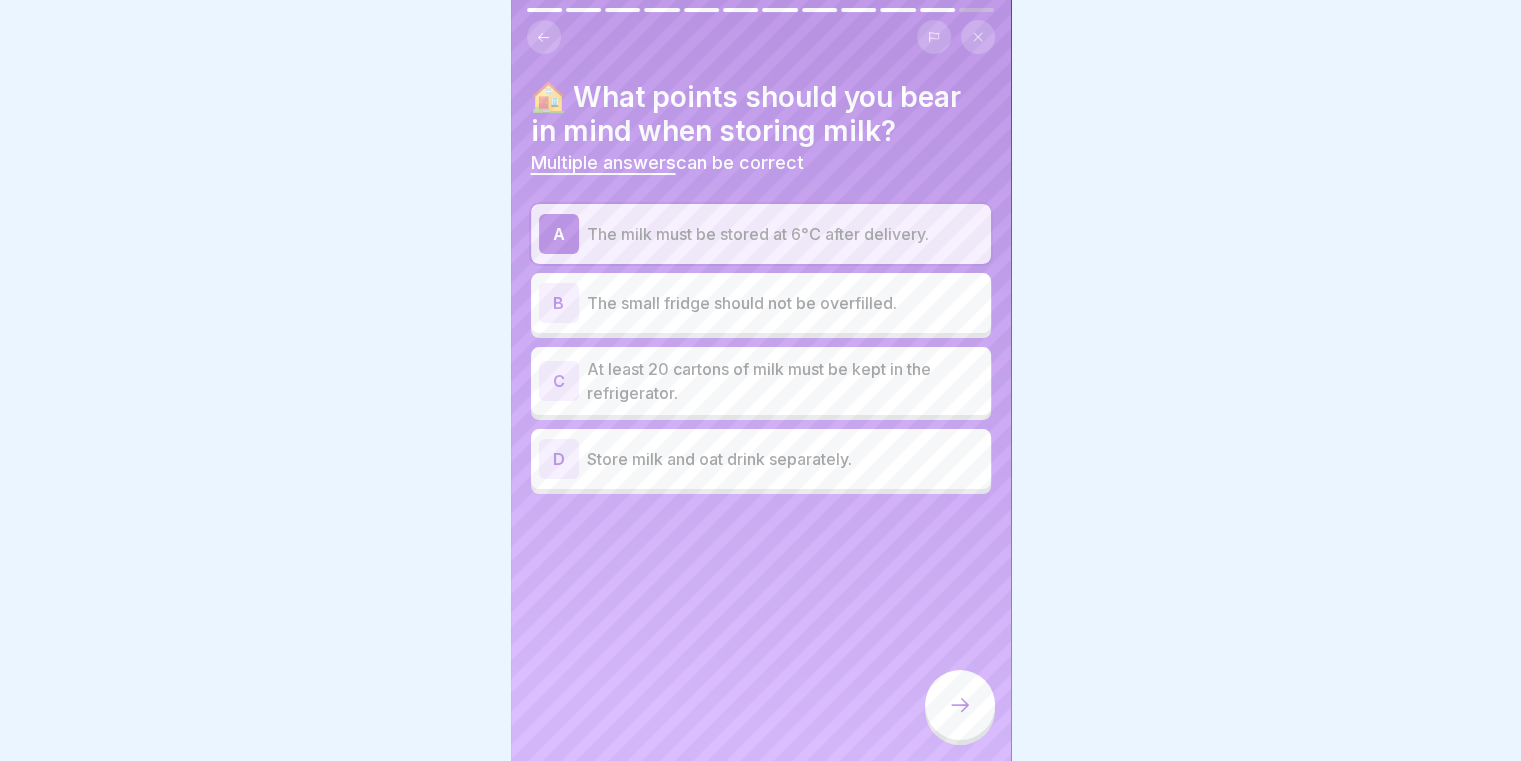 click on "The small fridge should not be overfilled." at bounding box center (785, 303) 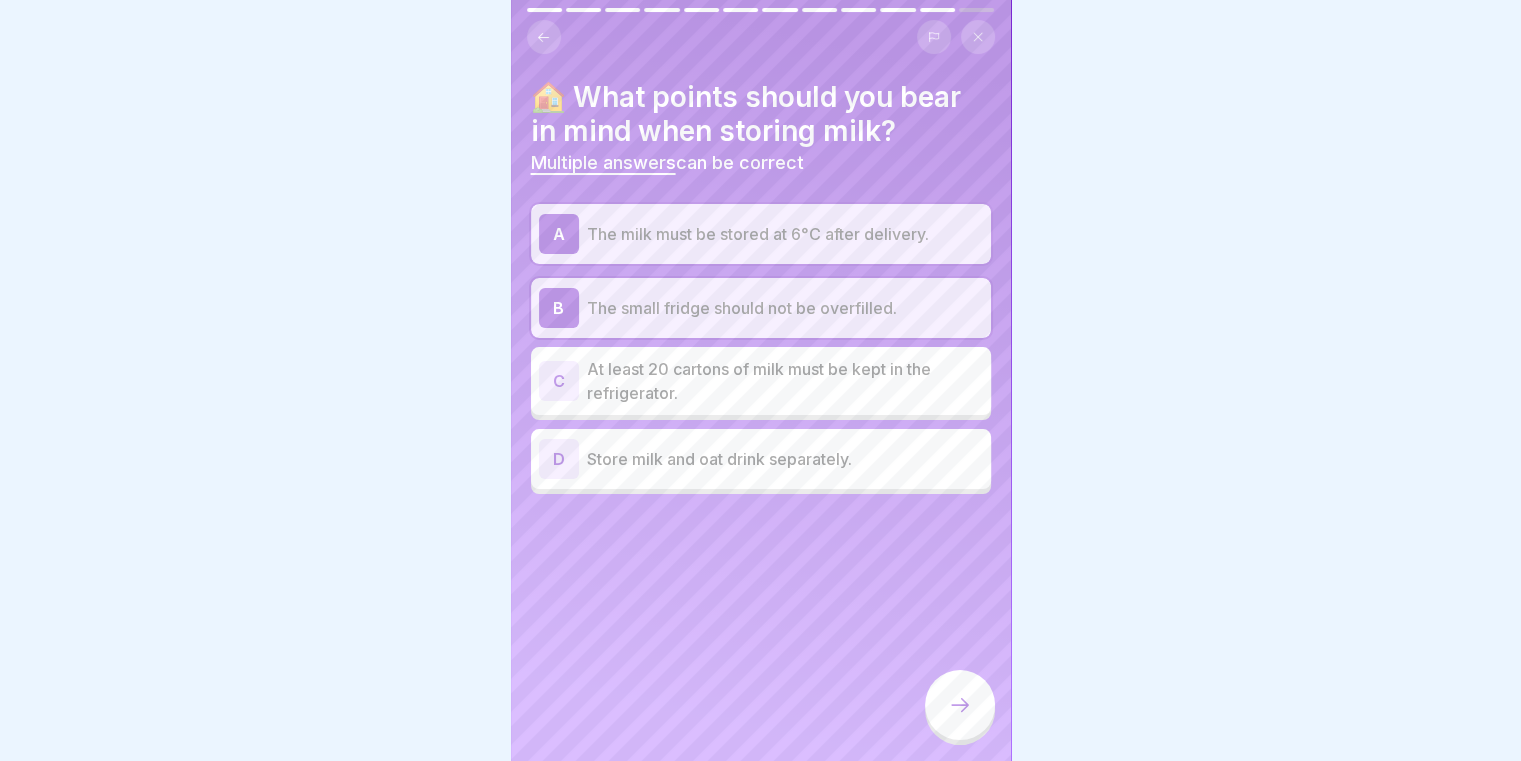 click on "At least 20 cartons of milk must be kept in the refrigerator." at bounding box center [785, 381] 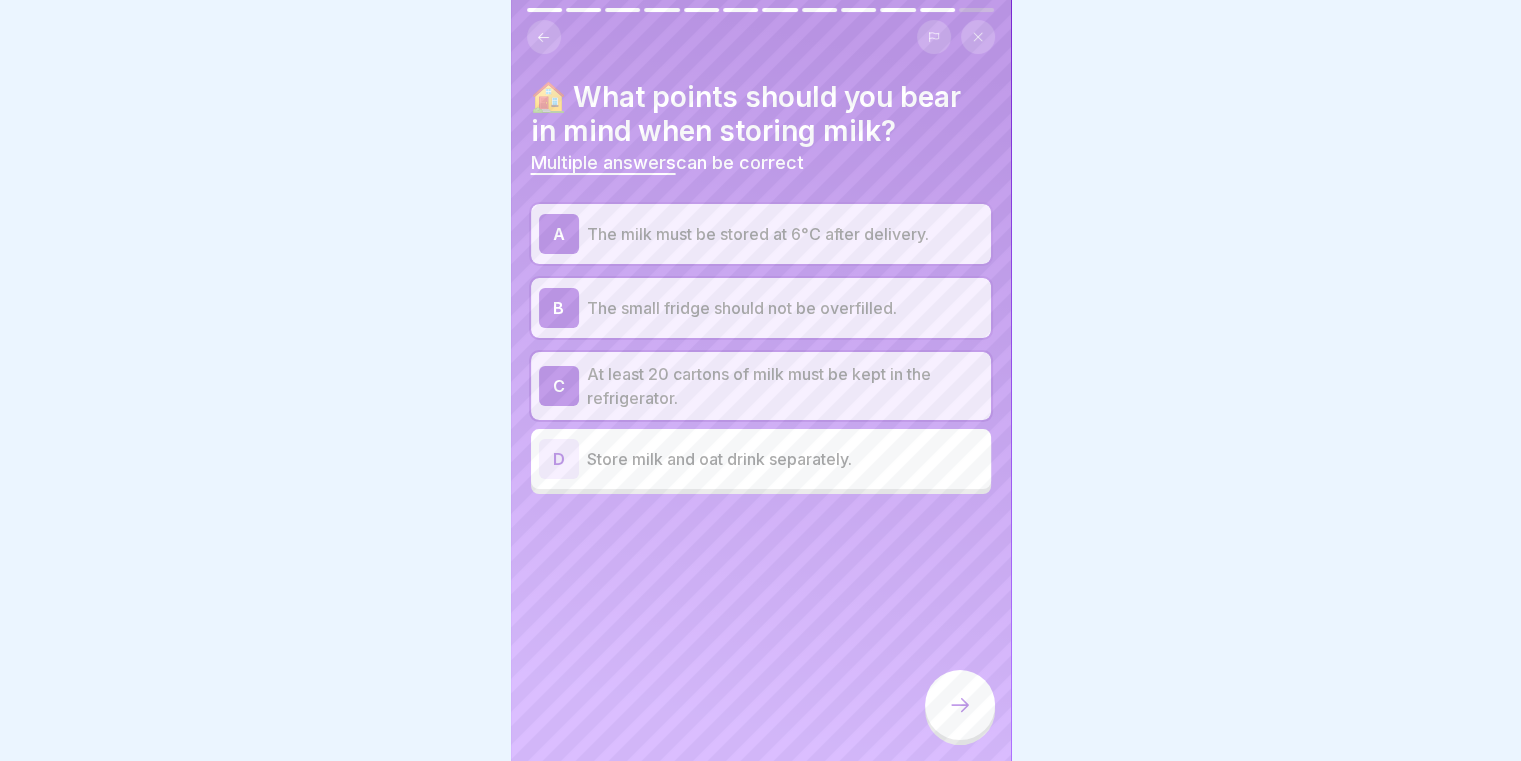 click on "Store milk and oat drink separately." at bounding box center [785, 459] 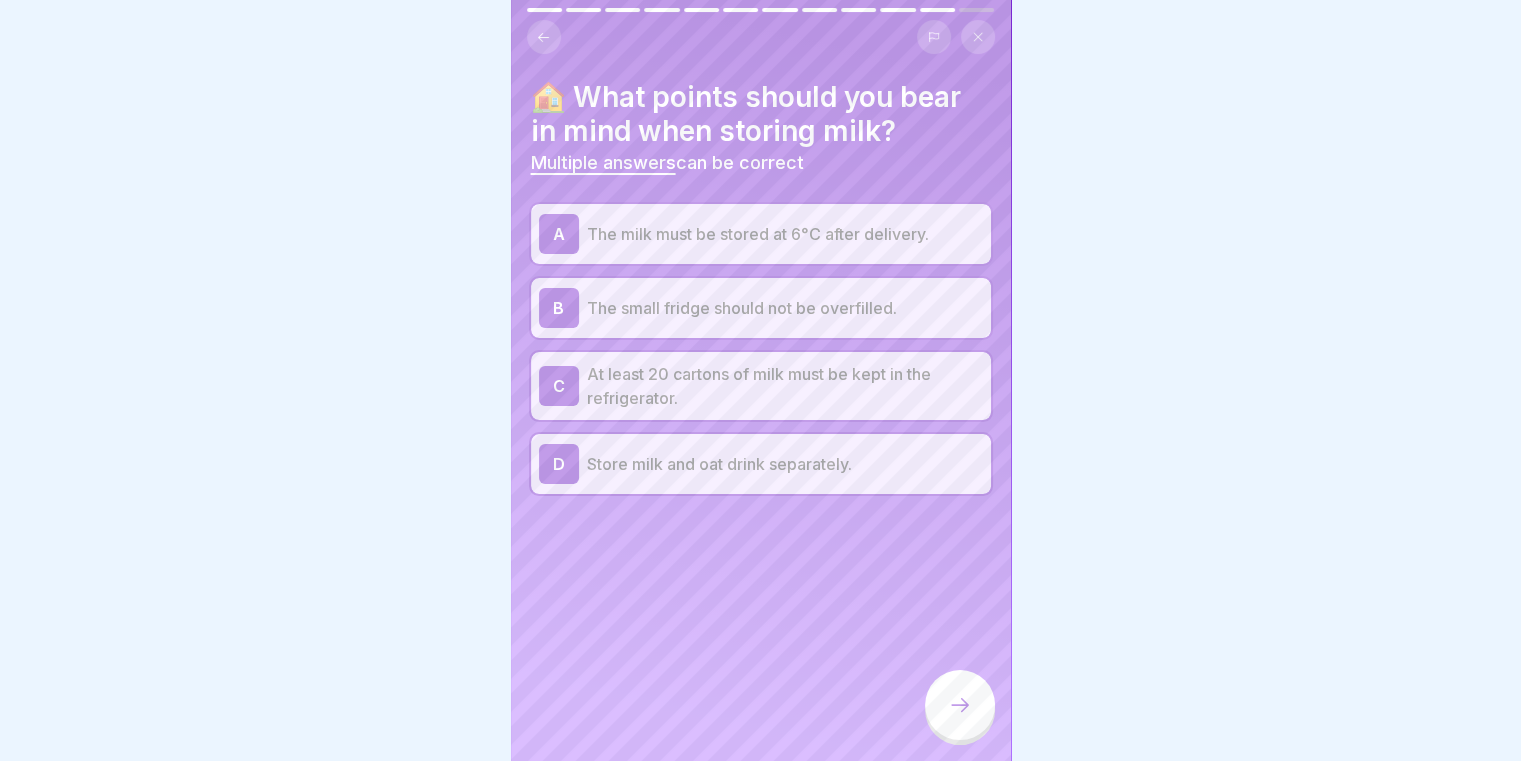 click on "At least 20 cartons of milk must be kept in the refrigerator." at bounding box center (785, 386) 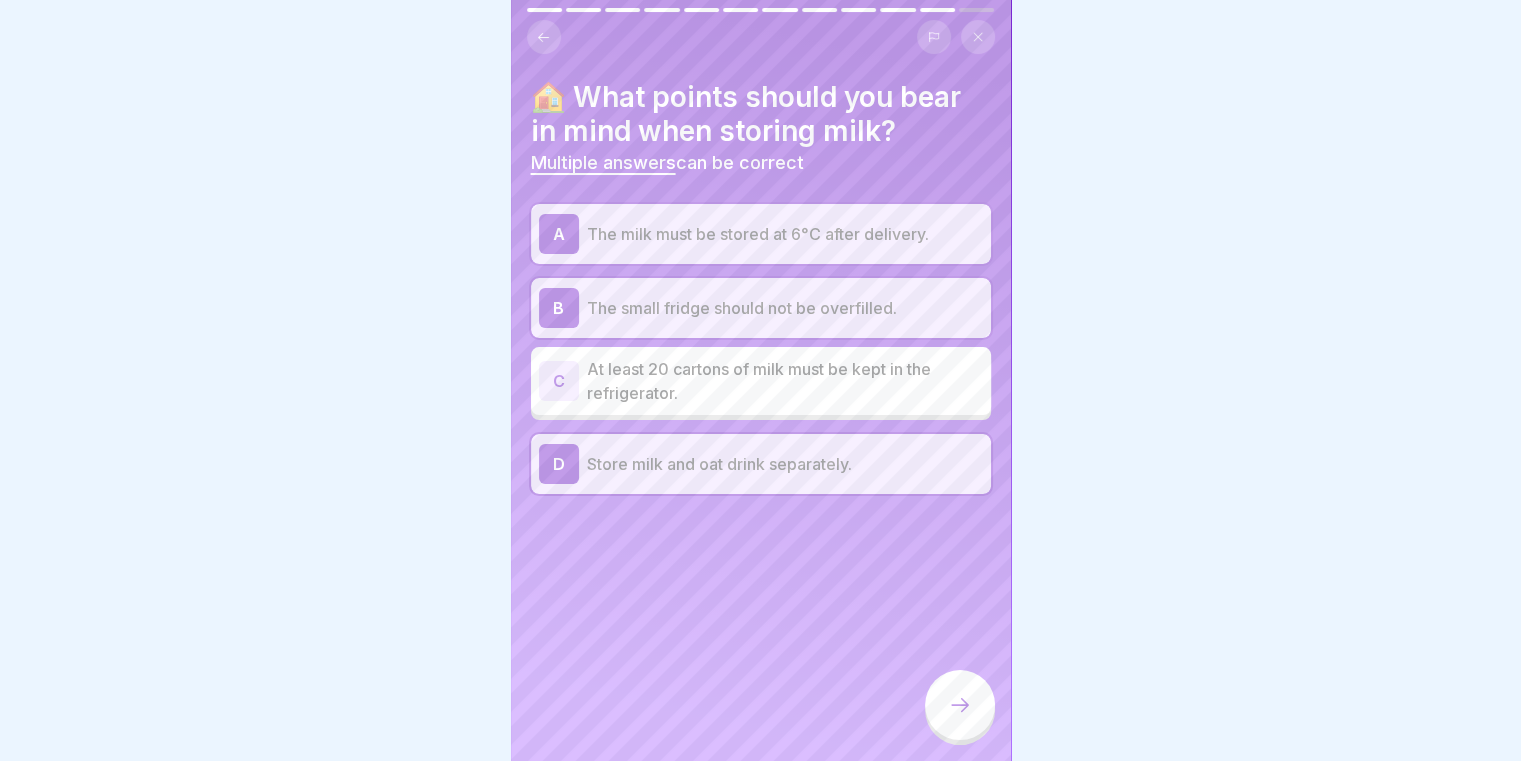 click on "At least 20 cartons of milk must be kept in the refrigerator." at bounding box center (785, 381) 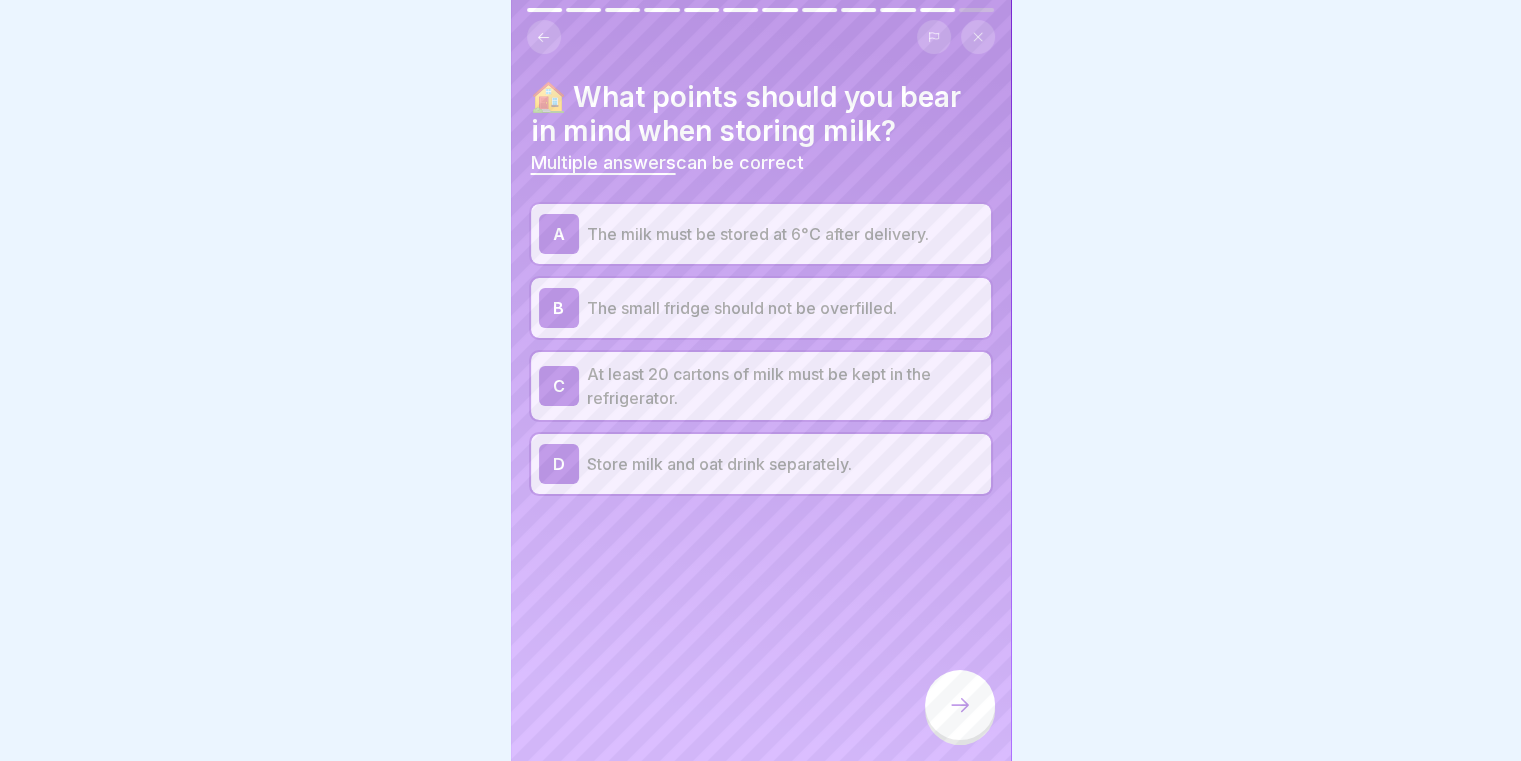 click on "At least 20 cartons of milk must be kept in the refrigerator." at bounding box center (785, 386) 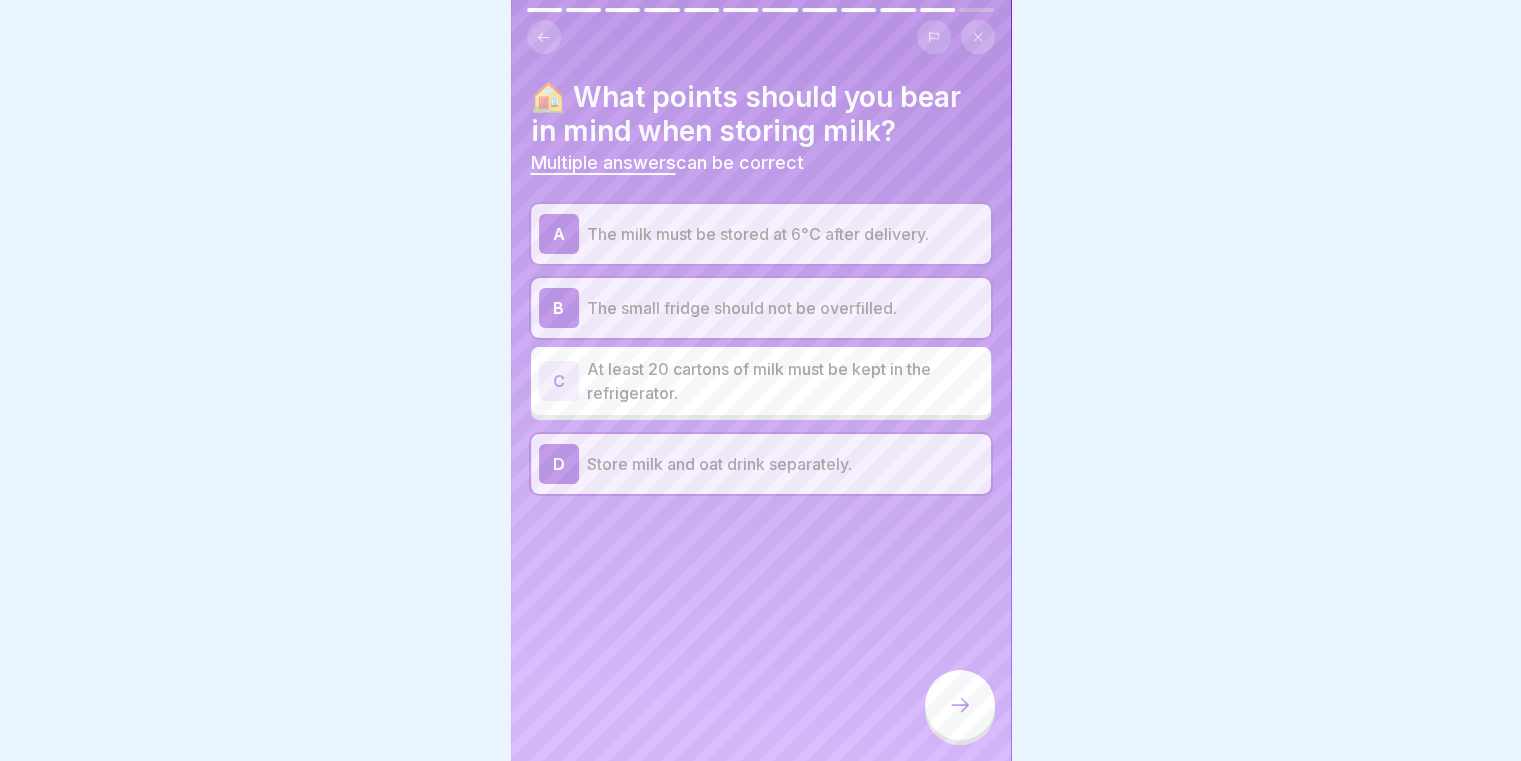 click on "At least 20 cartons of milk must be kept in the refrigerator." at bounding box center (785, 381) 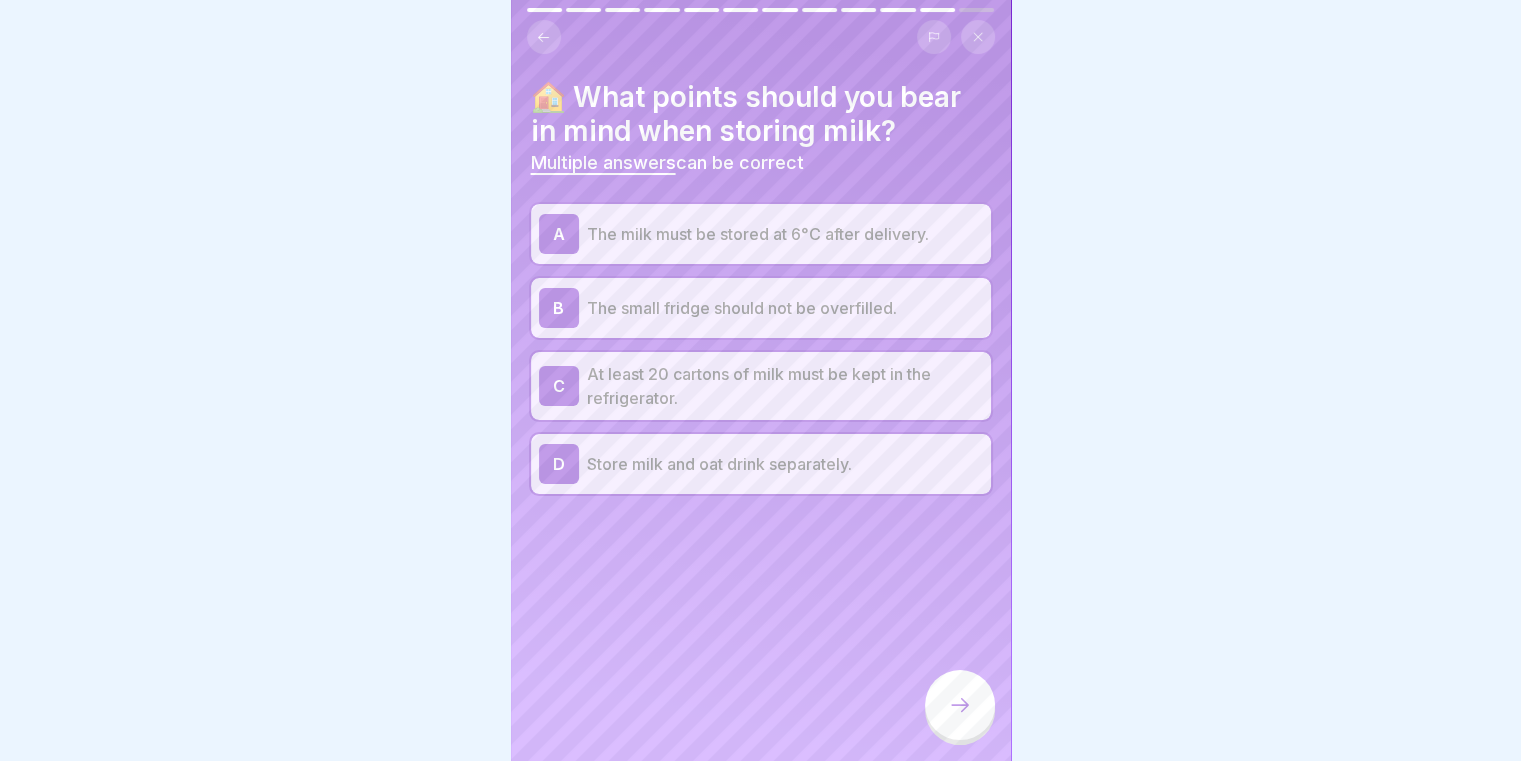 click on "At least 20 cartons of milk must be kept in the refrigerator." at bounding box center [785, 386] 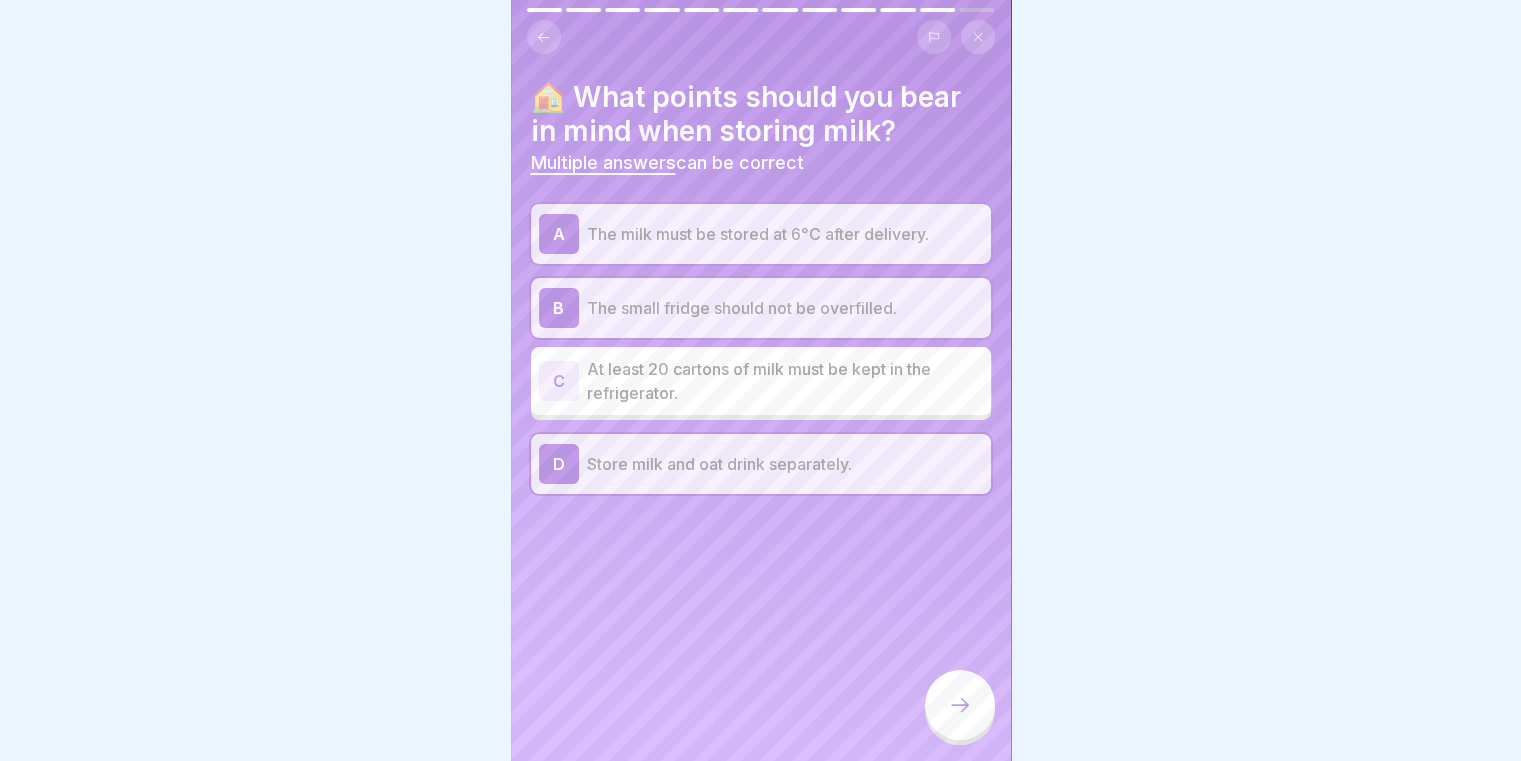 click at bounding box center [960, 705] 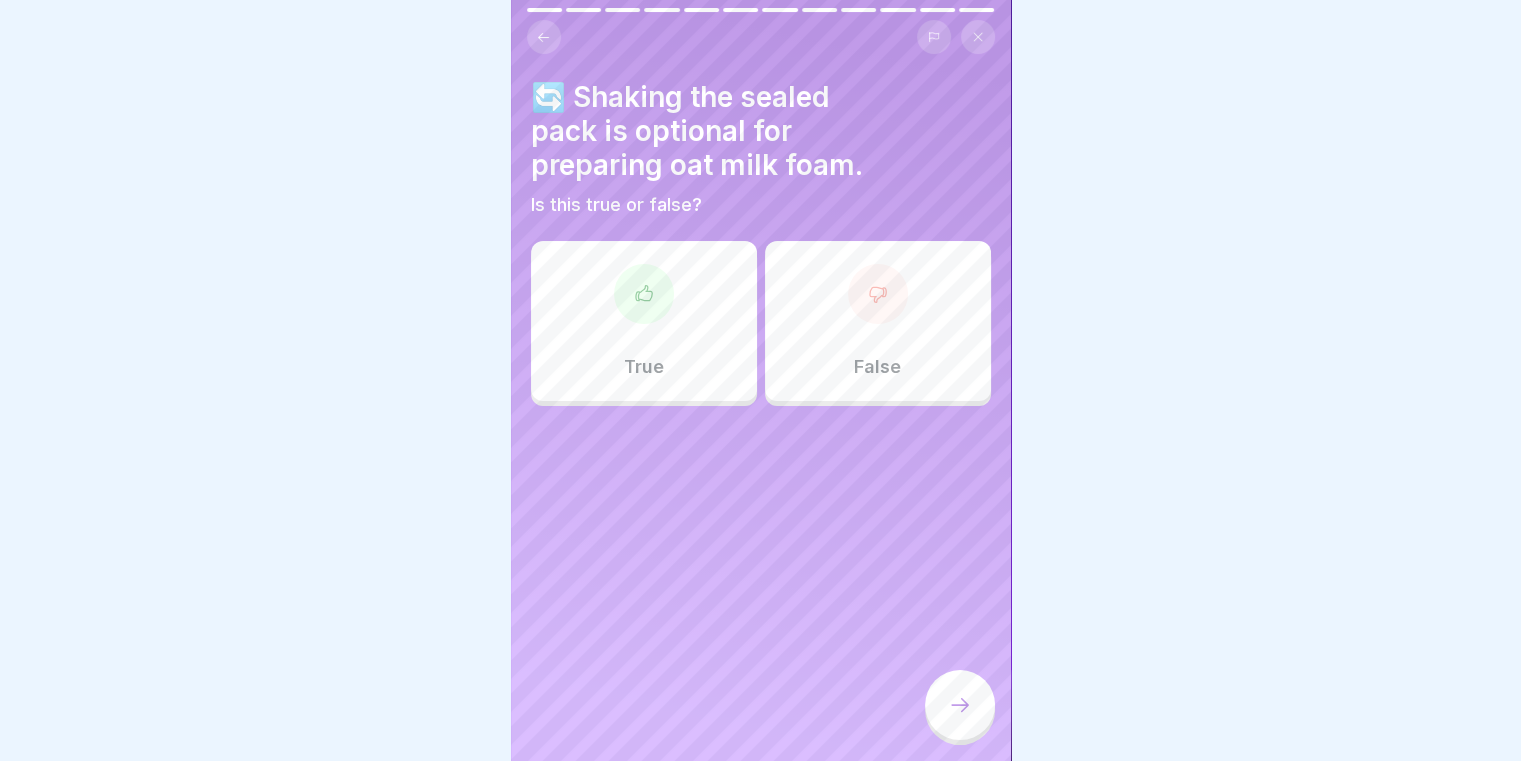 click on "False" at bounding box center (878, 321) 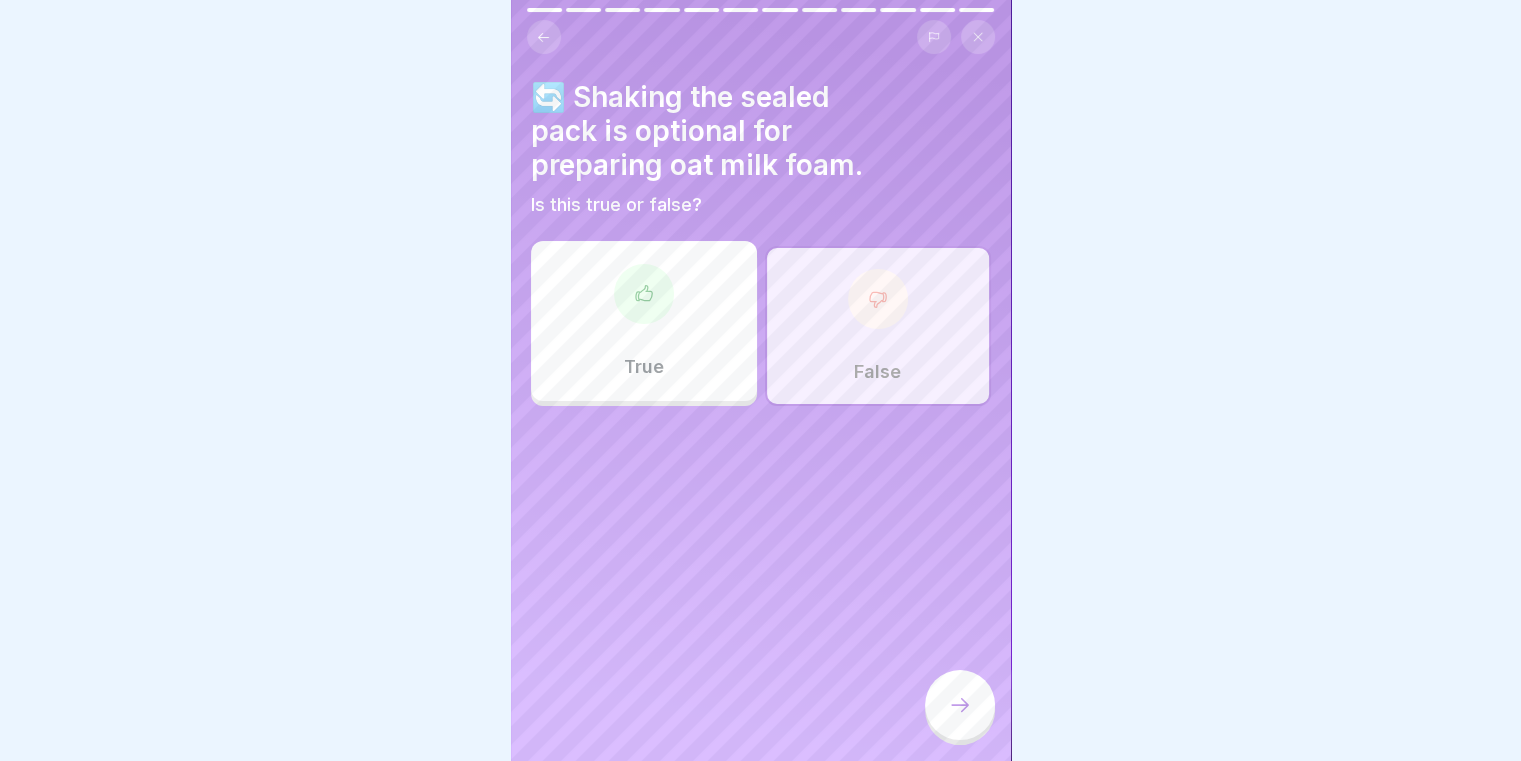 click 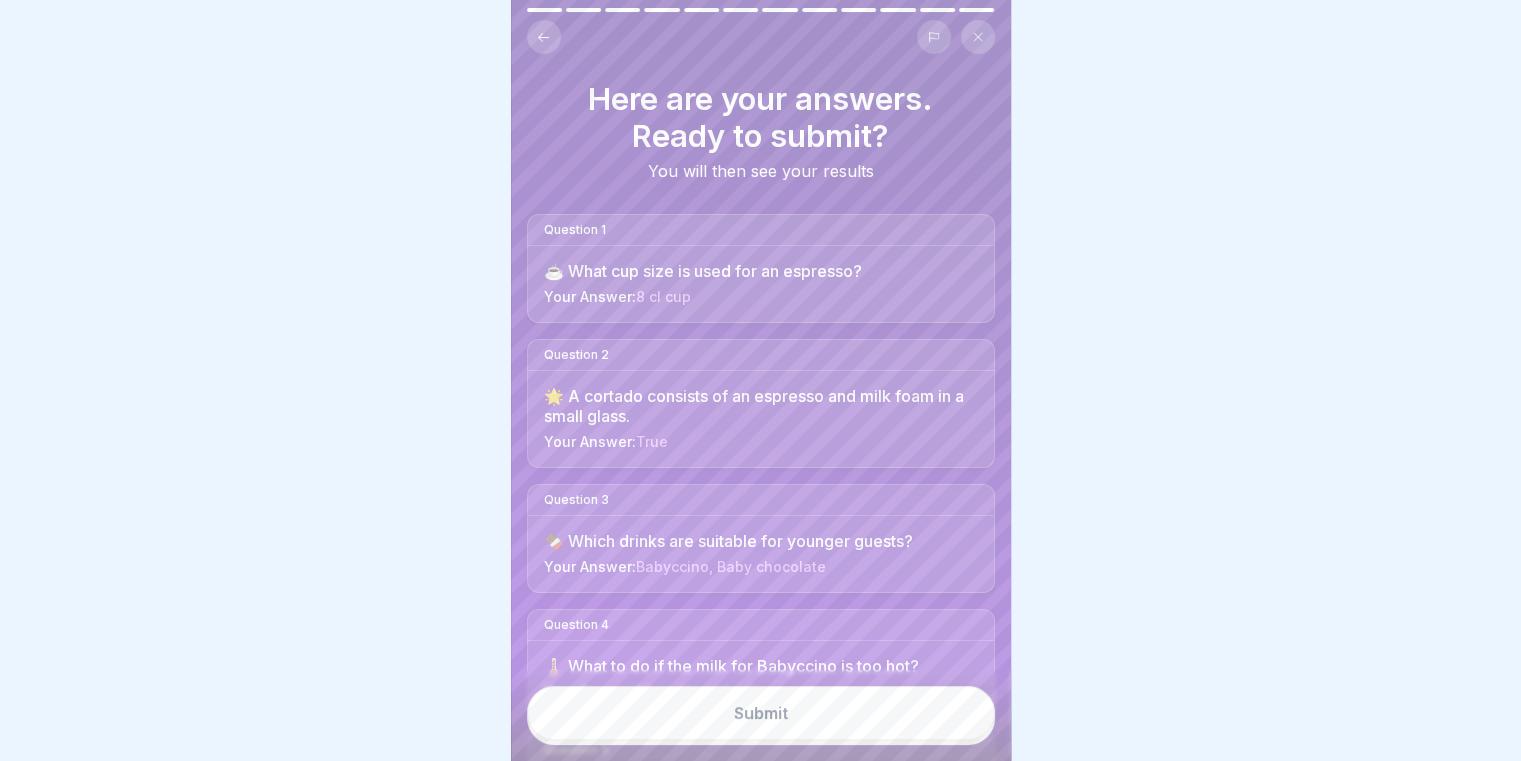 click on "Submit" at bounding box center [761, 713] 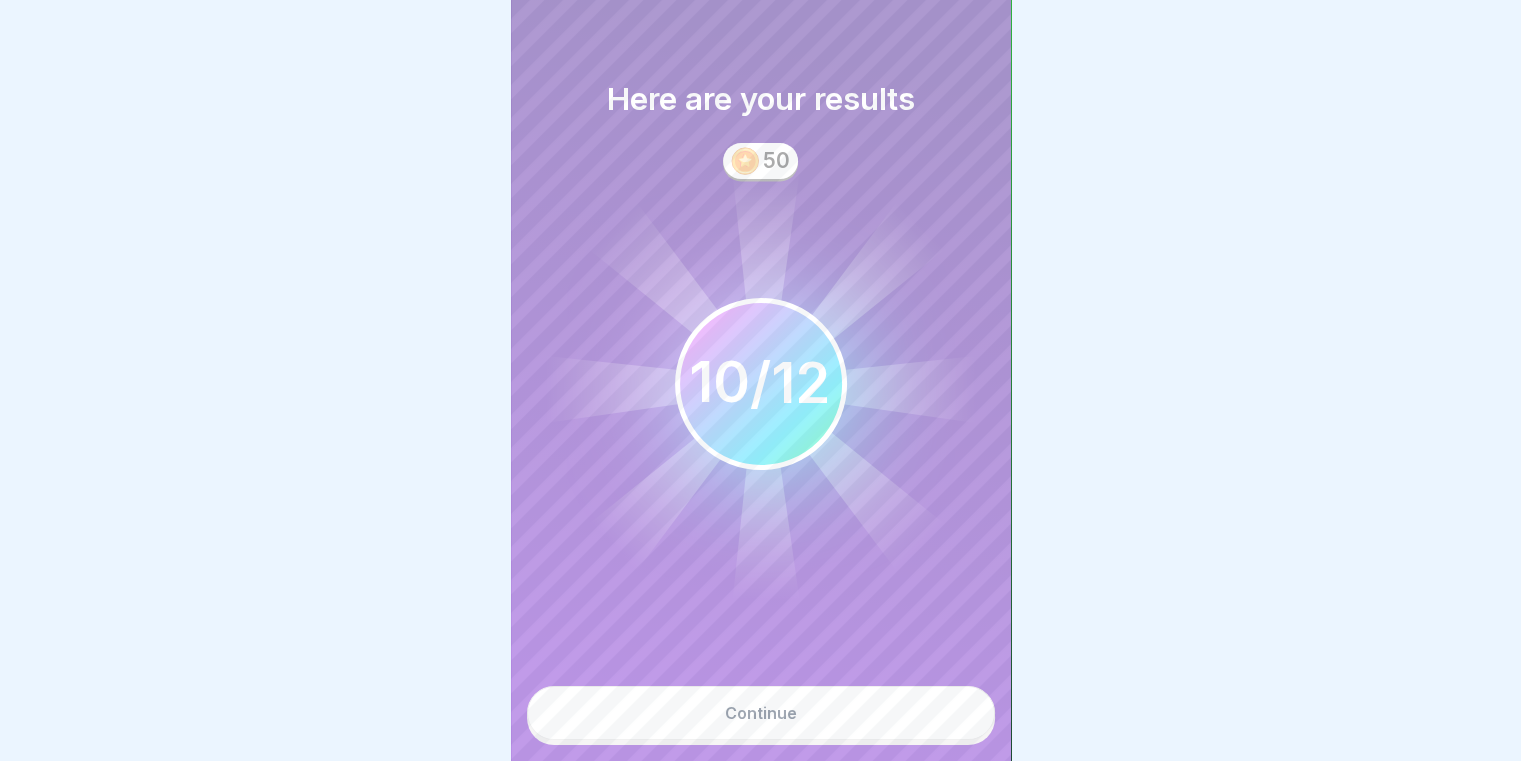 click on "Continue" at bounding box center [761, 713] 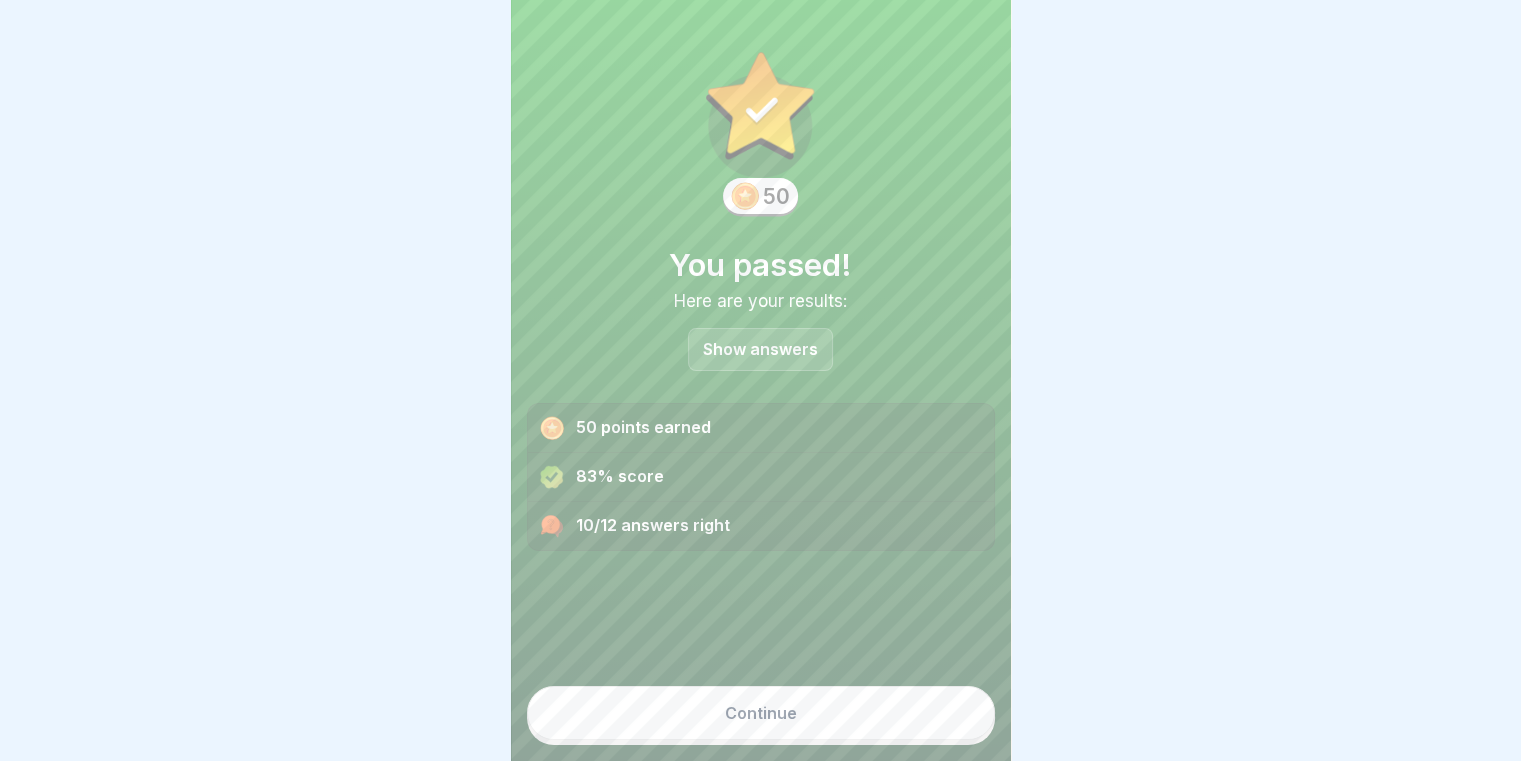 click on "Continue" at bounding box center [761, 713] 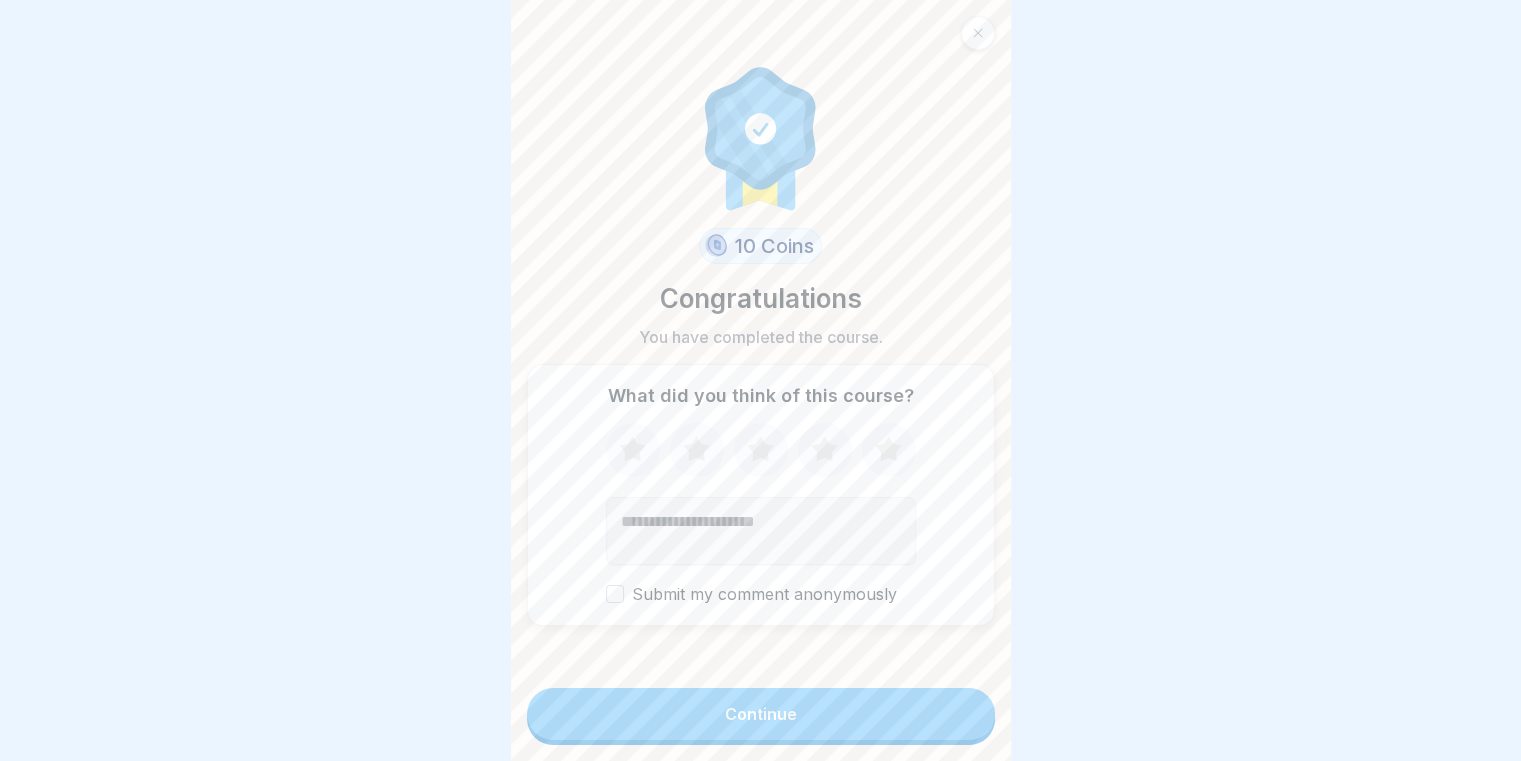 click on "Continue" at bounding box center [761, 714] 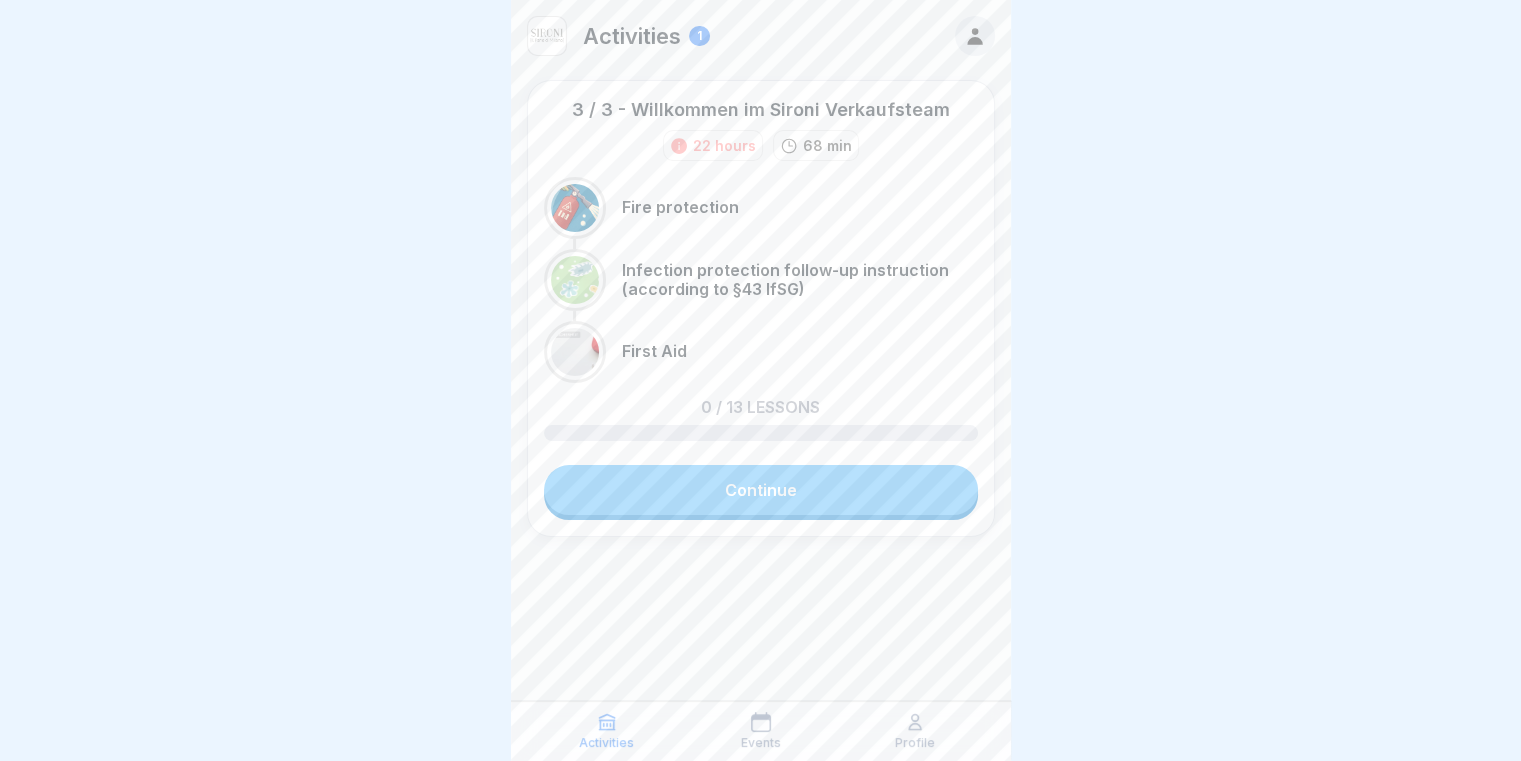 scroll, scrollTop: 15, scrollLeft: 0, axis: vertical 